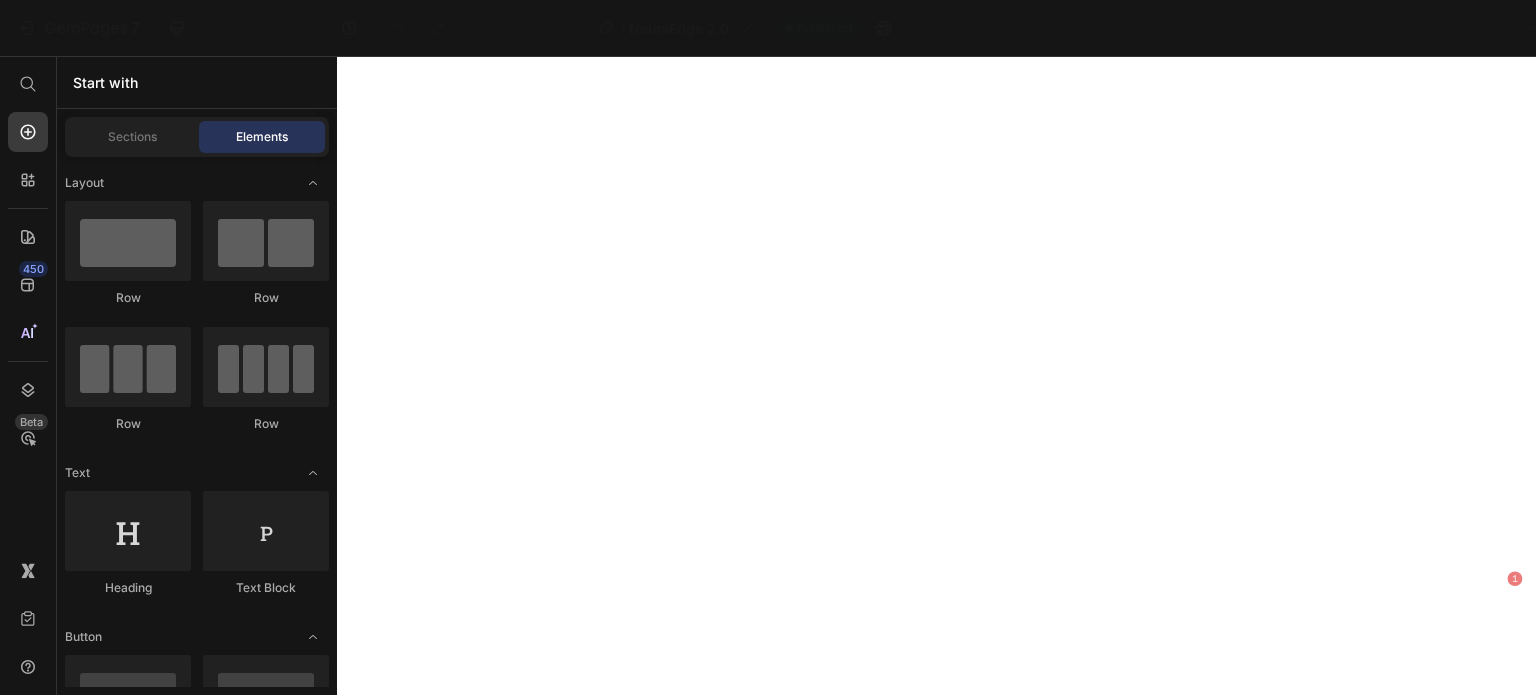 scroll, scrollTop: 0, scrollLeft: 0, axis: both 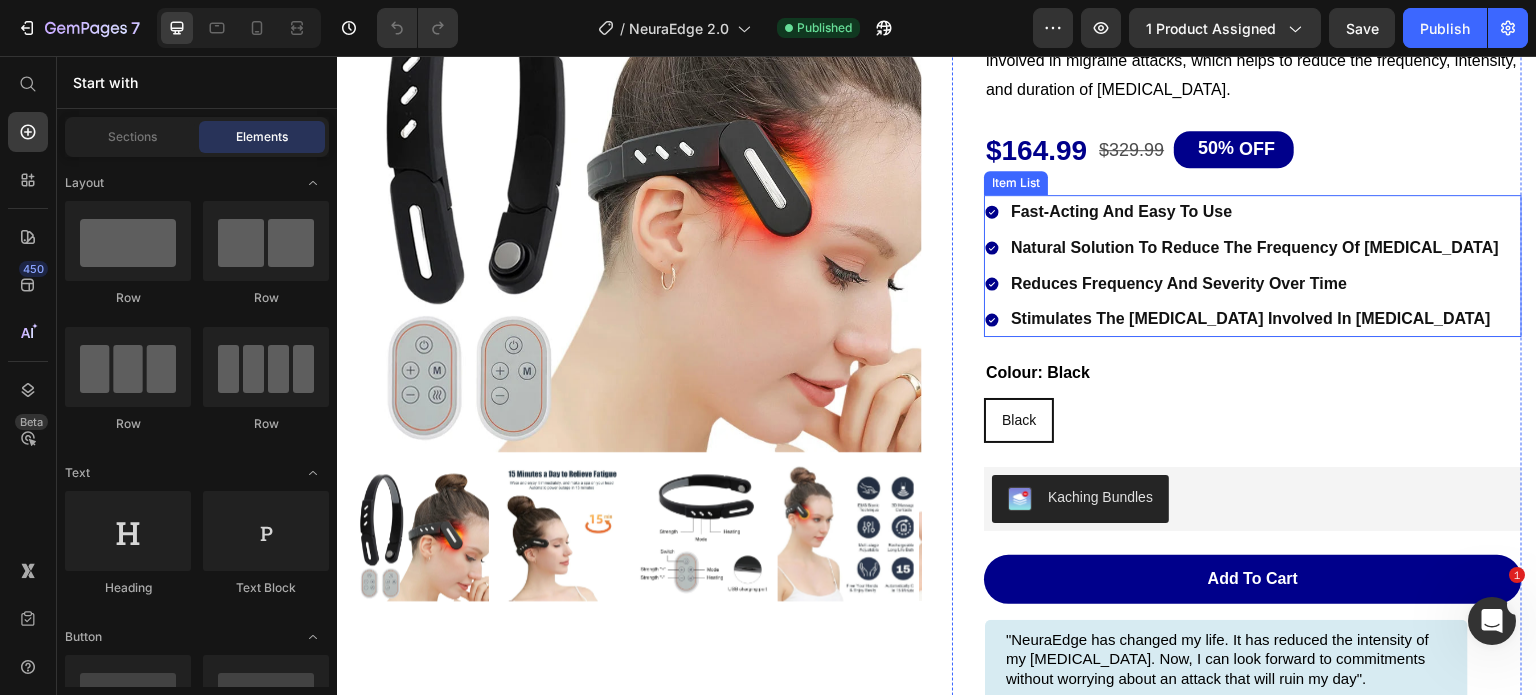click on "stimulates the trigeminal nerve involved in migraines" at bounding box center [1255, 319] 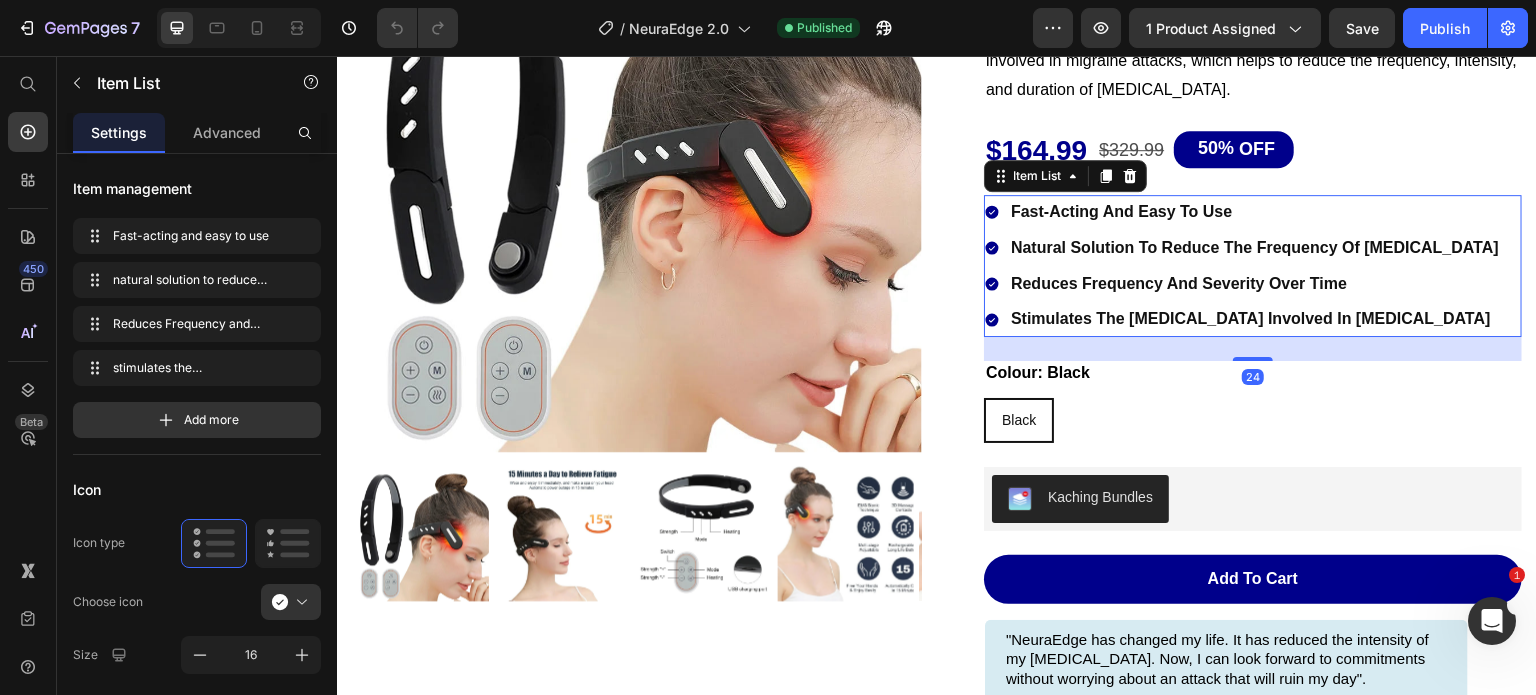 click on "Reduces Frequency and Severity Over Time" at bounding box center [1179, 283] 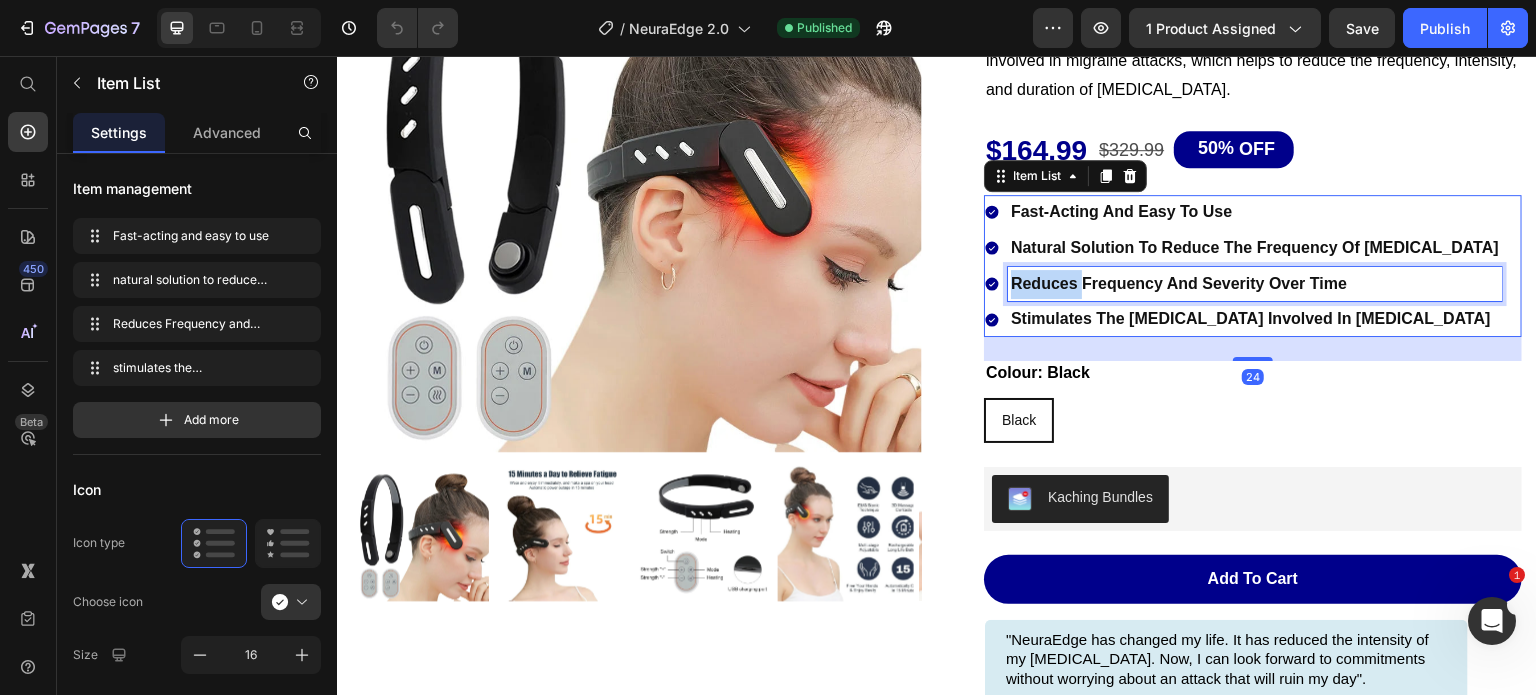 click on "Reduces Frequency and Severity Over Time" at bounding box center [1179, 283] 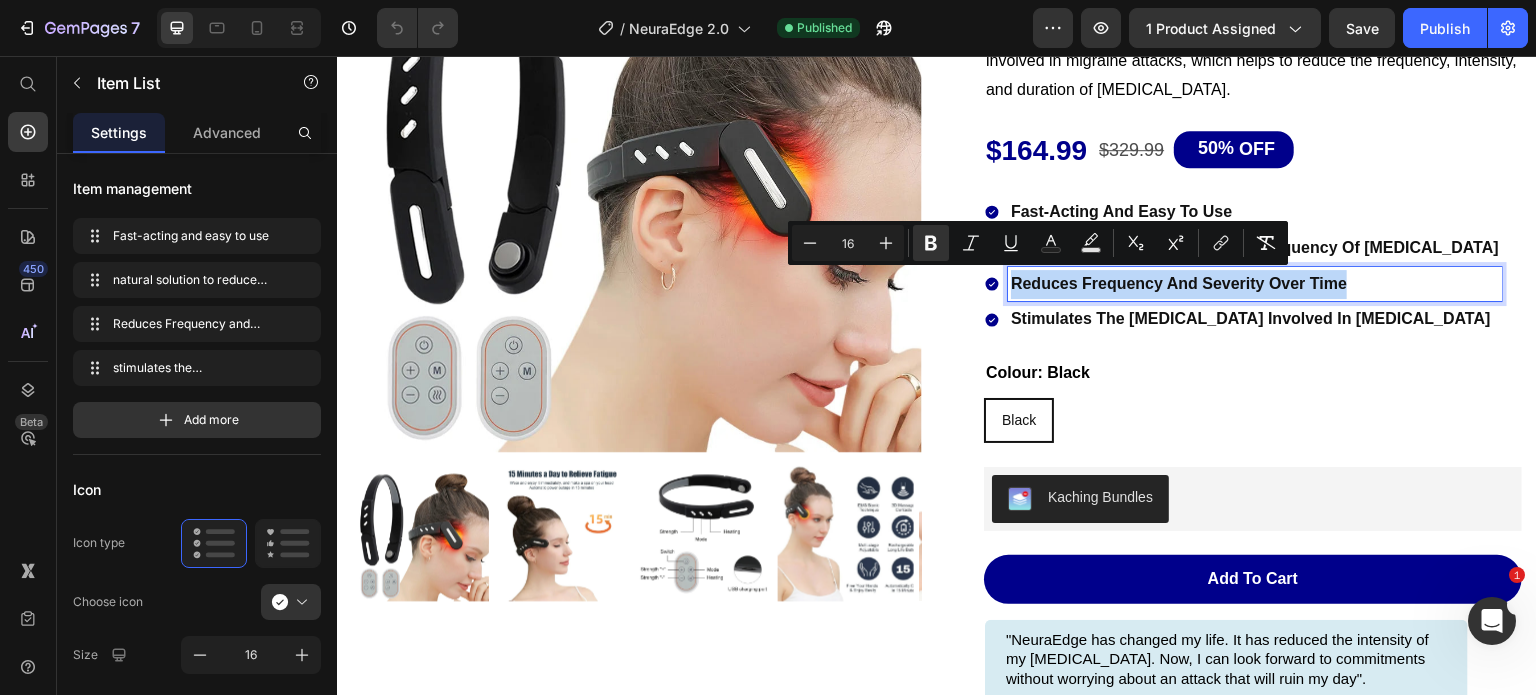 click on "Reduces Frequency and Severity Over Time" at bounding box center (1179, 283) 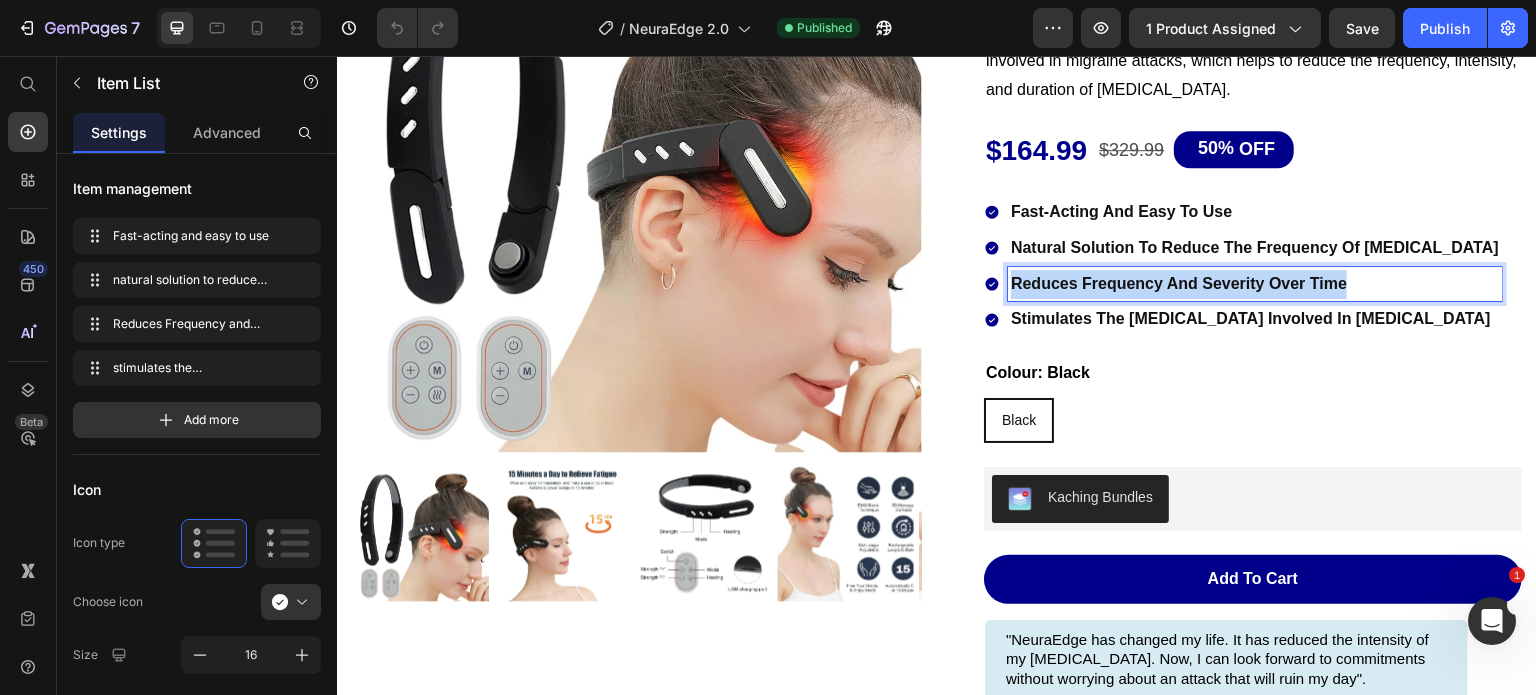 click on "Reduces Frequency and Severity Over Time" at bounding box center (1179, 283) 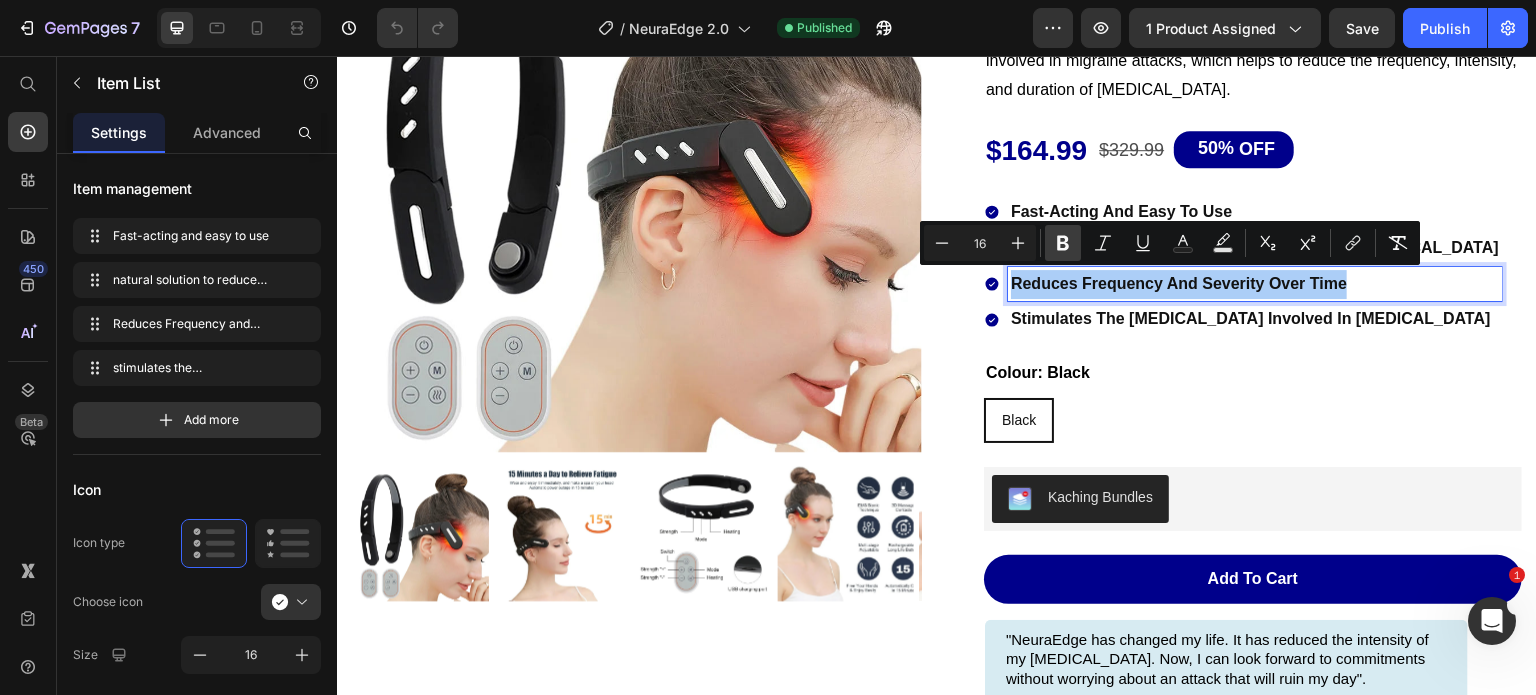 click 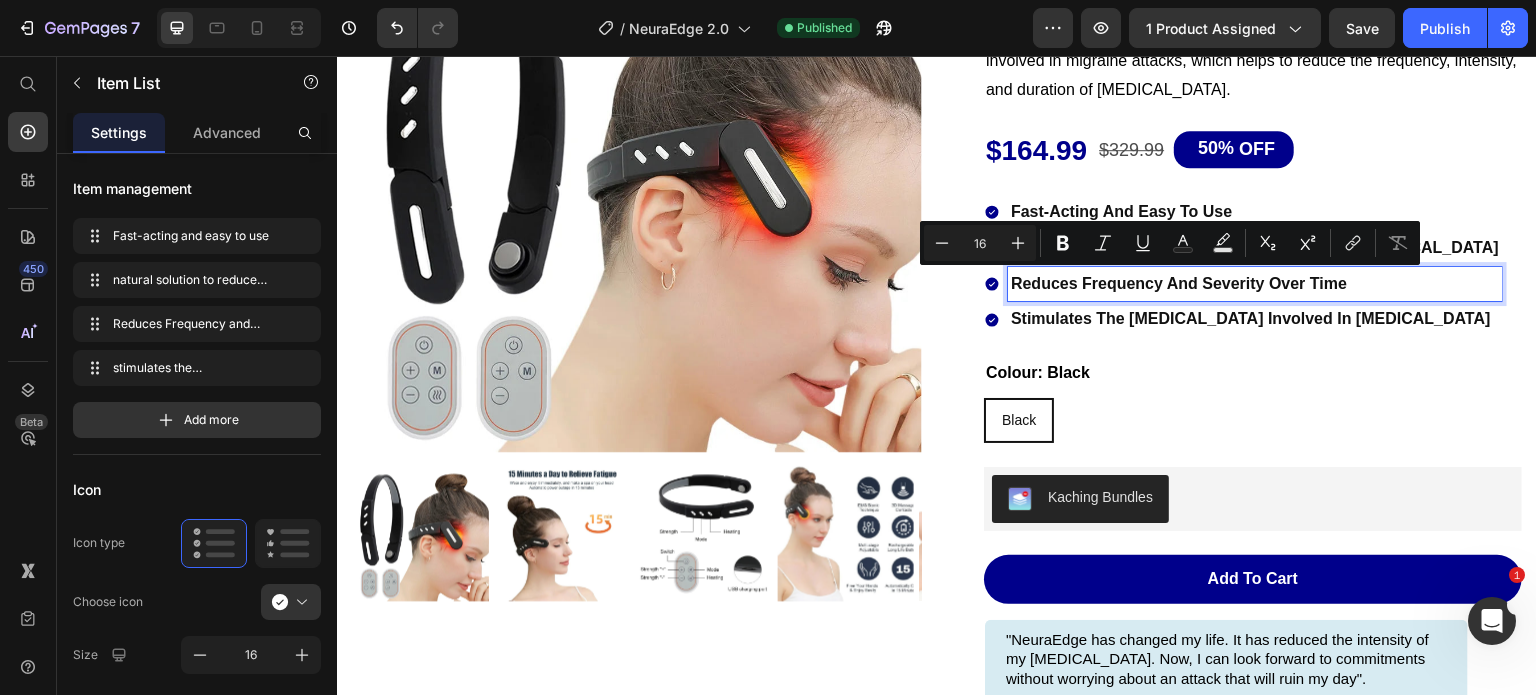 click on "stimulates the trigeminal nerve involved in migraines" at bounding box center (1255, 319) 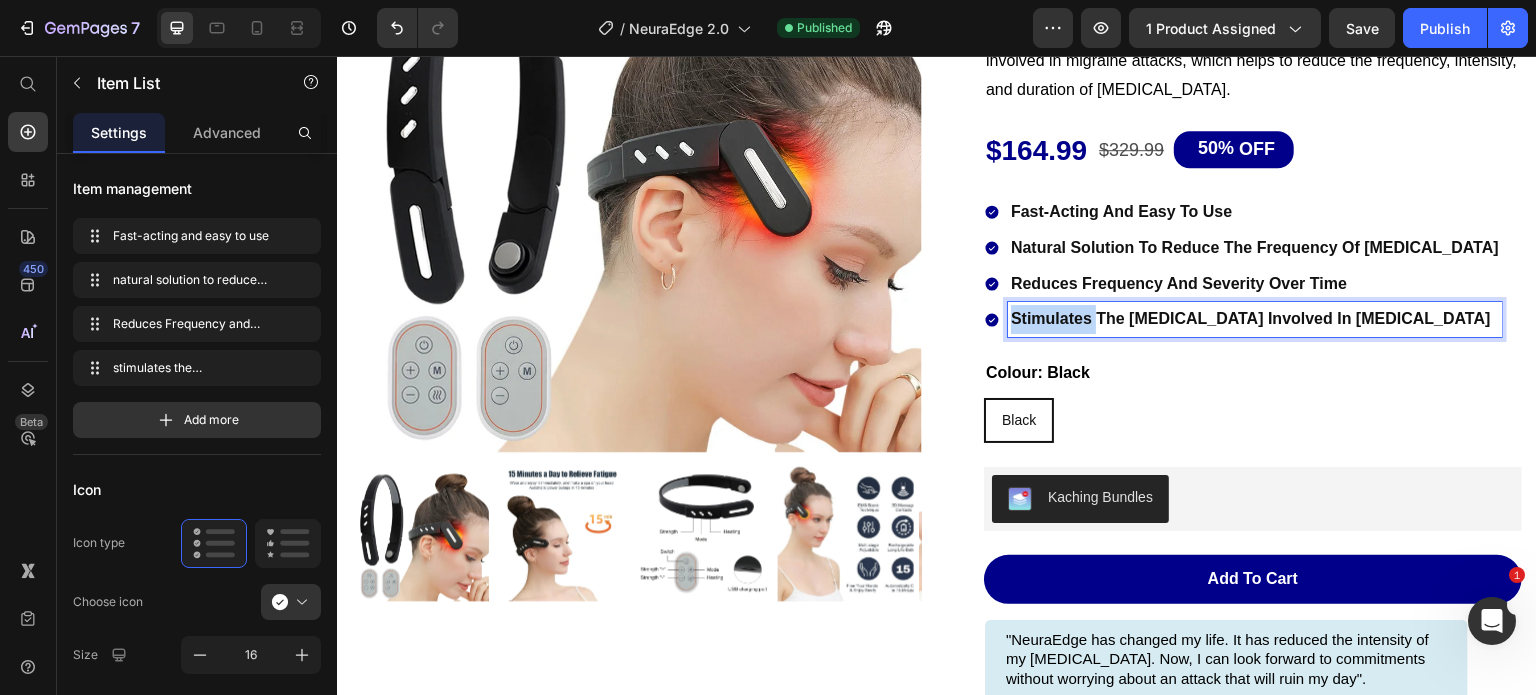 click on "stimulates the trigeminal nerve involved in migraines" at bounding box center [1255, 319] 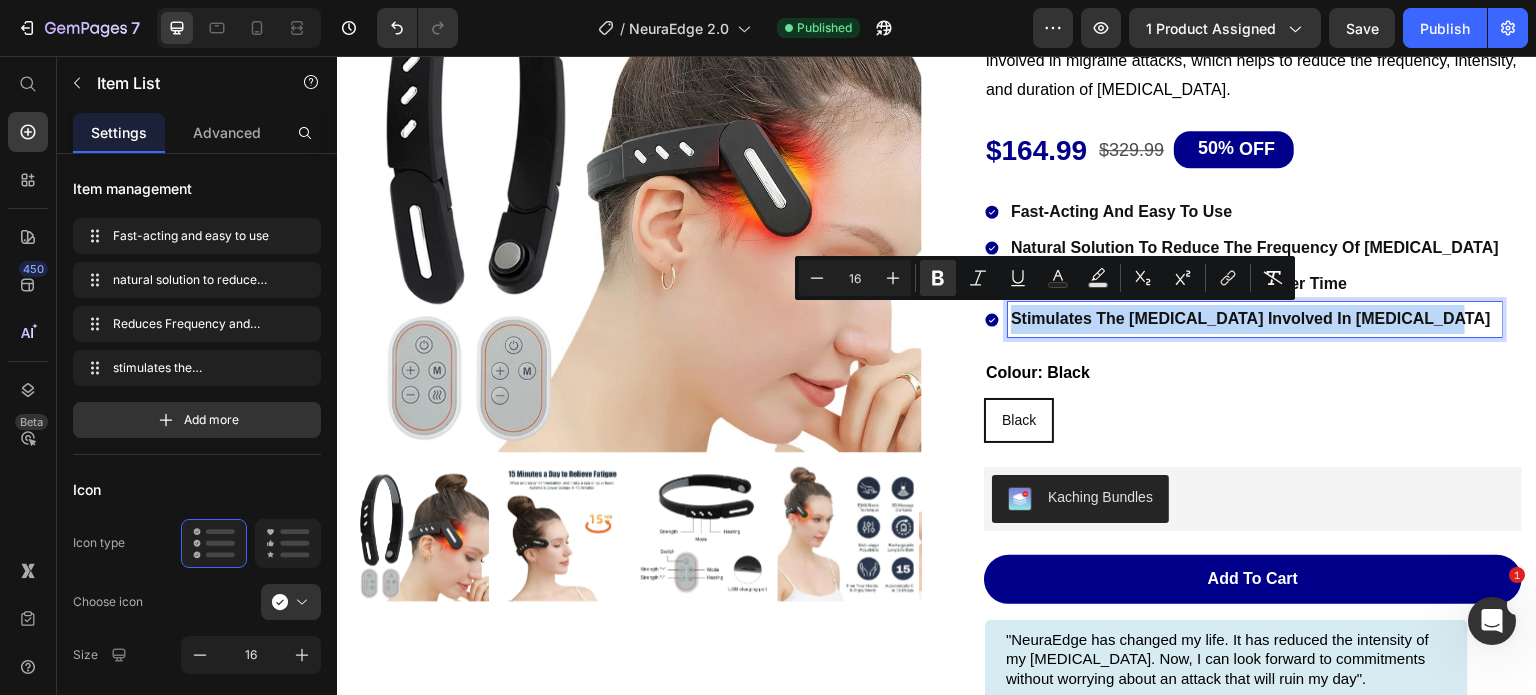 click on "stimulates the trigeminal nerve involved in migraines" at bounding box center [1255, 319] 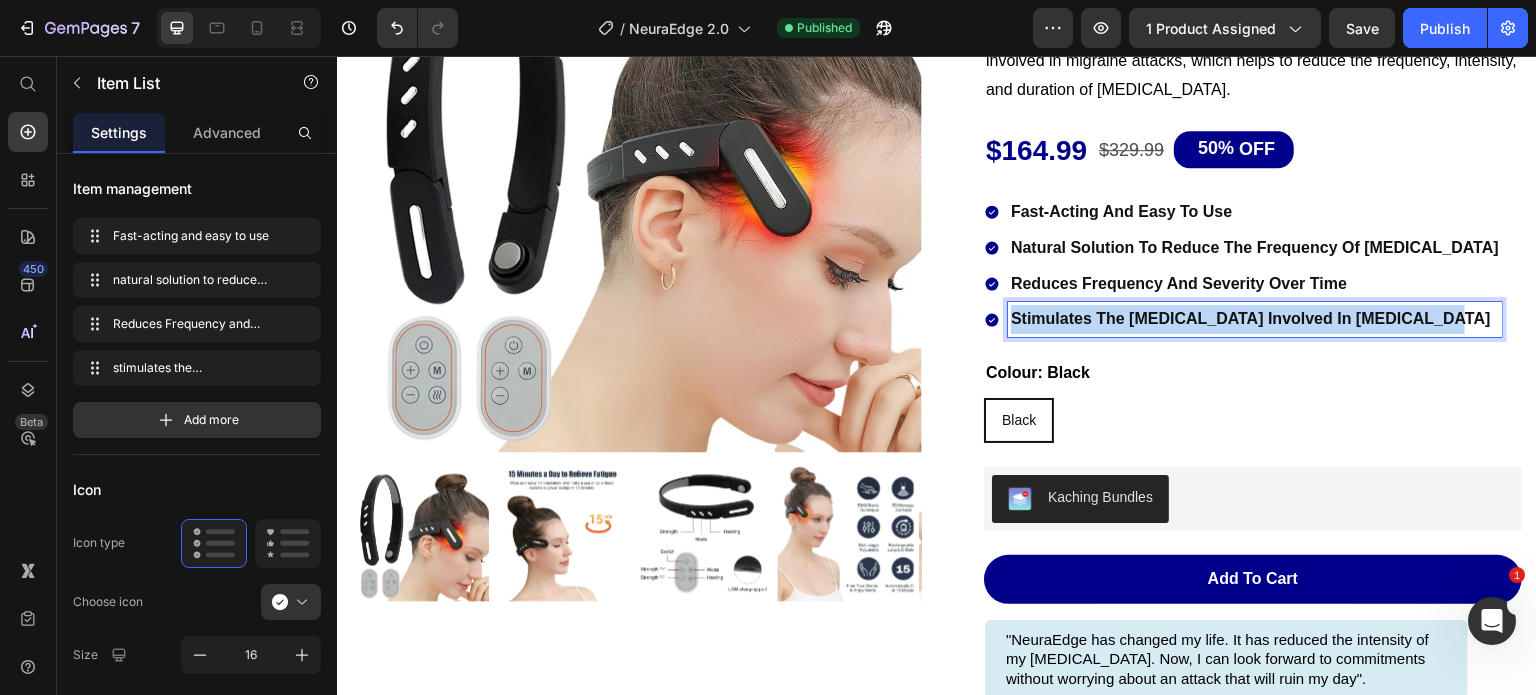 click on "stimulates the trigeminal nerve involved in migraines" at bounding box center (1255, 319) 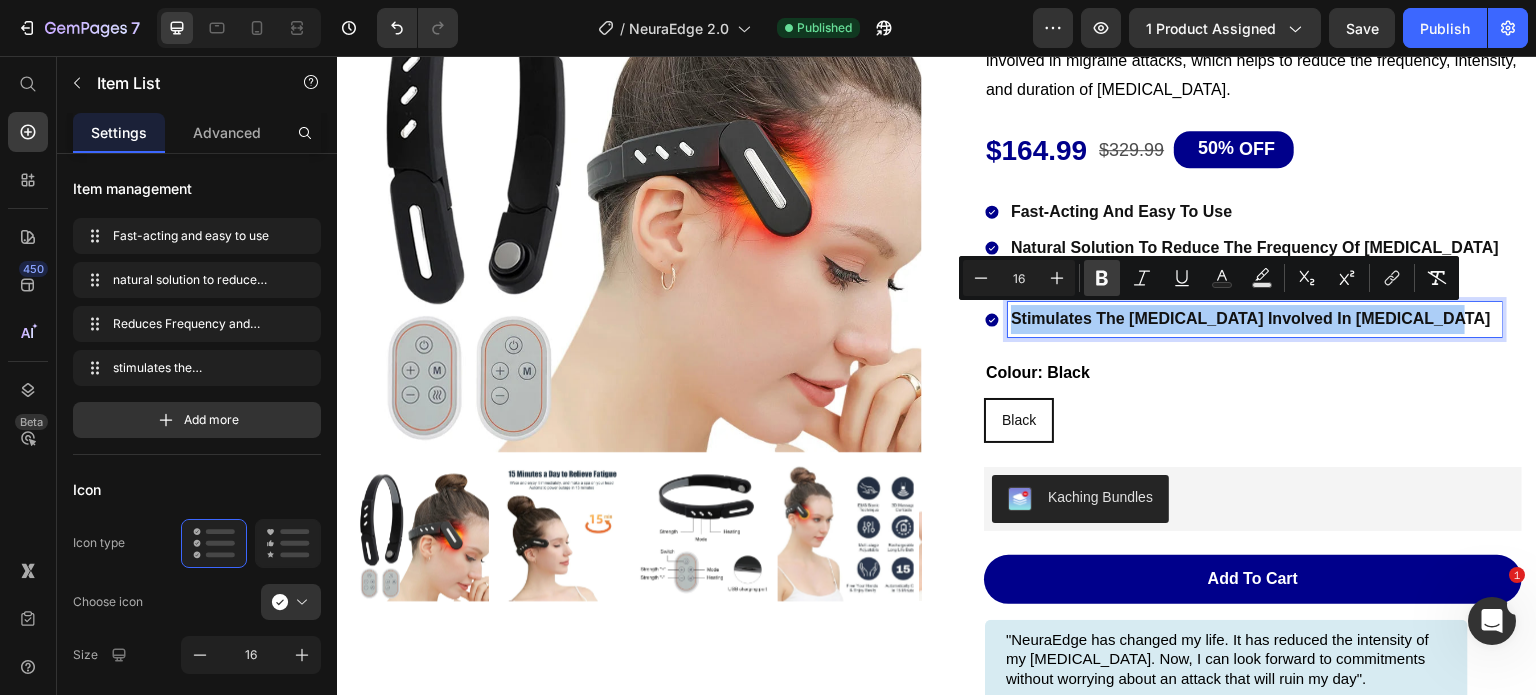 click 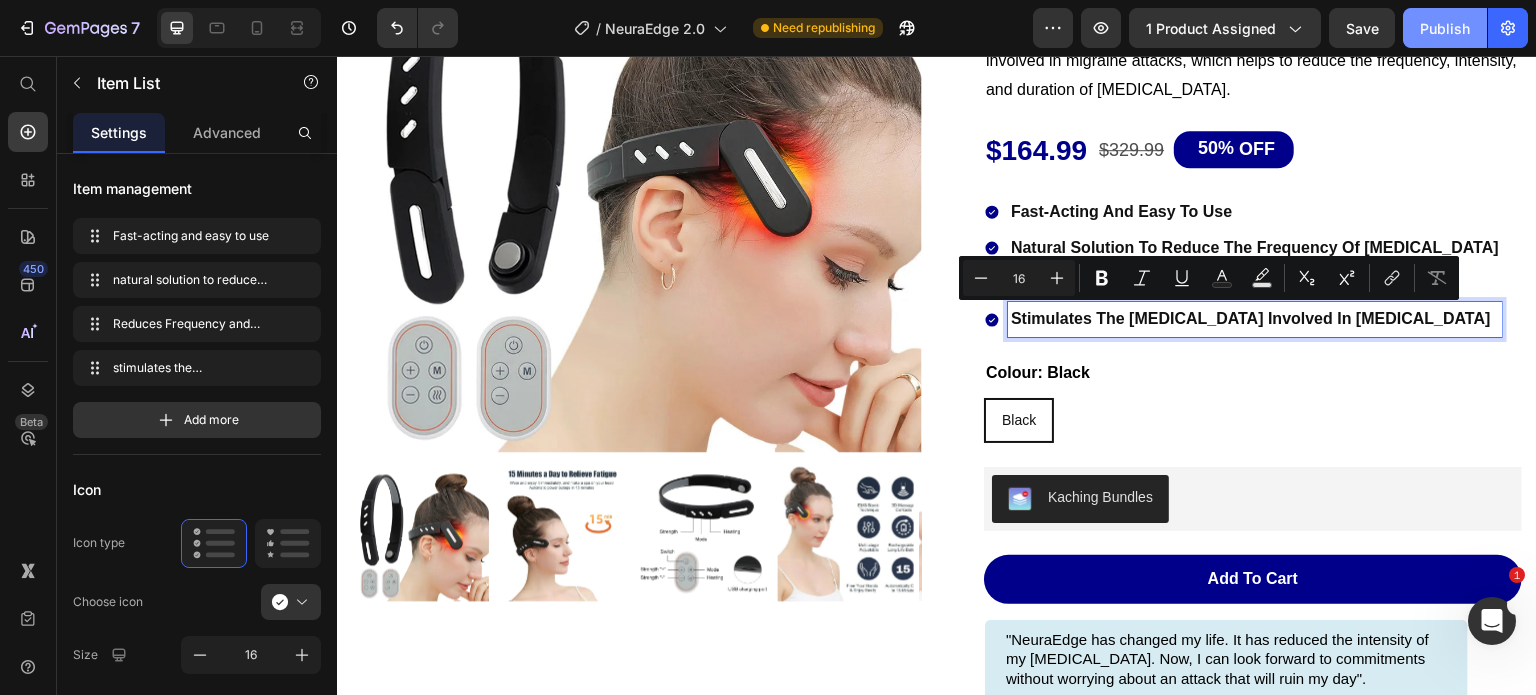 click on "Publish" at bounding box center [1445, 28] 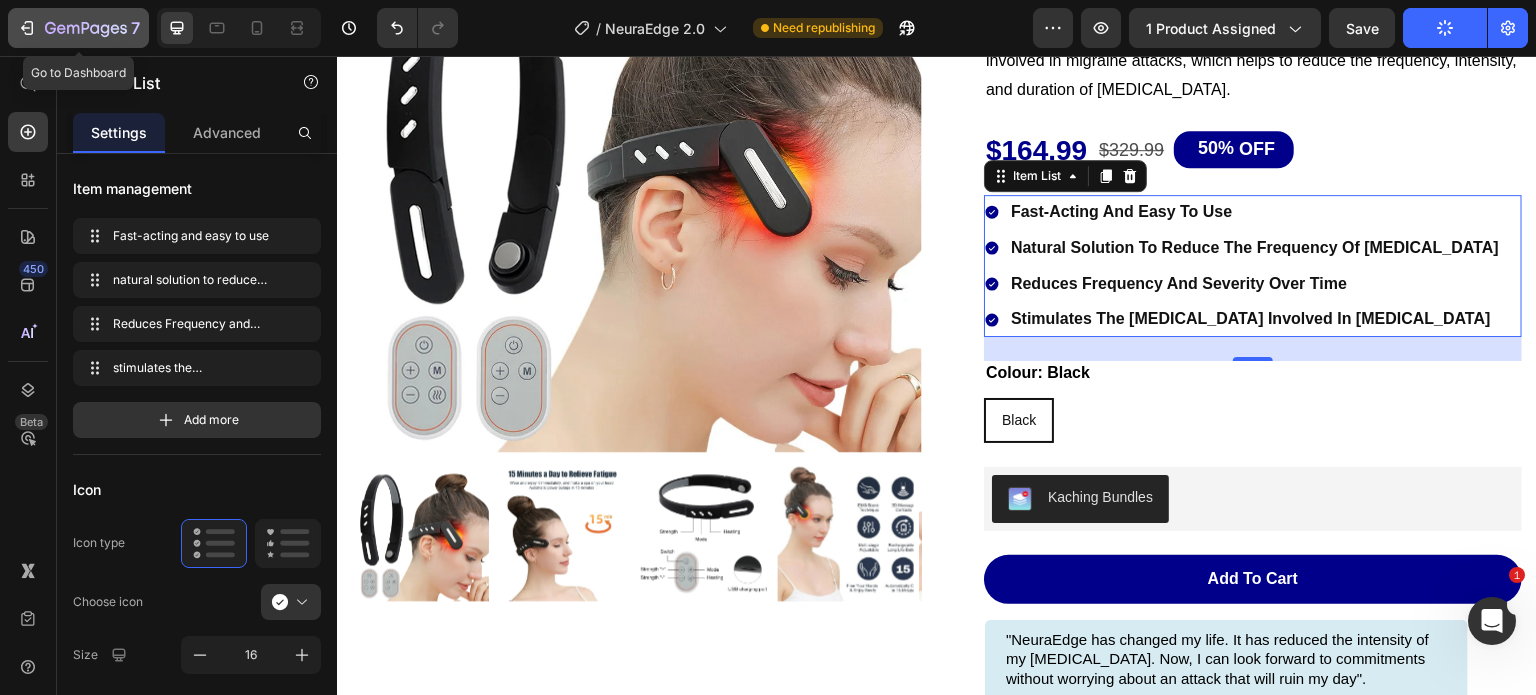click on "7" 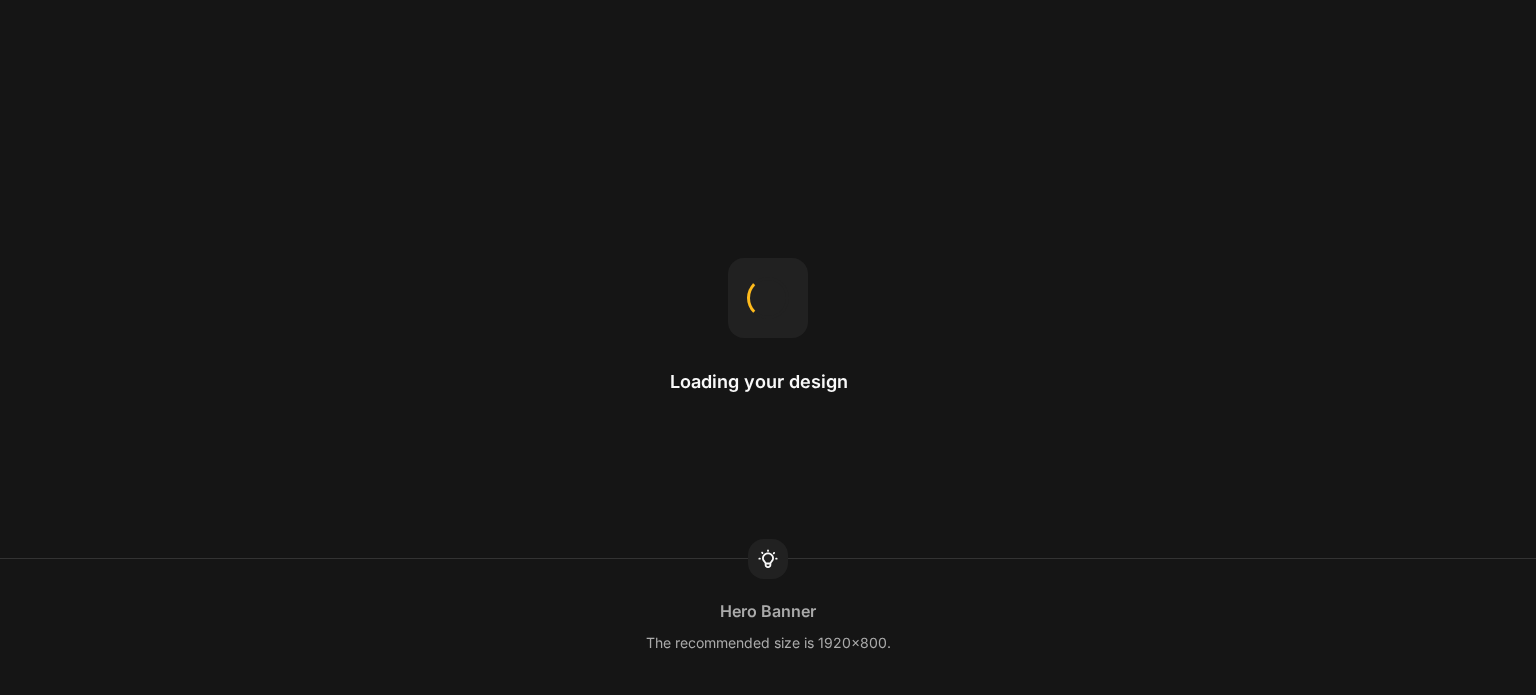 scroll, scrollTop: 0, scrollLeft: 0, axis: both 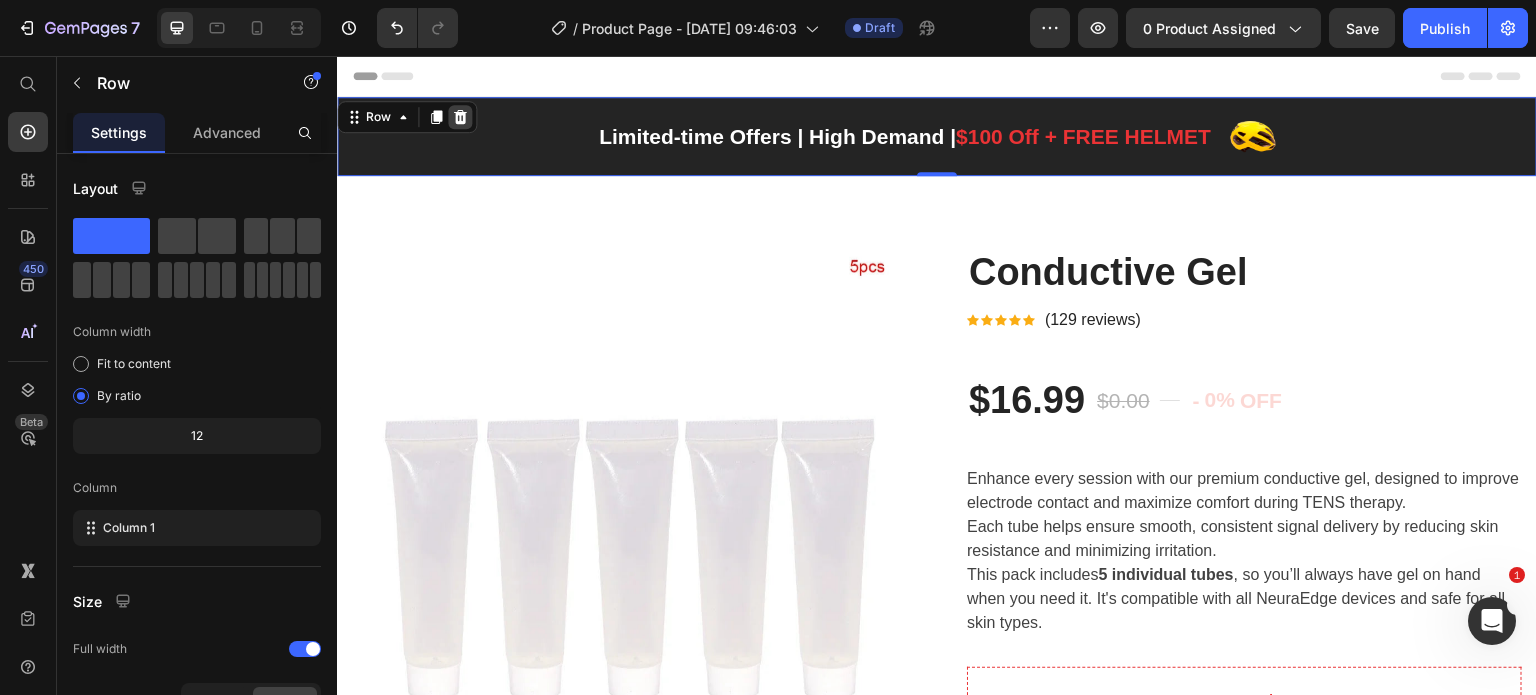 click at bounding box center [460, 117] 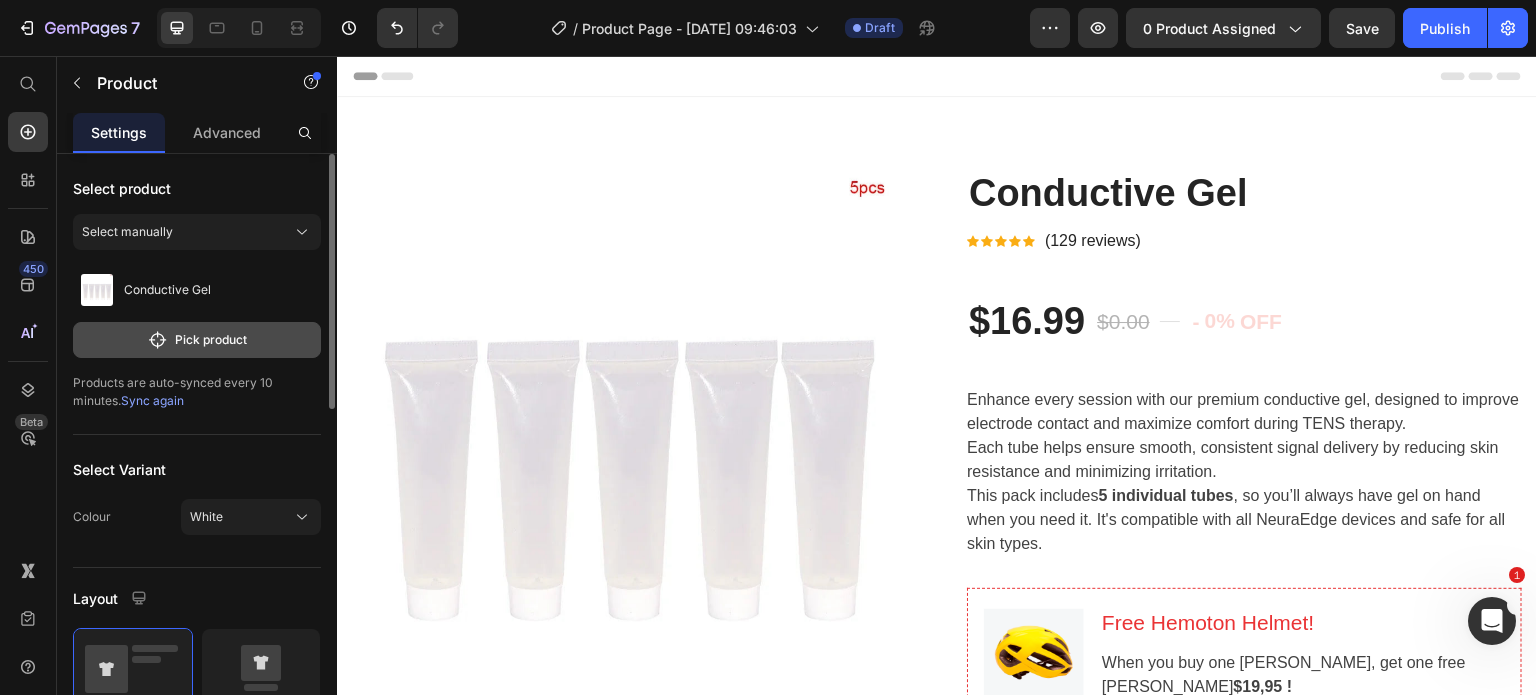 click 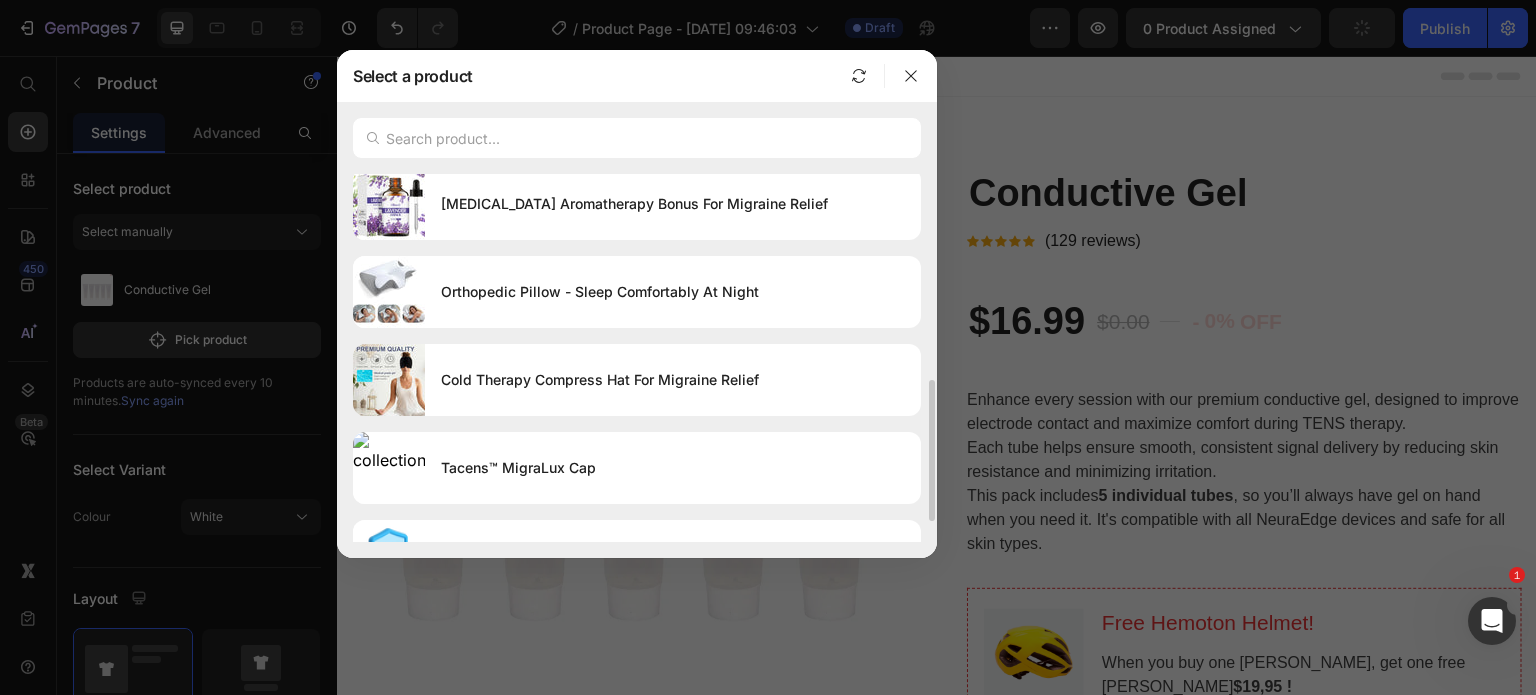 scroll, scrollTop: 535, scrollLeft: 0, axis: vertical 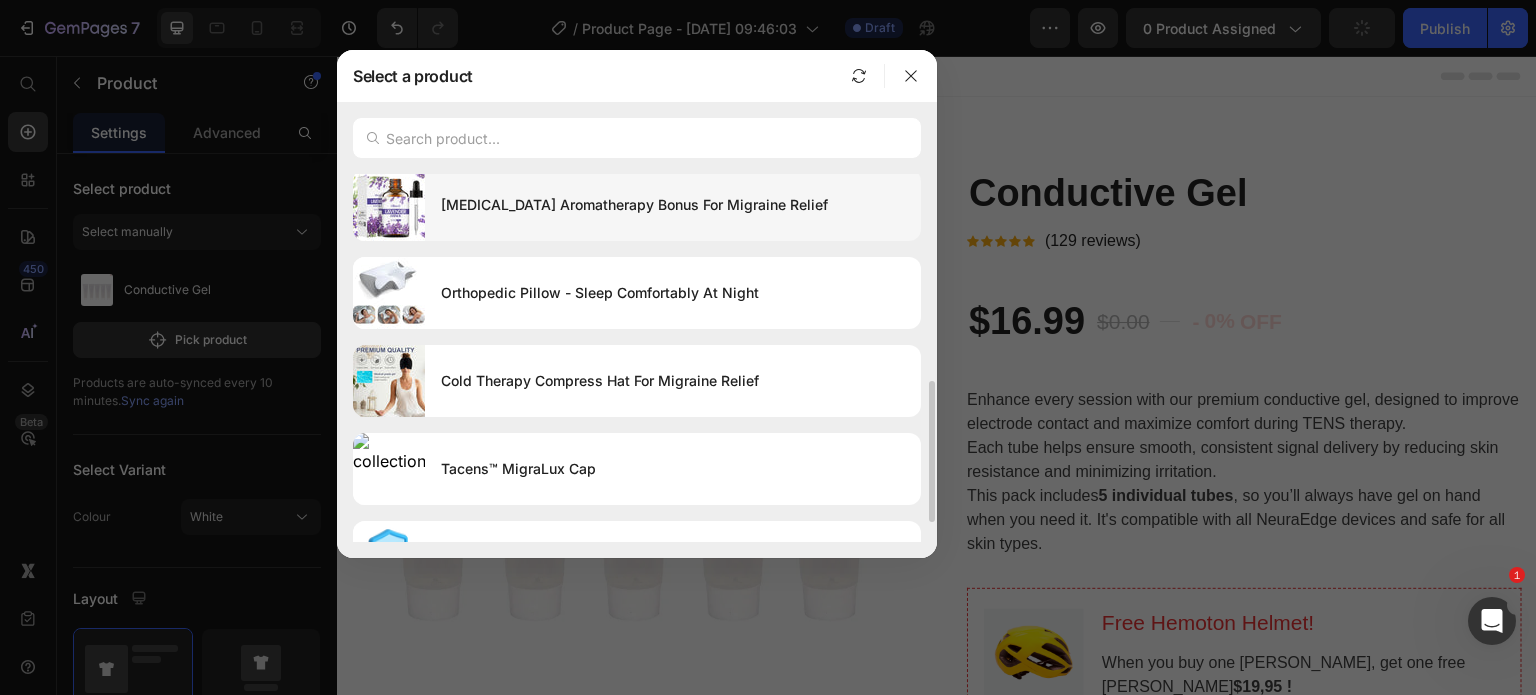 click on "[MEDICAL_DATA] Aromatherapy Bonus For Migraine Relief" at bounding box center [673, 205] 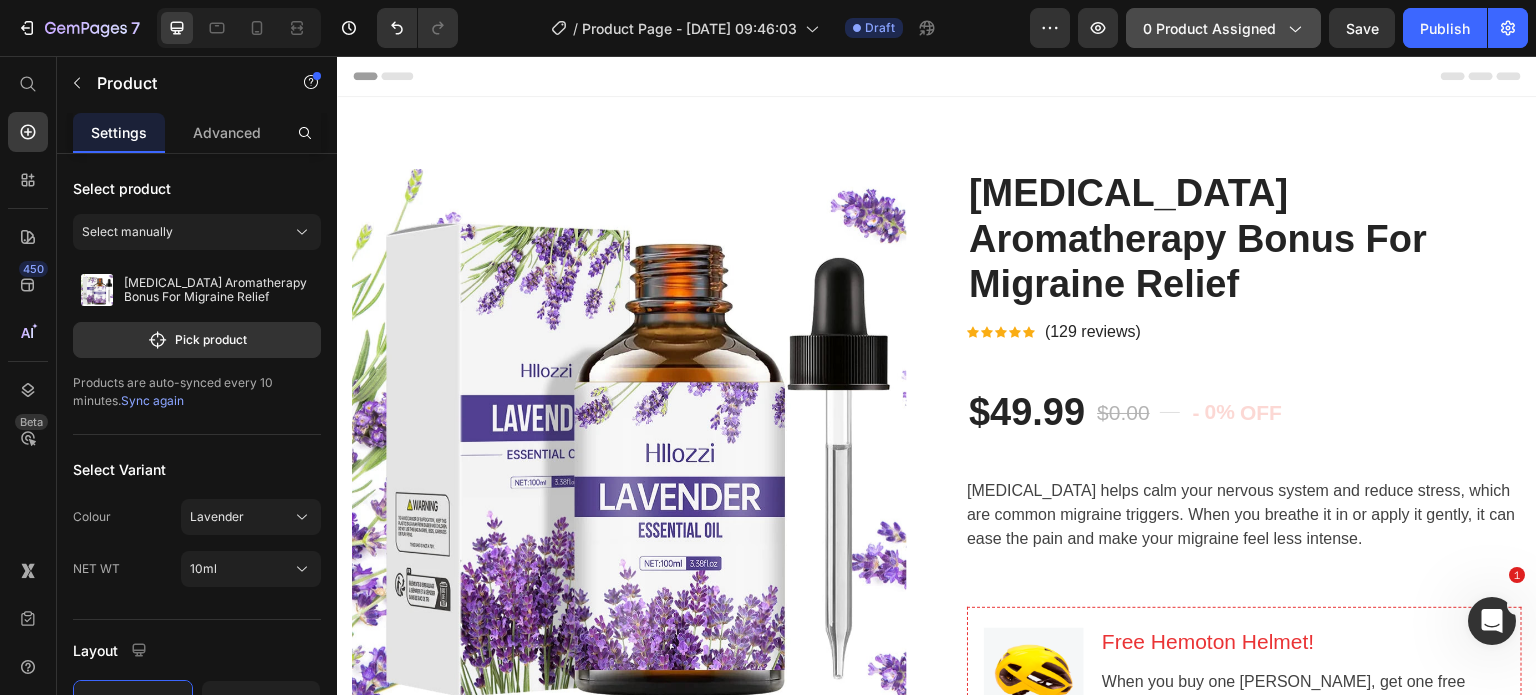 click on "0 product assigned" 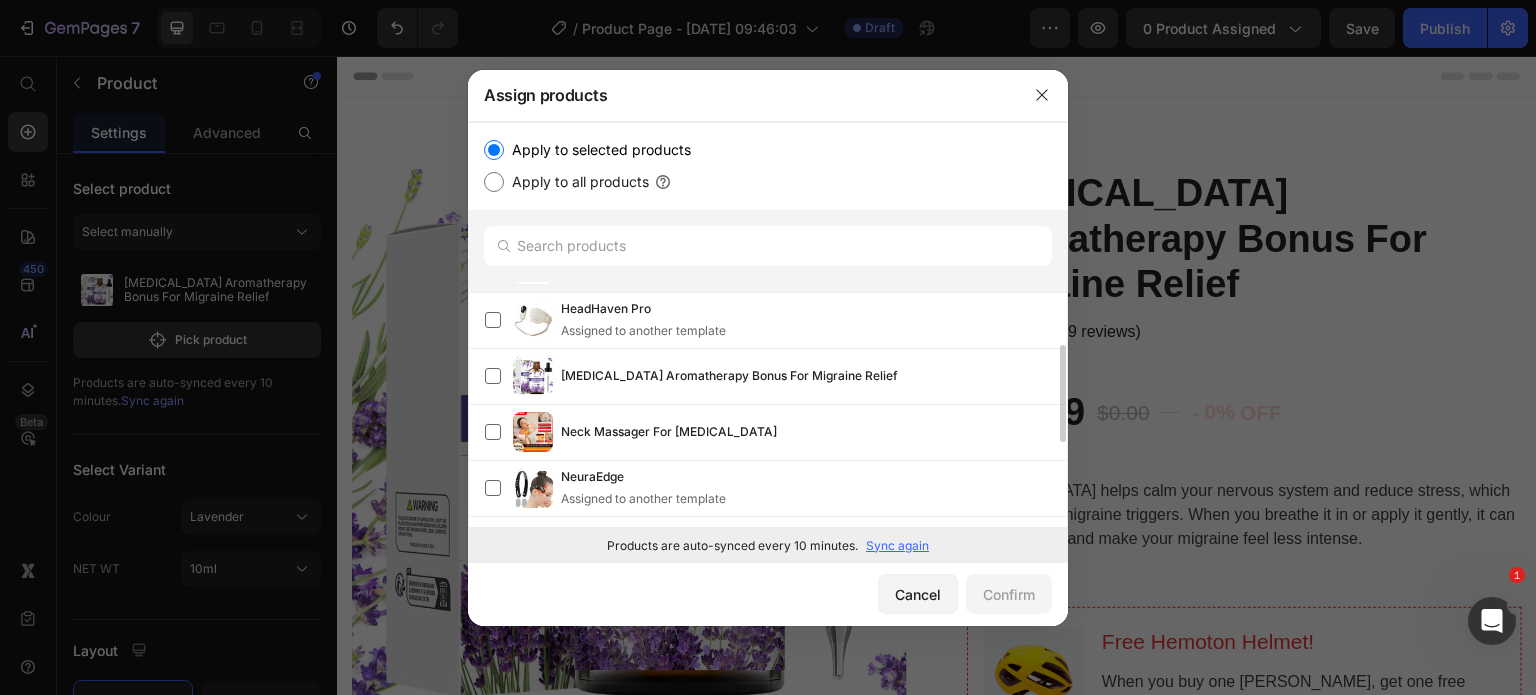 scroll, scrollTop: 157, scrollLeft: 0, axis: vertical 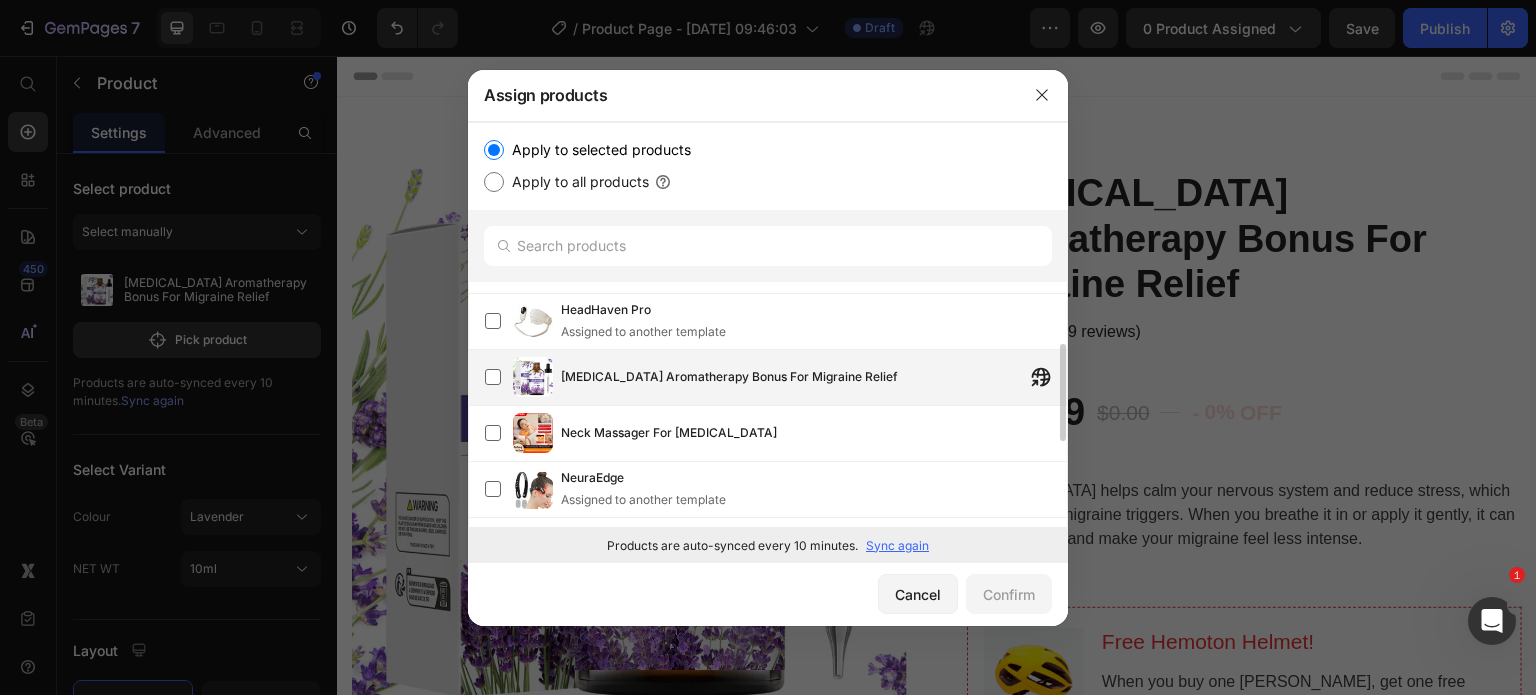 click on "[MEDICAL_DATA] Aromatherapy Bonus For Migraine Relief" at bounding box center (814, 377) 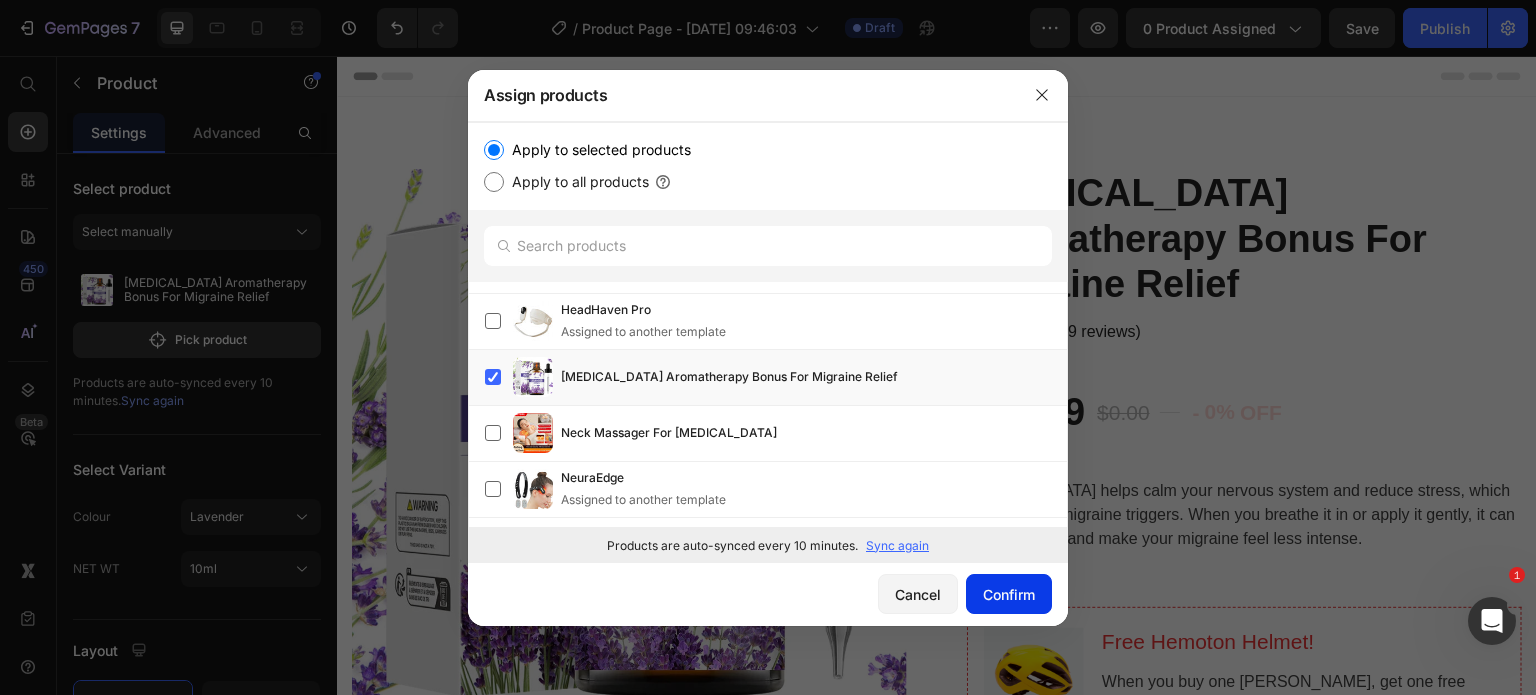 click on "Confirm" at bounding box center [1009, 594] 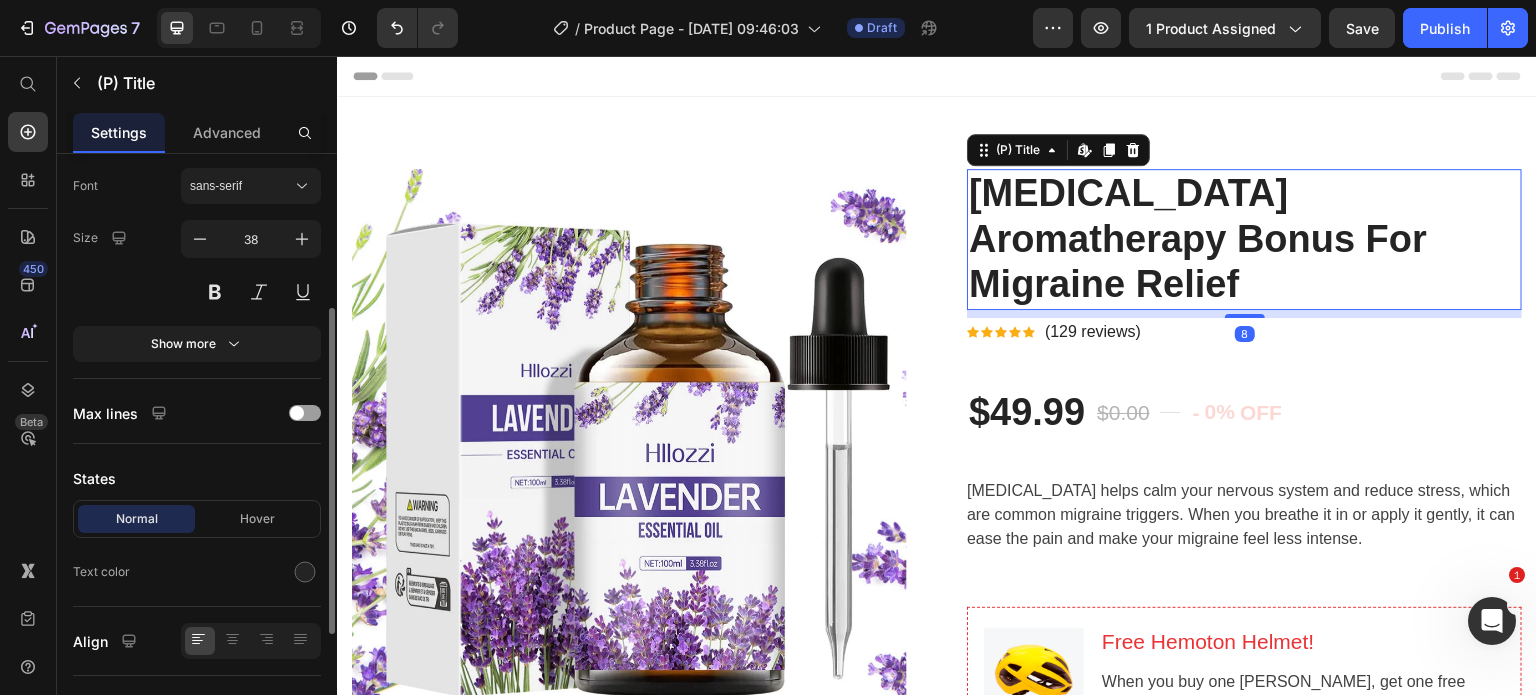 scroll, scrollTop: 312, scrollLeft: 0, axis: vertical 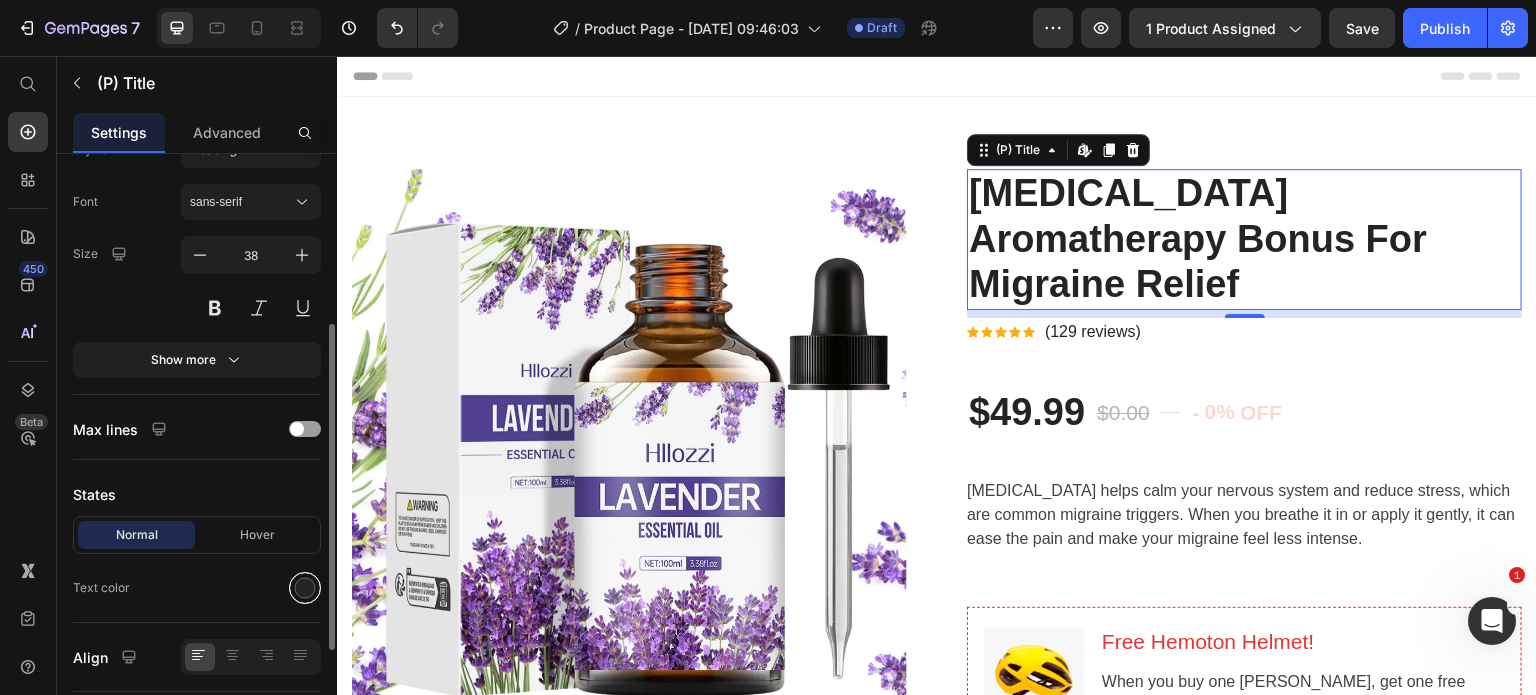 click at bounding box center [305, 588] 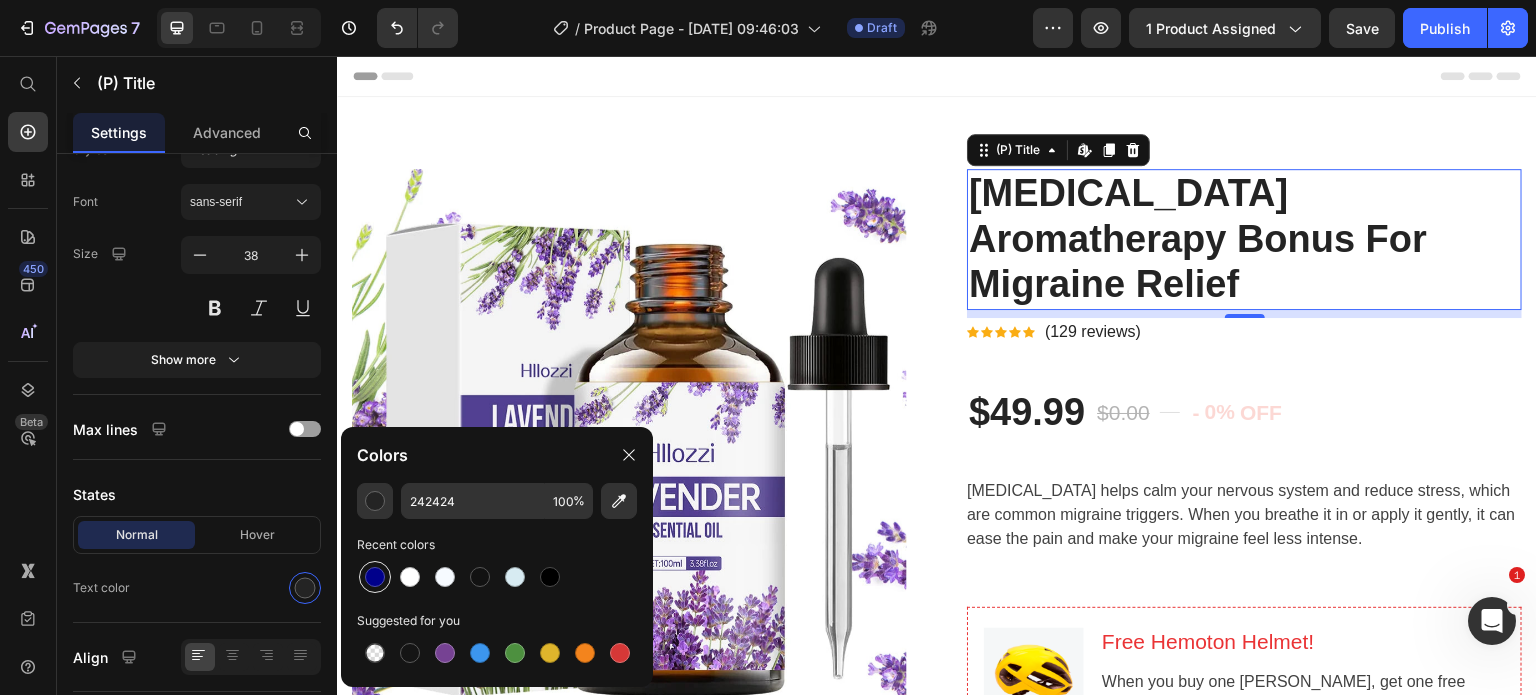 click at bounding box center [375, 577] 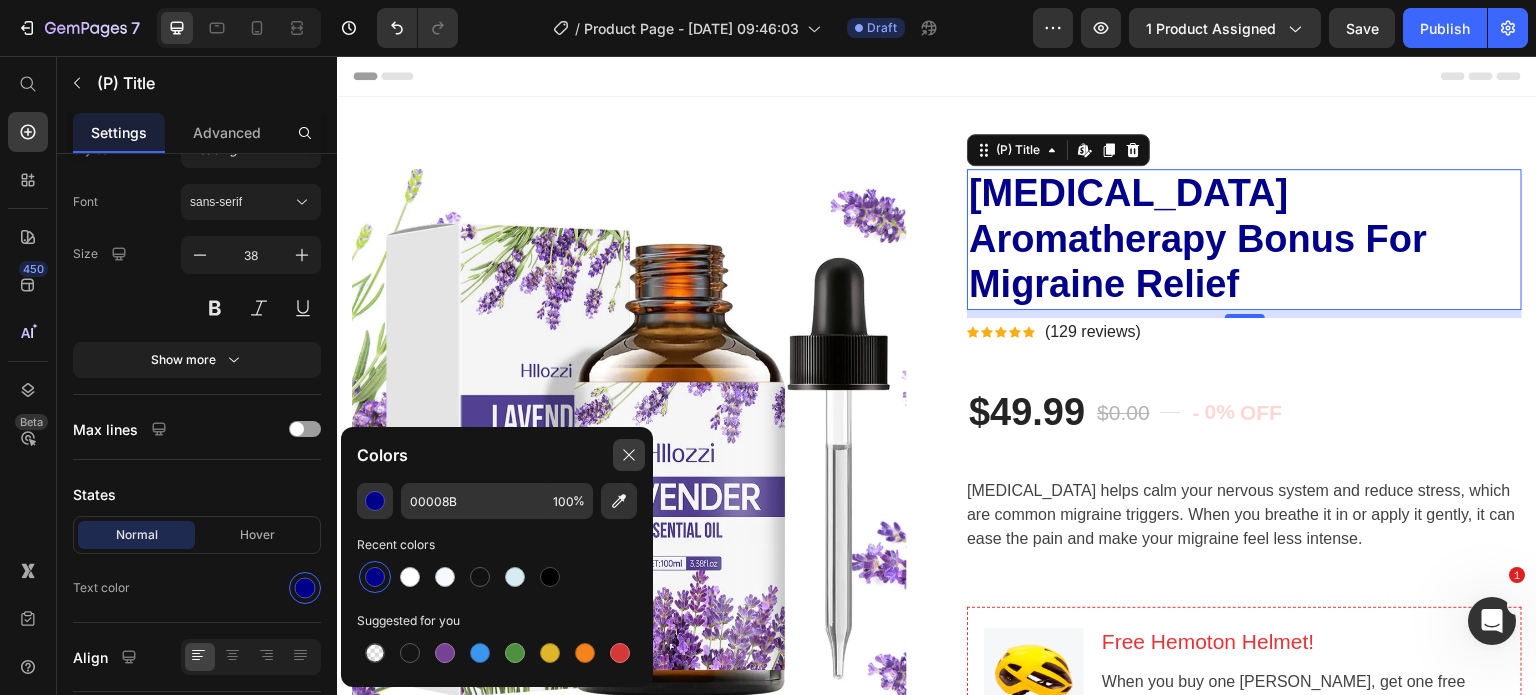 click at bounding box center (629, 455) 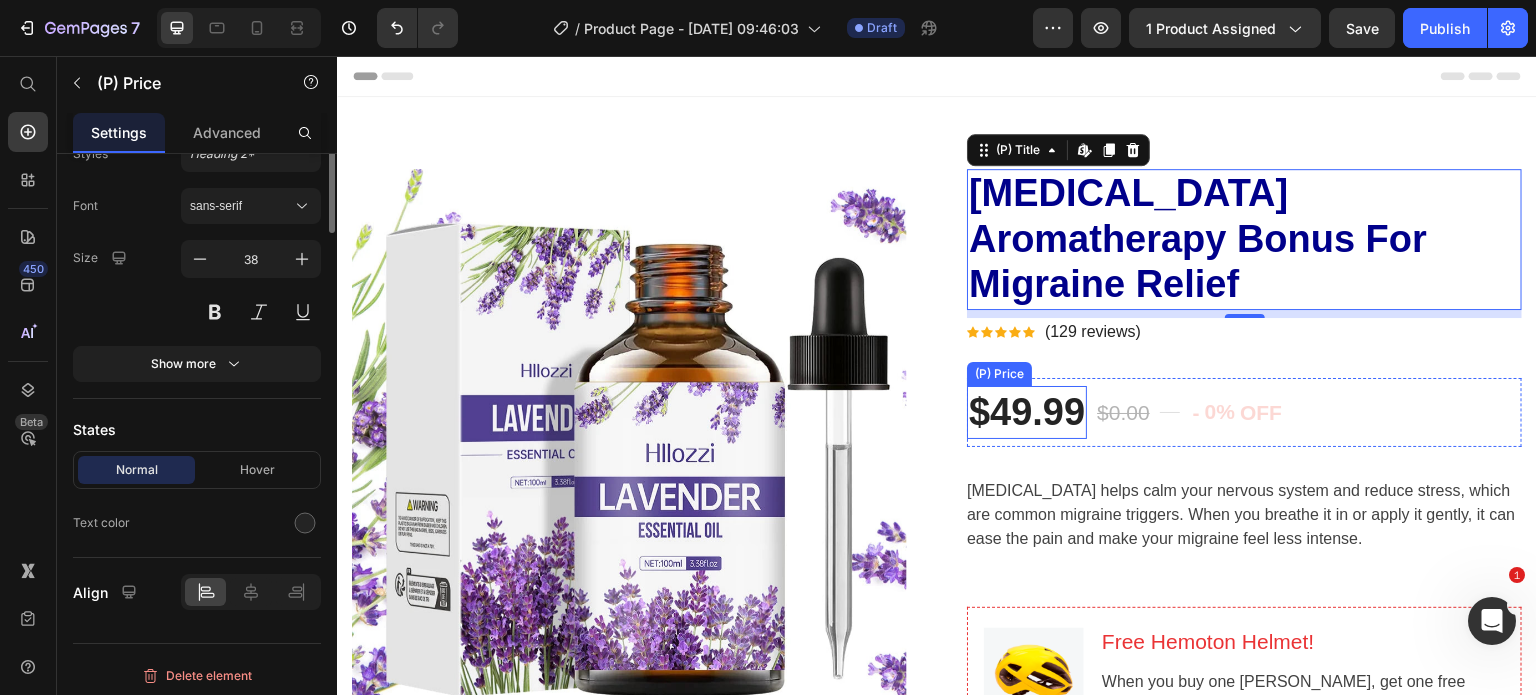 click on "$49.99" at bounding box center [1027, 412] 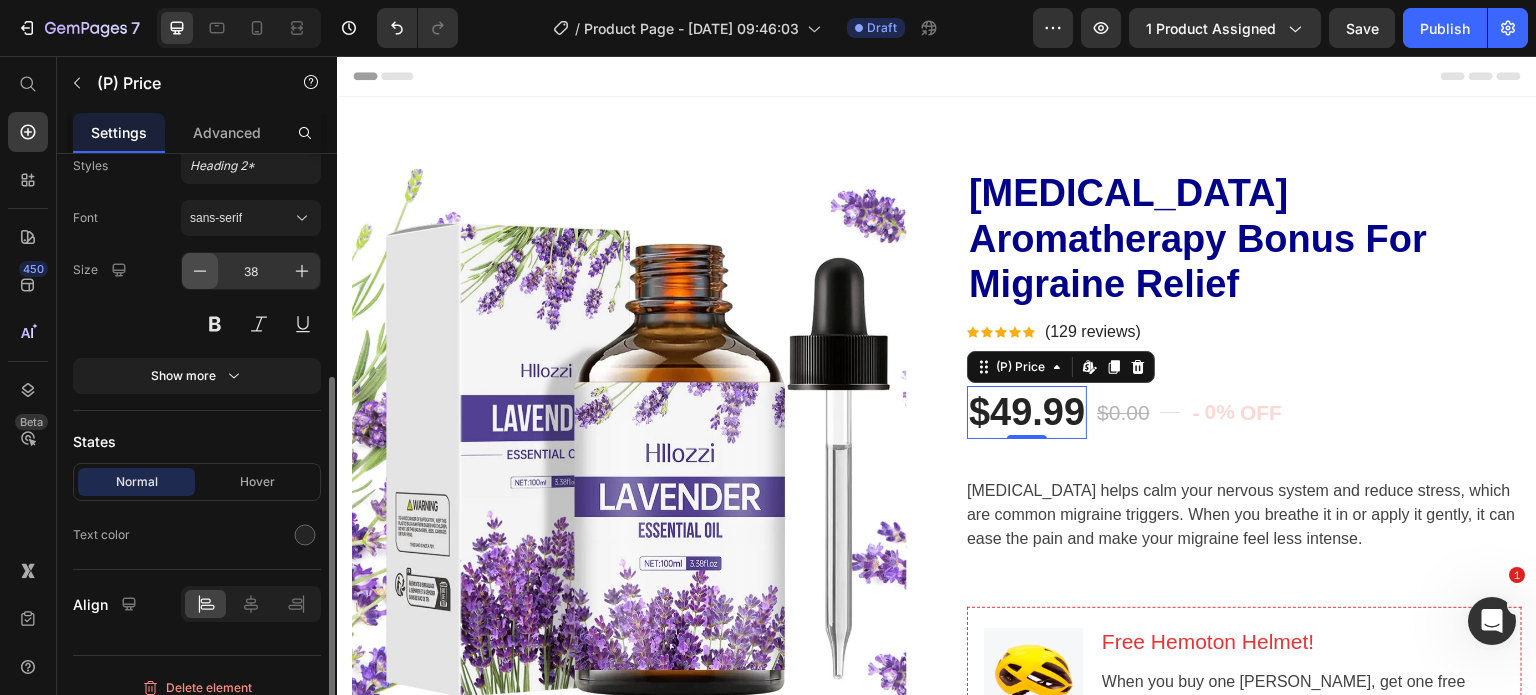 scroll, scrollTop: 316, scrollLeft: 0, axis: vertical 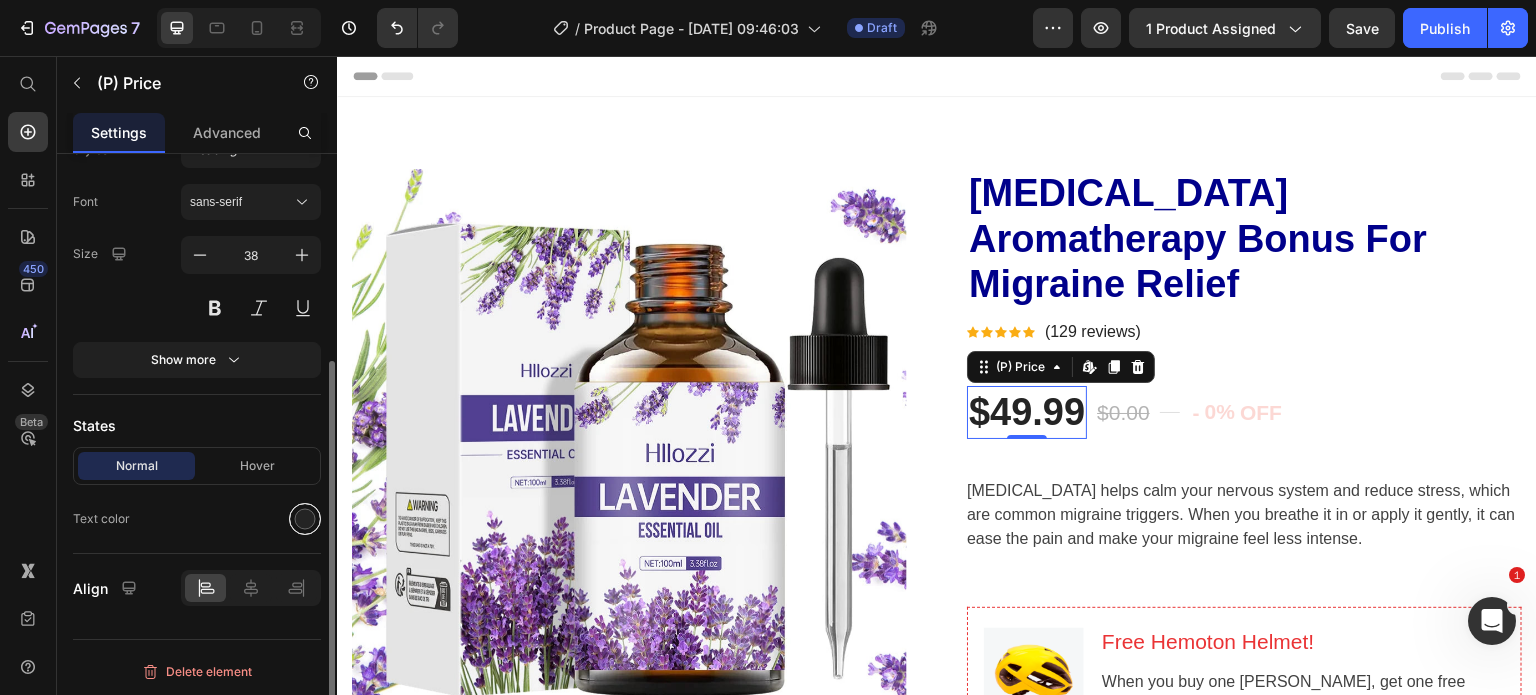 click at bounding box center [305, 519] 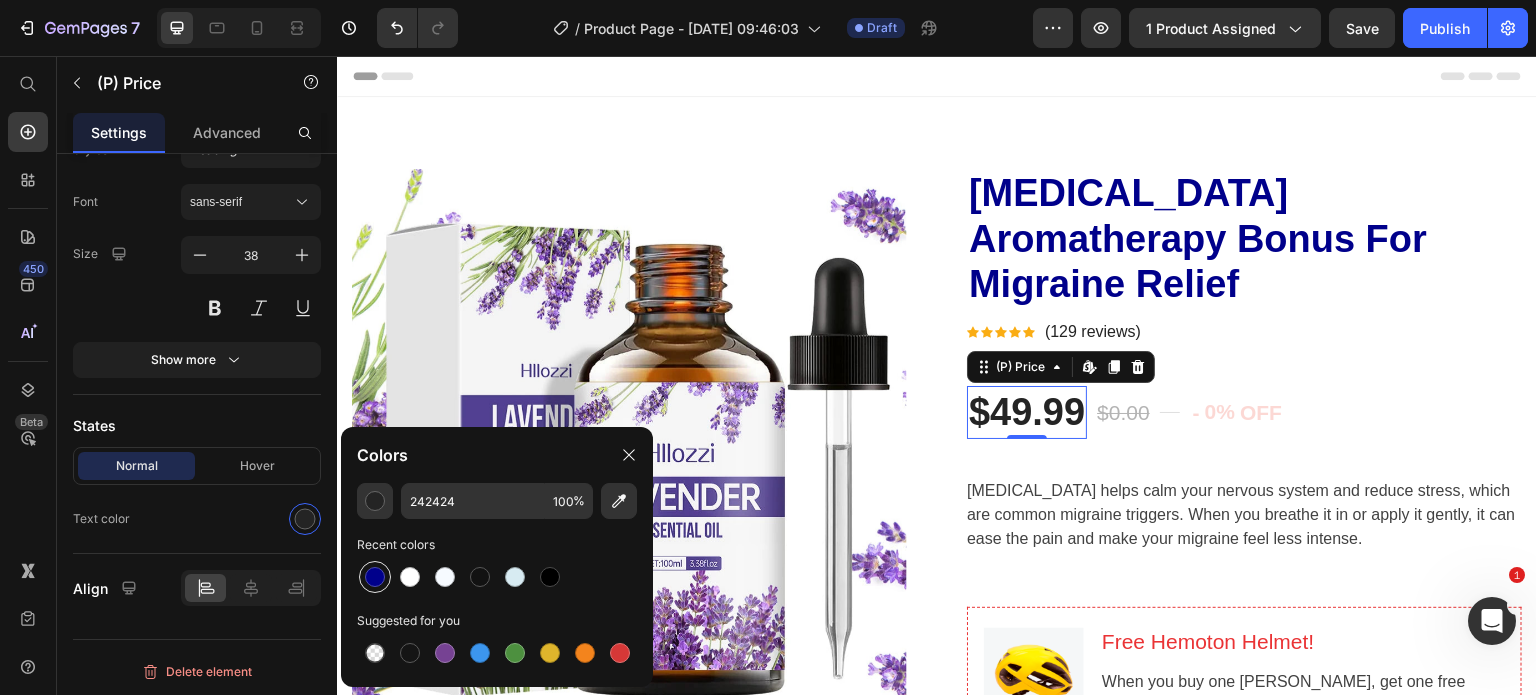 click at bounding box center [375, 577] 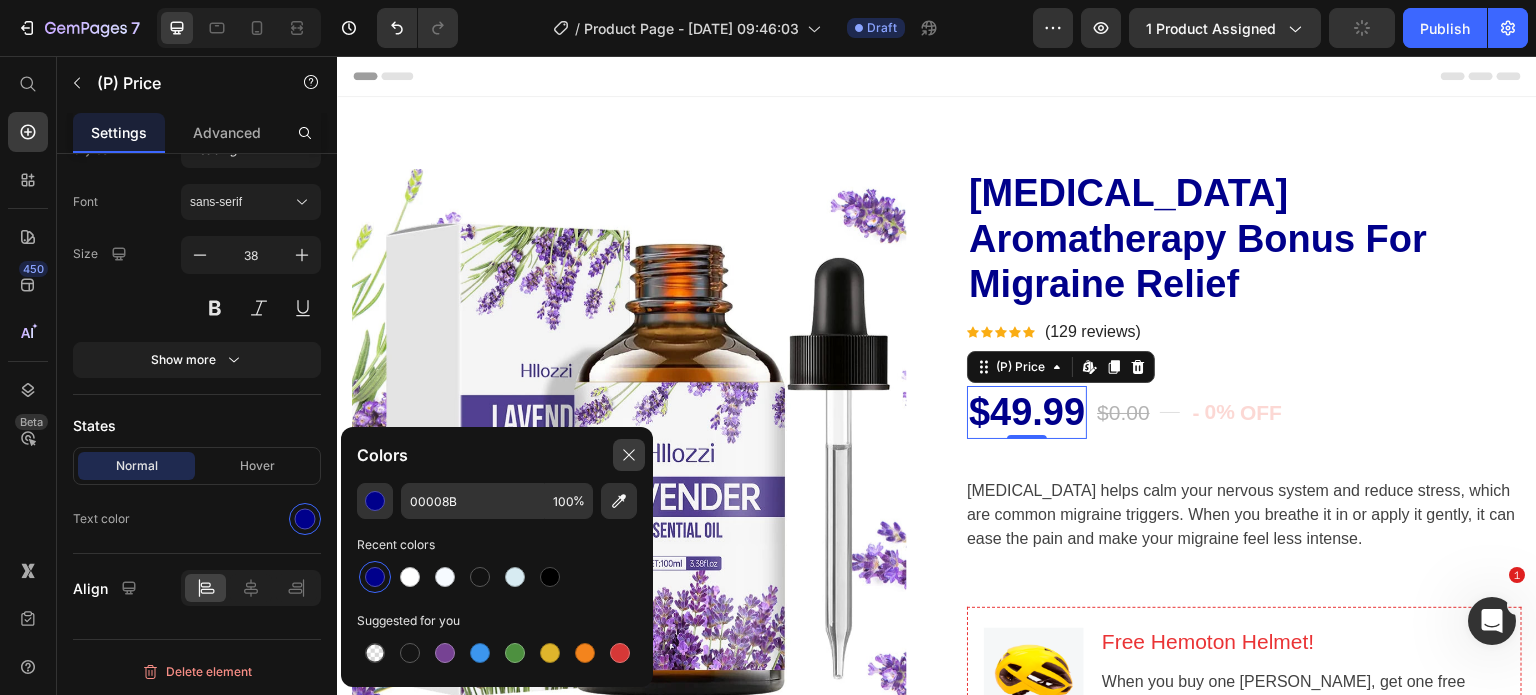click 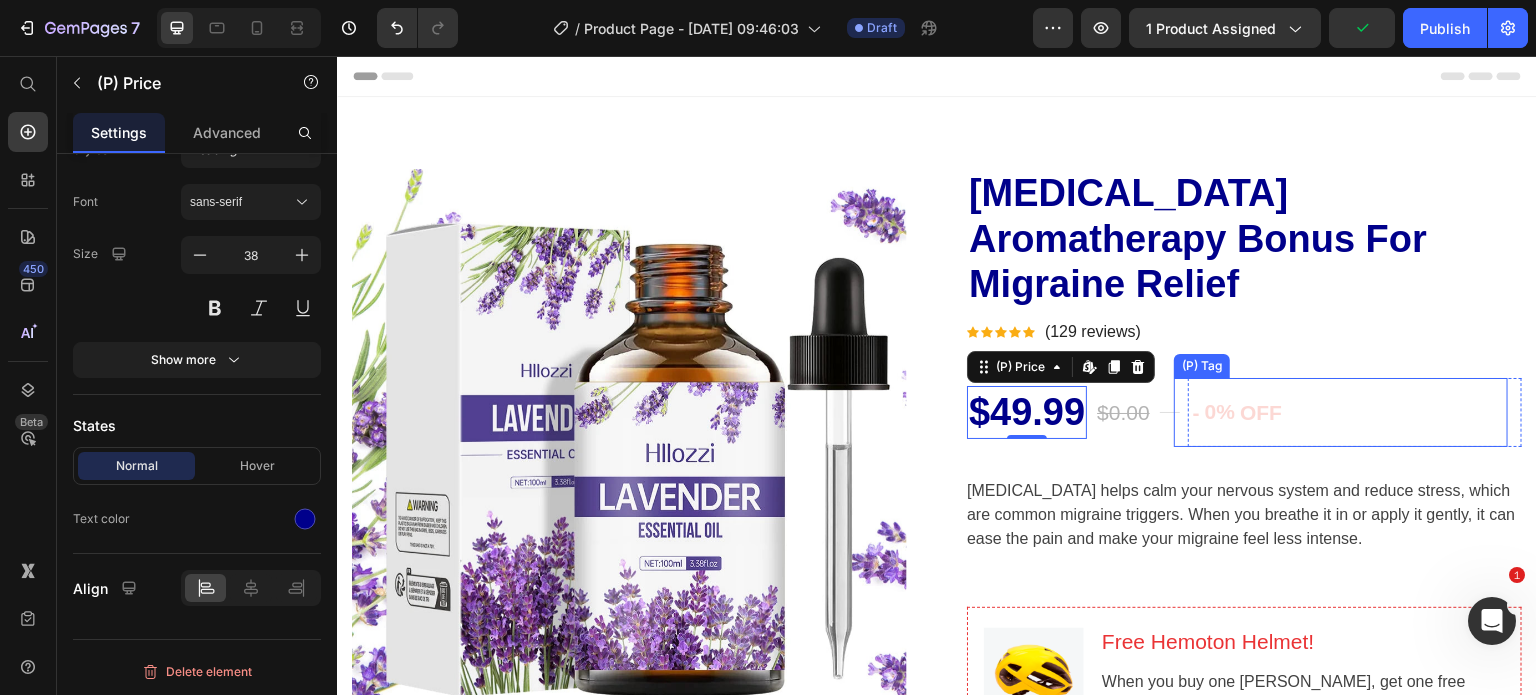 click on "- 0% OFF" at bounding box center [1237, 413] 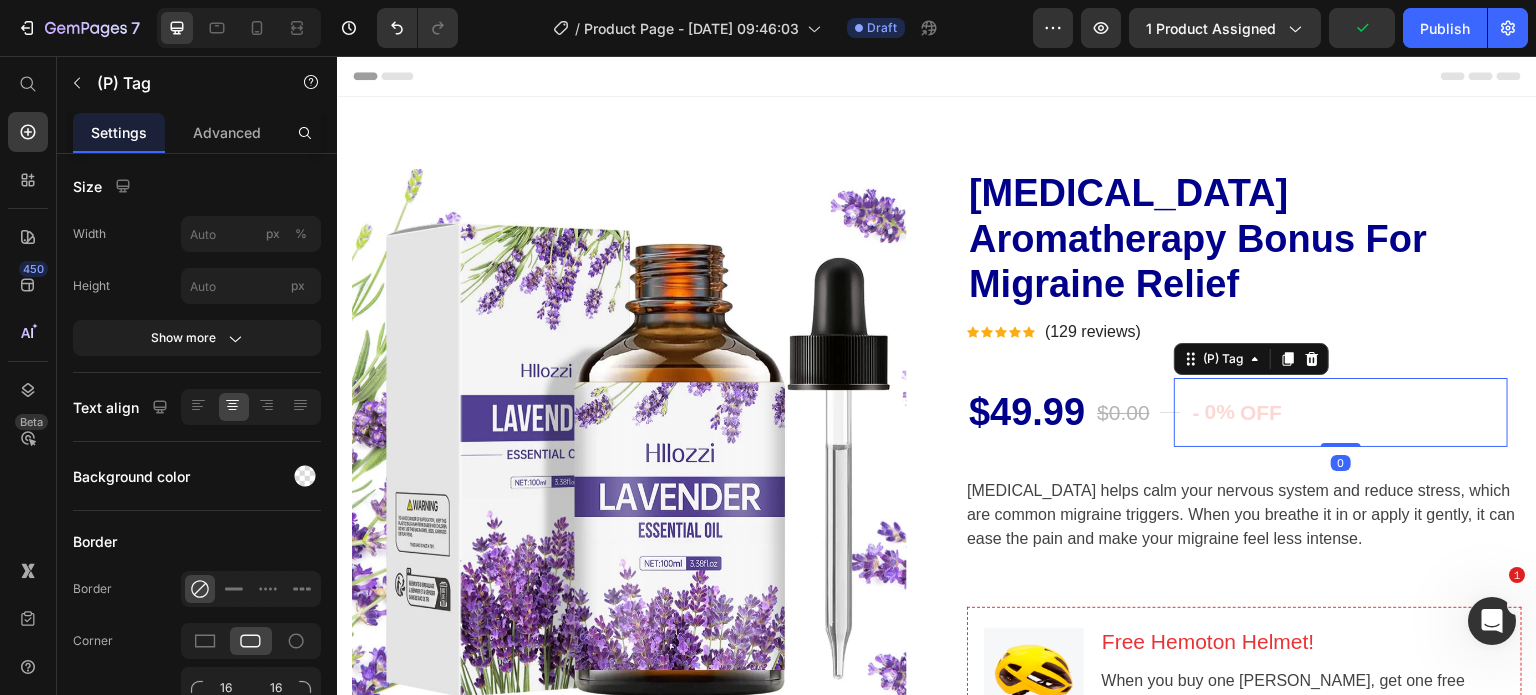 scroll, scrollTop: 0, scrollLeft: 0, axis: both 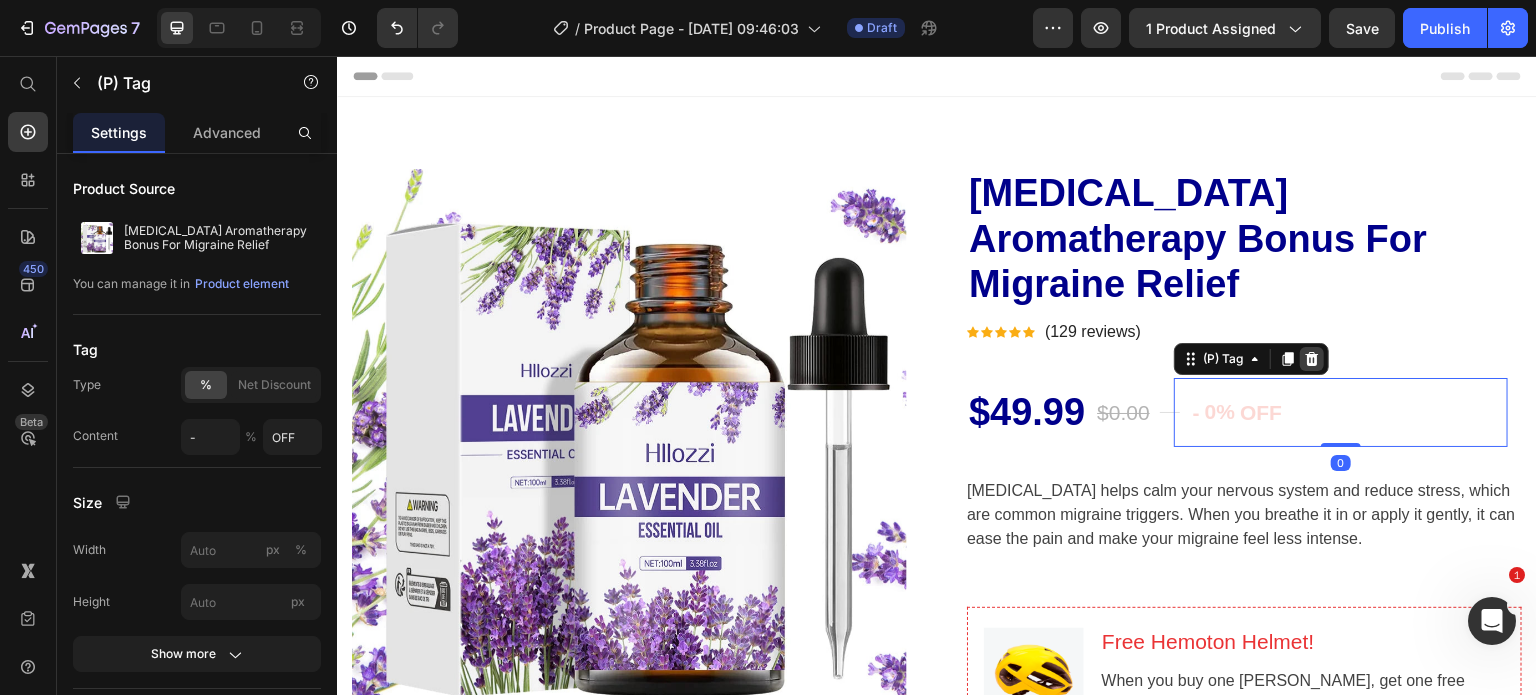 click 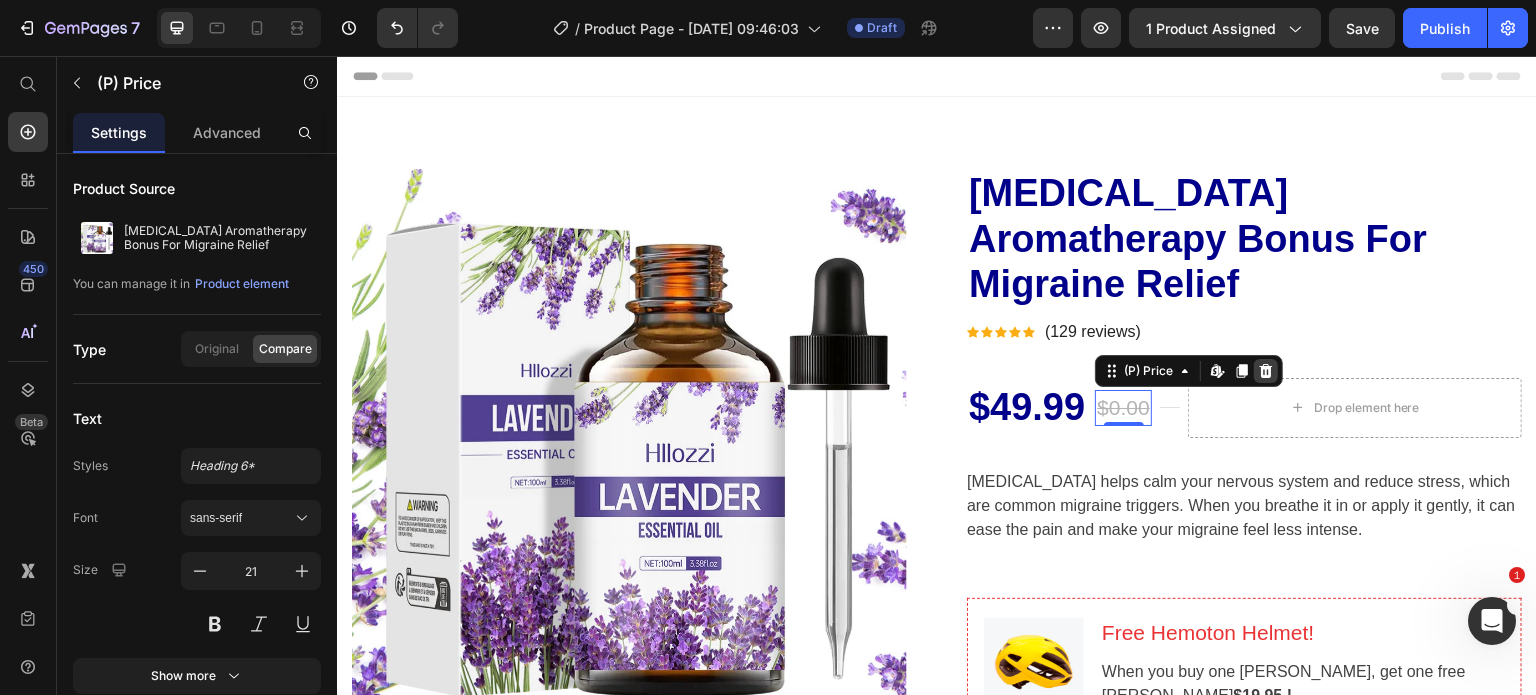 click 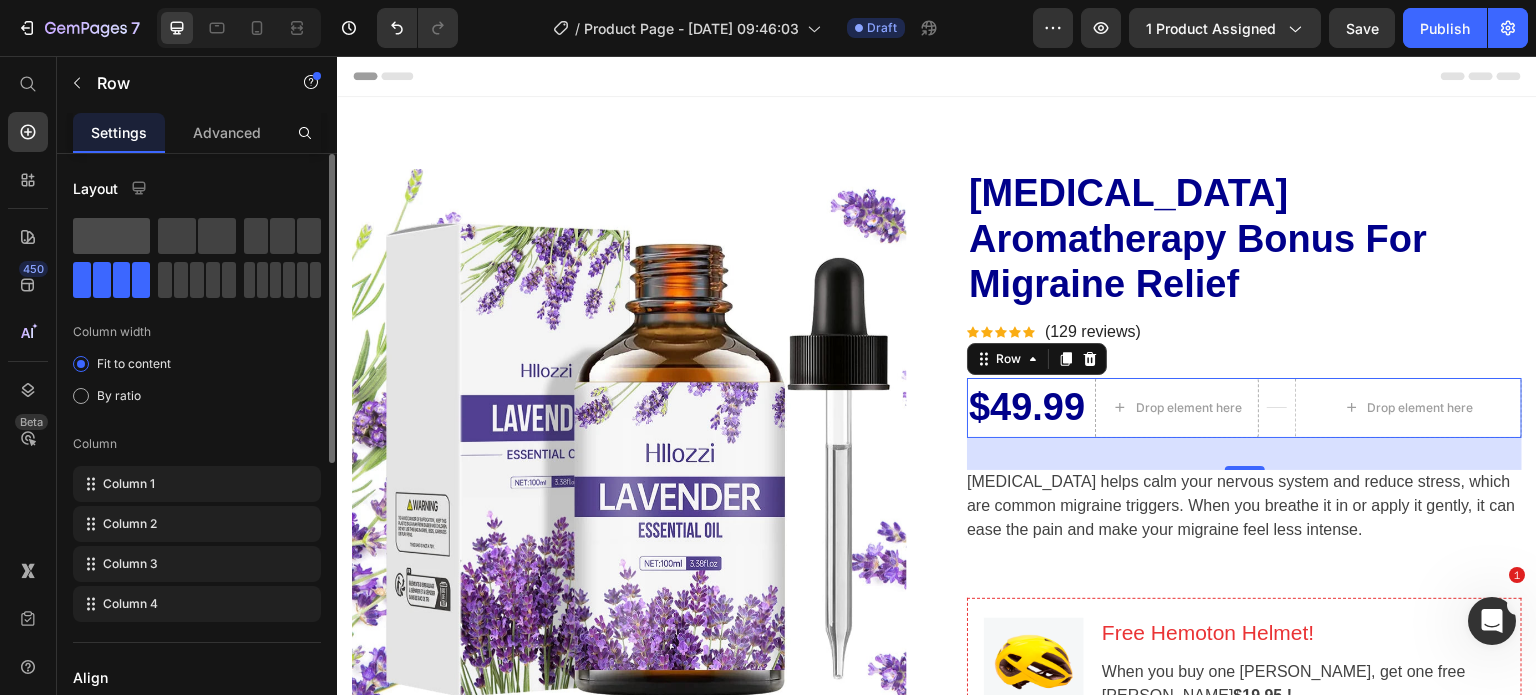 click 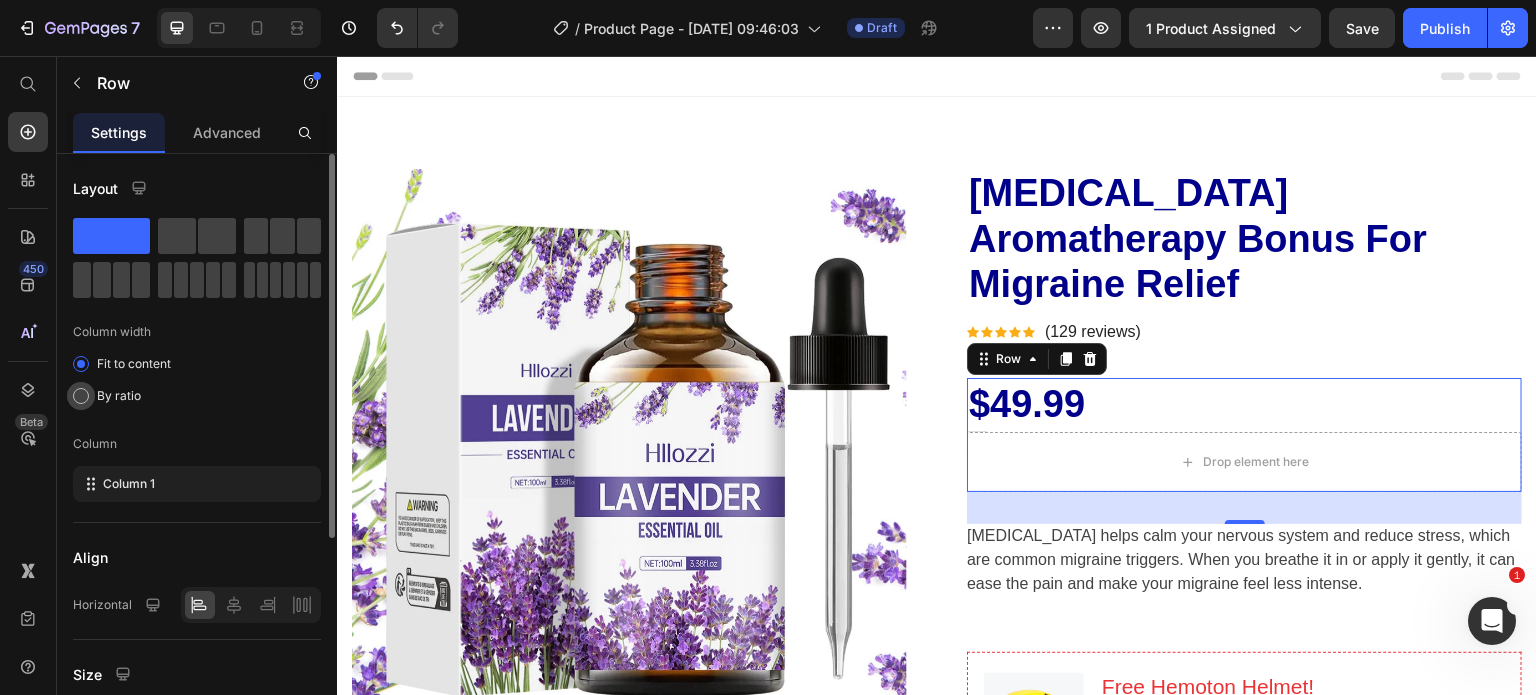 click on "By ratio" at bounding box center [119, 396] 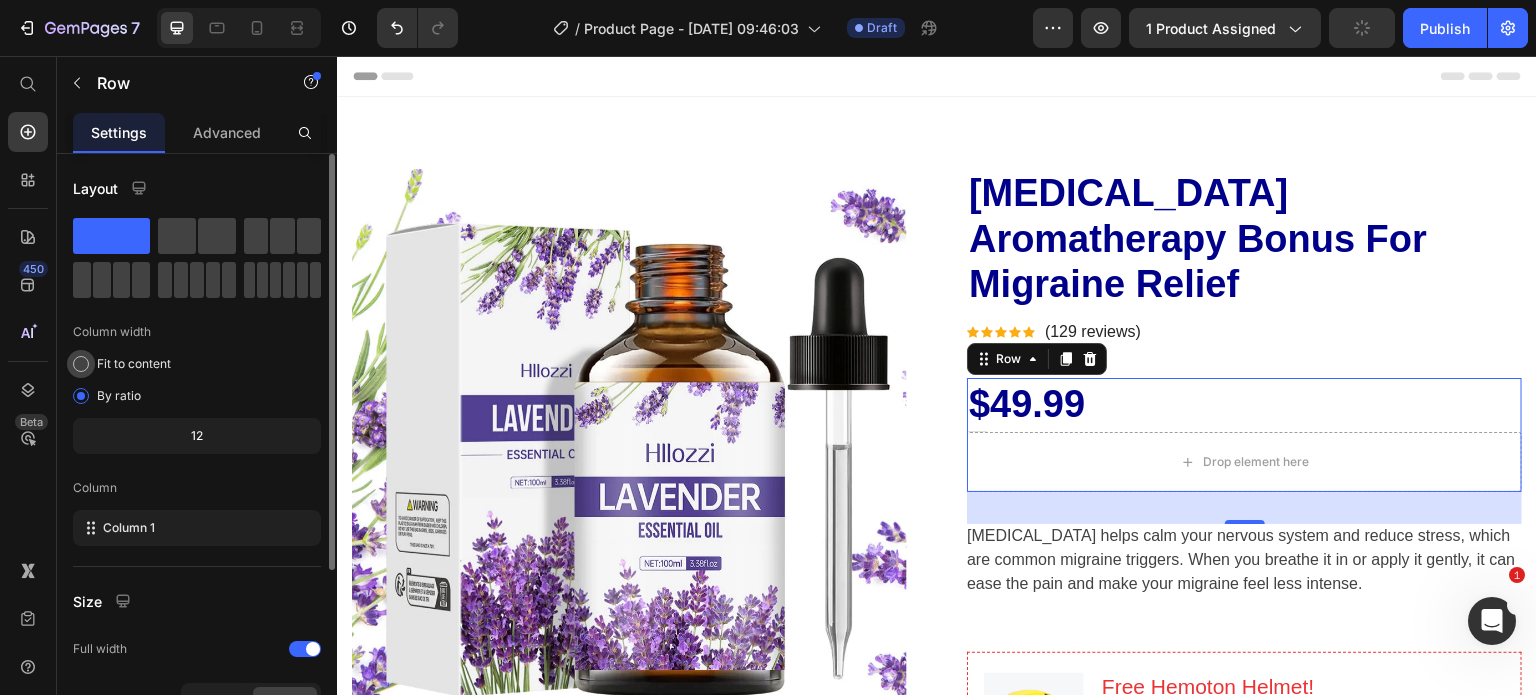 click on "Fit to content" at bounding box center [134, 364] 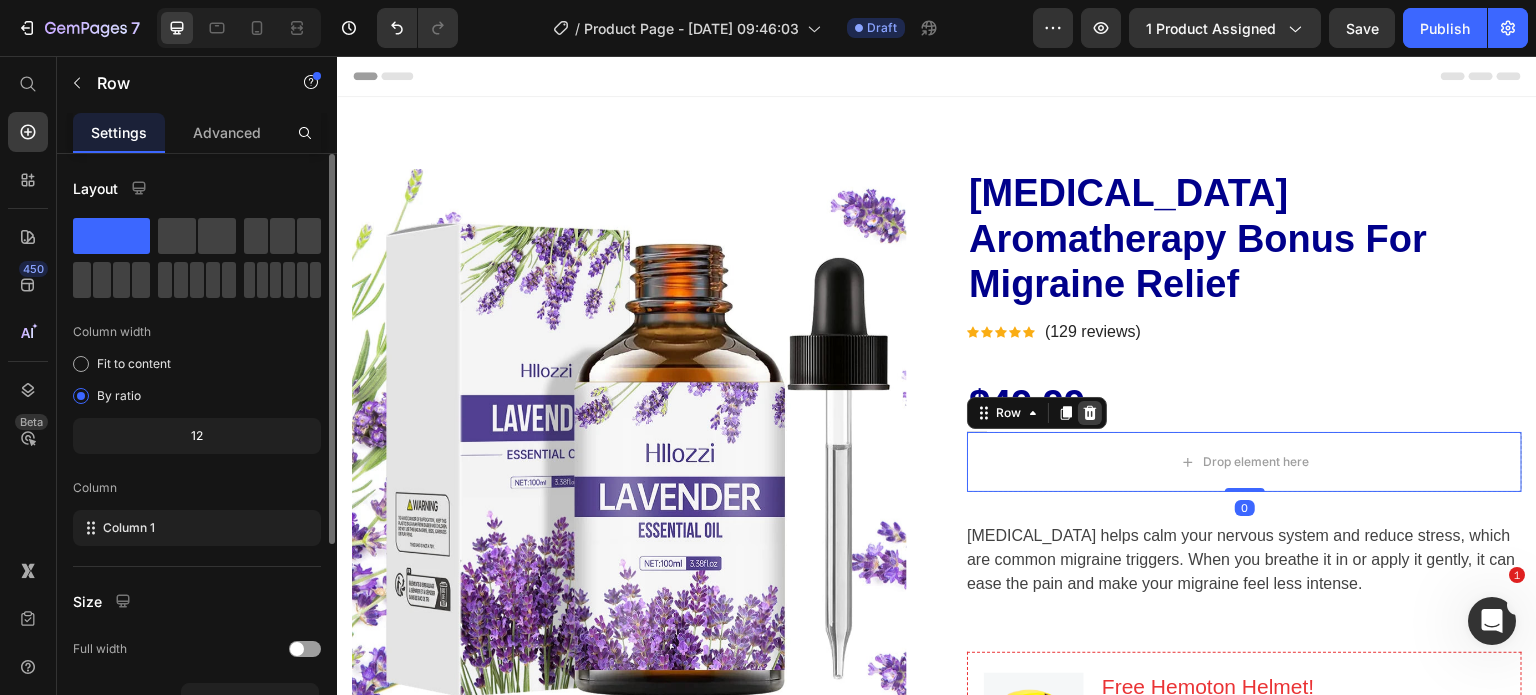click 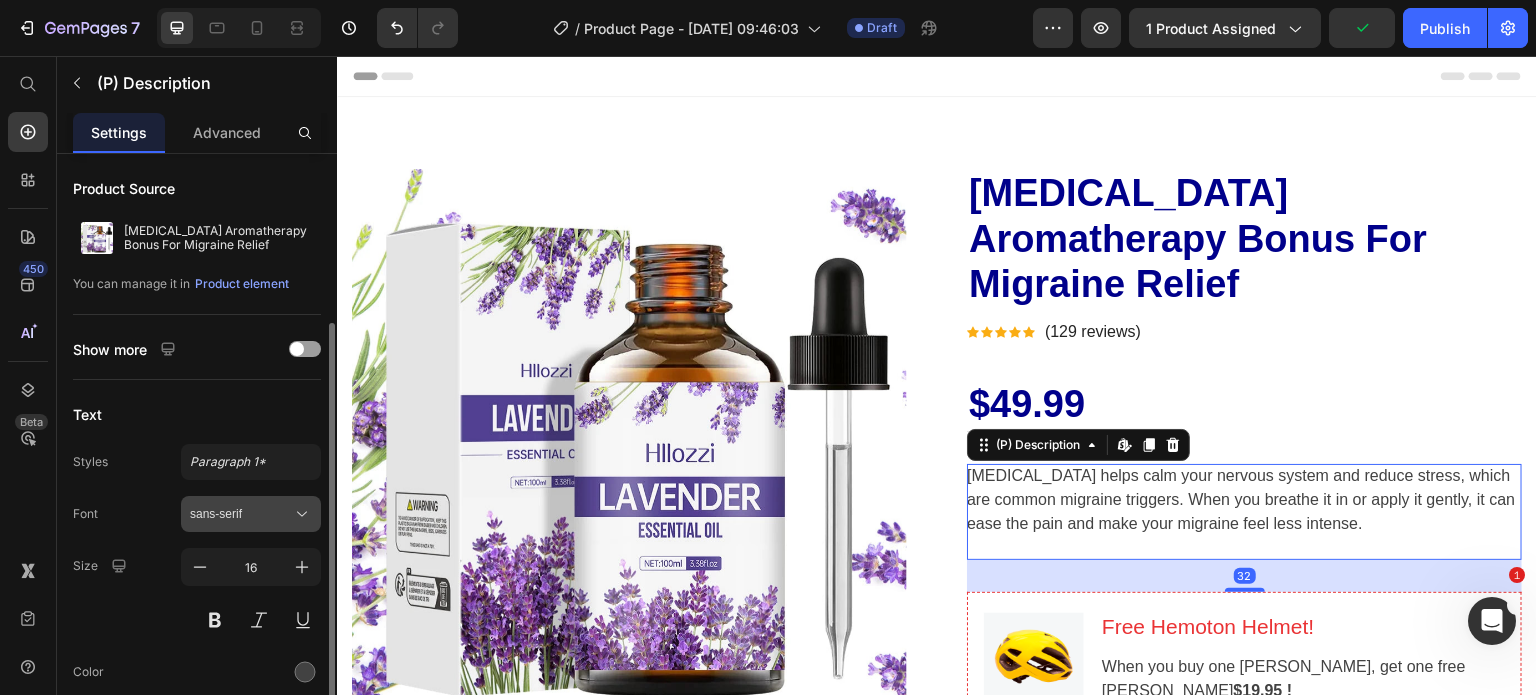 scroll, scrollTop: 140, scrollLeft: 0, axis: vertical 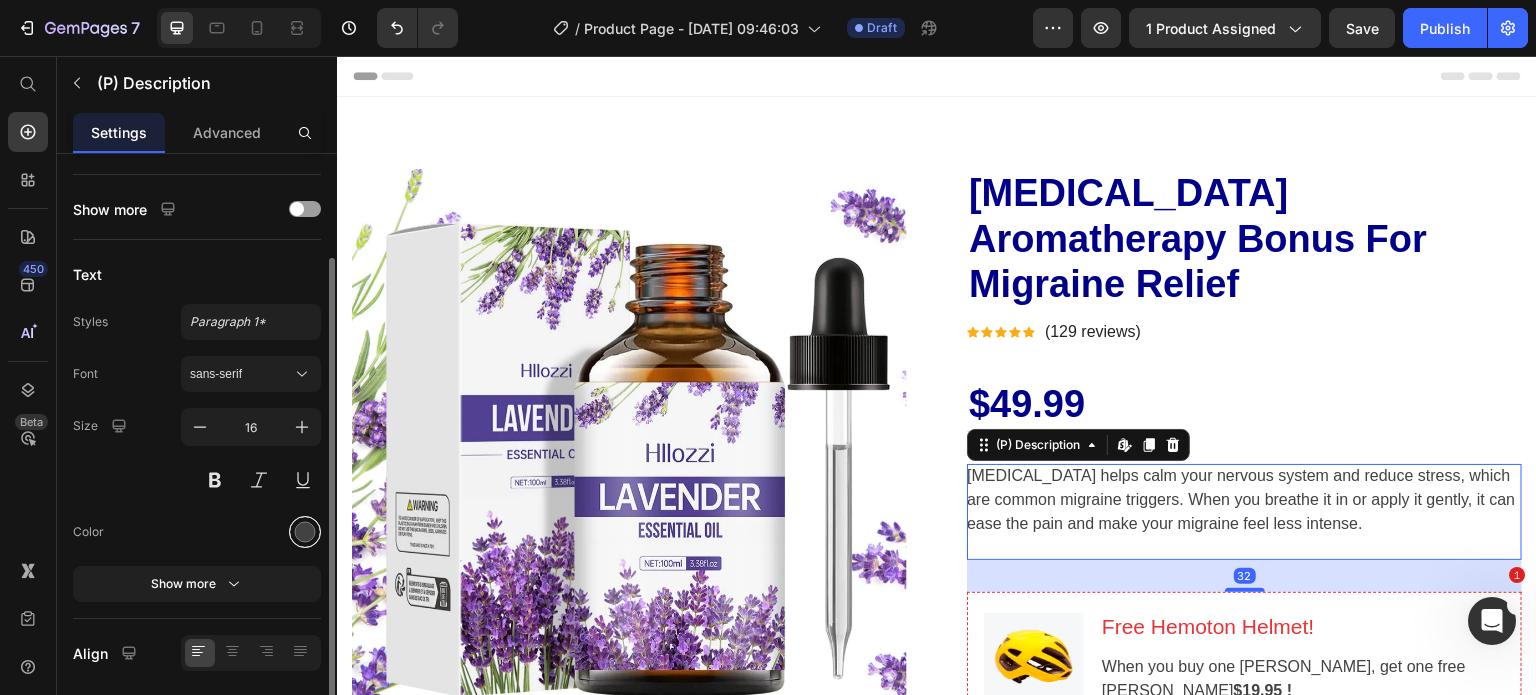 click at bounding box center [305, 532] 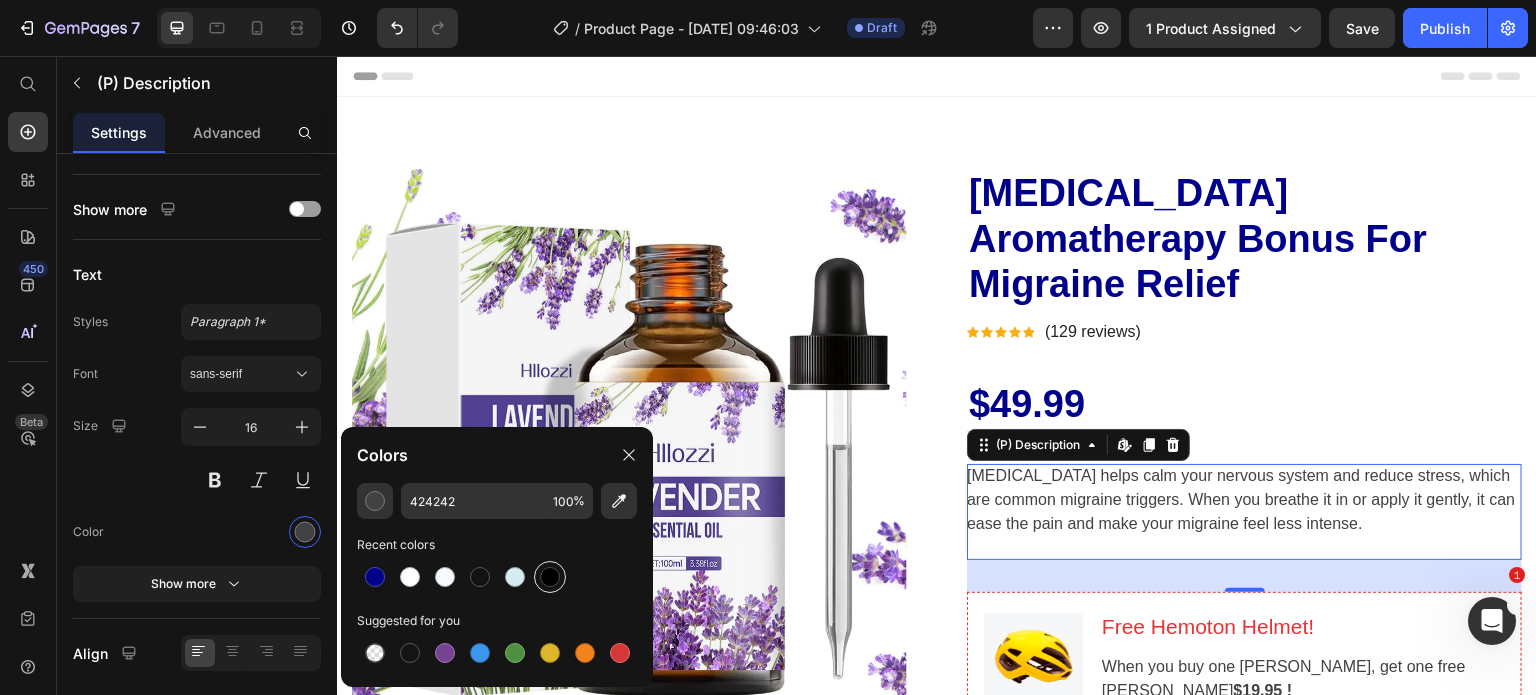 click at bounding box center (550, 577) 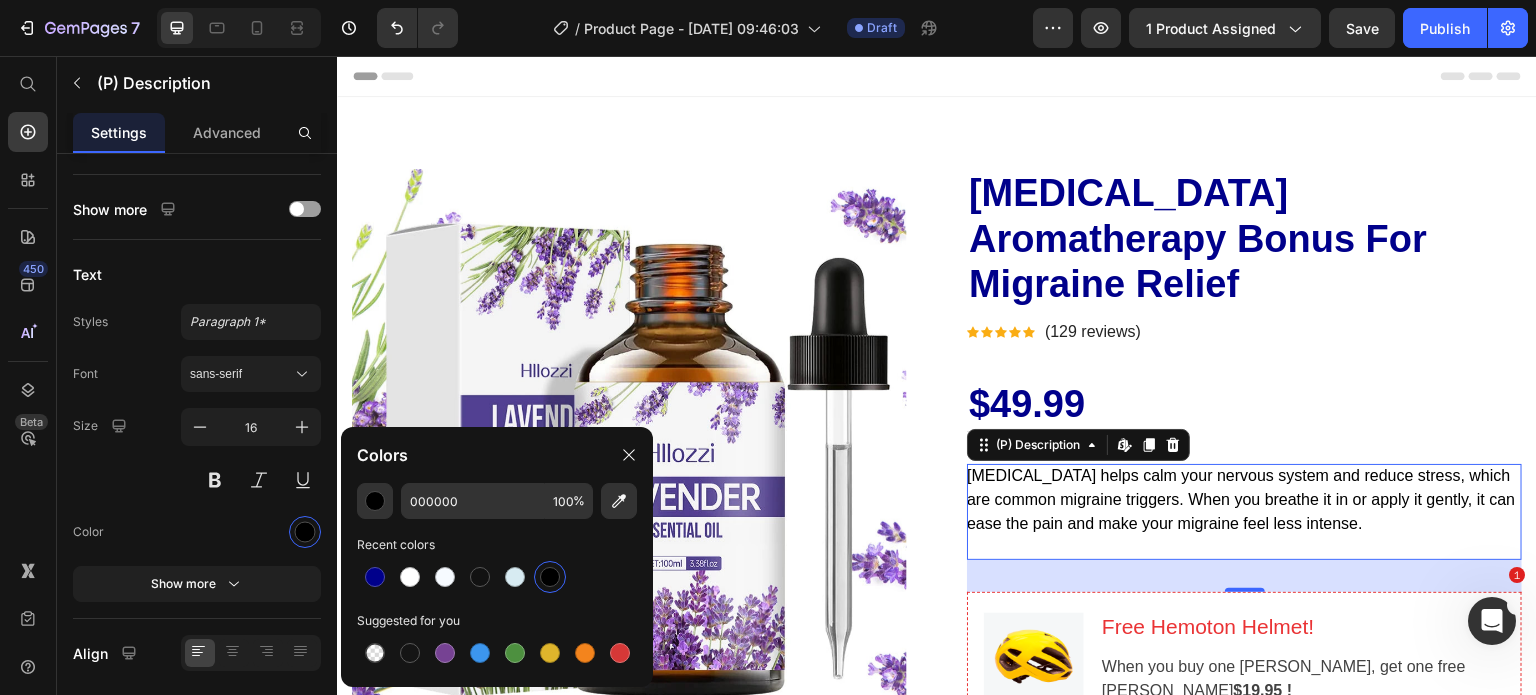 click on "Colors" 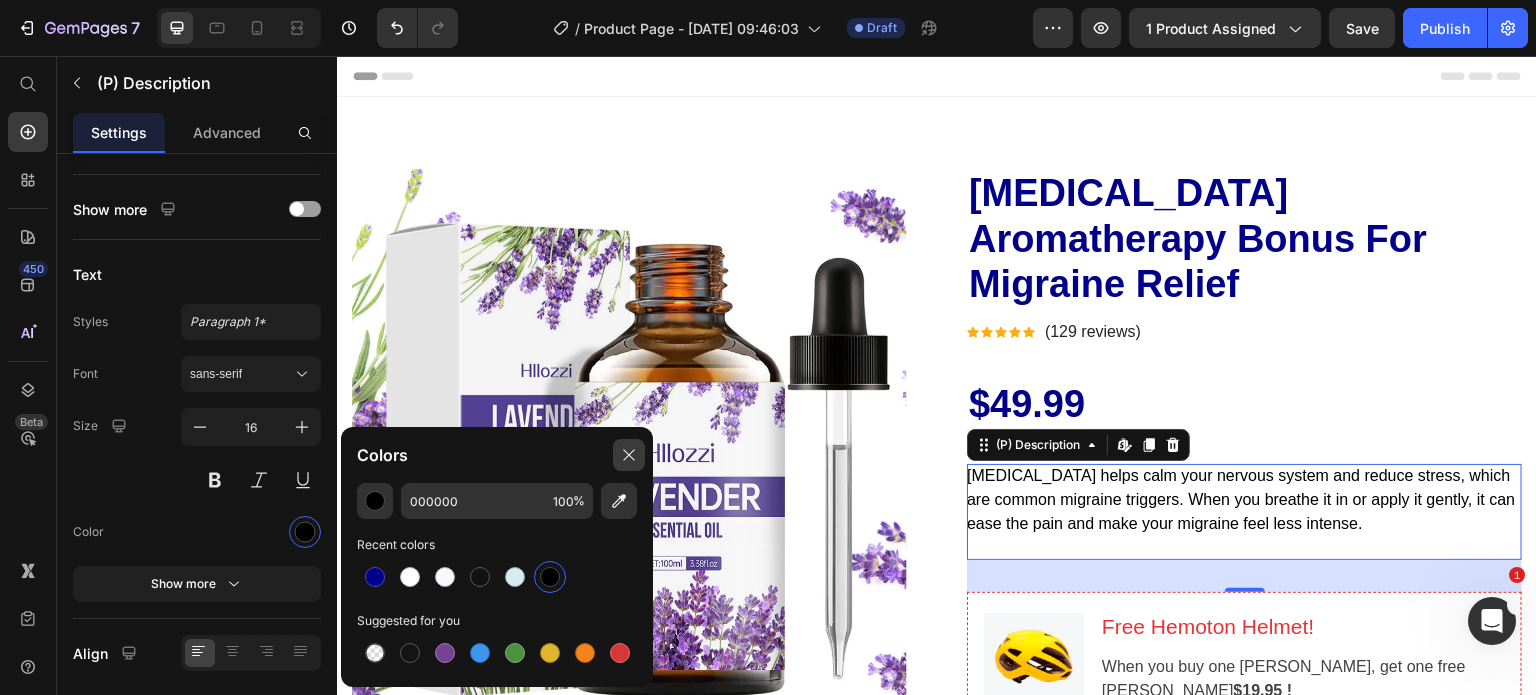 click at bounding box center [629, 455] 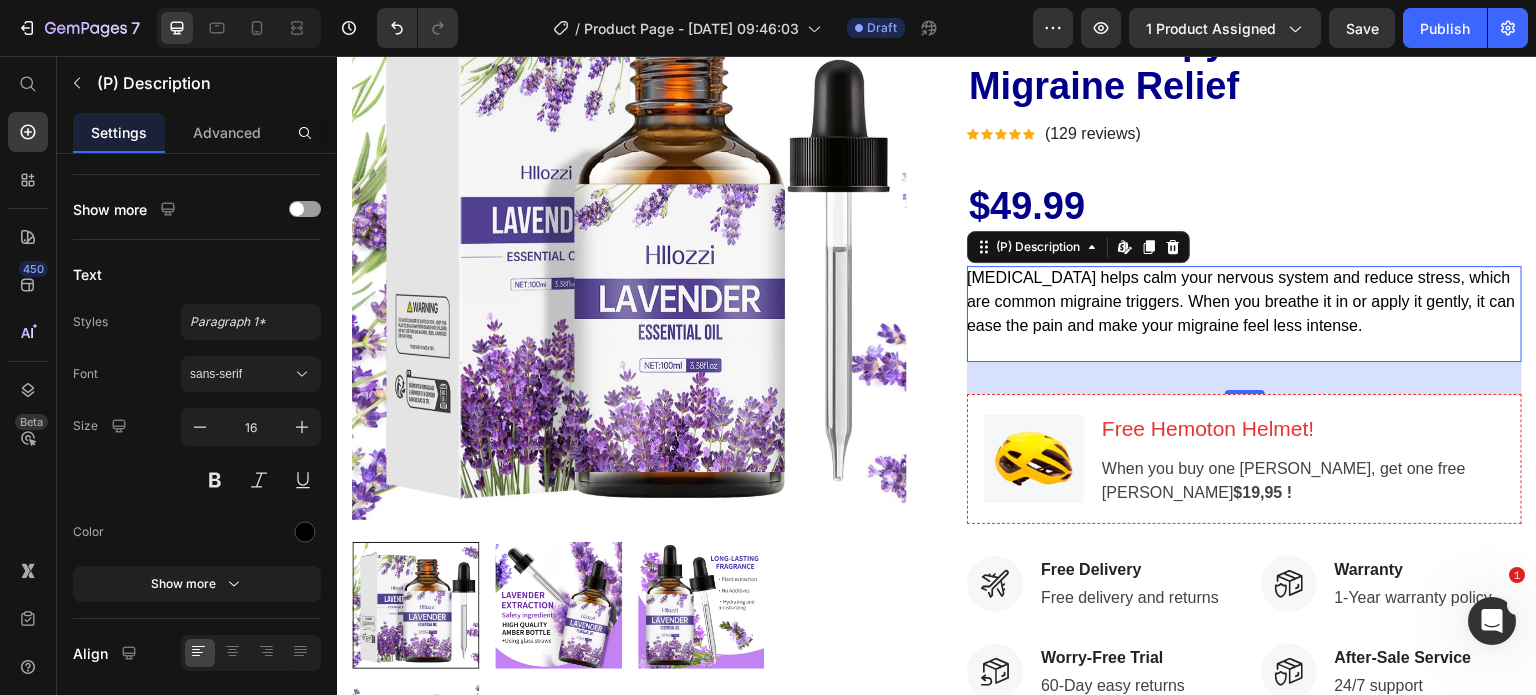 scroll, scrollTop: 200, scrollLeft: 0, axis: vertical 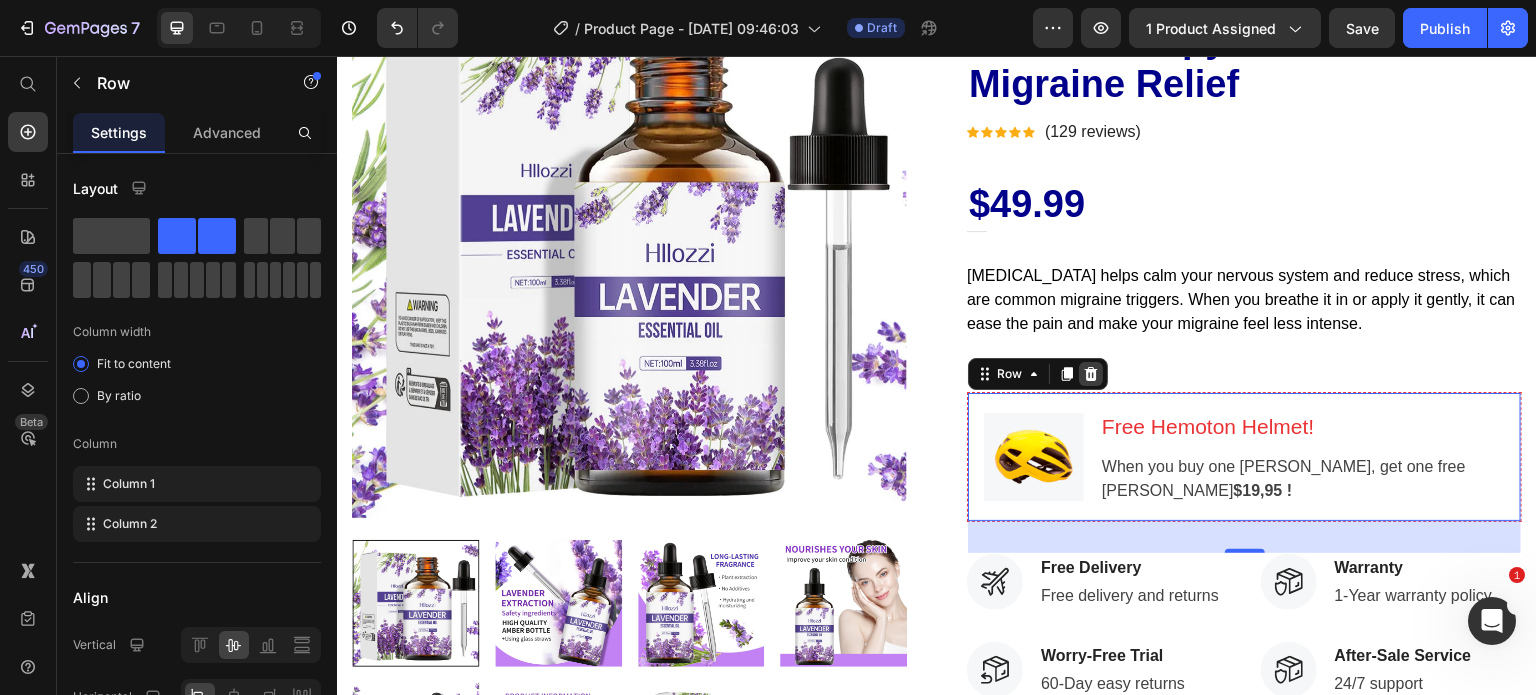 click at bounding box center [1091, 374] 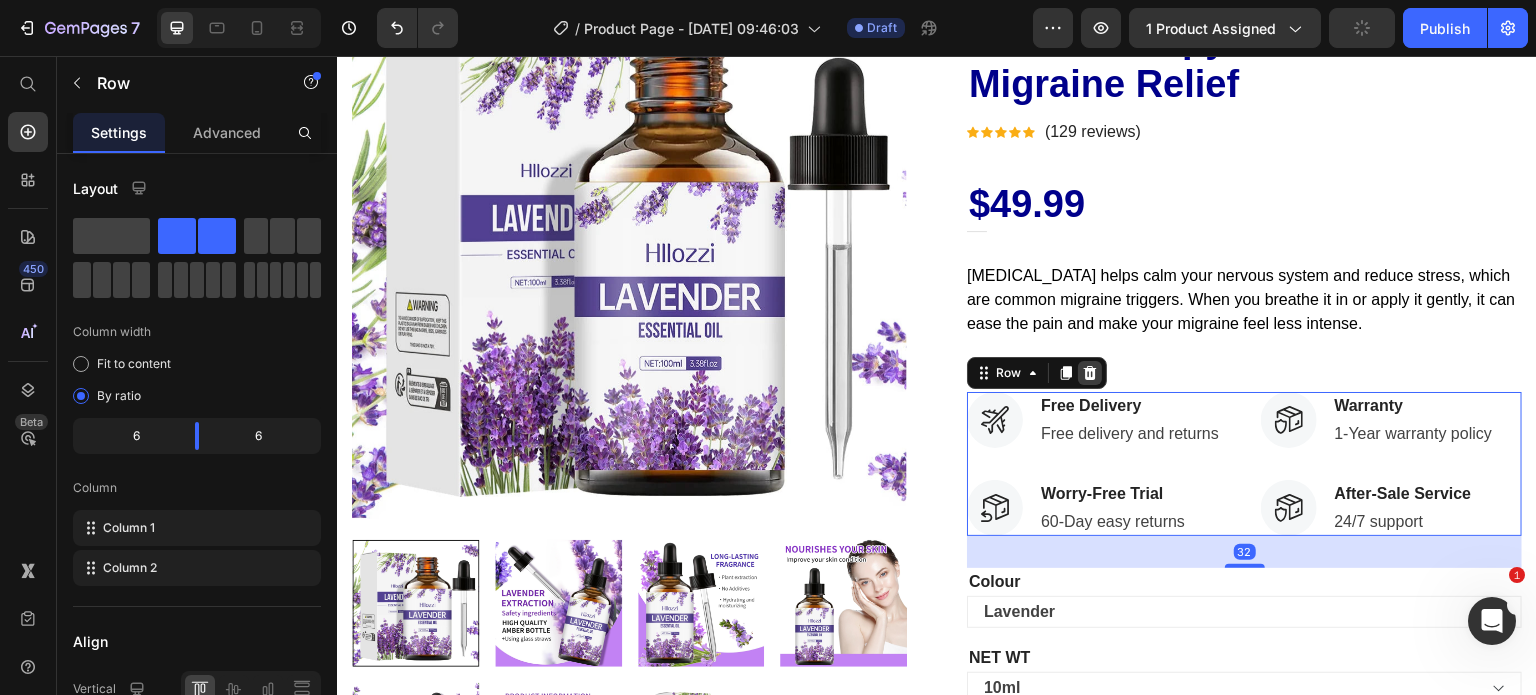 click 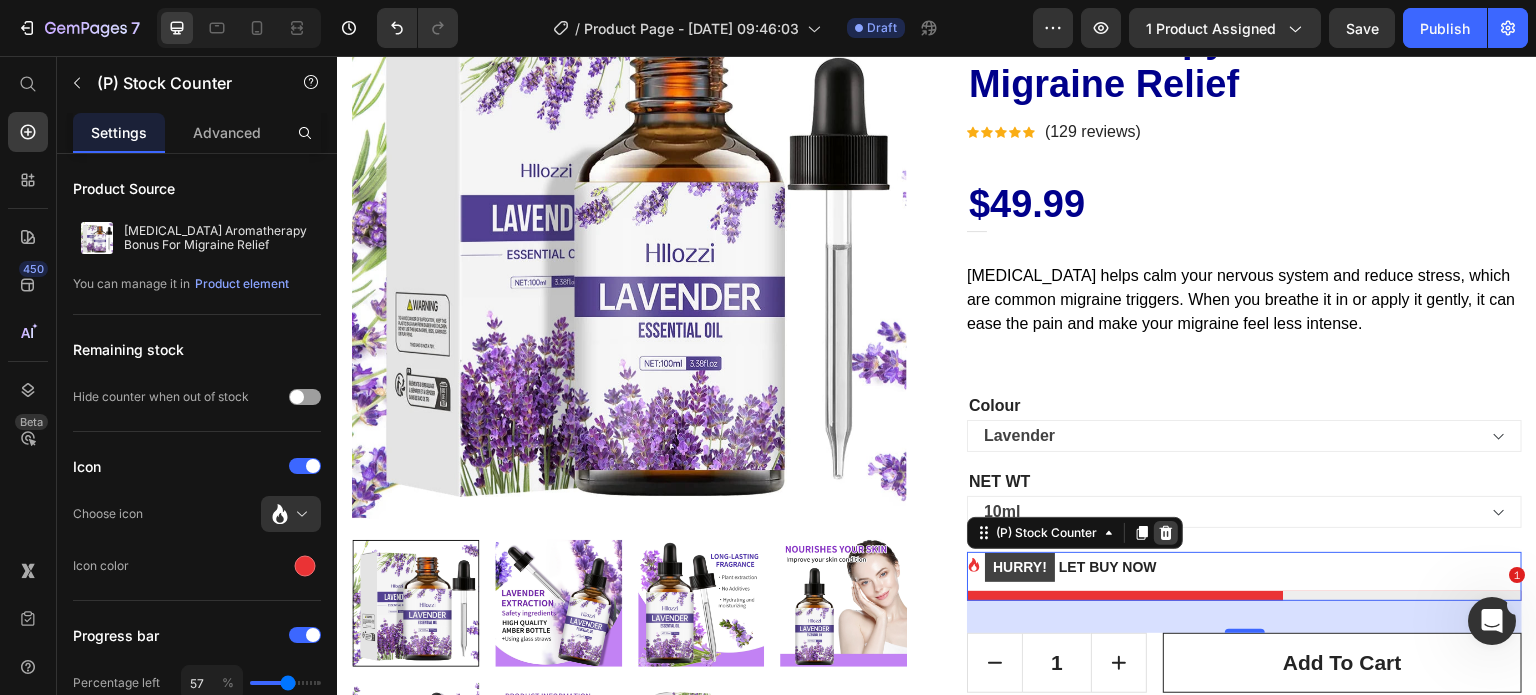 click 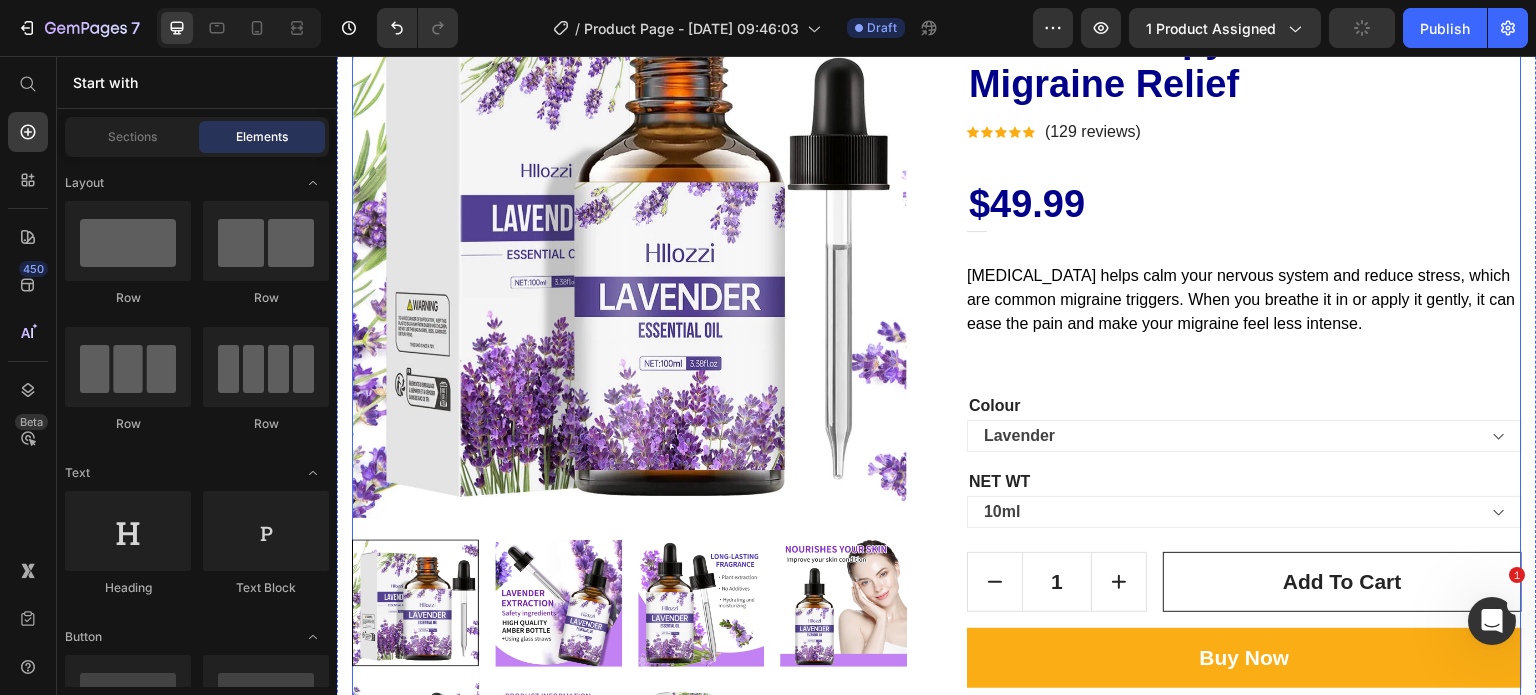 scroll, scrollTop: 302, scrollLeft: 0, axis: vertical 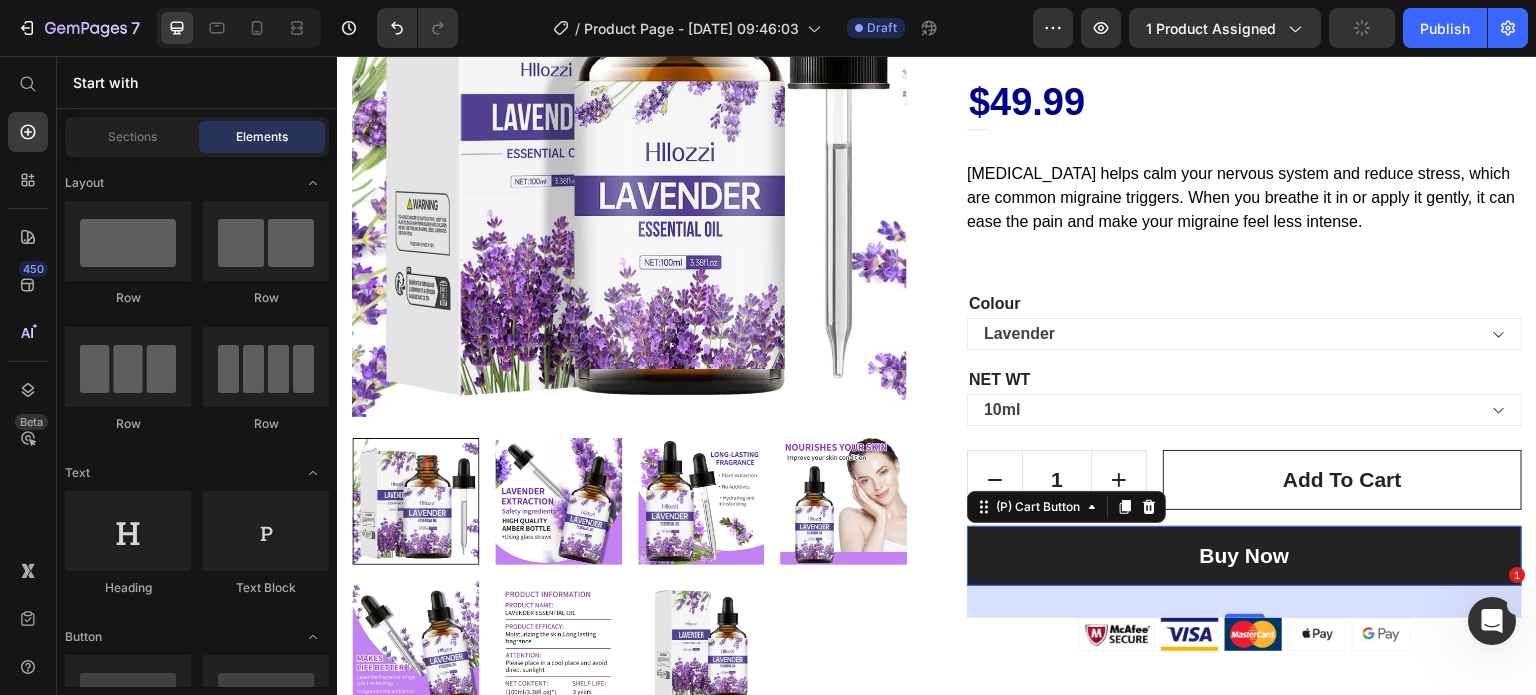 click on "Buy Now" at bounding box center (1244, 556) 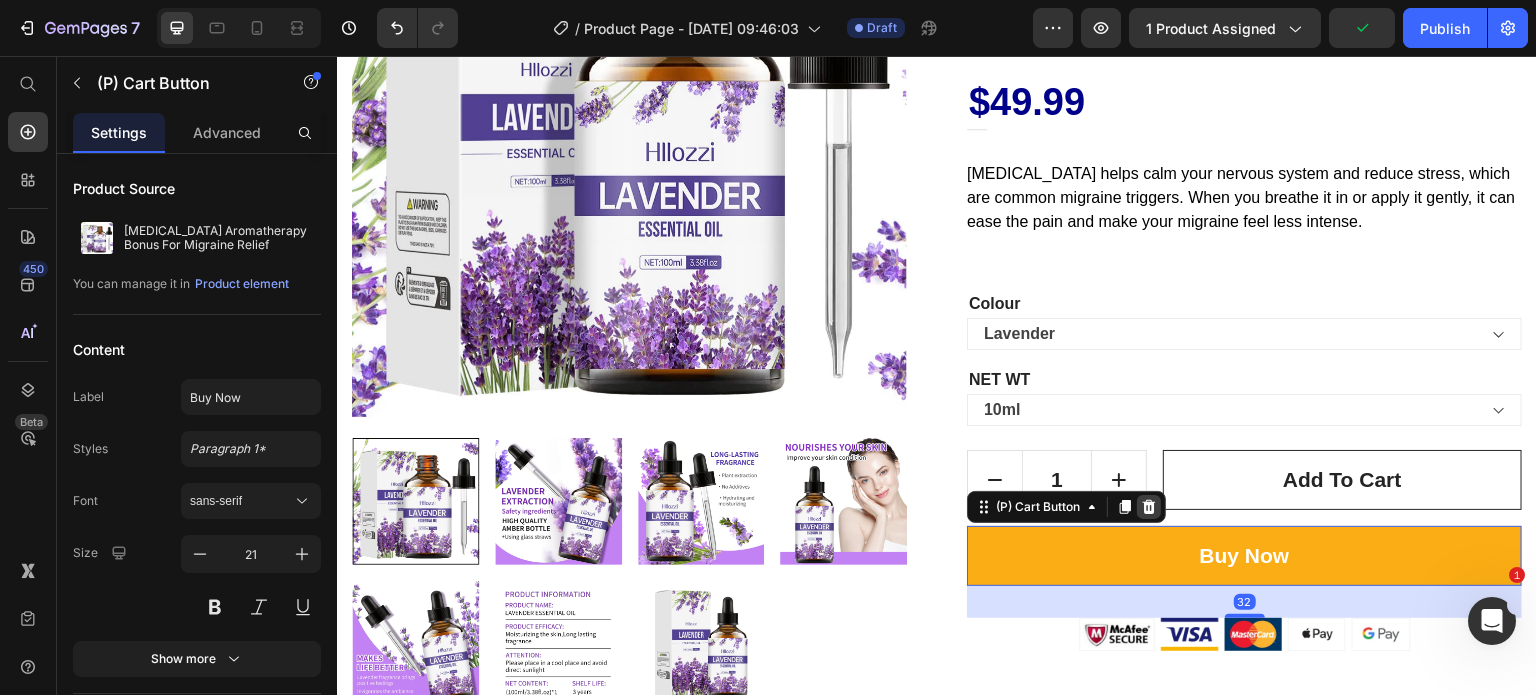 click 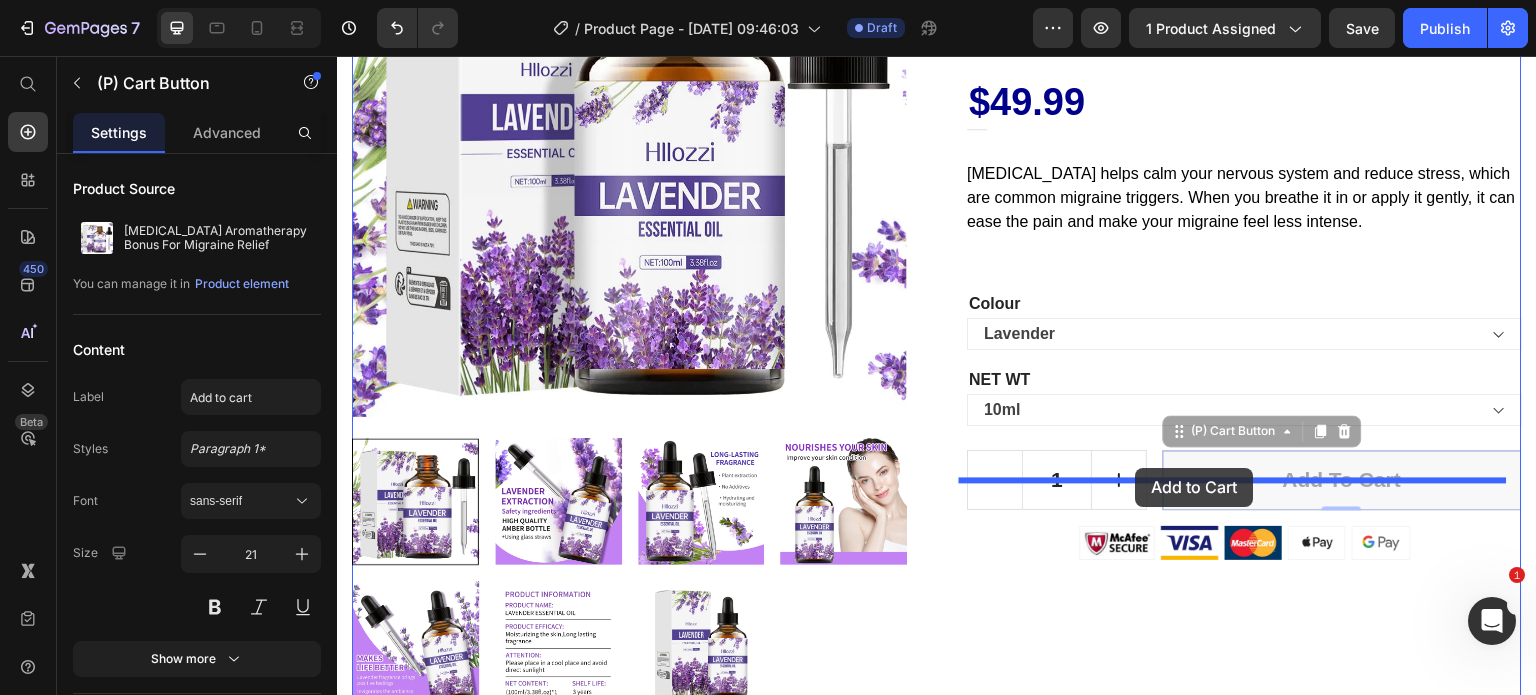 drag, startPoint x: 1218, startPoint y: 392, endPoint x: 1136, endPoint y: 468, distance: 111.8034 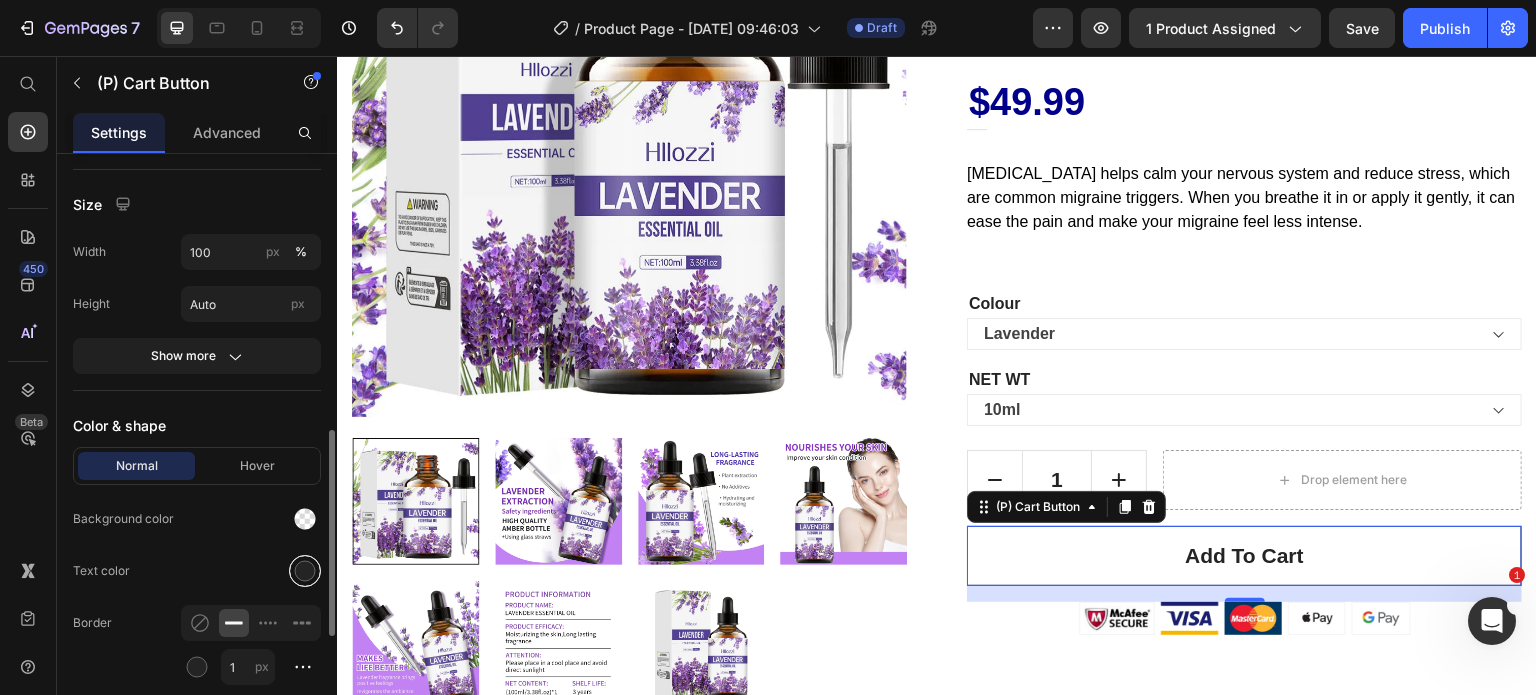 scroll, scrollTop: 783, scrollLeft: 0, axis: vertical 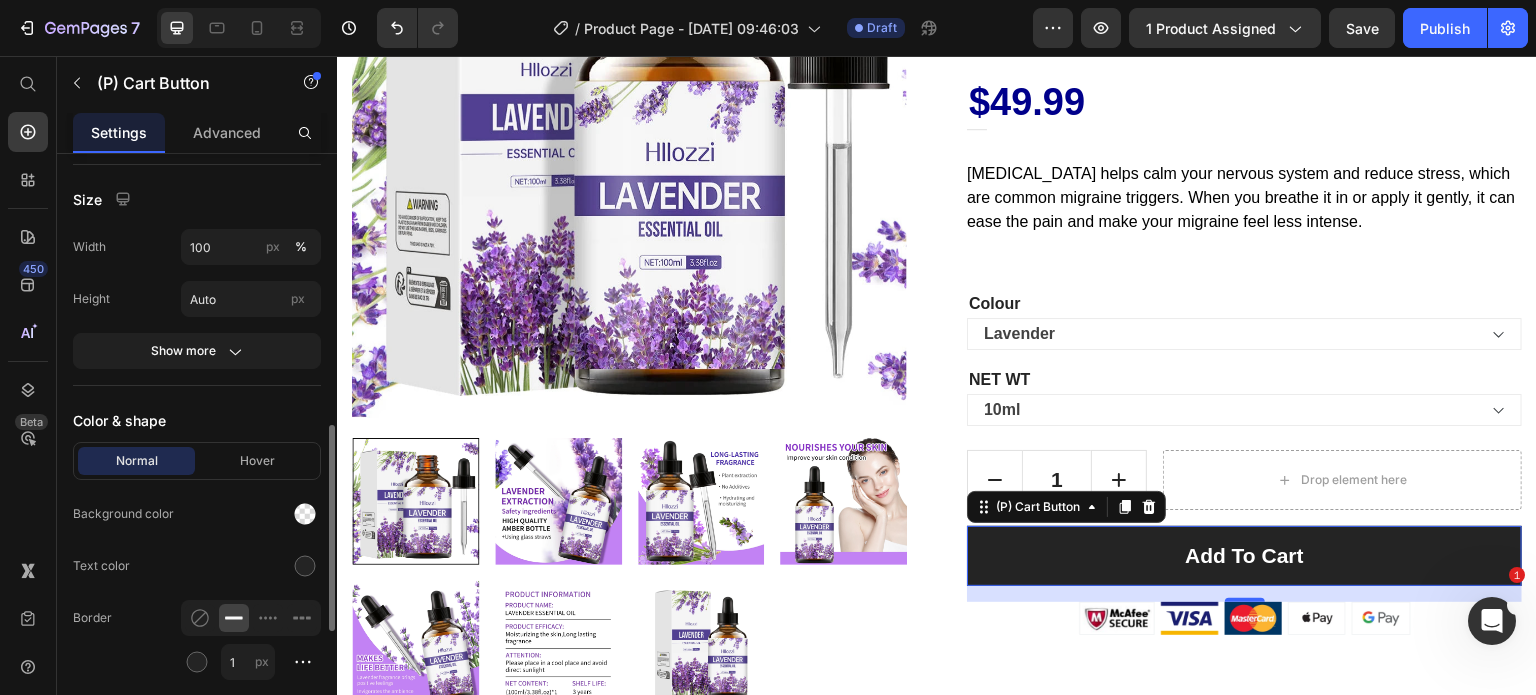 click on "add to cart" at bounding box center [1244, 556] 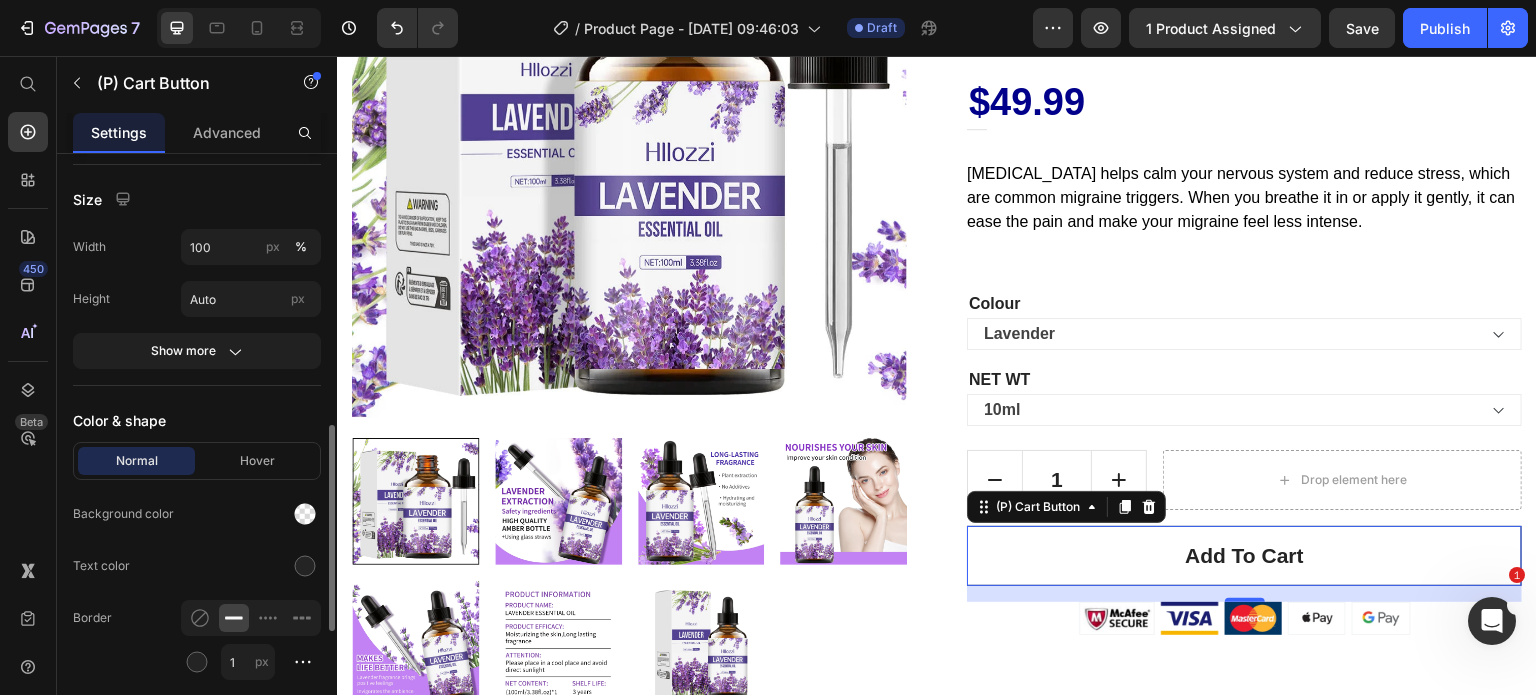 scroll, scrollTop: 856, scrollLeft: 0, axis: vertical 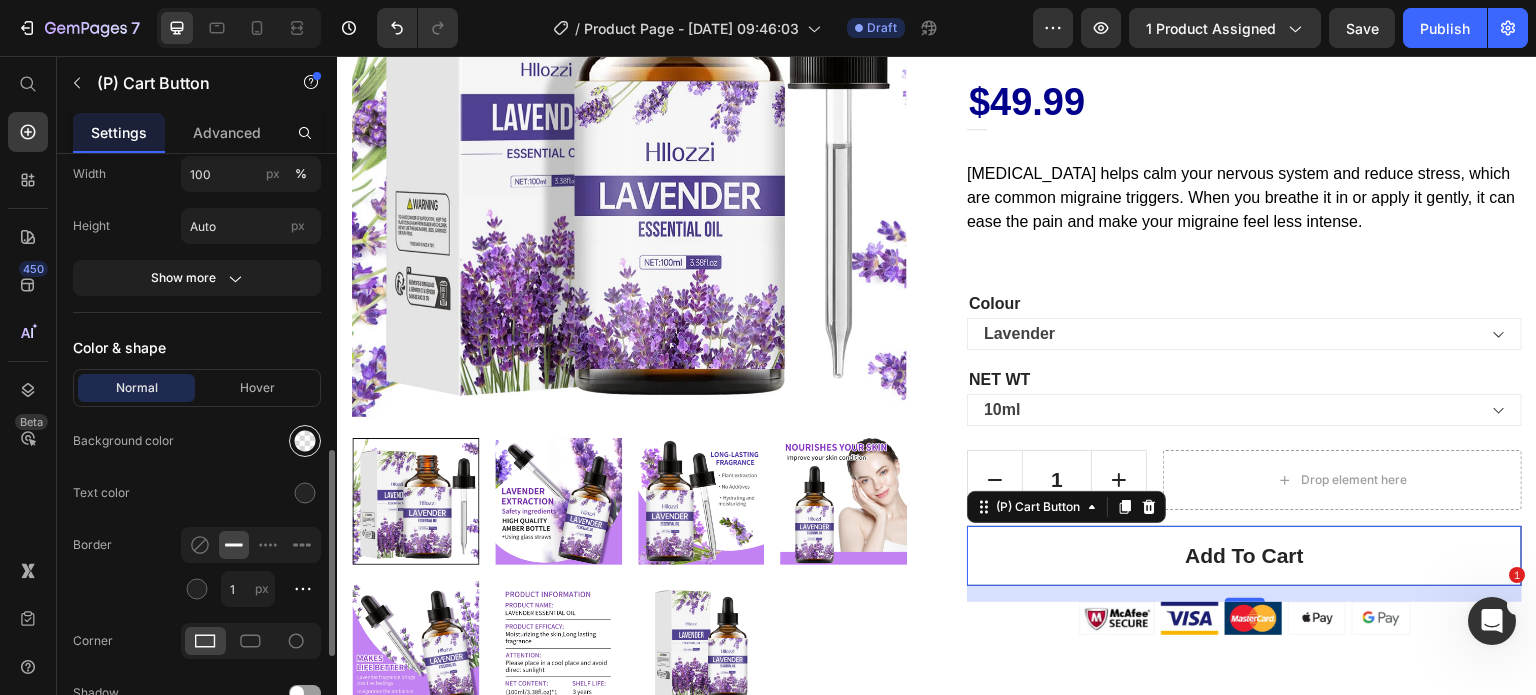 click at bounding box center [305, 441] 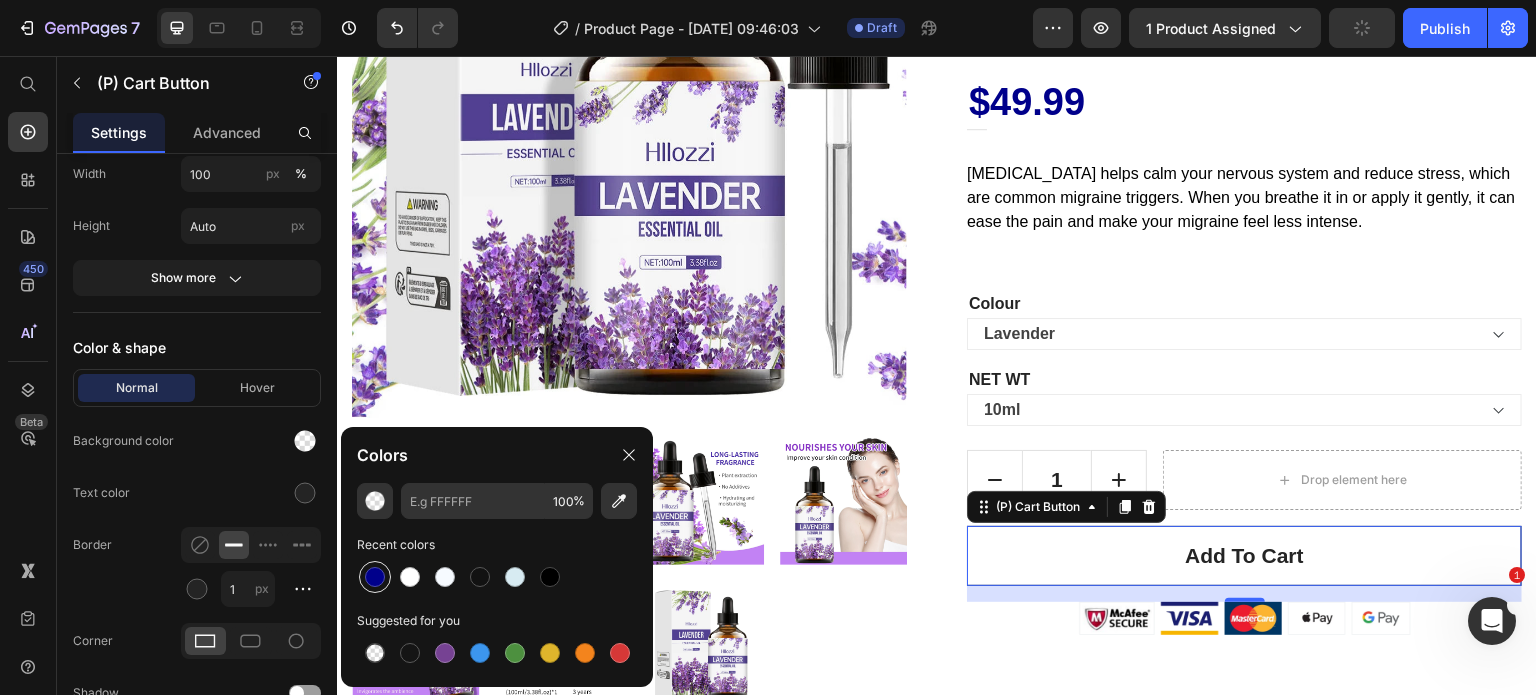 click at bounding box center (375, 577) 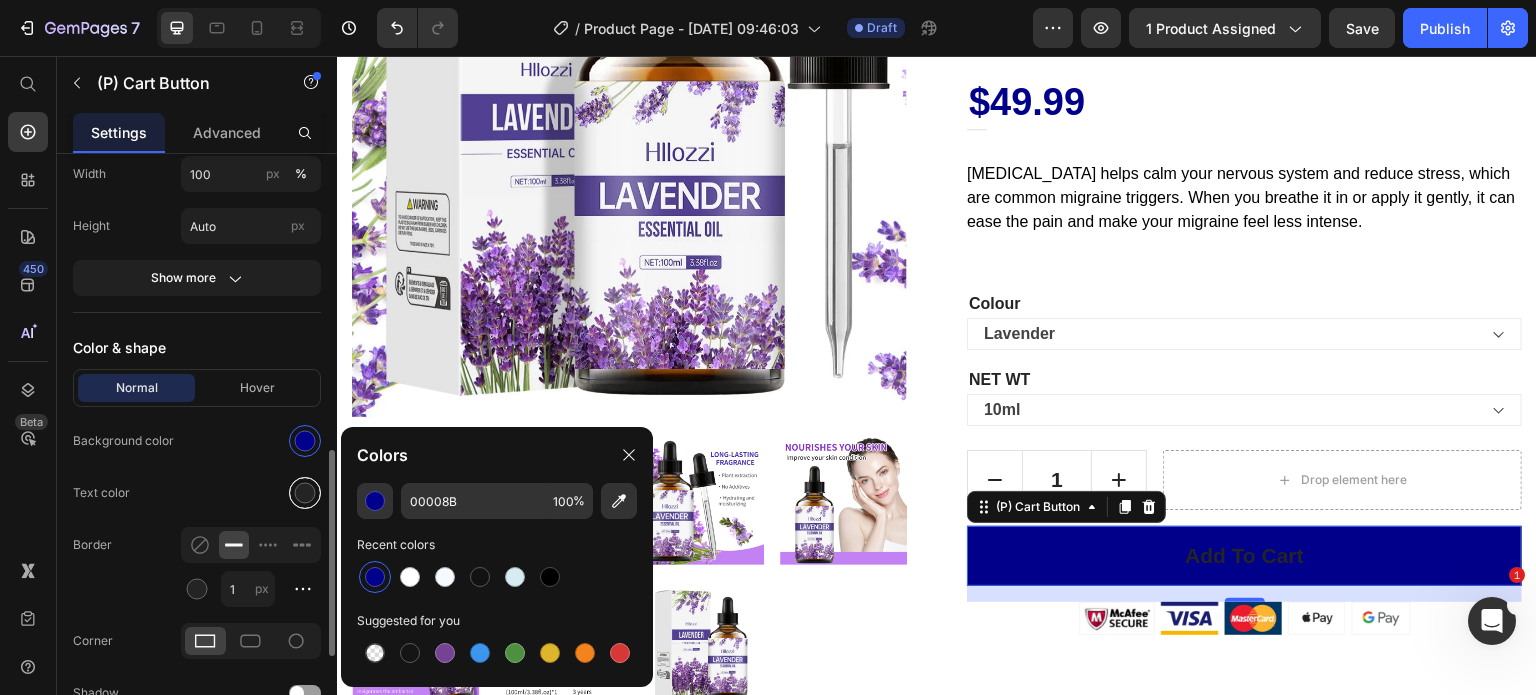 click at bounding box center (305, 493) 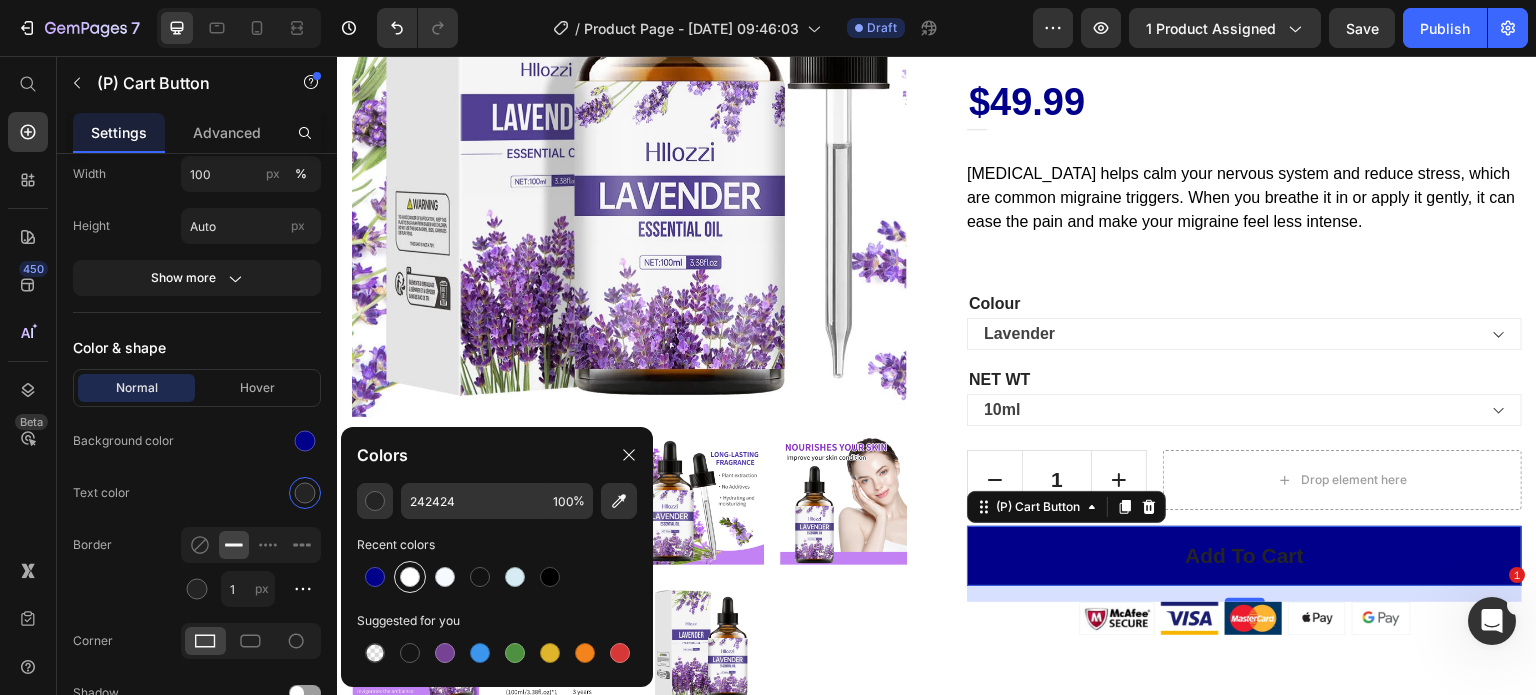 click at bounding box center (410, 577) 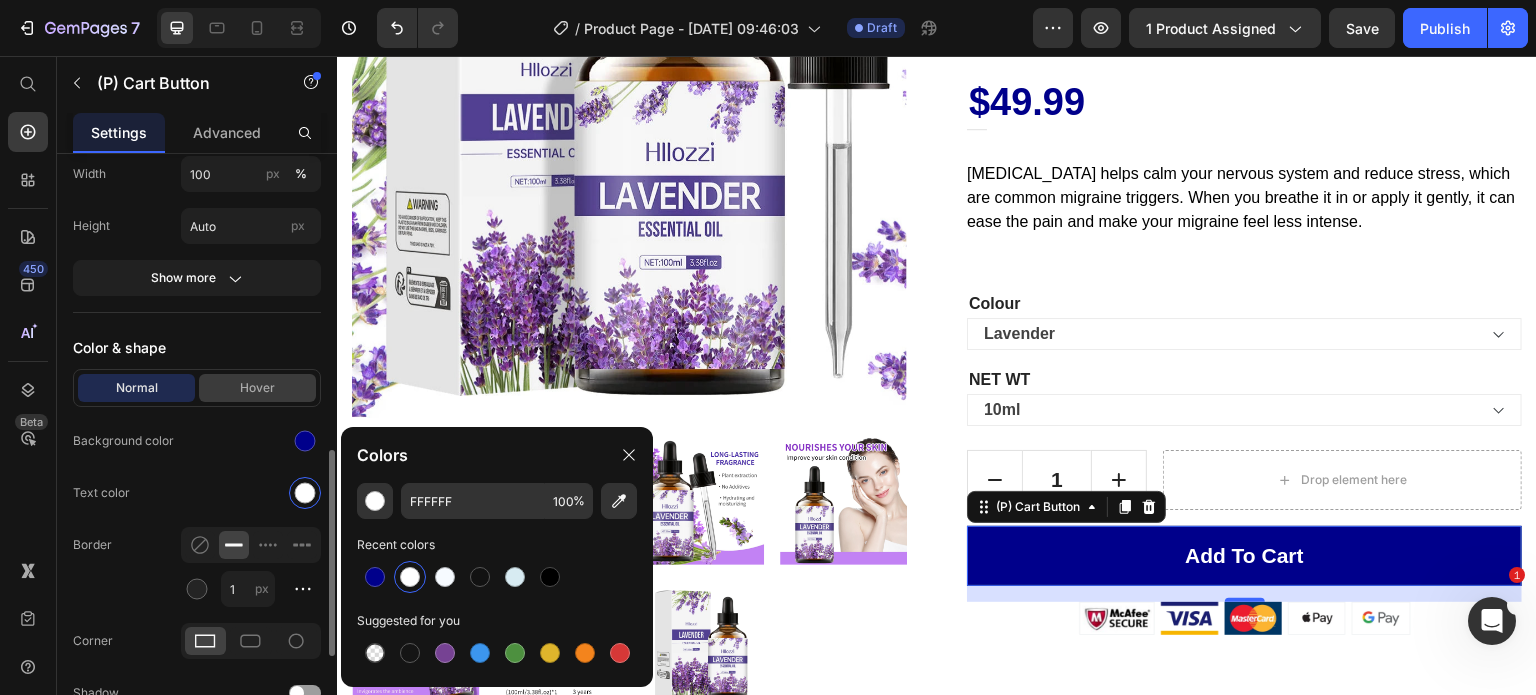 click on "Hover" at bounding box center (257, 388) 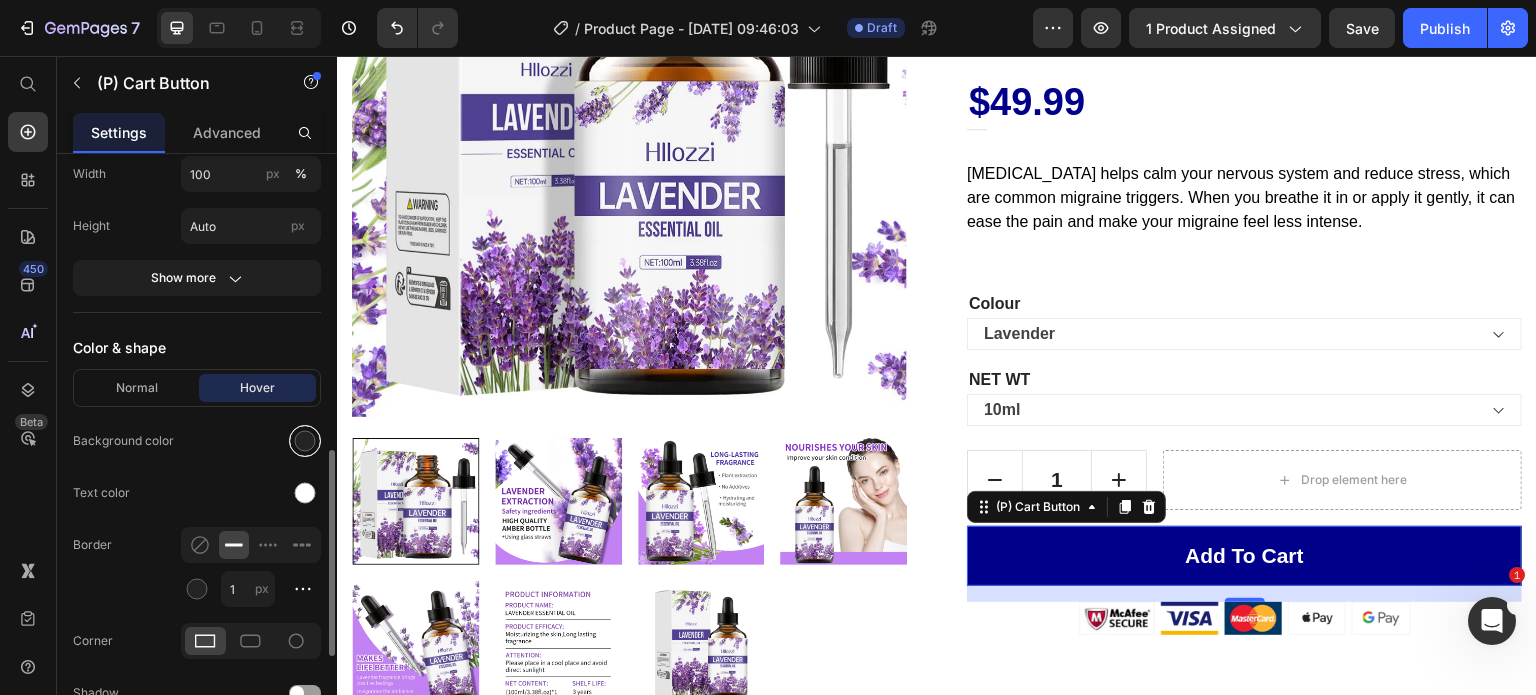 click at bounding box center [305, 441] 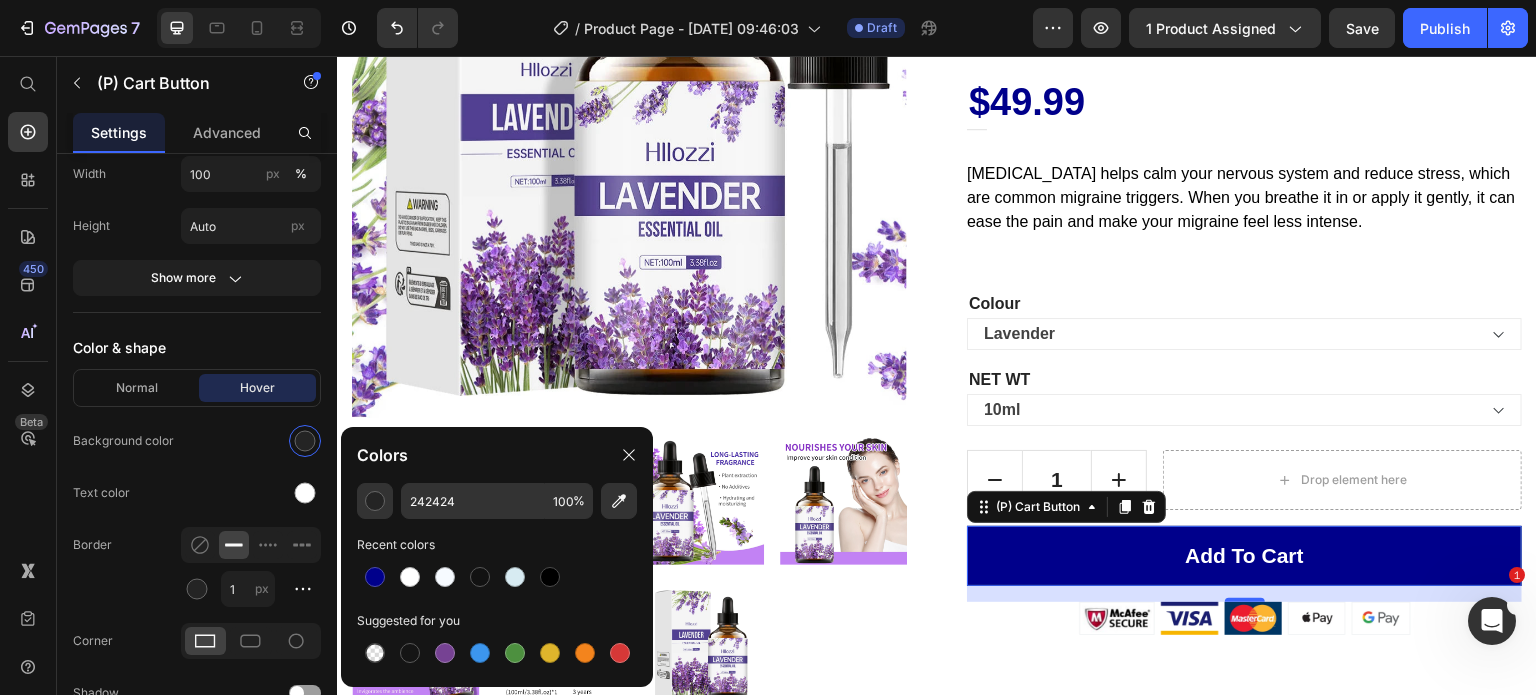 click on "Recent colors" 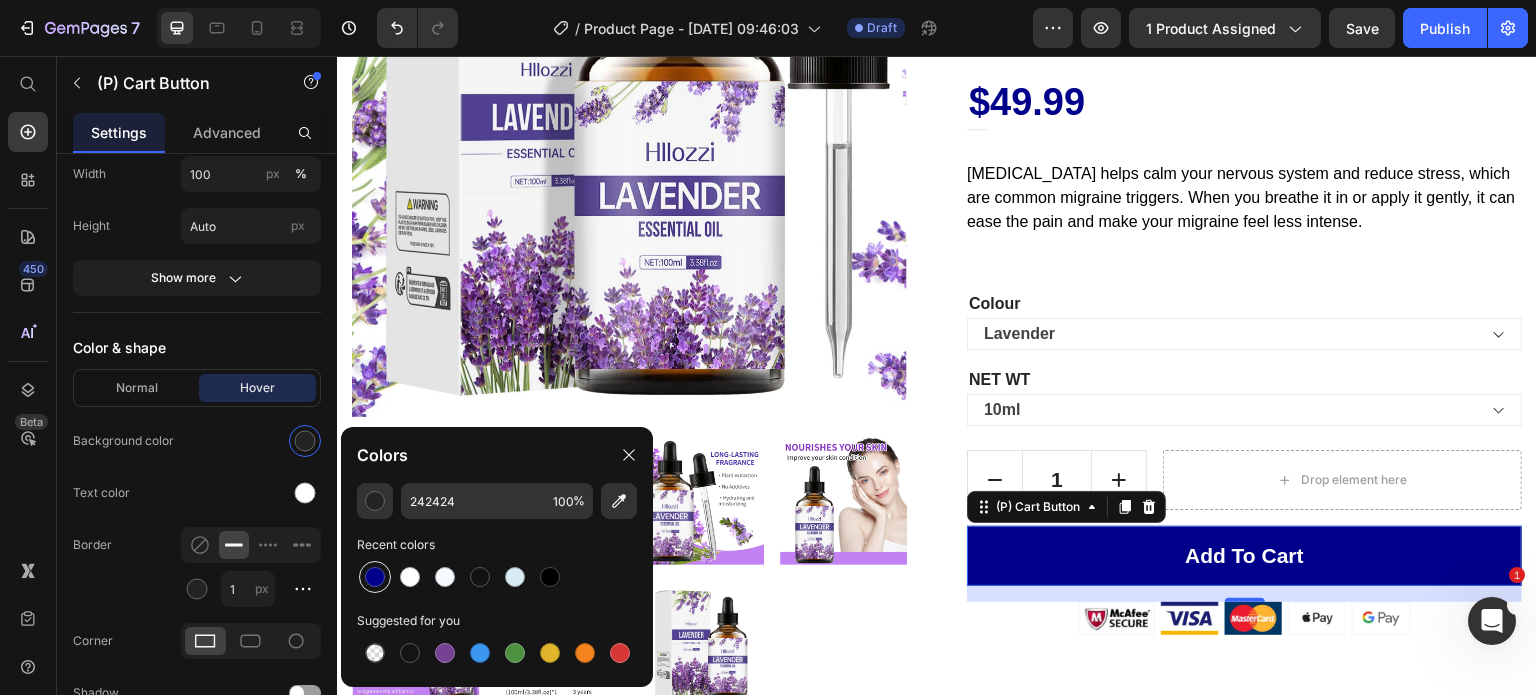 click at bounding box center [375, 577] 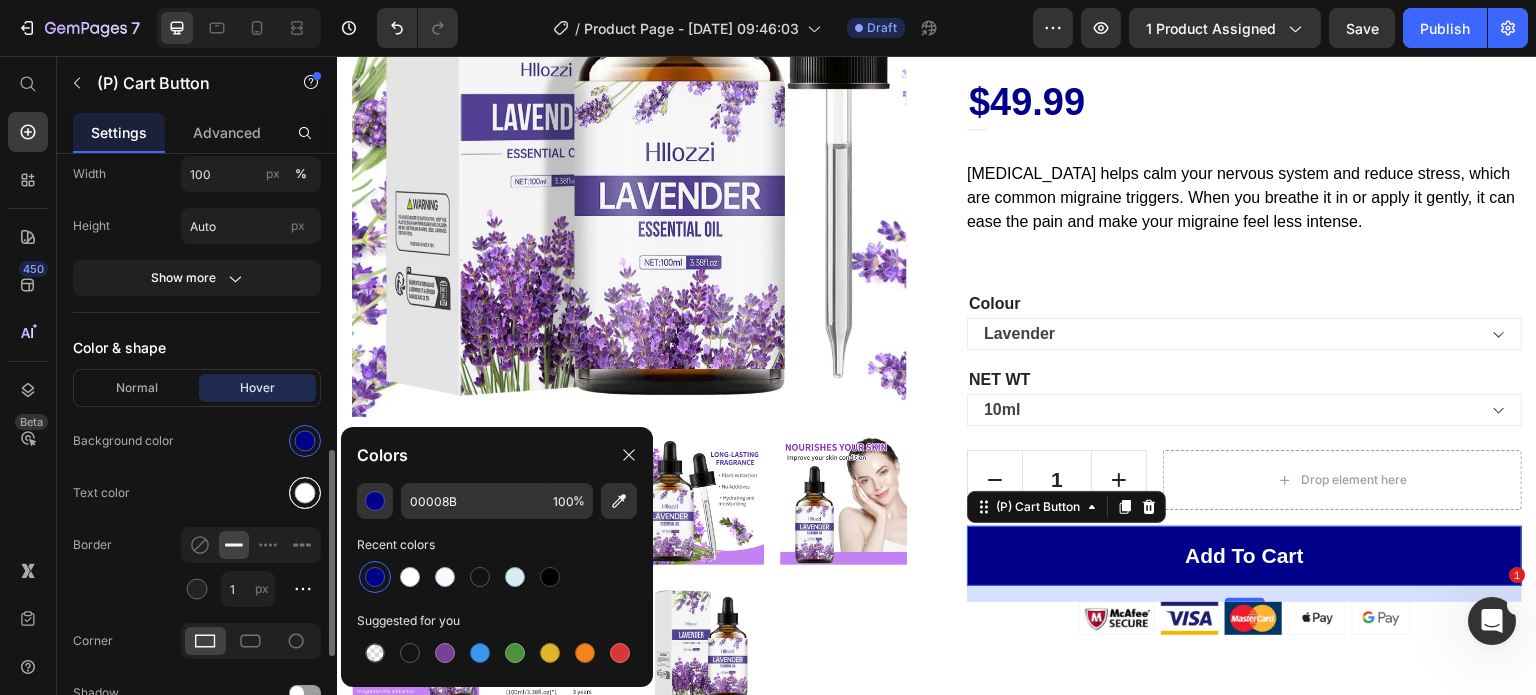 click at bounding box center (305, 493) 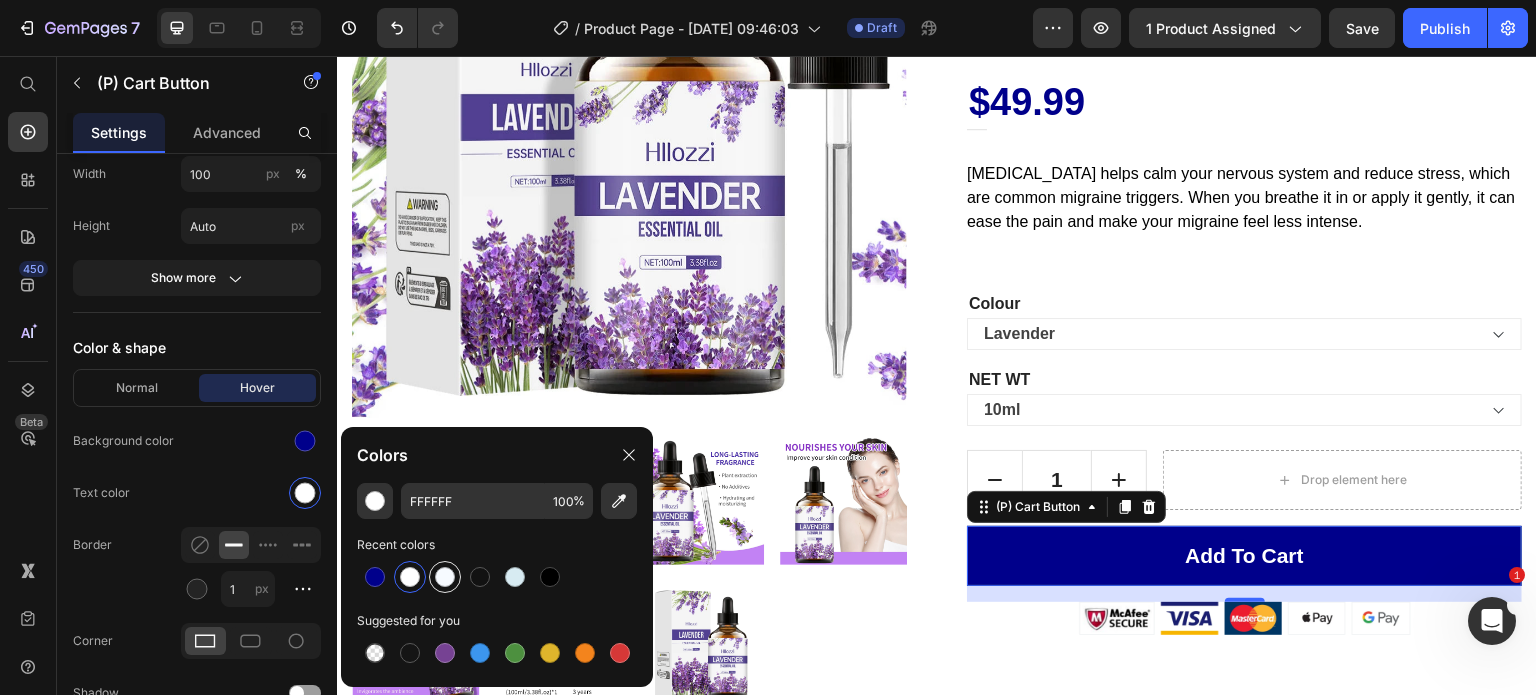 click at bounding box center [445, 577] 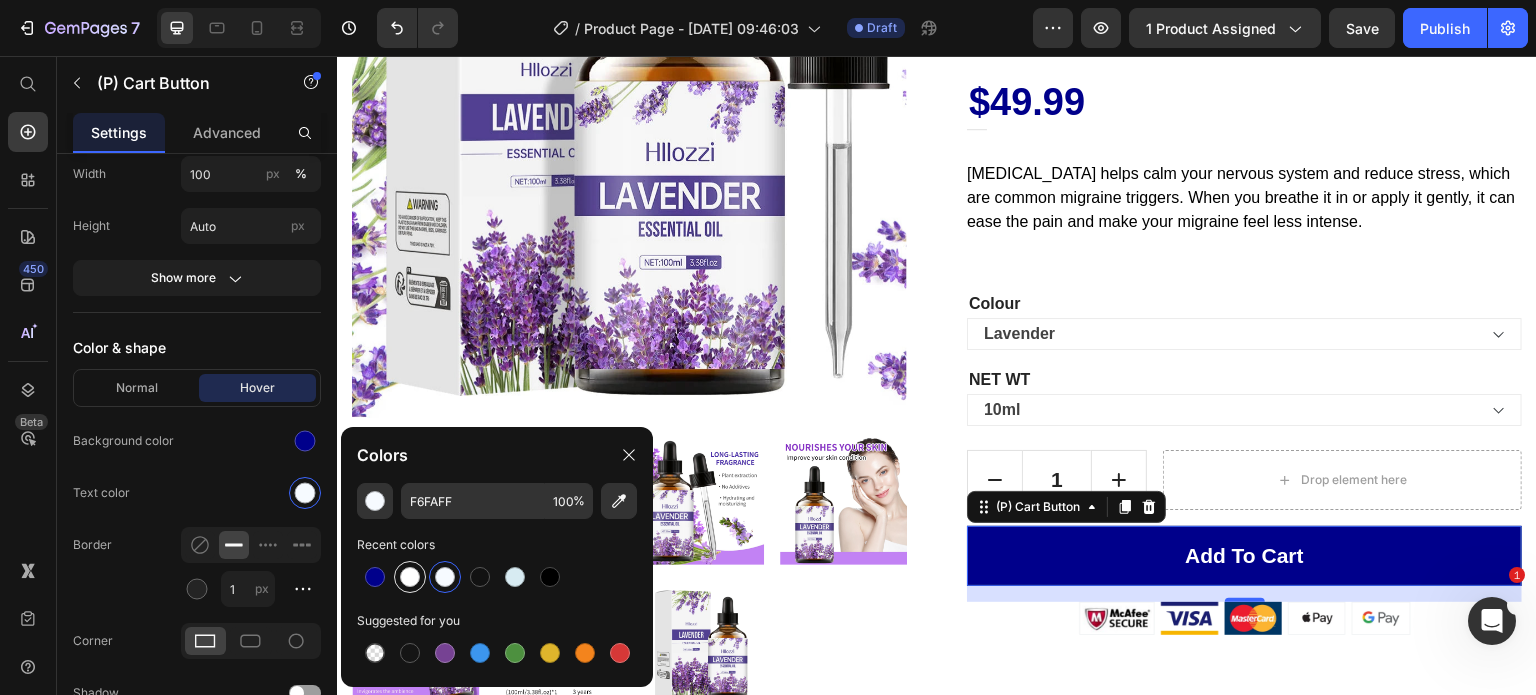 click at bounding box center (410, 577) 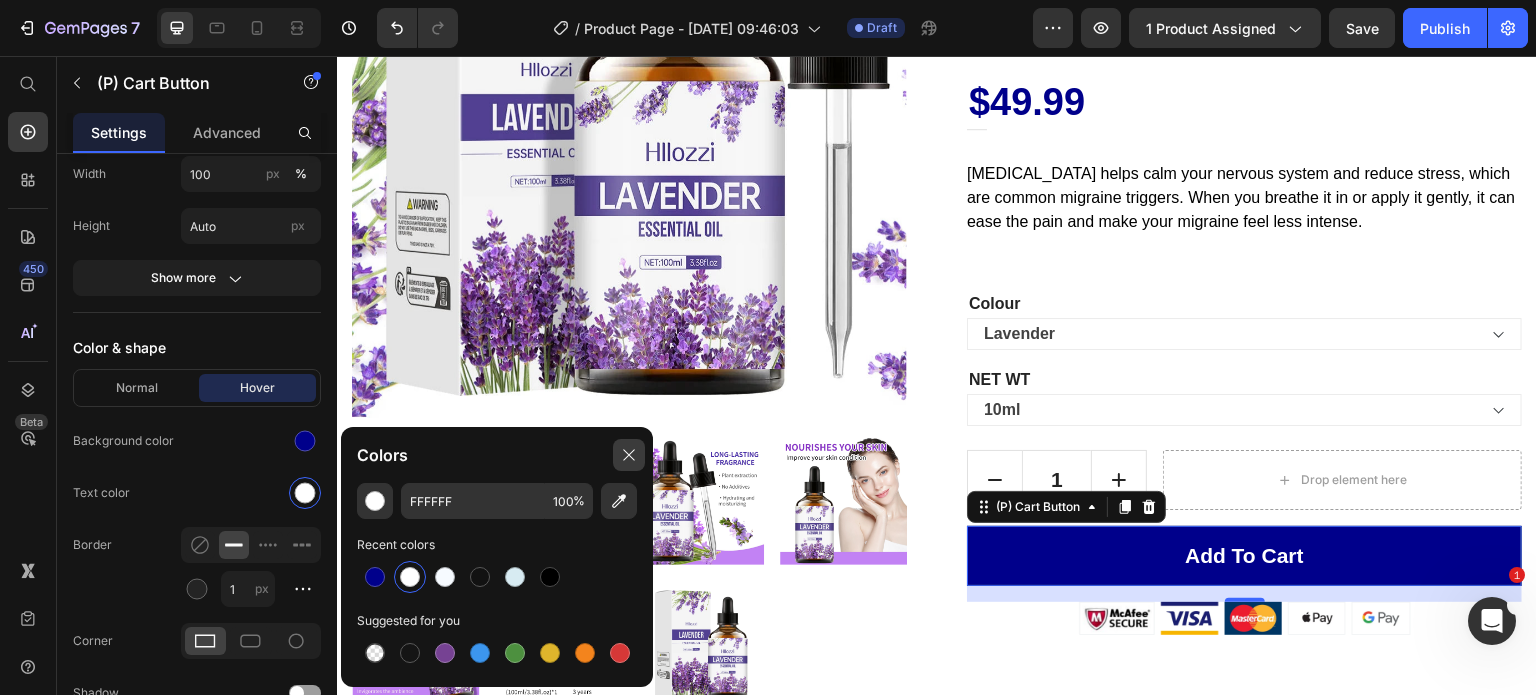 click 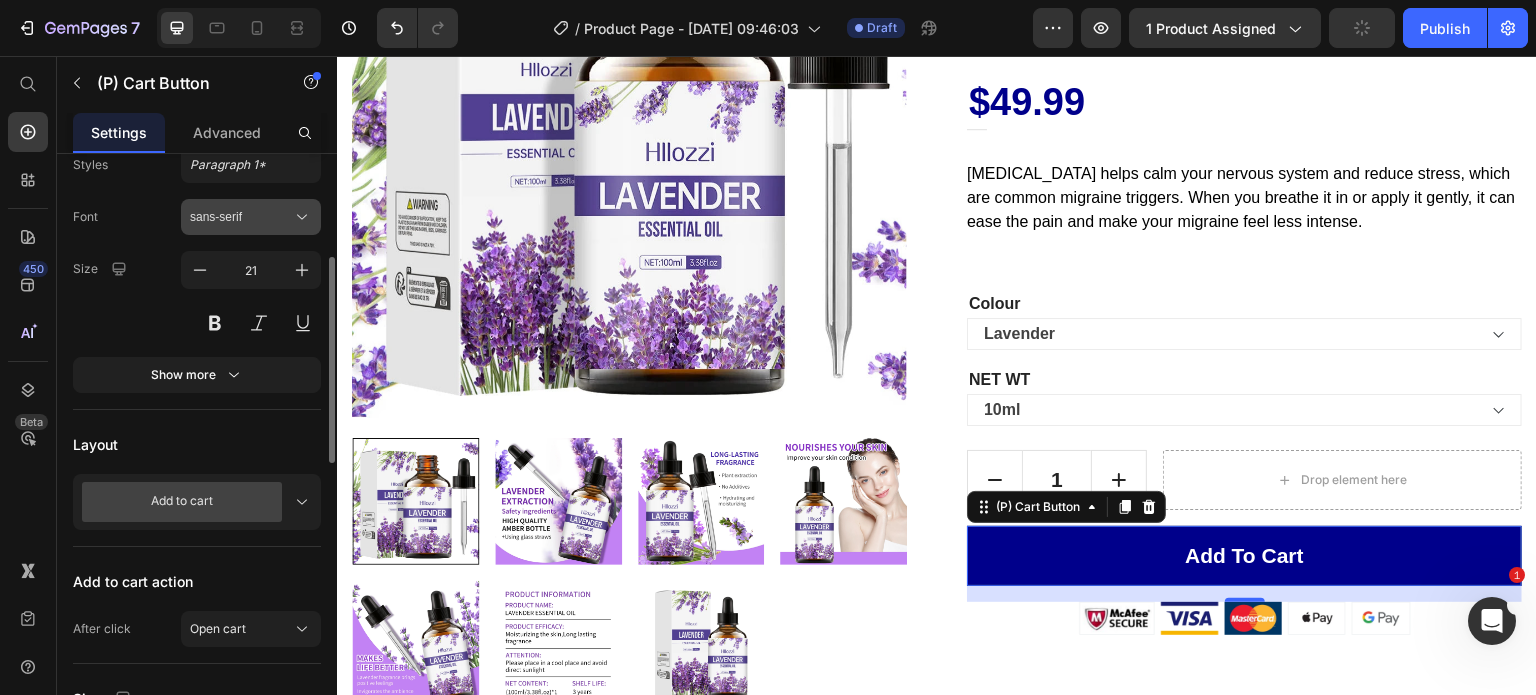scroll, scrollTop: 288, scrollLeft: 0, axis: vertical 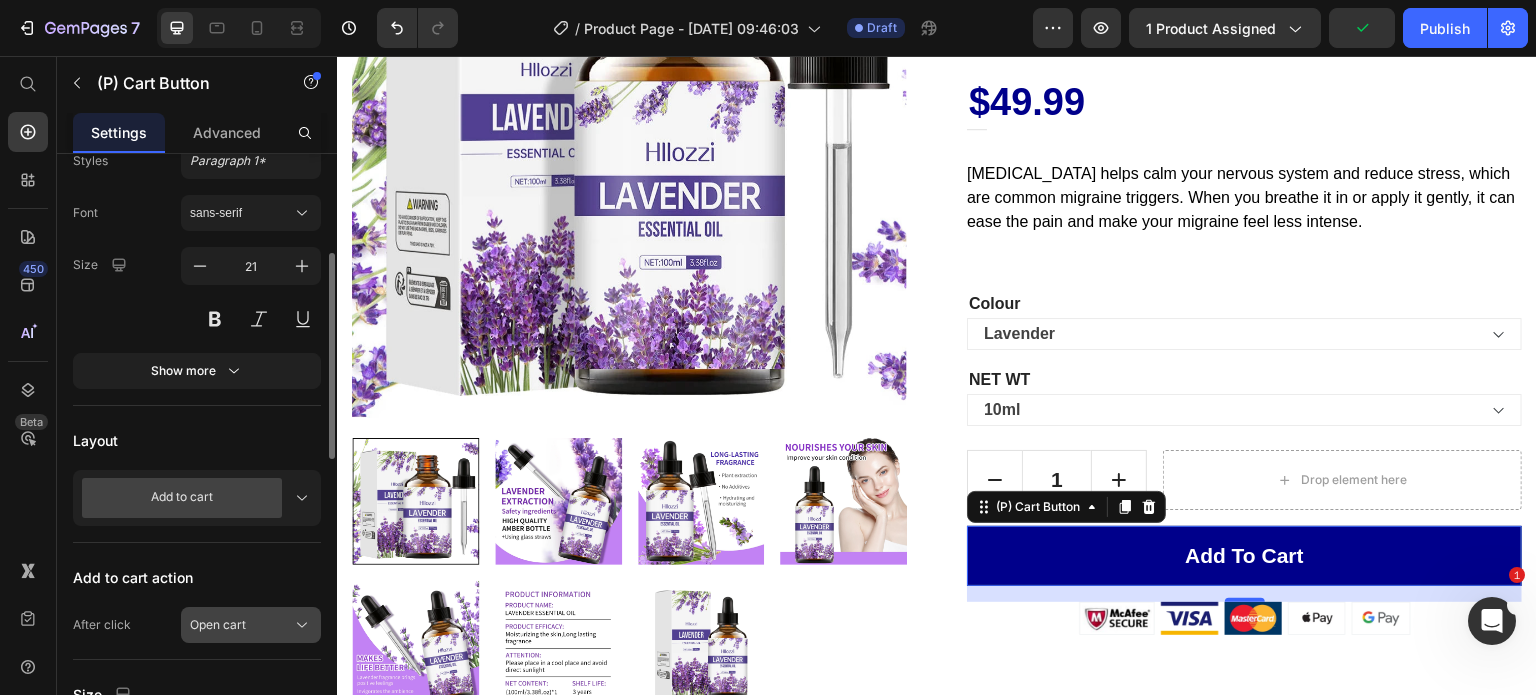 click on "Open cart" at bounding box center [251, 625] 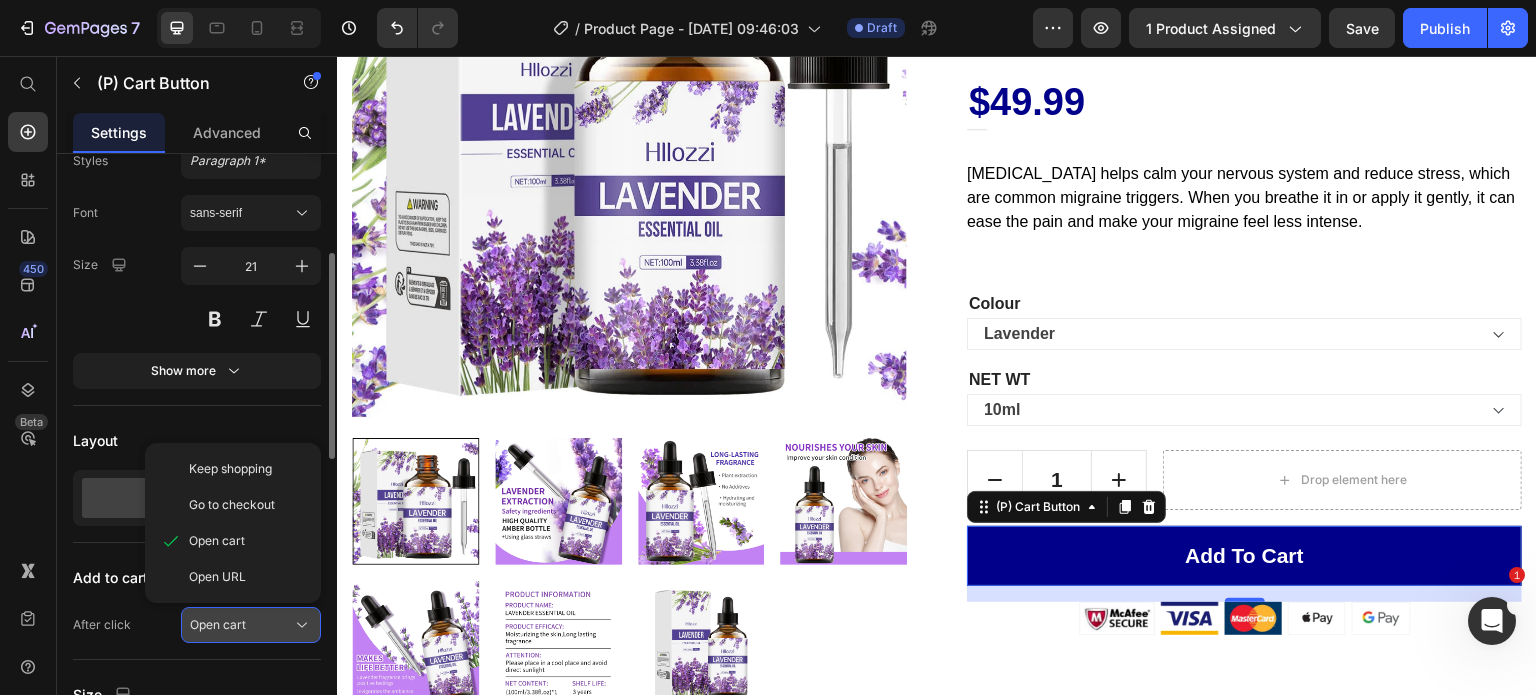 click on "Open cart" at bounding box center [251, 625] 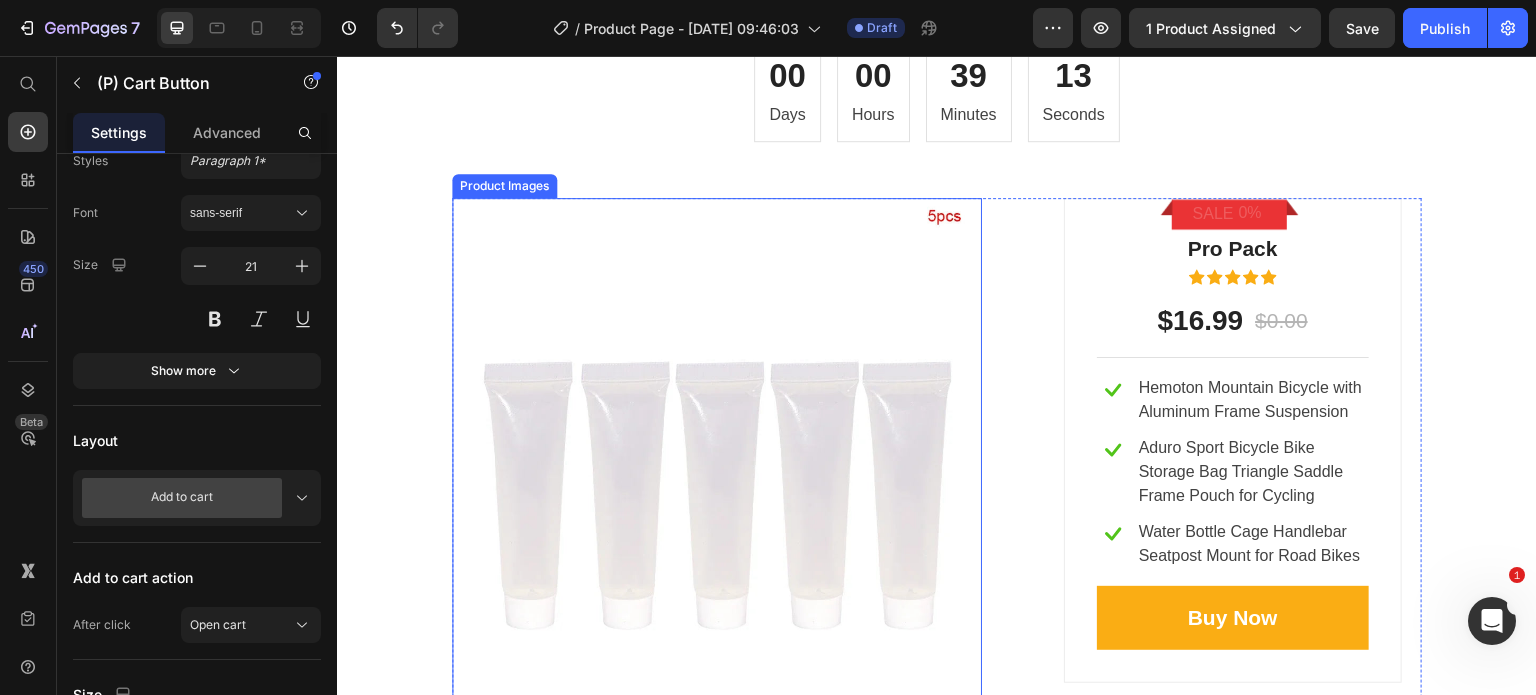 scroll, scrollTop: 5490, scrollLeft: 0, axis: vertical 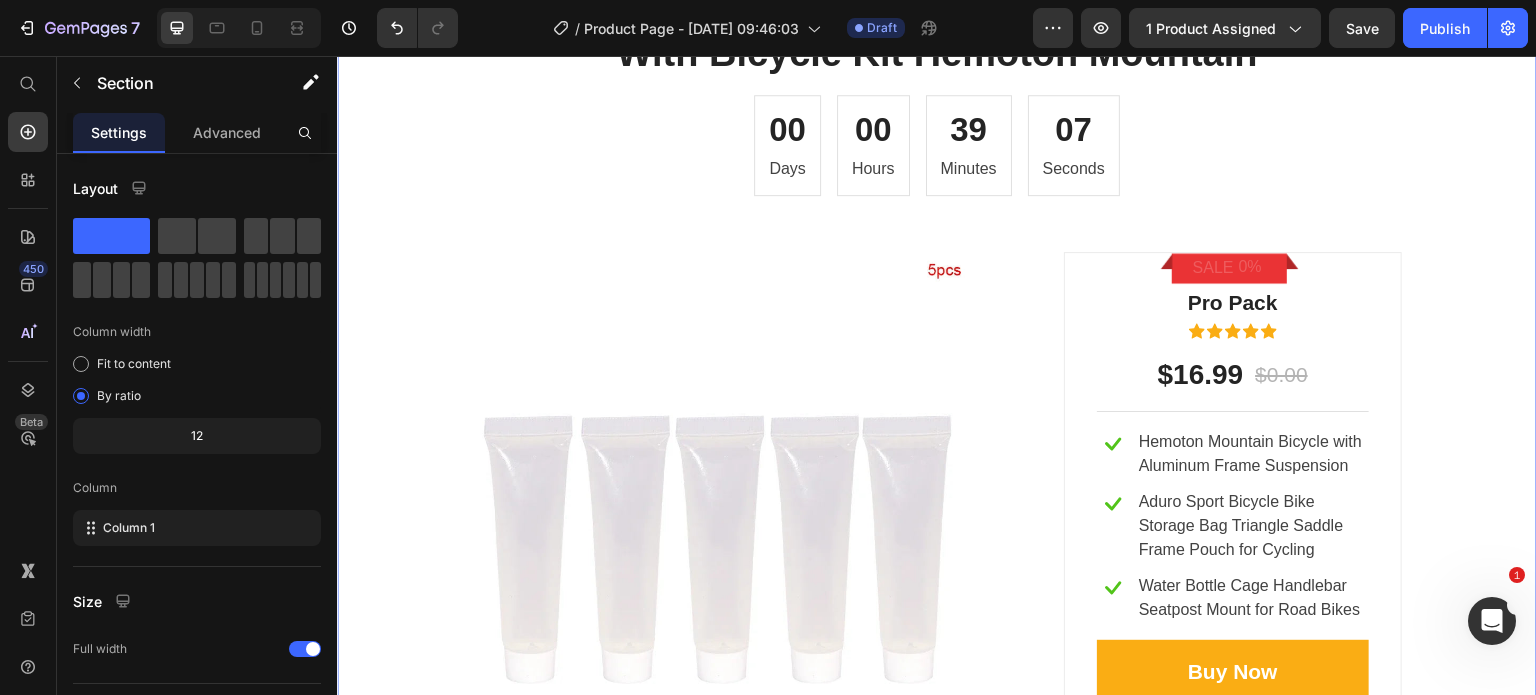 click 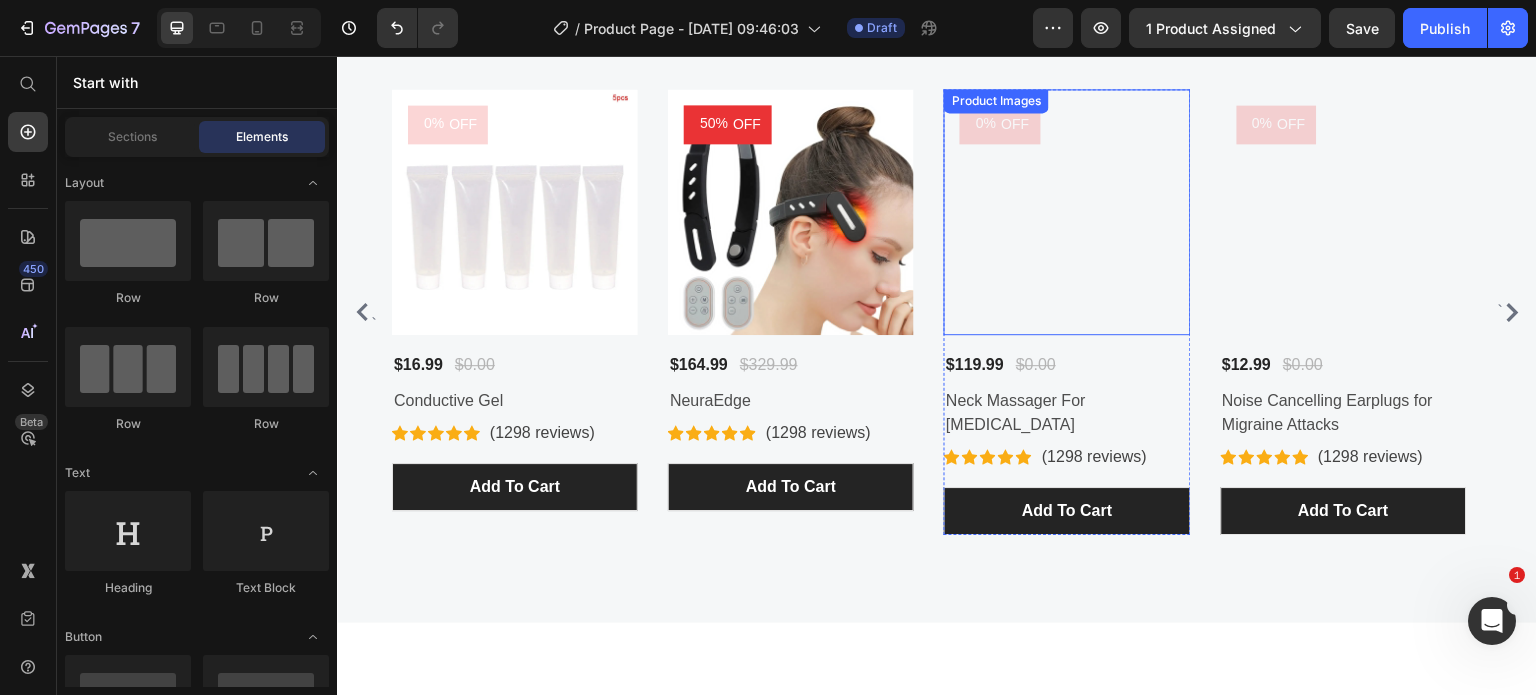 scroll, scrollTop: 5711, scrollLeft: 0, axis: vertical 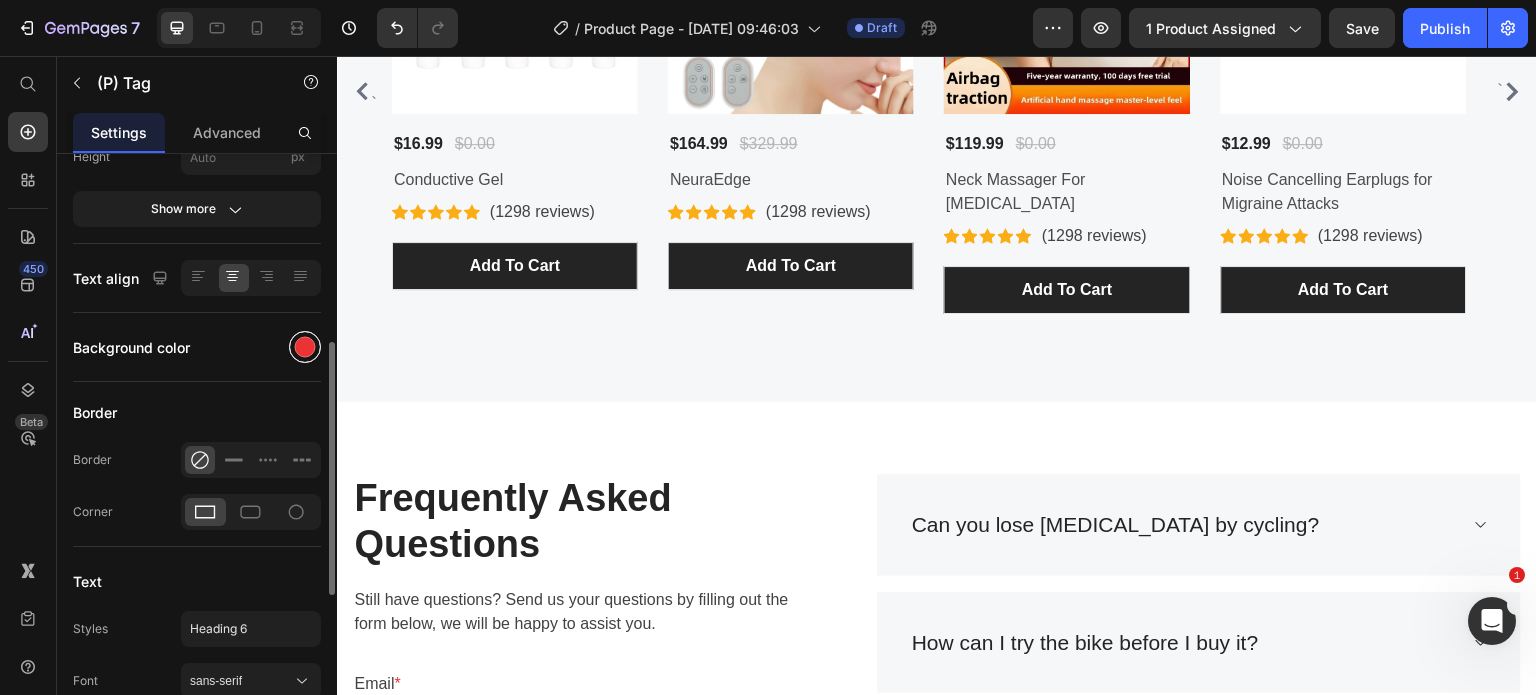 click at bounding box center (305, 347) 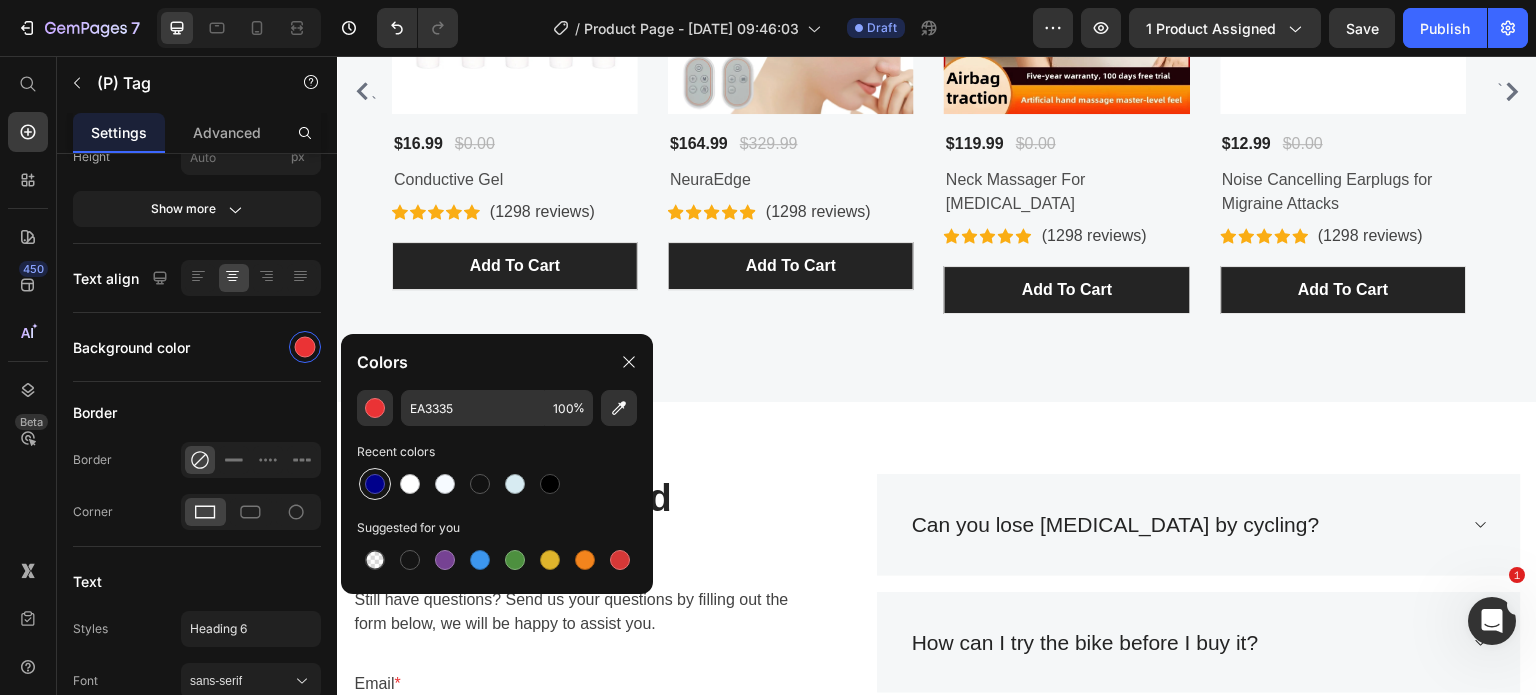click at bounding box center (375, 484) 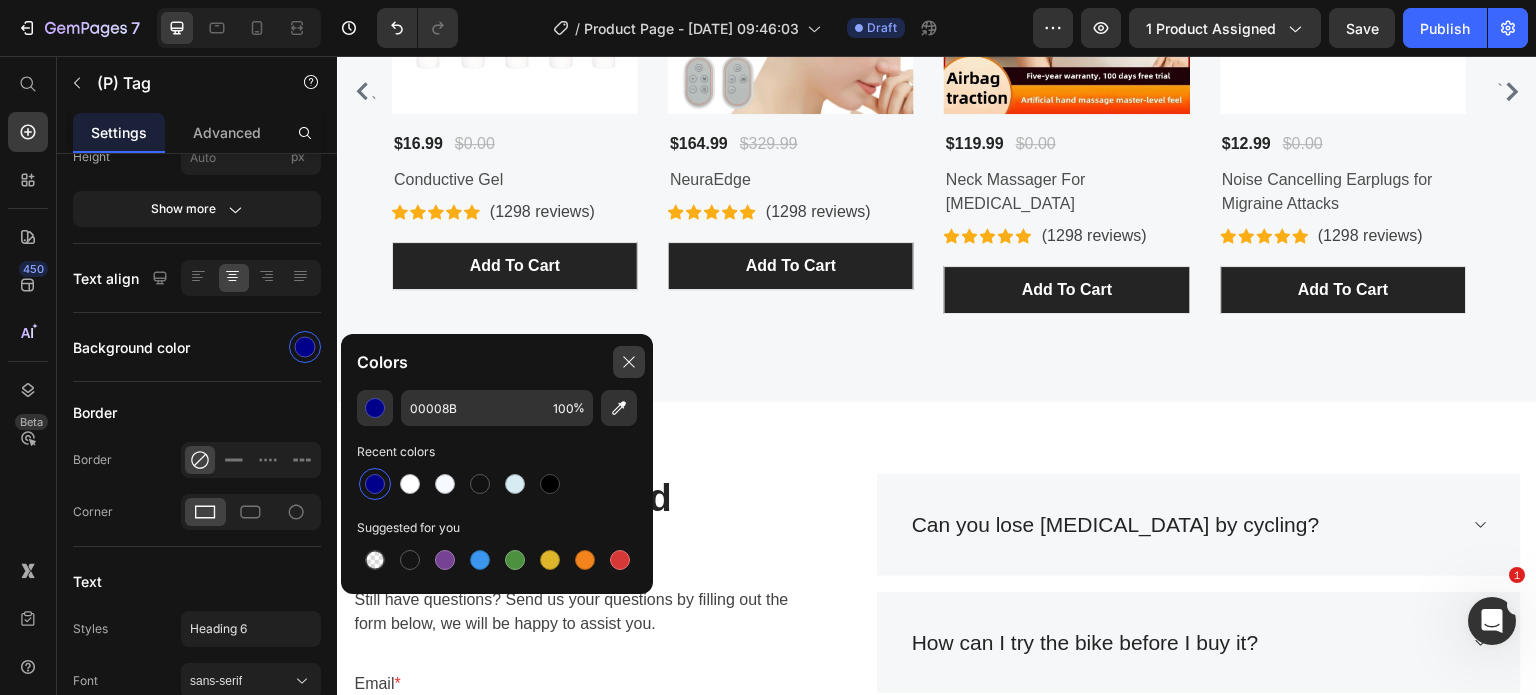 click at bounding box center [629, 362] 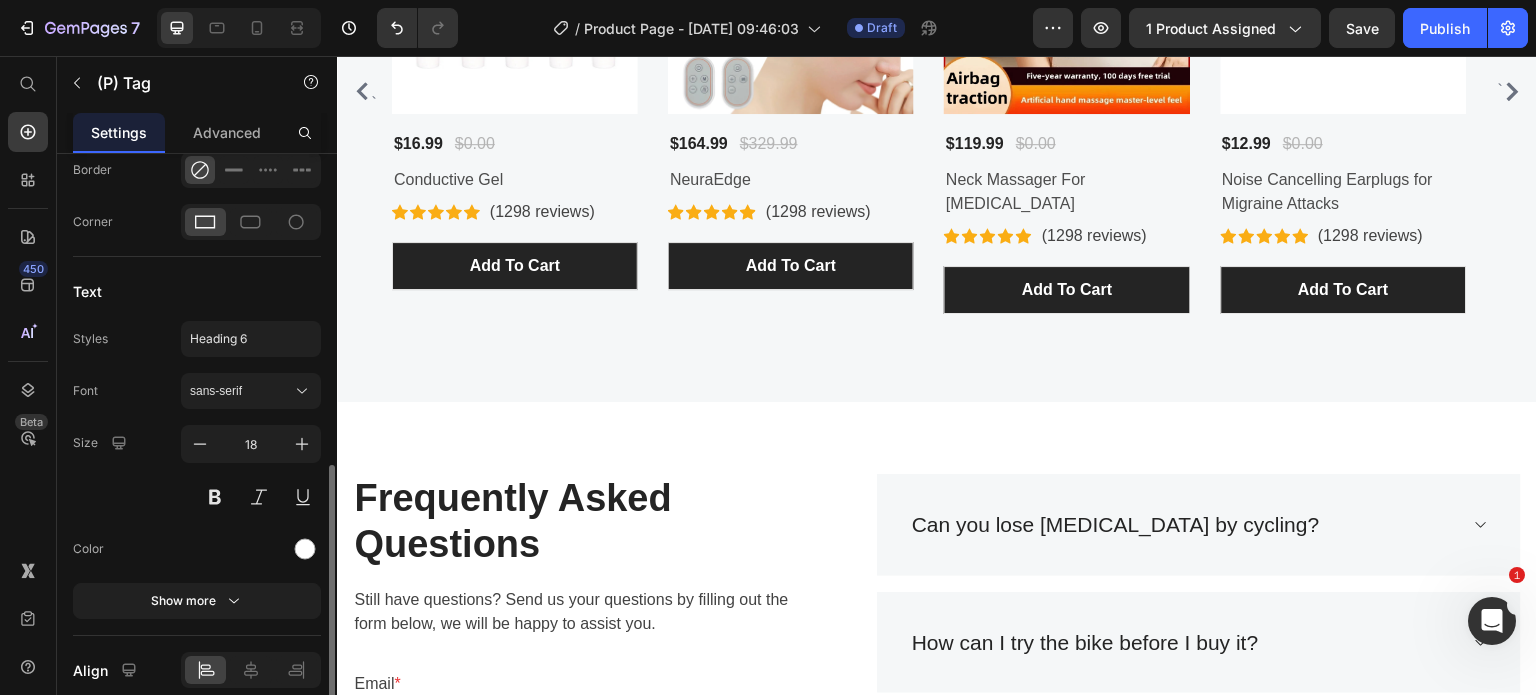 scroll, scrollTop: 812, scrollLeft: 0, axis: vertical 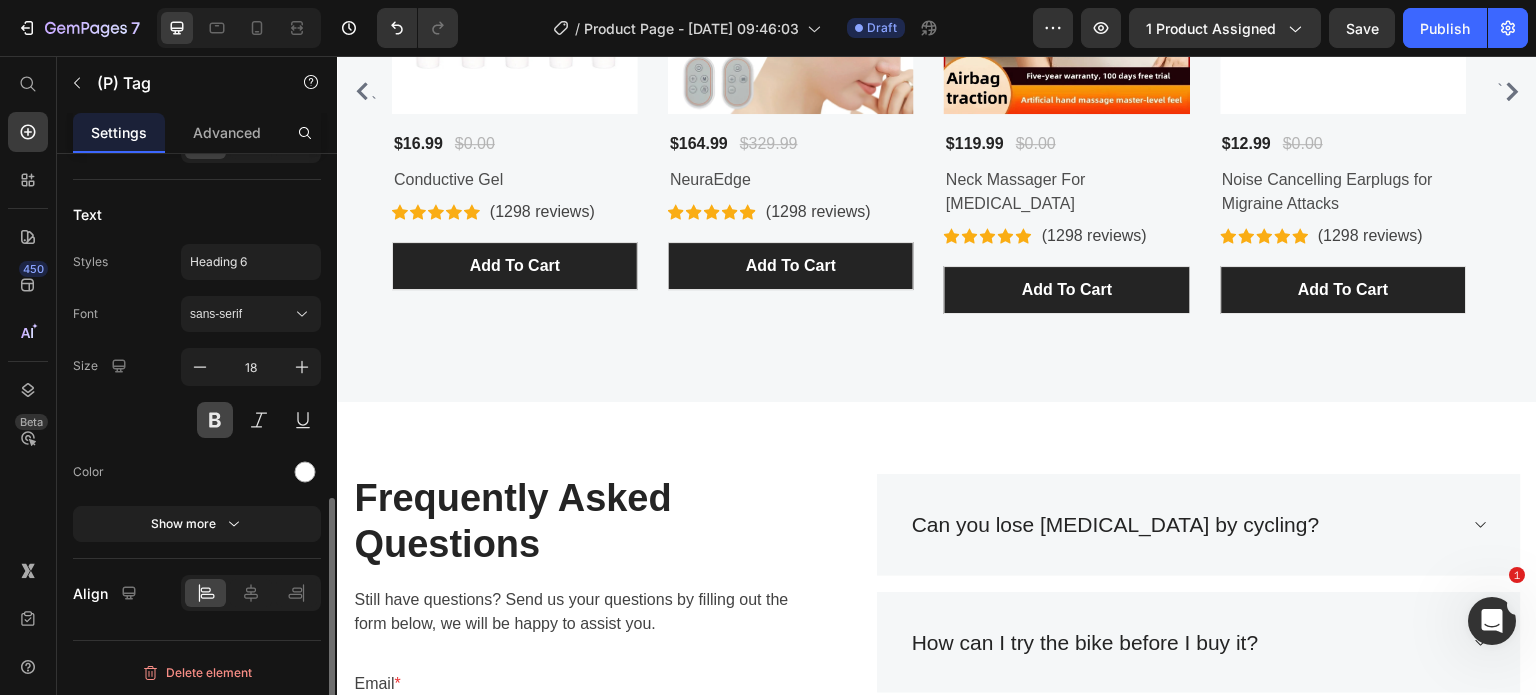click at bounding box center [215, 420] 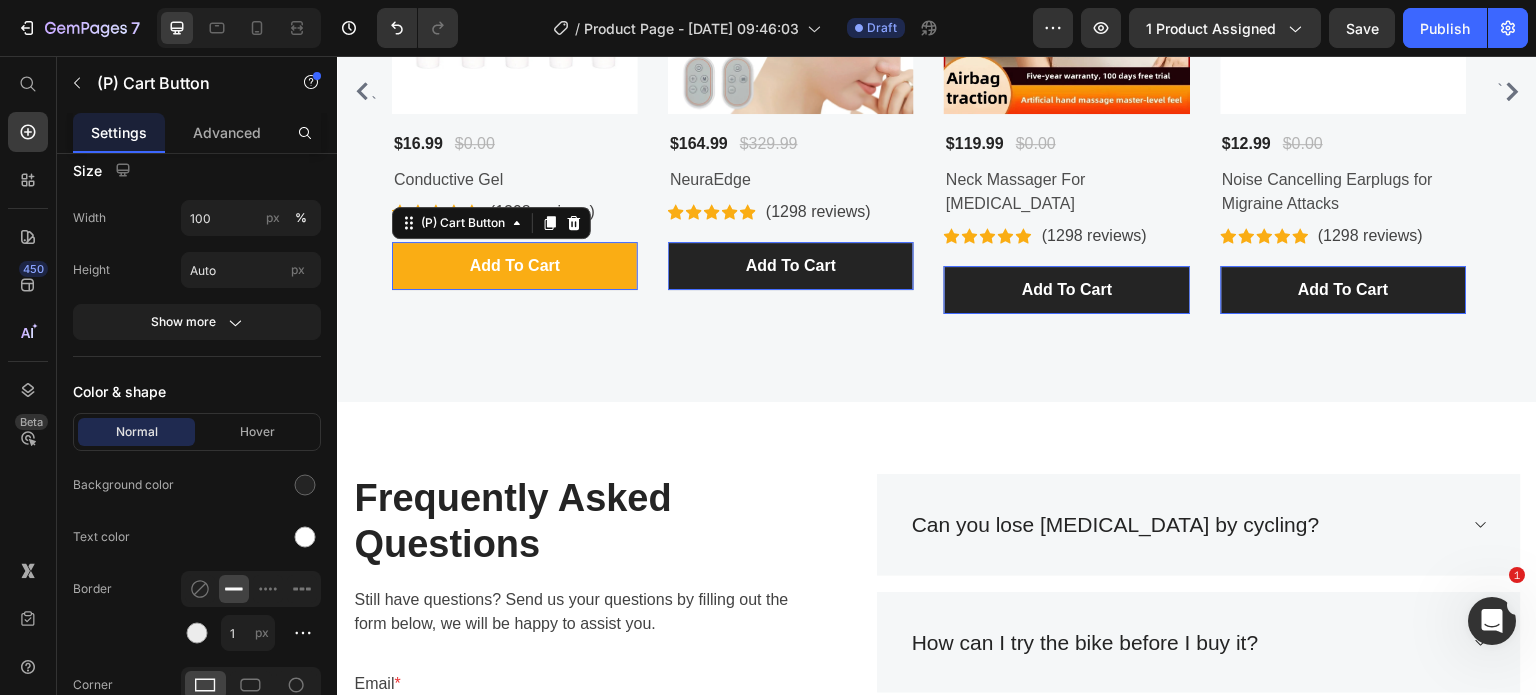 click on "add to cart" at bounding box center [515, 266] 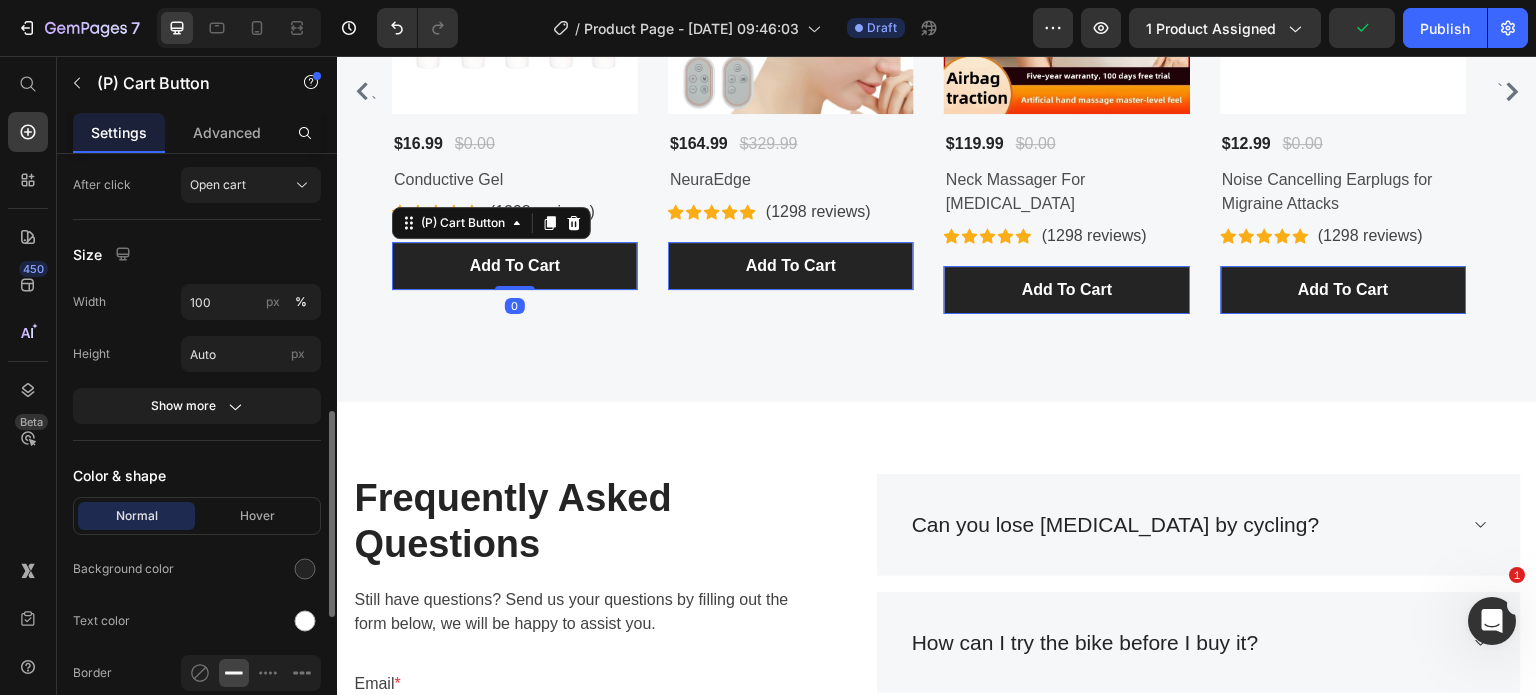 scroll, scrollTop: 732, scrollLeft: 0, axis: vertical 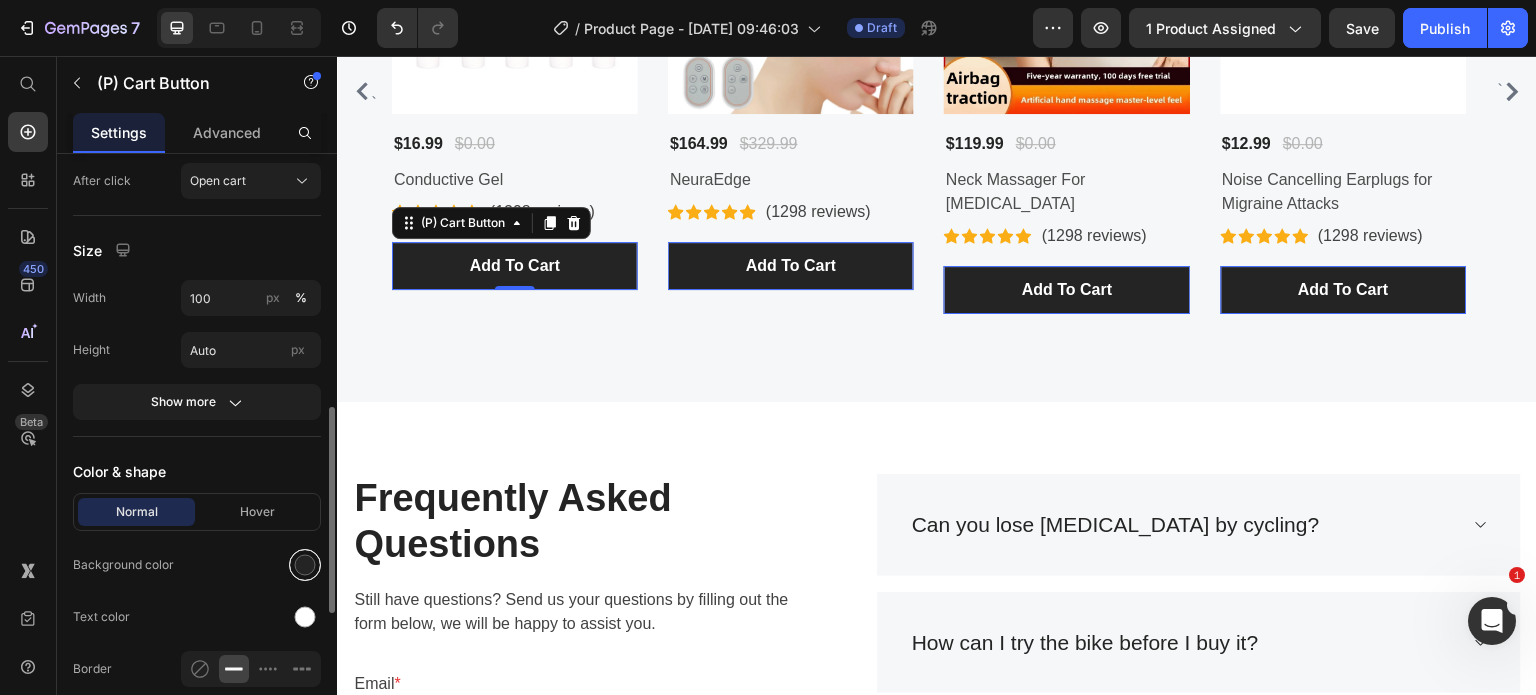 click at bounding box center (305, 565) 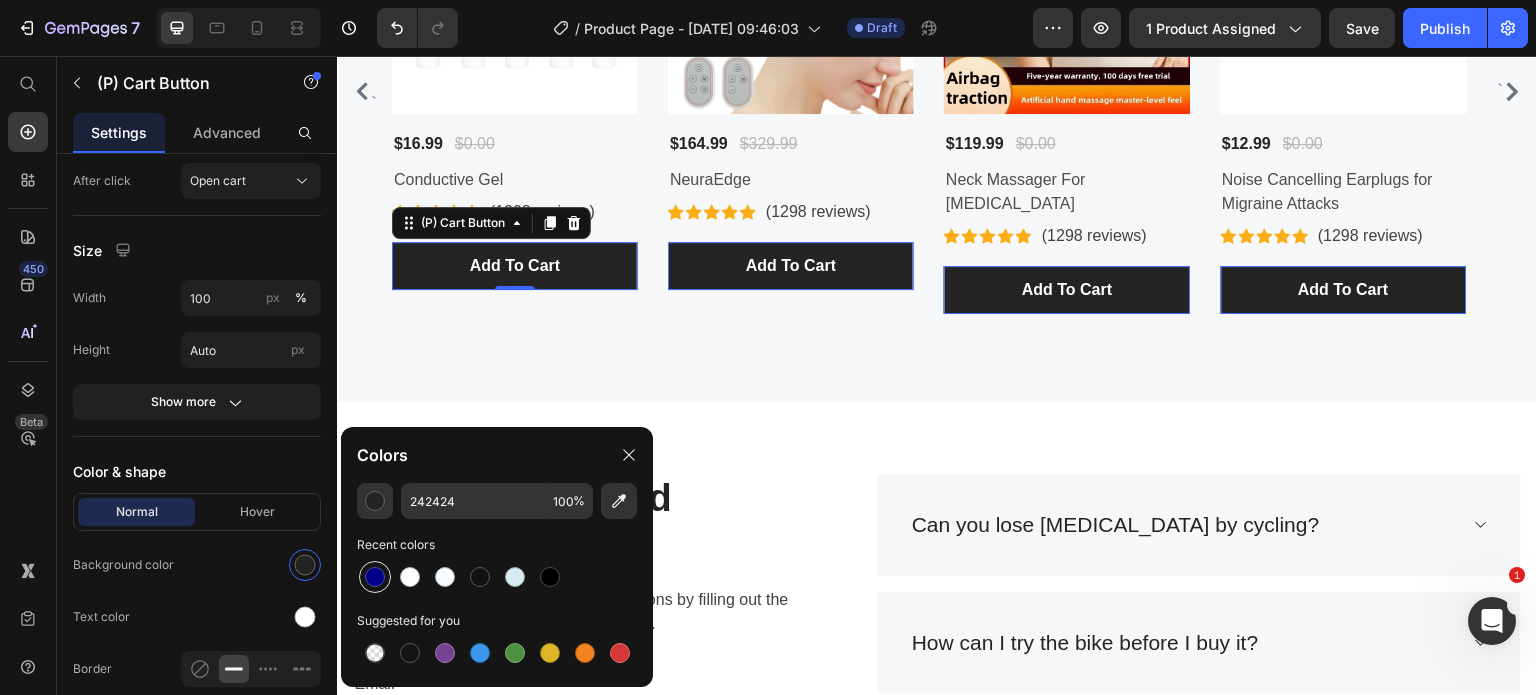 click at bounding box center (375, 577) 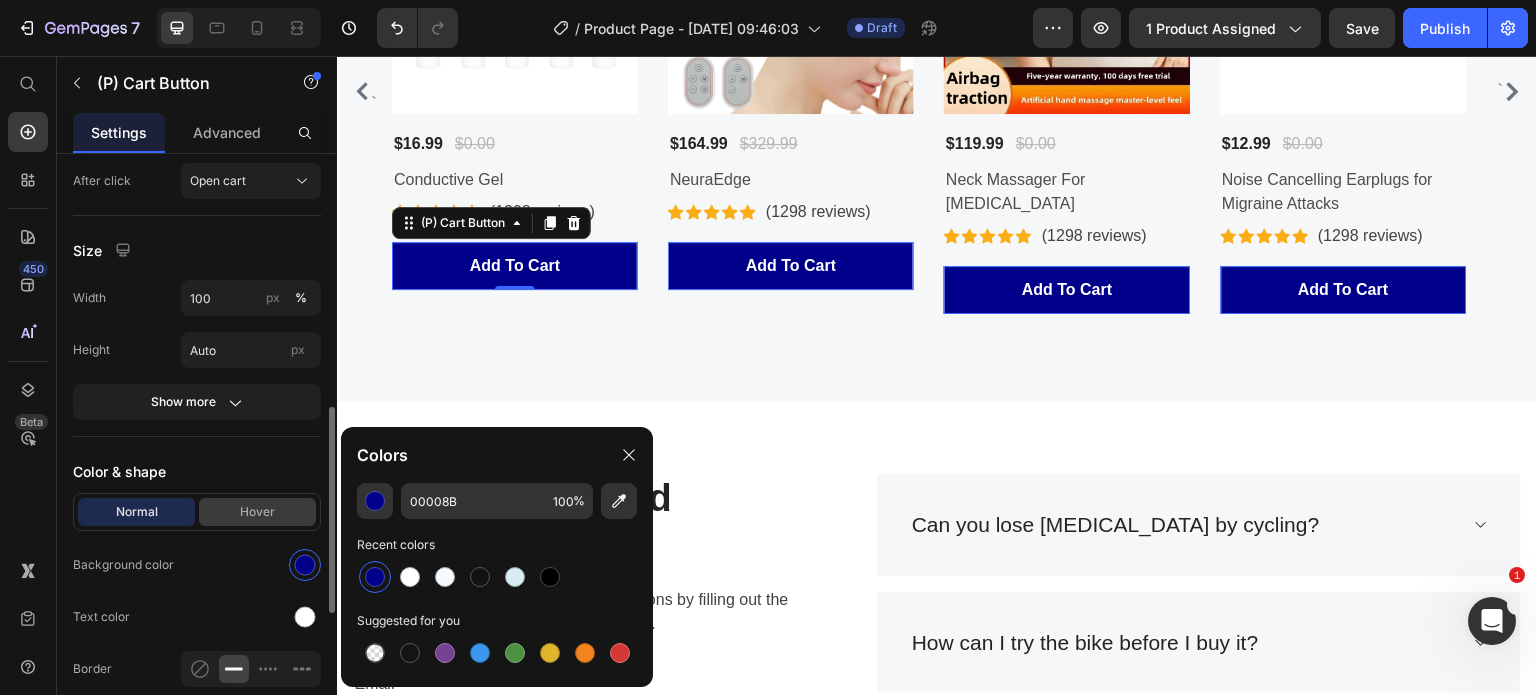 click on "Hover" at bounding box center [257, 512] 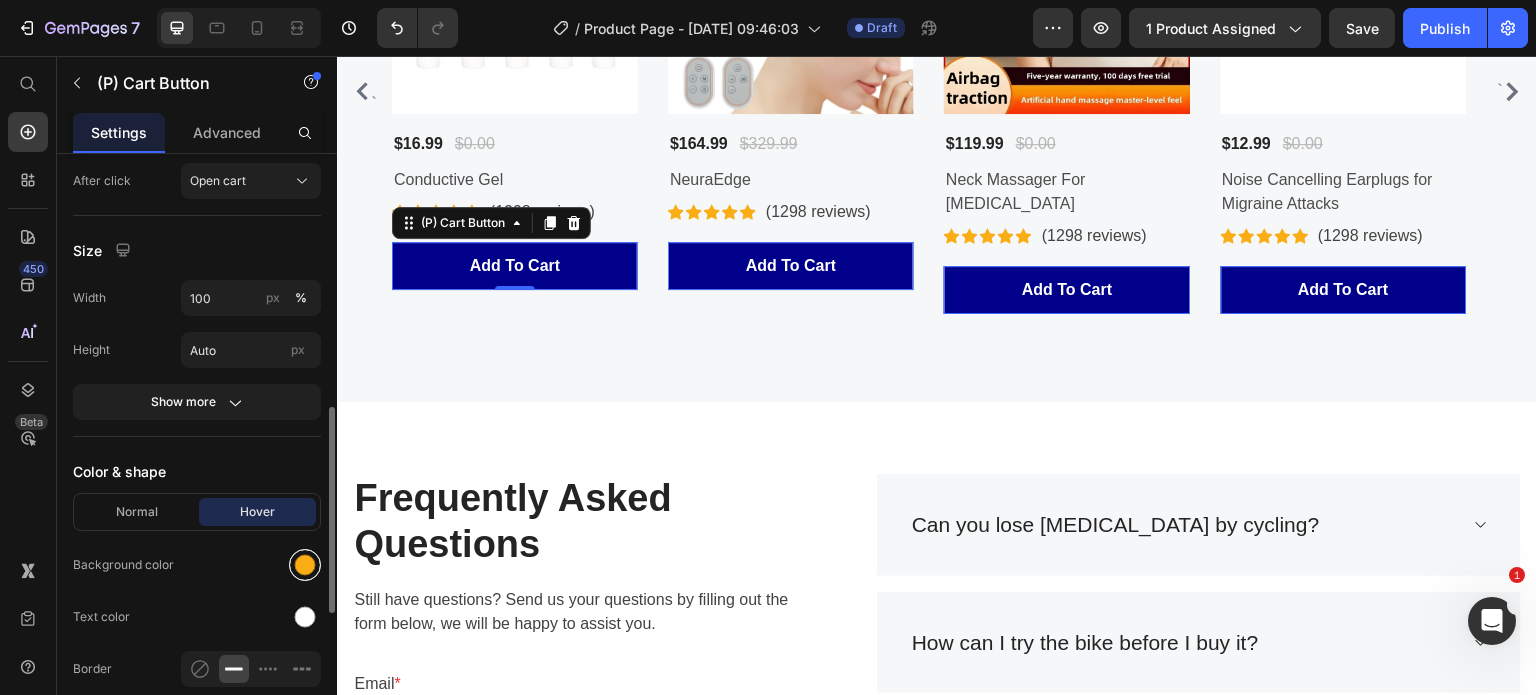 click at bounding box center [305, 565] 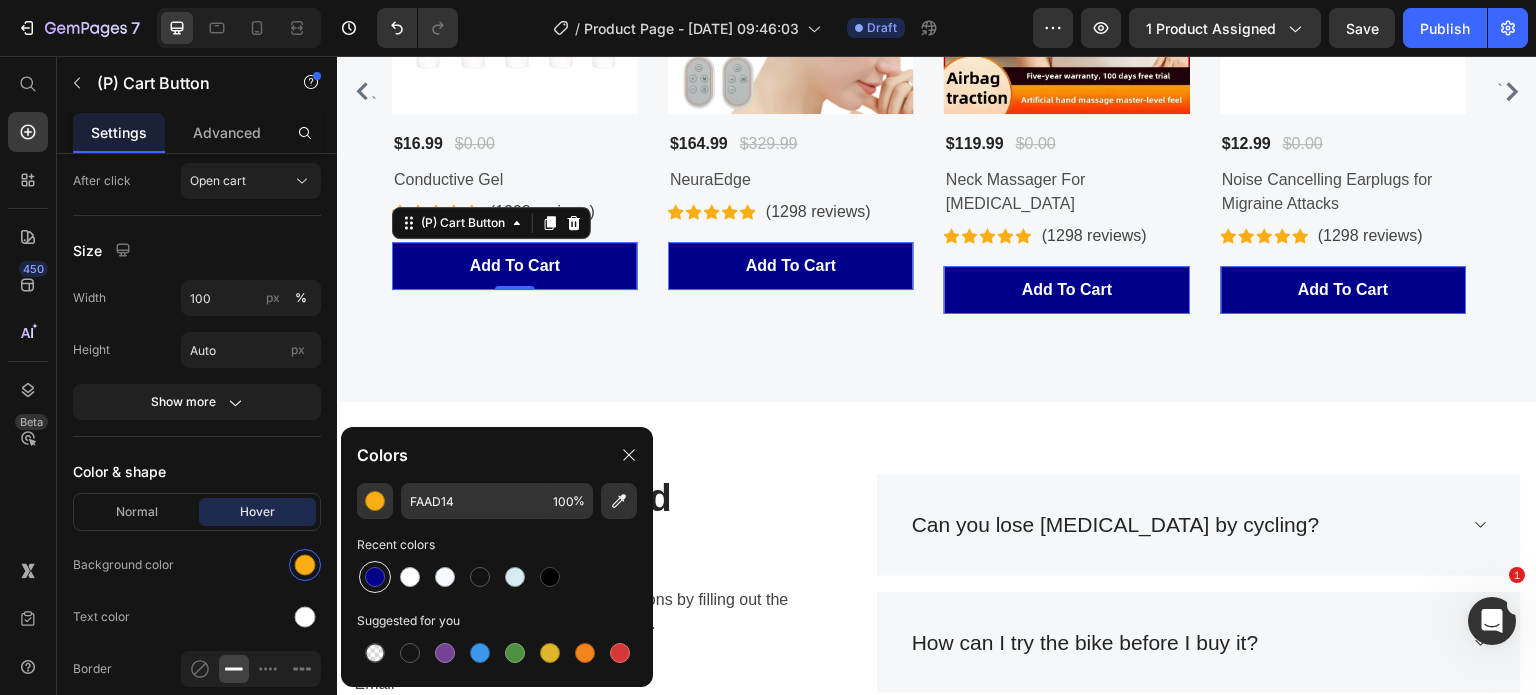 click at bounding box center [375, 577] 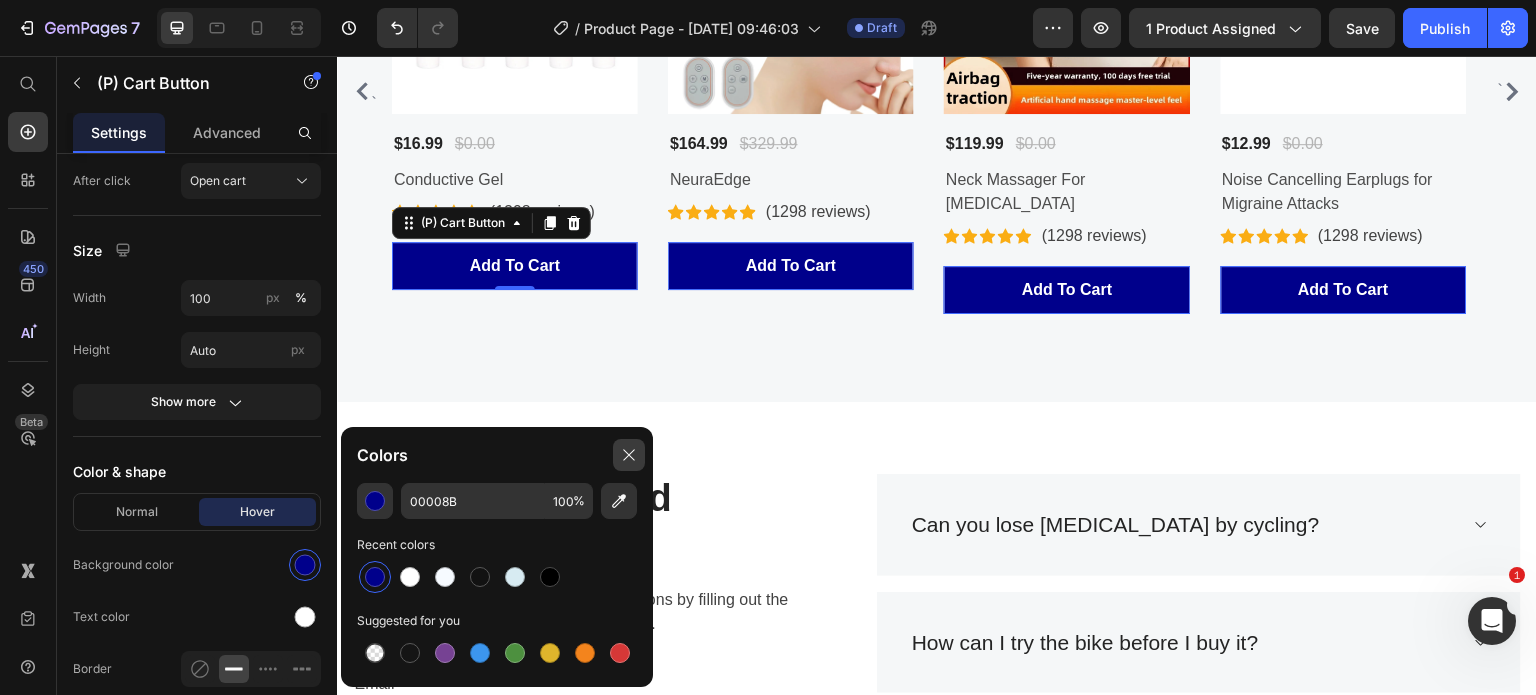 click at bounding box center (629, 455) 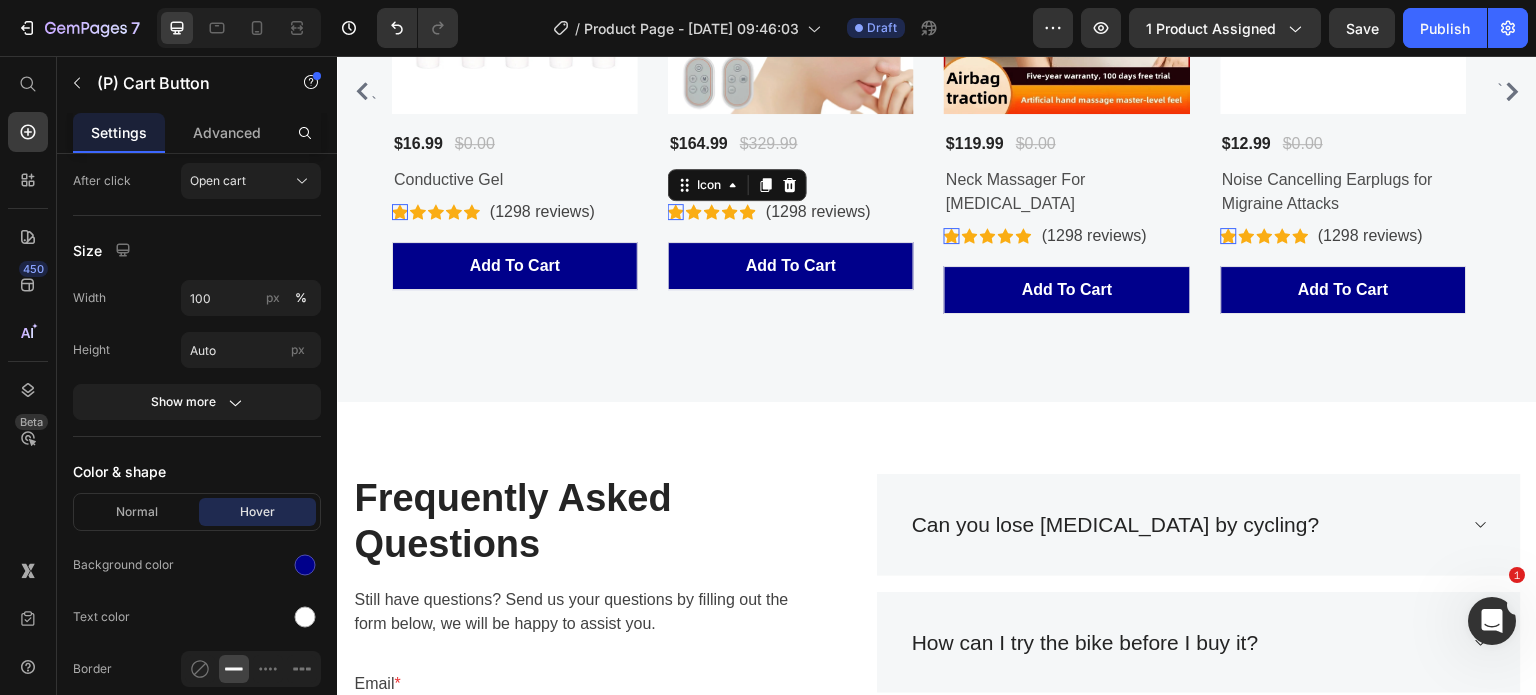 scroll, scrollTop: 0, scrollLeft: 0, axis: both 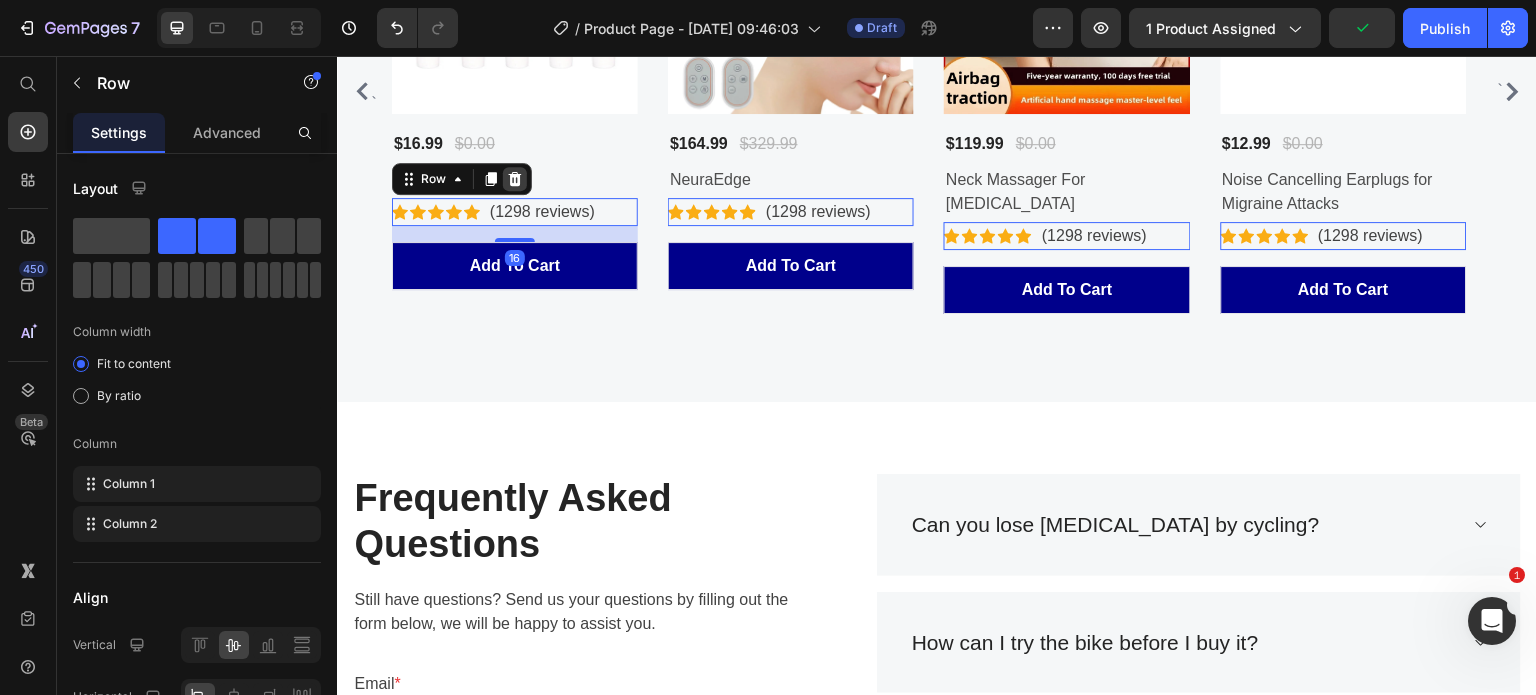 click 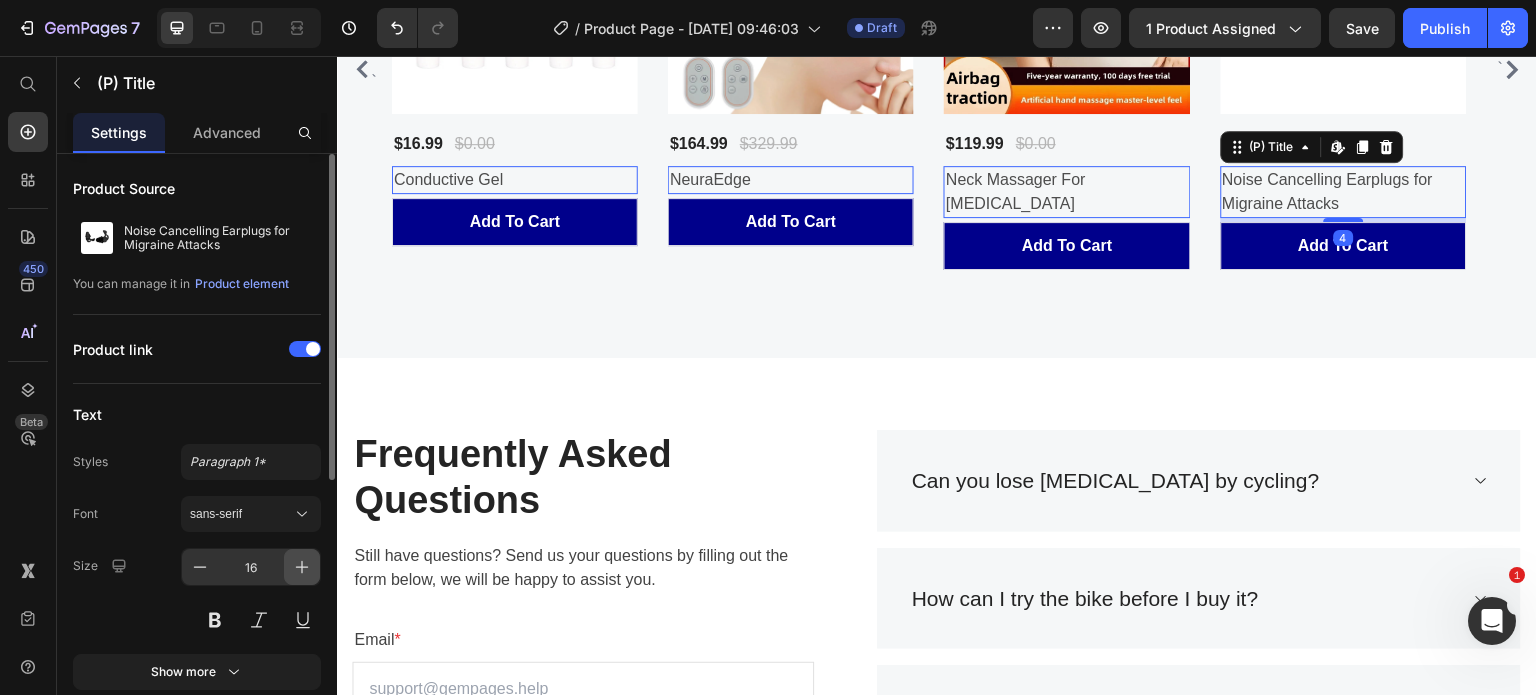 scroll, scrollTop: 497, scrollLeft: 0, axis: vertical 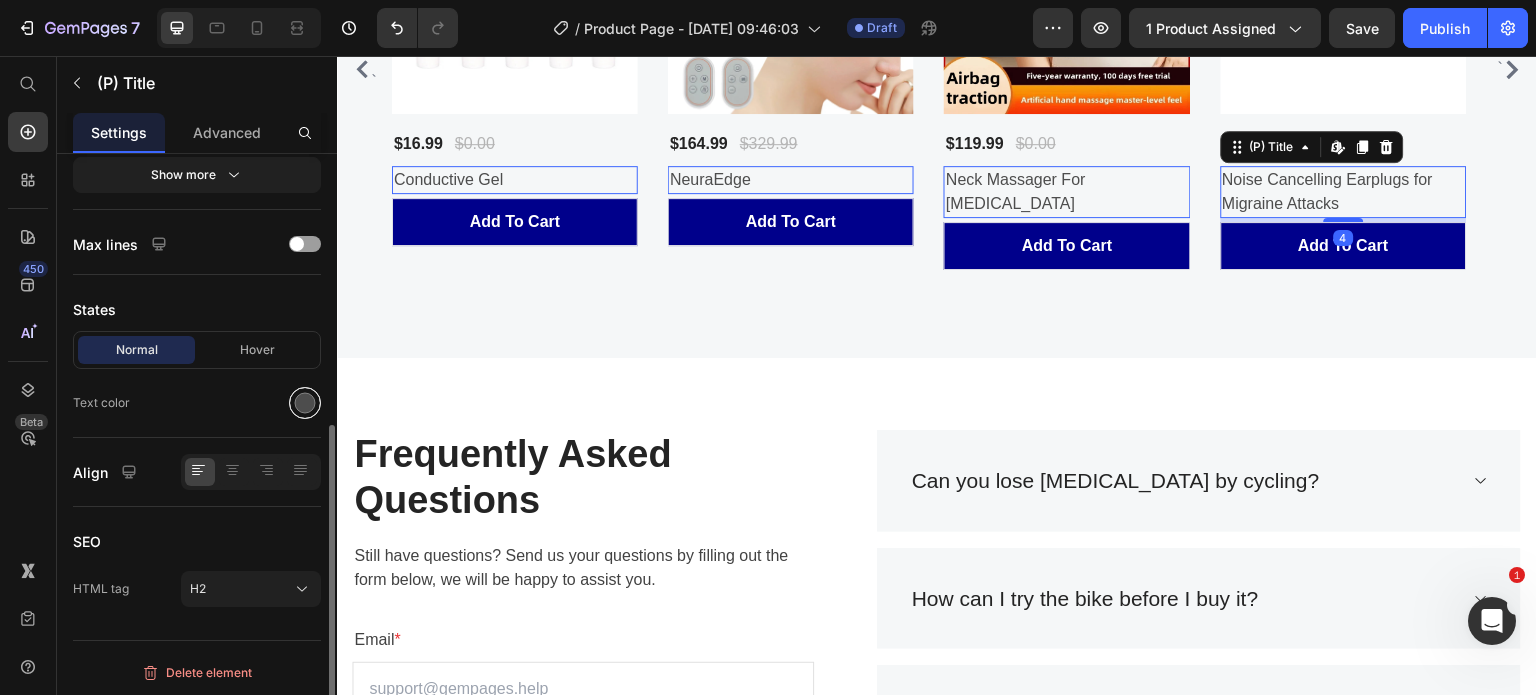 click at bounding box center (305, 403) 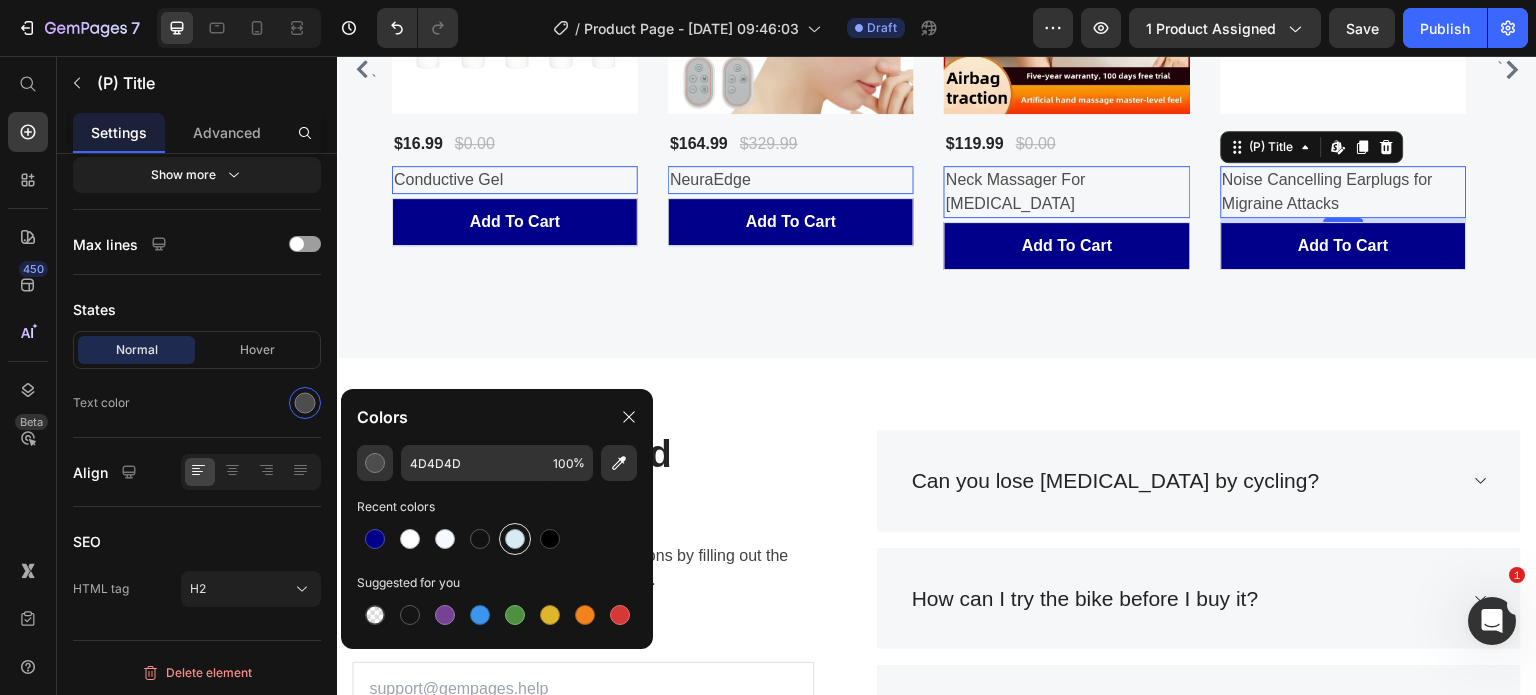 click at bounding box center (515, 539) 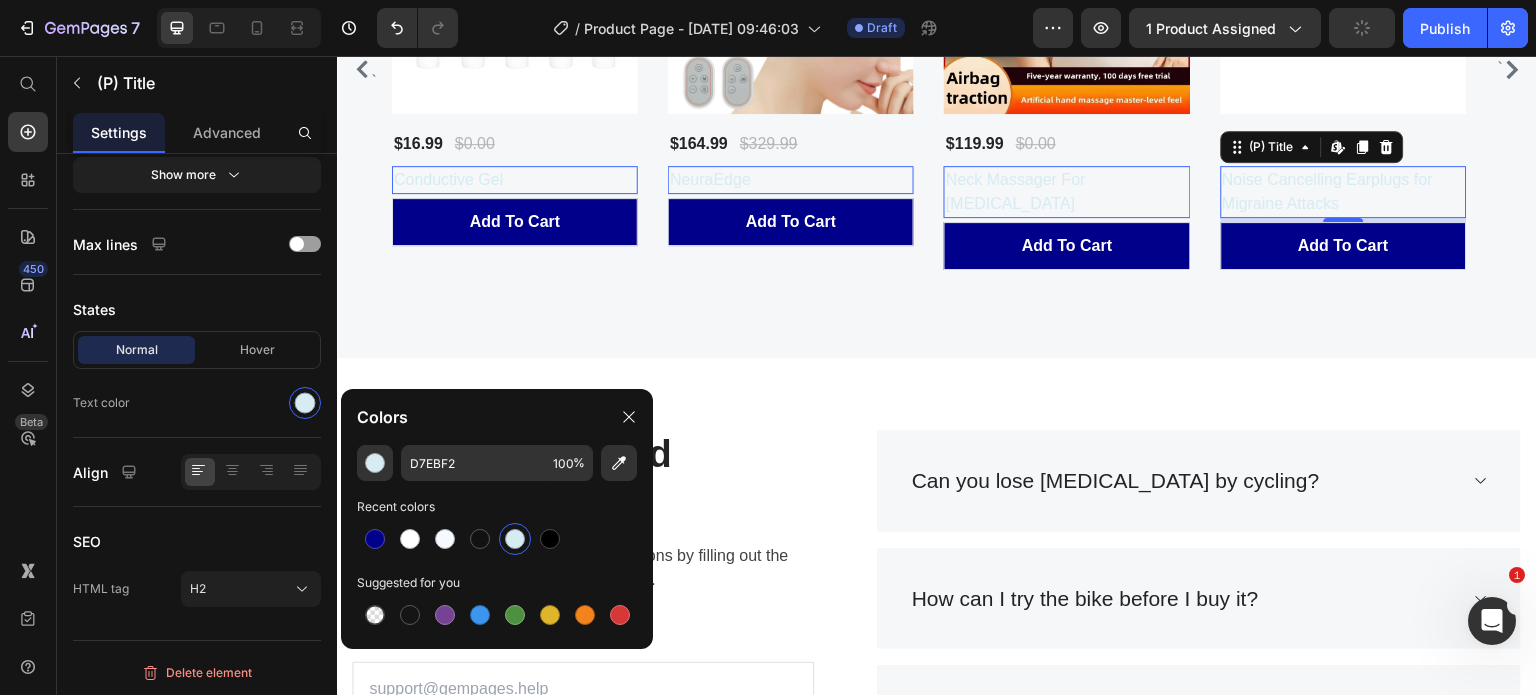 click at bounding box center (497, 539) 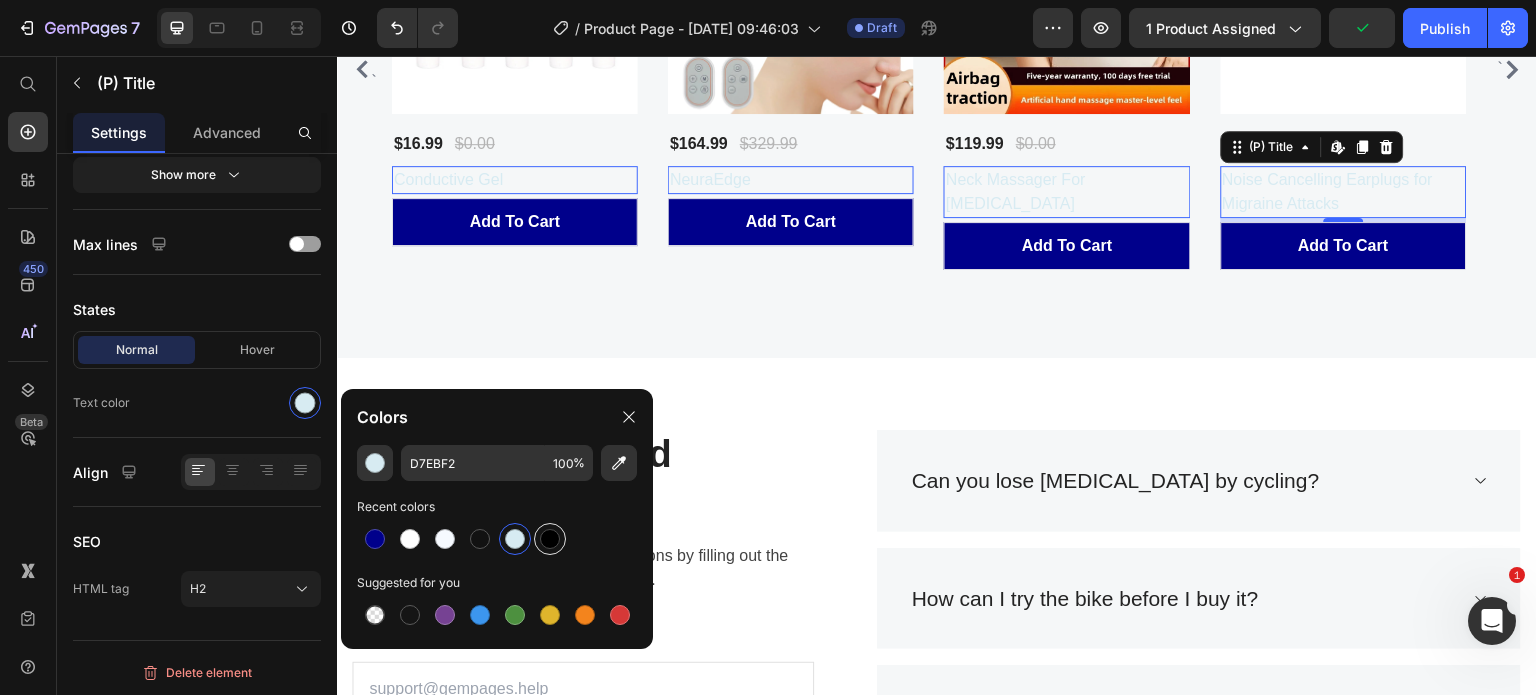 click at bounding box center [550, 539] 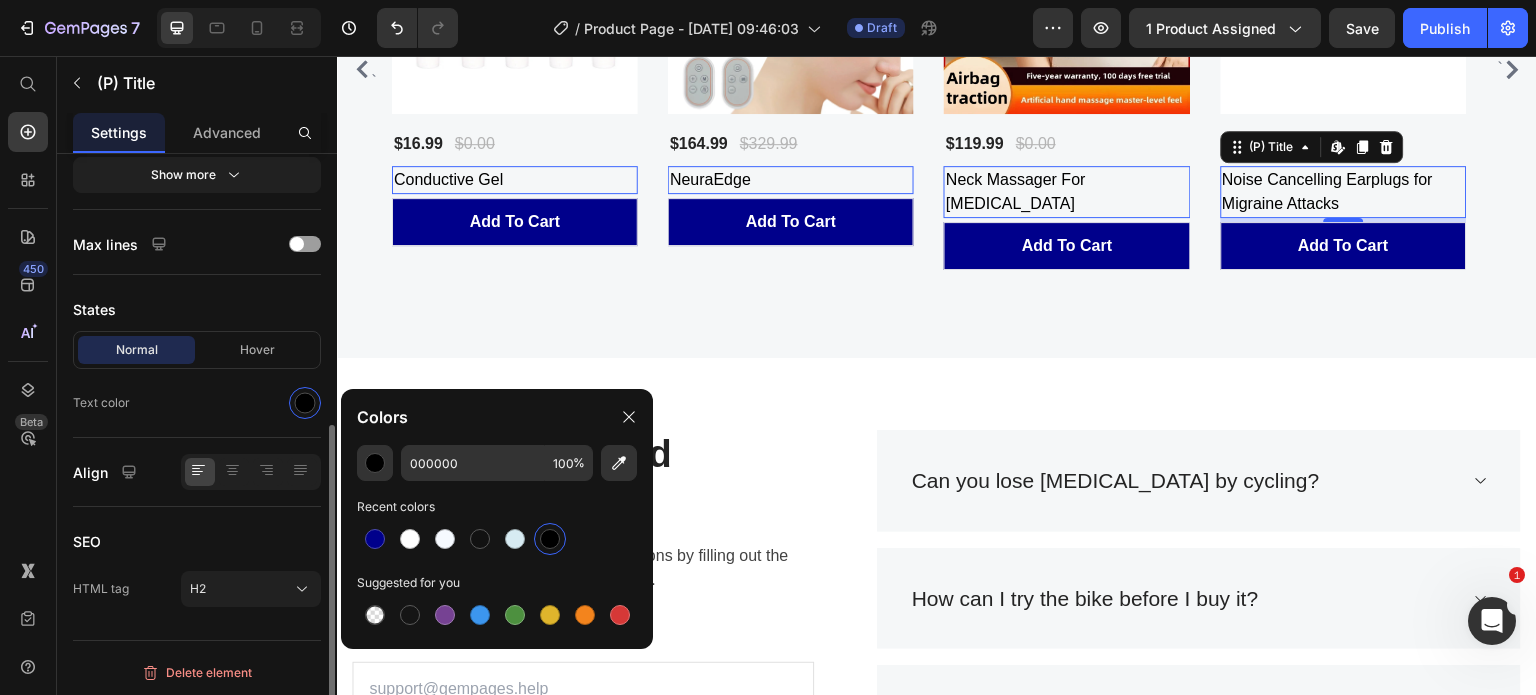 click on "Normal Hover Text color" 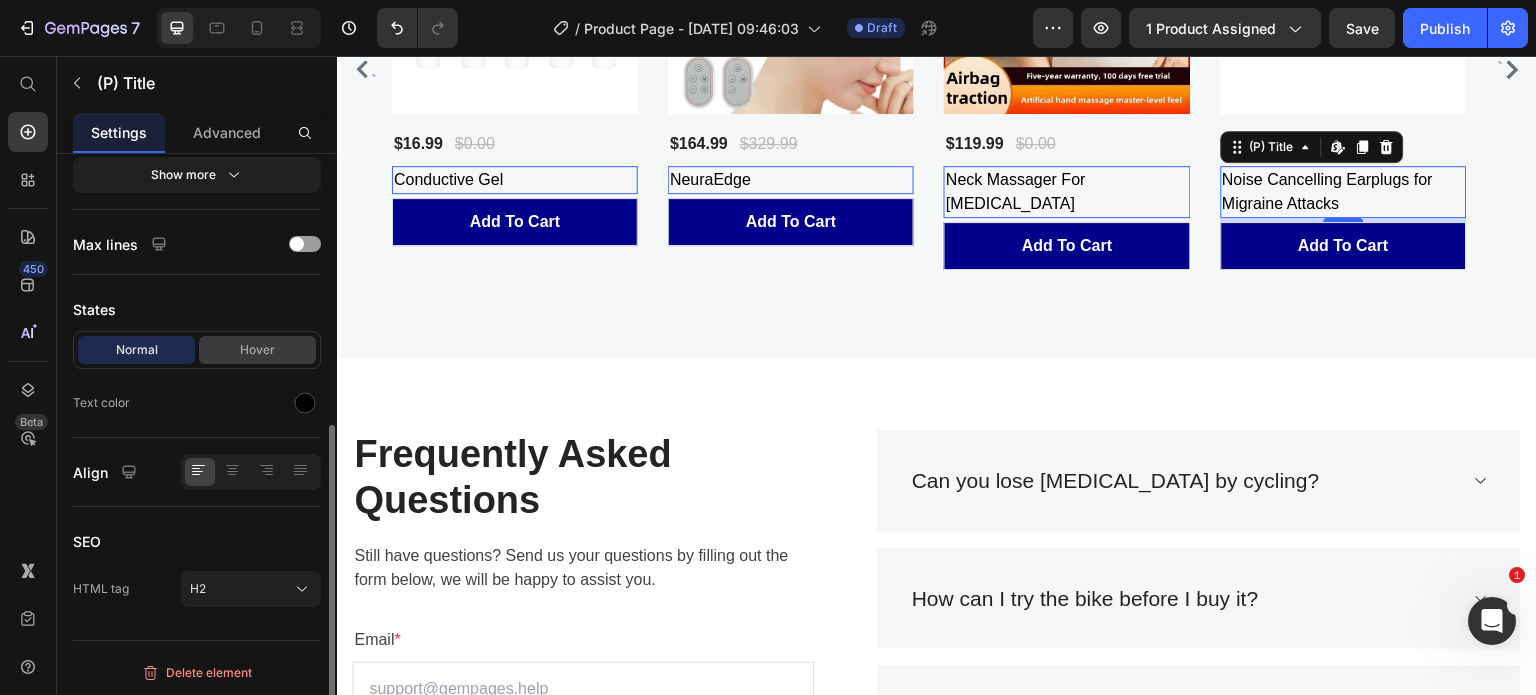 click on "Hover" at bounding box center (257, 350) 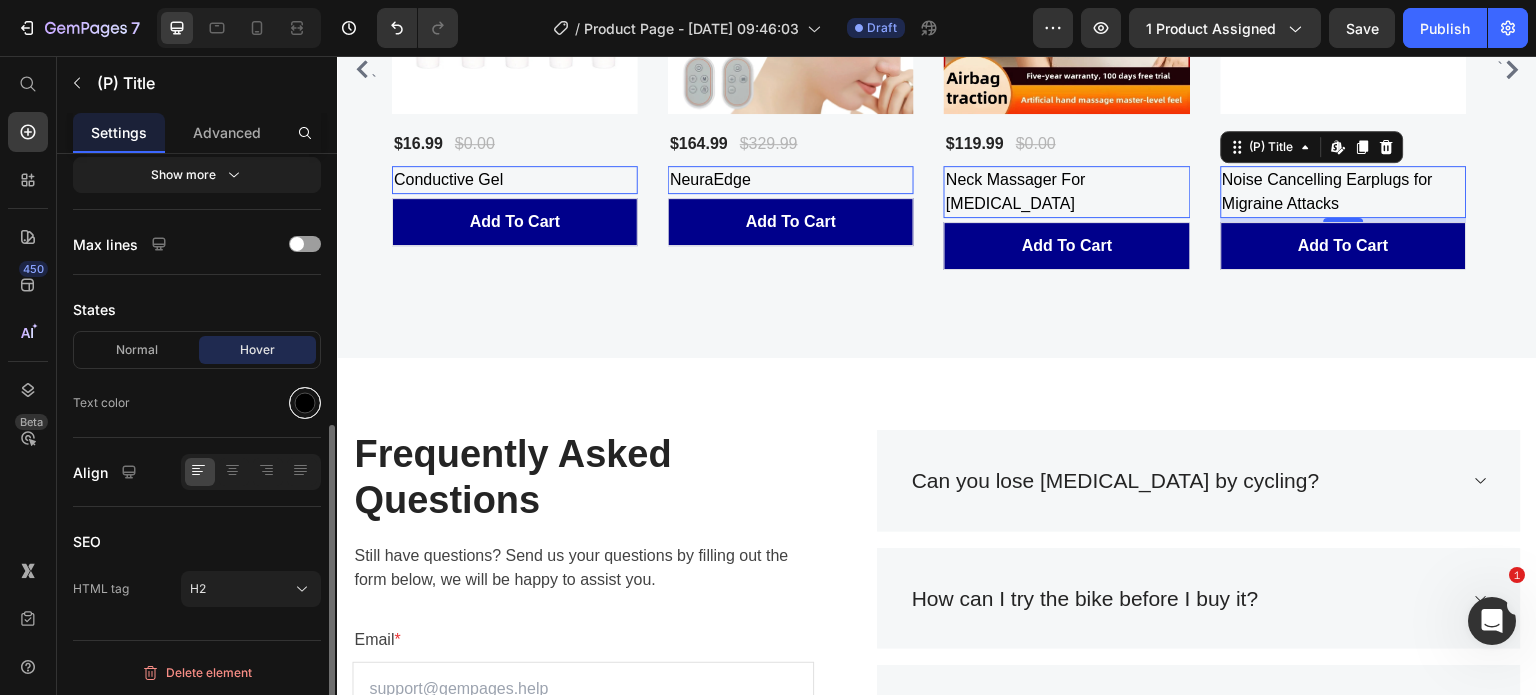 click at bounding box center (305, 403) 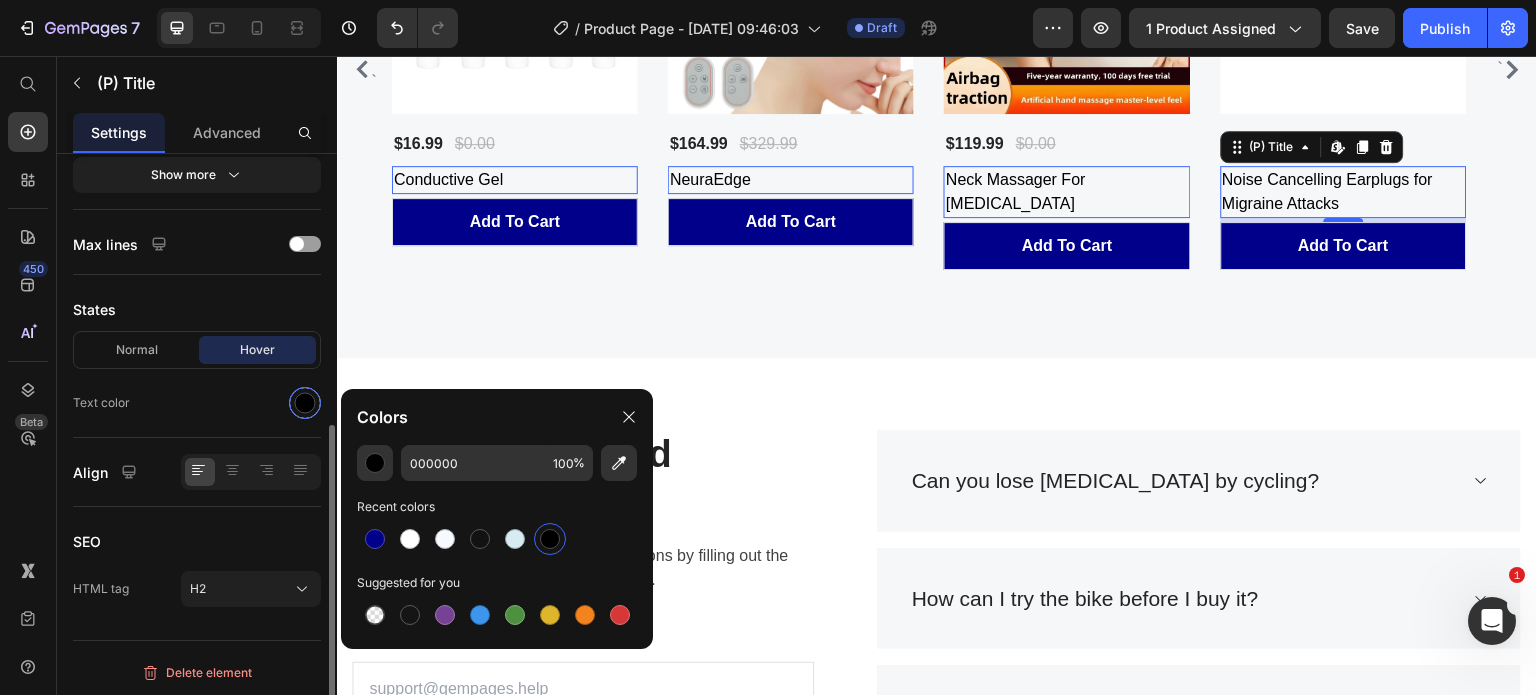 click at bounding box center [305, 403] 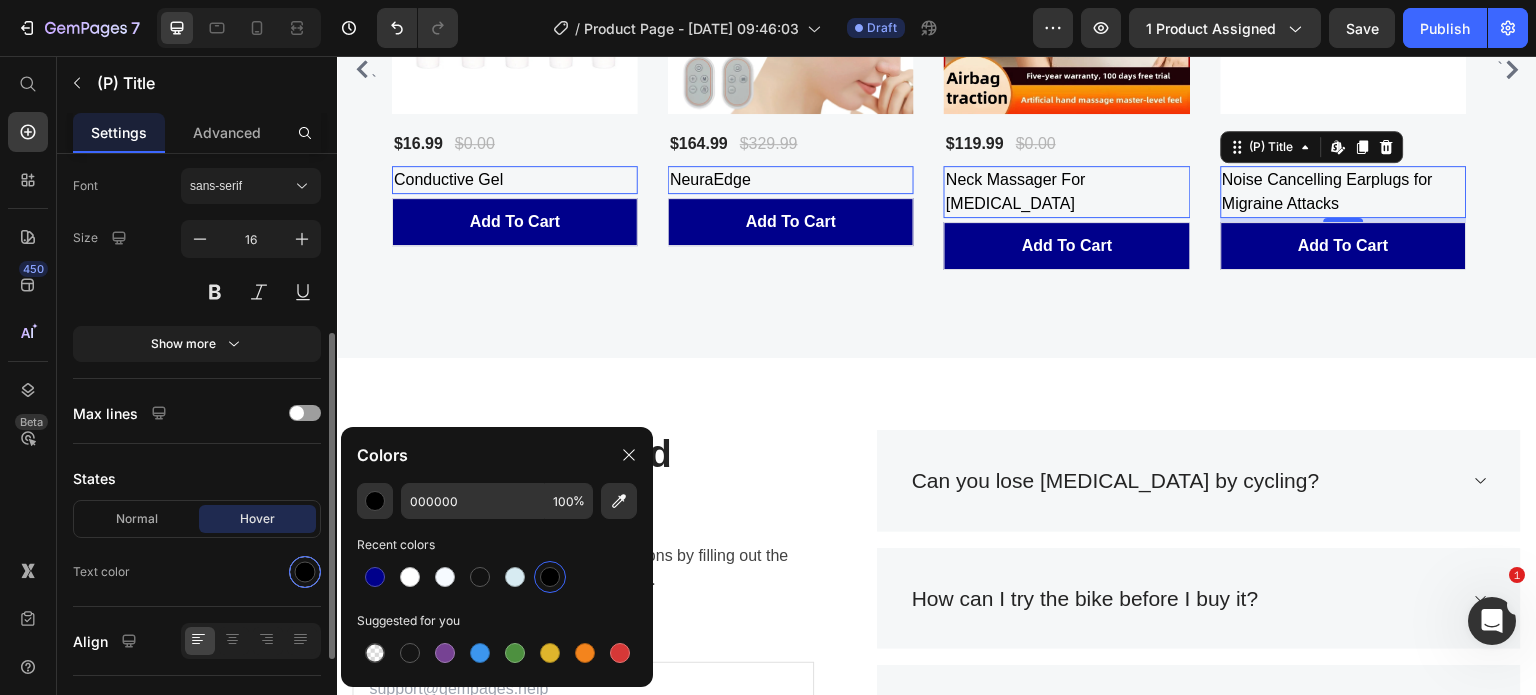 scroll, scrollTop: 328, scrollLeft: 0, axis: vertical 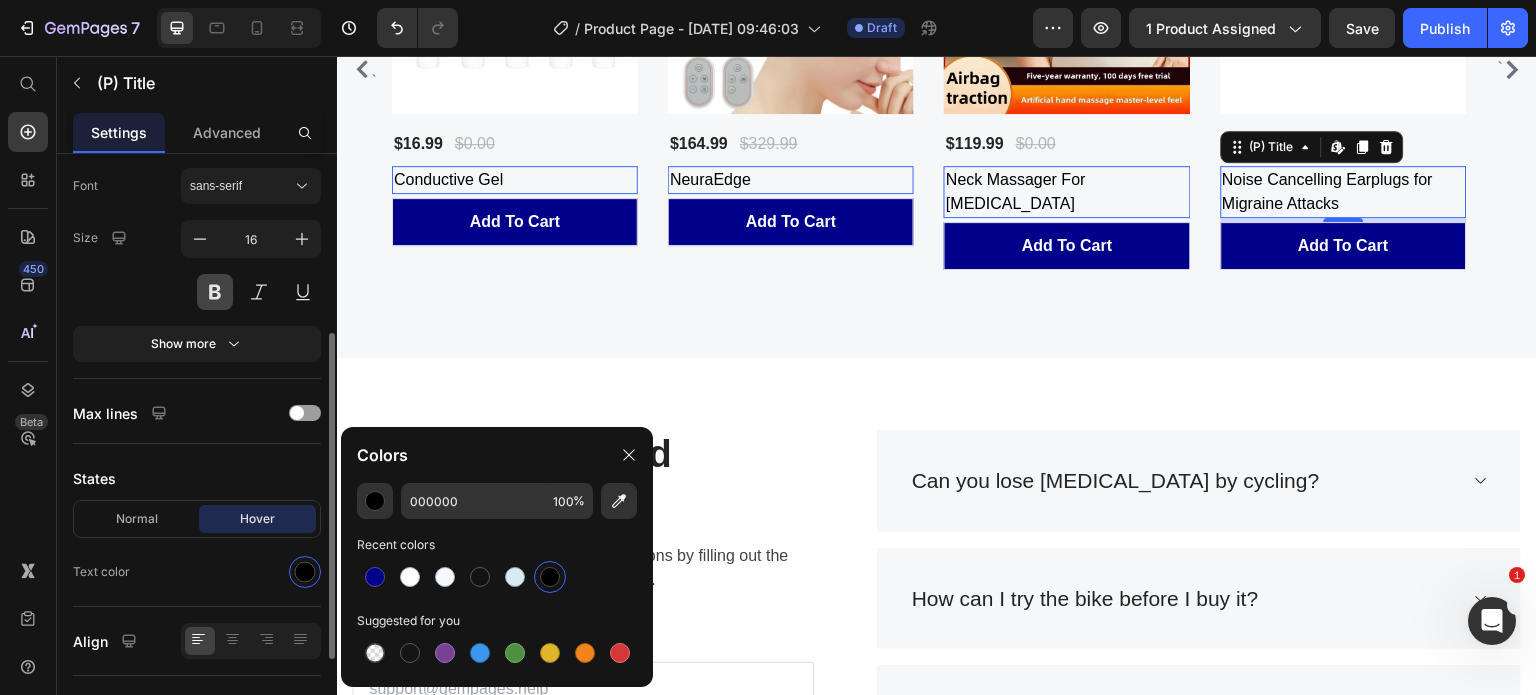 click at bounding box center [215, 292] 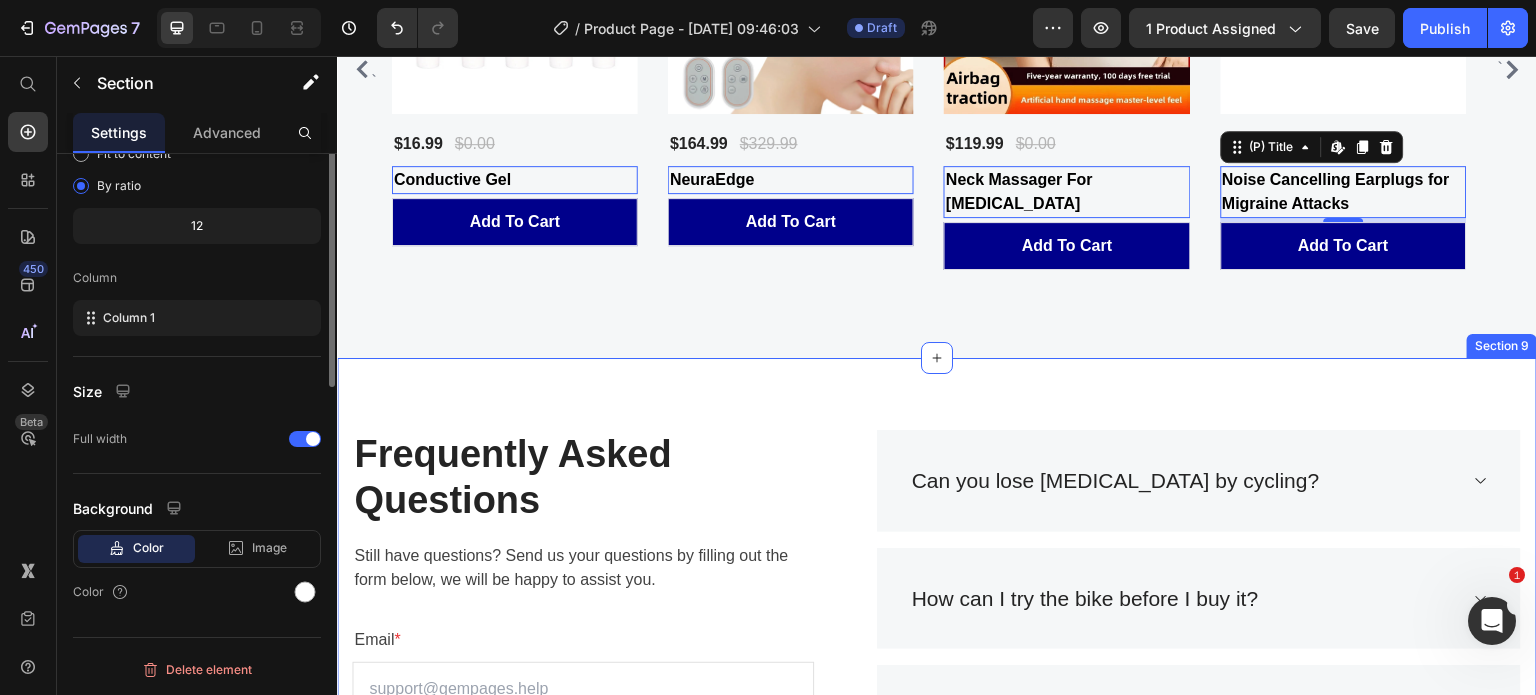 scroll, scrollTop: 0, scrollLeft: 0, axis: both 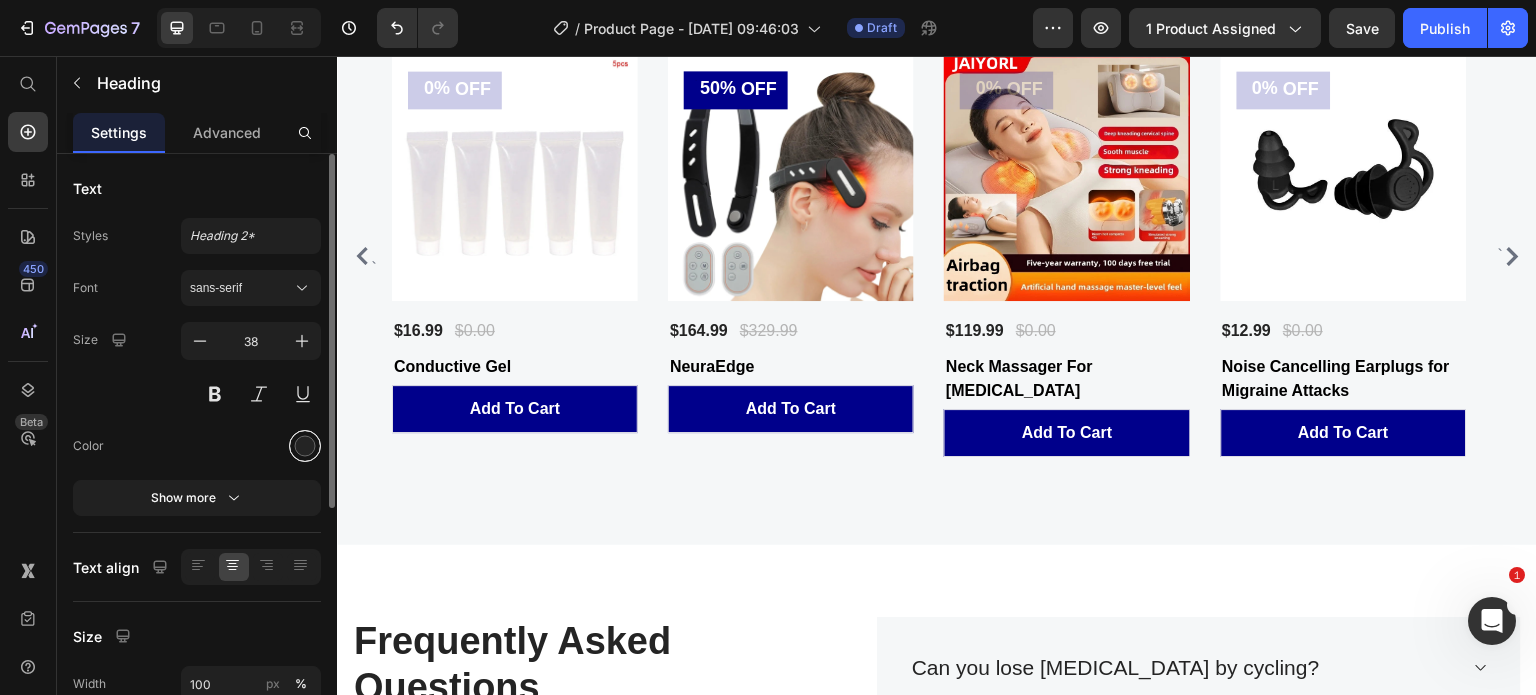 click at bounding box center (305, 446) 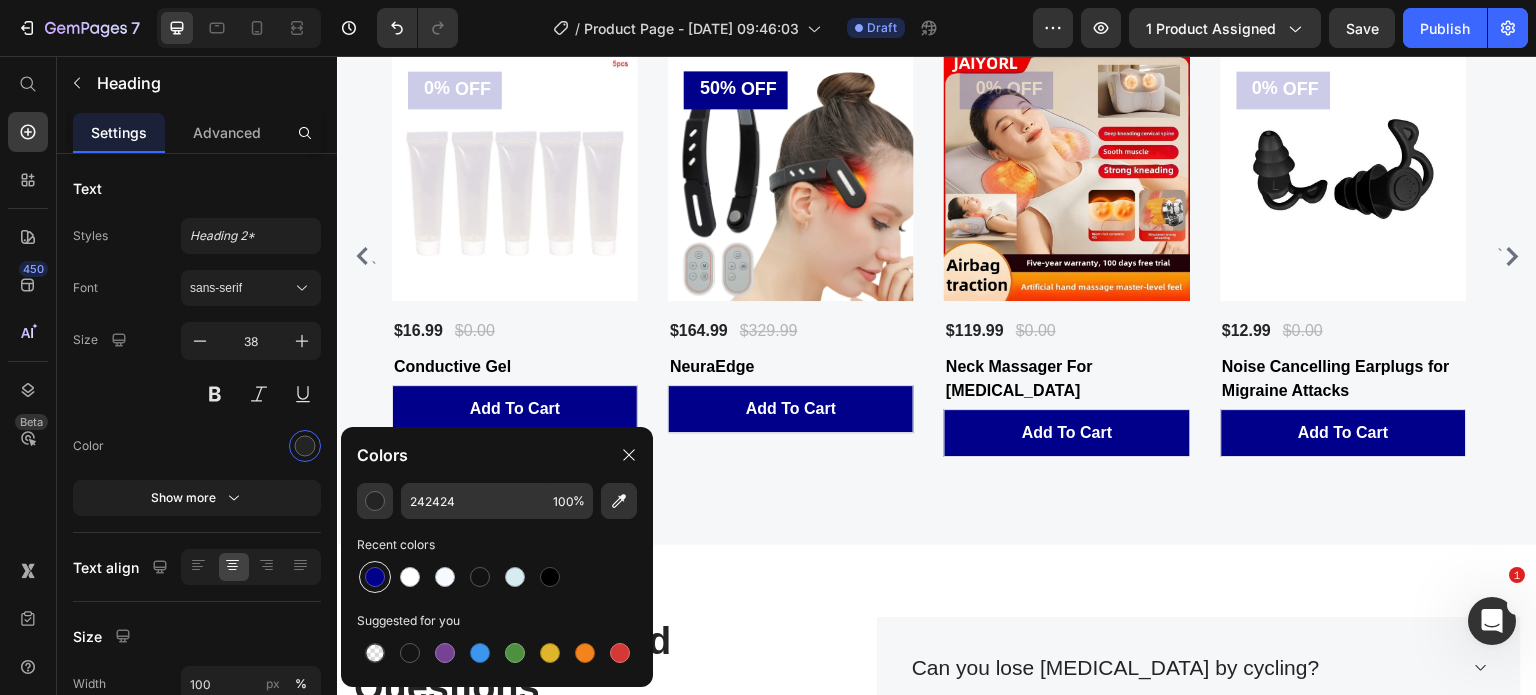 click at bounding box center [375, 577] 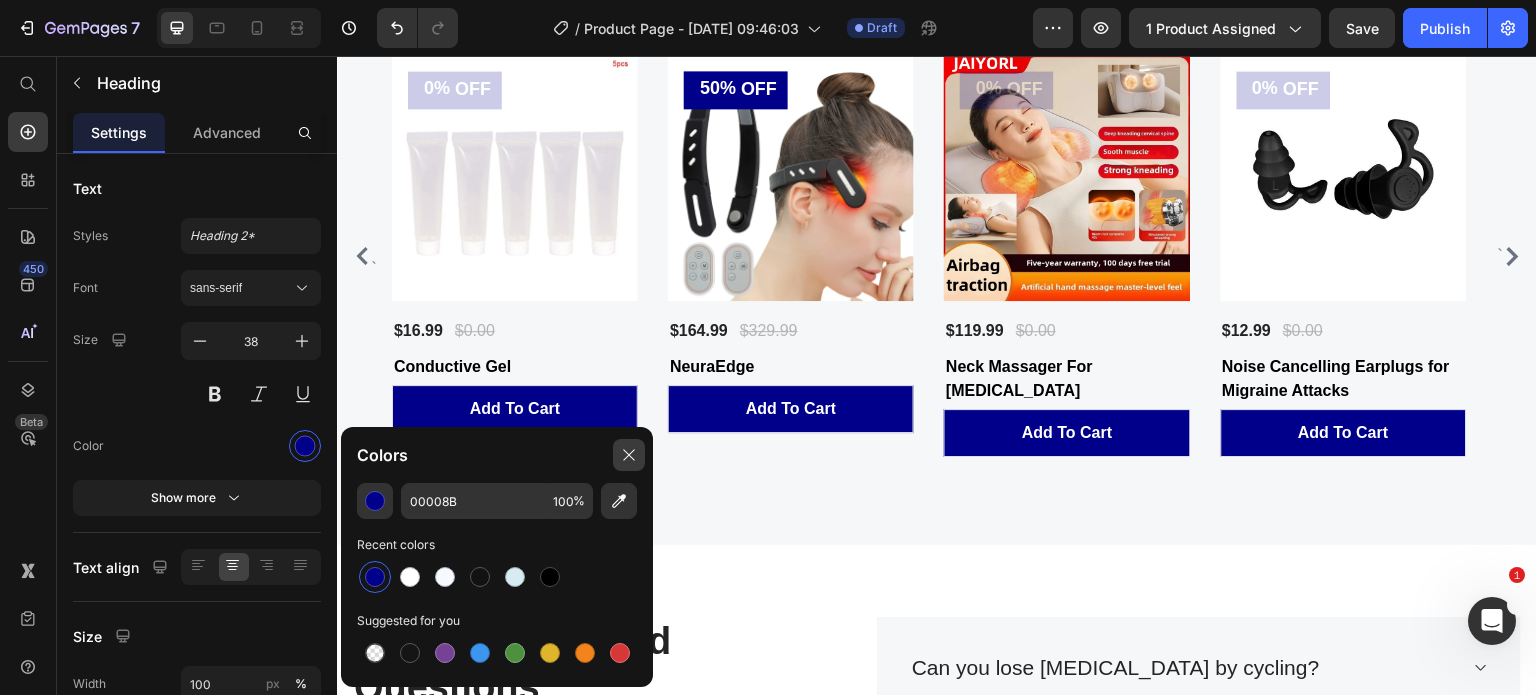 click at bounding box center (629, 455) 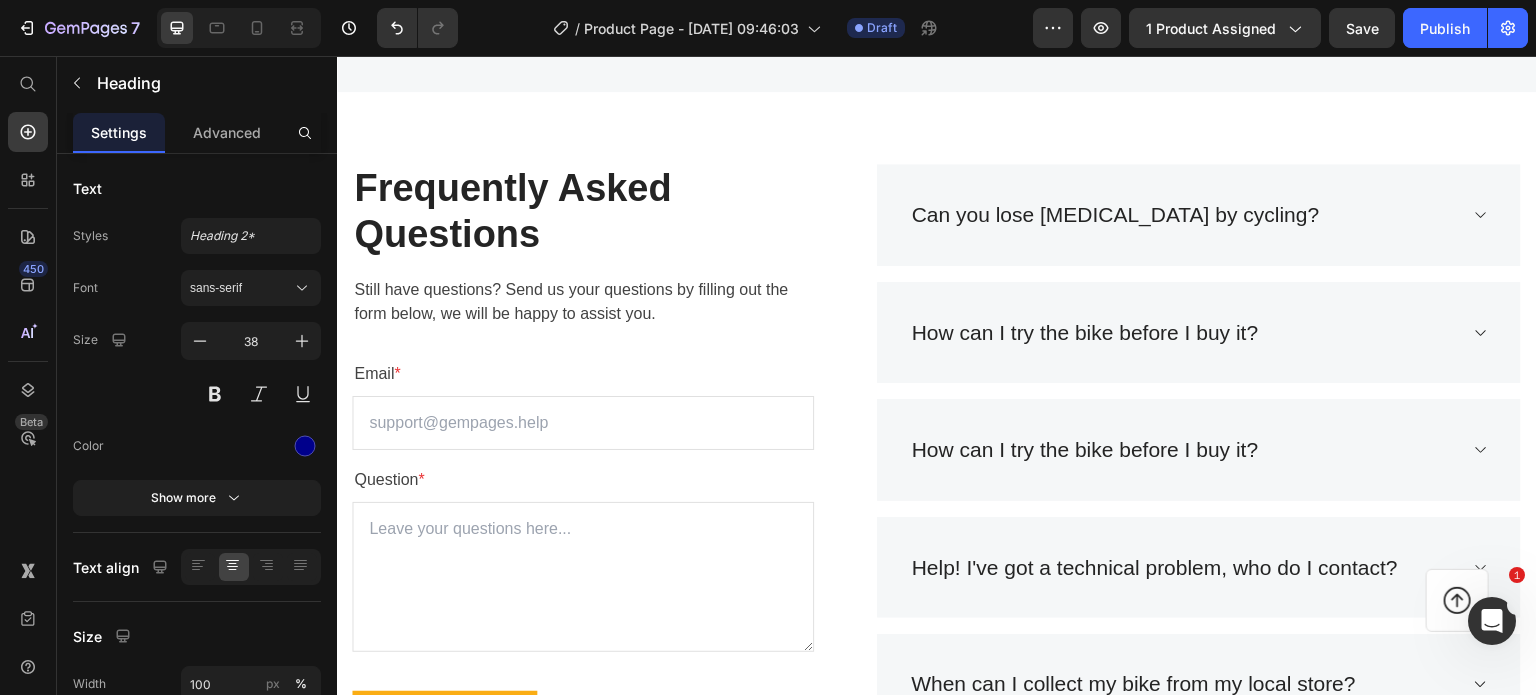 scroll, scrollTop: 6224, scrollLeft: 0, axis: vertical 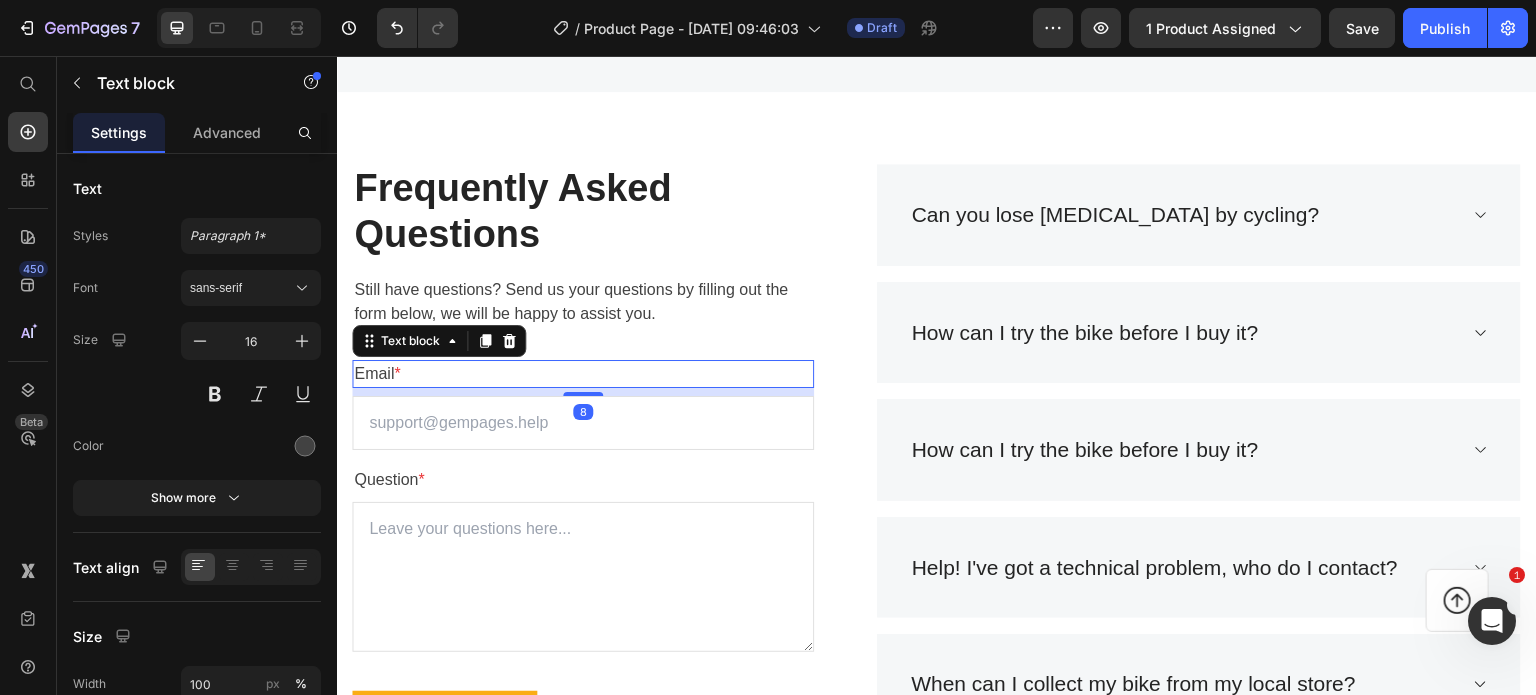 click on "Email  *" at bounding box center (583, 374) 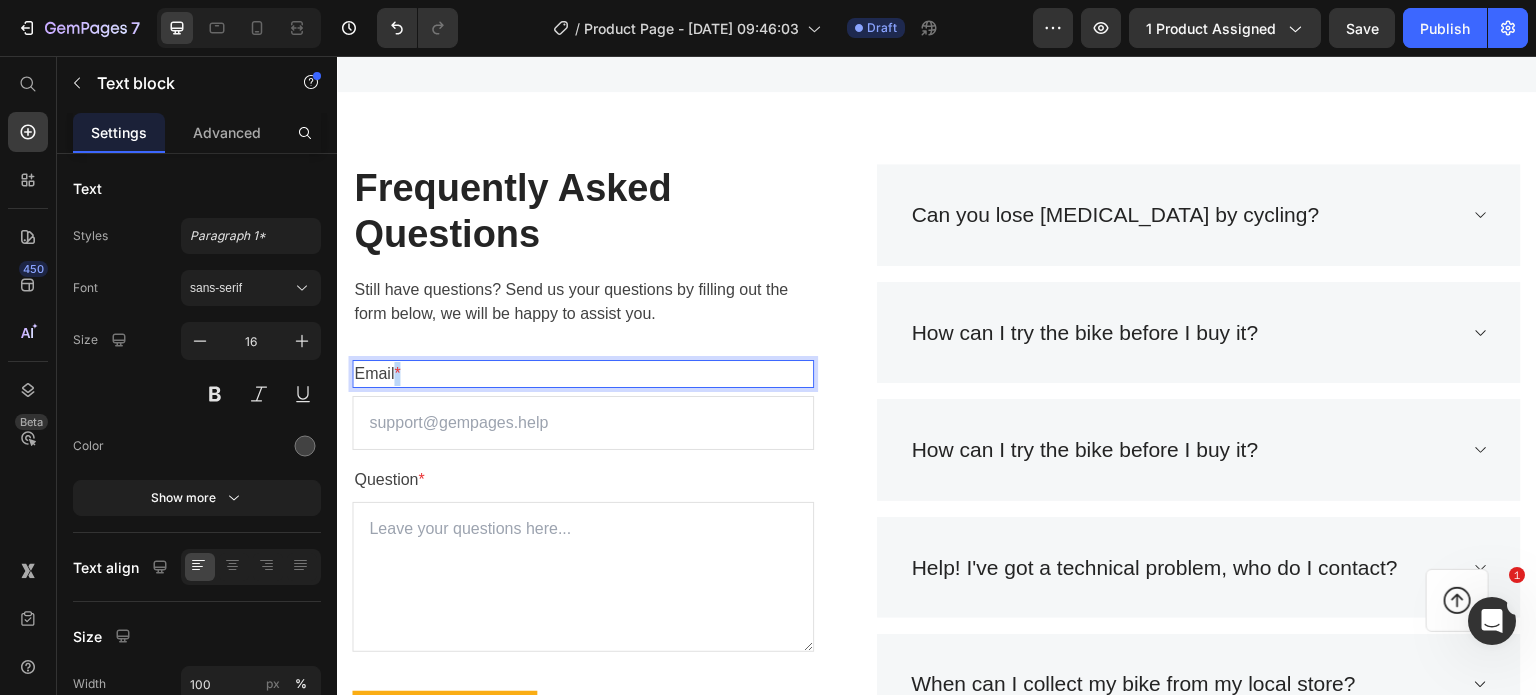 click on "Email  *" at bounding box center (583, 374) 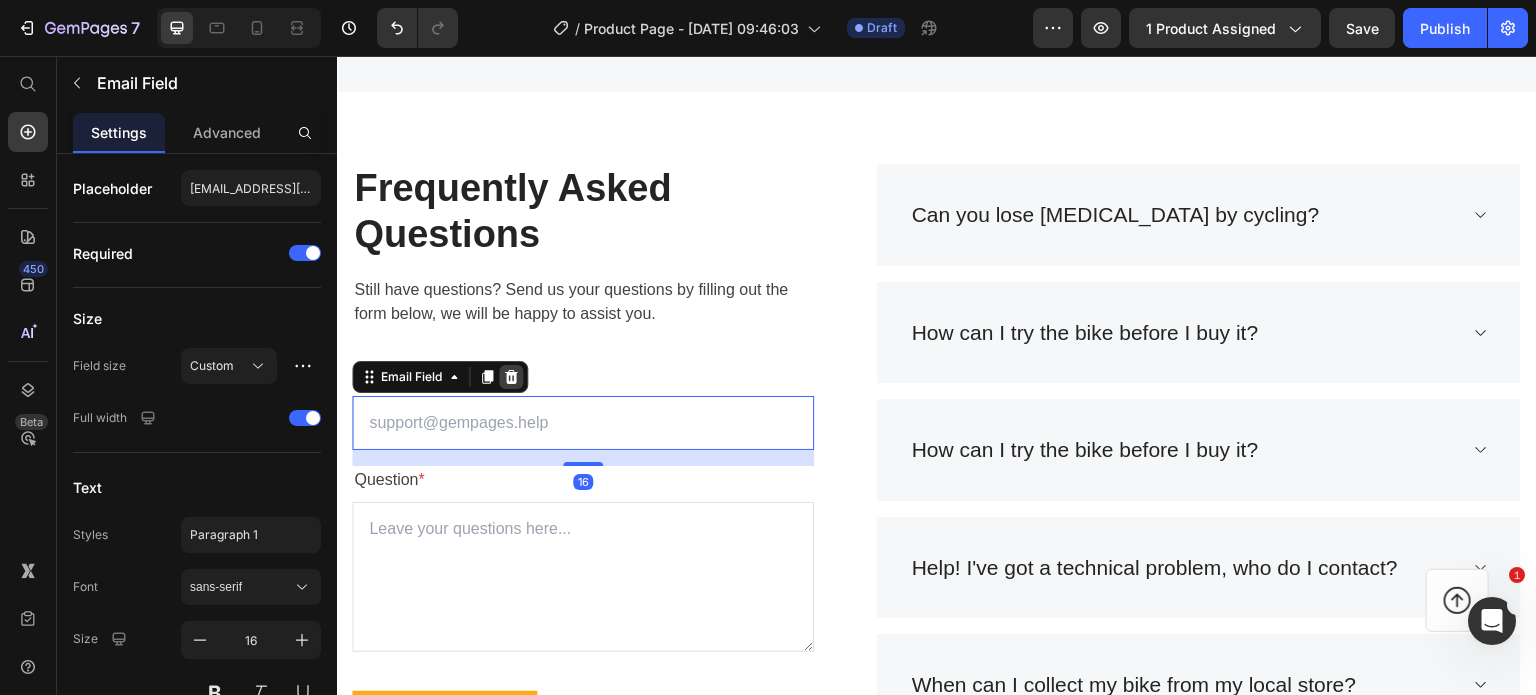 click 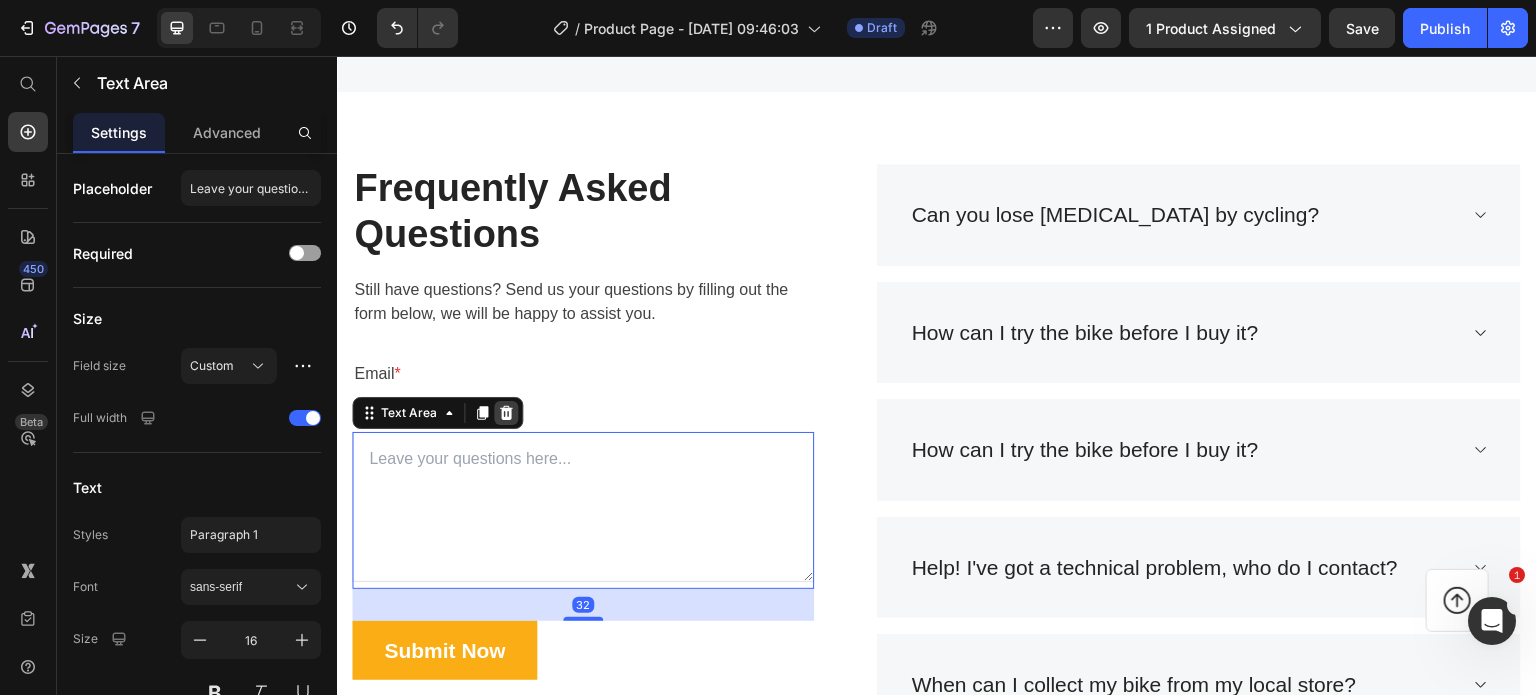 click 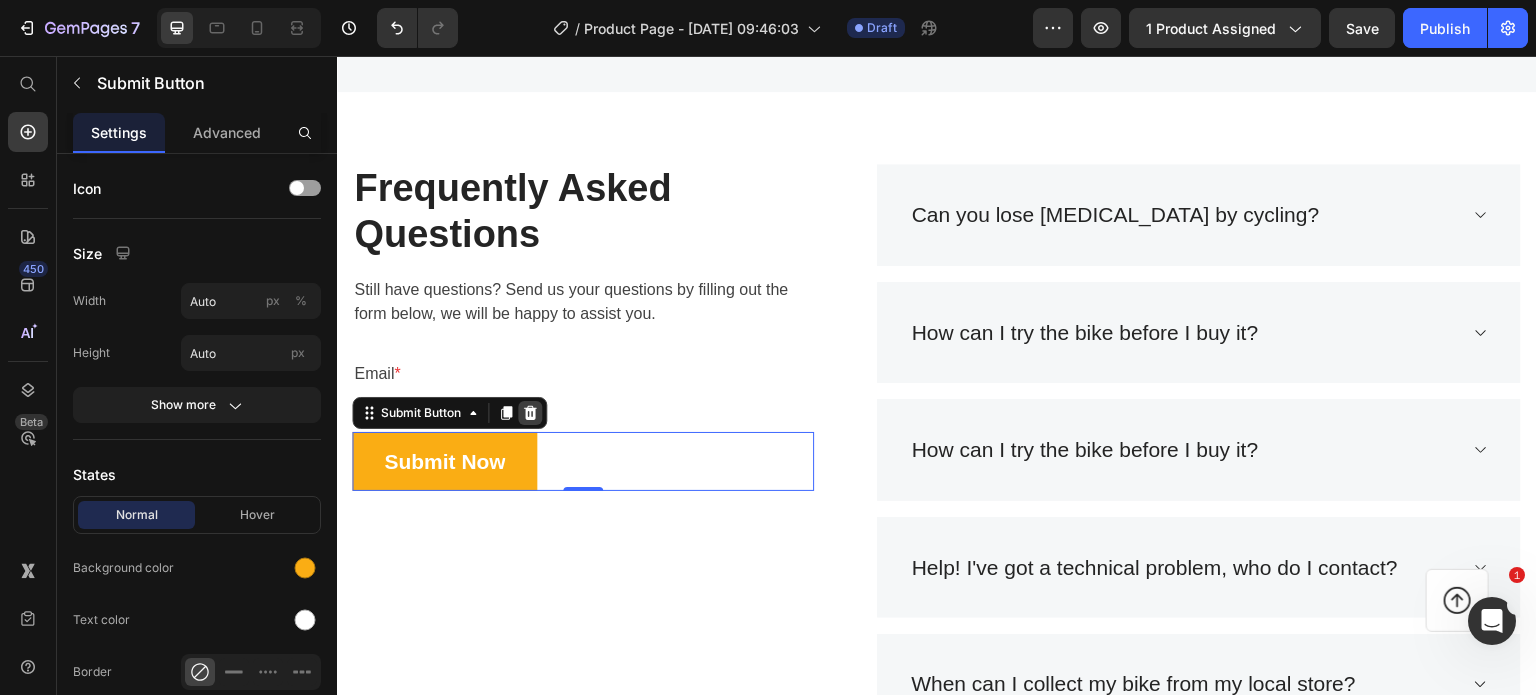 click 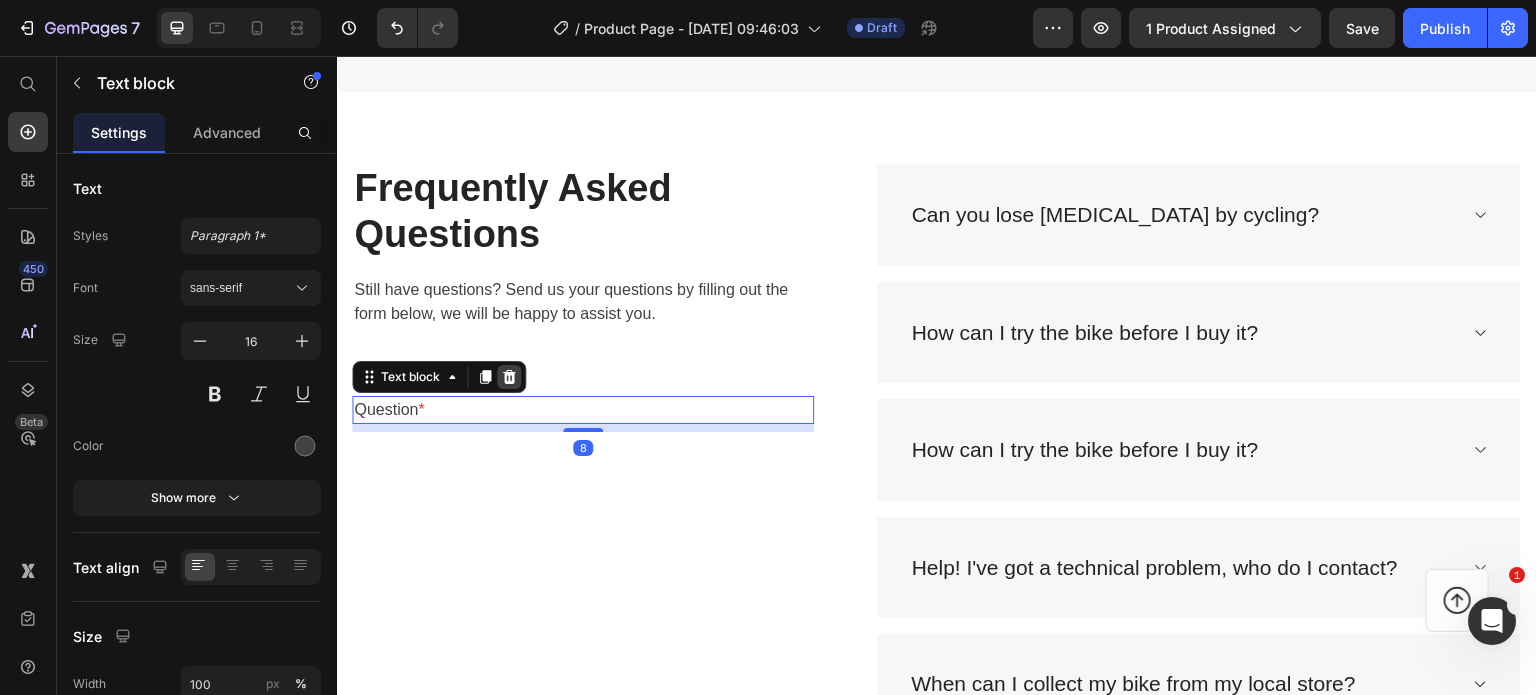click at bounding box center [509, 377] 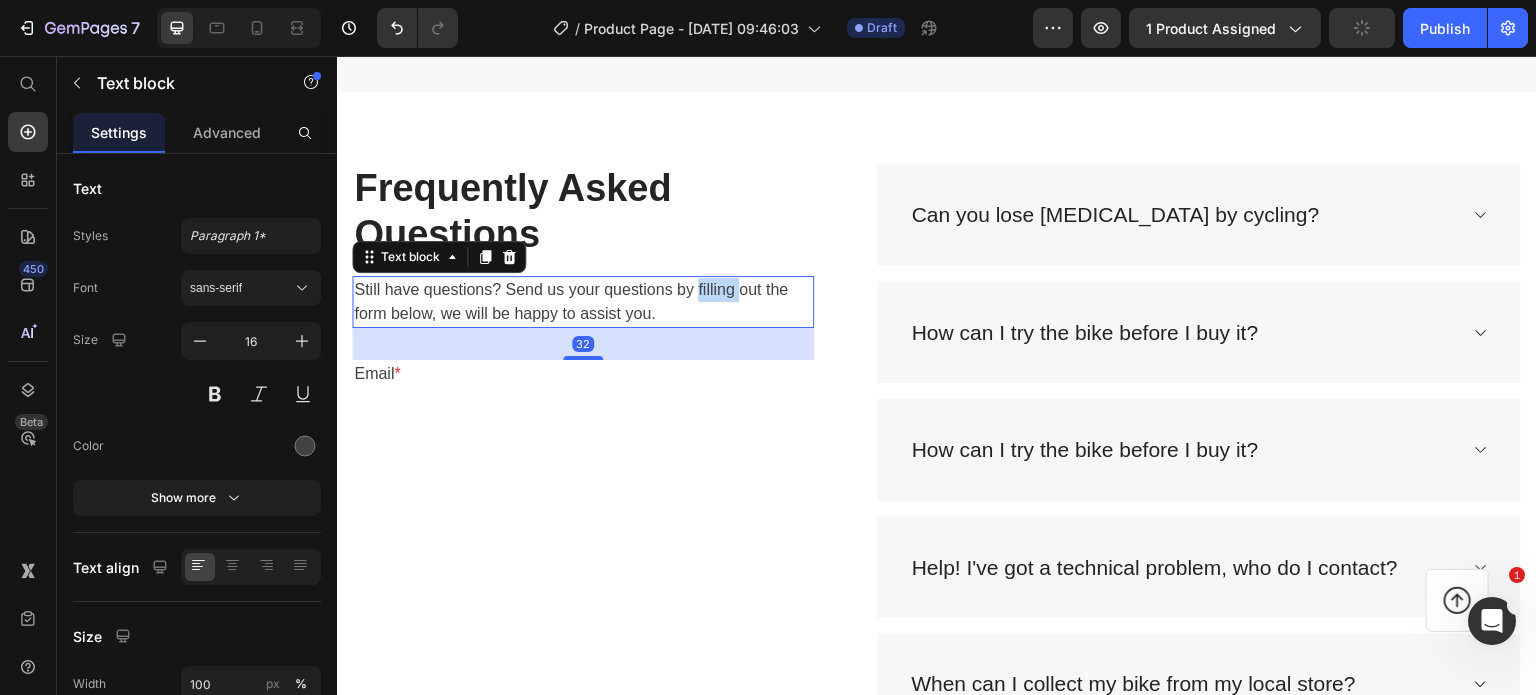 click on "Still have questions? Send us your questions by filling out the form below, we will be happy to assist you." at bounding box center (583, 302) 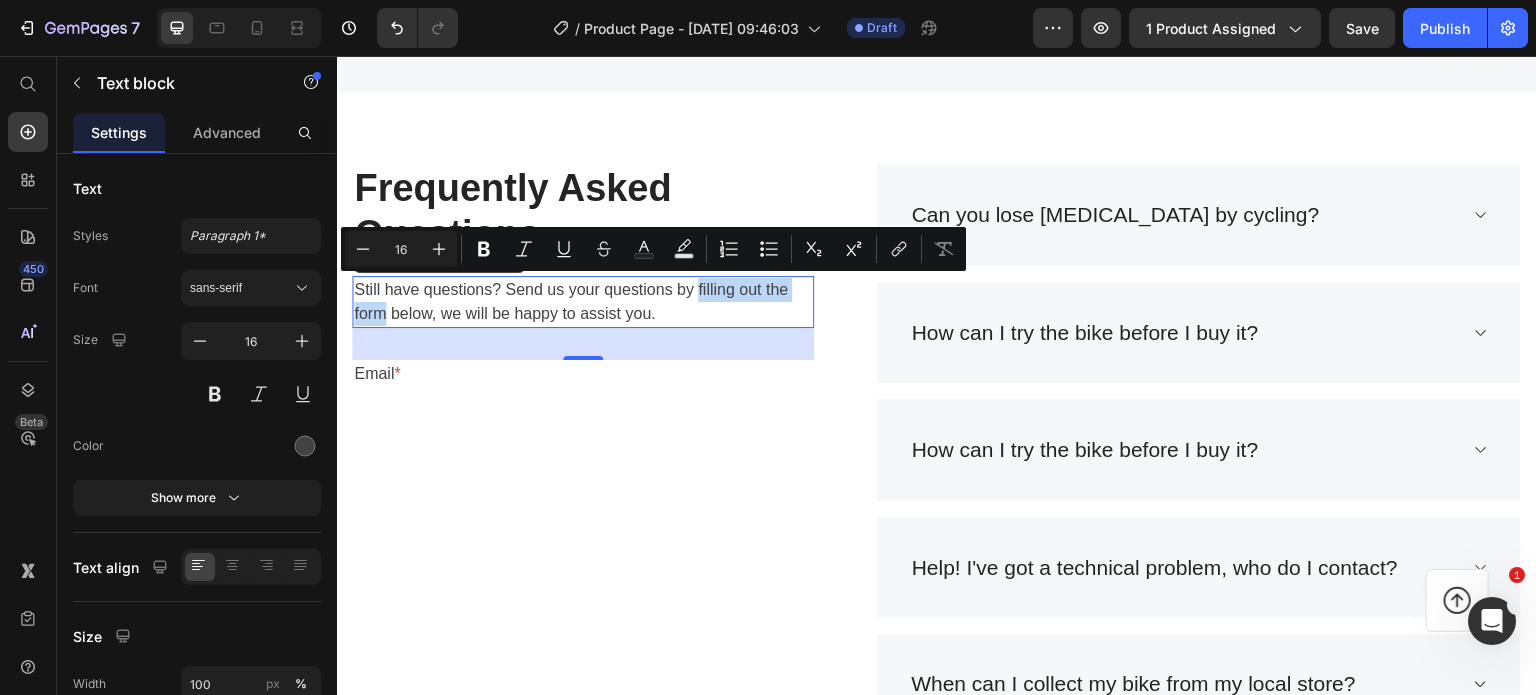 drag, startPoint x: 698, startPoint y: 287, endPoint x: 384, endPoint y: 328, distance: 316.66544 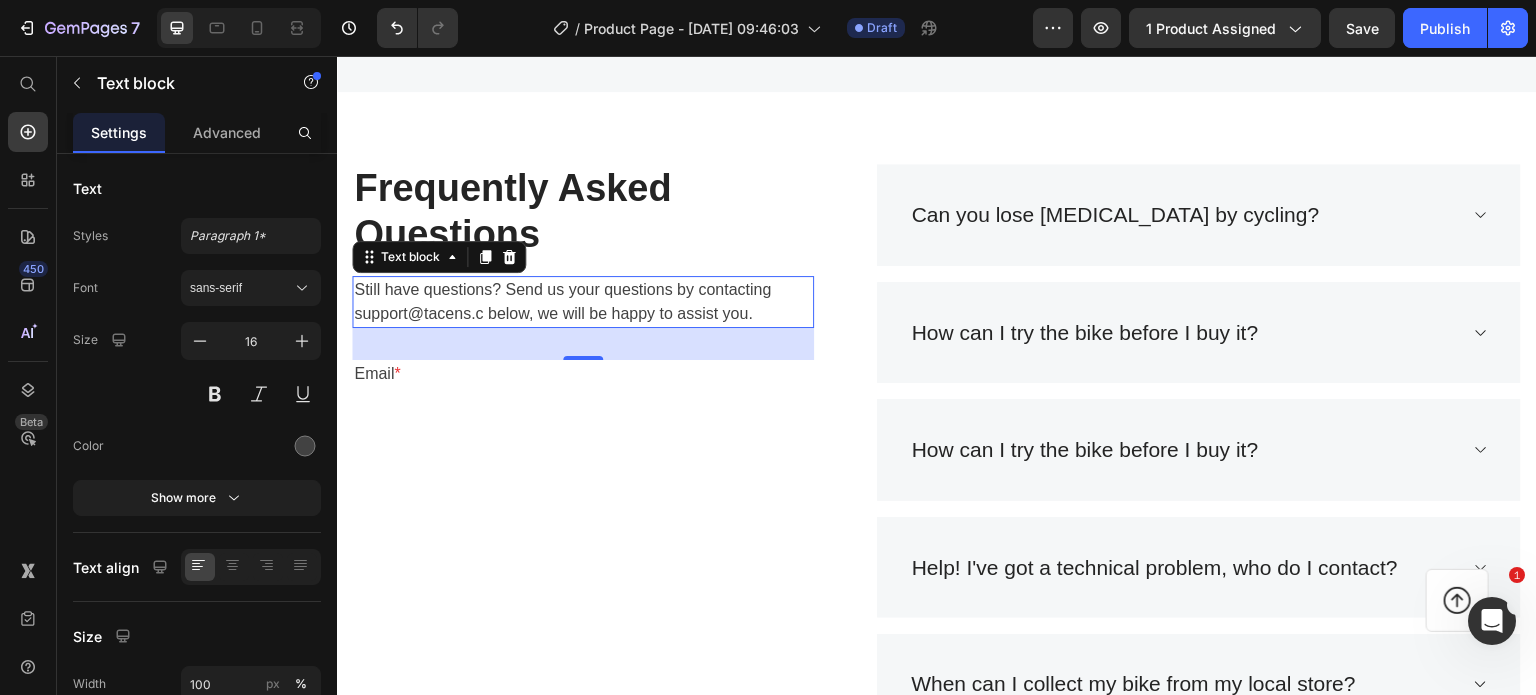 click on "Still have questions? Send us your questions by contacting support@tacens.c below, we will be happy to assist you." at bounding box center [583, 302] 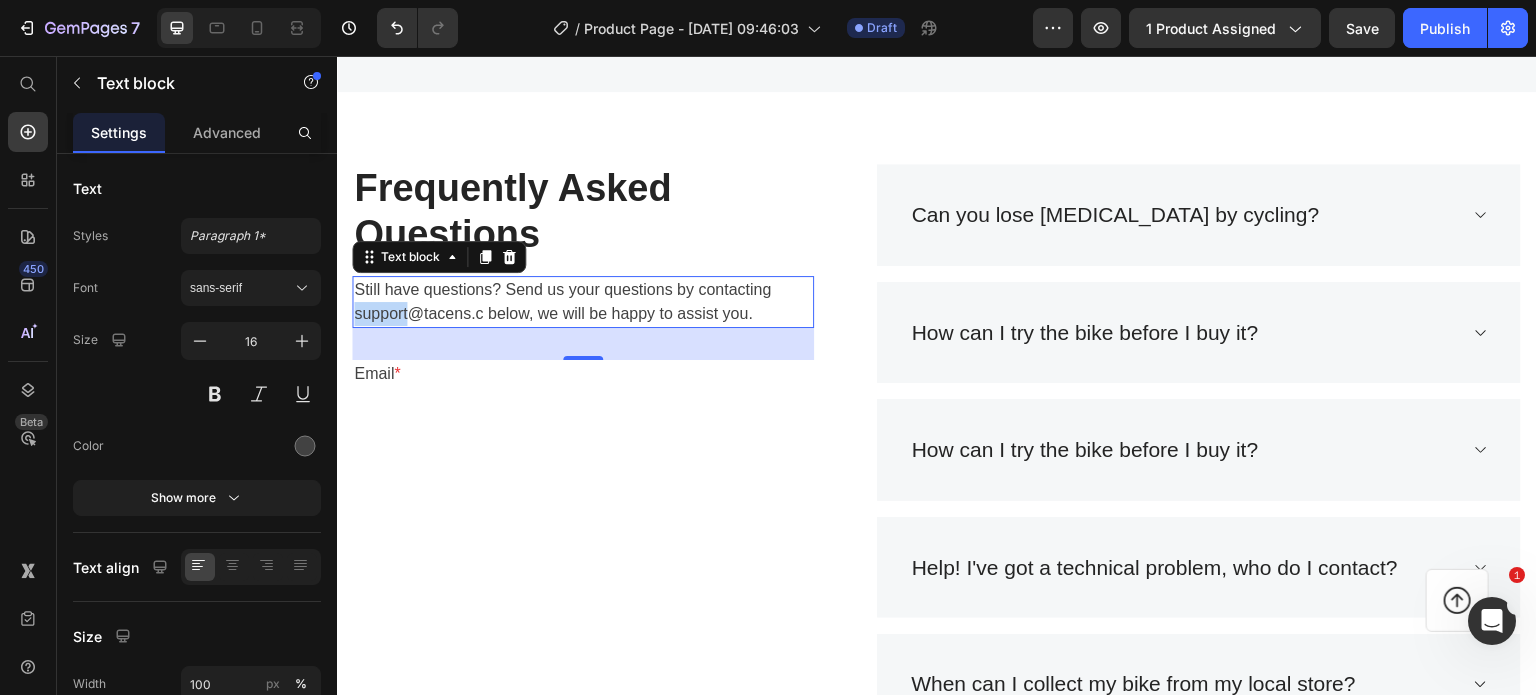 click on "Still have questions? Send us your questions by contacting support@tacens.c below, we will be happy to assist you." at bounding box center [583, 302] 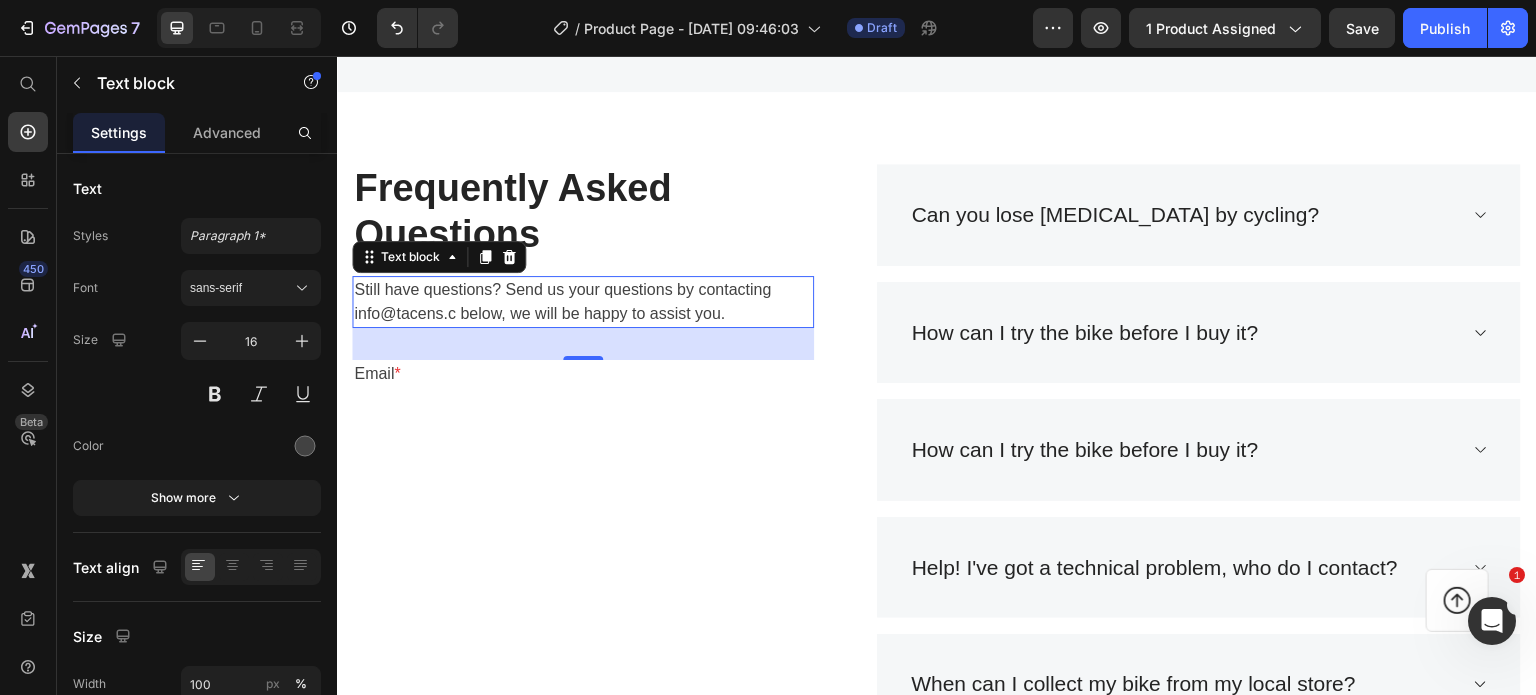 click on "Still have questions? Send us your questions by contacting info@tacens.c below, we will be happy to assist you." at bounding box center [583, 302] 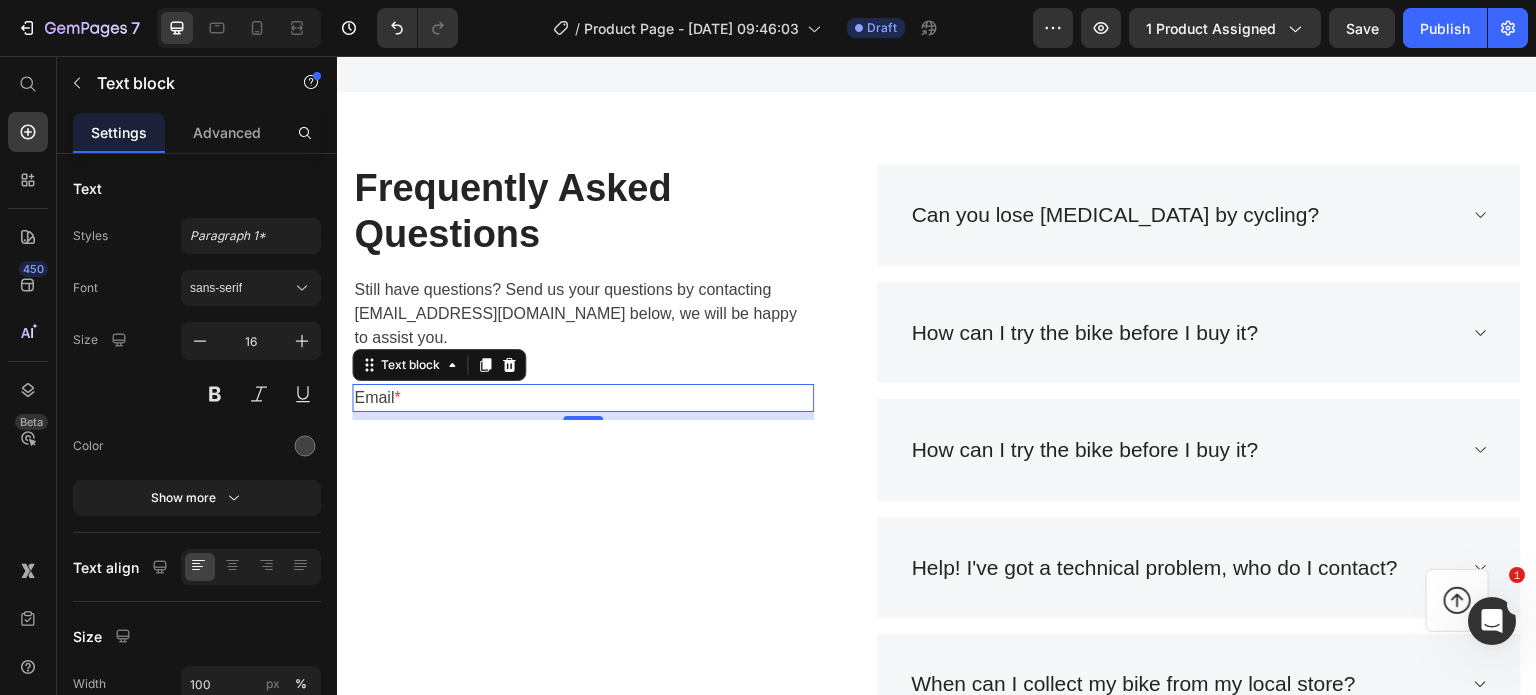 click on "Email  *" at bounding box center (583, 398) 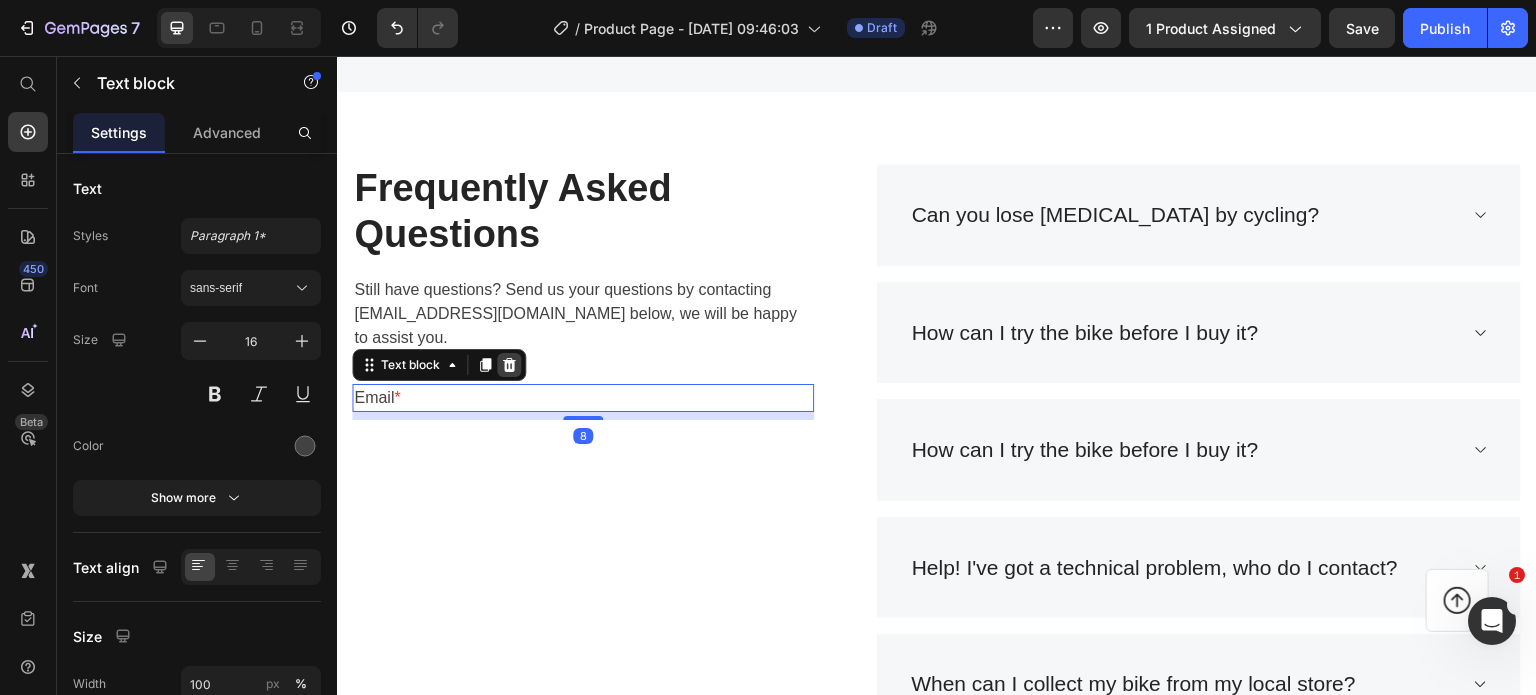 click 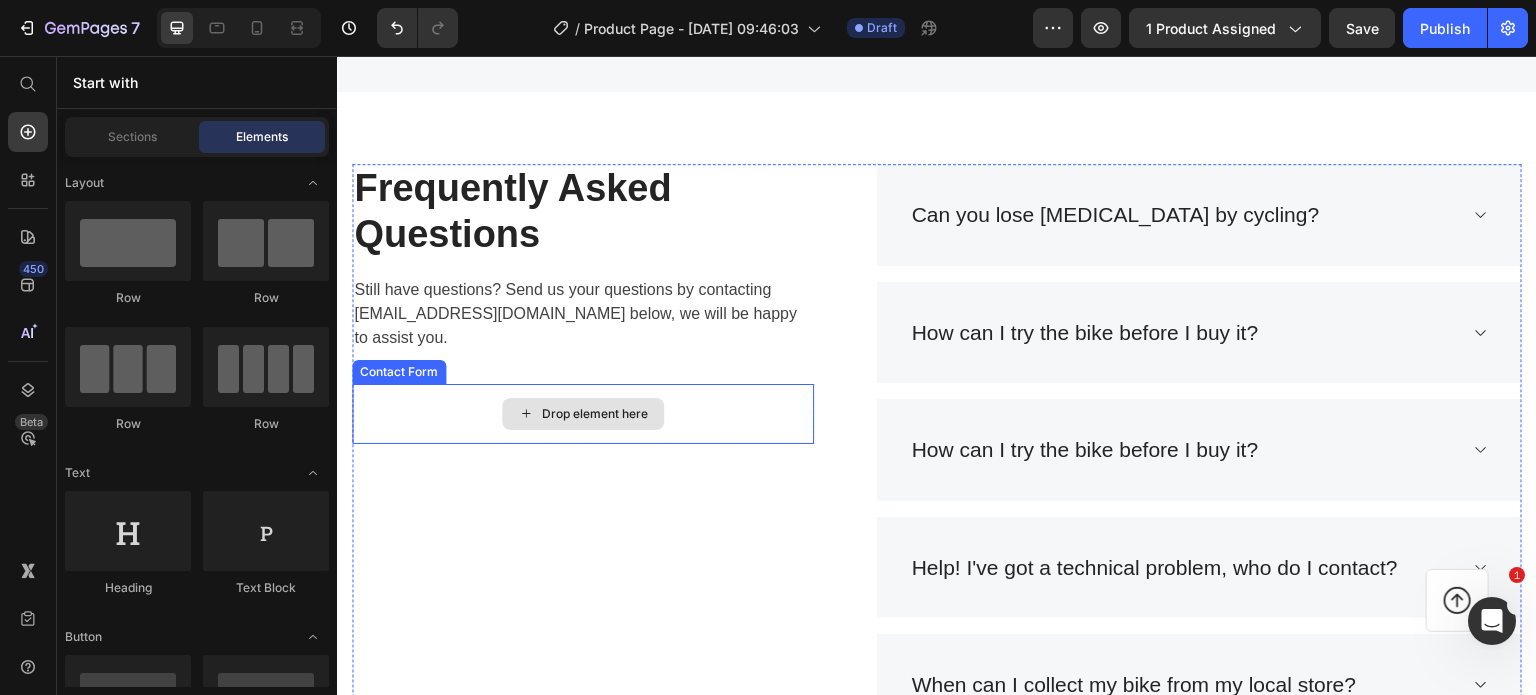 click on "Drop element here" at bounding box center (583, 414) 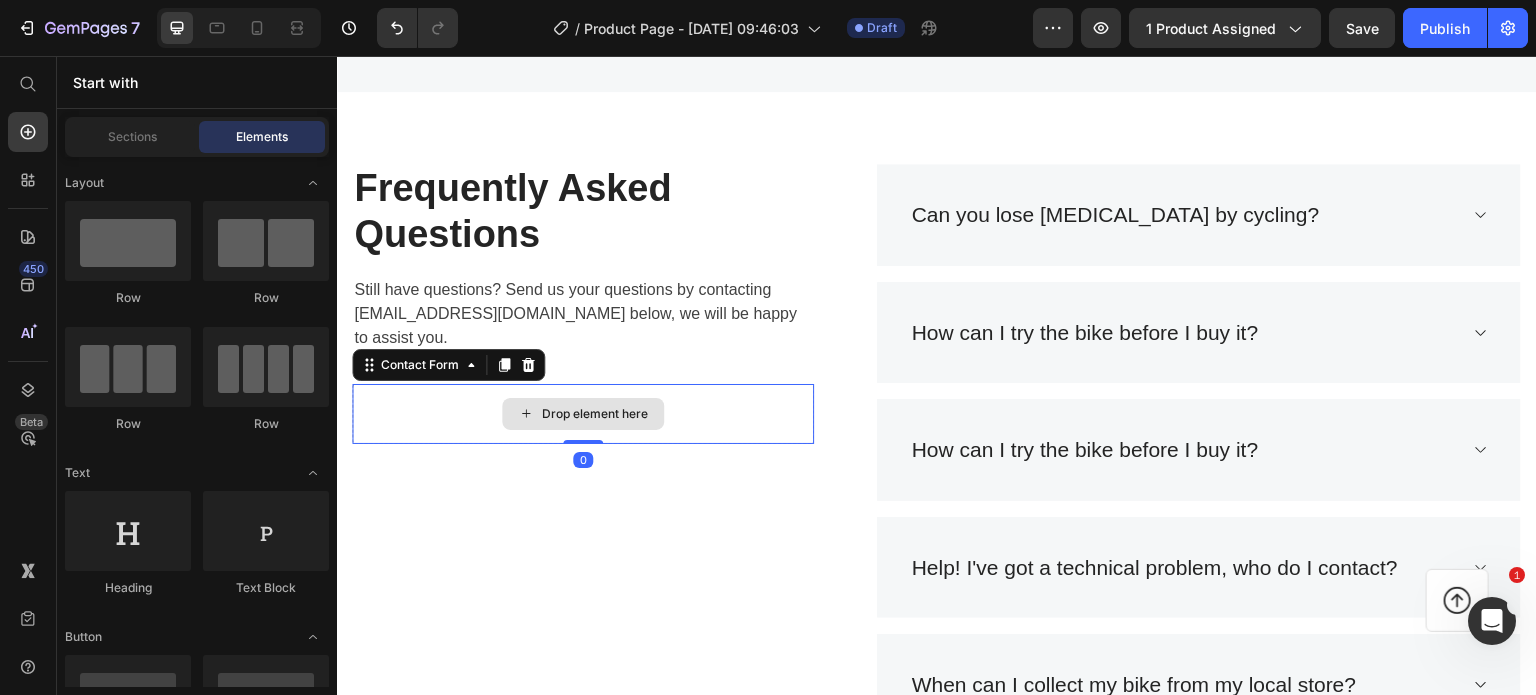 click on "Drop element here" at bounding box center [583, 414] 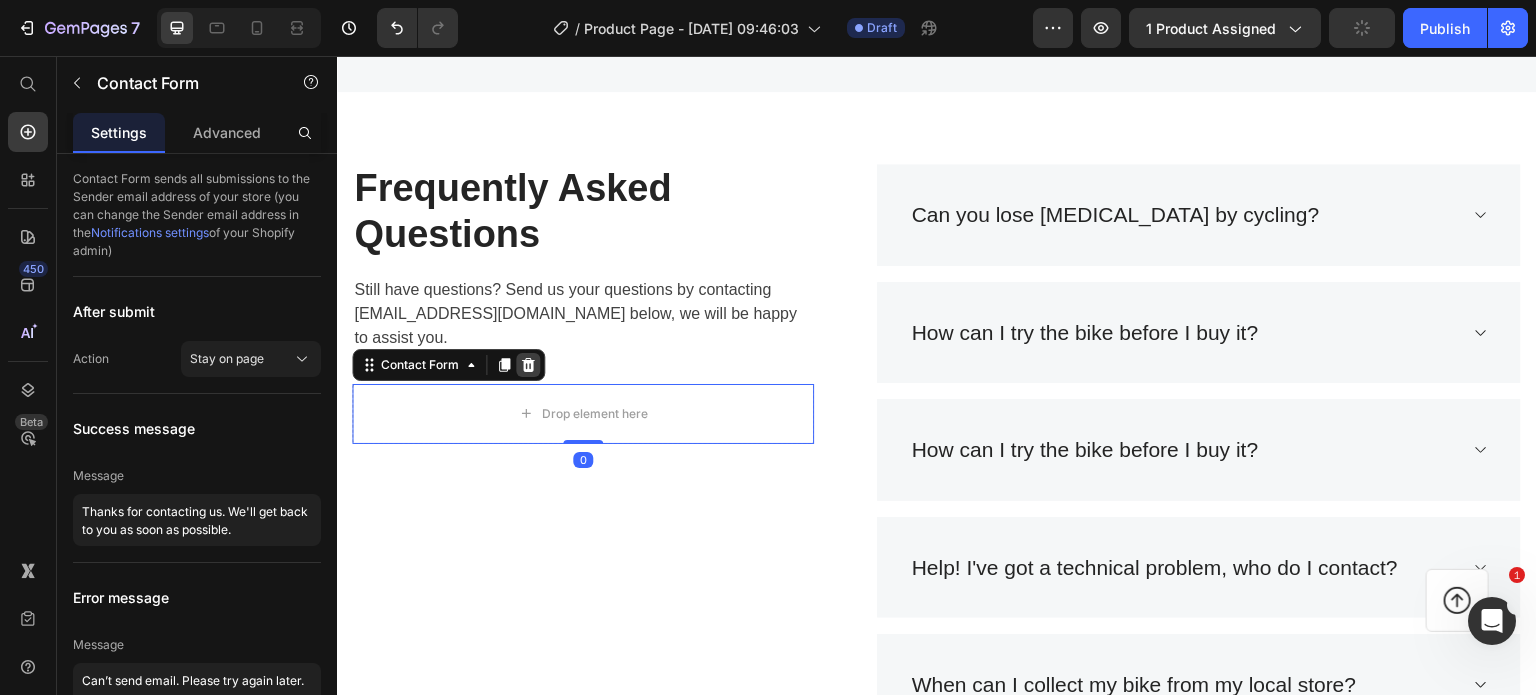 click 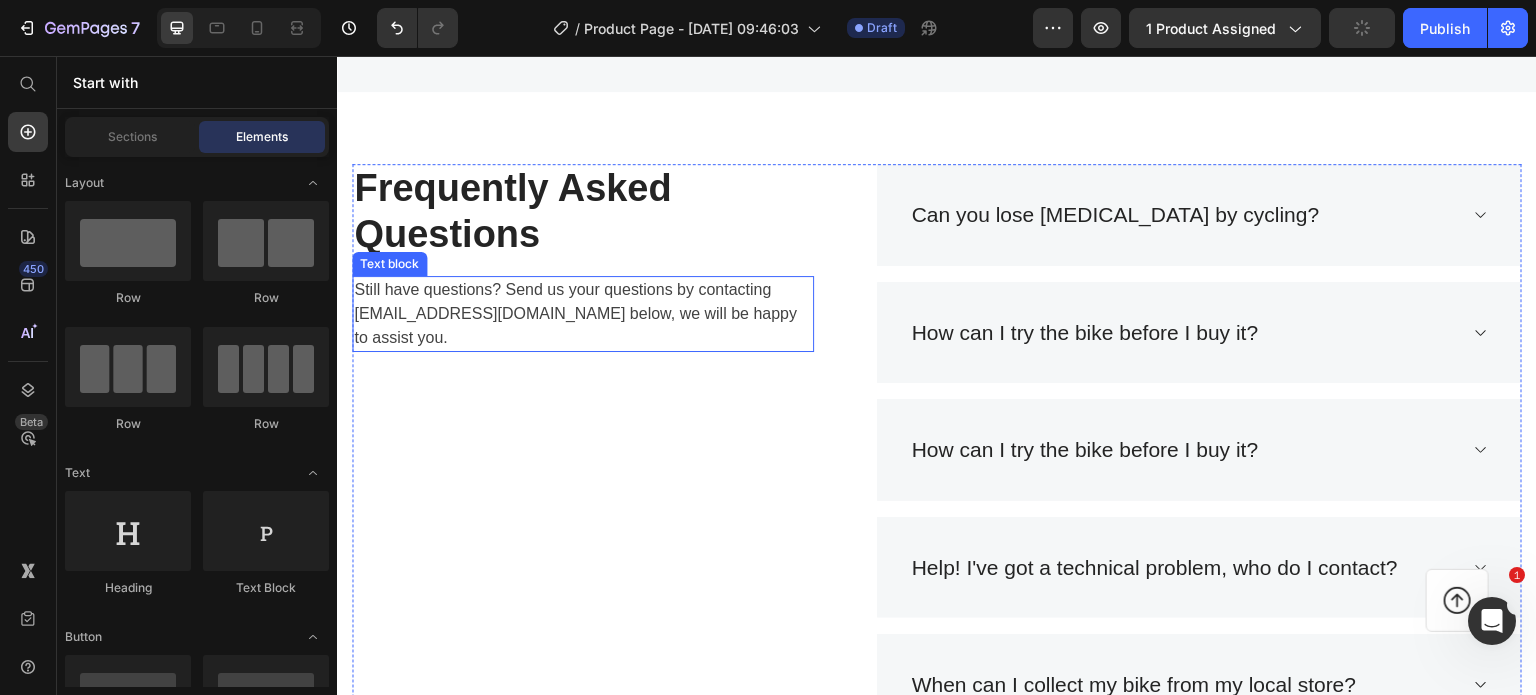 click on "Still have questions? Send us your questions by contacting info@tacens.co below, we will be happy to assist you." at bounding box center [583, 314] 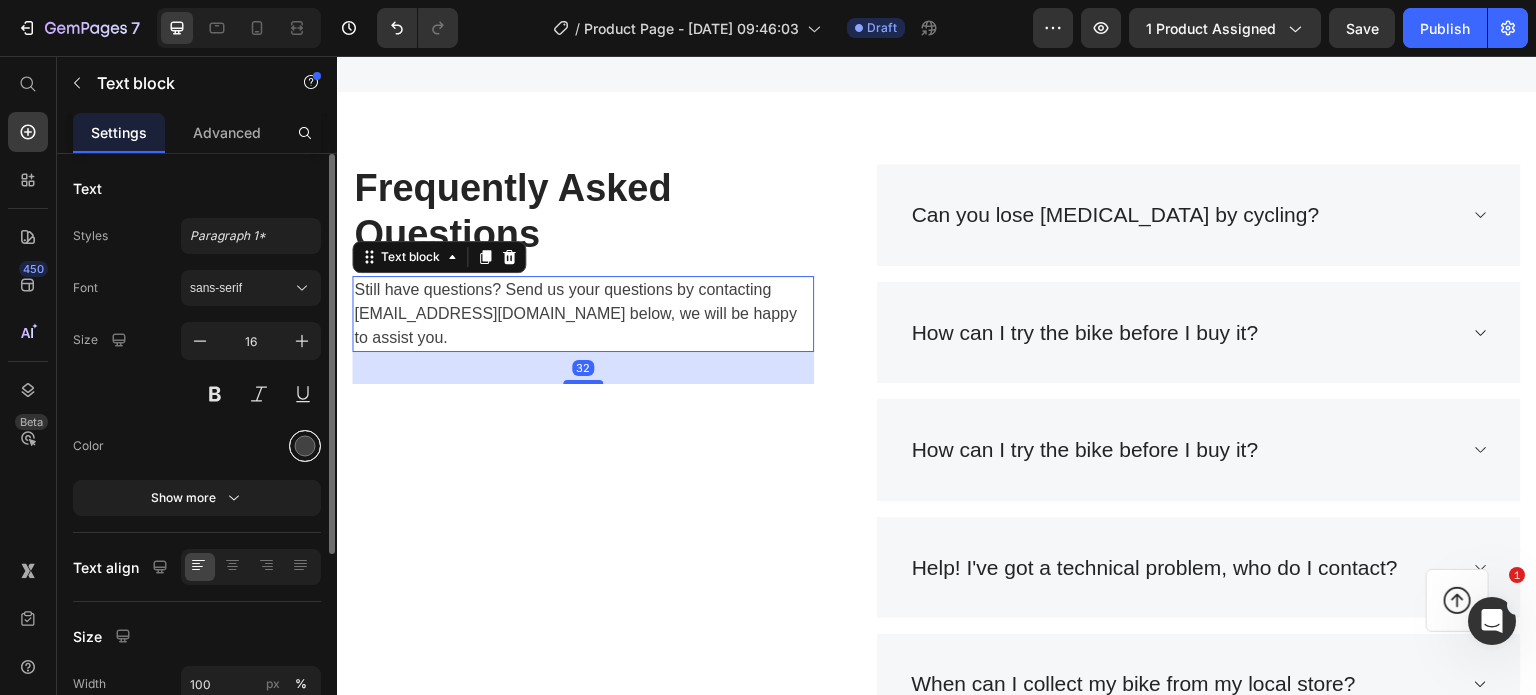 click at bounding box center [305, 446] 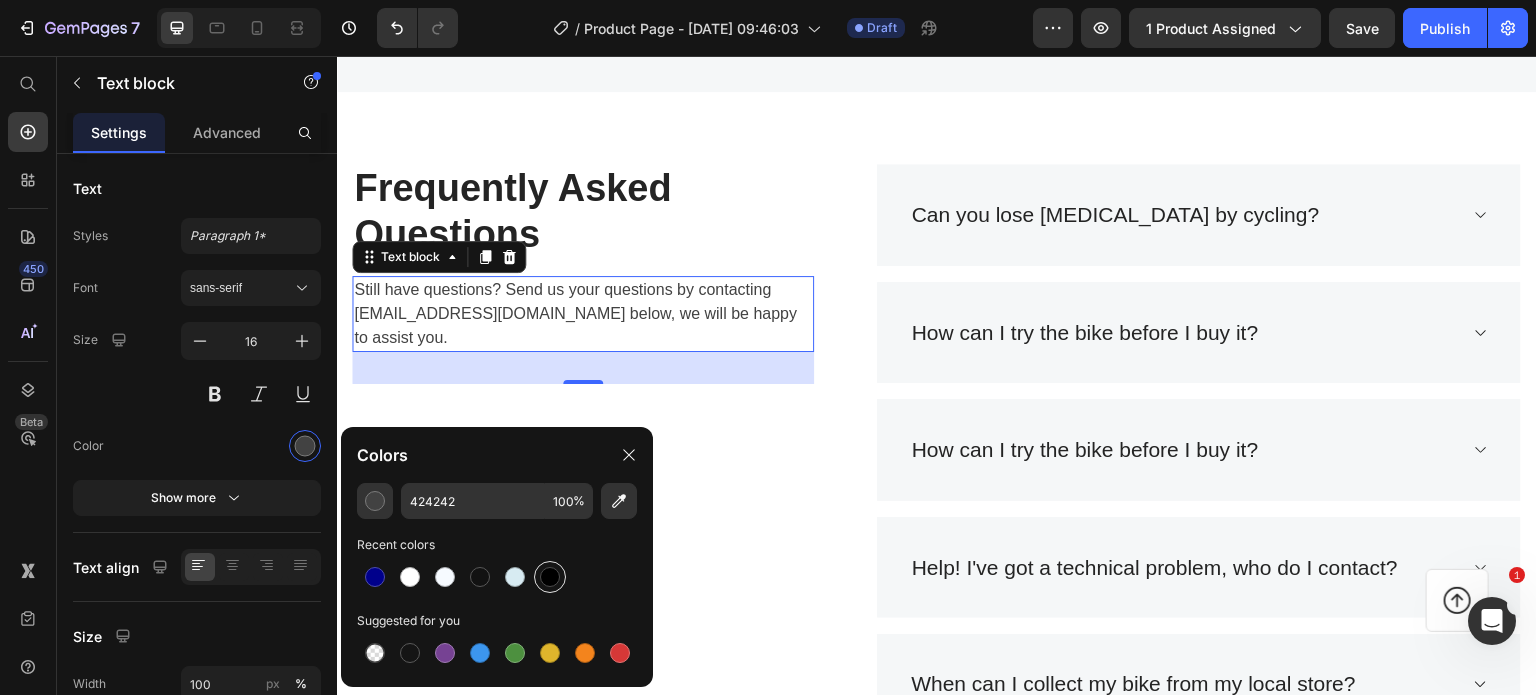 click at bounding box center (550, 577) 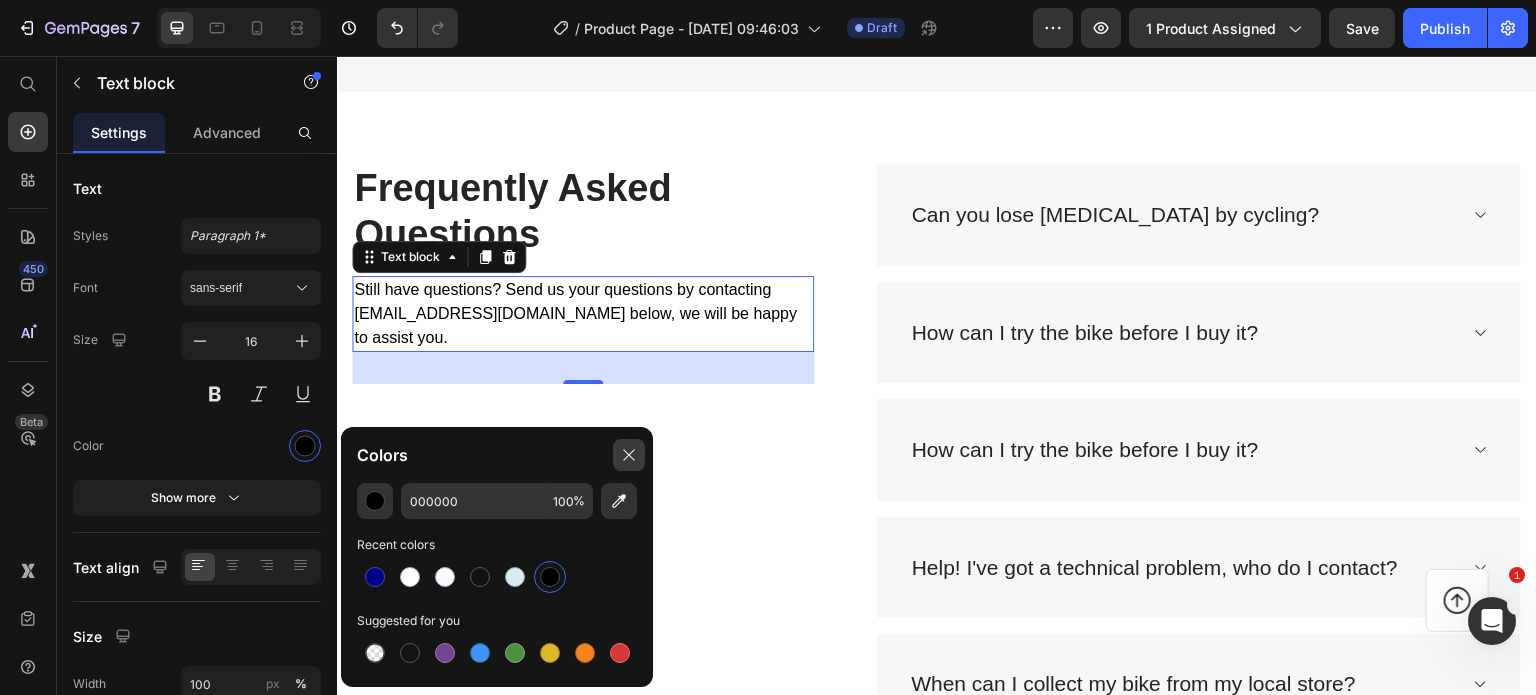 click 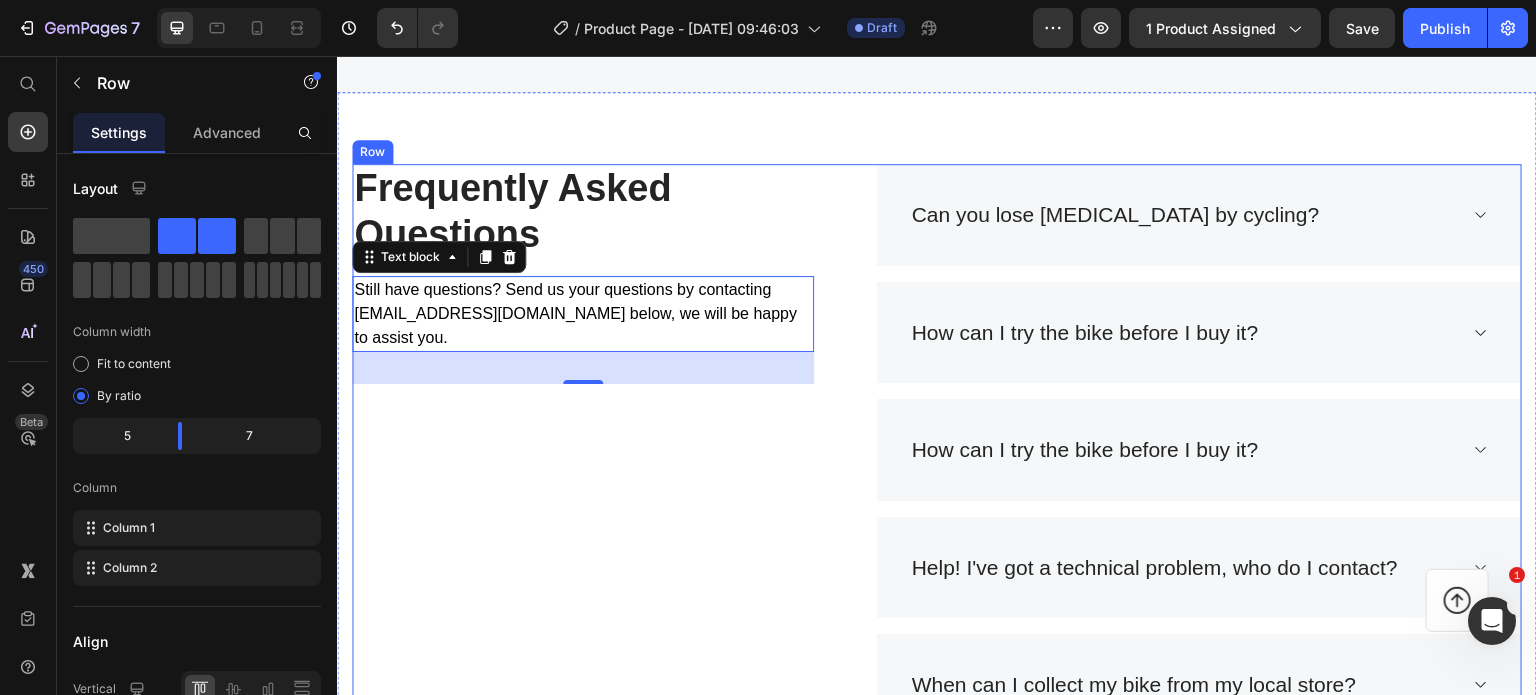 click on "Frequently Asked Questions Heading Still have questions? Send us your questions by contacting info@tacens.co below, we will be happy to assist you. Text block   32" at bounding box center (583, 508) 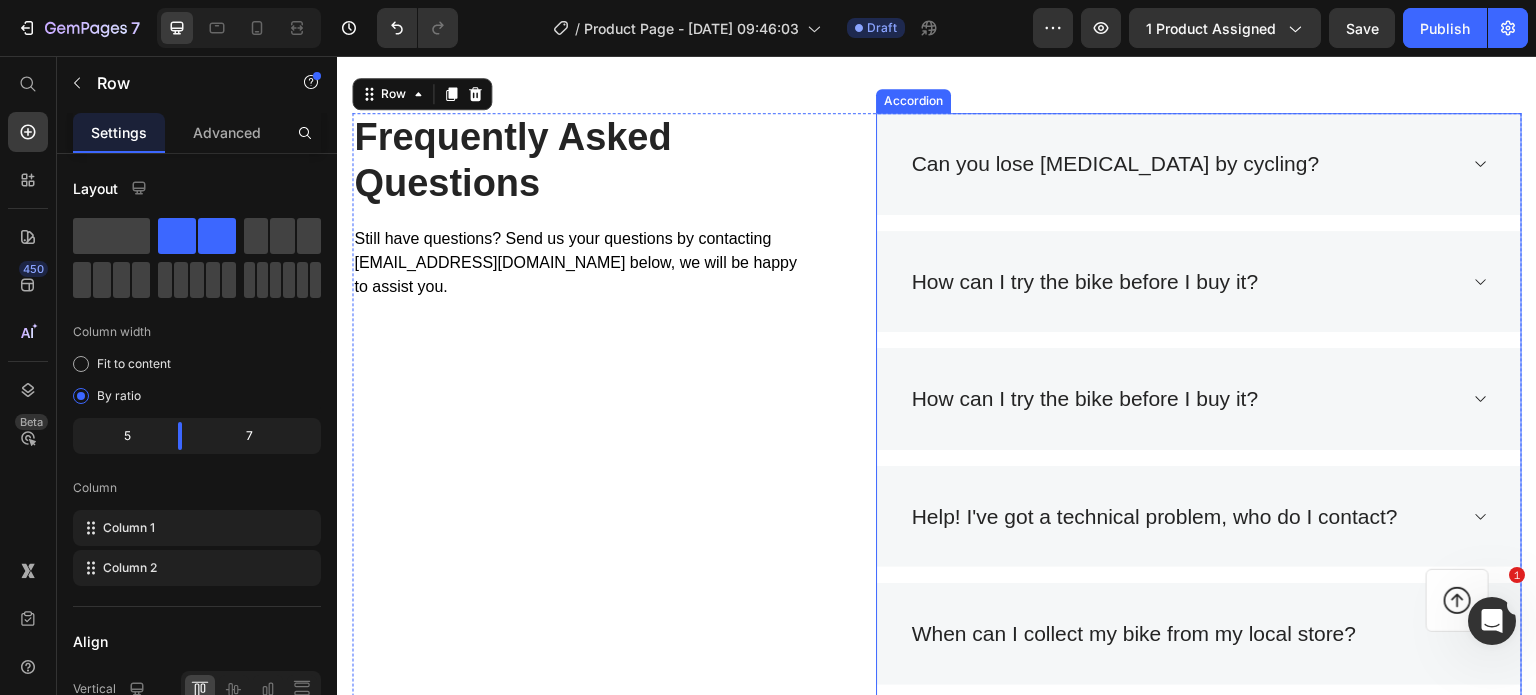 scroll, scrollTop: 6338, scrollLeft: 0, axis: vertical 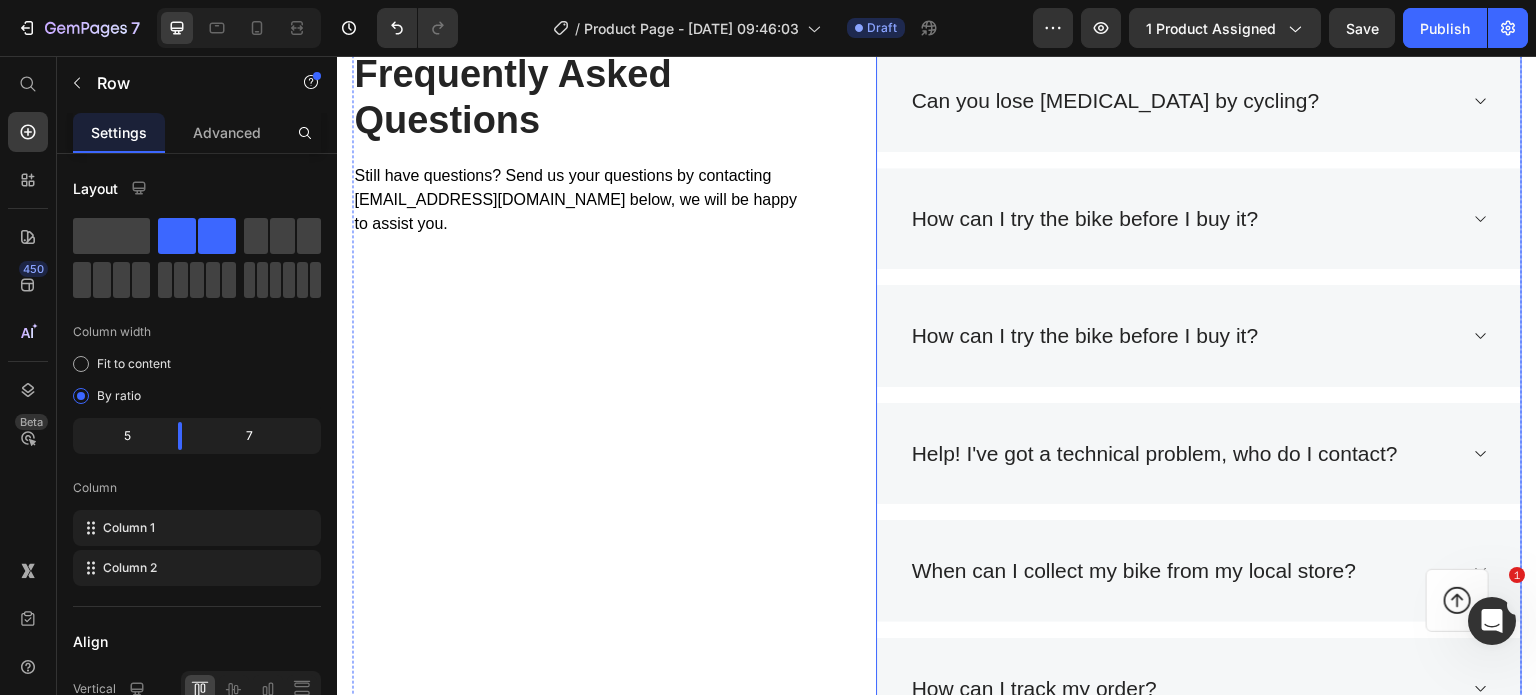 click on "How can I try the bike before I buy it?" at bounding box center (1199, 336) 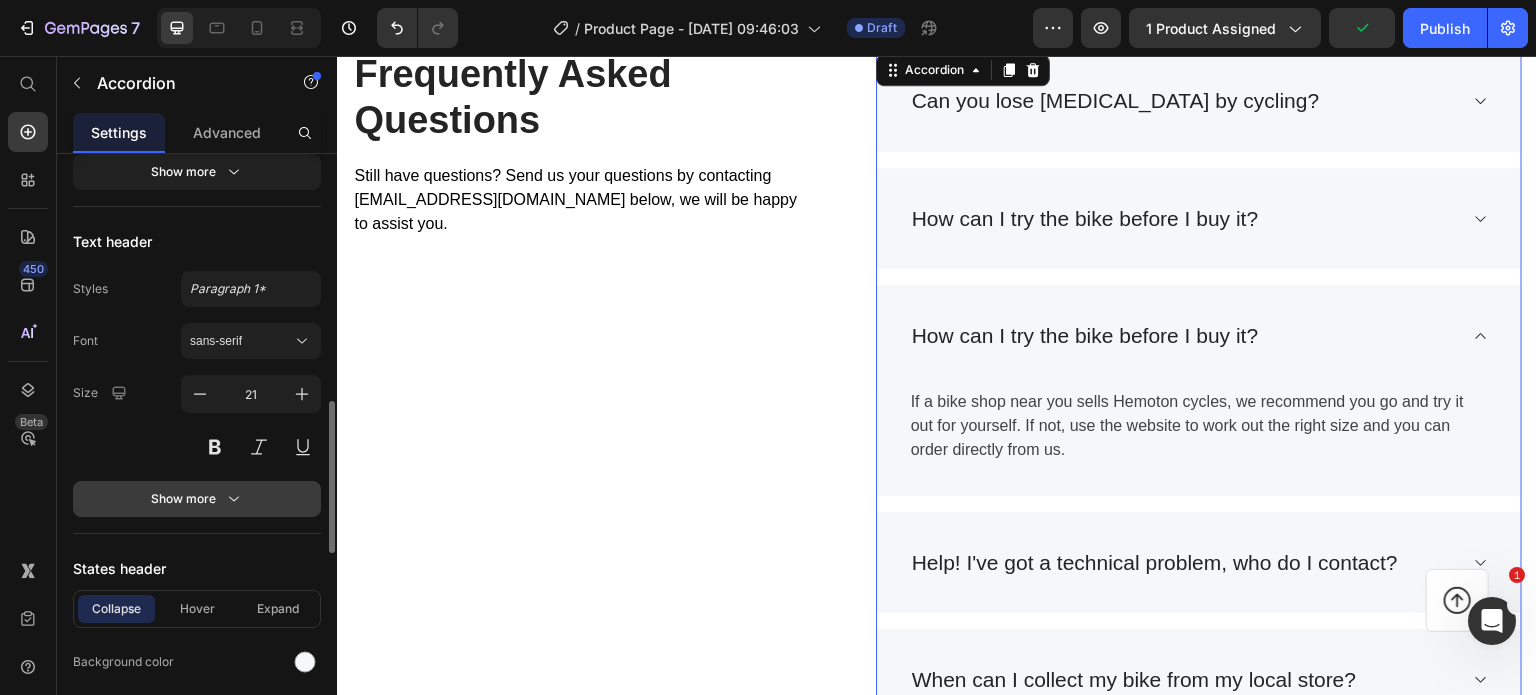 scroll, scrollTop: 1225, scrollLeft: 0, axis: vertical 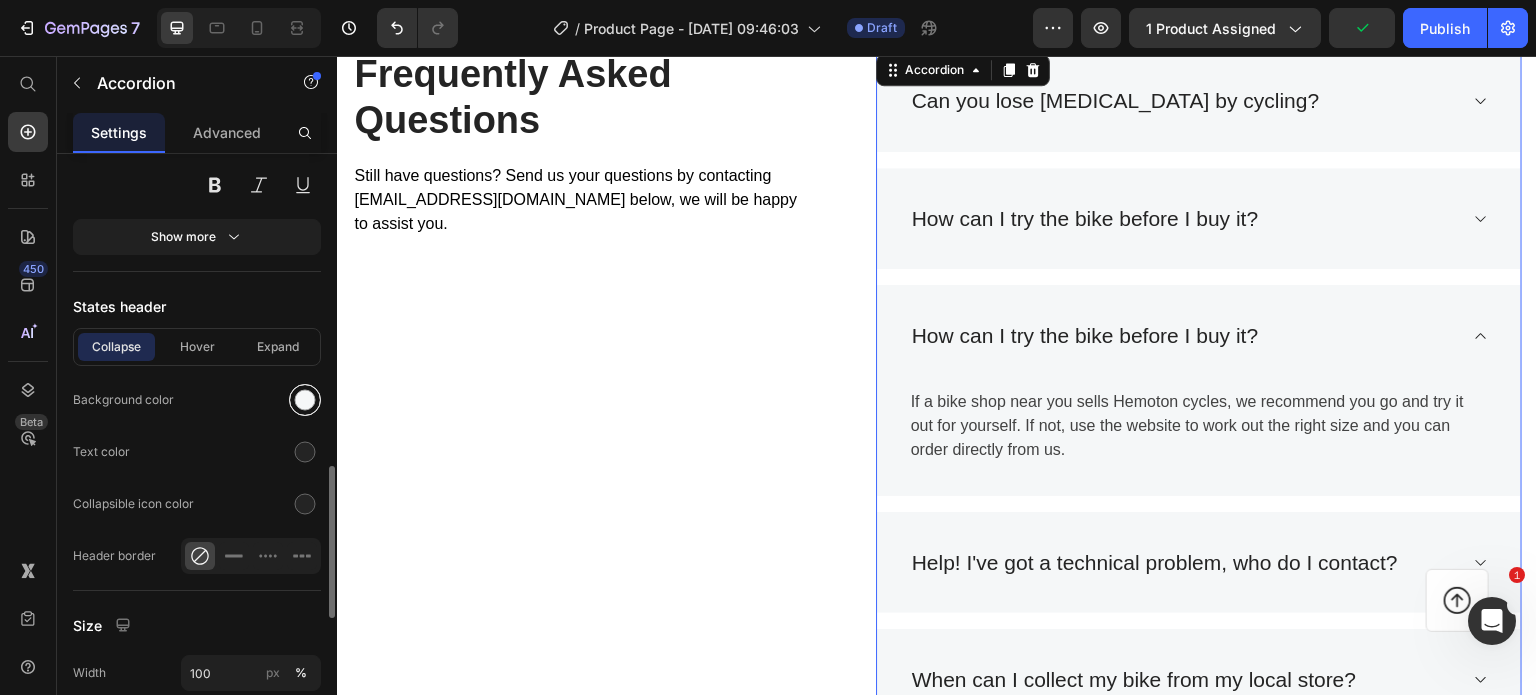 click at bounding box center [305, 400] 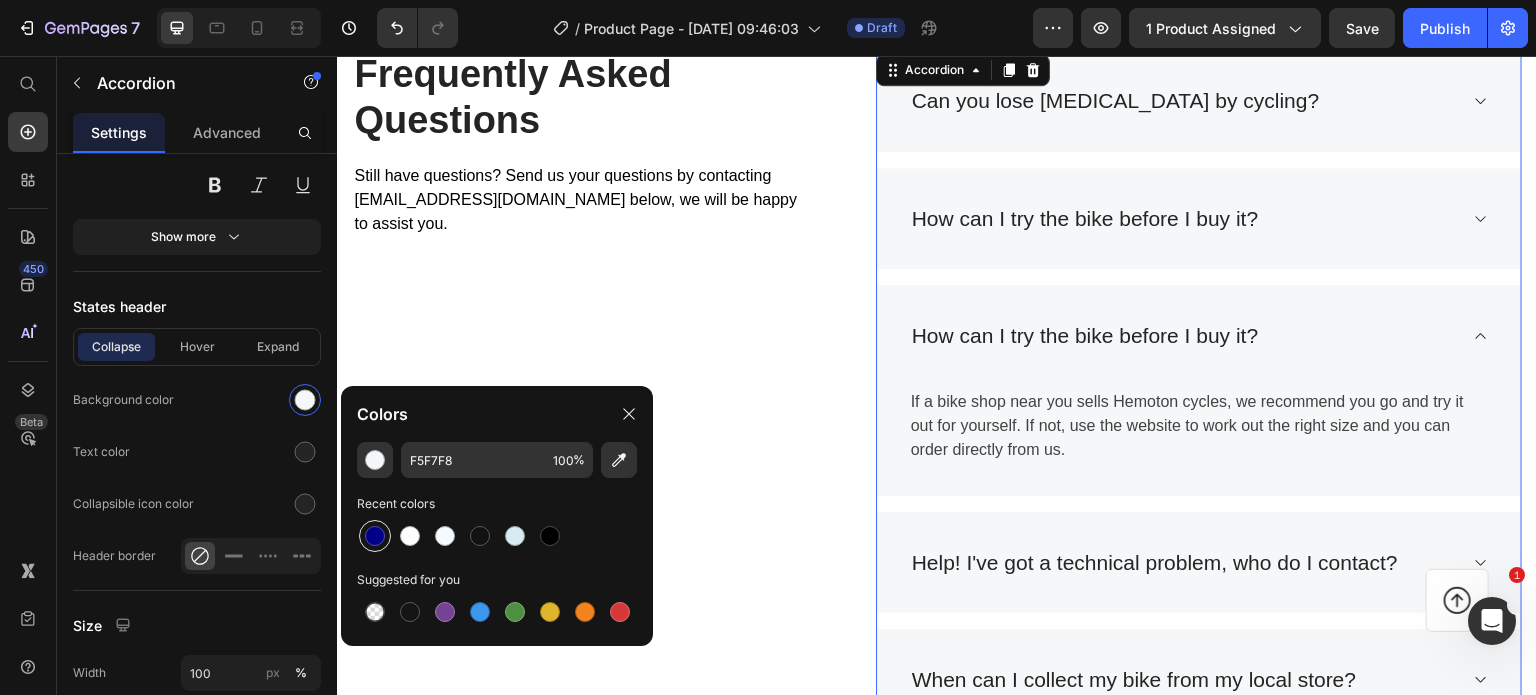 click at bounding box center [375, 536] 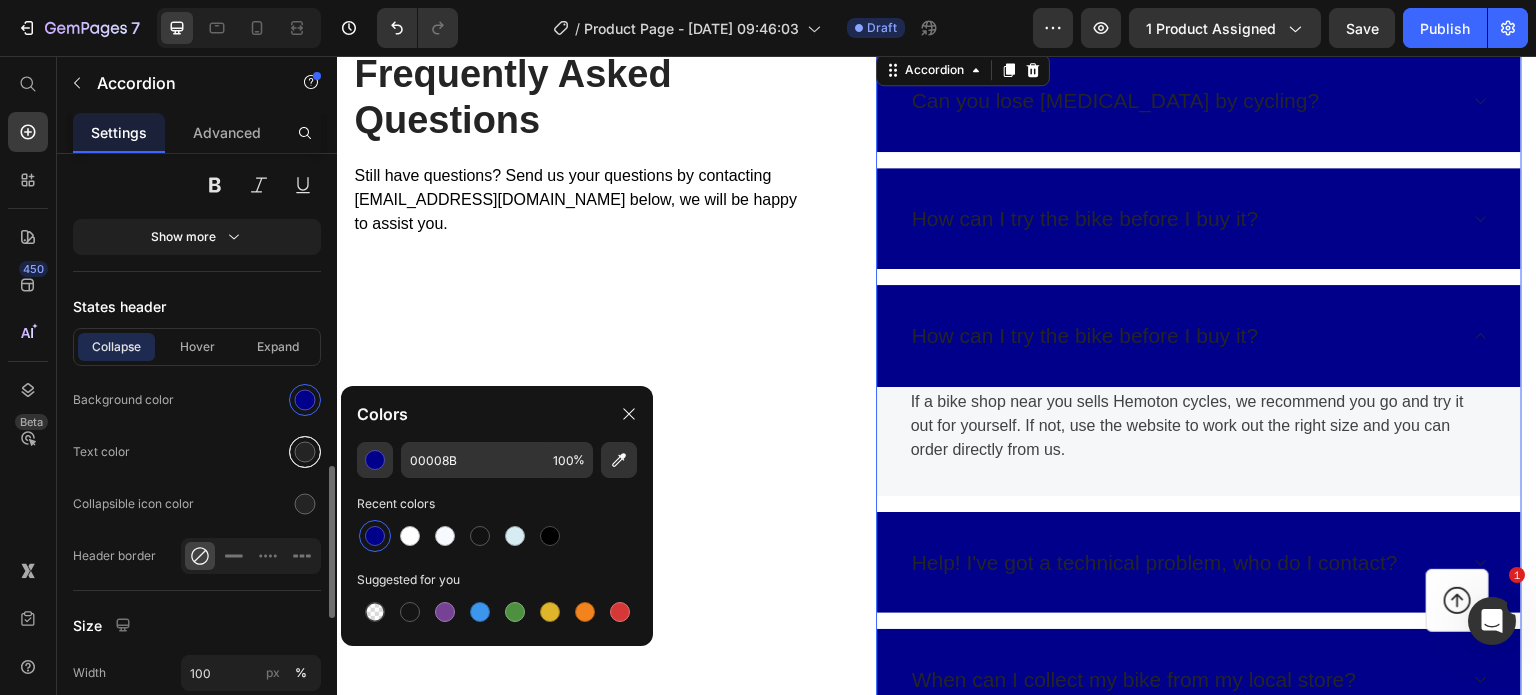 click at bounding box center (305, 452) 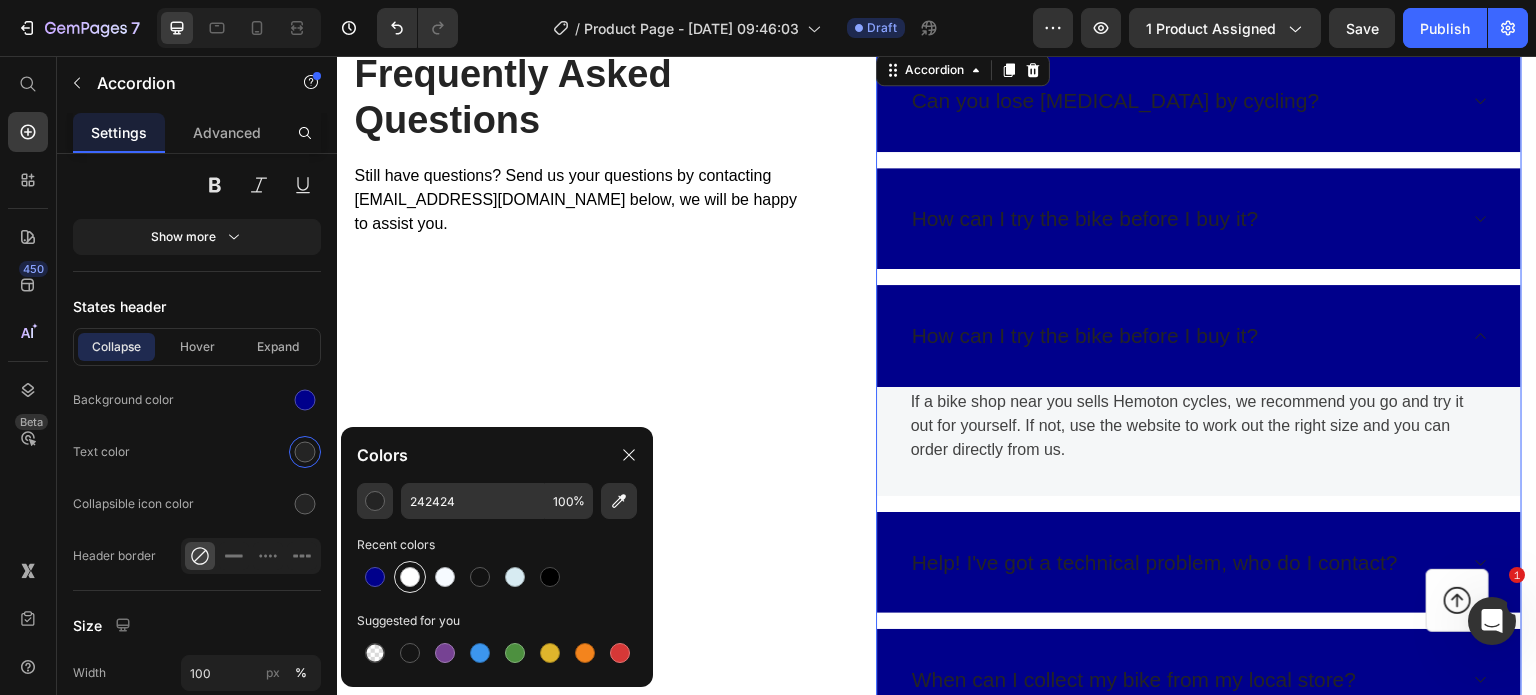 click at bounding box center [410, 577] 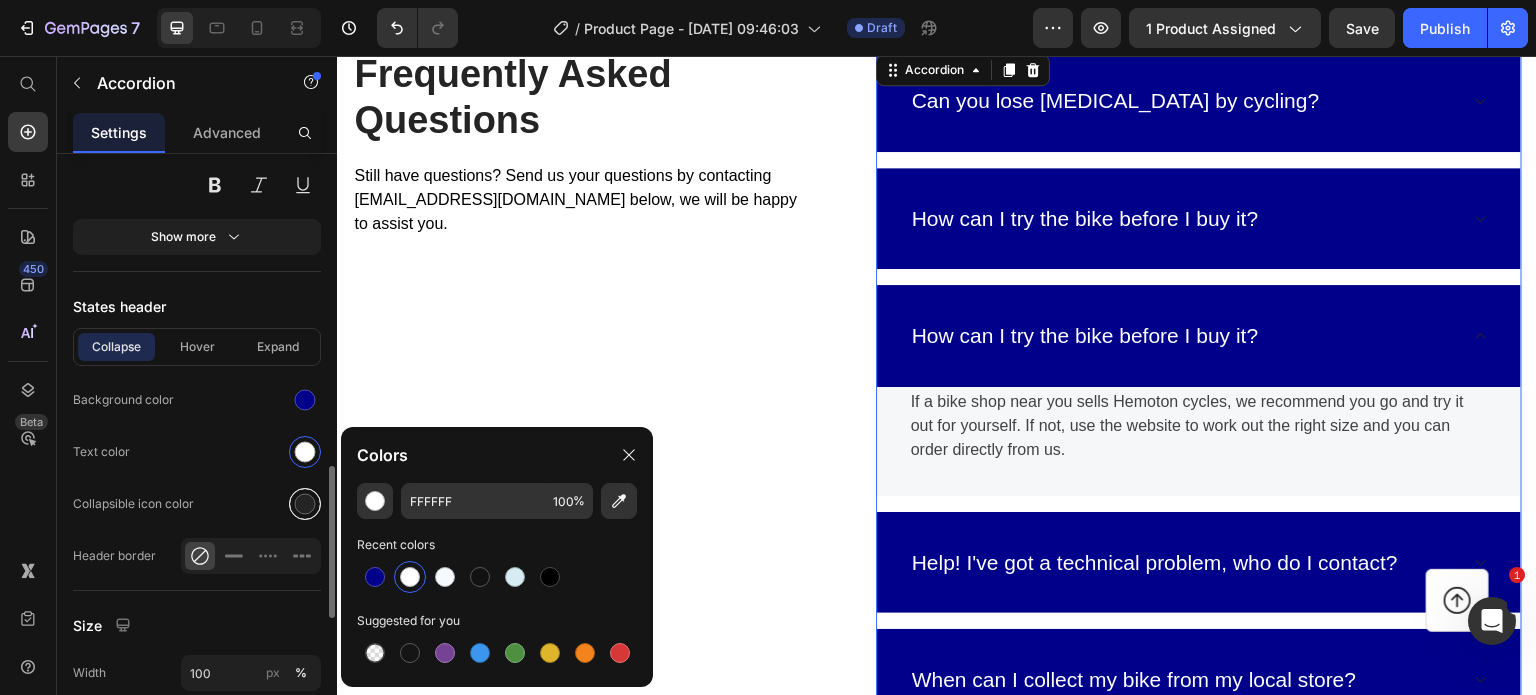 click at bounding box center (305, 504) 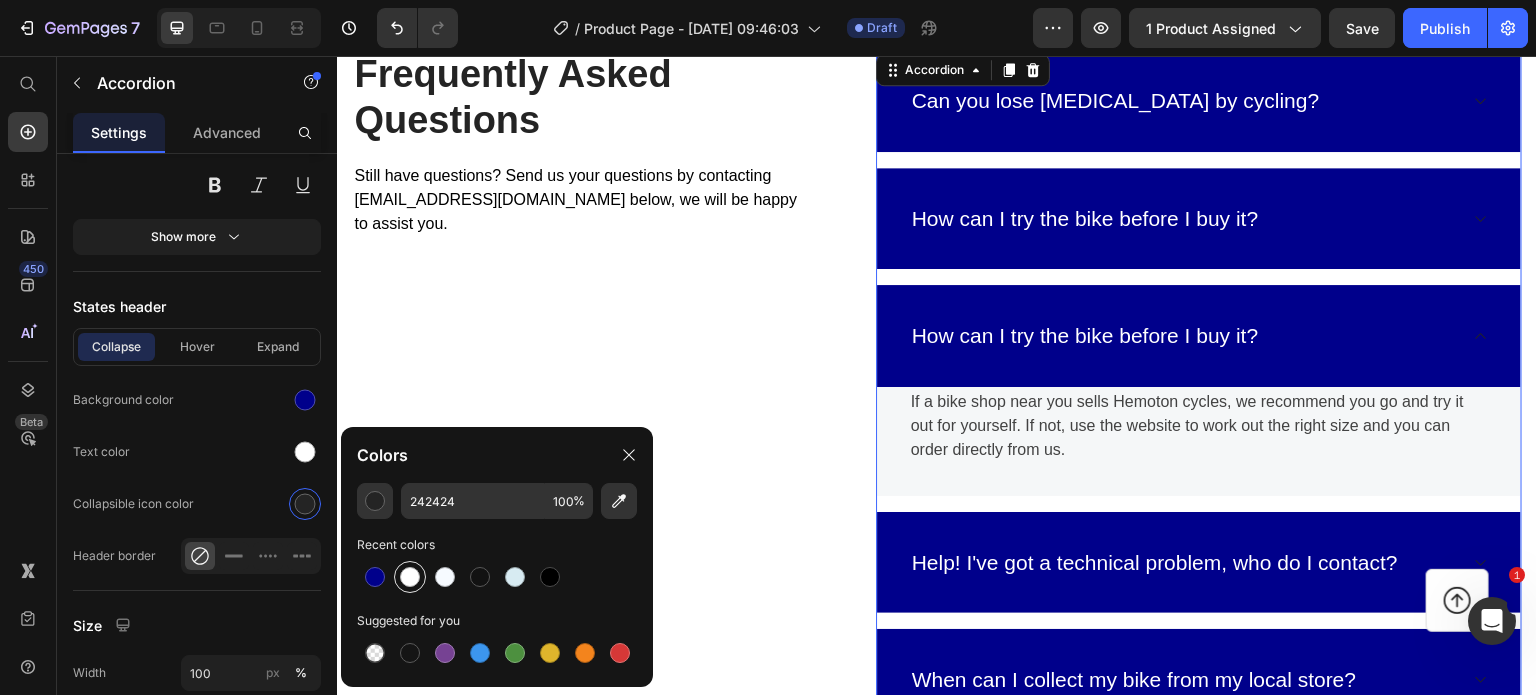 click at bounding box center (410, 577) 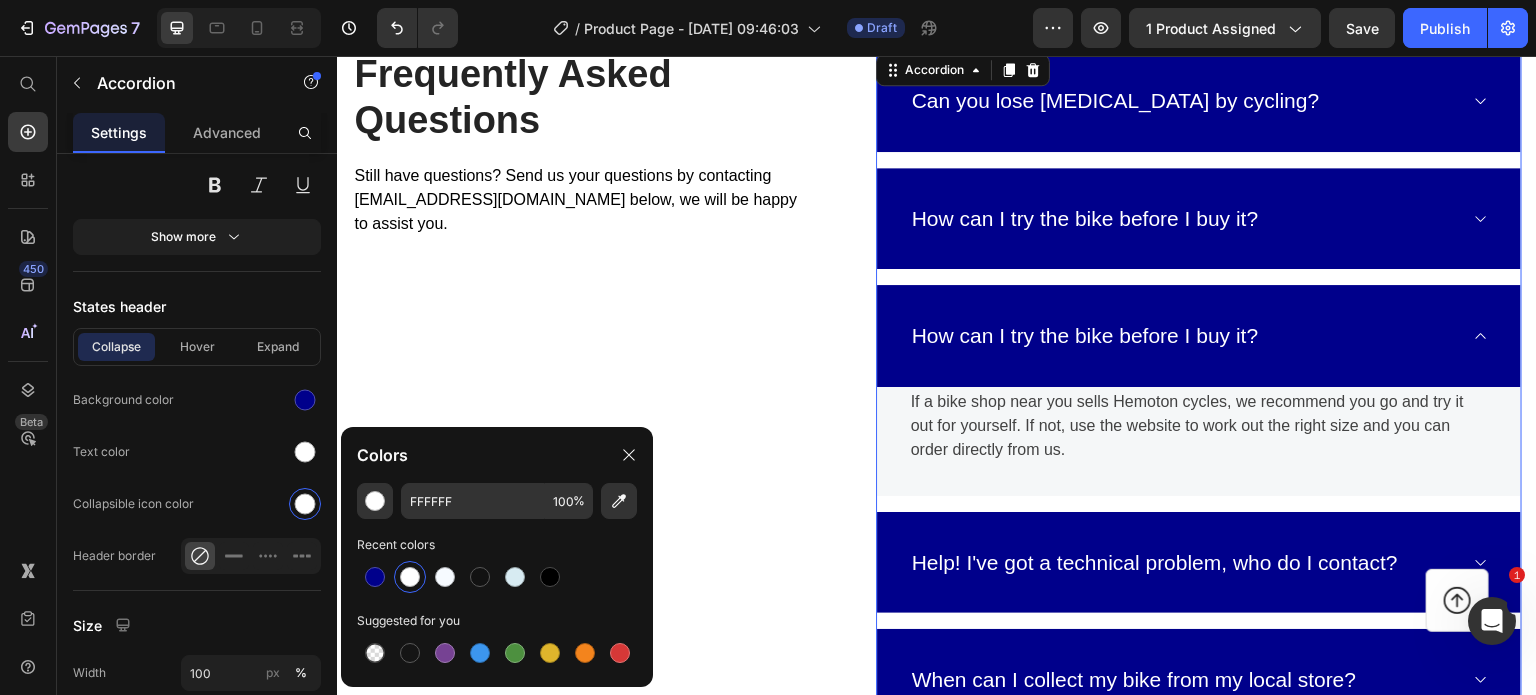 click on "Colors" 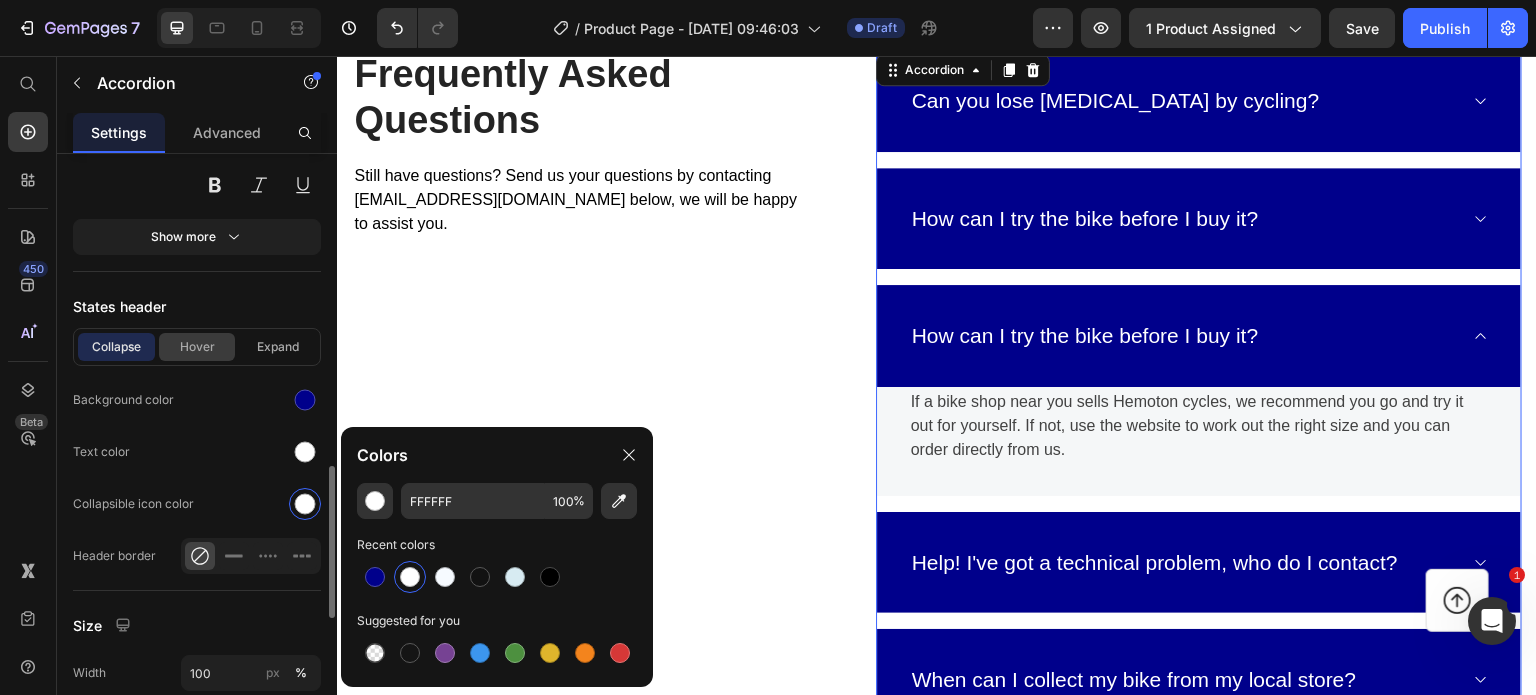 click on "Hover" at bounding box center [197, 347] 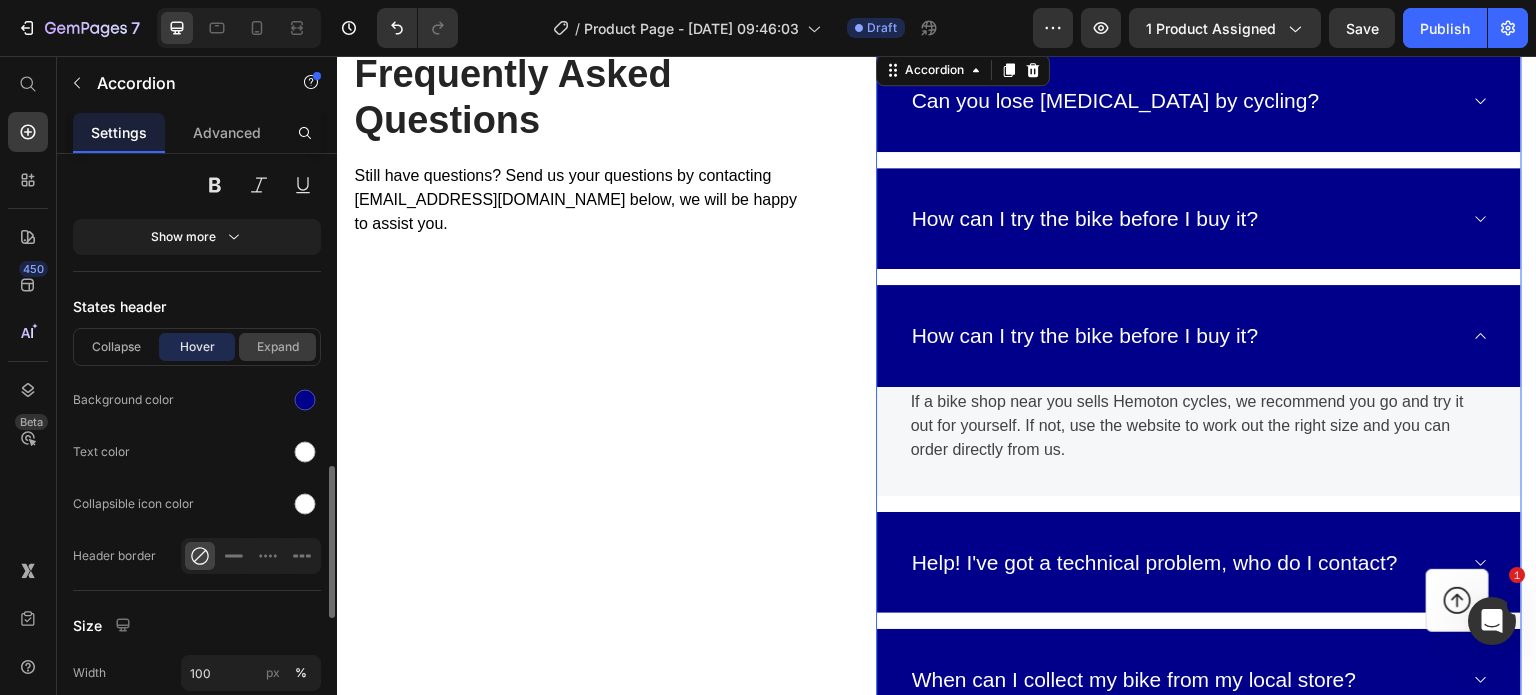 click on "Expand" at bounding box center [277, 347] 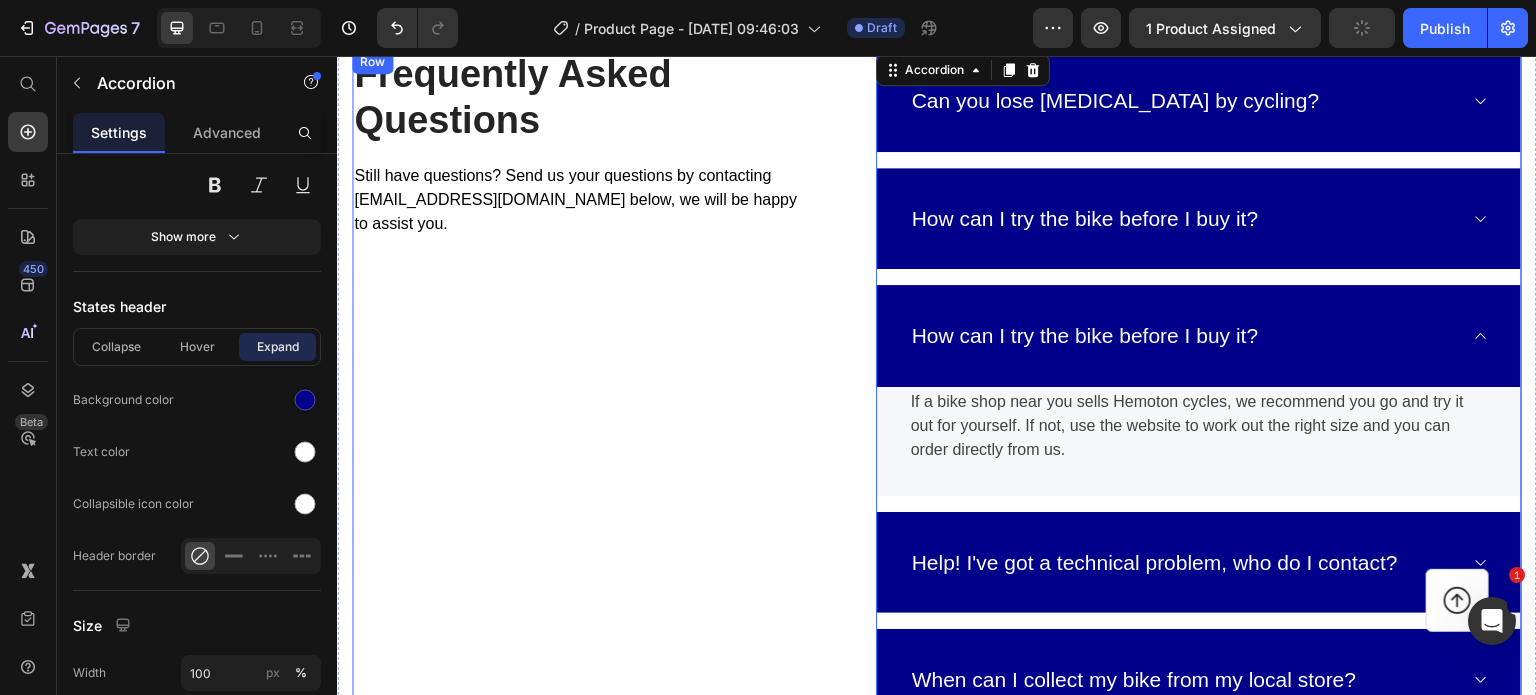 scroll, scrollTop: 6156, scrollLeft: 0, axis: vertical 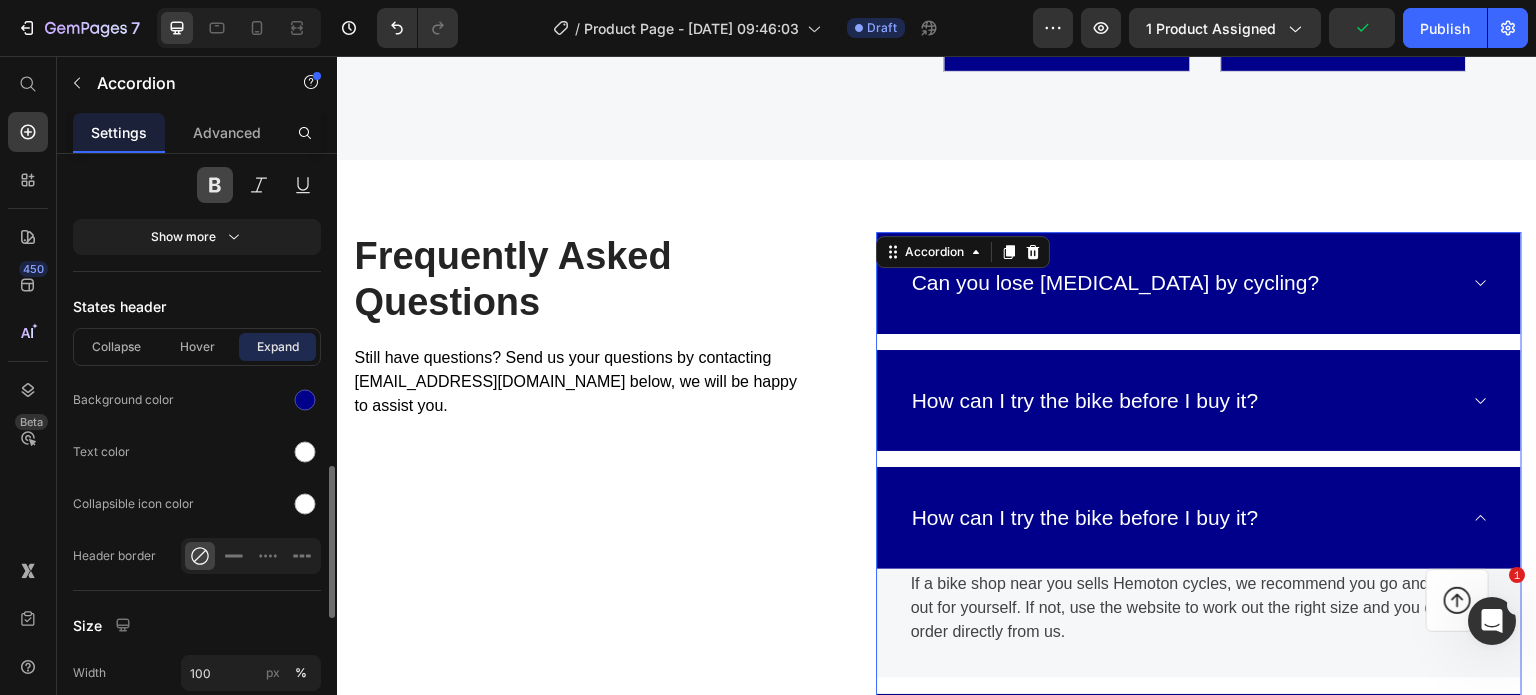 click at bounding box center [215, 185] 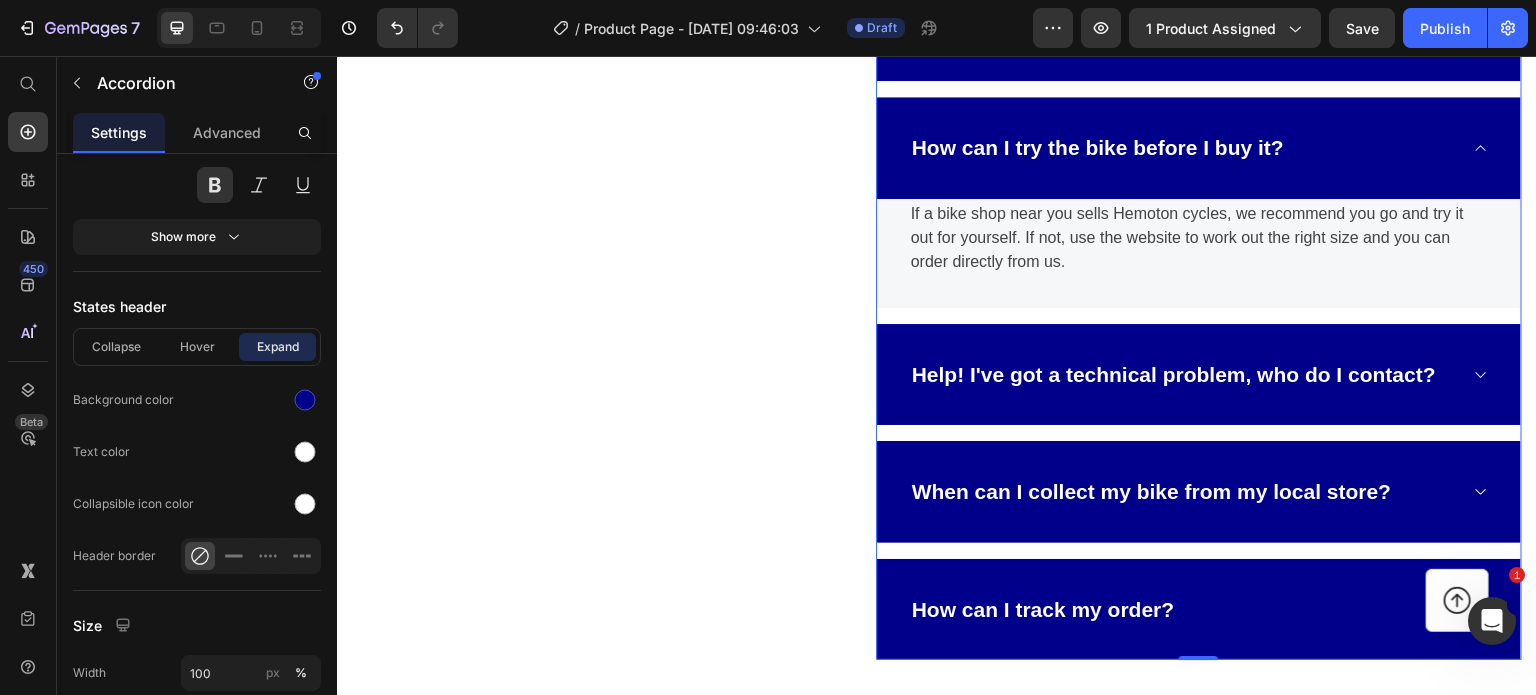 scroll, scrollTop: 6528, scrollLeft: 0, axis: vertical 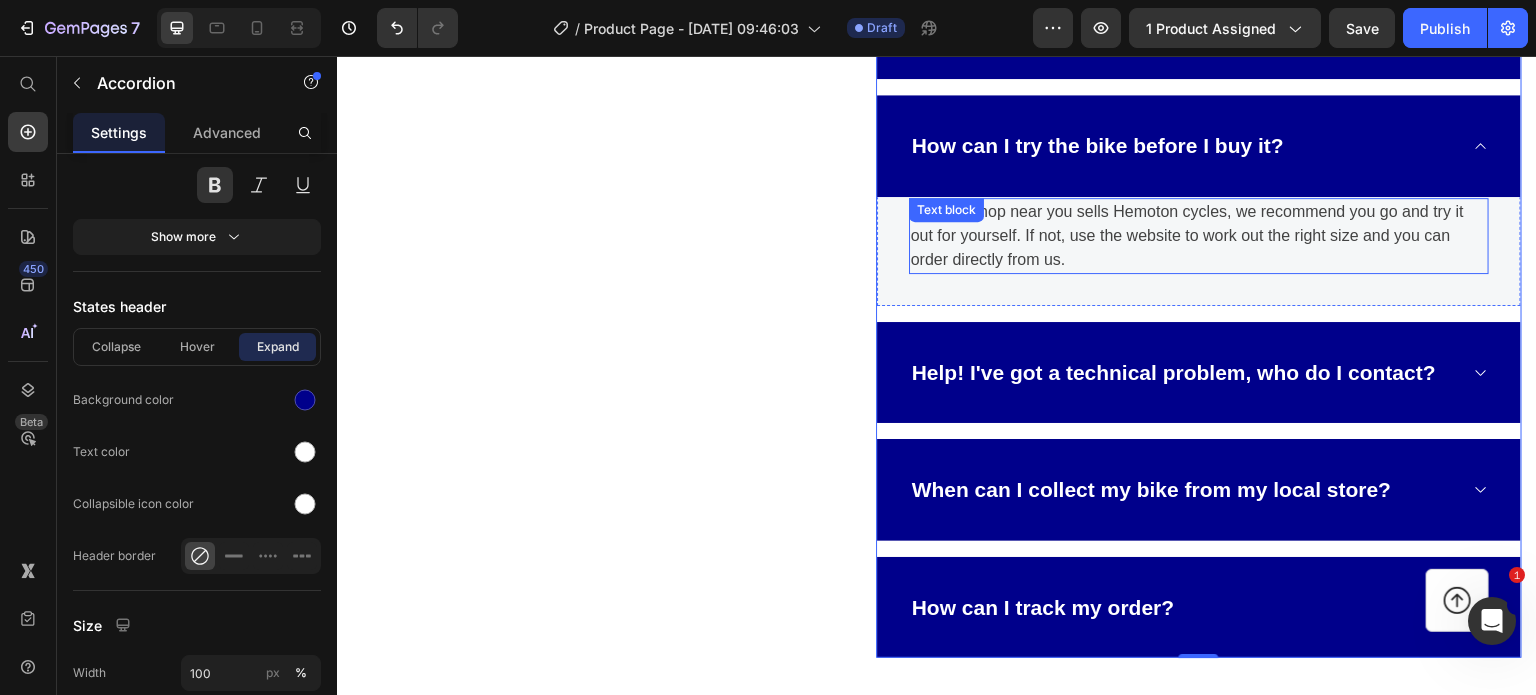 click on "If a bike shop near you sells Hemoton cycles, we recommend you go and try it out for yourself. If not, use the website to work out the right size and you can order directly from us. Text block" at bounding box center (1199, 236) 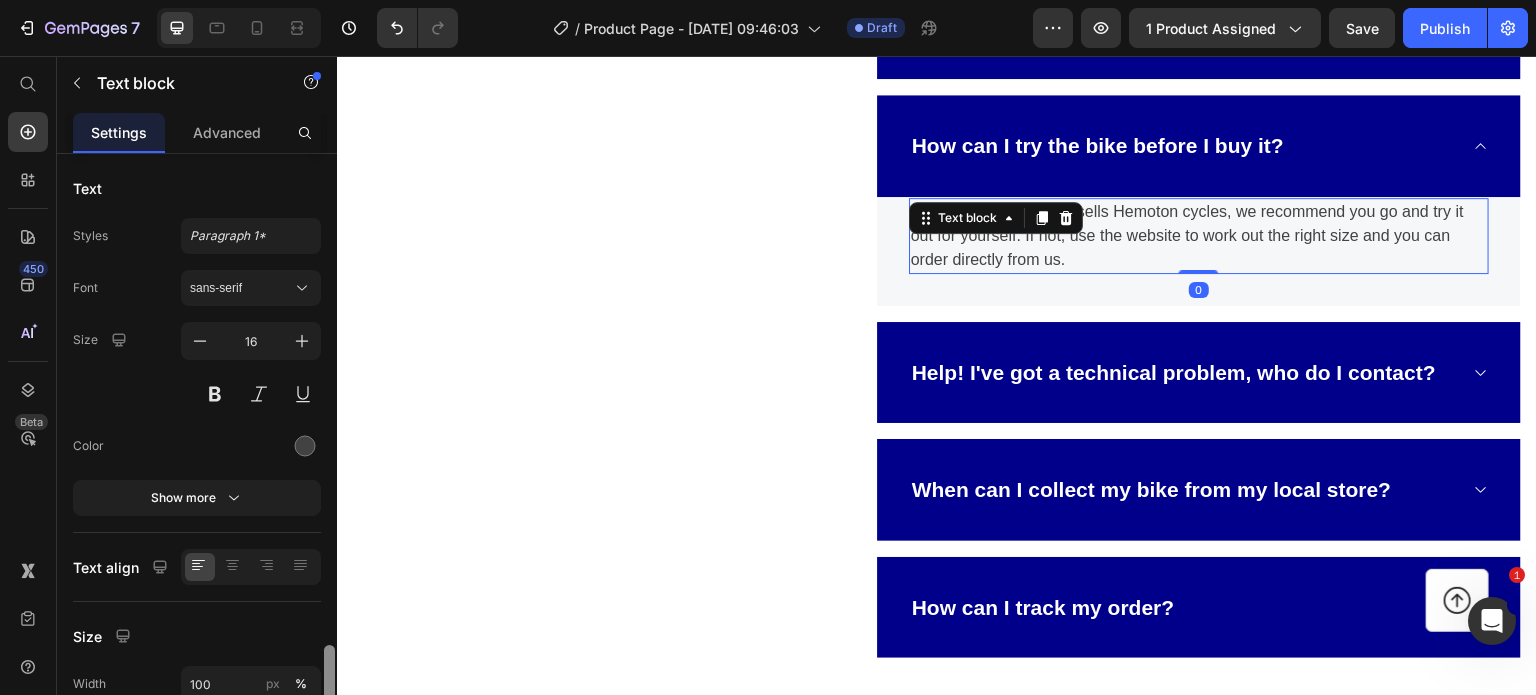 scroll, scrollTop: 294, scrollLeft: 0, axis: vertical 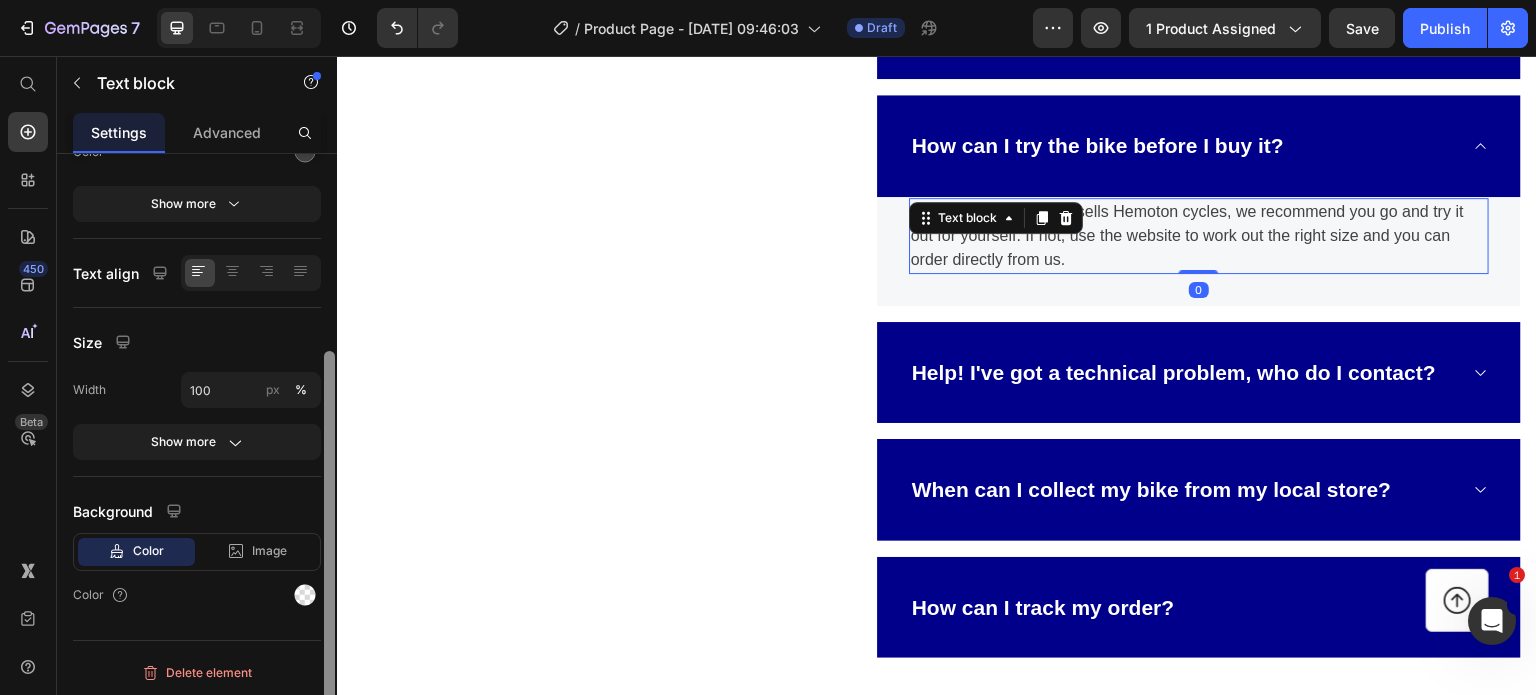 click at bounding box center (329, 453) 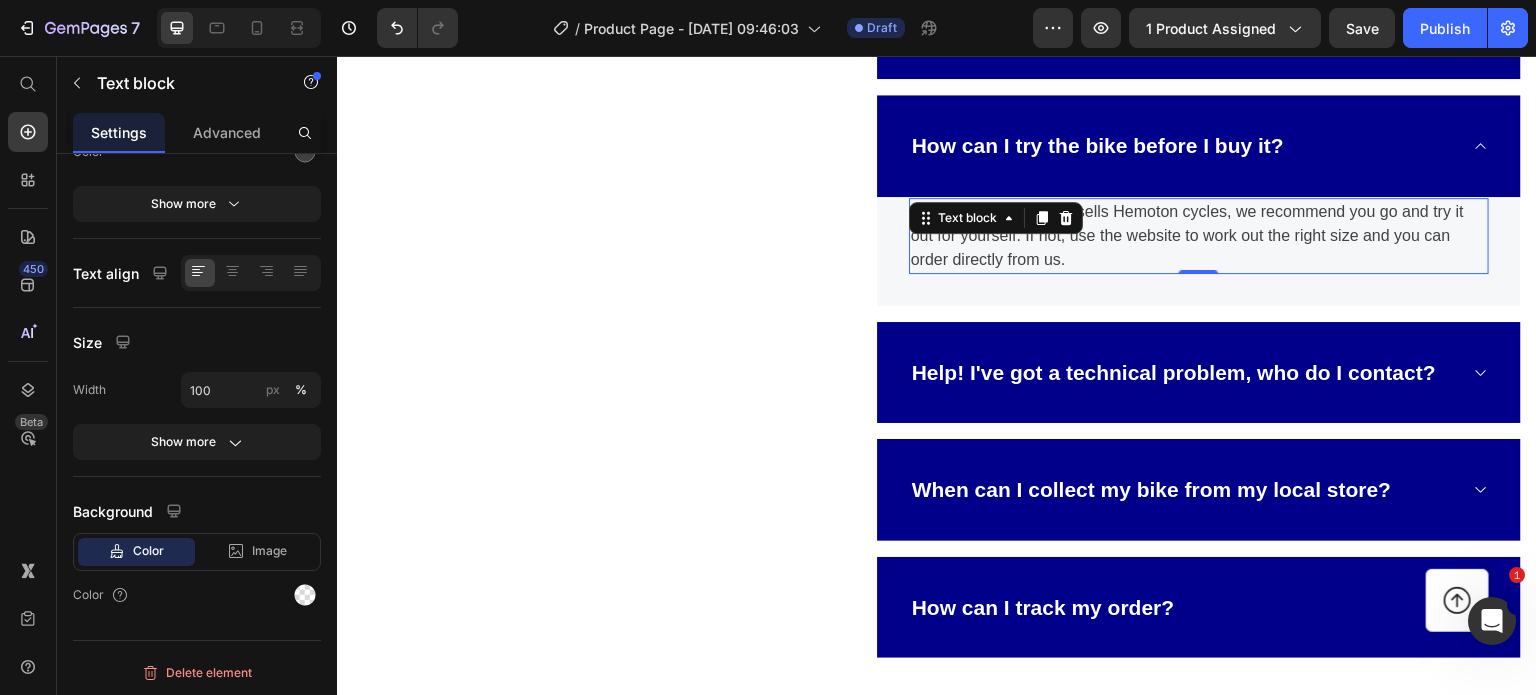click on "If a bike shop near you sells Hemoton cycles, we recommend you go and try it out for yourself. If not, use the website to work out the right size and you can order directly from us." at bounding box center [1199, 236] 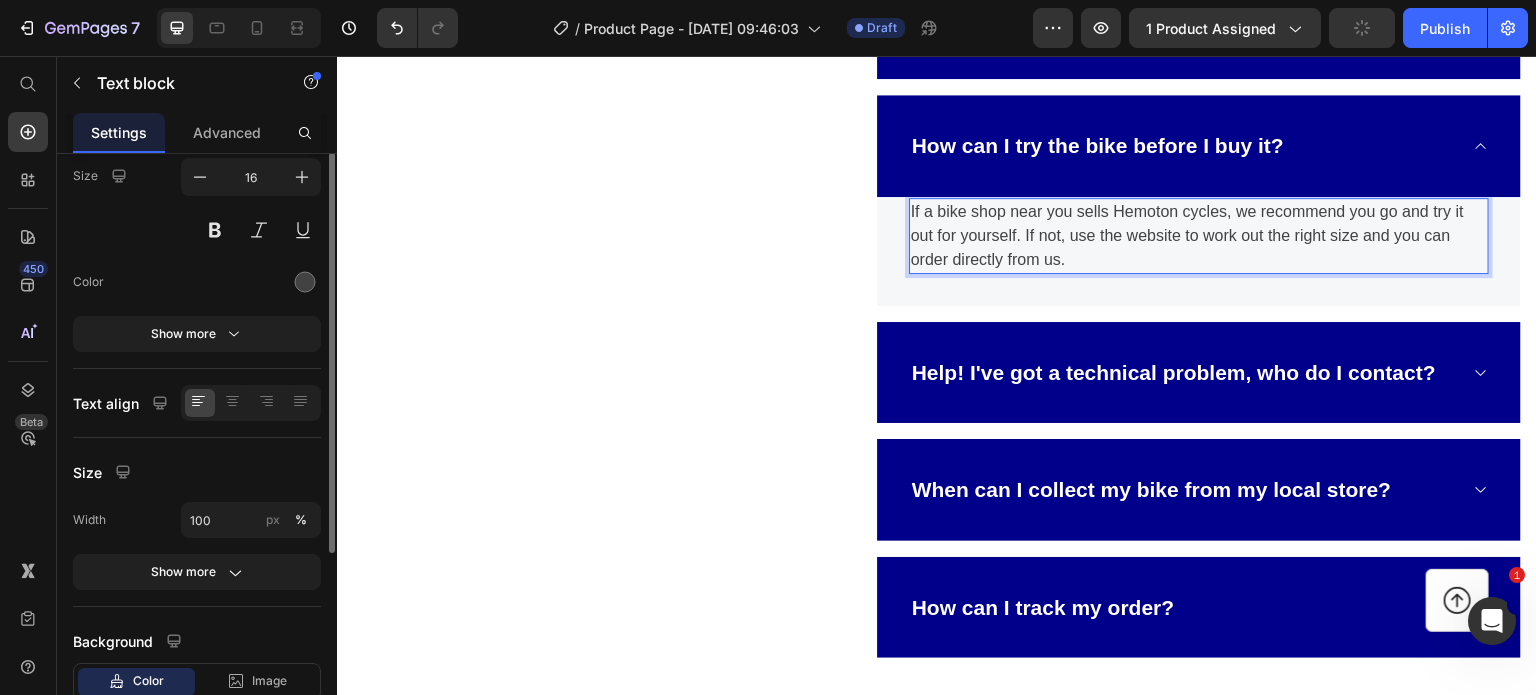 scroll, scrollTop: 88, scrollLeft: 0, axis: vertical 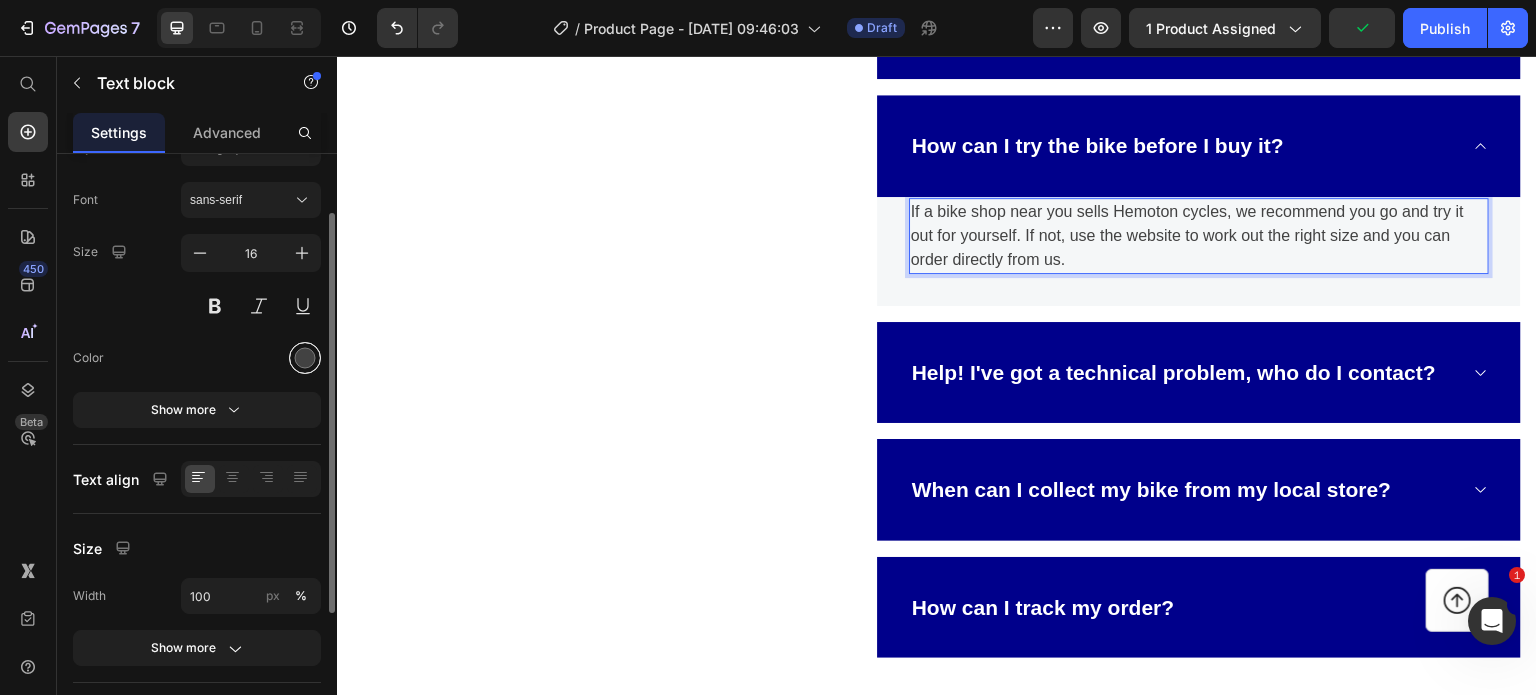 click at bounding box center [305, 358] 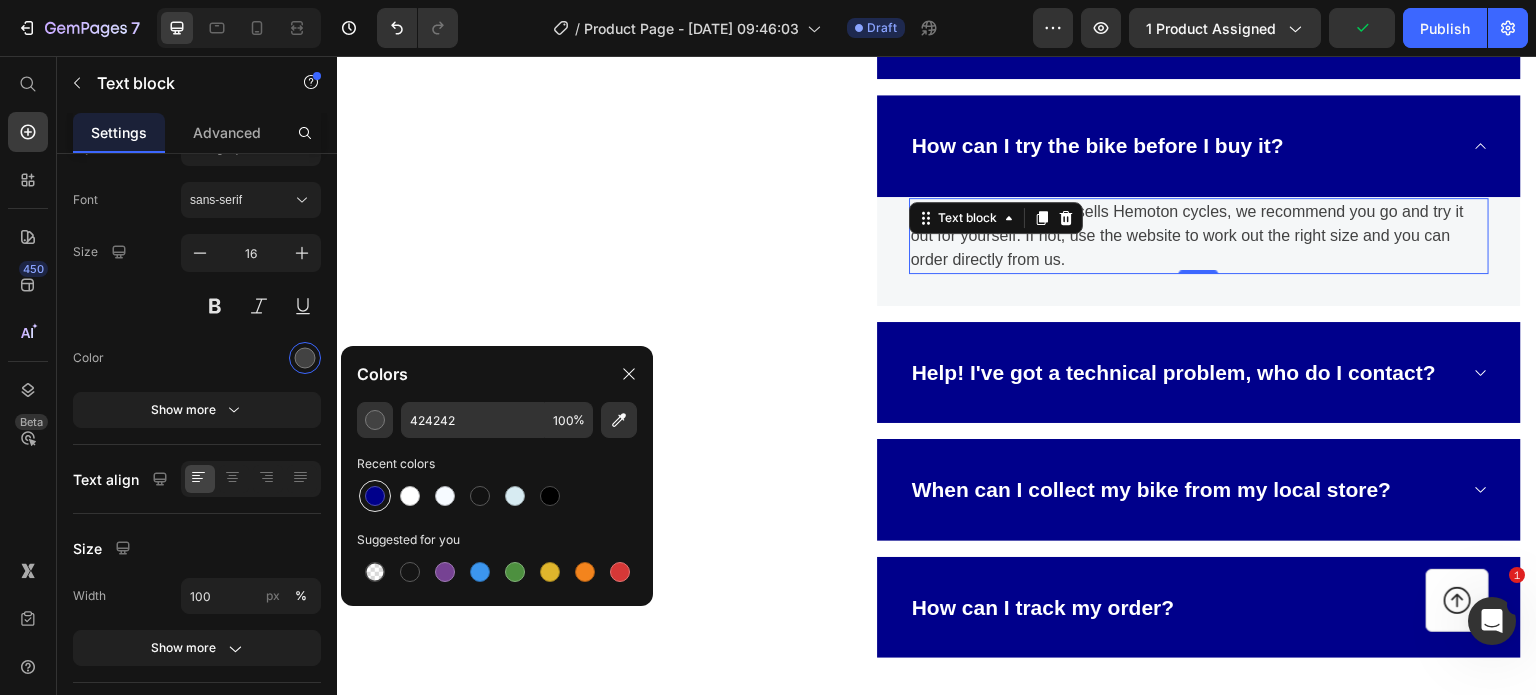 click at bounding box center (375, 496) 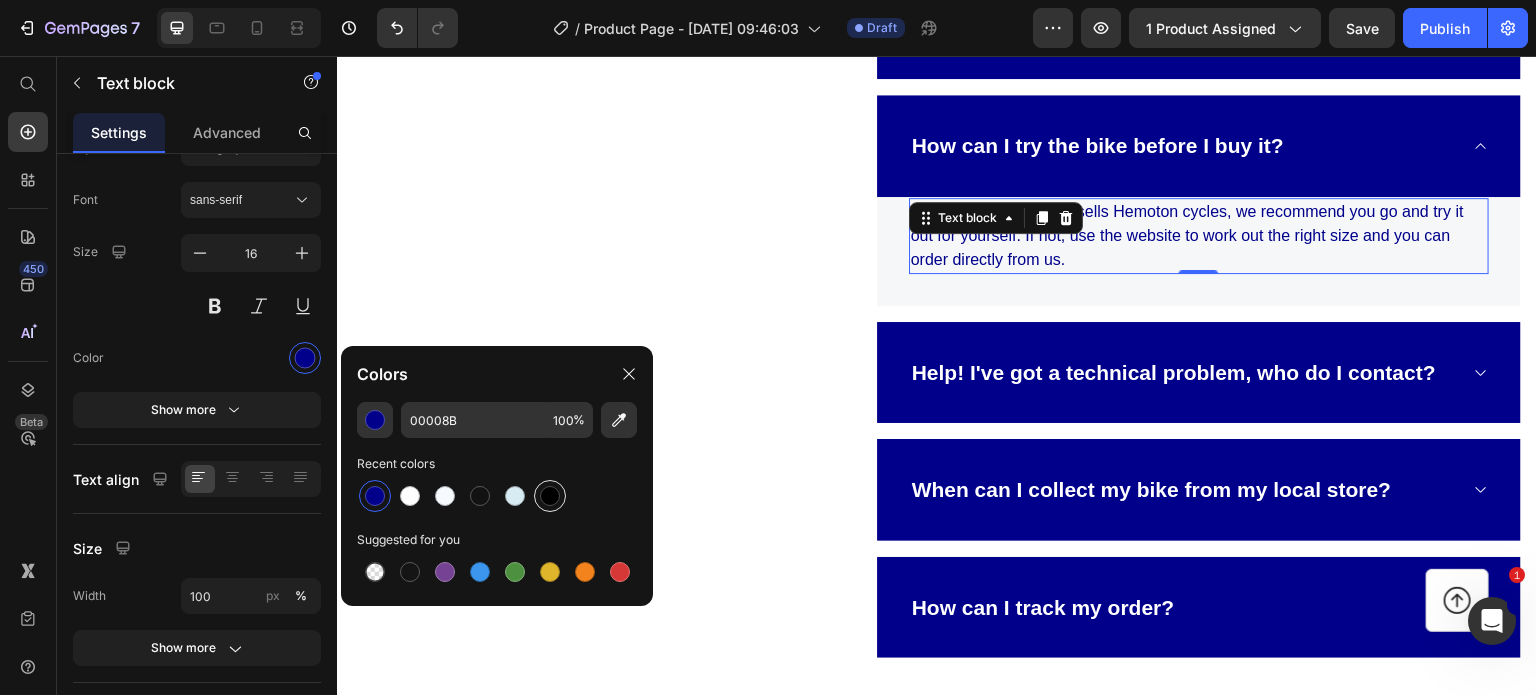 click at bounding box center (550, 496) 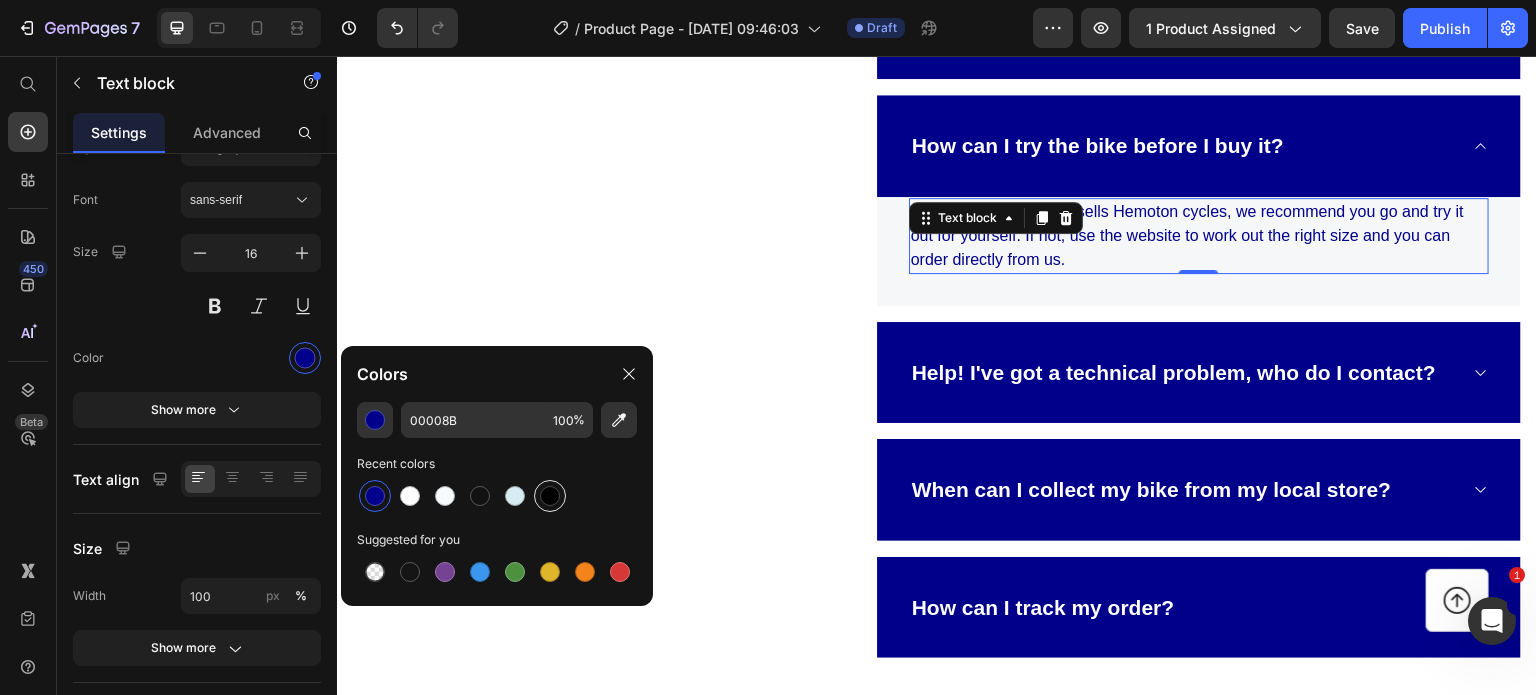 type on "000000" 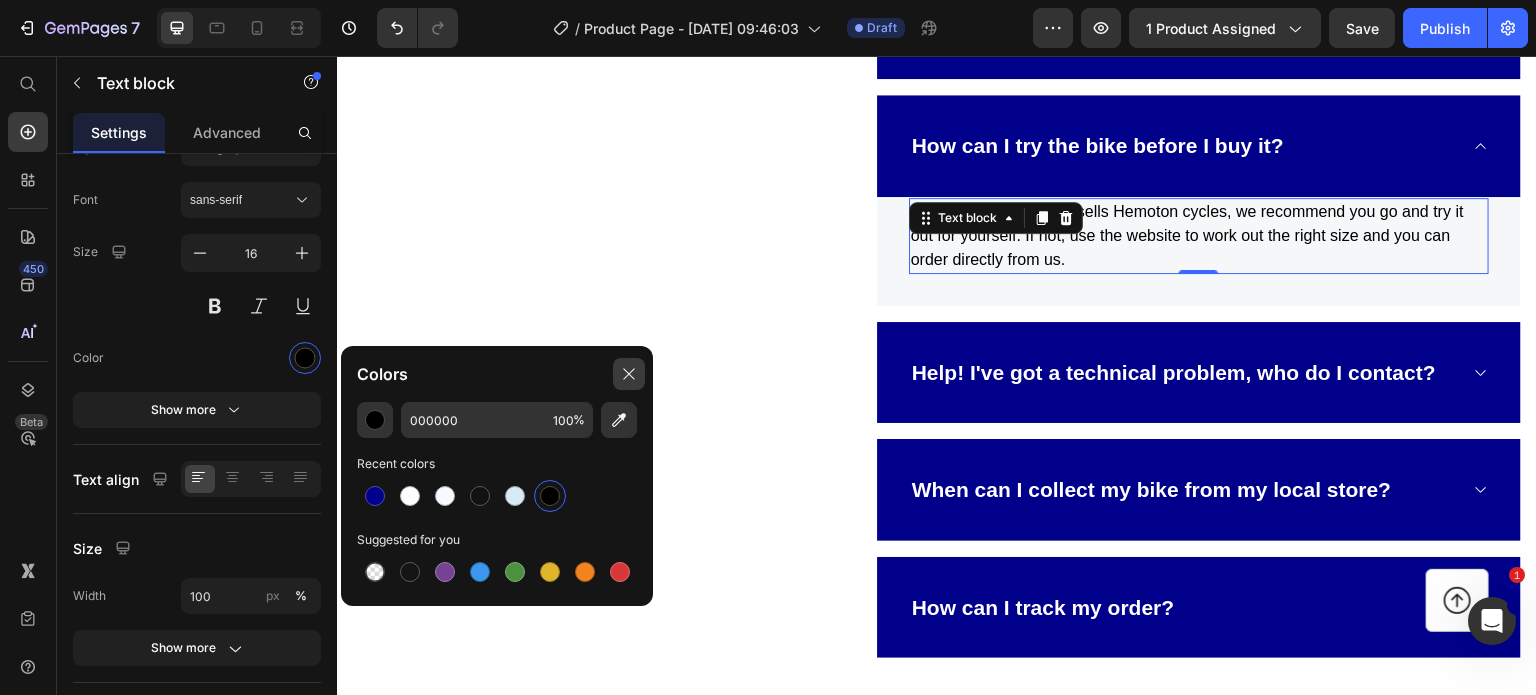 click 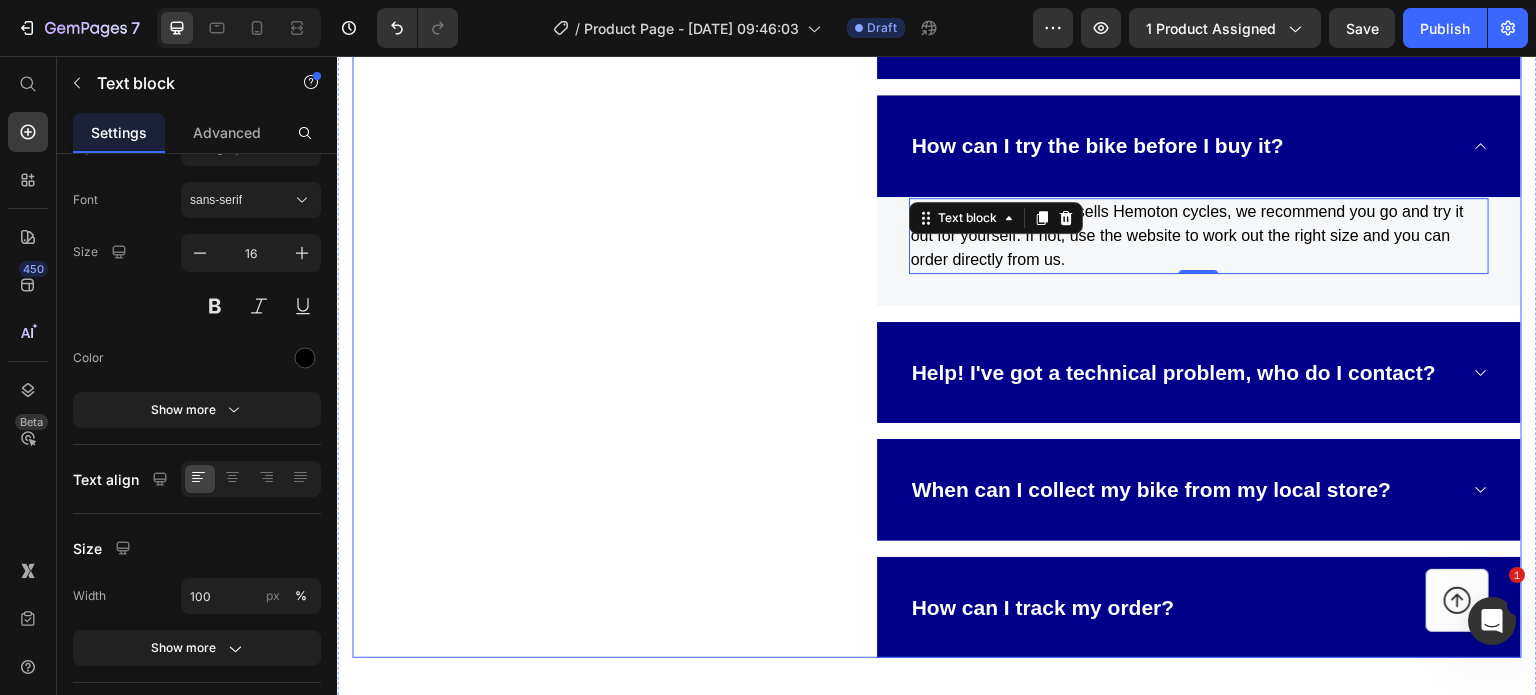 click on "Frequently Asked Questions Heading Still have questions? Send us your questions by contacting info@tacens.co below, we will be happy to assist you. Text block
Can you lose belly fat by cycling?
How can I try the bike before I buy it?
How can I try the bike before I buy it?                Title Line If a bike shop near you sells Hemoton cycles, we recommend you go and try it out for yourself. If not, use the website to work out the right size and you can order directly from us. Text block   0 Row
Help! I've got a technical problem, who do I contact?
When can I collect my bike from my local store?
How can I track my order? Accordion Row" at bounding box center [937, 259] 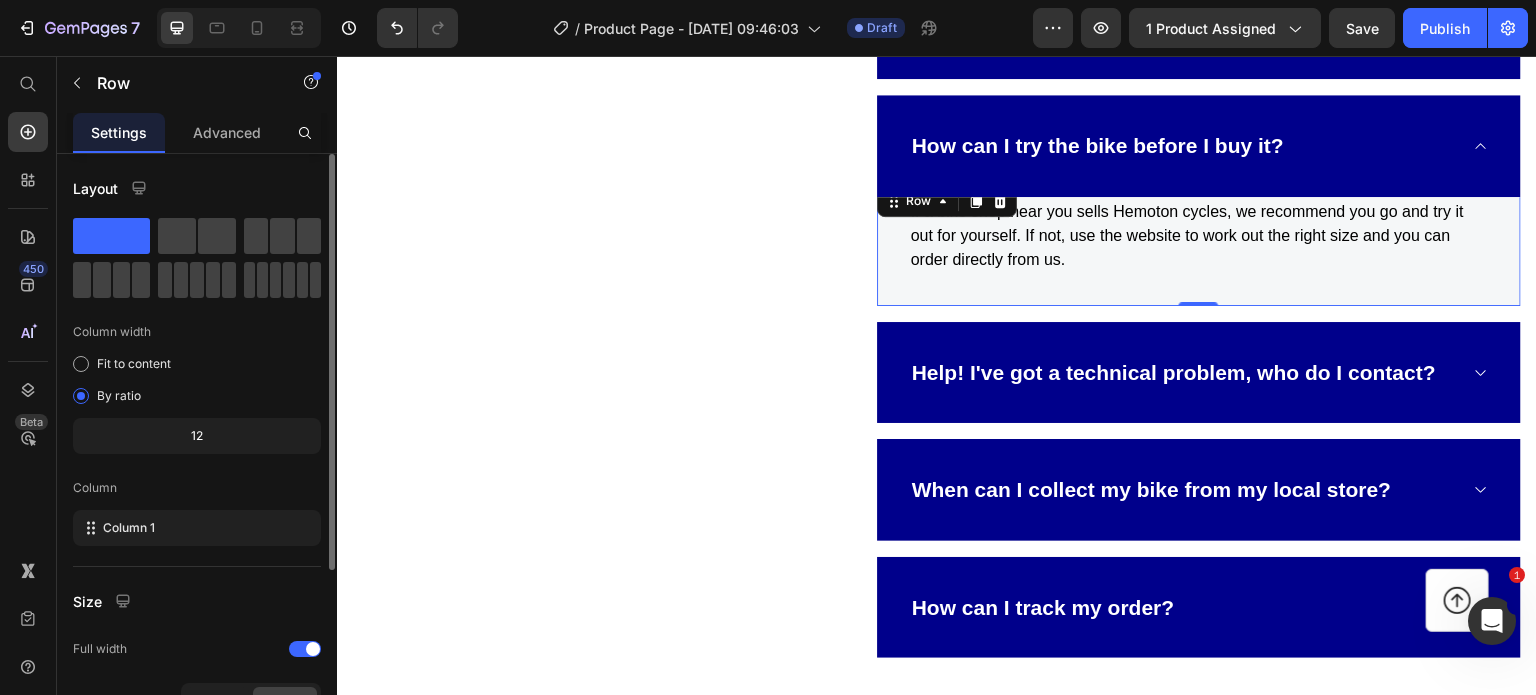 scroll, scrollTop: 260, scrollLeft: 0, axis: vertical 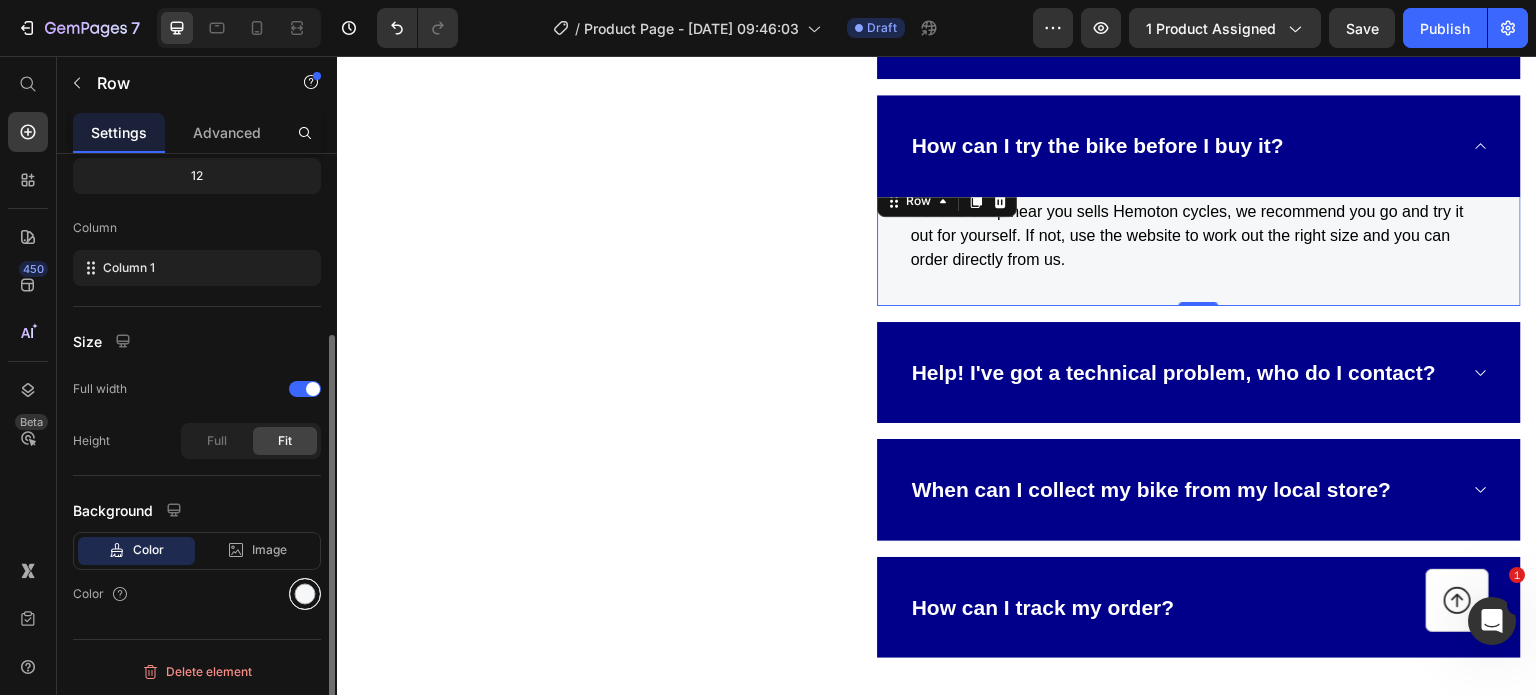 click at bounding box center (305, 594) 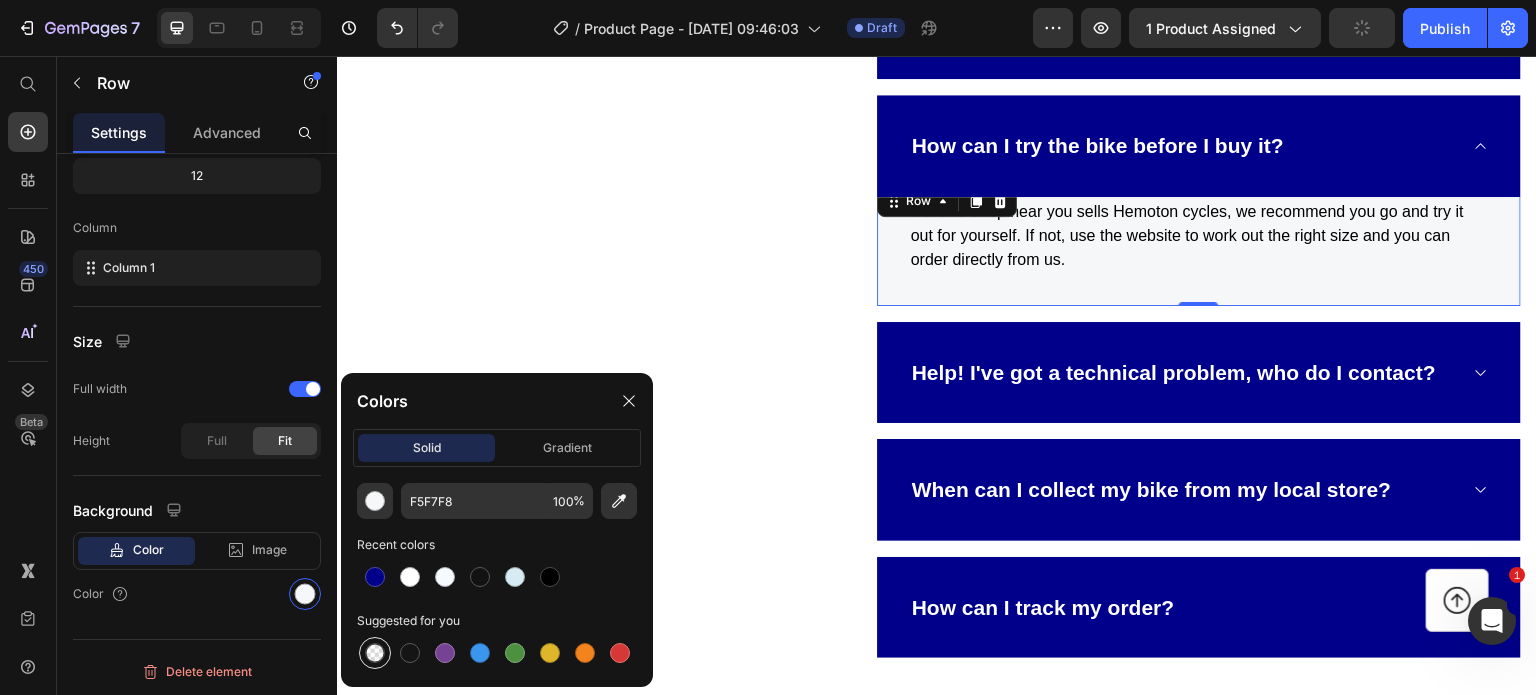 click at bounding box center (375, 653) 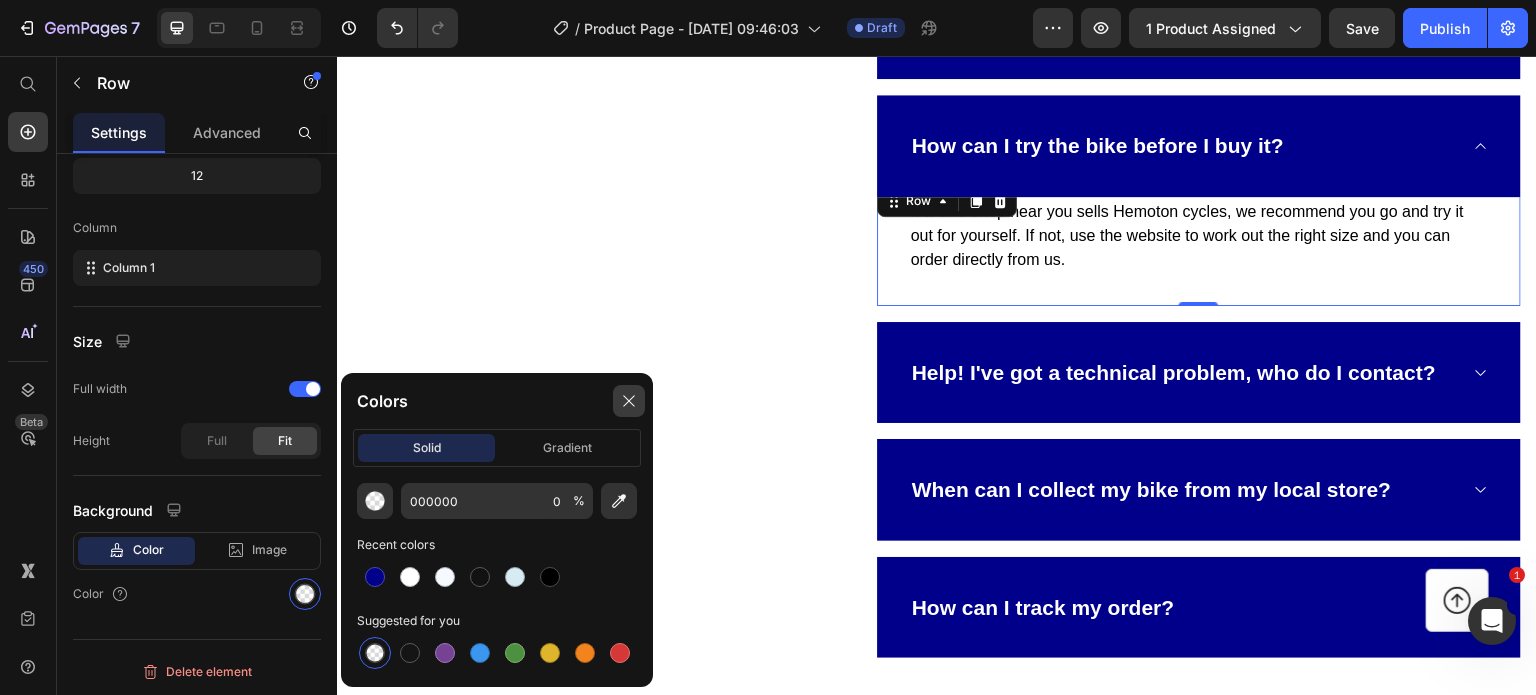 click 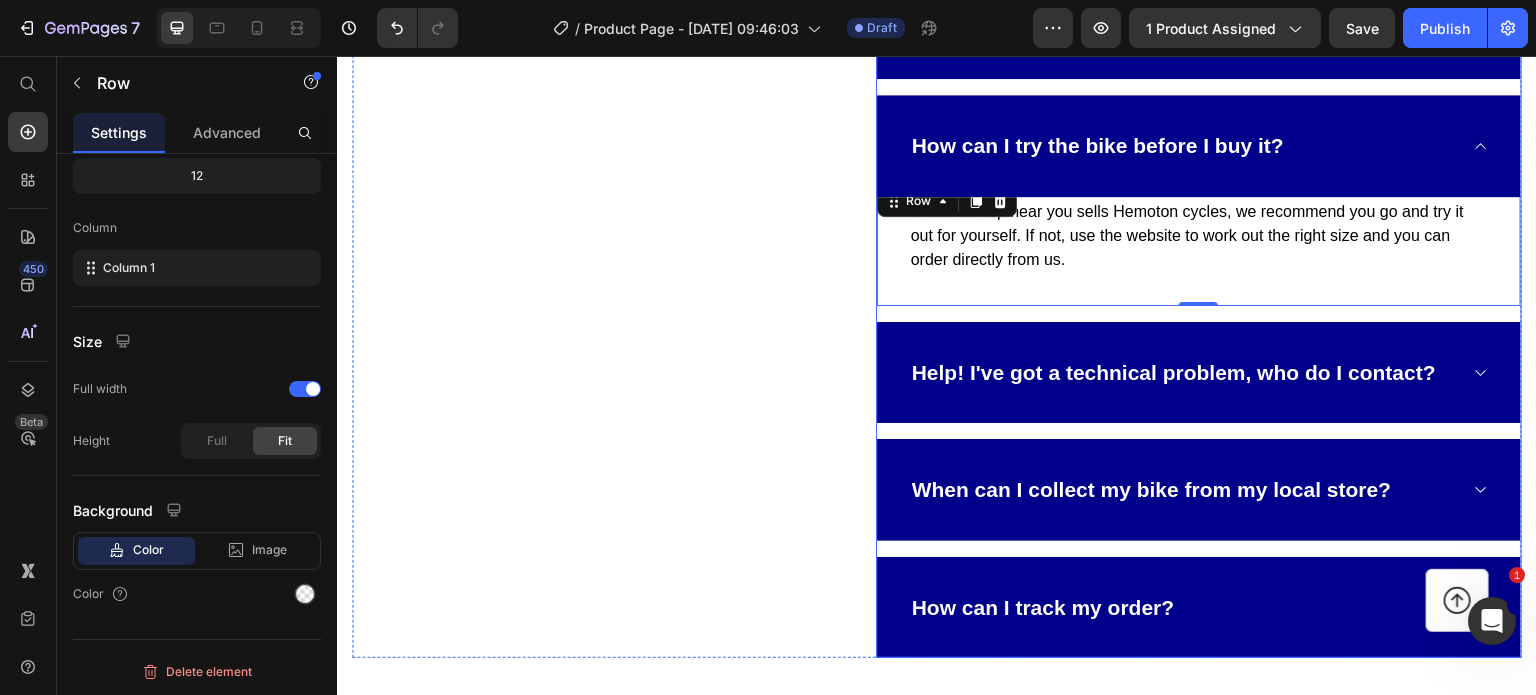 click on "Help! I've got a technical problem, who do I contact?" at bounding box center [1174, 373] 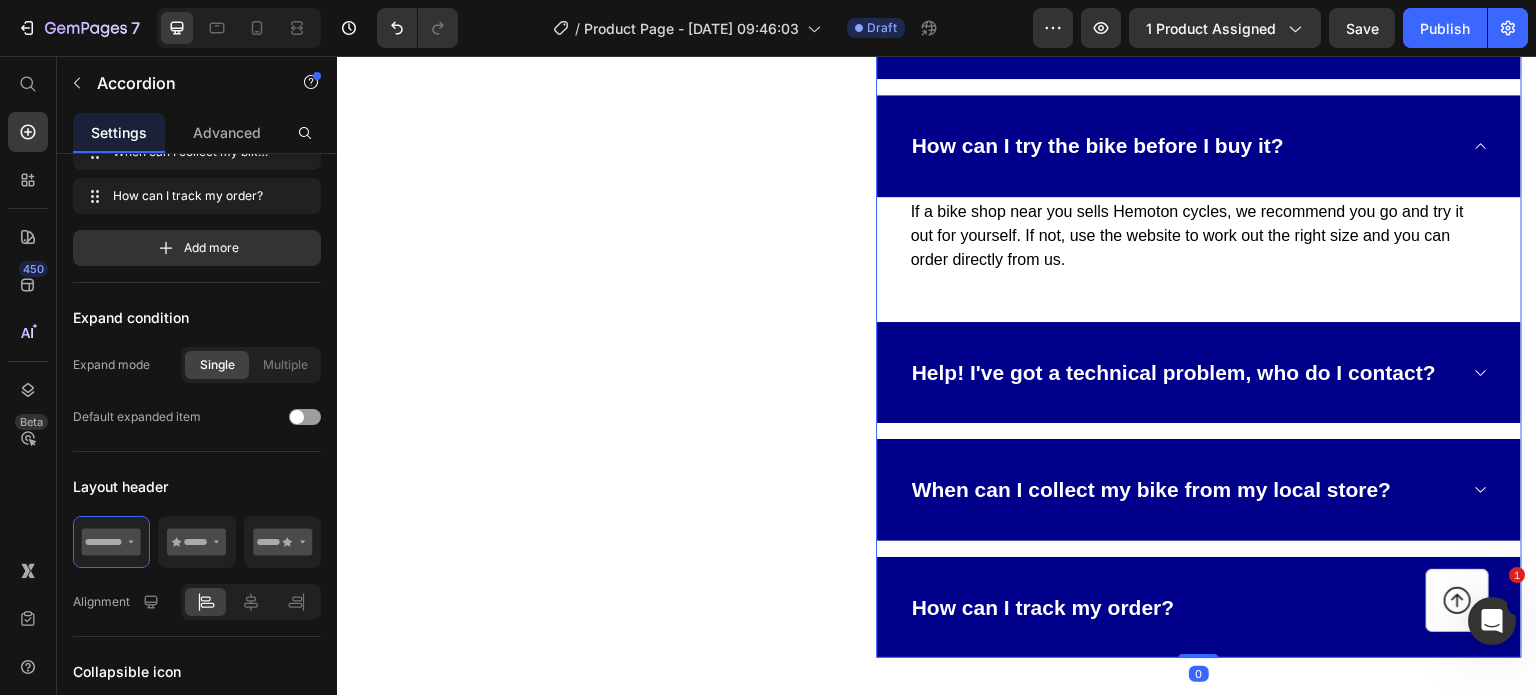 scroll, scrollTop: 0, scrollLeft: 0, axis: both 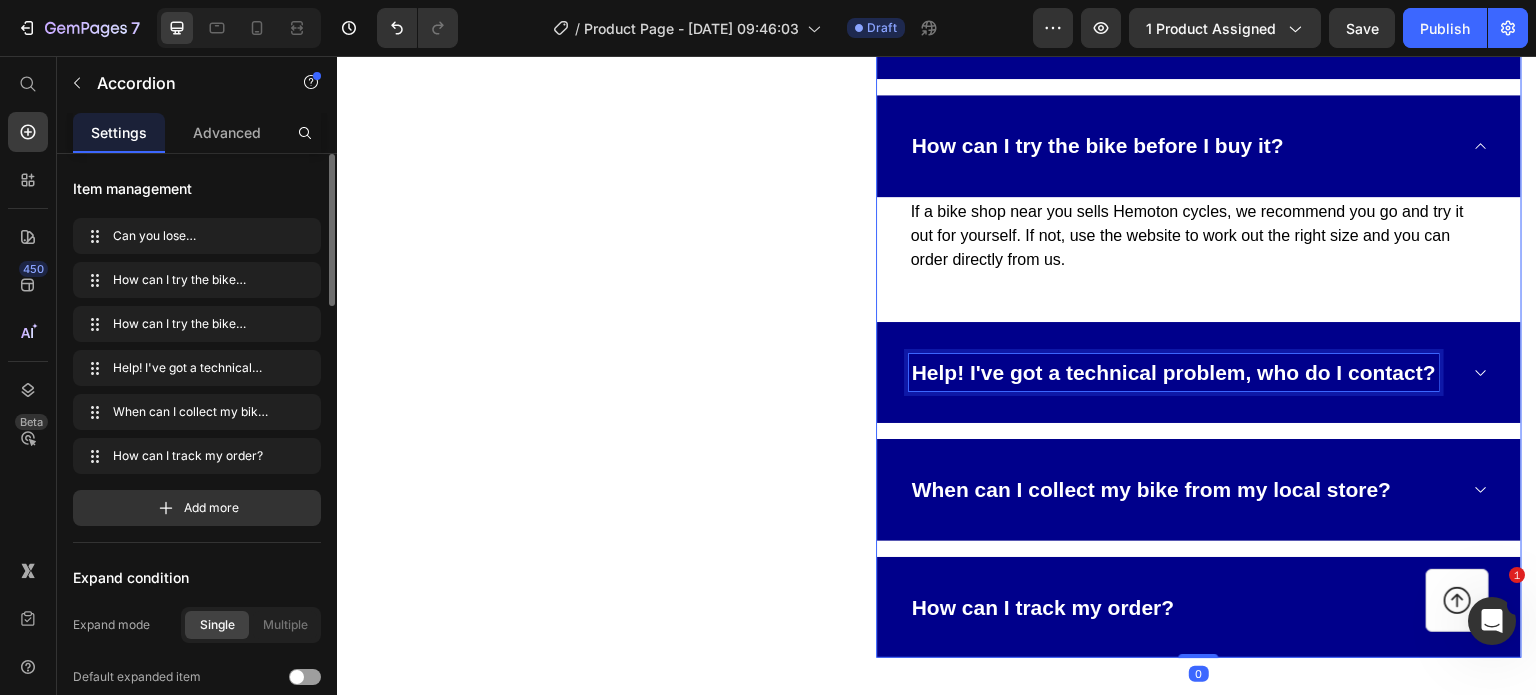 click on "Help! I've got a technical problem, who do I contact?" at bounding box center (1174, 373) 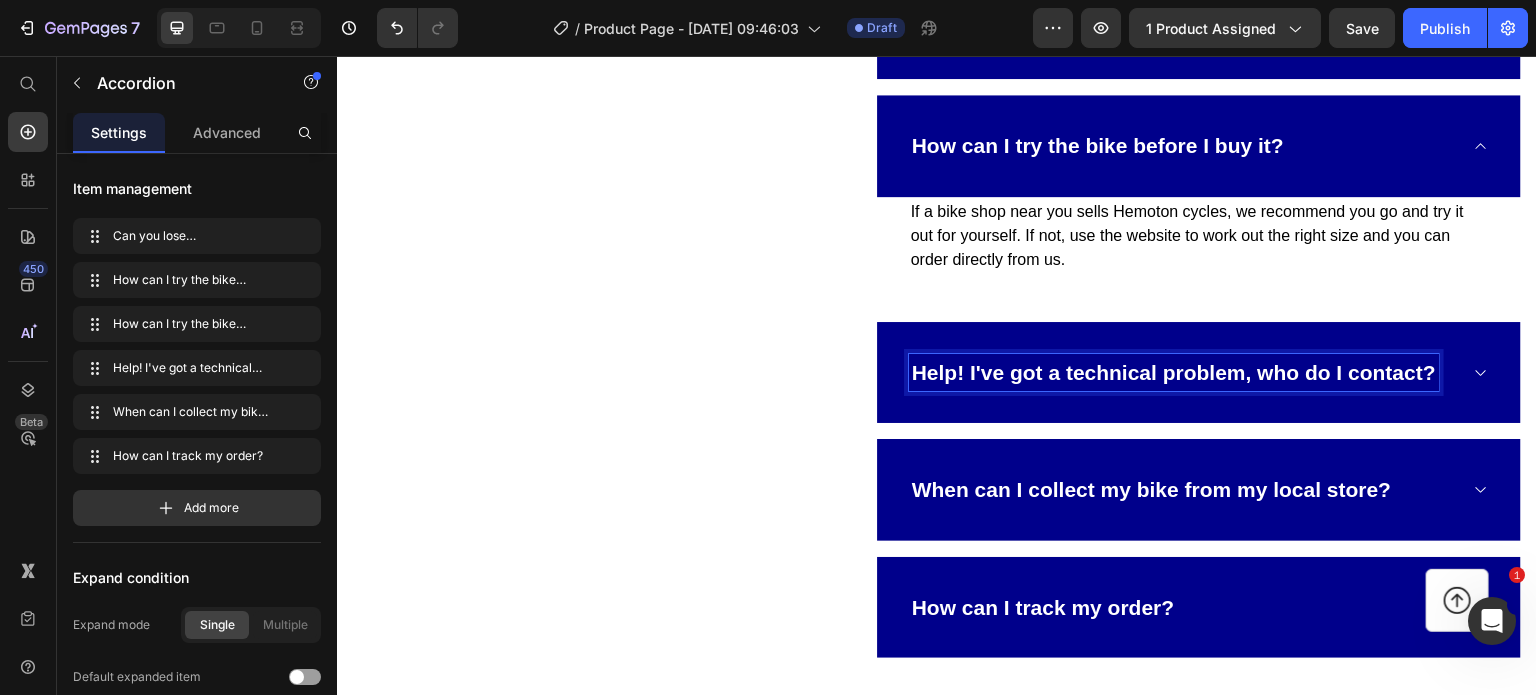 click on "Help! I've got a technical problem, who do I contact?" at bounding box center (1199, 373) 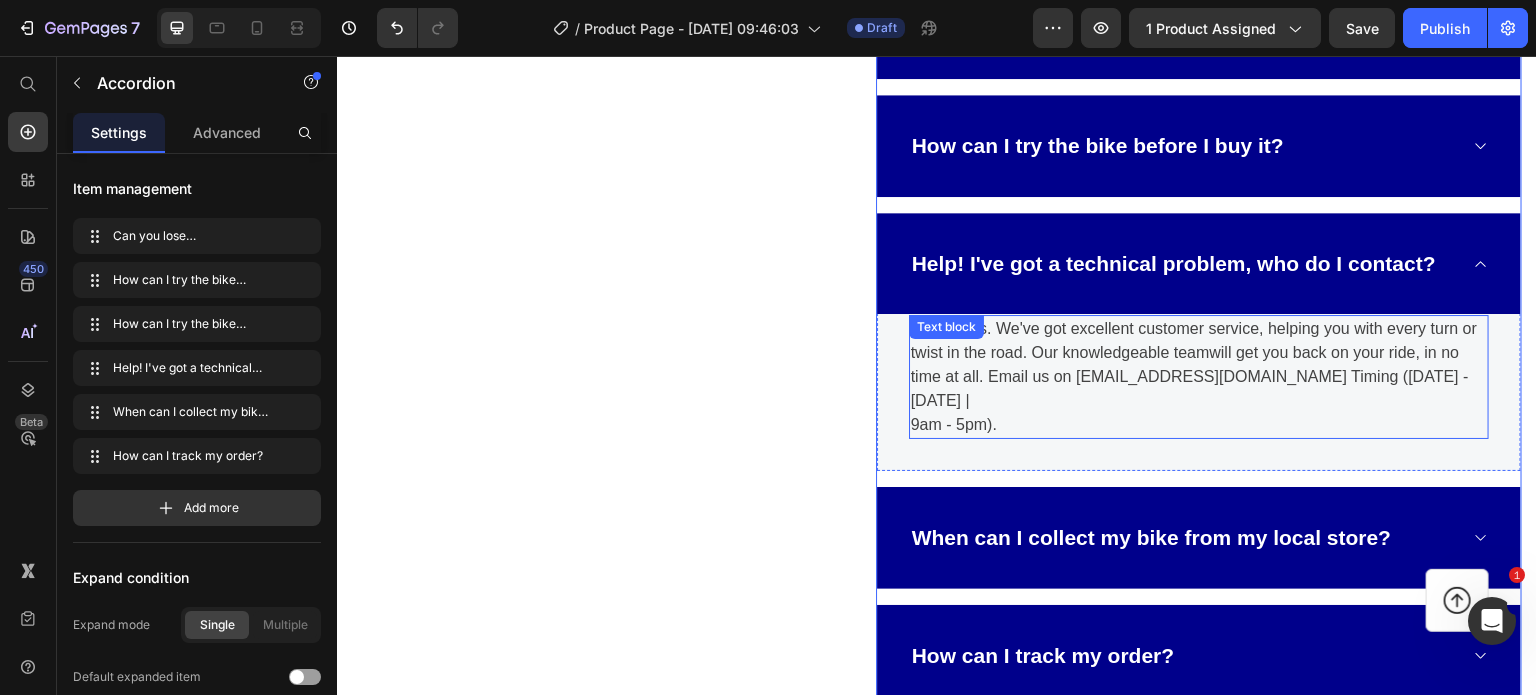 click on "No worries. We've got excellent customer service, helping you with every turn or twist in the road. Our knowledgeable teamwill get you back on your ride, in no time at all. Email us on cares@hemoton91.com Timing (Monday - Saturday | 9am - 5pm)." at bounding box center (1199, 377) 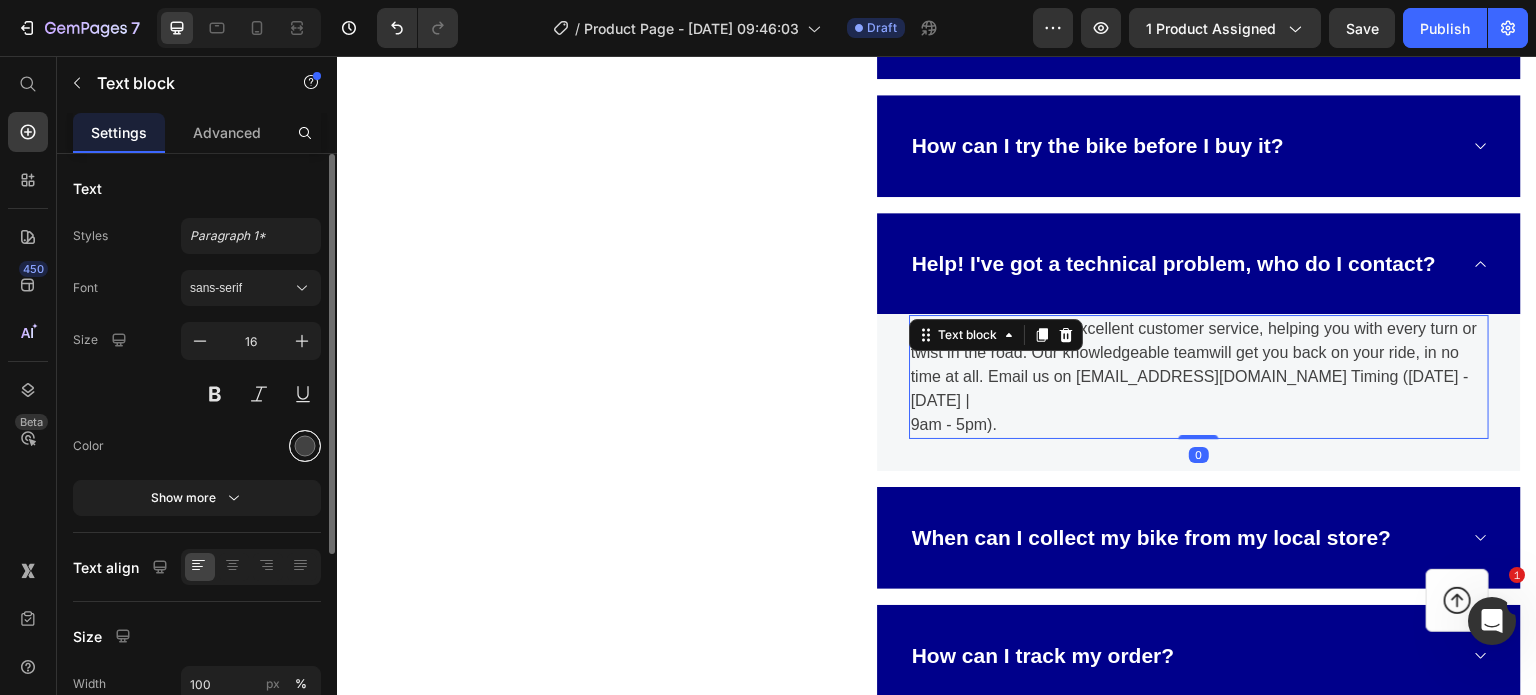 click at bounding box center (305, 446) 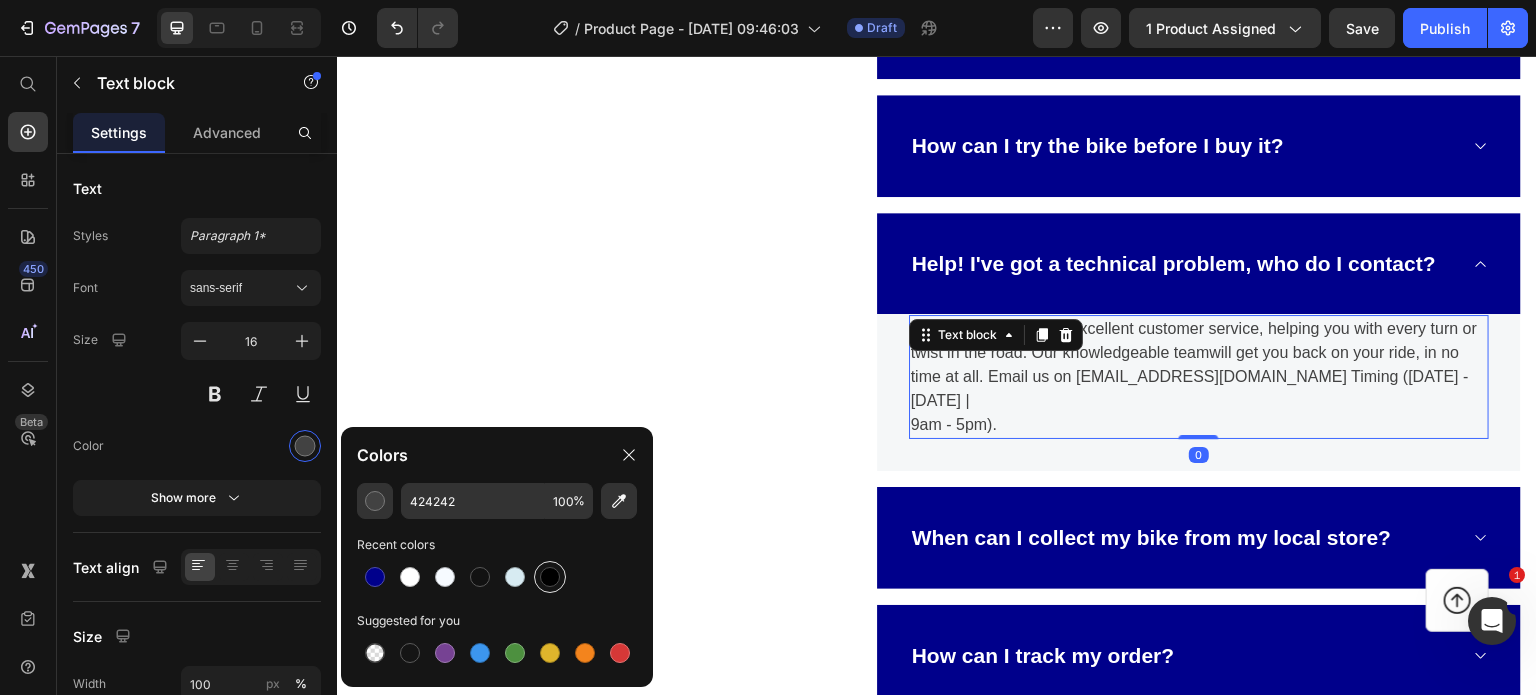 click at bounding box center [550, 577] 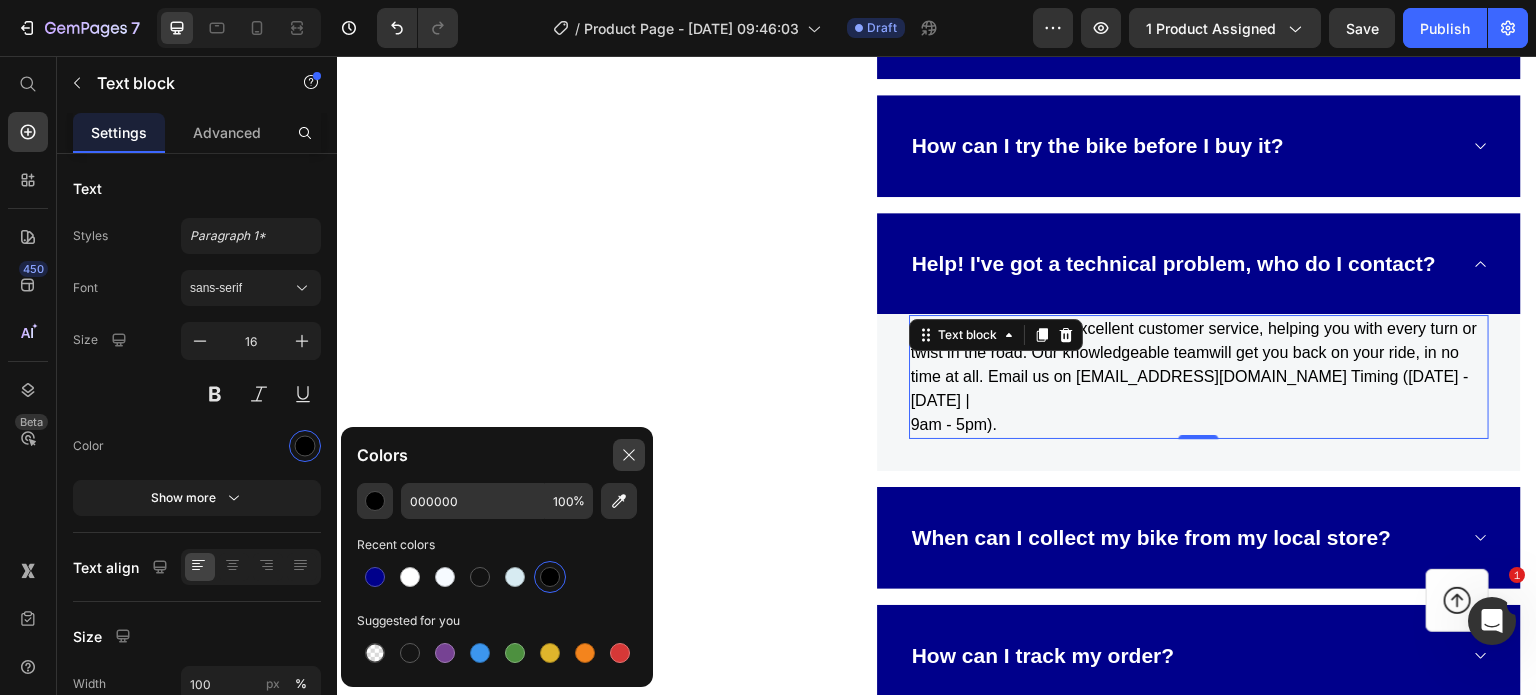 click 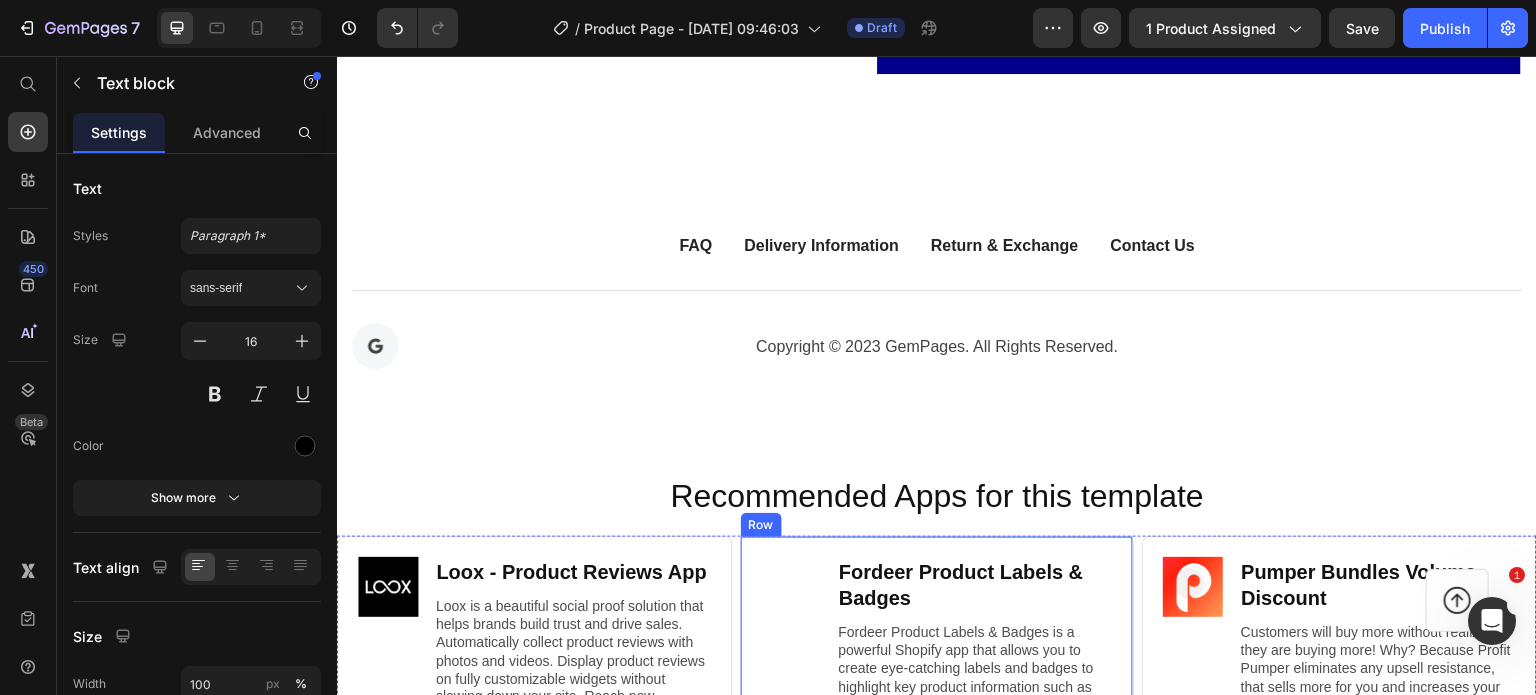 scroll, scrollTop: 7136, scrollLeft: 0, axis: vertical 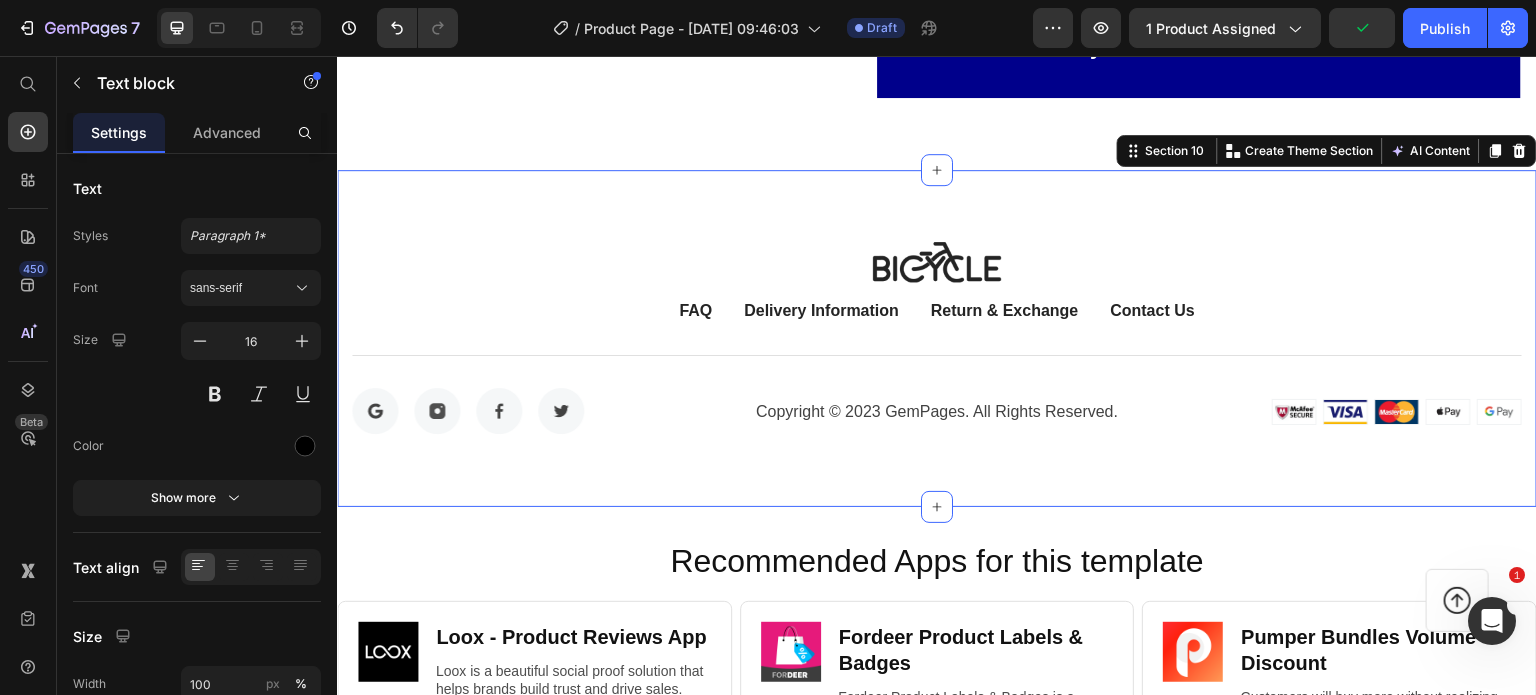click on "Image FAQ Button Delivery Information Button Return & Exchange Button Contact Us Button Row                Title Line Image Image Image Image Row Copyright © 2023 GemPages. All Rights Reserved. Text block Image Row Row
Icon Row Section 10   You can create reusable sections Create Theme Section AI Content Write with GemAI What would you like to describe here? Tone and Voice Persuasive Product Conductive Gel Show more Generate" at bounding box center [937, 338] 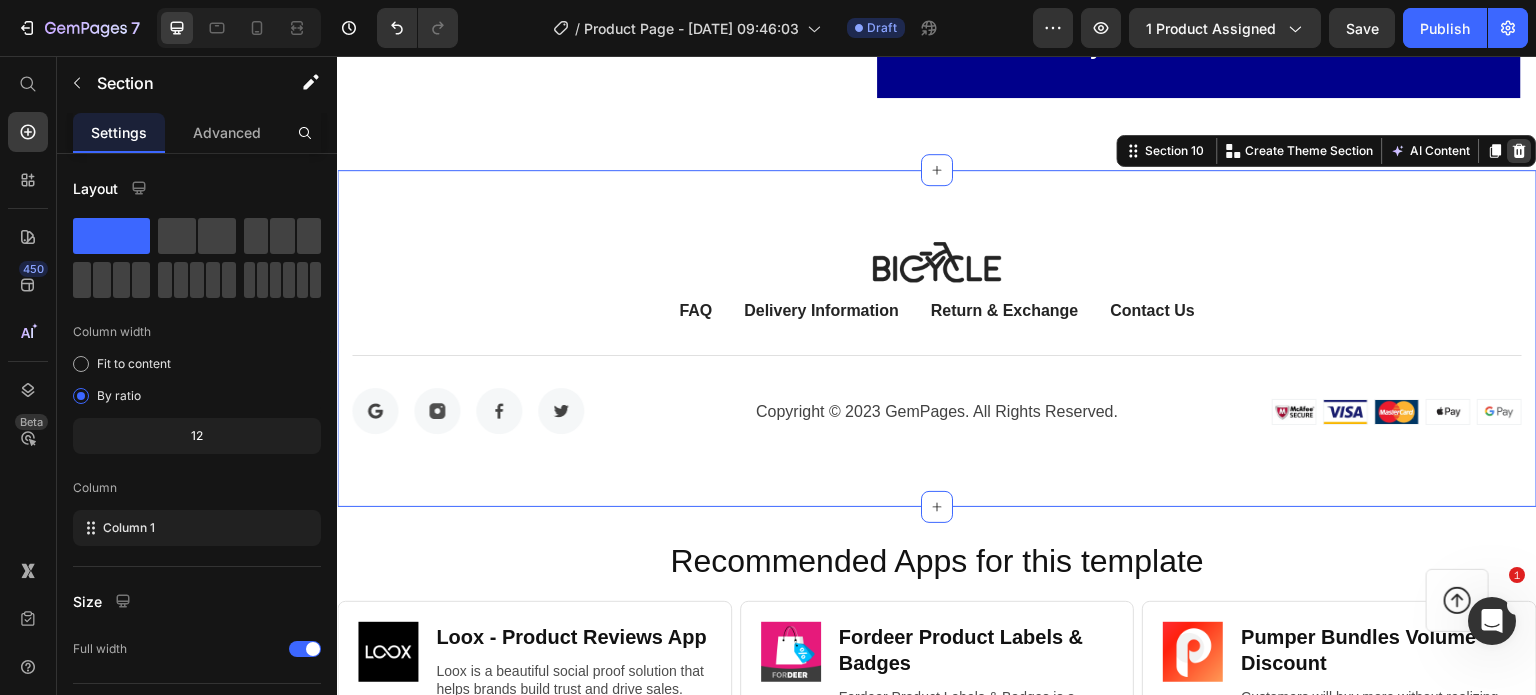 click 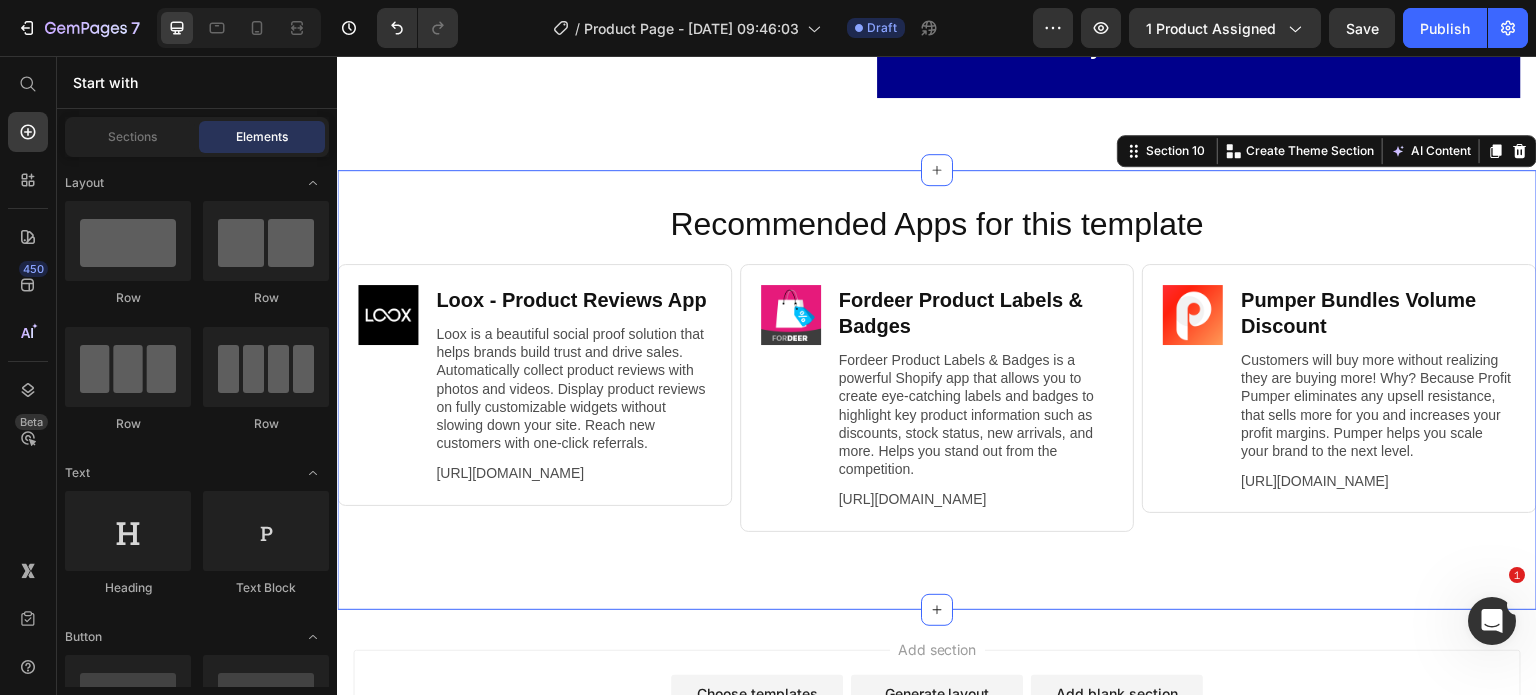 click on "Recommended Apps for this template Heading Image Loox ‑ Product Reviews App Heading Loox is a beautiful social proof solution that helps brands build trust and drive sales. Automatically collect product reviews with photos and videos. Display product reviews on fully customizable widgets without slowing down your site. Reach new customers with one-click referrals. Text Block https://gempages.co/loox Text Block Row Row Image Fordeer Product Labels & Badges Heading Fordeer Product Labels & Badges is a powerful Shopify app that allows you to create eye-catching labels and badges to highlight key product information such as discounts, stock status, new arrivals, and more. Helps you stand out from the competition. Text Block https://gempages.co/fodeer-product-badges-label-design Text Block Row Row Image Pumper Bundles Volume Discount Heading Text Block https://gempages.co/pumper-quantity-breaks-product-bundles-discounts Text Block Row Row Row" at bounding box center [937, 389] 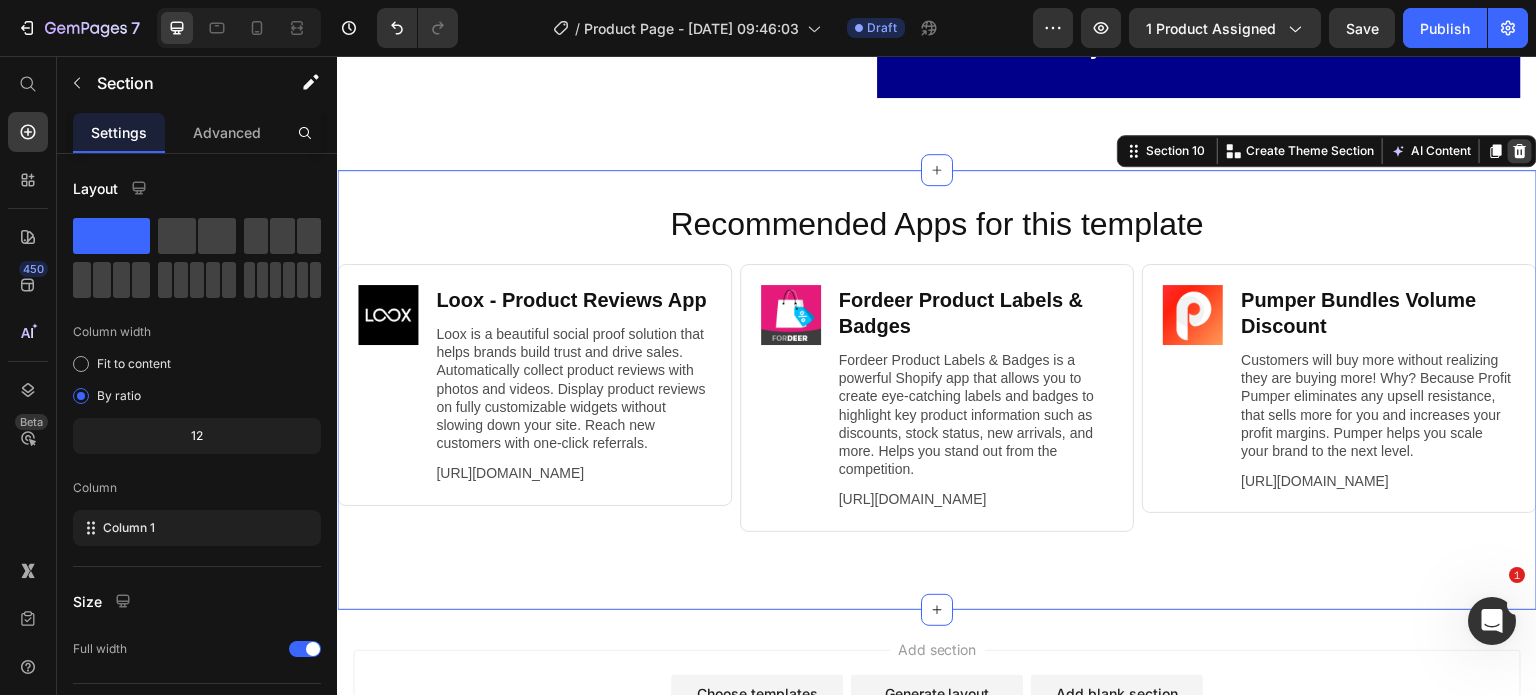 click 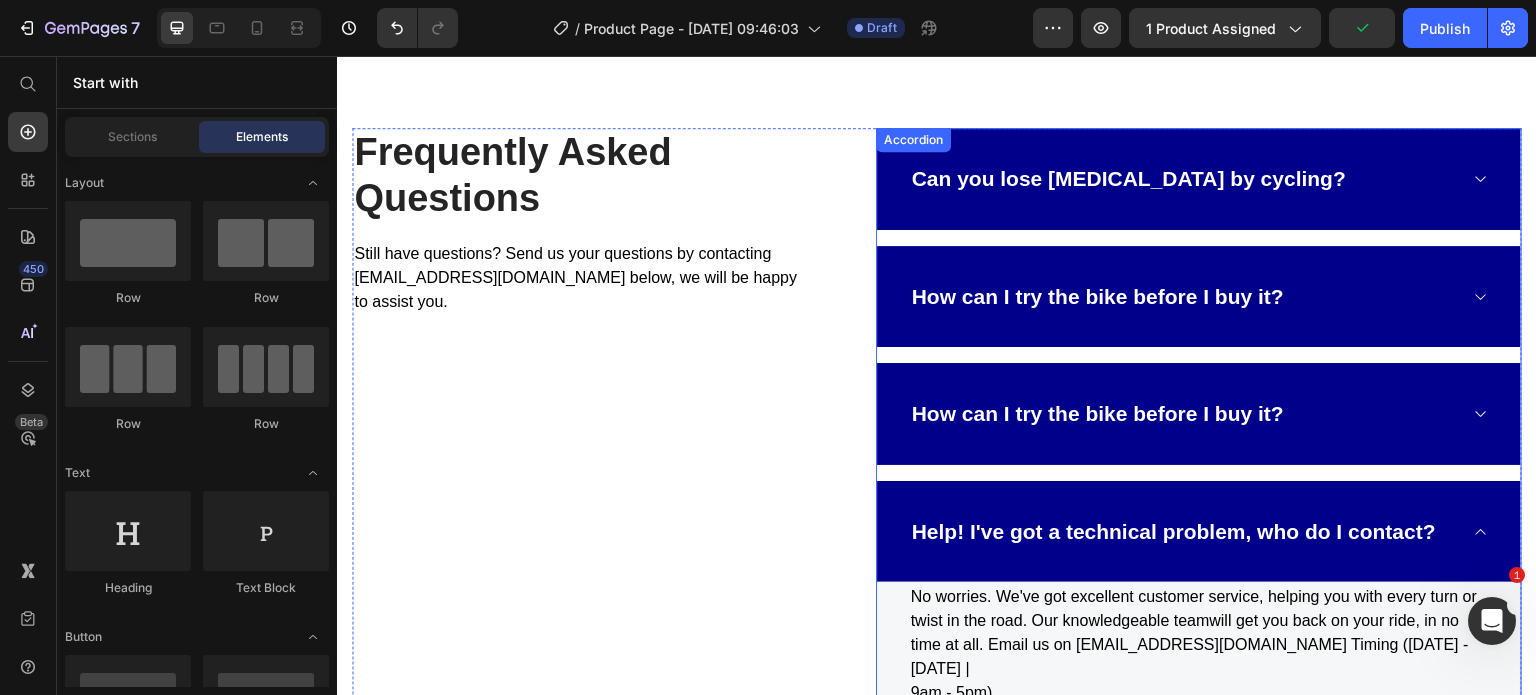 scroll, scrollTop: 6260, scrollLeft: 0, axis: vertical 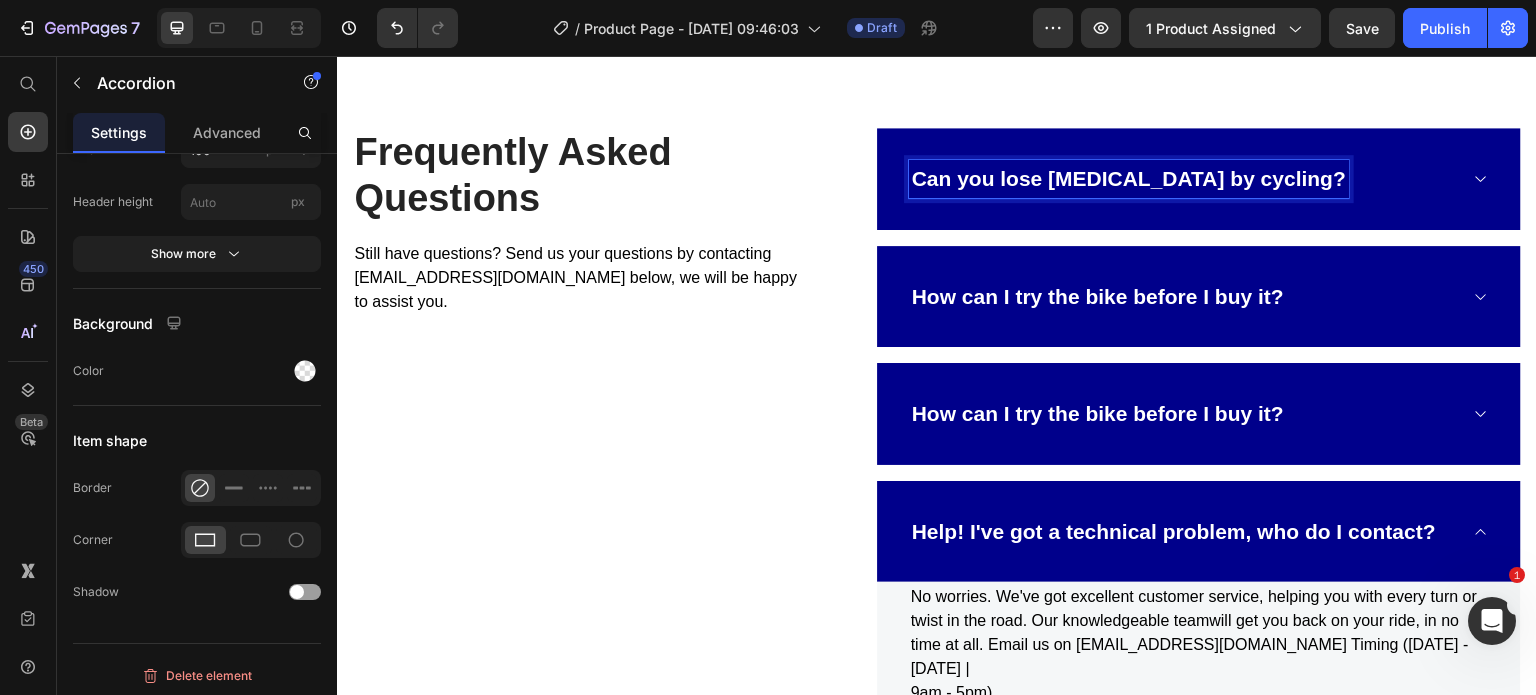 click on "Can you lose belly fat by cycling?" at bounding box center [1199, 179] 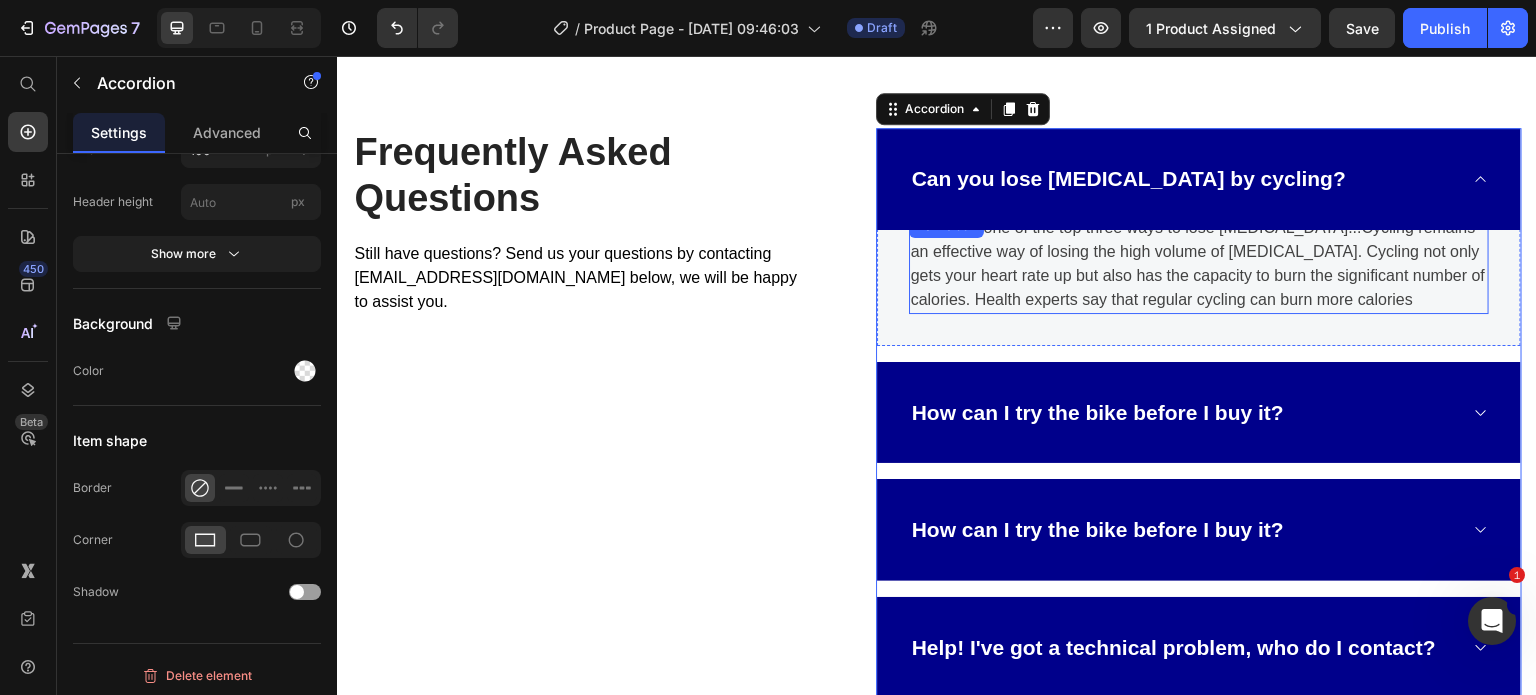 click on "Cycling is one of the top three ways to lose belly fat...Cycling remains an effective way of losing the high volume of belly fat. Cycling not only gets your heart rate up but also has the capacity to burn the significant number of calories. Health experts say that regular cycling can burn more calories" at bounding box center [1199, 264] 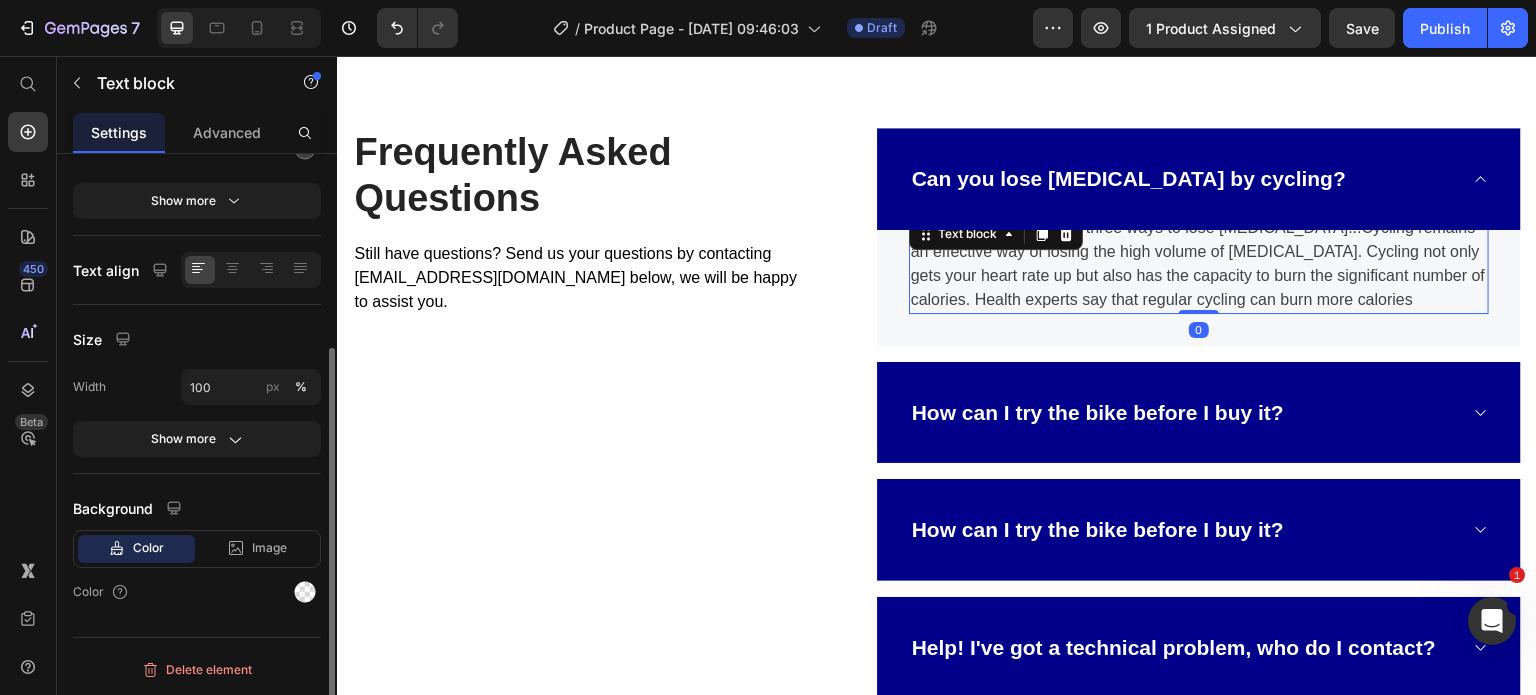 scroll, scrollTop: 0, scrollLeft: 0, axis: both 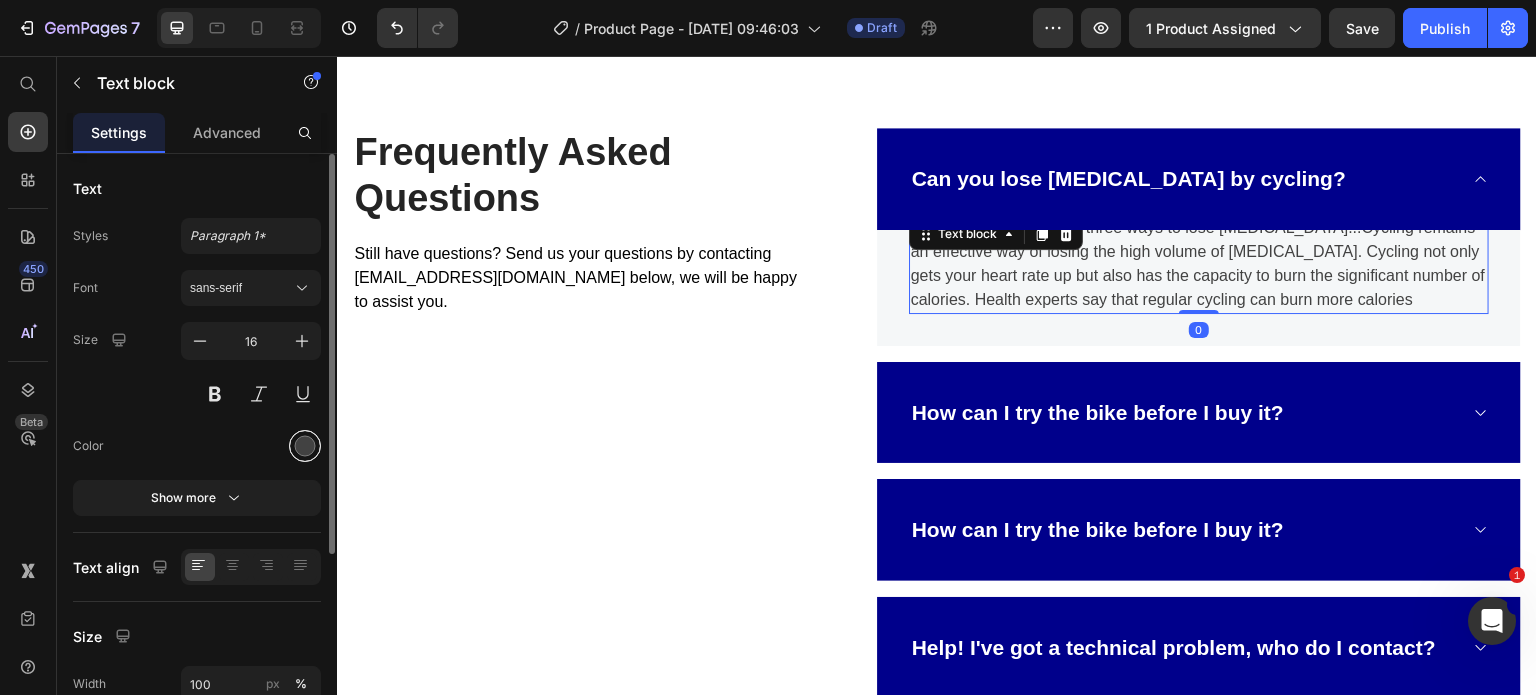 click at bounding box center (305, 446) 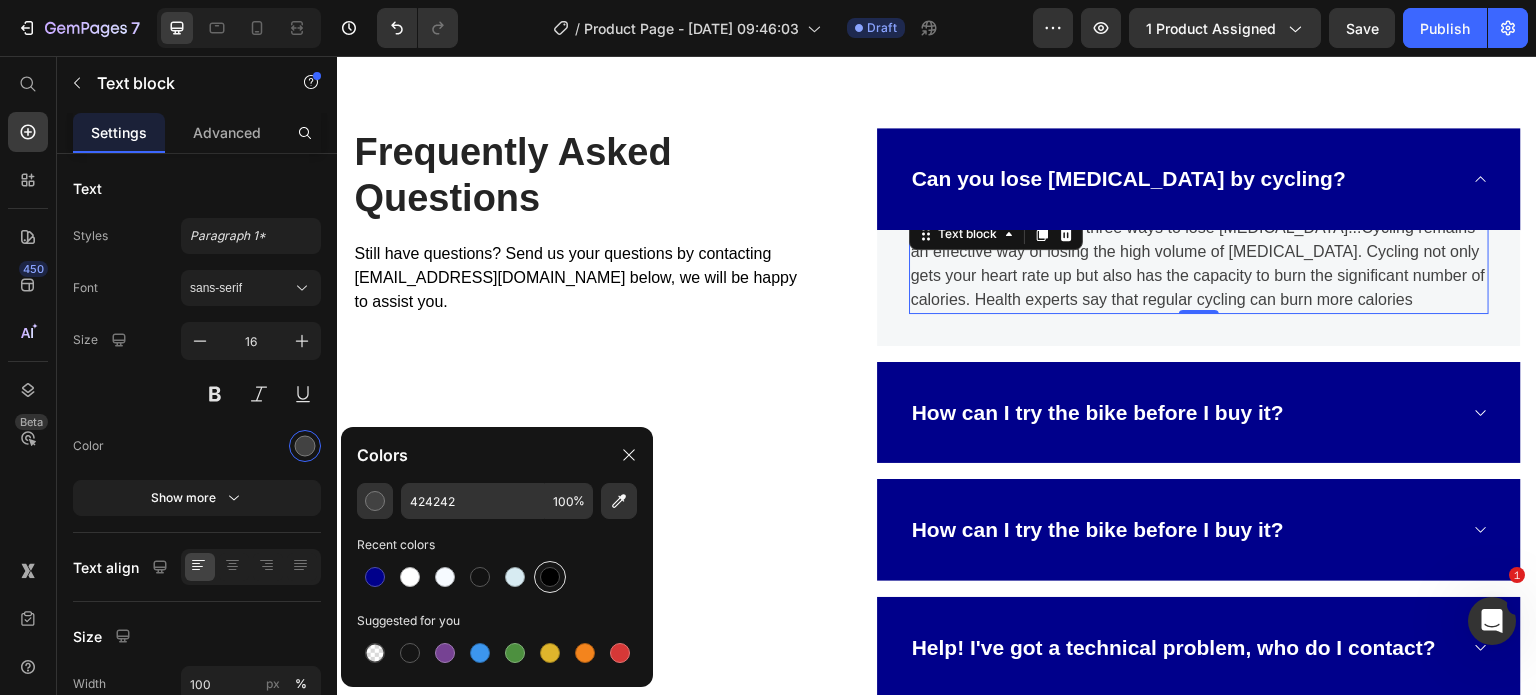 click at bounding box center [550, 577] 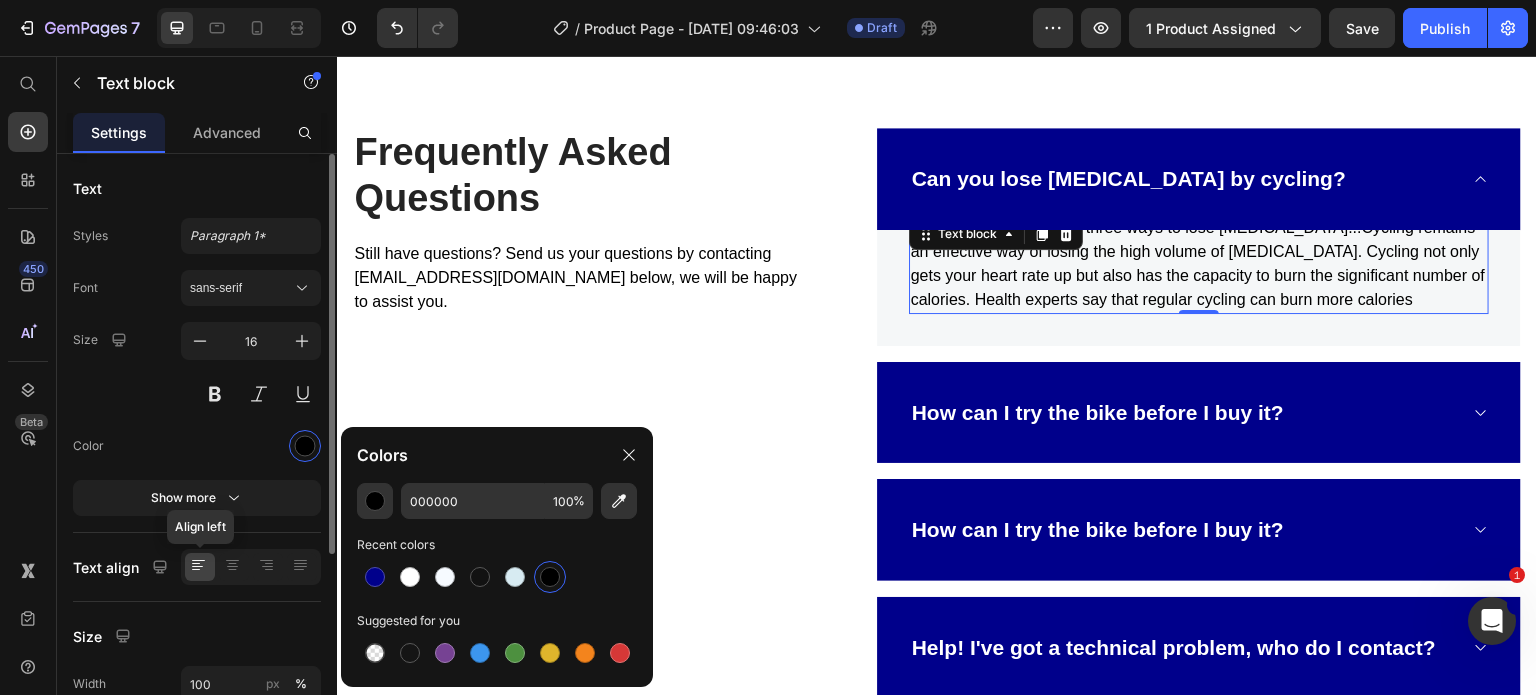 scroll, scrollTop: 294, scrollLeft: 0, axis: vertical 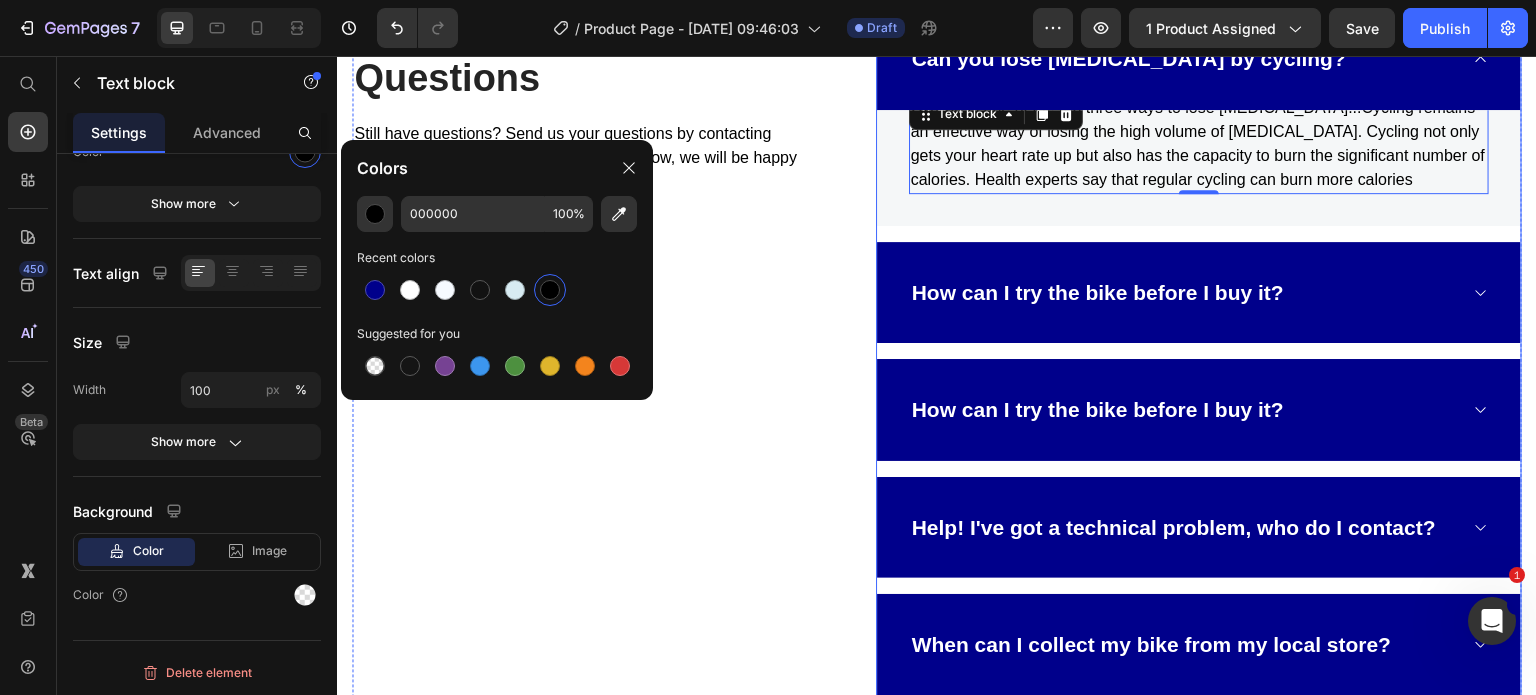click on "How can I try the bike before I buy it?" at bounding box center [1183, 293] 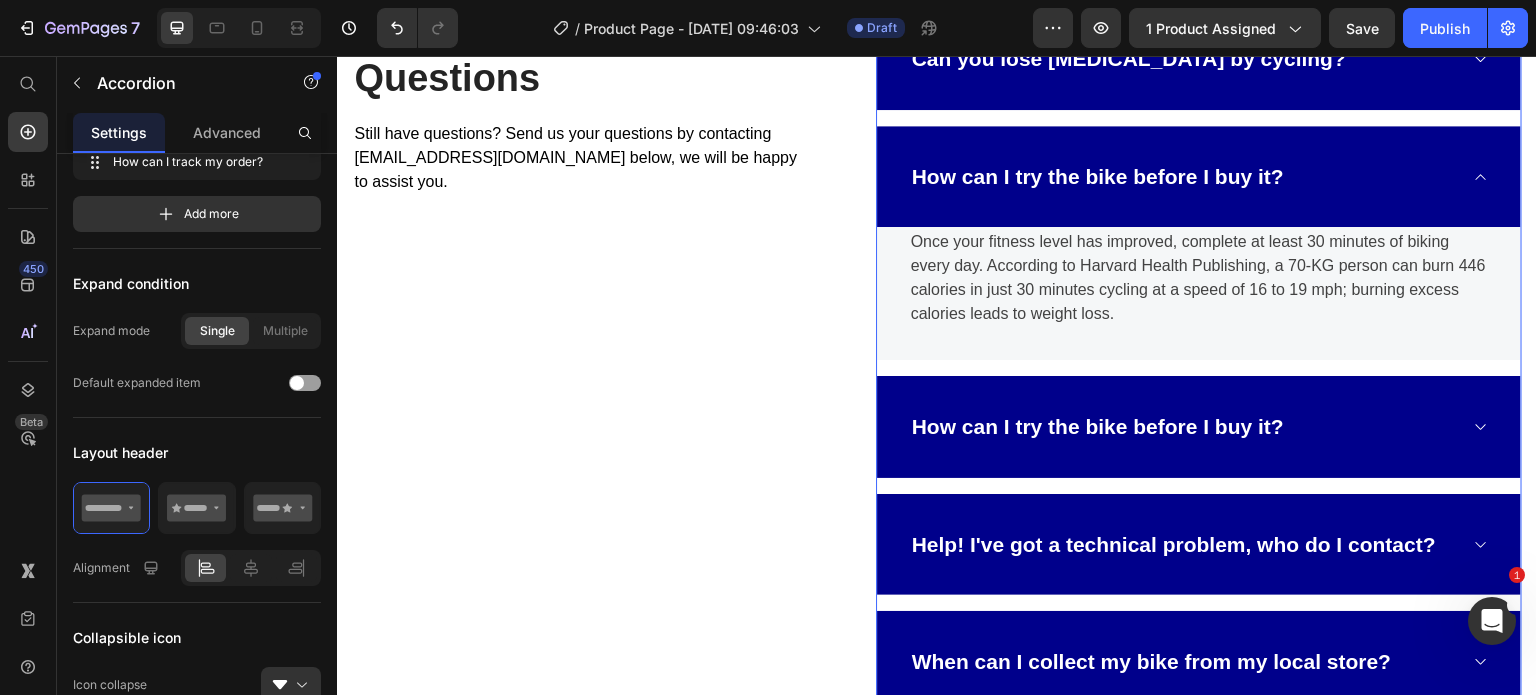 scroll, scrollTop: 0, scrollLeft: 0, axis: both 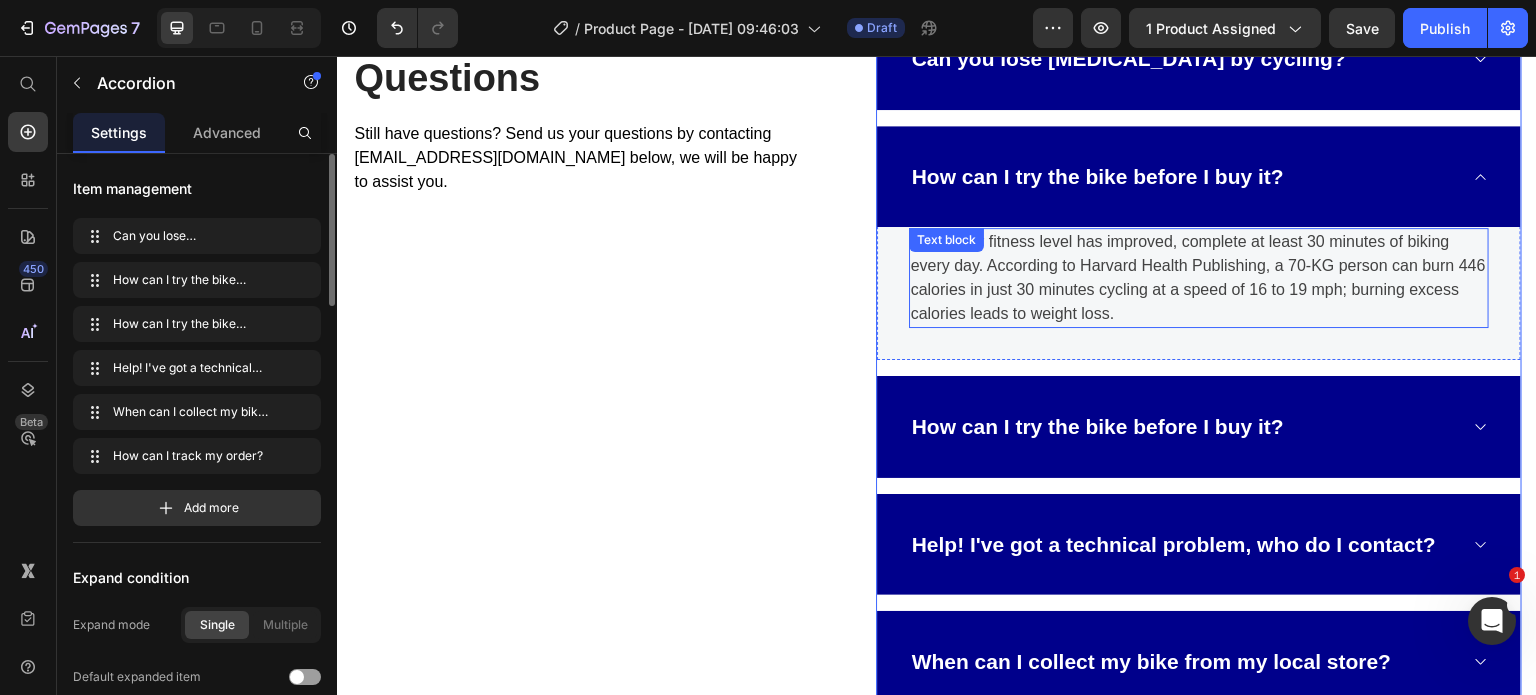 click on "Once your fitness level has improved, complete at least 30 minutes of biking every day. According to Harvard Health Publishing, a 70-KG person can burn 446 calories in just 30 minutes cycling at a speed of 16 to 19 mph; burning excess calories leads to weight loss." at bounding box center [1199, 278] 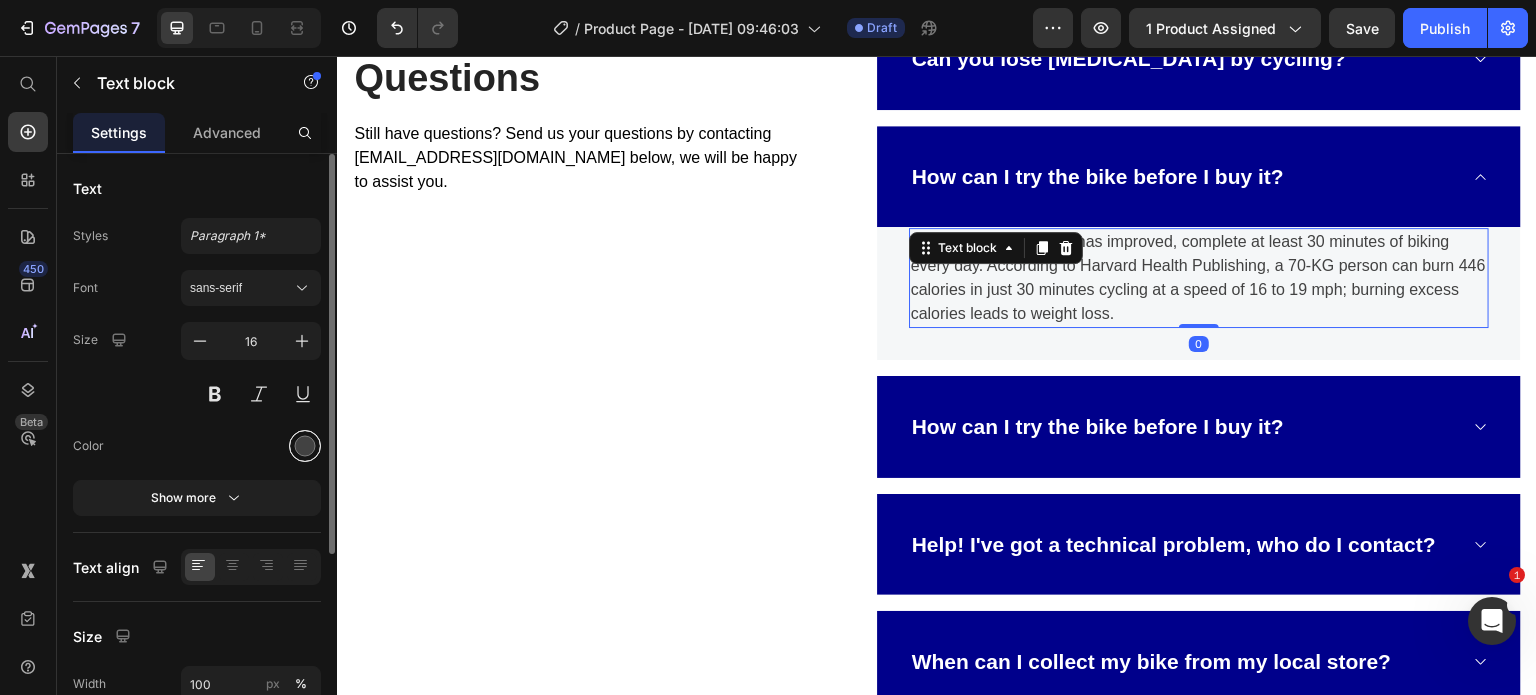 click at bounding box center [305, 446] 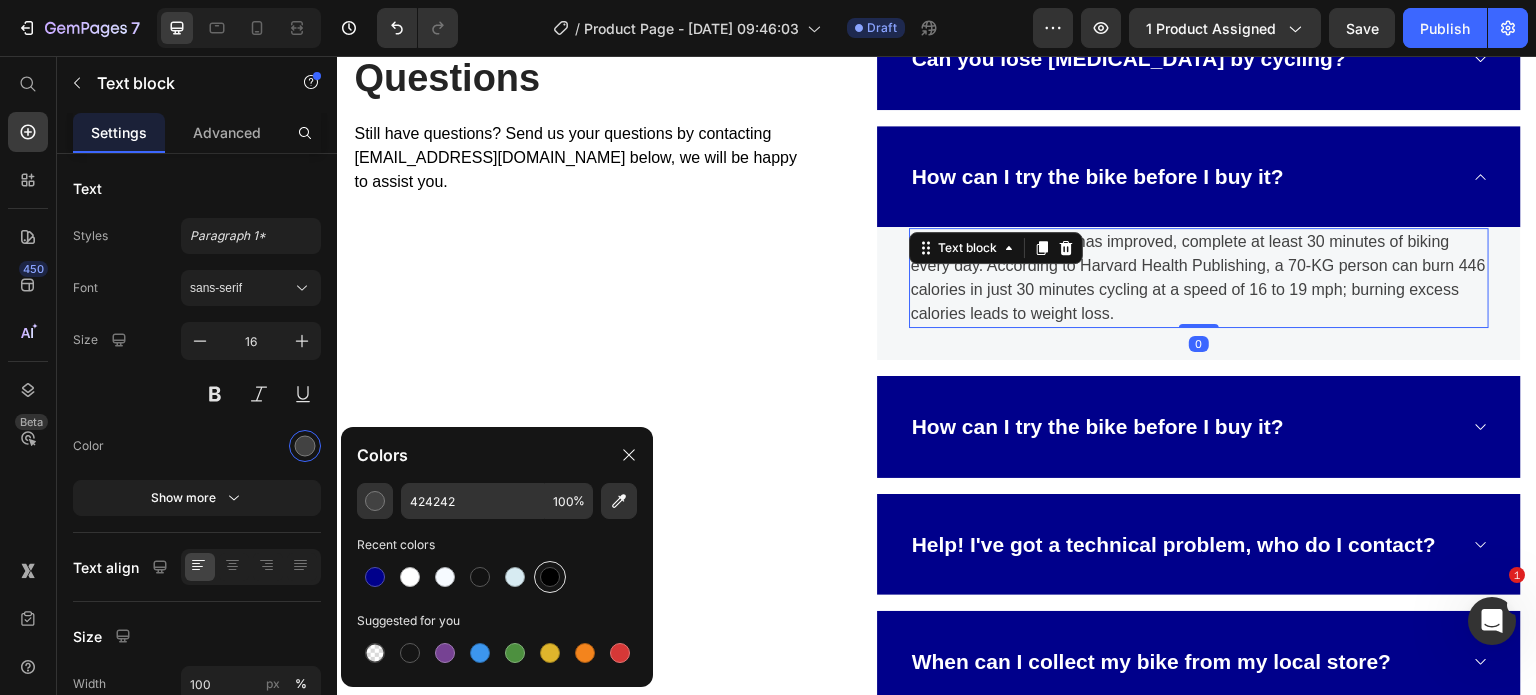 click at bounding box center (550, 577) 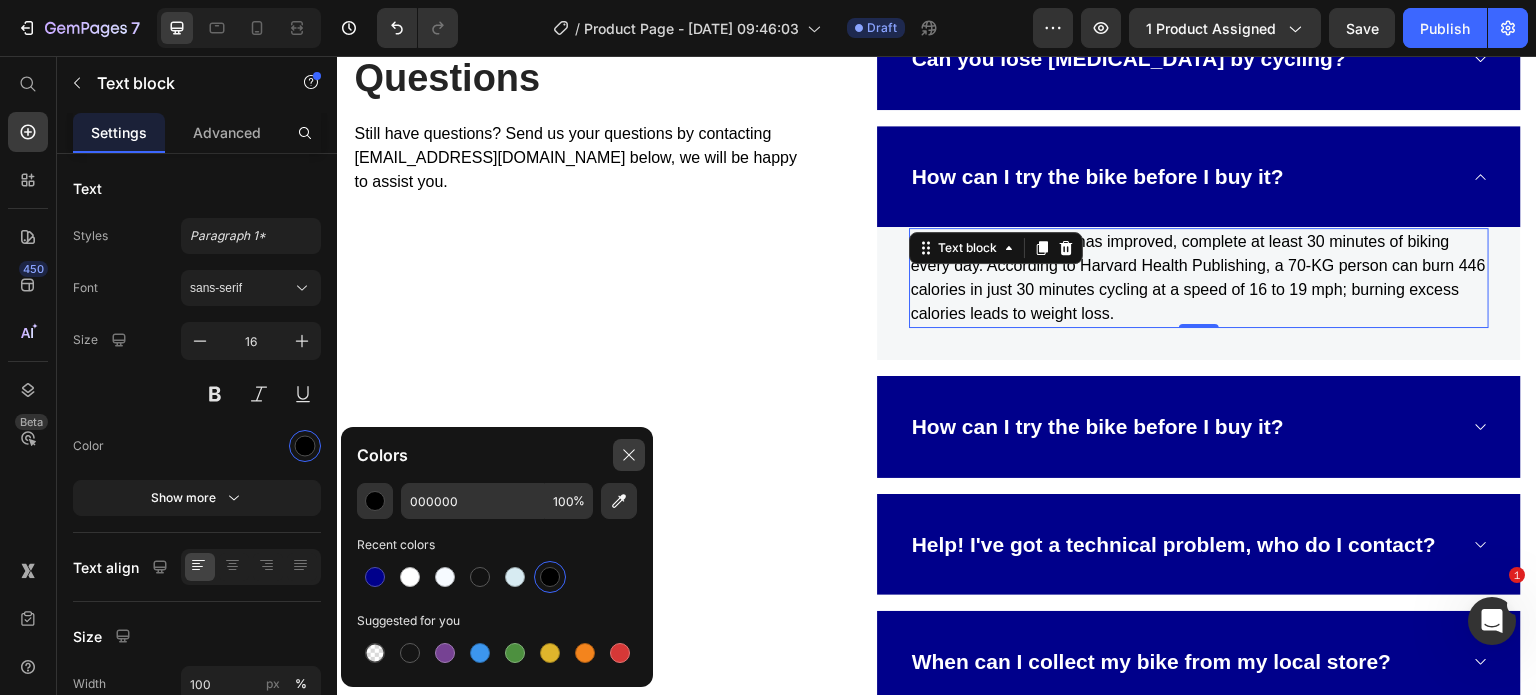 click at bounding box center [629, 455] 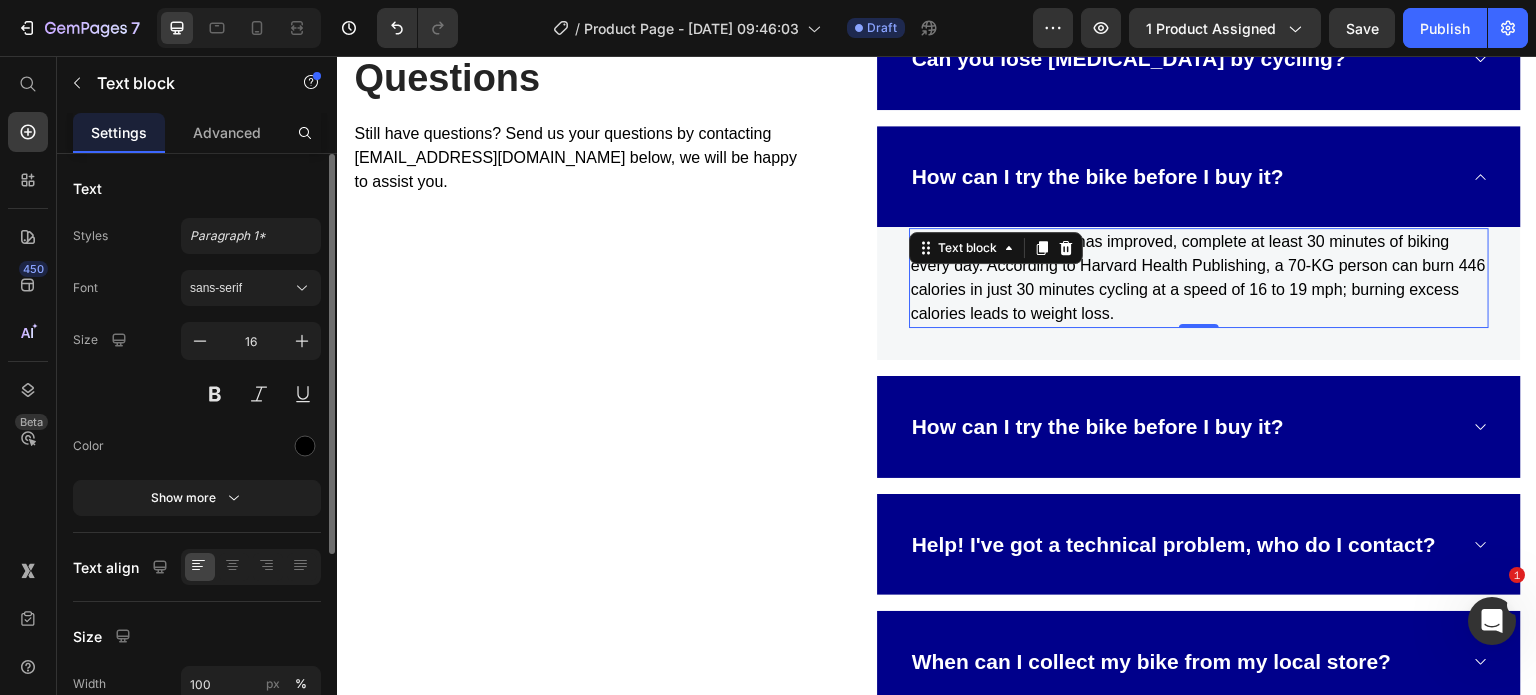 scroll, scrollTop: 294, scrollLeft: 0, axis: vertical 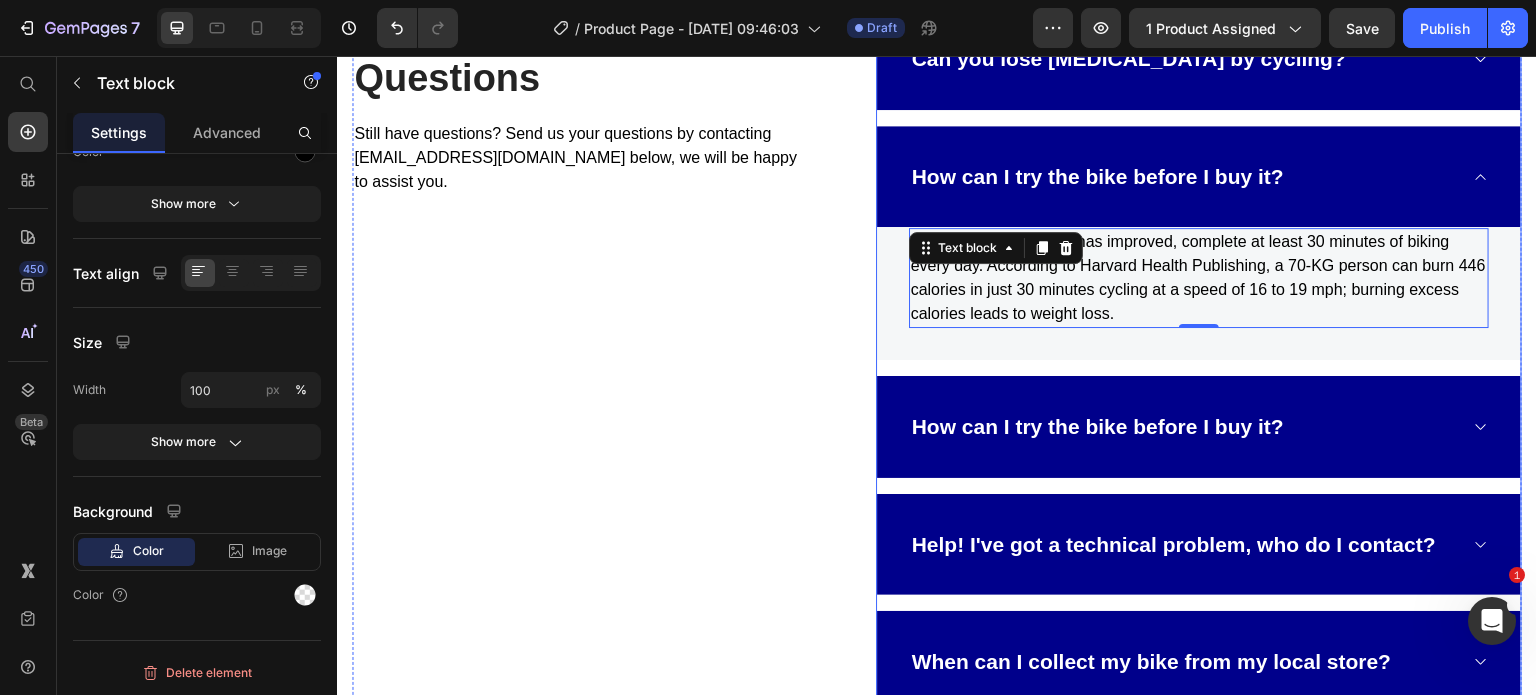 click on "How can I try the bike before I buy it?" at bounding box center [1183, 427] 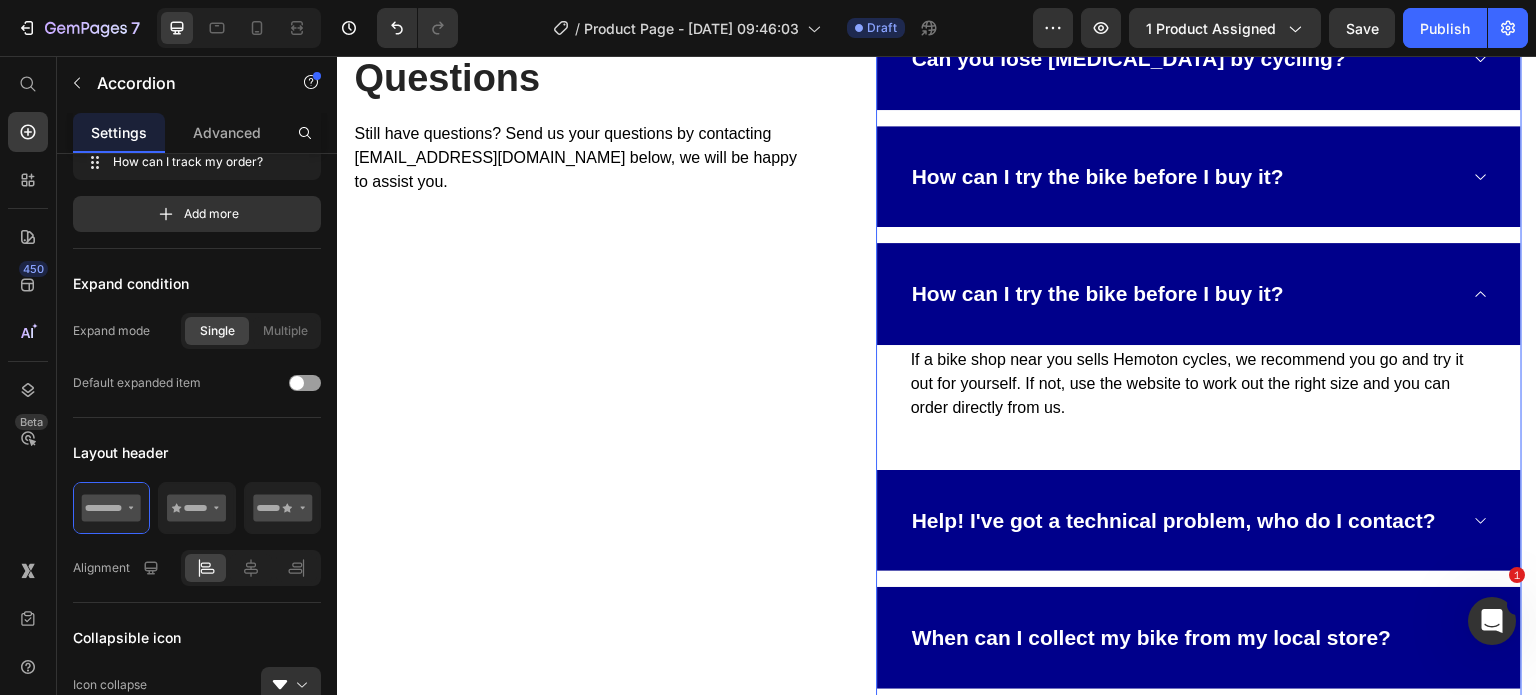 scroll, scrollTop: 0, scrollLeft: 0, axis: both 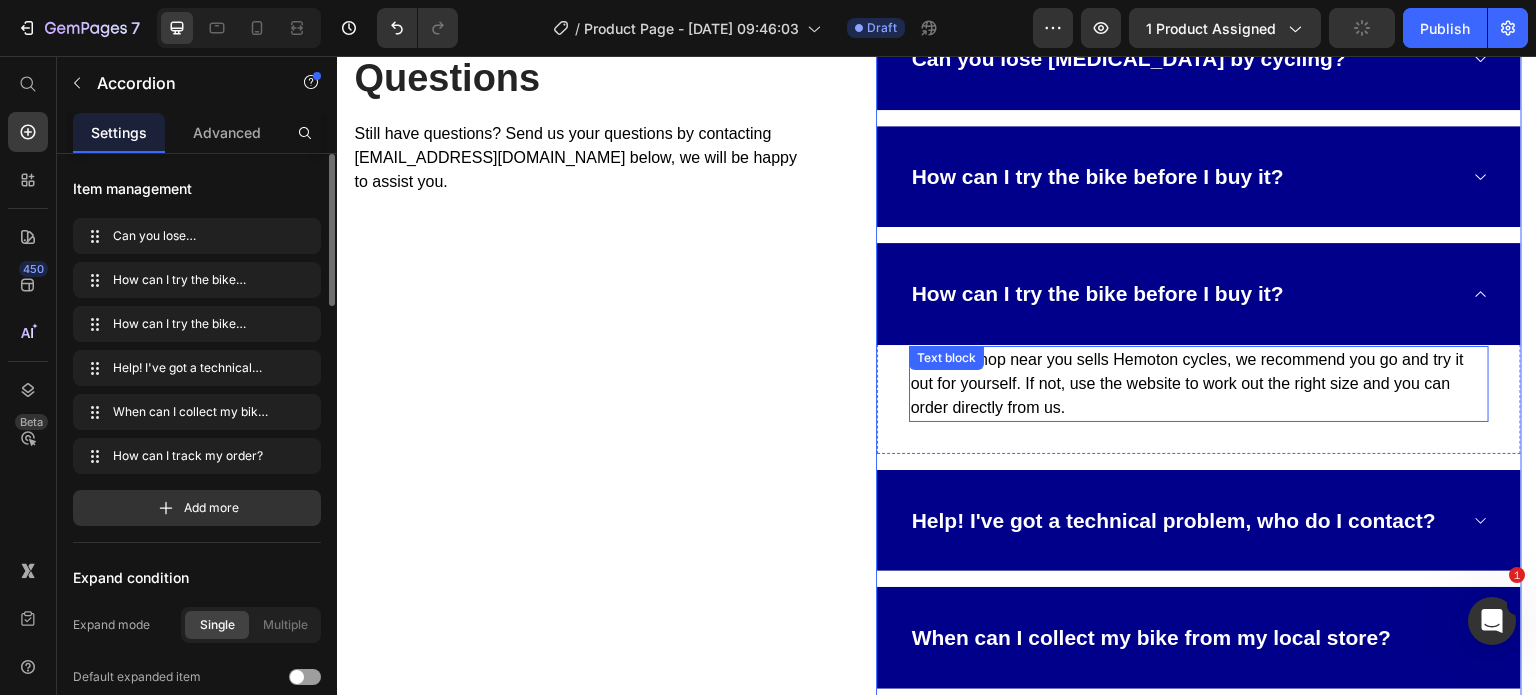 click on "If a bike shop near you sells Hemoton cycles, we recommend you go and try it out for yourself. If not, use the website to work out the right size and you can order directly from us." at bounding box center (1199, 384) 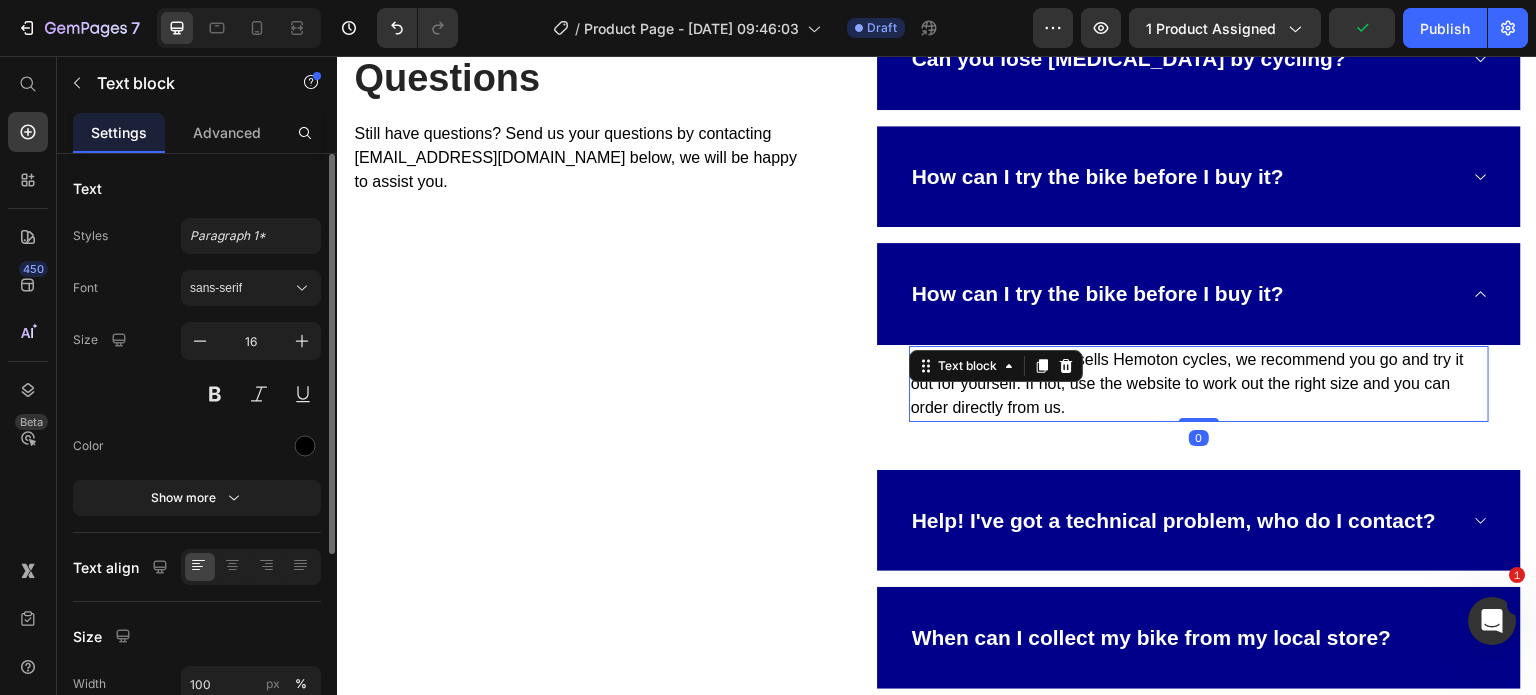 scroll, scrollTop: 294, scrollLeft: 0, axis: vertical 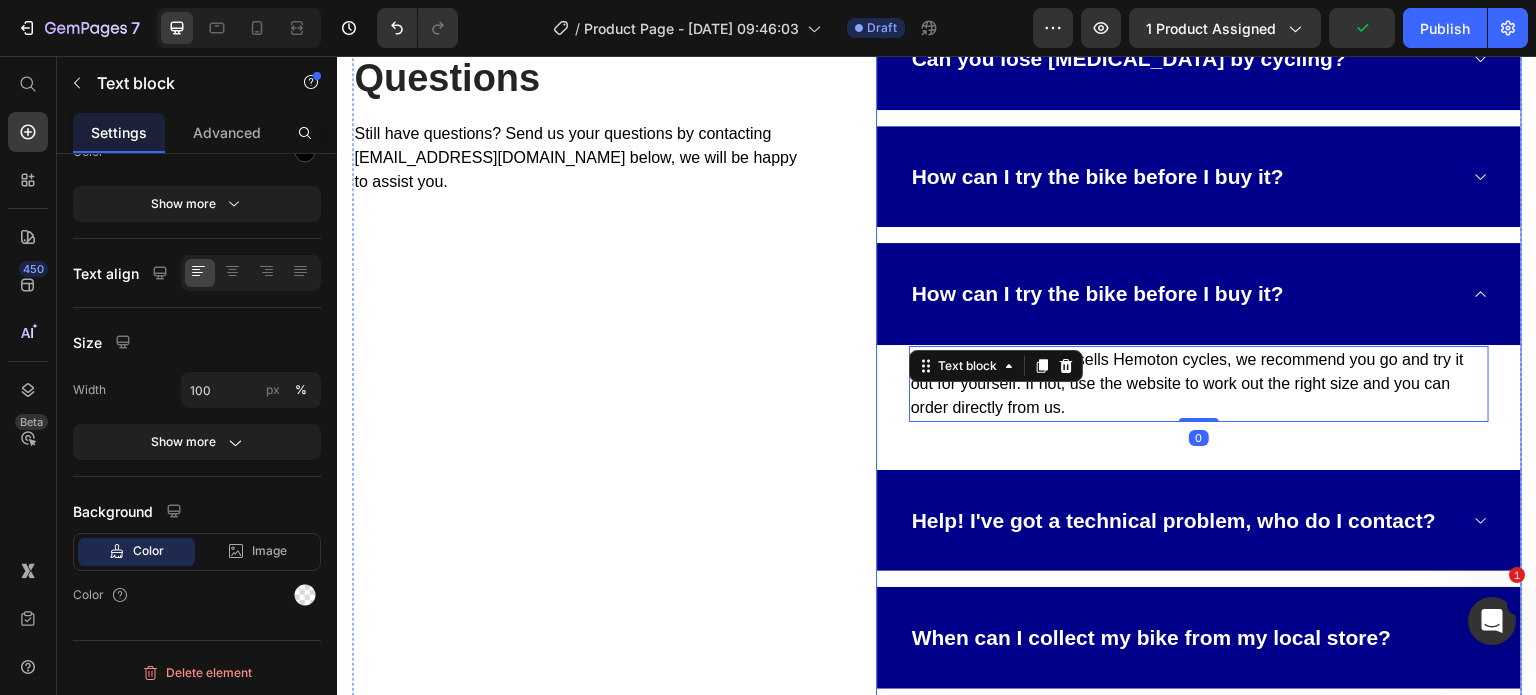 click on "Help! I've got a technical problem, who do I contact?" at bounding box center (1199, 521) 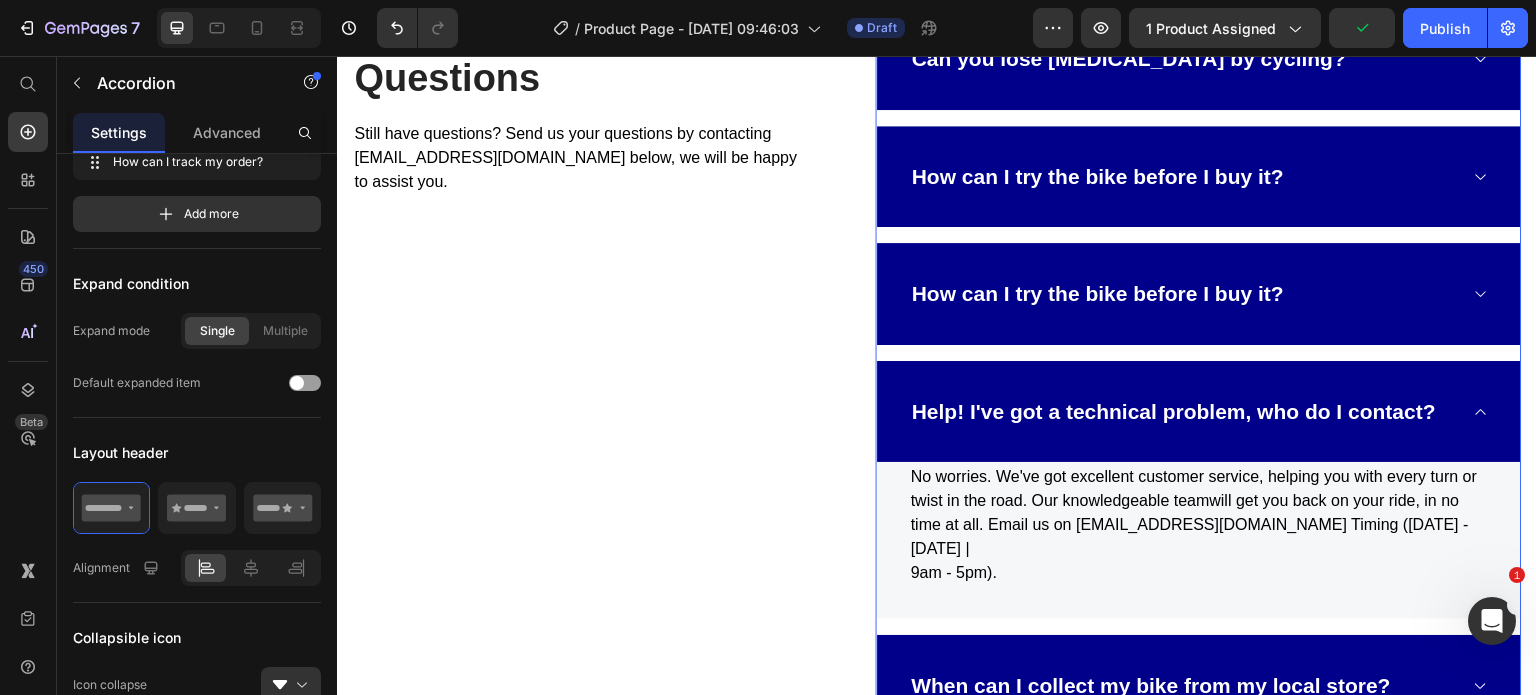scroll, scrollTop: 0, scrollLeft: 0, axis: both 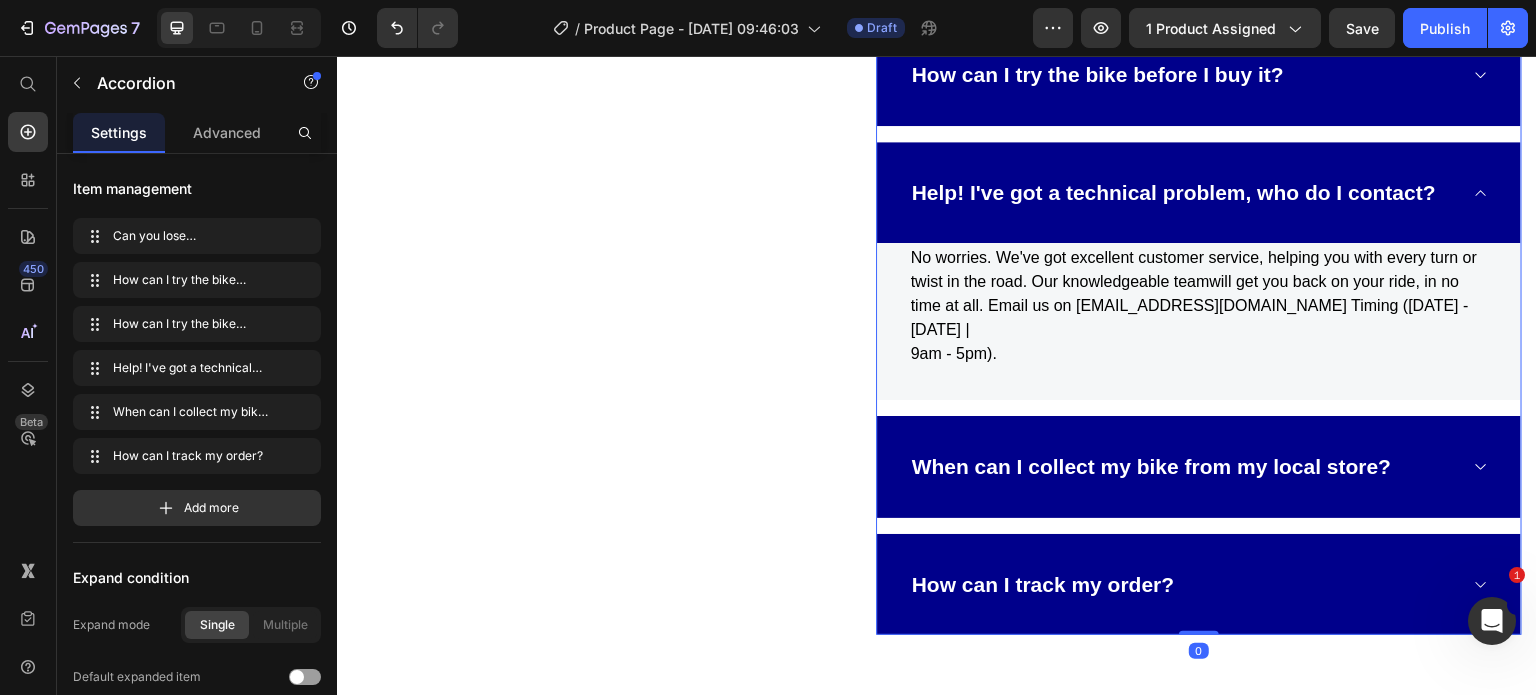 click on "When can I collect my bike from my local store?" at bounding box center [1183, 467] 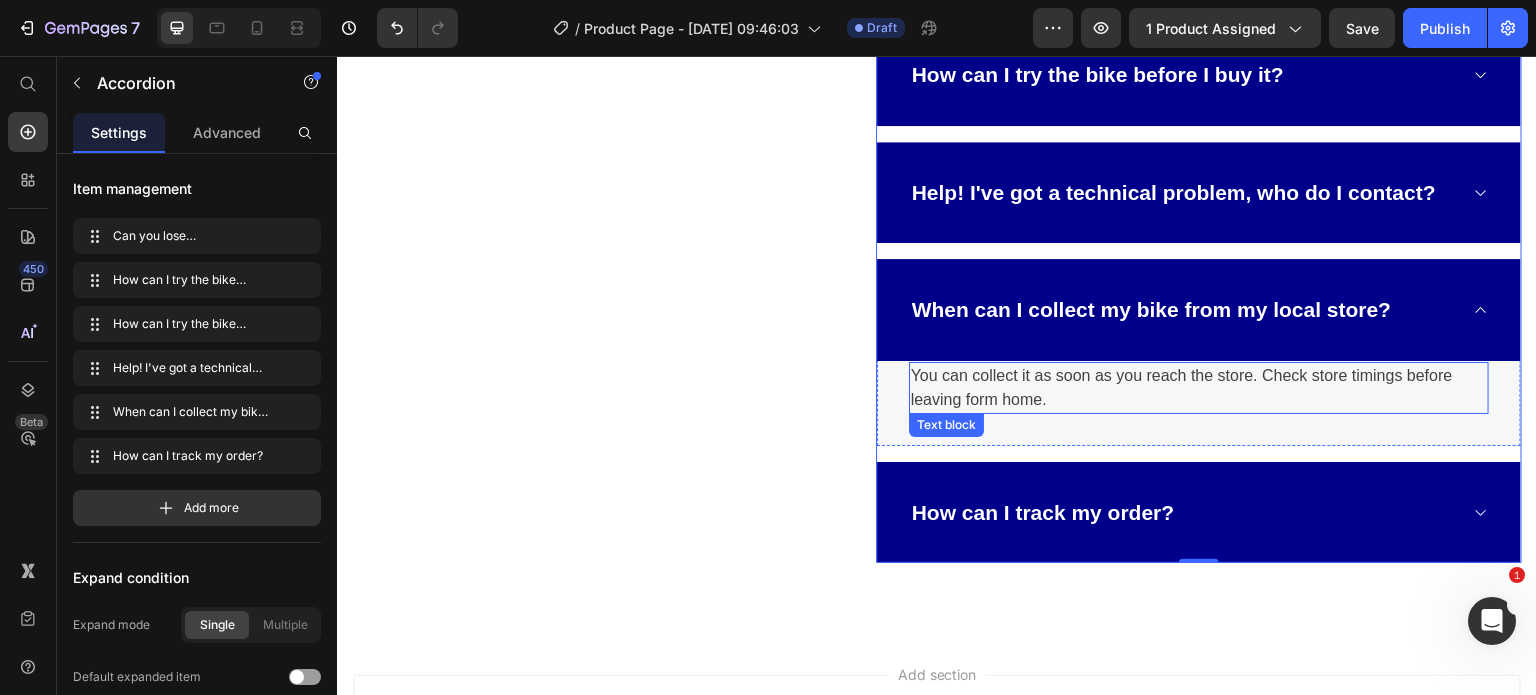 click on "You can collect it as soon as you reach the store. Check store timings before leaving form home." at bounding box center [1199, 388] 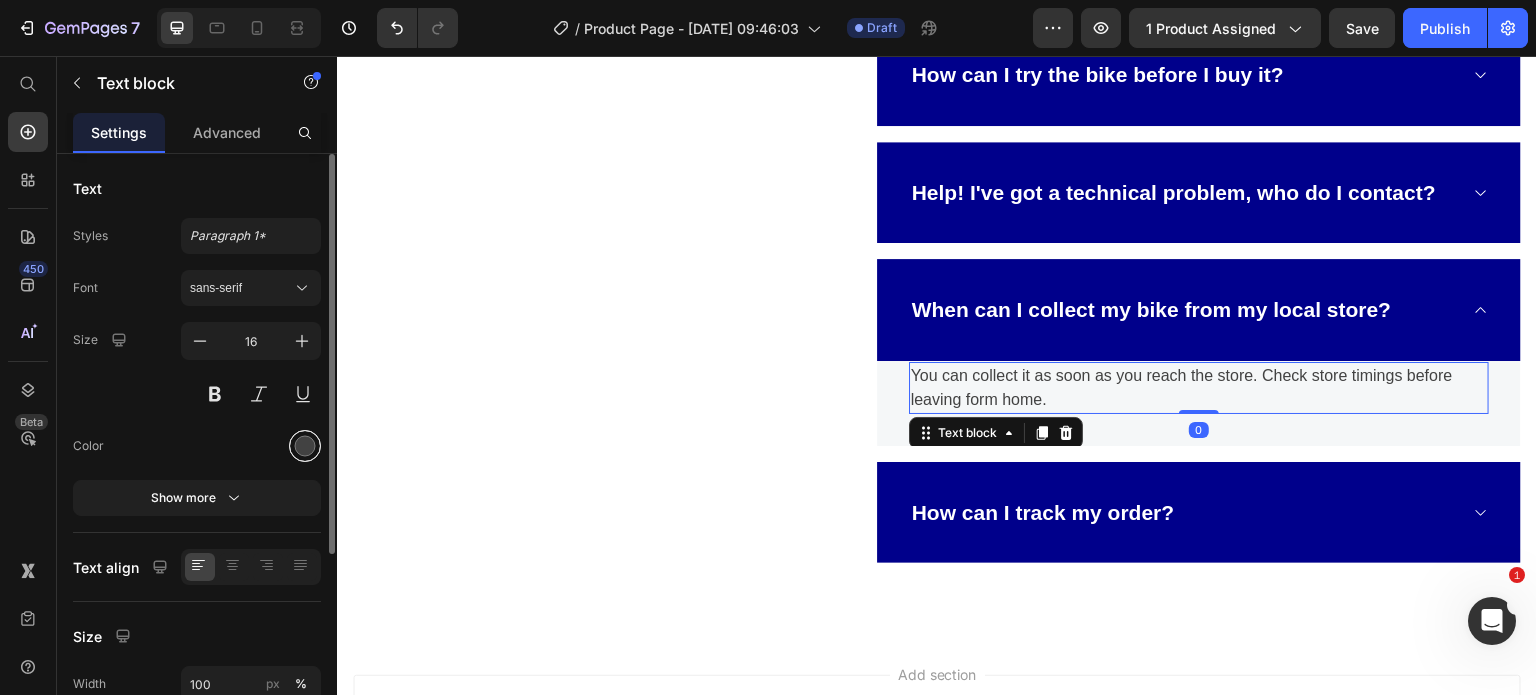 click at bounding box center [305, 446] 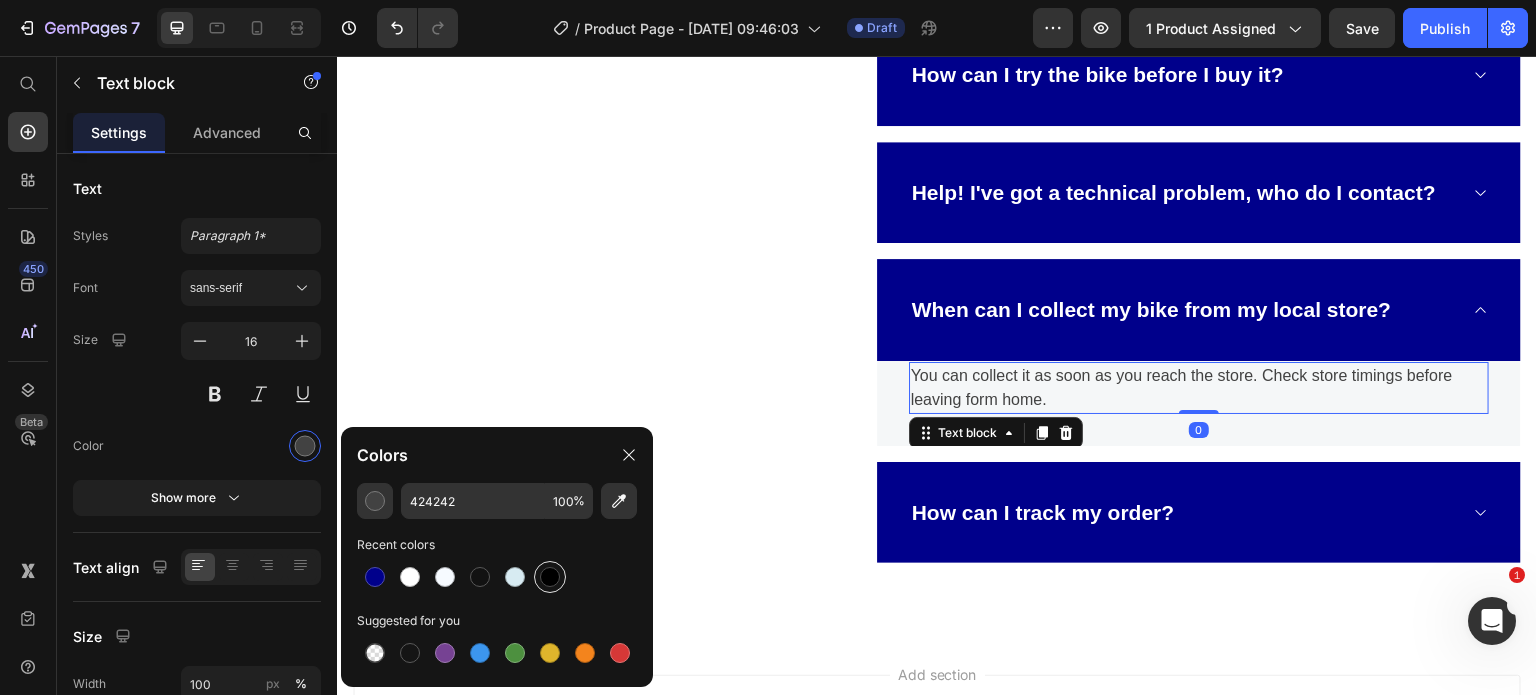 click at bounding box center (550, 577) 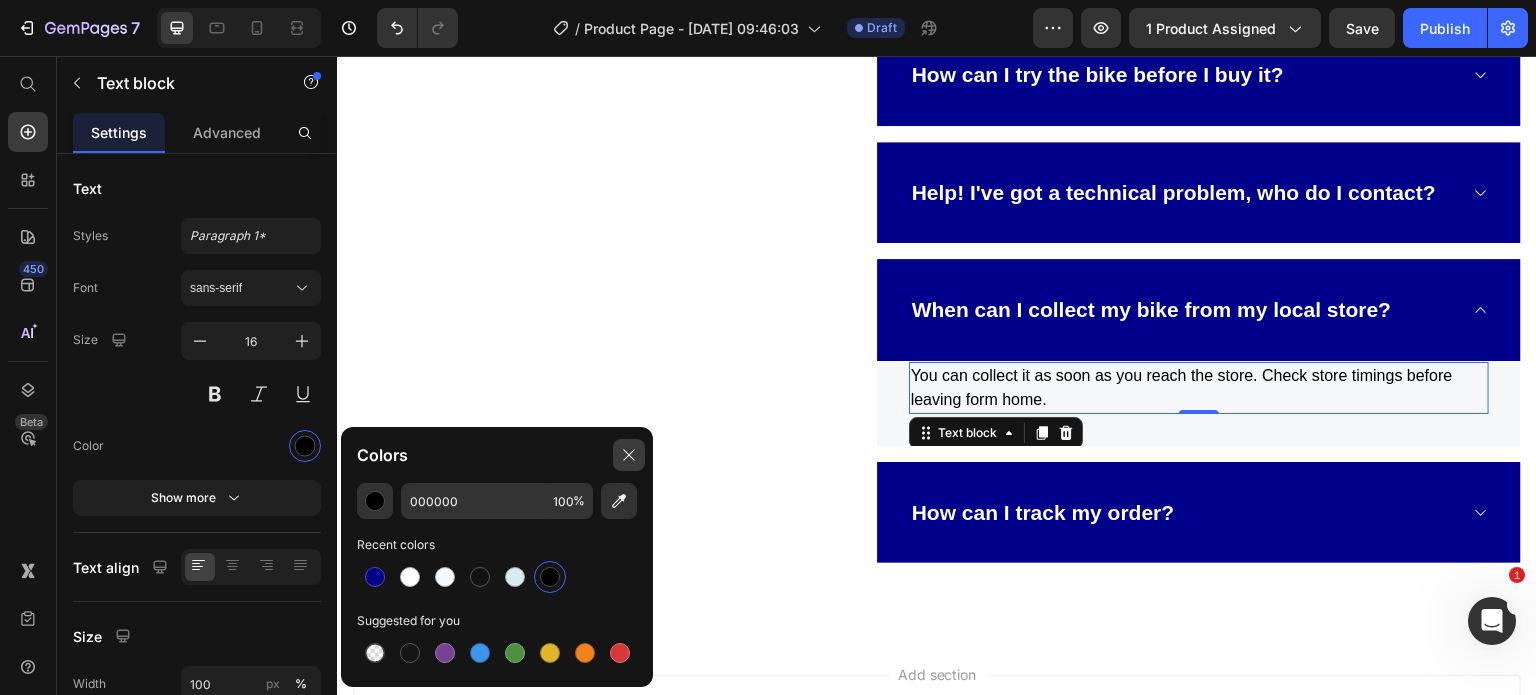 click 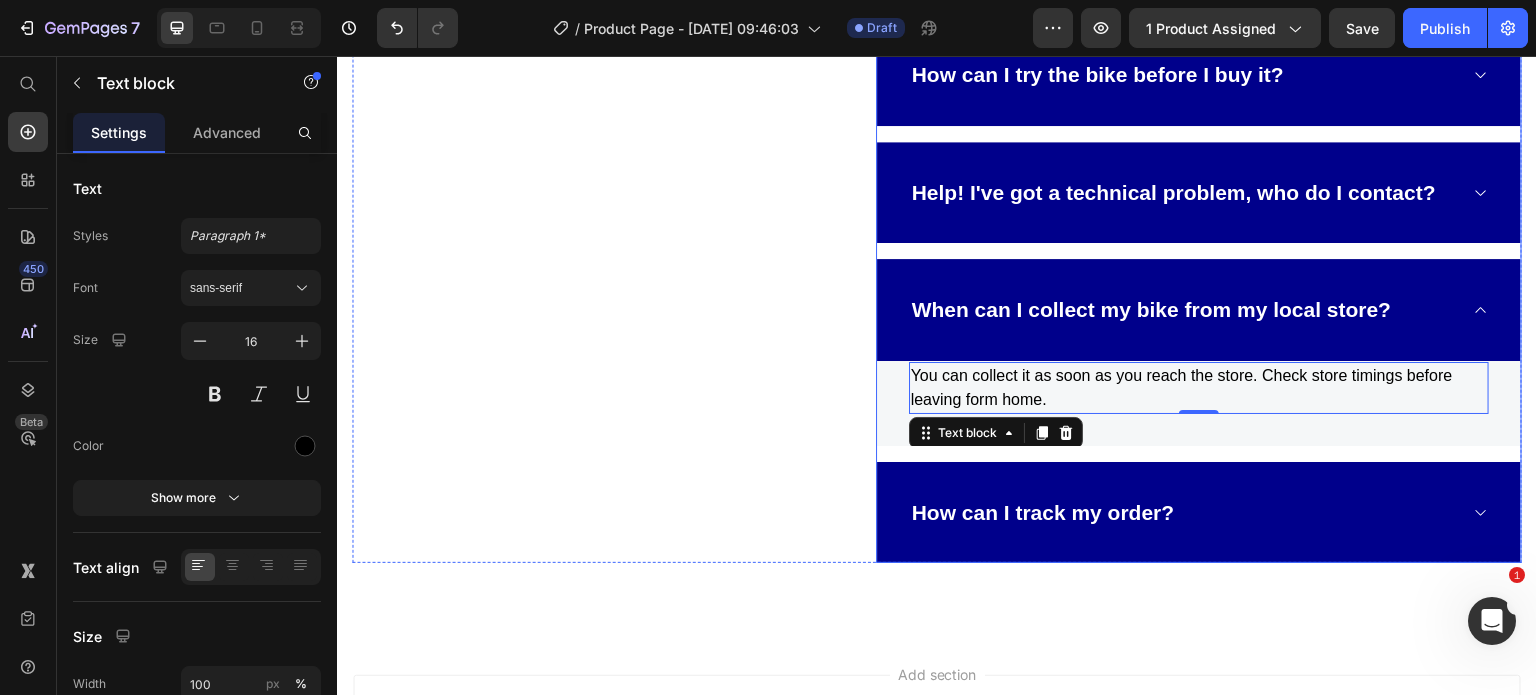 click on "How can I track my order?" at bounding box center (1183, 513) 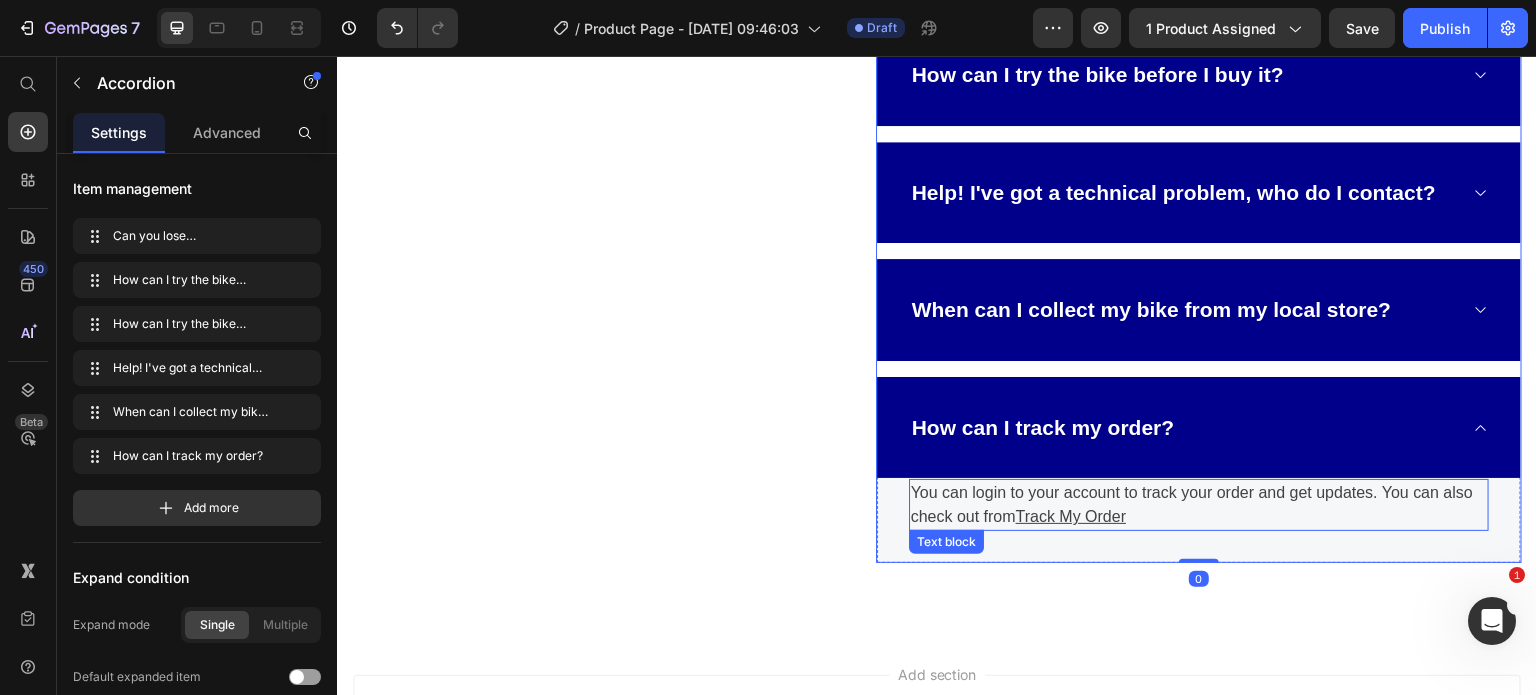 click on "You can login to your account to track your order and get updates. You can also check out from  Track My Order" at bounding box center [1199, 505] 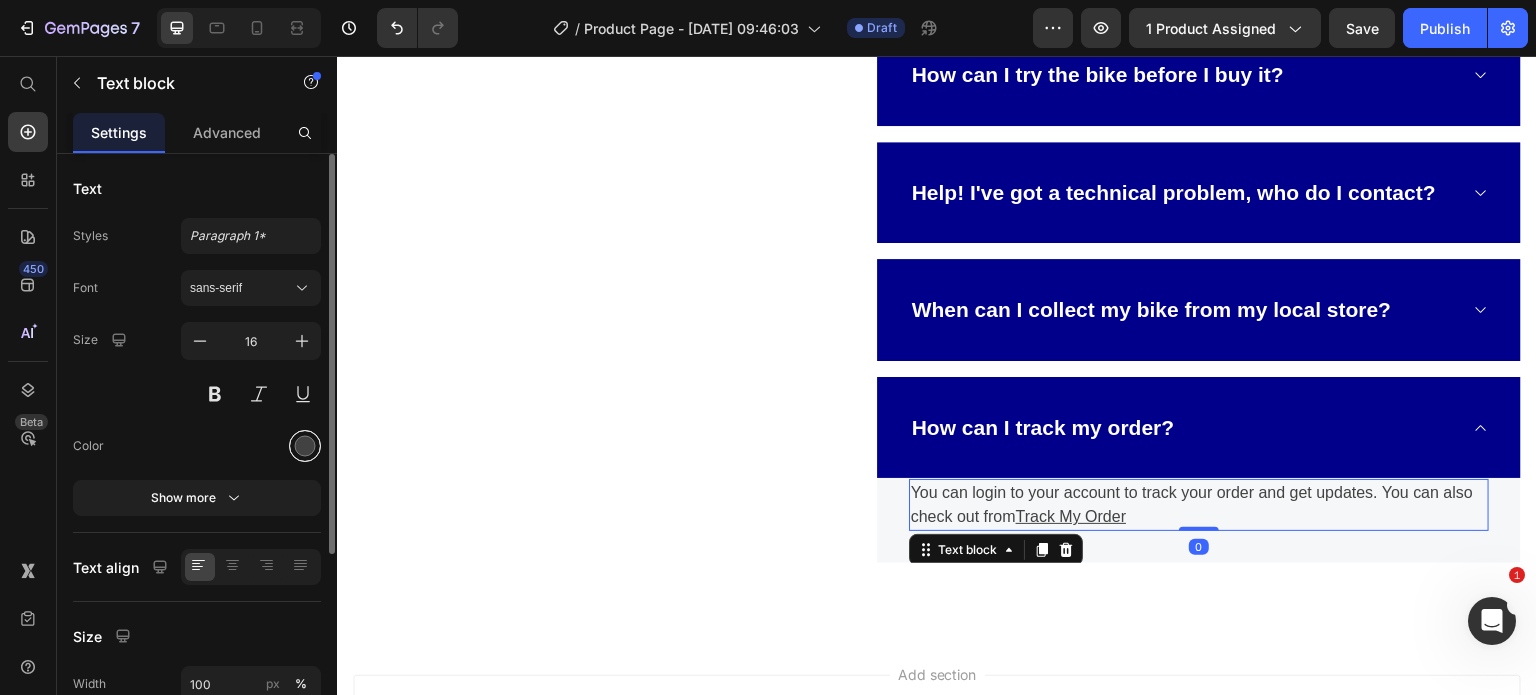 click at bounding box center [305, 446] 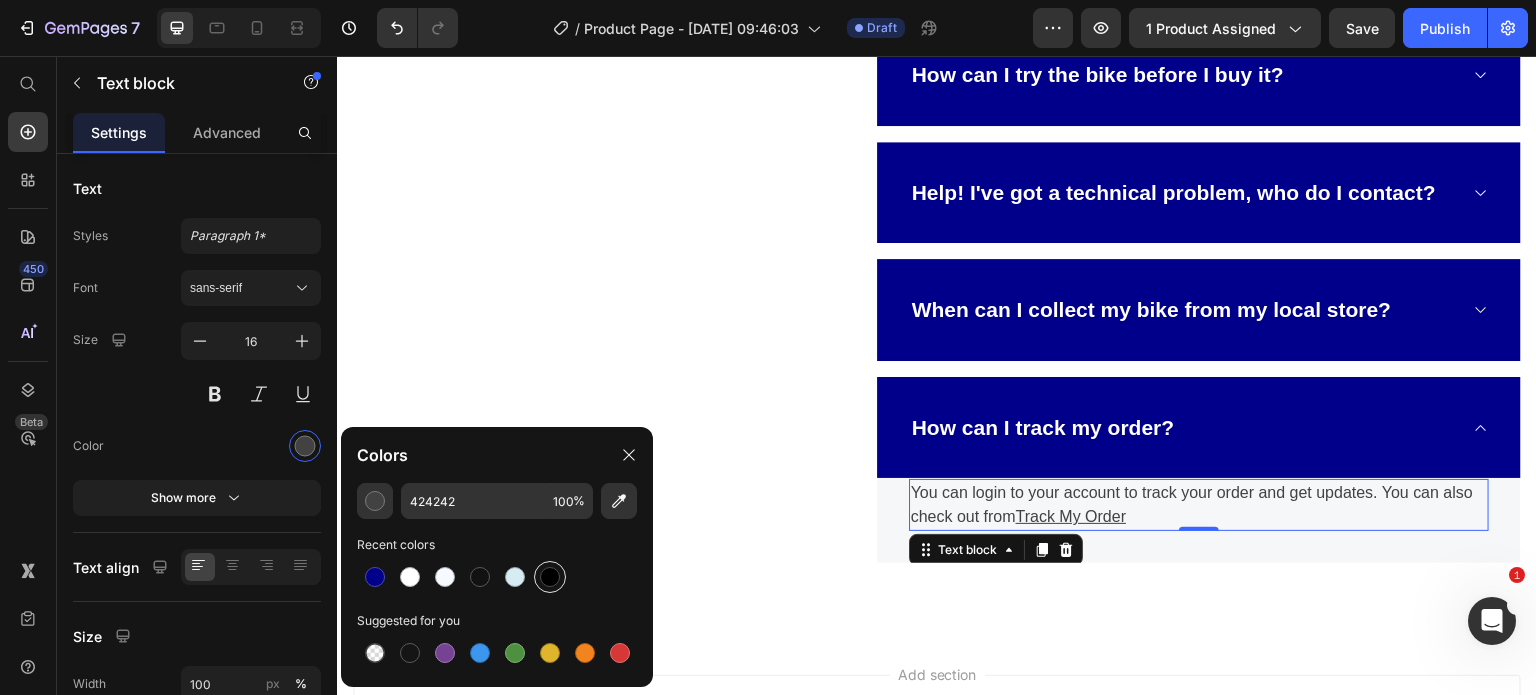 click at bounding box center (550, 577) 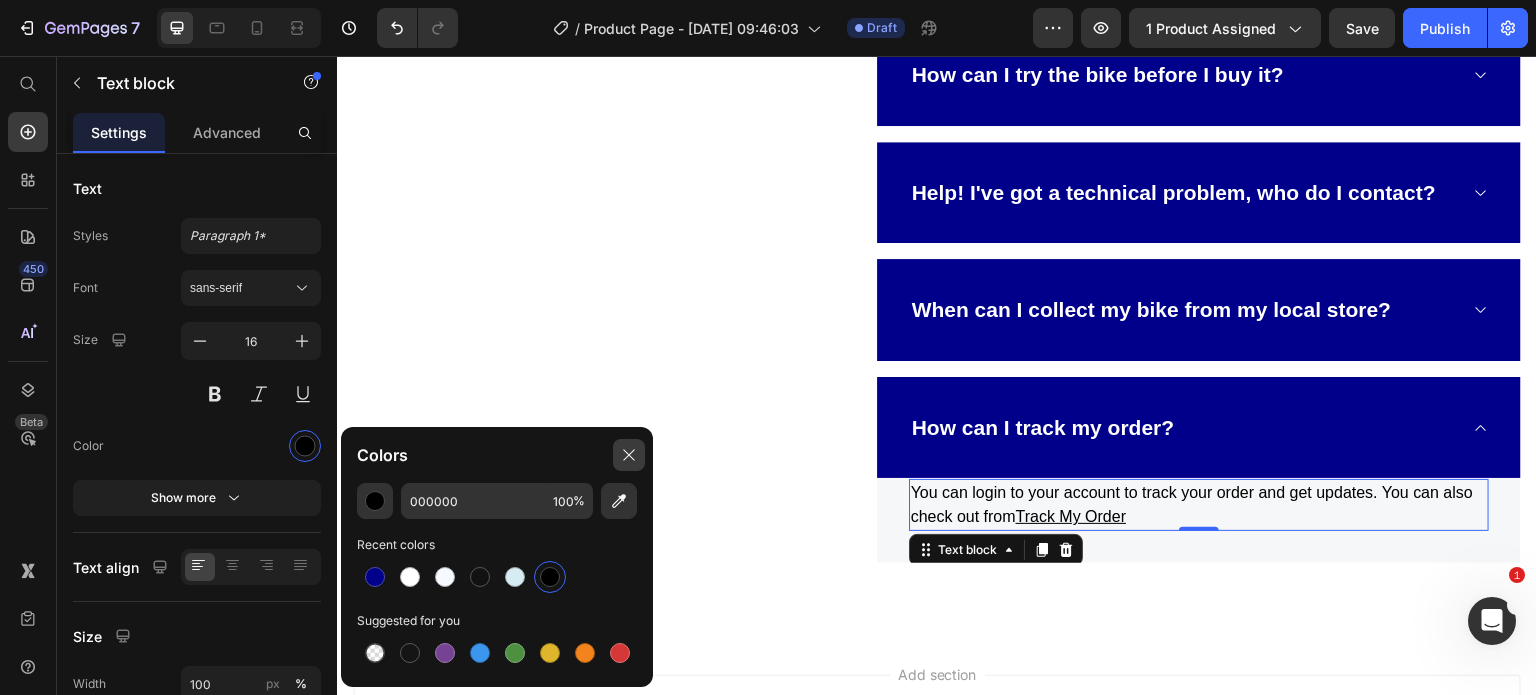 click at bounding box center [629, 455] 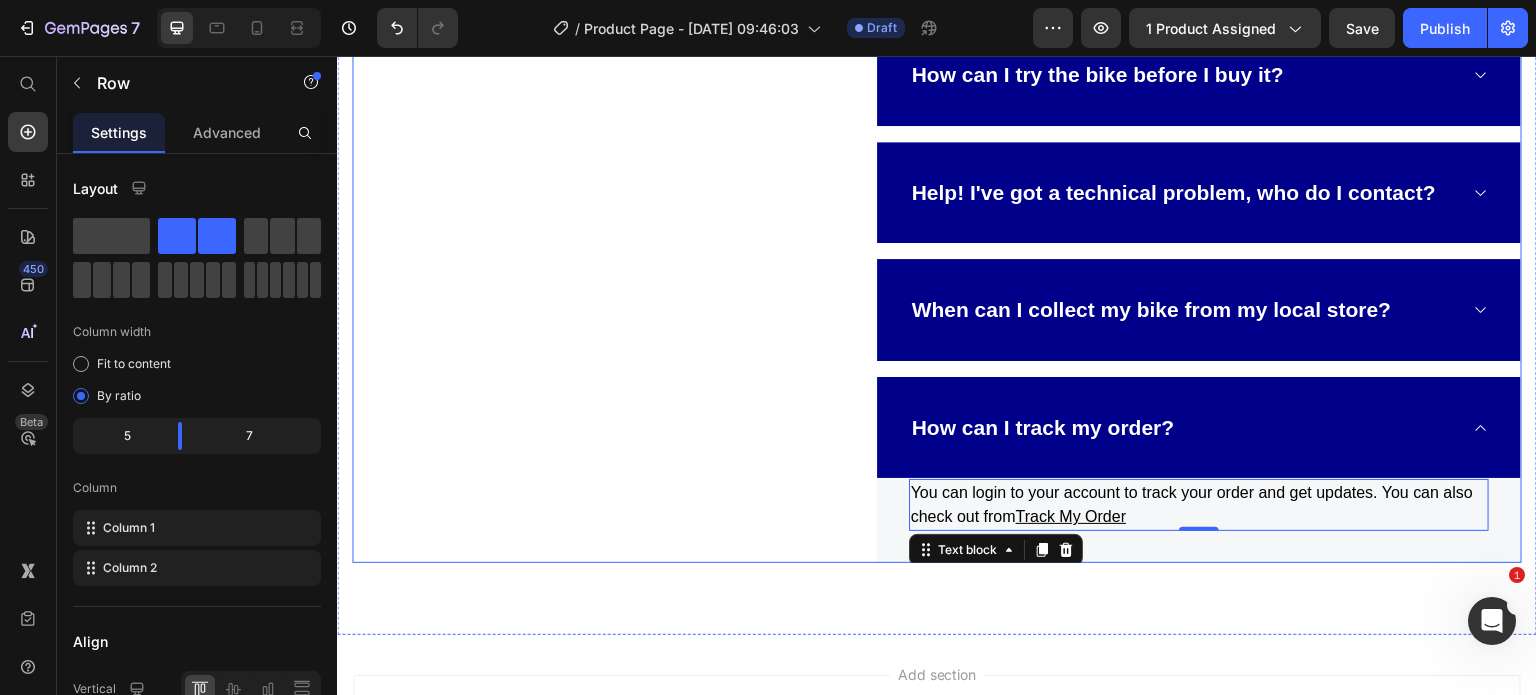 click on "Frequently Asked Questions Heading Still have questions? Send us your questions by contacting info@tacens.co below, we will be happy to assist you. Text block" at bounding box center [583, 176] 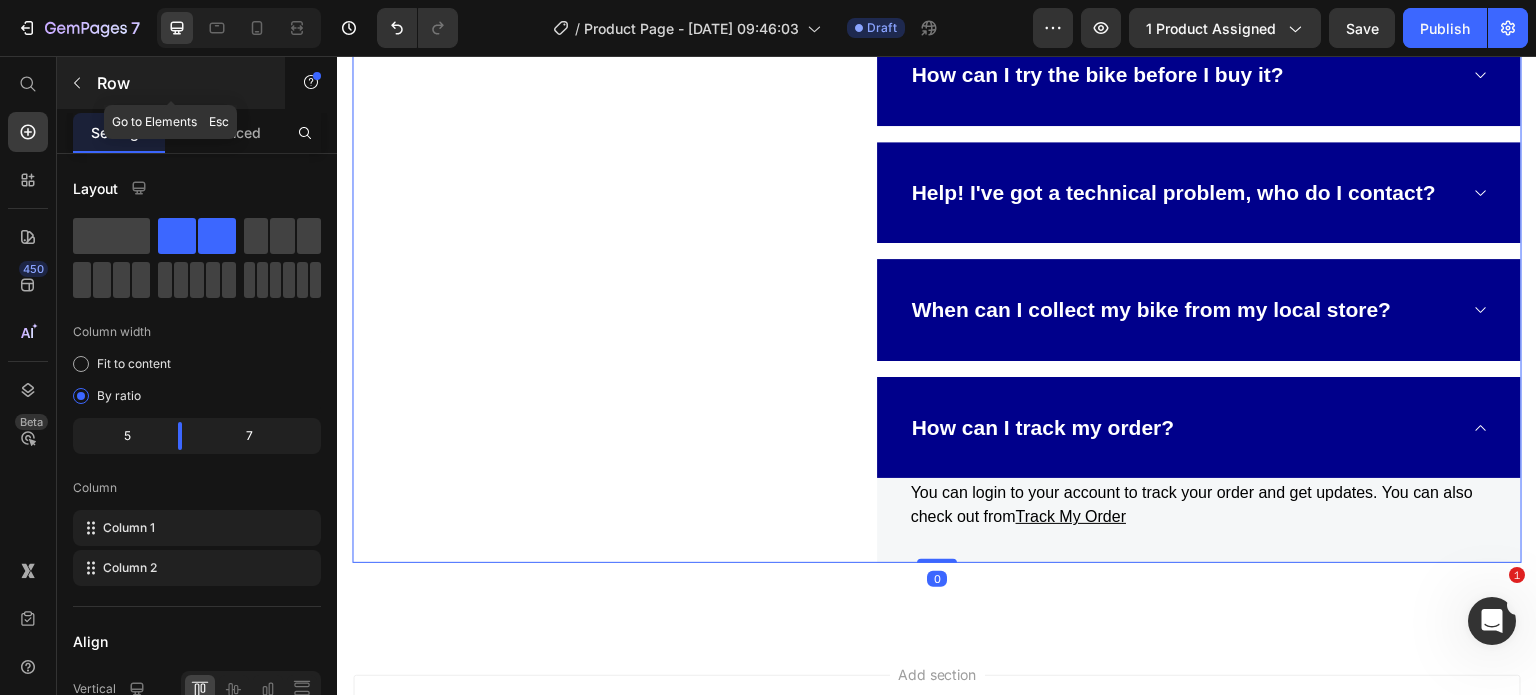 click at bounding box center [77, 83] 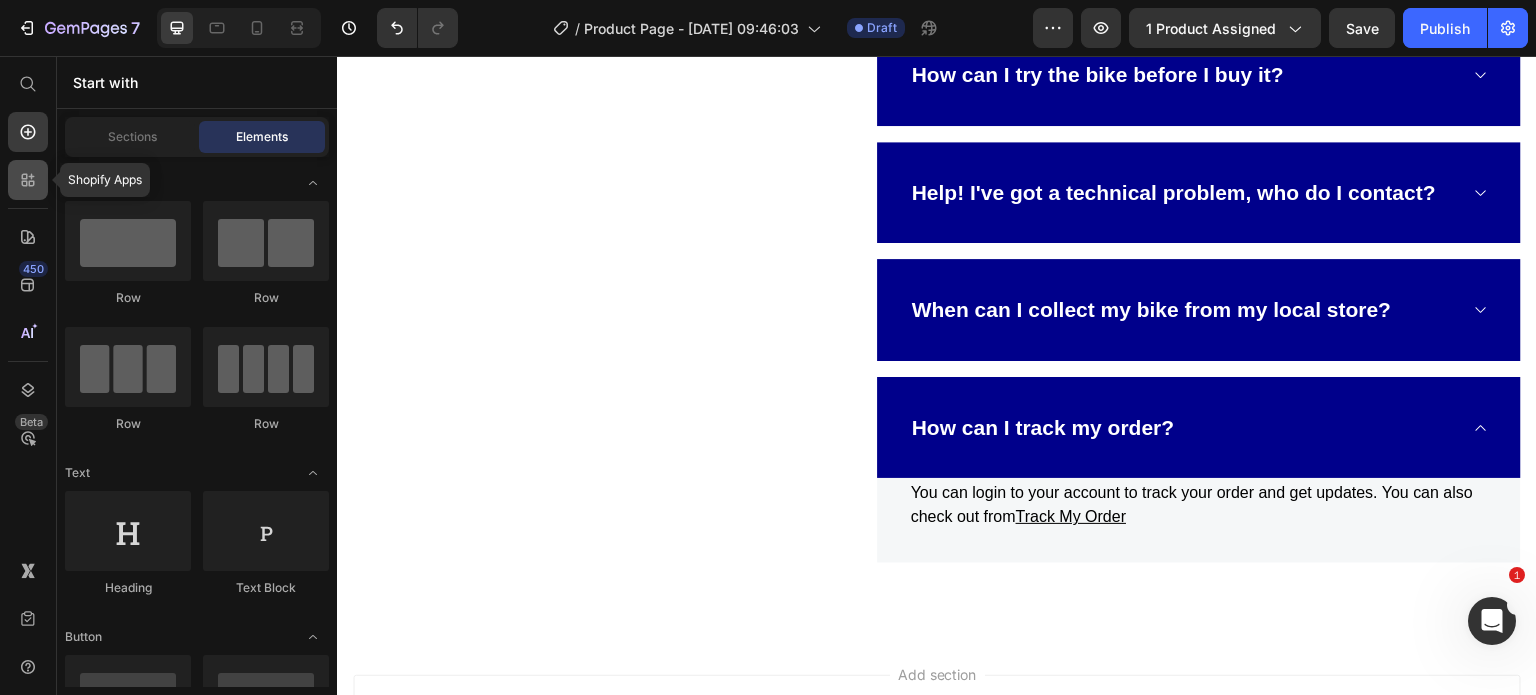 click 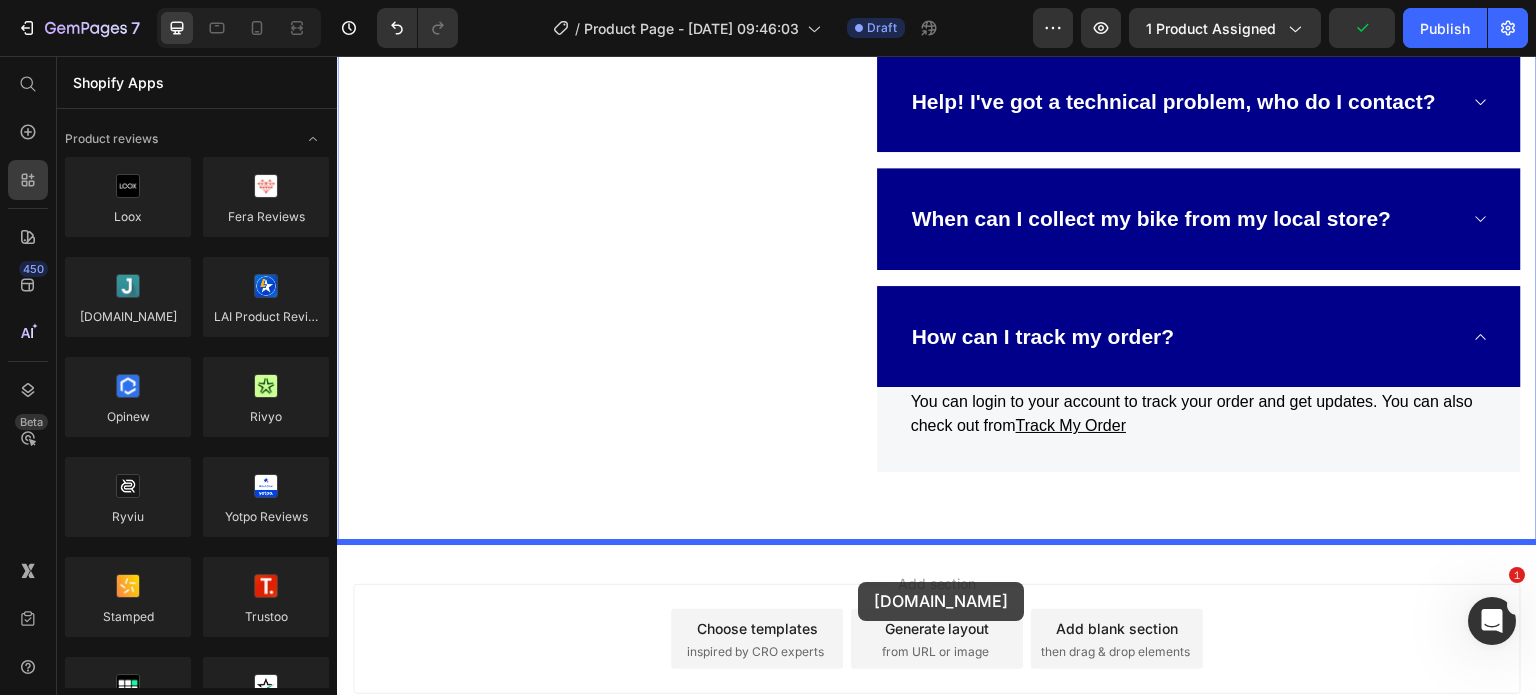 scroll, scrollTop: 6726, scrollLeft: 0, axis: vertical 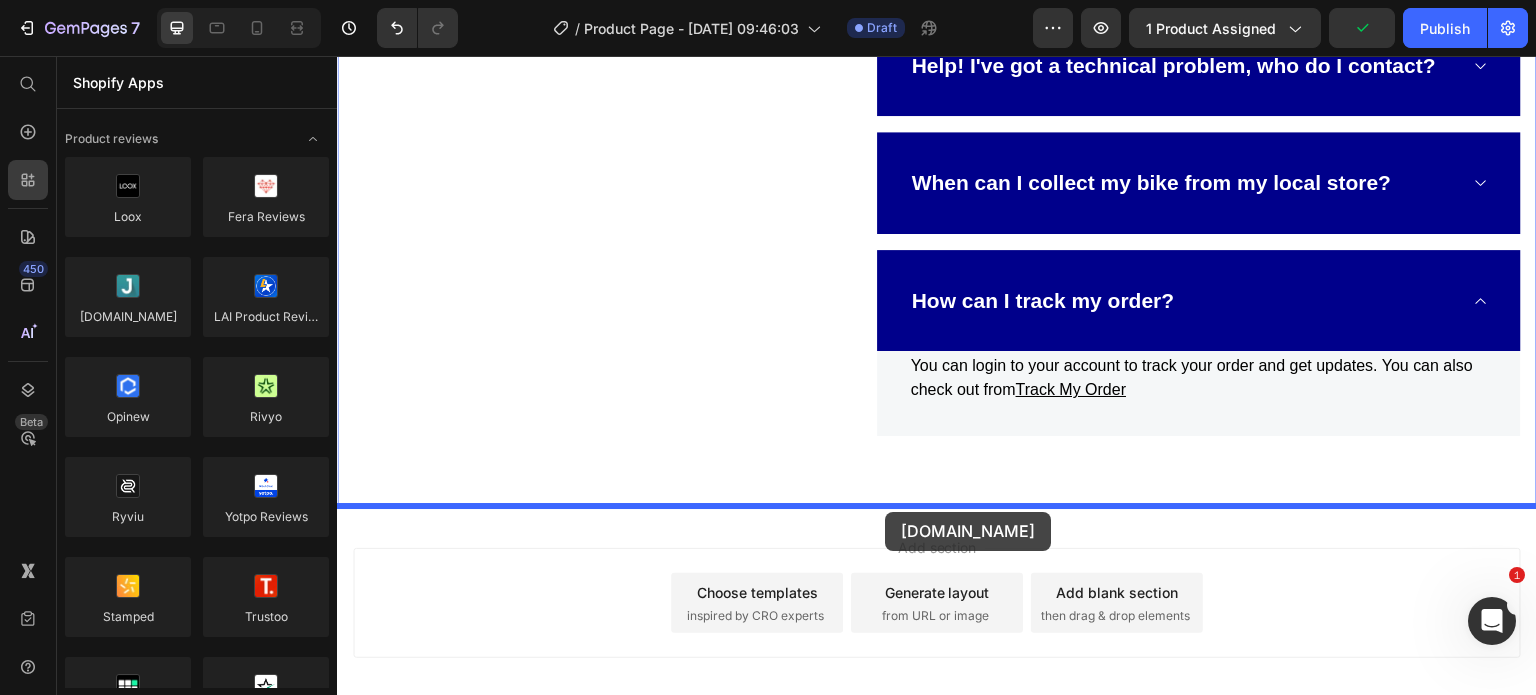 drag, startPoint x: 449, startPoint y: 372, endPoint x: 885, endPoint y: 512, distance: 457.92575 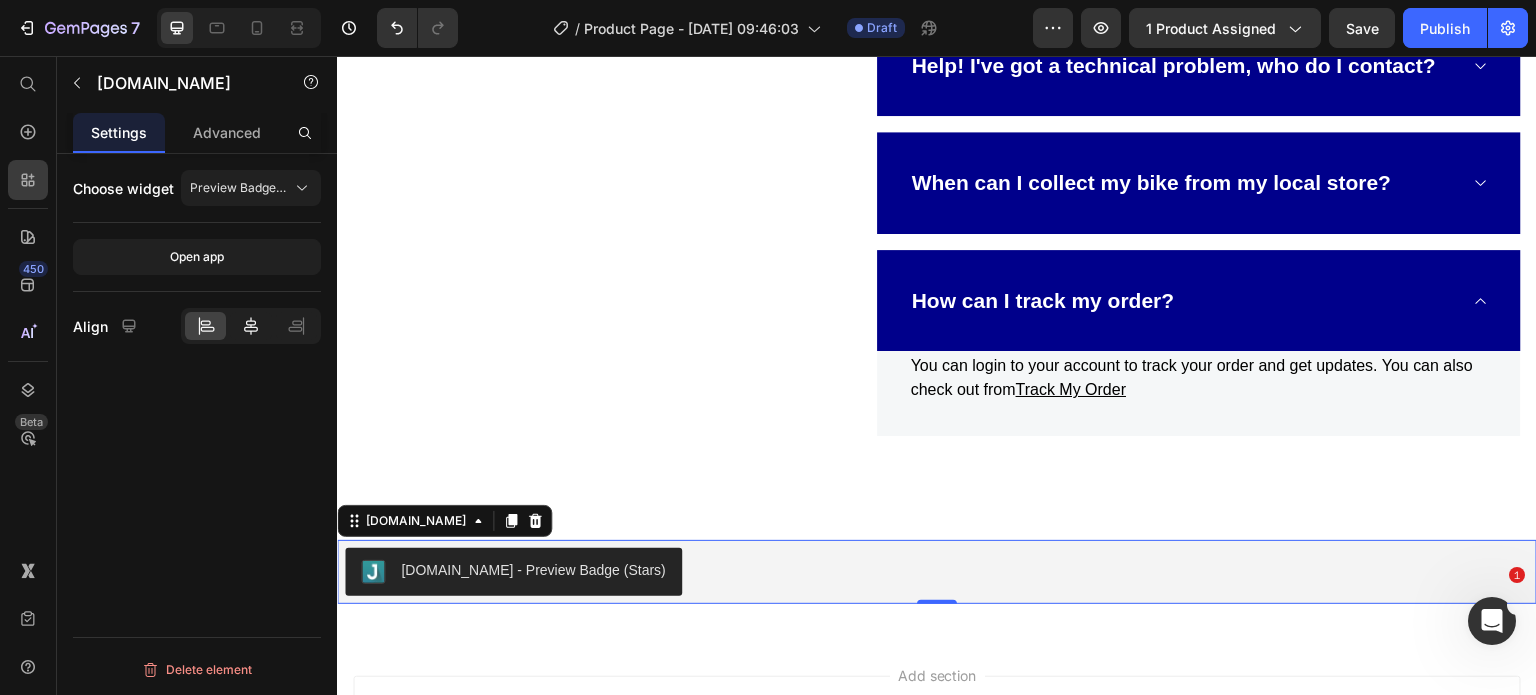 click 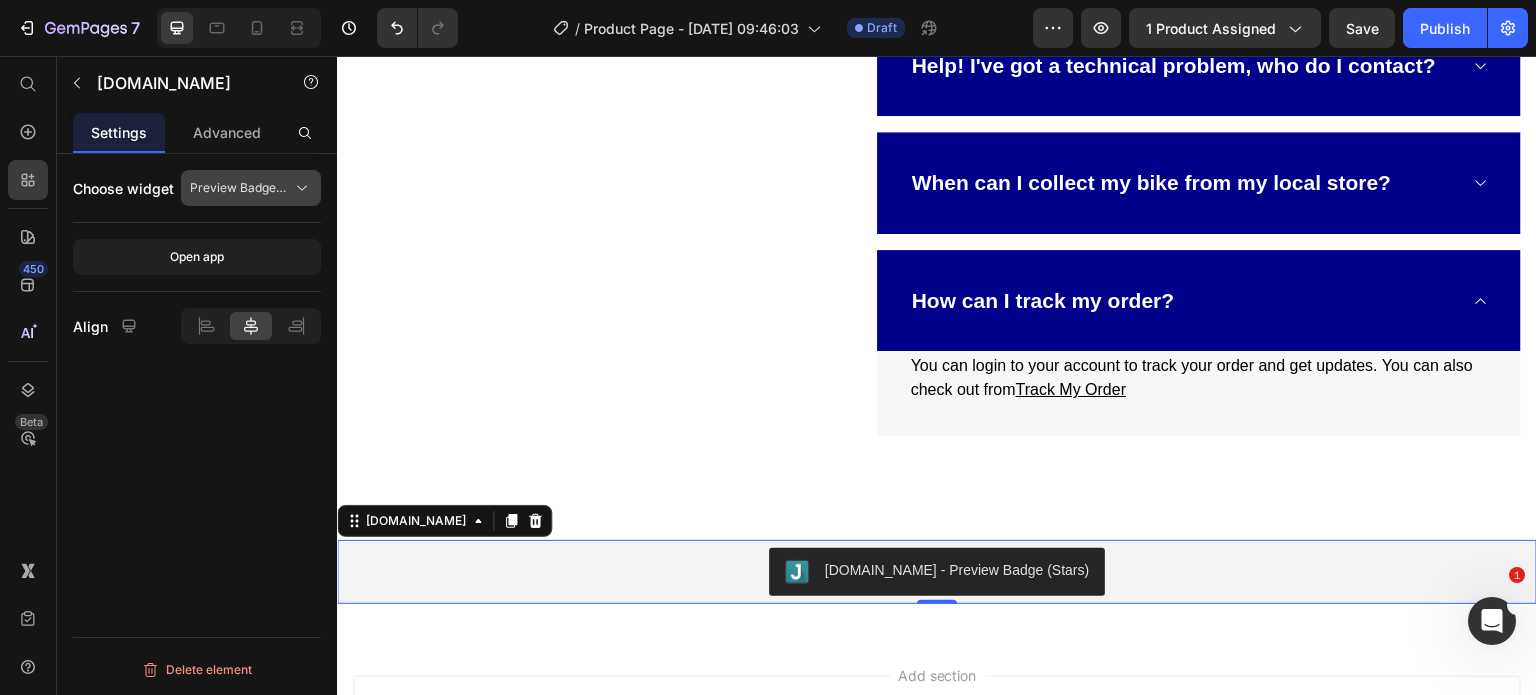 click on "Preview Badge (Stars)" at bounding box center (239, 188) 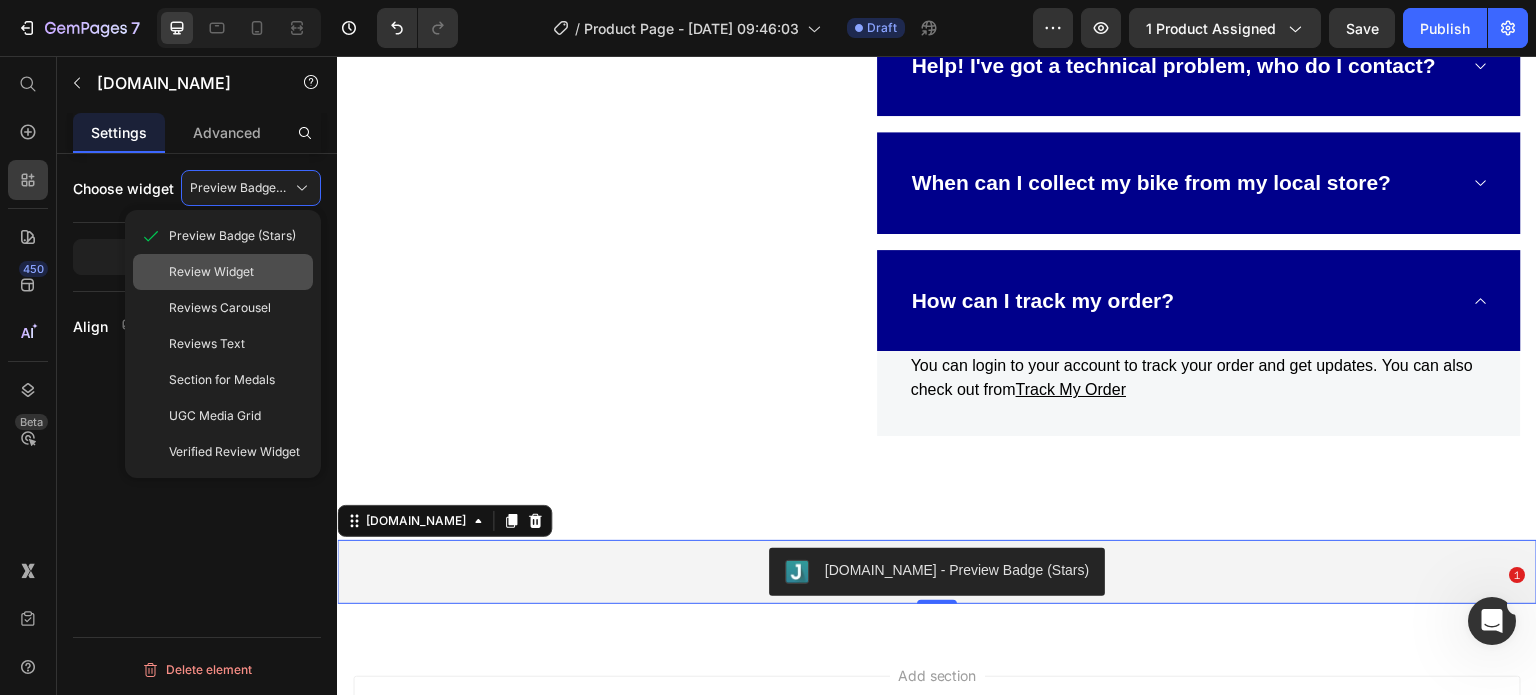 click on "Review Widget" at bounding box center [211, 272] 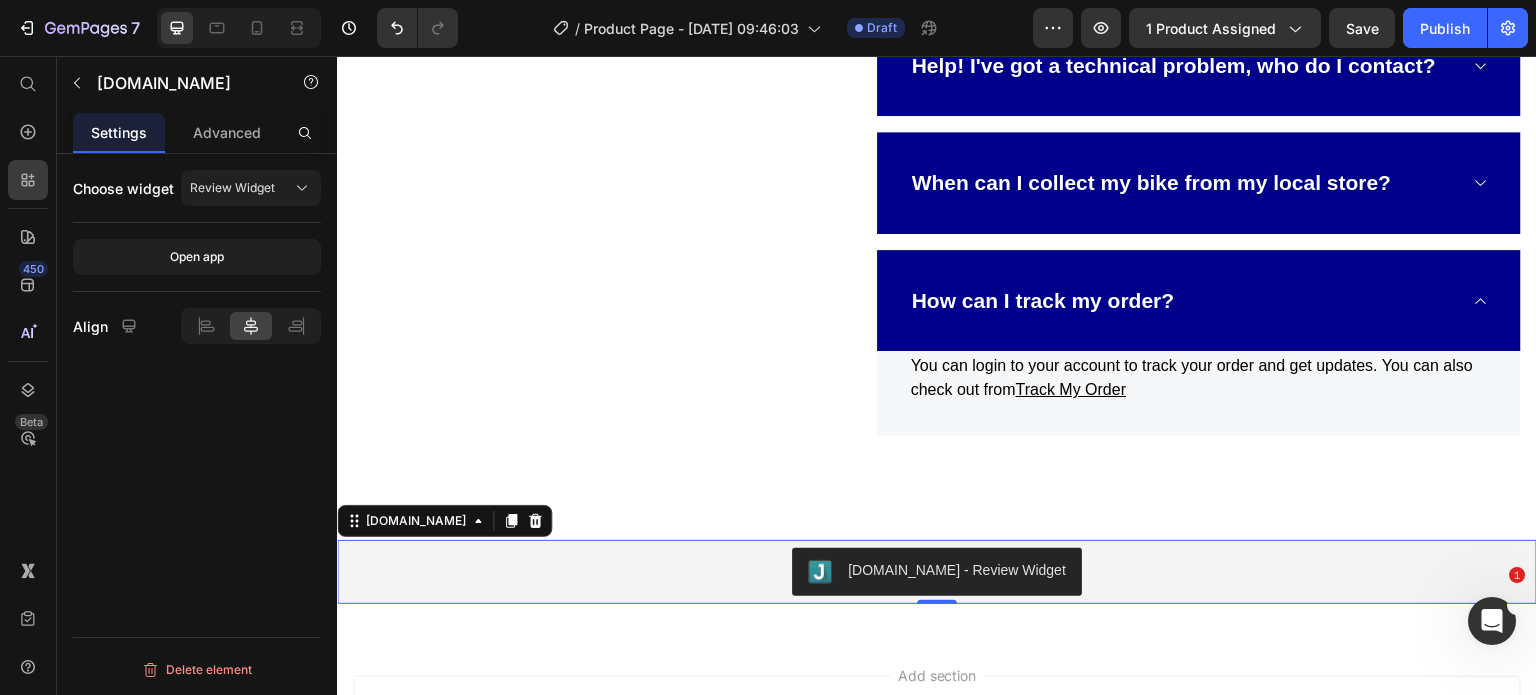 click on "Choose widget Review Widget  Open app  Align  Delete element" at bounding box center [197, 453] 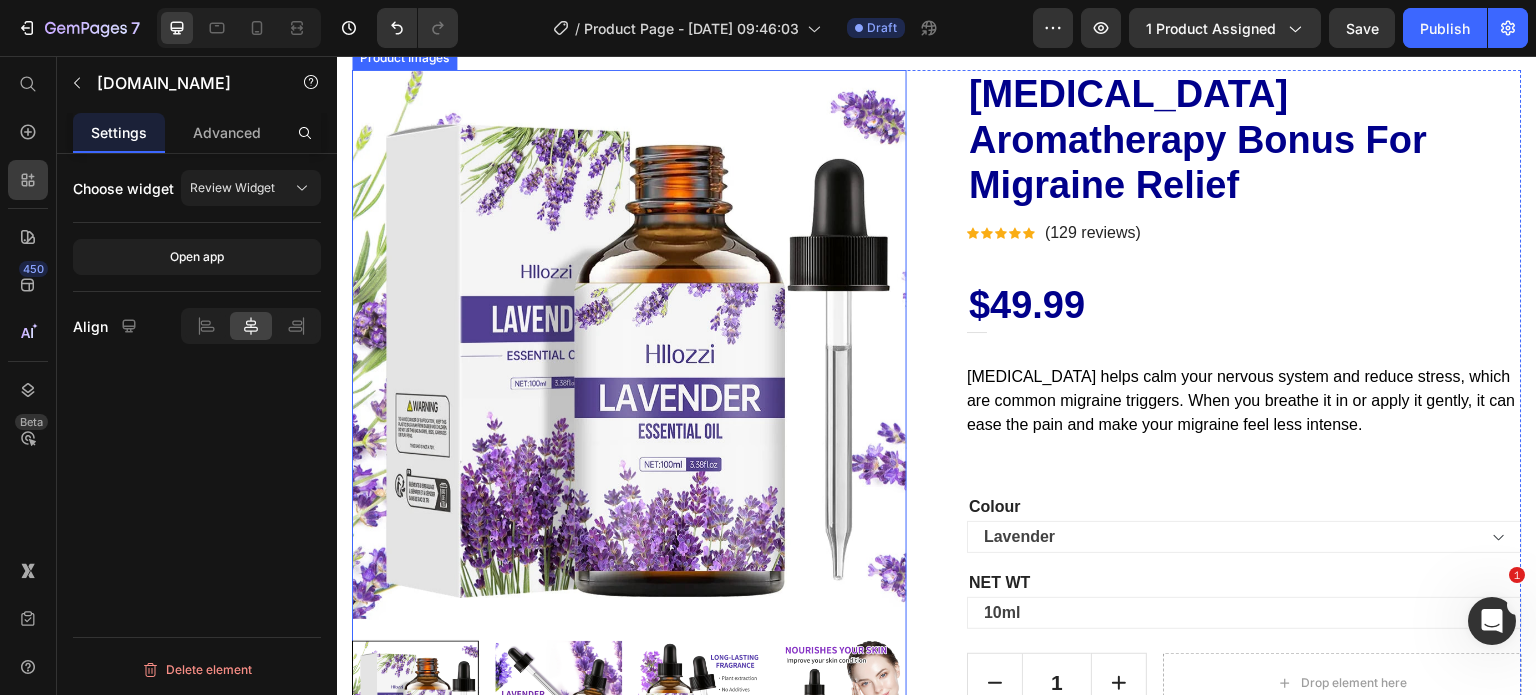 scroll, scrollTop: 96, scrollLeft: 0, axis: vertical 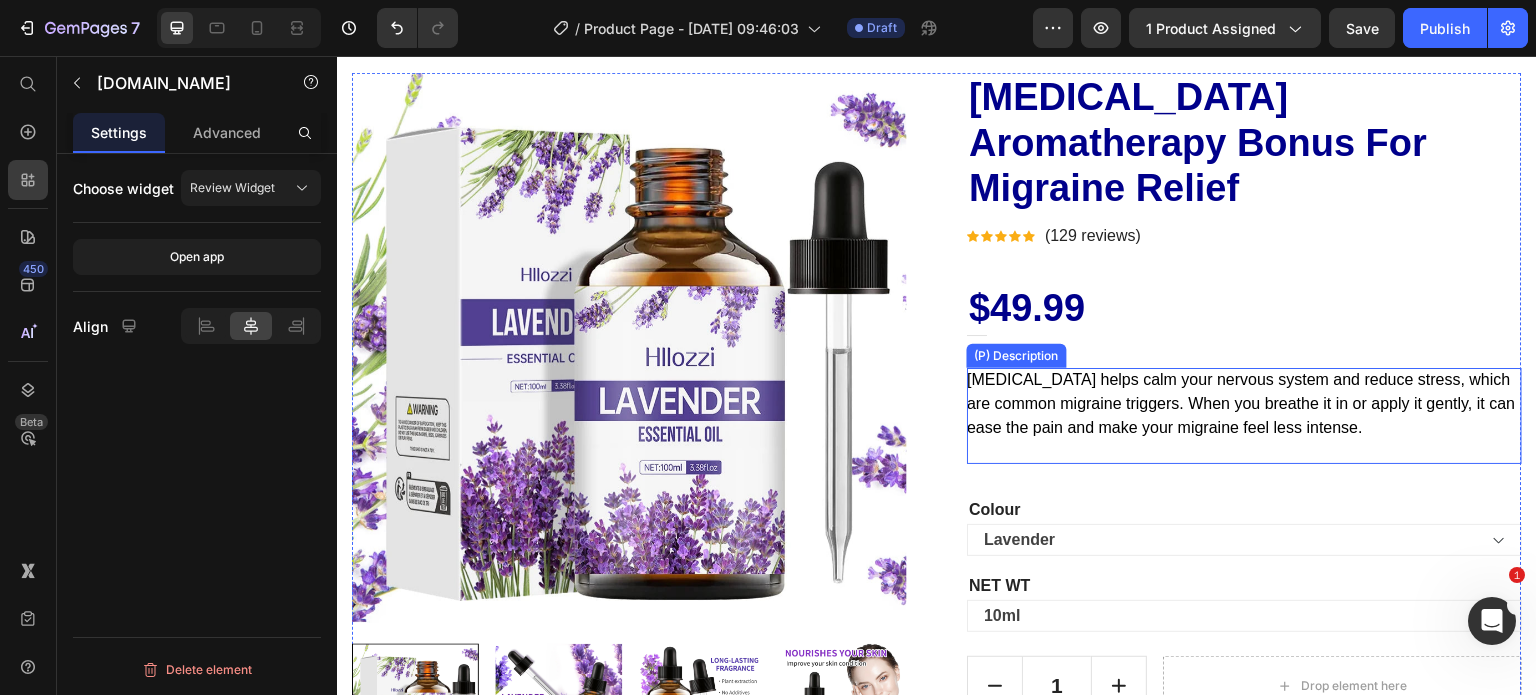 click on "Lavender oil helps calm your nervous system and reduce stress, which are common migraine triggers. When you breathe it in or apply it gently, it can ease the pain and make your migraine feel less intense." at bounding box center (1244, 416) 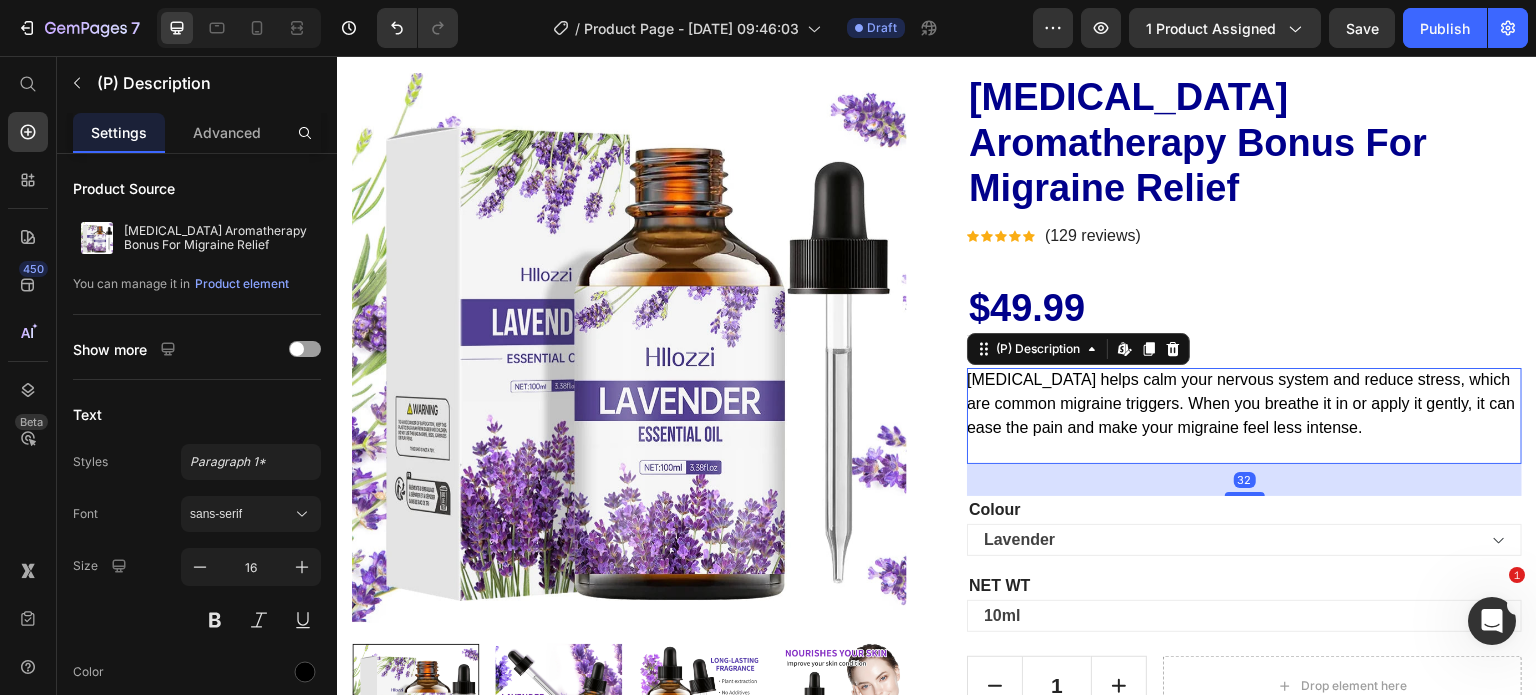 click on "Lavender oil helps calm your nervous system and reduce stress, which are common migraine triggers. When you breathe it in or apply it gently, it can ease the pain and make your migraine feel less intense." at bounding box center (1241, 403) 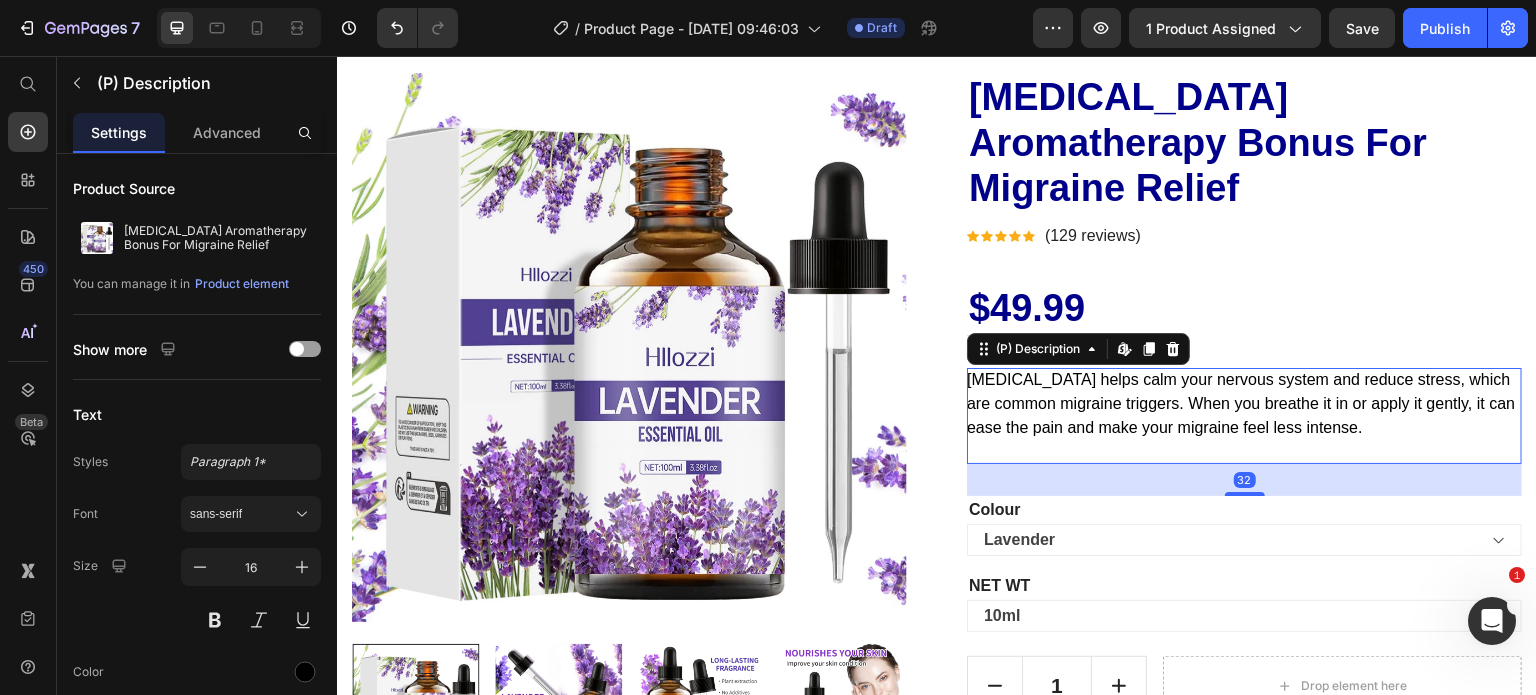 click on "Lavender oil helps calm your nervous system and reduce stress, which are common migraine triggers. When you breathe it in or apply it gently, it can ease the pain and make your migraine feel less intense." at bounding box center (1244, 416) 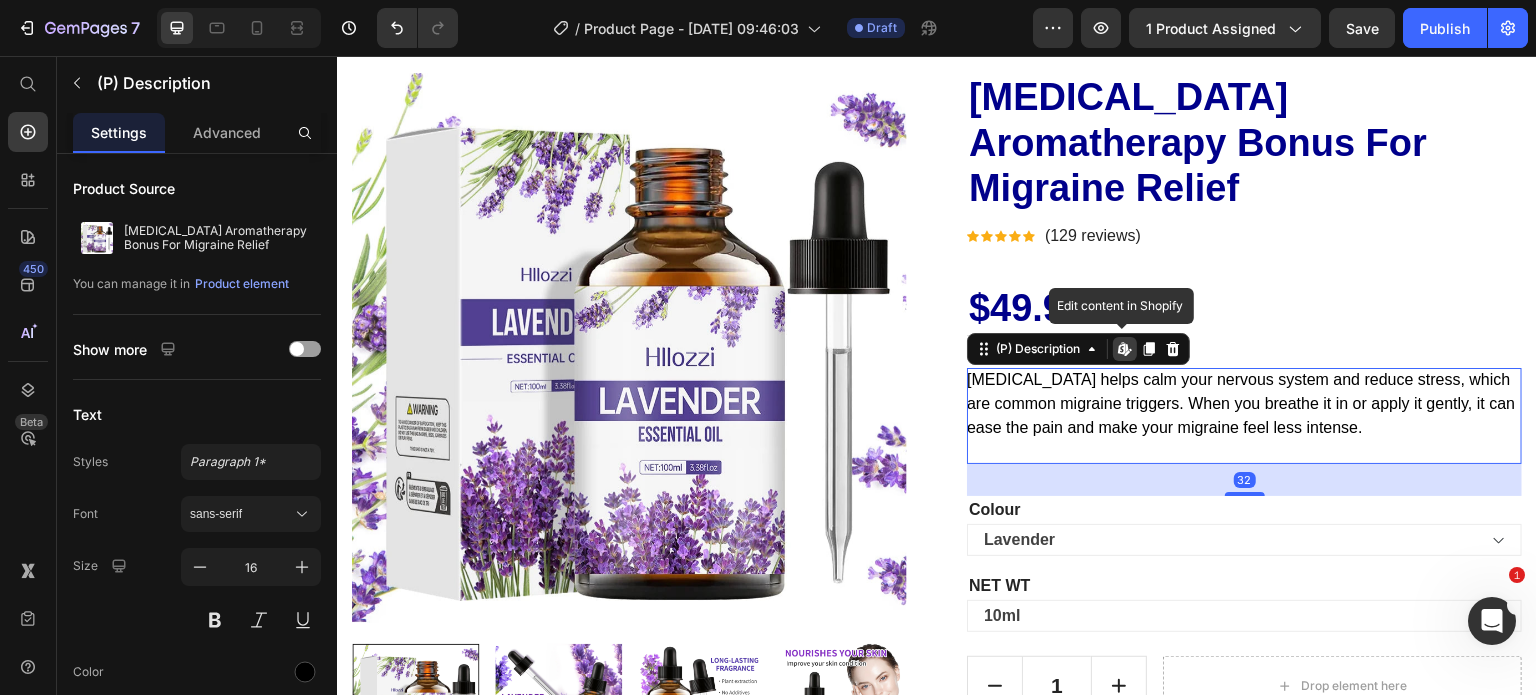 click on "Lavender oil helps calm your nervous system and reduce stress, which are common migraine triggers. When you breathe it in or apply it gently, it can ease the pain and make your migraine feel less intense." at bounding box center (1244, 416) 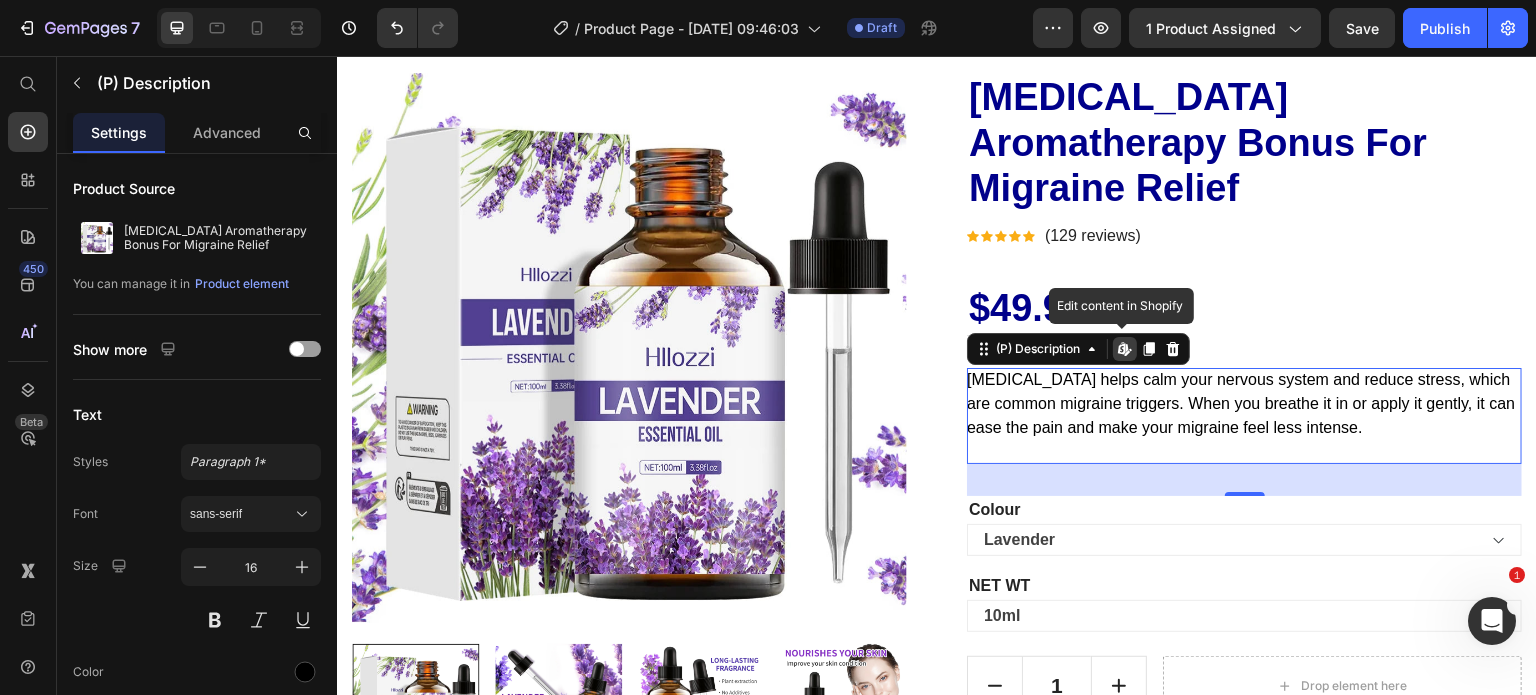 click on "Lavender oil helps calm your nervous system and reduce stress, which are common migraine triggers. When you breathe it in or apply it gently, it can ease the pain and make your migraine feel less intense." at bounding box center (1241, 403) 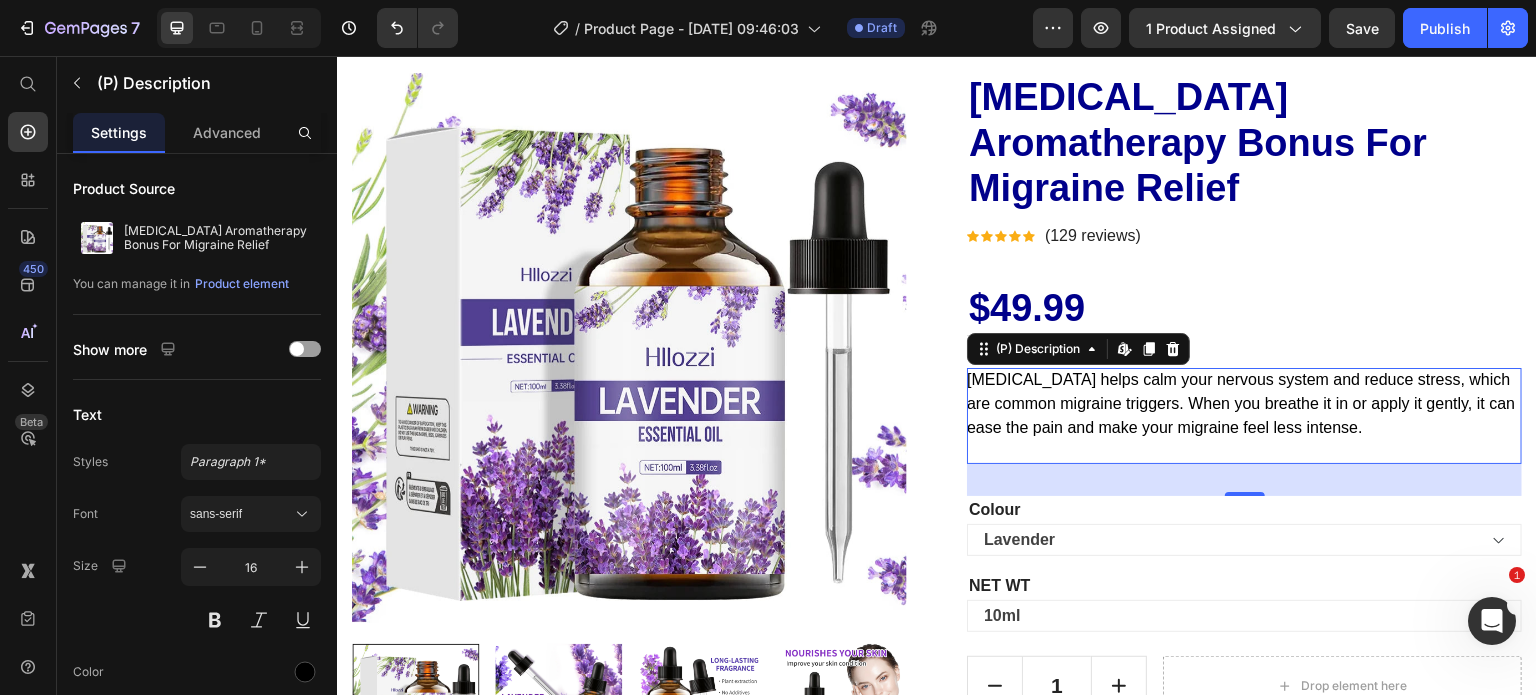 click on "Lavender oil helps calm your nervous system and reduce stress, which are common migraine triggers. When you breathe it in or apply it gently, it can ease the pain and make your migraine feel less intense." at bounding box center [1241, 403] 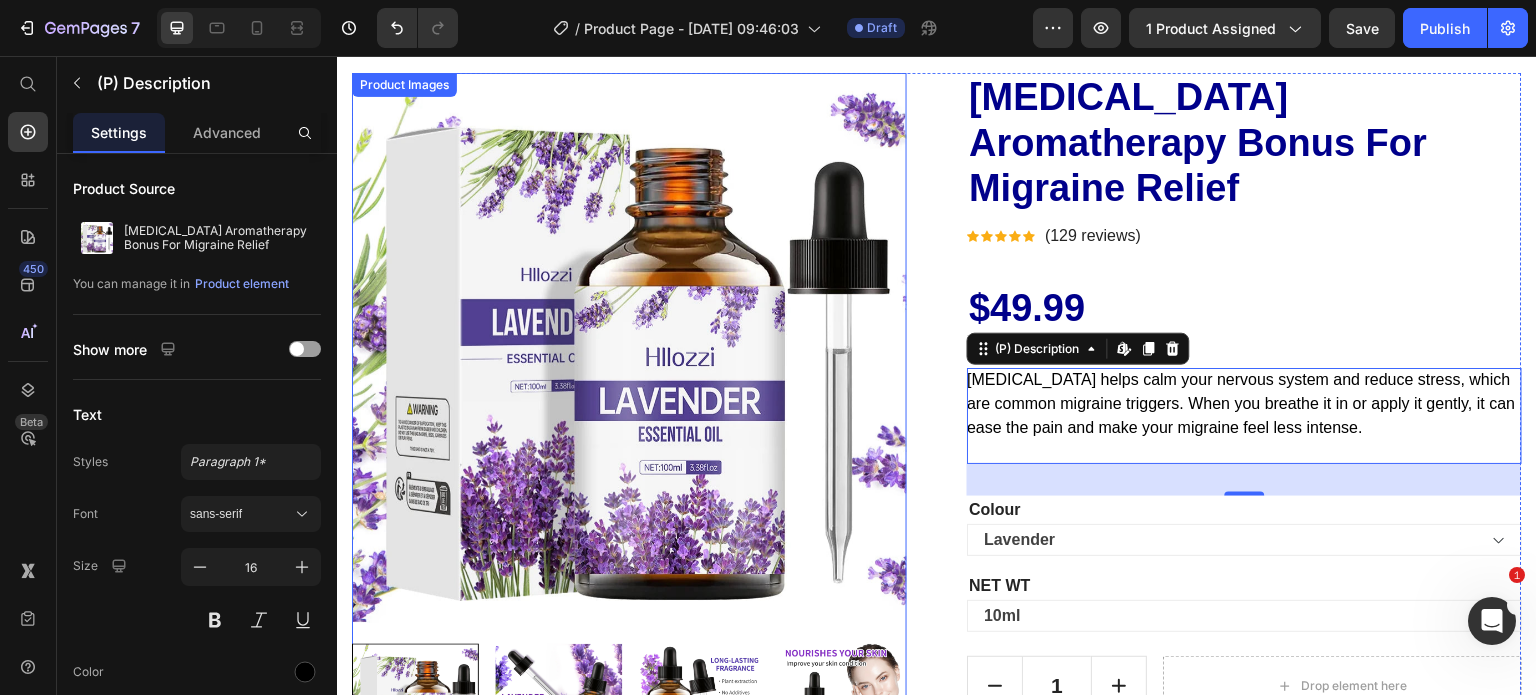 click at bounding box center [629, 350] 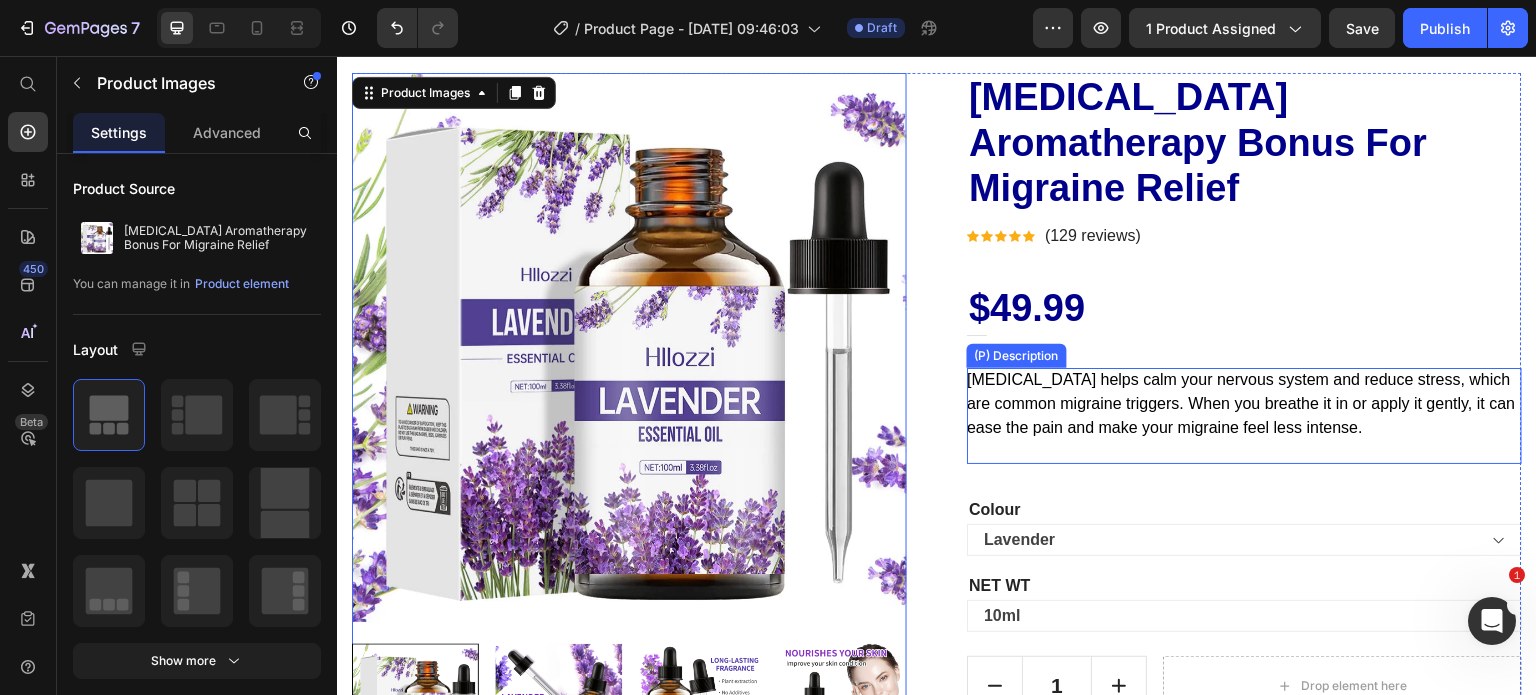 click on "Lavender oil helps calm your nervous system and reduce stress, which are common migraine triggers. When you breathe it in or apply it gently, it can ease the pain and make your migraine feel less intense." at bounding box center (1244, 416) 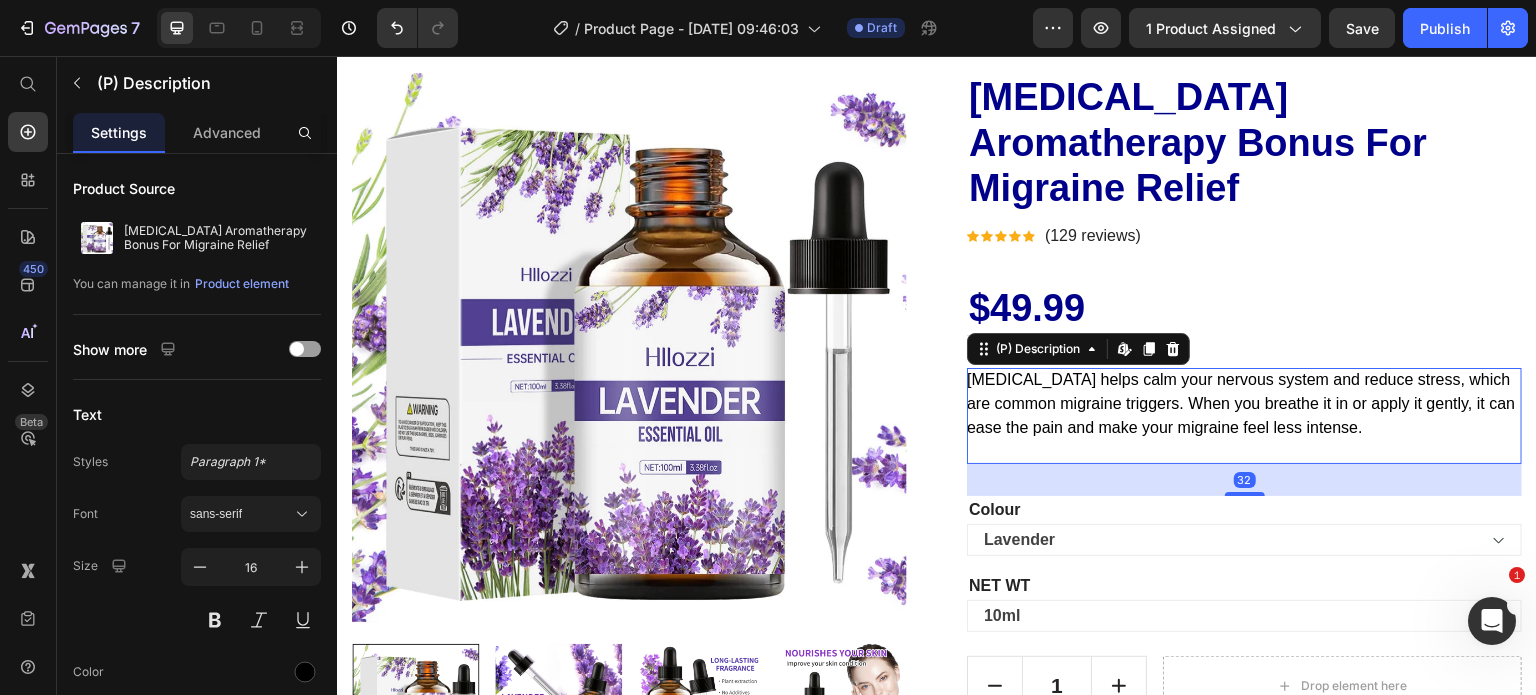 click on "Lavender oil helps calm your nervous system and reduce stress, which are common migraine triggers. When you breathe it in or apply it gently, it can ease the pain and make your migraine feel less intense." at bounding box center (1244, 416) 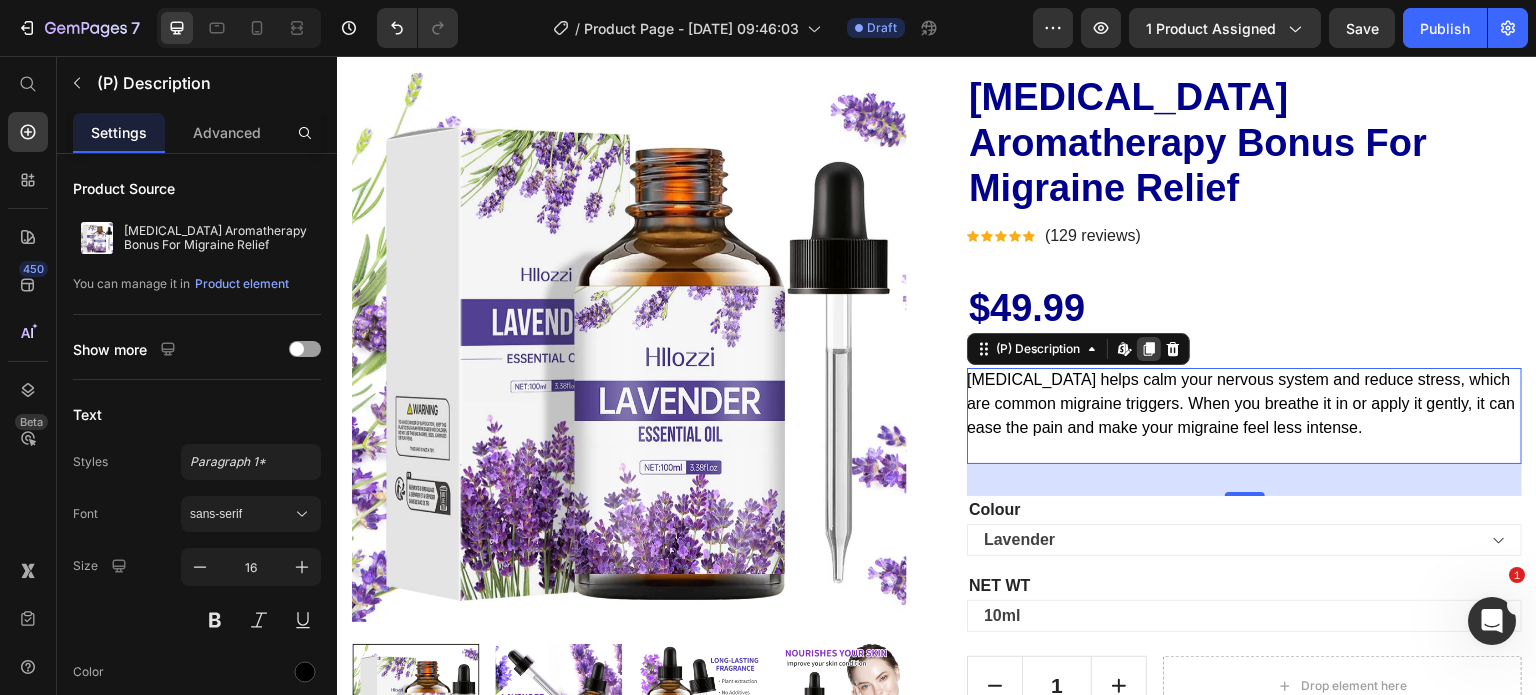 click 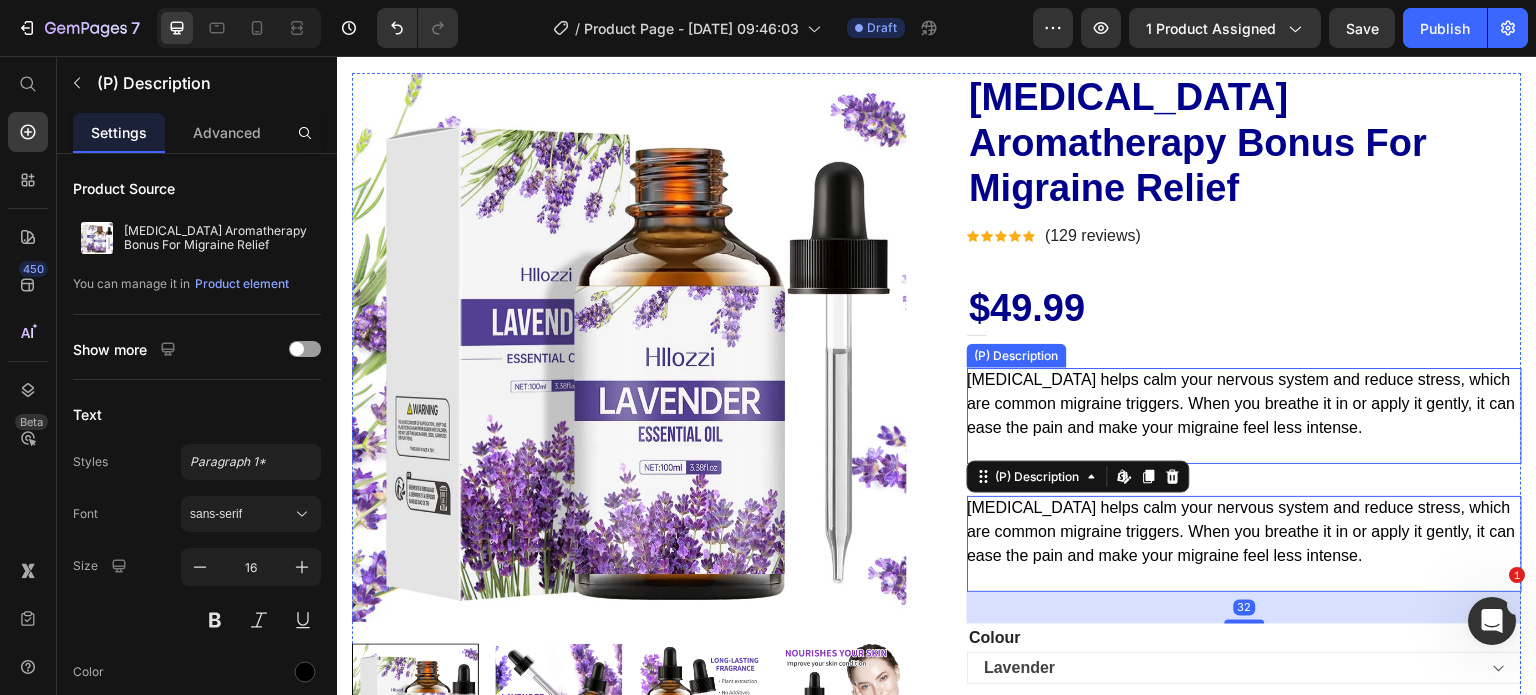 click on "Lavender oil helps calm your nervous system and reduce stress, which are common migraine triggers. When you breathe it in or apply it gently, it can ease the pain and make your migraine feel less intense." at bounding box center (1244, 416) 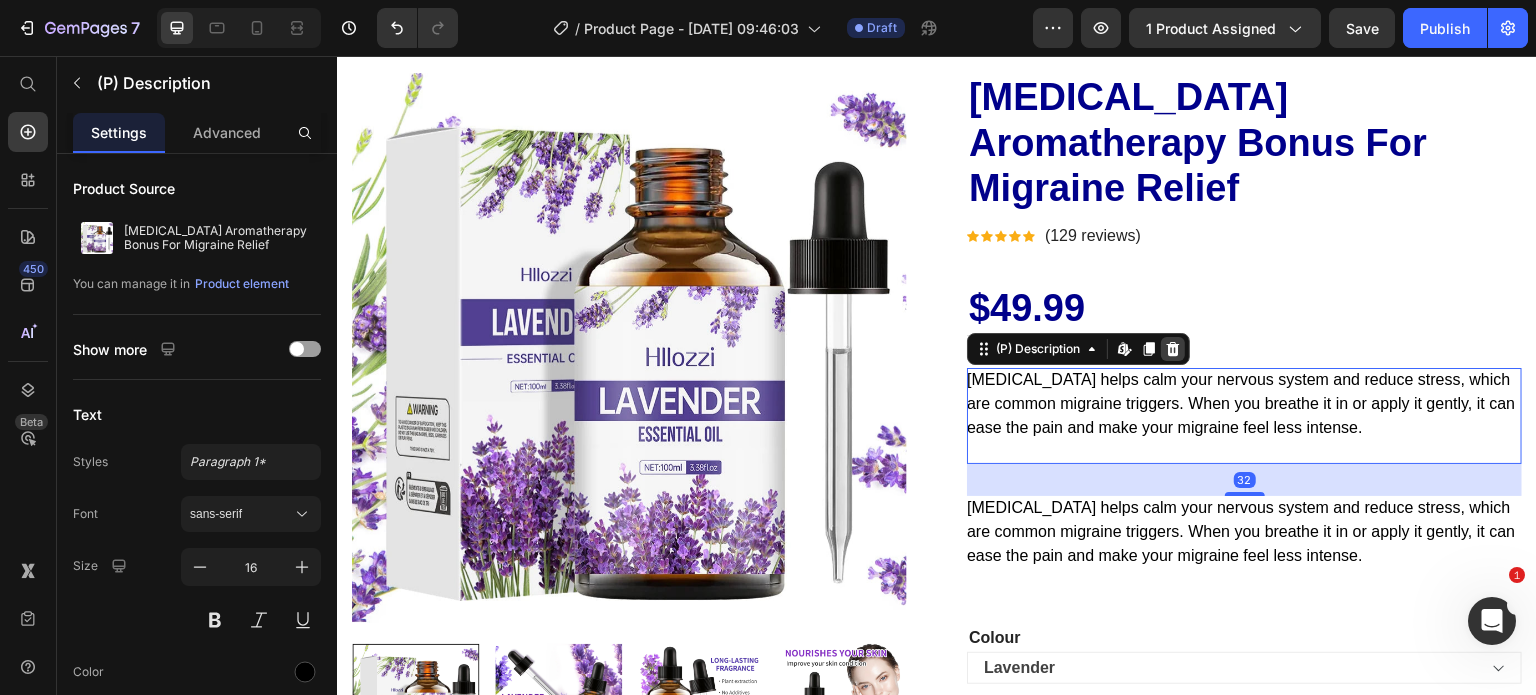 click 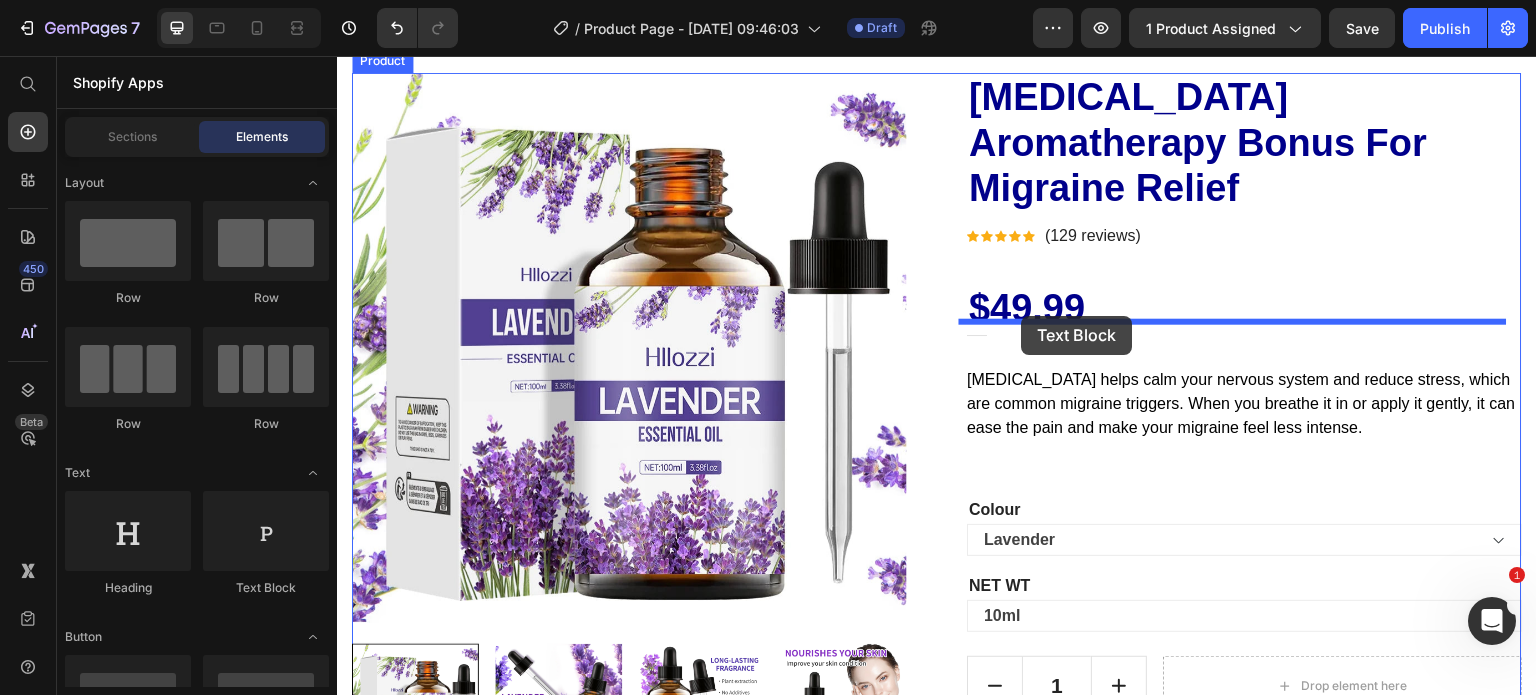 drag, startPoint x: 586, startPoint y: 599, endPoint x: 1022, endPoint y: 316, distance: 519.7932 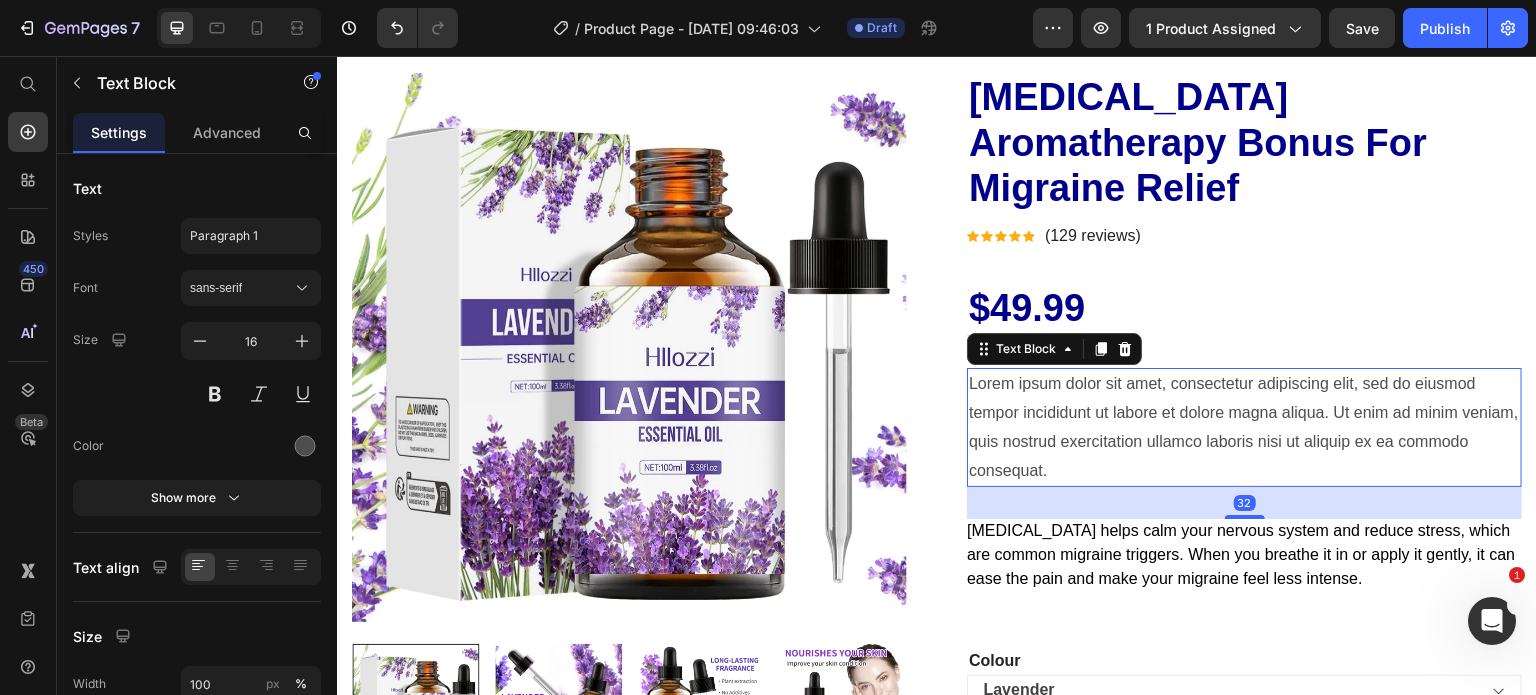 click on "Lorem ipsum dolor sit amet, consectetur adipiscing elit, sed do eiusmod tempor incididunt ut labore et dolore magna aliqua. Ut enim ad minim veniam, quis nostrud exercitation ullamco laboris nisi ut aliquip ex ea commodo consequat." at bounding box center [1244, 427] 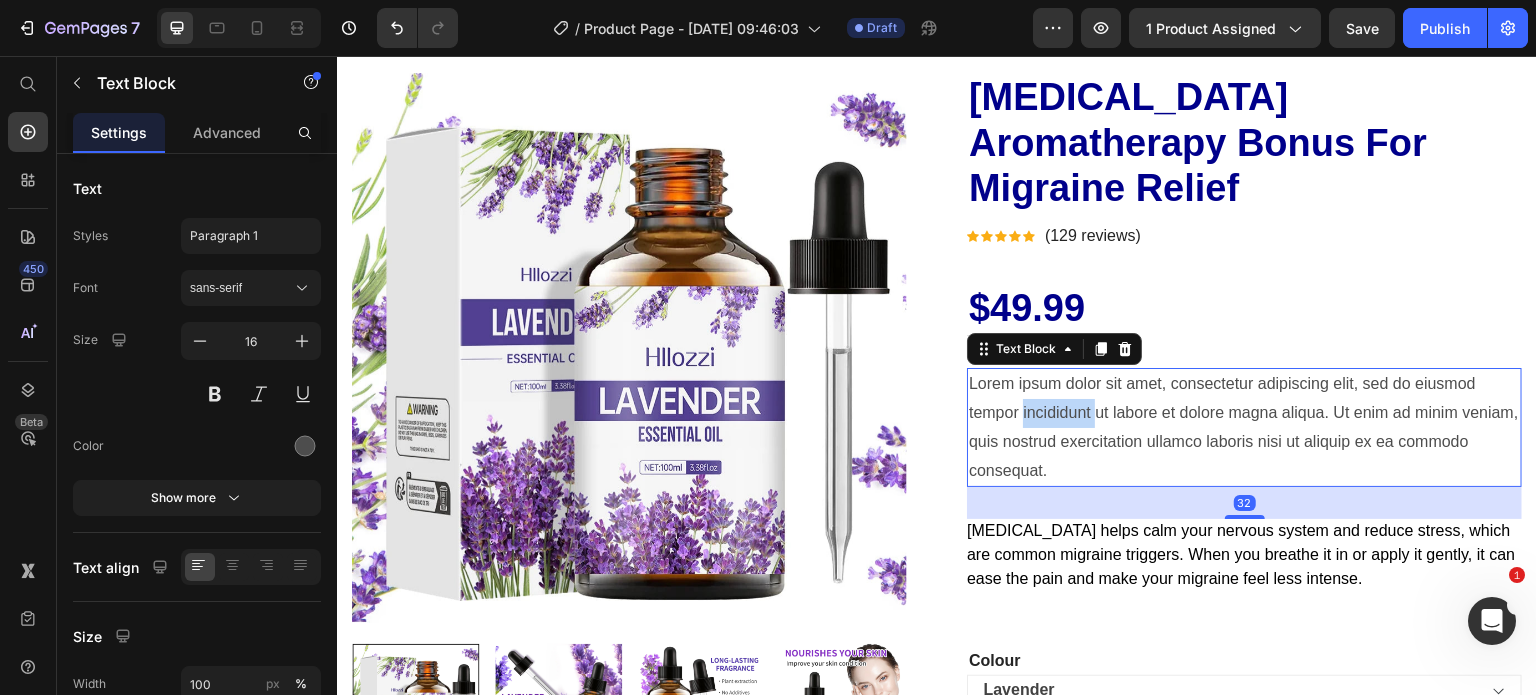 click on "Lorem ipsum dolor sit amet, consectetur adipiscing elit, sed do eiusmod tempor incididunt ut labore et dolore magna aliqua. Ut enim ad minim veniam, quis nostrud exercitation ullamco laboris nisi ut aliquip ex ea commodo consequat." at bounding box center [1244, 427] 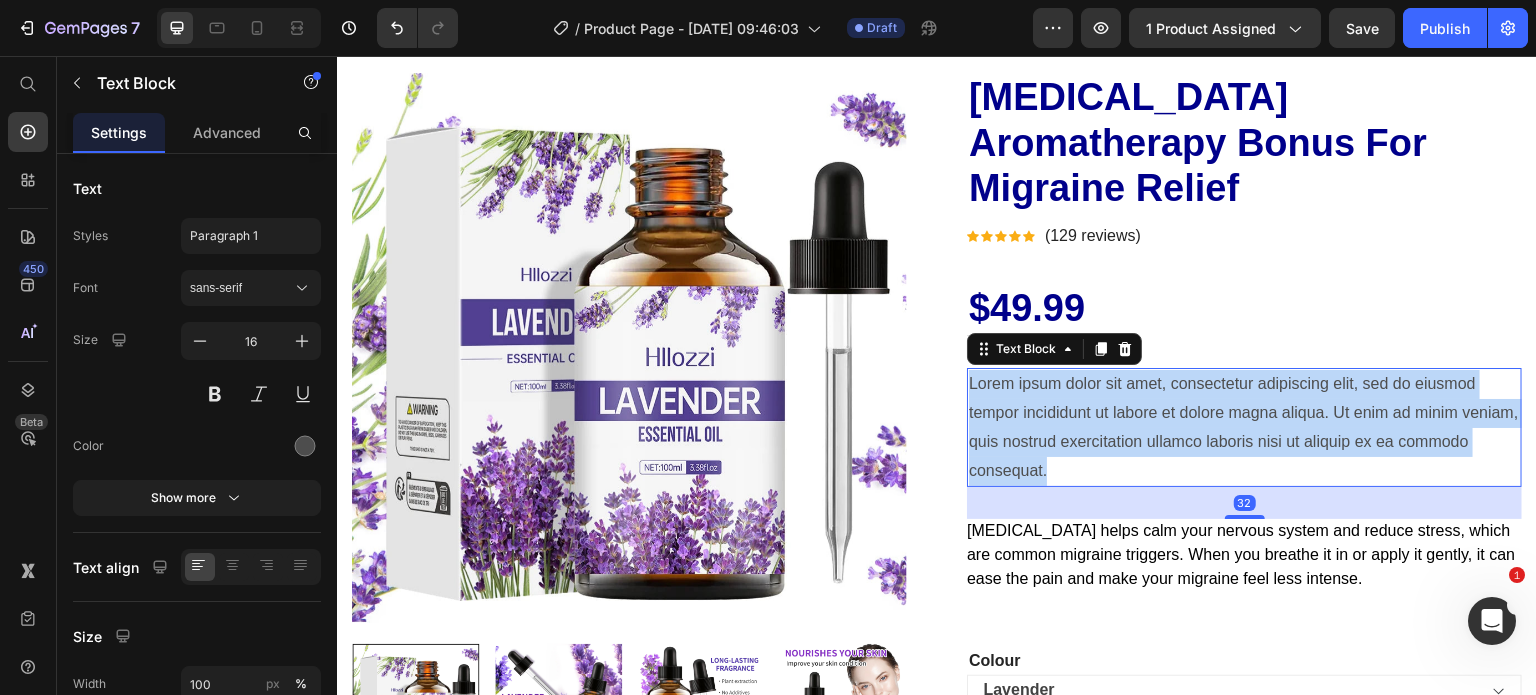 click on "Lorem ipsum dolor sit amet, consectetur adipiscing elit, sed do eiusmod tempor incididunt ut labore et dolore magna aliqua. Ut enim ad minim veniam, quis nostrud exercitation ullamco laboris nisi ut aliquip ex ea commodo consequat." at bounding box center [1244, 427] 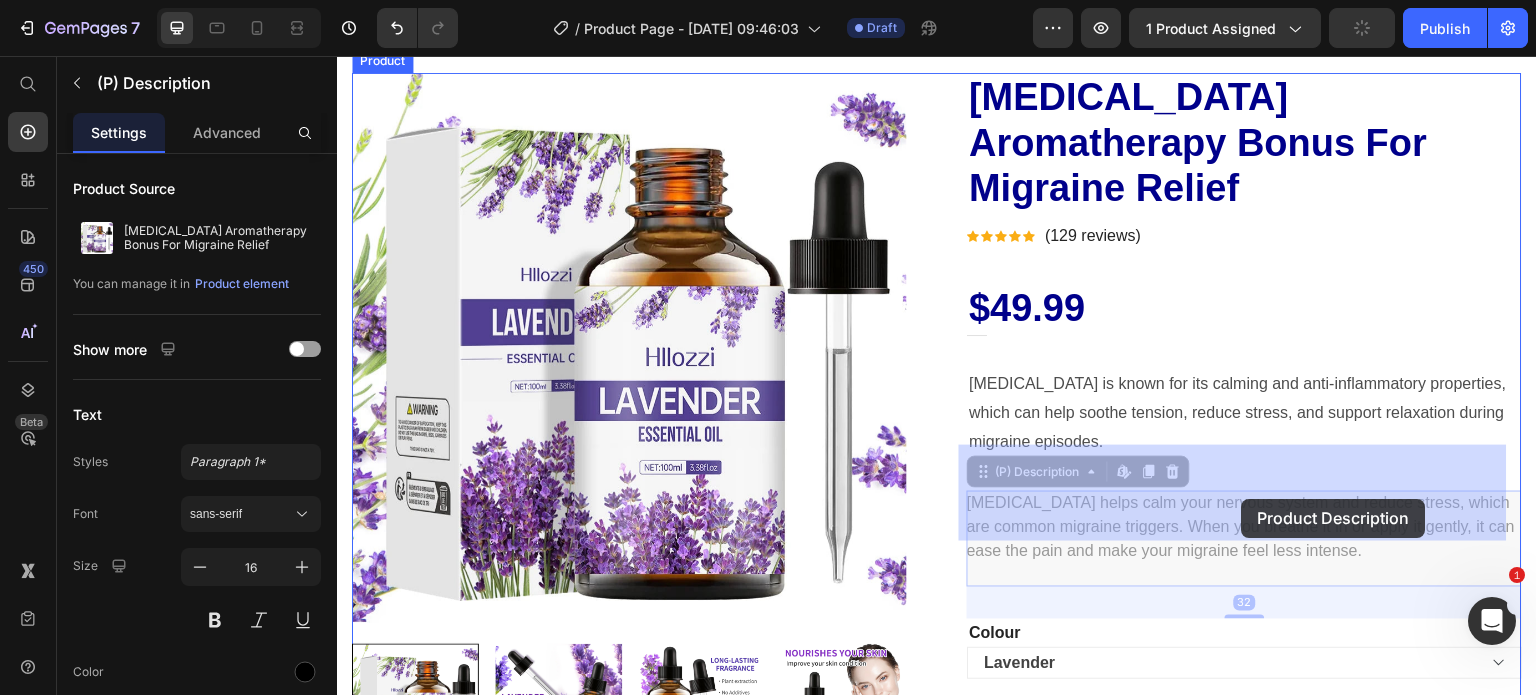 drag, startPoint x: 1175, startPoint y: 500, endPoint x: 1234, endPoint y: 499, distance: 59.008472 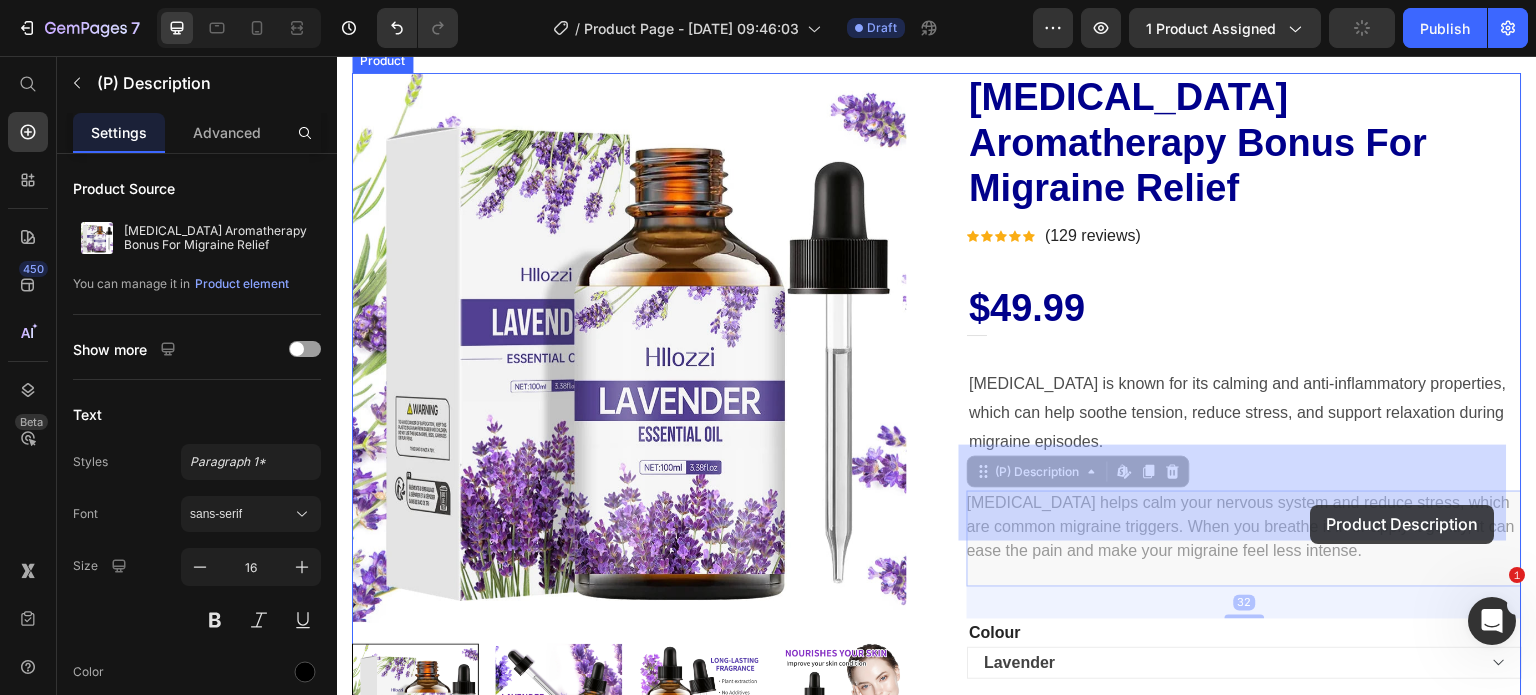 drag, startPoint x: 1367, startPoint y: 508, endPoint x: 1309, endPoint y: 505, distance: 58.077534 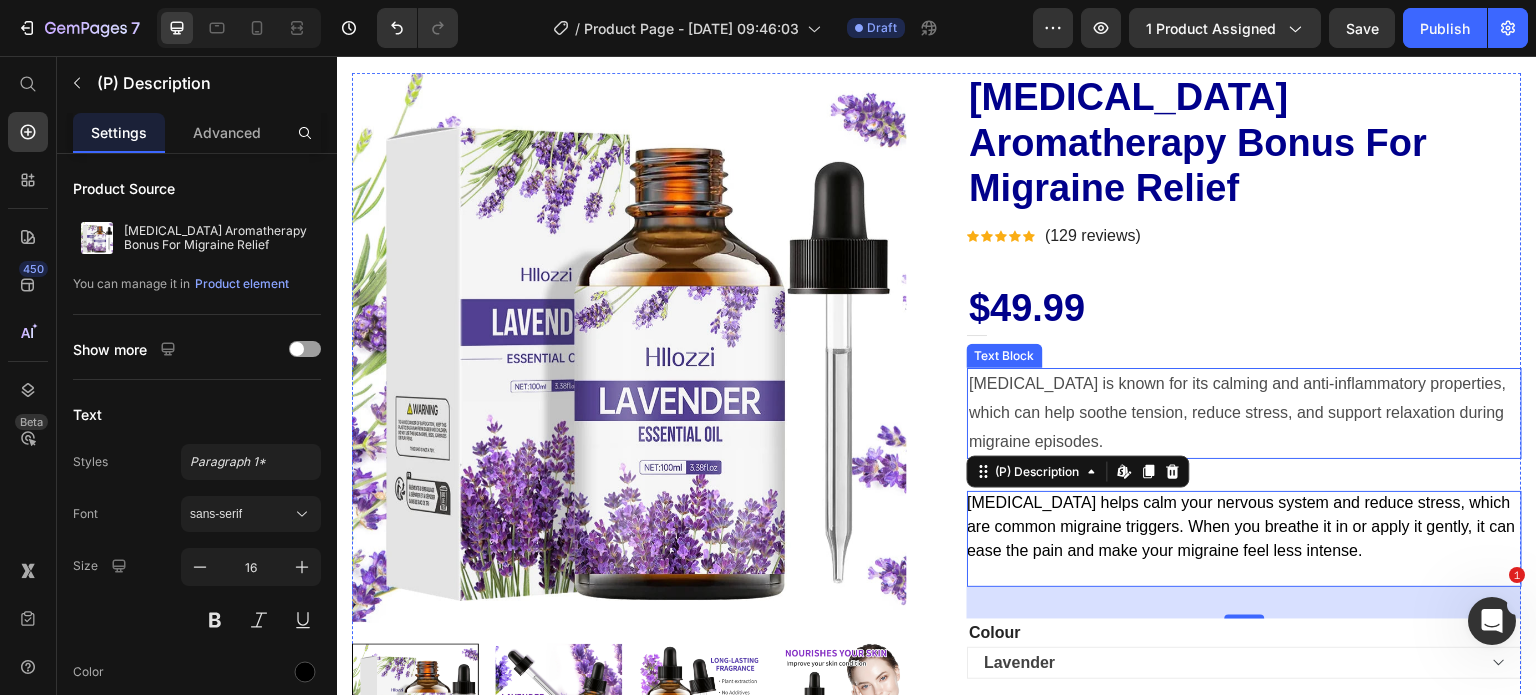 click on "Lavender oil is known for its calming and anti-inflammatory properties, which can help soothe tension, reduce stress, and support relaxation during migraine episodes." at bounding box center [1244, 413] 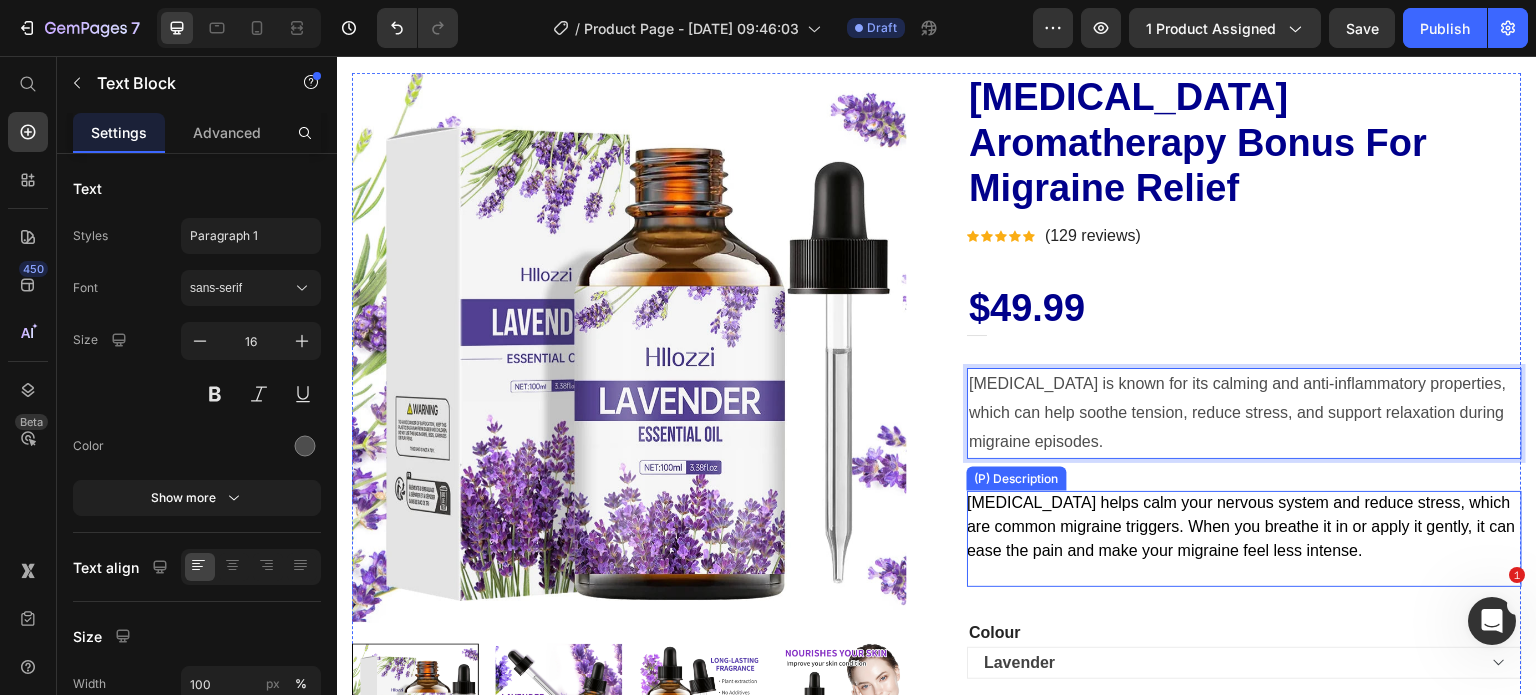 click on "Lavender oil helps calm your nervous system and reduce stress, which are common migraine triggers. When you breathe it in or apply it gently, it can ease the pain and make your migraine feel less intense." at bounding box center [1241, 526] 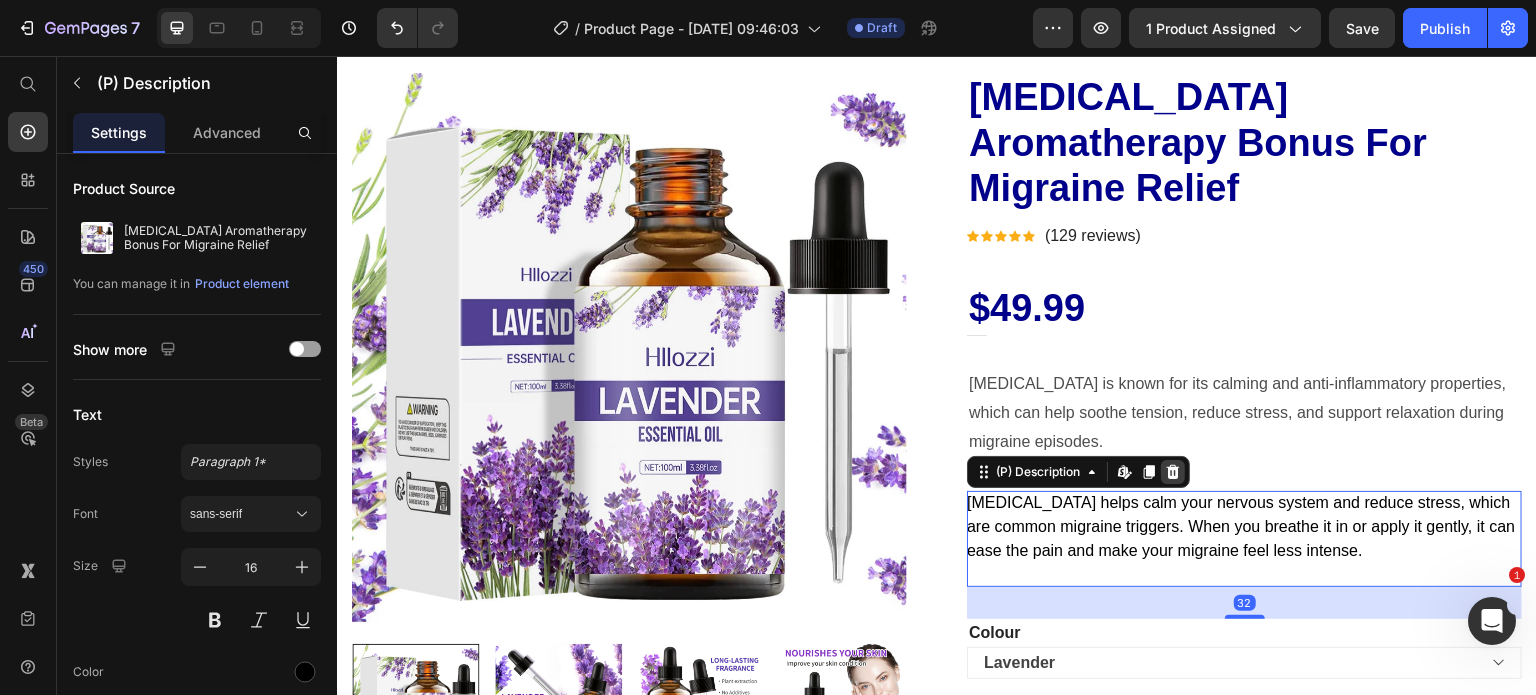 click 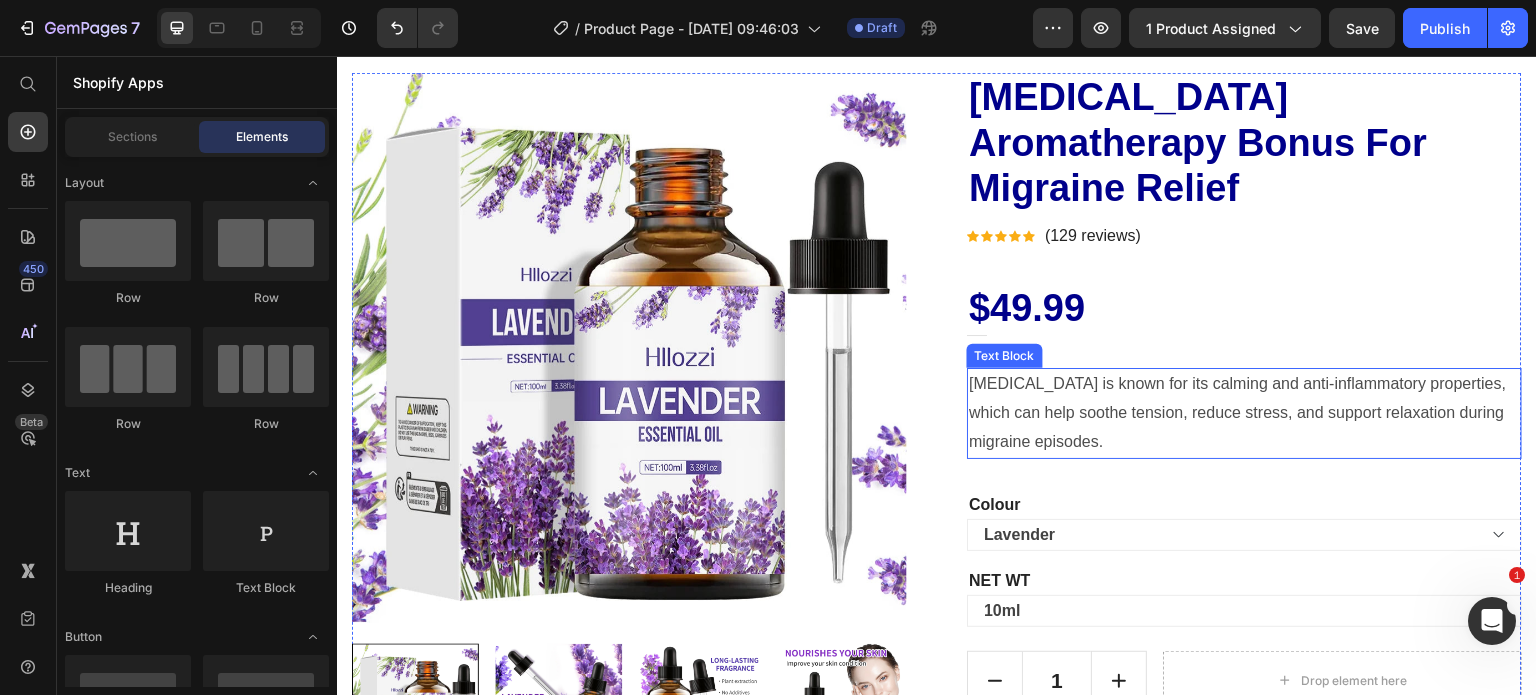 click on "Lavender oil is known for its calming and anti-inflammatory properties, which can help soothe tension, reduce stress, and support relaxation during migraine episodes." at bounding box center [1244, 413] 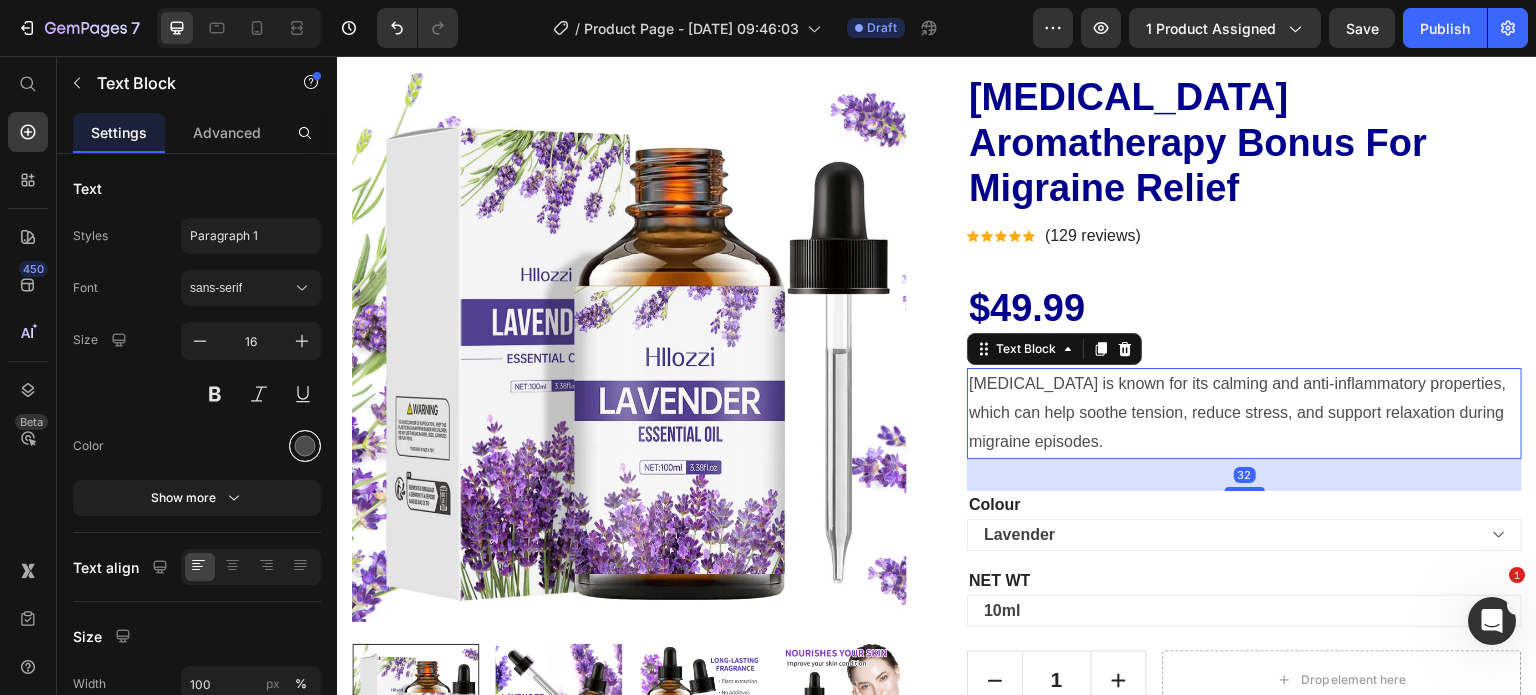 click at bounding box center (305, 446) 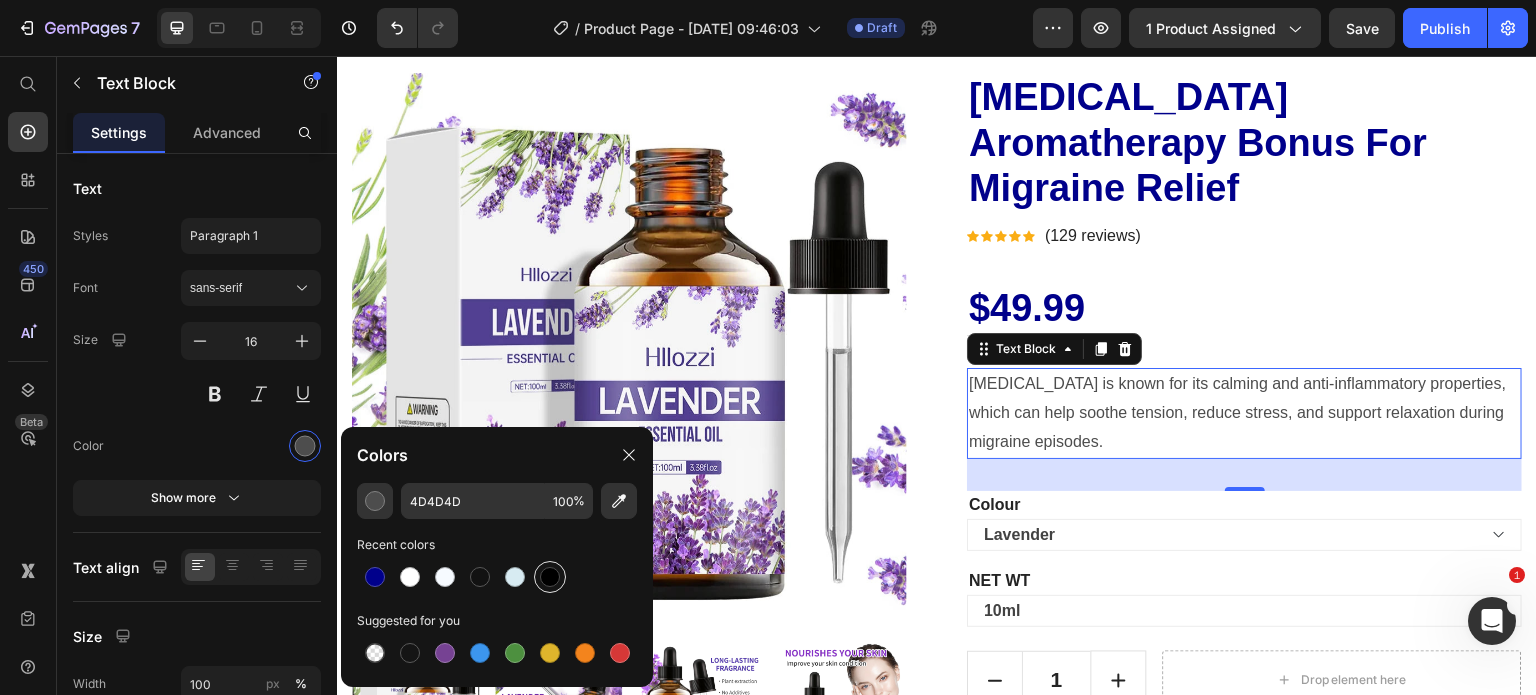 click at bounding box center [550, 577] 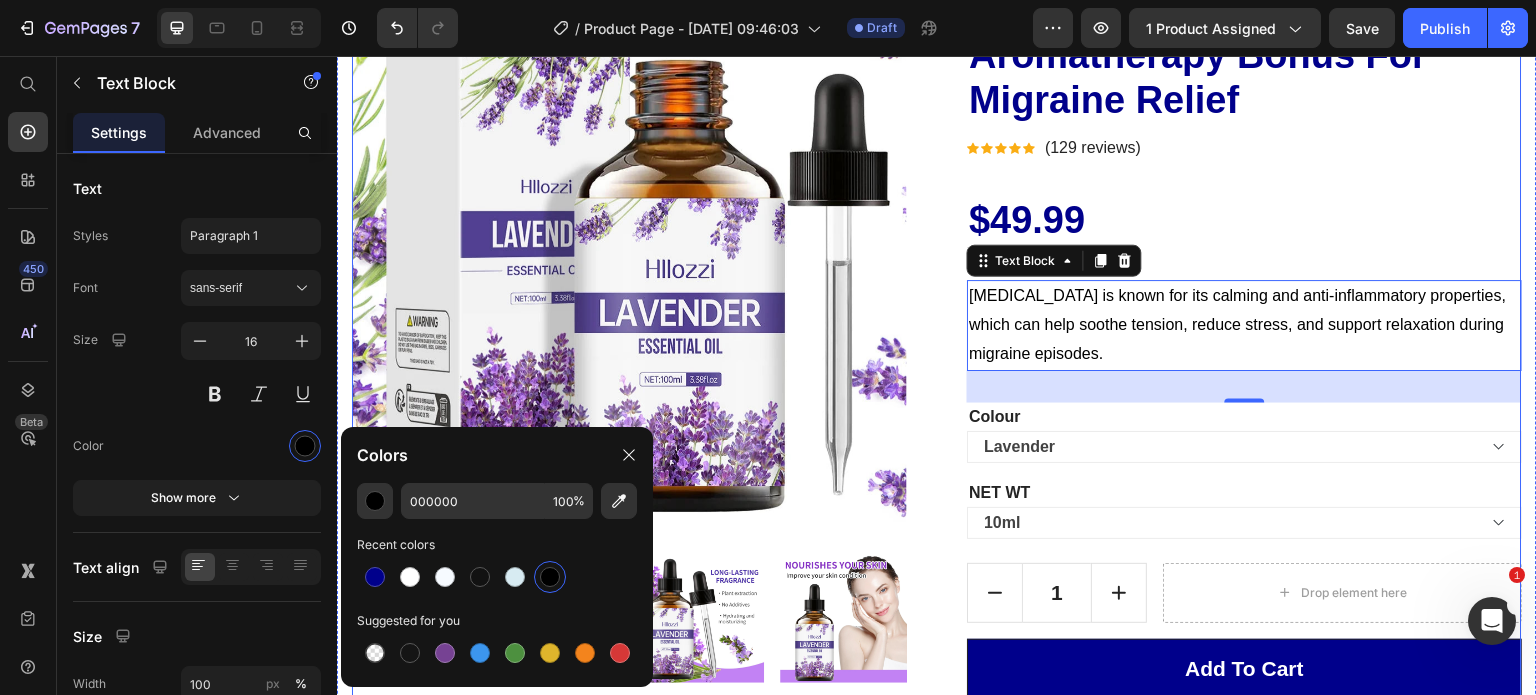 scroll, scrollTop: 392, scrollLeft: 0, axis: vertical 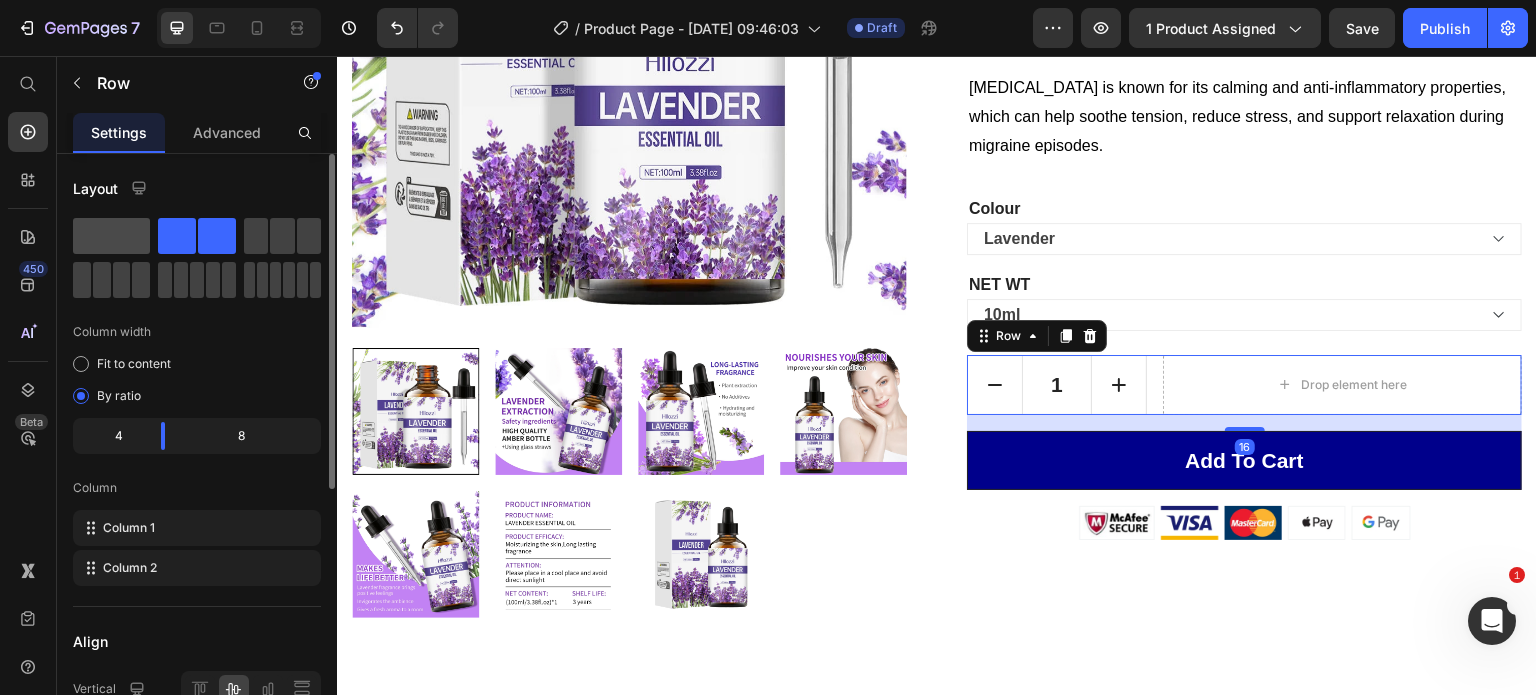 click 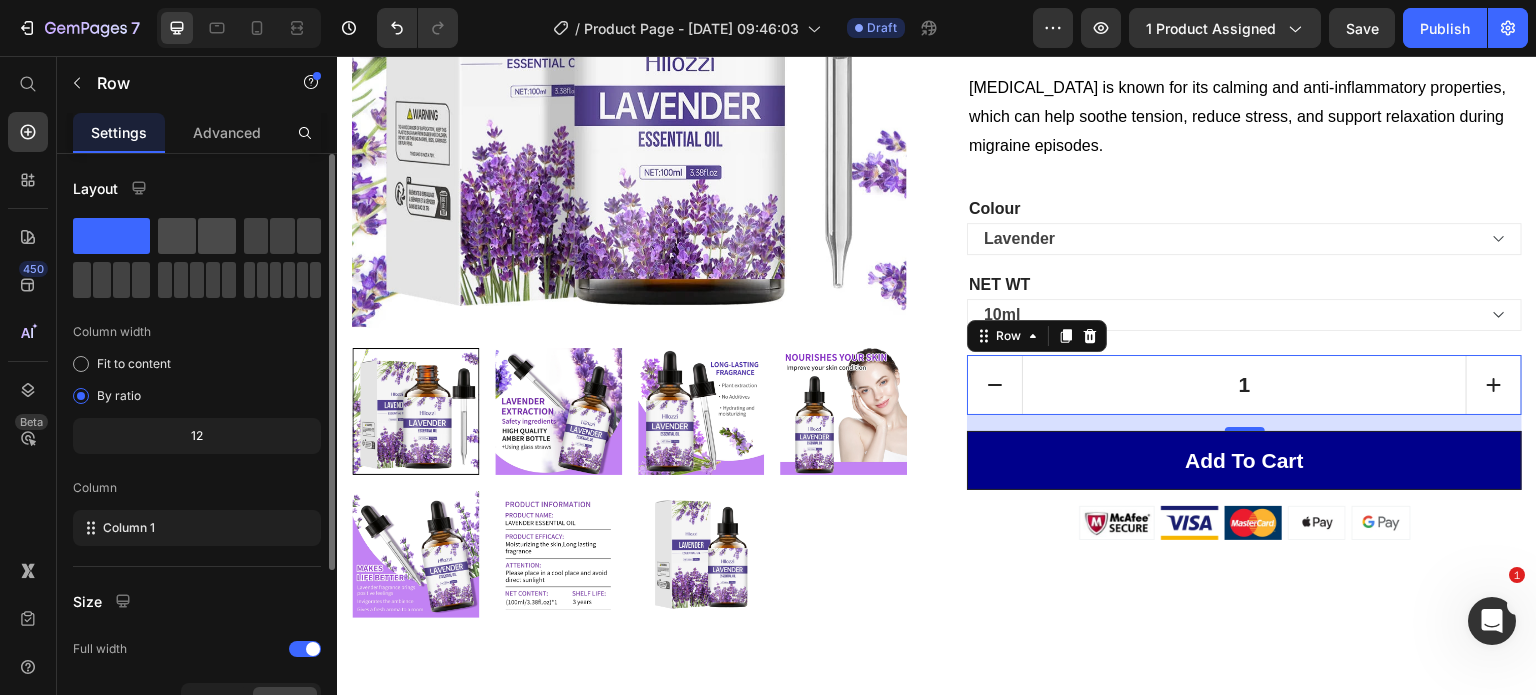 click 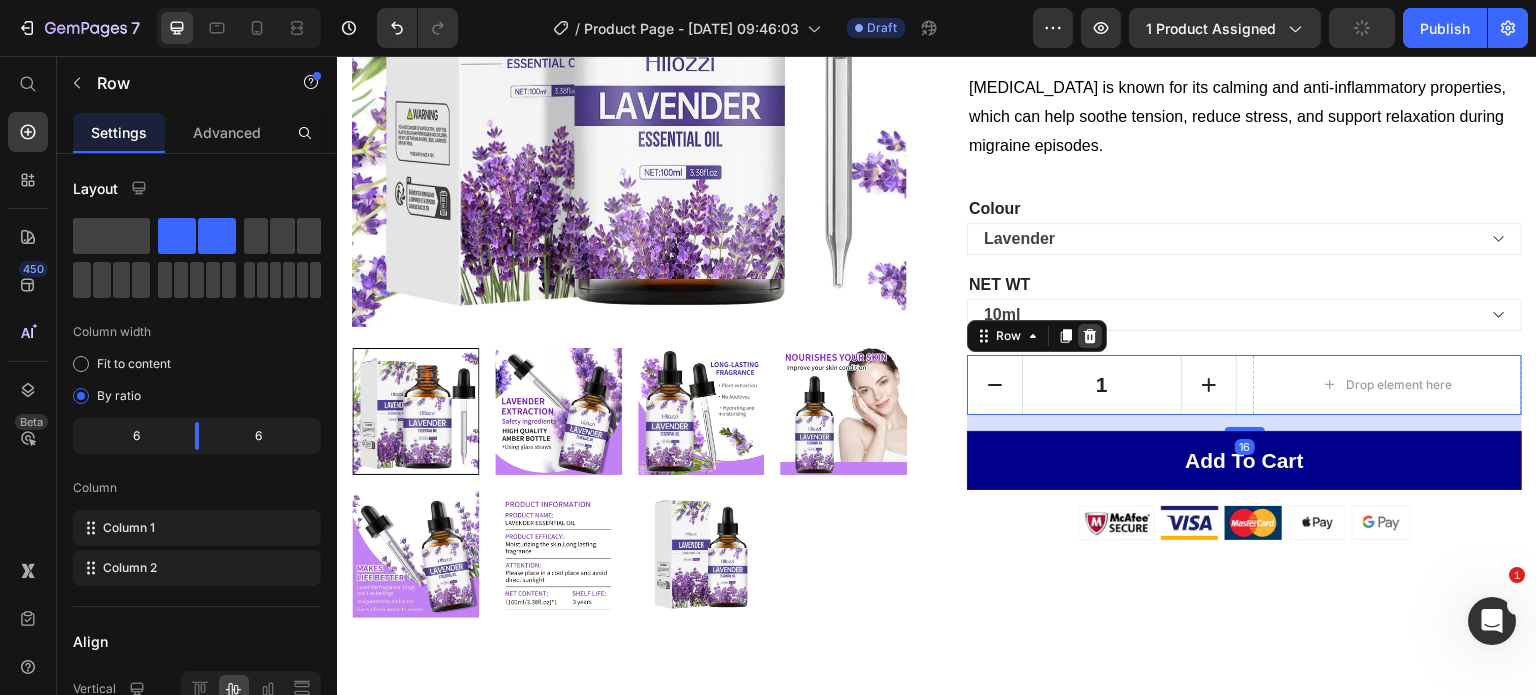 click 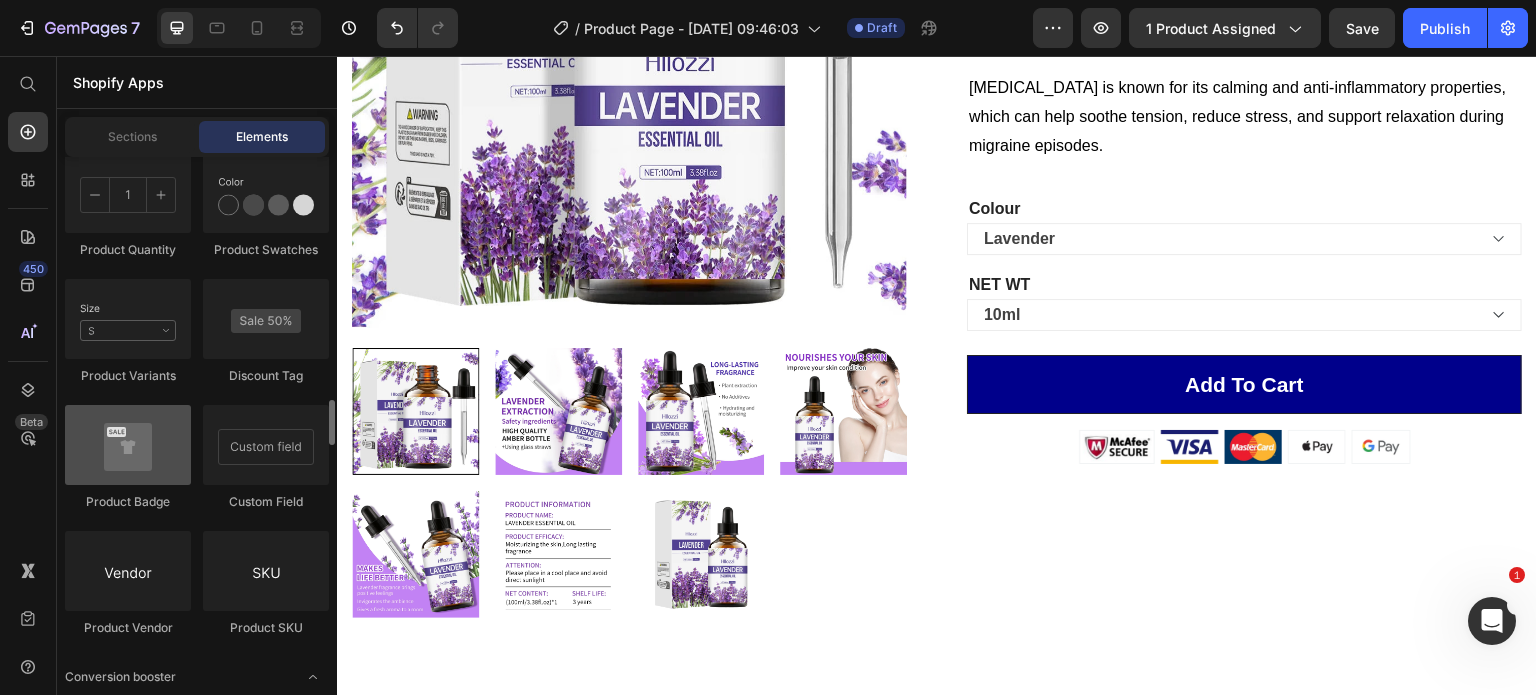 scroll, scrollTop: 3595, scrollLeft: 0, axis: vertical 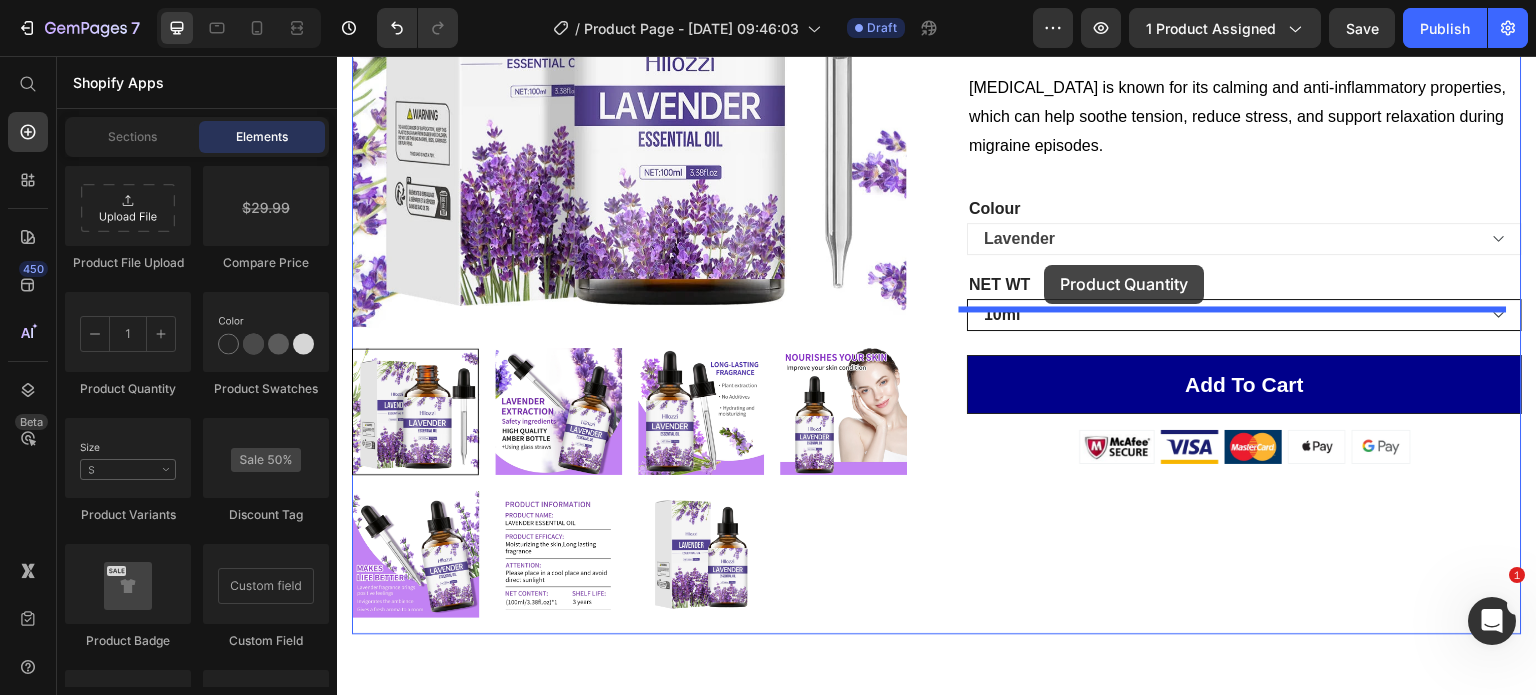 drag, startPoint x: 453, startPoint y: 419, endPoint x: 1045, endPoint y: 266, distance: 611.45154 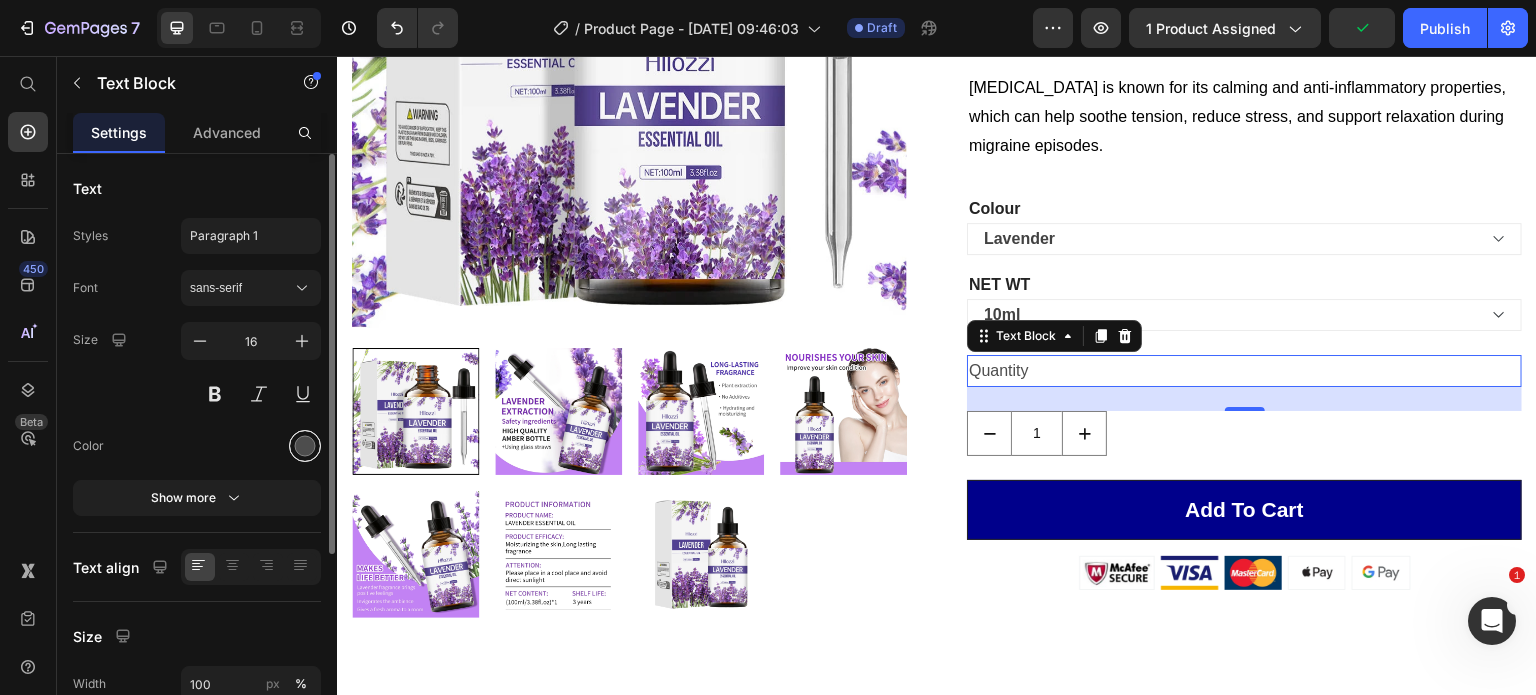 click at bounding box center [305, 446] 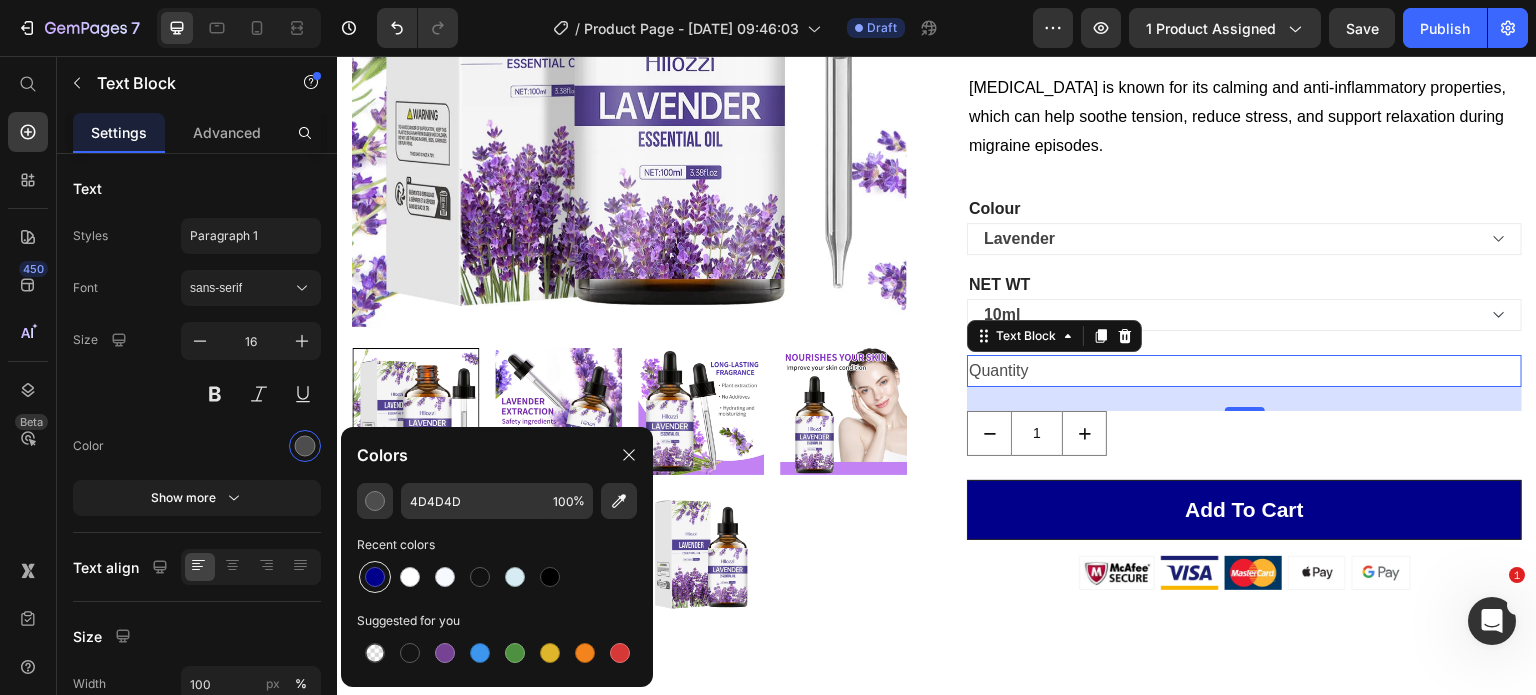 click at bounding box center [375, 577] 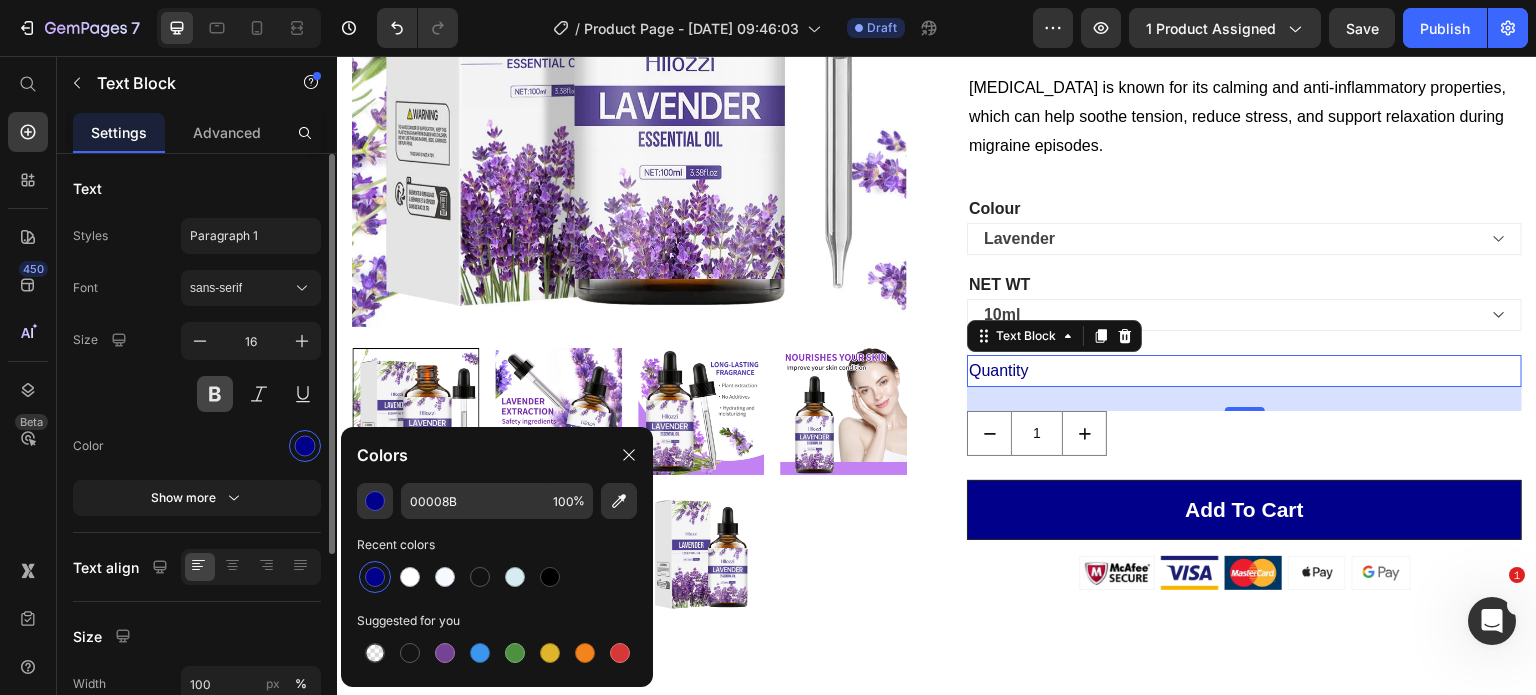 click at bounding box center (215, 394) 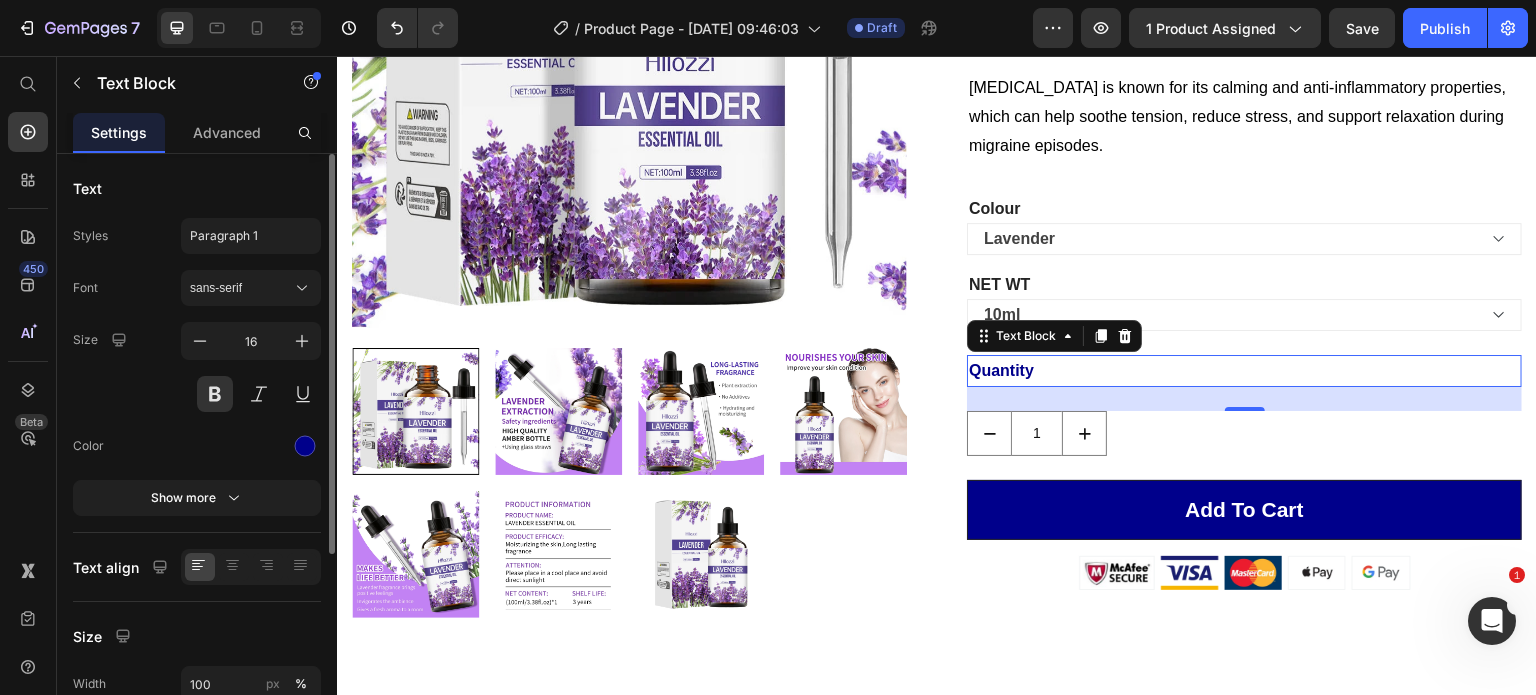 click on "Size 16" at bounding box center [197, 367] 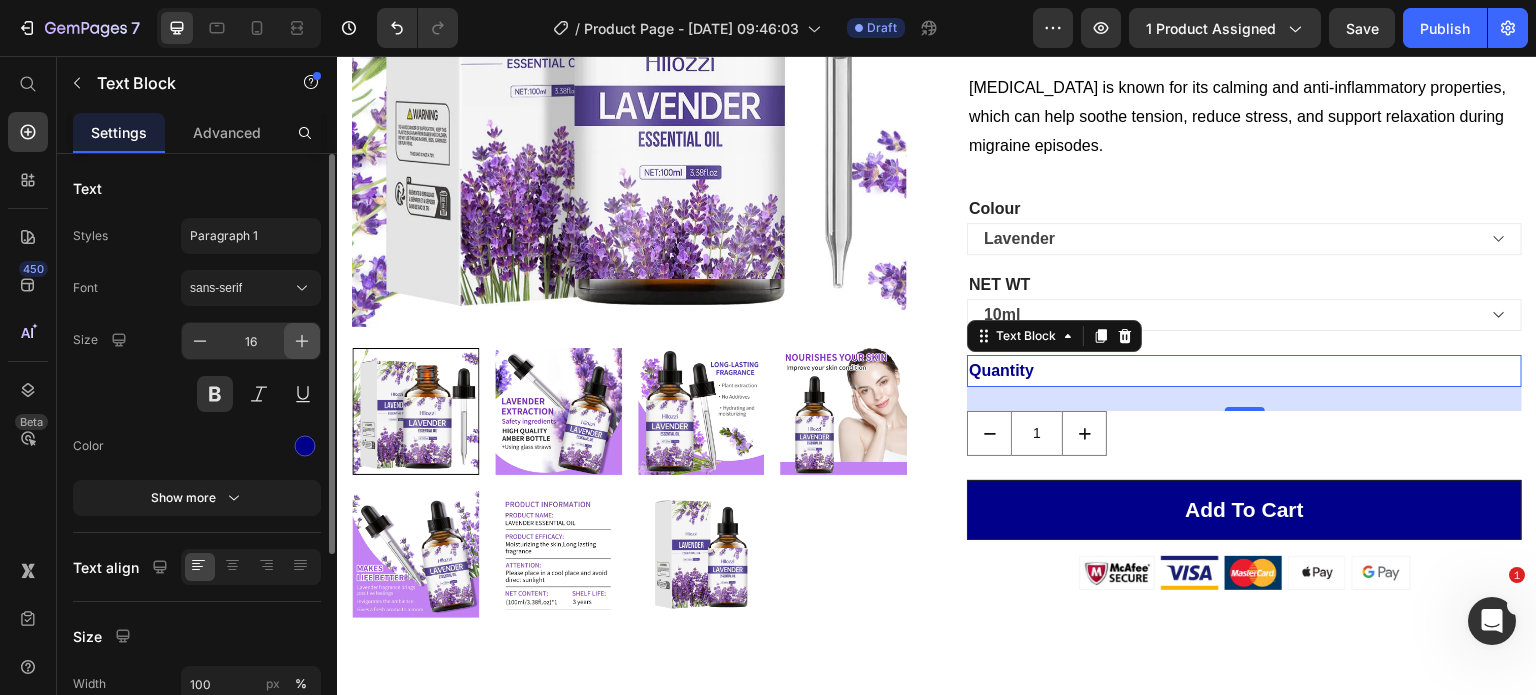 click 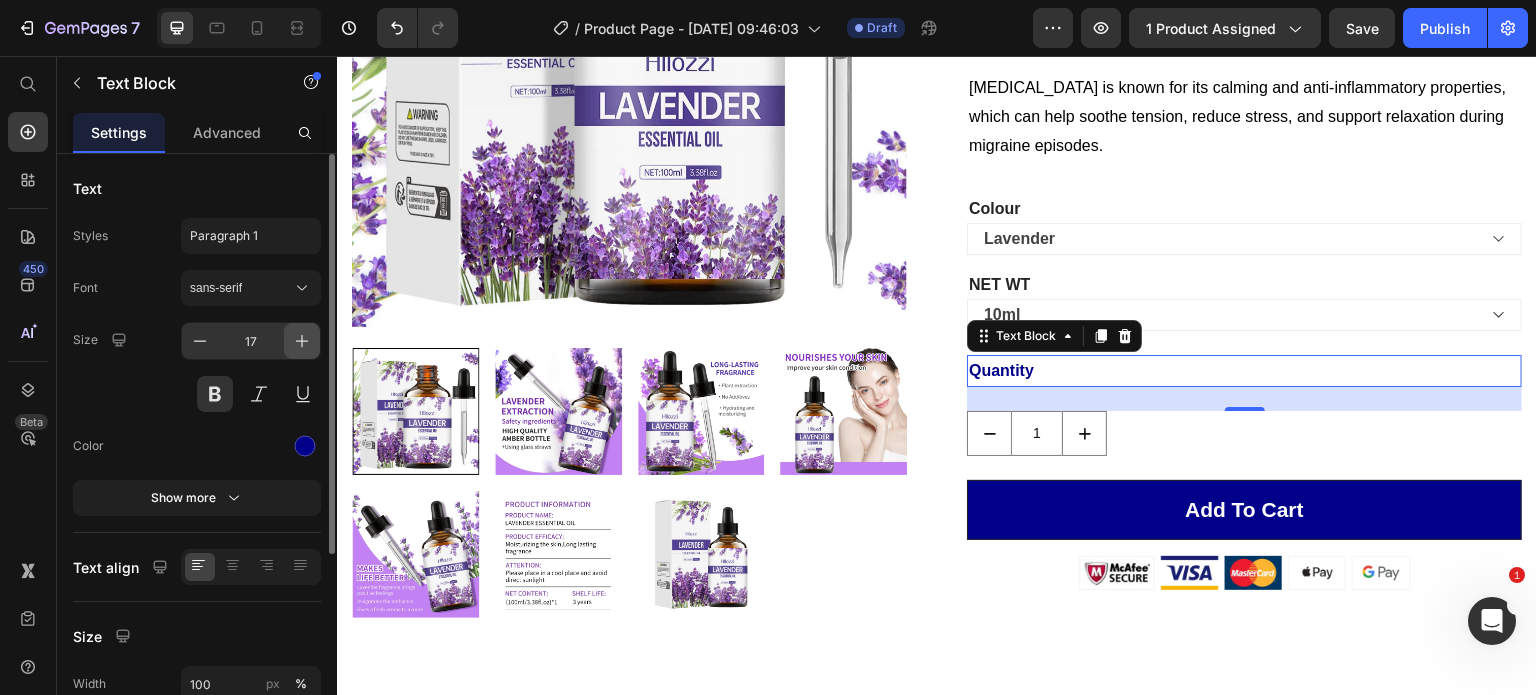 click 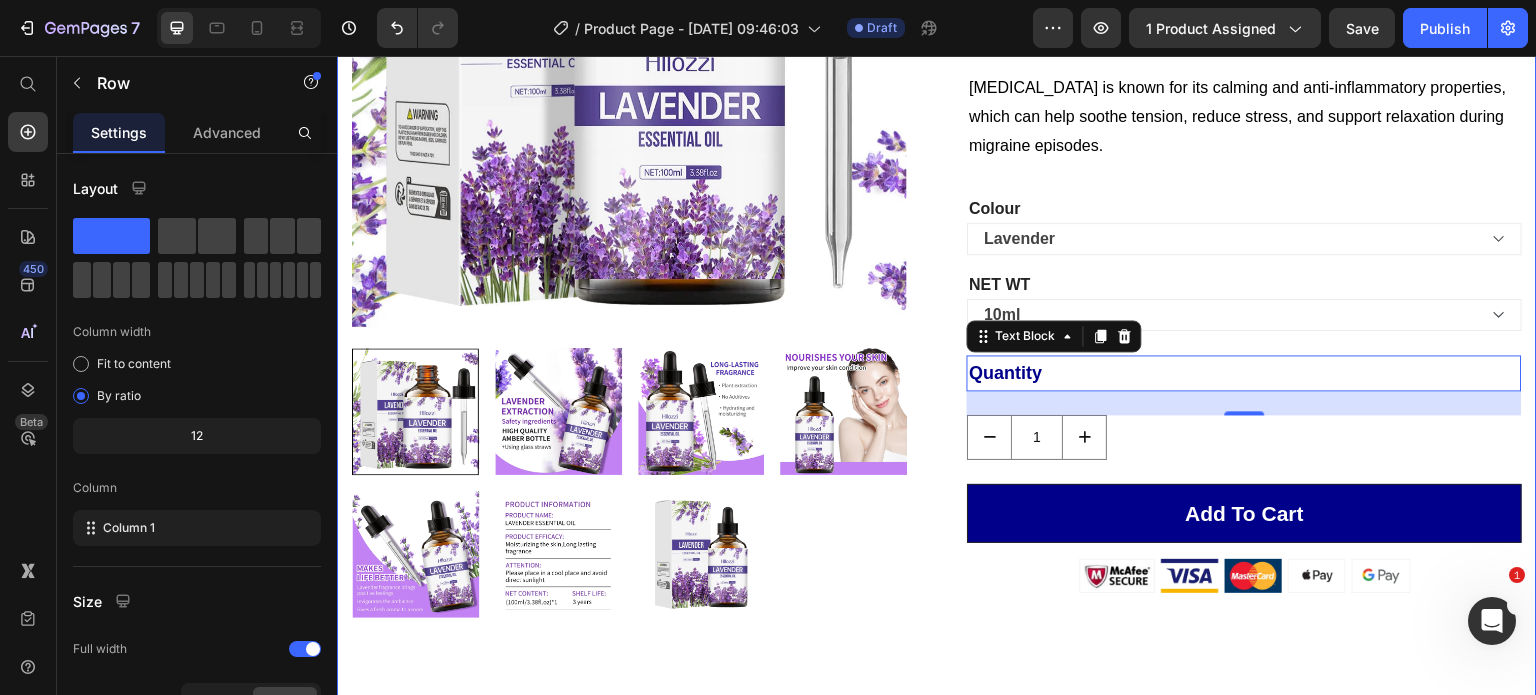 click on "Product Images Lavender Oil Aromatherapy Bonus For Migraine Relief (P) Title                Icon                Icon                Icon                Icon                Icon Icon List Hoz (129 reviews) Text block Row $49.99 (P) Price                Title Line Row Lavender oil is known for its calming and anti-inflammatory properties, which can help soothe tension, reduce stress, and support relaxation during migraine episodes. Text Block Colour Lavender NET WT 10ml (P) Variants & Swatches Quantity Text Block   24 1 Product Quantity add to cart (P) Cart Button Image Product Row" at bounding box center [937, 205] 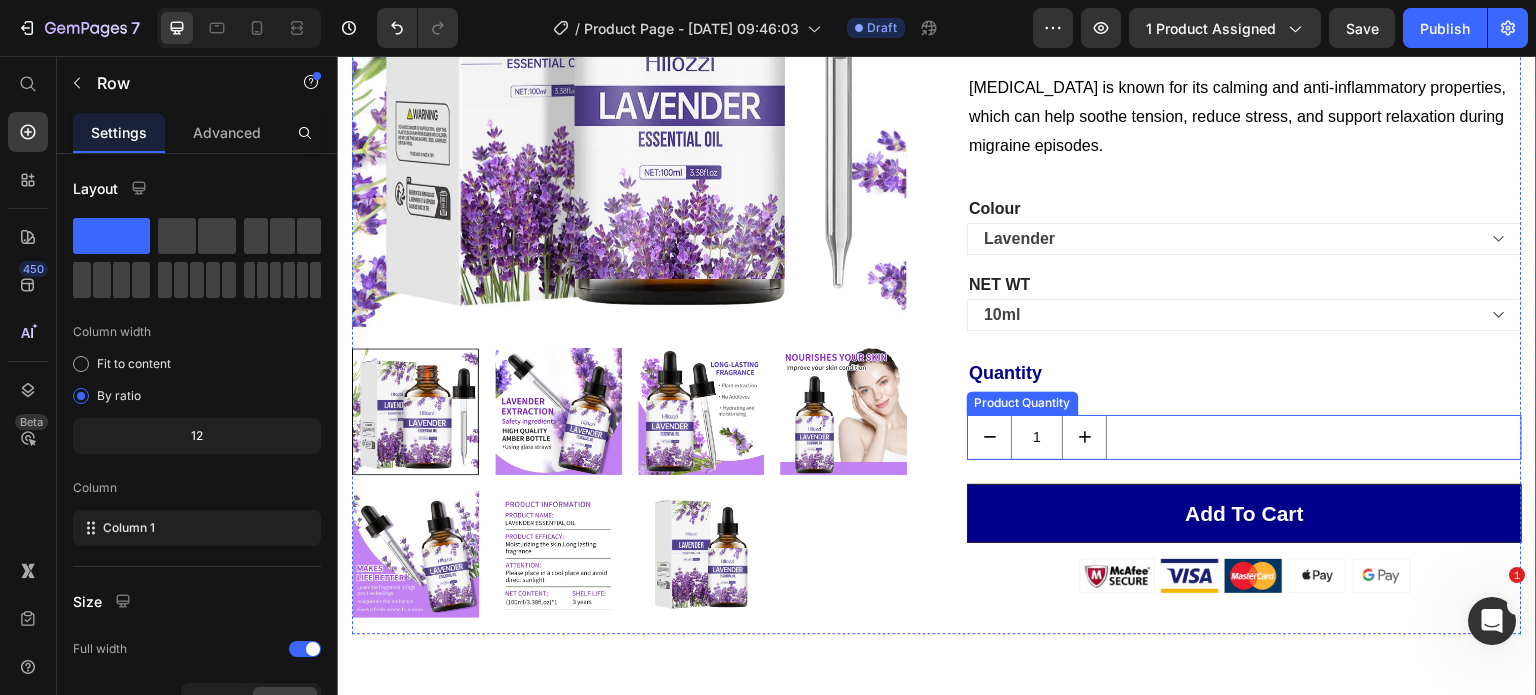 click on "1" at bounding box center (1037, 437) 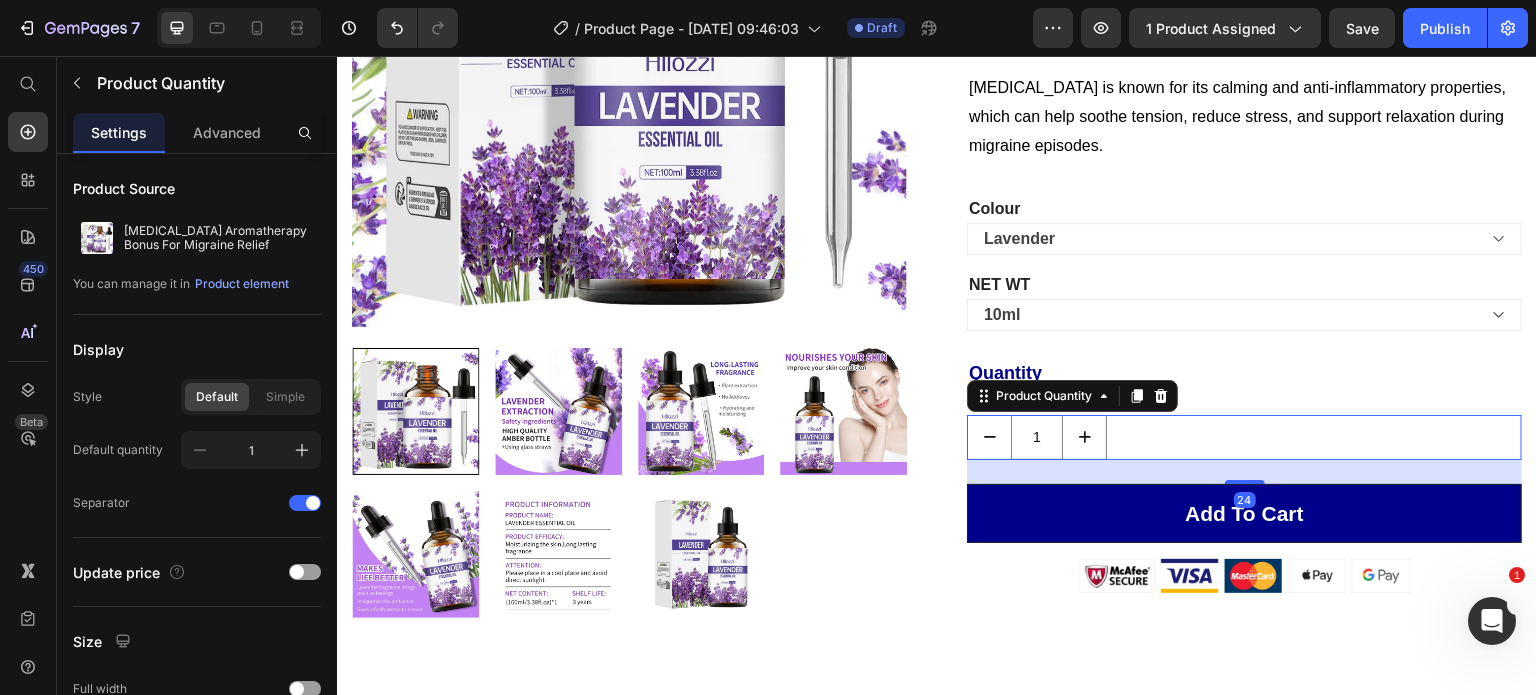click on "1" at bounding box center [1037, 437] 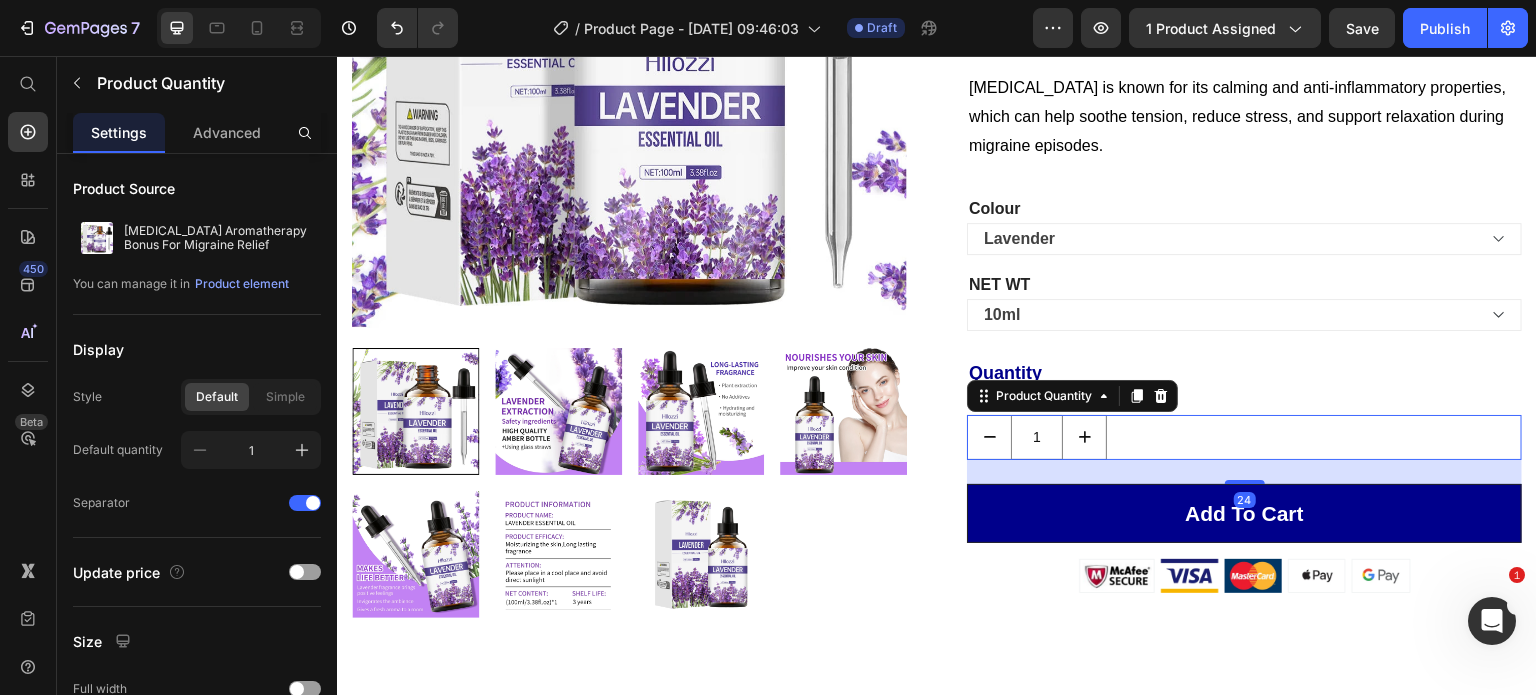 click on "1" at bounding box center (1037, 437) 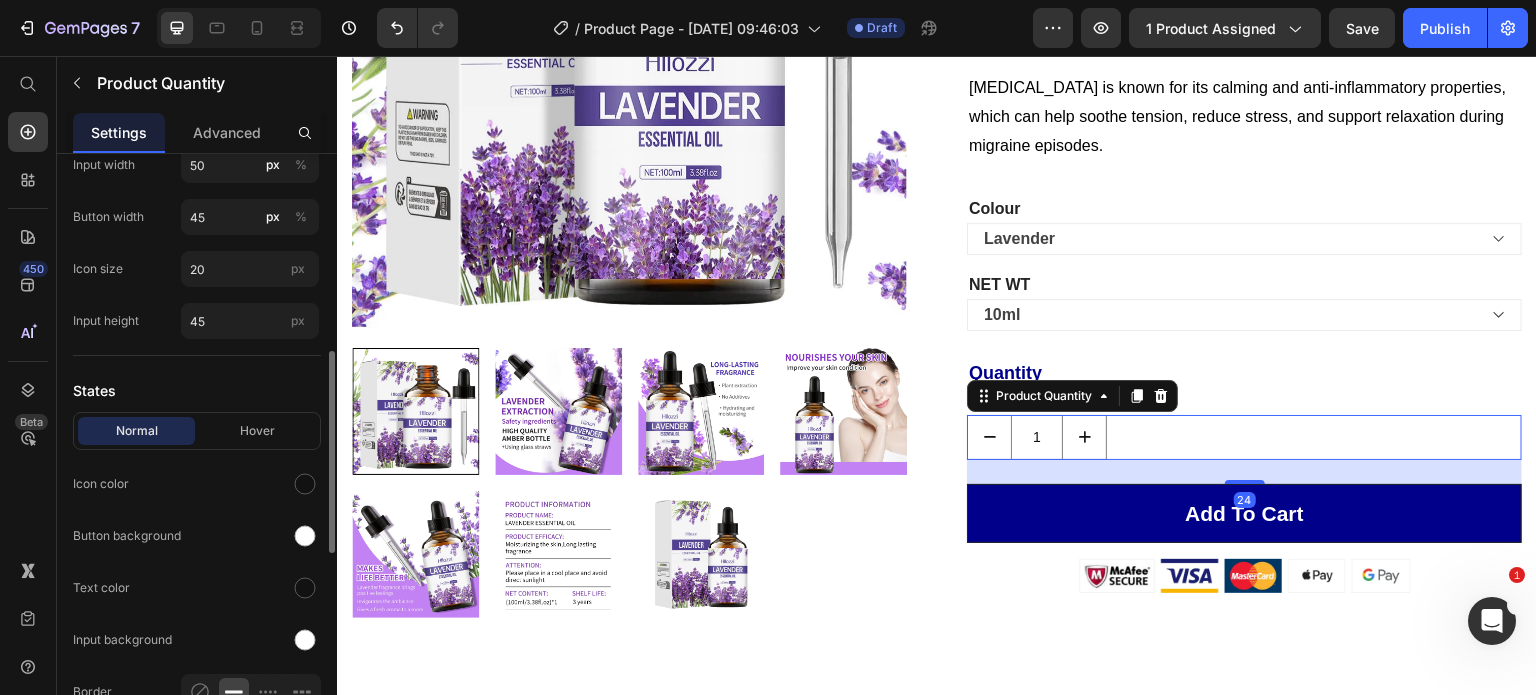 scroll, scrollTop: 578, scrollLeft: 0, axis: vertical 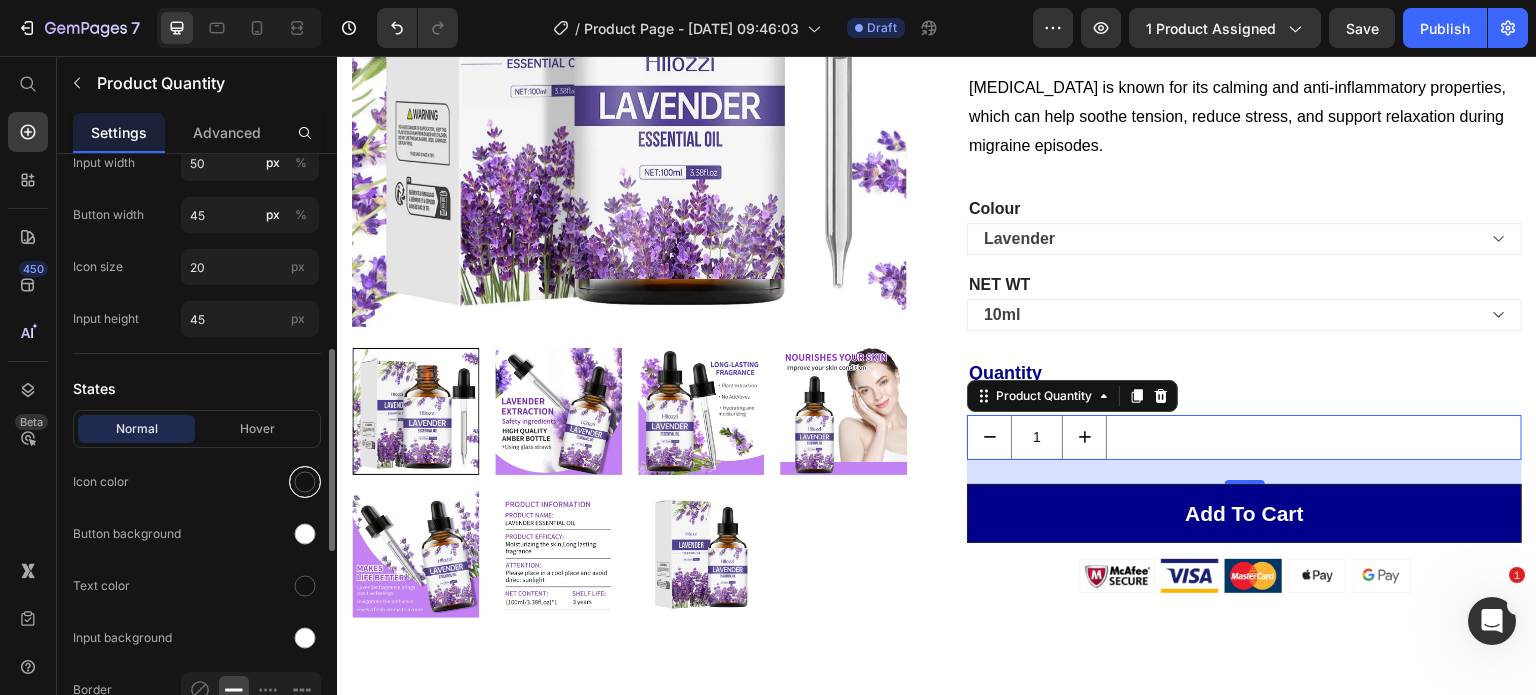 click at bounding box center [305, 482] 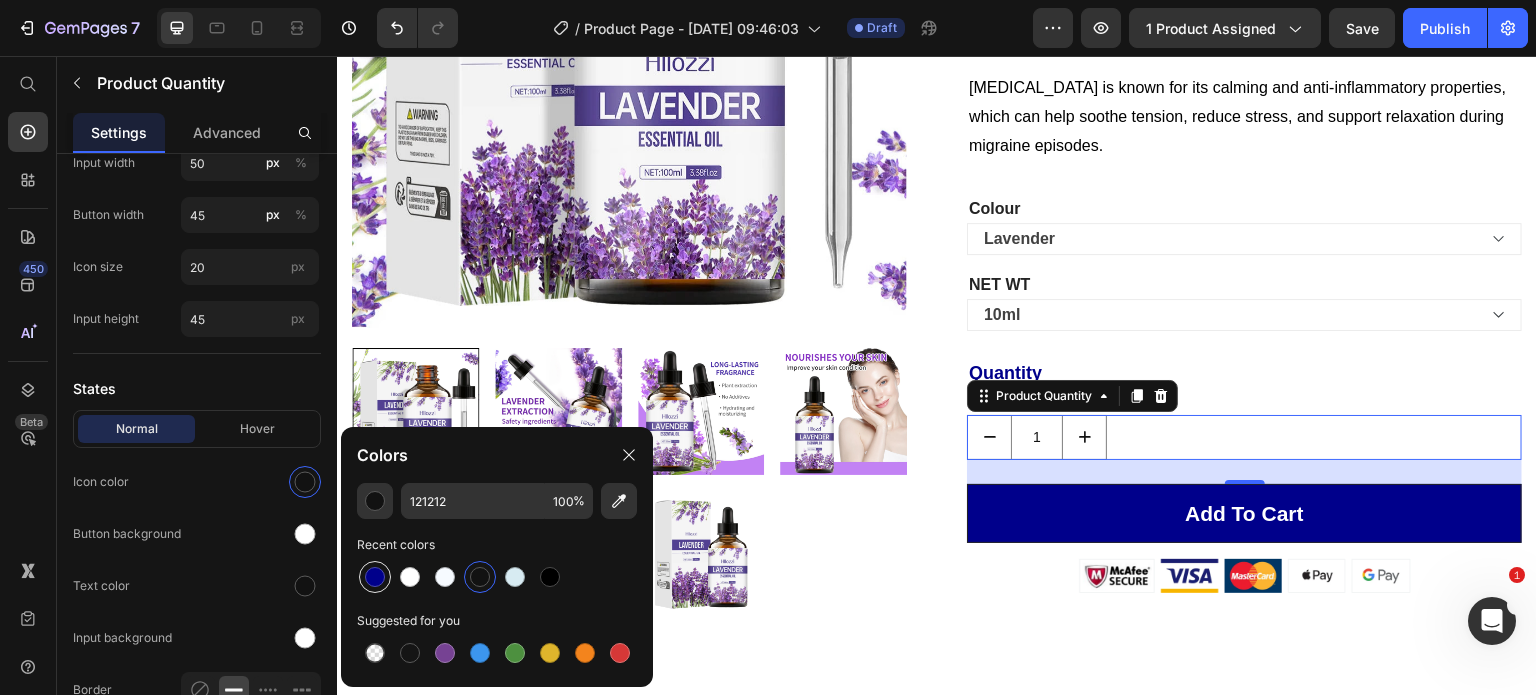 click at bounding box center (375, 577) 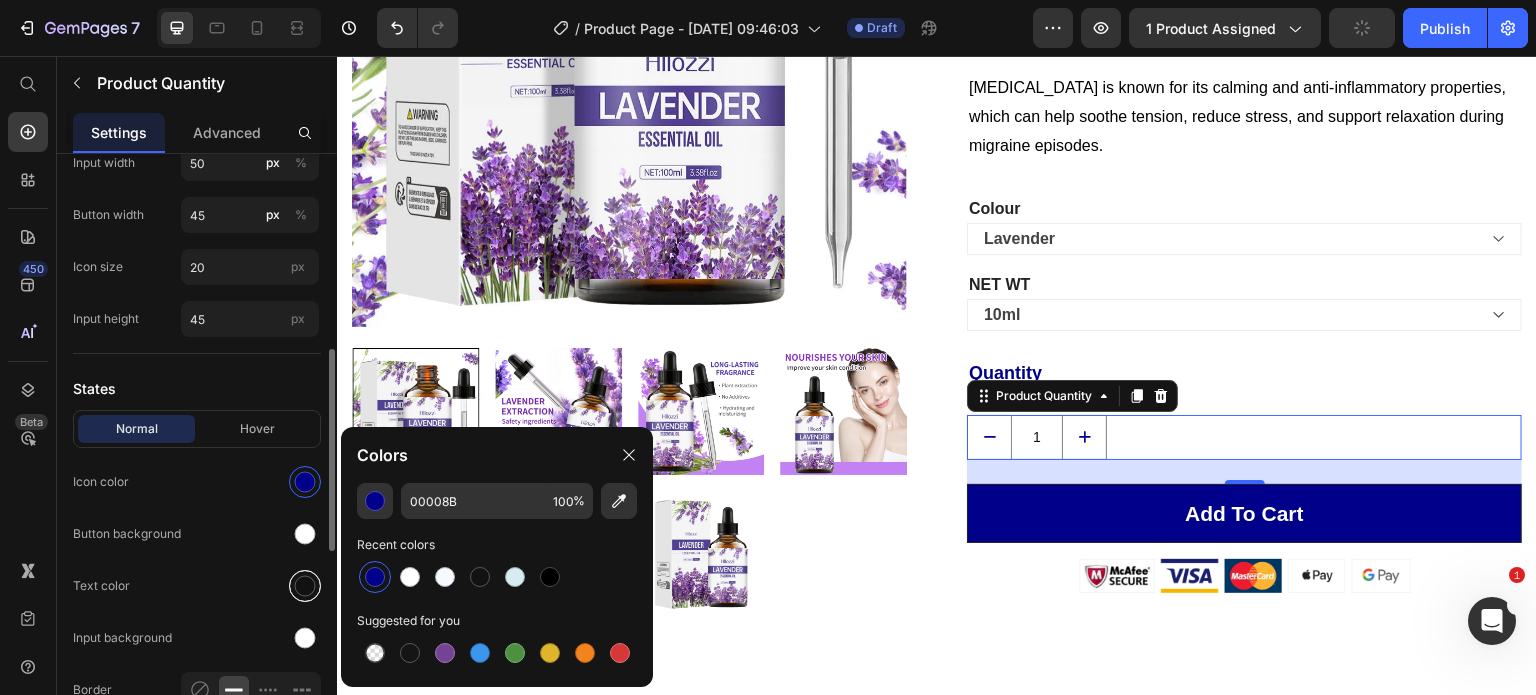 click at bounding box center [305, 586] 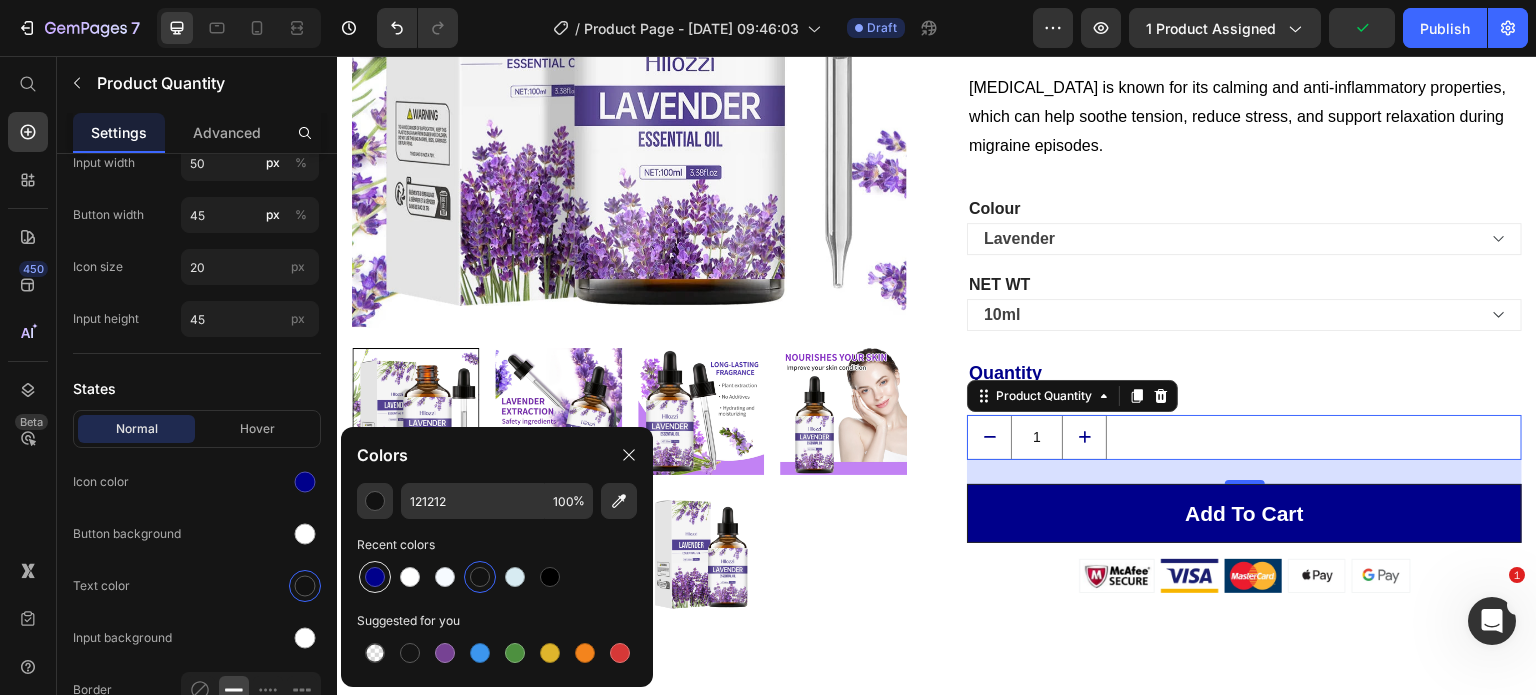 click at bounding box center [375, 577] 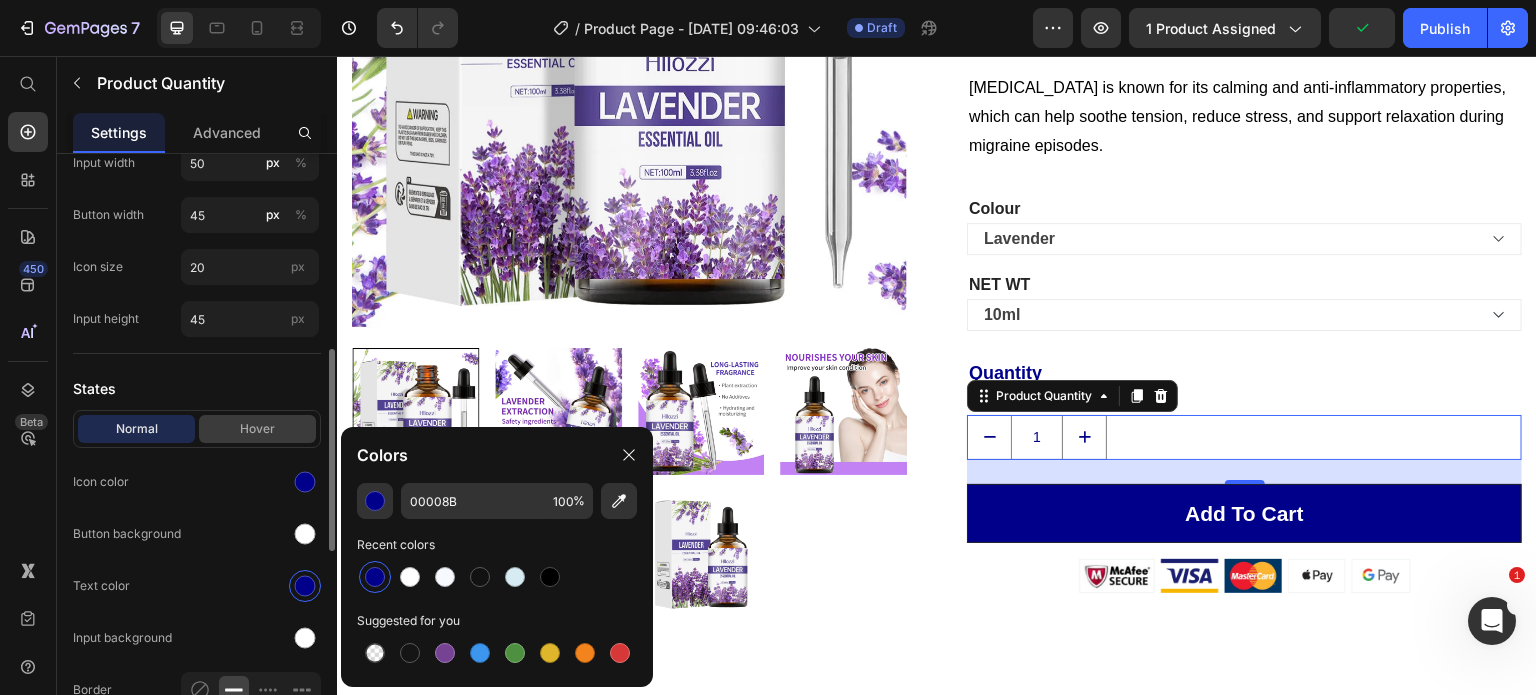 click on "Hover" at bounding box center (257, 429) 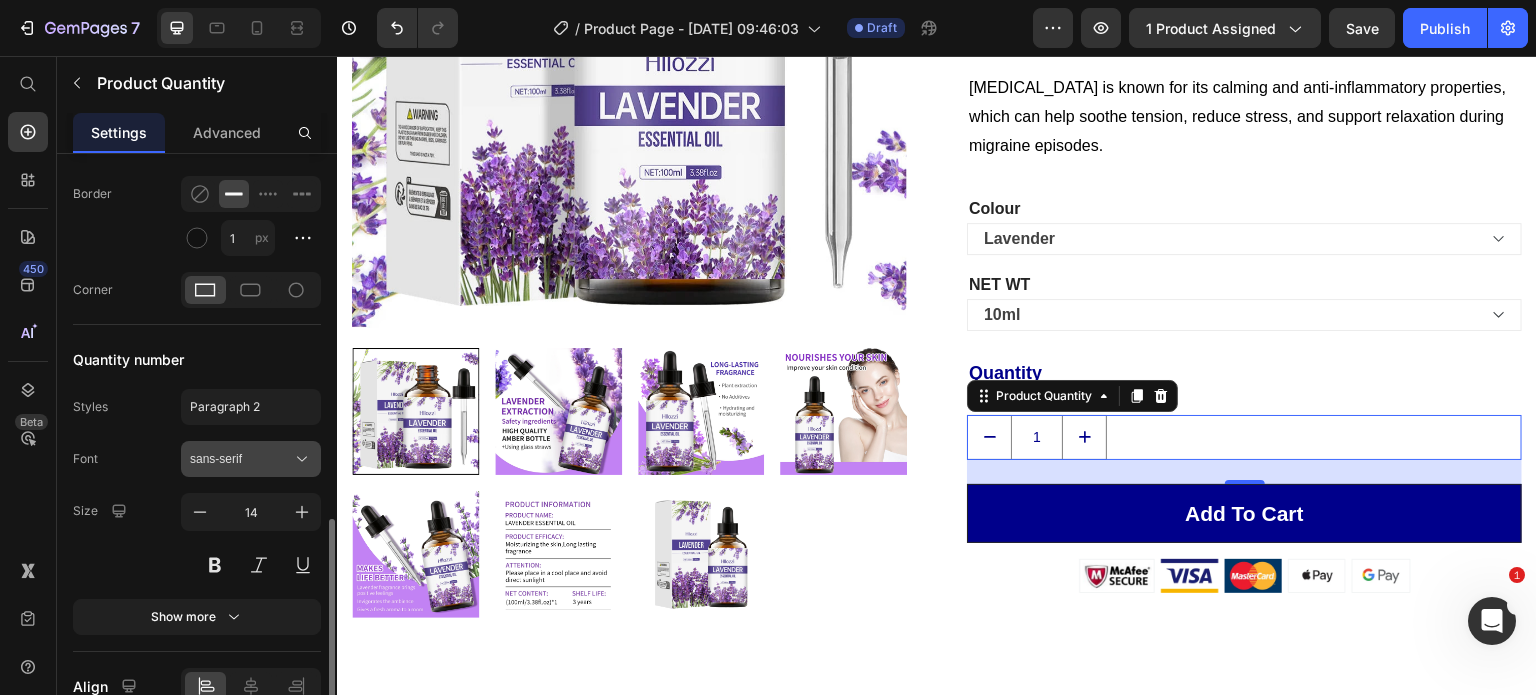 scroll, scrollTop: 1076, scrollLeft: 0, axis: vertical 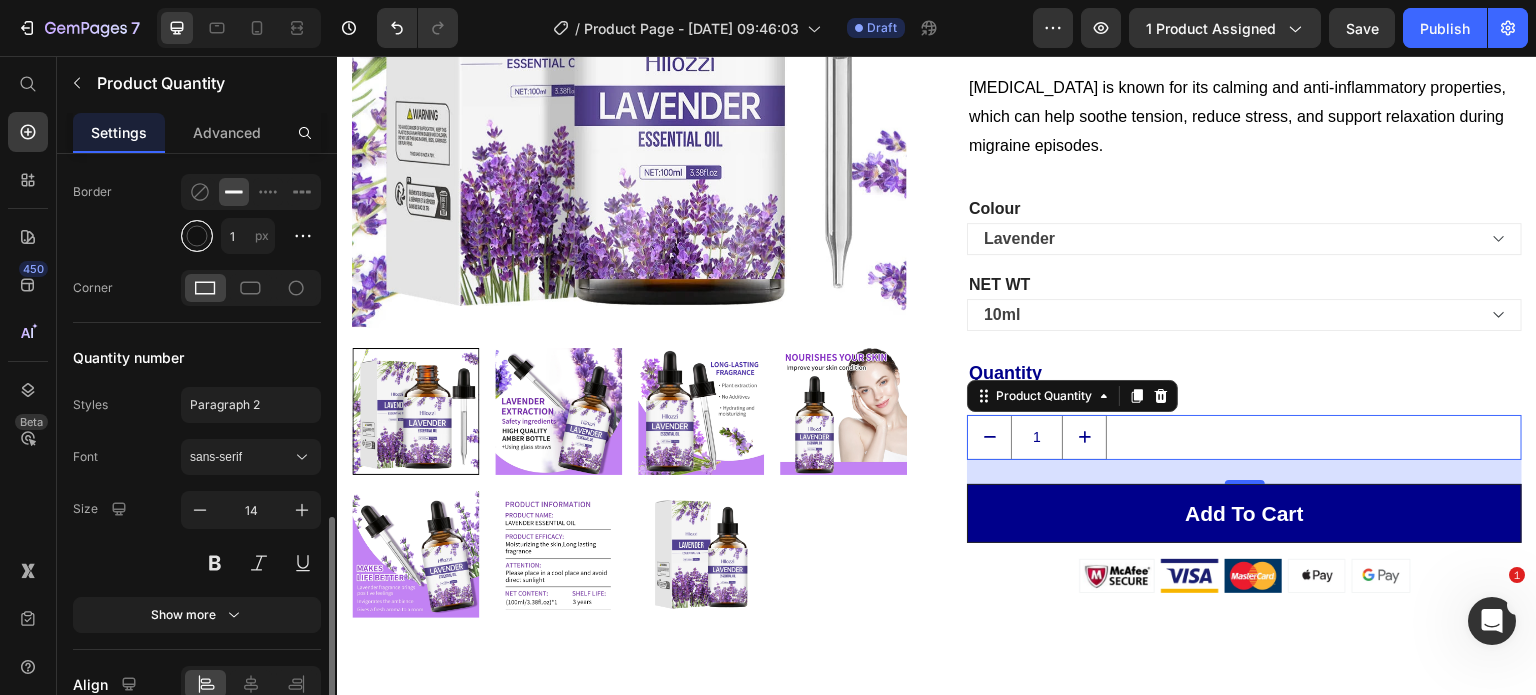 click at bounding box center [197, 236] 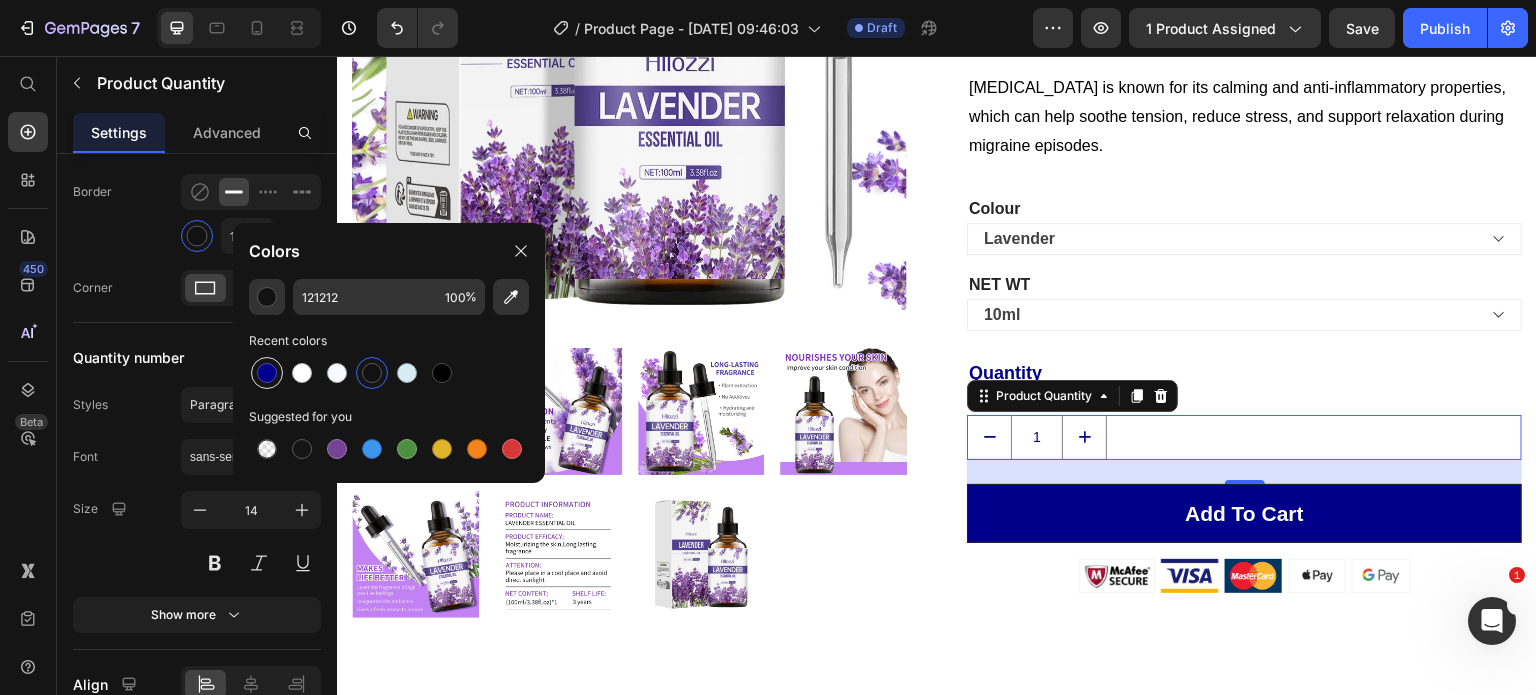 click at bounding box center (267, 373) 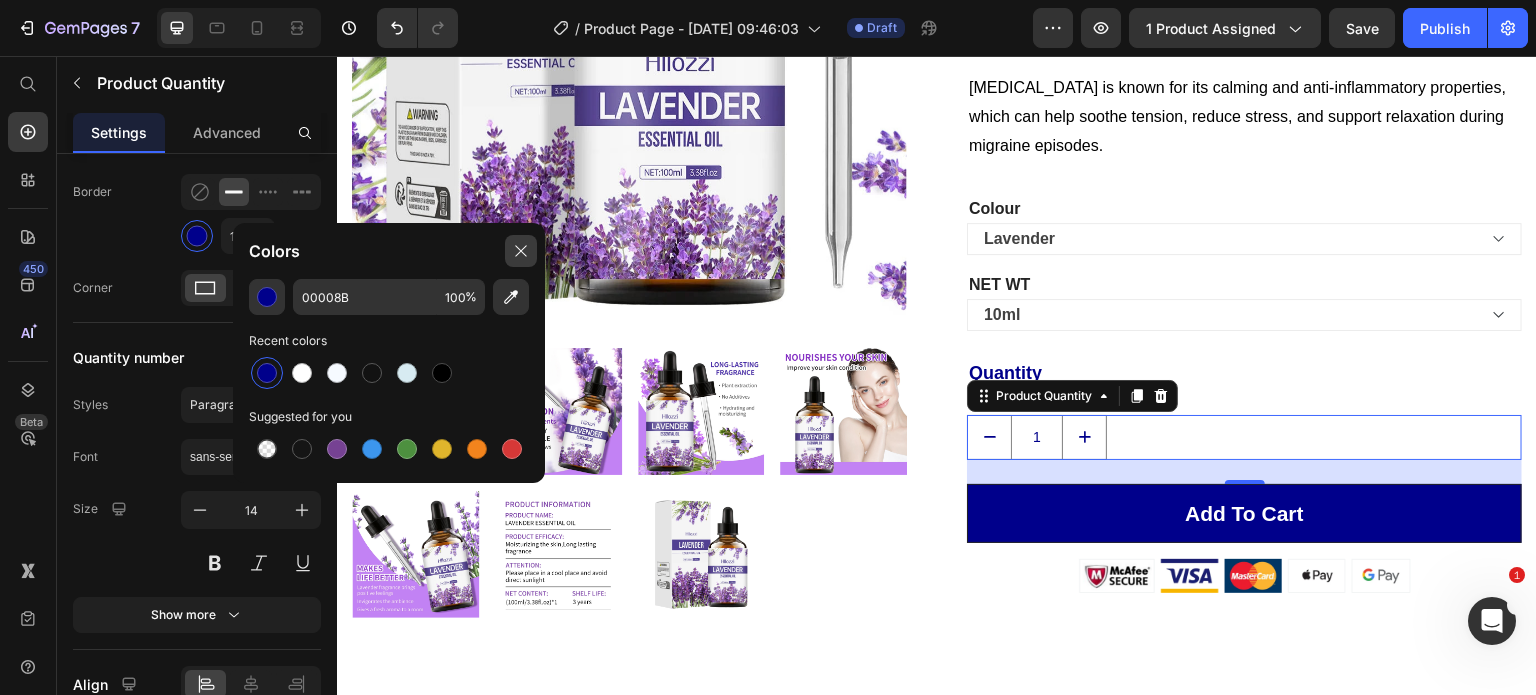click at bounding box center [521, 251] 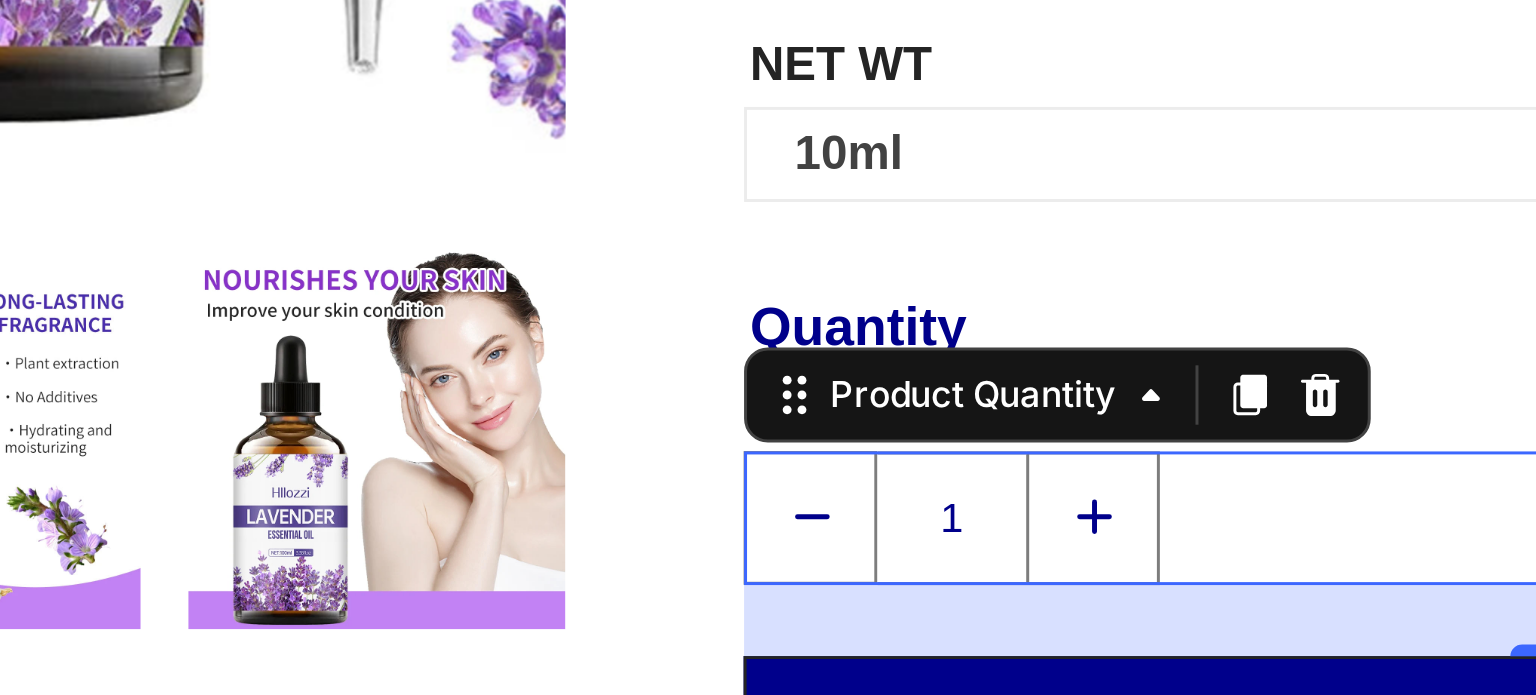 click on "Product Images Lavender Oil Aromatherapy Bonus For Migraine Relief (P) Title                Icon                Icon                Icon                Icon                Icon Icon List Hoz (129 reviews) Text block Row $49.99 (P) Price                Title Line Row Lavender oil is known for its calming and anti-inflammatory properties, which can help soothe tension, reduce stress, and support relaxation during migraine episodes. Text Block Colour Lavender NET WT 10ml (P) Variants & Swatches Quantity Text Block 1 Product Quantity   24 add to cart (P) Cart Button Image Product" at bounding box center (-528, -466) 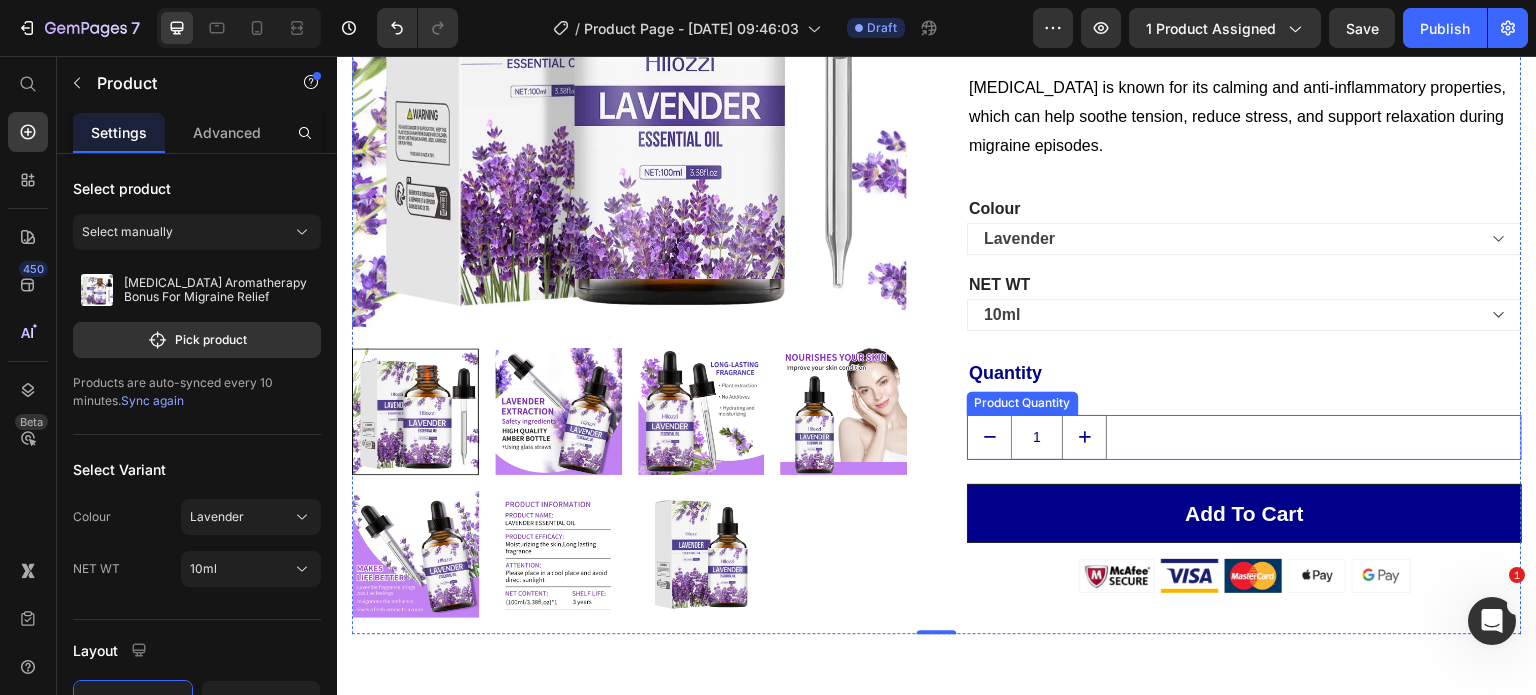 click on "1" at bounding box center (1037, 437) 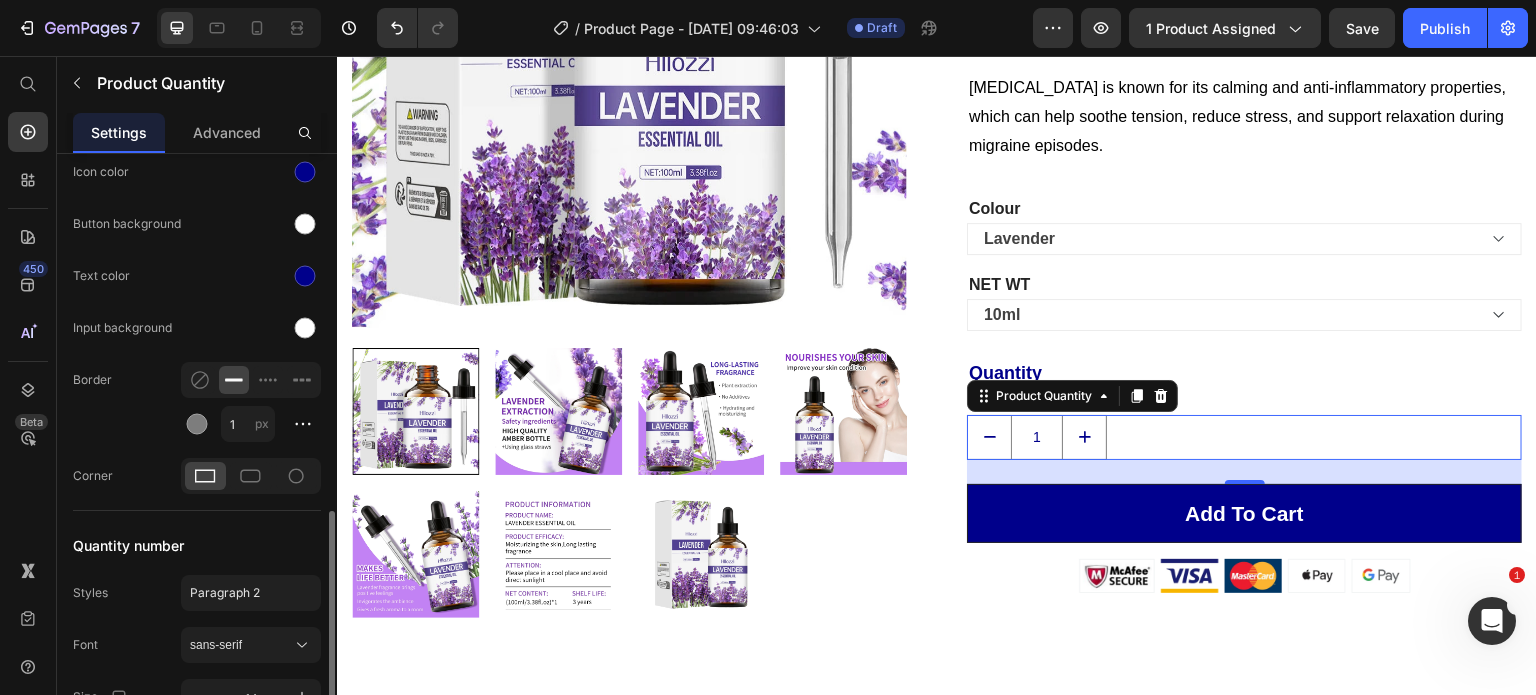 scroll, scrollTop: 873, scrollLeft: 0, axis: vertical 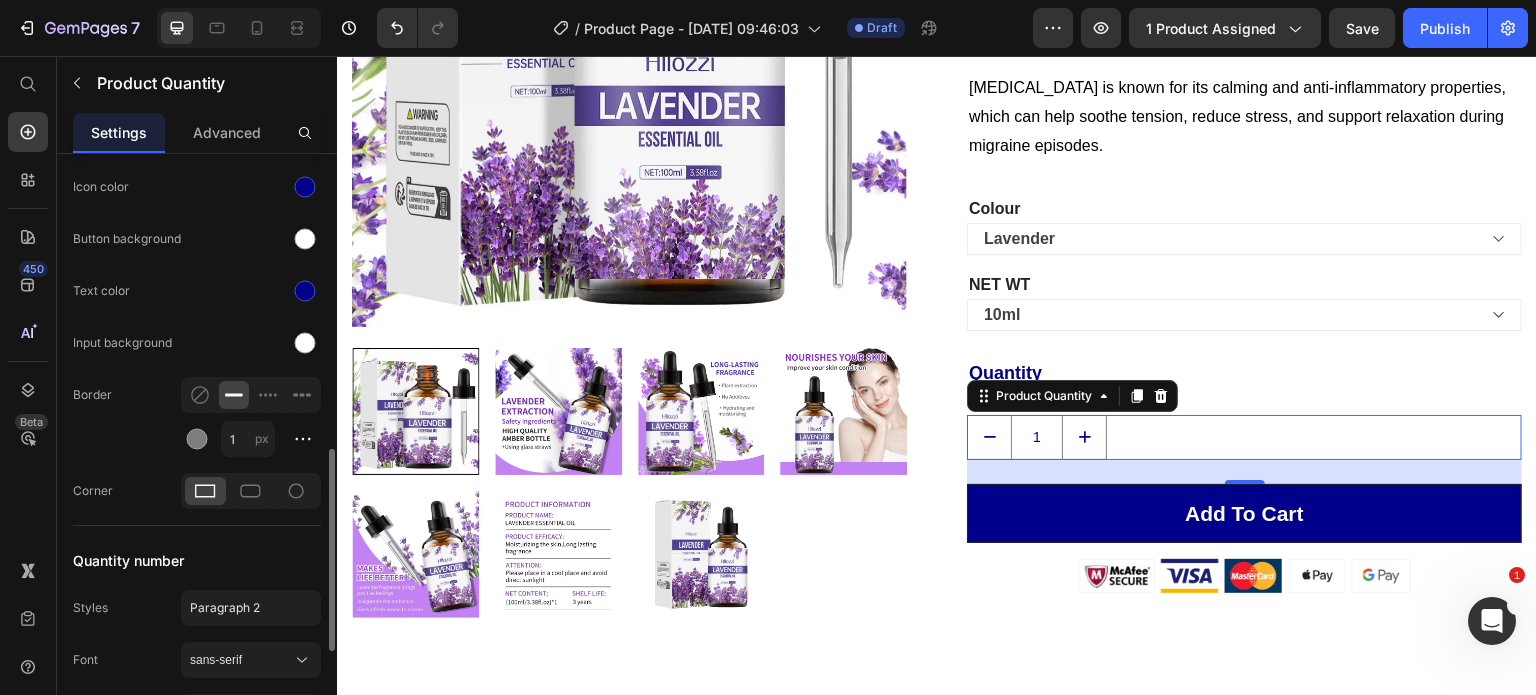 click on "Normal Hover Icon color Button background Text color Input background Border 1 px Corner" 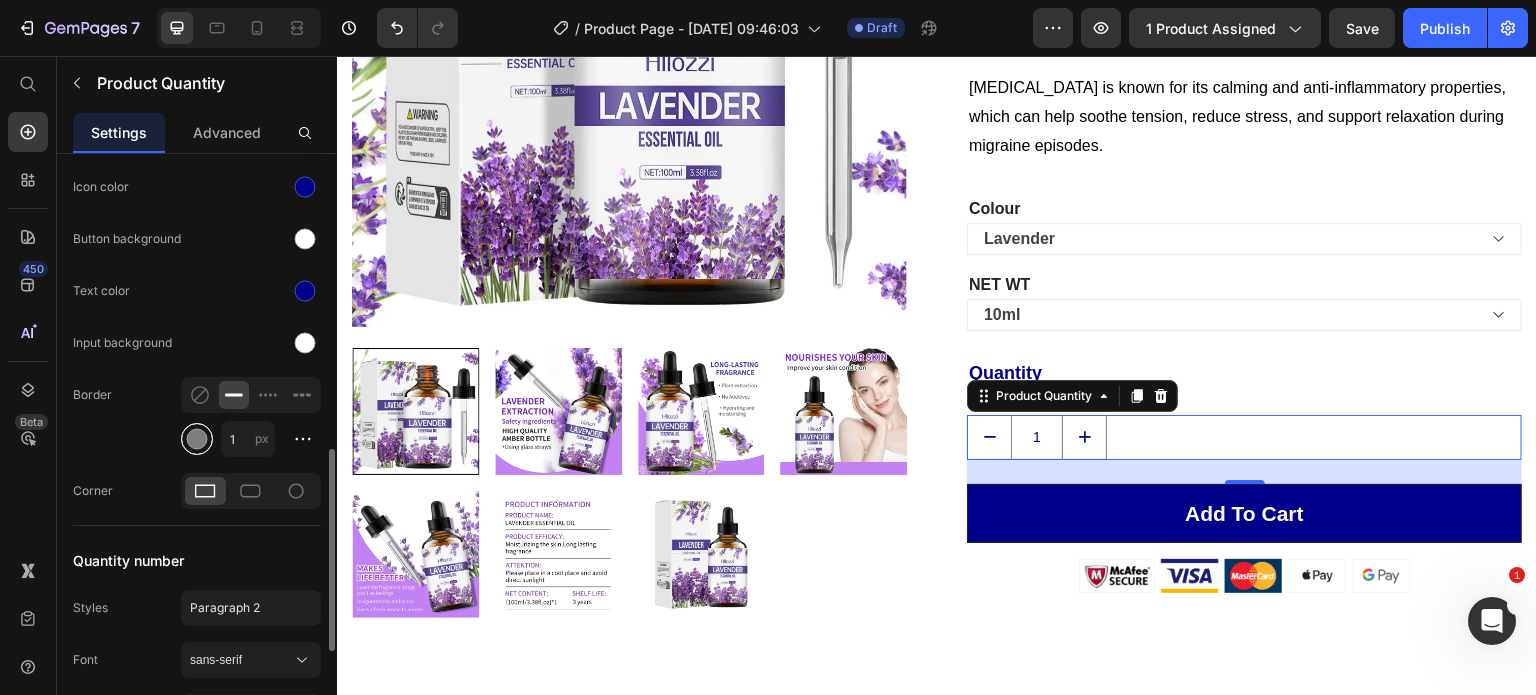 click at bounding box center (197, 439) 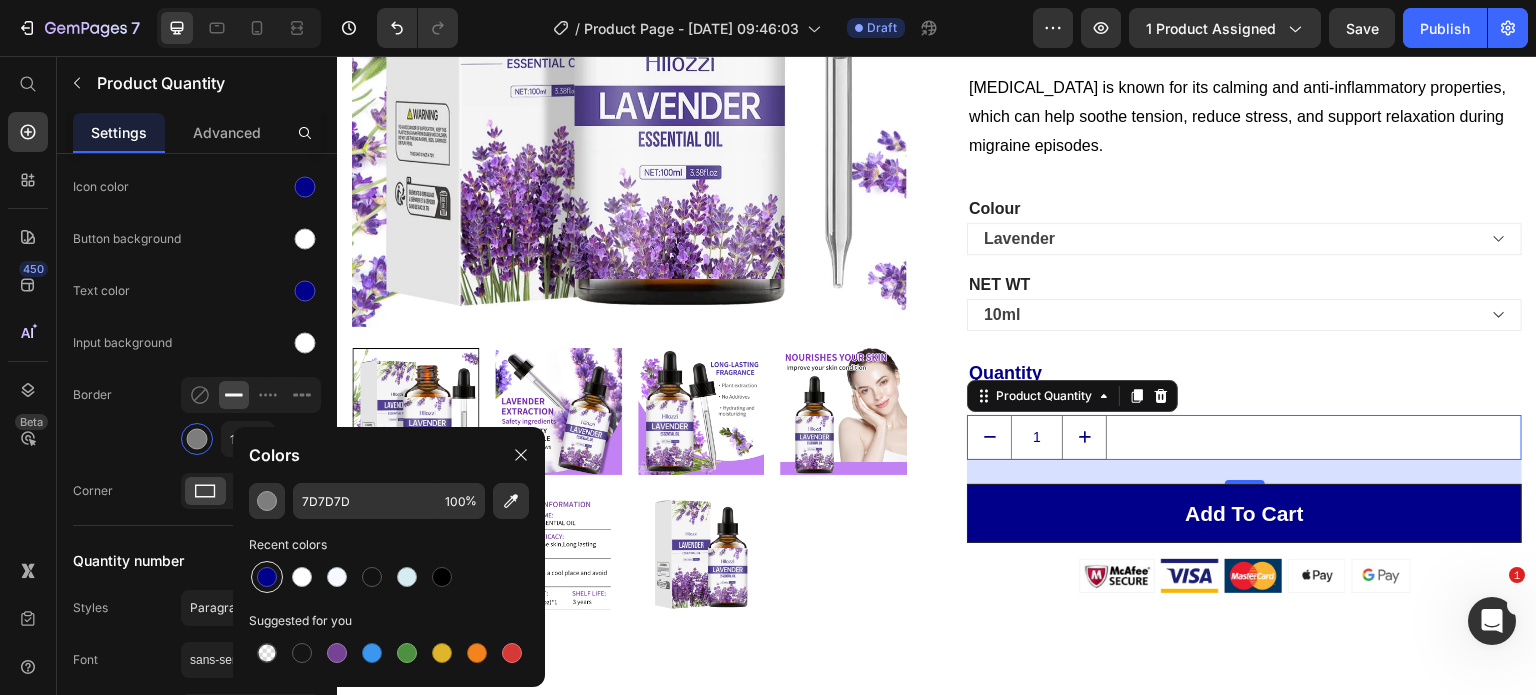 click at bounding box center [267, 577] 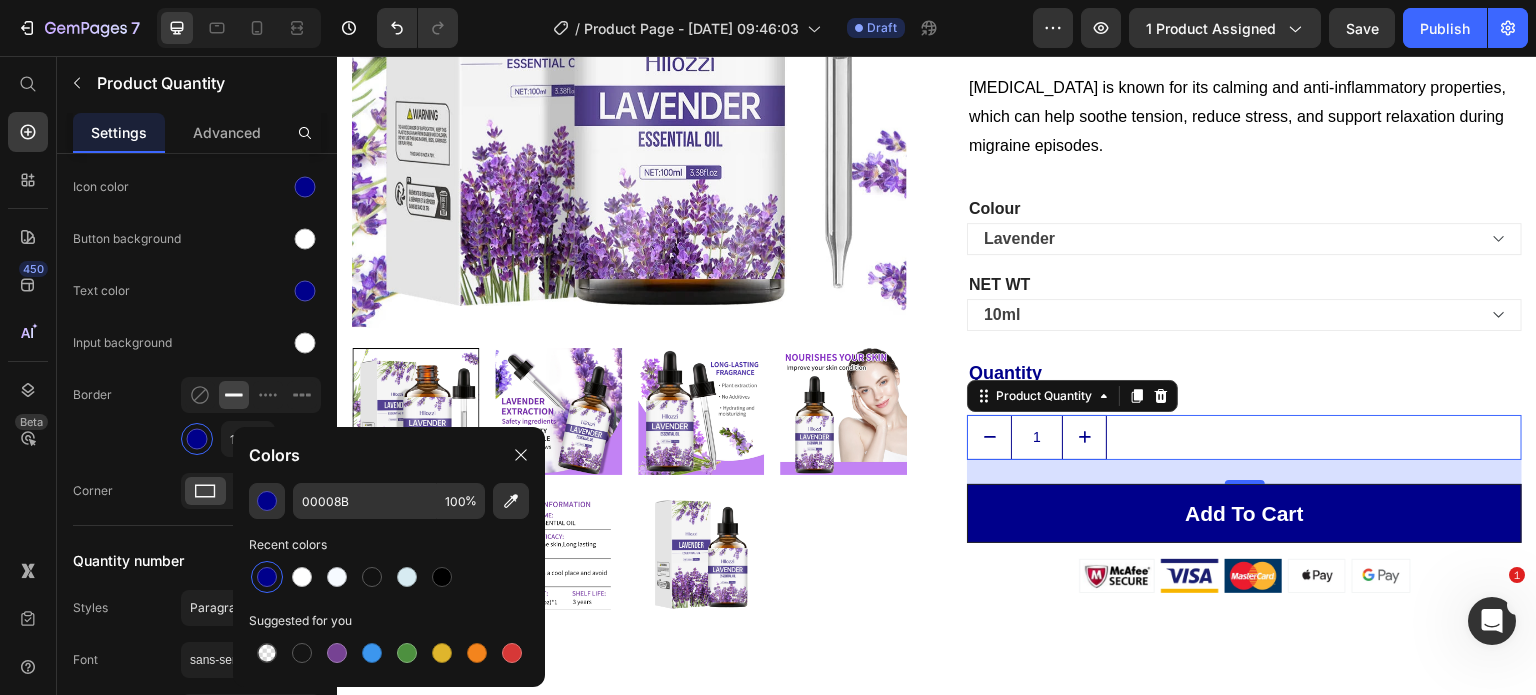 click on "Border" at bounding box center (92, 395) 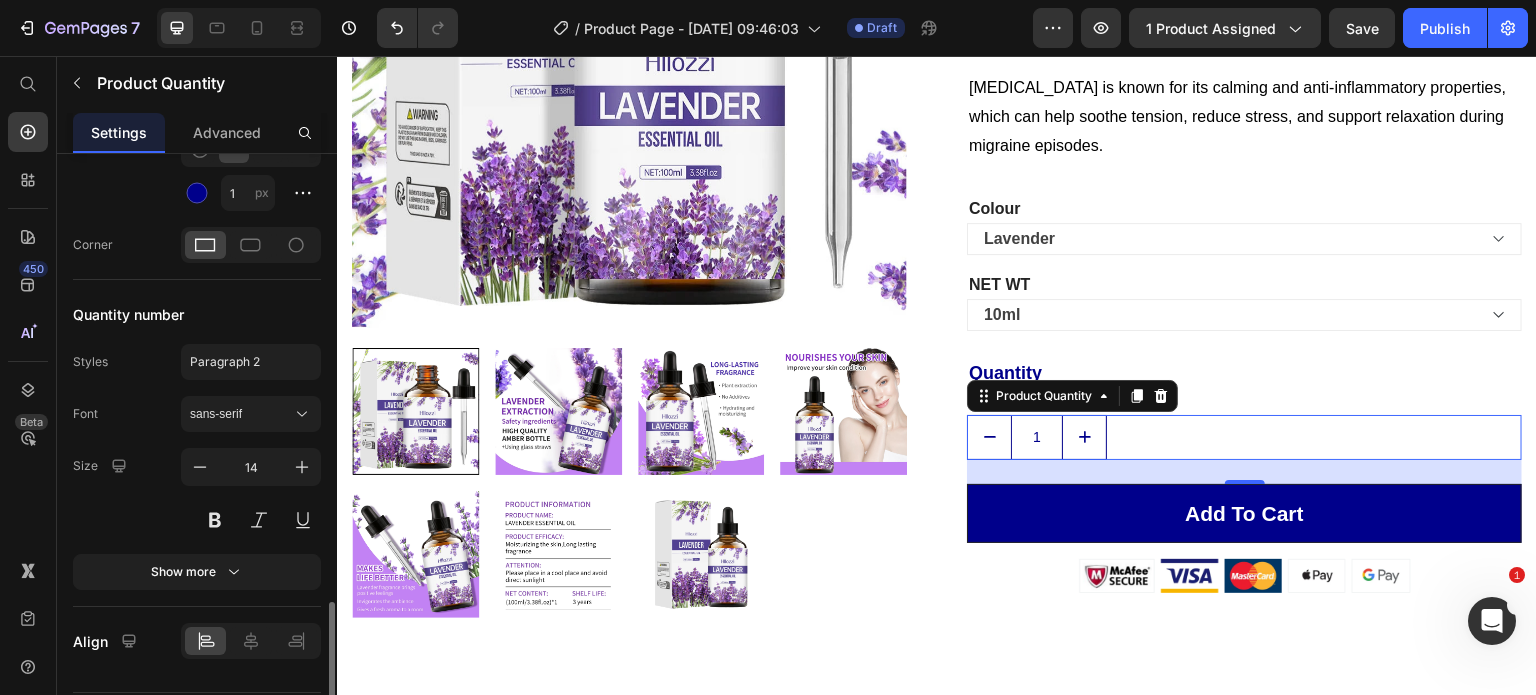 scroll, scrollTop: 1171, scrollLeft: 0, axis: vertical 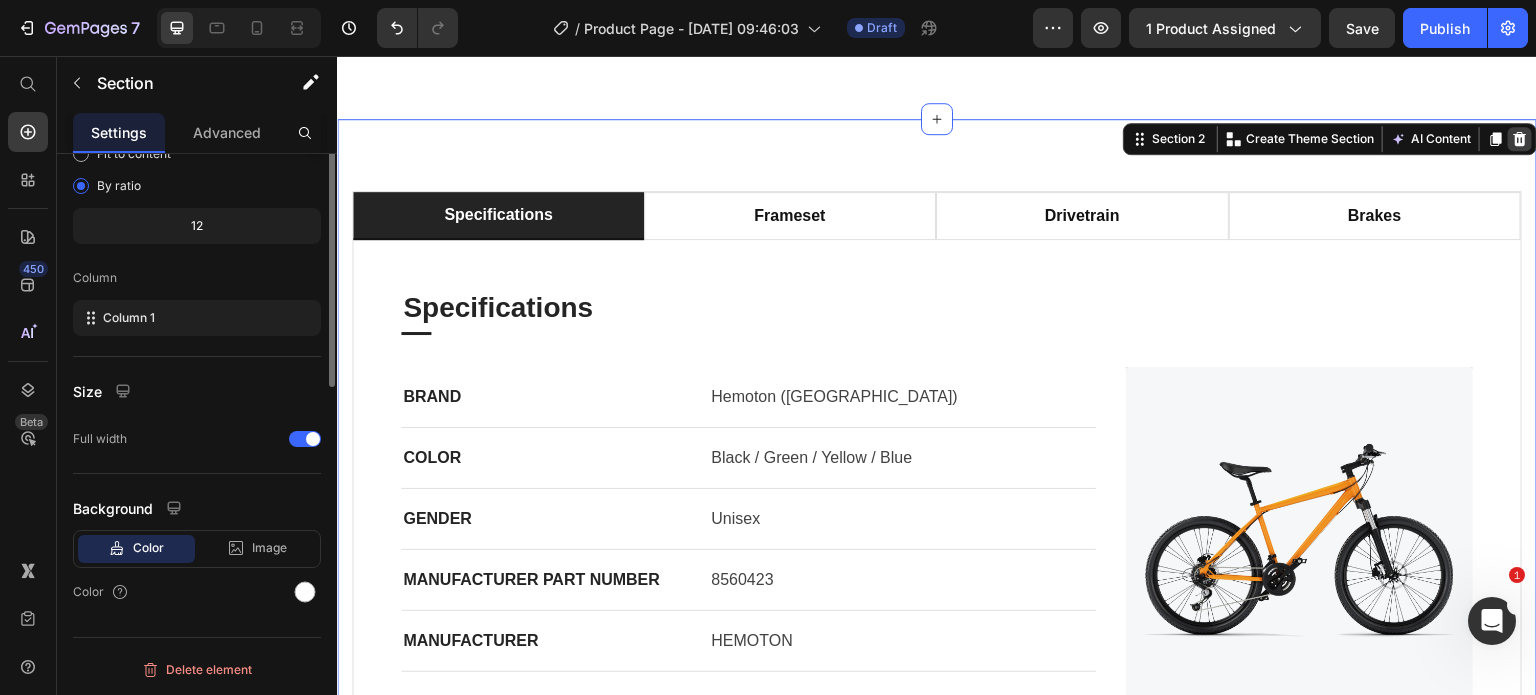 click 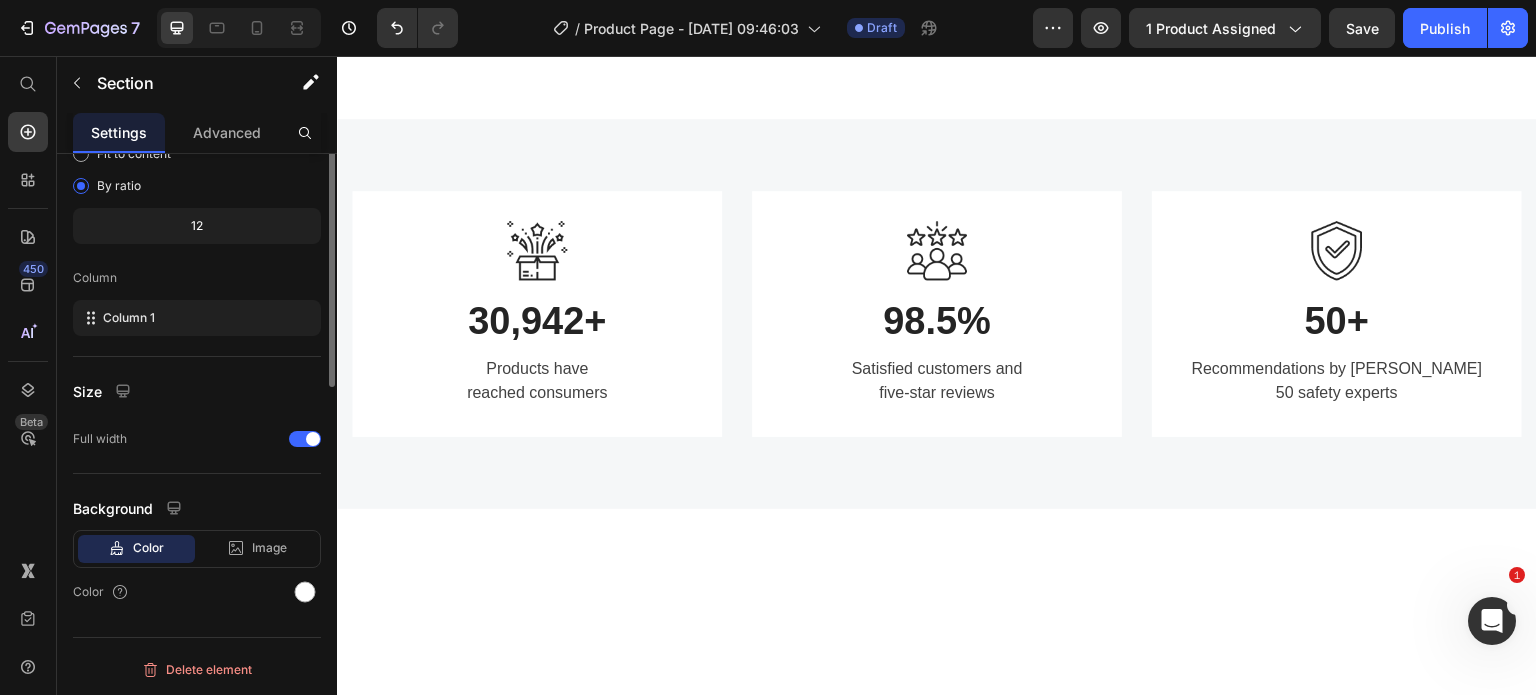 scroll, scrollTop: 0, scrollLeft: 0, axis: both 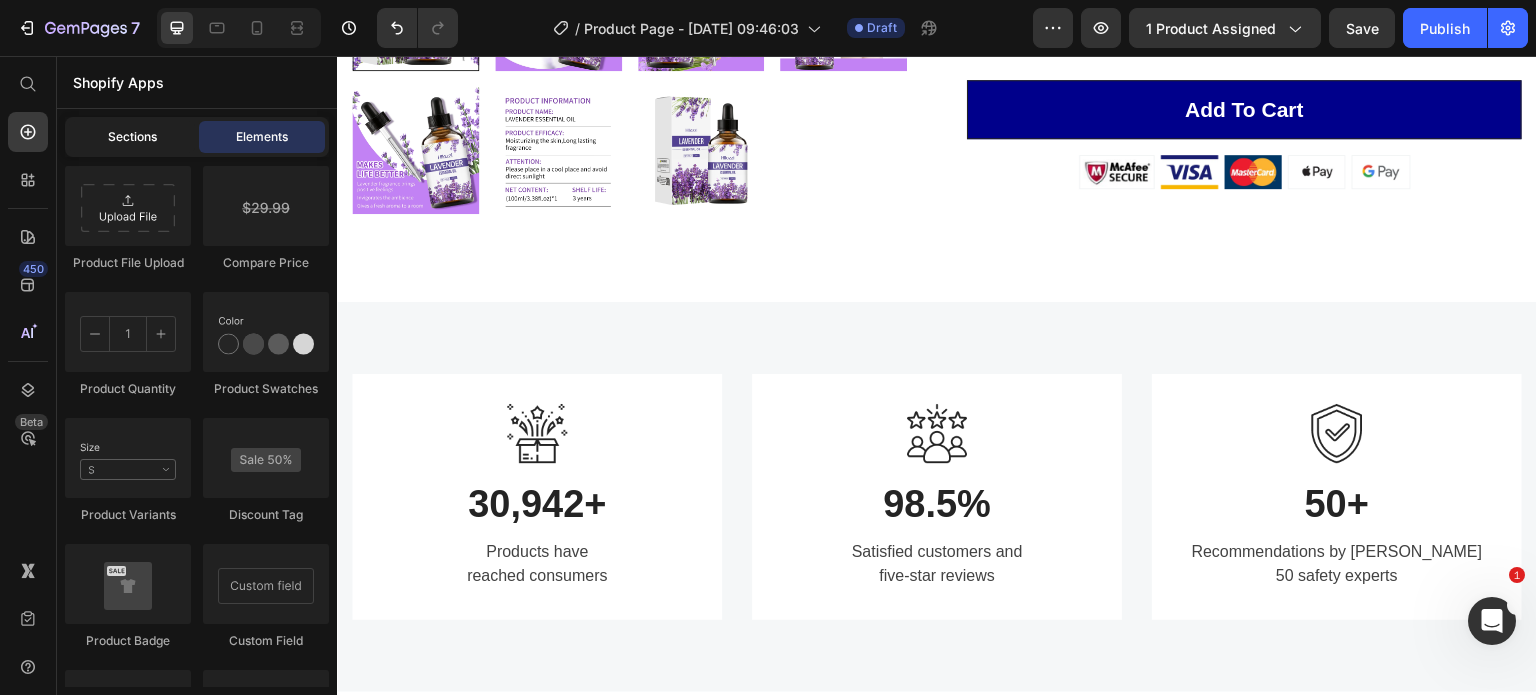 click on "Sections" 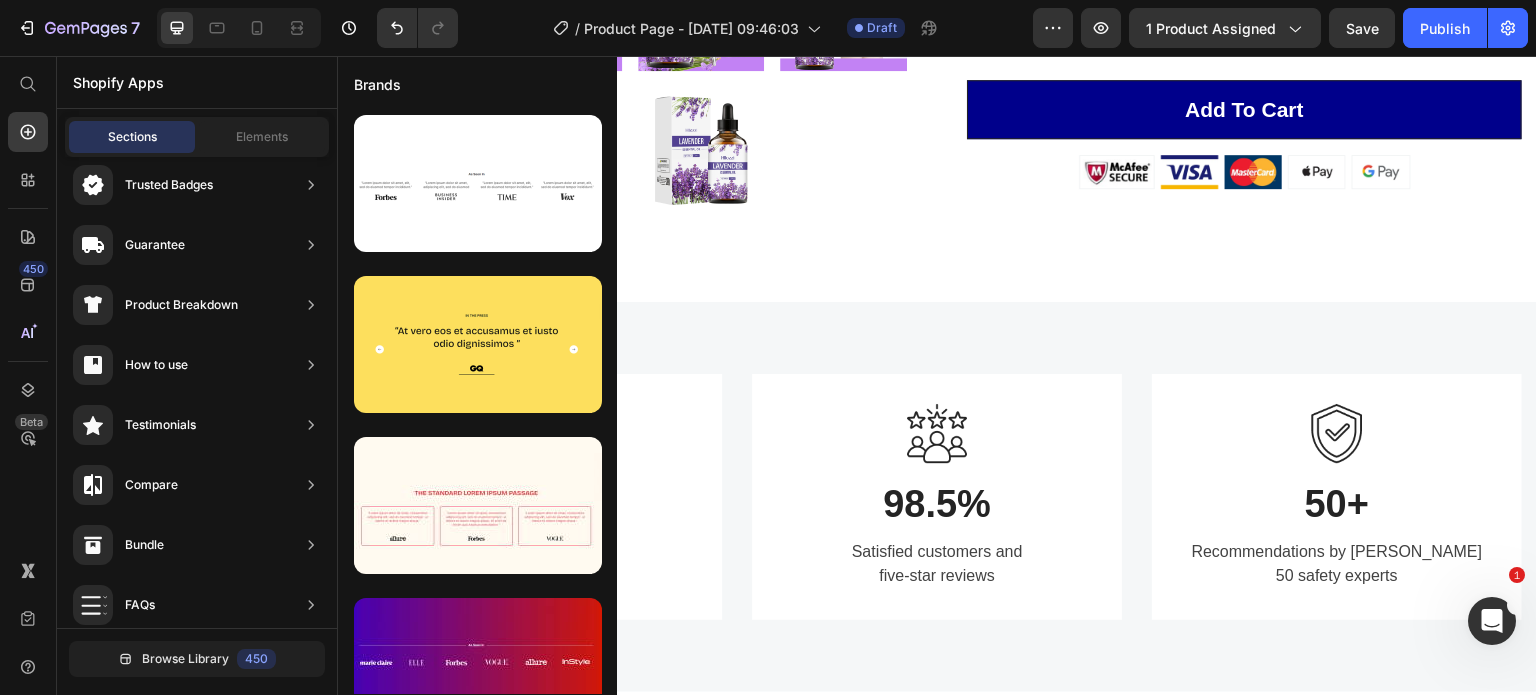 scroll, scrollTop: 0, scrollLeft: 0, axis: both 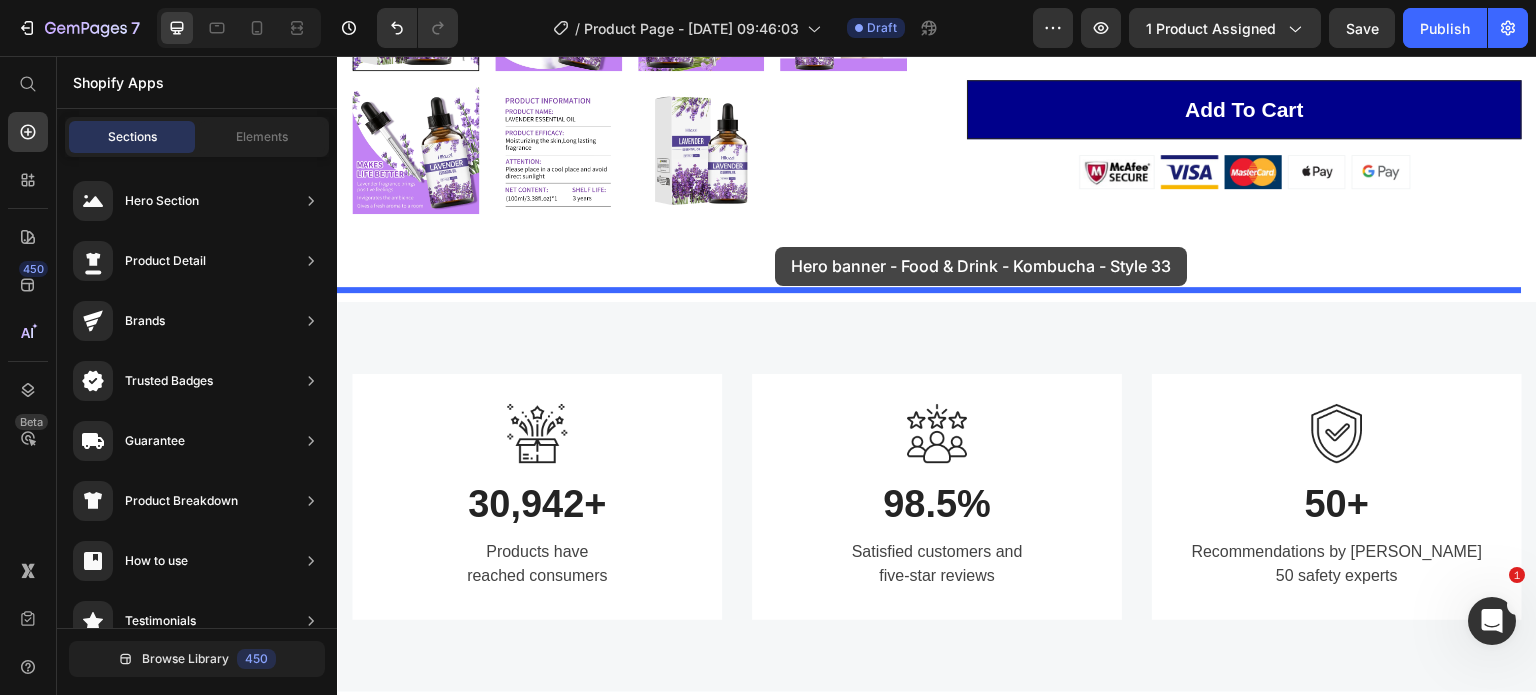 drag, startPoint x: 760, startPoint y: 587, endPoint x: 775, endPoint y: 247, distance: 340.33072 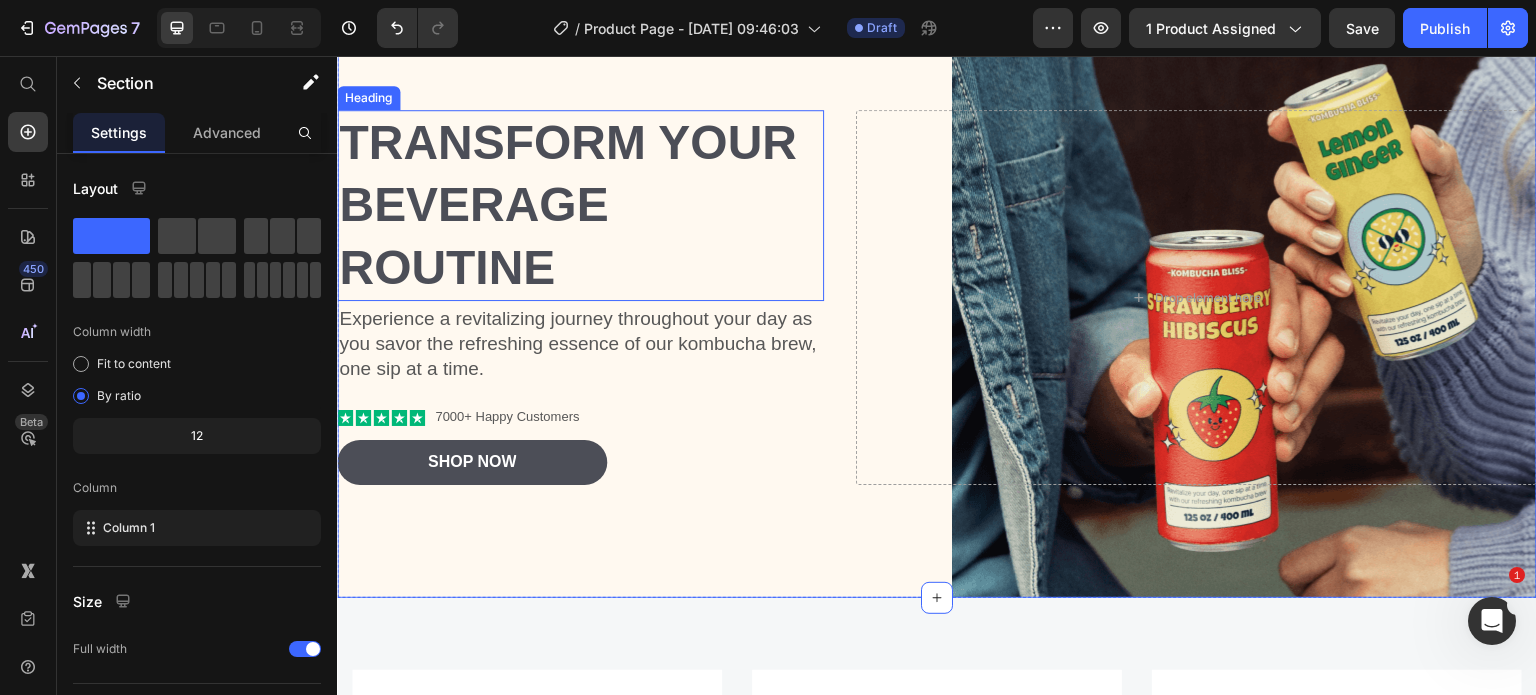 scroll, scrollTop: 1101, scrollLeft: 0, axis: vertical 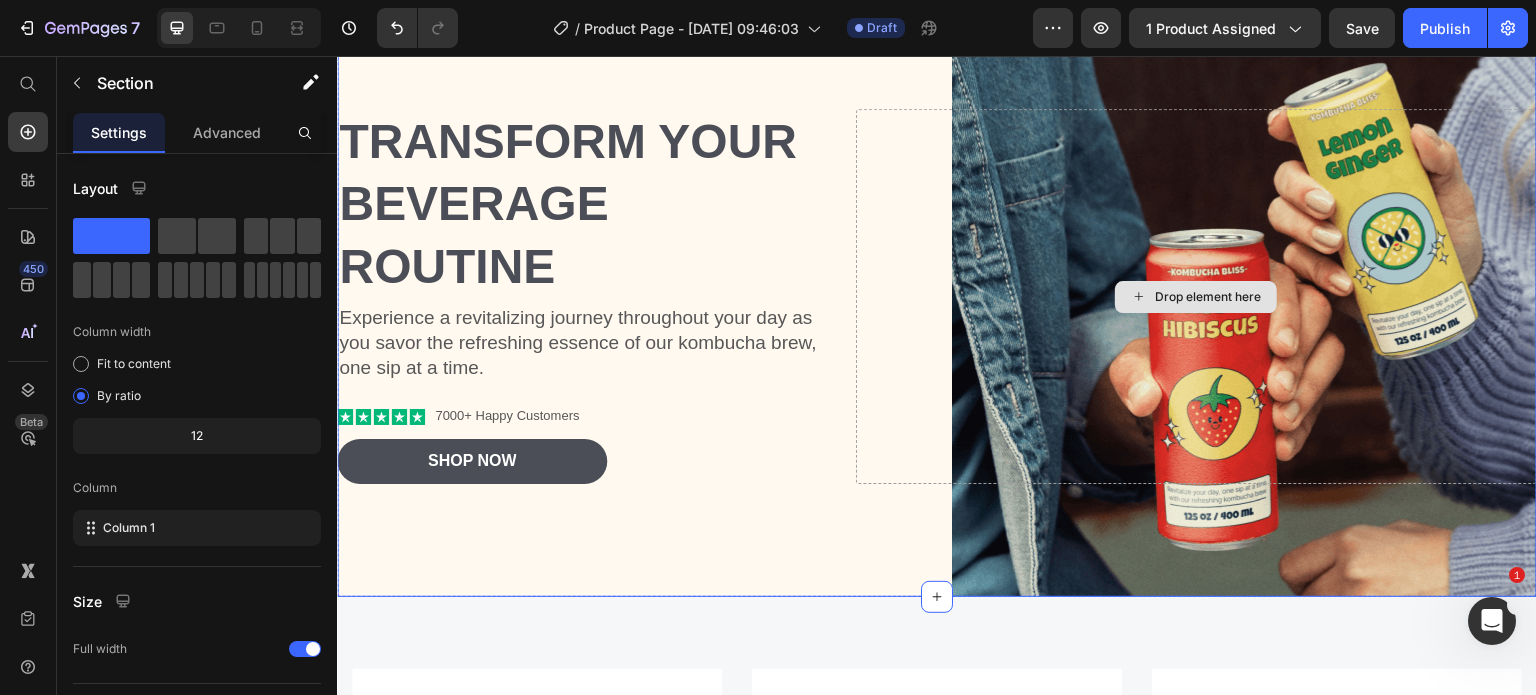 click on "Drop element here" at bounding box center [1196, 296] 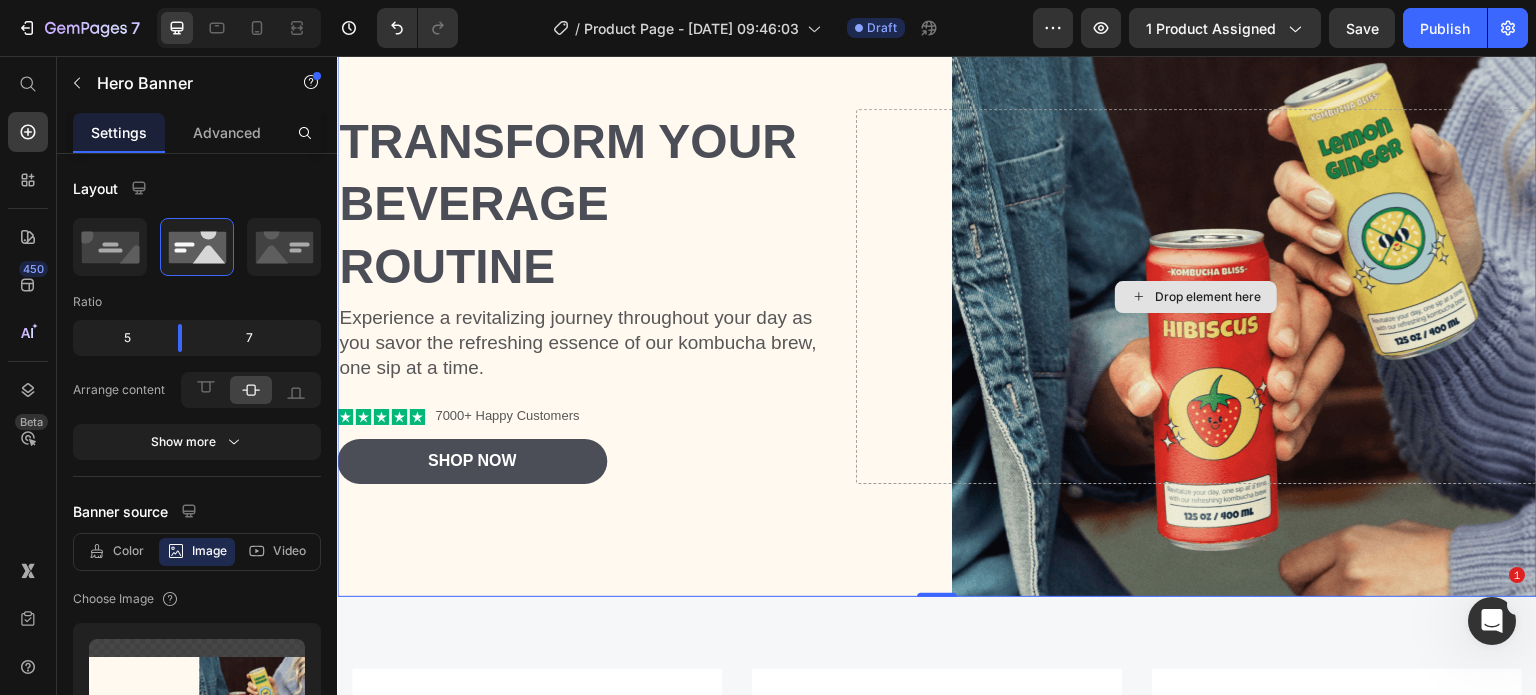 click on "Drop element here" at bounding box center (1196, 296) 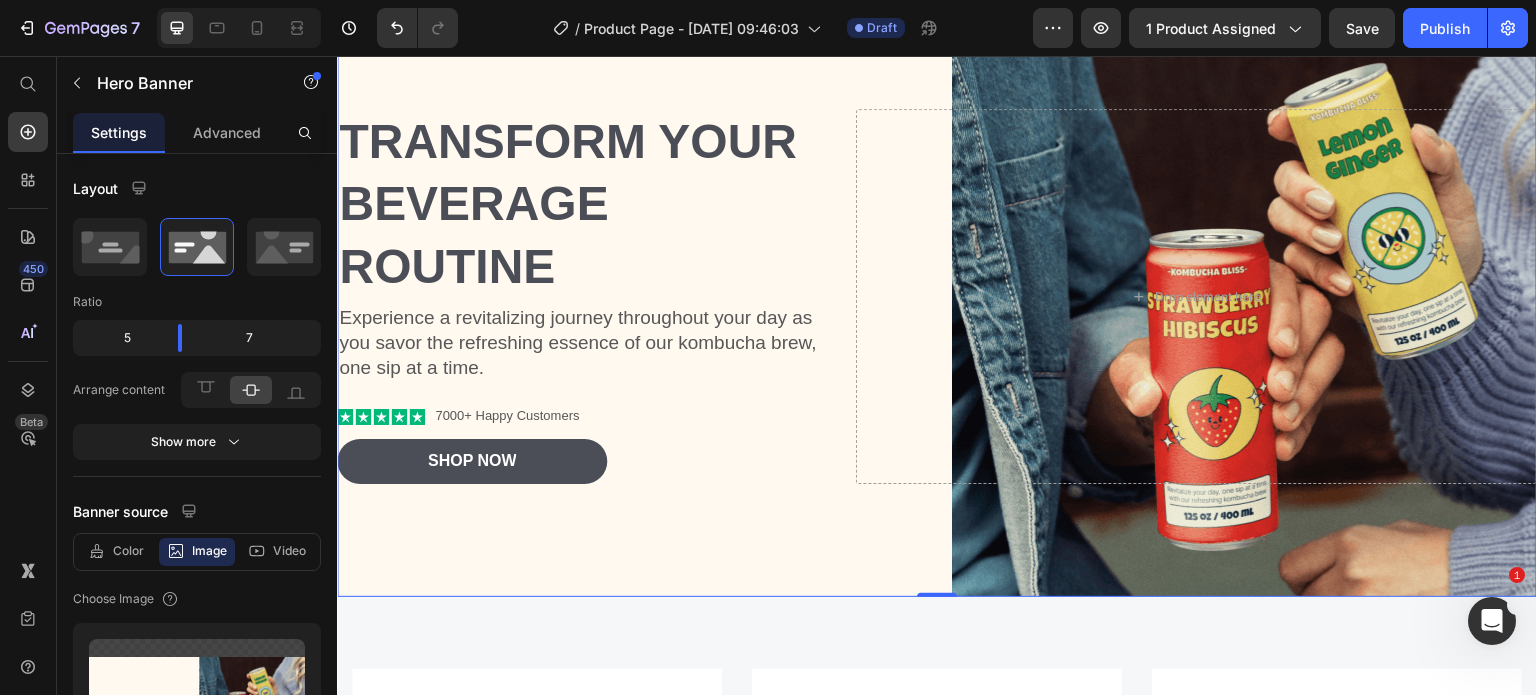 click on "Transform Your Beverage Routine Heading Experience a revitalizing journey throughout your day as you savor the refreshing essence of our kombucha brew, one sip at a time. Text Block
Icon
Icon
Icon
Icon
Icon Icon List 7000+ Happy Customers Text Block Row Shop Now Button
Drop element here" at bounding box center [937, 296] 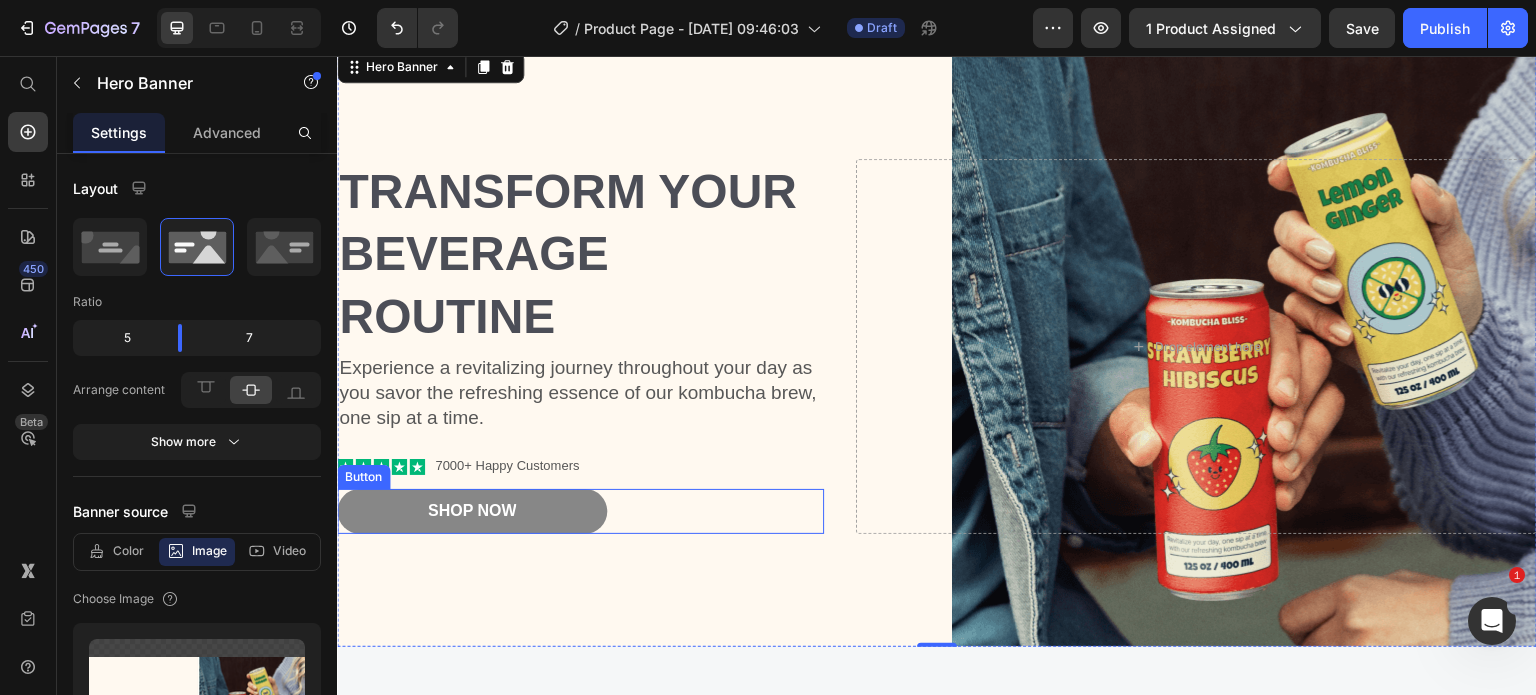 click on "Shop Now" at bounding box center [472, 511] 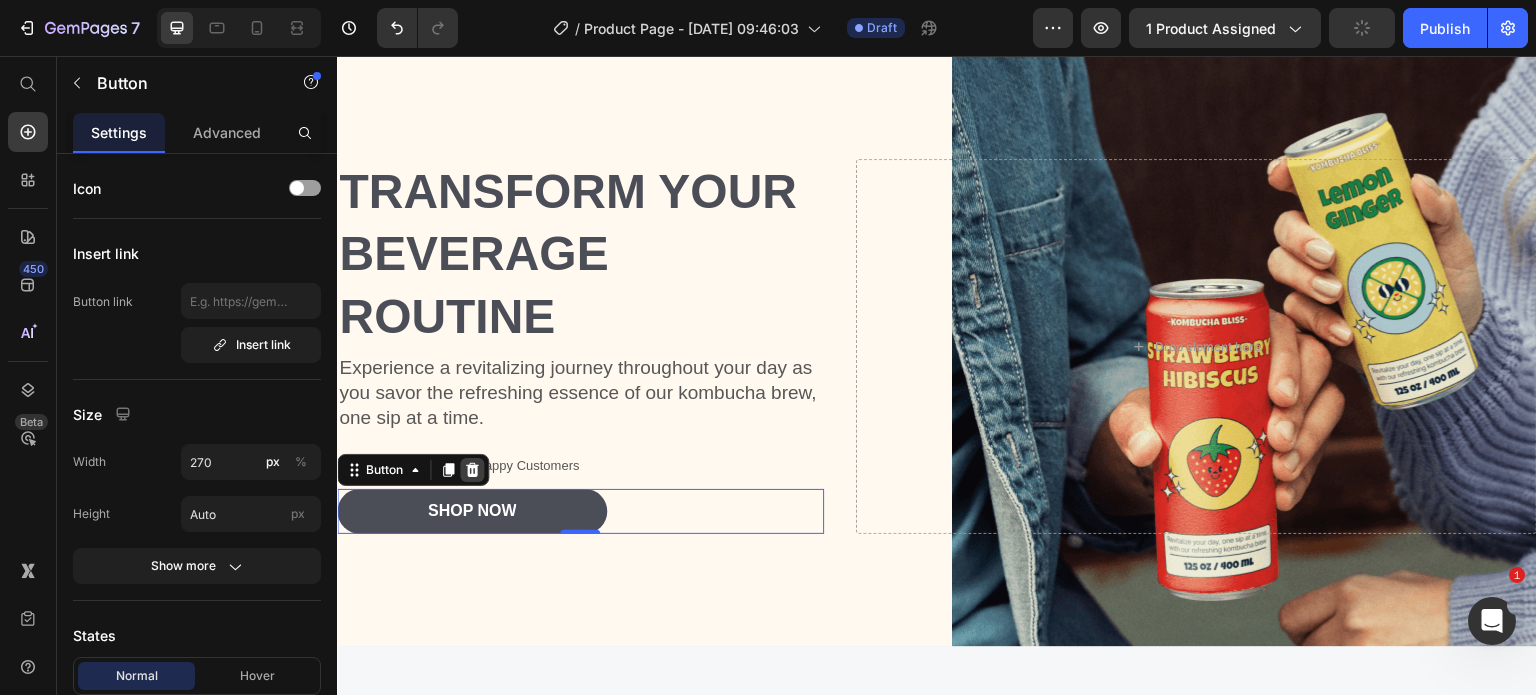 click 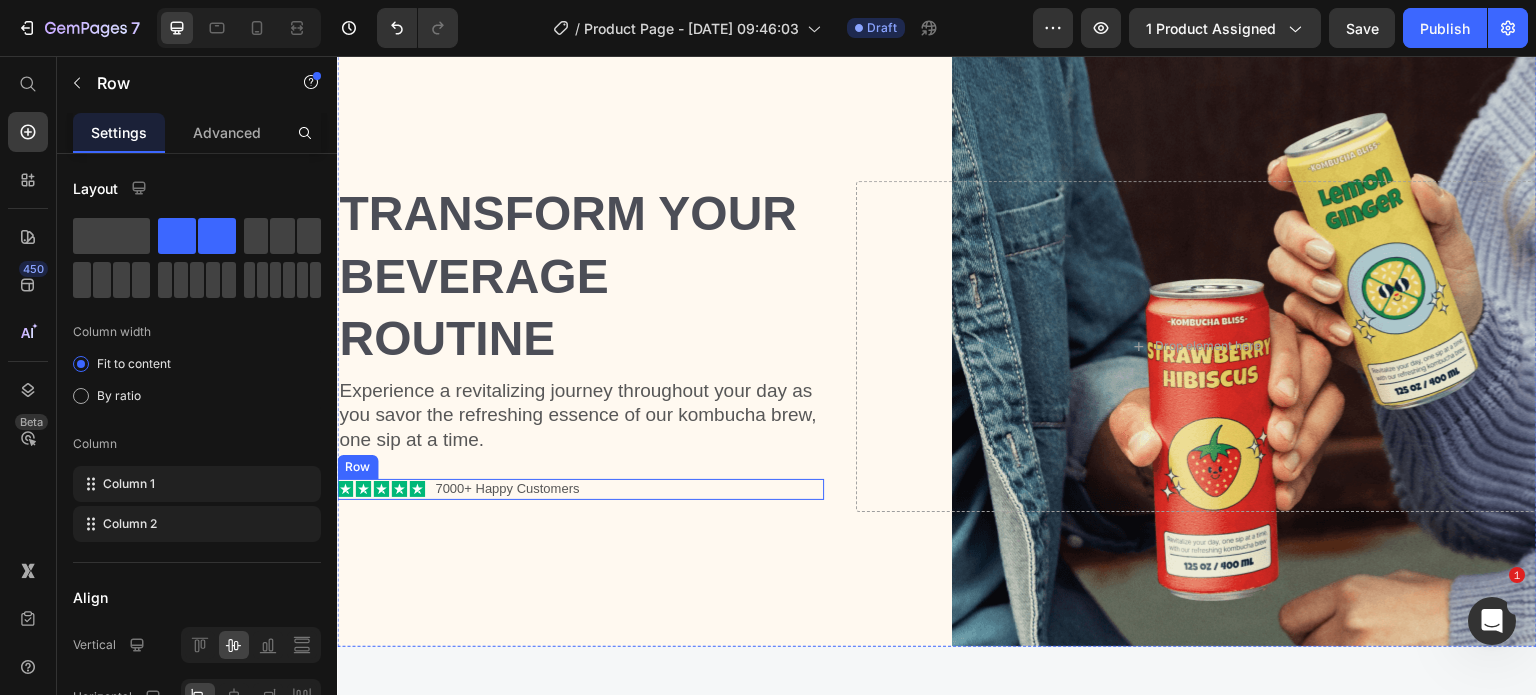 click on "Icon
Icon
Icon
Icon
Icon Icon List 7000+ Happy Customers Text Block Row" at bounding box center [580, 489] 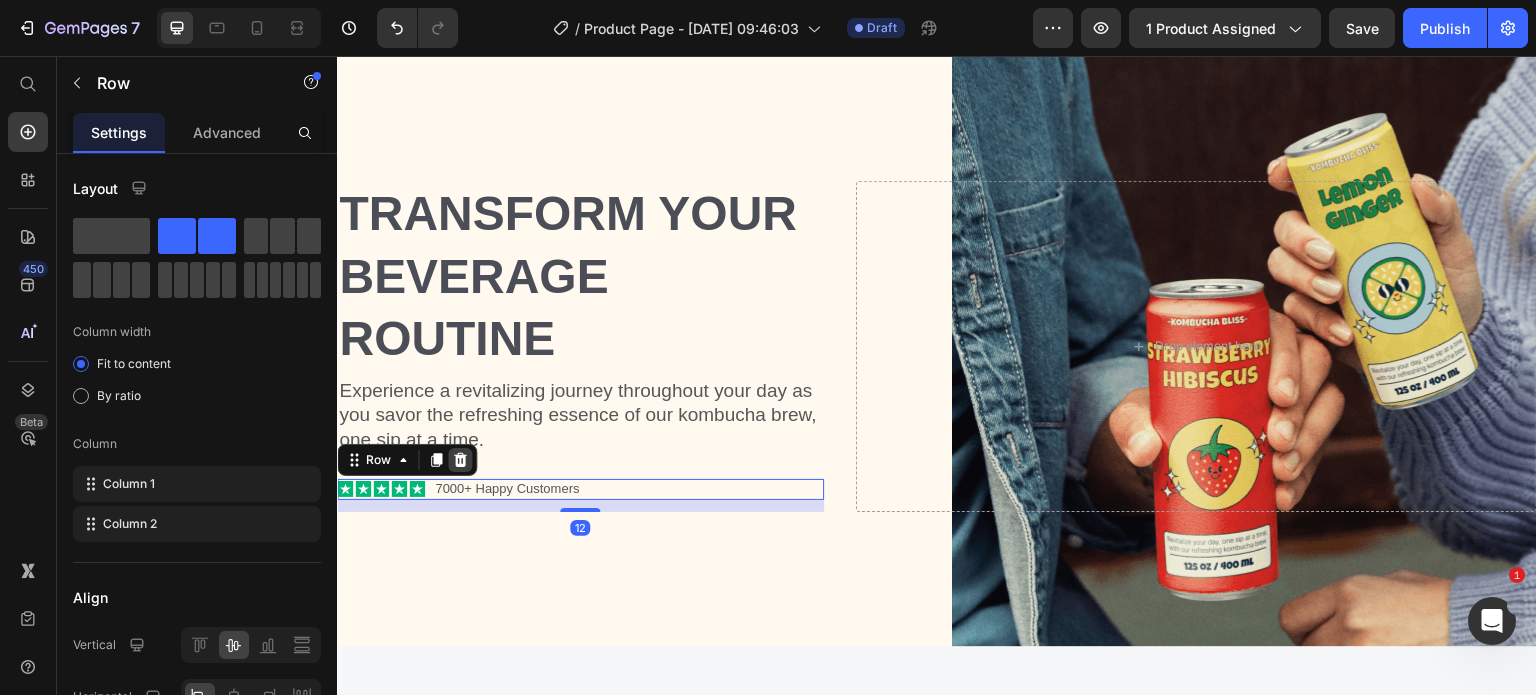 click at bounding box center (460, 460) 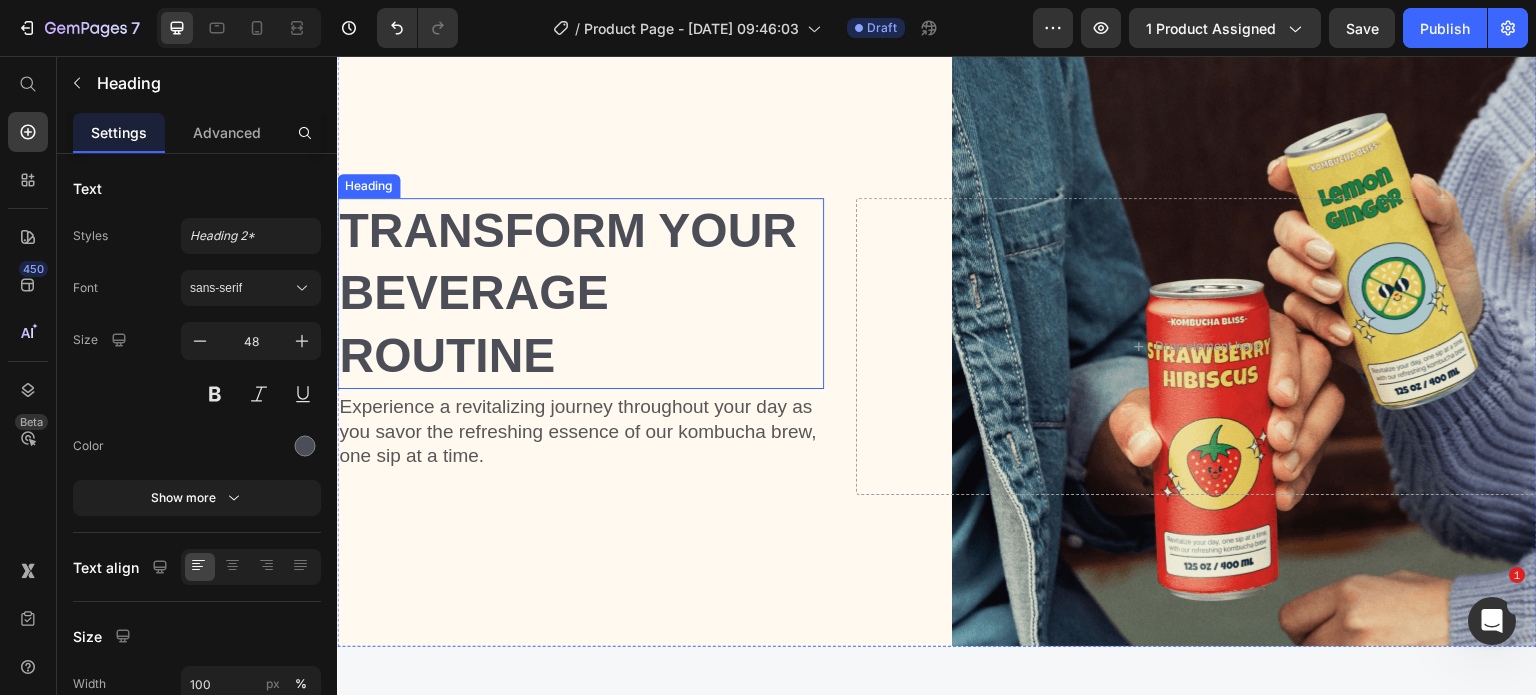 click on "Transform Your Beverage Routine" at bounding box center [580, 293] 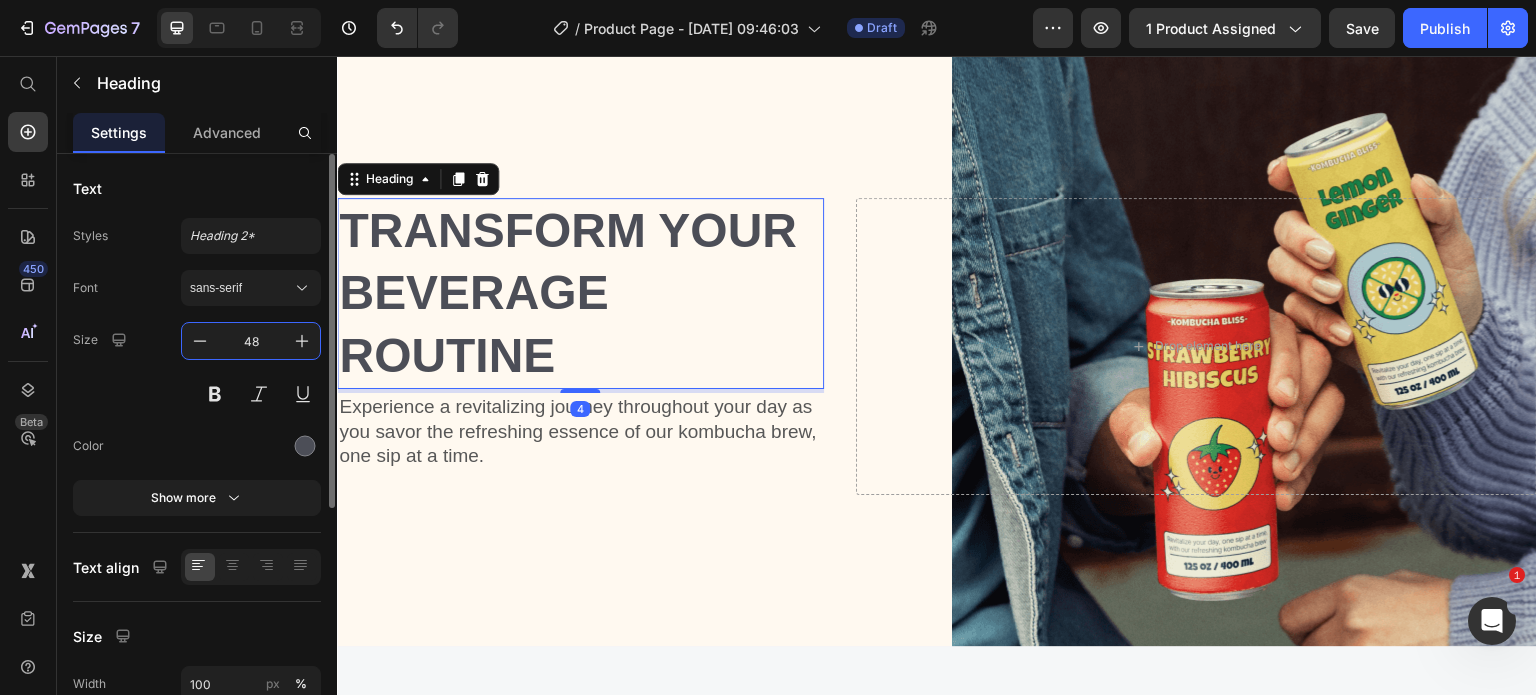 click on "48" at bounding box center [251, 341] 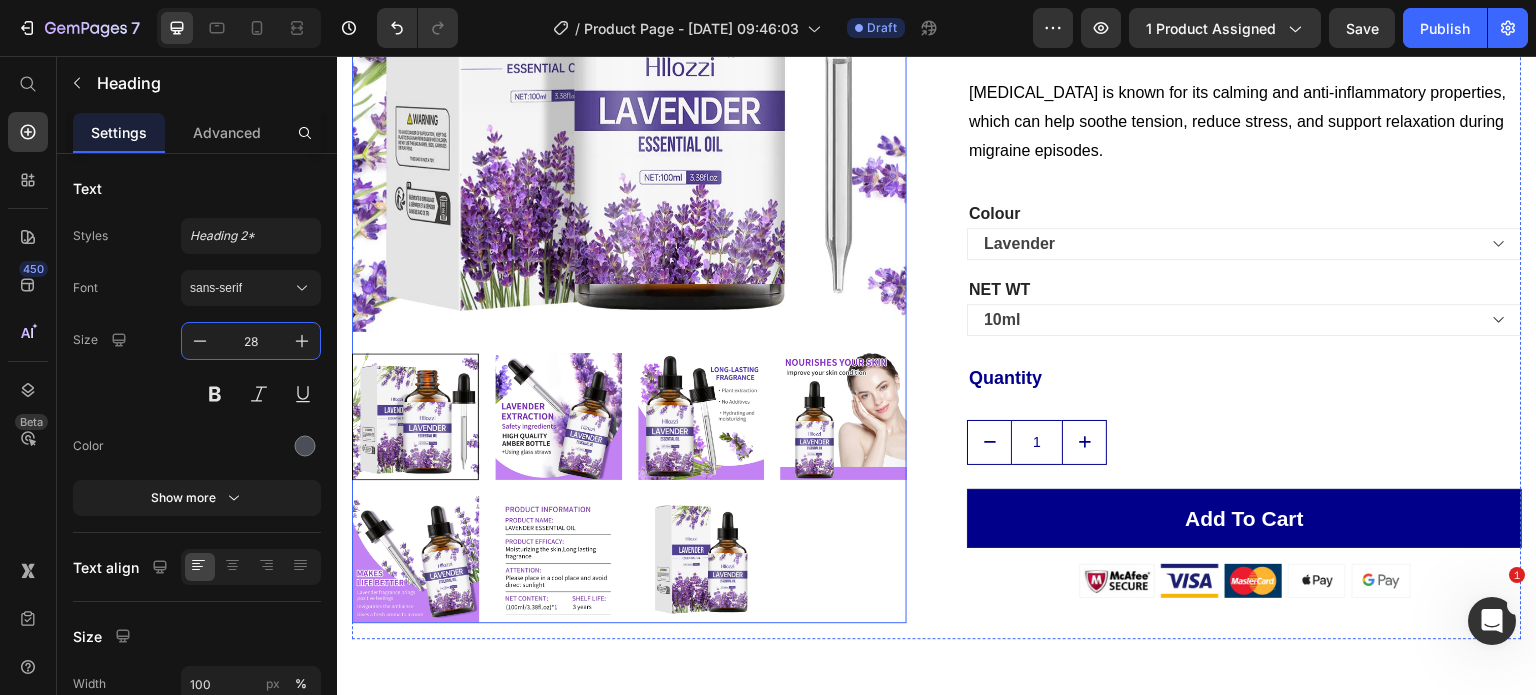 scroll, scrollTop: 0, scrollLeft: 0, axis: both 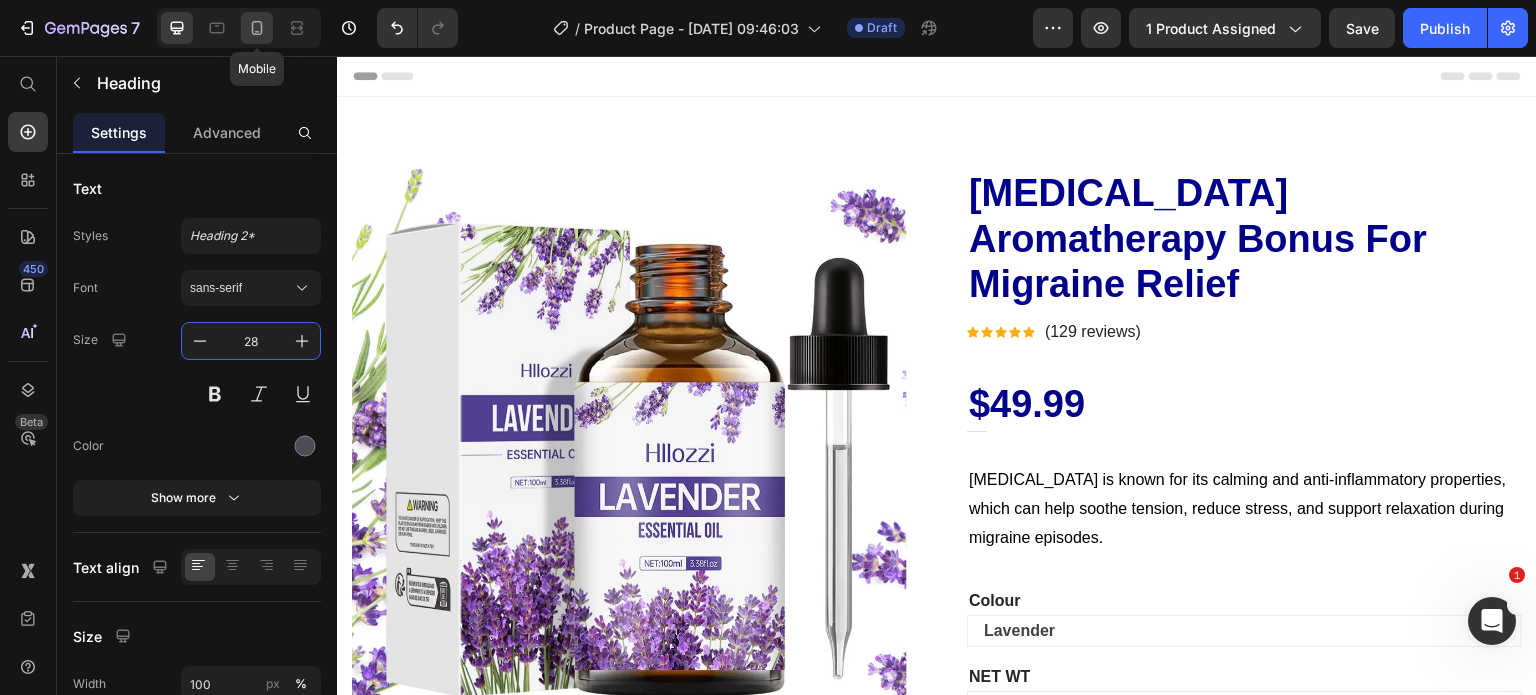 click 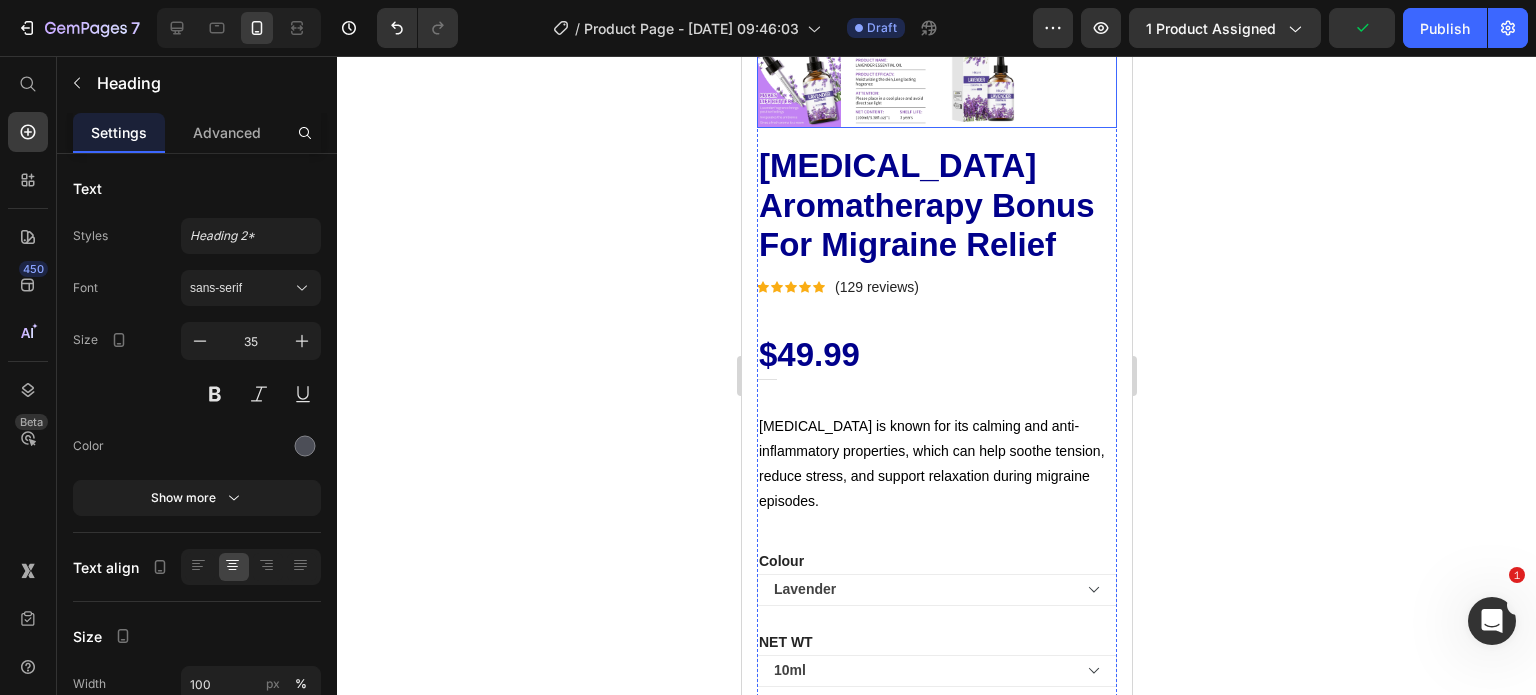 scroll, scrollTop: 576, scrollLeft: 0, axis: vertical 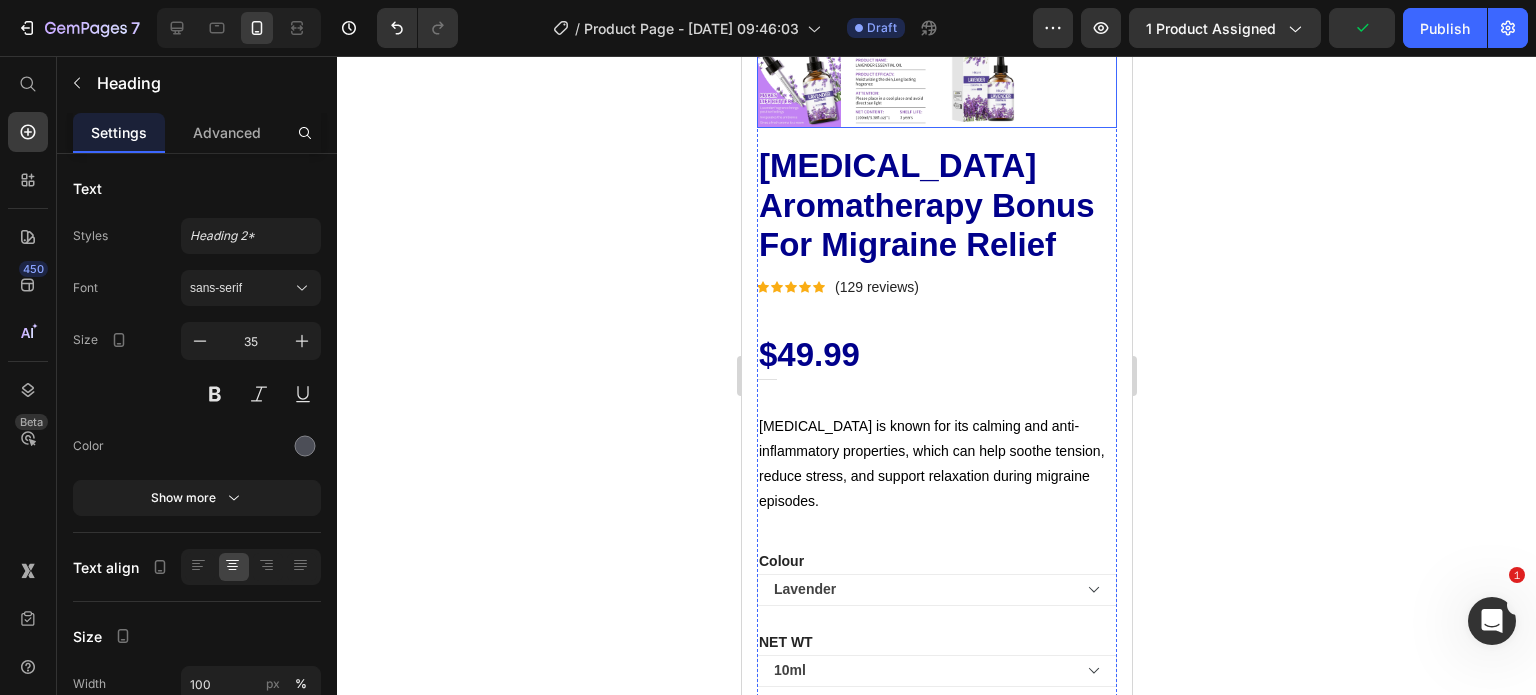 click on "Lavender Oil Aromatherapy Bonus For Migraine Relief" at bounding box center [936, 205] 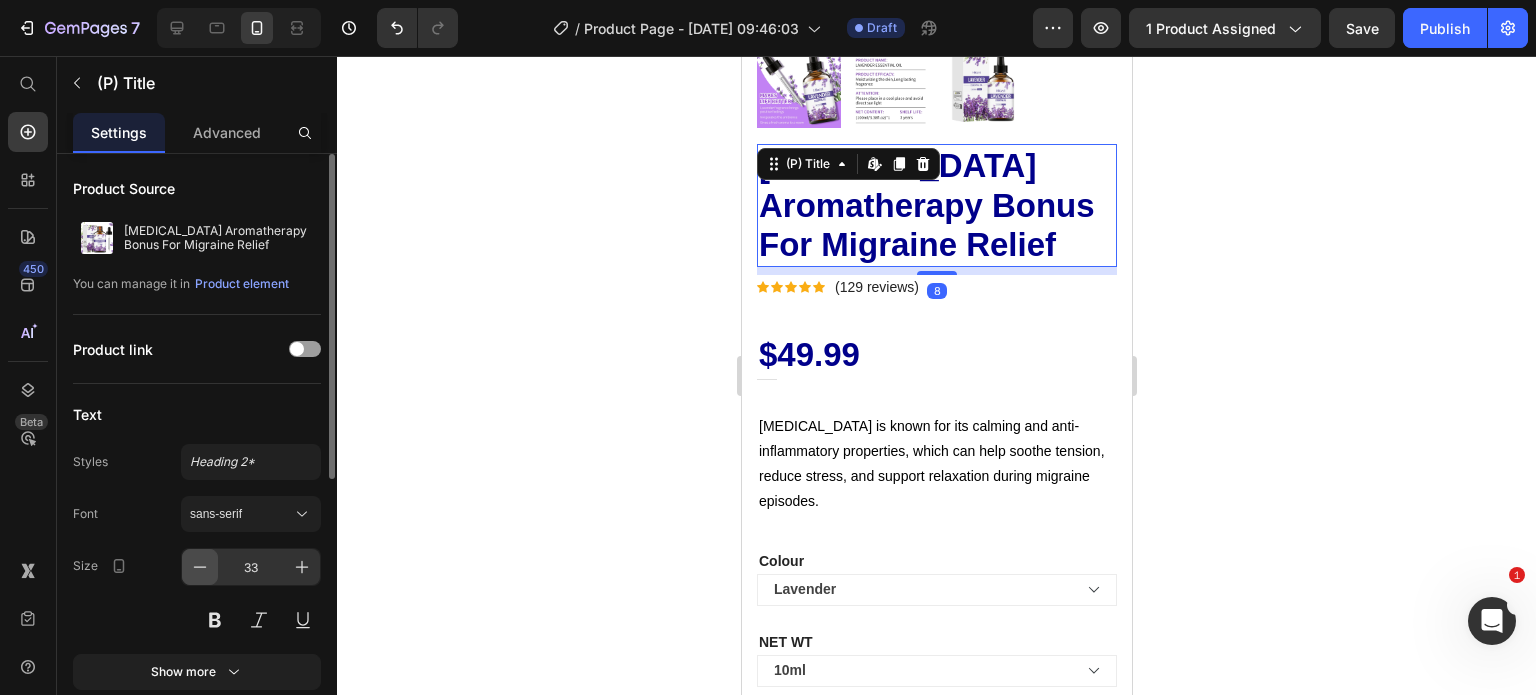 click 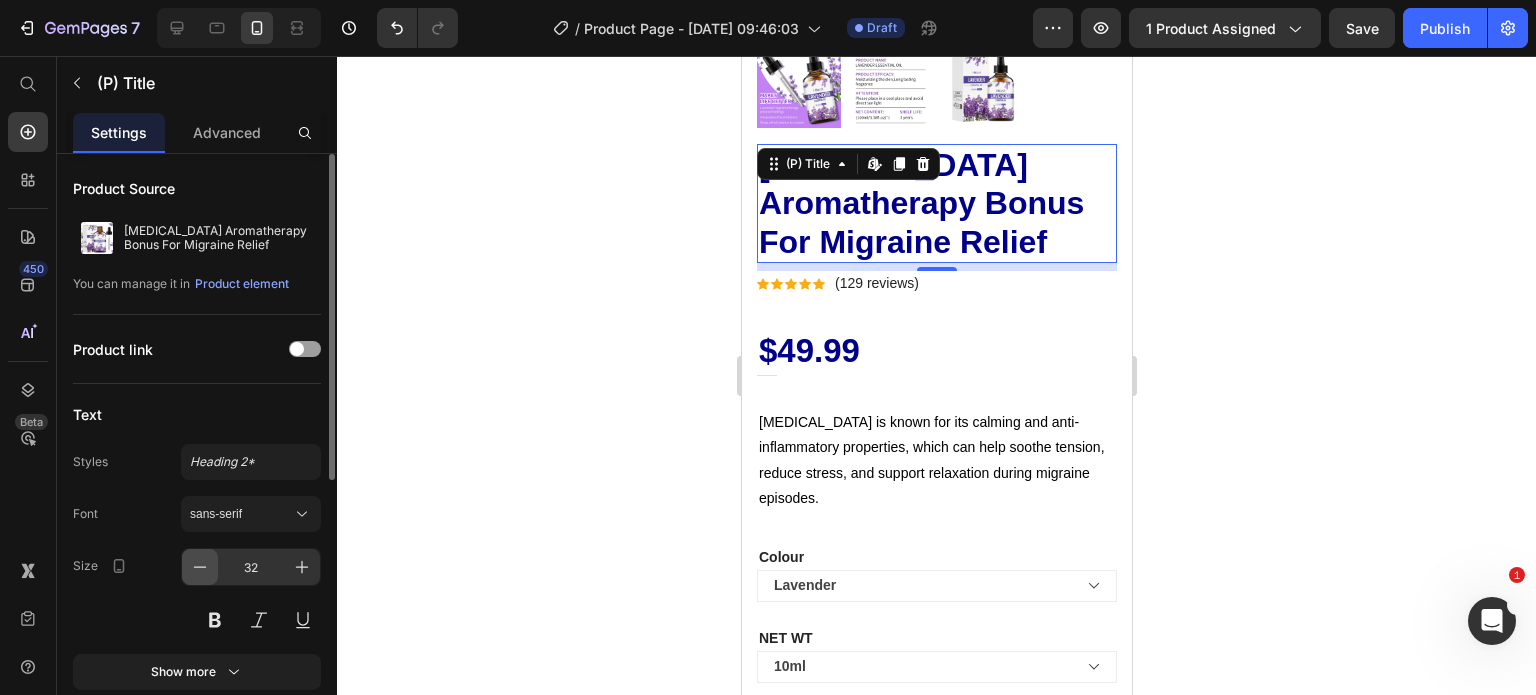 click 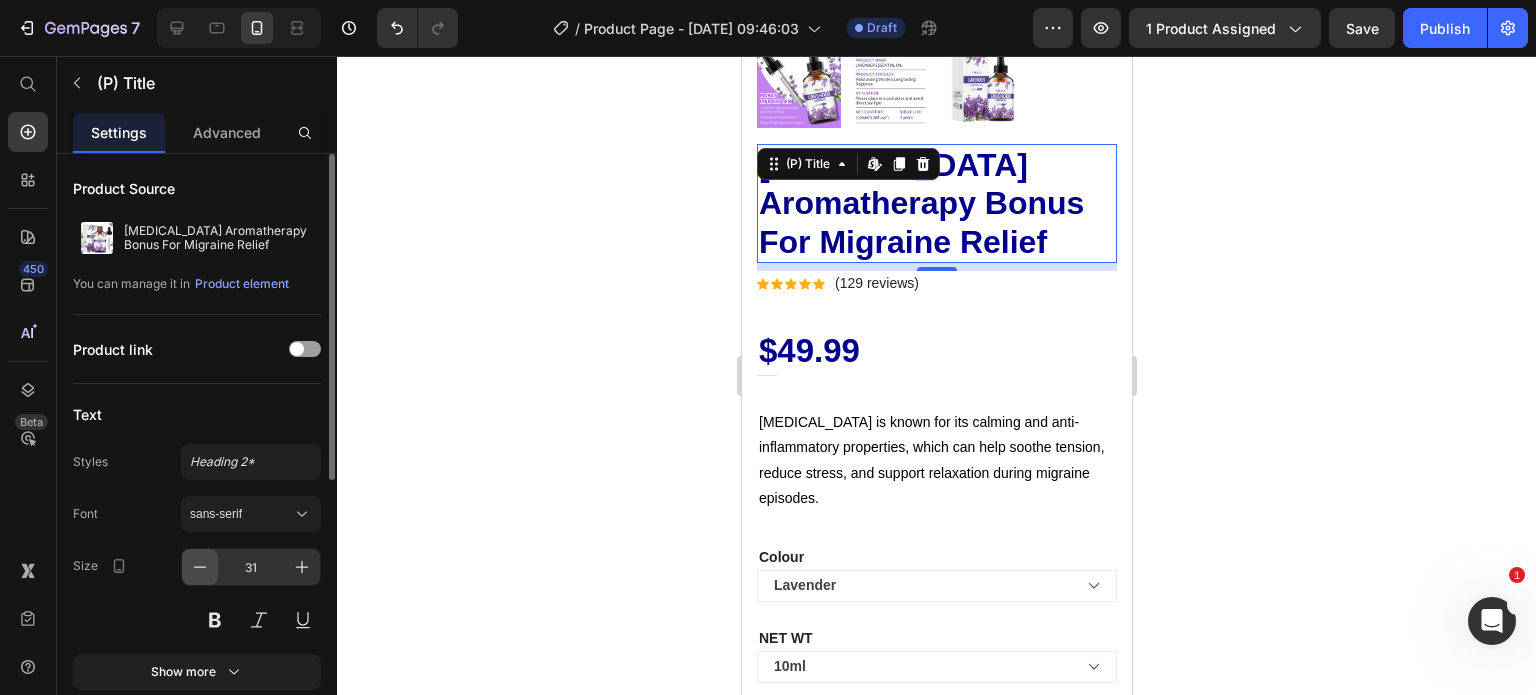 click 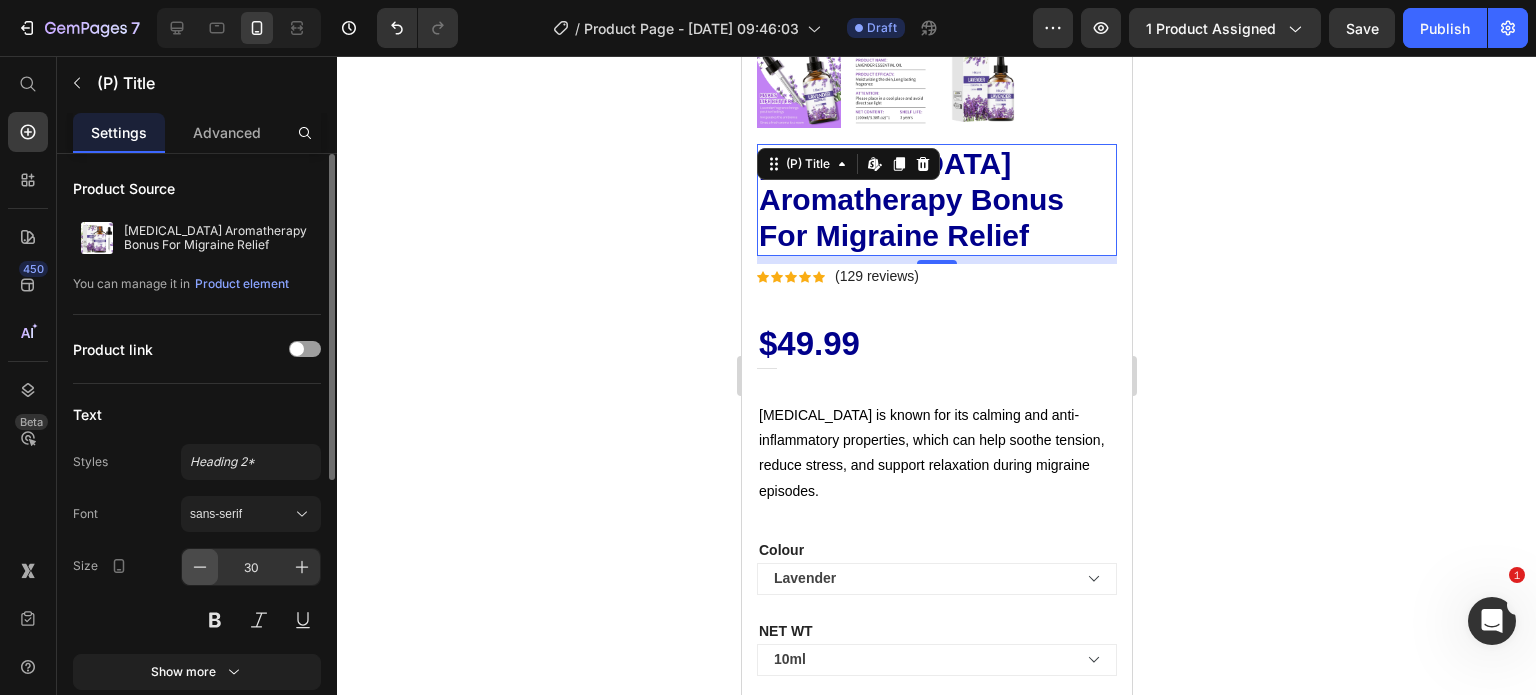 click 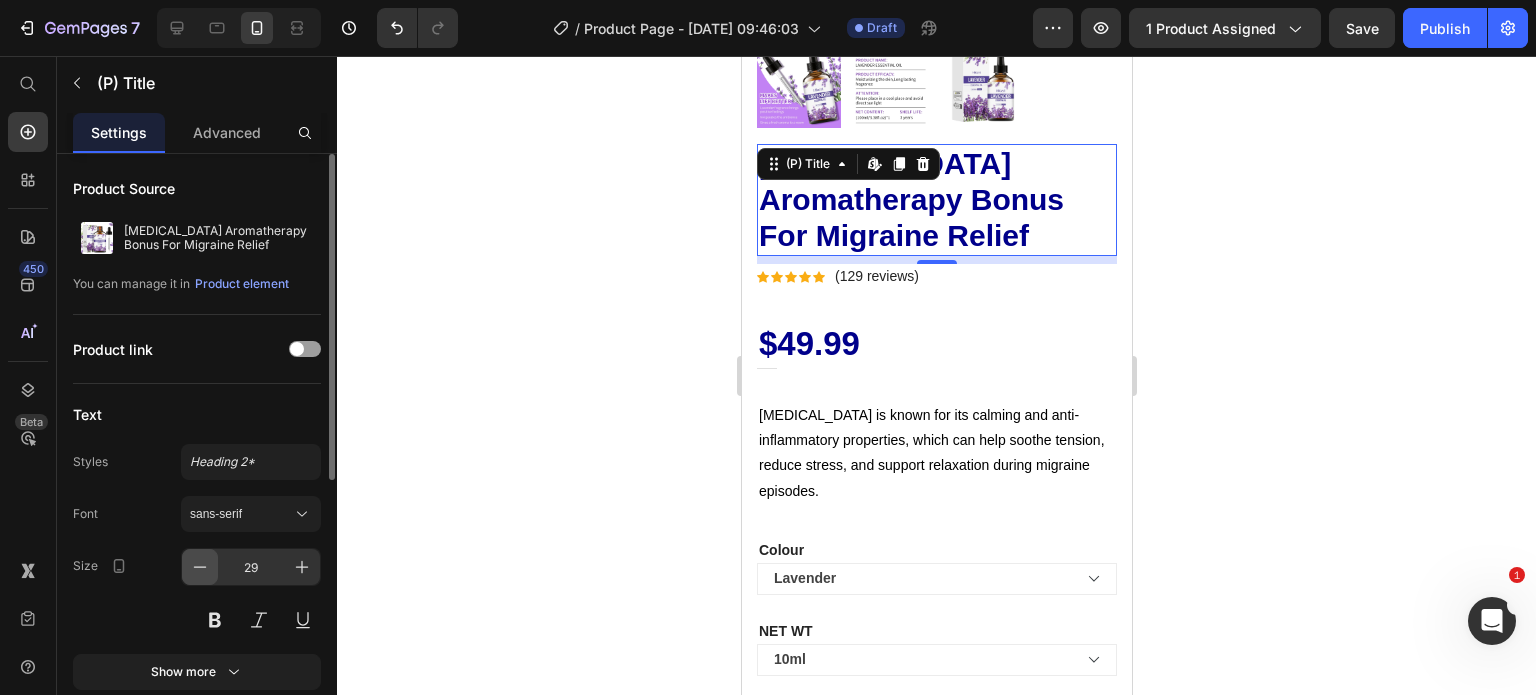 click 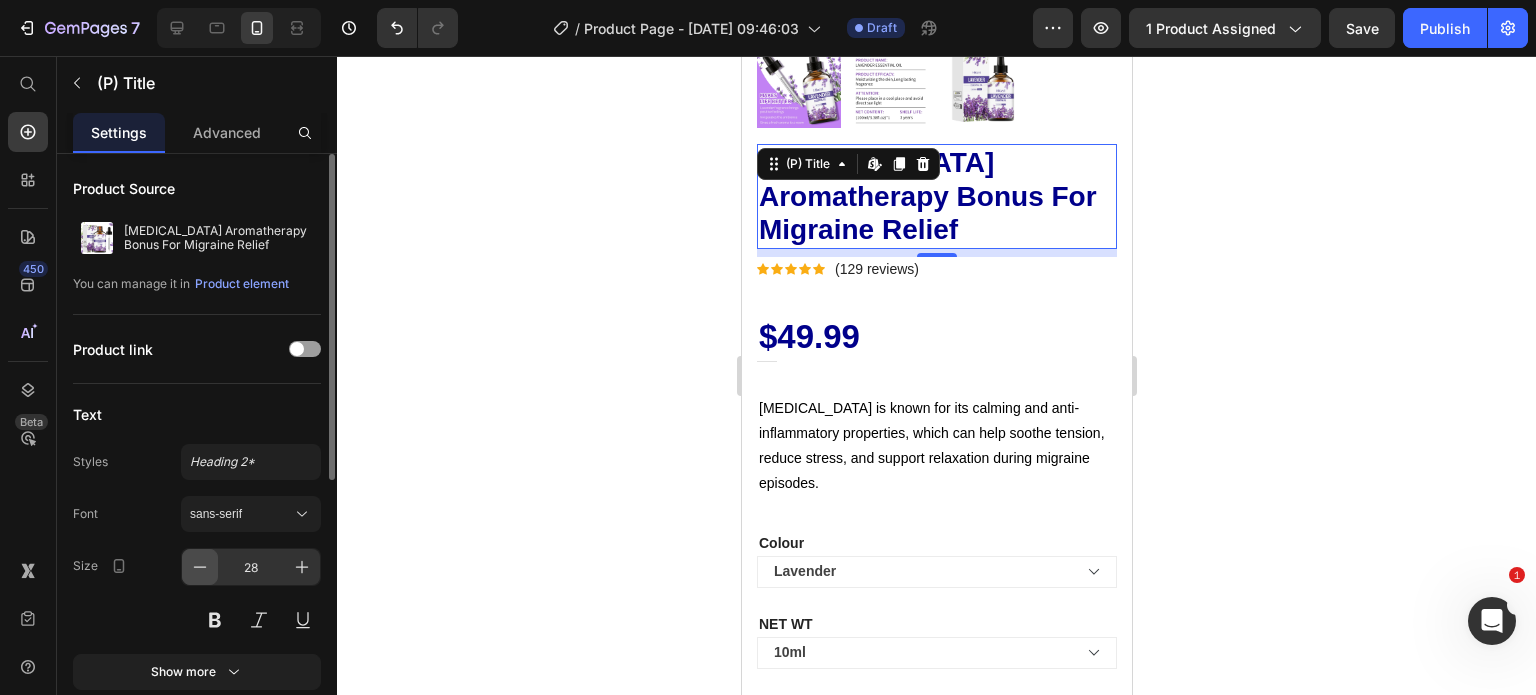 click 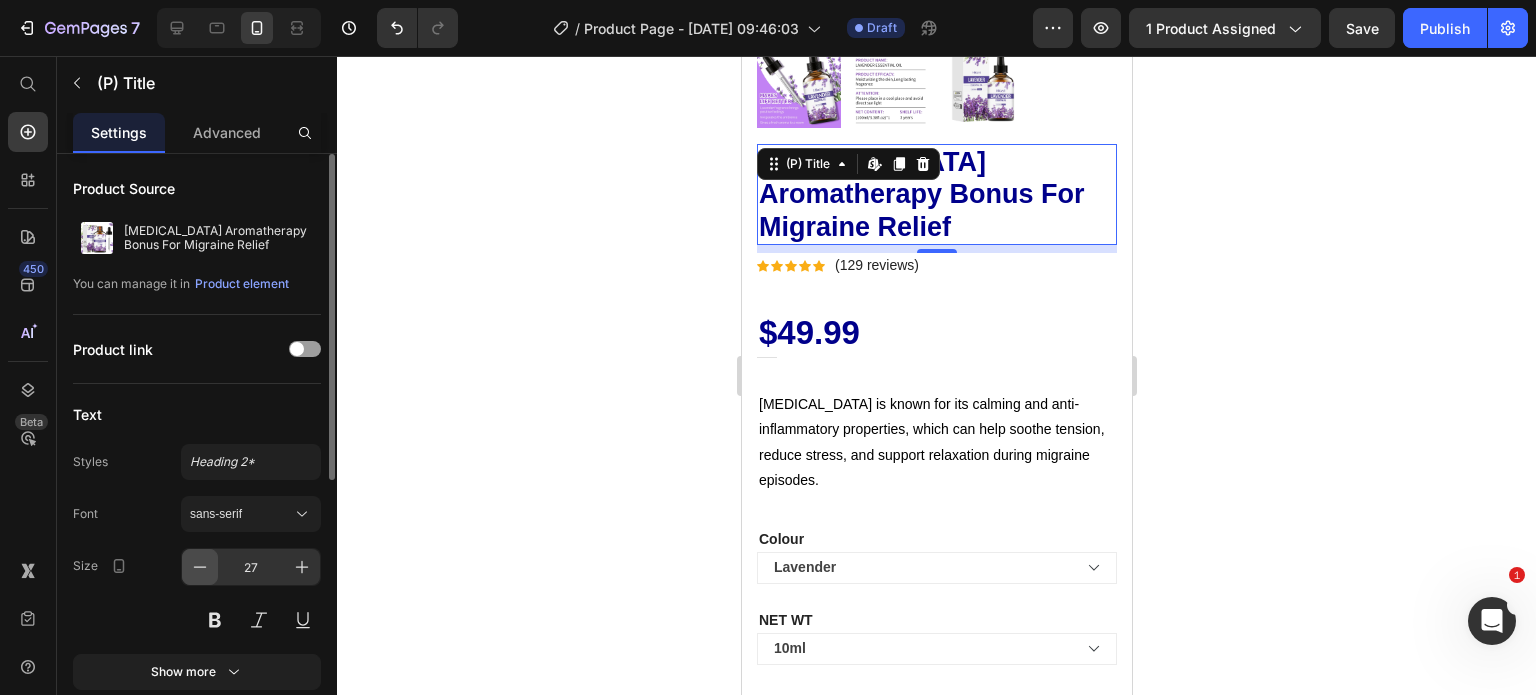 click 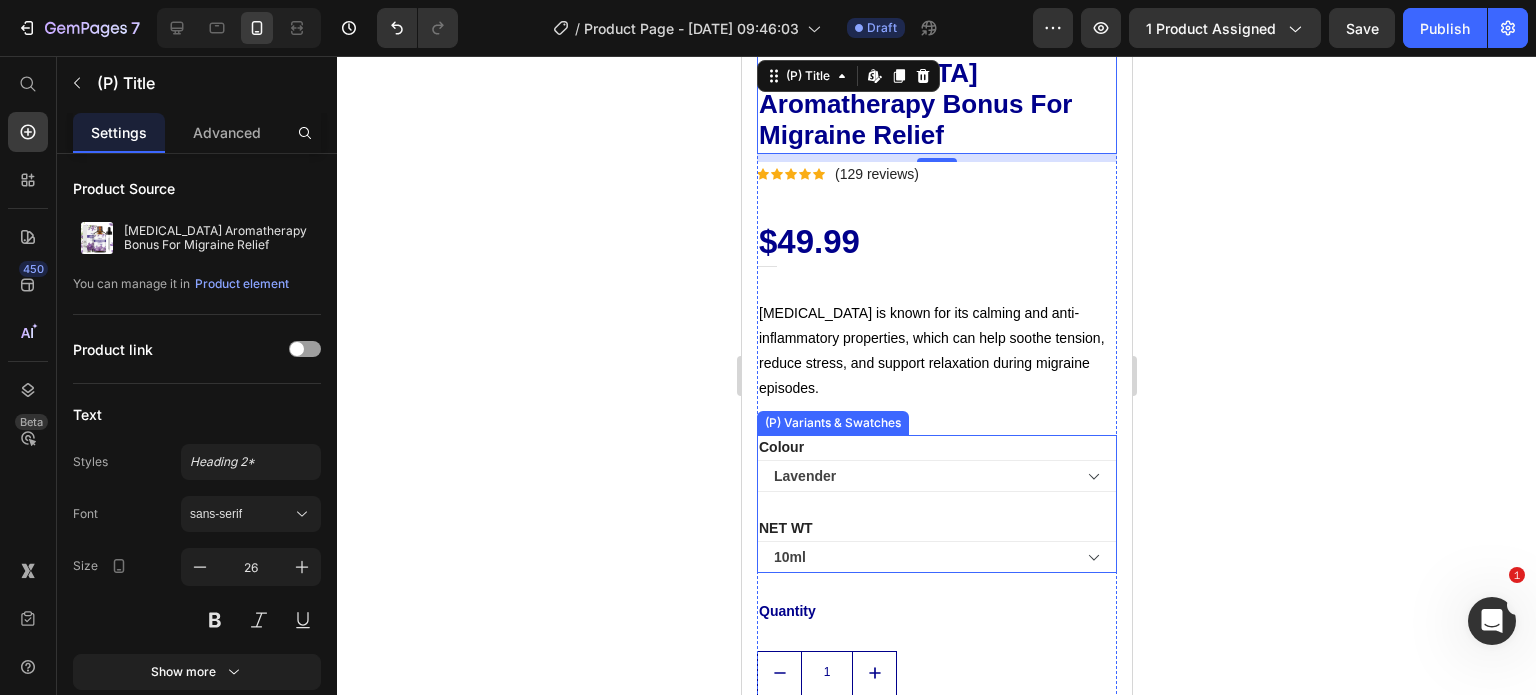 scroll, scrollTop: 660, scrollLeft: 0, axis: vertical 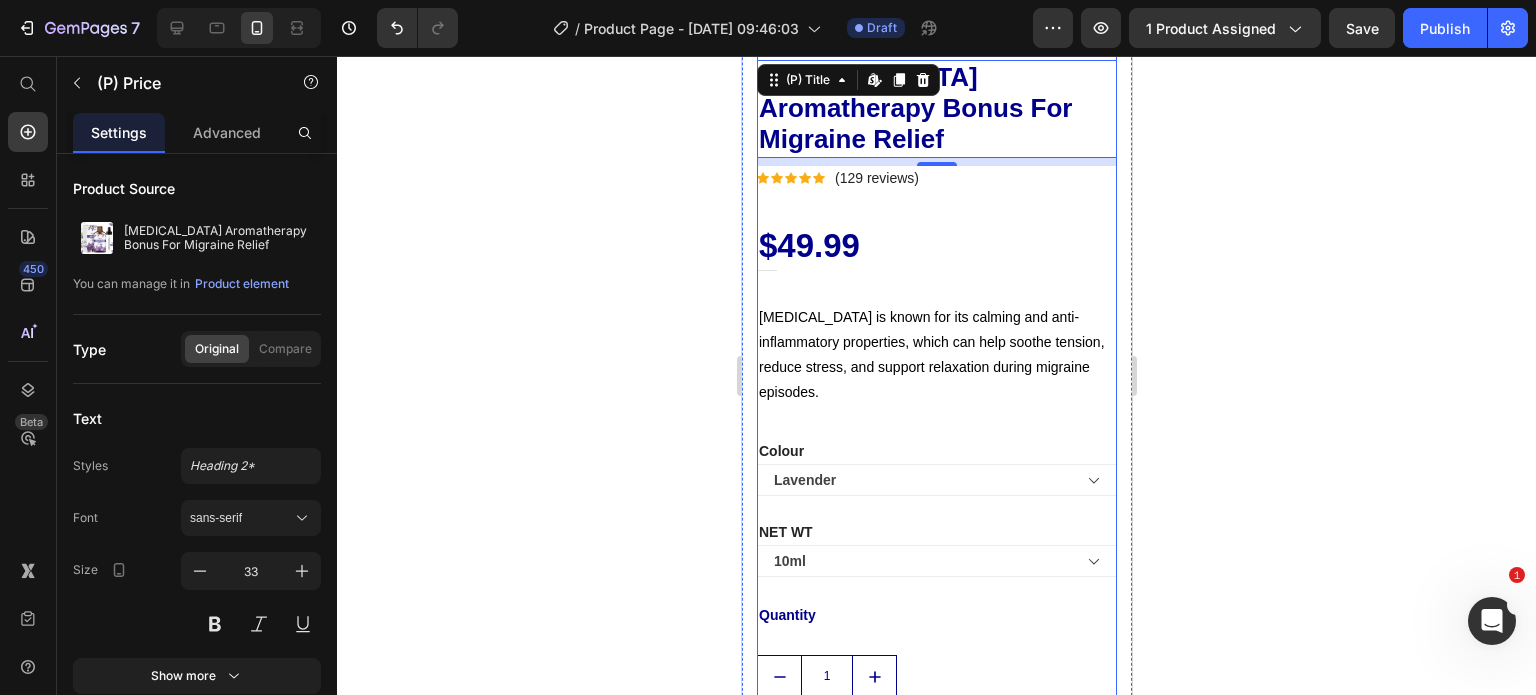 click on "$49.99 (P) Price" at bounding box center [808, 246] 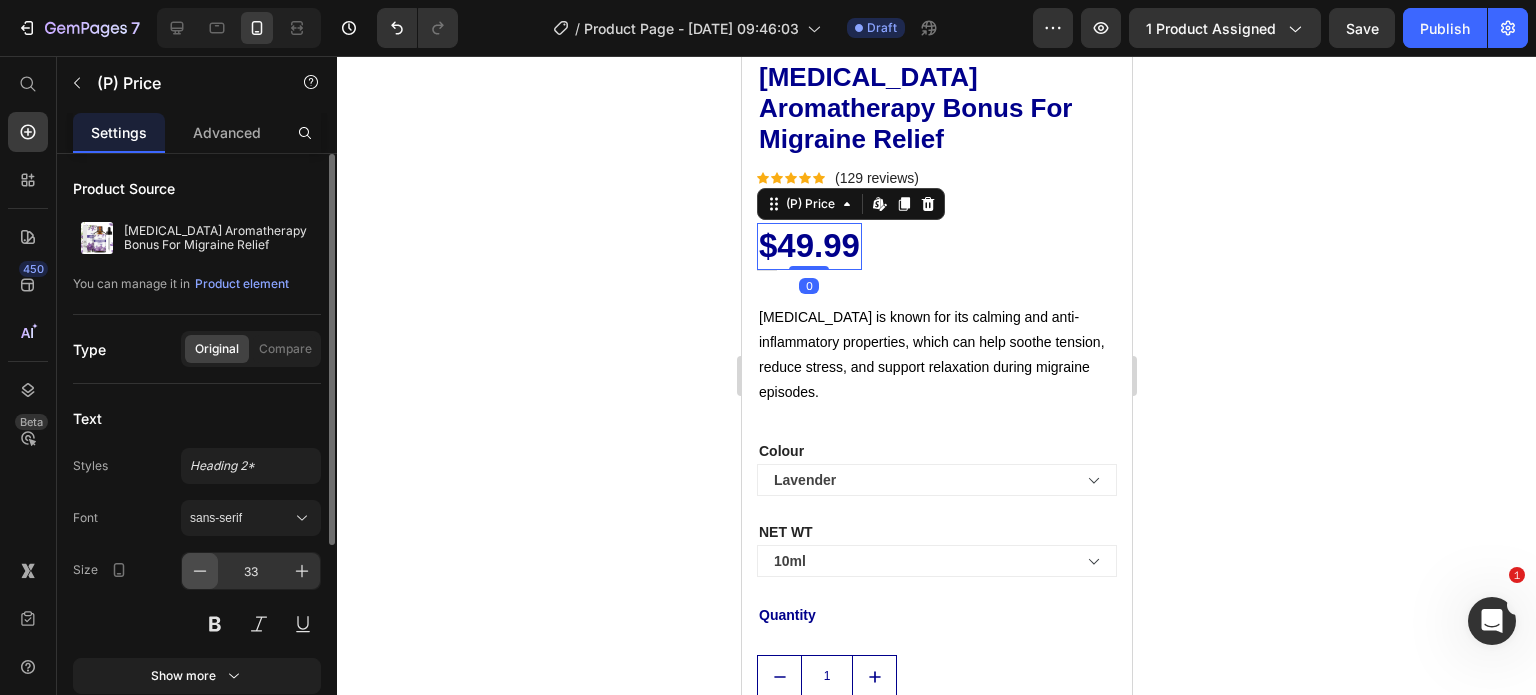 click 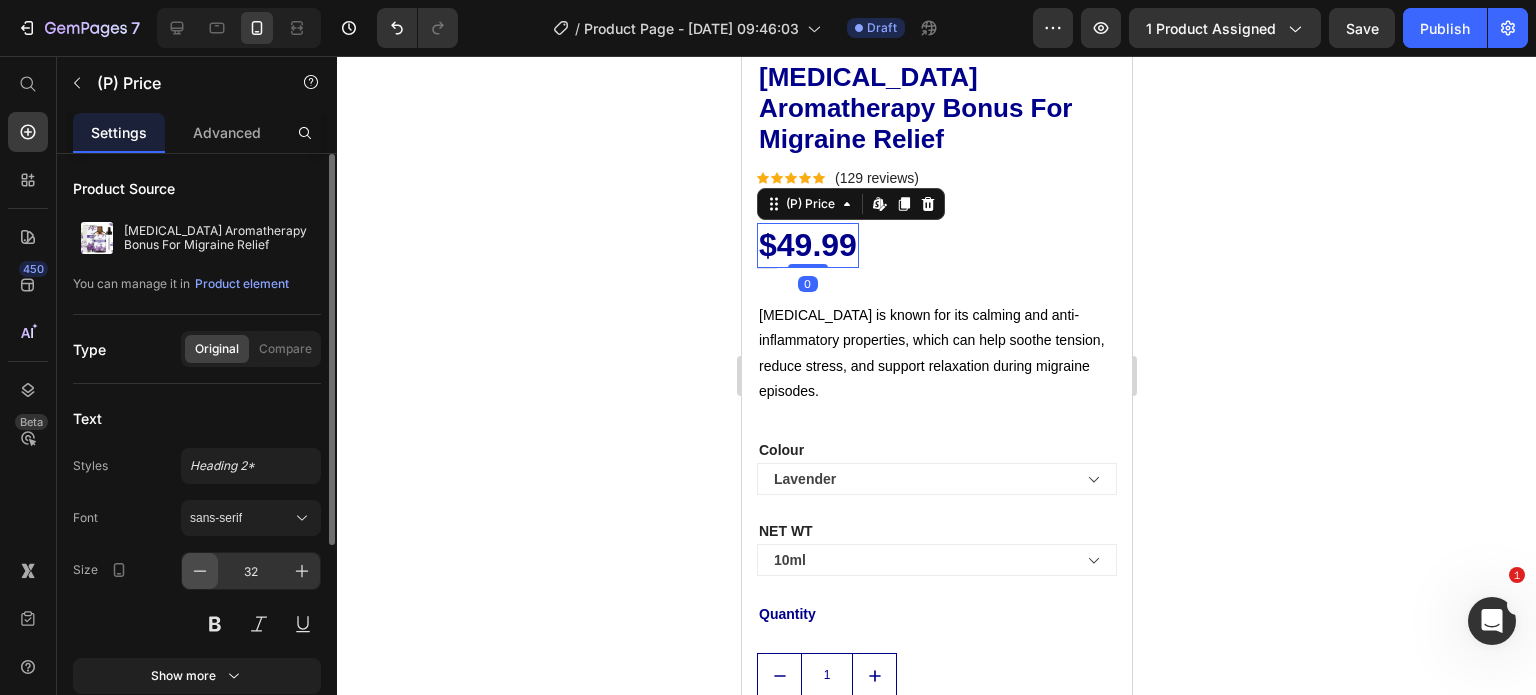 click 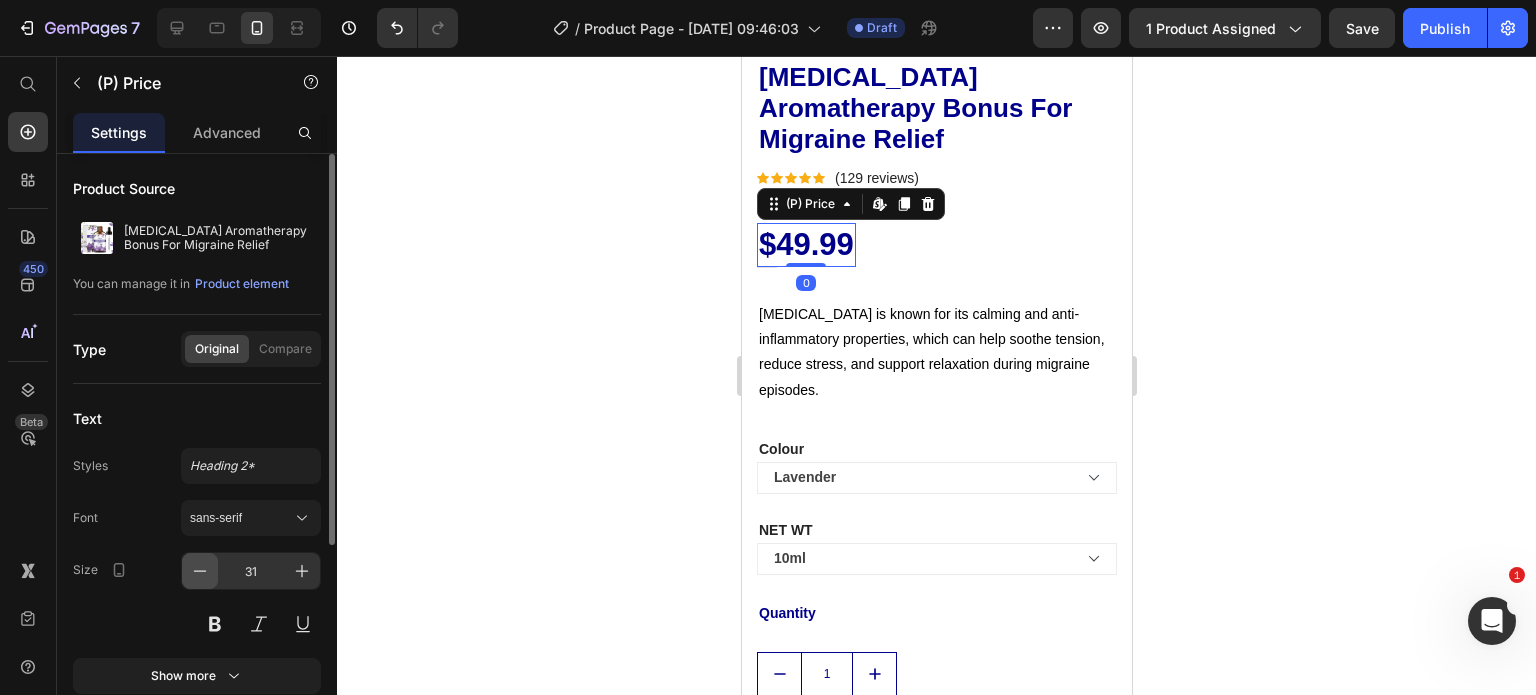 click 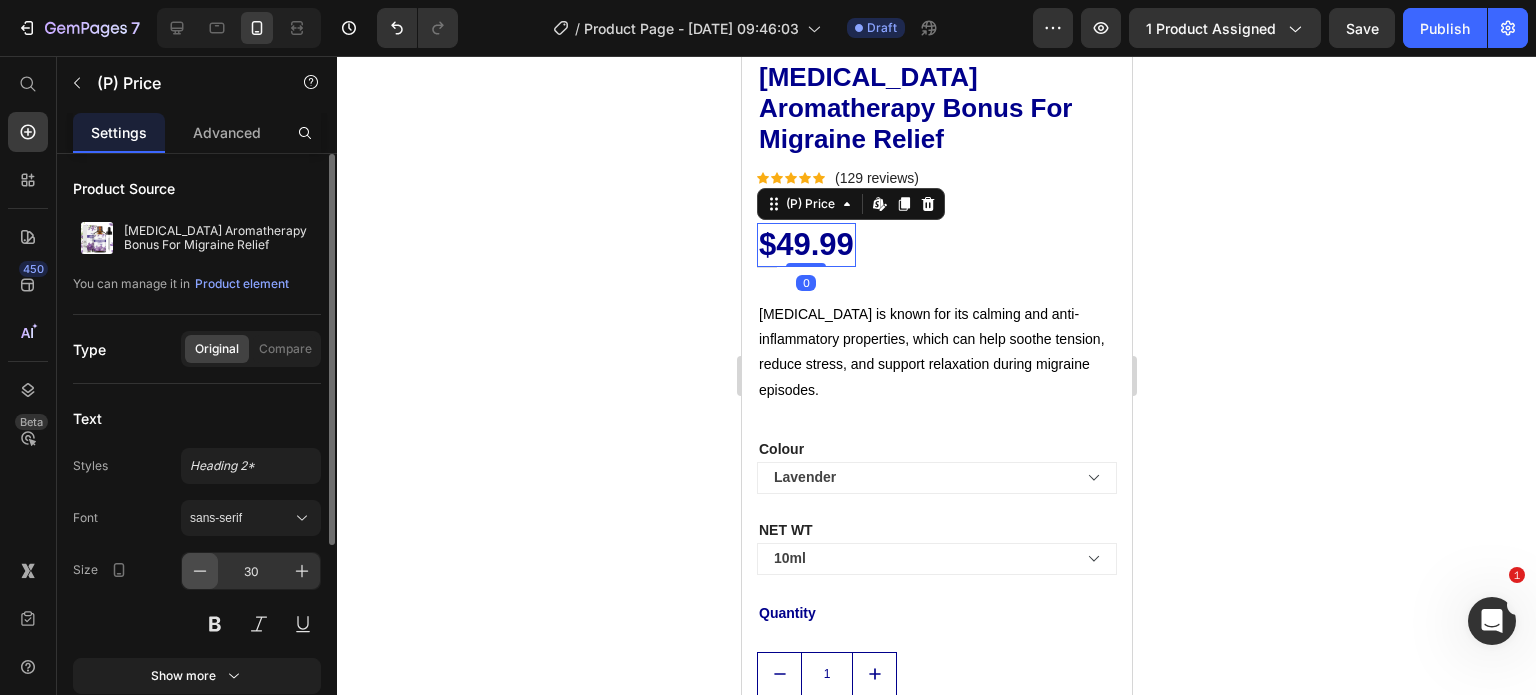 click 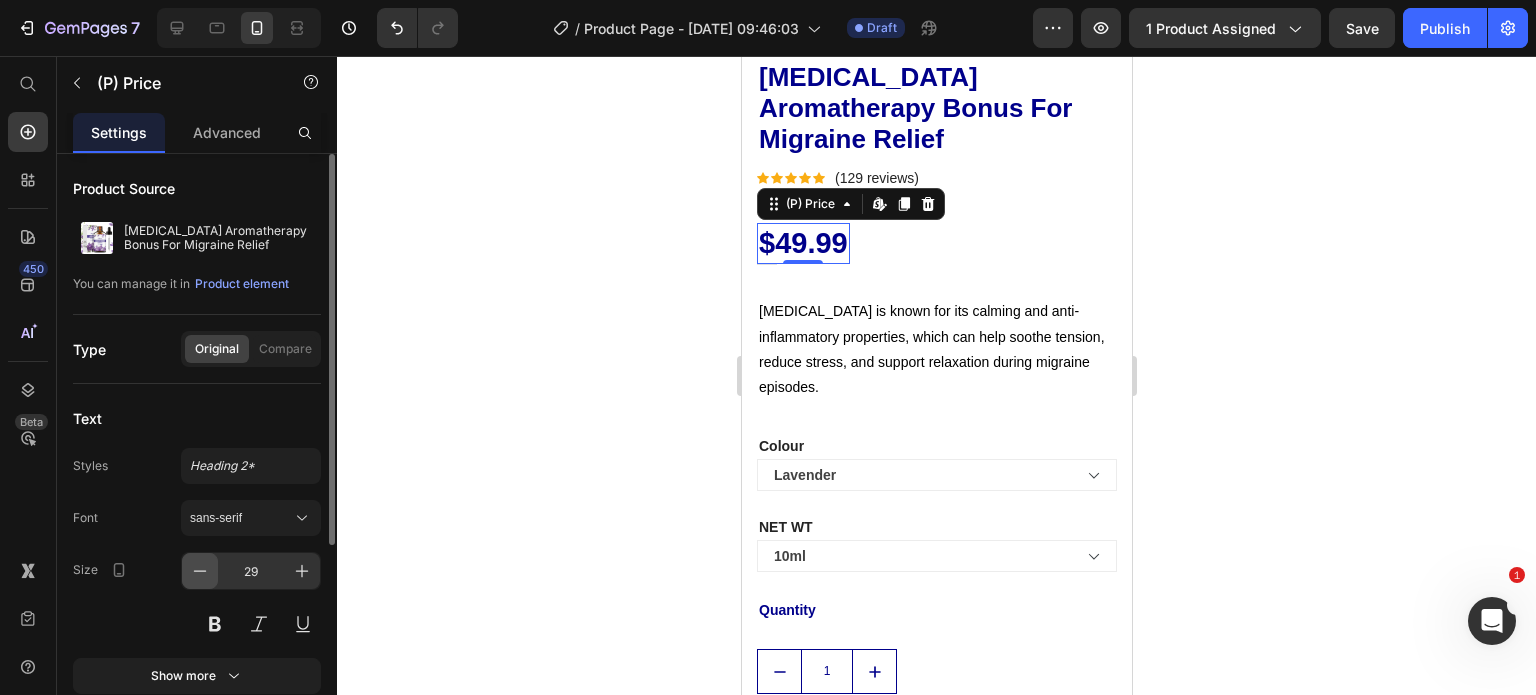 click 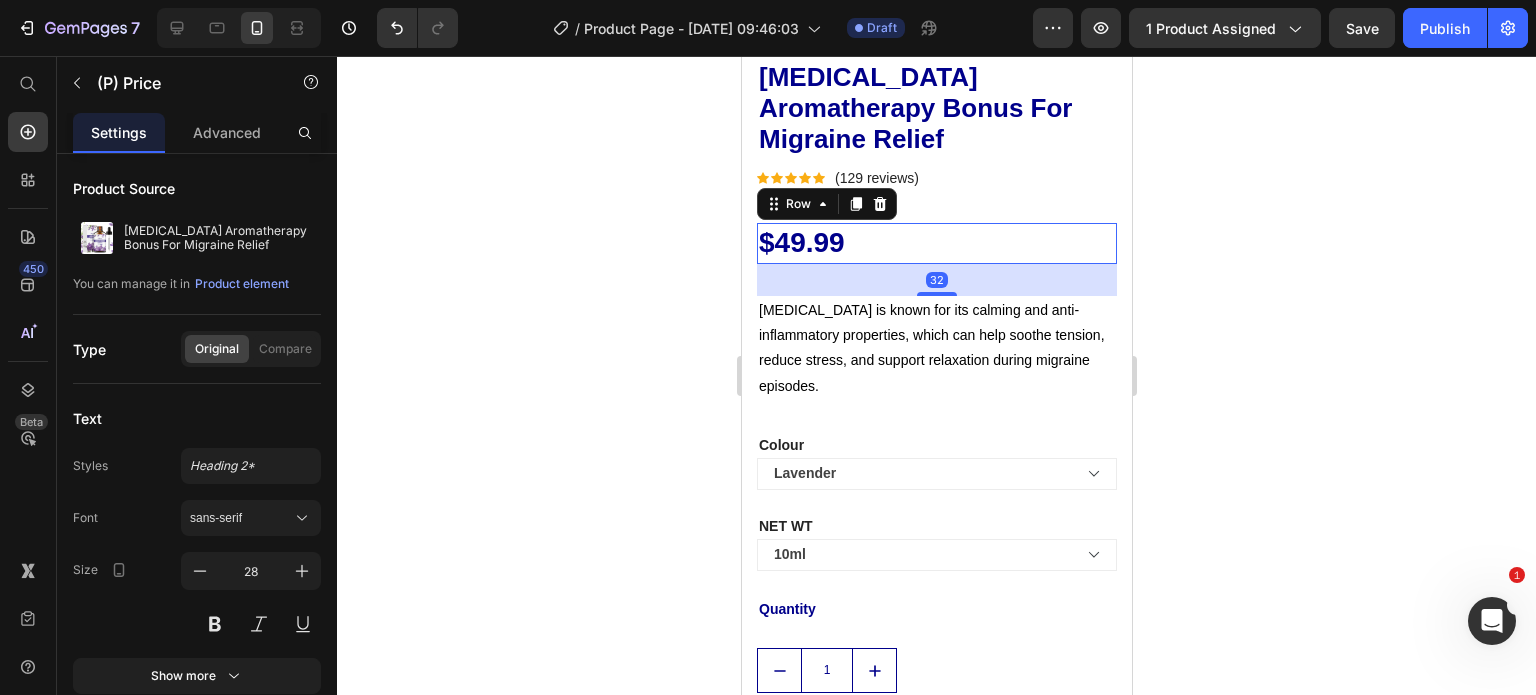 click on "$49.99 (P) Price                Title Line Row   32" at bounding box center (936, 243) 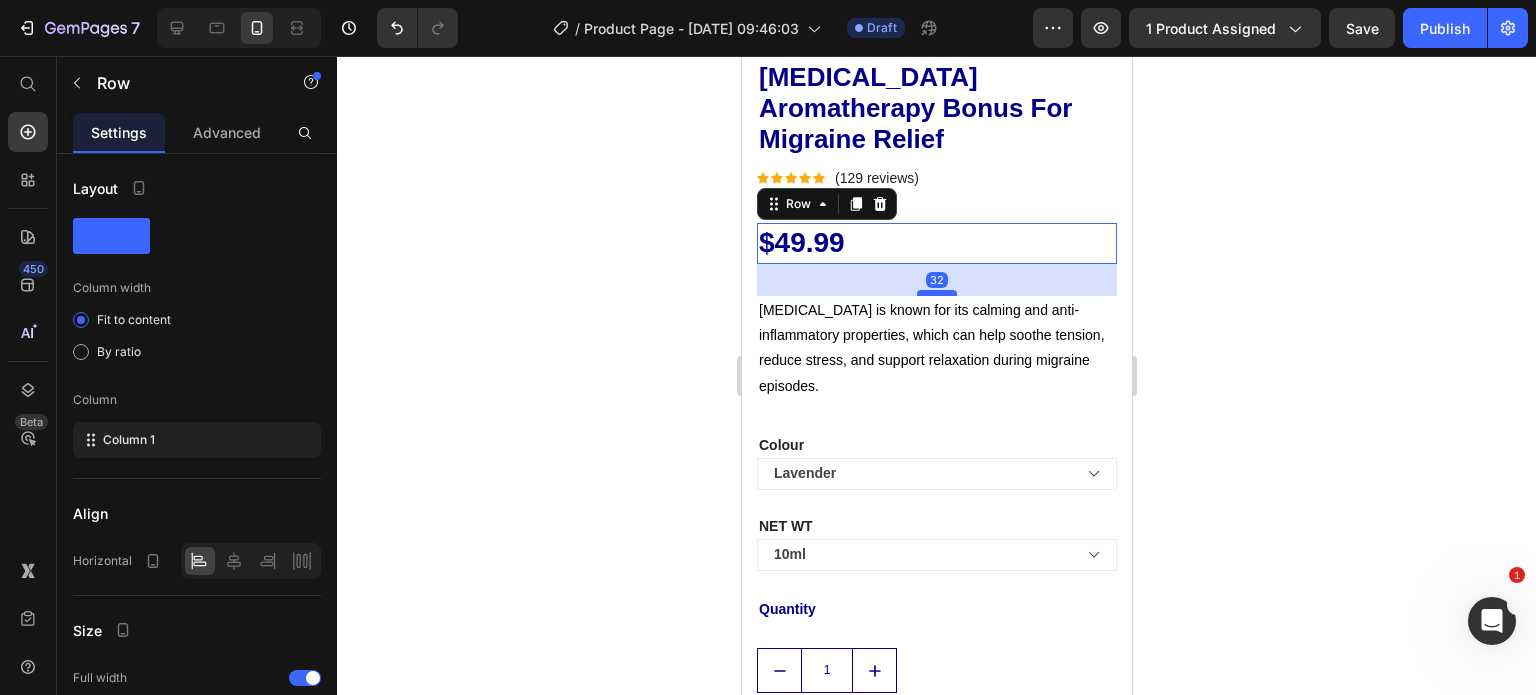 click at bounding box center [936, 293] 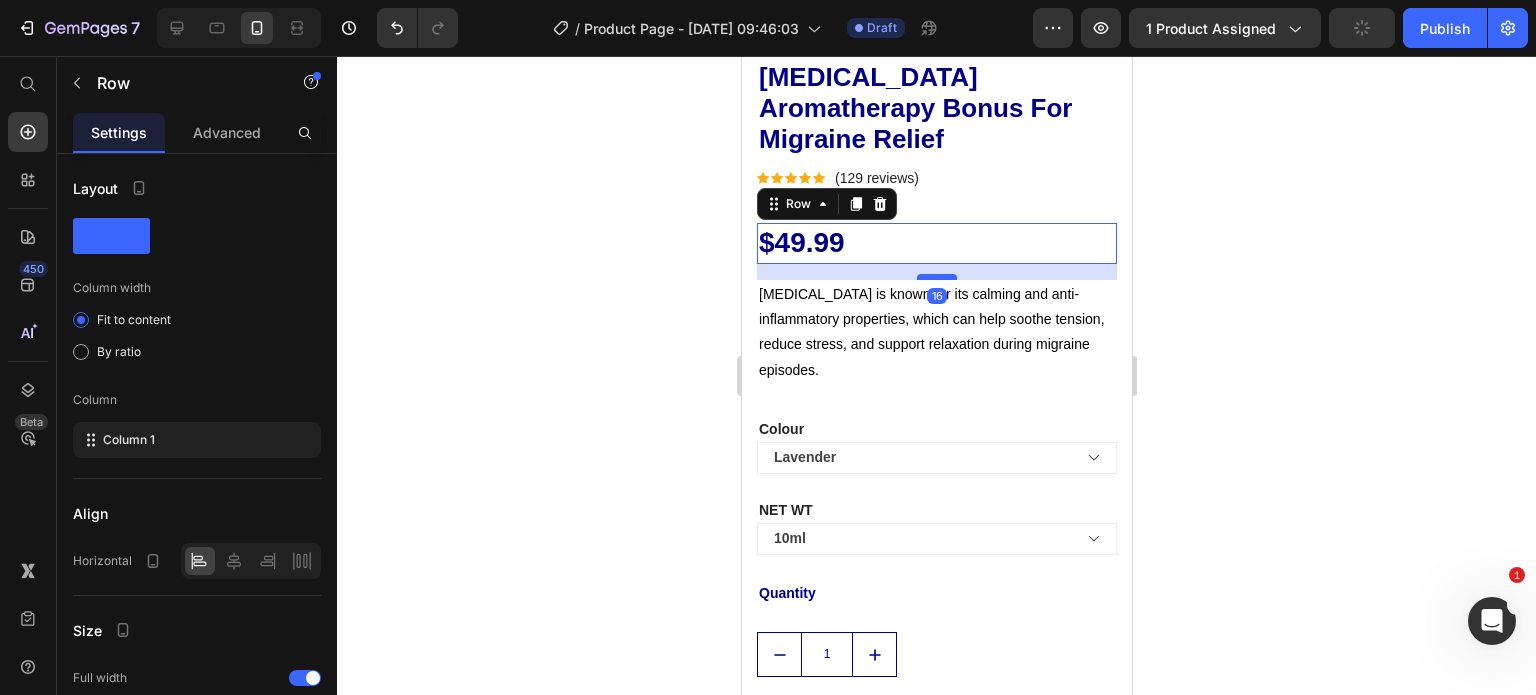 drag, startPoint x: 924, startPoint y: 239, endPoint x: 924, endPoint y: 221, distance: 18 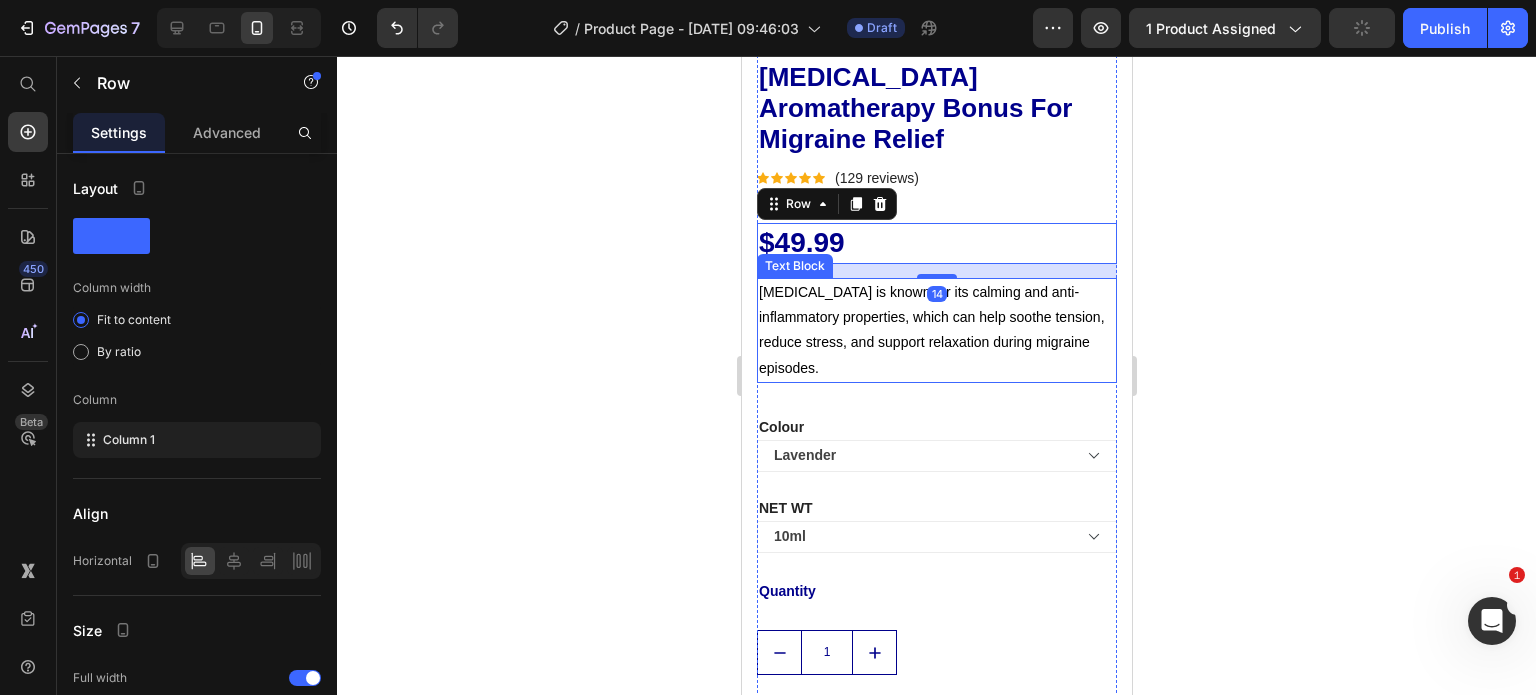 click on "Lavender oil is known for its calming and anti-inflammatory properties, which can help soothe tension, reduce stress, and support relaxation during migraine episodes." at bounding box center (936, 330) 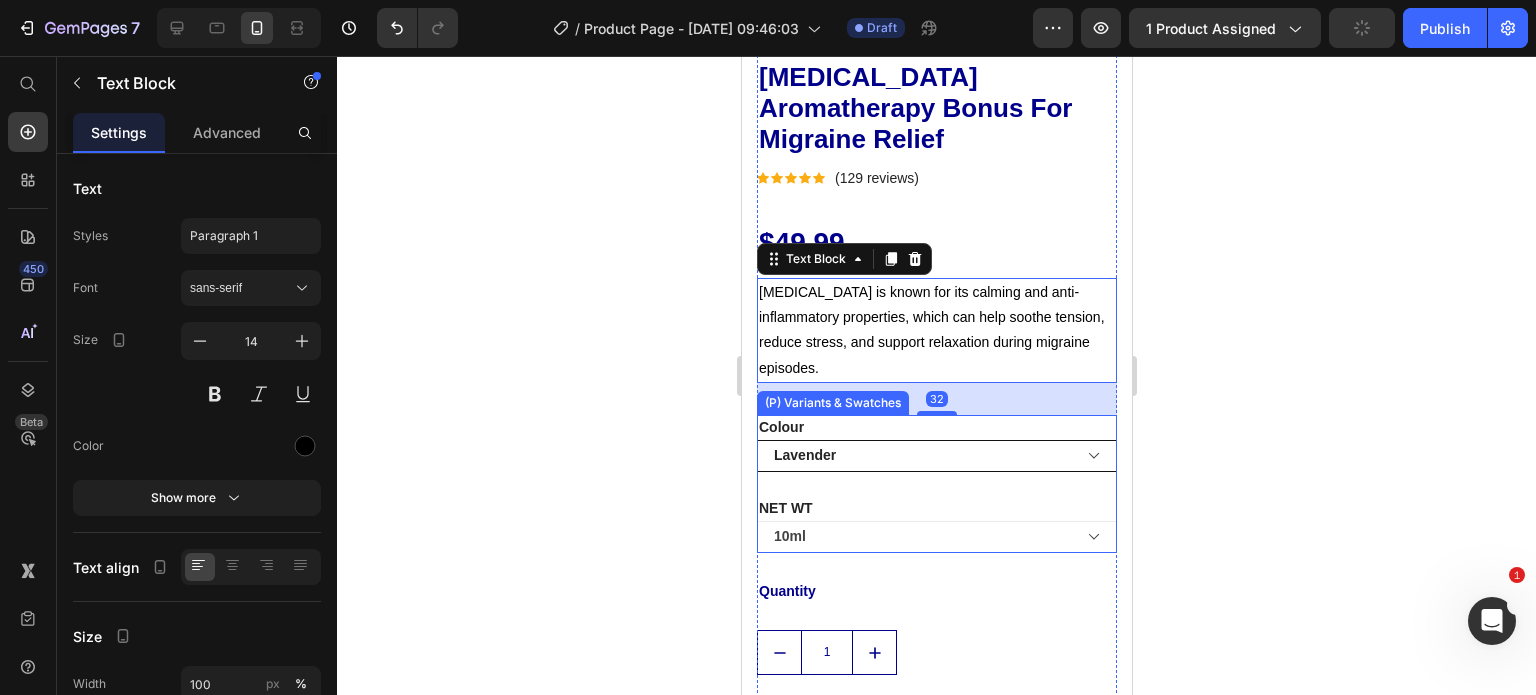 click on "Lavender" at bounding box center [936, 456] 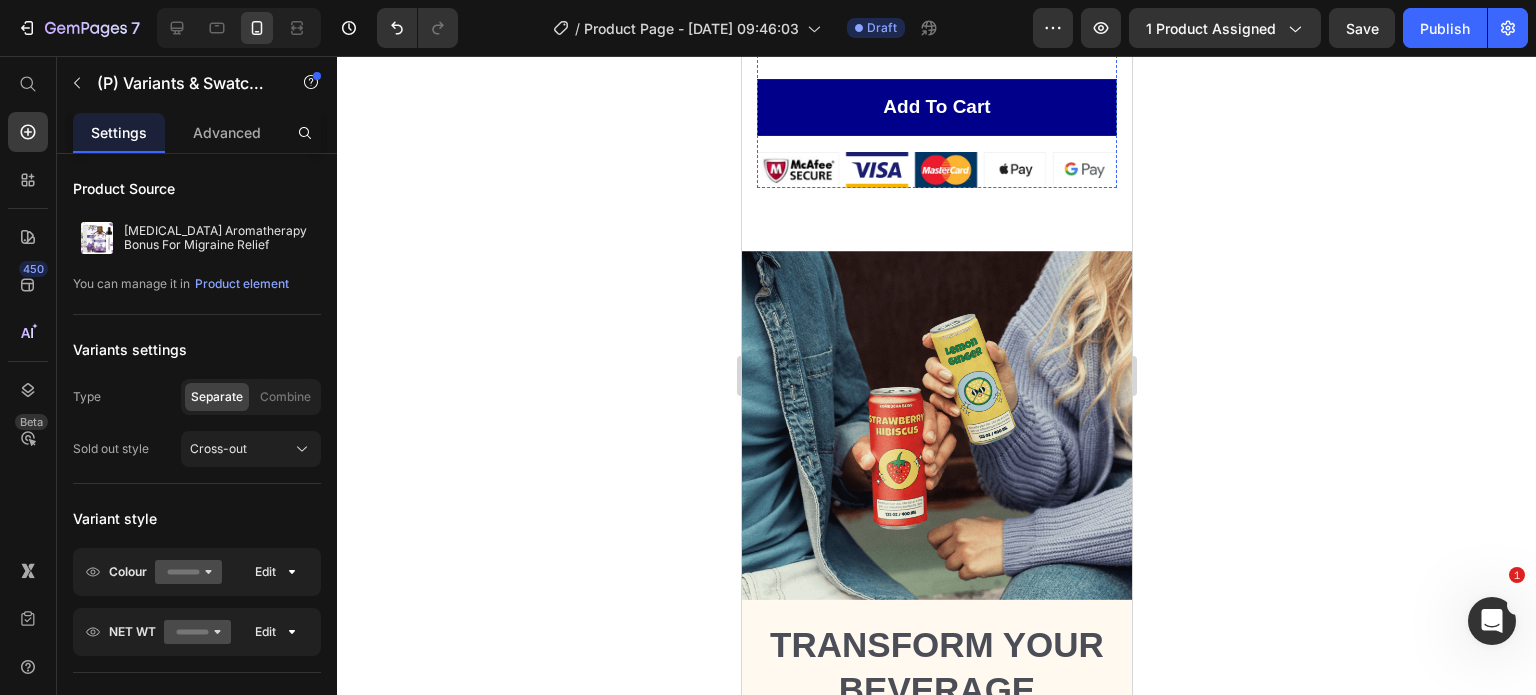 scroll, scrollTop: 1714, scrollLeft: 0, axis: vertical 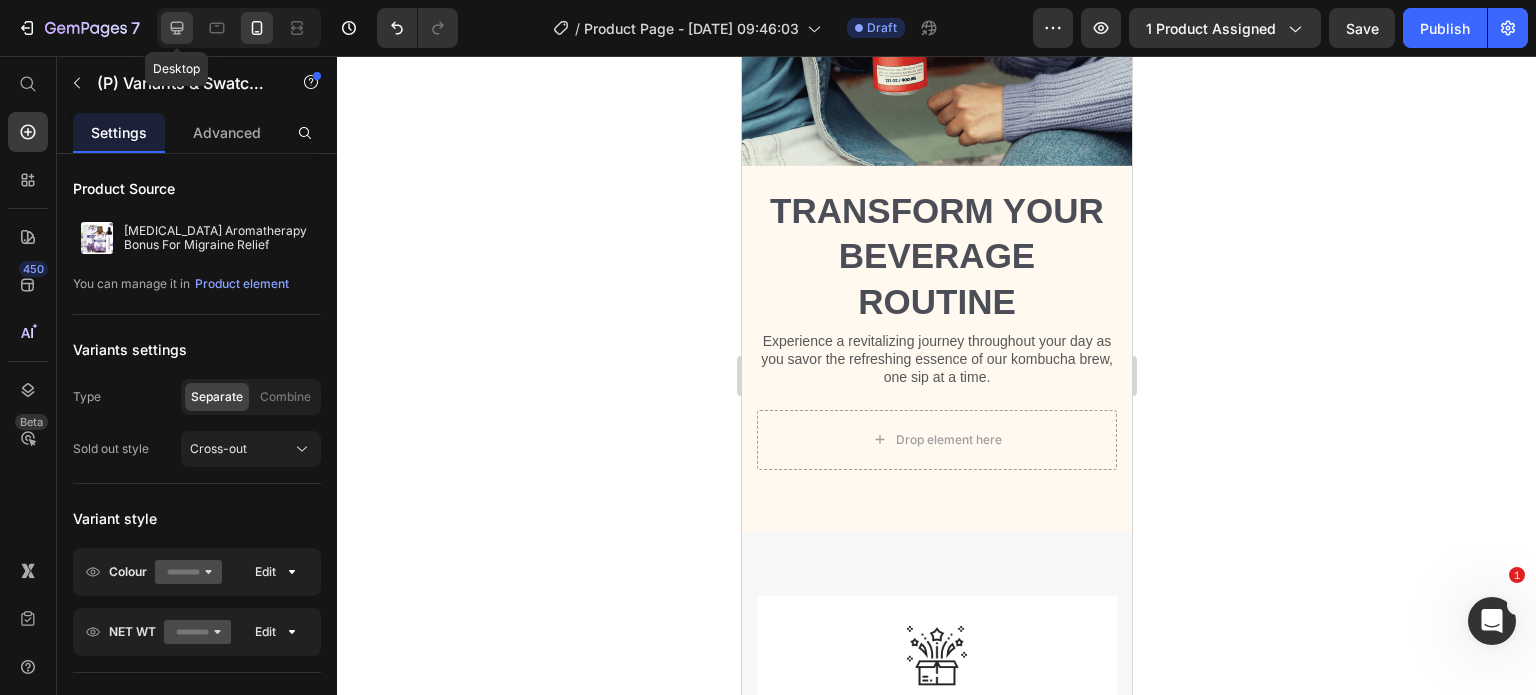 click 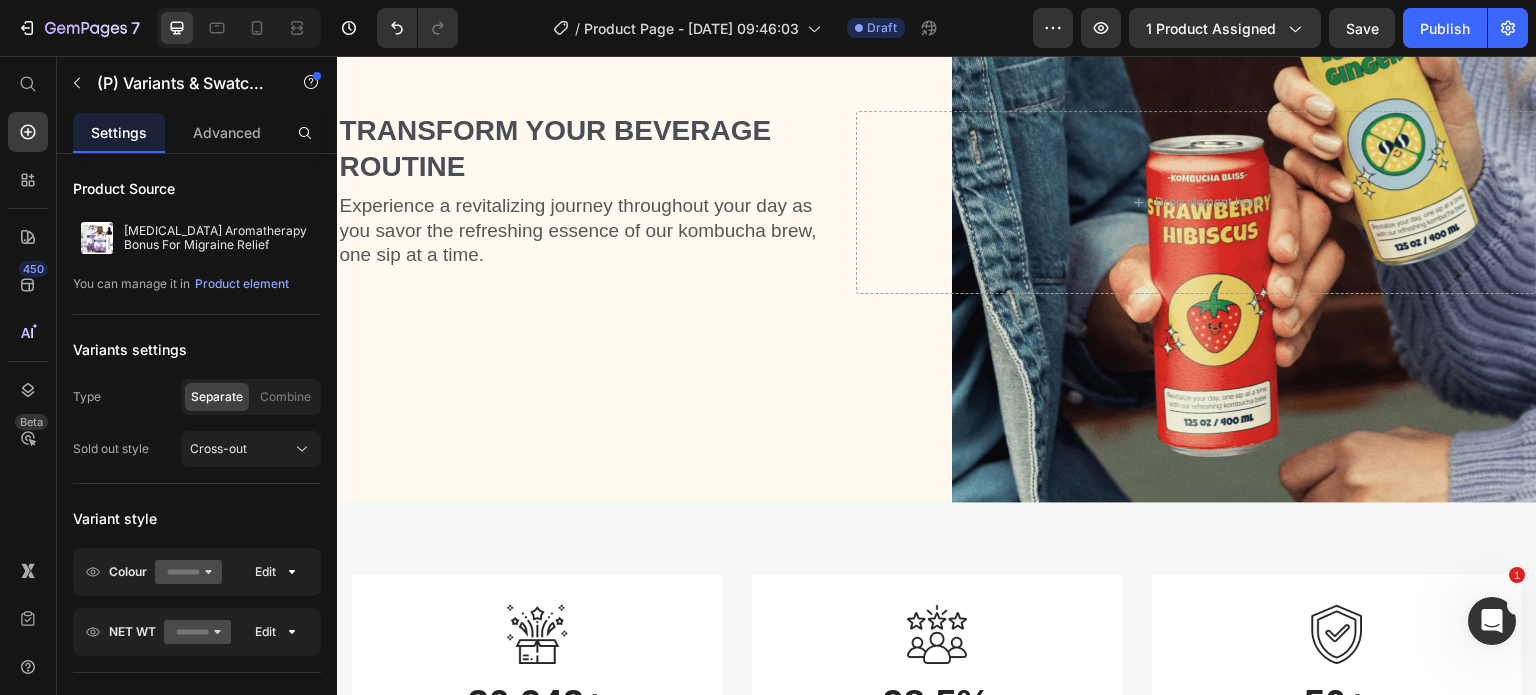 scroll, scrollTop: 948, scrollLeft: 0, axis: vertical 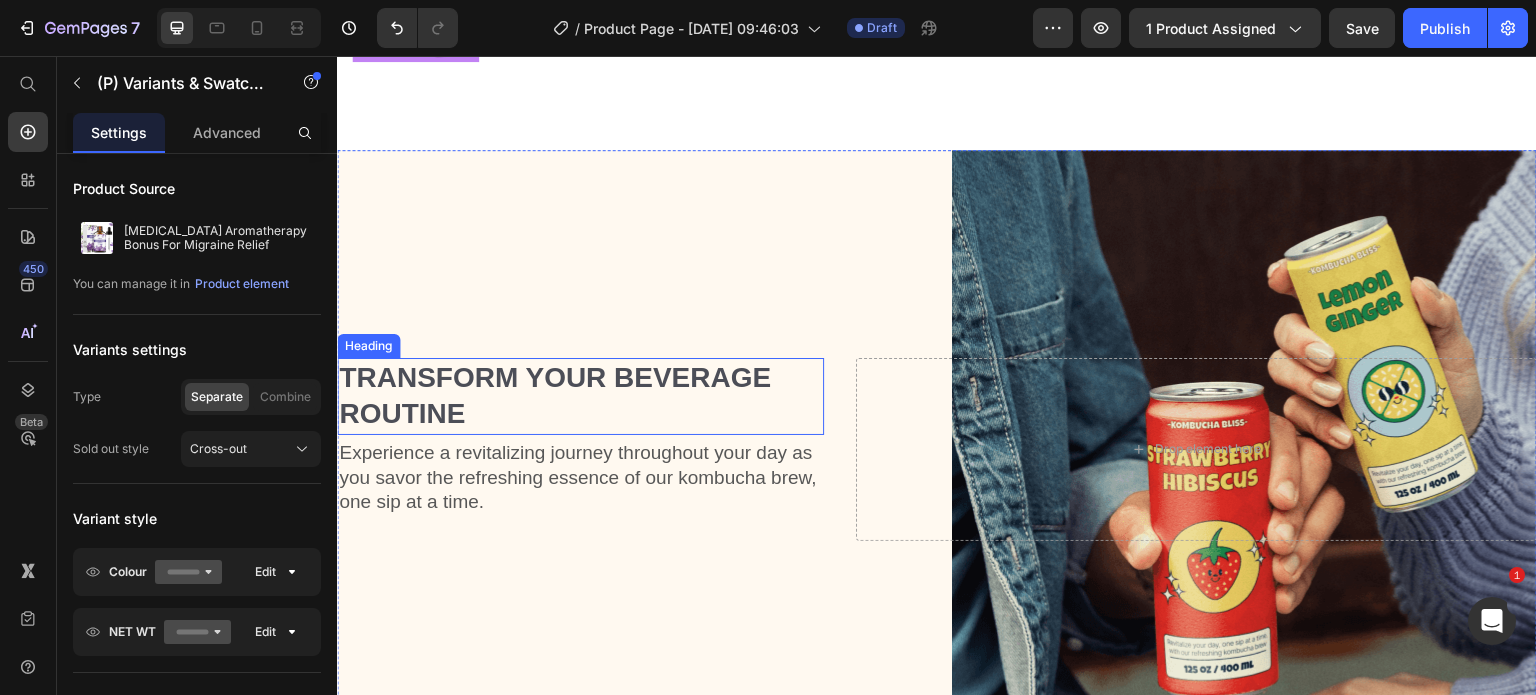 click on "Transform Your Beverage Routine" at bounding box center [580, 396] 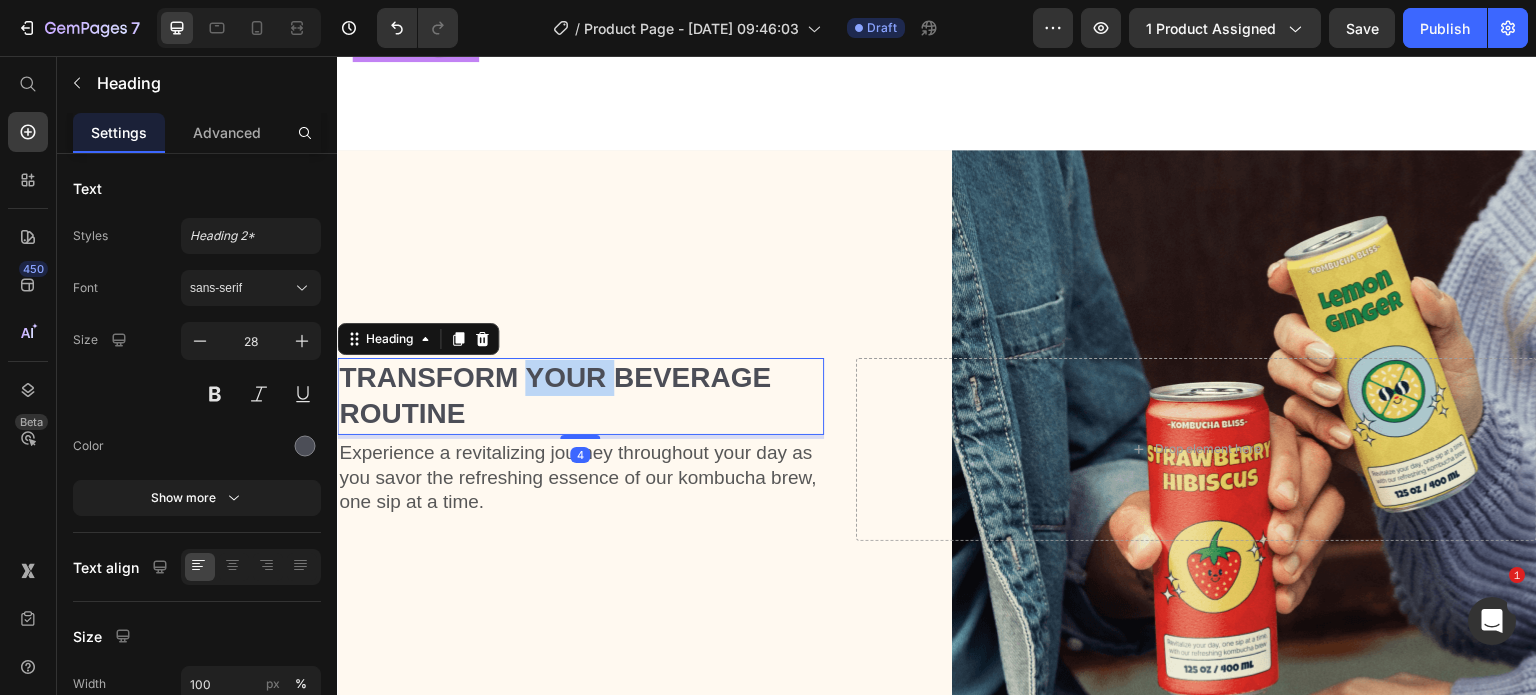 click on "Transform Your Beverage Routine" at bounding box center (580, 396) 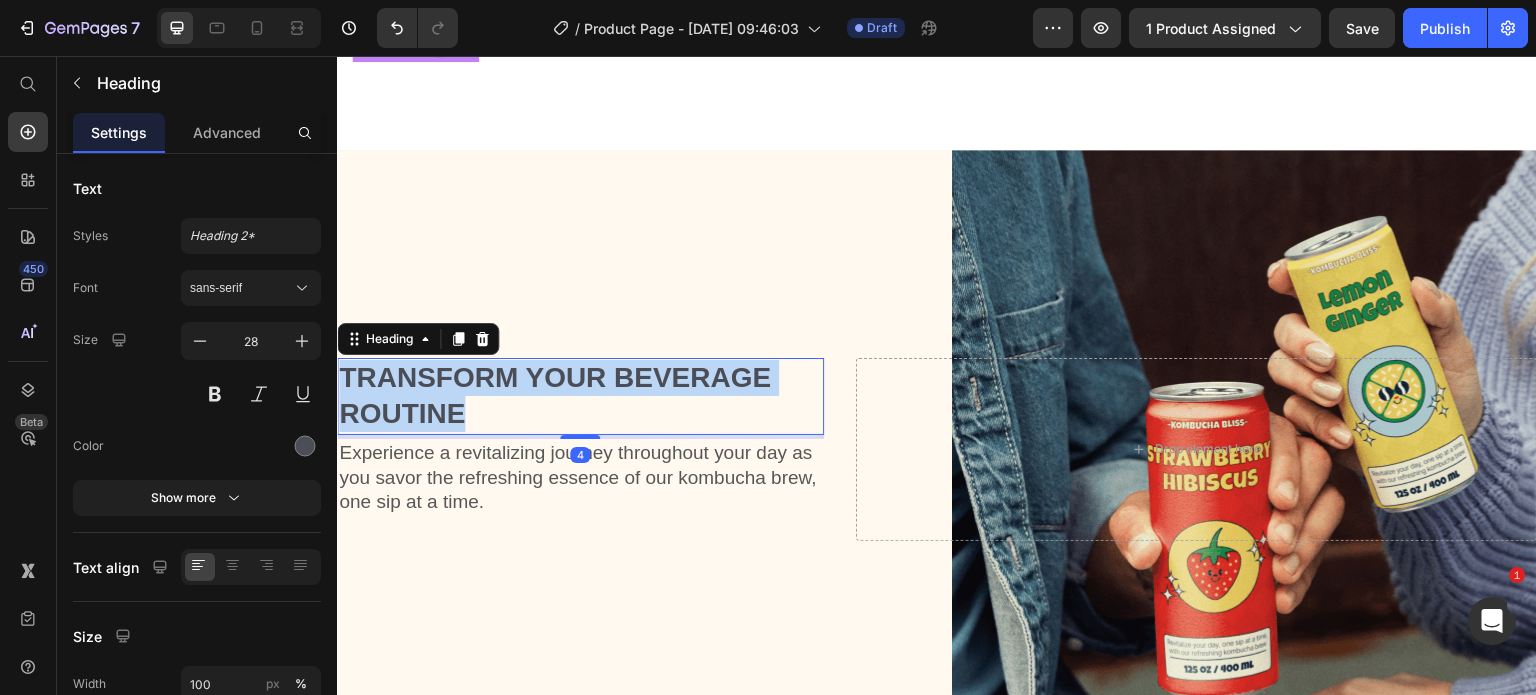 click on "Transform Your Beverage Routine" at bounding box center [580, 396] 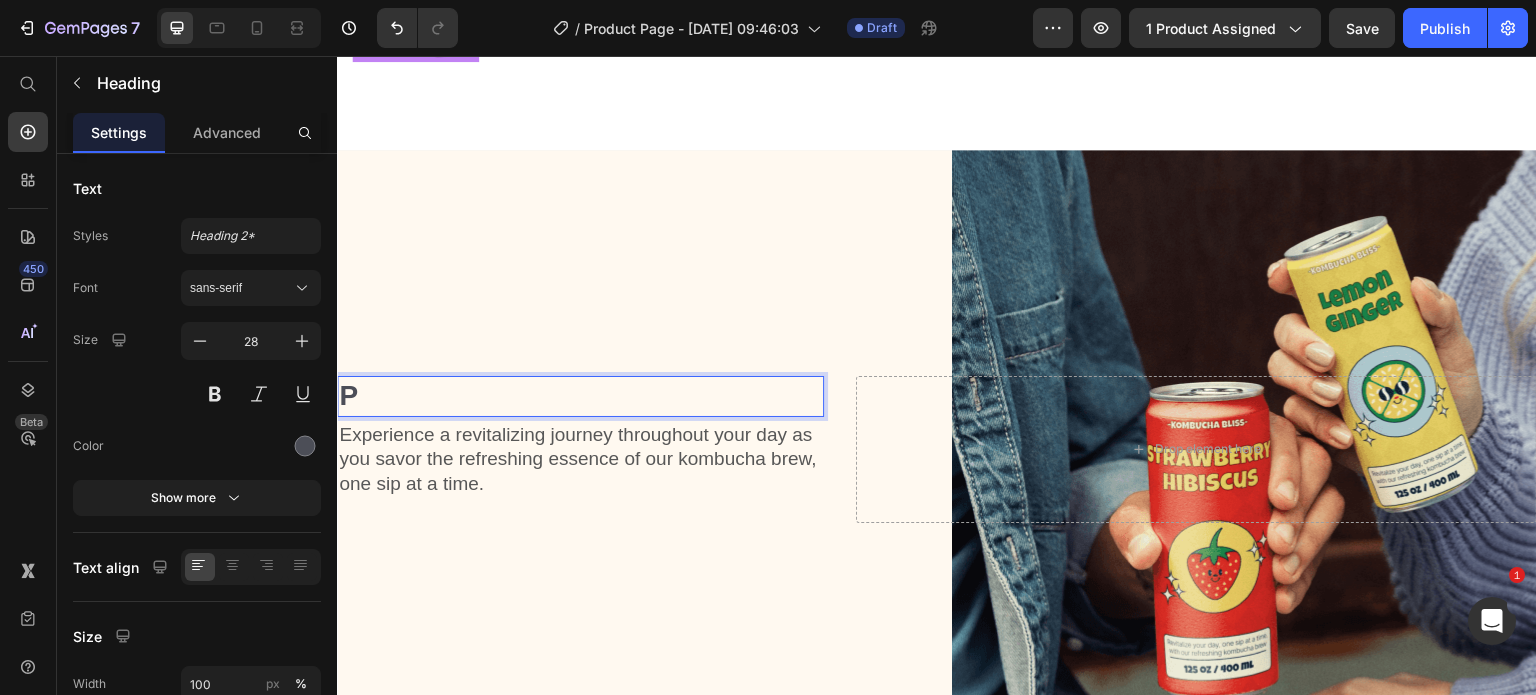 scroll, scrollTop: 966, scrollLeft: 0, axis: vertical 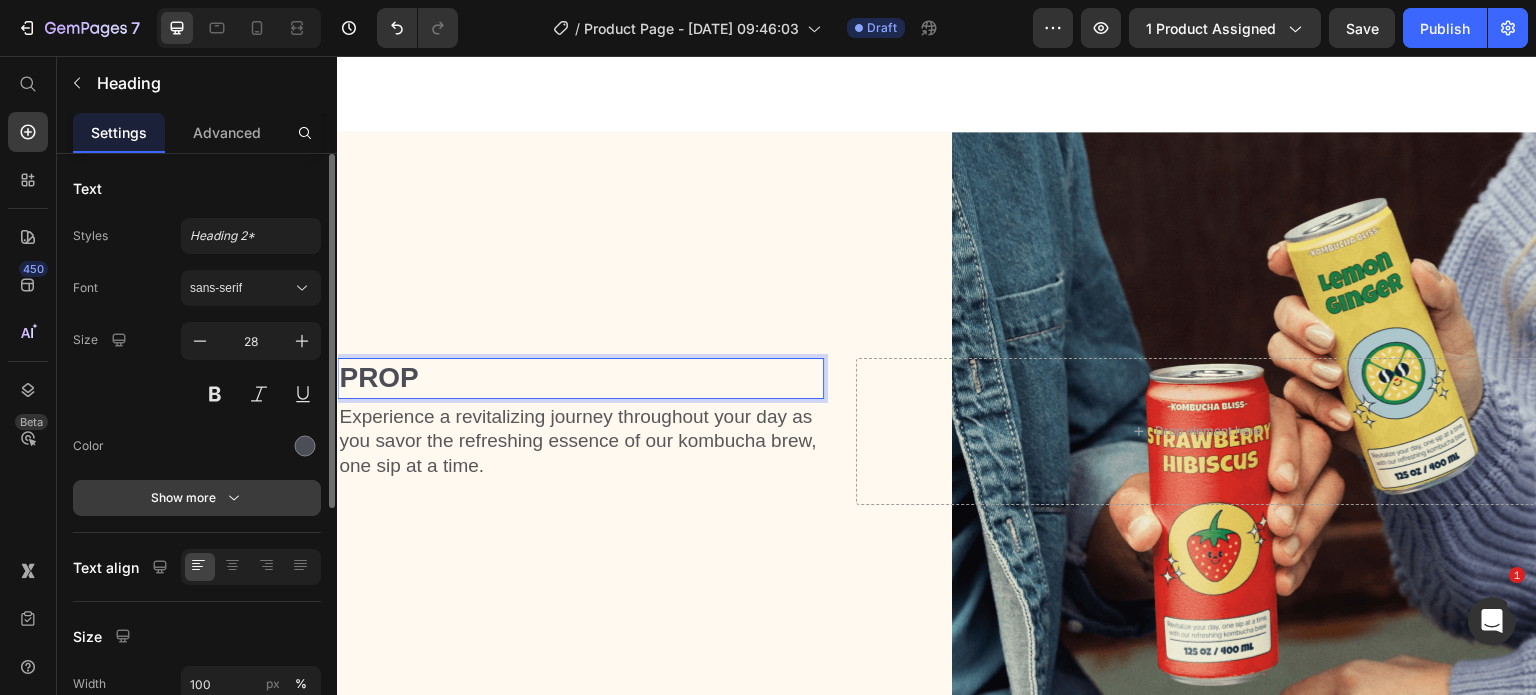 click on "Show more" at bounding box center (197, 498) 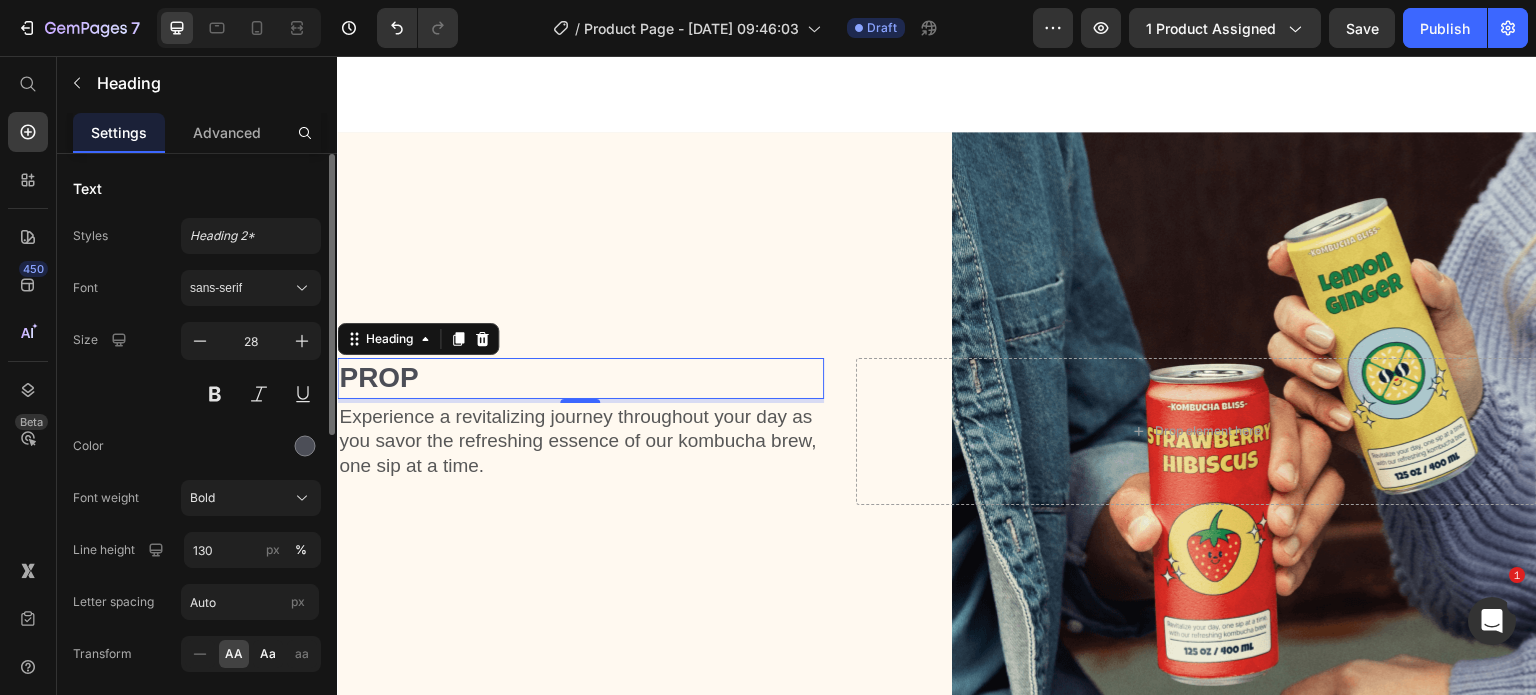 click on "Aa" 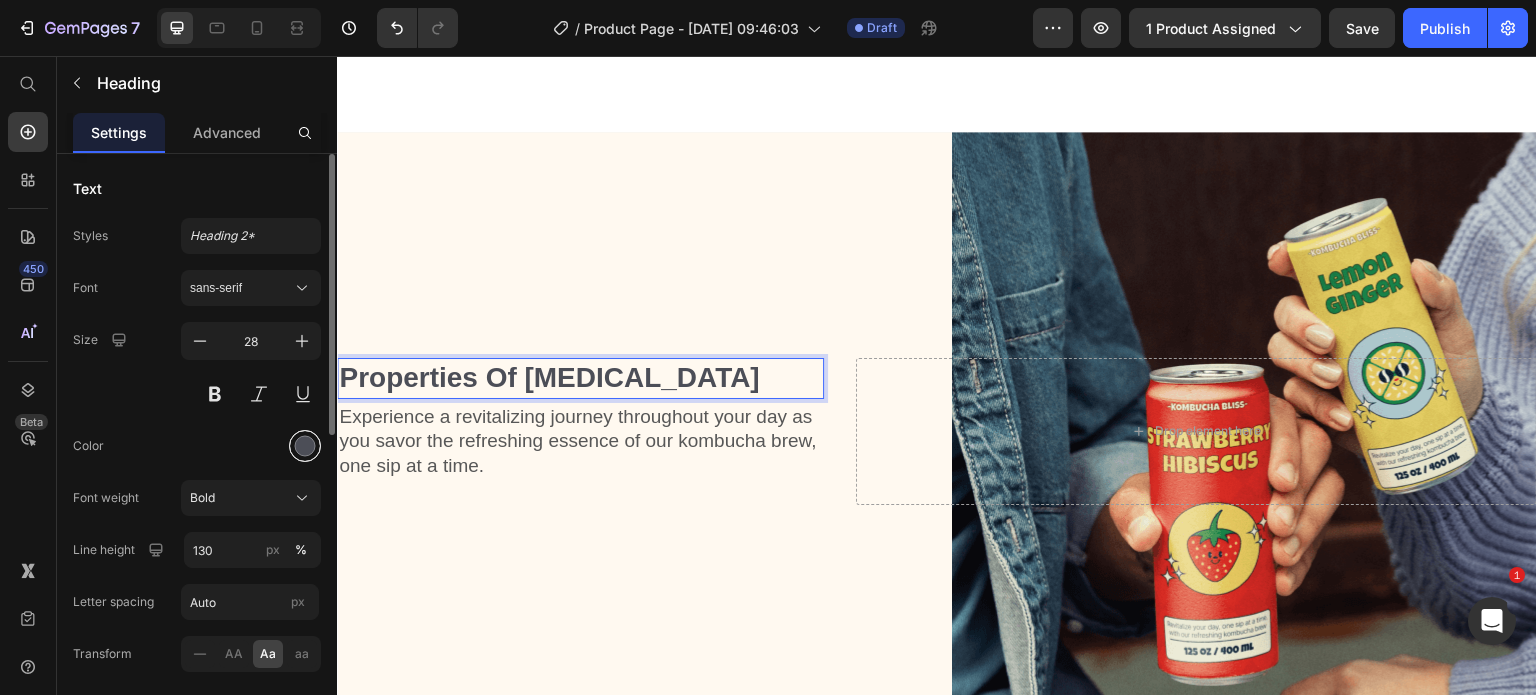 click at bounding box center (305, 446) 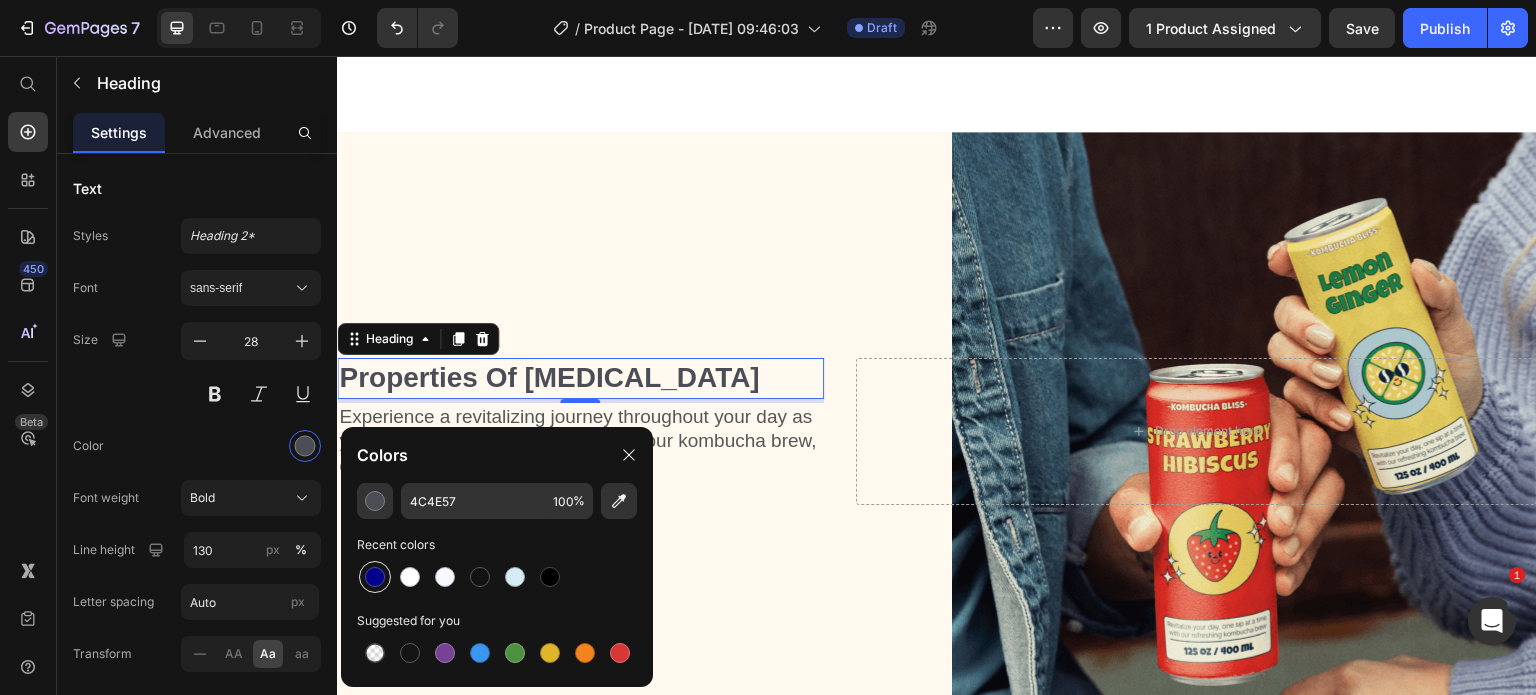 click at bounding box center (375, 577) 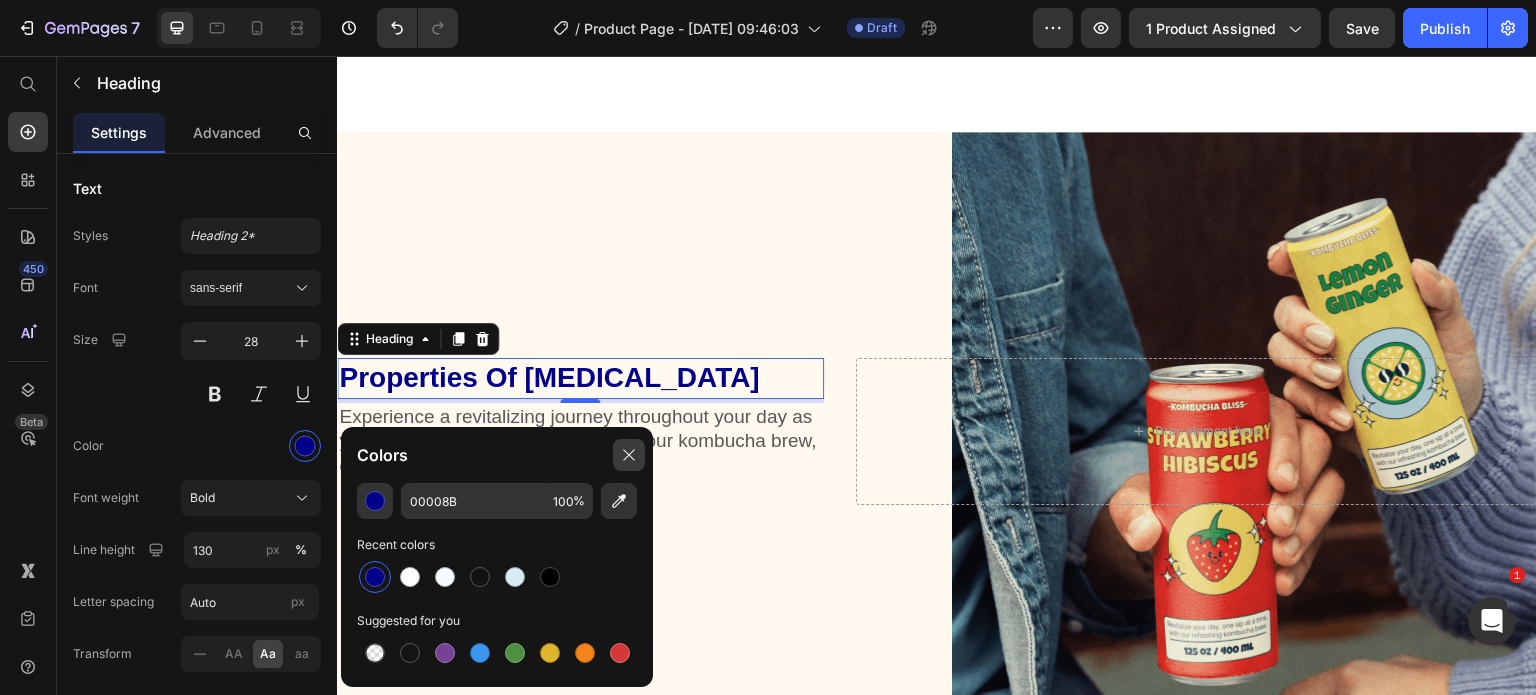 click 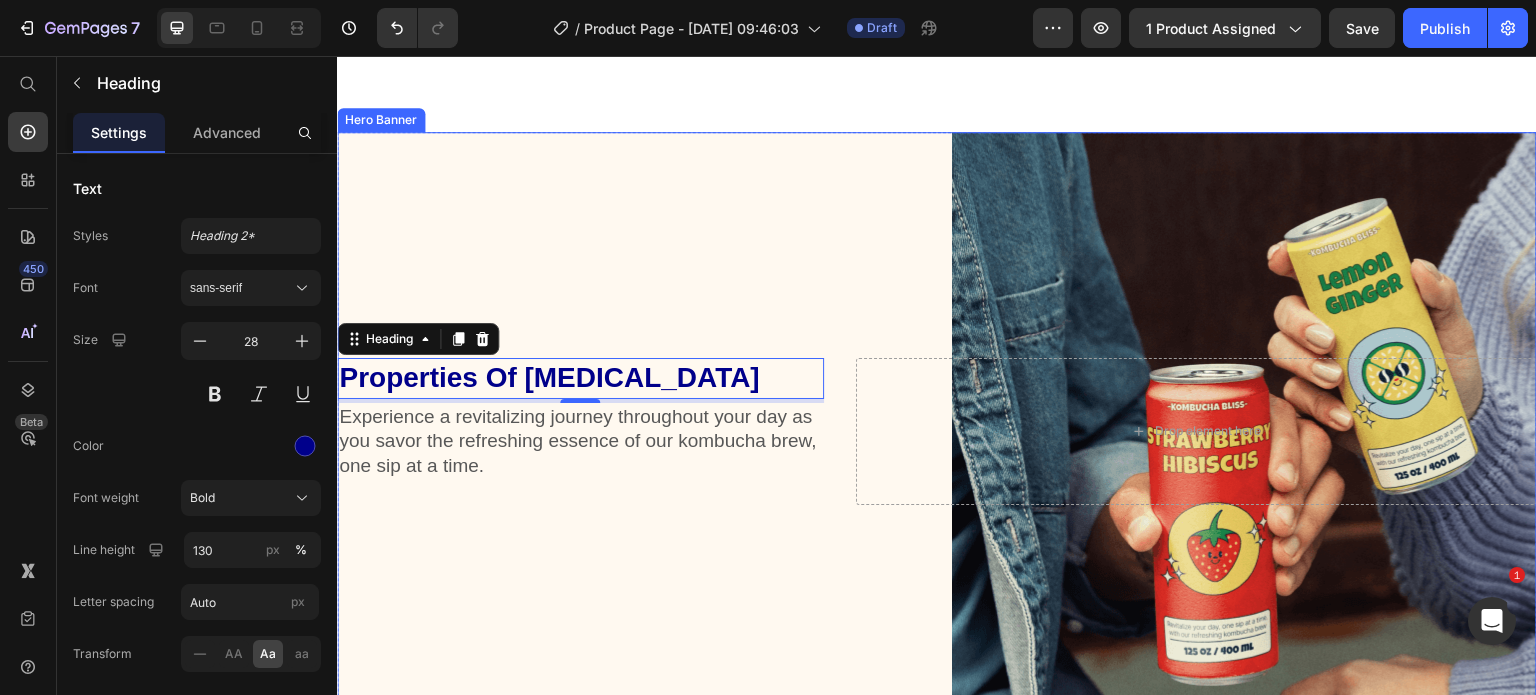 click at bounding box center (937, 432) 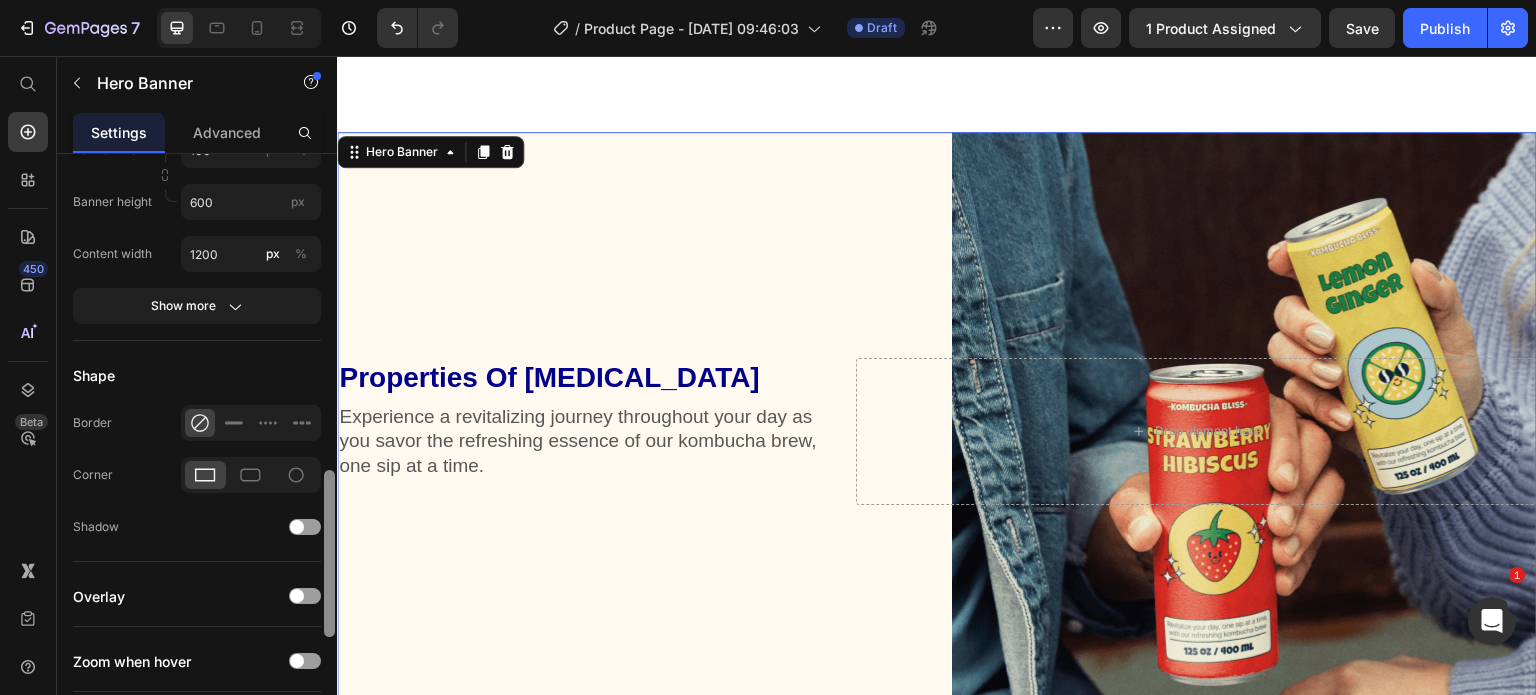 scroll, scrollTop: 1532, scrollLeft: 0, axis: vertical 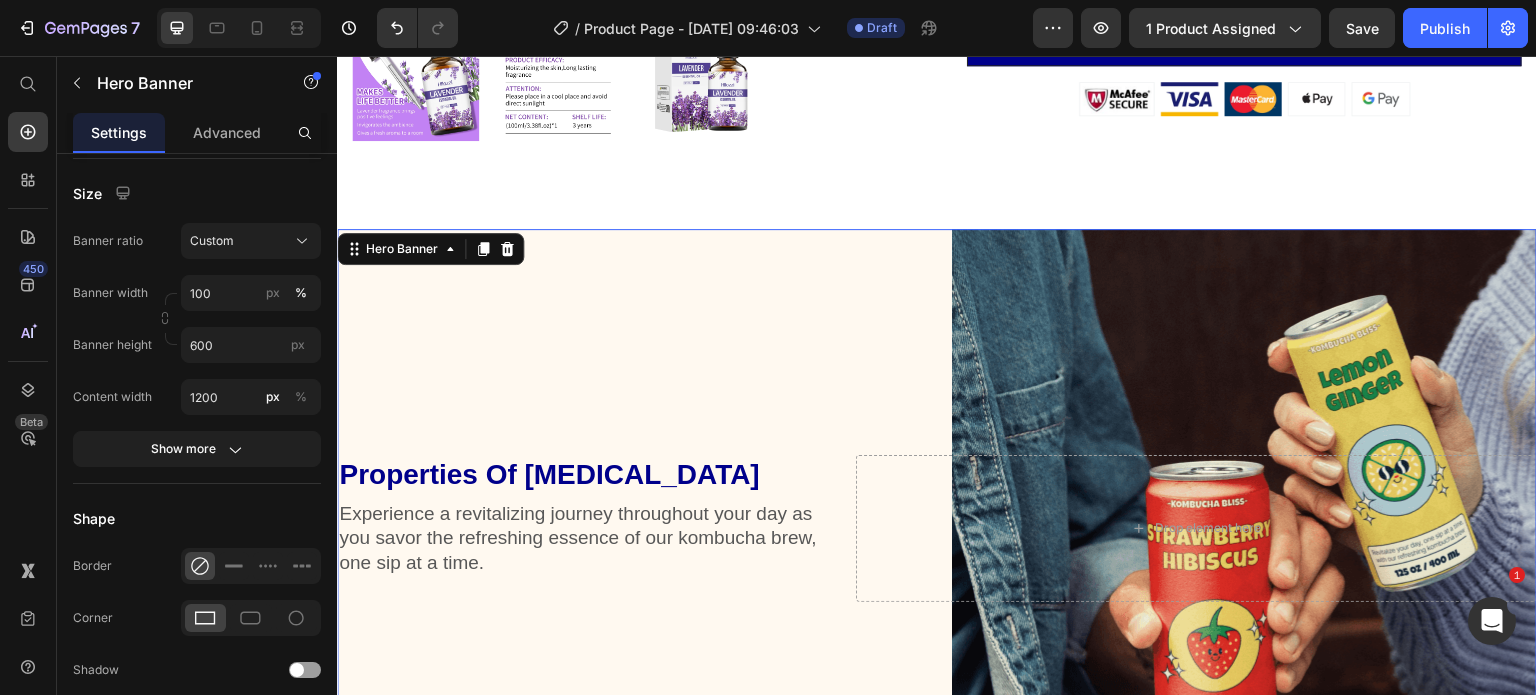 click at bounding box center (937, 529) 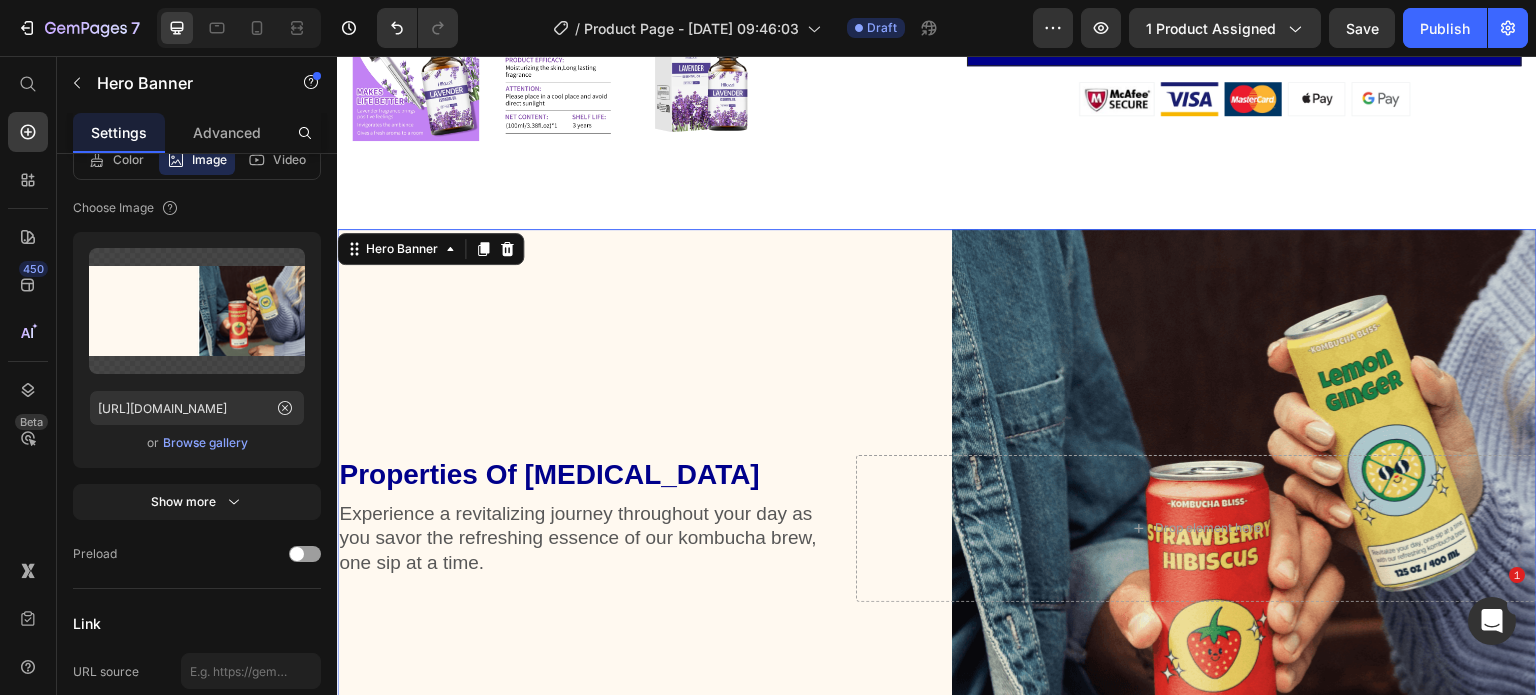scroll, scrollTop: 0, scrollLeft: 0, axis: both 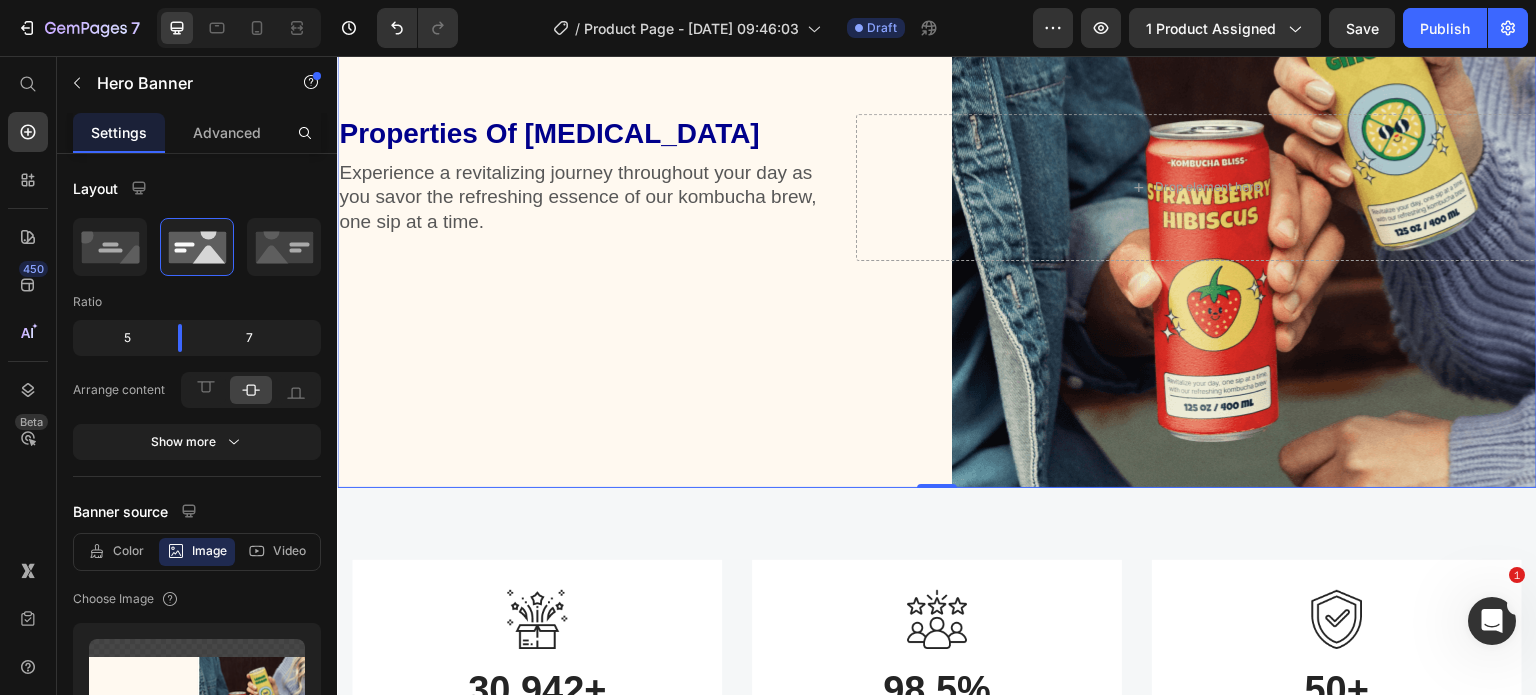 click at bounding box center (937, 188) 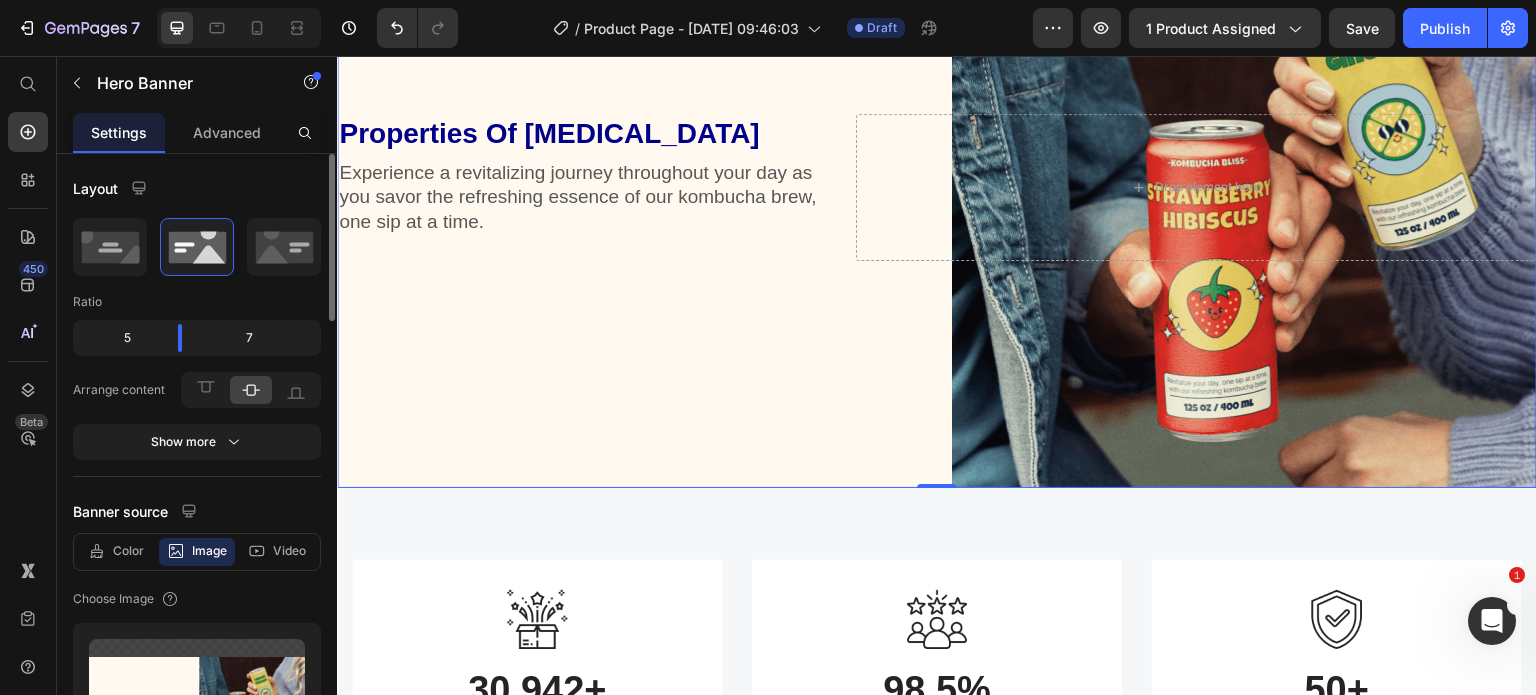 scroll, scrollTop: 0, scrollLeft: 0, axis: both 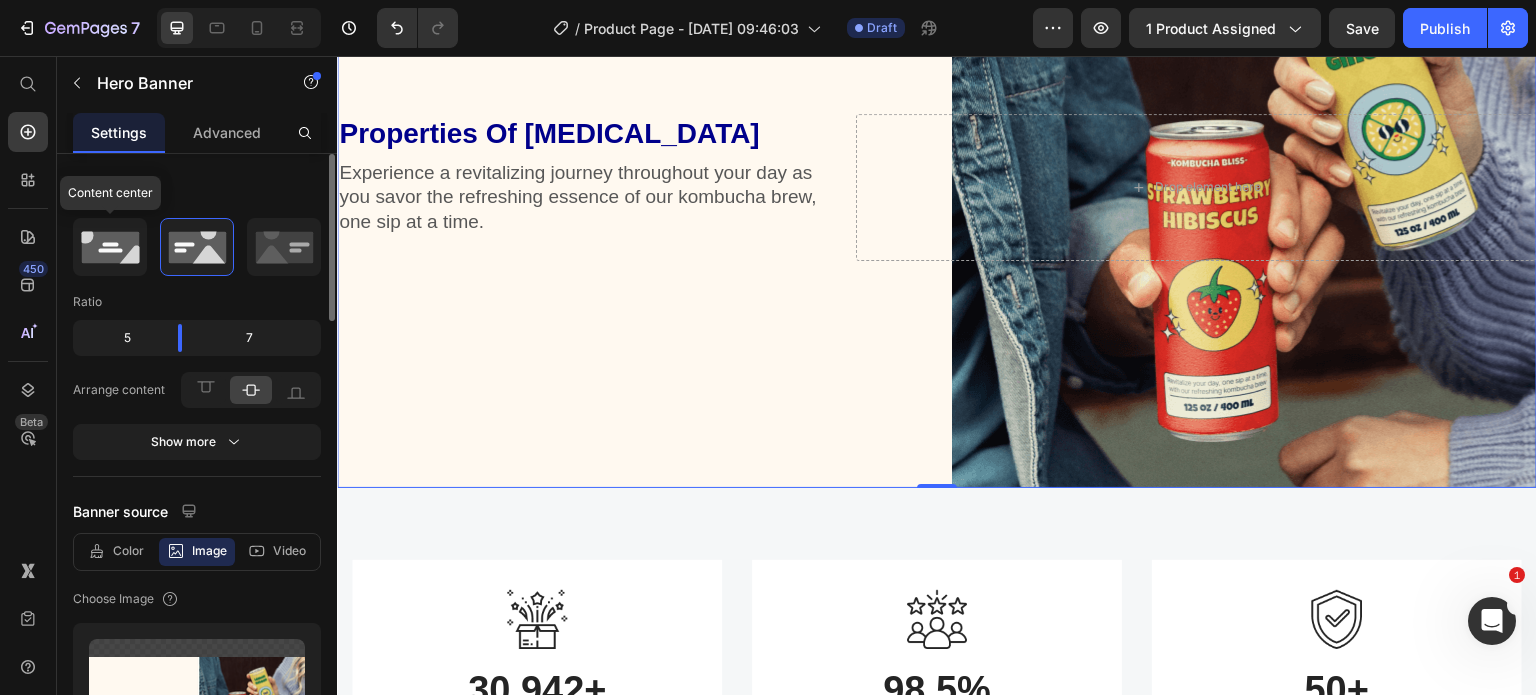 click 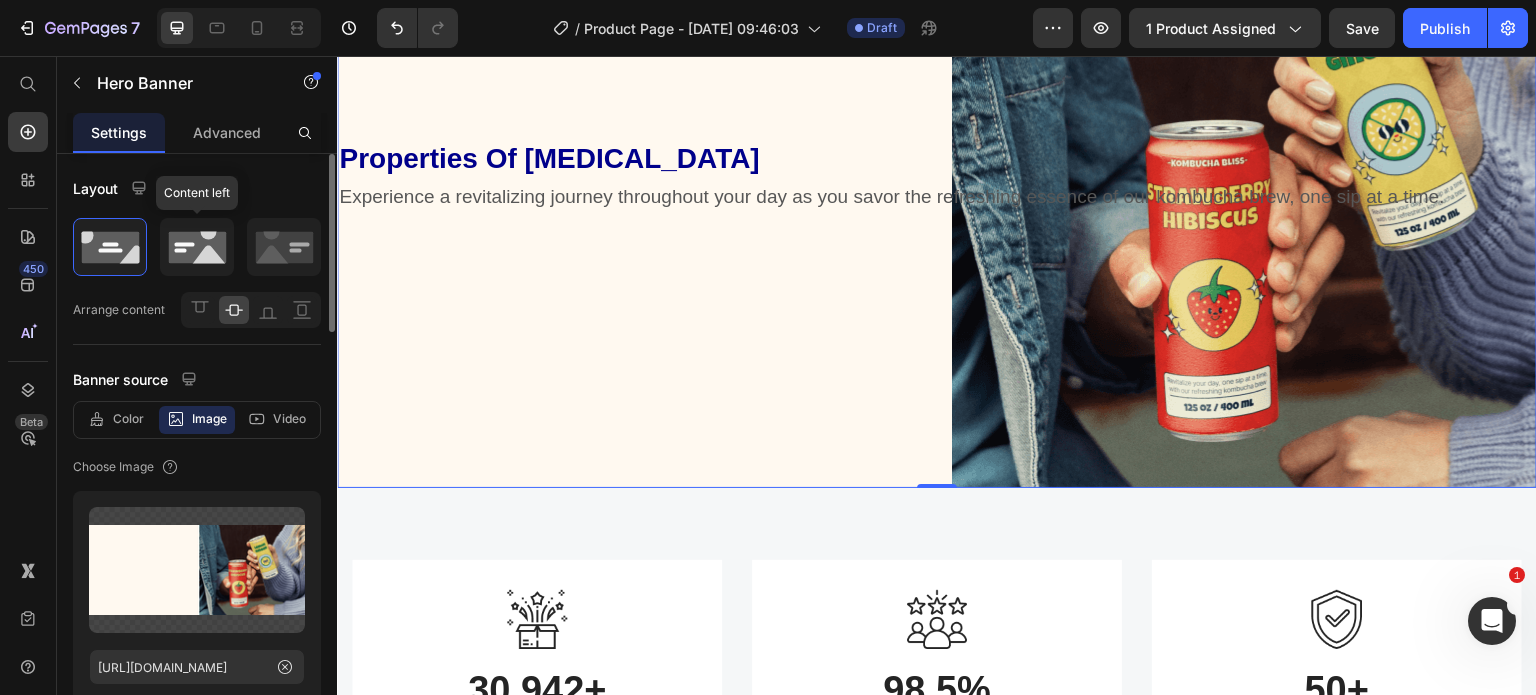 click 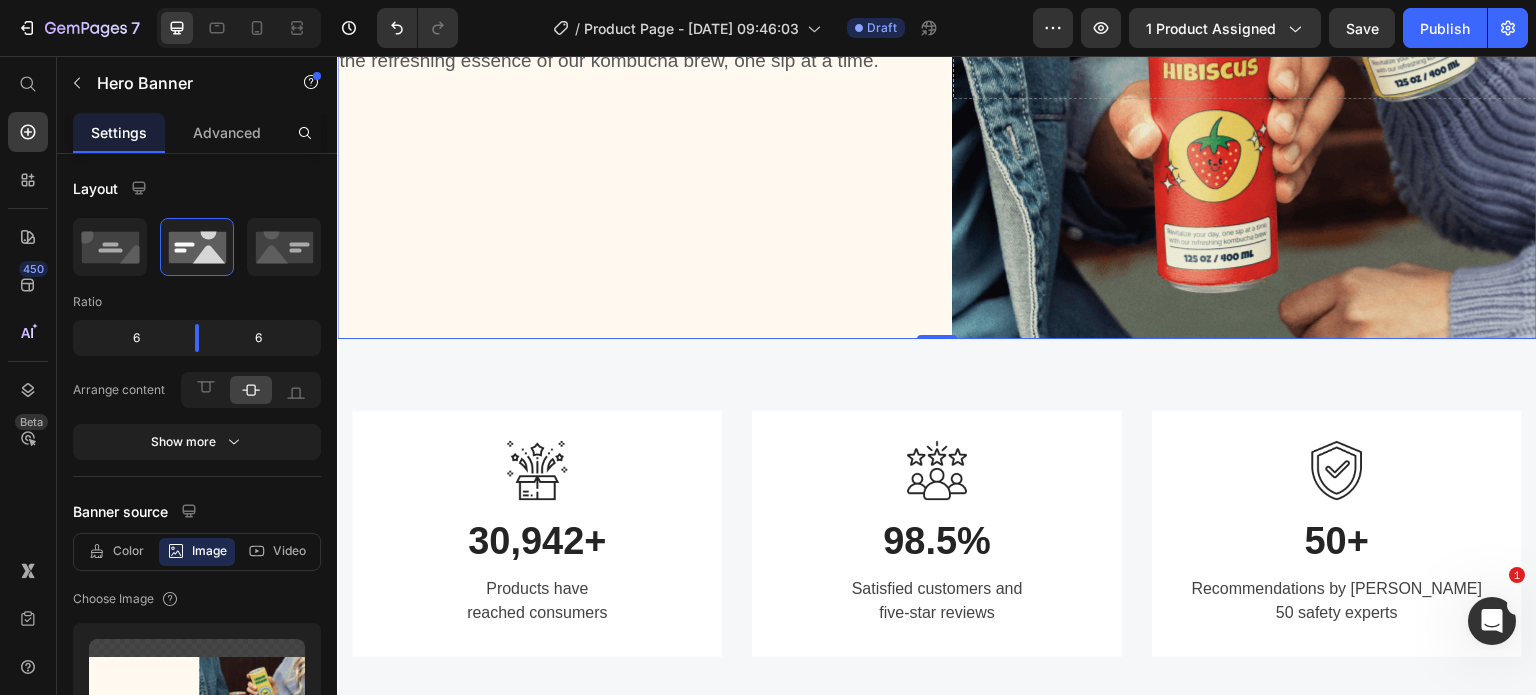 scroll, scrollTop: 1363, scrollLeft: 0, axis: vertical 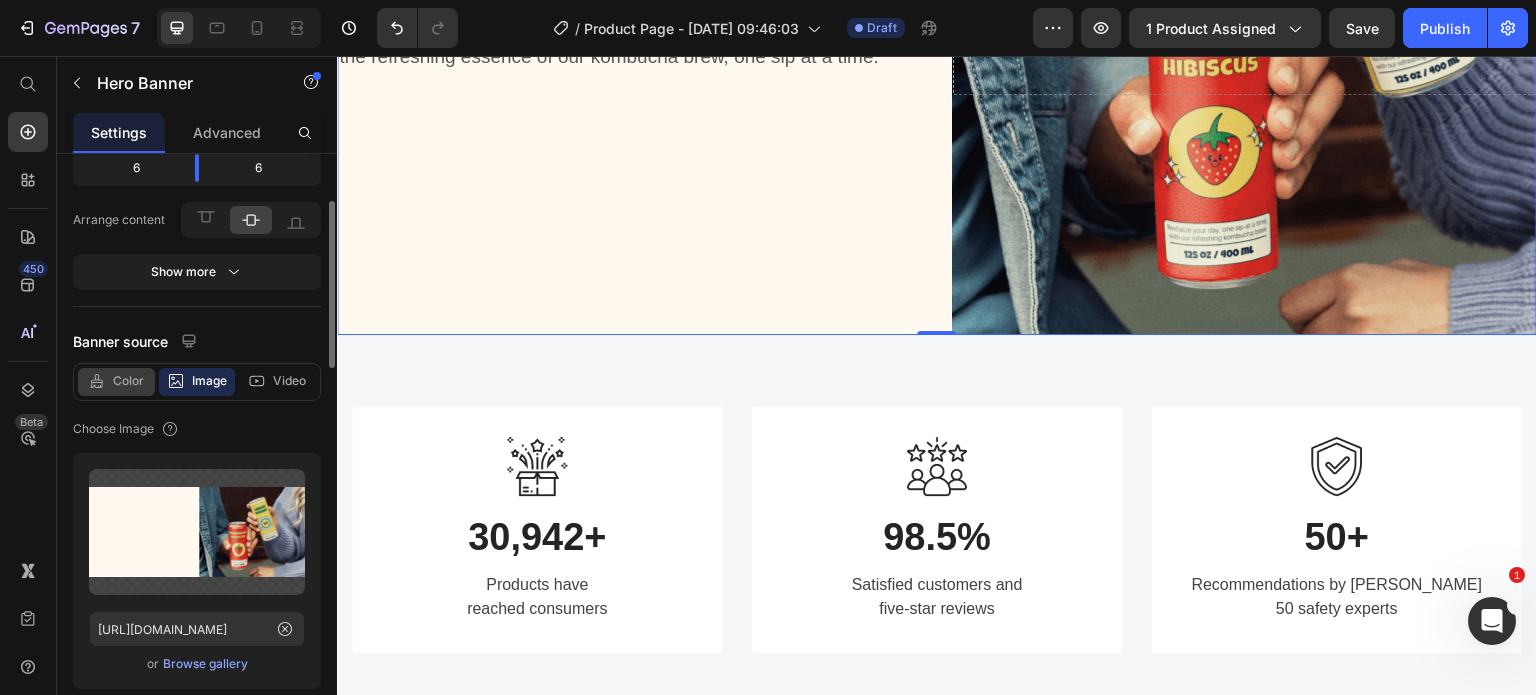 click on "Color" 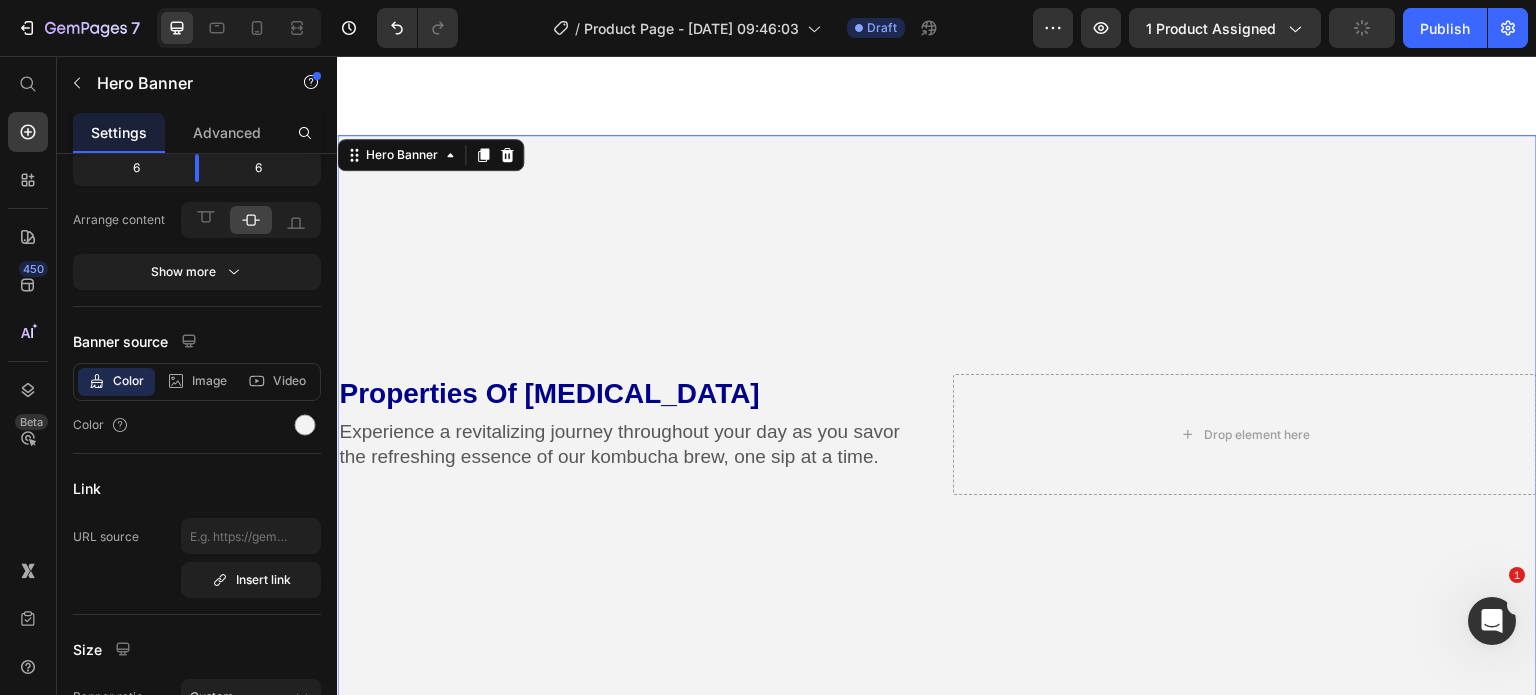 scroll, scrollTop: 1079, scrollLeft: 0, axis: vertical 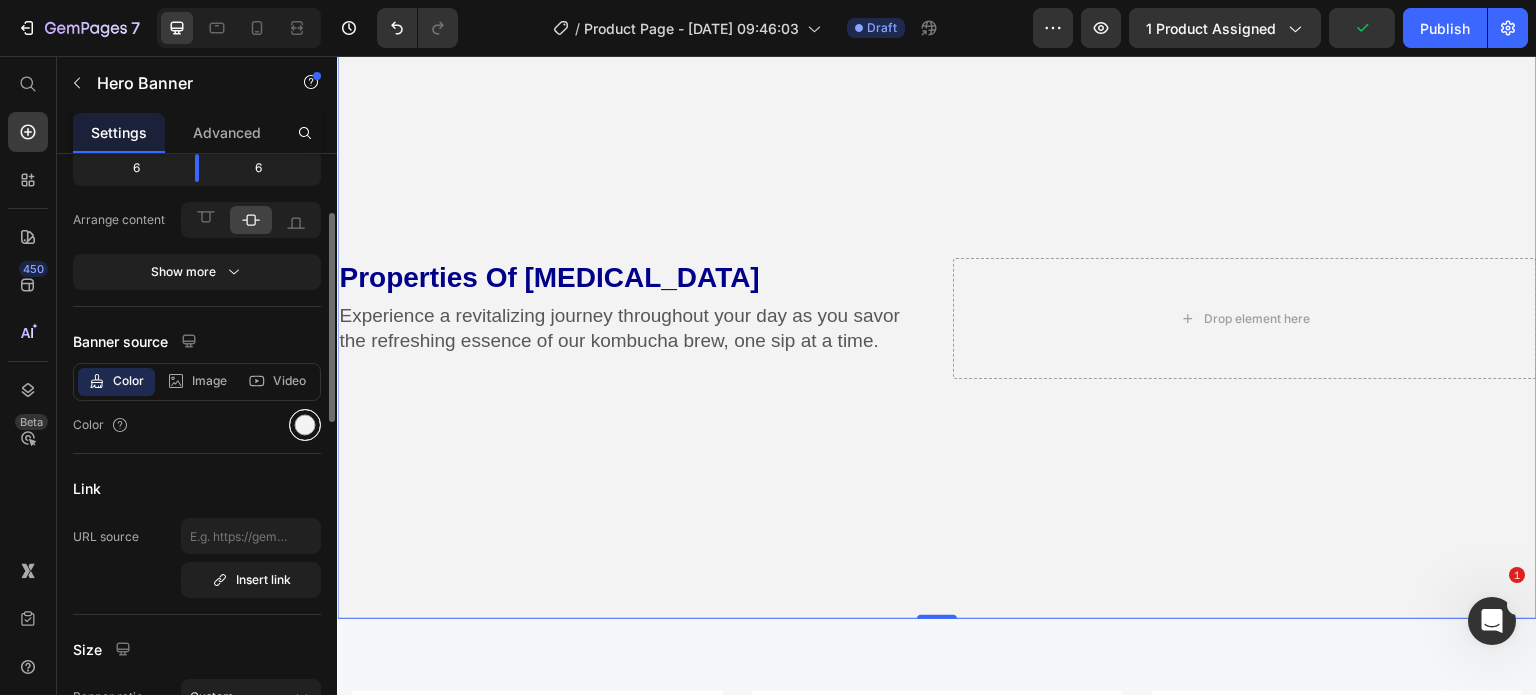 click at bounding box center (305, 425) 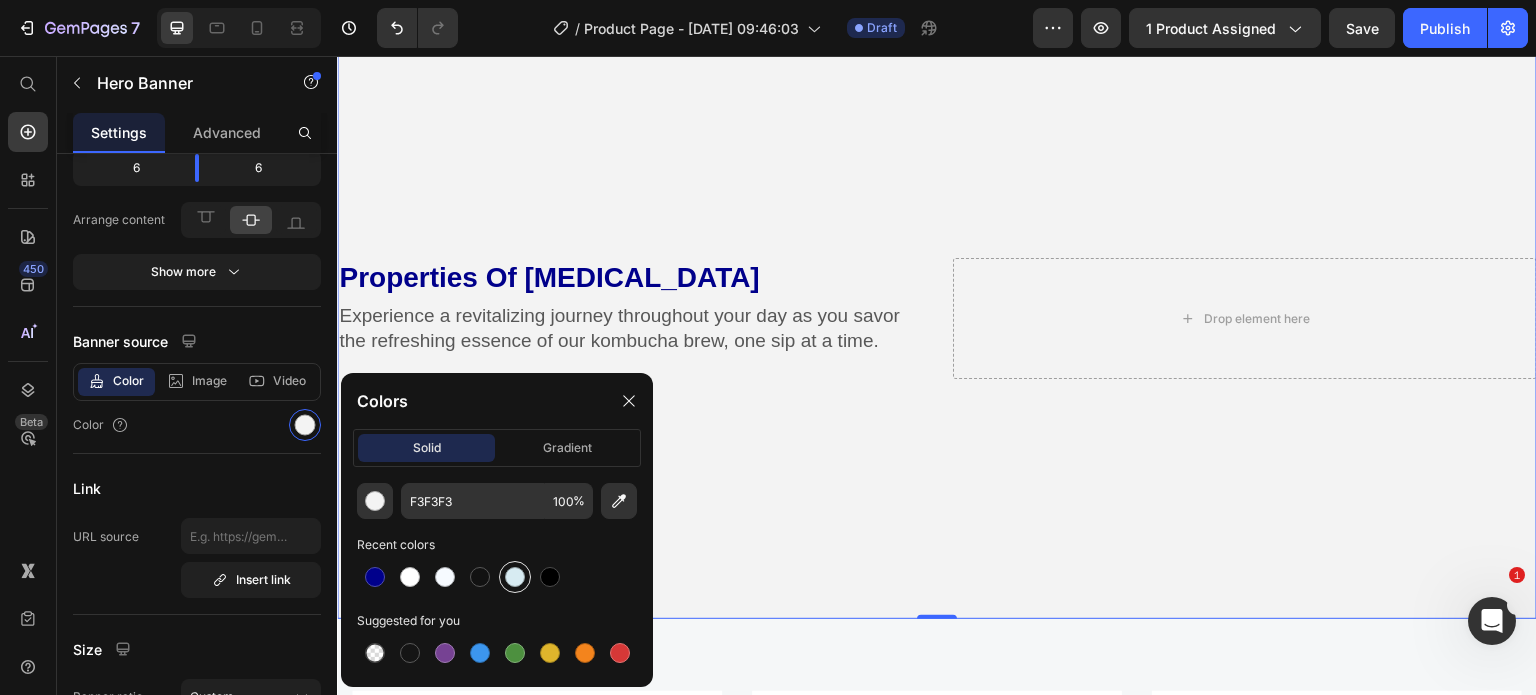 click at bounding box center [515, 577] 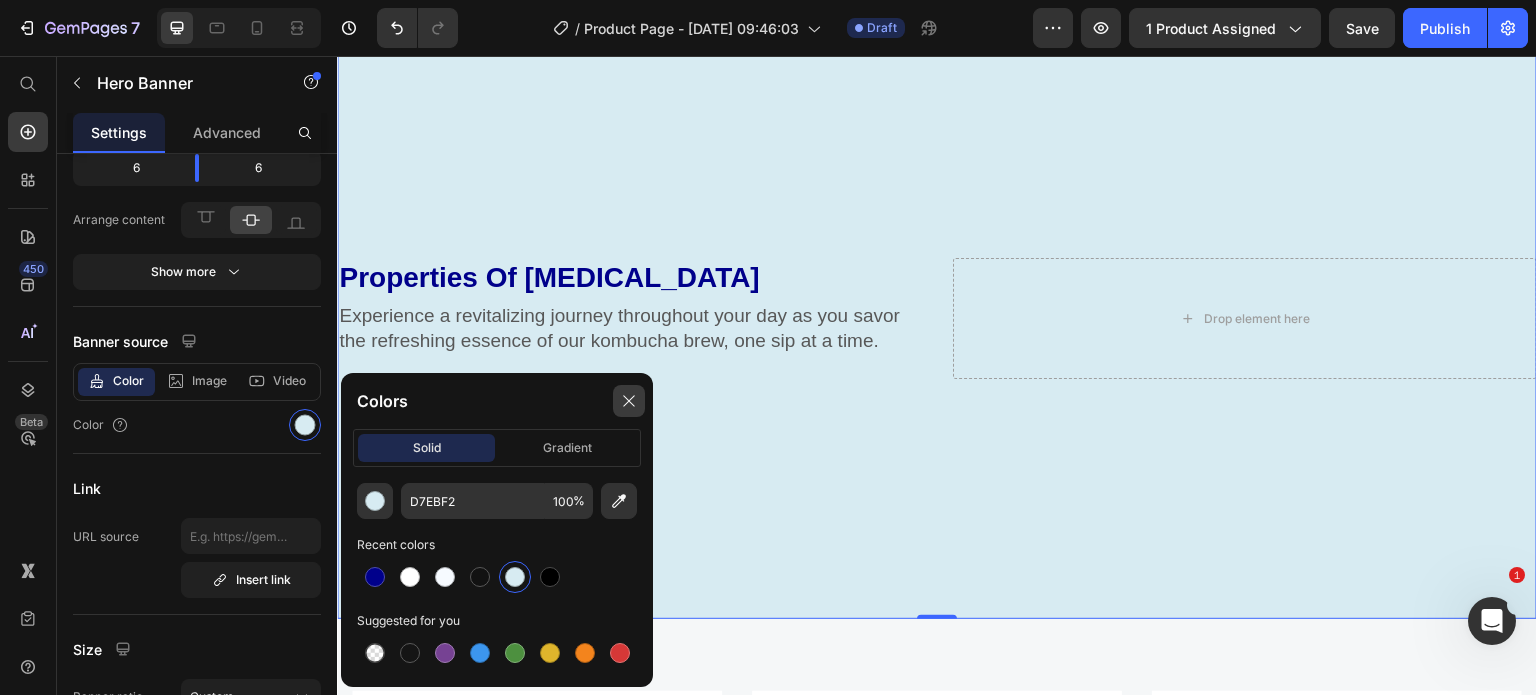 click 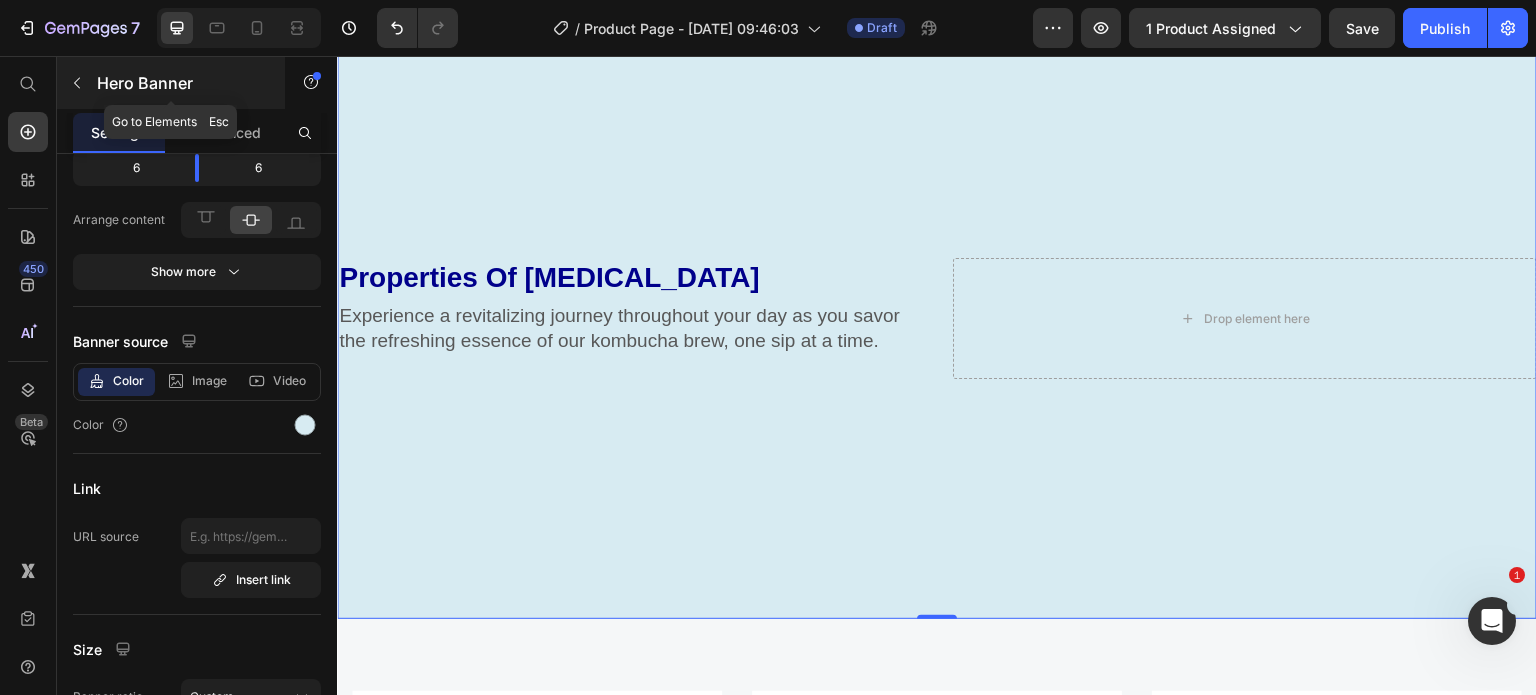 click on "Hero Banner" at bounding box center [171, 83] 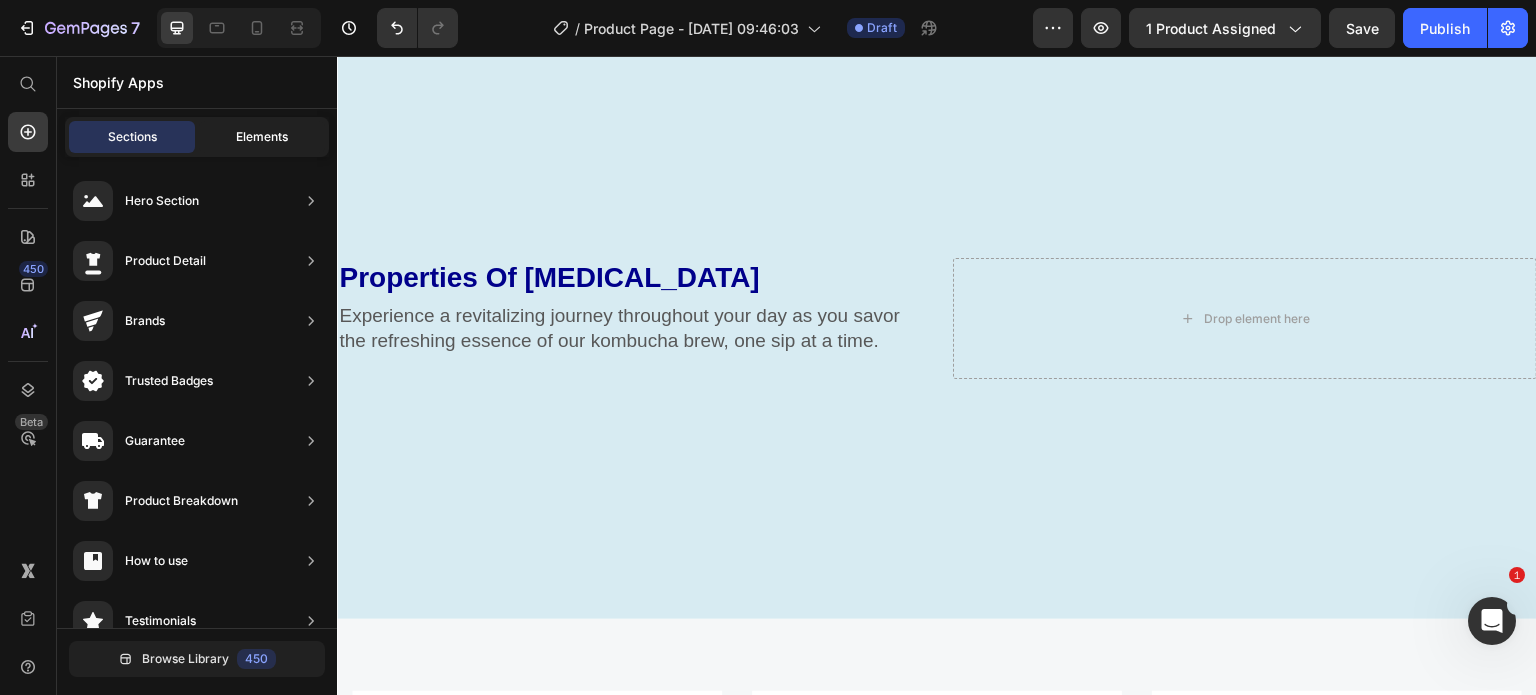 click on "Elements" 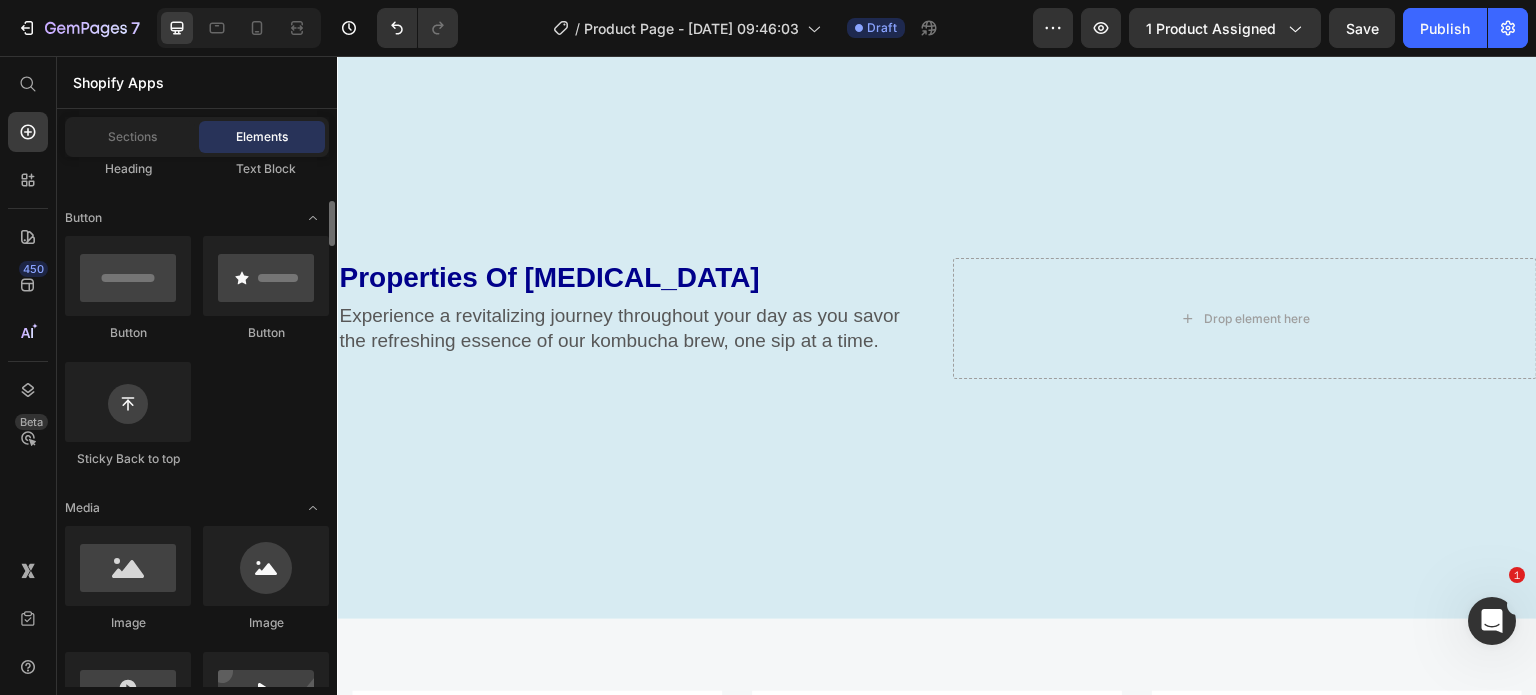 scroll, scrollTop: 418, scrollLeft: 0, axis: vertical 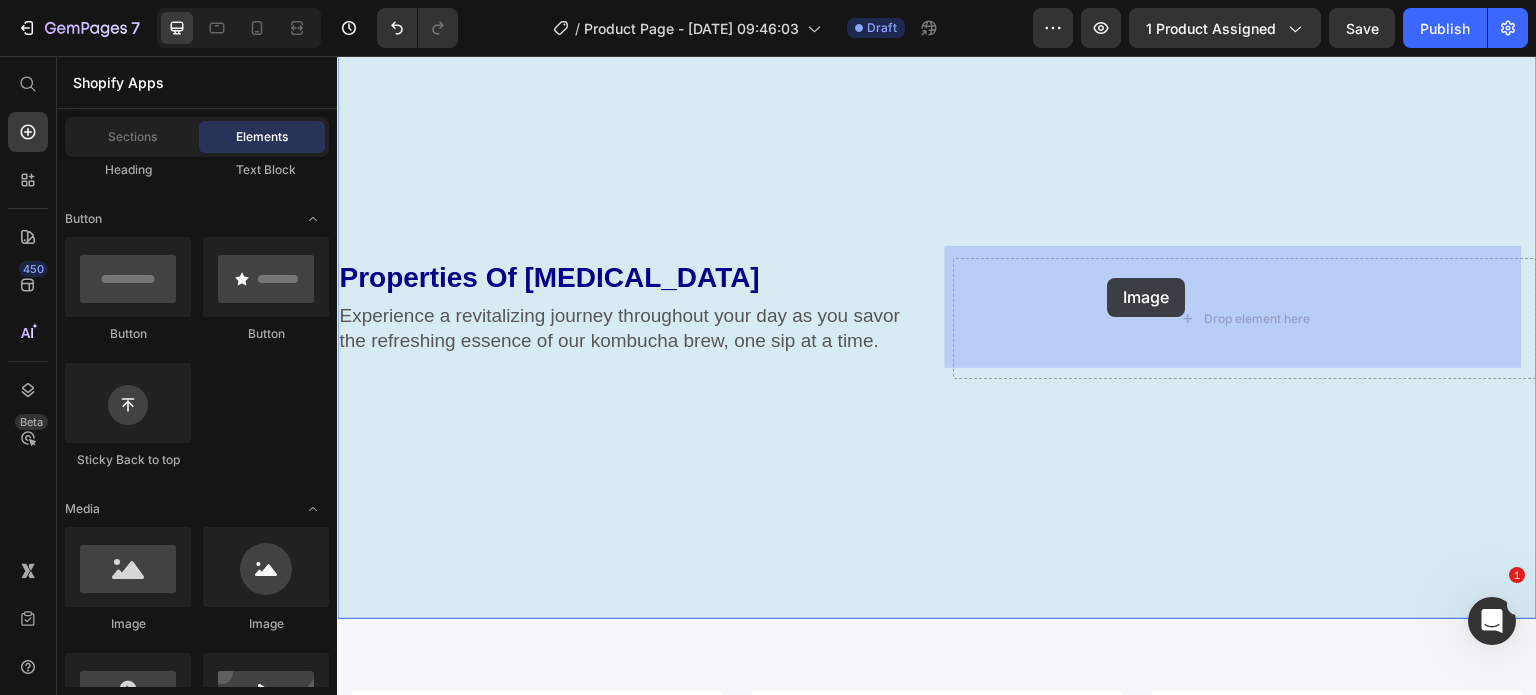 drag, startPoint x: 479, startPoint y: 638, endPoint x: 1119, endPoint y: 276, distance: 735.285 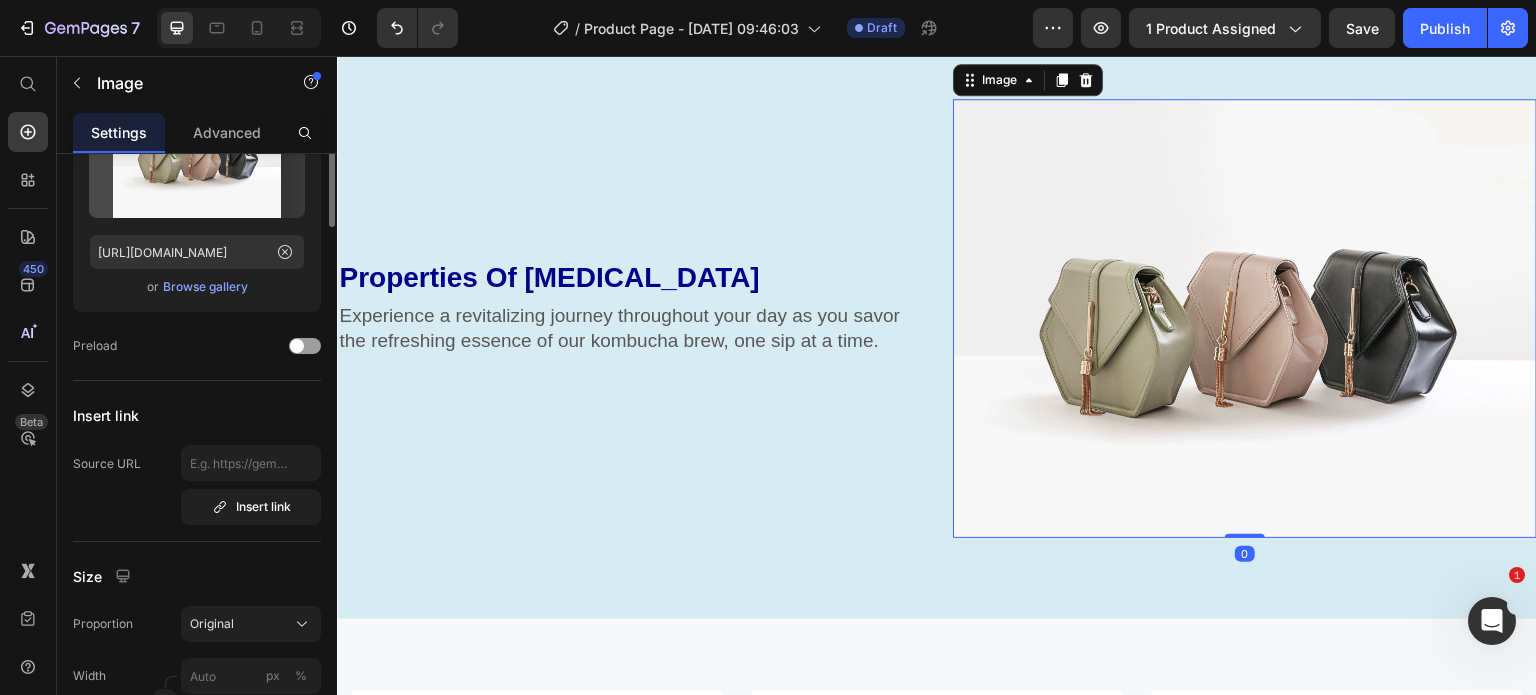 scroll, scrollTop: 0, scrollLeft: 0, axis: both 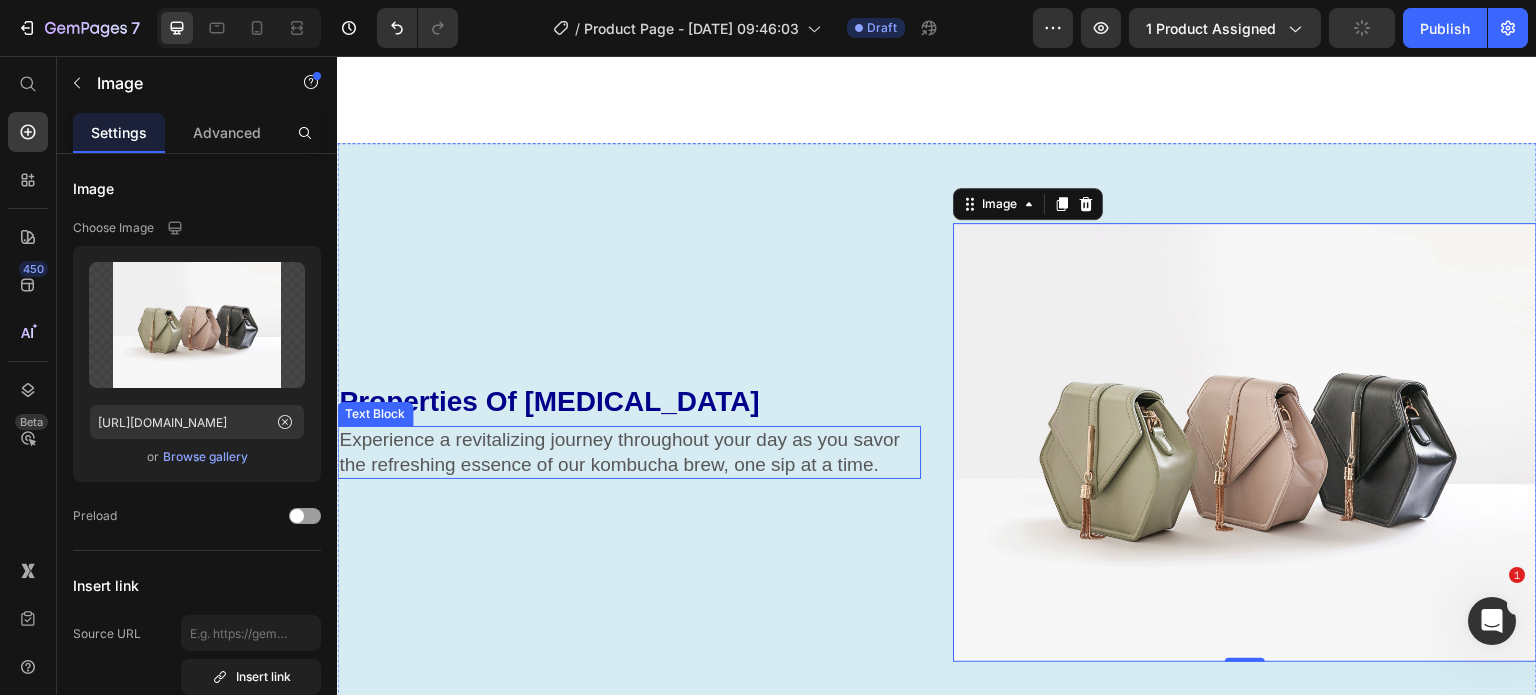 click on "Experience a revitalizing journey throughout your day as you savor the refreshing essence of our kombucha brew, one sip at a time." at bounding box center [629, 452] 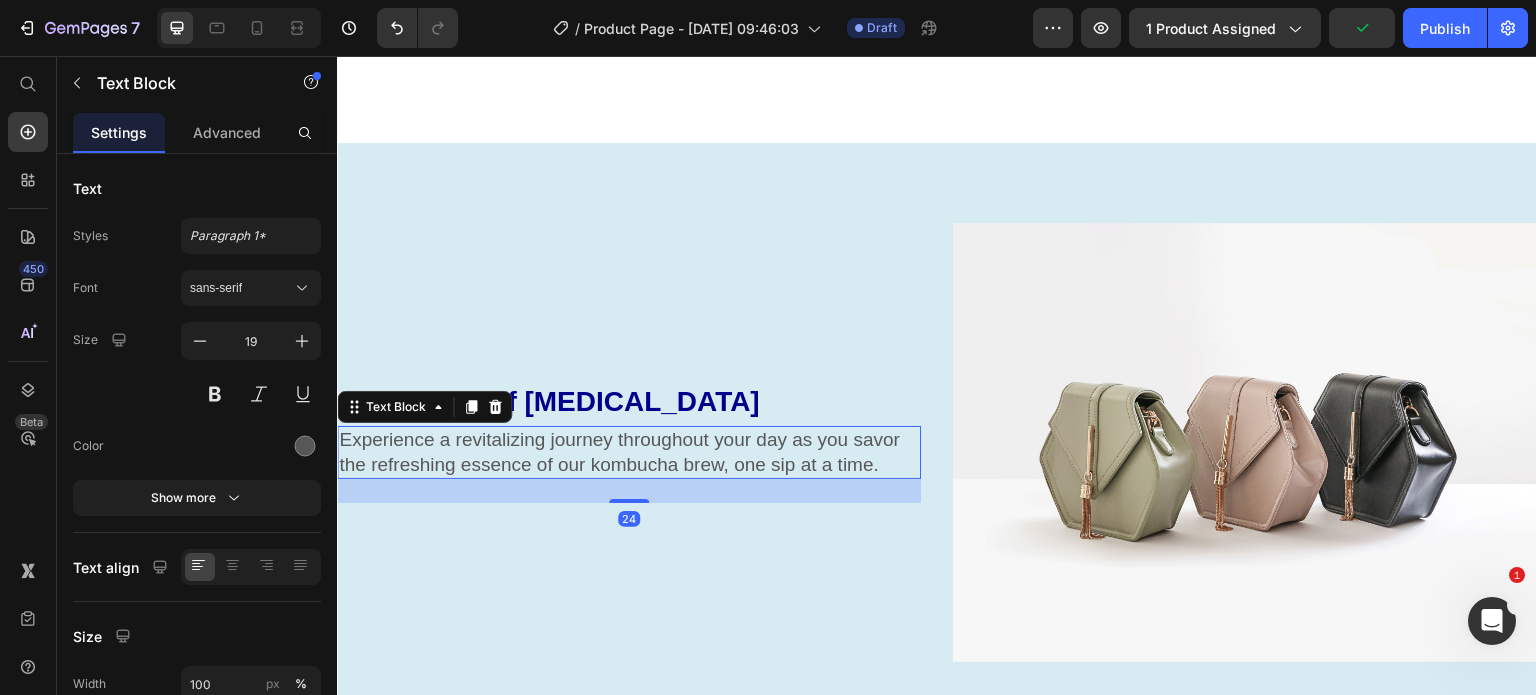 click on "Experience a revitalizing journey throughout your day as you savor the refreshing essence of our kombucha brew, one sip at a time." at bounding box center (629, 452) 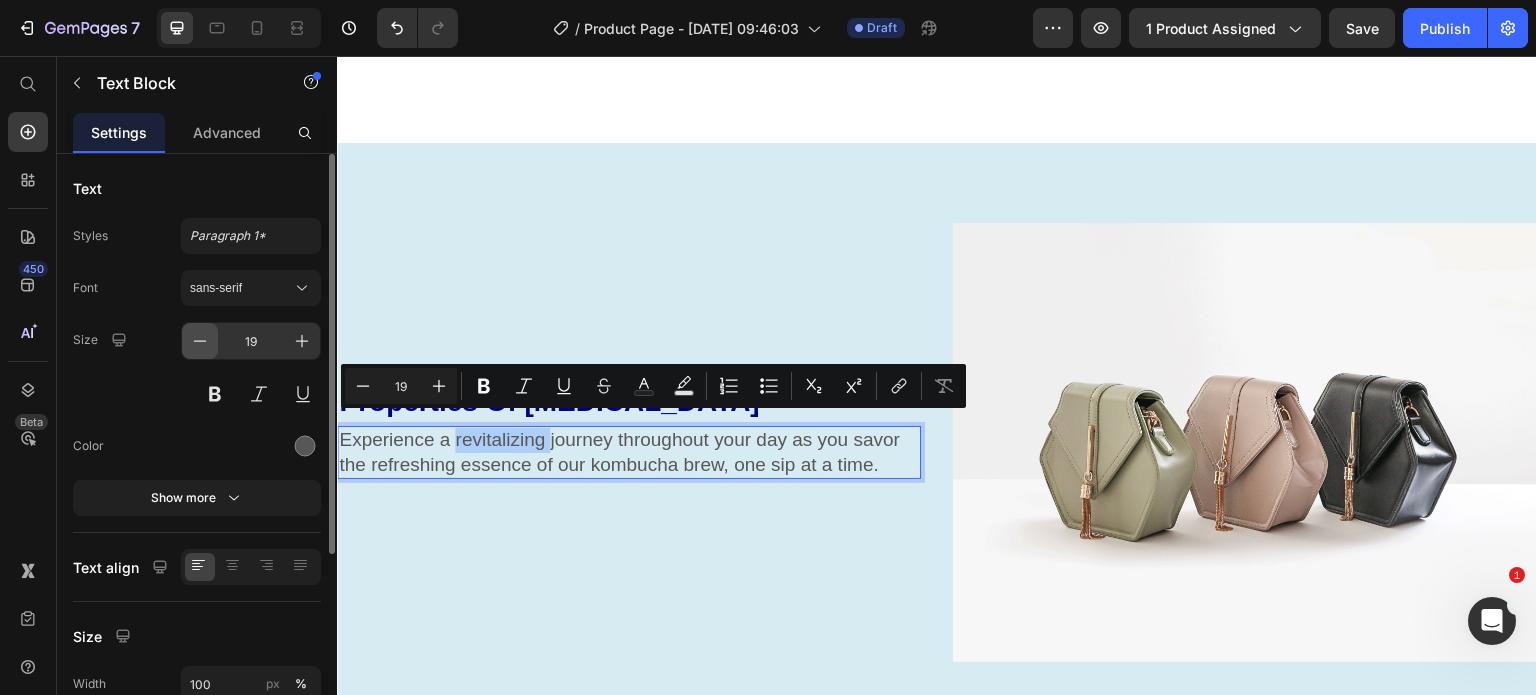 click 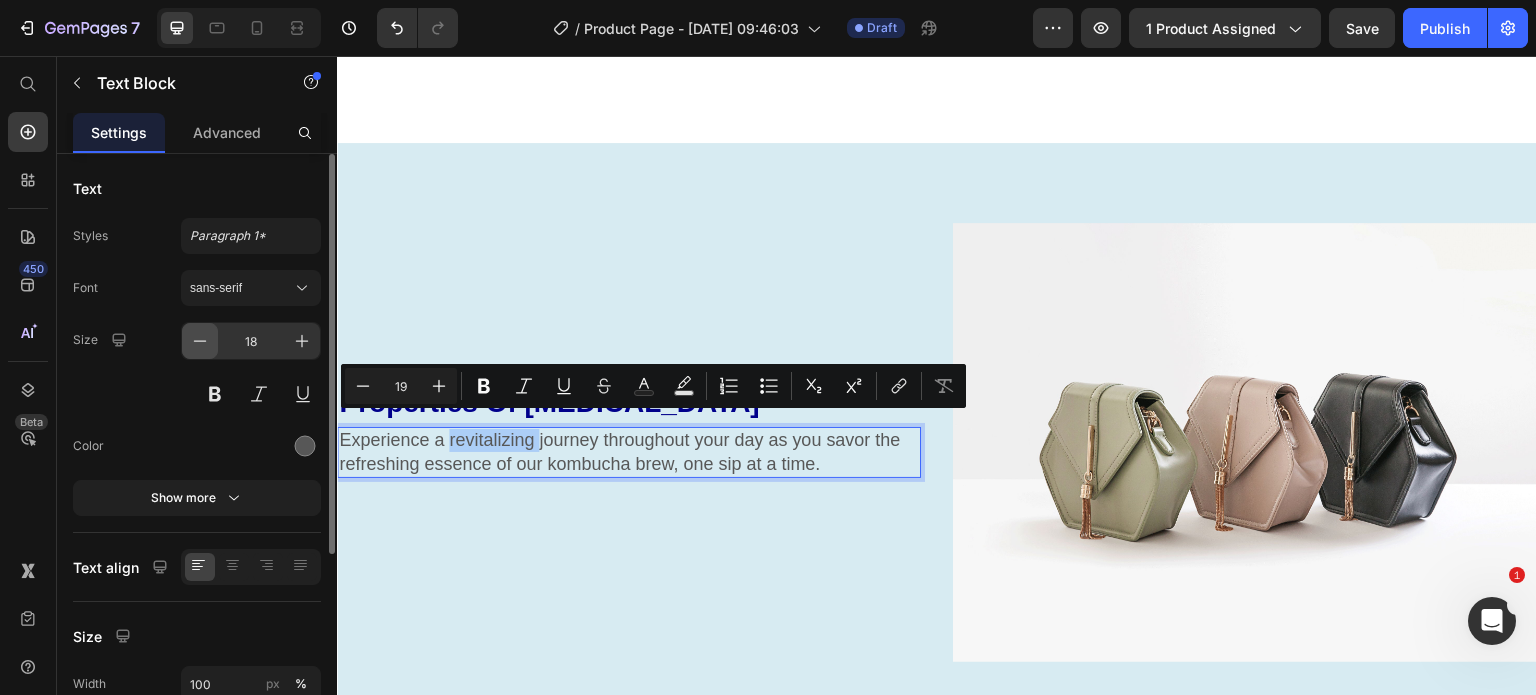 click 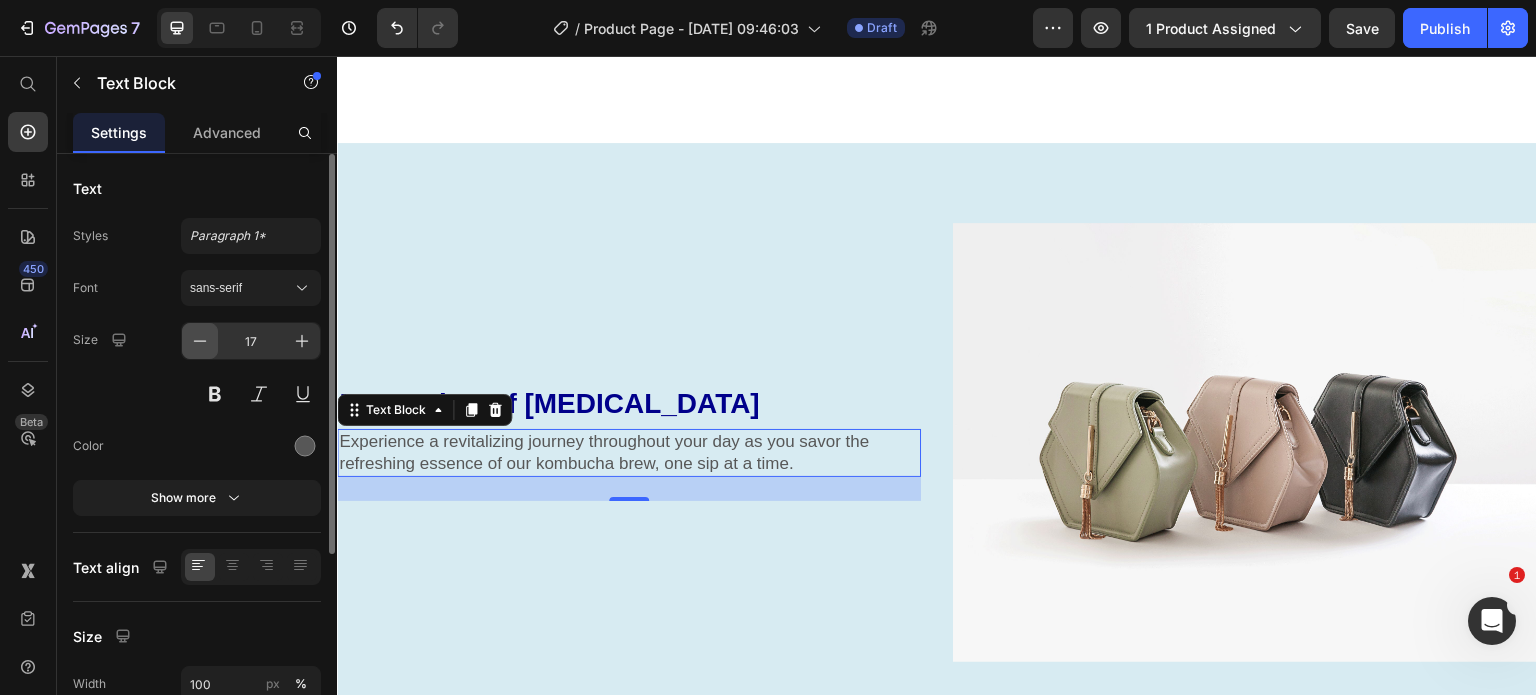 click 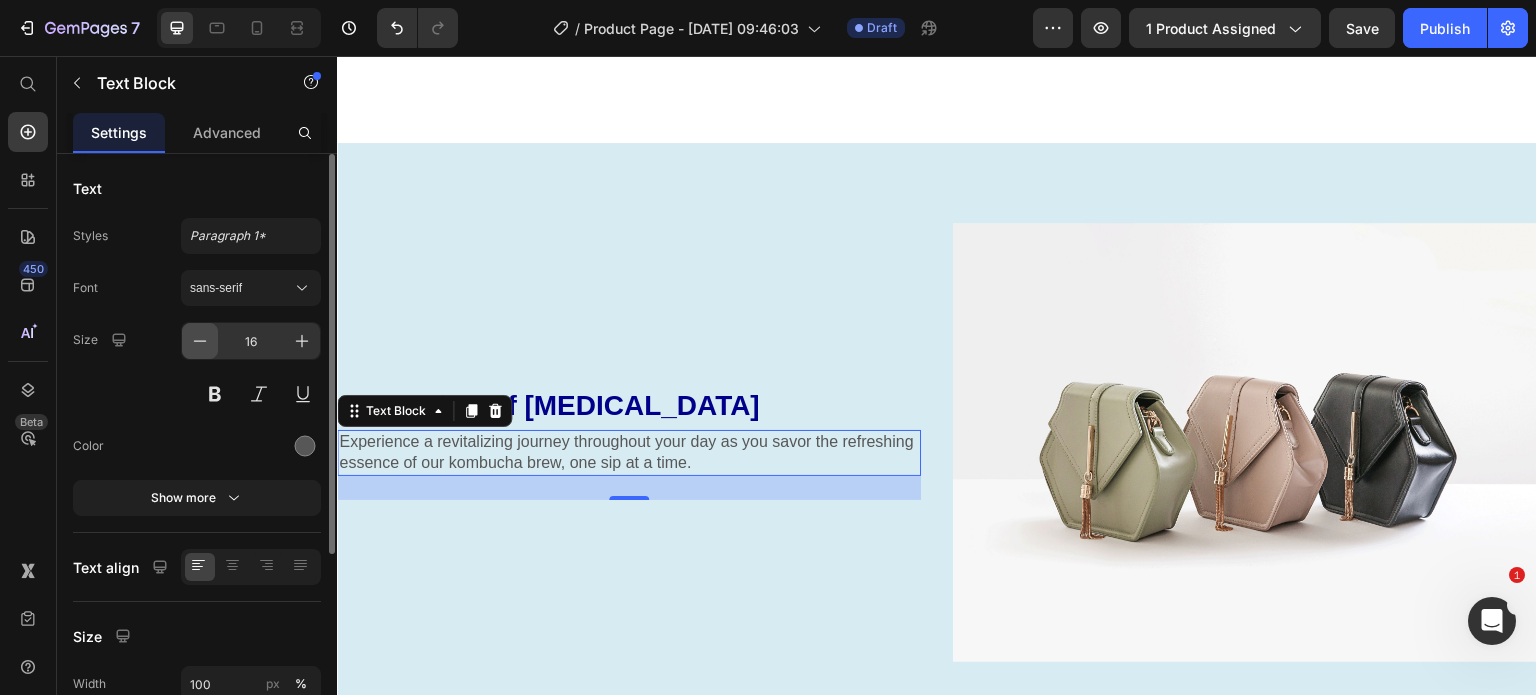 click 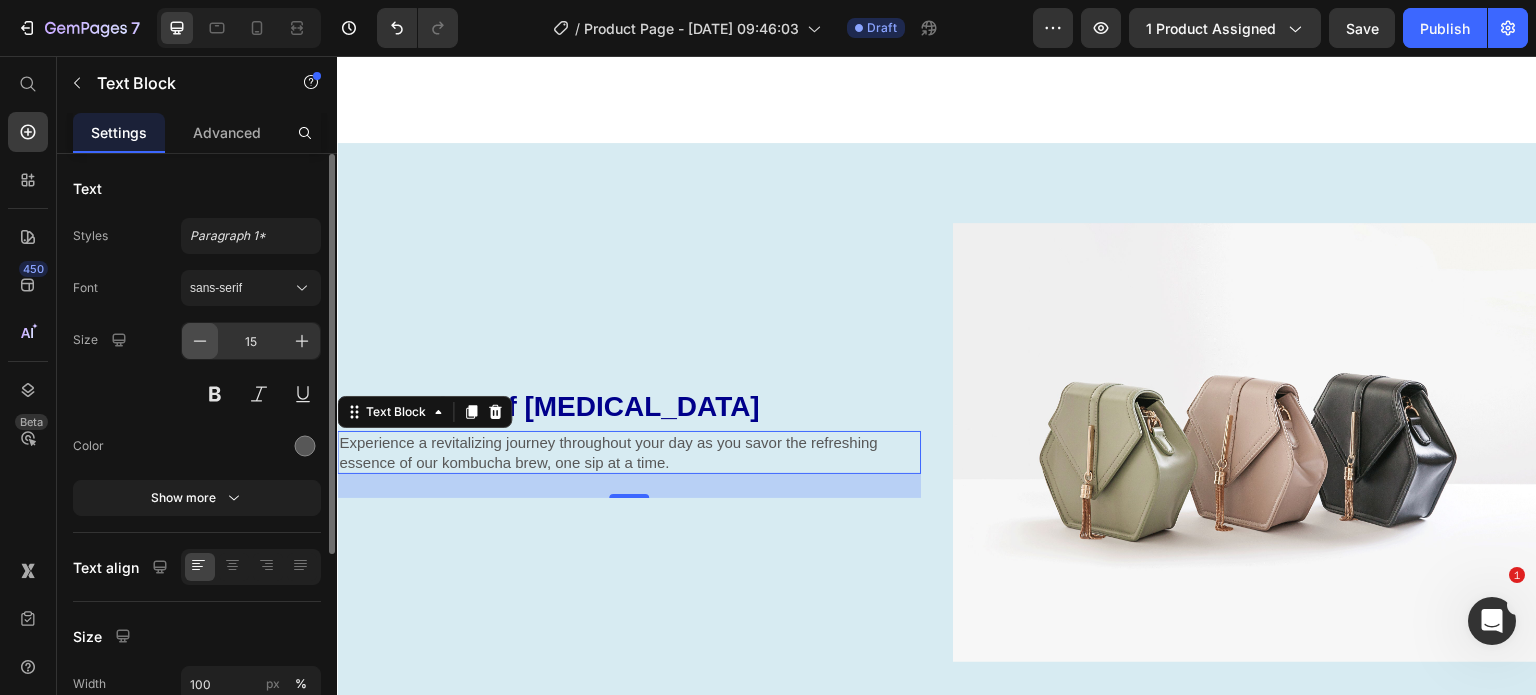 click 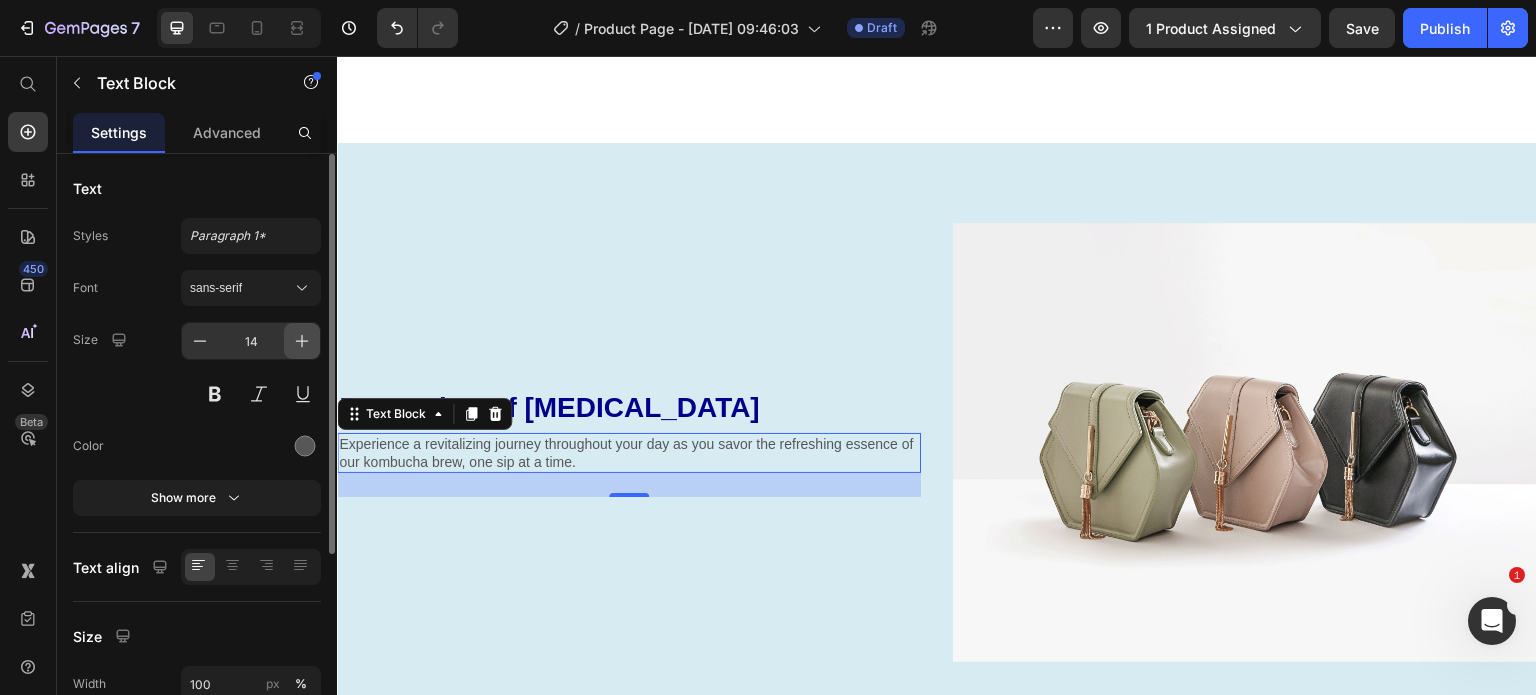 click at bounding box center [302, 341] 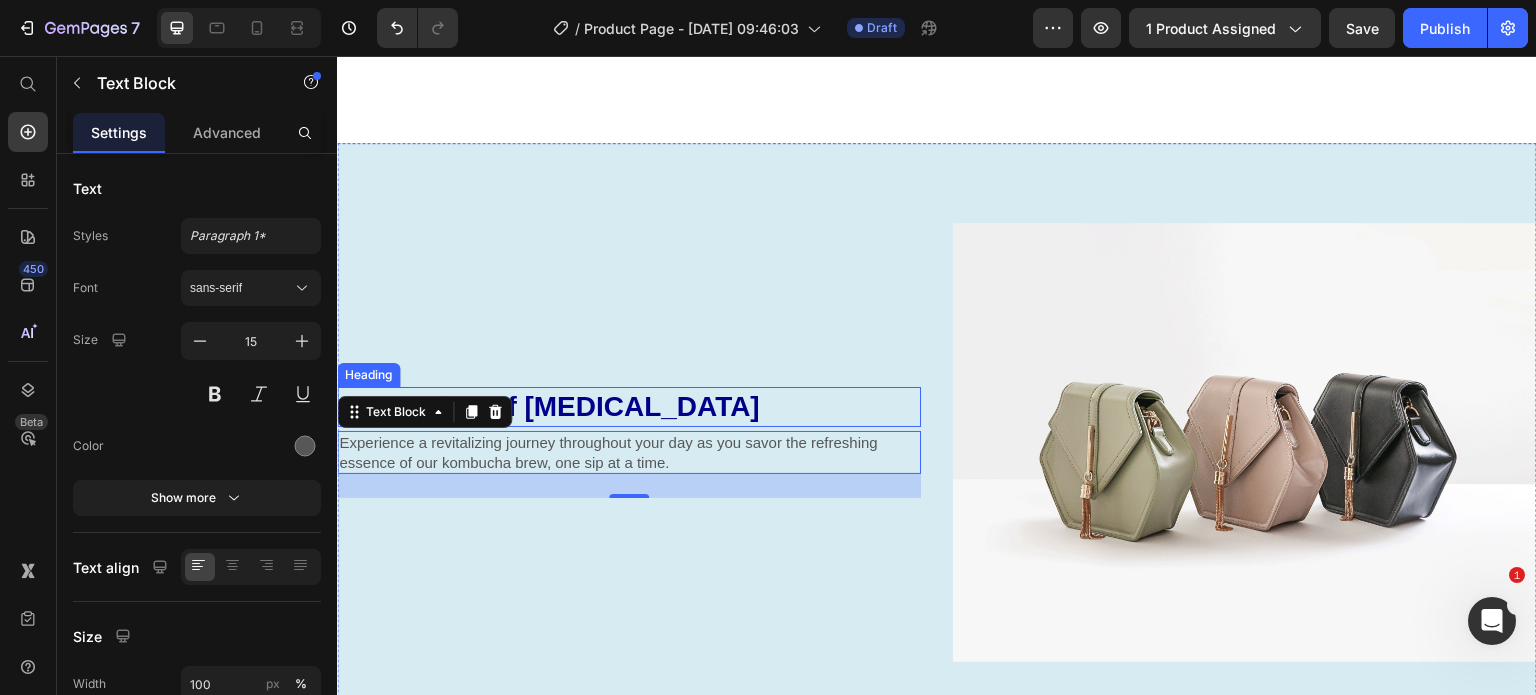 click on "Properties of lavender oil" at bounding box center (629, 407) 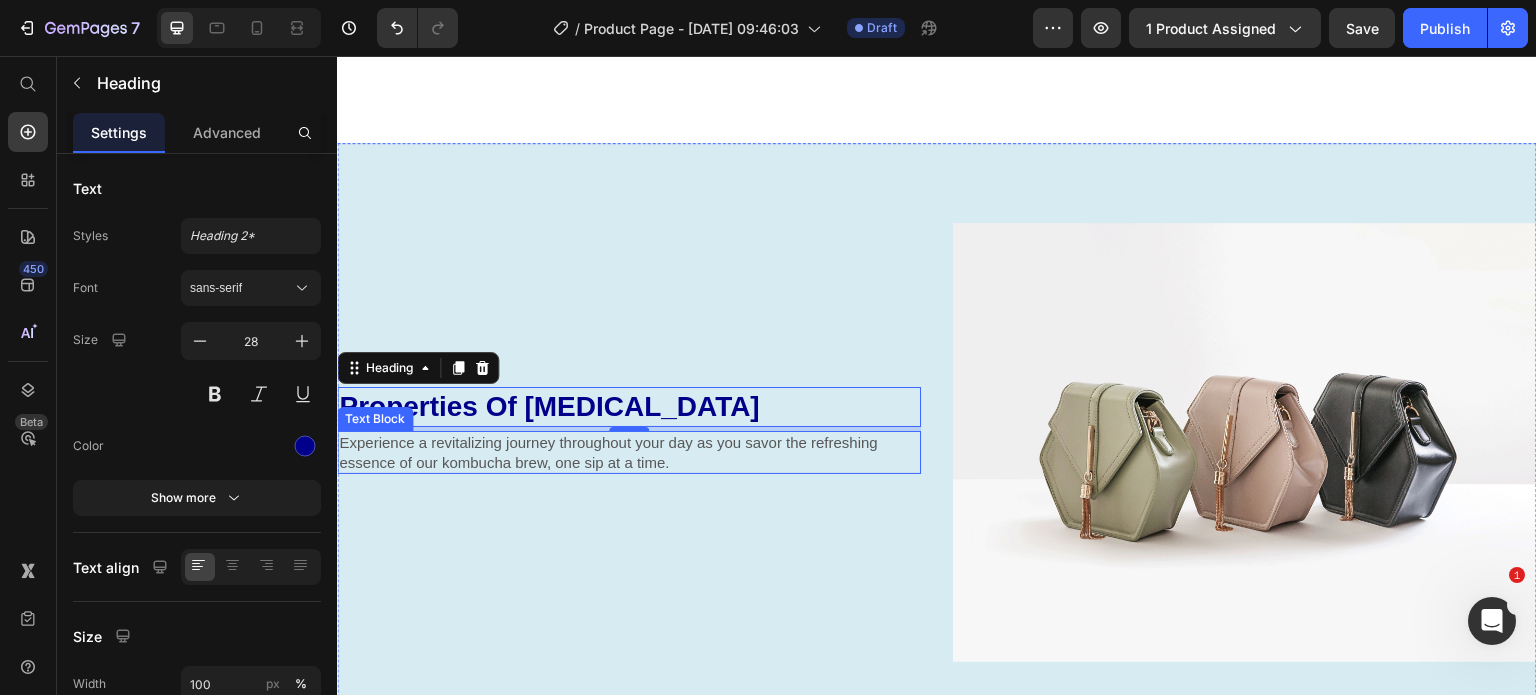 click on "Experience a revitalizing journey throughout your day as you savor the refreshing essence of our kombucha brew, one sip at a time." at bounding box center [629, 452] 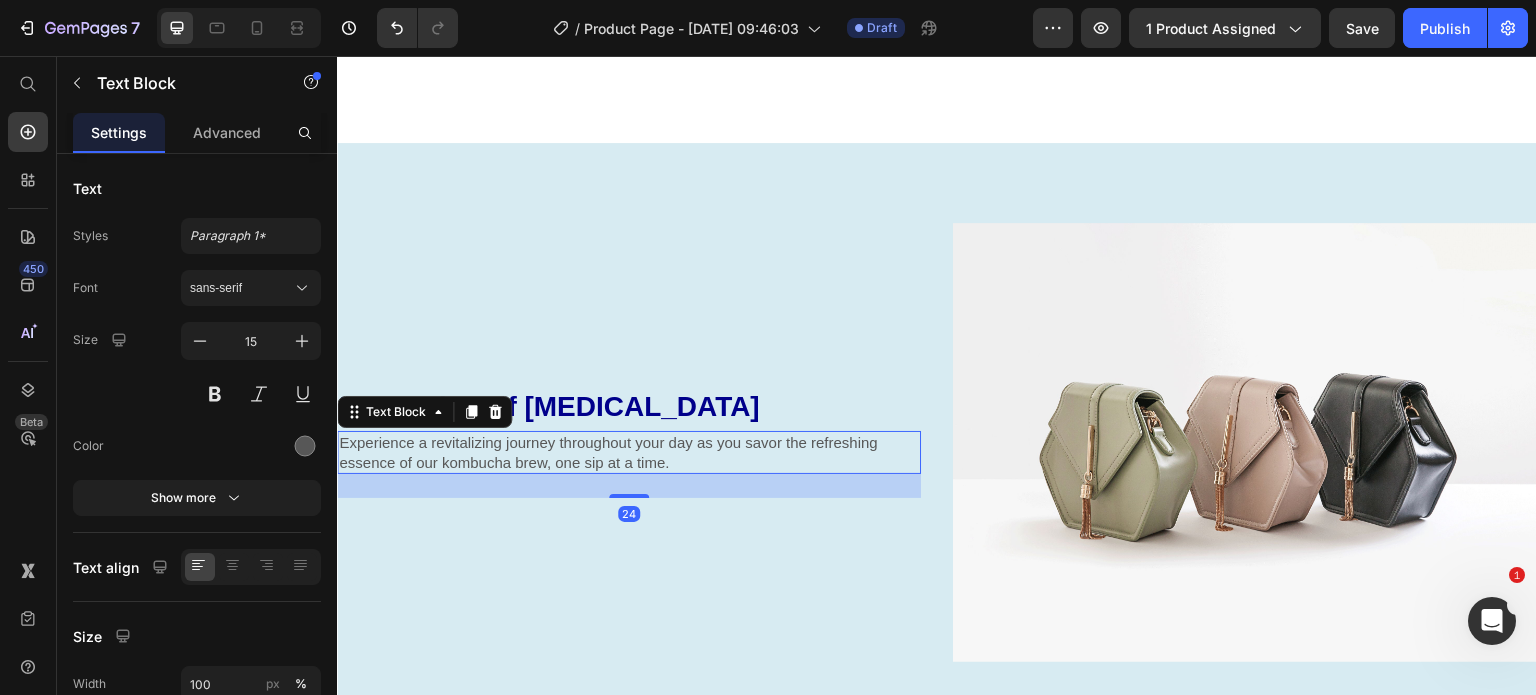click on "Experience a revitalizing journey throughout your day as you savor the refreshing essence of our kombucha brew, one sip at a time." at bounding box center [629, 452] 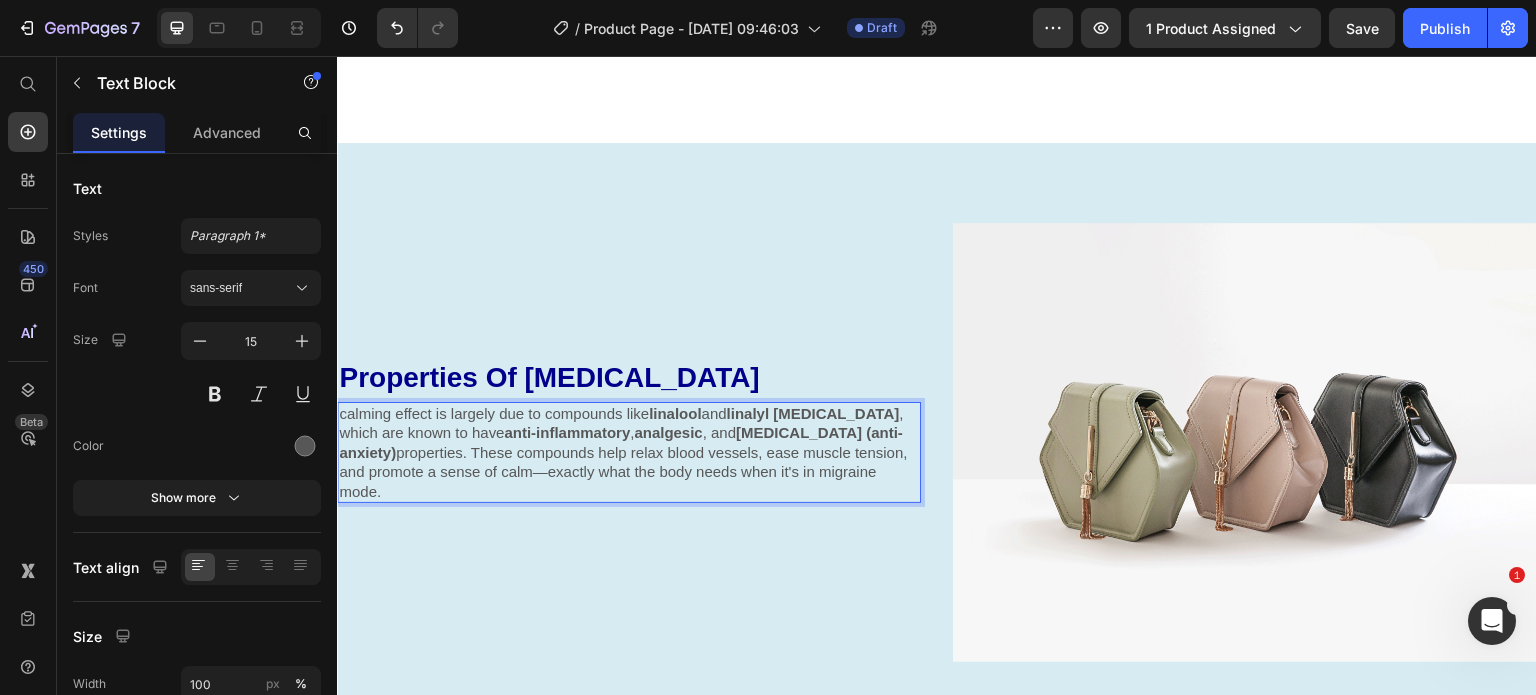 scroll, scrollTop: 936, scrollLeft: 0, axis: vertical 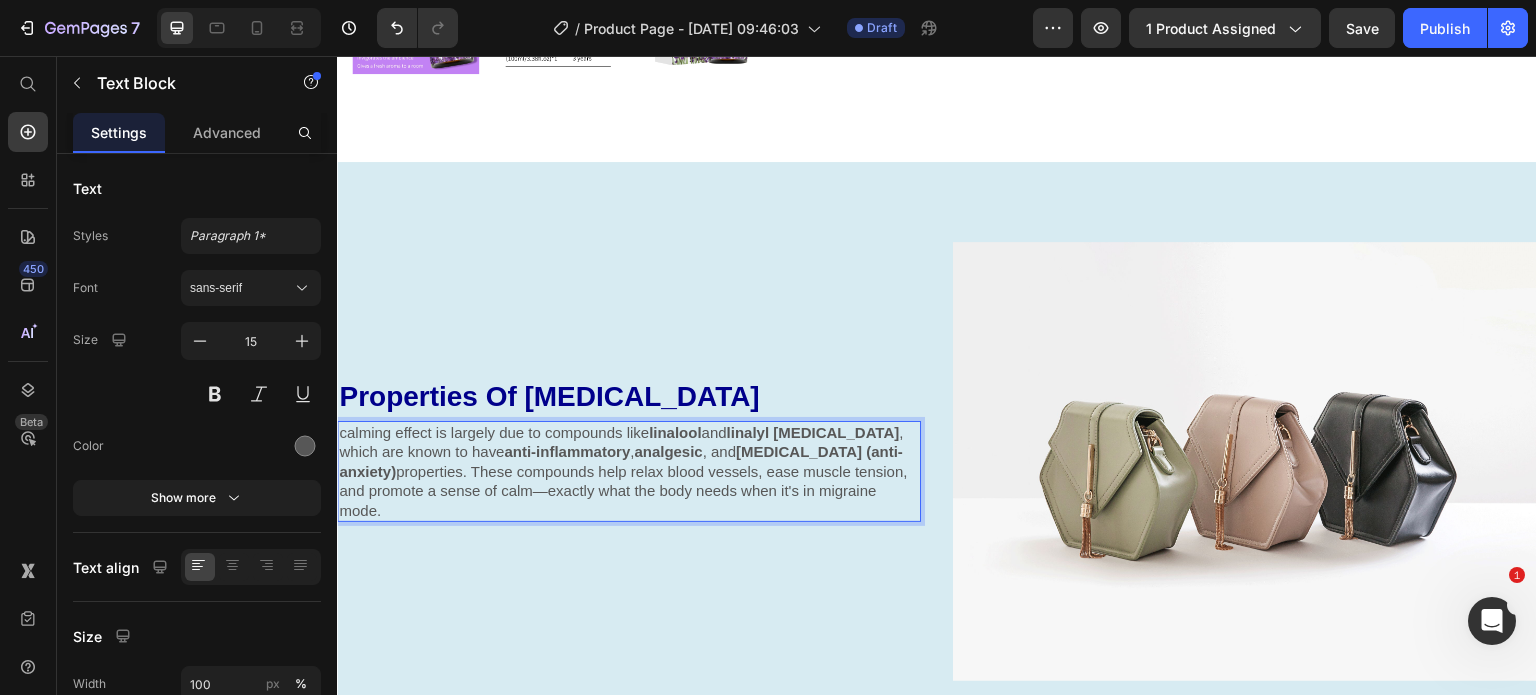 click on "calming effect is largely due to compounds like  linalool  and  linalyl acetate , which are known to have  anti-inflammatory ,  analgesic , and  anxiolytic (anti-anxiety)  properties. These compounds help relax blood vessels, ease muscle tension, and promote a sense of calm—exactly what the body needs when it's in migraine mode." at bounding box center [629, 472] 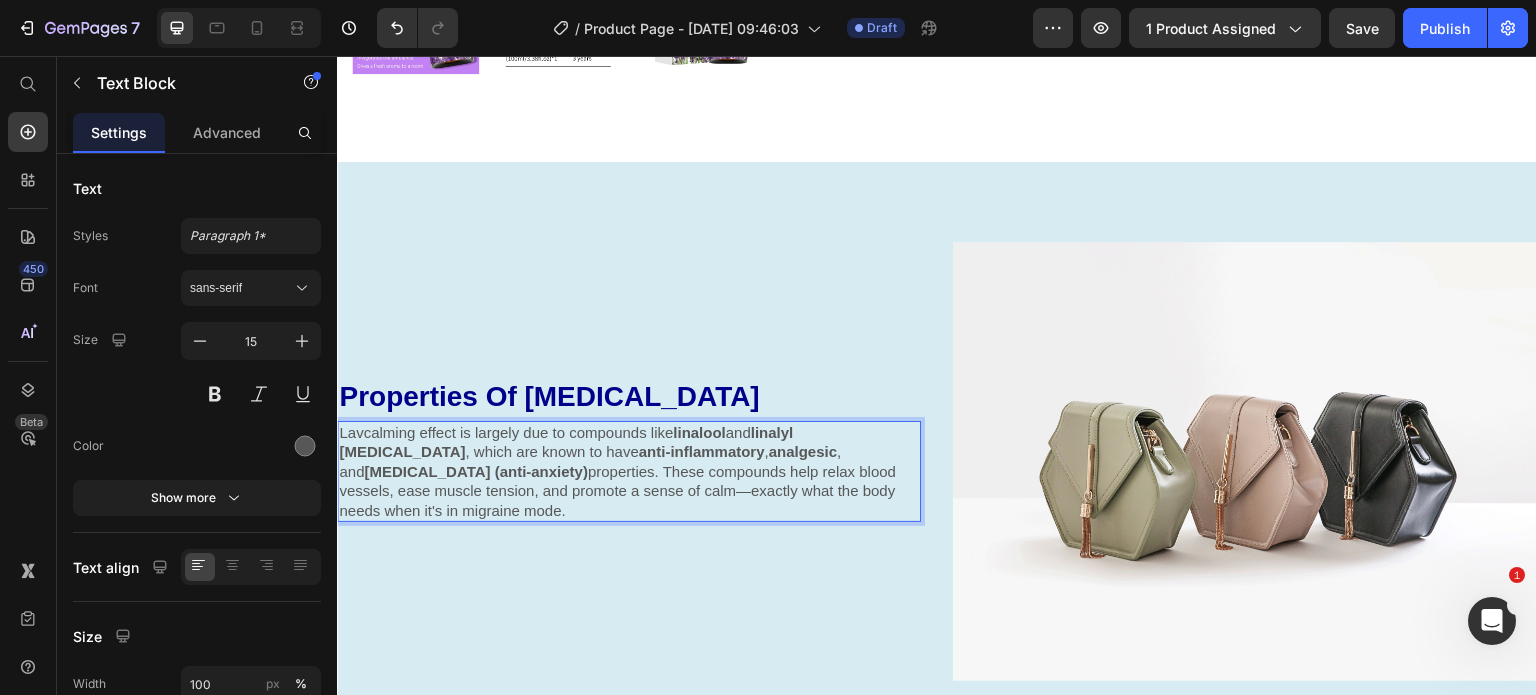 scroll, scrollTop: 926, scrollLeft: 0, axis: vertical 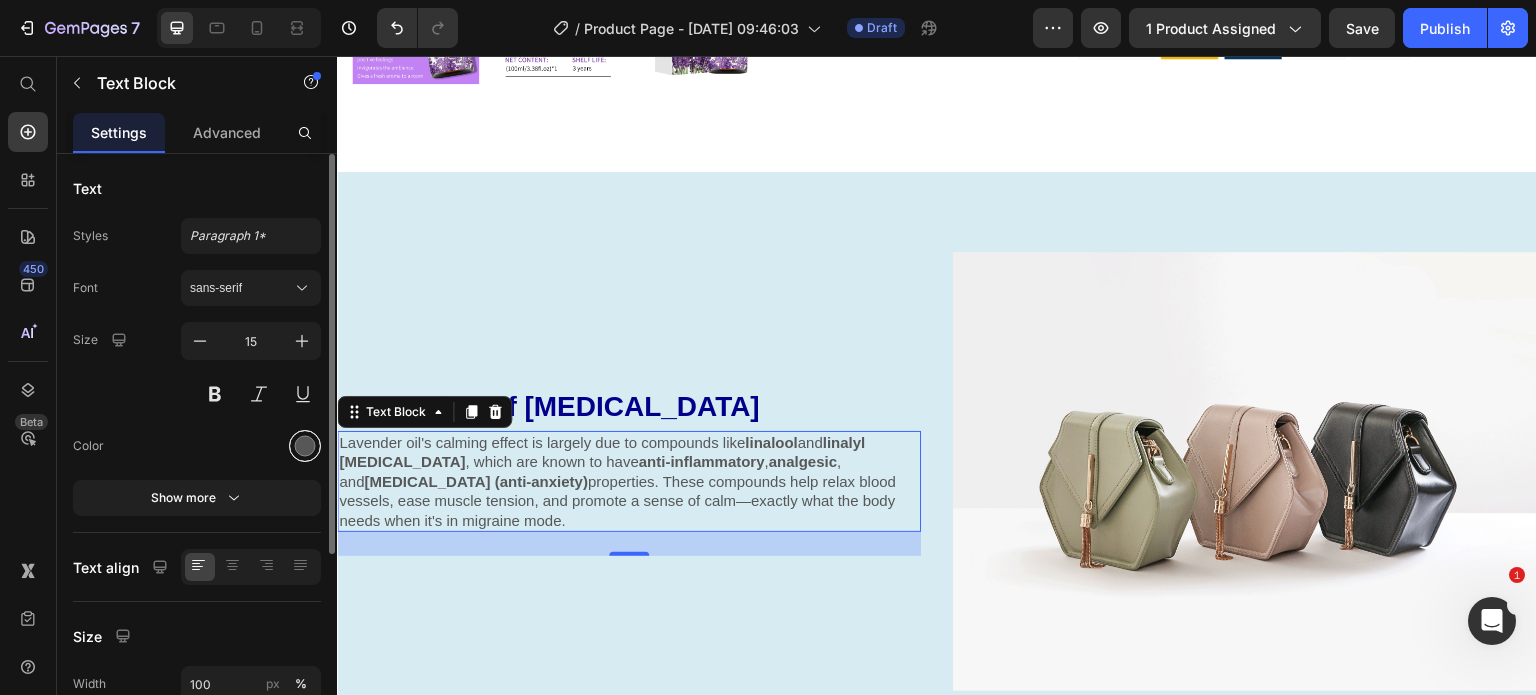 click at bounding box center (305, 446) 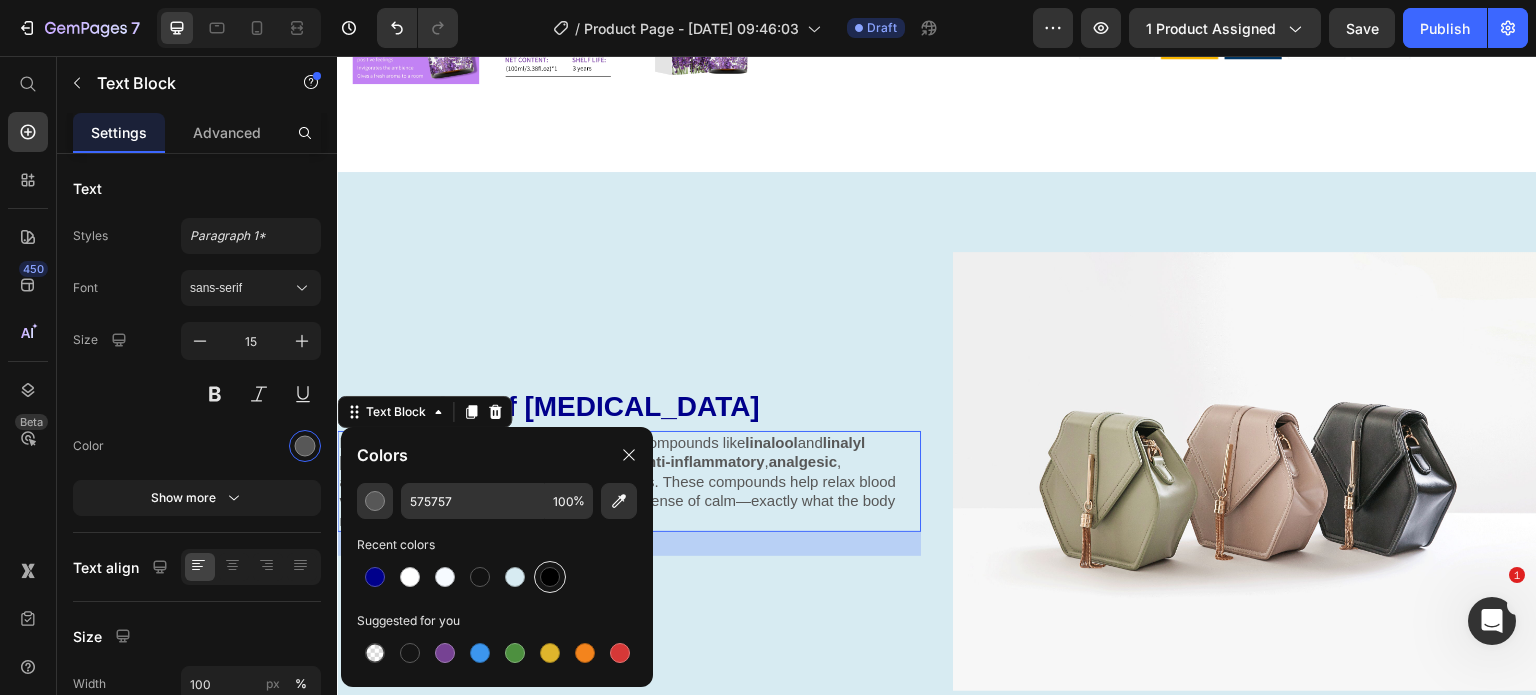 click at bounding box center (550, 577) 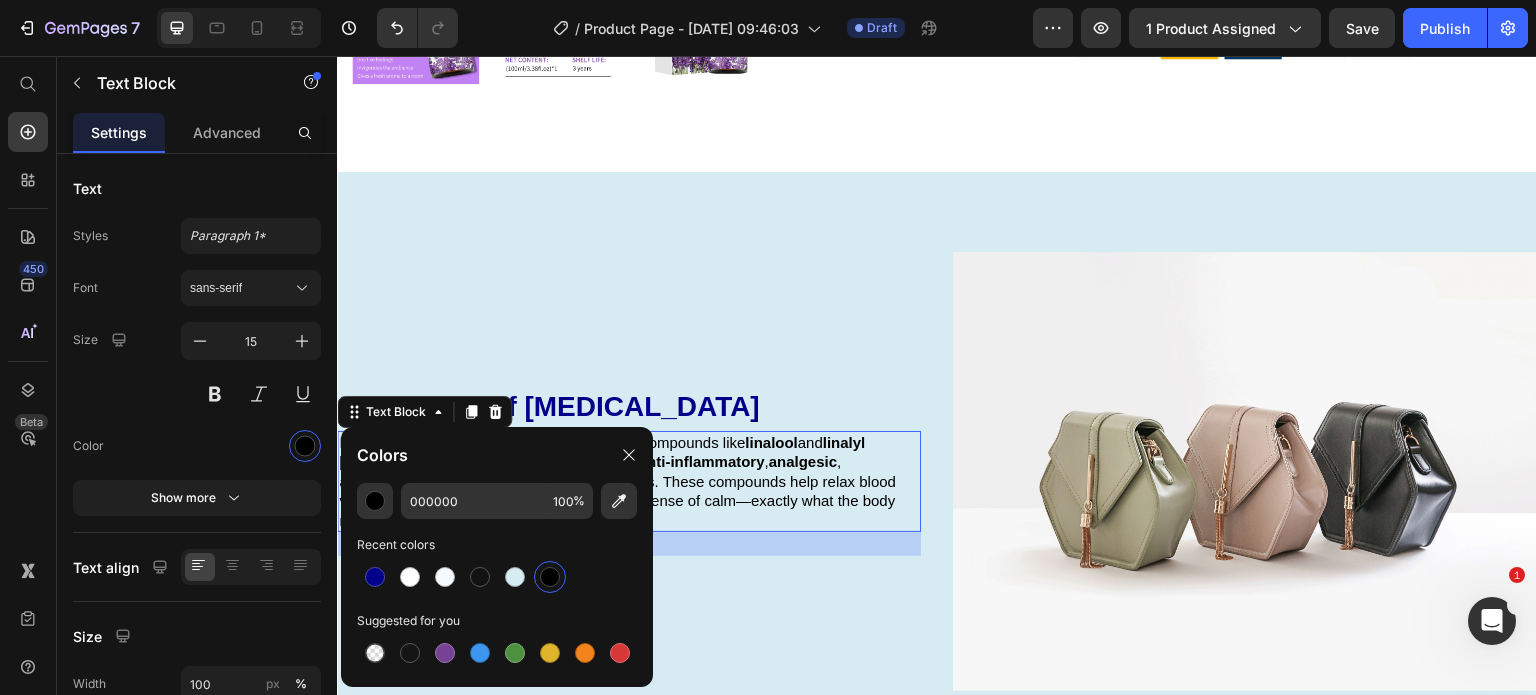 click on "Colors" 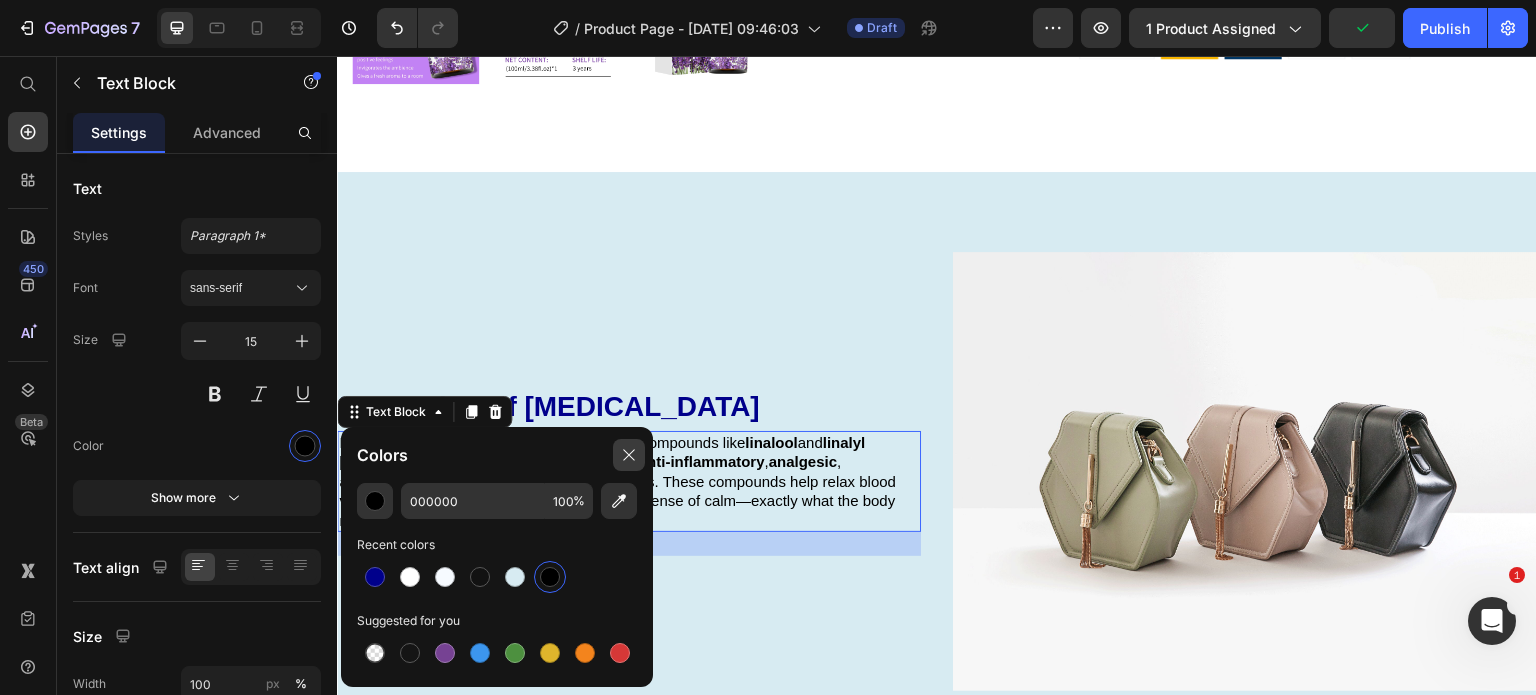 click at bounding box center (629, 455) 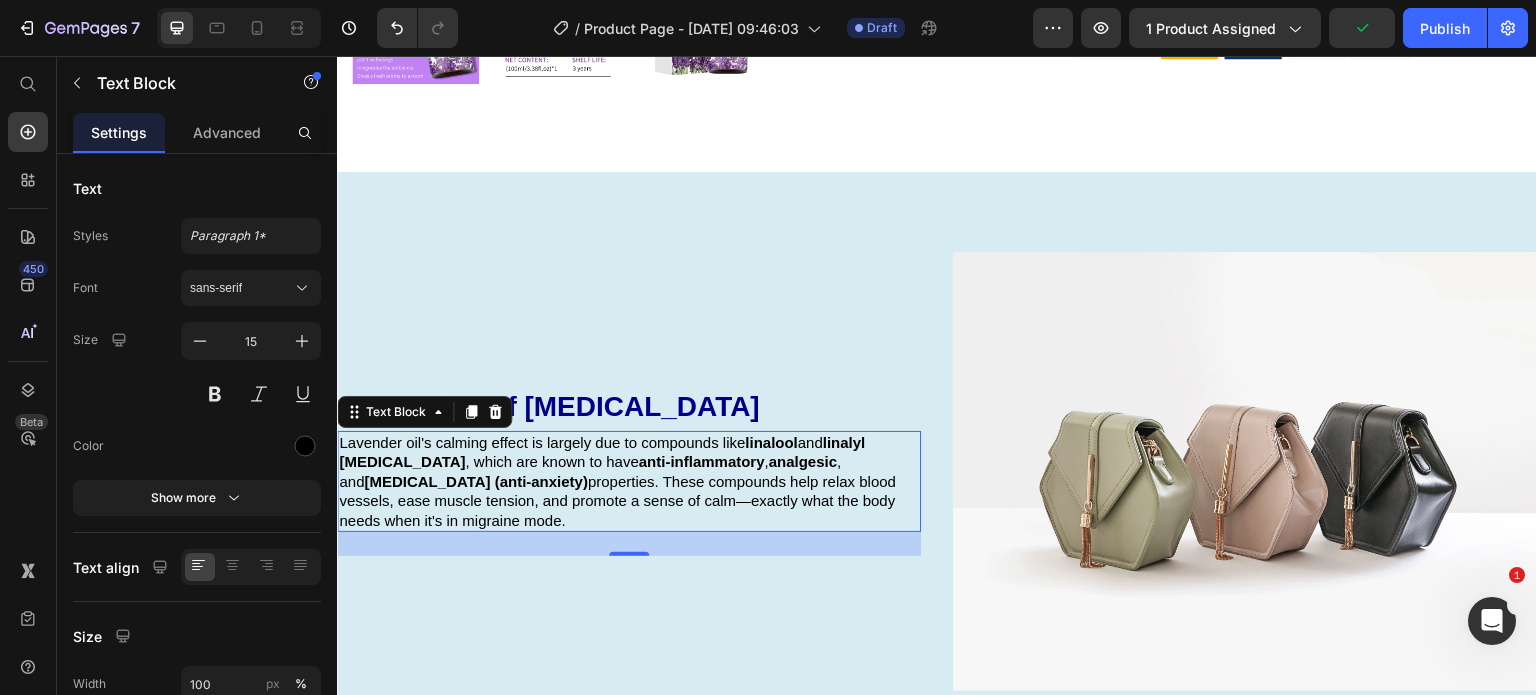 click on "anxiolytic (anti-anxiety)" at bounding box center (476, 481) 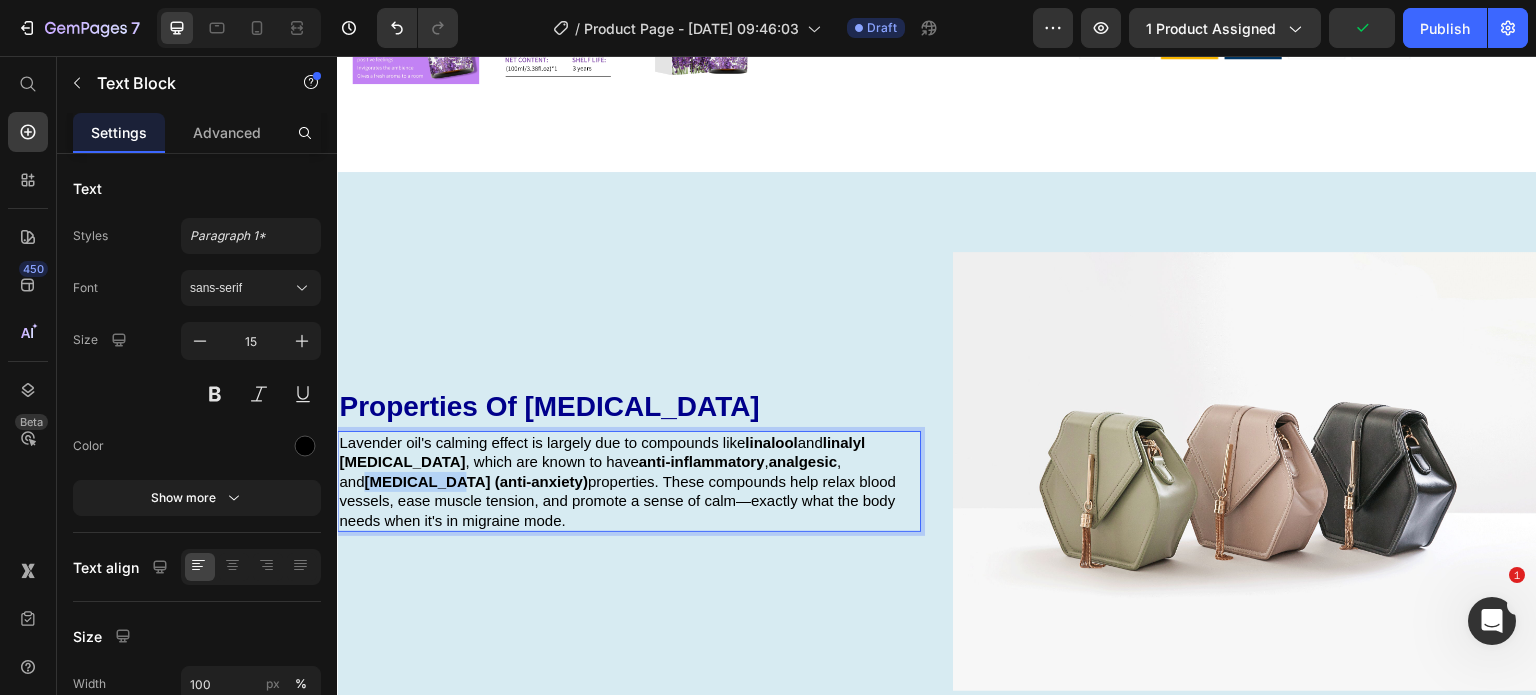 click on "anxiolytic (anti-anxiety)" at bounding box center [476, 481] 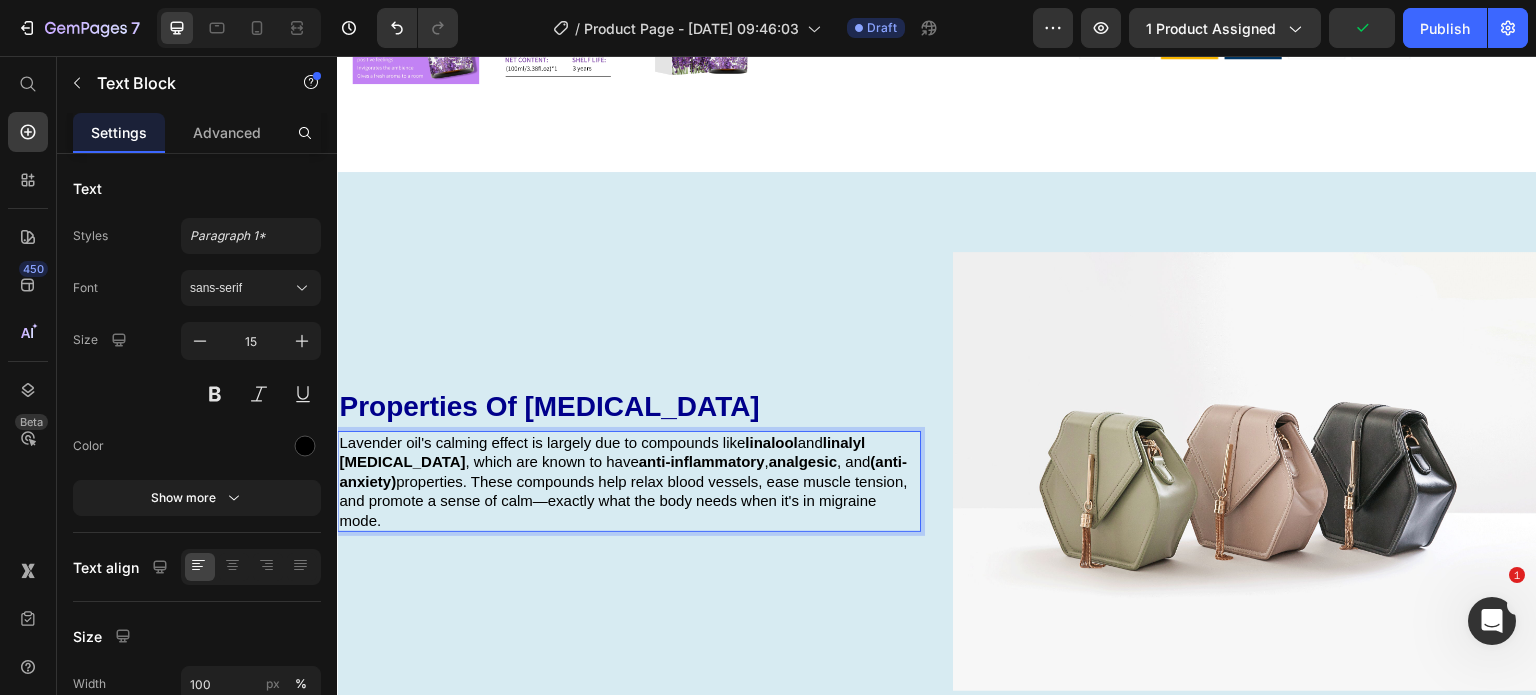 scroll, scrollTop: 936, scrollLeft: 0, axis: vertical 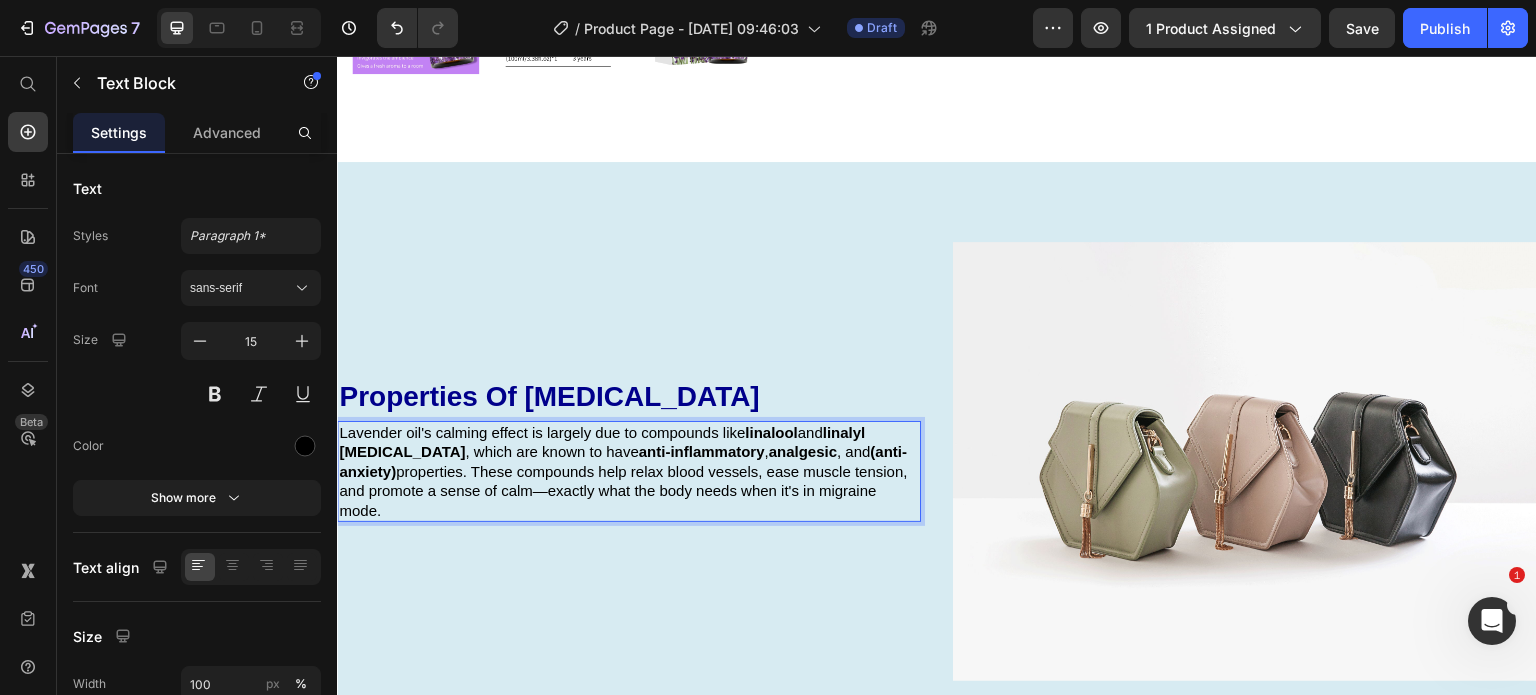 click on "Lavender oil's calming effect is largely due to compounds like  linalool  and  linalyl acetate , which are known to have  anti-inflammatory ,  analgesic , and  (anti-anxiety)  properties. These compounds help relax blood vessels, ease muscle tension, and promote a sense of calm—exactly what the body needs when it's in migraine mode." at bounding box center (629, 472) 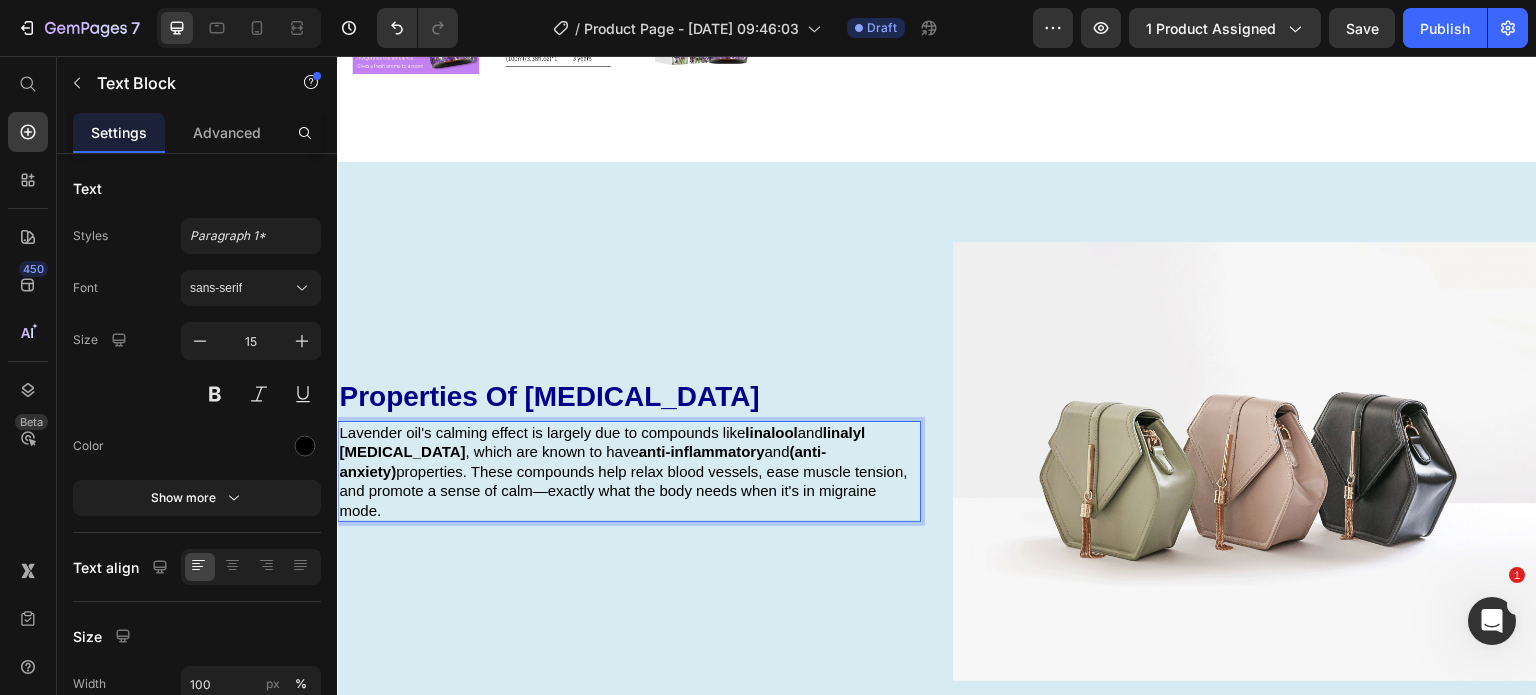 click on "(anti-anxiety)" at bounding box center [582, 461] 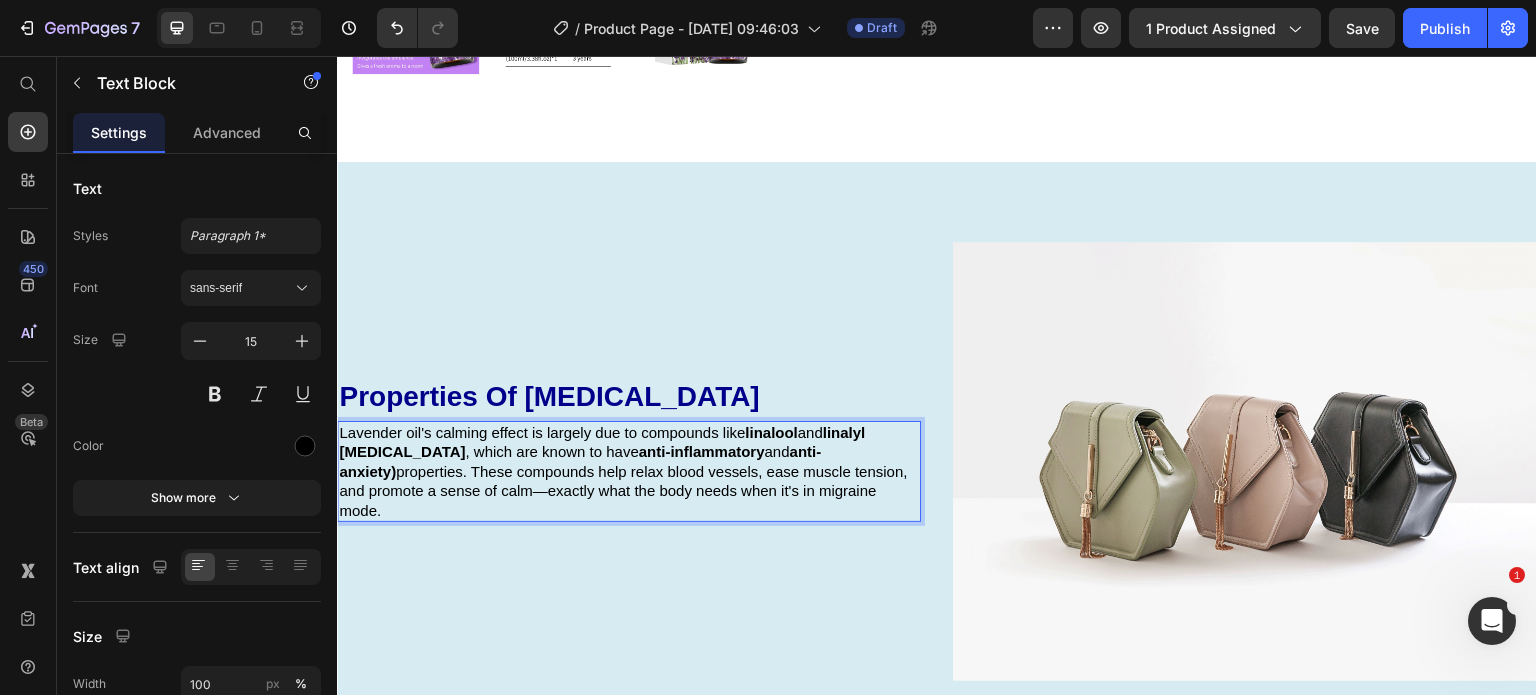 click on "Lavender oil's calming effect is largely due to compounds like  linalool  and  linalyl acetate , which are known to have  anti-inflammatory  and  anti-anxiety)  properties. These compounds help relax blood vessels, ease muscle tension, and promote a sense of calm—exactly what the body needs when it's in migraine mode." at bounding box center [629, 472] 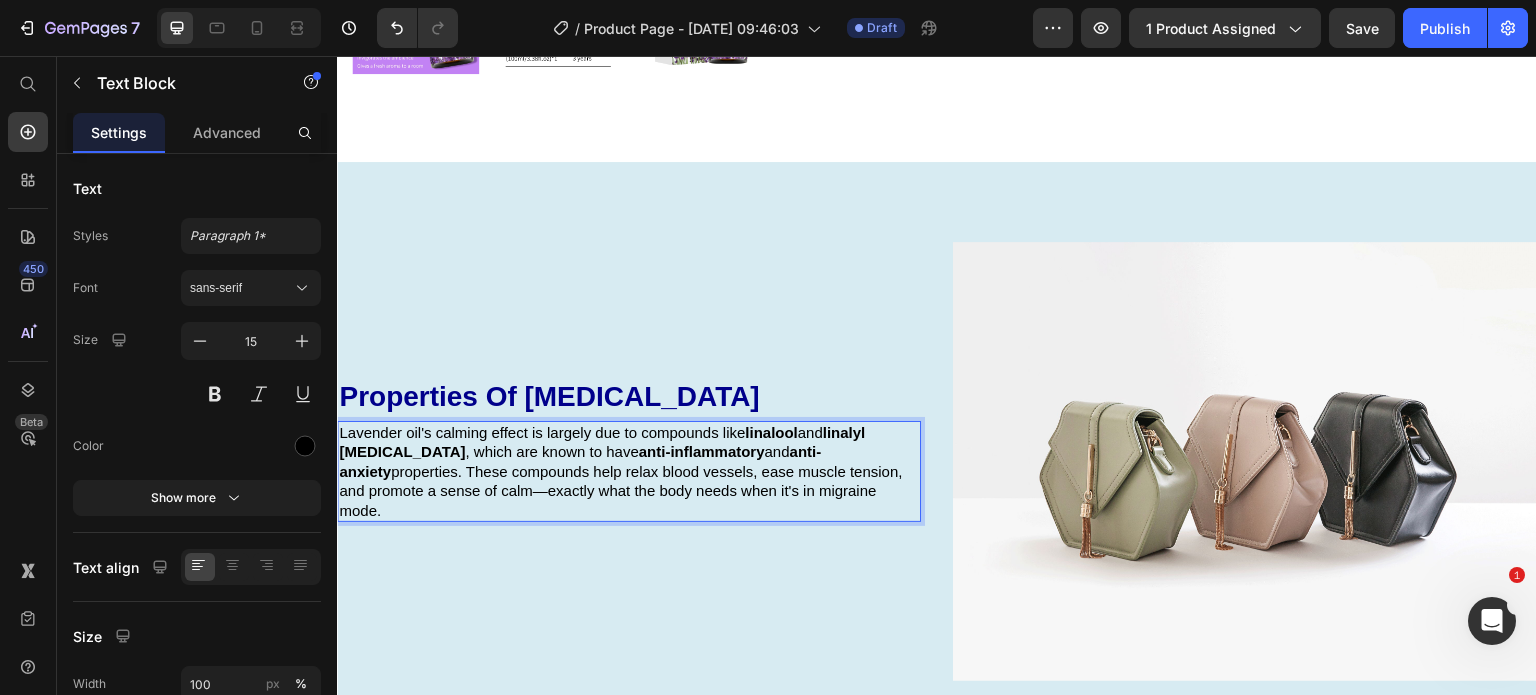 click on "Lavender oil's calming effect is largely due to compounds like  linalool  and  linalyl acetate , which are known to have  anti-inflammatory  and  anti-anxiety  properties. These compounds help relax blood vessels, ease muscle tension, and promote a sense of calm—exactly what the body needs when it's in migraine mode." at bounding box center (629, 472) 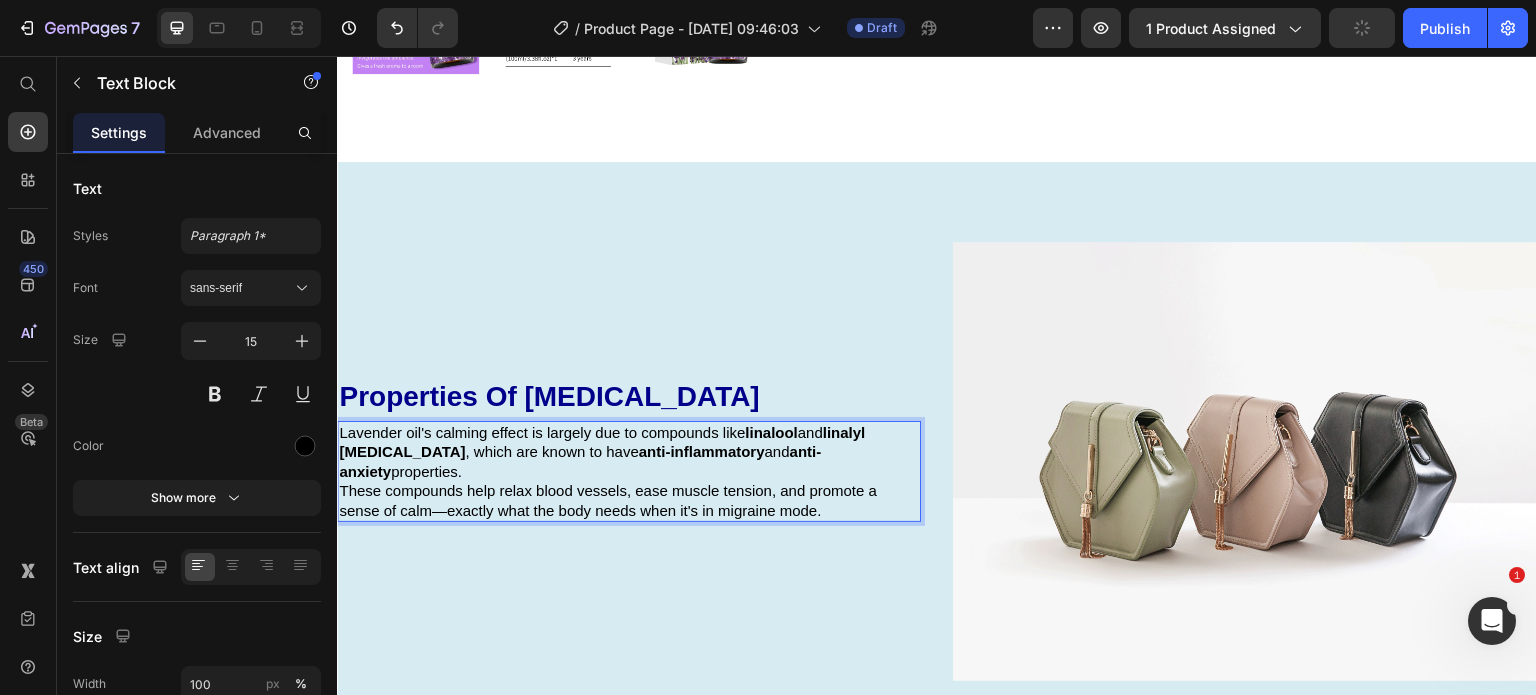 click on "Lavender oil's calming effect is largely due to compounds like  linalool  and  linalyl acetate , which are known to have  anti-inflammatory  and  anti-anxiety  properties." at bounding box center [629, 452] 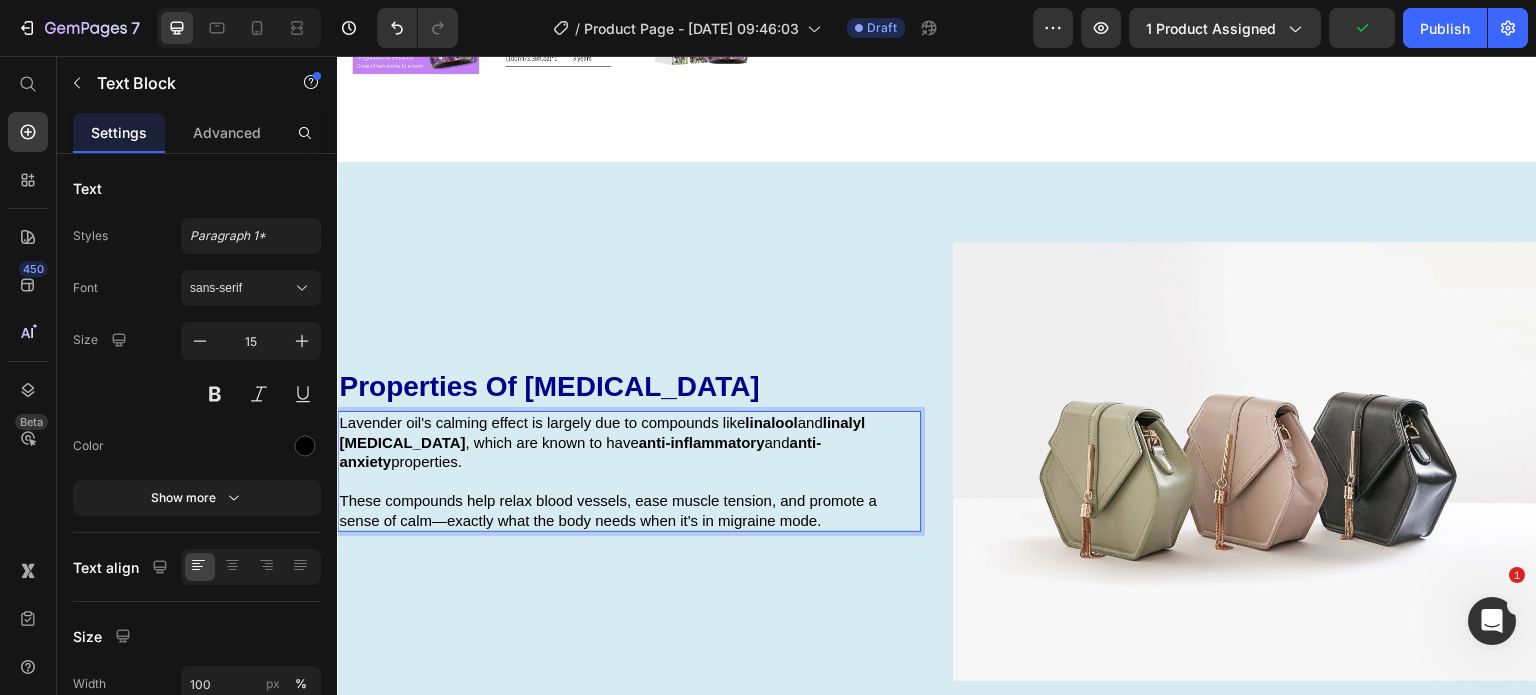 scroll, scrollTop: 926, scrollLeft: 0, axis: vertical 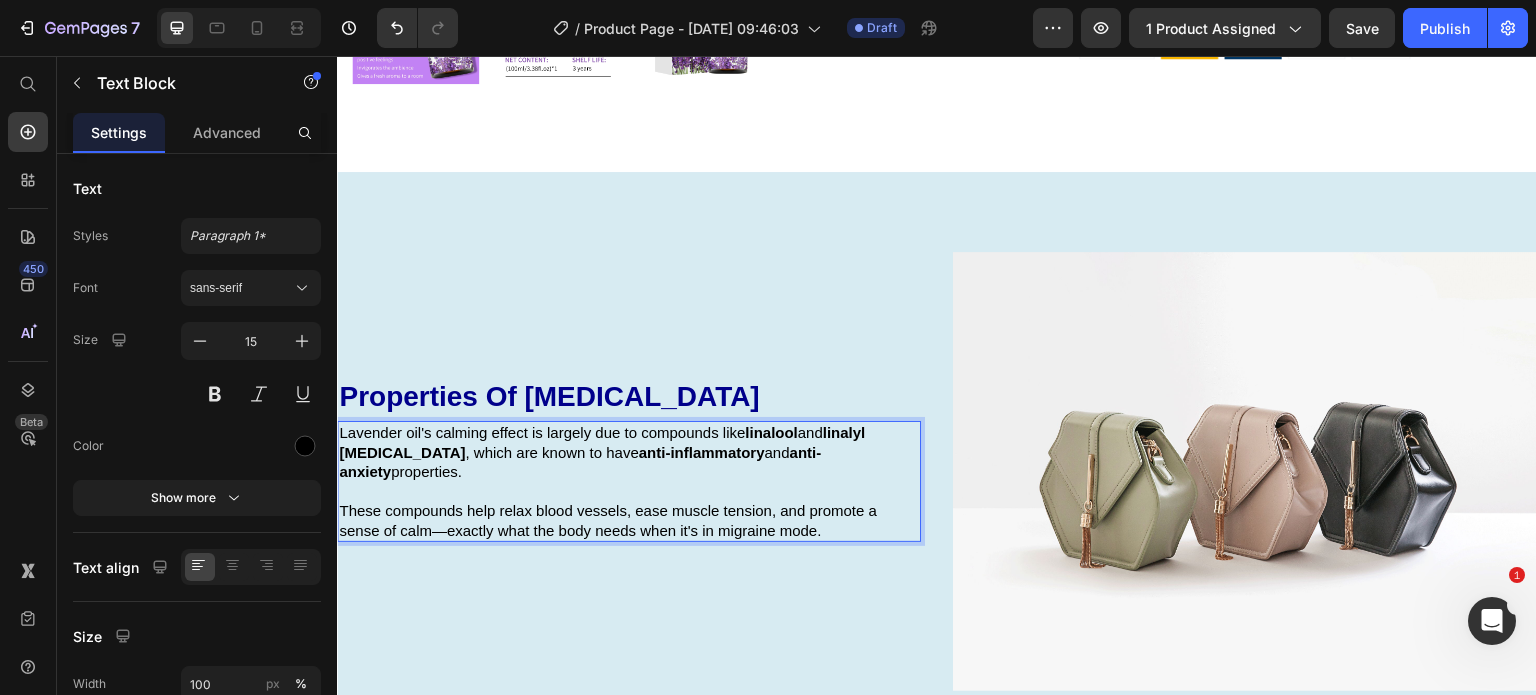 click on "These compounds help relax blood vessels, ease muscle tension, and promote a sense of calm—exactly what the body needs when it's in migraine mode." at bounding box center [629, 520] 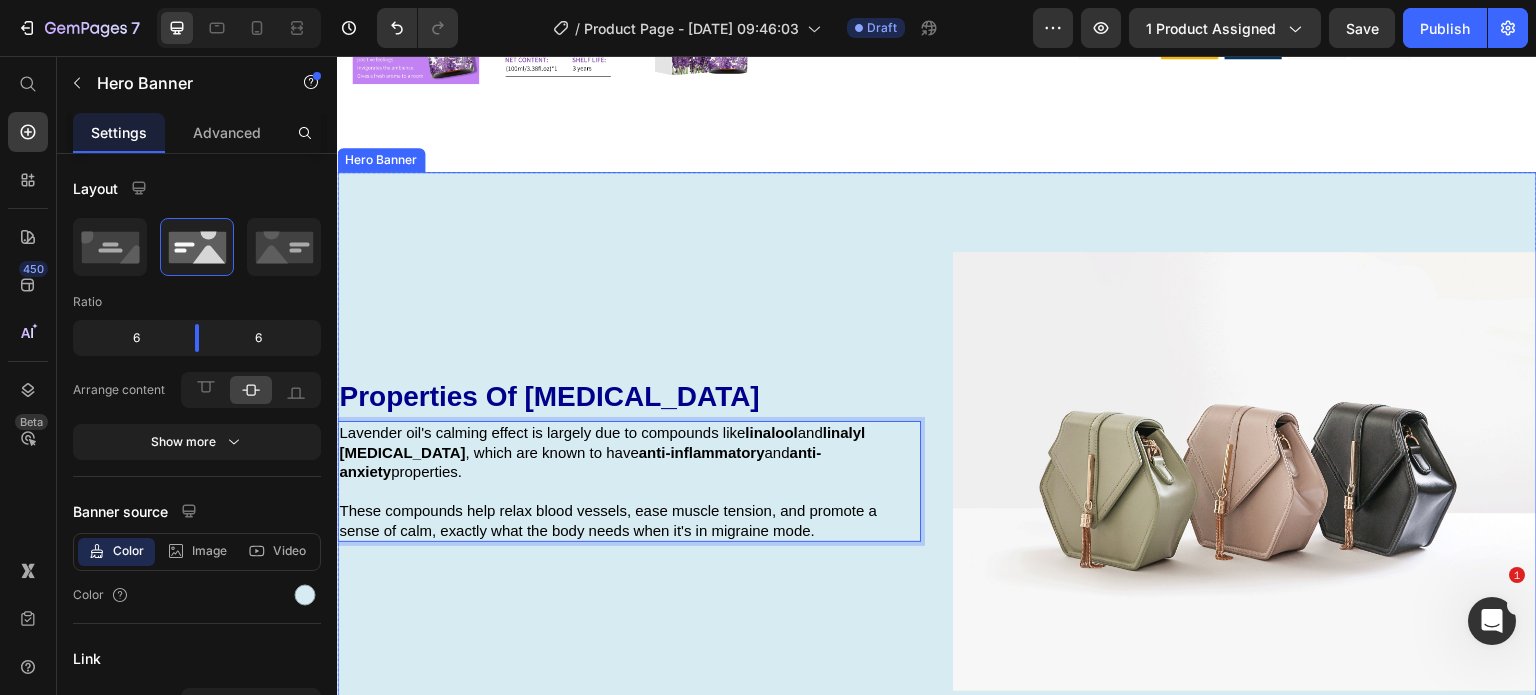 click on "Properties of lavender oil Heading Lavender oil's calming effect is largely due to compounds like  linalool  and  linalyl acetate , which are known to have  anti-inflammatory  and  anti-anxiety  properties. These compounds help relax blood vessels, ease muscle tension, and promote a sense of calm, exactly what the body needs when it's in migraine mode. Text Block   24" at bounding box center [629, 471] 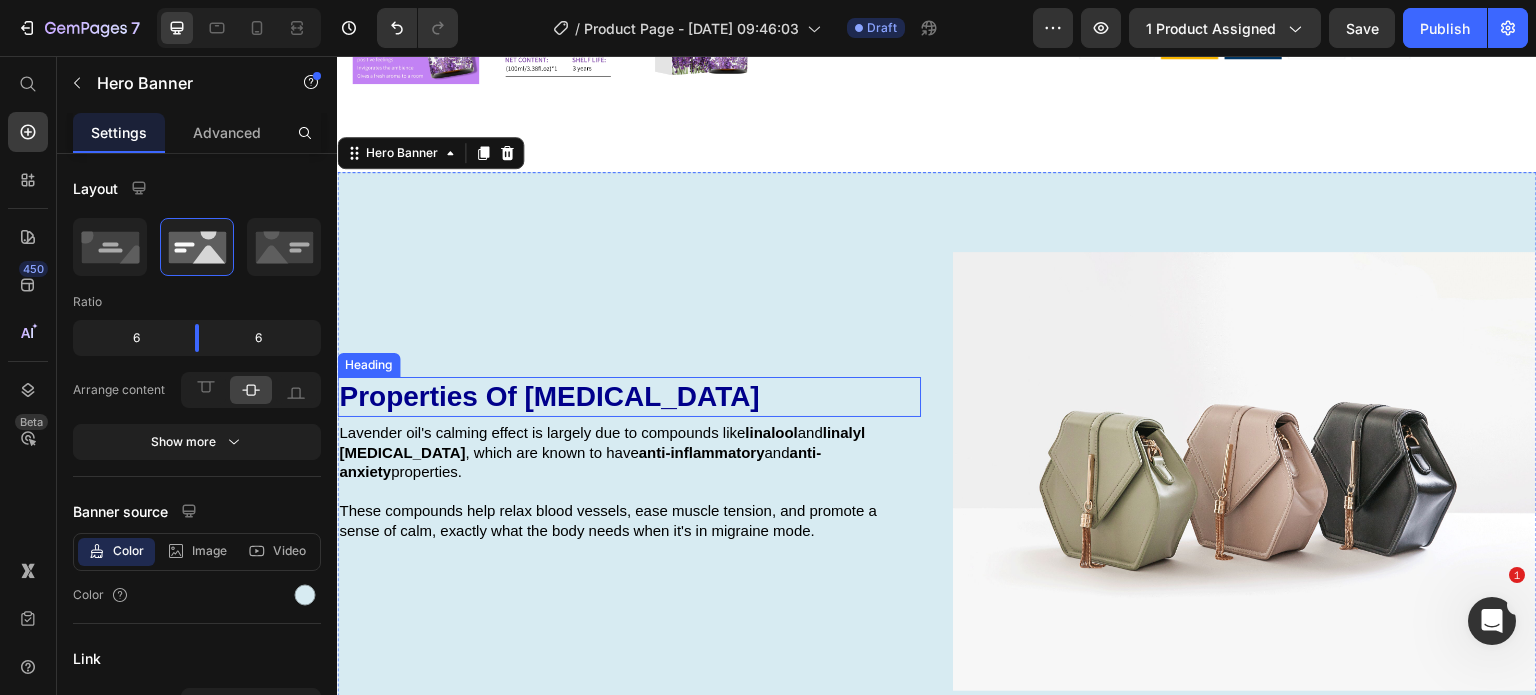 click on "Properties of lavender oil" at bounding box center (629, 397) 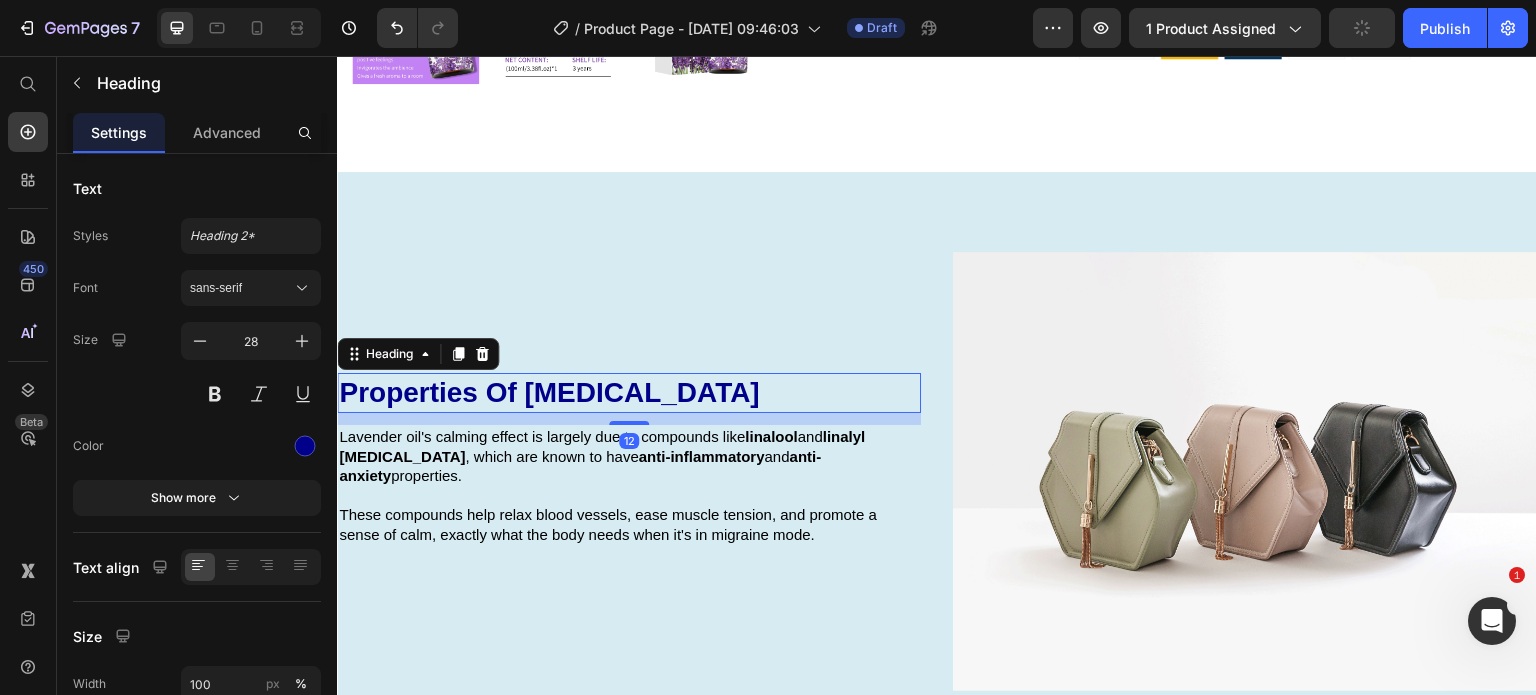 click on "Properties of lavender oil Heading   12 Lavender oil's calming effect is largely due to compounds like  linalool  and  linalyl acetate , which are known to have  anti-inflammatory  and  anti-anxiety  properties. These compounds help relax blood vessels, ease muscle tension, and promote a sense of calm, exactly what the body needs when it's in migraine mode. Text Block" at bounding box center [629, 471] 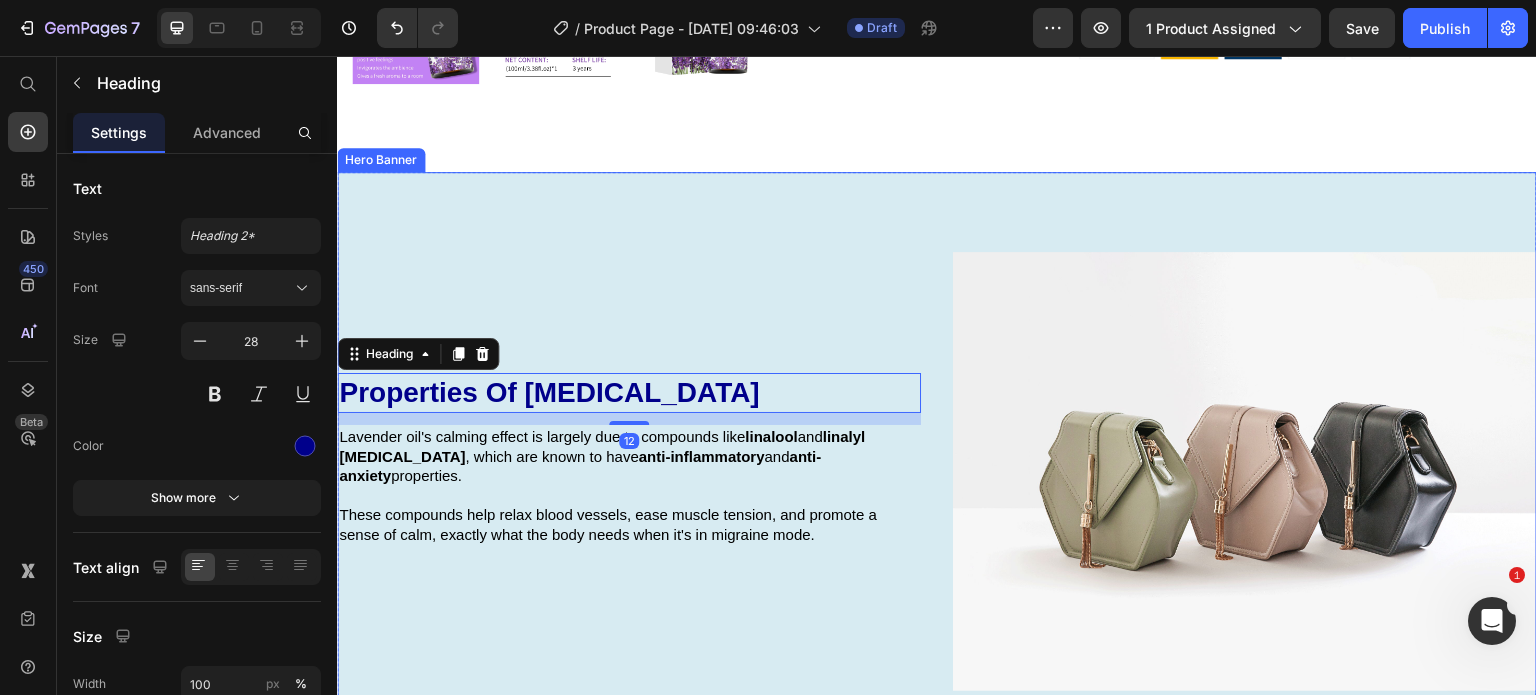click on "Properties of lavender oil Heading   12 Lavender oil's calming effect is largely due to compounds like  linalool  and  linalyl acetate , which are known to have  anti-inflammatory  and  anti-anxiety  properties. These compounds help relax blood vessels, ease muscle tension, and promote a sense of calm, exactly what the body needs when it's in migraine mode. Text Block" at bounding box center [629, 471] 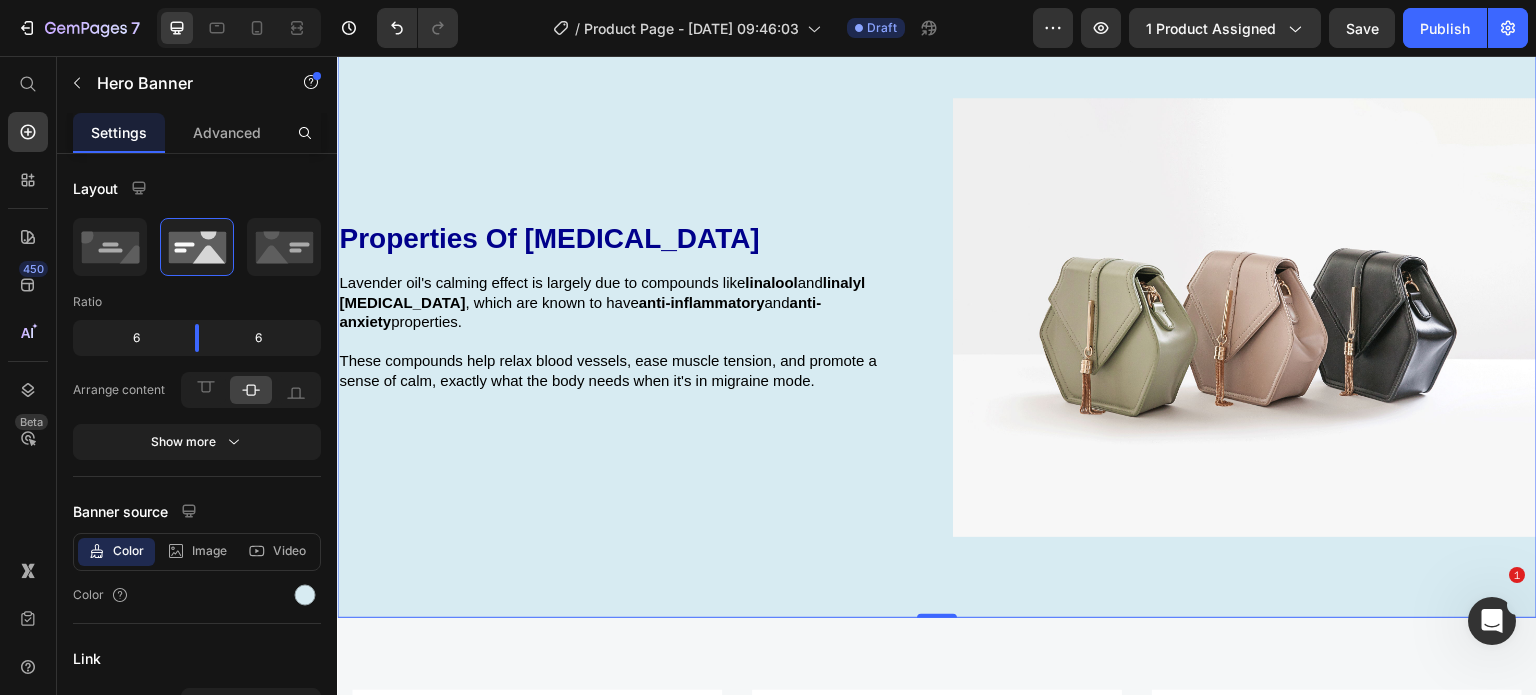 scroll, scrollTop: 1097, scrollLeft: 0, axis: vertical 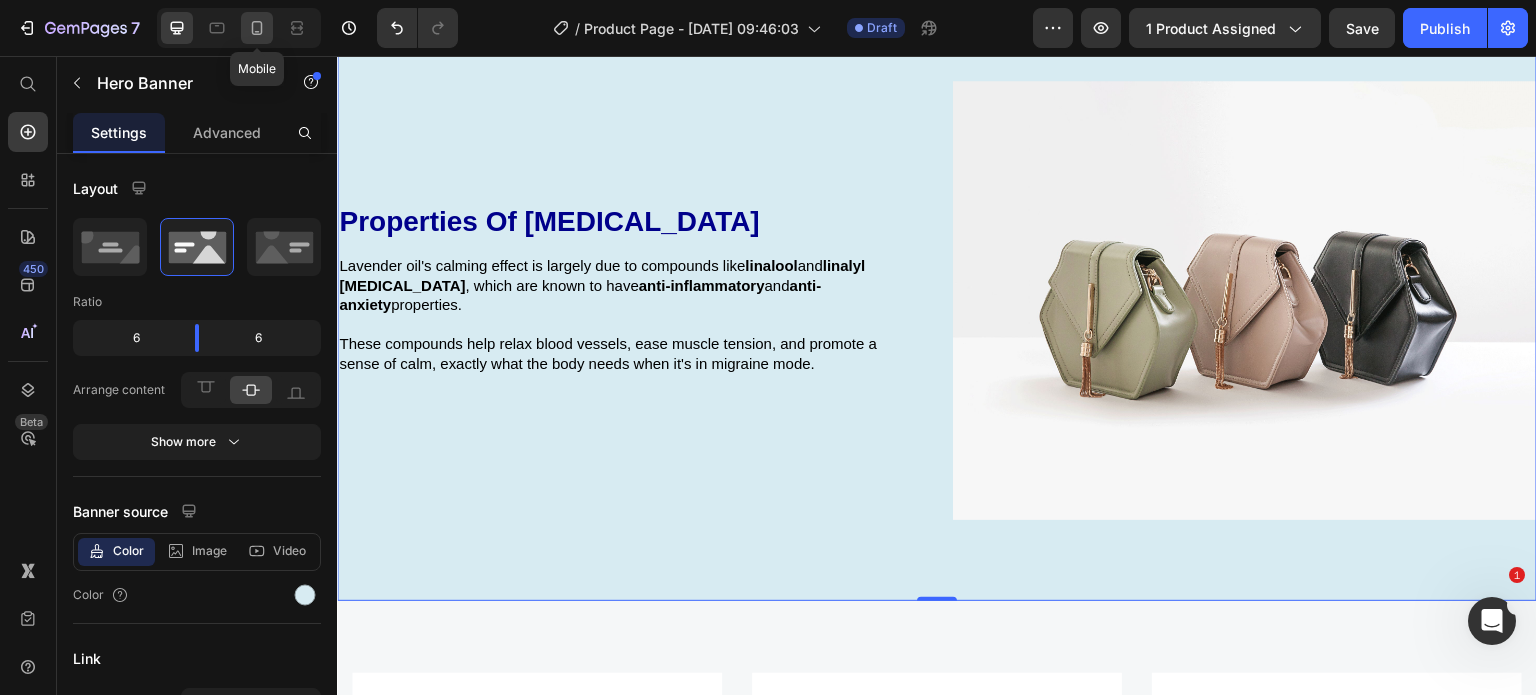 click 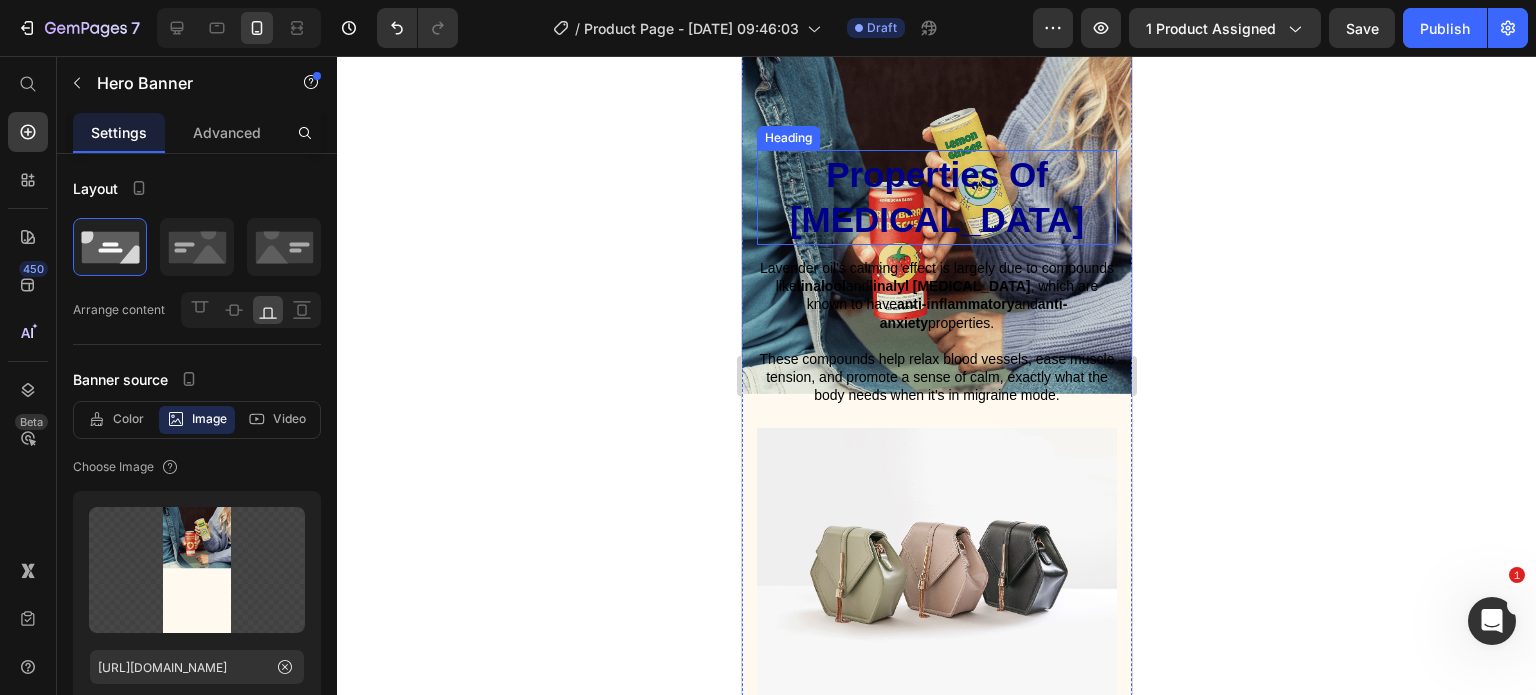 scroll, scrollTop: 1504, scrollLeft: 0, axis: vertical 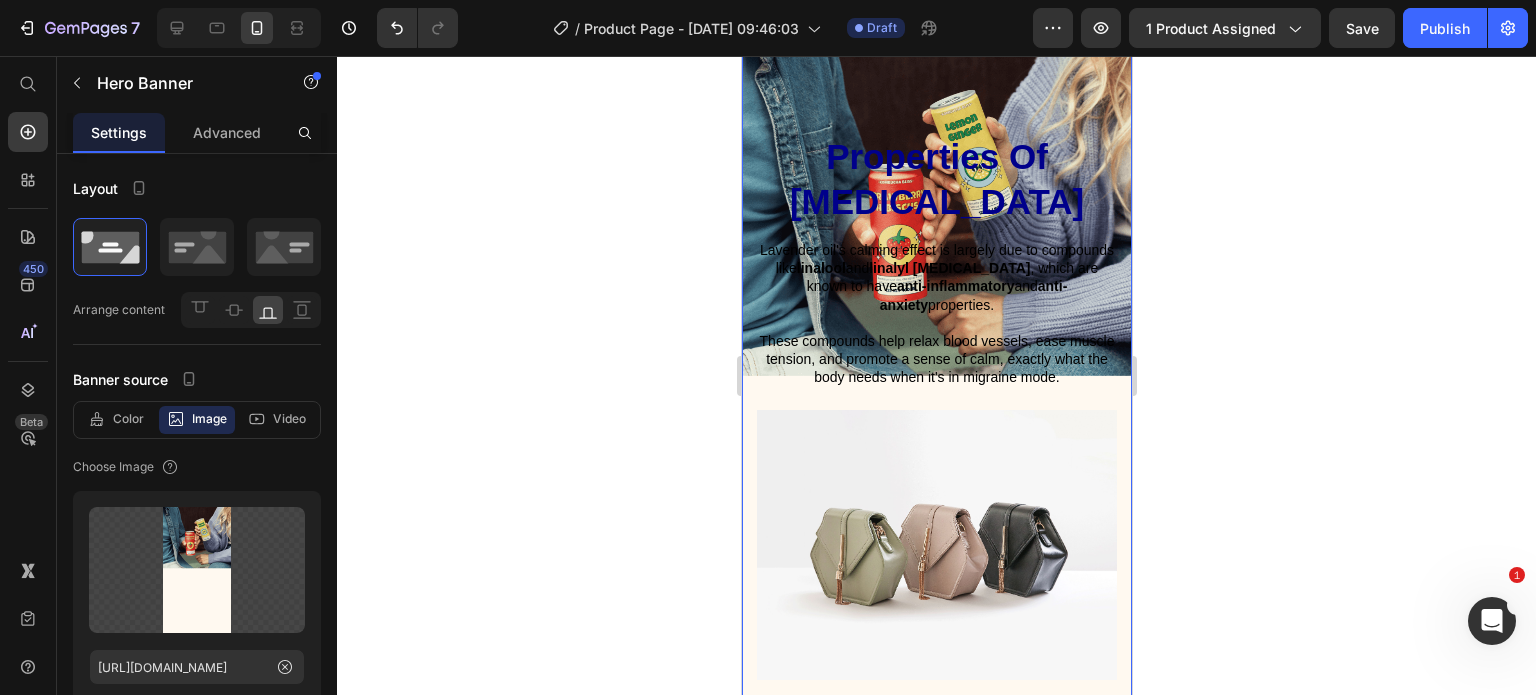 click on "Properties of lavender oil Heading Lavender oil's calming effect is largely due to compounds like  linalool  and  linalyl acetate , which are known to have  anti-inflammatory  and  anti-anxiety  properties. These compounds help relax blood vessels, ease muscle tension, and promote a sense of calm, exactly what the body needs when it's in migraine mode. Text Block Image" at bounding box center (936, 421) 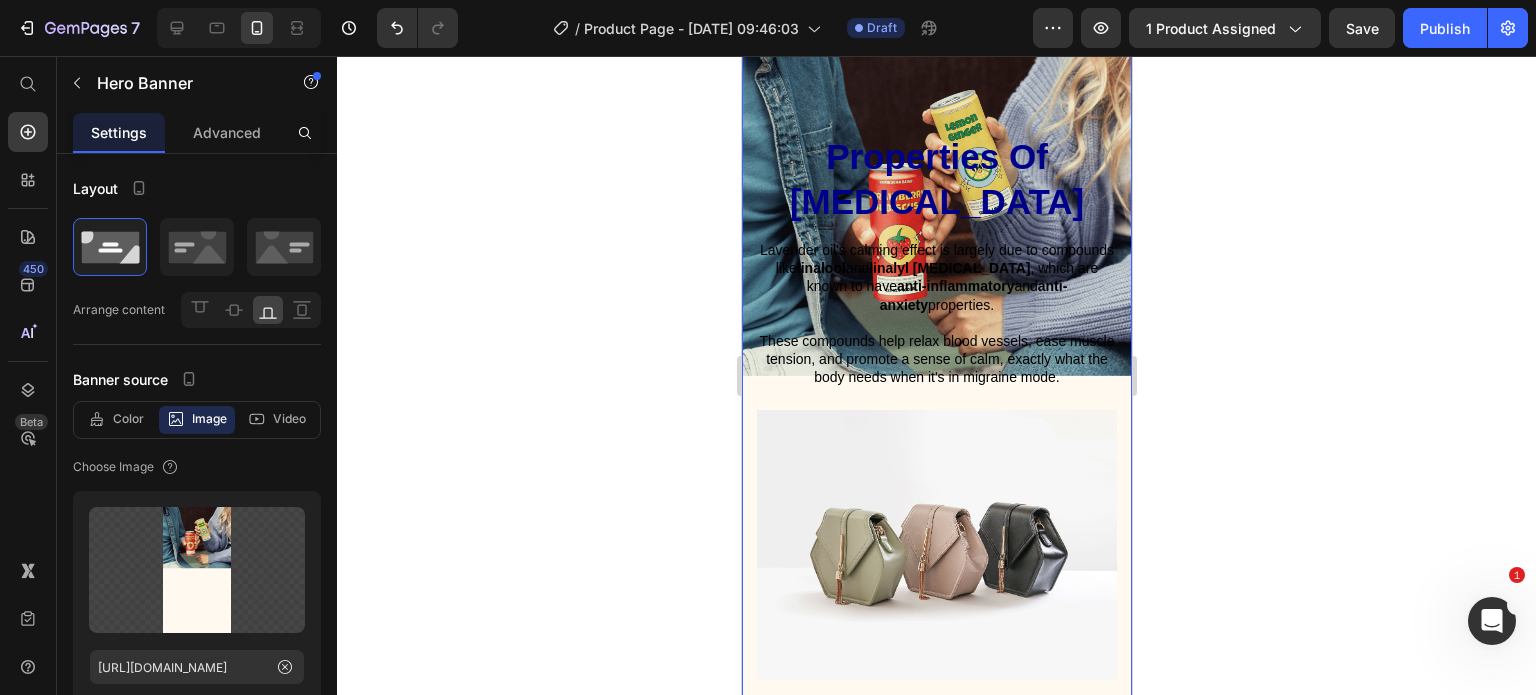 click on "Properties of lavender oil Heading Lavender oil's calming effect is largely due to compounds like  linalool  and  linalyl acetate , which are known to have  anti-inflammatory  and  anti-anxiety  properties. These compounds help relax blood vessels, ease muscle tension, and promote a sense of calm, exactly what the body needs when it's in migraine mode. Text Block Image" at bounding box center (936, 421) 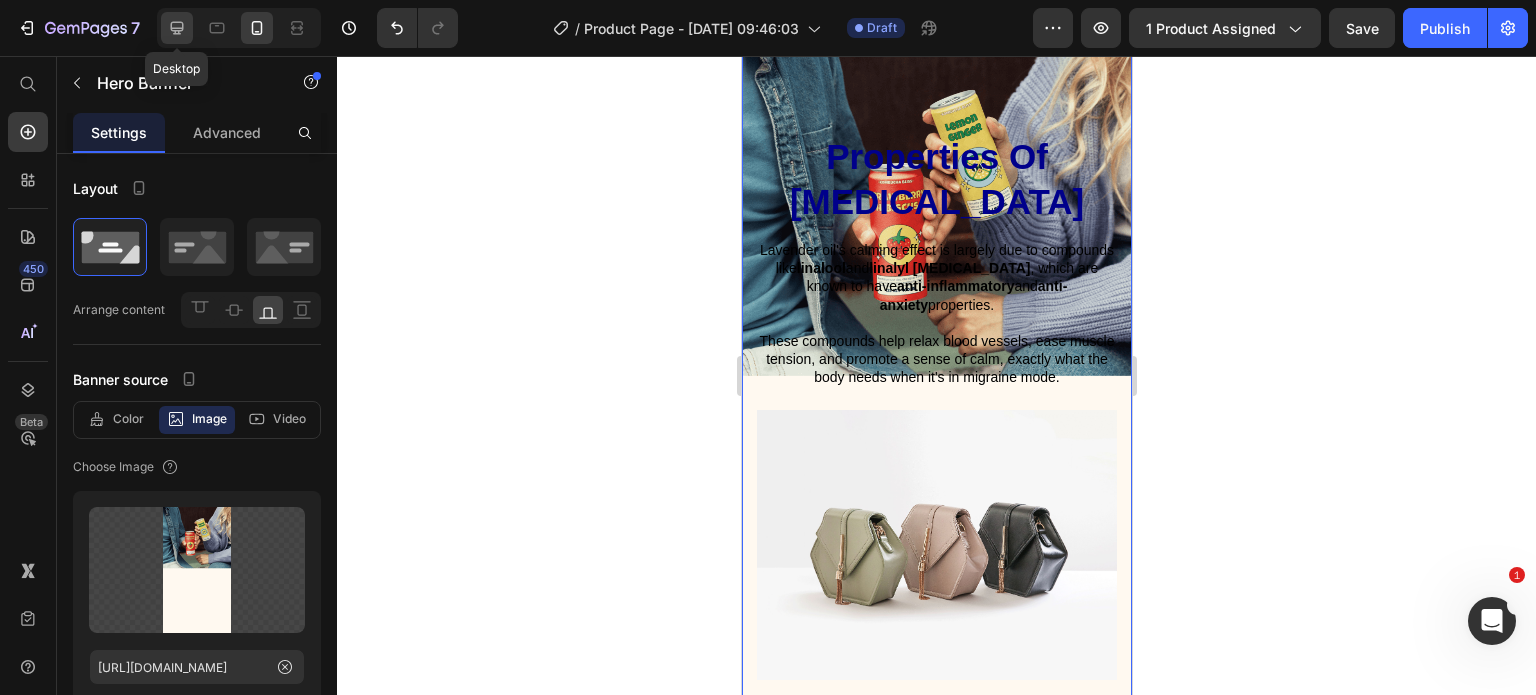 click 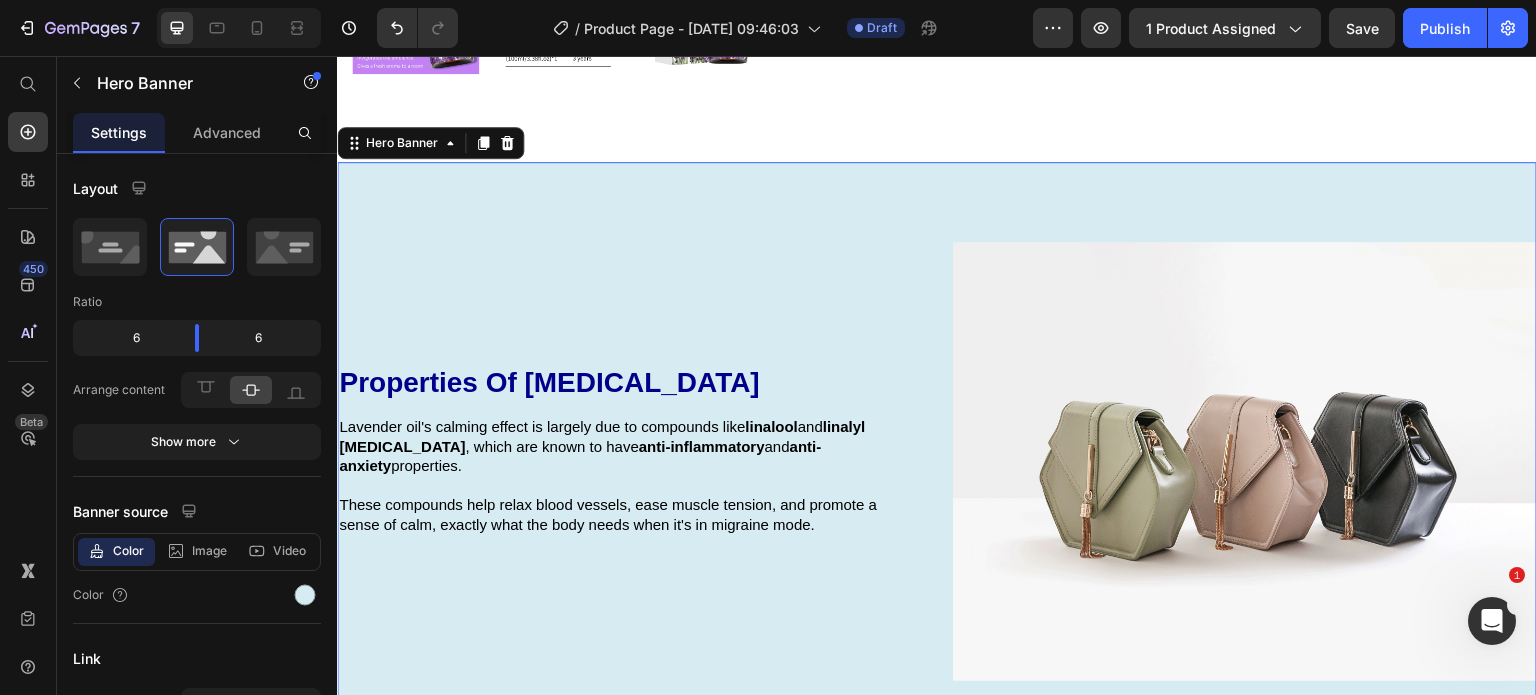 scroll, scrollTop: 1072, scrollLeft: 0, axis: vertical 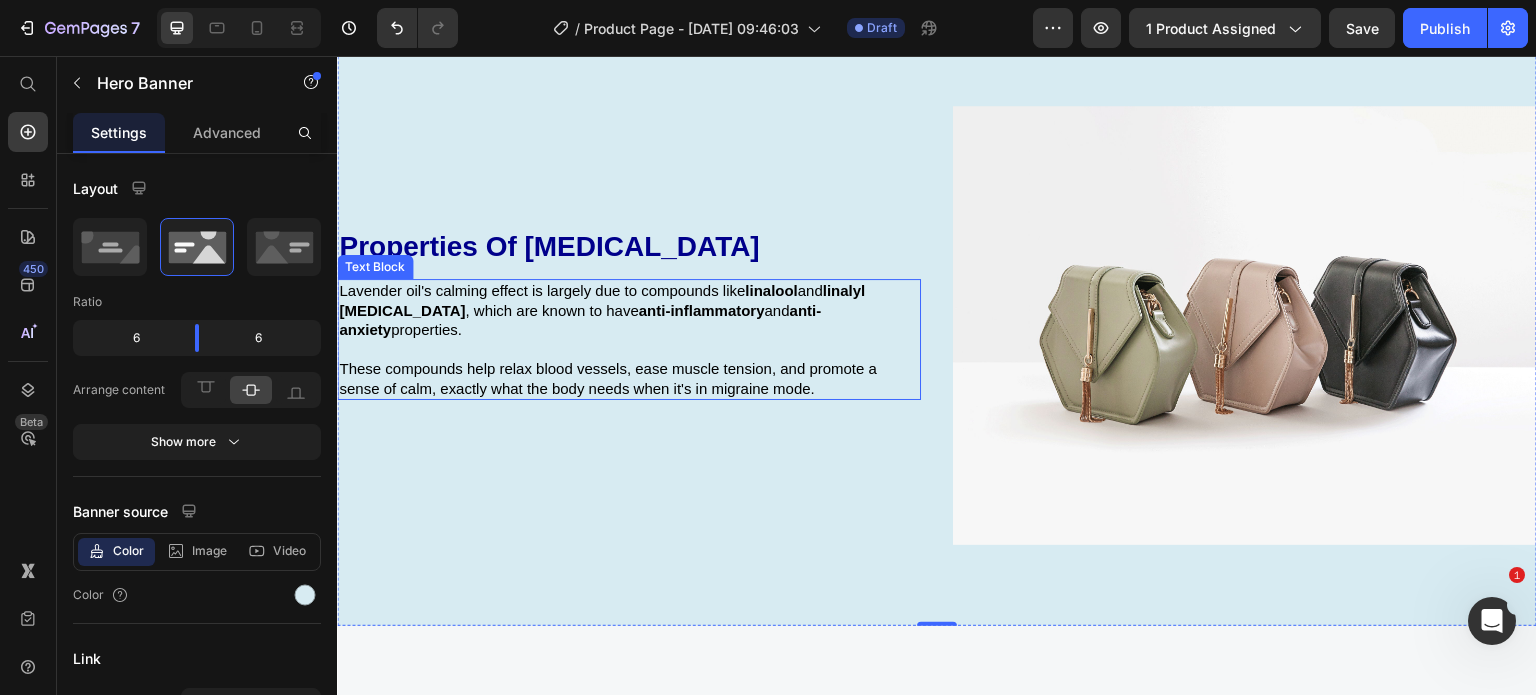 click on "These compounds help relax blood vessels, ease muscle tension, and promote a sense of calm, exactly what the body needs when it's in migraine mode." at bounding box center (629, 378) 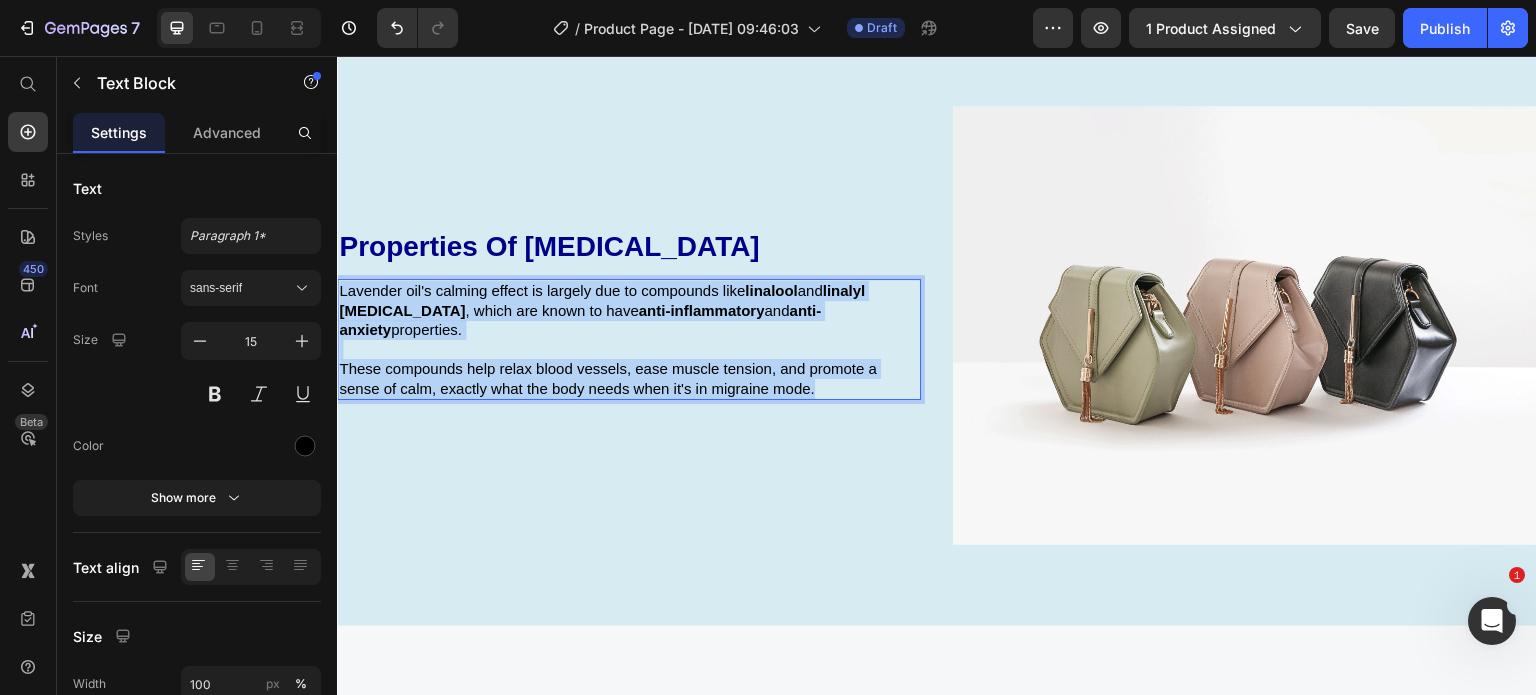 drag, startPoint x: 840, startPoint y: 361, endPoint x: 647, endPoint y: 348, distance: 193.43733 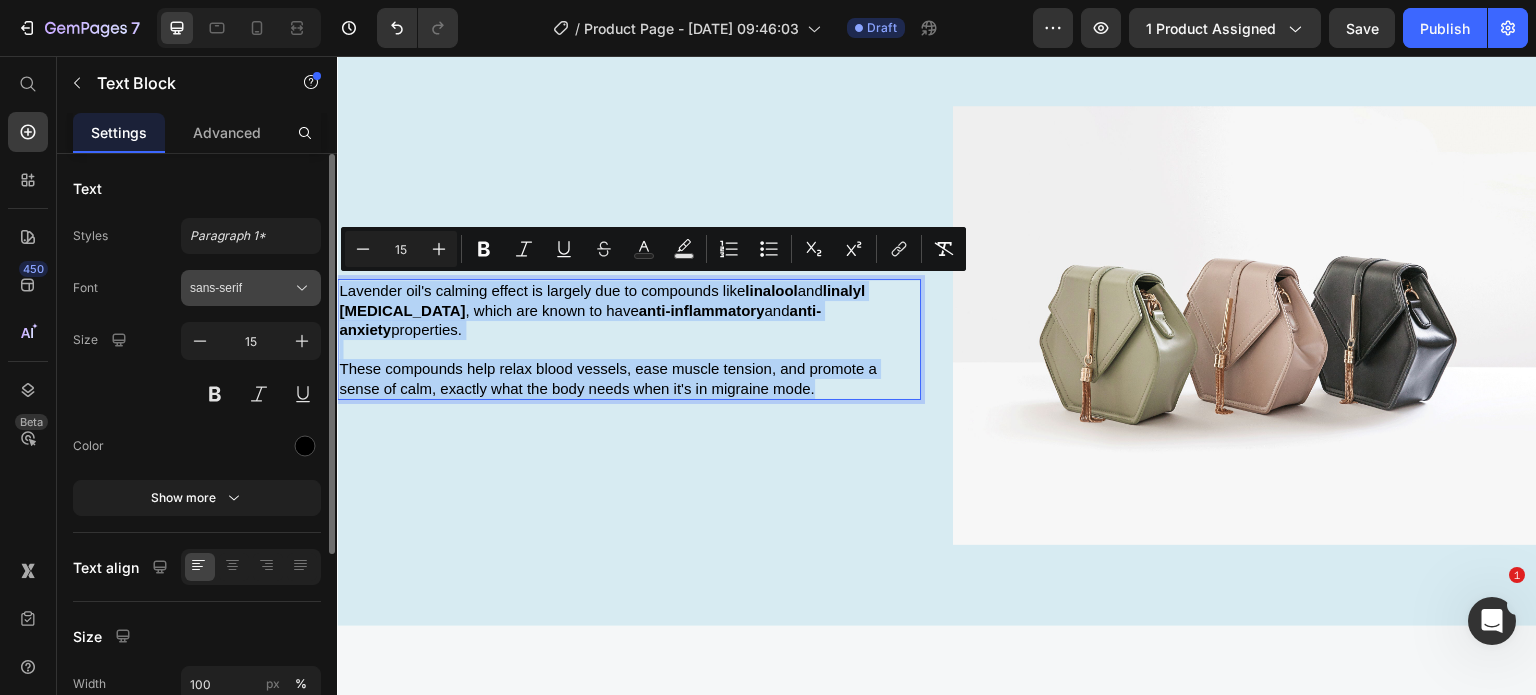 copy on "Lavender oil's calming effect is largely due to compounds like  linalool  and  linalyl acetate , which are known to have  anti-inflammatory  and  anti-anxiety  properties. These compounds help relax blood vessels, ease muscle tension, and promote a sense of calm, exactly what the body needs when it's in migraine mode." 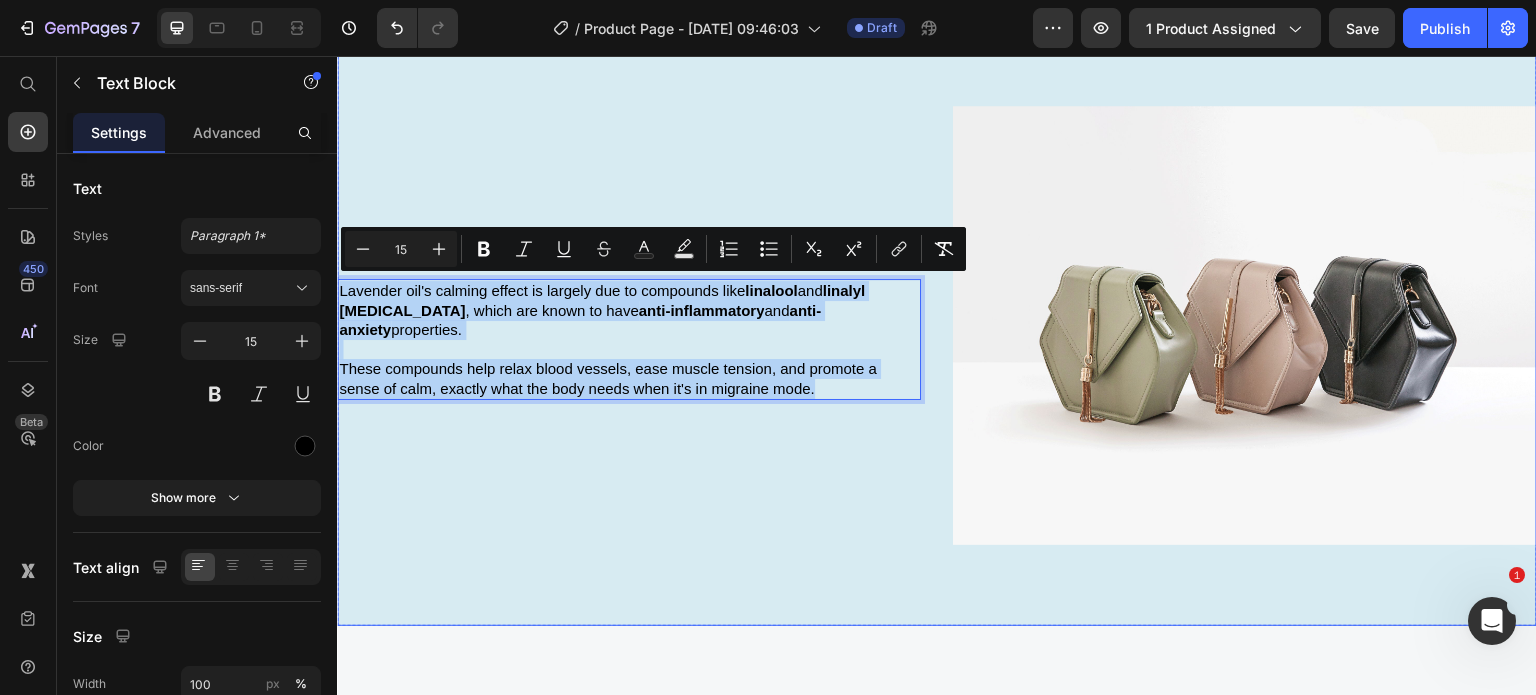 click on "Properties of lavender oil Heading Lavender oil's calming effect is largely due to compounds like  linalool  and  linalyl acetate , which are known to have  anti-inflammatory  and  anti-anxiety  properties. These compounds help relax blood vessels, ease muscle tension, and promote a sense of calm, exactly what the body needs when it's in migraine mode. Text Block   24" at bounding box center (629, 325) 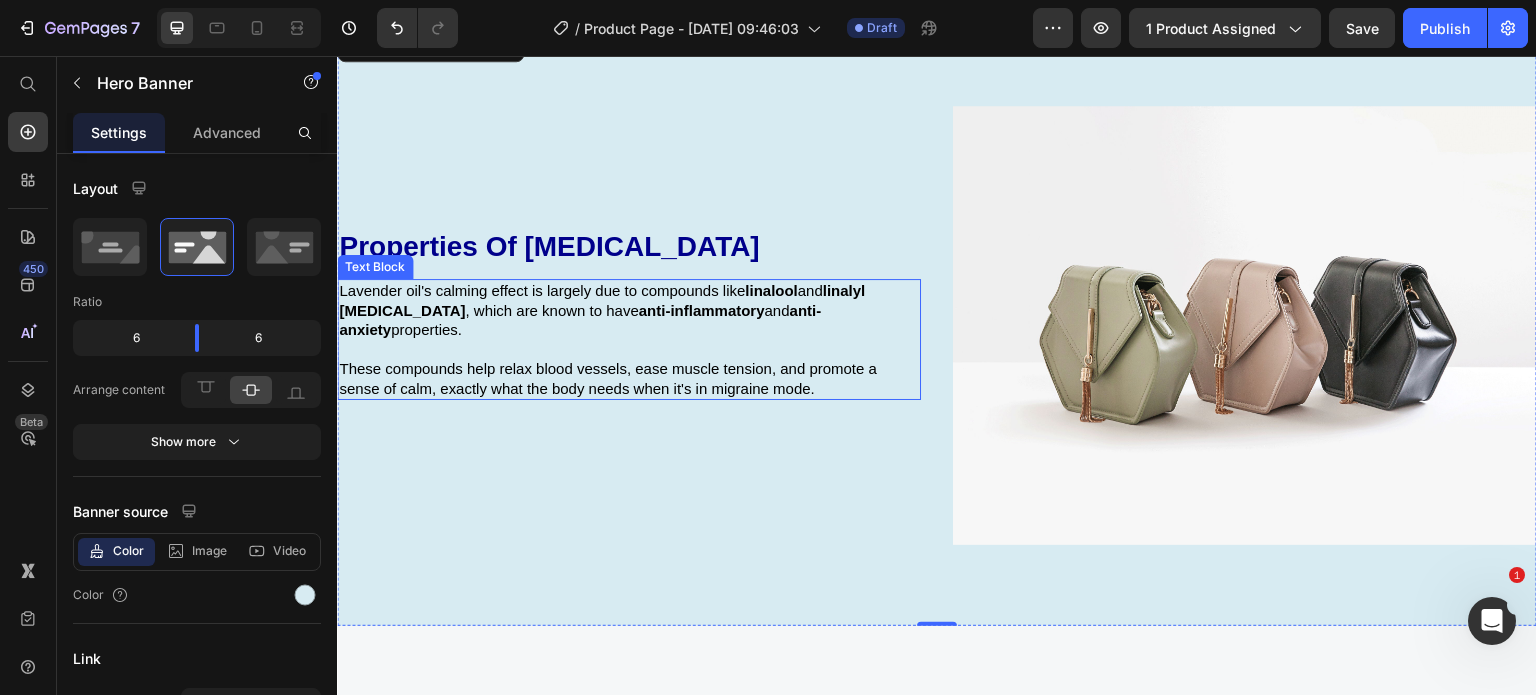 scroll, scrollTop: 1008, scrollLeft: 0, axis: vertical 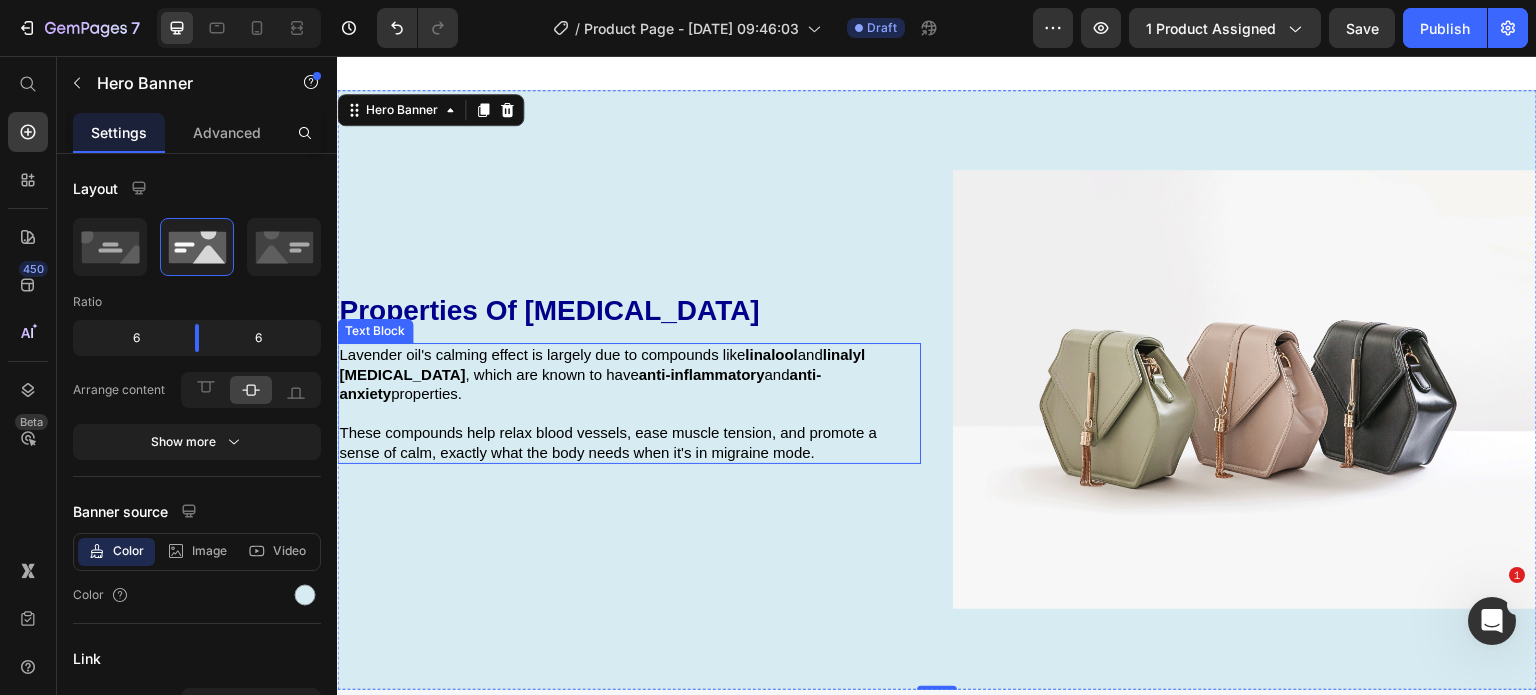 click on "anti-inflammatory" at bounding box center [702, 374] 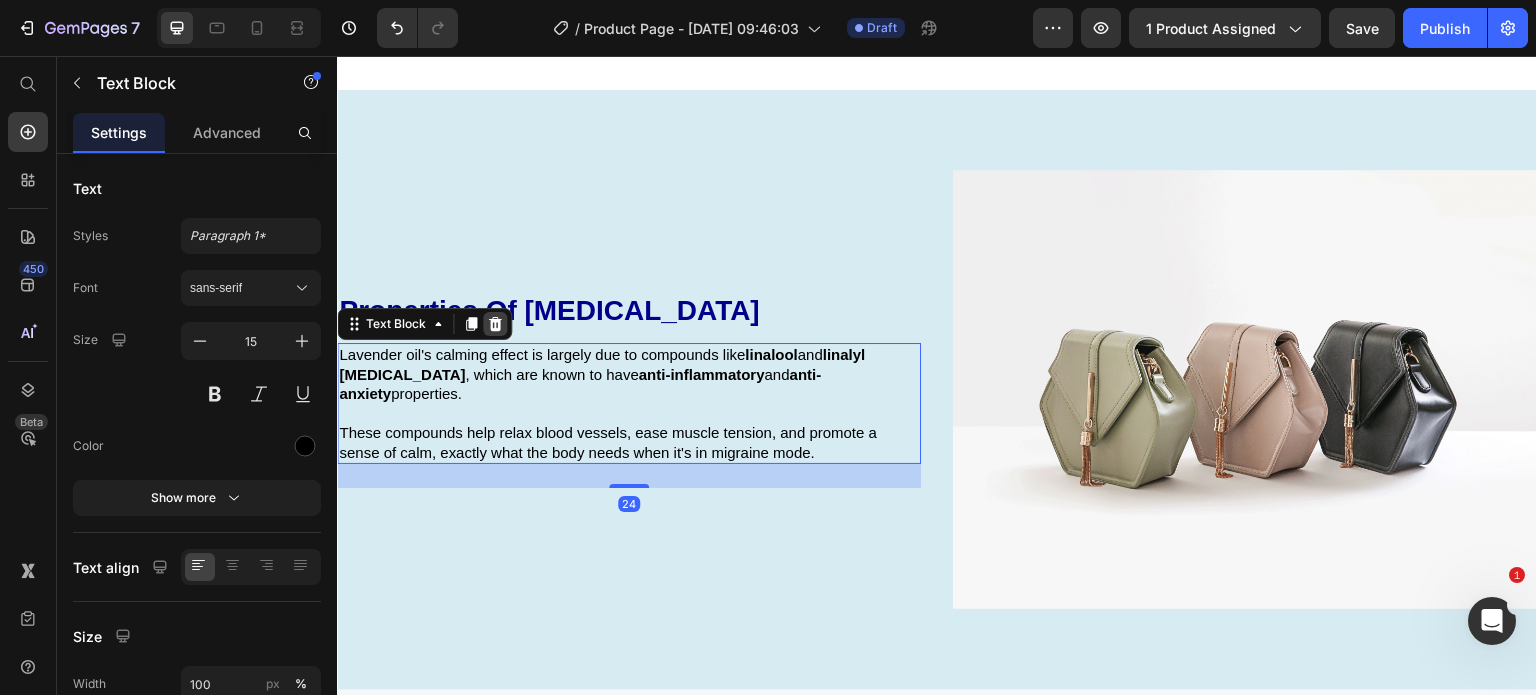 click 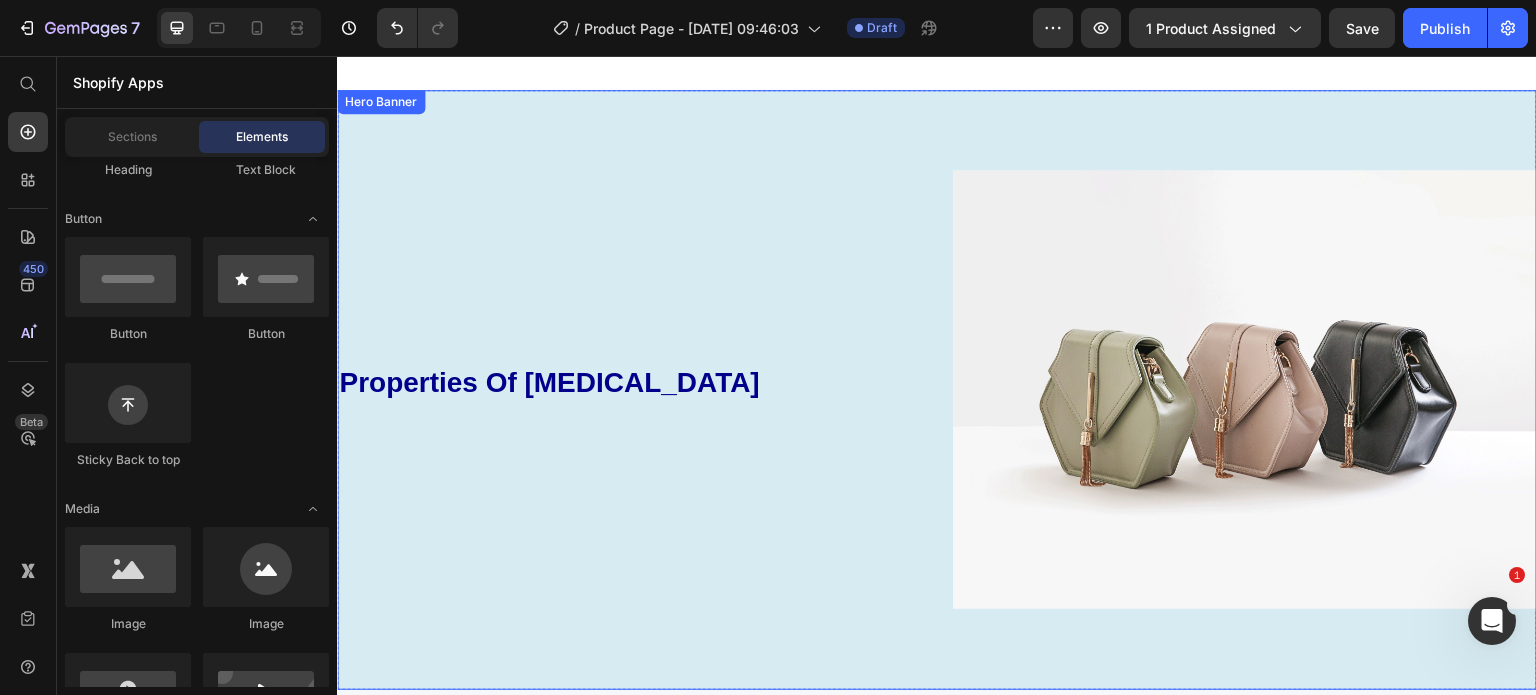 click on "Properties of lavender oil Heading" at bounding box center (629, 389) 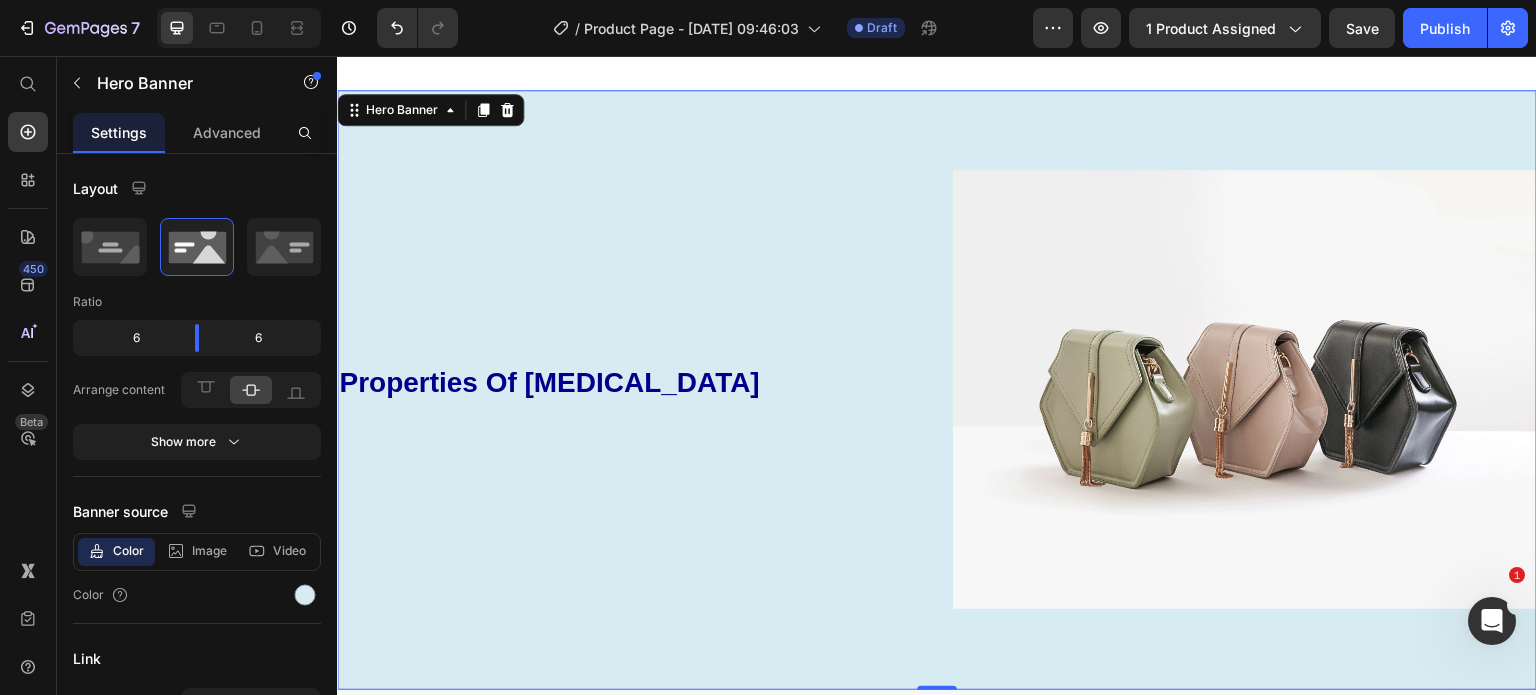 click on "Hero Banner" at bounding box center [430, 110] 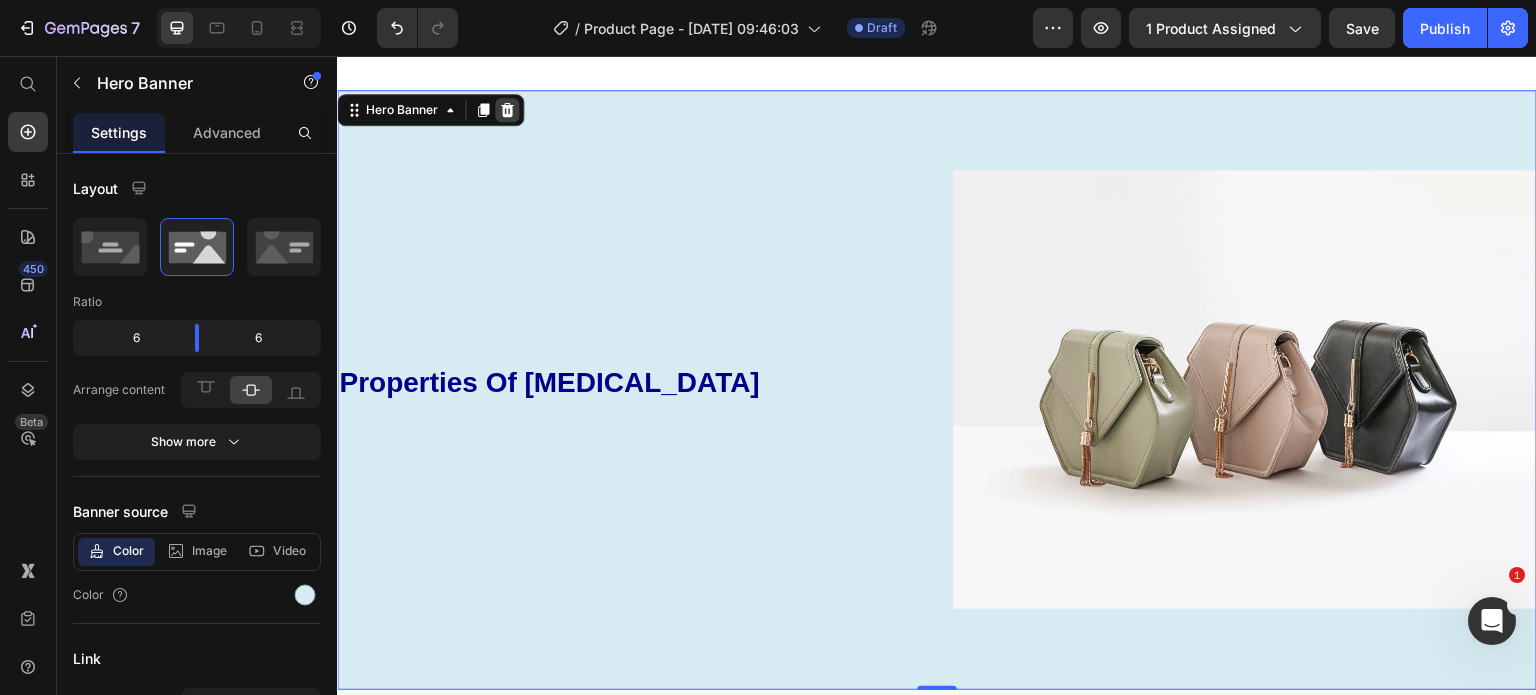 click 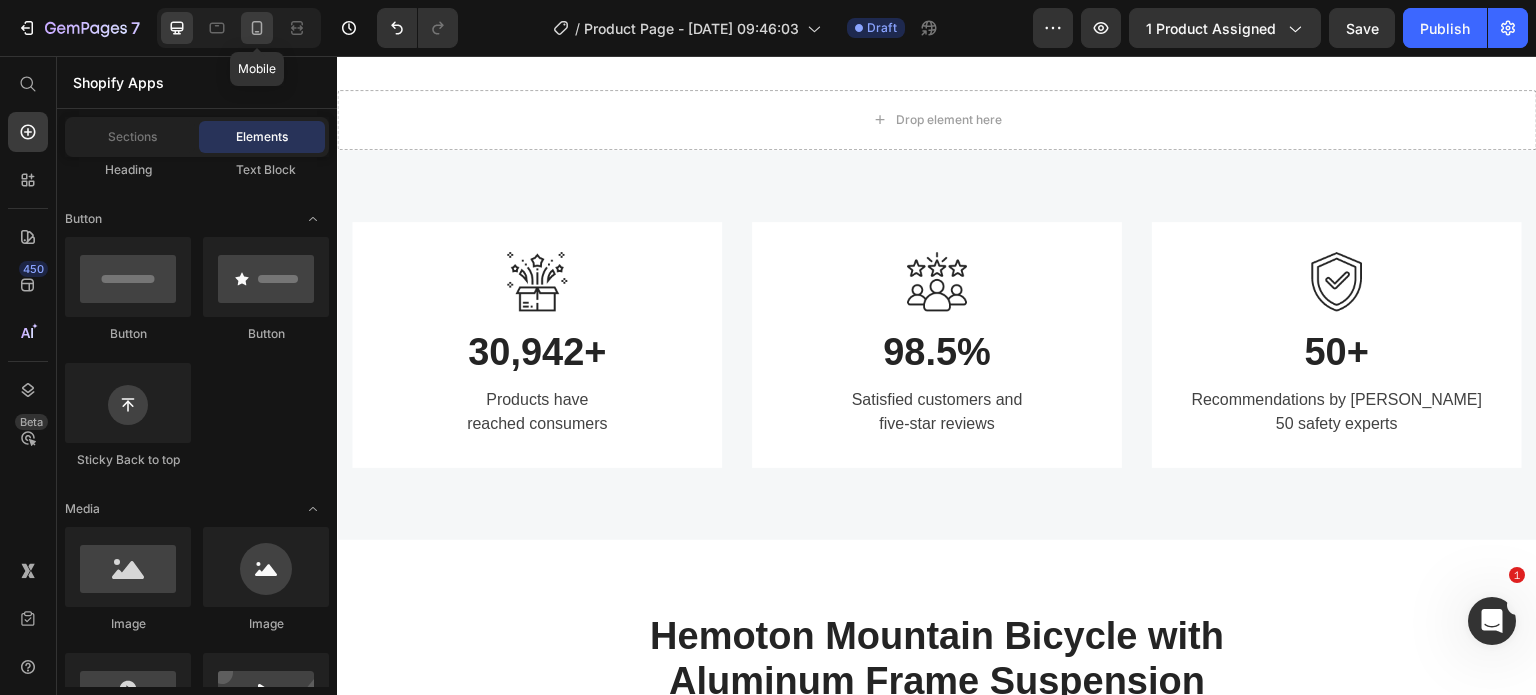 click 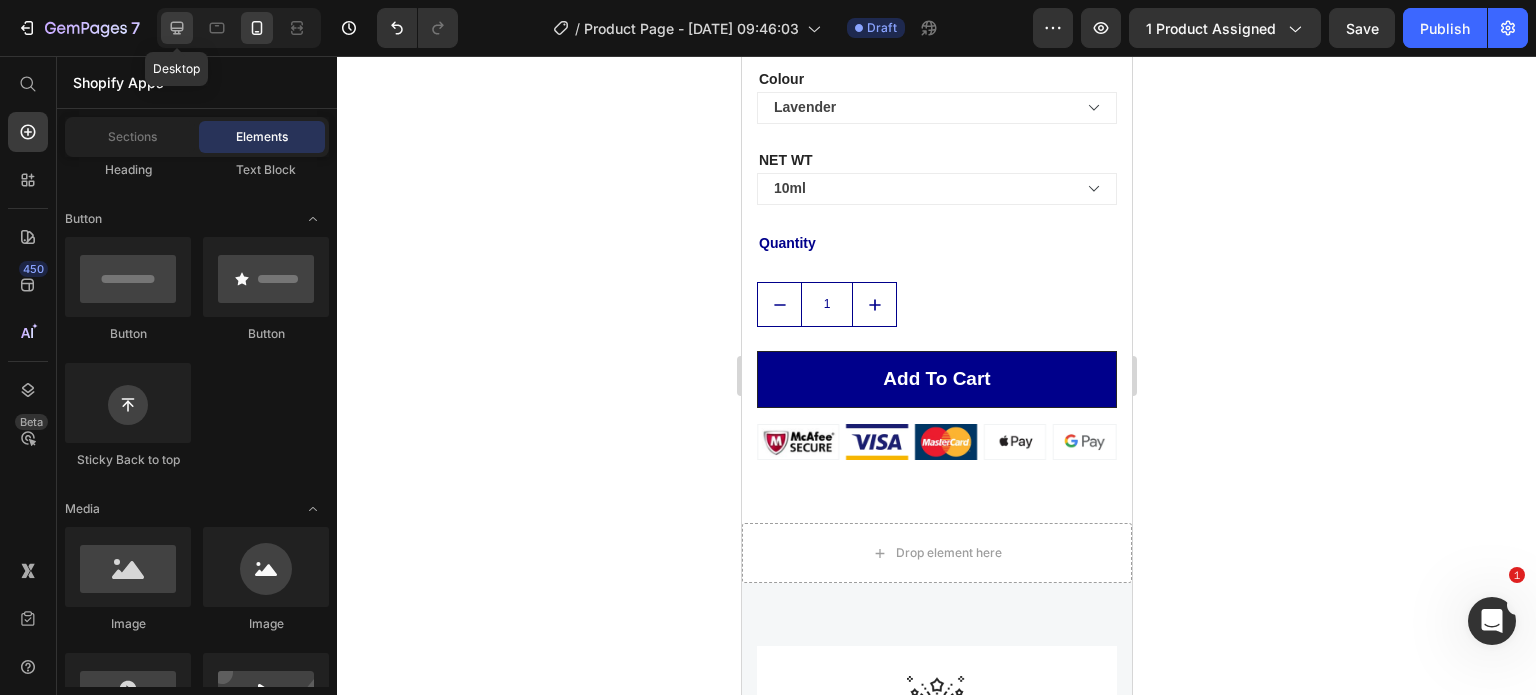 click 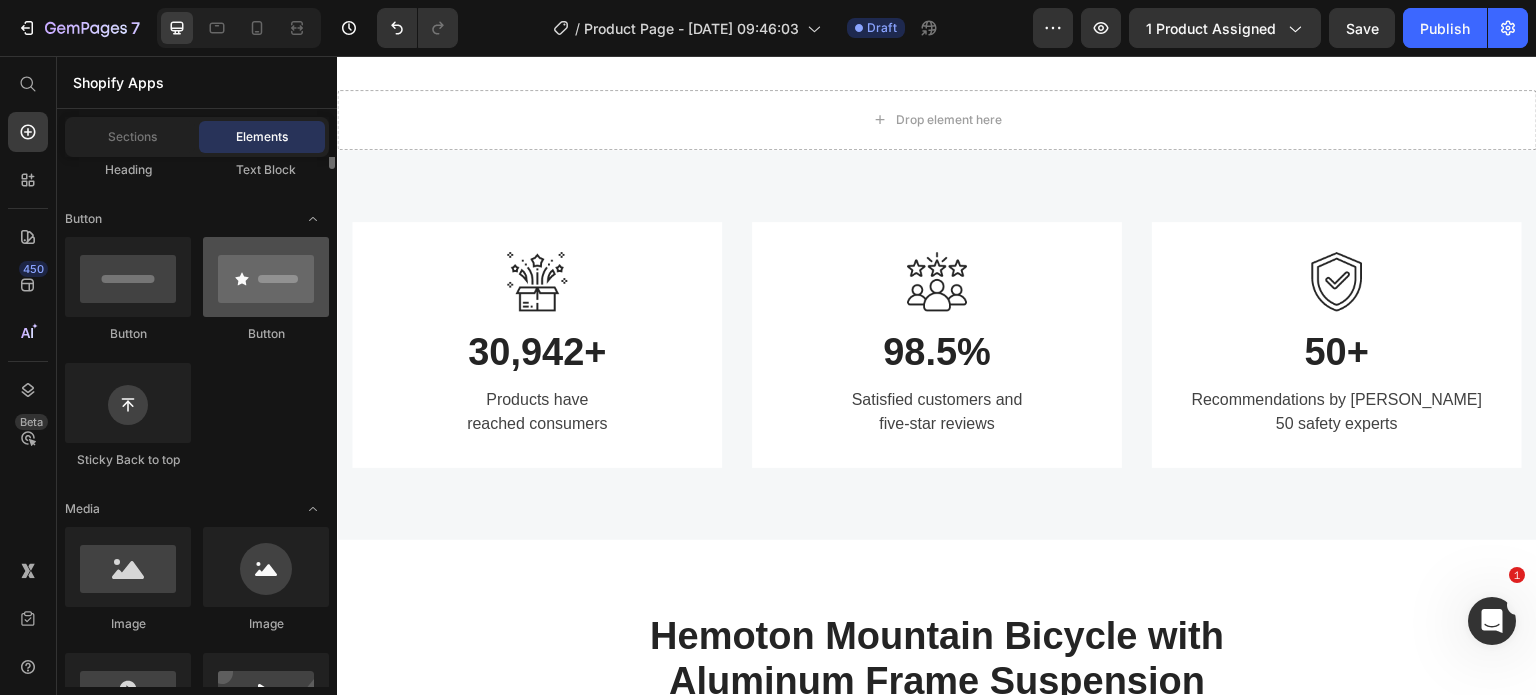 scroll, scrollTop: 295, scrollLeft: 0, axis: vertical 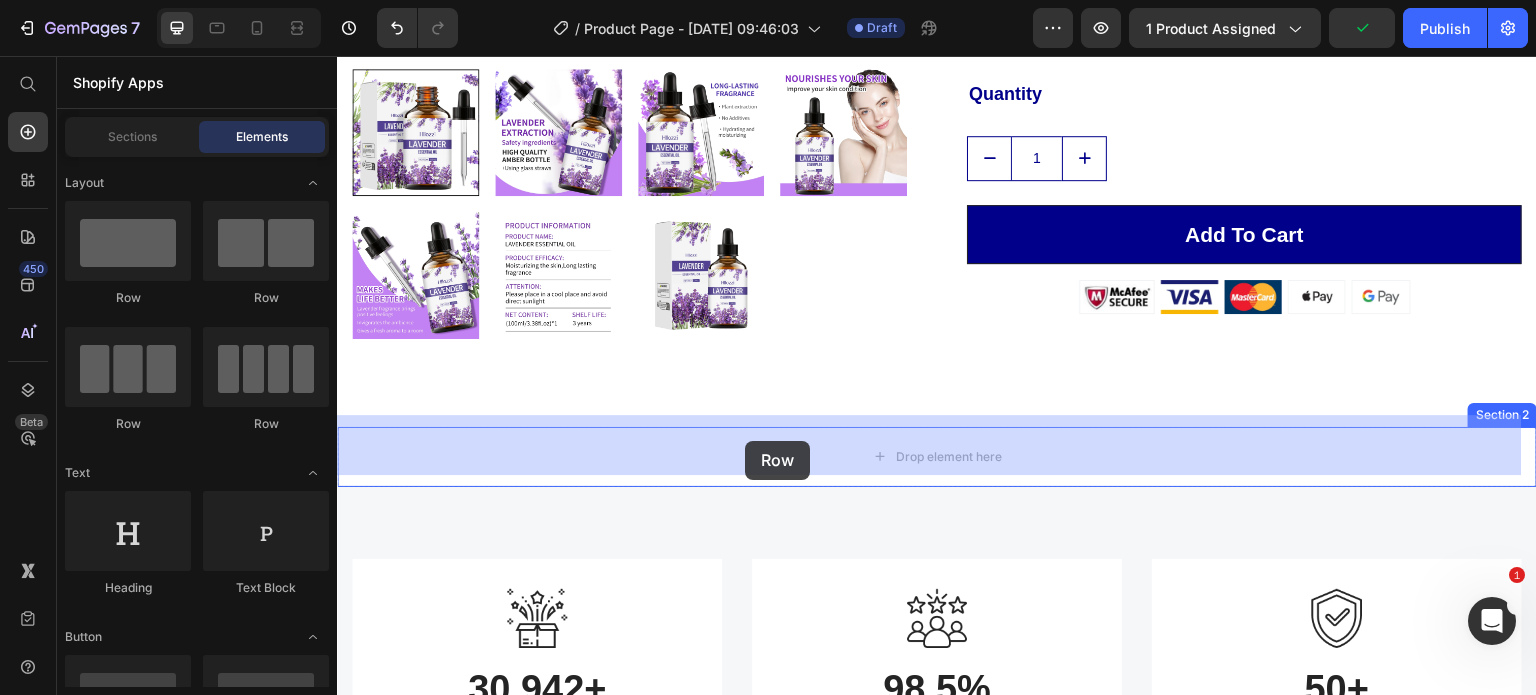 drag, startPoint x: 594, startPoint y: 312, endPoint x: 749, endPoint y: 444, distance: 203.59027 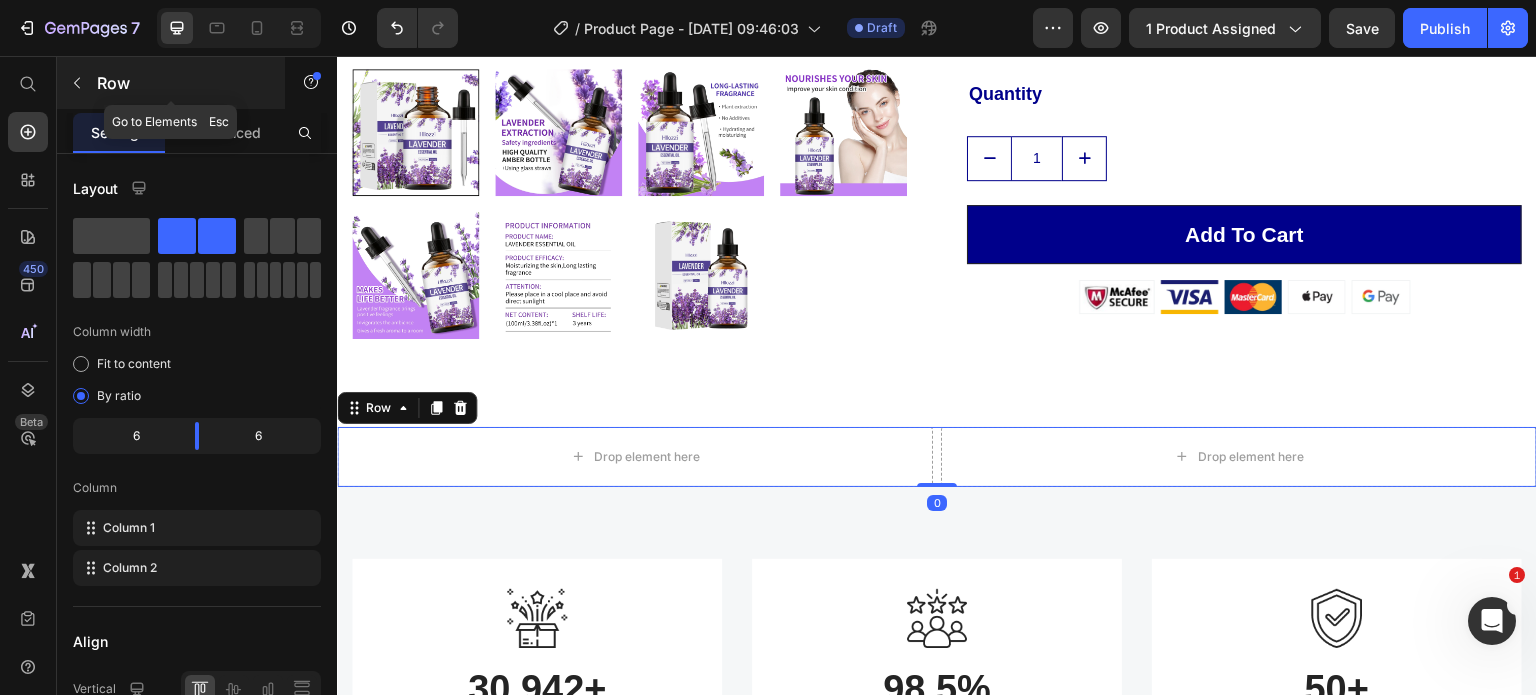 click at bounding box center [77, 83] 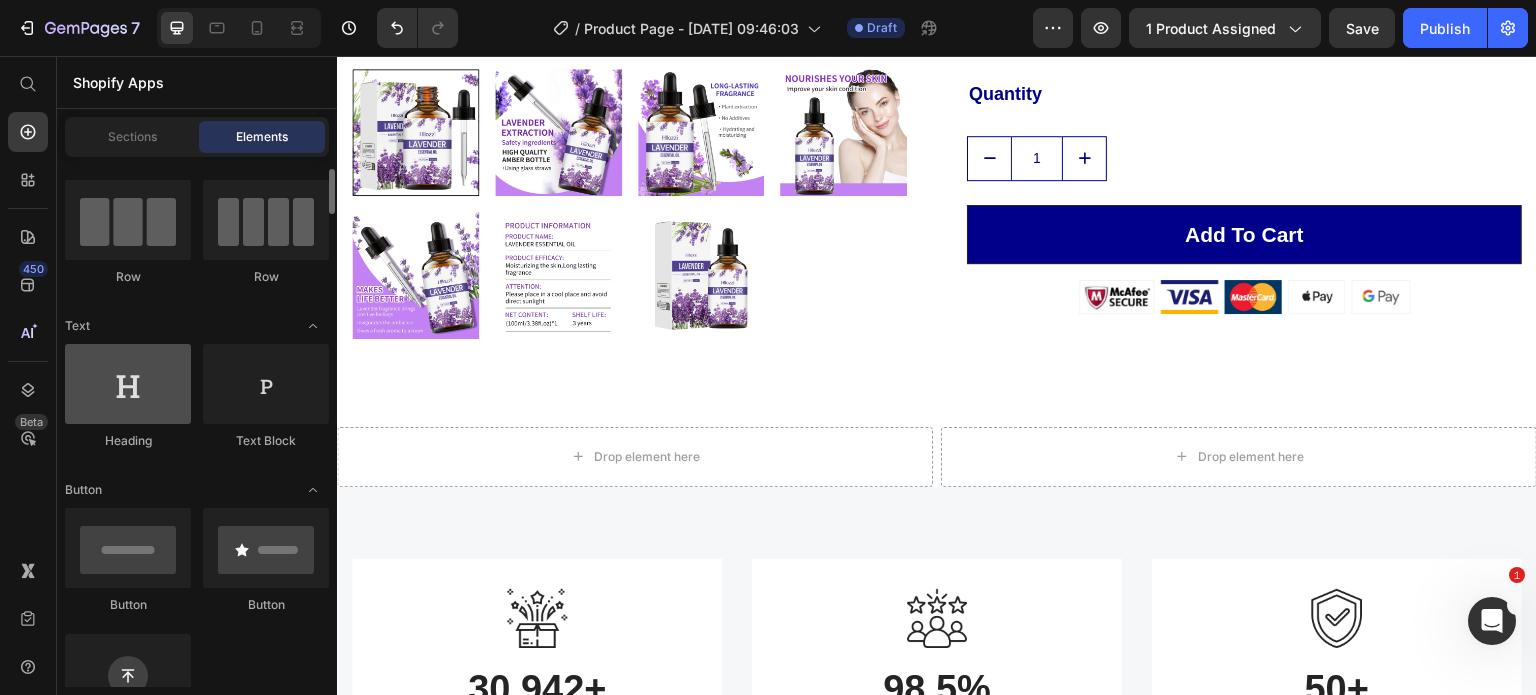 scroll, scrollTop: 164, scrollLeft: 0, axis: vertical 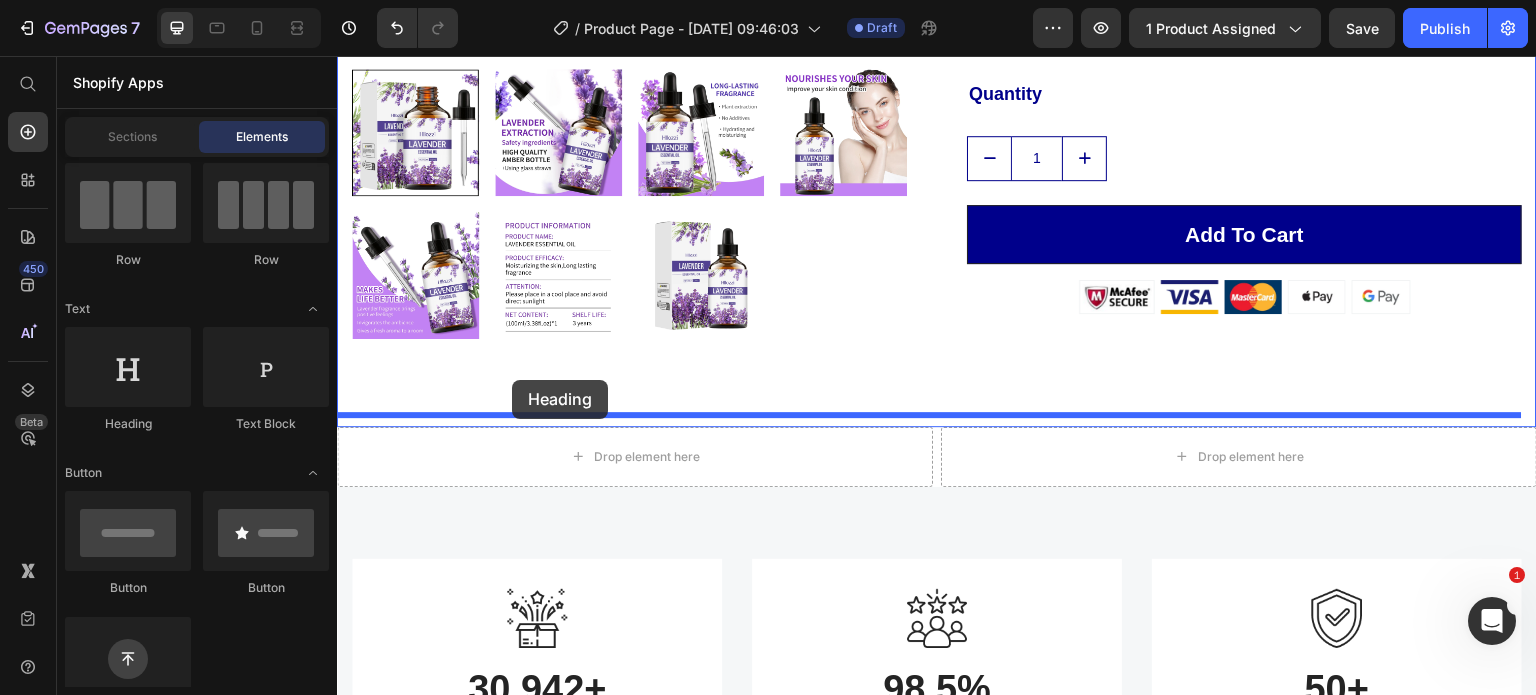 drag, startPoint x: 452, startPoint y: 443, endPoint x: 512, endPoint y: 380, distance: 87 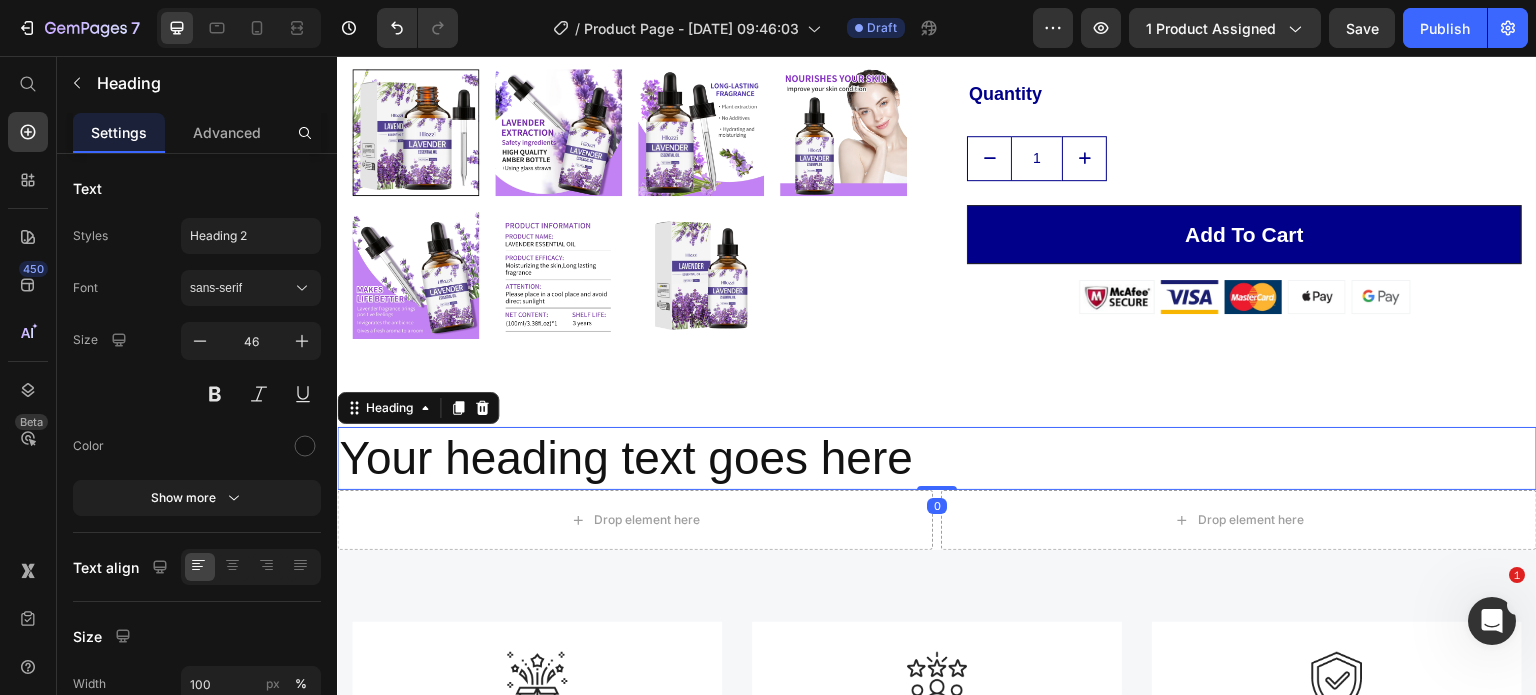 scroll, scrollTop: 728, scrollLeft: 0, axis: vertical 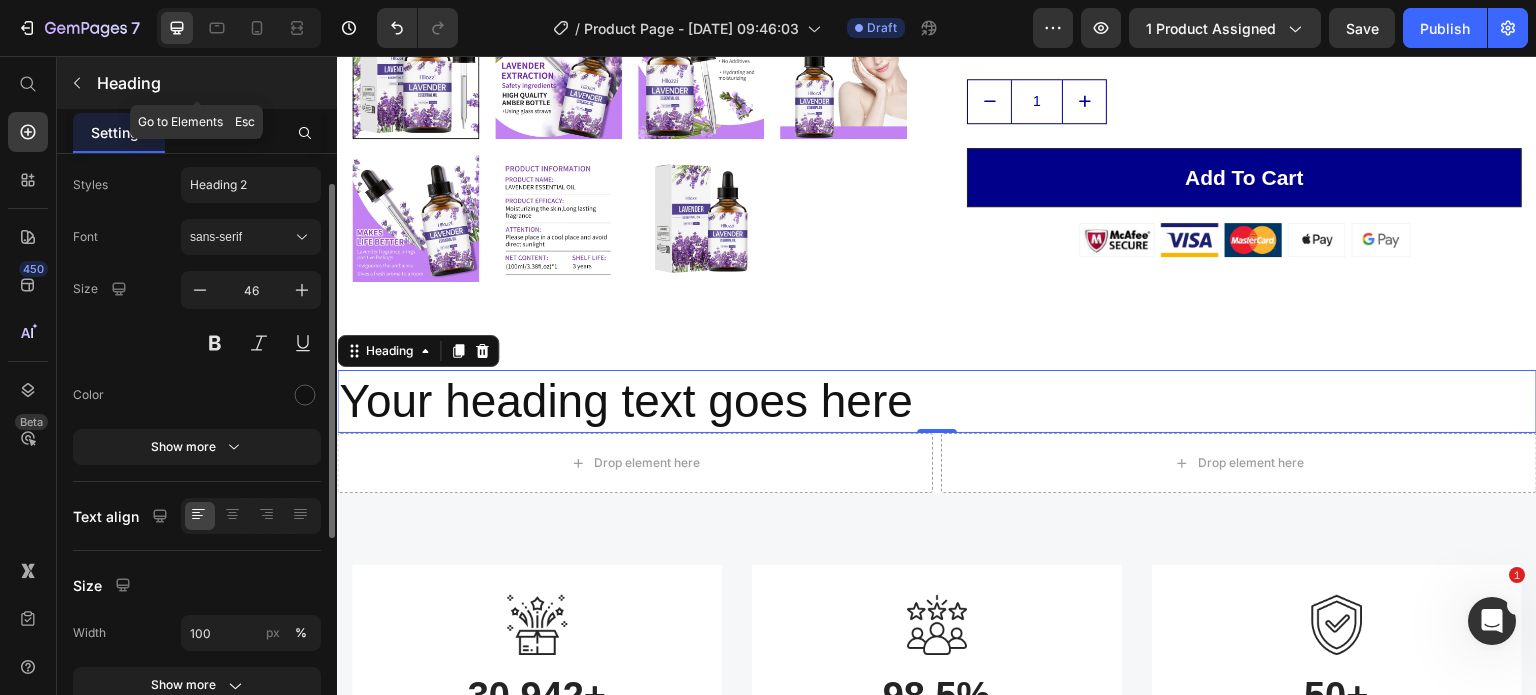 click on "Heading" at bounding box center (197, 83) 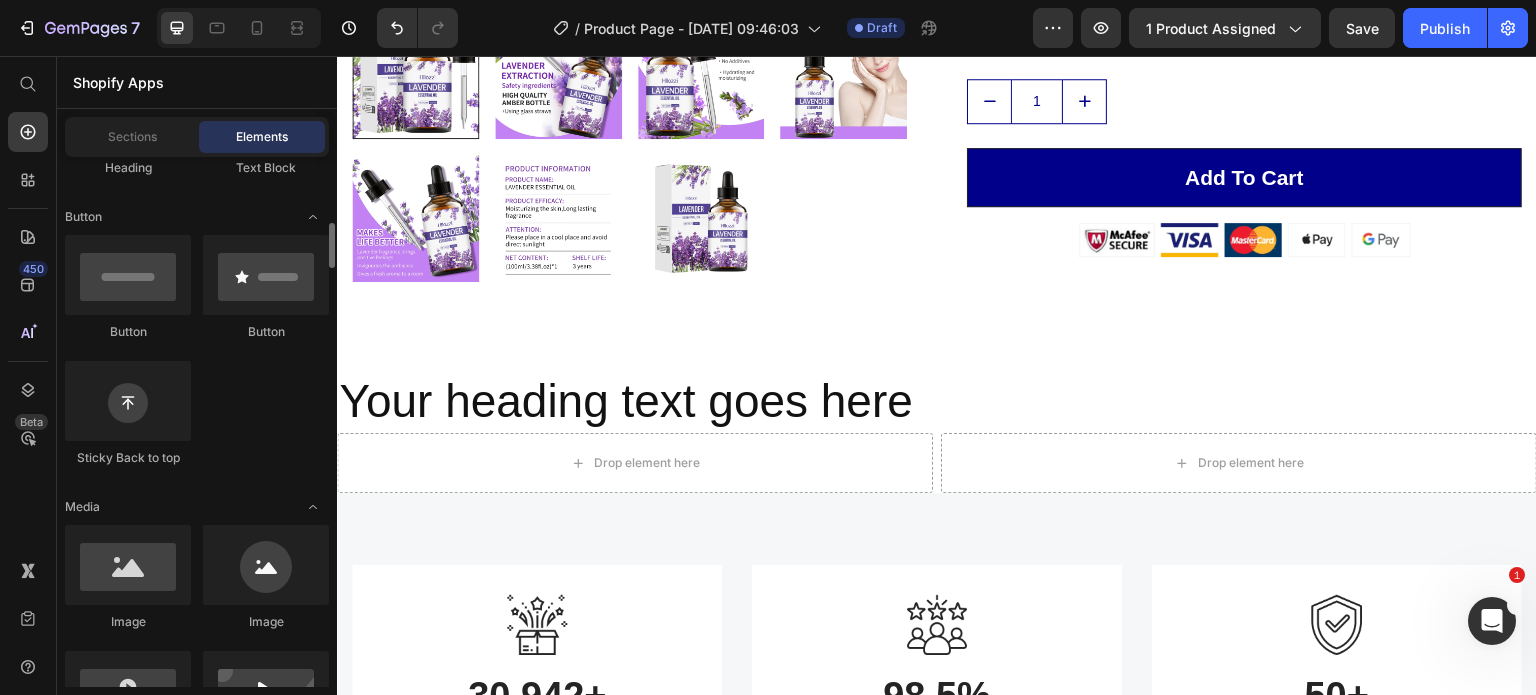 scroll, scrollTop: 419, scrollLeft: 0, axis: vertical 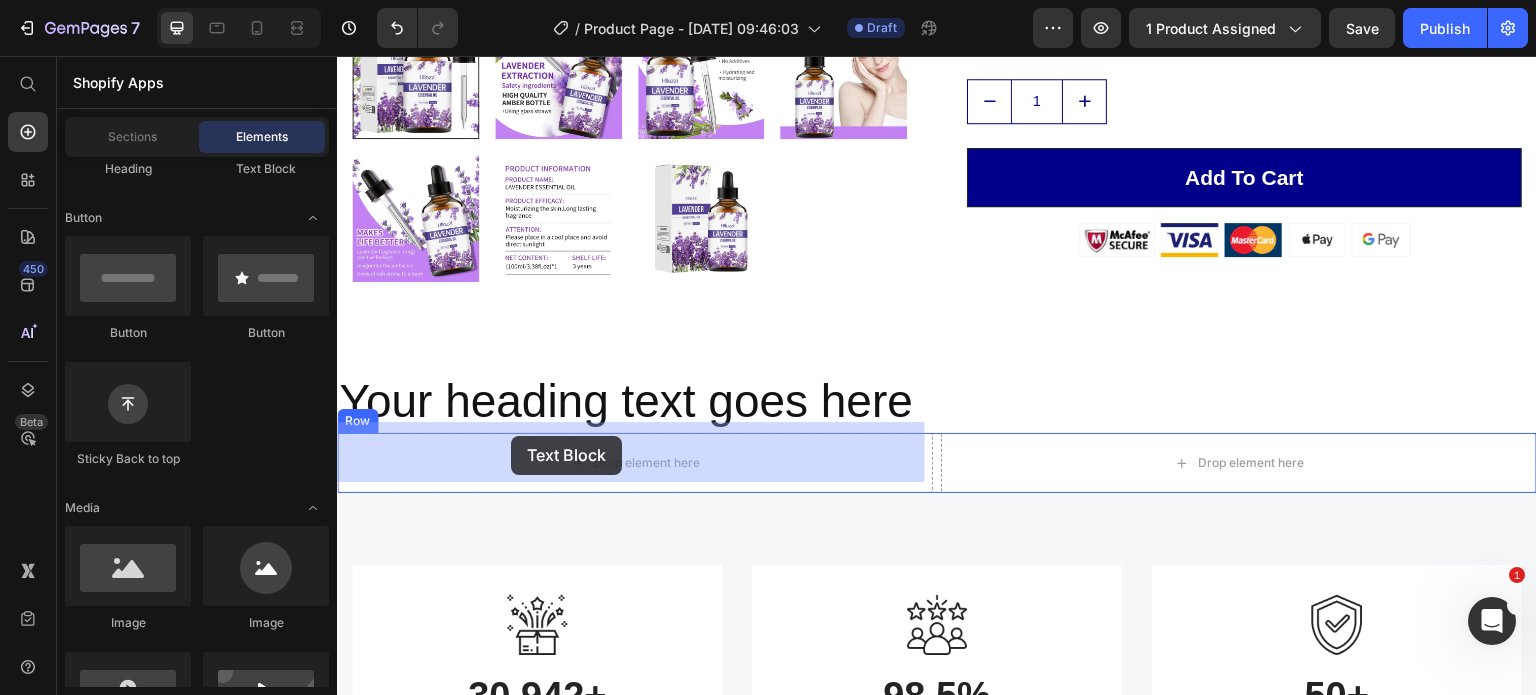drag, startPoint x: 608, startPoint y: 227, endPoint x: 511, endPoint y: 436, distance: 230.41267 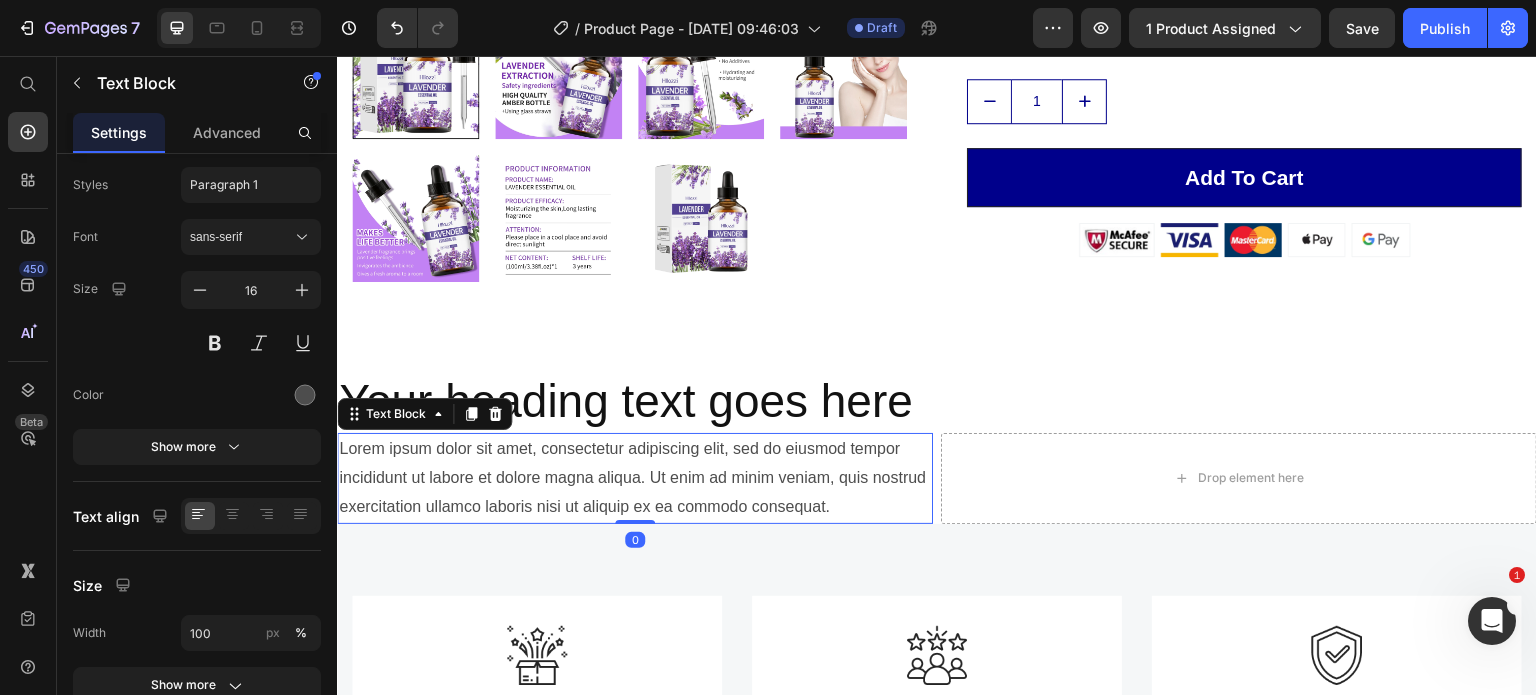 scroll, scrollTop: 0, scrollLeft: 0, axis: both 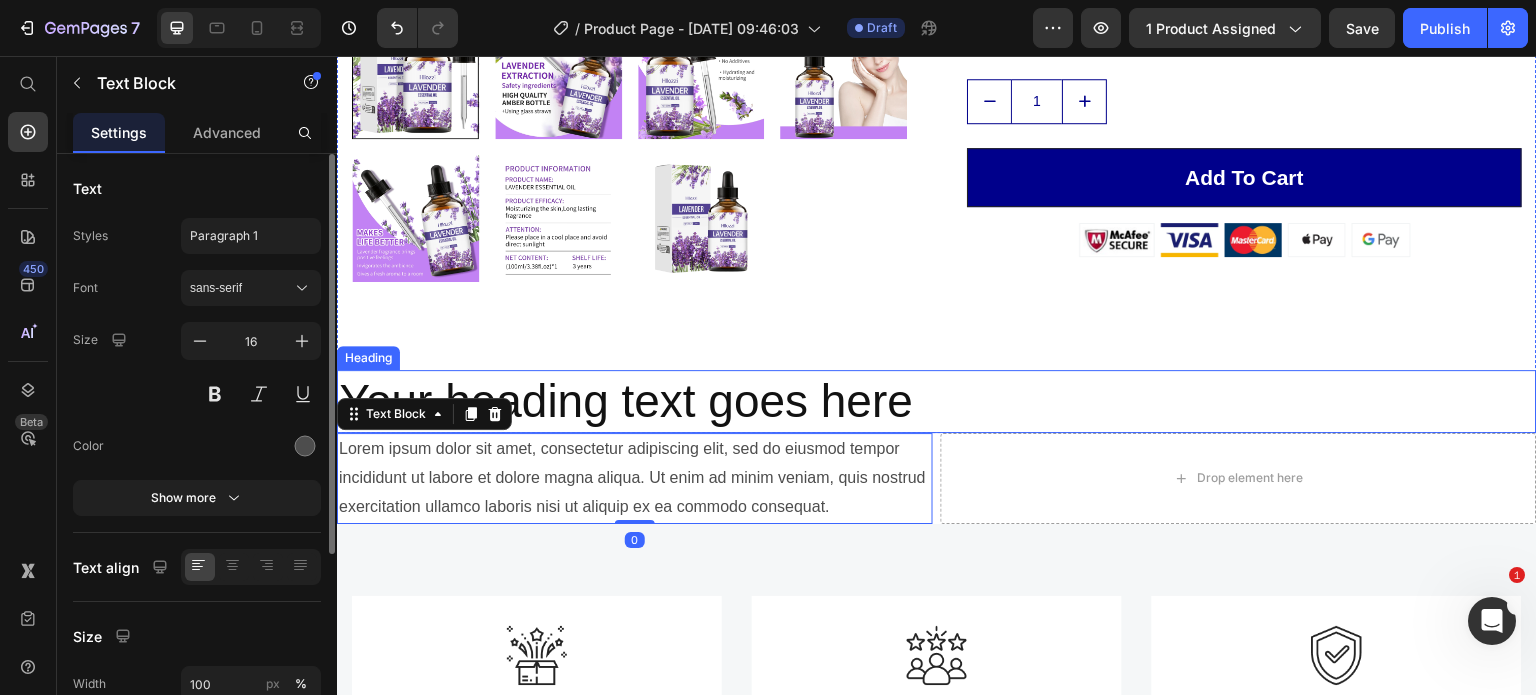 click on "Your heading text goes here" at bounding box center [937, 402] 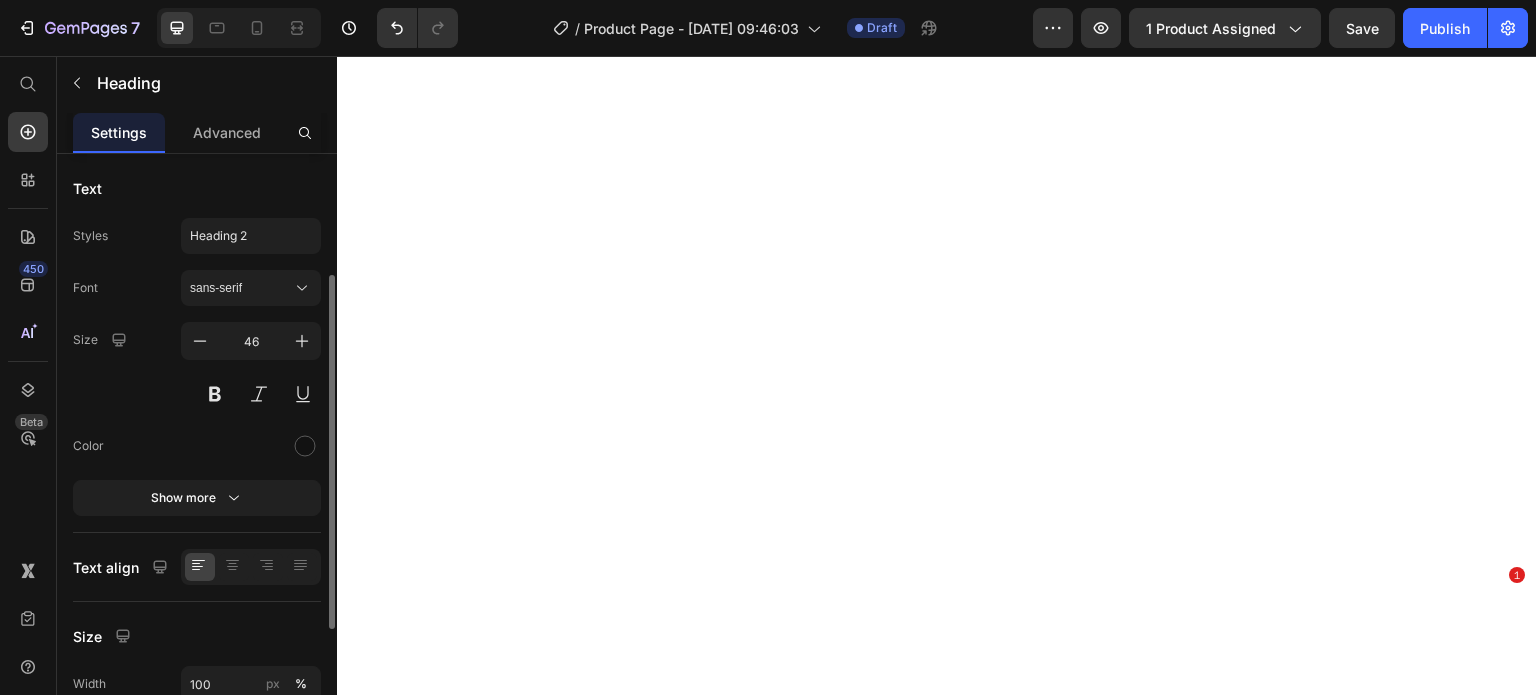 scroll, scrollTop: 0, scrollLeft: 0, axis: both 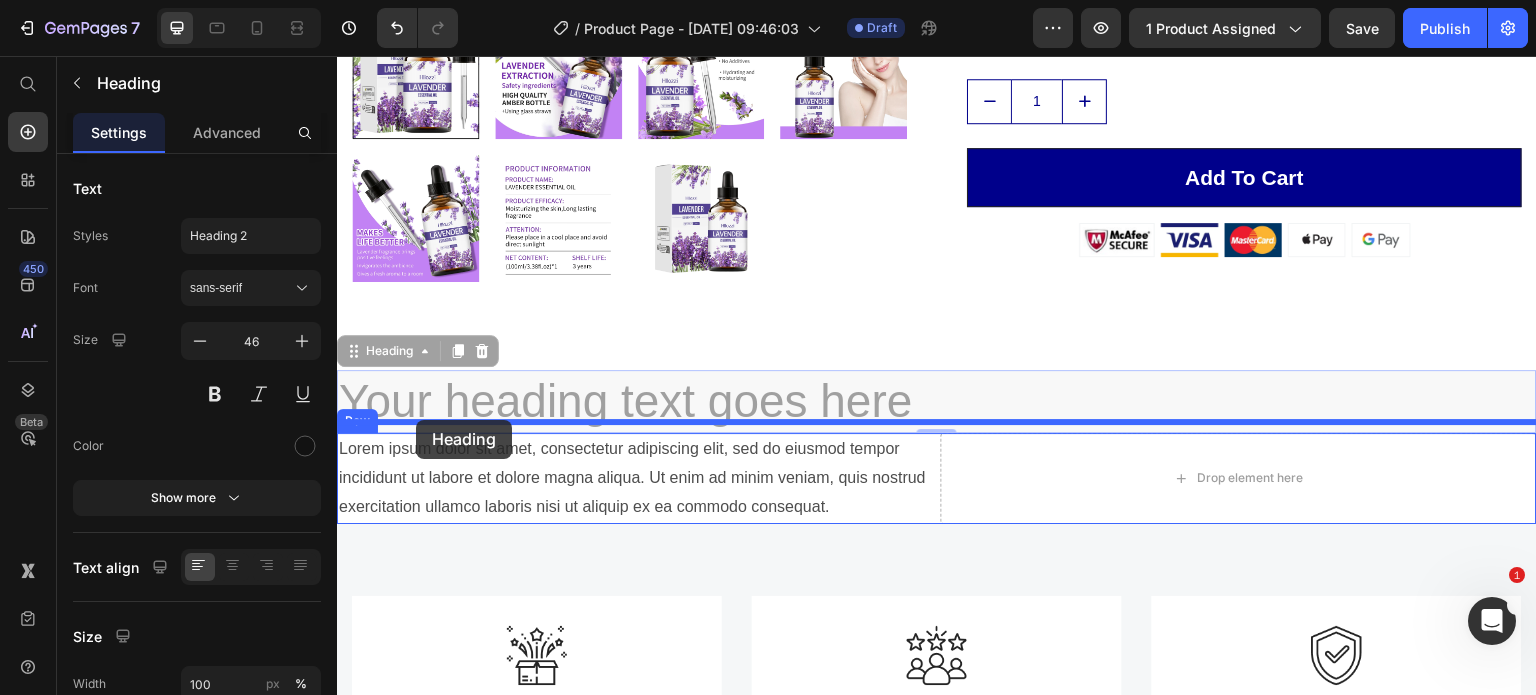 drag, startPoint x: 389, startPoint y: 327, endPoint x: 416, endPoint y: 420, distance: 96.84007 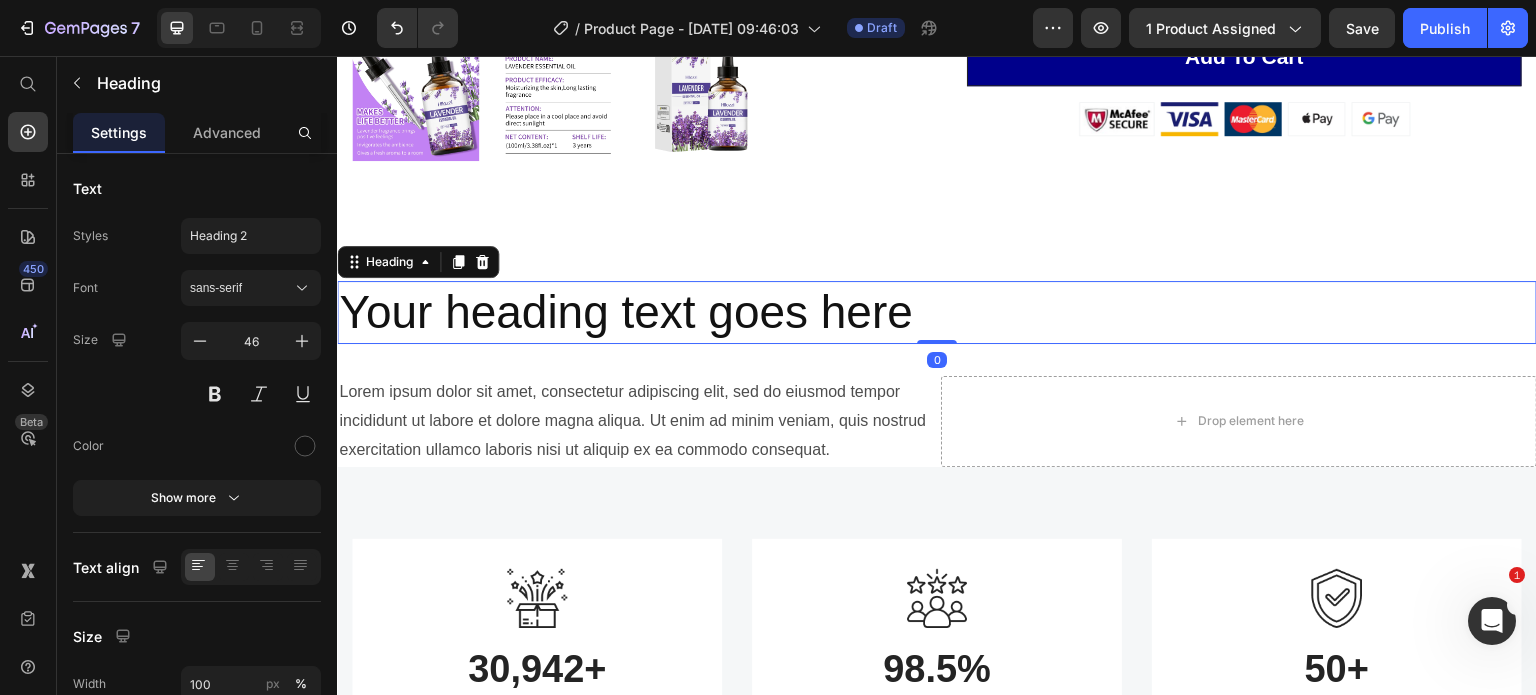 scroll, scrollTop: 853, scrollLeft: 0, axis: vertical 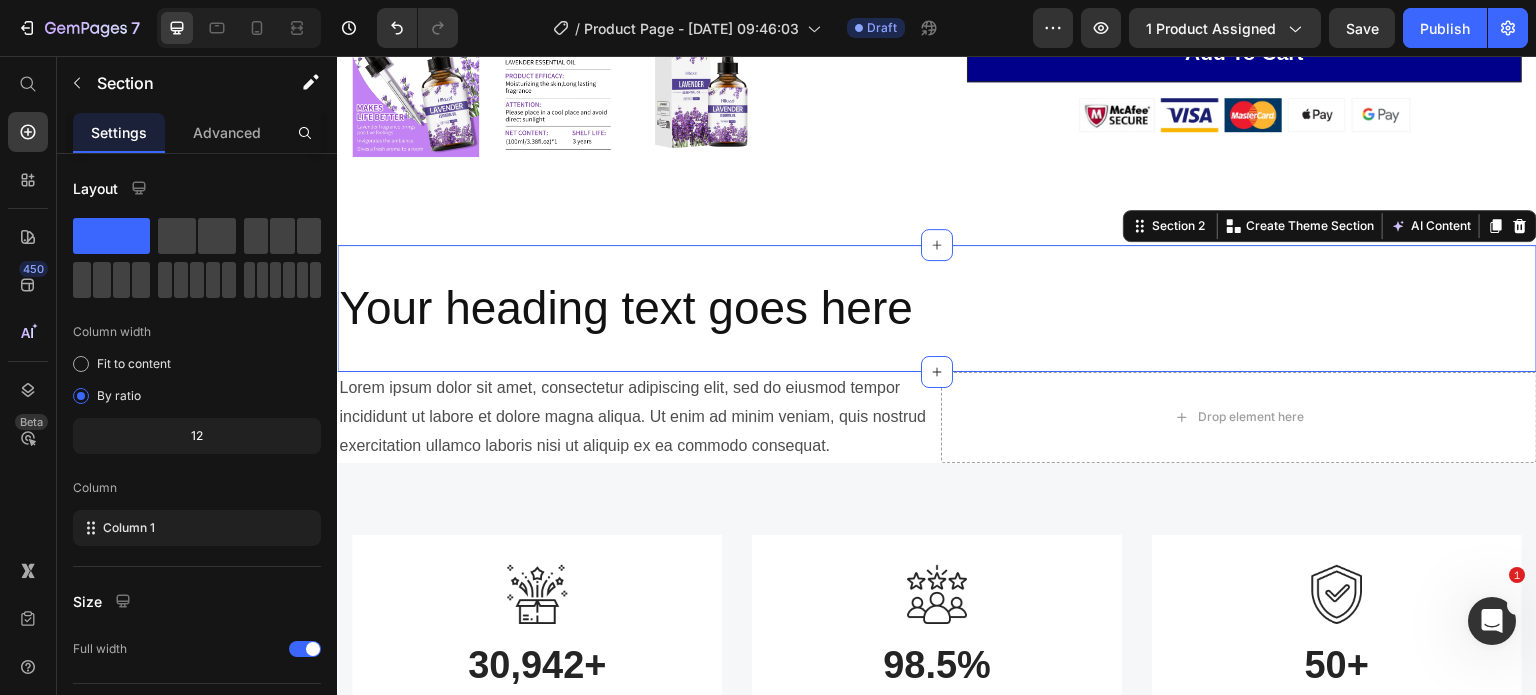 click on "Your heading text goes here Heading Section 2   You can create reusable sections Create Theme Section AI Content Write with GemAI What would you like to describe here? Tone and Voice Persuasive Product Conductive Gel Show more Generate" at bounding box center [937, 309] 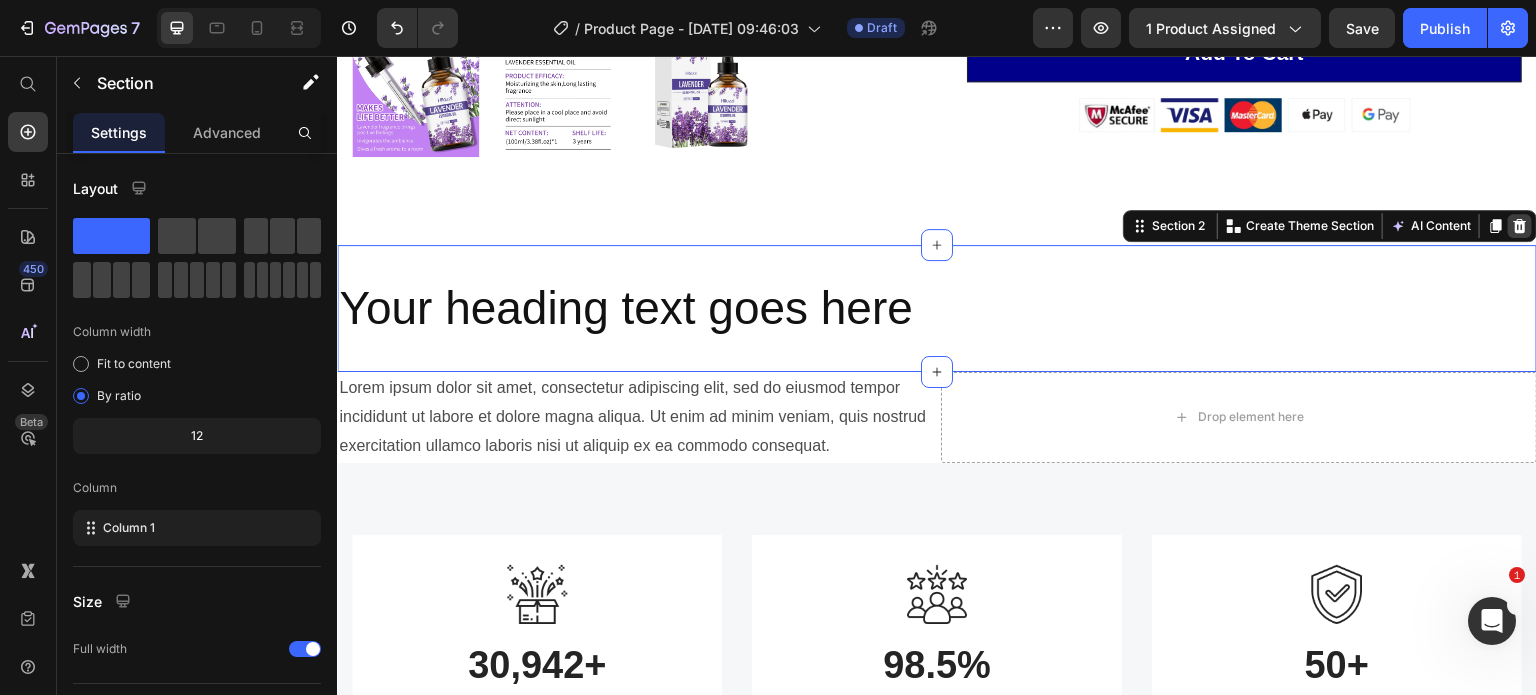 click at bounding box center [1520, 226] 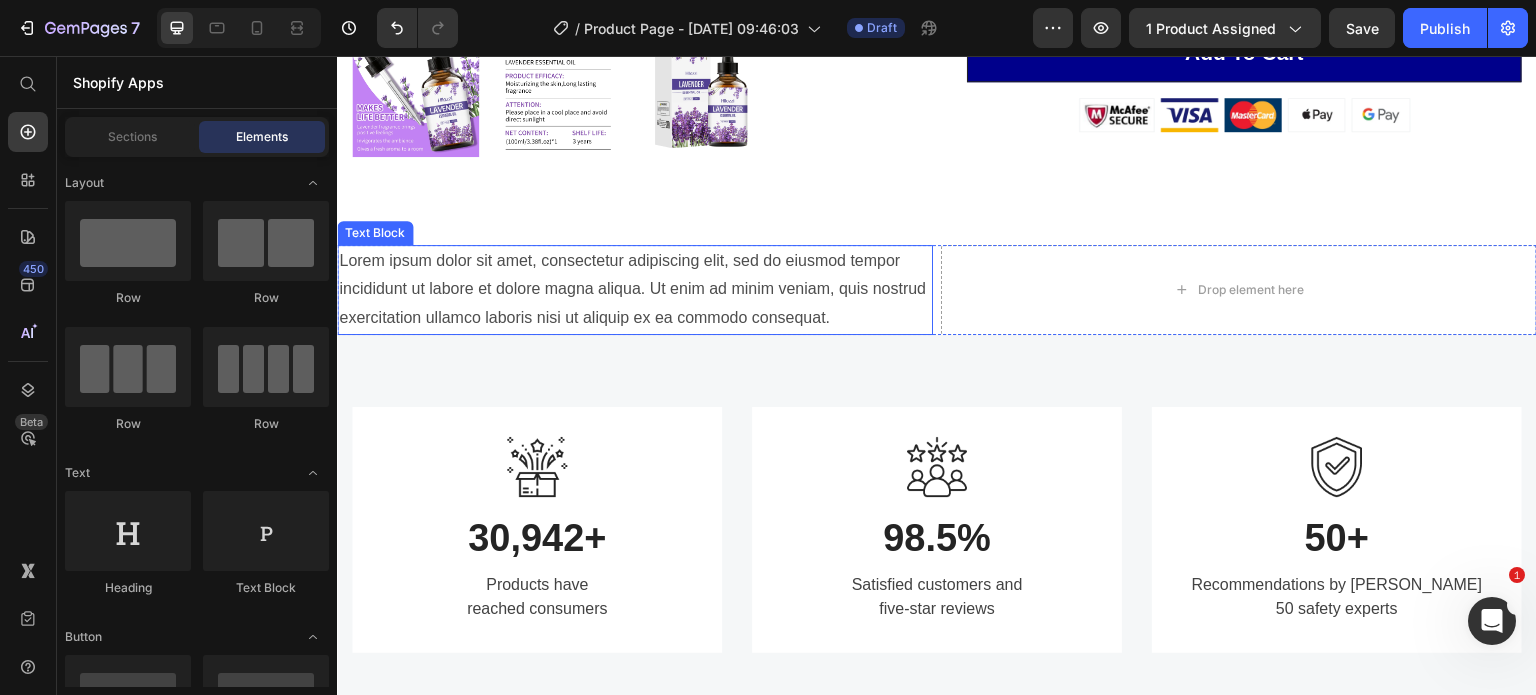 click on "Lorem ipsum dolor sit amet, consectetur adipiscing elit, sed do eiusmod tempor incididunt ut labore et dolore magna aliqua. Ut enim ad minim veniam, quis nostrud exercitation ullamco laboris nisi ut aliquip ex ea commodo consequat." at bounding box center [635, 290] 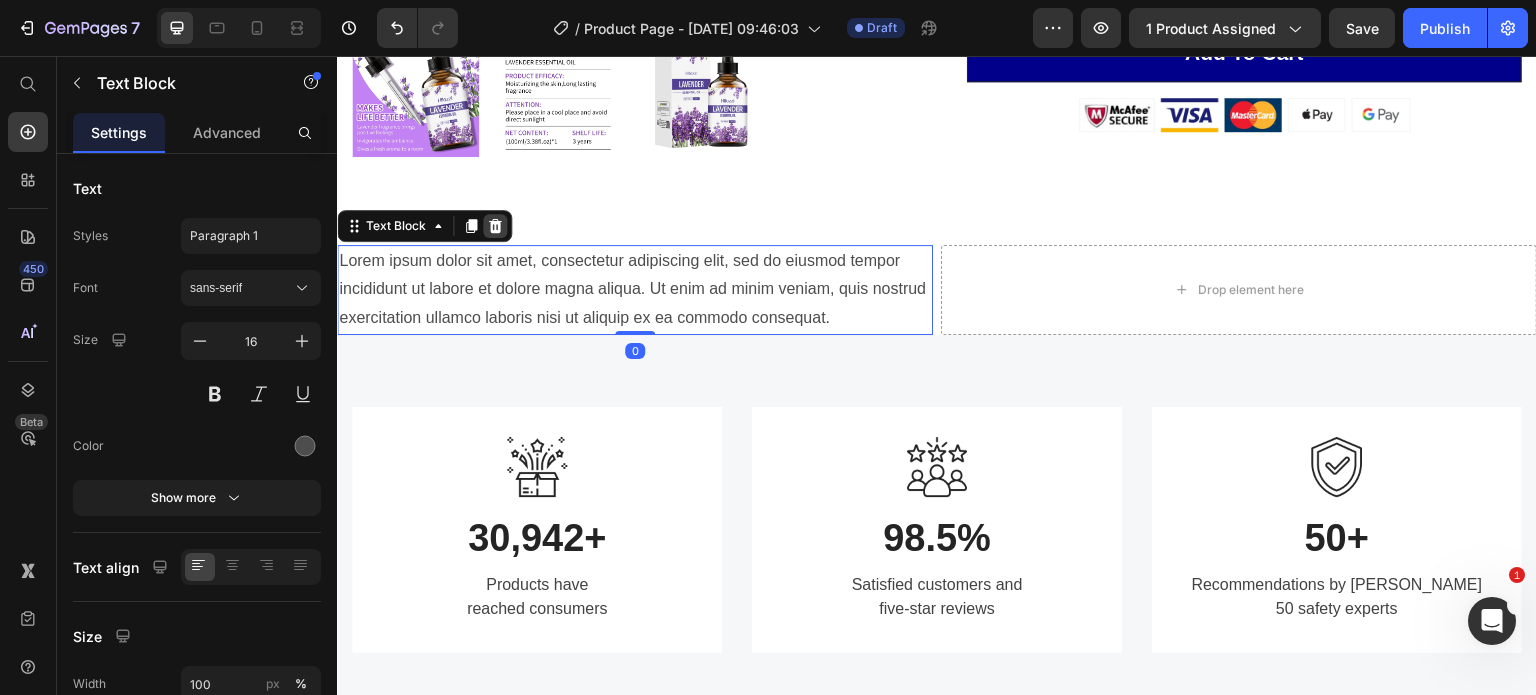 click 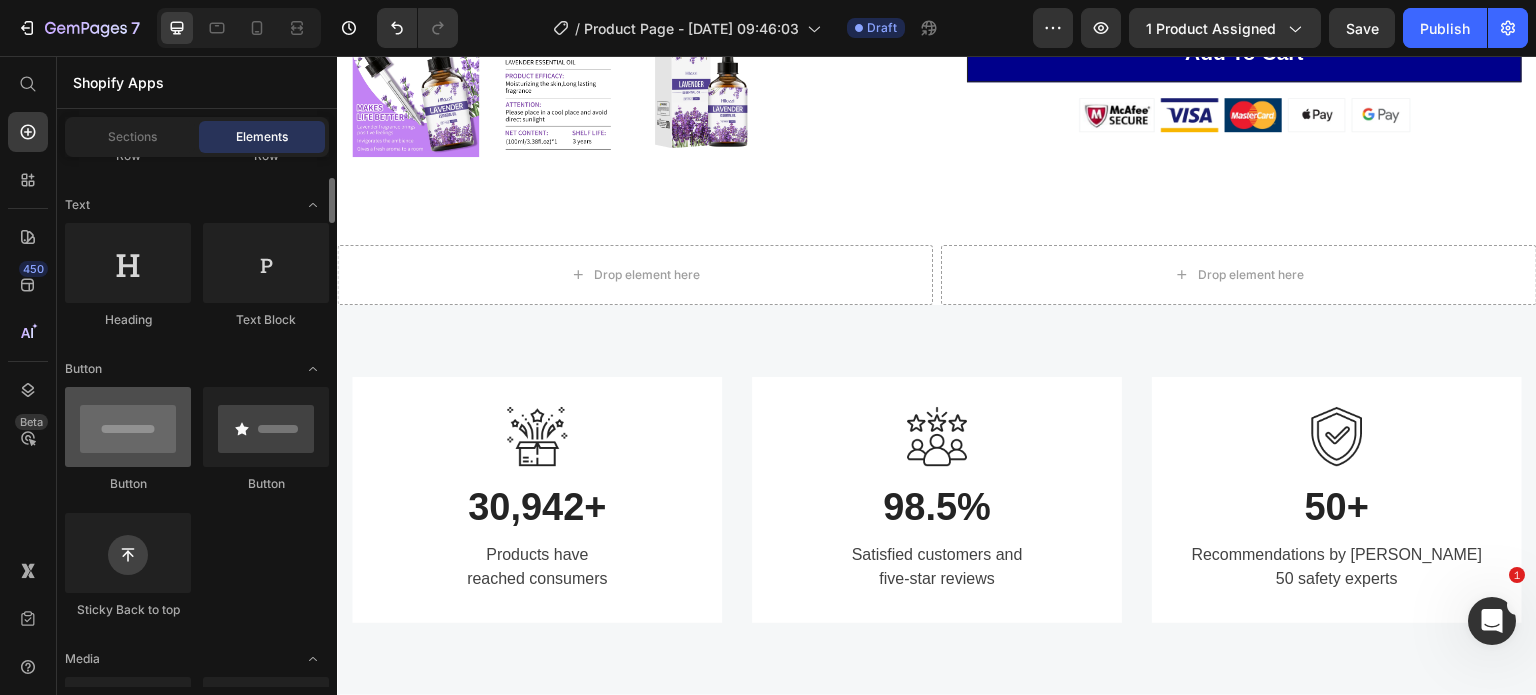 scroll, scrollTop: 267, scrollLeft: 0, axis: vertical 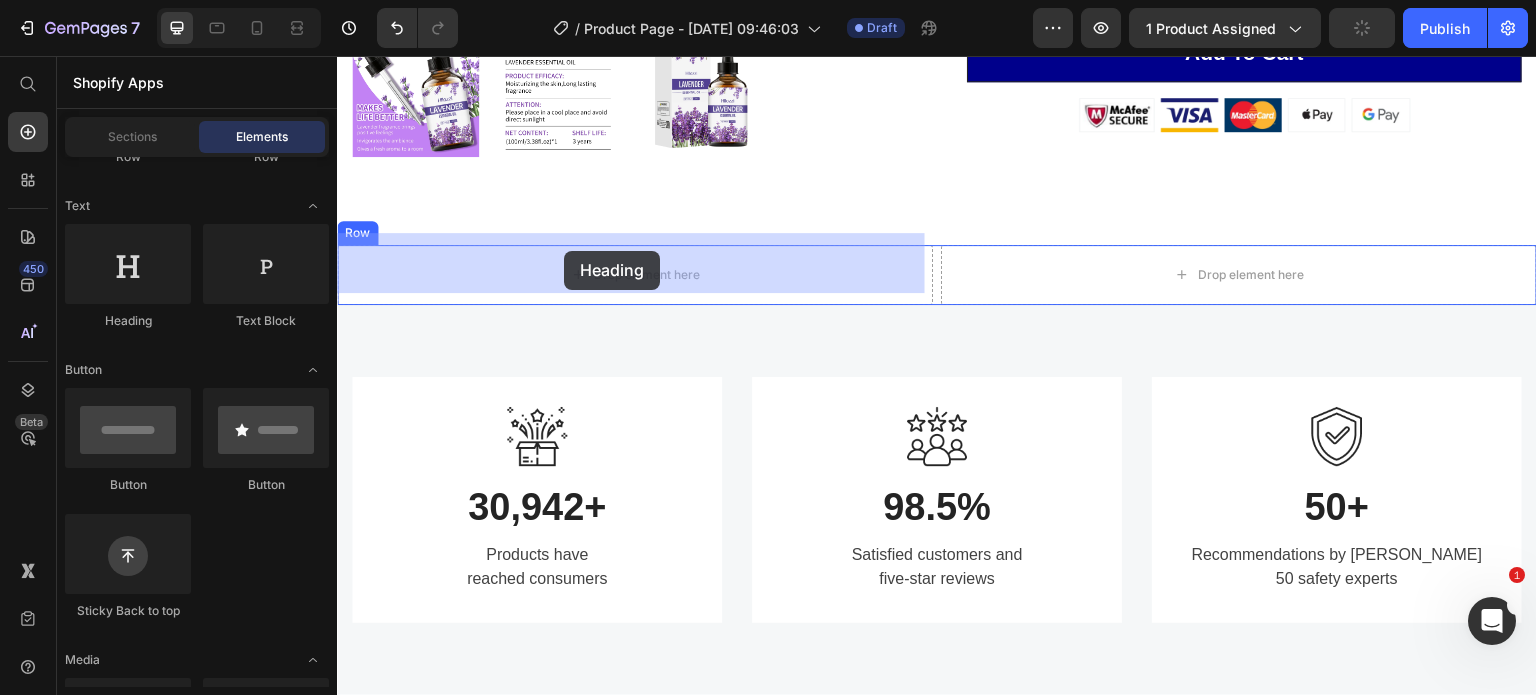 drag, startPoint x: 465, startPoint y: 344, endPoint x: 564, endPoint y: 251, distance: 135.83078 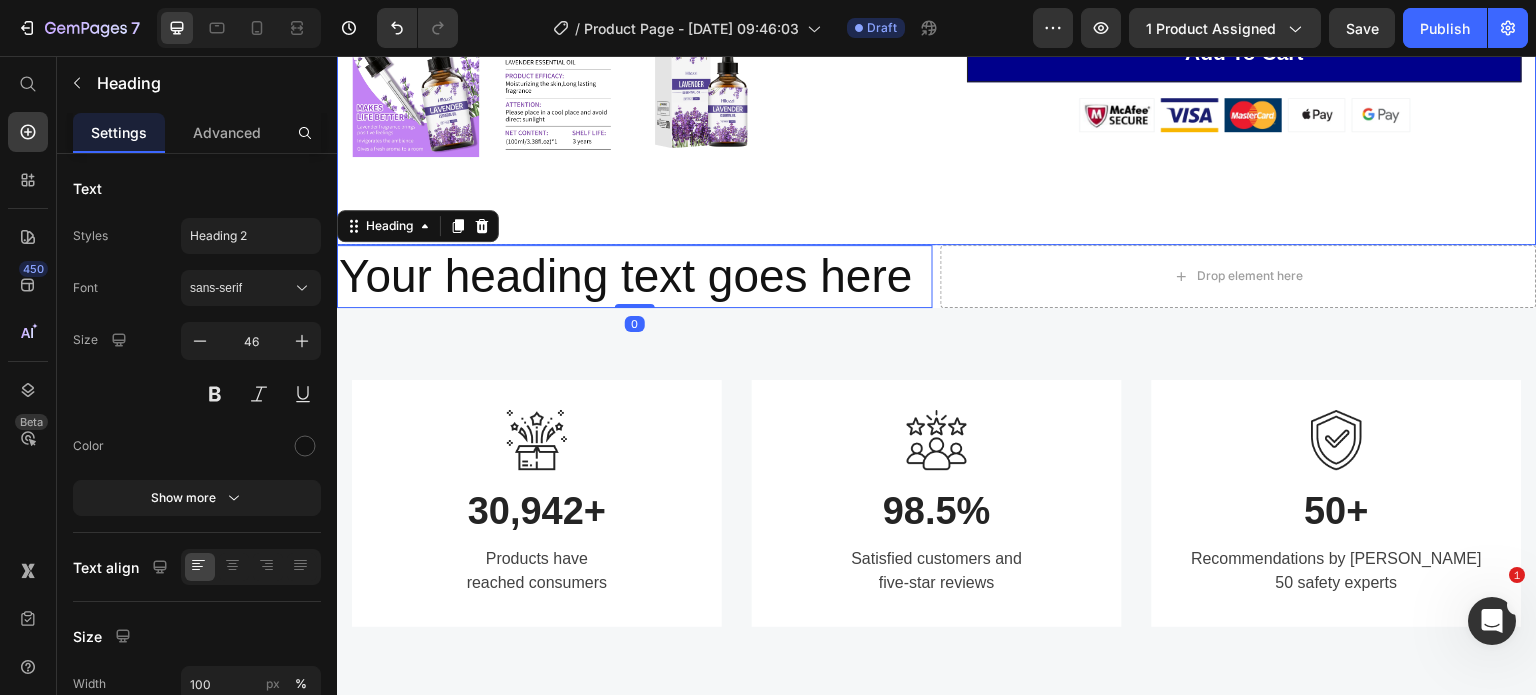click on "Your heading text goes here" at bounding box center [635, 277] 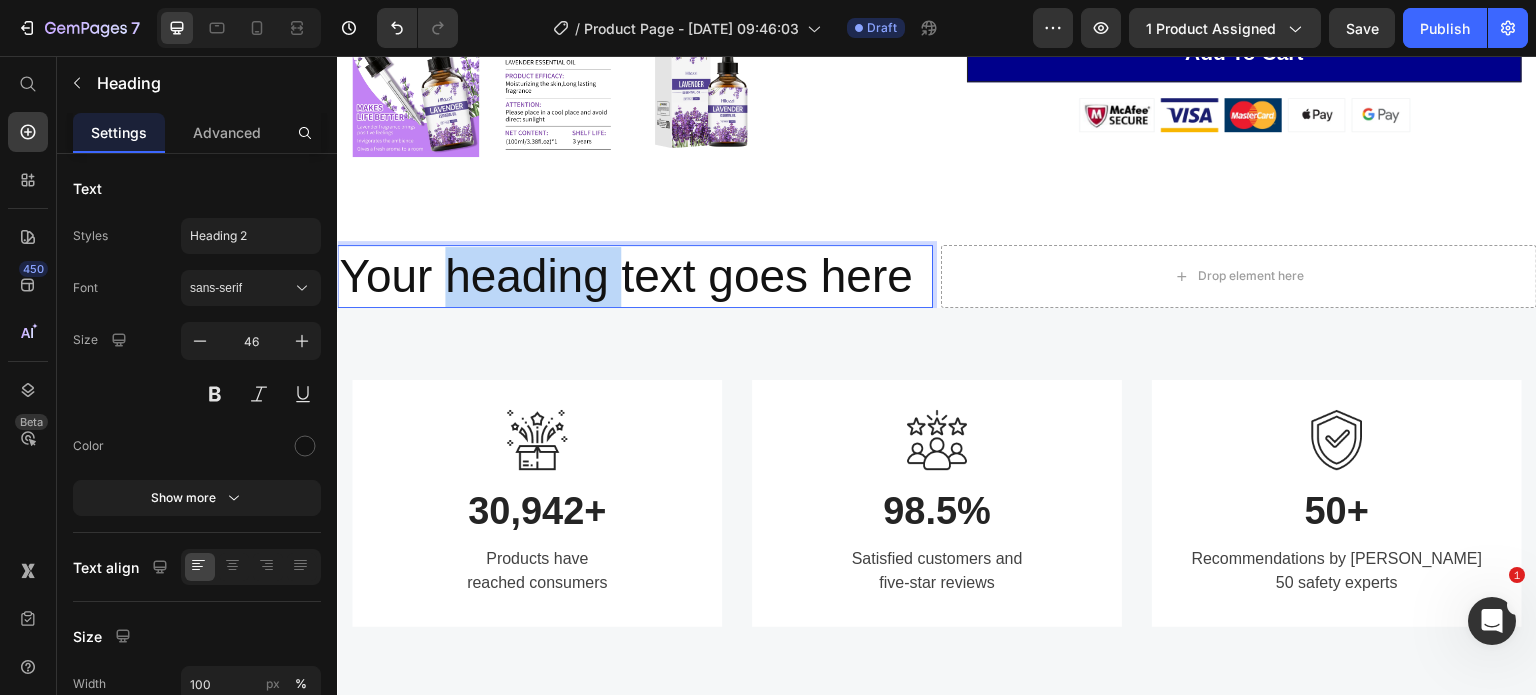click on "Your heading text goes here" at bounding box center [635, 277] 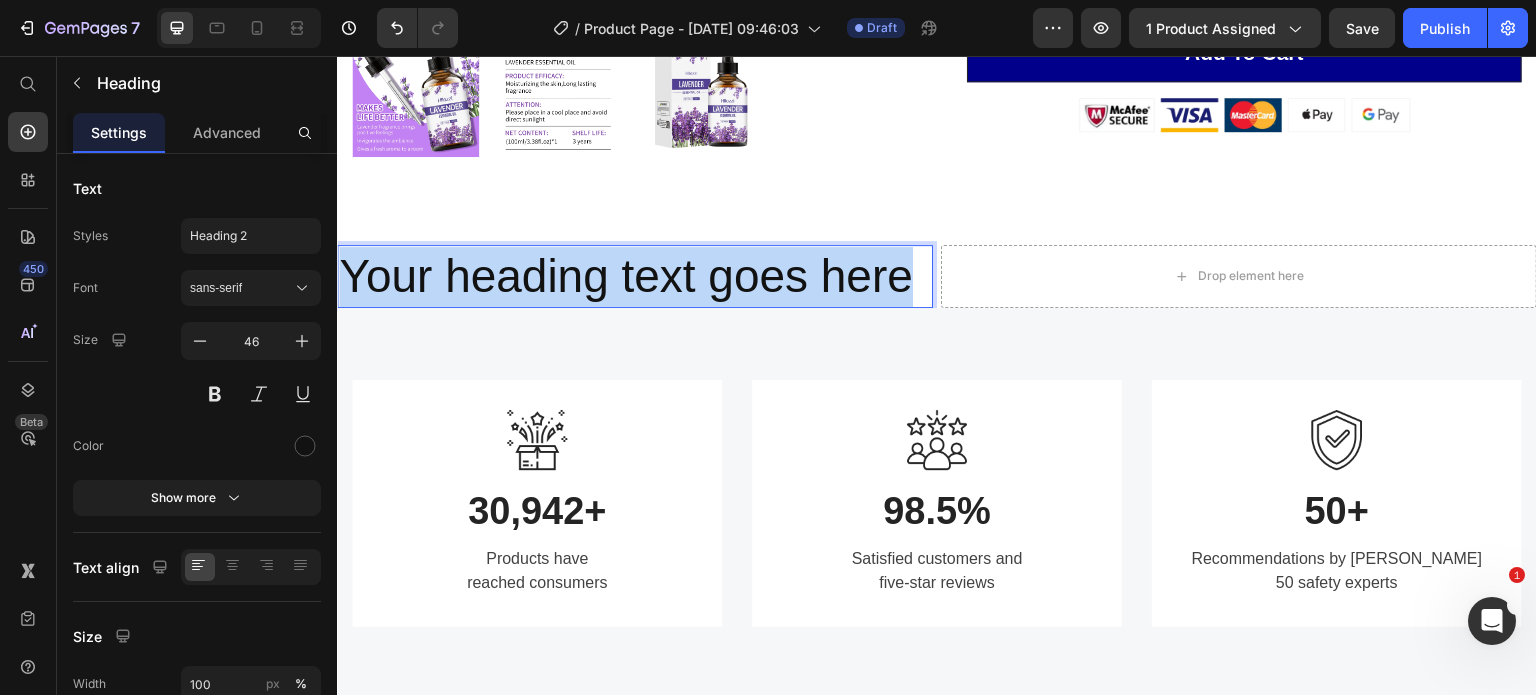 click on "Your heading text goes here" at bounding box center [635, 277] 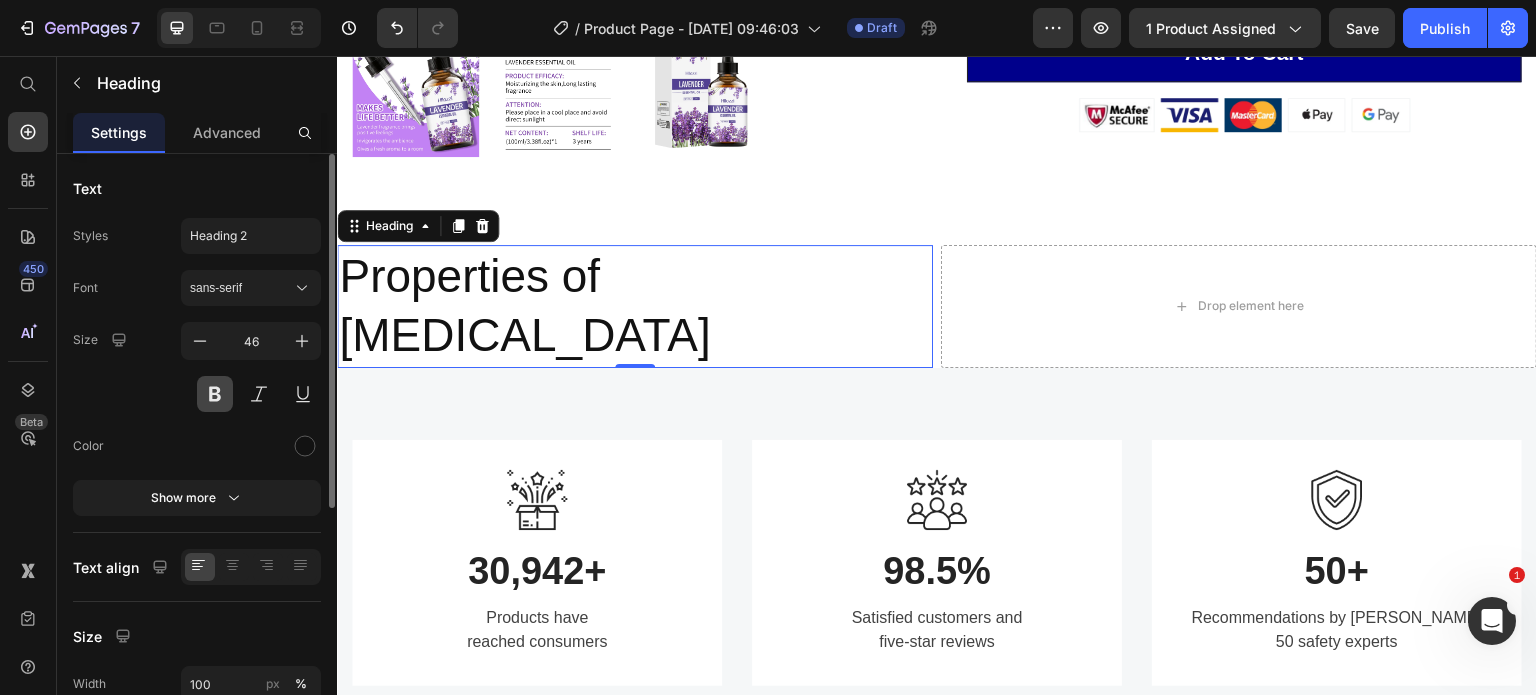 click at bounding box center [215, 394] 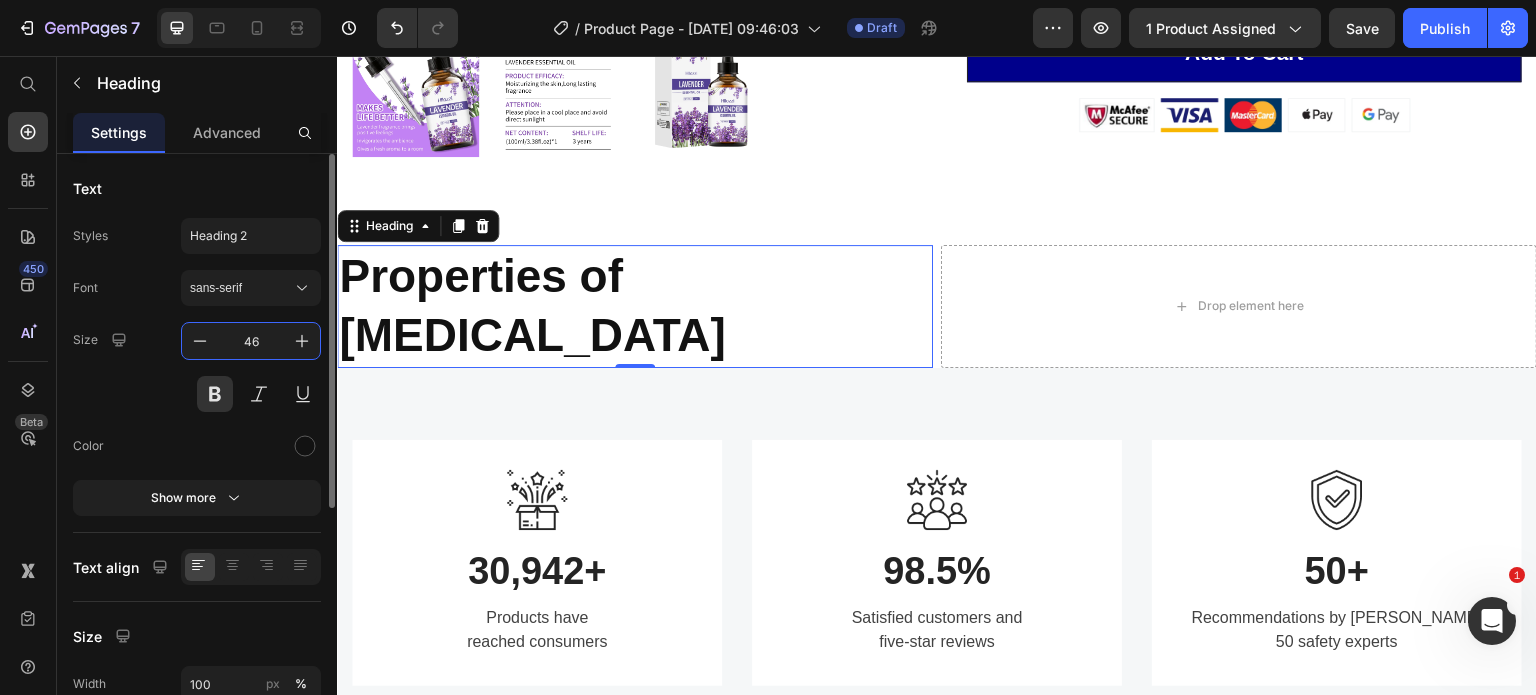 click on "46" at bounding box center (251, 341) 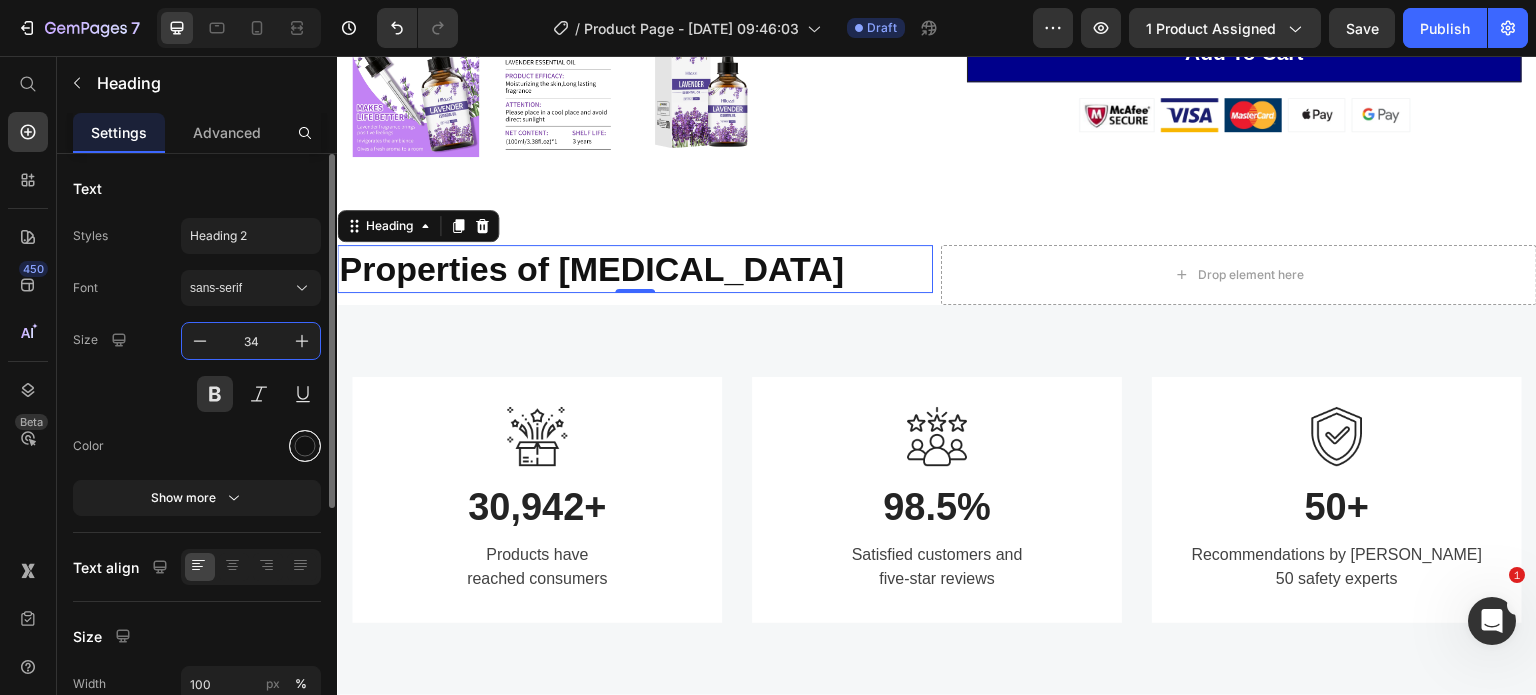 type on "34" 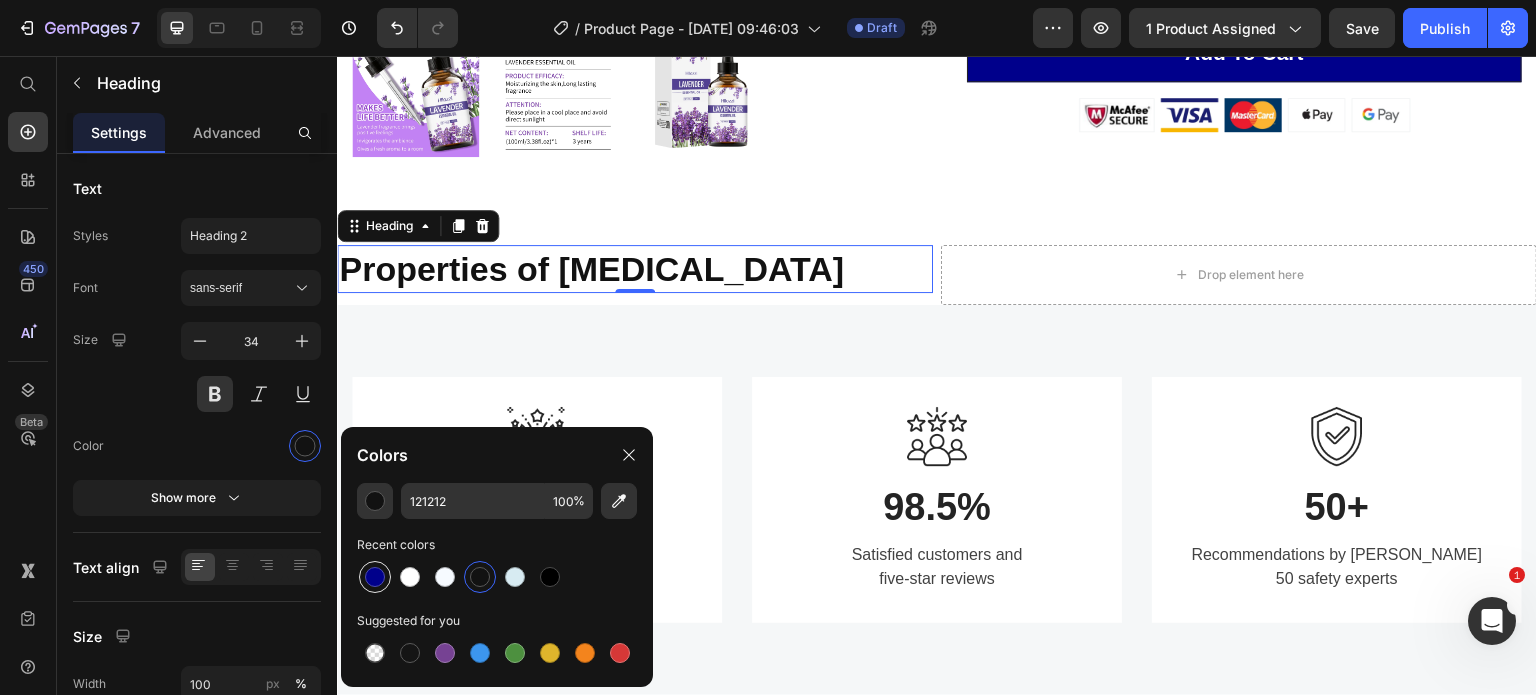 click at bounding box center [375, 577] 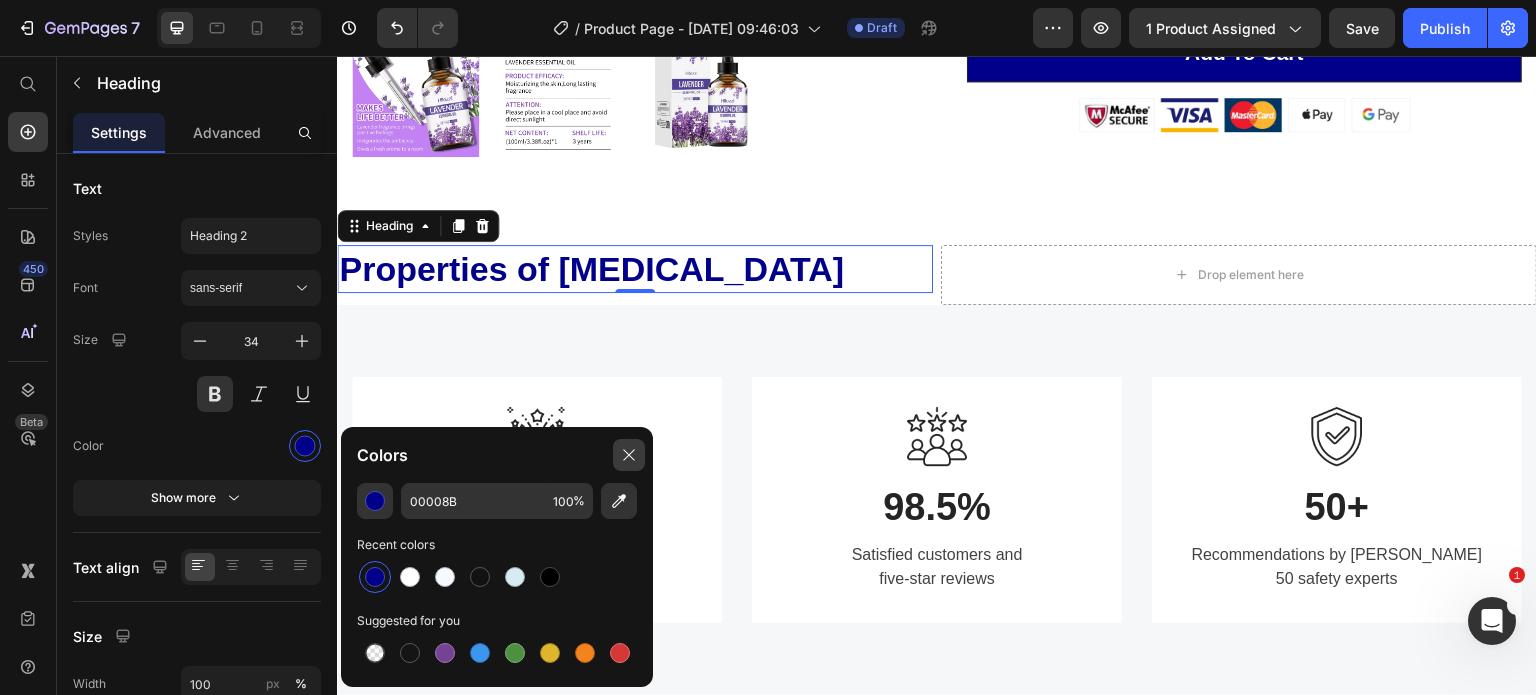 click at bounding box center (629, 455) 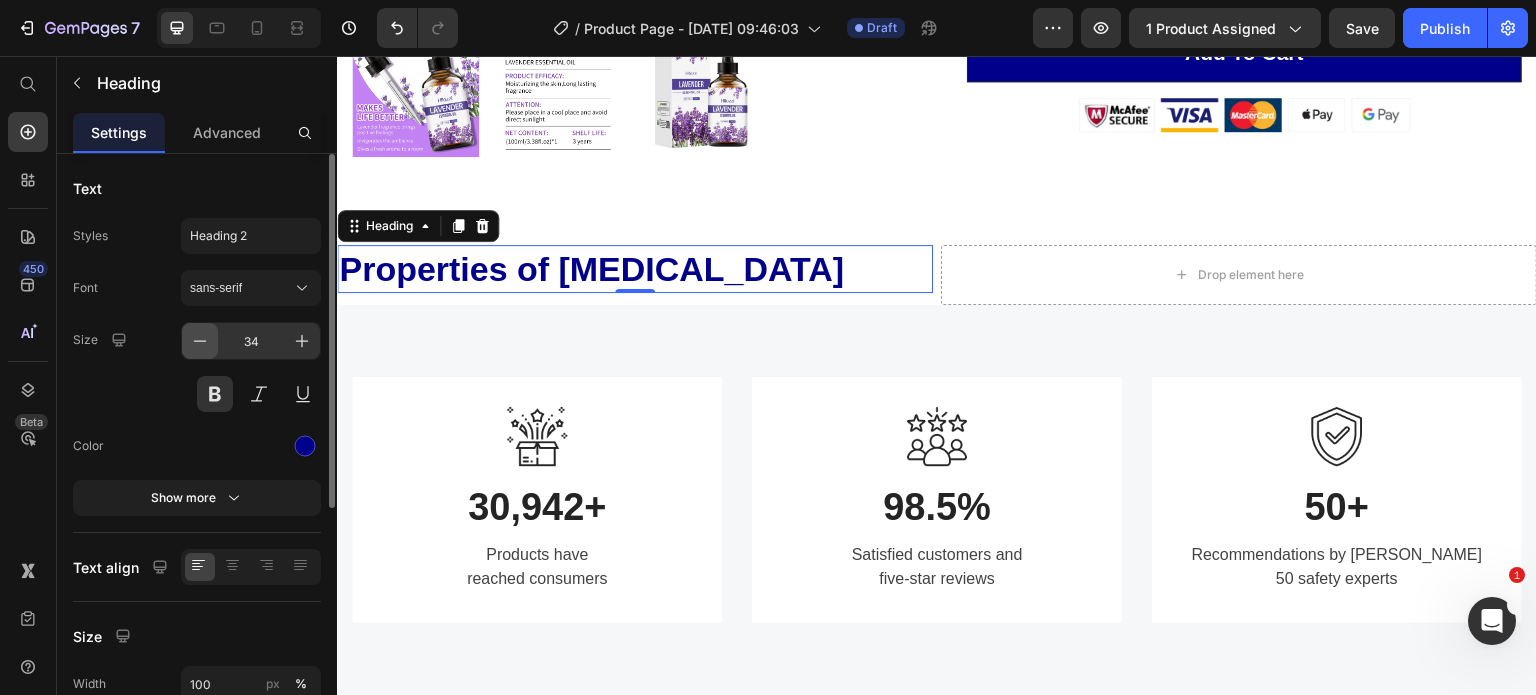 click 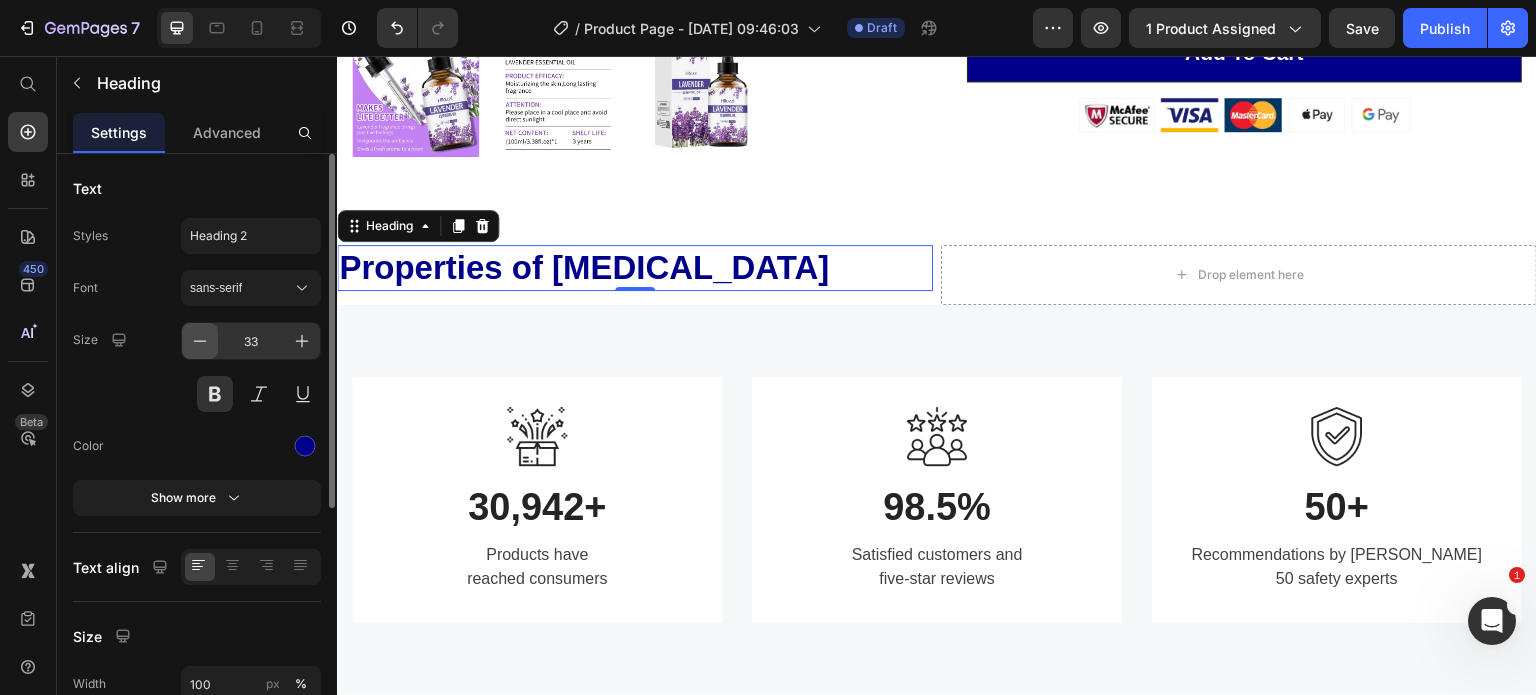 click 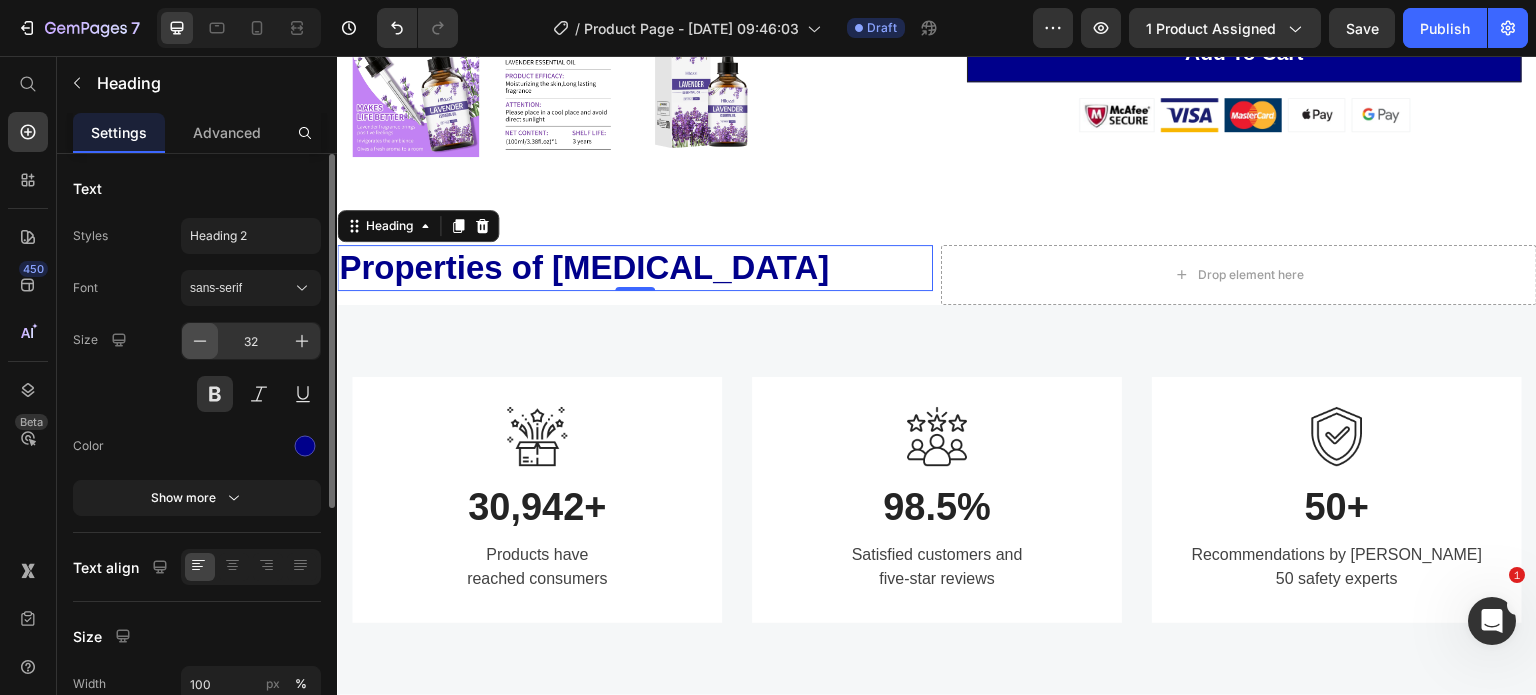 click 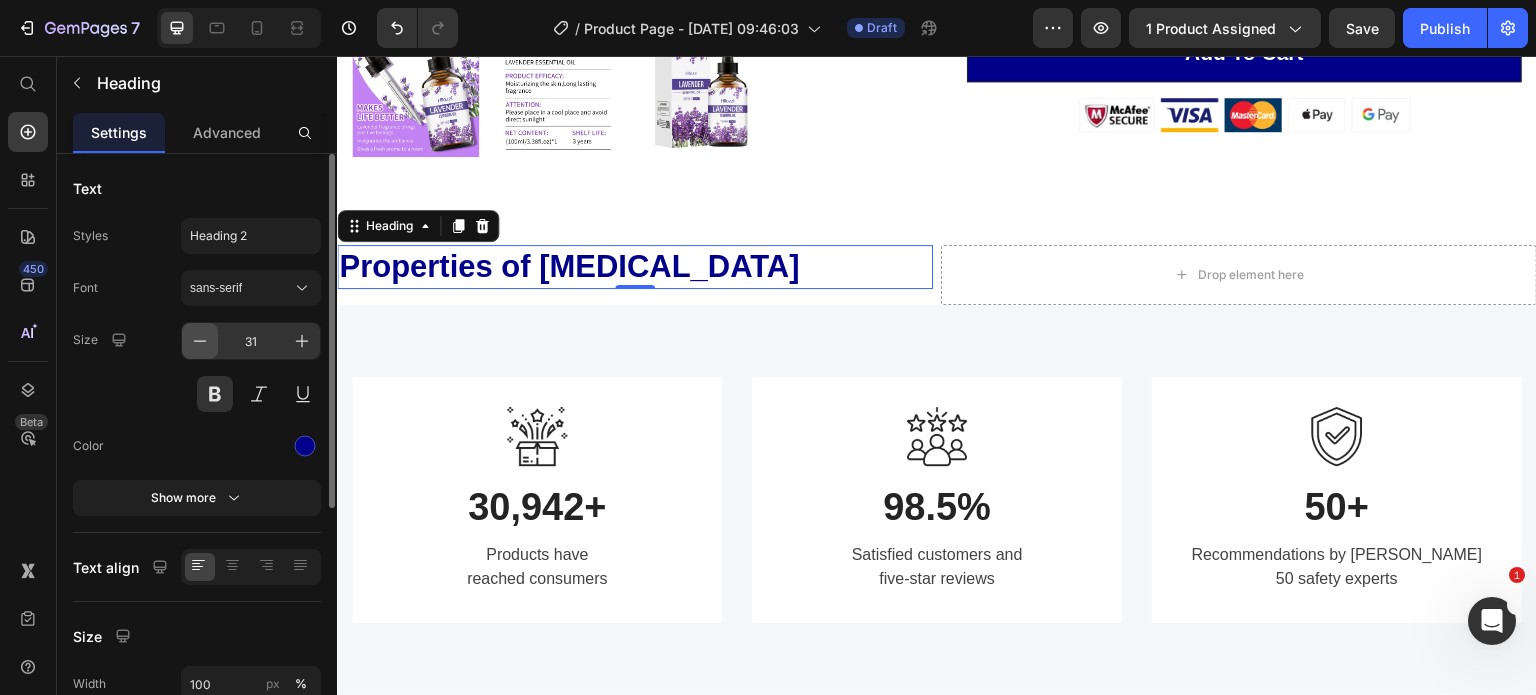 click 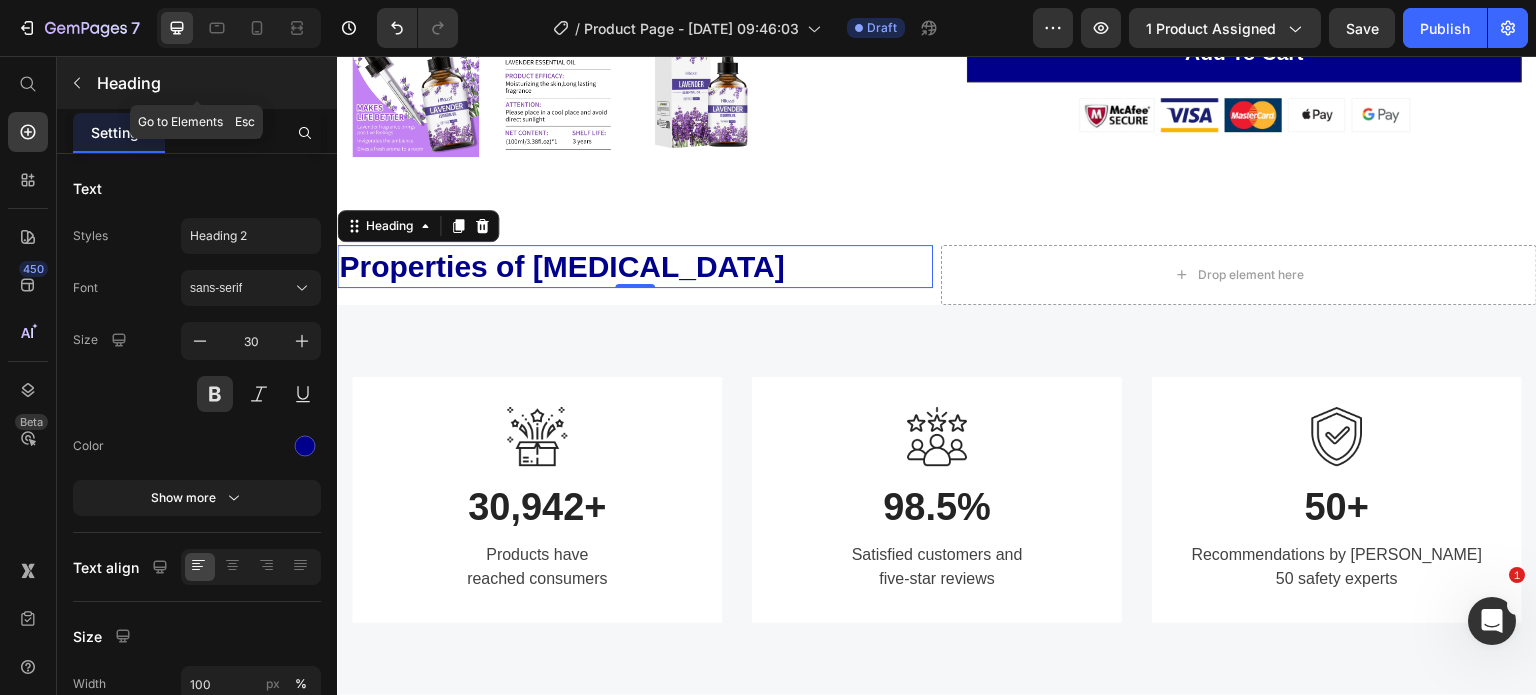 click on "Heading" at bounding box center [197, 83] 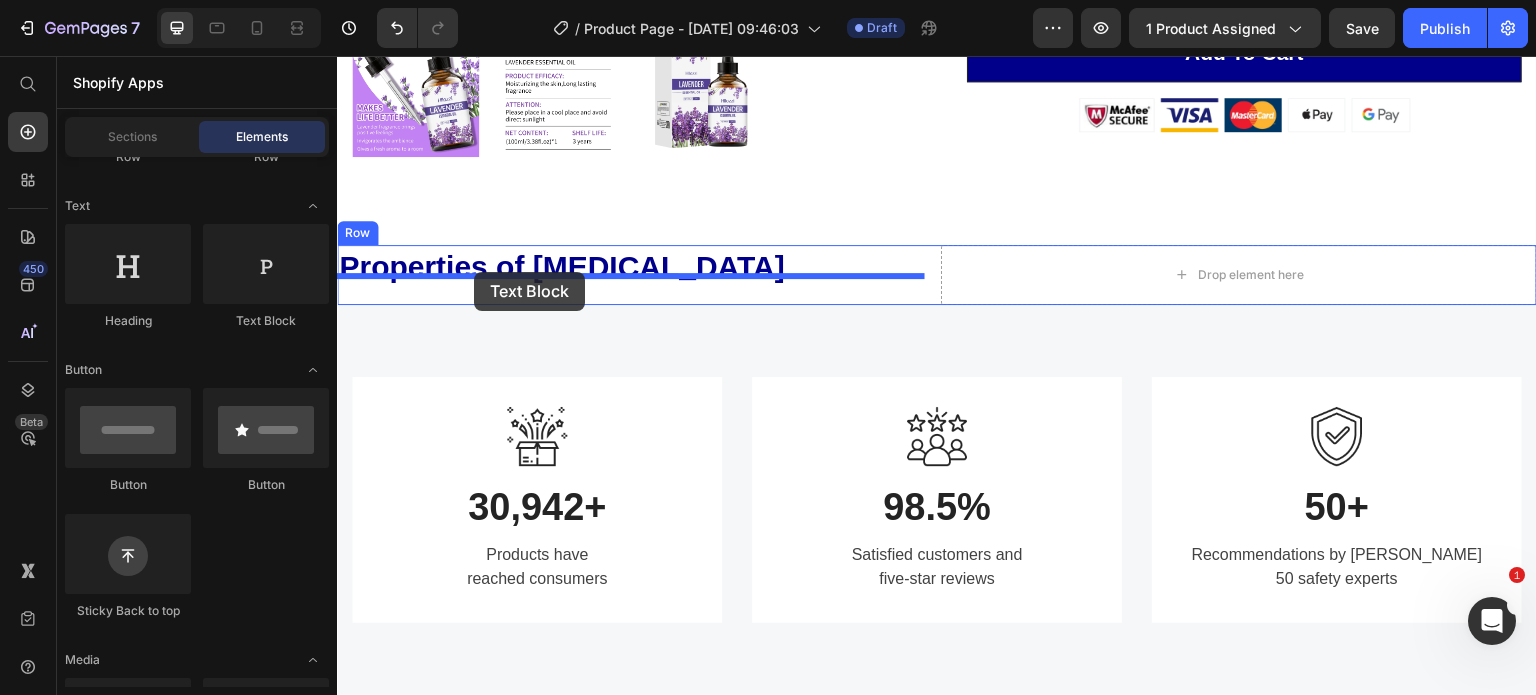 drag, startPoint x: 595, startPoint y: 332, endPoint x: 474, endPoint y: 273, distance: 134.61798 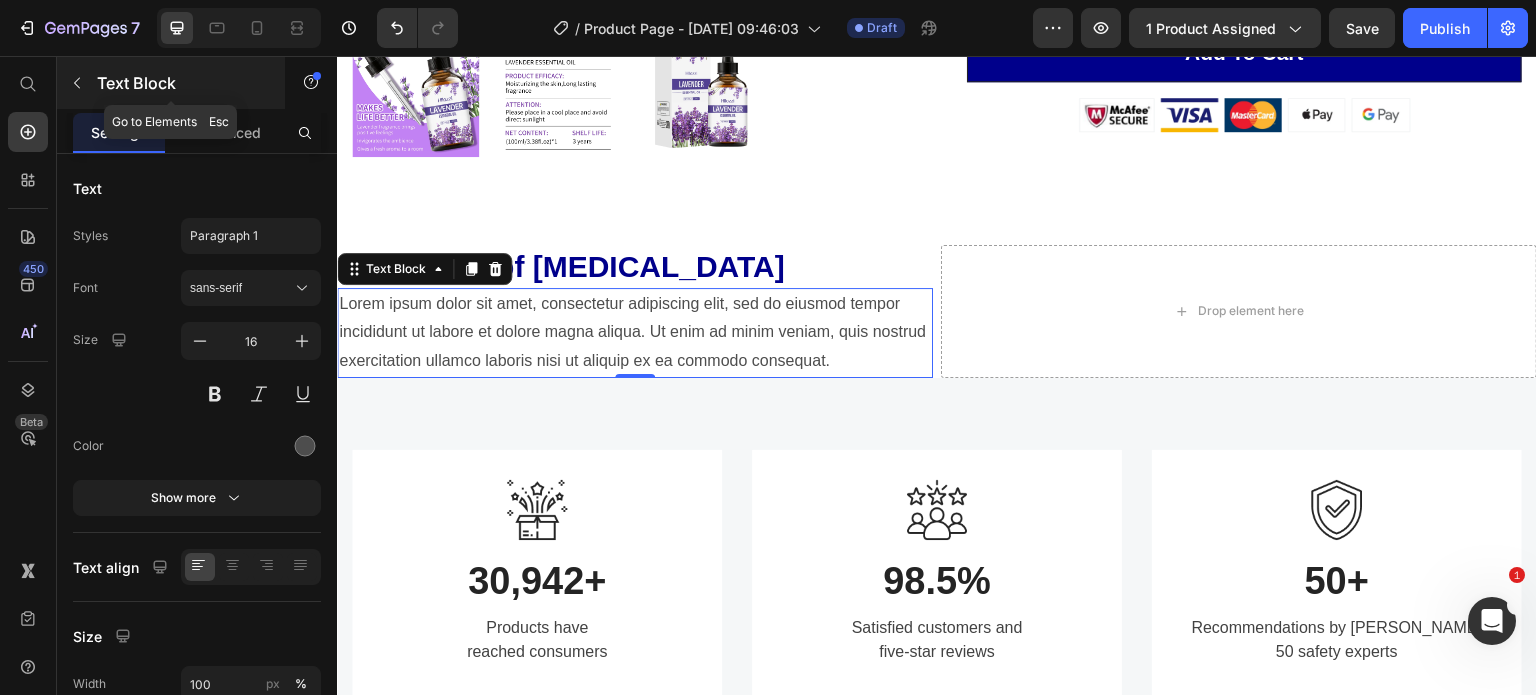 click on "Text Block" at bounding box center (171, 83) 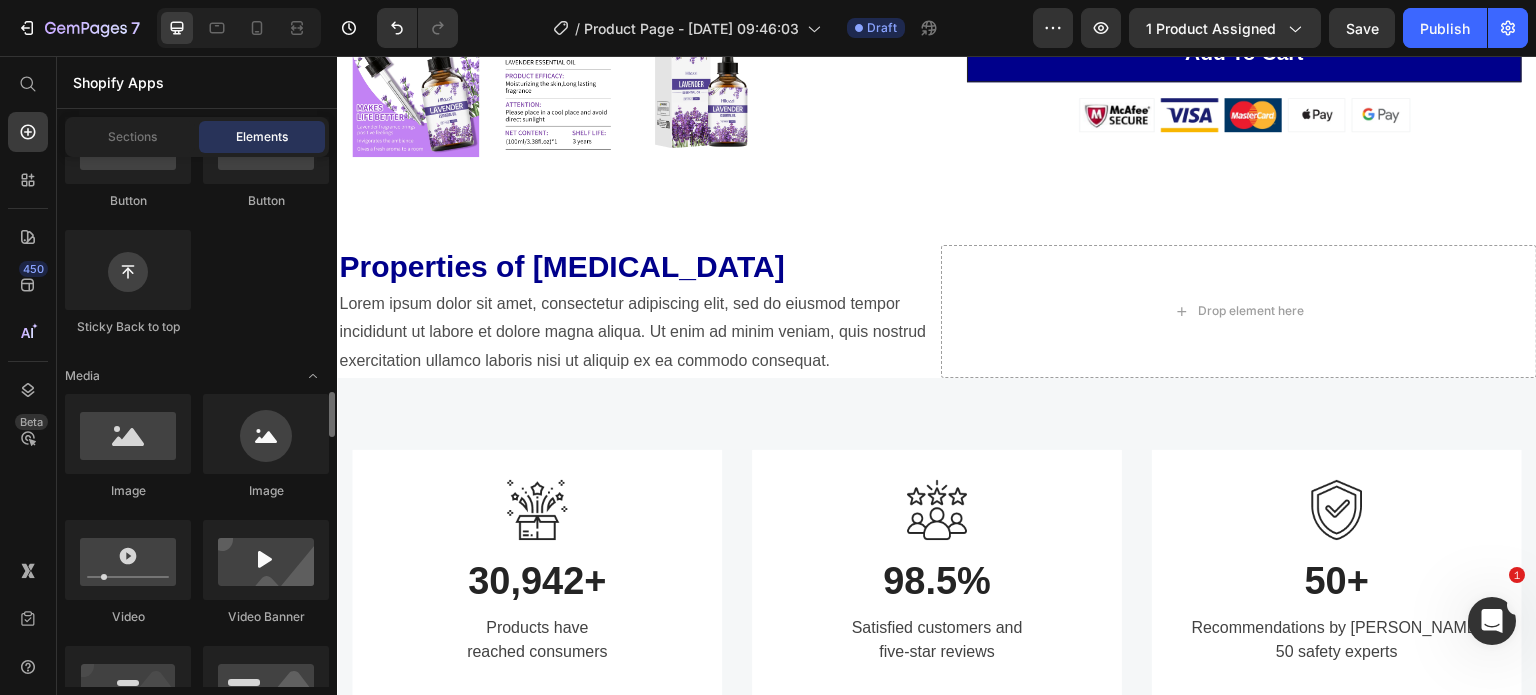 scroll, scrollTop: 731, scrollLeft: 0, axis: vertical 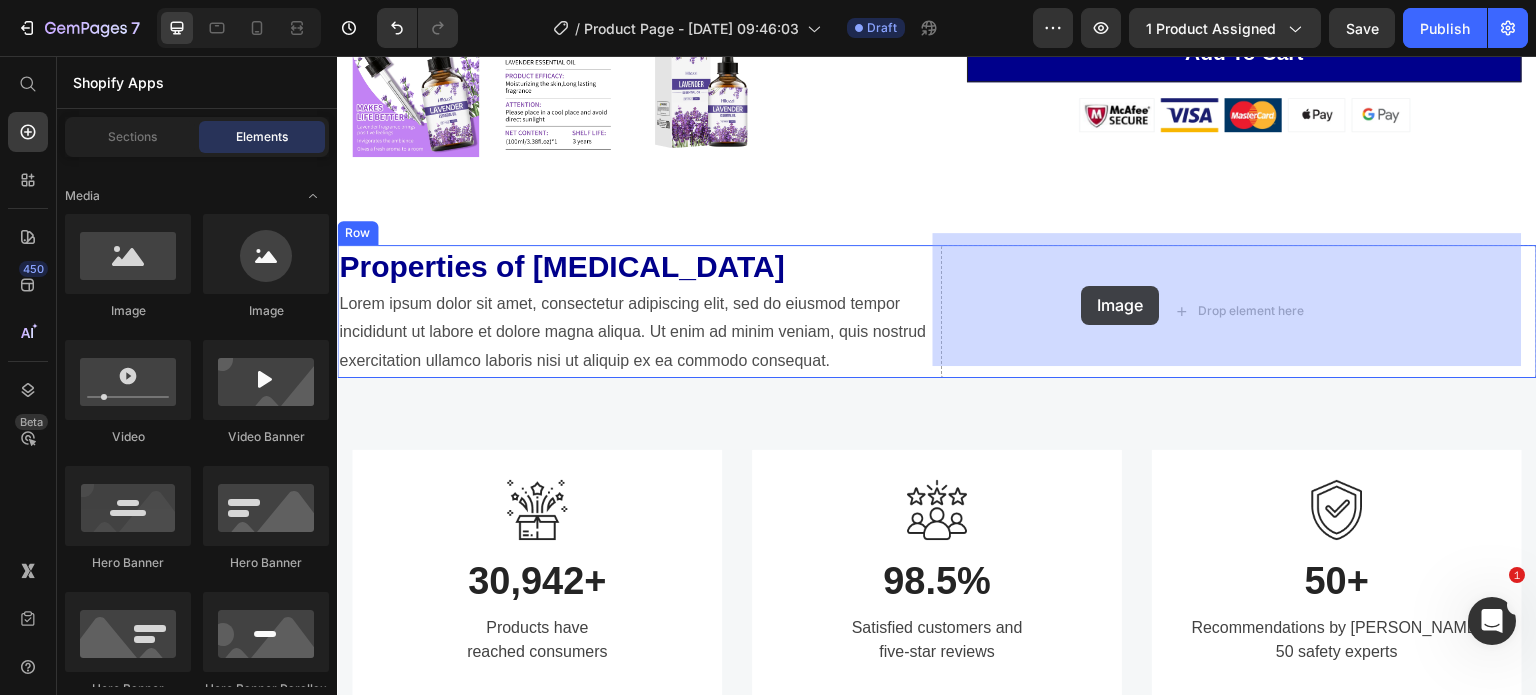 drag, startPoint x: 437, startPoint y: 358, endPoint x: 1085, endPoint y: 286, distance: 651.98773 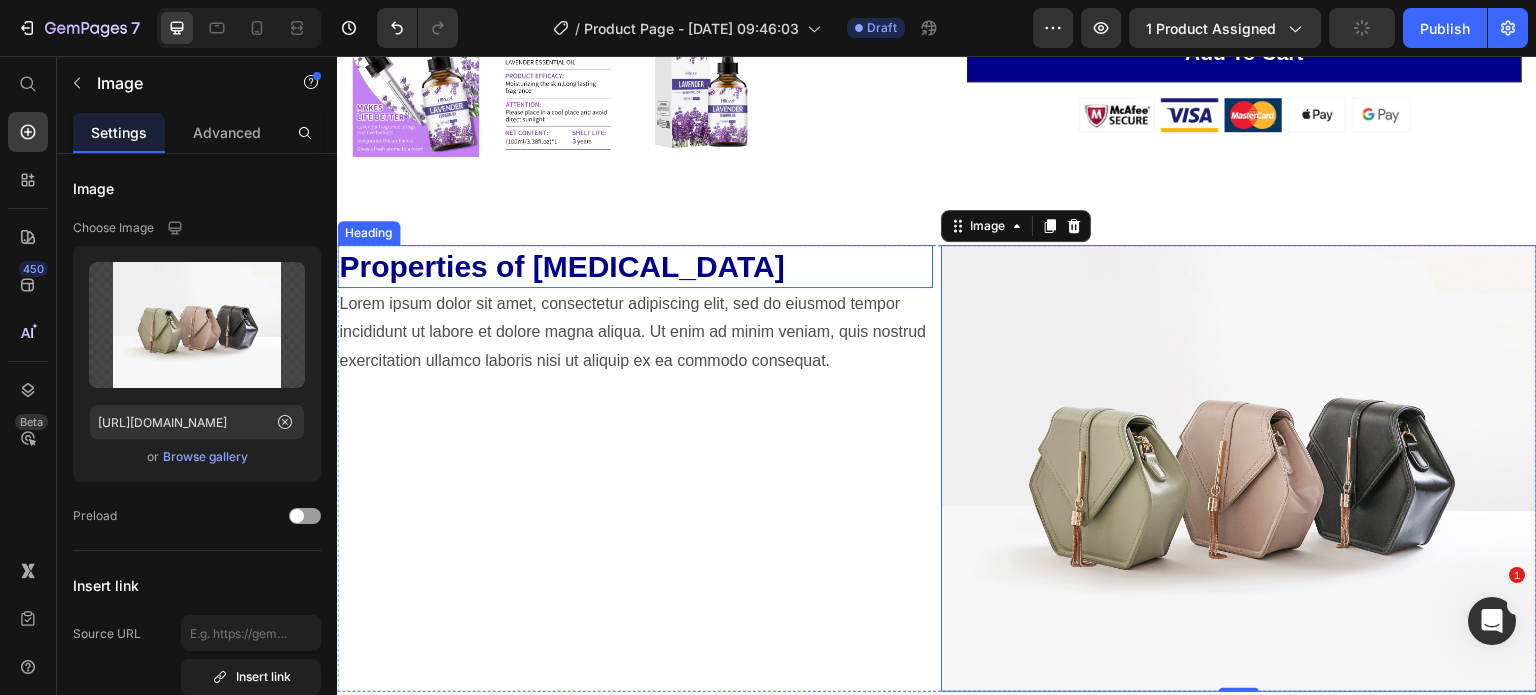 click on "Properties of Lavender Oil" at bounding box center [635, 266] 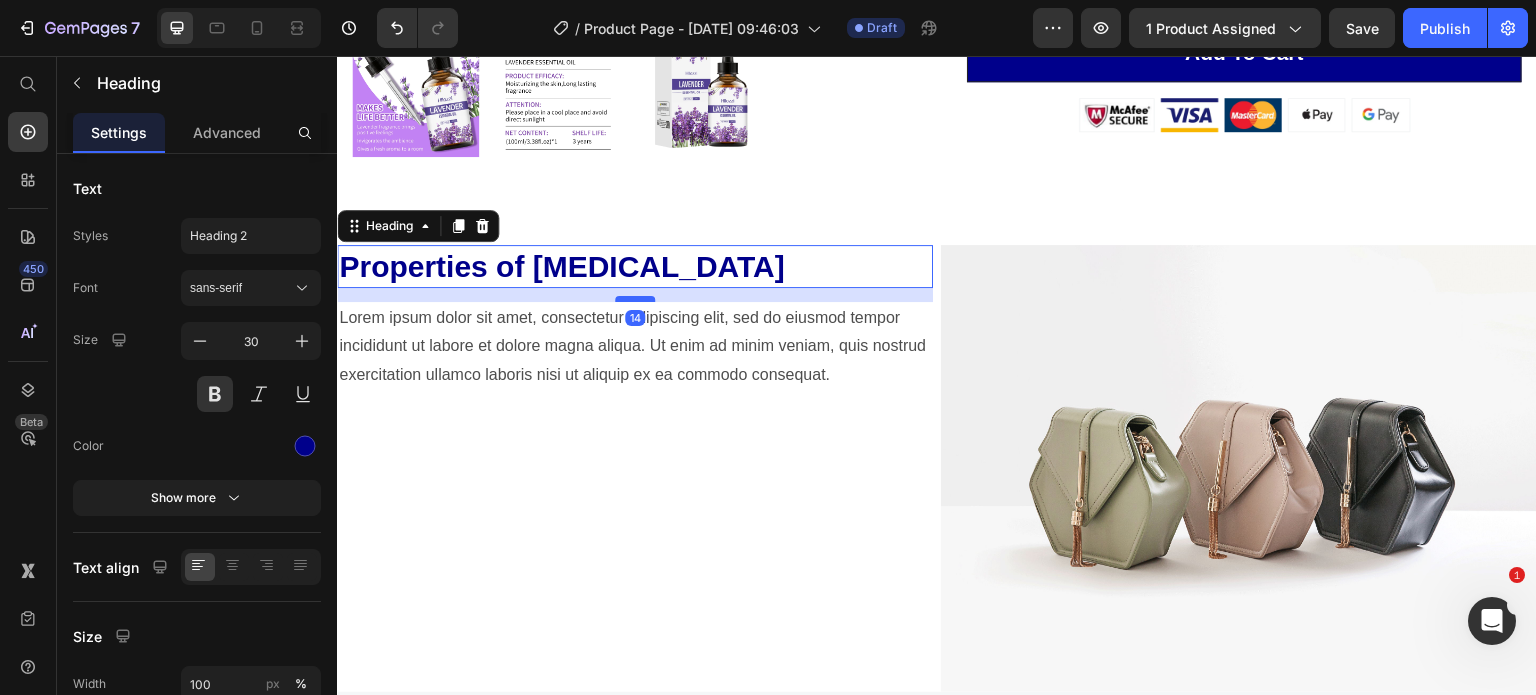 drag, startPoint x: 633, startPoint y: 271, endPoint x: 637, endPoint y: 287, distance: 16.492422 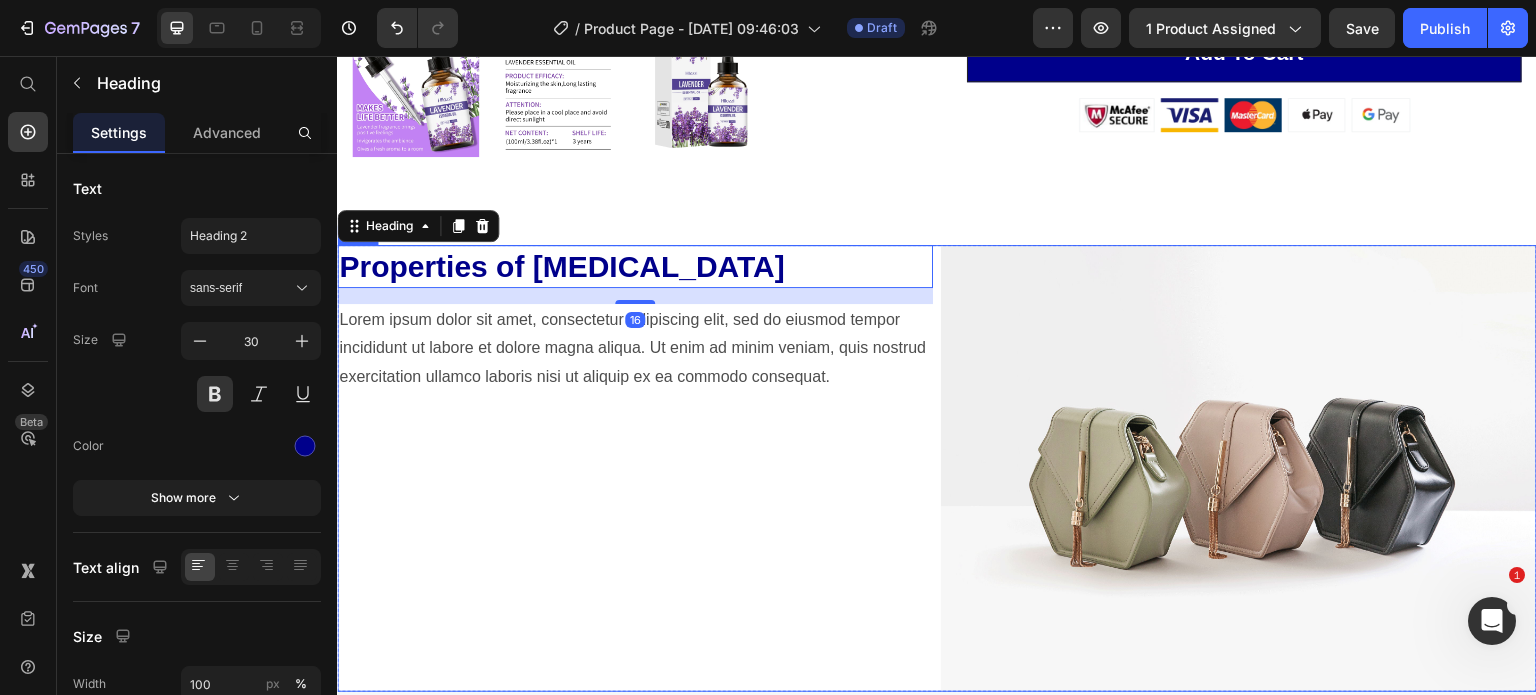 click on "Properties of Lavender Oil Heading   16 Lorem ipsum dolor sit amet, consectetur adipiscing elit, sed do eiusmod tempor incididunt ut labore et dolore magna aliqua. Ut enim ad minim veniam, quis nostrud exercitation ullamco laboris nisi ut aliquip ex ea commodo consequat. Text Block" at bounding box center (635, 468) 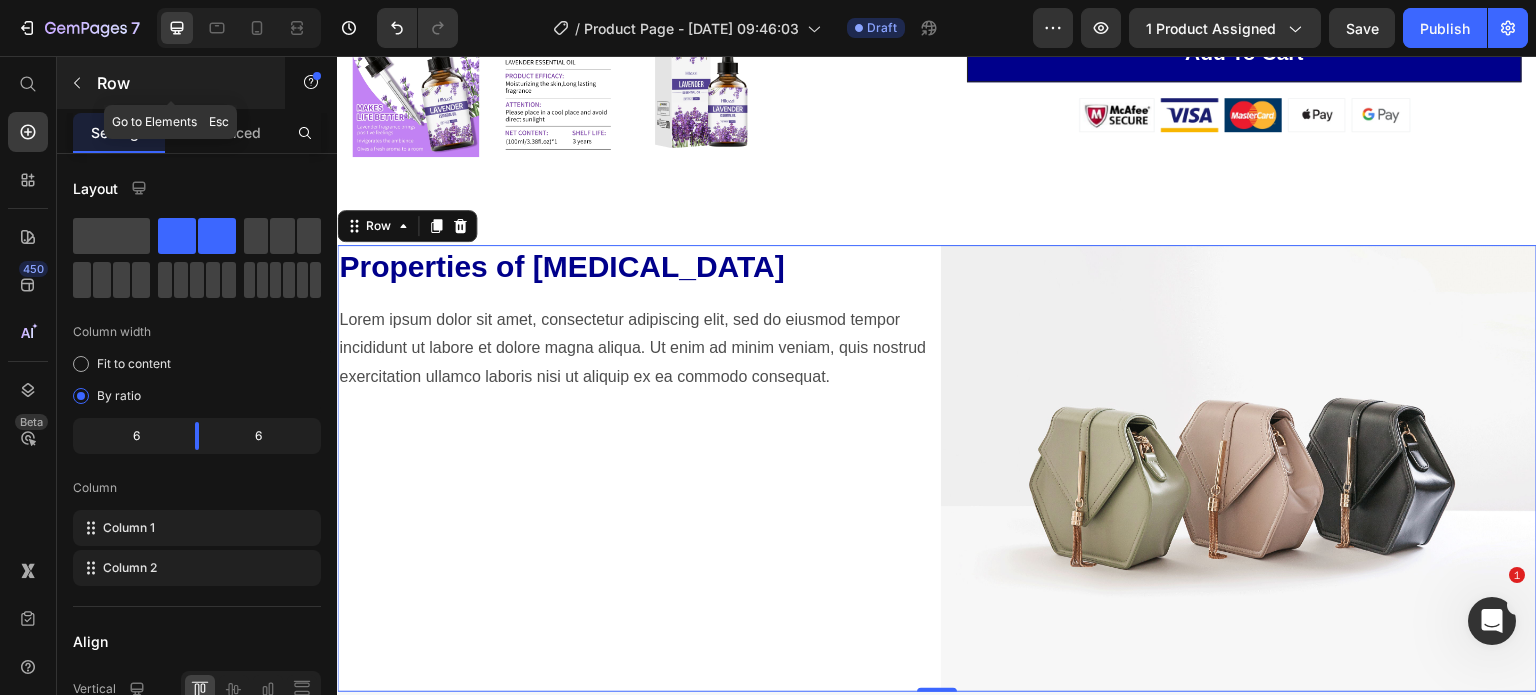 click on "Row" at bounding box center (182, 83) 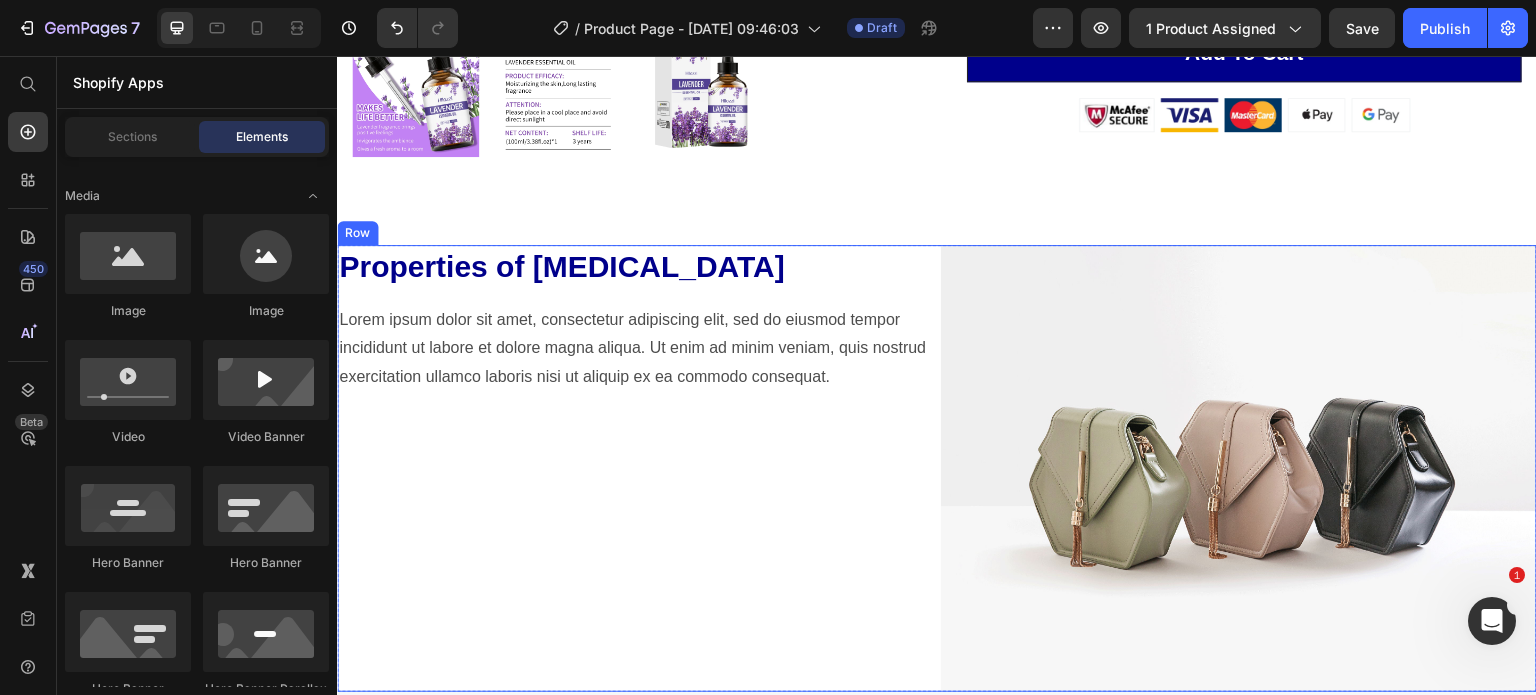 click on "Properties of Lavender Oil Heading Lorem ipsum dolor sit amet, consectetur adipiscing elit, sed do eiusmod tempor incididunt ut labore et dolore magna aliqua. Ut enim ad minim veniam, quis nostrud exercitation ullamco laboris nisi ut aliquip ex ea commodo consequat. Text Block" at bounding box center [635, 468] 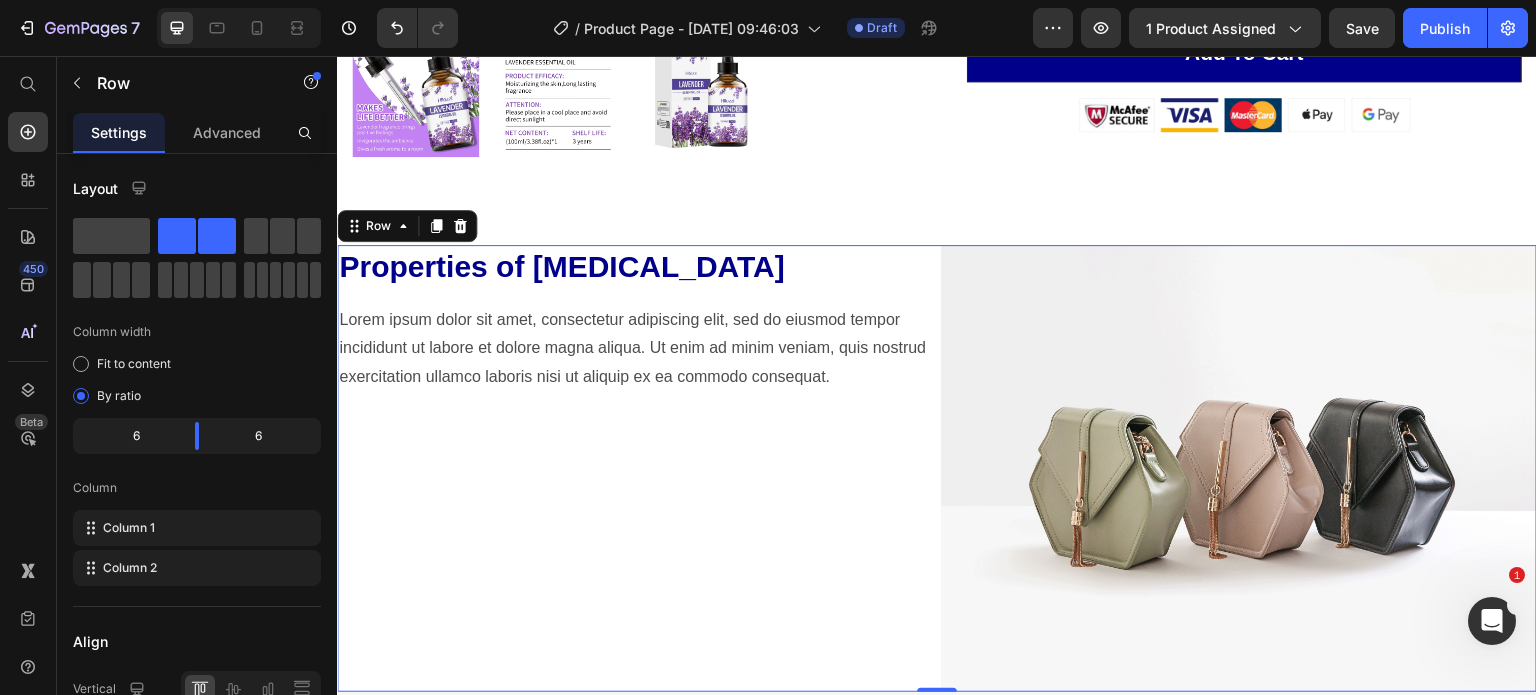 scroll, scrollTop: 976, scrollLeft: 0, axis: vertical 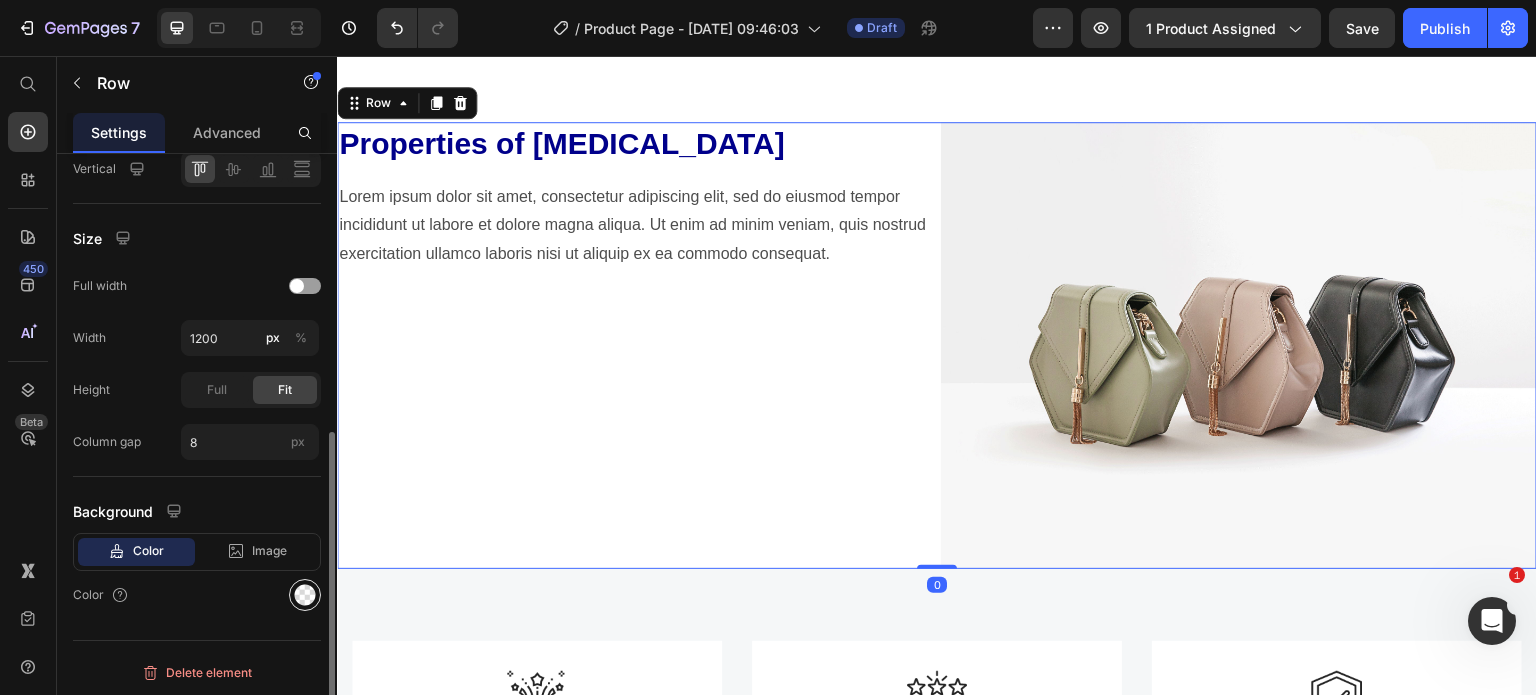 click at bounding box center [305, 595] 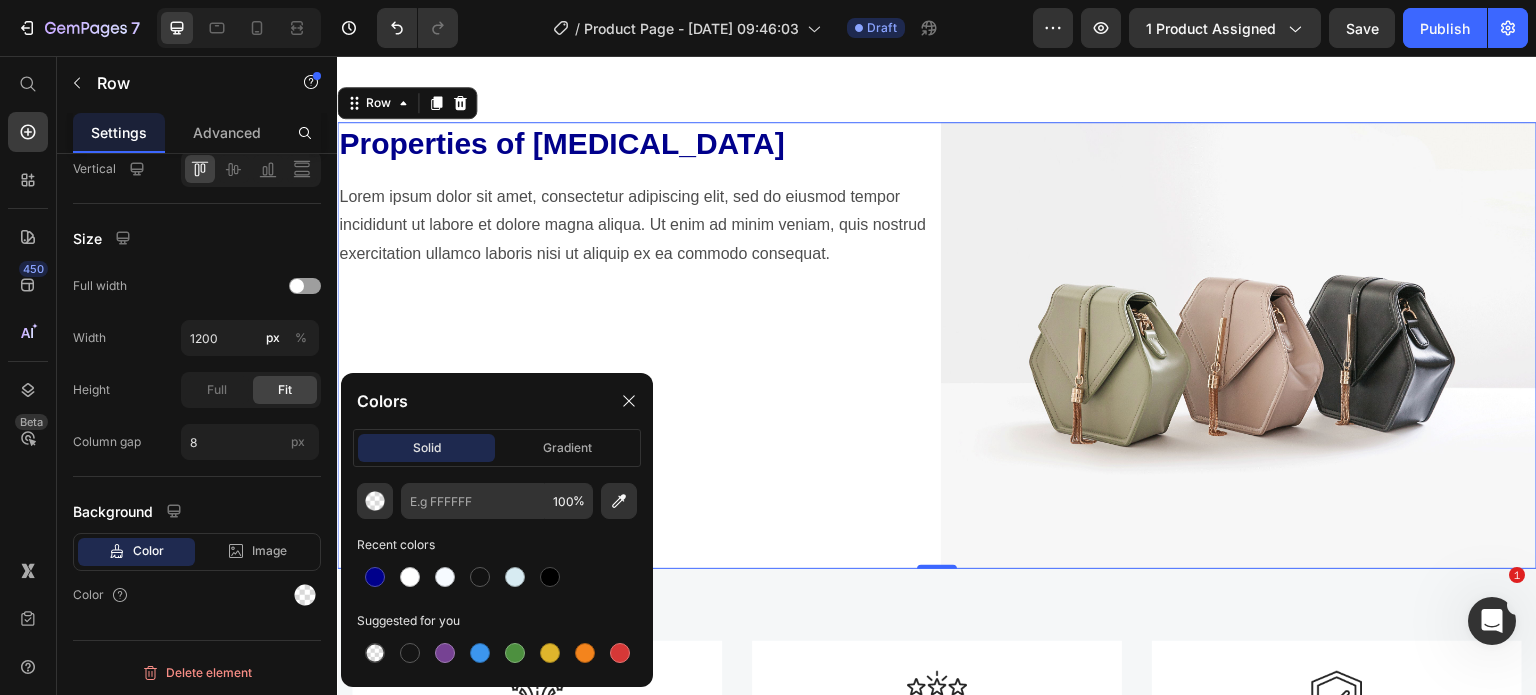 click on "100 % Recent colors Suggested for you" 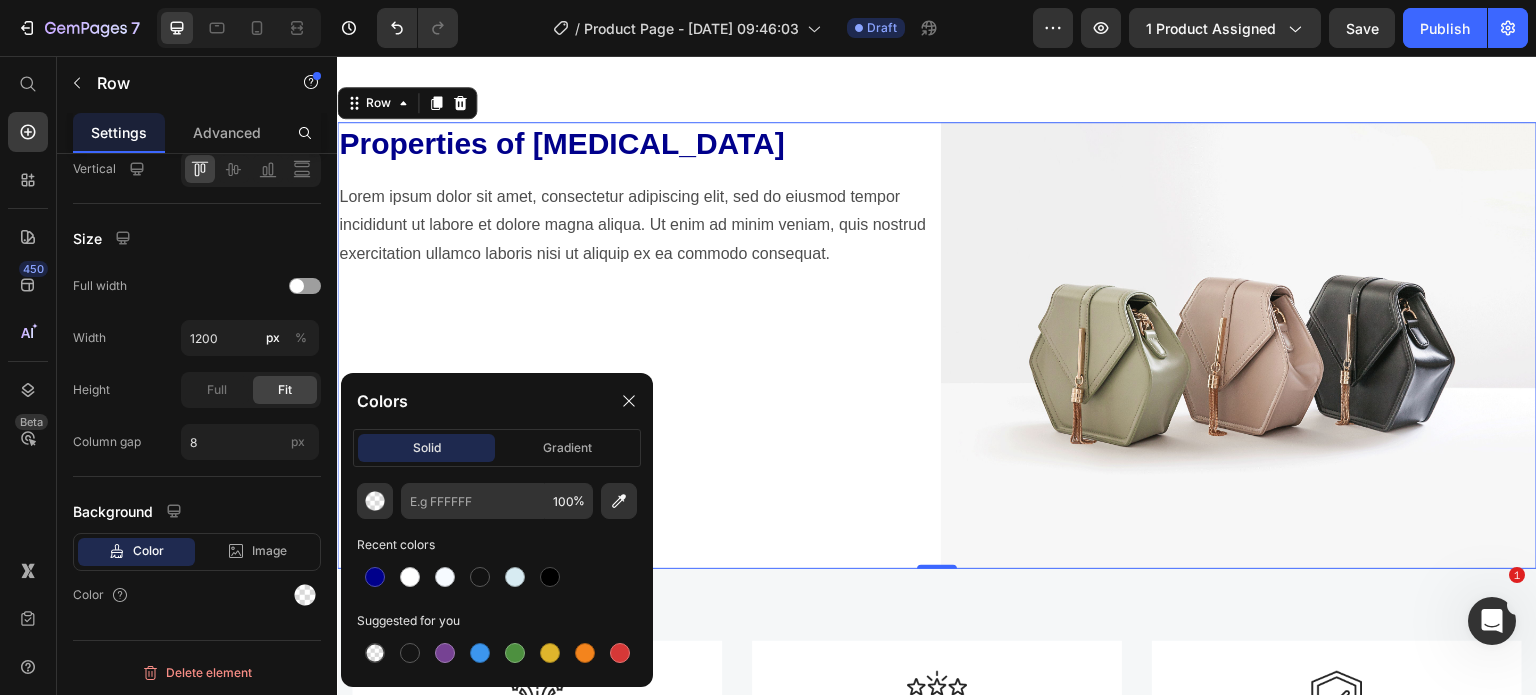 click on "100 % Recent colors Suggested for you" 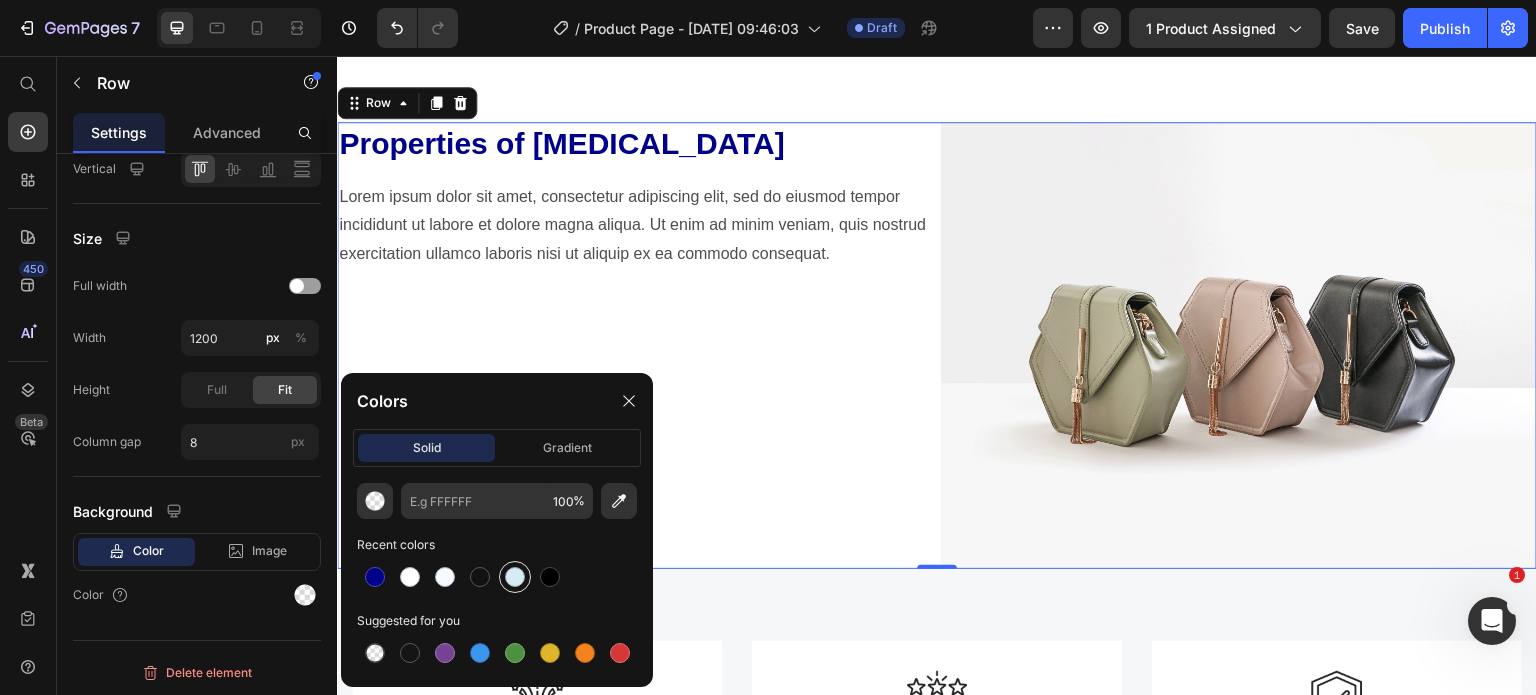 click at bounding box center [515, 577] 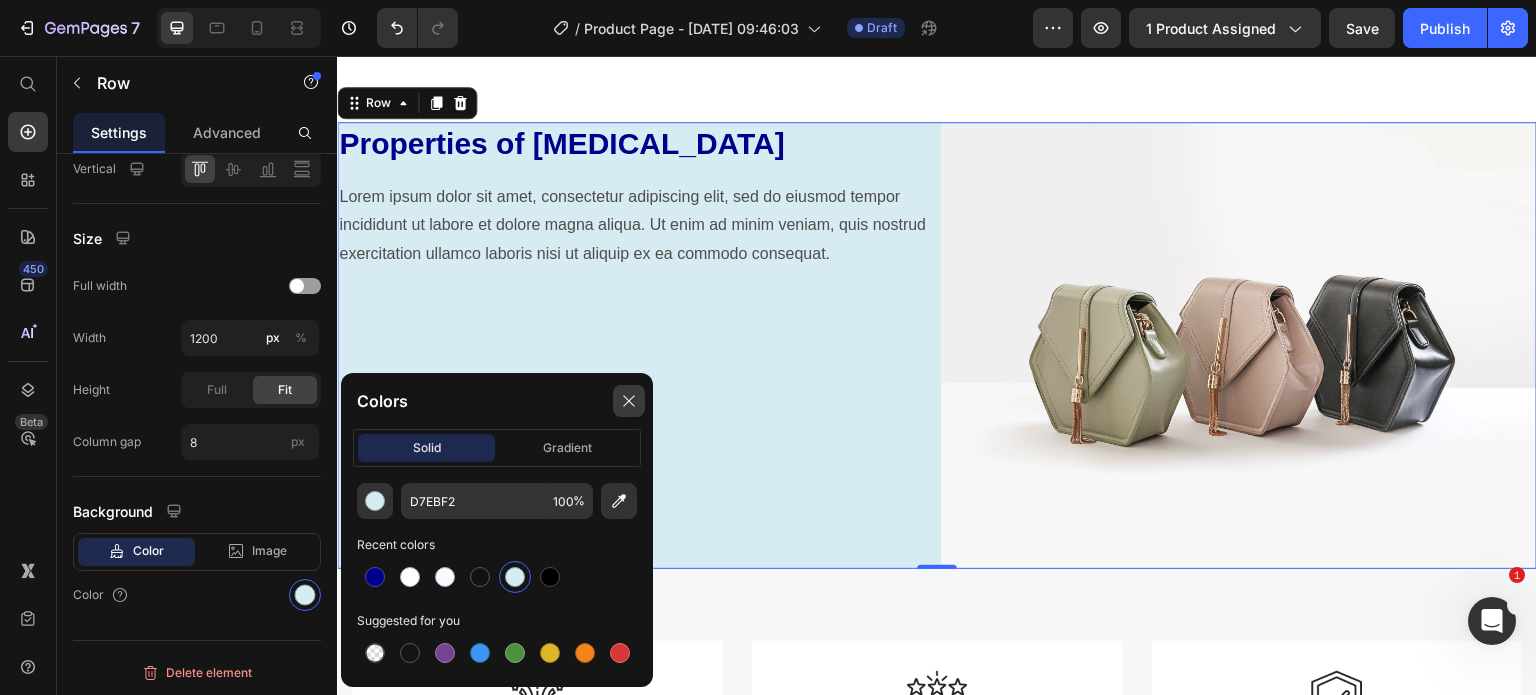 click at bounding box center [629, 401] 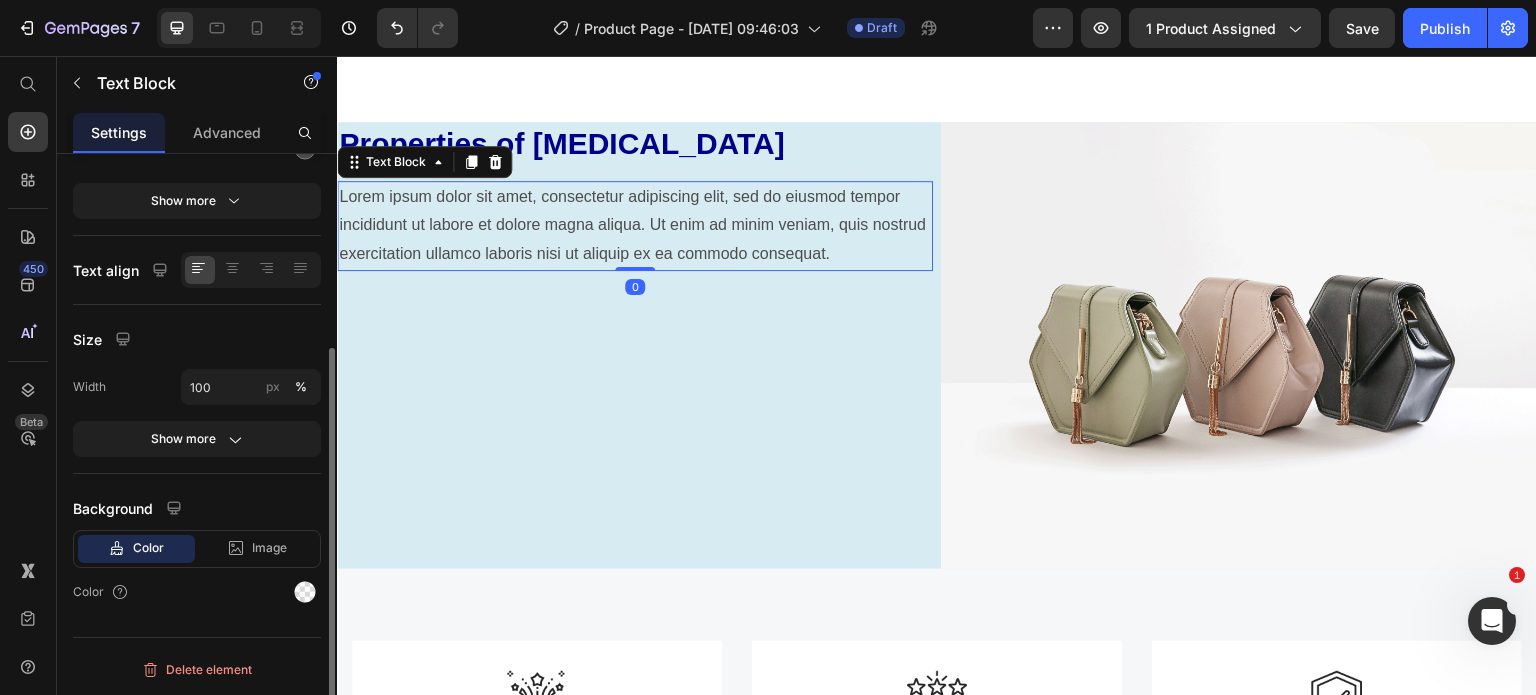 click on "Lorem ipsum dolor sit amet, consectetur adipiscing elit, sed do eiusmod tempor incididunt ut labore et dolore magna aliqua. Ut enim ad minim veniam, quis nostrud exercitation ullamco laboris nisi ut aliquip ex ea commodo consequat." at bounding box center (635, 226) 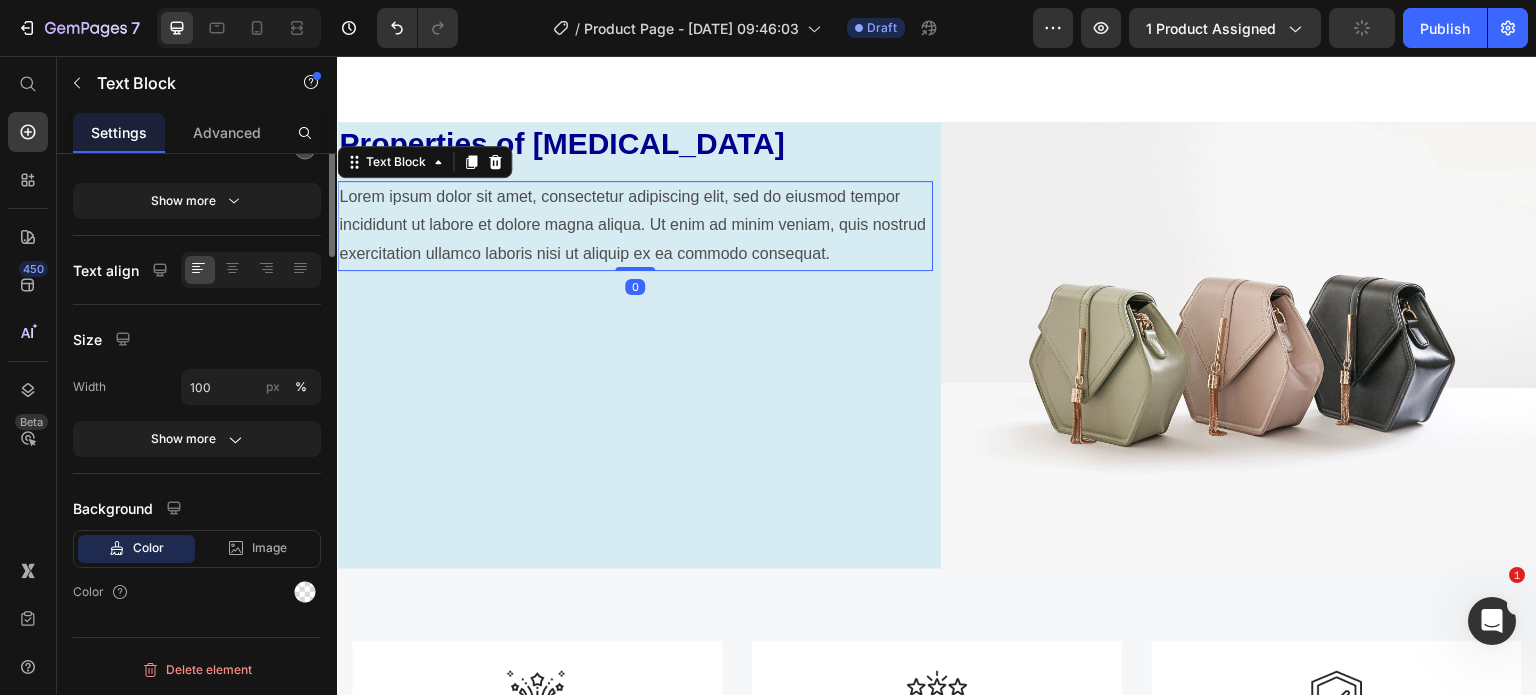 click on "Lorem ipsum dolor sit amet, consectetur adipiscing elit, sed do eiusmod tempor incididunt ut labore et dolore magna aliqua. Ut enim ad minim veniam, quis nostrud exercitation ullamco laboris nisi ut aliquip ex ea commodo consequat." at bounding box center (635, 226) 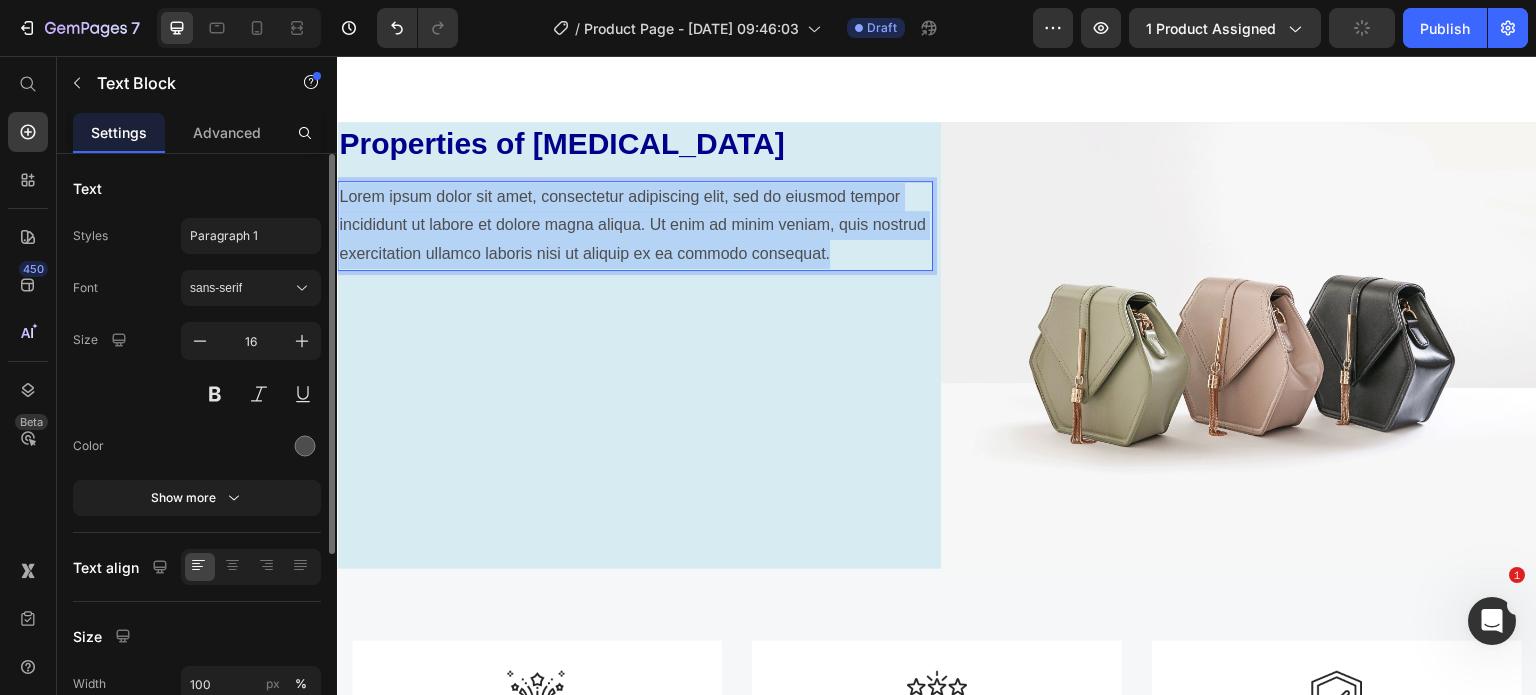 click on "Lorem ipsum dolor sit amet, consectetur adipiscing elit, sed do eiusmod tempor incididunt ut labore et dolore magna aliqua. Ut enim ad minim veniam, quis nostrud exercitation ullamco laboris nisi ut aliquip ex ea commodo consequat." at bounding box center (635, 226) 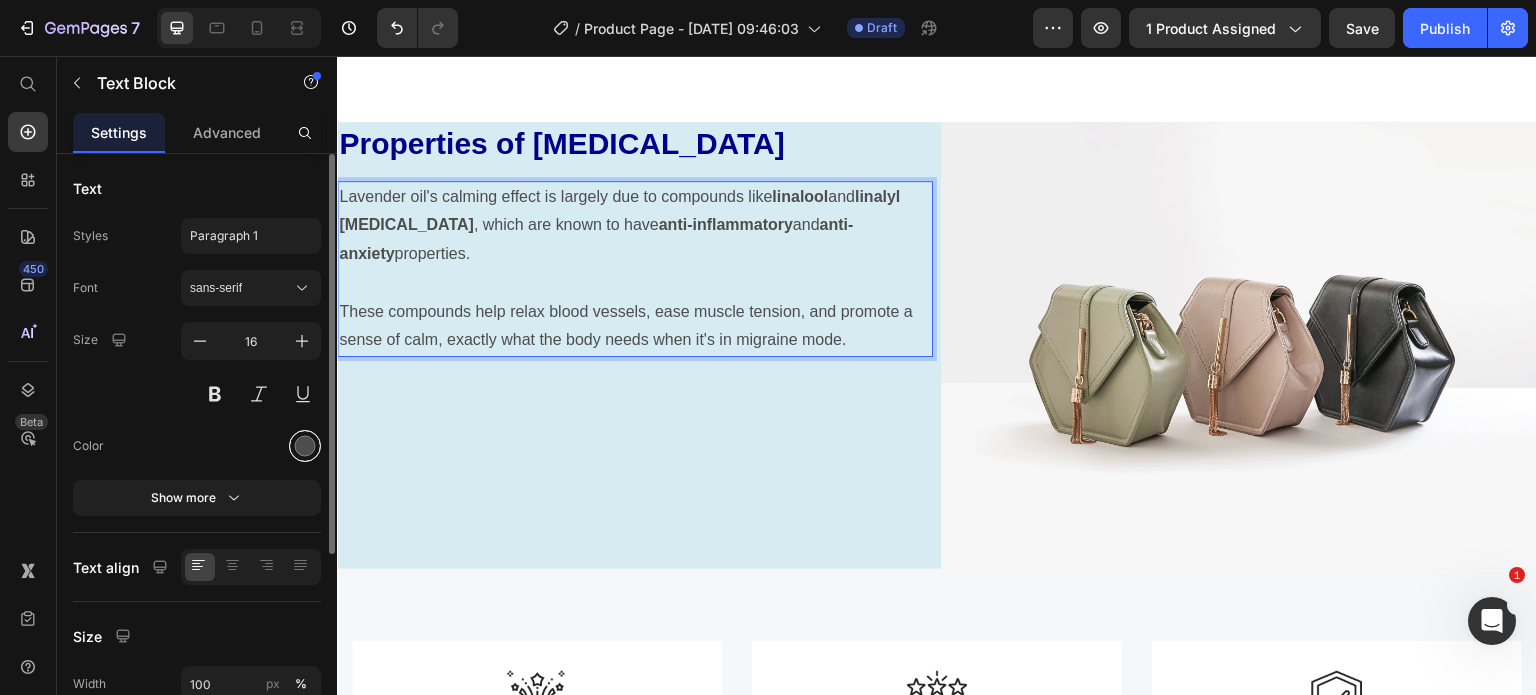 click at bounding box center [305, 446] 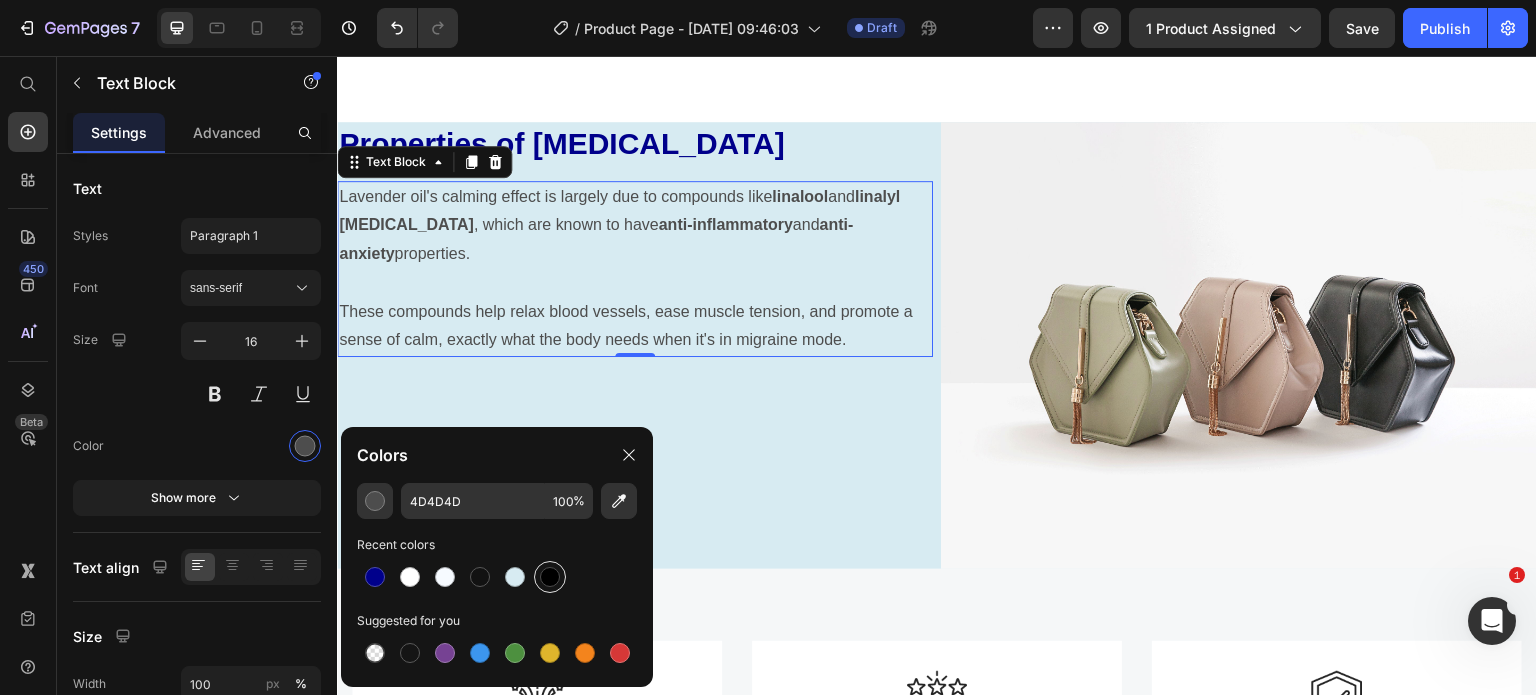 click at bounding box center [550, 577] 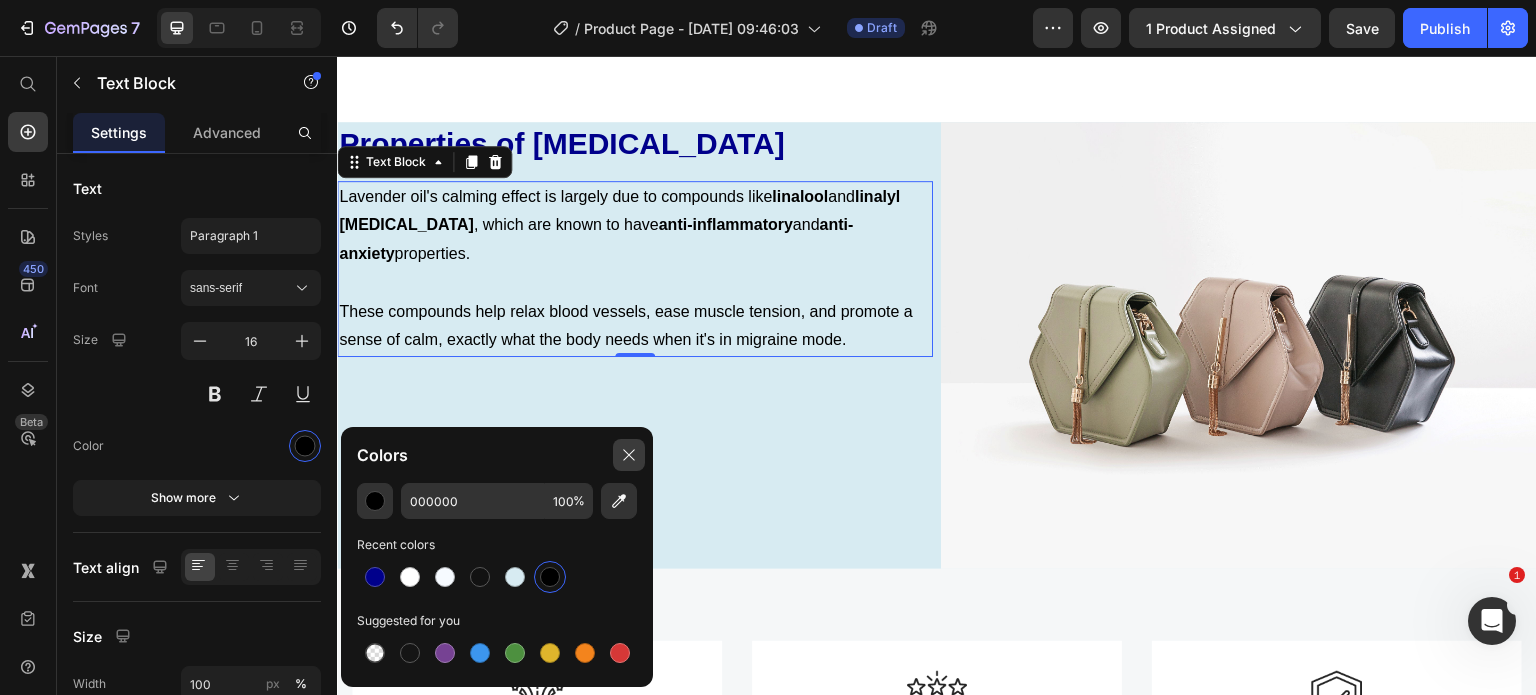 click at bounding box center [629, 455] 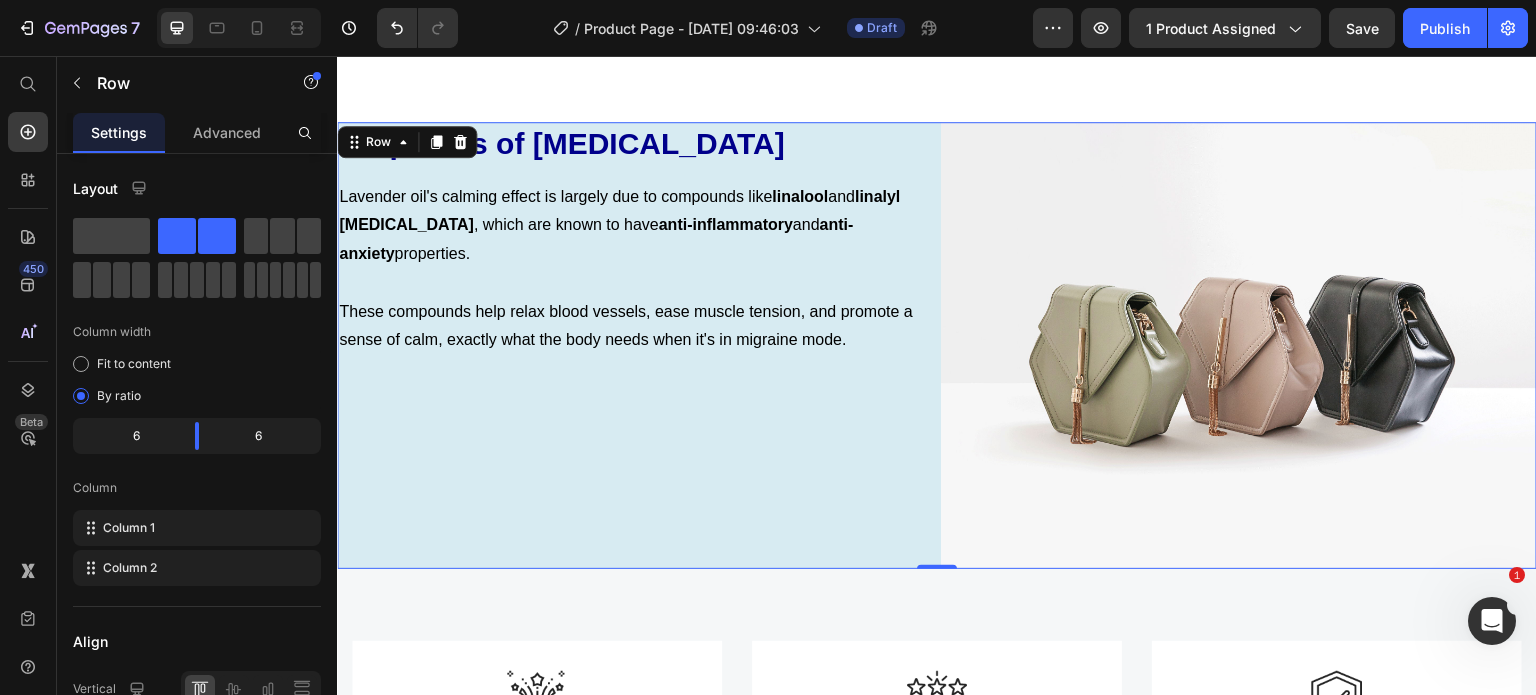click on "Properties of Lavender Oil Heading Lavender oil's calming effect is largely due to compounds like  linalool  and  linalyl acetate , which are known to have  anti-inflammatory  and  anti-anxiety  properties. These compounds help relax blood vessels, ease muscle tension, and promote a sense of calm, exactly what the body needs when it's in migraine mode. Text Block" at bounding box center (635, 345) 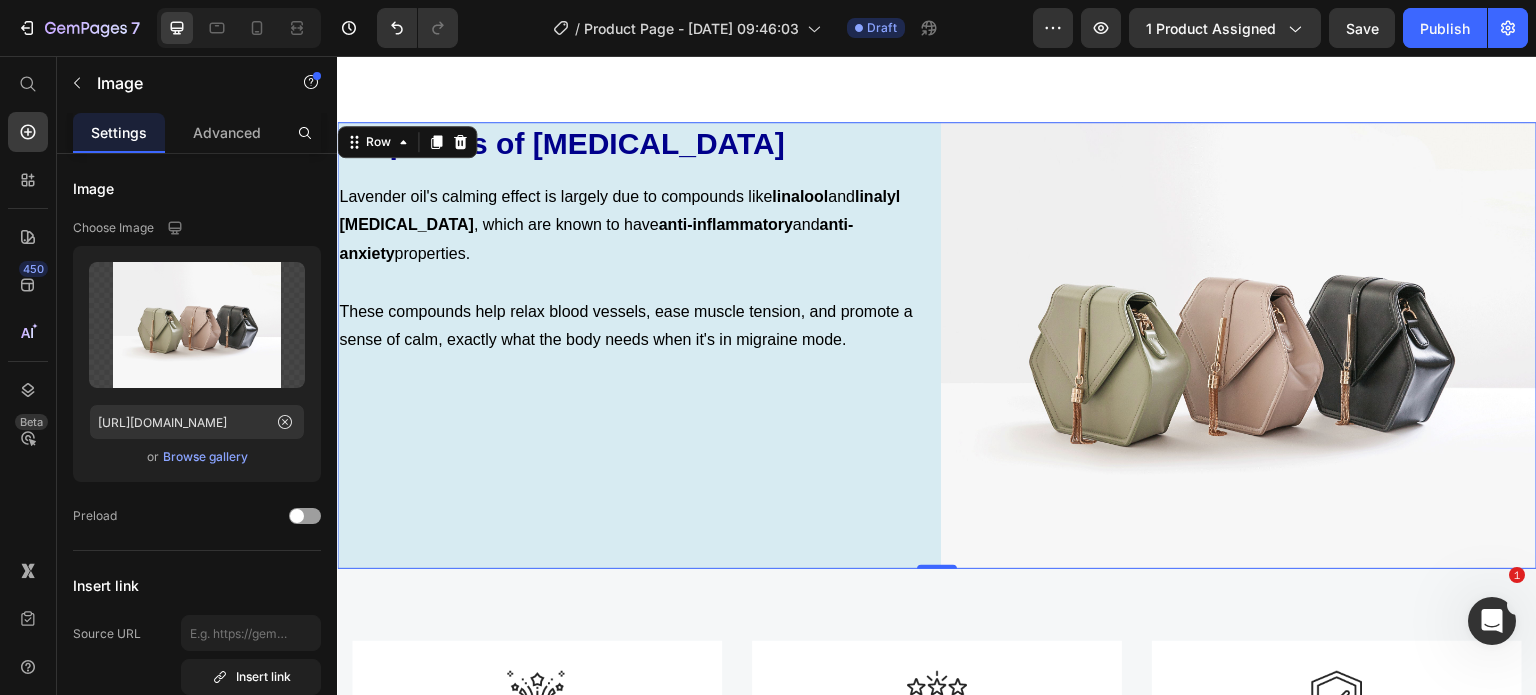 click at bounding box center [1239, 345] 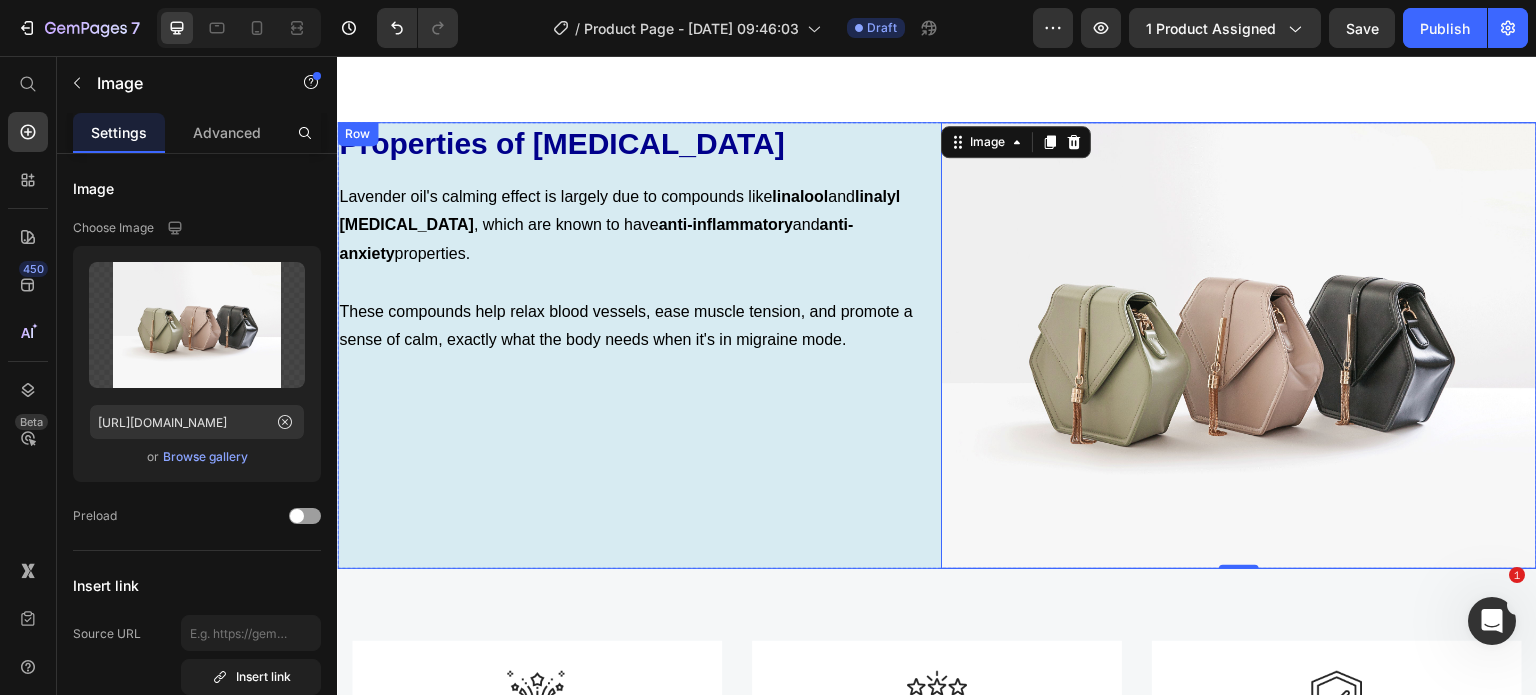 click on "Properties of Lavender Oil Heading Lavender oil's calming effect is largely due to compounds like  linalool  and  linalyl acetate , which are known to have  anti-inflammatory  and  anti-anxiety  properties. These compounds help relax blood vessels, ease muscle tension, and promote a sense of calm, exactly what the body needs when it's in migraine mode. Text Block" at bounding box center (635, 345) 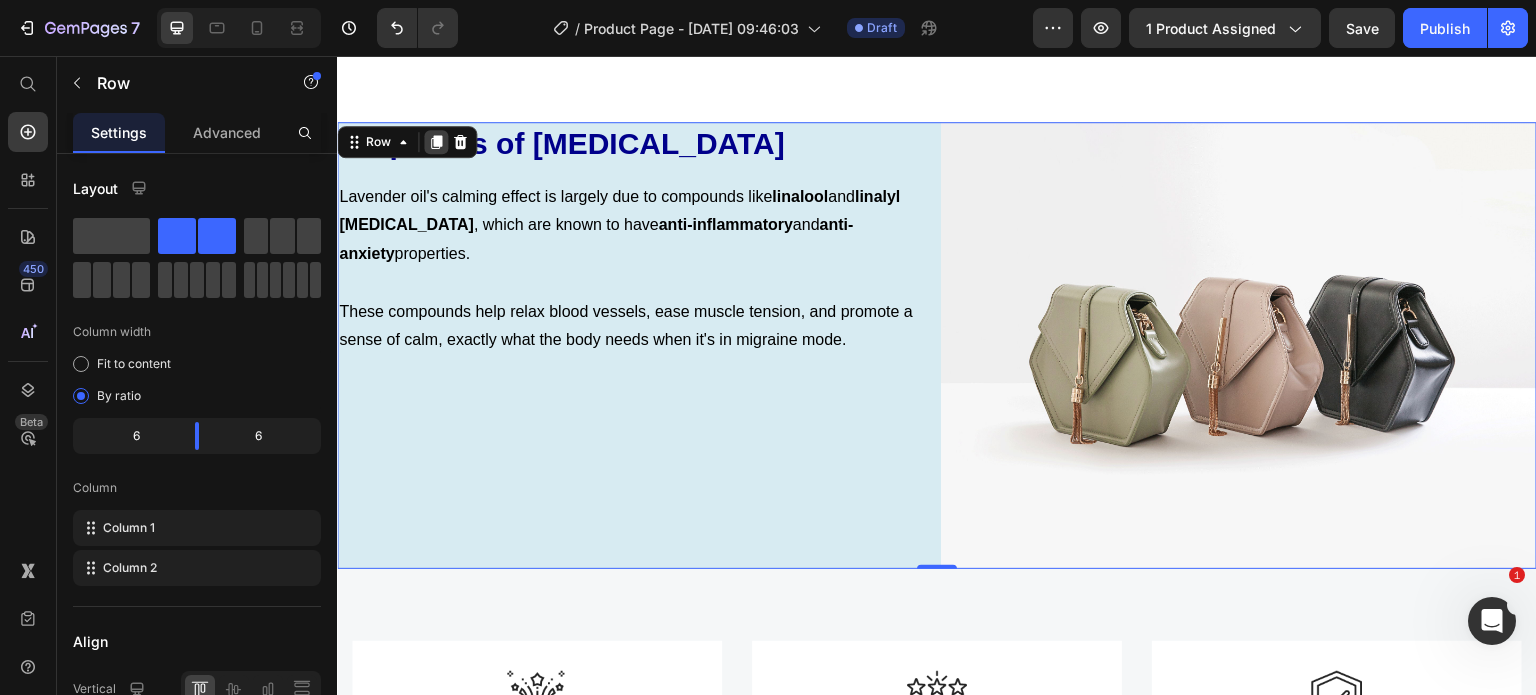 click 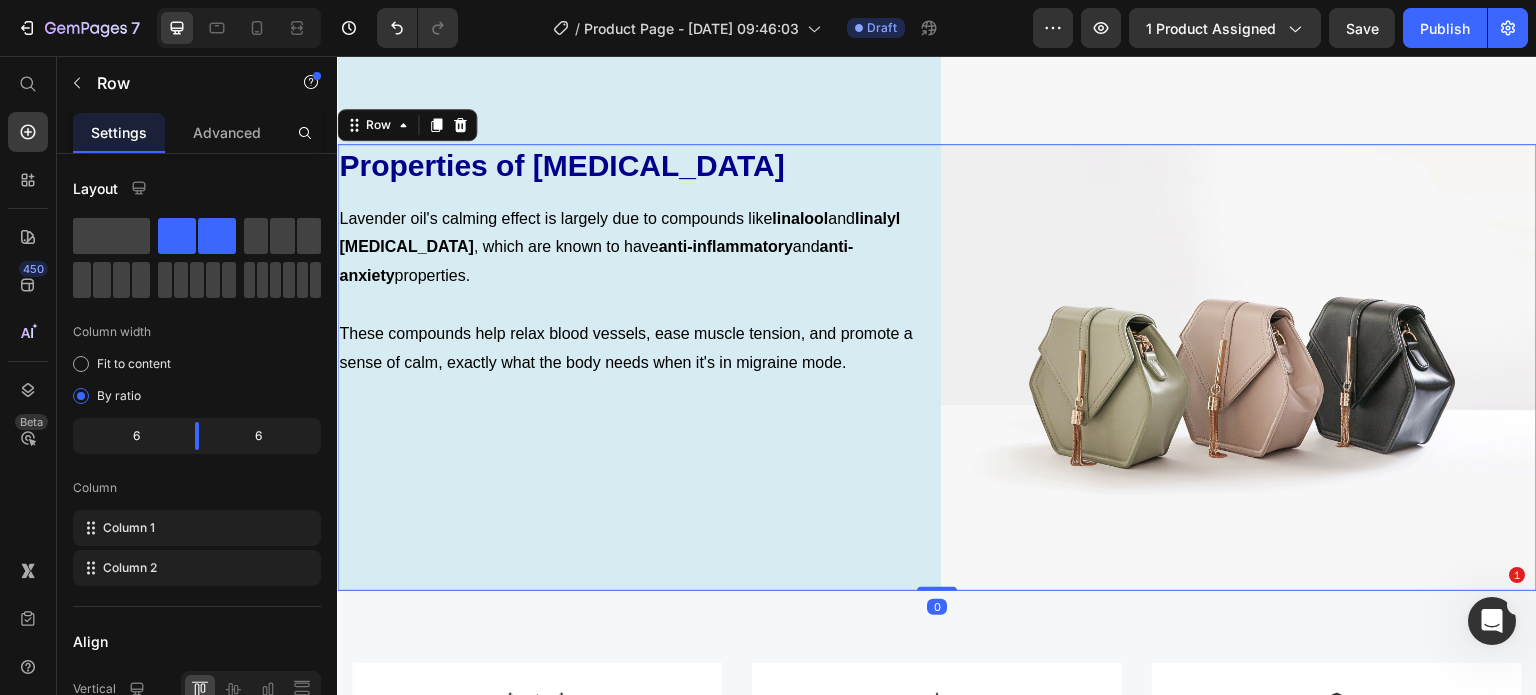 scroll, scrollTop: 1320, scrollLeft: 0, axis: vertical 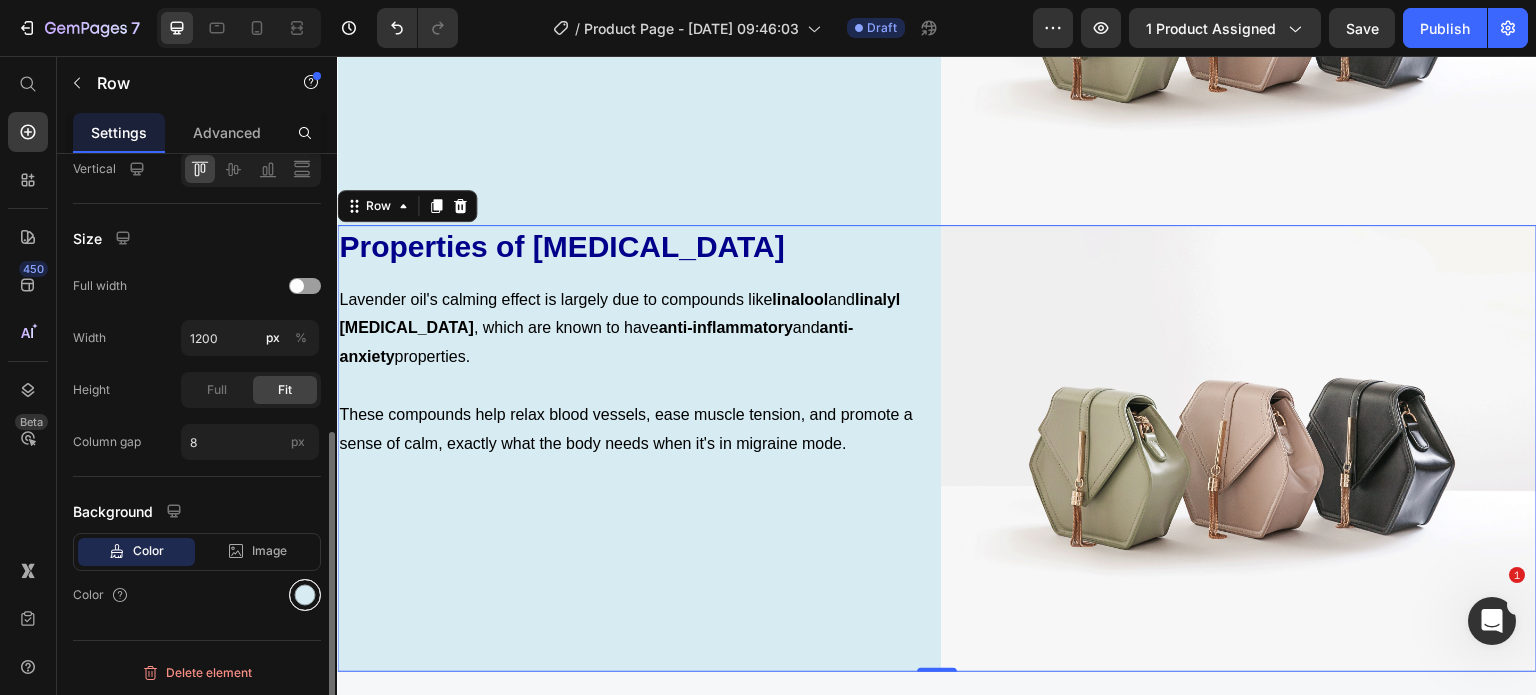 click at bounding box center (305, 595) 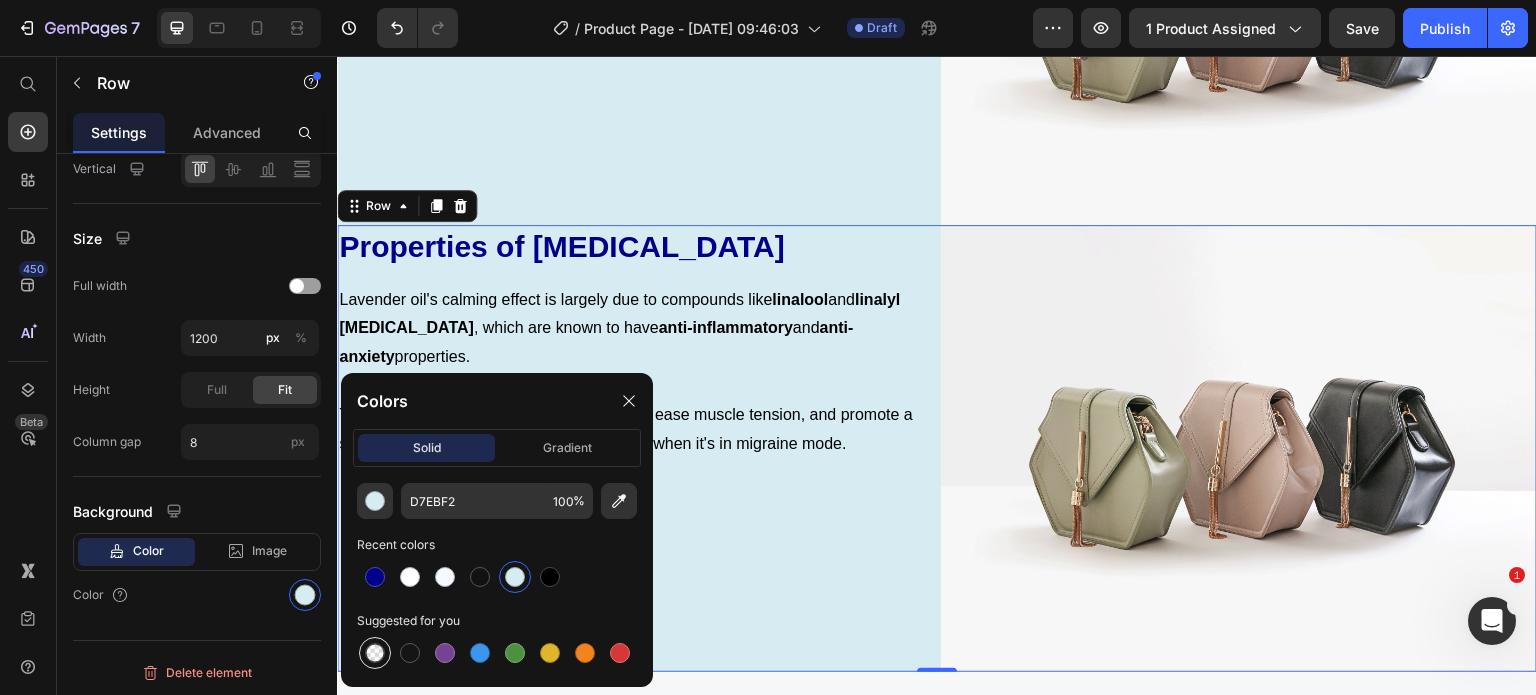click at bounding box center (375, 653) 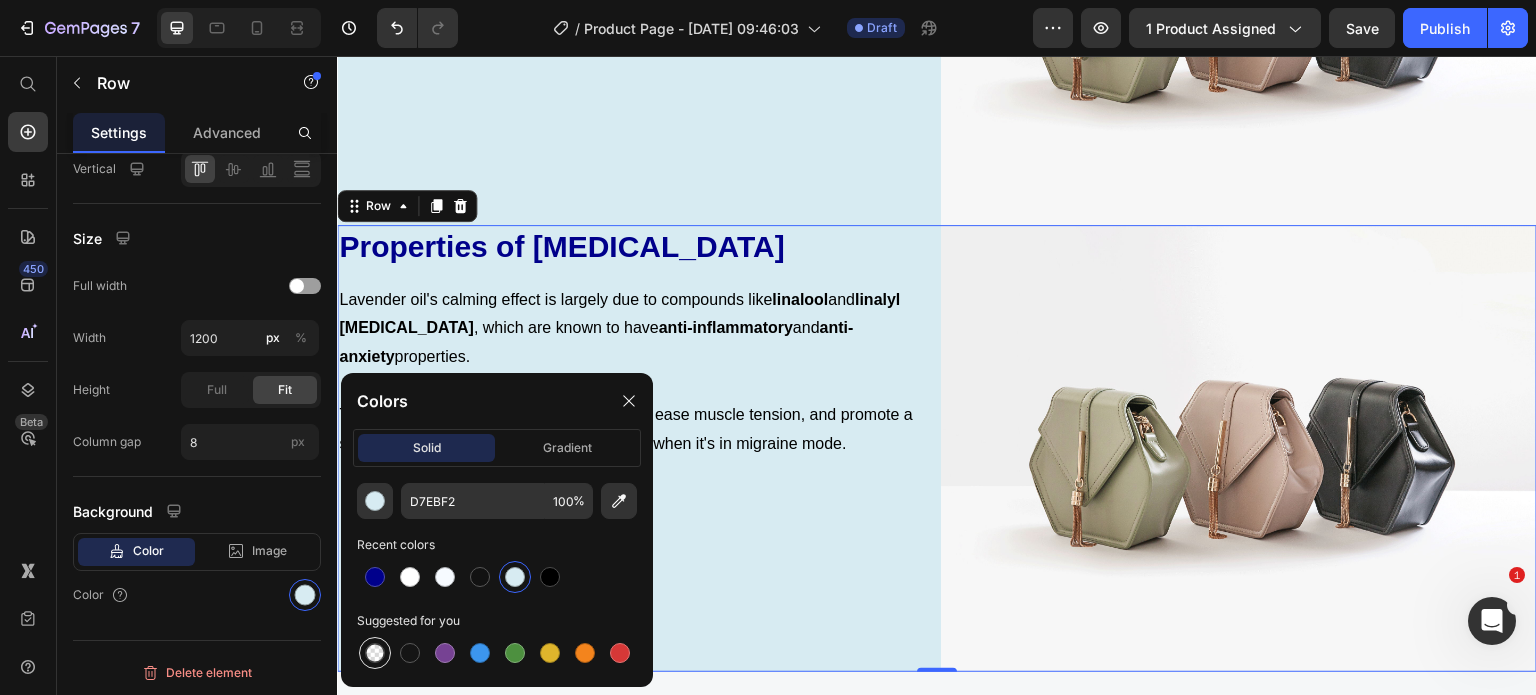 type on "000000" 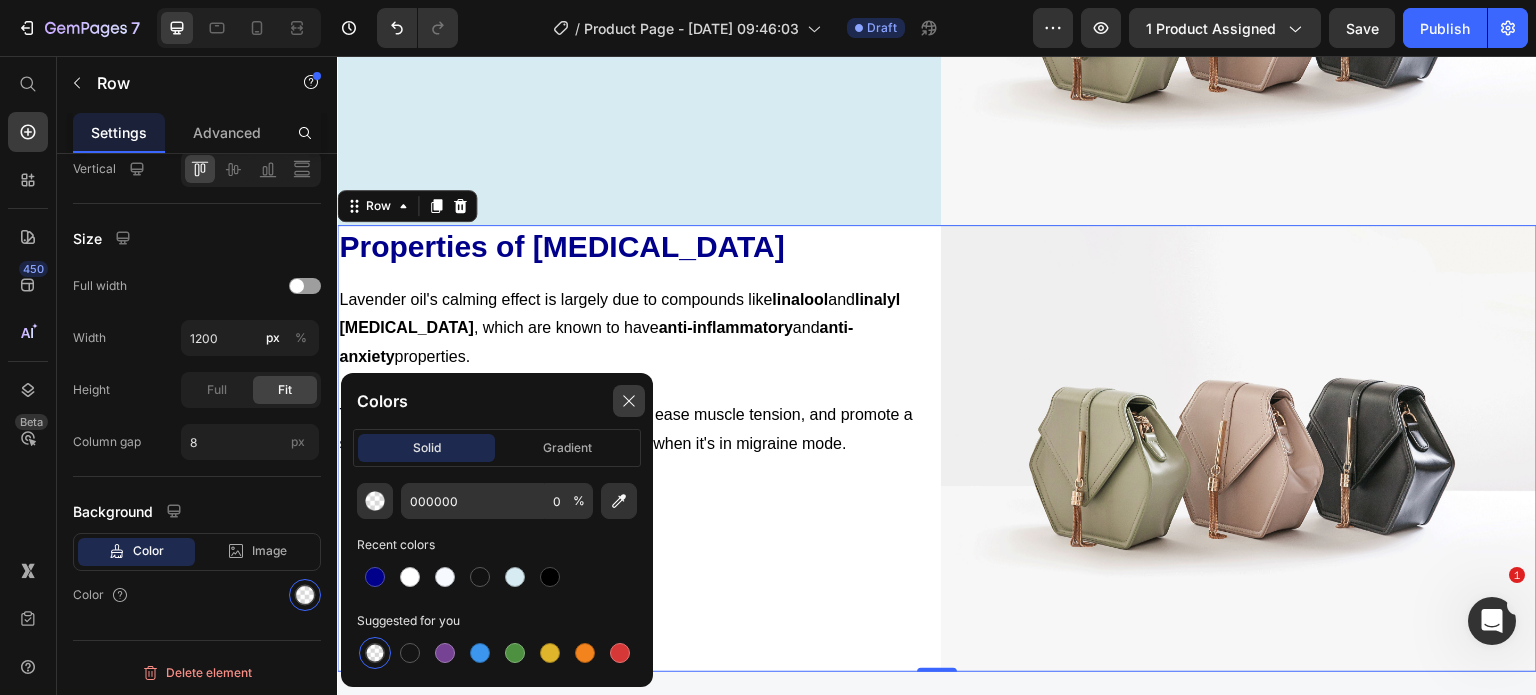 click at bounding box center (629, 401) 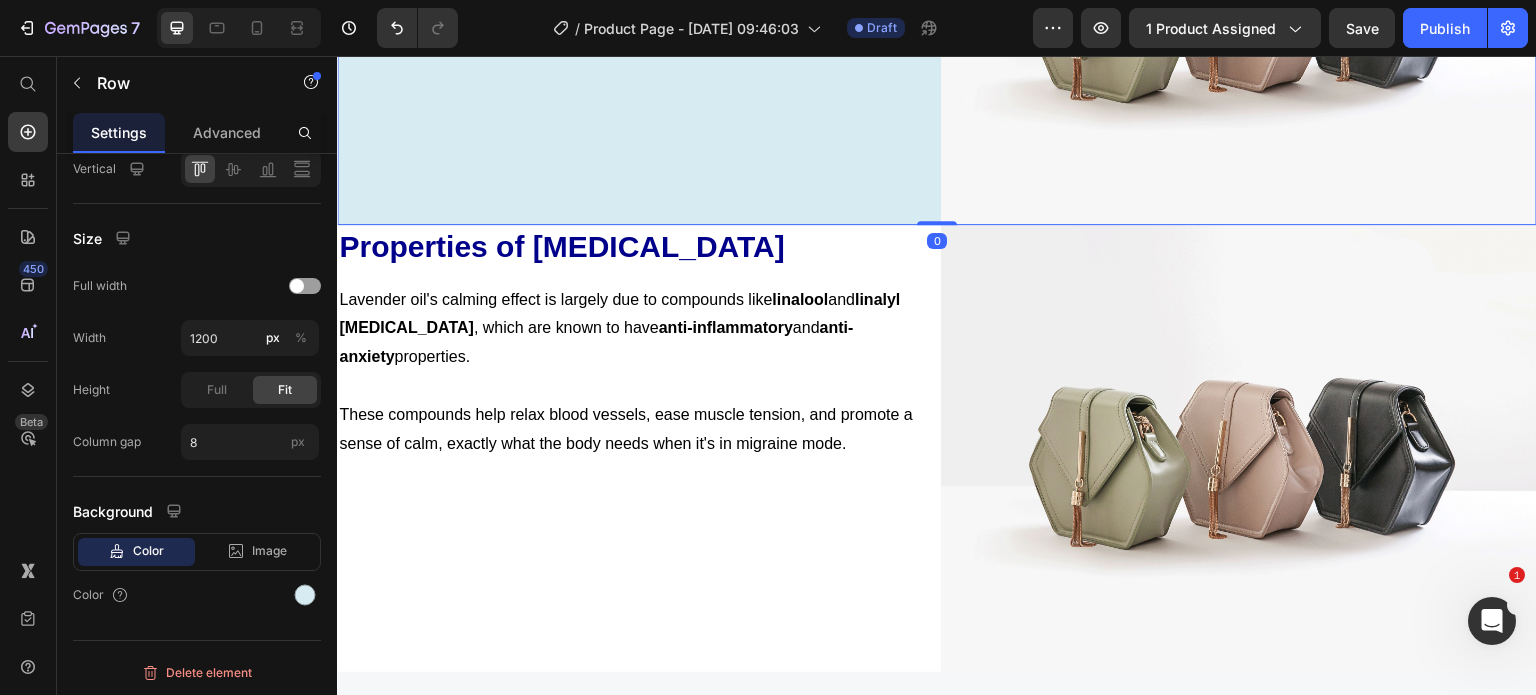 click on "Properties of Lavender Oil Heading Lavender oil's calming effect is largely due to compounds like  linalool  and  linalyl acetate , which are known to have  anti-inflammatory  and  anti-anxiety  properties. These compounds help relax blood vessels, ease muscle tension, and promote a sense of calm, exactly what the body needs when it's in migraine mode. Text Block" at bounding box center [635, 1] 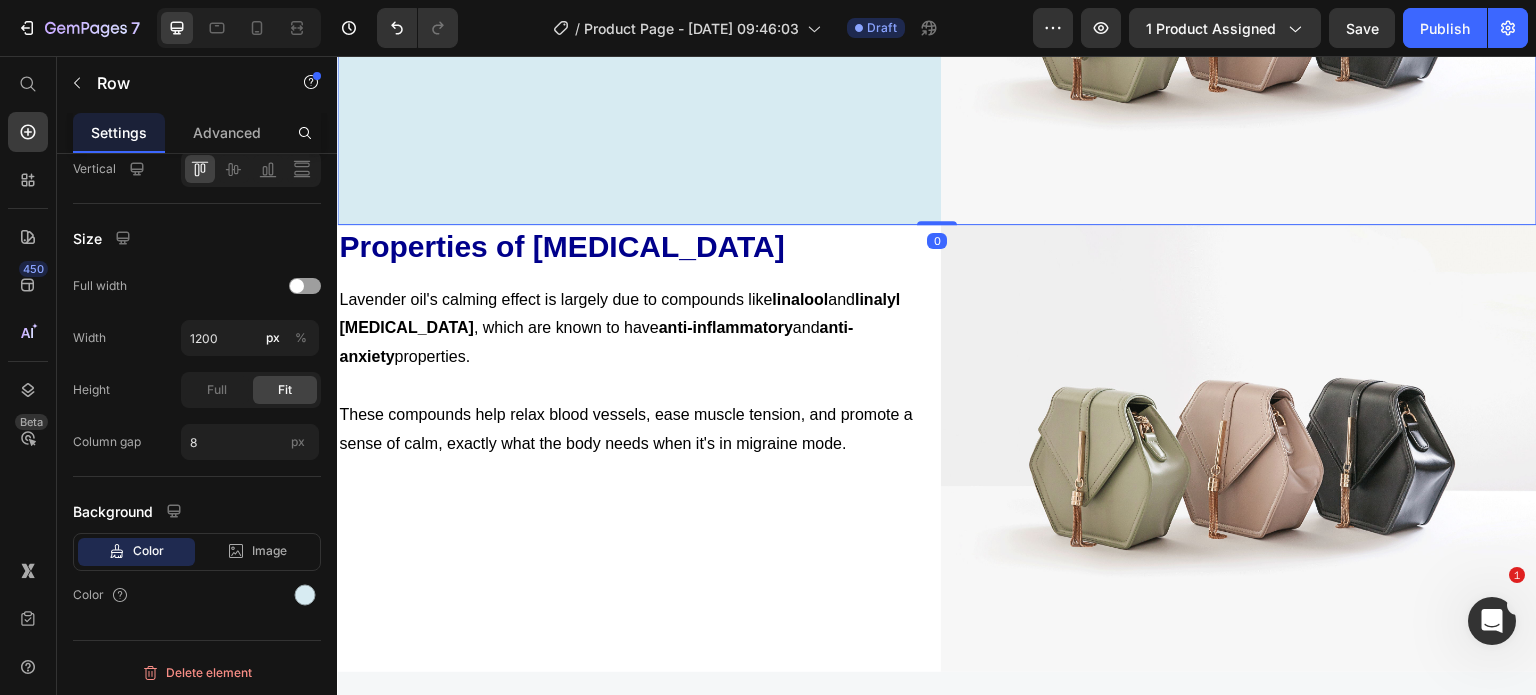scroll, scrollTop: 520, scrollLeft: 0, axis: vertical 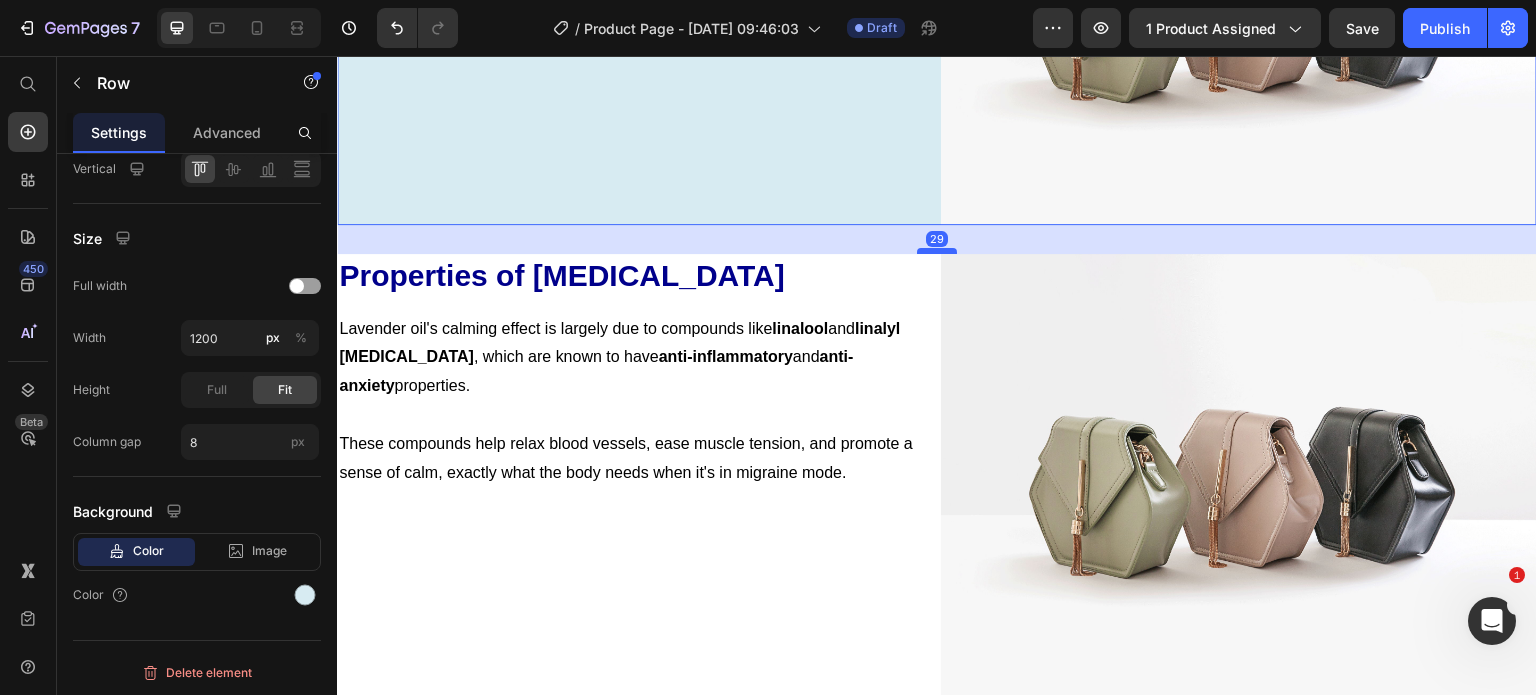 drag, startPoint x: 928, startPoint y: 205, endPoint x: 946, endPoint y: 235, distance: 34.98571 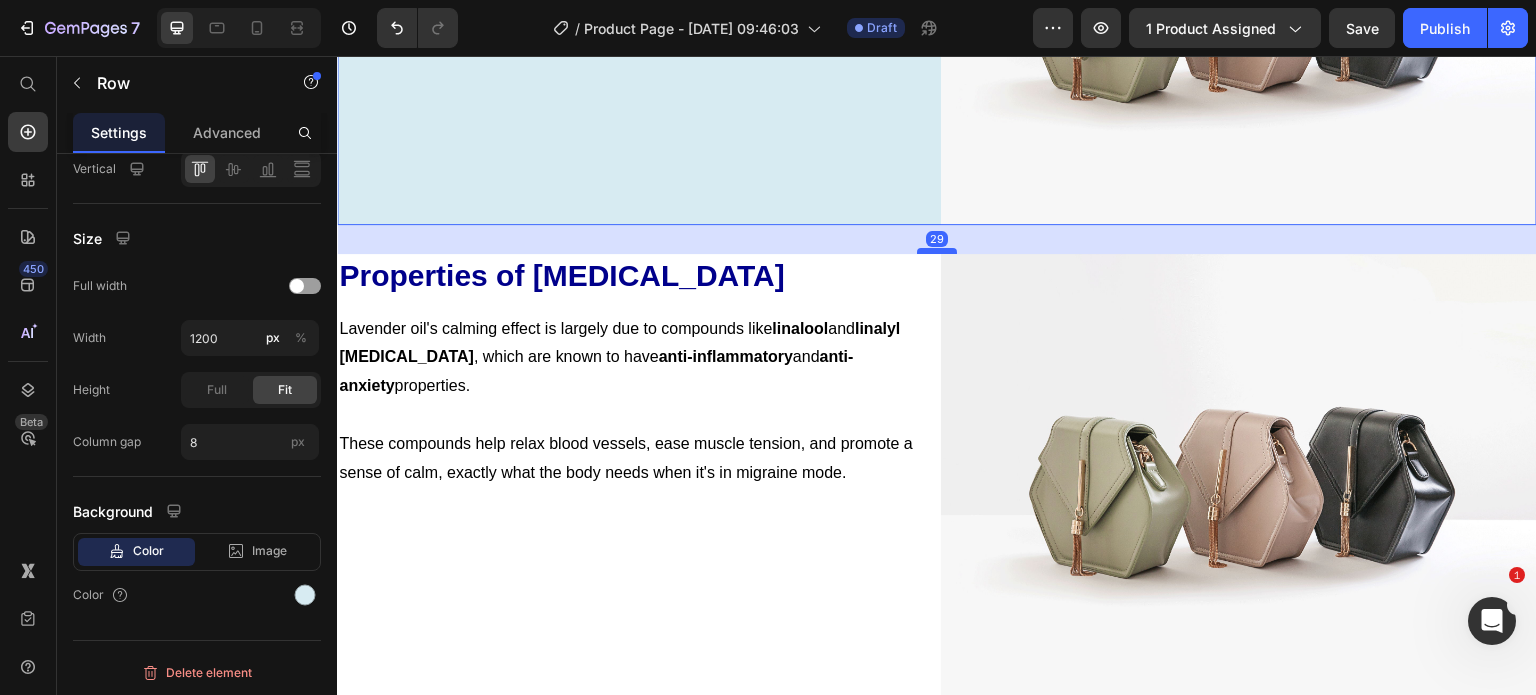 click at bounding box center (937, 251) 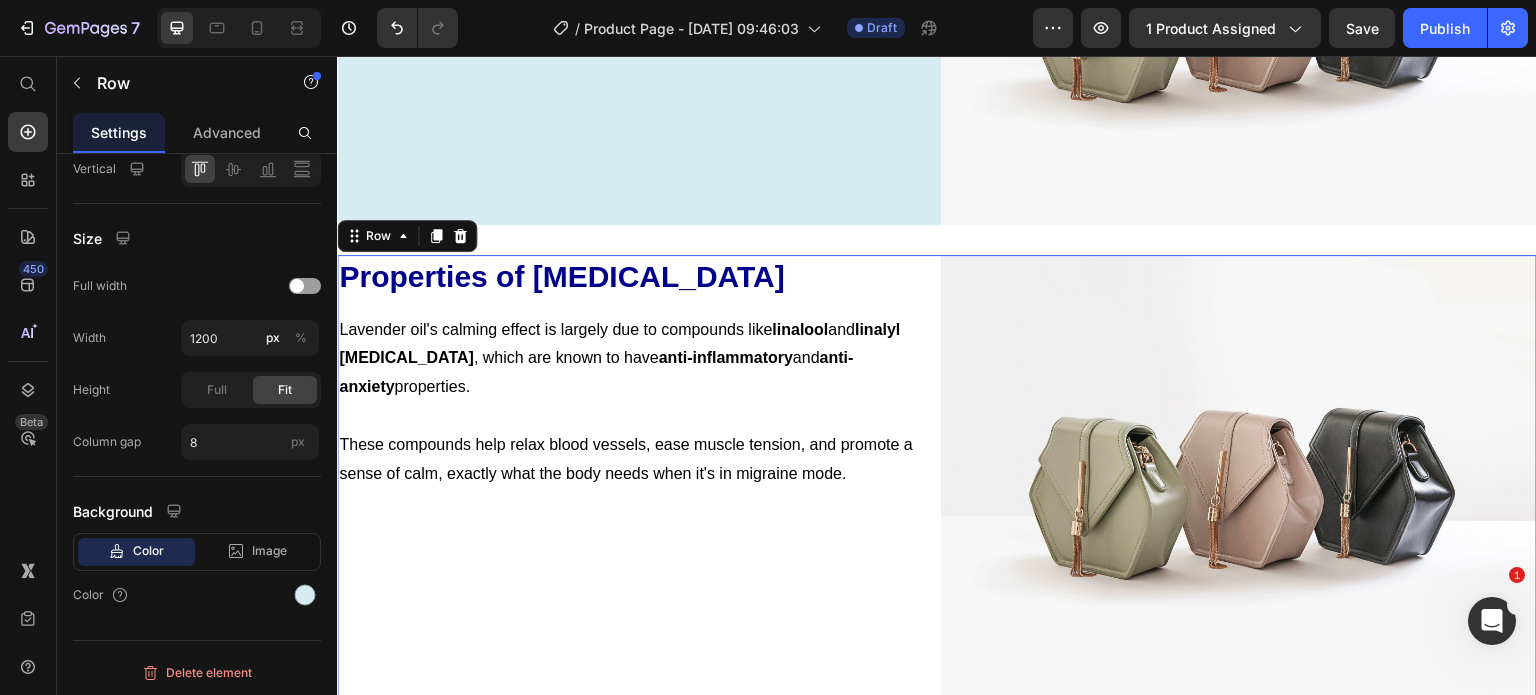 click on "Properties of Lavender Oil Heading Lavender oil's calming effect is largely due to compounds like  linalool  and  linalyl acetate , which are known to have  anti-inflammatory  and  anti-anxiety  properties.   These compounds help relax blood vessels, ease muscle tension, and promote a sense of calm, exactly what the body needs when it's in migraine mode. Text Block" at bounding box center [635, 478] 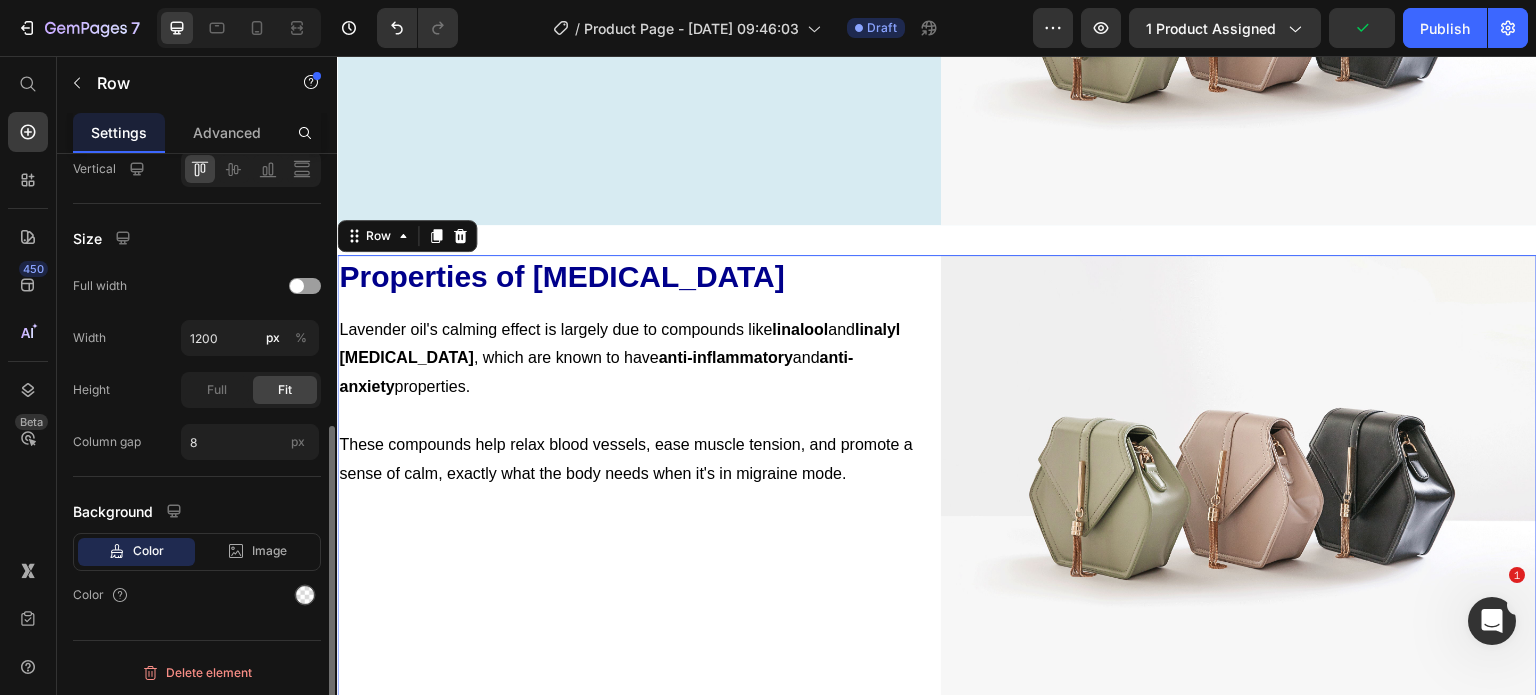 scroll, scrollTop: 0, scrollLeft: 0, axis: both 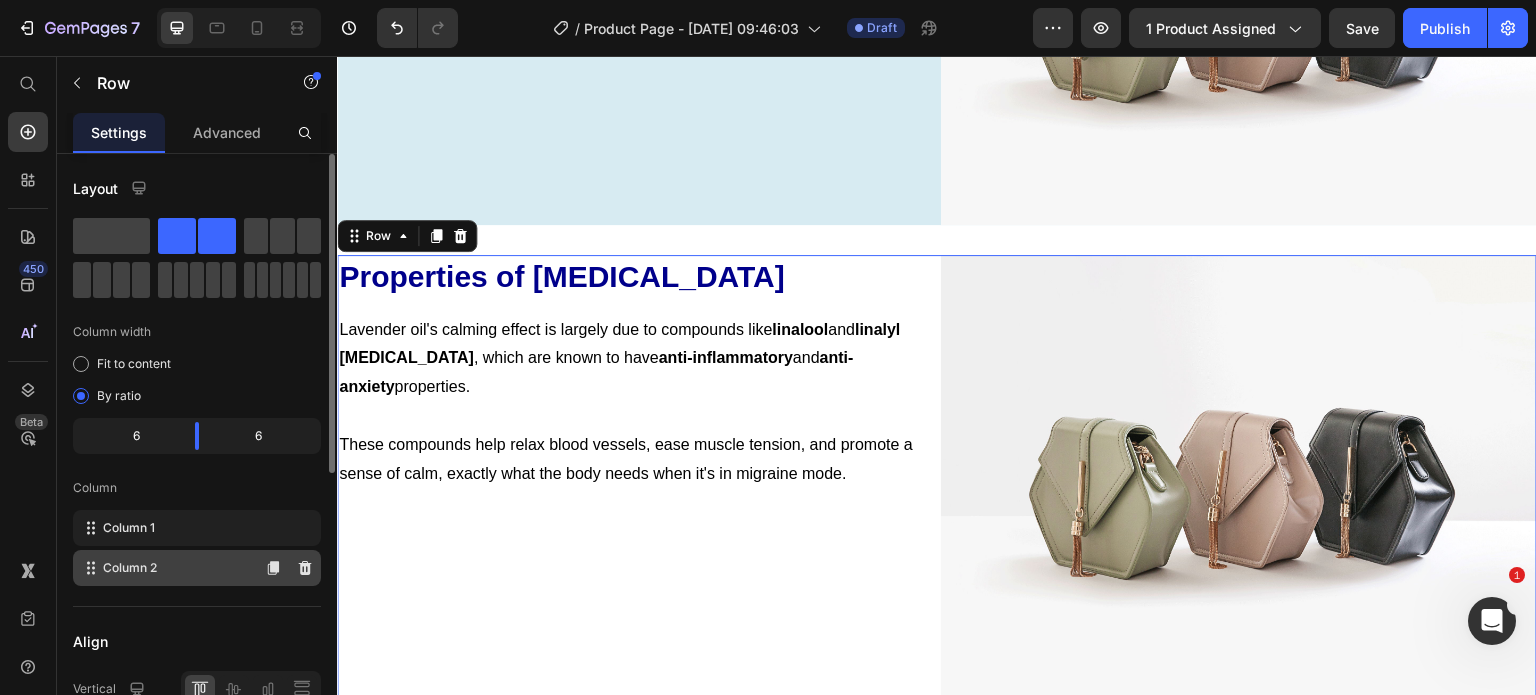 type 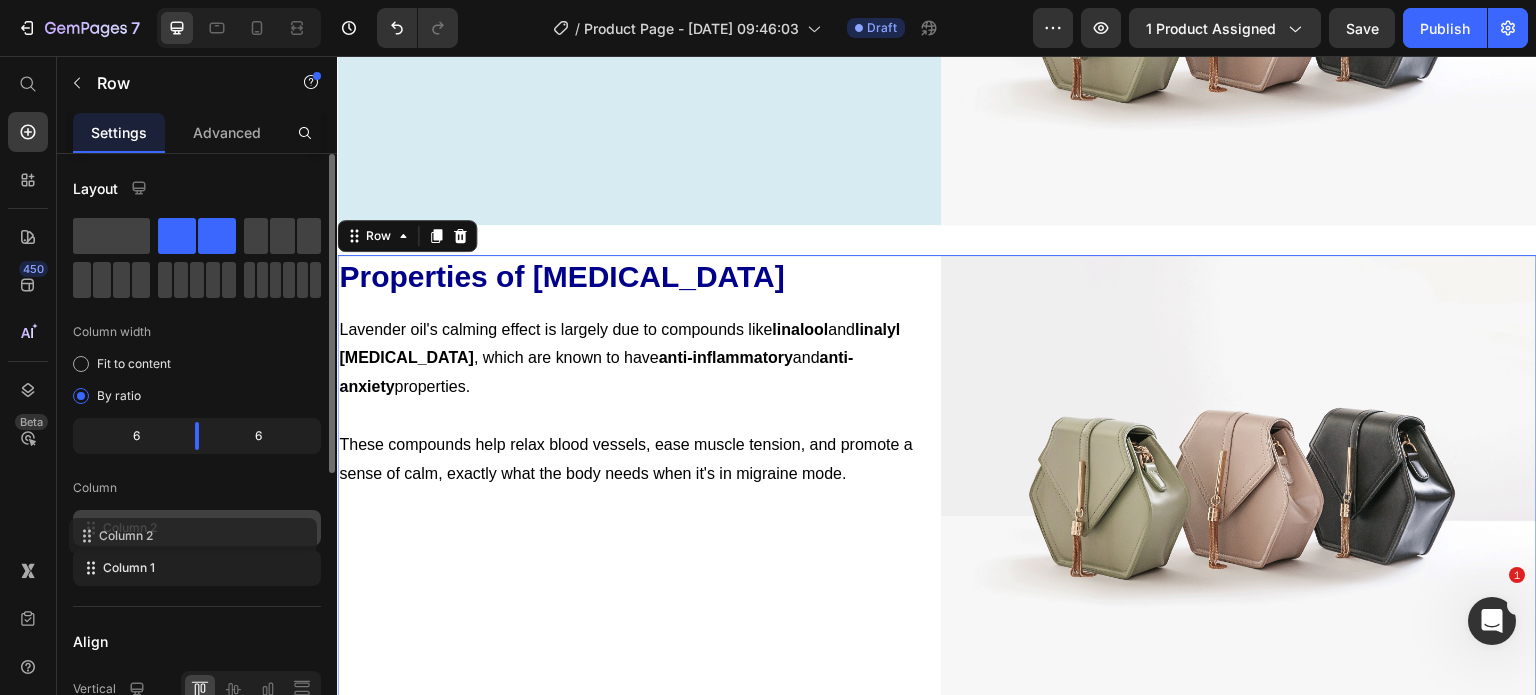 drag, startPoint x: 172, startPoint y: 563, endPoint x: 168, endPoint y: 527, distance: 36.221542 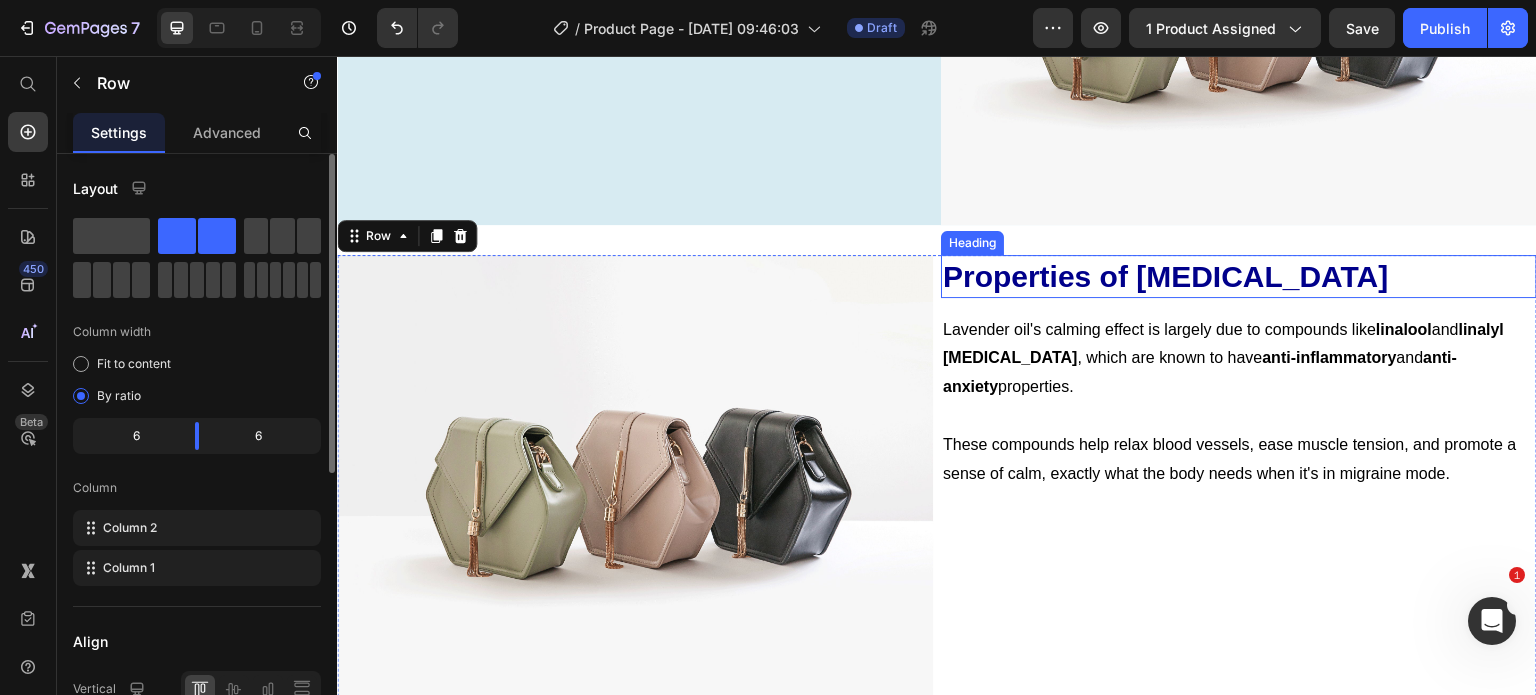 click on "Properties of Lavender Oil" at bounding box center (1239, 276) 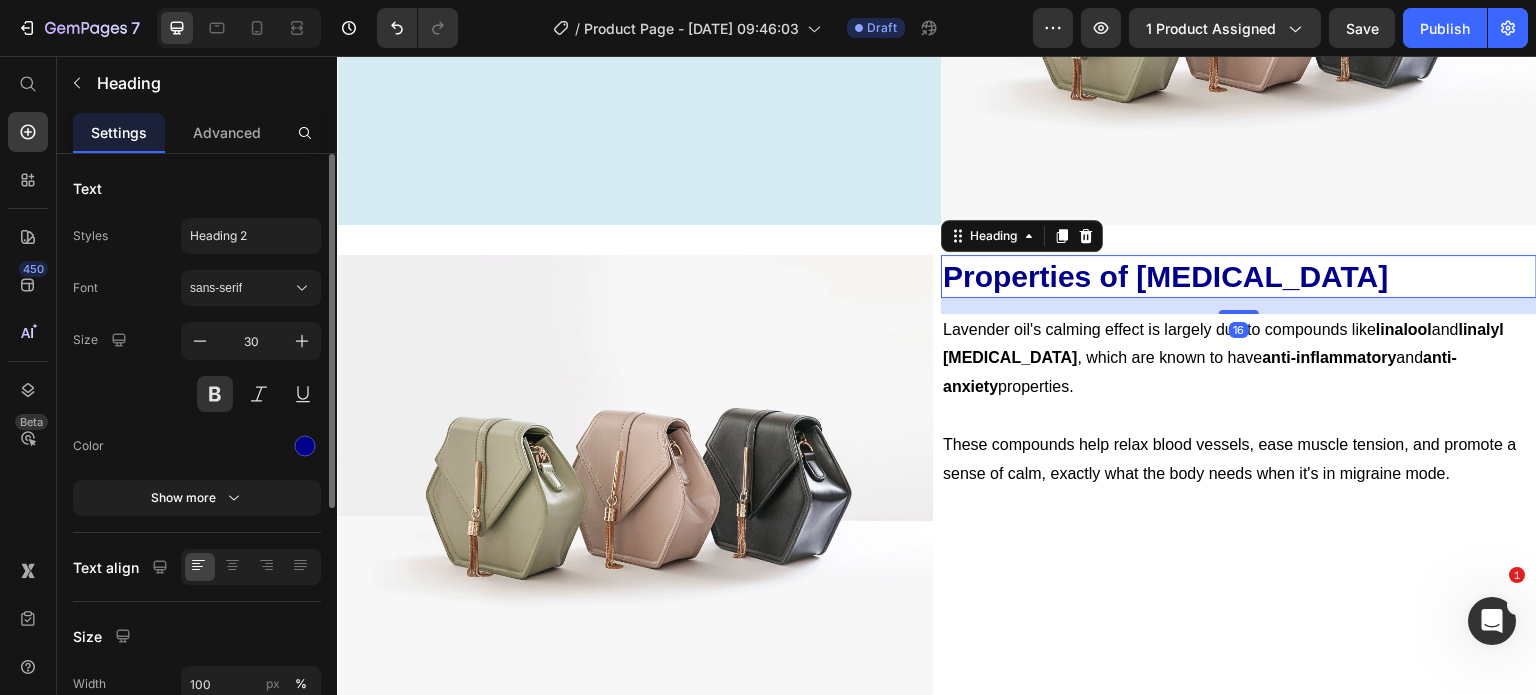 click on "Properties of Lavender Oil" at bounding box center [1239, 276] 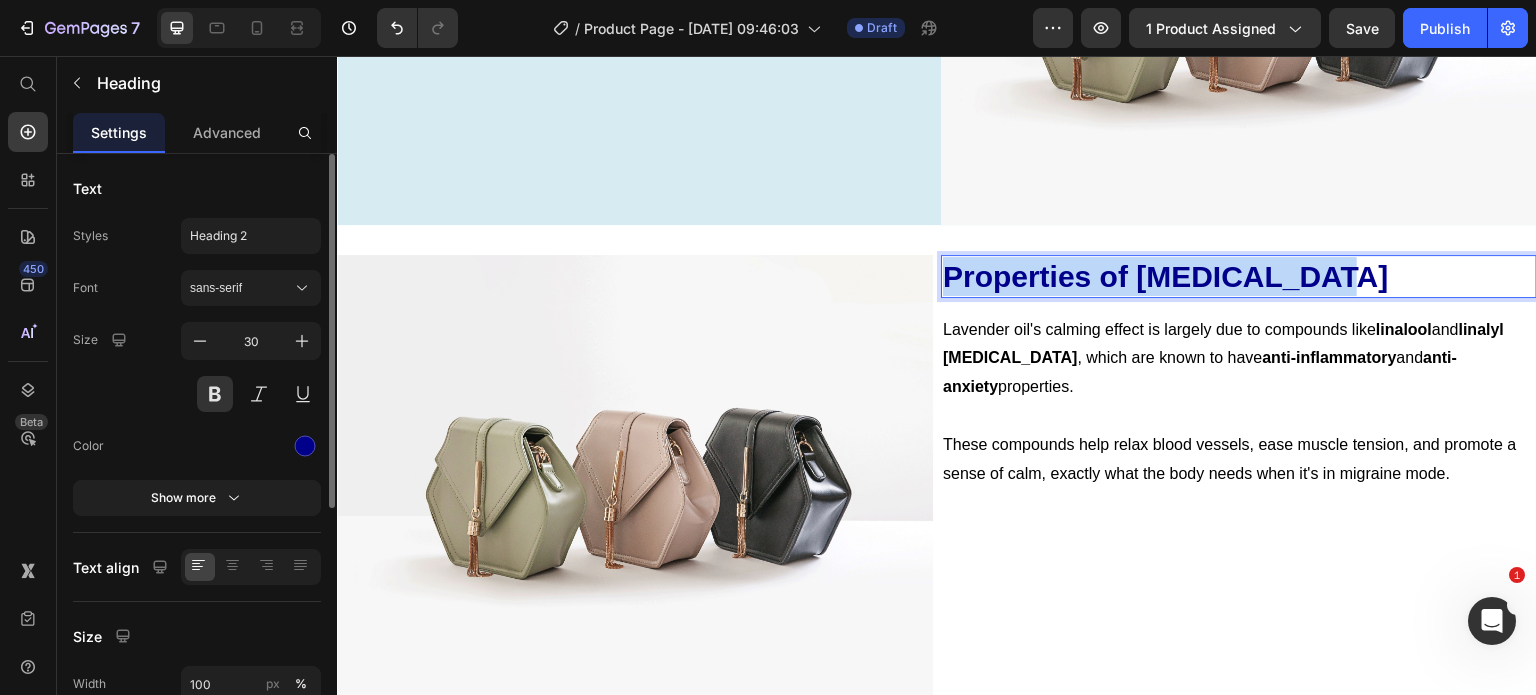 click on "Properties of Lavender Oil" at bounding box center (1239, 276) 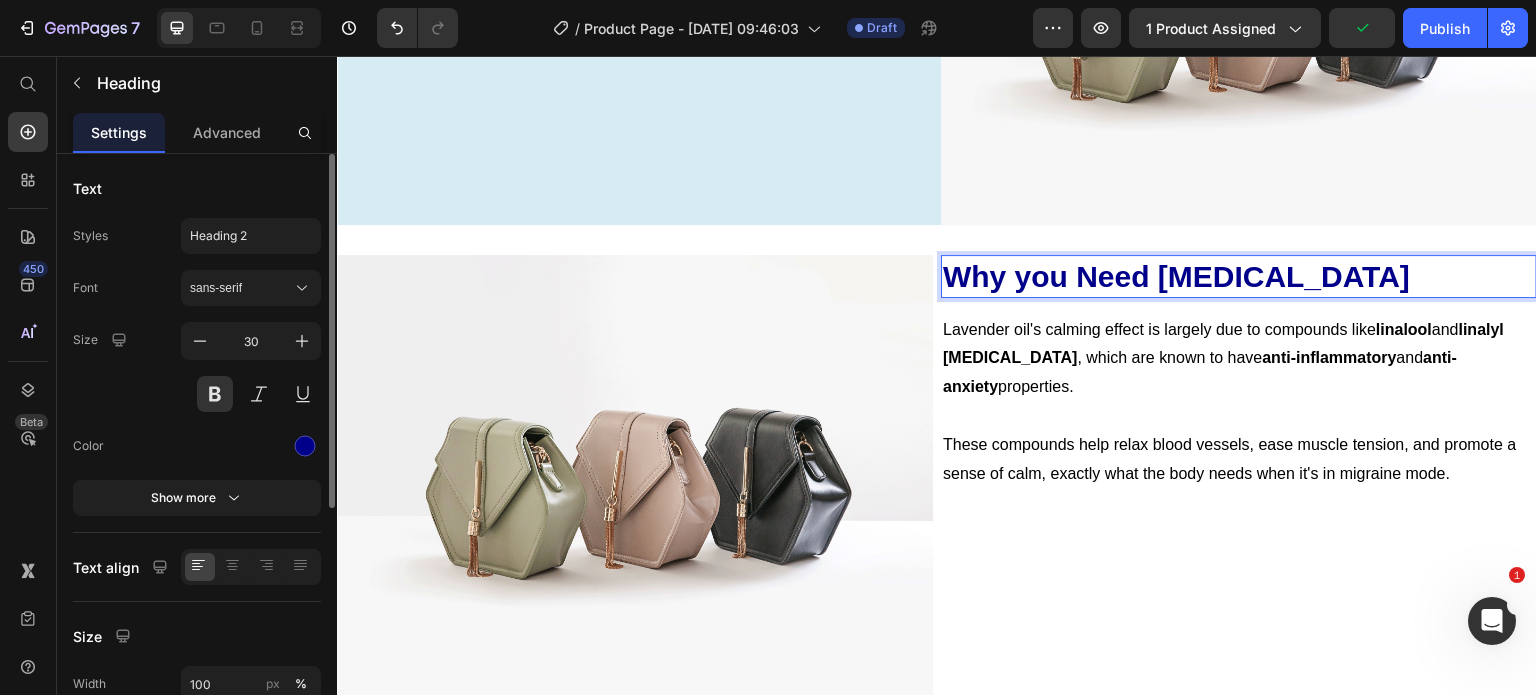 click on "Why you Need Lavender Oil" at bounding box center [1239, 276] 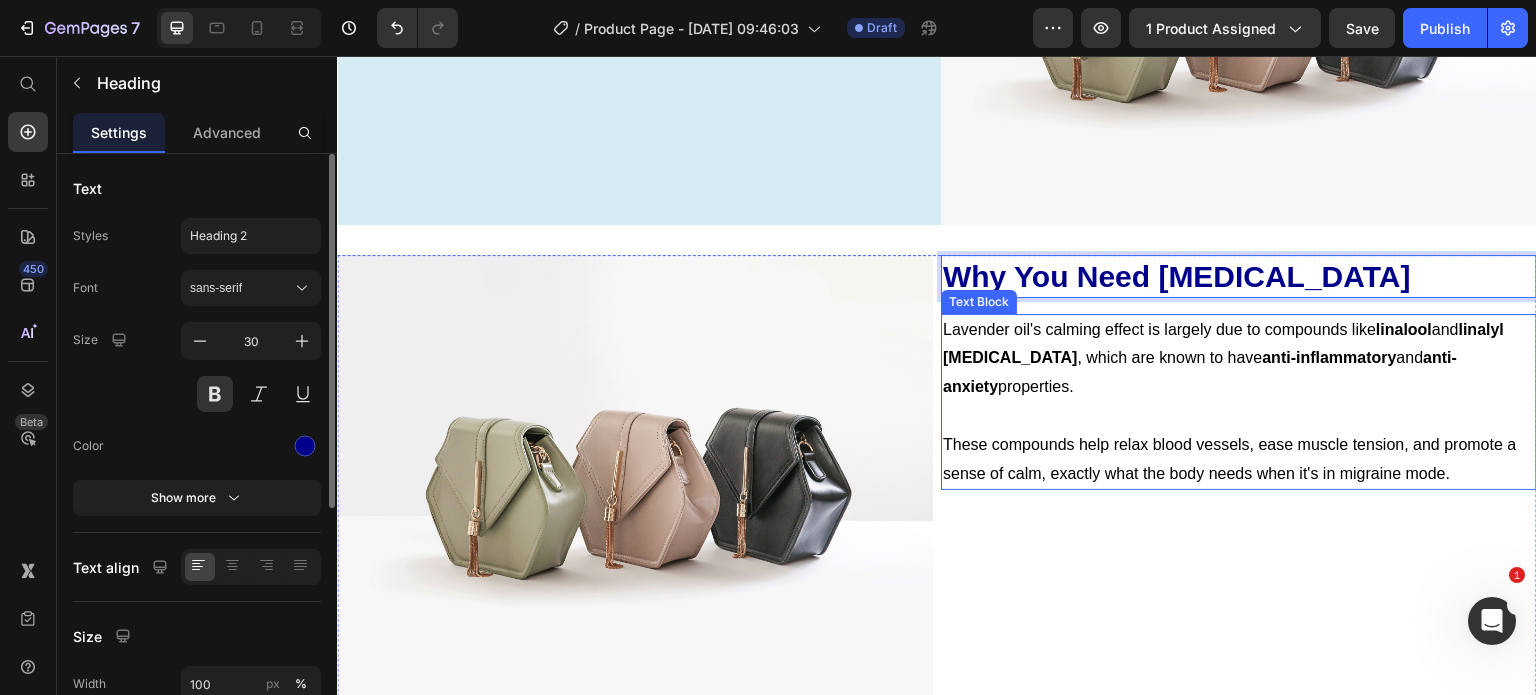 click on "Lavender oil's calming effect is largely due to compounds like  linalool  and  linalyl acetate , which are known to have  anti-inflammatory  and  anti-anxiety  properties." at bounding box center [1239, 359] 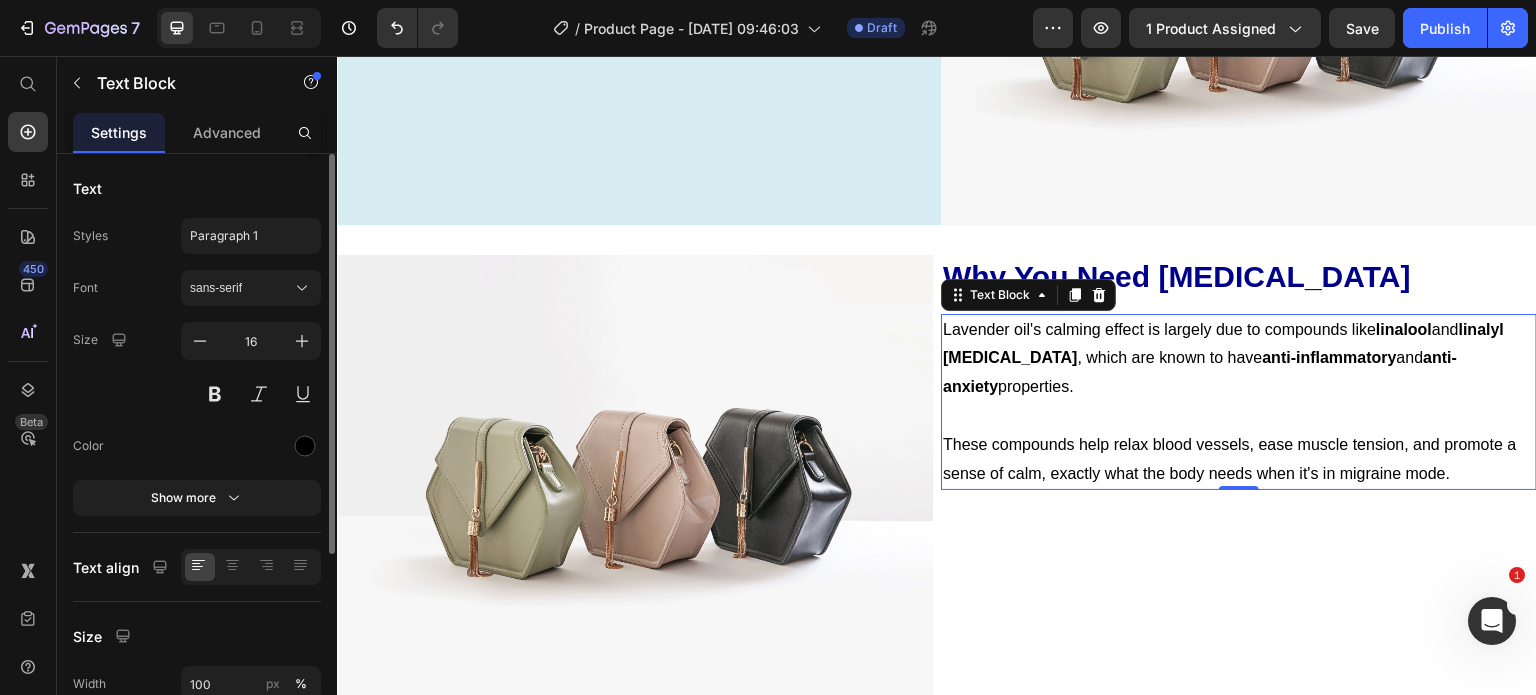 click on "Lavender oil's calming effect is largely due to compounds like  linalool  and  linalyl acetate , which are known to have  anti-inflammatory  and  anti-anxiety  properties." at bounding box center (1239, 359) 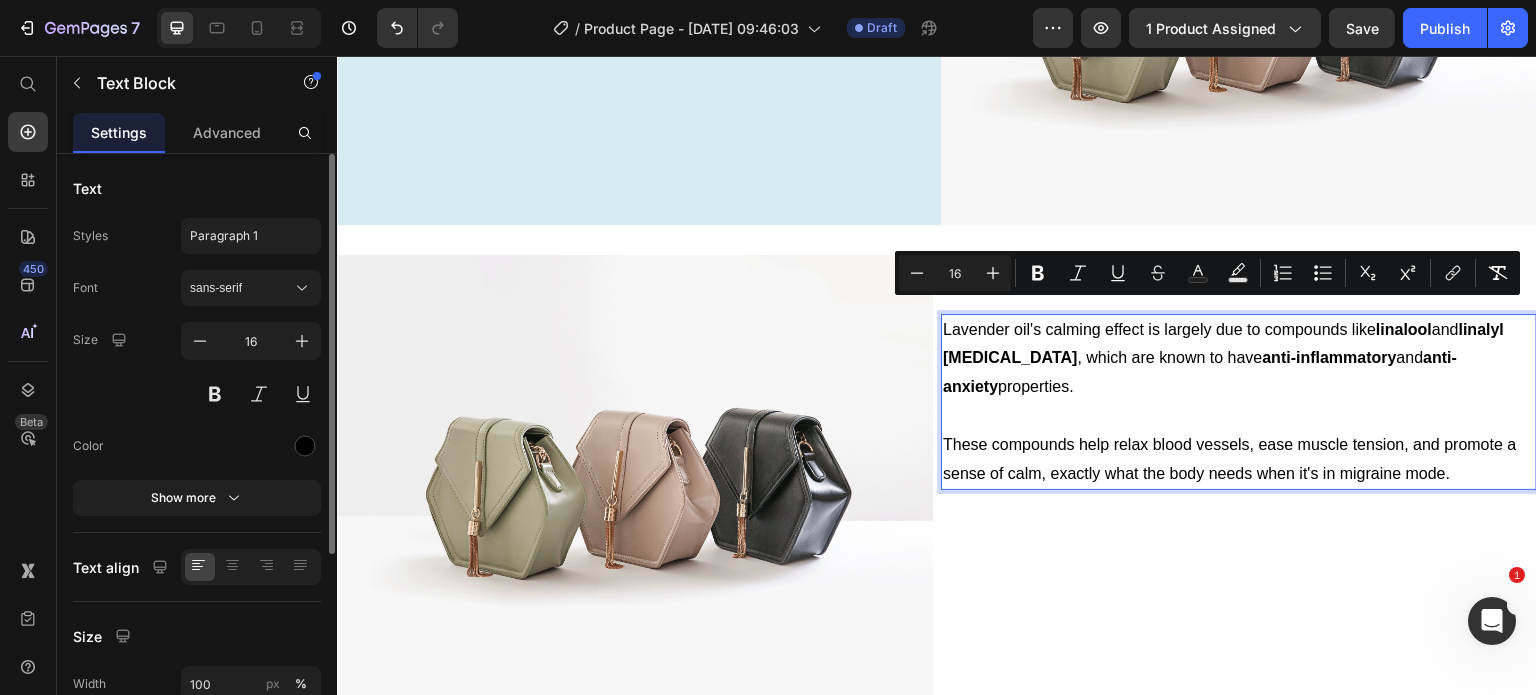 click on "These compounds help relax blood vessels, ease muscle tension, and promote a sense of calm, exactly what the body needs when it's in migraine mode." at bounding box center (1239, 460) 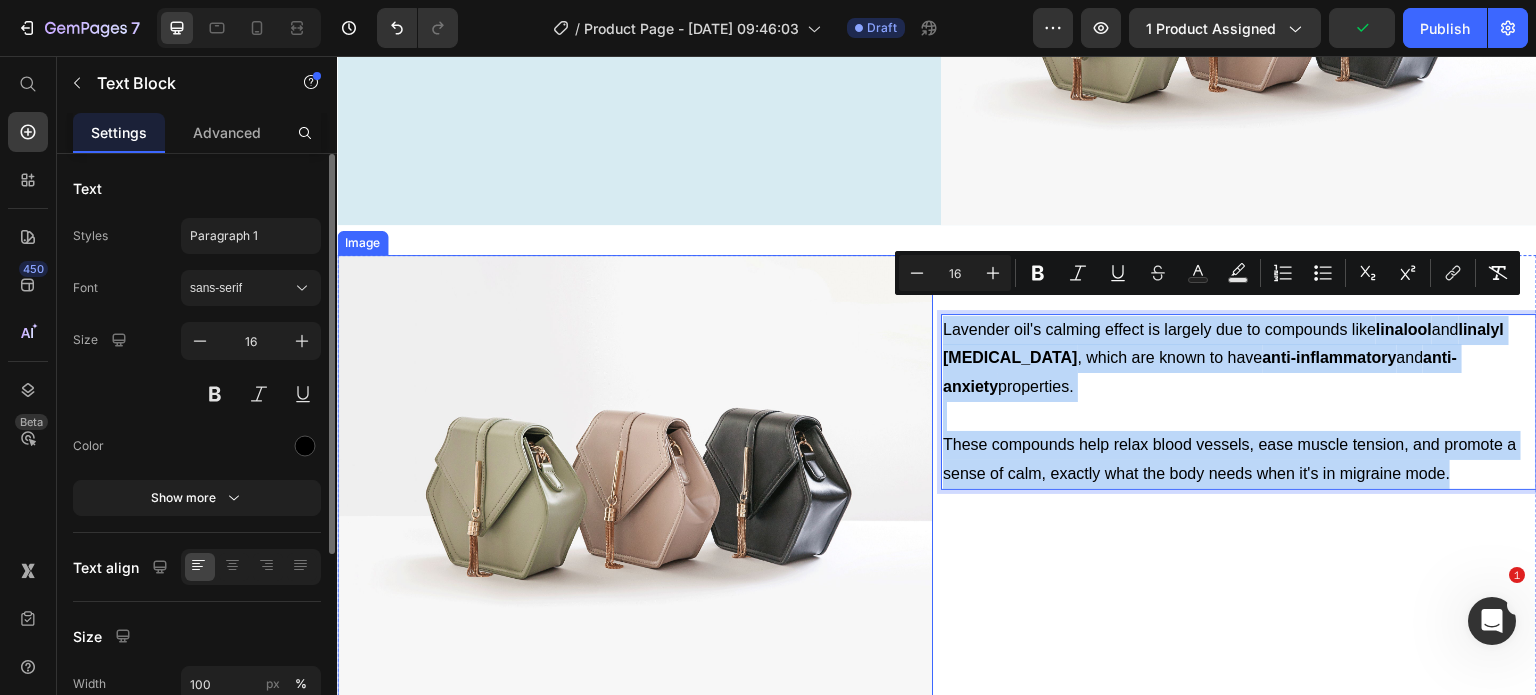 drag, startPoint x: 1459, startPoint y: 417, endPoint x: 913, endPoint y: 312, distance: 556.0045 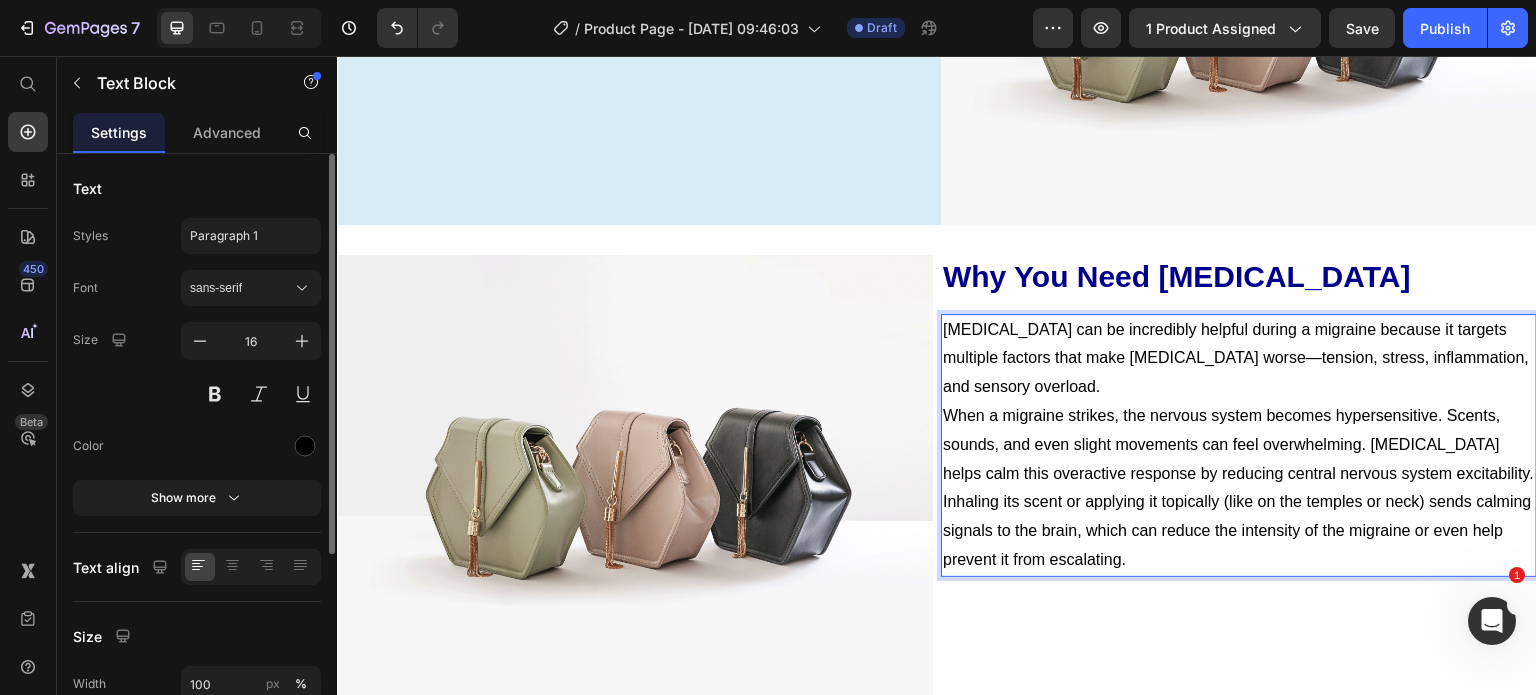 click on "Lavender oil can be incredibly helpful during a migraine because it targets multiple factors that make migraines worse—tension, stress, inflammation, and sensory overload." at bounding box center (1239, 359) 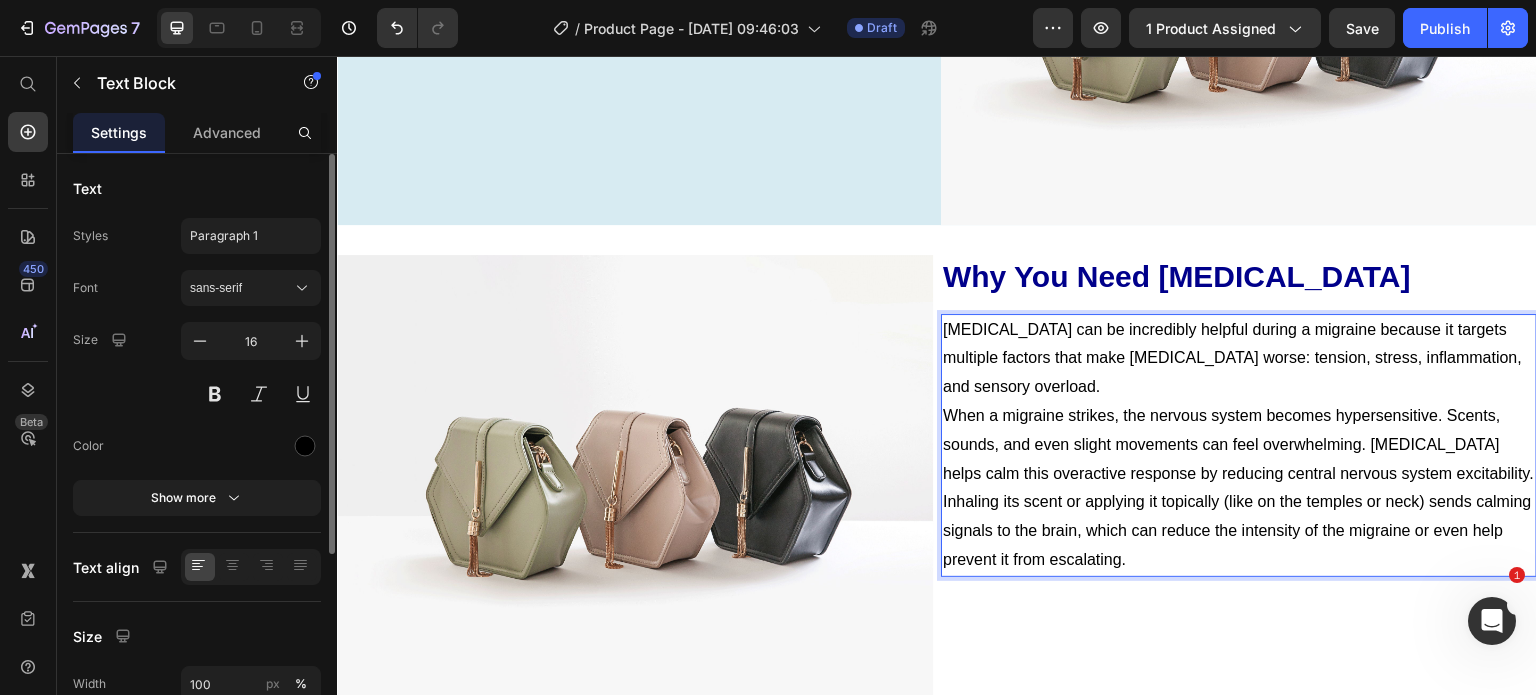 click on "Lavender oil can be incredibly helpful during a migraine because it targets multiple factors that make migraines worse: tension, stress, inflammation, and sensory overload." at bounding box center (1239, 359) 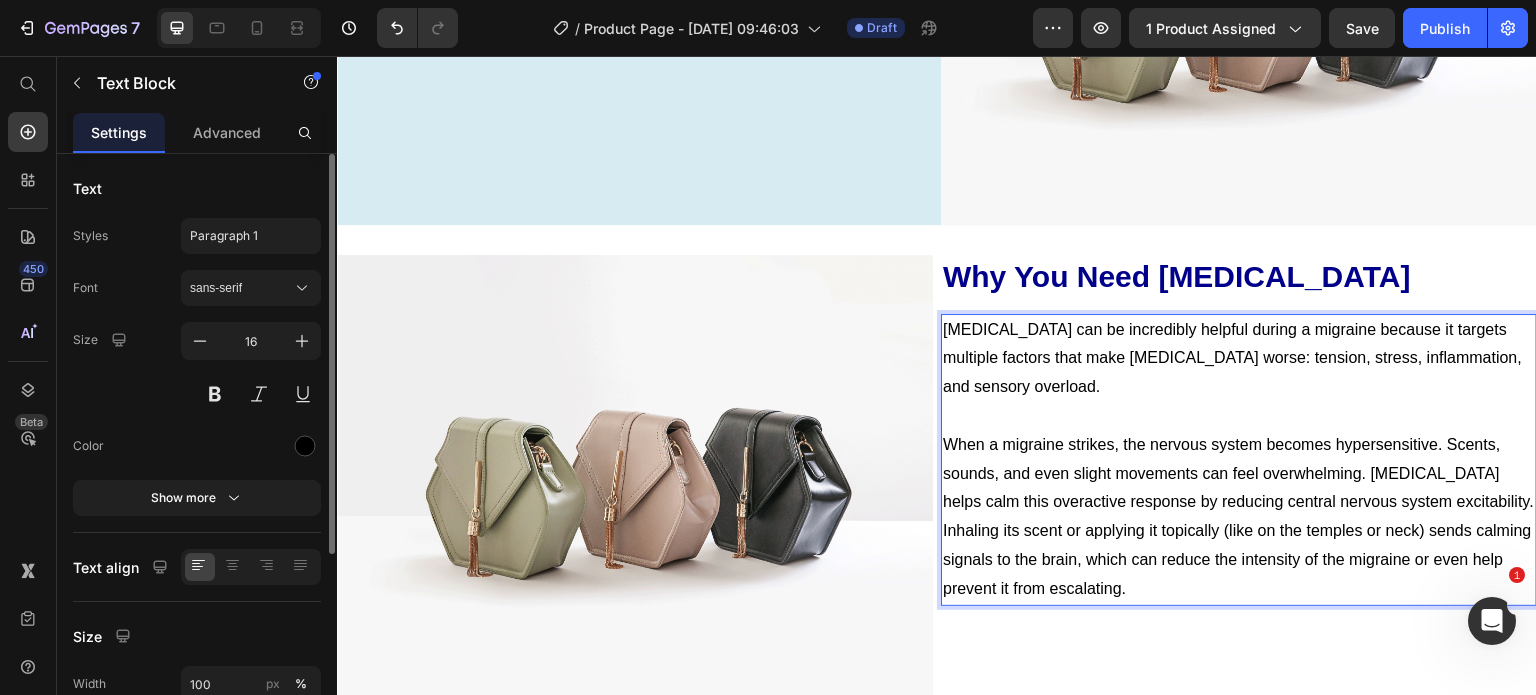 click on "When a migraine strikes, the nervous system becomes hypersensitive. Scents, sounds, and even slight movements can feel overwhelming. Lavender oil helps calm this overactive response by reducing central nervous system excitability. Inhaling its scent or applying it topically (like on the temples or neck) sends calming signals to the brain, which can reduce the intensity of the migraine or even help prevent it from escalating." at bounding box center (1239, 517) 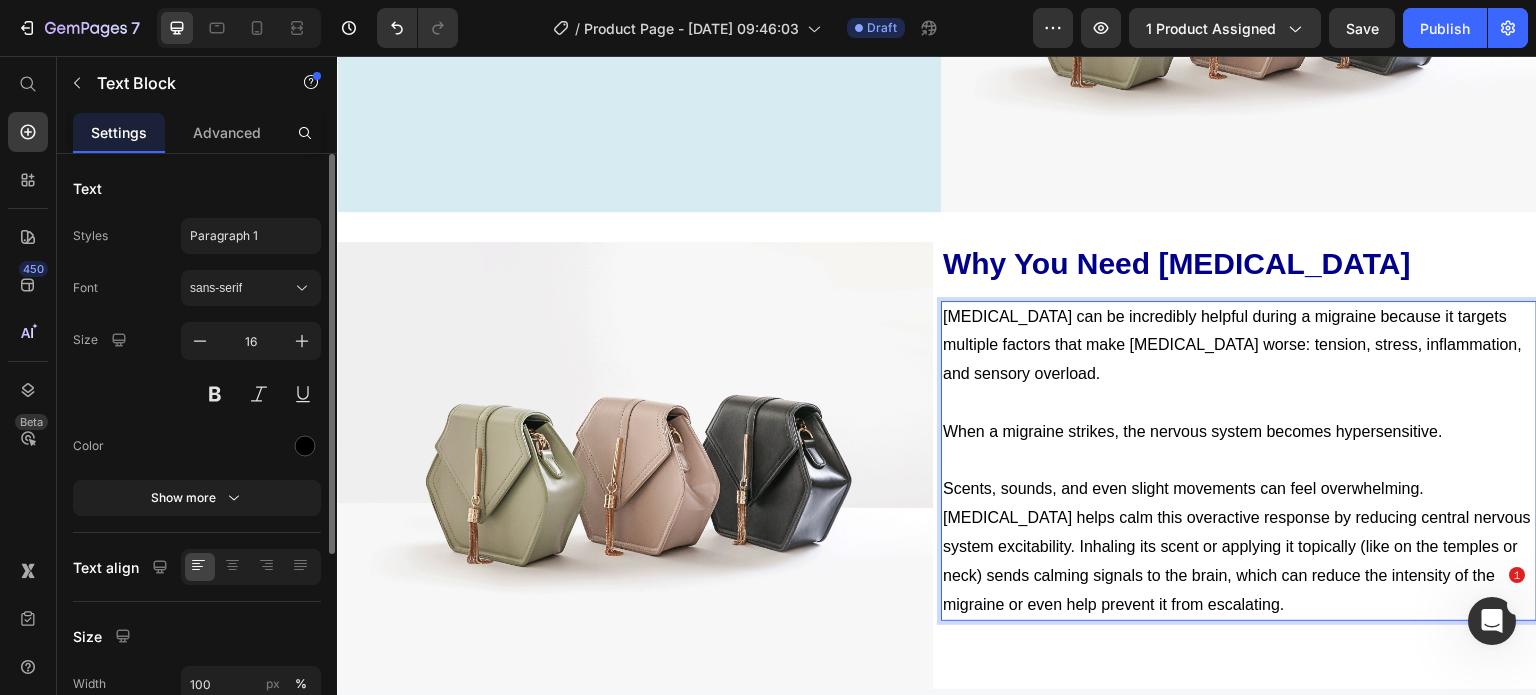 scroll, scrollTop: 1337, scrollLeft: 0, axis: vertical 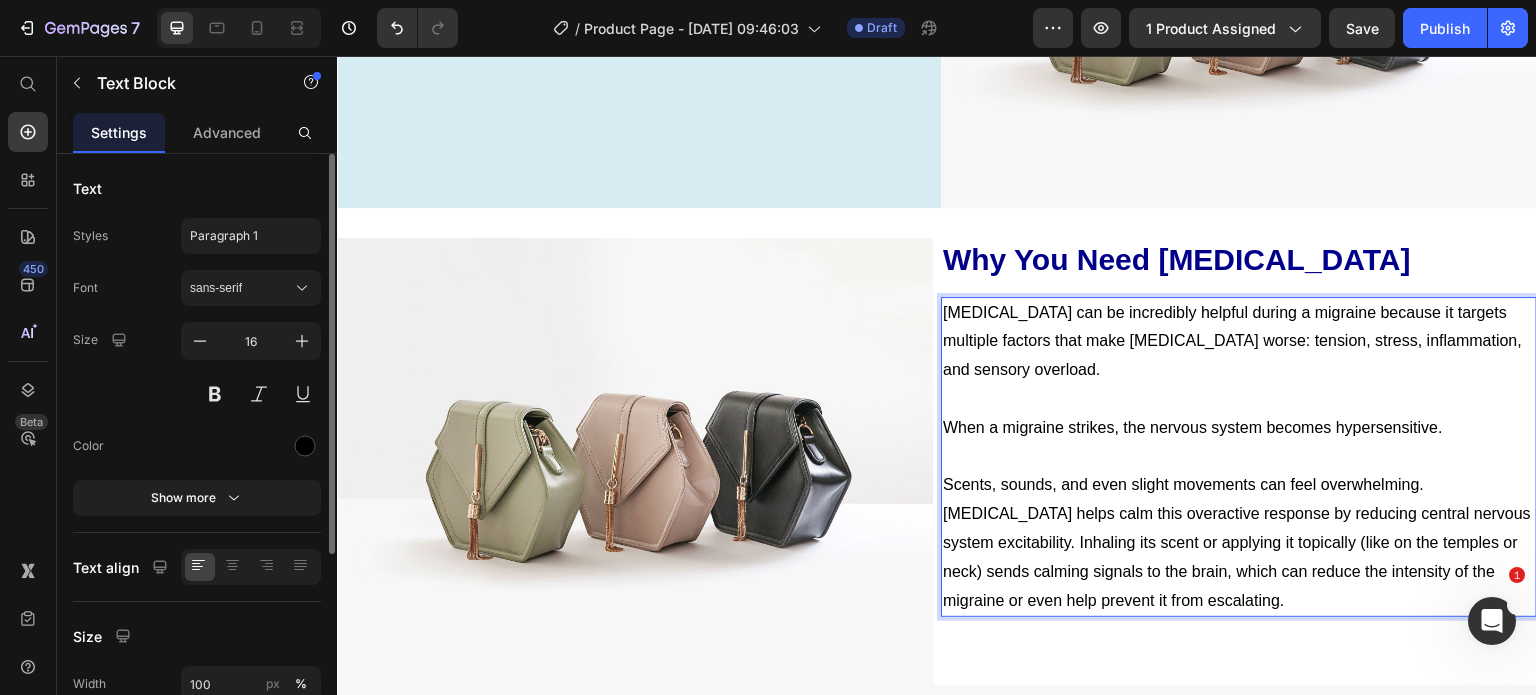 click on "Scents, sounds, and even slight movements can feel overwhelming. Lavender oil helps calm this overactive response by reducing central nervous system excitability. Inhaling its scent or applying it topically (like on the temples or neck) sends calming signals to the brain, which can reduce the intensity of the migraine or even help prevent it from escalating." at bounding box center (1239, 543) 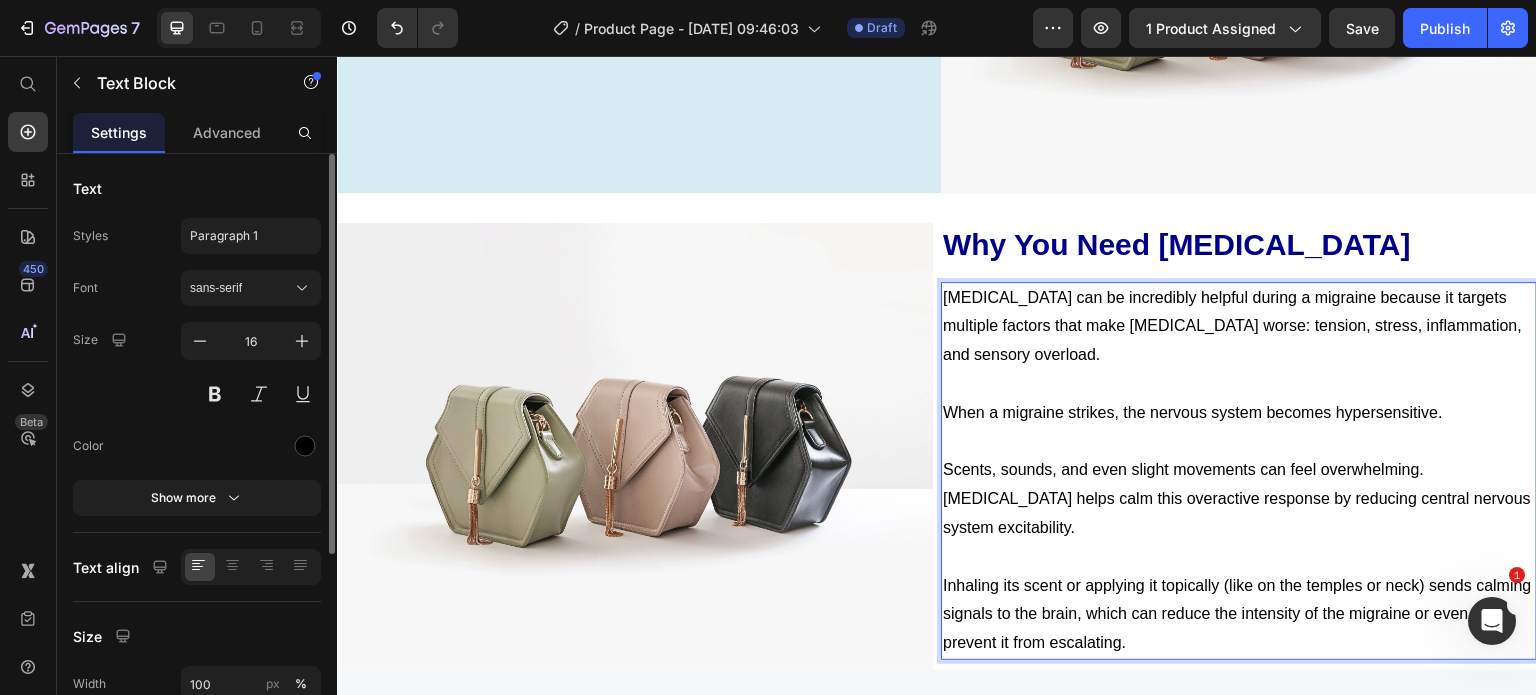 scroll, scrollTop: 1362, scrollLeft: 0, axis: vertical 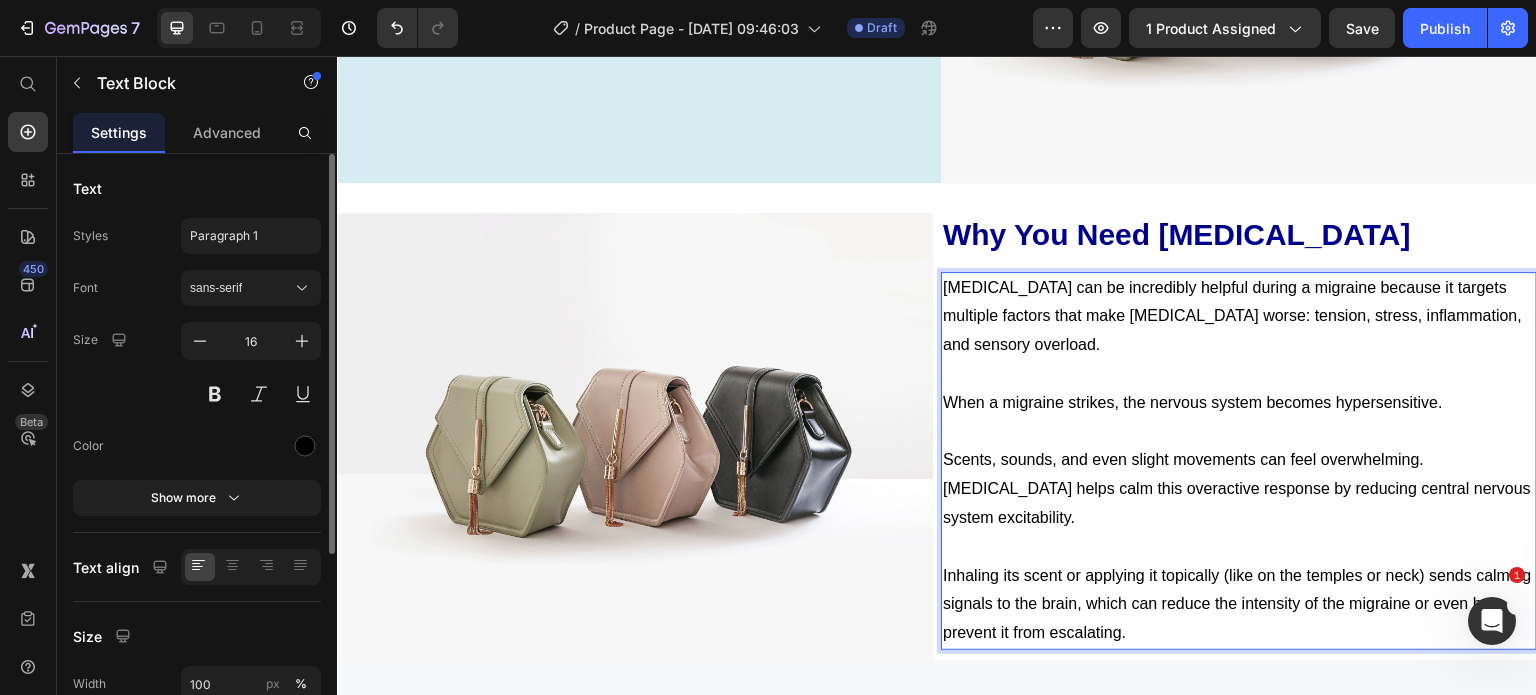 click on "Inhaling its scent or applying it topically (like on the temples or neck) sends calming signals to the brain, which can reduce the intensity of the migraine or even help prevent it from escalating." at bounding box center [1239, 605] 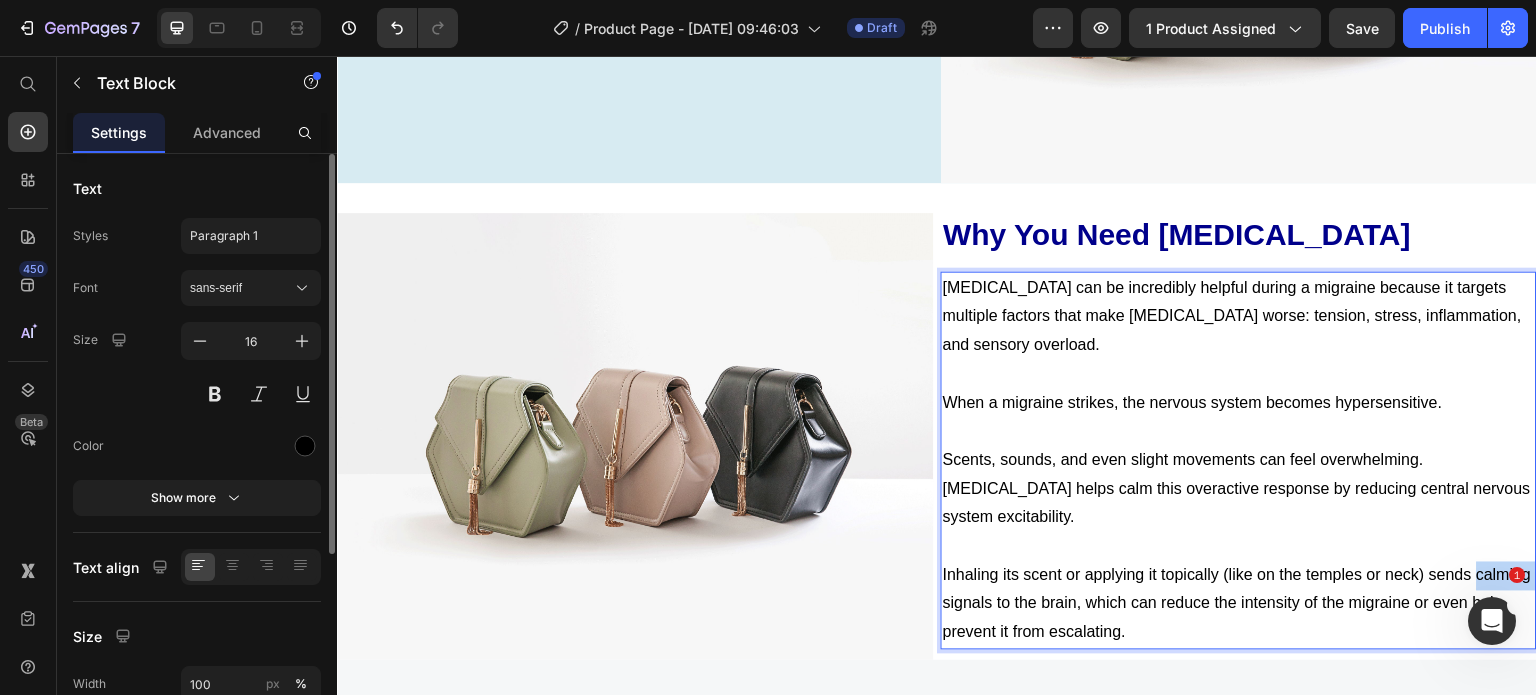 click on "Inhaling its scent or applying it topically (like on the temples or neck) sends calming signals to the brain, which can reduce the intensity of the migraine or even help prevent it from escalating." at bounding box center [1239, 605] 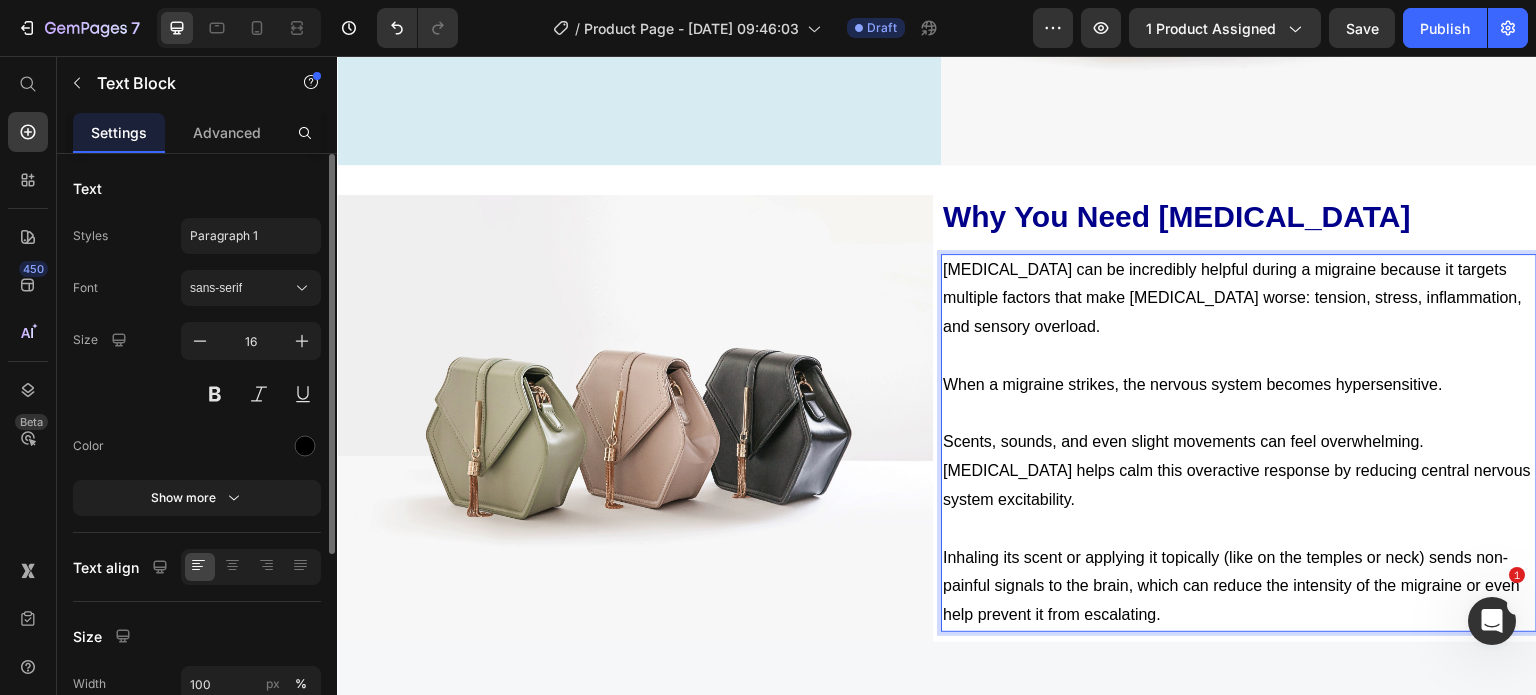 scroll, scrollTop: 1380, scrollLeft: 0, axis: vertical 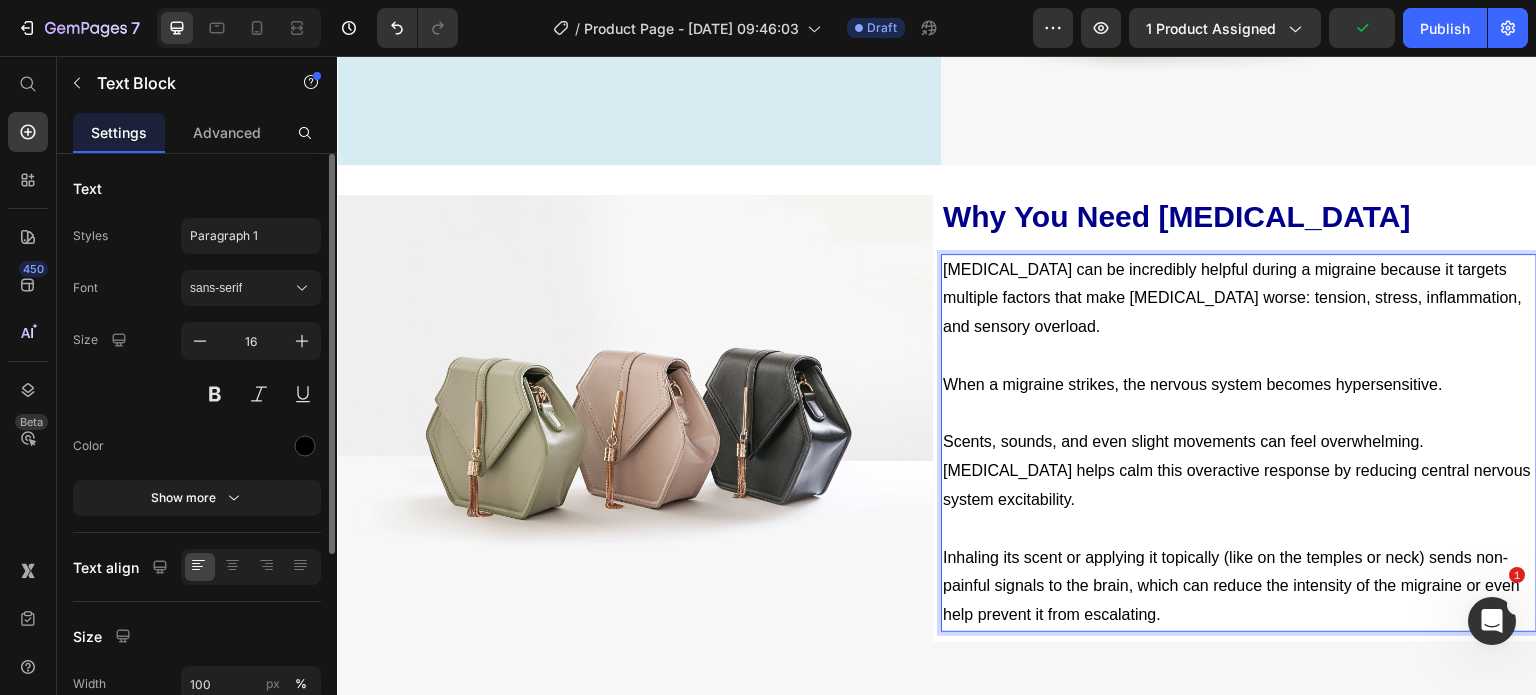 click at bounding box center (1239, 529) 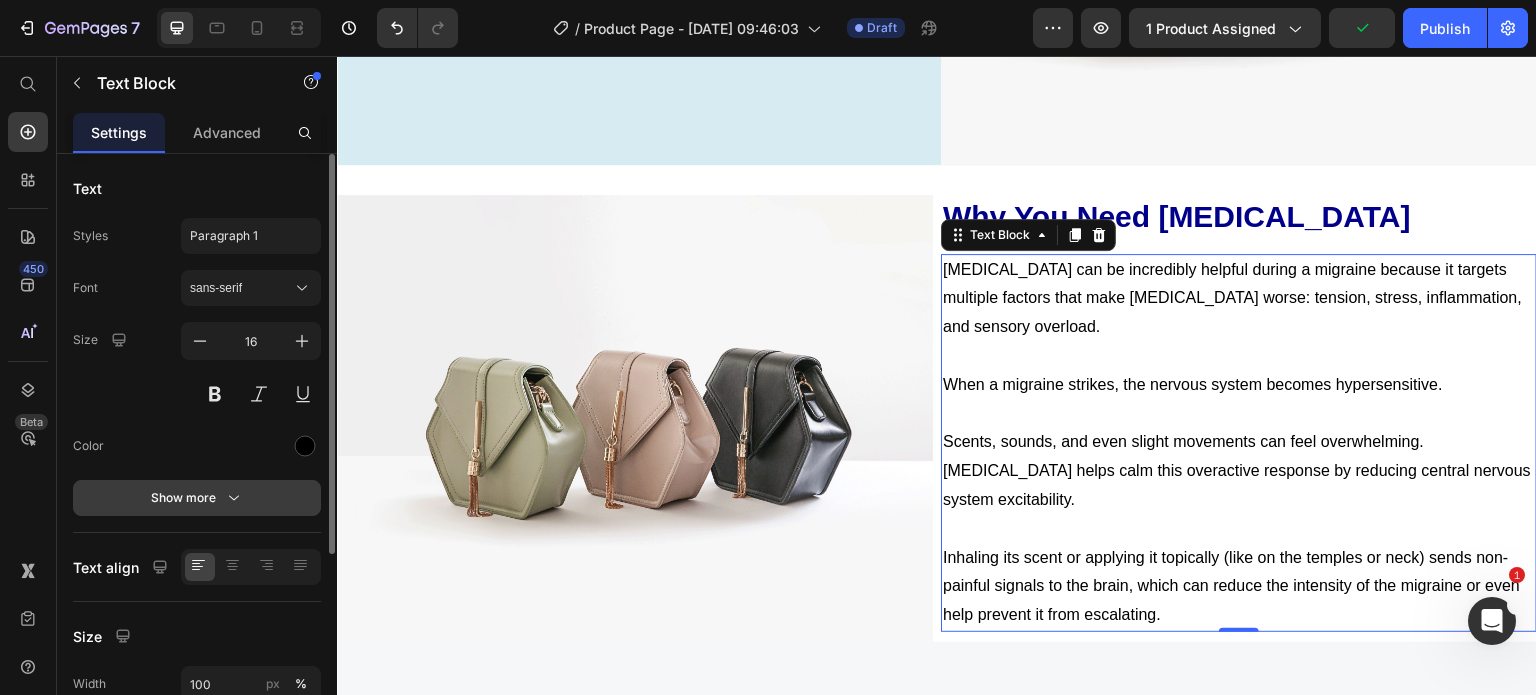 click on "Show more" at bounding box center [197, 498] 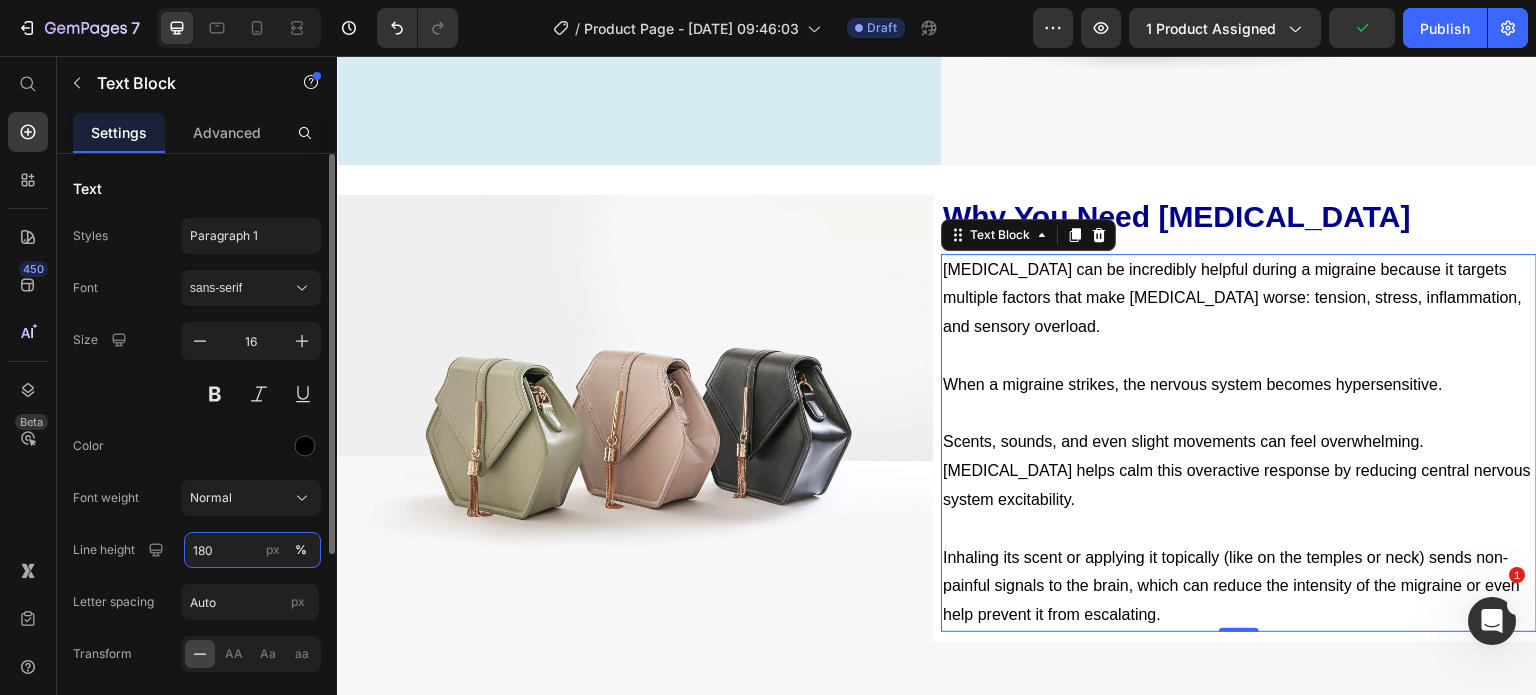 click on "180" at bounding box center (252, 550) 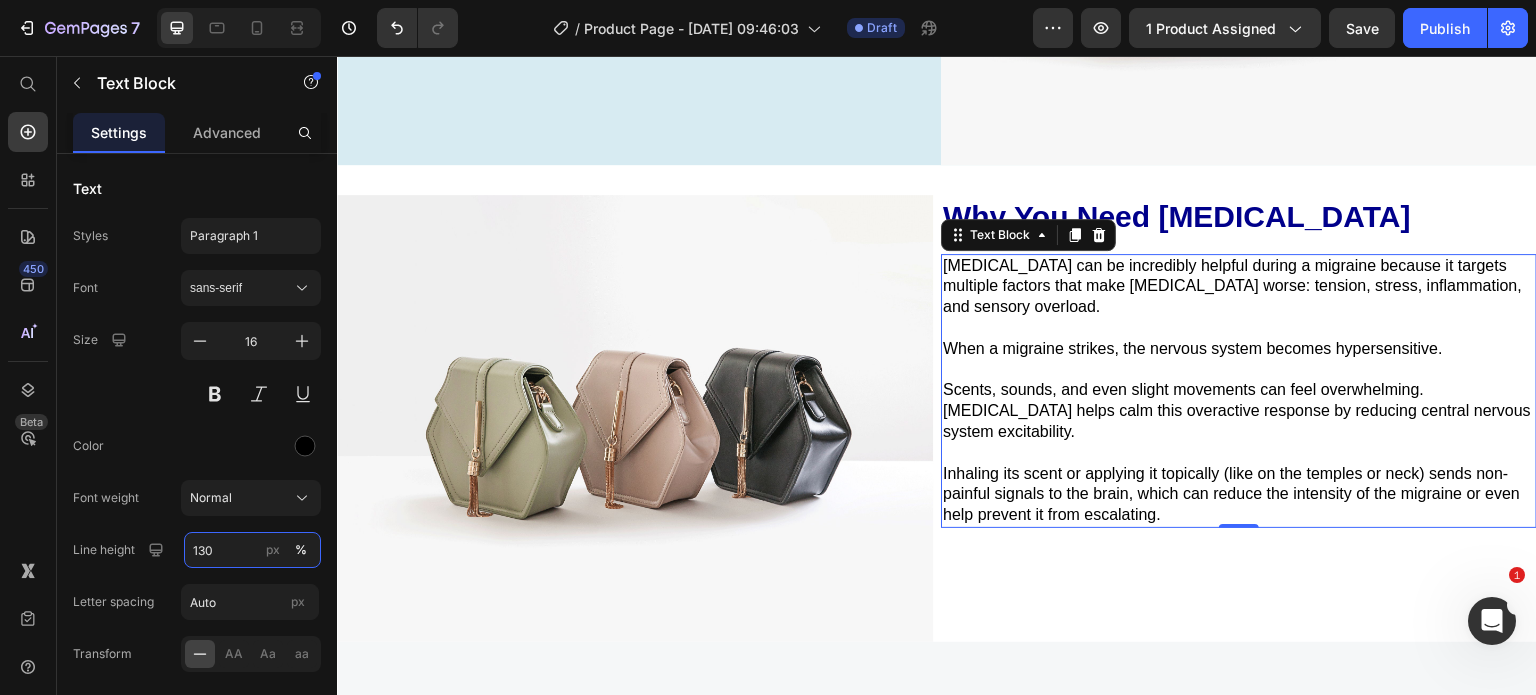 type on "130" 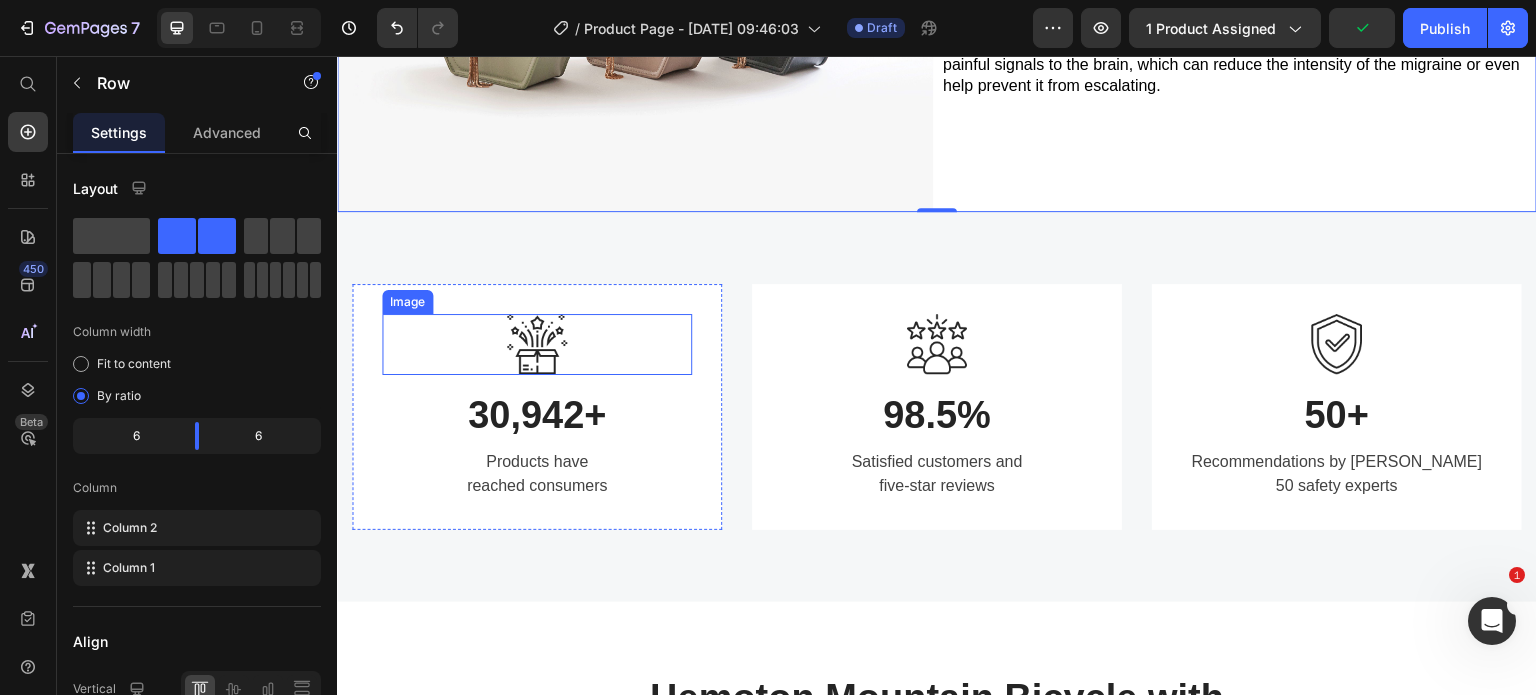 scroll, scrollTop: 1797, scrollLeft: 0, axis: vertical 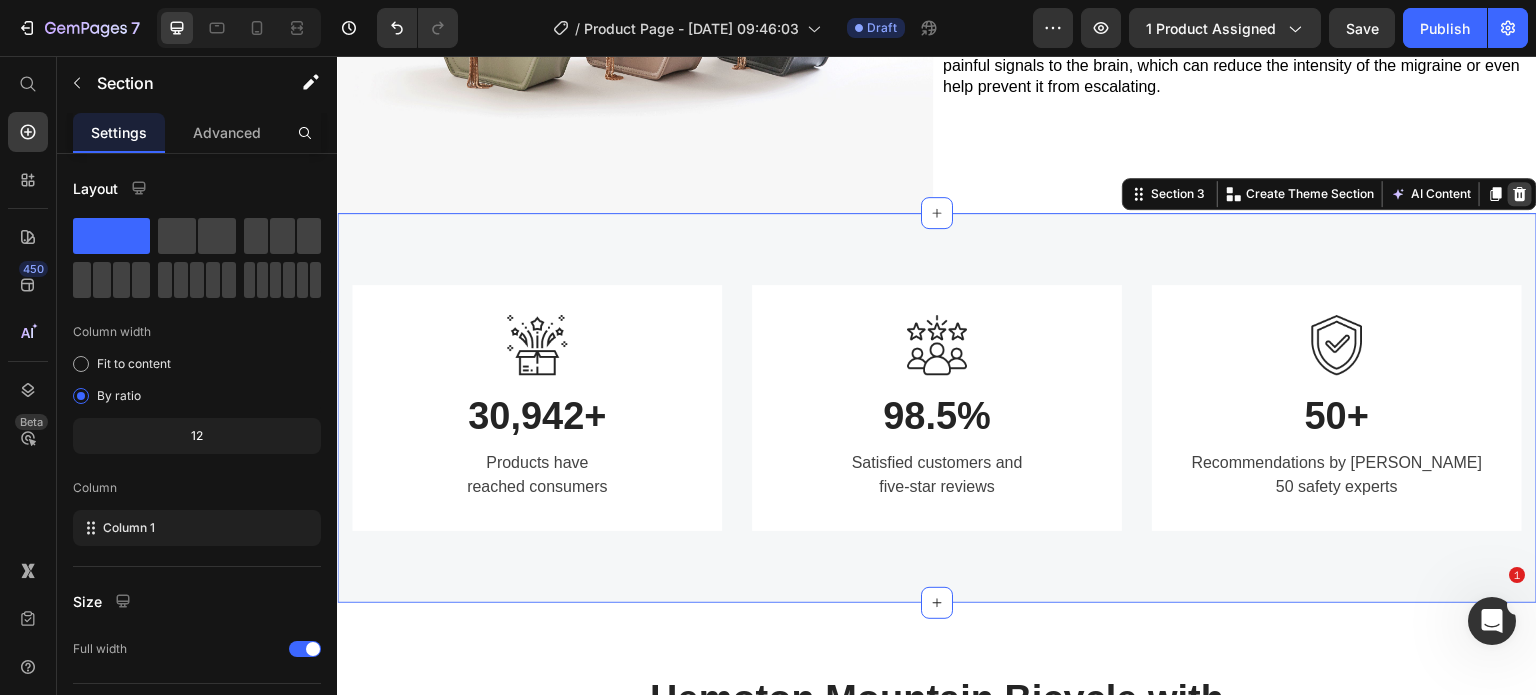 click 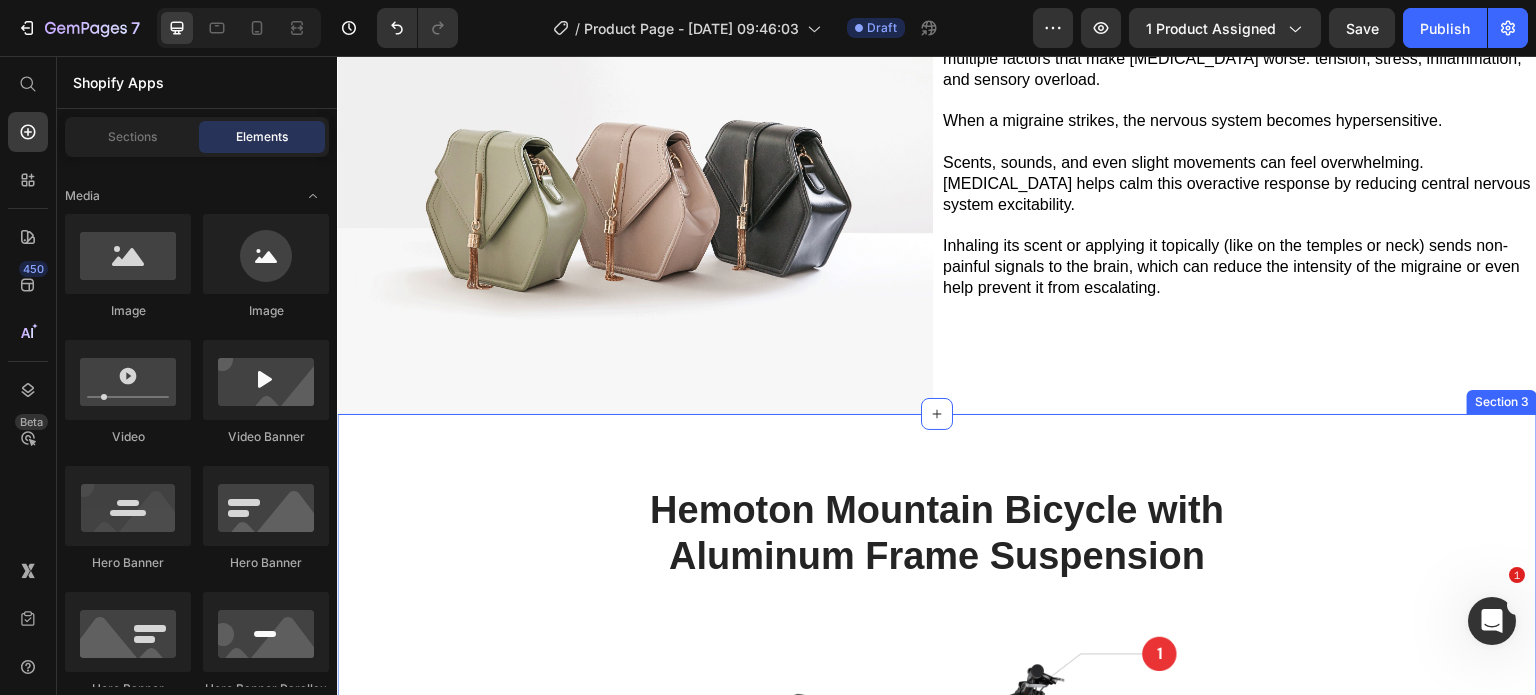 scroll, scrollTop: 1848, scrollLeft: 0, axis: vertical 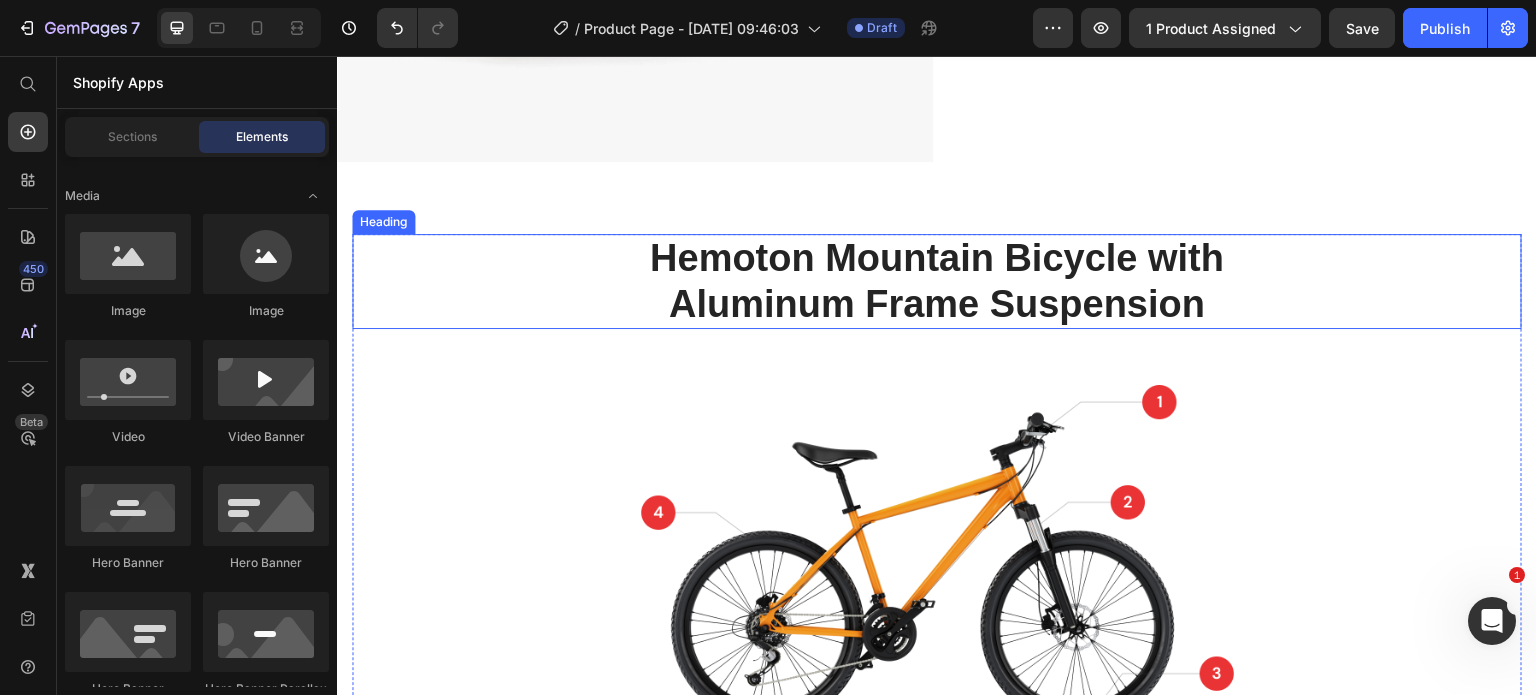 click on "Hemoton Mountain Bicycle with Aluminum Frame Suspension" at bounding box center [937, 281] 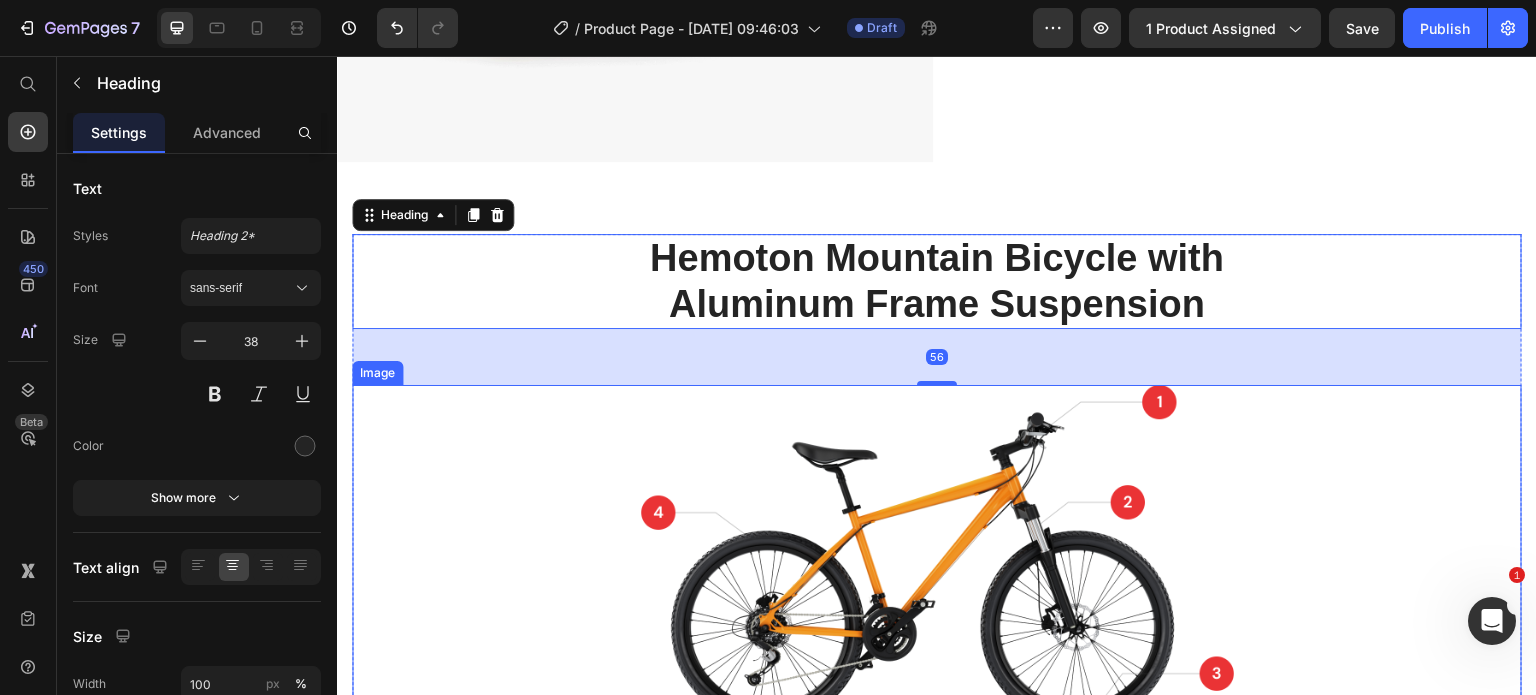 click at bounding box center [937, 561] 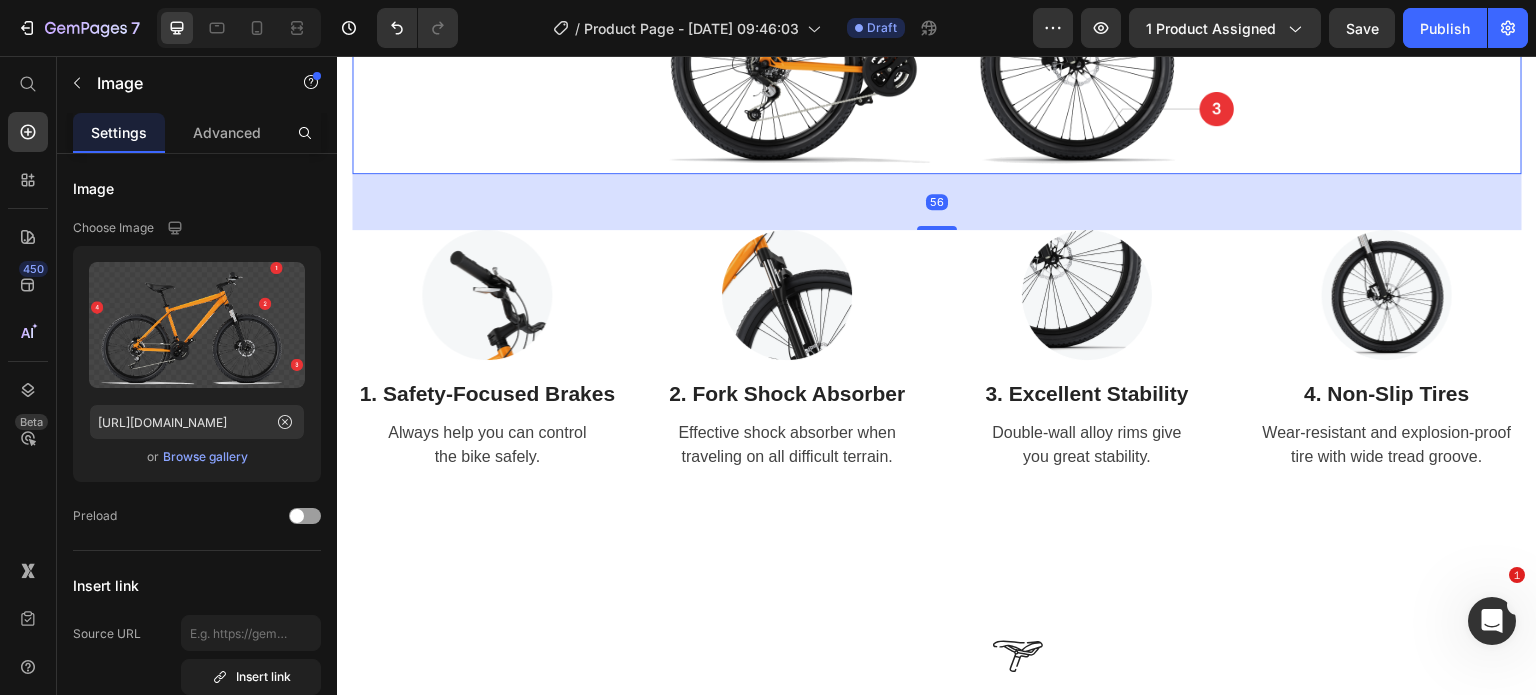 scroll, scrollTop: 2412, scrollLeft: 0, axis: vertical 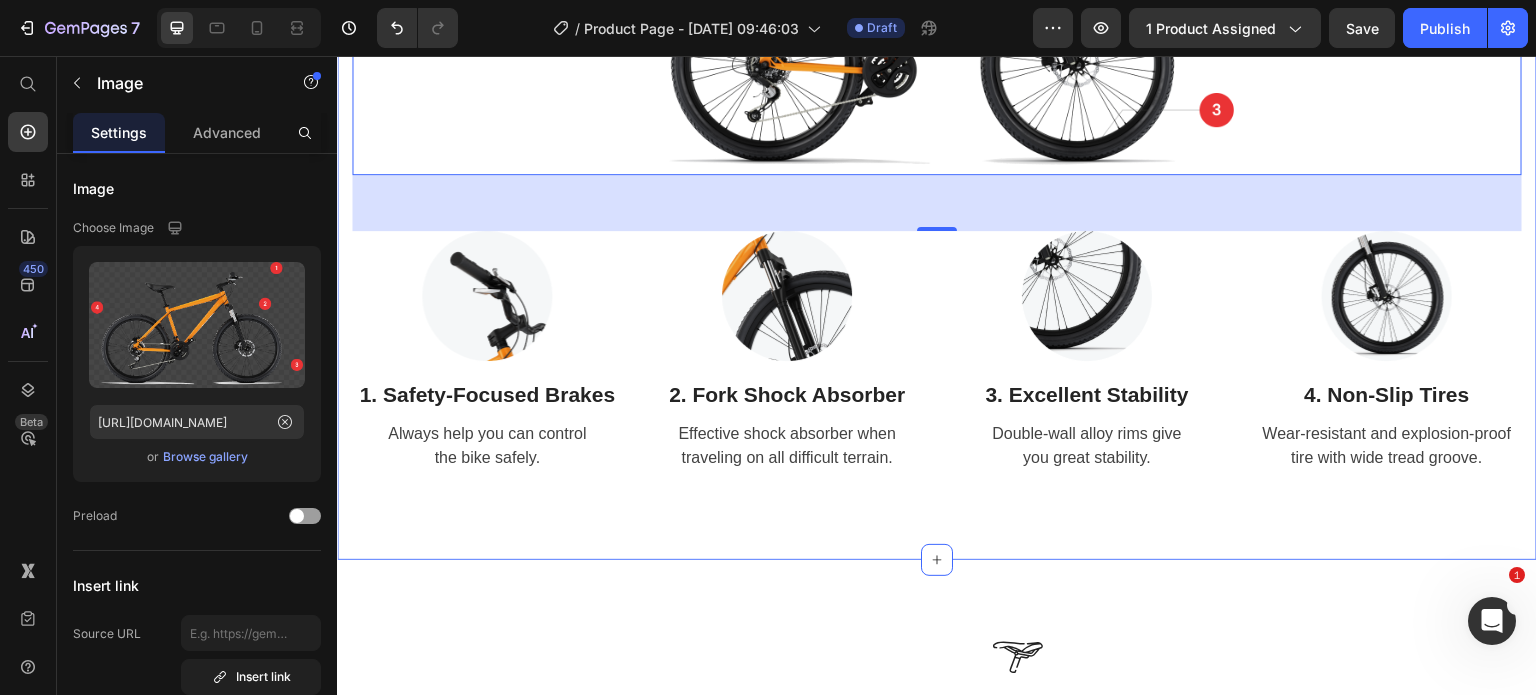 click on "Hemoton Mountain Bicycle with Aluminum Frame Suspension Heading Image   56 Row Image 1. Safety-Focused Brakes Heading Always help you can control the bike safely. Text block Row Image 2. Fork Shock Absorber Heading Effective shock absorber when traveling on all difficult terrain. Text block Row Image 3. Excellent Stability Heading Double-wall alloy rims give you great stability. Text block Row Image 4. Non-Slip Tires Heading Wear-resistant and explosion-proof tire with wide tread groove. Text block Row Row Section 3" at bounding box center (937, 79) 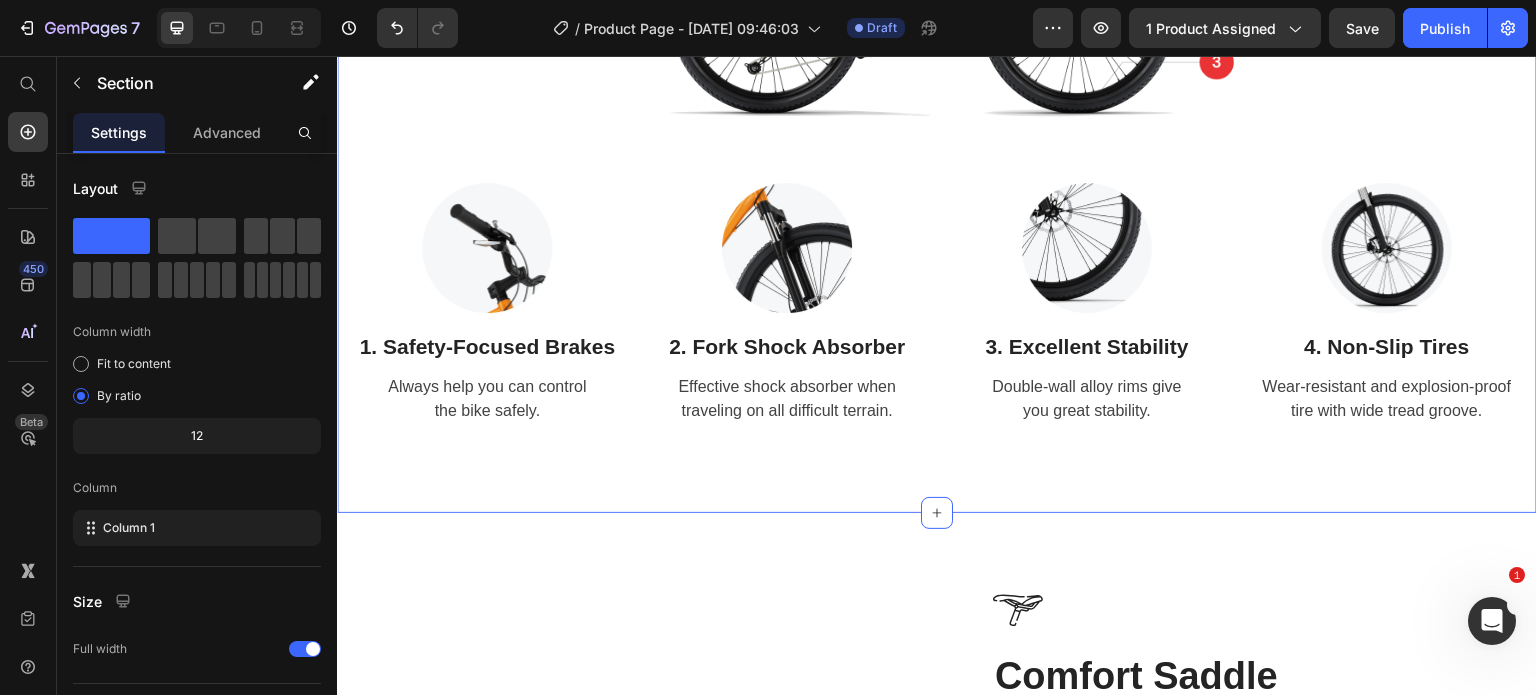 scroll, scrollTop: 2449, scrollLeft: 0, axis: vertical 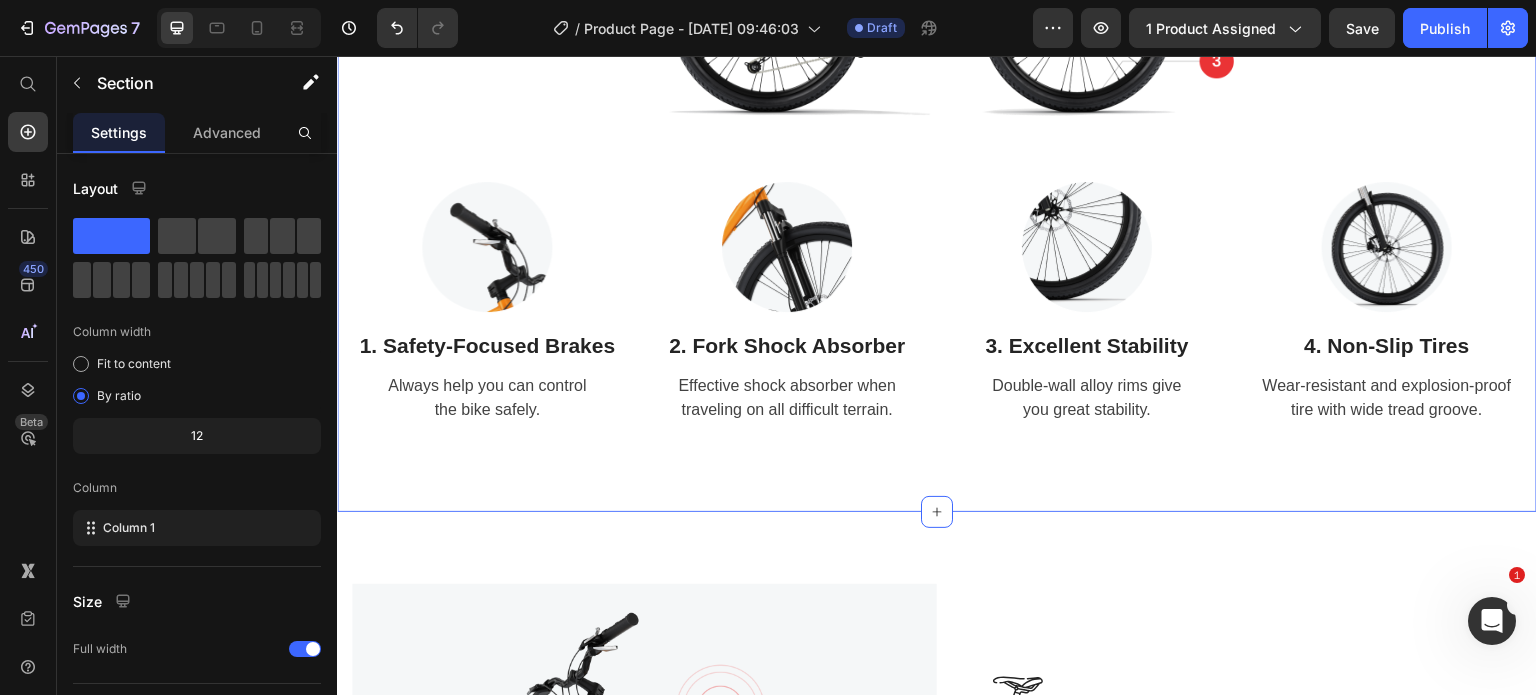 click on "Hemoton Mountain Bicycle with Aluminum Frame Suspension Heading Image Row Image 1. Safety-Focused Brakes Heading Always help you can control the bike safely. Text block Row Image 2. Fork Shock Absorber Heading Effective shock absorber when traveling on all difficult terrain. Text block Row Image 3. Excellent Stability Heading Double-wall alloy rims give you great stability. Text block Row Image 4. Non-Slip Tires Heading Wear-resistant and explosion-proof tire with wide tread groove. Text block Row Row Section 3   You can create reusable sections Create Theme Section AI Content Write with GemAI What would you like to describe here? Tone and Voice Persuasive Product Conductive Gel Show more Generate" at bounding box center (937, 31) 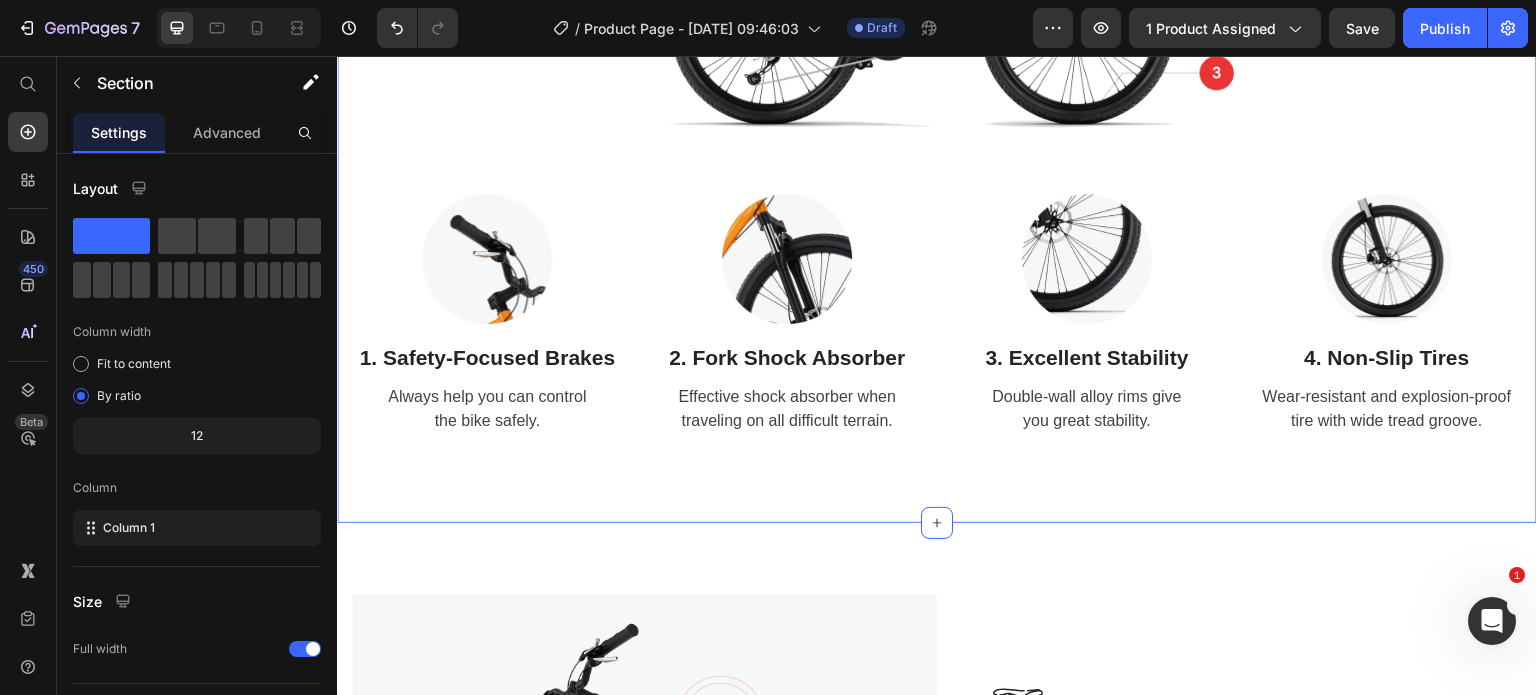 scroll, scrollTop: 1760, scrollLeft: 0, axis: vertical 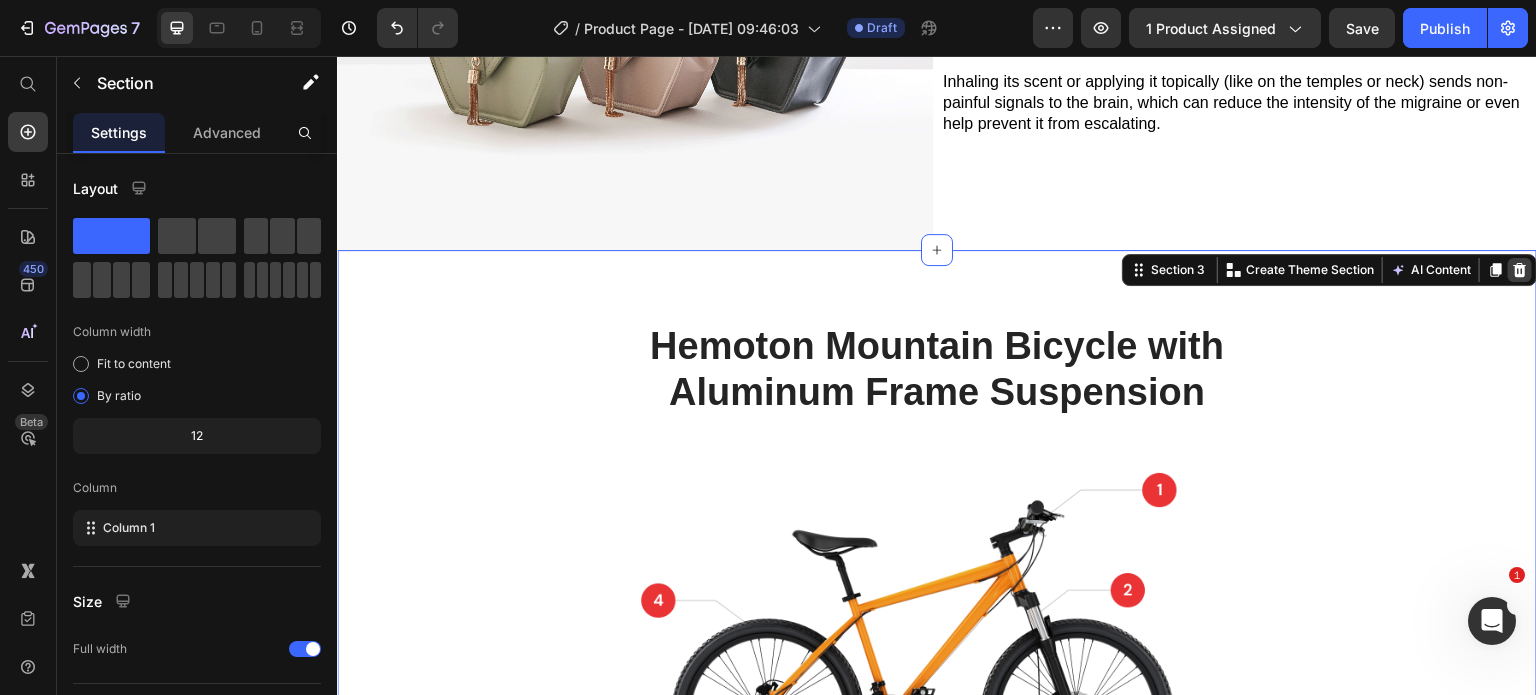 click at bounding box center (1520, 270) 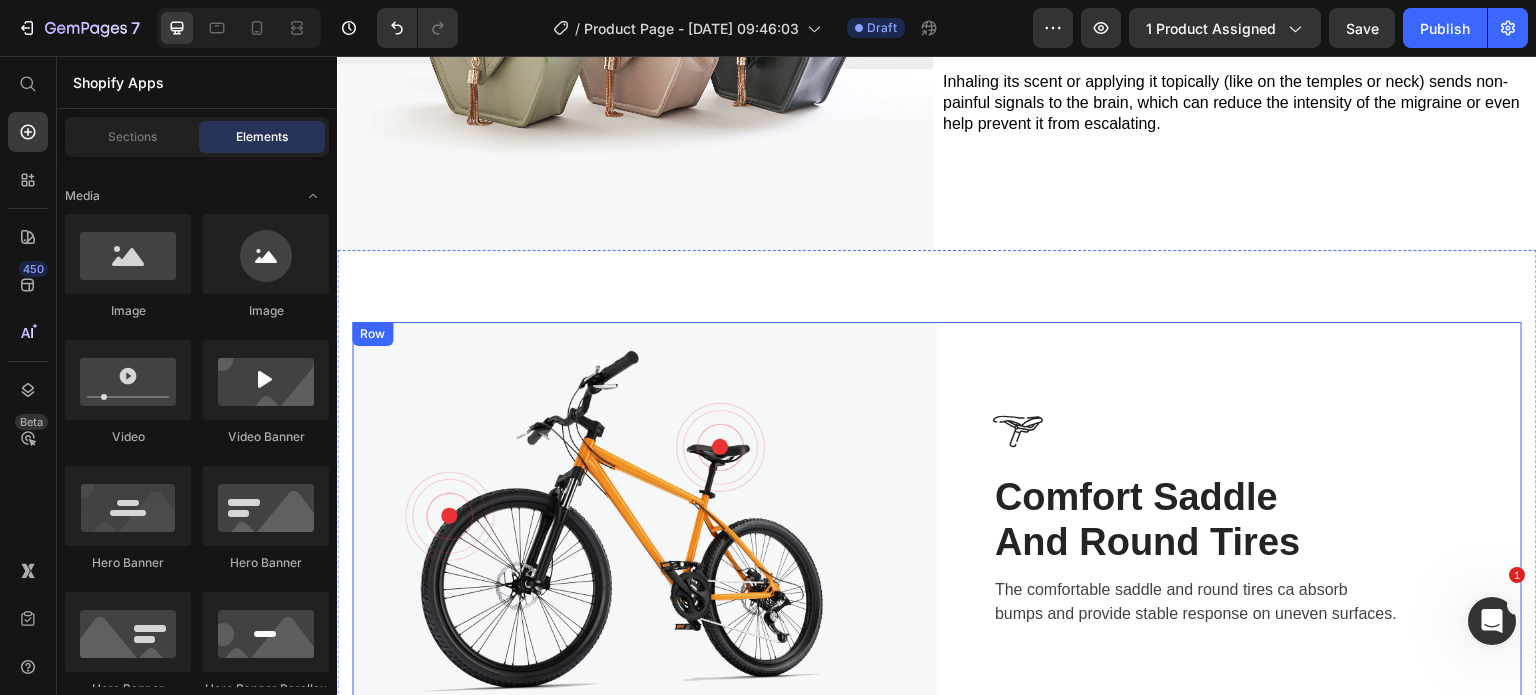 scroll, scrollTop: 1716, scrollLeft: 0, axis: vertical 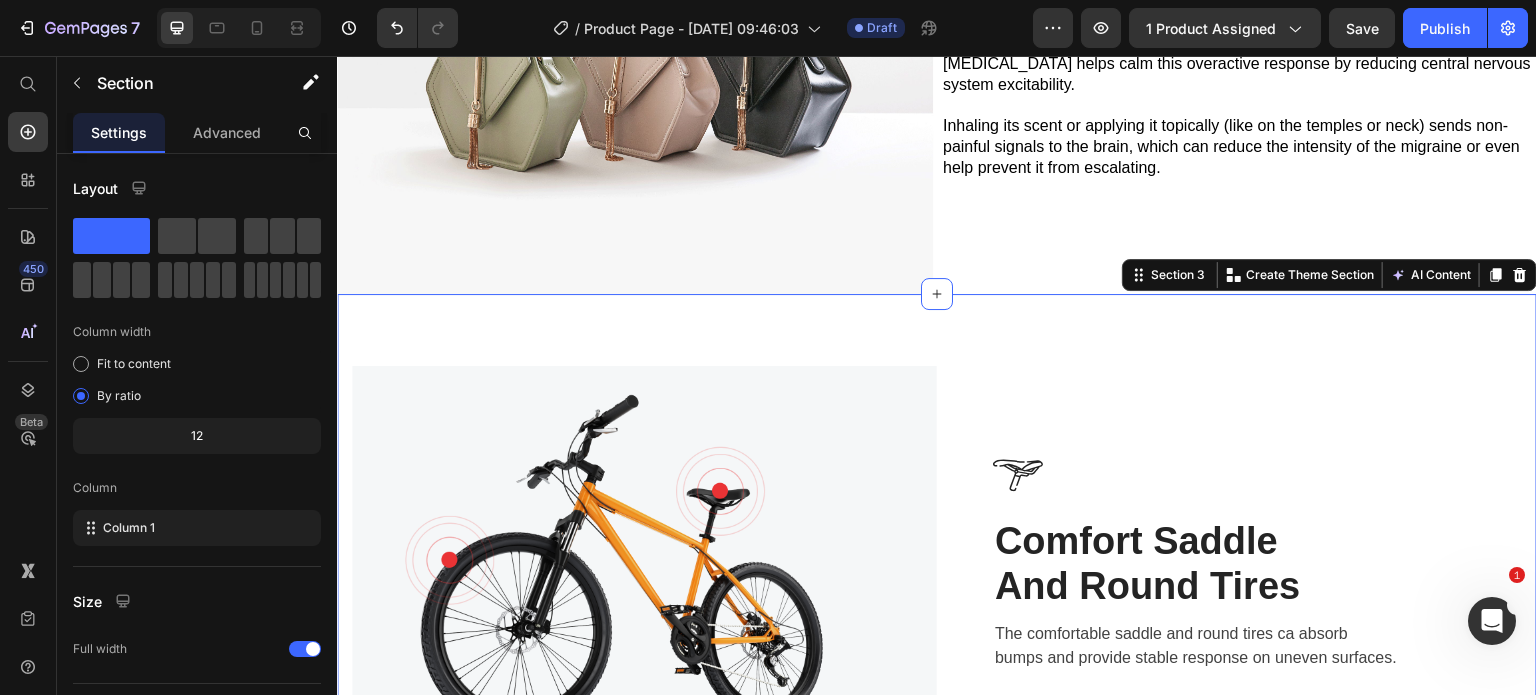 click on "Image Image Comfort Saddle And Round Tires Heading The comfortable saddle and round tires ca absorb bumps and provide stable response on uneven surfaces. Text block Row Row Image Greater Security Heading The comfortable saddle and round tires ca absorb bumps and provide stable response on uneven surfaces. Text block Row Image Row Section 3   You can create reusable sections Create Theme Section AI Content Write with GemAI What would you like to describe here? Tone and Voice Persuasive Product Conductive Gel Show more Generate" at bounding box center (937, 623) 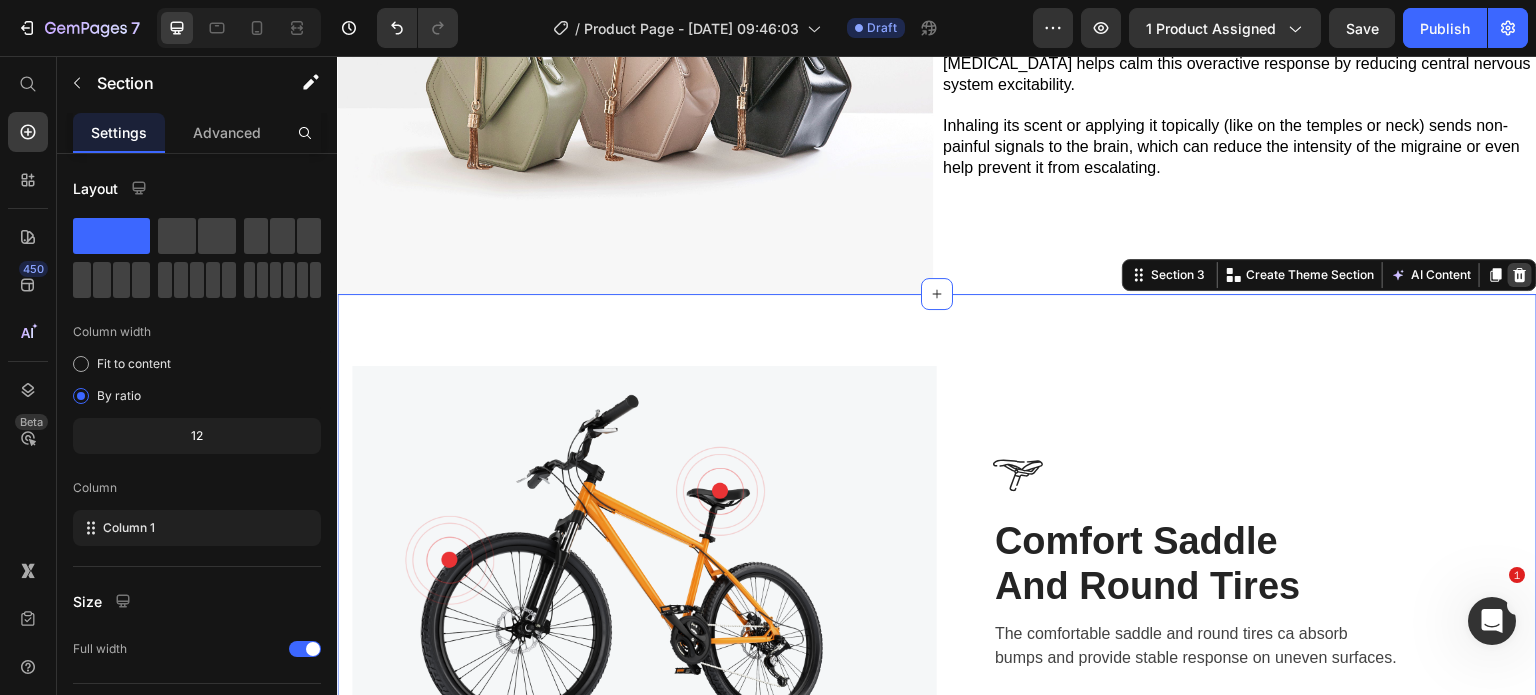click 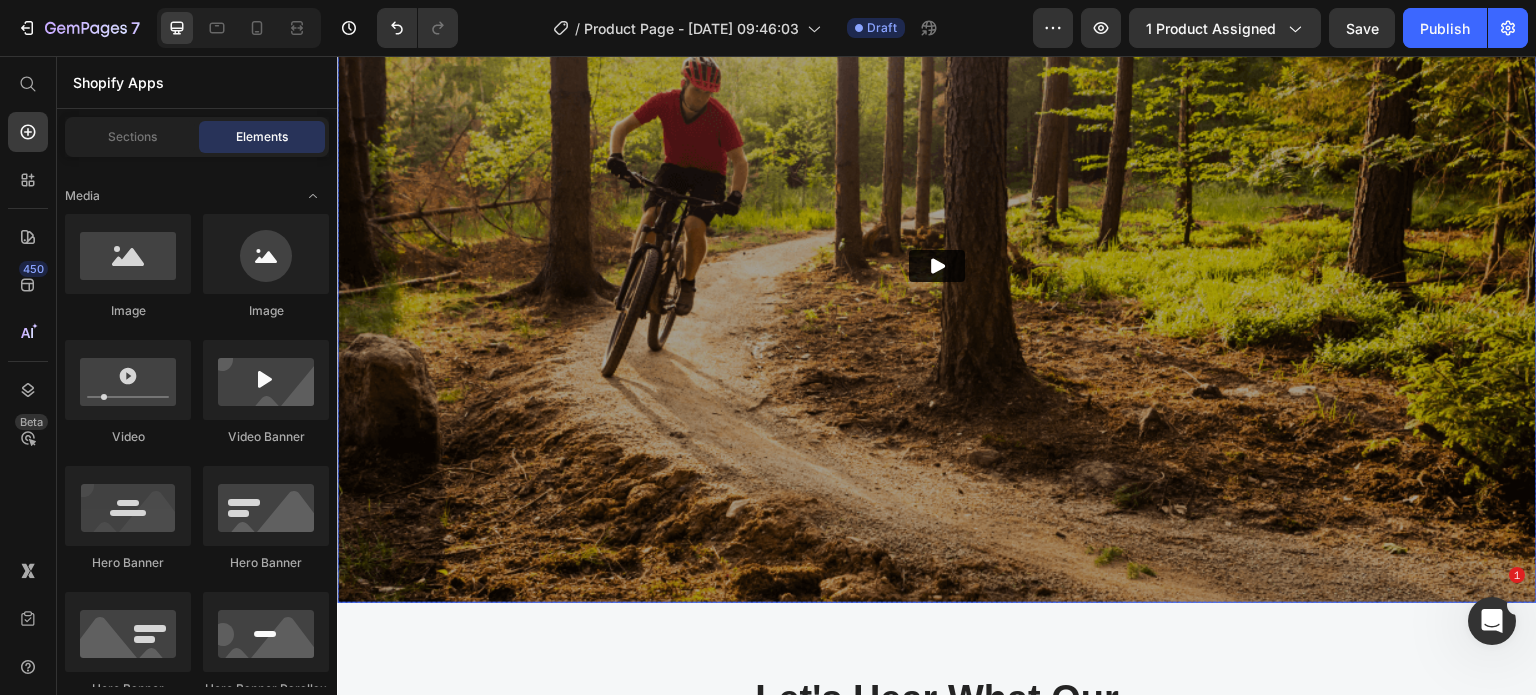 click at bounding box center (937, 265) 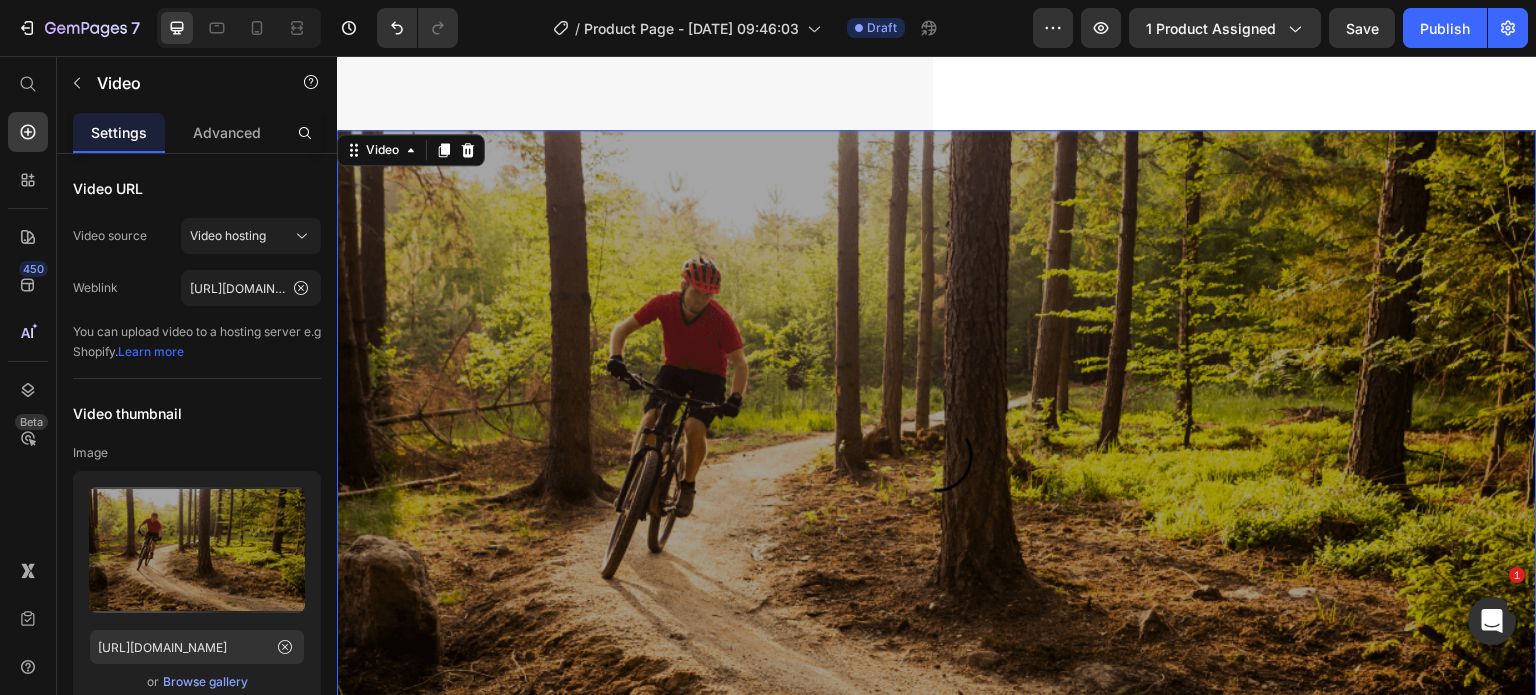 scroll, scrollTop: 1880, scrollLeft: 0, axis: vertical 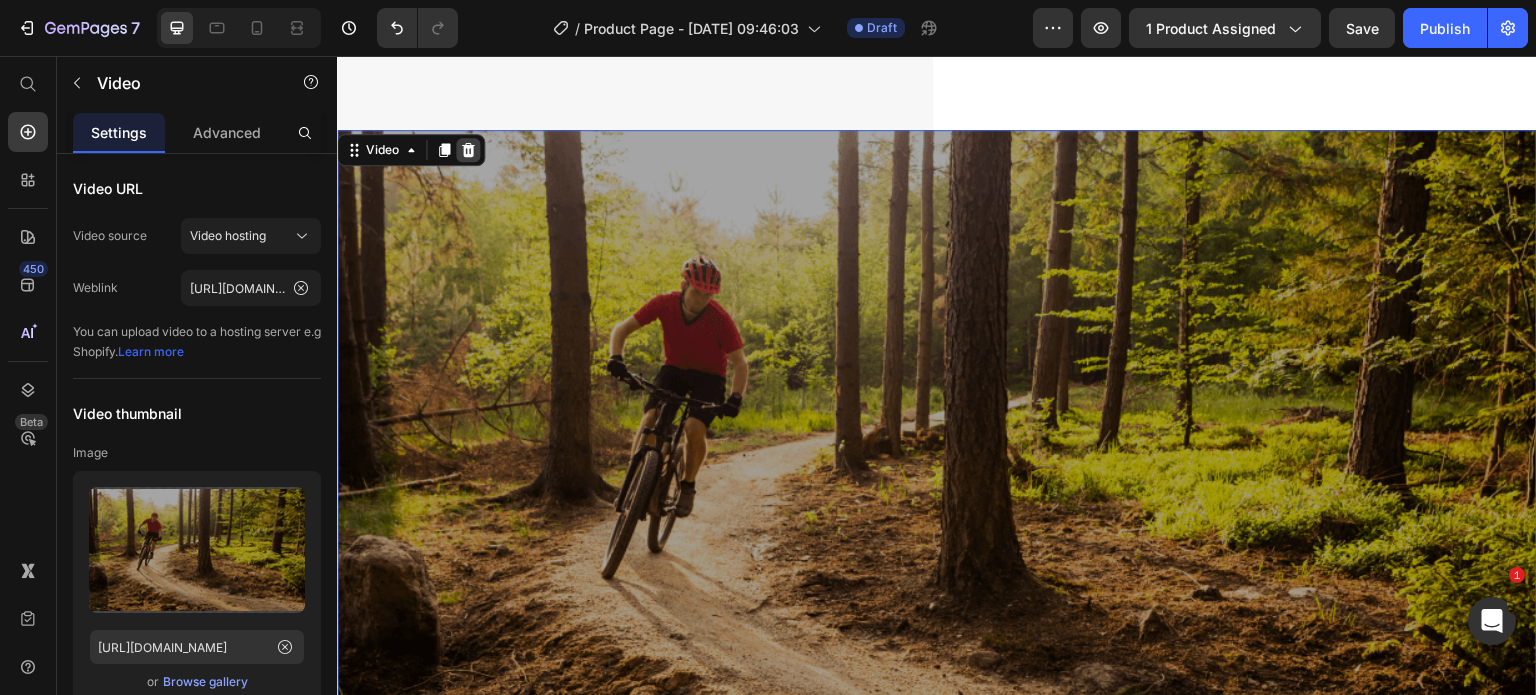 click 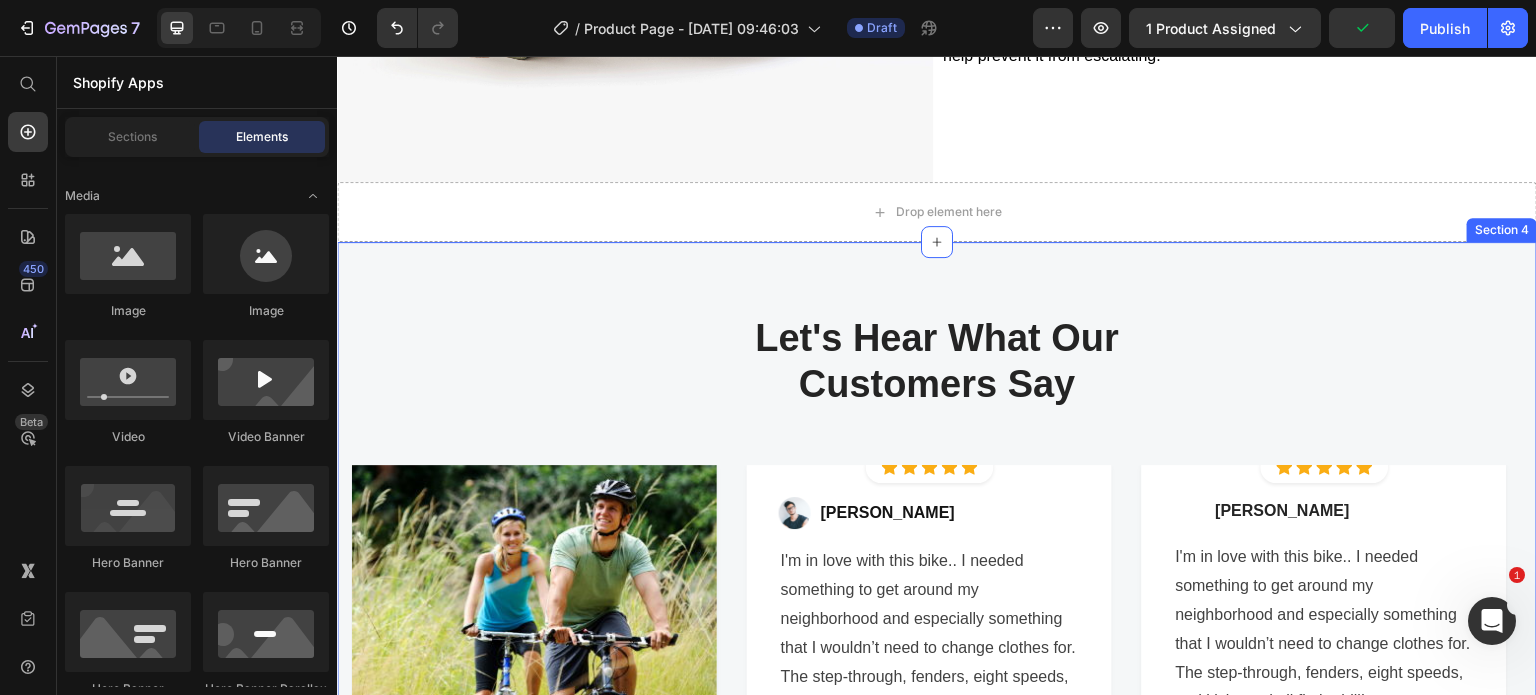 scroll, scrollTop: 1756, scrollLeft: 0, axis: vertical 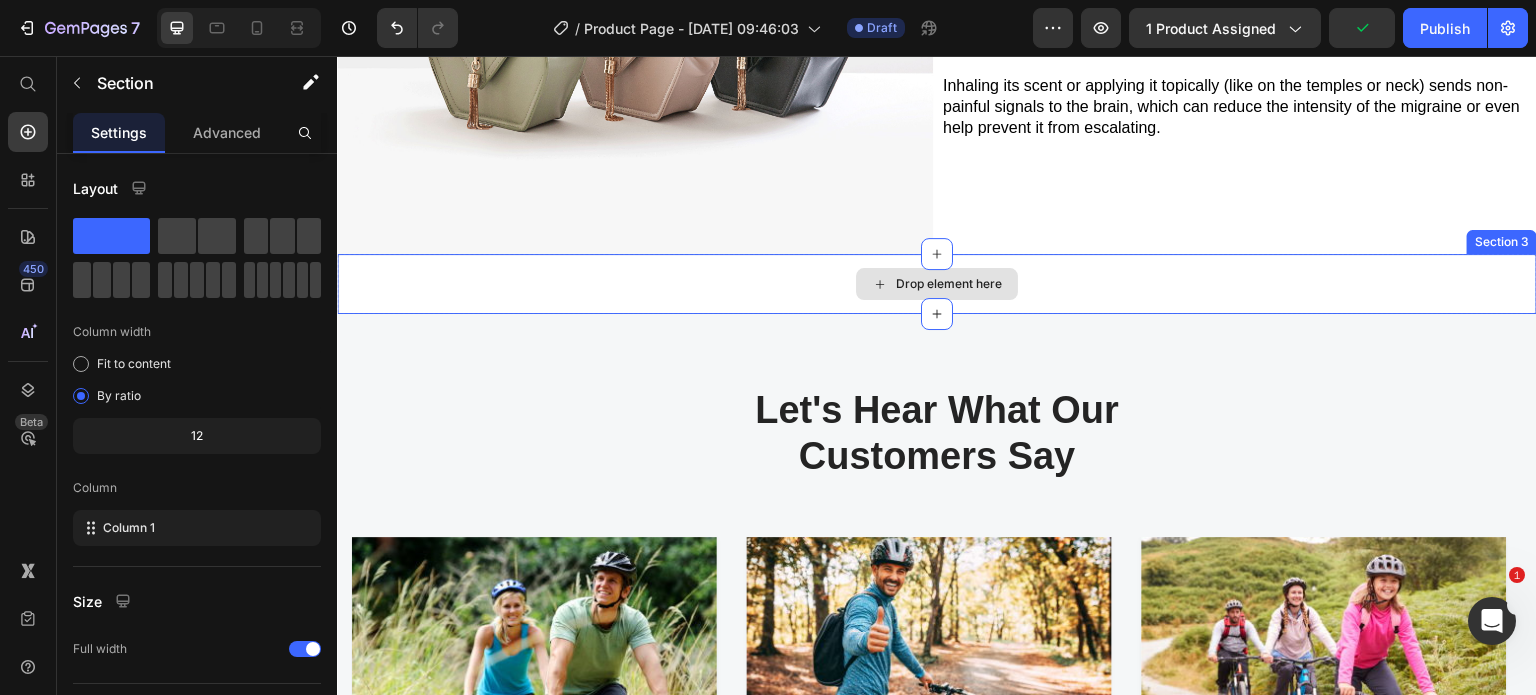 click on "Drop element here" at bounding box center (937, 284) 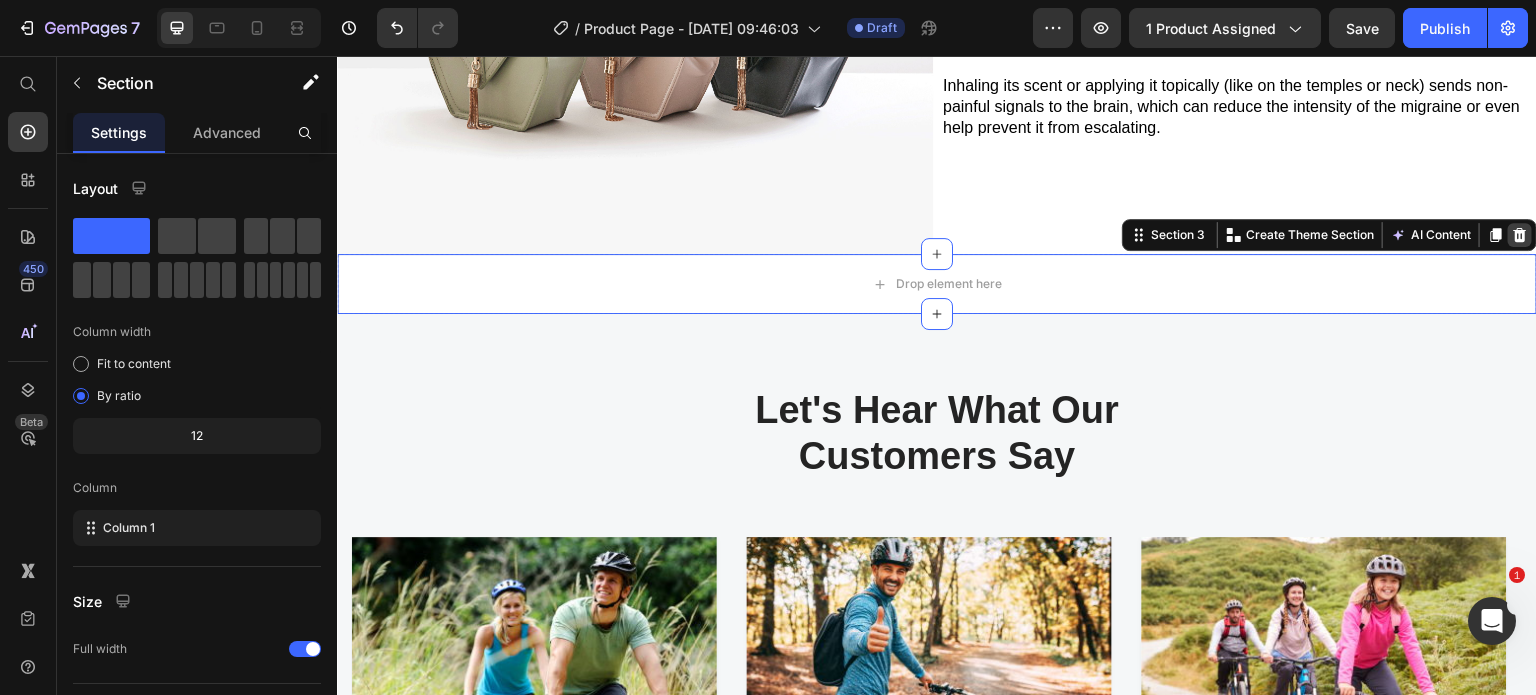 click 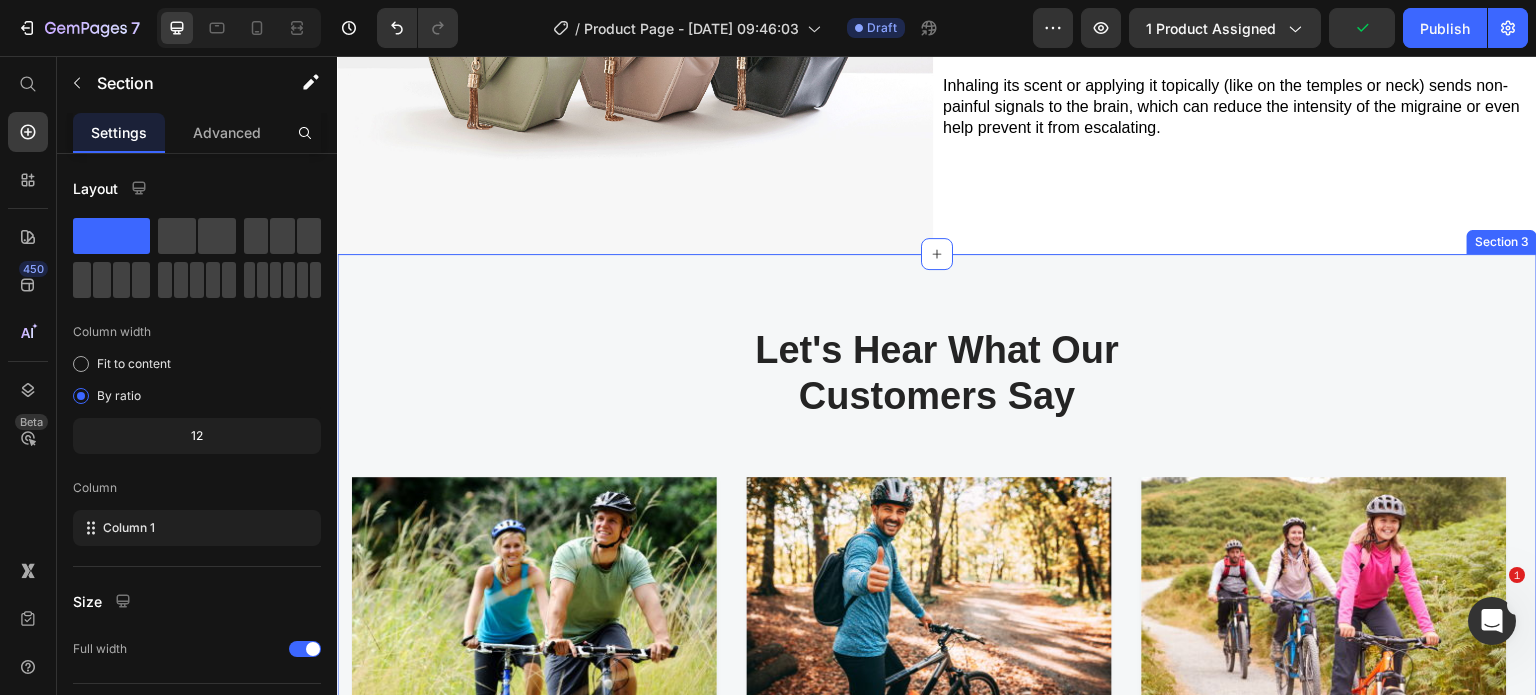 click on "Let's Hear What Our Customers Say Heading Row Image                Icon                Icon                Icon                Icon                Icon Icon List Hoz Row Row Image Regina Moore Text block Image Row I'm in love with this bike.. I needed something to get around my neighborhood and especially something that I wouldn’t need to change clothes for. The step-through, fenders, eight speeds, and kickstand all fit the bill! Text block
Icon 121 Text block Icon List
Icon 0 Text block Icon List Row Feb 22, 2022 Text block Row Row Row Image                Icon                Icon                Icon                Icon                Icon Icon List Hoz Row Row Image Ned Jacobs Text block Image Row I'm in love with this bike.. I needed something to get around my neighborhood and especially something that I wouldn’t need to change clothes for. The step-through, fenders, eight speeds, and kickstand all fit the bill! Text block
Icon 230 Text block Icon List 0" at bounding box center [937, 712] 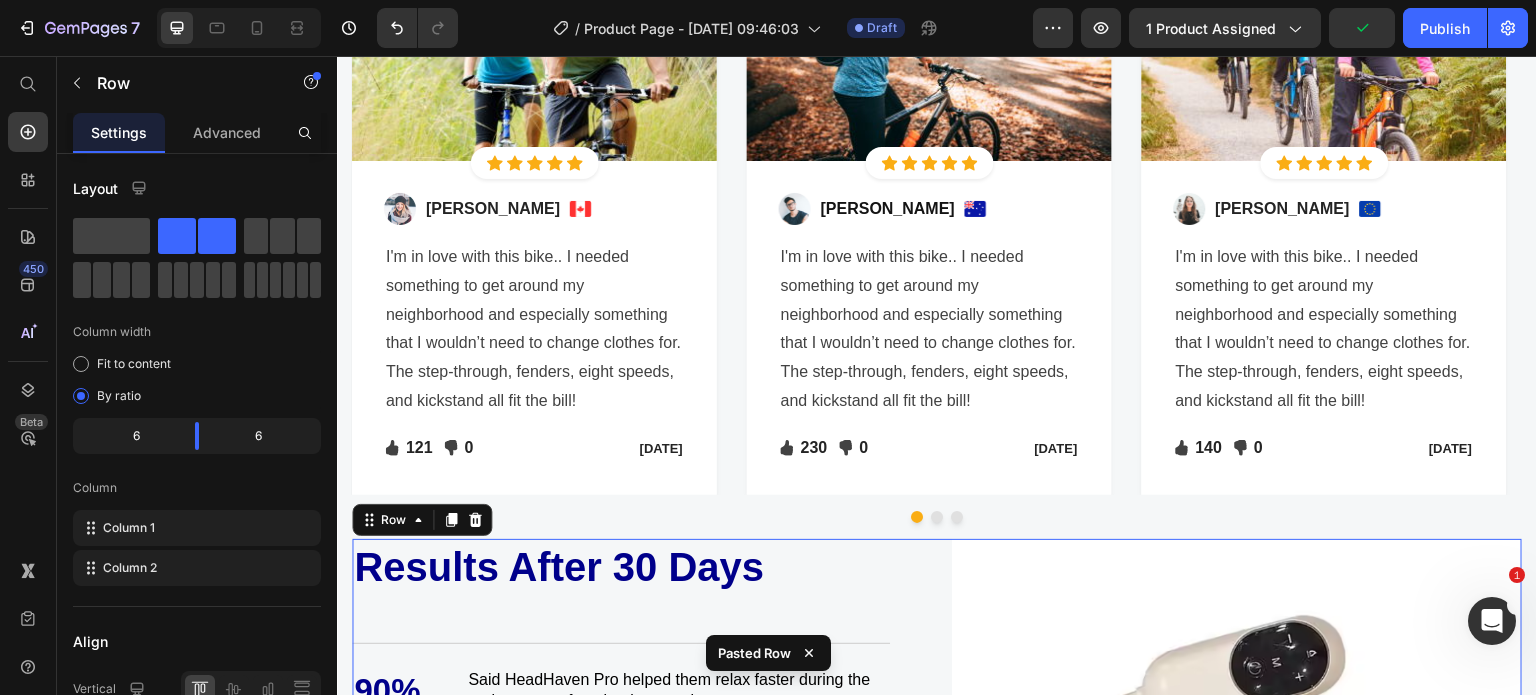 scroll, scrollTop: 2716, scrollLeft: 0, axis: vertical 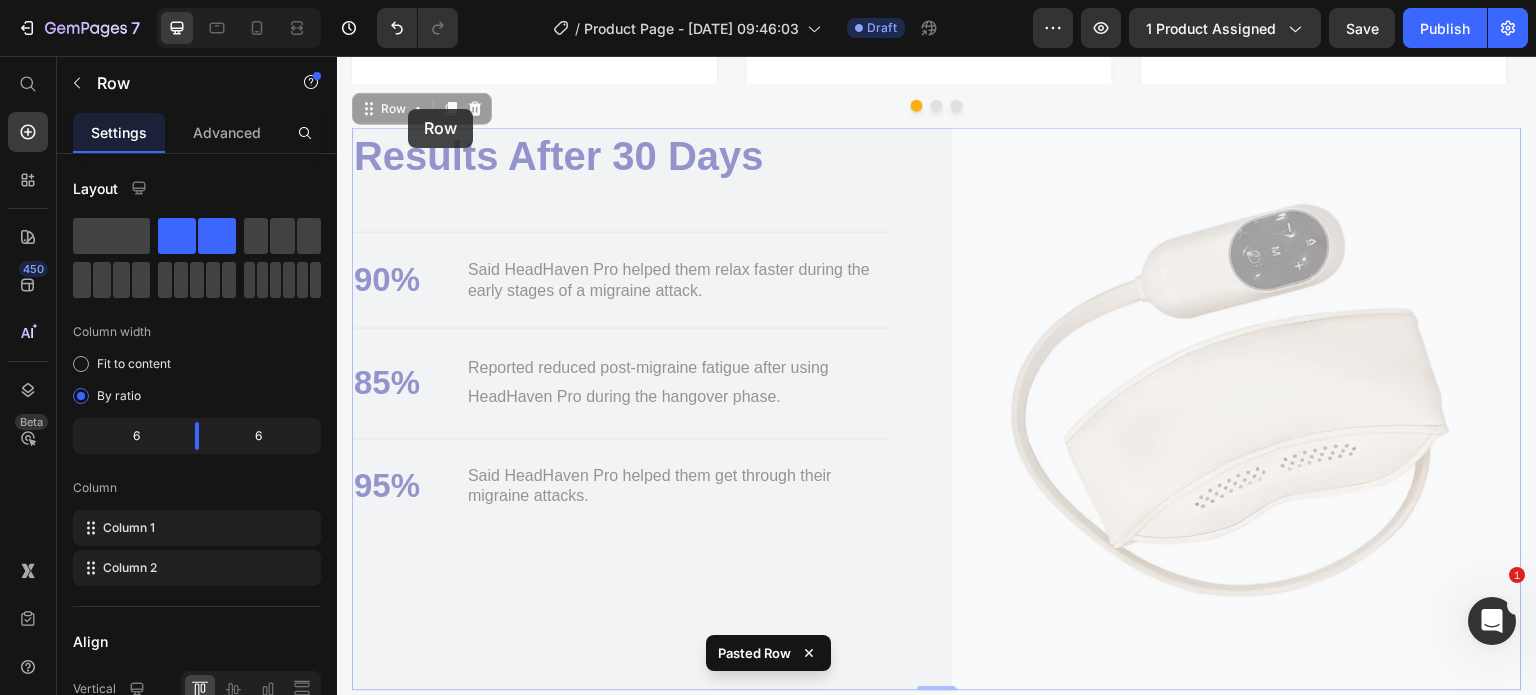 click on "Let's Hear What Our Customers Say Heading Row Image                Icon                Icon                Icon                Icon                Icon Icon List Hoz Row Row Image Regina Moore Text block Image Row I'm in love with this bike.. I needed something to get around my neighborhood and especially something that I wouldn’t need to change clothes for. The step-through, fenders, eight speeds, and kickstand all fit the bill! Text block
Icon 121 Text block Icon List
Icon 0 Text block Icon List Row Feb 22, 2022 Text block Row Row Row Image                Icon                Icon                Icon                Icon                Icon Icon List Hoz Row Row Image Ned Jacobs Text block Image Row I'm in love with this bike.. I needed something to get around my neighborhood and especially something that I wouldn’t need to change clothes for. The step-through, fenders, eight speeds, and kickstand all fit the bill! Text block
Icon 230 Text block Icon List 0" at bounding box center (937, 22) 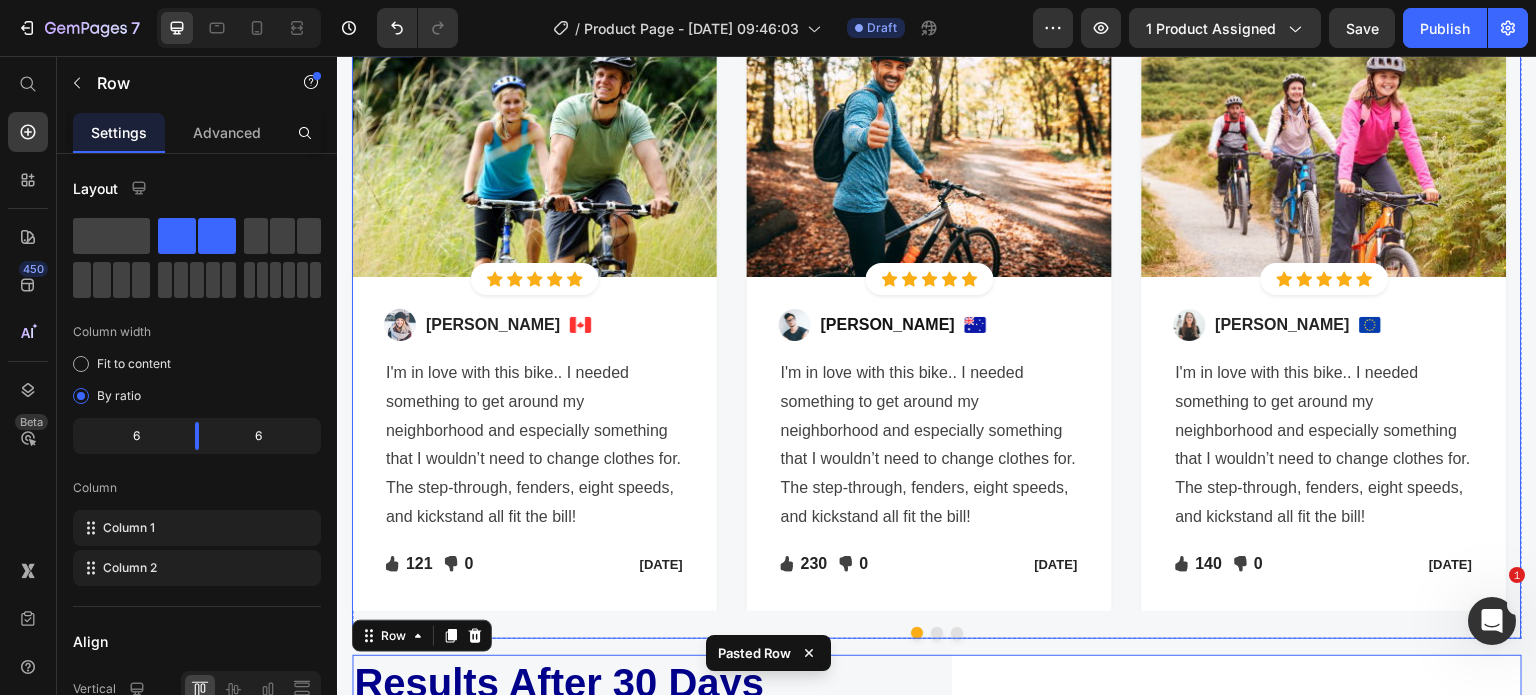 scroll, scrollTop: 2272, scrollLeft: 0, axis: vertical 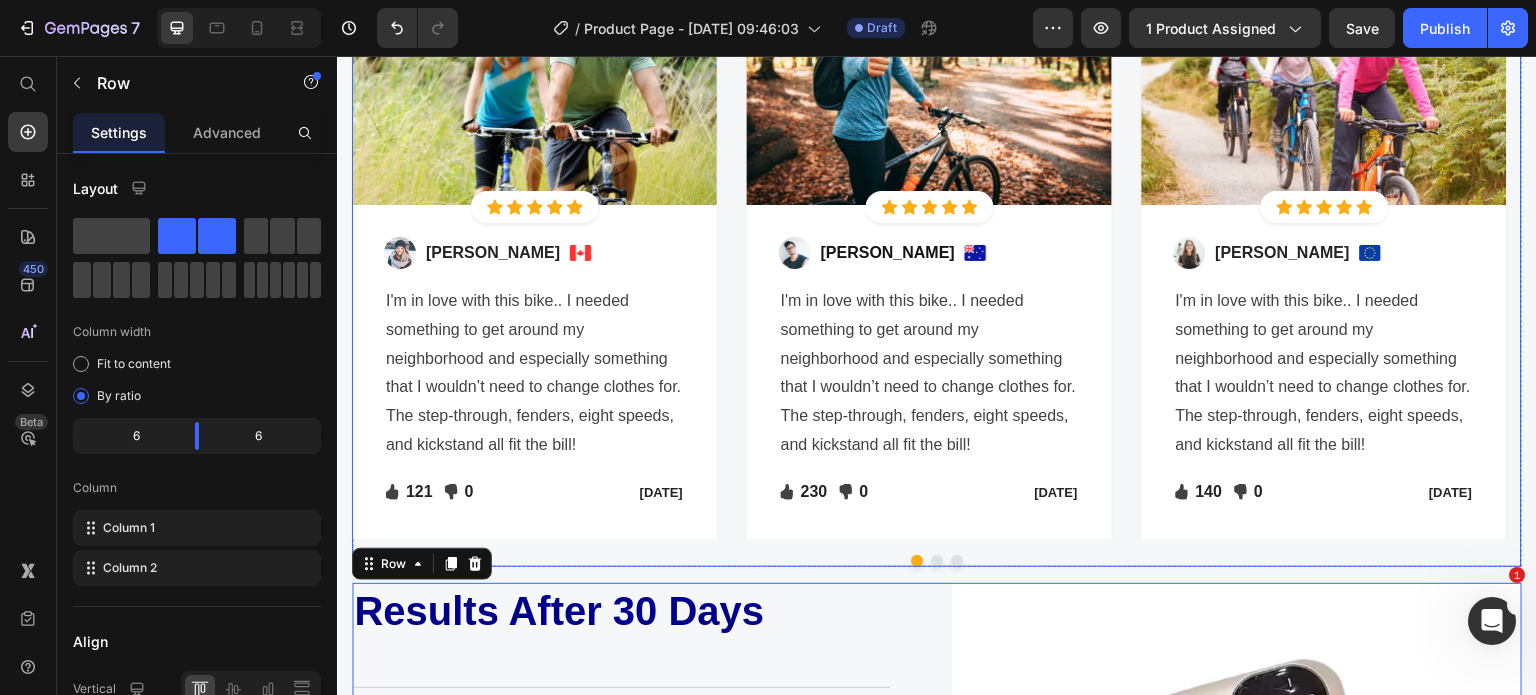 click at bounding box center [937, 561] 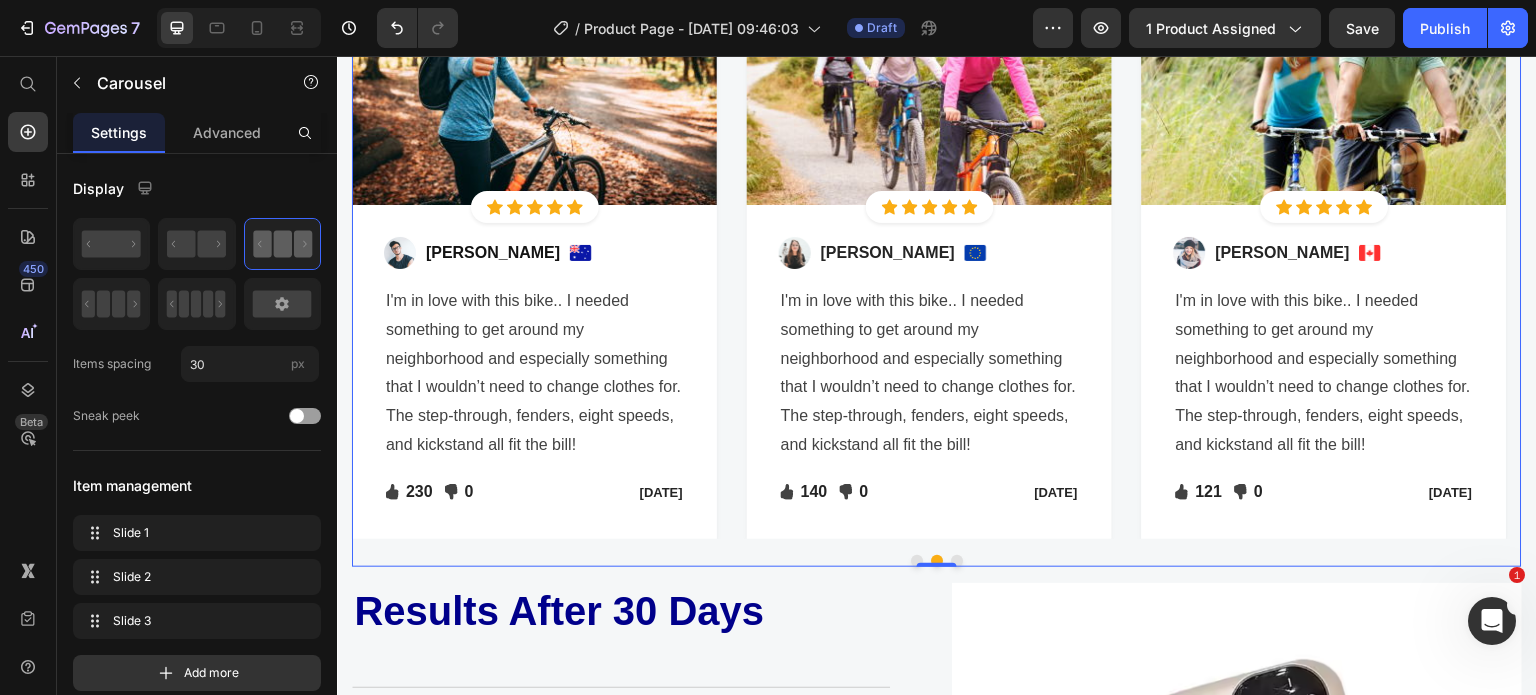 click at bounding box center [957, 561] 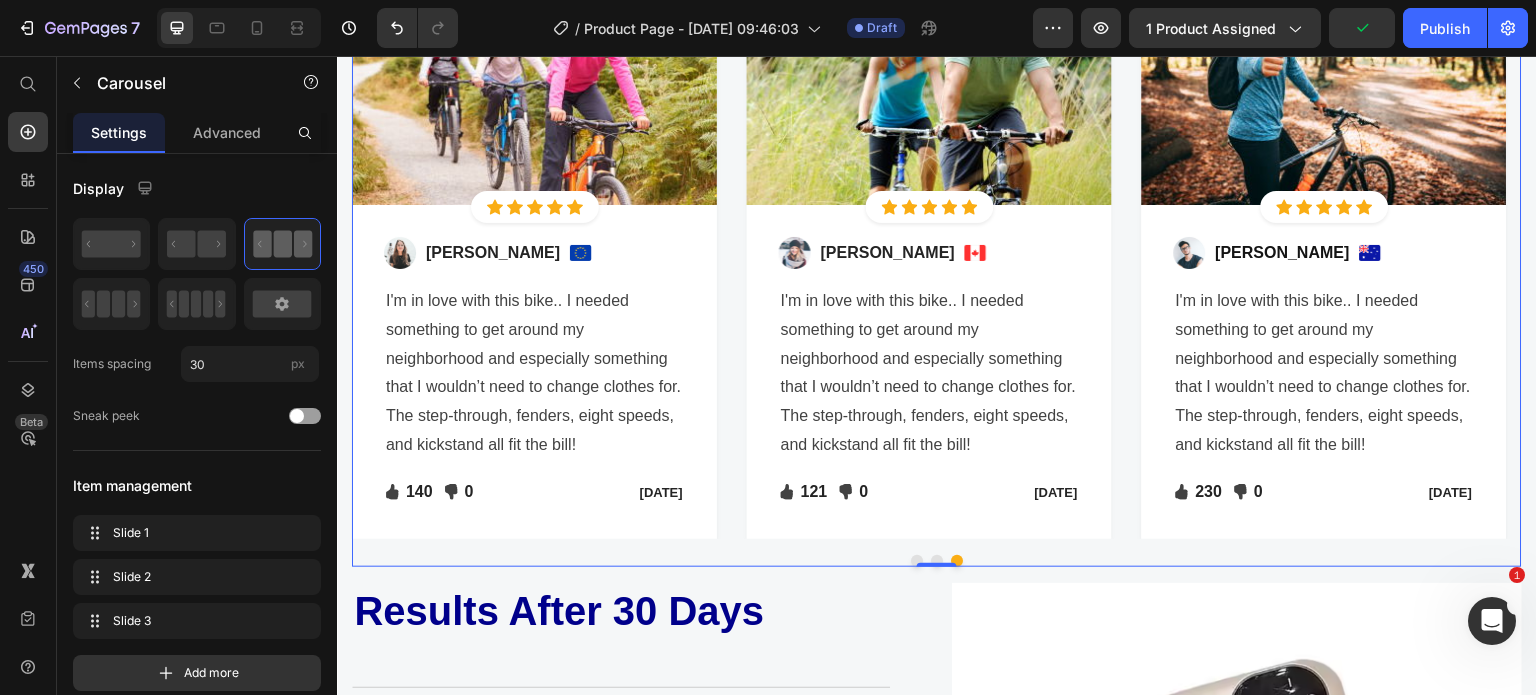 click at bounding box center [917, 561] 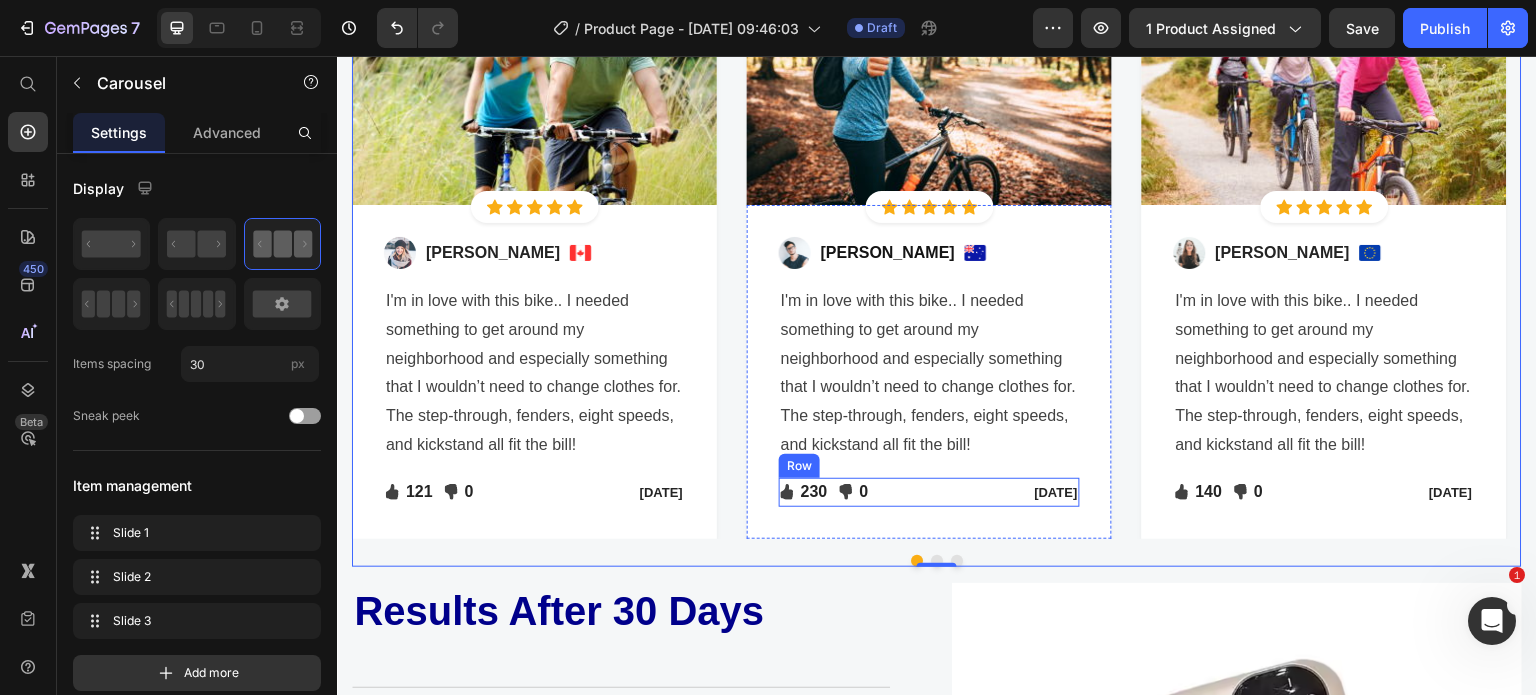 click on "Icon 230 Text block Icon List
Icon 0 Text block Icon List Row Jan 13, 2022 Text block Row" at bounding box center (929, 492) 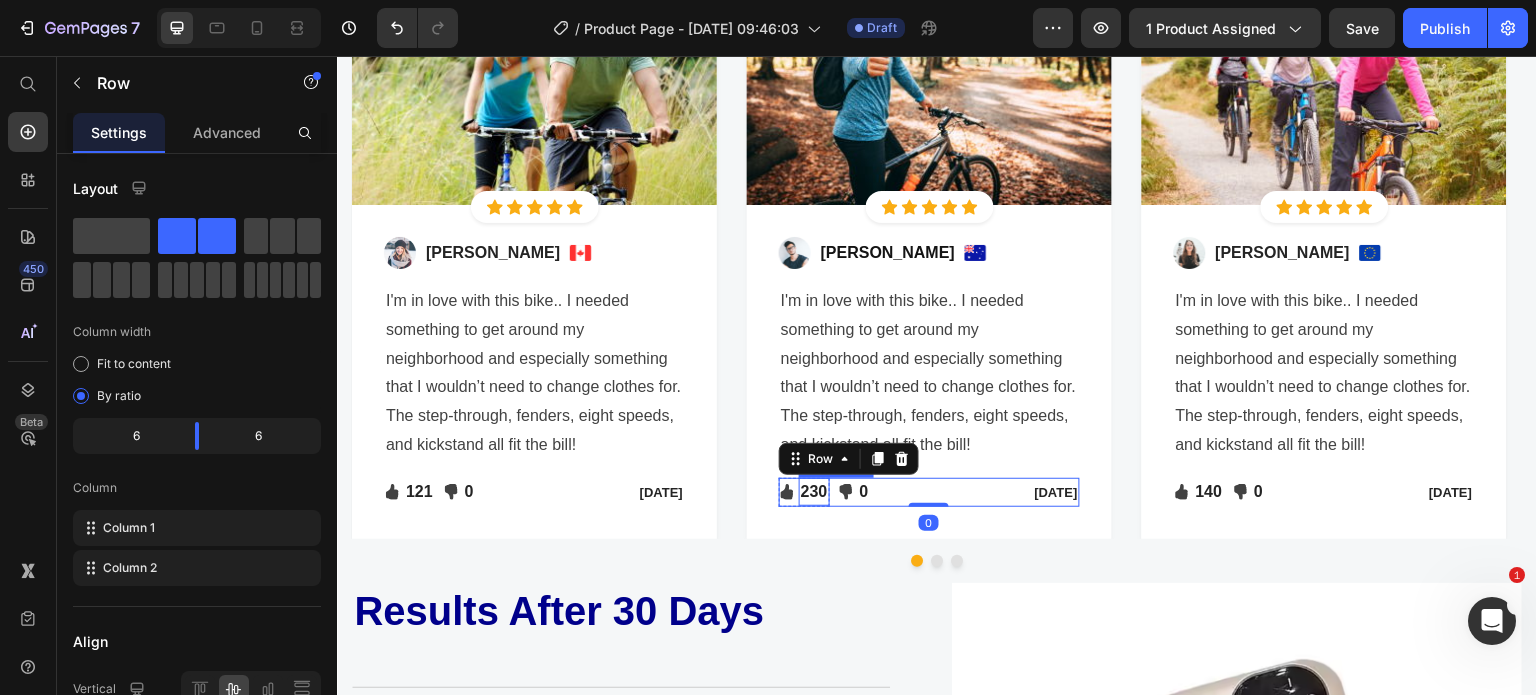 click on "230" at bounding box center (814, 492) 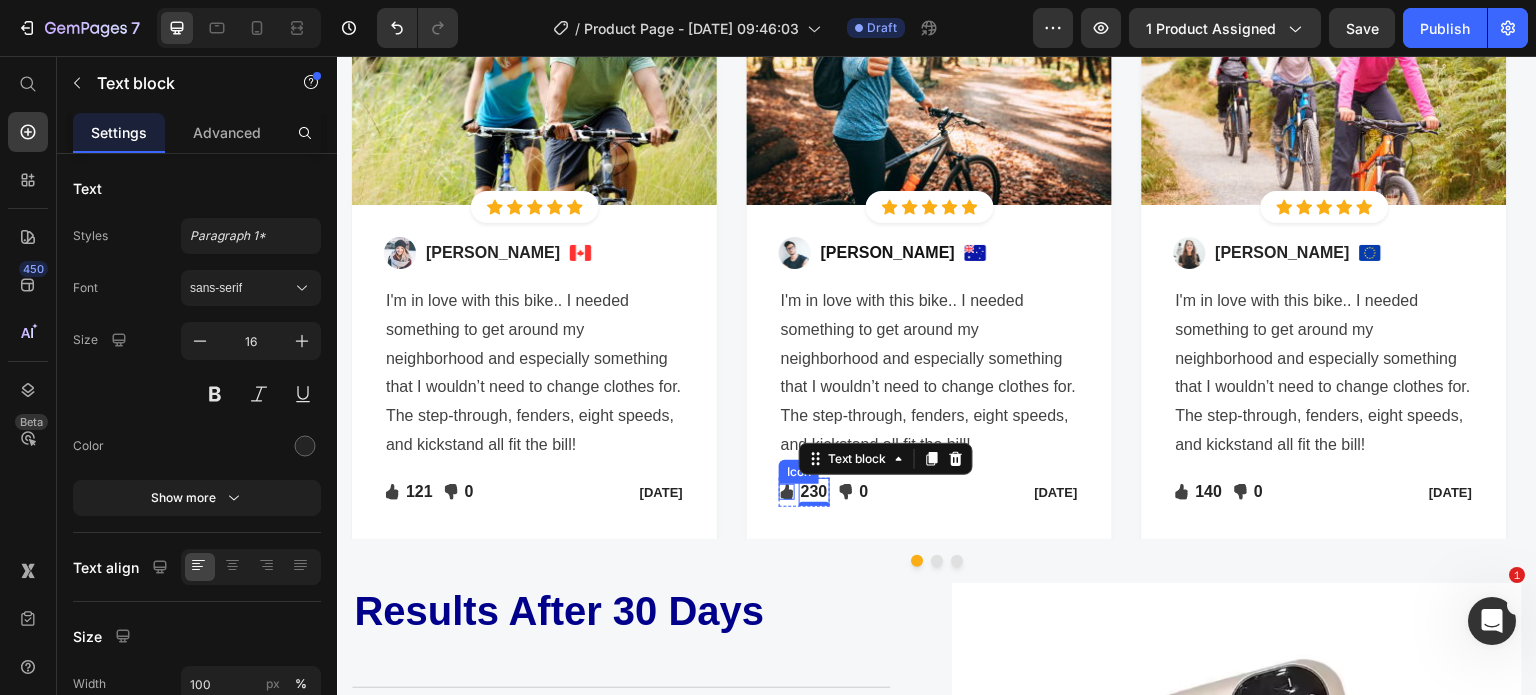 click 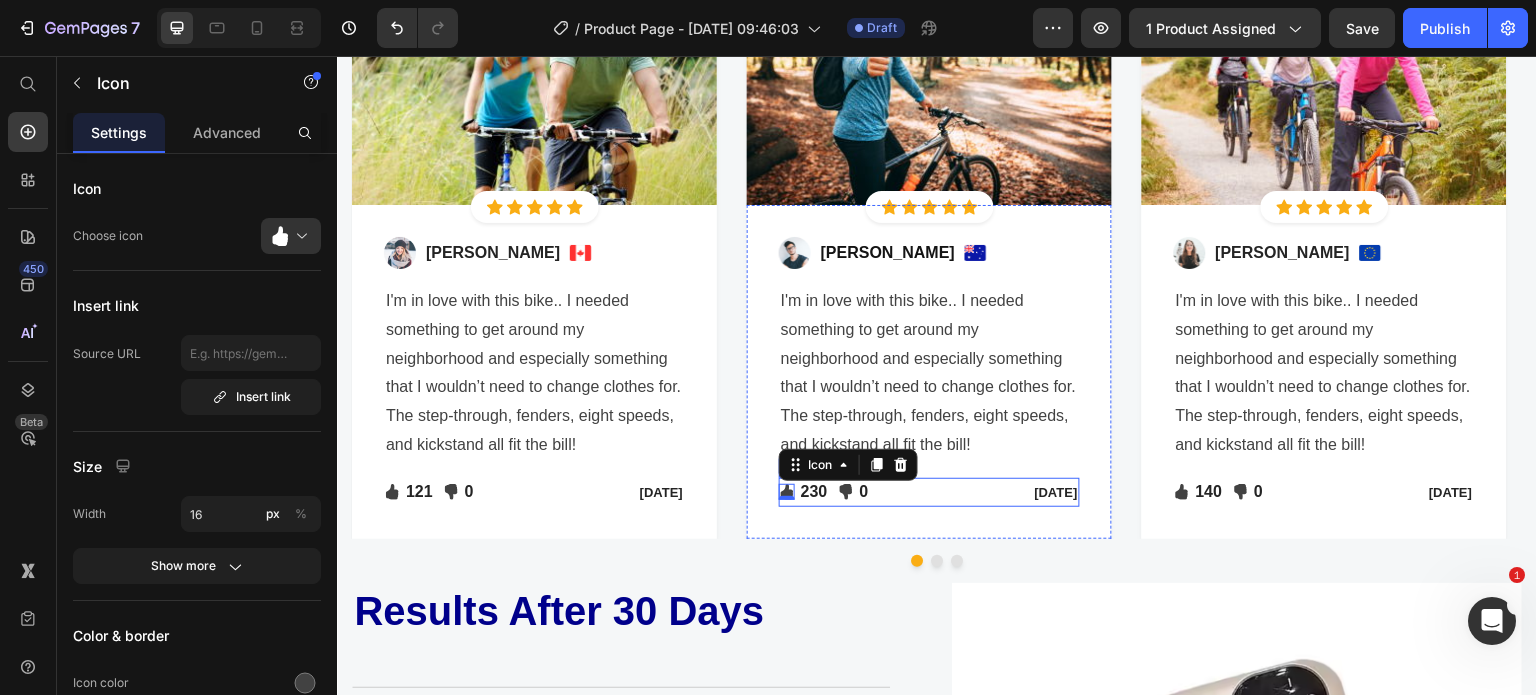 click on "Jan 13, 2022" at bounding box center [1012, 493] 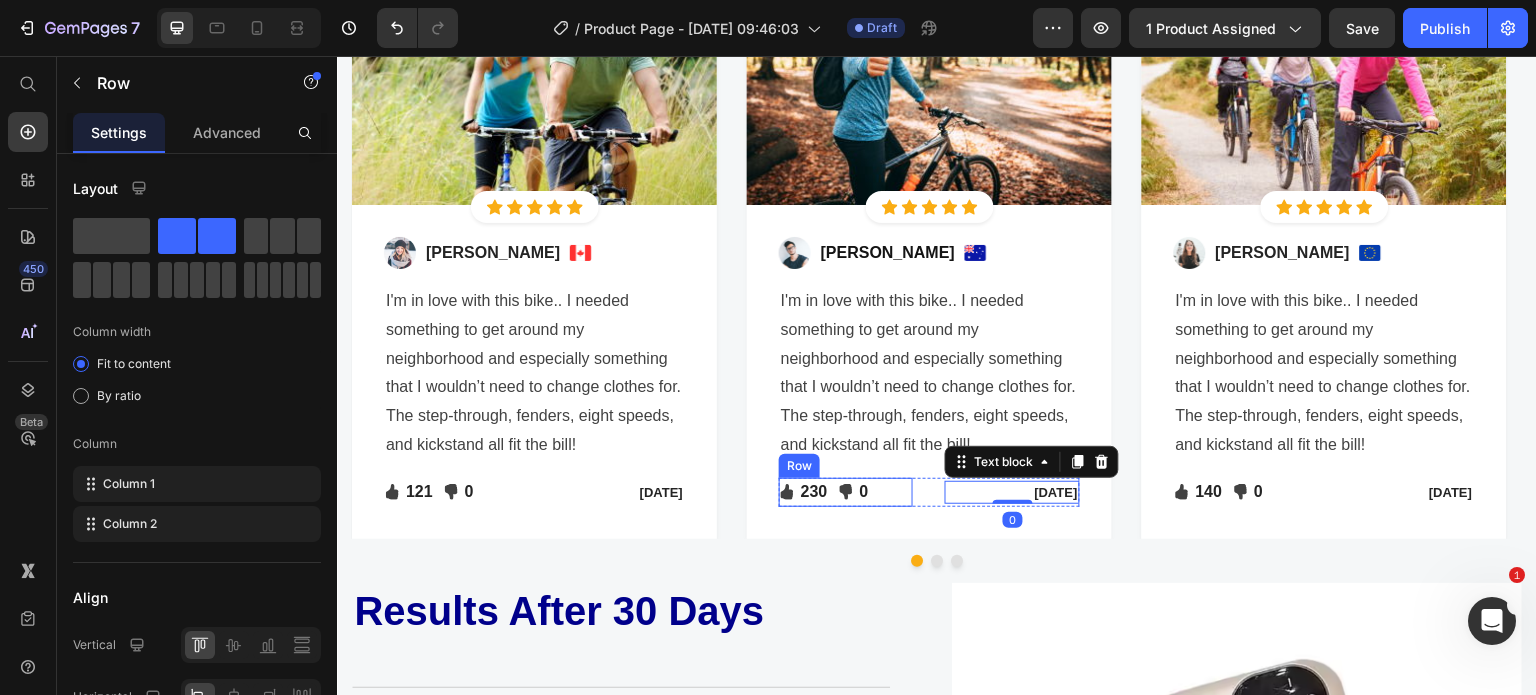 click on "Icon 230 Text block Icon List
Icon 0 Text block Icon List Row" at bounding box center [846, 492] 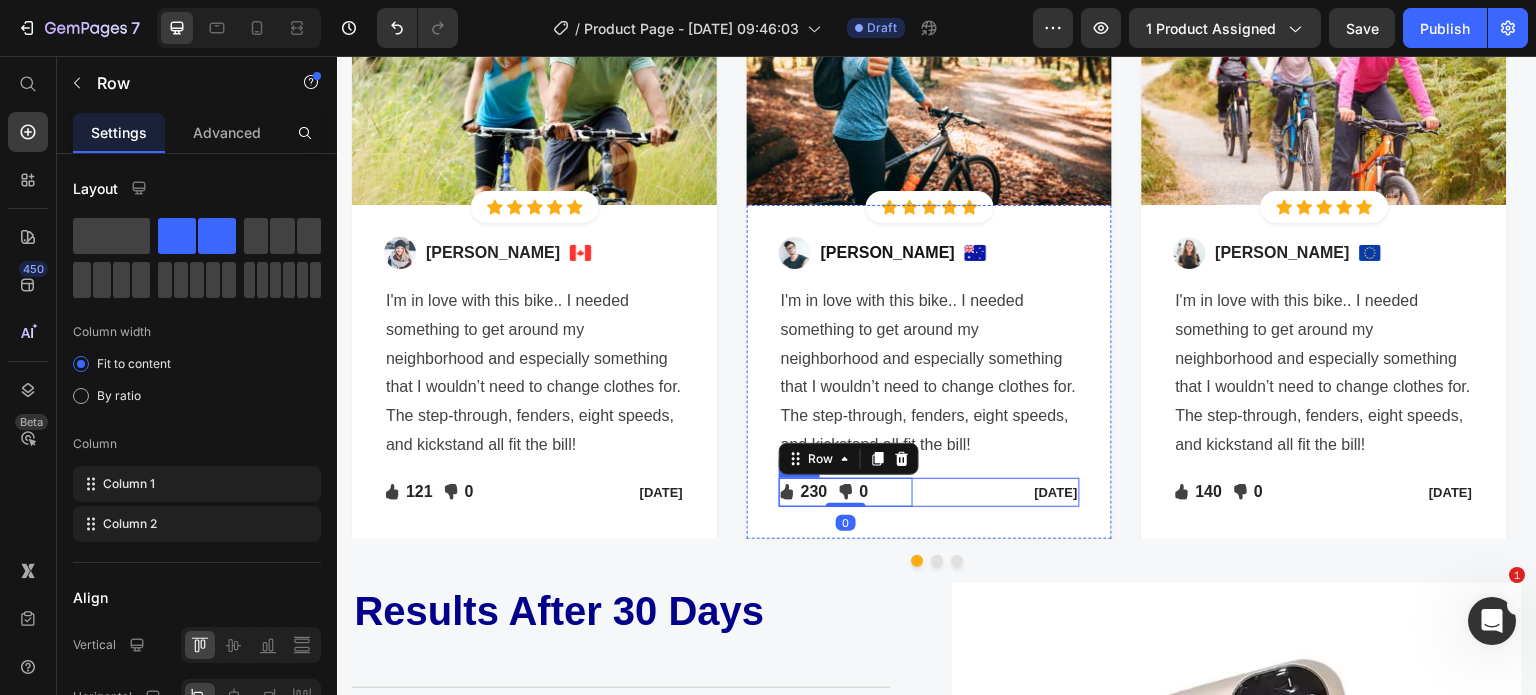 click on "Icon 230 Text block Icon List
Icon 0 Text block Icon List Row   0 Jan 13, 2022 Text block Row" at bounding box center (929, 492) 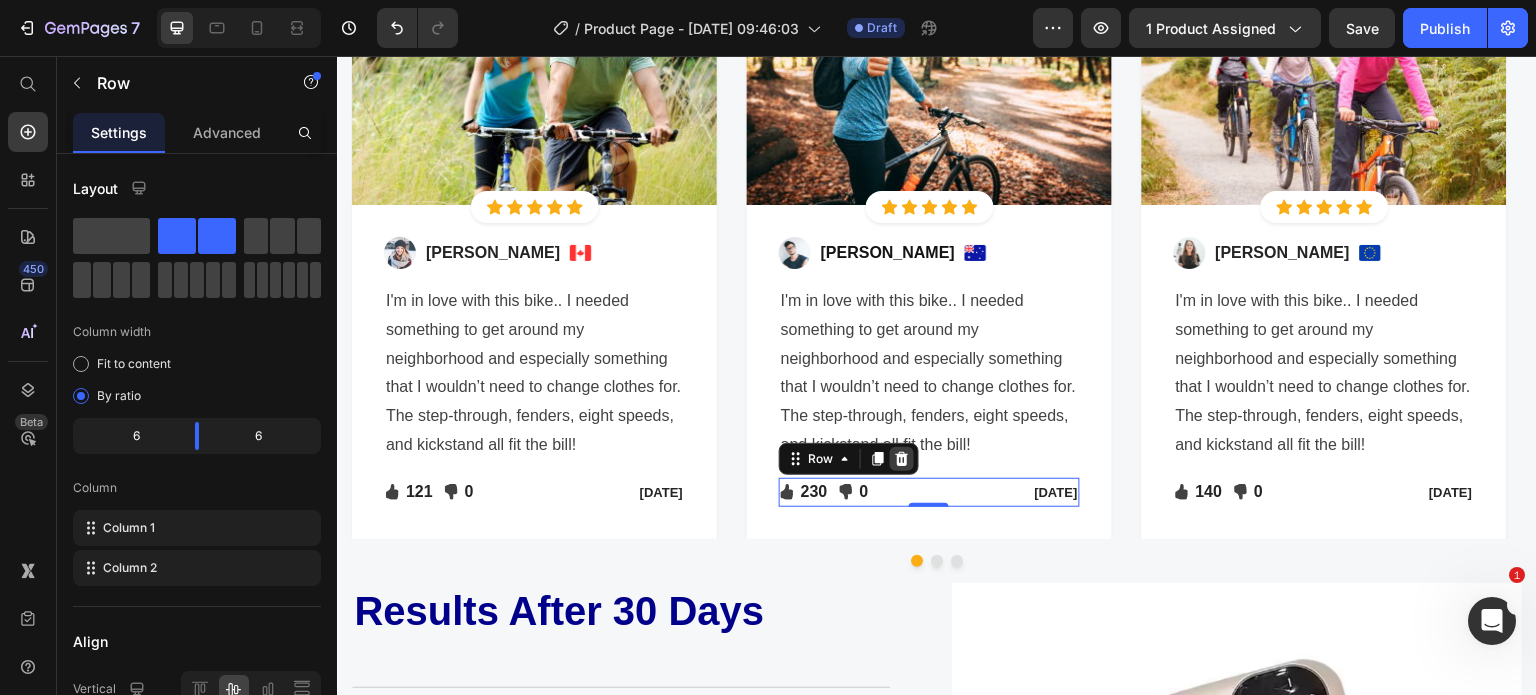 click 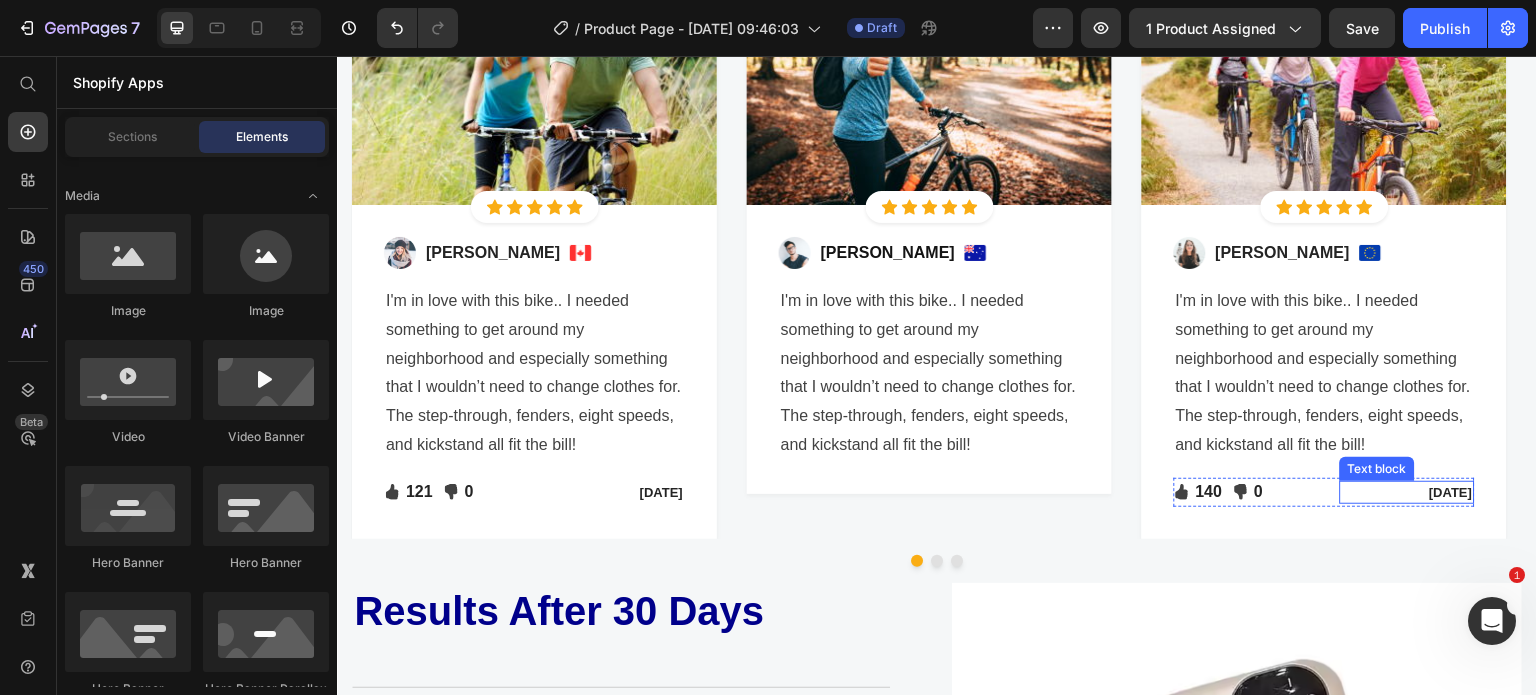 click on "Feb 22, 2022" at bounding box center [1407, 493] 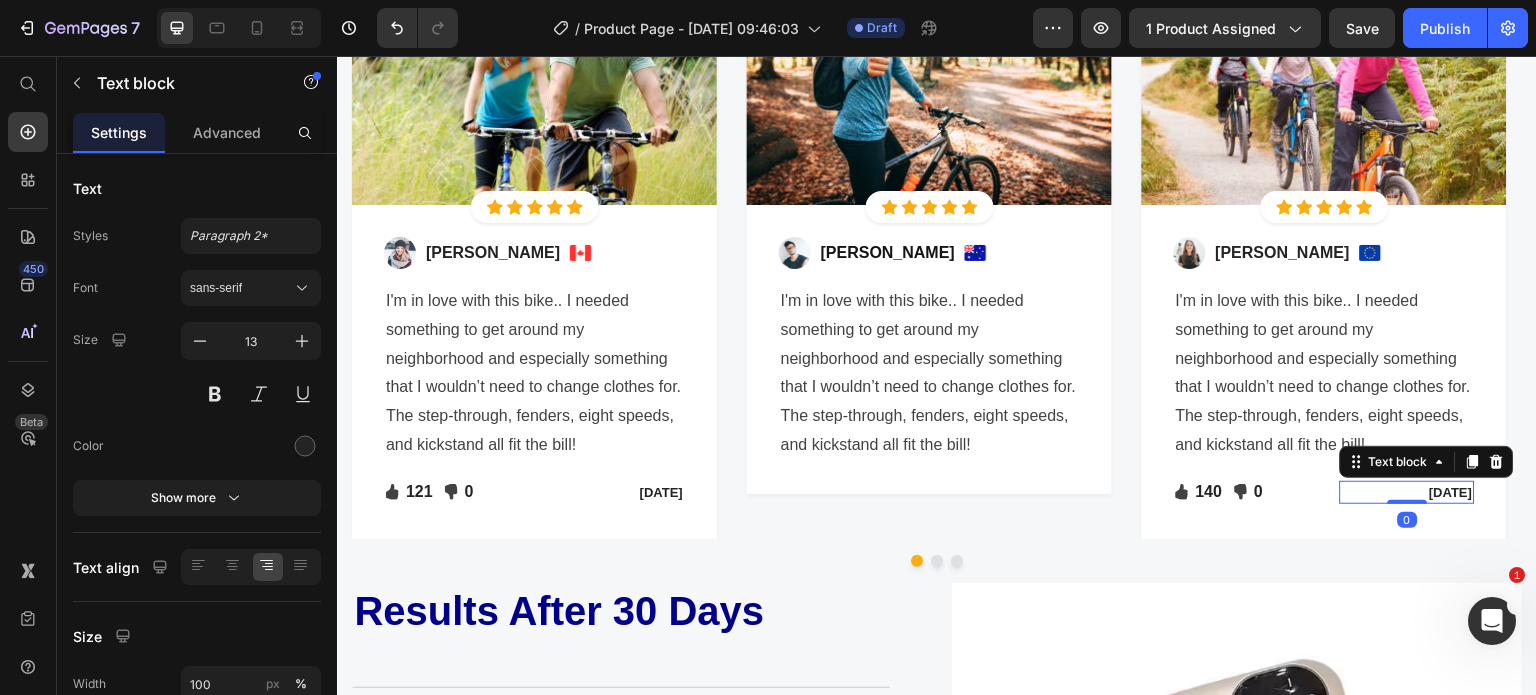 click on "Icon 140 Text block Icon List
Icon 0 Text block Icon List Row Feb 22, 2022 Text block   0 Row" at bounding box center (1324, 492) 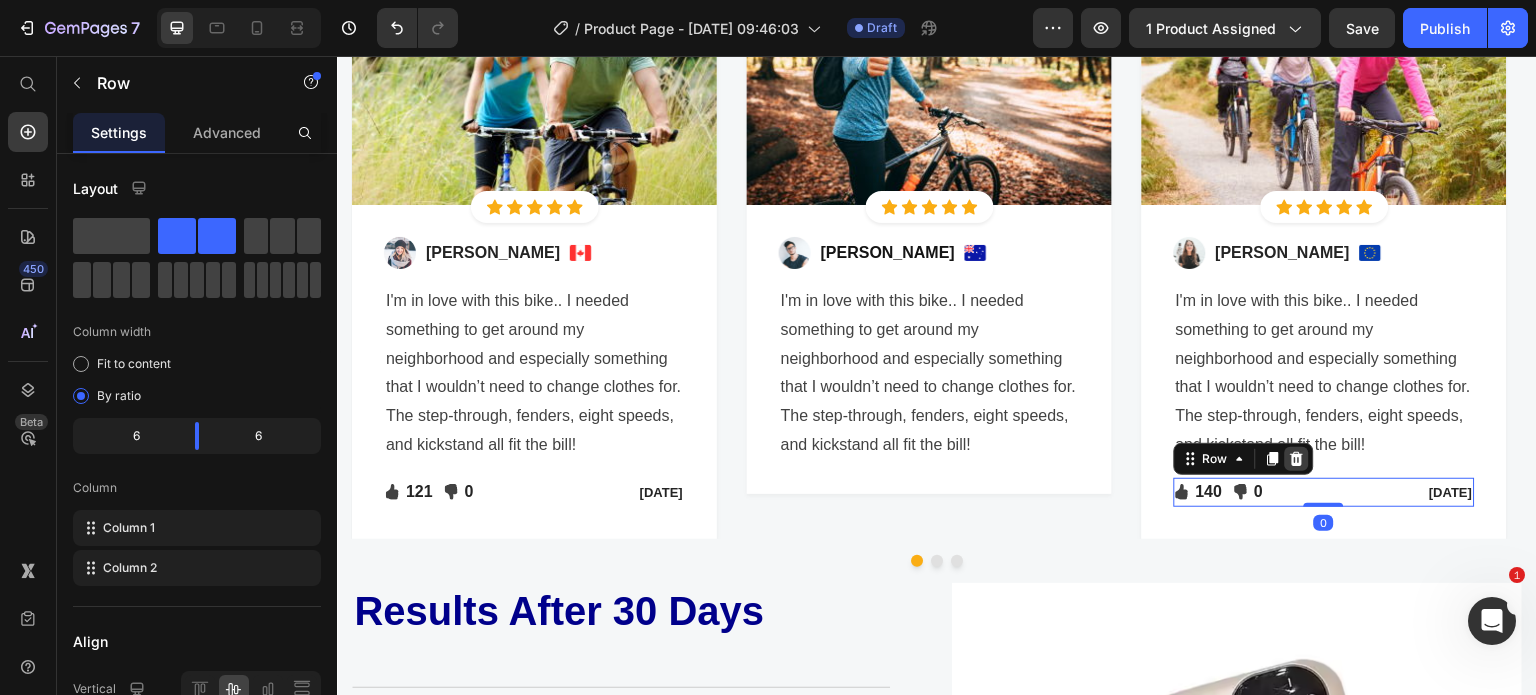 click 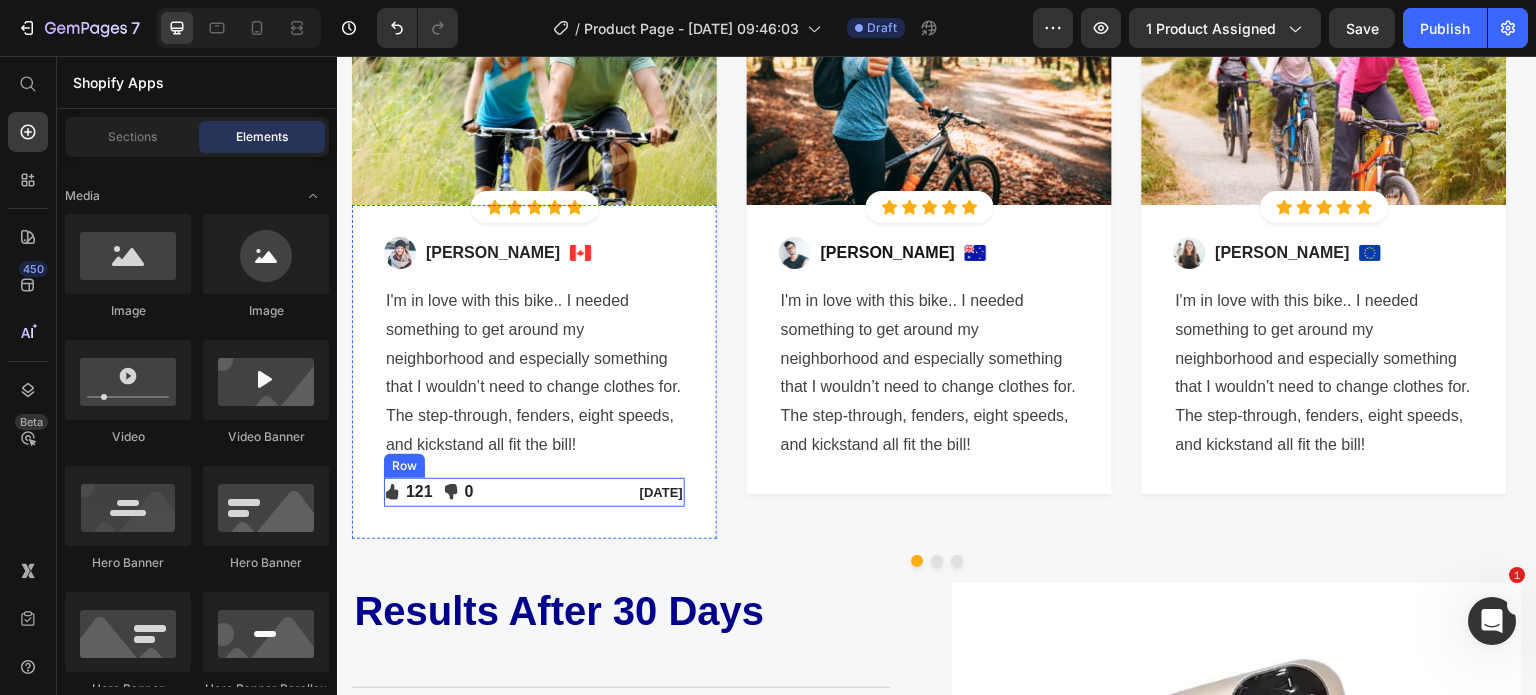 click on "Icon 121 Text block Icon List
Icon 0 Text block Icon List Row Feb 22, 2022 Text block Row" at bounding box center (534, 492) 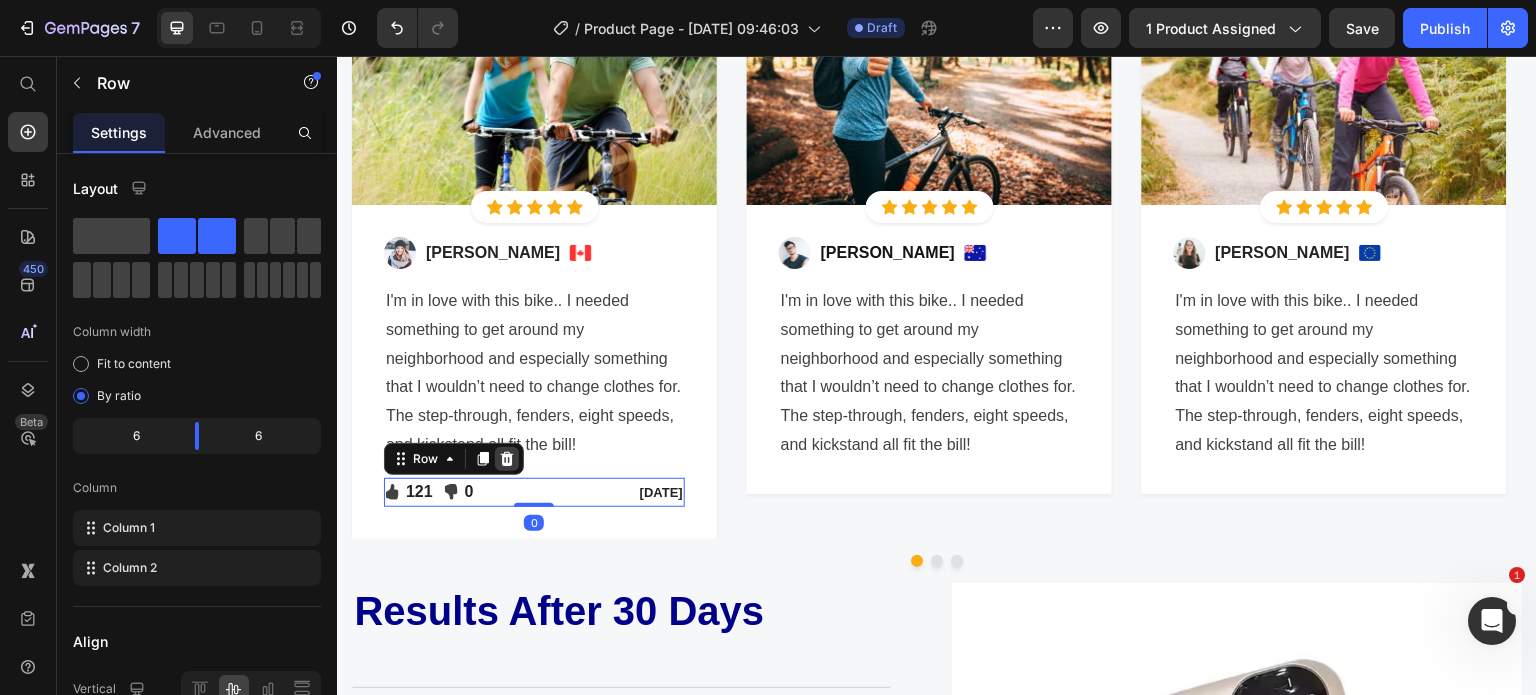 click 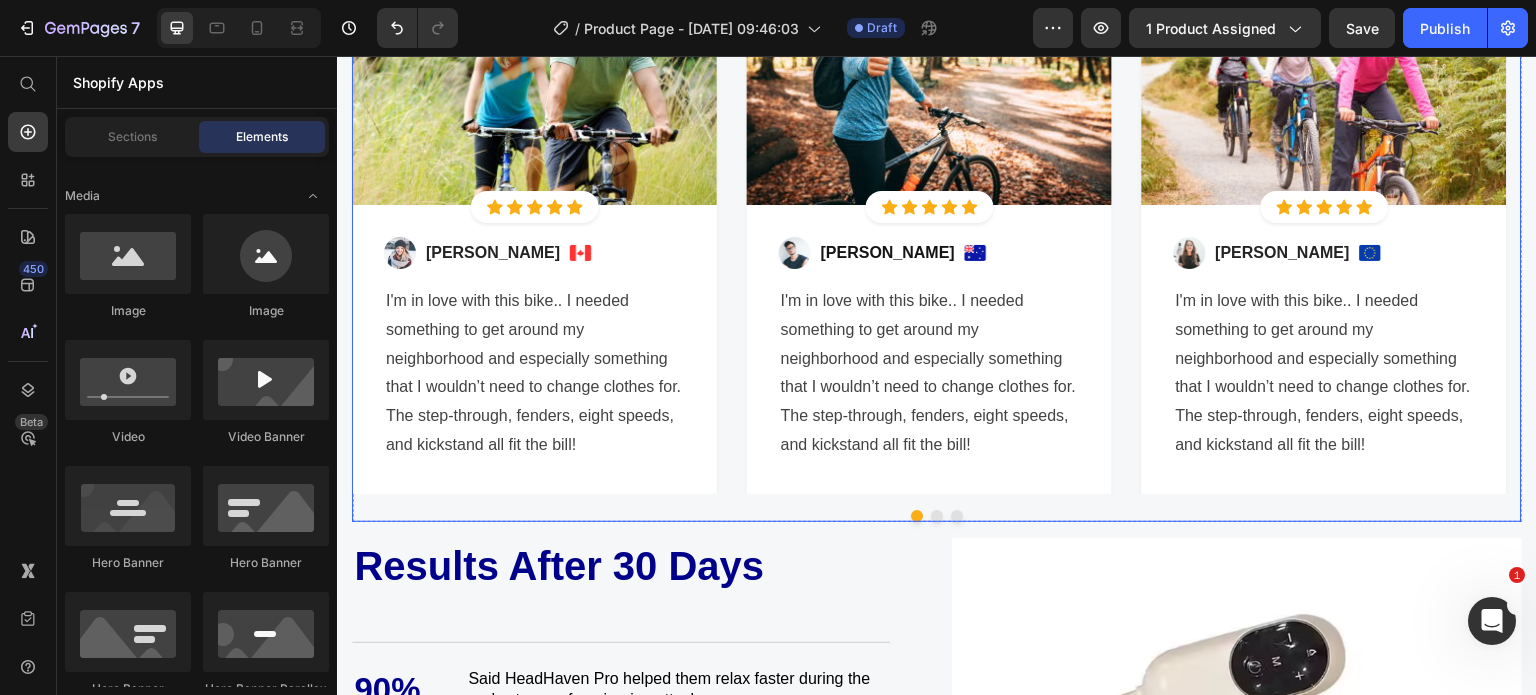 click at bounding box center (937, 516) 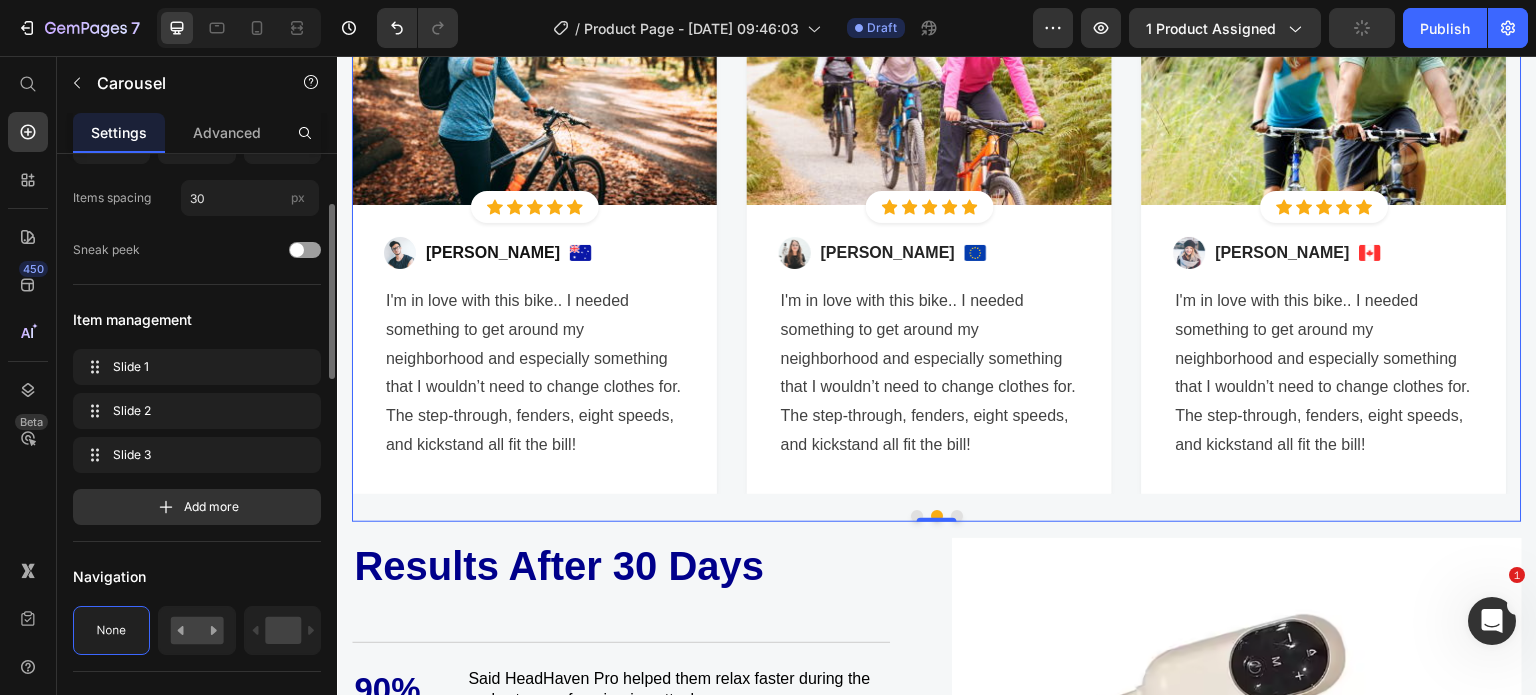 scroll, scrollTop: 167, scrollLeft: 0, axis: vertical 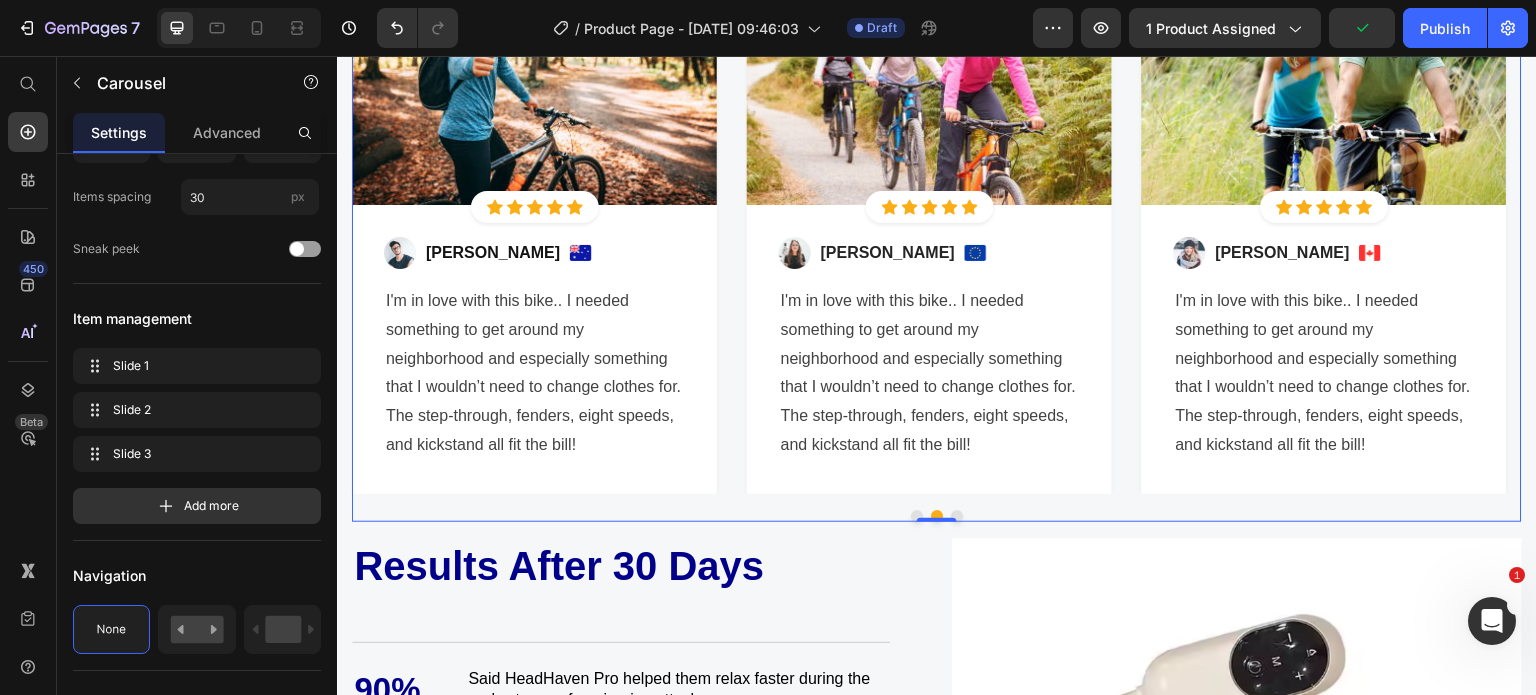 click at bounding box center [917, 516] 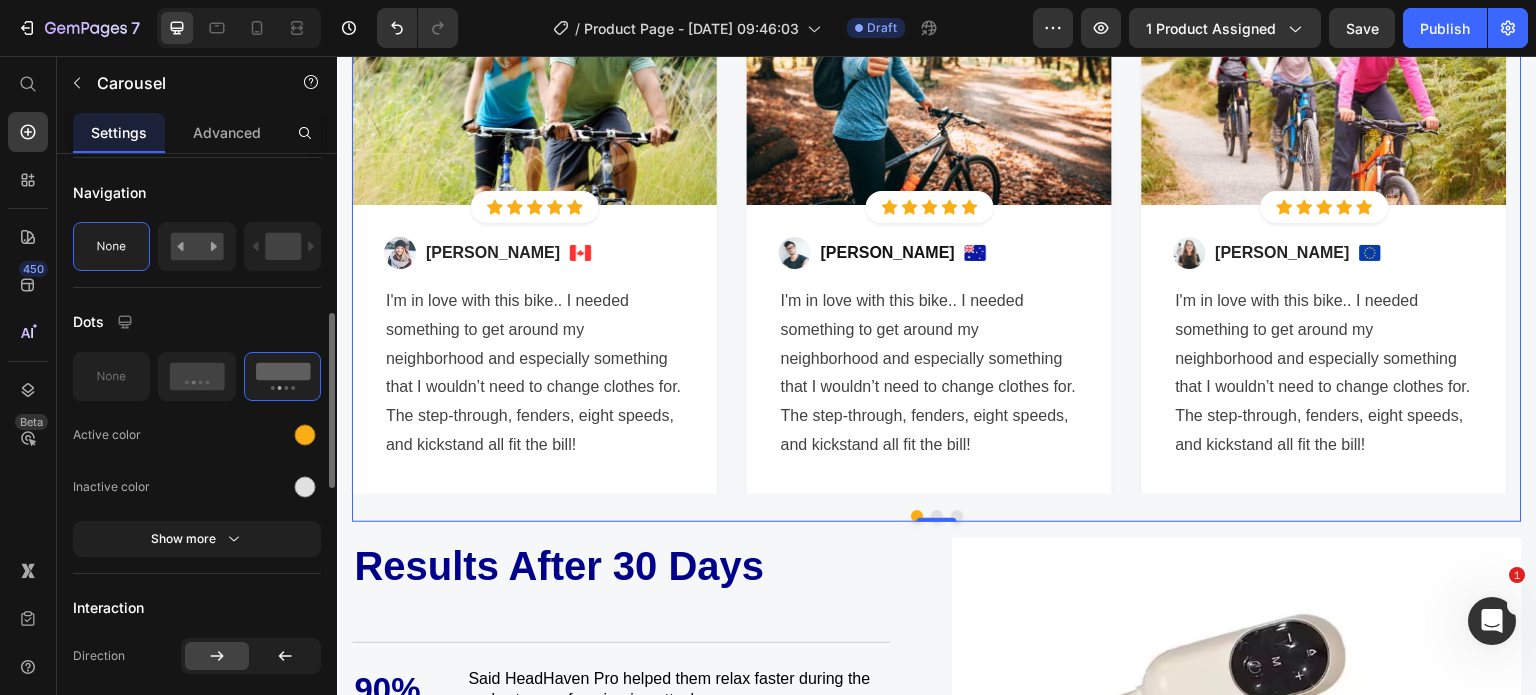 scroll, scrollTop: 548, scrollLeft: 0, axis: vertical 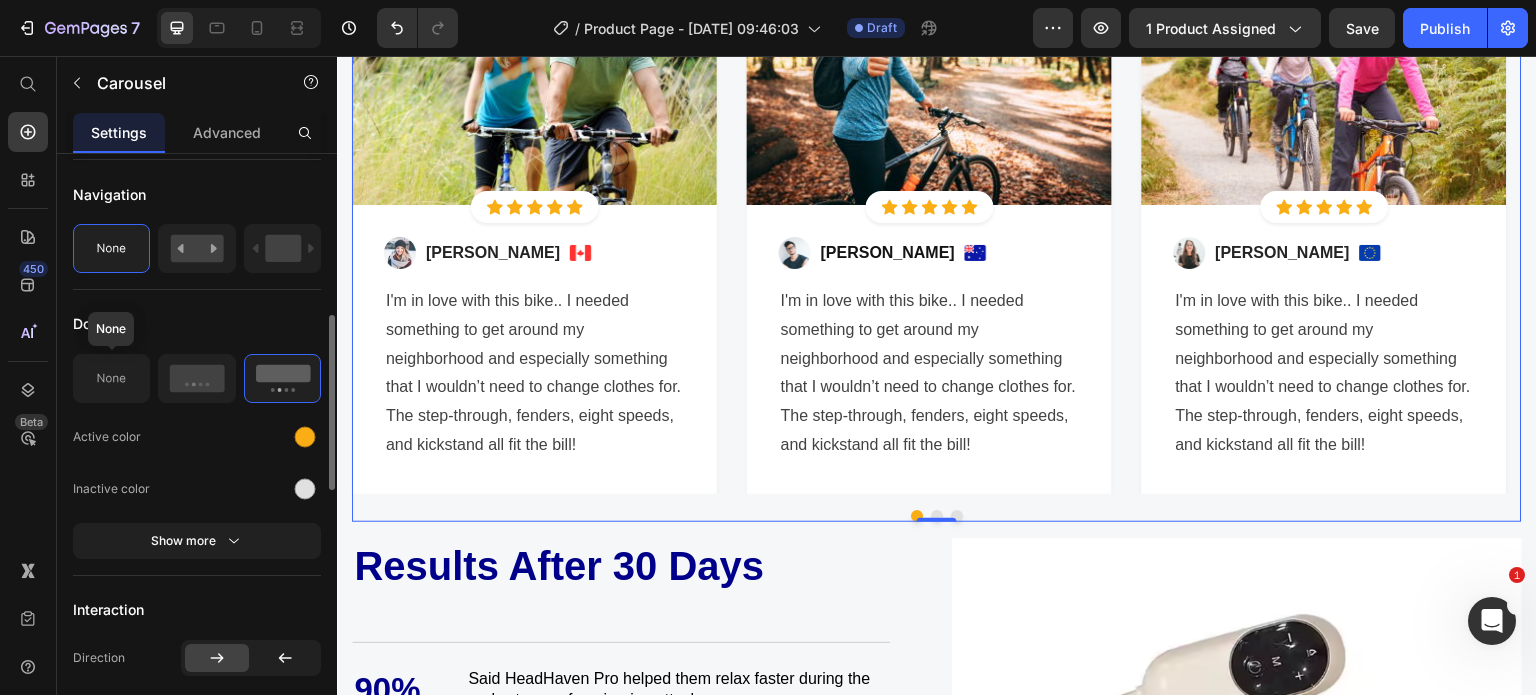 click 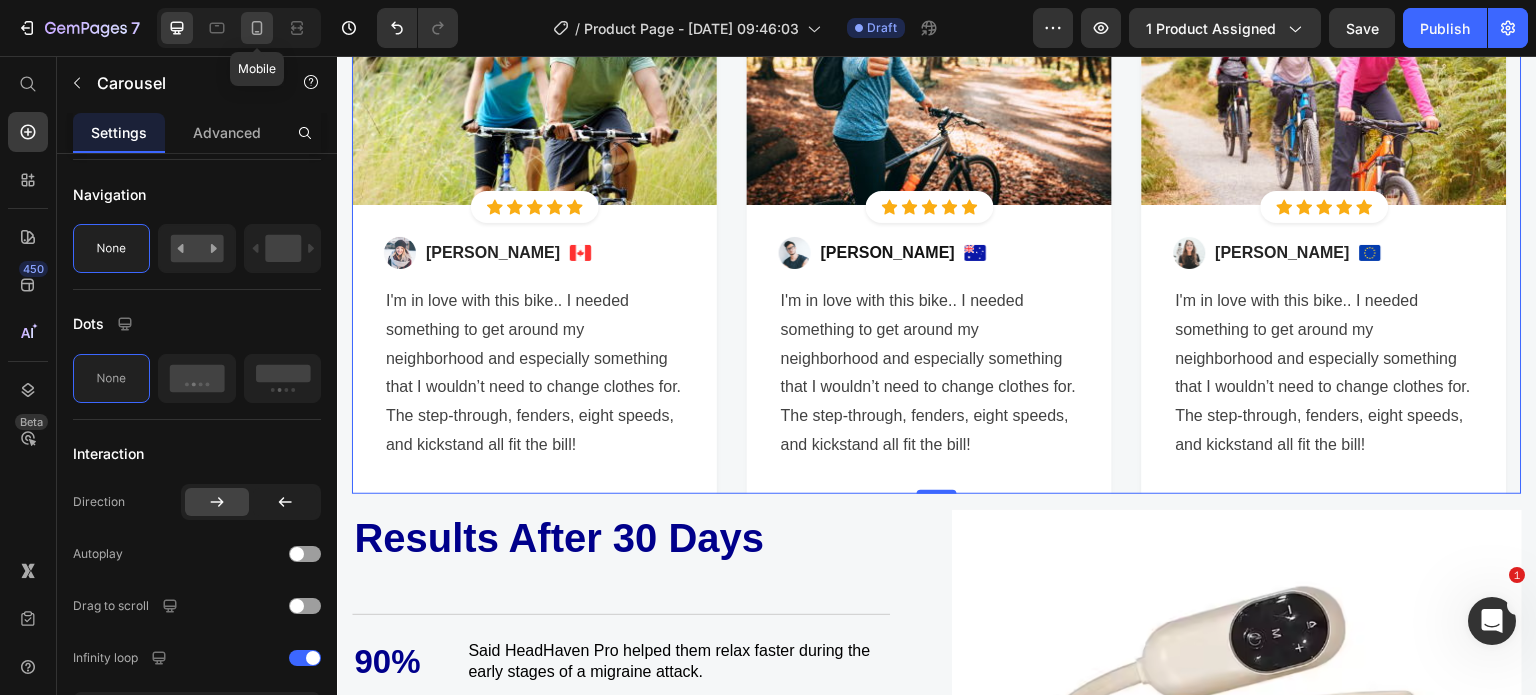 click 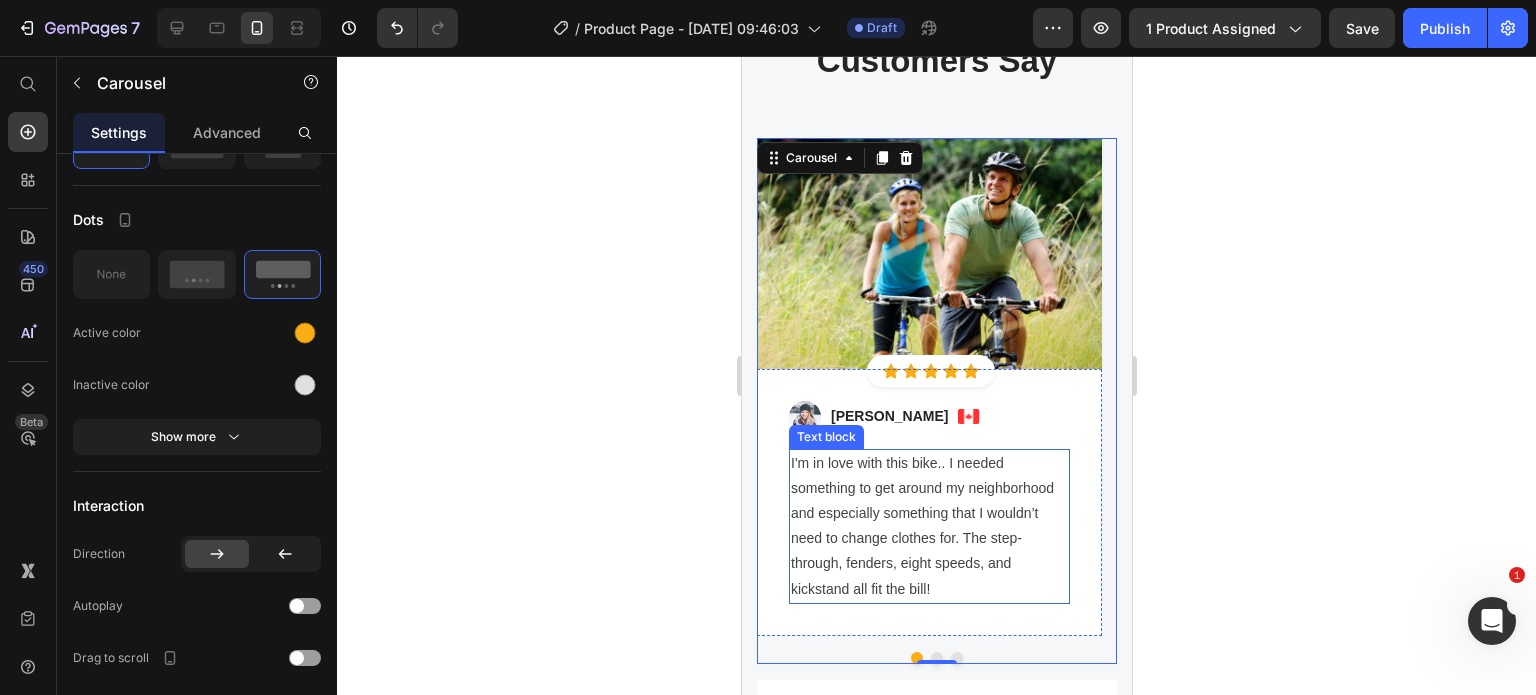 scroll, scrollTop: 2608, scrollLeft: 0, axis: vertical 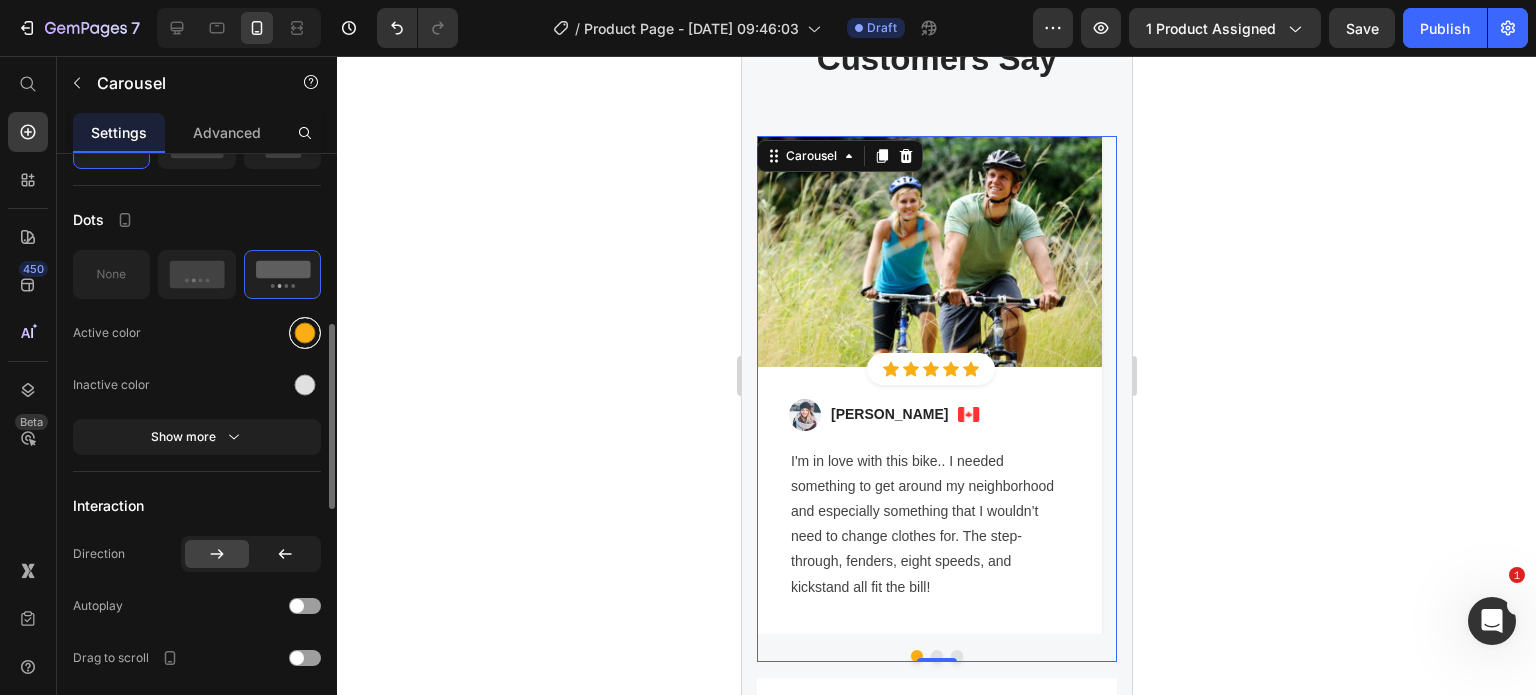 click at bounding box center (305, 333) 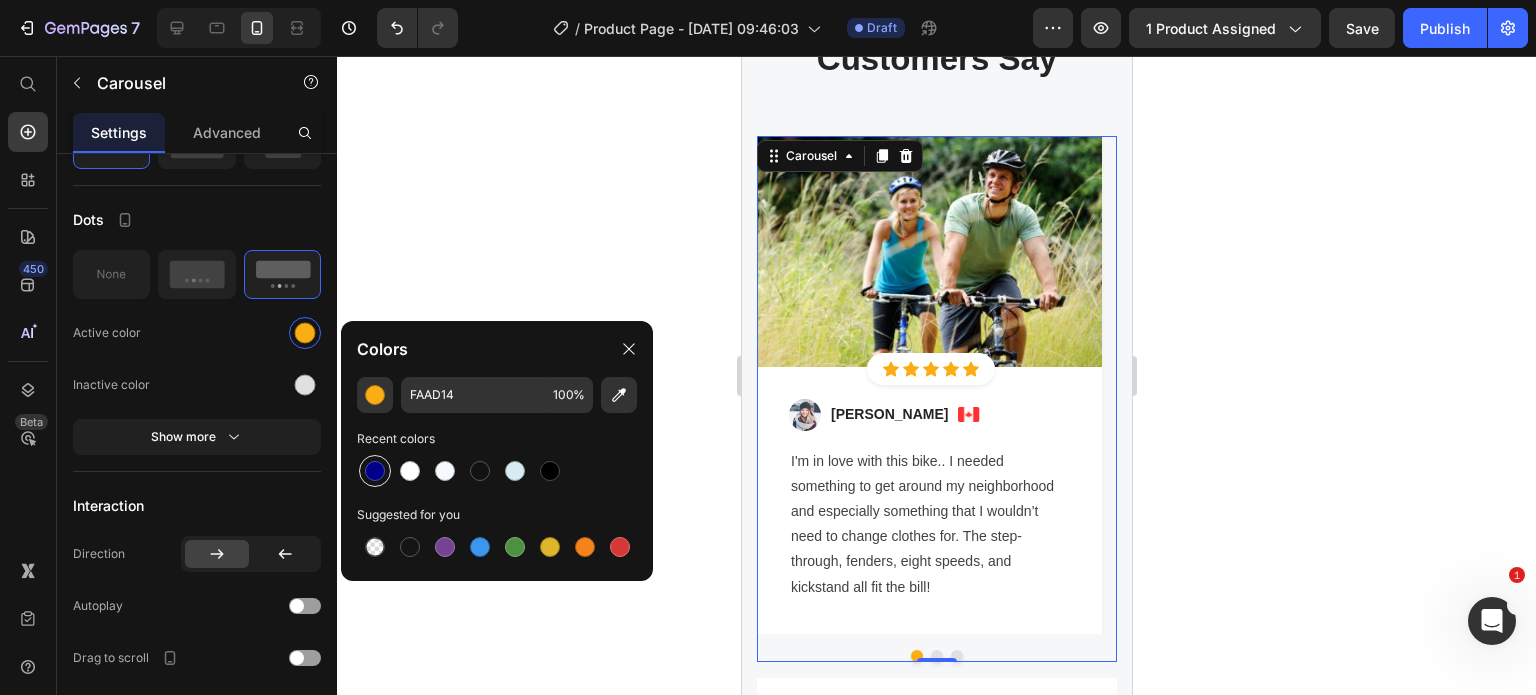 click at bounding box center [375, 471] 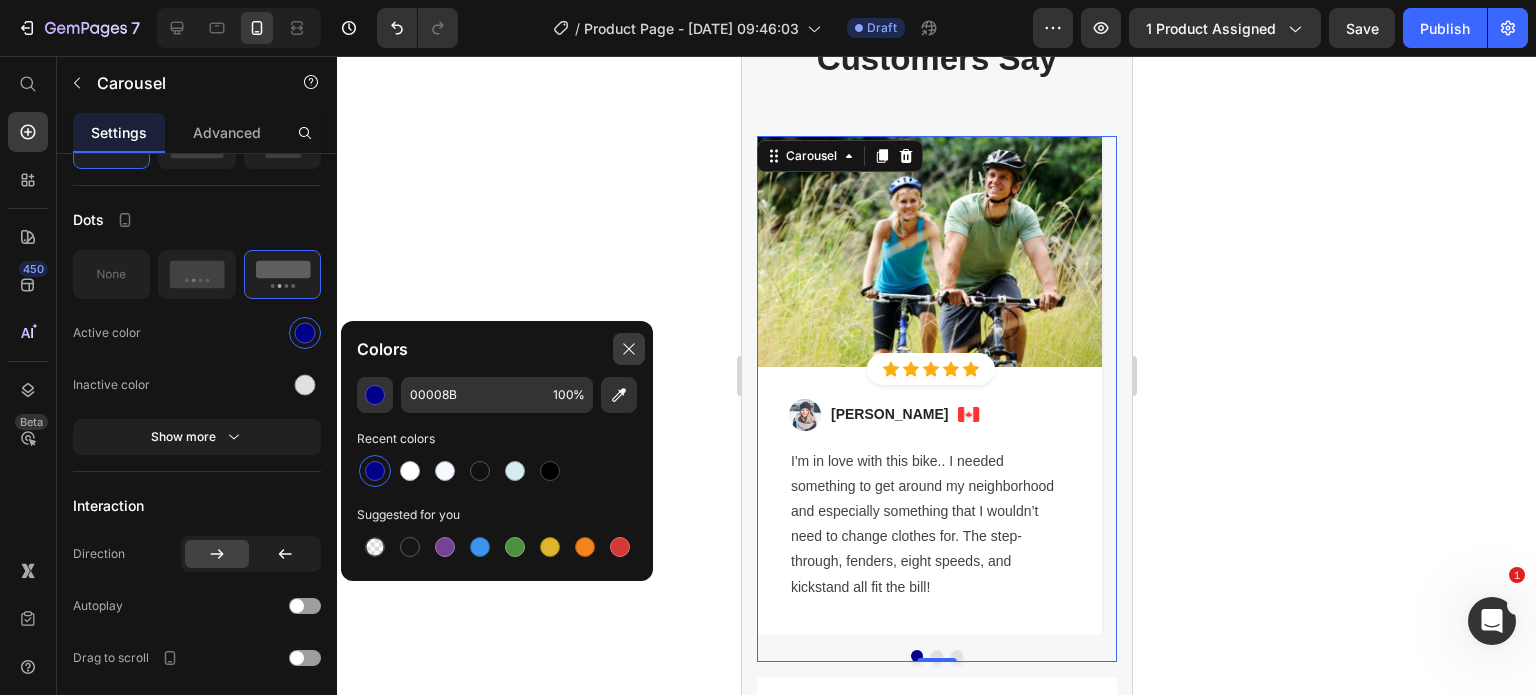 click 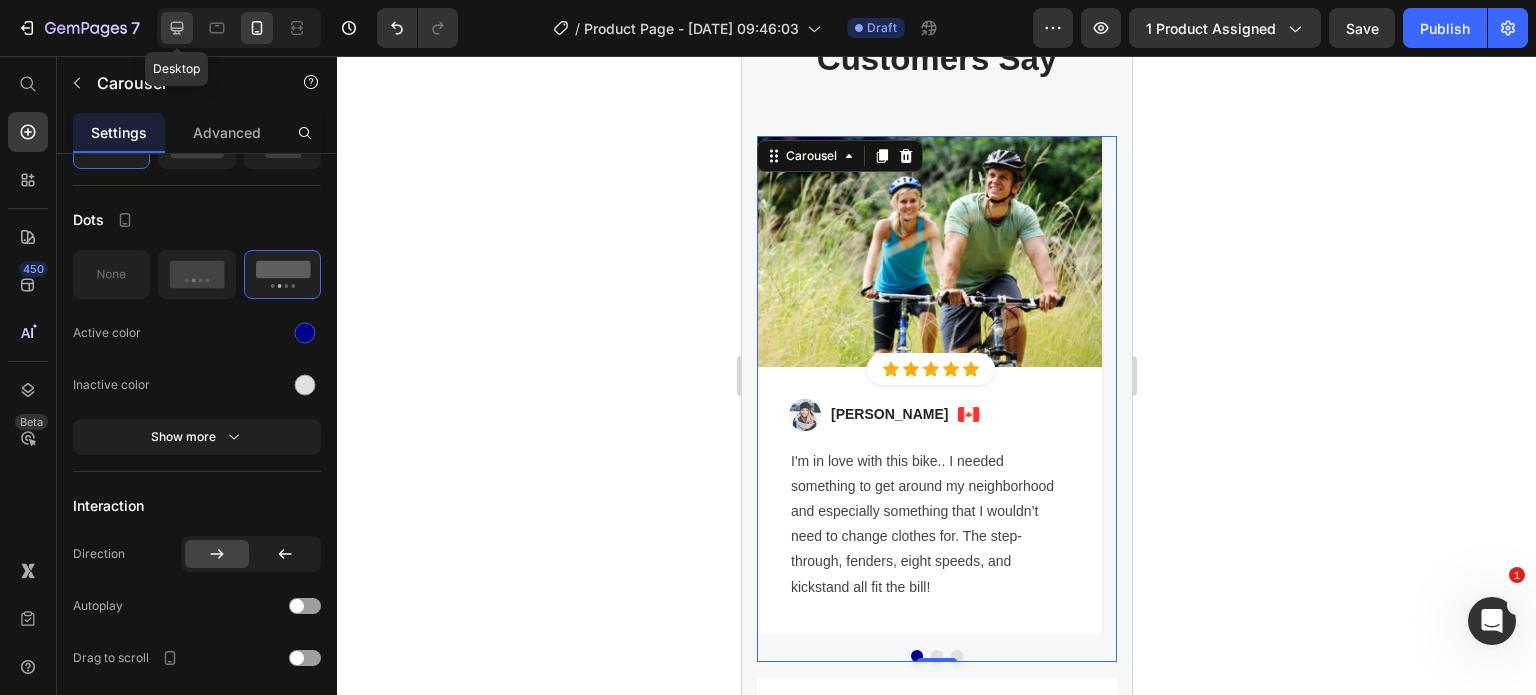 click 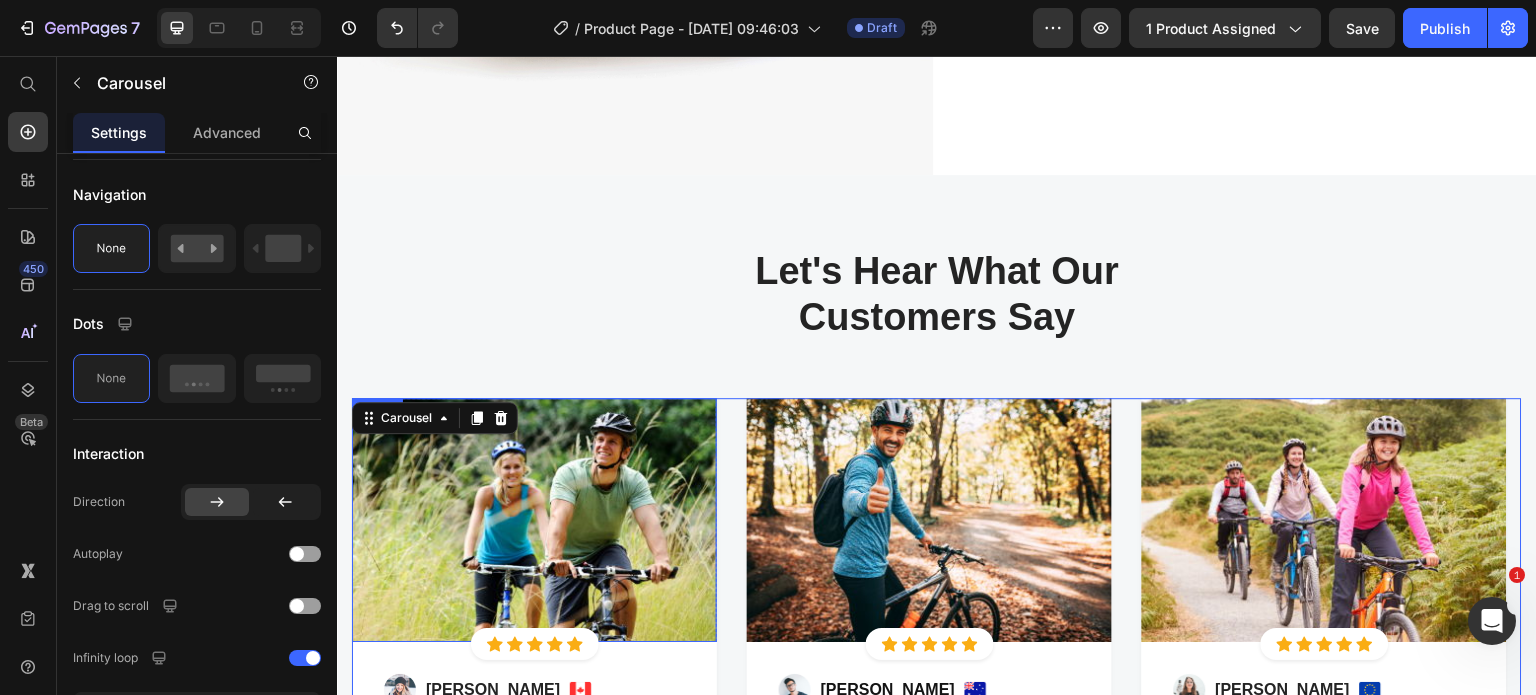 scroll, scrollTop: 1834, scrollLeft: 0, axis: vertical 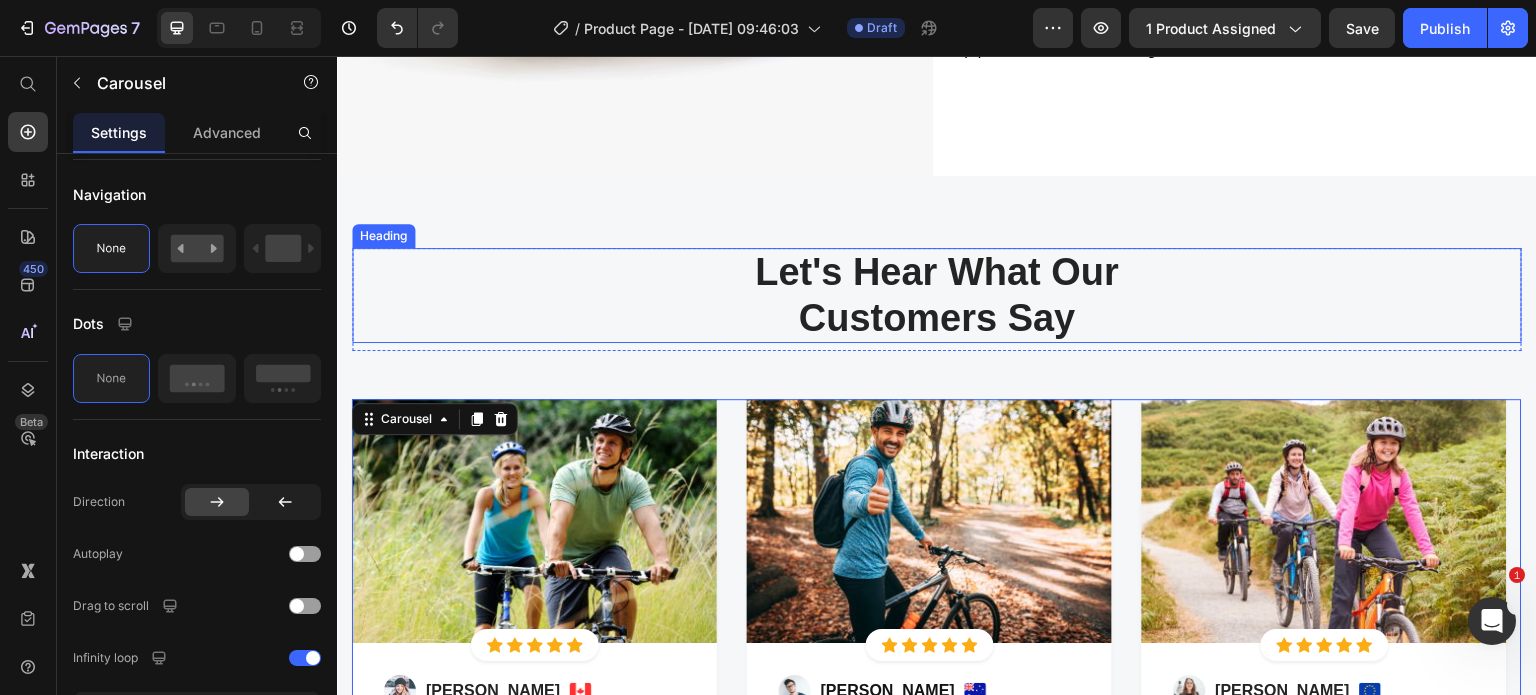 click on "Let's Hear What Our Customers Say" at bounding box center [937, 295] 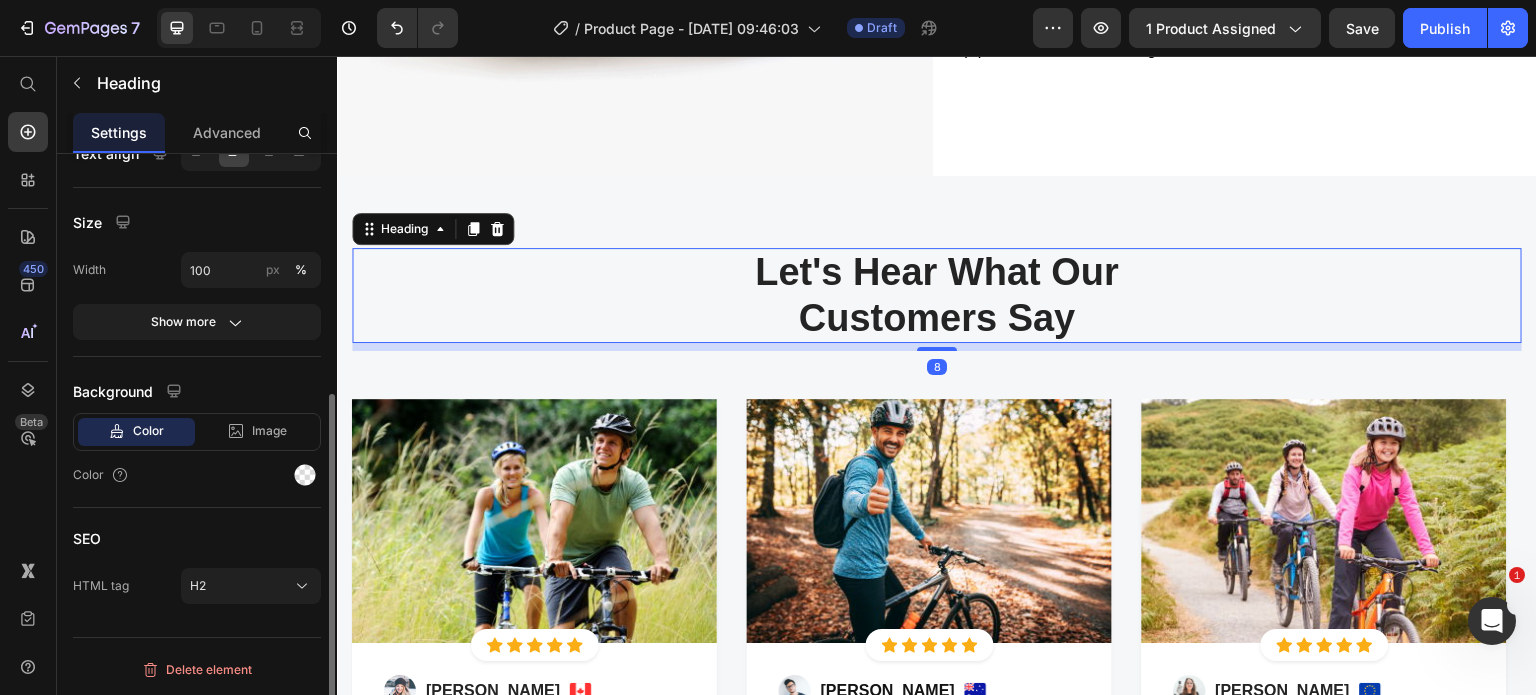 scroll, scrollTop: 0, scrollLeft: 0, axis: both 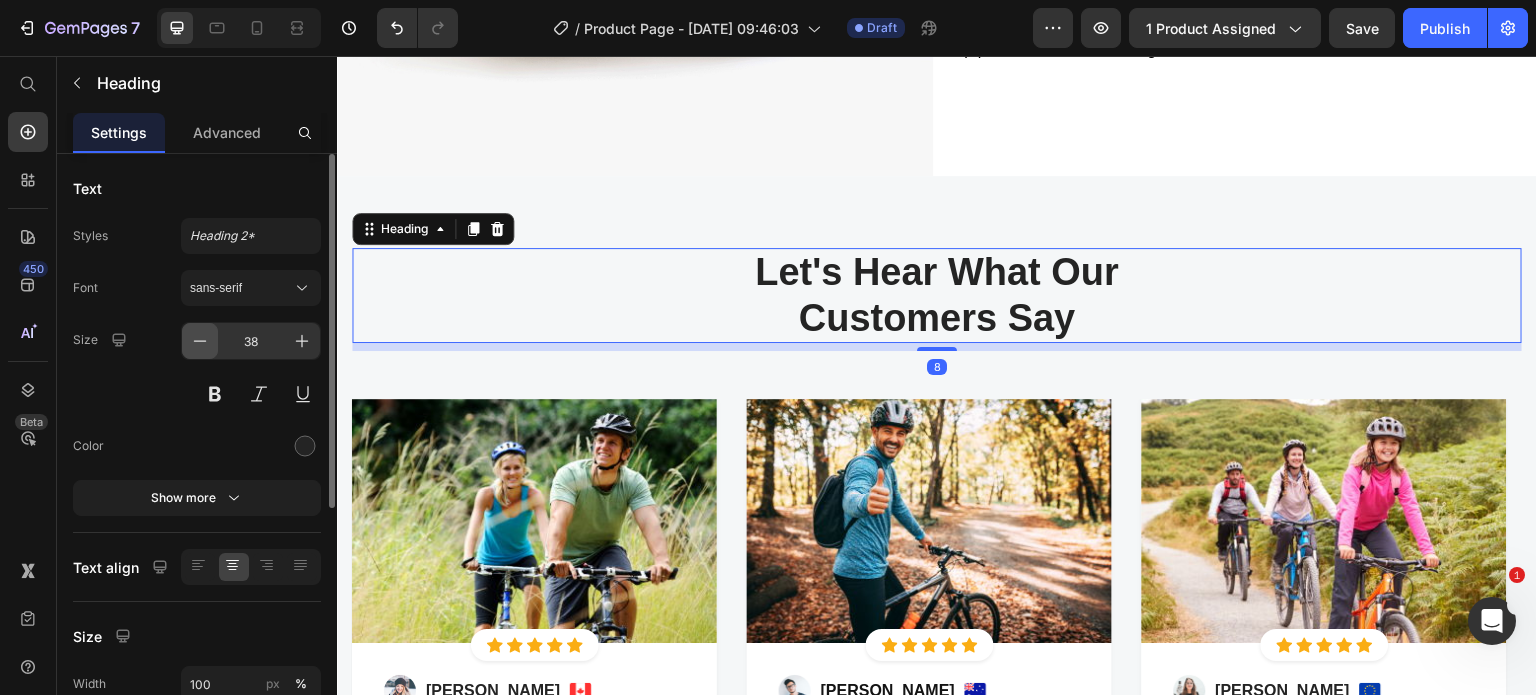click at bounding box center (200, 341) 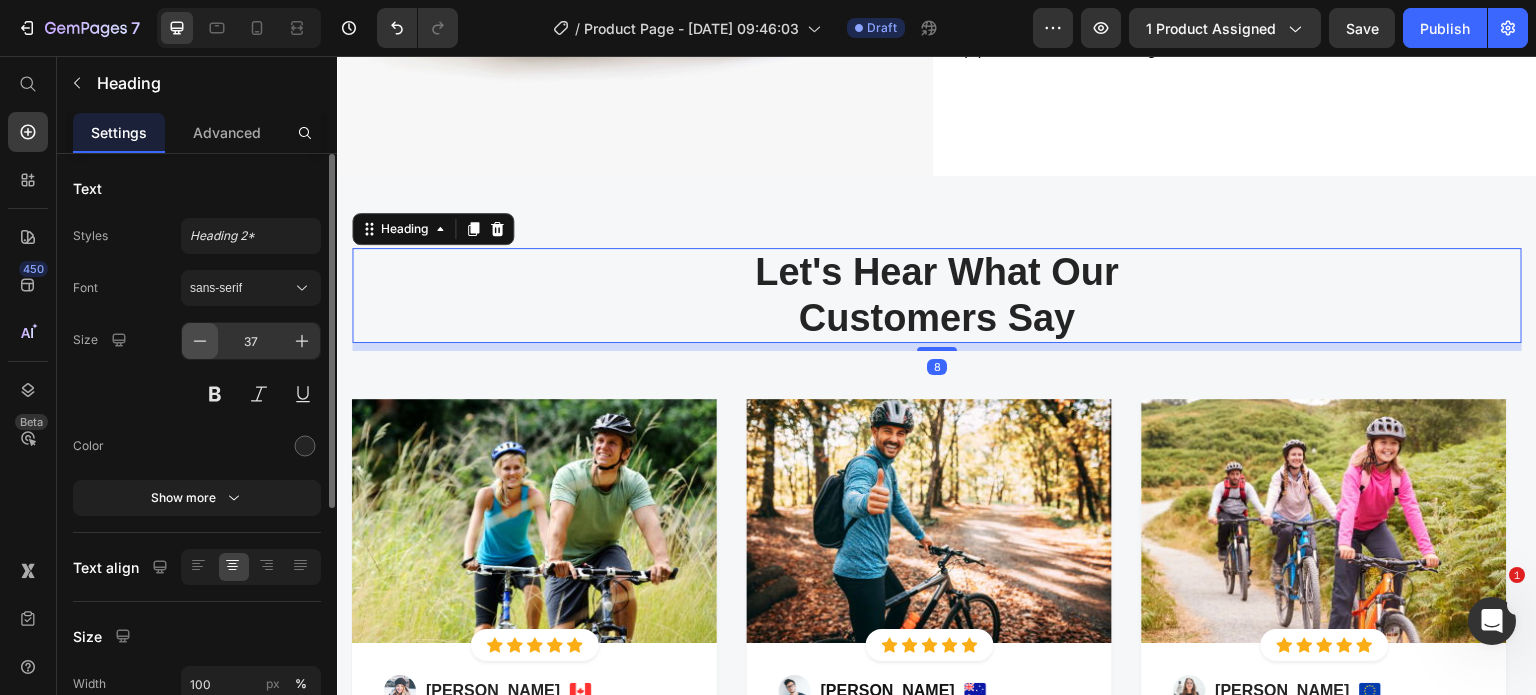 click at bounding box center (200, 341) 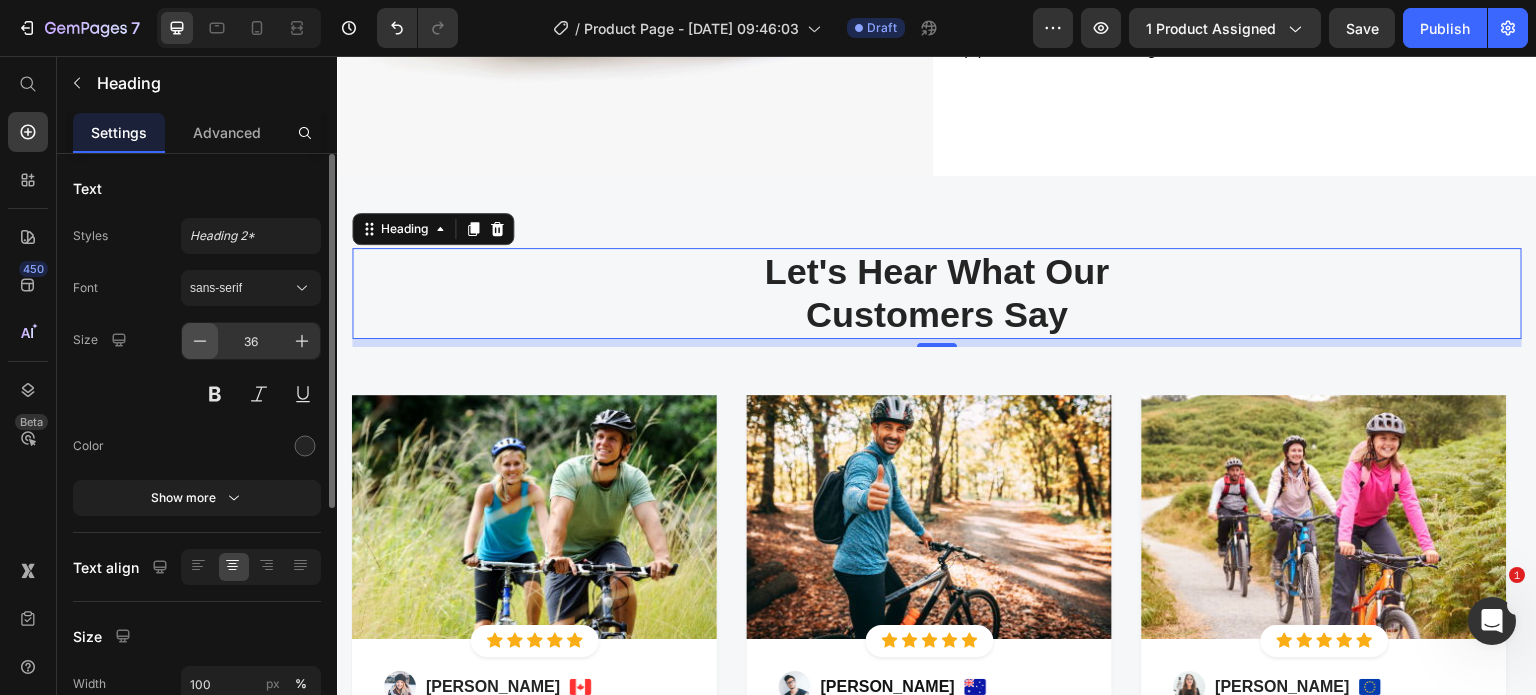 click at bounding box center [200, 341] 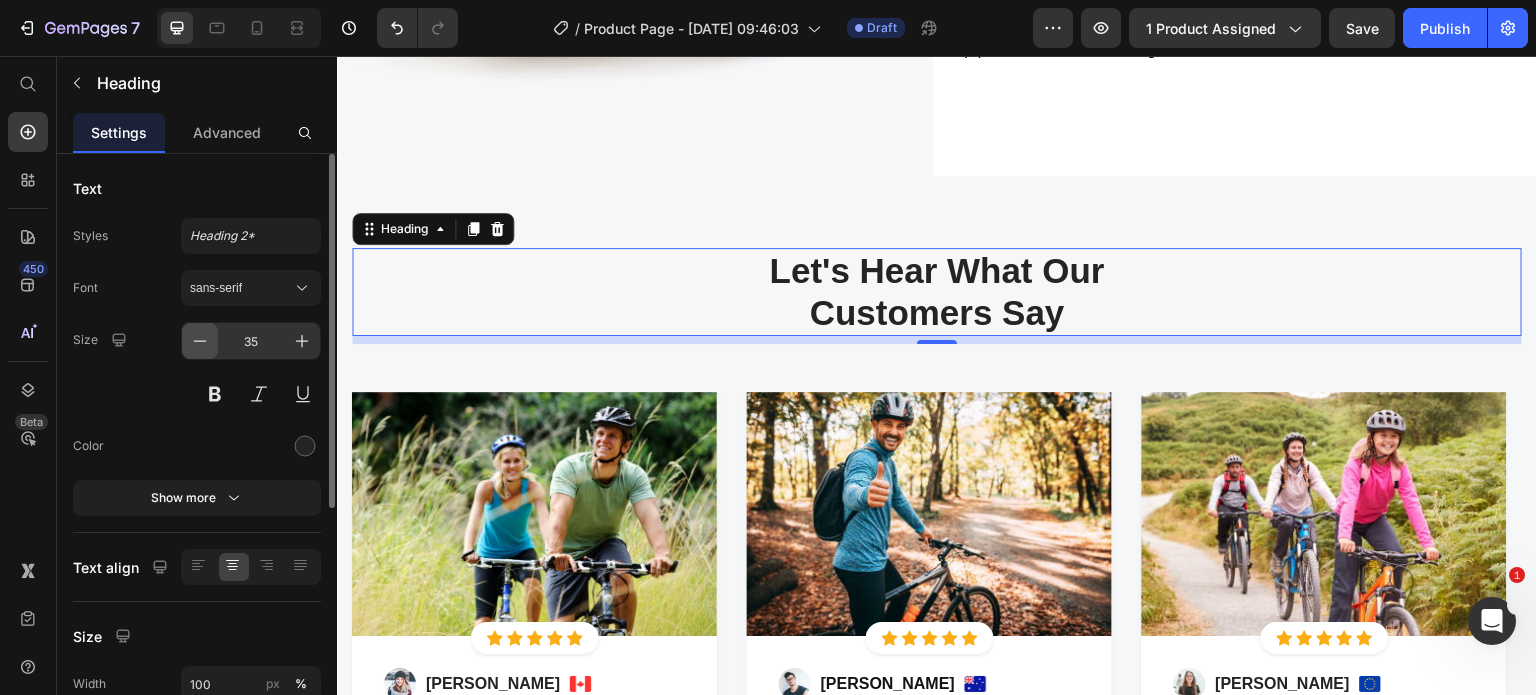click at bounding box center (200, 341) 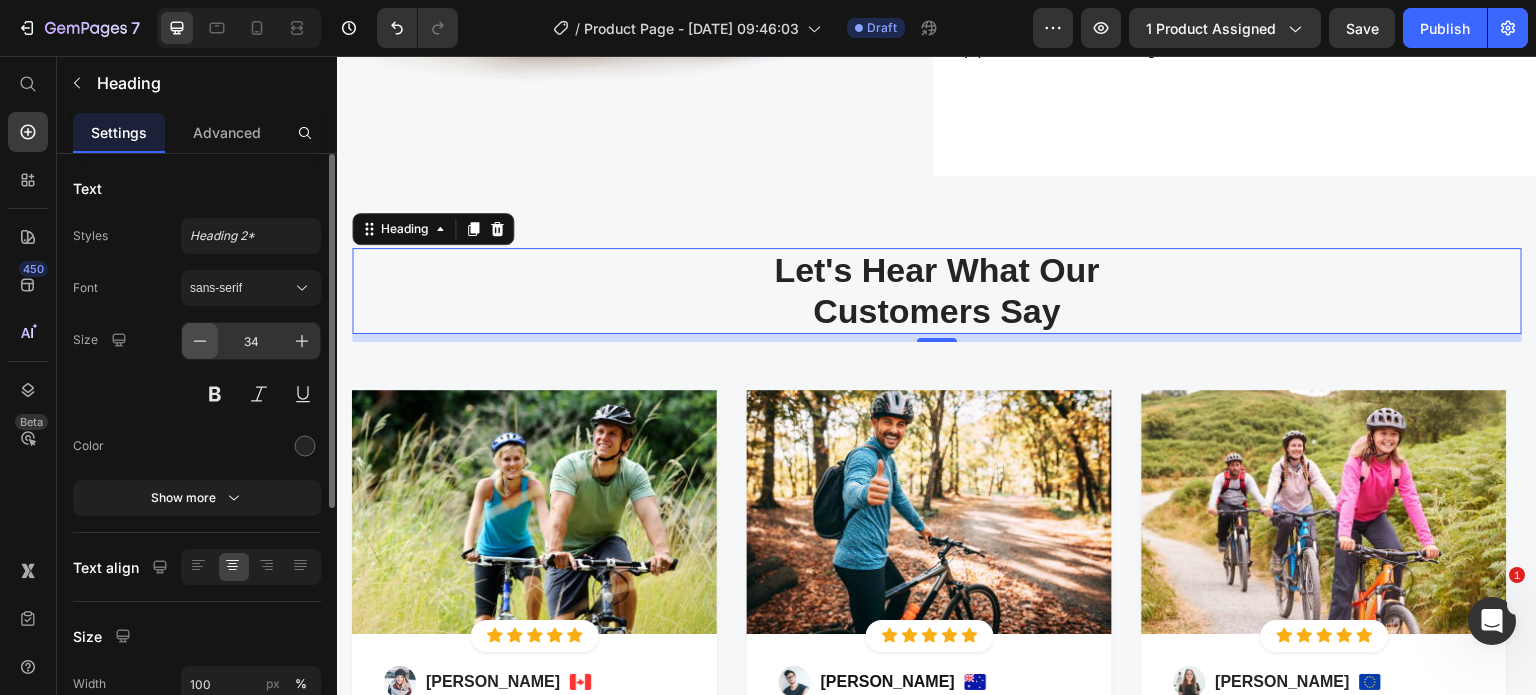 click at bounding box center [200, 341] 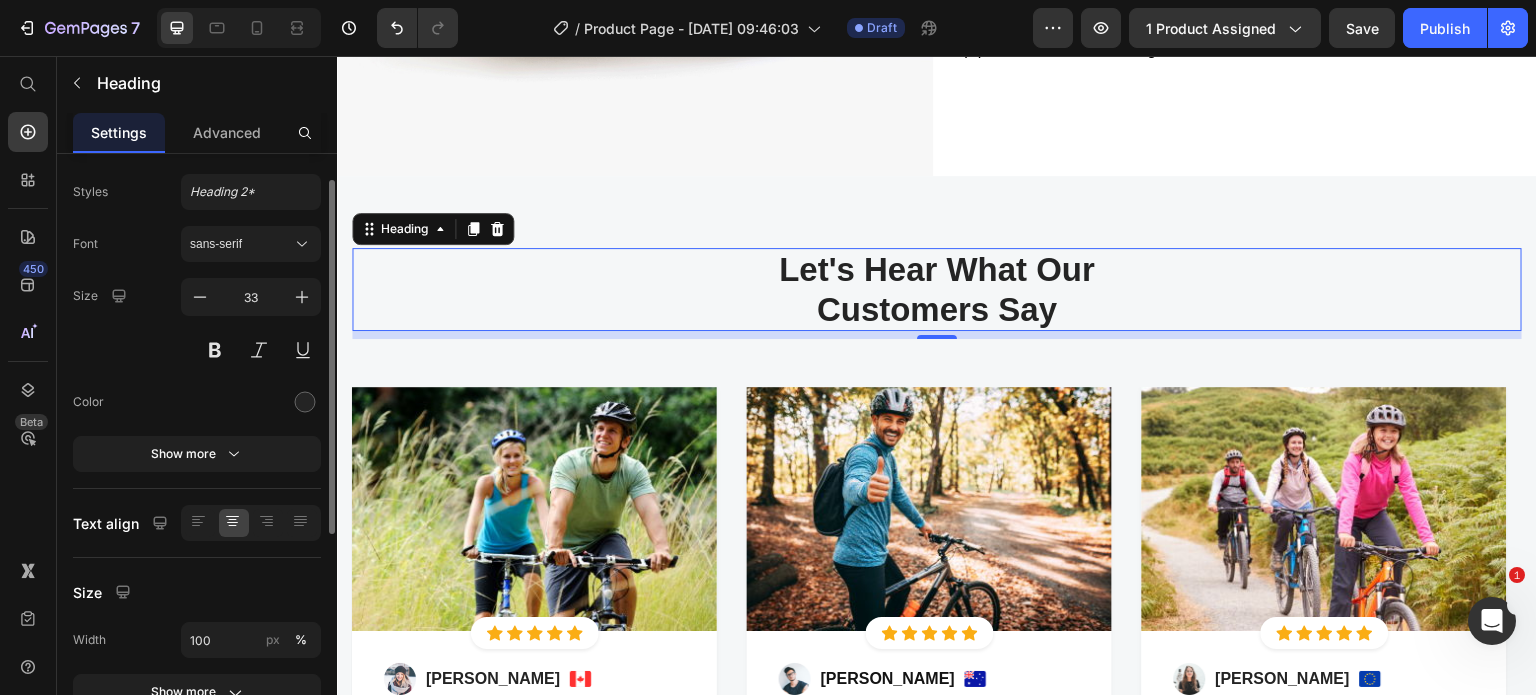 scroll, scrollTop: 47, scrollLeft: 0, axis: vertical 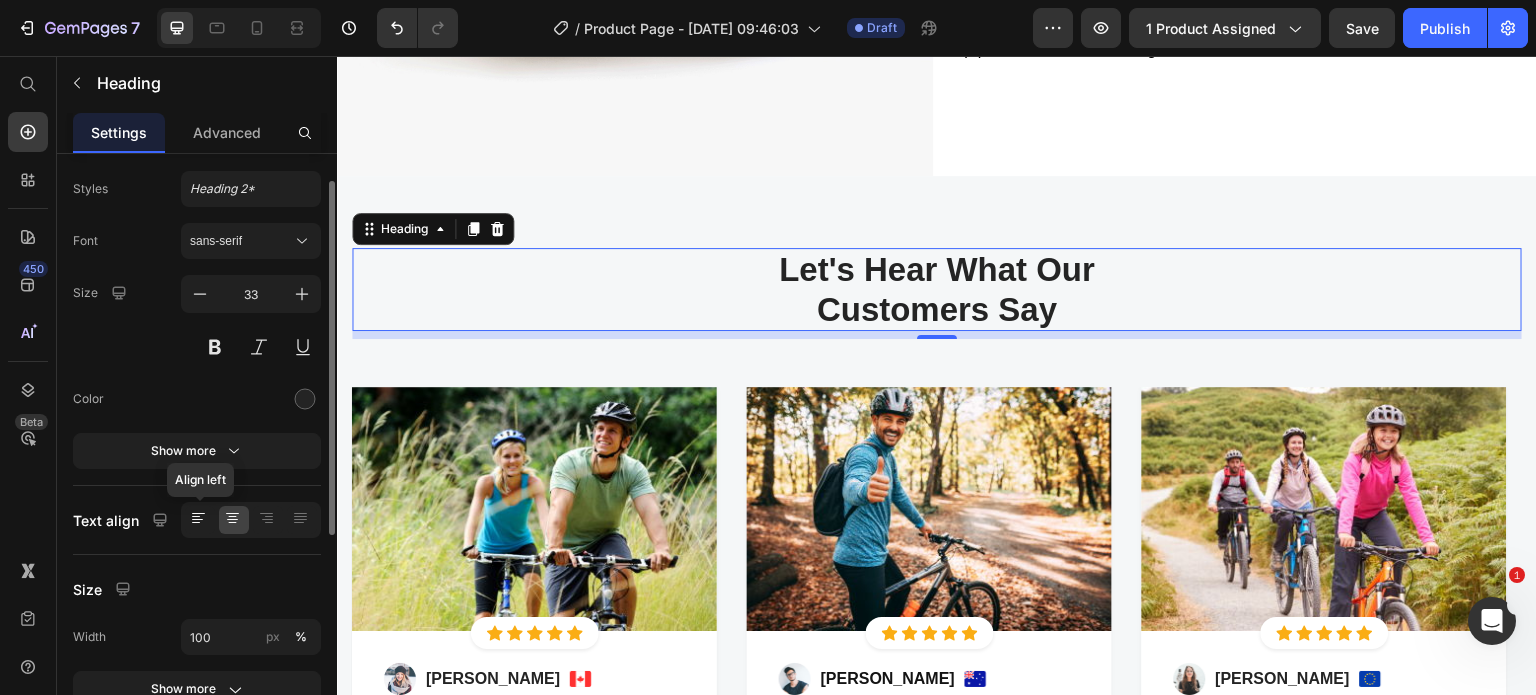 click 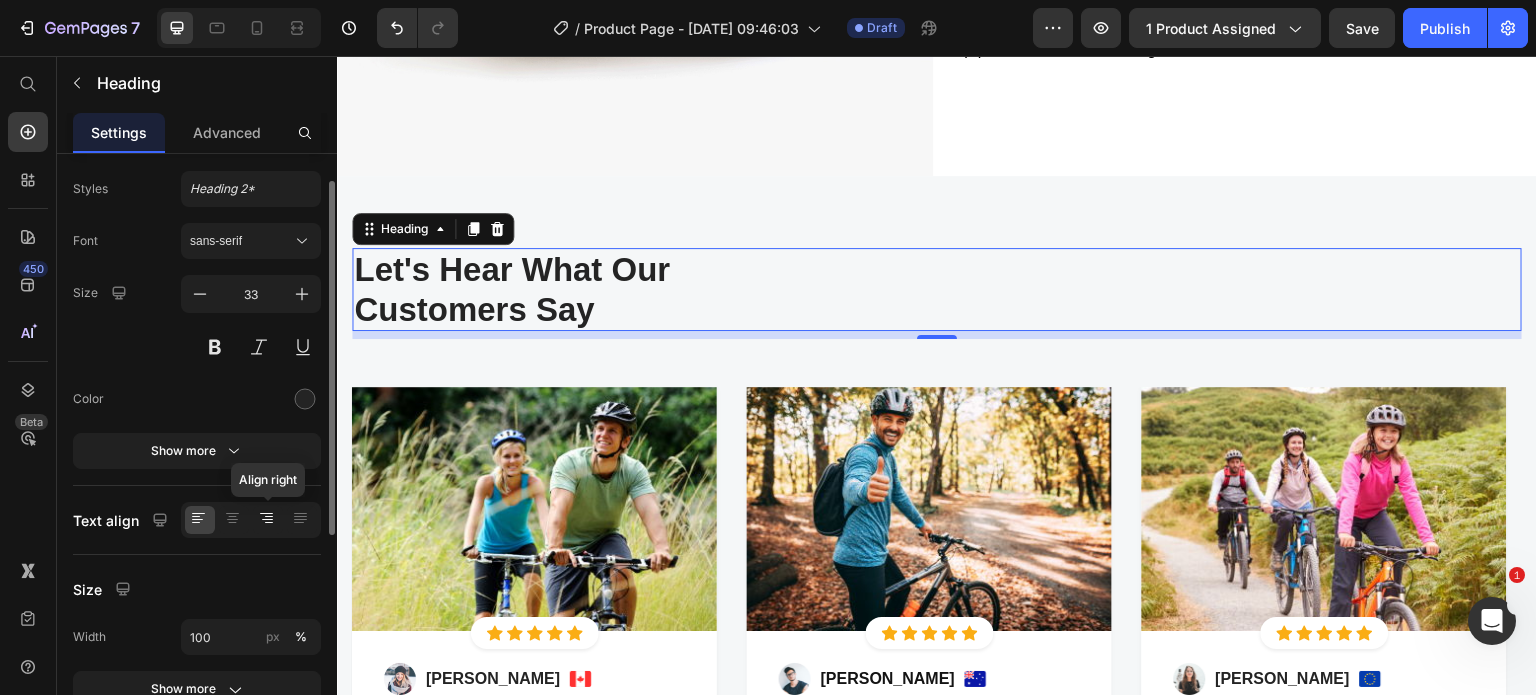 click 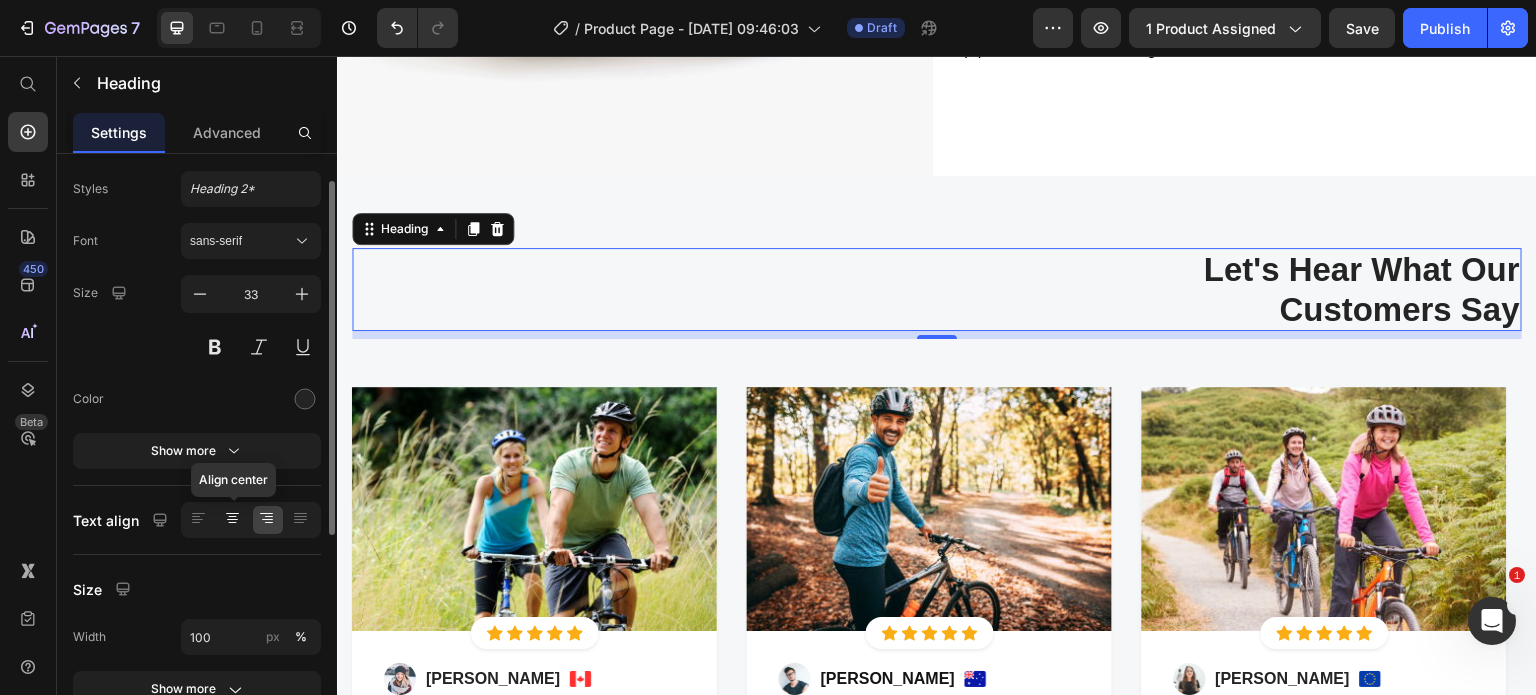 click 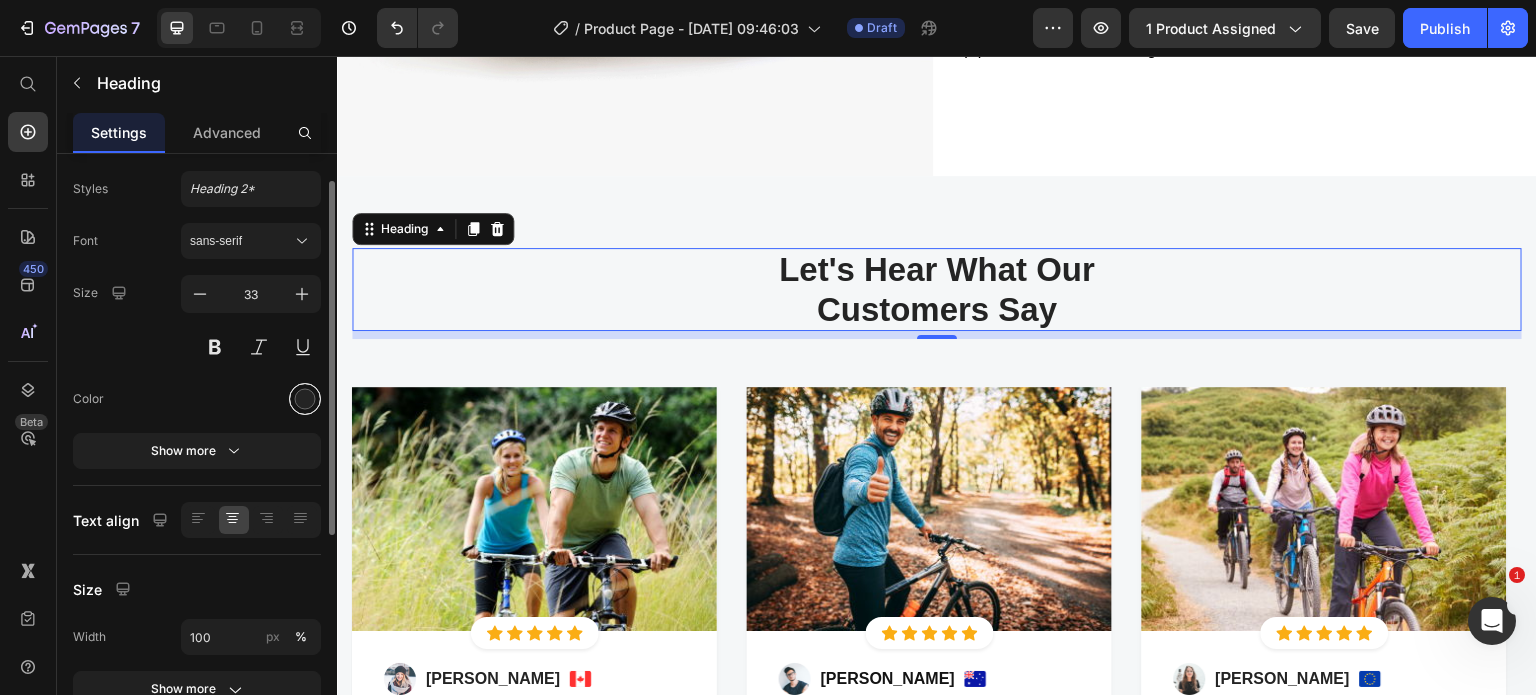 click at bounding box center [305, 399] 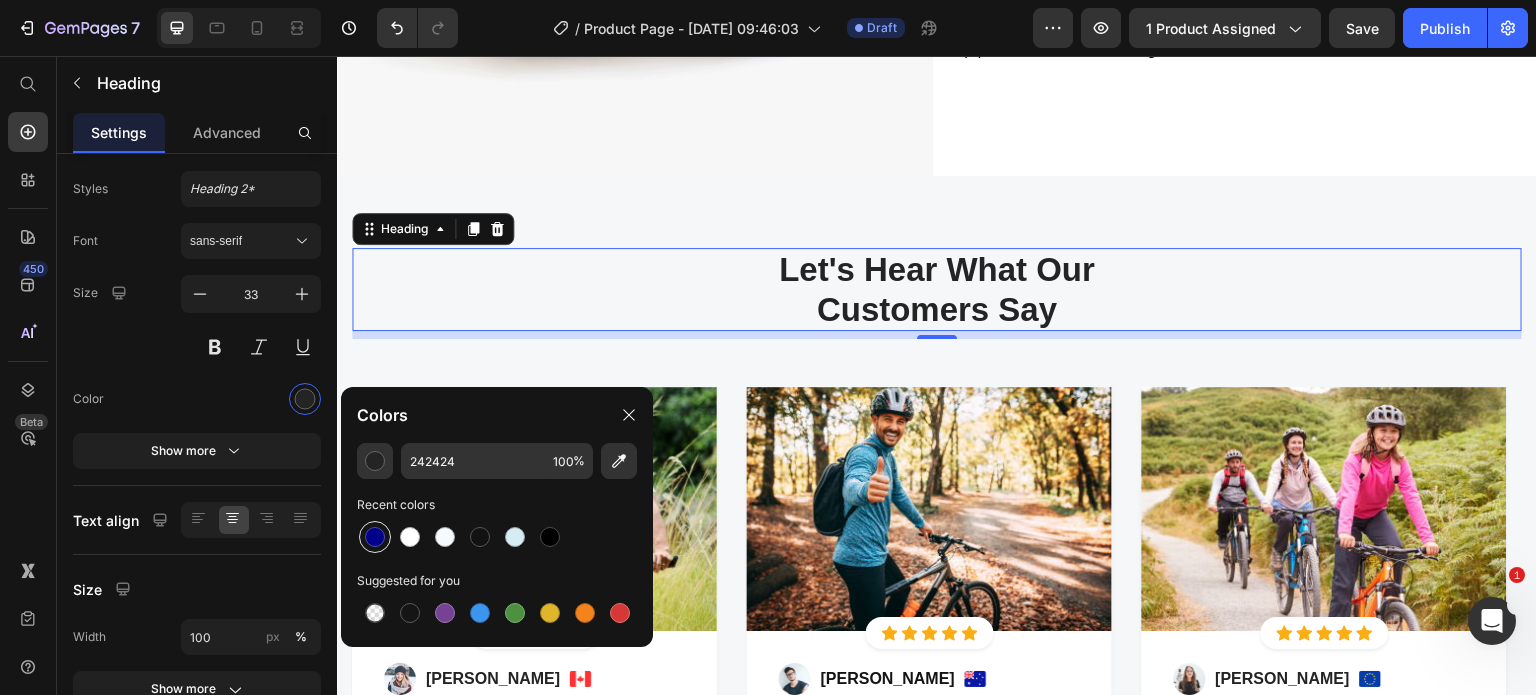 click at bounding box center [375, 537] 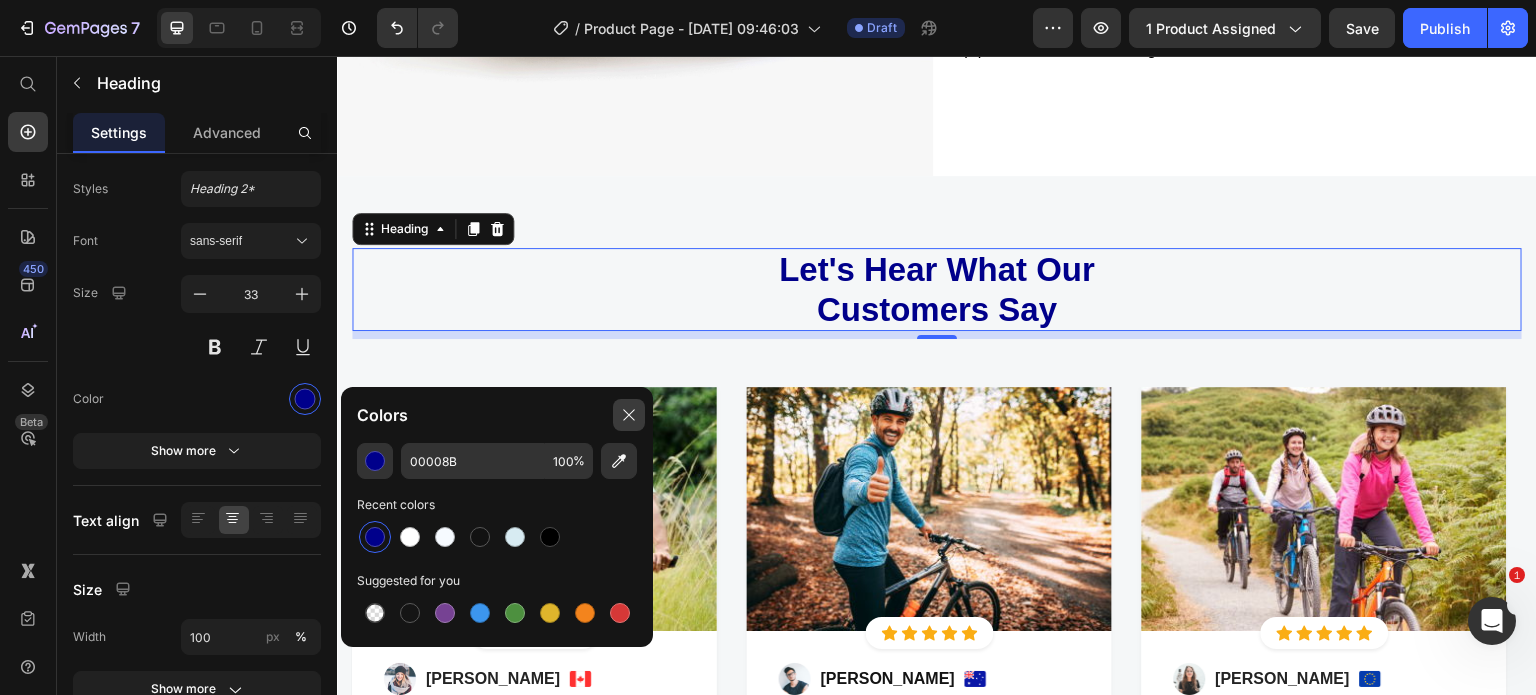 click at bounding box center [629, 415] 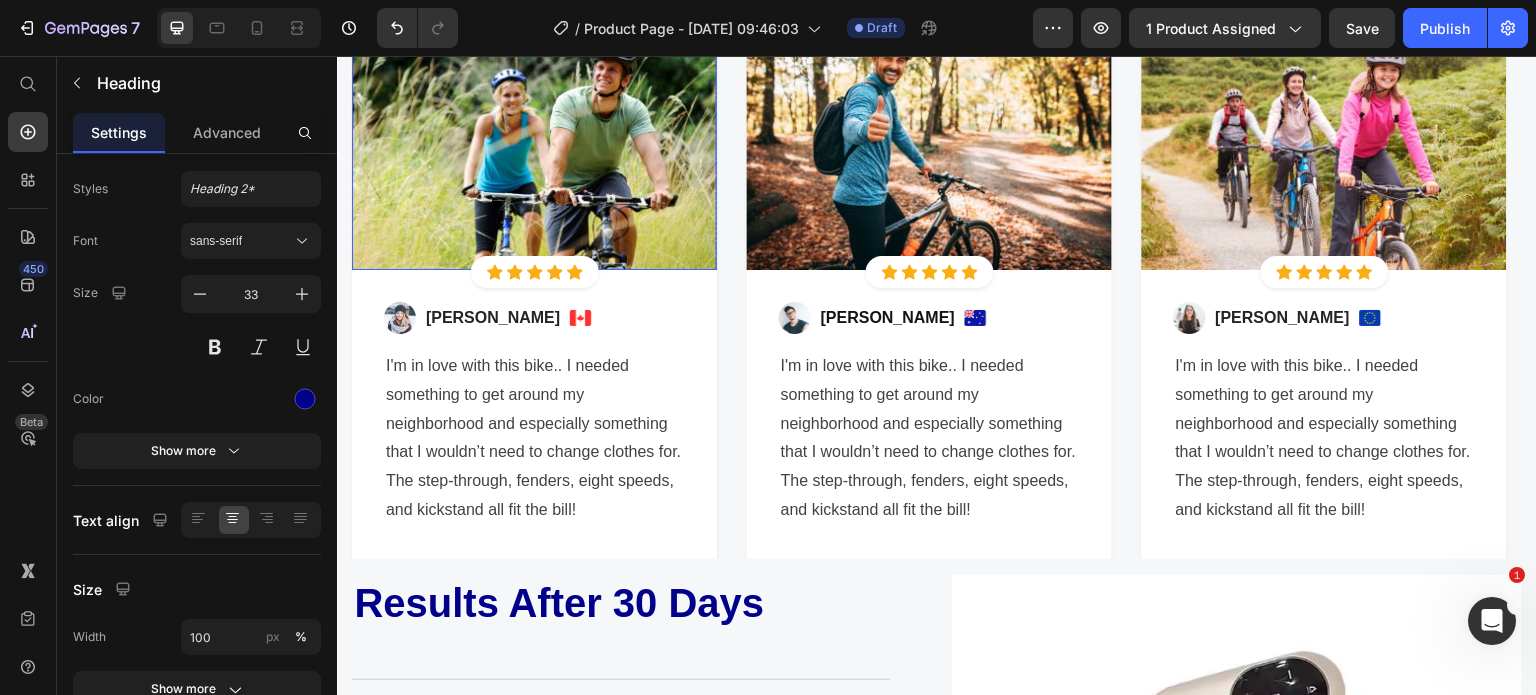 scroll, scrollTop: 2092, scrollLeft: 0, axis: vertical 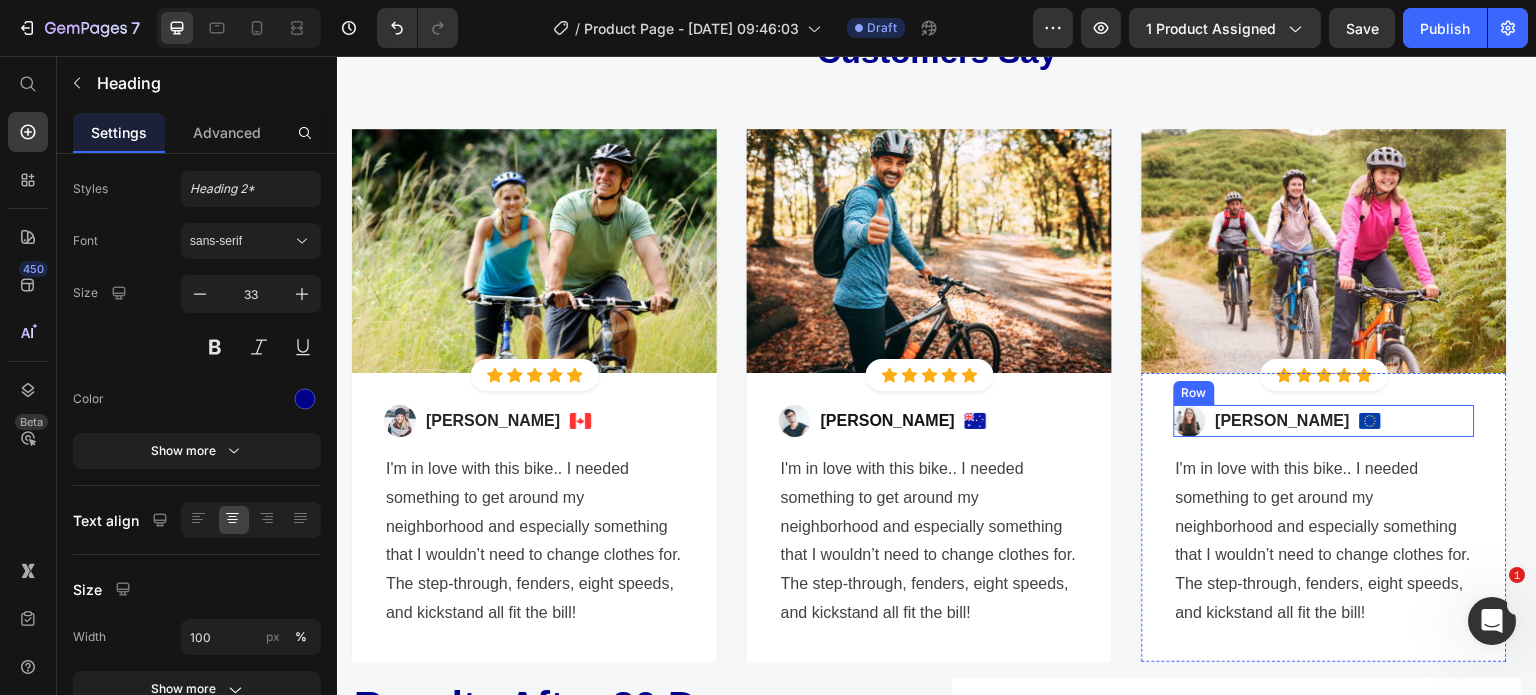 click on "Image" at bounding box center (1371, 420) 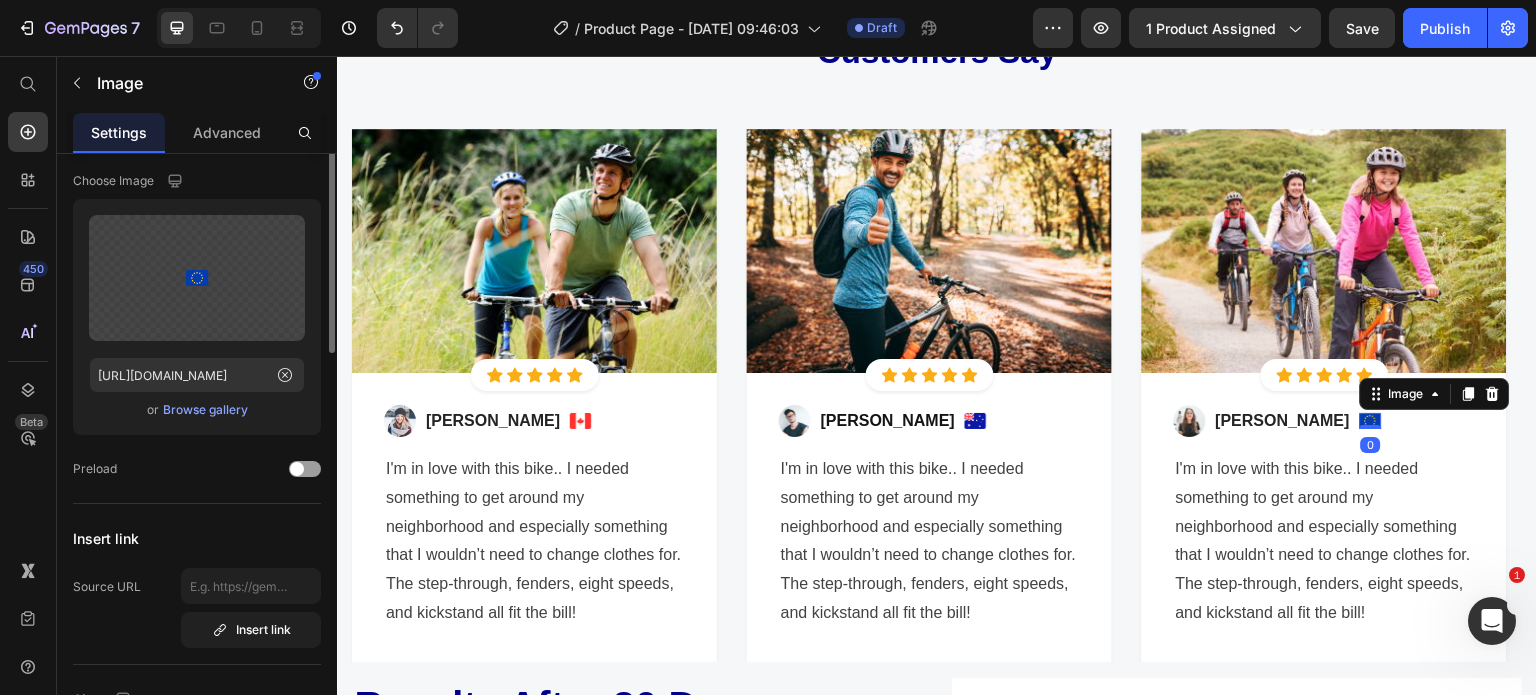 scroll, scrollTop: 0, scrollLeft: 0, axis: both 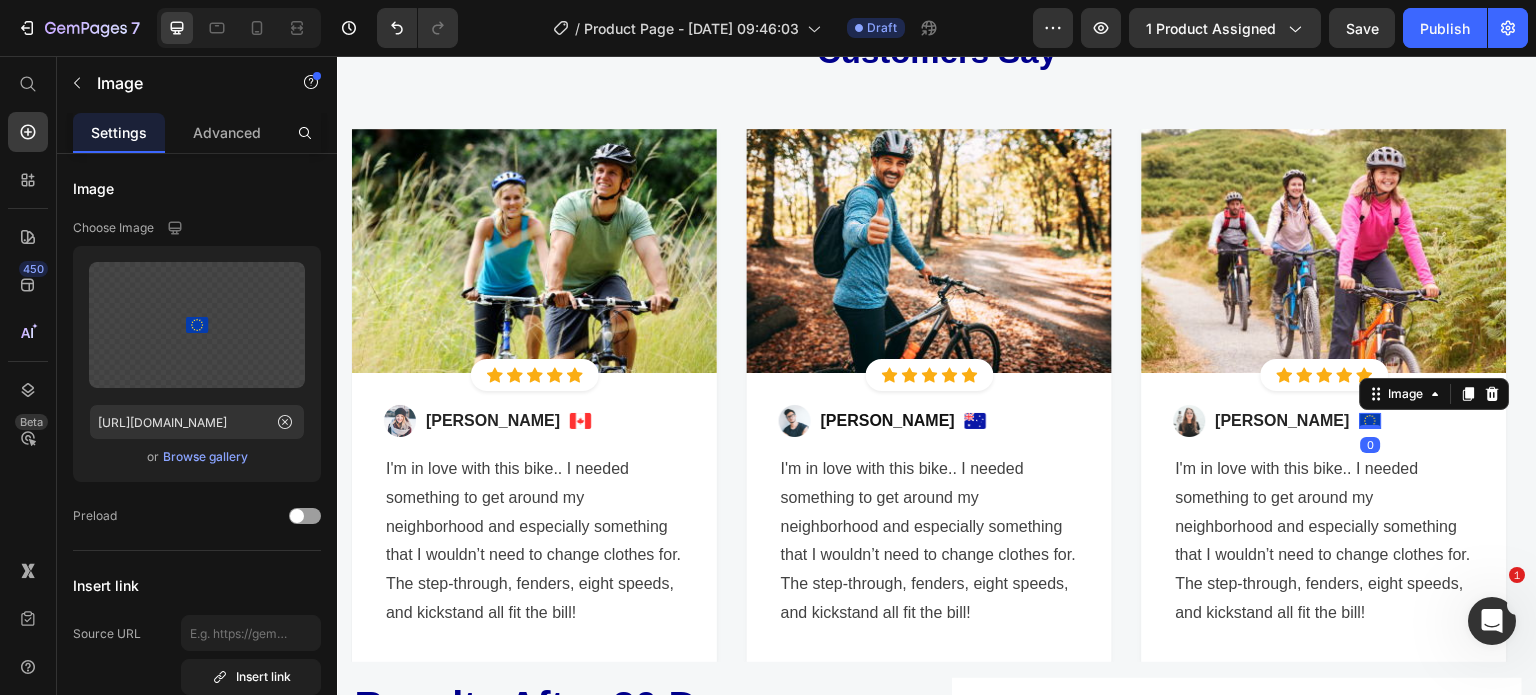 click on "I'm in love with this bike.. I needed something to get around my neighborhood and especially something that I wouldn’t need to change clothes for. The step-through, fenders, eight speeds, and kickstand all fit the bill!" at bounding box center (1324, 541) 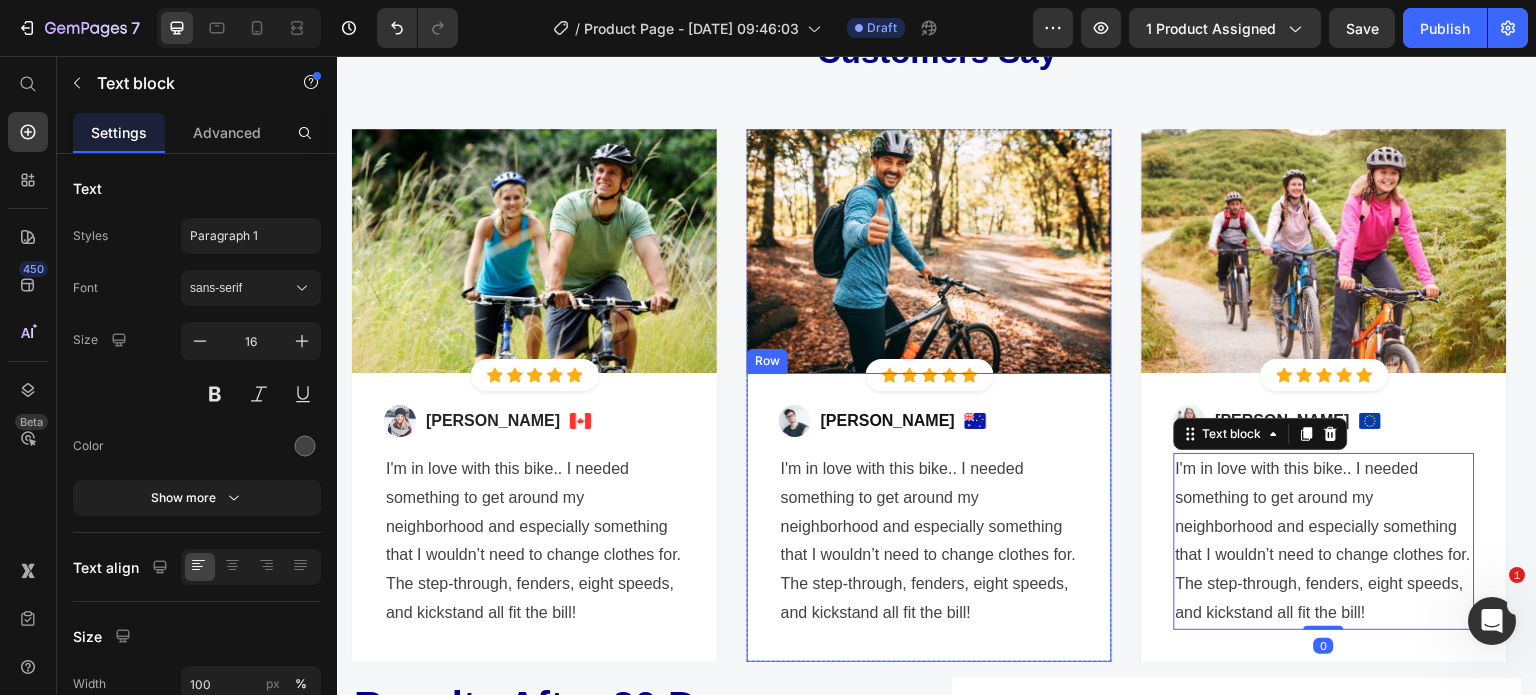 scroll, scrollTop: 2140, scrollLeft: 0, axis: vertical 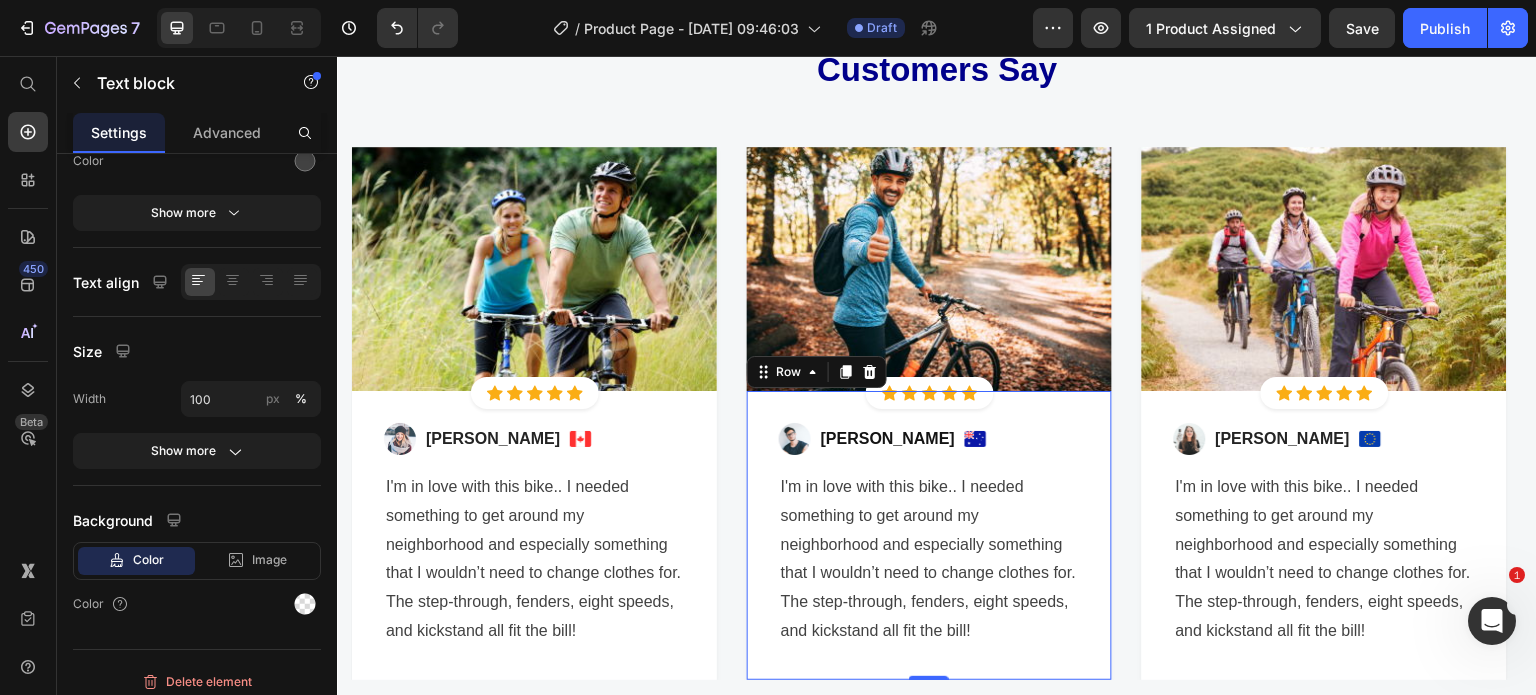 click on "Image Ned Jacobs Text block Image Row I'm in love with this bike.. I needed something to get around my neighborhood and especially something that I wouldn’t need to change clothes for. The step-through, fenders, eight speeds, and kickstand all fit the bill! Text block Row   0" at bounding box center [929, 535] 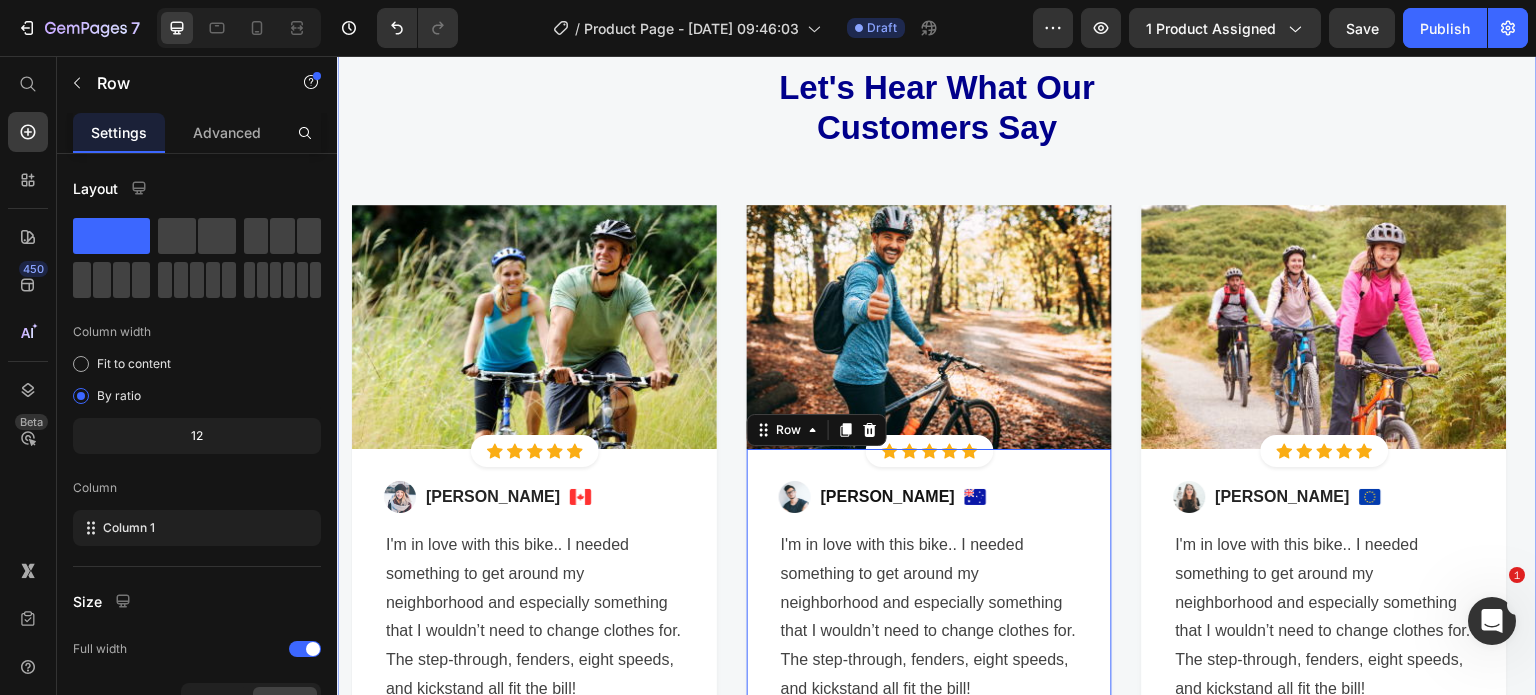 scroll, scrollTop: 2067, scrollLeft: 0, axis: vertical 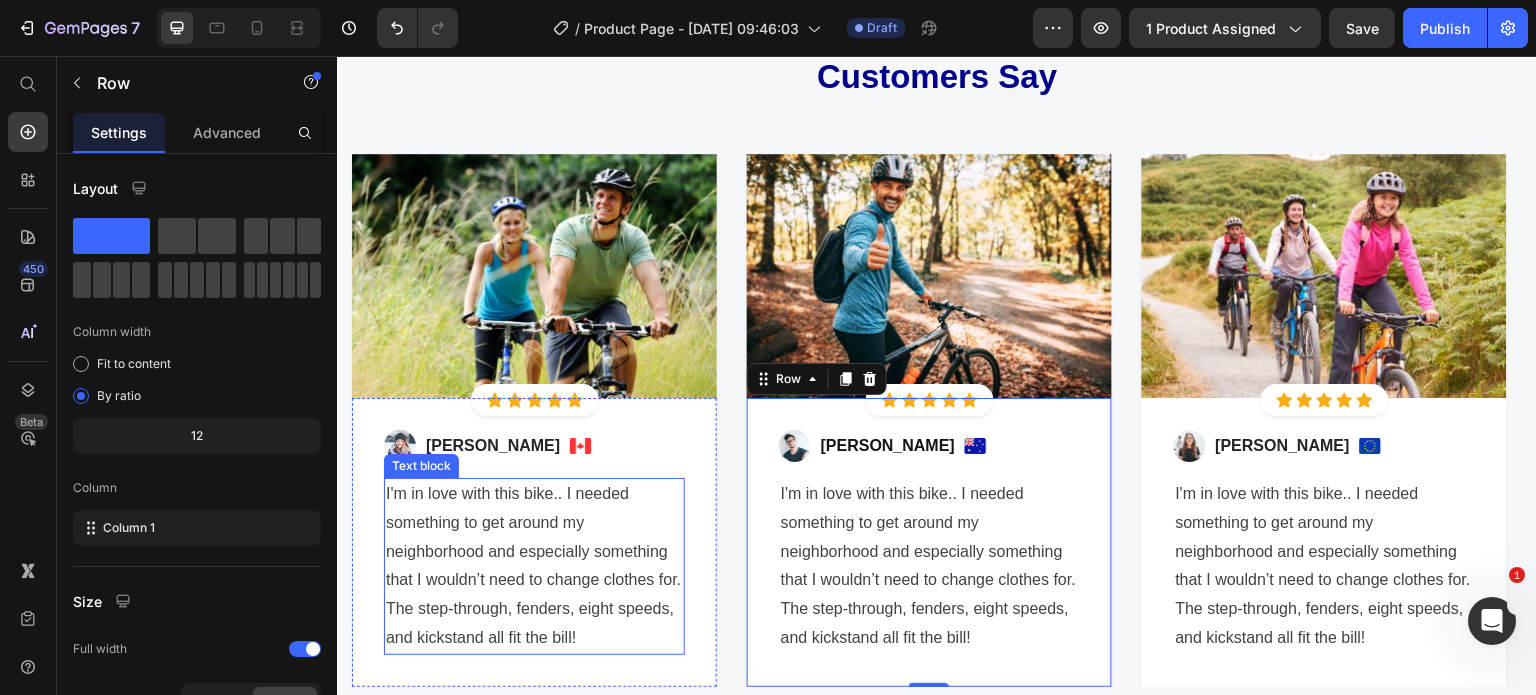 click on "I'm in love with this bike.. I needed something to get around my neighborhood and especially something that I wouldn’t need to change clothes for. The step-through, fenders, eight speeds, and kickstand all fit the bill!" at bounding box center (534, 566) 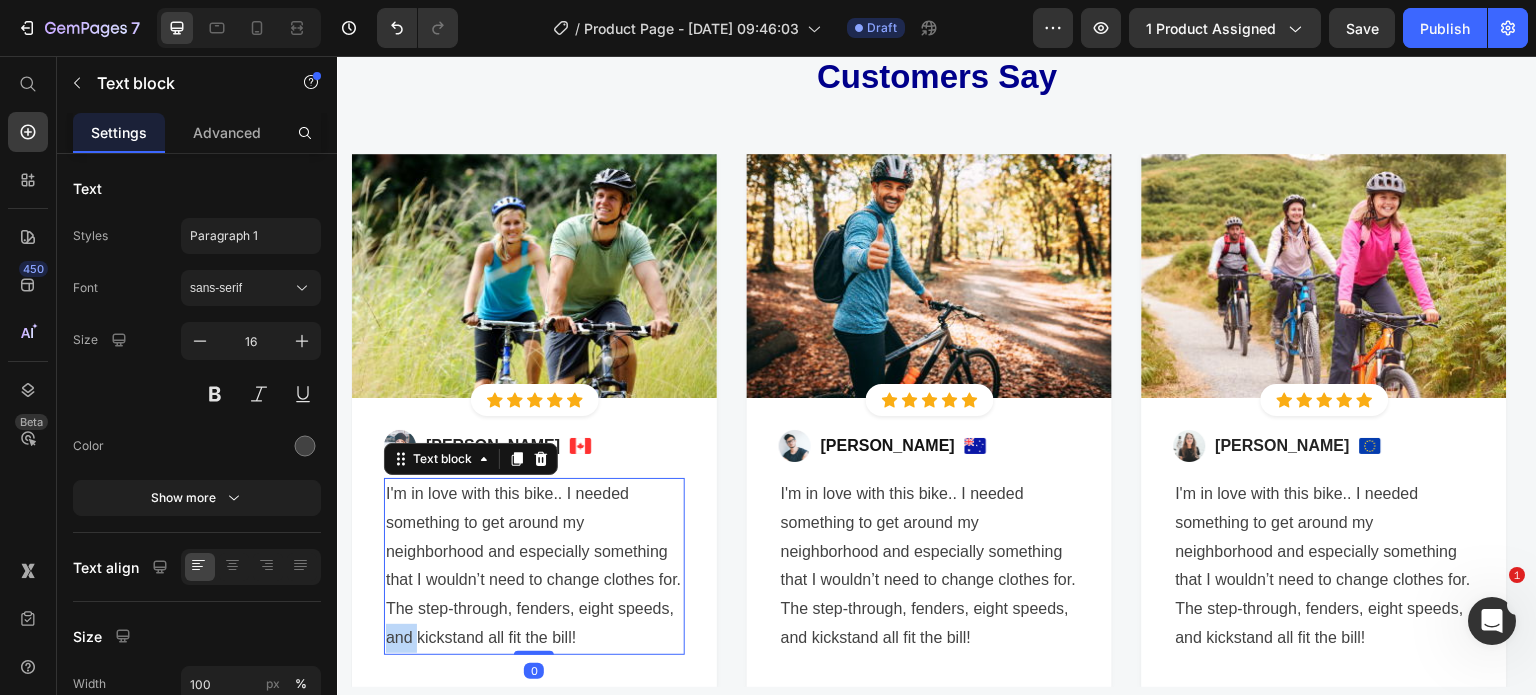 click on "I'm in love with this bike.. I needed something to get around my neighborhood and especially something that I wouldn’t need to change clothes for. The step-through, fenders, eight speeds, and kickstand all fit the bill!" at bounding box center (534, 566) 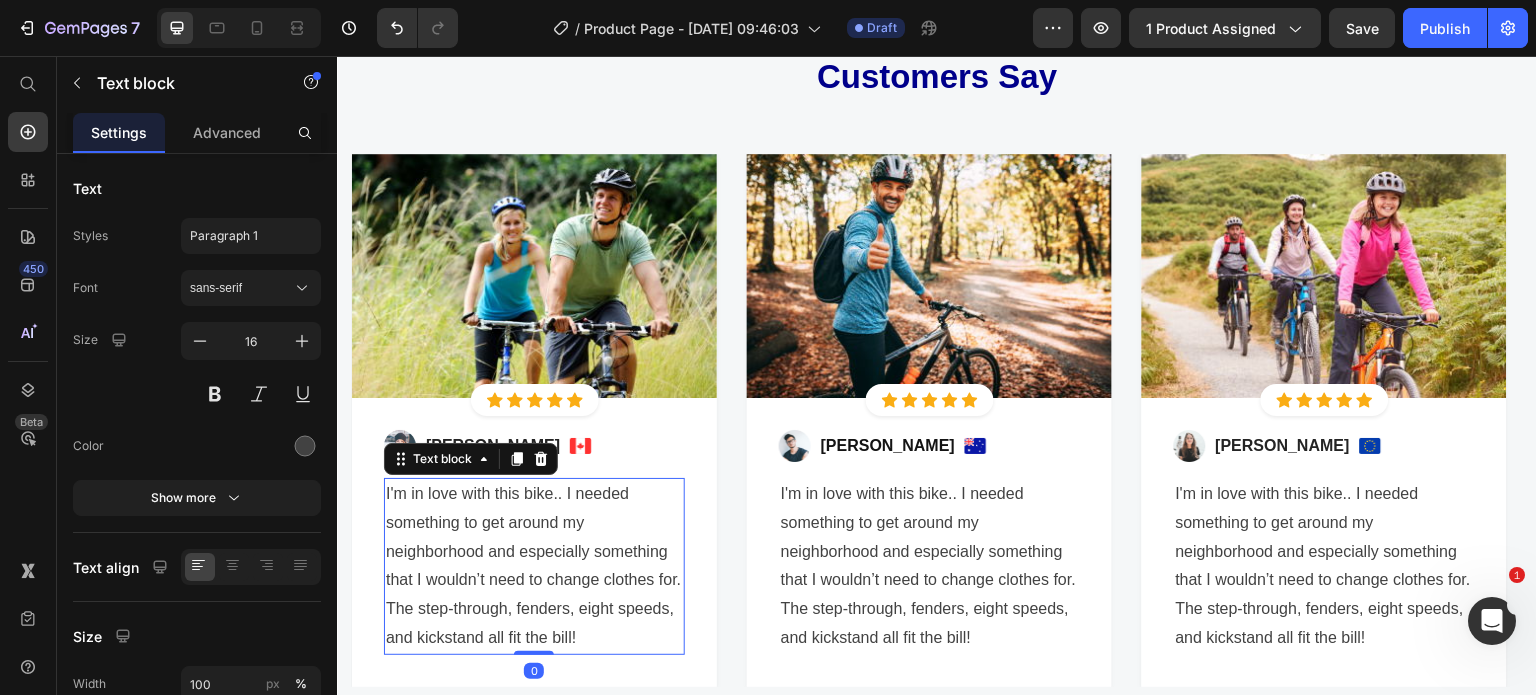 click on "I'm in love with this bike.. I needed something to get around my neighborhood and especially something that I wouldn’t need to change clothes for. The step-through, fenders, eight speeds, and kickstand all fit the bill!" at bounding box center (534, 566) 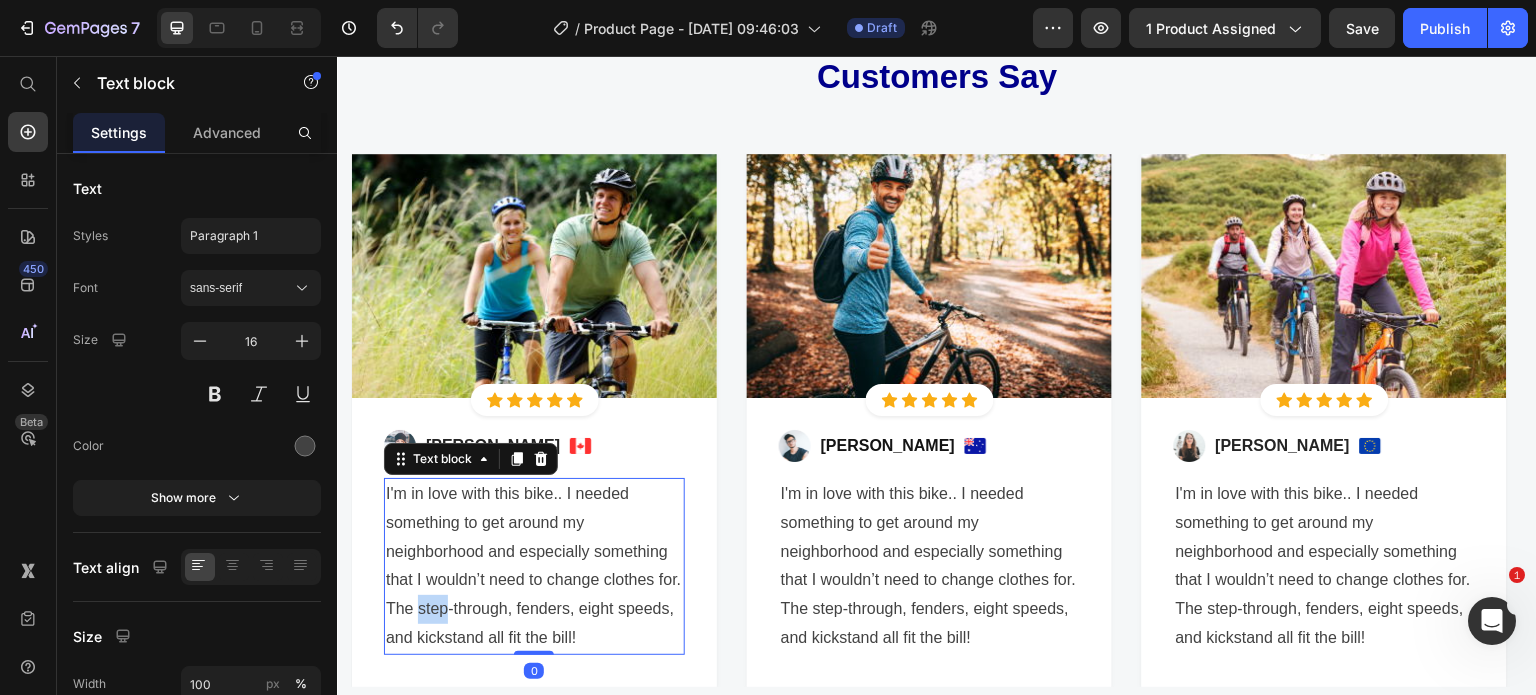 click on "I'm in love with this bike.. I needed something to get around my neighborhood and especially something that I wouldn’t need to change clothes for. The step-through, fenders, eight speeds, and kickstand all fit the bill!" at bounding box center (534, 566) 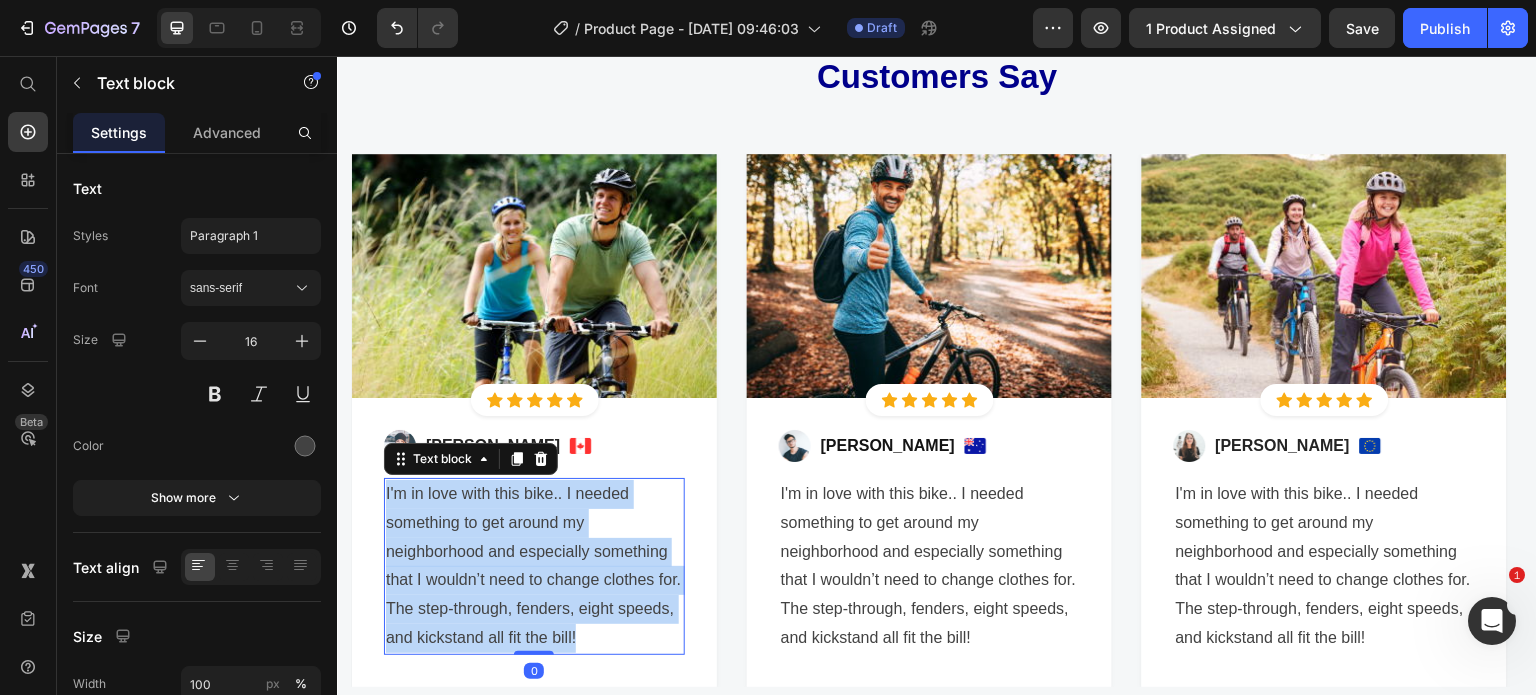 click on "I'm in love with this bike.. I needed something to get around my neighborhood and especially something that I wouldn’t need to change clothes for. The step-through, fenders, eight speeds, and kickstand all fit the bill!" at bounding box center [534, 566] 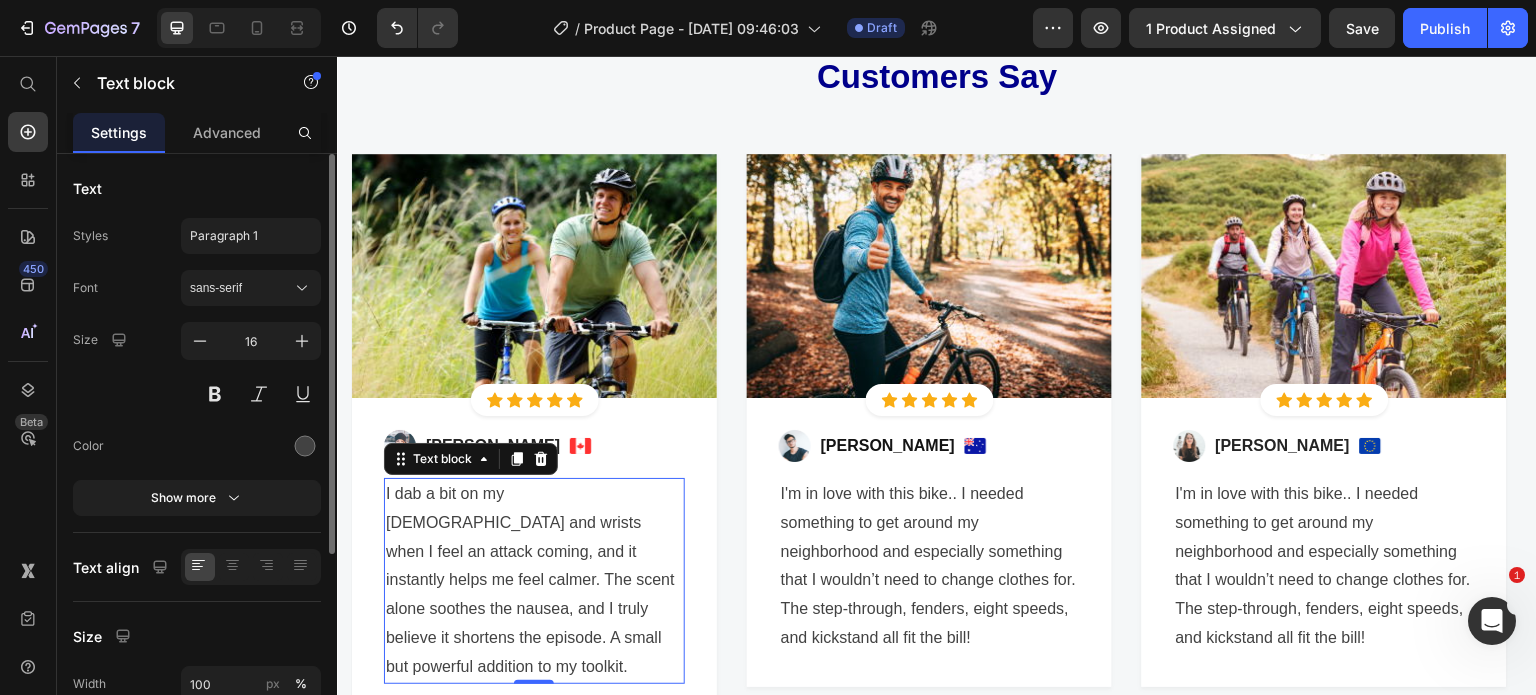 click on "Font sans-serif Size 16 Color Show more" at bounding box center [197, 393] 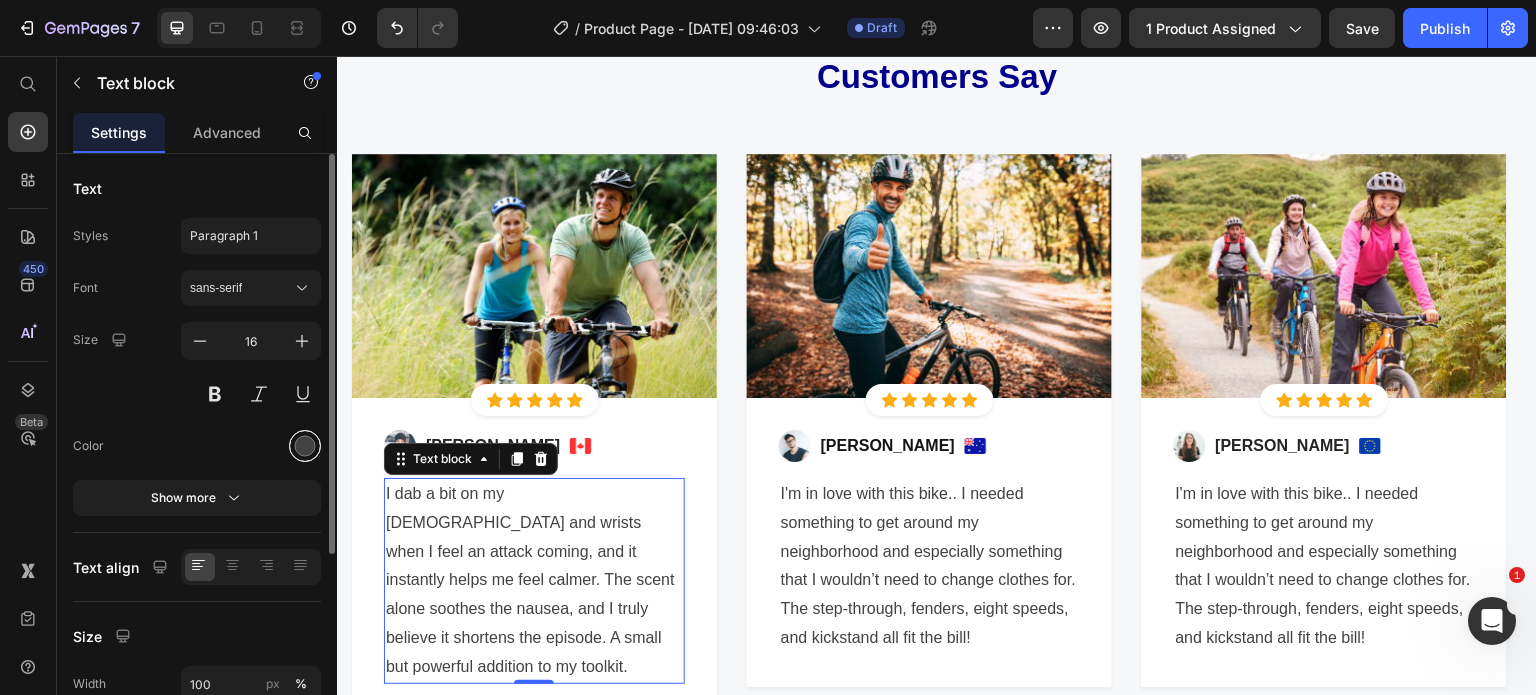 click at bounding box center (305, 446) 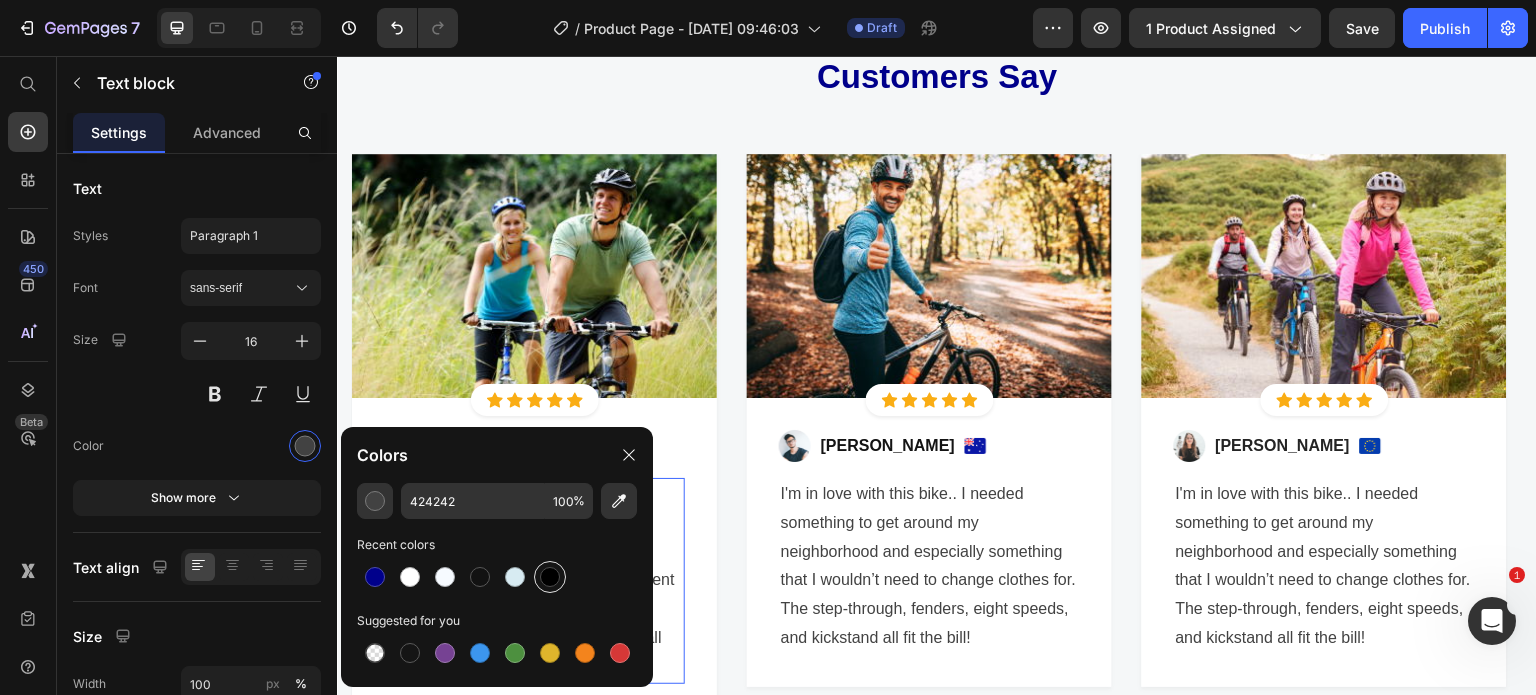 click at bounding box center (550, 577) 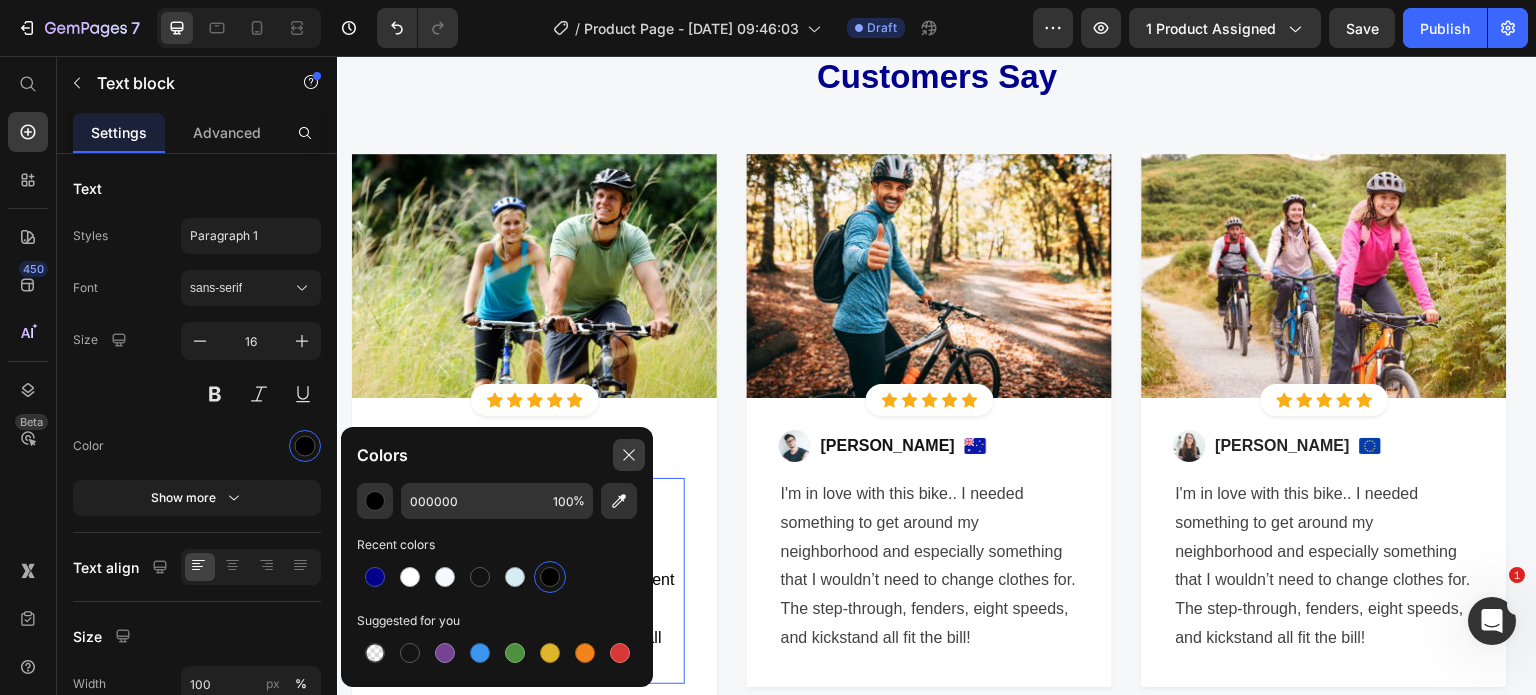 click at bounding box center [629, 455] 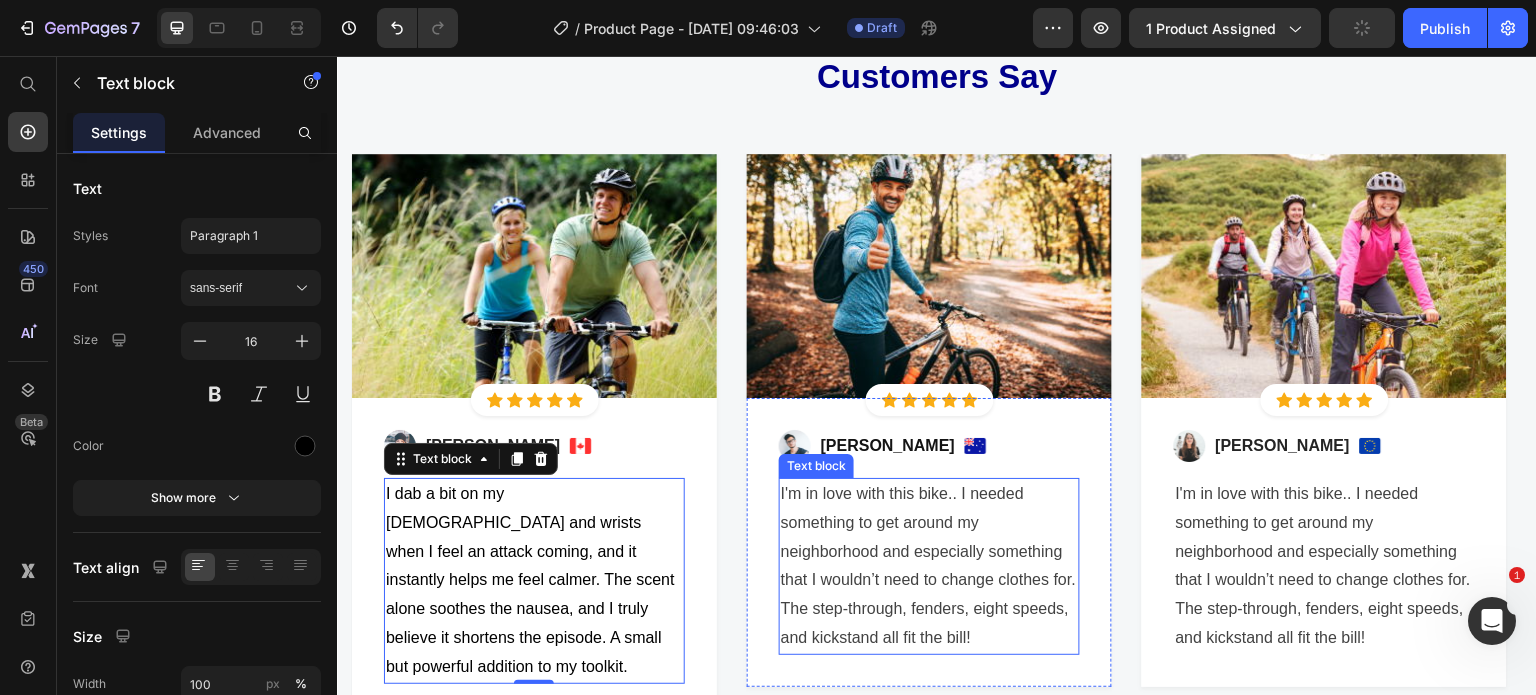 click on "I'm in love with this bike.. I needed something to get around my neighborhood and especially something that I wouldn’t need to change clothes for. The step-through, fenders, eight speeds, and kickstand all fit the bill!" at bounding box center [929, 566] 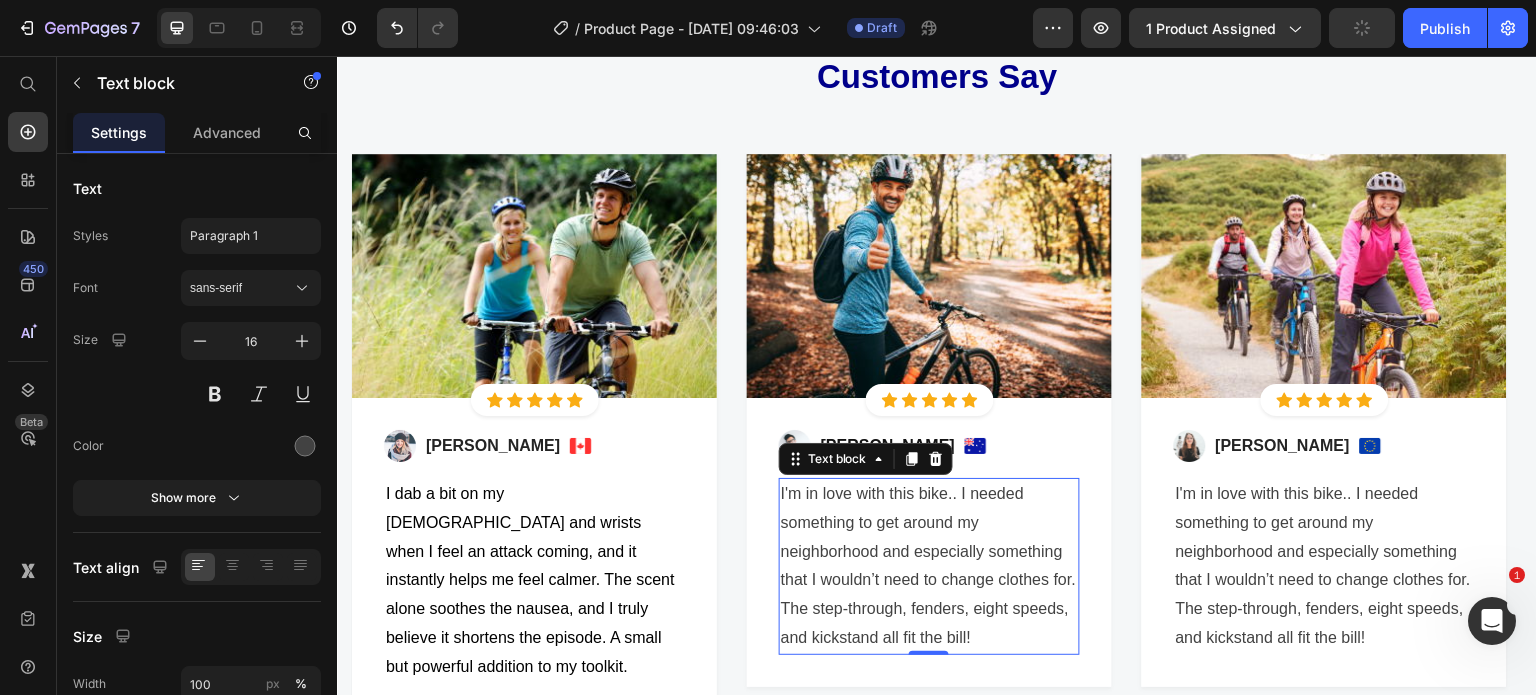 click on "I'm in love with this bike.. I needed something to get around my neighborhood and especially something that I wouldn’t need to change clothes for. The step-through, fenders, eight speeds, and kickstand all fit the bill!" at bounding box center (929, 566) 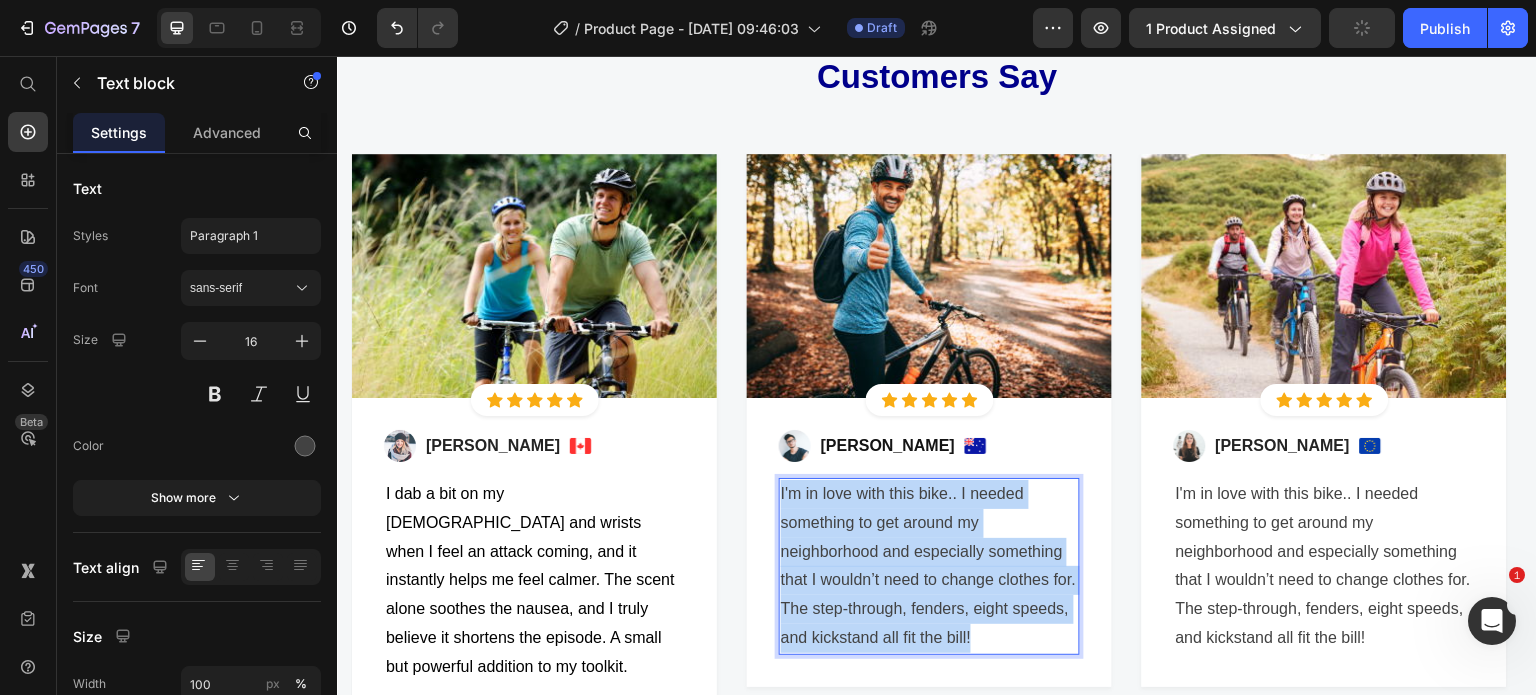click on "I'm in love with this bike.. I needed something to get around my neighborhood and especially something that I wouldn’t need to change clothes for. The step-through, fenders, eight speeds, and kickstand all fit the bill!" at bounding box center (929, 566) 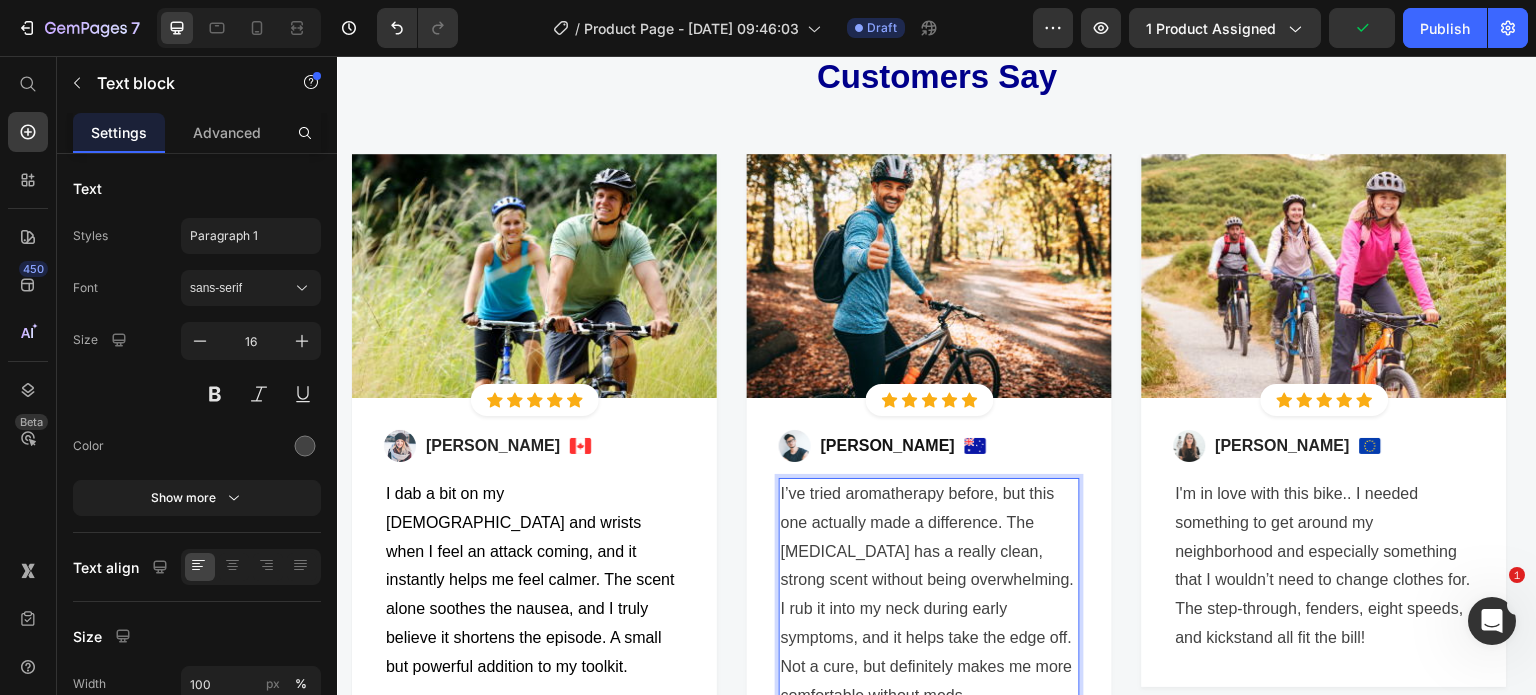 scroll, scrollTop: 2085, scrollLeft: 0, axis: vertical 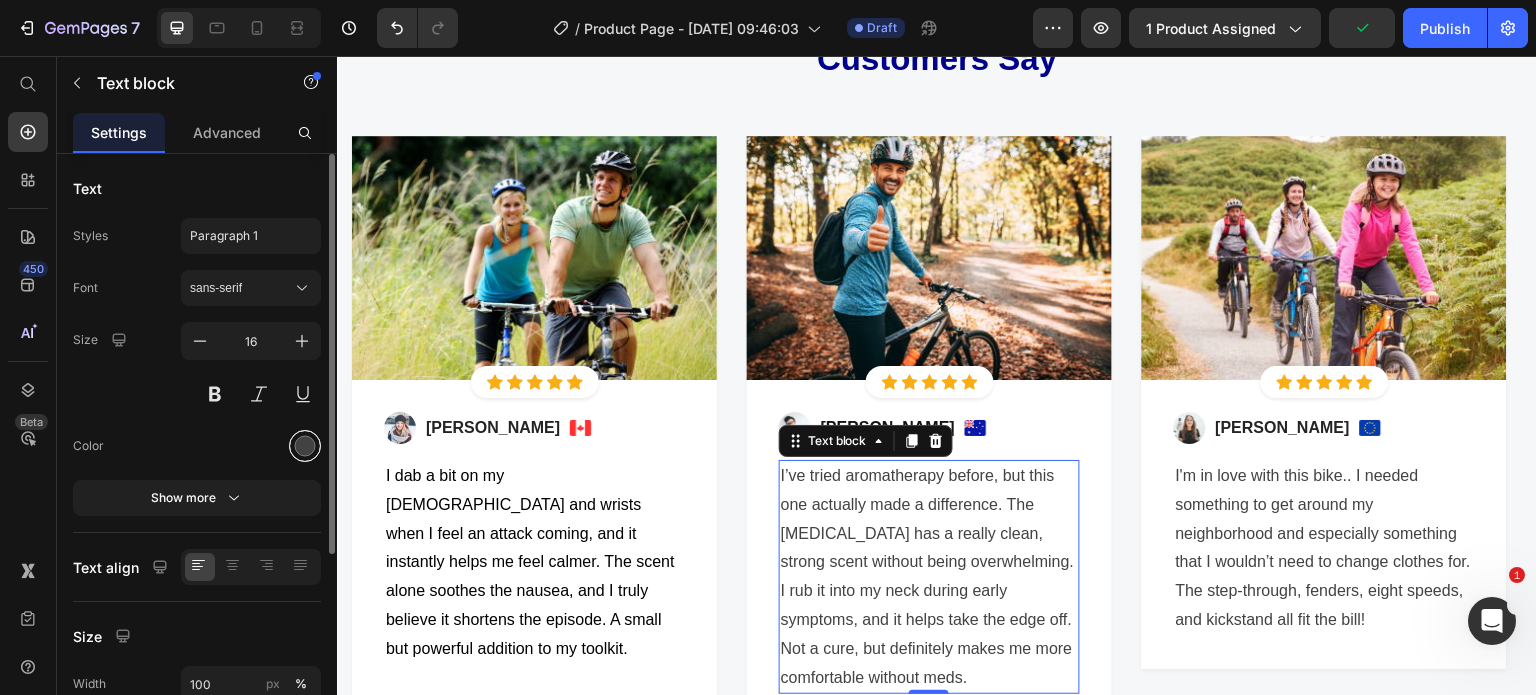 click at bounding box center (305, 446) 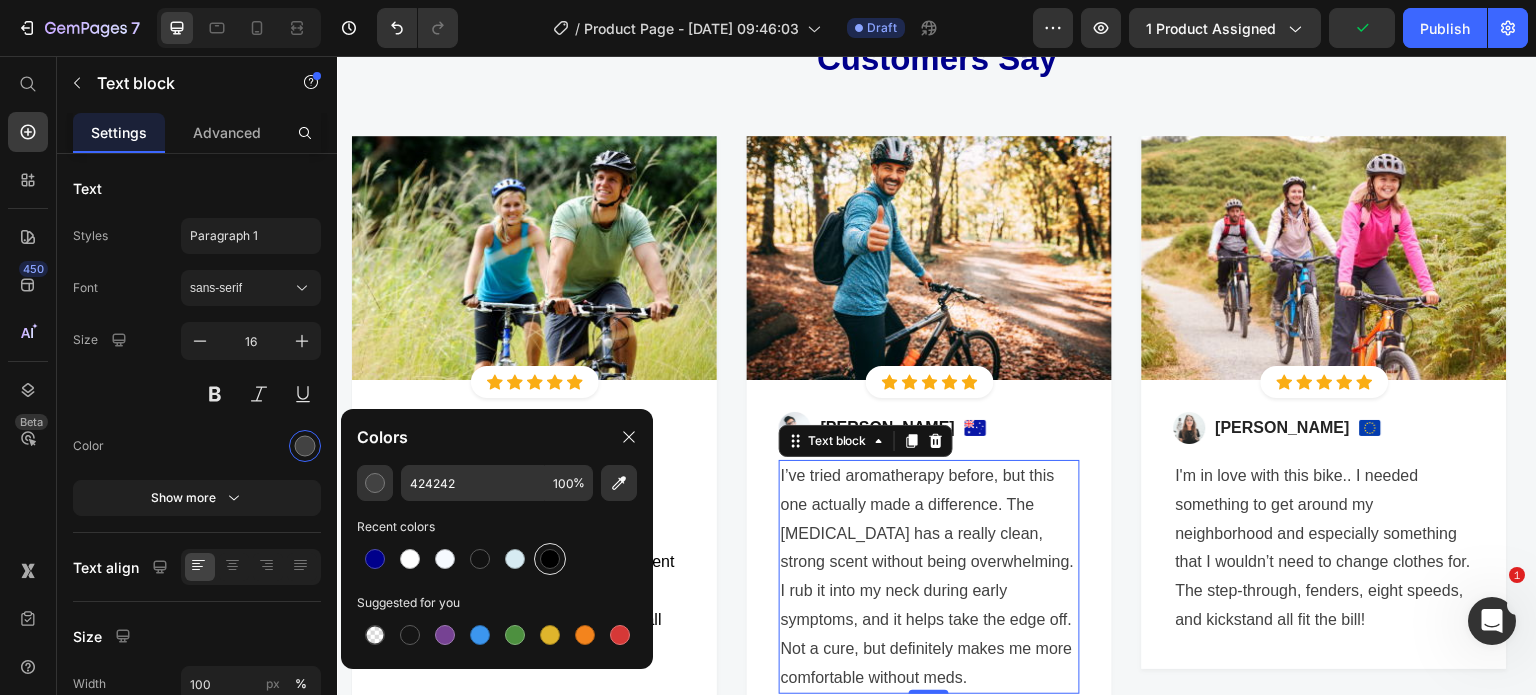click at bounding box center [550, 559] 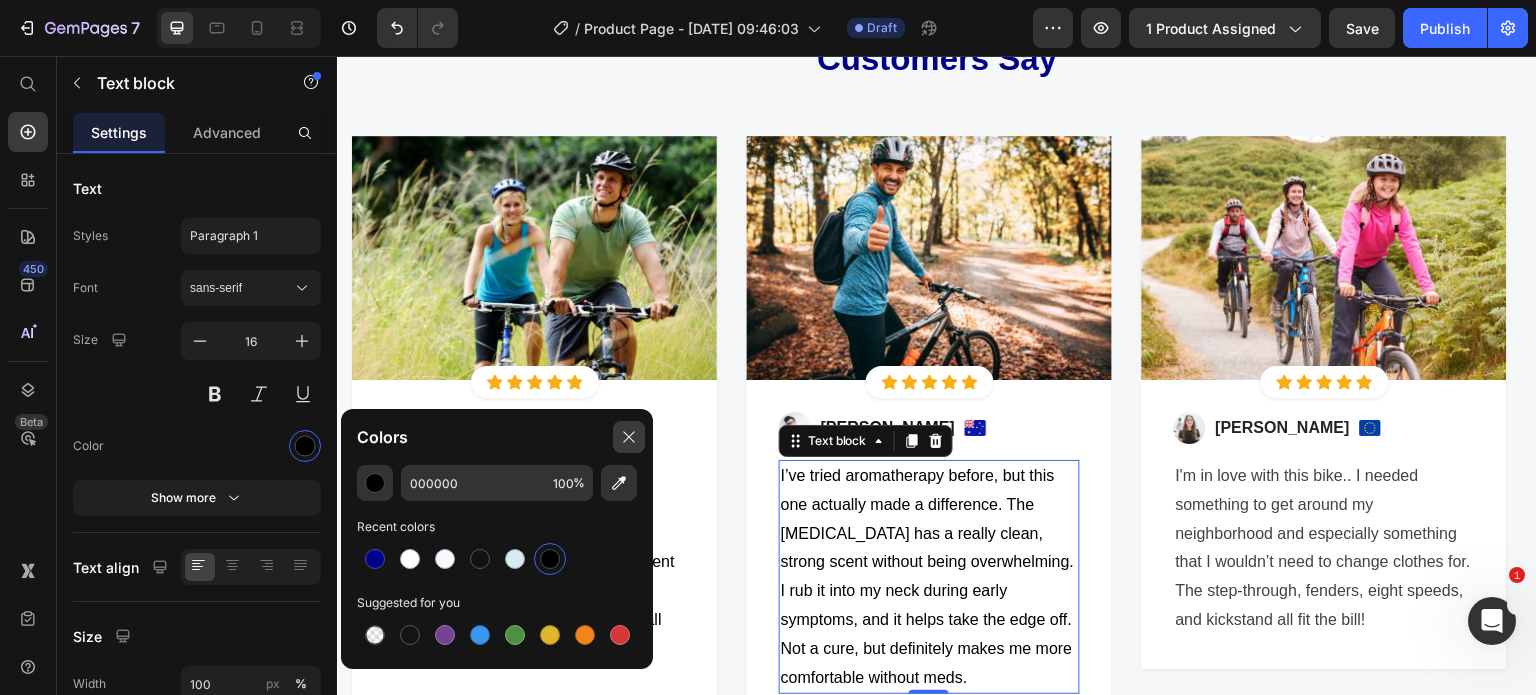 click 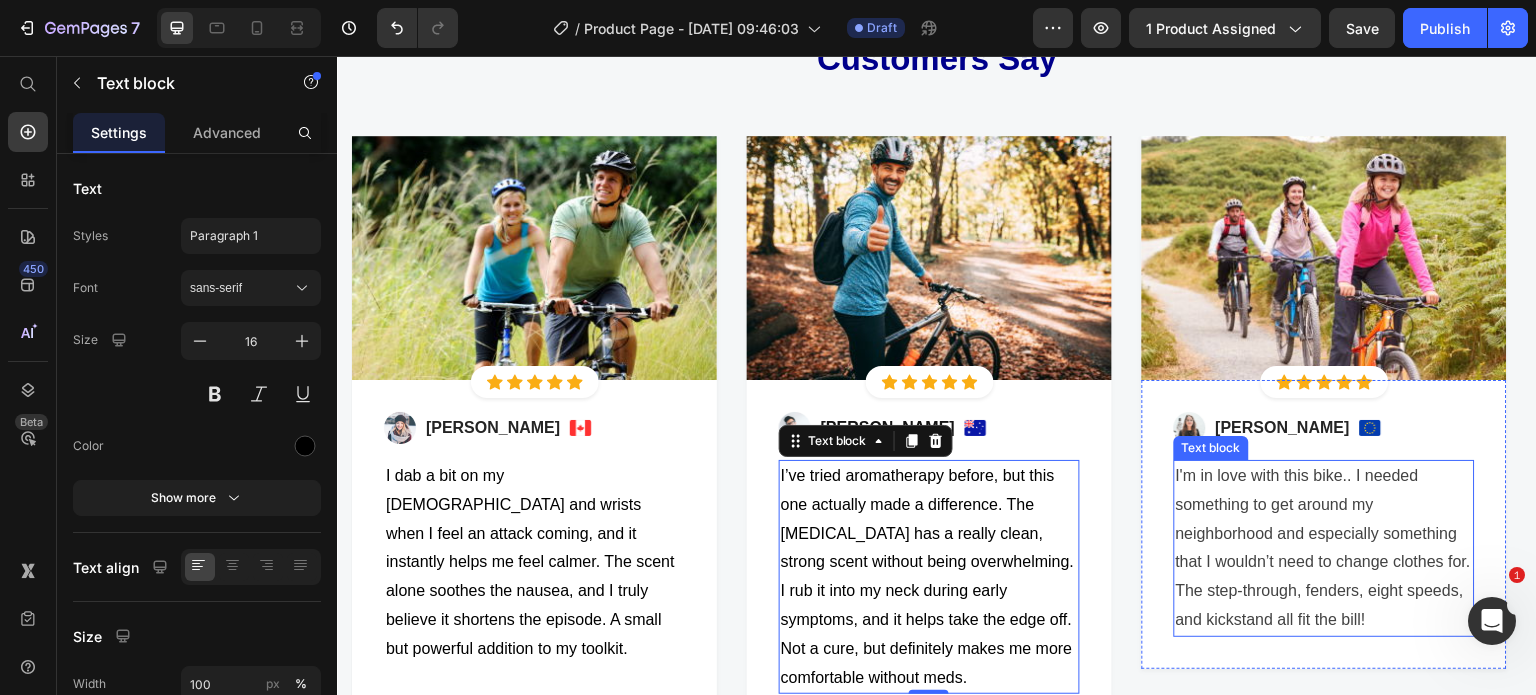 click on "I'm in love with this bike.. I needed something to get around my neighborhood and especially something that I wouldn’t need to change clothes for. The step-through, fenders, eight speeds, and kickstand all fit the bill!" at bounding box center (1324, 548) 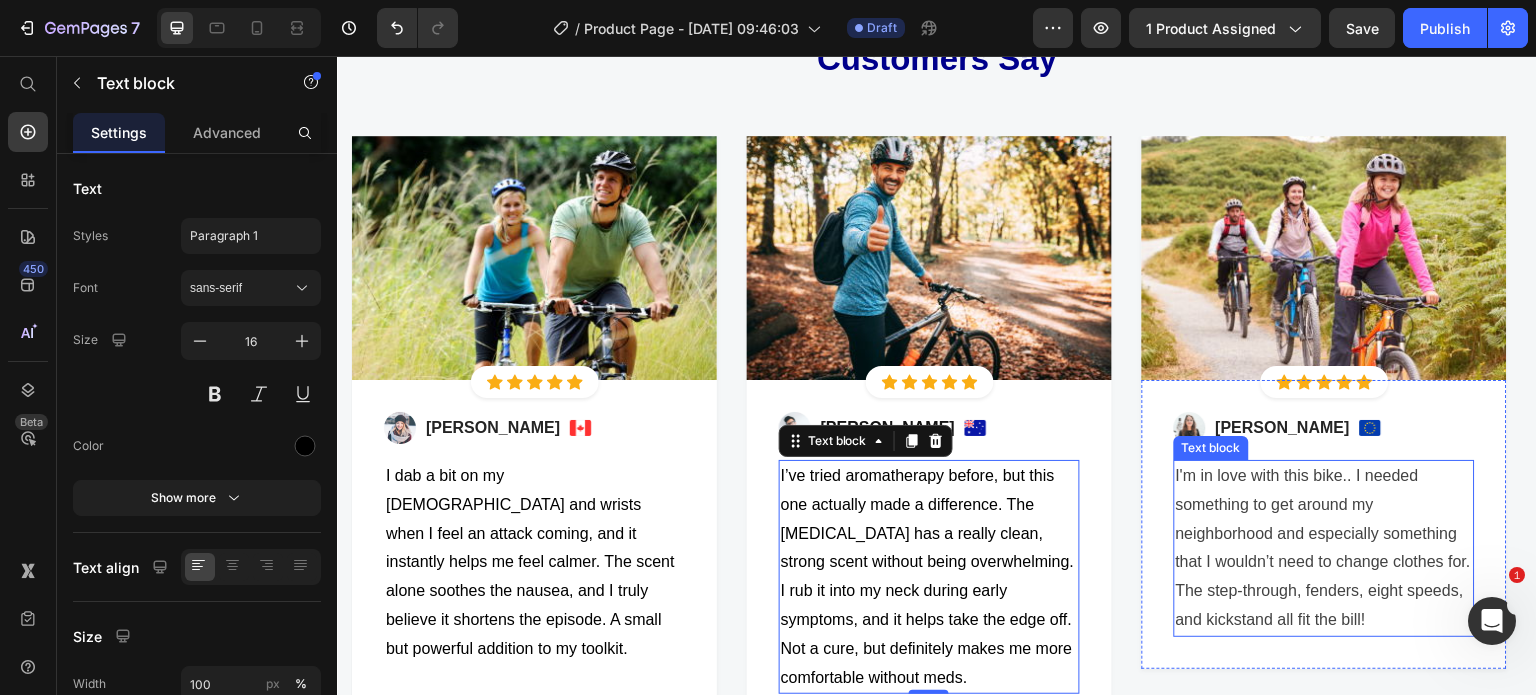 scroll, scrollTop: 0, scrollLeft: 0, axis: both 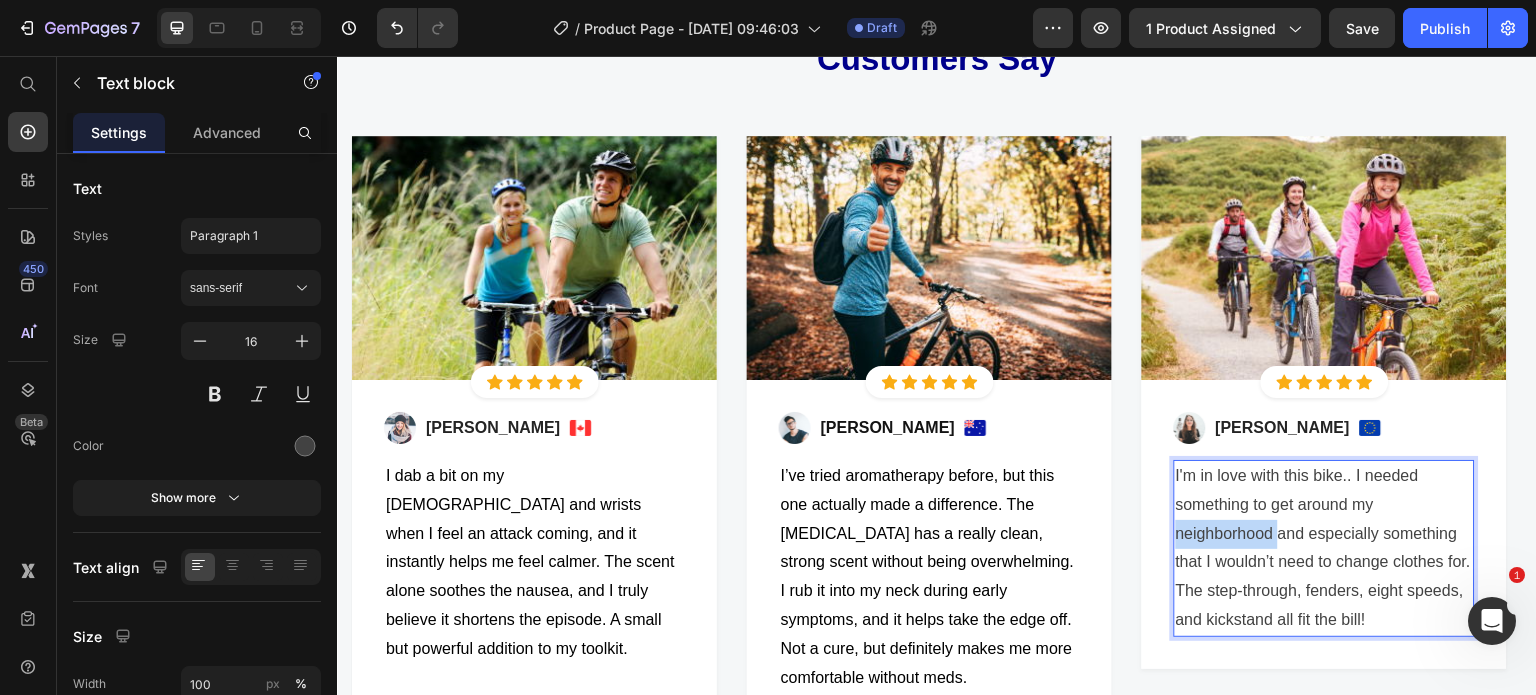 click on "I'm in love with this bike.. I needed something to get around my neighborhood and especially something that I wouldn’t need to change clothes for. The step-through, fenders, eight speeds, and kickstand all fit the bill!" at bounding box center (1324, 548) 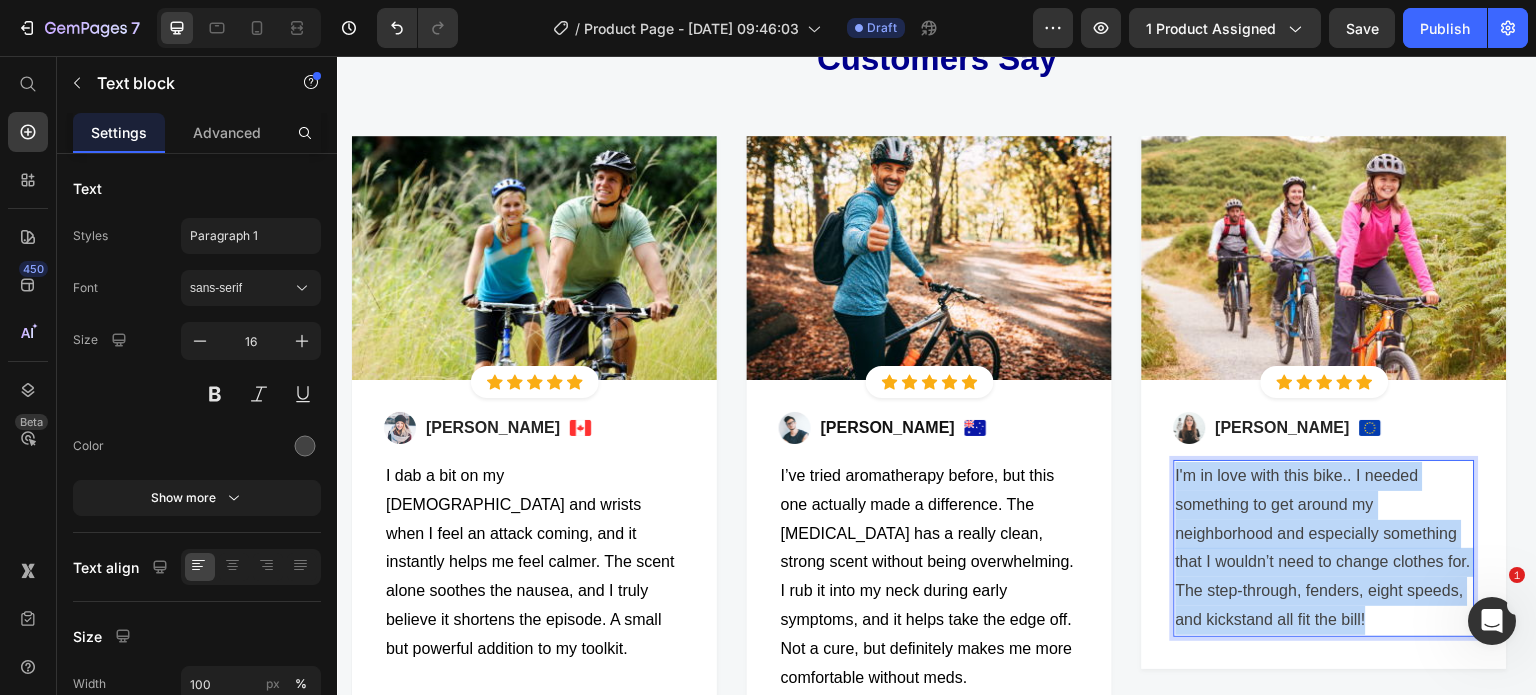 click on "I'm in love with this bike.. I needed something to get around my neighborhood and especially something that I wouldn’t need to change clothes for. The step-through, fenders, eight speeds, and kickstand all fit the bill!" at bounding box center (1324, 548) 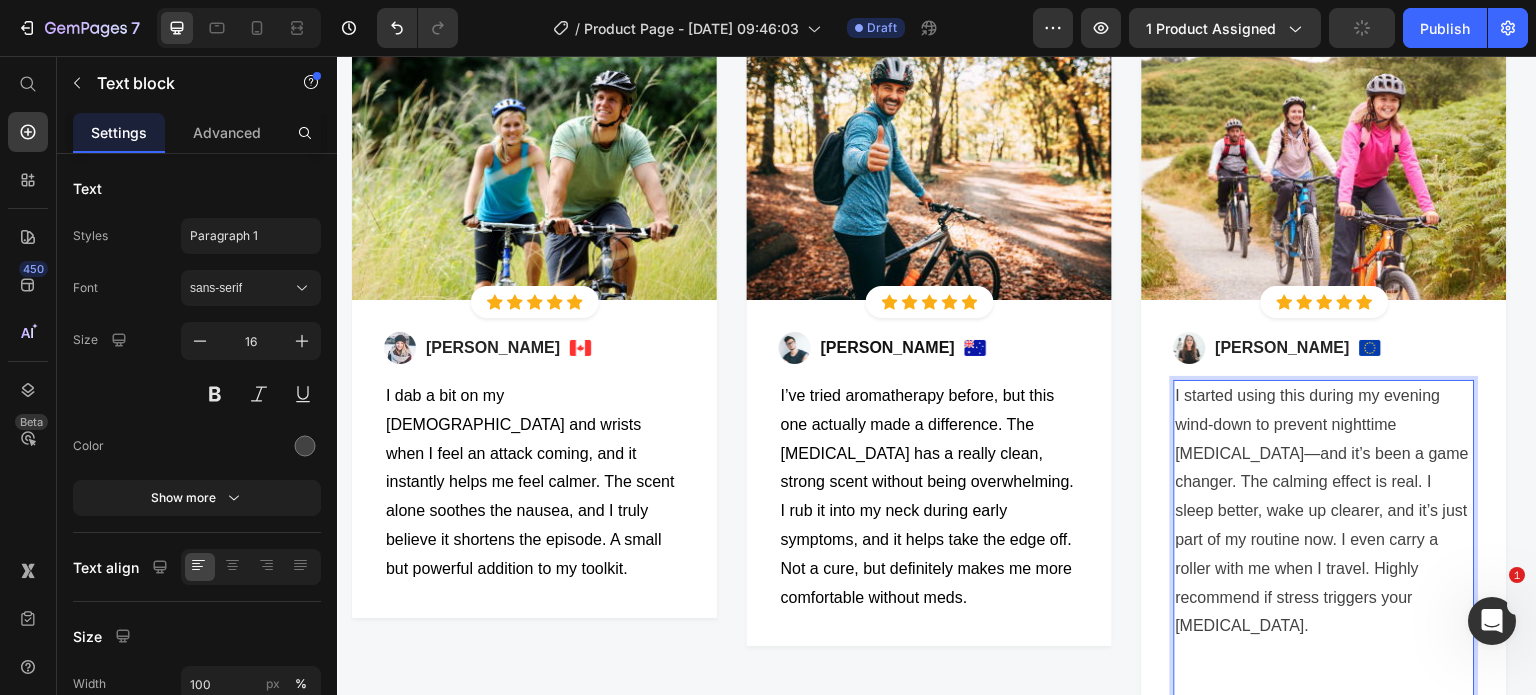 scroll, scrollTop: 2177, scrollLeft: 0, axis: vertical 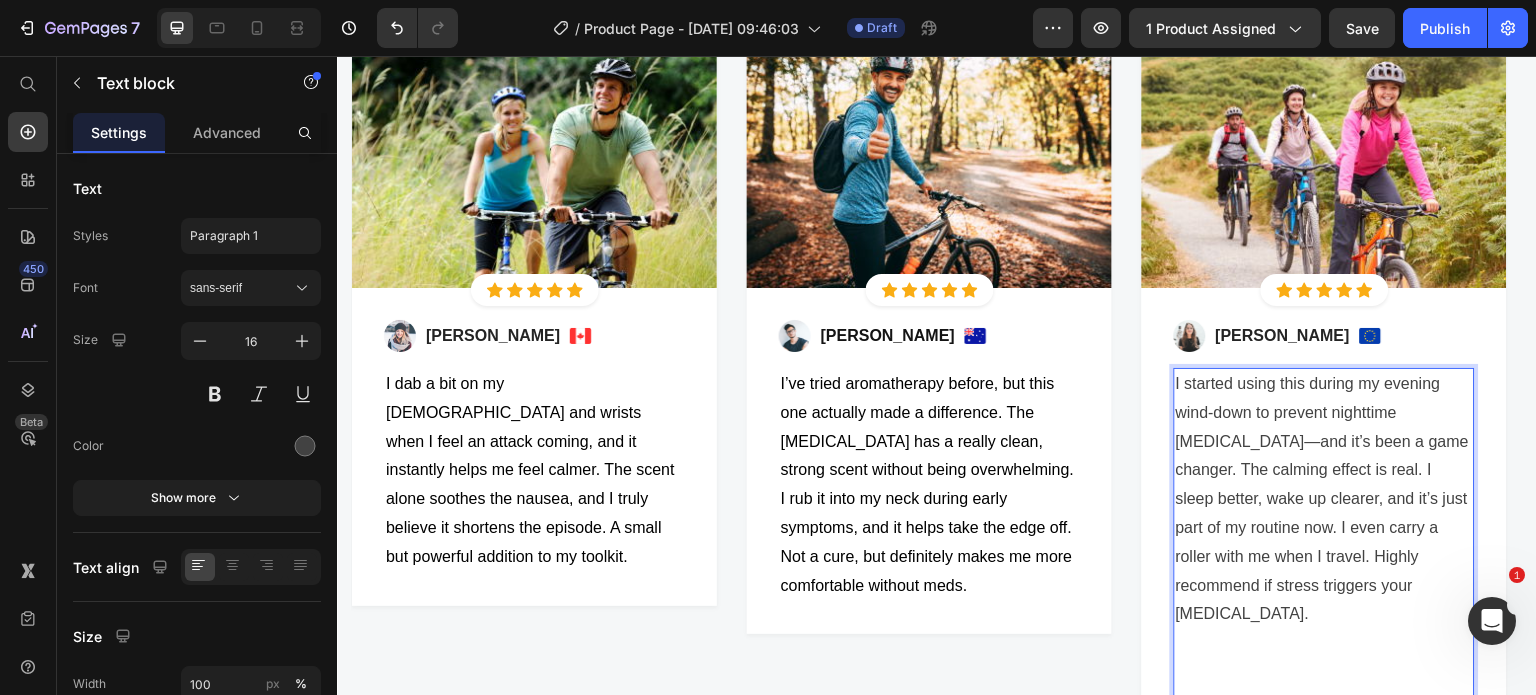 click on "I started using this during my evening wind-down to prevent nighttime migraines—and it’s been a game changer. The calming effect is real. I sleep better, wake up clearer, and it’s just part of my routine now. I even carry a roller with me when I travel. Highly recommend if stress triggers your migraines." at bounding box center (1324, 499) 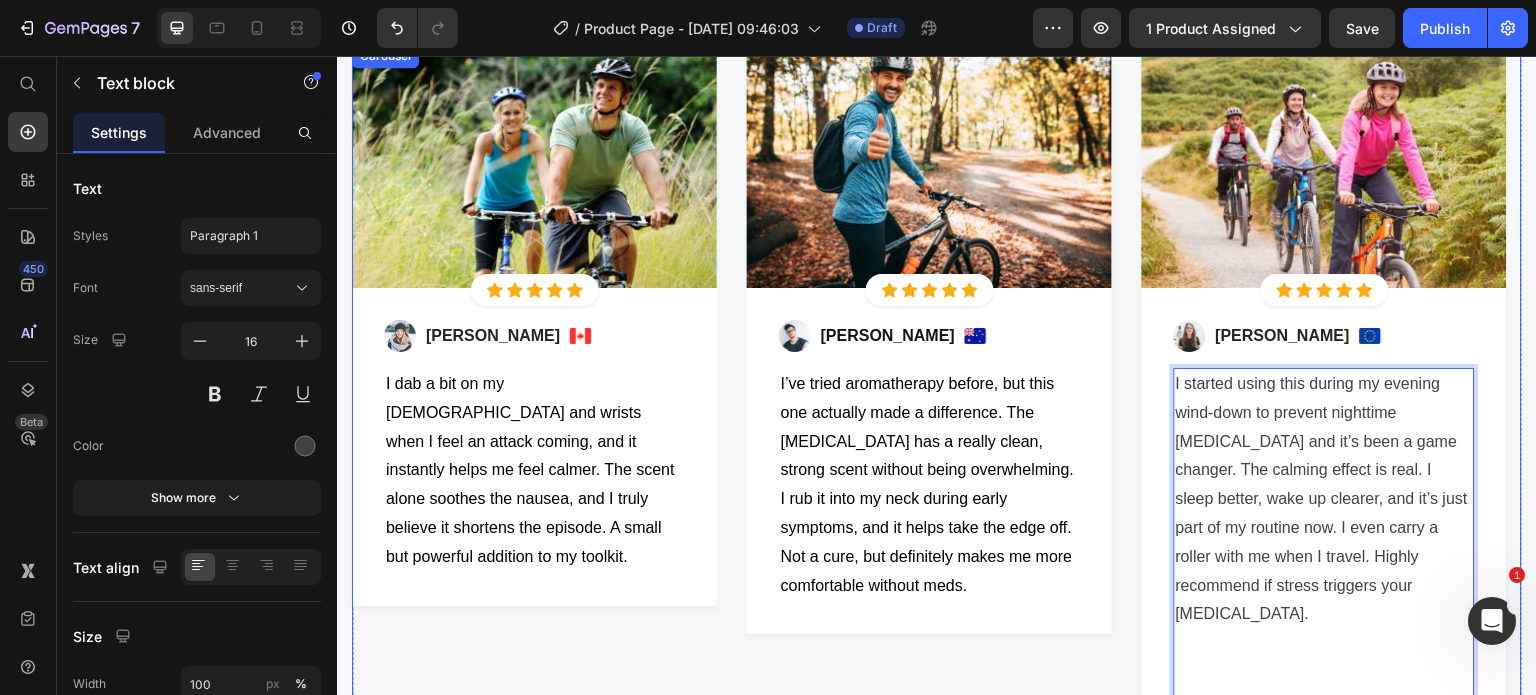 click on "Image                Icon                Icon                Icon                Icon                Icon Icon List Hoz Row Row Image Regina Moore Text block Image Row I dab a bit on my temples and wrists when I feel an attack coming, and it instantly helps me feel calmer. The scent alone soothes the nausea, and I truly believe it shortens the episode. A small but powerful addition to my toolkit. Text block Row Row Image                Icon                Icon                Icon                Icon                Icon Icon List Hoz Row Row Image Ned Jacobs Text block Image Row I’ve tried aromatherapy before, but this one actually made a difference. The lavender oil has a really clean, strong scent without being overwhelming. I rub it into my neck during early symptoms, and it helps take the edge off. Not a cure, but definitely makes me more comfortable without meds. Text block Row Row Image                Icon                Icon                Icon                Icon                Icon Icon List Hoz Row" at bounding box center (937, 396) 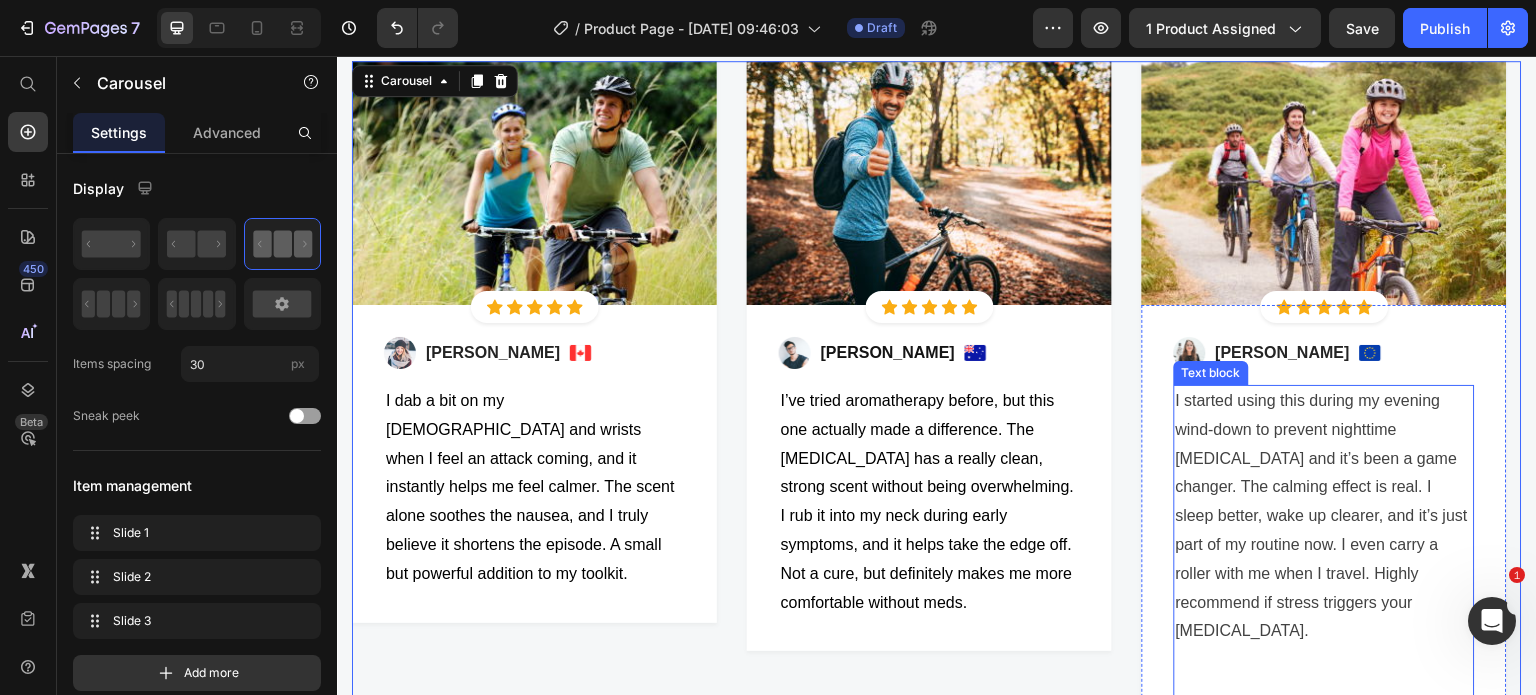 scroll, scrollTop: 2108, scrollLeft: 0, axis: vertical 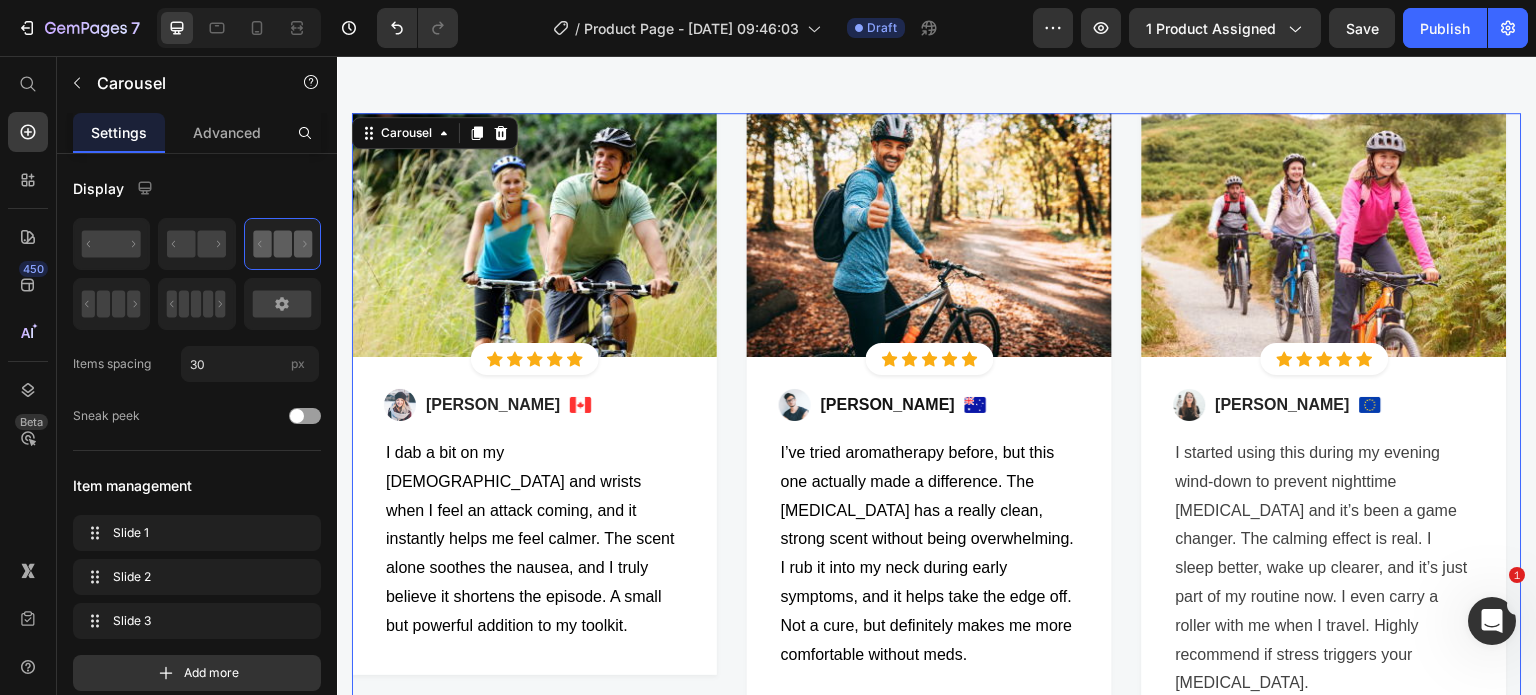 click on "Image                Icon                Icon                Icon                Icon                Icon Icon List Hoz Row Row Image Regina Moore Text block Image Row I dab a bit on my temples and wrists when I feel an attack coming, and it instantly helps me feel calmer. The scent alone soothes the nausea, and I truly believe it shortens the episode. A small but powerful addition to my toolkit. Text block Row Row Image                Icon                Icon                Icon                Icon                Icon Icon List Hoz Row Row Image Ned Jacobs Text block Image Row I’ve tried aromatherapy before, but this one actually made a difference. The lavender oil has a really clean, strong scent without being overwhelming. I rub it into my neck during early symptoms, and it helps take the edge off. Not a cure, but definitely makes me more comfortable without meds. Text block Row Row Image                Icon                Icon                Icon                Icon                Icon Icon List Hoz Row" at bounding box center (937, 465) 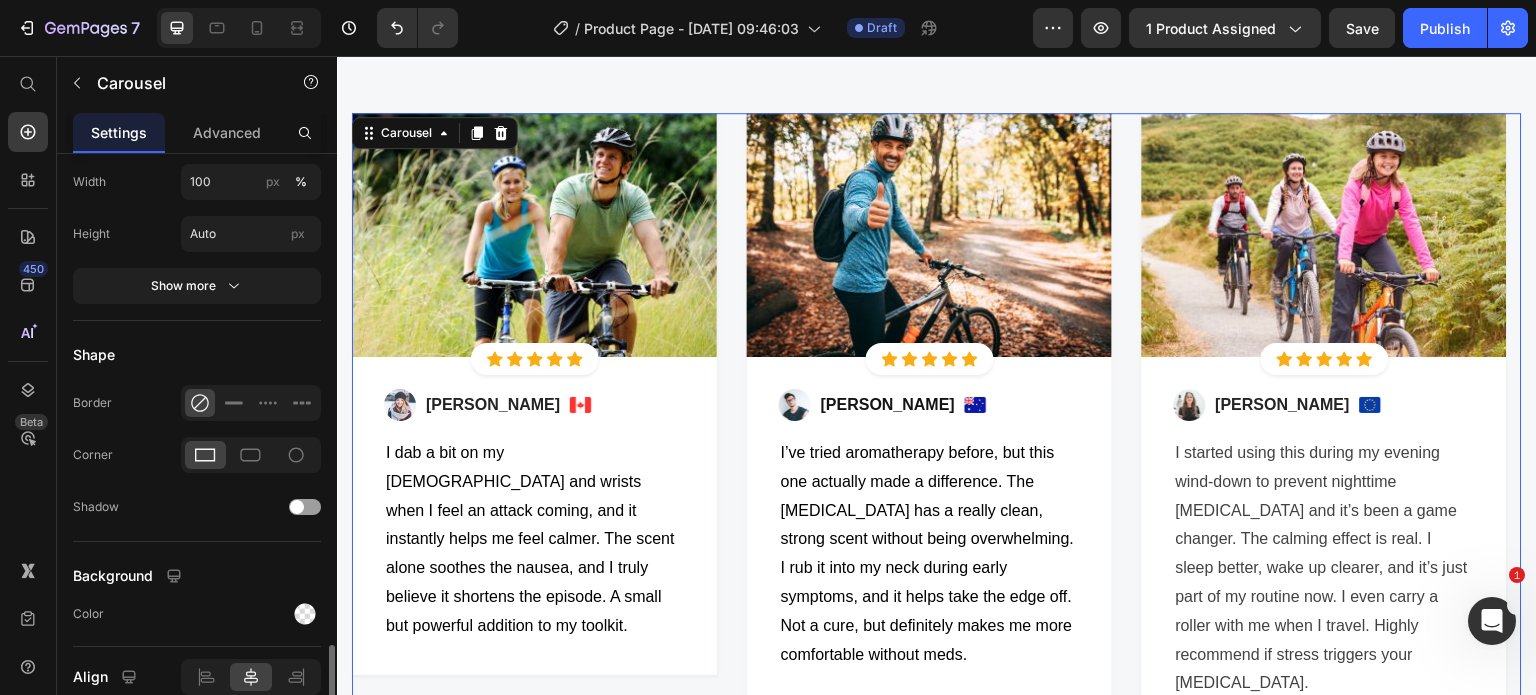 scroll, scrollTop: 1277, scrollLeft: 0, axis: vertical 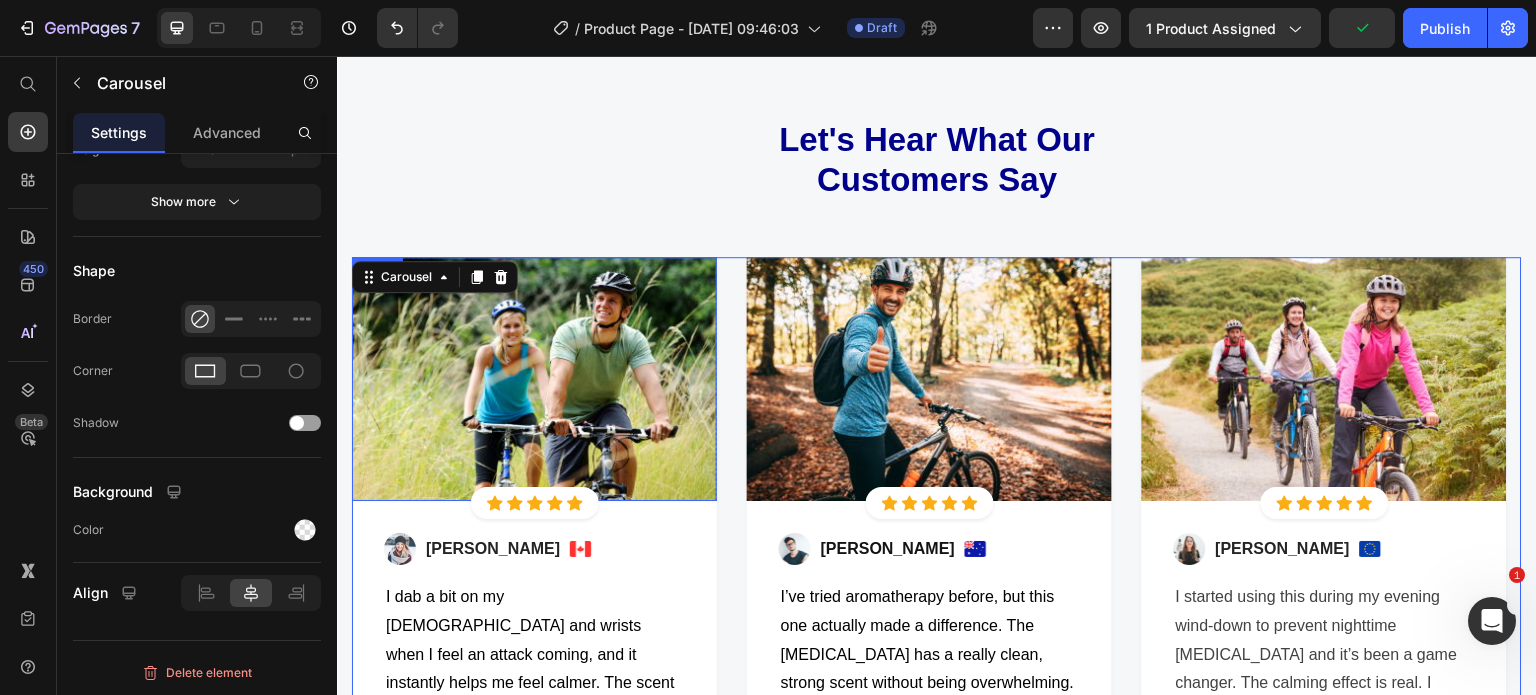 click at bounding box center [534, 379] 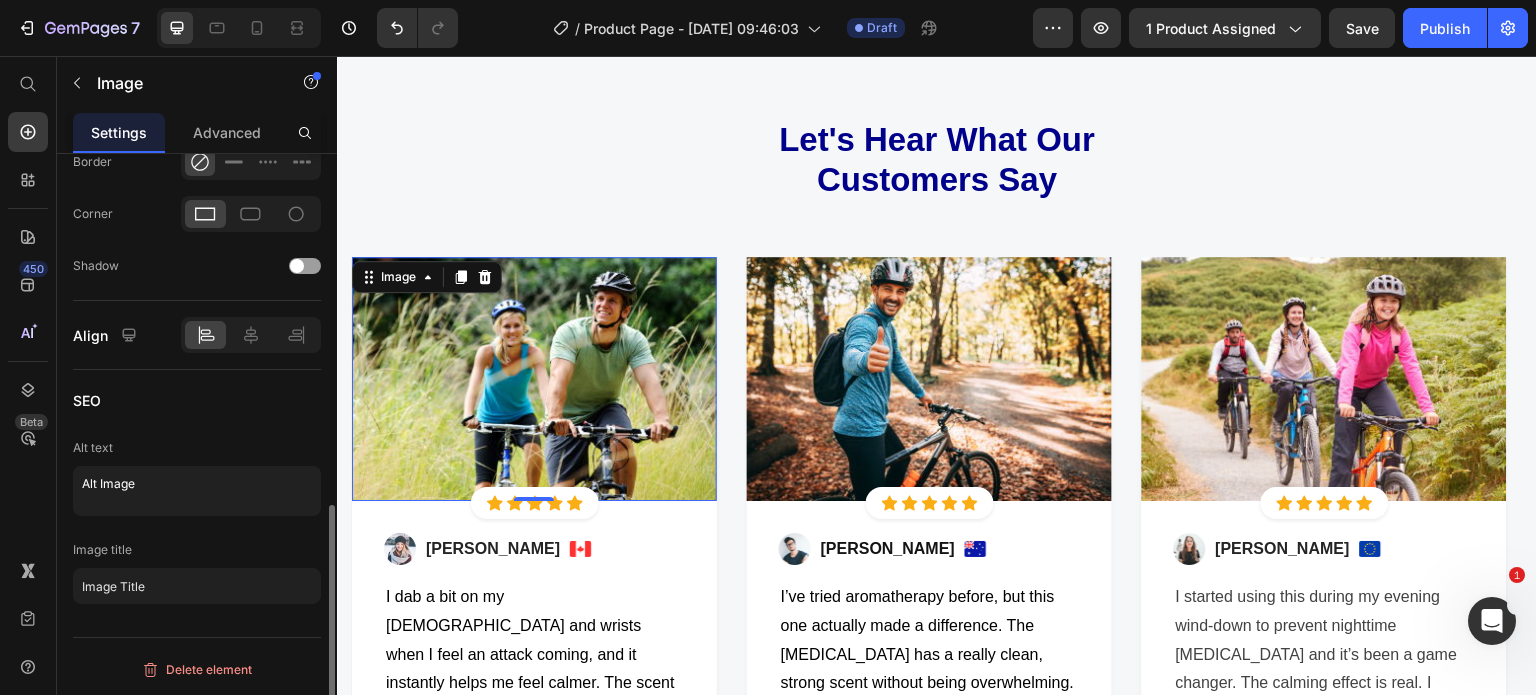 scroll, scrollTop: 0, scrollLeft: 0, axis: both 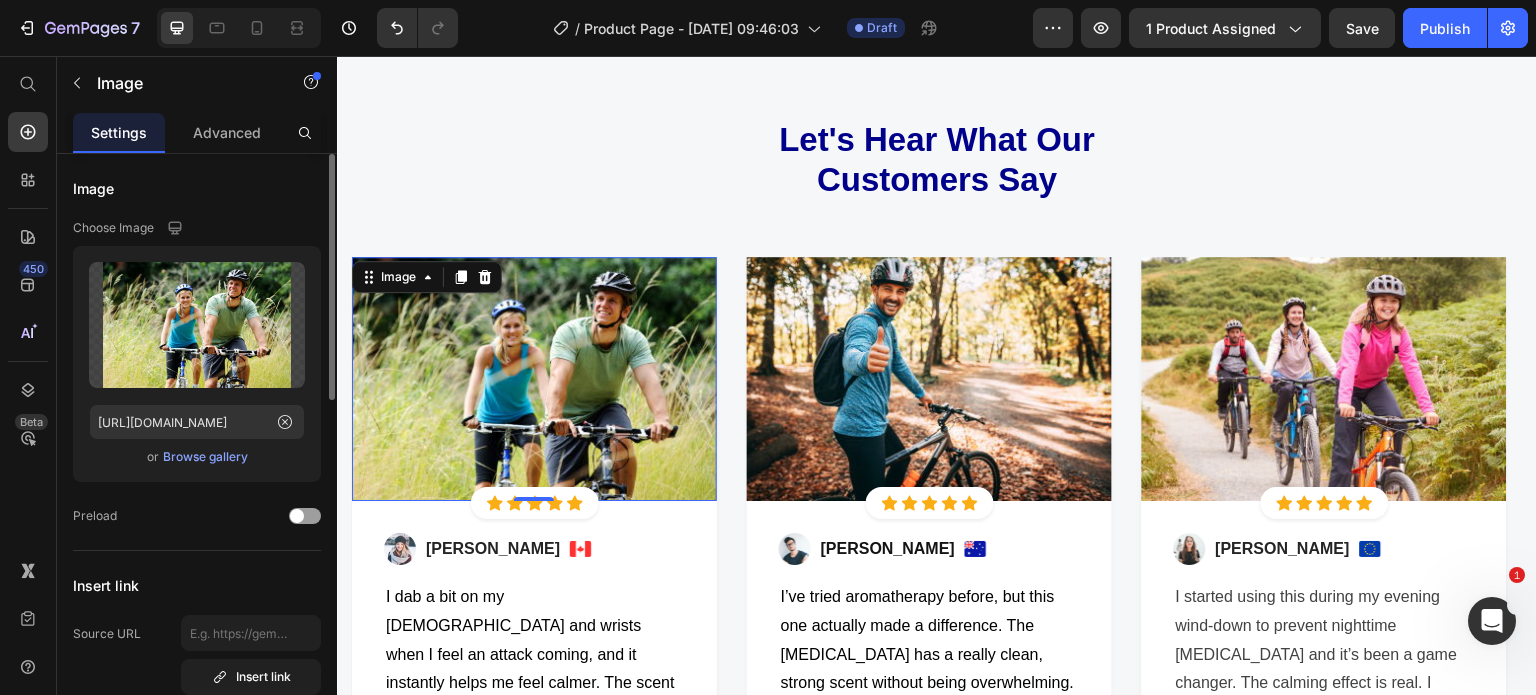 click on "Browse gallery" at bounding box center (205, 457) 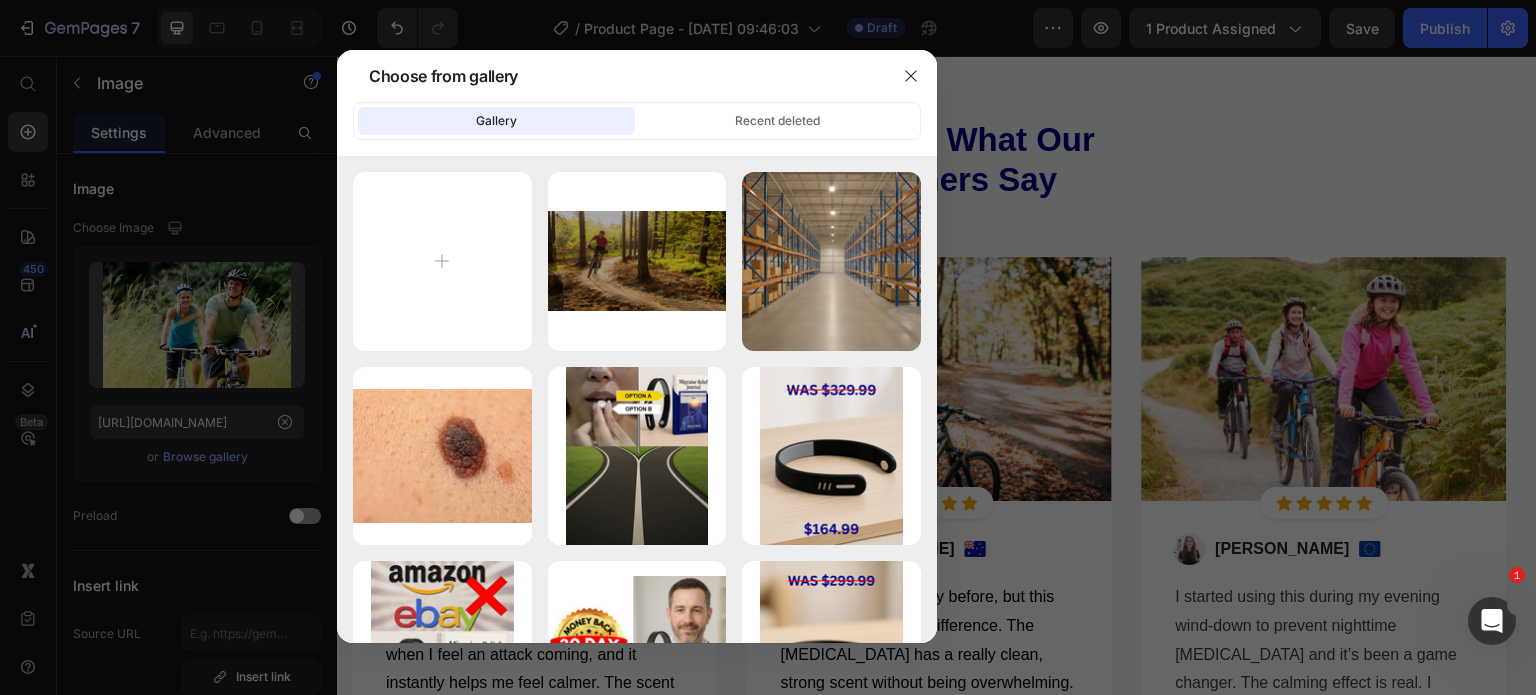 click at bounding box center [768, 347] 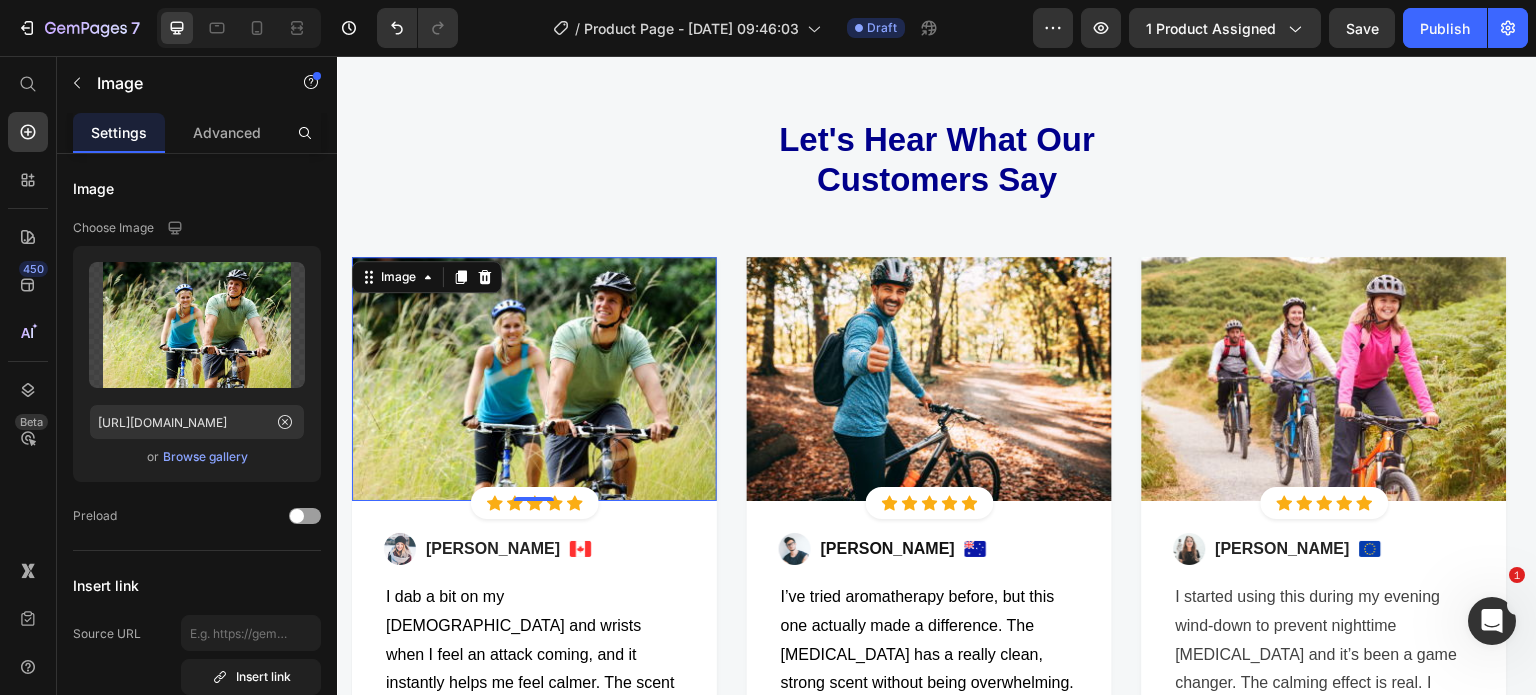 click at bounding box center [197, 325] 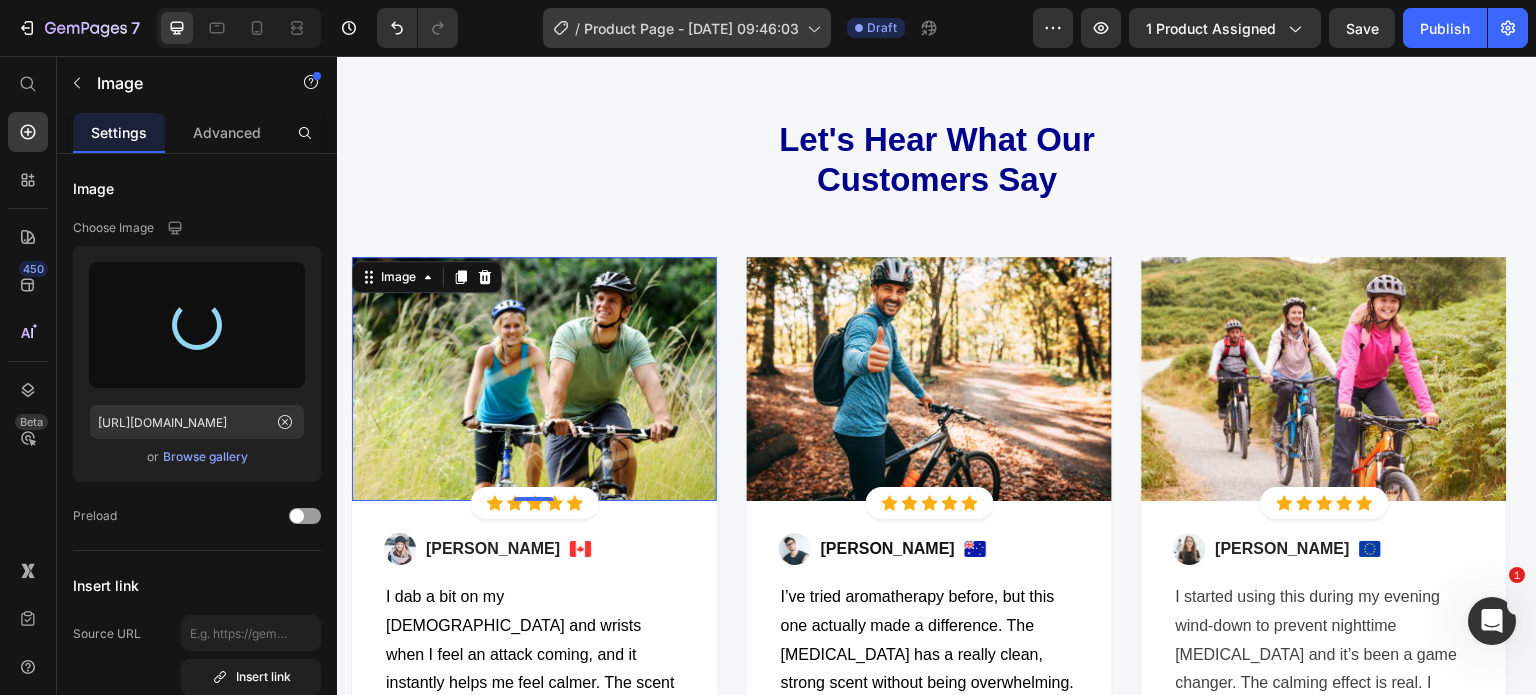 type on "https://cdn.shopify.com/s/files/1/0740/5944/8601/files/gempages_523423371124278516-d1b6551f-8519-404e-a845-52bb350dc8ed.png" 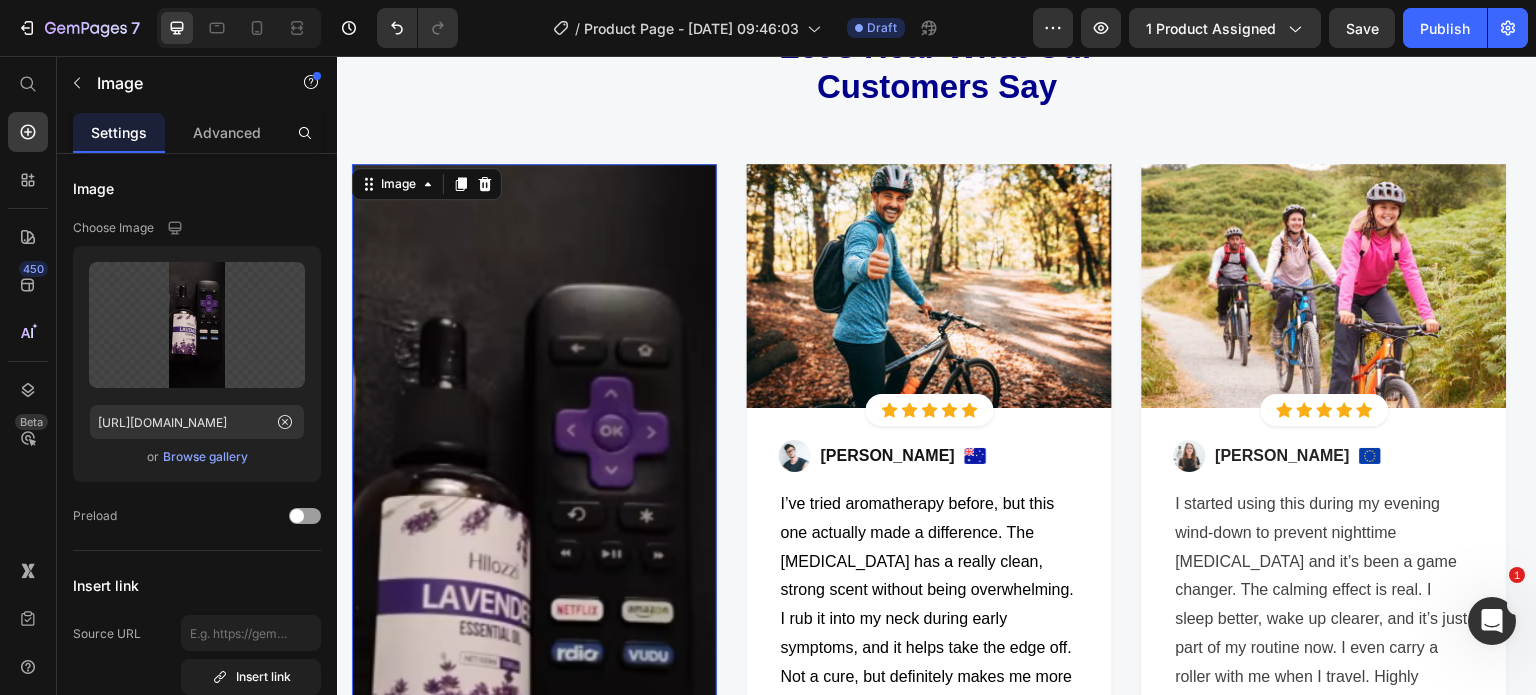 scroll, scrollTop: 2056, scrollLeft: 0, axis: vertical 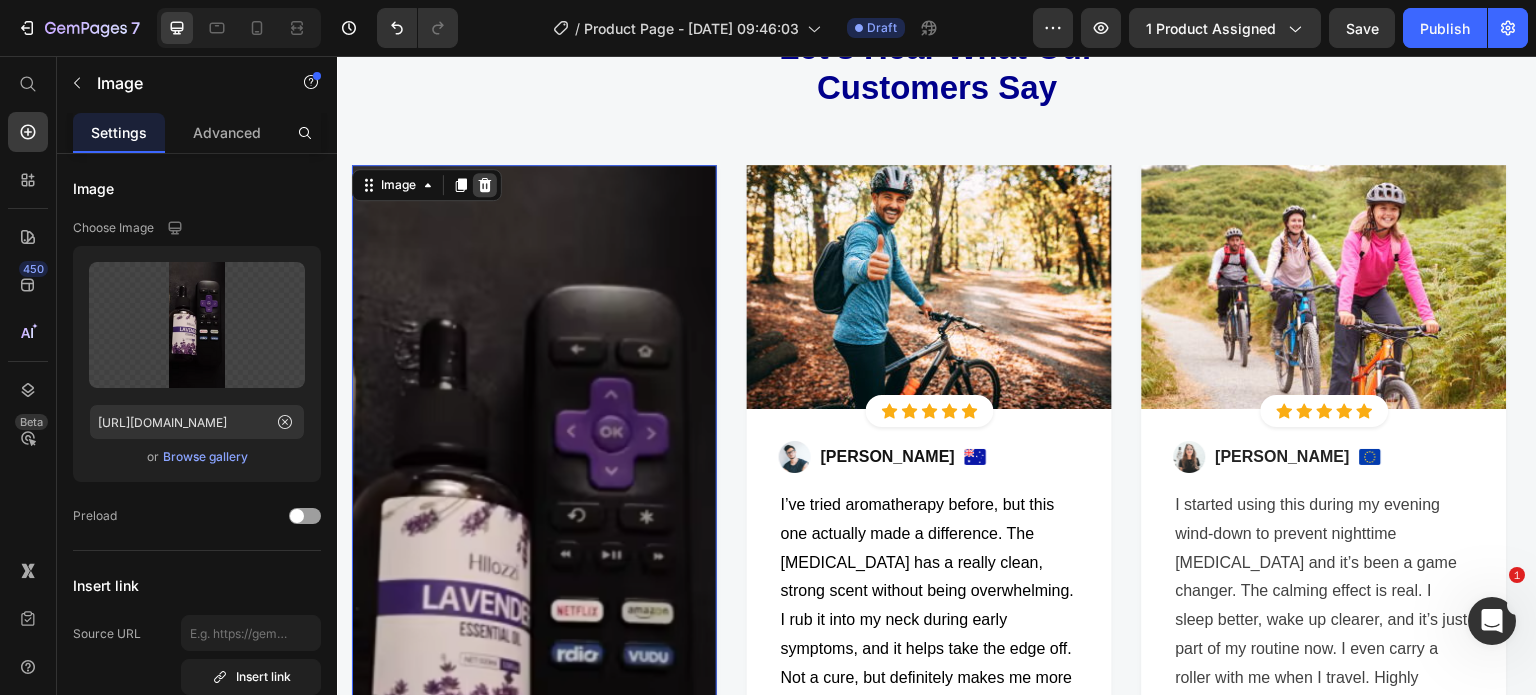 click 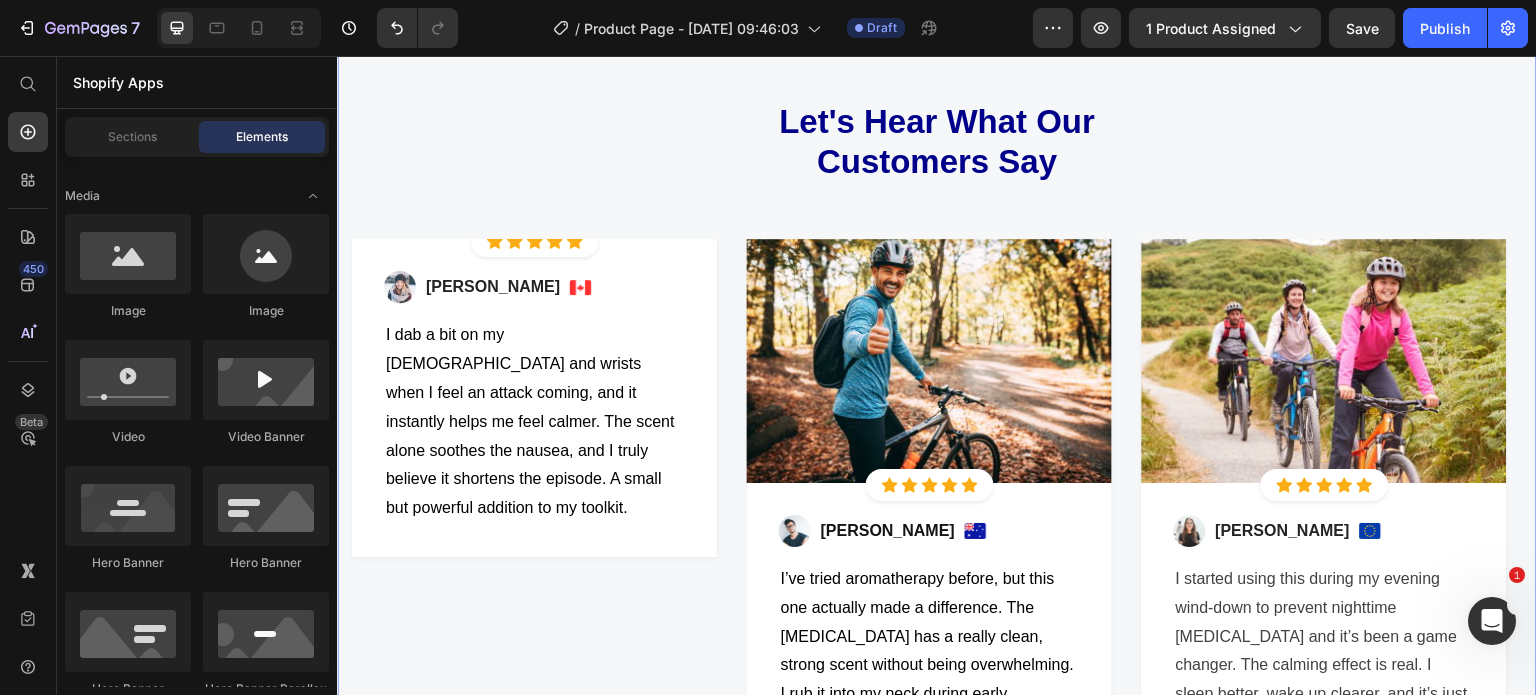 scroll, scrollTop: 1978, scrollLeft: 0, axis: vertical 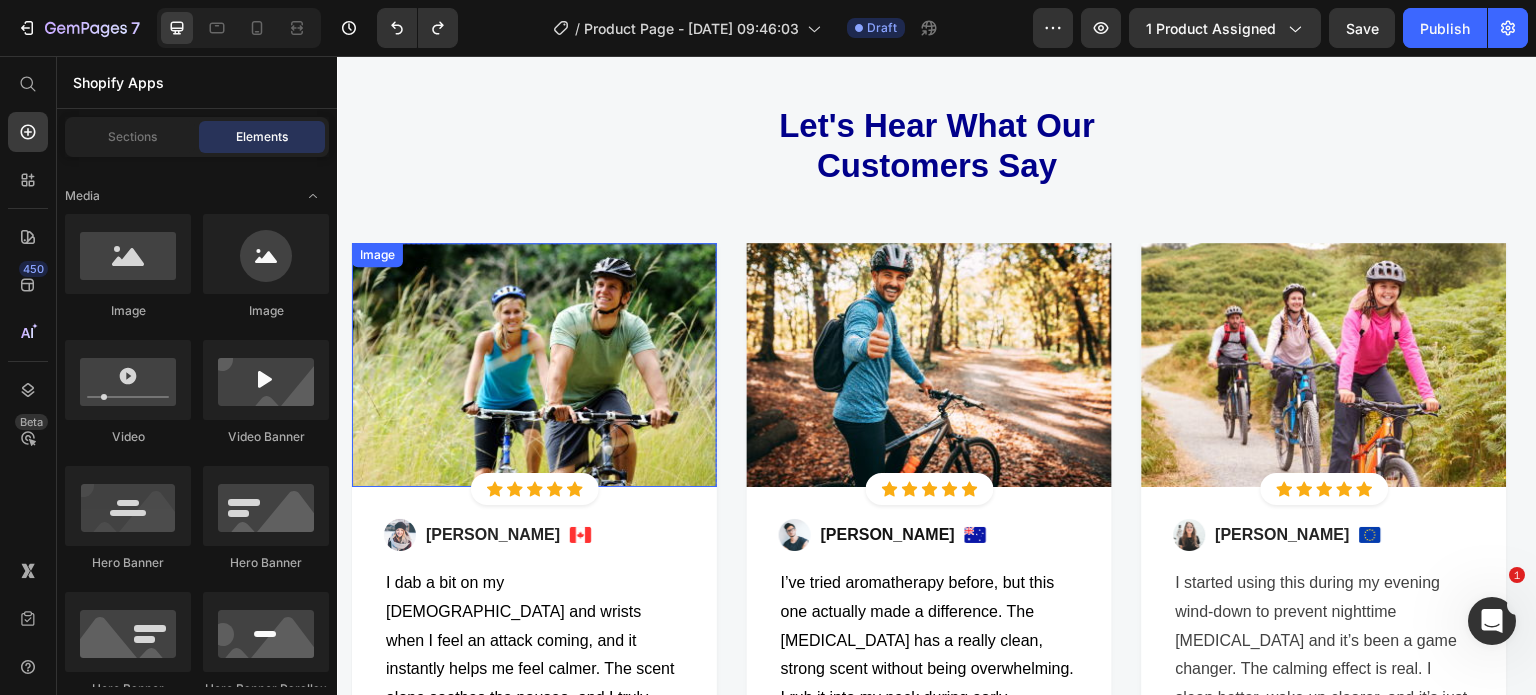 click at bounding box center [534, 365] 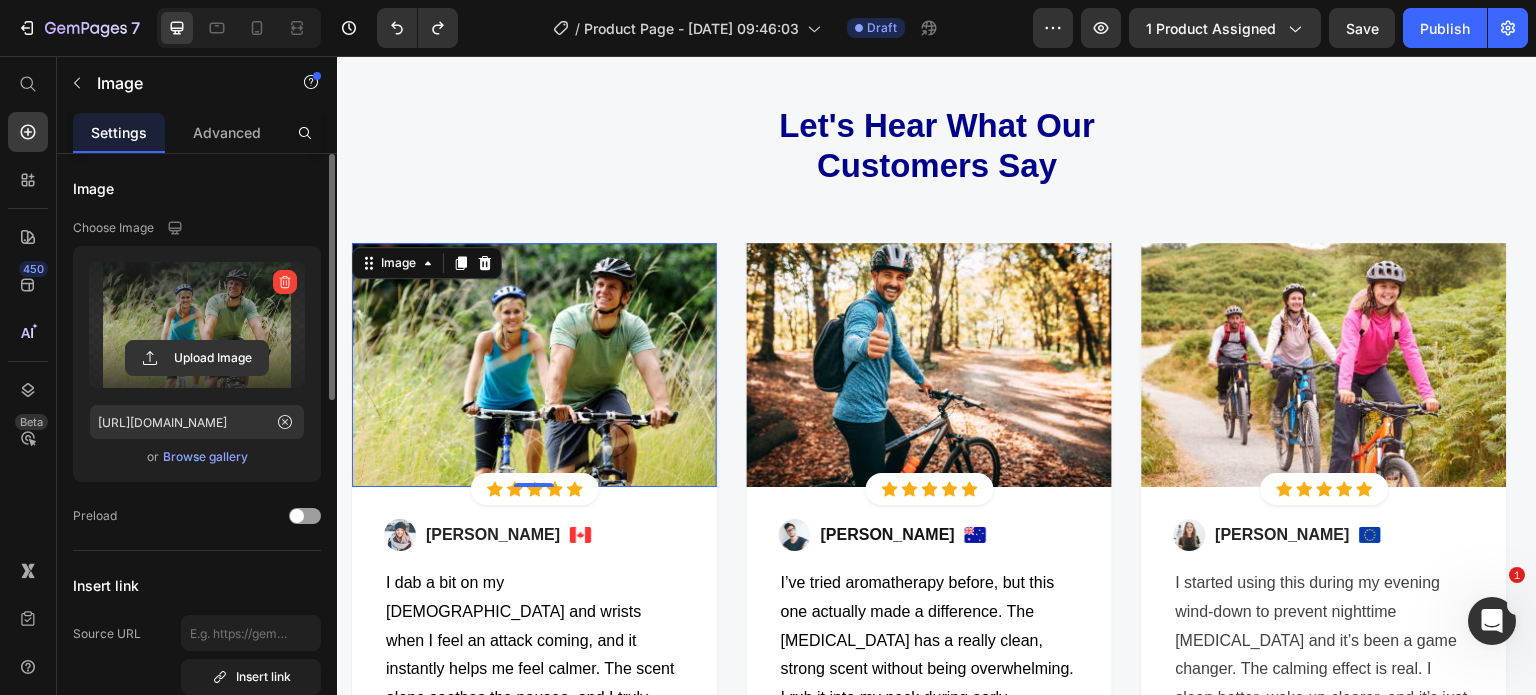 click at bounding box center (197, 325) 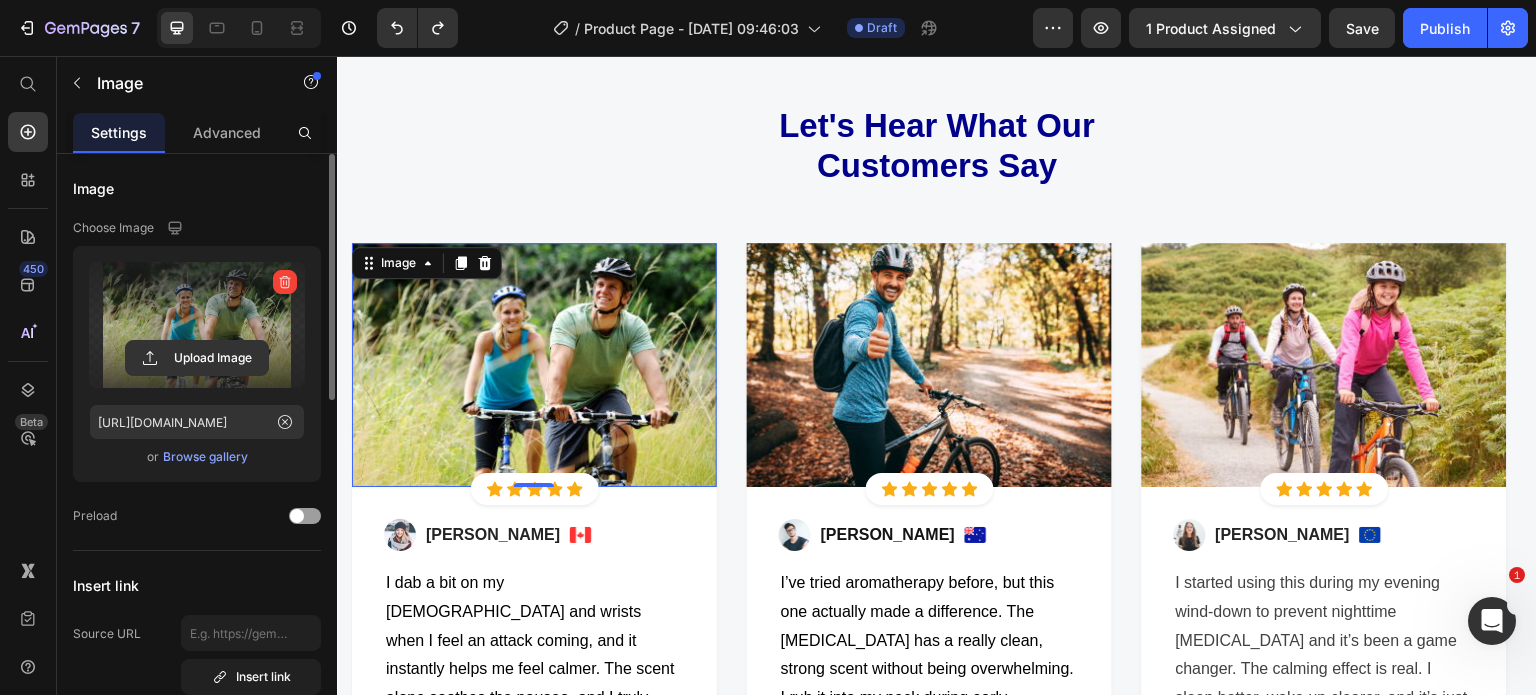 click 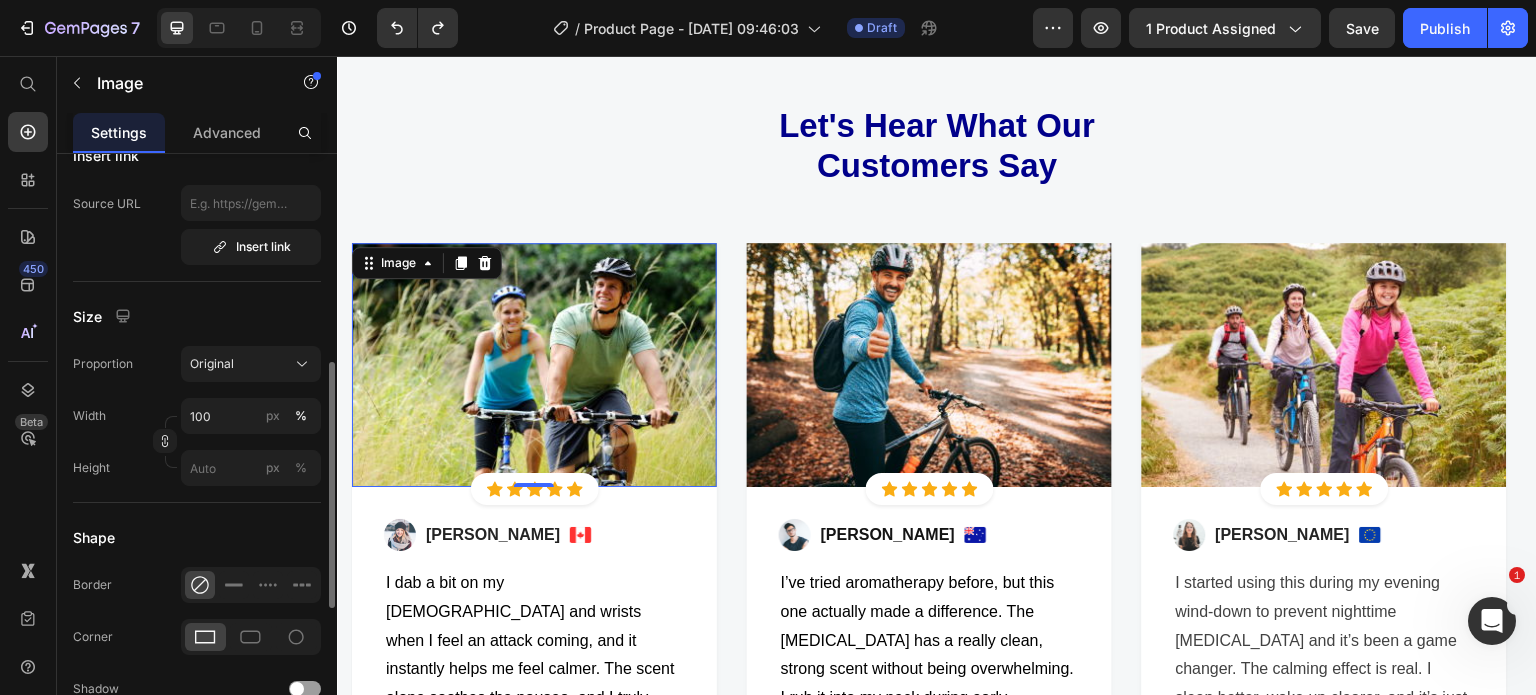 scroll, scrollTop: 457, scrollLeft: 0, axis: vertical 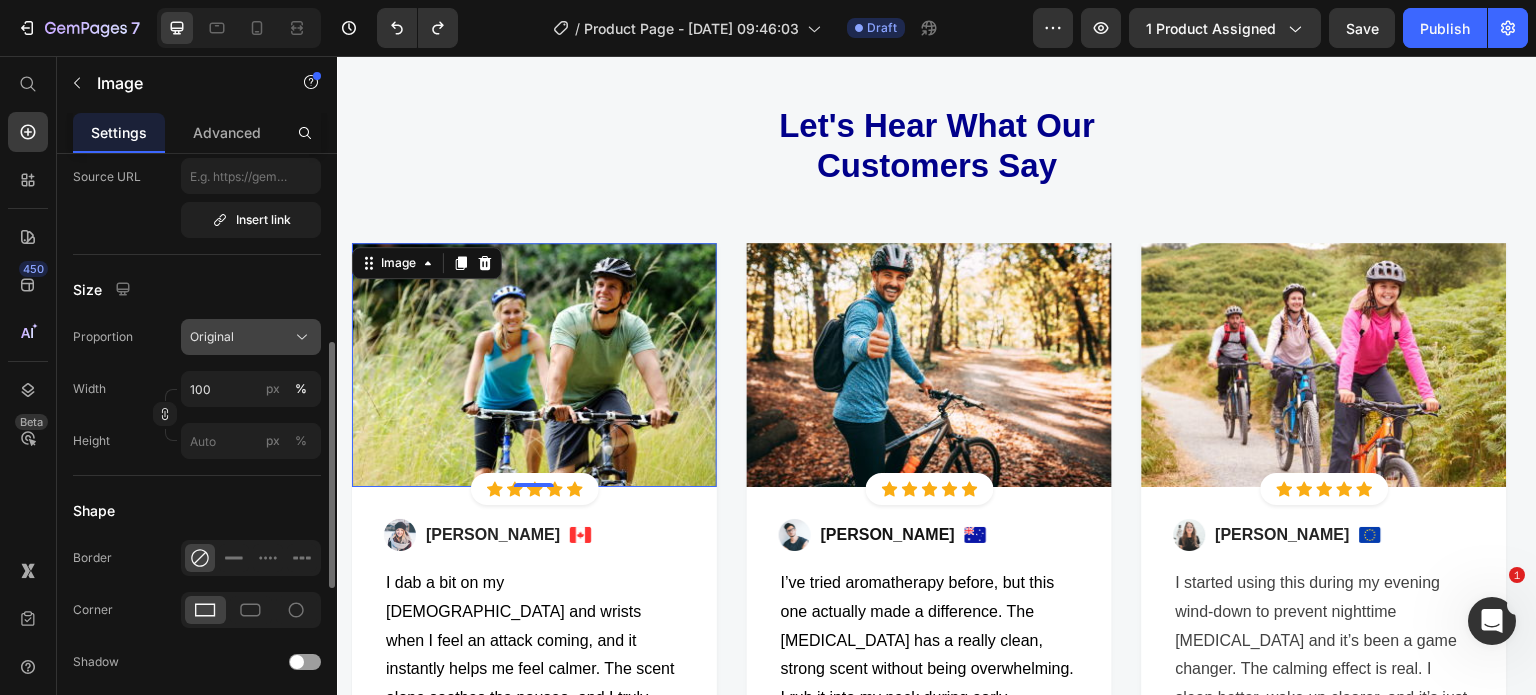 click on "Original" at bounding box center (212, 337) 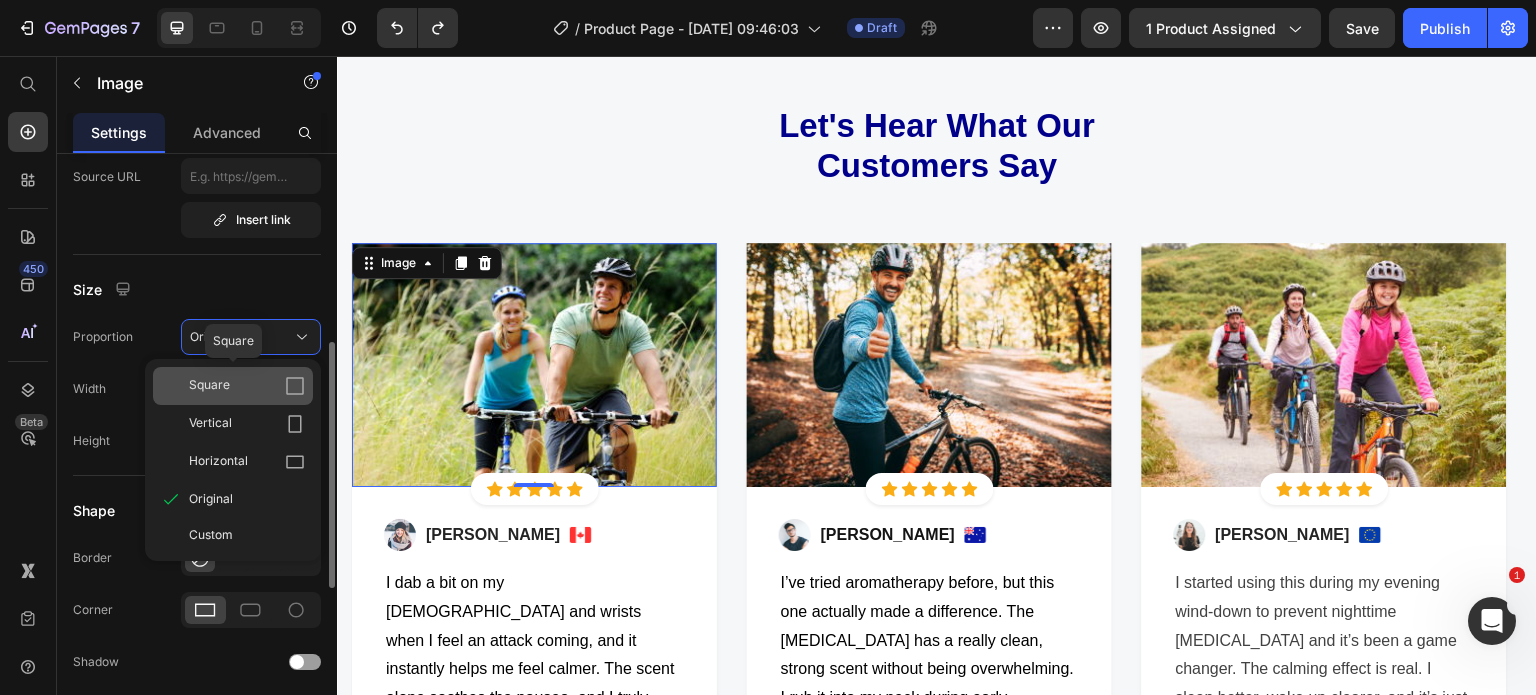 type on "https://cdn.shopify.com/s/files/1/0740/5944/8601/files/gempages_523423371124278516-00b851cd-b5d9-4f6e-8088-3ee02608d330.jpg" 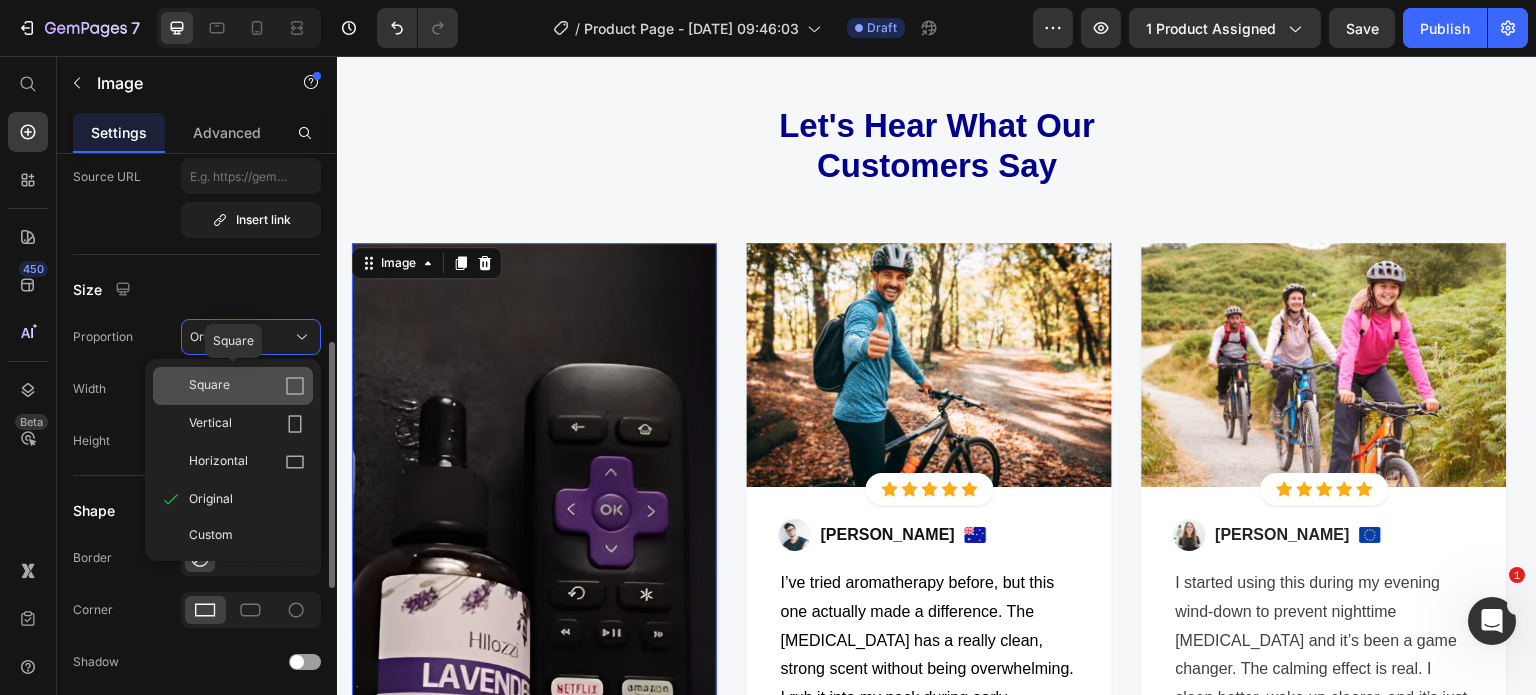 click on "Square" at bounding box center [209, 386] 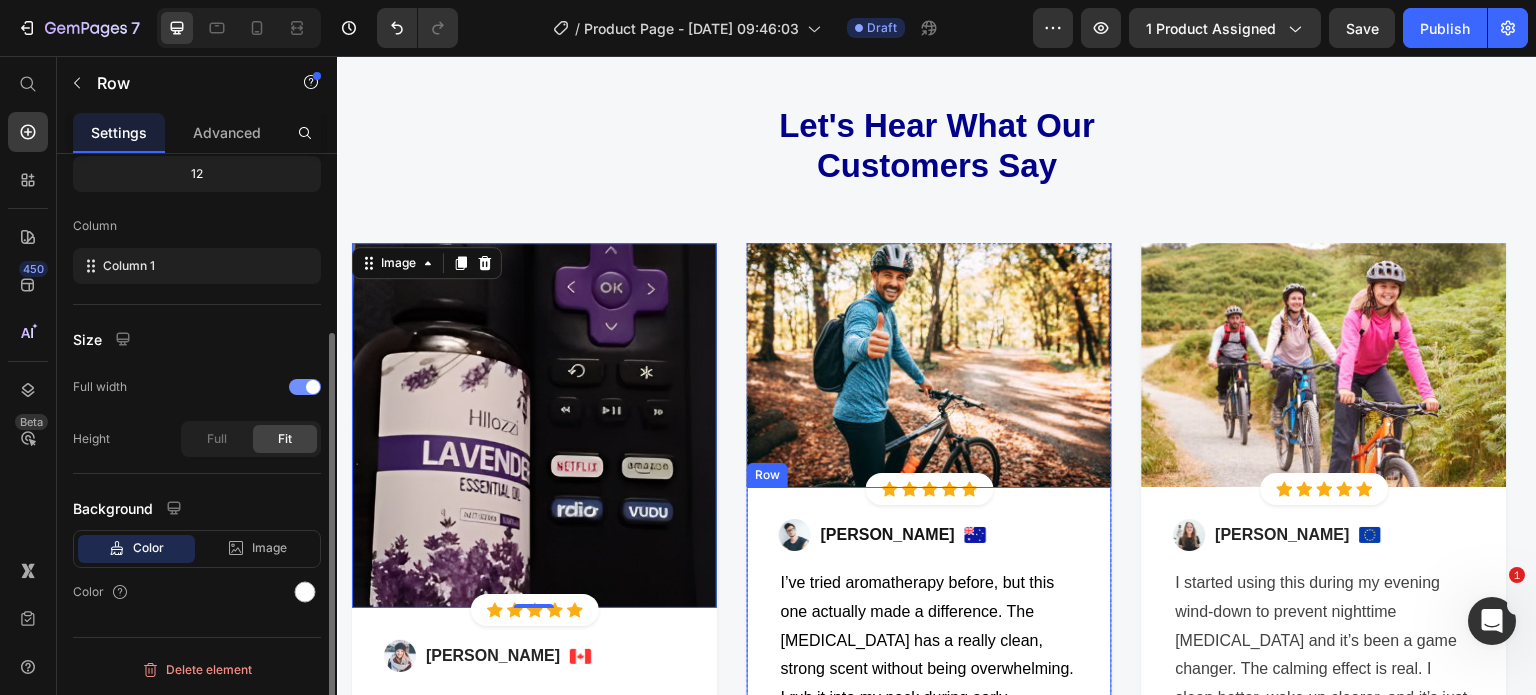 scroll, scrollTop: 0, scrollLeft: 0, axis: both 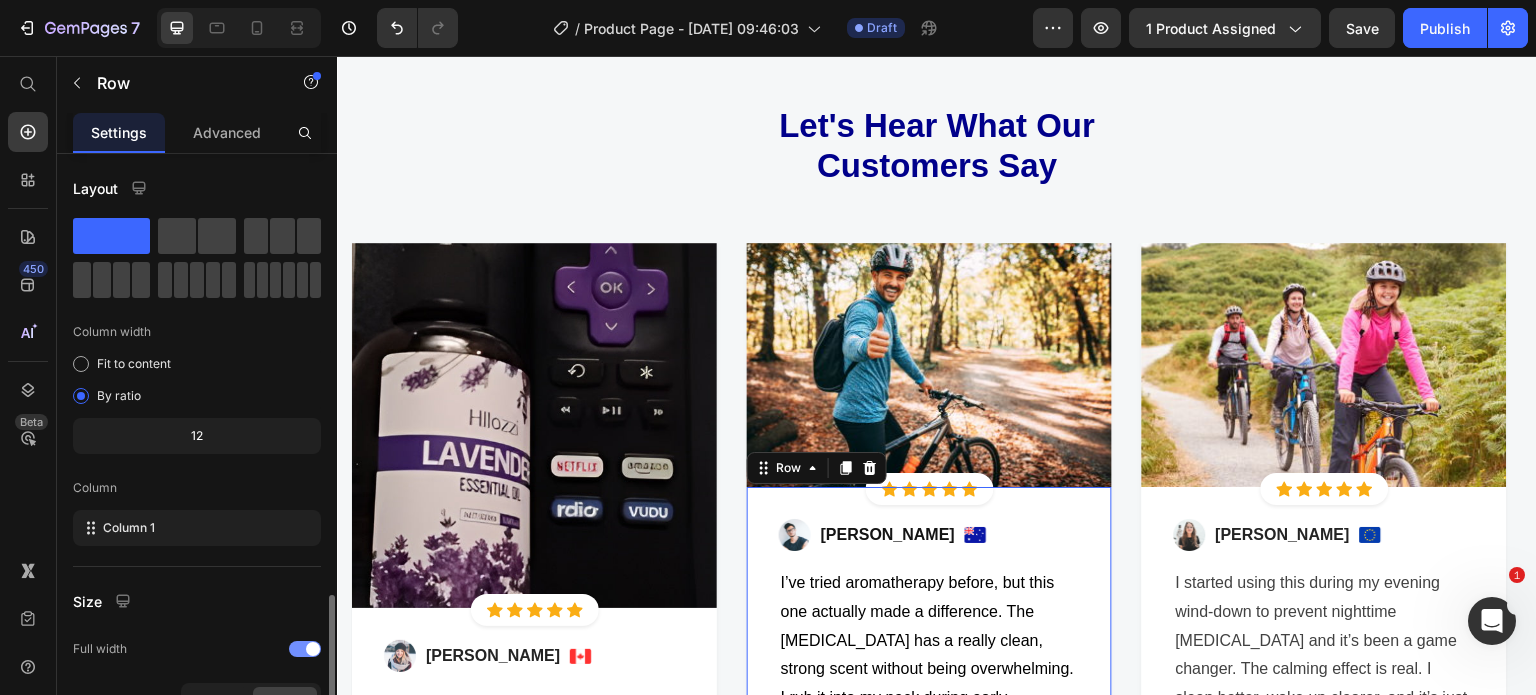 click on "Image Ned Jacobs Text block Image Row I’ve tried aromatherapy before, but this one actually made a difference. The lavender oil has a really clean, strong scent without being overwhelming. I rub it into my neck during early symptoms, and it helps take the edge off. Not a cure, but definitely makes me more comfortable without meds. Text block Row   0" at bounding box center [929, 660] 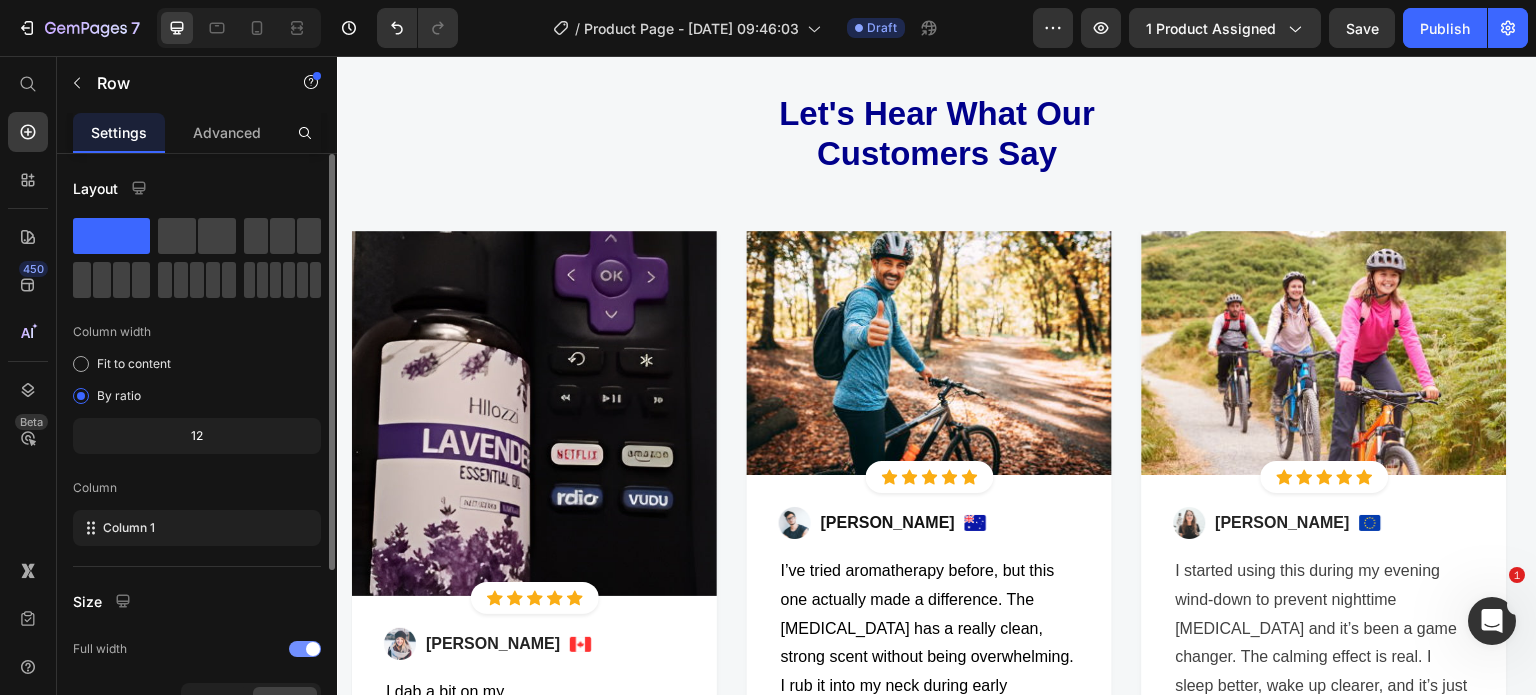 scroll, scrollTop: 1991, scrollLeft: 0, axis: vertical 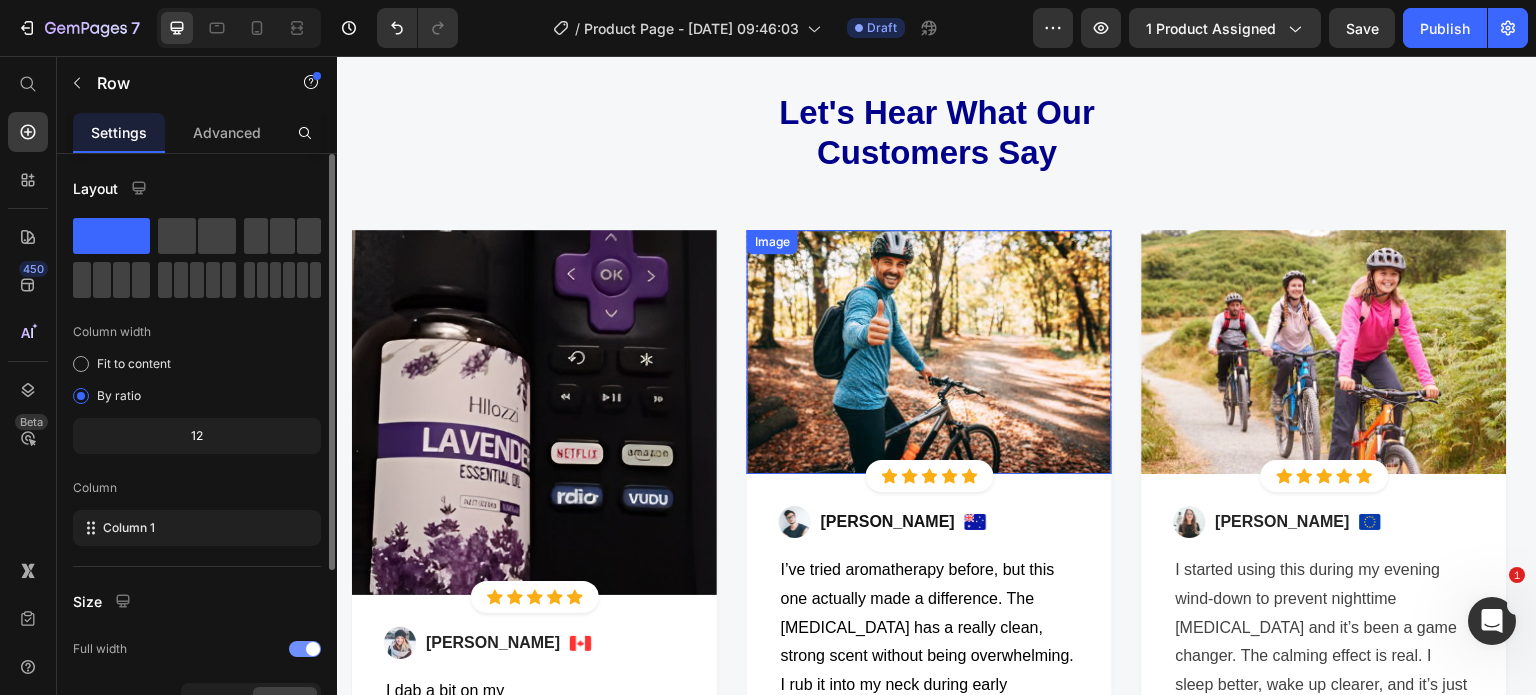 click at bounding box center (929, 352) 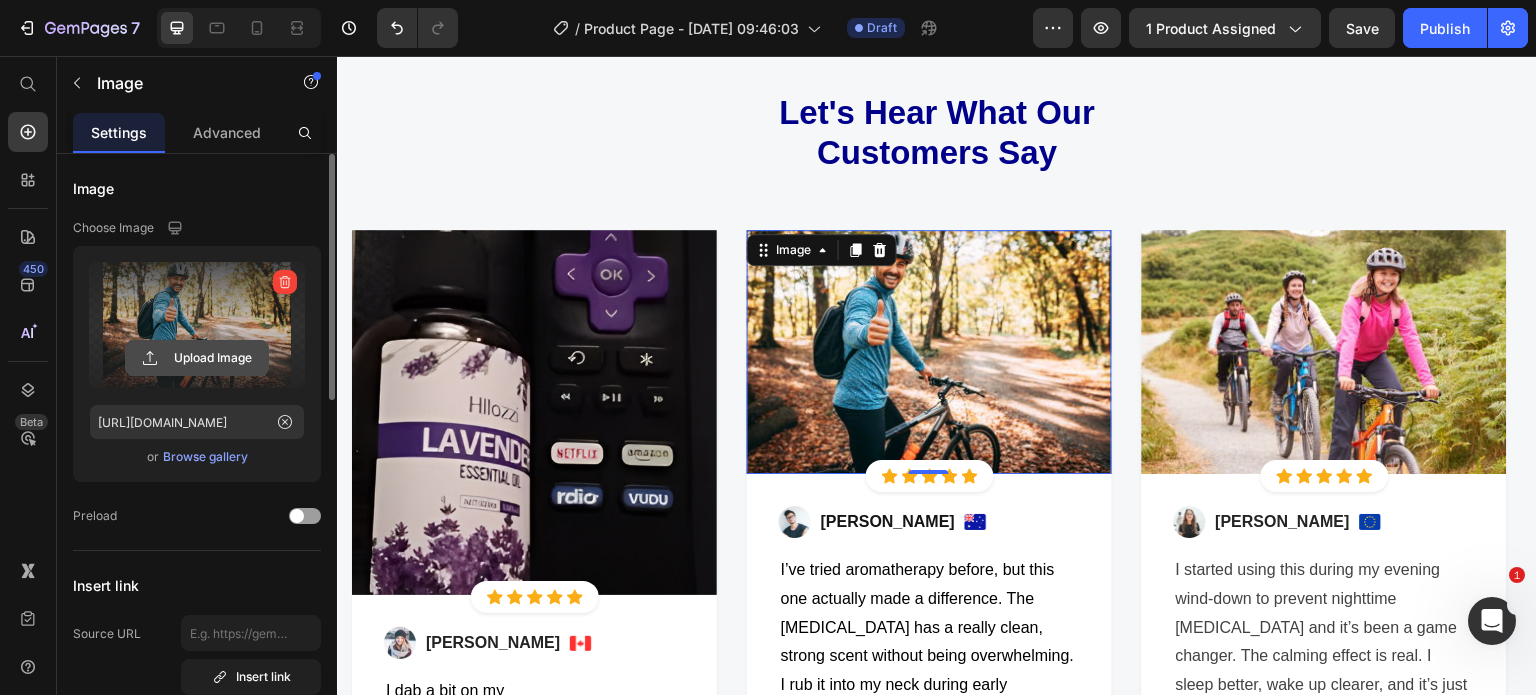 click on "Upload Image" at bounding box center (197, 358) 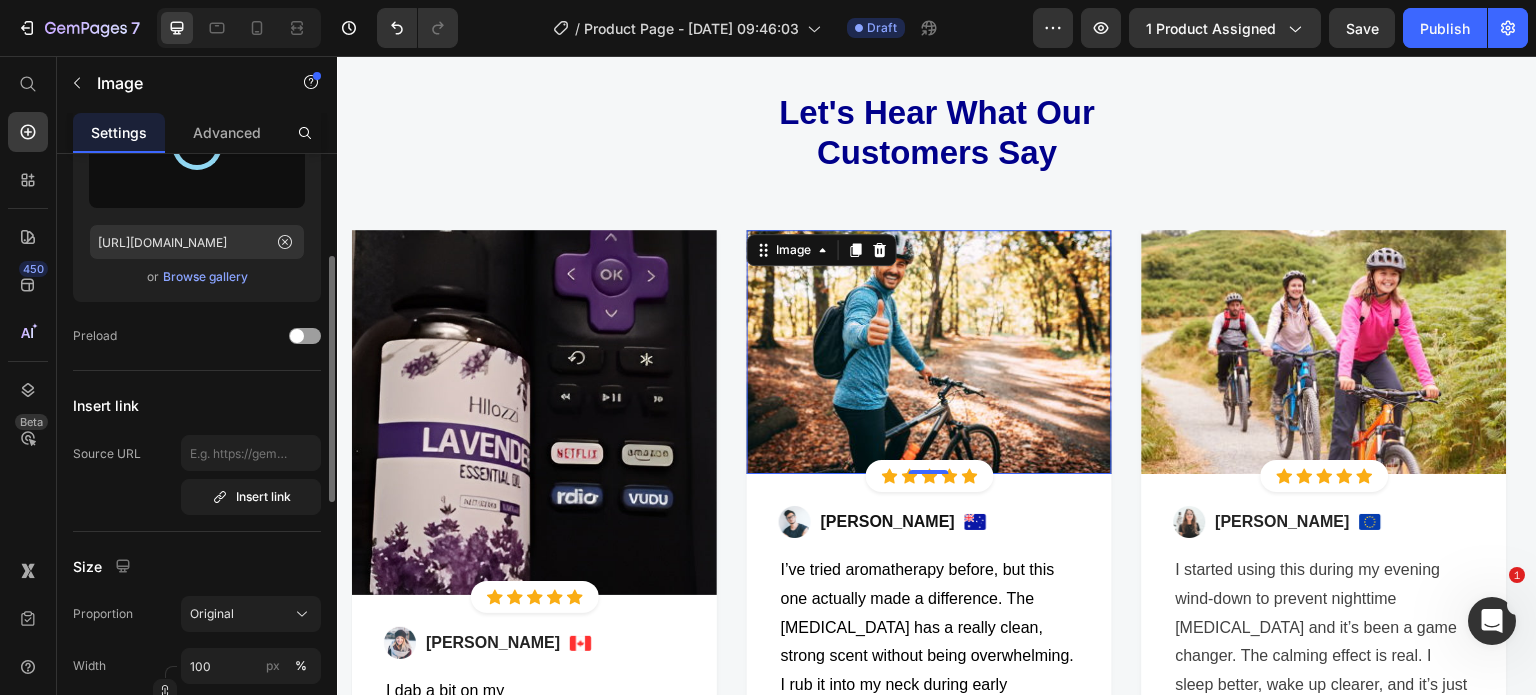 scroll, scrollTop: 215, scrollLeft: 0, axis: vertical 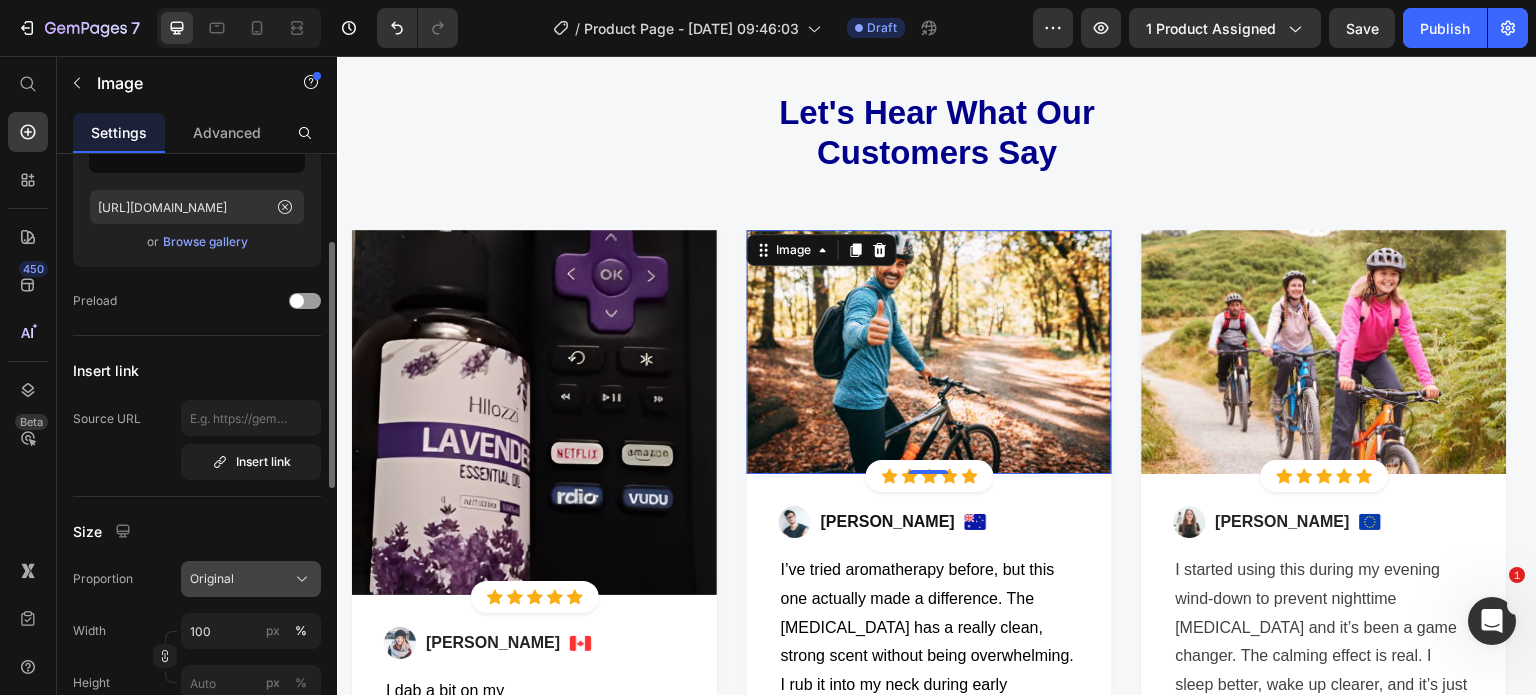 click on "Original" at bounding box center [251, 579] 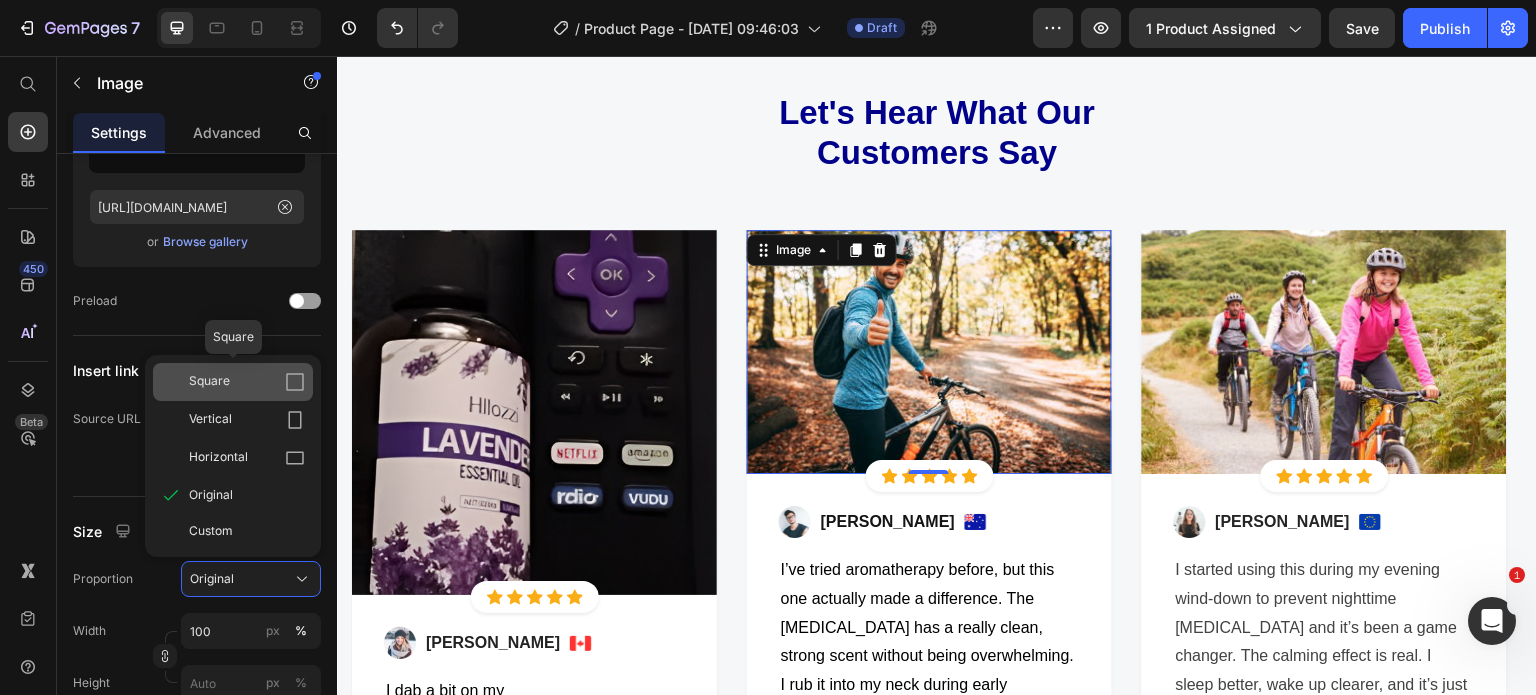 click on "Square" 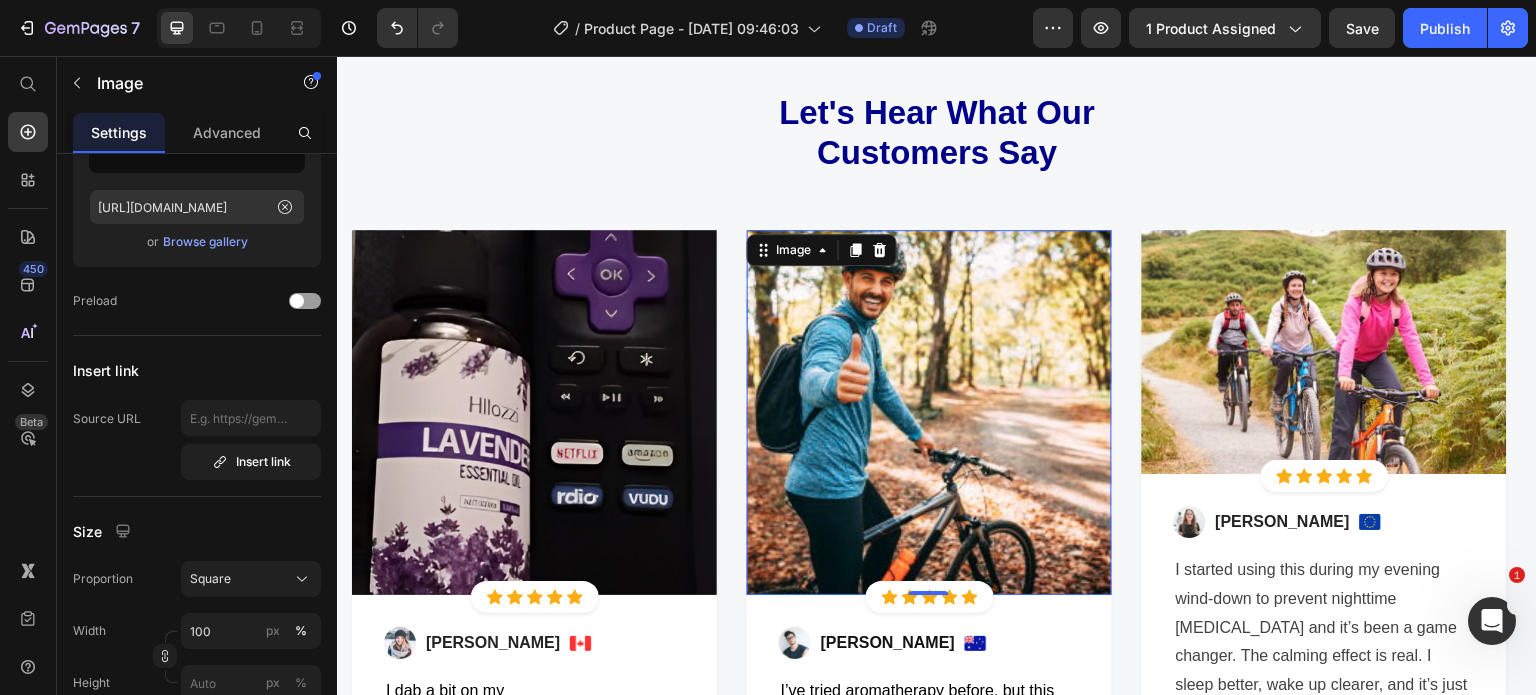 type on "https://cdn.shopify.com/s/files/1/0740/5944/8601/files/gempages_523423371124278516-7efe8d9b-6dbe-4888-b7dc-a3806dbdc9a5.jpg" 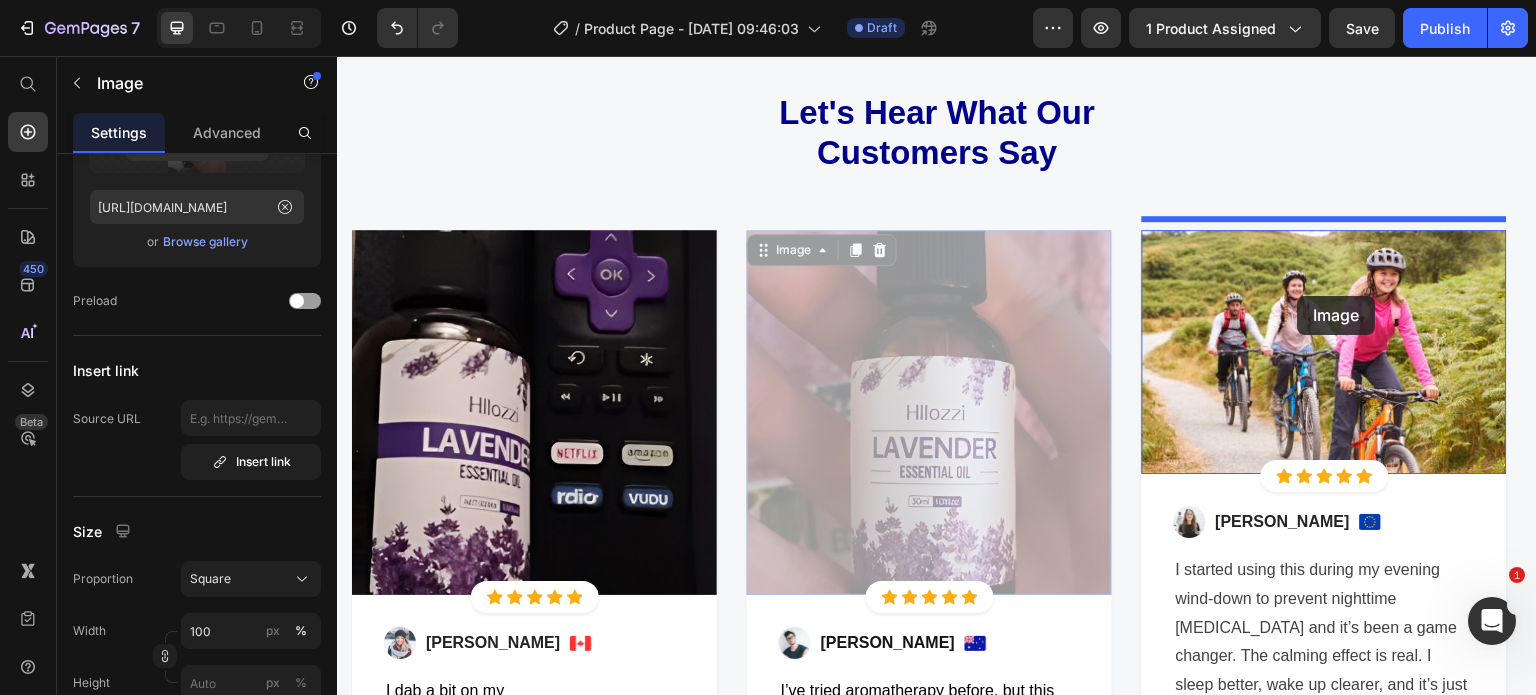 drag, startPoint x: 939, startPoint y: 380, endPoint x: 1298, endPoint y: 296, distance: 368.69635 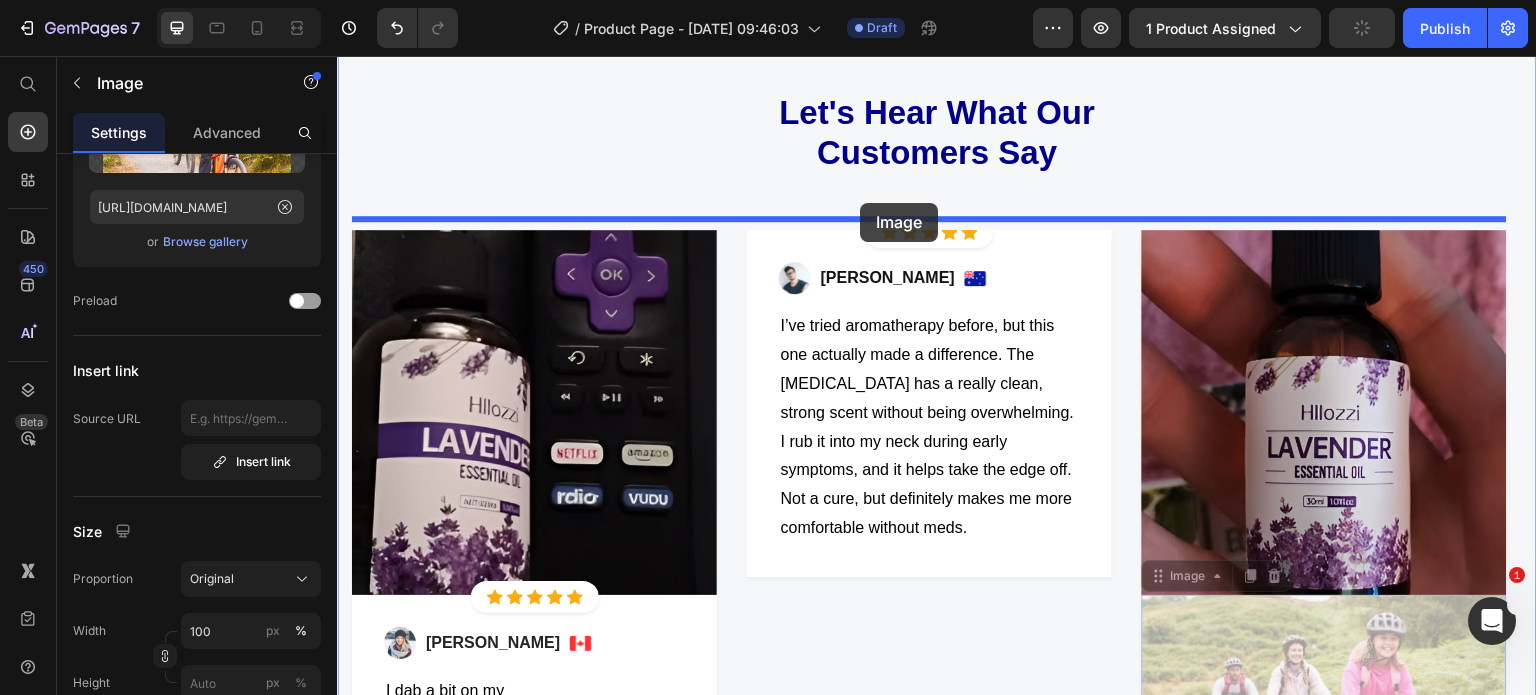 drag, startPoint x: 1243, startPoint y: 601, endPoint x: 860, endPoint y: 203, distance: 552.35223 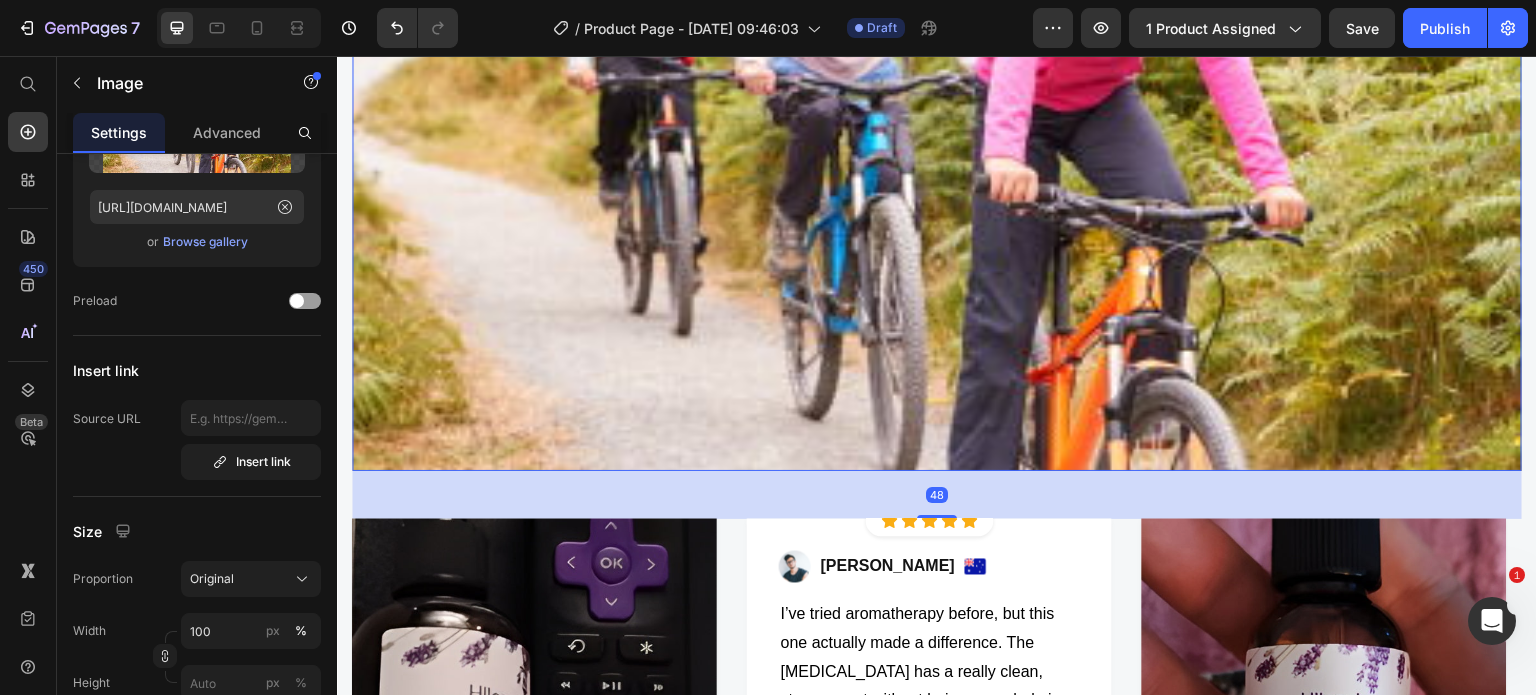 scroll, scrollTop: 2539, scrollLeft: 0, axis: vertical 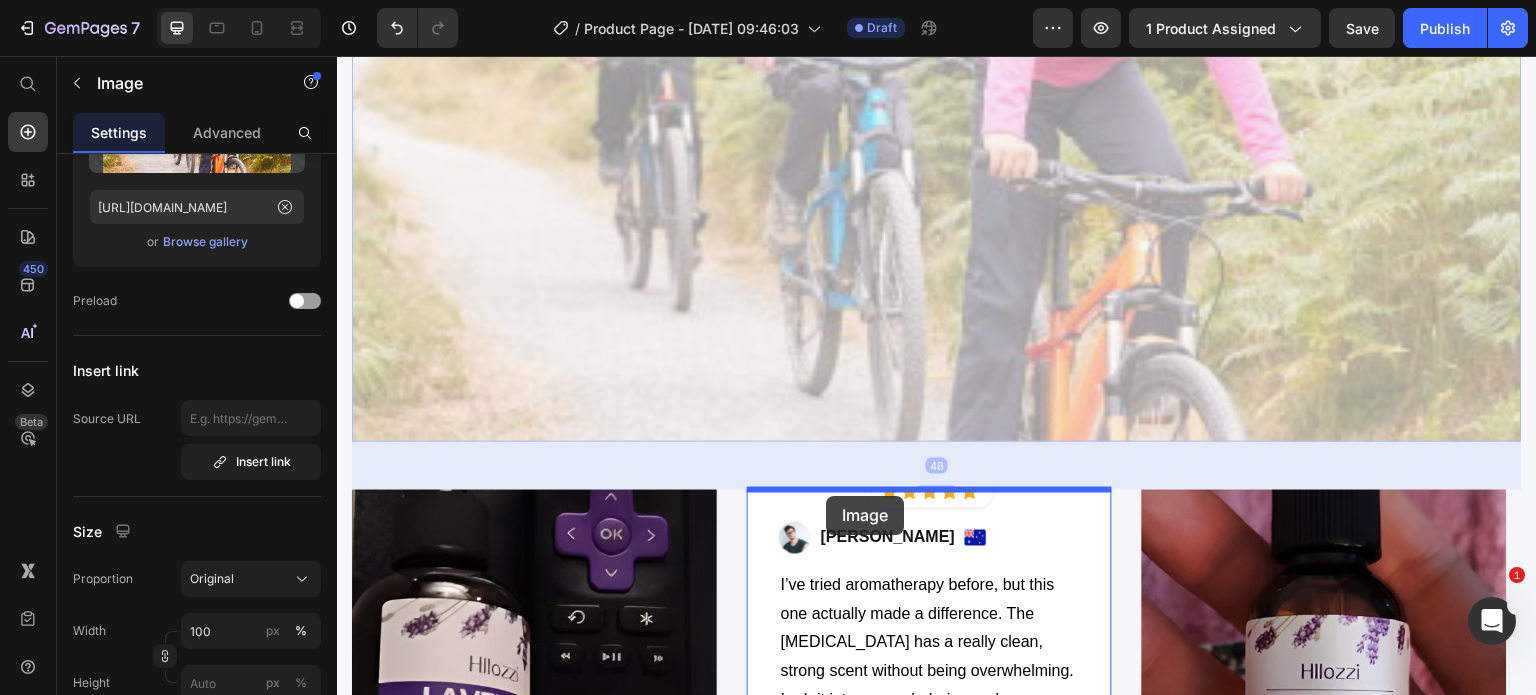 drag, startPoint x: 895, startPoint y: 285, endPoint x: 826, endPoint y: 496, distance: 221.9955 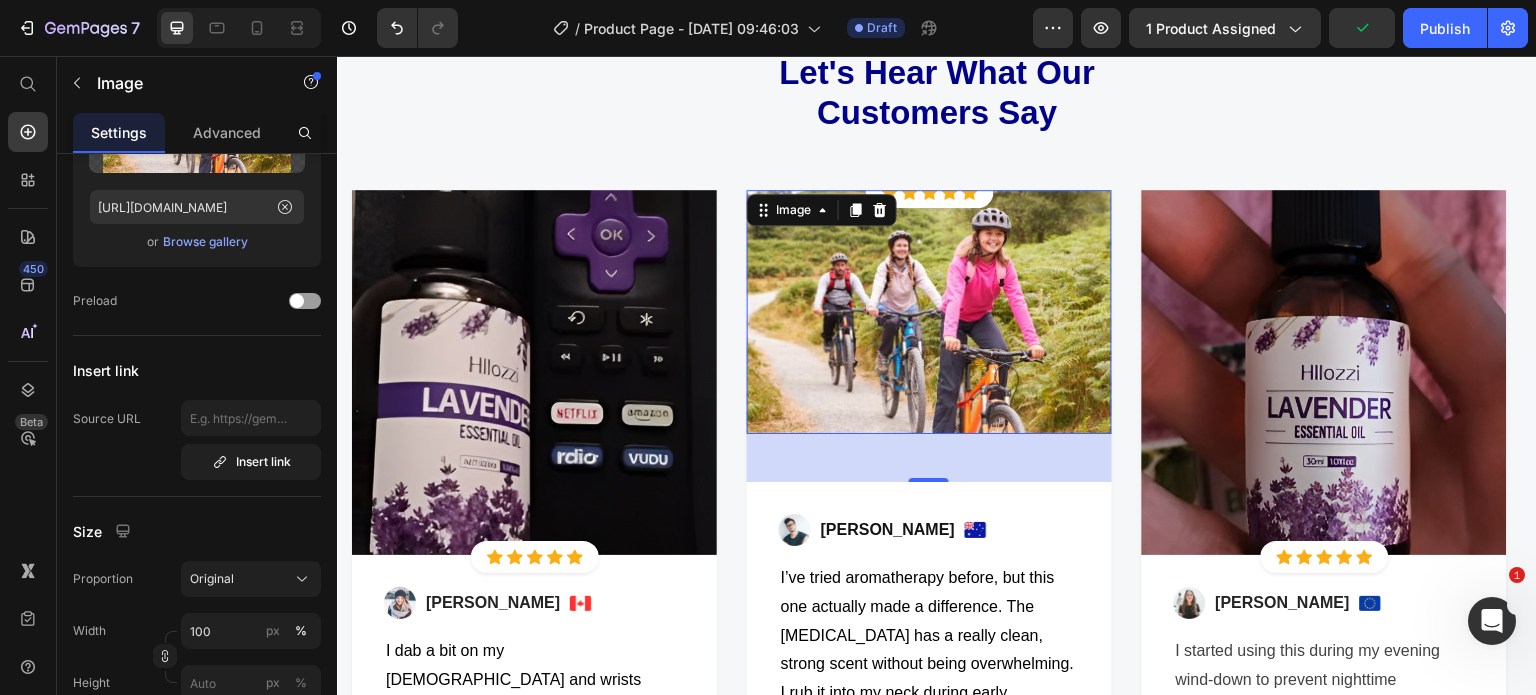 scroll, scrollTop: 1979, scrollLeft: 0, axis: vertical 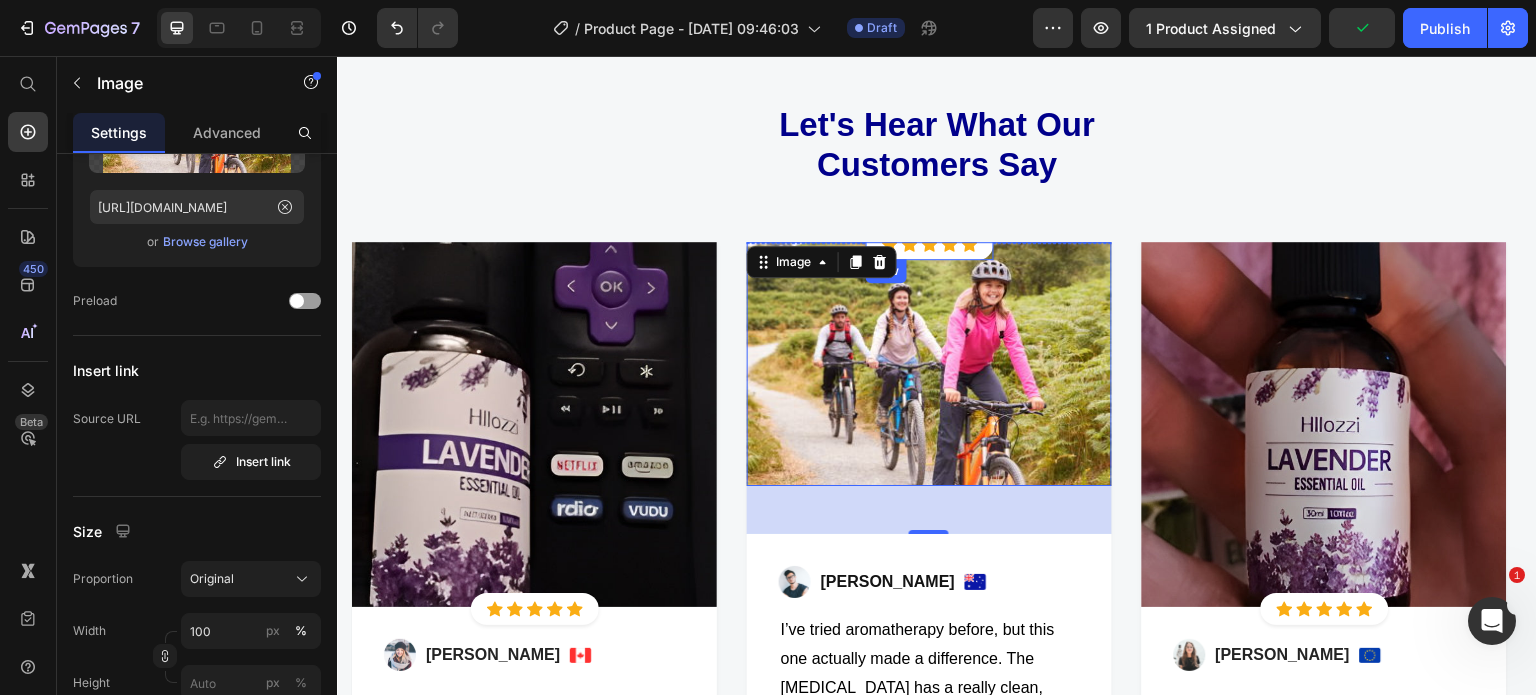 click on "Icon                Icon                Icon                Icon                Icon Icon List Hoz Row" at bounding box center [930, 244] 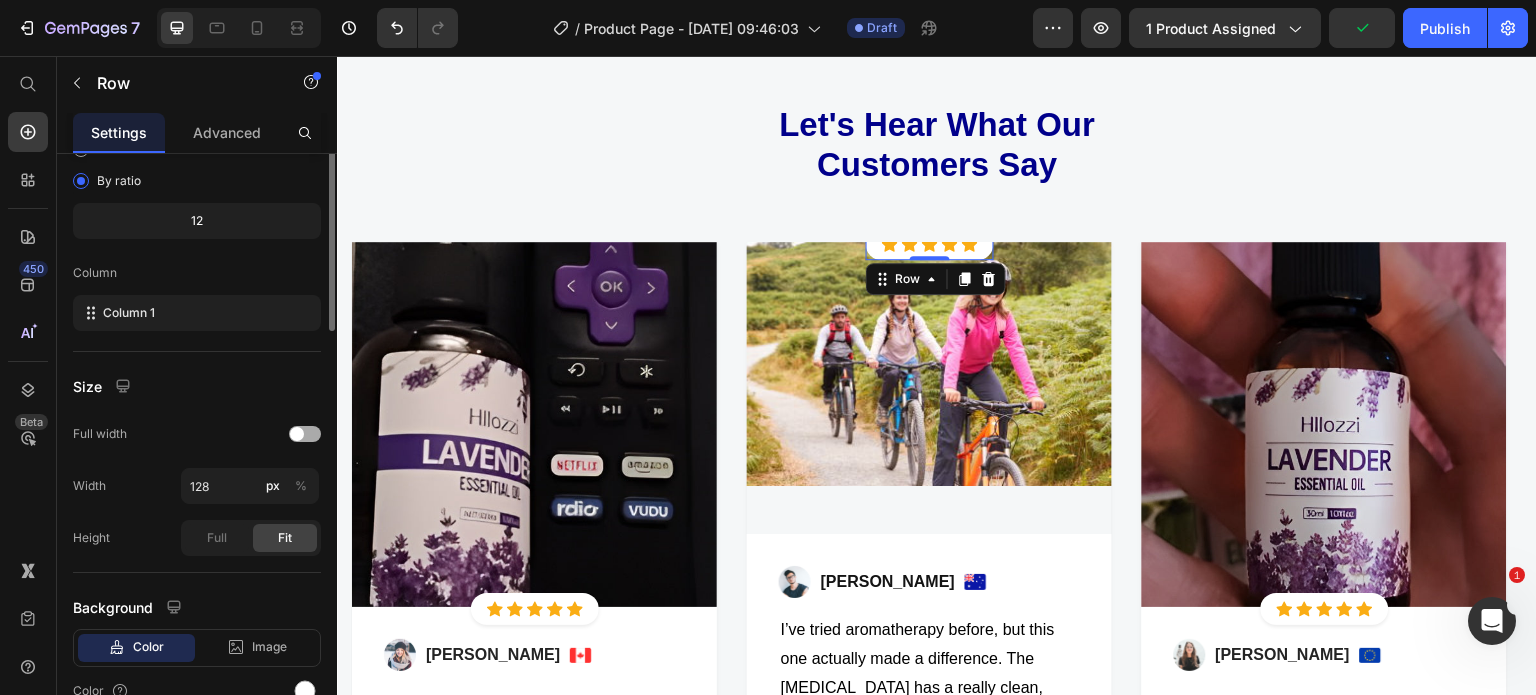scroll, scrollTop: 0, scrollLeft: 0, axis: both 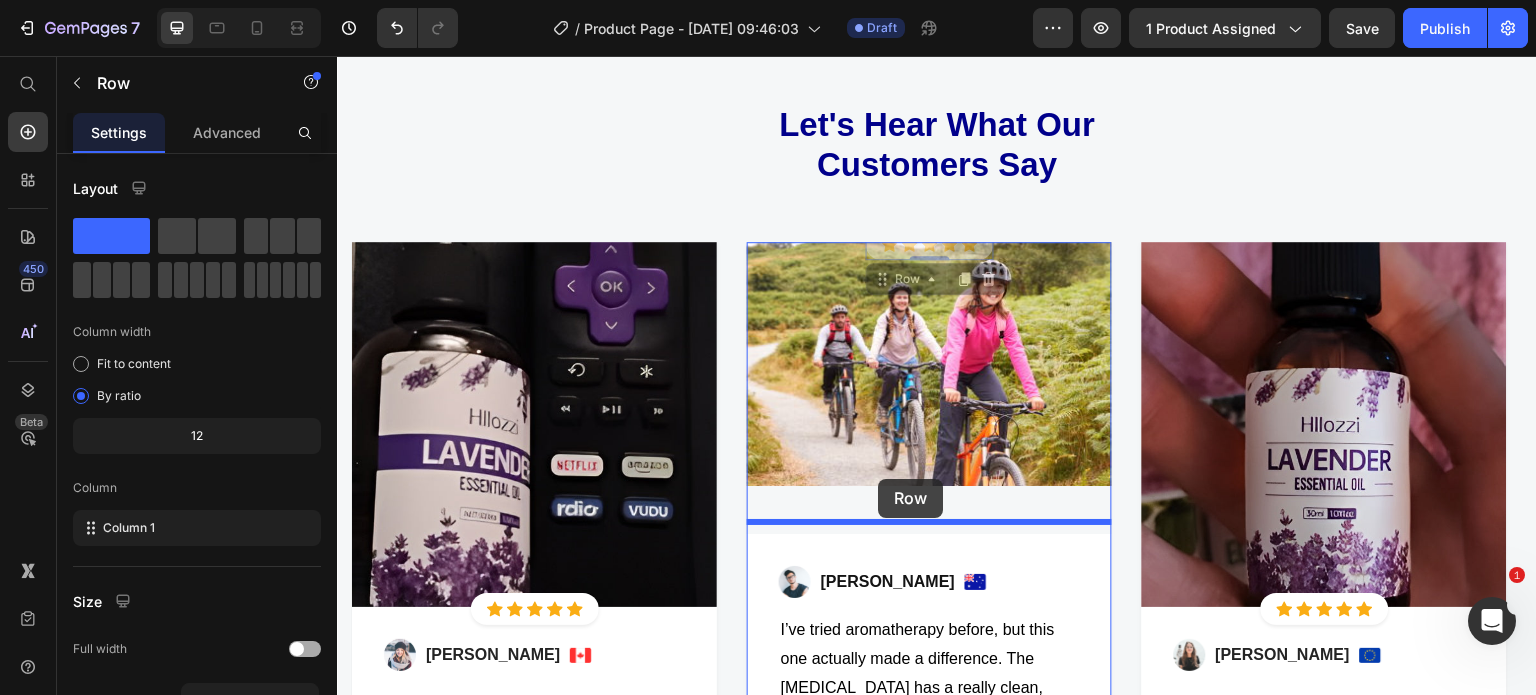 drag, startPoint x: 888, startPoint y: 275, endPoint x: 878, endPoint y: 476, distance: 201.2486 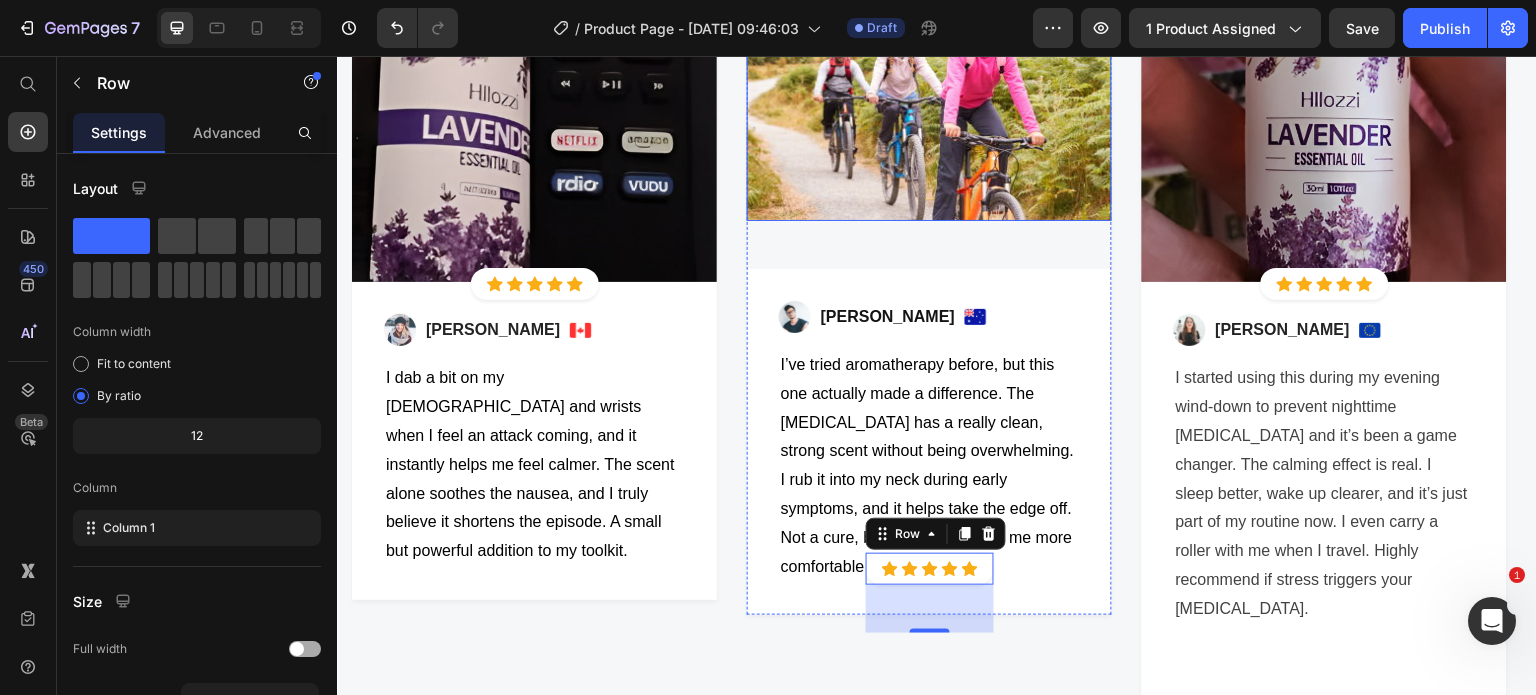 scroll, scrollTop: 2304, scrollLeft: 0, axis: vertical 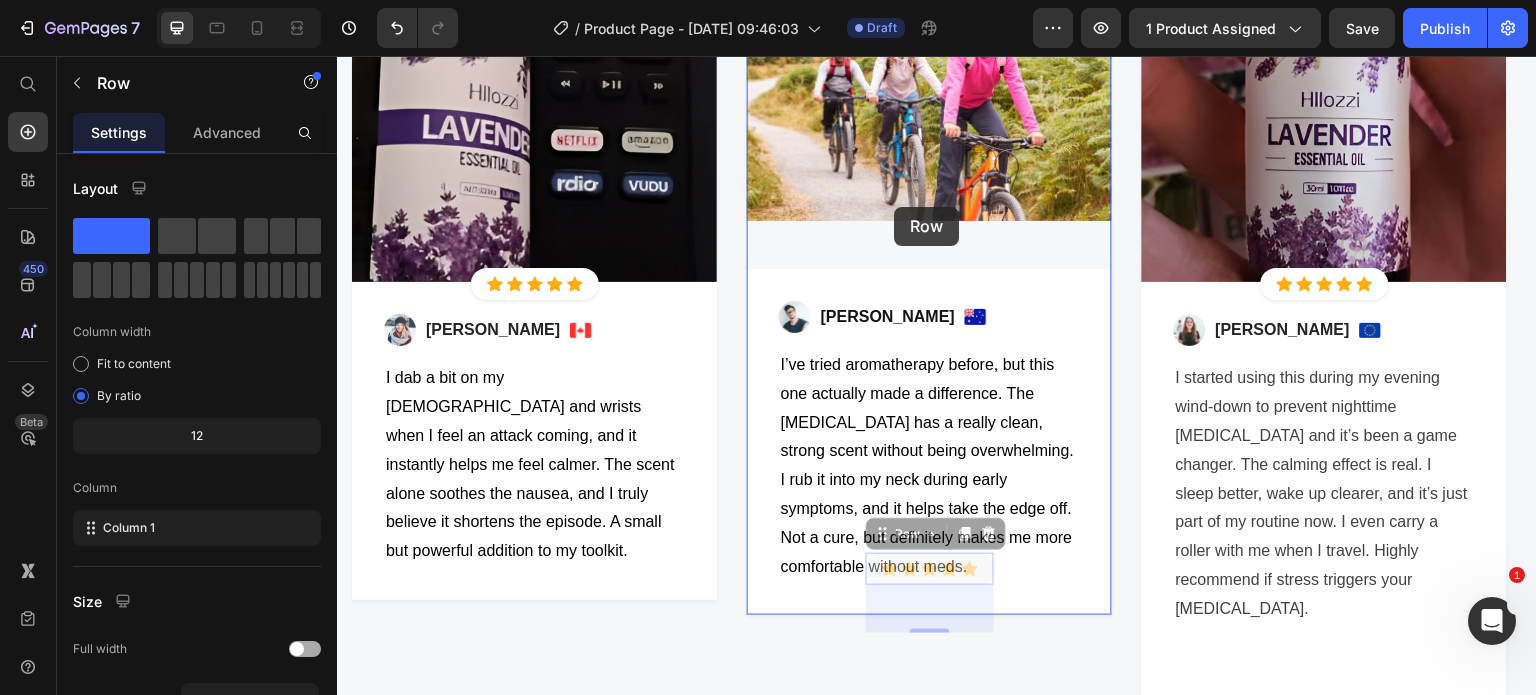 drag, startPoint x: 899, startPoint y: 515, endPoint x: 894, endPoint y: 207, distance: 308.0406 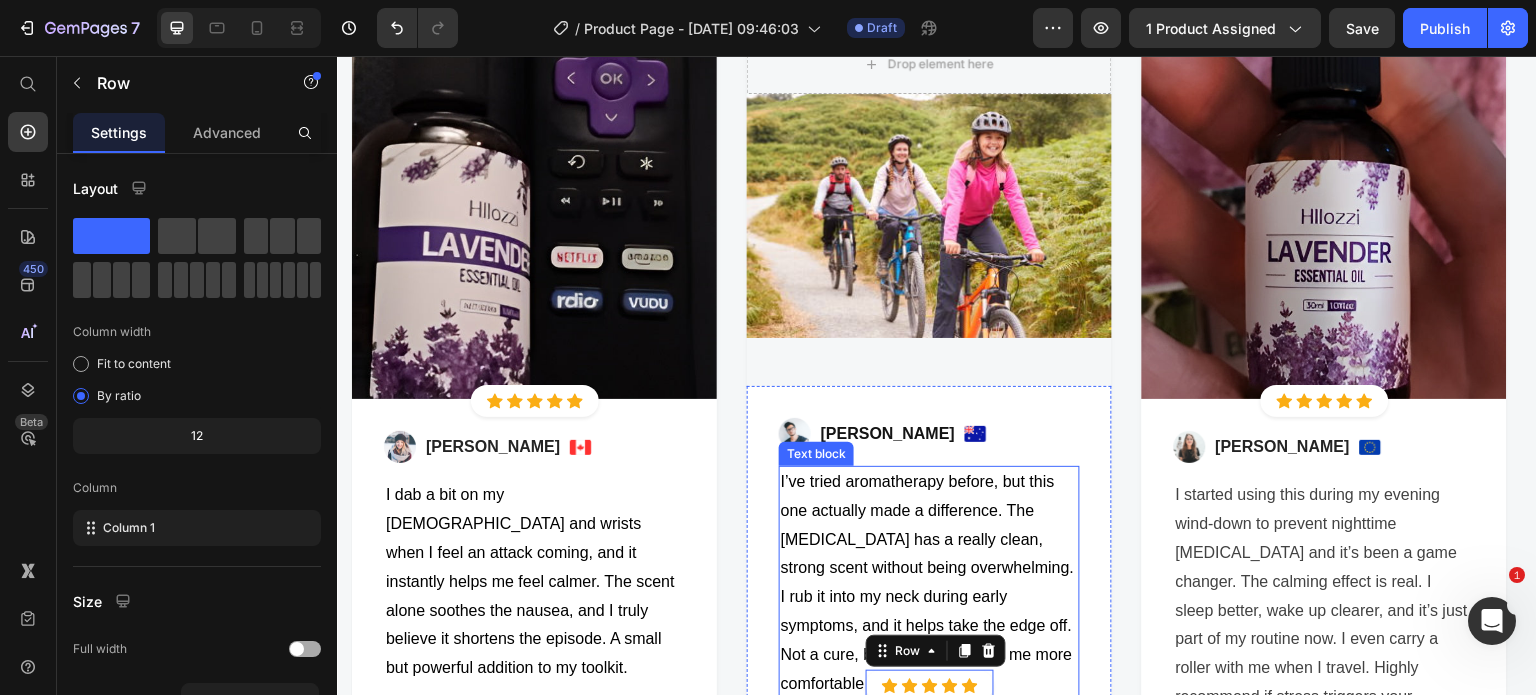scroll, scrollTop: 2185, scrollLeft: 0, axis: vertical 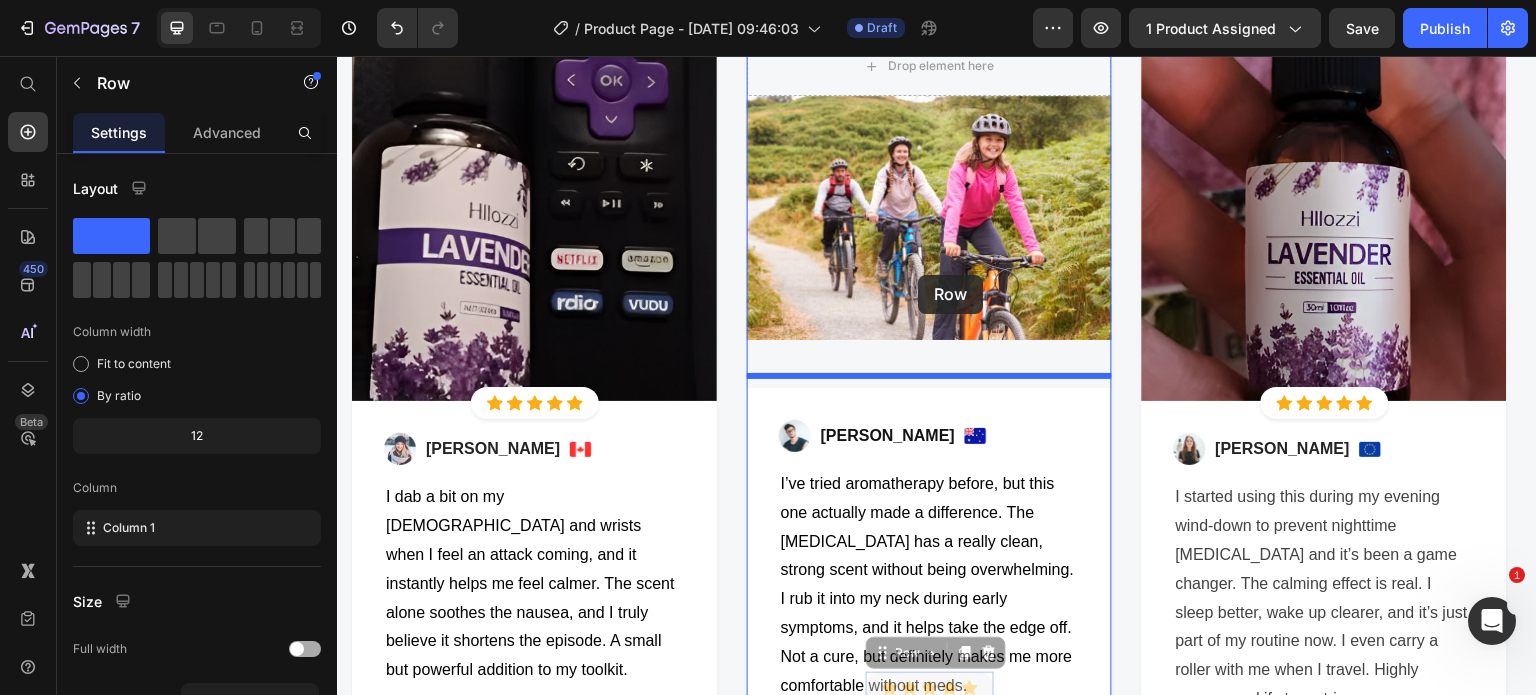 drag, startPoint x: 902, startPoint y: 644, endPoint x: 918, endPoint y: 275, distance: 369.3467 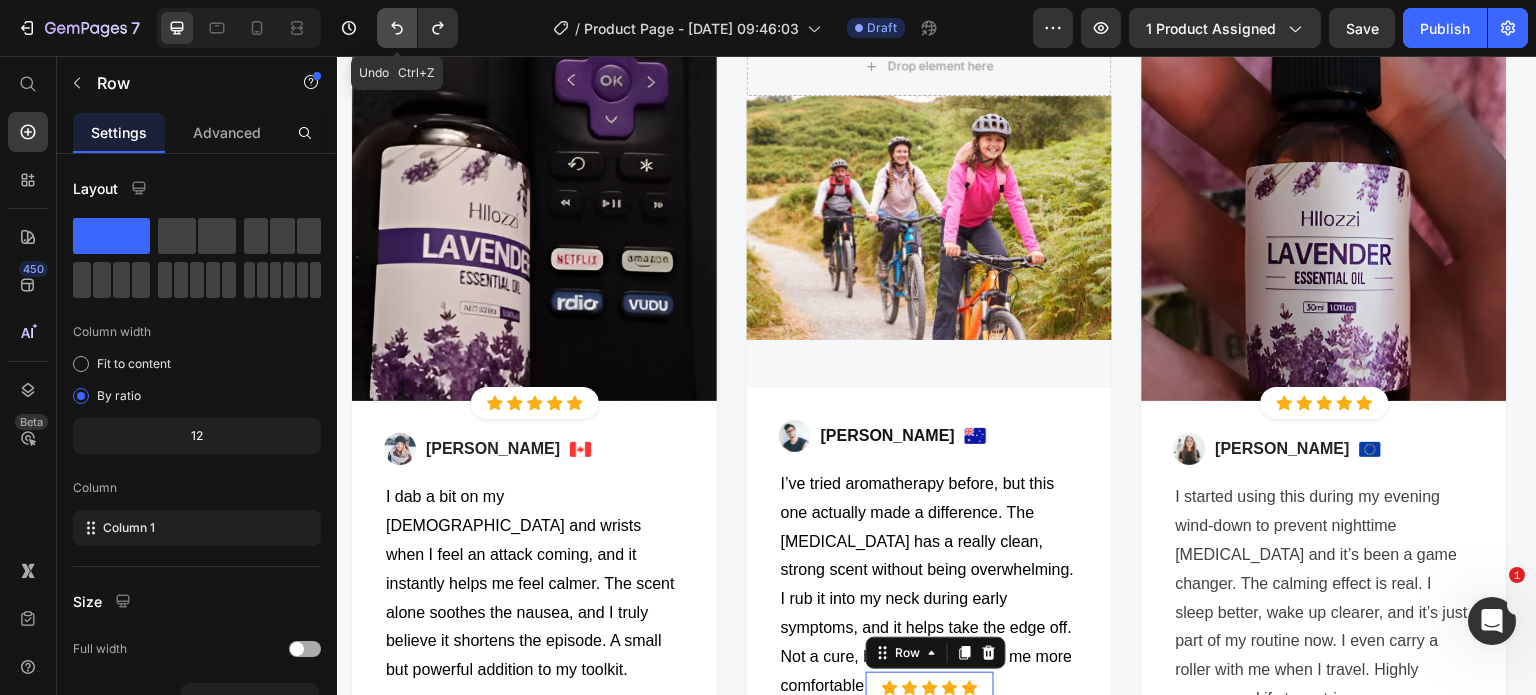 click 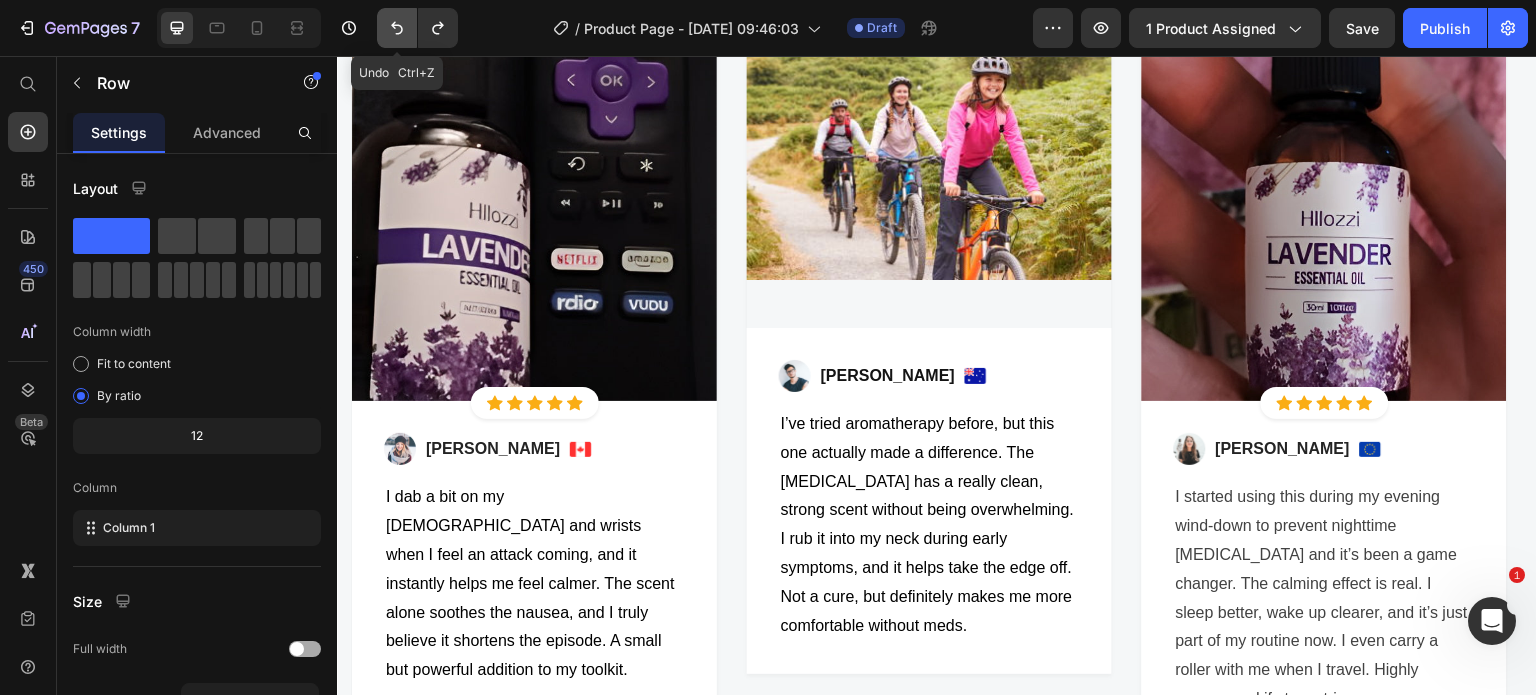 click 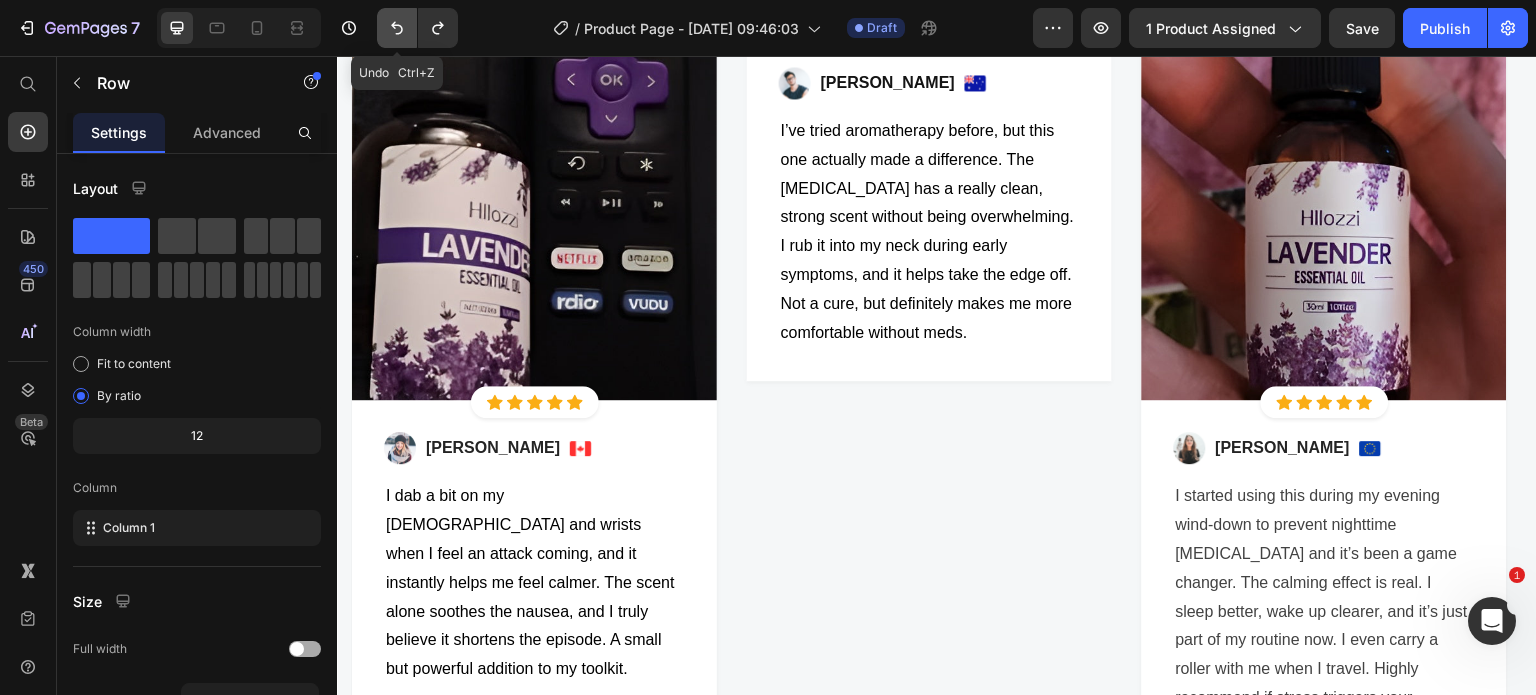 click 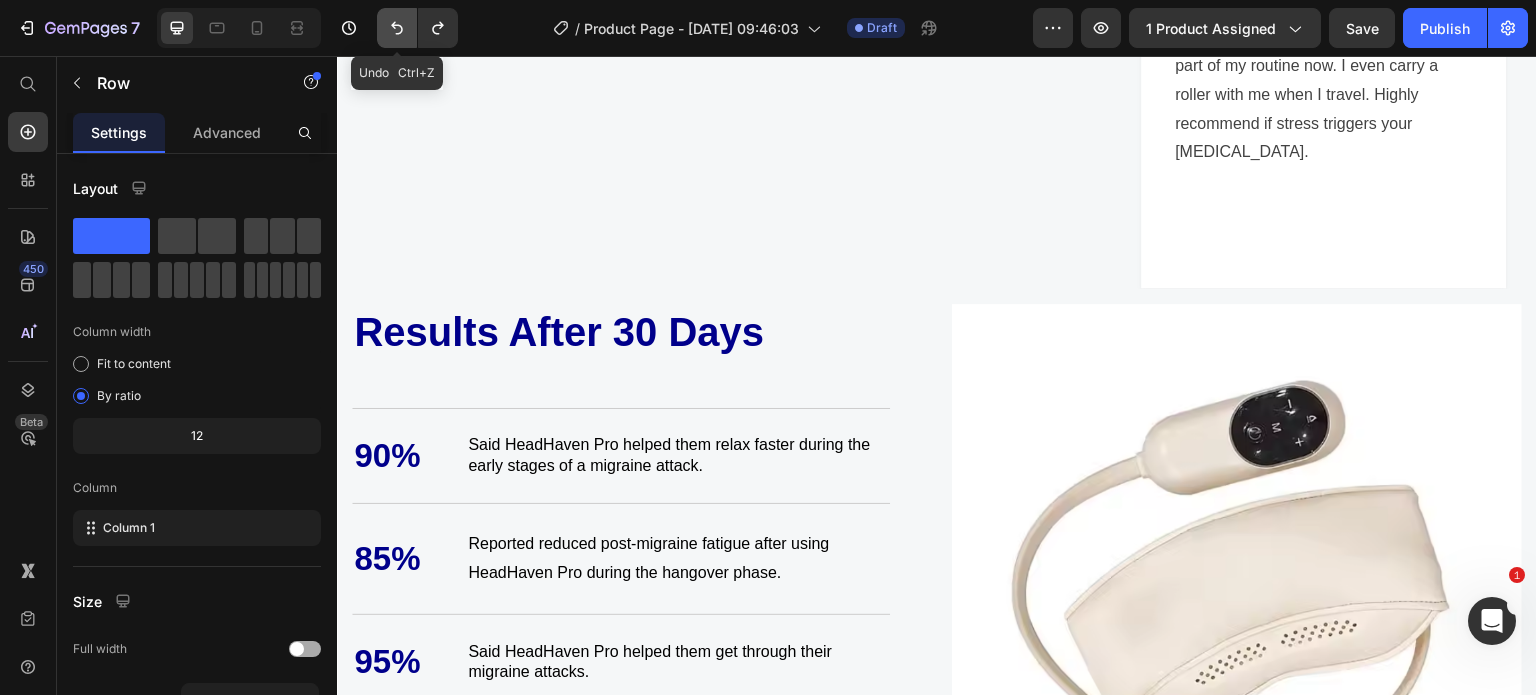 scroll, scrollTop: 2185, scrollLeft: 0, axis: vertical 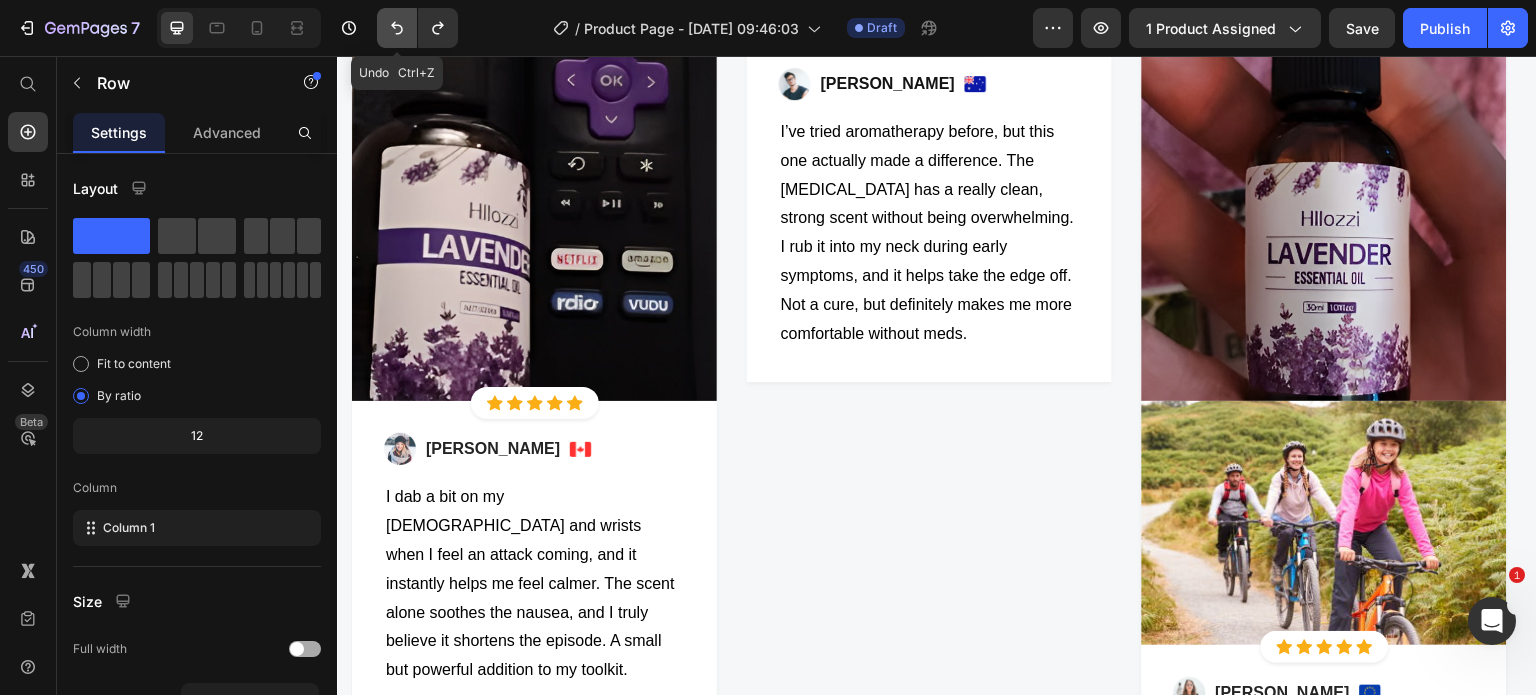 click 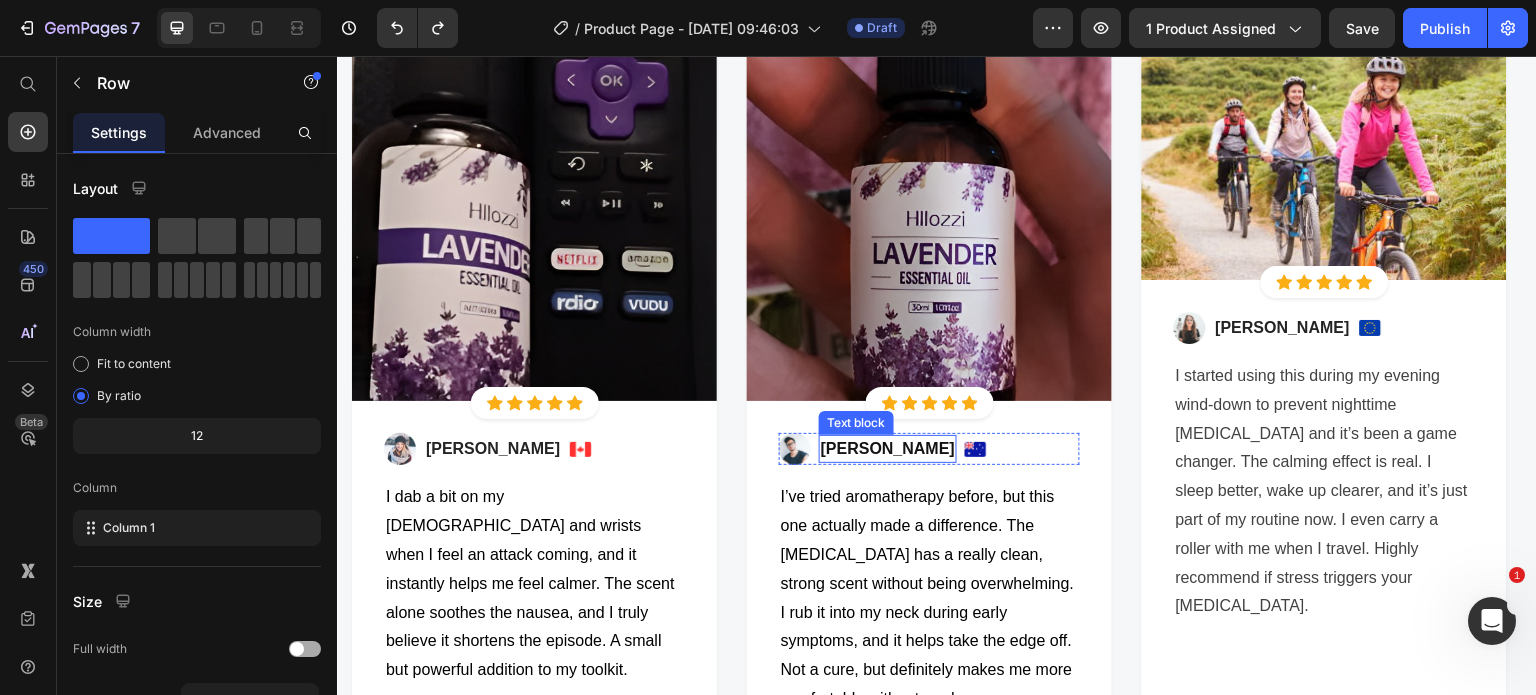 scroll, scrollTop: 2084, scrollLeft: 0, axis: vertical 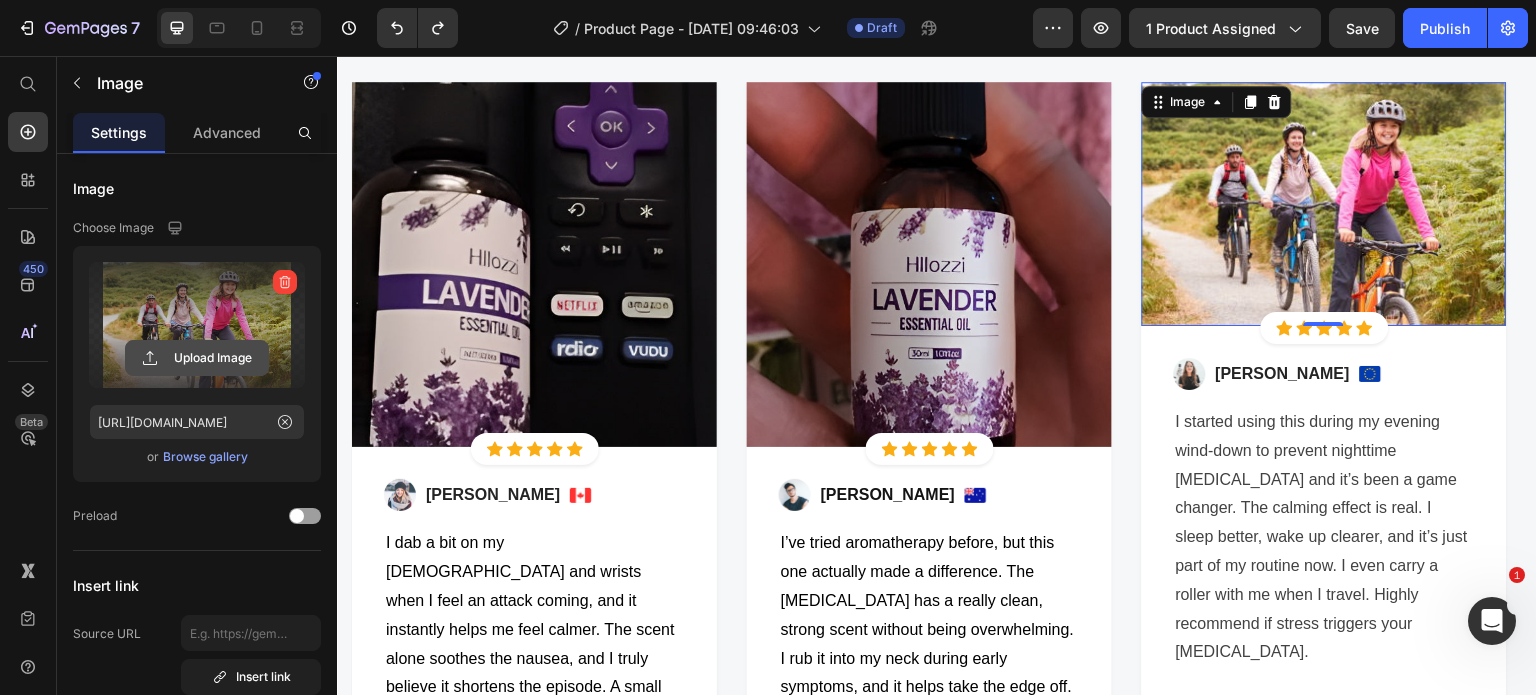 click 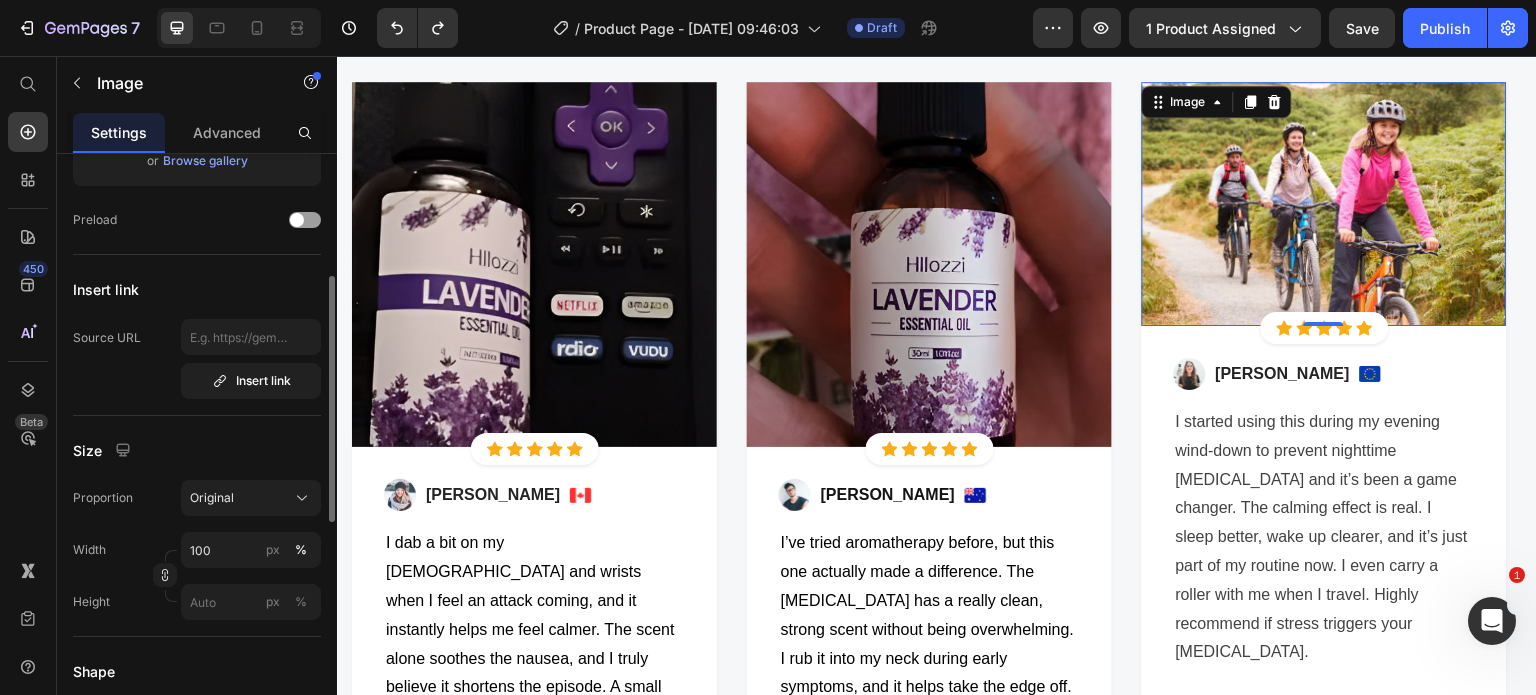 scroll, scrollTop: 314, scrollLeft: 0, axis: vertical 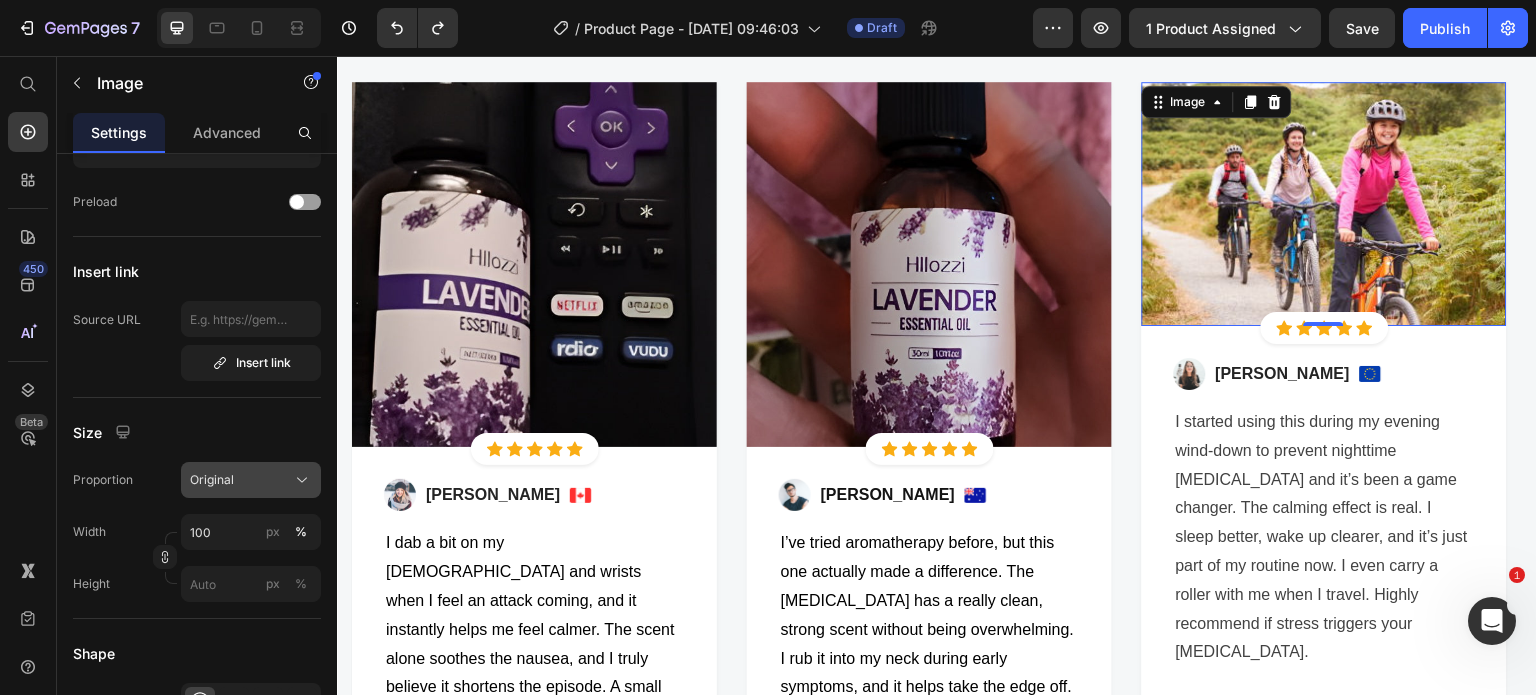 type on "https://cdn.shopify.com/s/files/1/0740/5944/8601/files/gempages_523423371124278516-9c74a4fc-5b0f-48b7-adc6-fa093d4a3ba2.jpg" 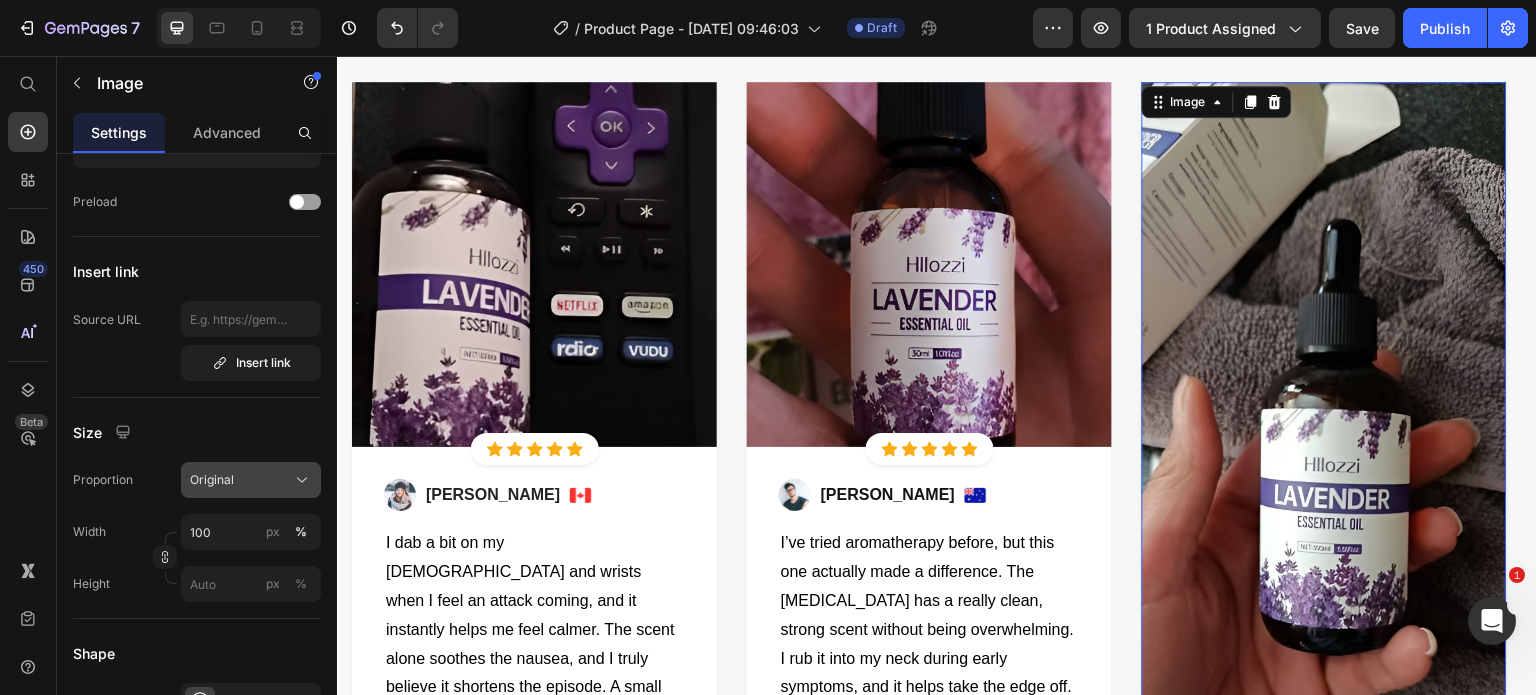 click on "Original" 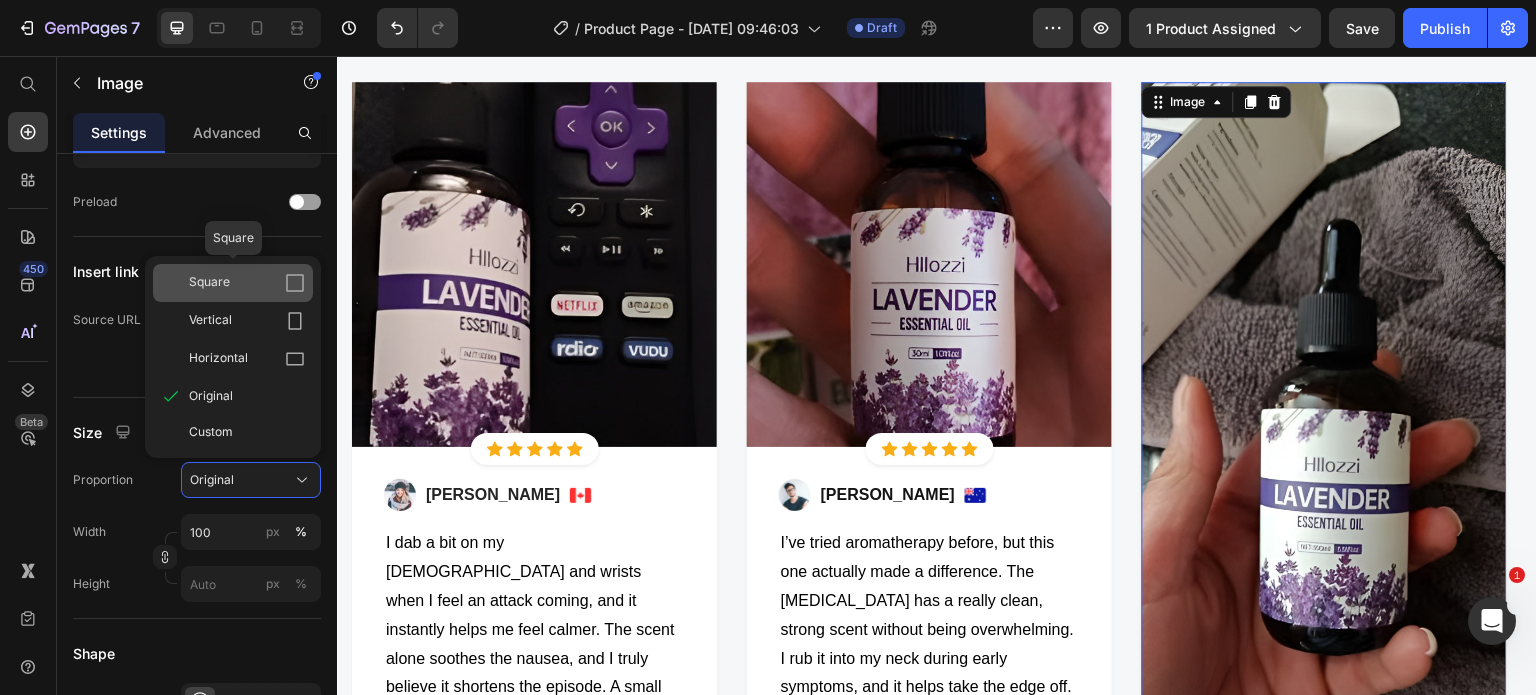 click 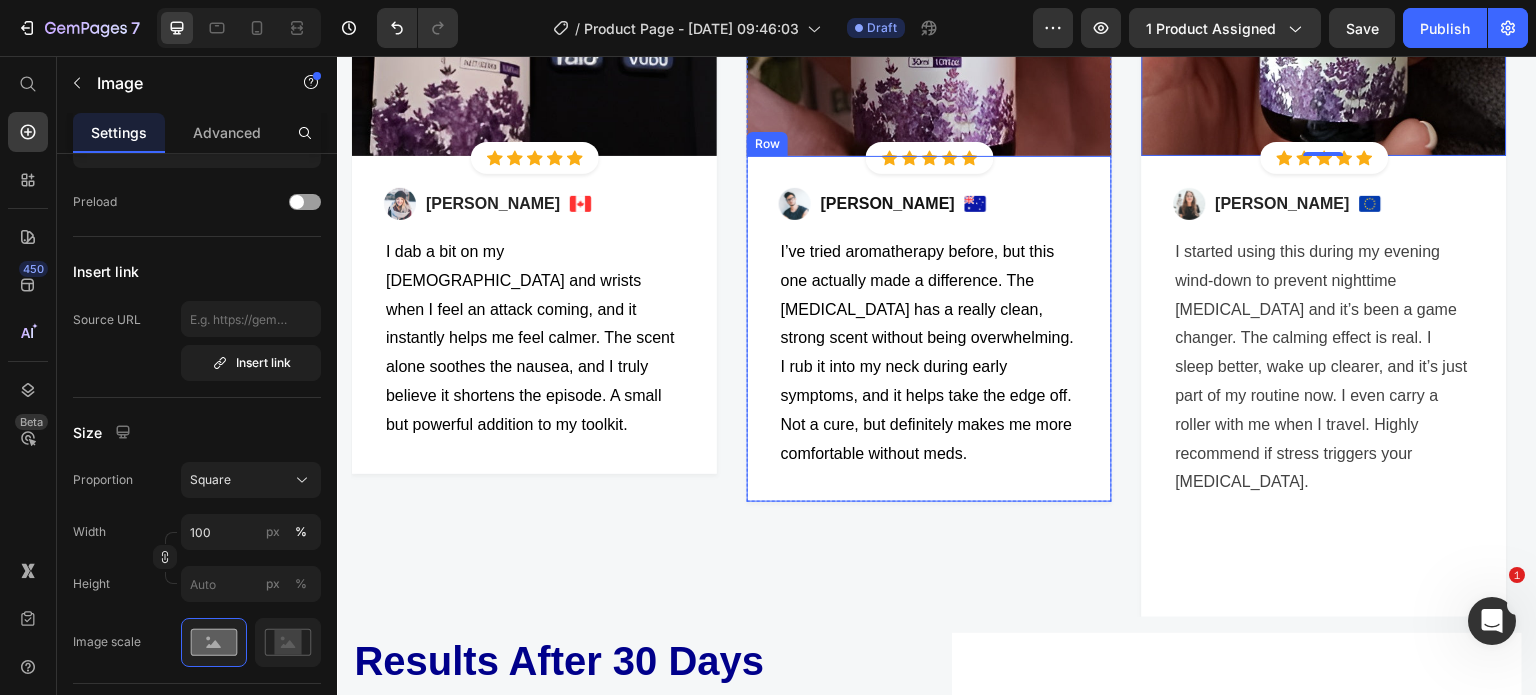 scroll, scrollTop: 2416, scrollLeft: 0, axis: vertical 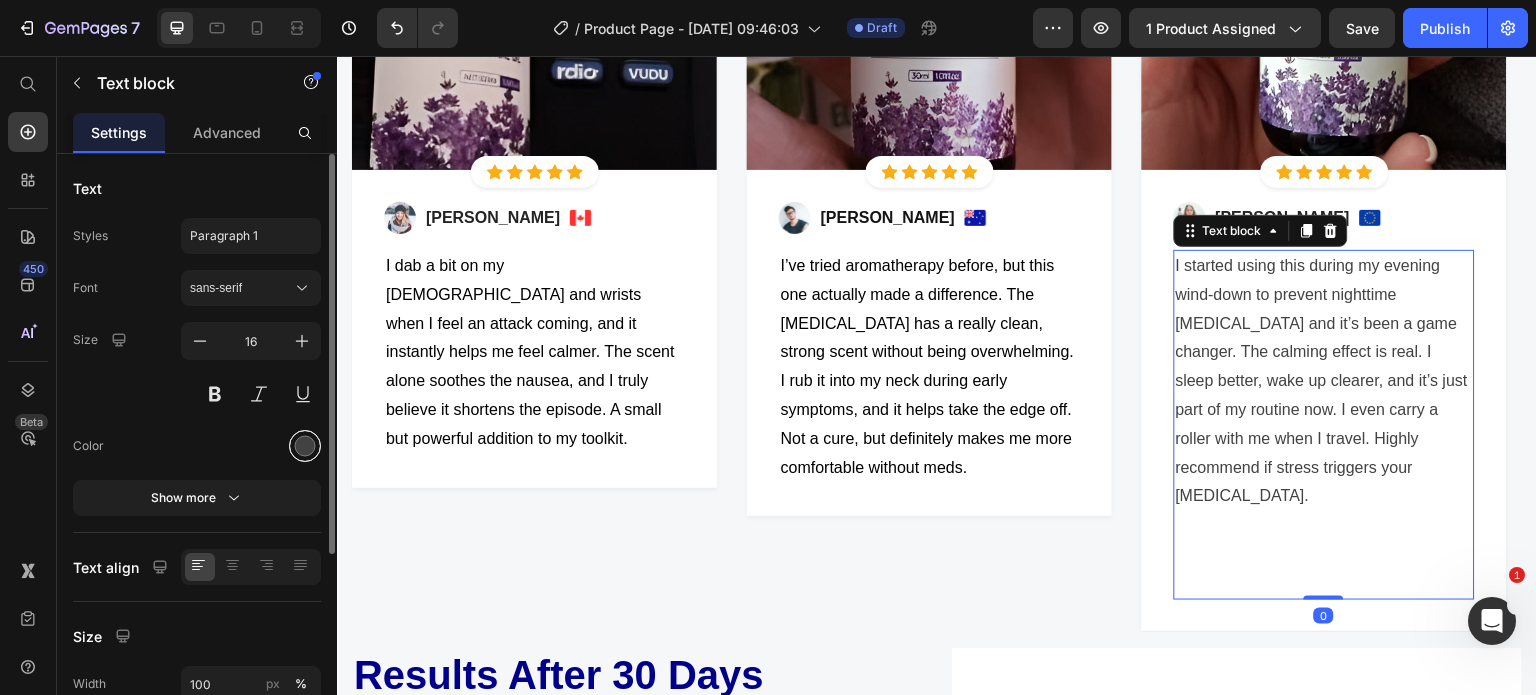 click at bounding box center (305, 446) 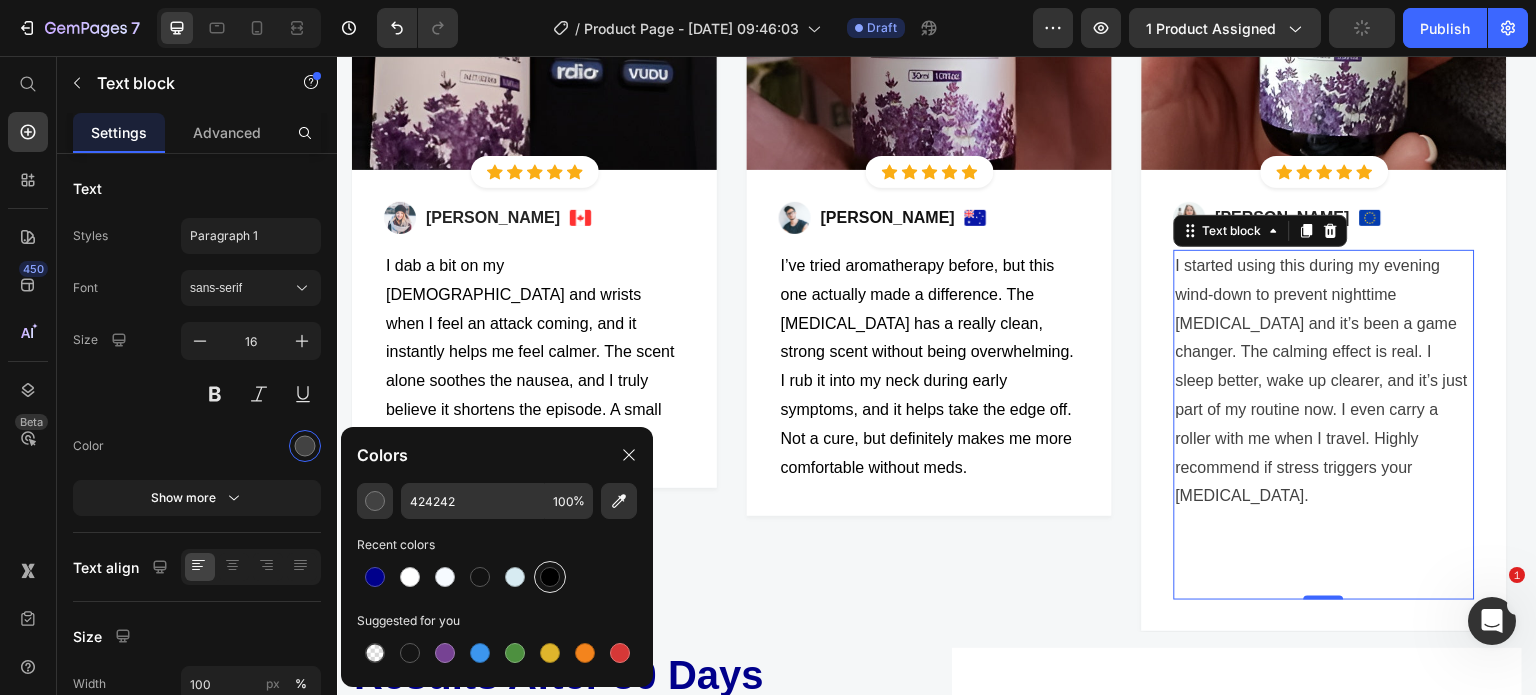 click at bounding box center (550, 577) 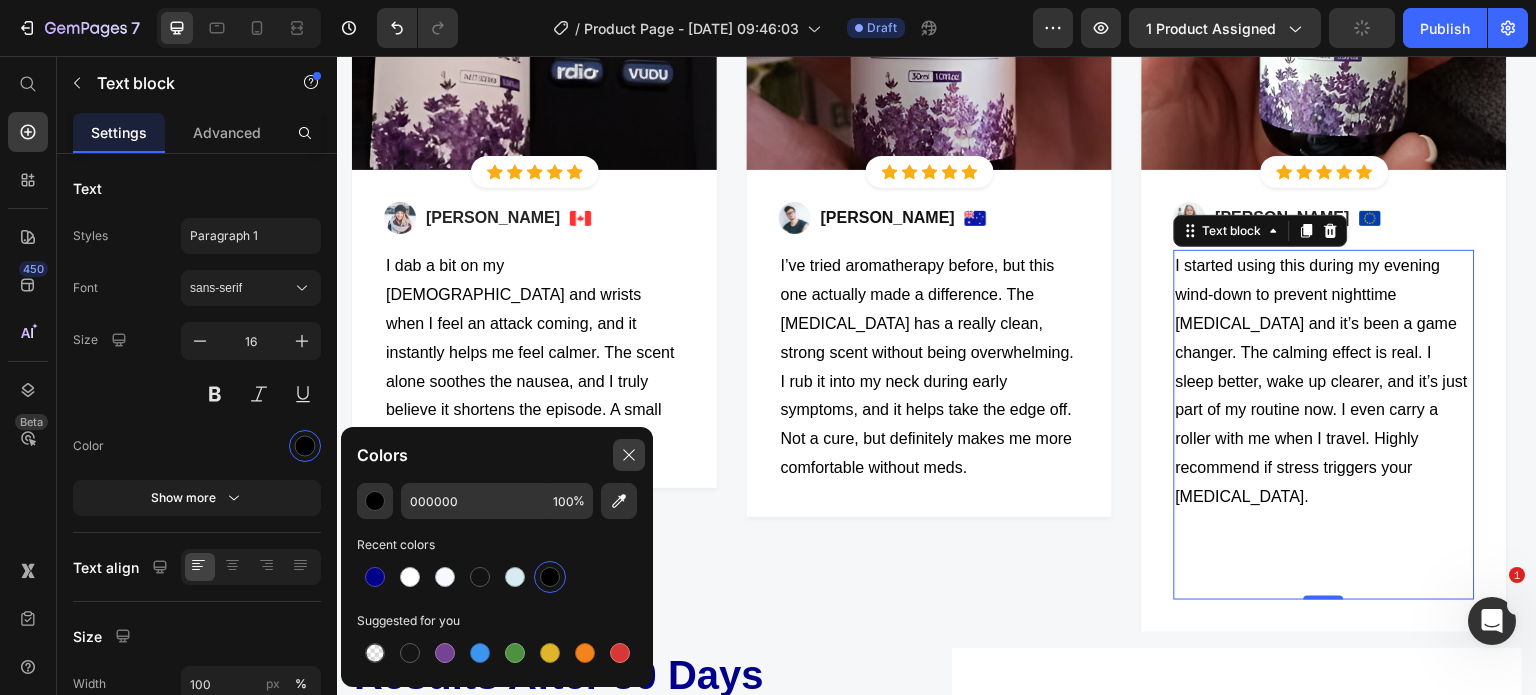 click at bounding box center [629, 455] 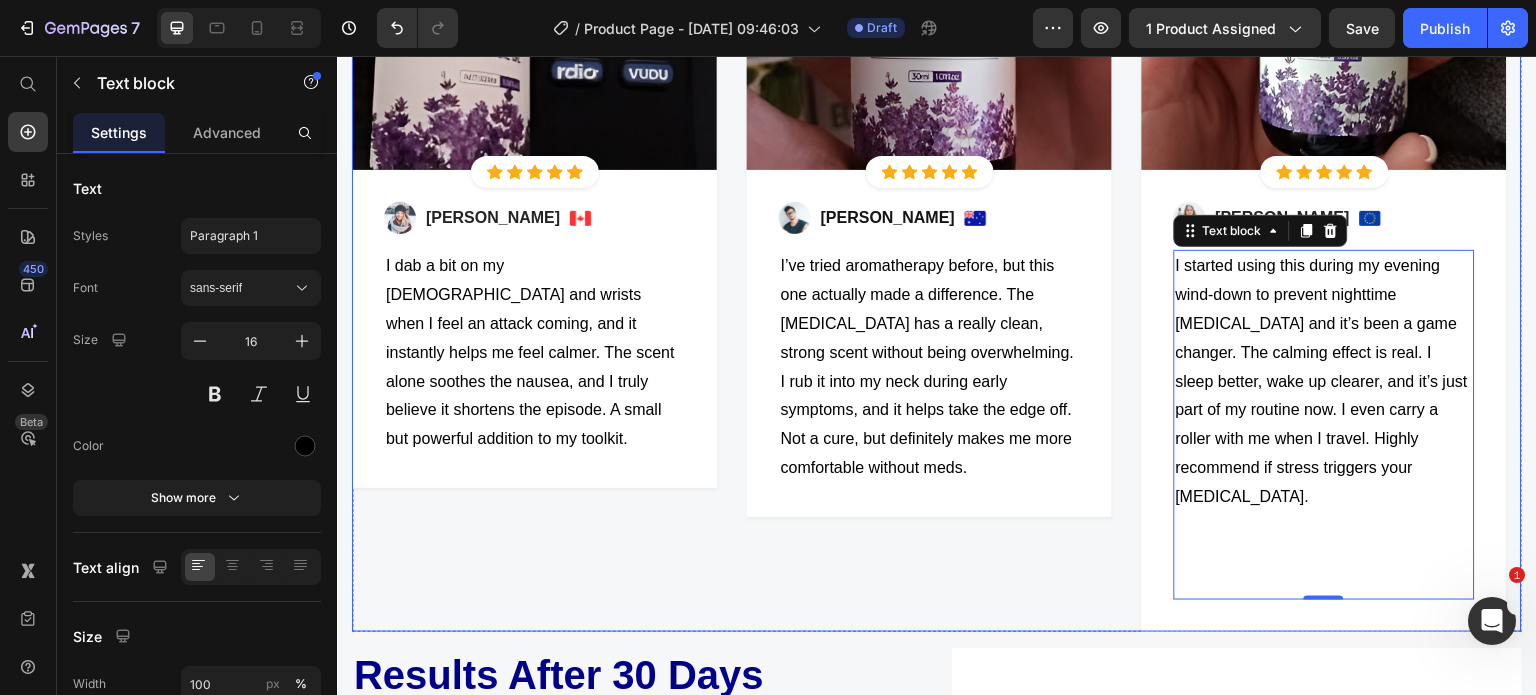 click on "Image                Icon                Icon                Icon                Icon                Icon Icon List Hoz Row Row Image Regina Moore Text block Image Row I dab a bit on my temples and wrists when I feel an attack coming, and it instantly helps me feel calmer. The scent alone soothes the nausea, and I truly believe it shortens the episode. A small but powerful addition to my toolkit. Text block Row Row" at bounding box center [534, 218] 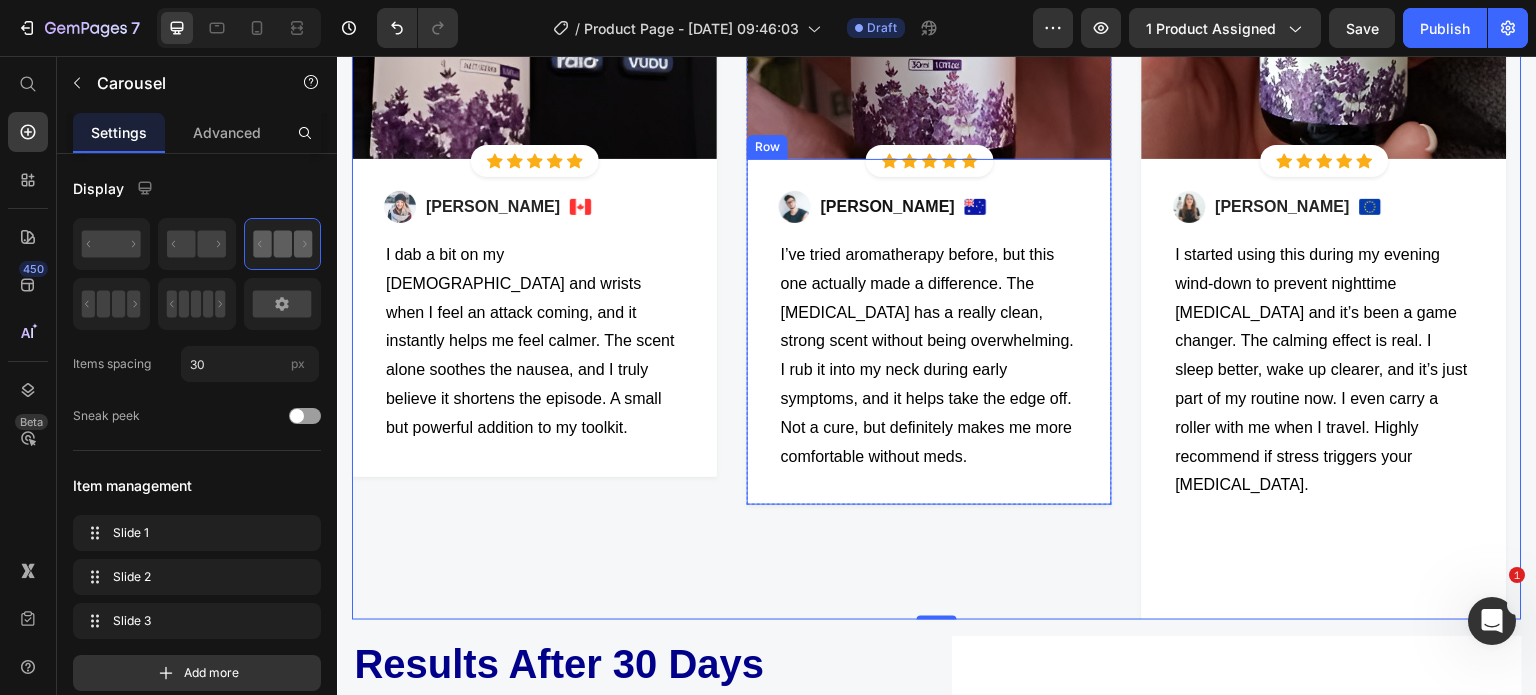 scroll, scrollTop: 2809, scrollLeft: 0, axis: vertical 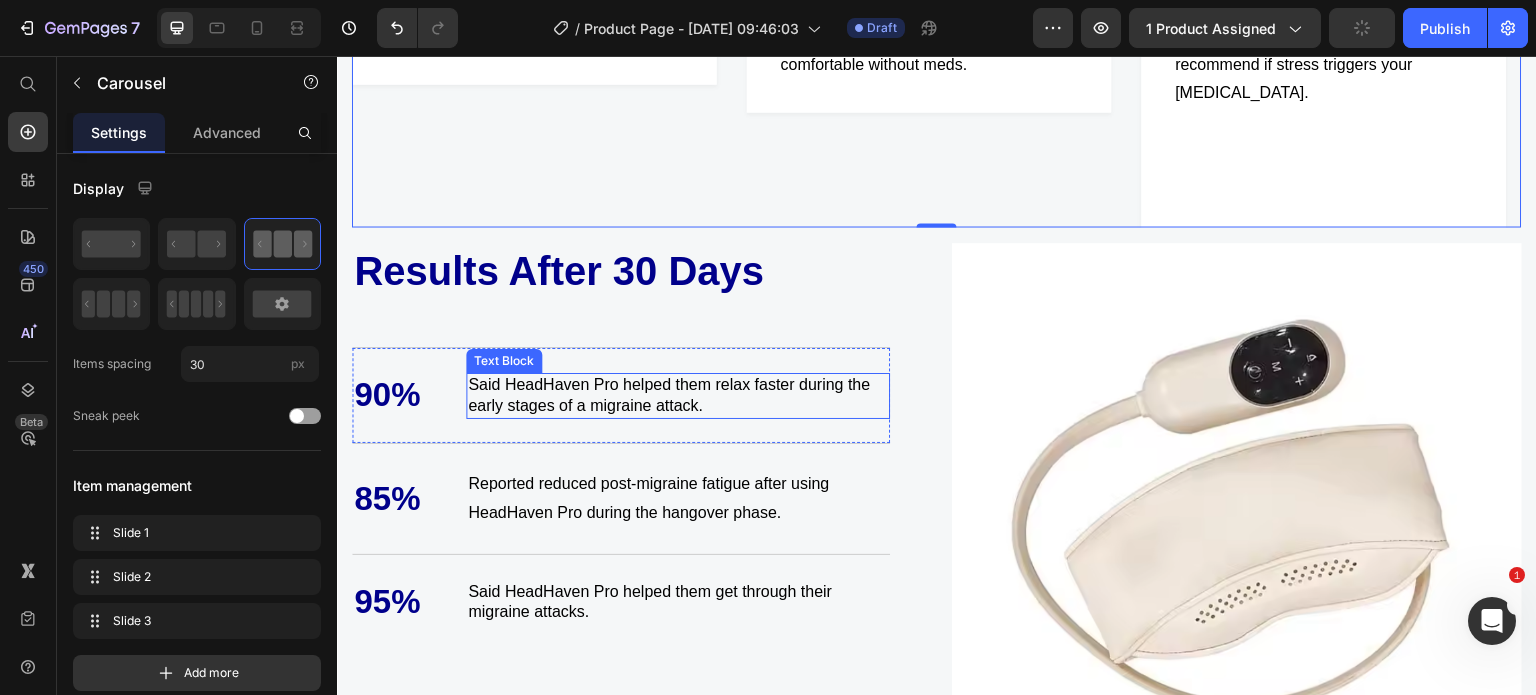 click on "Said HeadHaven Pro helped them relax faster during the early stages of a migraine attack." at bounding box center (678, 396) 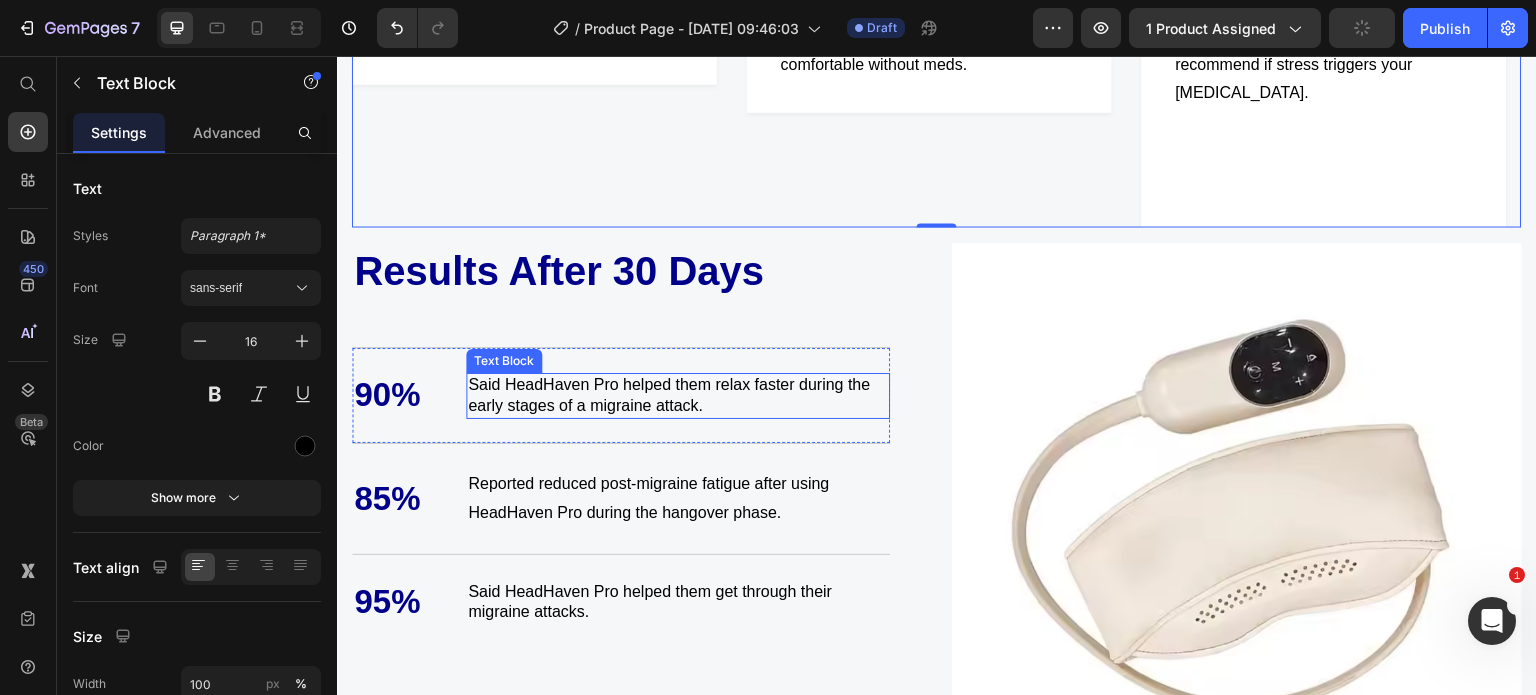 click on "Said HeadHaven Pro helped them relax faster during the early stages of a migraine attack." at bounding box center [678, 396] 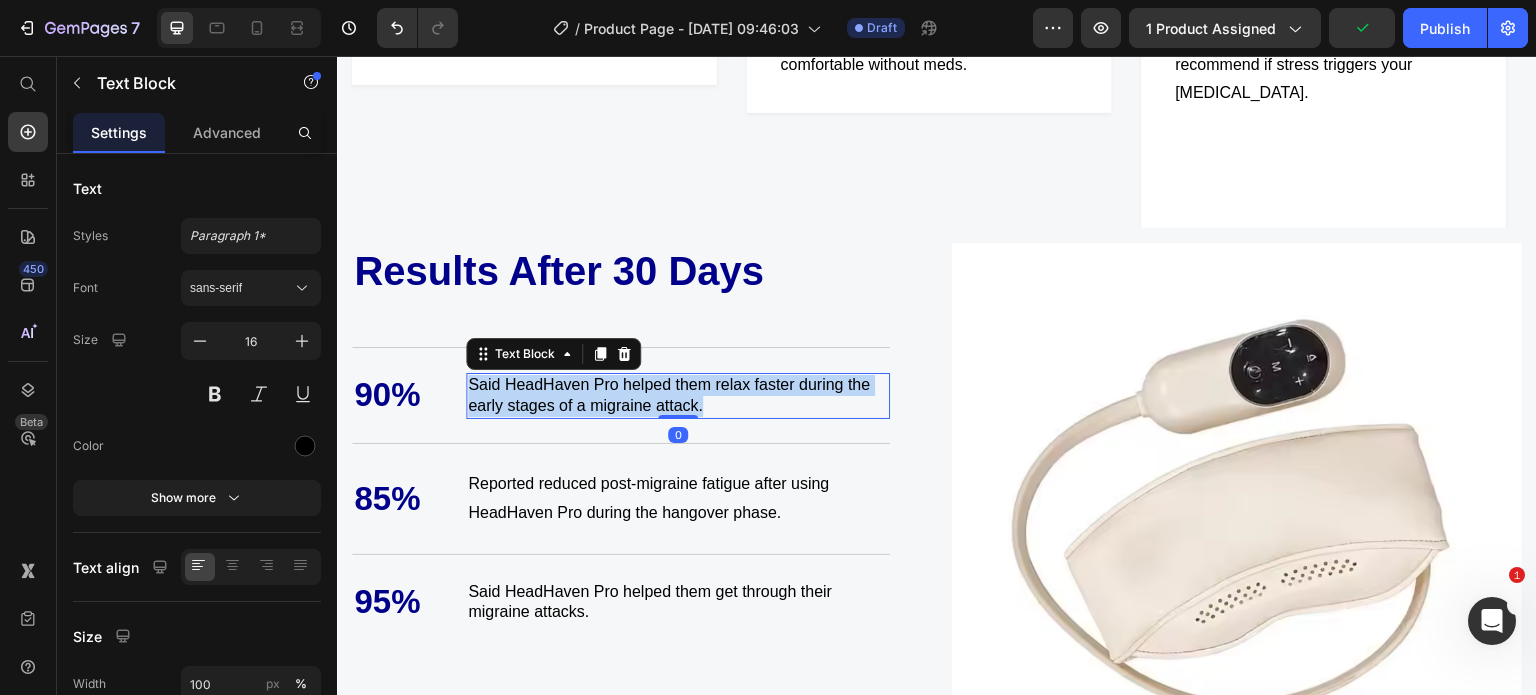 click on "Said HeadHaven Pro helped them relax faster during the early stages of a migraine attack." at bounding box center [678, 396] 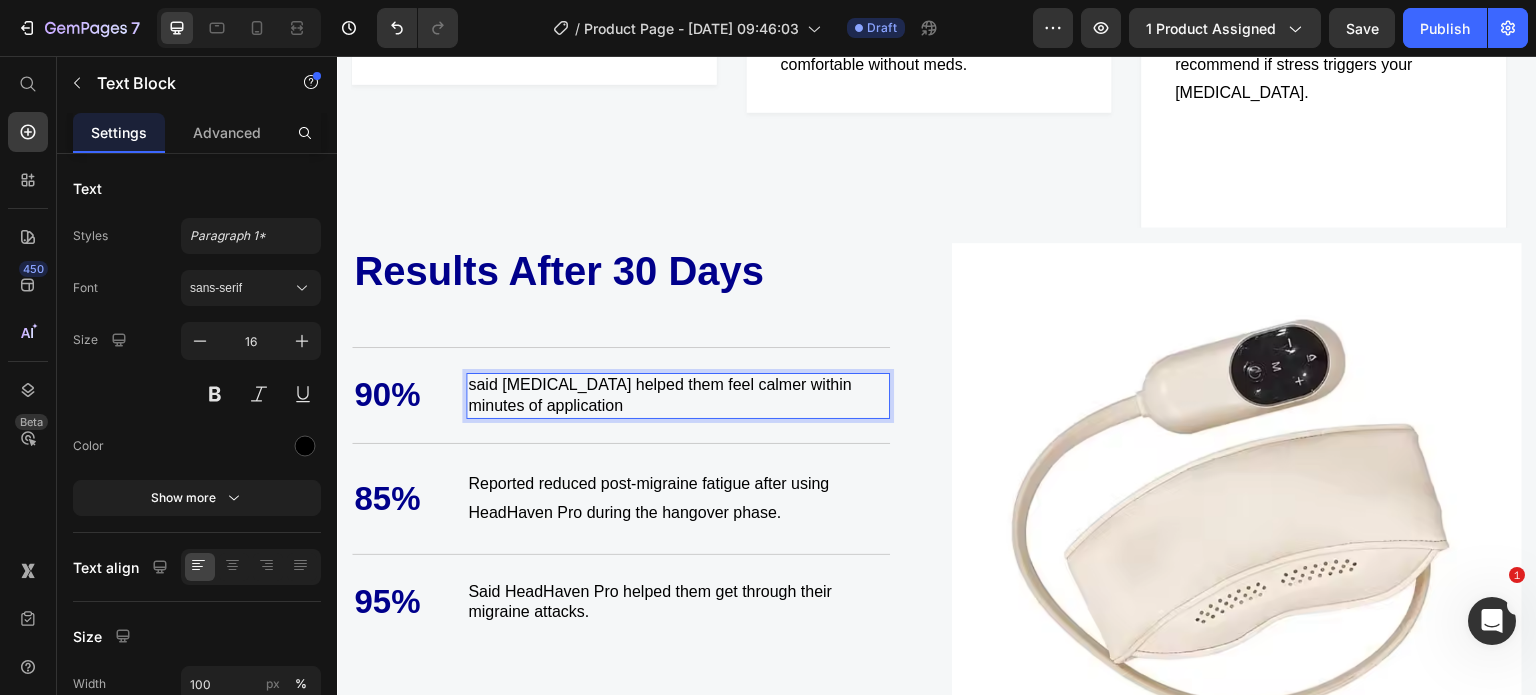 click on "said lavender oil helped them feel calmer within minutes of application" at bounding box center (678, 396) 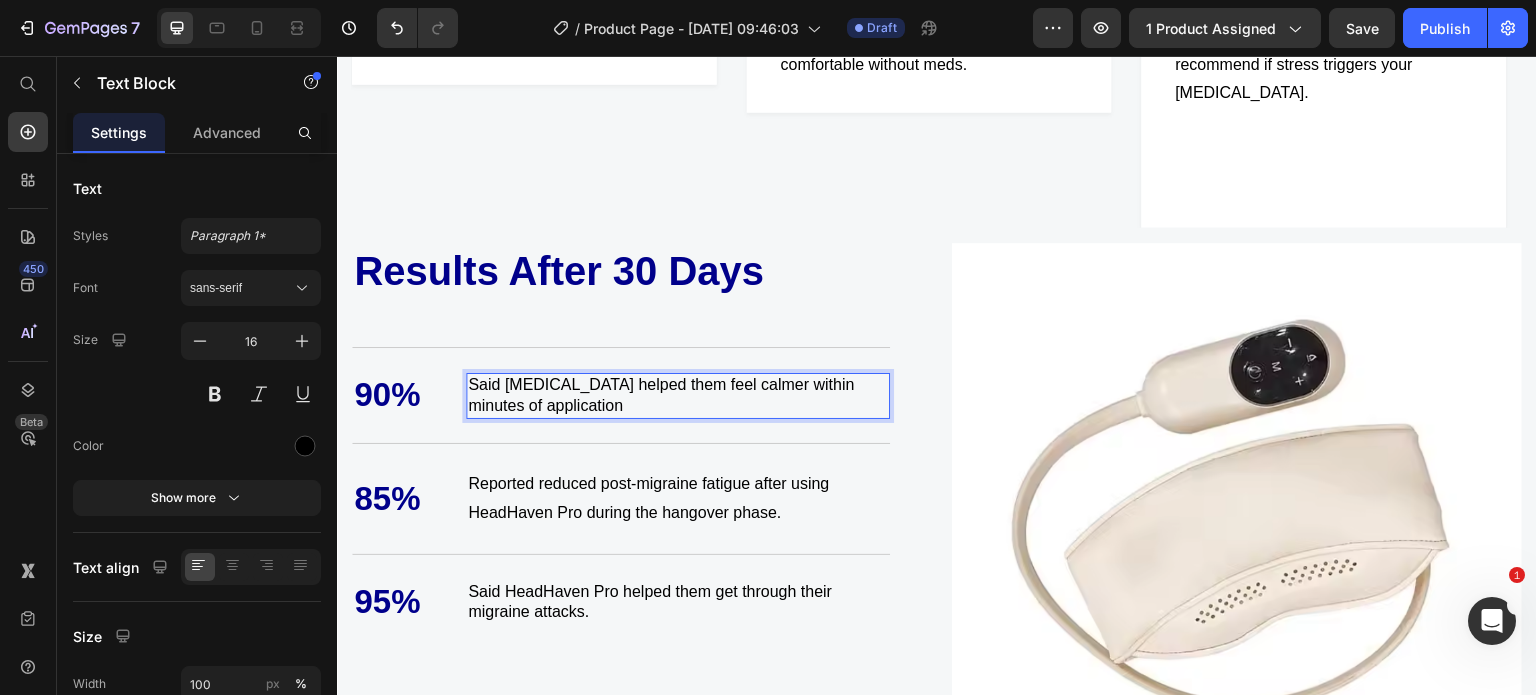 click on "Said lavender oil helped them feel calmer within minutes of application" at bounding box center [678, 396] 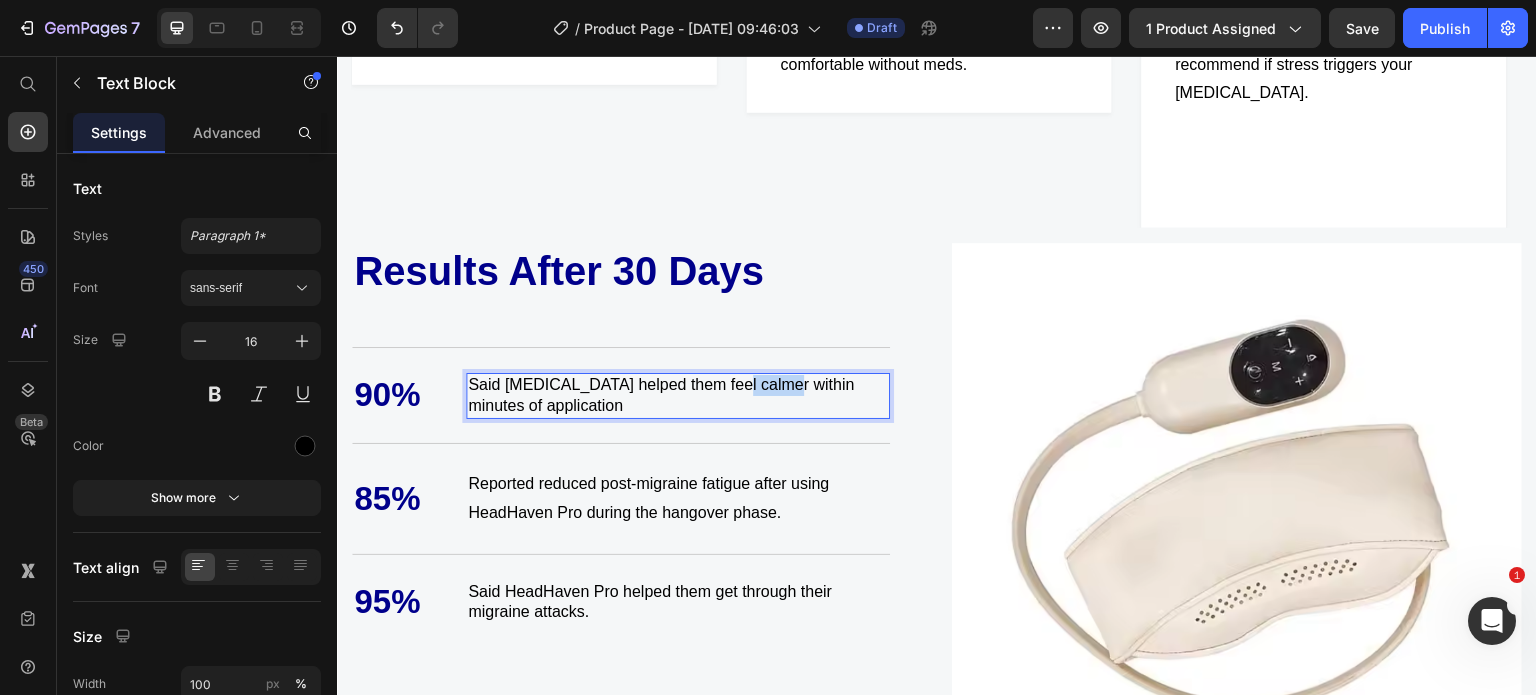 click on "Said lavender oil helped them feel calmer within minutes of application" at bounding box center (678, 396) 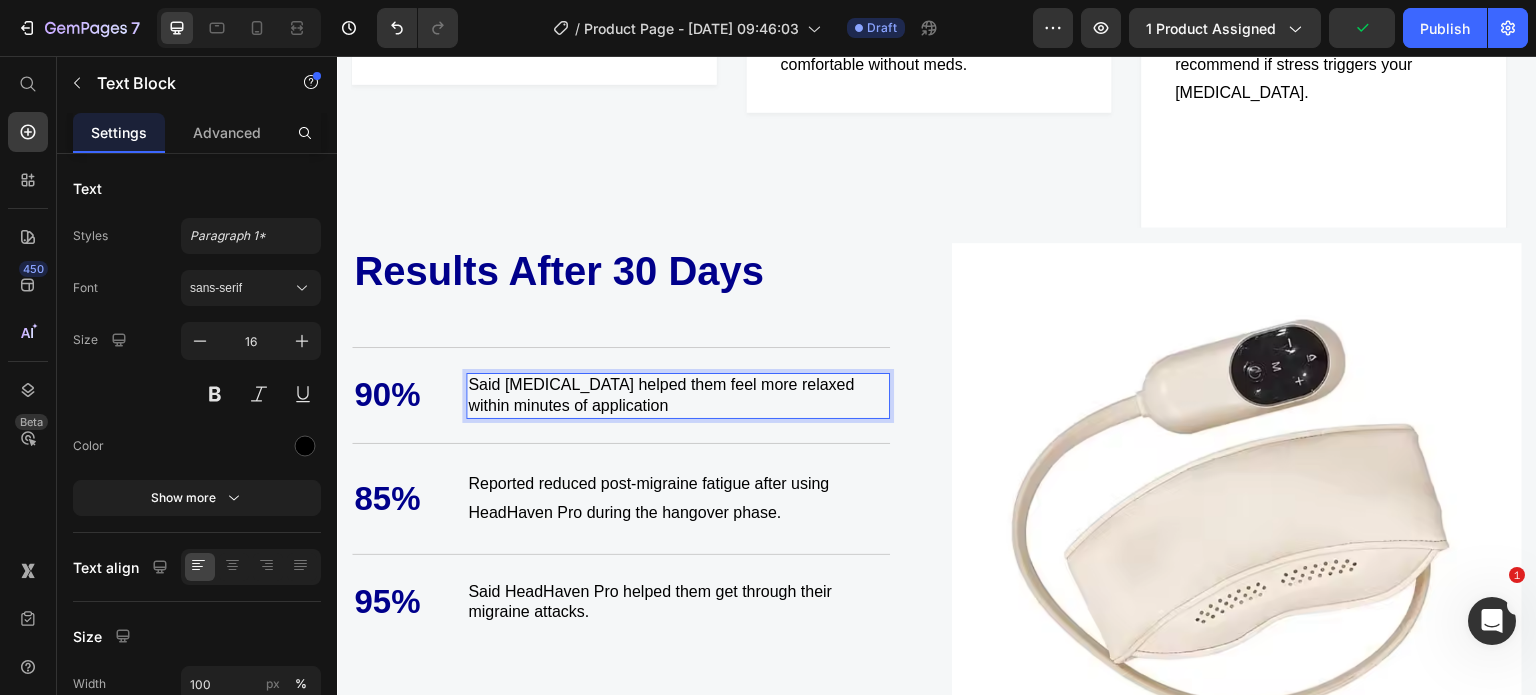 click on "Said lavender oil helped them feel more relaxed within minutes of application" at bounding box center (678, 396) 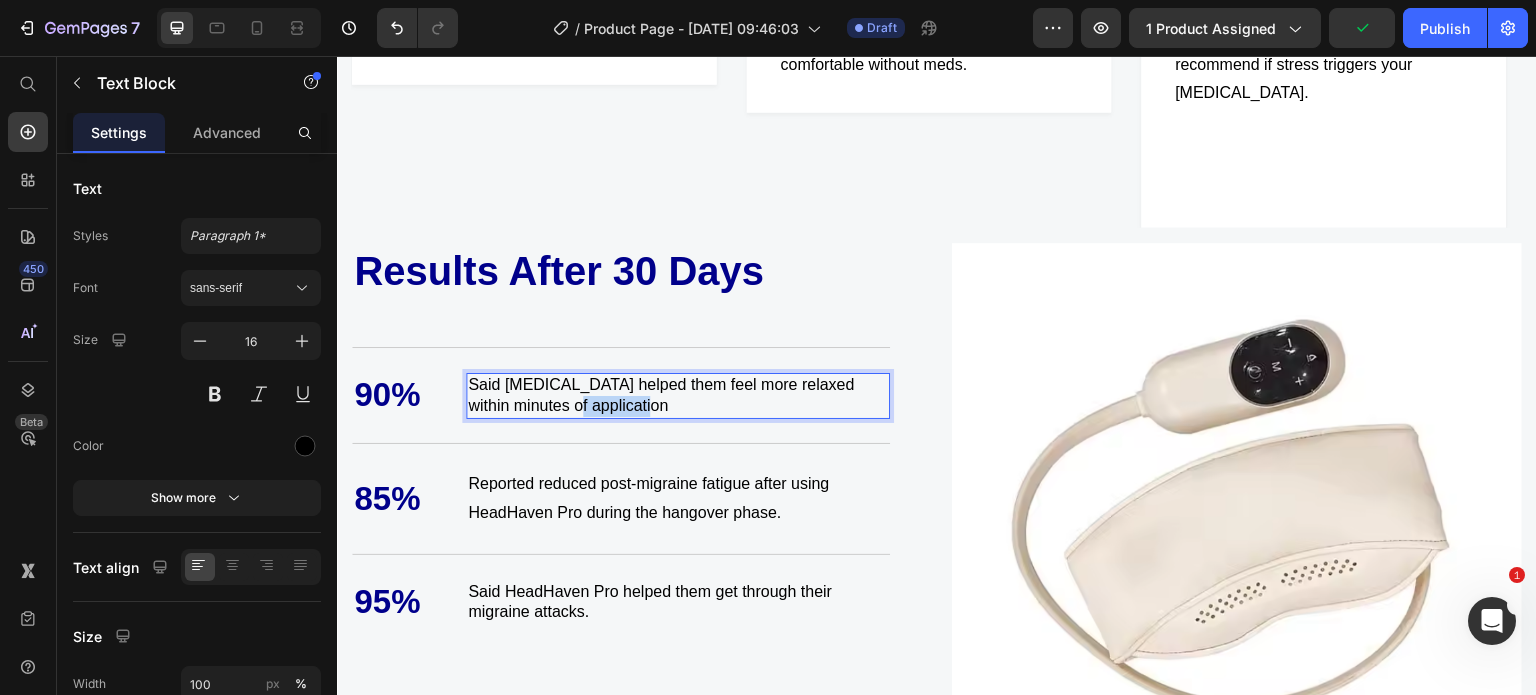 click on "Said lavender oil helped them feel more relaxed within minutes of application" at bounding box center [678, 396] 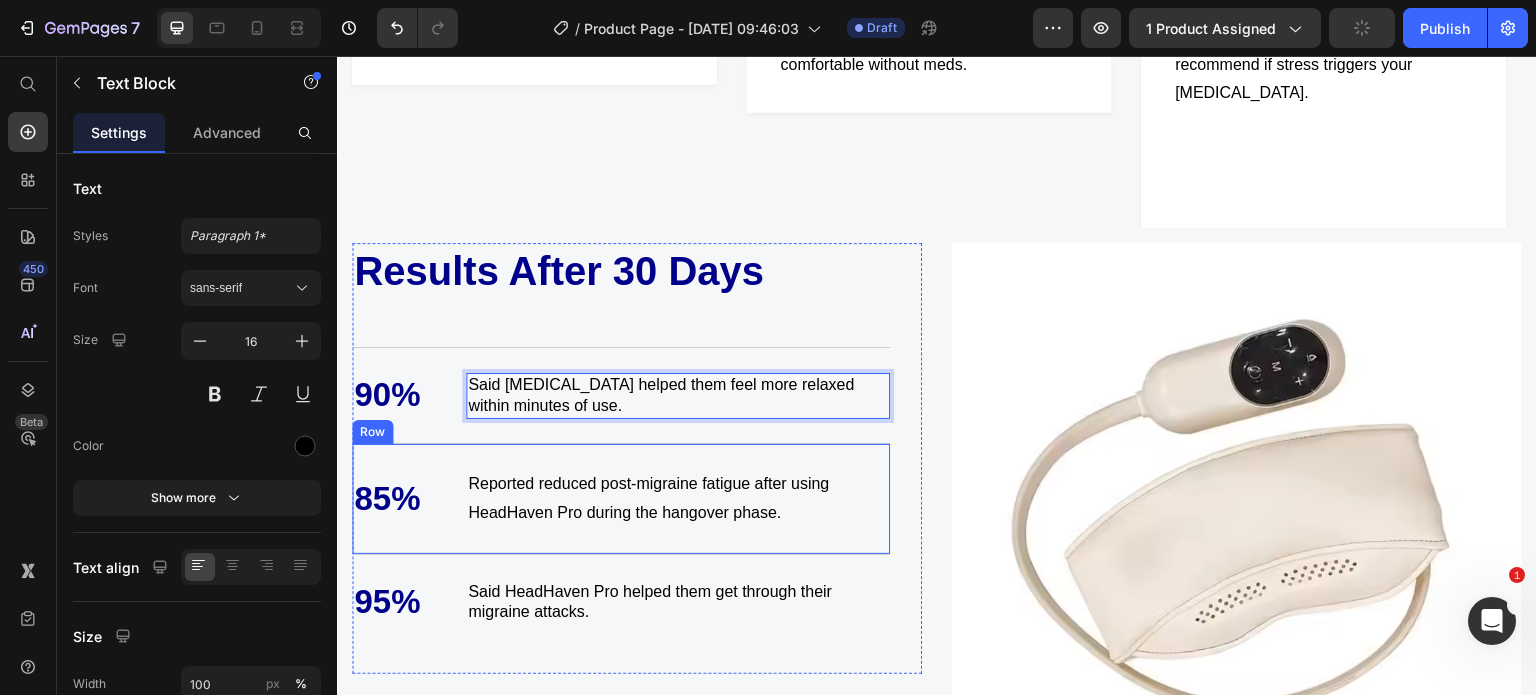 click on "85% Text Block Reported reduced post-migraine fatigue after using HeadHaven Pro during the hangover phase. Text Block Row" at bounding box center [621, 498] 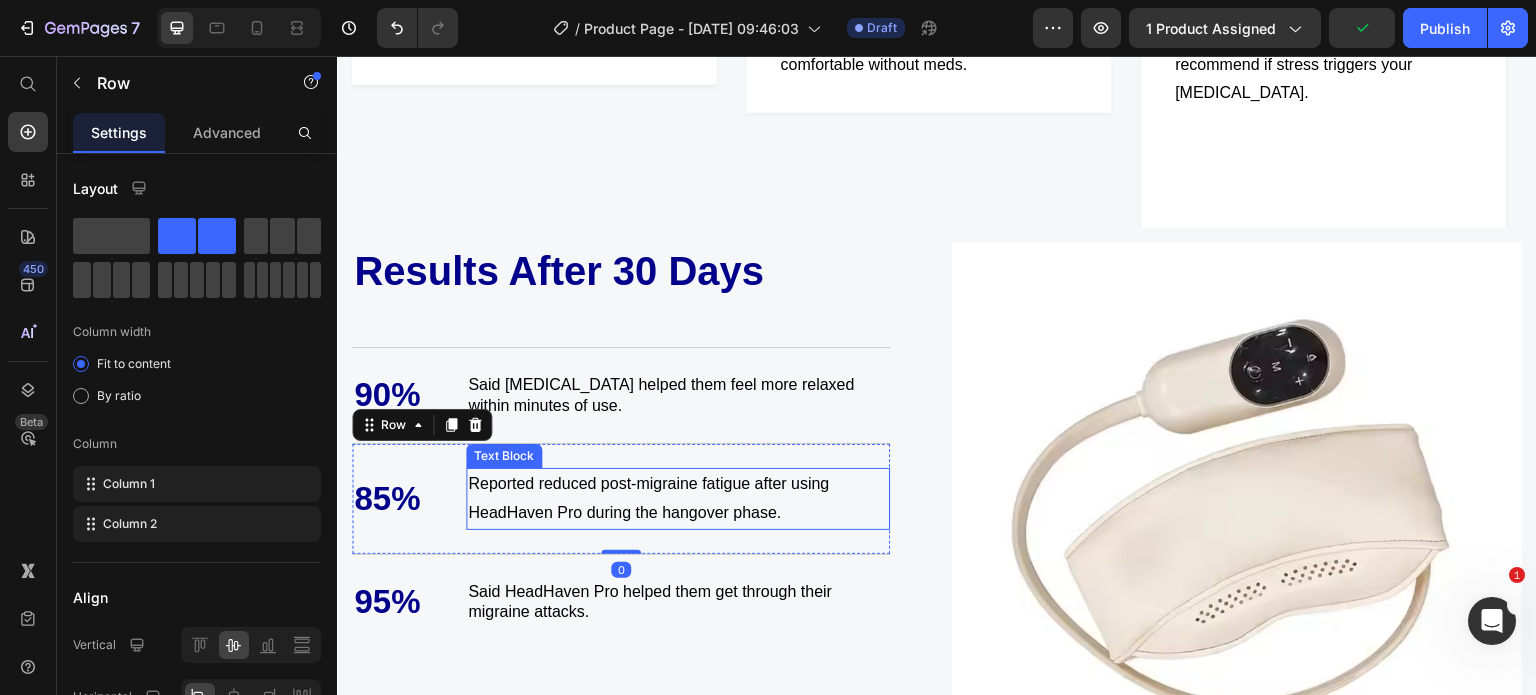 click on "Reported reduced post-migraine fatigue after using HeadHaven Pro during the hangover phase." at bounding box center [678, 499] 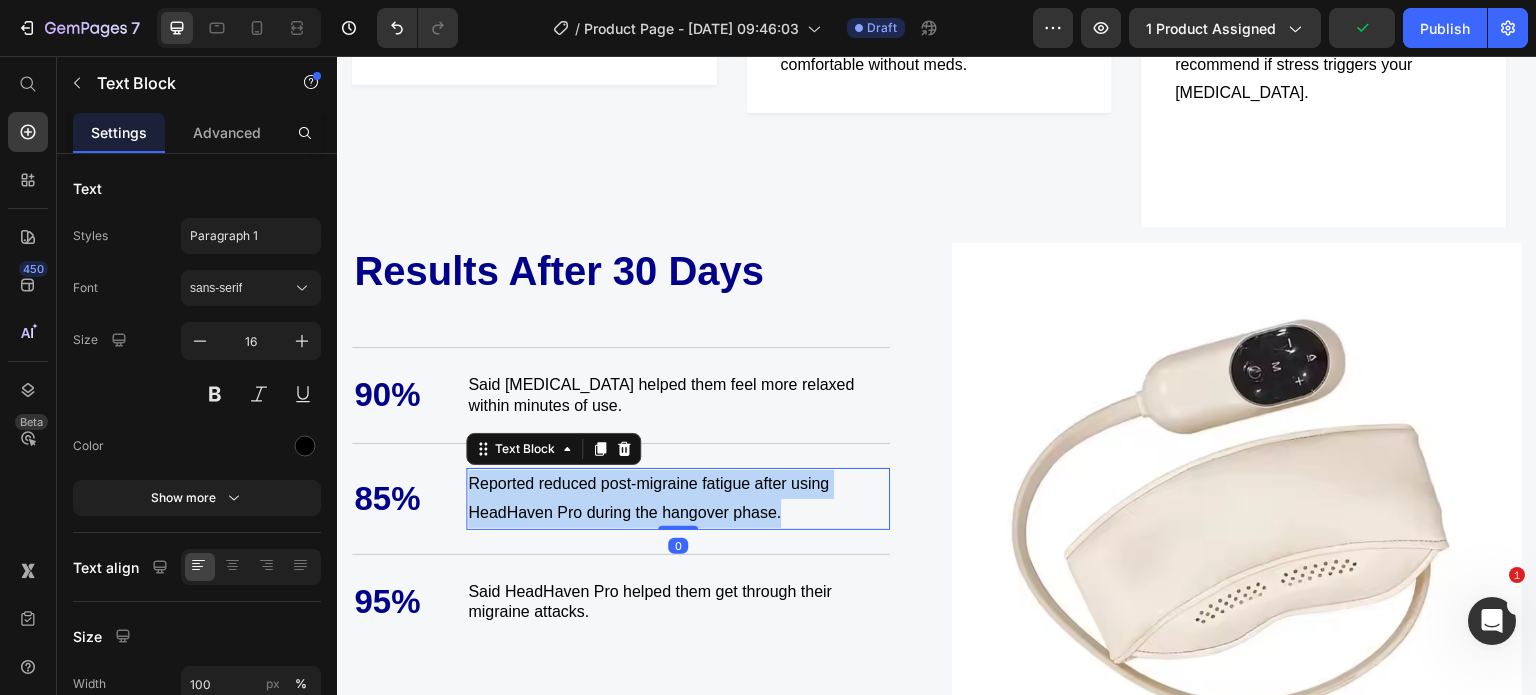 click on "Reported reduced post-migraine fatigue after using HeadHaven Pro during the hangover phase." at bounding box center [678, 499] 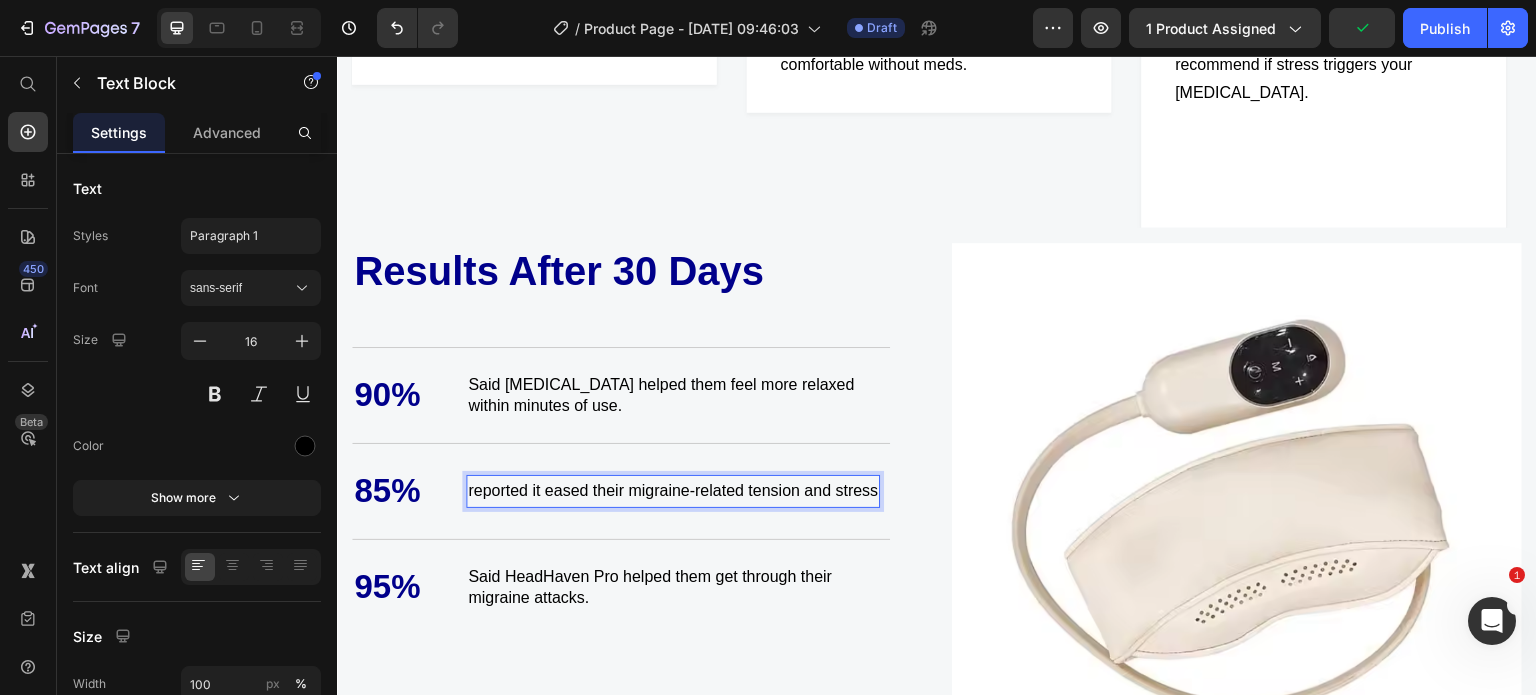 scroll, scrollTop: 2816, scrollLeft: 0, axis: vertical 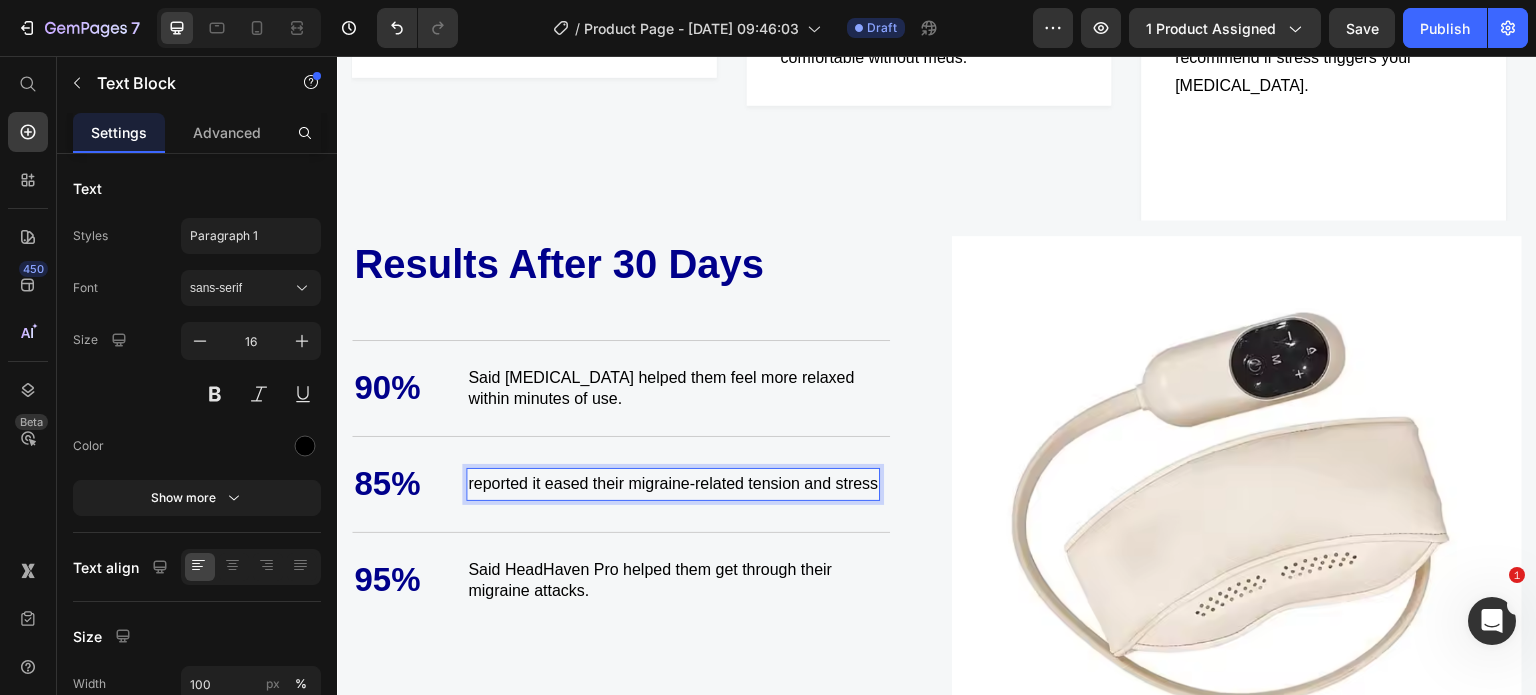 click on "reported it eased their migraine-related tension and stress" at bounding box center (673, 484) 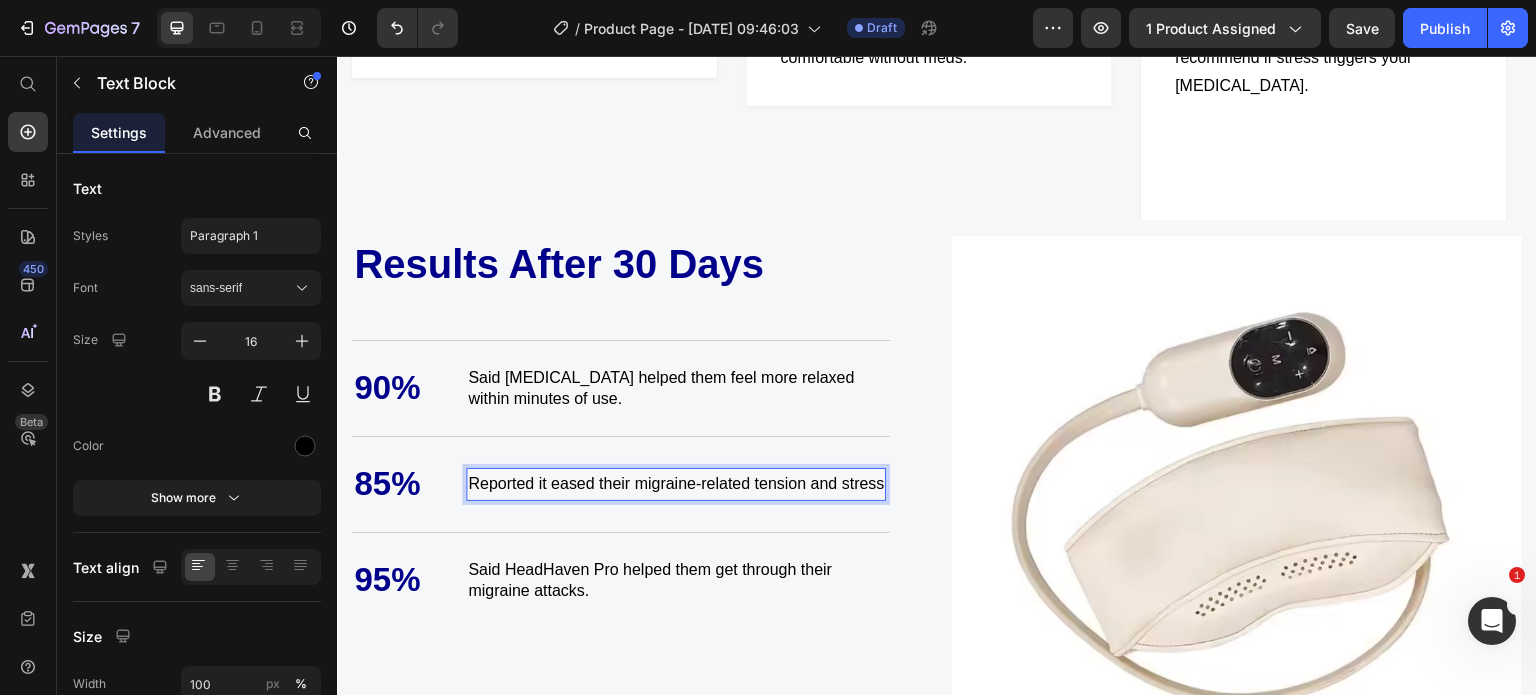 scroll, scrollTop: 2809, scrollLeft: 0, axis: vertical 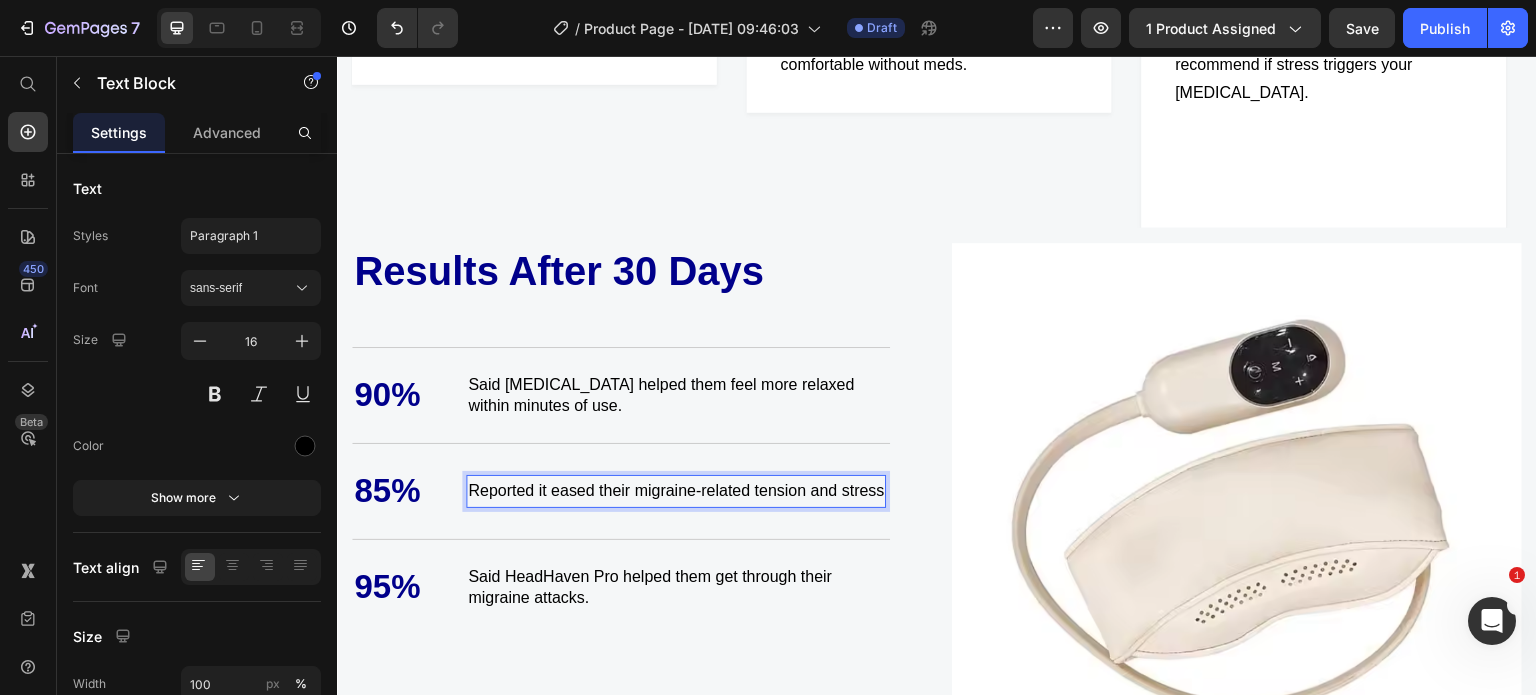 click on "Reported it eased their migraine-related tension and stress" at bounding box center (676, 491) 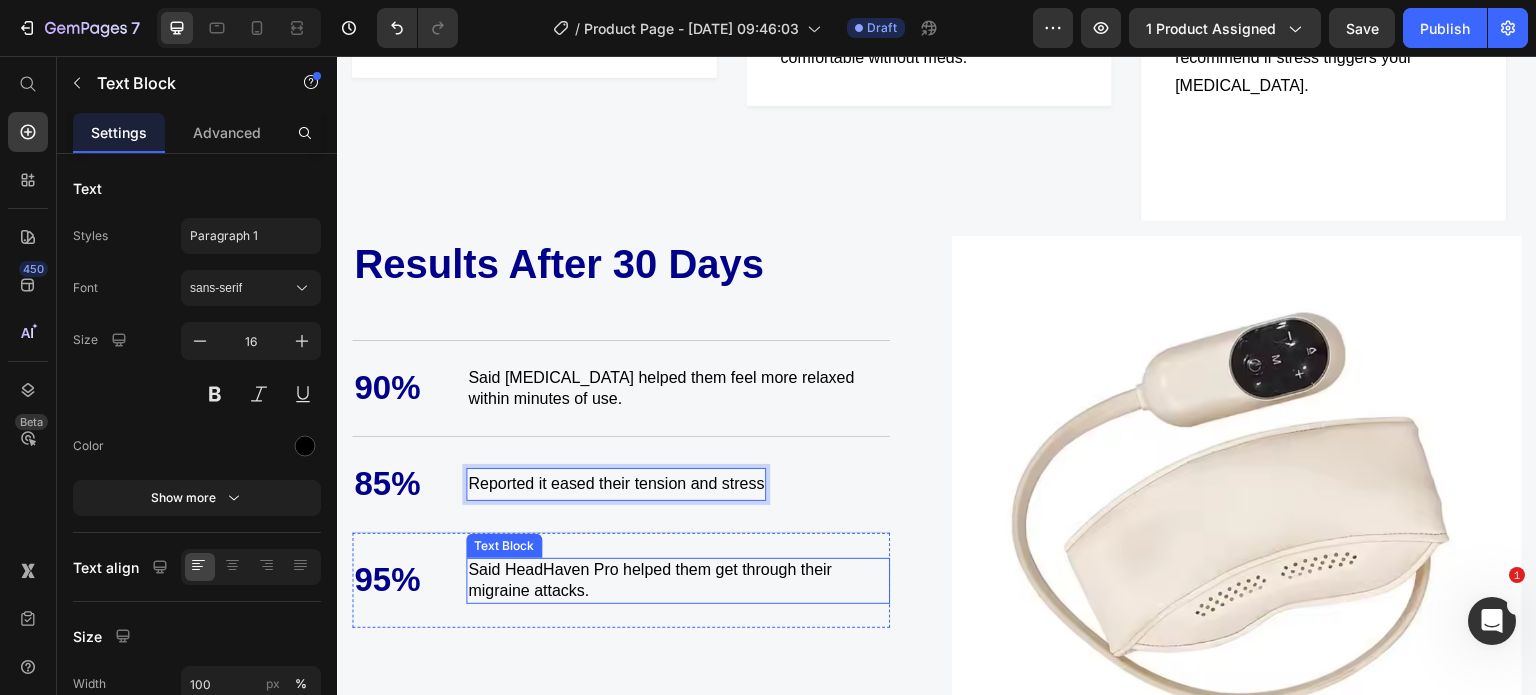 click on "Said HeadHaven Pro helped them get through their migraine attacks." at bounding box center (678, 581) 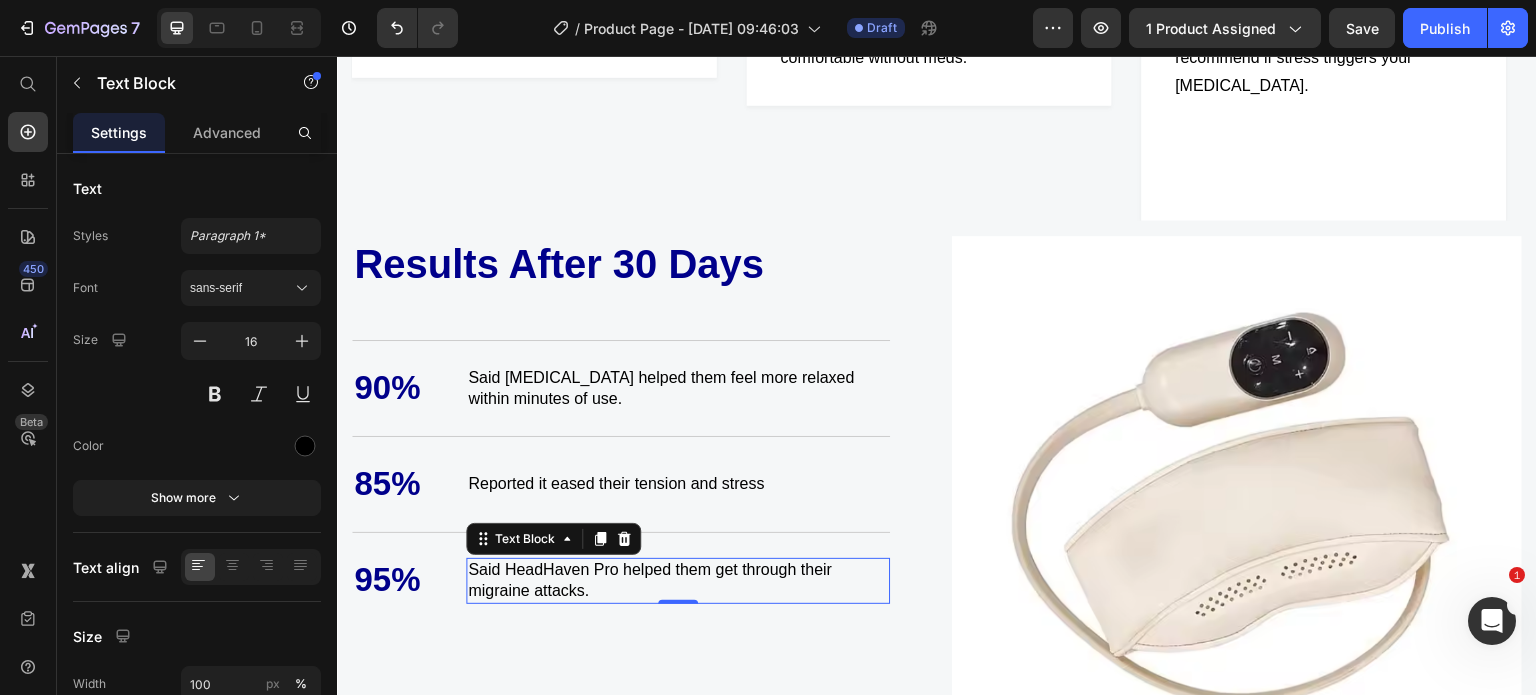 click on "Said HeadHaven Pro helped them get through their migraine attacks." at bounding box center [678, 581] 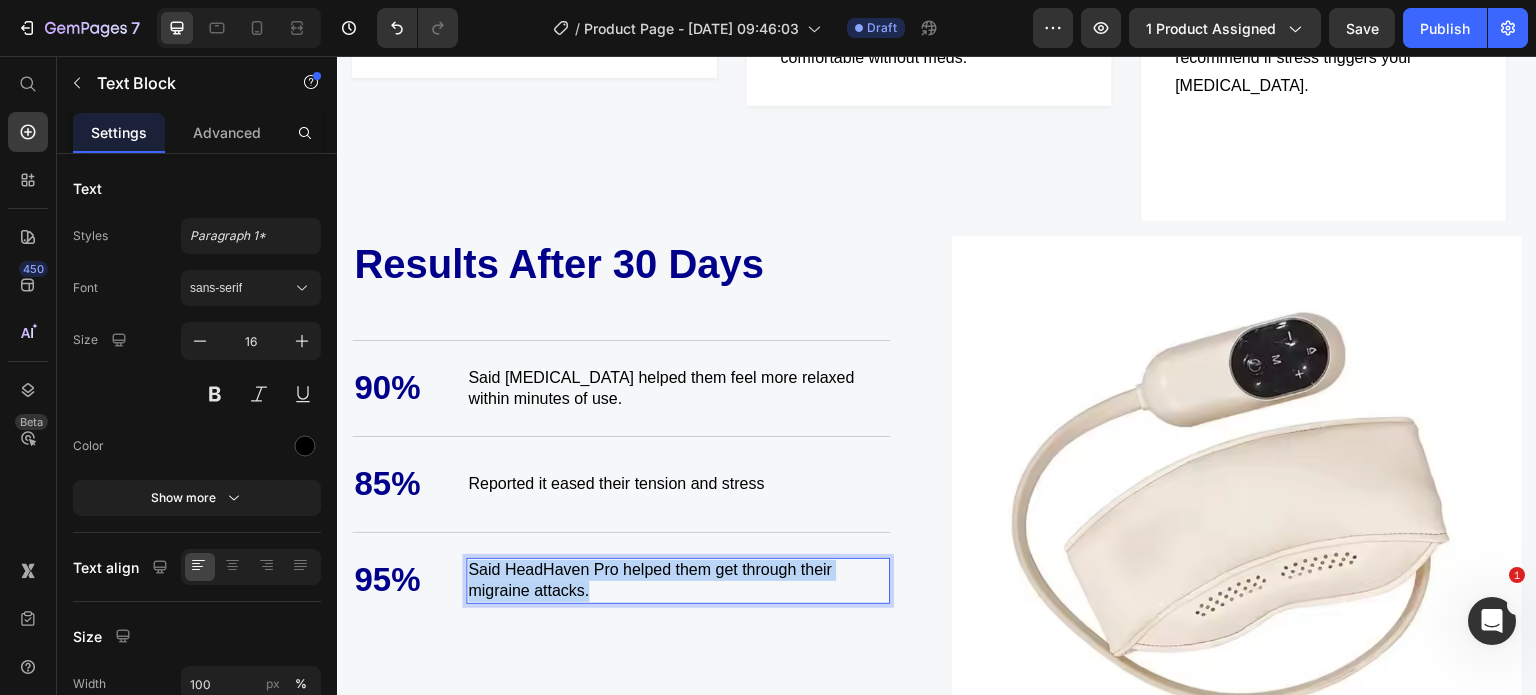 click on "Said HeadHaven Pro helped them get through their migraine attacks." at bounding box center [678, 581] 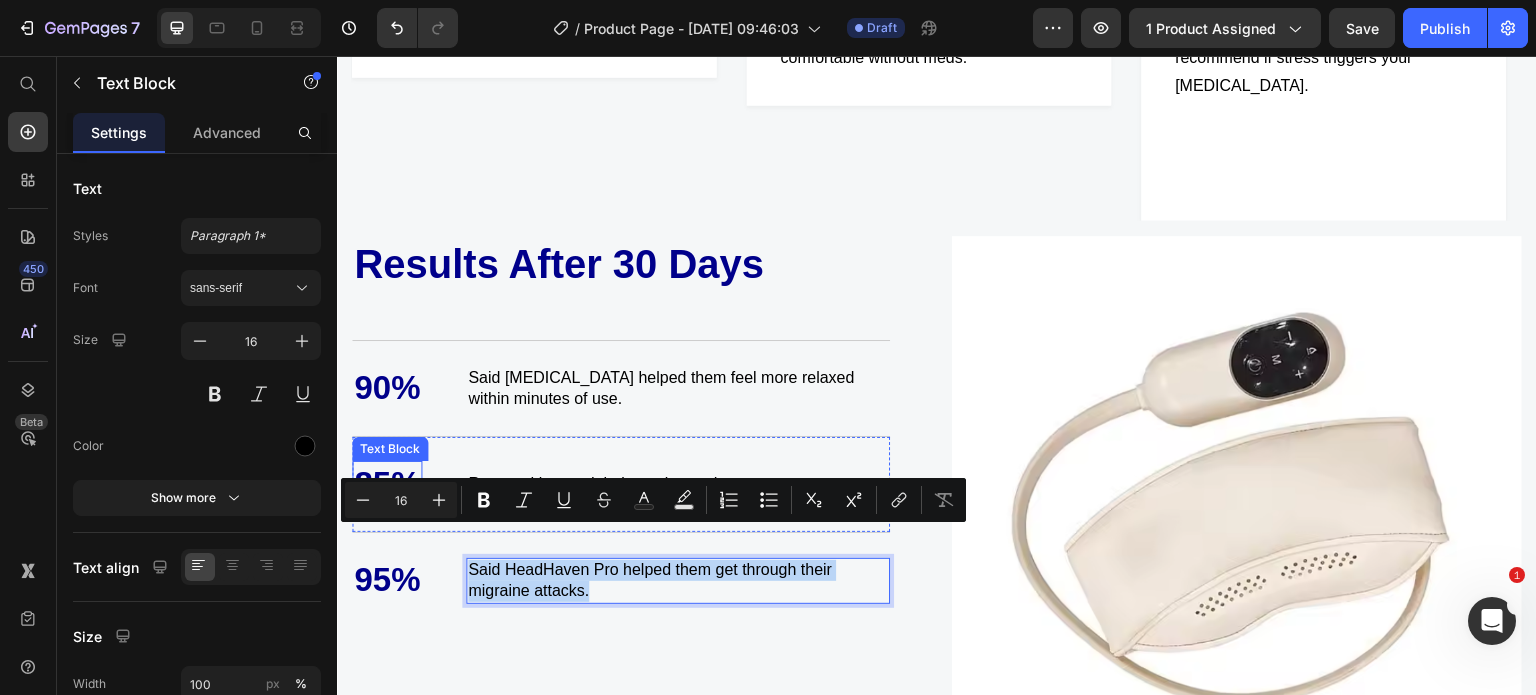click on "85%" at bounding box center (387, 484) 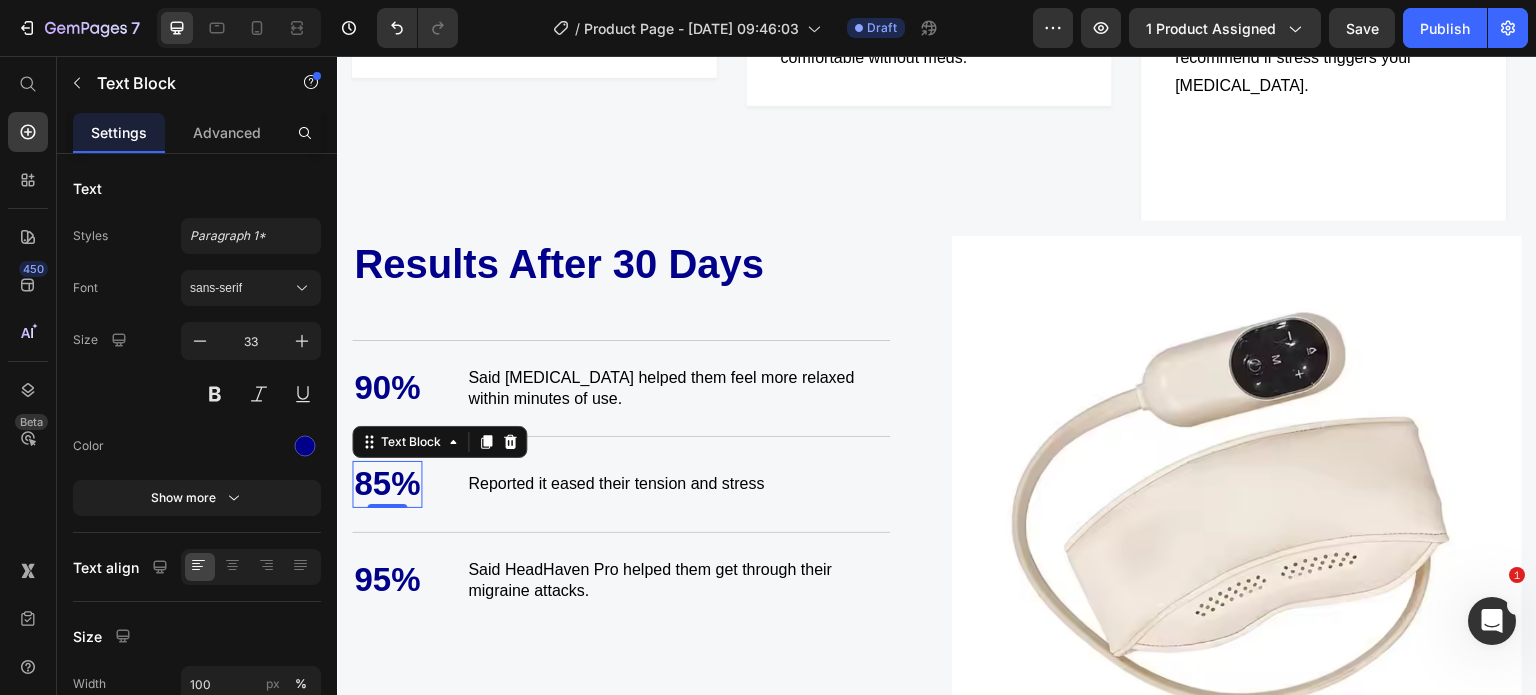 click on "85%" at bounding box center (387, 484) 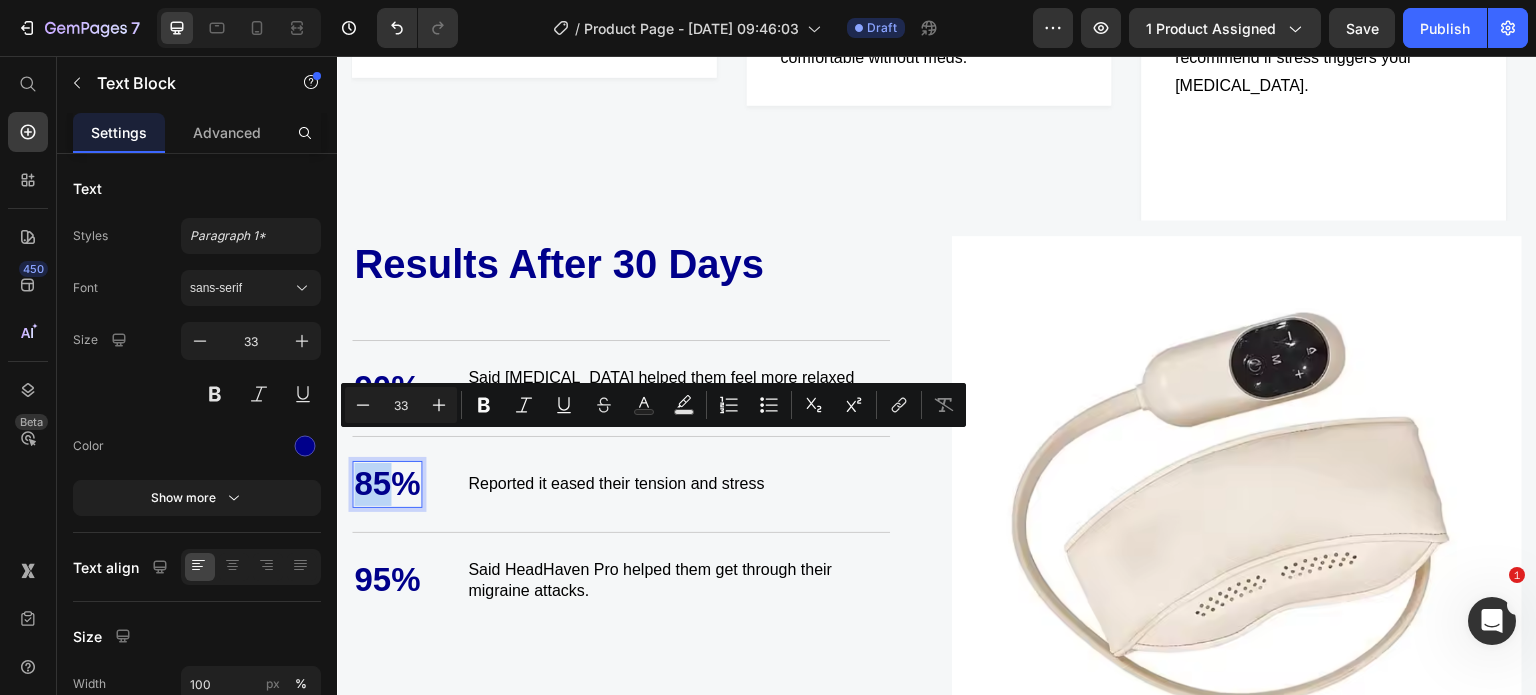 click on "85%" at bounding box center (387, 484) 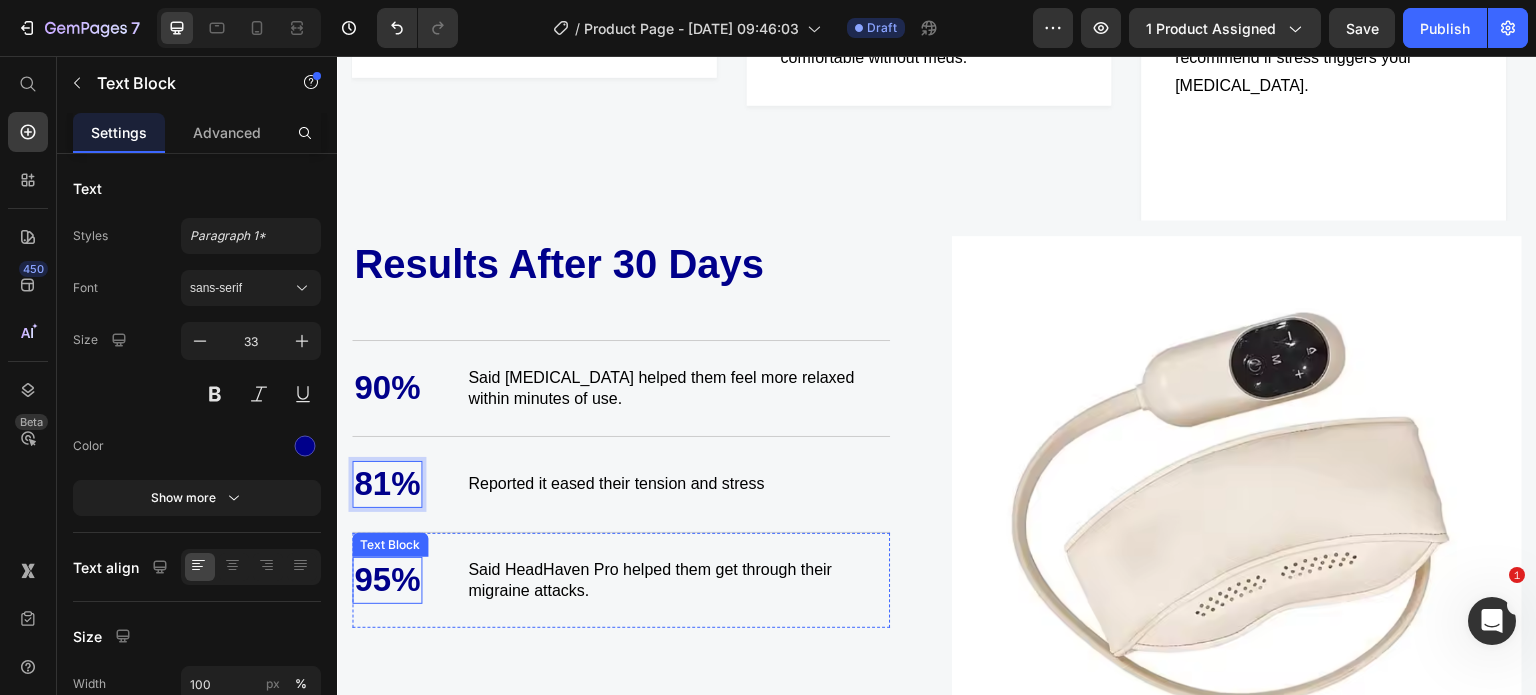 click on "95%" at bounding box center [387, 580] 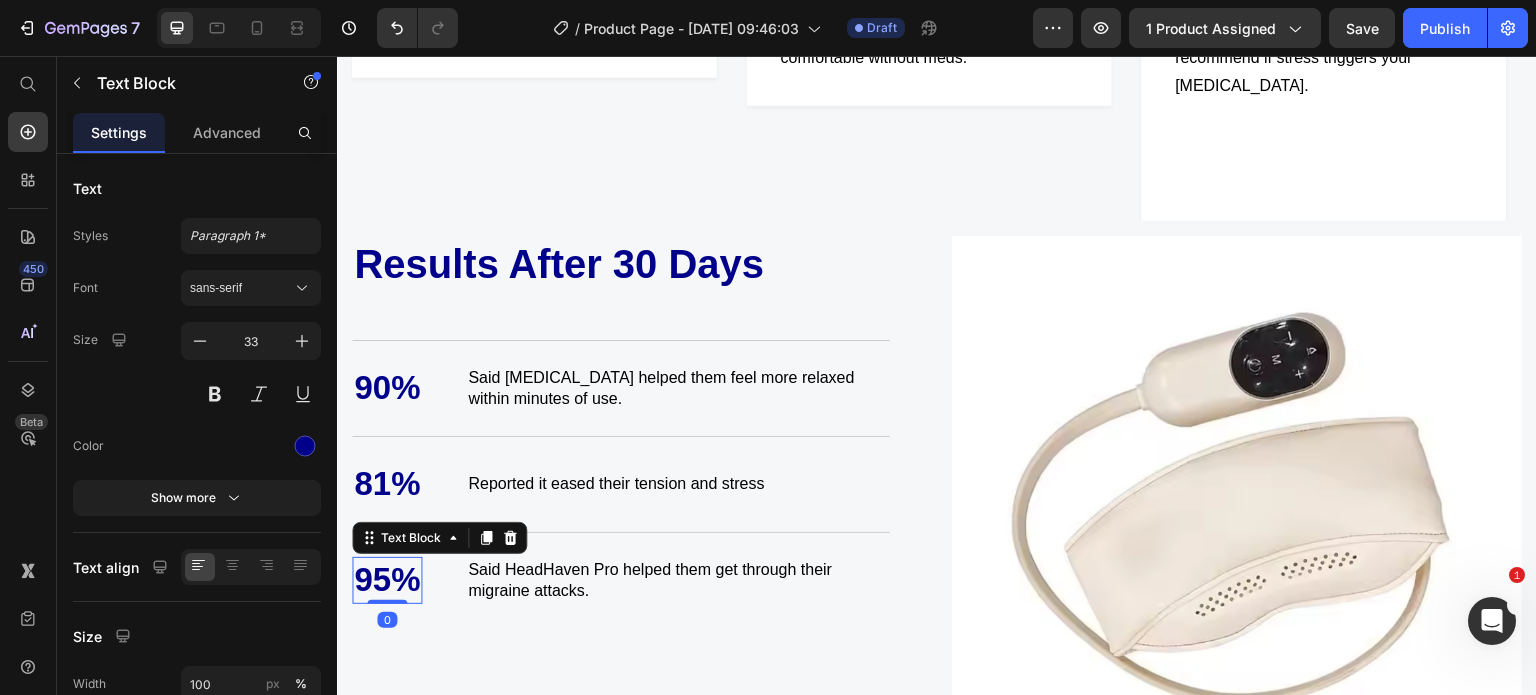click on "95%" at bounding box center [387, 580] 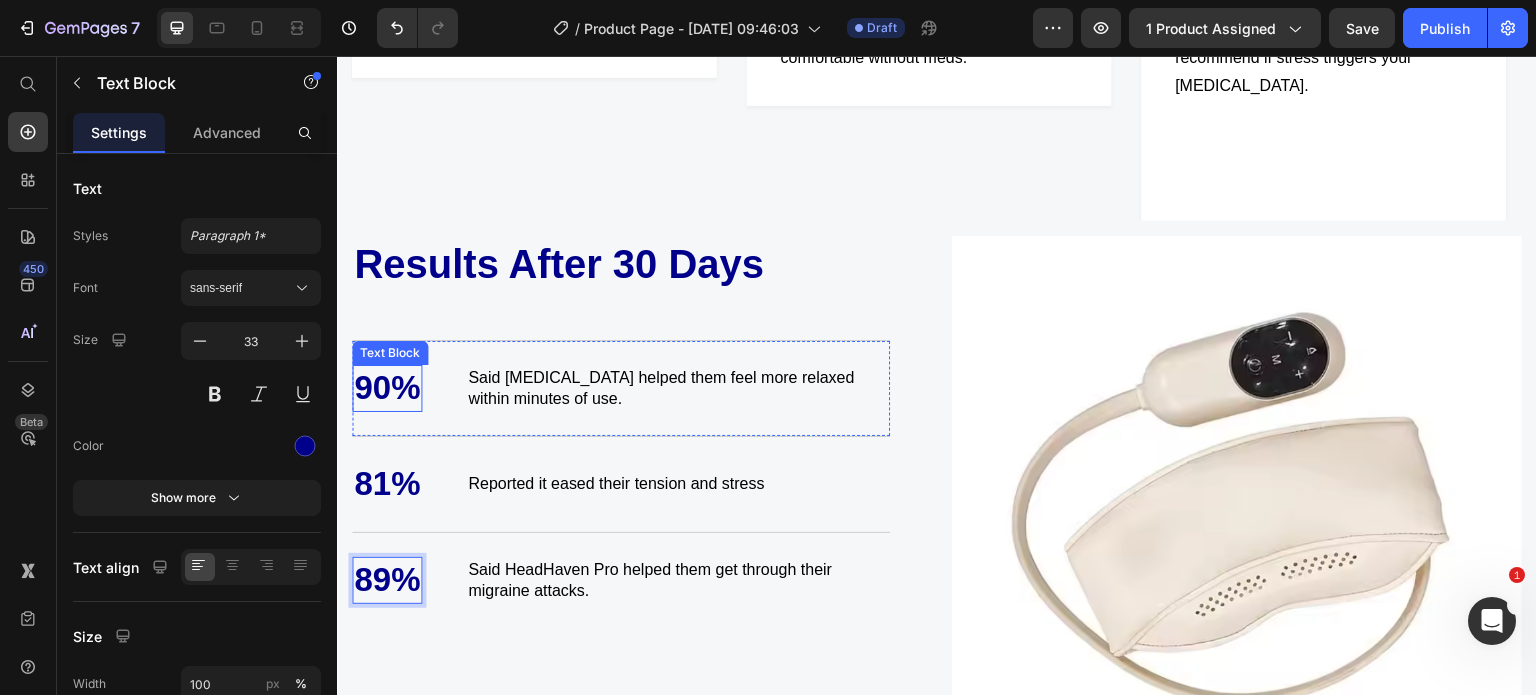 click on "90%" at bounding box center [387, 388] 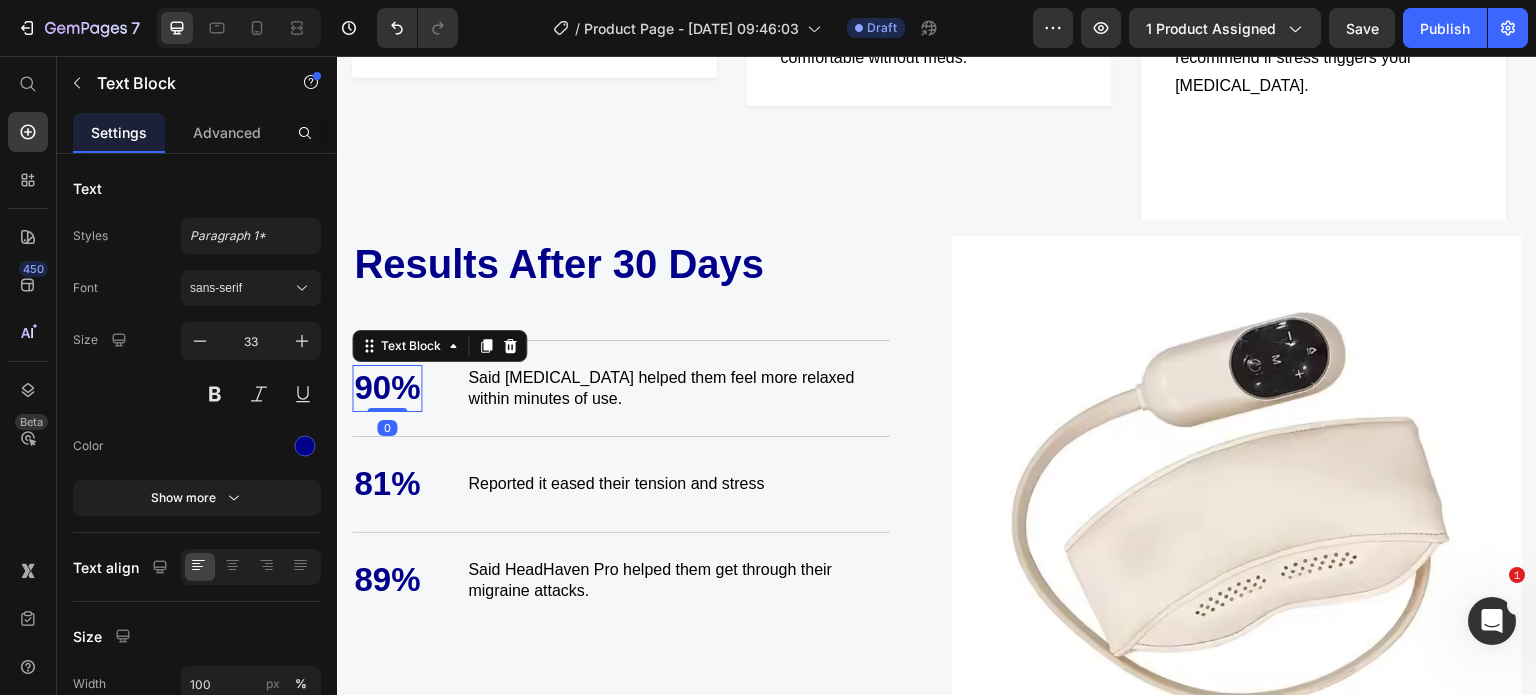 click on "90%" at bounding box center [387, 388] 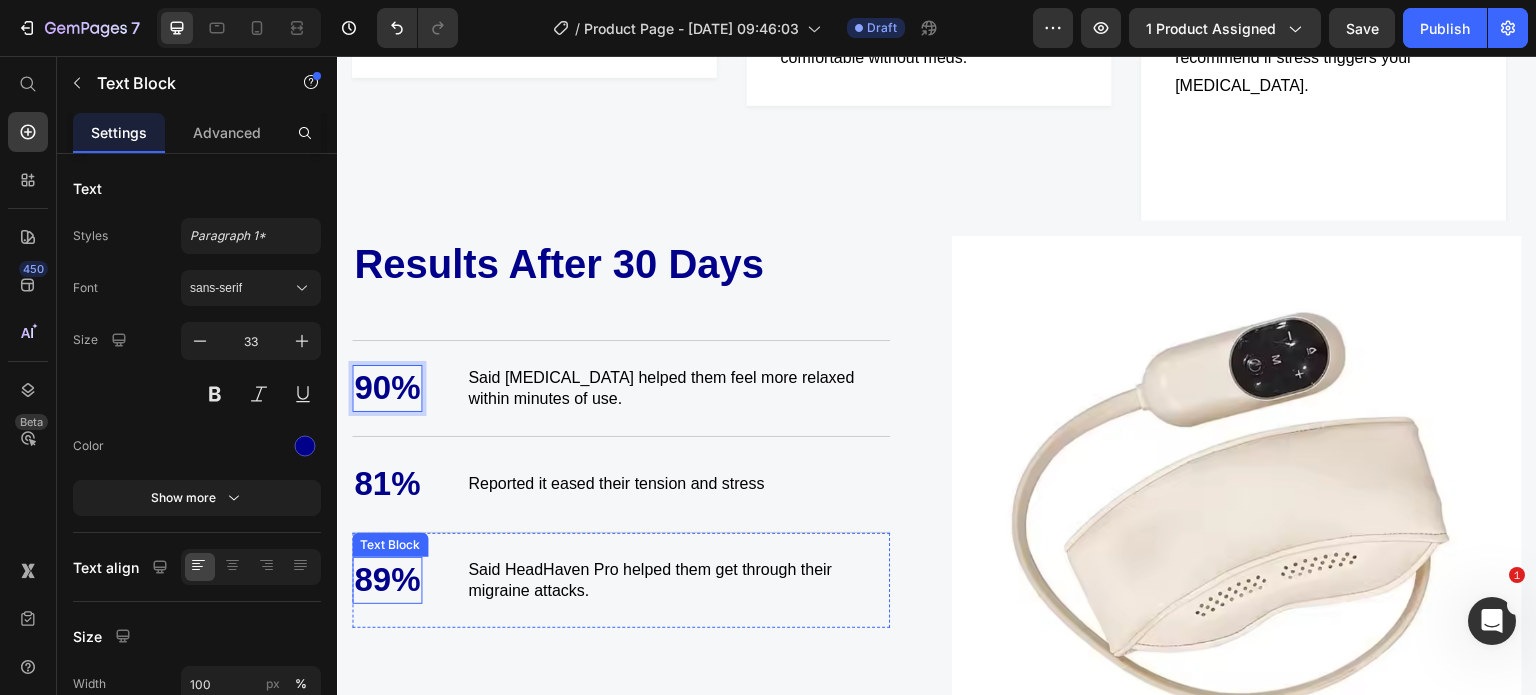 click on "89%" at bounding box center [387, 580] 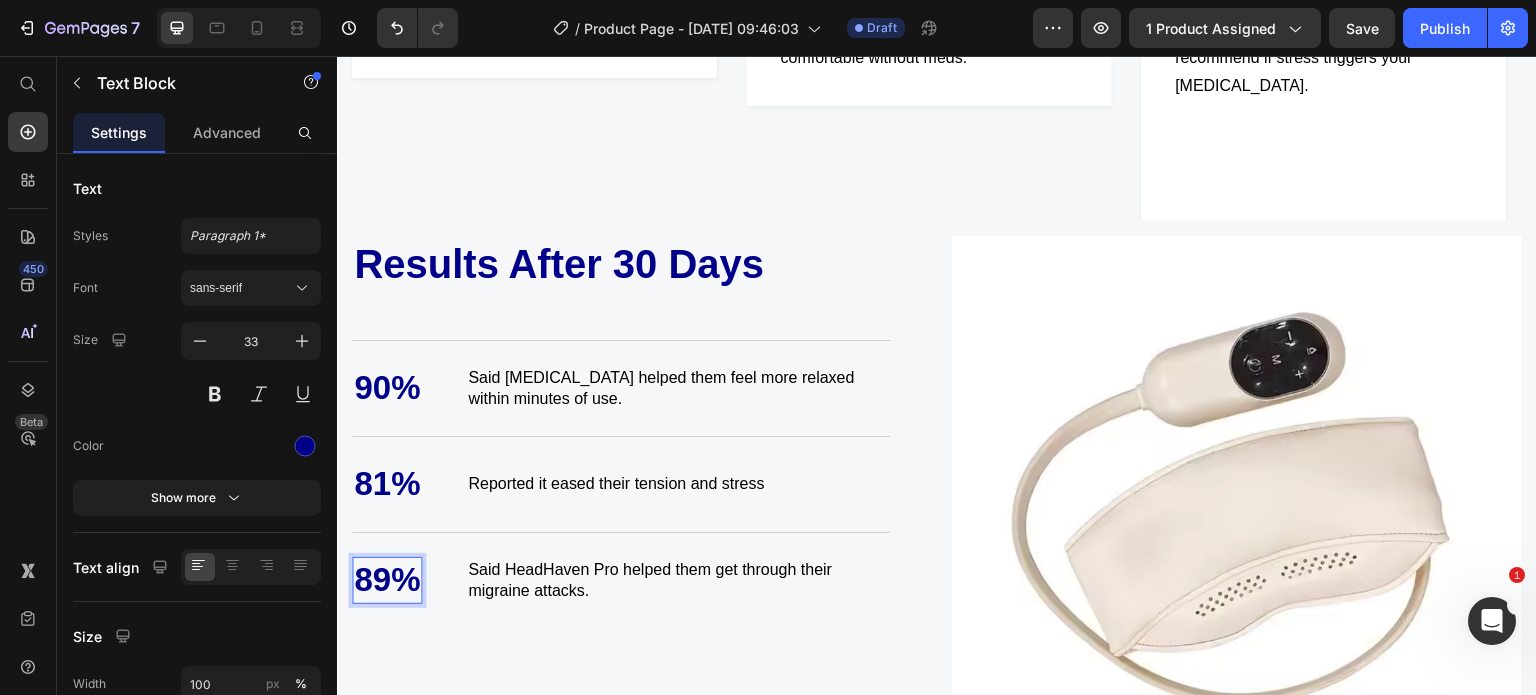 click on "89%" at bounding box center [387, 580] 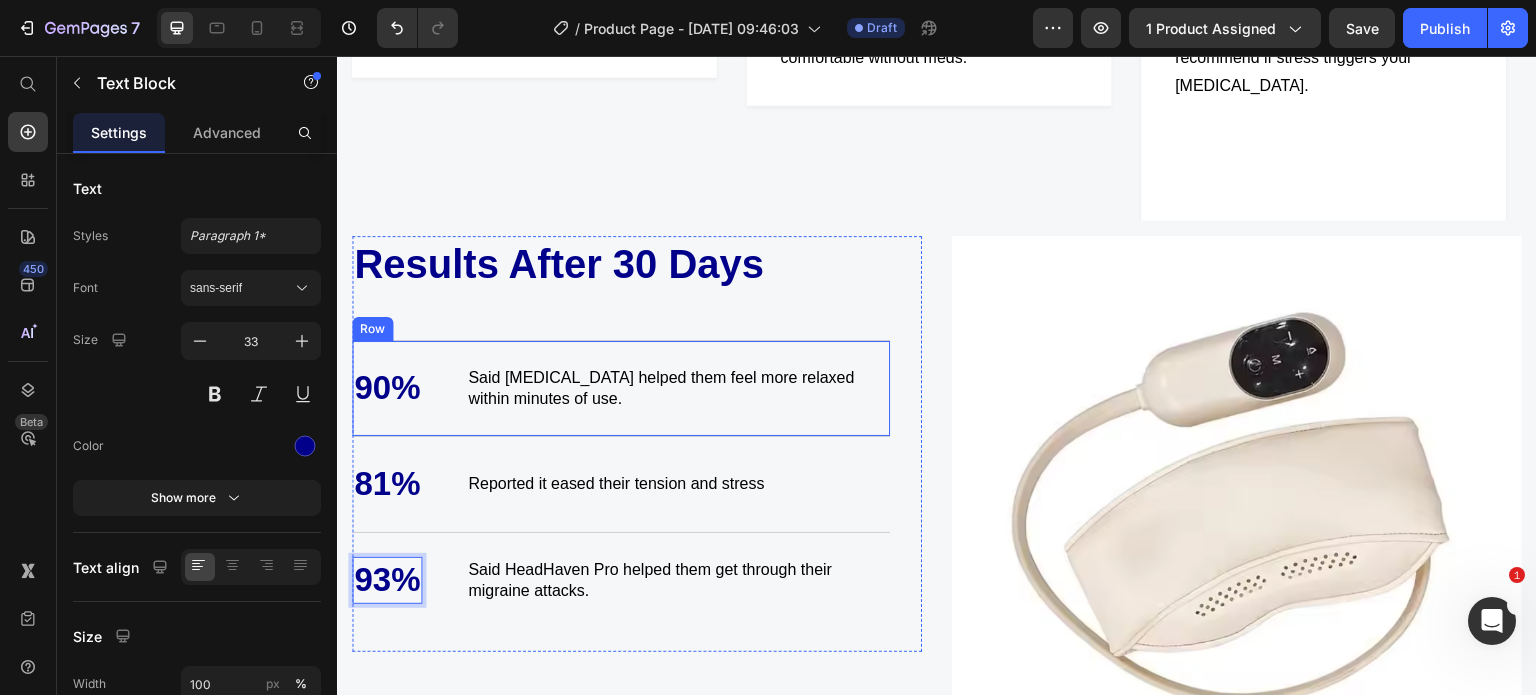 click on "90%" at bounding box center (387, 388) 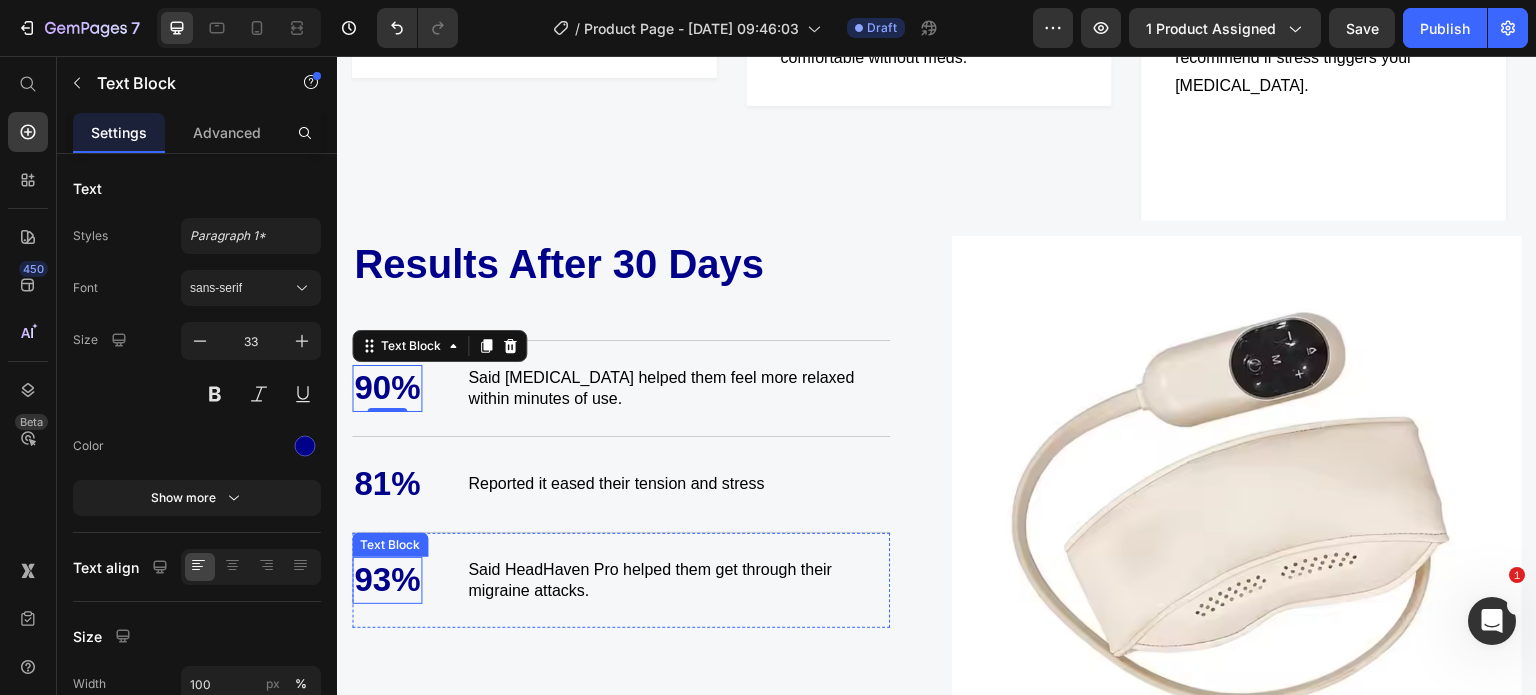 click on "93%" at bounding box center [387, 580] 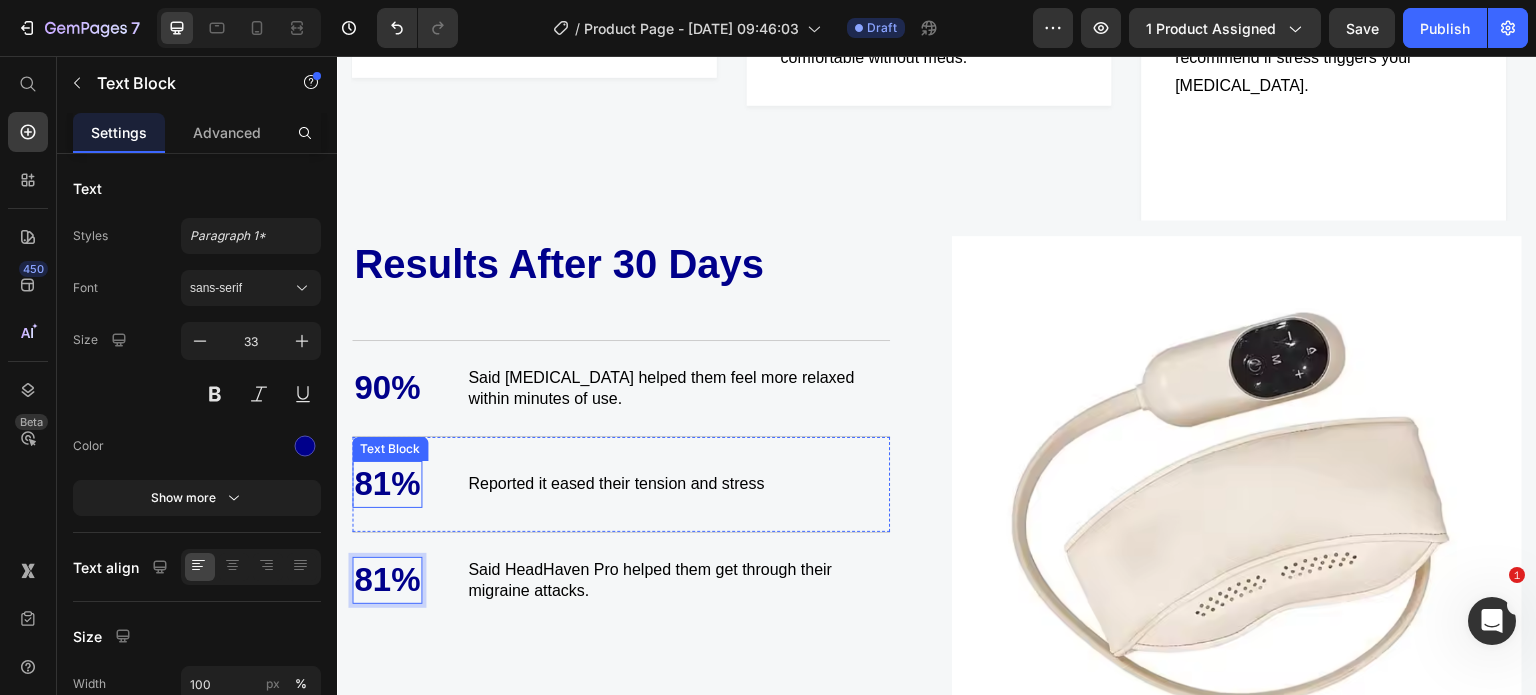 click on "81%" at bounding box center [387, 484] 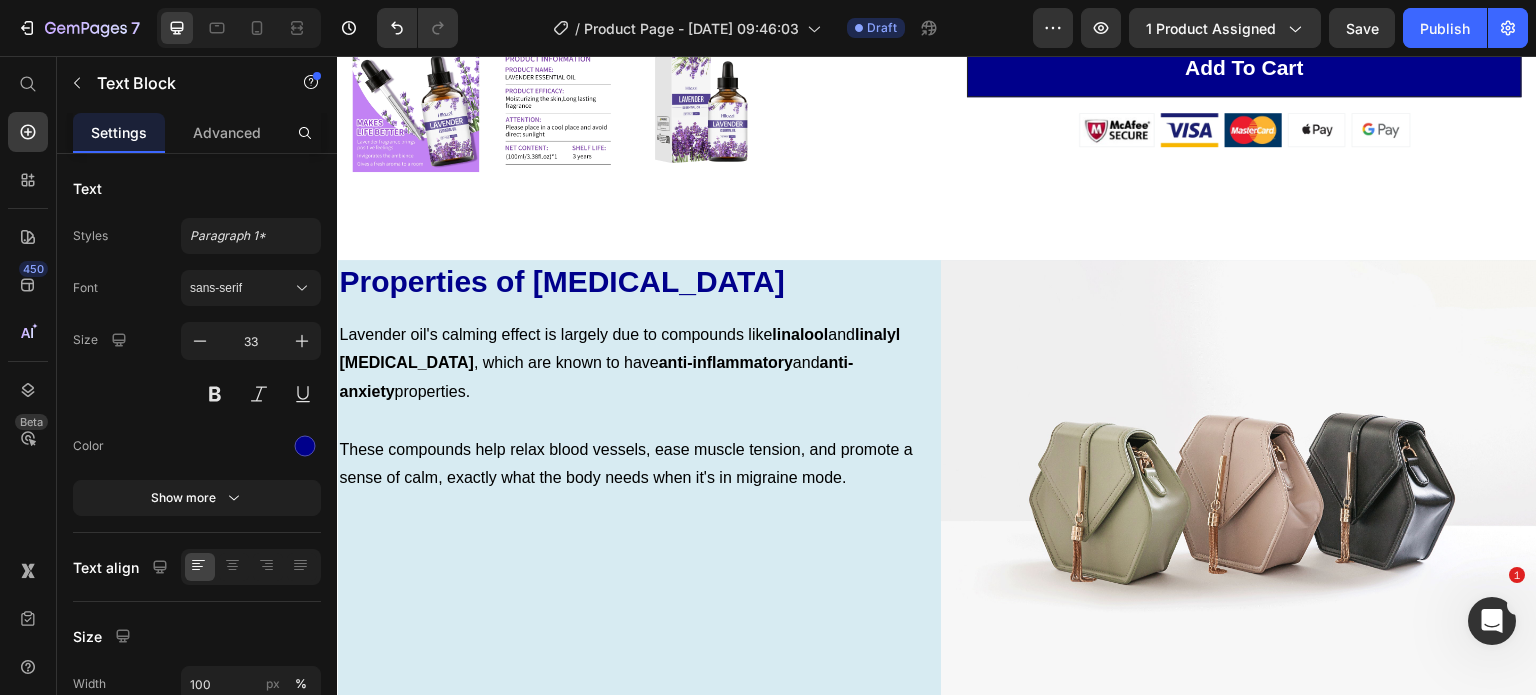 scroll, scrollTop: 1038, scrollLeft: 0, axis: vertical 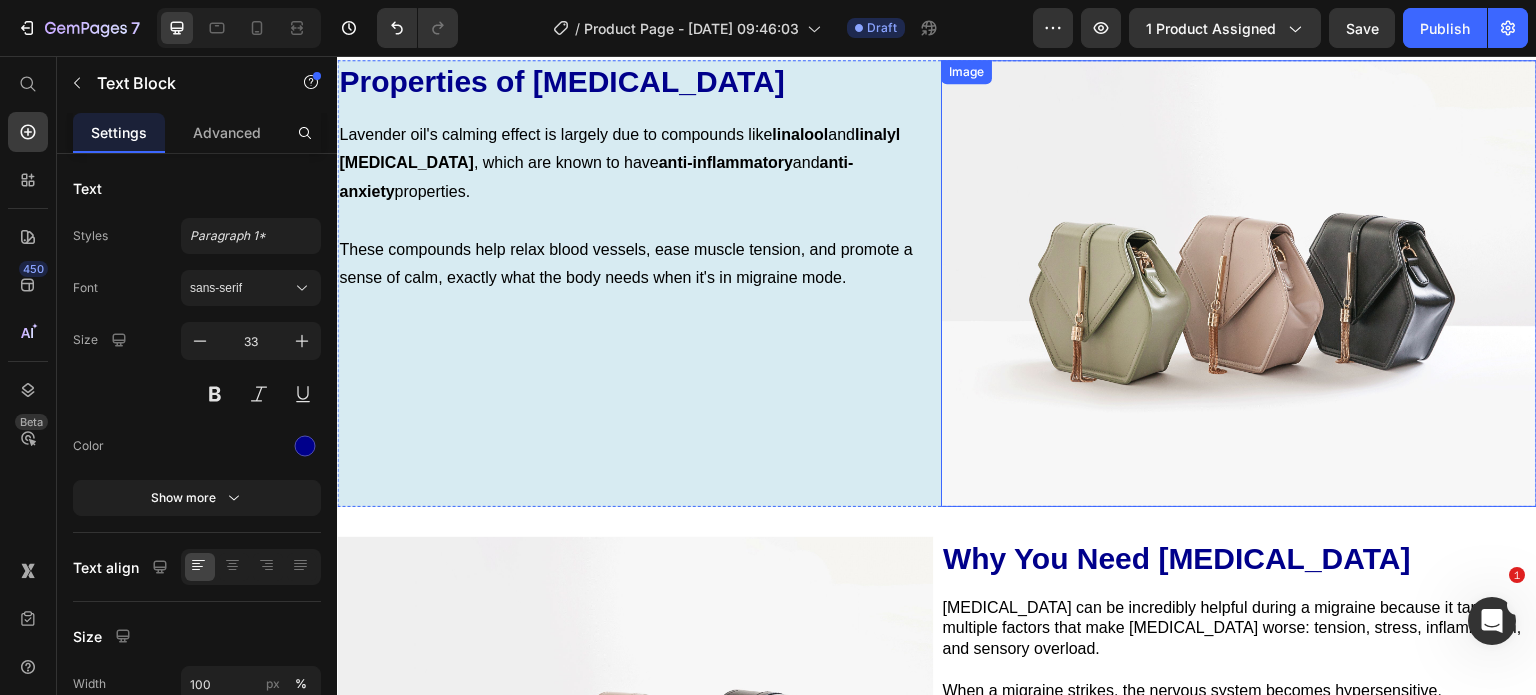 click at bounding box center (1239, 283) 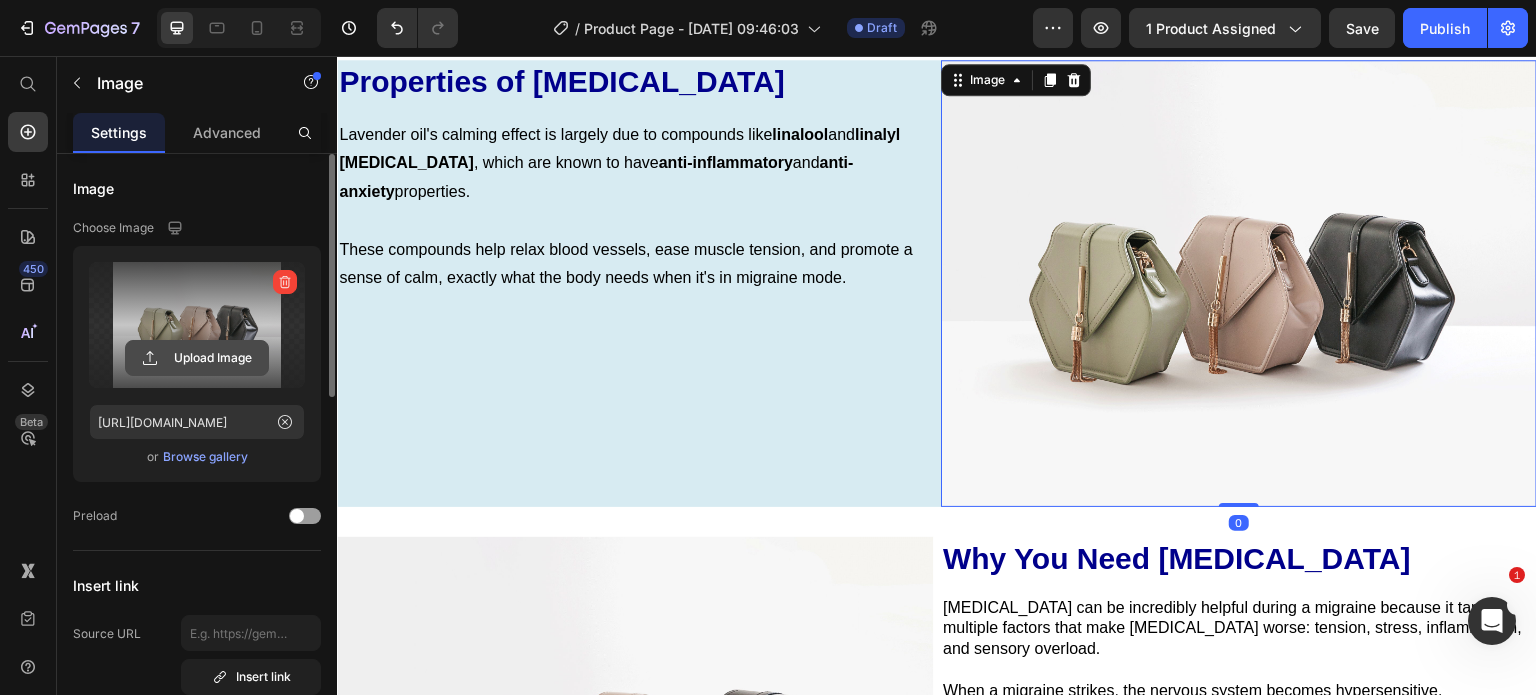 click 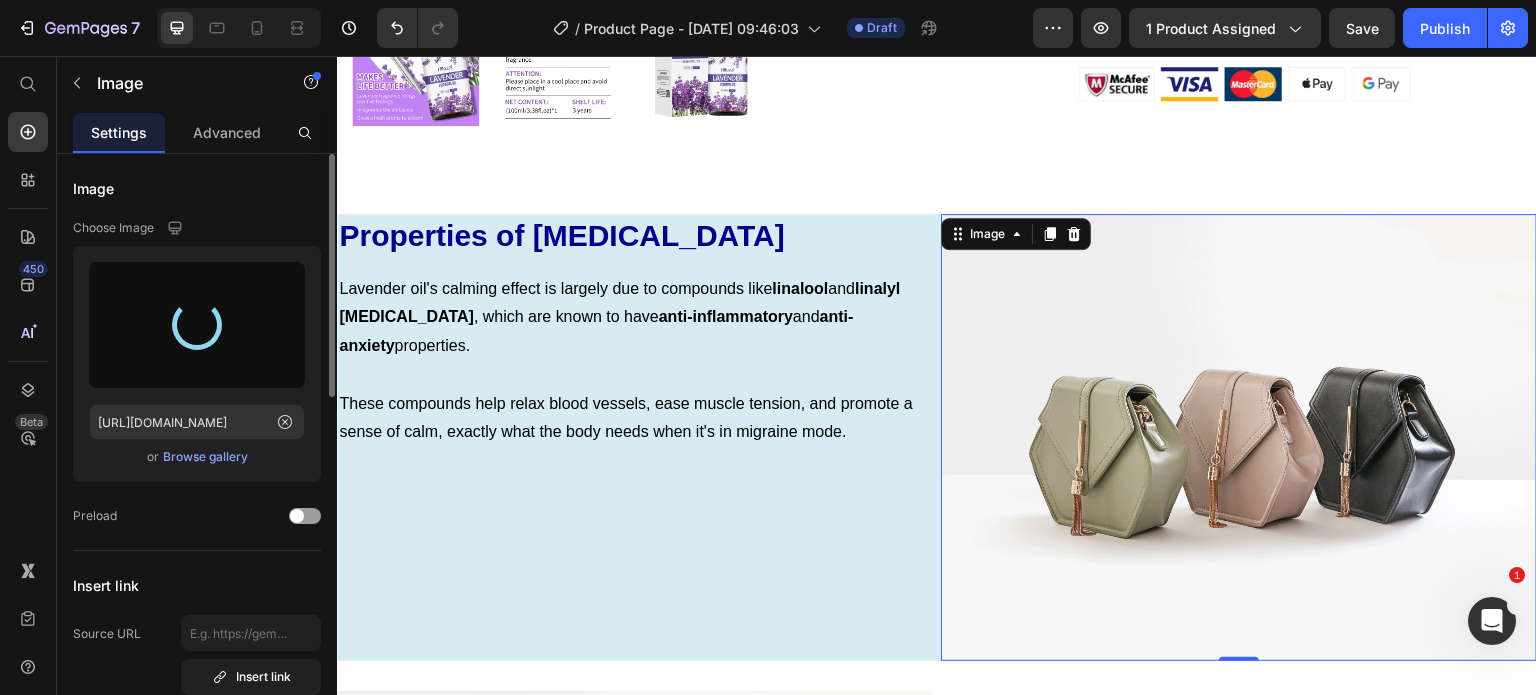 scroll, scrollTop: 824, scrollLeft: 0, axis: vertical 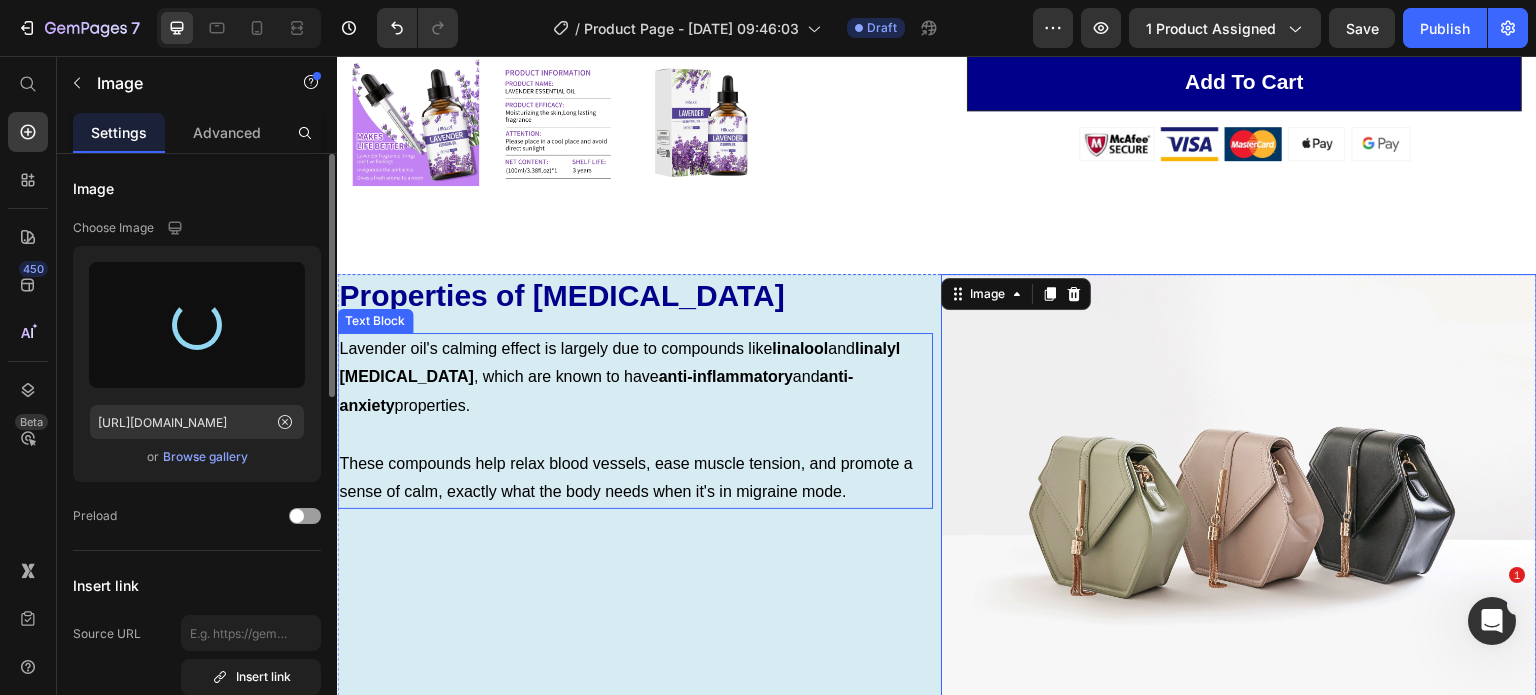 type on "https://cdn.shopify.com/s/files/1/0740/5944/8601/files/gempages_523423371124278516-d2be3df1-1964-4b40-b2f2-ae69ee3a61b2.jpg" 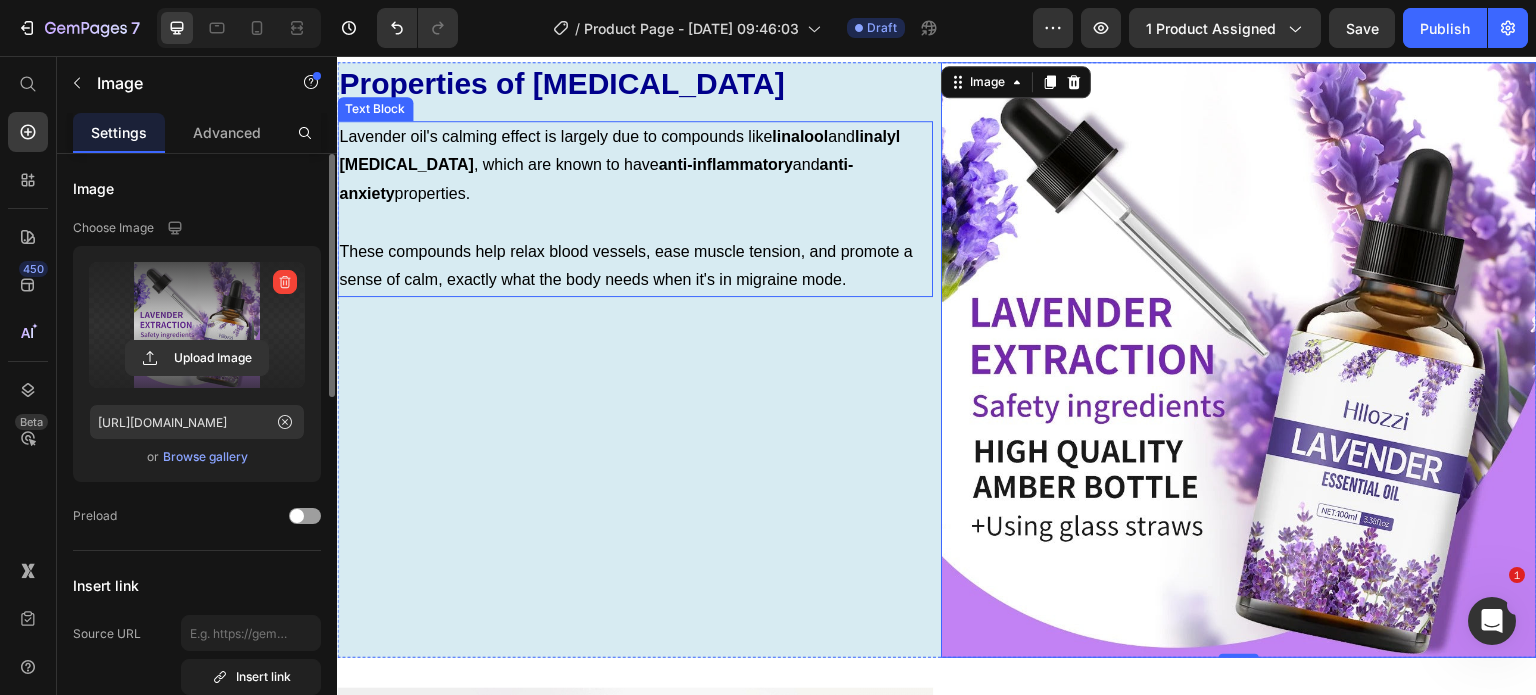 scroll, scrollTop: 886, scrollLeft: 0, axis: vertical 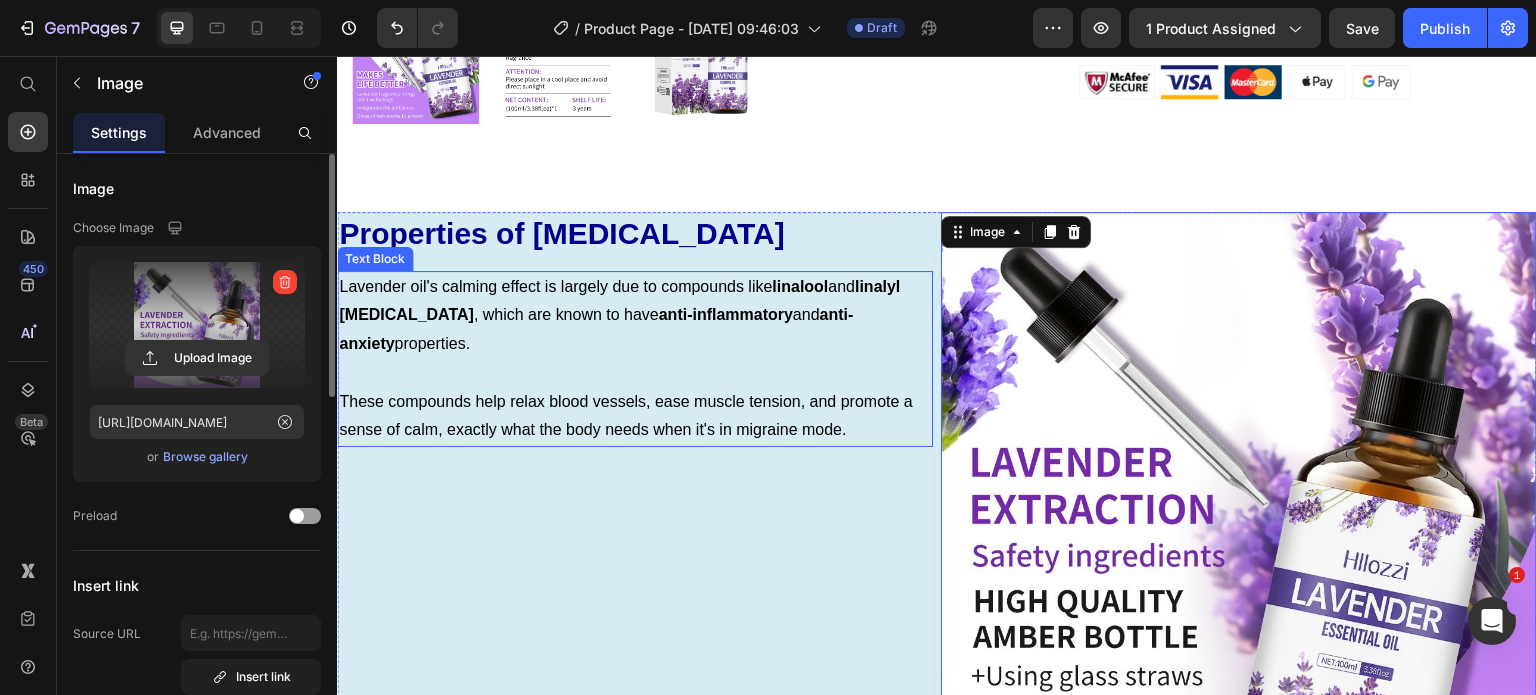 click at bounding box center (635, 373) 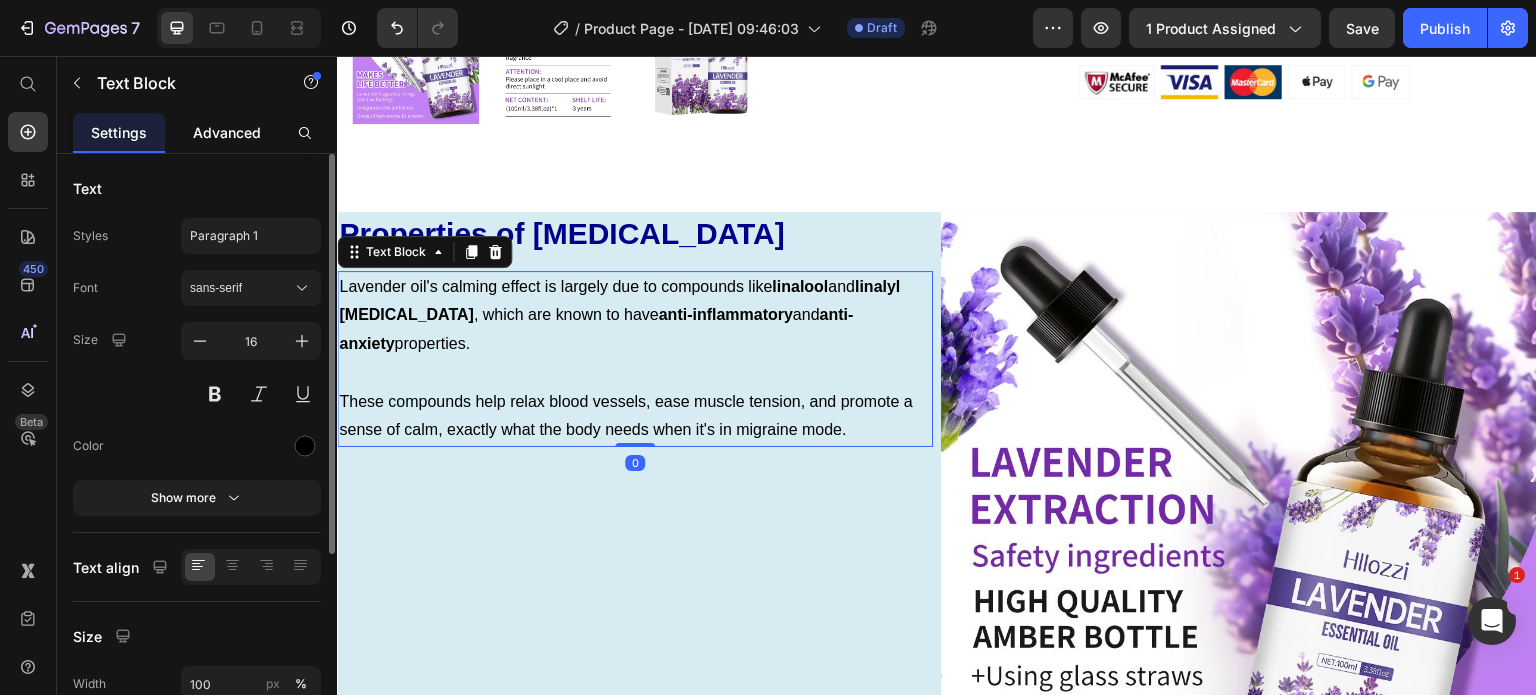 click on "Advanced" at bounding box center (227, 132) 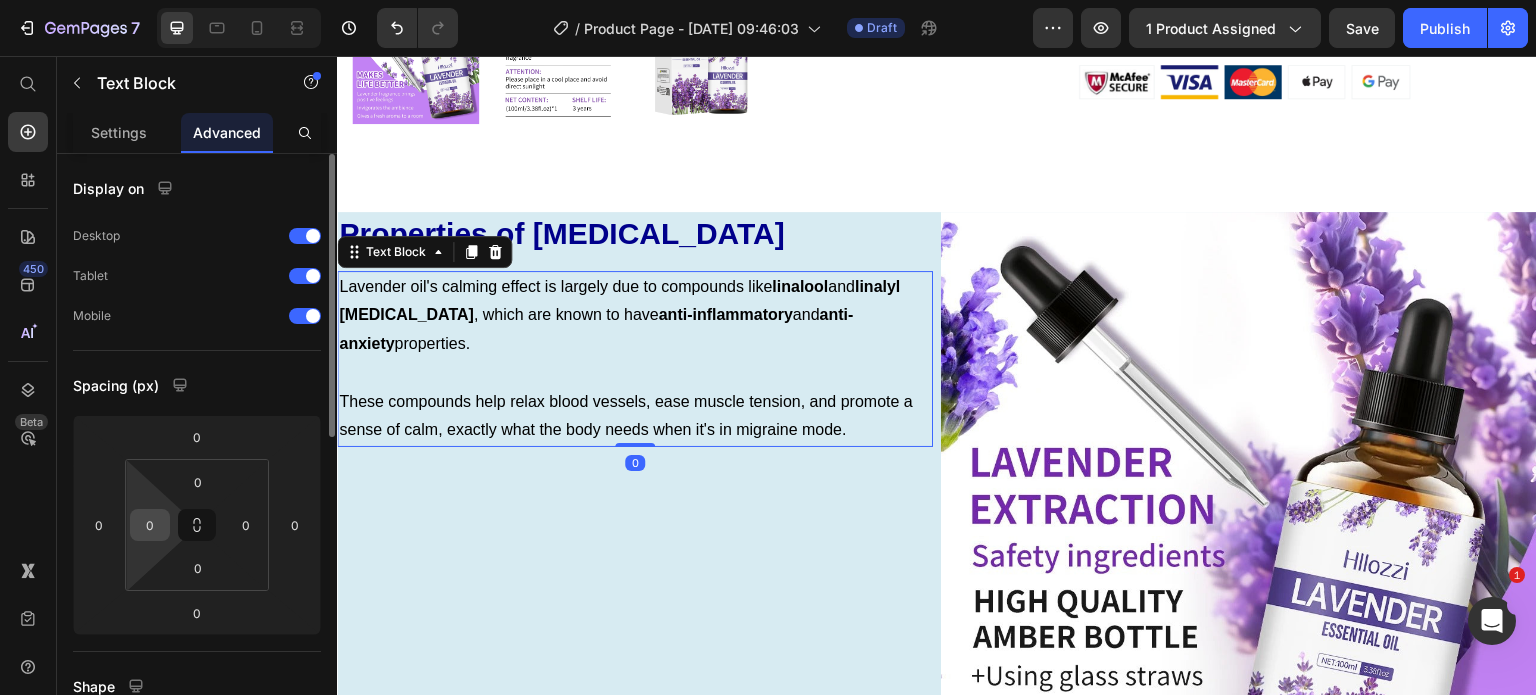 click on "0" at bounding box center (150, 525) 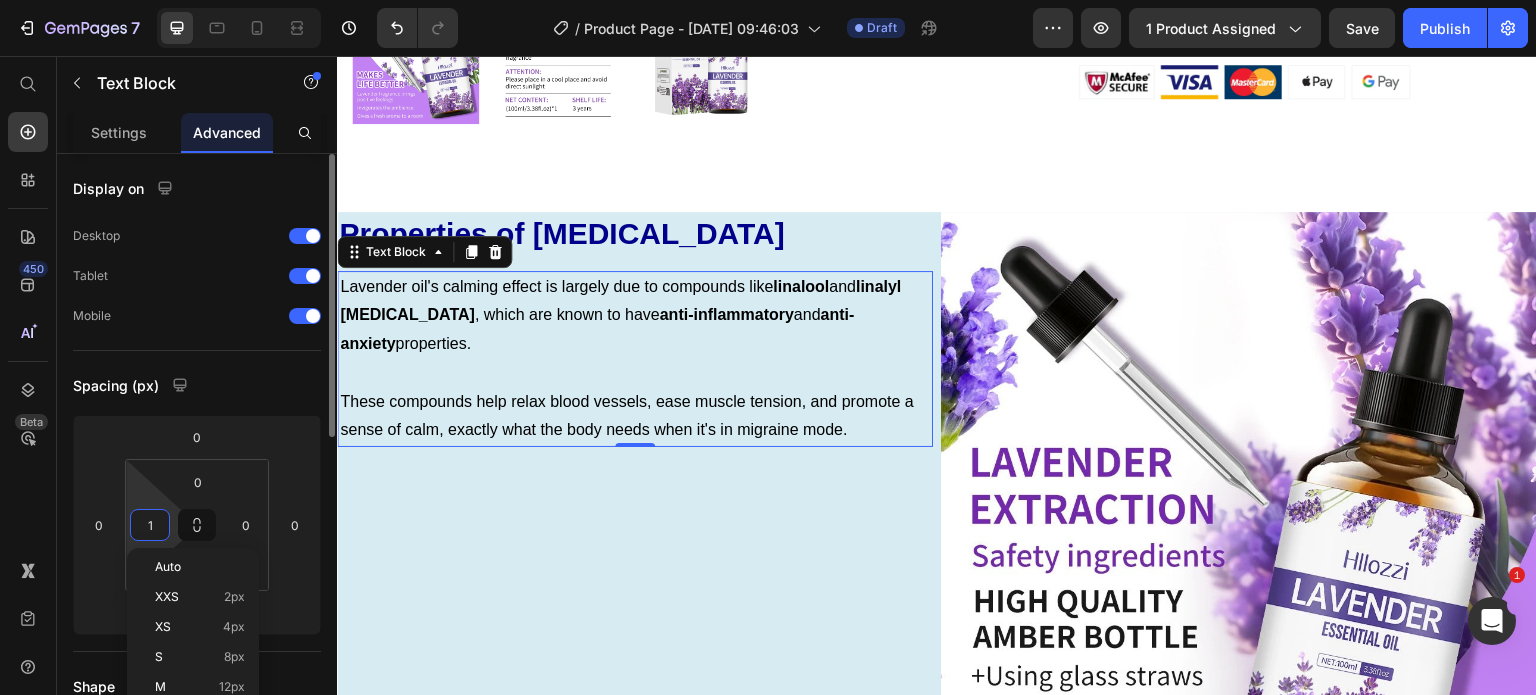 type on "10" 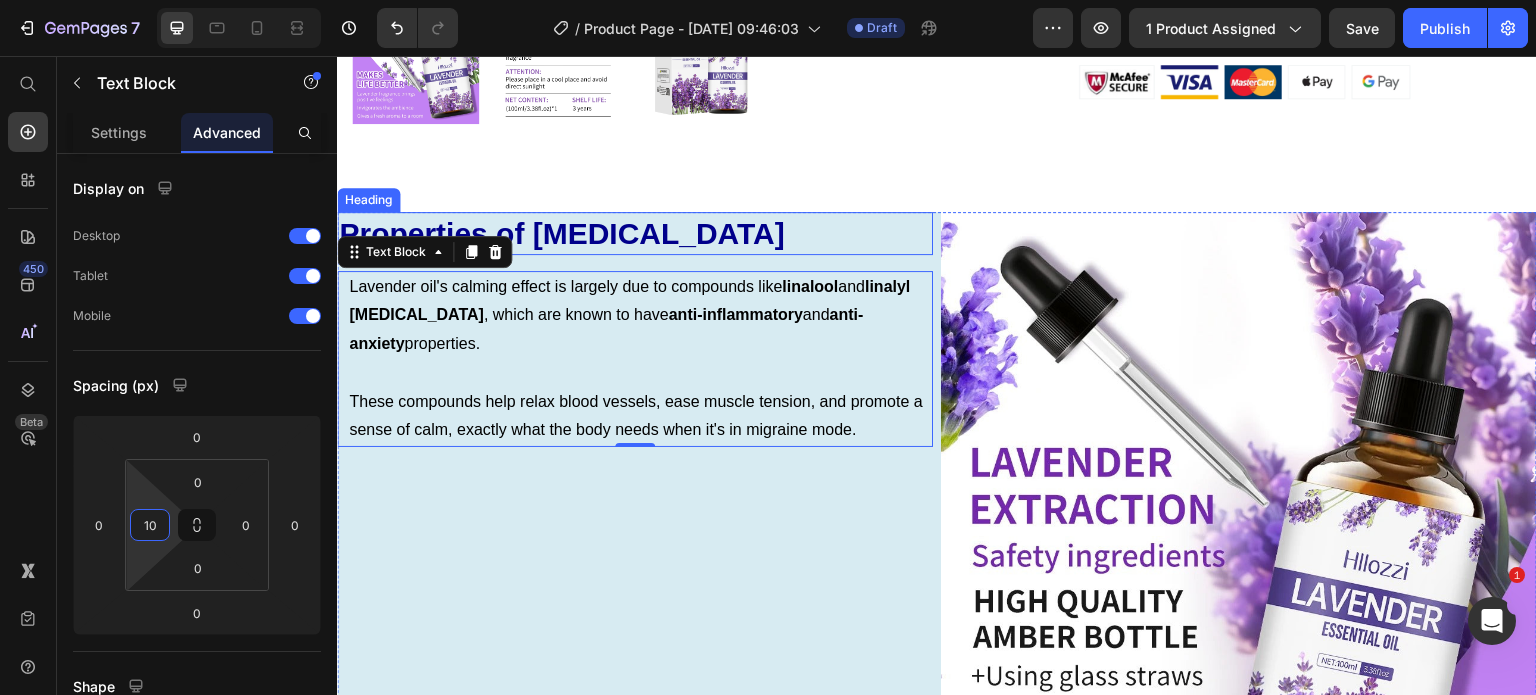 click on "Properties of Lavender Oil" at bounding box center [635, 233] 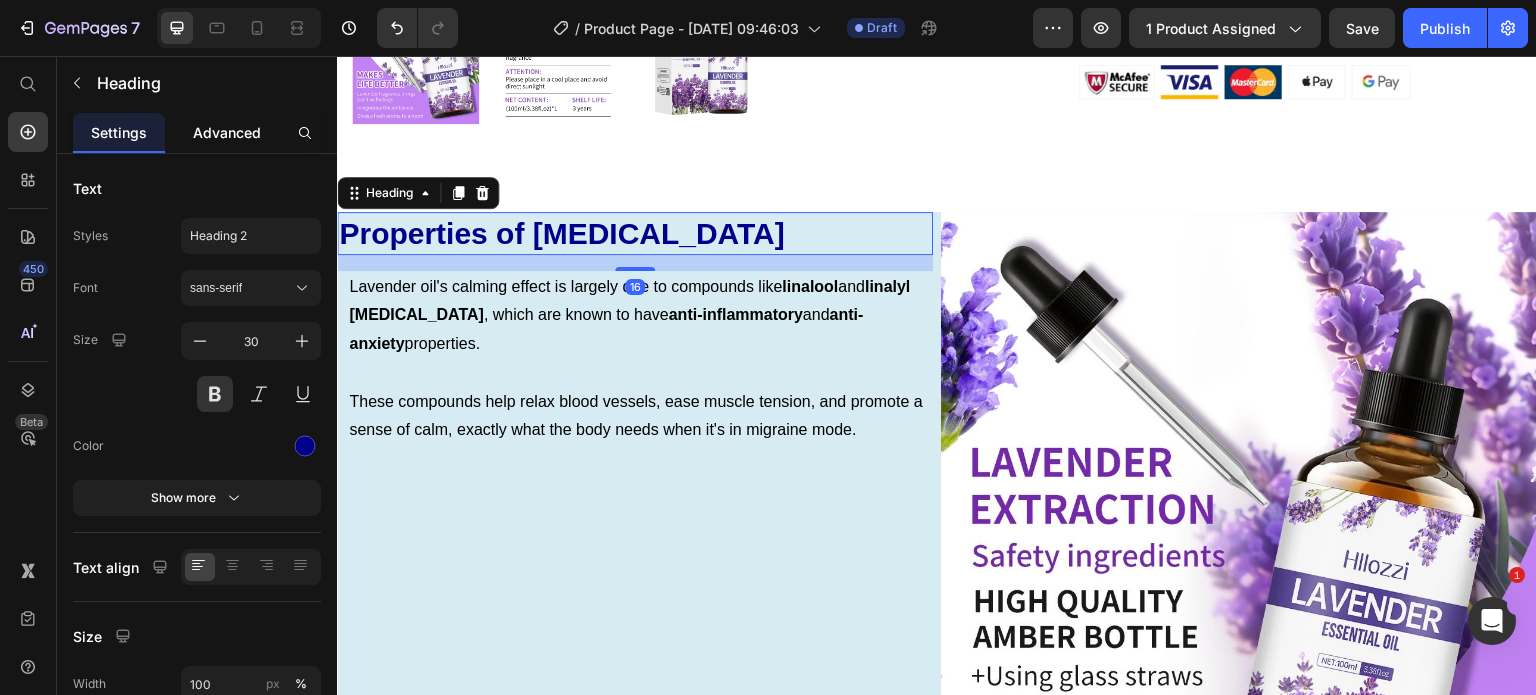 click on "Advanced" at bounding box center (227, 132) 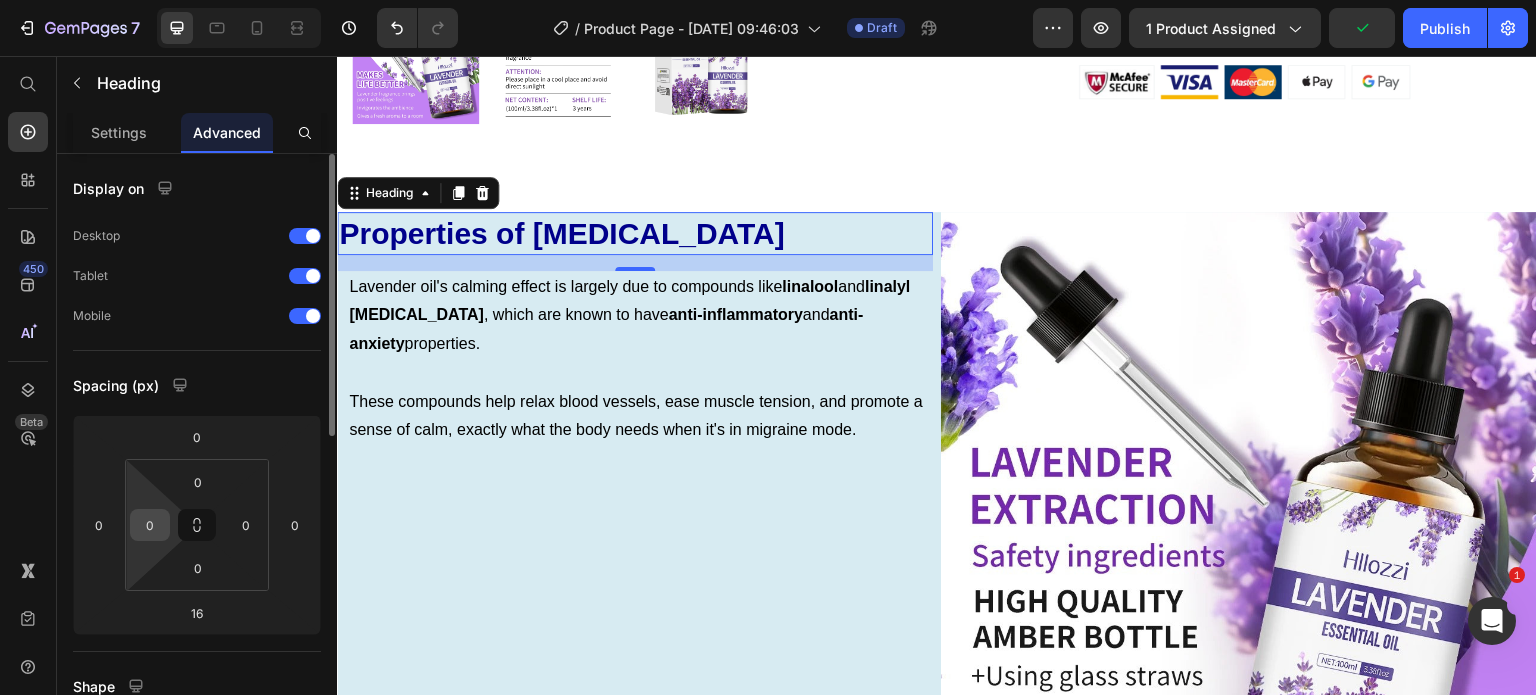 click on "0" at bounding box center (150, 525) 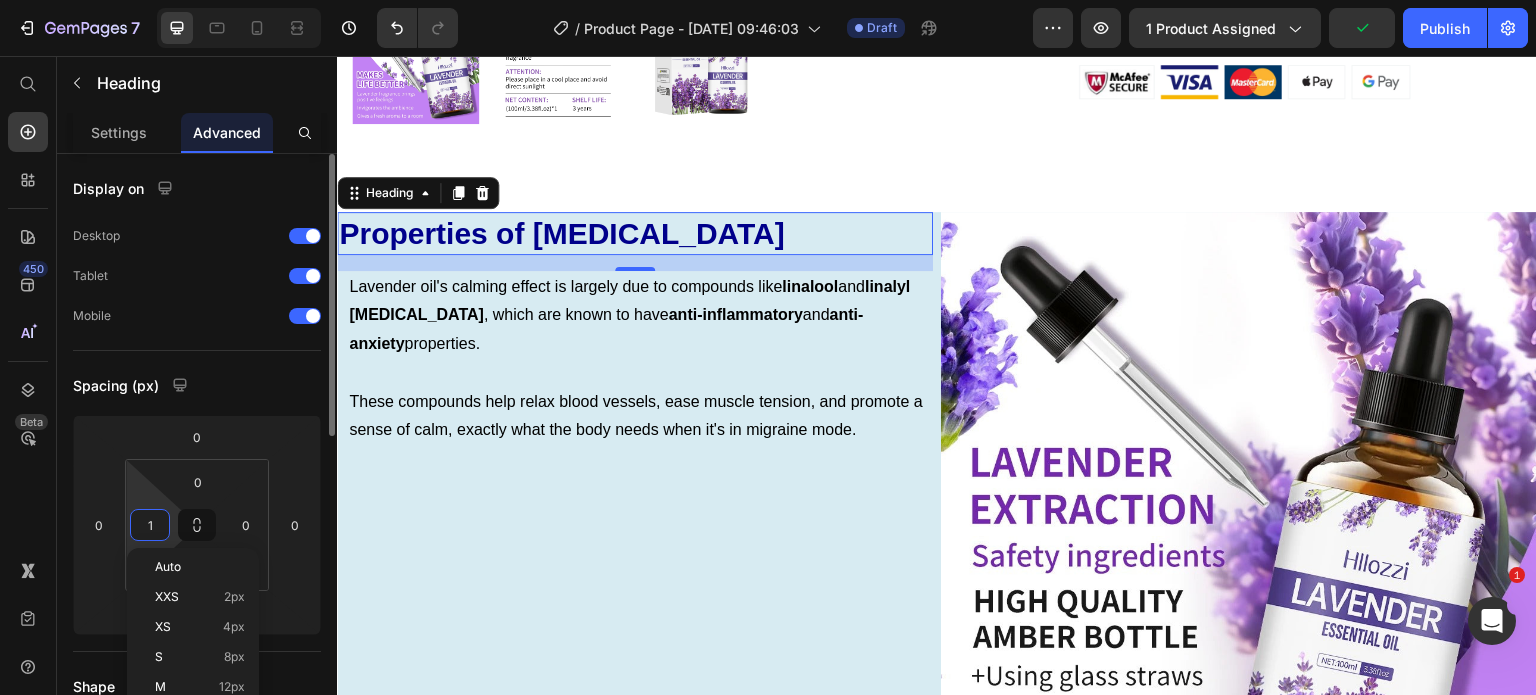 type on "10" 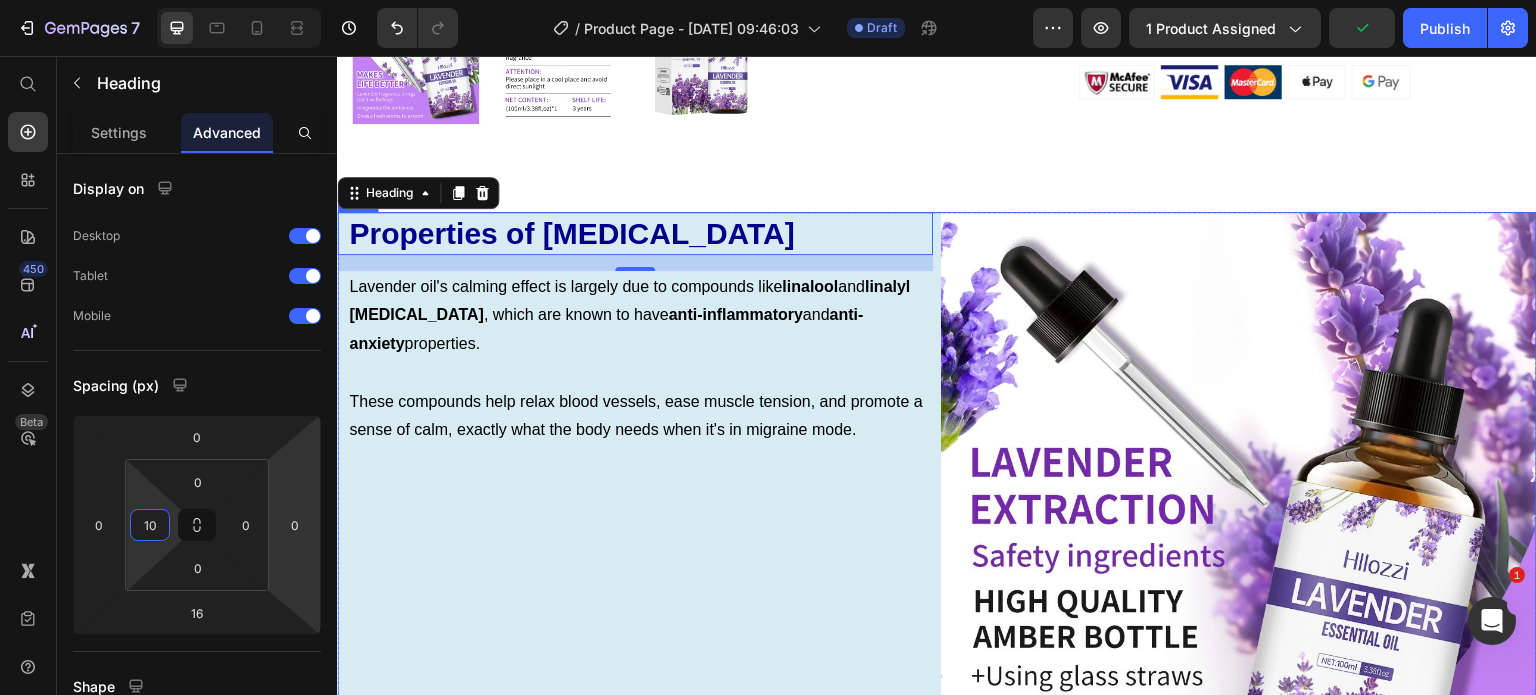 click on "Properties of Lavender Oil Heading   16 Lavender oil's calming effect is largely due to compounds like  linalool  and  linalyl acetate , which are known to have  anti-inflammatory  and  anti-anxiety  properties.   These compounds help relax blood vessels, ease muscle tension, and promote a sense of calm, exactly what the body needs when it's in migraine mode. Text Block" at bounding box center (635, 510) 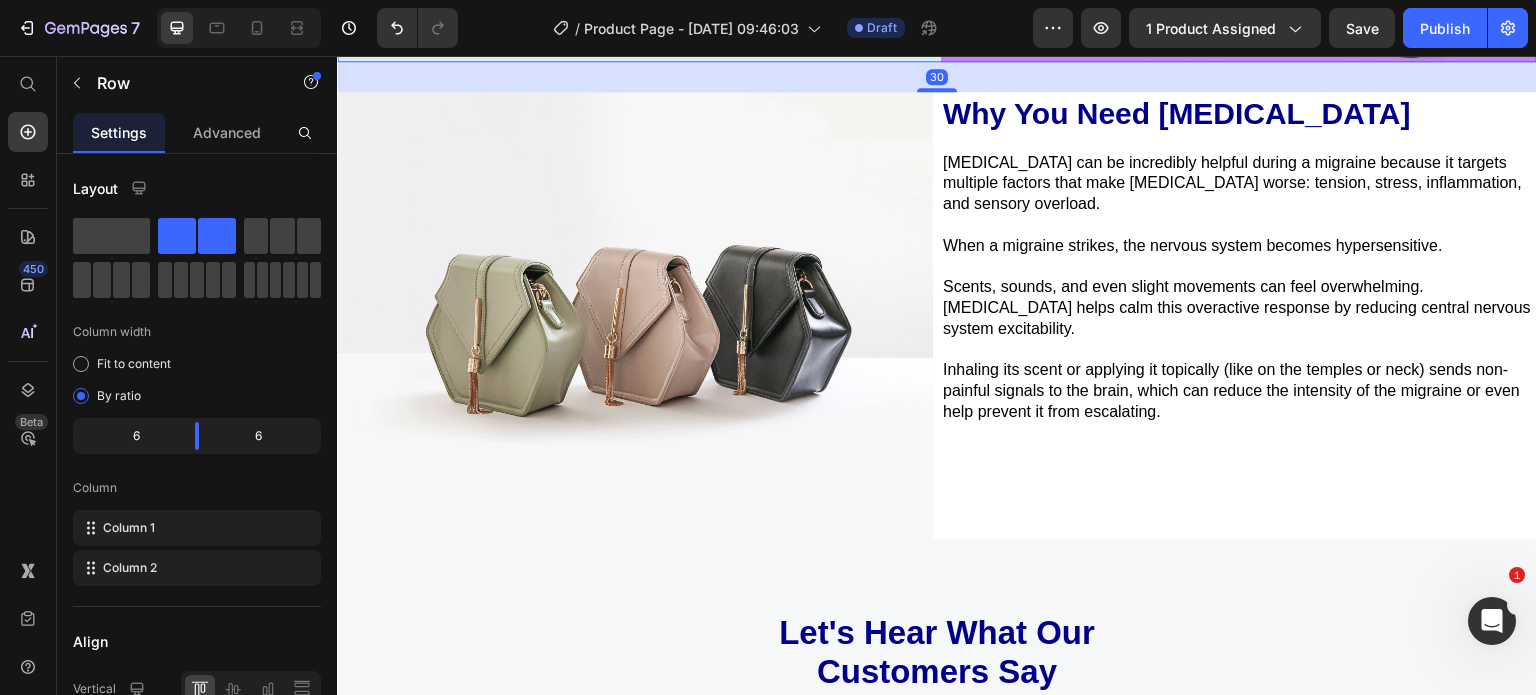 scroll, scrollTop: 1451, scrollLeft: 0, axis: vertical 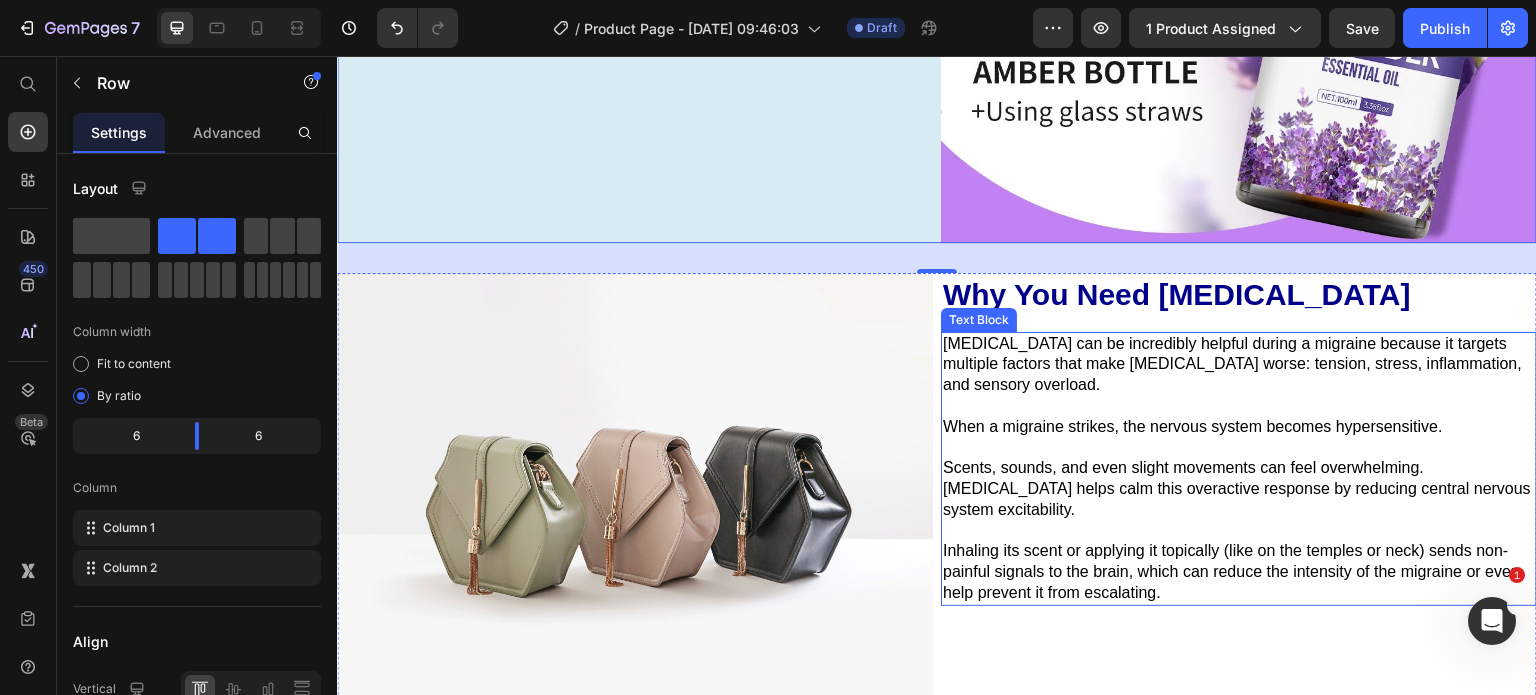 click on "Lavender oil can be incredibly helpful during a migraine because it targets multiple factors that make migraines worse: tension, stress, inflammation, and sensory overload." at bounding box center [1239, 365] 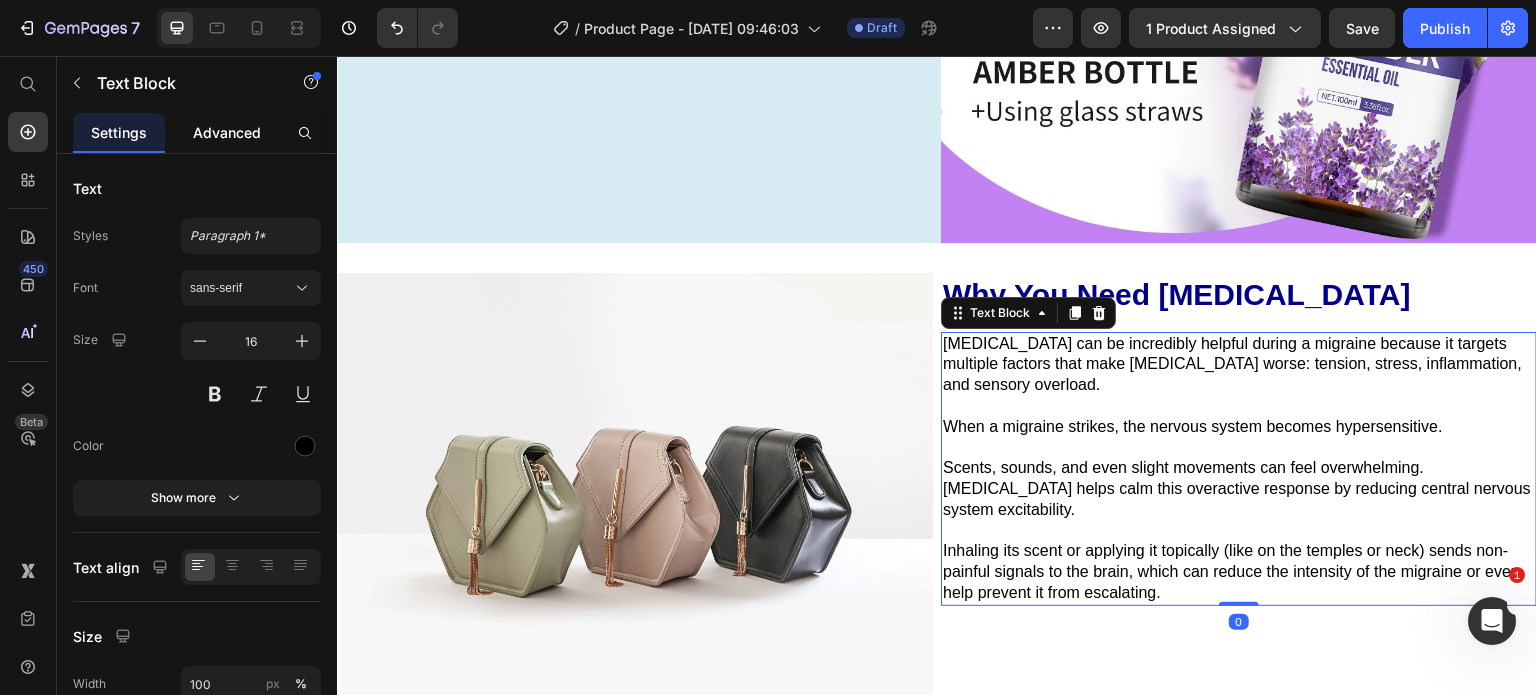 click on "Advanced" at bounding box center [227, 132] 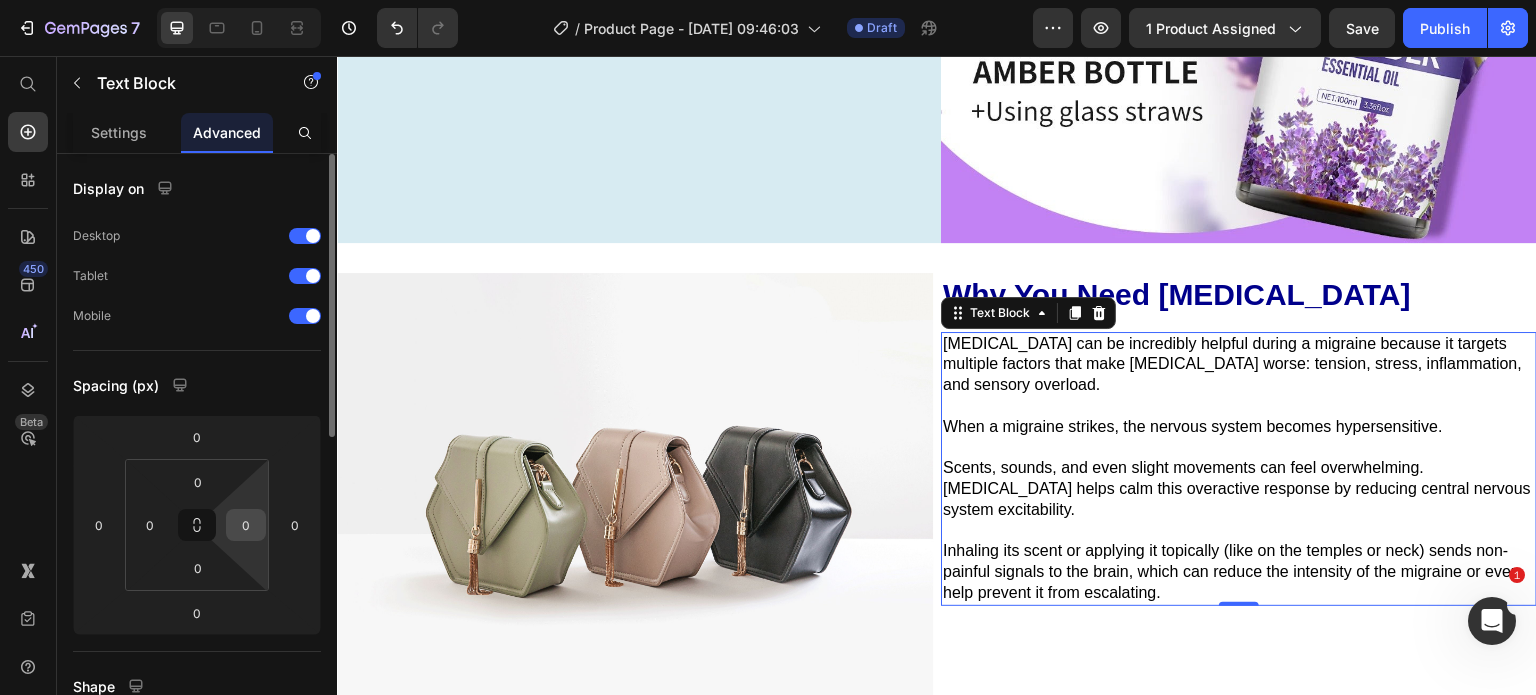click on "0" at bounding box center [246, 525] 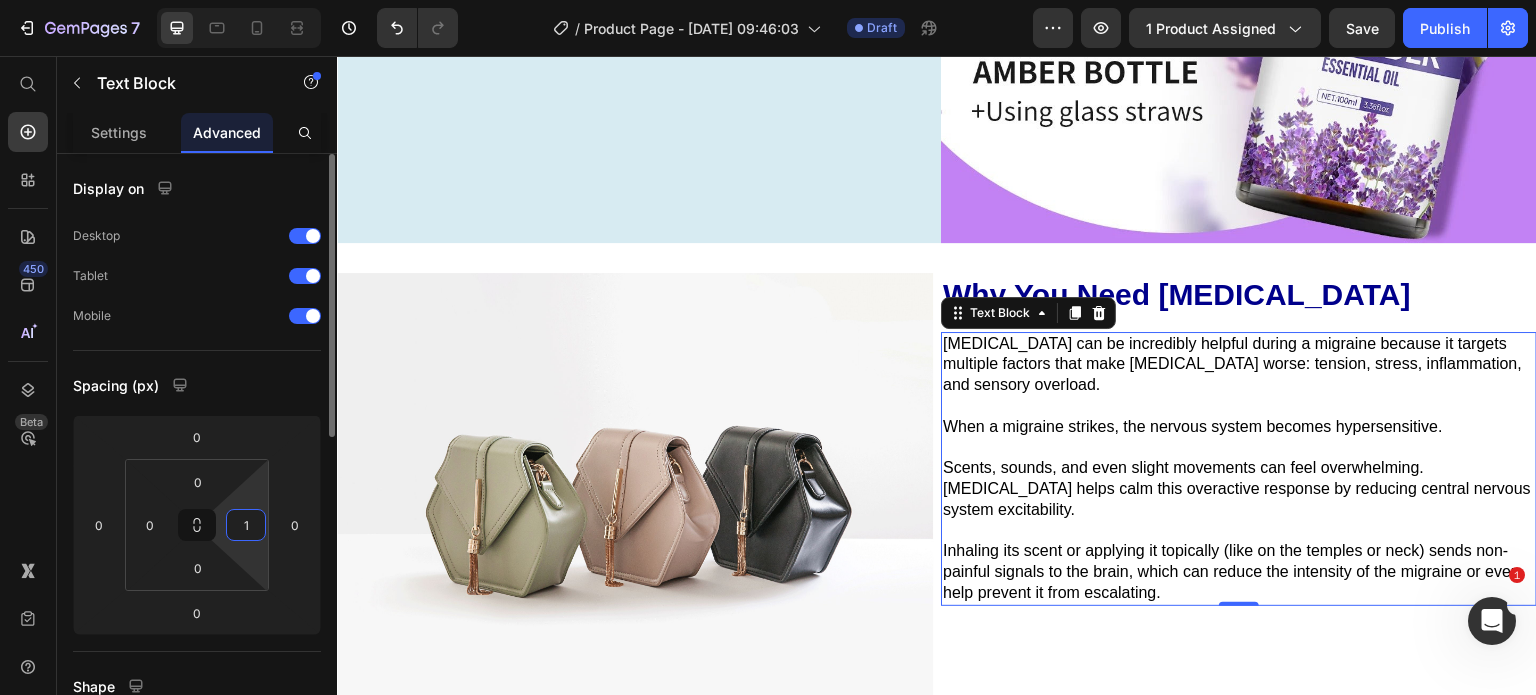 type on "10" 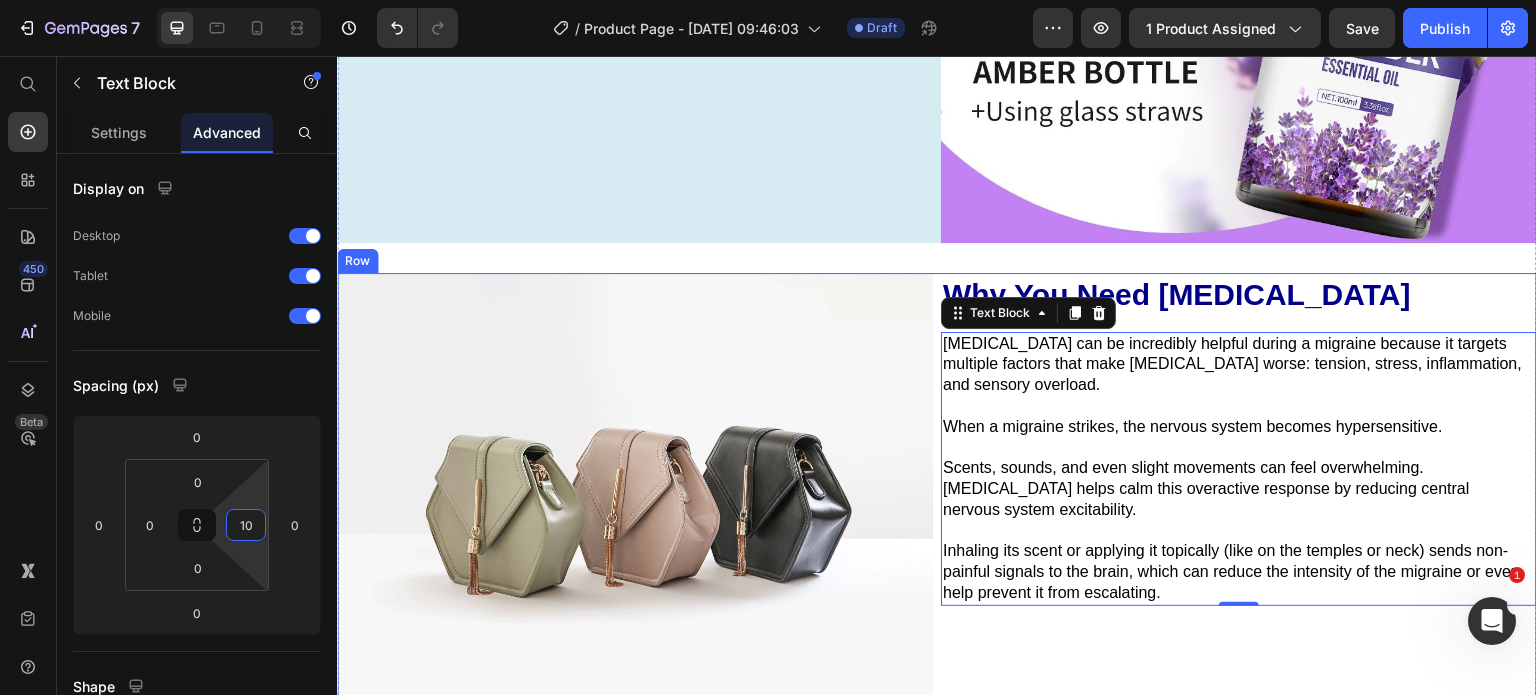 click on "Why You Need Lavender Oil Heading Lavender oil can be incredibly helpful during a migraine because it targets multiple factors that make migraines worse: tension, stress, inflammation, and sensory overload.   When a migraine strikes, the nervous system becomes hypersensitive.   Scents, sounds, and even slight movements can feel overwhelming. Lavender oil helps calm this overactive response by reducing central nervous system excitability.    Inhaling its scent or applying it topically (like on the temples or neck) sends non-painful signals to the brain, which can reduce the intensity of the migraine or even help prevent it from escalating. Text Block   0" at bounding box center (1239, 496) 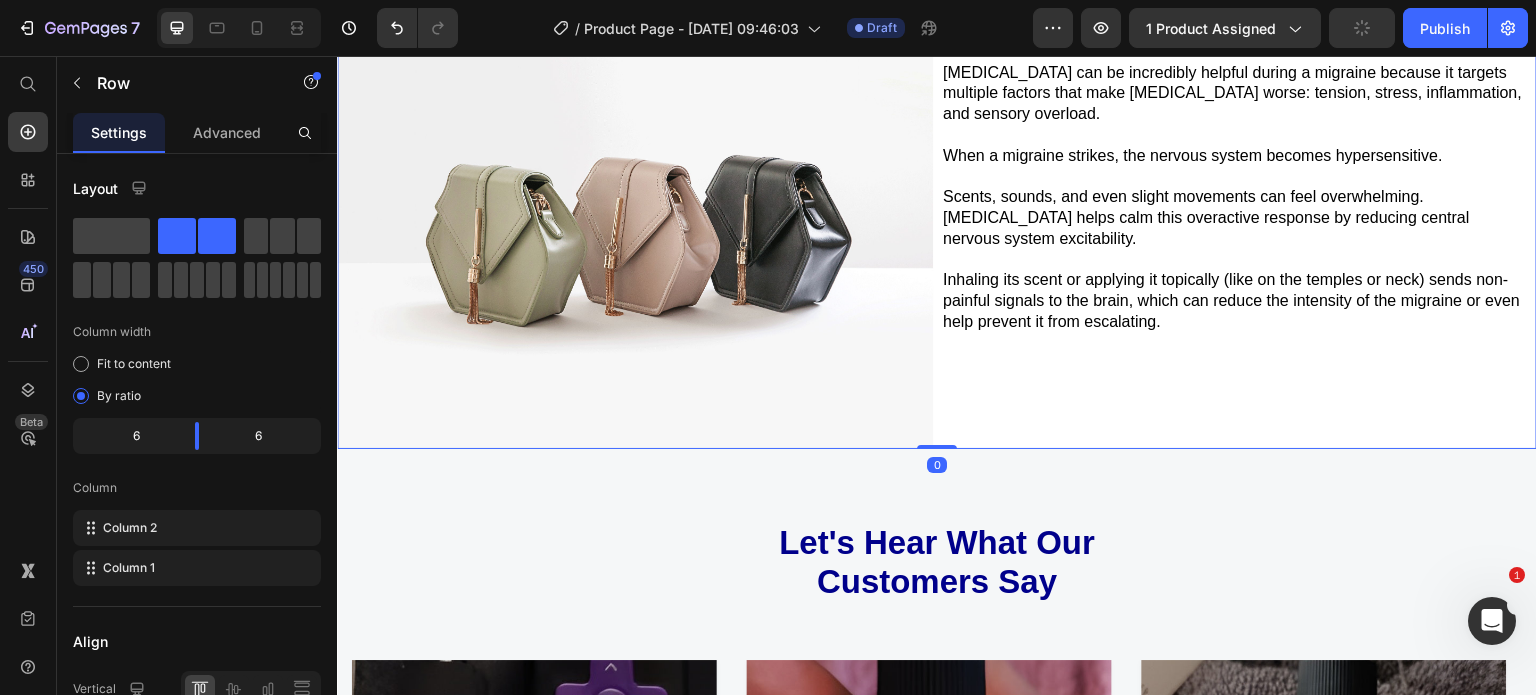 scroll, scrollTop: 1423, scrollLeft: 0, axis: vertical 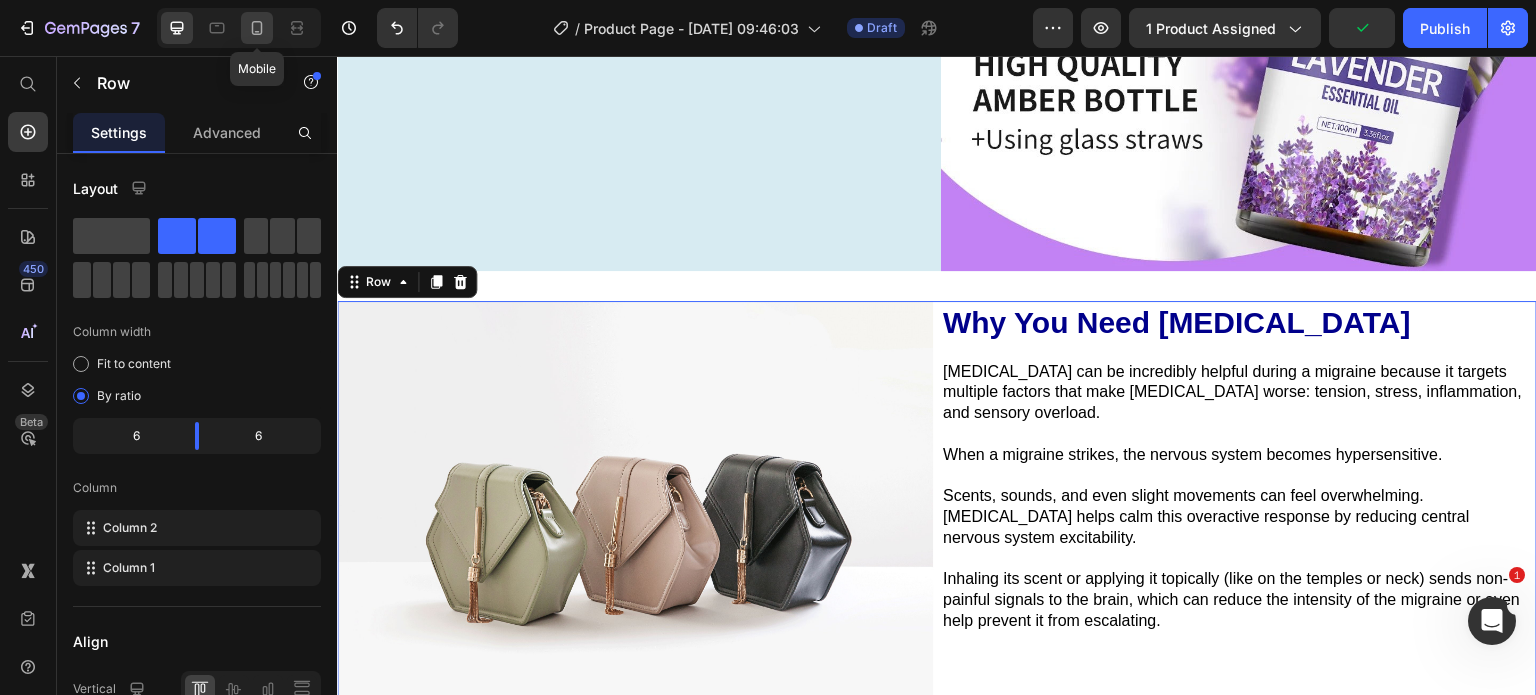 click 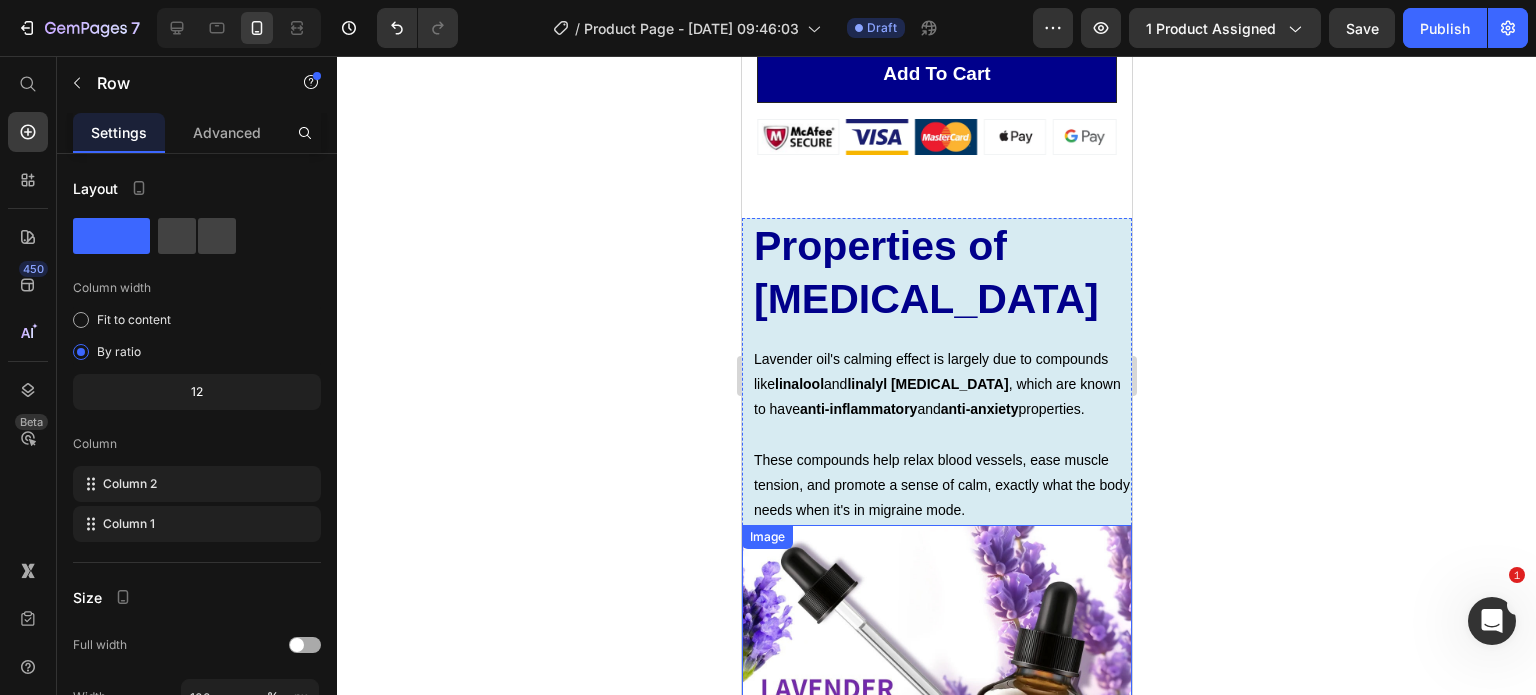 scroll, scrollTop: 1306, scrollLeft: 0, axis: vertical 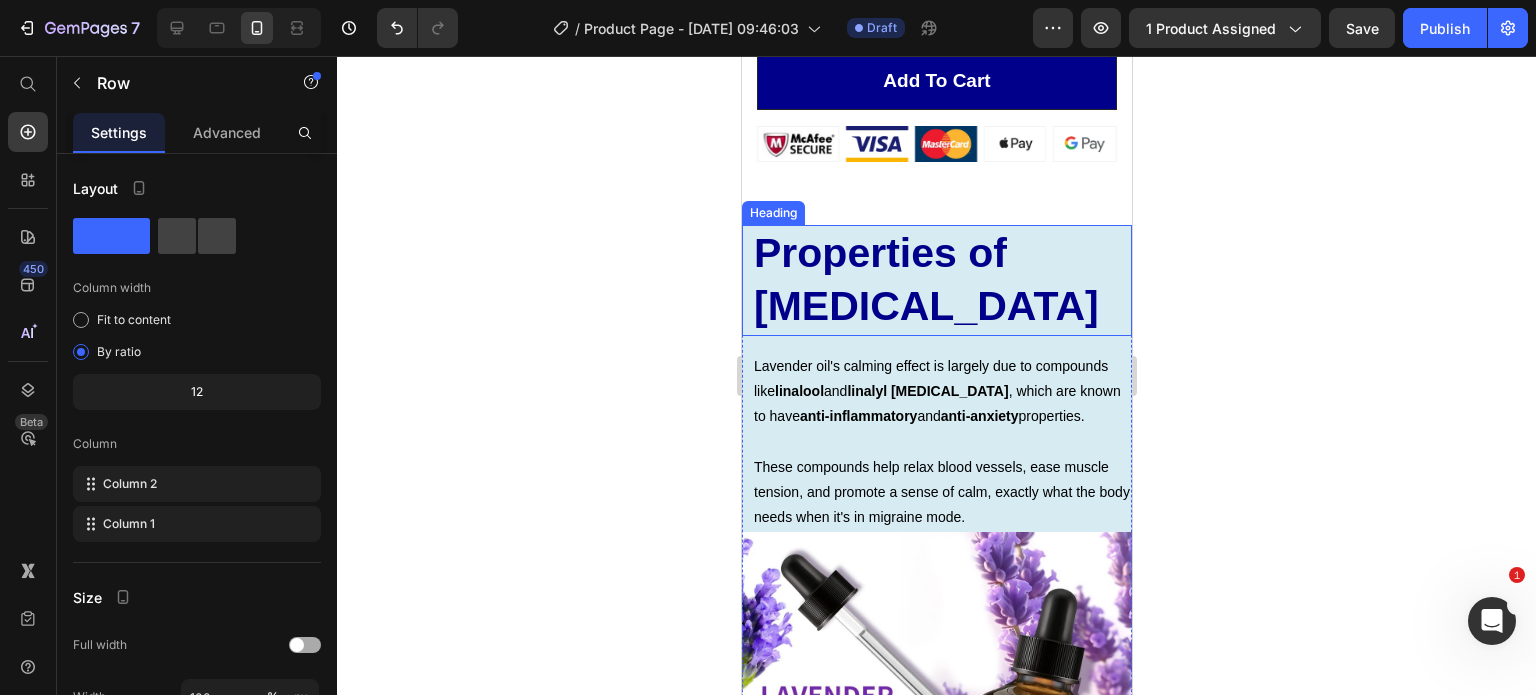 click on "Properties of Lavender Oil" at bounding box center [941, 280] 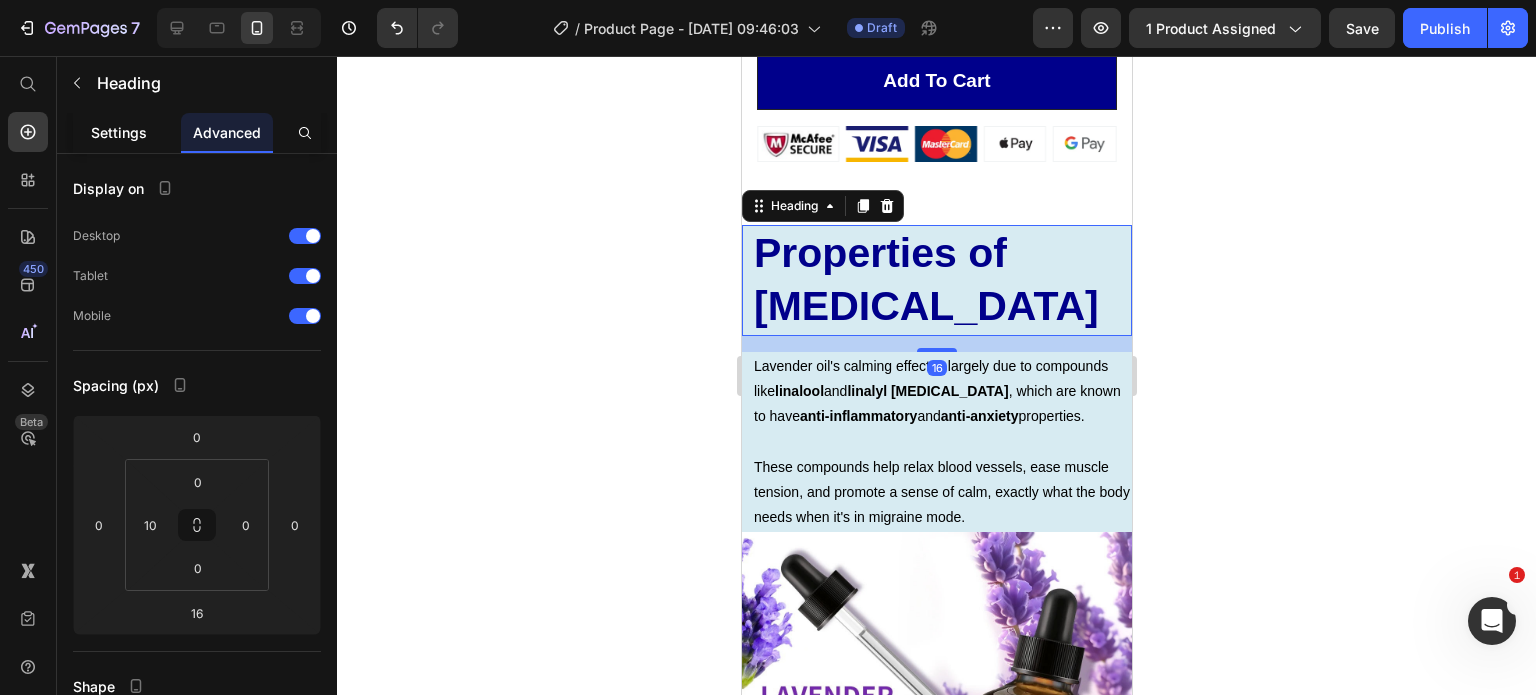 click on "Settings" at bounding box center [119, 132] 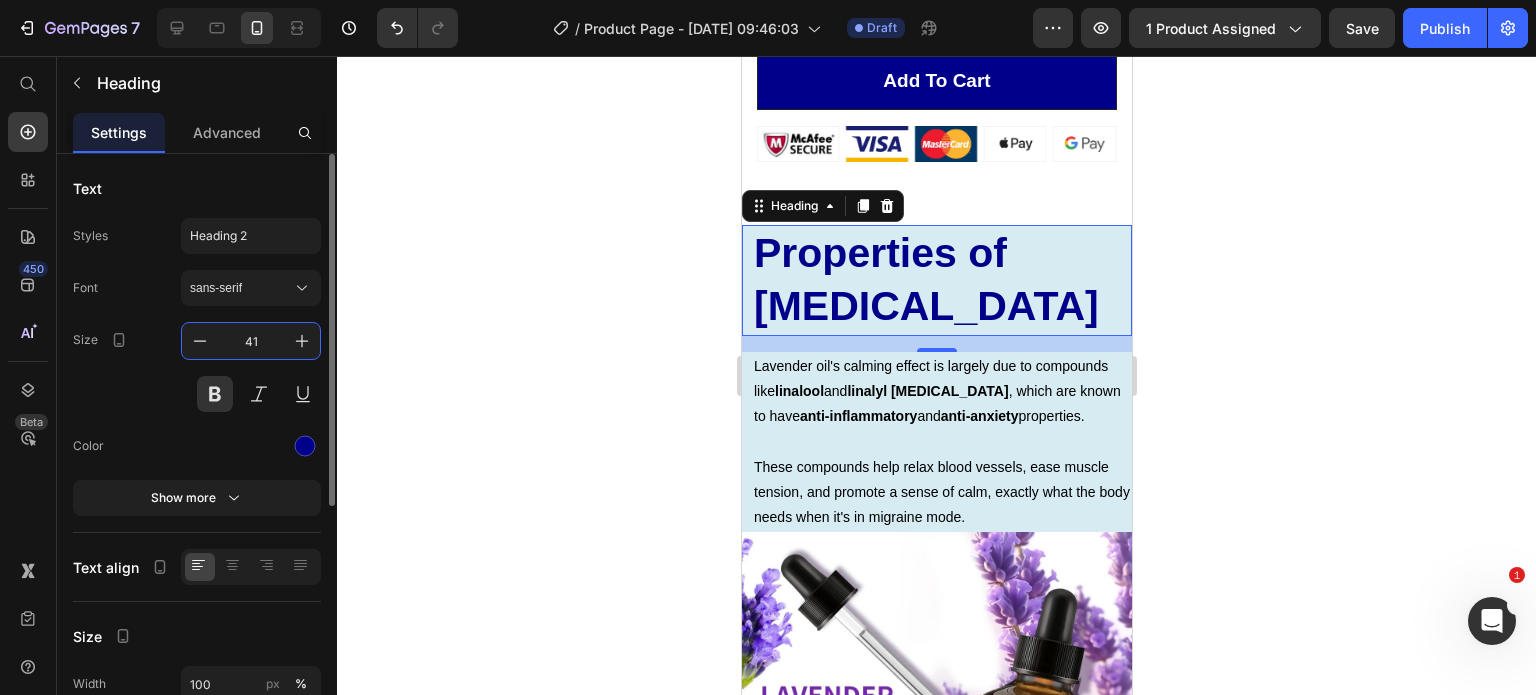 click on "41" at bounding box center [251, 341] 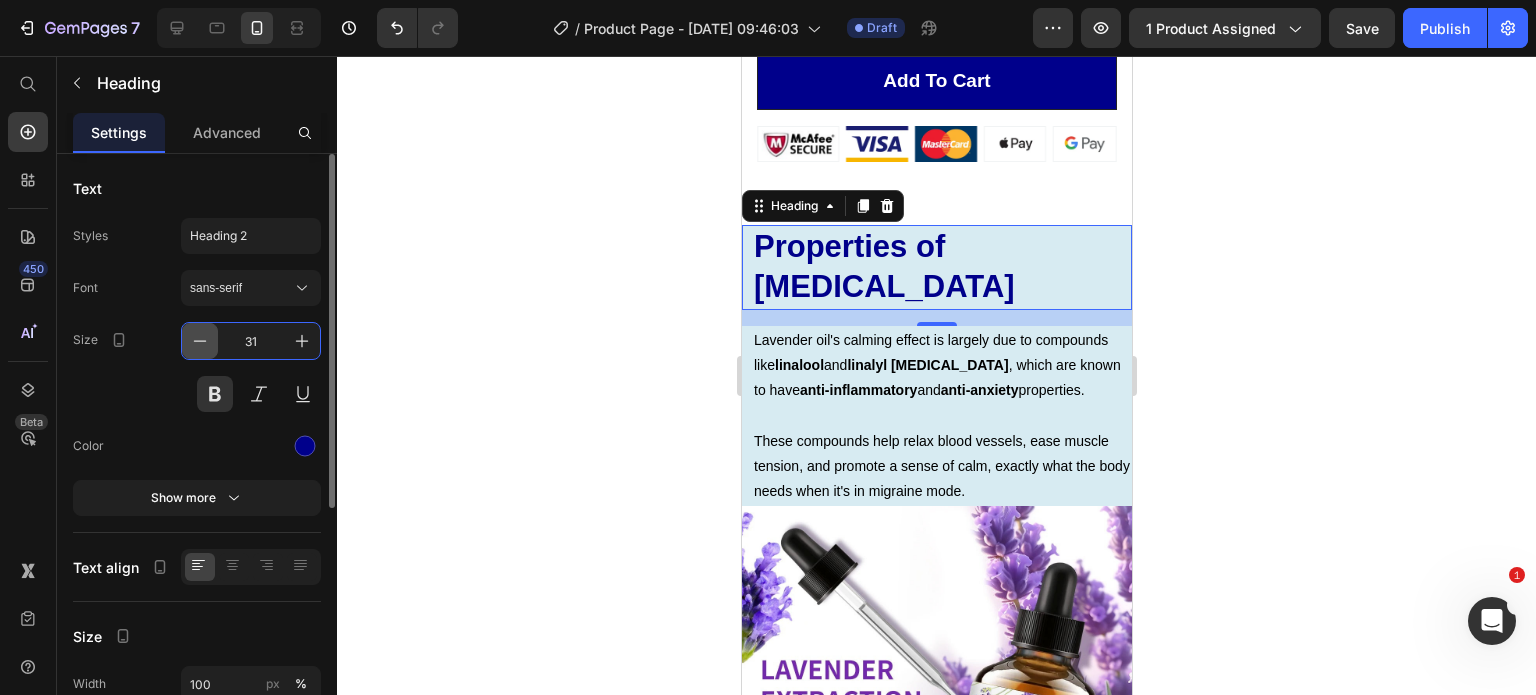 click 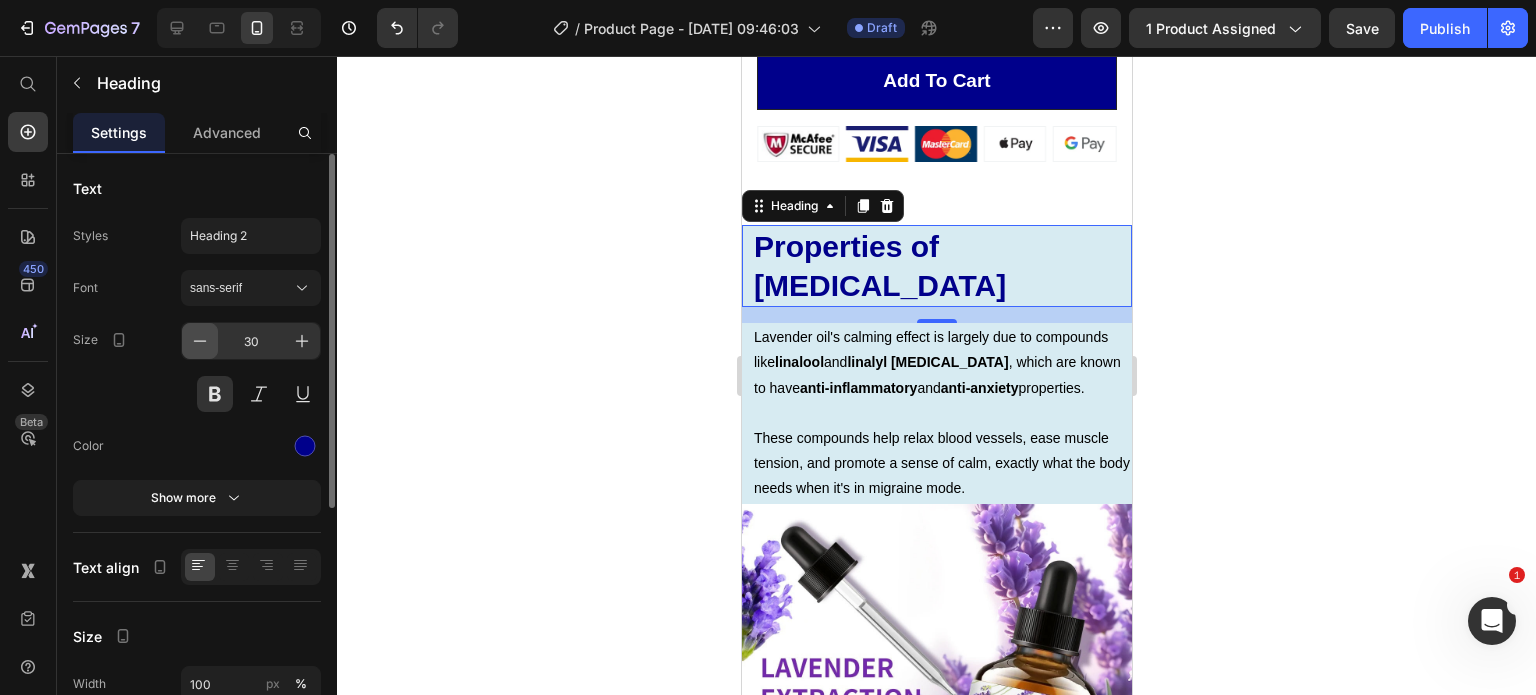 click 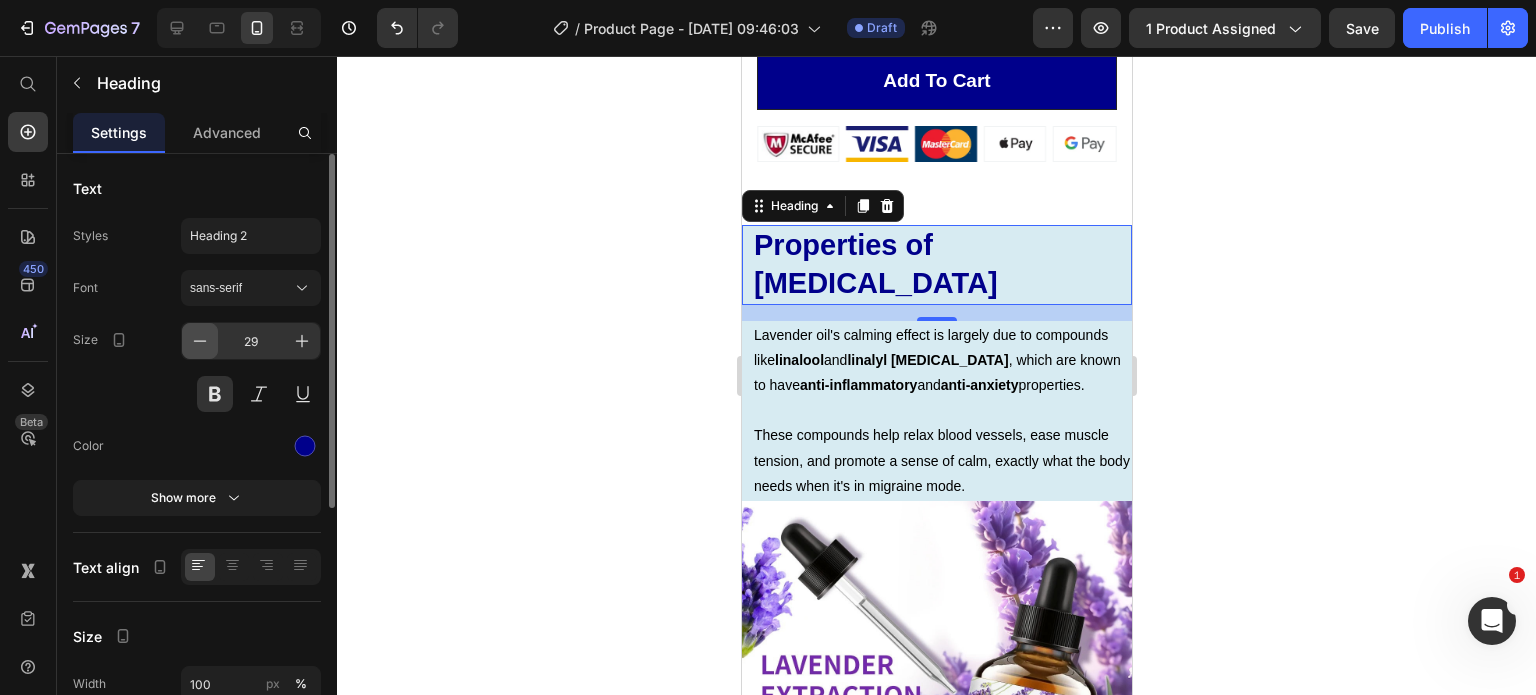 click 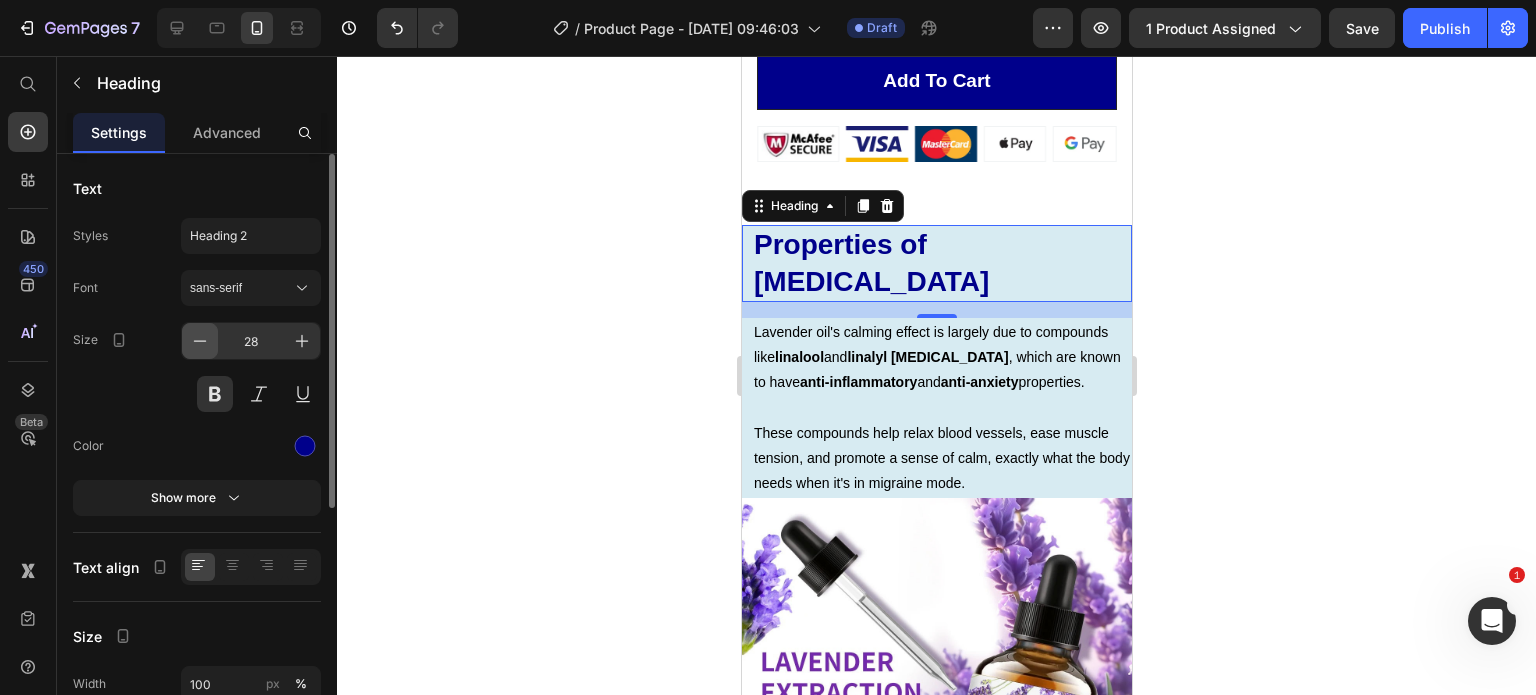 click 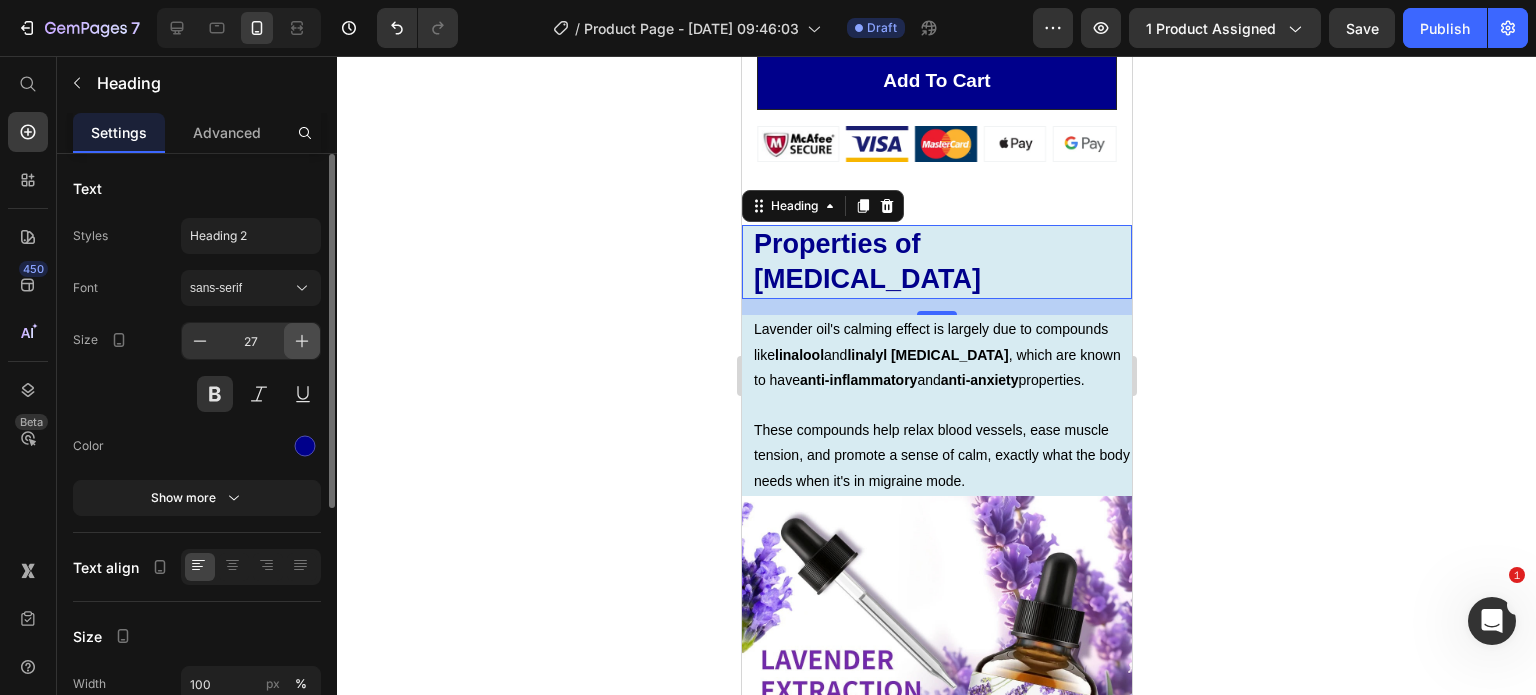 click 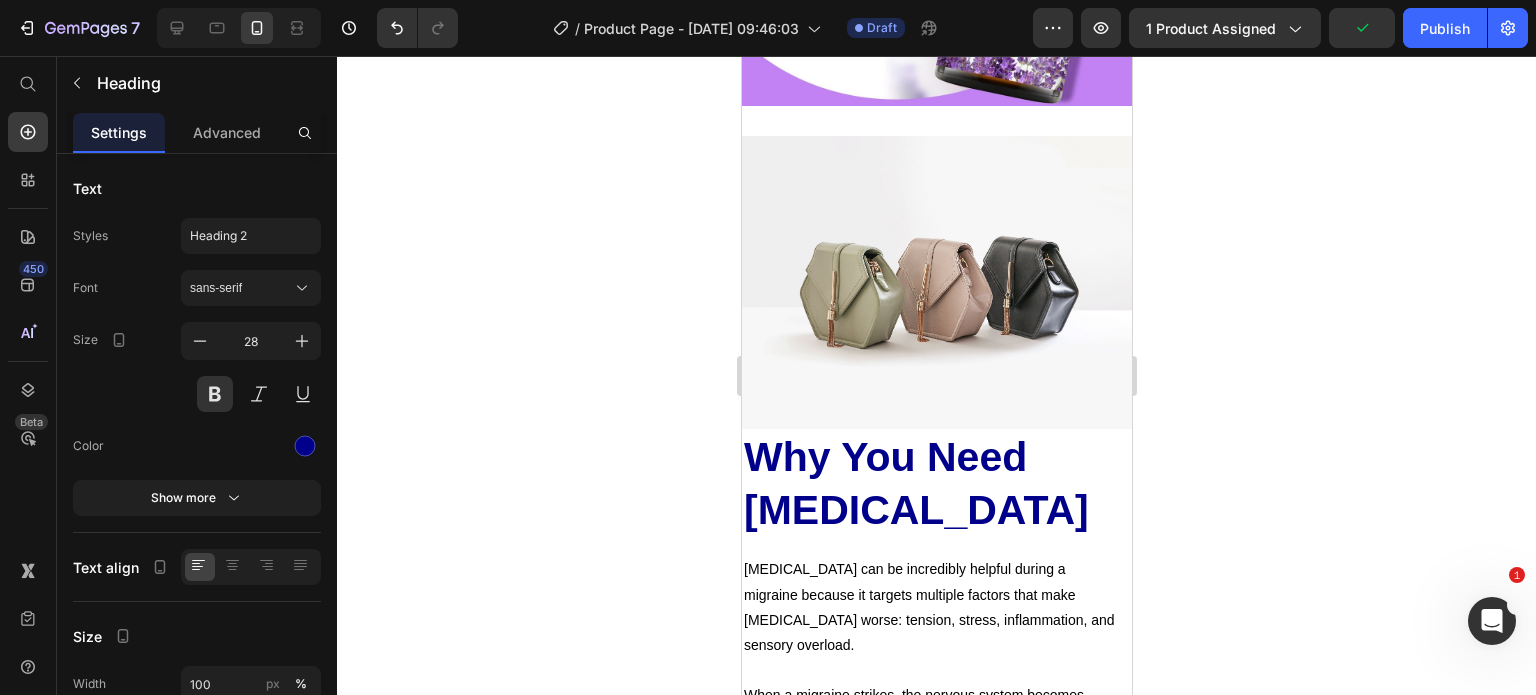 scroll, scrollTop: 2034, scrollLeft: 0, axis: vertical 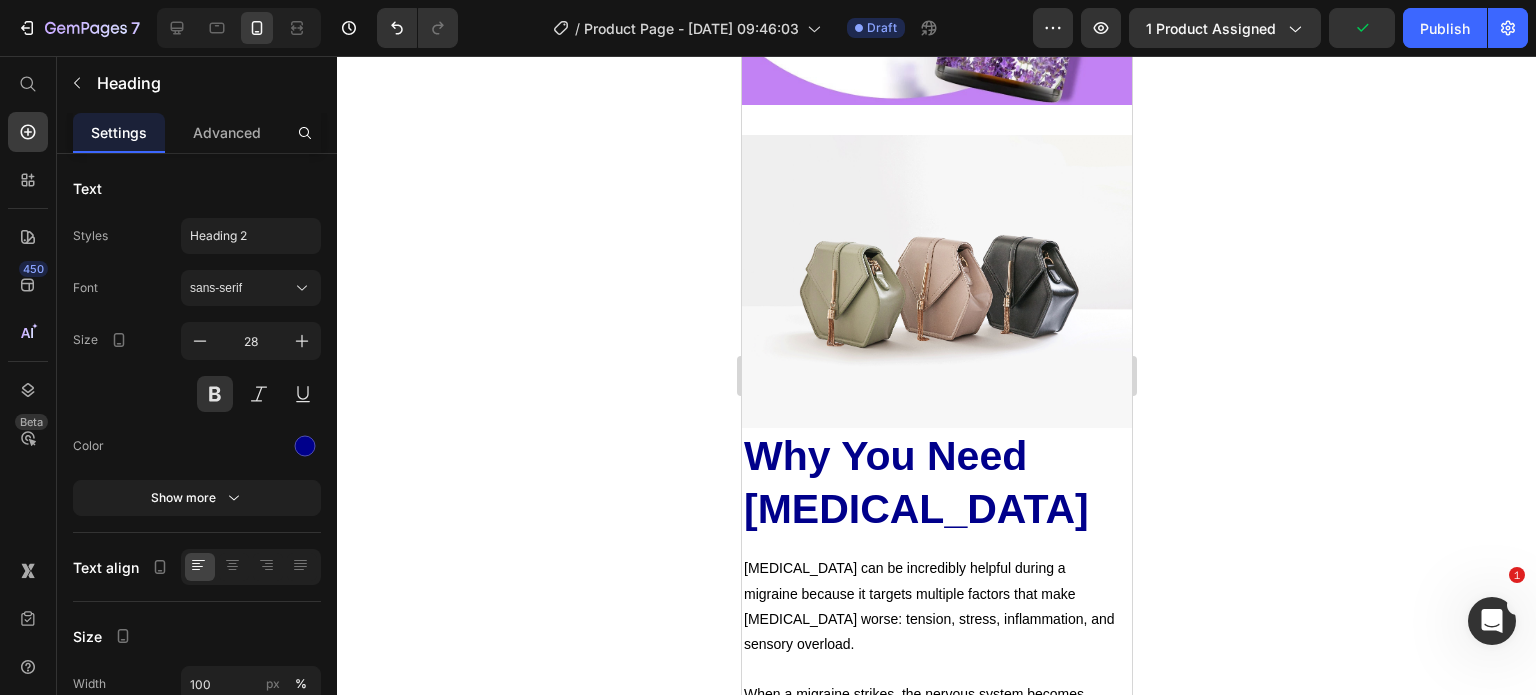 click on "Why You Need Lavender Oil" at bounding box center [936, 483] 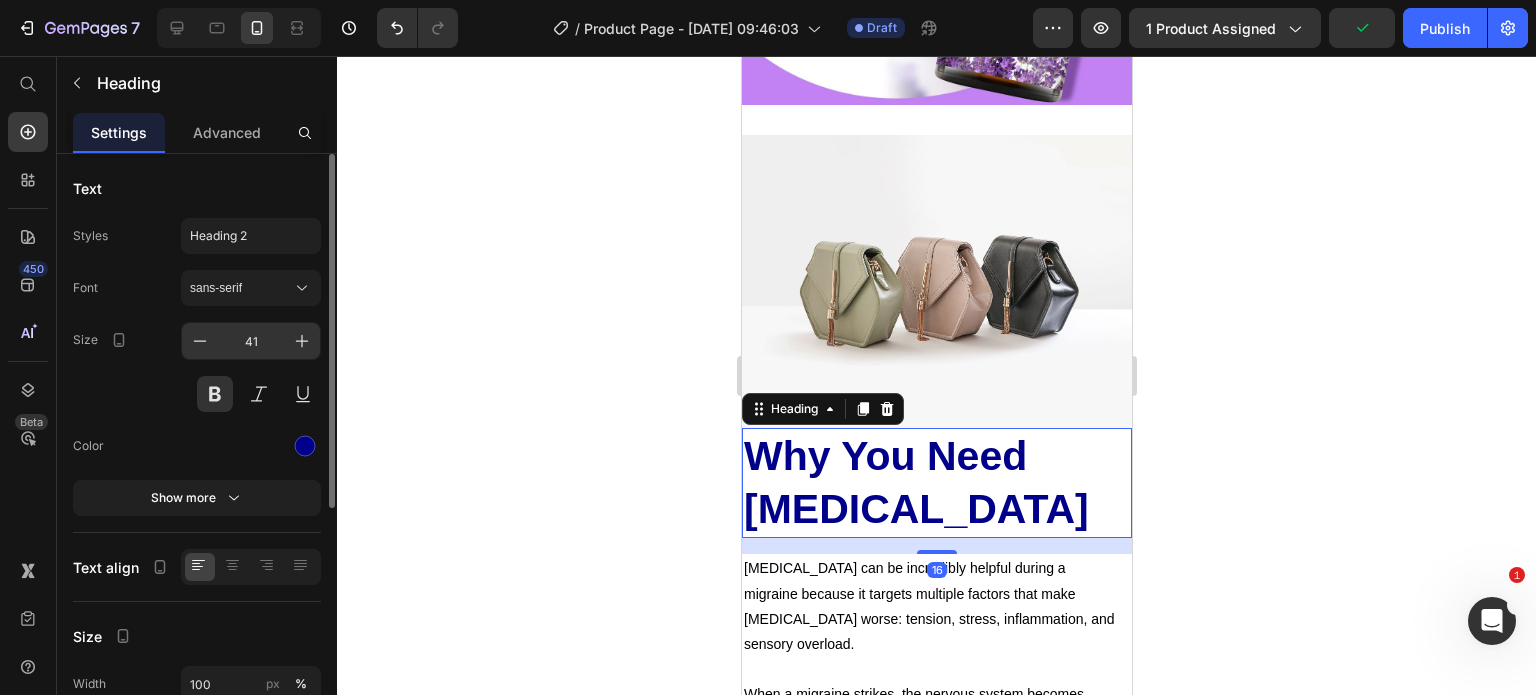click on "41" at bounding box center [251, 341] 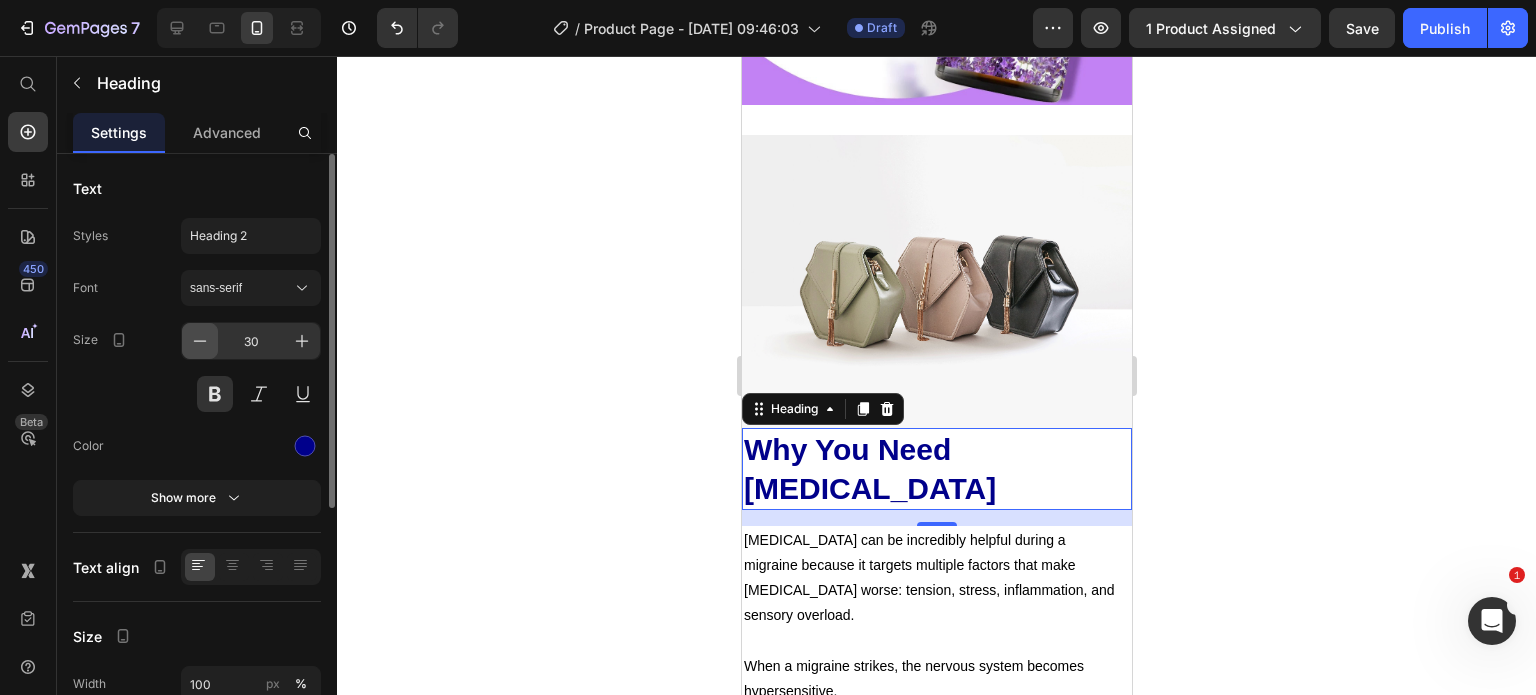 click at bounding box center (200, 341) 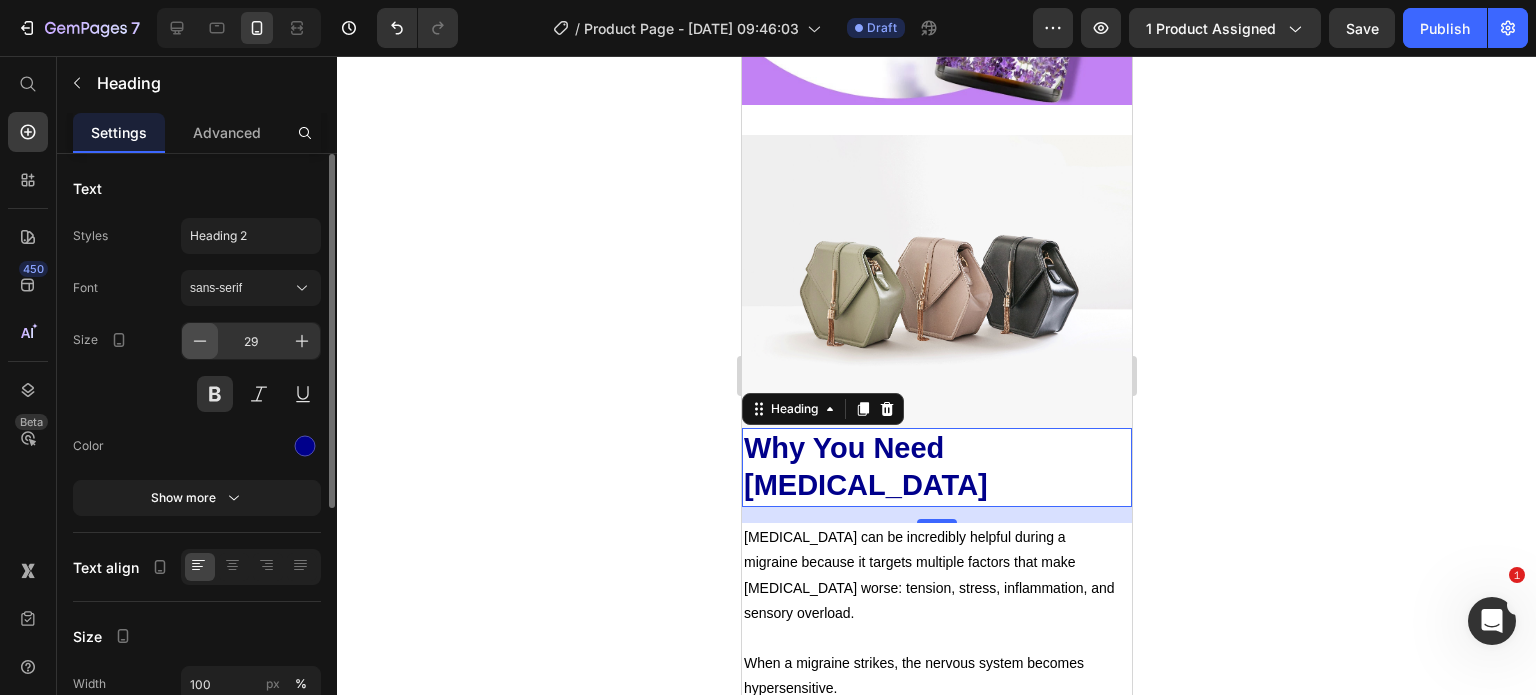 click at bounding box center [200, 341] 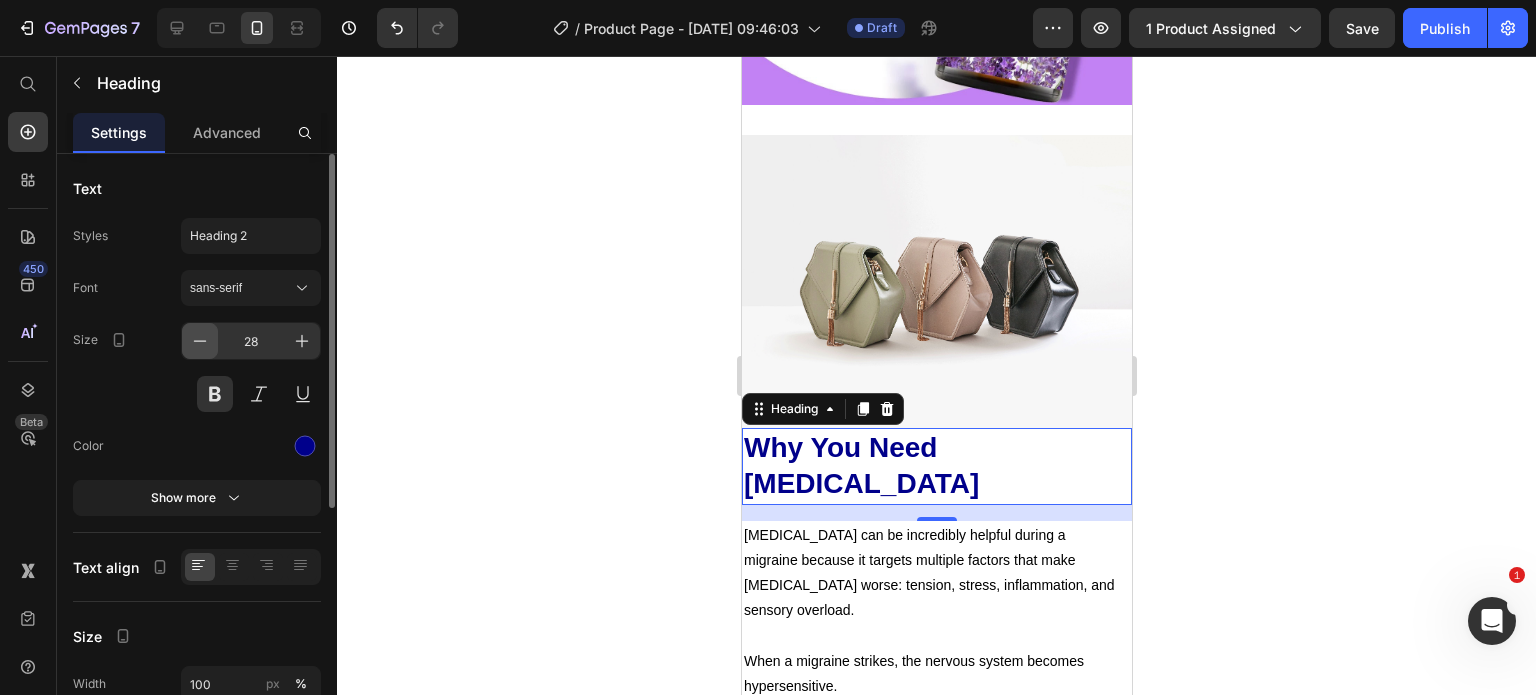 click at bounding box center [200, 341] 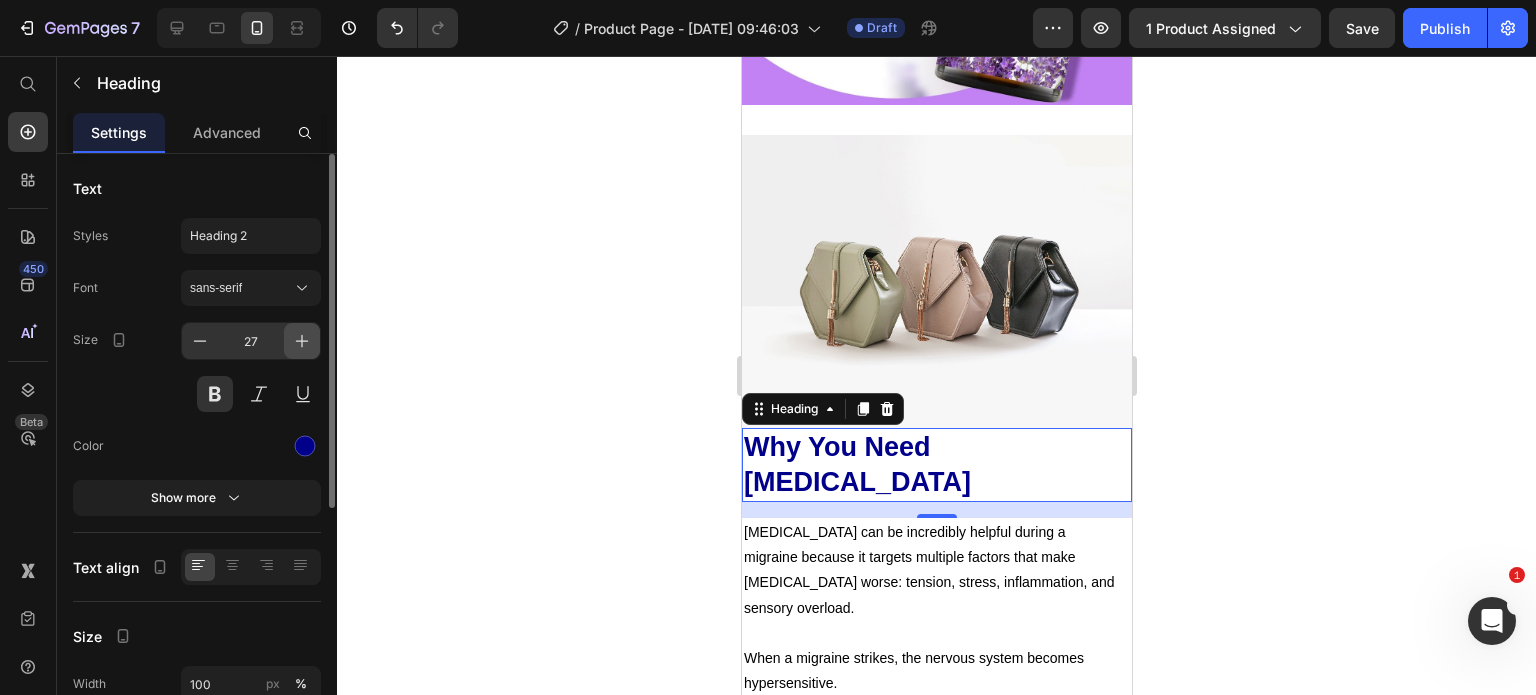 click 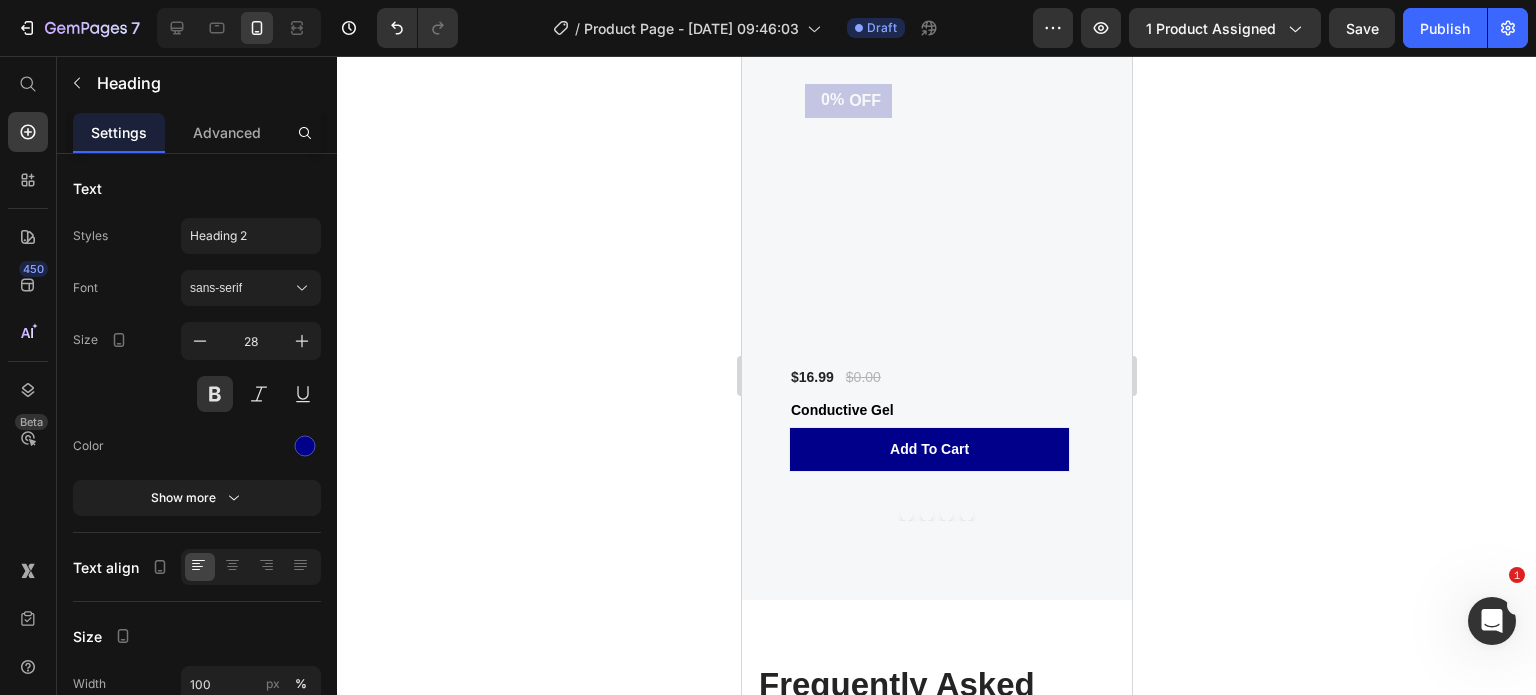 scroll, scrollTop: 4915, scrollLeft: 0, axis: vertical 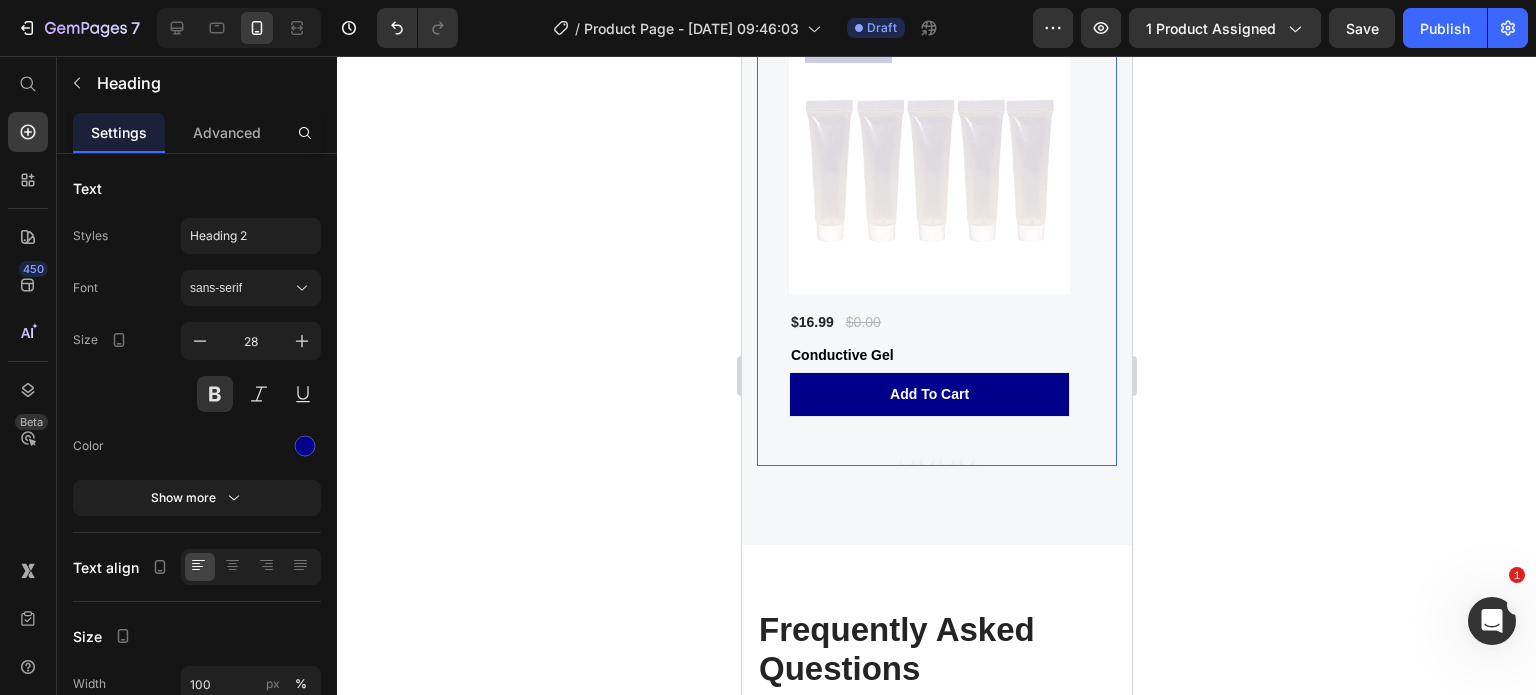 click on "0% OFF (P) Tag Product Images $16.99 (P) Price $0.00 (P) Price Row Conductive Gel (P) Title add to cart (P) Cart Button Row 50% OFF (P) Tag Product Images $164.99 (P) Price $329.99 (P) Price Row NeuraEdge (P) Title add to cart (P) Cart Button Row 0% OFF (P) Tag Product Images $119.99 (P) Price $0.00 (P) Price Row Neck Massager For Stiff Neck (P) Title add to cart (P) Cart Button Row 0% OFF (P) Tag Product Images $12.99 (P) Price $0.00 (P) Price Row Noise Cancelling Earplugs for Migraine Attacks (P) Title add to cart (P) Cart Button Row Product List" at bounding box center [936, 239] 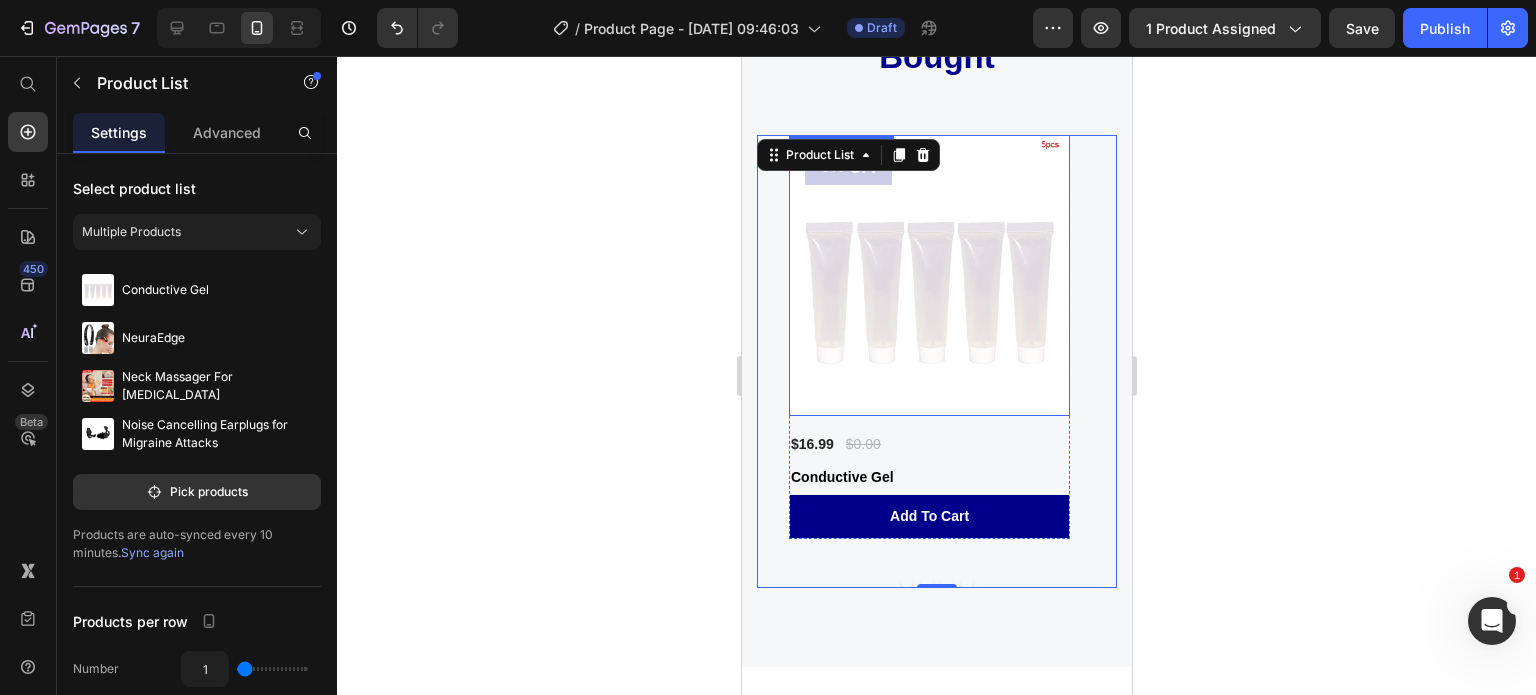 scroll, scrollTop: 4794, scrollLeft: 0, axis: vertical 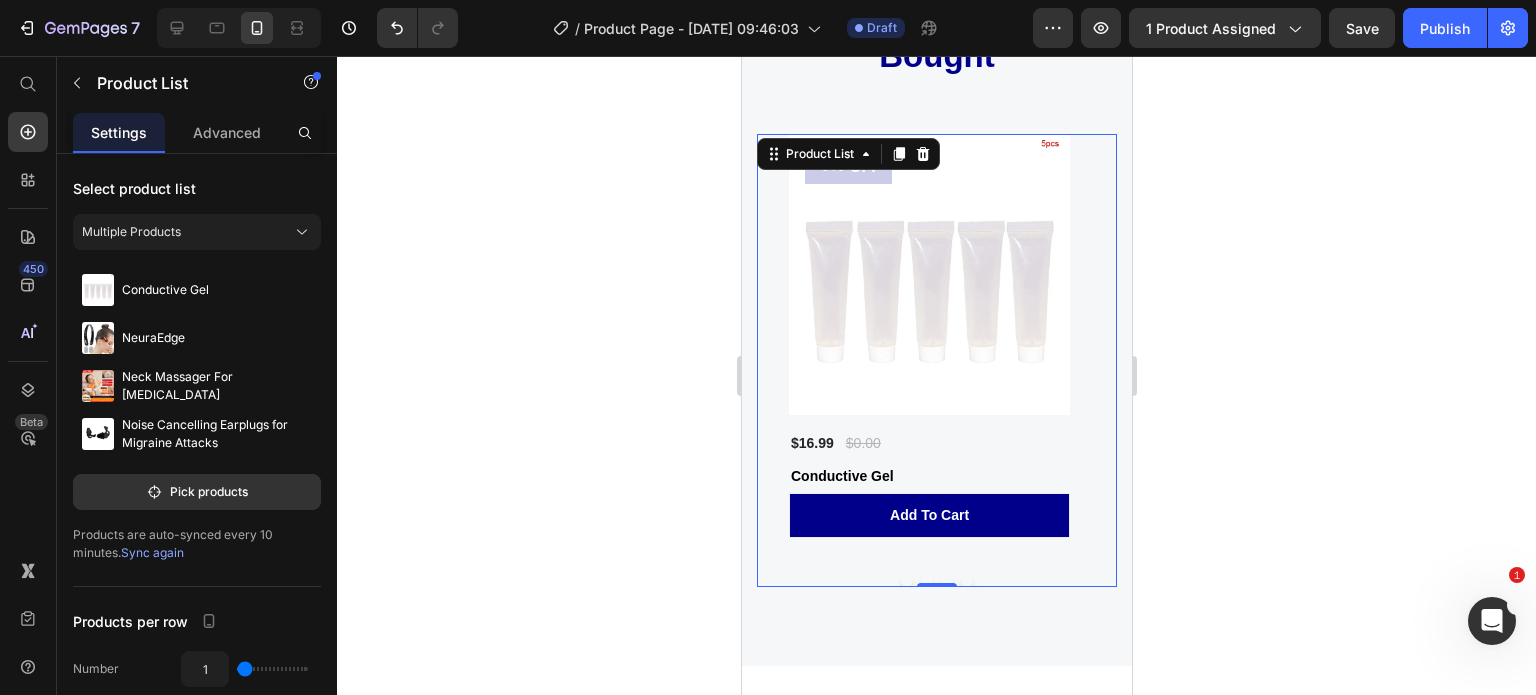 click on "0% OFF (P) Tag Product Images $16.99 (P) Price $0.00 (P) Price Row Conductive Gel (P) Title add to cart (P) Cart Button Row 50% OFF (P) Tag Product Images $164.99 (P) Price $329.99 (P) Price Row NeuraEdge (P) Title add to cart (P) Cart Button Row 0% OFF (P) Tag Product Images $119.99 (P) Price $0.00 (P) Price Row Neck Massager For Stiff Neck (P) Title add to cart (P) Cart Button Row 0% OFF (P) Tag Product Images $12.99 (P) Price $0.00 (P) Price Row Noise Cancelling Earplugs for Migraine Attacks (P) Title add to cart (P) Cart Button Row" at bounding box center [936, 360] 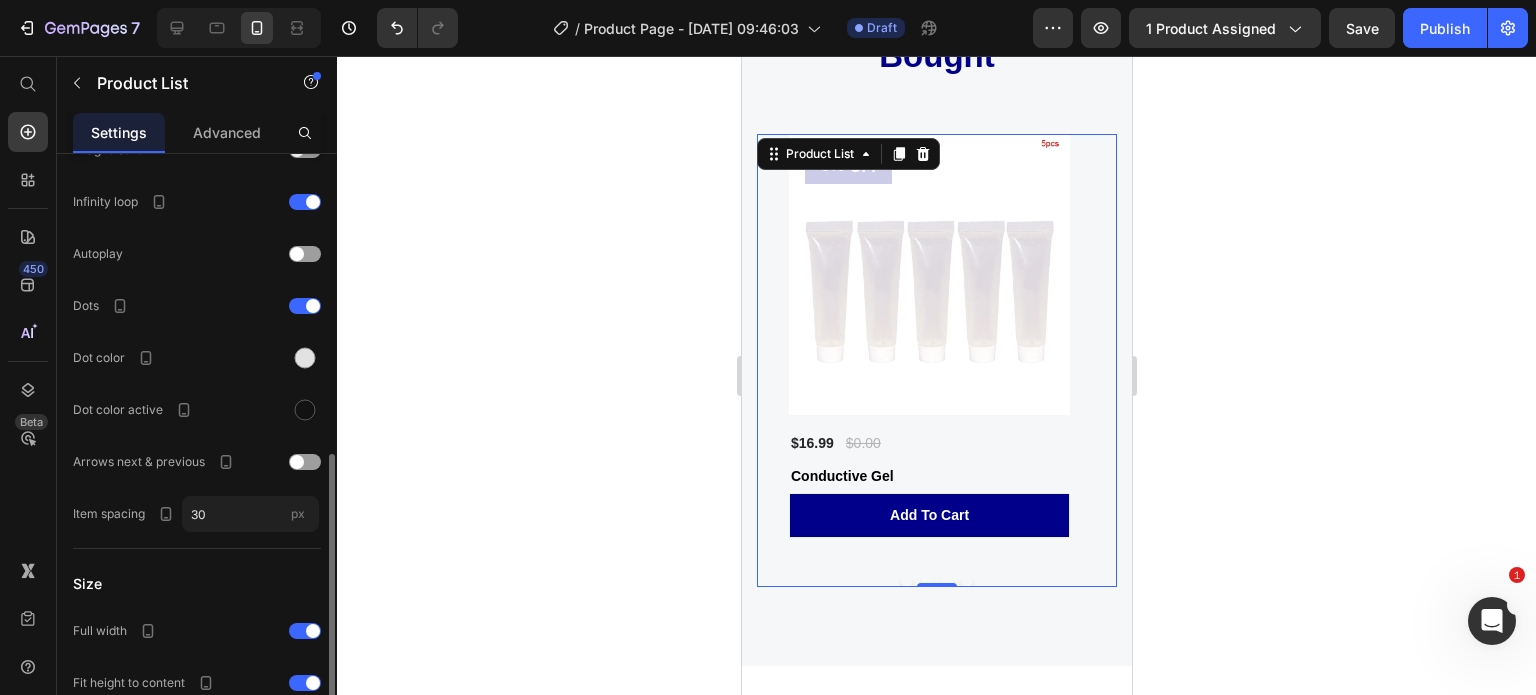 scroll, scrollTop: 700, scrollLeft: 0, axis: vertical 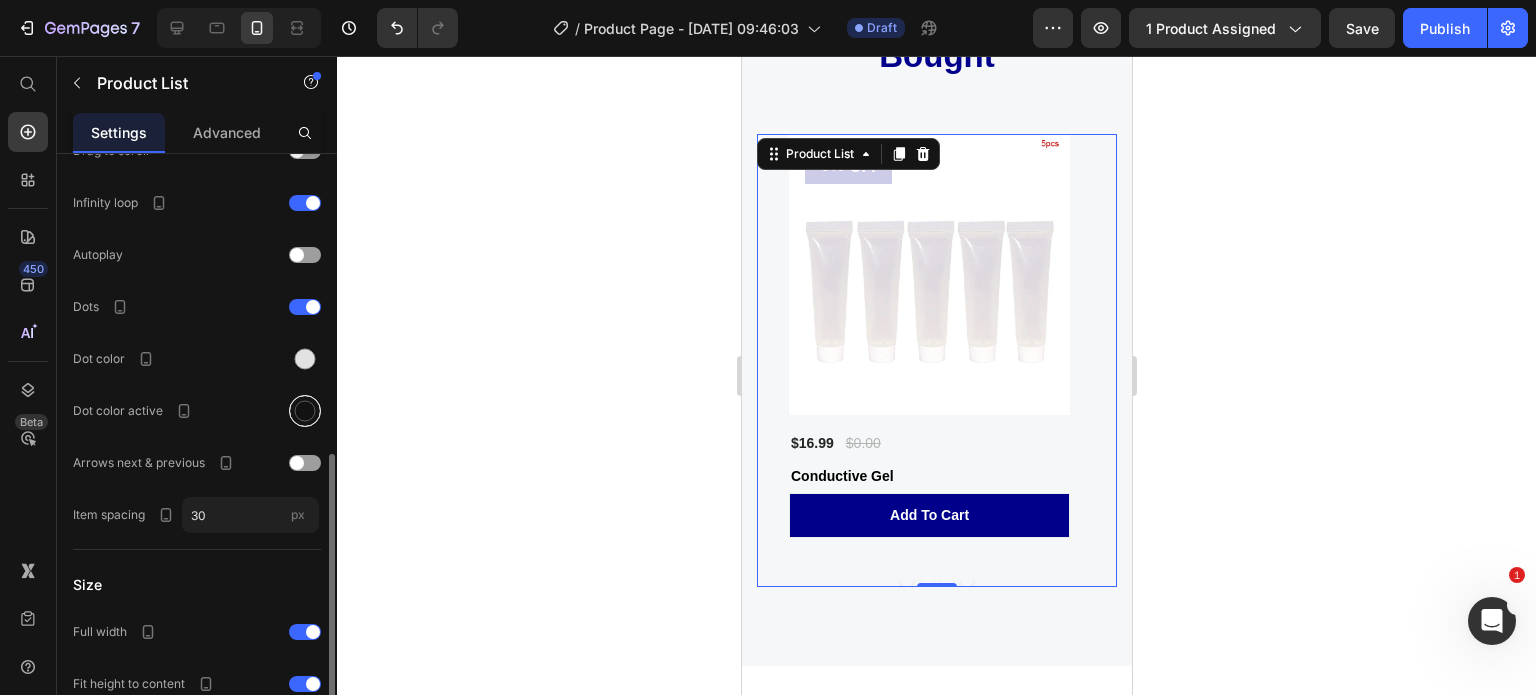 click at bounding box center (305, 411) 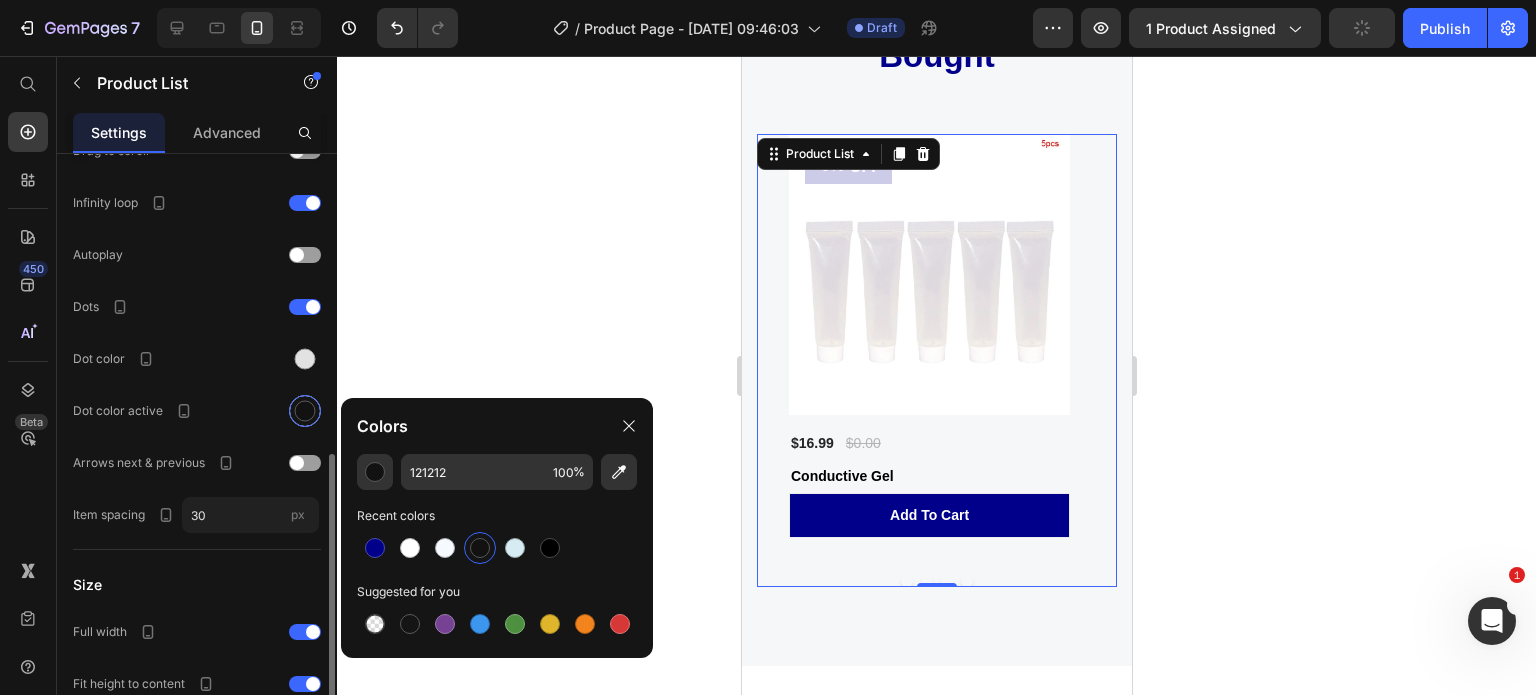 click at bounding box center (305, 411) 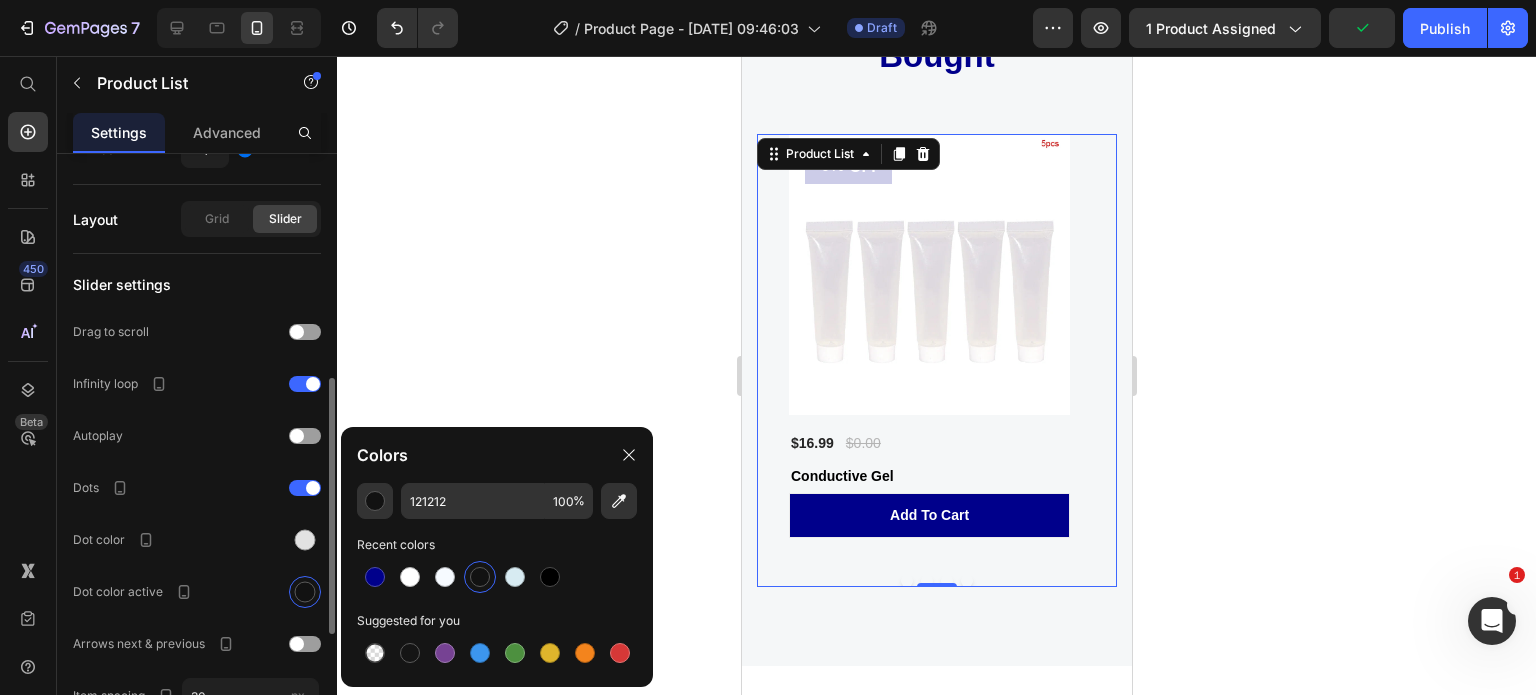 scroll, scrollTop: 517, scrollLeft: 0, axis: vertical 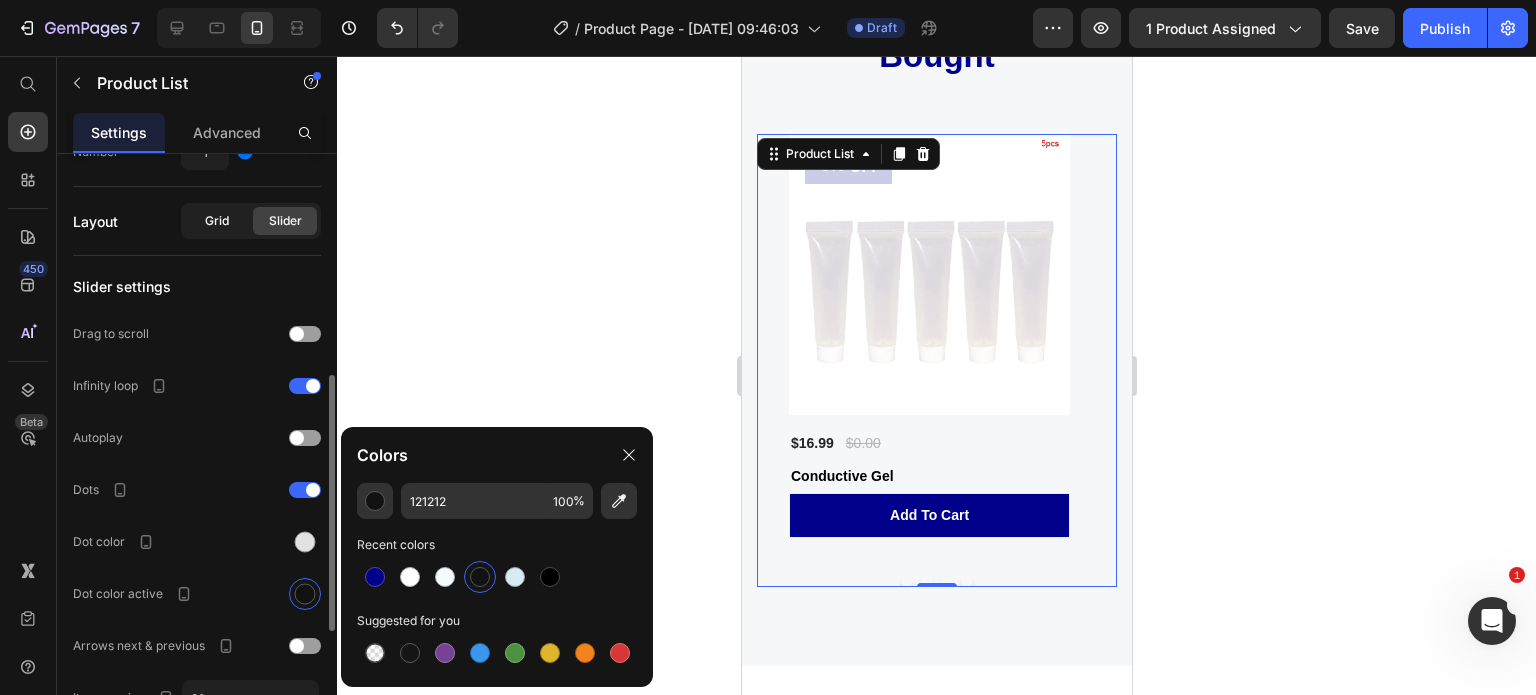 click on "Grid" 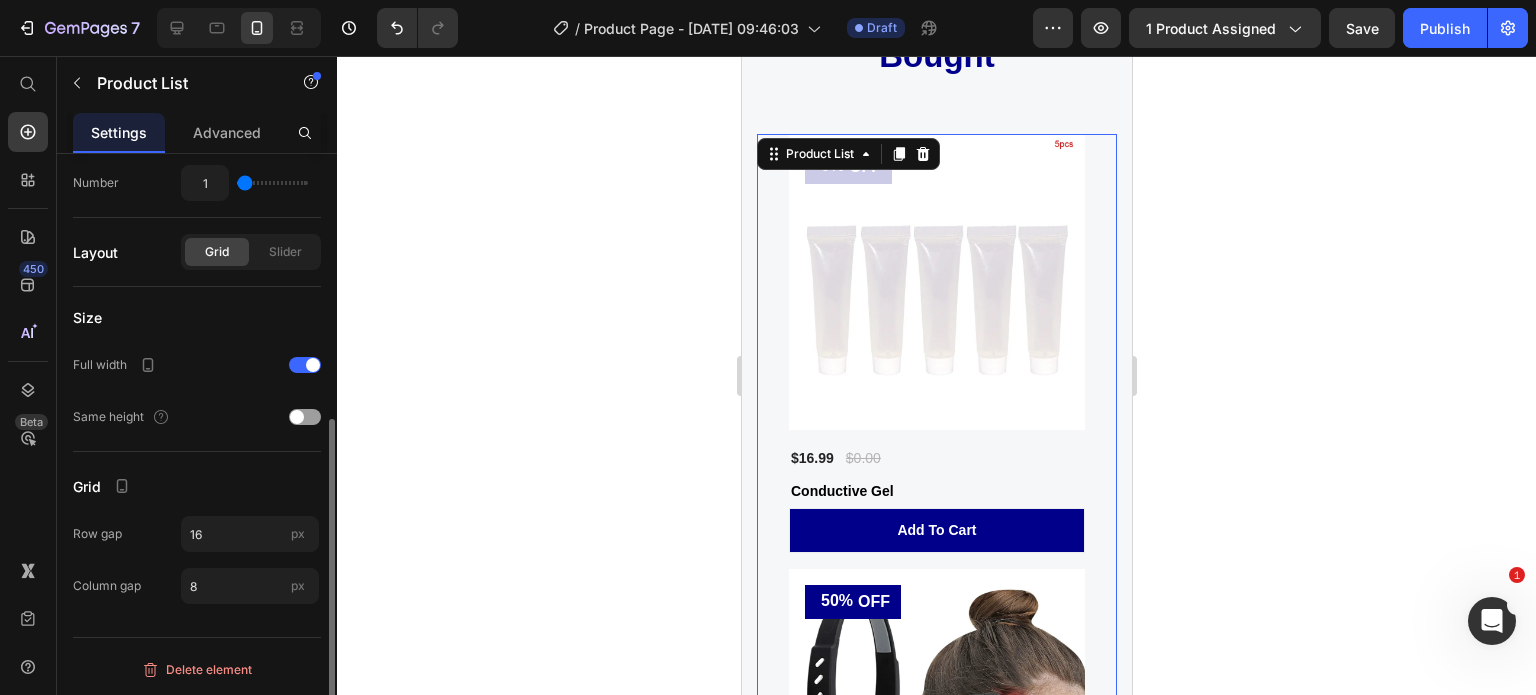 scroll, scrollTop: 484, scrollLeft: 0, axis: vertical 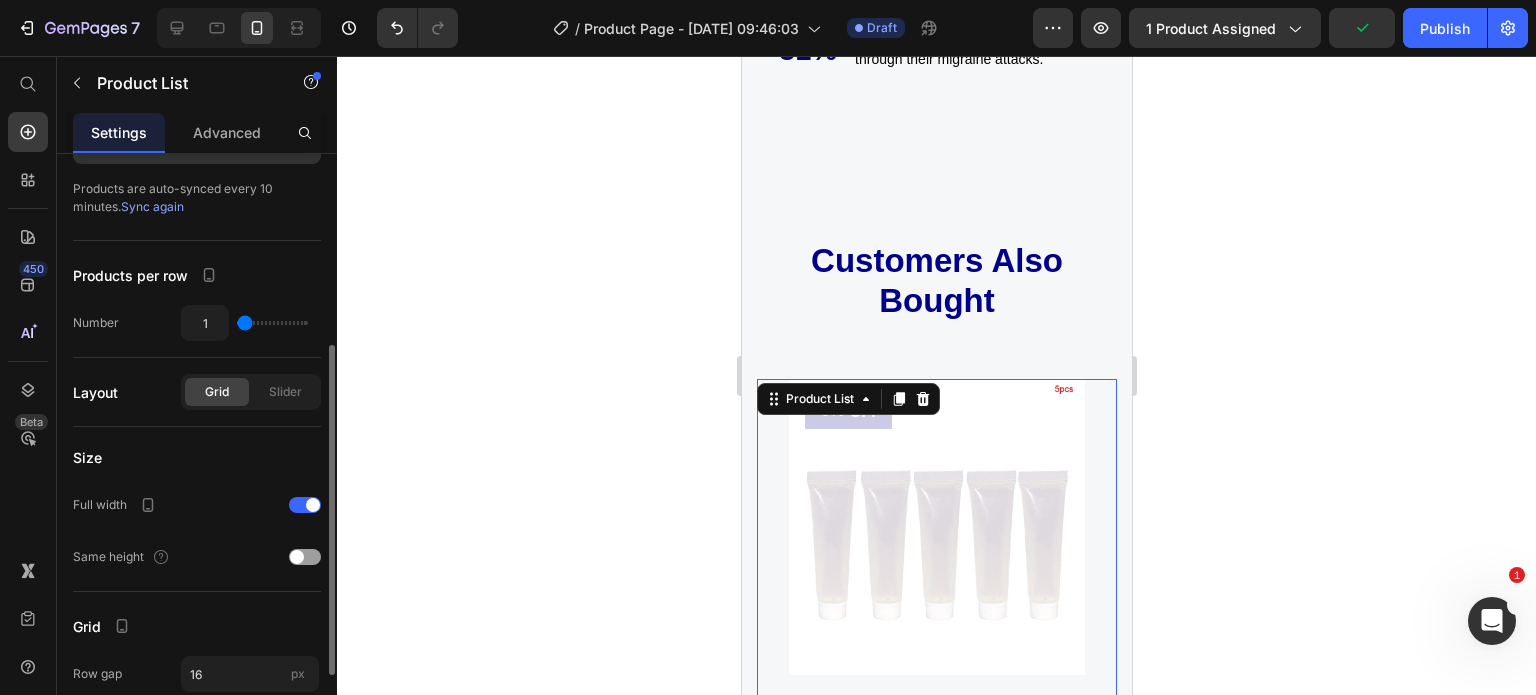 type on "2" 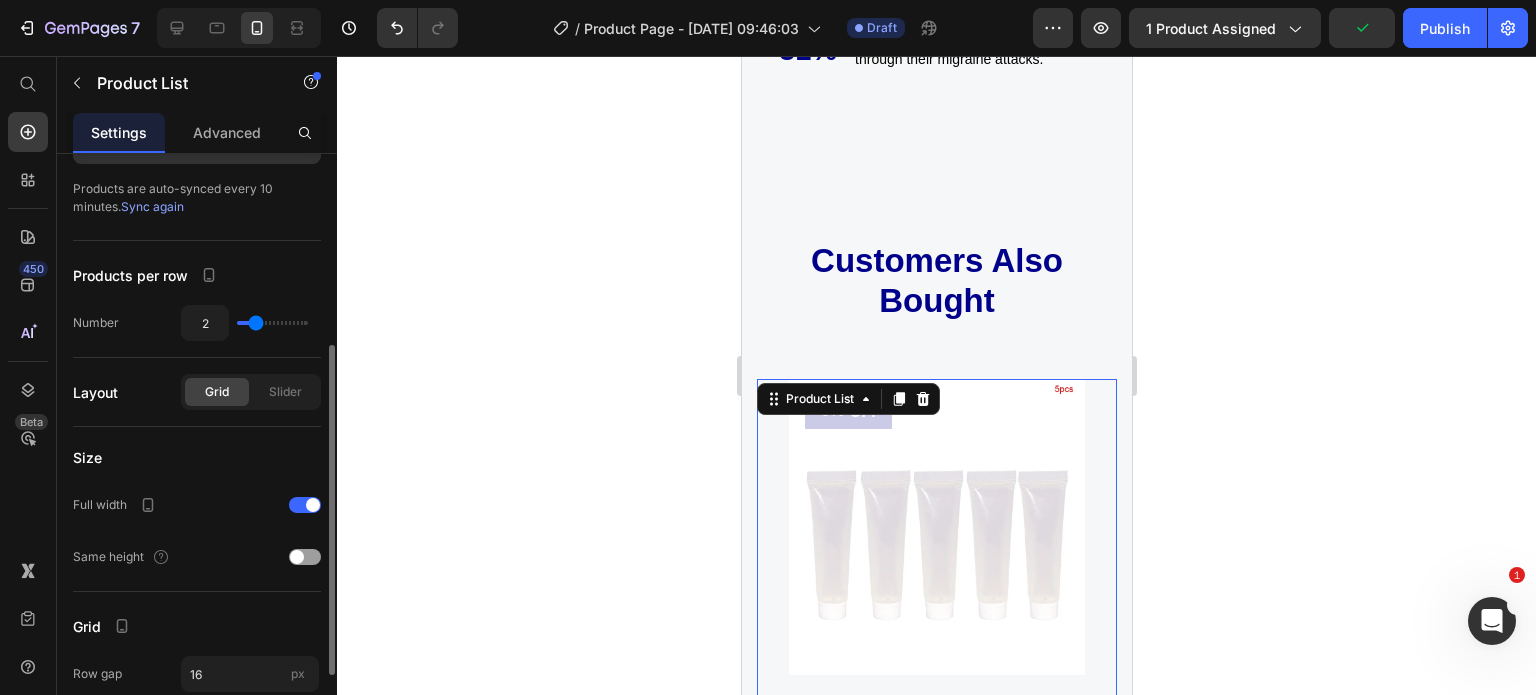 type on "3" 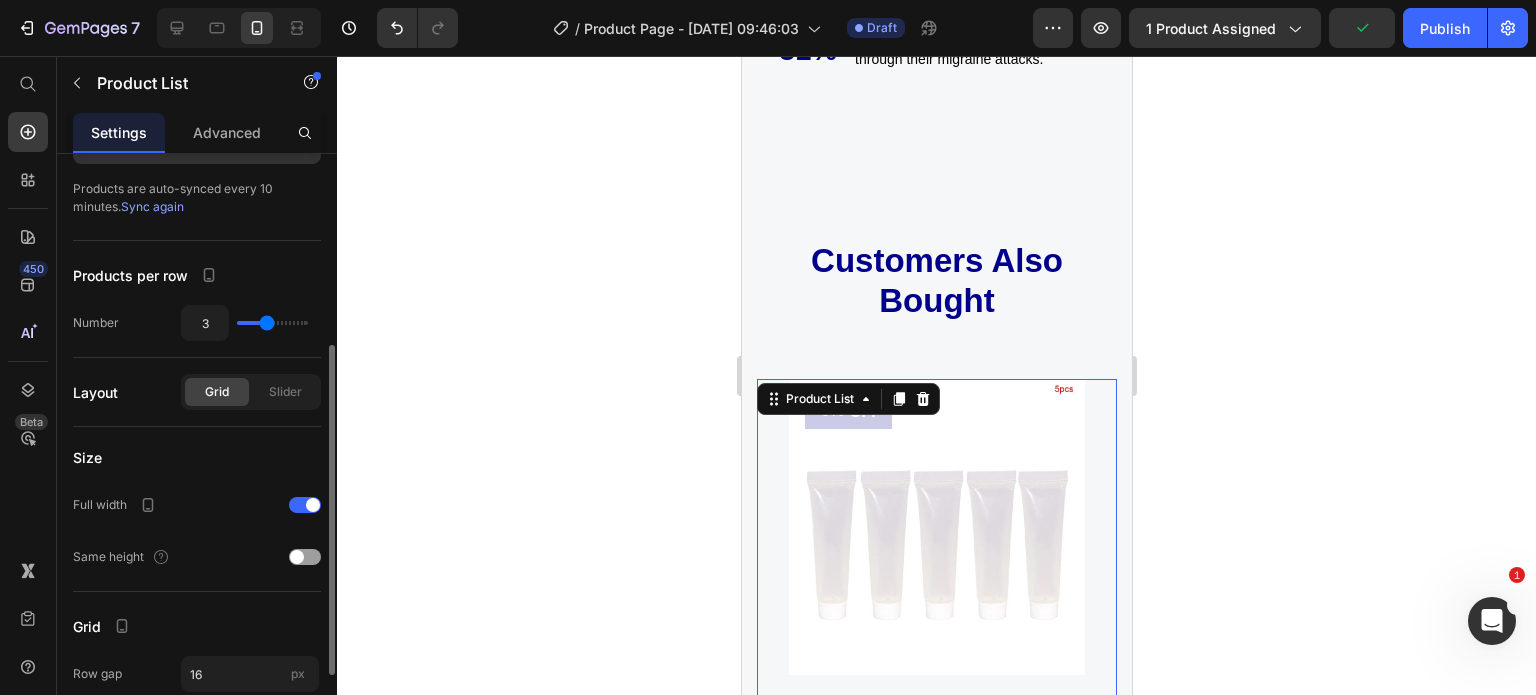 drag, startPoint x: 244, startPoint y: 320, endPoint x: 265, endPoint y: 320, distance: 21 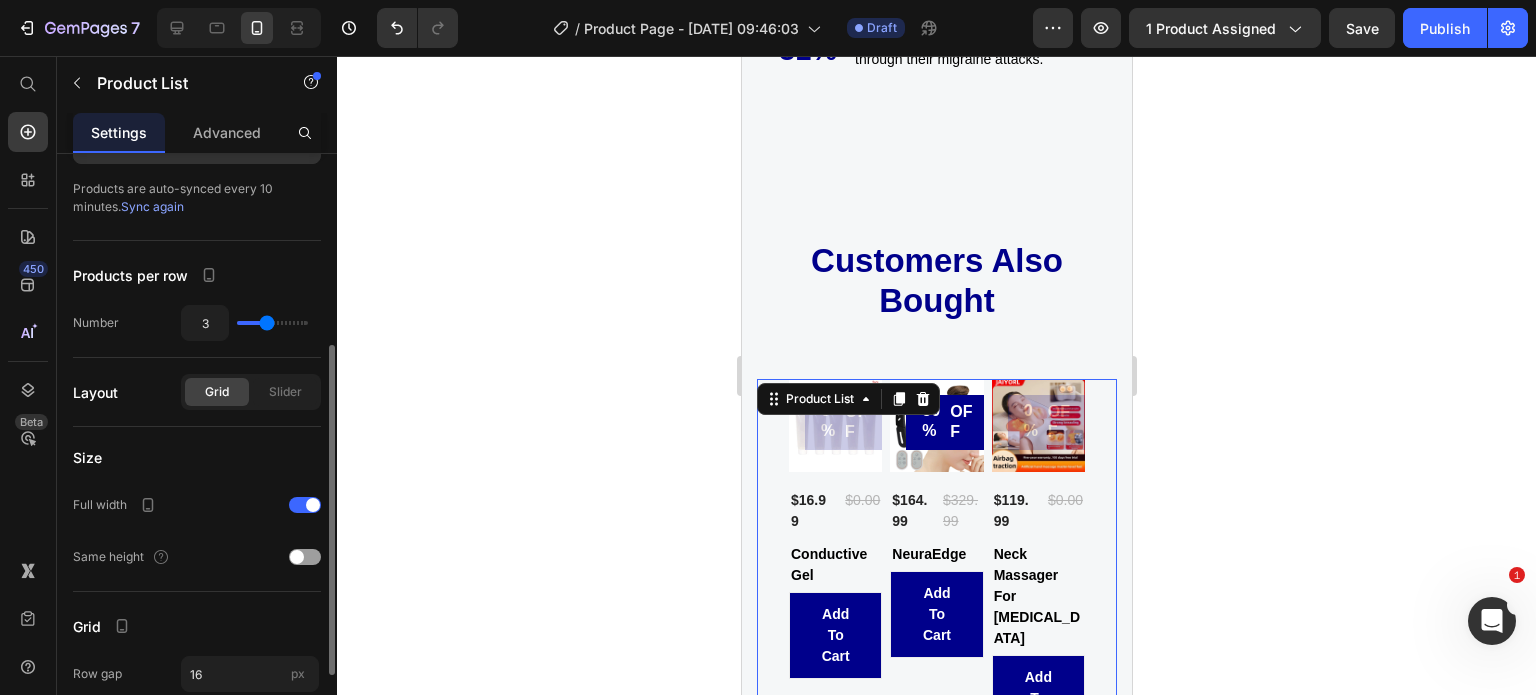 type on "2" 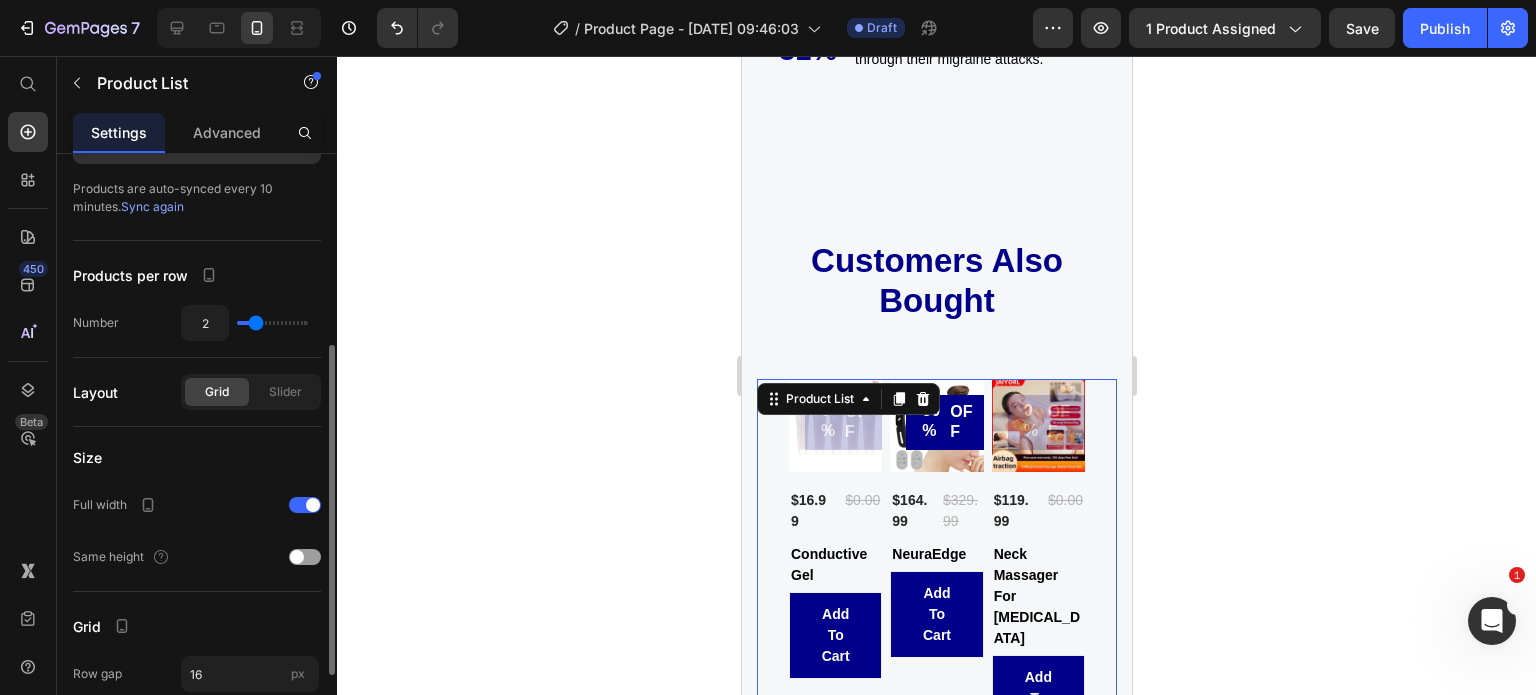 type on "2" 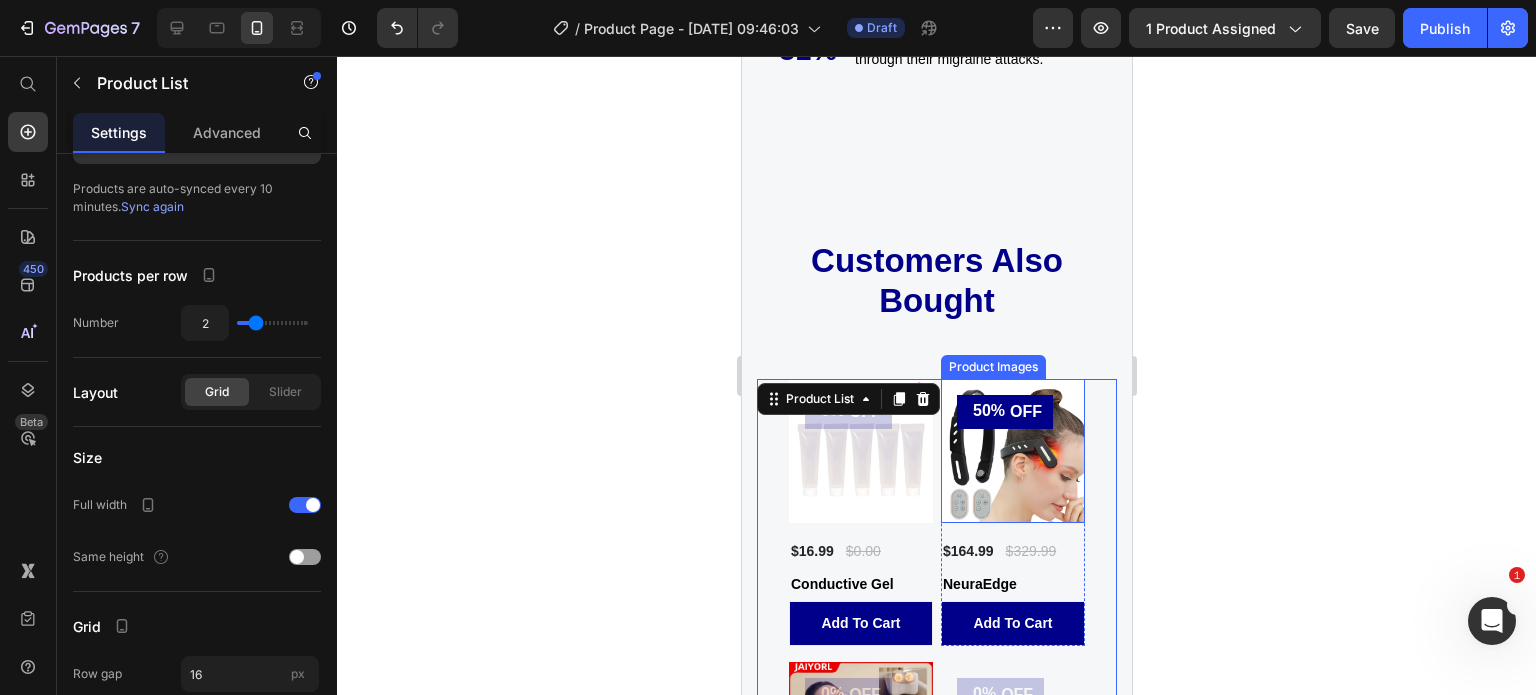 scroll, scrollTop: 4716, scrollLeft: 0, axis: vertical 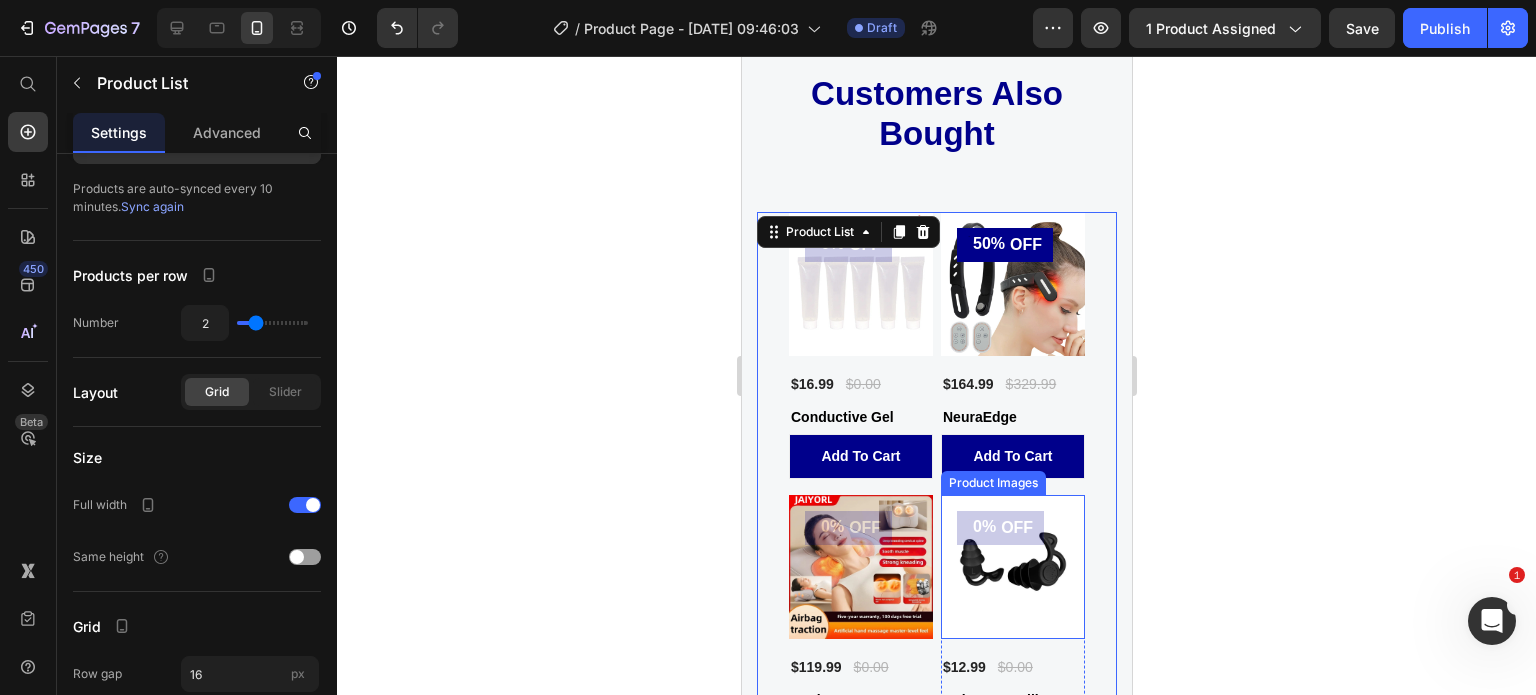 click at bounding box center [1012, 567] 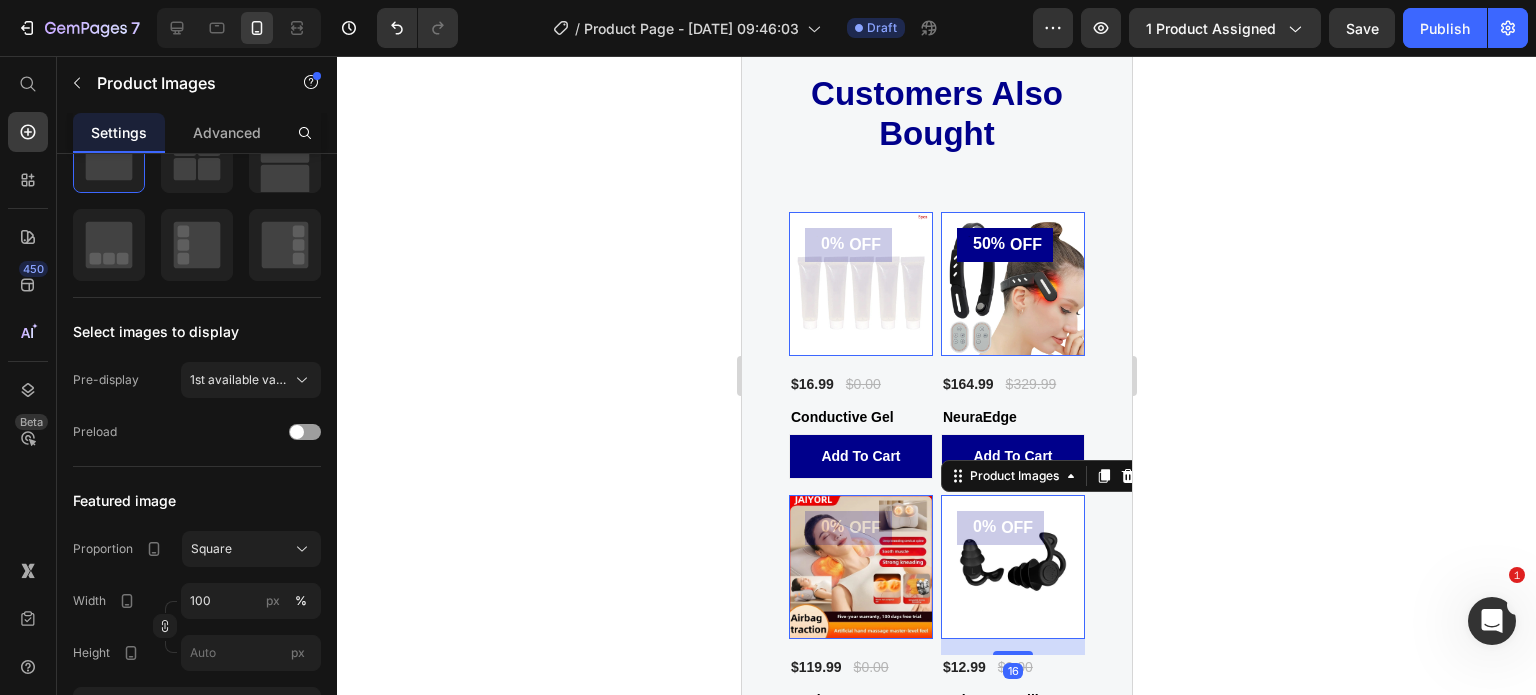 scroll, scrollTop: 0, scrollLeft: 0, axis: both 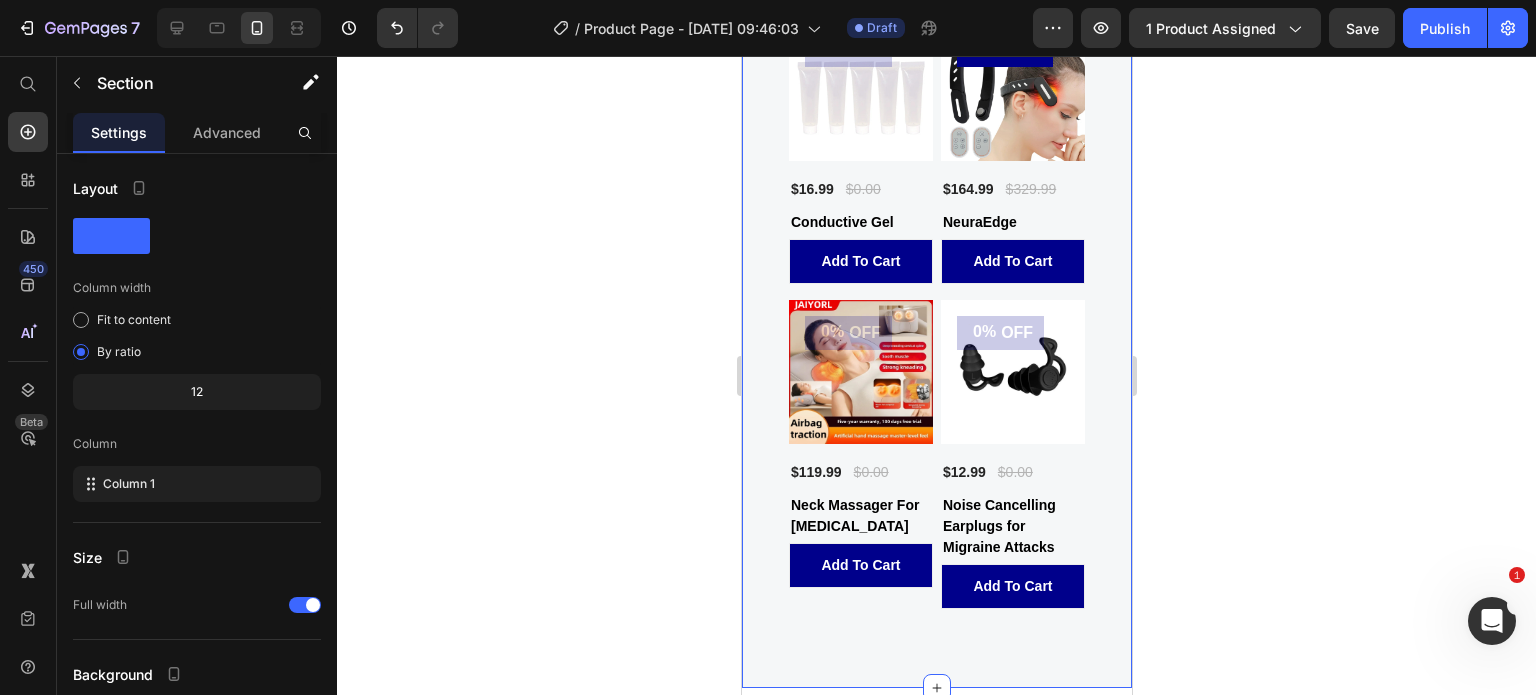 click on "Customers Also Bought Heading Row 0% OFF (P) Tag Product Images $16.99 (P) Price $0.00 (P) Price Row Conductive Gel (P) Title add to cart (P) Cart Button Row 50% OFF (P) Tag Product Images $164.99 (P) Price $329.99 (P) Price Row NeuraEdge (P) Title add to cart (P) Cart Button Row 0% OFF (P) Tag Product Images $119.99 (P) Price $0.00 (P) Price Row Neck Massager For Stiff Neck (P) Title add to cart (P) Cart Button Row 0% OFF (P) Tag Product Images $12.99 (P) Price $0.00 (P) Price Row Noise Cancelling Earplugs for Migraine Attacks (P) Title add to cart (P) Cart Button Row Product List Row Section 4   You can create reusable sections Create Theme Section AI Content Write with GemAI What would you like to describe here? Tone and Voice Persuasive Product Show more Generate" at bounding box center [936, 250] 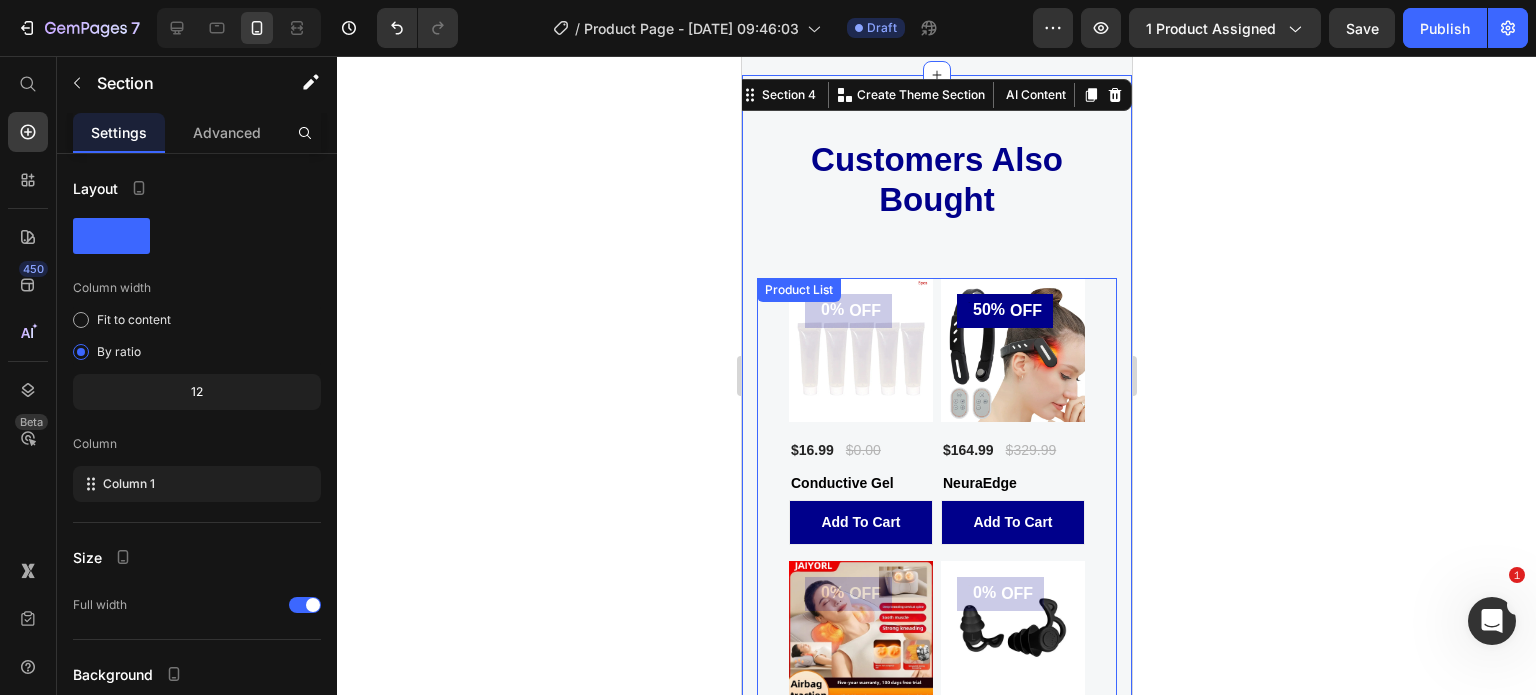 scroll, scrollTop: 4551, scrollLeft: 0, axis: vertical 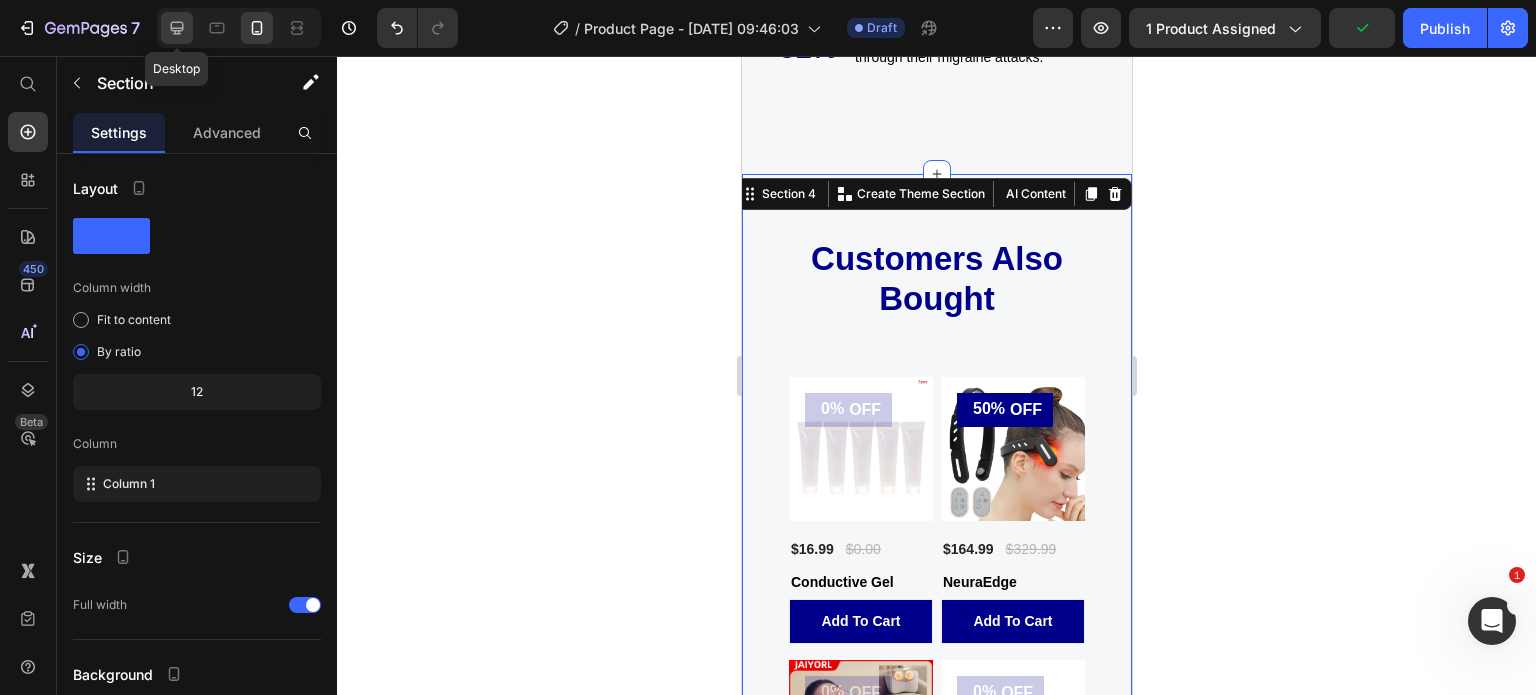 click 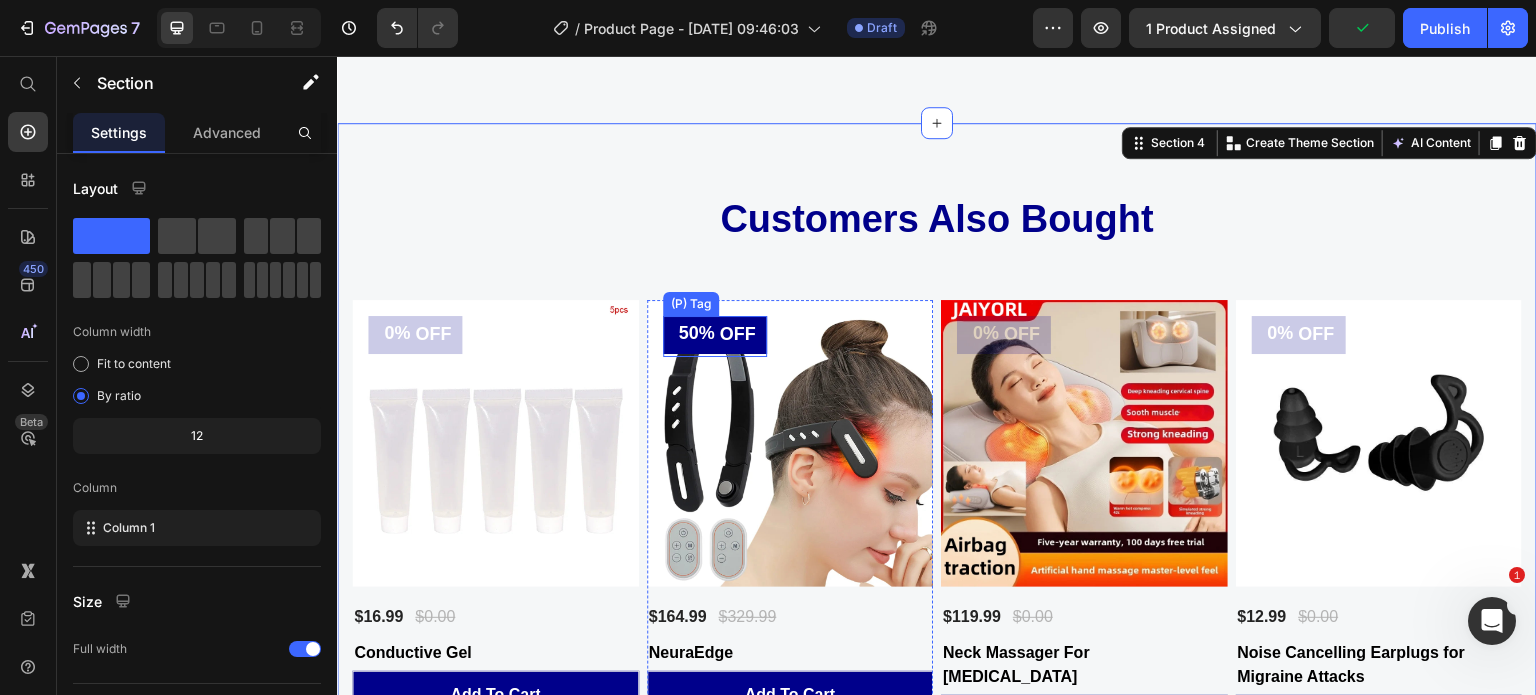 scroll, scrollTop: 4396, scrollLeft: 0, axis: vertical 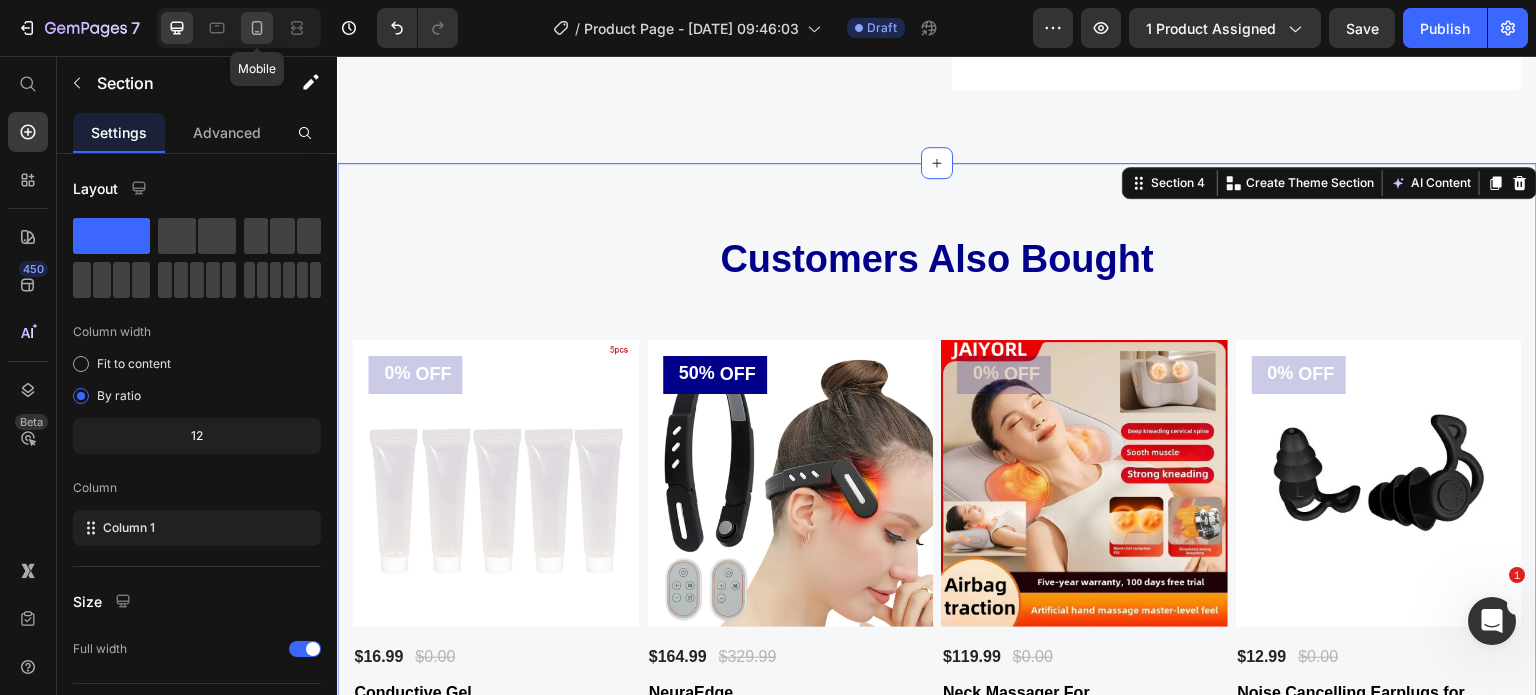 click 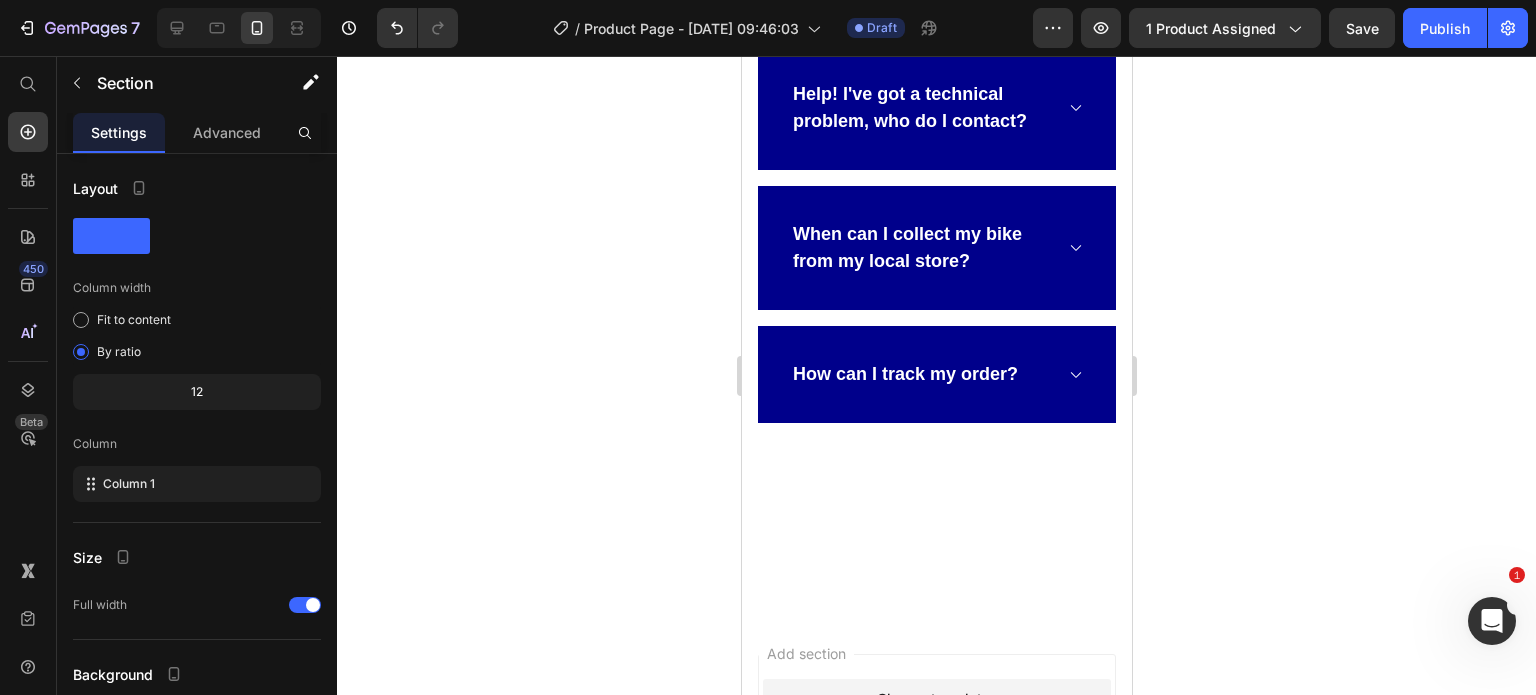 scroll, scrollTop: 5377, scrollLeft: 0, axis: vertical 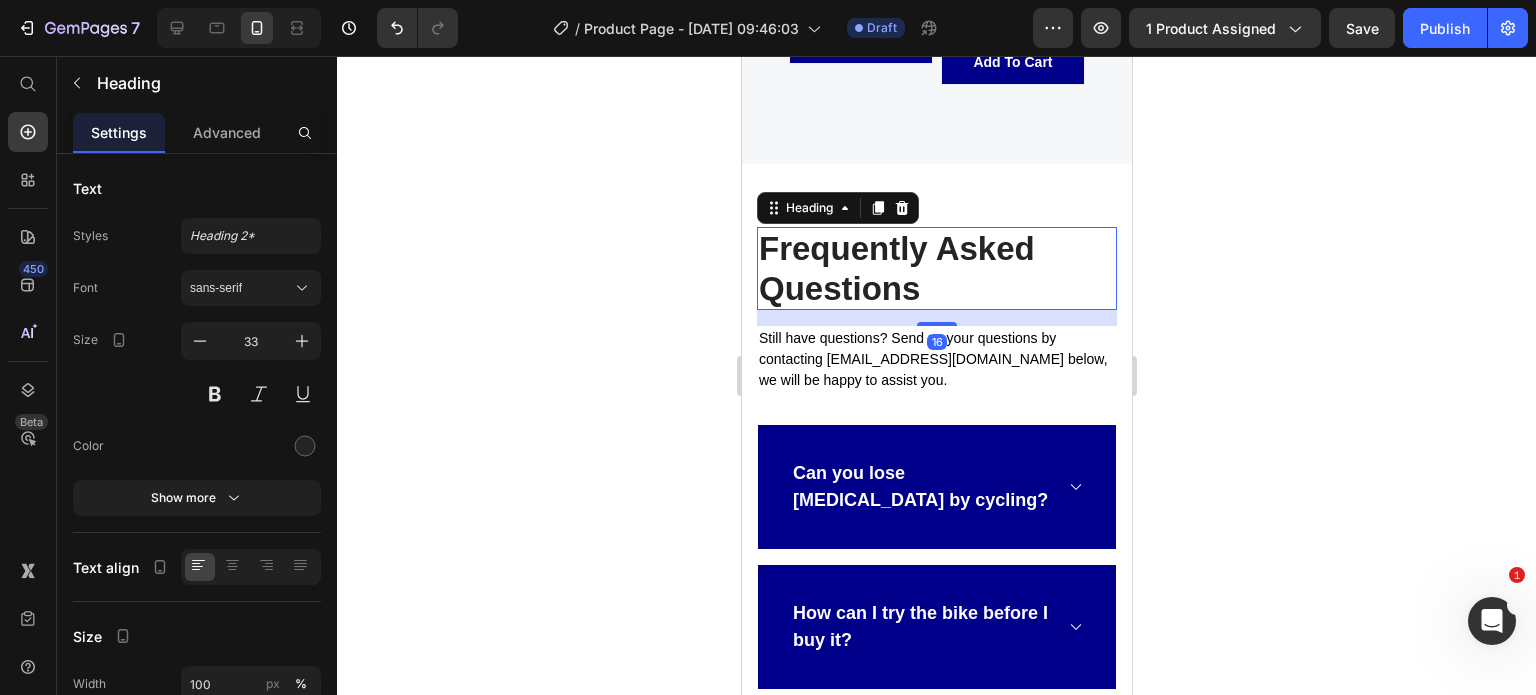 click on "Frequently Asked Questions" at bounding box center (936, 268) 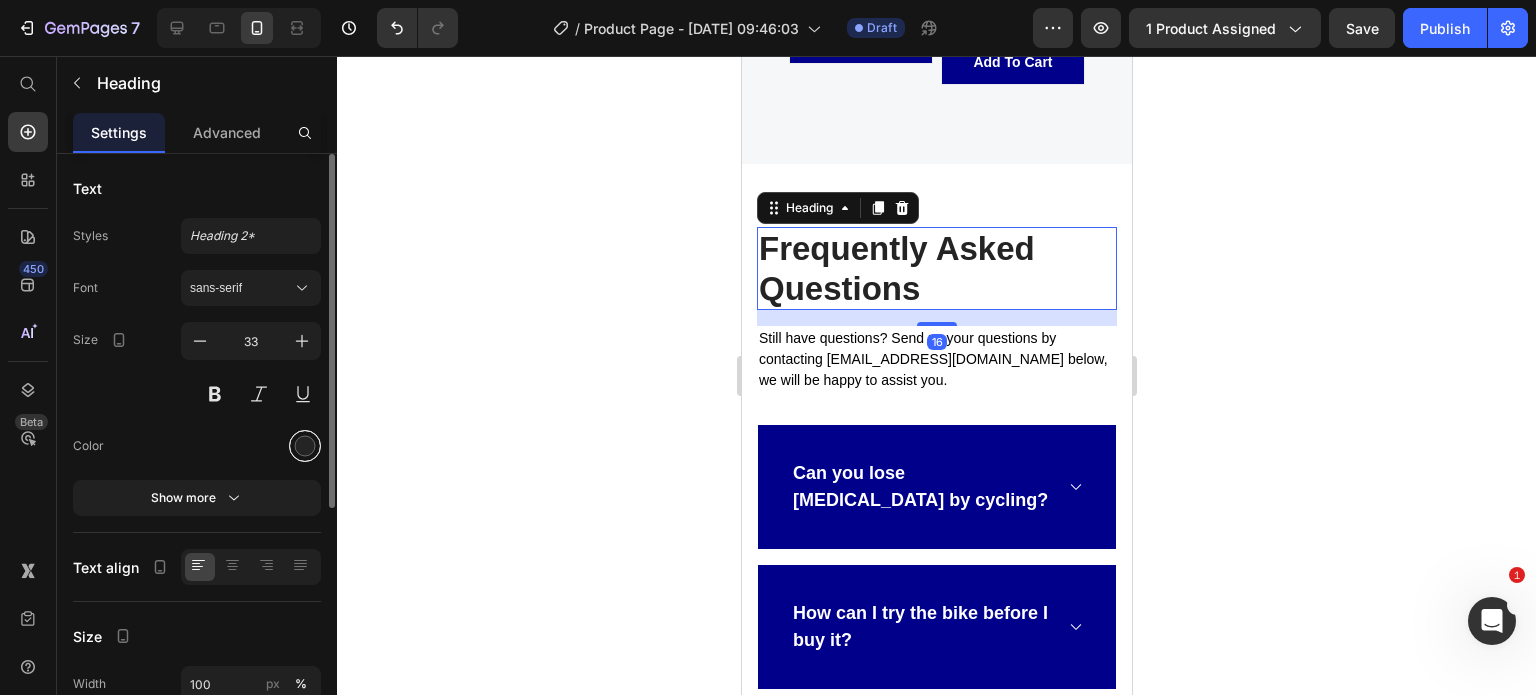 click at bounding box center [305, 446] 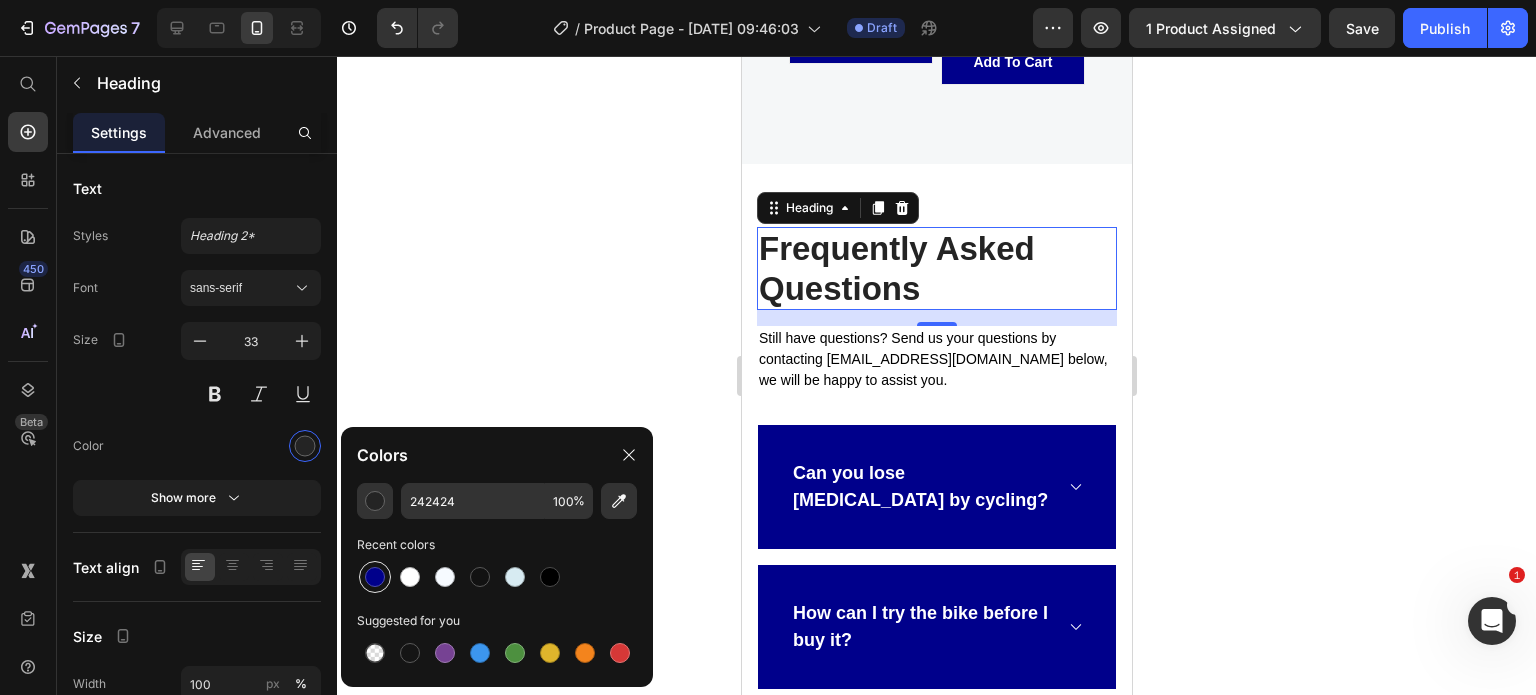 click at bounding box center [375, 577] 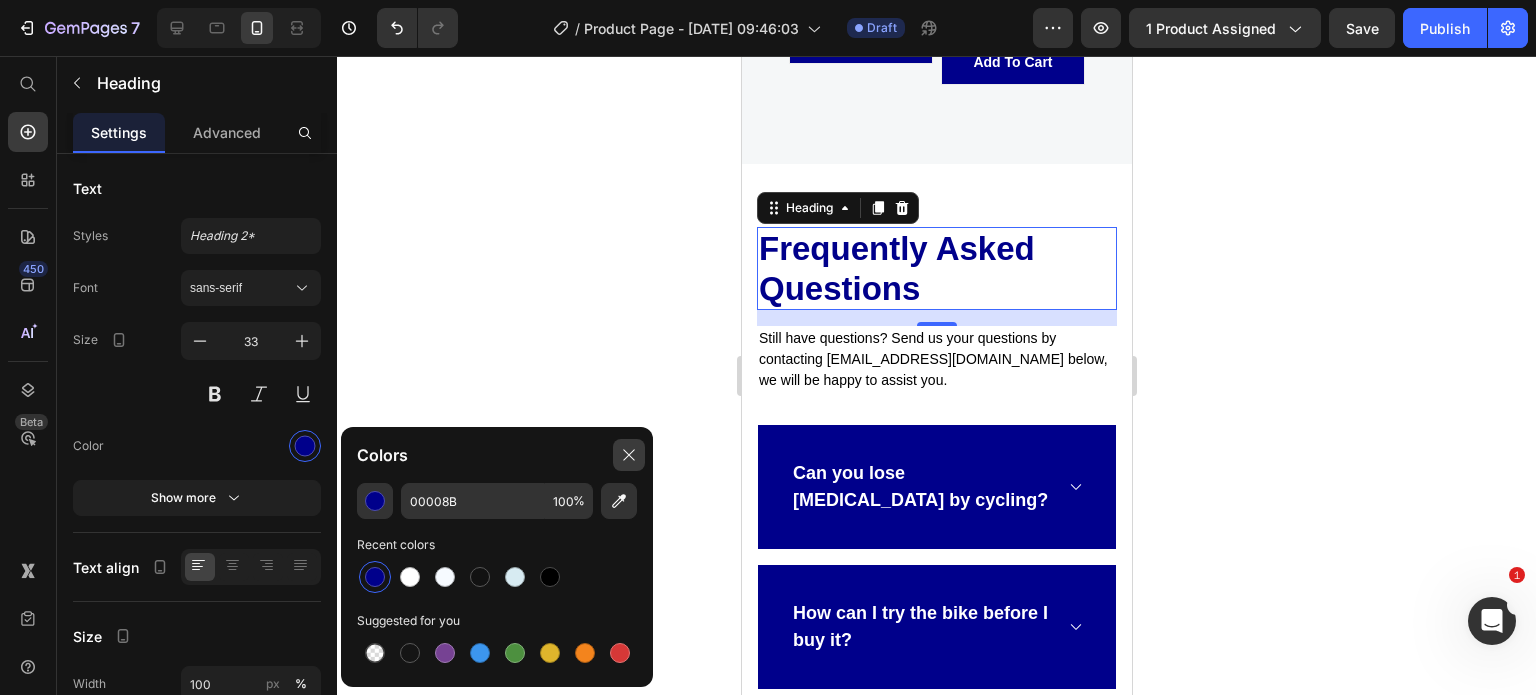 click 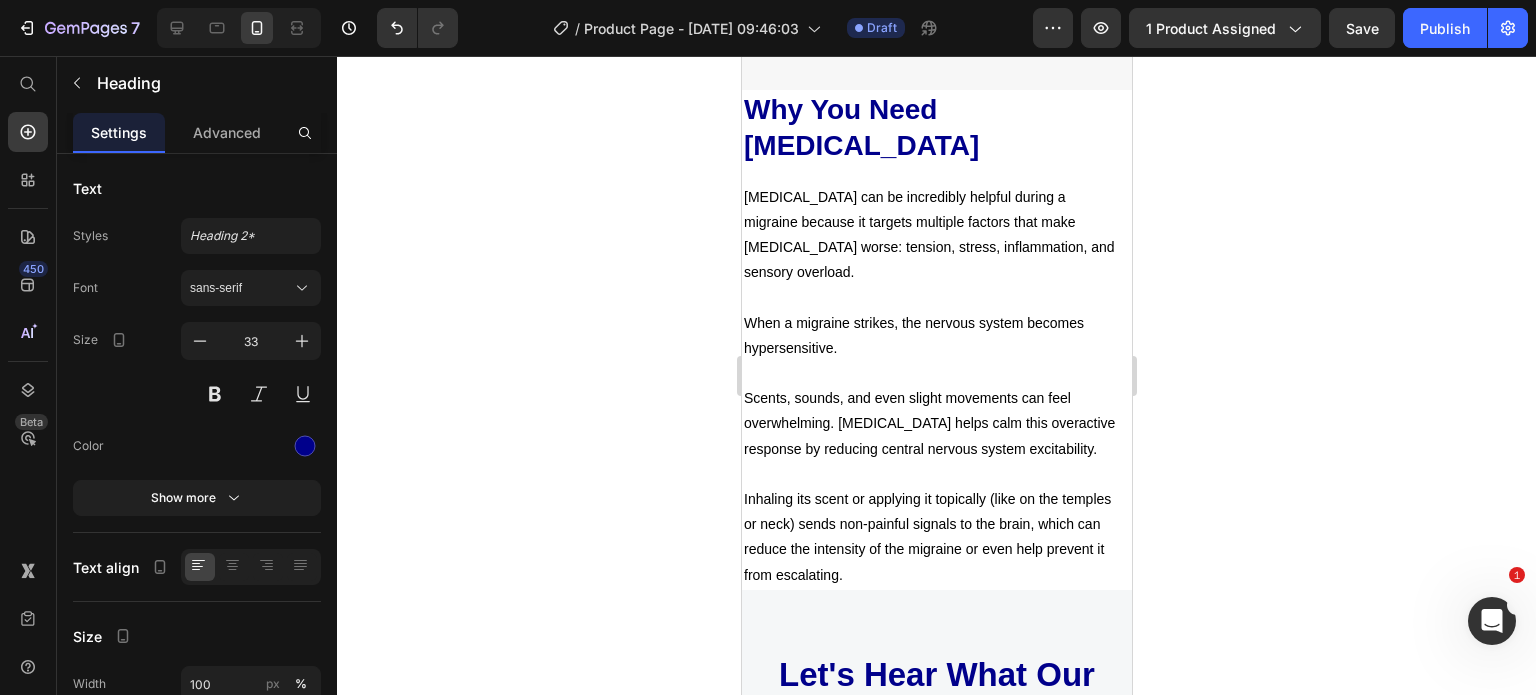 scroll, scrollTop: 2409, scrollLeft: 0, axis: vertical 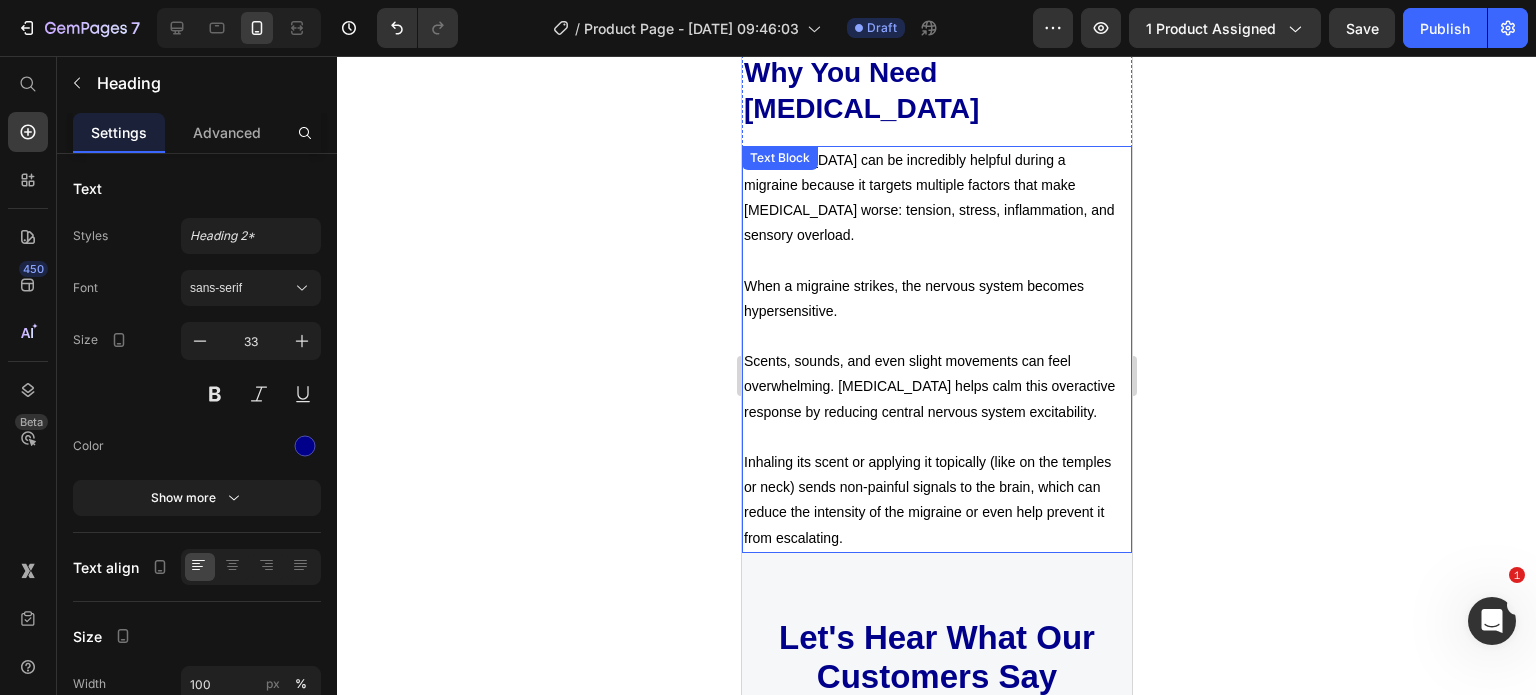 click at bounding box center (931, 437) 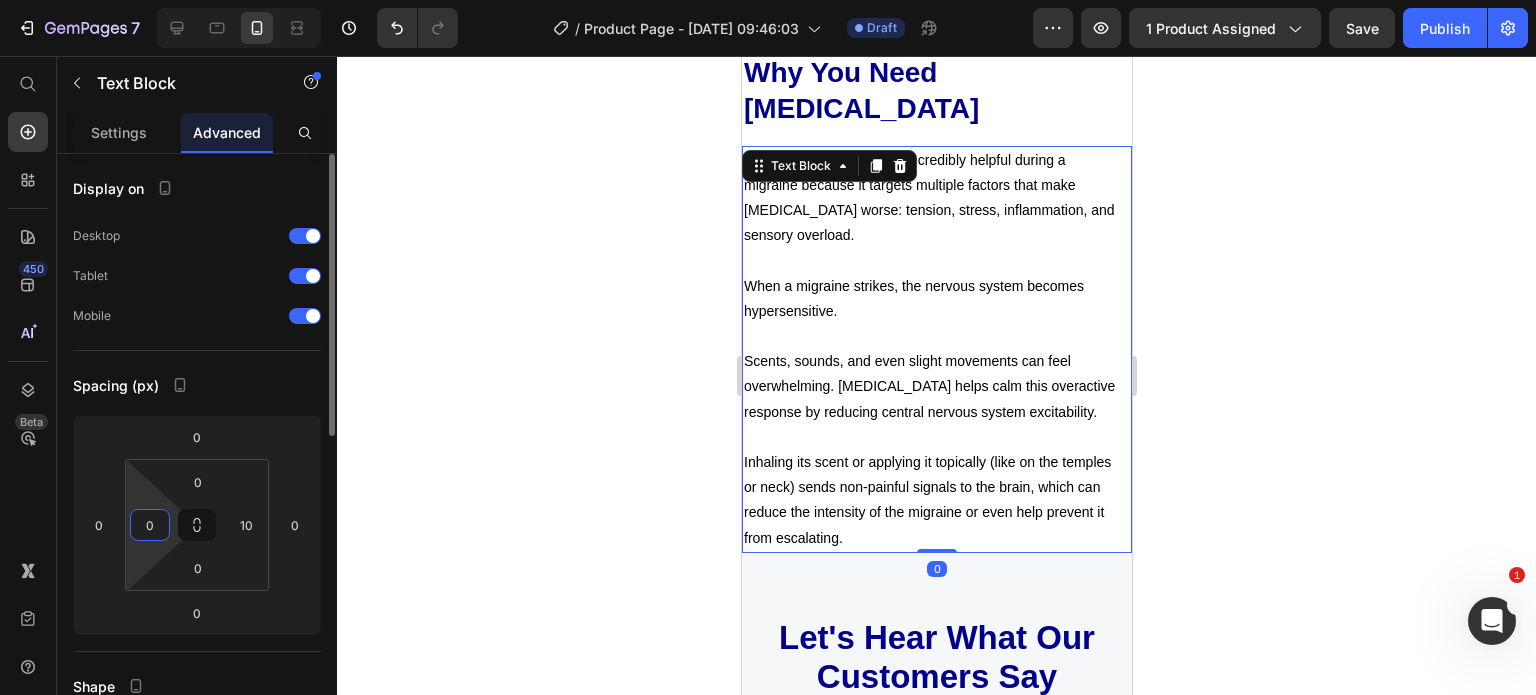 click on "7  Version history  /  Product Page - Jul 10, 09:46:03 Draft Preview 1 product assigned  Save   Publish  450 Beta Shopify Apps Sections Elements Hero Section Product Detail Brands Trusted Badges Guarantee Product Breakdown How to use Testimonials Compare Bundle FAQs Social Proof Brand Story Product List Collection Blog List Contact Sticky Add to Cart Custom Footer Browse Library 450 Layout
Row
Row
Row
Row Text
Heading
Text Block Button
Button
Button
Sticky Back to top Media" at bounding box center (768, 0) 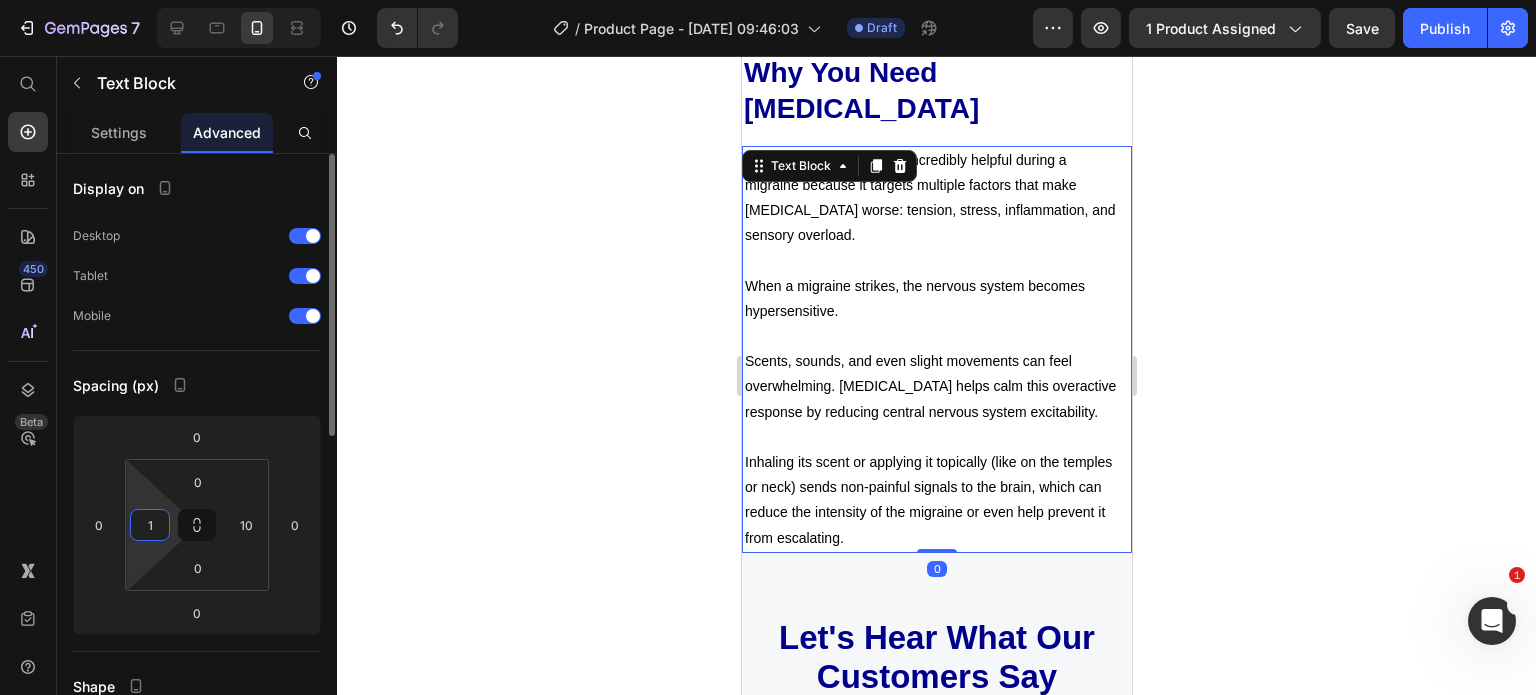 type on "10" 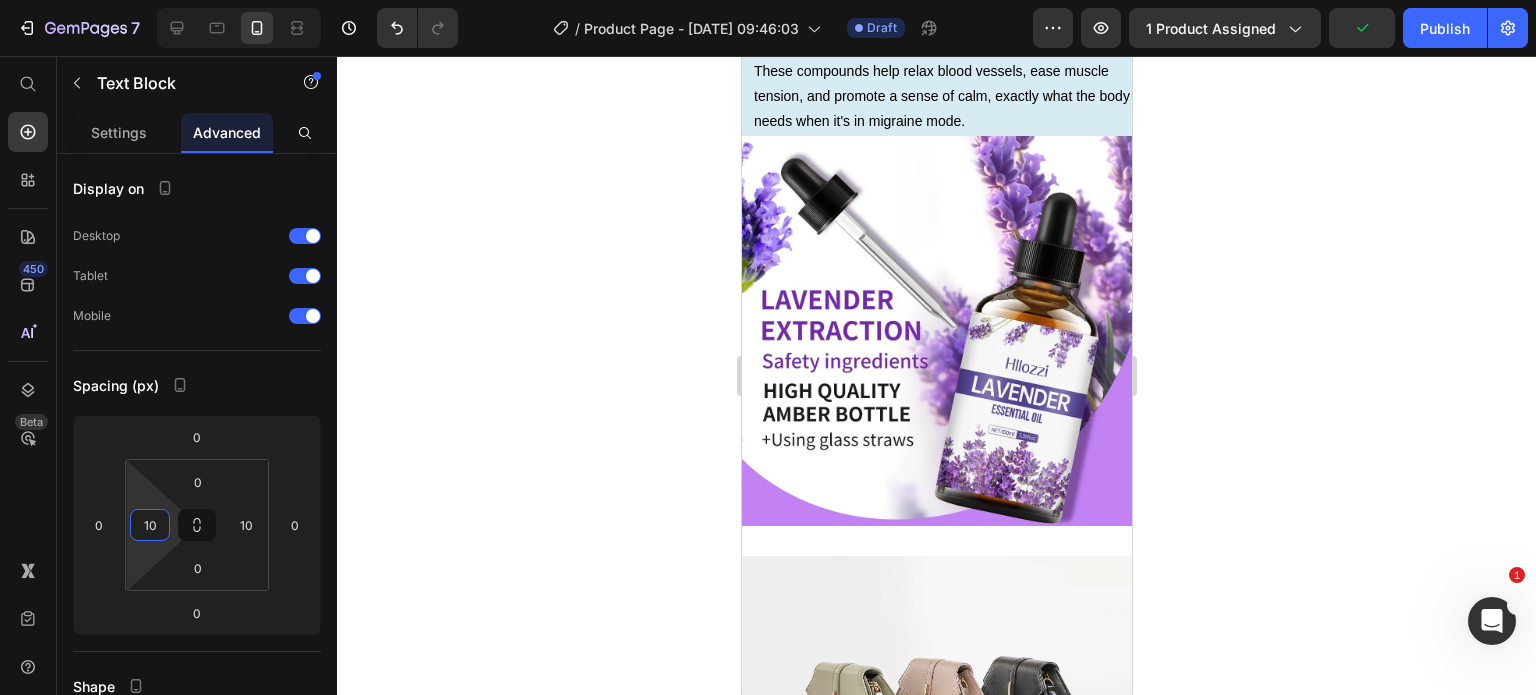 scroll, scrollTop: 1668, scrollLeft: 0, axis: vertical 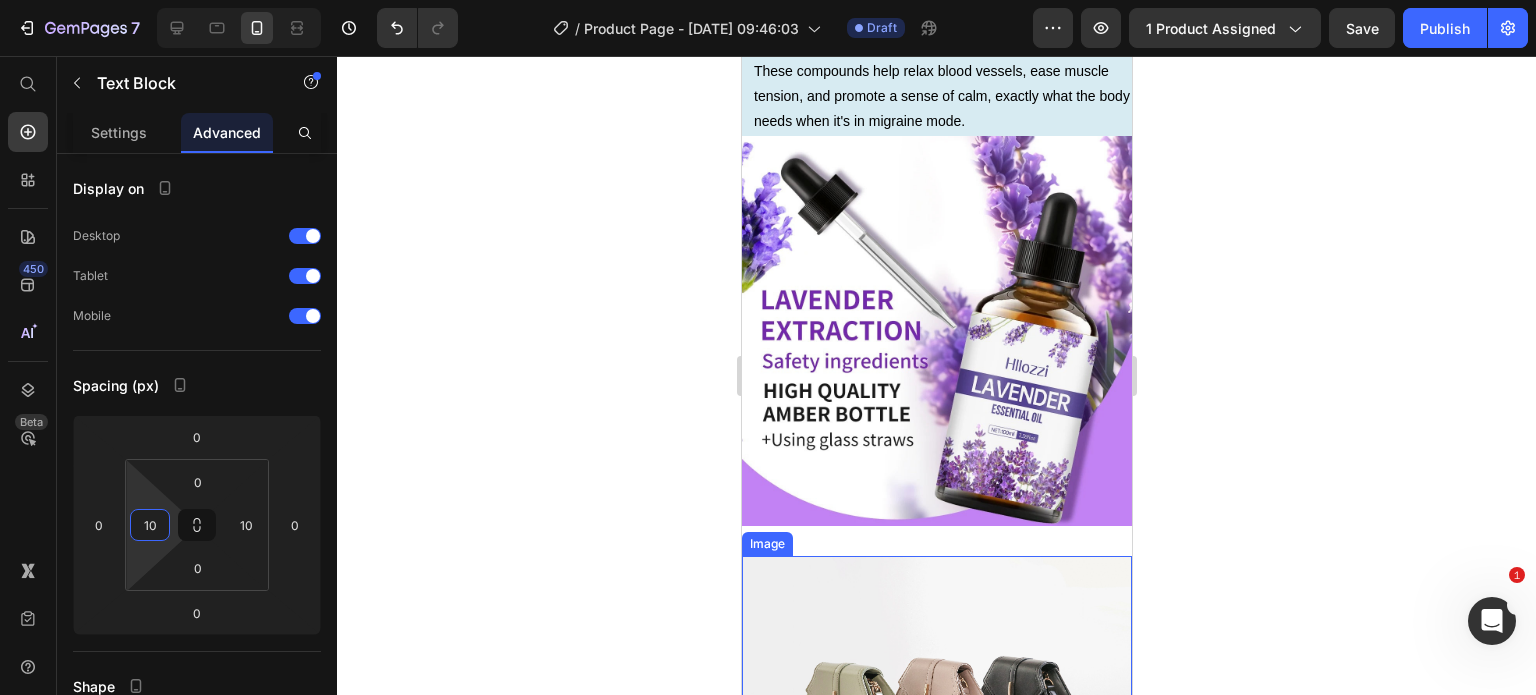 click at bounding box center (936, 702) 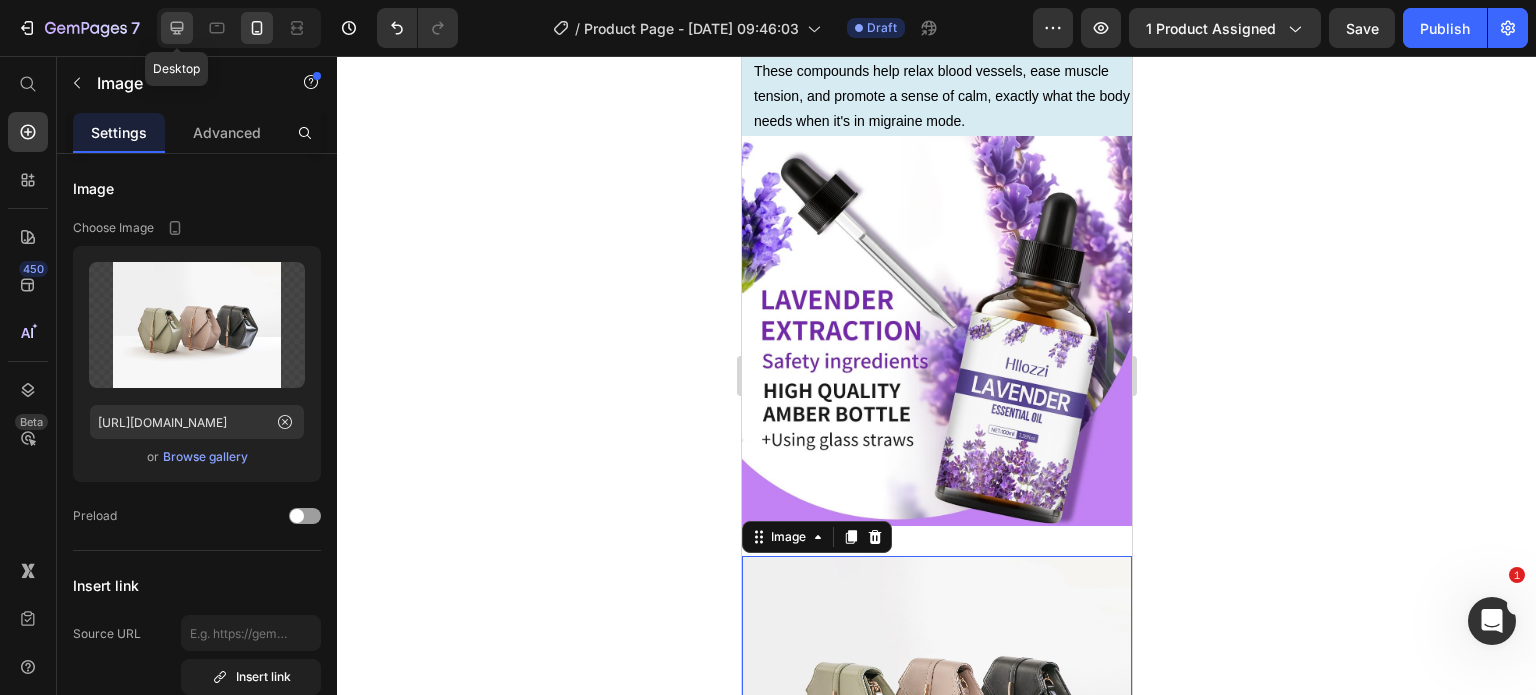click 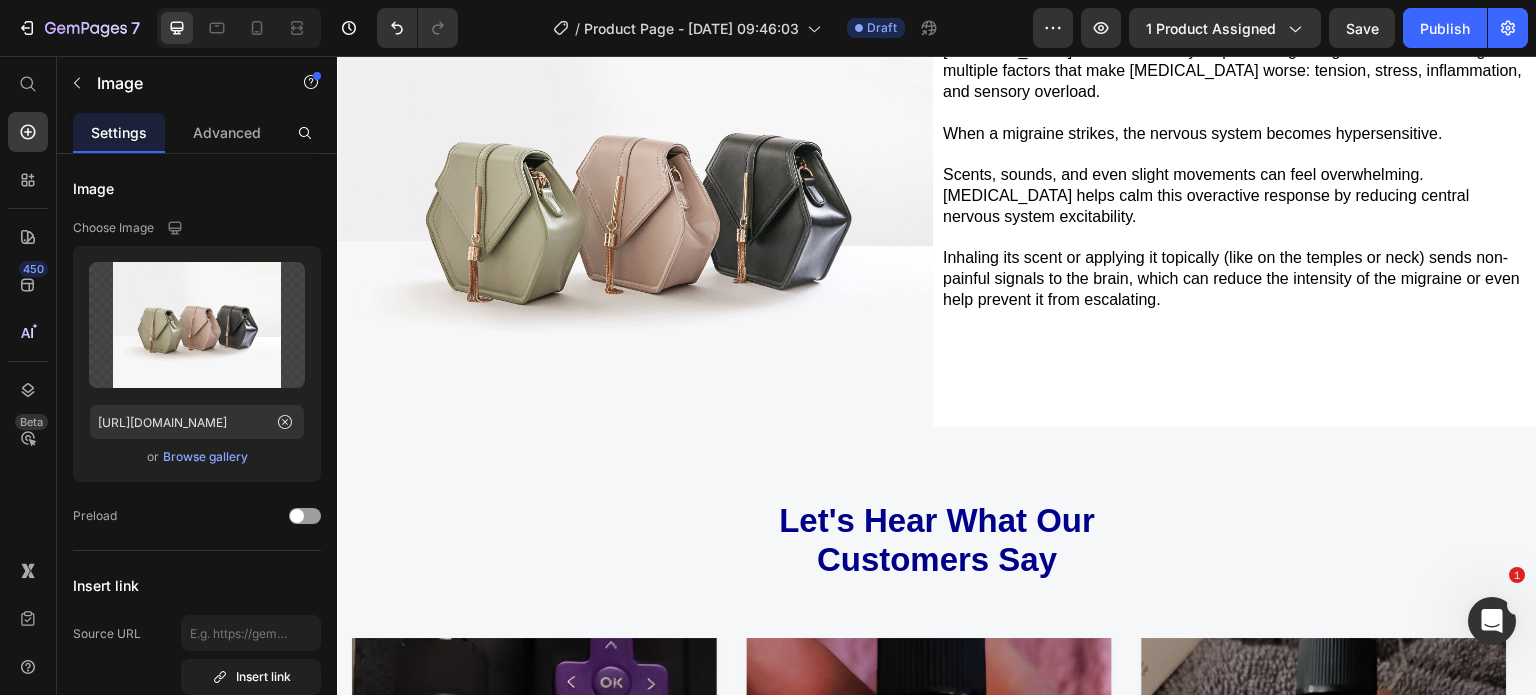 scroll, scrollTop: 1316, scrollLeft: 0, axis: vertical 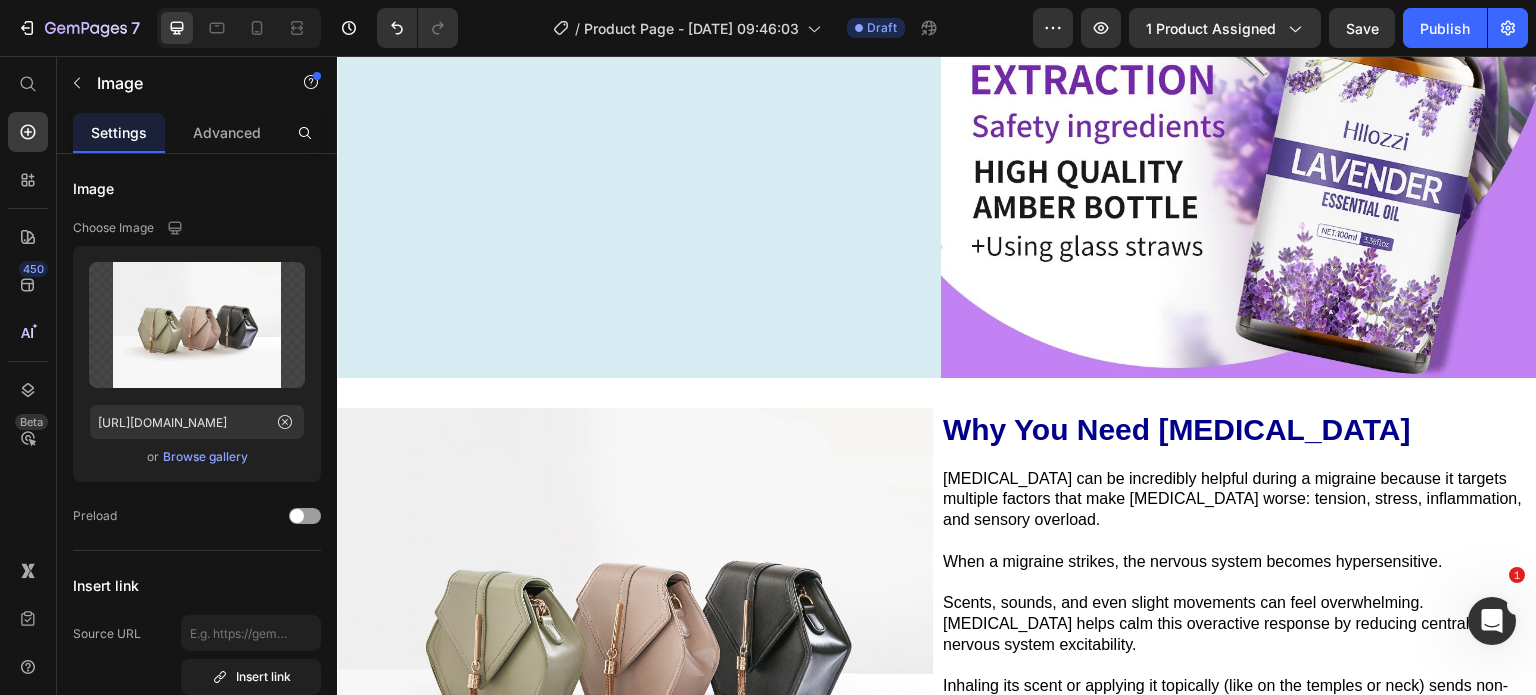 click at bounding box center (635, 631) 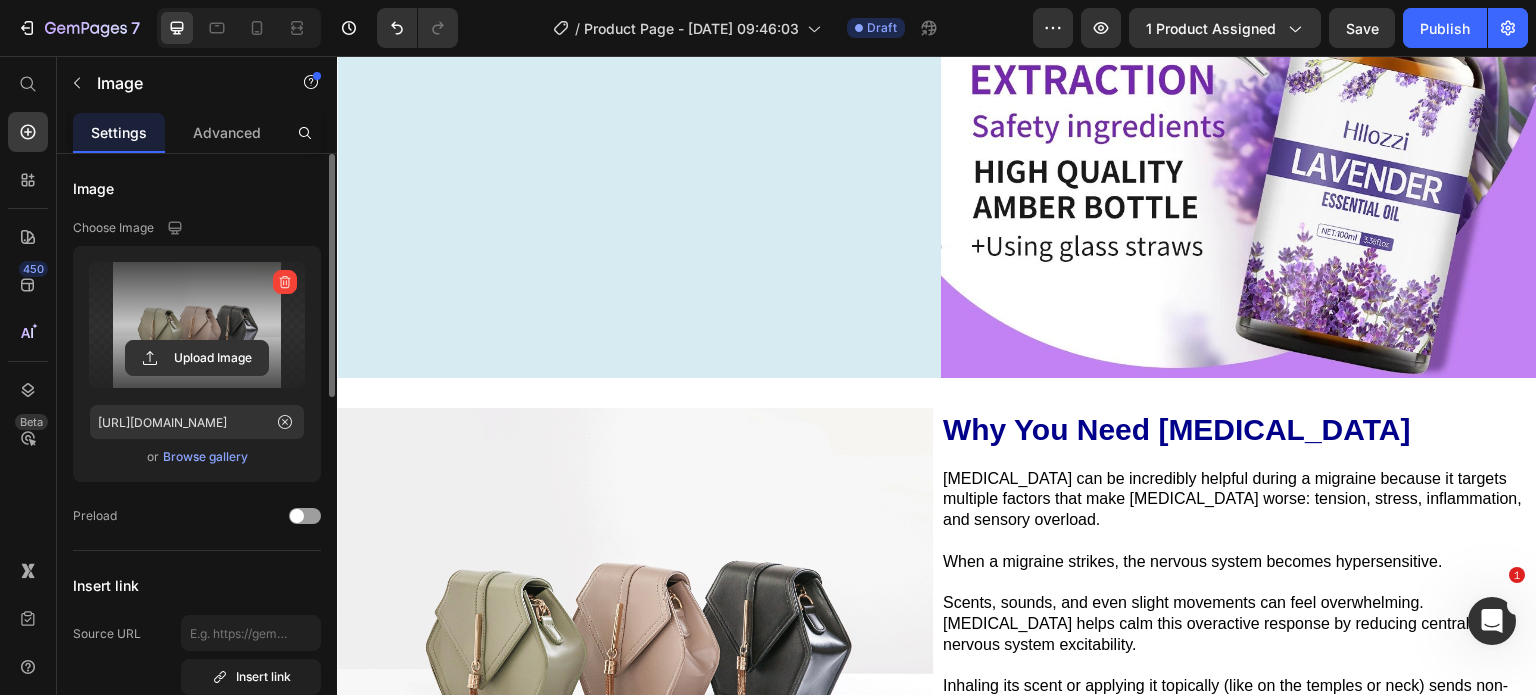 click at bounding box center (197, 325) 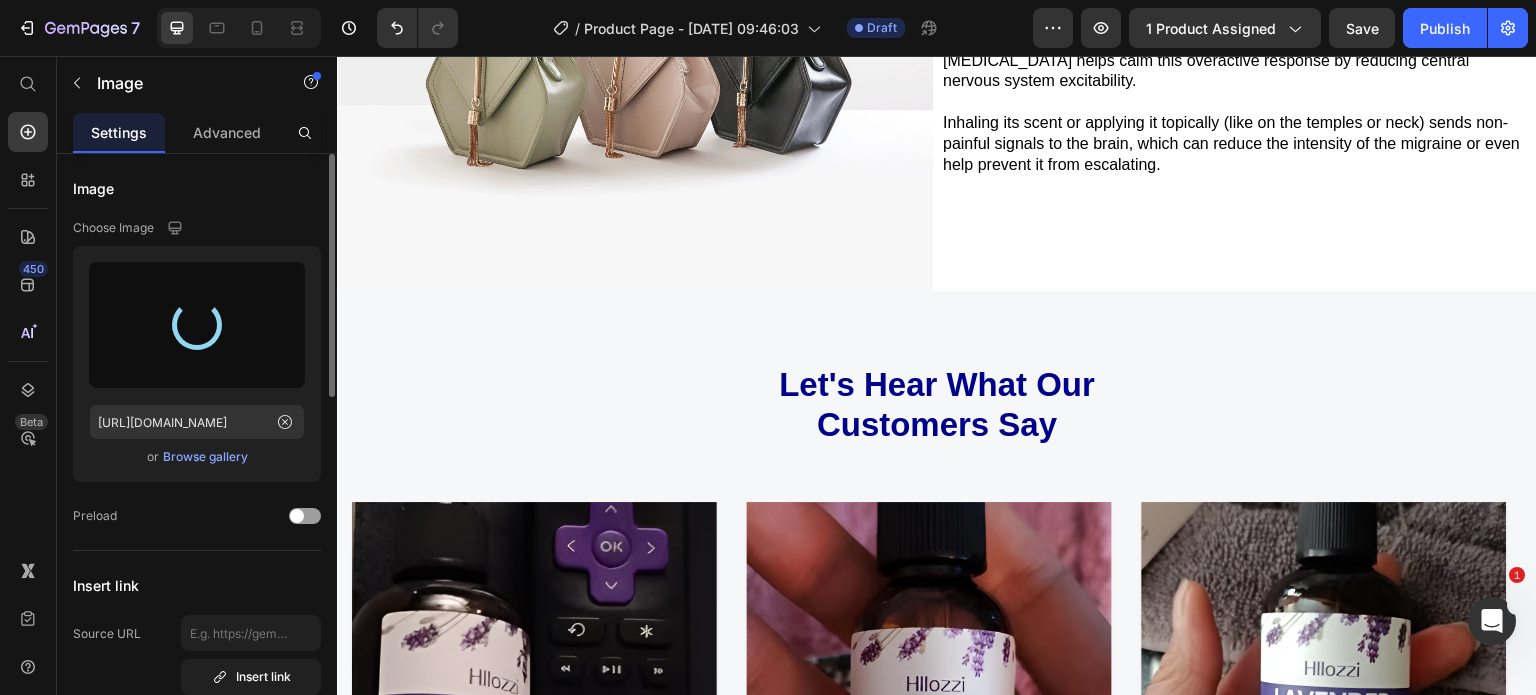 type on "https://cdn.shopify.com/s/files/1/0740/5944/8601/files/gempages_523423371124278516-5a9fc3ee-940e-46a2-9893-c1280eb29e1d.jpg" 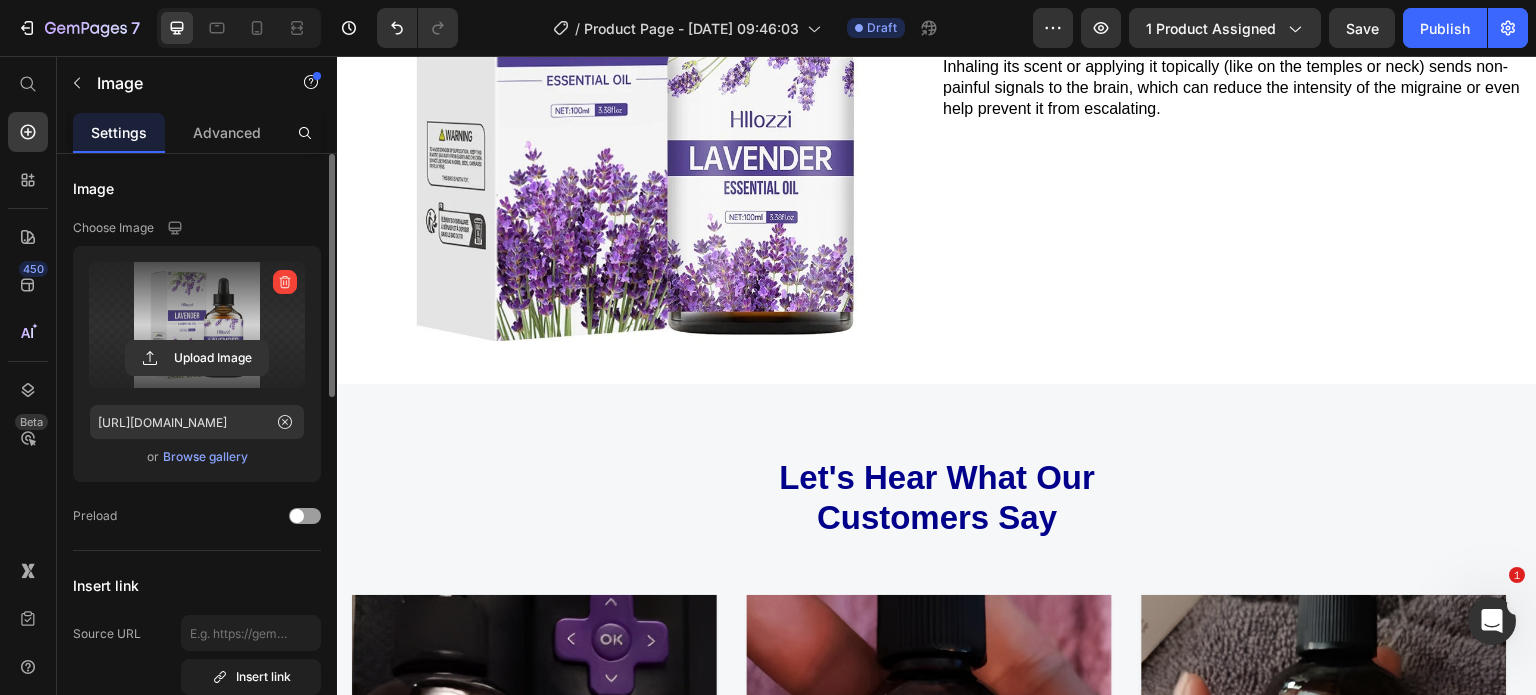 scroll, scrollTop: 1925, scrollLeft: 0, axis: vertical 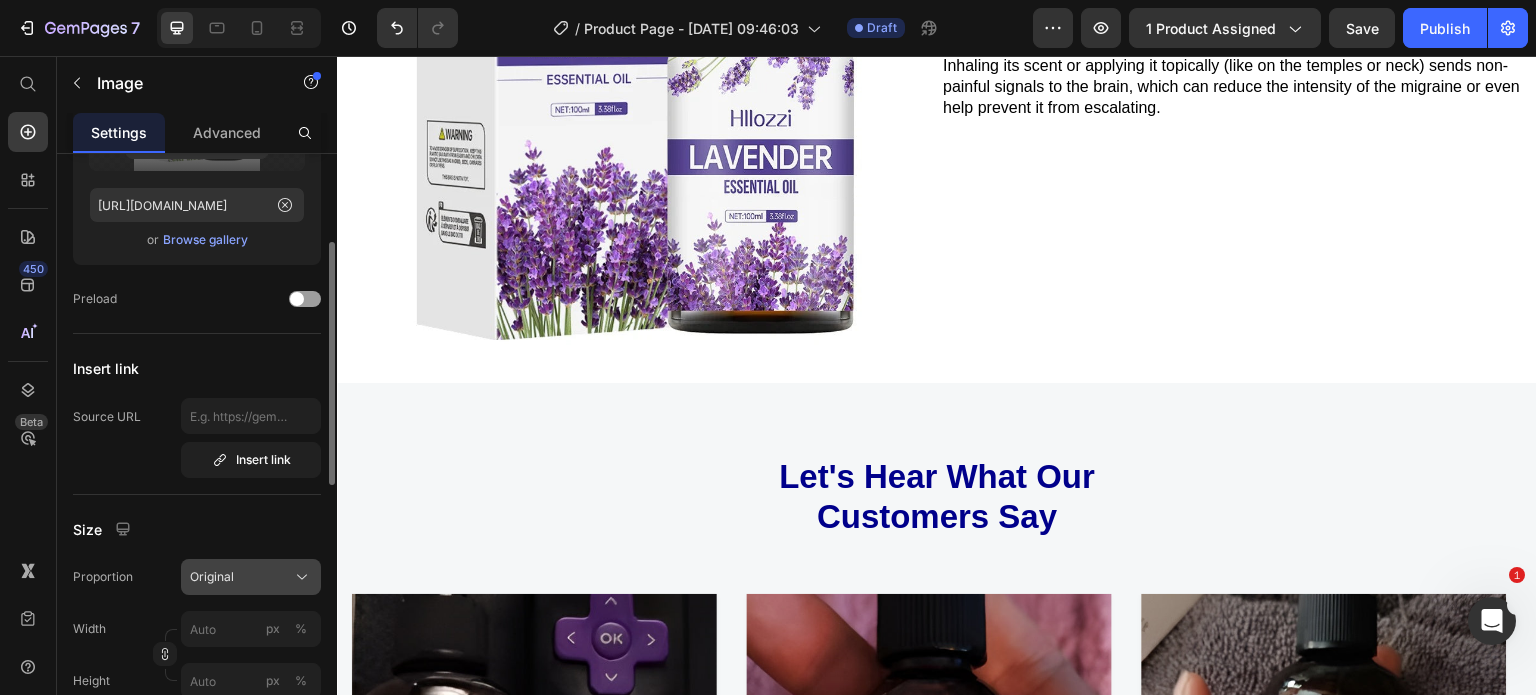 click on "Original" at bounding box center [251, 577] 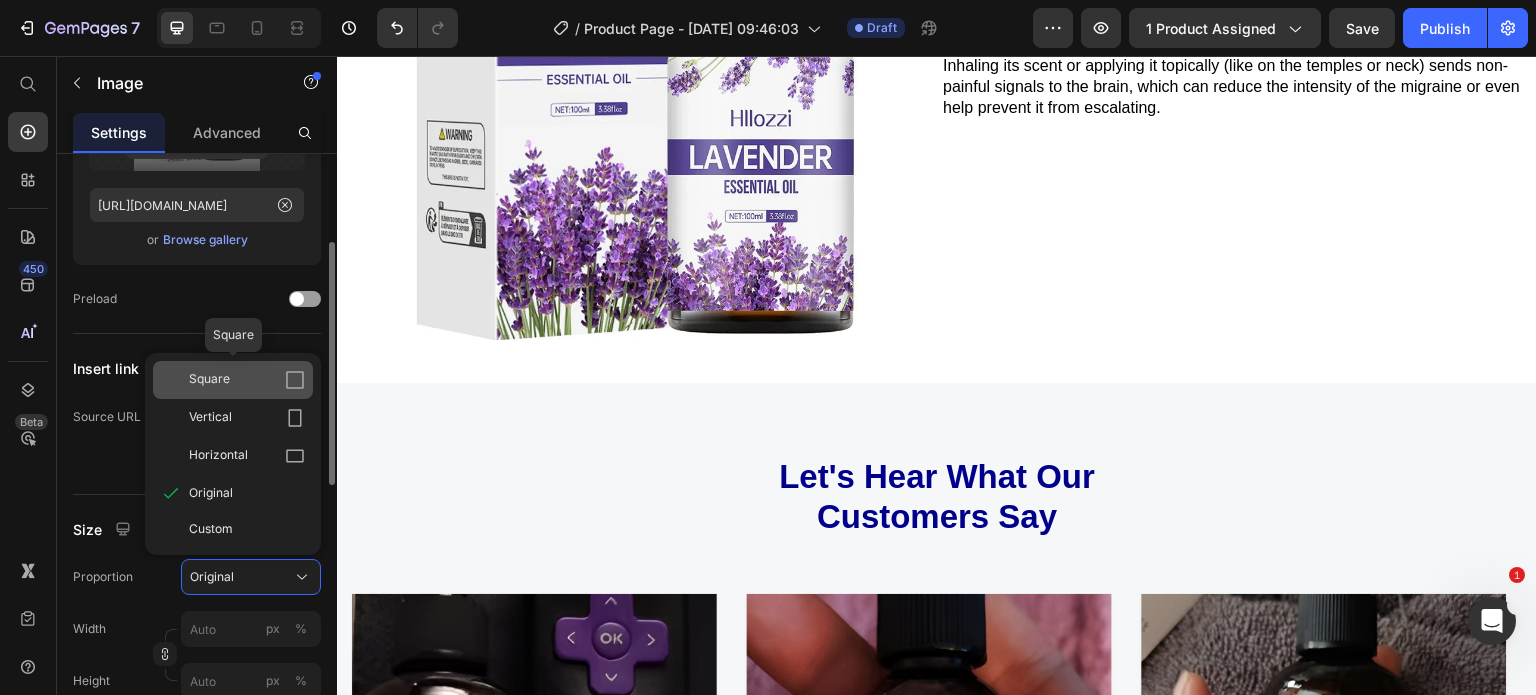 click on "Square" at bounding box center [247, 380] 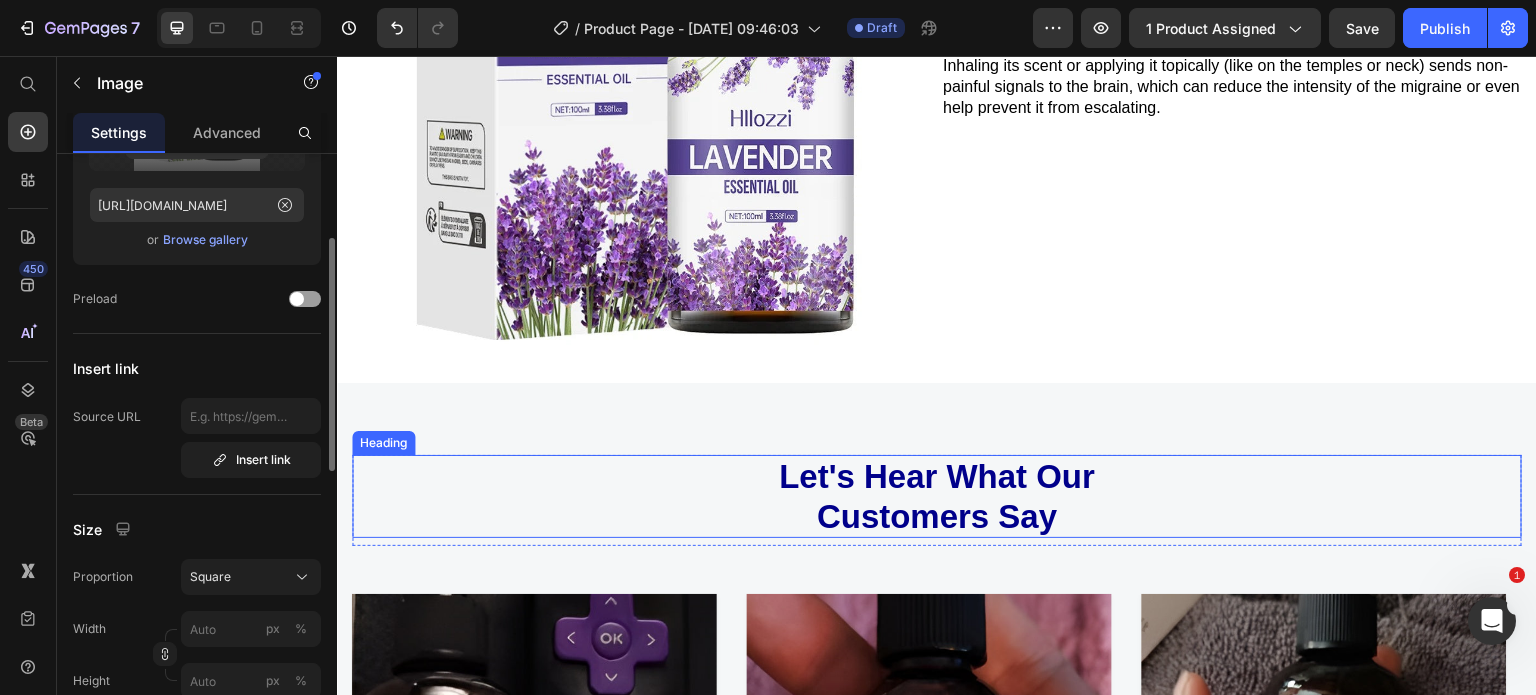 click on "Let's Hear What Our Customers Say Heading" at bounding box center (937, 500) 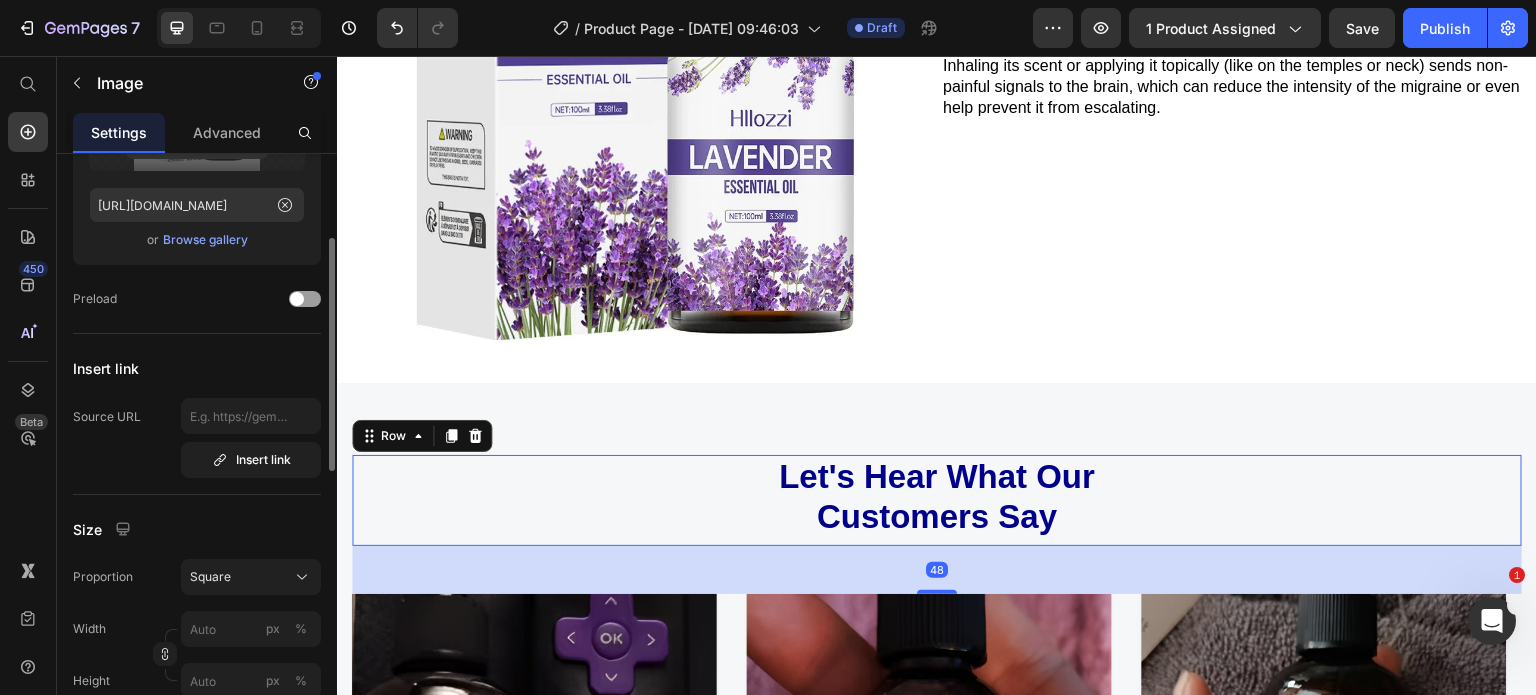 scroll, scrollTop: 0, scrollLeft: 0, axis: both 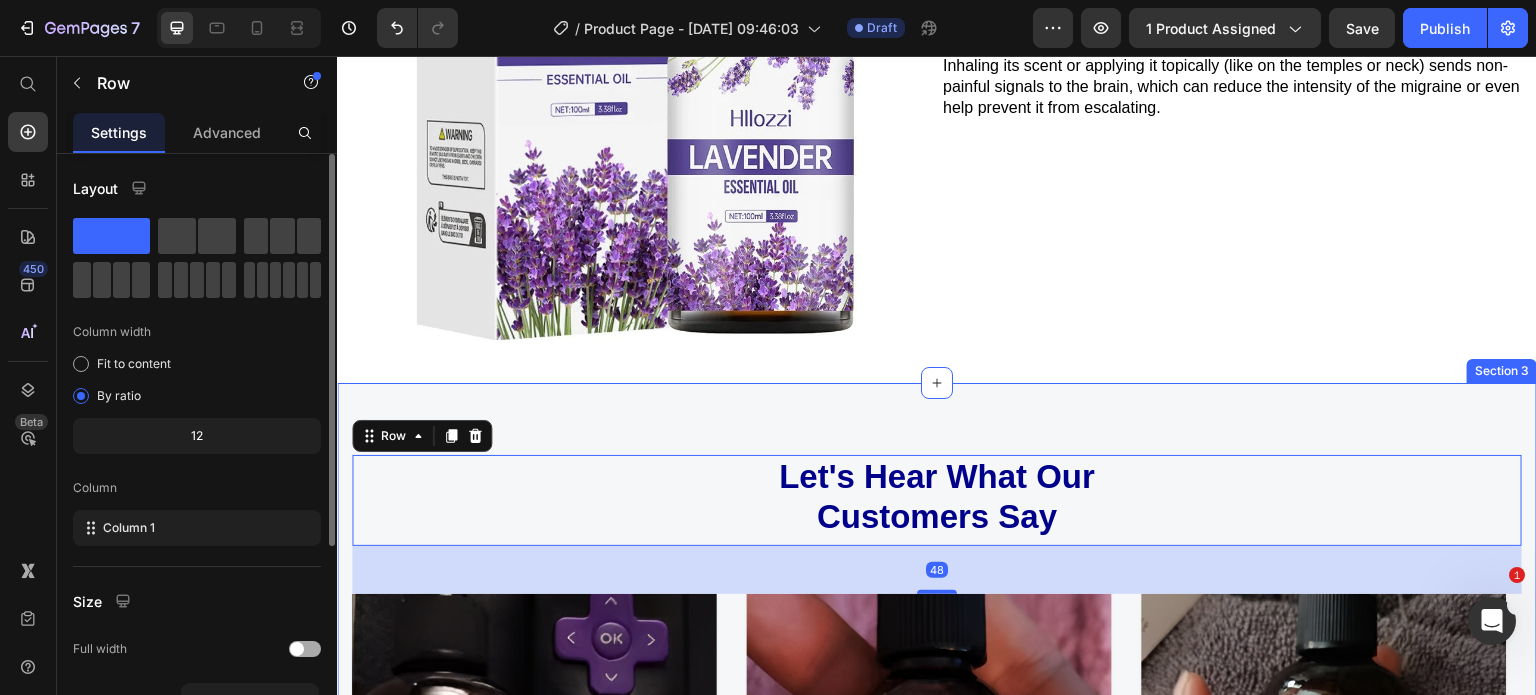 click on "Let's Hear What Our Customers Say Heading Row   48 Image                Icon                Icon                Icon                Icon                Icon Icon List Hoz Row Row Image Regina Moore Text block Image Row I dab a bit on my temples and wrists when I feel an attack coming, and it instantly helps me feel calmer. The scent alone soothes the nausea, and I truly believe it shortens the episode. A small but powerful addition to my toolkit. Text block Row Row Image                Icon                Icon                Icon                Icon                Icon Icon List Hoz Row Row Image Ned Jacobs Text block Image Row I’ve tried aromatherapy before, but this one actually made a difference. The lavender oil has a really clean, strong scent without being overwhelming. I rub it into my neck during early symptoms, and it helps take the edge off. Not a cure, but definitely makes me more comfortable without meds. Text block Row Row Image                Icon                Icon                Icon Icon" at bounding box center (937, 1231) 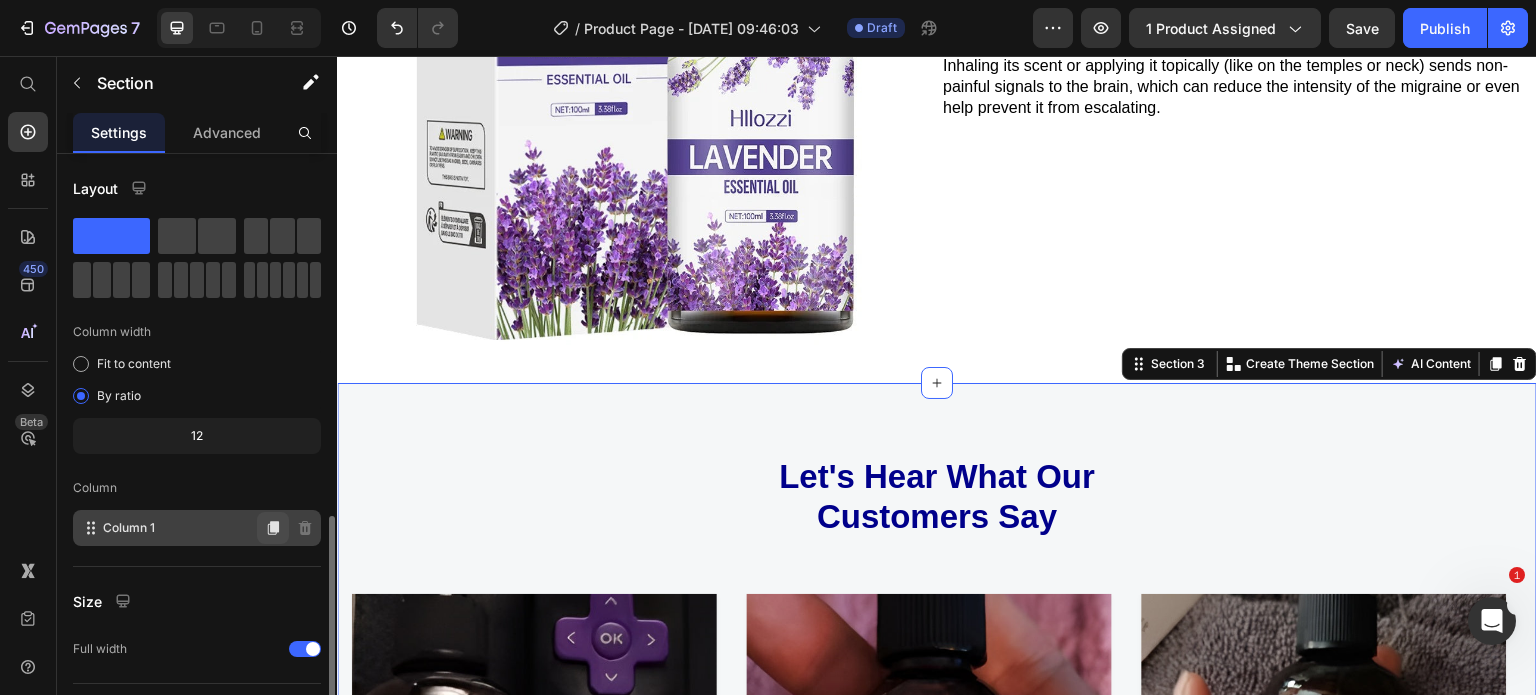 scroll, scrollTop: 208, scrollLeft: 0, axis: vertical 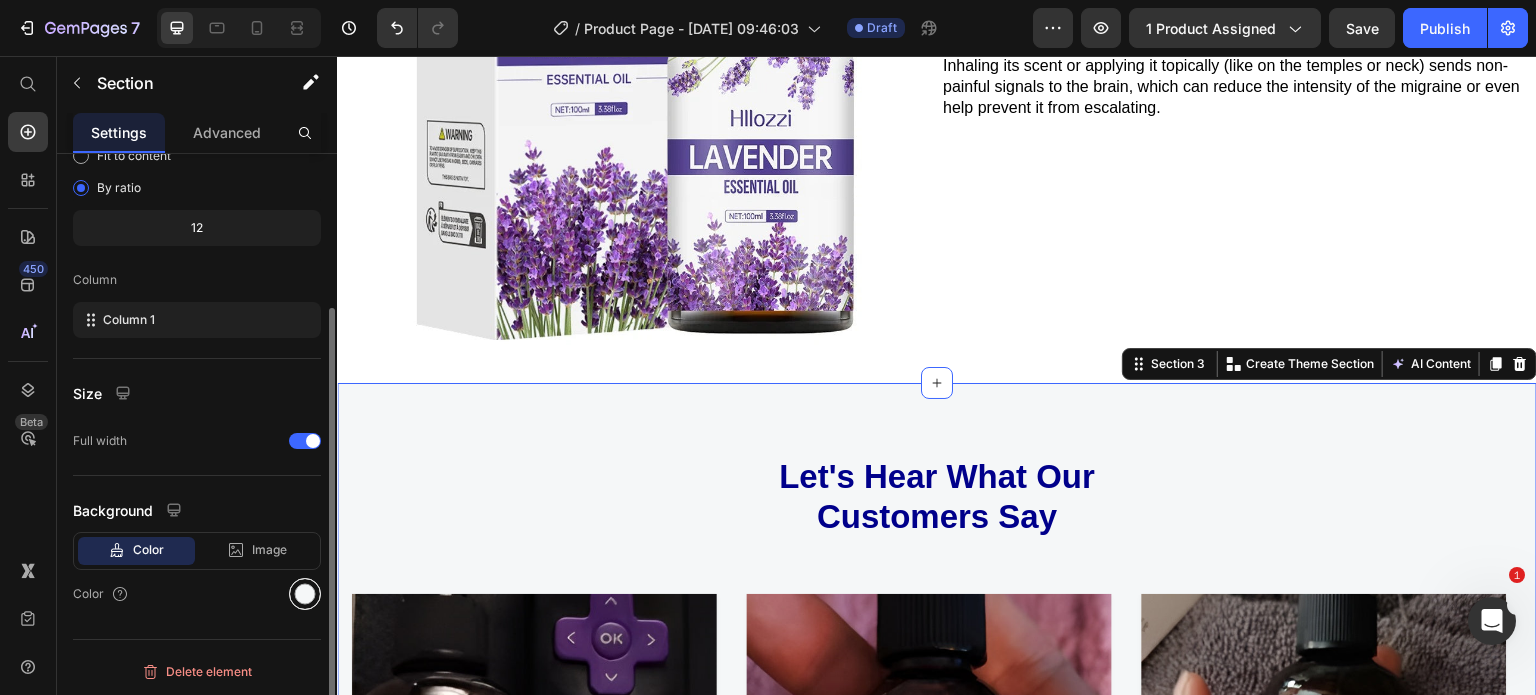 click at bounding box center (305, 594) 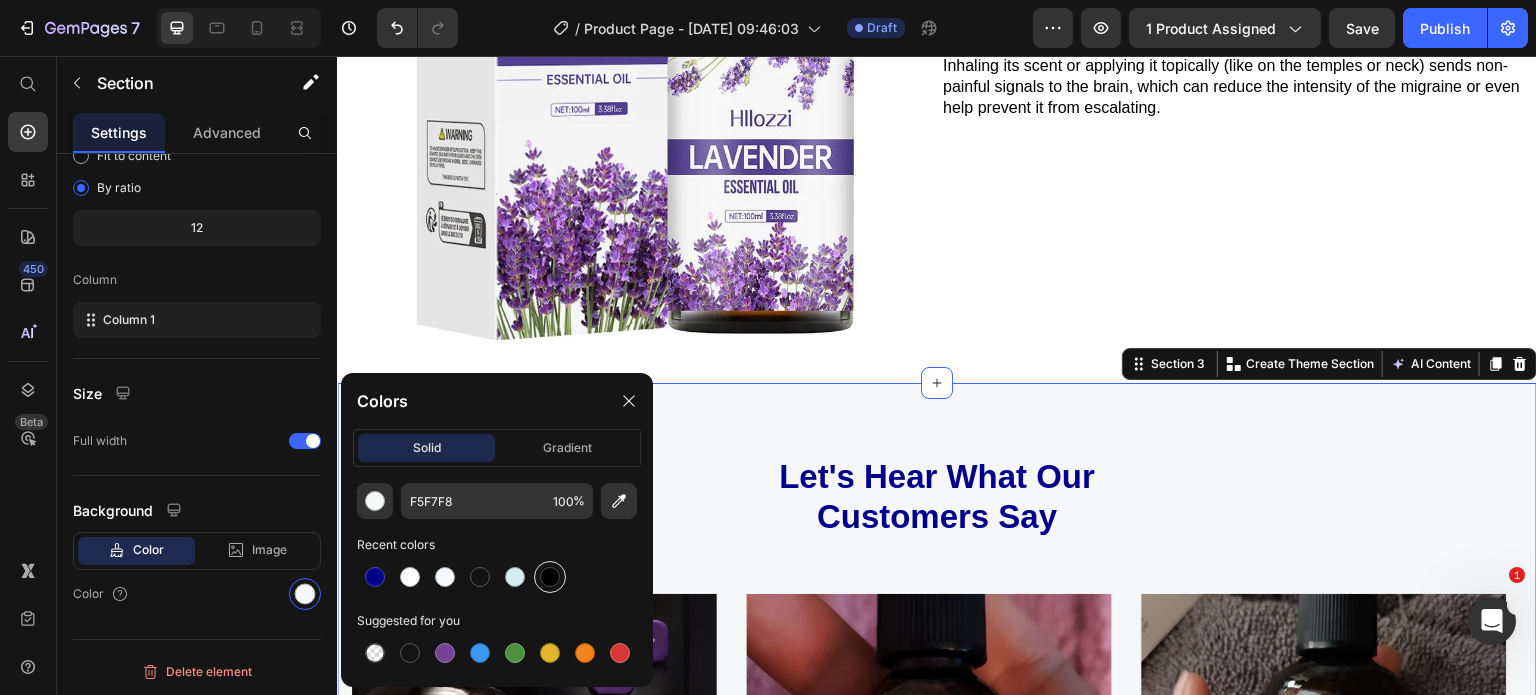 click at bounding box center (550, 577) 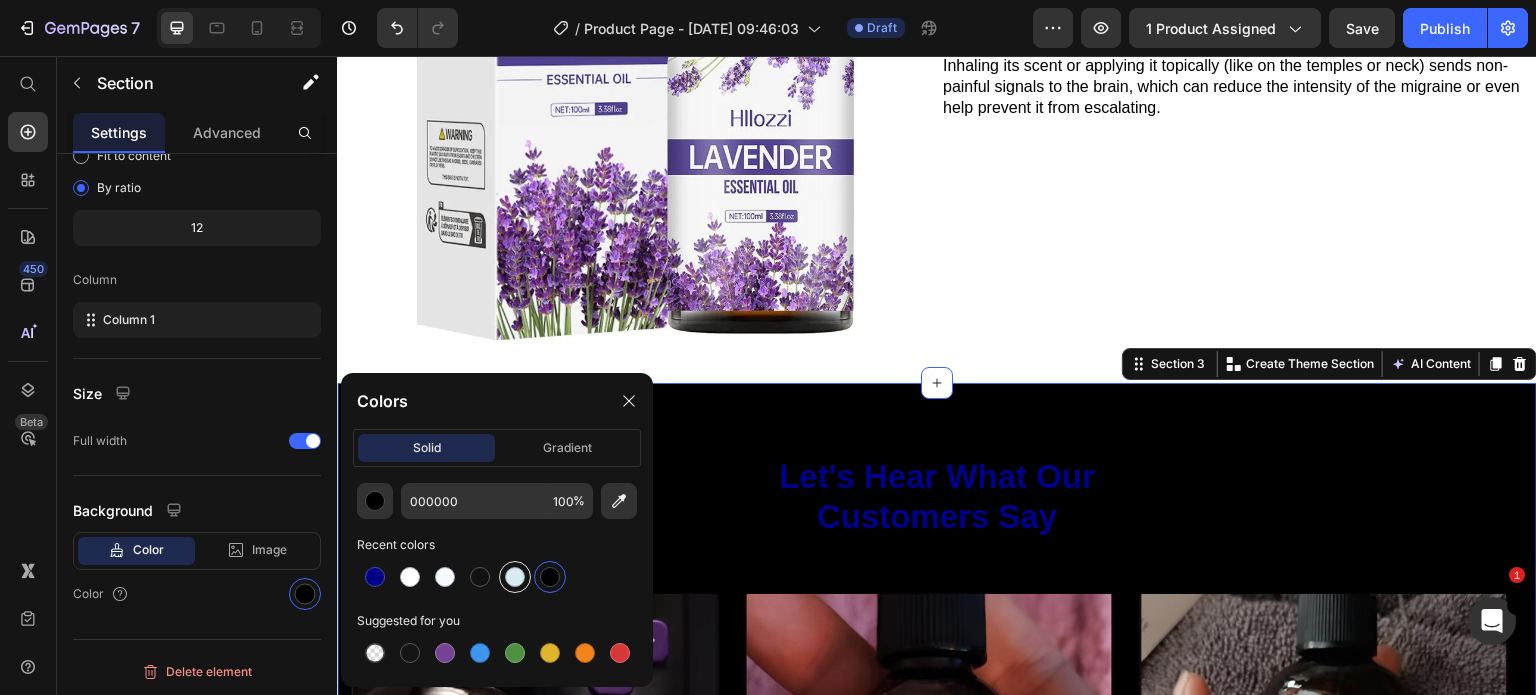 click at bounding box center (515, 577) 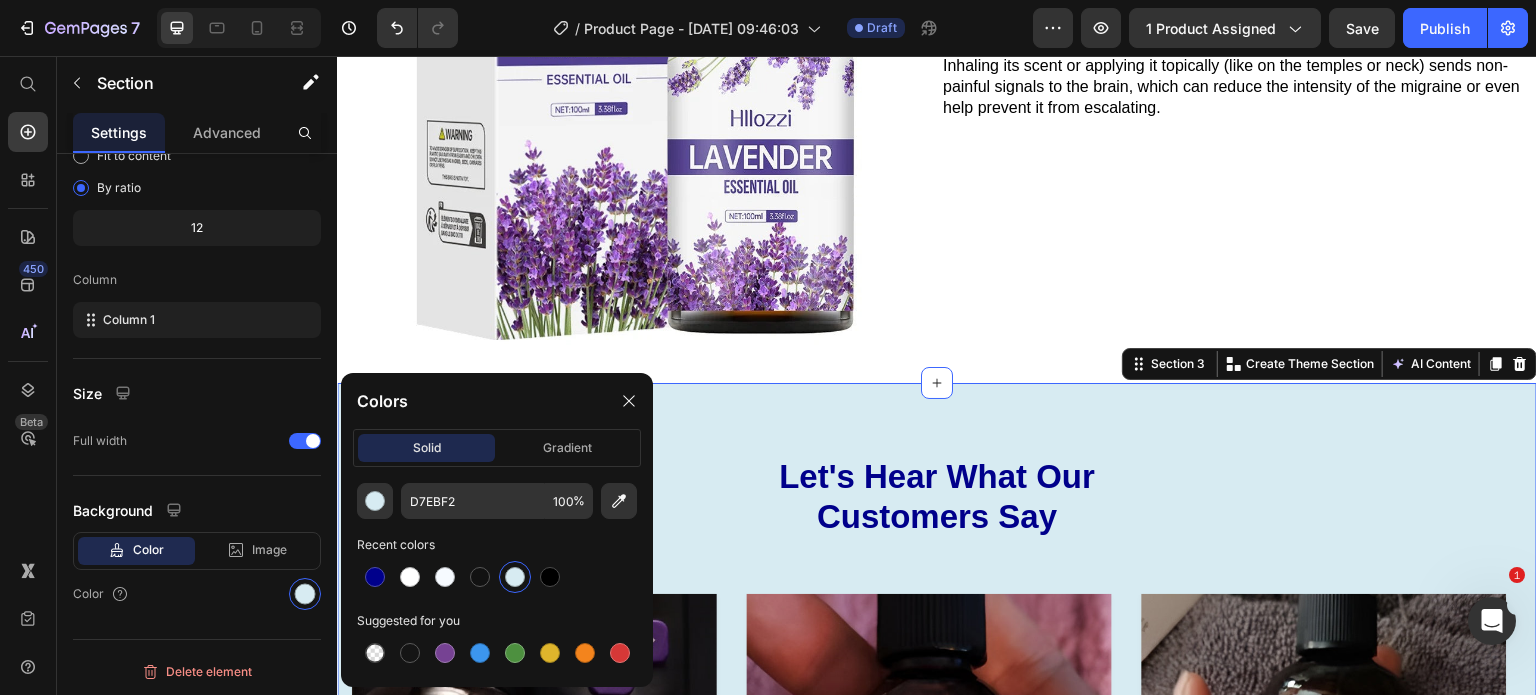 click on "Colors" 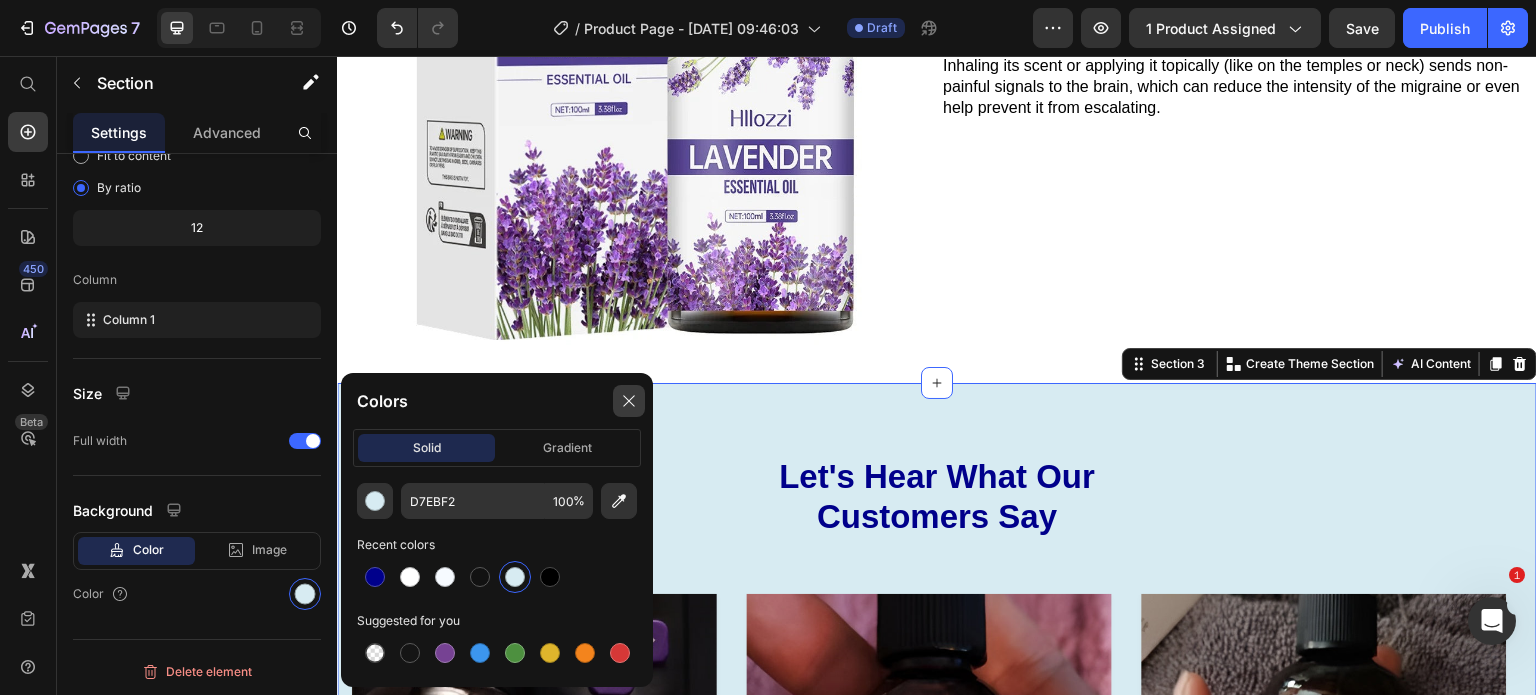 click 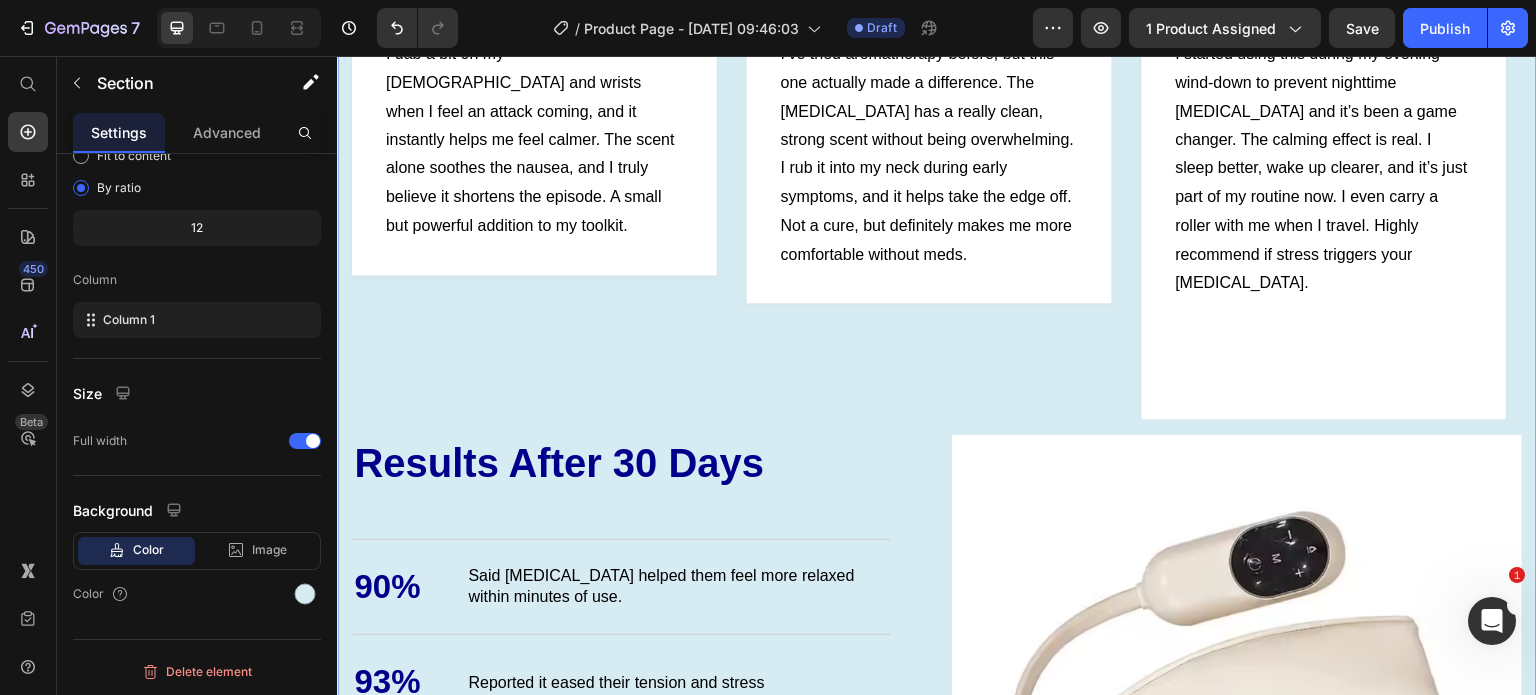 scroll, scrollTop: 2832, scrollLeft: 0, axis: vertical 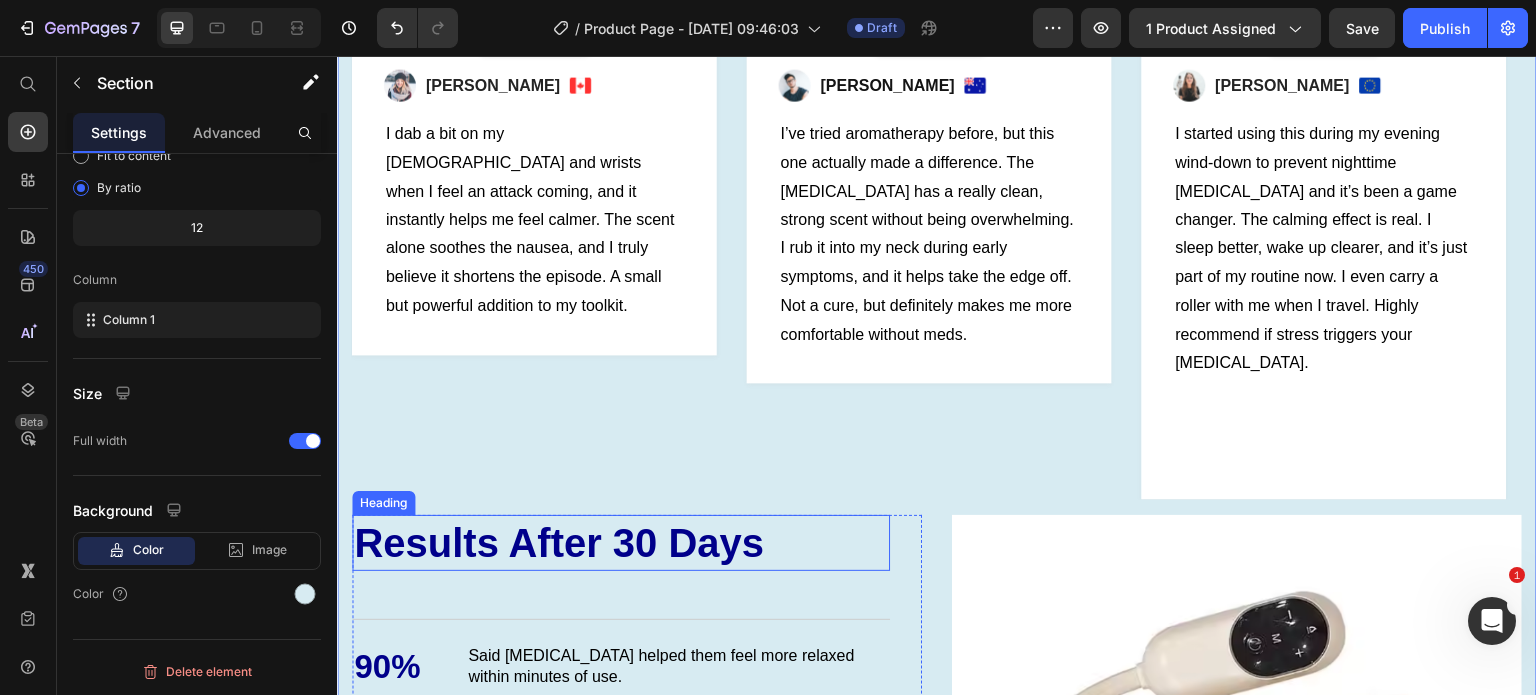click on "Results After 30 Days" at bounding box center (621, 543) 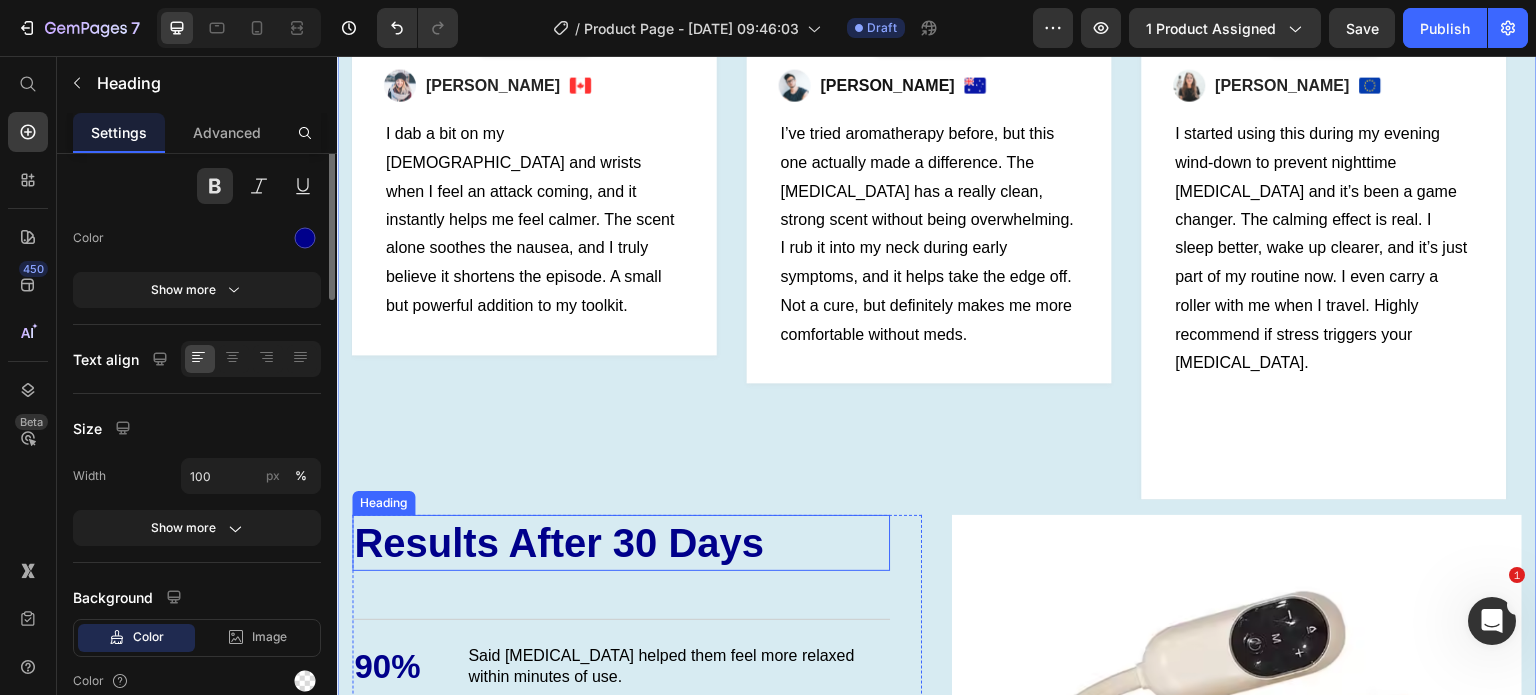 scroll, scrollTop: 0, scrollLeft: 0, axis: both 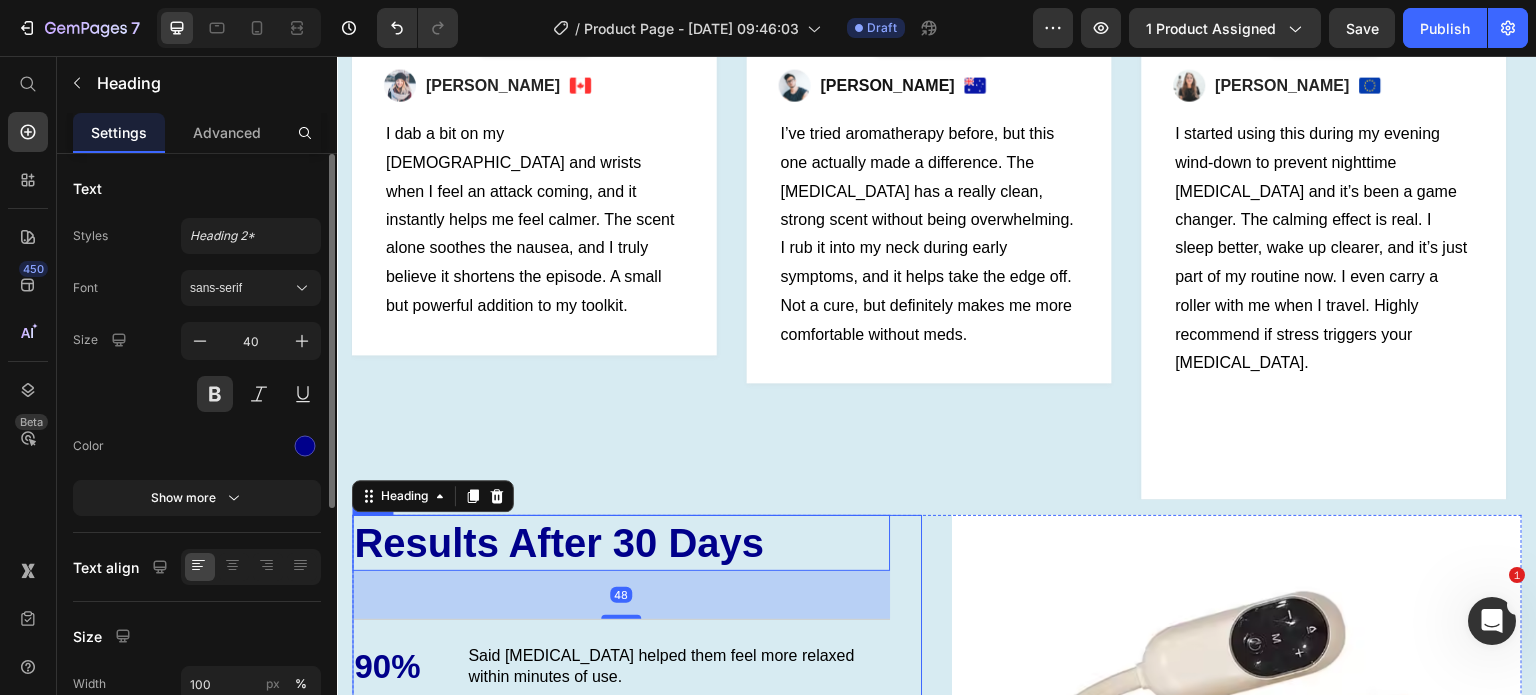click on "Results After 30 Days Heading   48 90% Text Block Said lavender oil helped them feel more relaxed within minutes of use. Text Block Row 93% Text Block Reported it eased their tension and stress Text Block Row 81% Text Block Said HeadHaven Pro helped them get through their migraine attacks. Text Block Row Row" at bounding box center [637, 723] 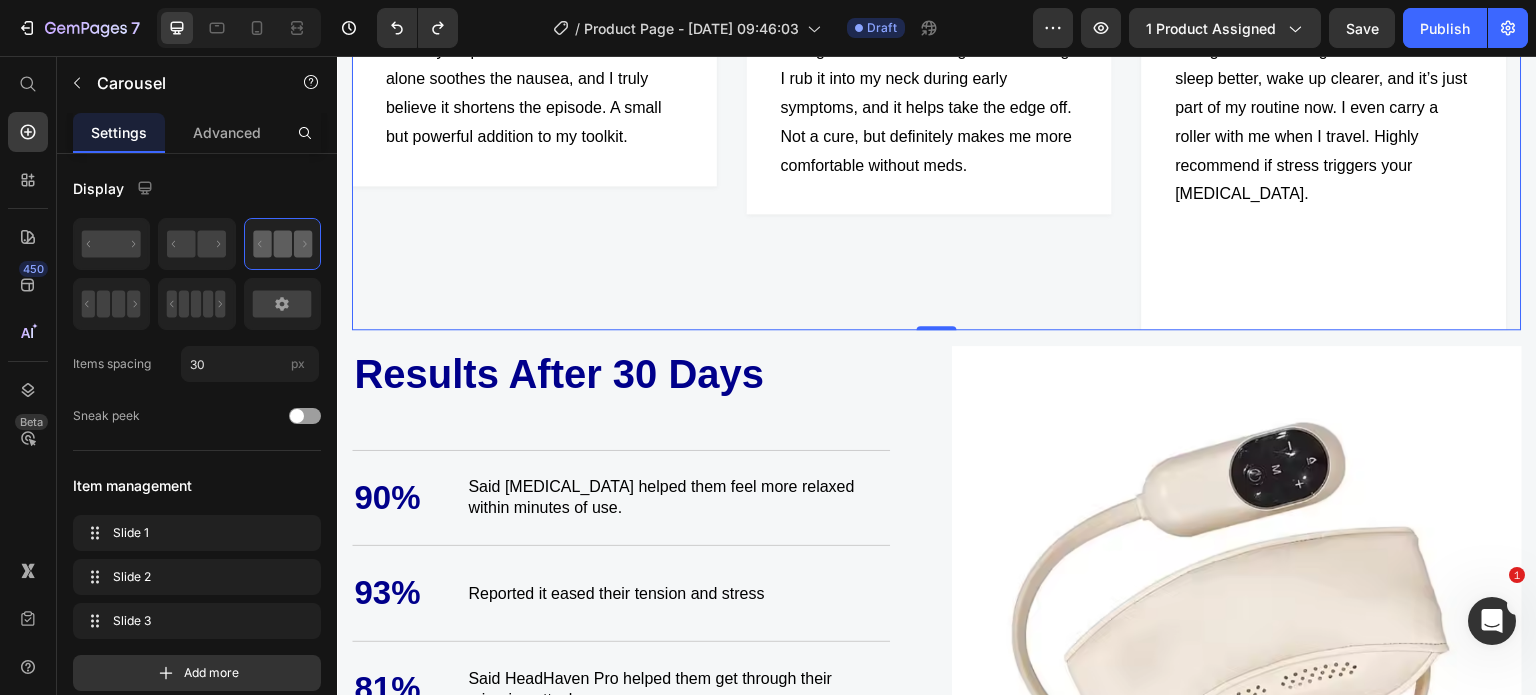 scroll, scrollTop: 3004, scrollLeft: 0, axis: vertical 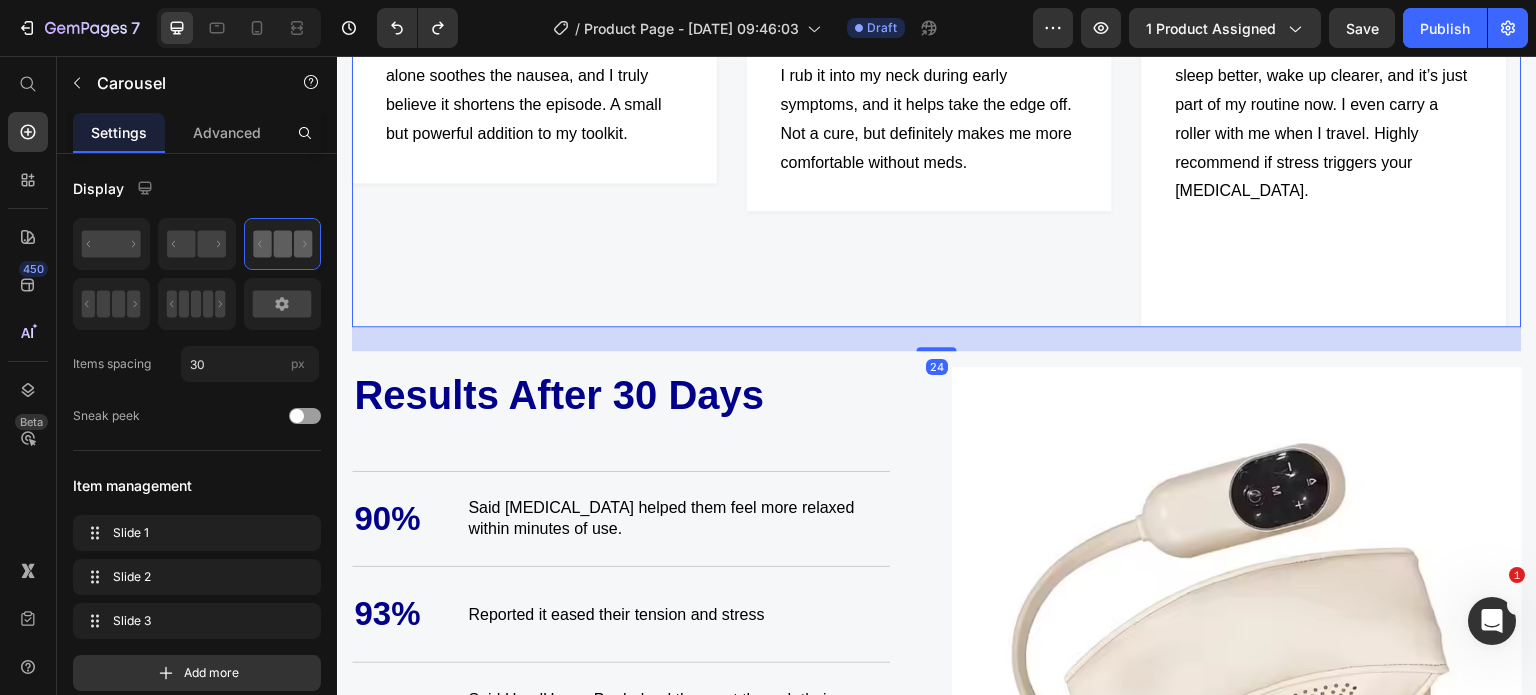 drag, startPoint x: 939, startPoint y: 292, endPoint x: 915, endPoint y: 346, distance: 59.093147 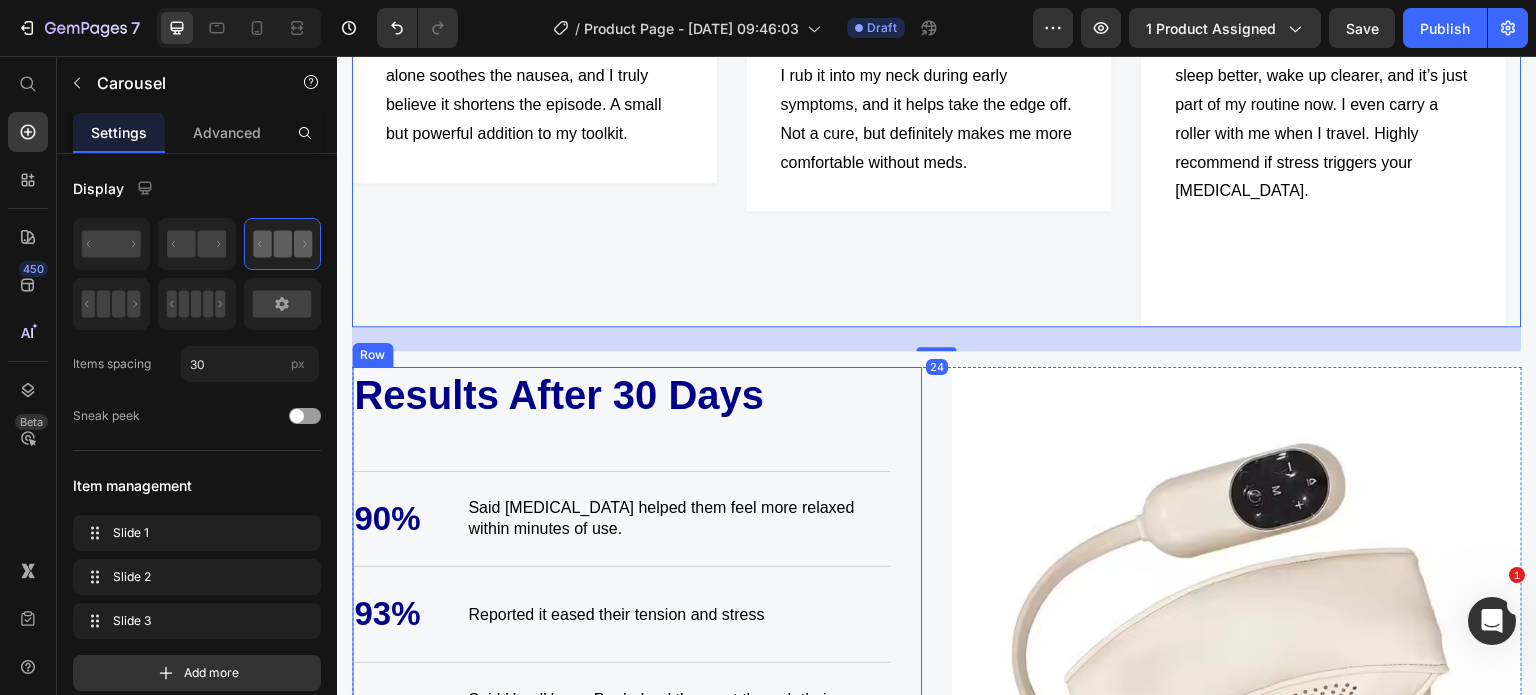 click on "Results After 30 Days Heading 90% Text Block Said lavender oil helped them feel more relaxed within minutes of use. Text Block Row 93% Text Block Reported it eased their tension and stress Text Block Row 81% Text Block Said HeadHaven Pro helped them get through their migraine attacks. Text Block Row" at bounding box center (621, 575) 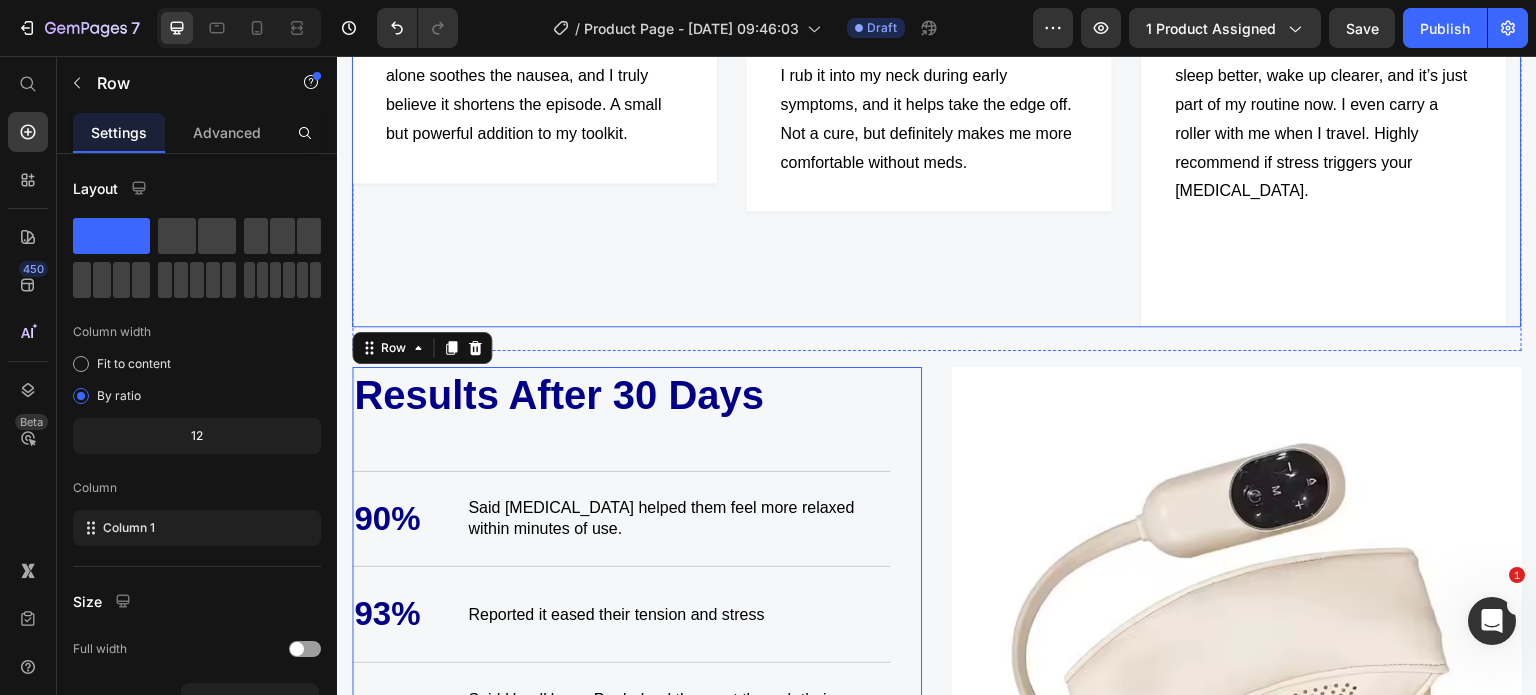 click on "Image                Icon                Icon                Icon                Icon                Icon Icon List Hoz Row Row Image Ned Jacobs Text block Image Row I’ve tried aromatherapy before, but this one actually made a difference. The lavender oil has a really clean, strong scent without being overwhelming. I rub it into my neck during early symptoms, and it helps take the edge off. Not a cure, but definitely makes me more comfortable without meds. Text block Row Row" at bounding box center [929, -87] 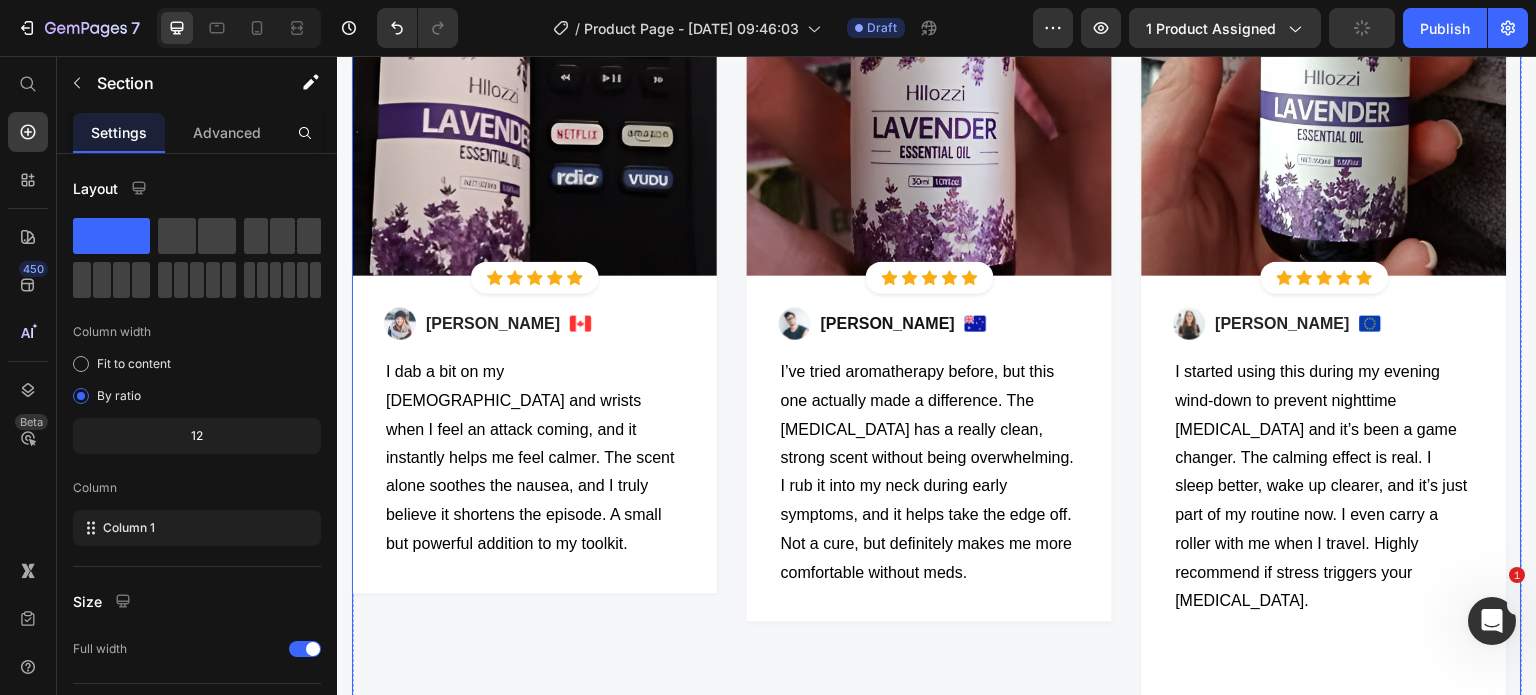 scroll, scrollTop: 2932, scrollLeft: 0, axis: vertical 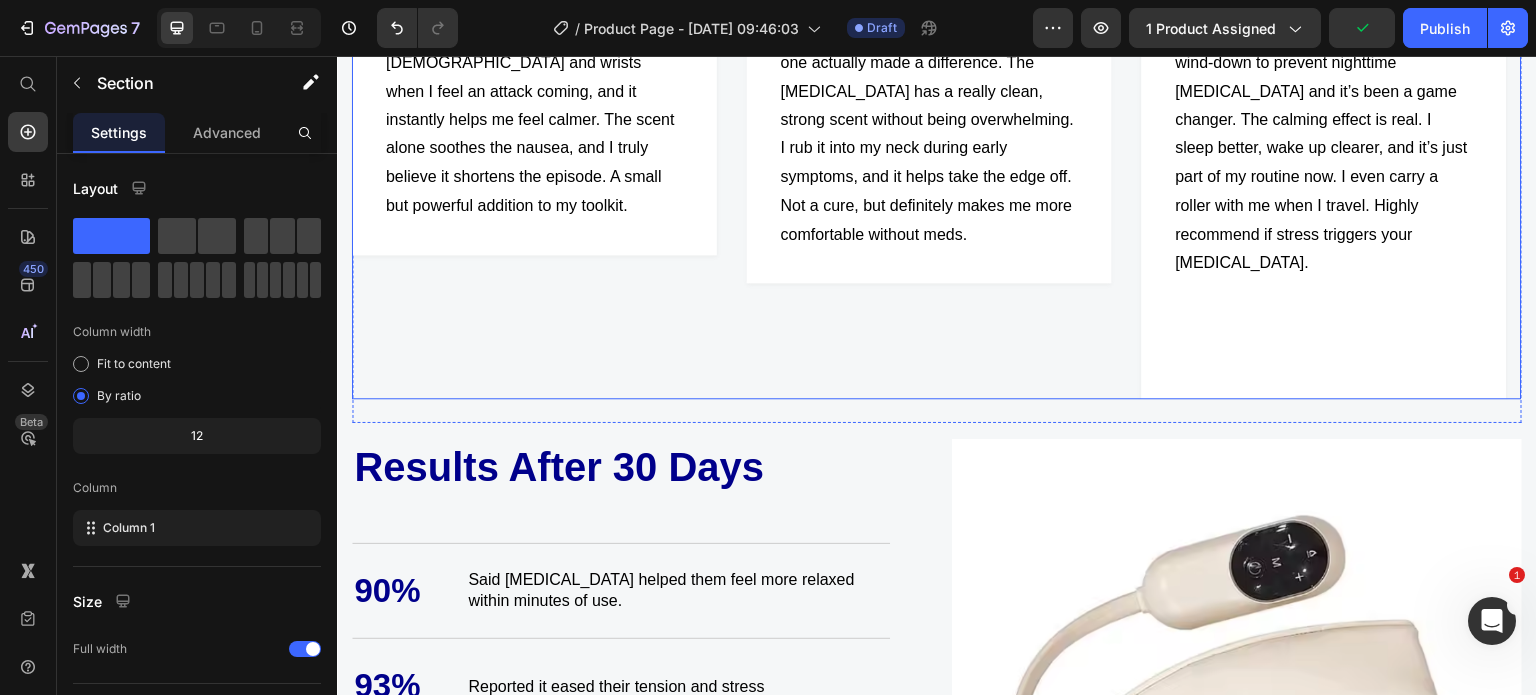 click on "Image                Icon                Icon                Icon                Icon                Icon Icon List Hoz Row Row Image Ned Jacobs Text block Image Row I’ve tried aromatherapy before, but this one actually made a difference. The lavender oil has a really clean, strong scent without being overwhelming. I rub it into my neck during early symptoms, and it helps take the edge off. Not a cure, but definitely makes me more comfortable without meds. Text block Row Row" at bounding box center (929, -15) 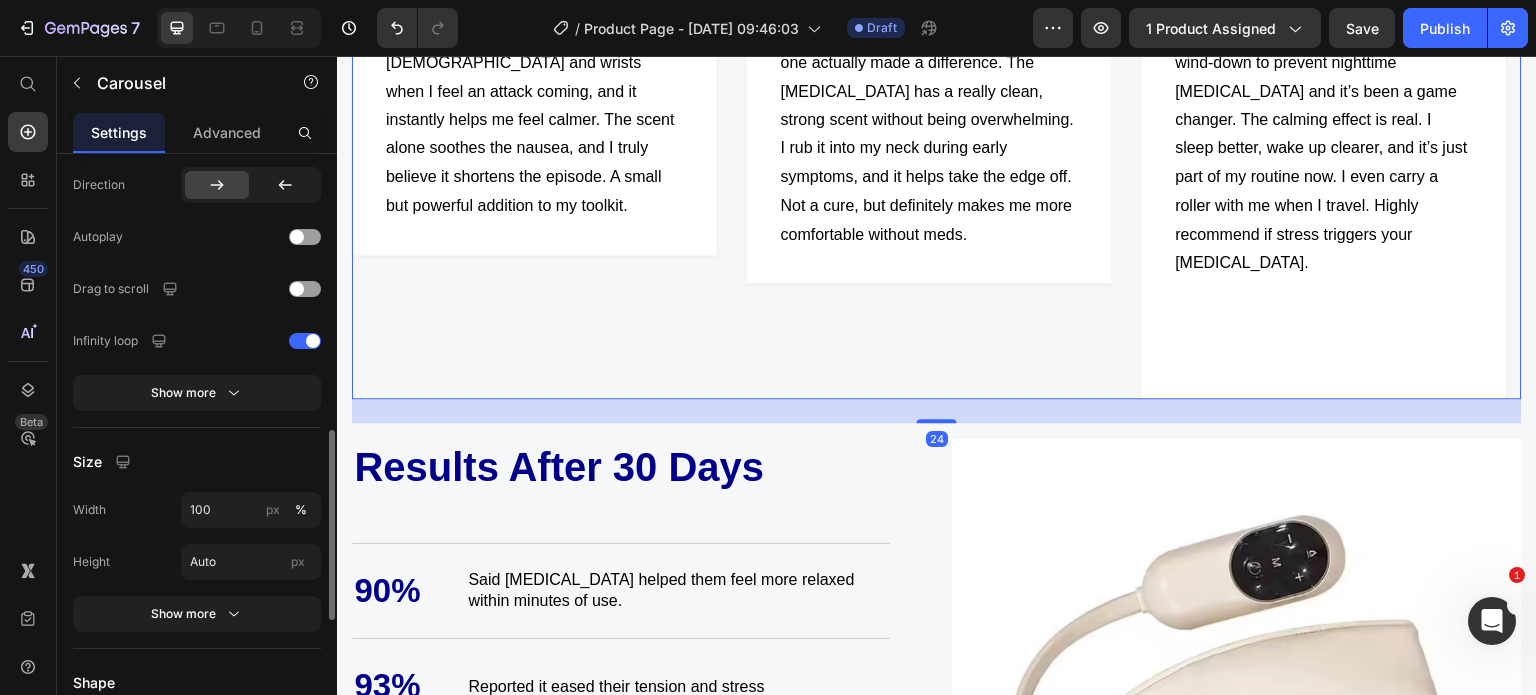 scroll, scrollTop: 1277, scrollLeft: 0, axis: vertical 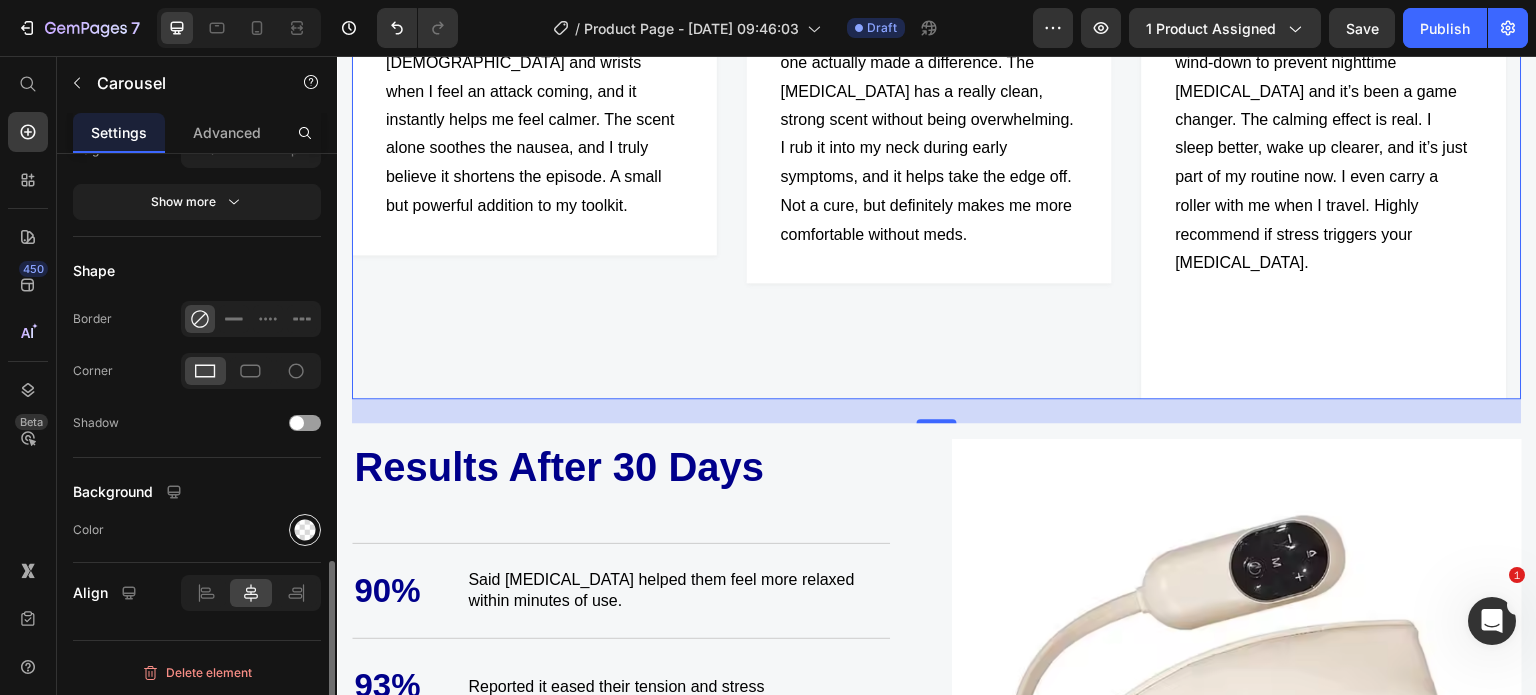 click 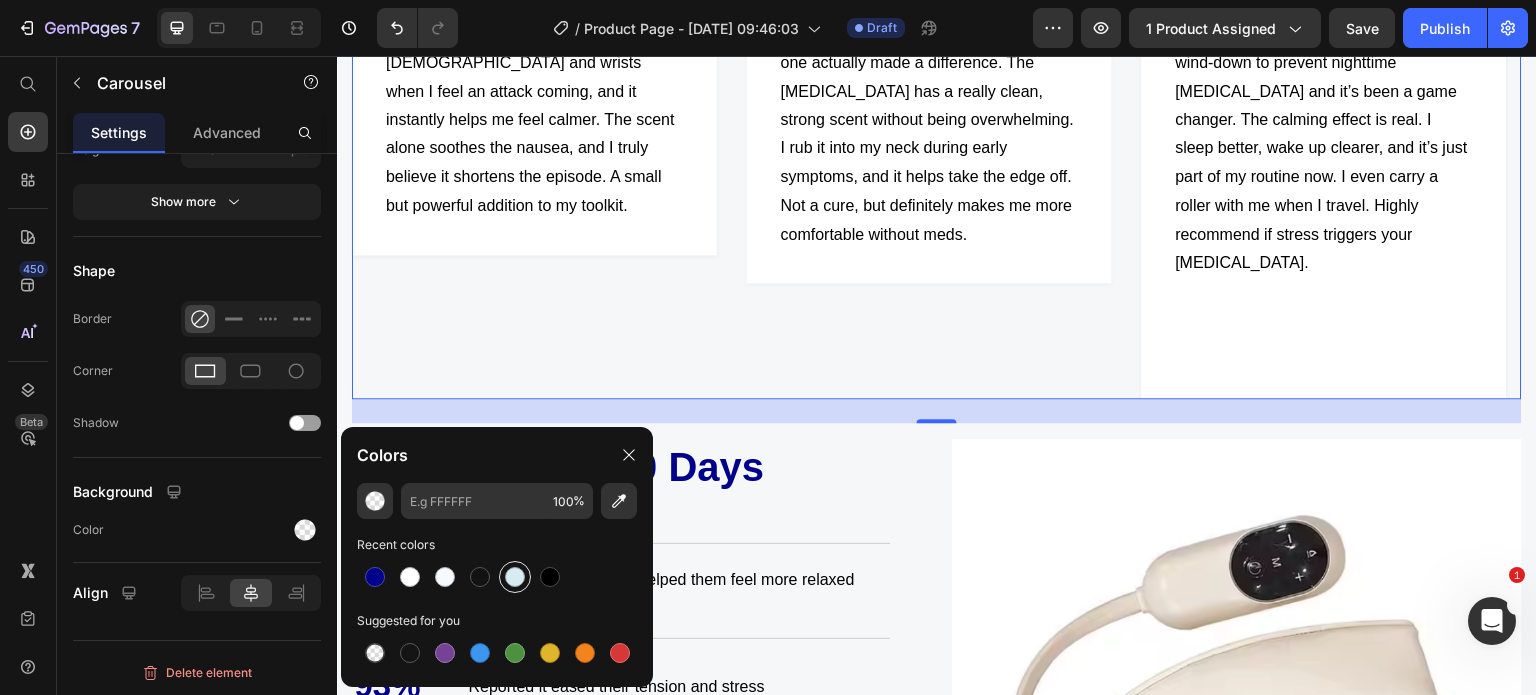 click at bounding box center (515, 577) 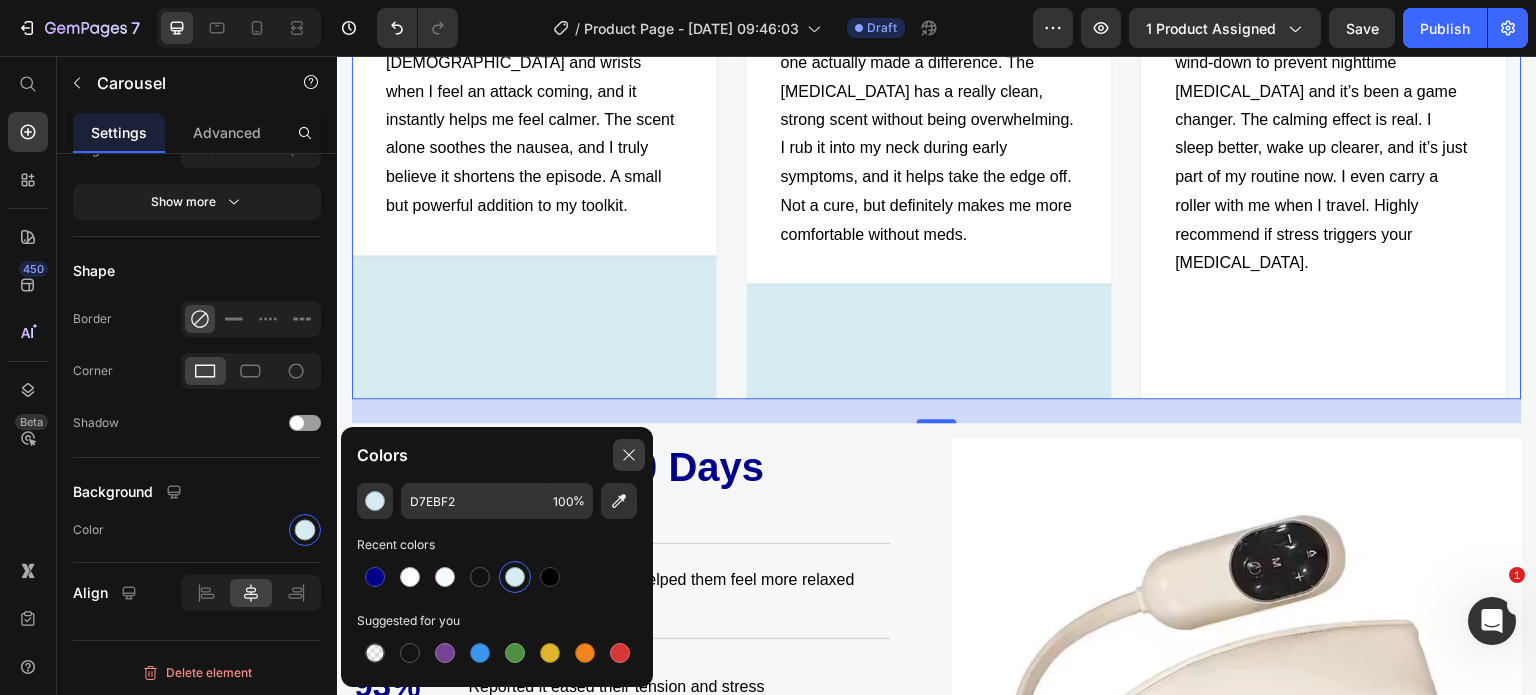 click 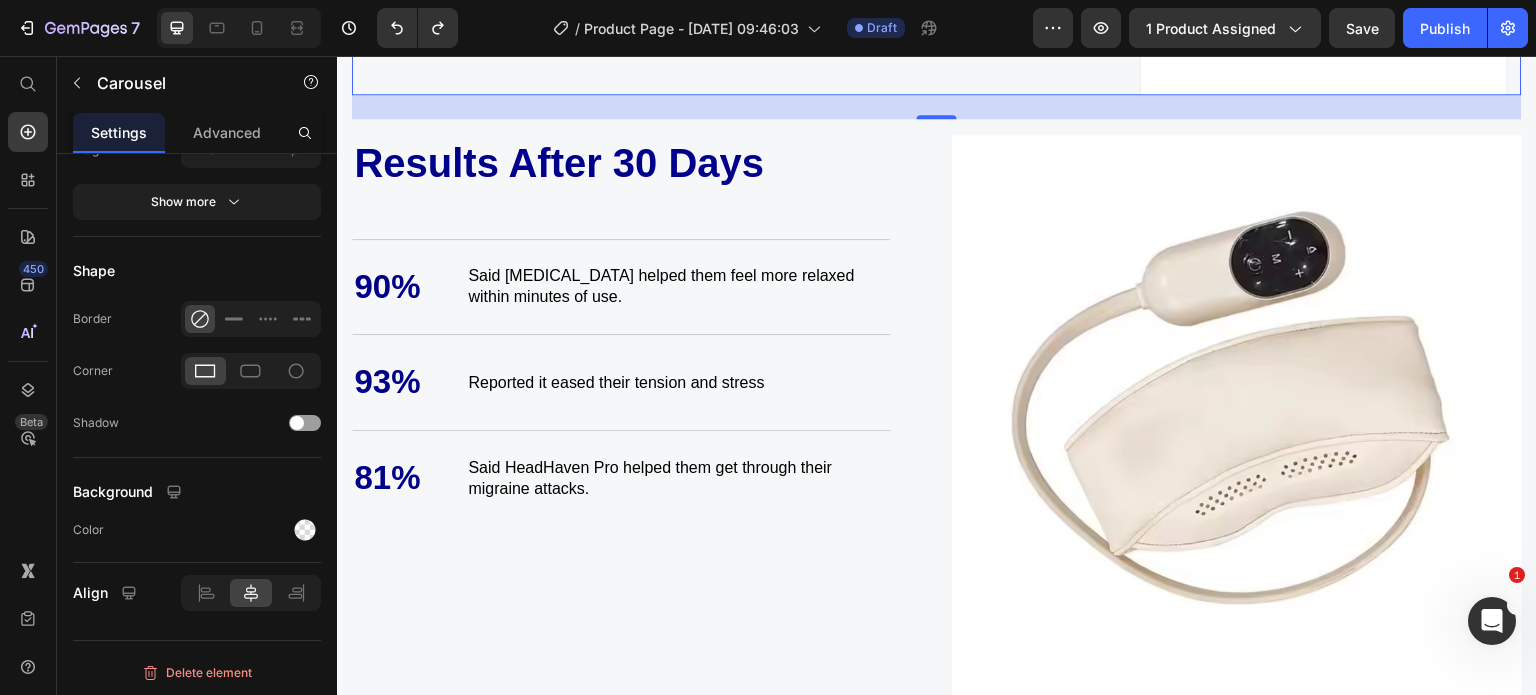 scroll, scrollTop: 3237, scrollLeft: 0, axis: vertical 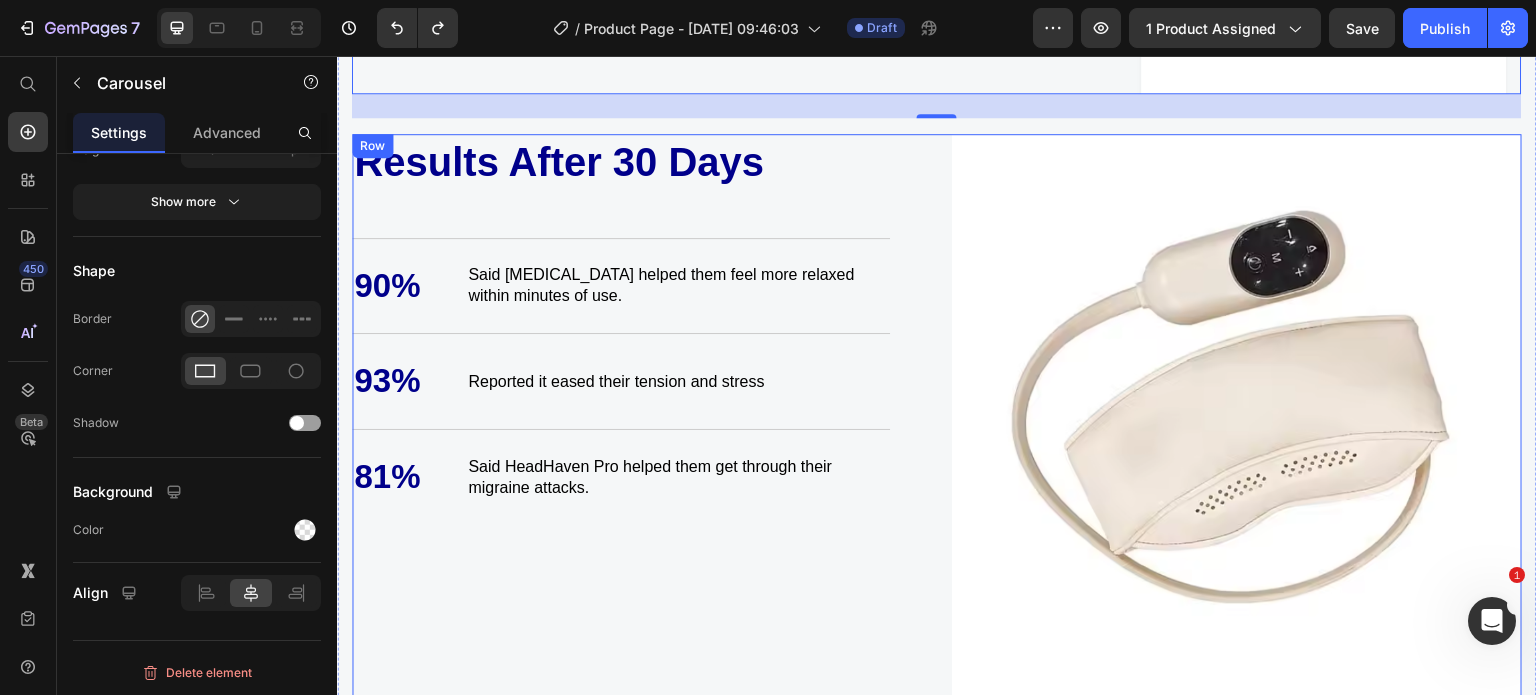 click on "Results After 30 Days Heading 90% Text Block Said lavender oil helped them feel more relaxed within minutes of use. Text Block Row 93% Text Block Reported it eased their tension and stress Text Block Row 81% Text Block Said HeadHaven Pro helped them get through their migraine attacks. Text Block Row Row Image Row" at bounding box center [937, 419] 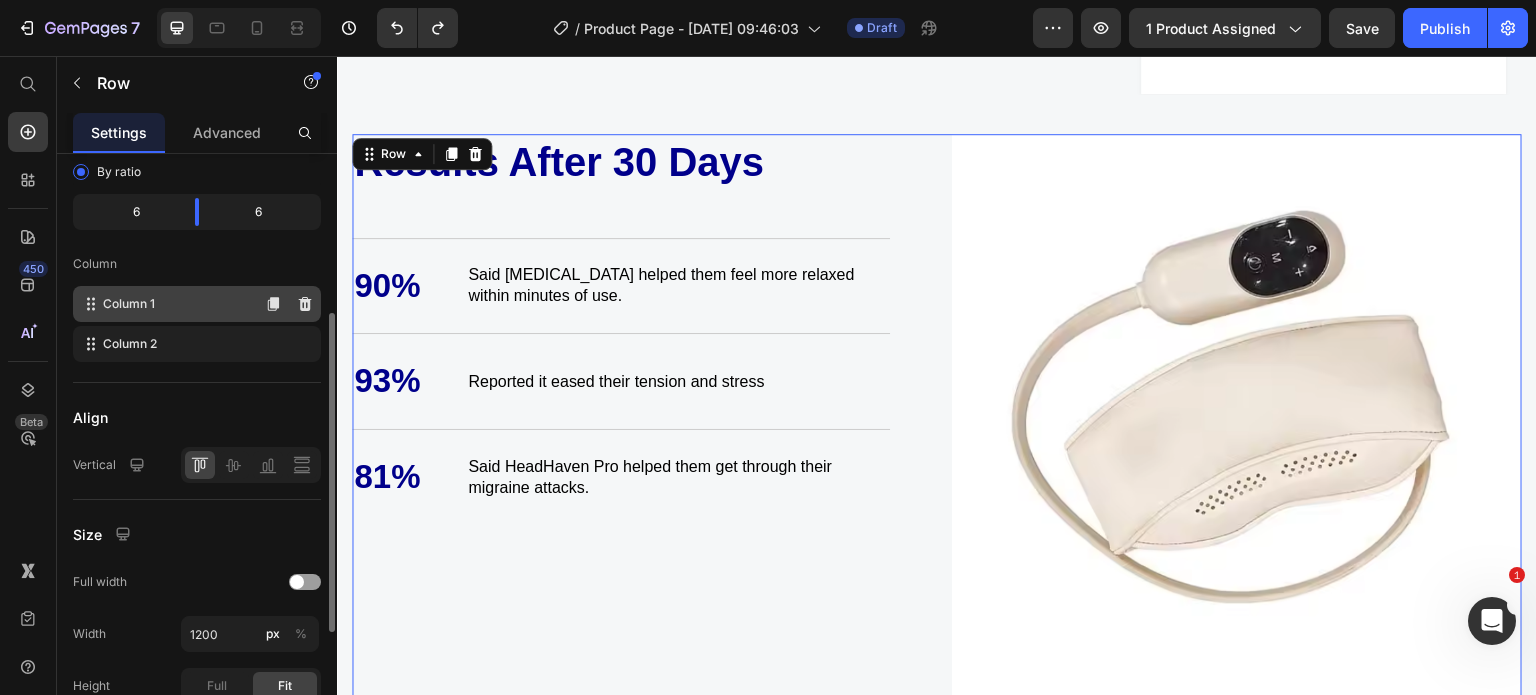 scroll, scrollTop: 520, scrollLeft: 0, axis: vertical 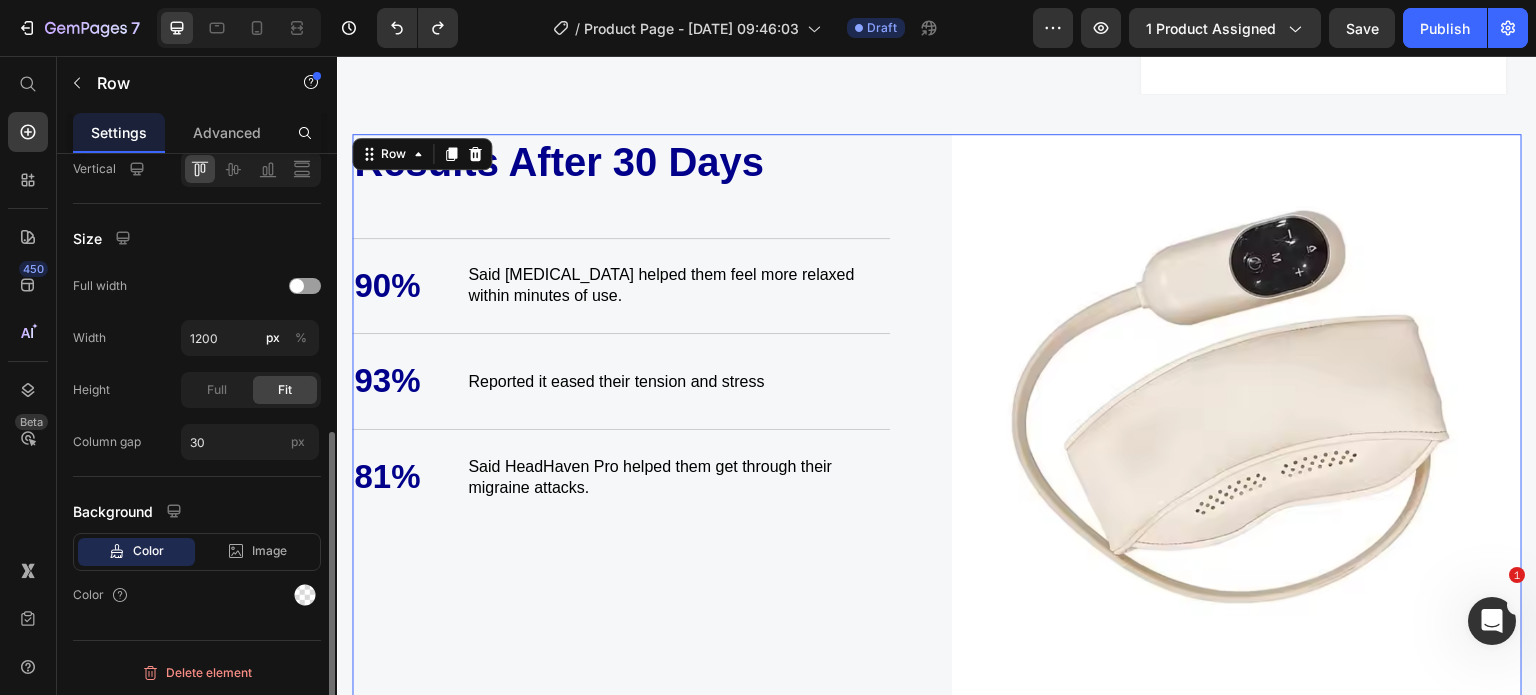 click on "Color" at bounding box center [197, 595] 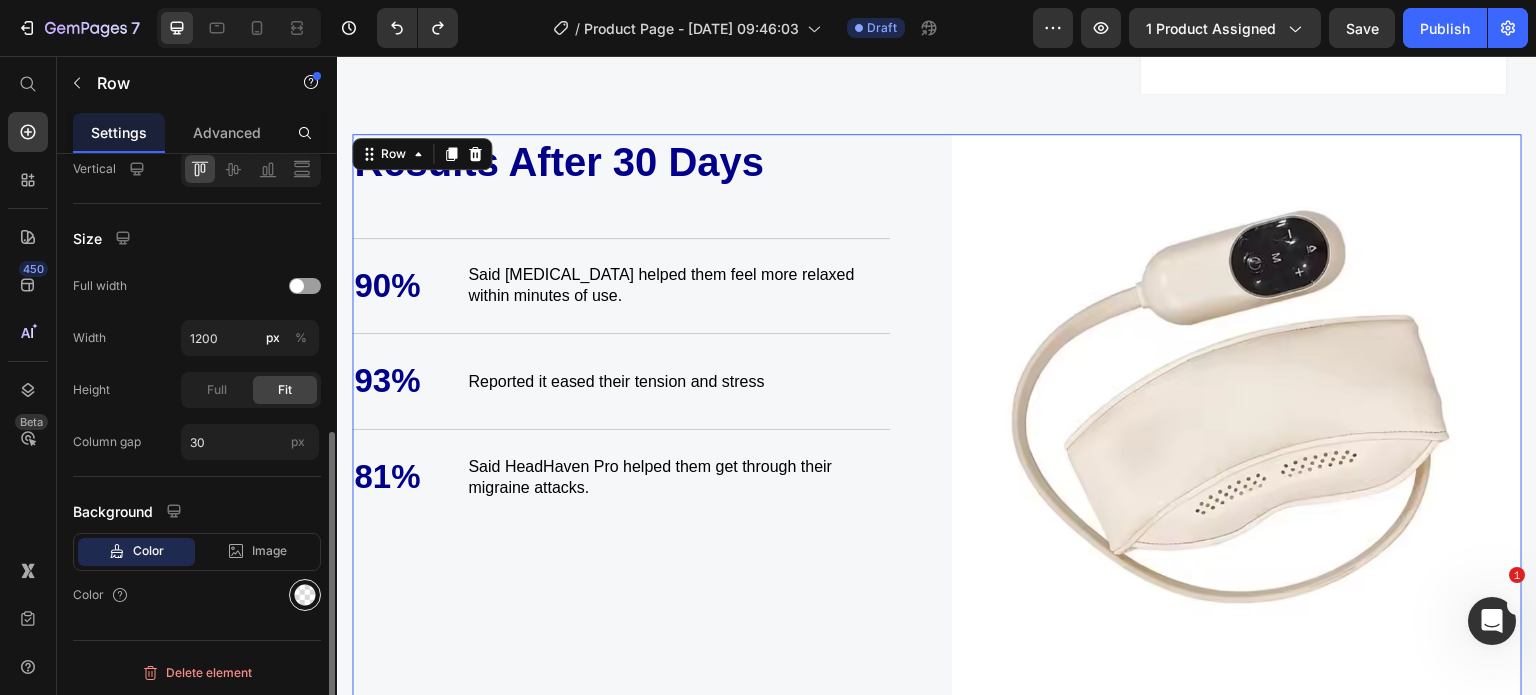 click at bounding box center [305, 595] 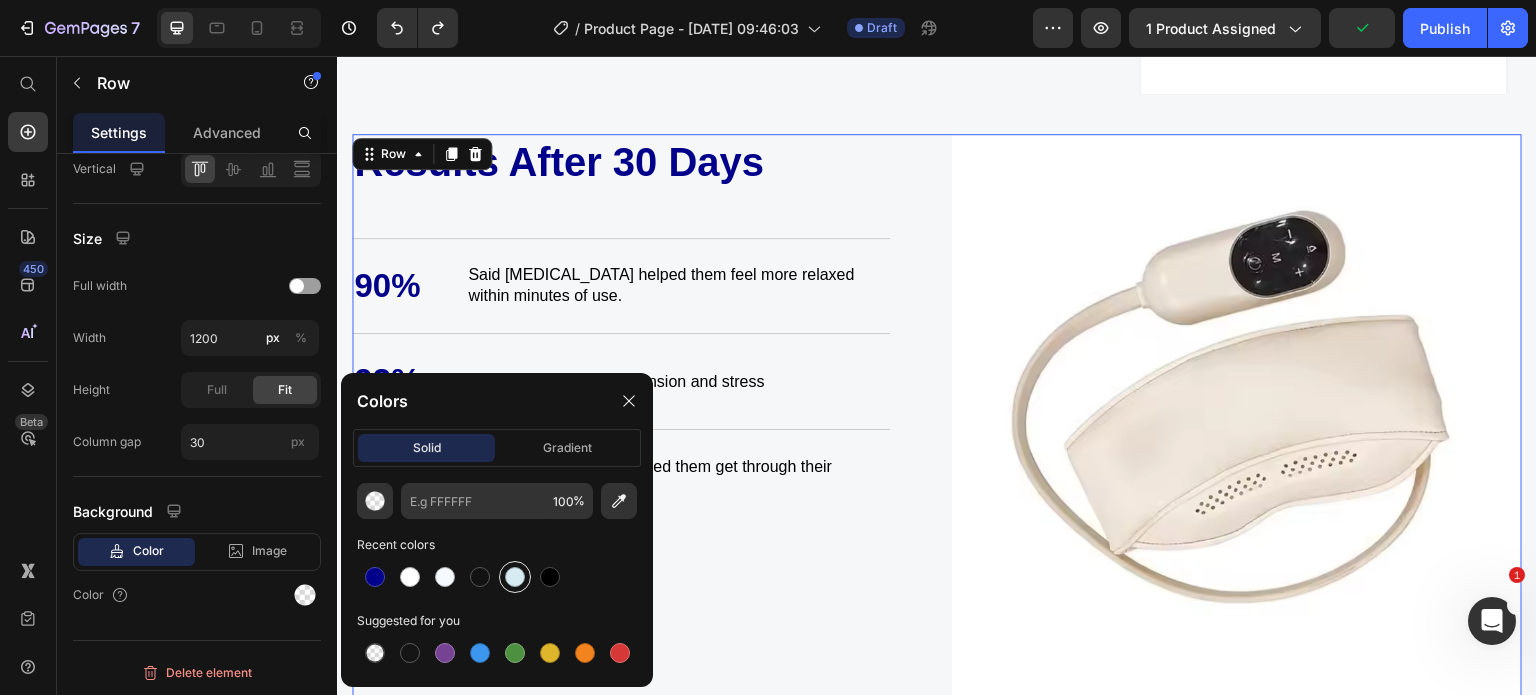 click at bounding box center (515, 577) 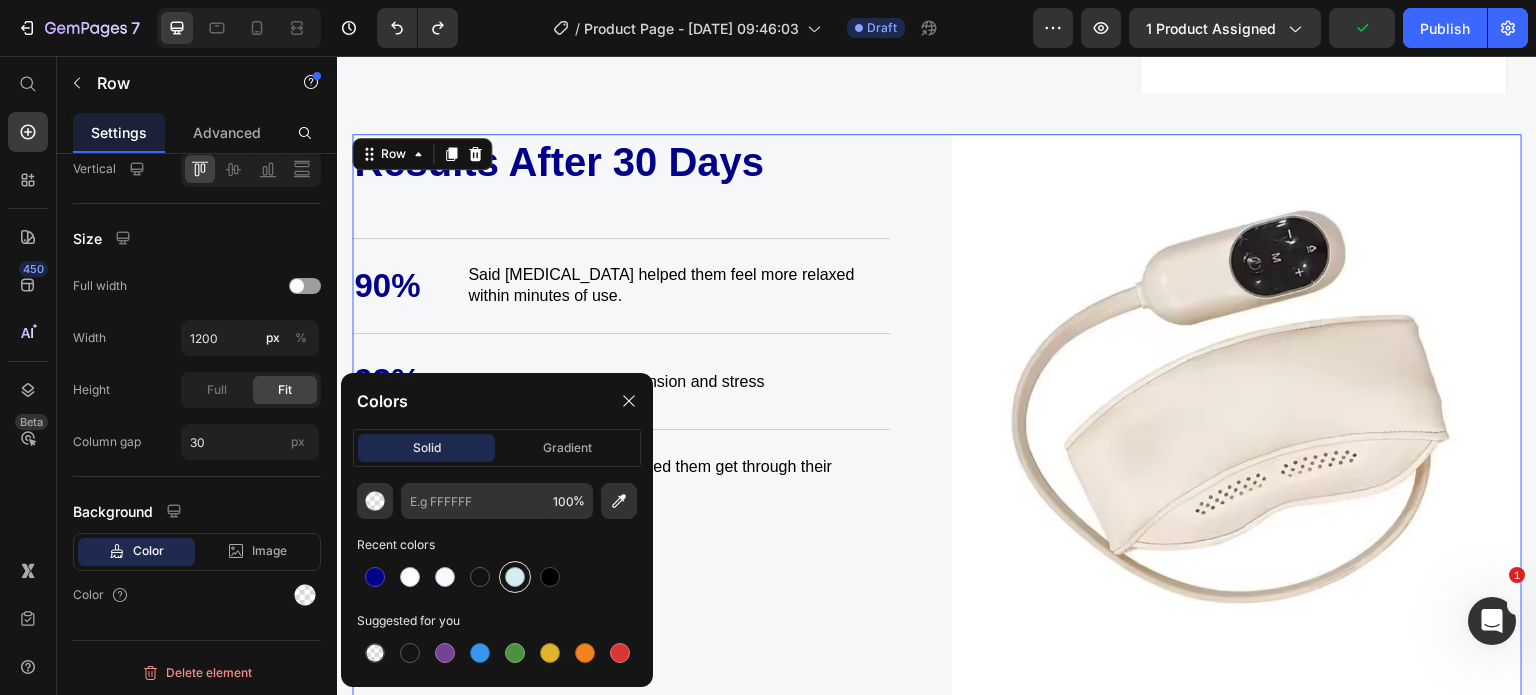 type on "D7EBF2" 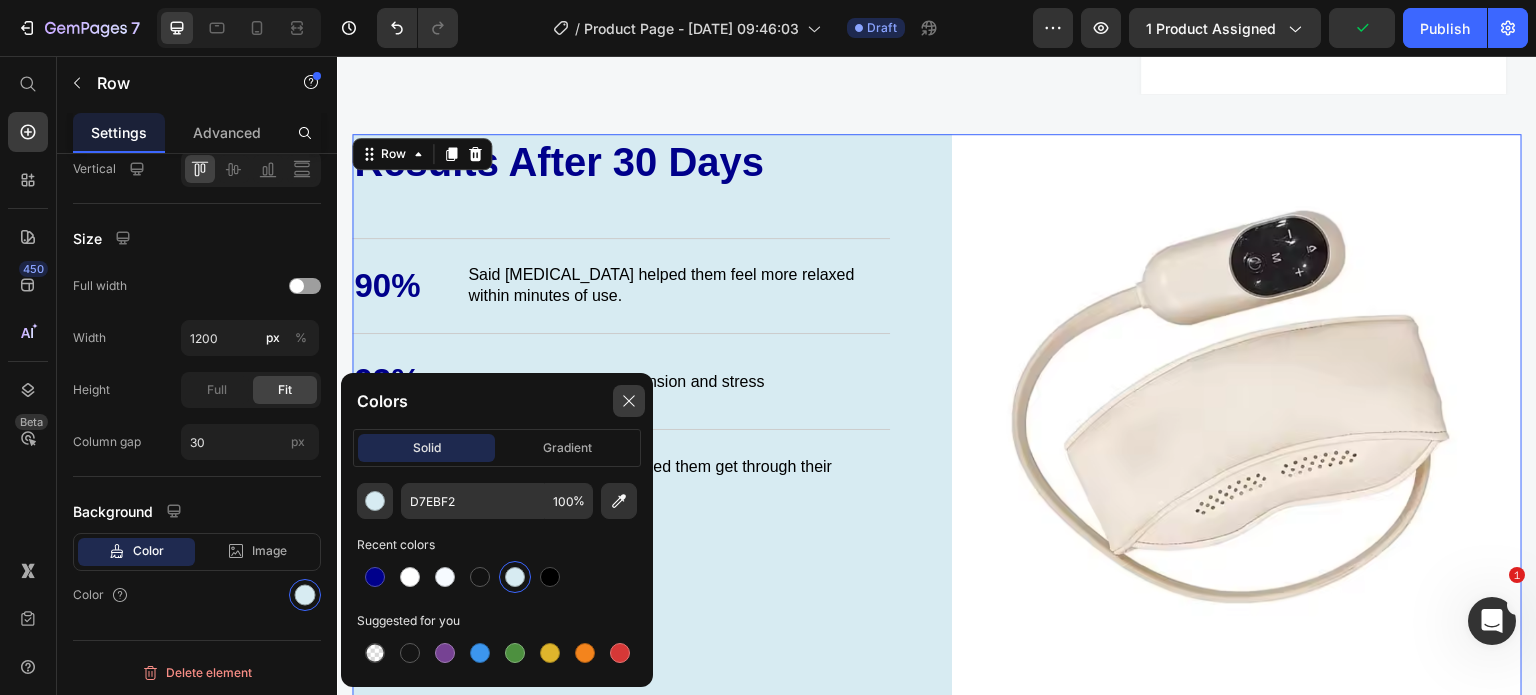 click 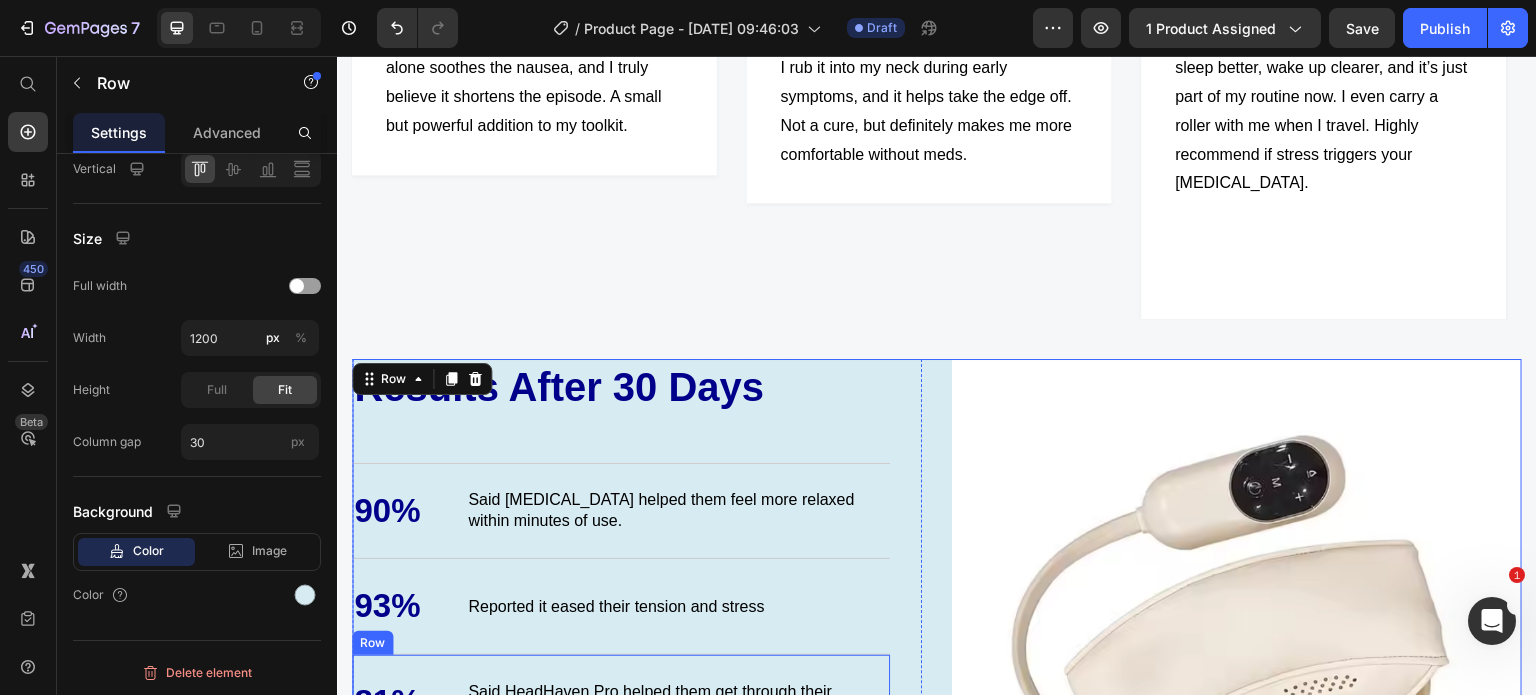 scroll, scrollTop: 3012, scrollLeft: 0, axis: vertical 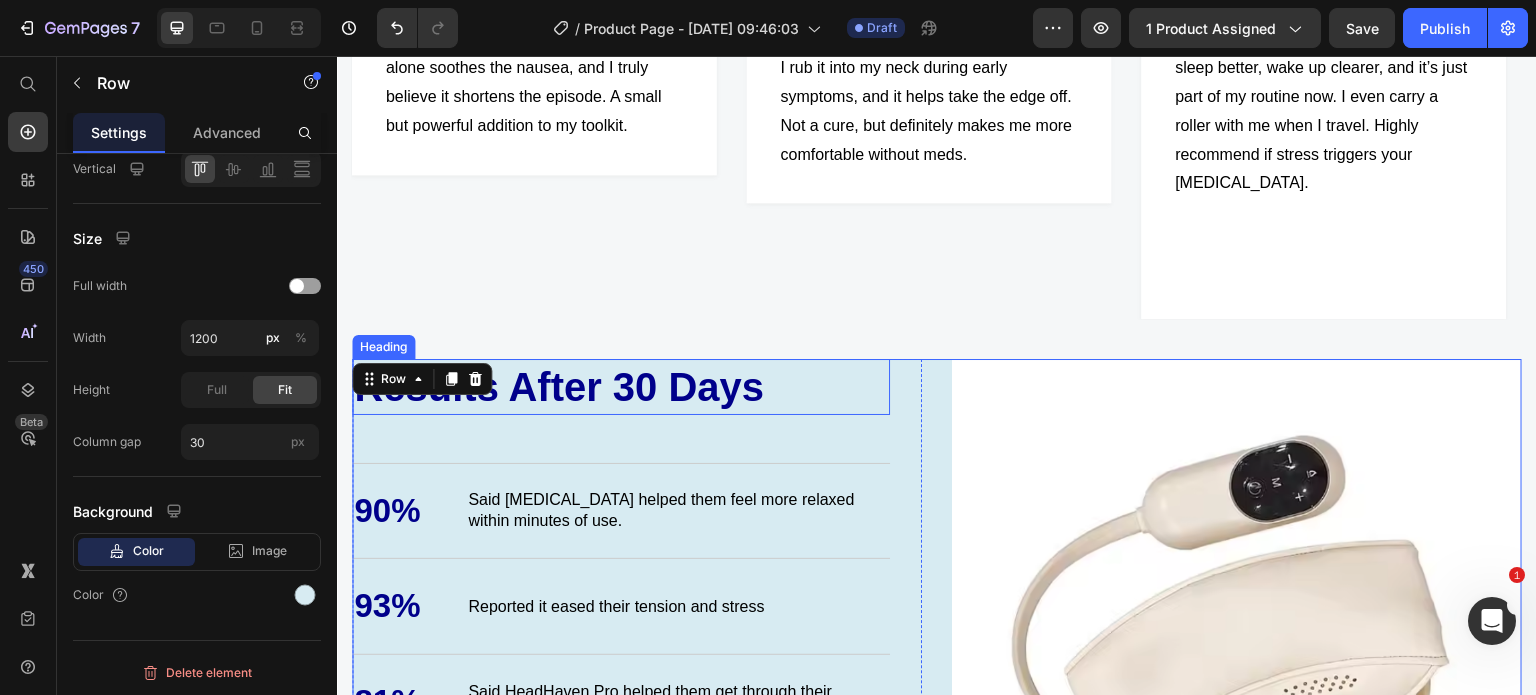 click on "Results After 30 Days" at bounding box center (621, 387) 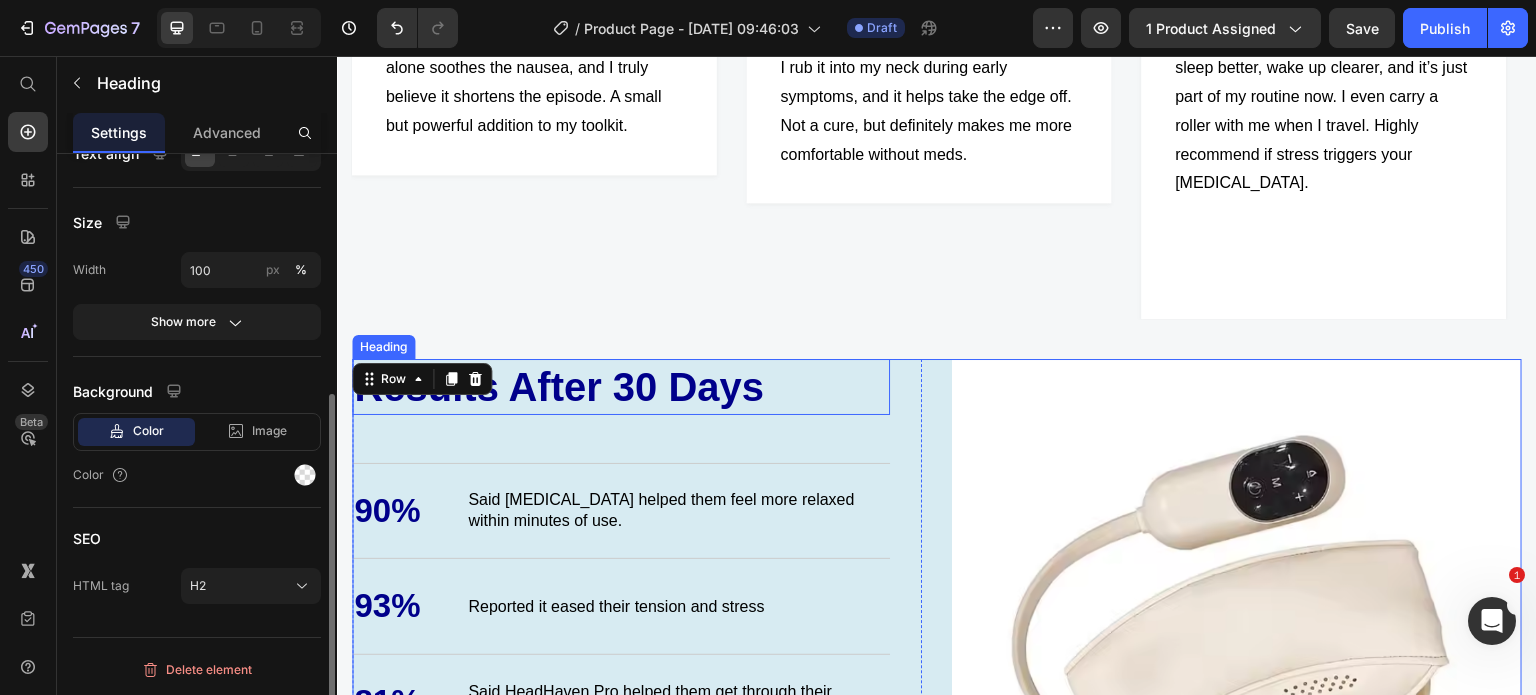 scroll, scrollTop: 0, scrollLeft: 0, axis: both 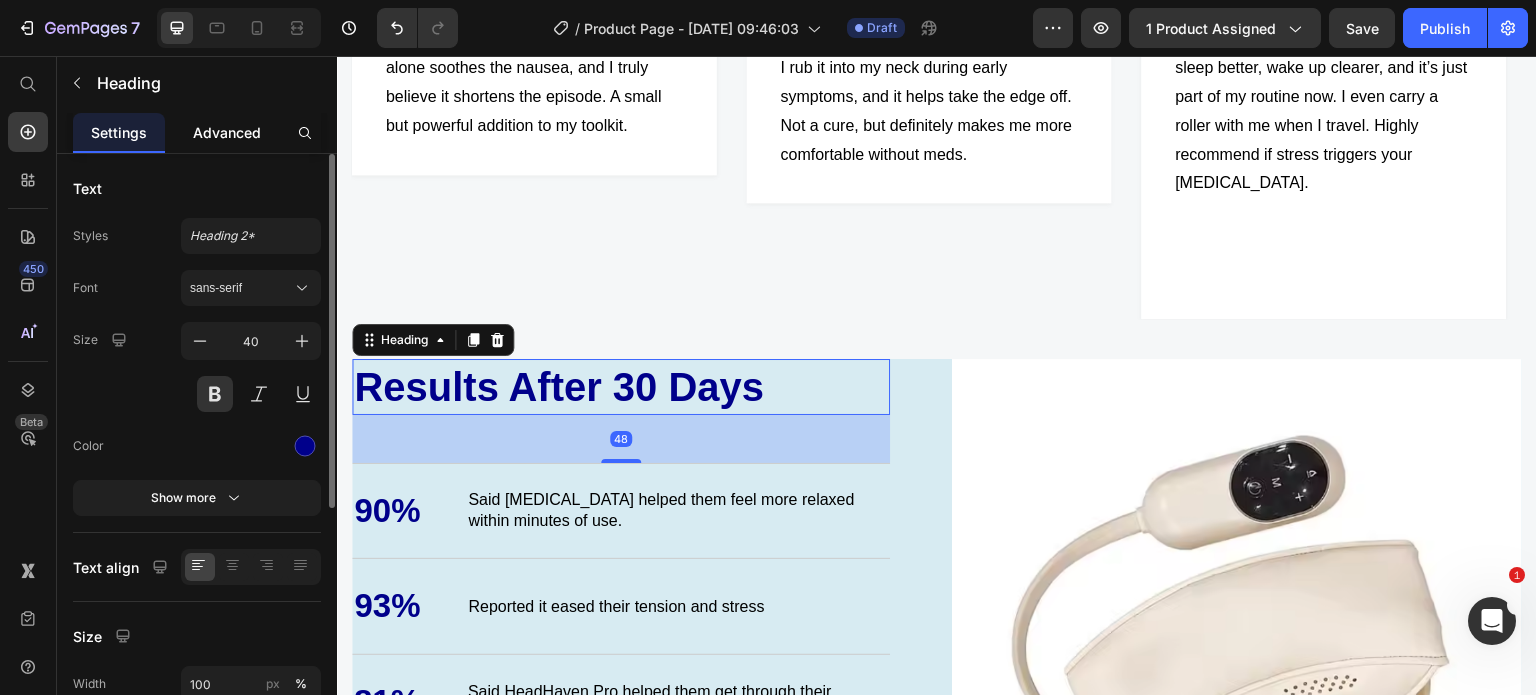 click on "Advanced" at bounding box center (227, 132) 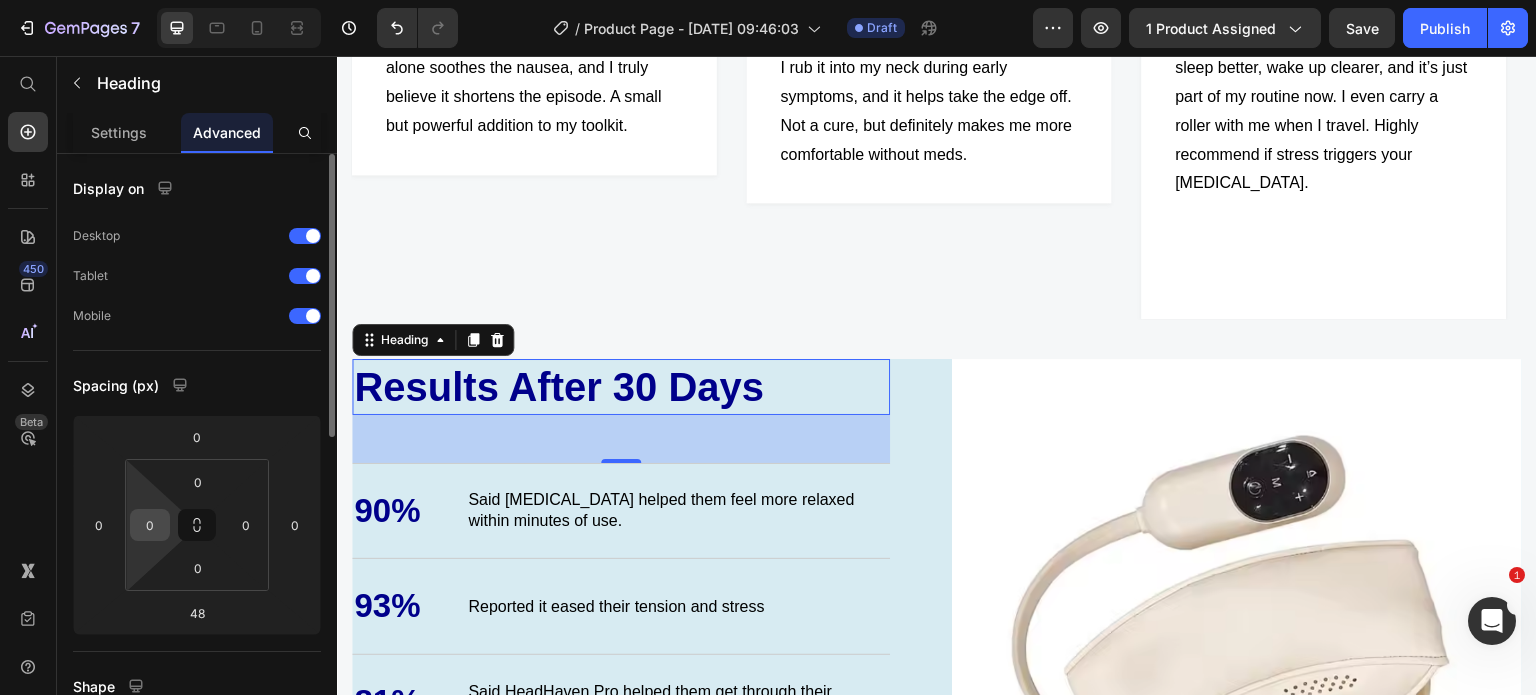 click on "0" at bounding box center [150, 525] 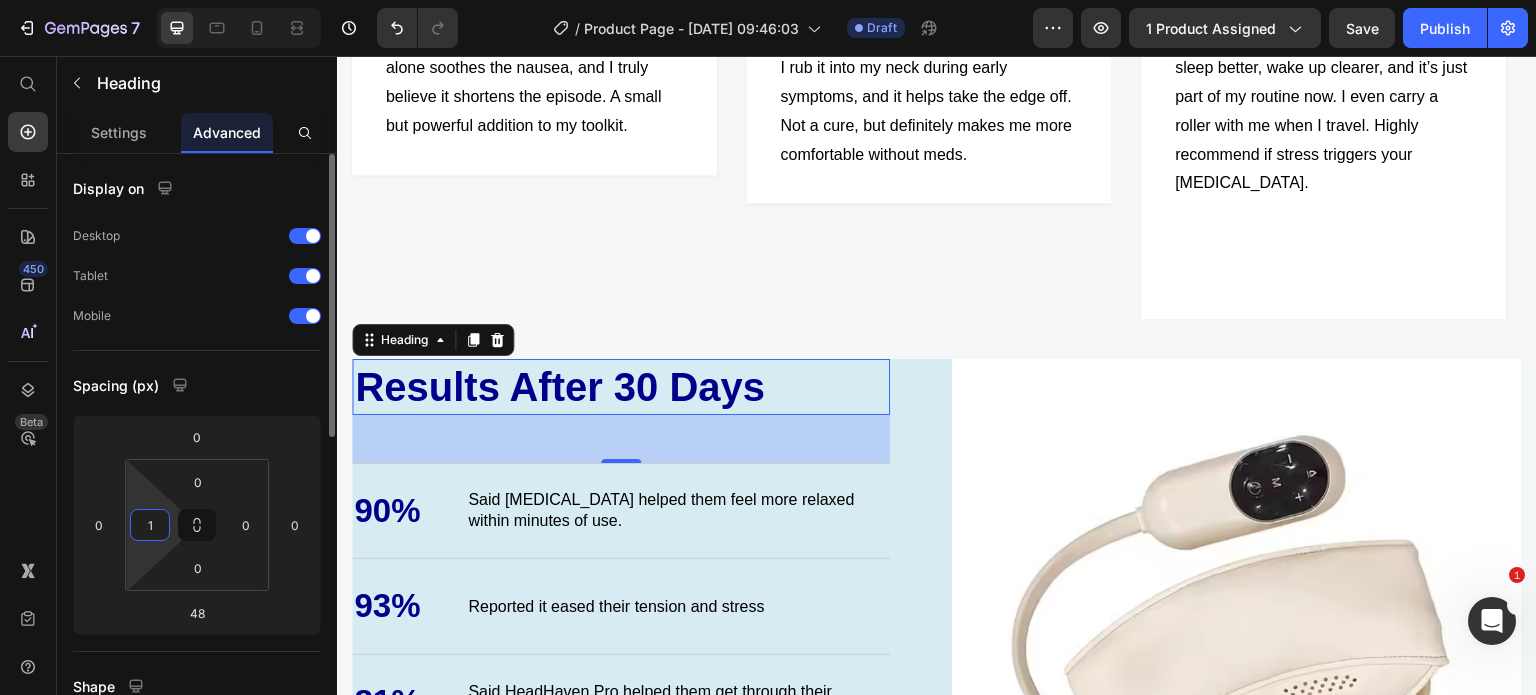 type on "10" 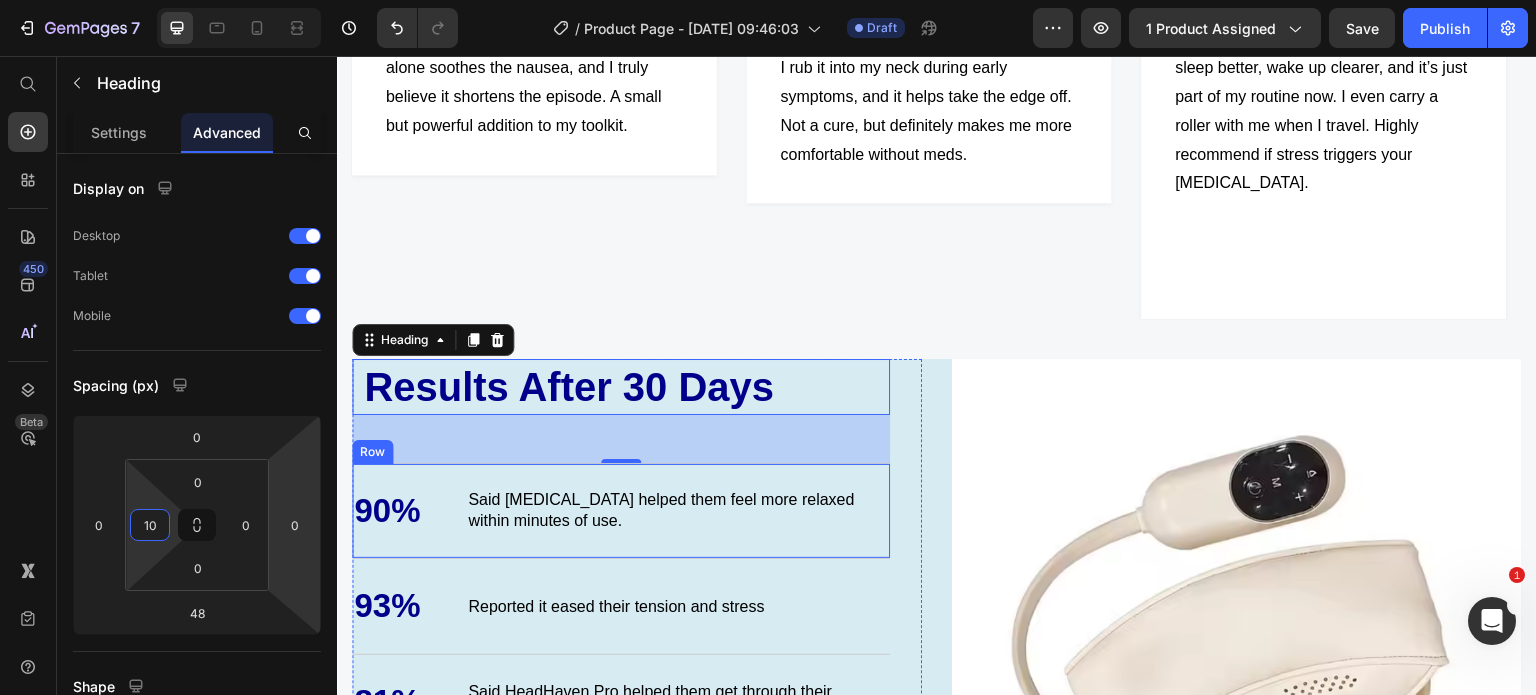 click on "90% Text Block Said lavender oil helped them feel more relaxed within minutes of use. Text Block Row" at bounding box center (621, 511) 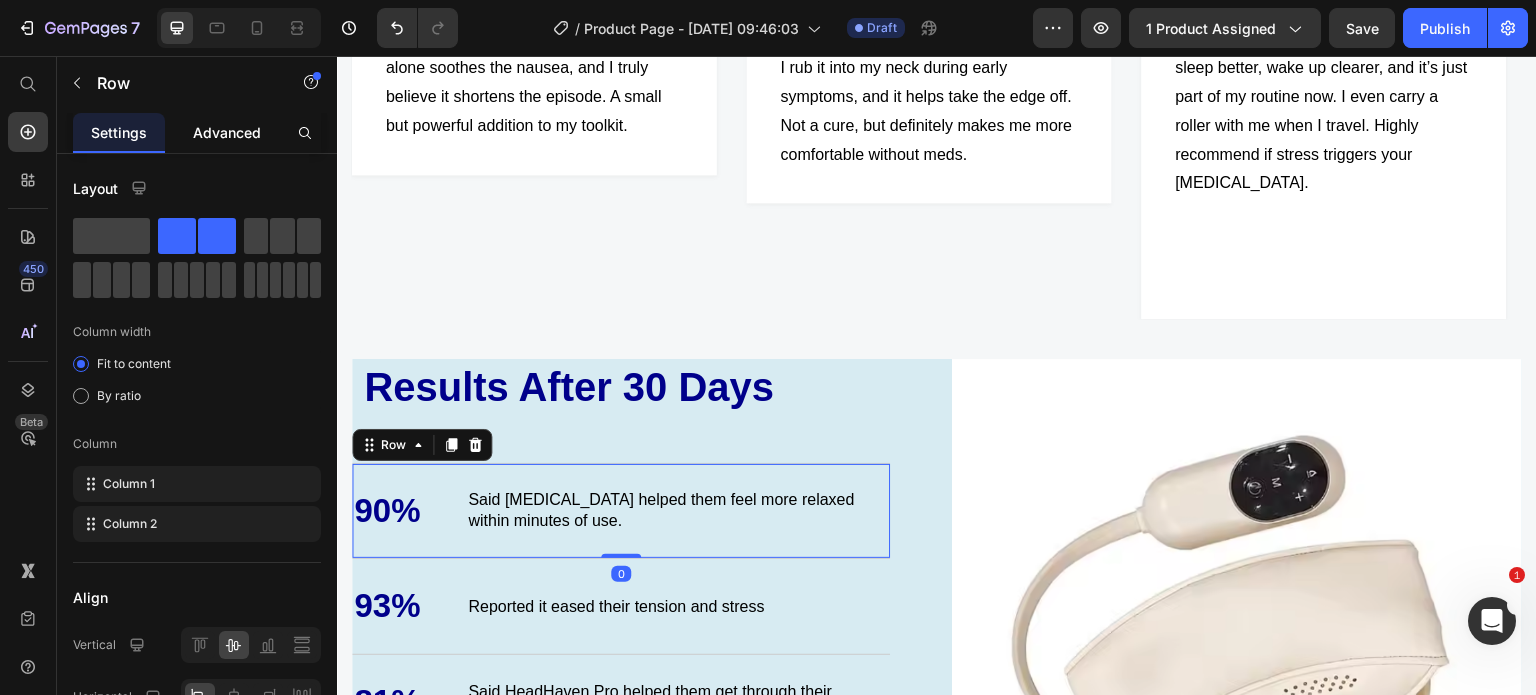 click on "Advanced" 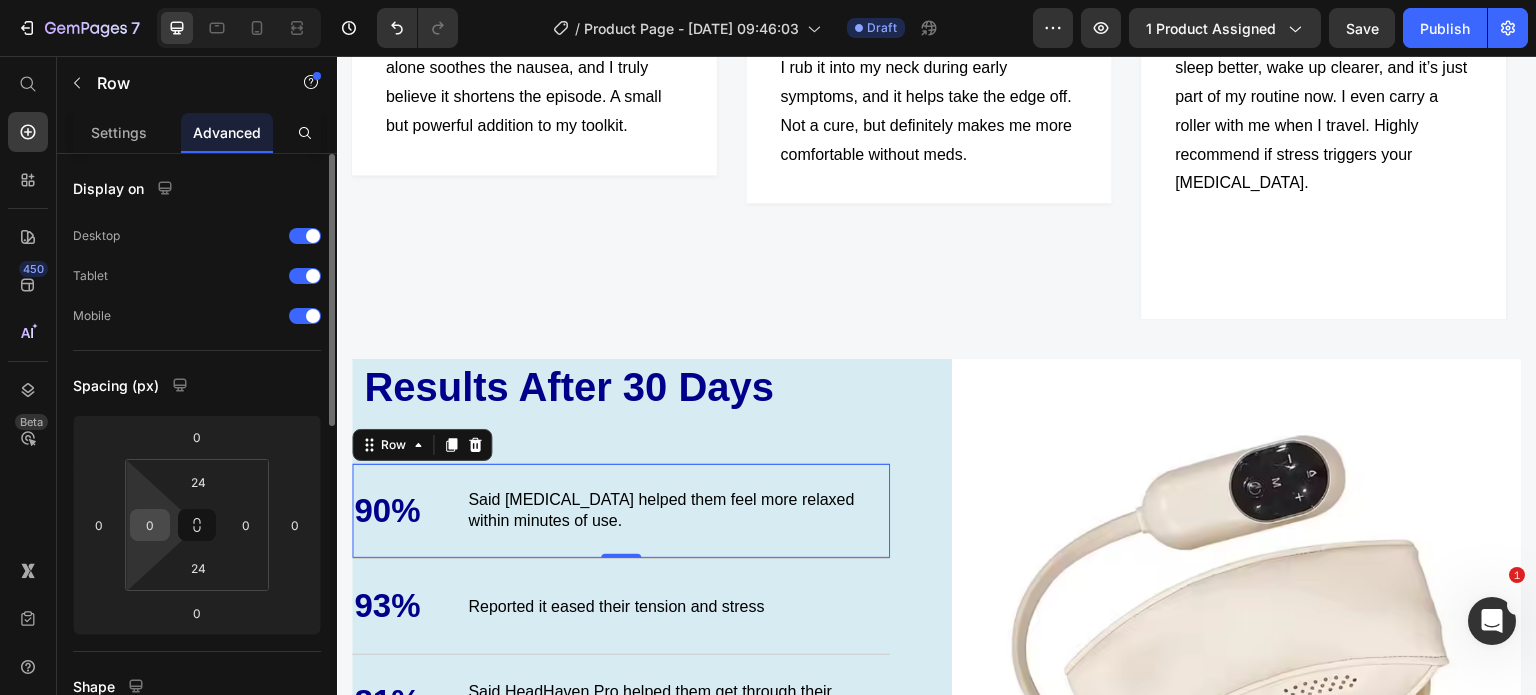 click on "0" at bounding box center (150, 525) 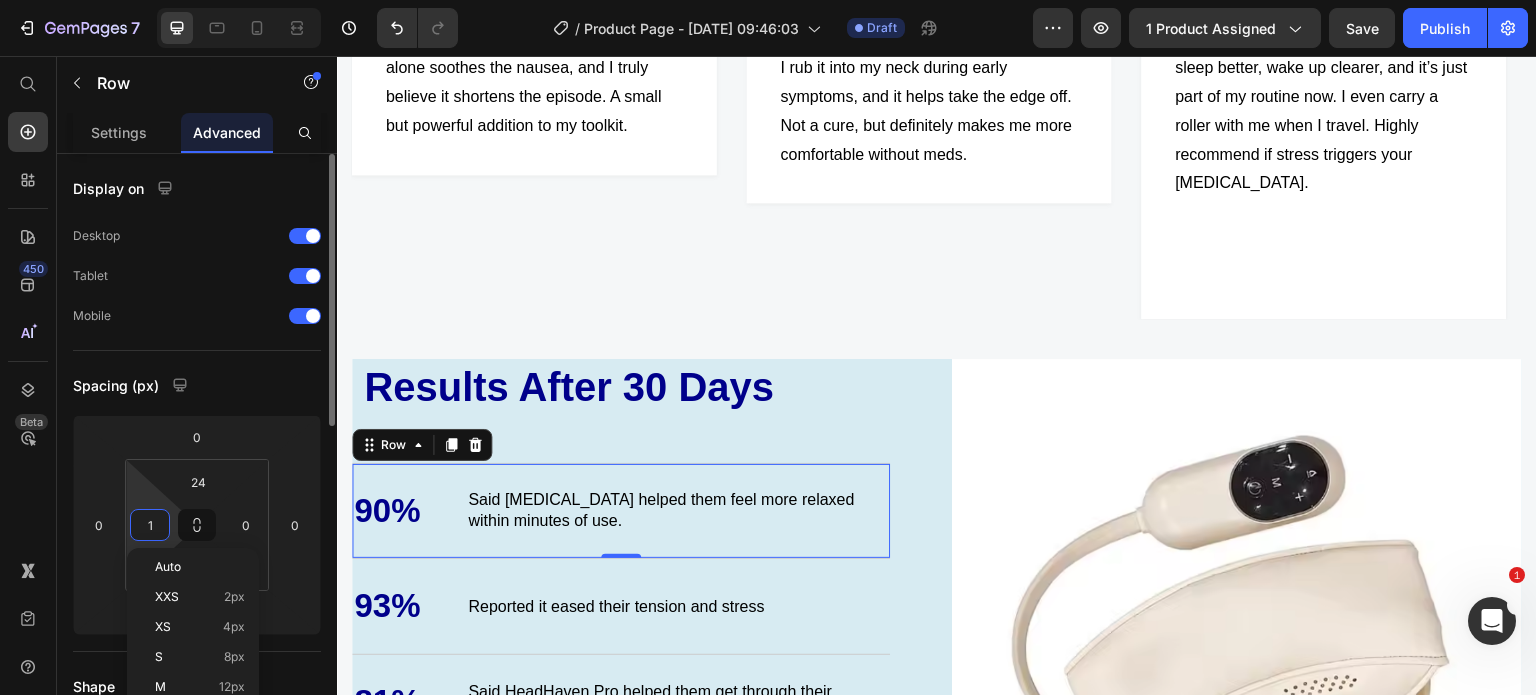 type on "10" 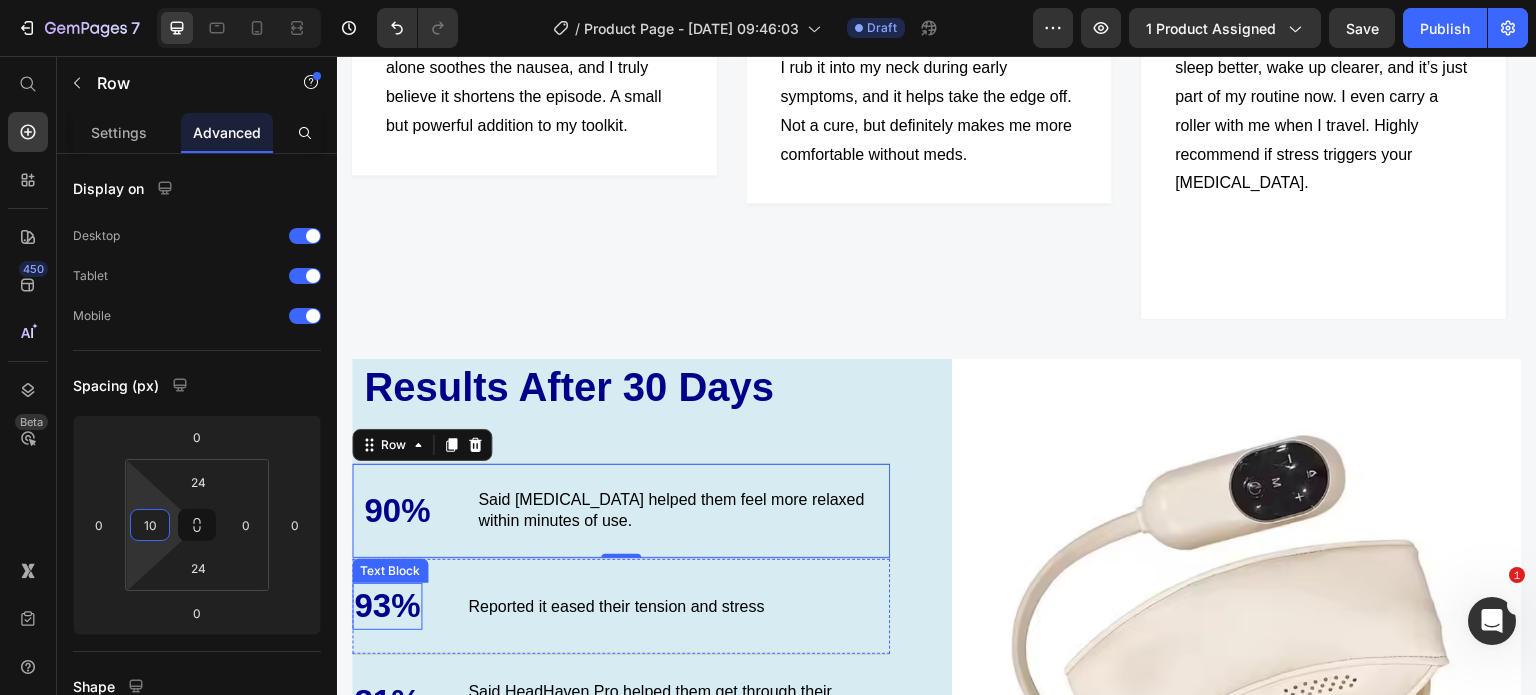 click on "93%" at bounding box center [387, 606] 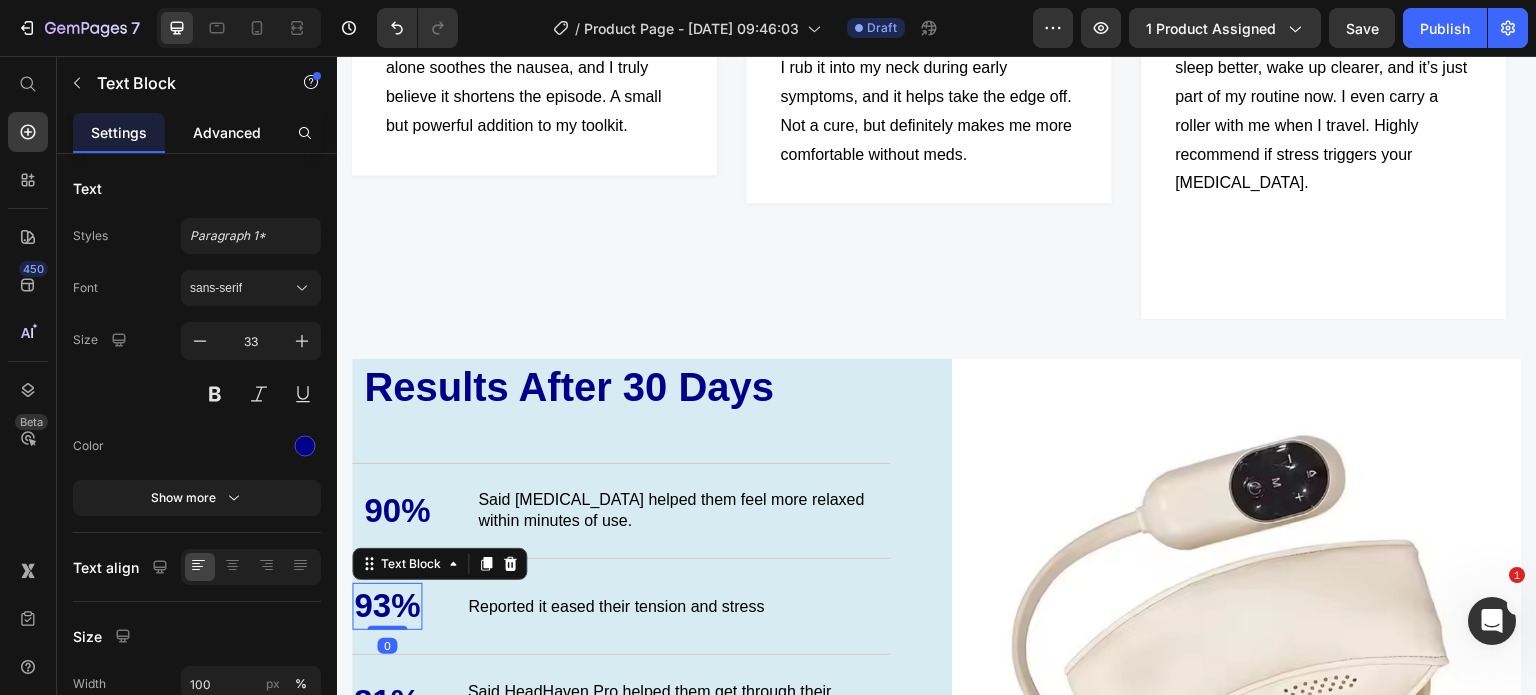 click on "Advanced" at bounding box center [227, 132] 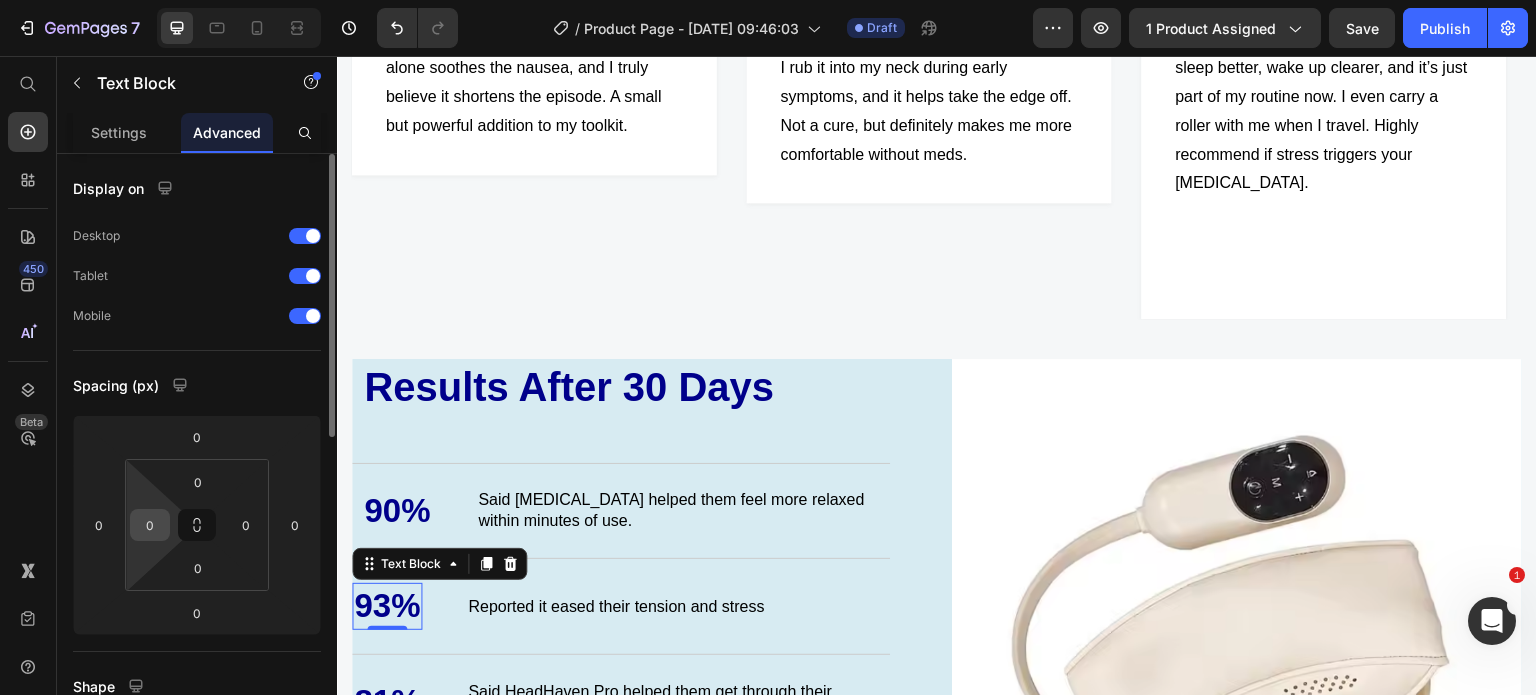 click on "0" at bounding box center (150, 525) 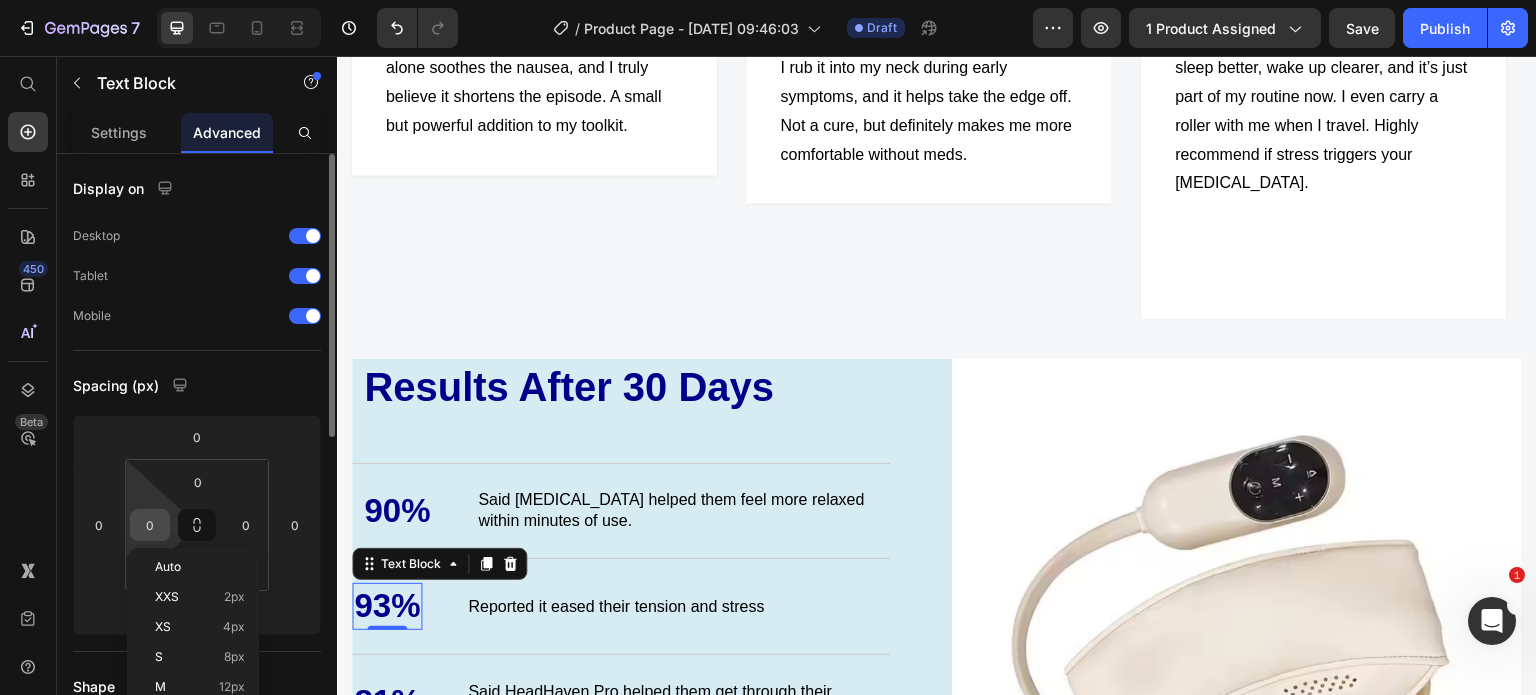 click on "0" at bounding box center [150, 525] 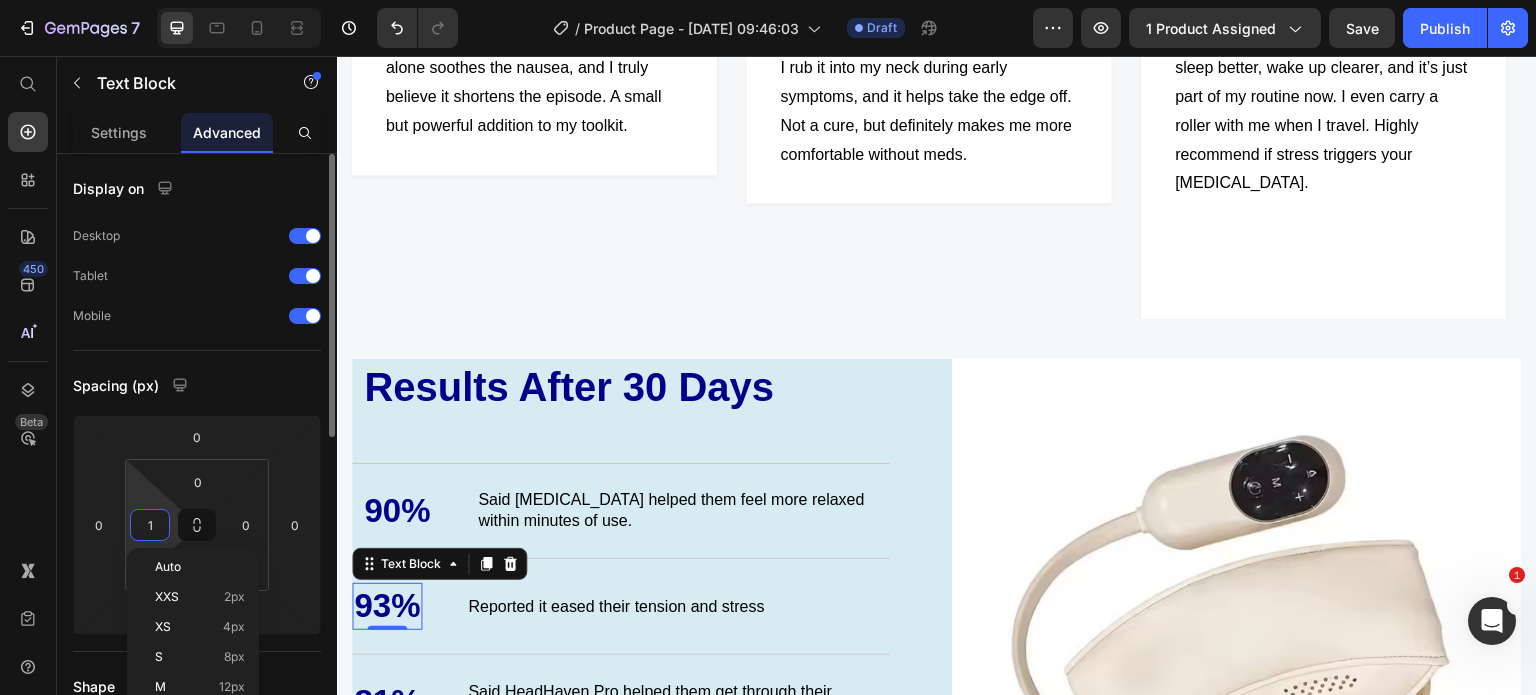 type on "10" 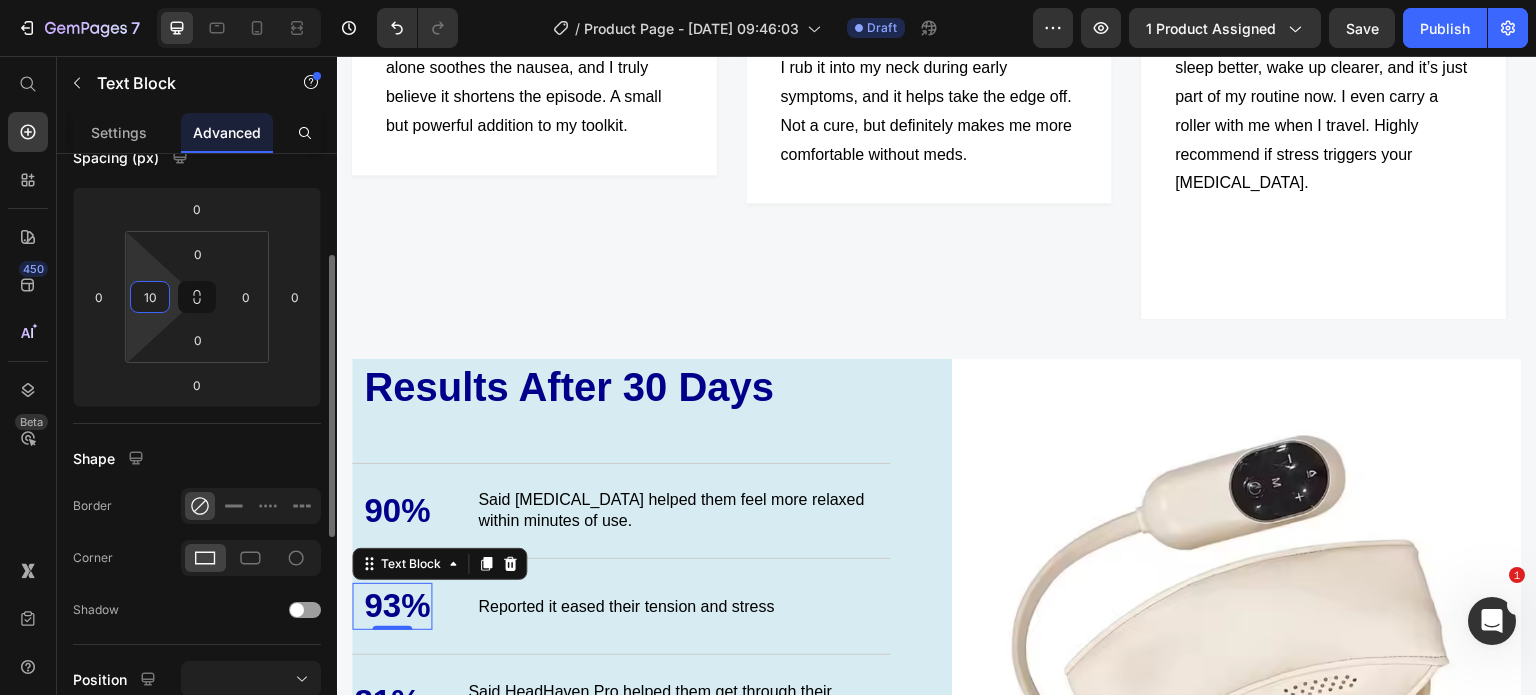 scroll, scrollTop: 231, scrollLeft: 0, axis: vertical 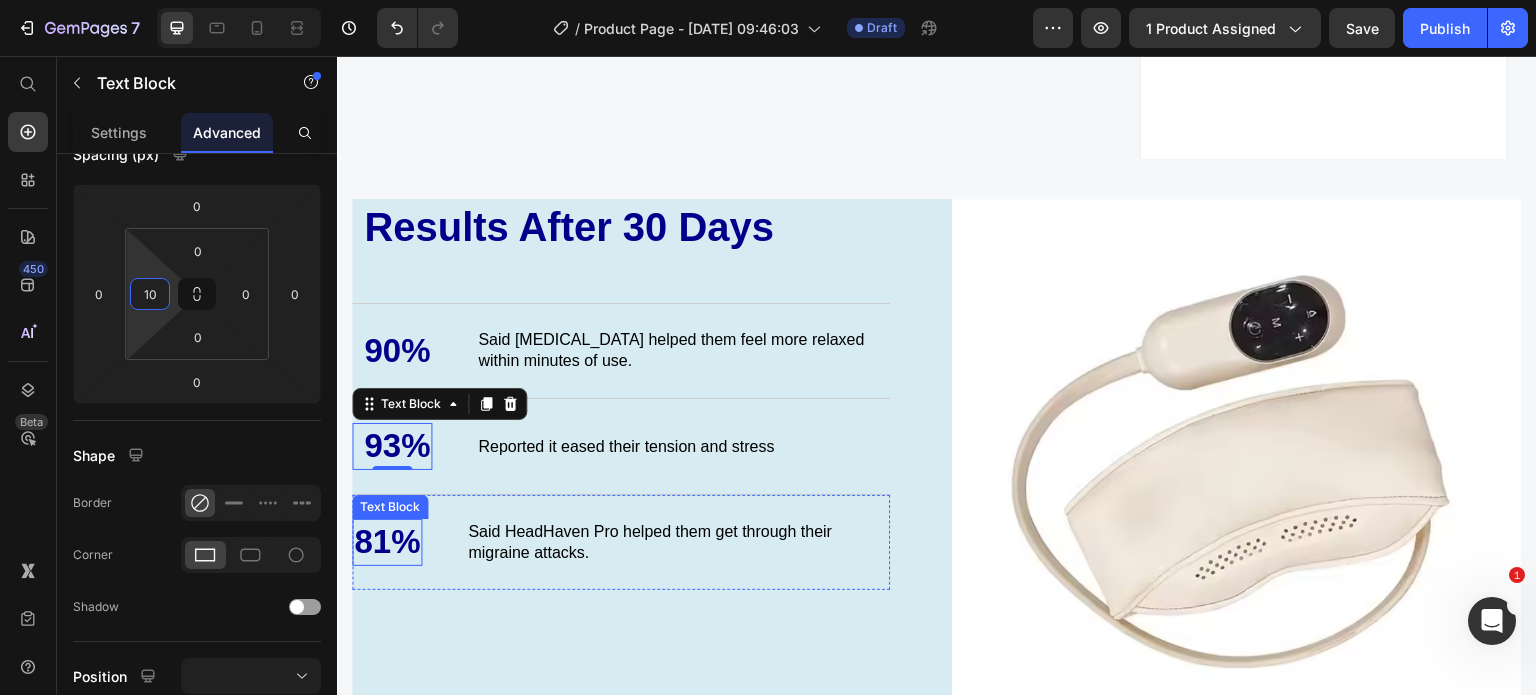 click on "81%" at bounding box center (387, 542) 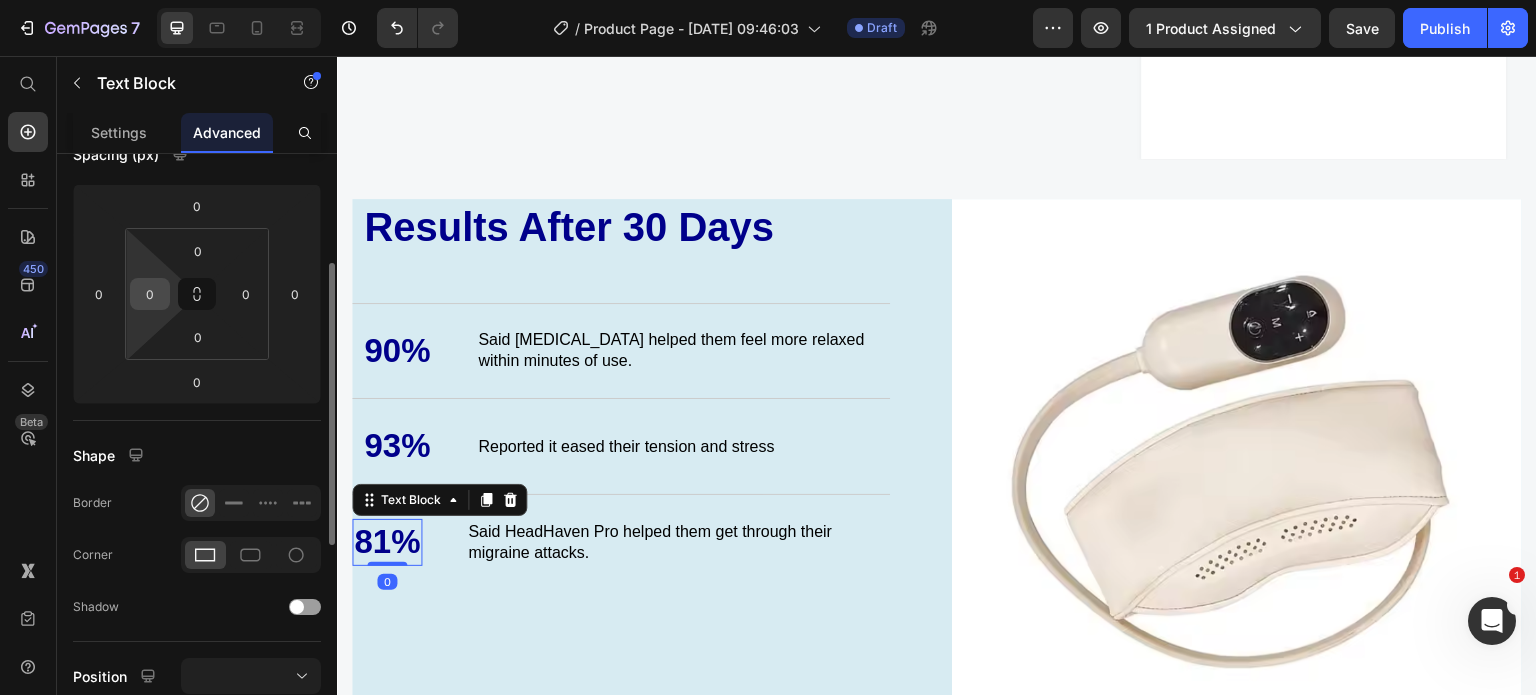 click on "0" at bounding box center (150, 294) 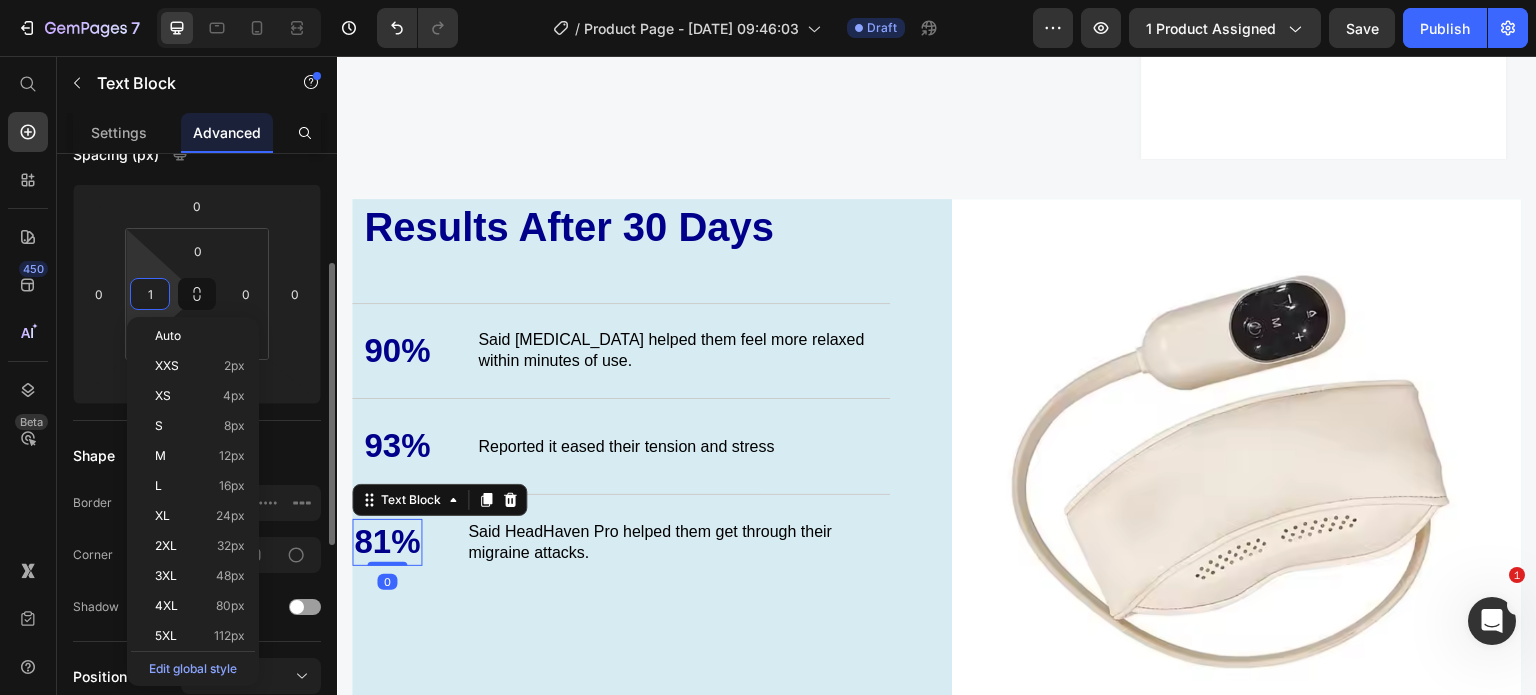 type on "10" 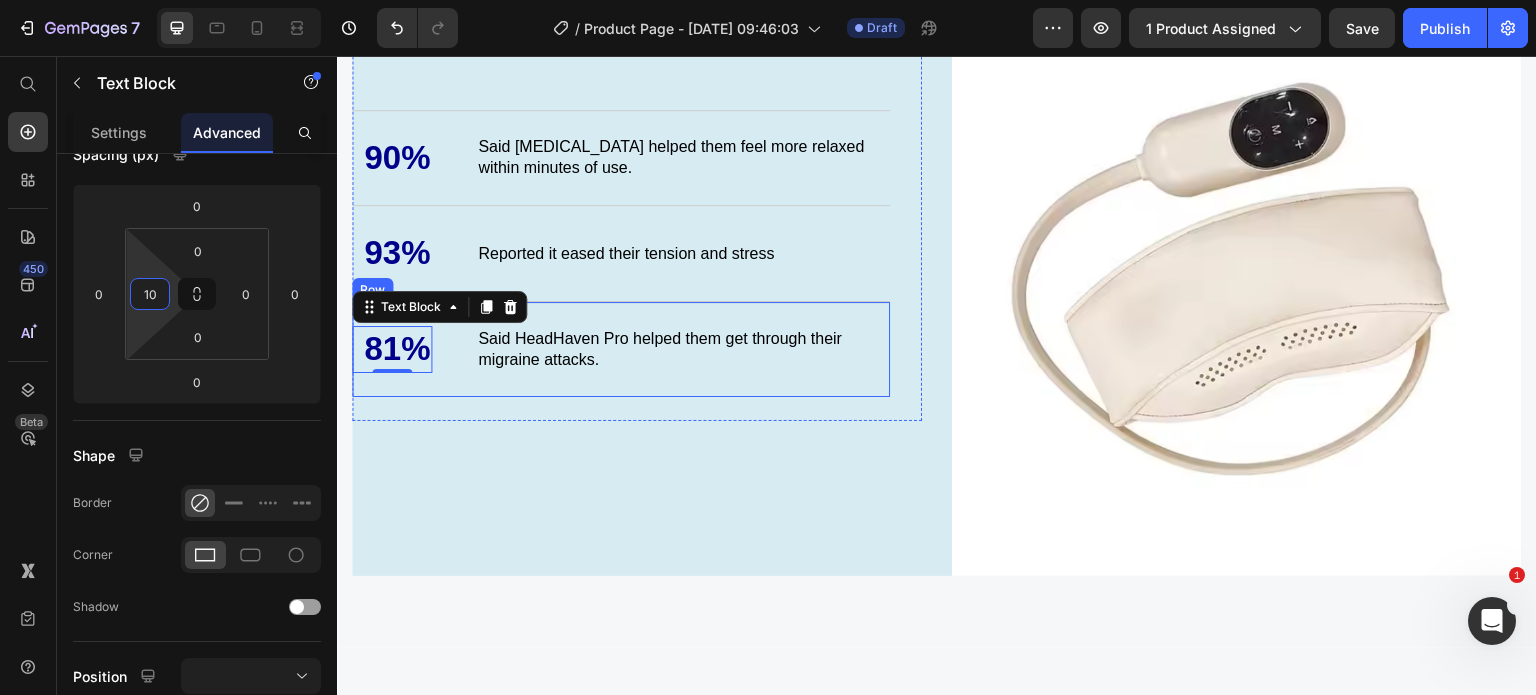 scroll, scrollTop: 3392, scrollLeft: 0, axis: vertical 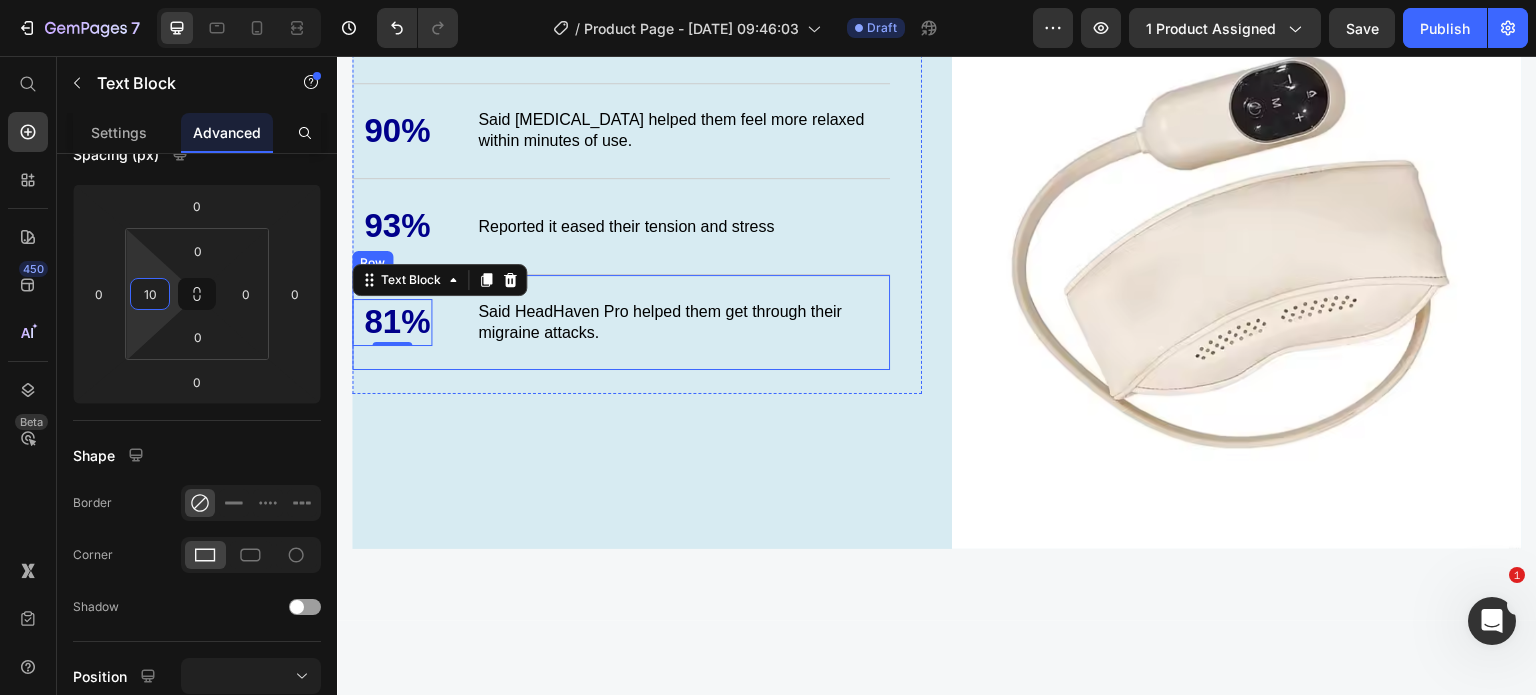 click on "Results After 30 Days Heading 90% Text Block Said lavender oil helped them feel more relaxed within minutes of use. Text Block Row 93% Text Block Reported it eased their tension and stress Text Block Row 81% Text Block   0 Said HeadHaven Pro helped them get through their migraine attacks. Text Block Row Row" at bounding box center [637, 264] 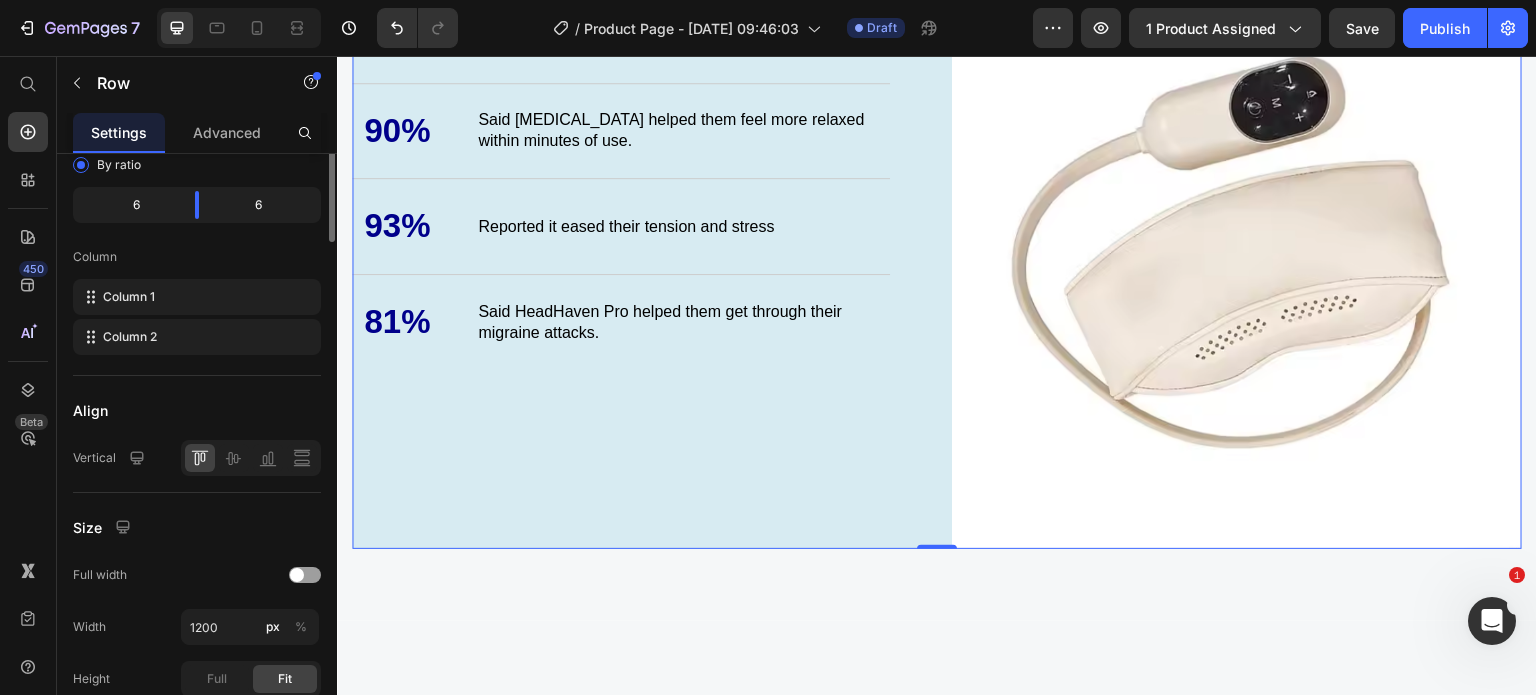 scroll, scrollTop: 0, scrollLeft: 0, axis: both 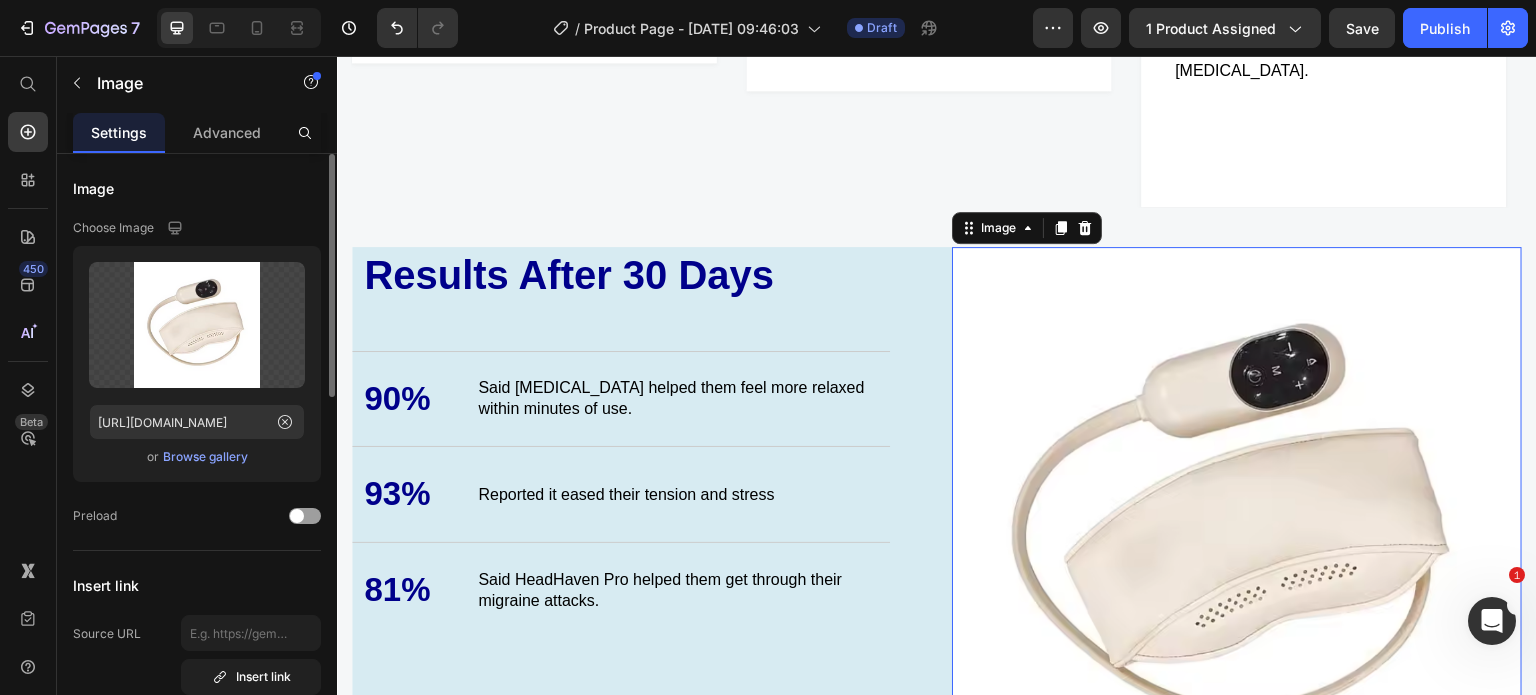 click on "Browse gallery" at bounding box center [205, 457] 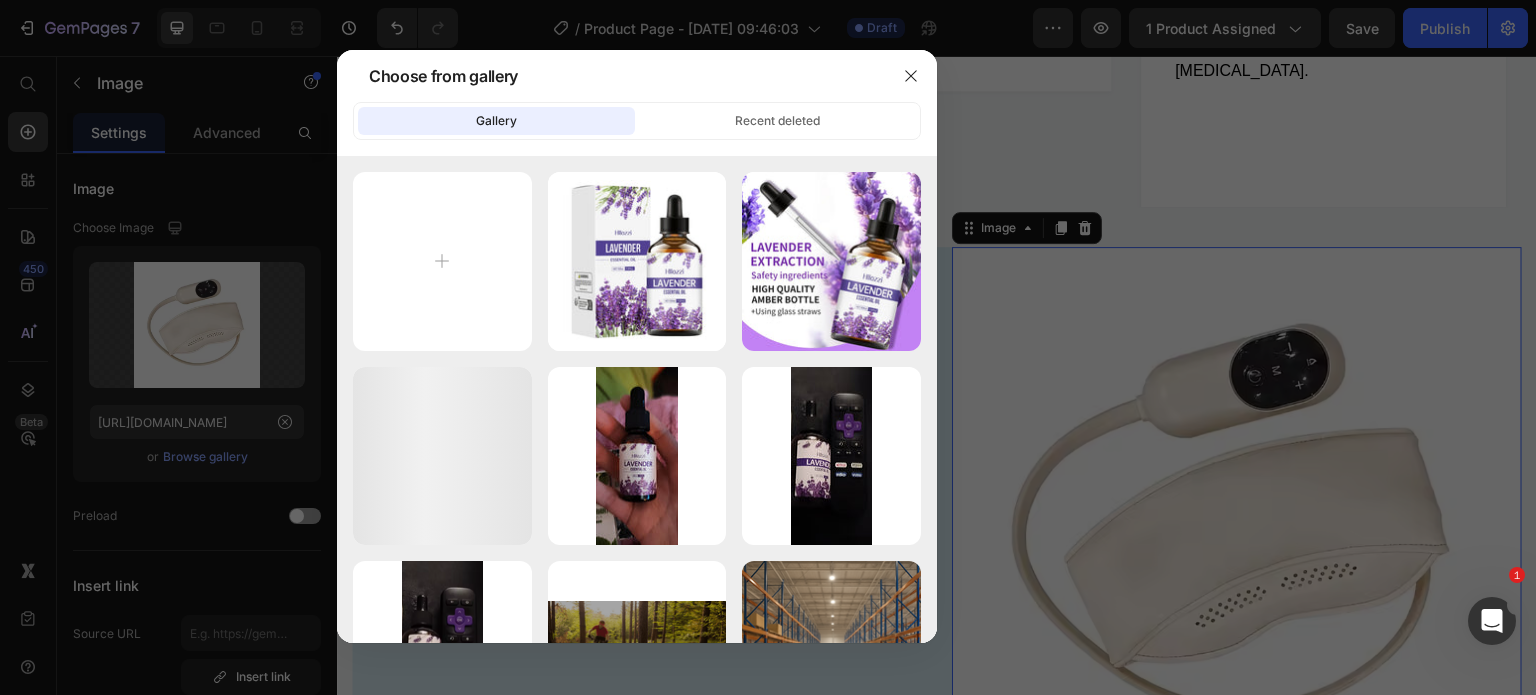 click at bounding box center [768, 347] 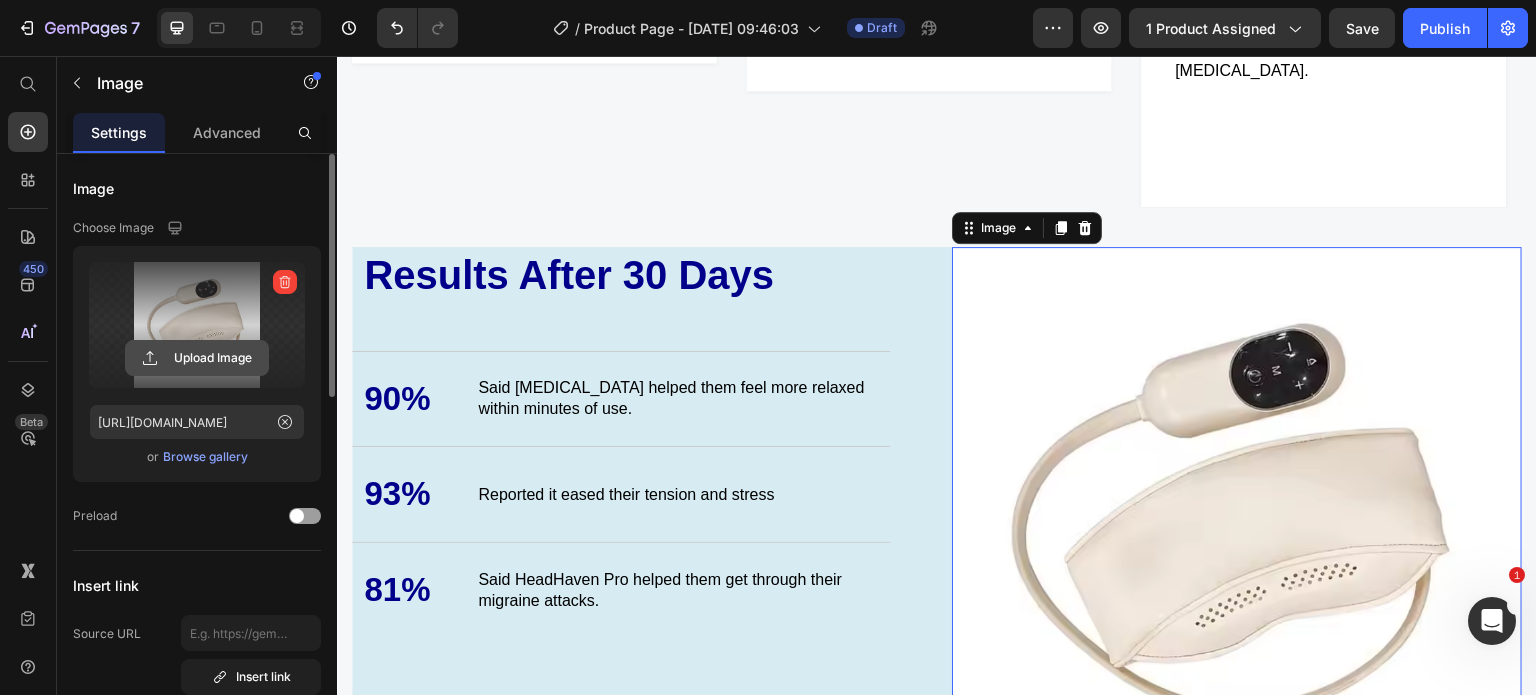 click 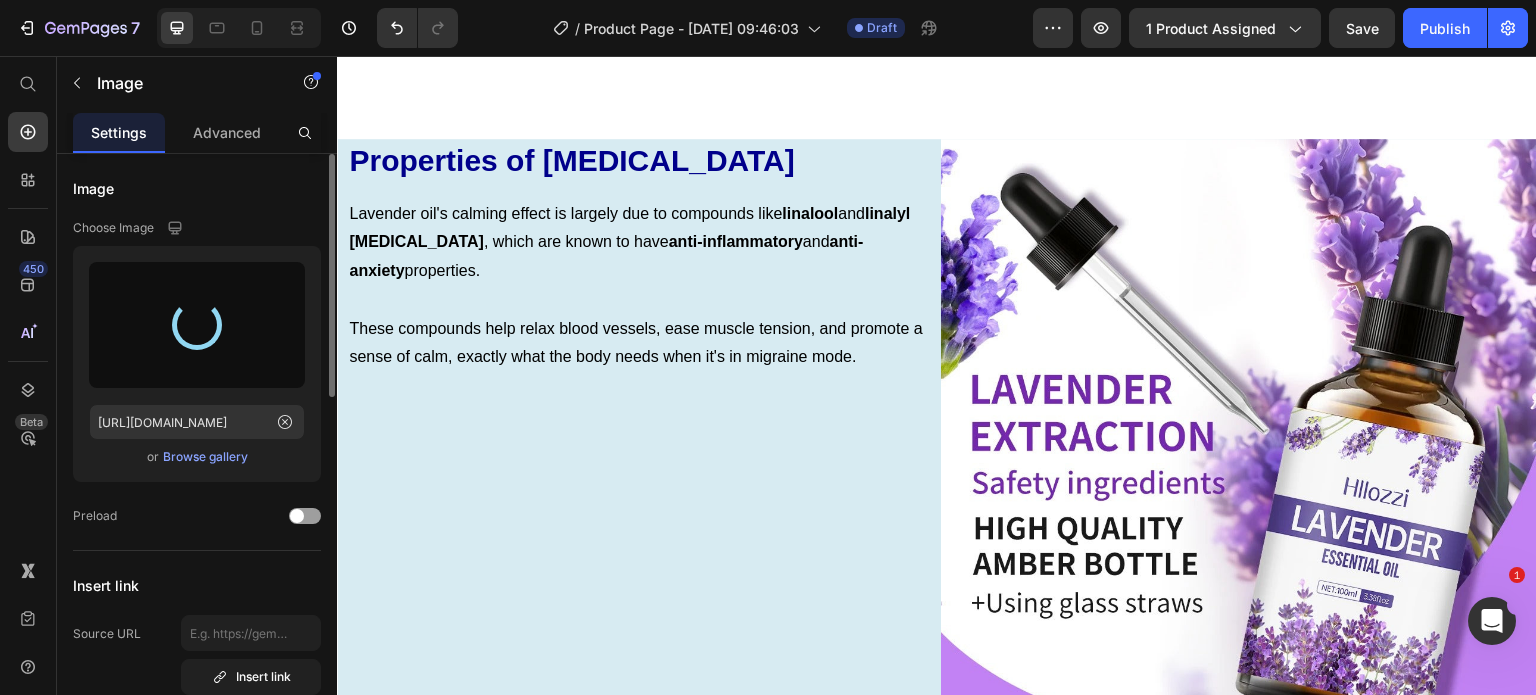 type on "https://cdn.shopify.com/s/files/1/0740/5944/8601/files/gempages_523423371124278516-d9af44fc-d33b-4446-9eb8-169c0506f51b.jpg" 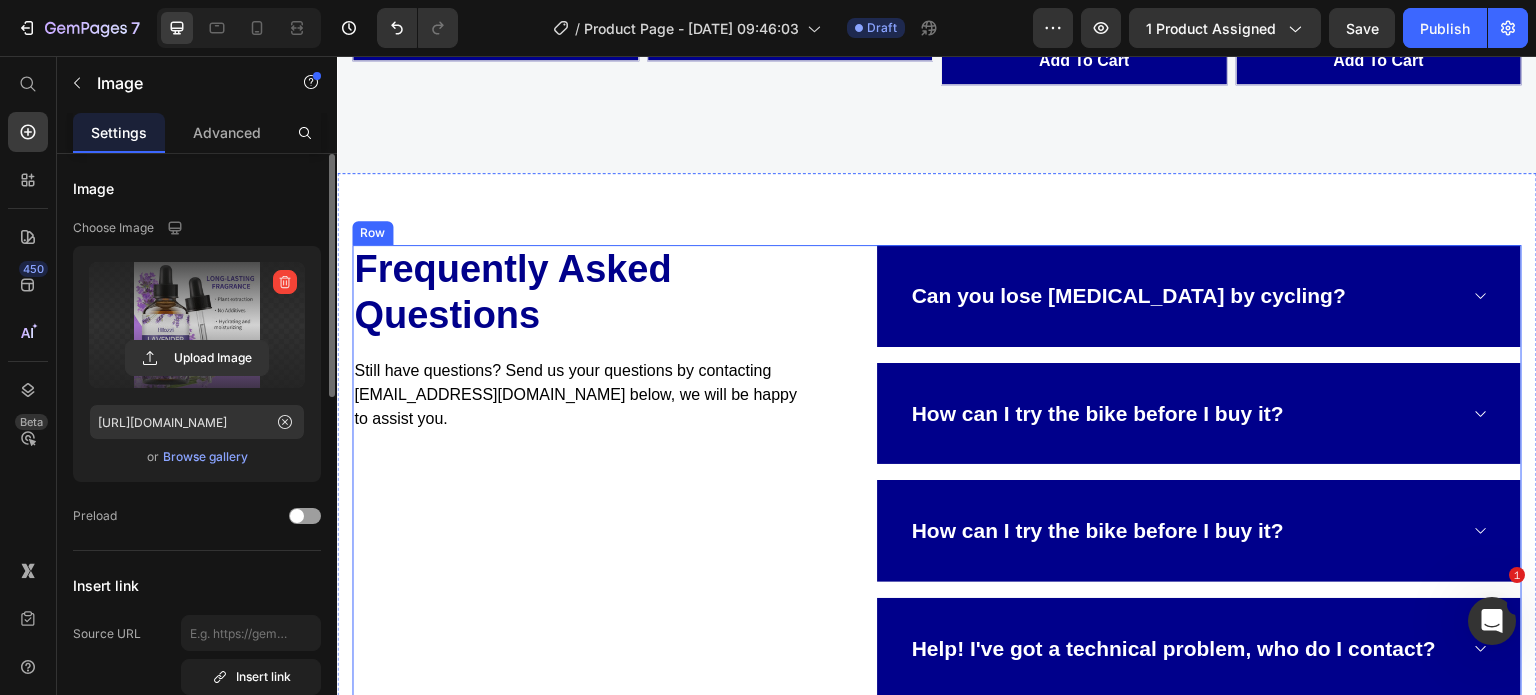scroll, scrollTop: 4600, scrollLeft: 0, axis: vertical 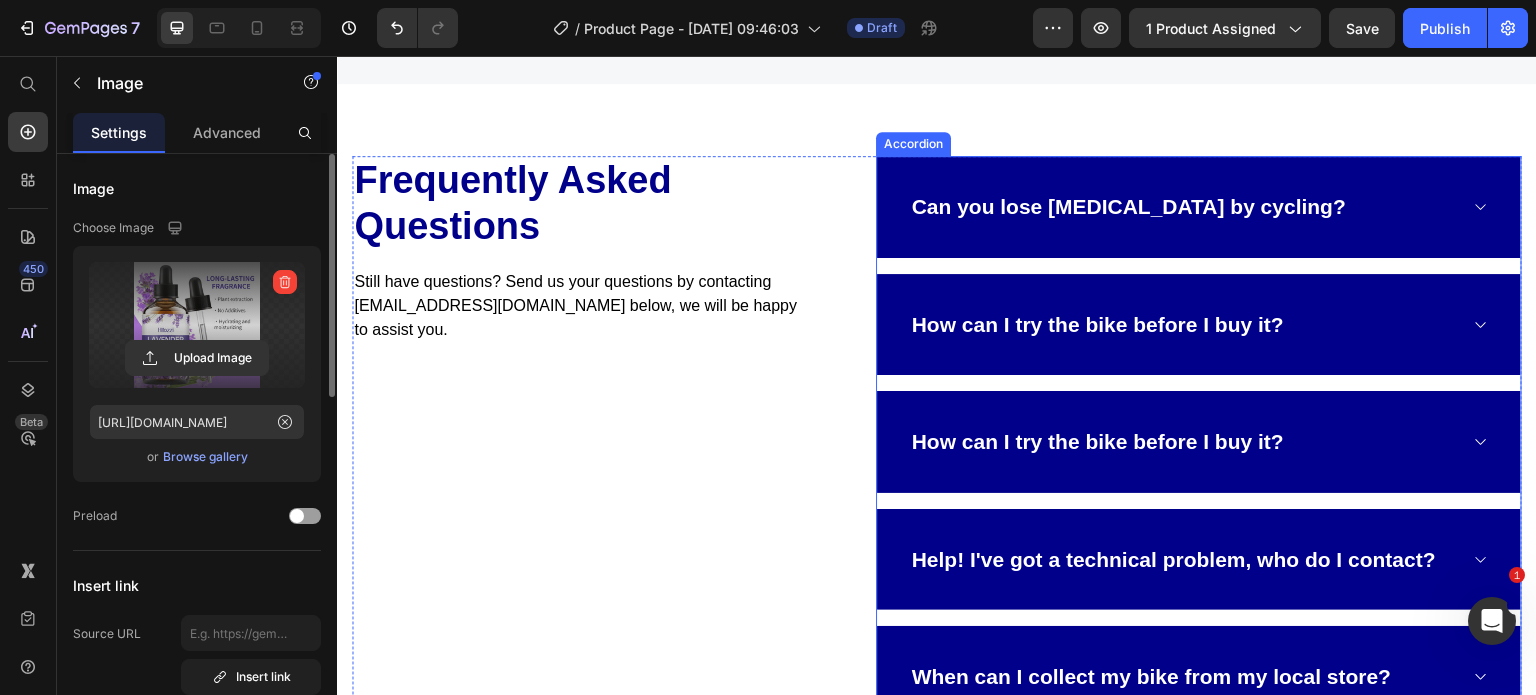 click on "Can you lose belly fat by cycling?" at bounding box center [1129, 207] 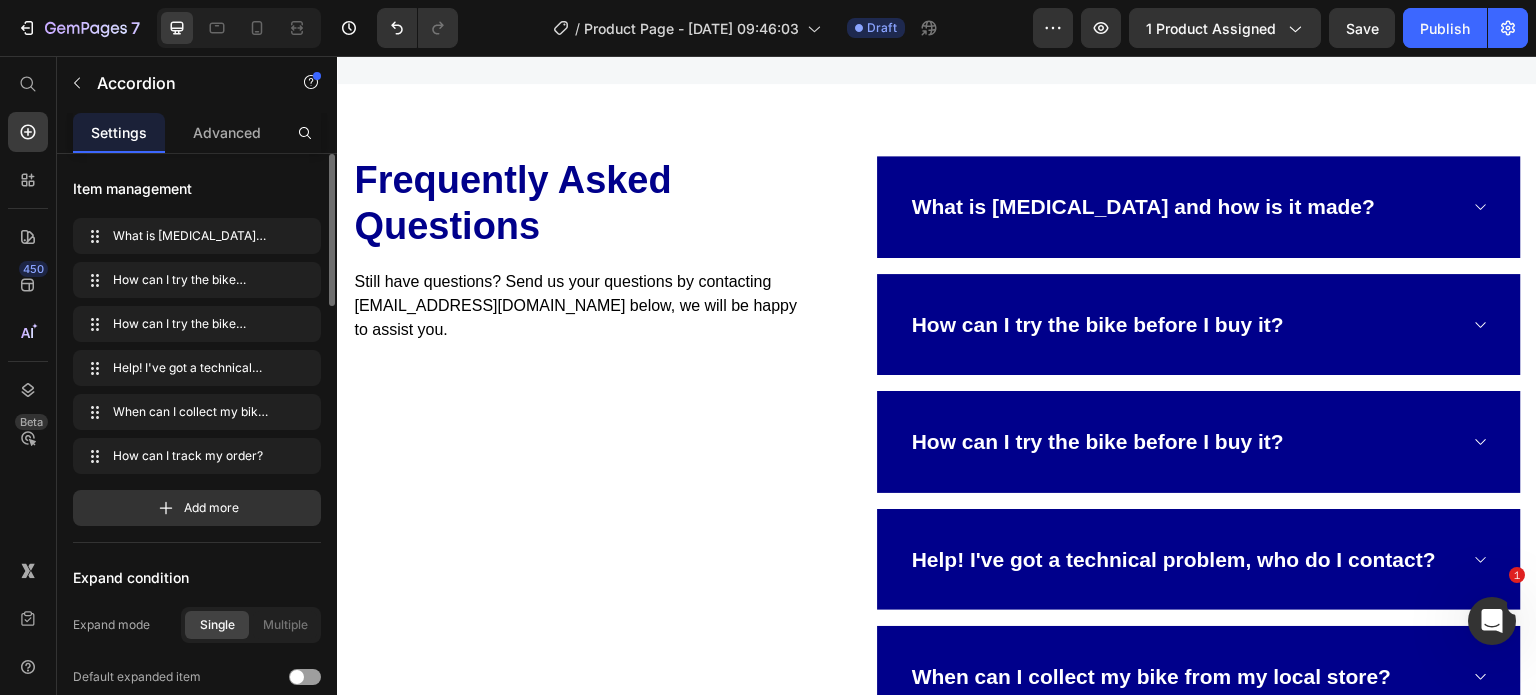 click on "What is lavender oil and how is it made?" at bounding box center [1199, 207] 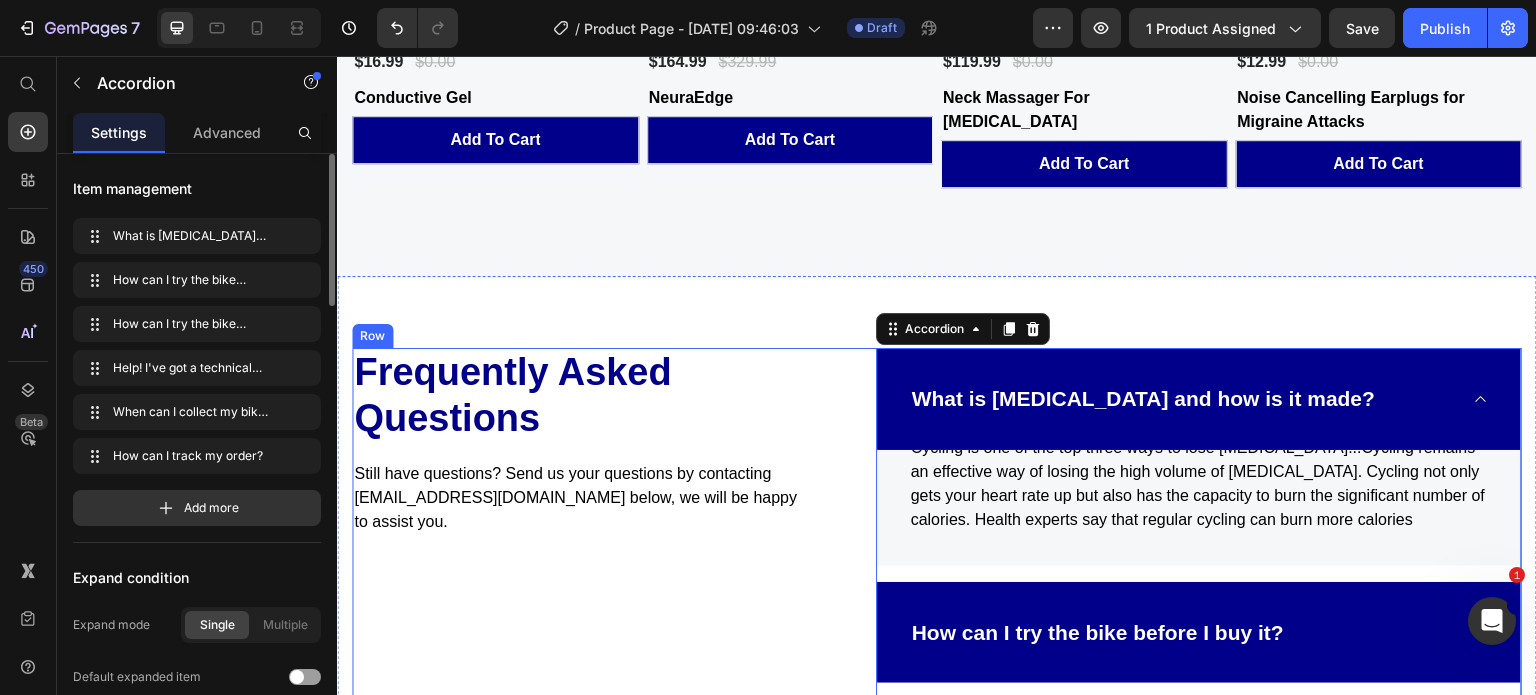 scroll, scrollTop: 4492, scrollLeft: 0, axis: vertical 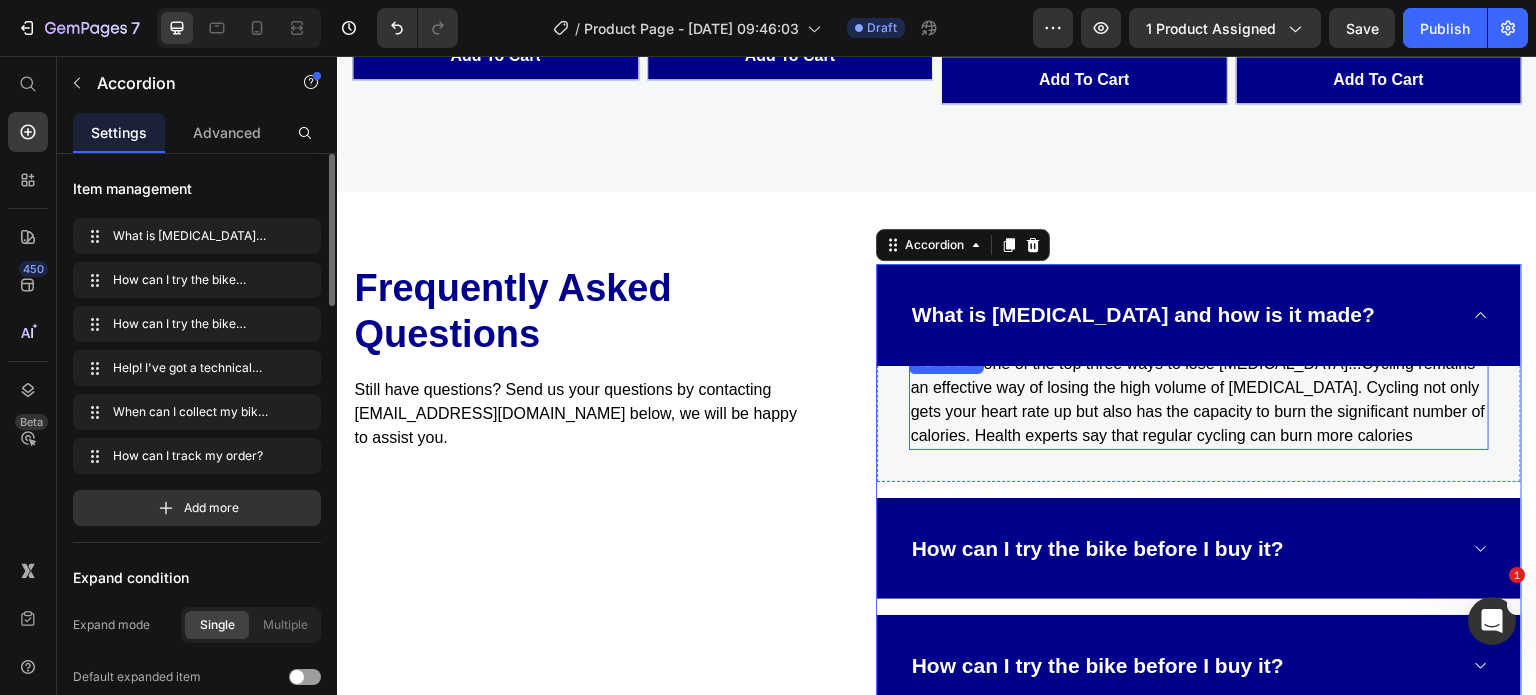 click on "Cycling is one of the top three ways to lose belly fat...Cycling remains an effective way of losing the high volume of belly fat. Cycling not only gets your heart rate up but also has the capacity to burn the significant number of calories. Health experts say that regular cycling can burn more calories" at bounding box center [1199, 400] 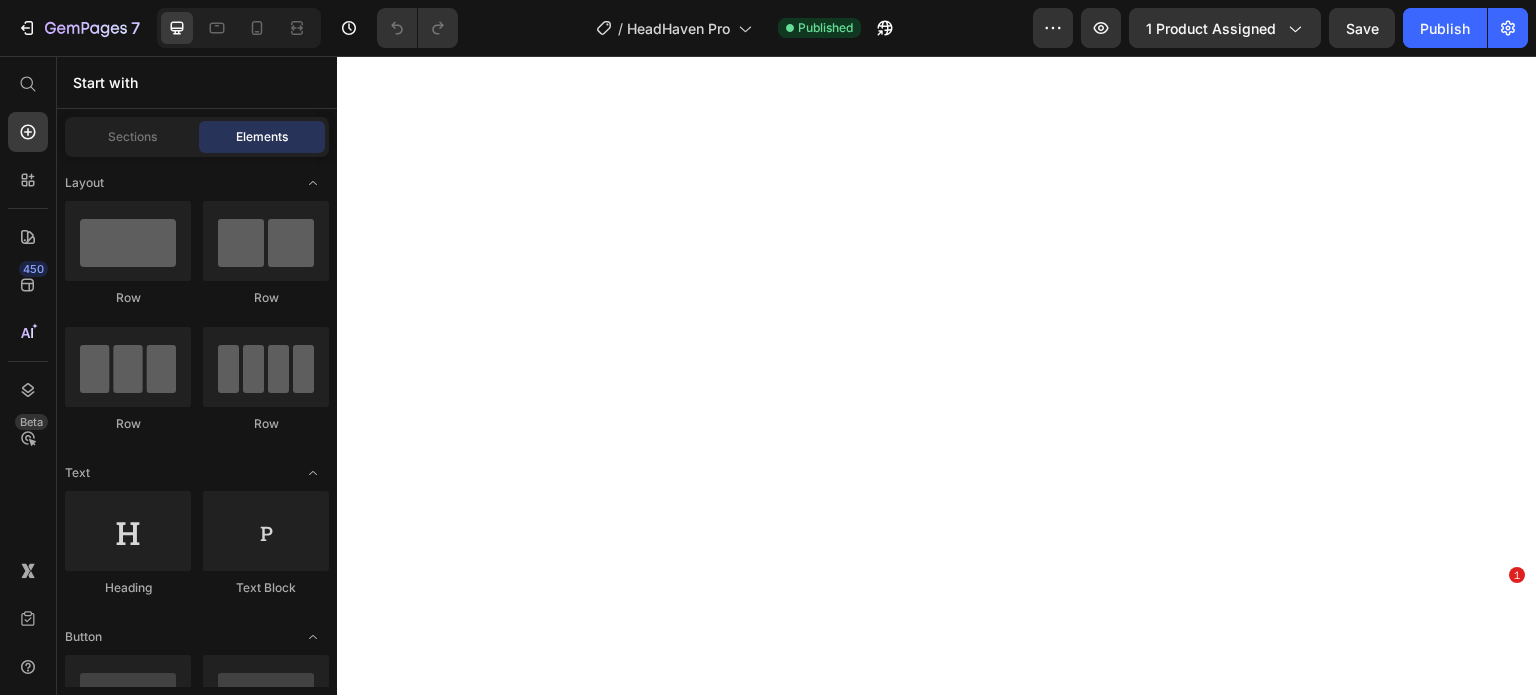 scroll, scrollTop: 0, scrollLeft: 0, axis: both 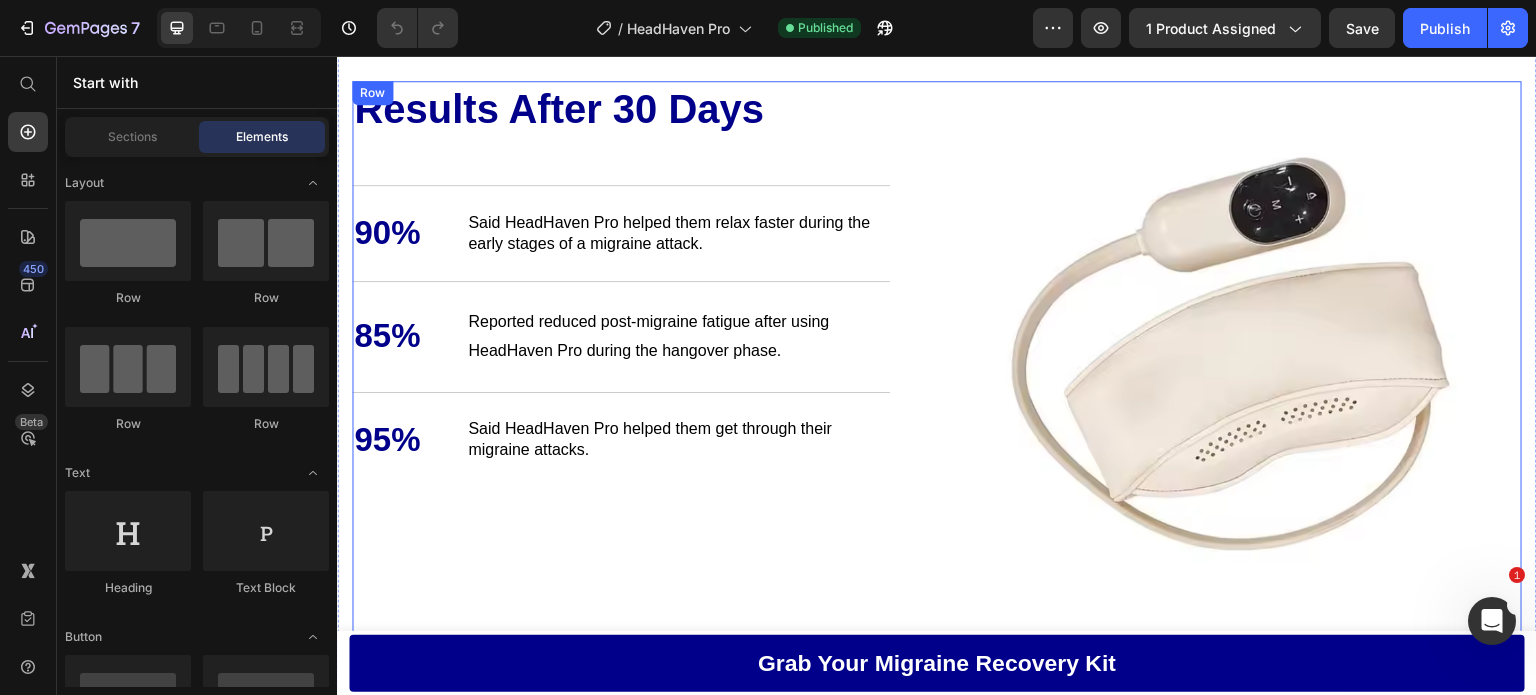click on "Results After 30 Days Heading 90% Text Block Said HeadHaven Pro helped them relax faster during the early stages of a migraine attack. Text Block Row 85% Text Block Reported reduced post-migraine fatigue after using HeadHaven Pro during the hangover phase. Text Block Row 95% Text Block Said HeadHaven Pro helped them get through their migraine attacks. Text Block Row Row" at bounding box center (637, 366) 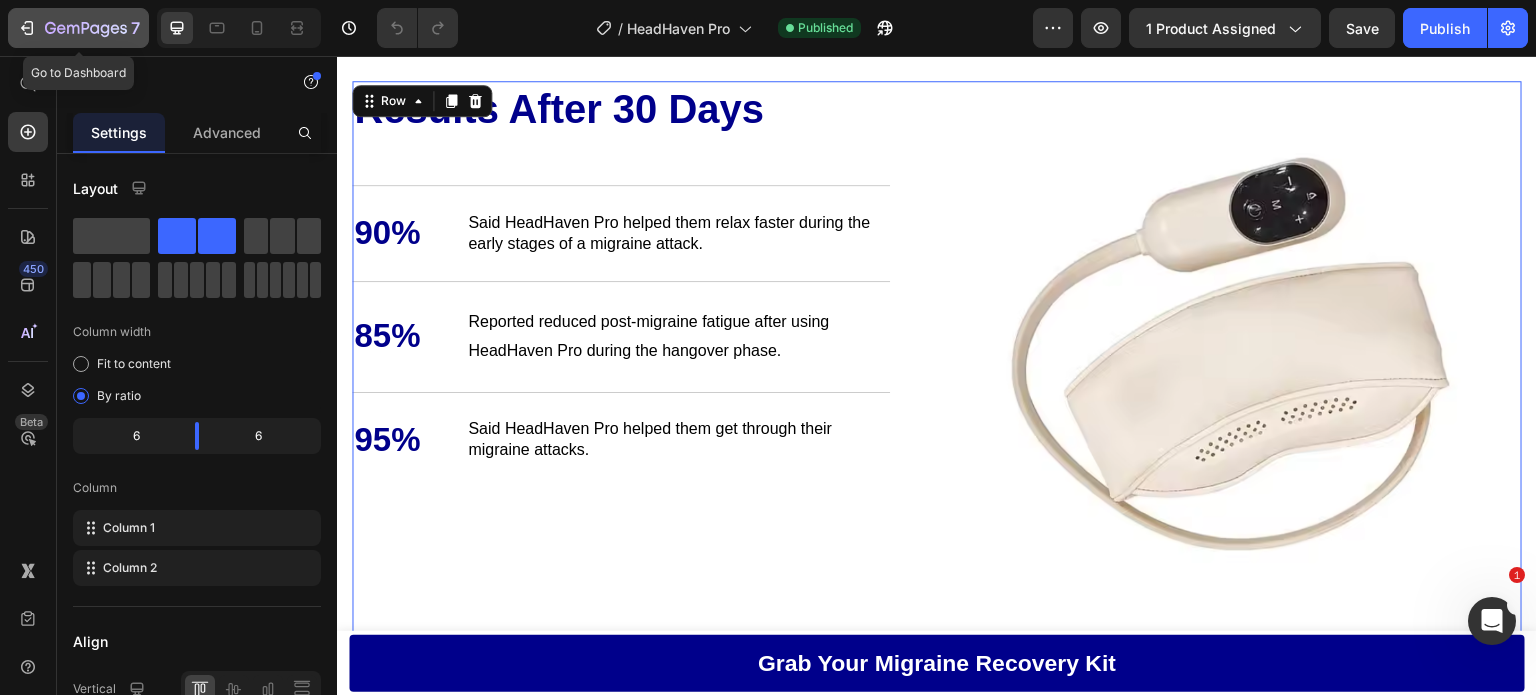 click 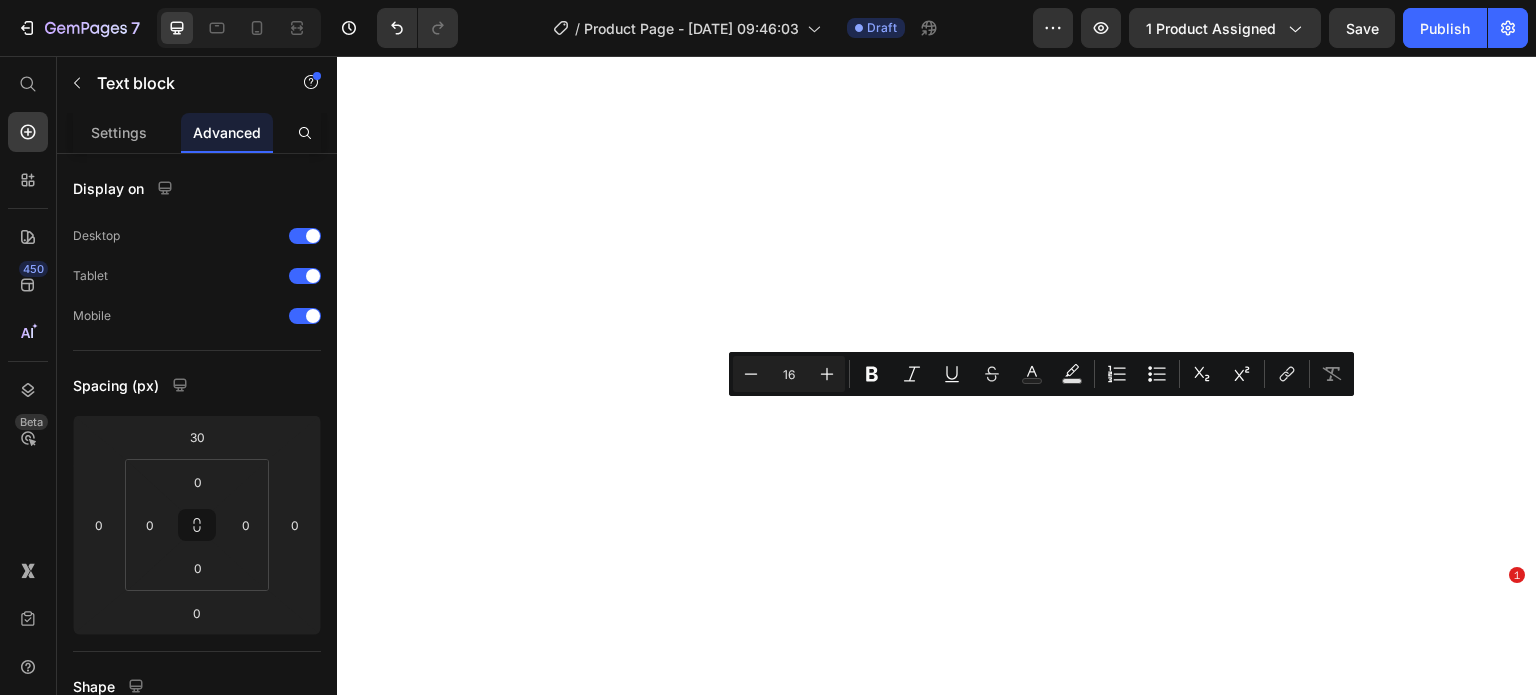 scroll, scrollTop: 0, scrollLeft: 0, axis: both 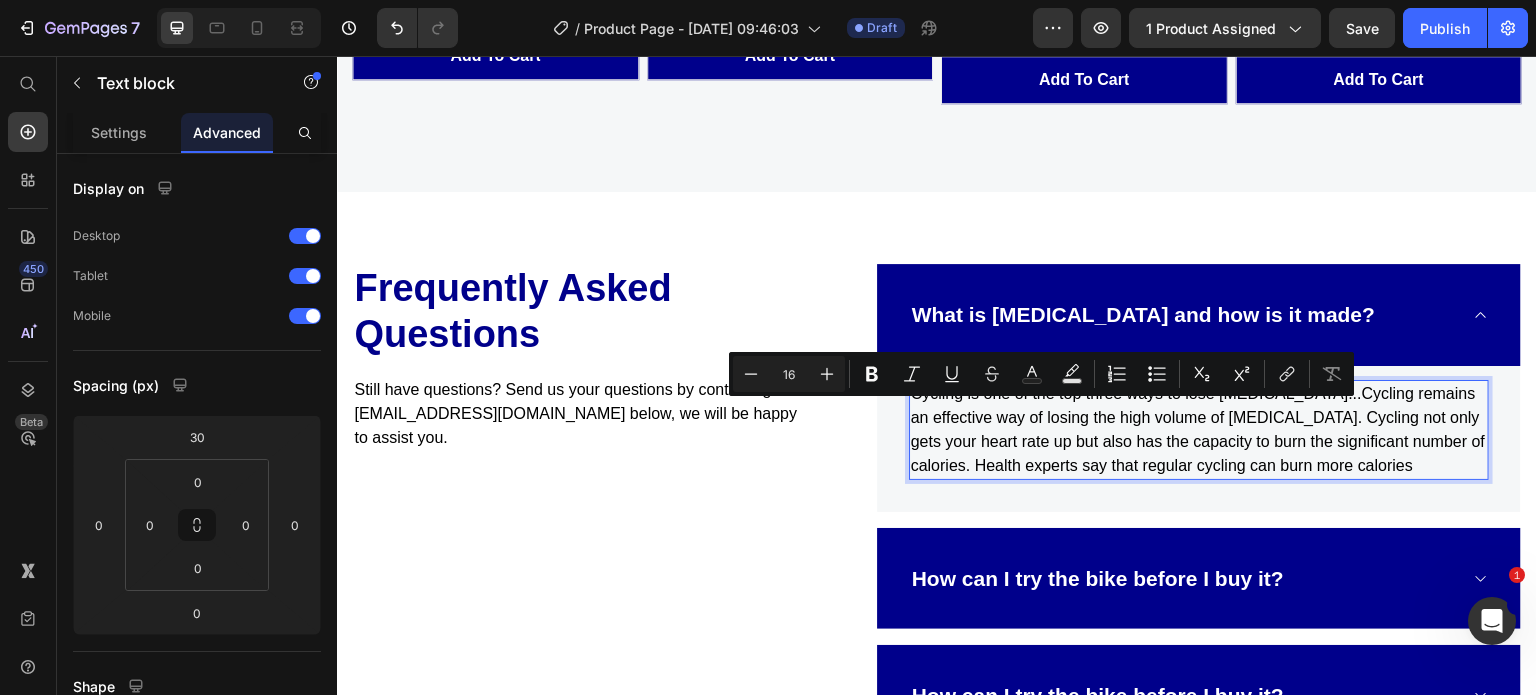 click on "Cycling is one of the top three ways to lose belly fat...Cycling remains an effective way of losing the high volume of belly fat. Cycling not only gets your heart rate up but also has the capacity to burn the significant number of calories. Health experts say that regular cycling can burn more calories" at bounding box center (1199, 430) 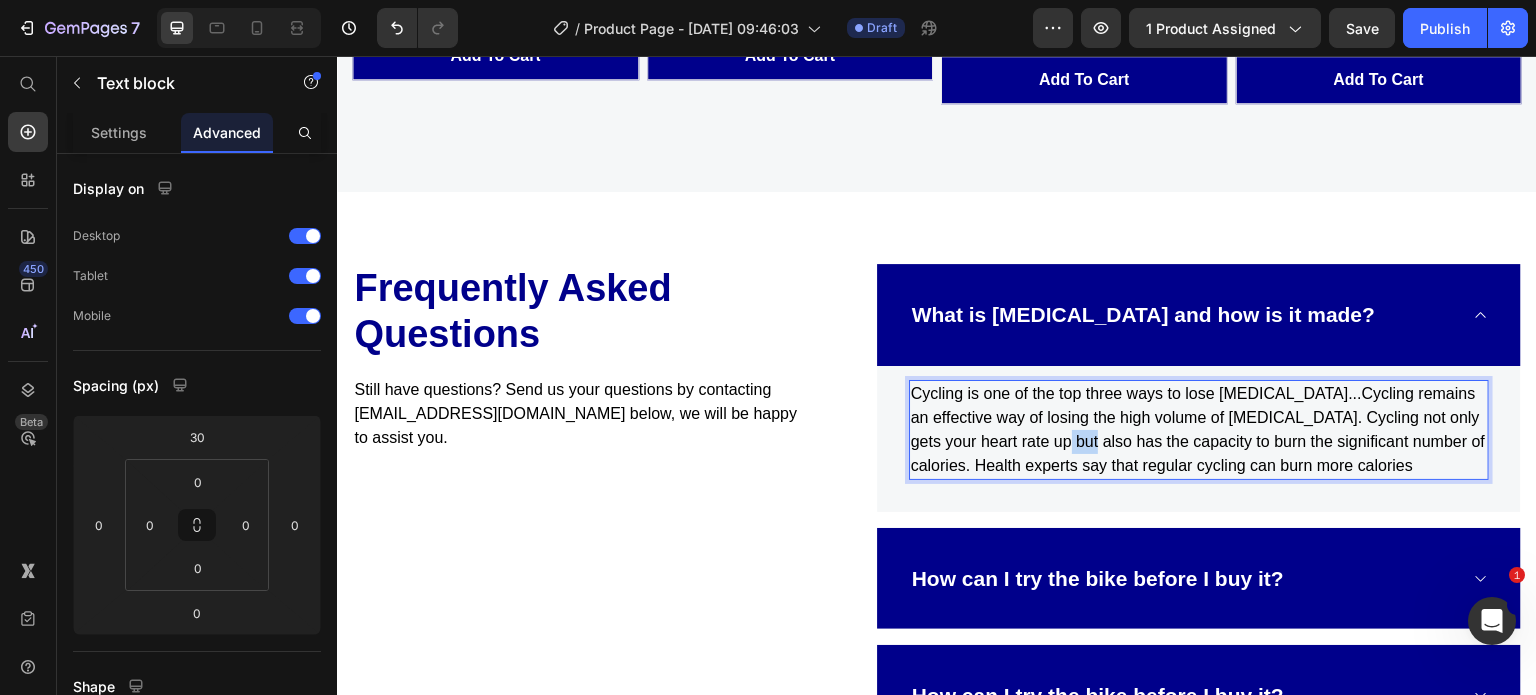 click on "Cycling is one of the top three ways to lose belly fat...Cycling remains an effective way of losing the high volume of belly fat. Cycling not only gets your heart rate up but also has the capacity to burn the significant number of calories. Health experts say that regular cycling can burn more calories" at bounding box center [1199, 430] 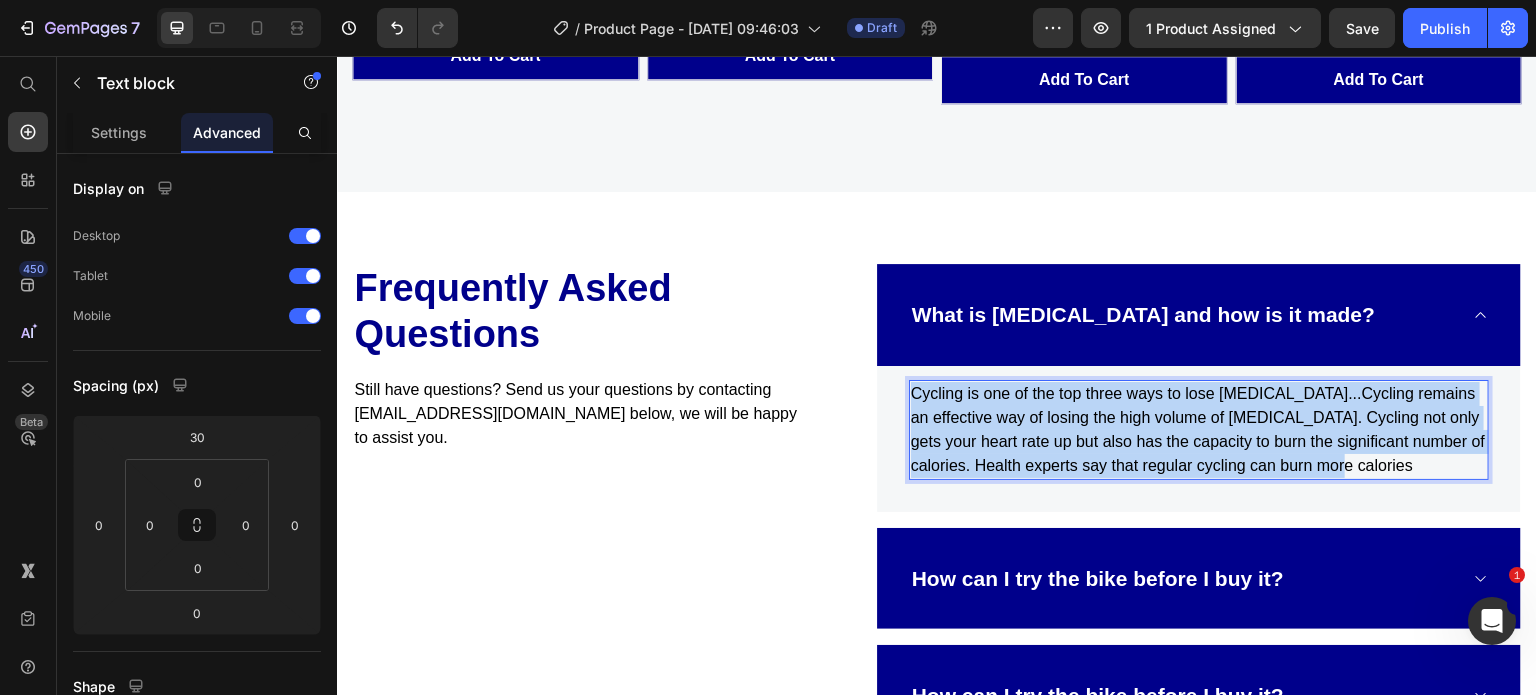 click on "Cycling is one of the top three ways to lose belly fat...Cycling remains an effective way of losing the high volume of belly fat. Cycling not only gets your heart rate up but also has the capacity to burn the significant number of calories. Health experts say that regular cycling can burn more calories" at bounding box center [1199, 430] 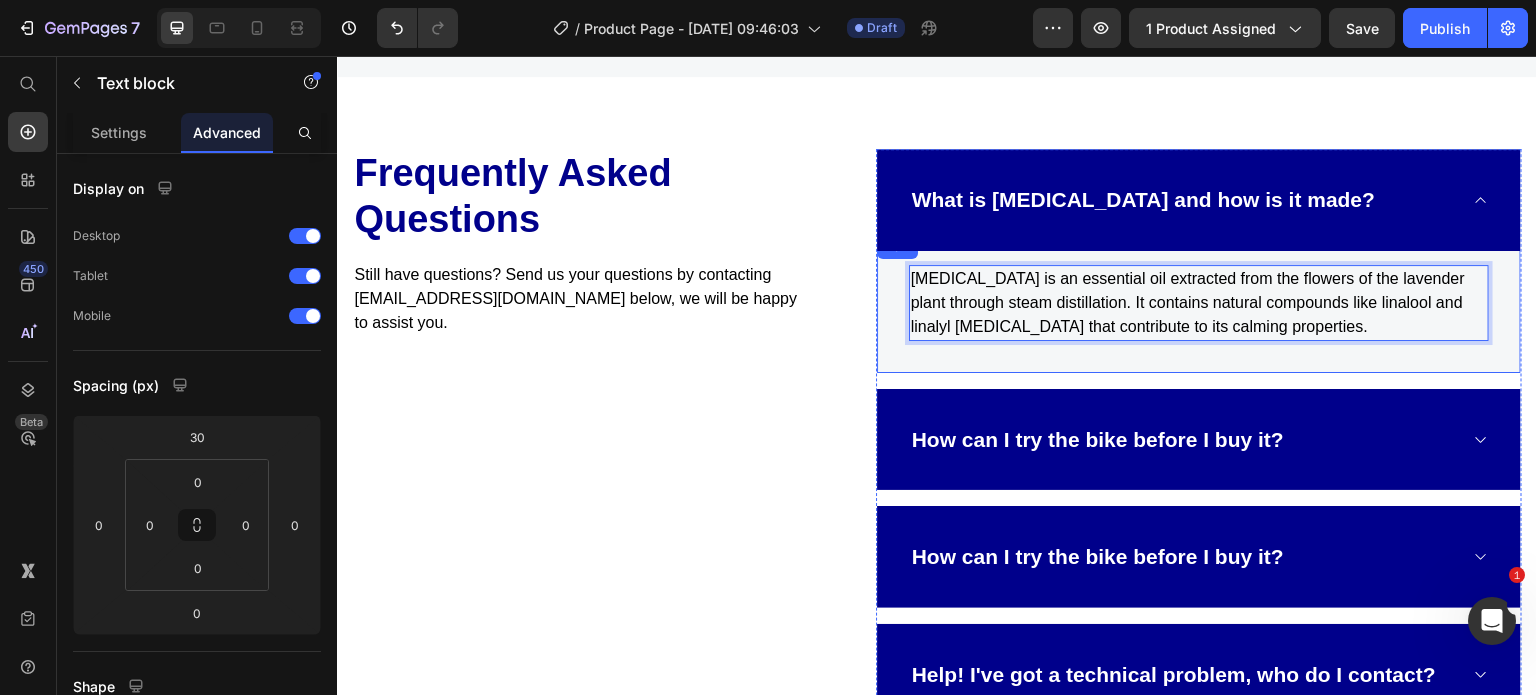scroll, scrollTop: 4608, scrollLeft: 0, axis: vertical 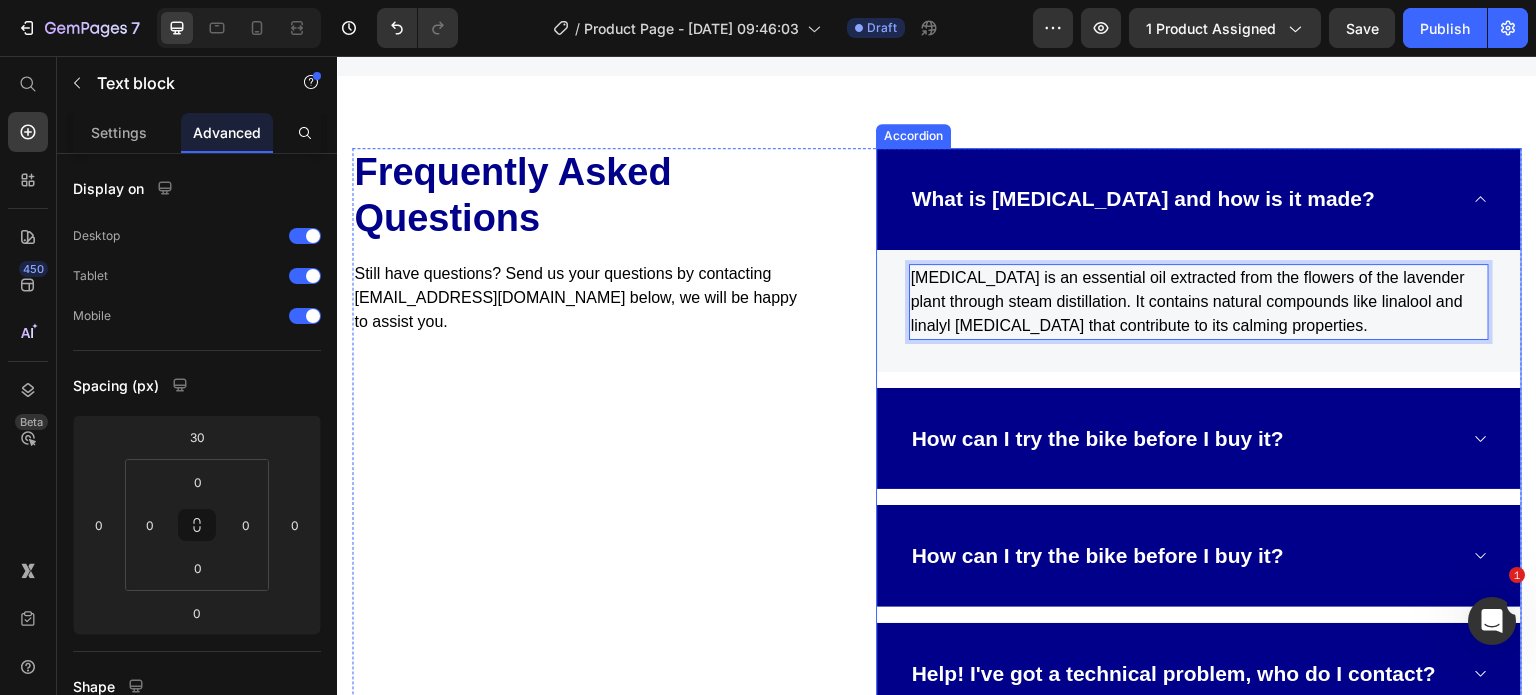 click on "How can I try the bike before I buy it?" at bounding box center [1098, 439] 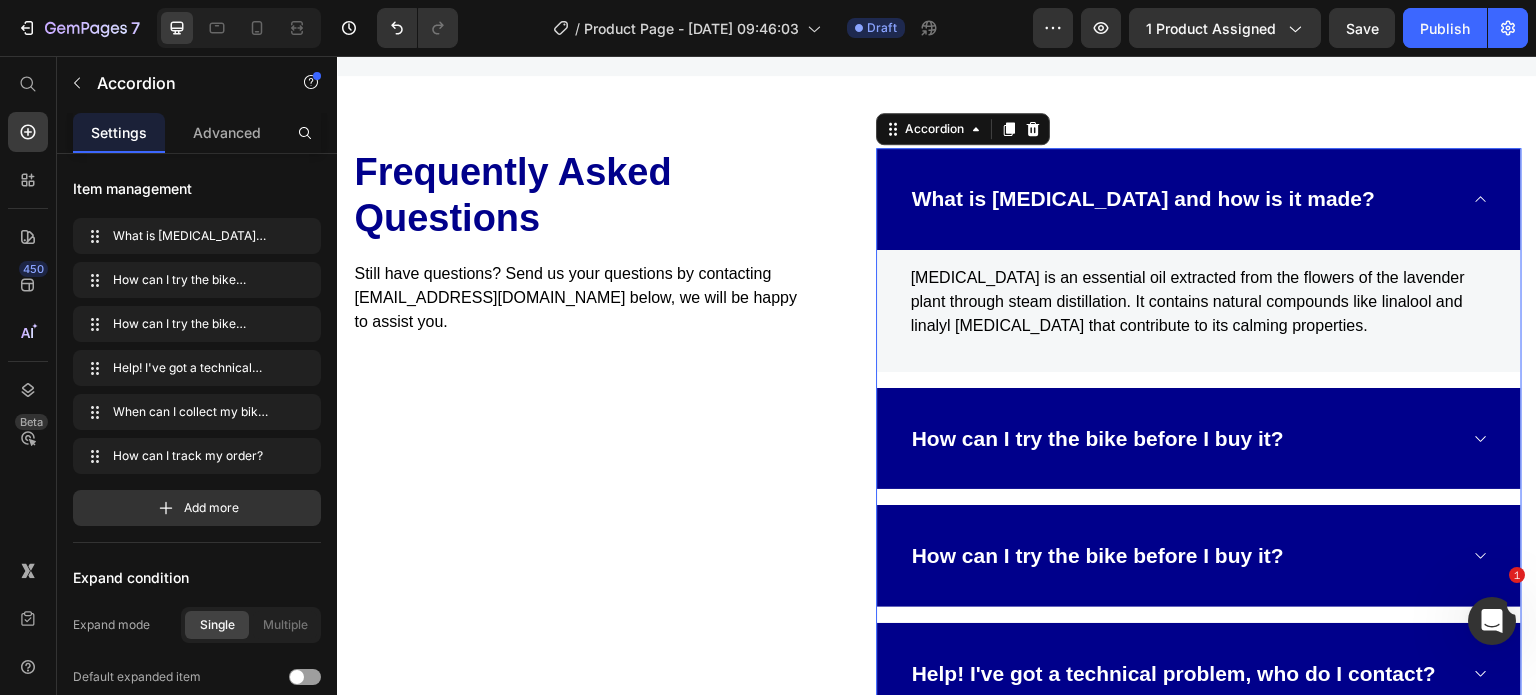 click on "How can I try the bike before I buy it?" at bounding box center [1183, 439] 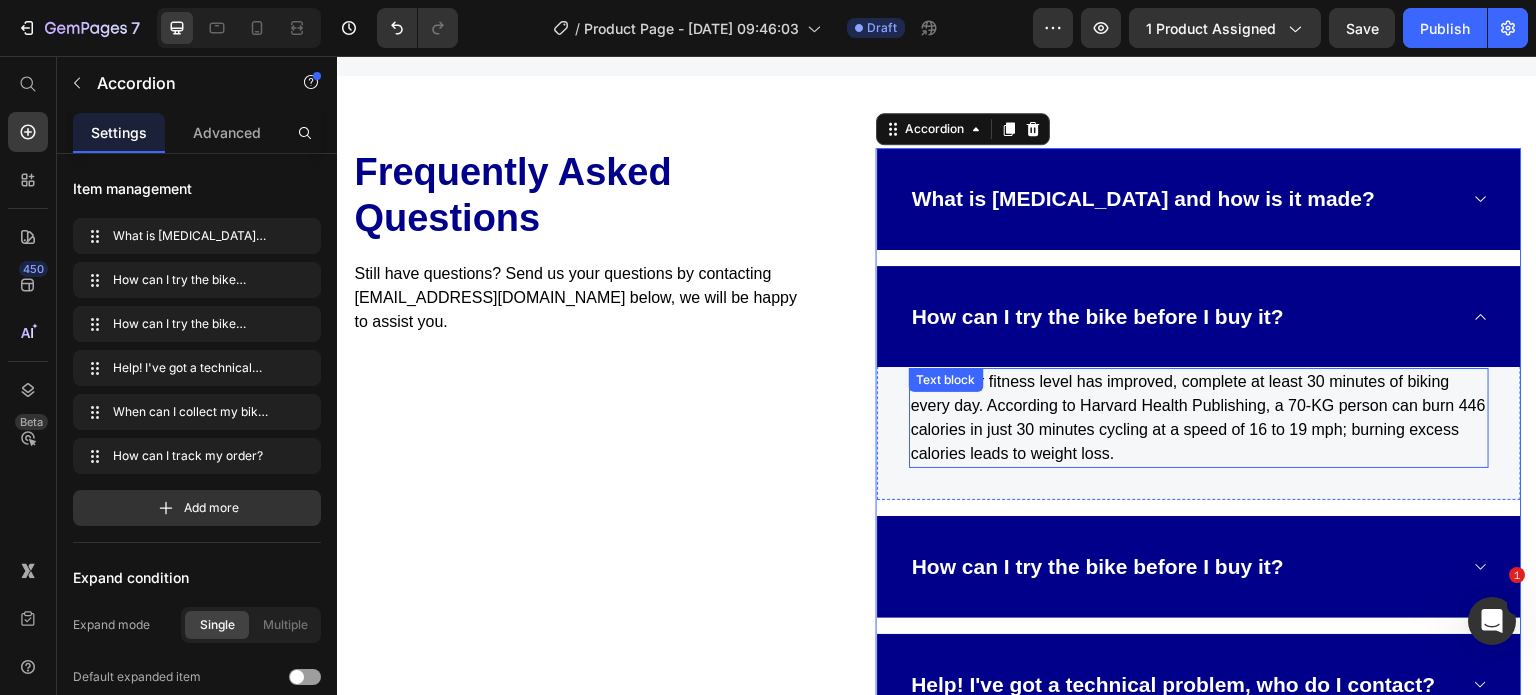 click on "Once your fitness level has improved, complete at least 30 minutes of biking every day. According to Harvard Health Publishing, a 70-KG person can burn 446 calories in just 30 minutes cycling at a speed of 16 to 19 mph; burning excess calories leads to weight loss. Text block" at bounding box center [1199, 418] 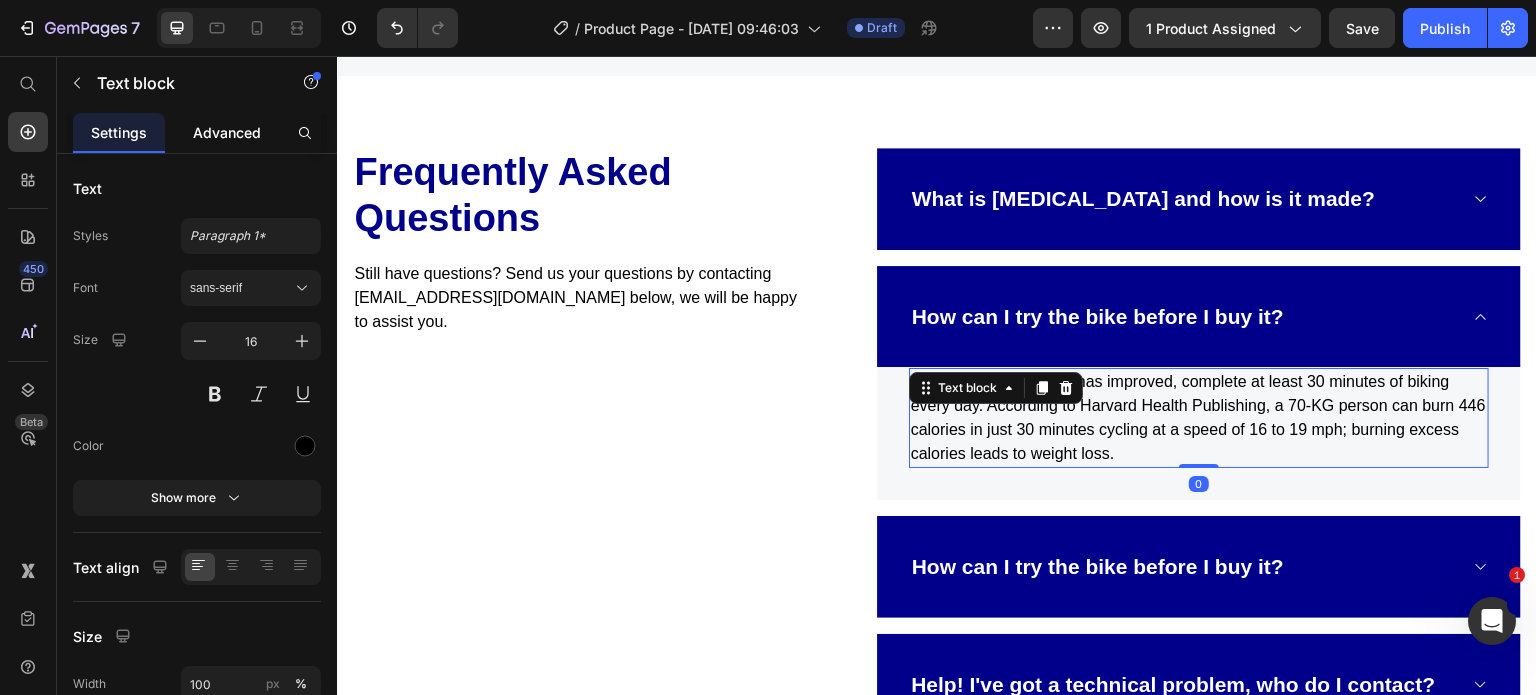 click on "Advanced" at bounding box center (227, 132) 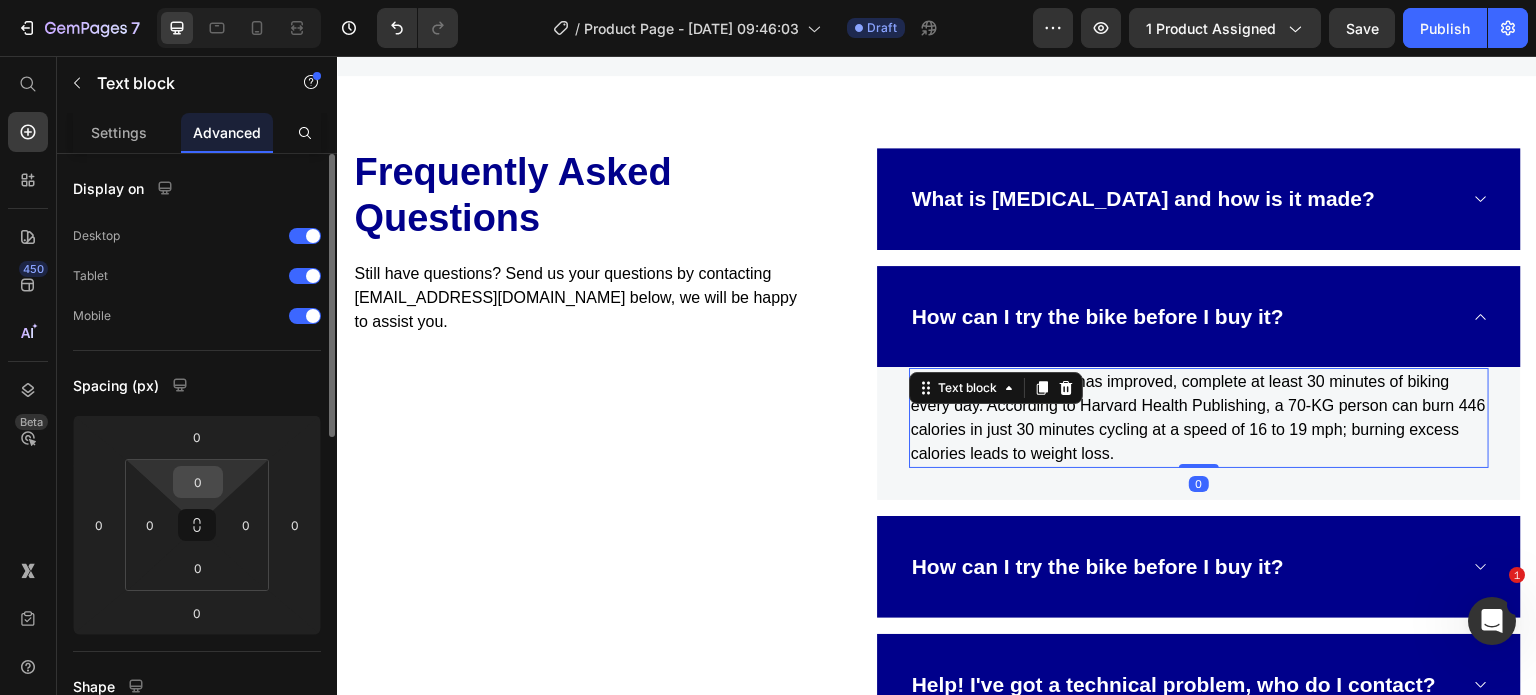 click on "0" at bounding box center (198, 482) 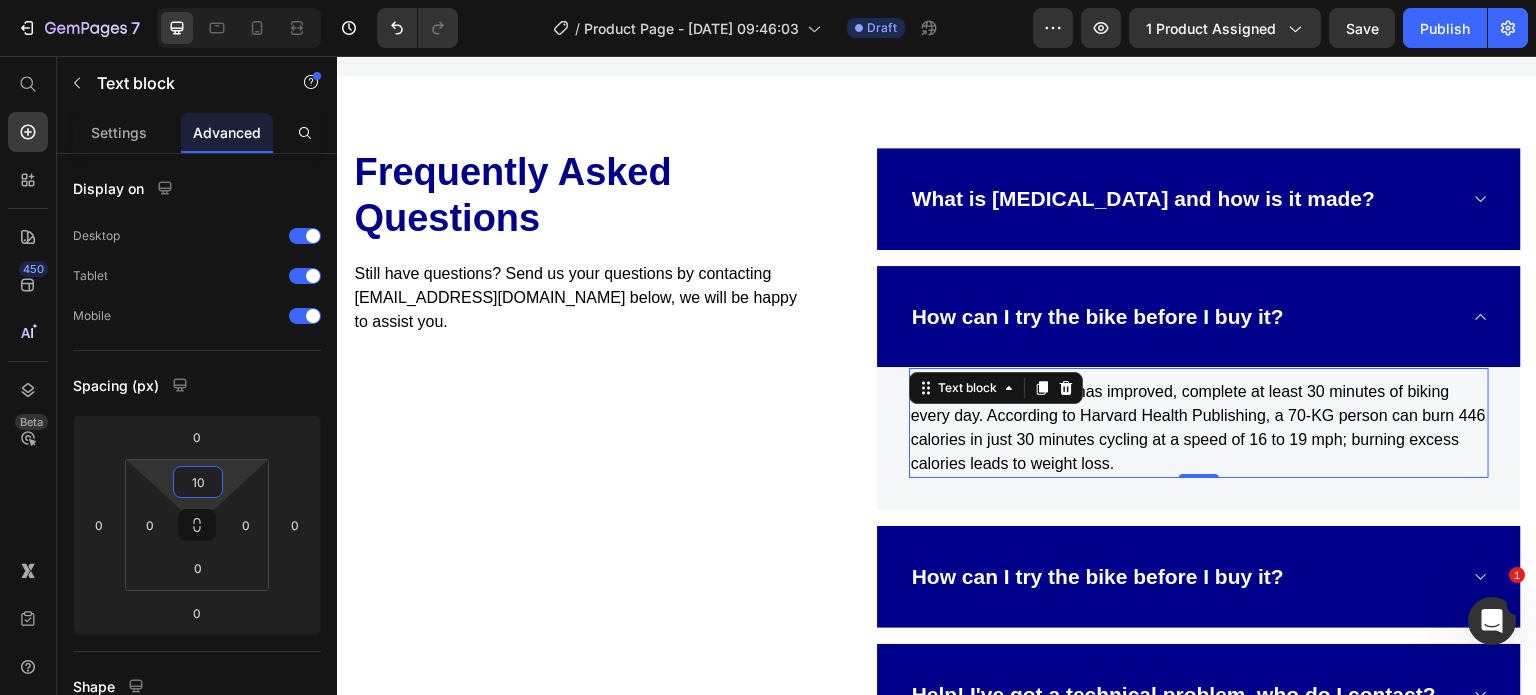 type on "10" 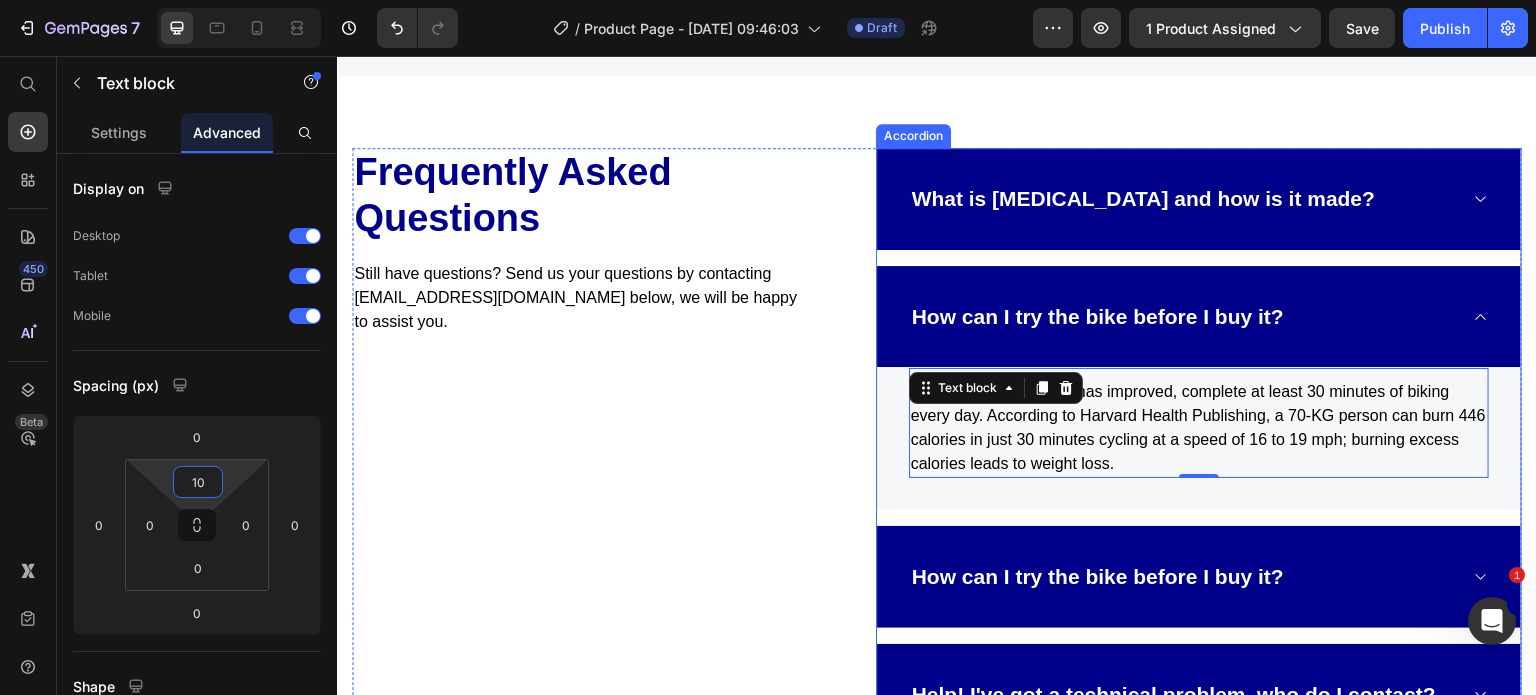 click on "How can I try the bike before I buy it?" at bounding box center (1098, 317) 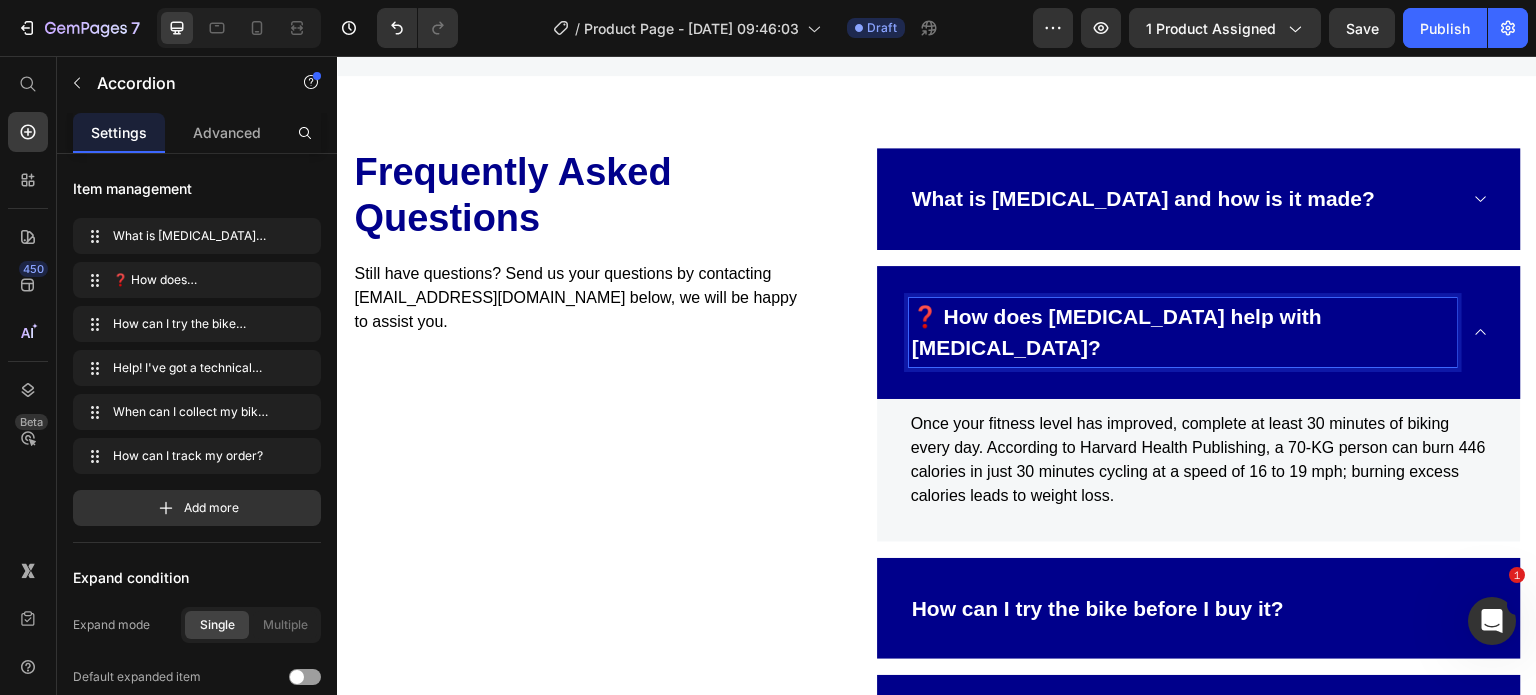 click on "❓ How does lavender oil help with migraines?" at bounding box center [1183, 332] 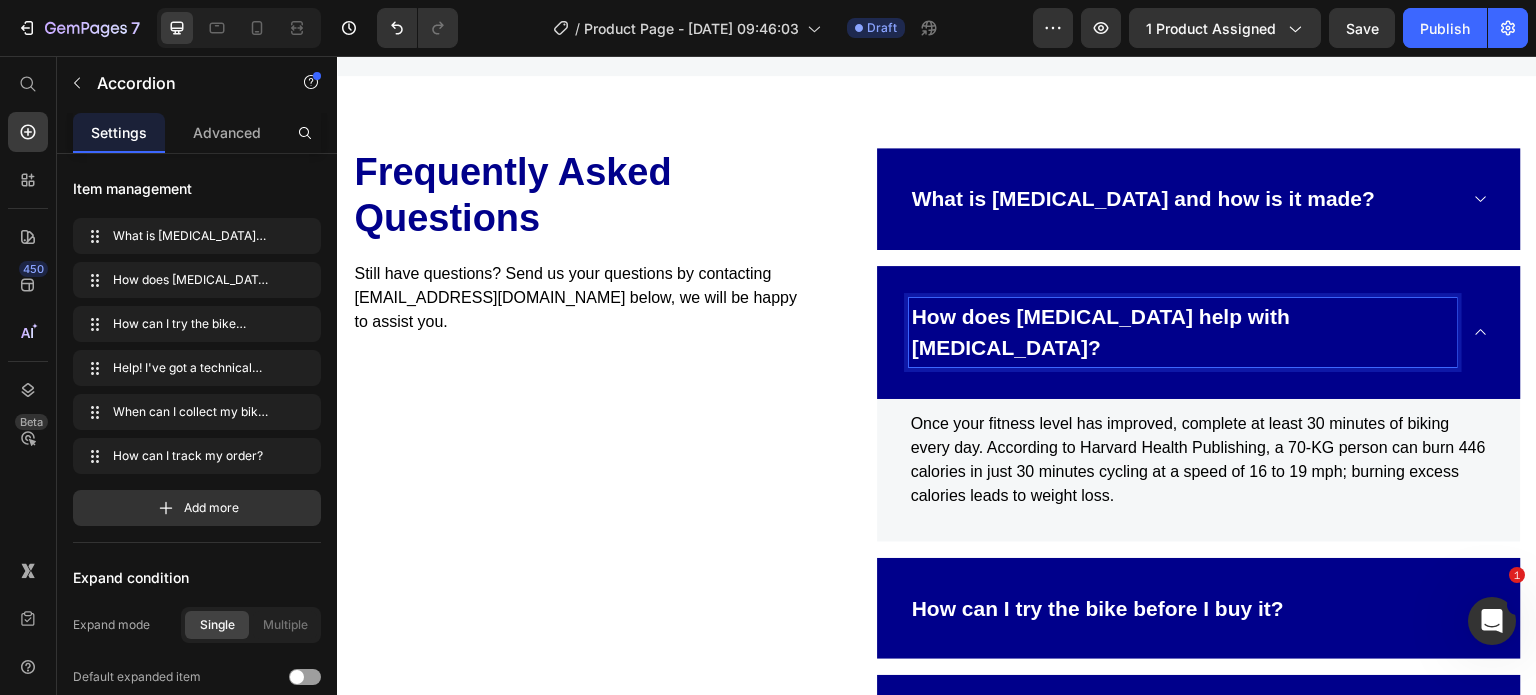 click on "Once your fitness level has improved, complete at least 30 minutes of biking every day. According to Harvard Health Publishing, a 70-KG person can burn 446 calories in just 30 minutes cycling at a speed of 16 to 19 mph; burning excess calories leads to weight loss." at bounding box center [1199, 460] 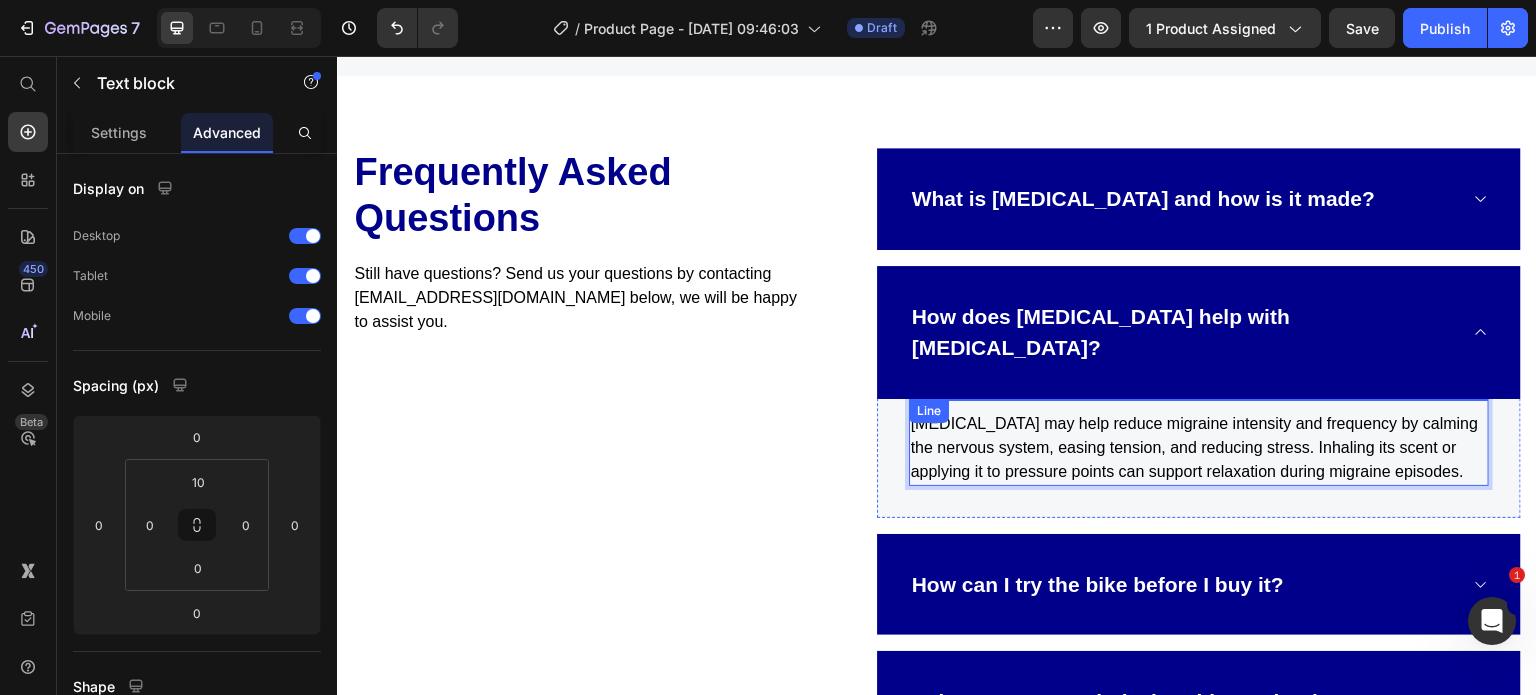 click on "Line" at bounding box center [929, 411] 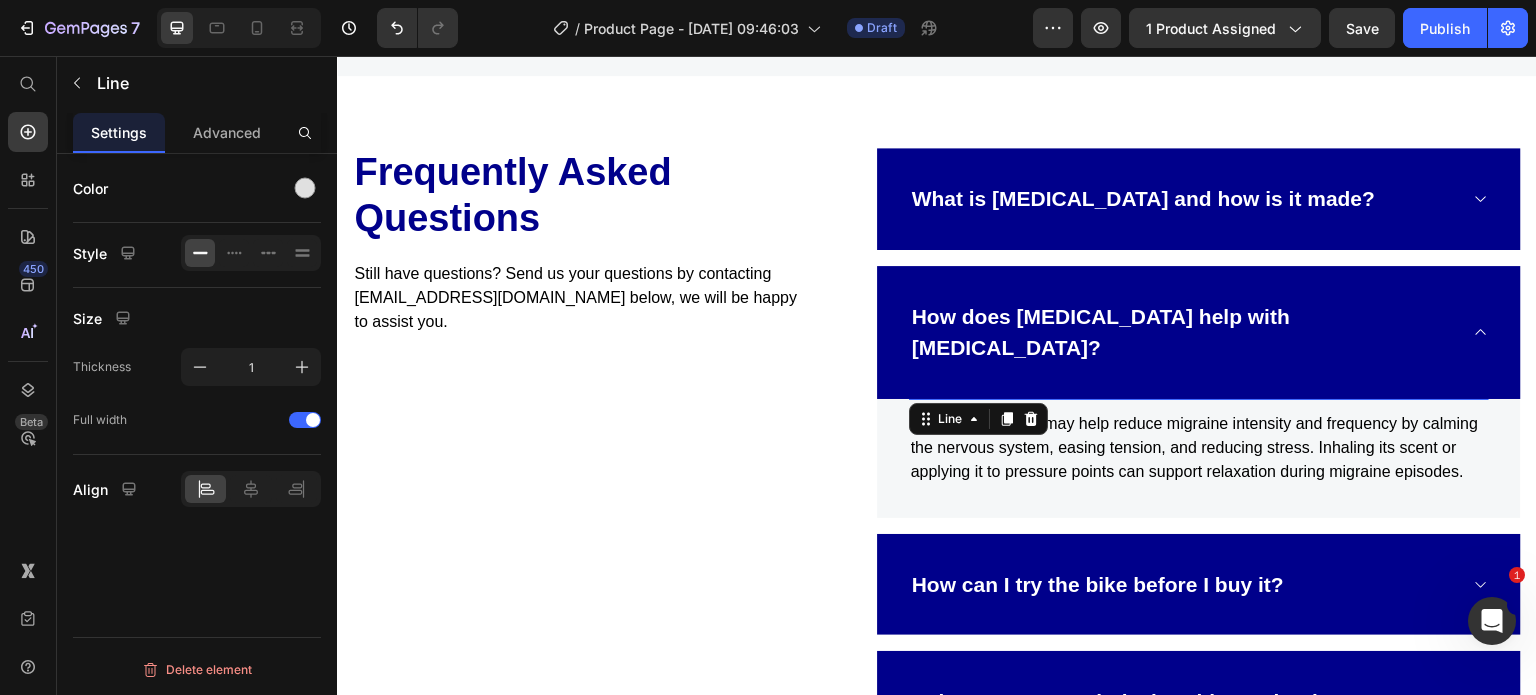 click on "Lavender oil may help reduce migraine intensity and frequency by calming the nervous system, easing tension, and reducing stress. Inhaling its scent or applying it to pressure points can support relaxation during migraine episodes." at bounding box center (1199, 448) 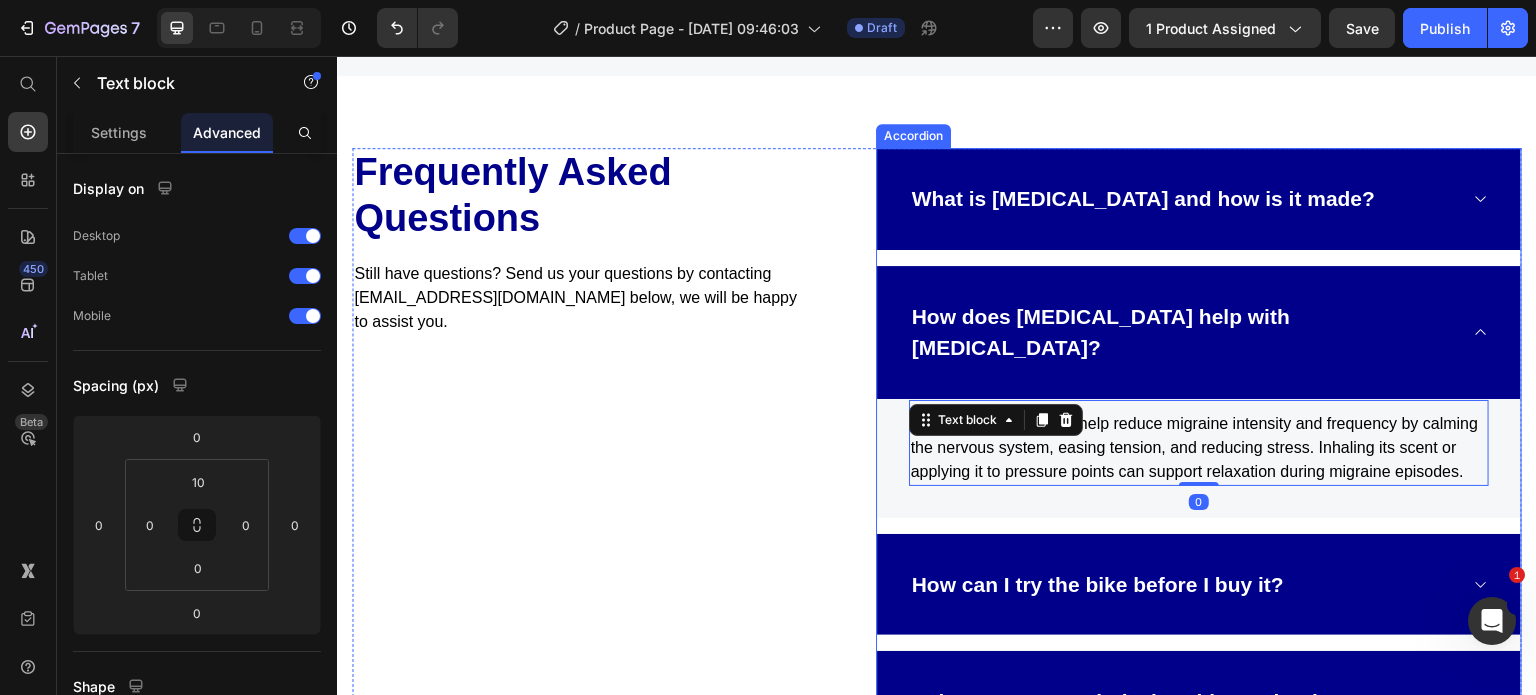 click on "What is lavender oil and how is it made?" at bounding box center [1199, 199] 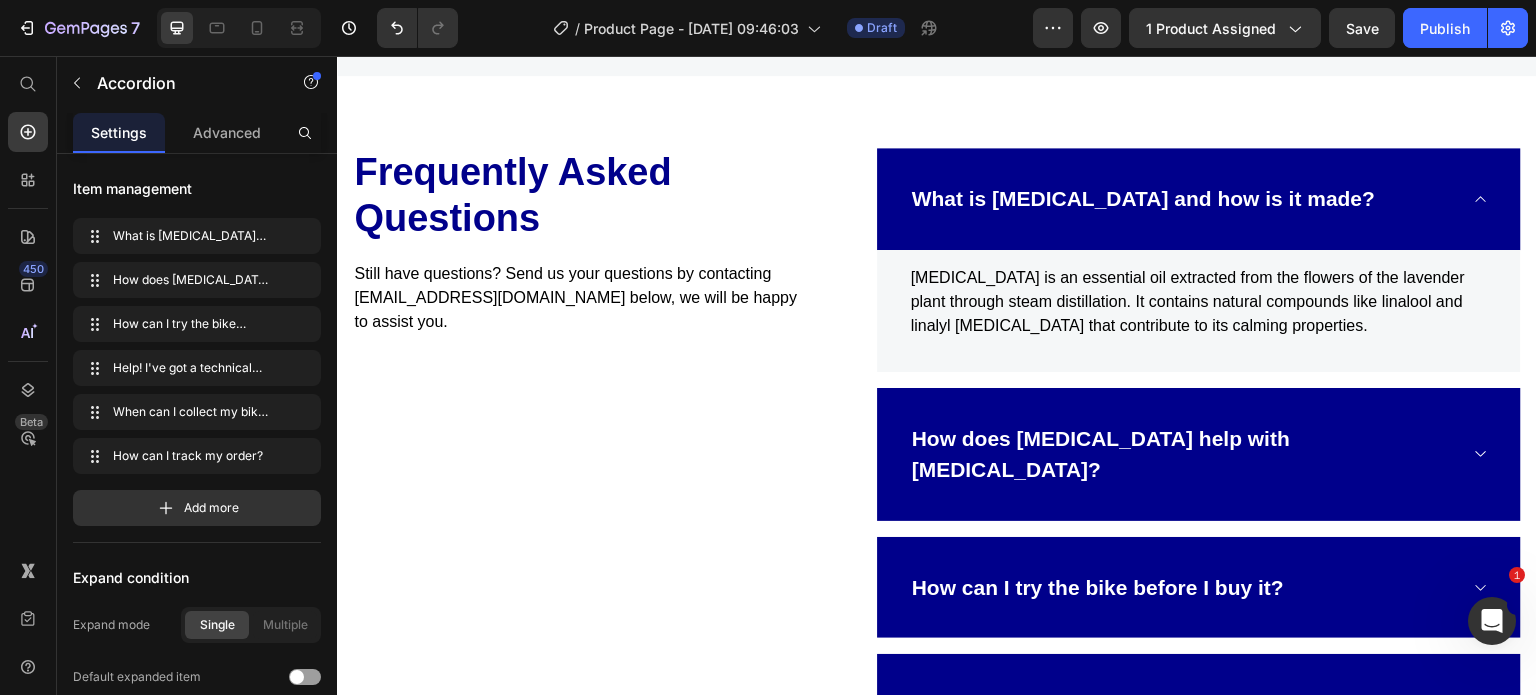 click on "What is lavender oil and how is it made?" at bounding box center [1199, 199] 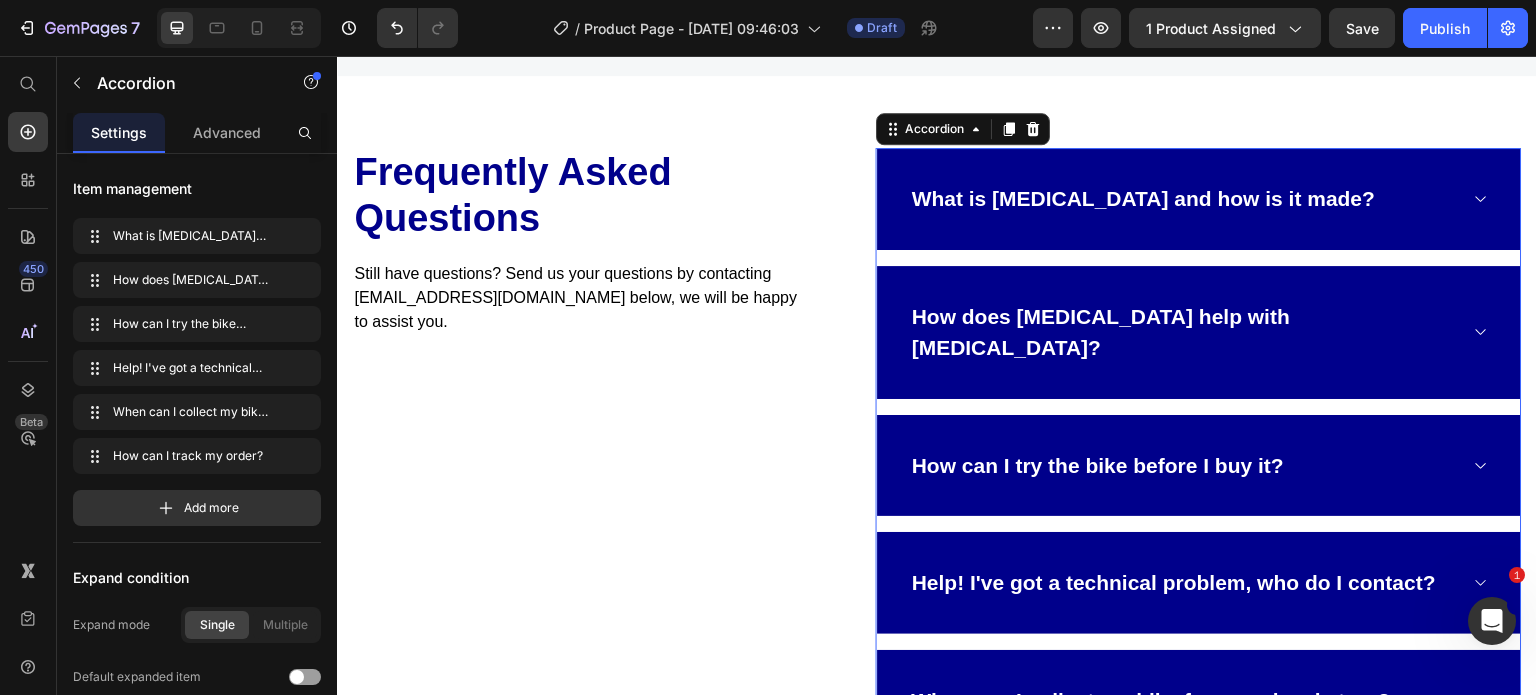 click on "How does lavender oil help with migraines?" at bounding box center [1199, 332] 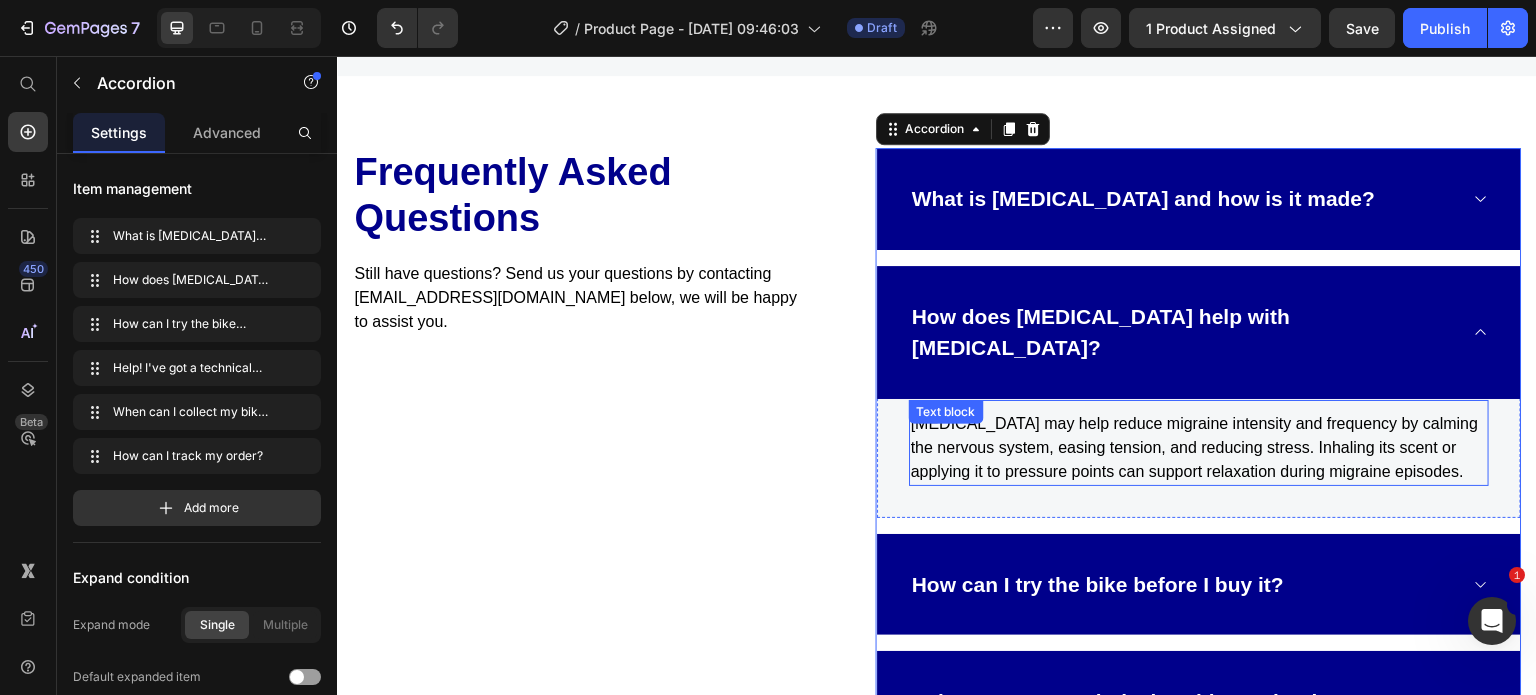 click on "Lavender oil may help reduce migraine intensity and frequency by calming the nervous system, easing tension, and reducing stress. Inhaling its scent or applying it to pressure points can support relaxation during migraine episodes." at bounding box center [1199, 448] 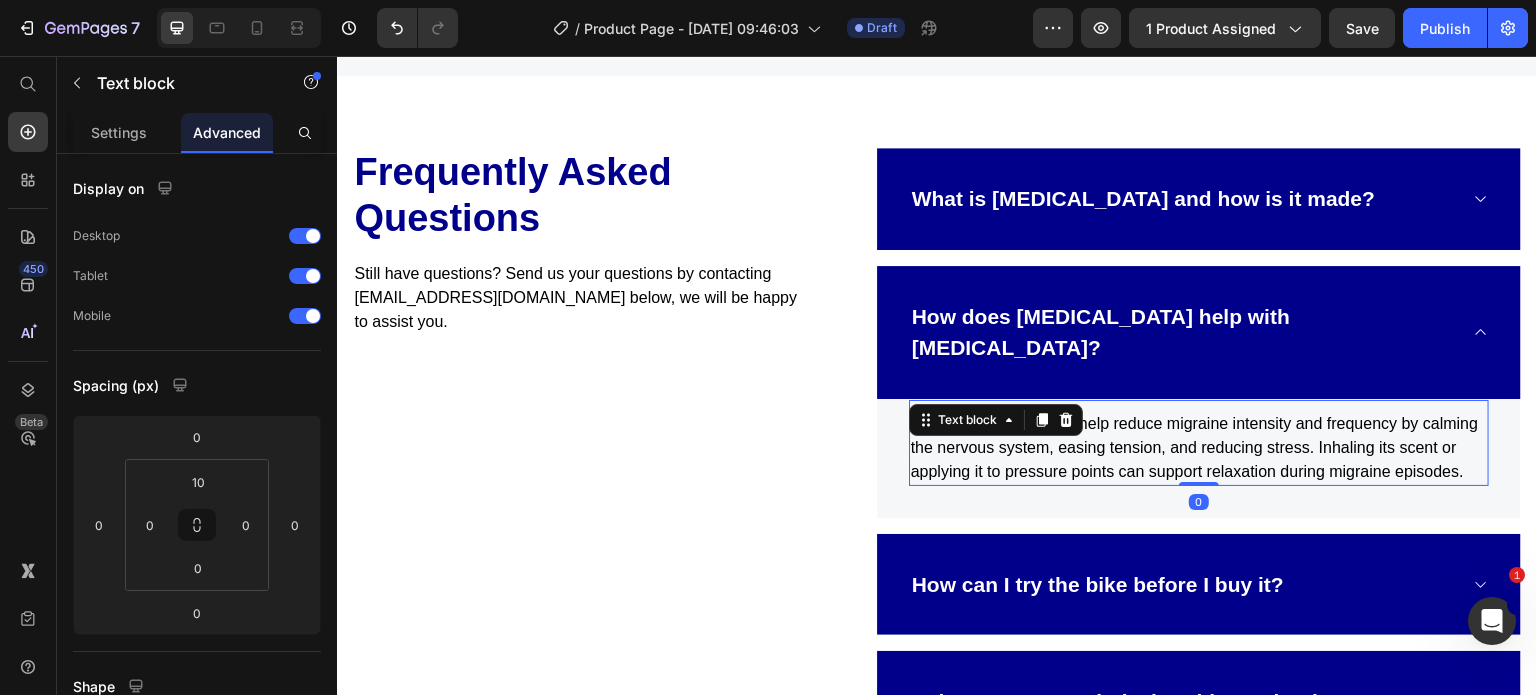 click on "What is lavender oil and how is it made?
How does lavender oil help with migraines?                Title Line Lavender oil may help reduce migraine intensity and frequency by calming the nervous system, easing tension, and reducing stress. Inhaling its scent or applying it to pressure points can support relaxation during migraine episodes. Text block   0 Row
How can I try the bike before I buy it?
Help! I've got a technical problem, who do I contact?
When can I collect my bike from my local store?
How can I track my order?" at bounding box center [1199, 568] 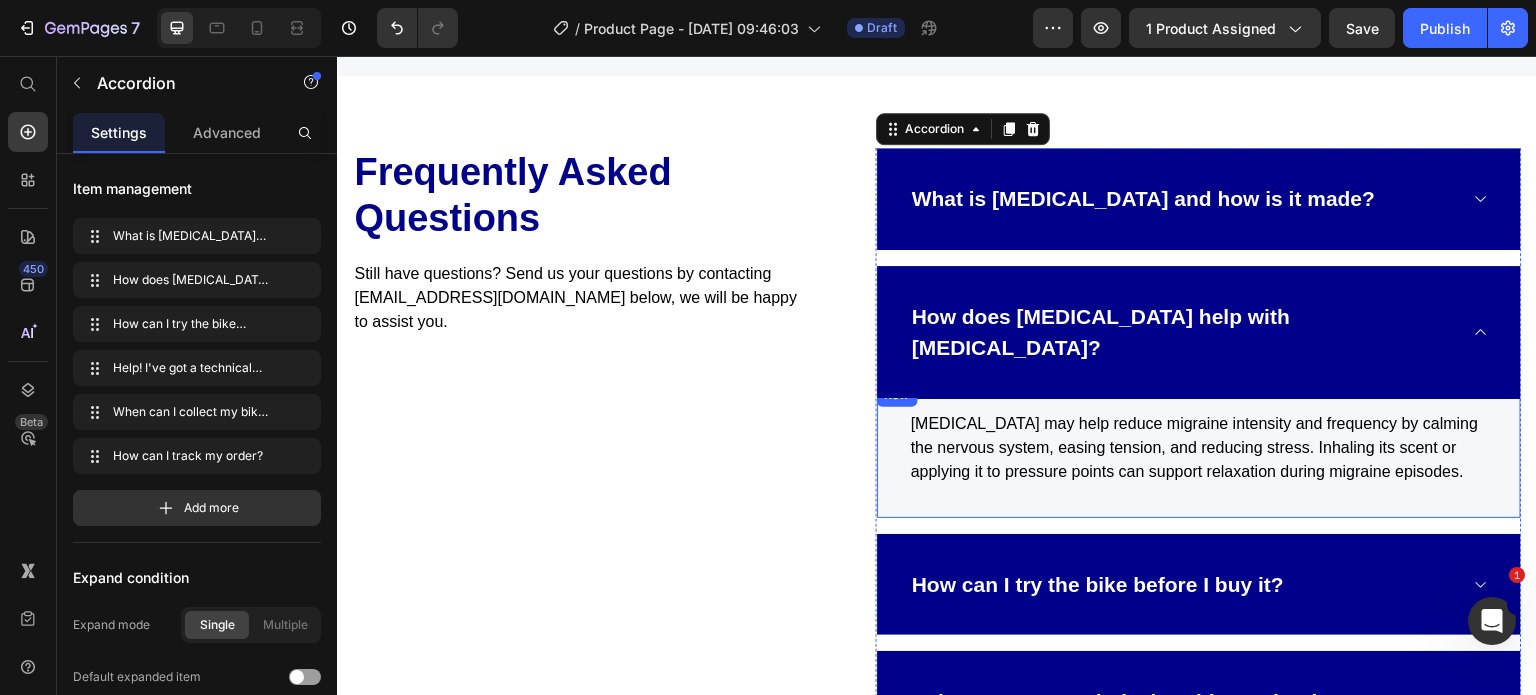 click on "Lavender oil may help reduce migraine intensity and frequency by calming the nervous system, easing tension, and reducing stress. Inhaling its scent or applying it to pressure points can support relaxation during migraine episodes." at bounding box center (1199, 448) 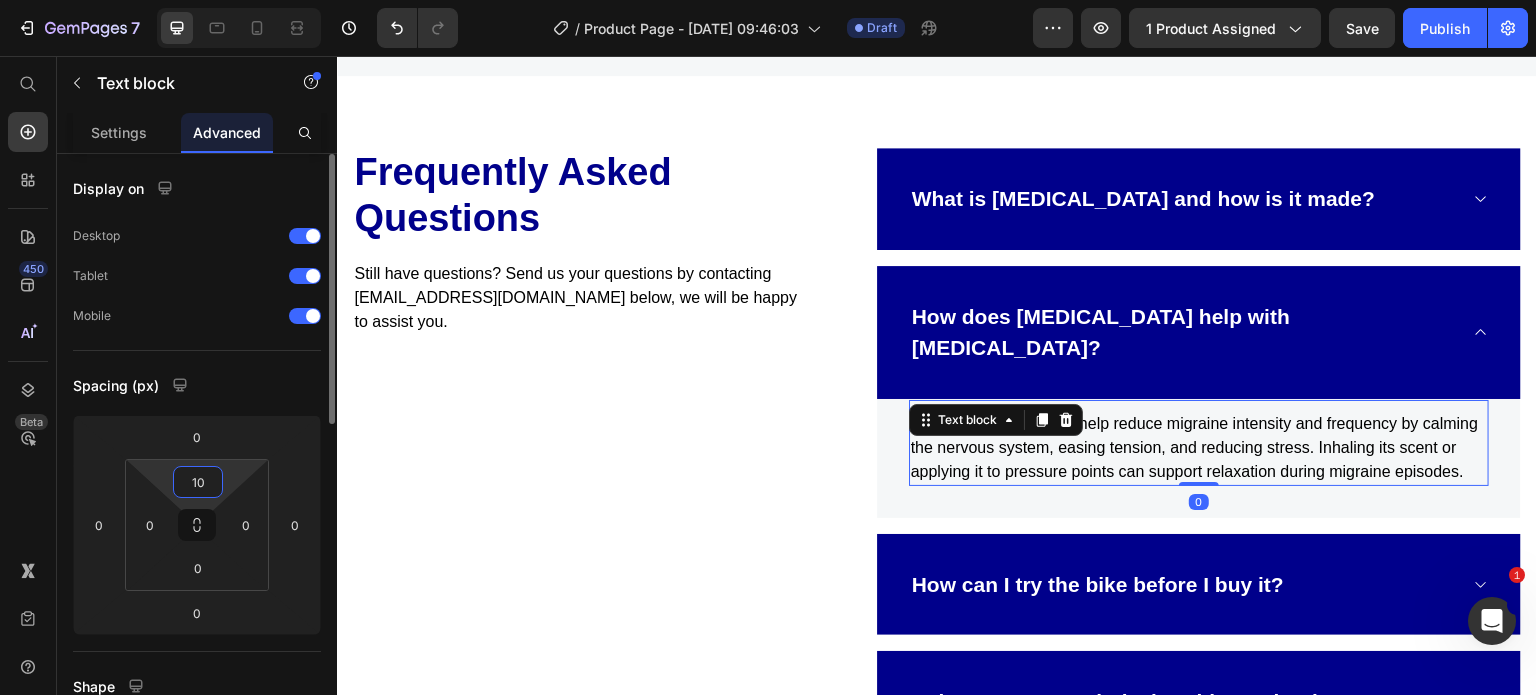 click on "10" at bounding box center (198, 482) 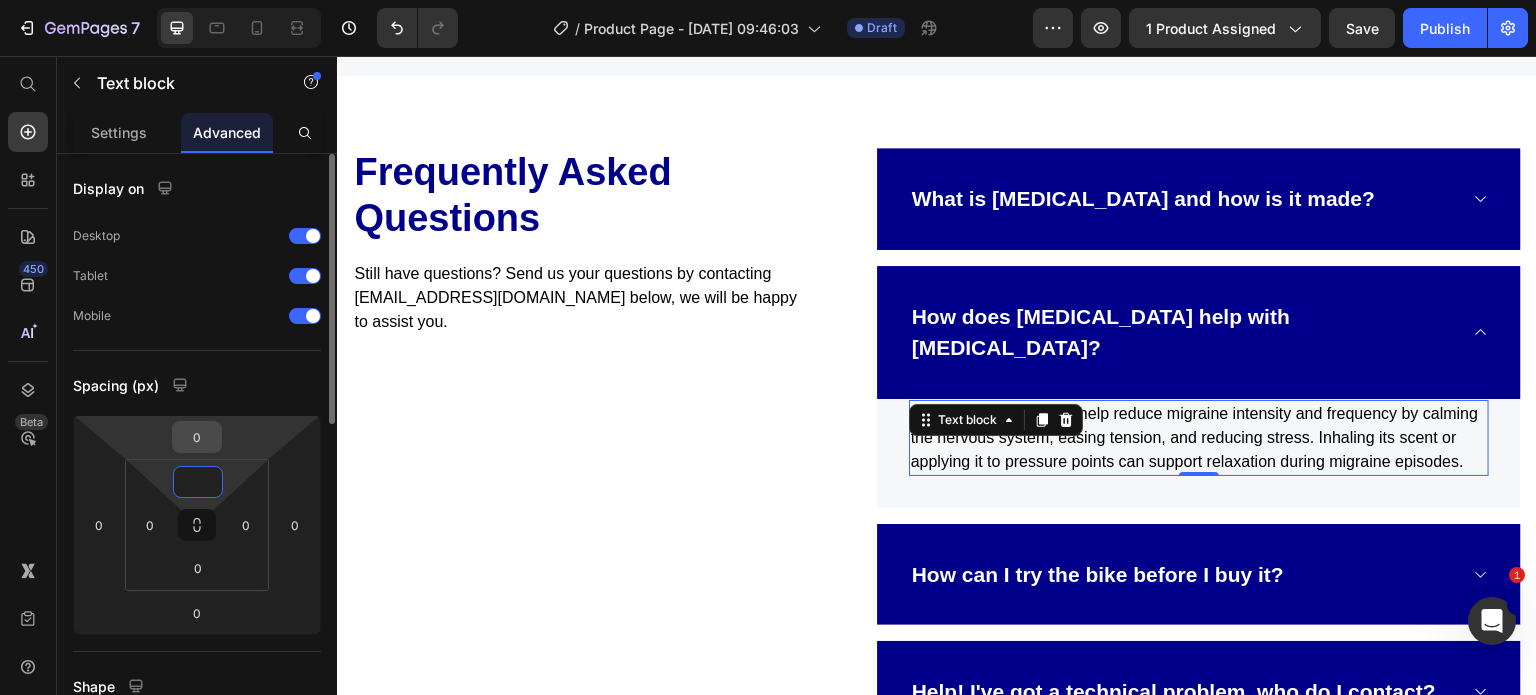 type on "0" 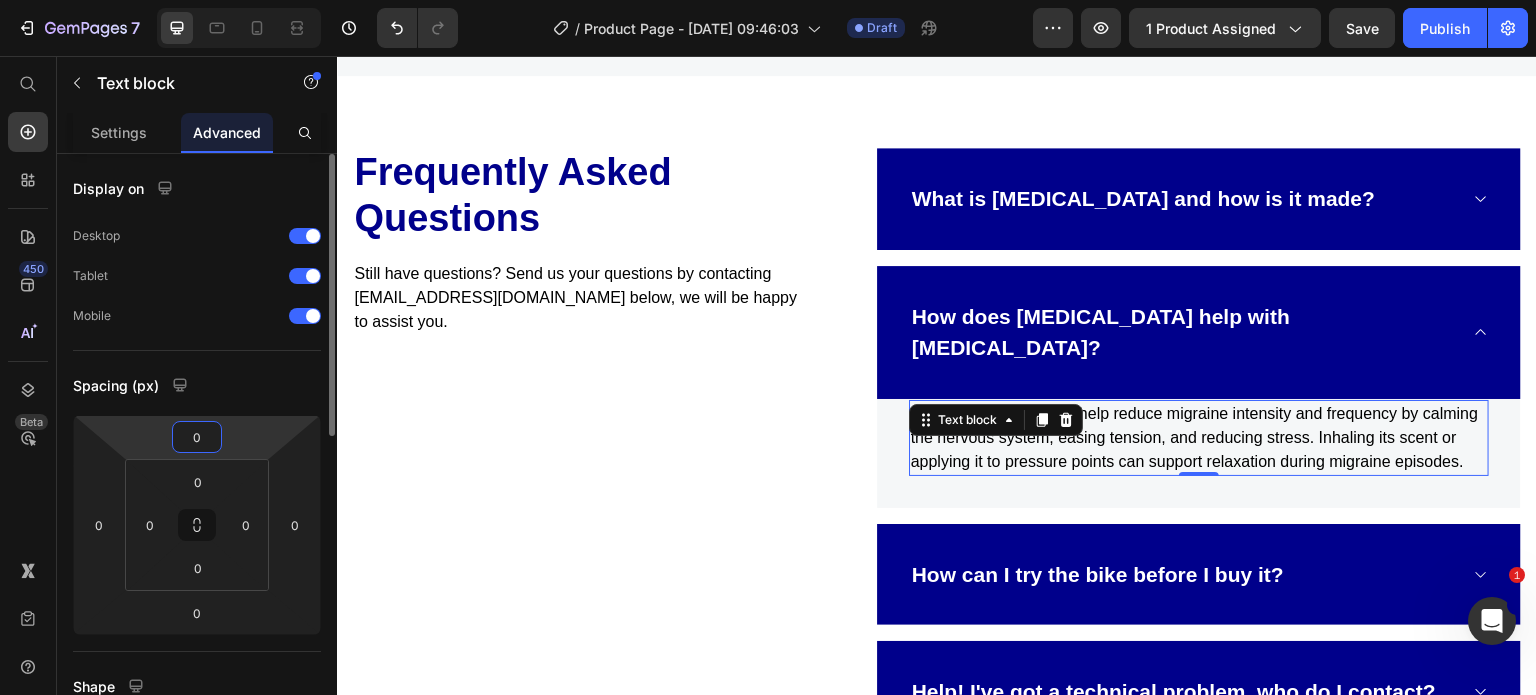 click on "0" at bounding box center [197, 437] 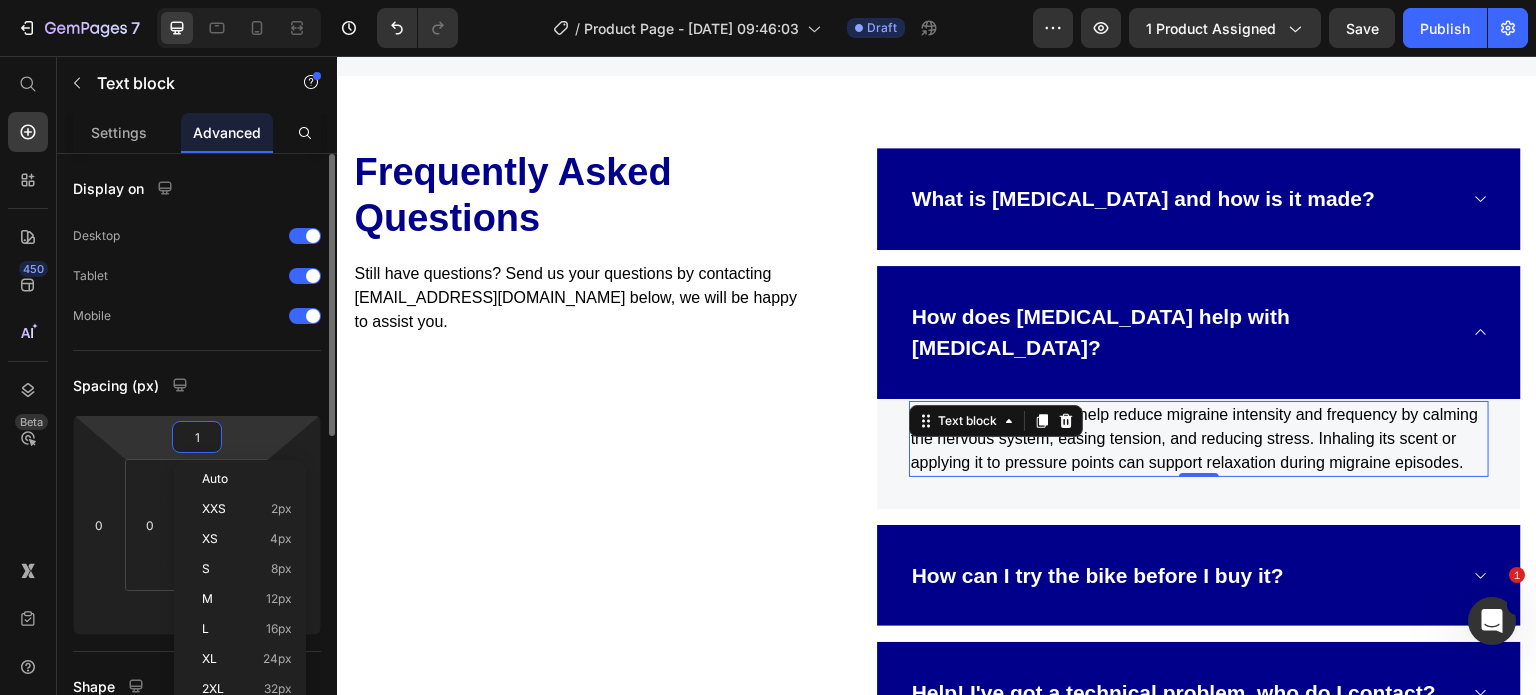 type on "10" 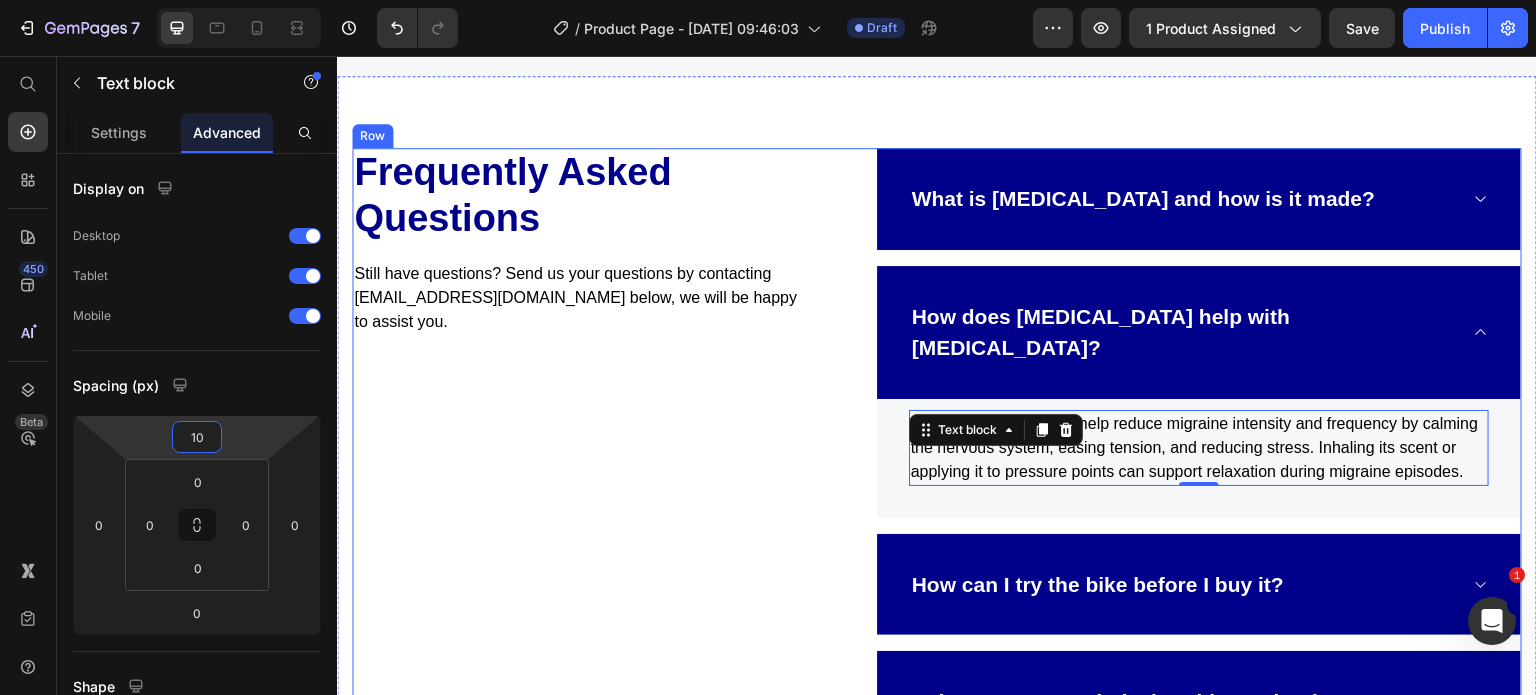 click on "Frequently Asked Questions Heading Still have questions? Send us your questions by contacting info@tacens.co below, we will be happy to assist you. Text block" at bounding box center (583, 568) 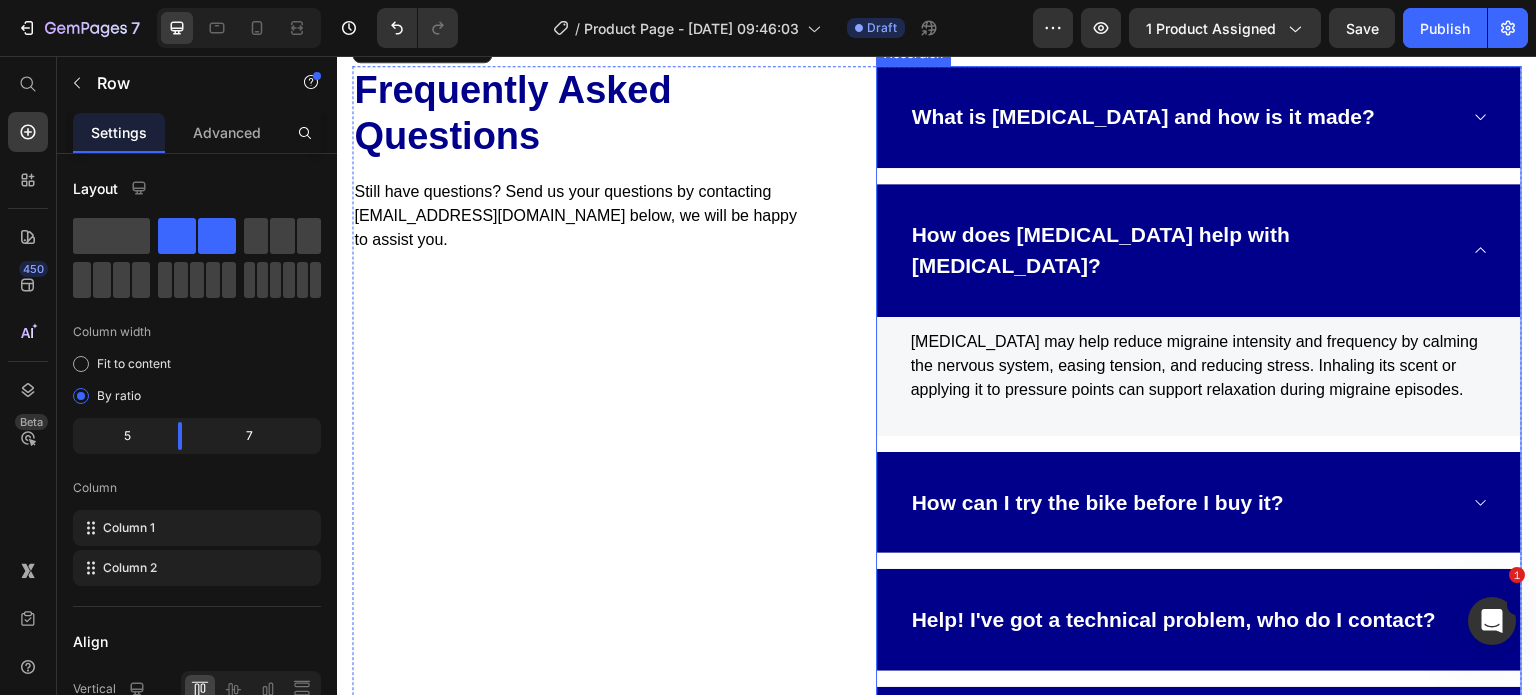 scroll, scrollTop: 4692, scrollLeft: 0, axis: vertical 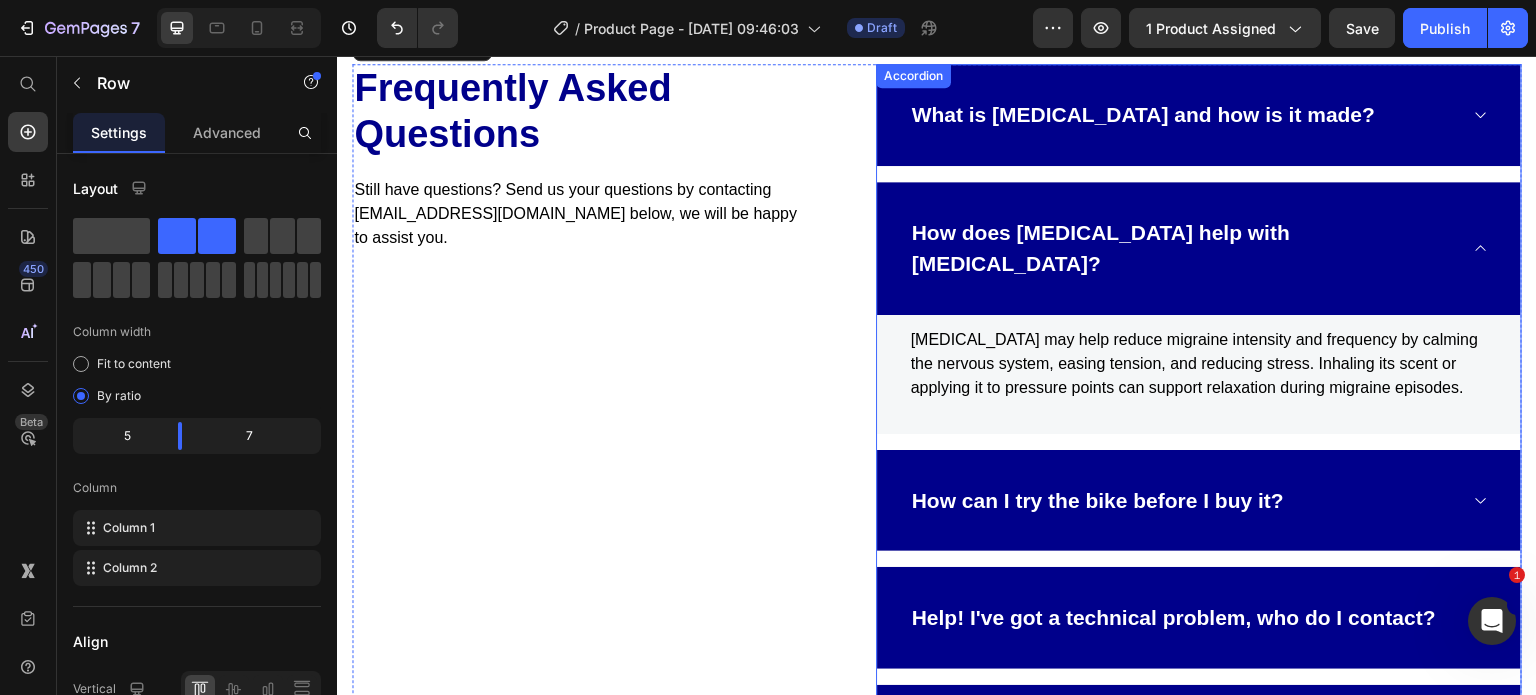 click on "How can I try the bike before I buy it?" at bounding box center [1098, 501] 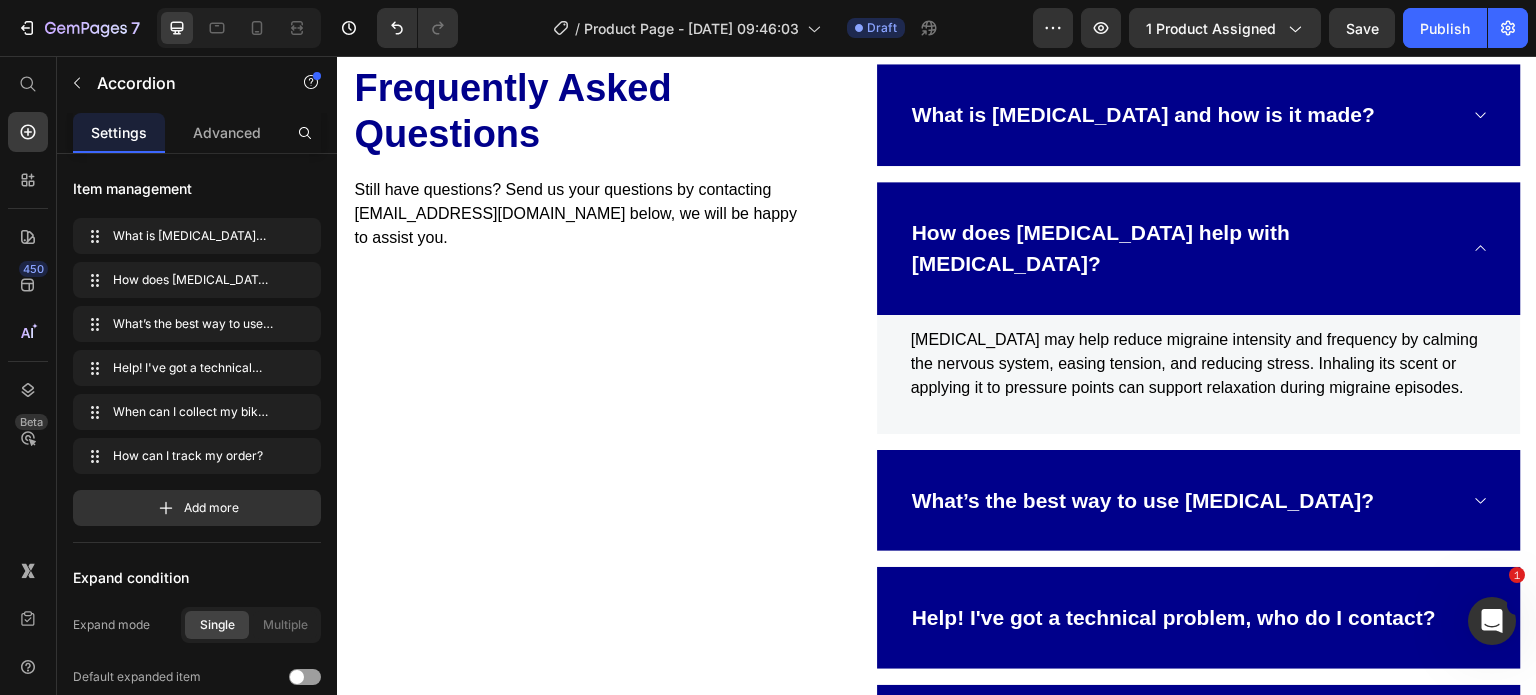 click on "What’s the best way to use lavender oil?" at bounding box center (1183, 501) 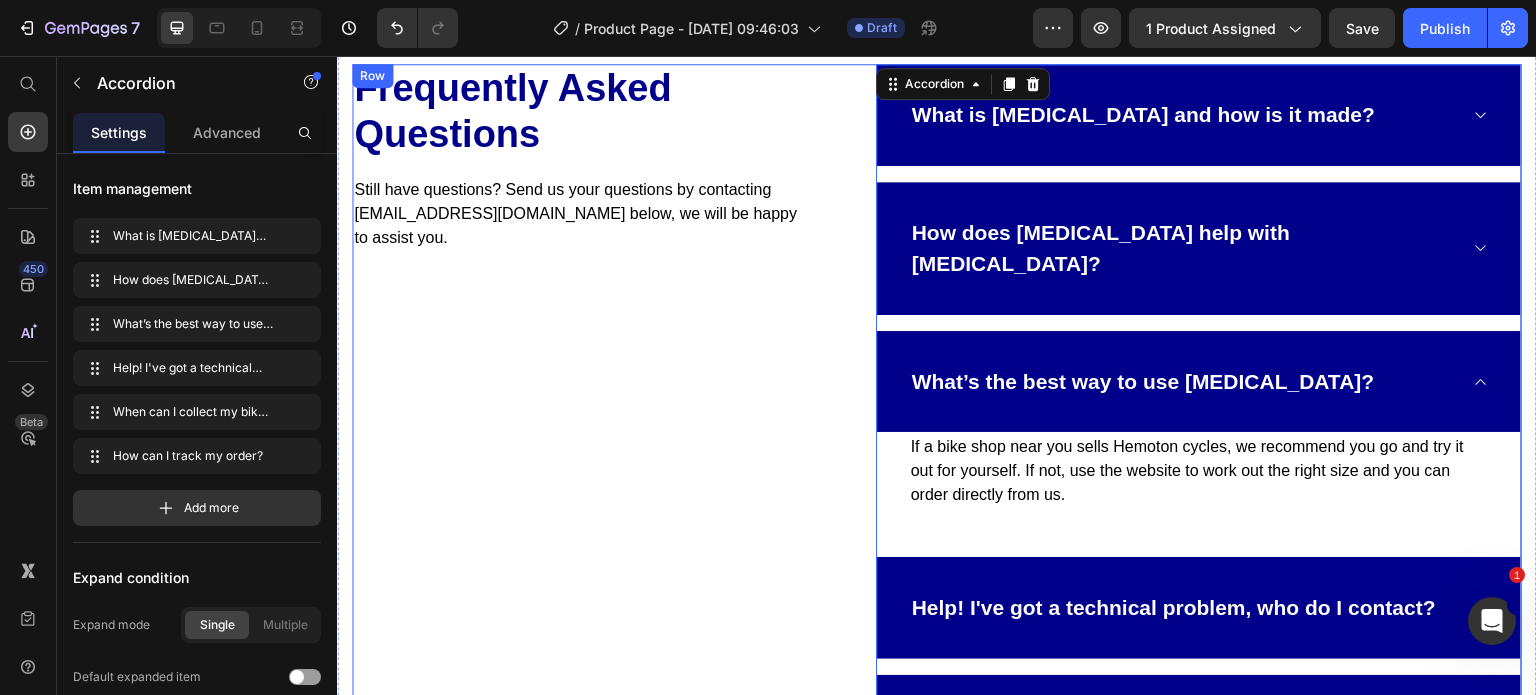 click on "If a bike shop near you sells Hemoton cycles, we recommend you go and try it out for yourself. If not, use the website to work out the right size and you can order directly from us." at bounding box center (1199, 471) 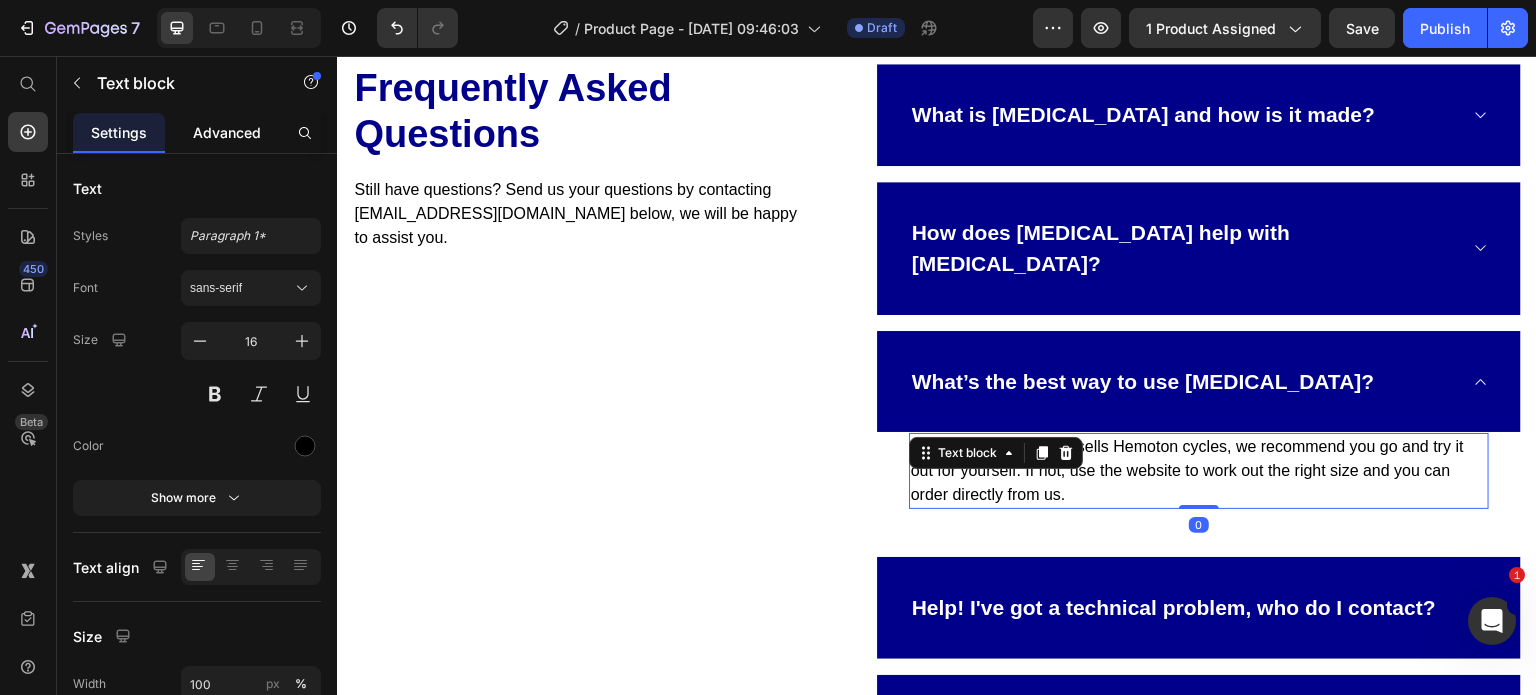 click on "Advanced" at bounding box center (227, 132) 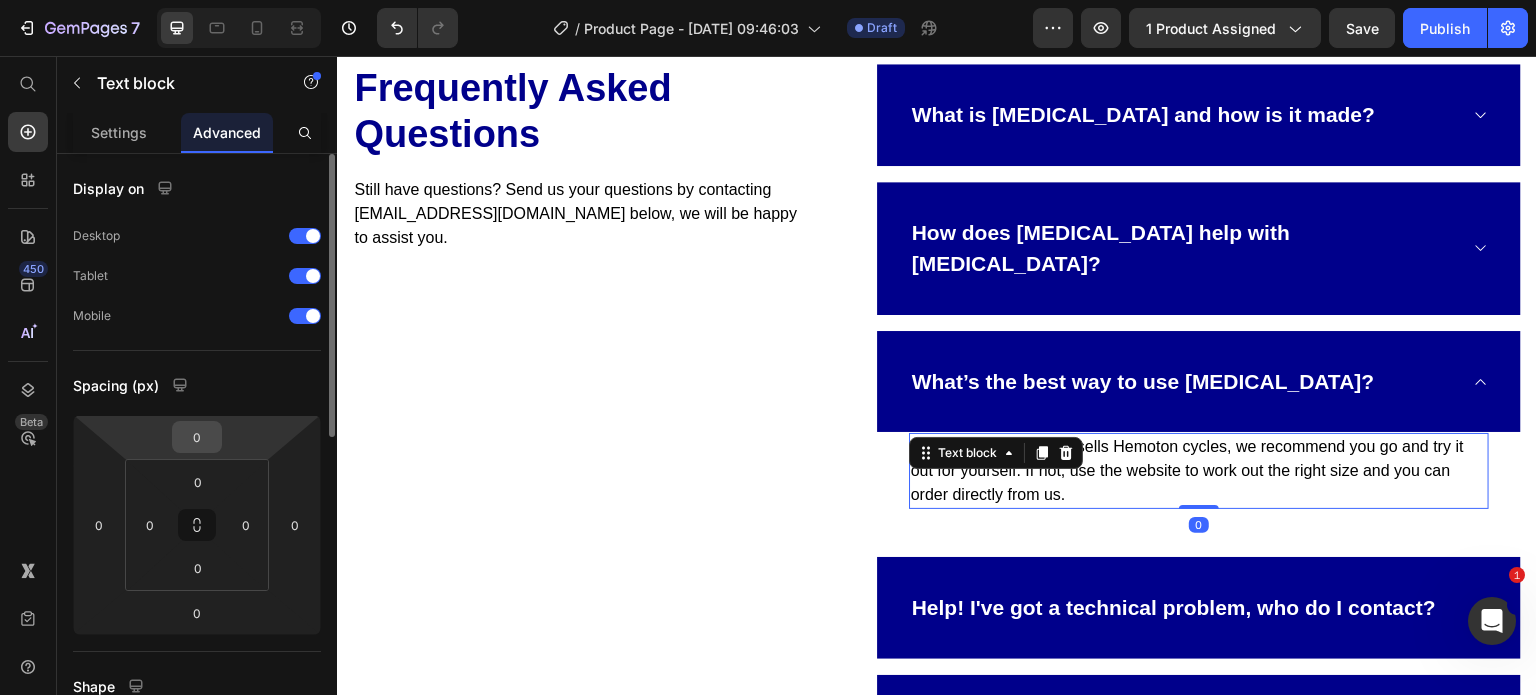 click on "0" at bounding box center (197, 437) 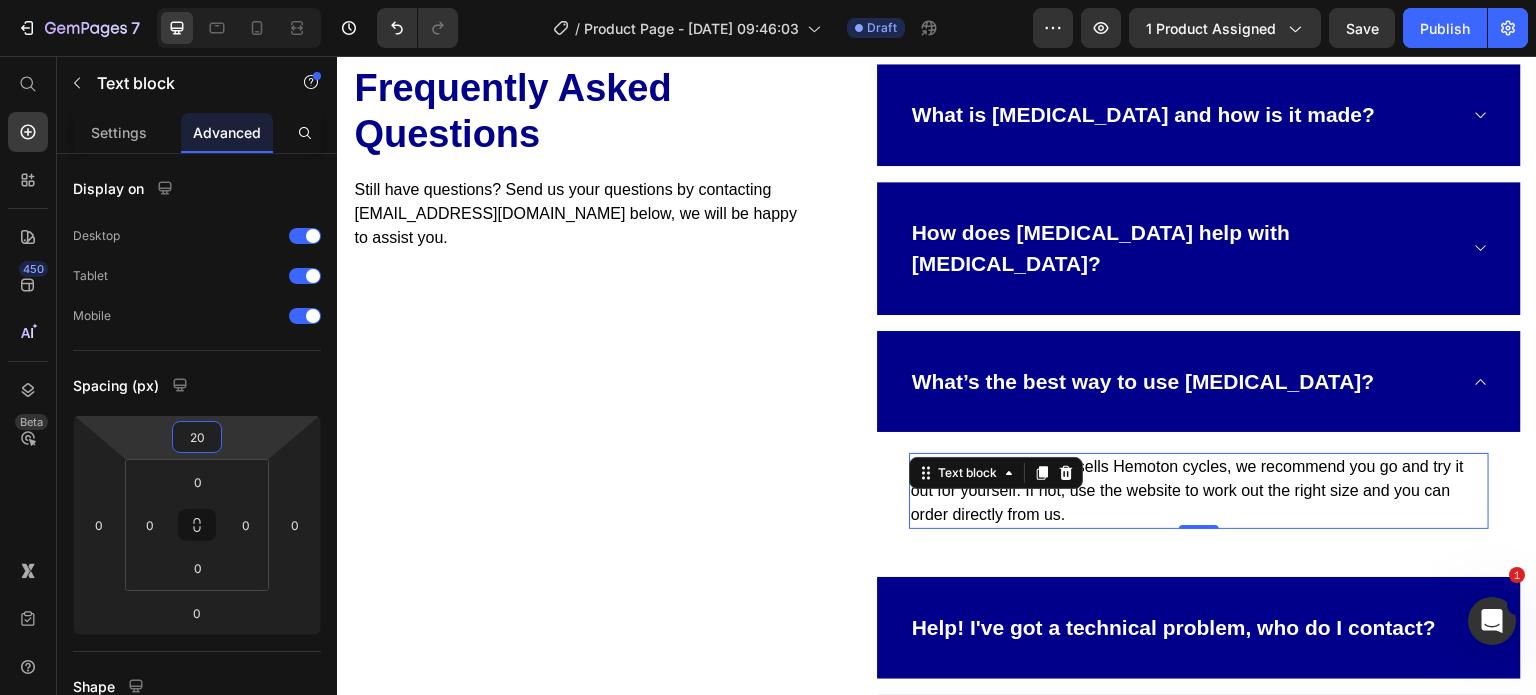 type on "20" 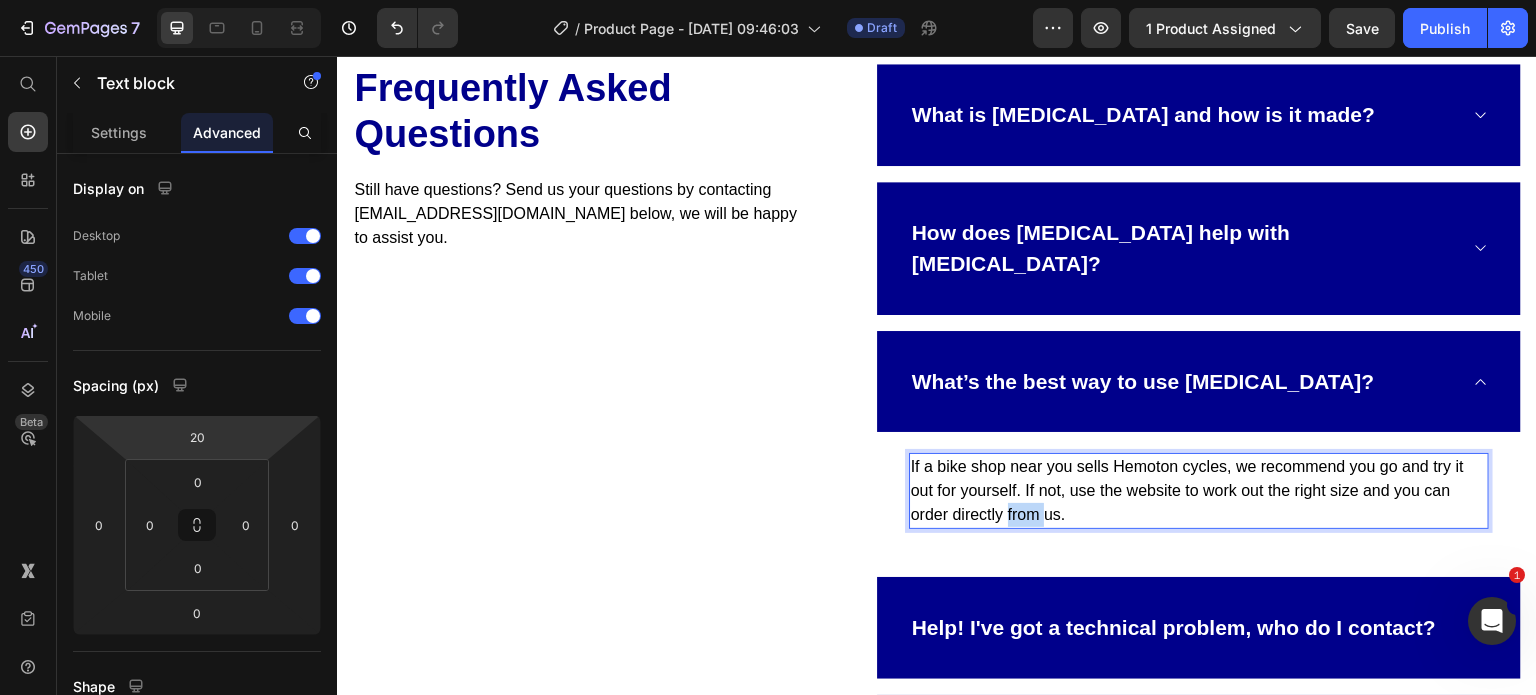 click on "If a bike shop near you sells Hemoton cycles, we recommend you go and try it out for yourself. If not, use the website to work out the right size and you can order directly from us." at bounding box center [1199, 491] 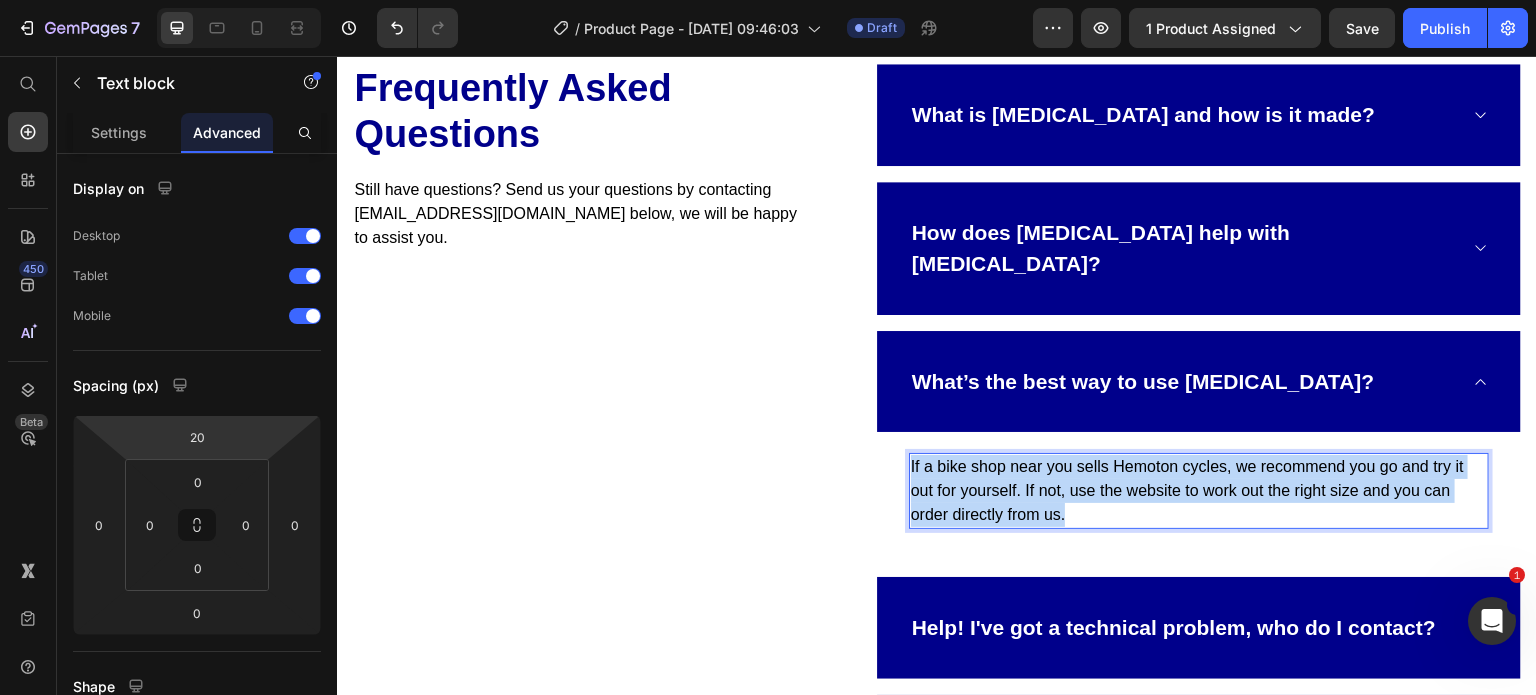 click on "If a bike shop near you sells Hemoton cycles, we recommend you go and try it out for yourself. If not, use the website to work out the right size and you can order directly from us." at bounding box center (1199, 491) 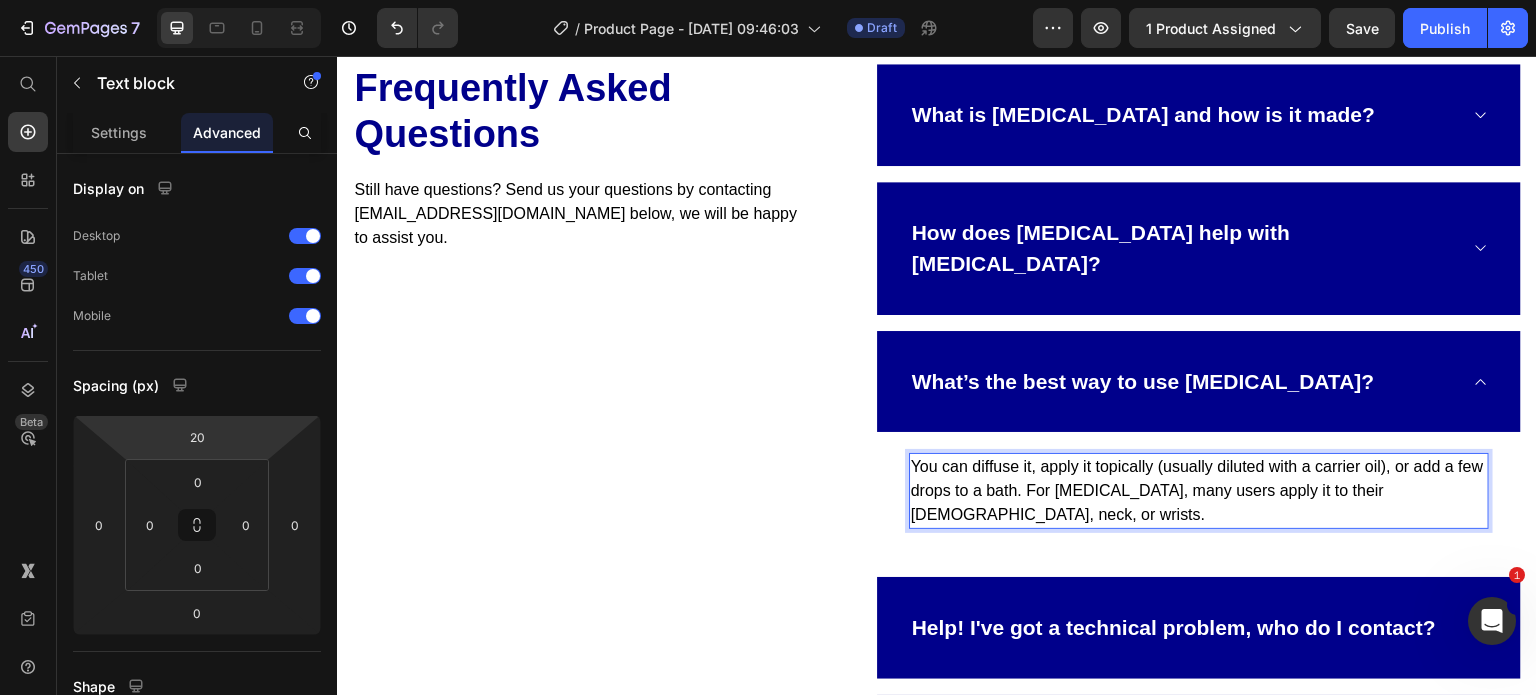 click on "You can diffuse it, apply it topically (usually diluted with a carrier oil), or add a few drops to a bath. For migraines, many users apply it to their temples, neck, or wrists." at bounding box center [1199, 491] 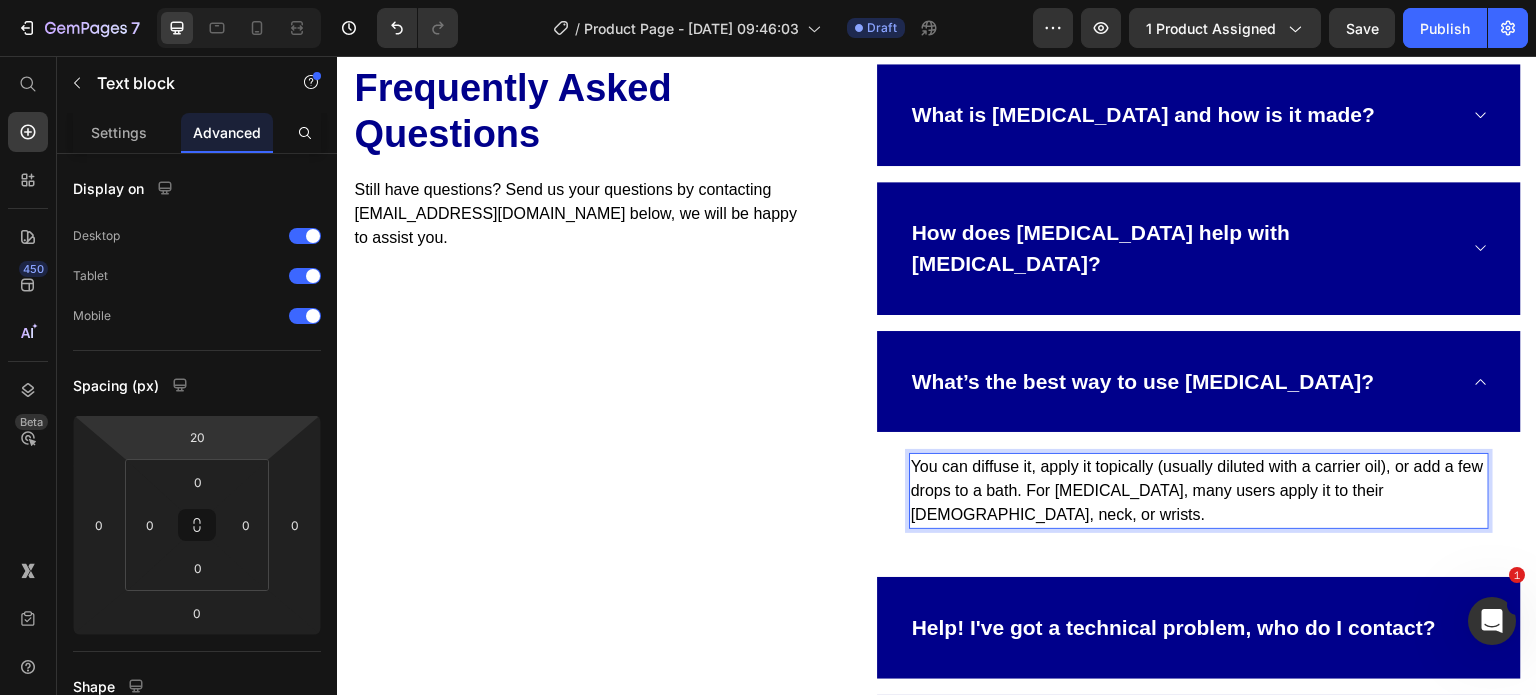 click on "You can diffuse it, apply it topically (usually diluted with a carrier oil), or add a few drops to a bath. For migraines, many users apply it to their temples, neck, or wrists." at bounding box center [1199, 491] 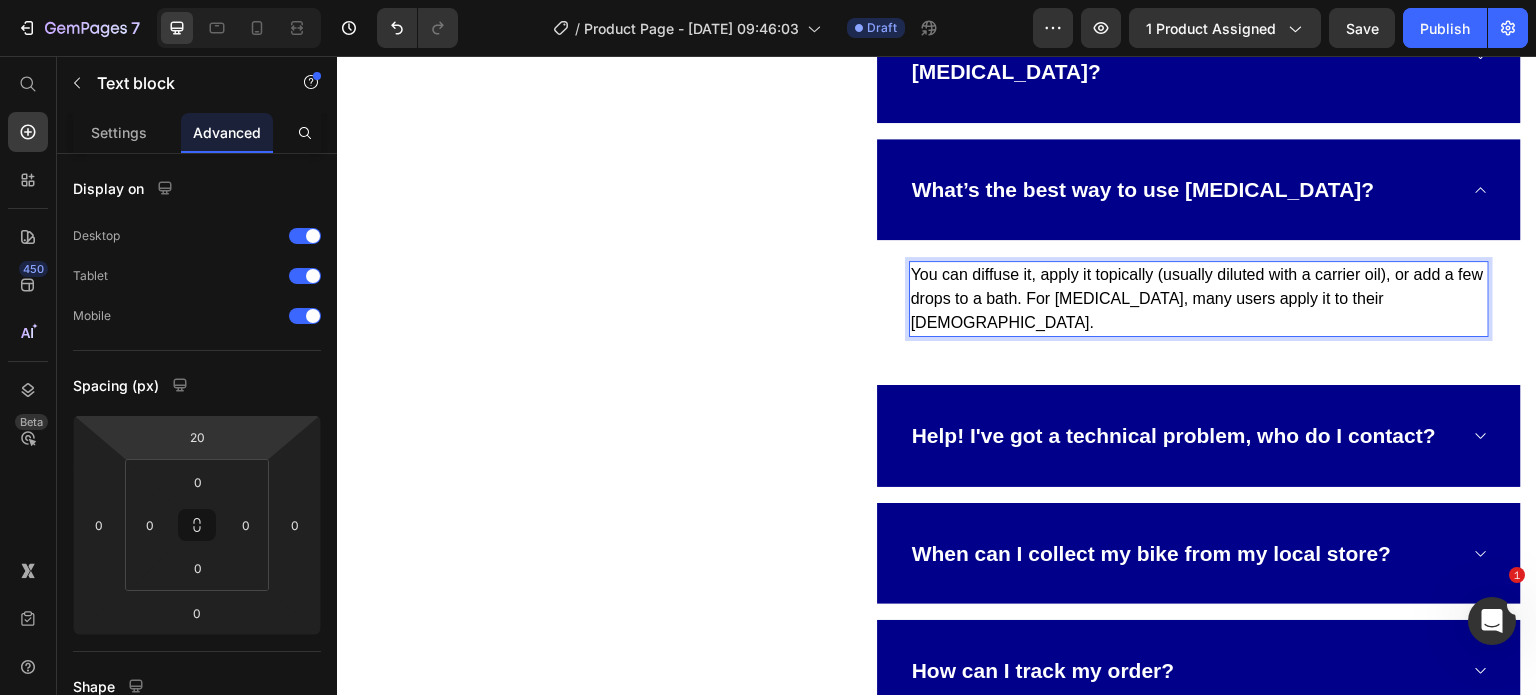 scroll, scrollTop: 4892, scrollLeft: 0, axis: vertical 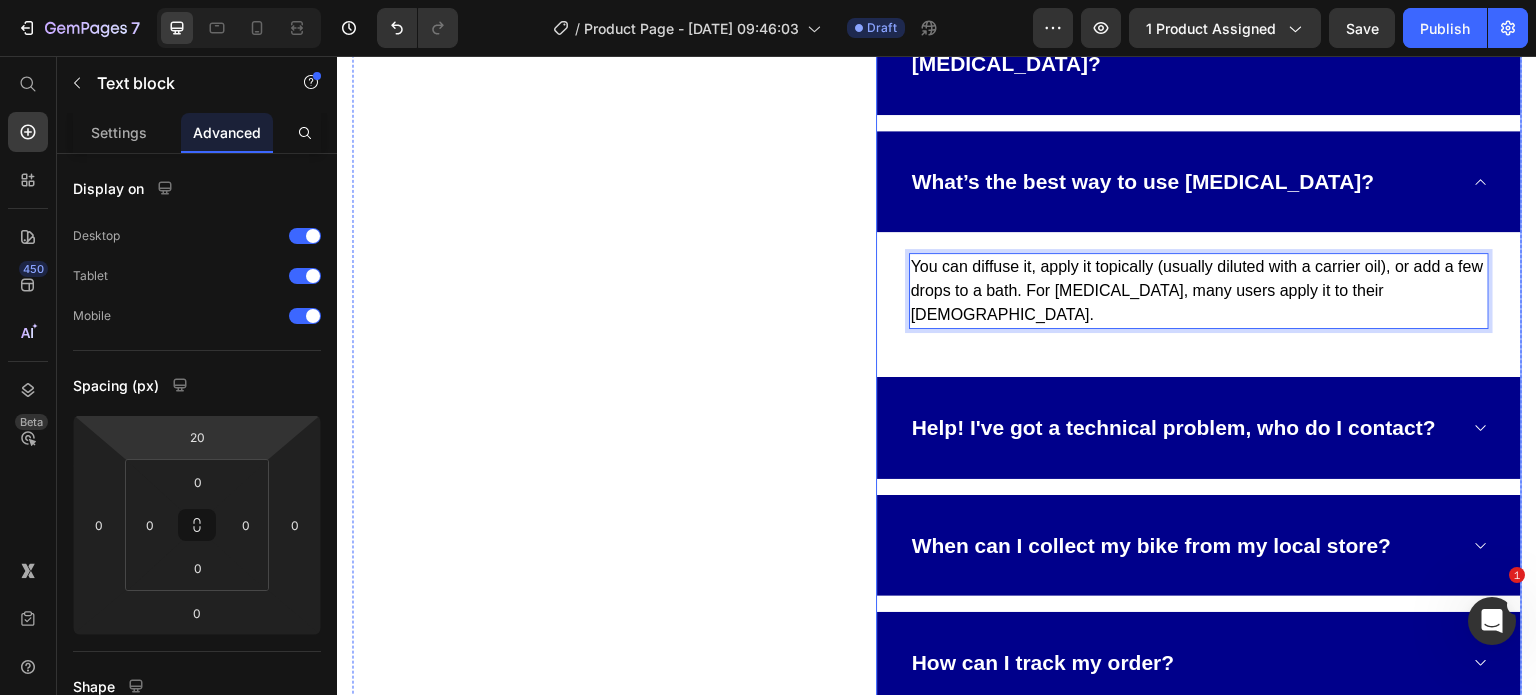 click on "Help! I've got a technical problem, who do I contact?" at bounding box center (1174, 428) 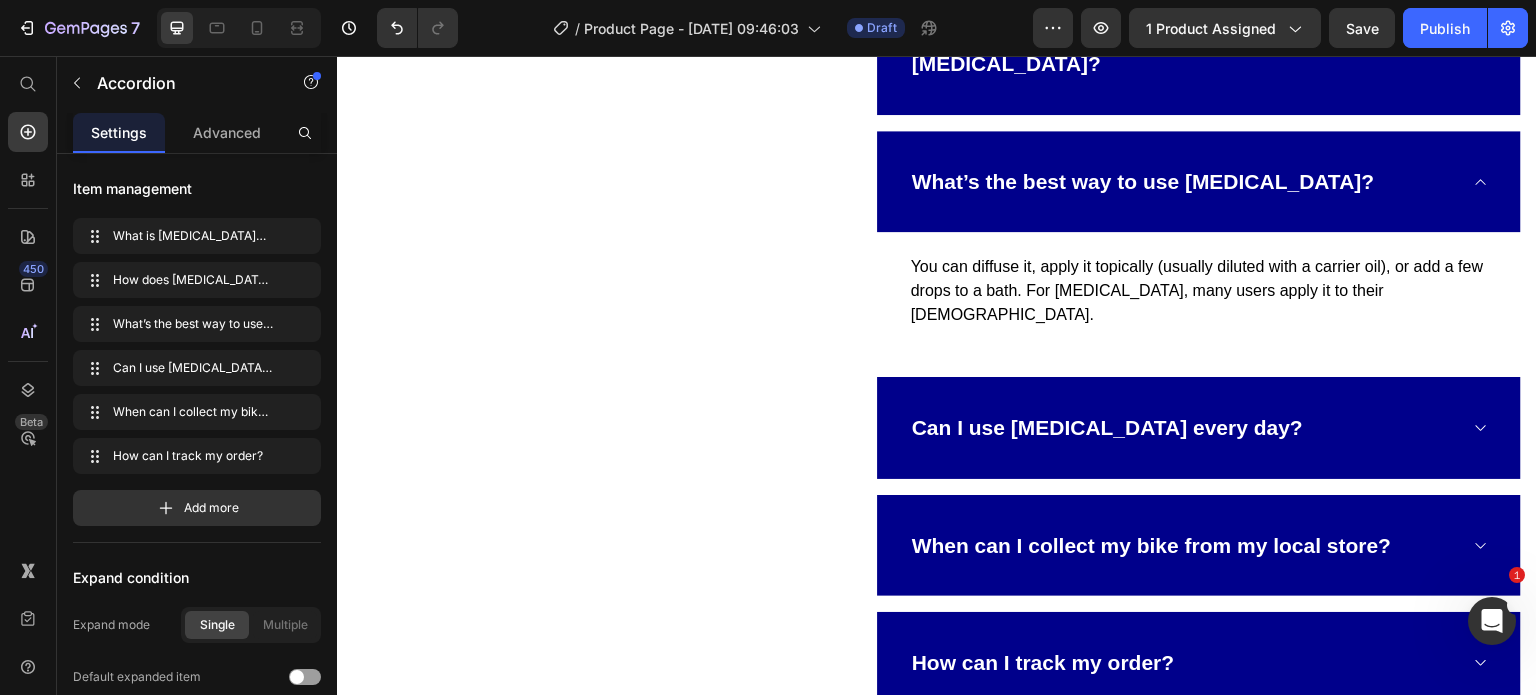 click on "Can I use lavender oil every day?" at bounding box center [1199, 428] 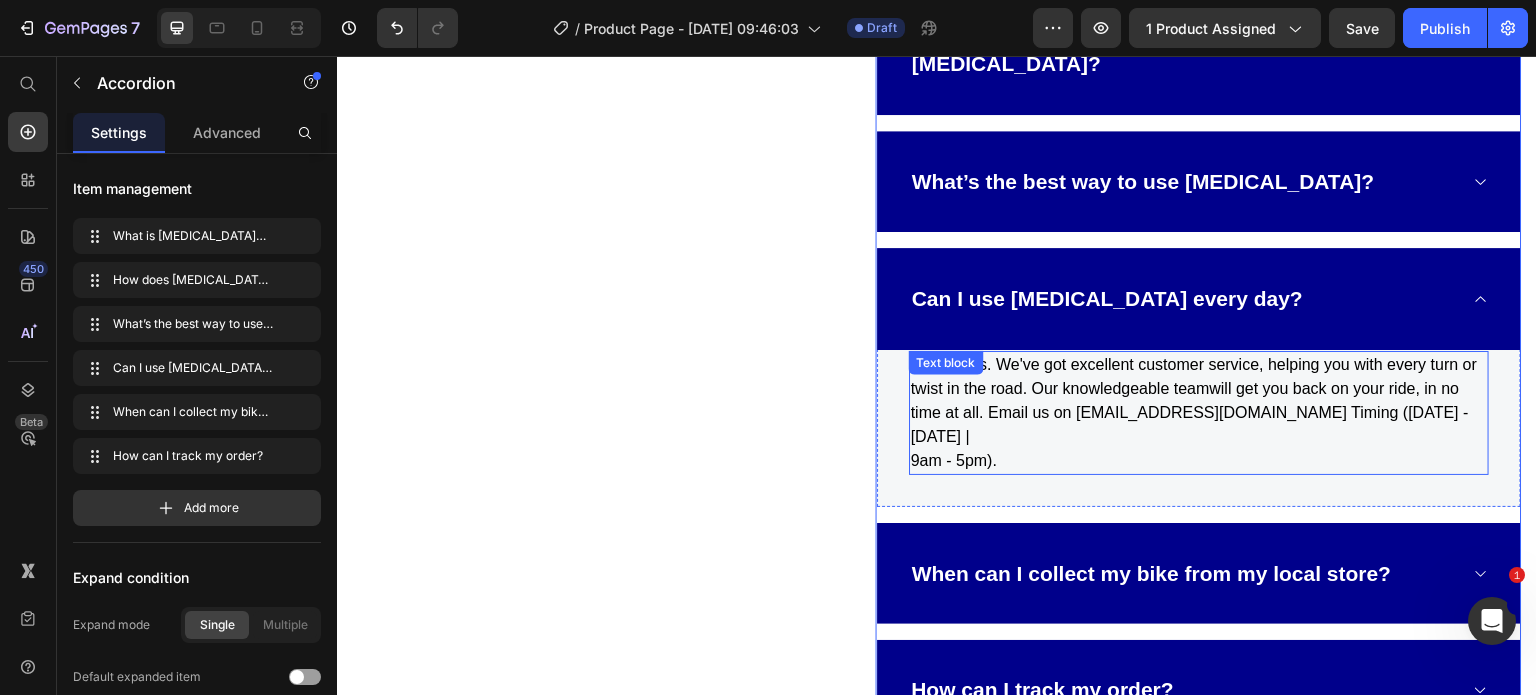 click on "No worries. We've got excellent customer service, helping you with every turn or twist in the road. Our knowledgeable teamwill get you back on your ride, in no time at all. Email us on cares@hemoton91.com Timing (Monday - Saturday | 9am - 5pm)." at bounding box center (1199, 413) 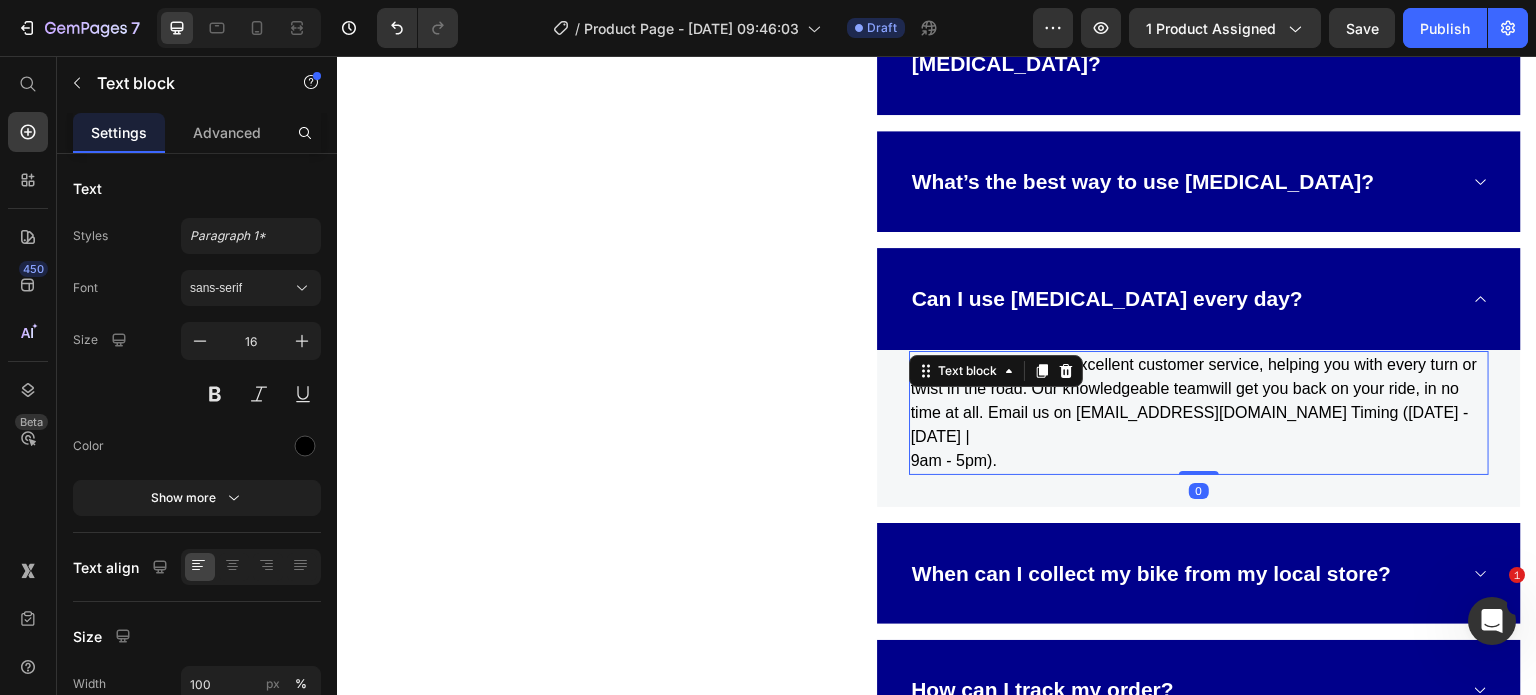 click on "No worries. We've got excellent customer service, helping you with every turn or twist in the road. Our knowledgeable teamwill get you back on your ride, in no time at all. Email us on cares@hemoton91.com Timing (Monday - Saturday | 9am - 5pm)." at bounding box center (1199, 413) 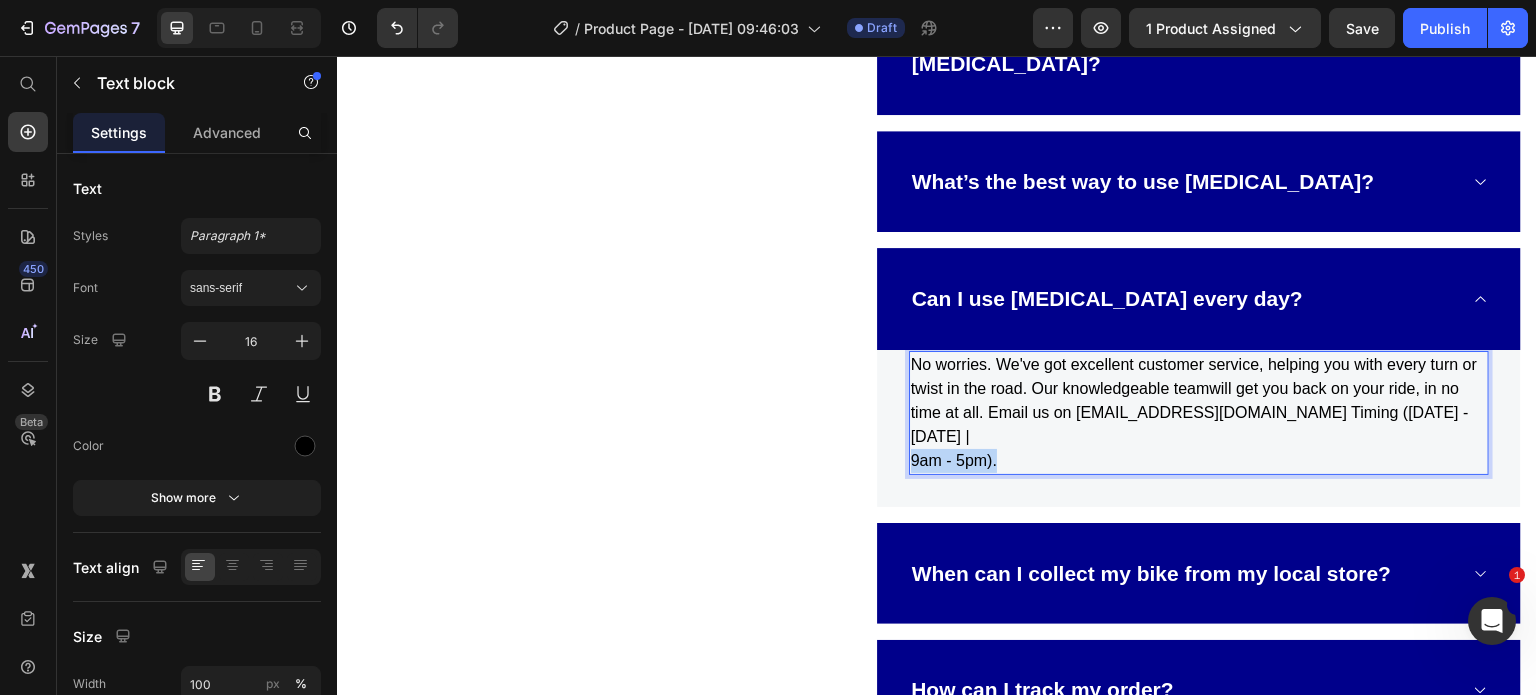 click on "No worries. We've got excellent customer service, helping you with every turn or twist in the road. Our knowledgeable teamwill get you back on your ride, in no time at all. Email us on cares@hemoton91.com Timing (Monday - Saturday | 9am - 5pm)." at bounding box center (1199, 413) 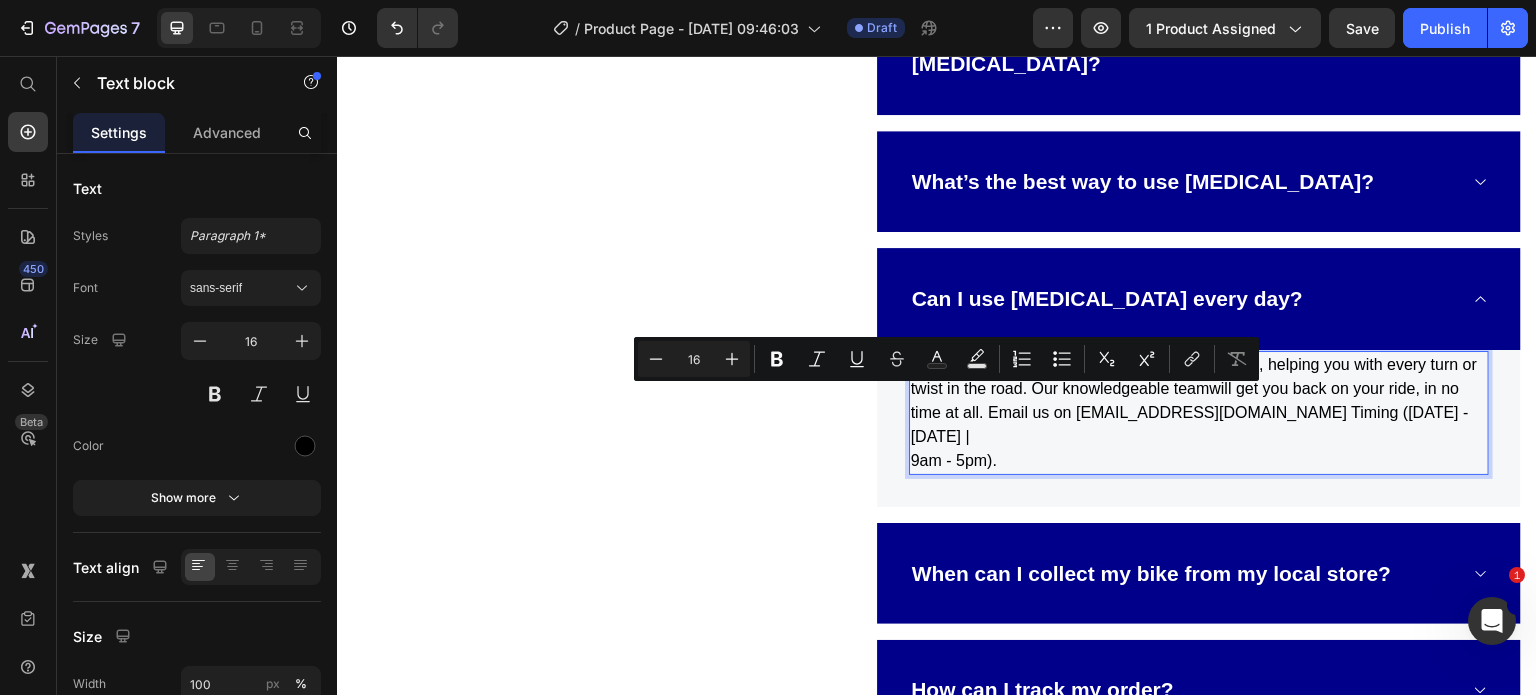 click on "No worries. We've got excellent customer service, helping you with every turn or twist in the road. Our knowledgeable teamwill get you back on your ride, in no time at all. Email us on cares@hemoton91.com Timing (Monday - Saturday | 9am - 5pm)." at bounding box center (1199, 413) 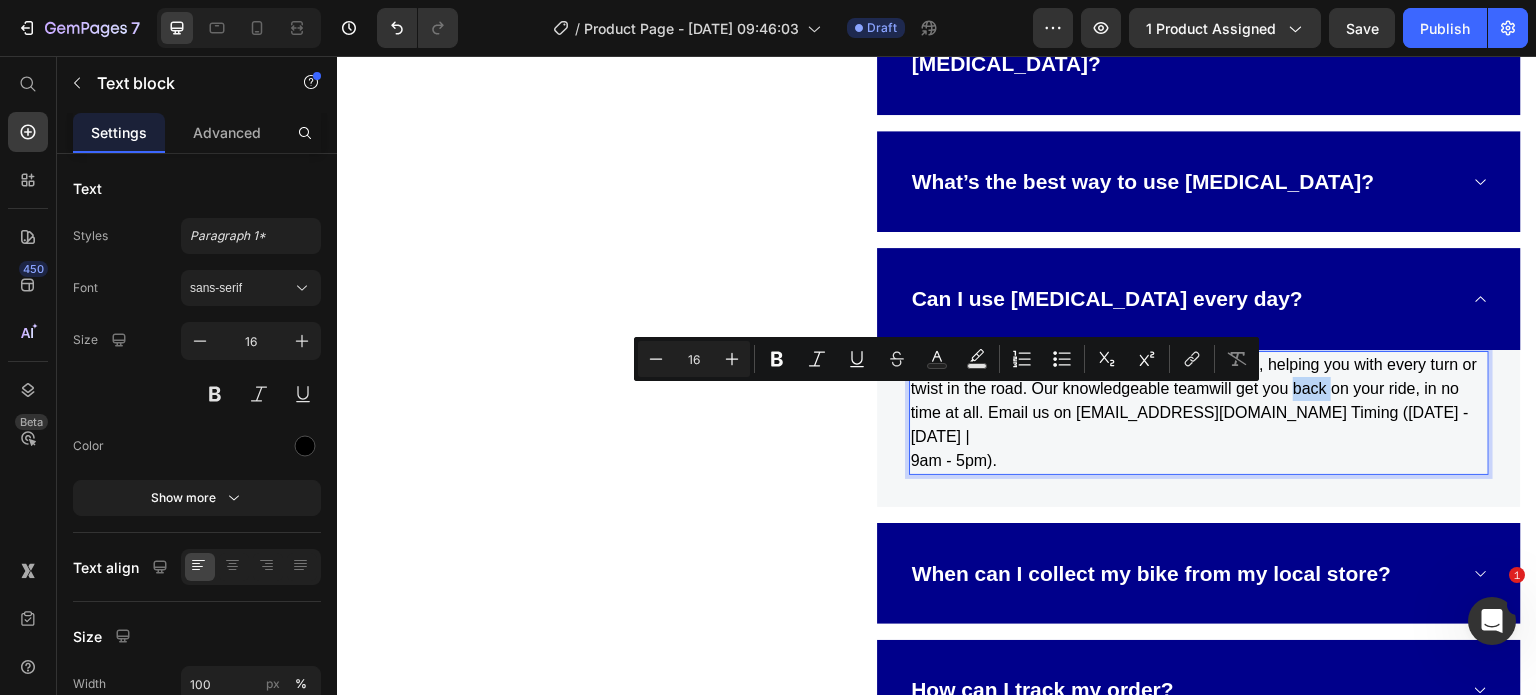 click on "No worries. We've got excellent customer service, helping you with every turn or twist in the road. Our knowledgeable teamwill get you back on your ride, in no time at all. Email us on cares@hemoton91.com Timing (Monday - Saturday | 9am - 5pm)." at bounding box center (1199, 413) 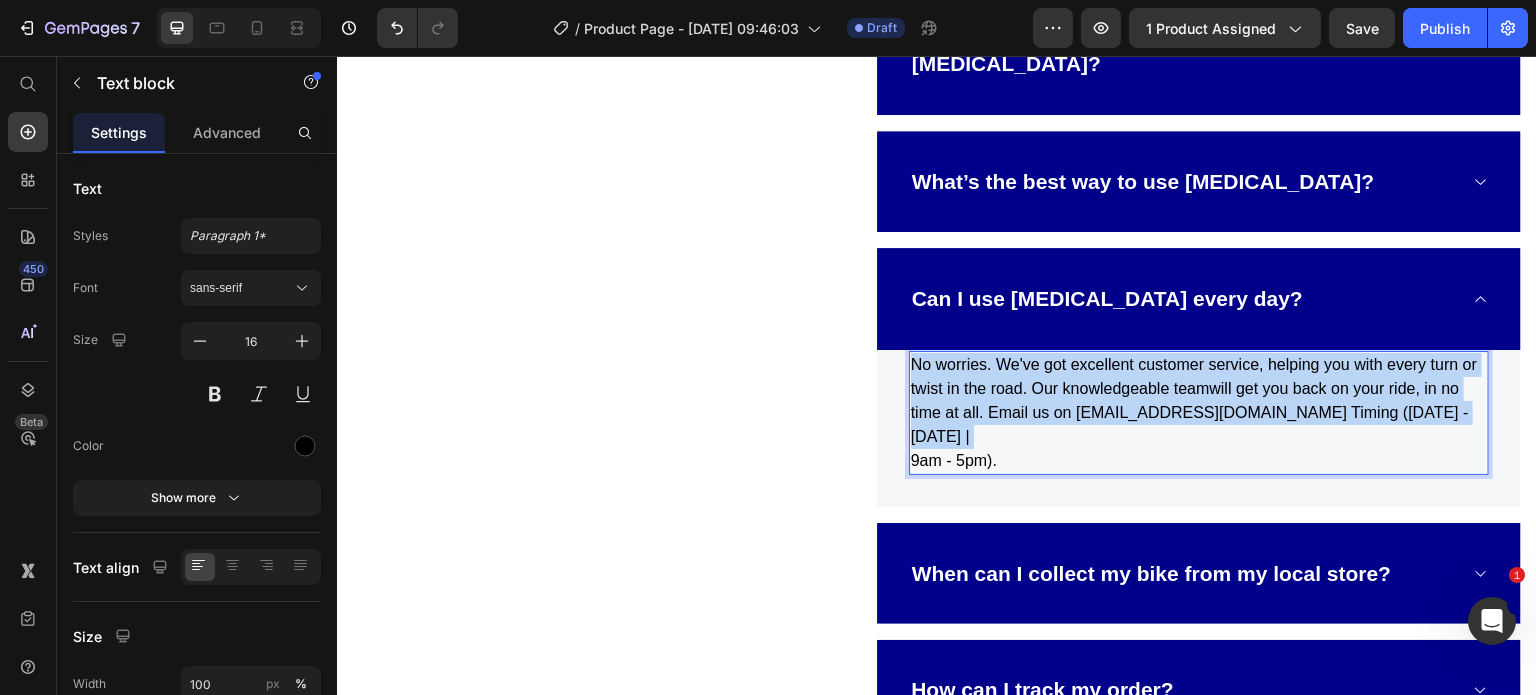 click on "No worries. We've got excellent customer service, helping you with every turn or twist in the road. Our knowledgeable teamwill get you back on your ride, in no time at all. Email us on cares@hemoton91.com Timing (Monday - Saturday | 9am - 5pm)." at bounding box center (1199, 413) 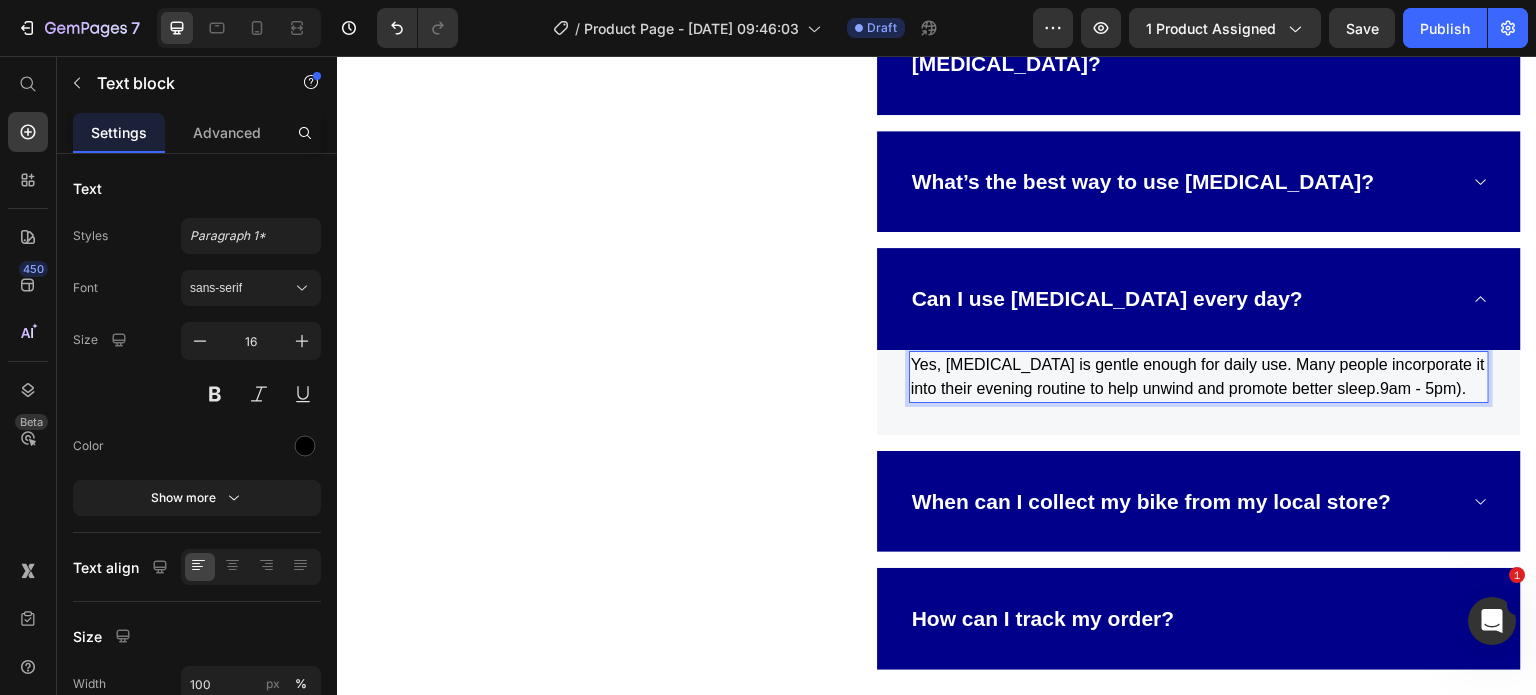 click on "Yes, lavender oil is gentle enough for daily use. Many people incorporate it into their evening routine to help unwind and promote better sleep.9am - 5pm)." at bounding box center [1199, 377] 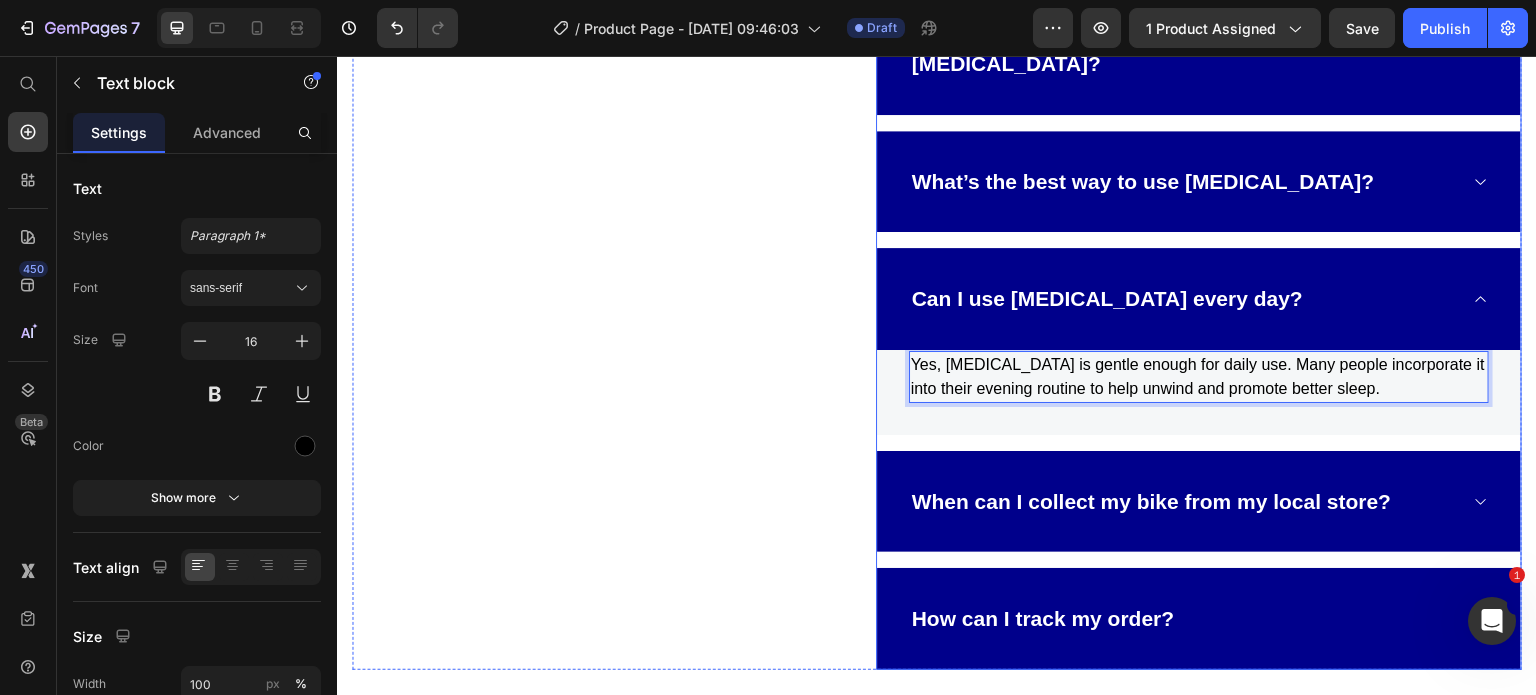 click on "What’s the best way to use lavender oil?" at bounding box center (1183, 182) 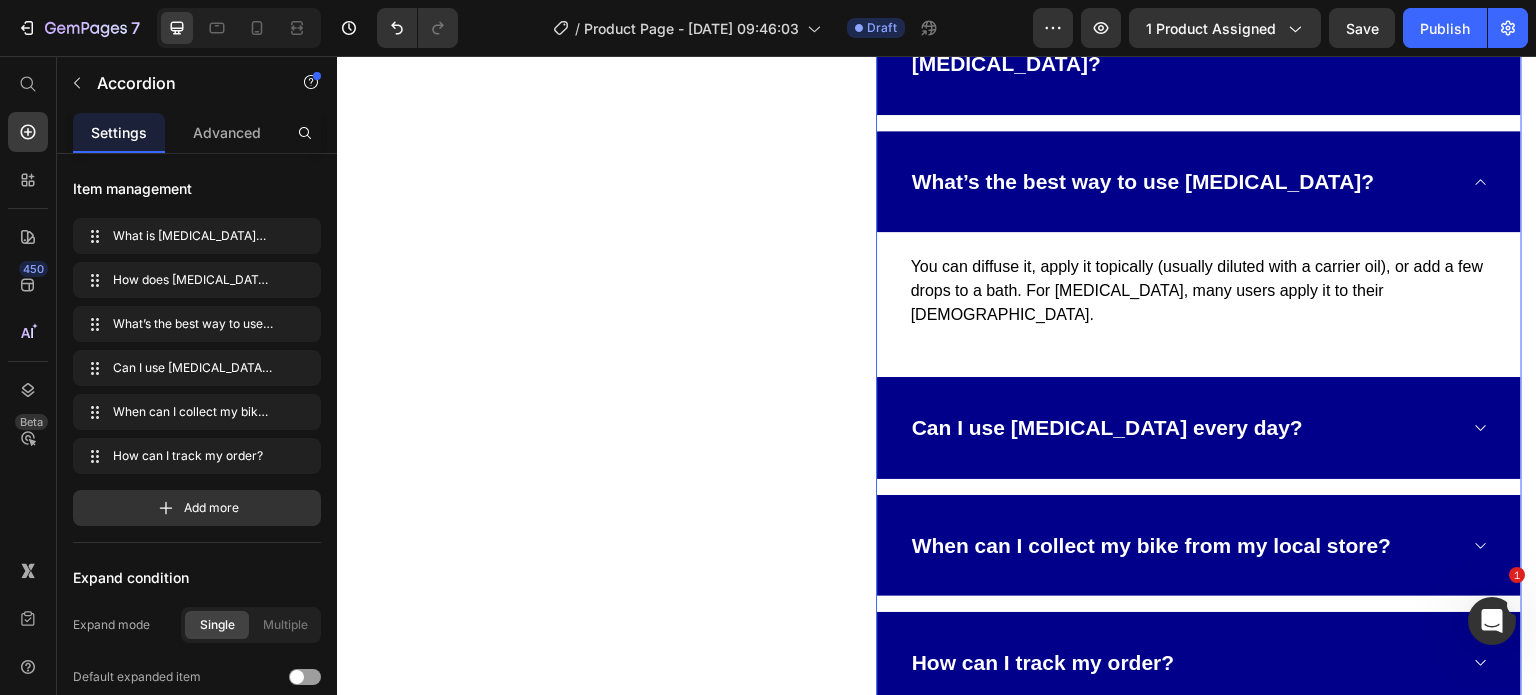 click on "Can I use lavender oil every day?" at bounding box center [1183, 428] 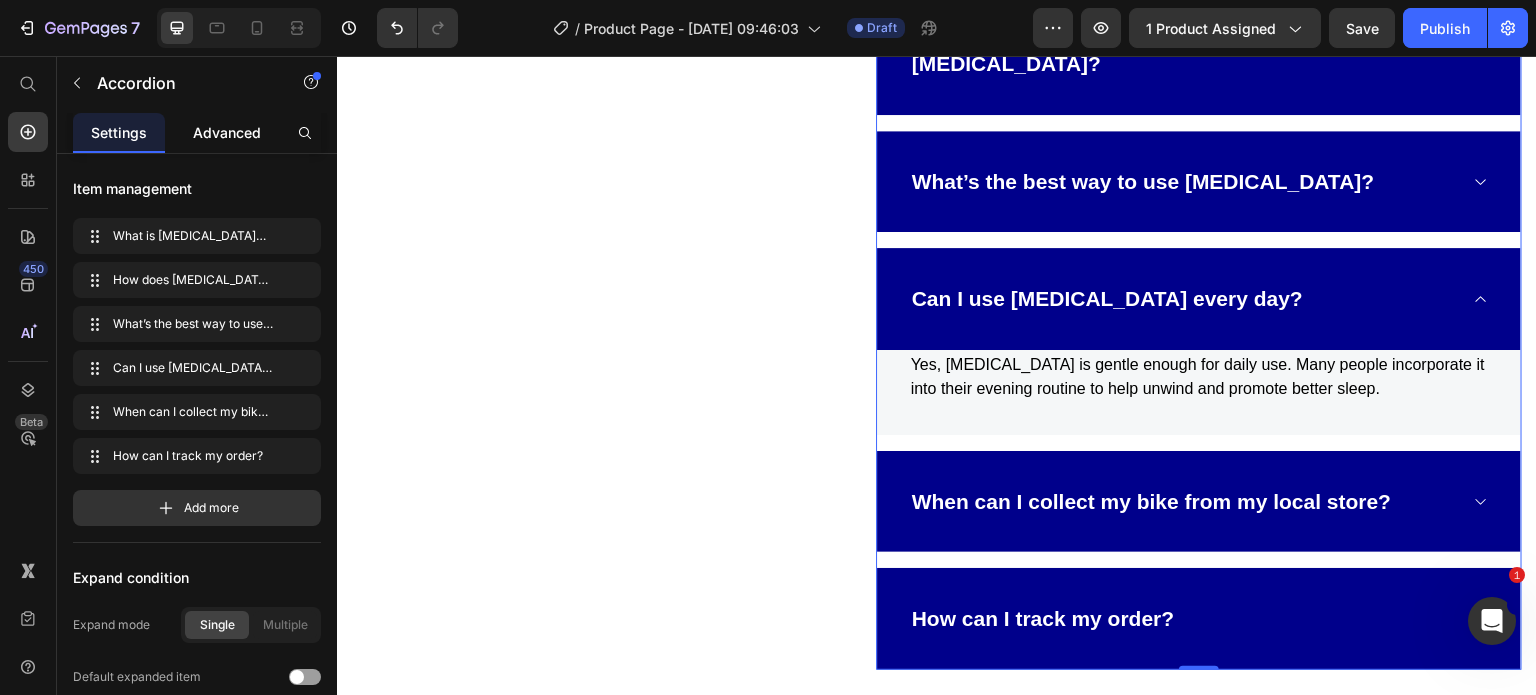 click on "Advanced" 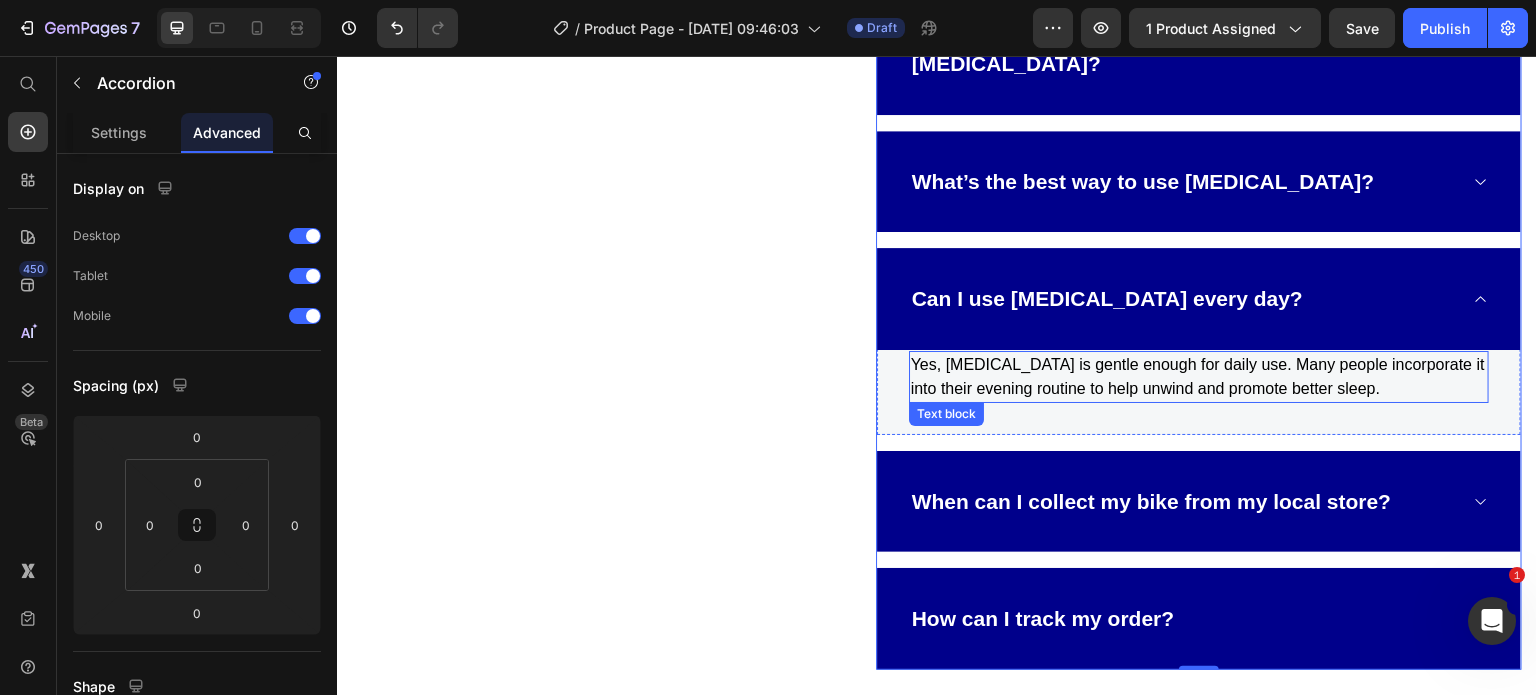 click on "Yes, lavender oil is gentle enough for daily use. Many people incorporate it into their evening routine to help unwind and promote better sleep. Text block" at bounding box center (1199, 377) 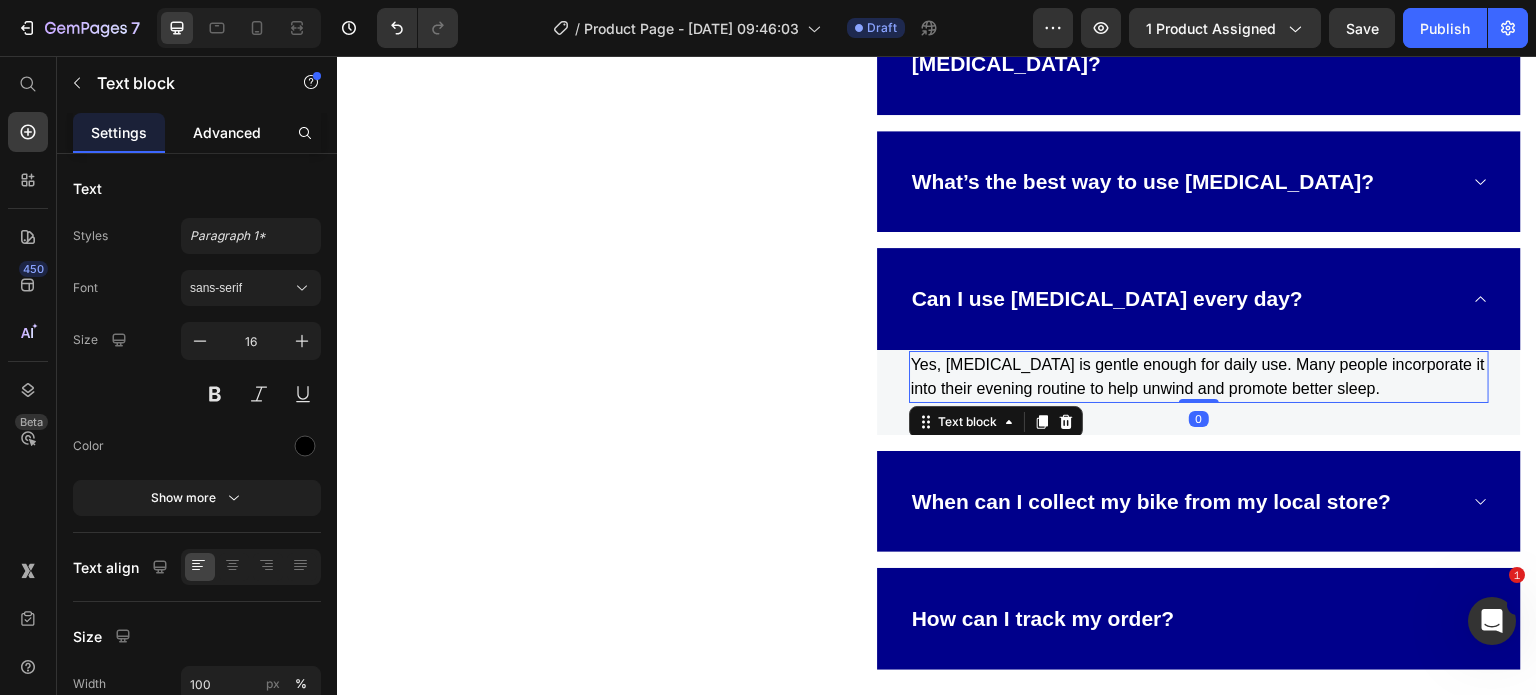 click on "Advanced" at bounding box center (227, 132) 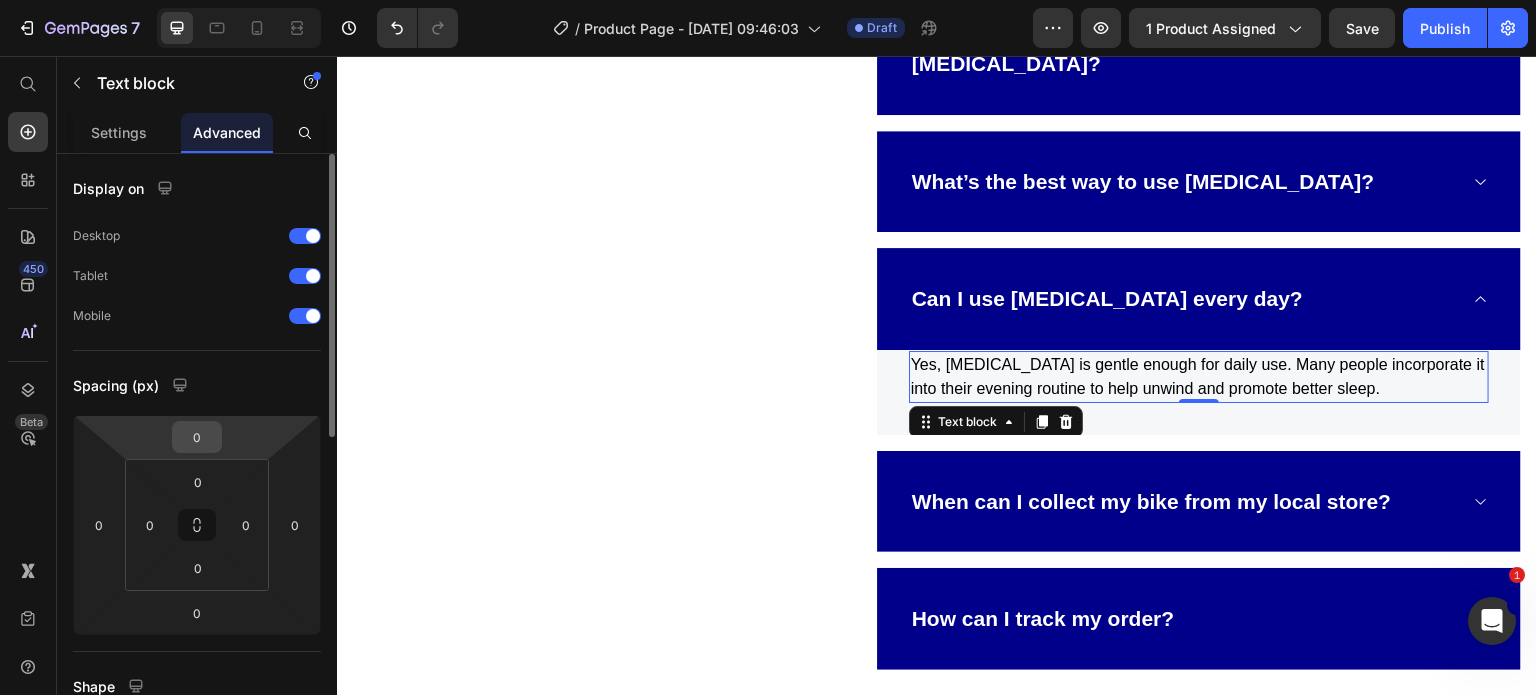 click on "0" at bounding box center (197, 437) 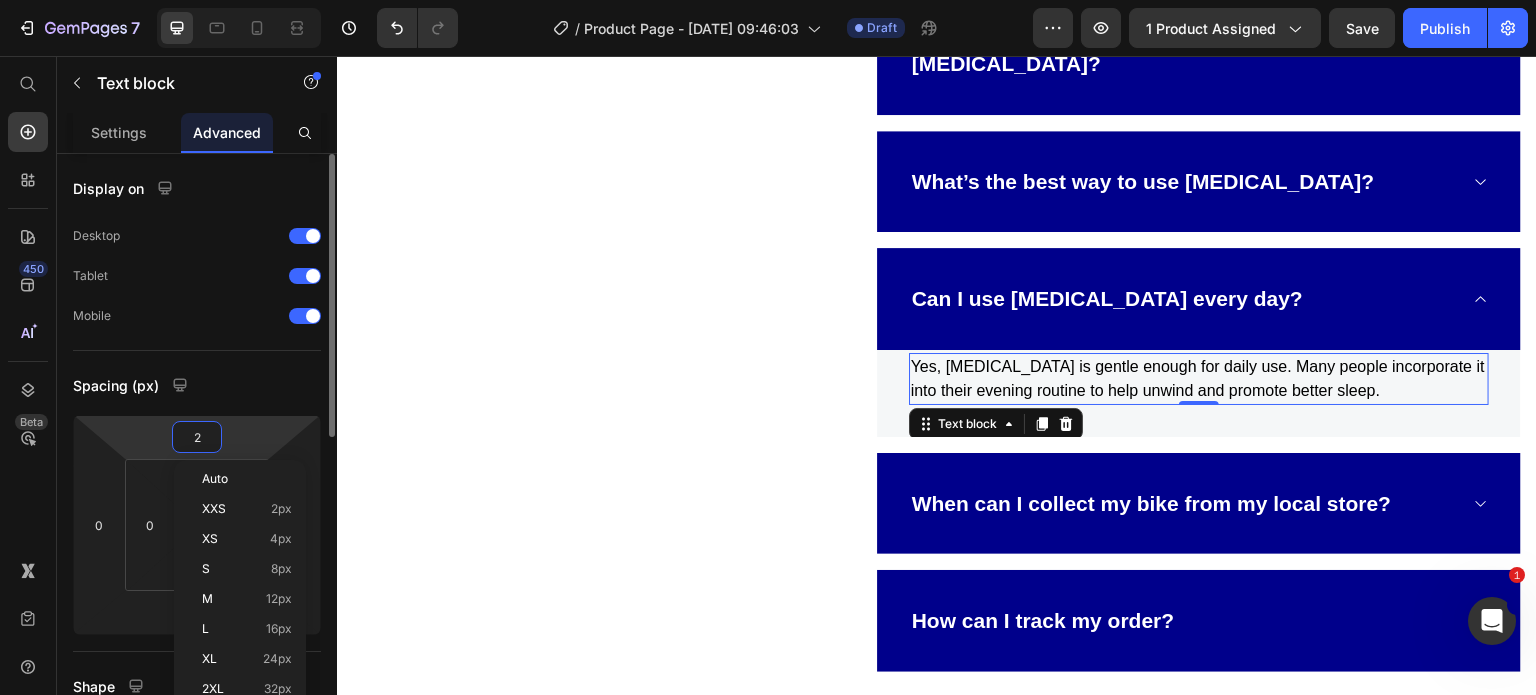 type on "20" 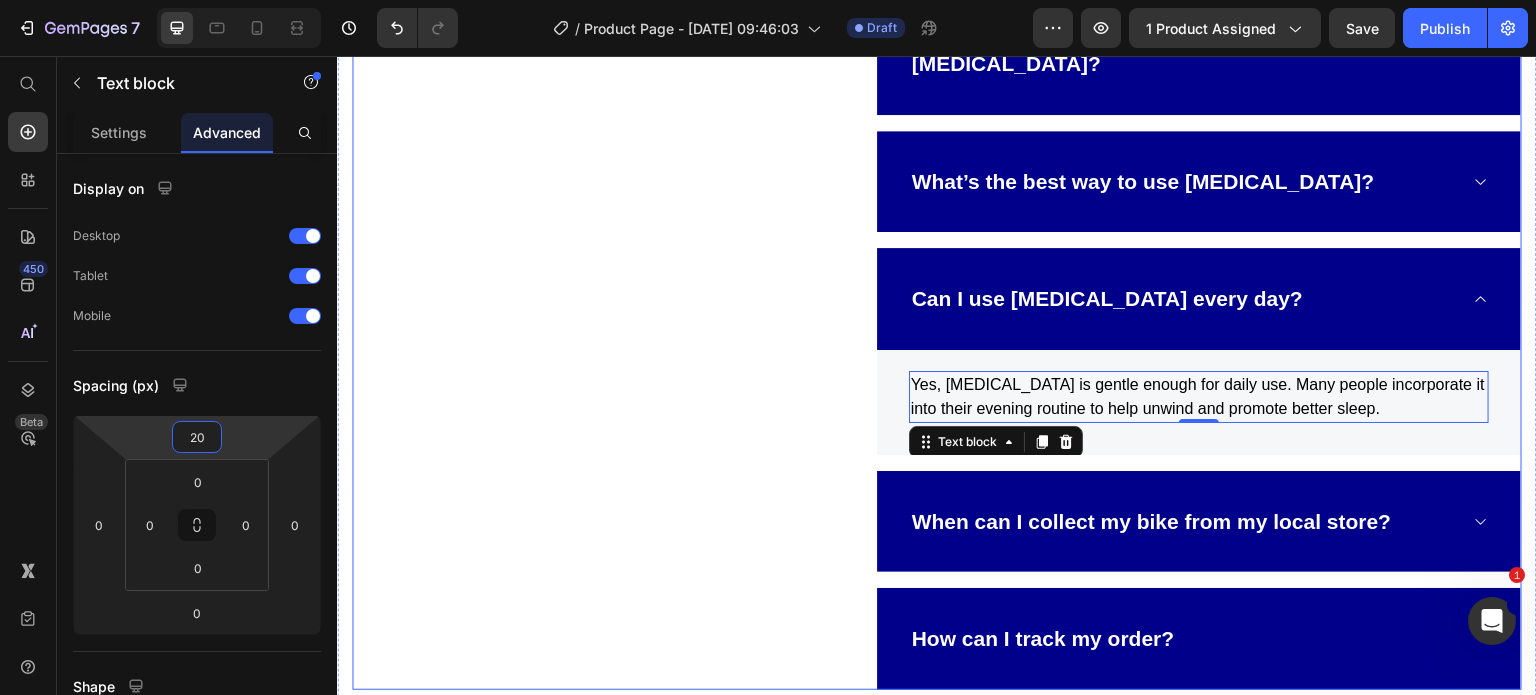 click on "Frequently Asked Questions Heading Still have questions? Send us your questions by contacting info@tacens.co below, we will be happy to assist you. Text block" at bounding box center [583, 277] 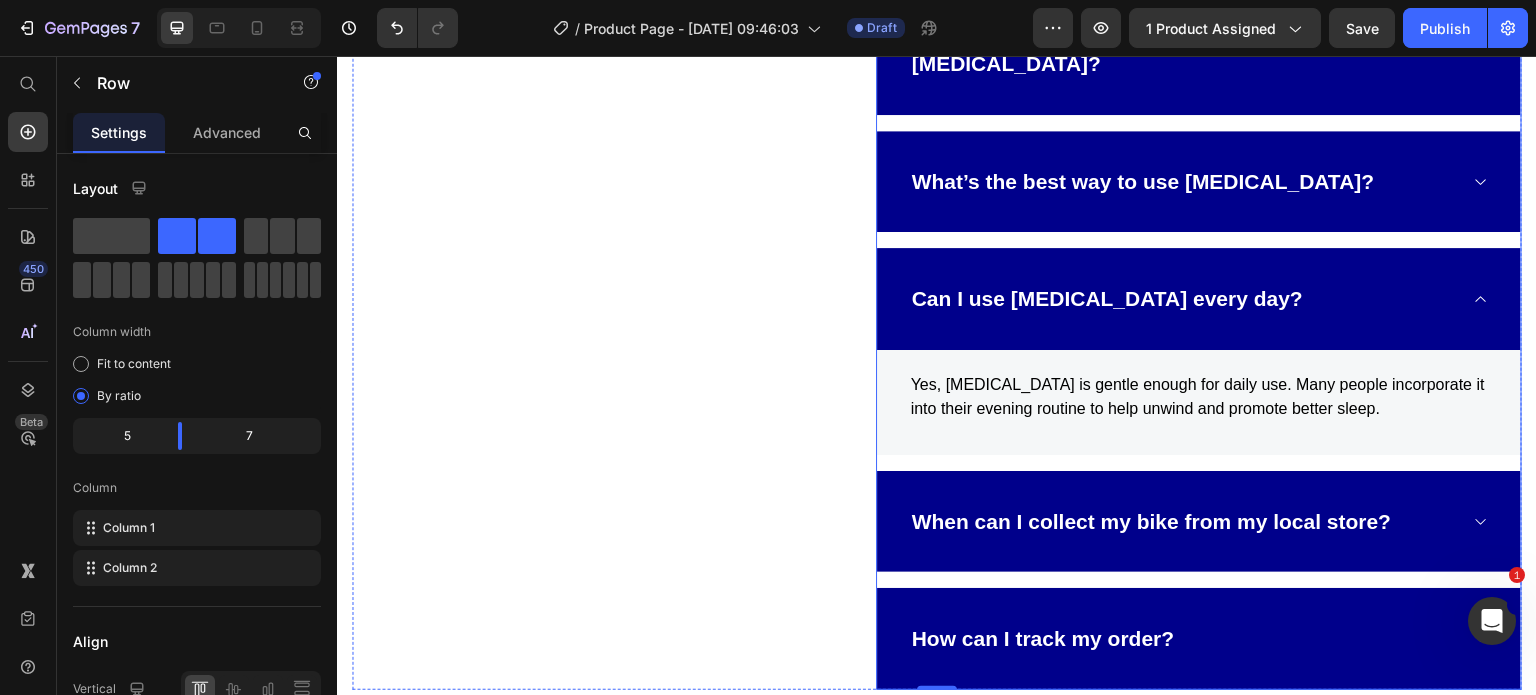 click on "When can I collect my bike from my local store?" at bounding box center (1152, 522) 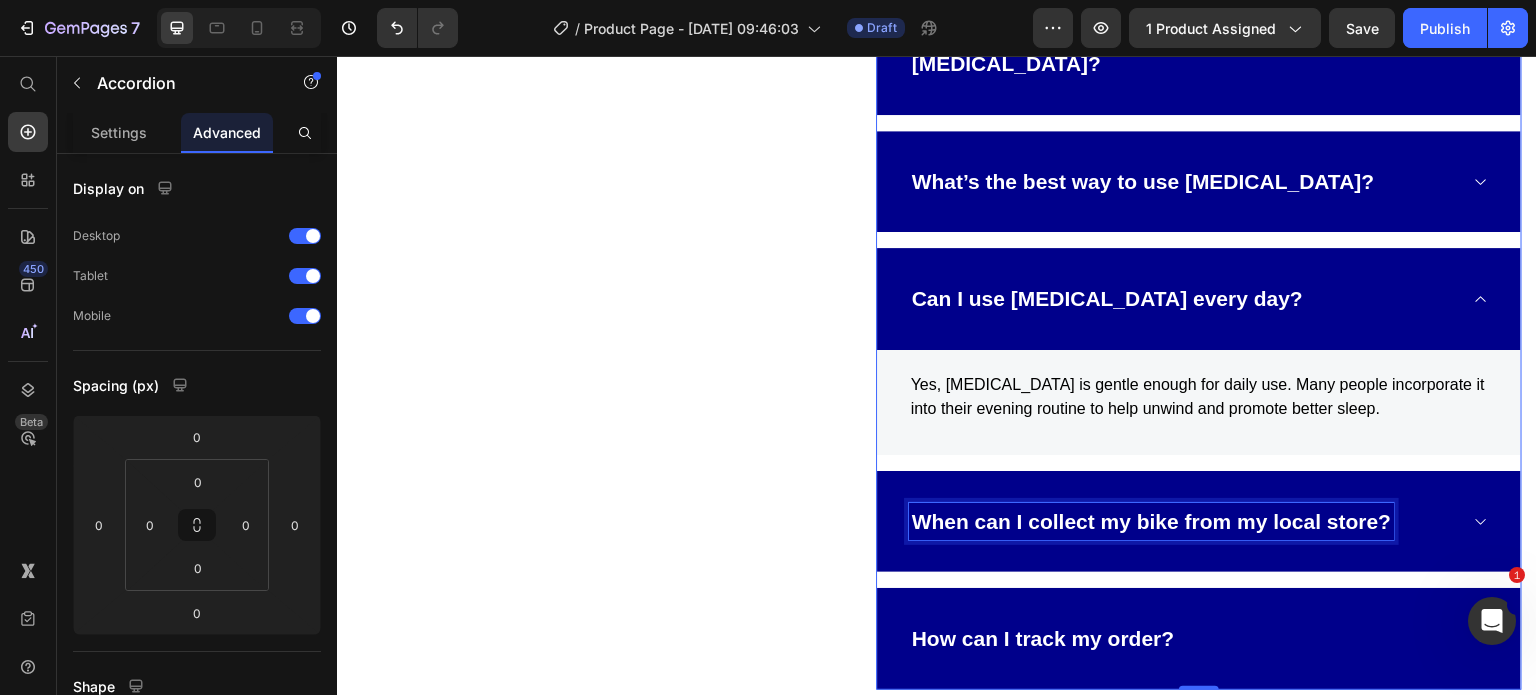 click on "When can I collect my bike from my local store?" at bounding box center (1152, 522) 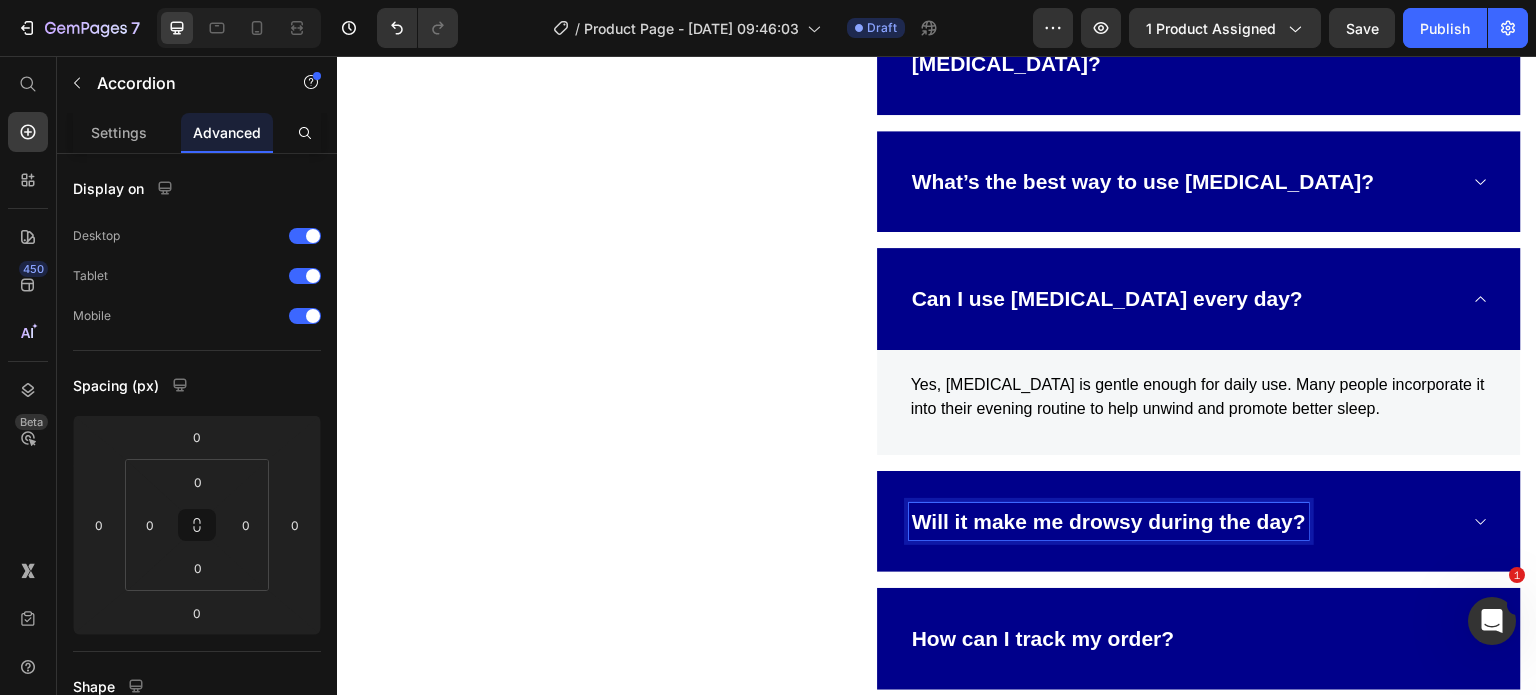 click 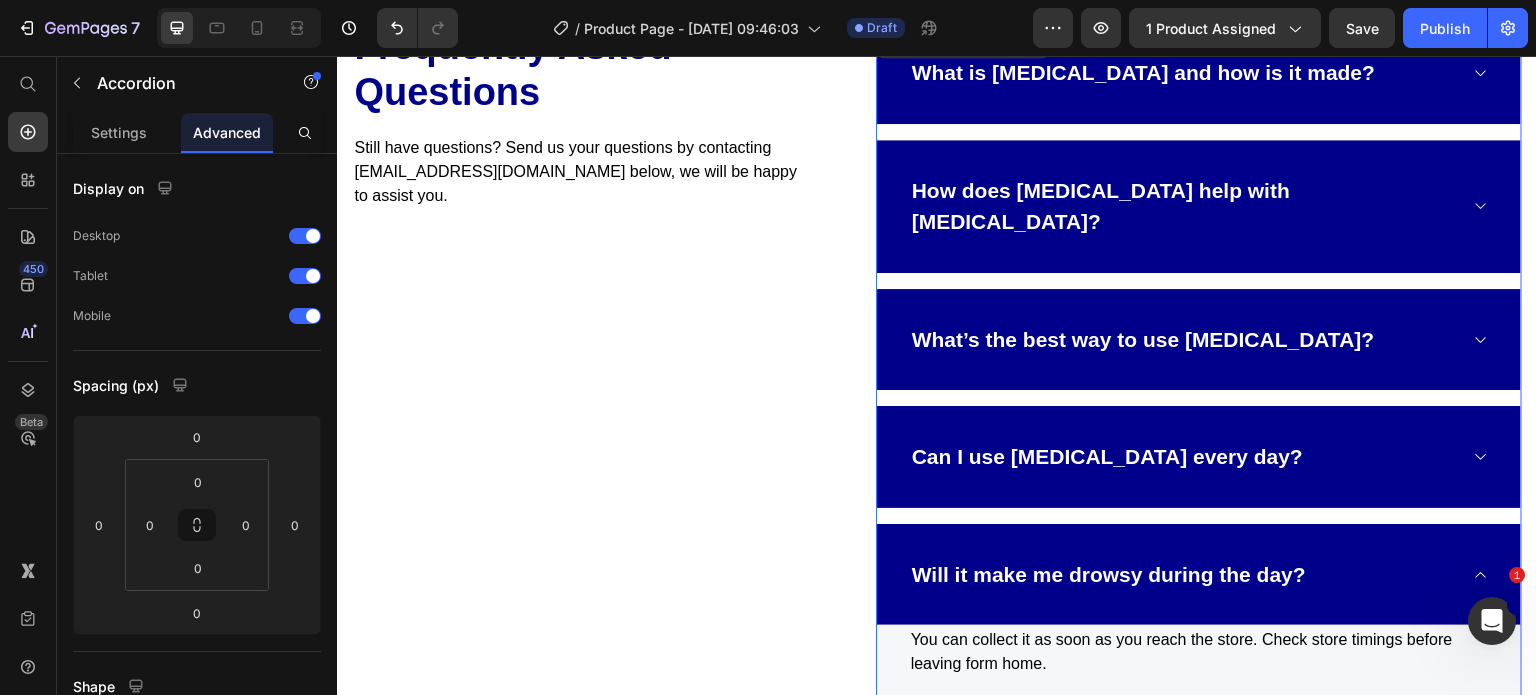 scroll, scrollTop: 5054, scrollLeft: 0, axis: vertical 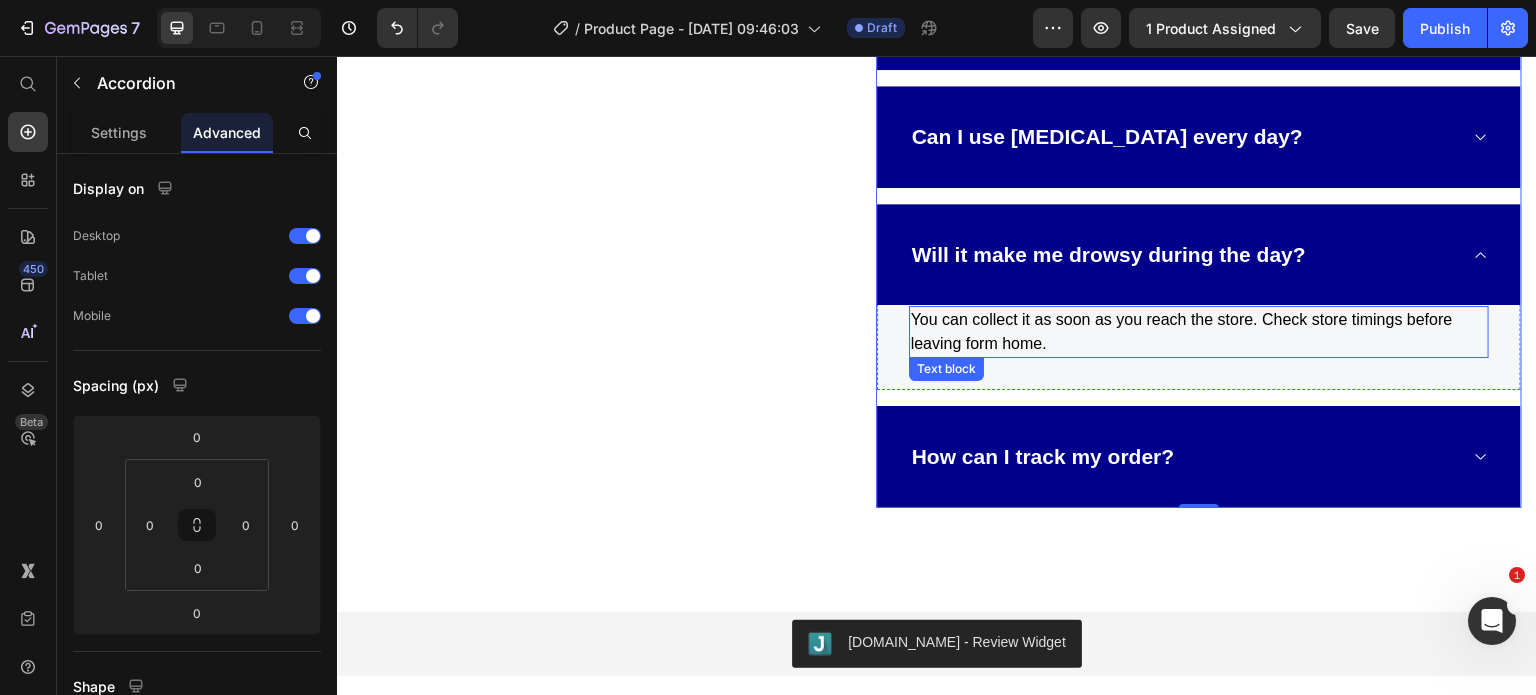 click on "You can collect it as soon as you reach the store. Check store timings before leaving form home." at bounding box center [1199, 332] 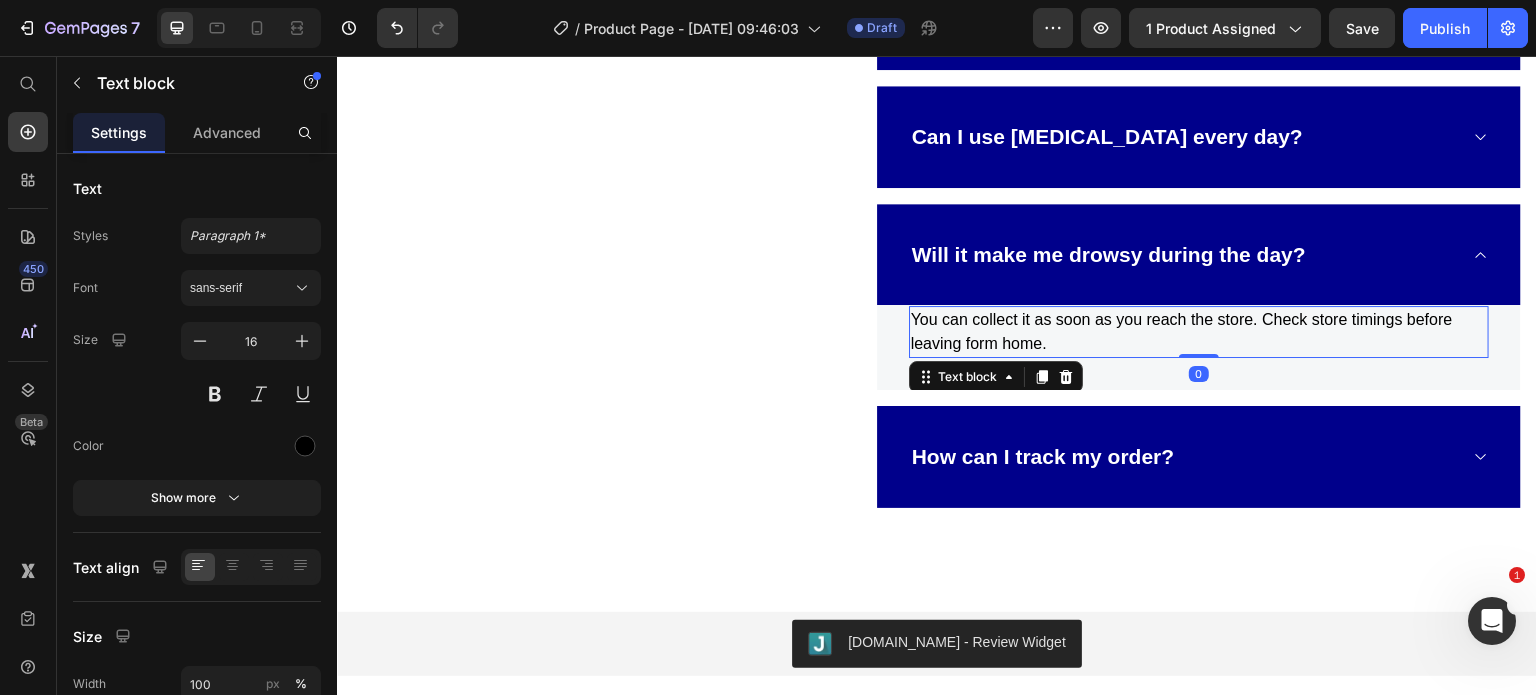click on "You can collect it as soon as you reach the store. Check store timings before leaving form home." at bounding box center [1199, 332] 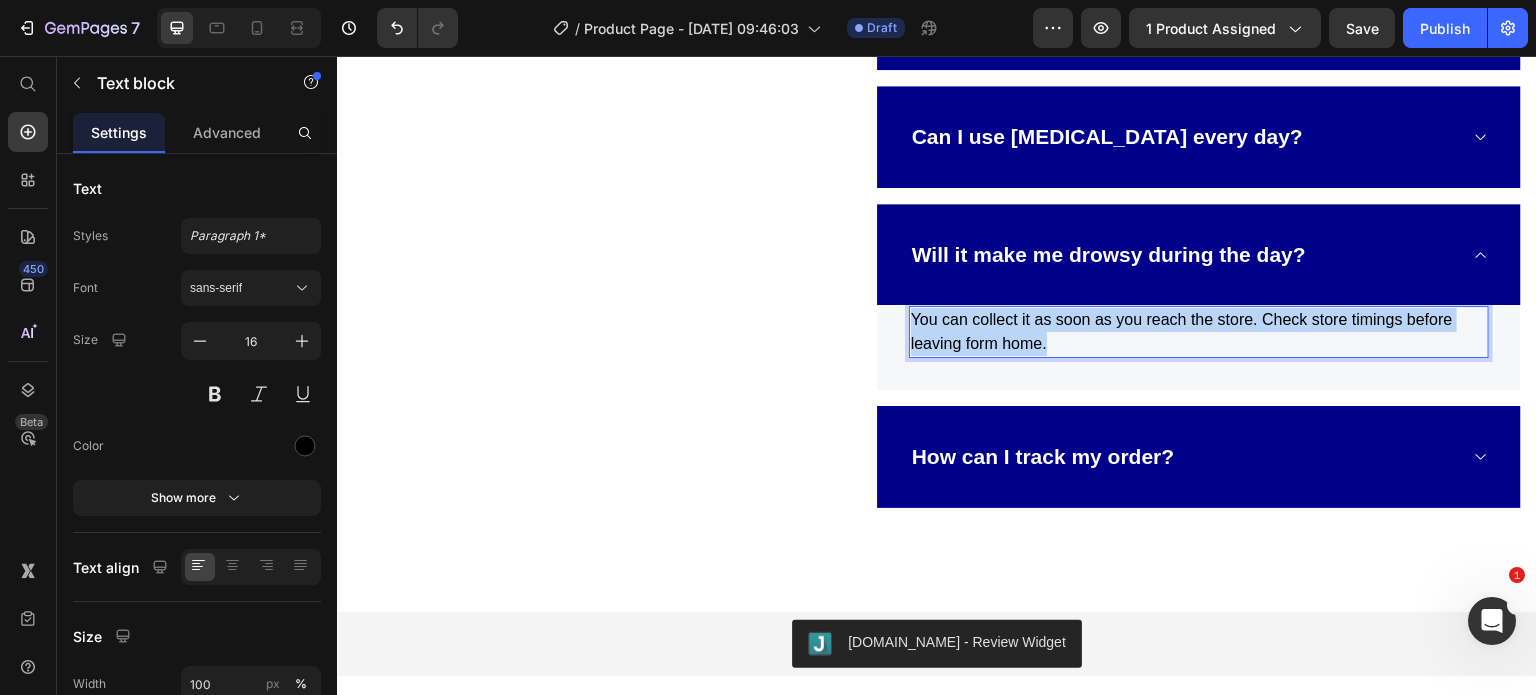 click on "You can collect it as soon as you reach the store. Check store timings before leaving form home." at bounding box center [1199, 332] 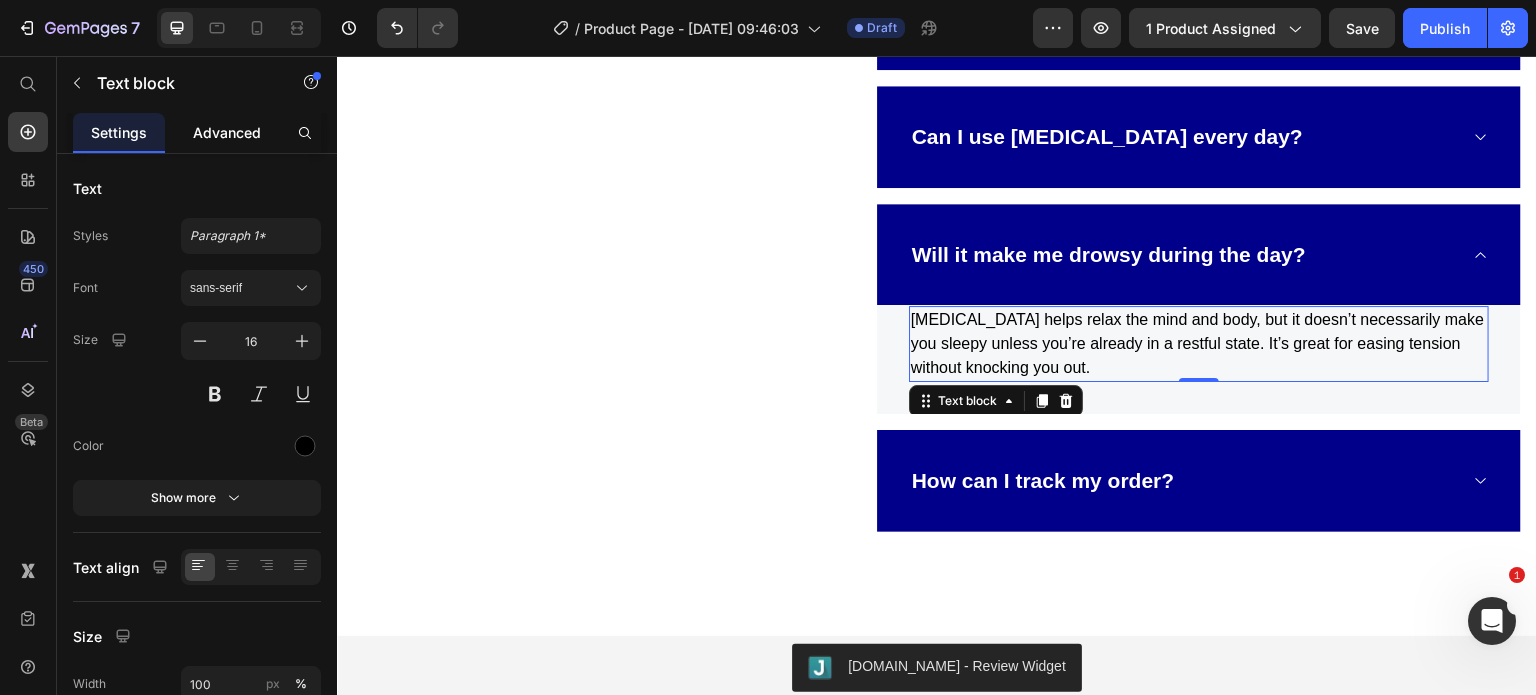 click on "Advanced" at bounding box center (227, 132) 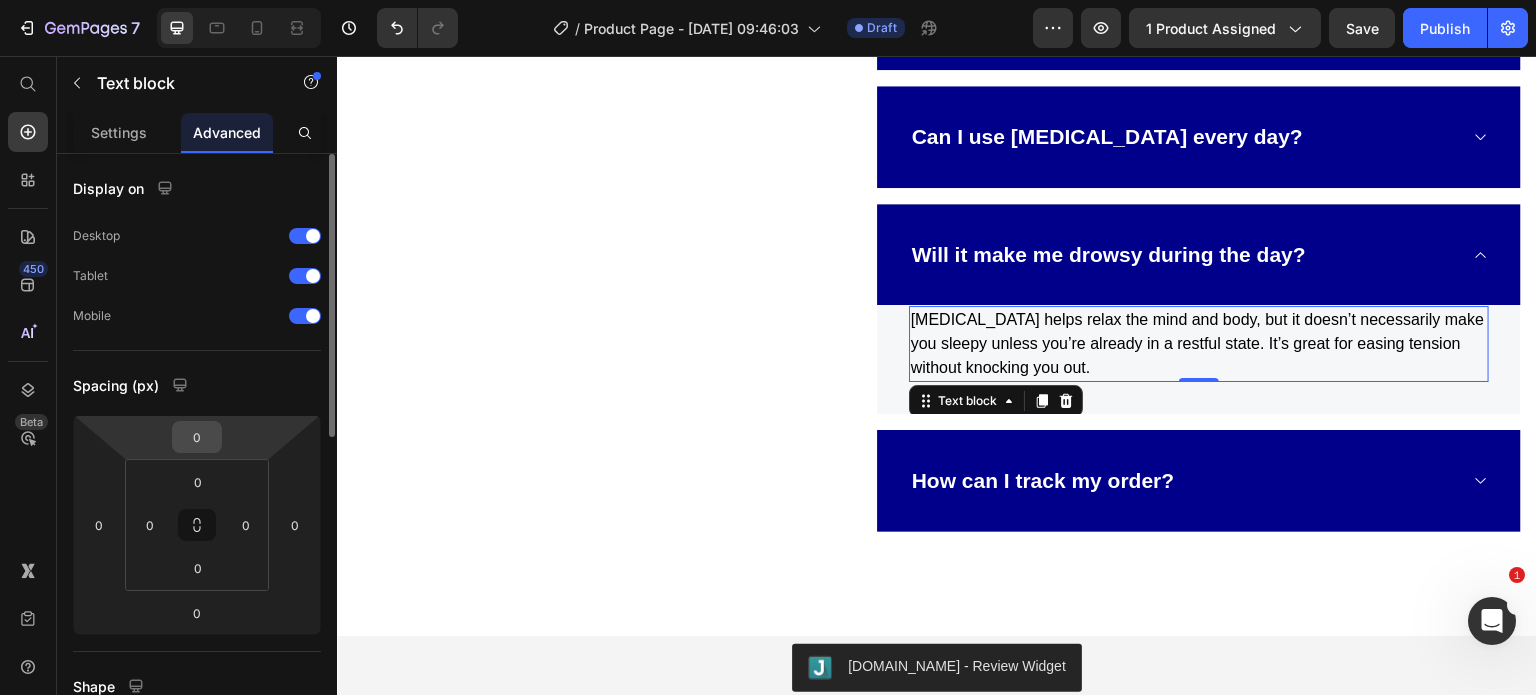 click on "0" at bounding box center (197, 437) 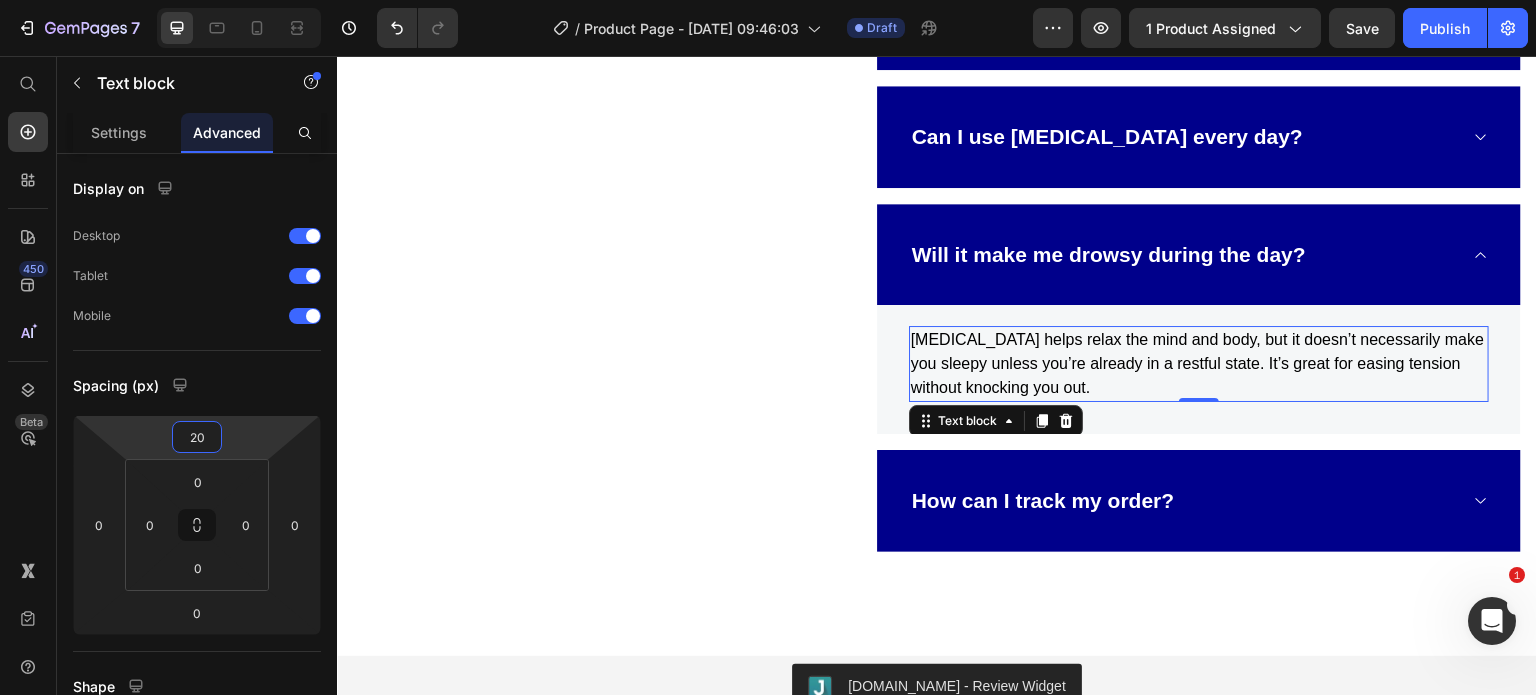 type on "20" 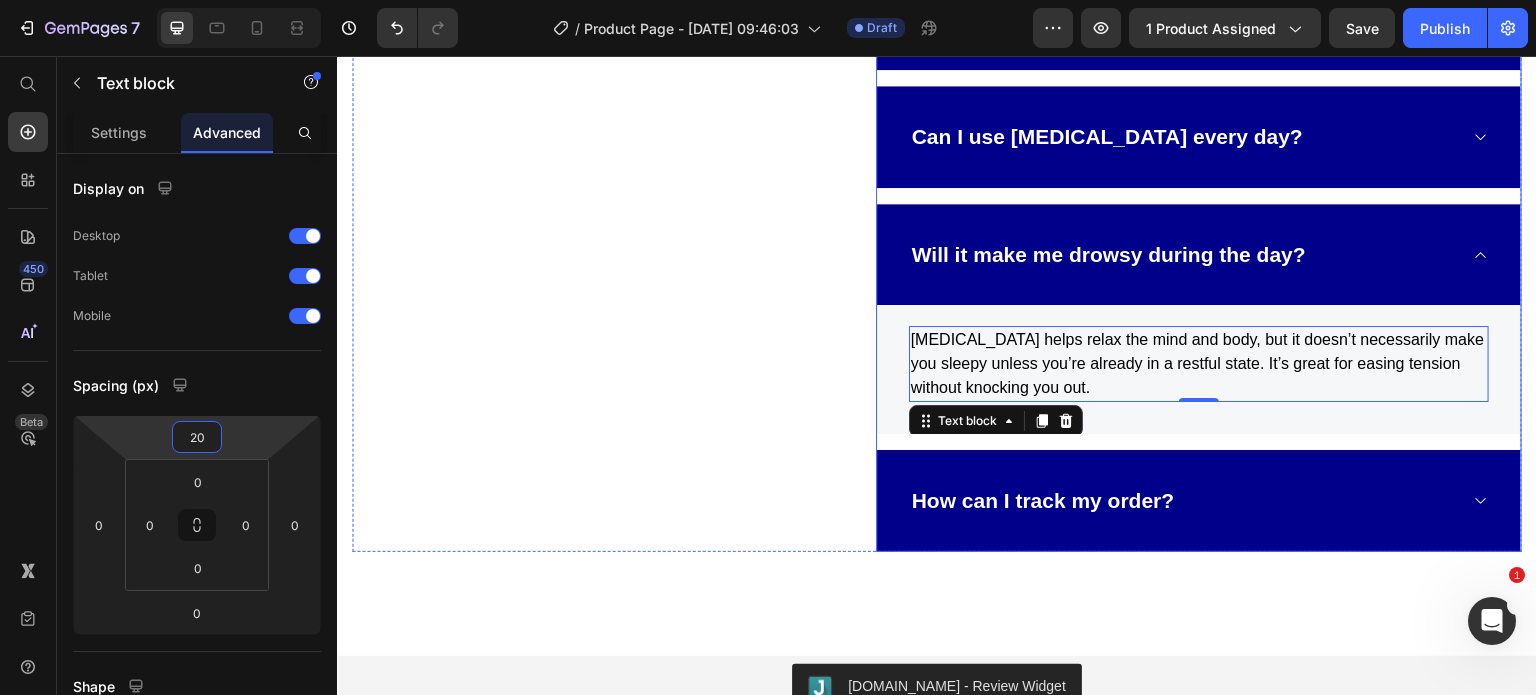 click on "How can I track my order?" at bounding box center [1199, 501] 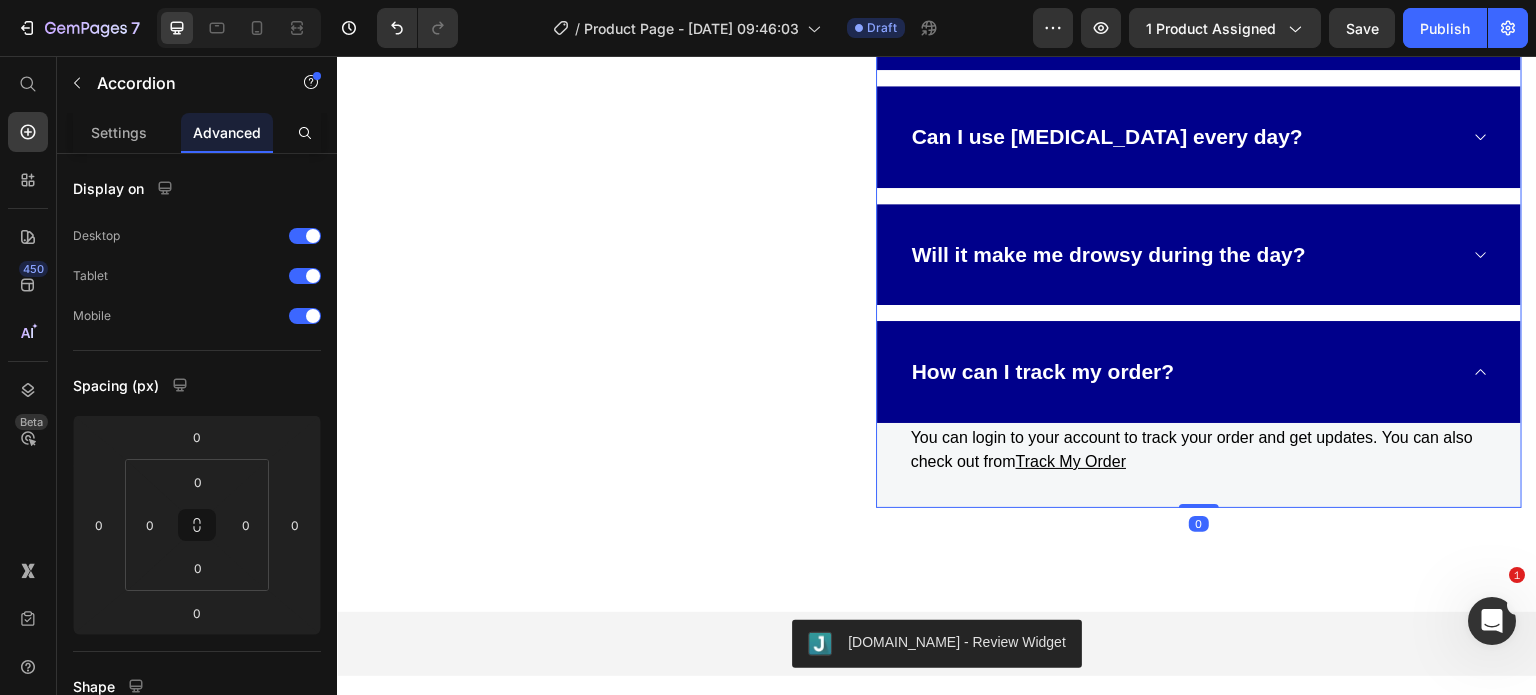 click on "Frequently Asked Questions Heading Still have questions? Send us your questions by contacting info@tacens.co below, we will be happy to assist you. Text block
What is lavender oil and how is it made?
How does lavender oil help with migraines?
What’s the best way to use lavender oil?
Can I use lavender oil every day?
Will it make me drowsy during the day?                Title Line Lavender oil helps relax the mind and body, but it doesn’t necessarily make you sleepy unless you’re already in a restful state. It’s great for easing tension without knocking you out. Text block Row
How can I track my order?                Title Line You can login to your account to track your order and get updates. You can also check out from  Track My Order Text block Row Accordion   0" at bounding box center (937, 105) 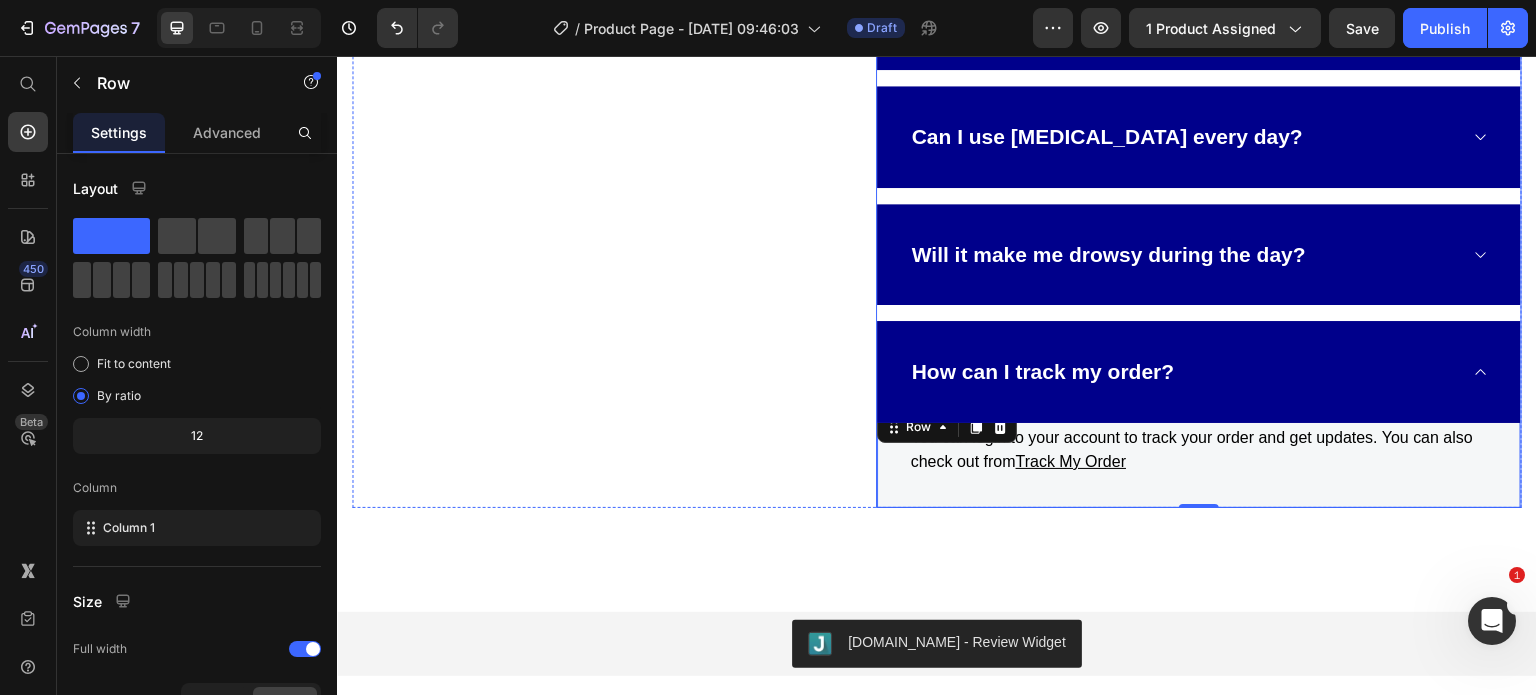 click on "How can I track my order?" at bounding box center [1043, 372] 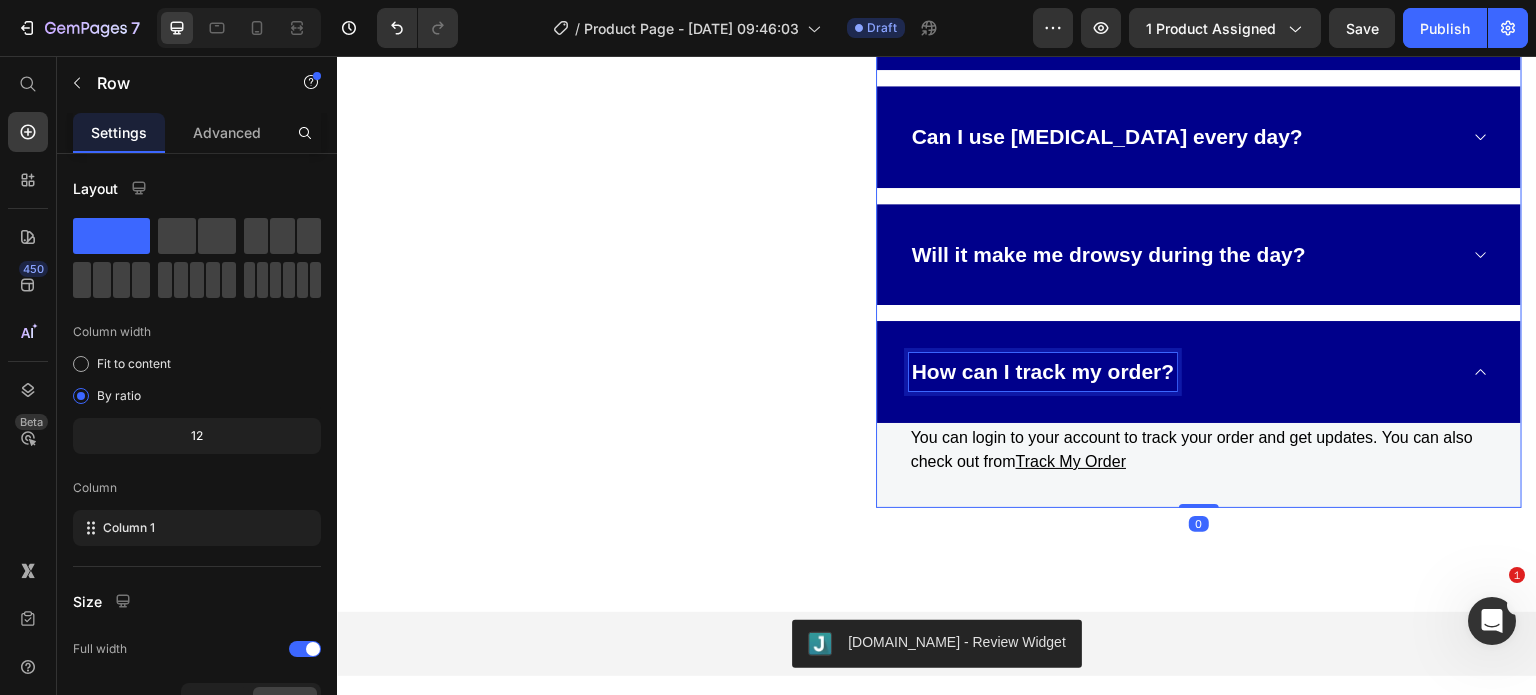 click on "How can I track my order?" at bounding box center (1043, 372) 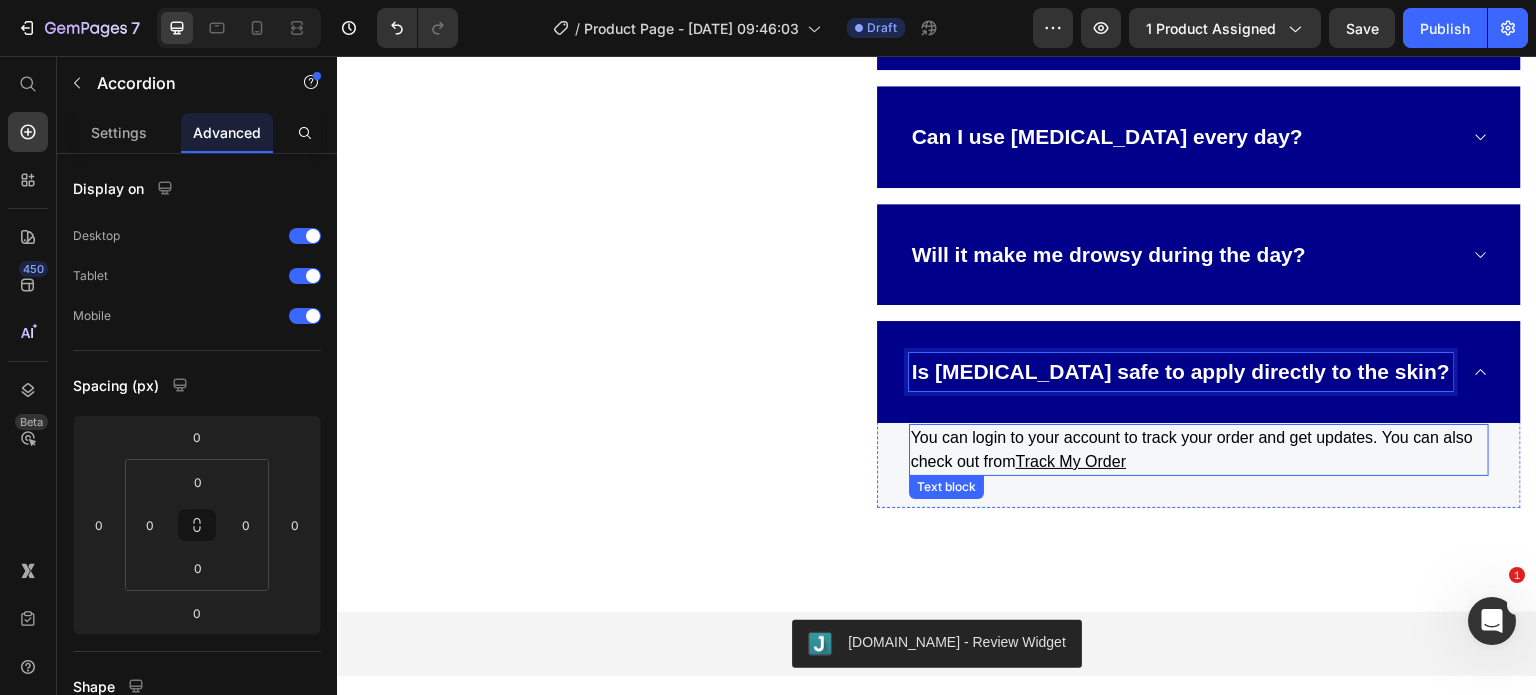 click on "You can login to your account to track your order and get updates. You can also check out from  Track My Order" at bounding box center (1199, 450) 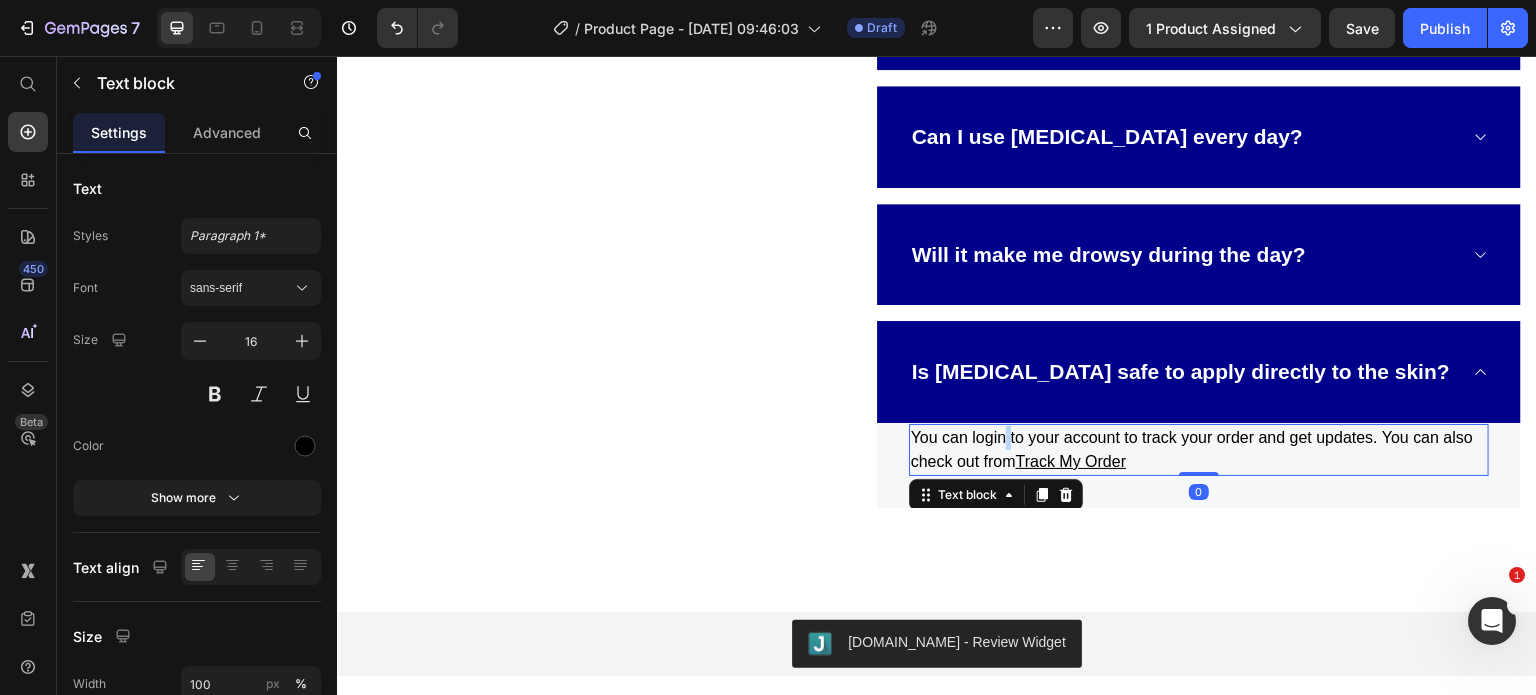 click on "You can login to your account to track your order and get updates. You can also check out from  Track My Order" at bounding box center (1199, 450) 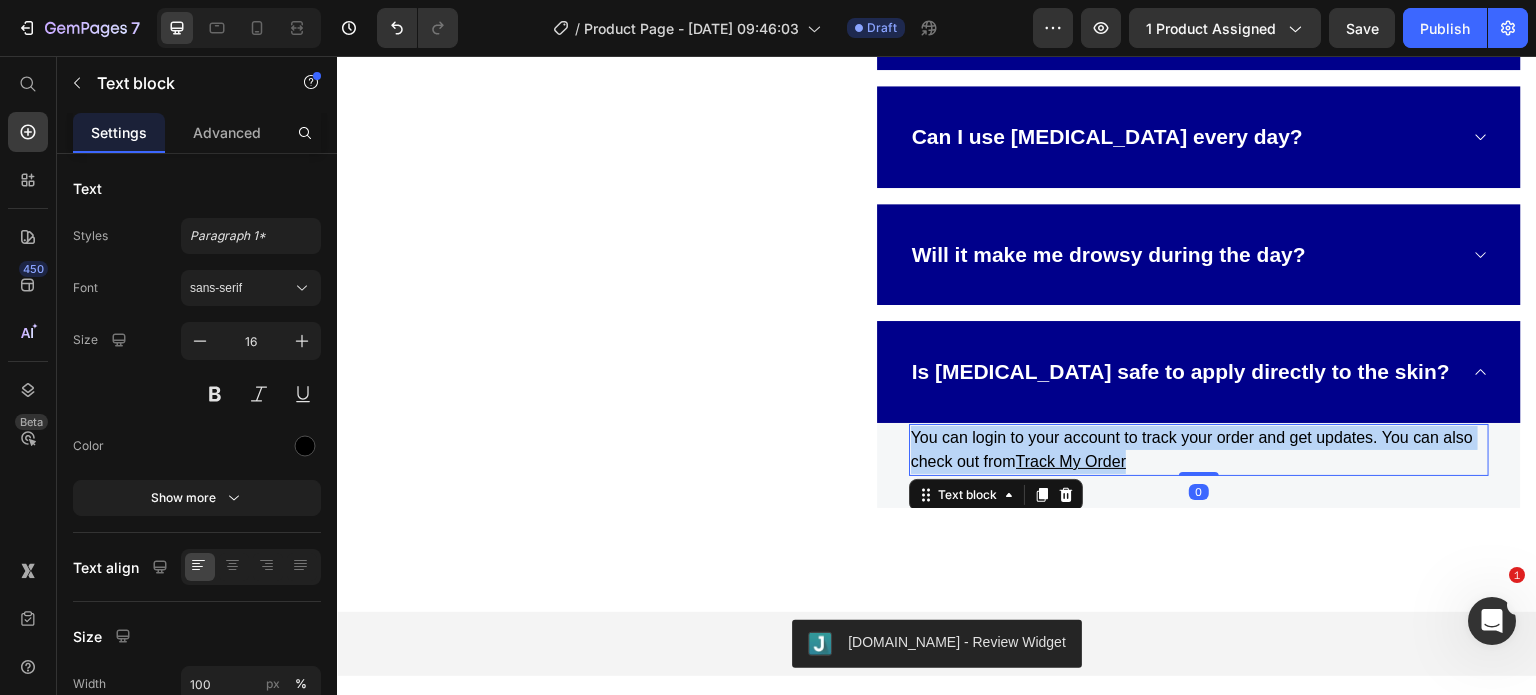 click on "You can login to your account to track your order and get updates. You can also check out from  Track My Order" at bounding box center (1199, 450) 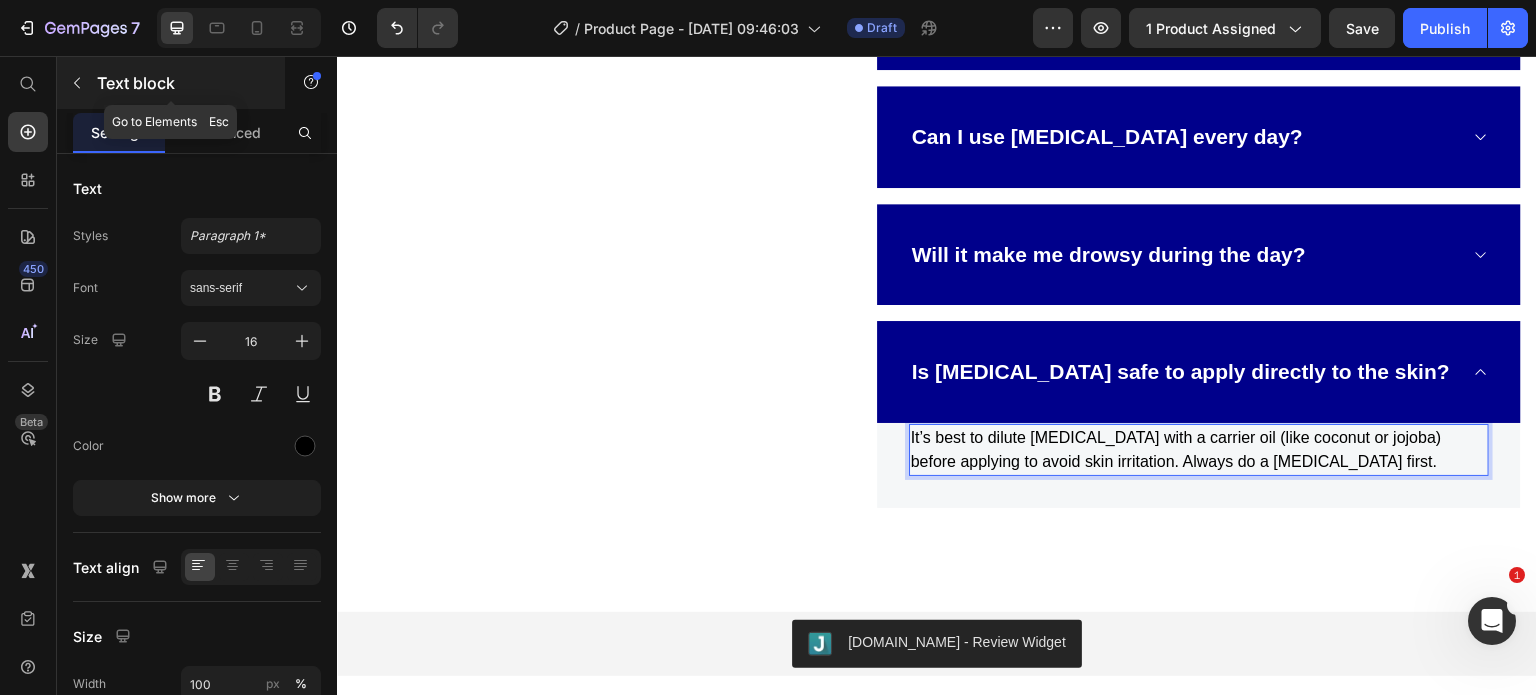 click on "Text block" at bounding box center (171, 83) 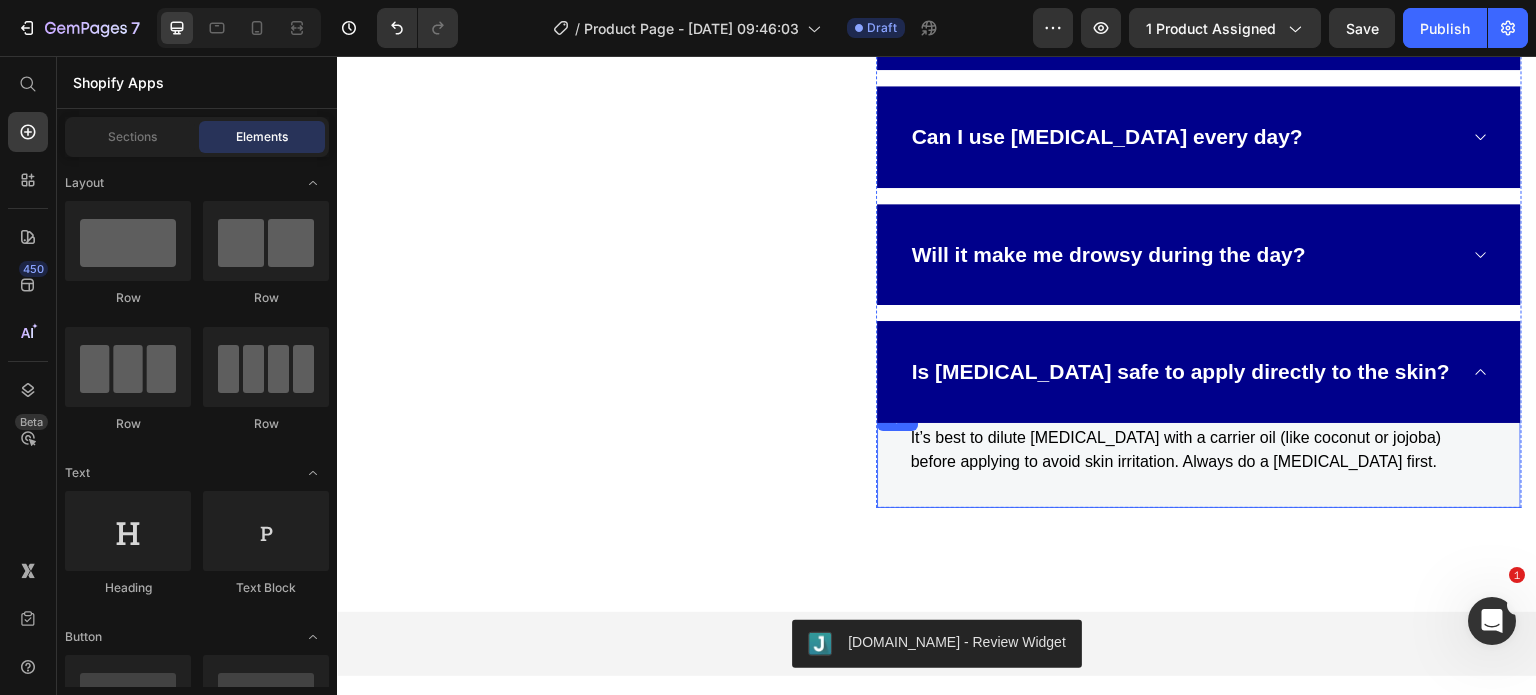 click on "Title Line It’s best to dilute lavender oil with a carrier oil (like coconut or jojoba) before applying to avoid skin irritation. Always do a patch test first. Text block Row" at bounding box center (1199, 457) 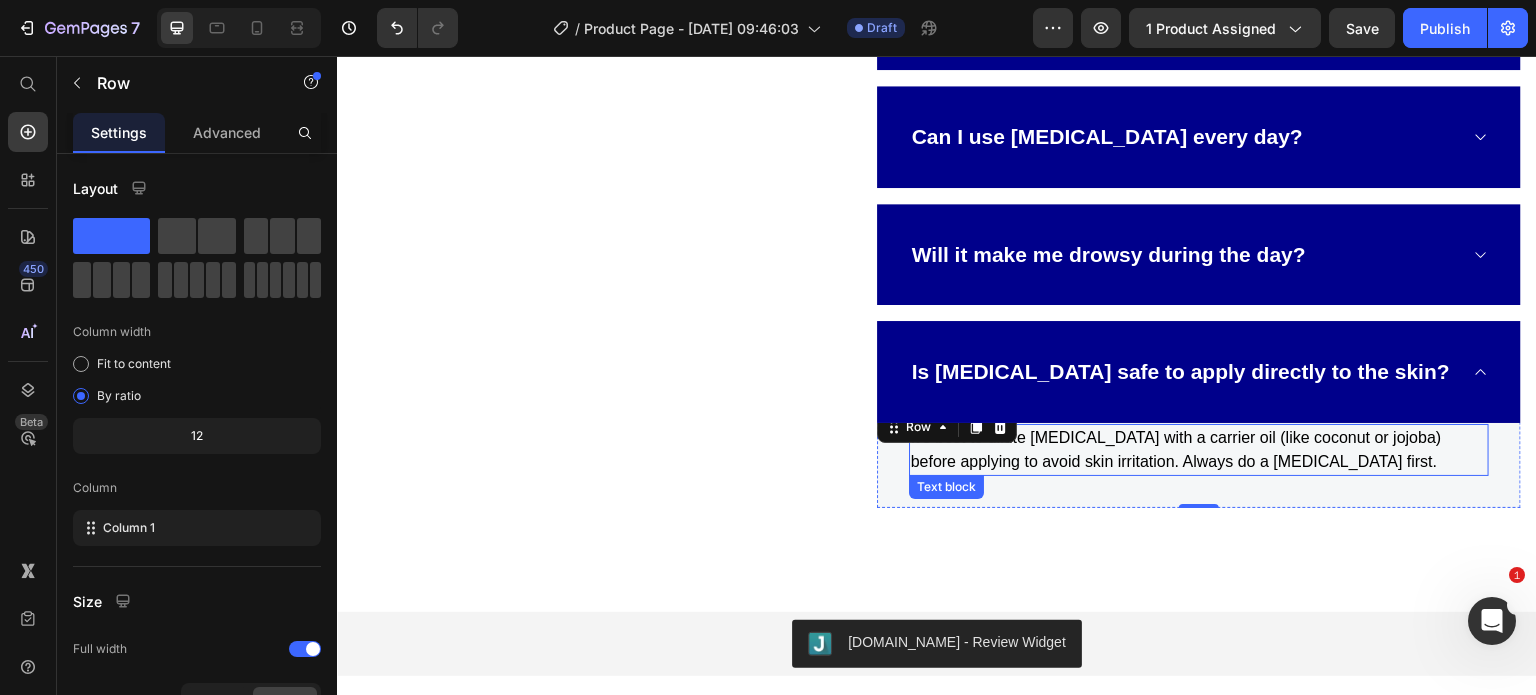 click on "It’s best to dilute lavender oil with a carrier oil (like coconut or jojoba) before applying to avoid skin irritation. Always do a patch test first." at bounding box center [1199, 450] 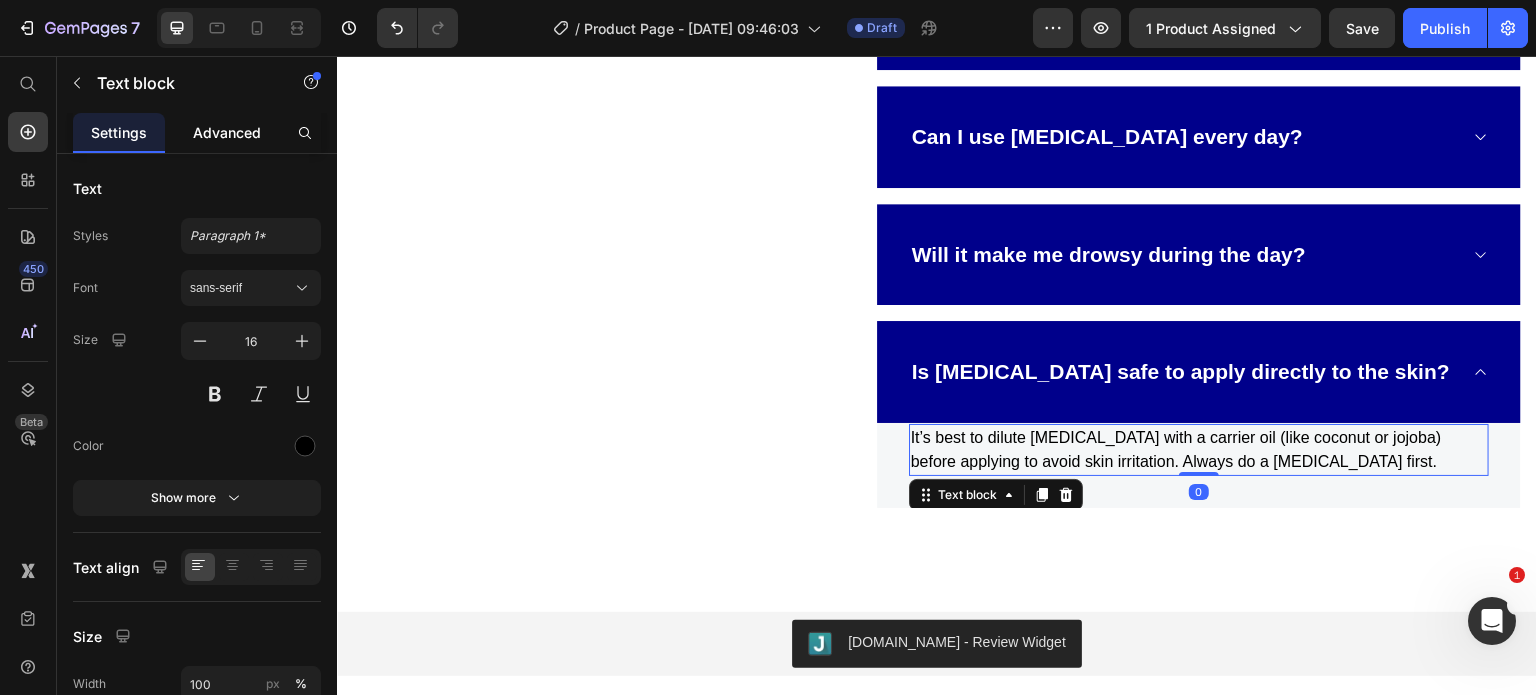 click on "Advanced" at bounding box center [227, 132] 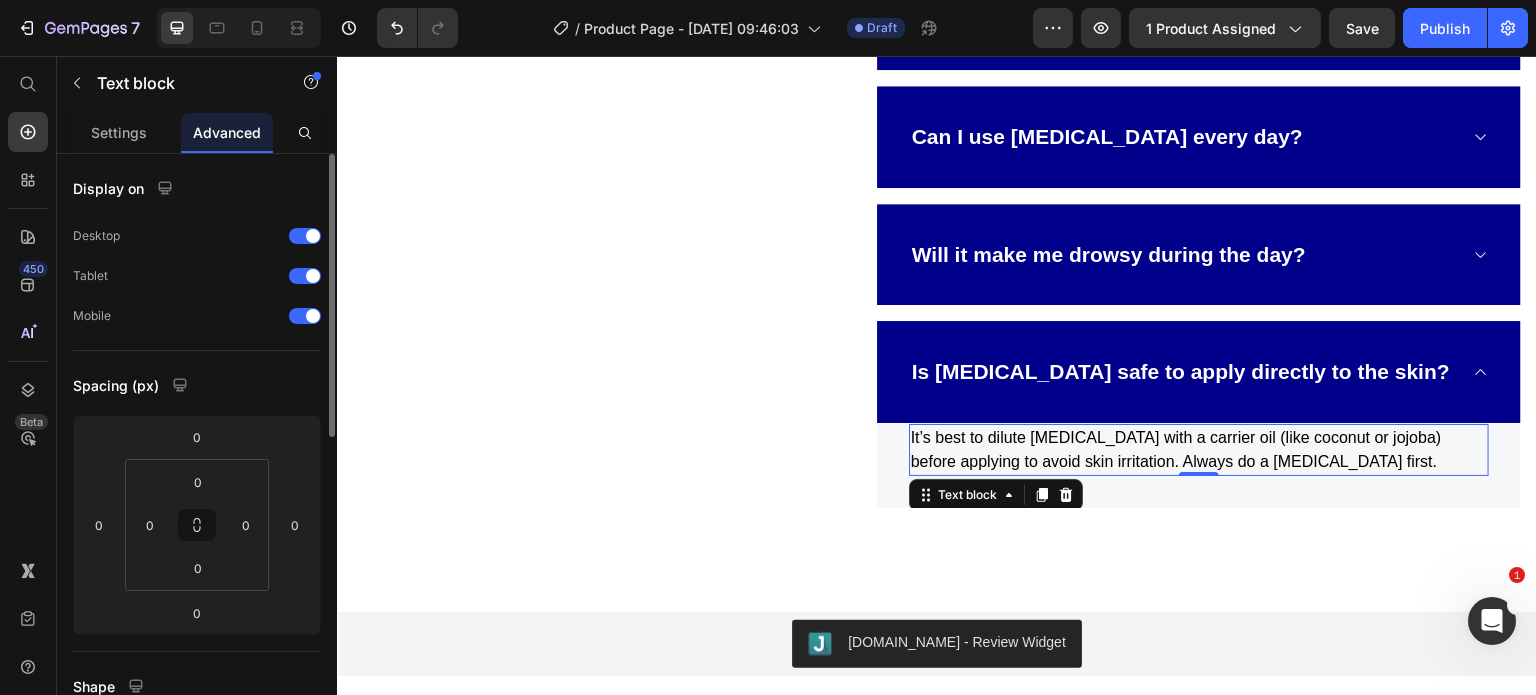 click on "0" at bounding box center [197, 437] 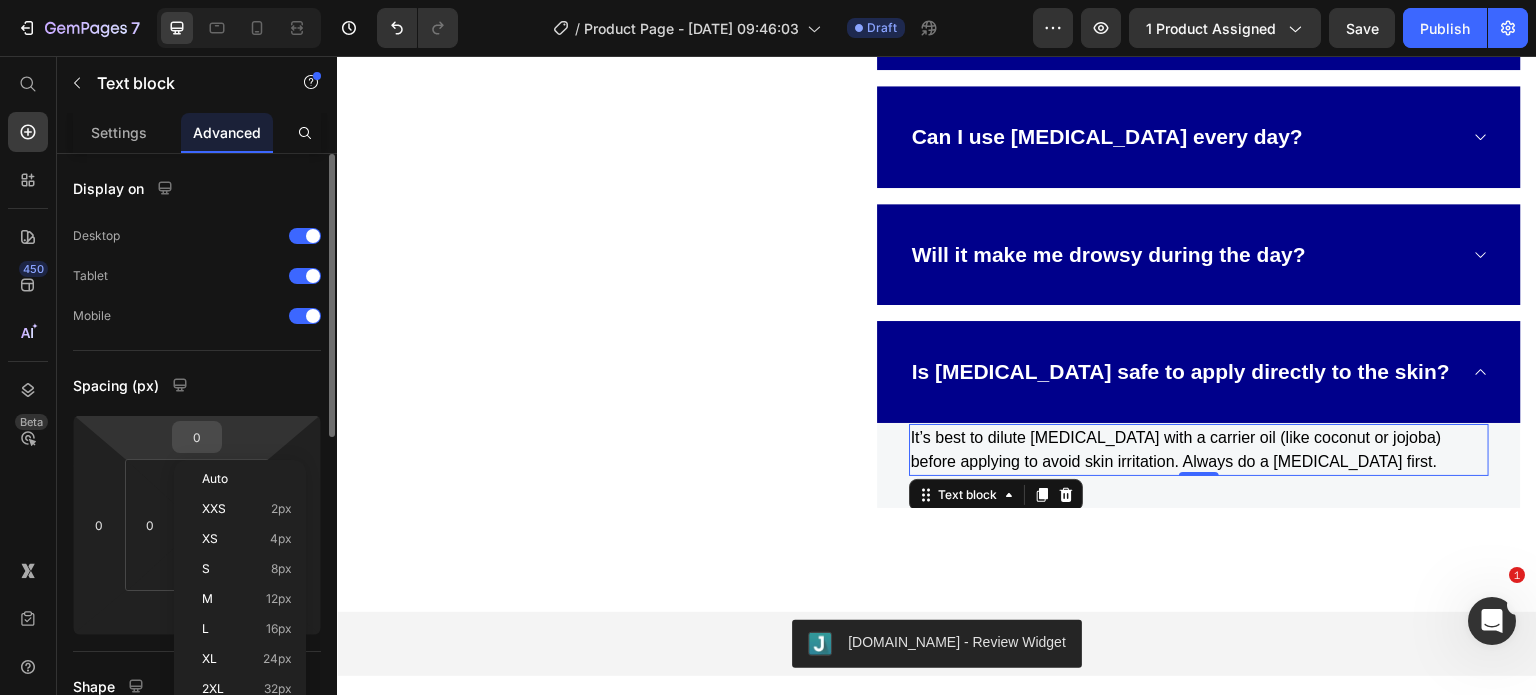 click on "0" at bounding box center [197, 437] 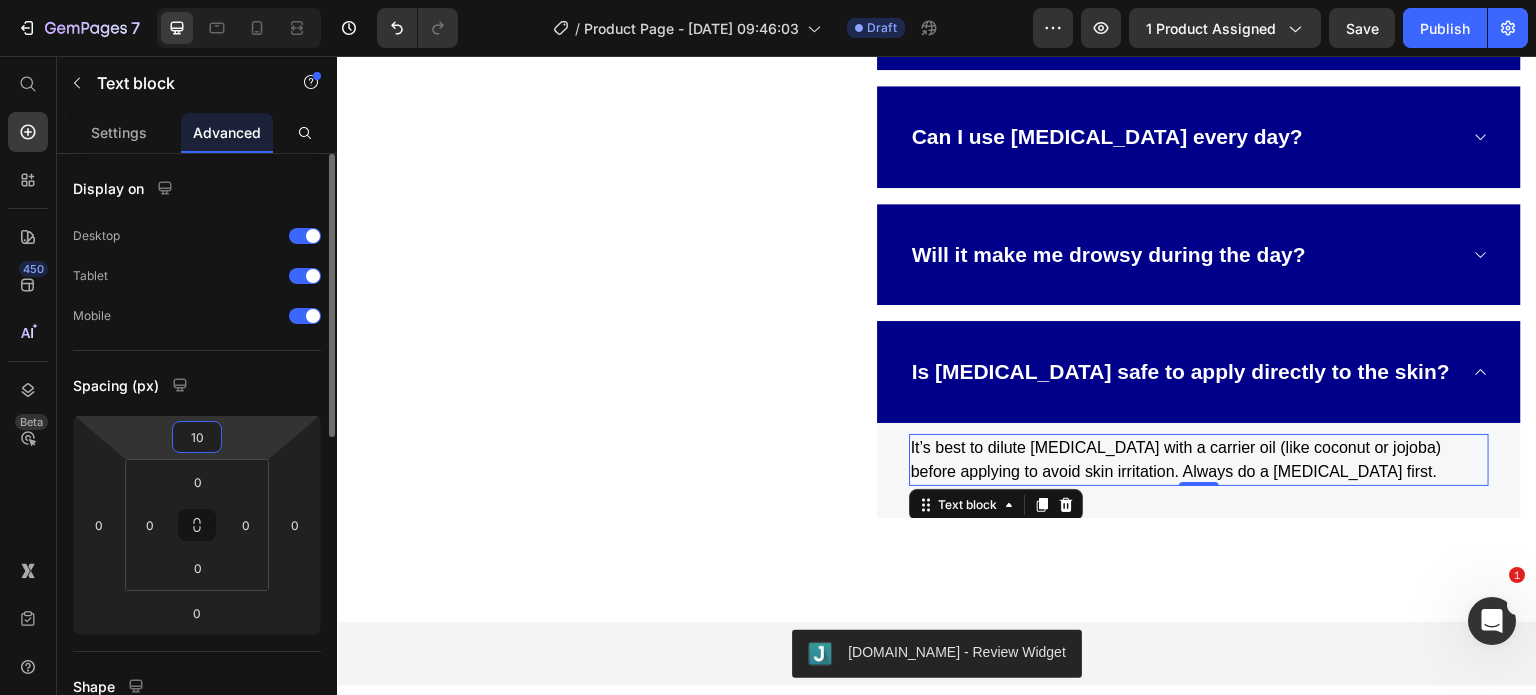 type on "1" 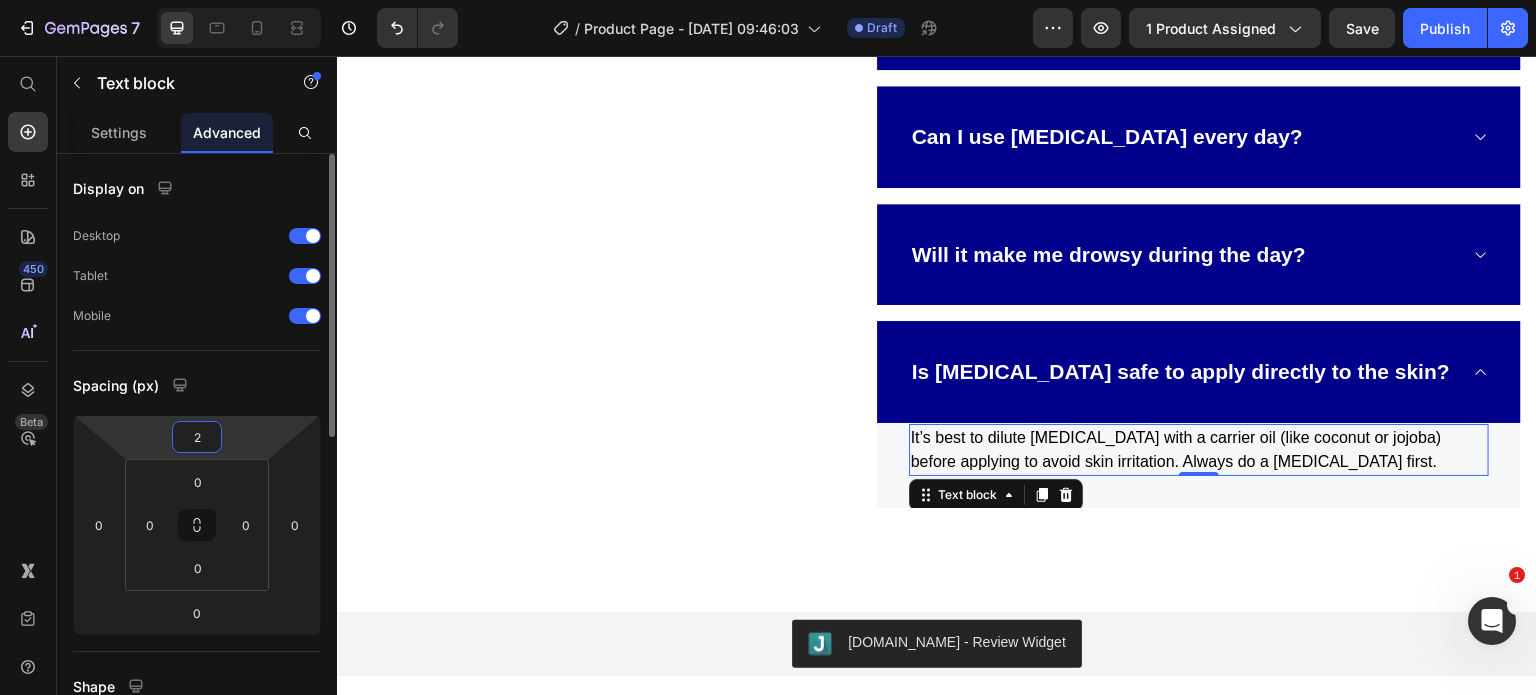 type on "20" 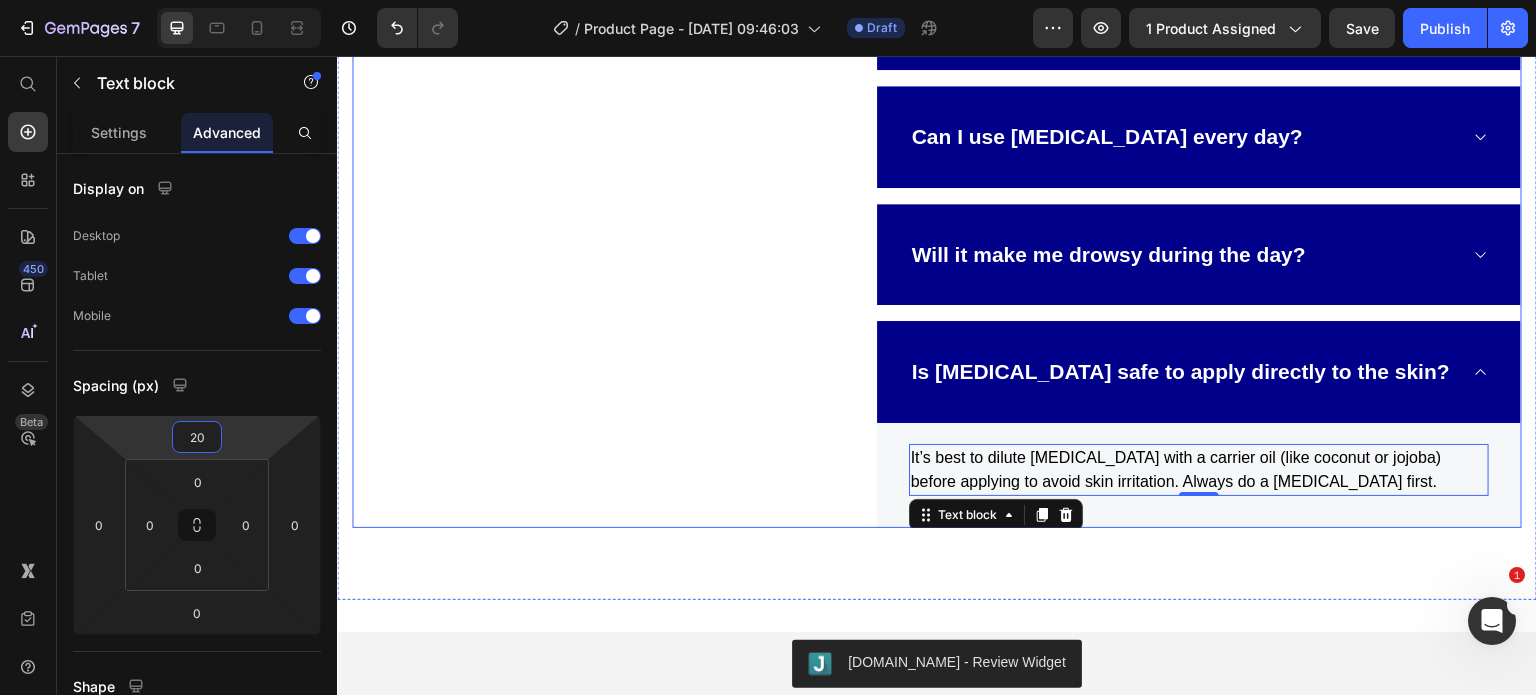 click on "Frequently Asked Questions Heading Still have questions? Send us your questions by contacting info@tacens.co below, we will be happy to assist you. Text block" at bounding box center [583, 115] 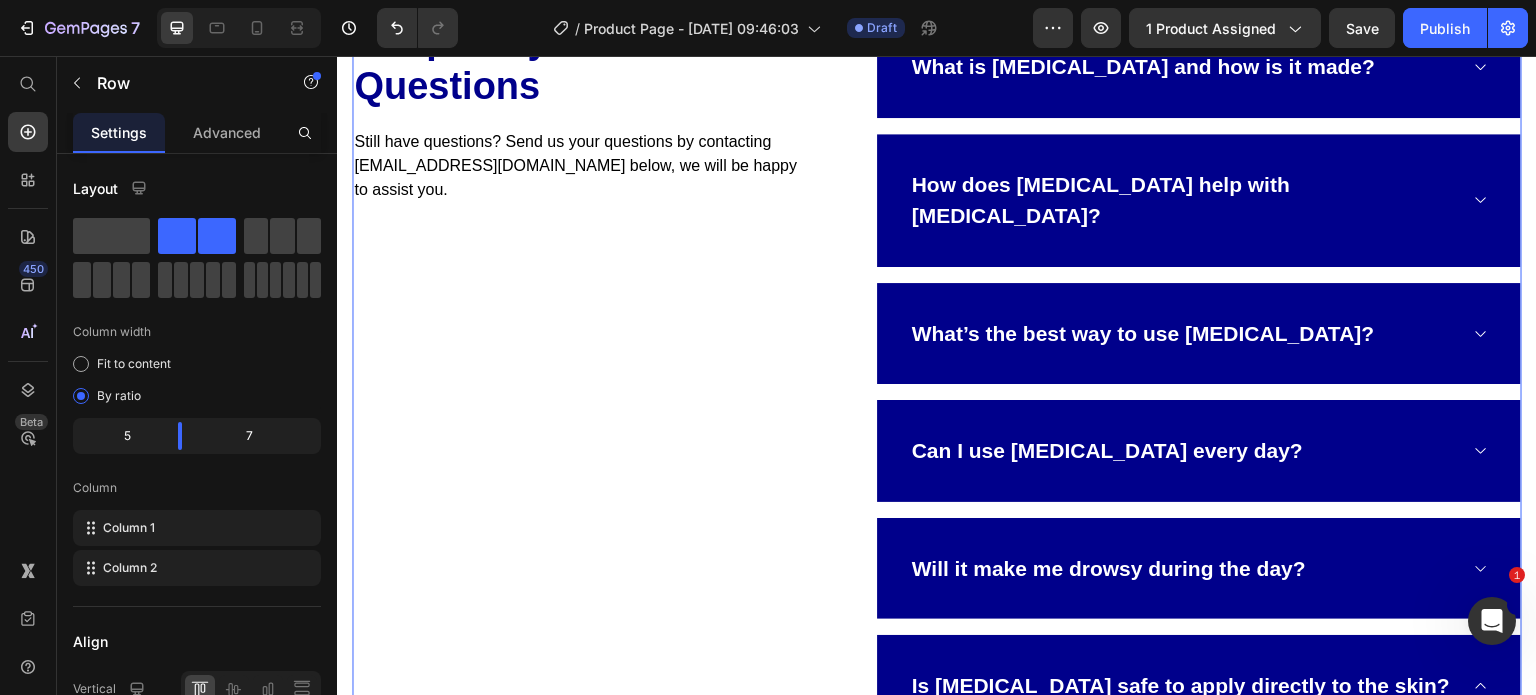 scroll, scrollTop: 4732, scrollLeft: 0, axis: vertical 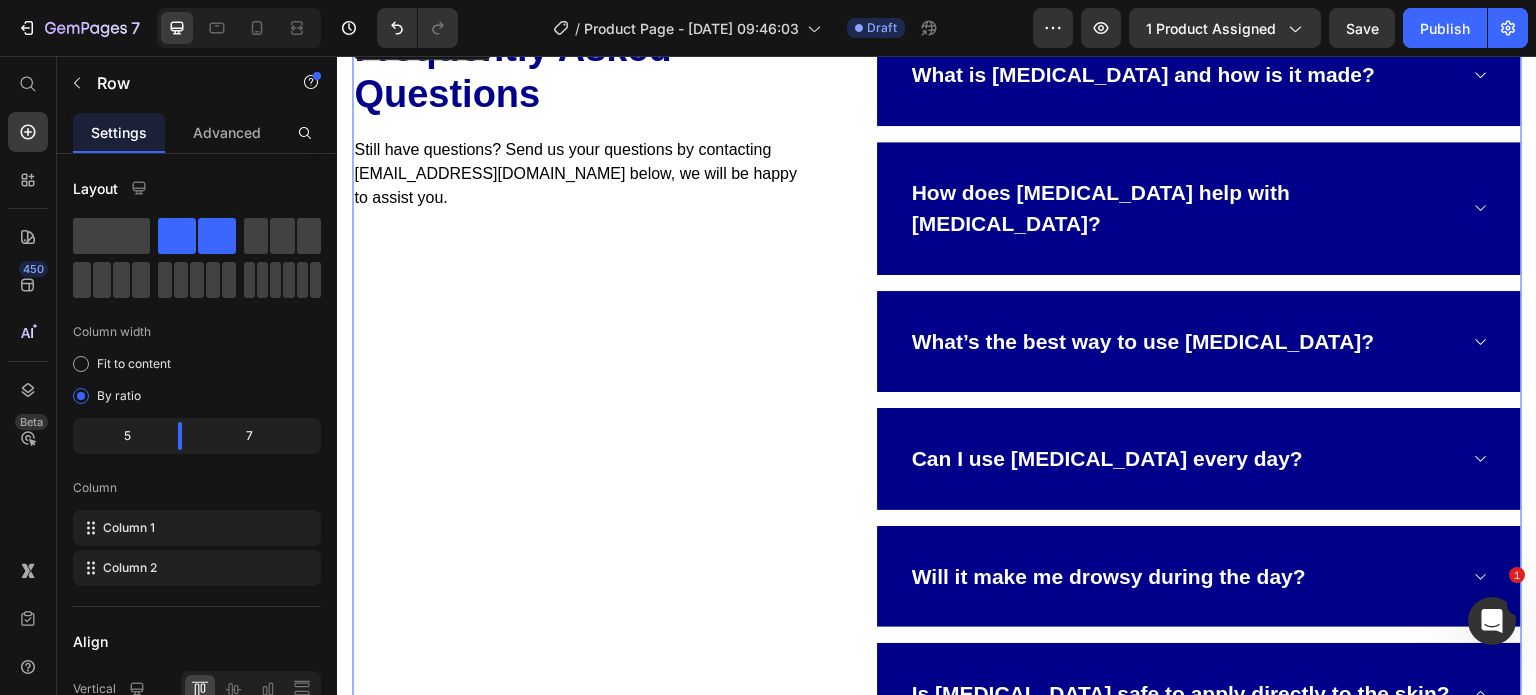click on "Frequently Asked Questions Heading Still have questions? Send us your questions by contacting info@tacens.co below, we will be happy to assist you. Text block" at bounding box center [583, 437] 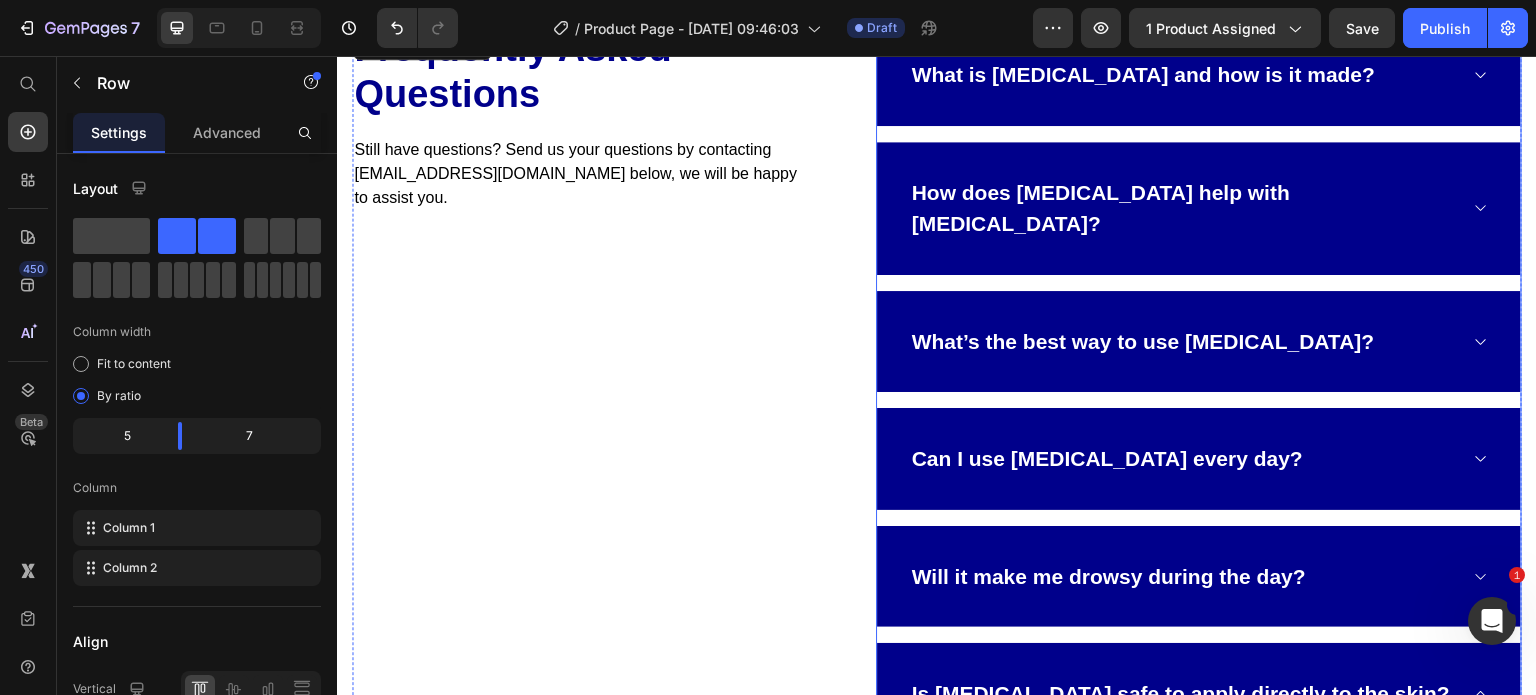 click on "What’s the best way to use lavender oil?" at bounding box center [1199, 342] 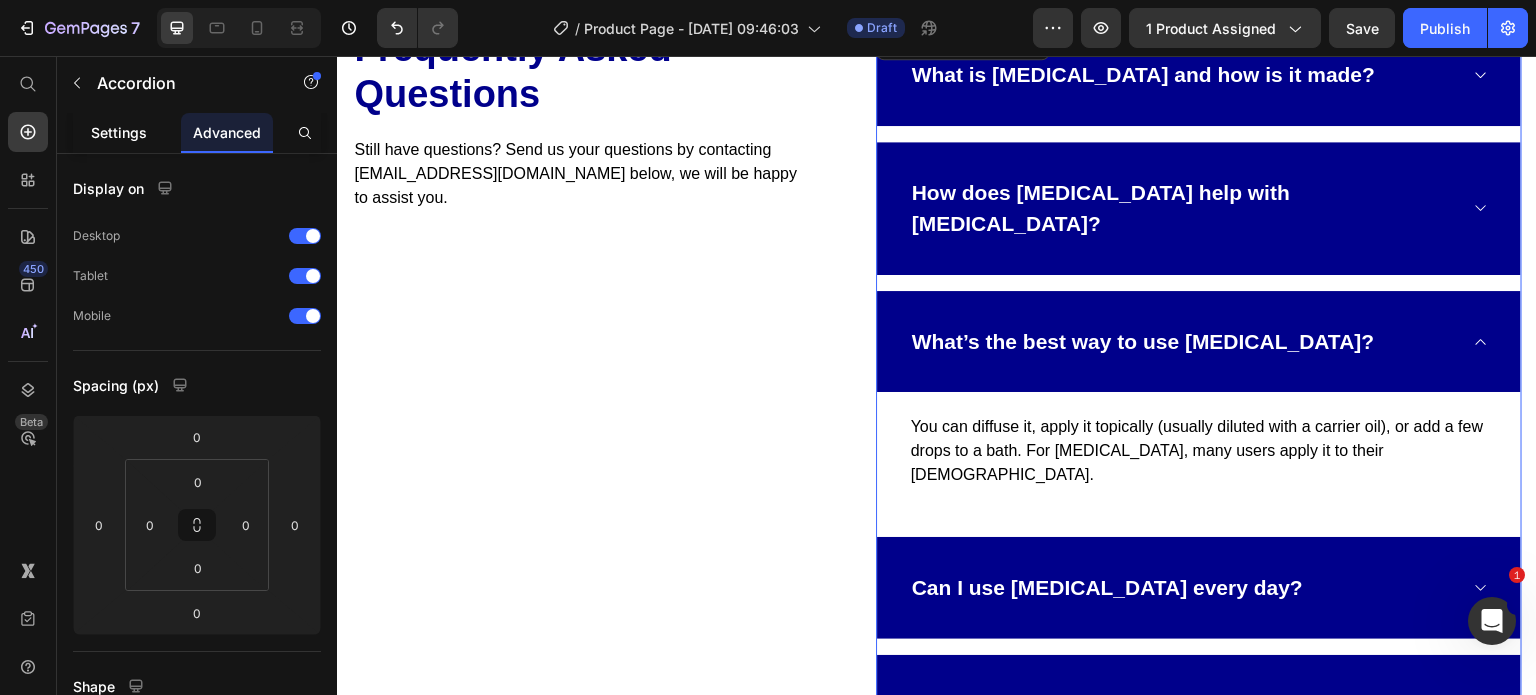click on "Settings" at bounding box center (119, 132) 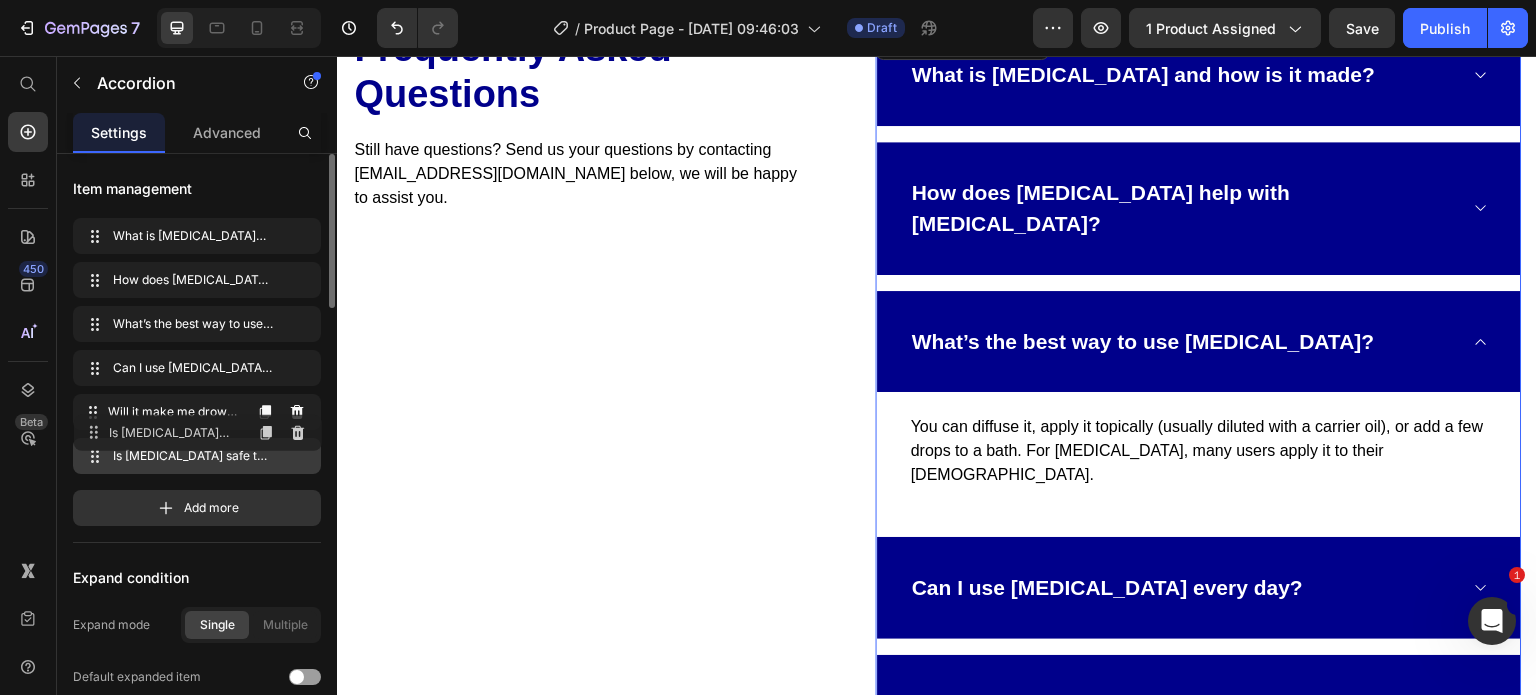 type 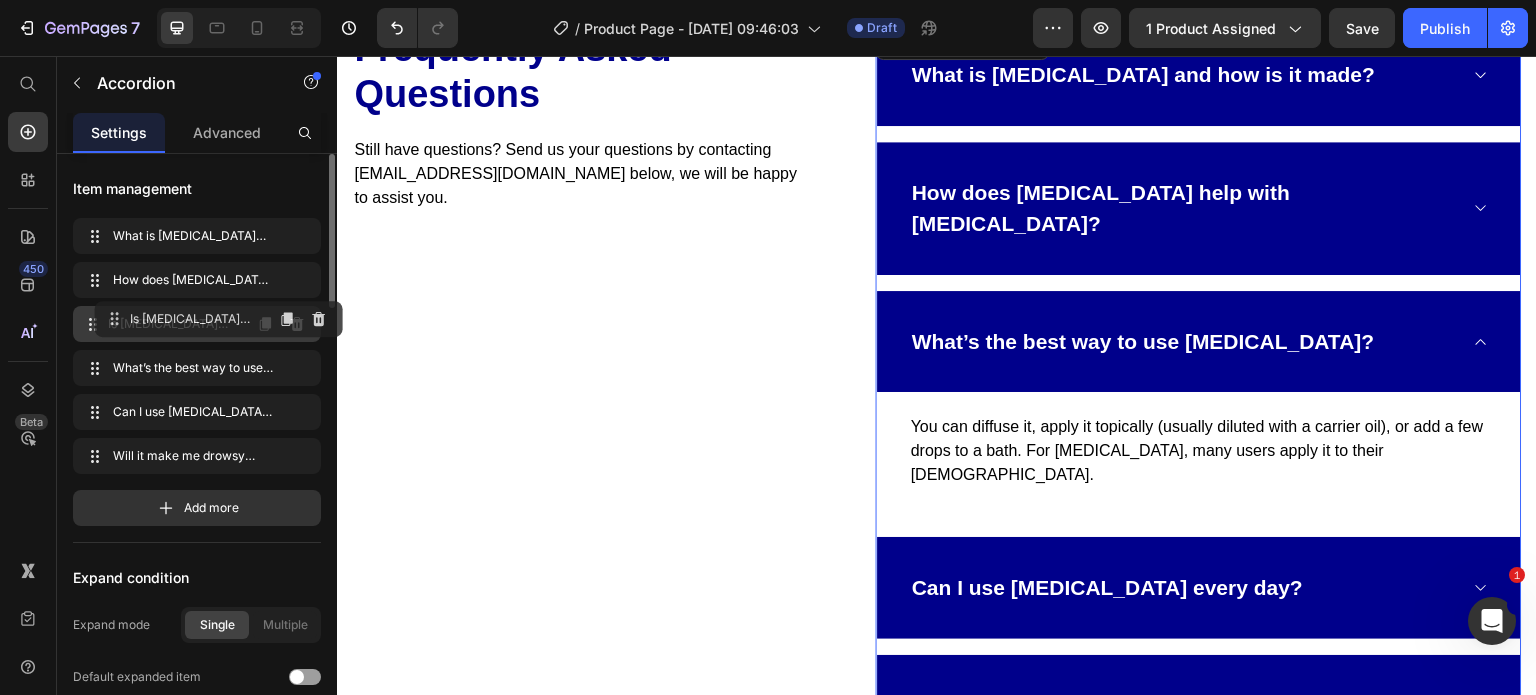 drag, startPoint x: 114, startPoint y: 446, endPoint x: 137, endPoint y: 299, distance: 148.78844 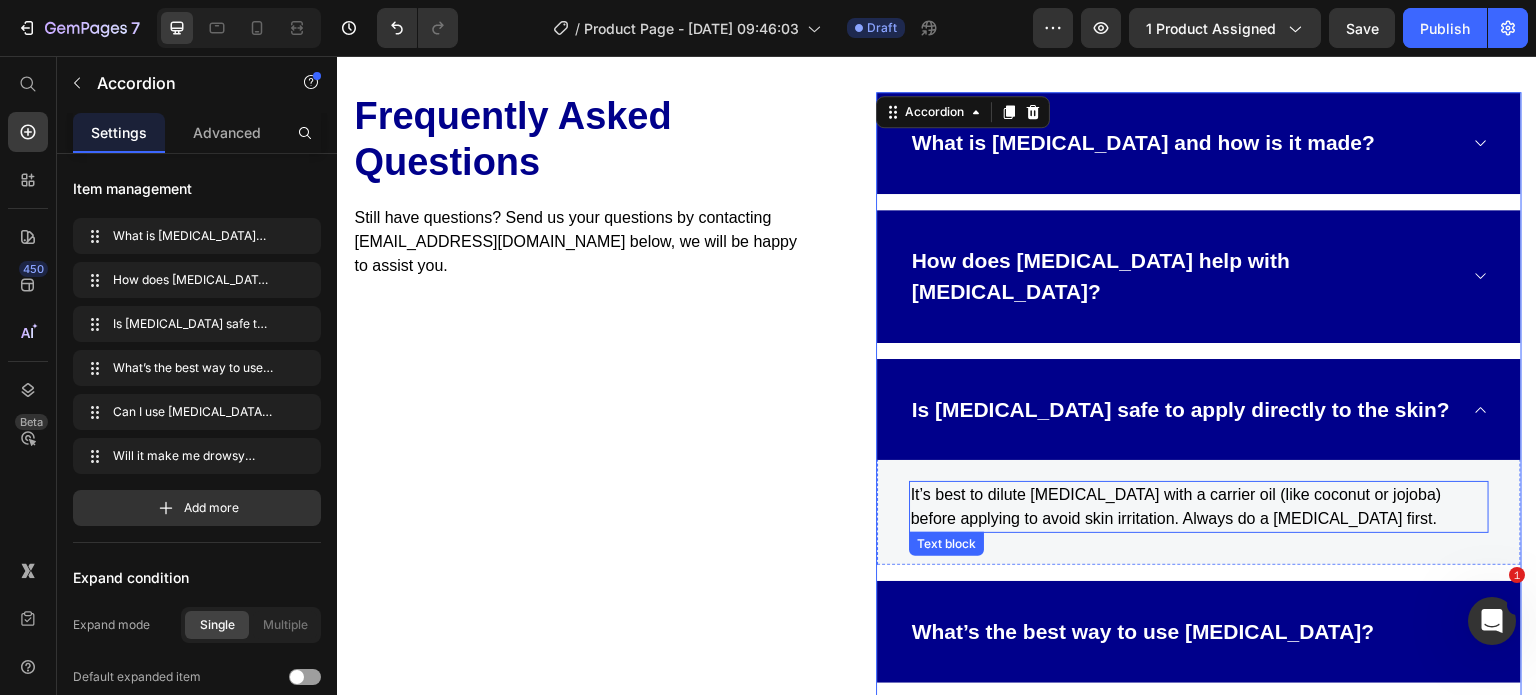 scroll, scrollTop: 4652, scrollLeft: 0, axis: vertical 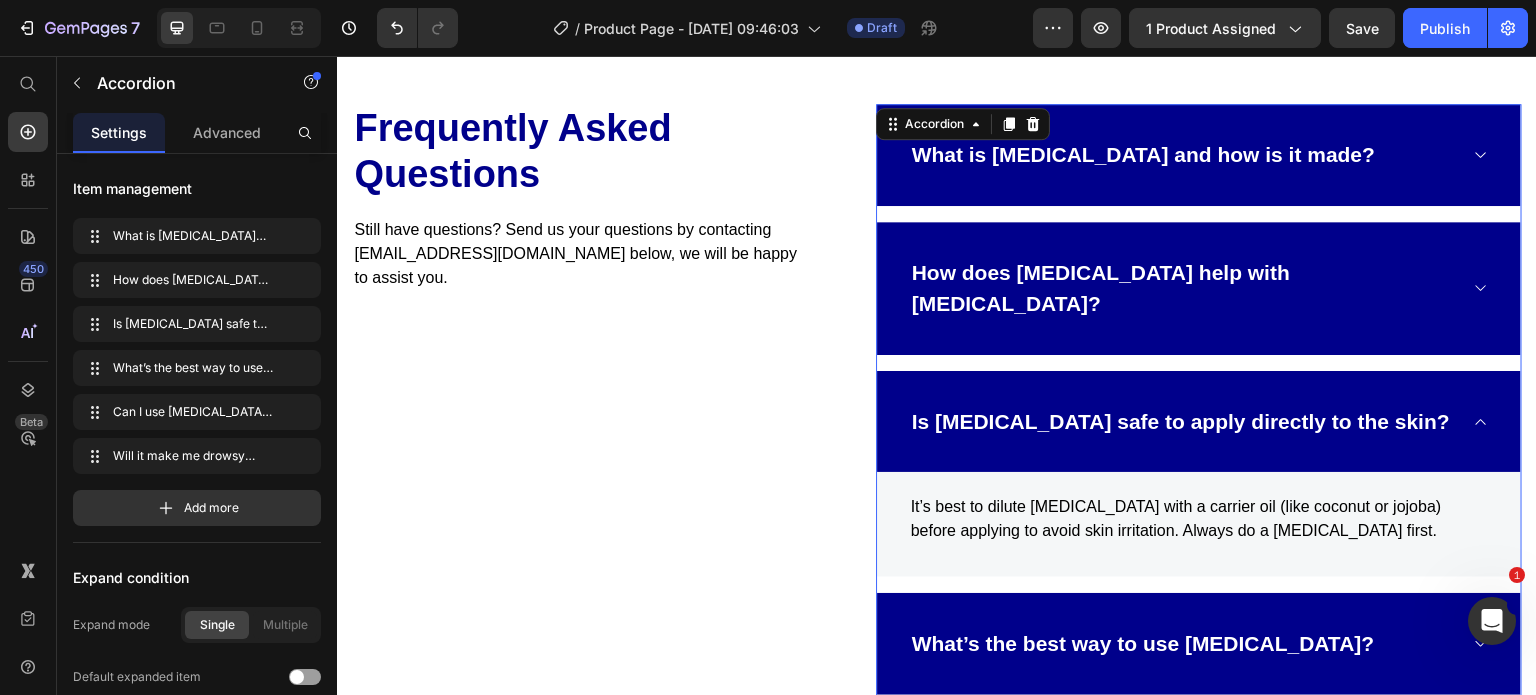 click on "Is lavender oil safe to apply directly to the skin?" at bounding box center [1183, 422] 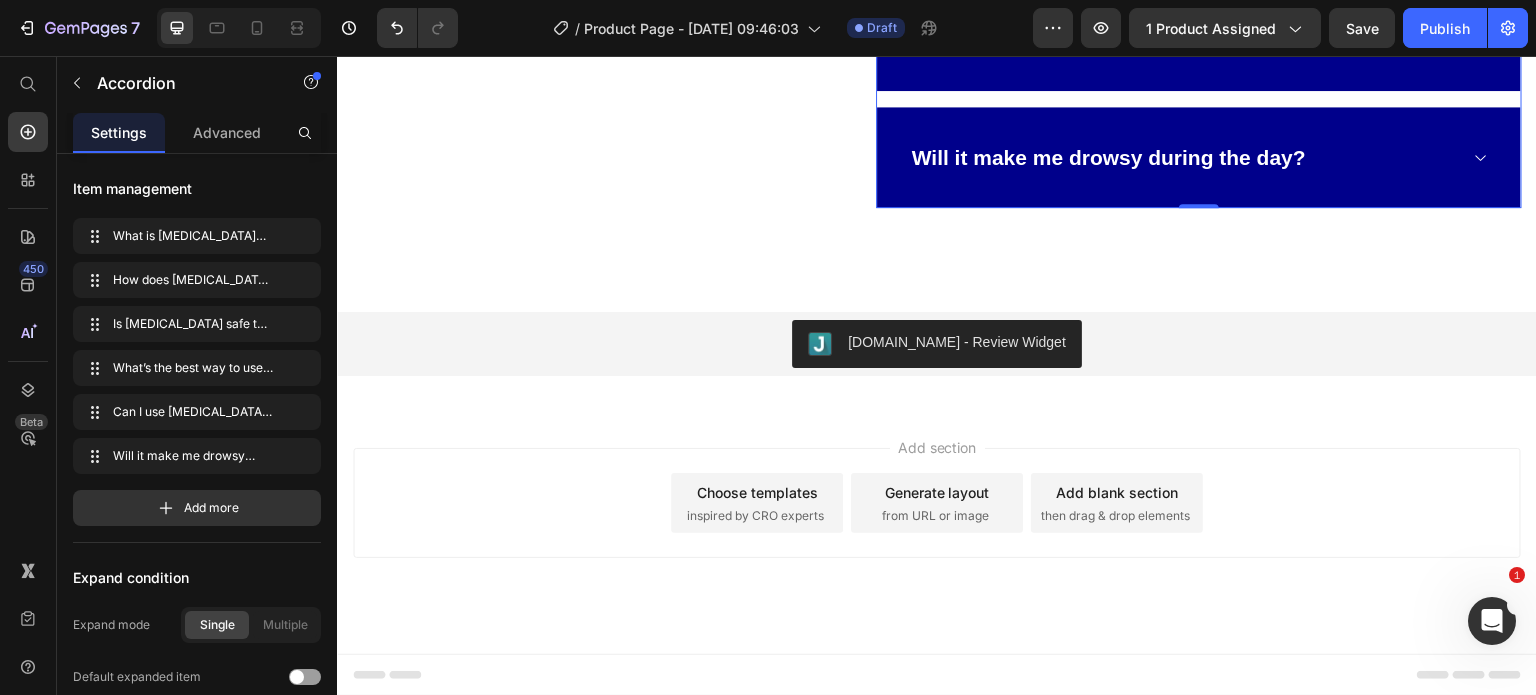 scroll, scrollTop: 4605, scrollLeft: 0, axis: vertical 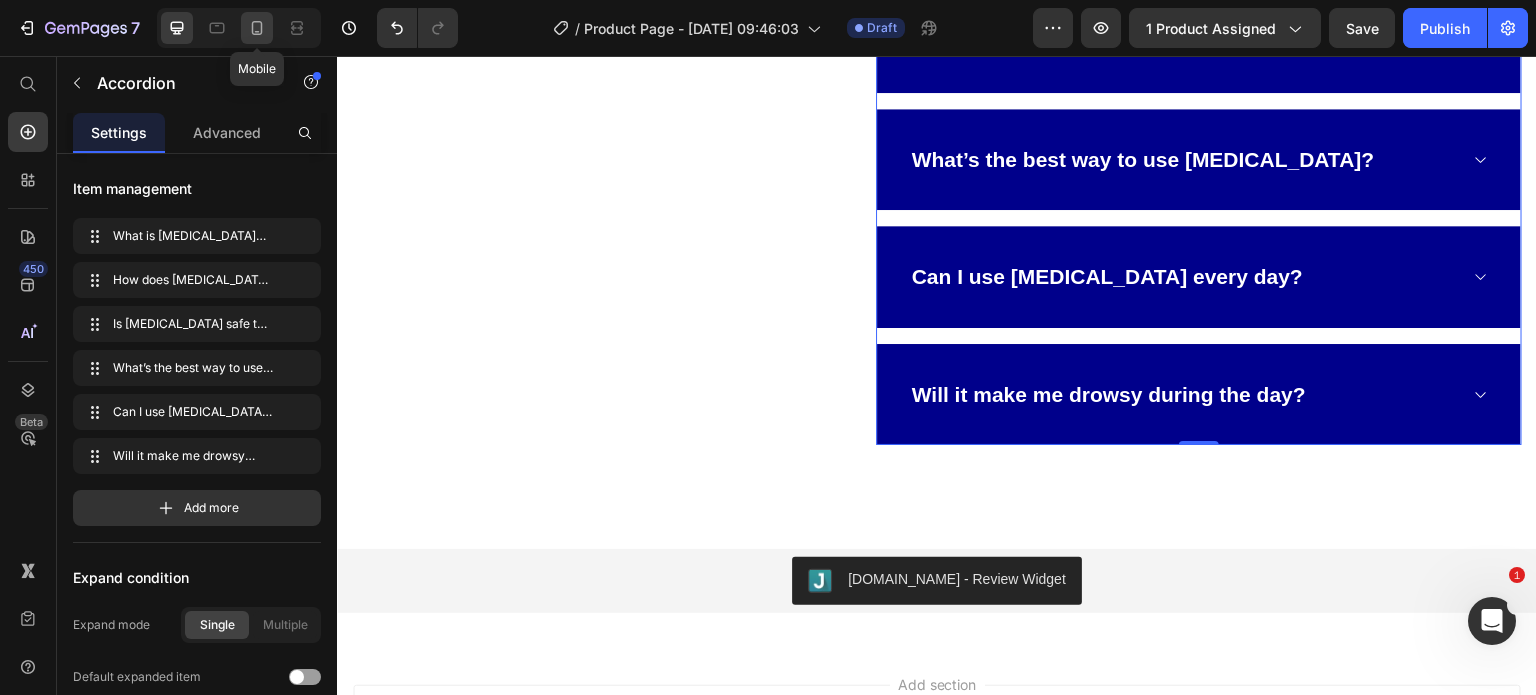 click 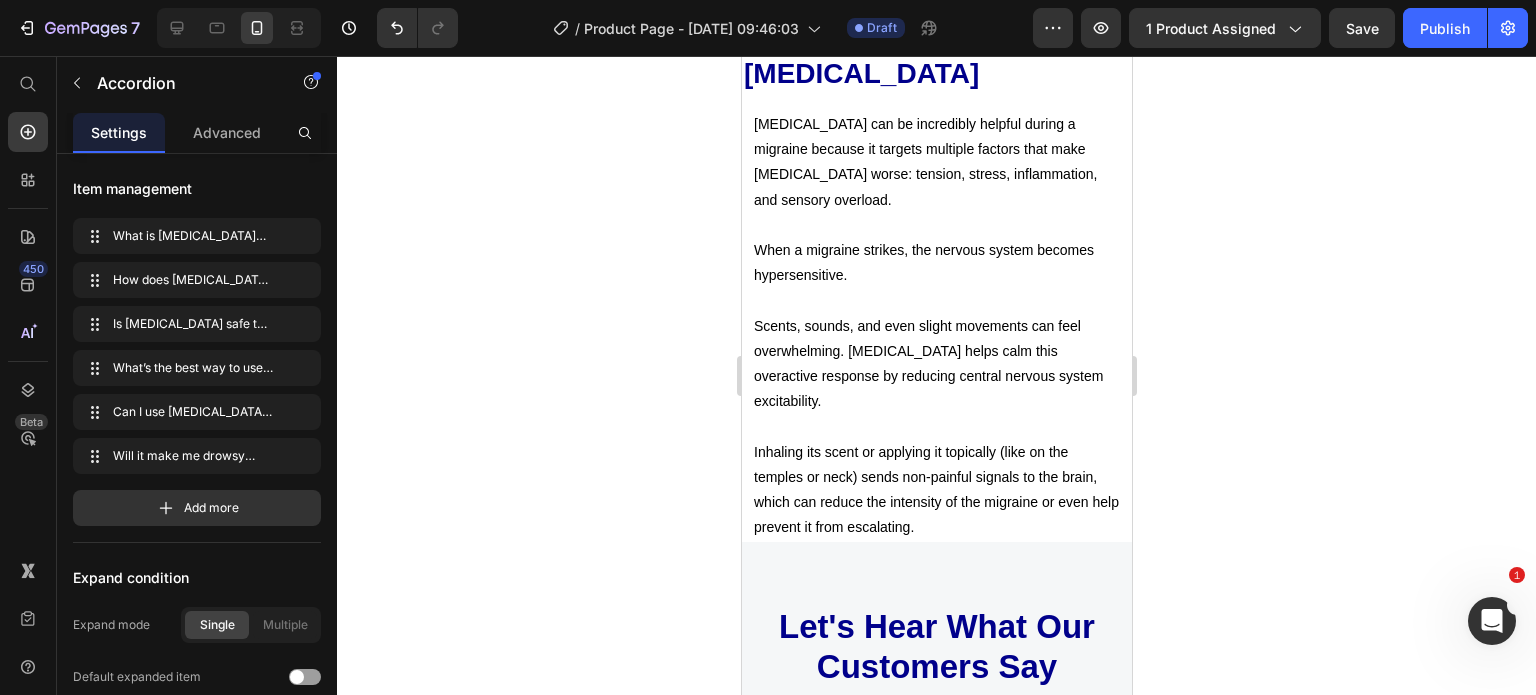 scroll, scrollTop: 2195, scrollLeft: 0, axis: vertical 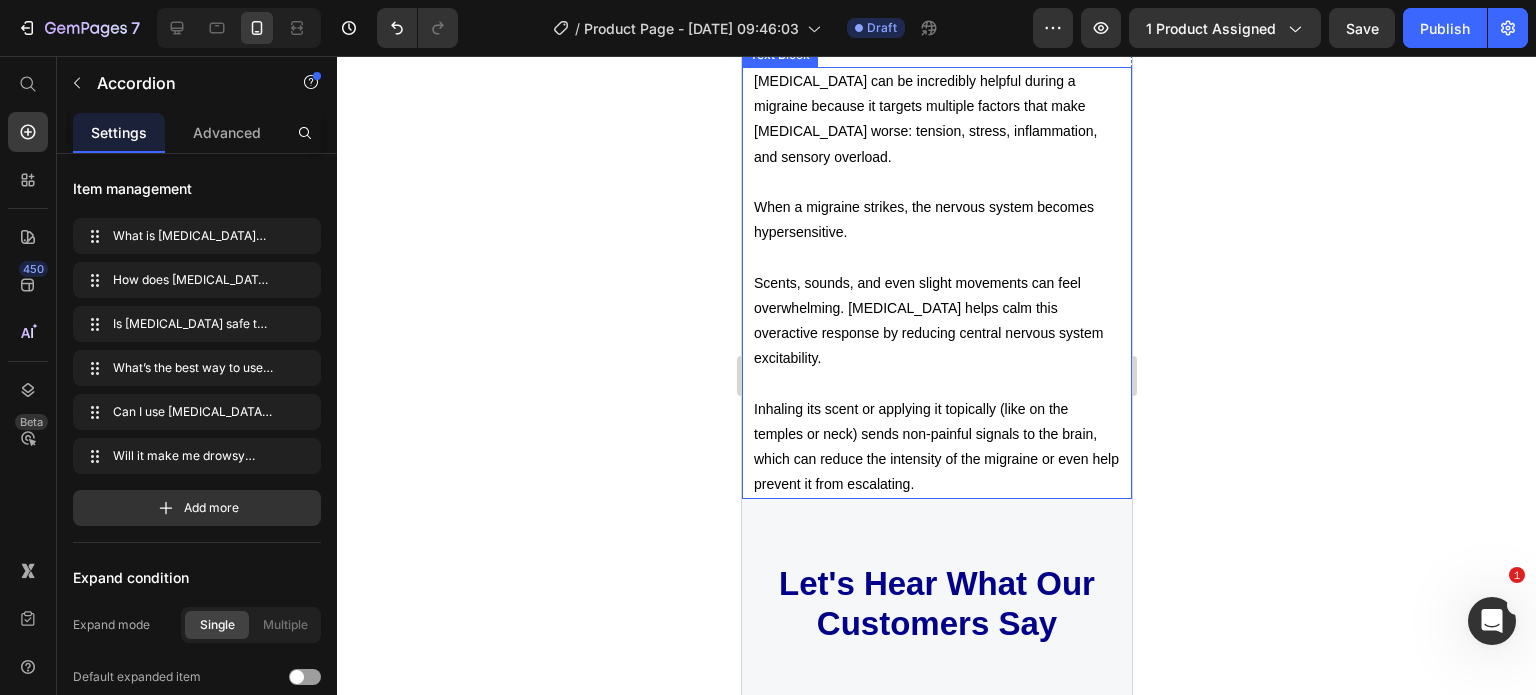 click at bounding box center [936, 182] 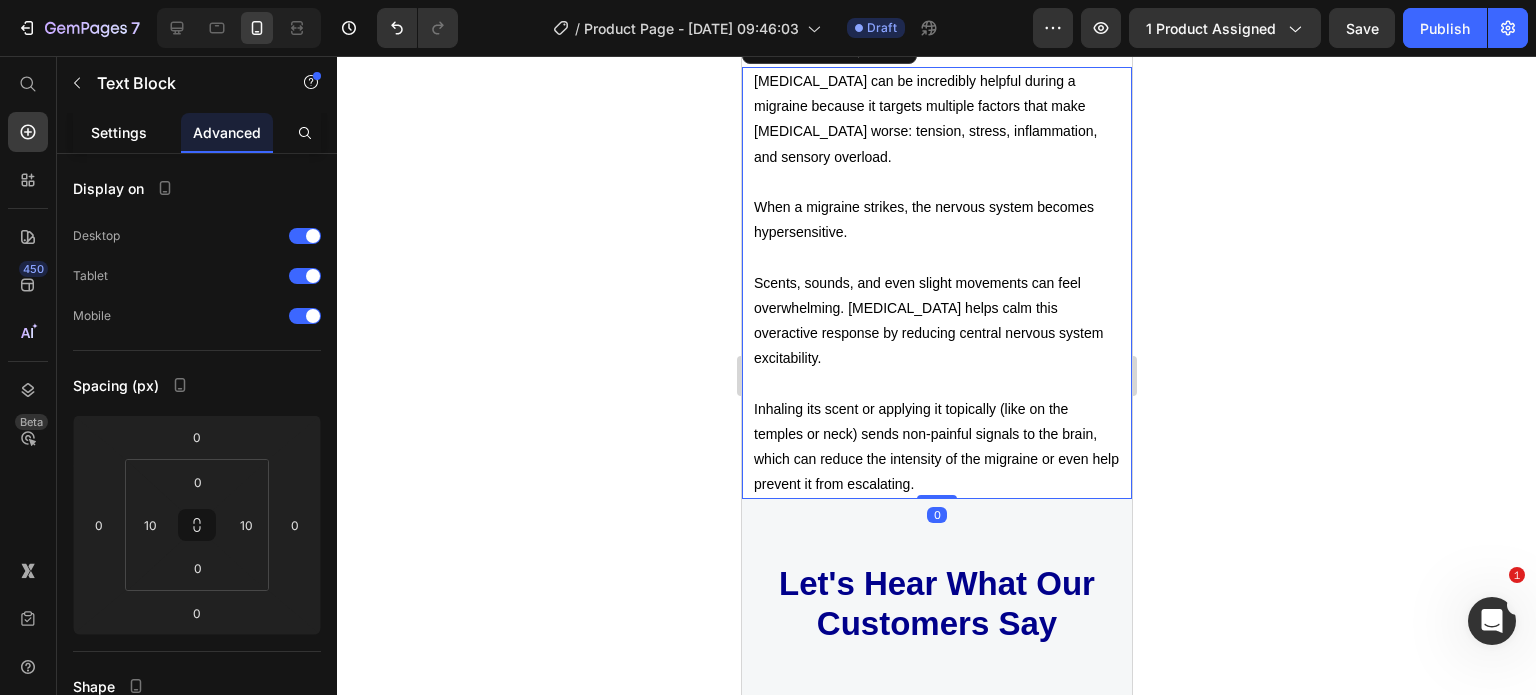 click on "Settings" at bounding box center (119, 132) 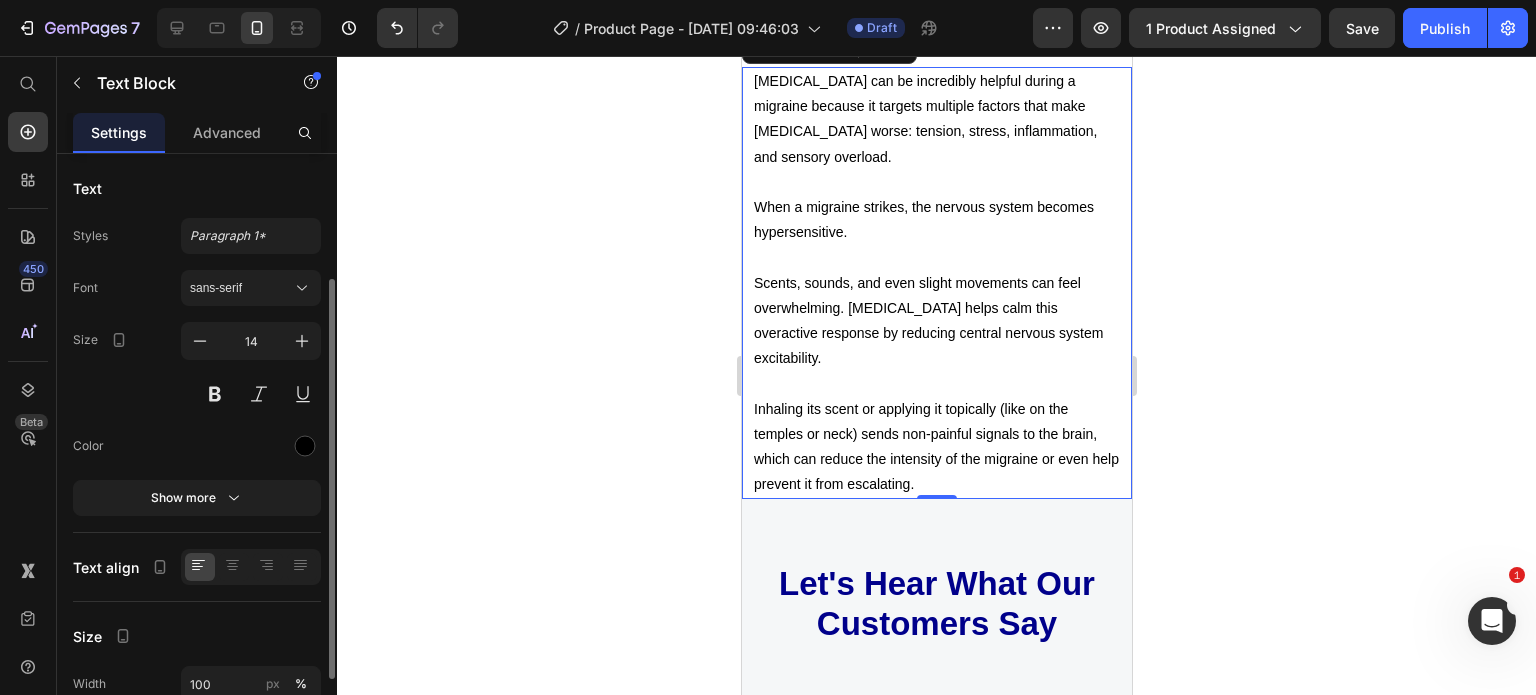scroll, scrollTop: 76, scrollLeft: 0, axis: vertical 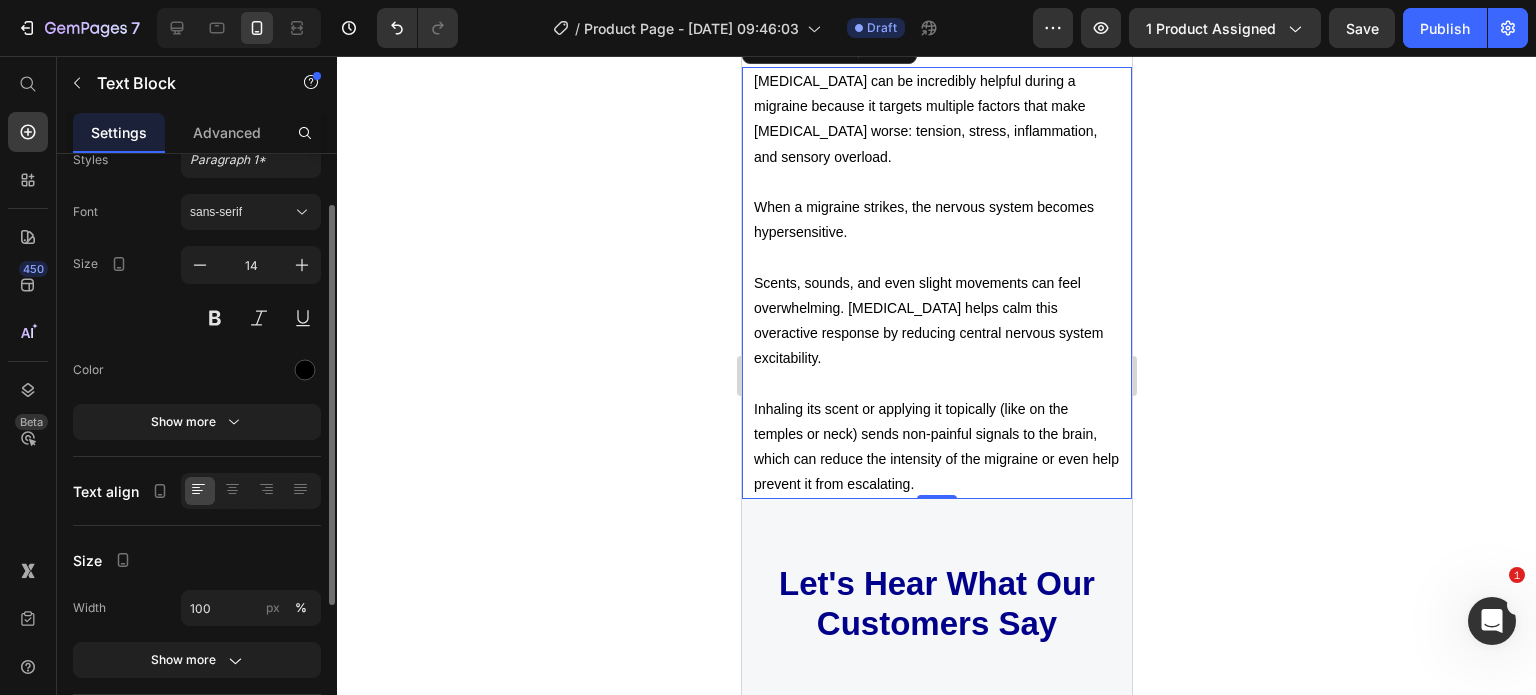 click on "Text Styles Paragraph 1* Font sans-serif Size 14 Color Show more" 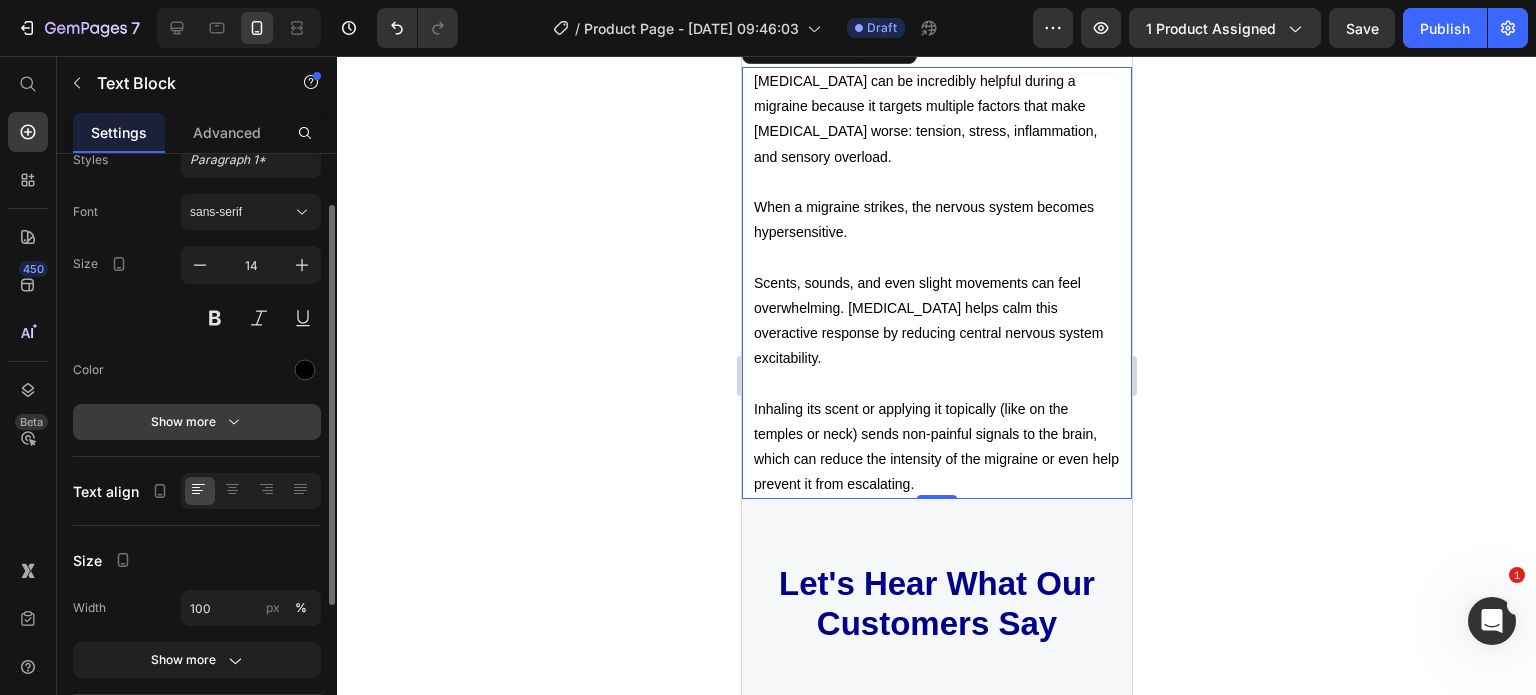 click on "Show more" at bounding box center [197, 422] 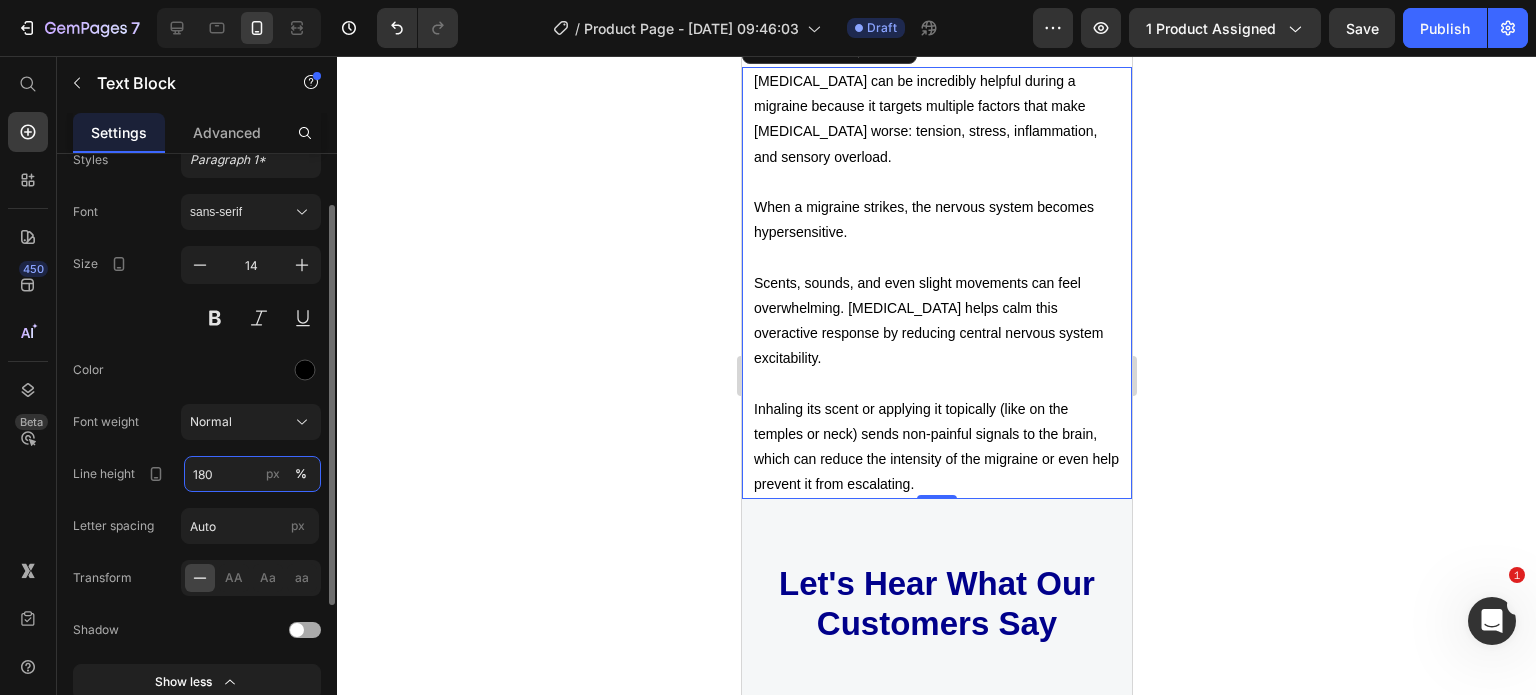 click on "180" at bounding box center (252, 474) 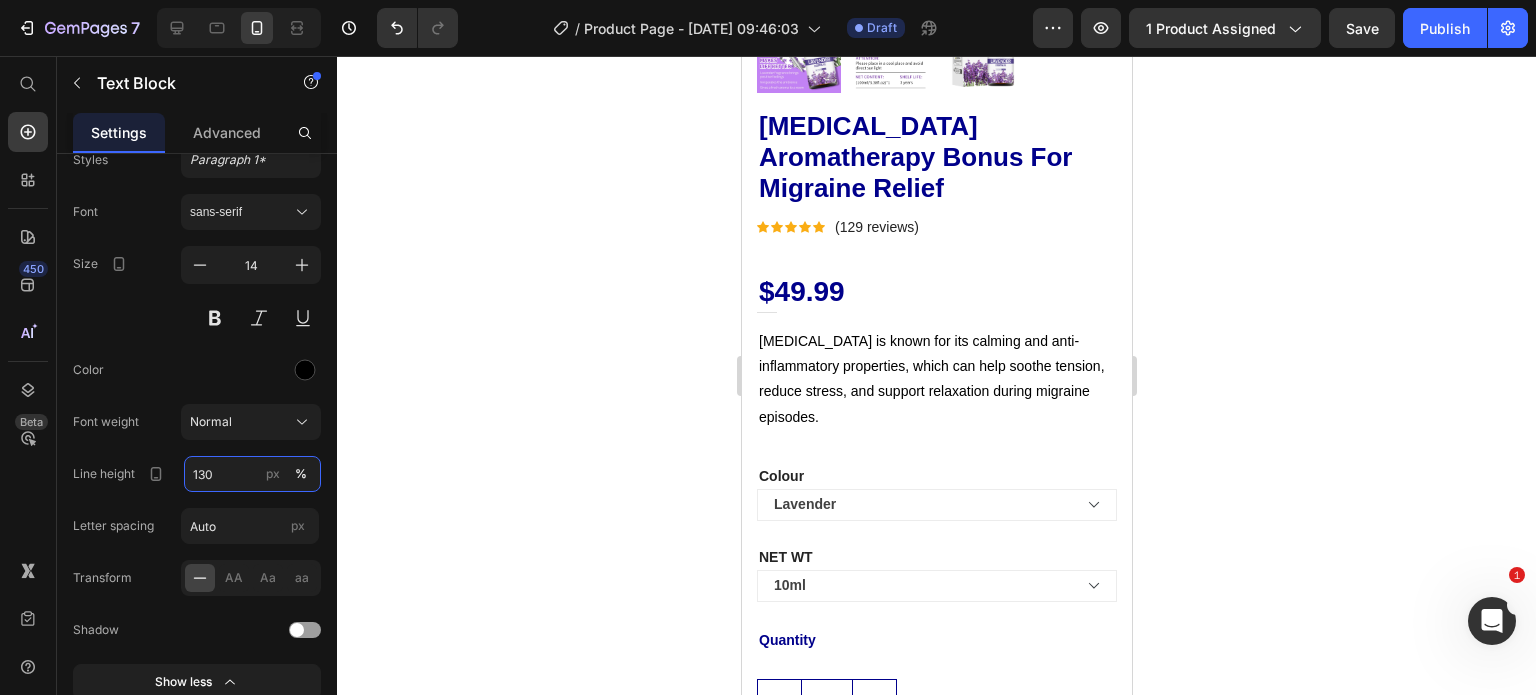 scroll, scrollTop: 612, scrollLeft: 0, axis: vertical 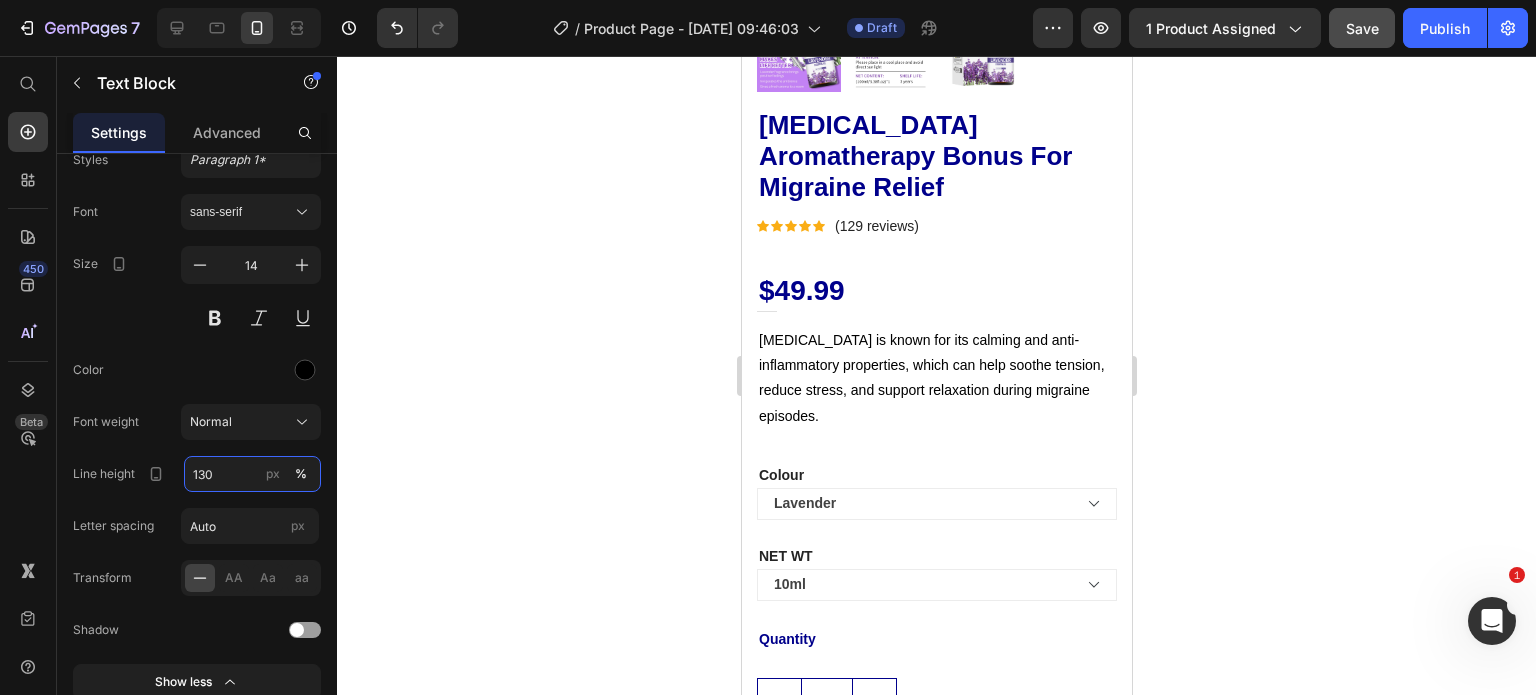type on "130" 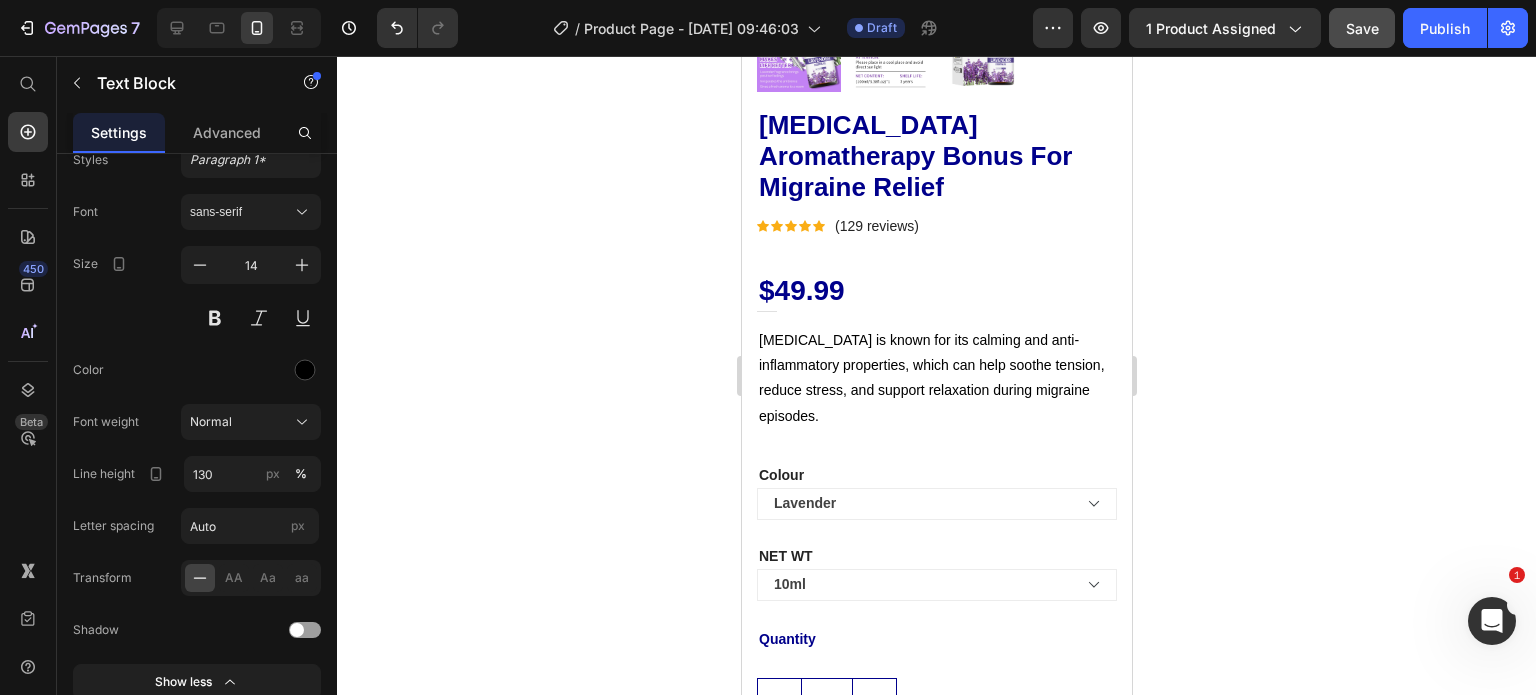 click on "Save" 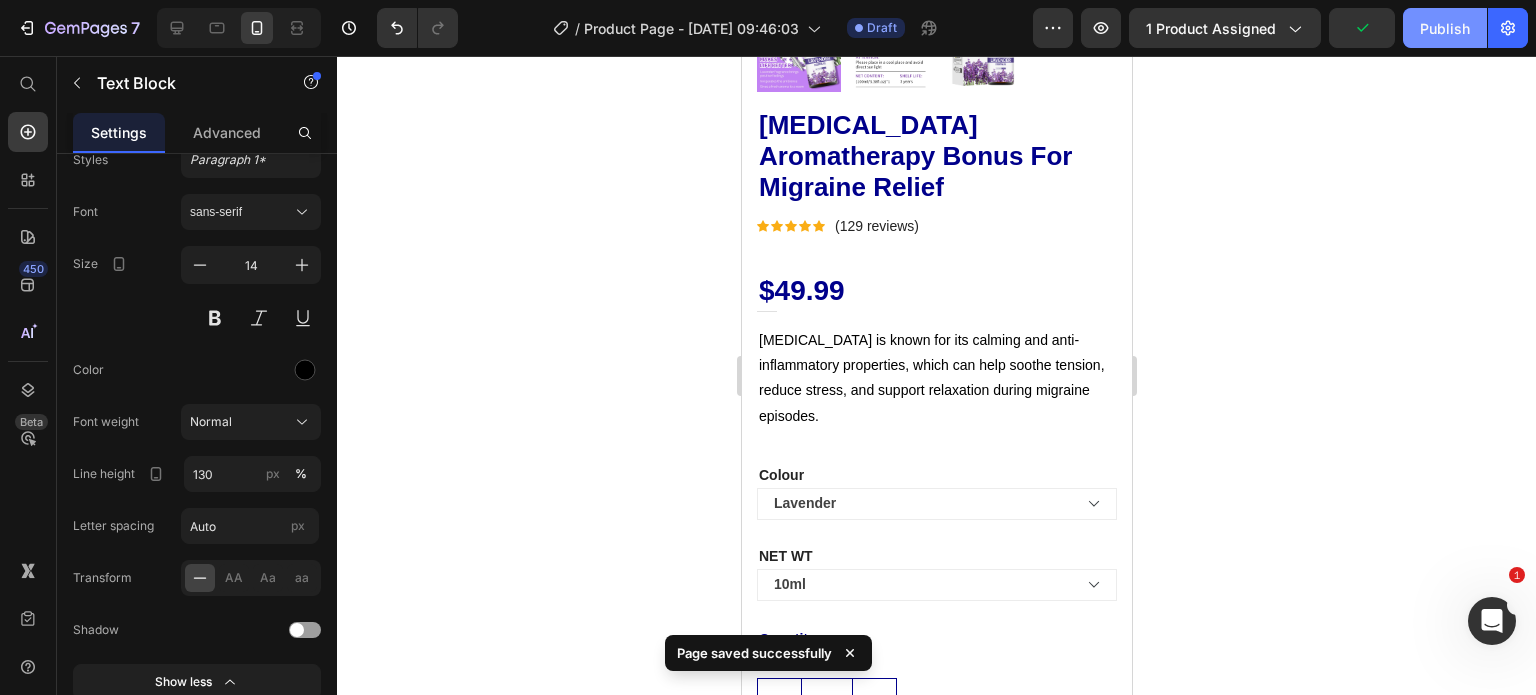 click on "Publish" at bounding box center [1445, 28] 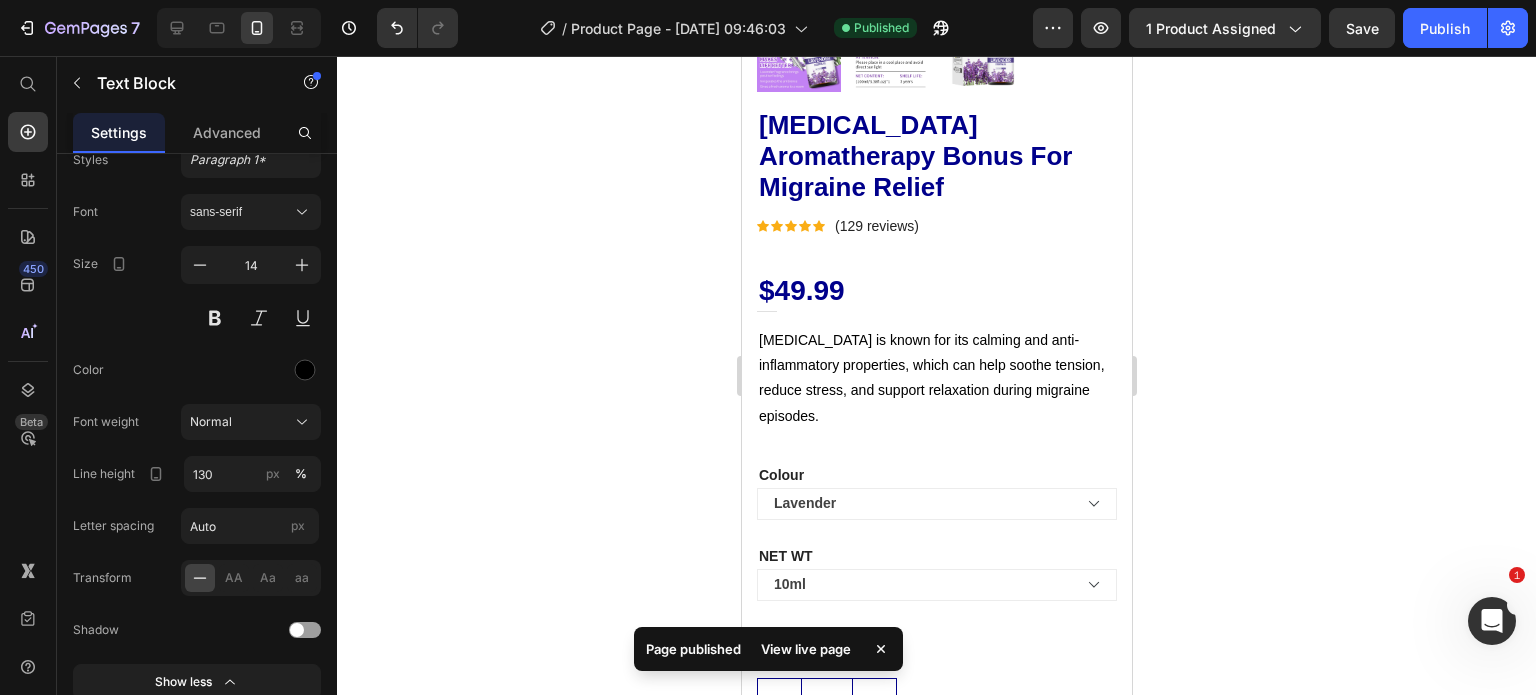 click on "Page published View live page" at bounding box center [768, 653] 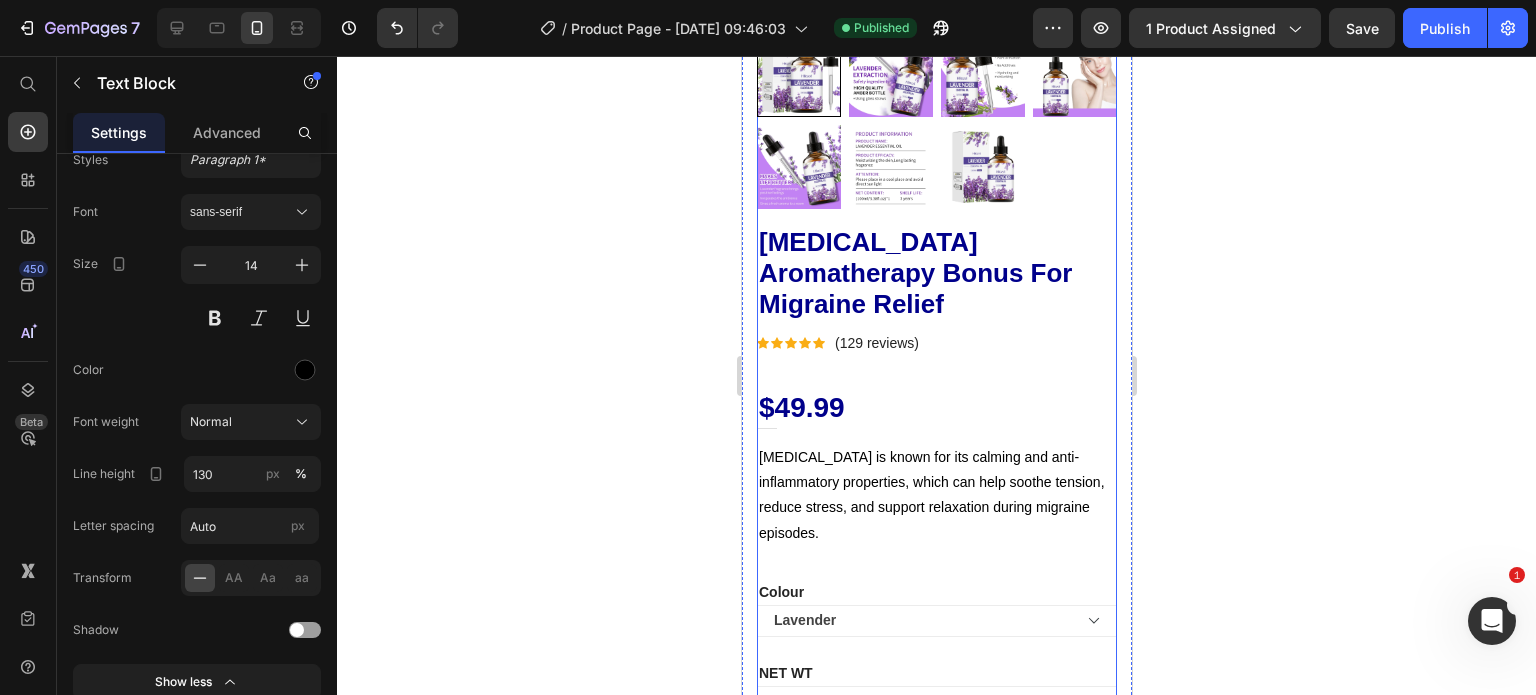 scroll, scrollTop: 492, scrollLeft: 0, axis: vertical 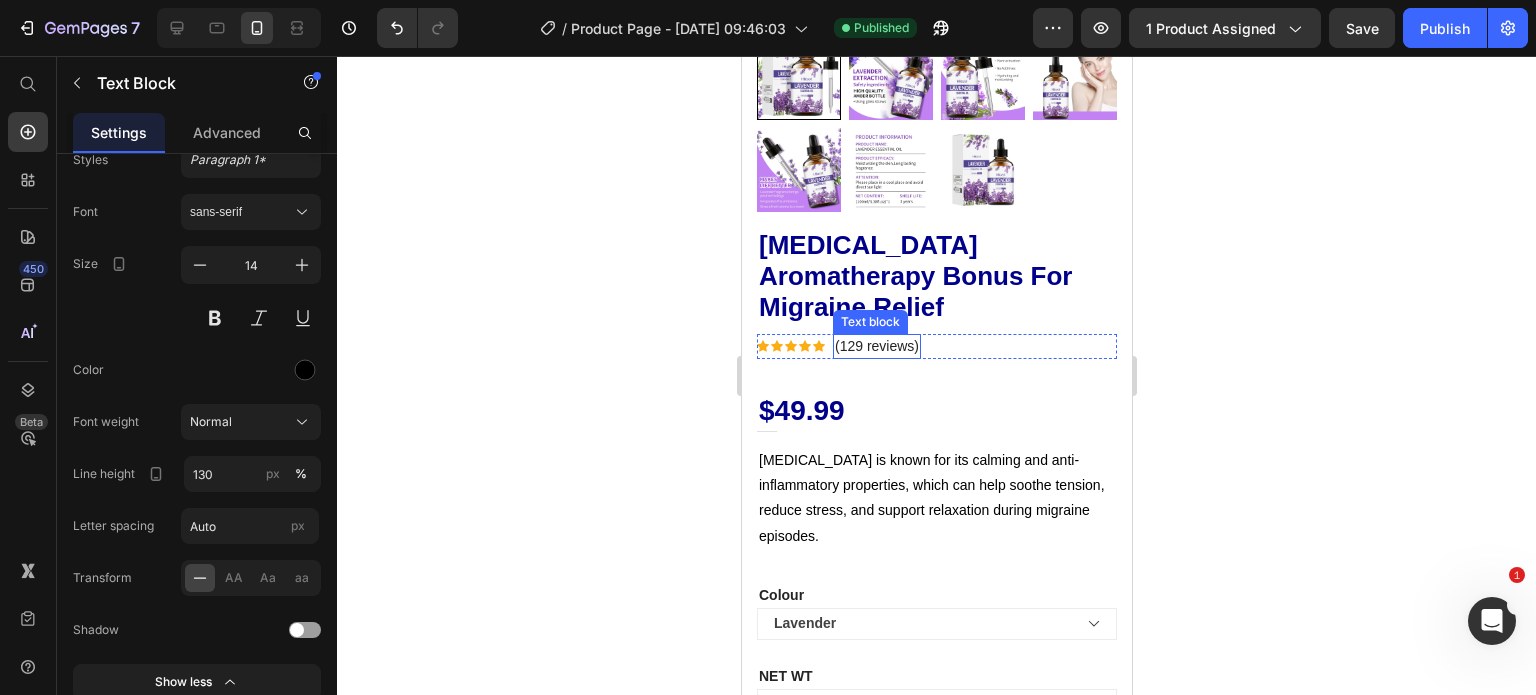 click on "(129 reviews)" at bounding box center [876, 346] 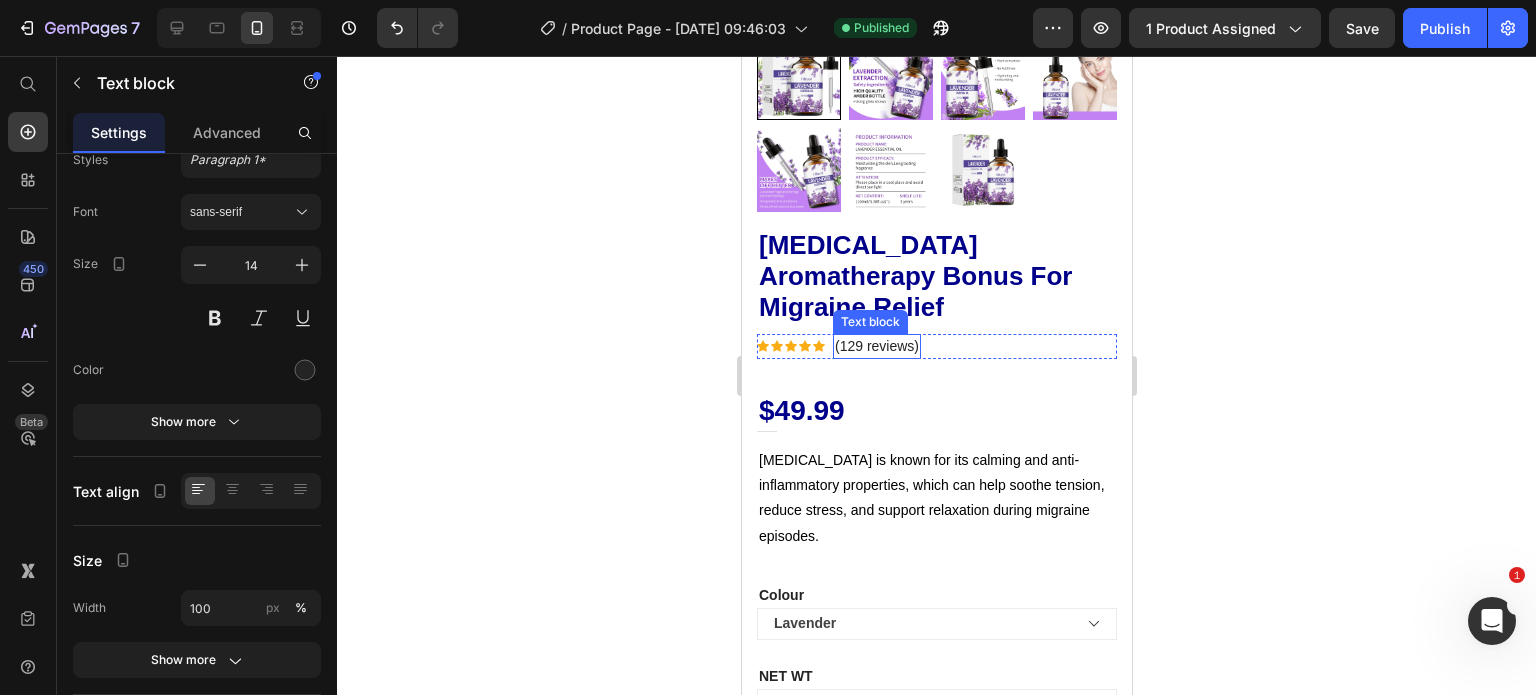 scroll, scrollTop: 76, scrollLeft: 0, axis: vertical 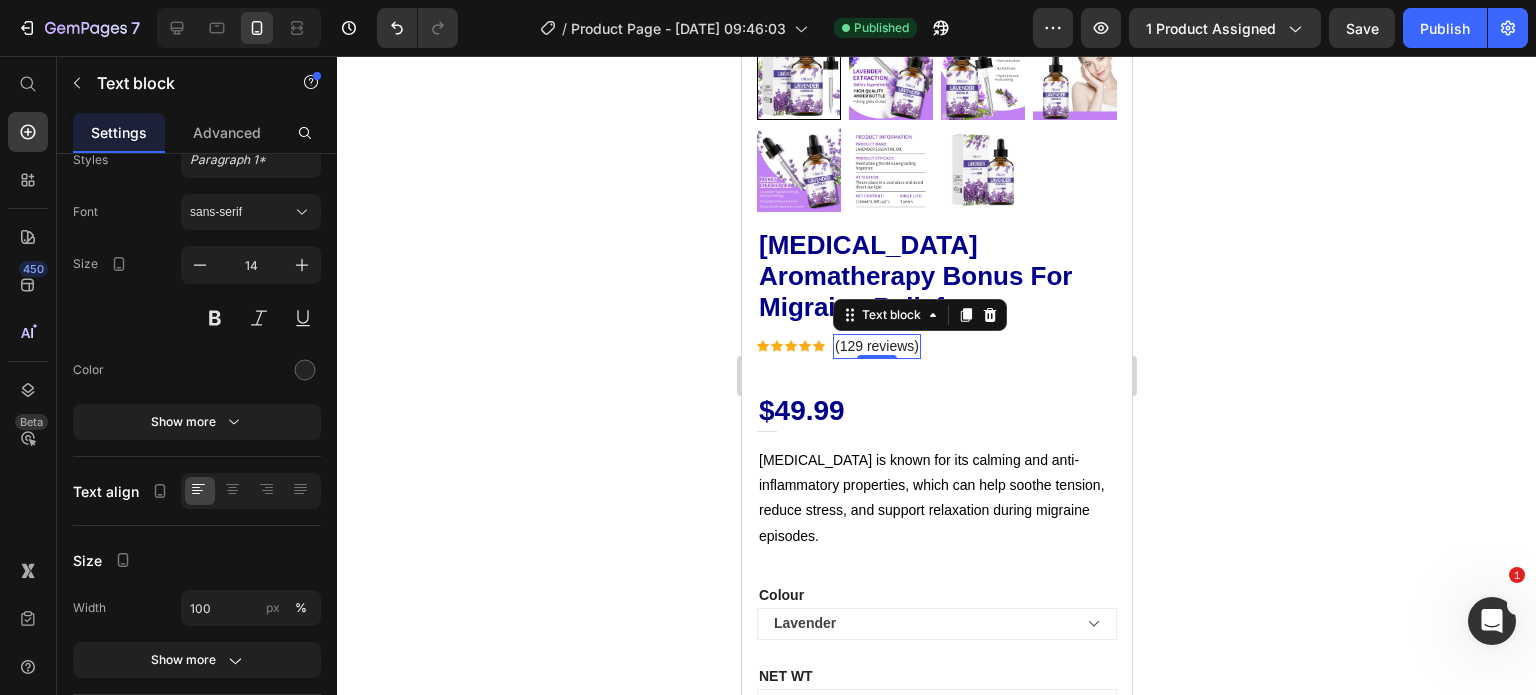 click on "(129 reviews)" at bounding box center [876, 346] 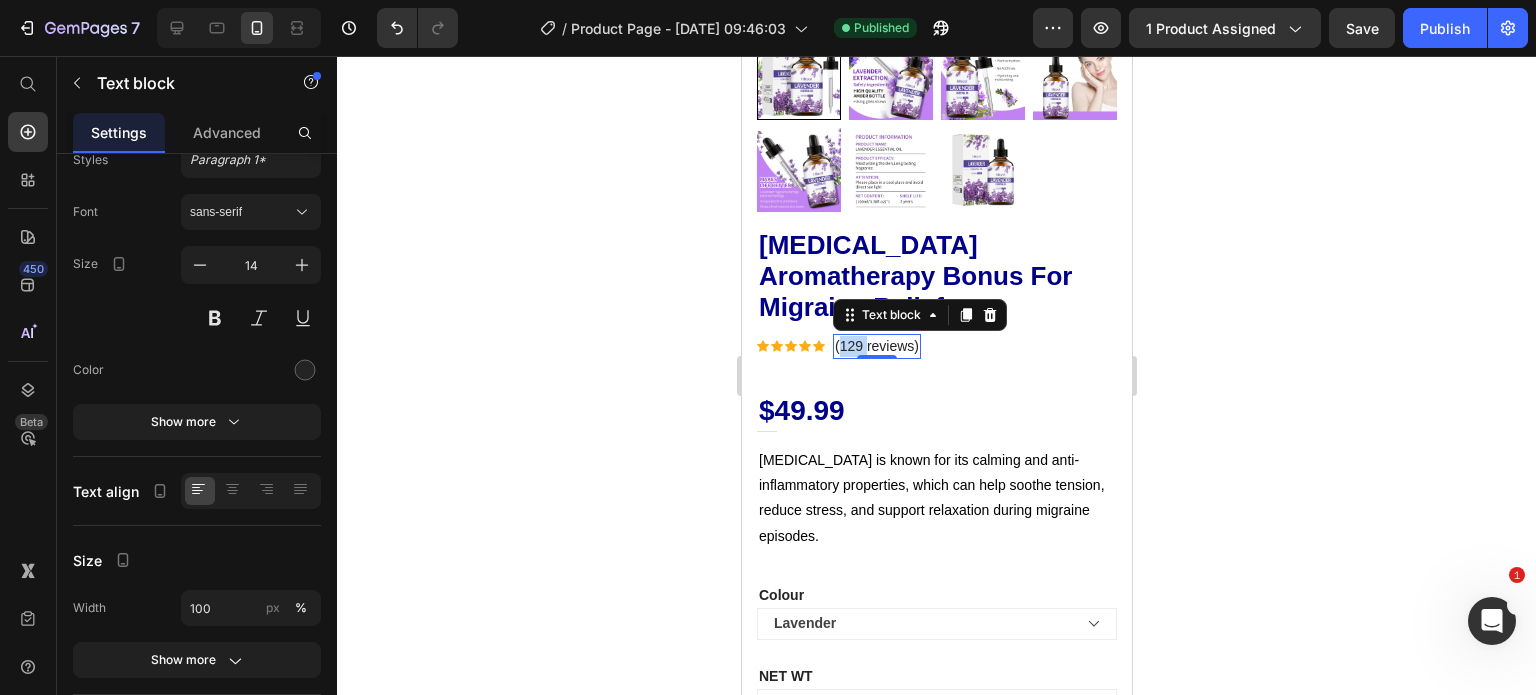 click on "(129 reviews)" at bounding box center (876, 346) 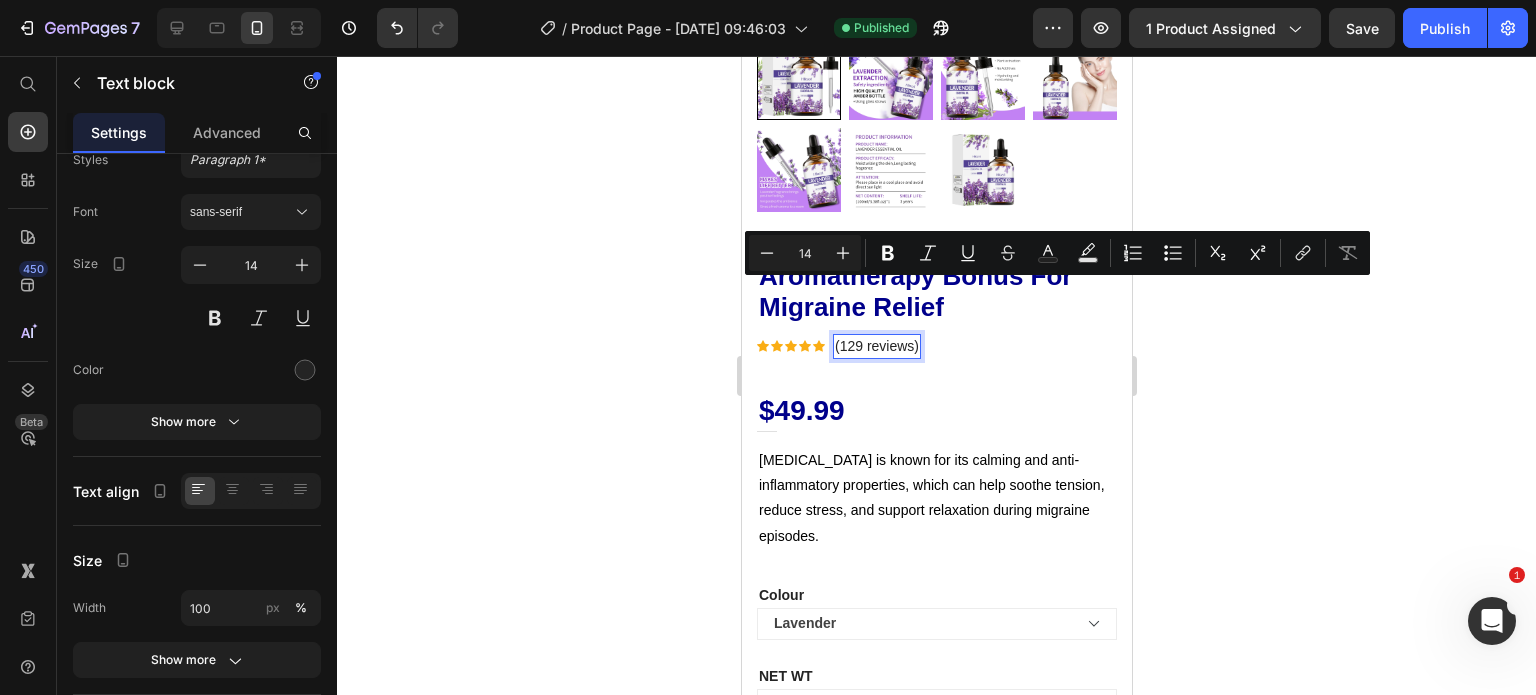click on "(129 reviews)" at bounding box center (876, 346) 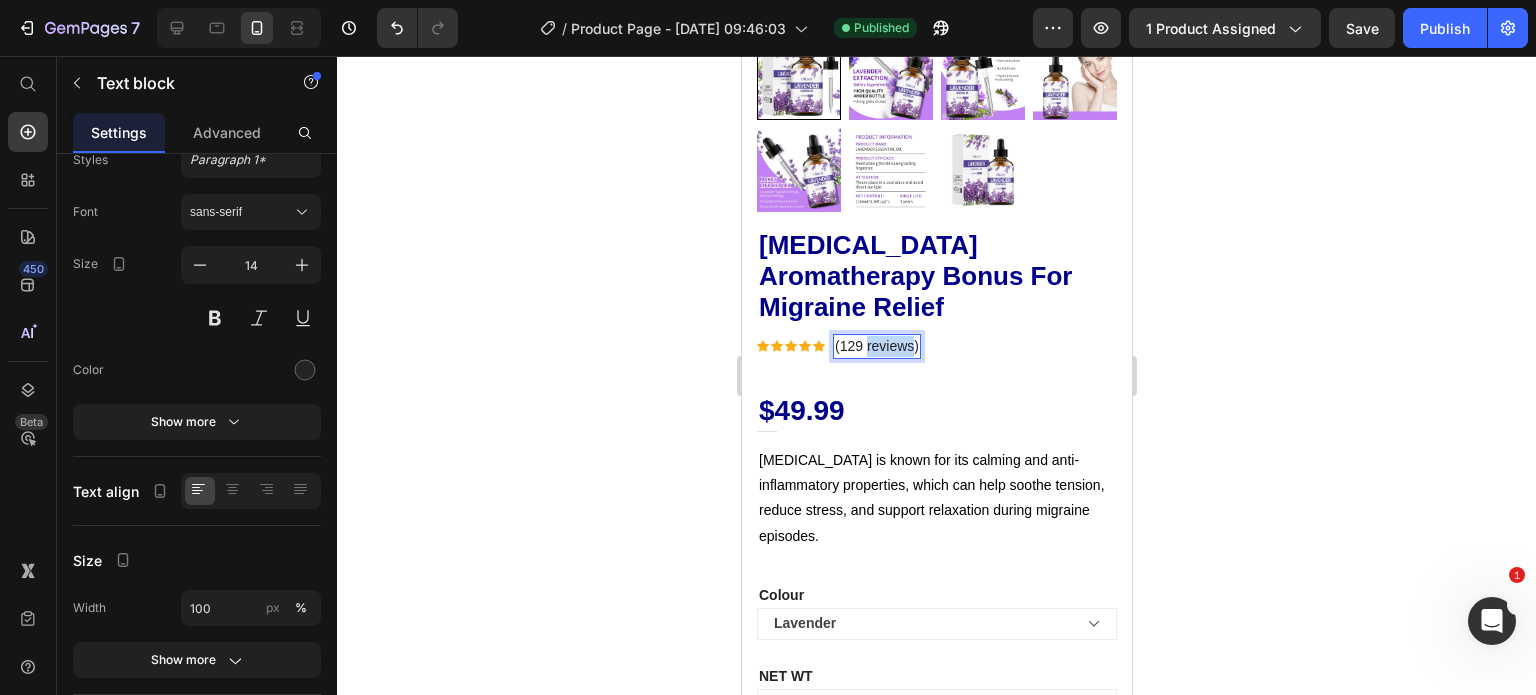 click on "(129 reviews)" at bounding box center [876, 346] 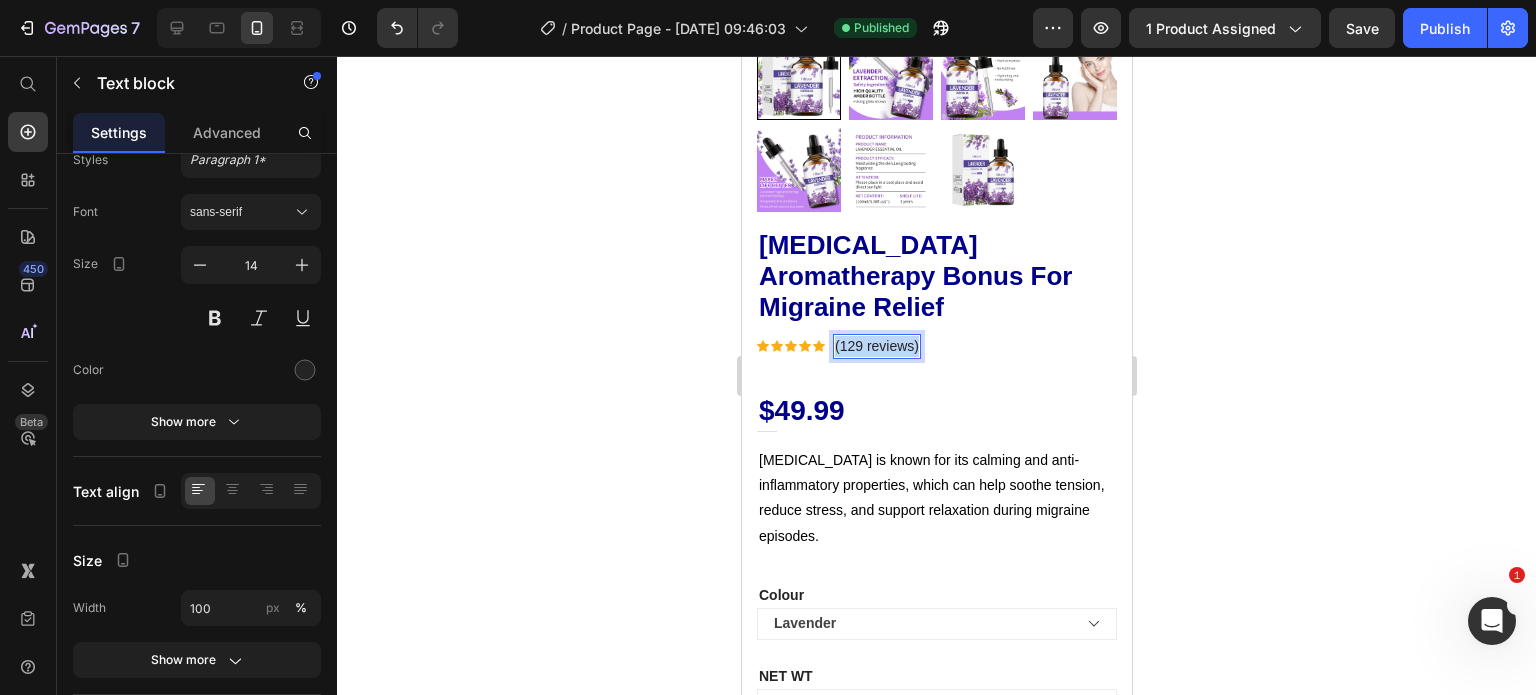 click on "(129 reviews)" at bounding box center (876, 346) 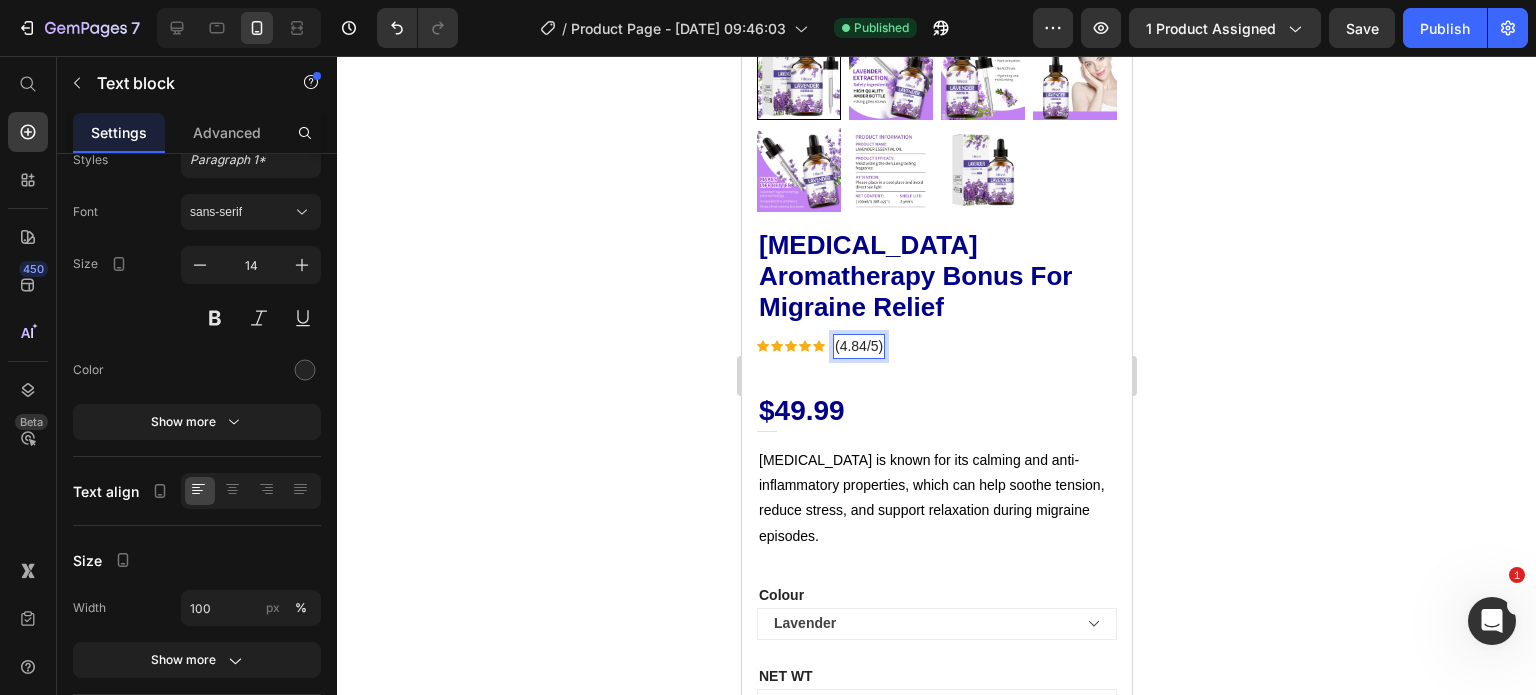 click on "(4.84/5)" at bounding box center (858, 346) 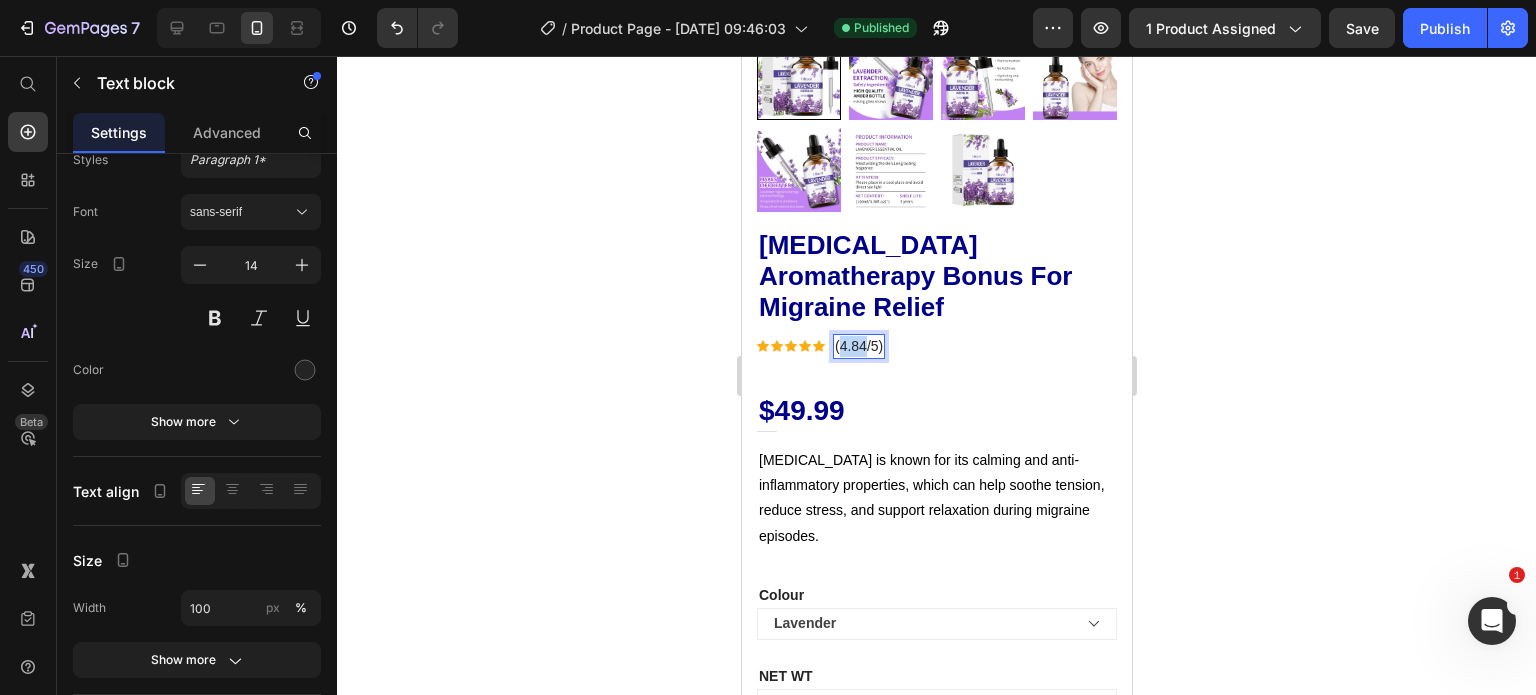 click on "(4.84/5)" at bounding box center [858, 346] 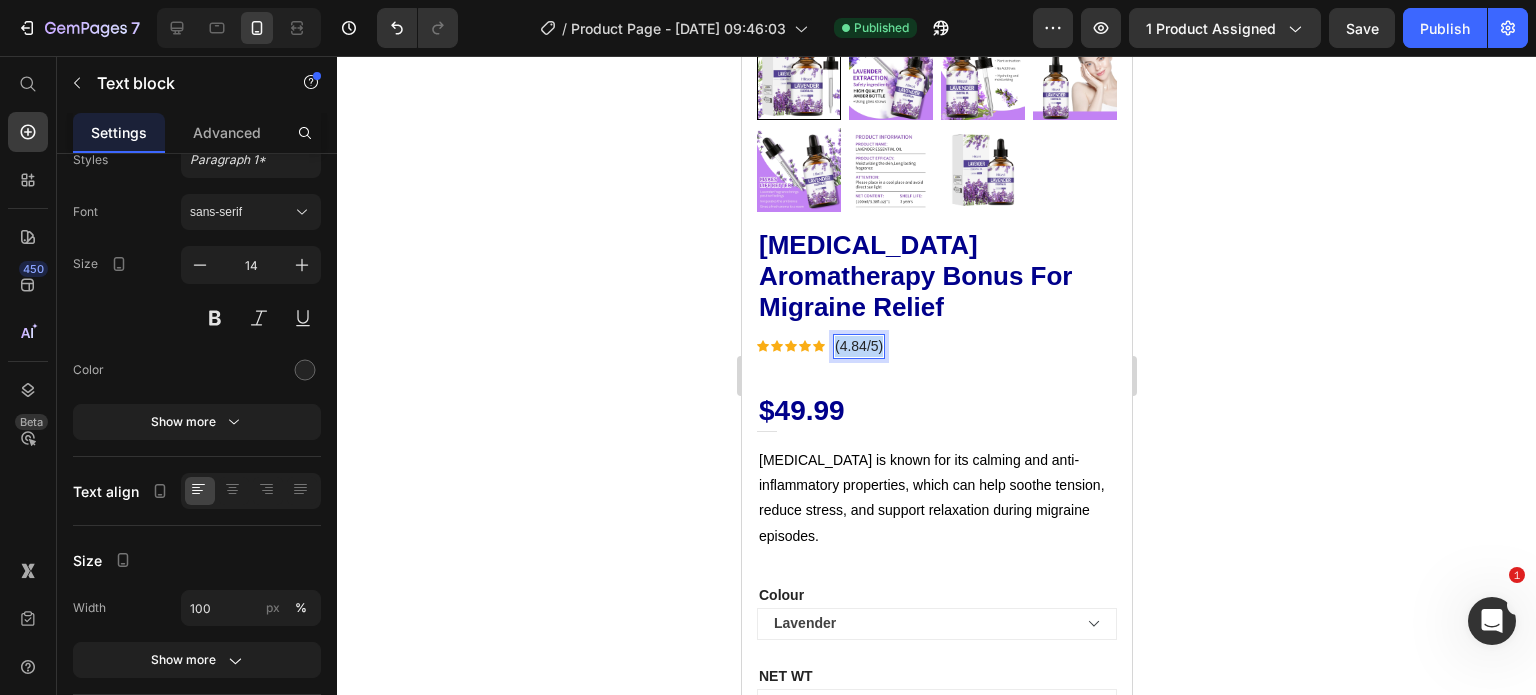 click on "(4.84/5)" at bounding box center [858, 346] 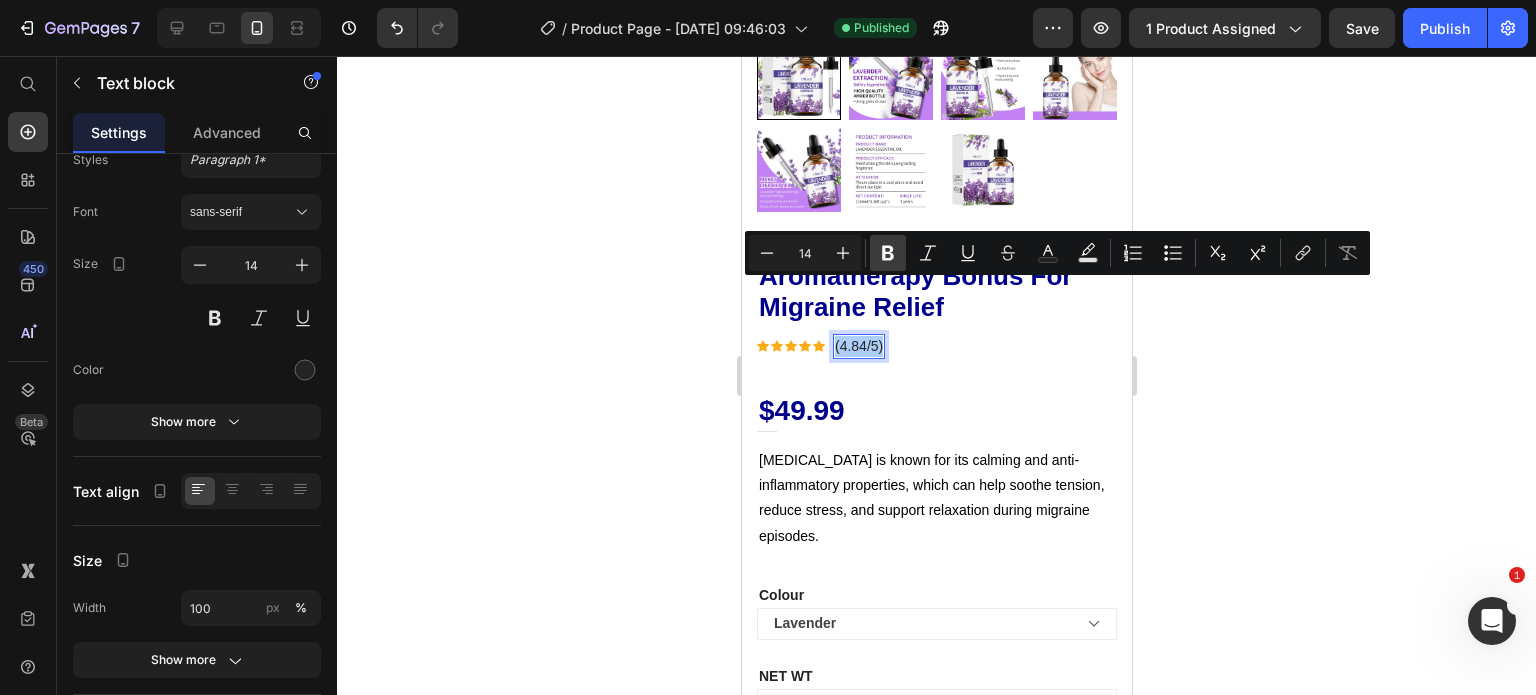 click on "Bold" at bounding box center (888, 253) 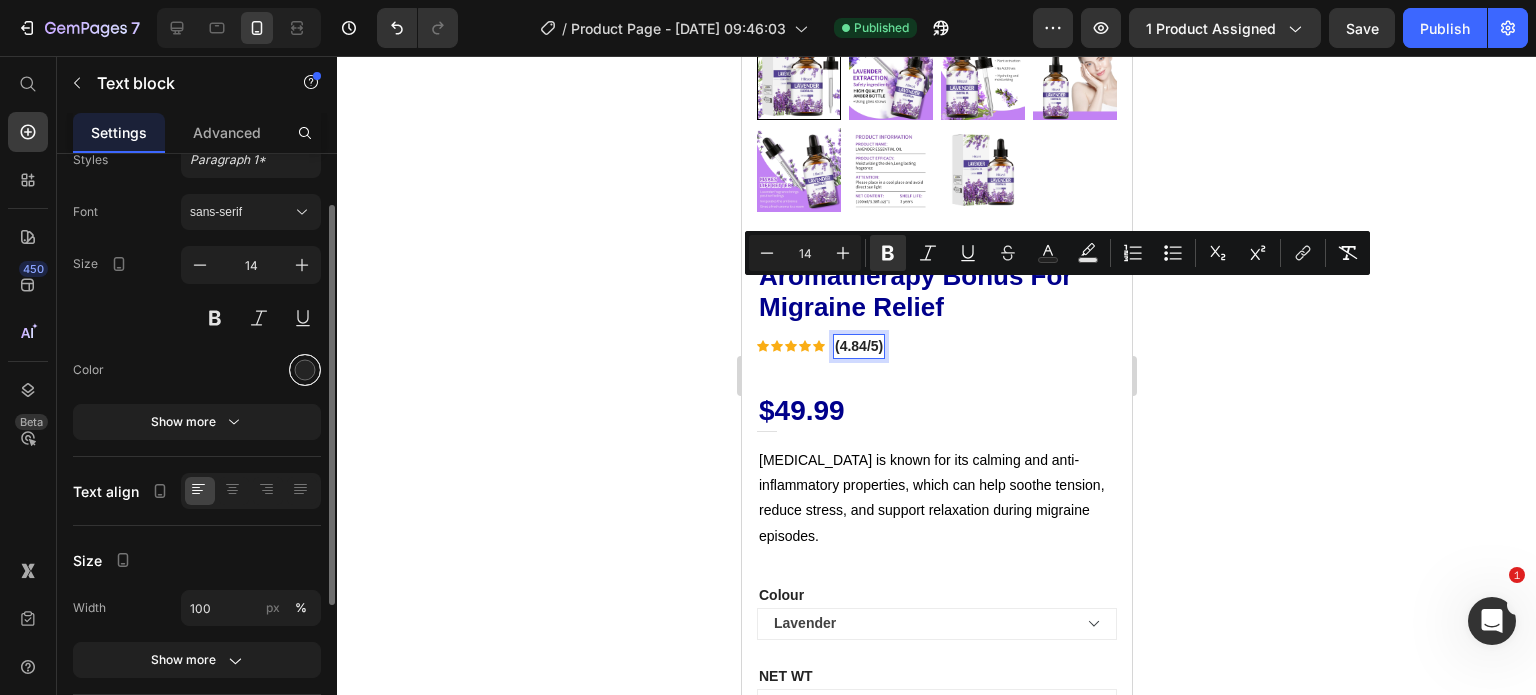 click at bounding box center (305, 370) 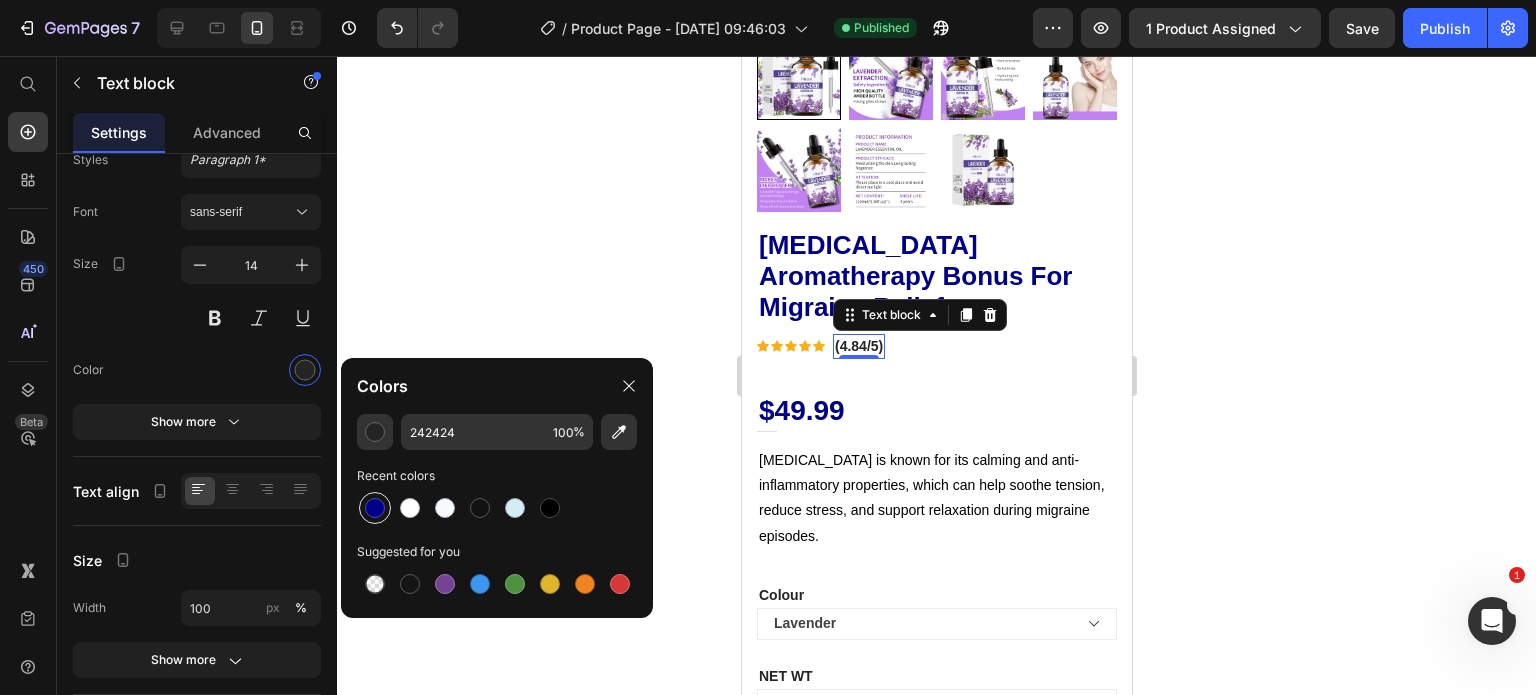 click at bounding box center [375, 508] 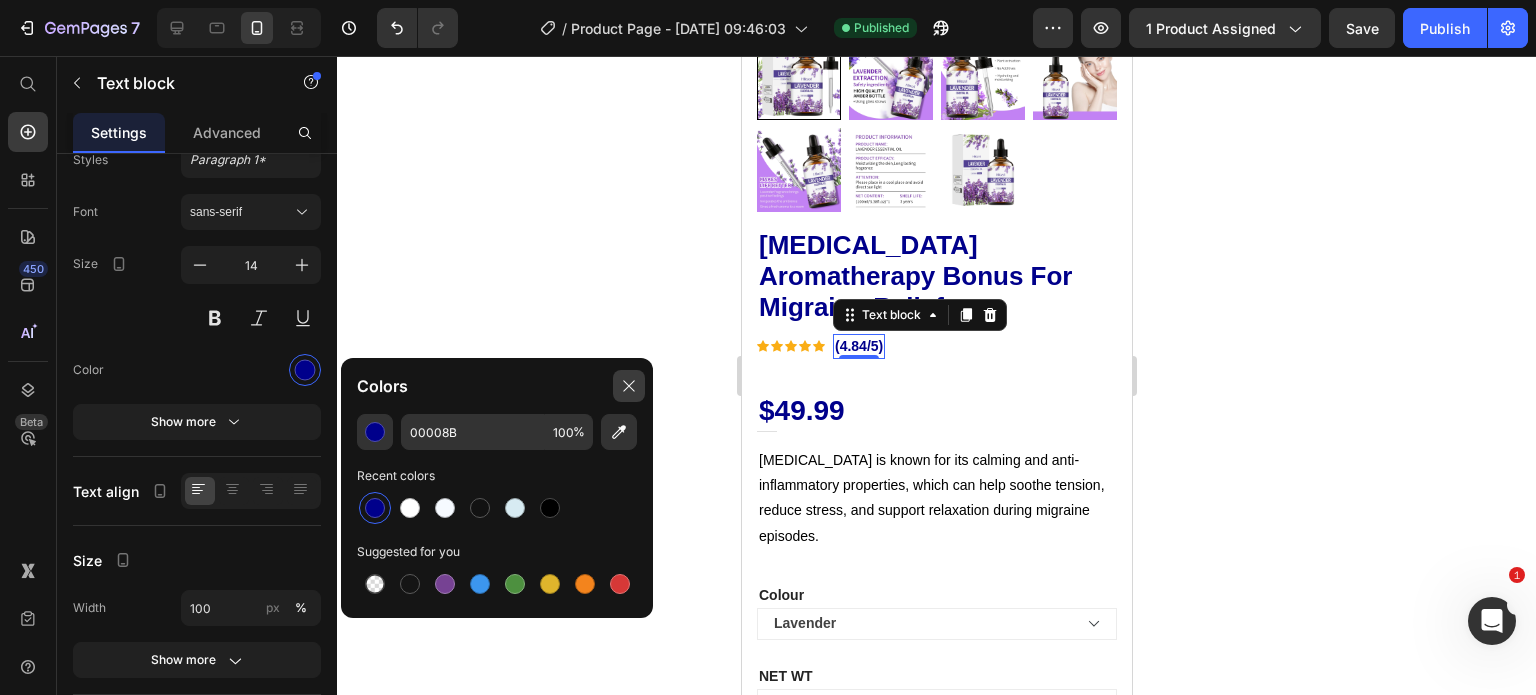 click at bounding box center (629, 386) 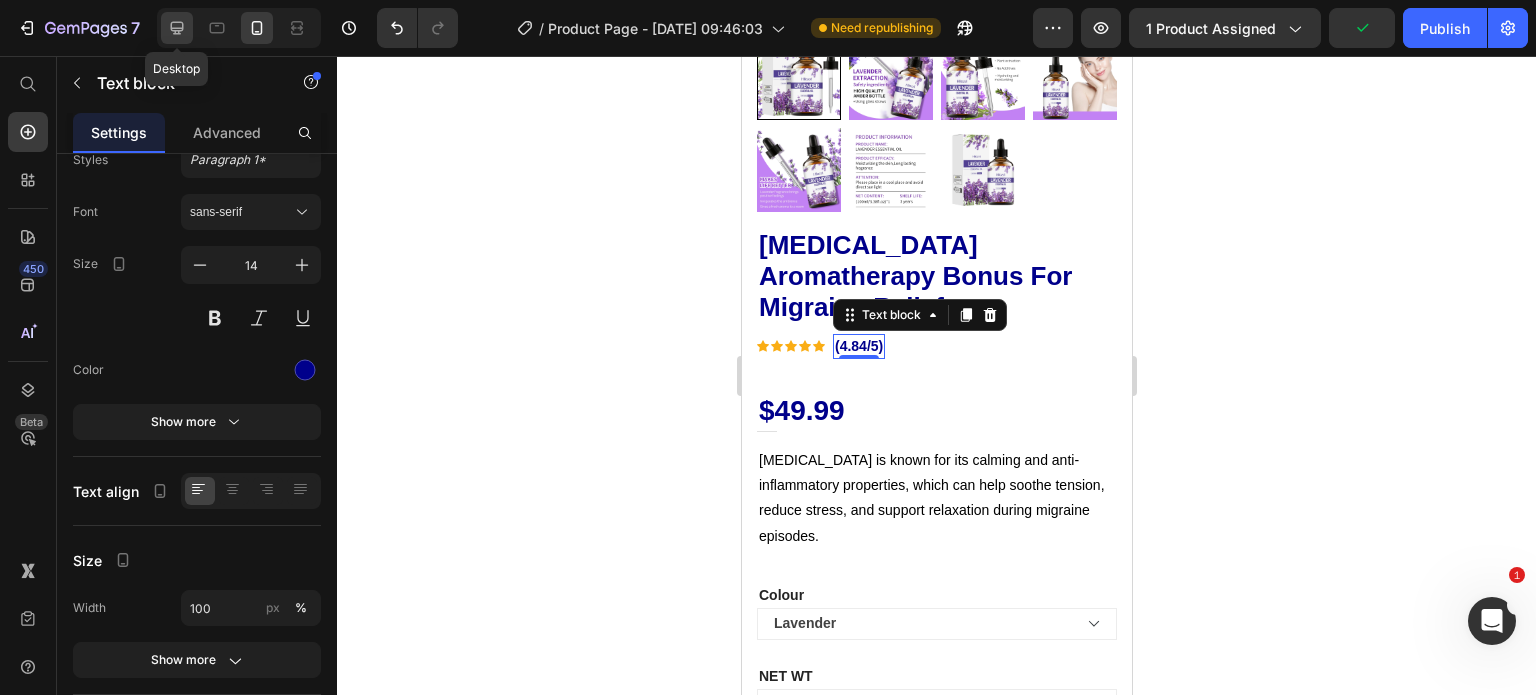 click 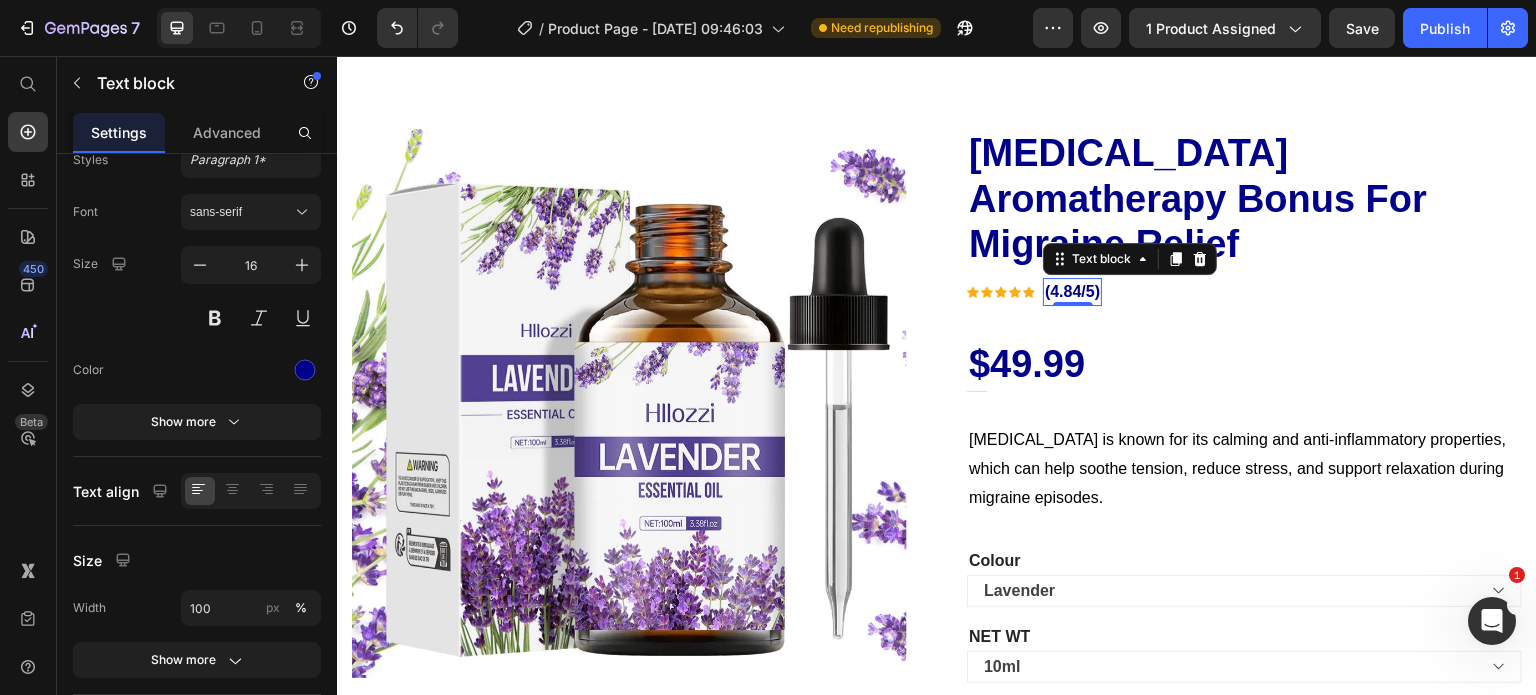 scroll, scrollTop: 0, scrollLeft: 0, axis: both 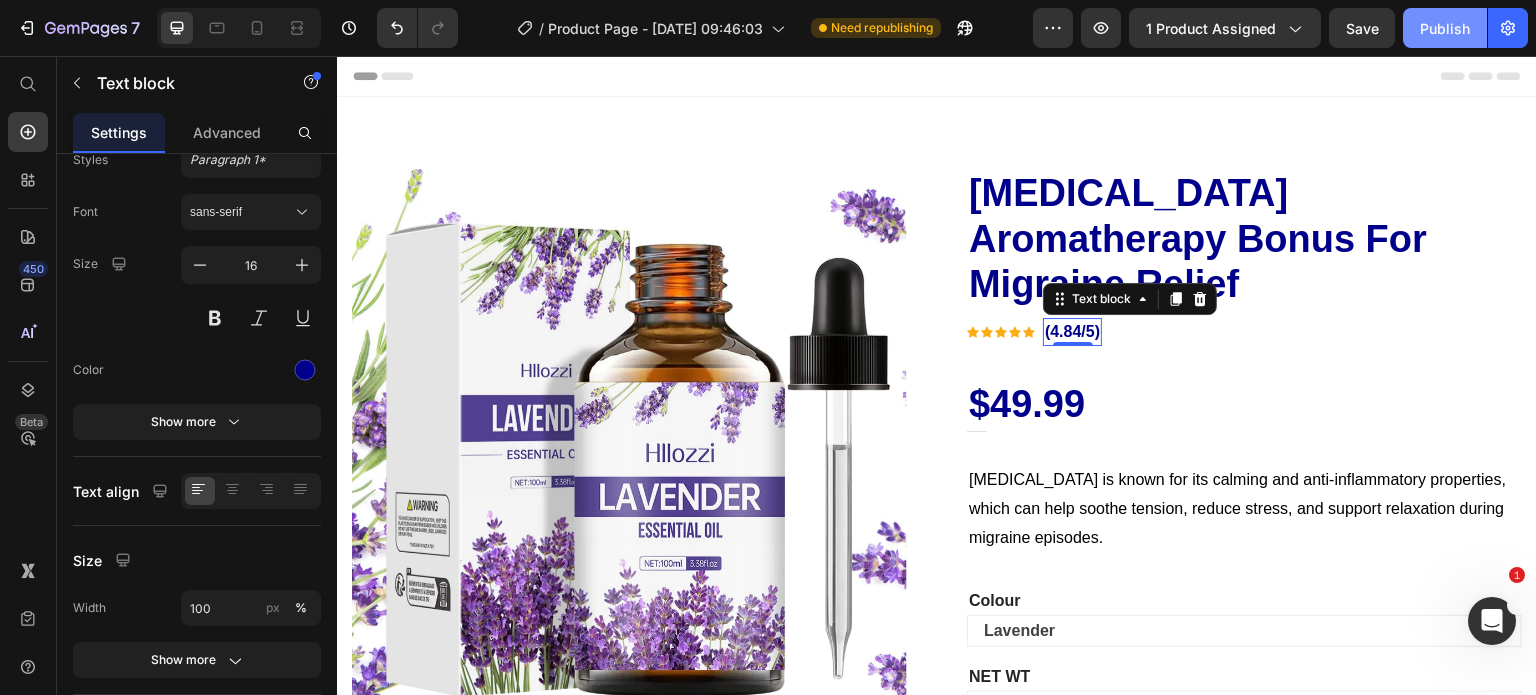 click on "Publish" at bounding box center [1445, 28] 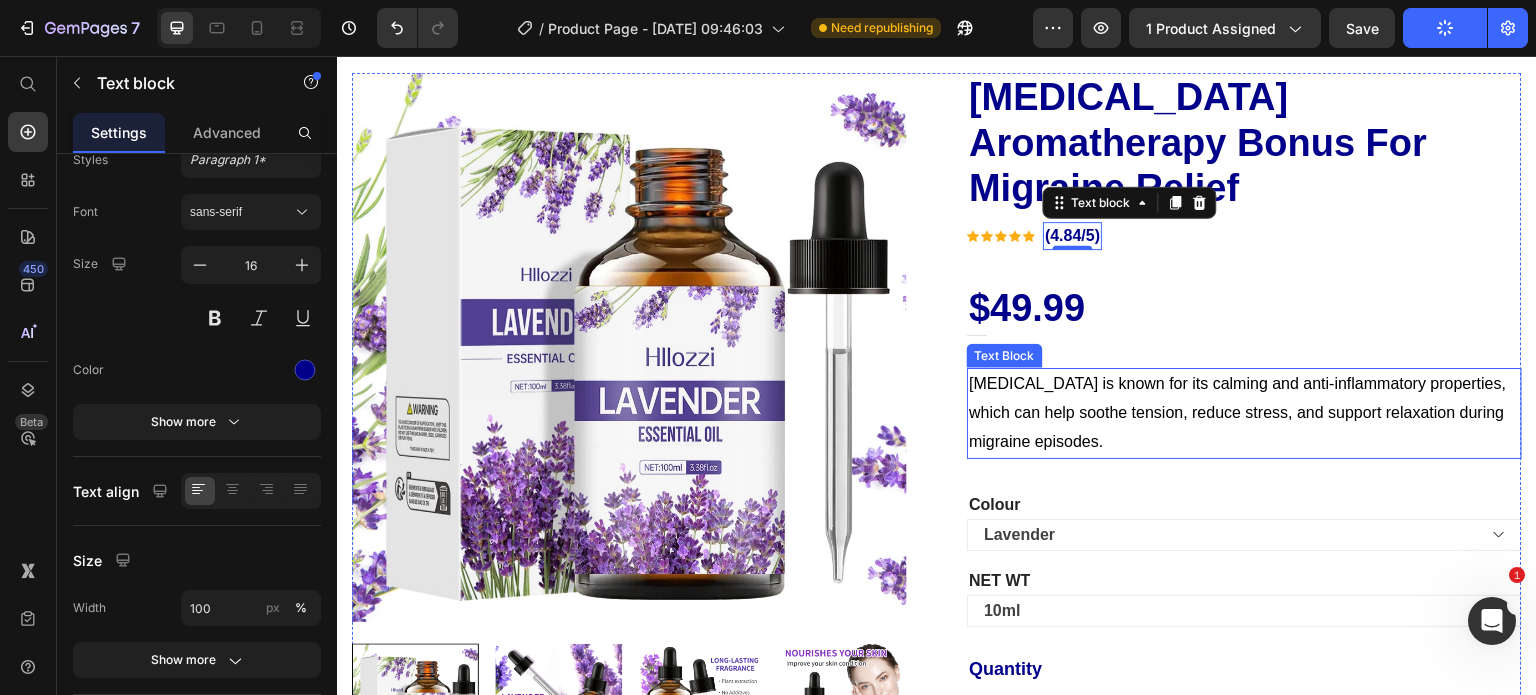 scroll, scrollTop: 104, scrollLeft: 0, axis: vertical 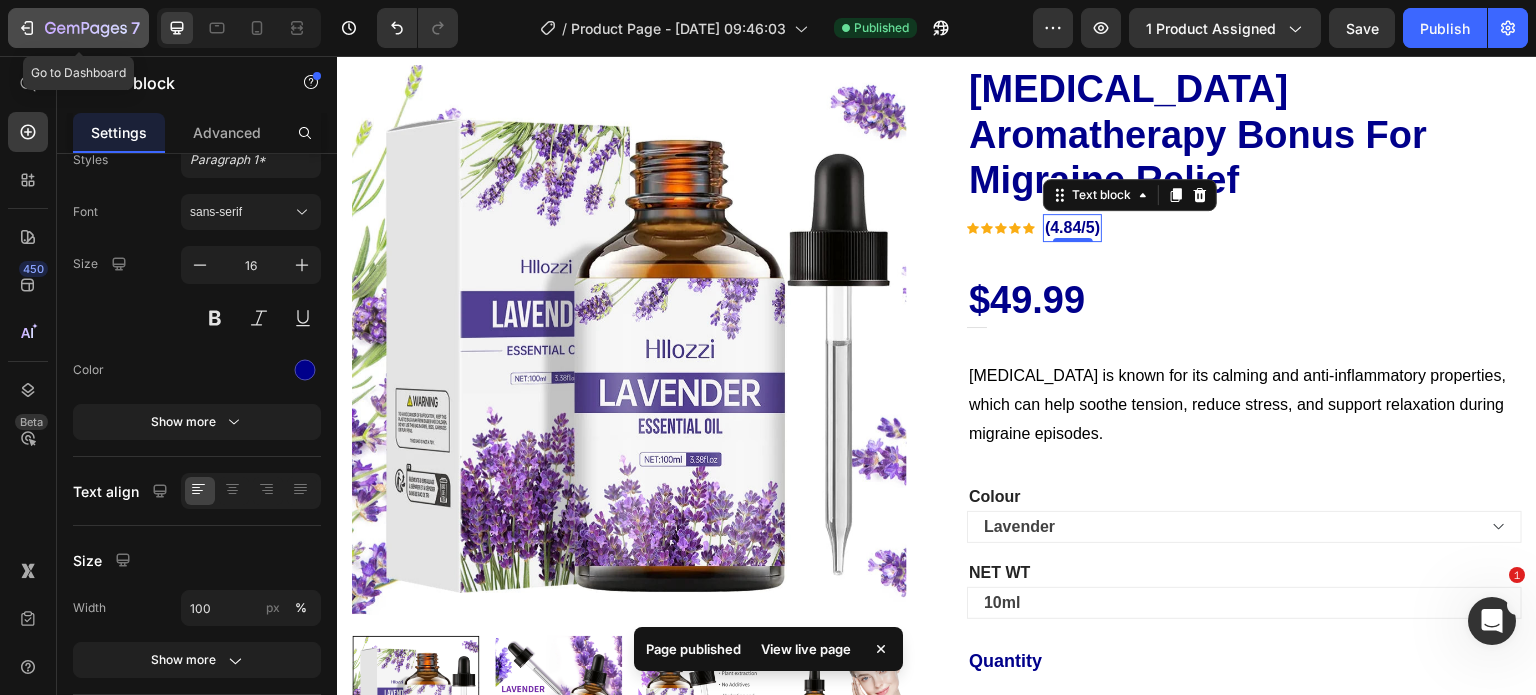 click on "7" 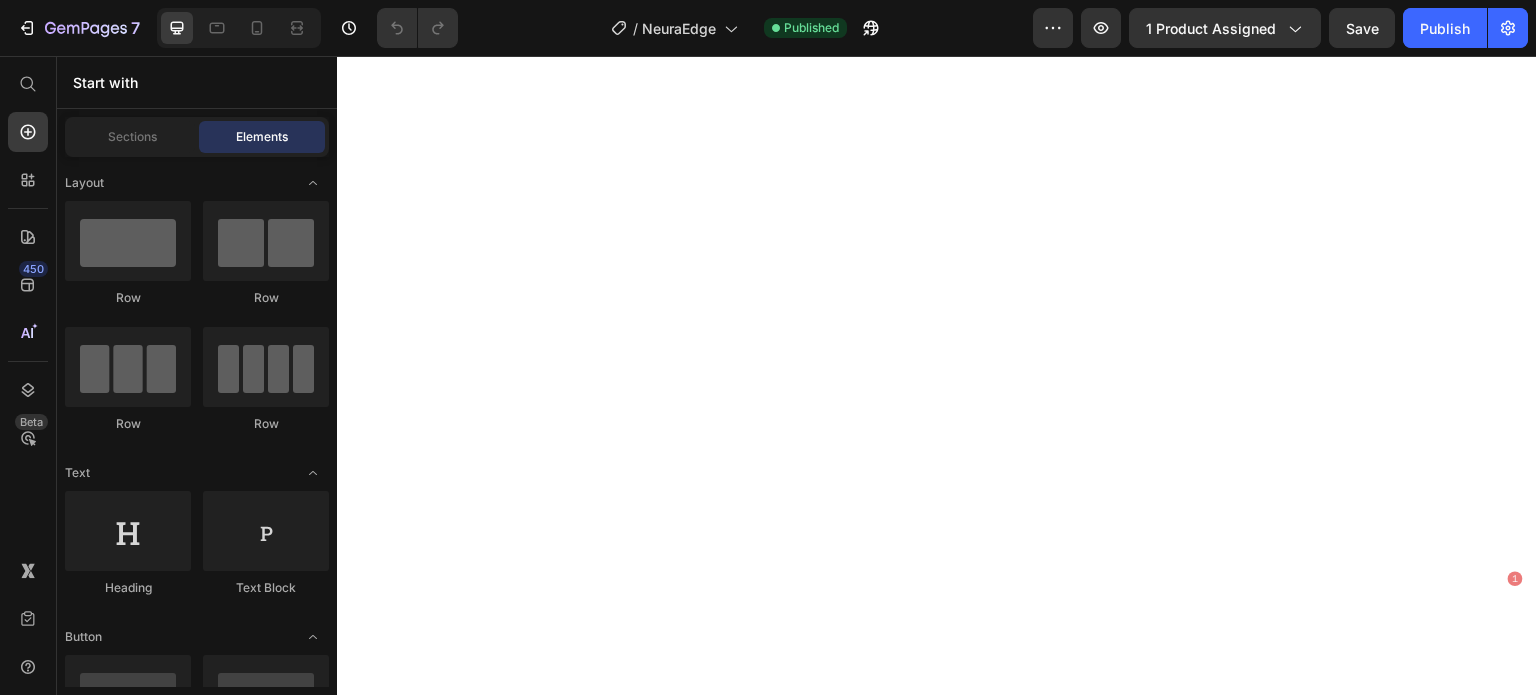 scroll, scrollTop: 0, scrollLeft: 0, axis: both 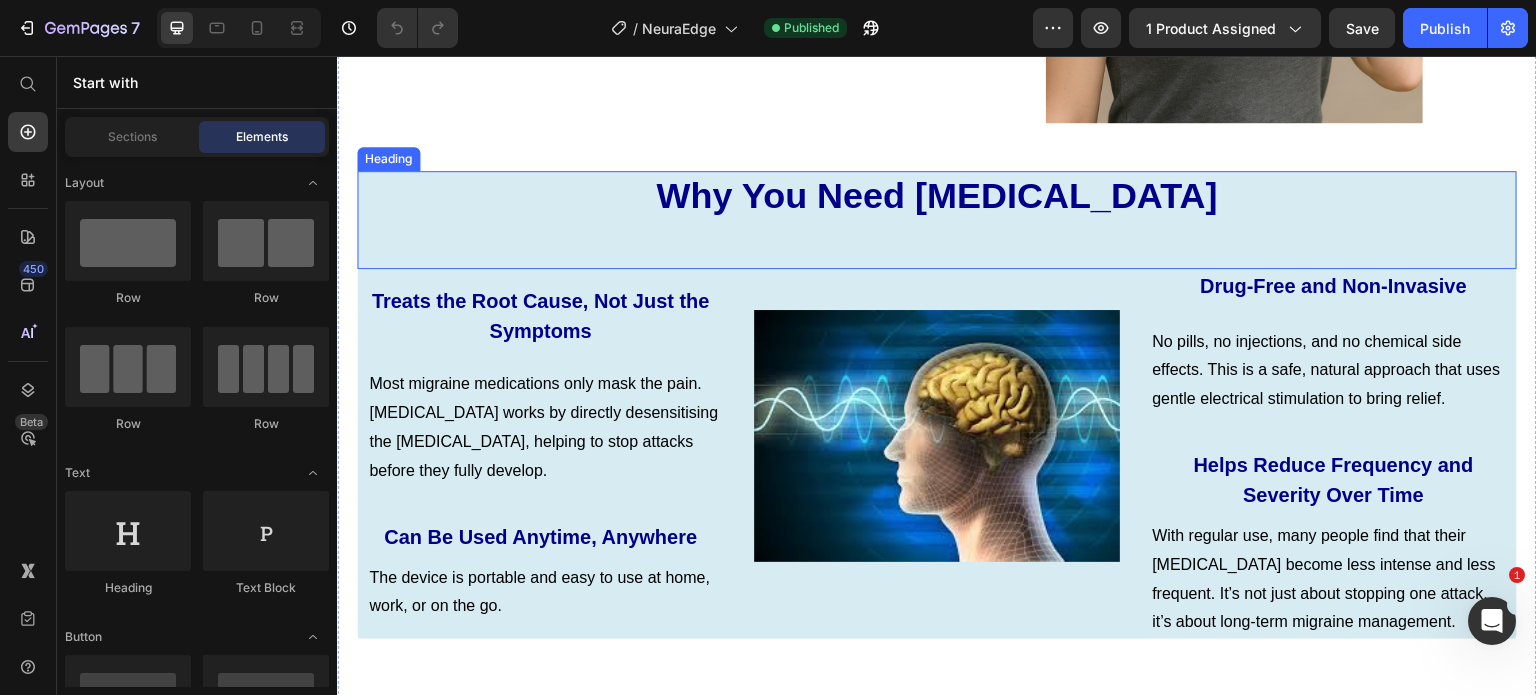 click on "Why You Need [MEDICAL_DATA]" at bounding box center (937, 220) 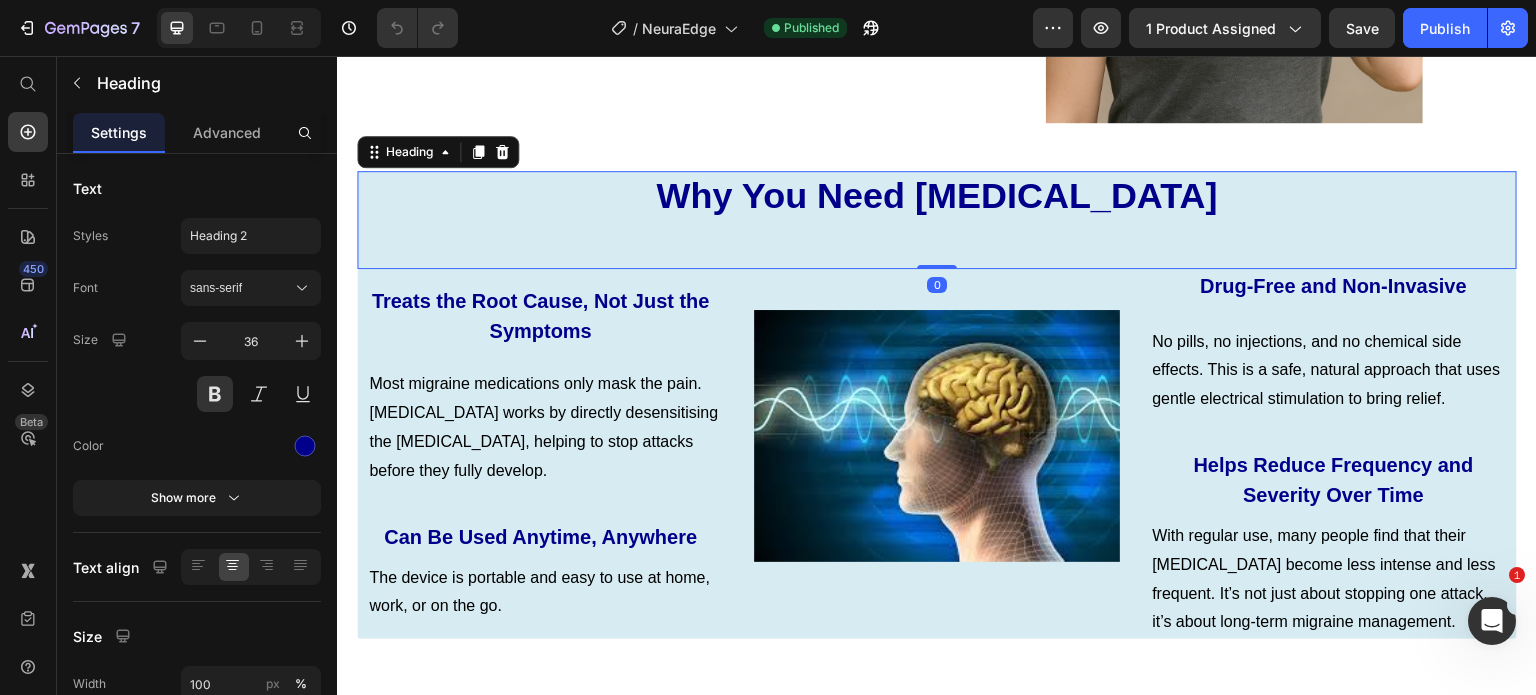 click on "Why You Need [MEDICAL_DATA]" at bounding box center [937, 220] 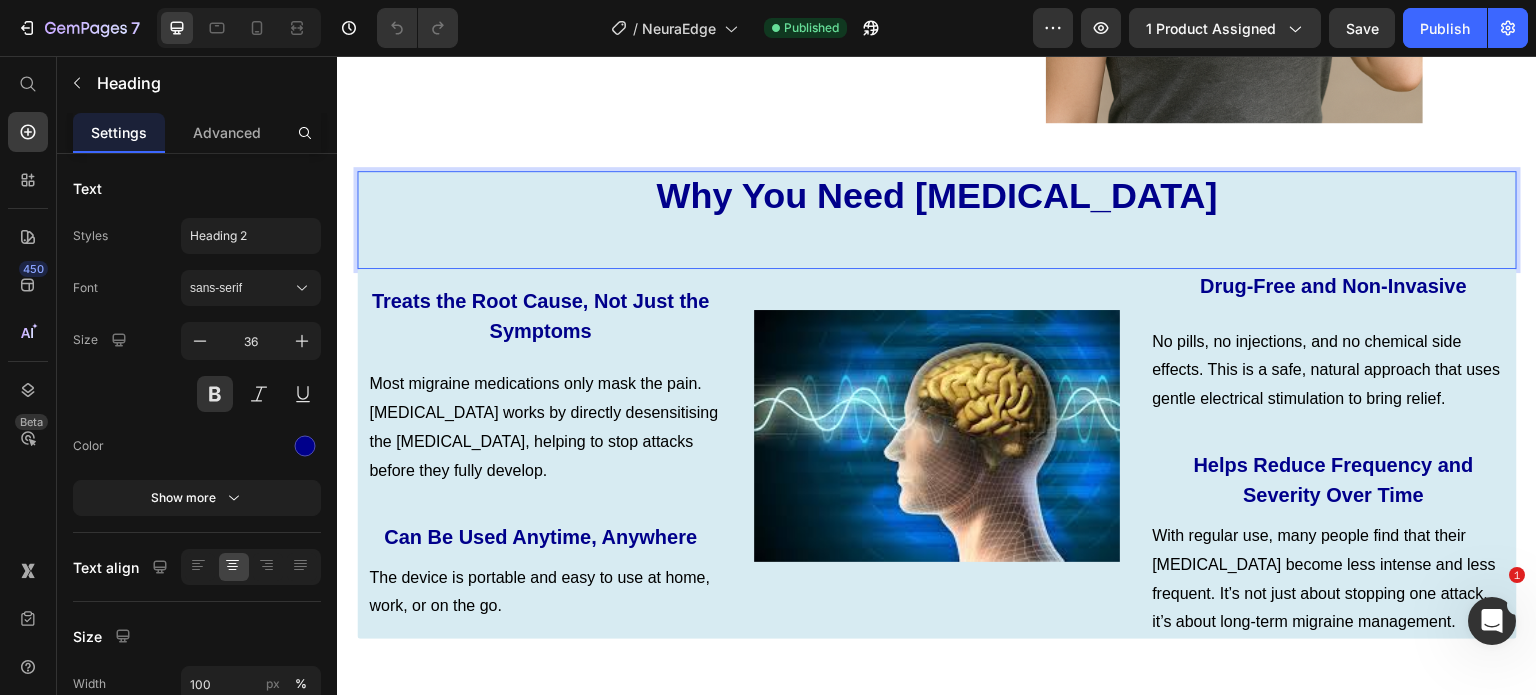 click on "Why You Need [MEDICAL_DATA]" at bounding box center (937, 220) 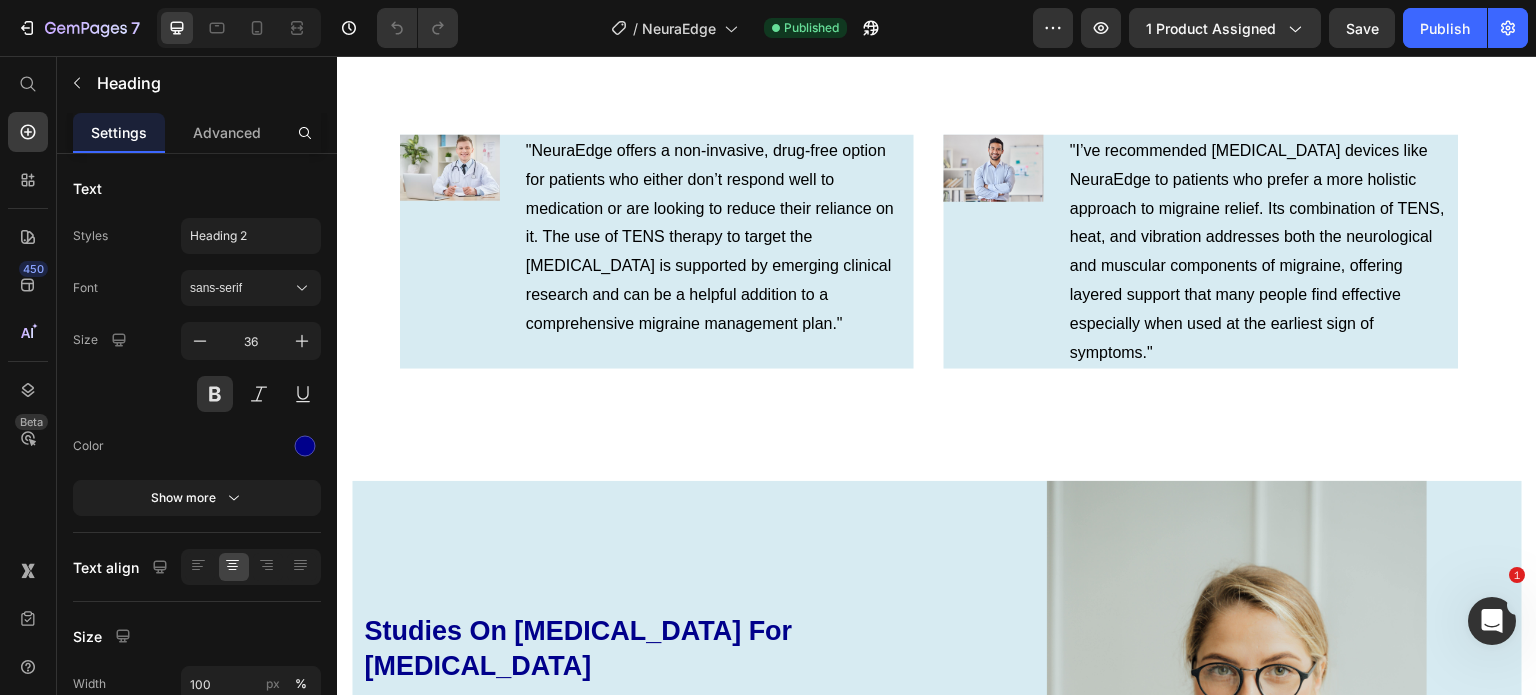 scroll, scrollTop: 7881, scrollLeft: 0, axis: vertical 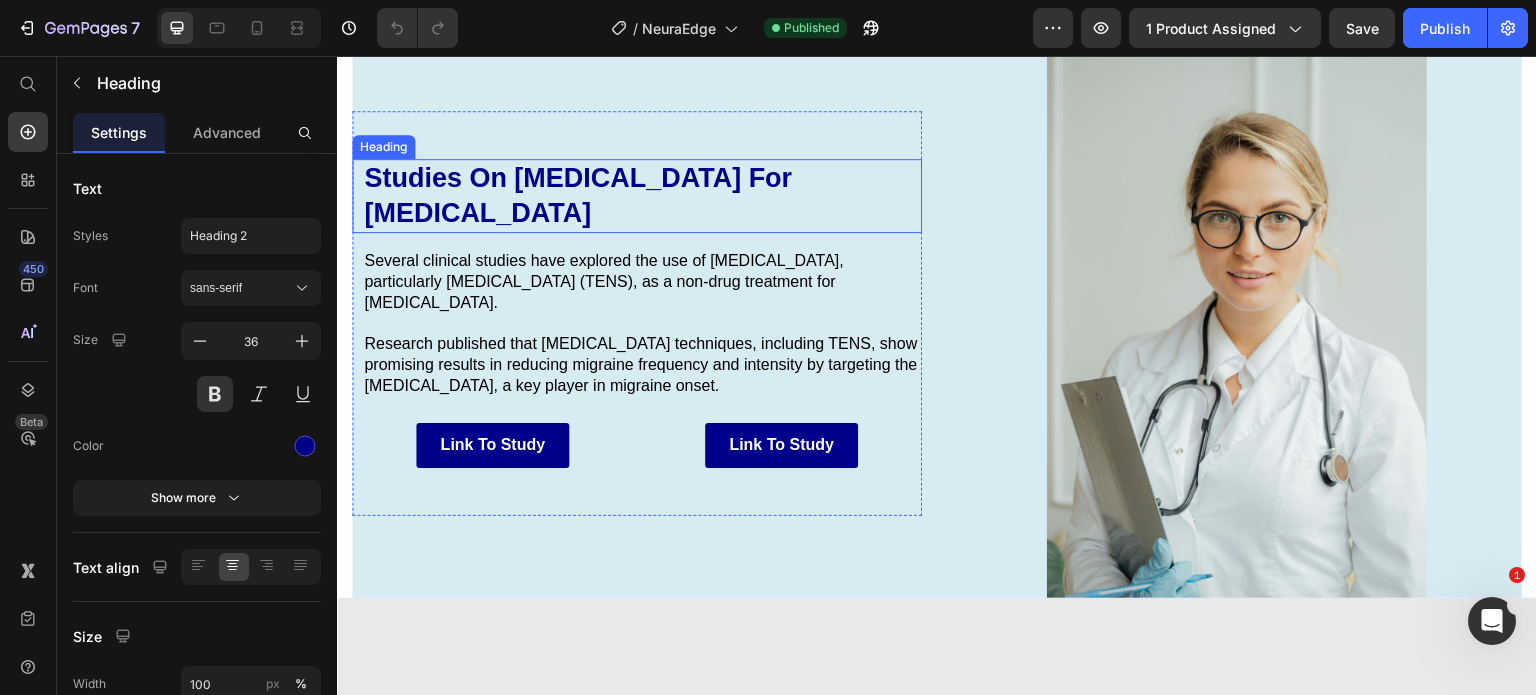 click on "Studies On [MEDICAL_DATA] For [MEDICAL_DATA]" at bounding box center [578, 195] 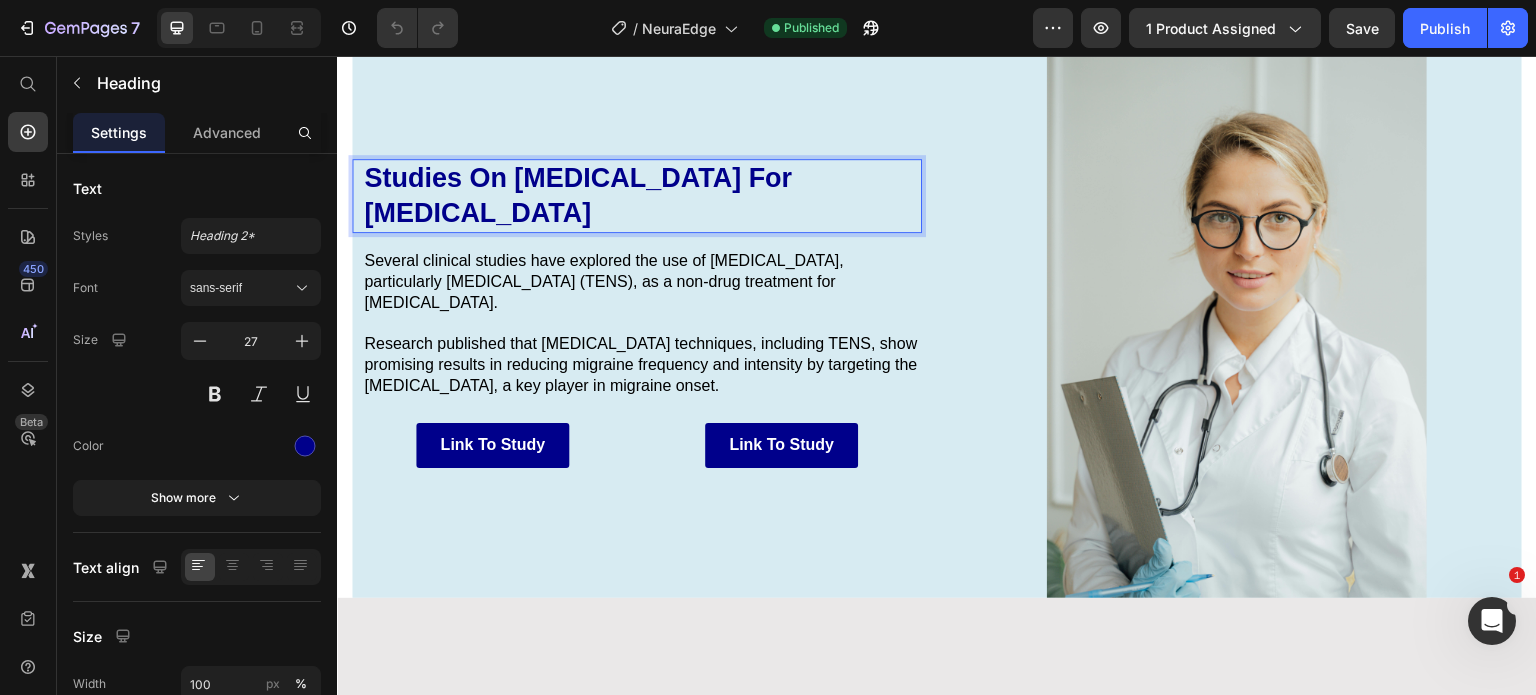 click on "Studies On [MEDICAL_DATA] For [MEDICAL_DATA]" at bounding box center (578, 195) 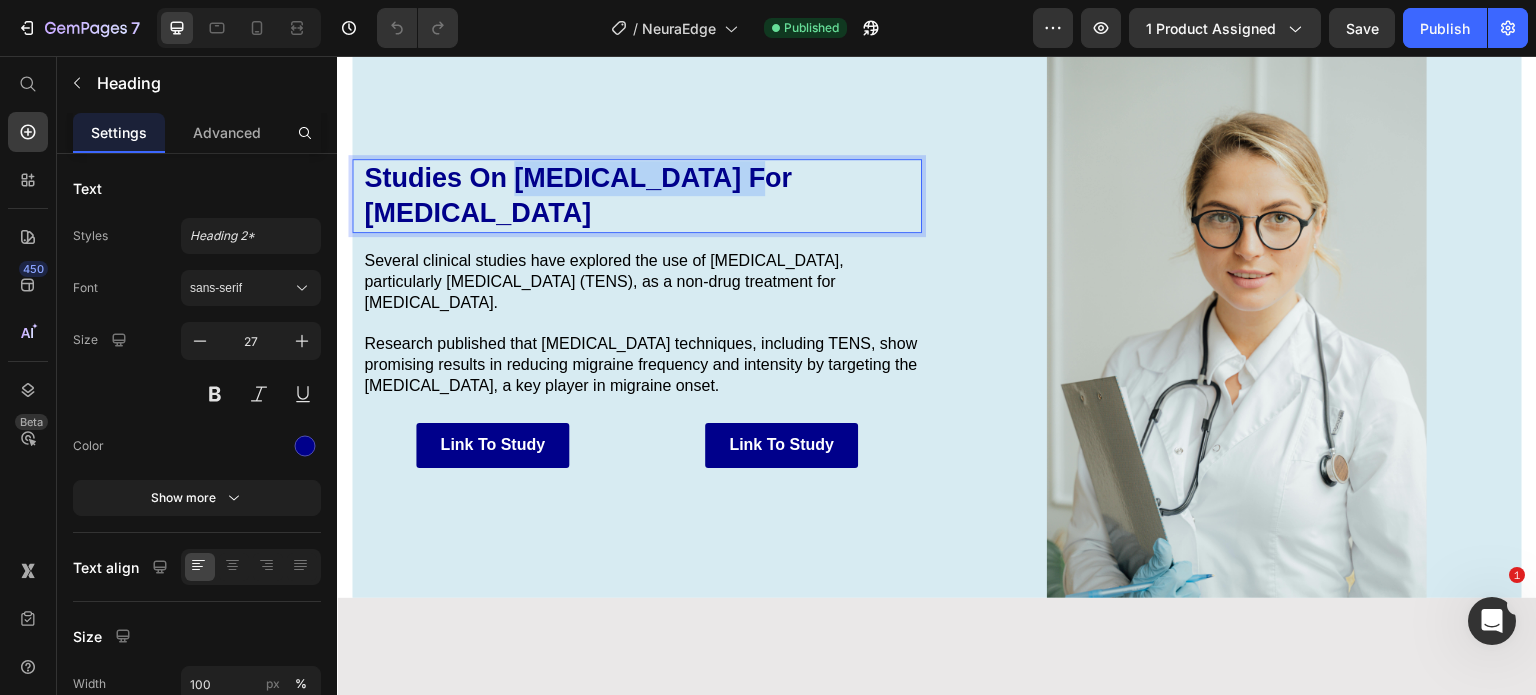 click on "Studies On [MEDICAL_DATA] For [MEDICAL_DATA]" at bounding box center (578, 195) 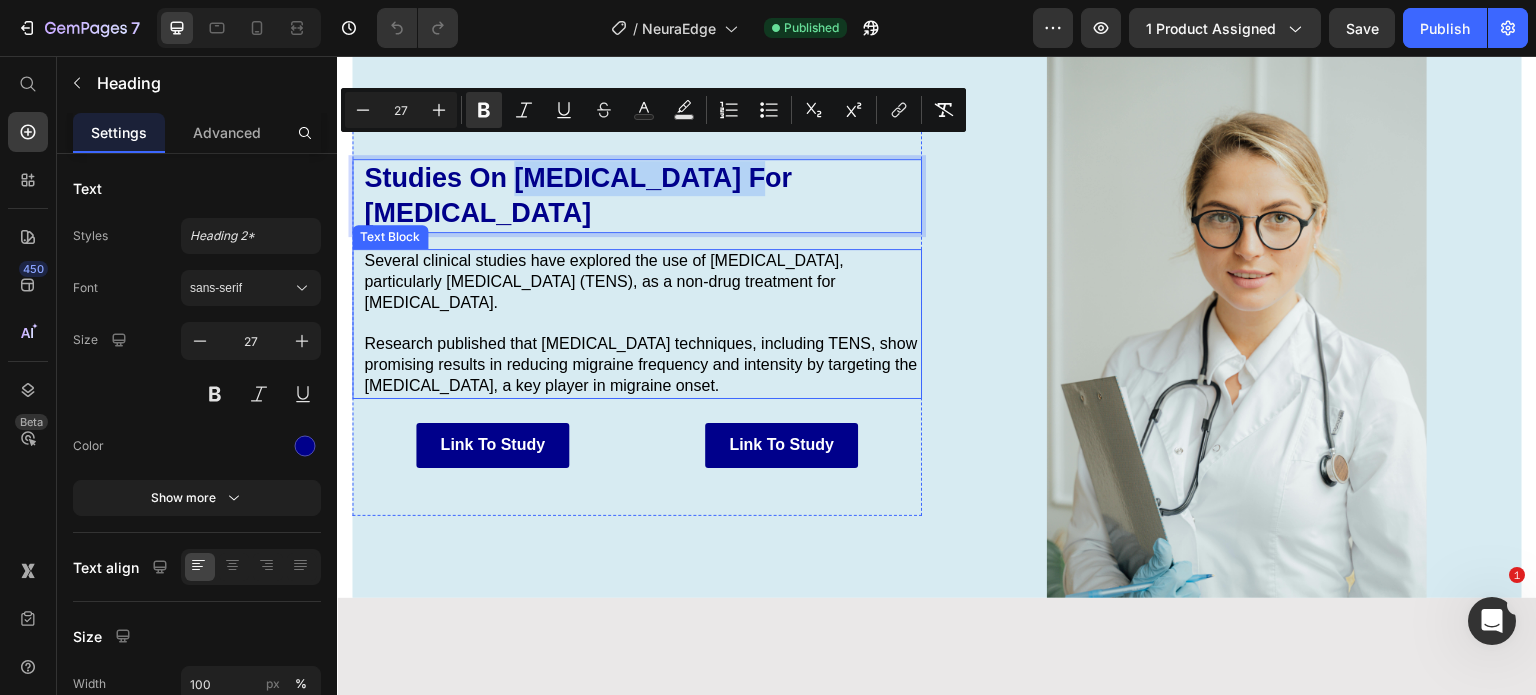 click on "Several clinical studies have explored the use of [MEDICAL_DATA], particularly [MEDICAL_DATA] (TENS), as a non-drug treatment for [MEDICAL_DATA]." at bounding box center (642, 282) 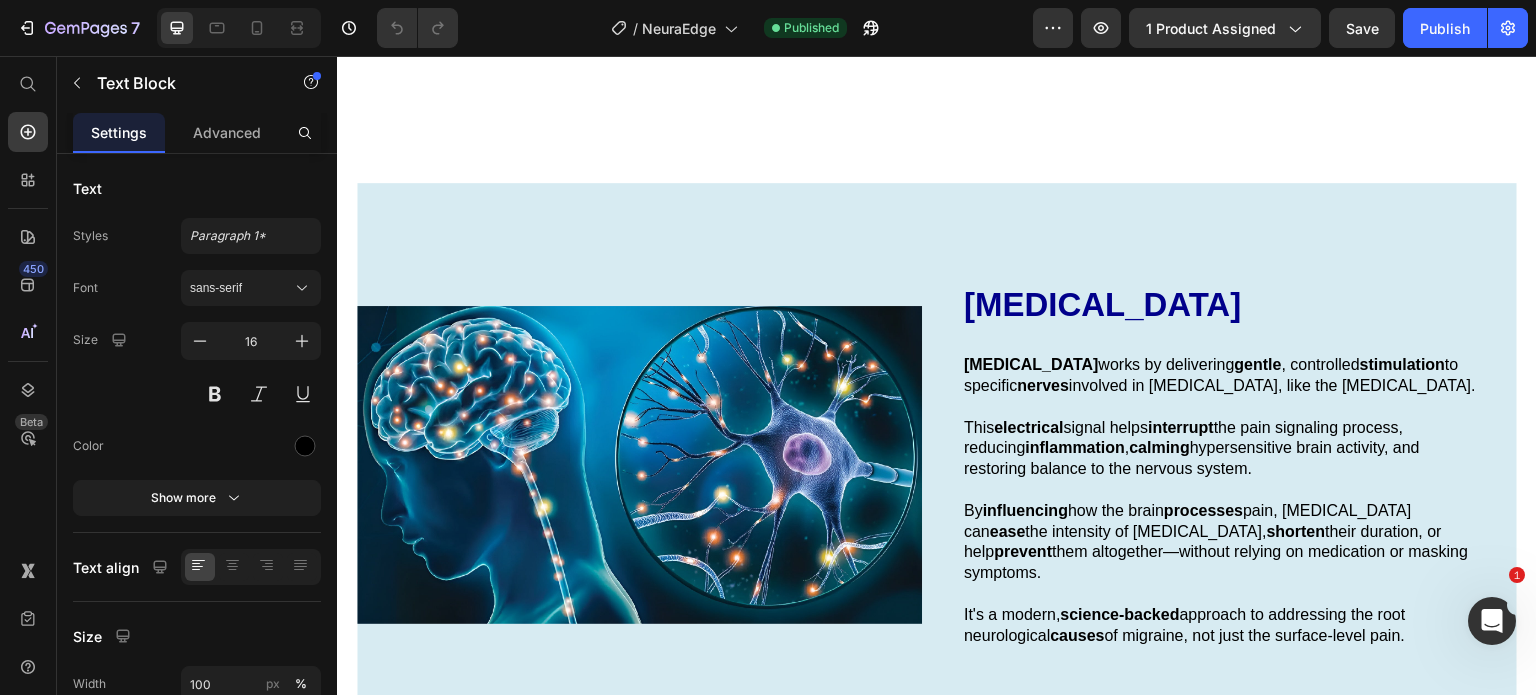 scroll, scrollTop: 1412, scrollLeft: 0, axis: vertical 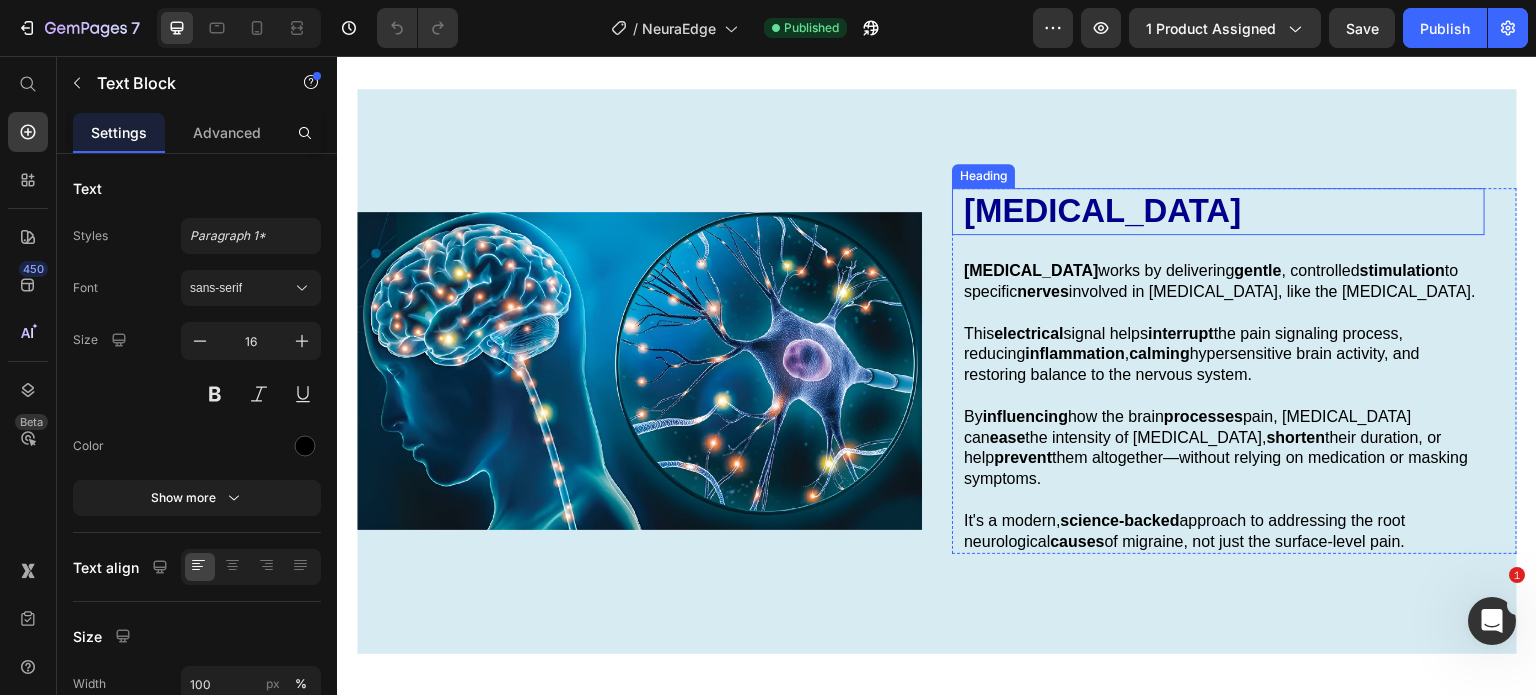click on "[MEDICAL_DATA]" at bounding box center (1223, 211) 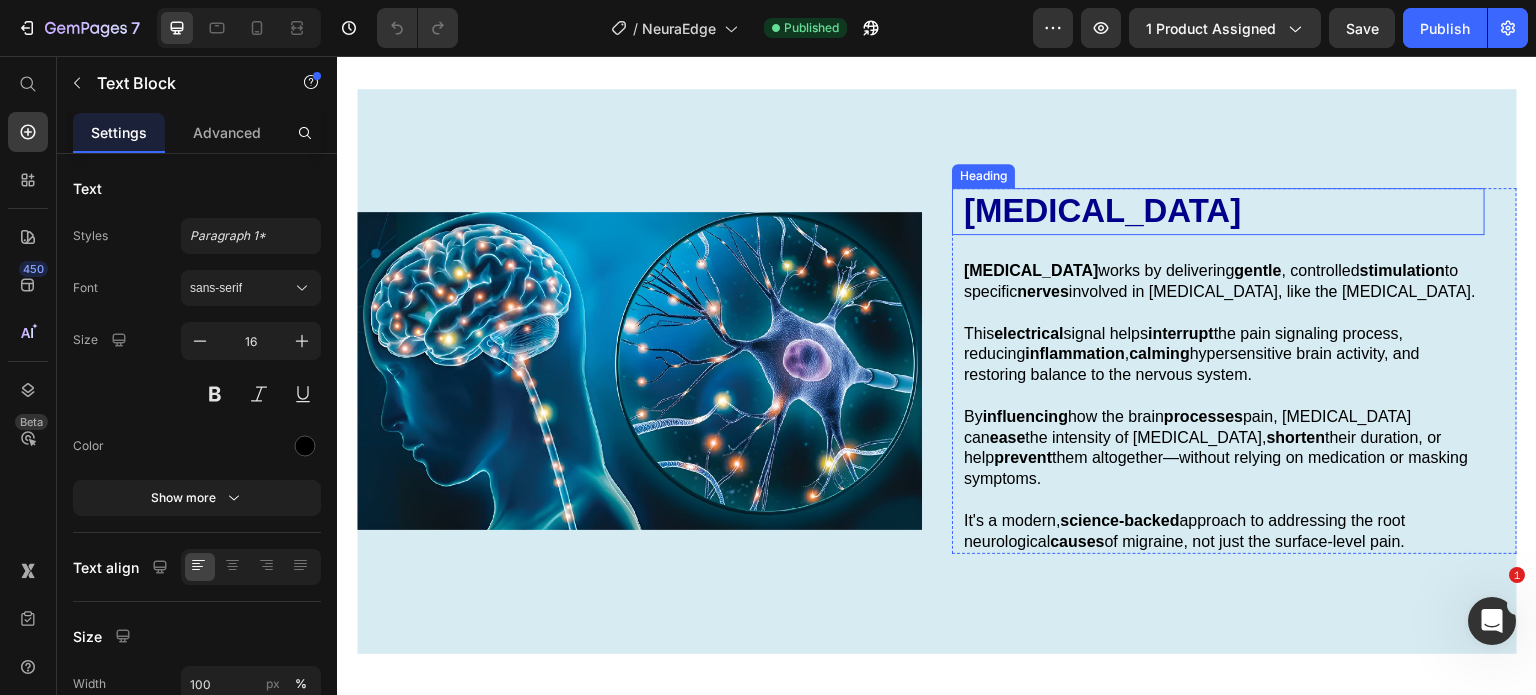 click on "[MEDICAL_DATA]" at bounding box center [1223, 211] 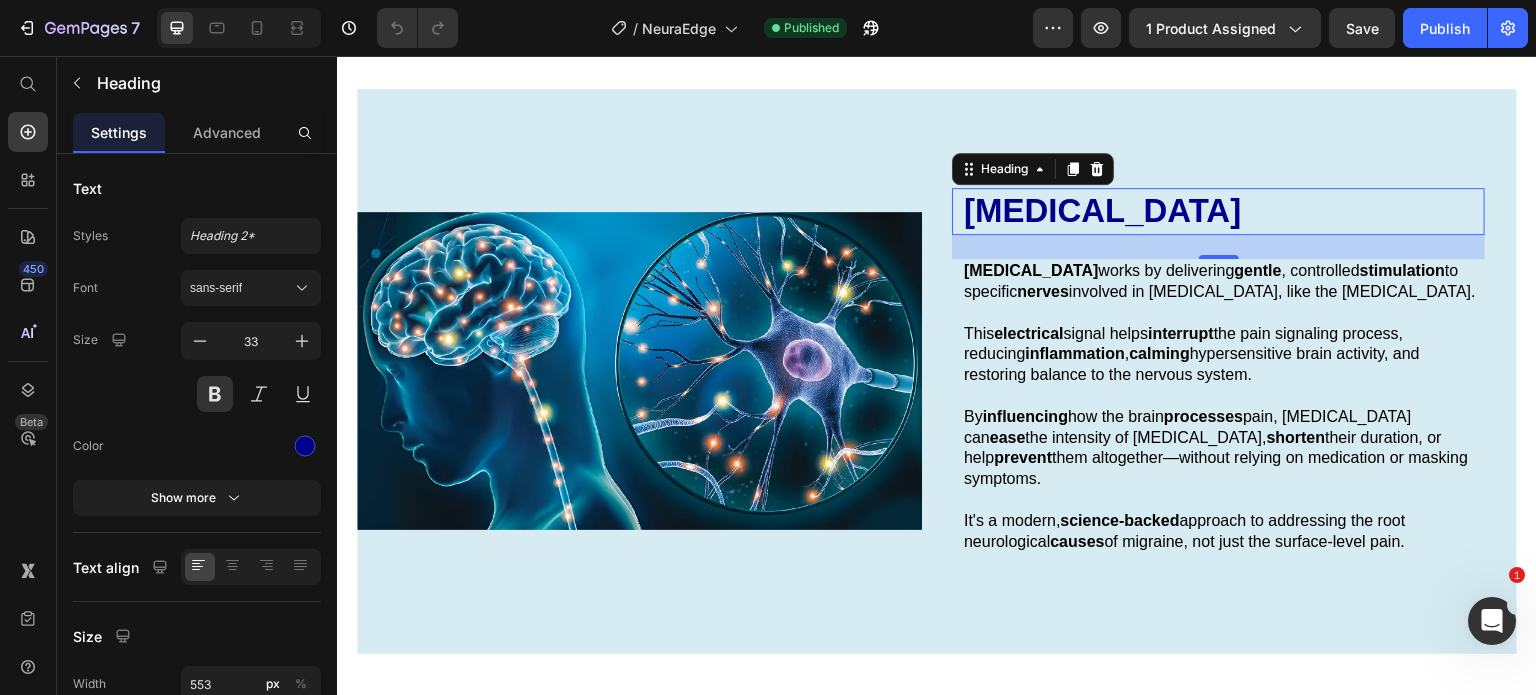click on "[MEDICAL_DATA]" at bounding box center [1223, 211] 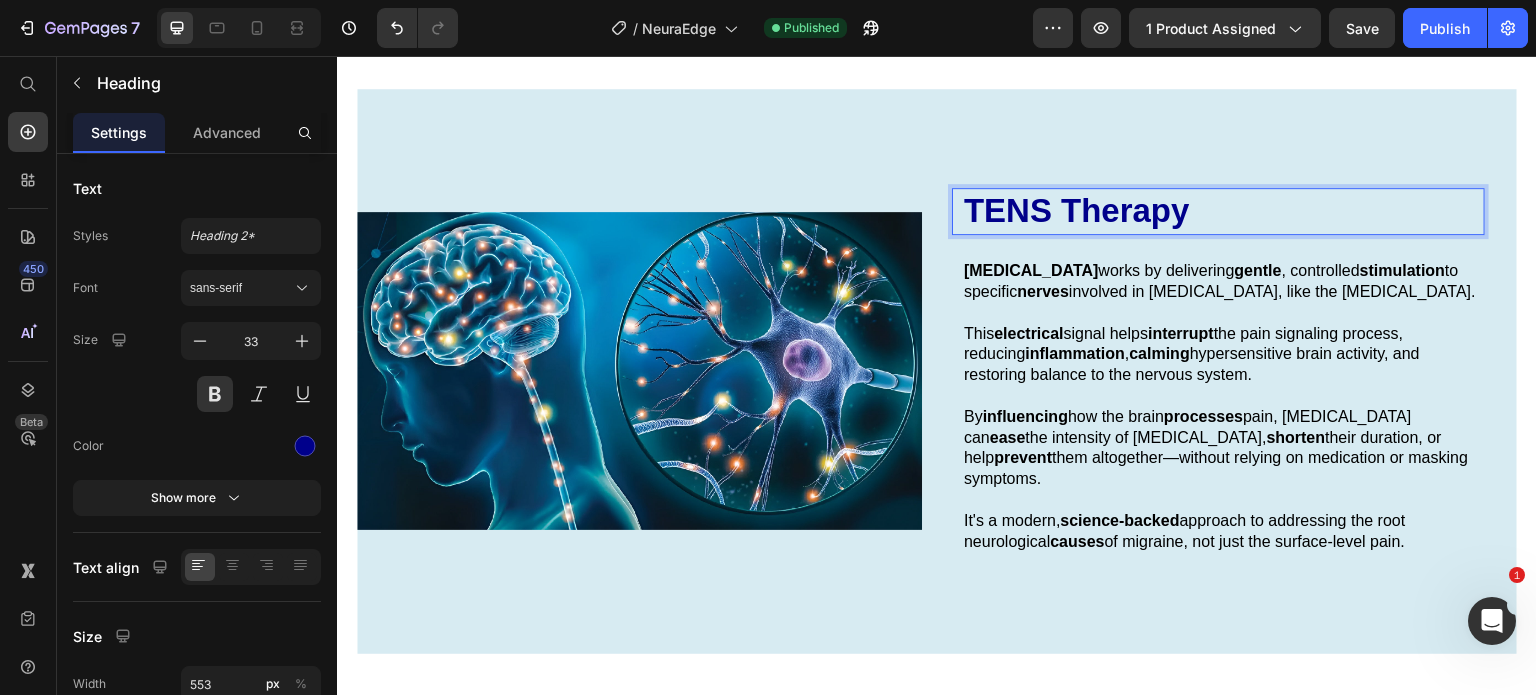 scroll, scrollTop: 1472, scrollLeft: 0, axis: vertical 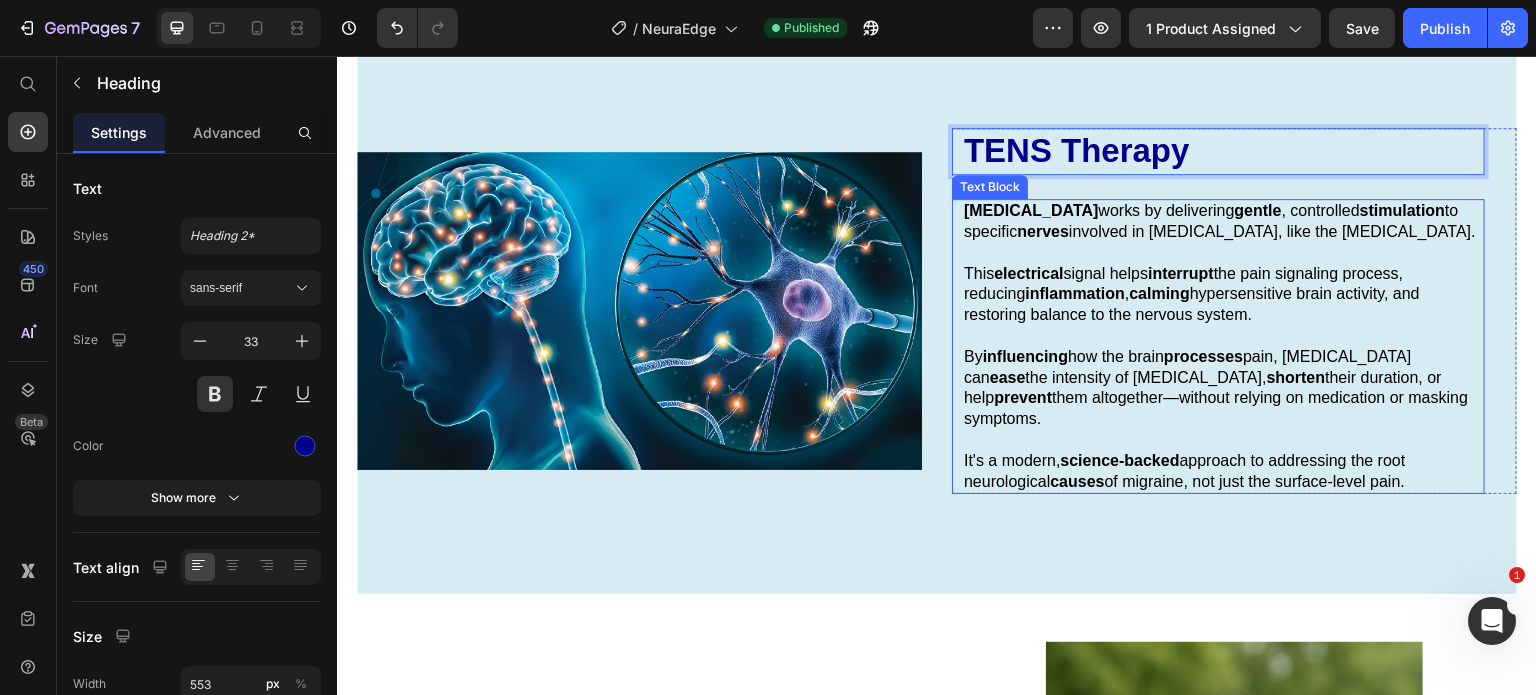 click on "[MEDICAL_DATA]" at bounding box center [1031, 210] 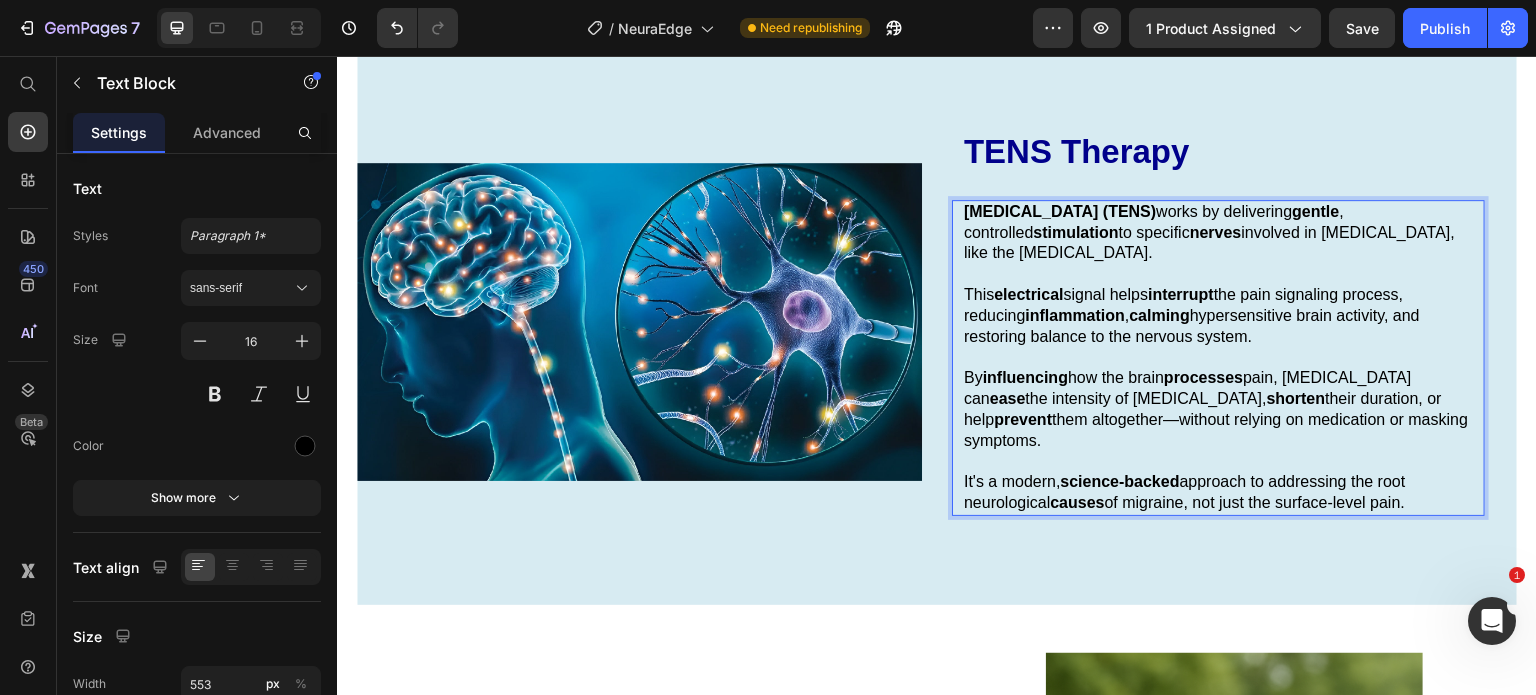 scroll, scrollTop: 1485, scrollLeft: 0, axis: vertical 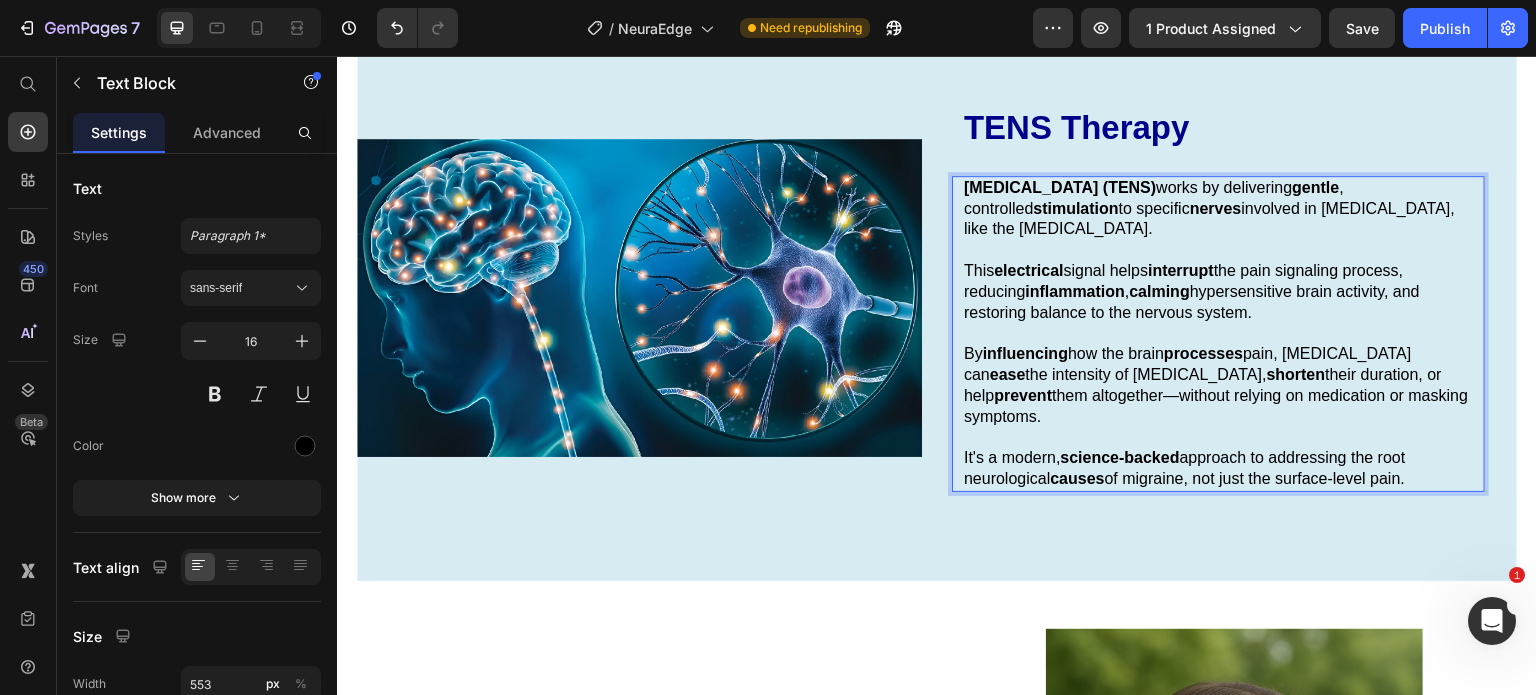 click on "By  influencing  how the brain  processes  pain, [MEDICAL_DATA] can  ease  the intensity of [MEDICAL_DATA],  shorten  their duration, or help  prevent  them altogether—without relying on medication or masking symptoms." at bounding box center (1223, 385) 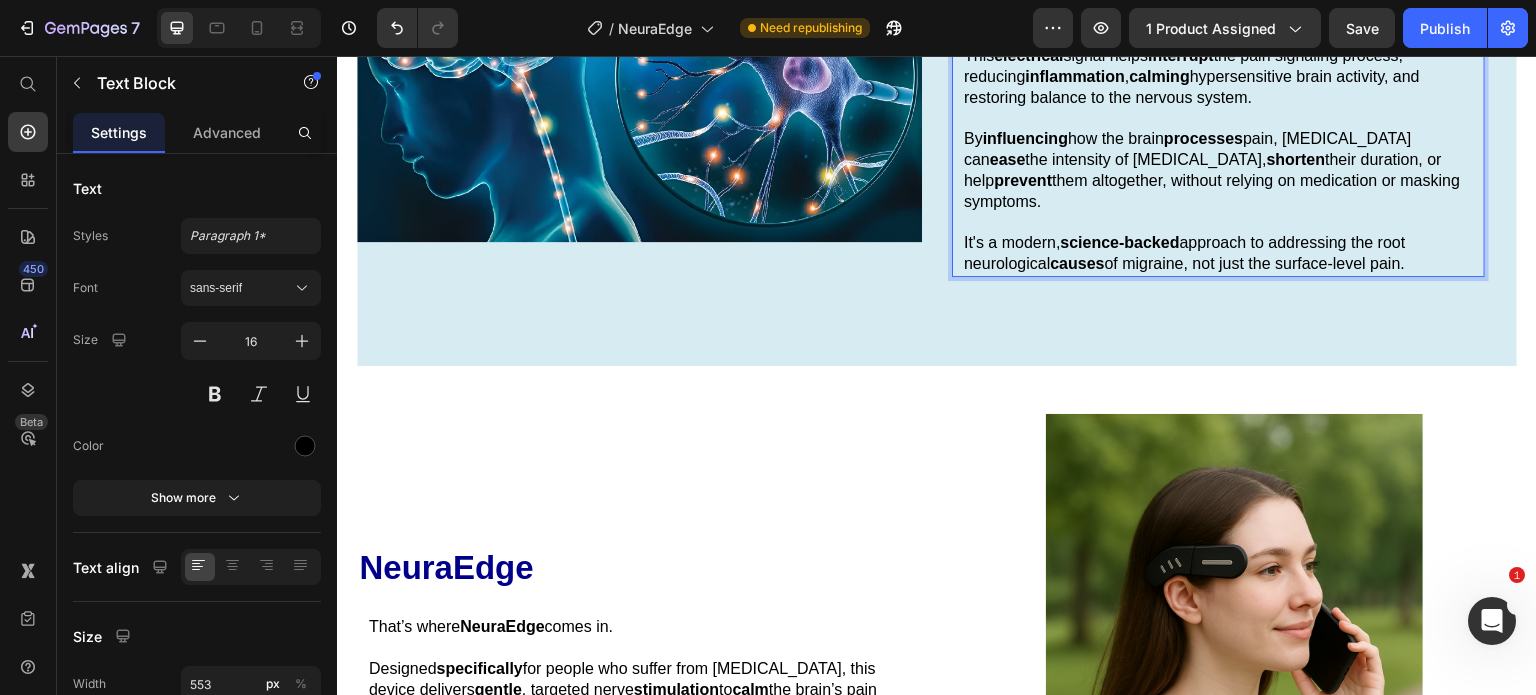 scroll, scrollTop: 2196, scrollLeft: 0, axis: vertical 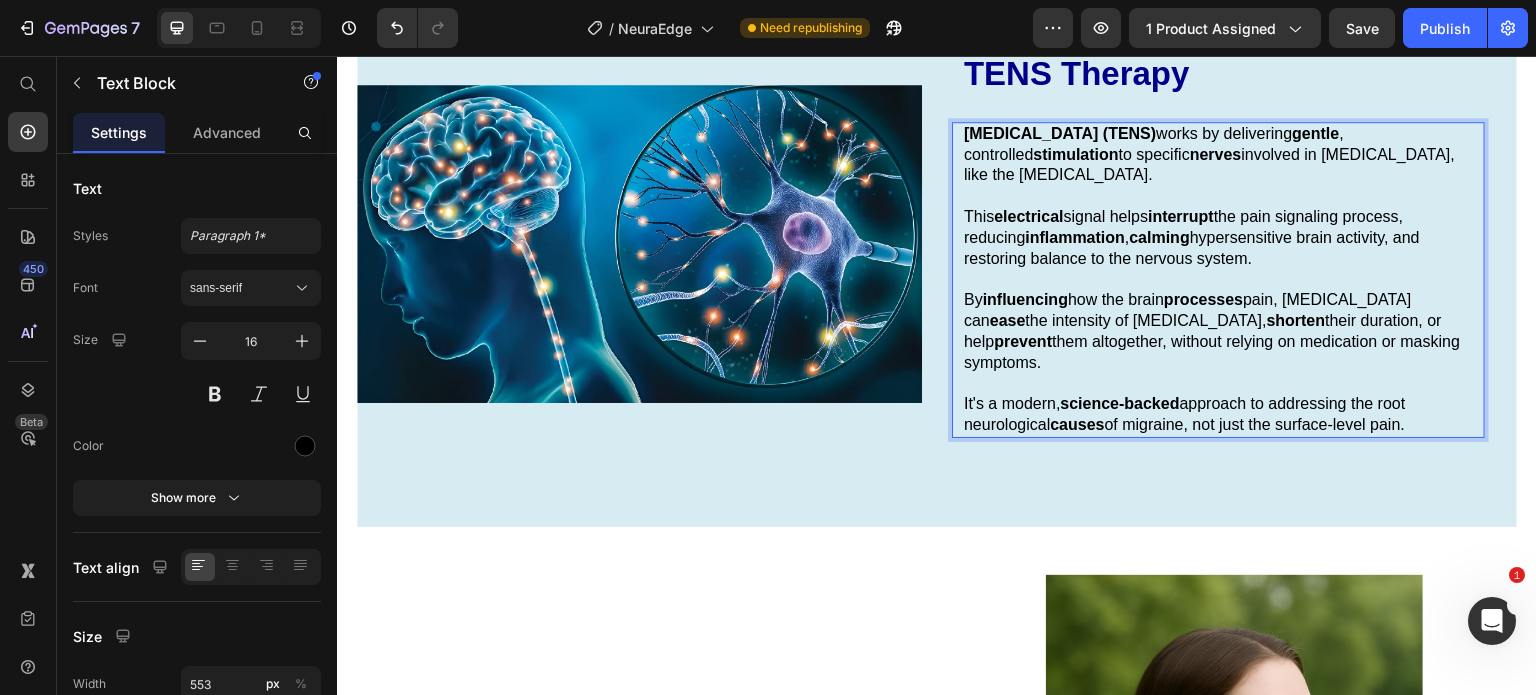 click on "By  influencing  how the brain  processes  pain, [MEDICAL_DATA] can  ease  the intensity of [MEDICAL_DATA],  shorten  their duration, or help  prevent  them altogether, without relying on medication or masking symptoms." at bounding box center (1223, 331) 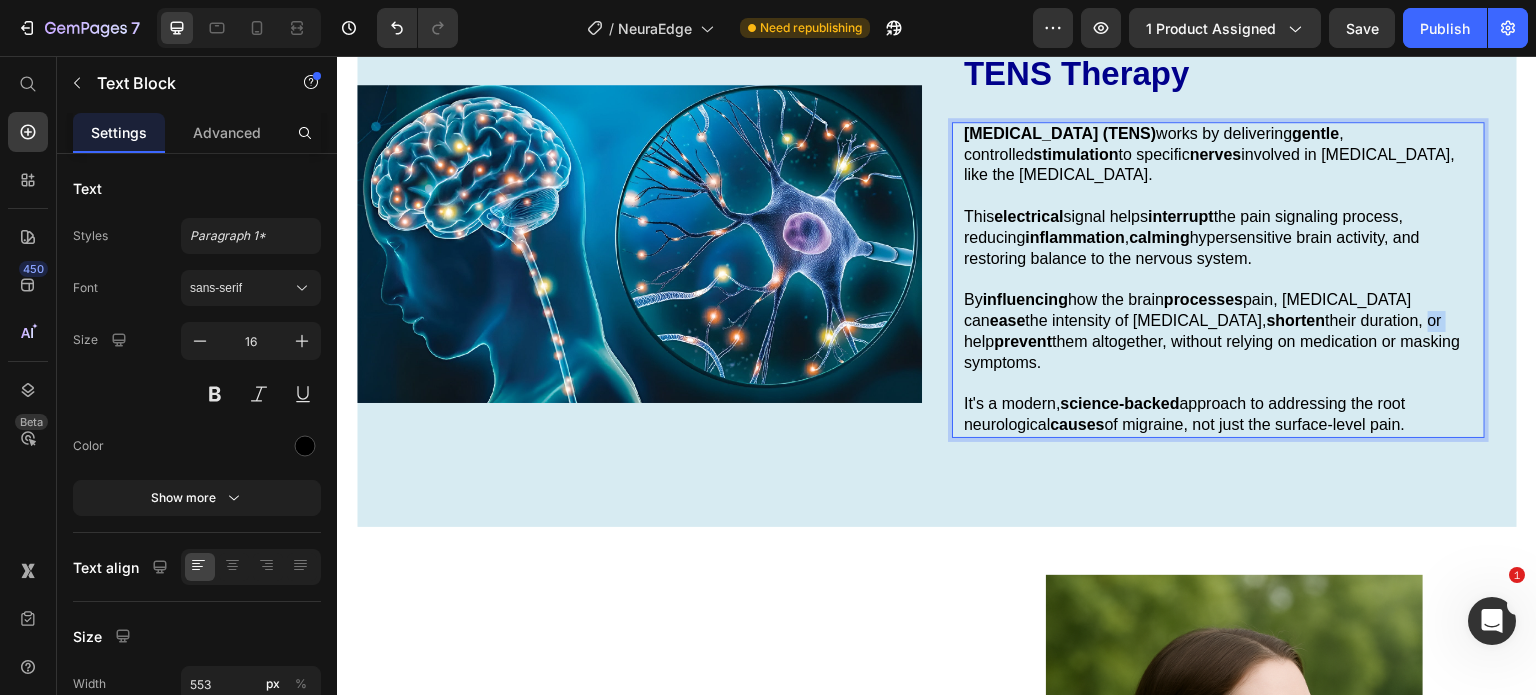click on "By  influencing  how the brain  processes  pain, [MEDICAL_DATA] can  ease  the intensity of [MEDICAL_DATA],  shorten  their duration, or help  prevent  them altogether, without relying on medication or masking symptoms." at bounding box center (1223, 331) 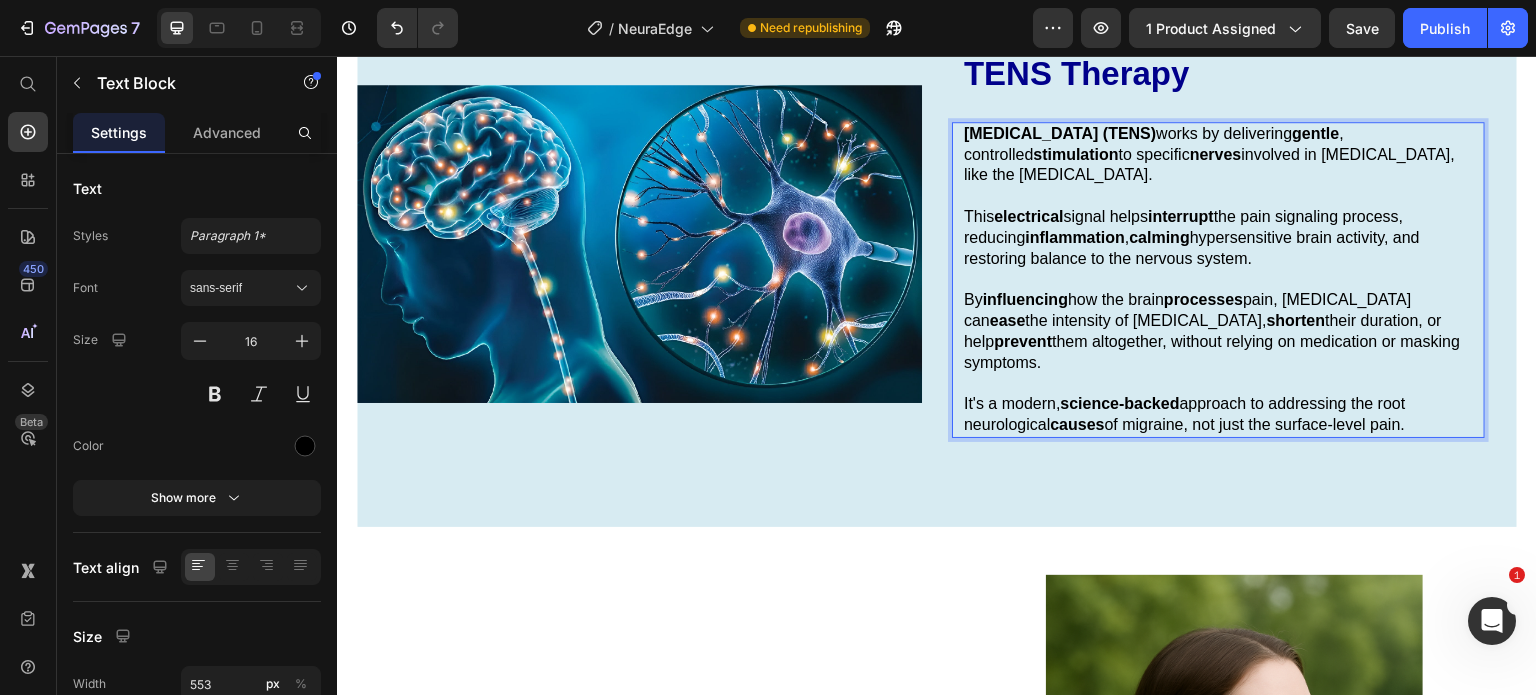click on "By  influencing  how the brain  processes  pain, [MEDICAL_DATA] can  ease  the intensity of [MEDICAL_DATA],  shorten  their duration, or help  prevent  them altogether, without relying on medication or masking symptoms." at bounding box center (1223, 331) 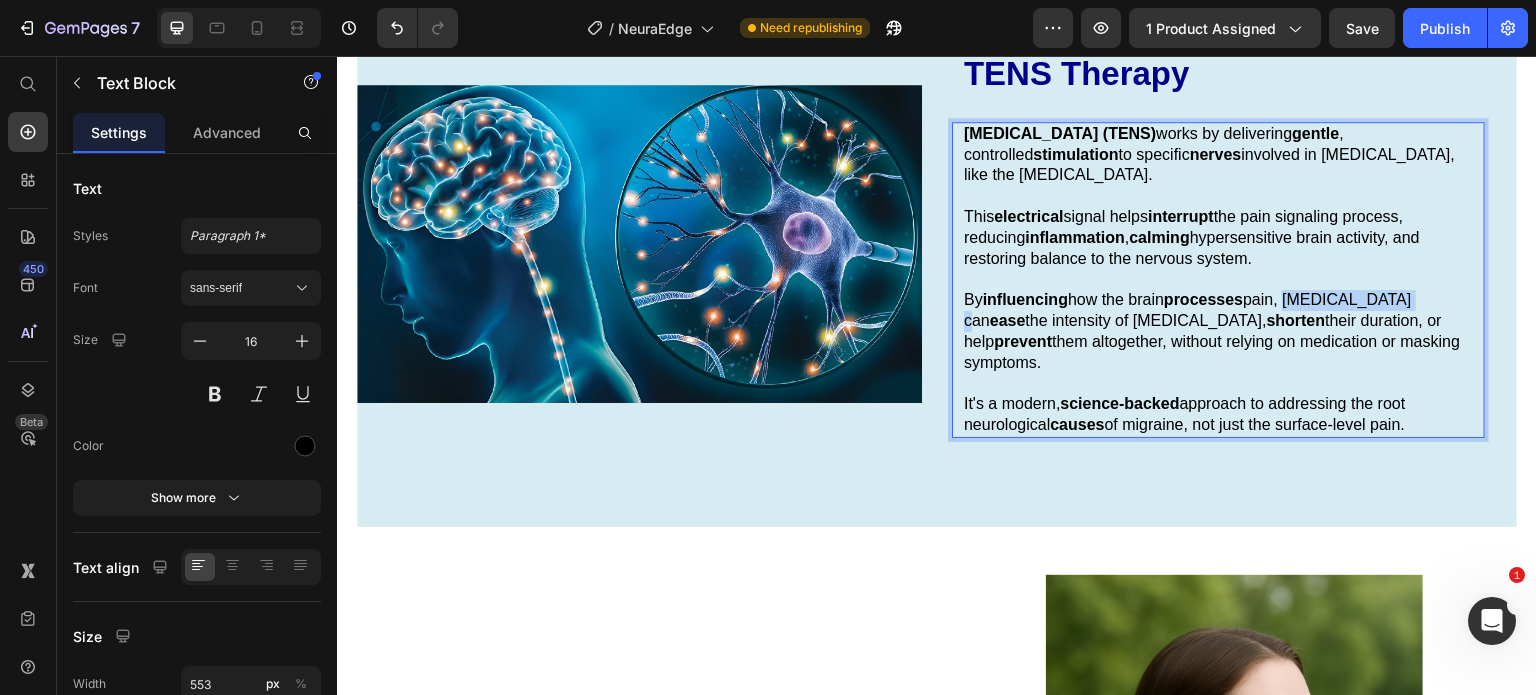 click on "By  influencing  how the brain  processes  pain, [MEDICAL_DATA] can  ease  the intensity of [MEDICAL_DATA],  shorten  their duration, or help  prevent  them altogether, without relying on medication or masking symptoms." at bounding box center (1223, 331) 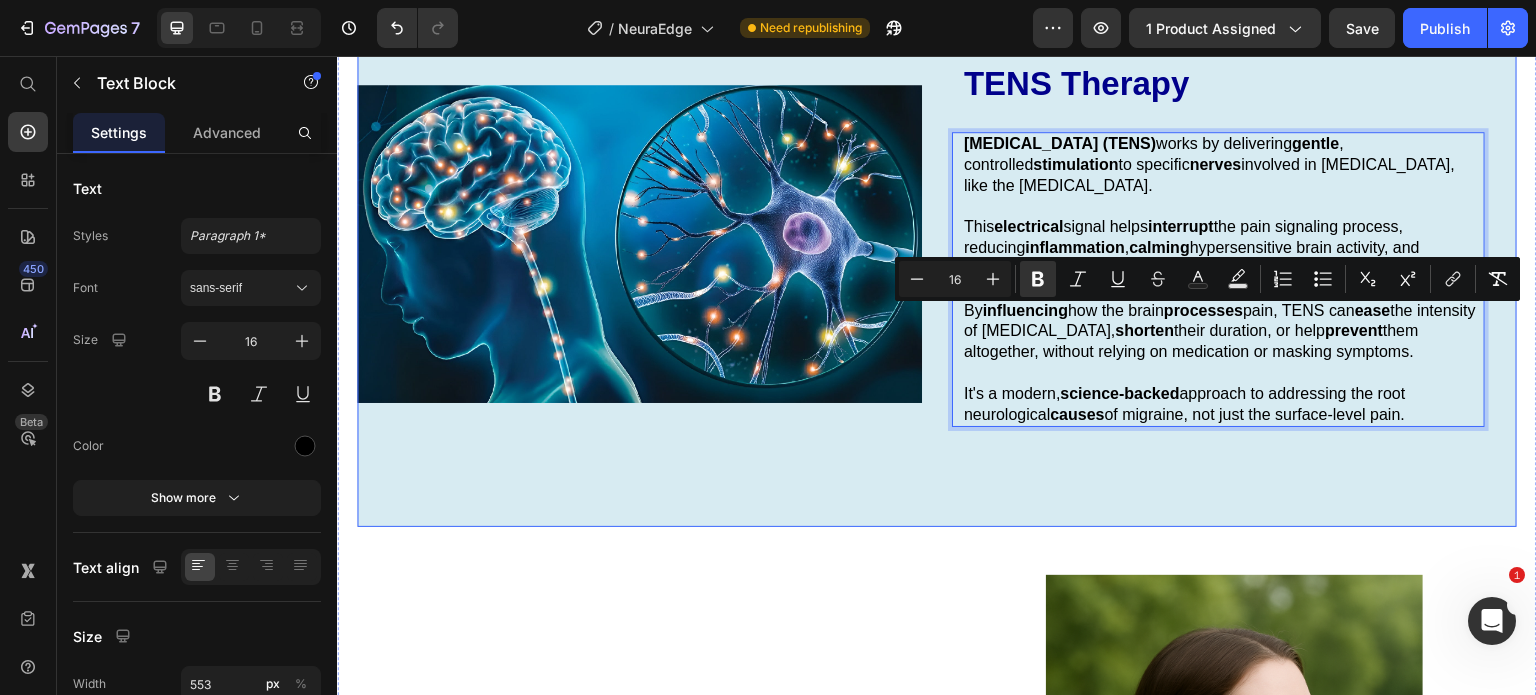 drag, startPoint x: 1411, startPoint y: 585, endPoint x: 929, endPoint y: 307, distance: 556.4243 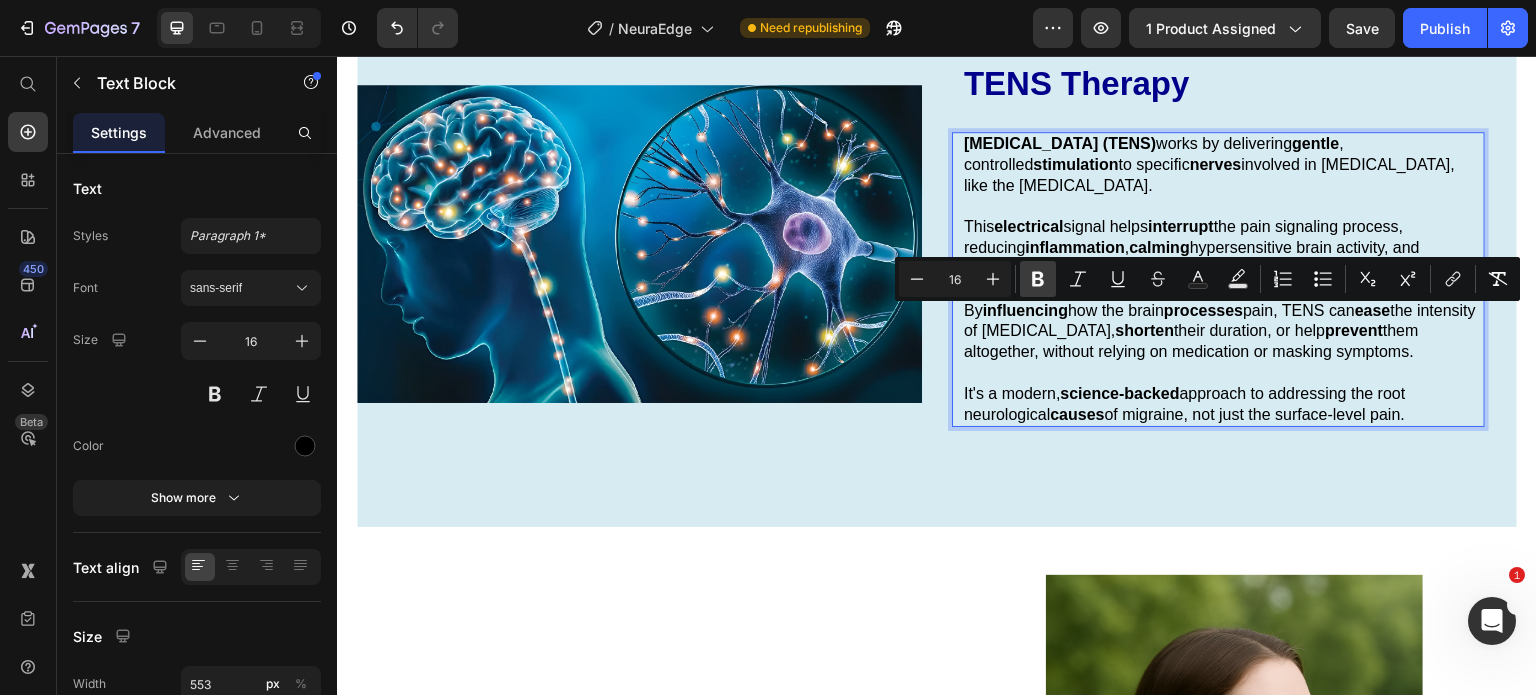 click 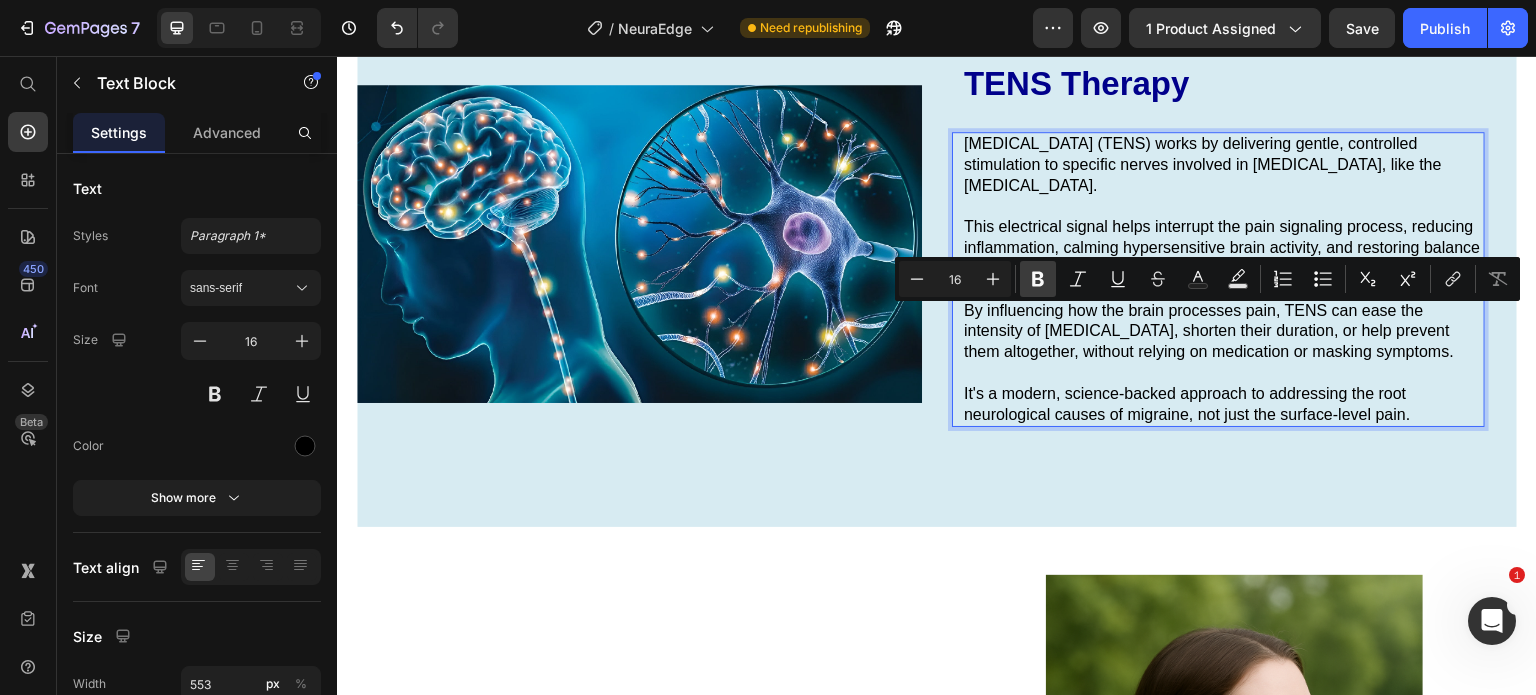 click 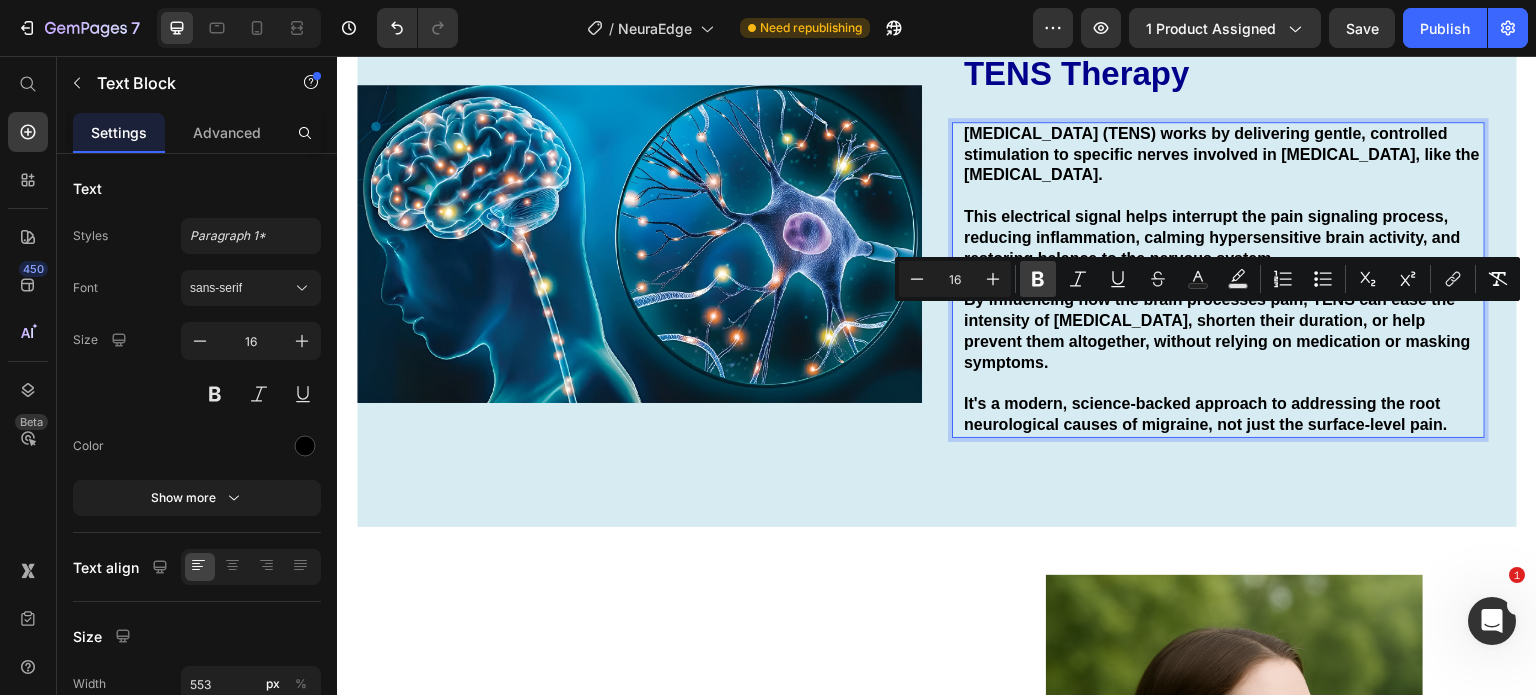 click 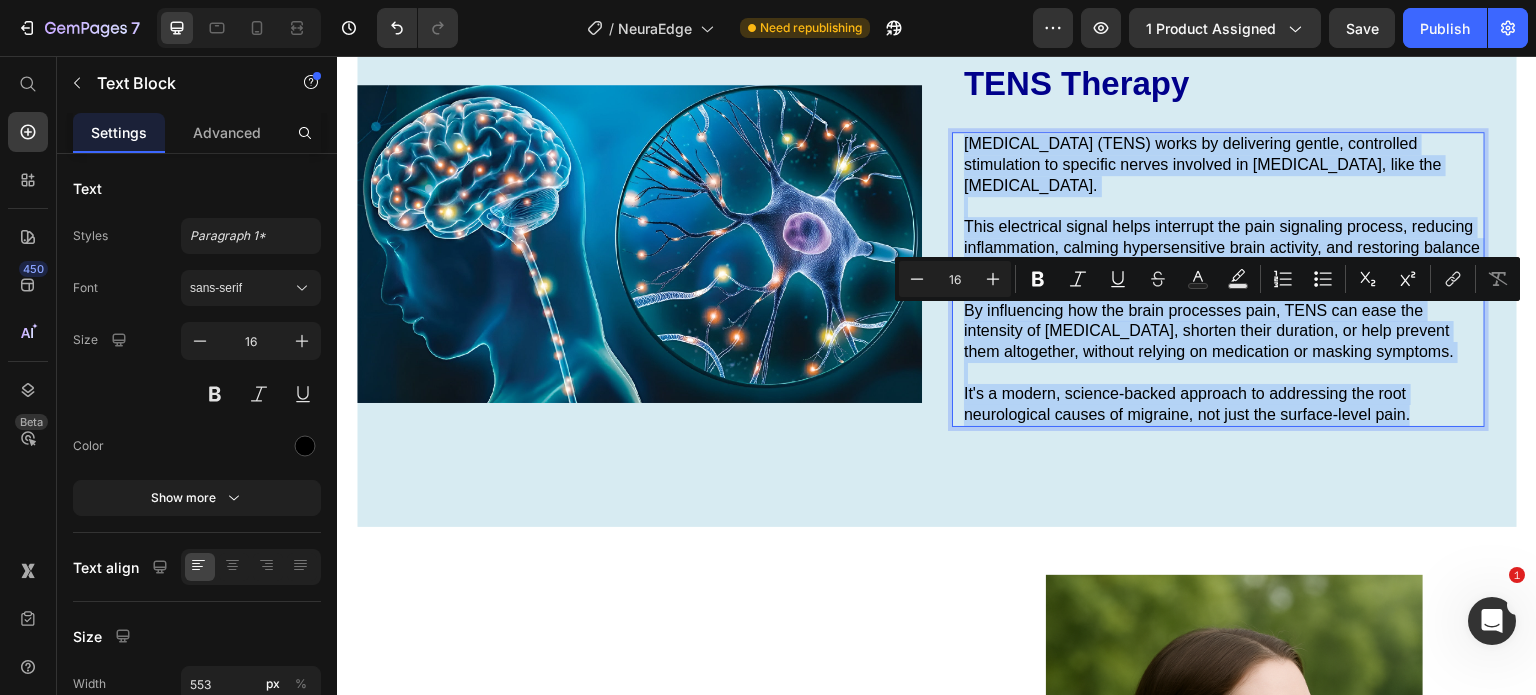 click on "[MEDICAL_DATA] (TENS) works by delivering gentle, controlled stimulation to specific nerves involved in [MEDICAL_DATA], like the [MEDICAL_DATA]." at bounding box center [1223, 165] 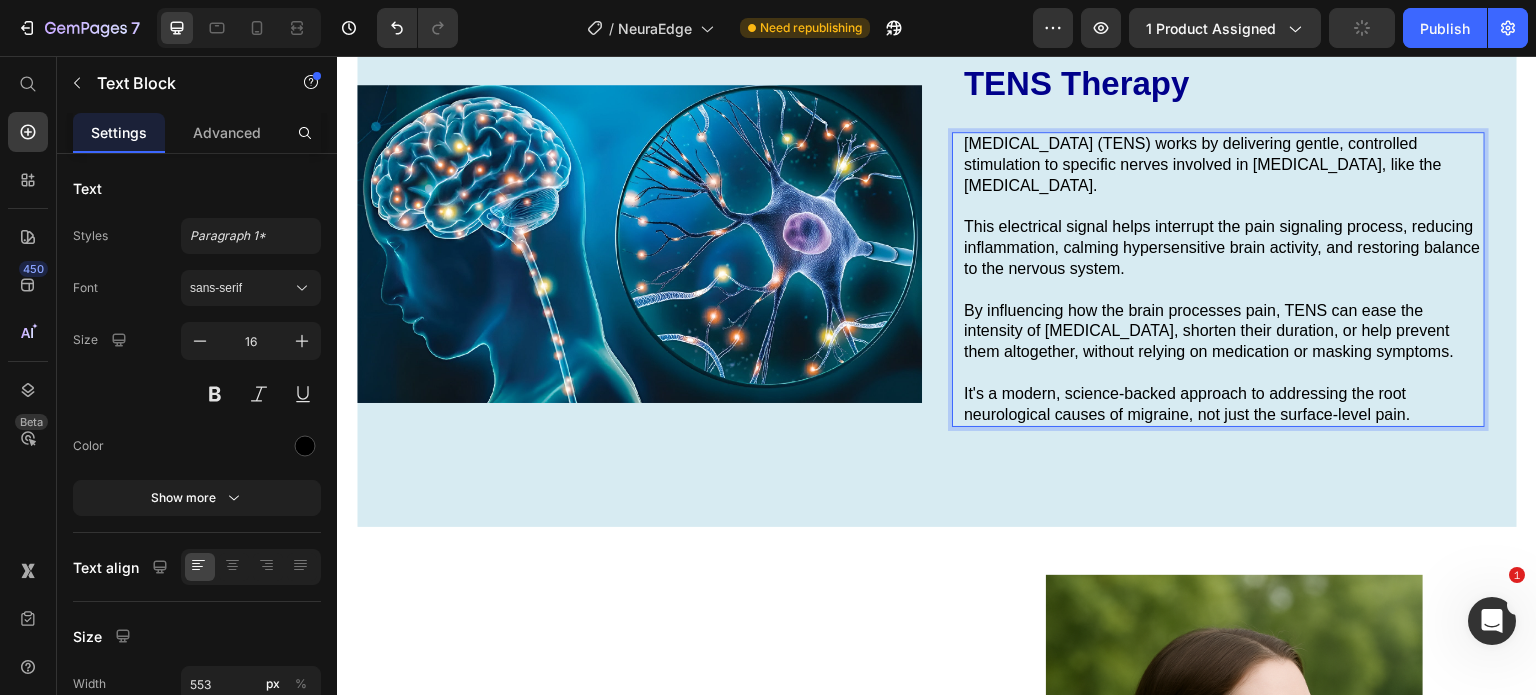 click on "[MEDICAL_DATA] (TENS) works by delivering gentle, controlled stimulation to specific nerves involved in [MEDICAL_DATA], like the [MEDICAL_DATA]." at bounding box center [1223, 165] 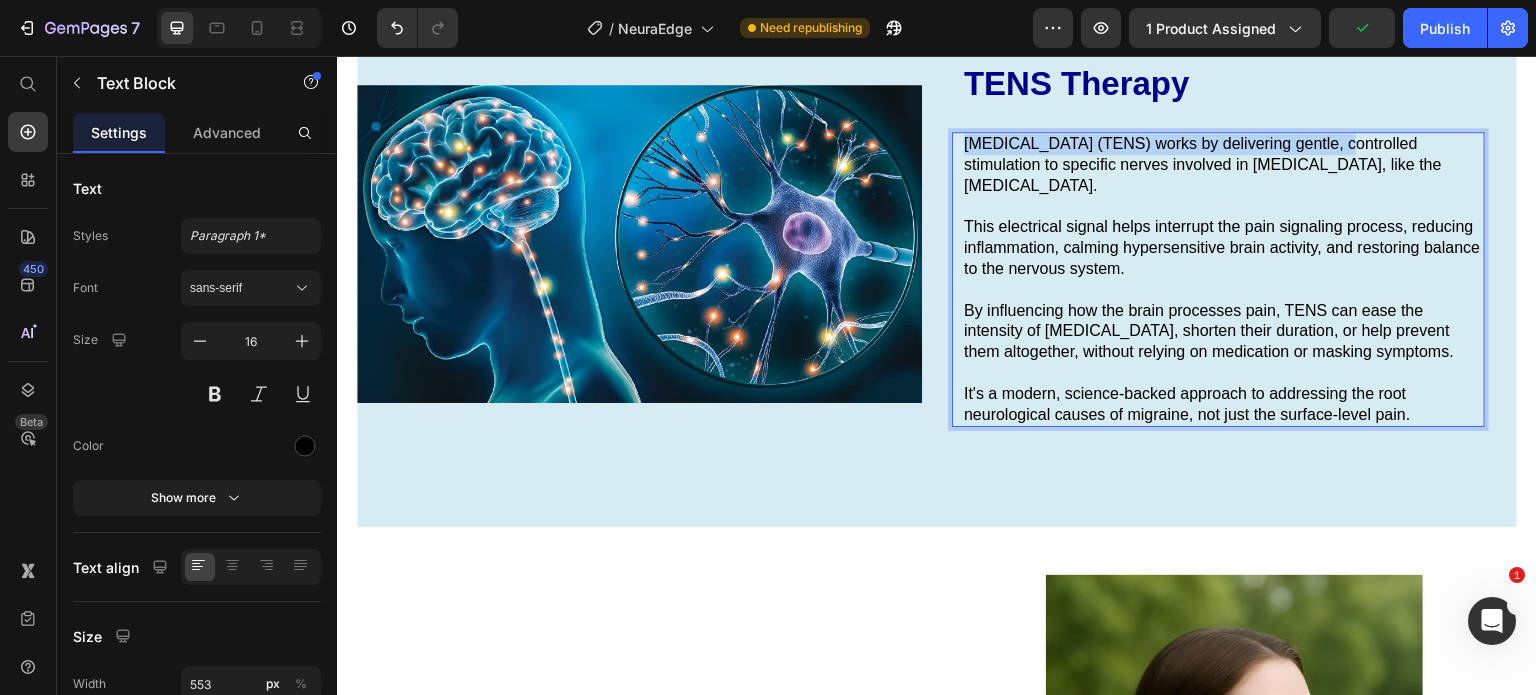 drag, startPoint x: 1329, startPoint y: 318, endPoint x: 949, endPoint y: 320, distance: 380.00525 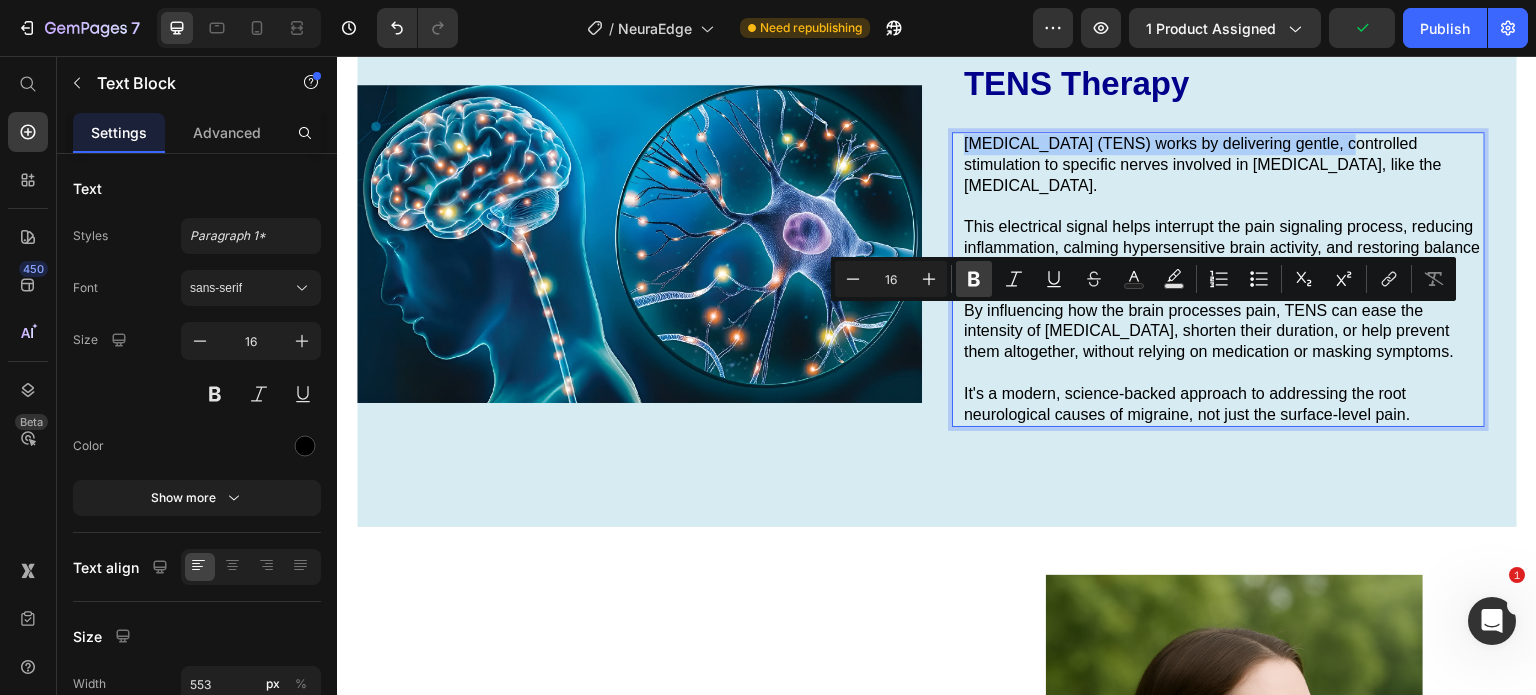 click 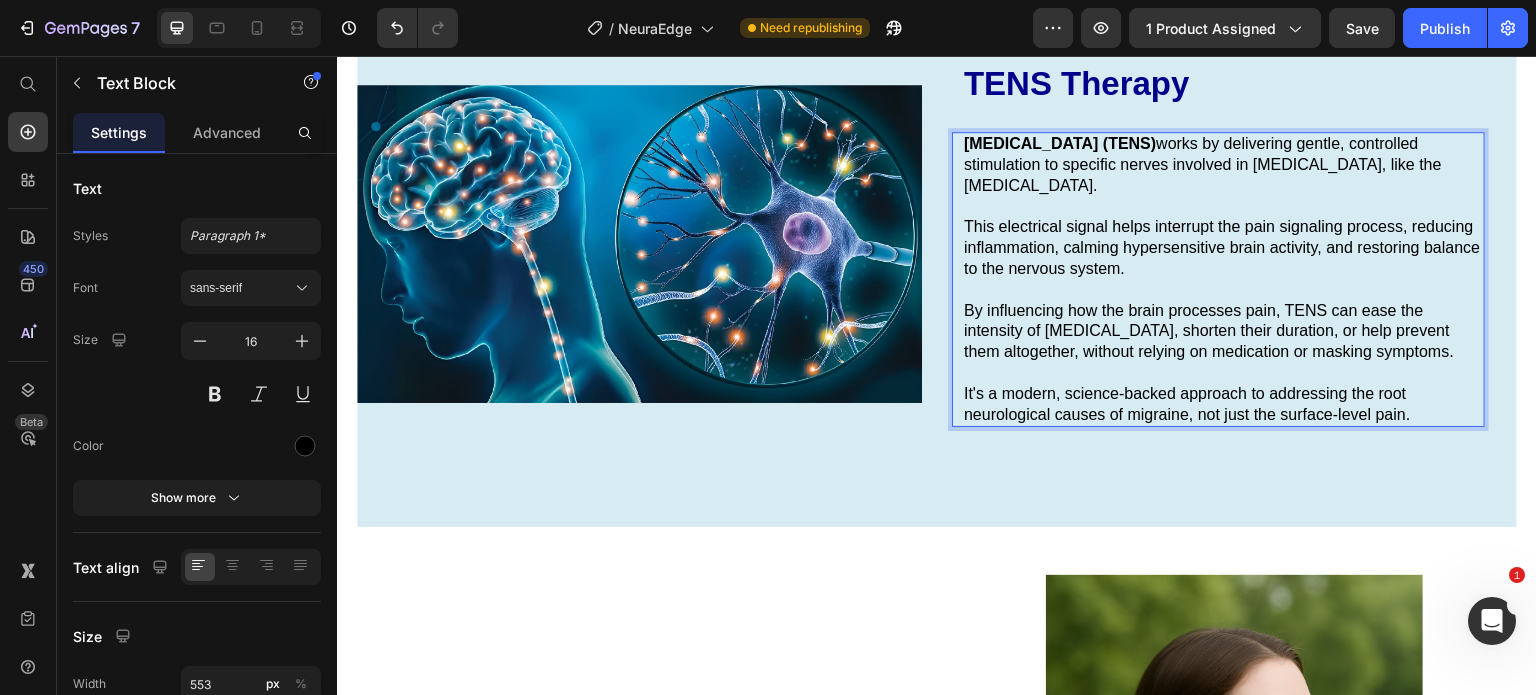 click on "By influencing how the brain processes pain, TENS can ease the intensity of [MEDICAL_DATA], shorten their duration, or help prevent them altogether, without relying on medication or masking symptoms." at bounding box center [1223, 332] 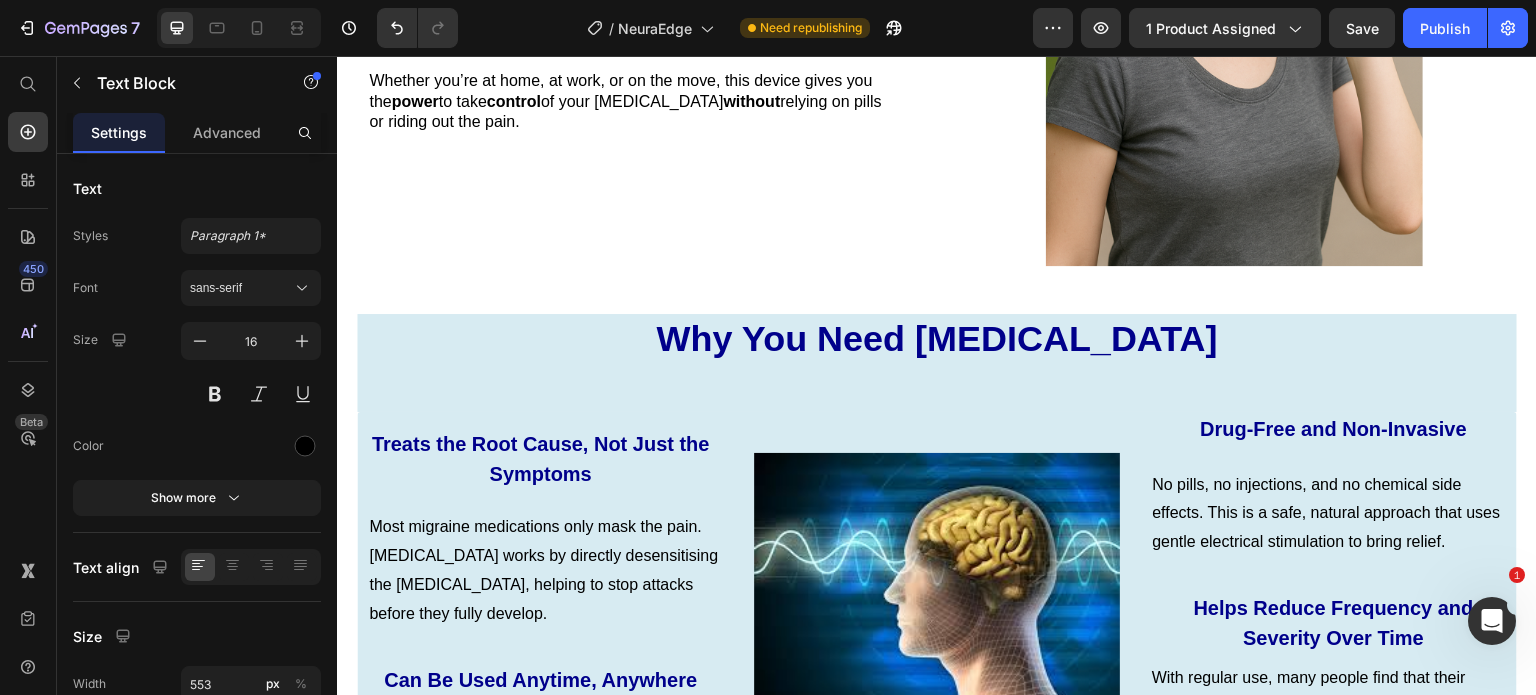 scroll, scrollTop: 2593, scrollLeft: 0, axis: vertical 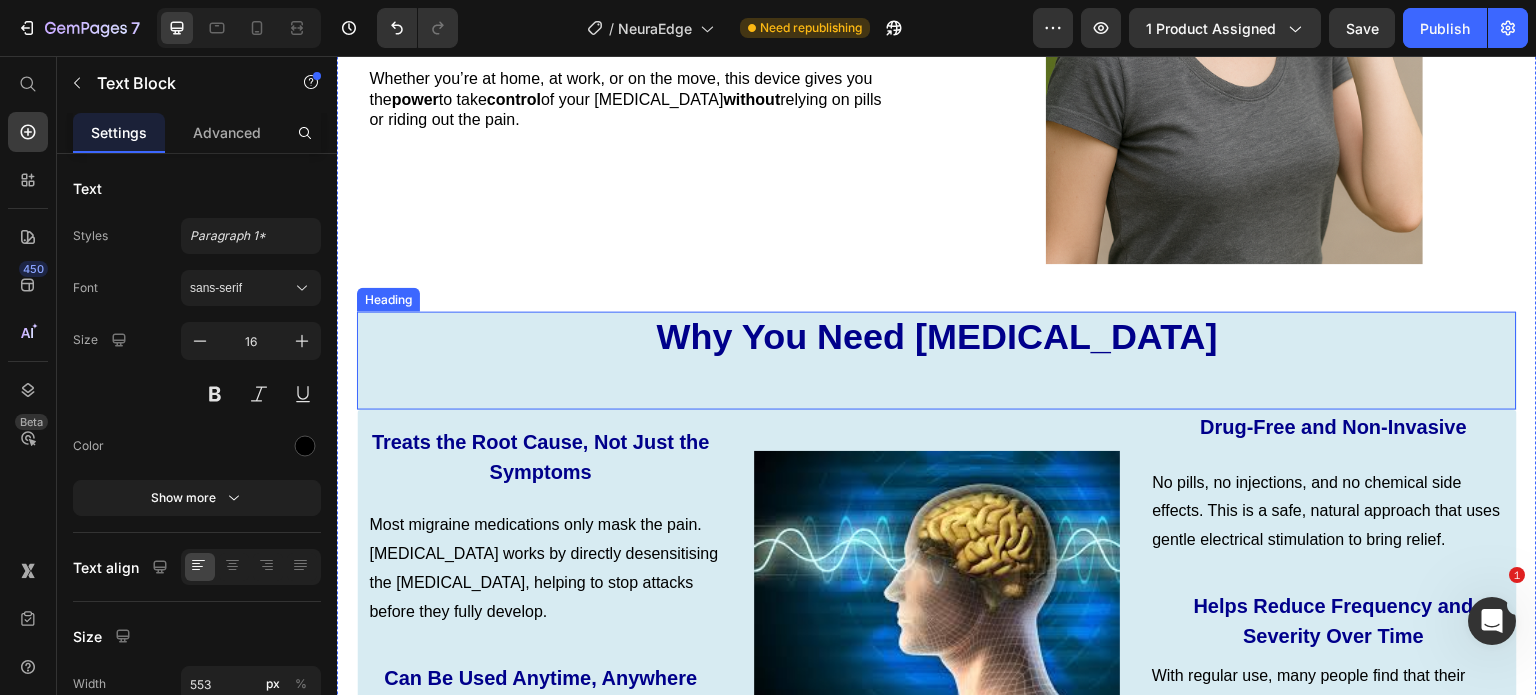 click on "Why You Need [MEDICAL_DATA]" at bounding box center (937, 361) 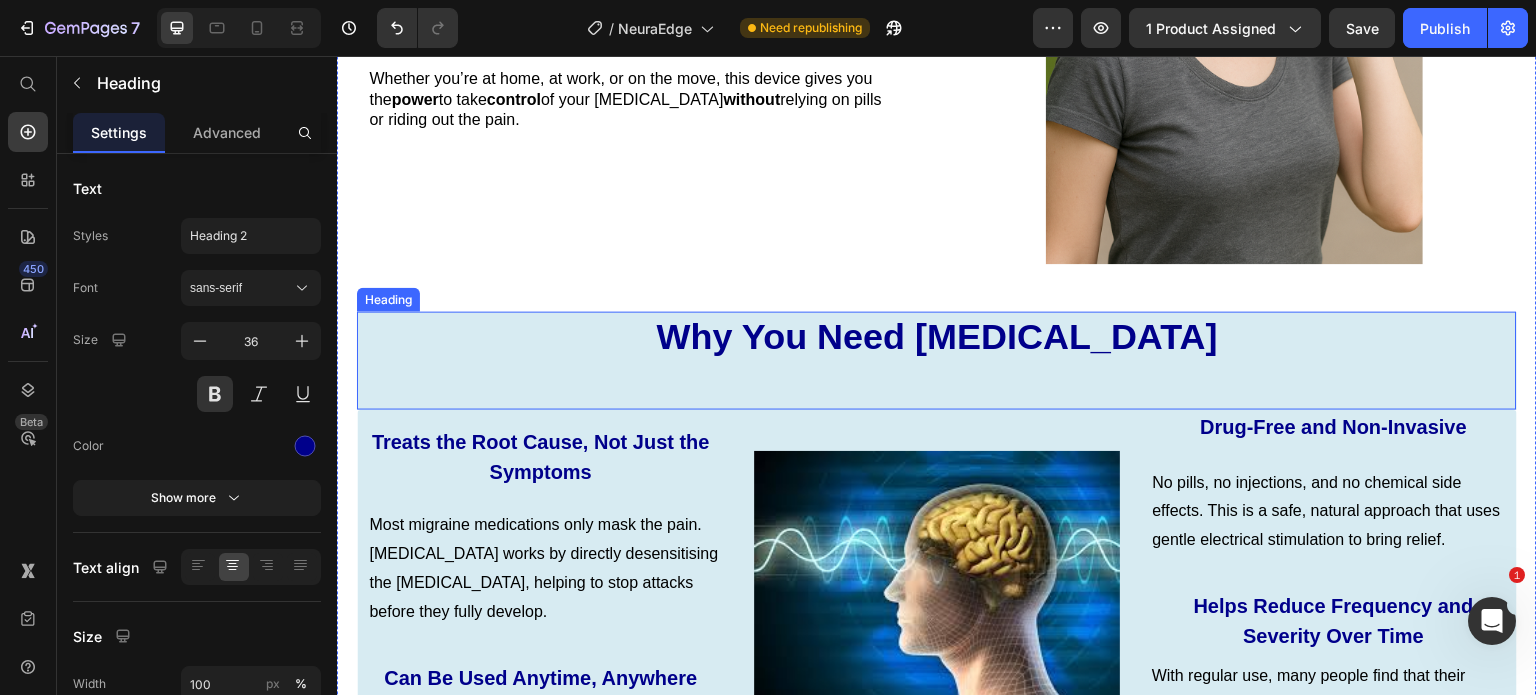 click on "Why You Need [MEDICAL_DATA]" at bounding box center [937, 361] 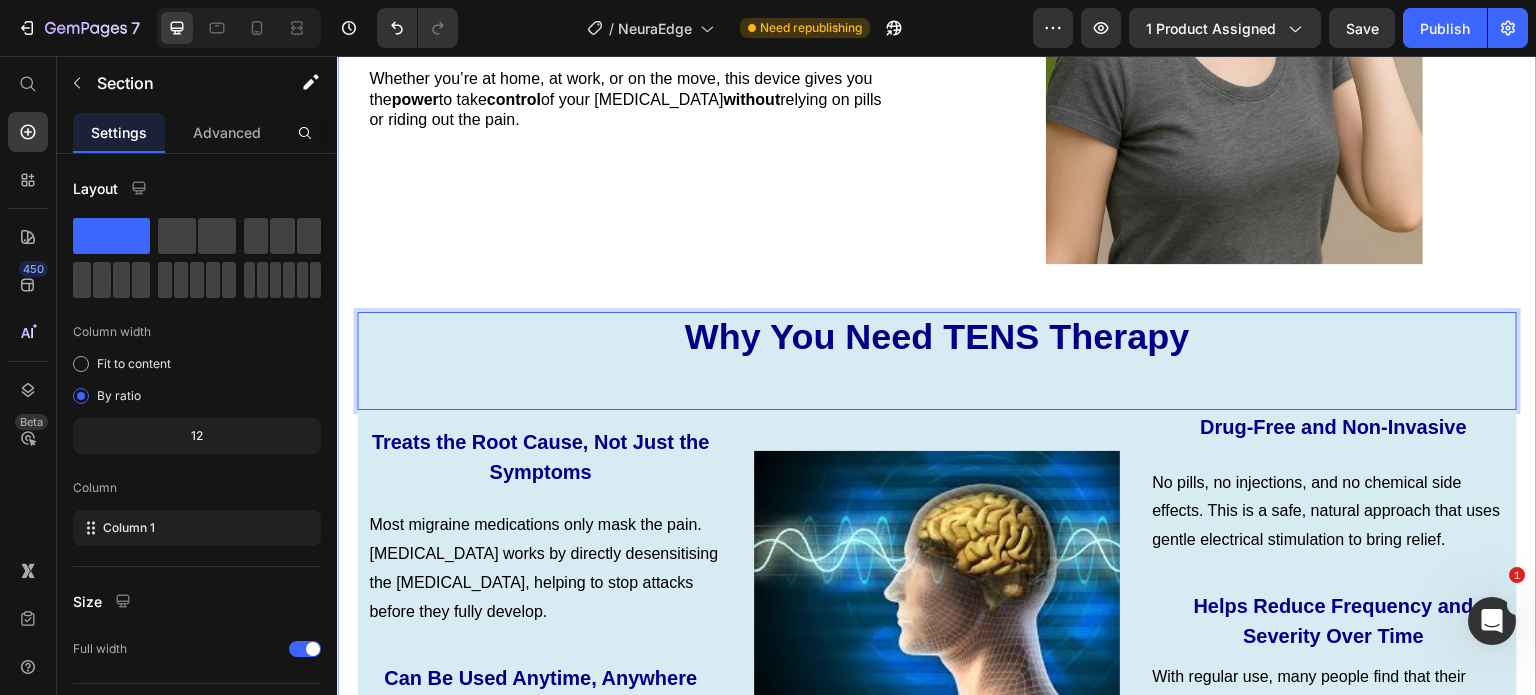 click on "TENS Therapy Heading [MEDICAL_DATA] (TENS)  works by delivering gentle, controlled stimulation to specific nerves involved in [MEDICAL_DATA], like the [MEDICAL_DATA]. This electrical signal helps interrupt the pain signaling process, reducing inflammation, calming hypersensitive brain activity, and restoring balance to the nervous system. By influencing how the brain processes pain, TENS can ease the intensity of [MEDICAL_DATA], shorten their duration, or help prevent them altogether, without relying on medication or masking symptoms. It's a modern, science-backed approach to addressing the root neurological causes of migraine, not just the surface-level pain. Text Block Row Image Row NeuraEdge Heading That’s where  [PERSON_NAME]  comes in.   Designed  specifically  for people who suffer from [MEDICAL_DATA], this device delivers  gentle , targeted nerve  stimulation  to  calm  the brain’s pain pathways.   It’s  non-invasive ,  drug-free , and incredibly  easy  to use.    power  to take" at bounding box center [937, 583] 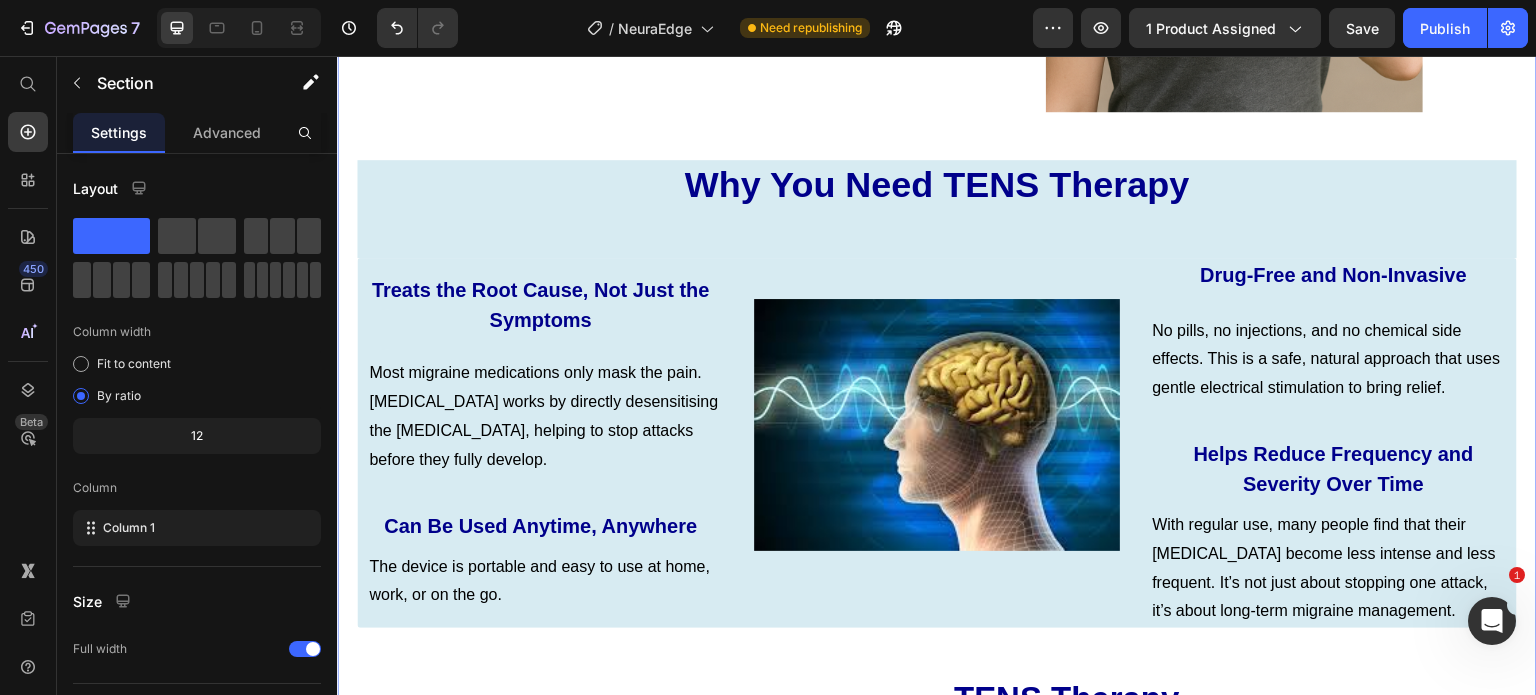 scroll, scrollTop: 2746, scrollLeft: 0, axis: vertical 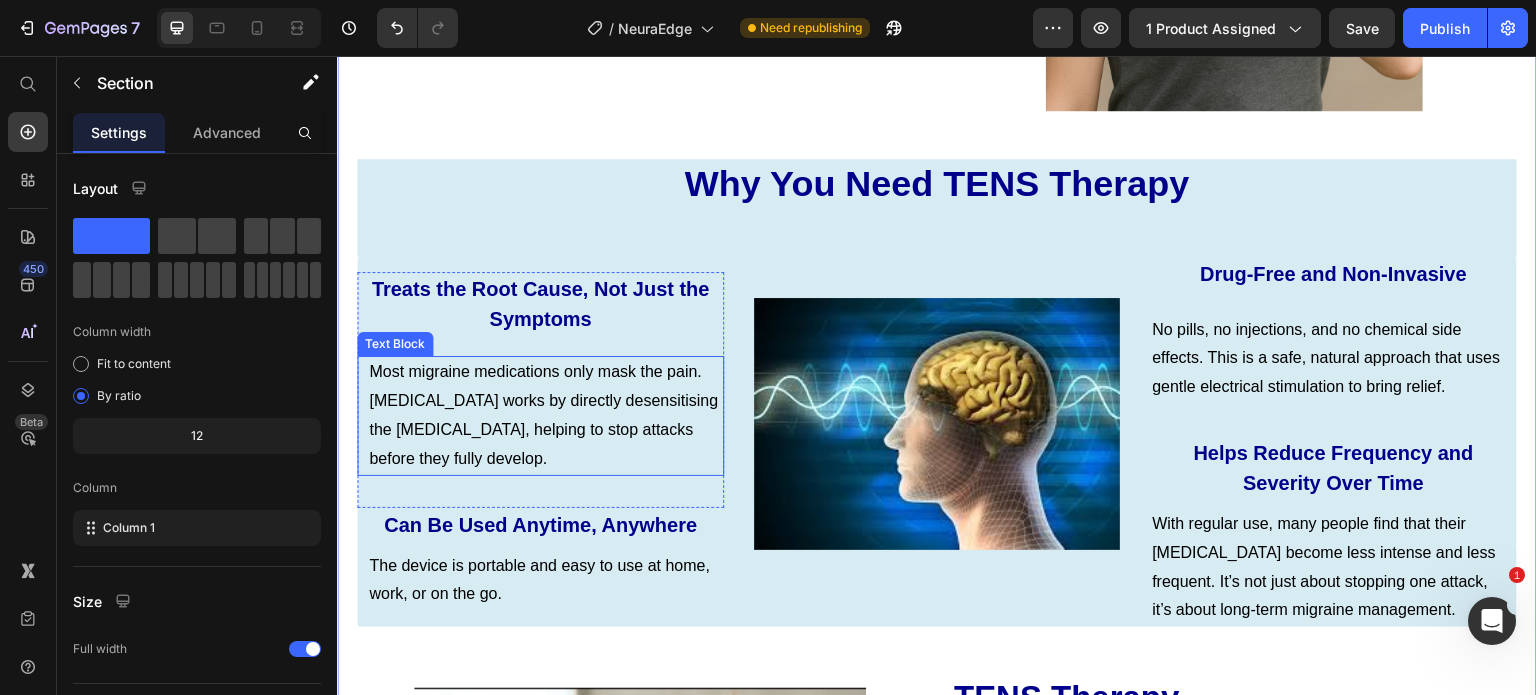 click on "Most migraine medications only mask the pain. [MEDICAL_DATA] works by directly desensitising the [MEDICAL_DATA], helping to stop attacks before they fully develop." at bounding box center [545, 415] 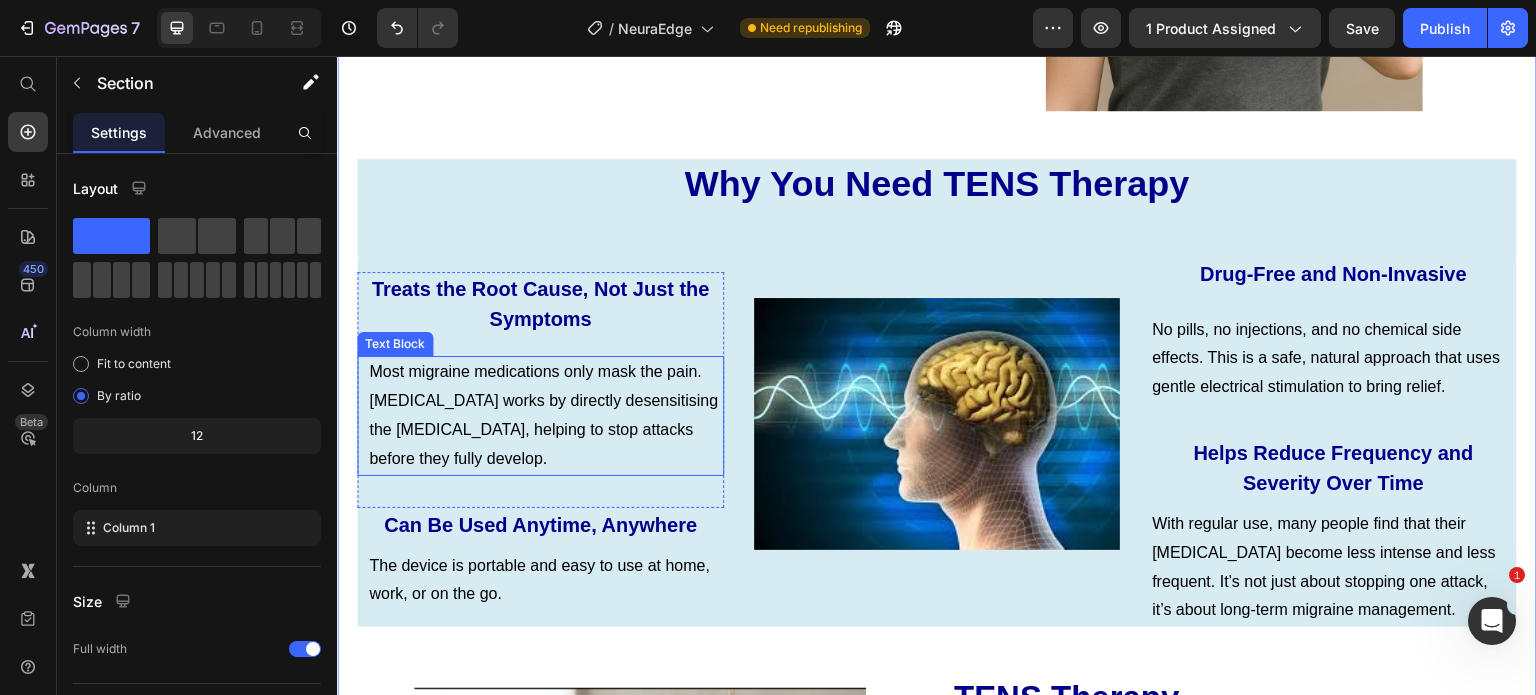 click on "Most migraine medications only mask the pain. [MEDICAL_DATA] works by directly desensitising the [MEDICAL_DATA], helping to stop attacks before they fully develop." at bounding box center (545, 415) 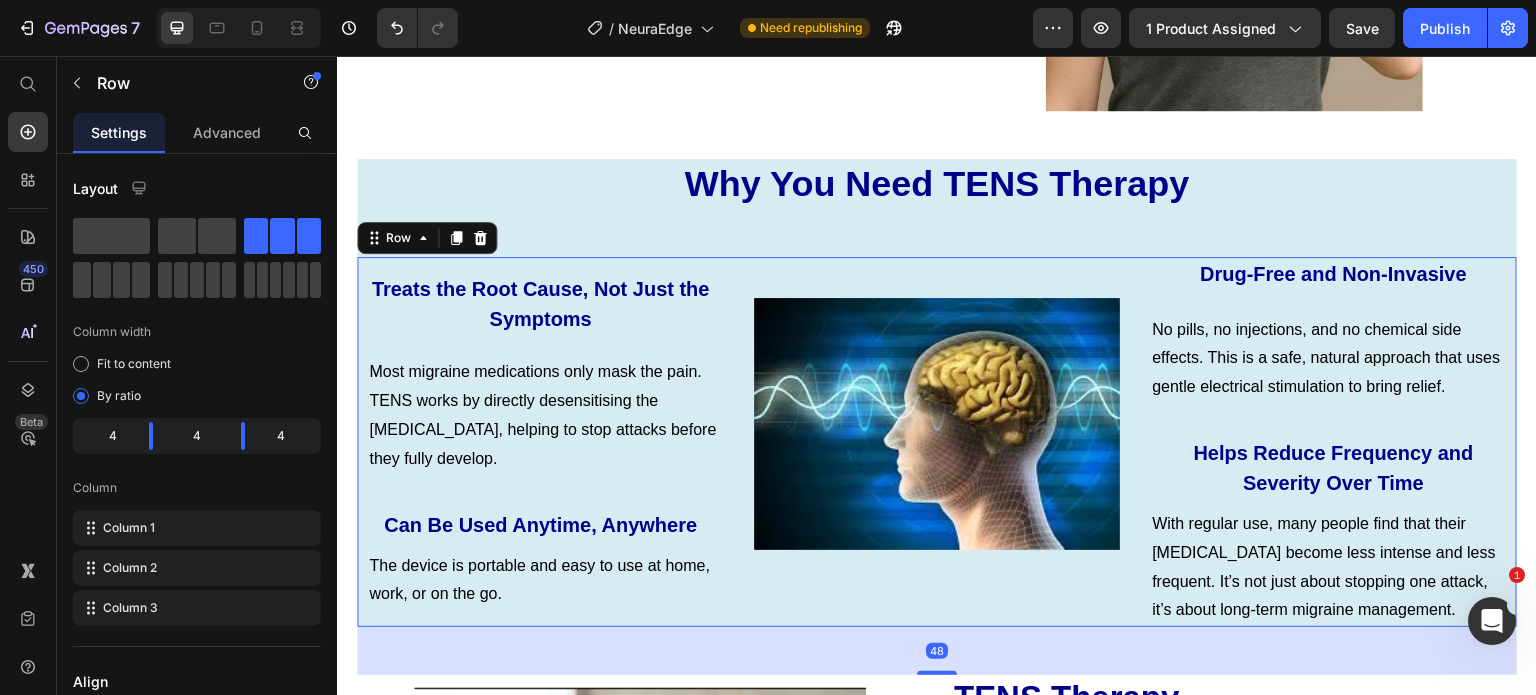 click on "Image" at bounding box center [937, 442] 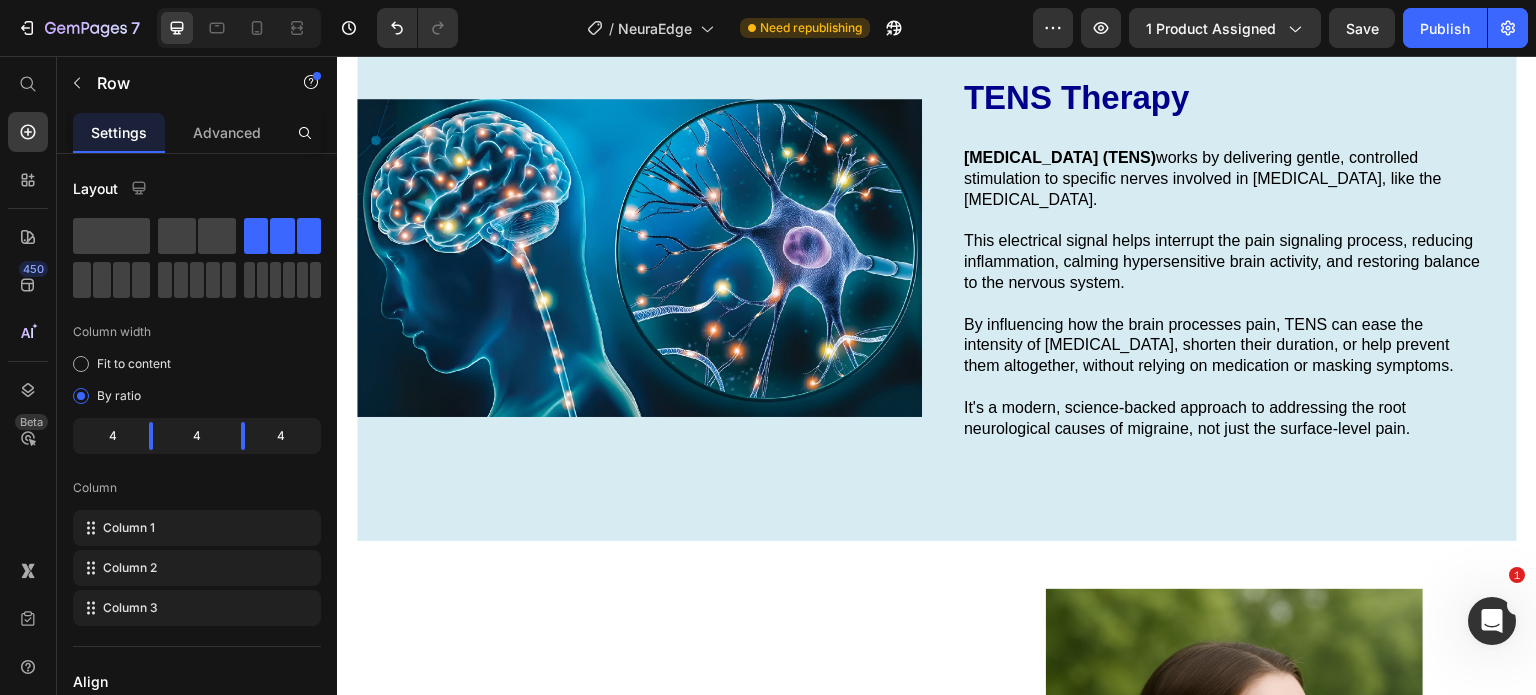 scroll, scrollTop: 1526, scrollLeft: 0, axis: vertical 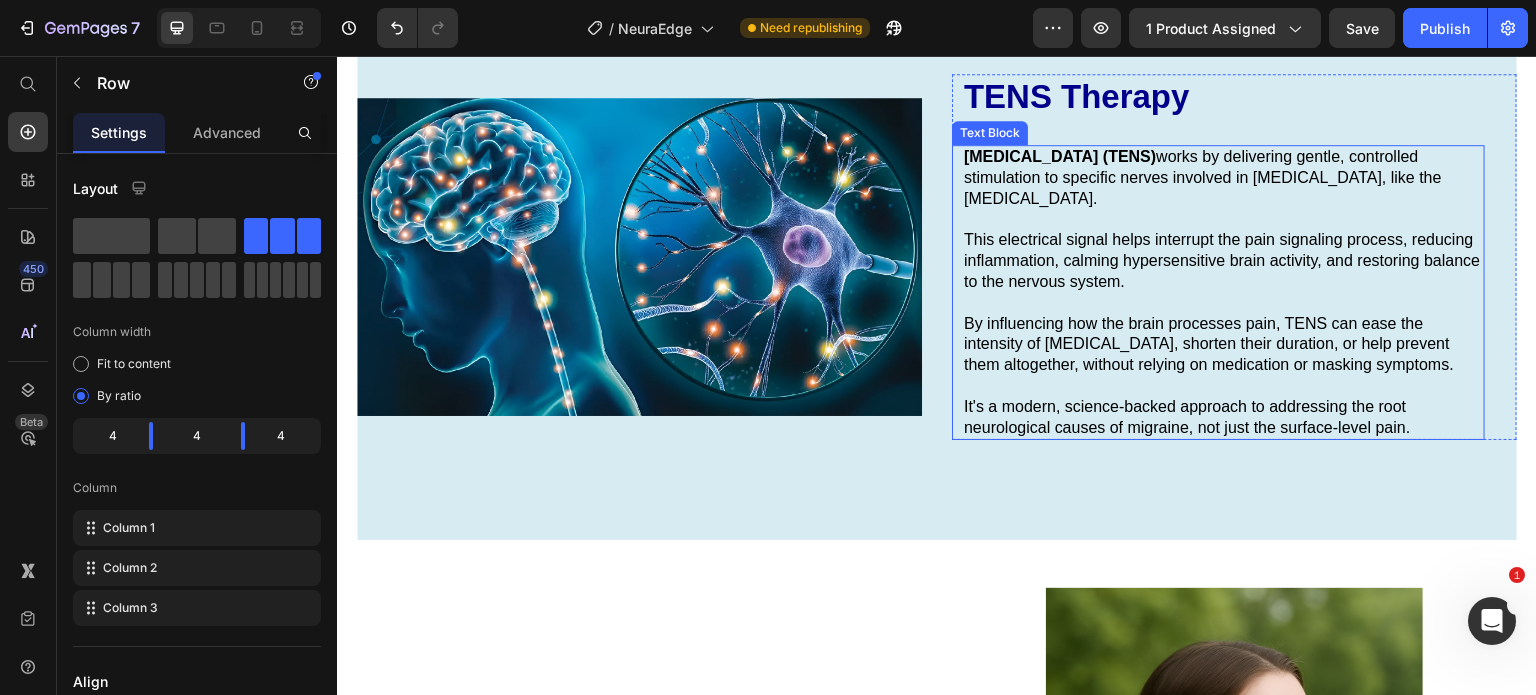 click on "[MEDICAL_DATA] (TENS)  works by delivering gentle, controlled stimulation to specific nerves involved in [MEDICAL_DATA], like the [MEDICAL_DATA]." at bounding box center (1223, 178) 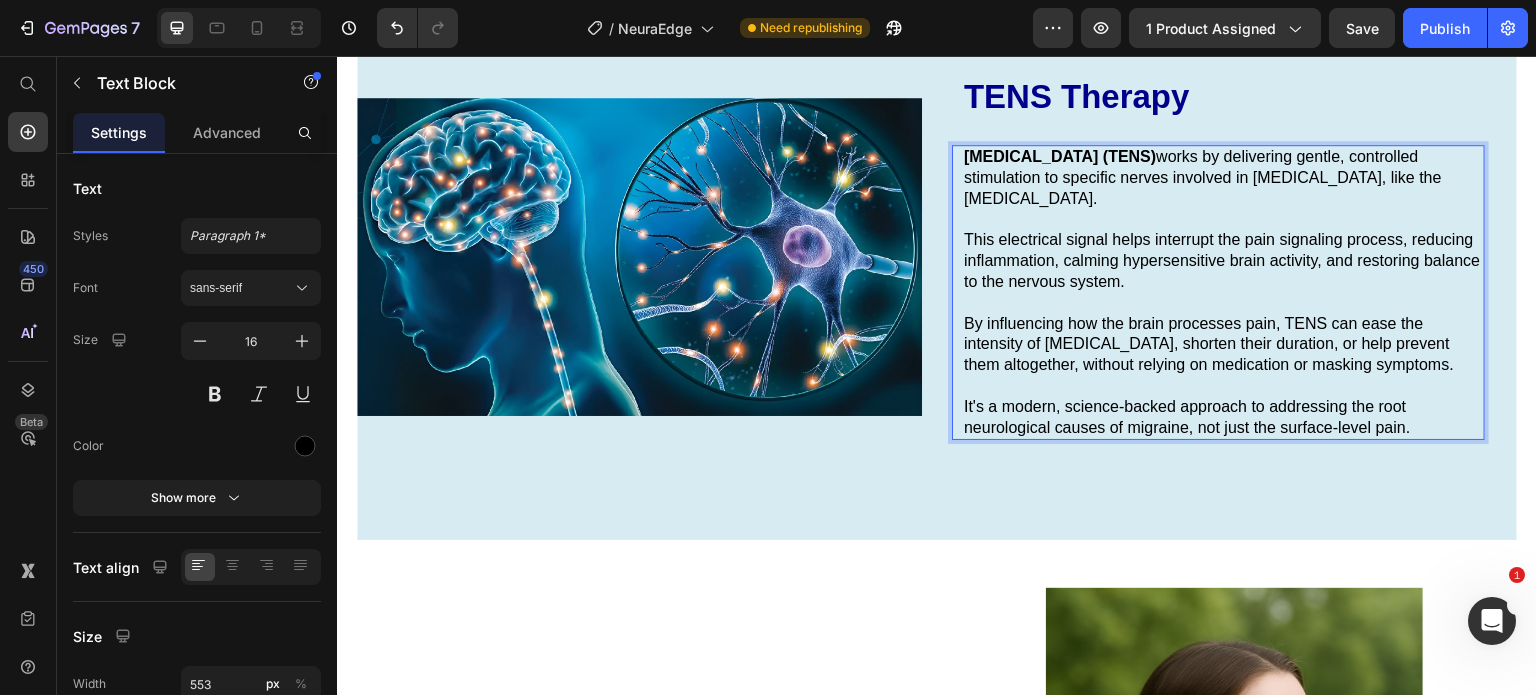 click on "[MEDICAL_DATA] (TENS)  works by delivering gentle, controlled stimulation to specific nerves involved in [MEDICAL_DATA], like the [MEDICAL_DATA]." at bounding box center (1223, 178) 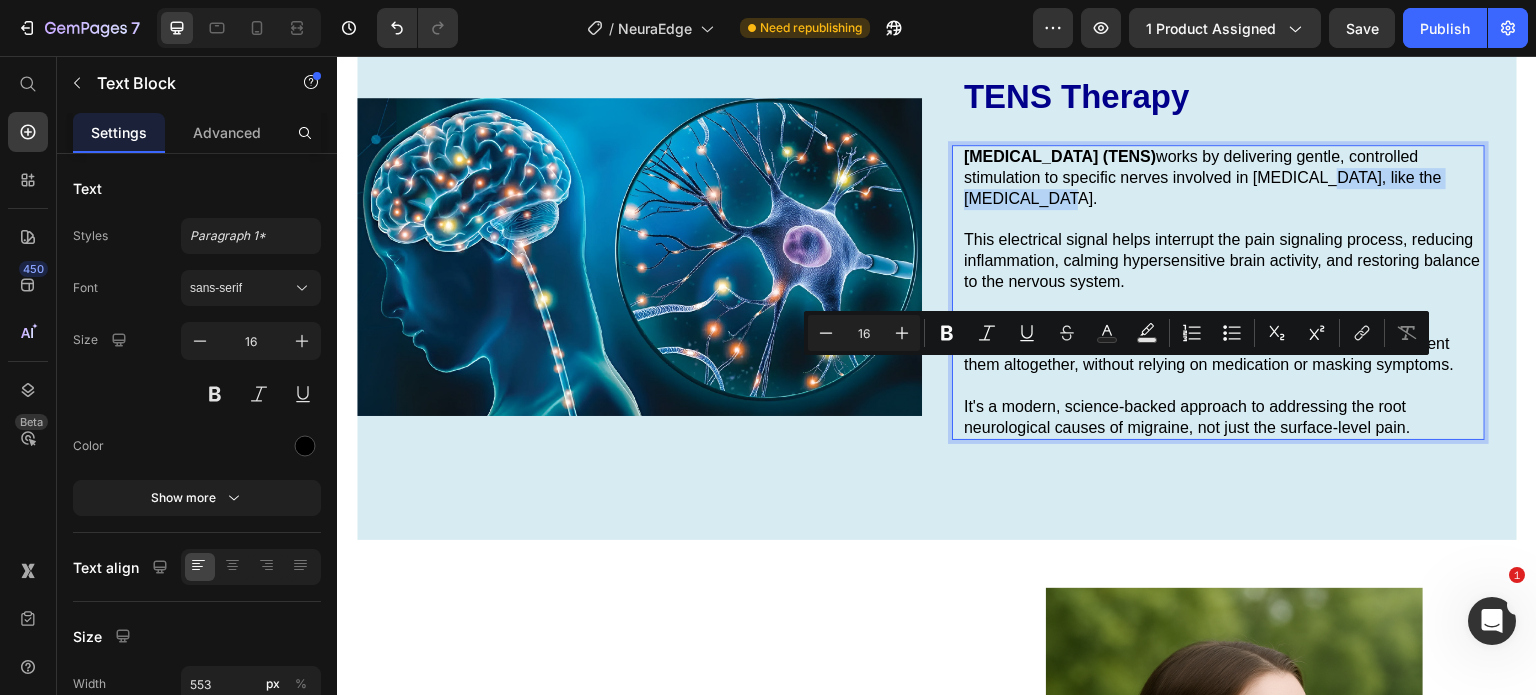 drag, startPoint x: 1203, startPoint y: 372, endPoint x: 1024, endPoint y: 378, distance: 179.10052 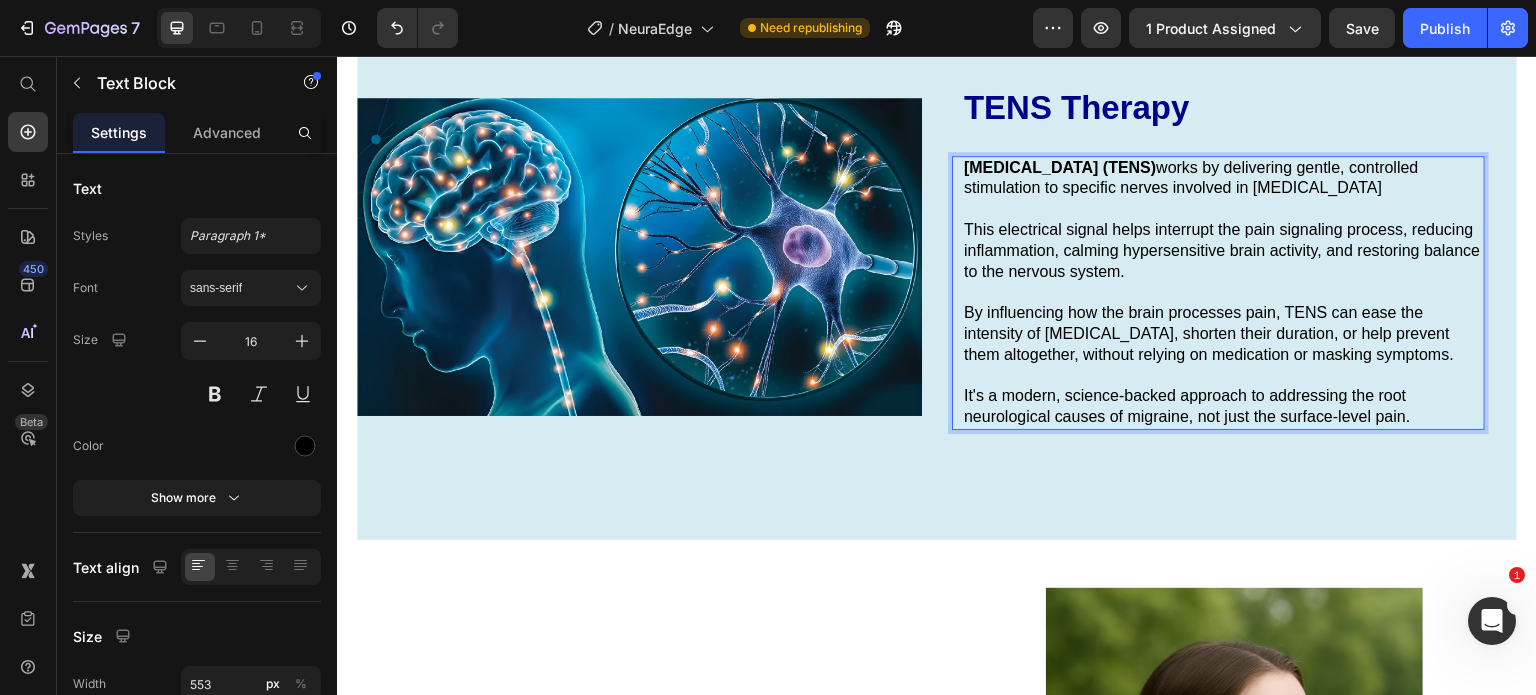 click at bounding box center [1223, 292] 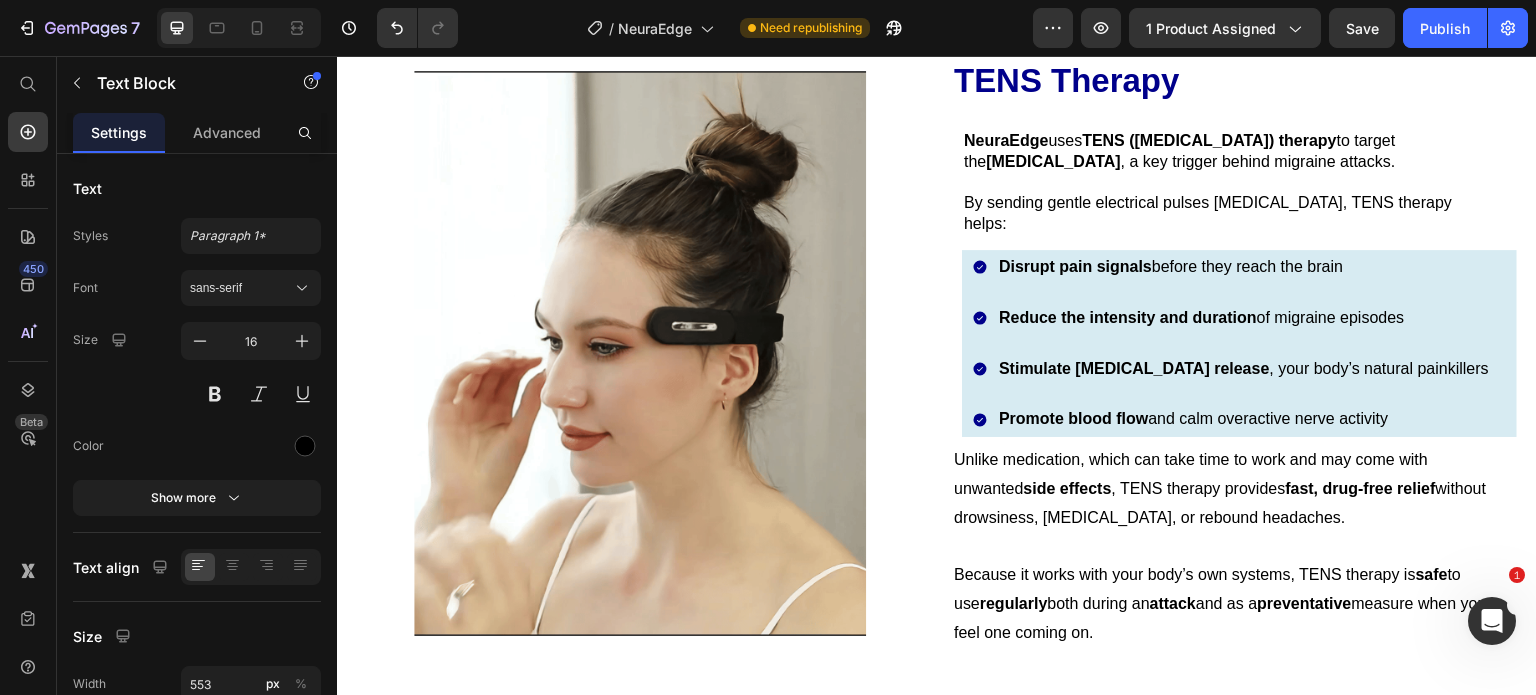 scroll, scrollTop: 3927, scrollLeft: 0, axis: vertical 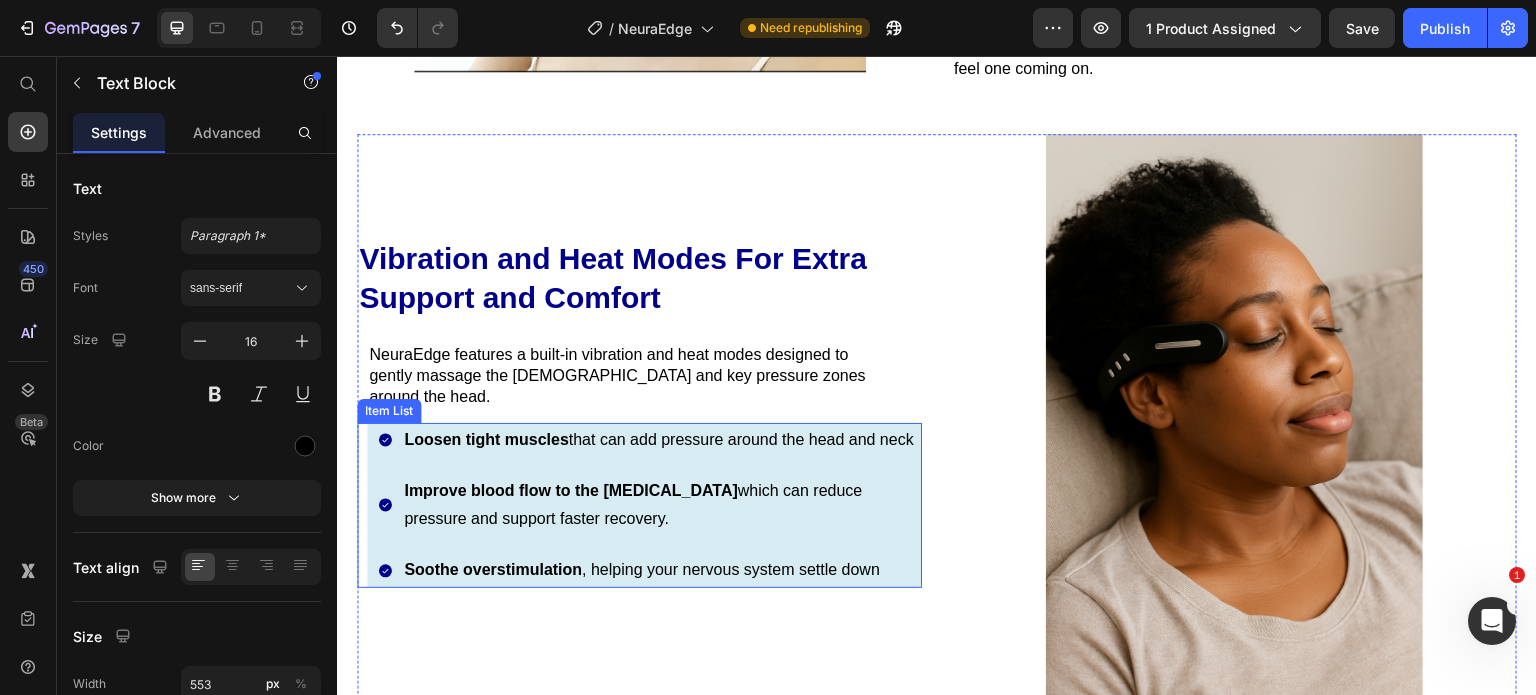 click on "Loosen tight muscles  that can add pressure around the head and neck" at bounding box center [661, 440] 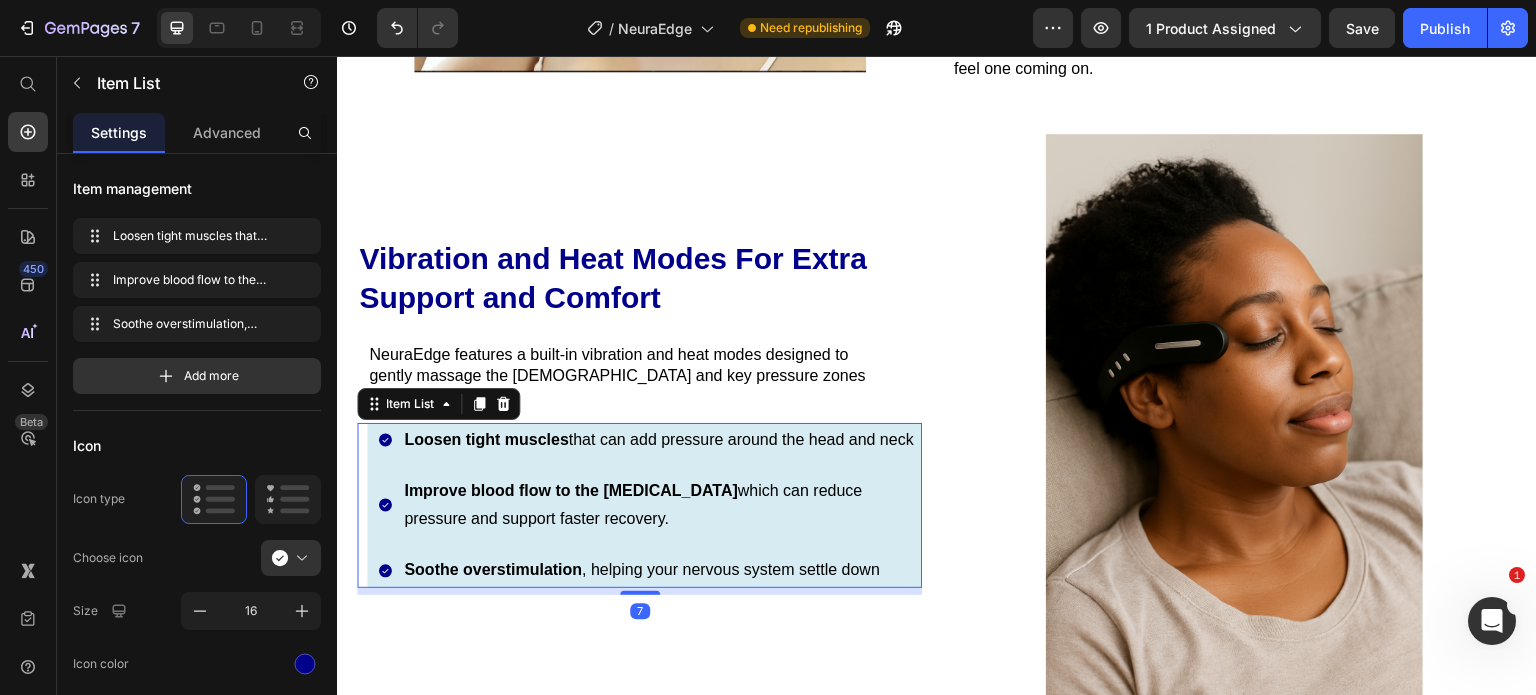 click on "Loosen tight muscles  that can add pressure around the head and neck Improve blood flow to the [MEDICAL_DATA]  which can reduce pressure and support faster recovery. Soothe overstimulation , helping your nervous system settle down" at bounding box center [649, 505] 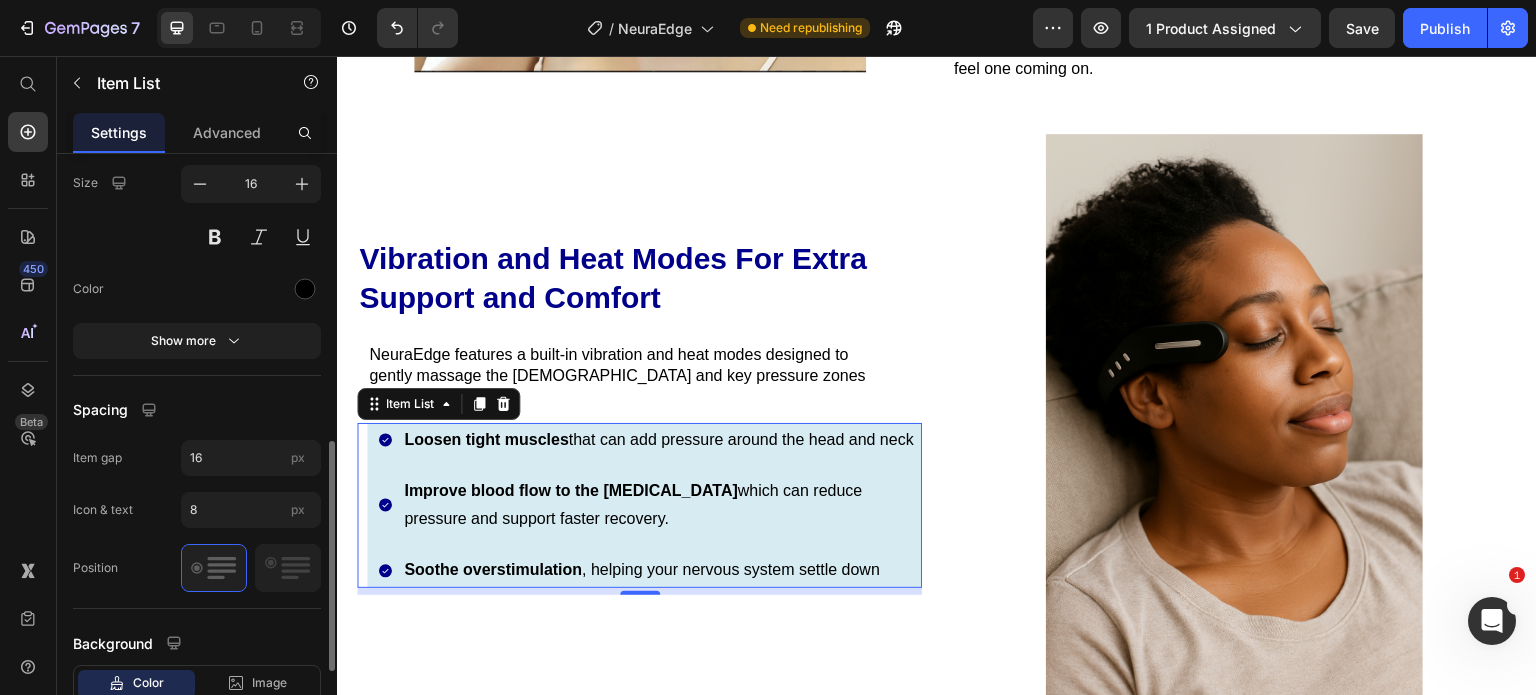 scroll, scrollTop: 755, scrollLeft: 0, axis: vertical 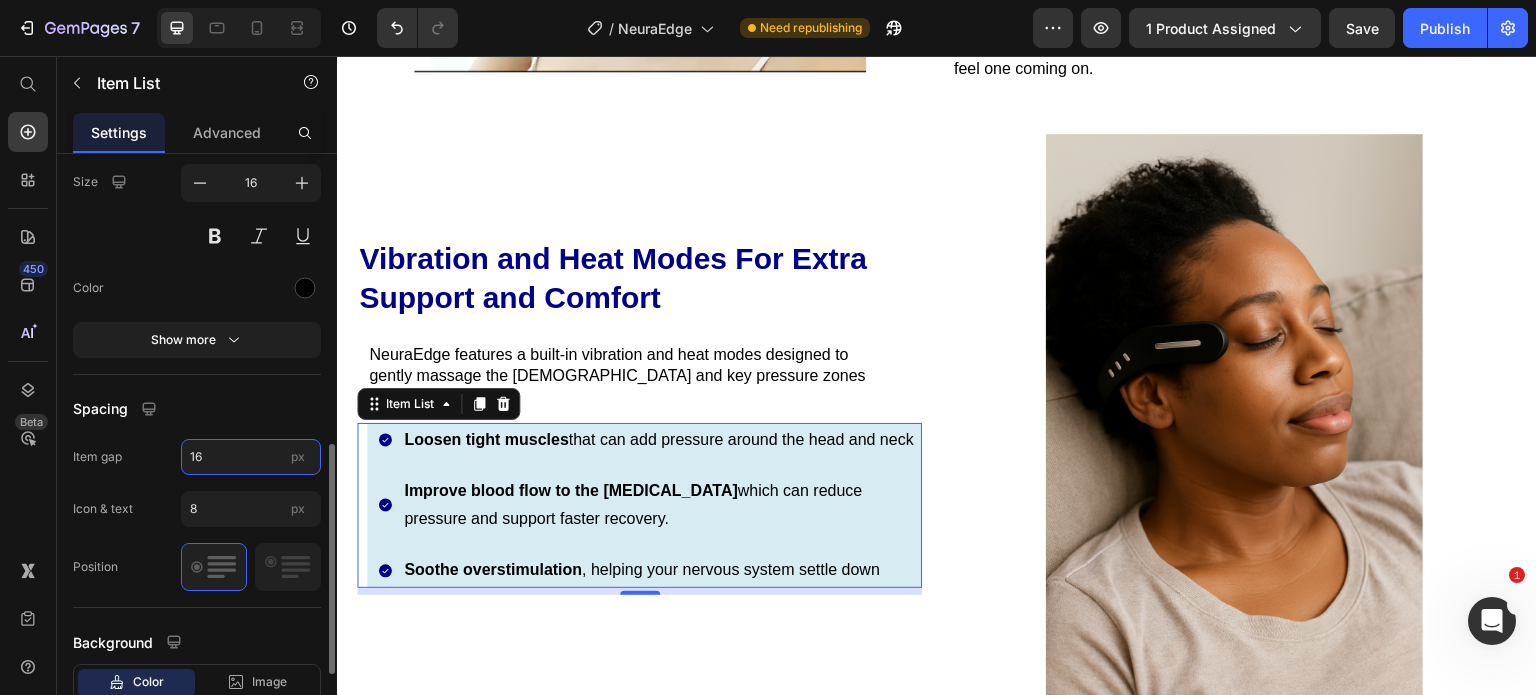 click on "16" at bounding box center [251, 457] 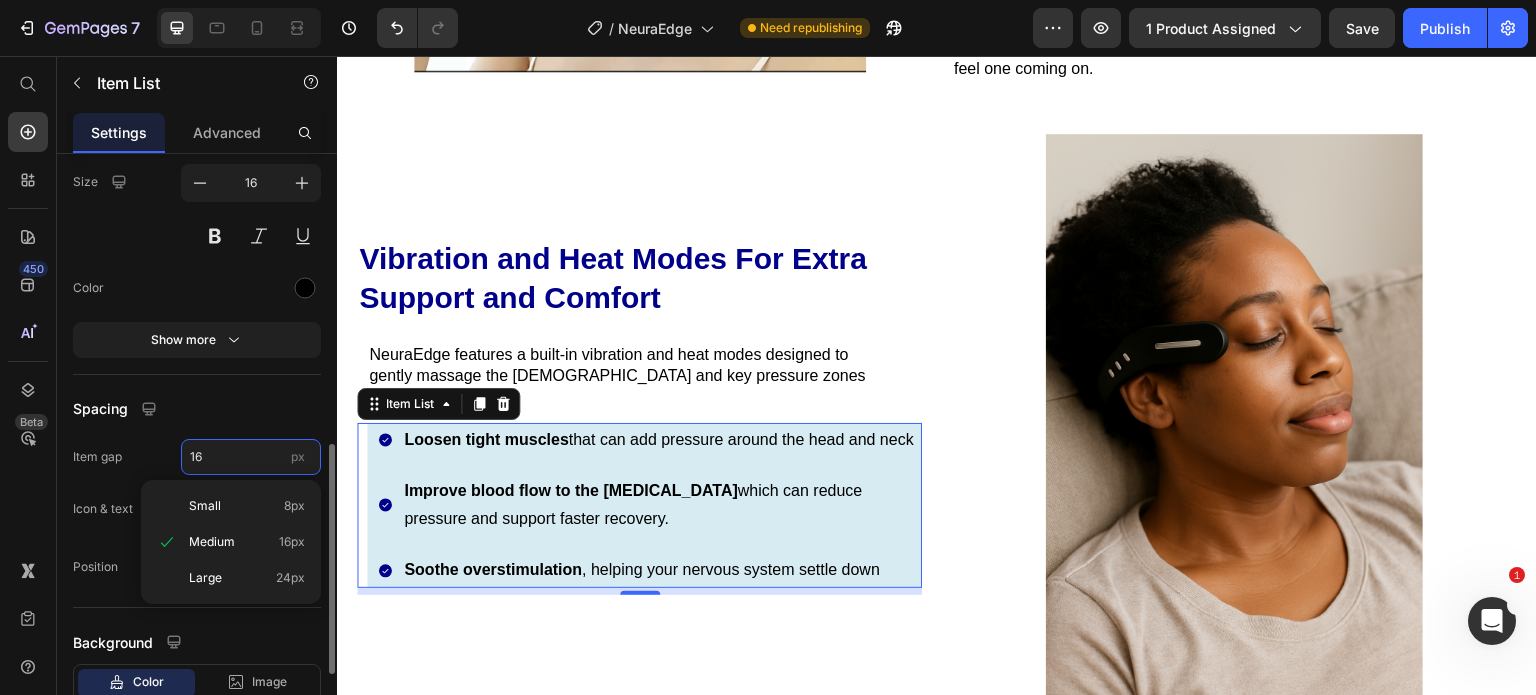 type on "3" 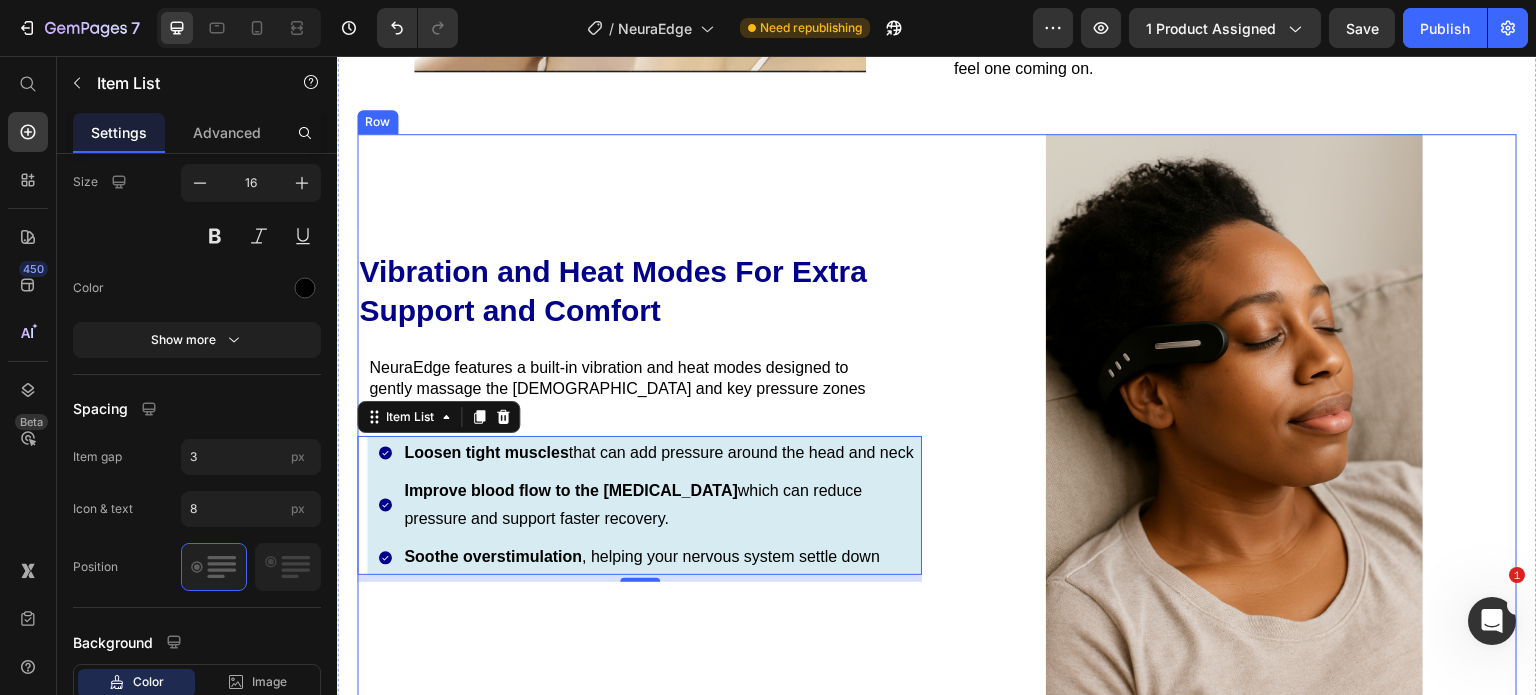 click on "Vibration and Heat Modes For Extra Support and Comfort Heading NeuraEdge features a built-in vibration and heat modes designed to gently massage the temples and key pressure zones around the head. Text Block Row Loosen tight muscles  that can add pressure around the head and neck Improve blood flow to the [MEDICAL_DATA]  which can reduce pressure and support faster recovery. Soothe overstimulation , helping your nervous system settle down Item List   7" at bounding box center (639, 416) 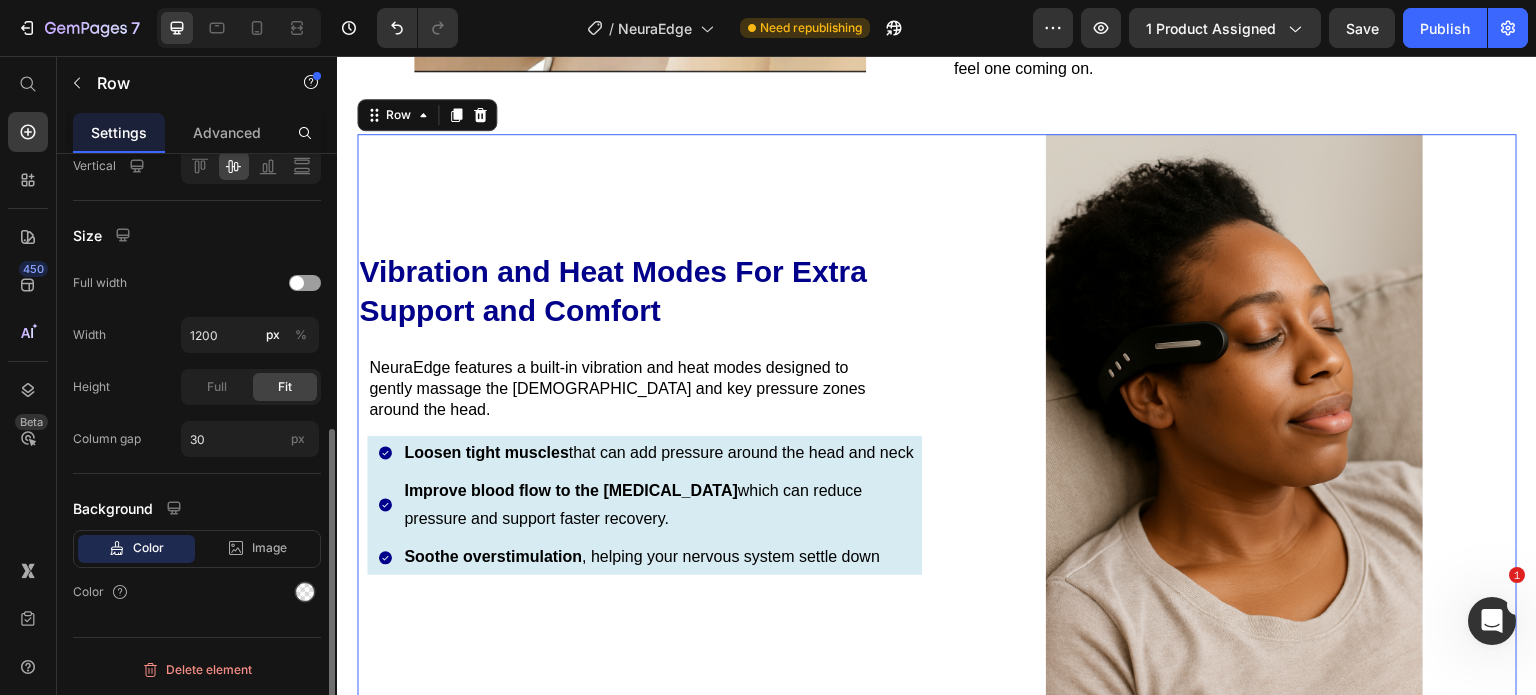 scroll, scrollTop: 0, scrollLeft: 0, axis: both 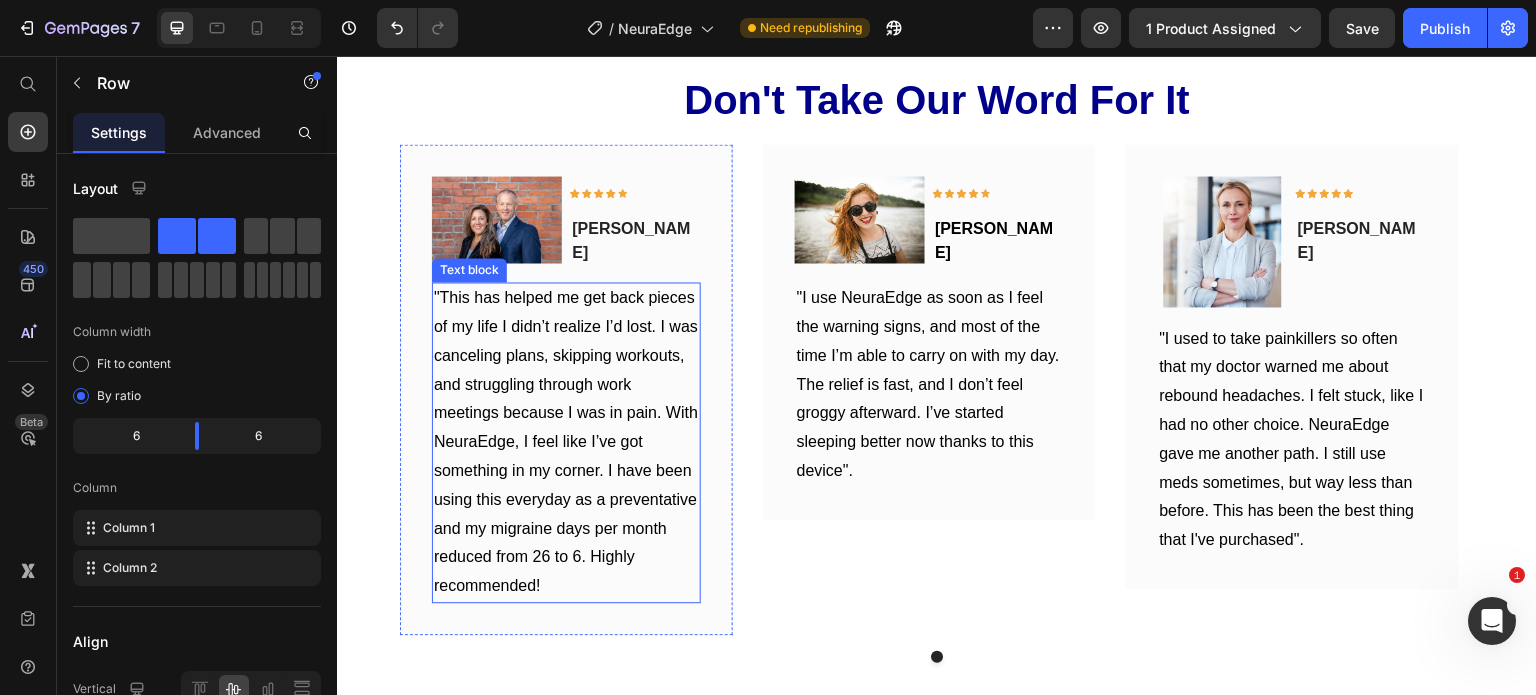 click on ""This has helped me get back pieces of my life I didn’t realize I’d lost. I was canceling plans, skipping workouts, and struggling through work meetings because I was in pain. With NeuraEdge, I feel like I’ve got something in my corner. I have been using this everyday as a preventative and my migraine days per month reduced from 26 to 6. Highly recommended!" at bounding box center [566, 442] 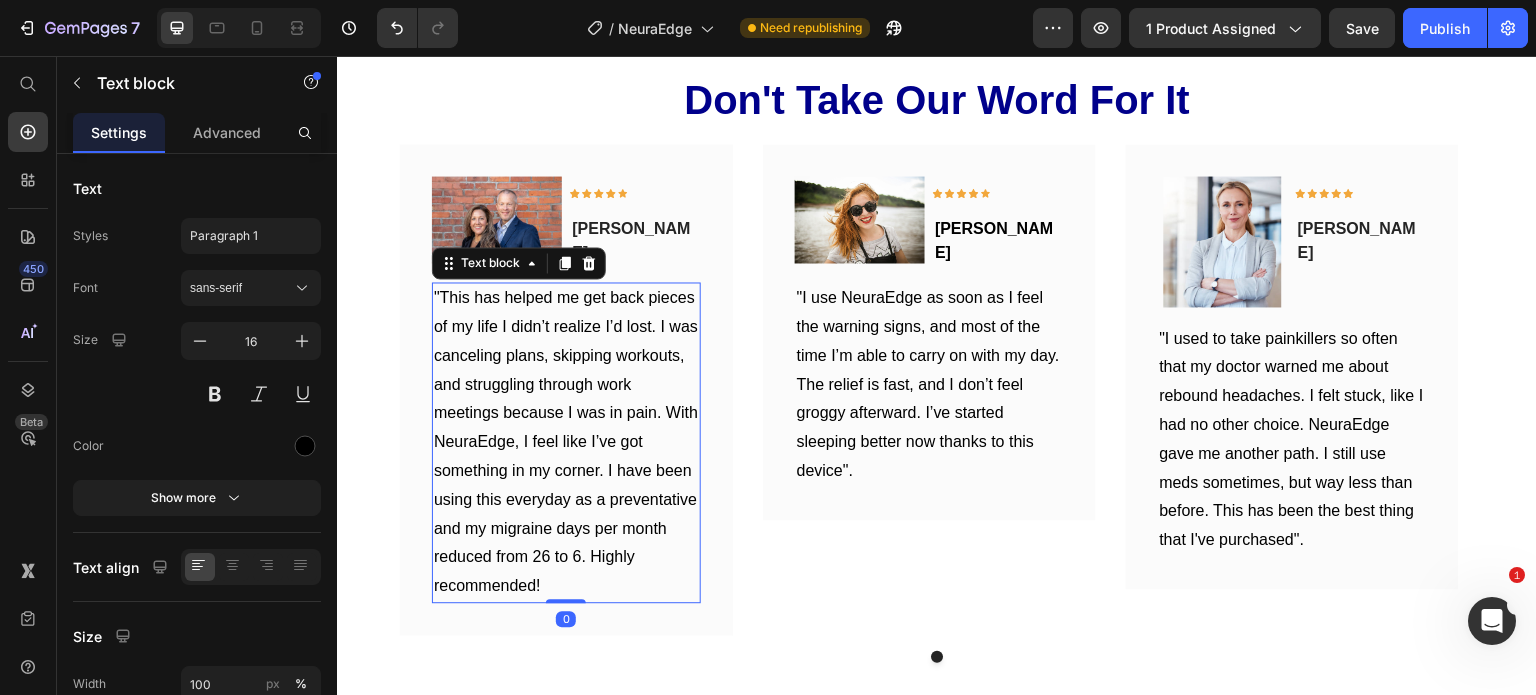 click on ""This has helped me get back pieces of my life I didn’t realize I’d lost. I was canceling plans, skipping workouts, and struggling through work meetings because I was in pain. With NeuraEdge, I feel like I’ve got something in my corner. I have been using this everyday as a preventative and my migraine days per month reduced from 26 to 6. Highly recommended!" at bounding box center (566, 442) 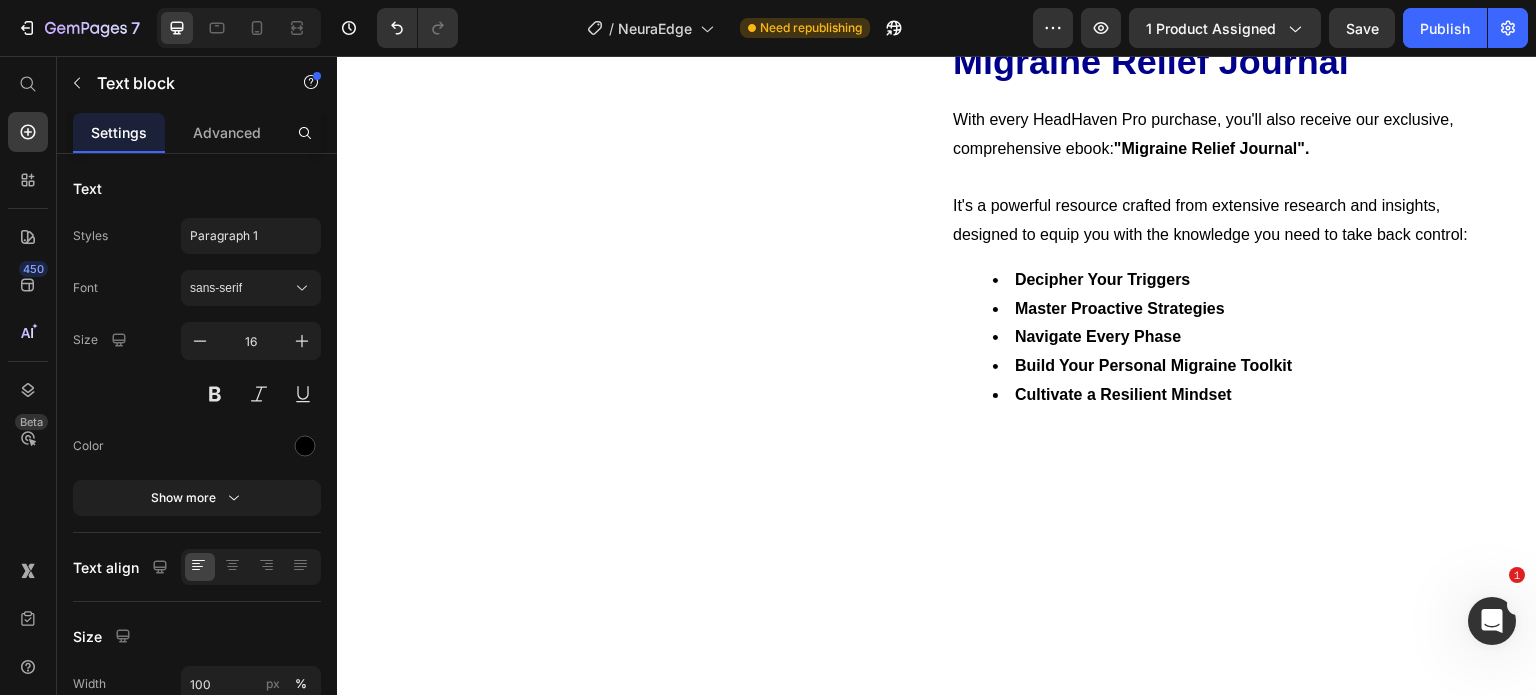 scroll, scrollTop: 6751, scrollLeft: 0, axis: vertical 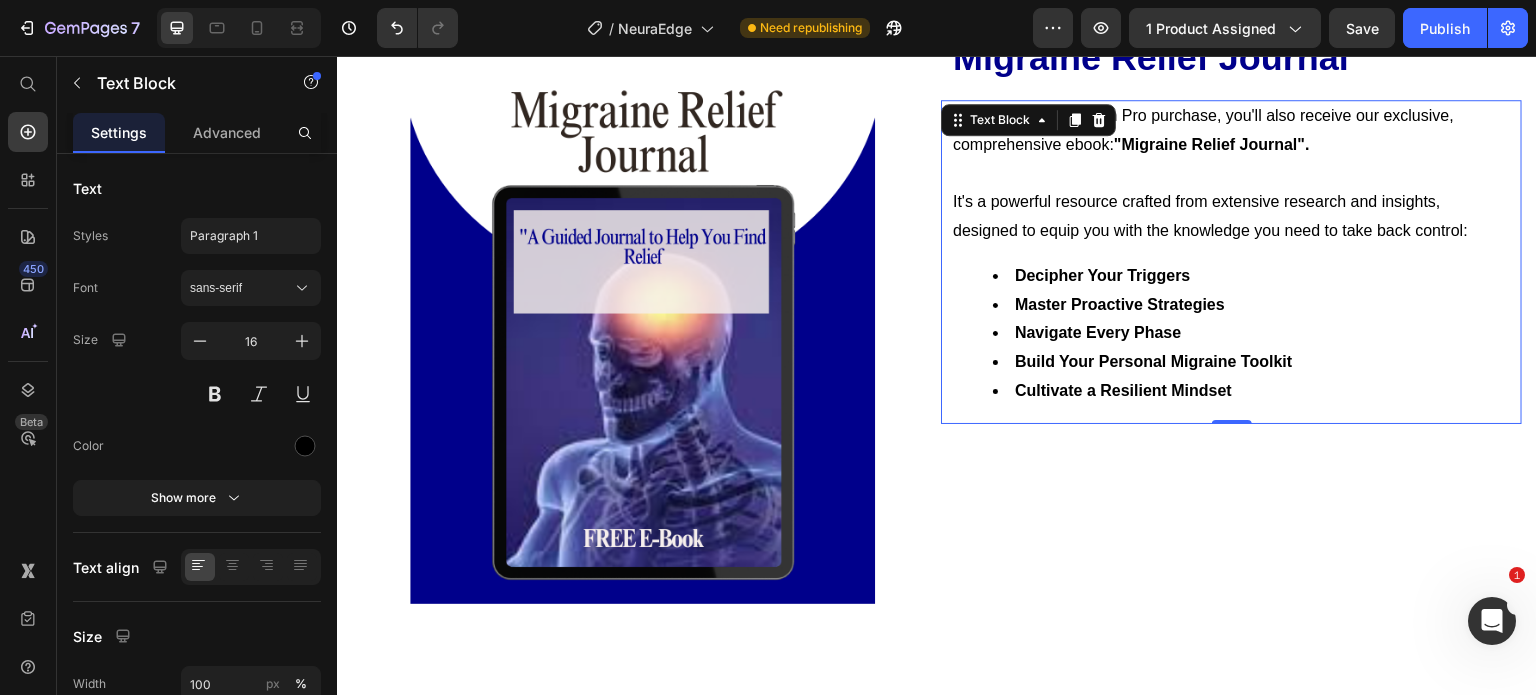 click on "With every HeadHaven Pro purchase, you'll also receive our exclusive, comprehensive ebook:  "Migraine Relief Journal"." at bounding box center (1231, 131) 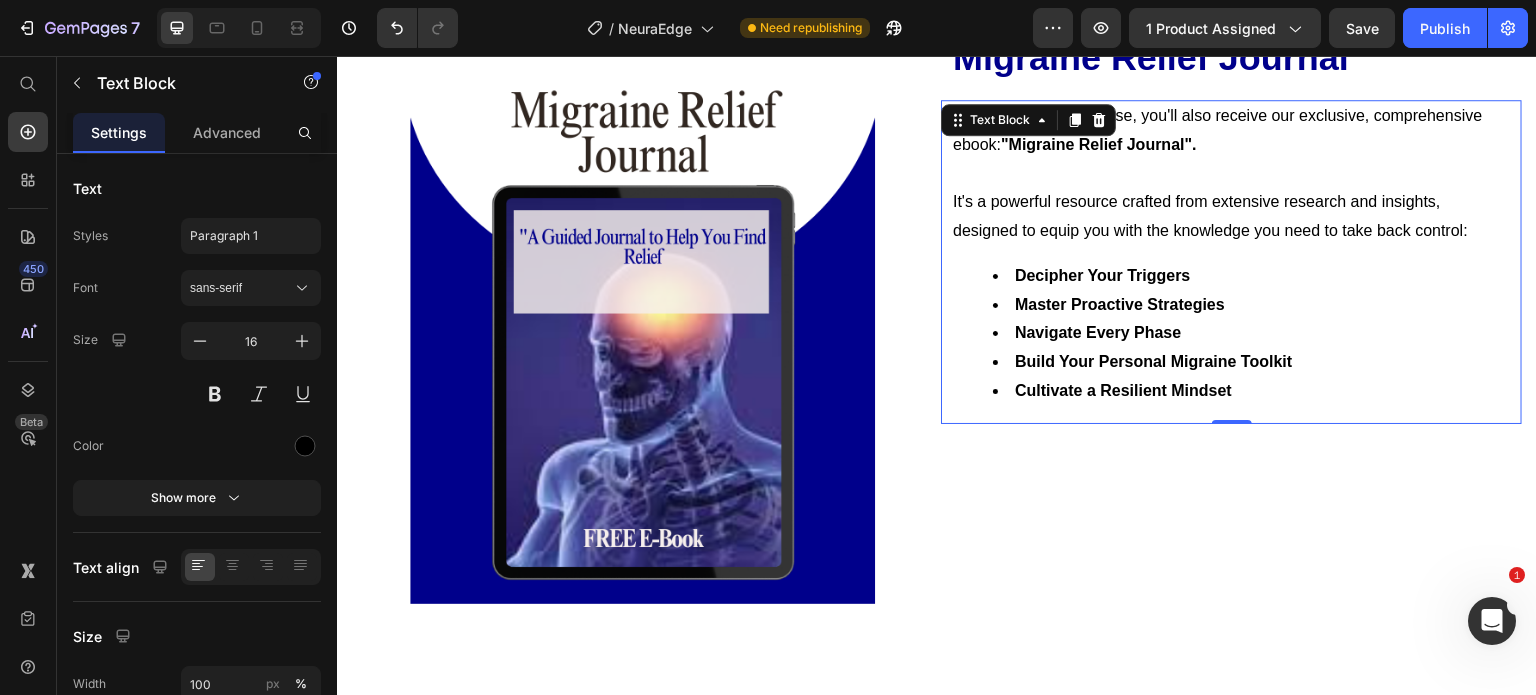 click on "It's a powerful resource crafted from extensive research and insights, designed to equip you with the knowledge you need to take back control:" at bounding box center [1231, 217] 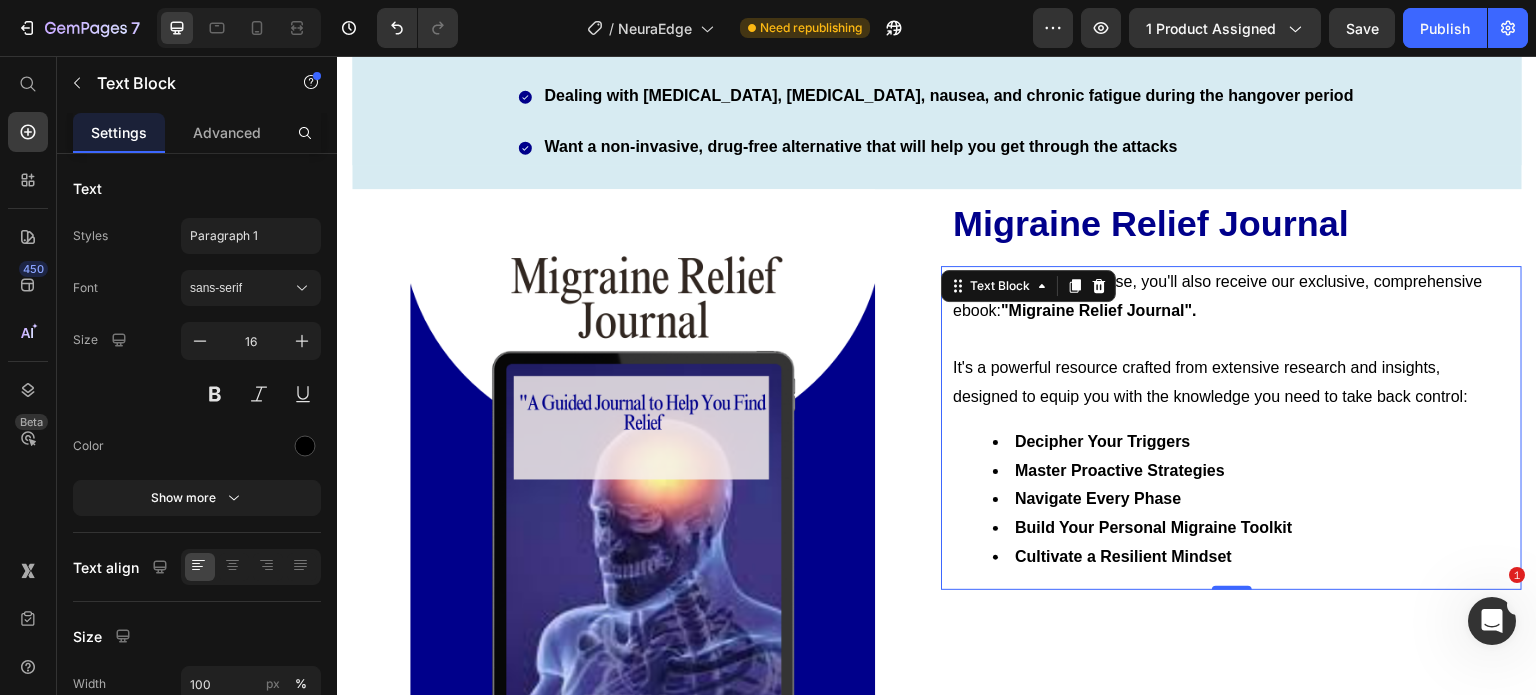 scroll, scrollTop: 6586, scrollLeft: 0, axis: vertical 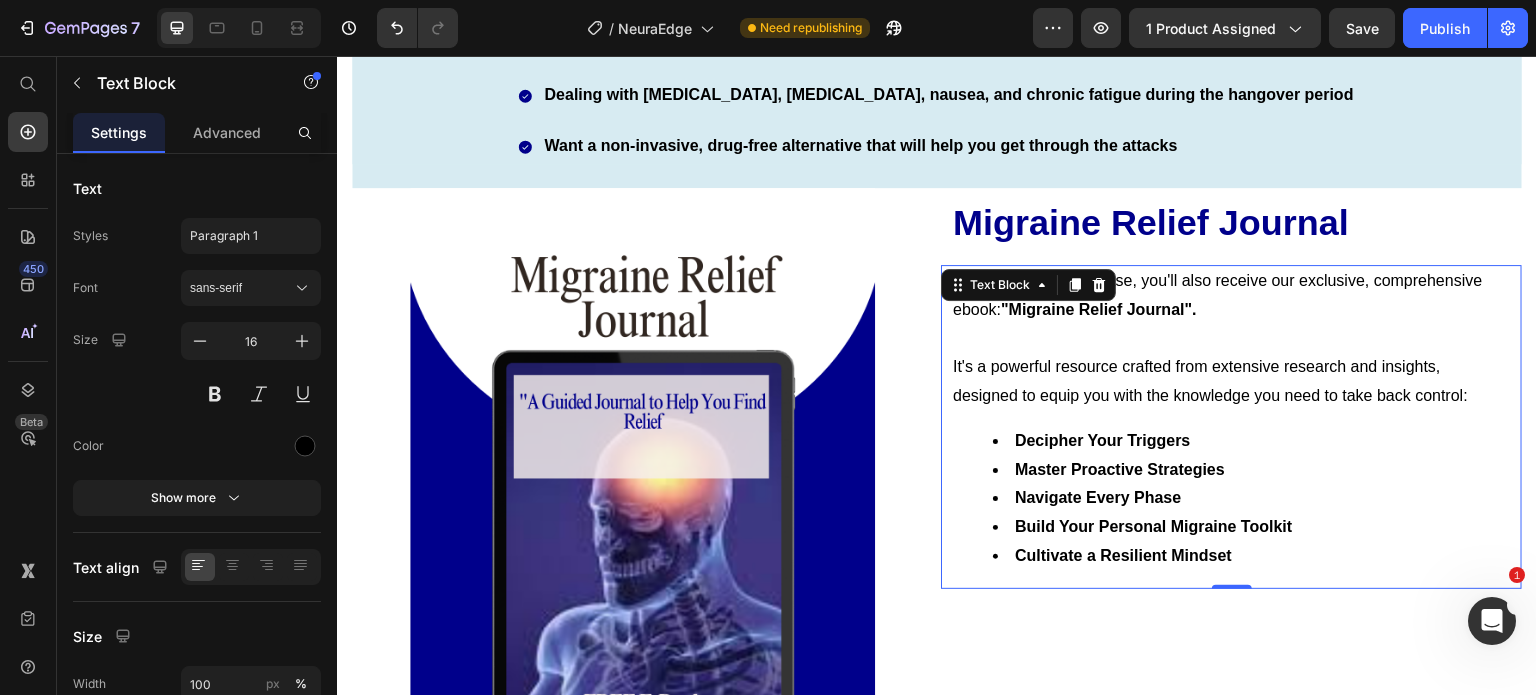 click on "Migraine Relief Journal" at bounding box center [1236, 223] 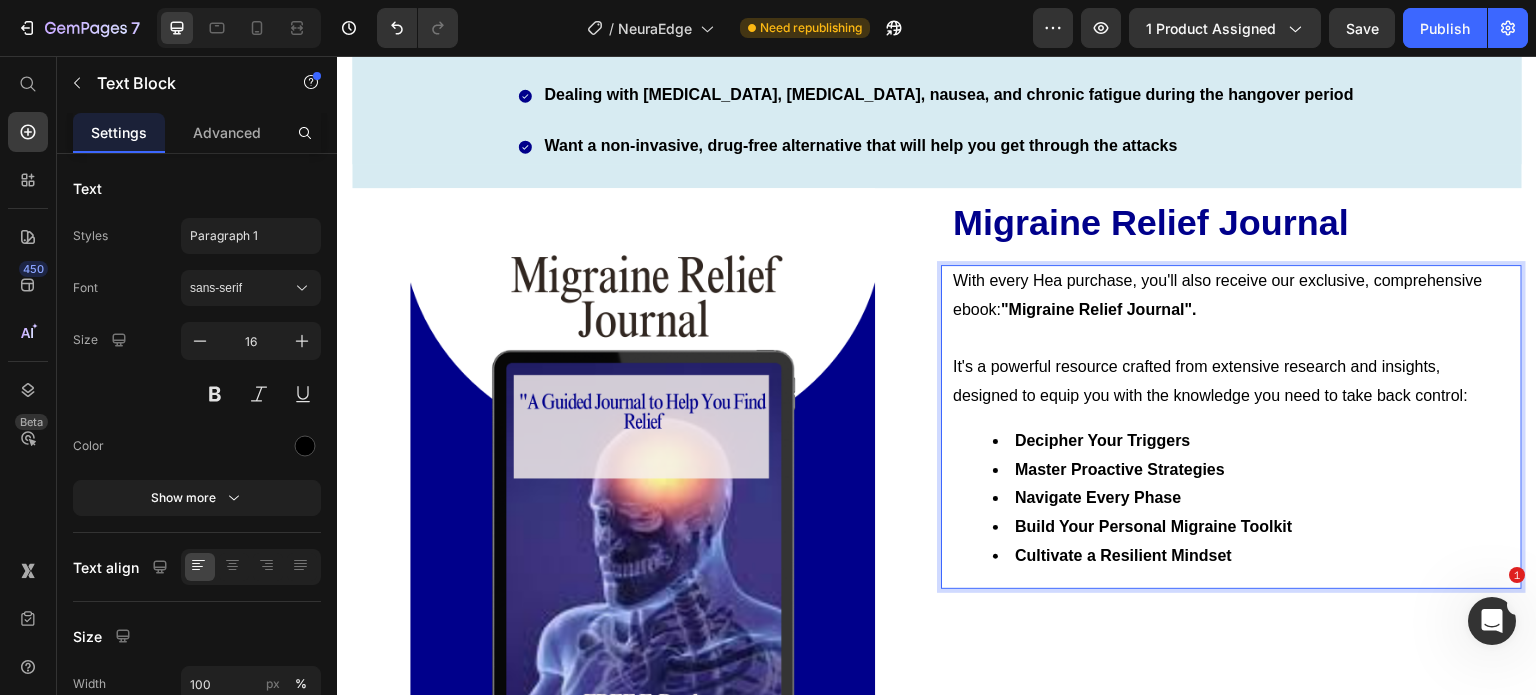 click on "With every Hea purchase, you'll also receive our exclusive, comprehensive ebook:  "Migraine Relief Journal"." at bounding box center (1231, 296) 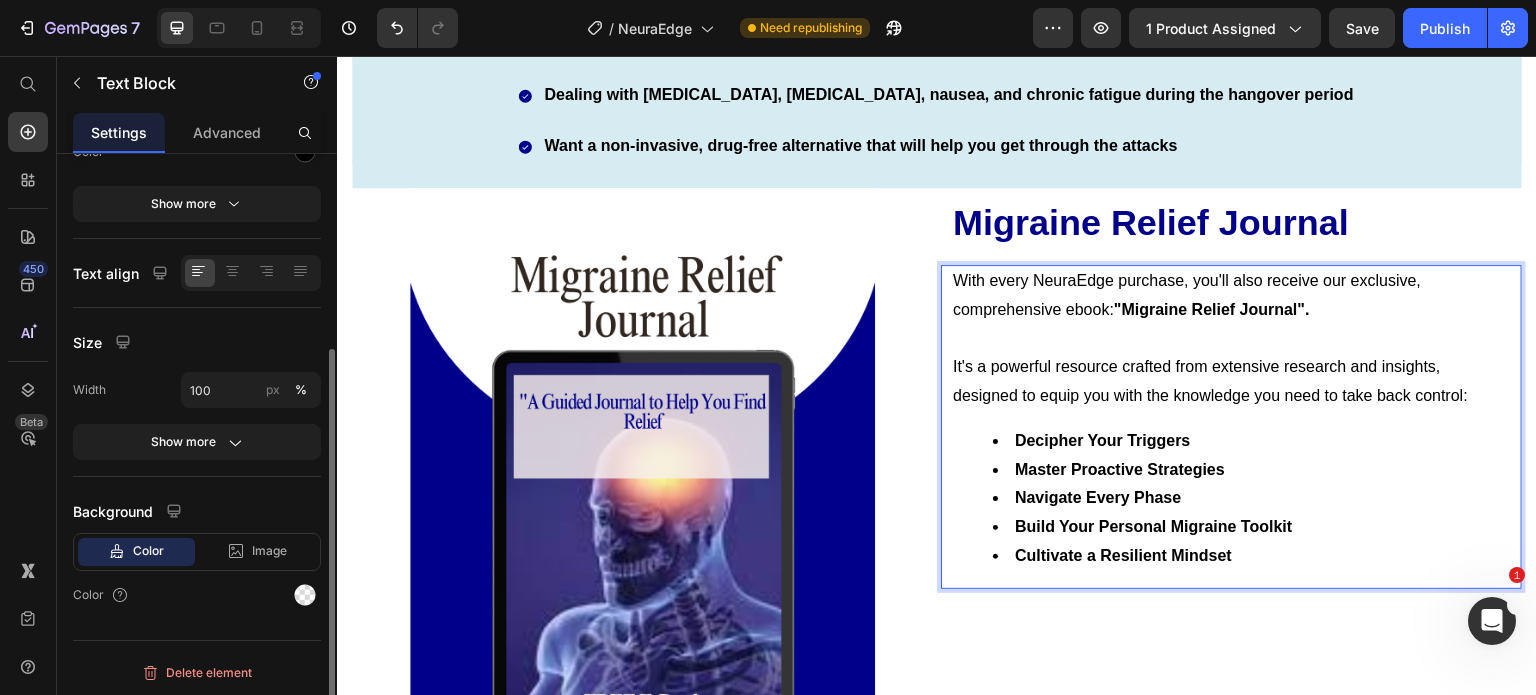 scroll, scrollTop: 293, scrollLeft: 0, axis: vertical 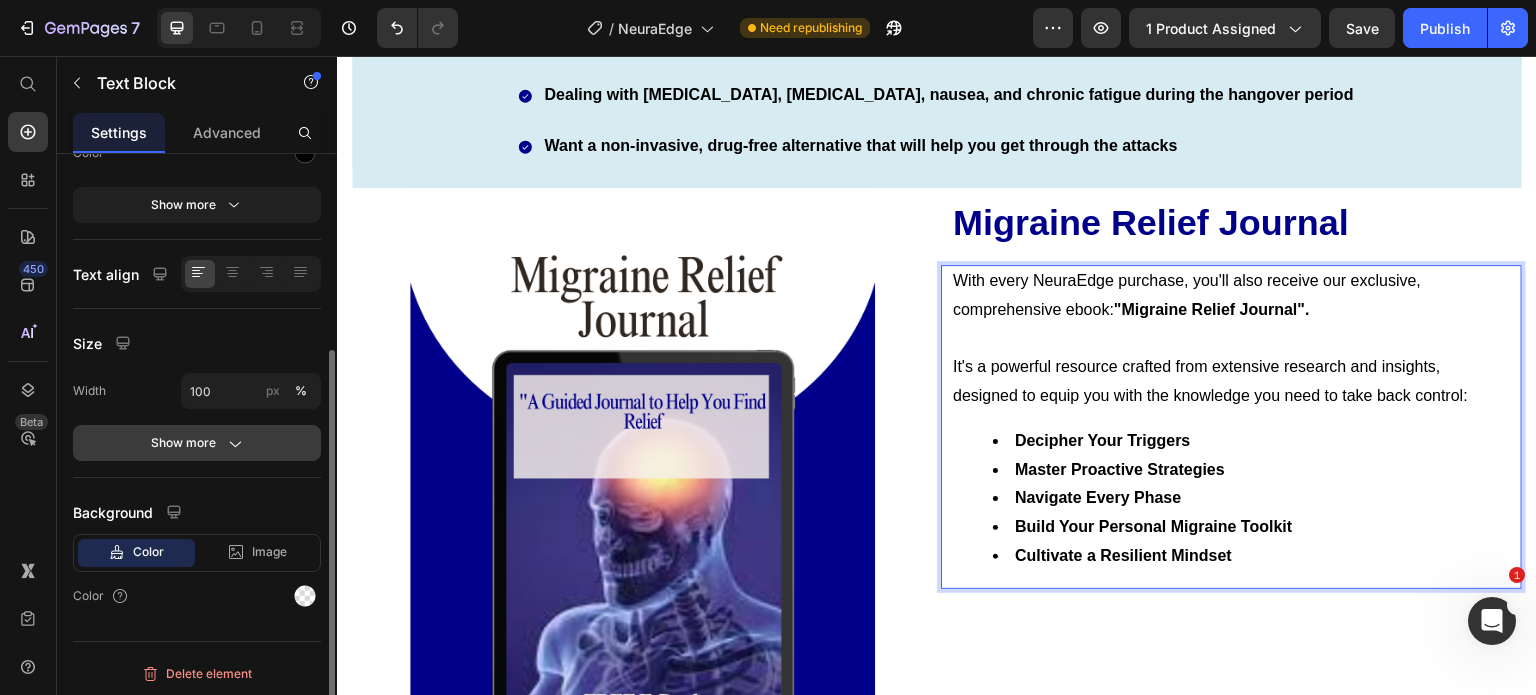 click on "Show more" at bounding box center (197, 443) 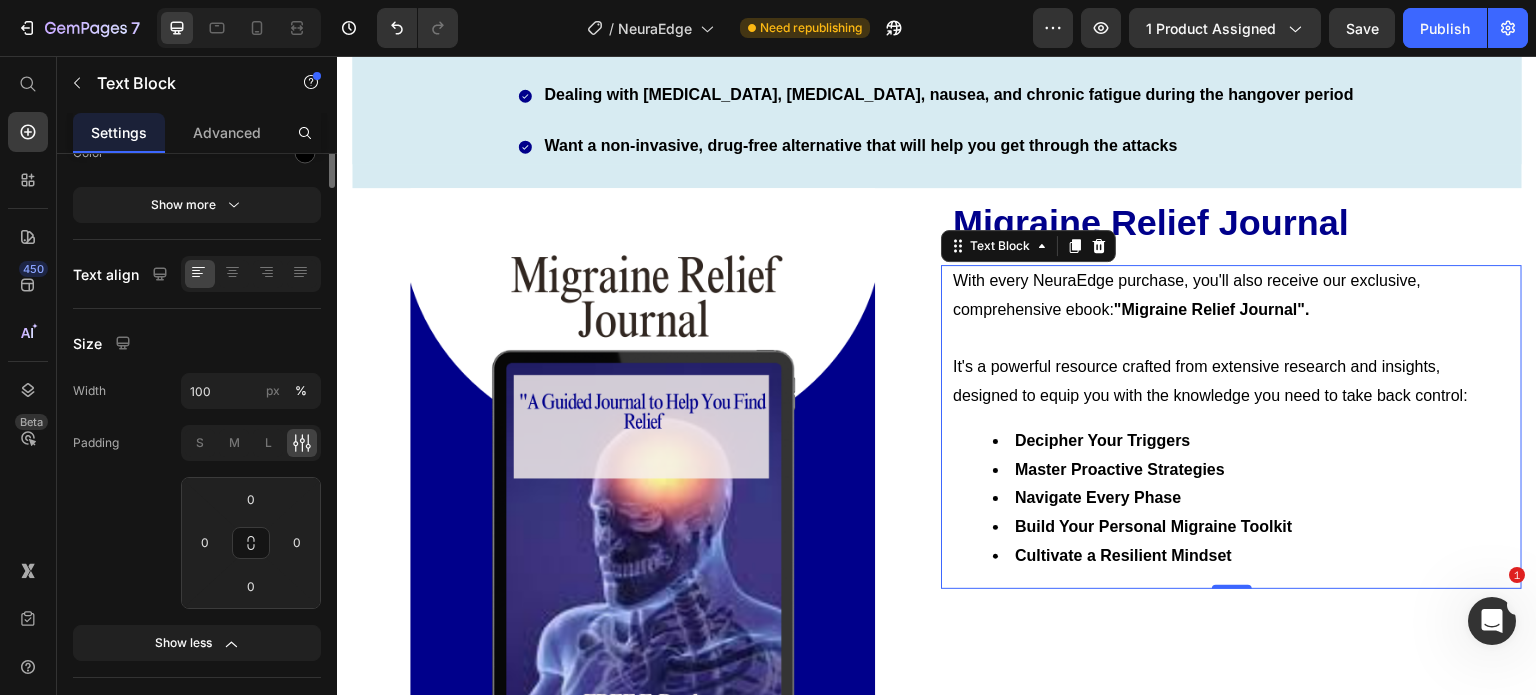scroll, scrollTop: 0, scrollLeft: 0, axis: both 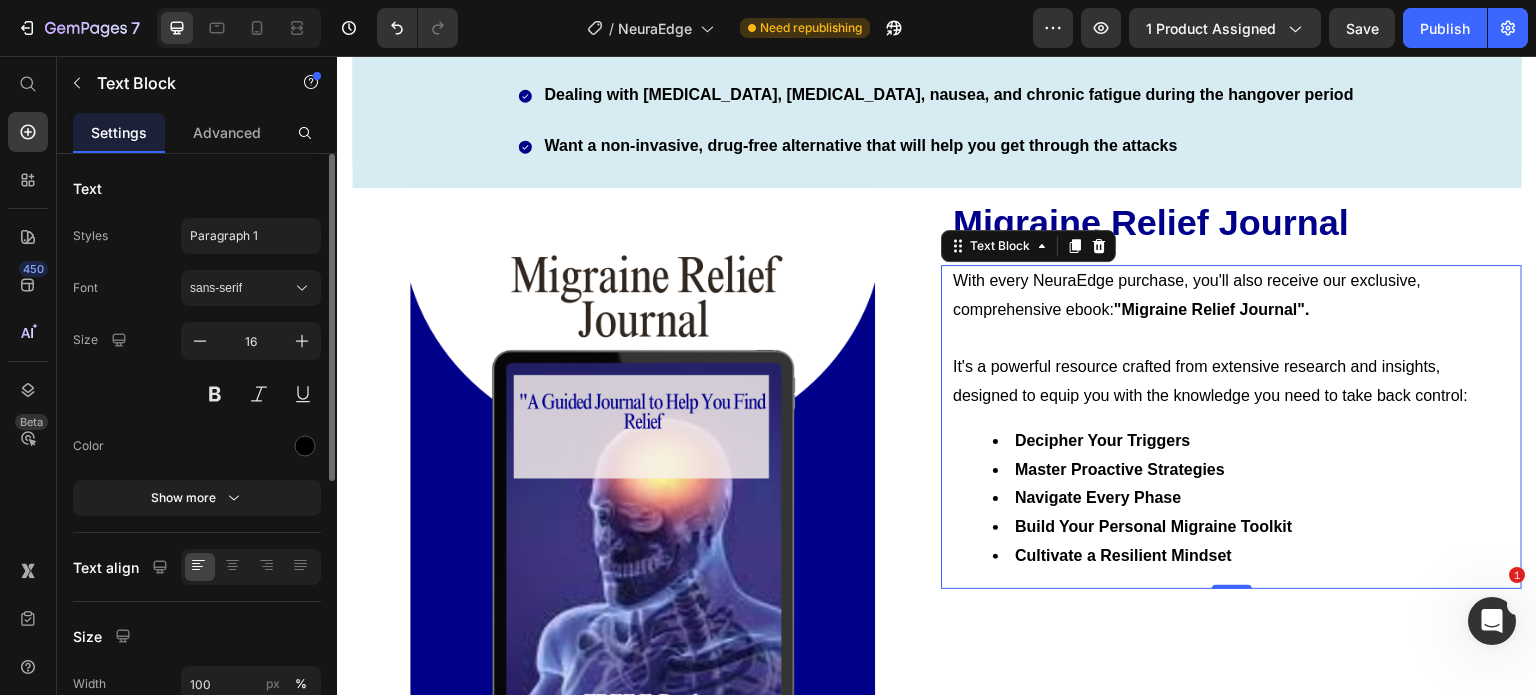 click on "Text Styles Paragraph 1 Font sans-serif Size 16 Color Show more" 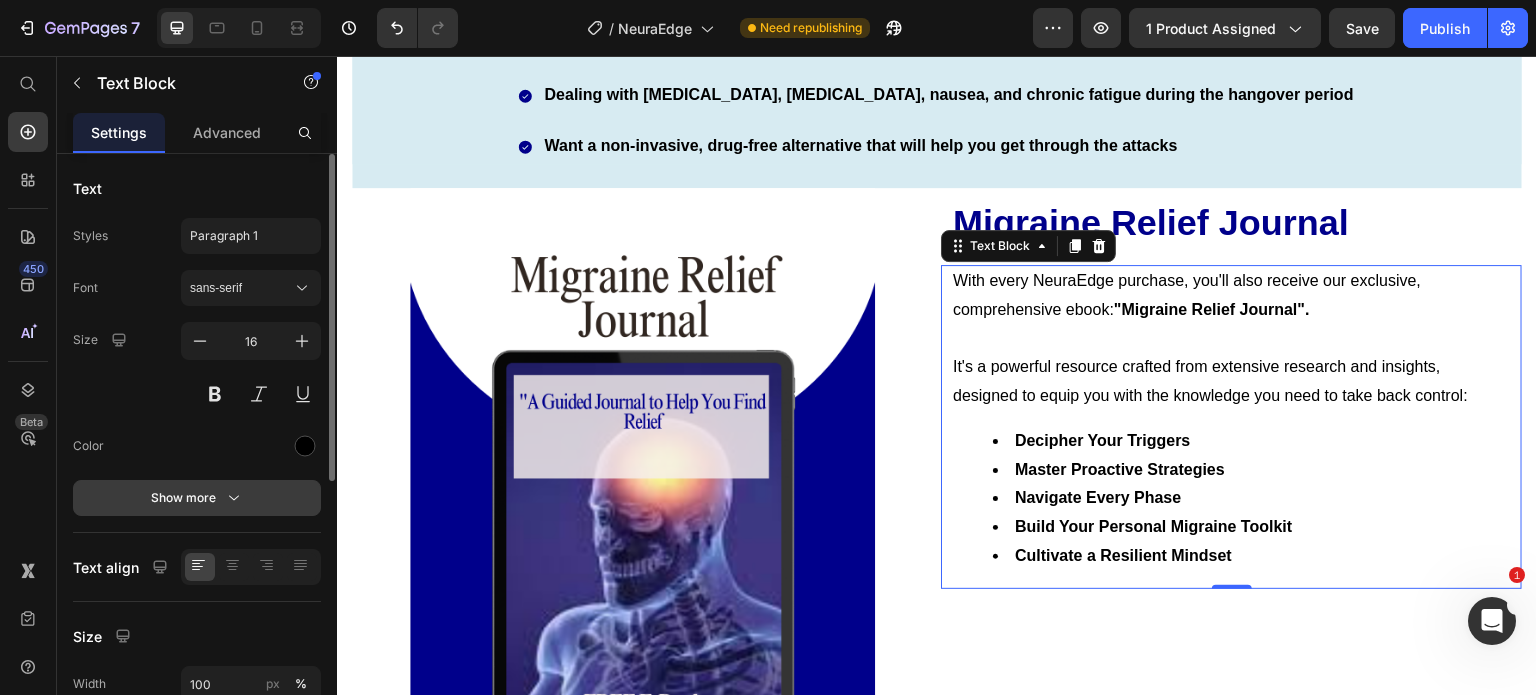 click on "Show more" at bounding box center [197, 498] 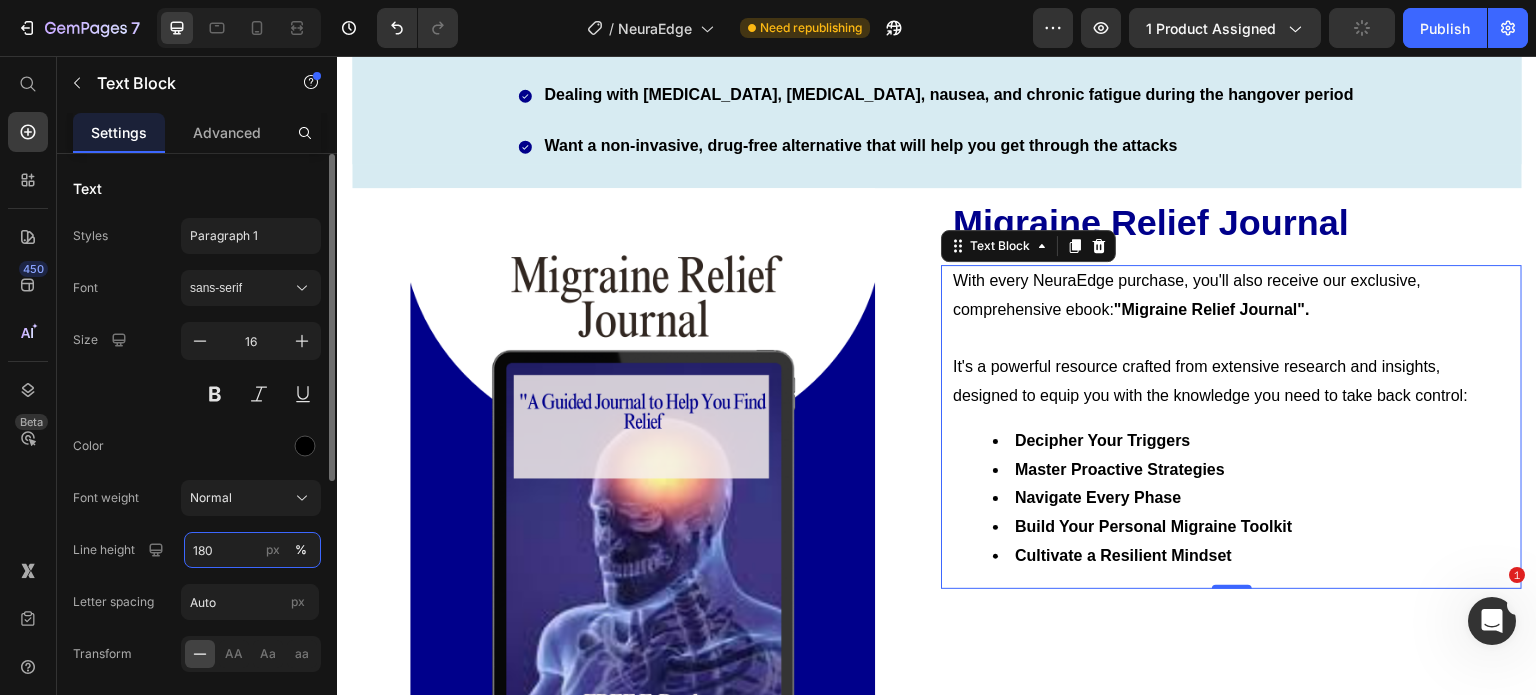click on "180" at bounding box center [252, 550] 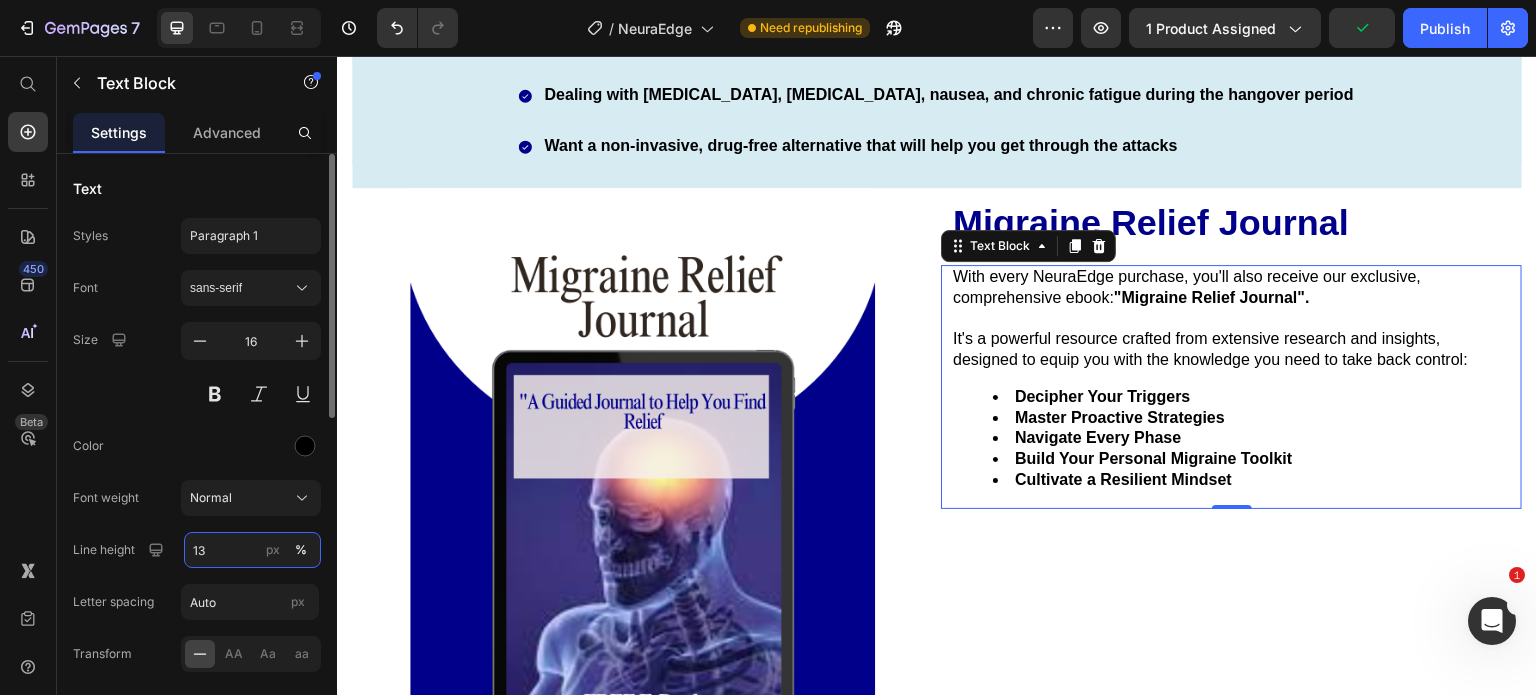 type on "130" 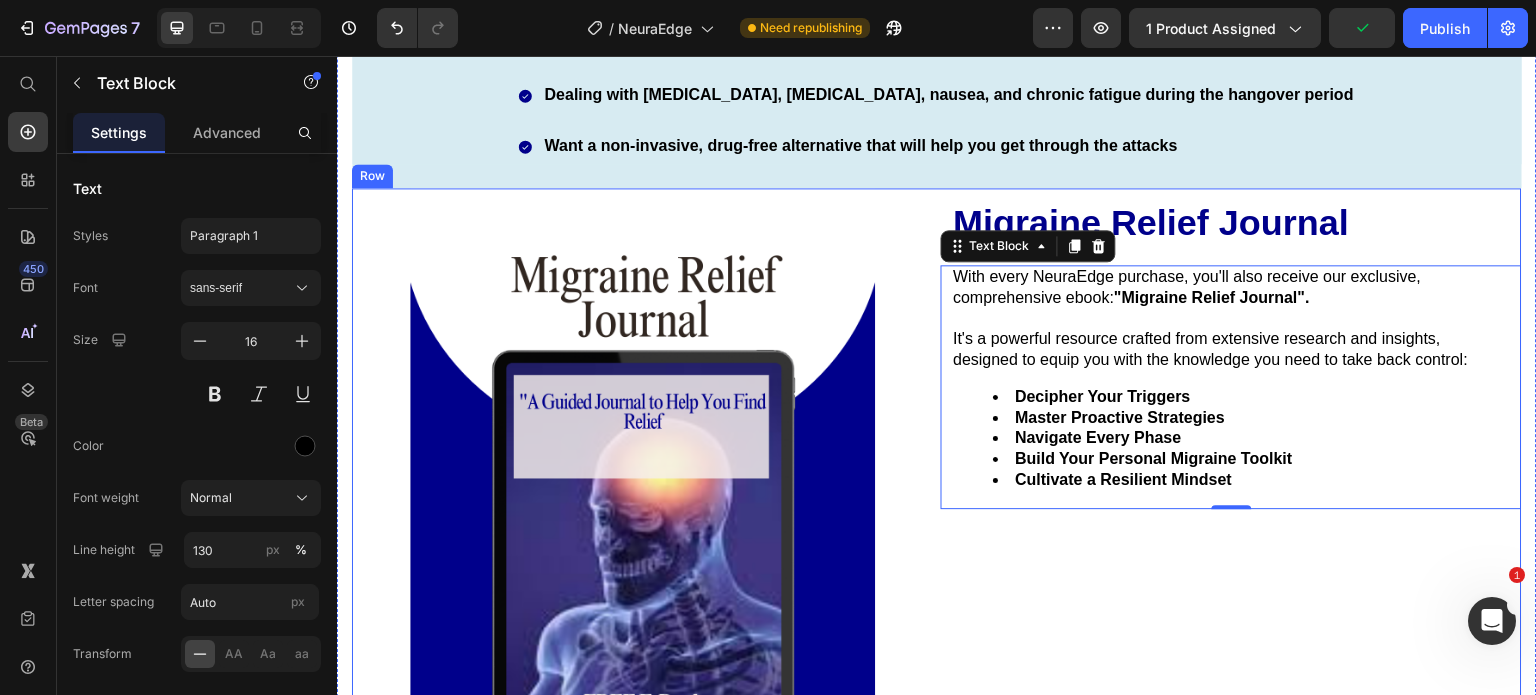 click on "Migraine Relief Journal Heading With every NeuraEdge purchase, you'll also receive our exclusive, comprehensive ebook:  "Migraine Relief Journal". It's a powerful resource crafted from extensive research and insights, designed to equip you with the knowledge you need to take back control: Decipher Your Triggers Master Proactive Strategies Navigate Every Phase Build Your Personal Migraine Toolkit Cultivate a Resilient Mindset Text Block   0" at bounding box center [1231, 478] 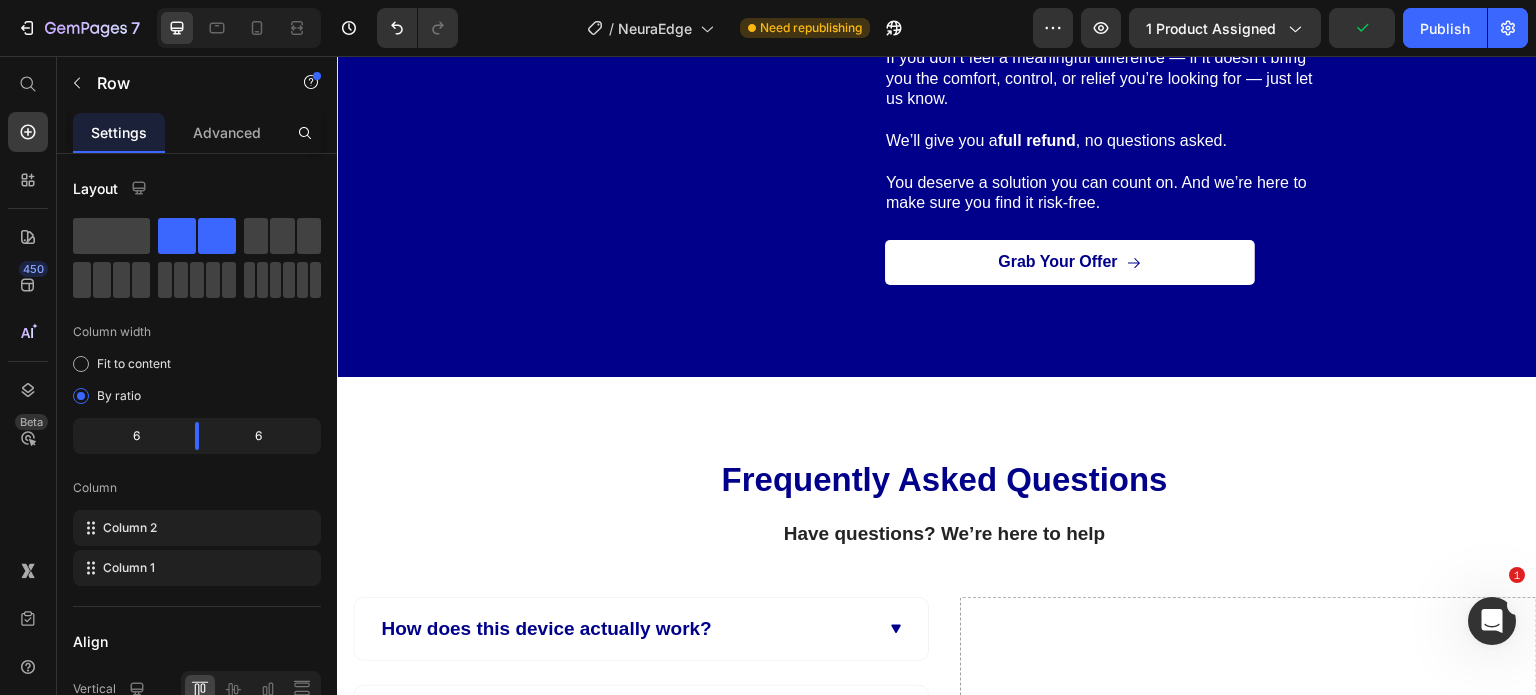 scroll, scrollTop: 9981, scrollLeft: 0, axis: vertical 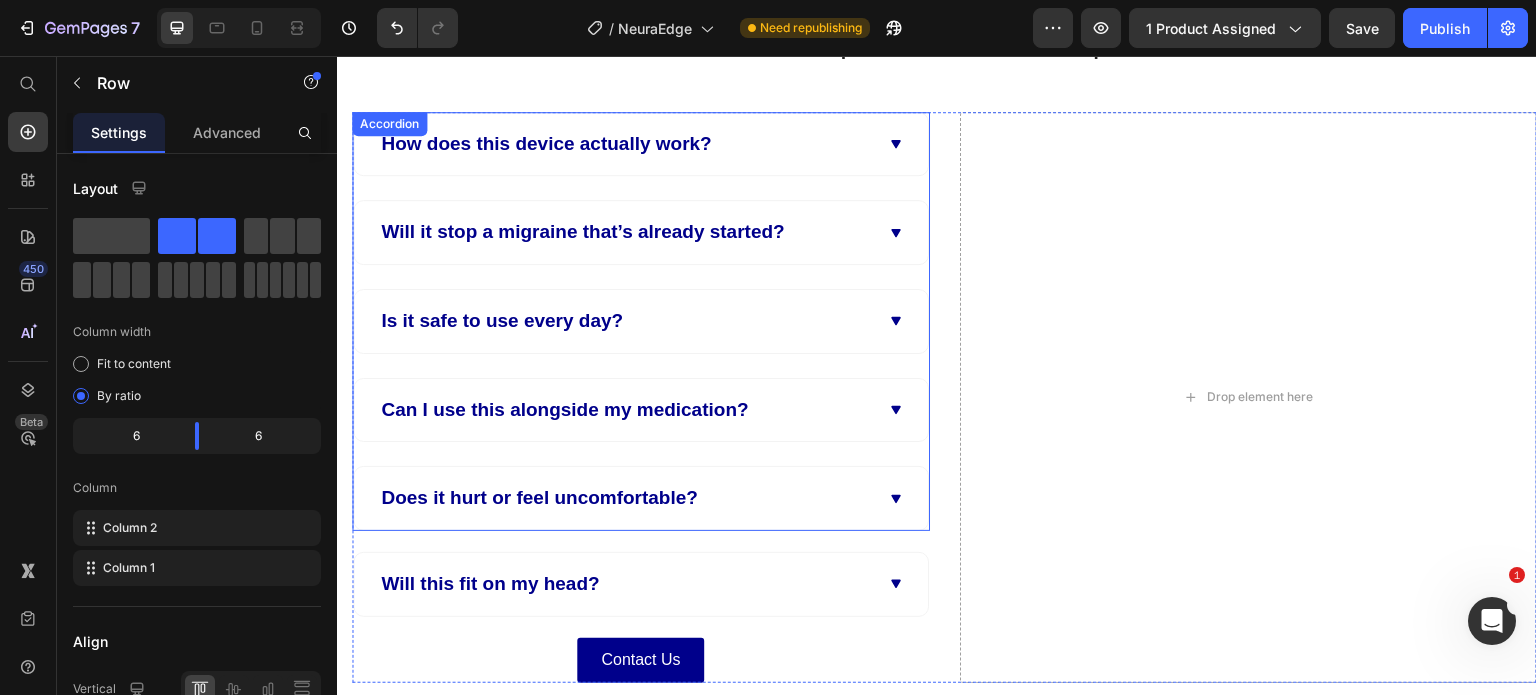 click on "How does this device actually work?" at bounding box center [625, 144] 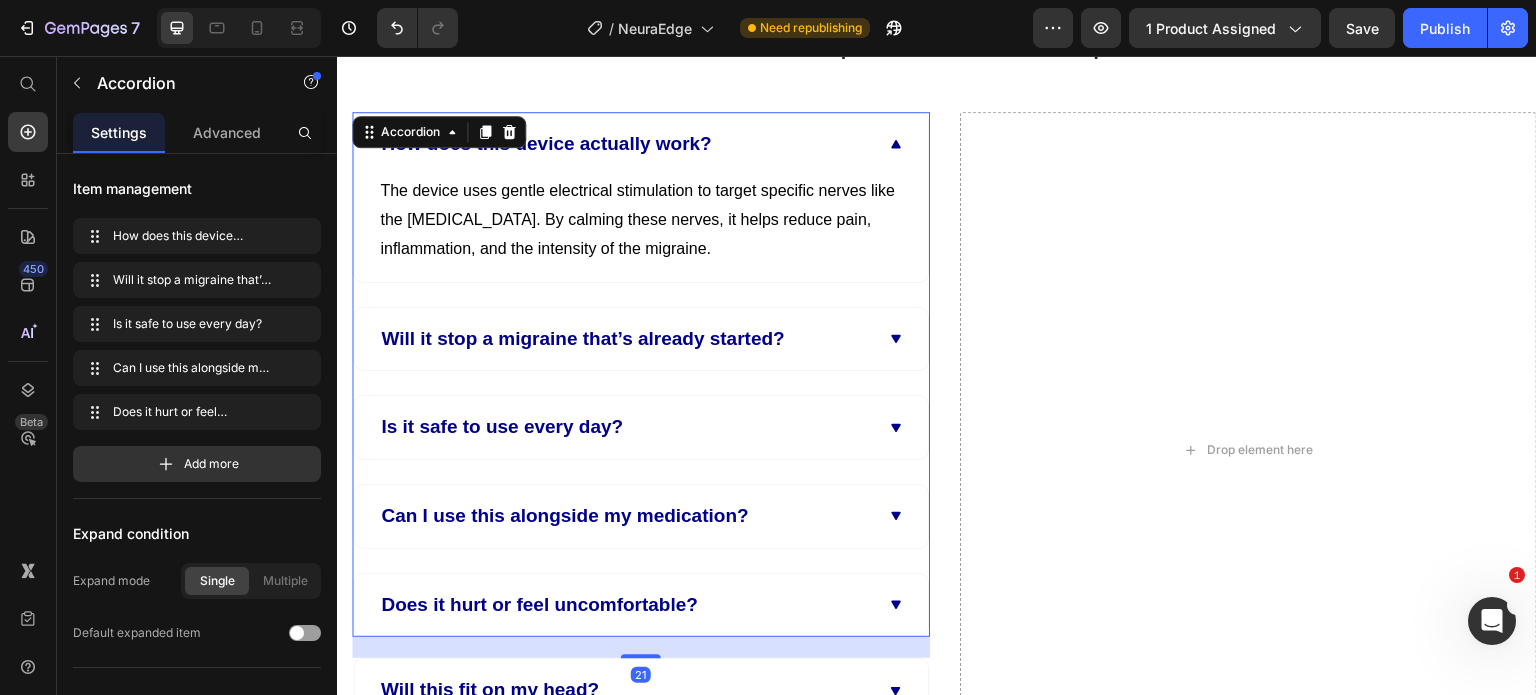 click on "How does this device actually work?" at bounding box center (625, 144) 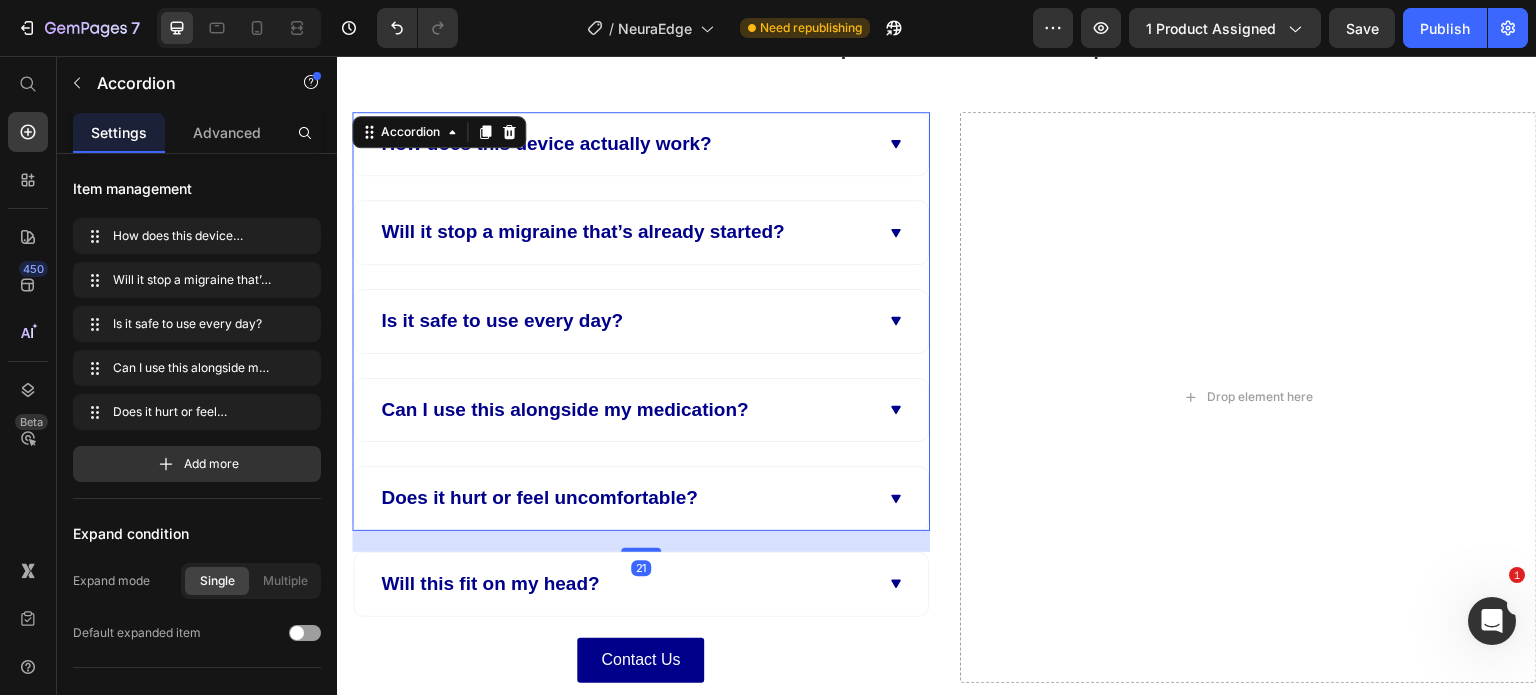 click on "How does this device actually work?" at bounding box center (546, 144) 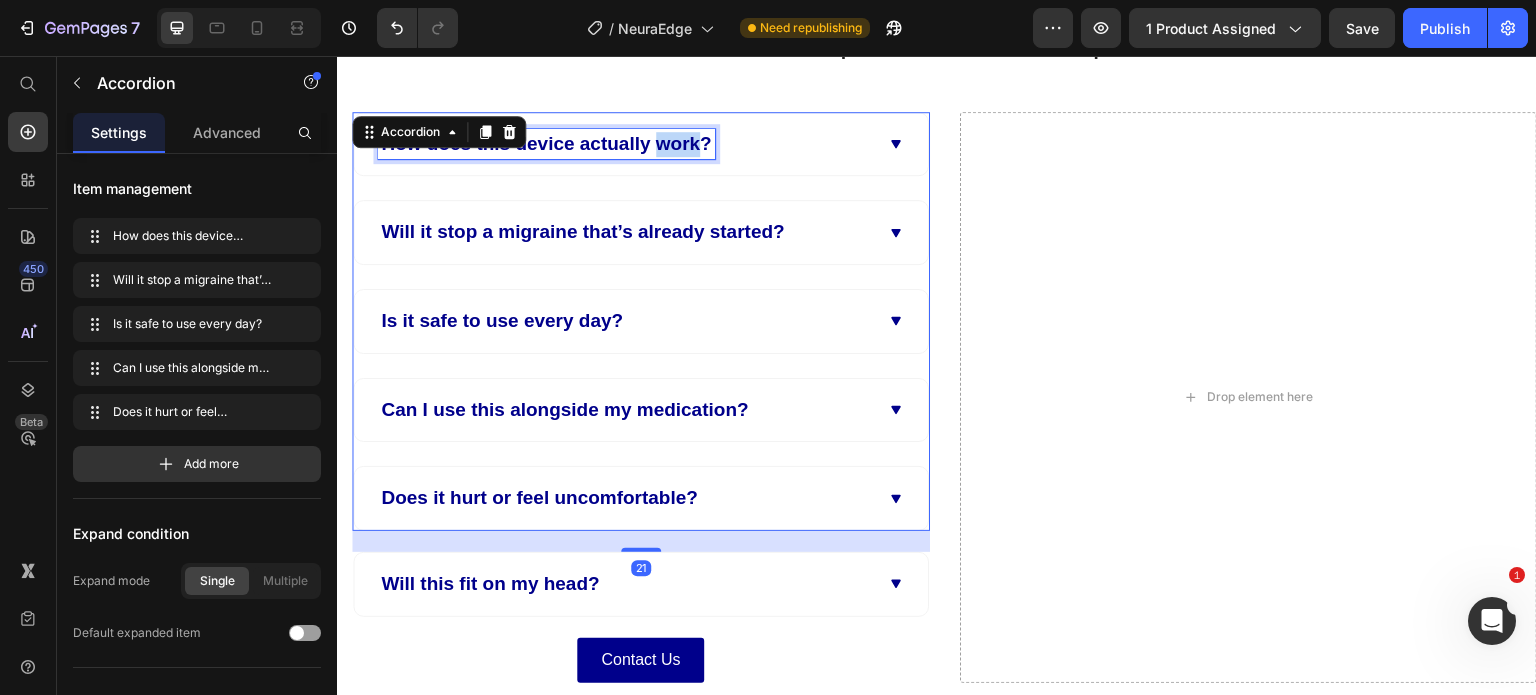 click on "How does this device actually work?" at bounding box center (546, 144) 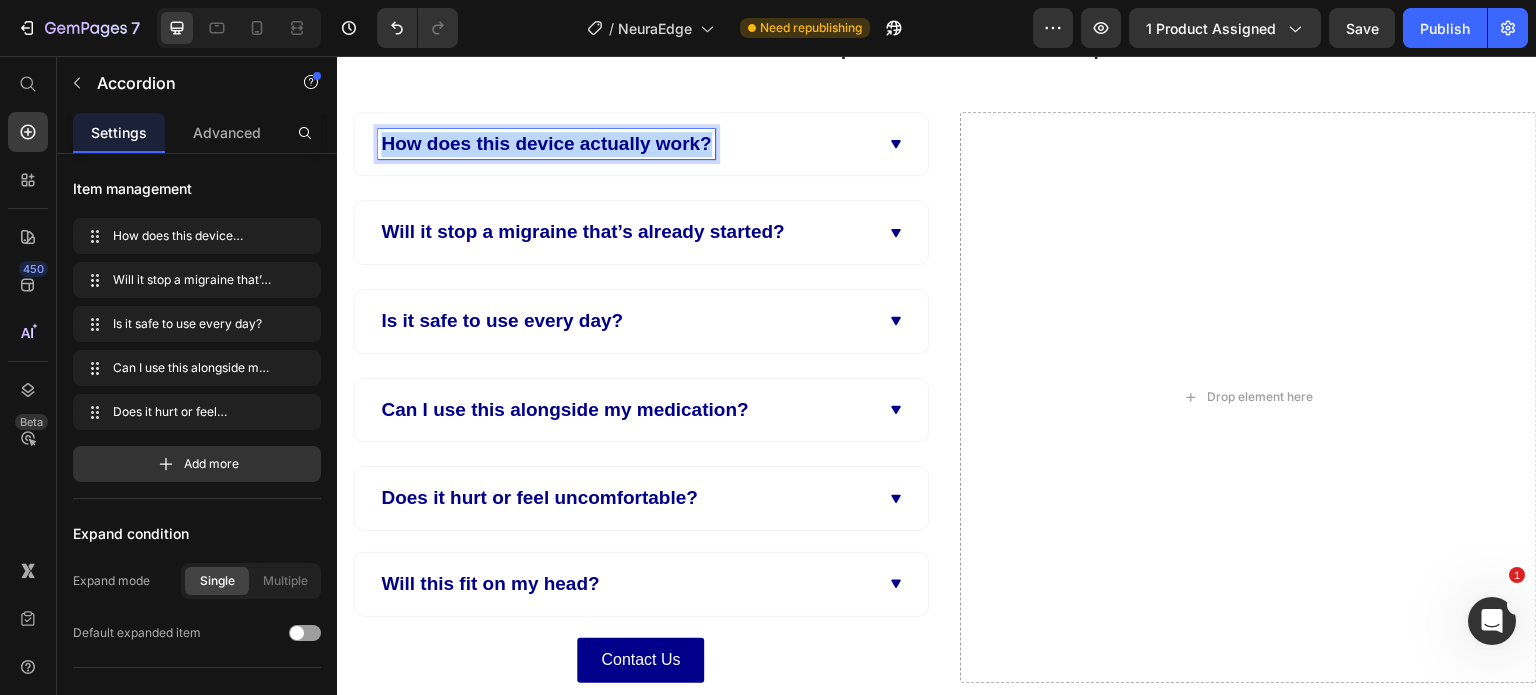 click on "How does this device actually work?" at bounding box center [546, 144] 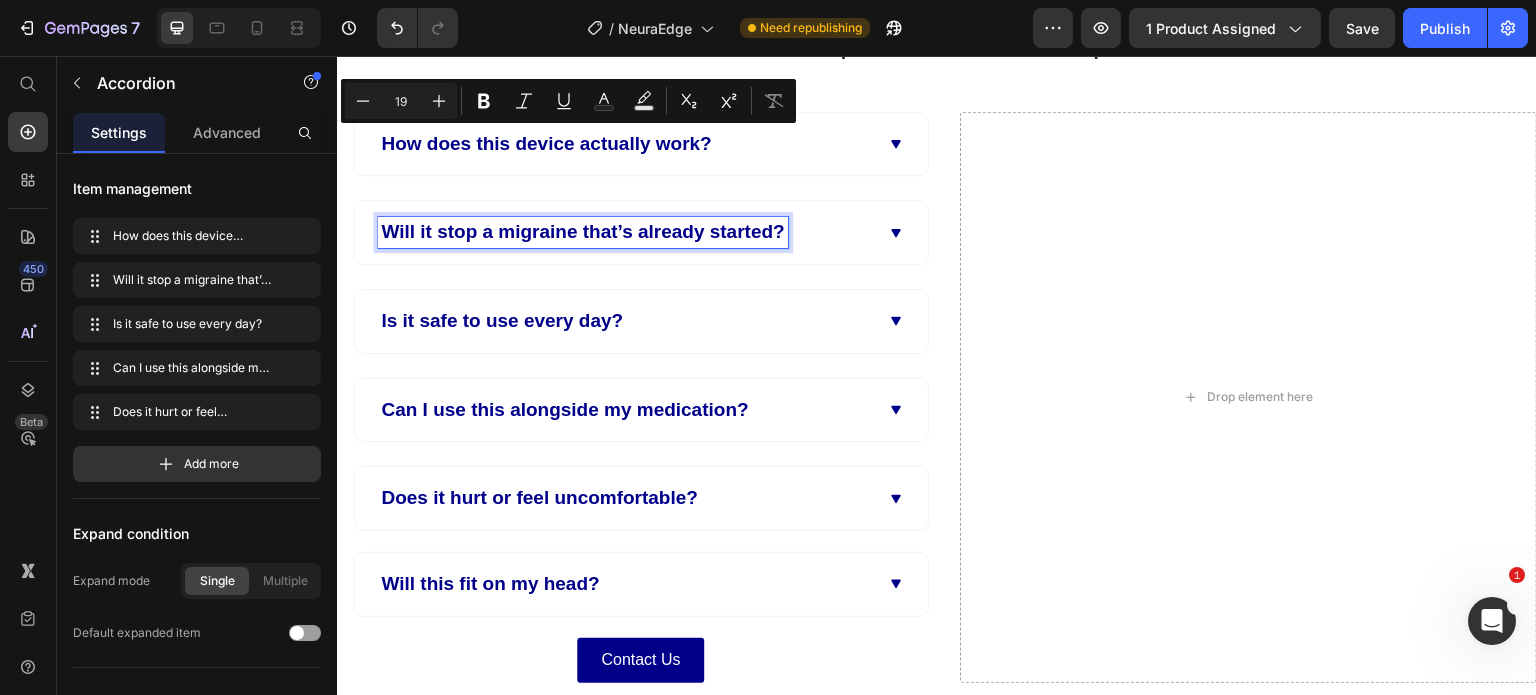 click on "Will it stop a migraine that’s already started?" at bounding box center (583, 232) 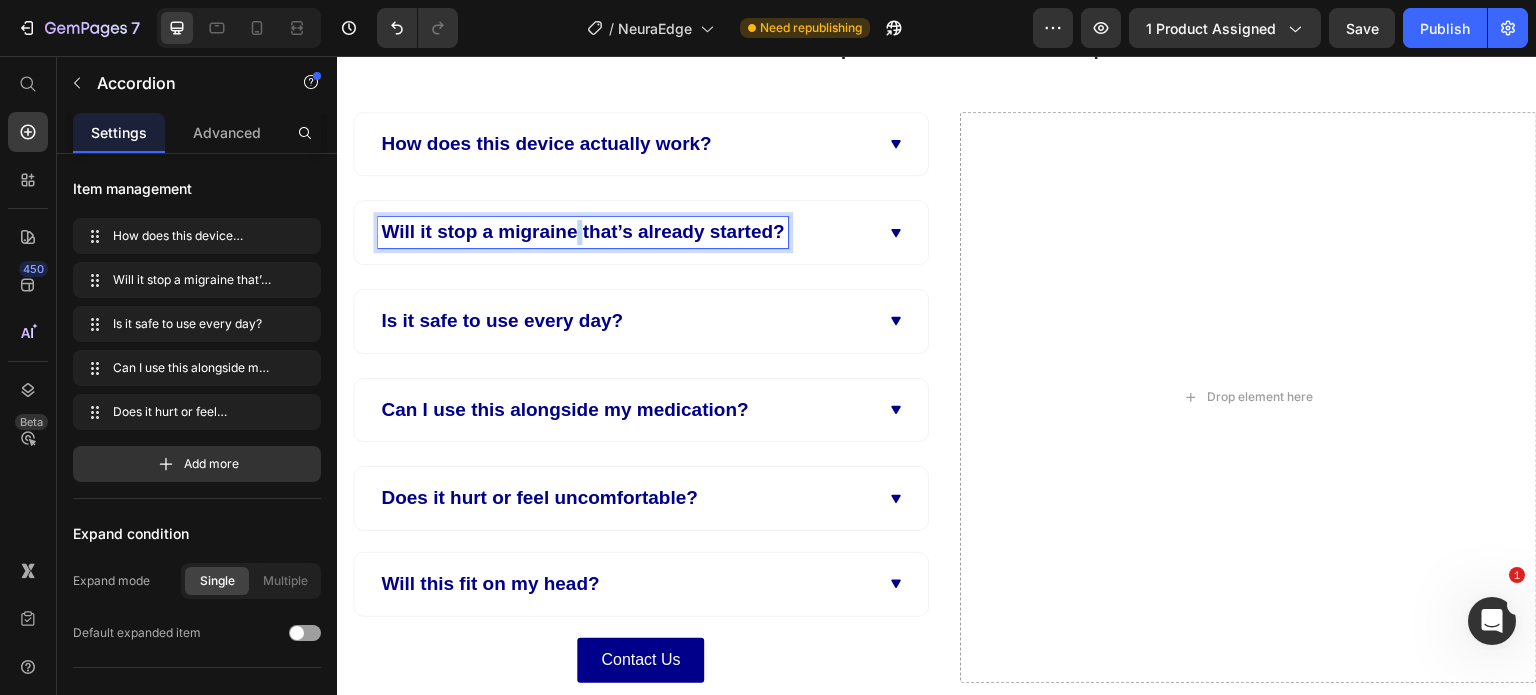click on "Will it stop a migraine that’s already started?" at bounding box center [583, 232] 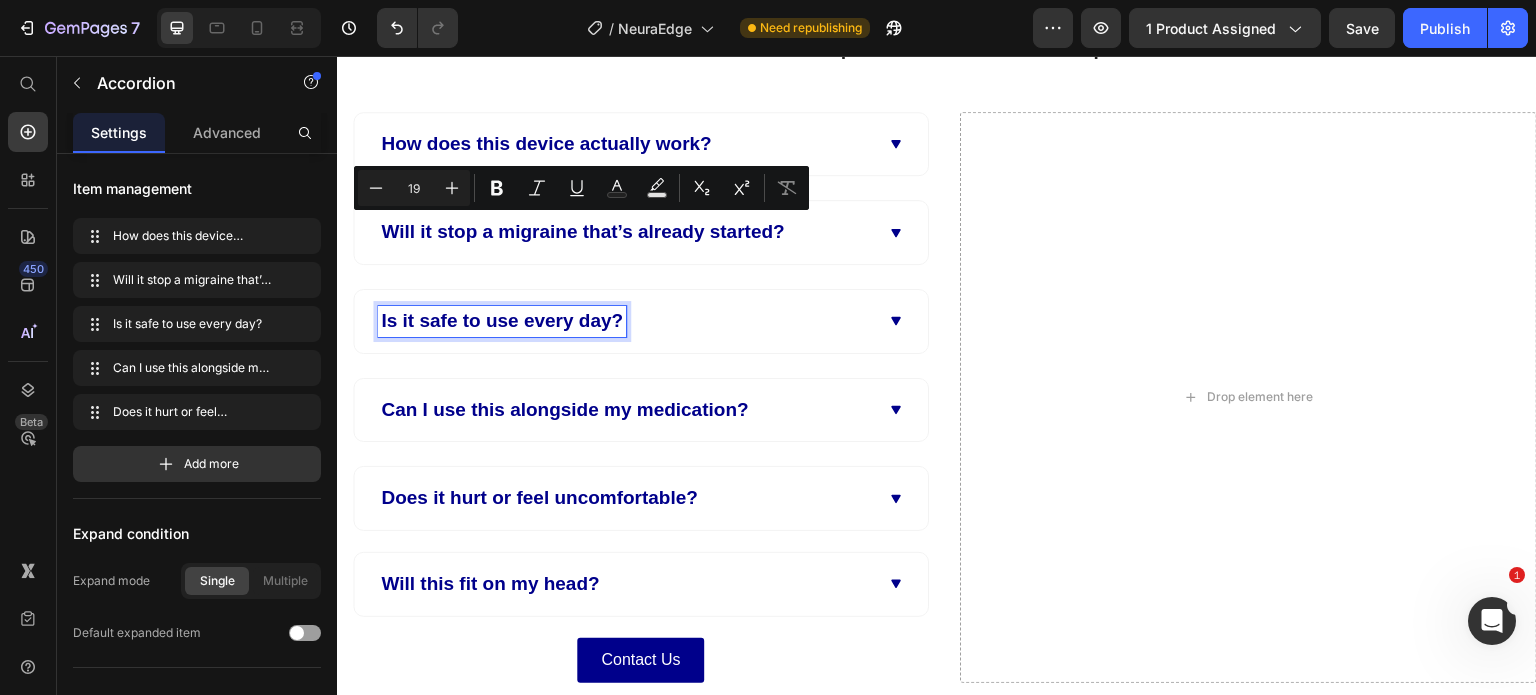 click on "Is it safe to use every day?" at bounding box center (502, 321) 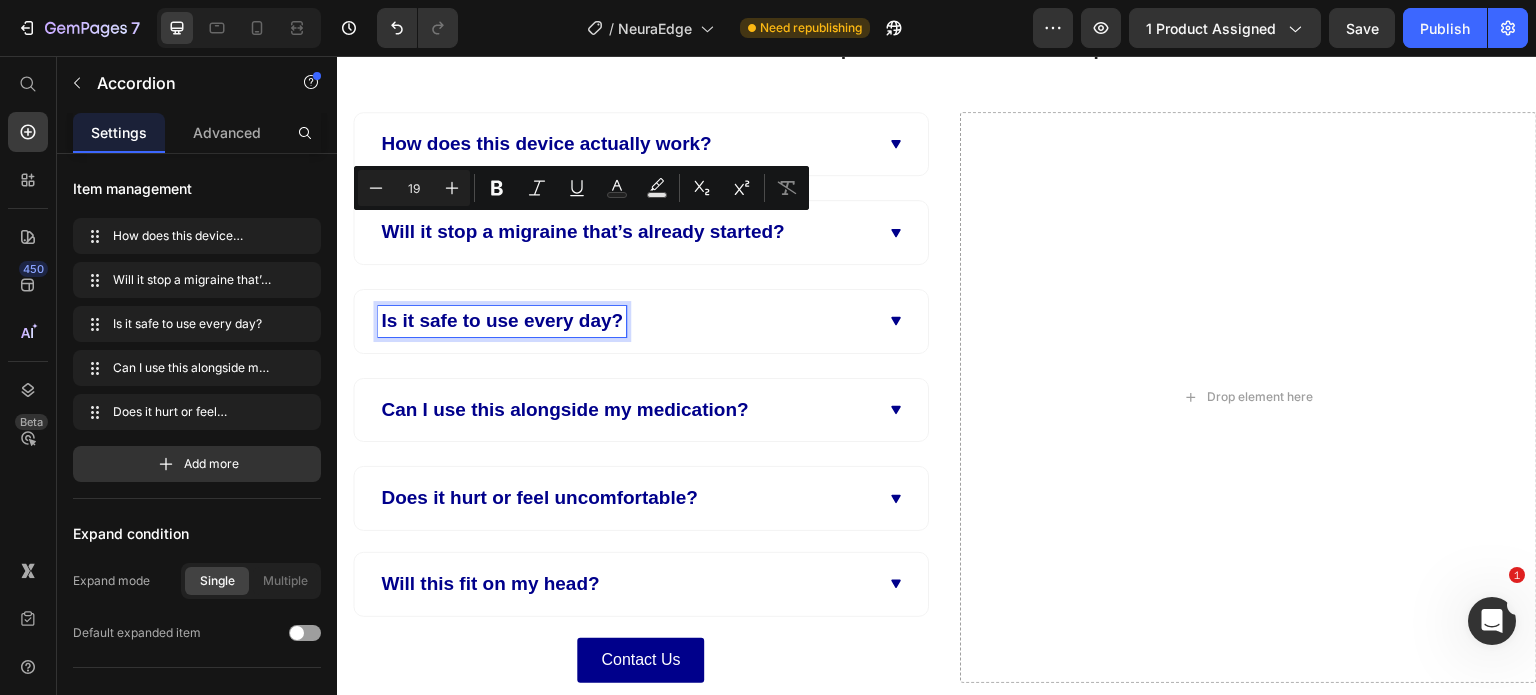 click on "Is it safe to use every day?" at bounding box center [502, 321] 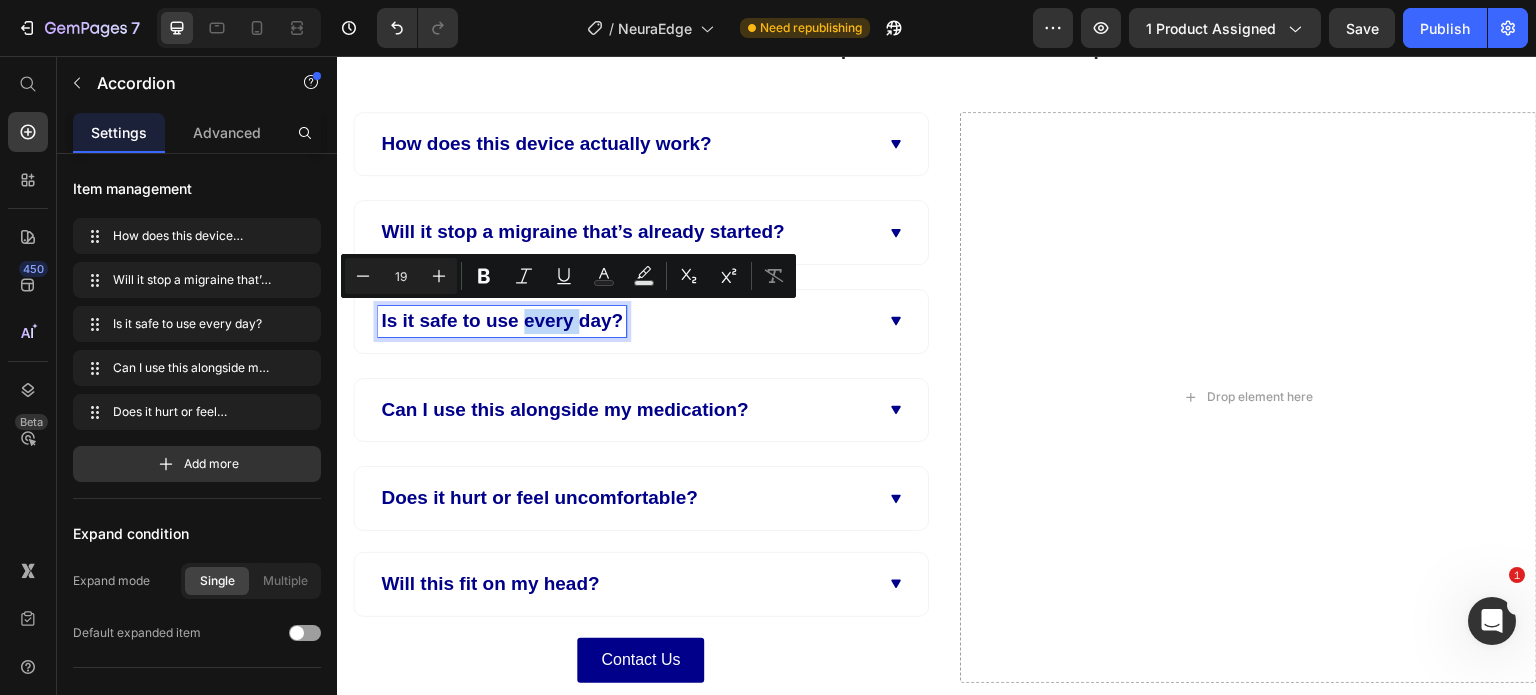 click on "Can I use this alongside my medication?" at bounding box center (564, 410) 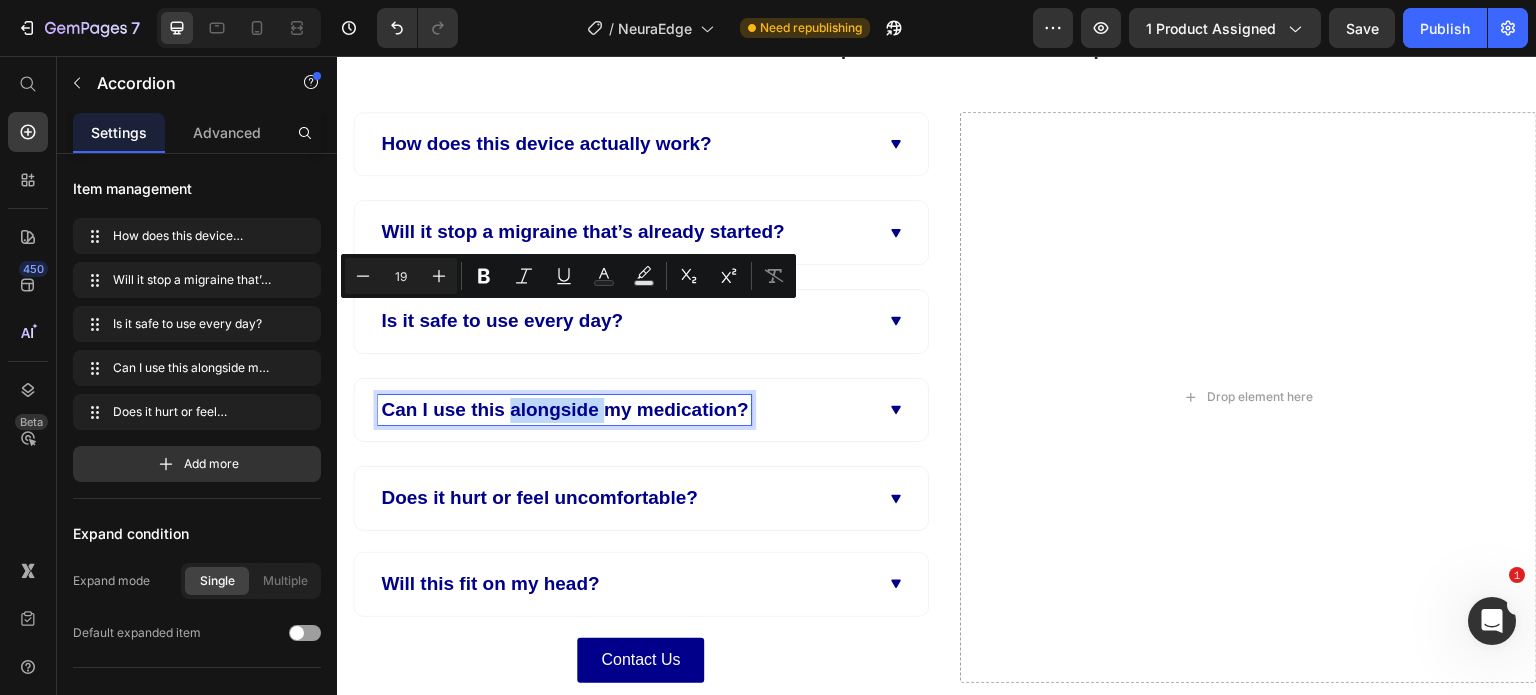 click on "Can I use this alongside my medication?" at bounding box center [564, 410] 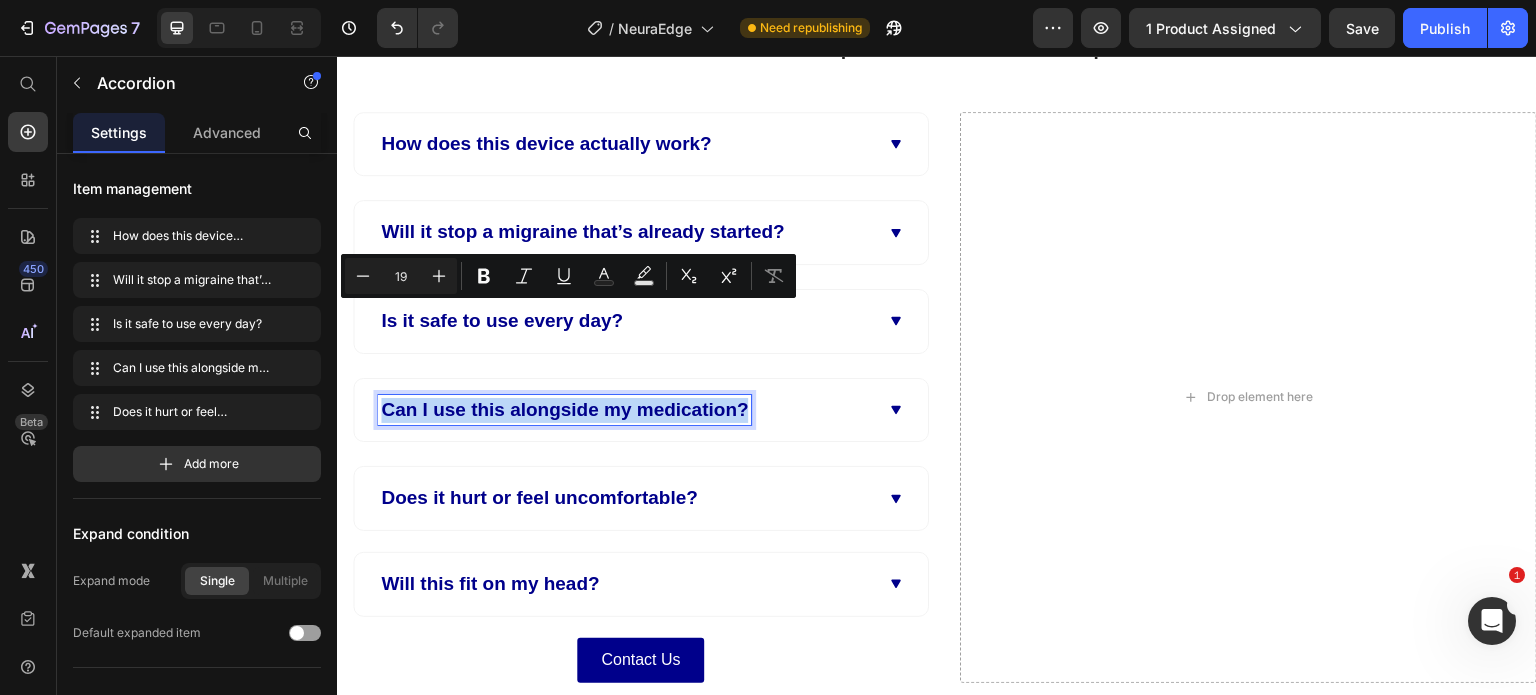 click on "Can I use this alongside my medication?" at bounding box center [564, 410] 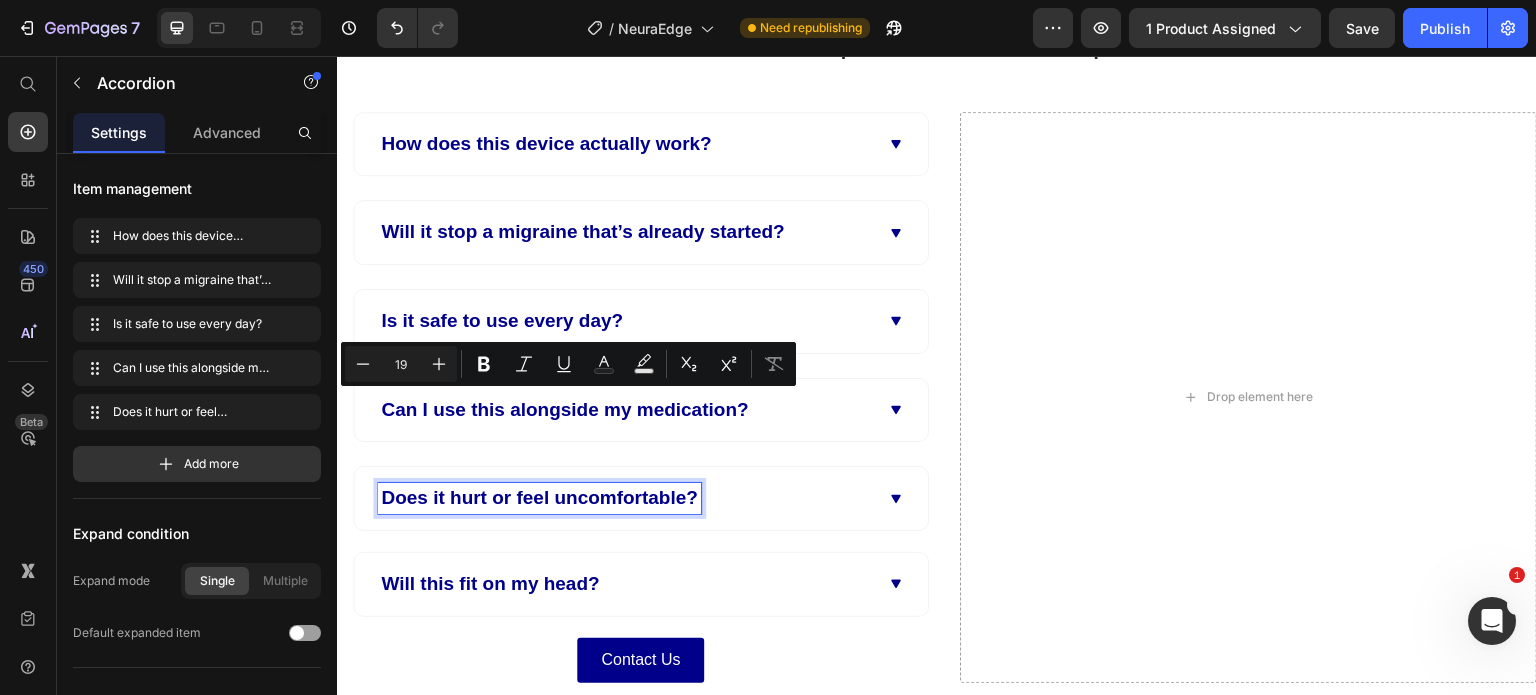 click on "Does it hurt or feel uncomfortable?" at bounding box center [539, 498] 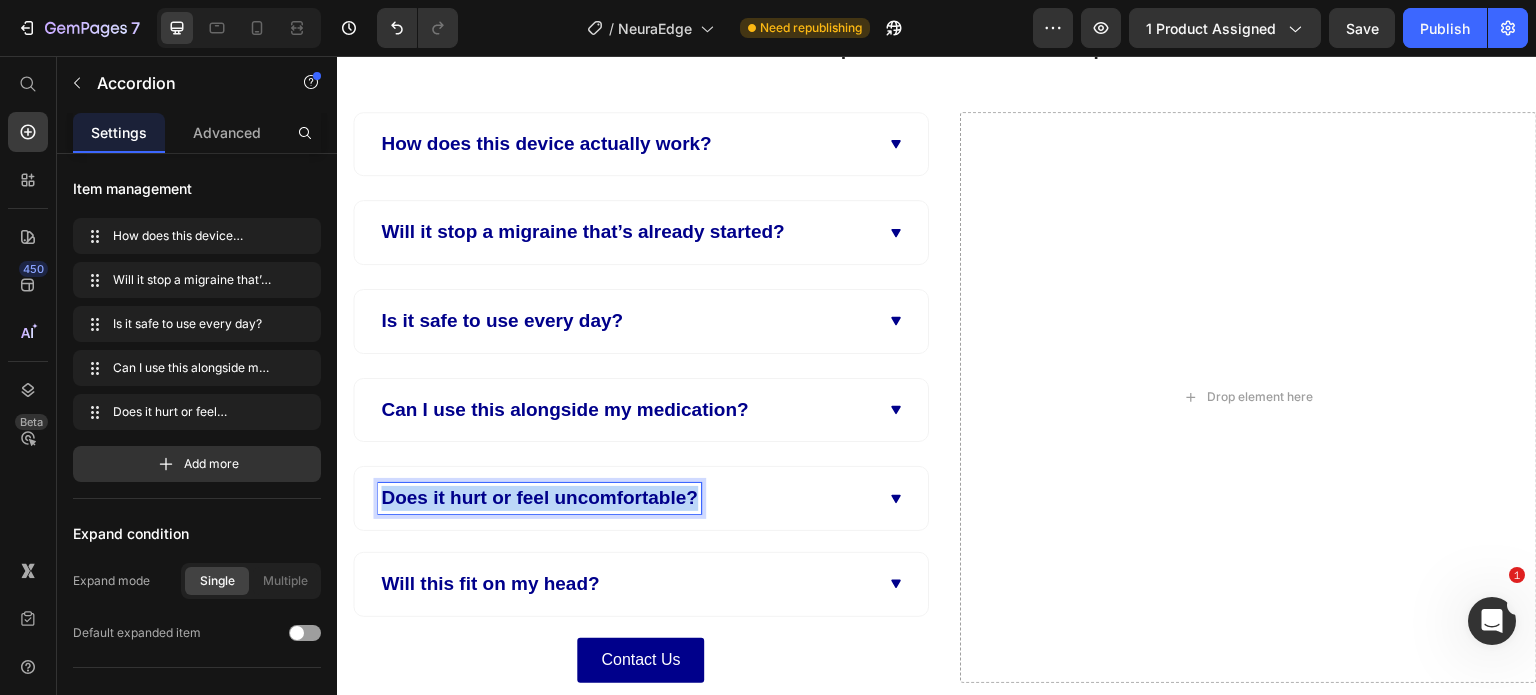 click on "Does it hurt or feel uncomfortable?" at bounding box center (539, 498) 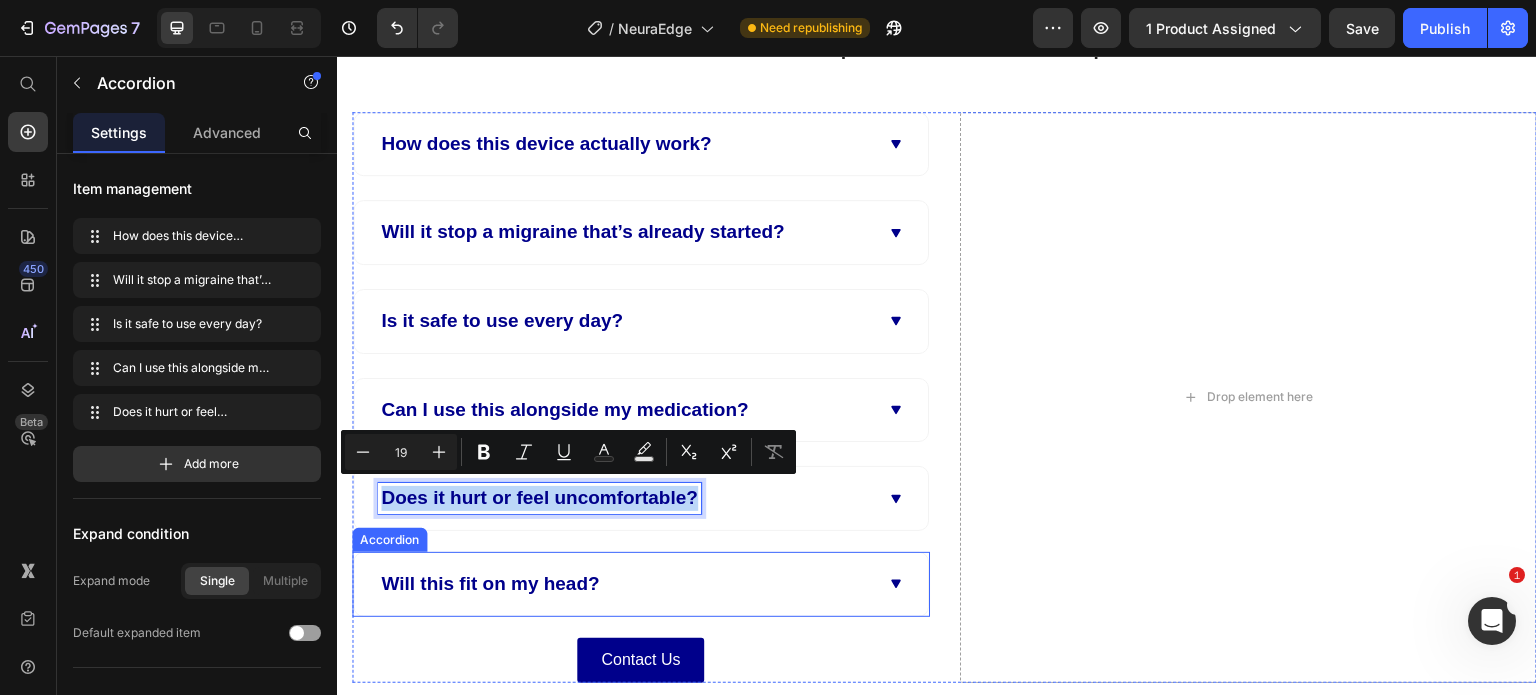 click on "Will this fit on my head?" at bounding box center [490, 584] 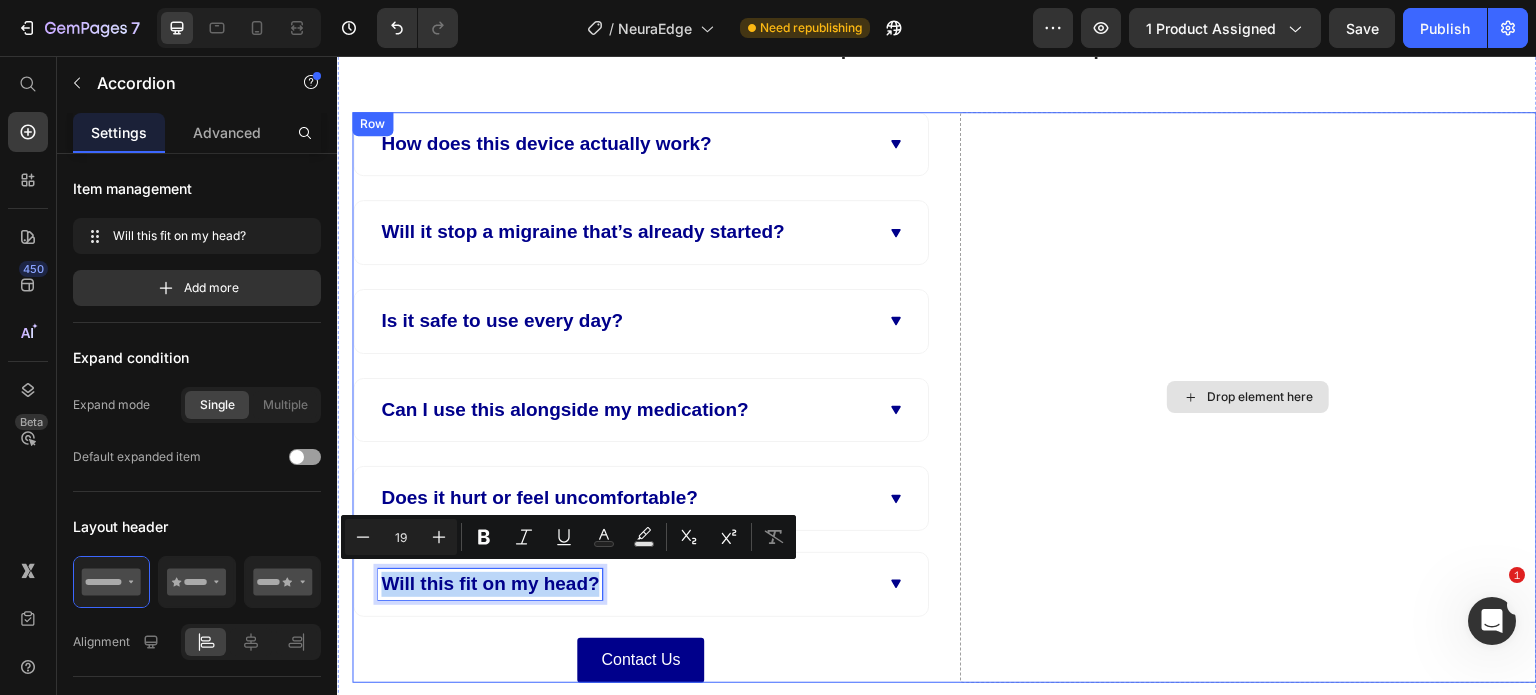 click on "Drop element here" at bounding box center [1249, 397] 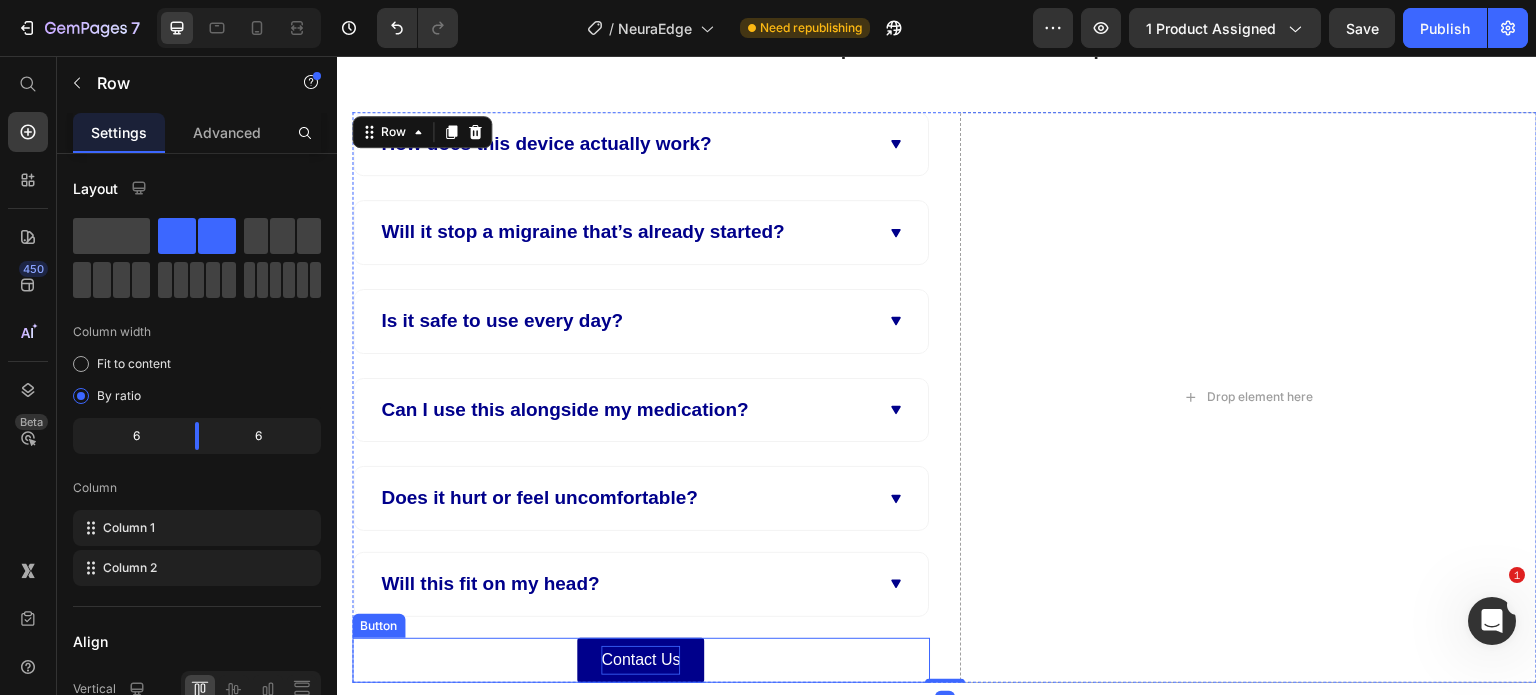 click on "Contact Us" at bounding box center [640, 660] 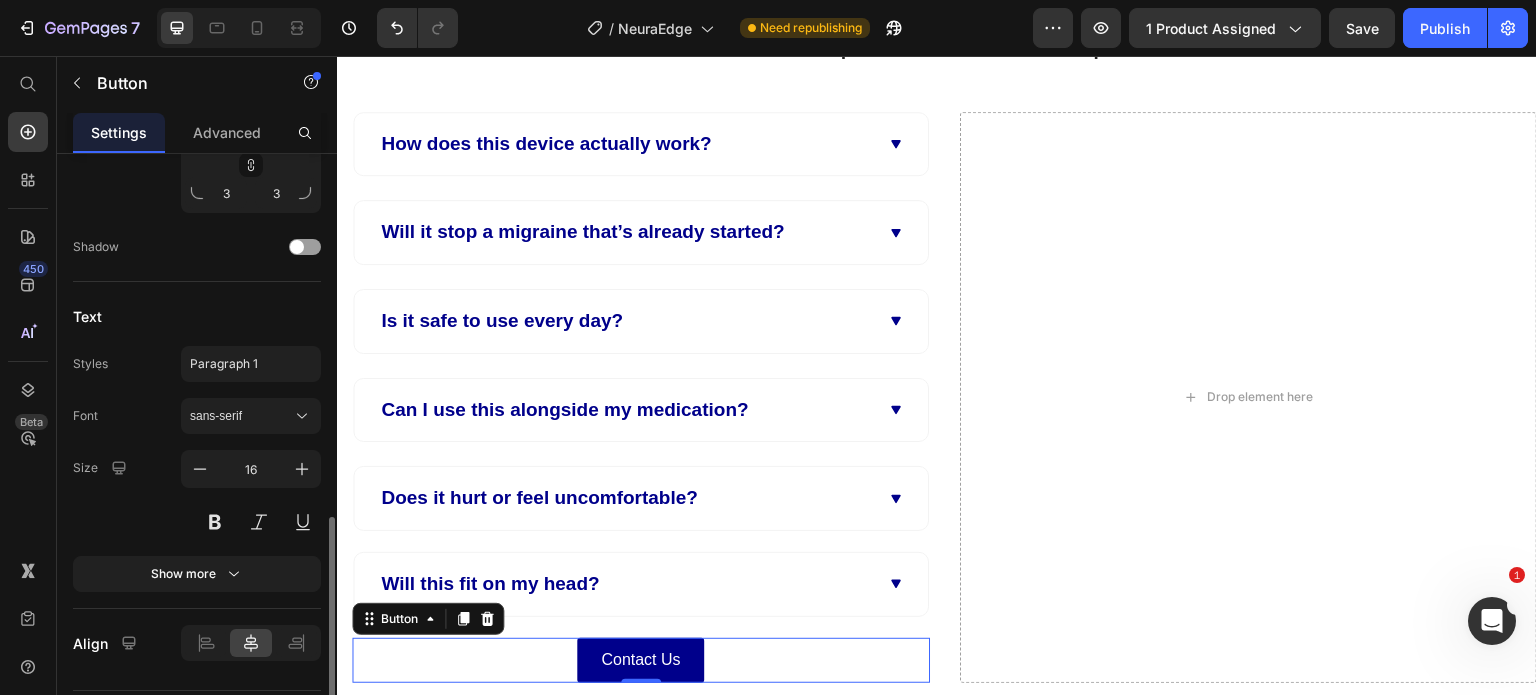 scroll, scrollTop: 866, scrollLeft: 0, axis: vertical 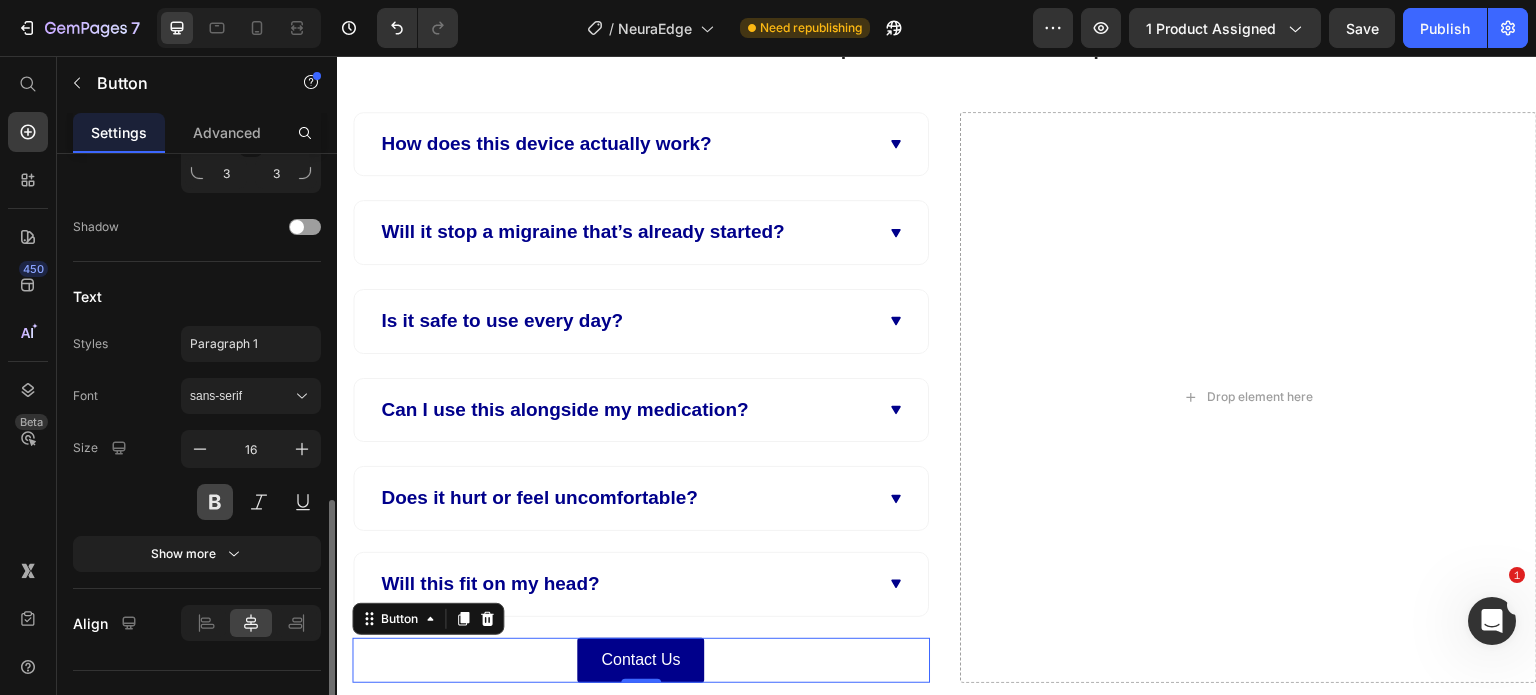 click at bounding box center (215, 502) 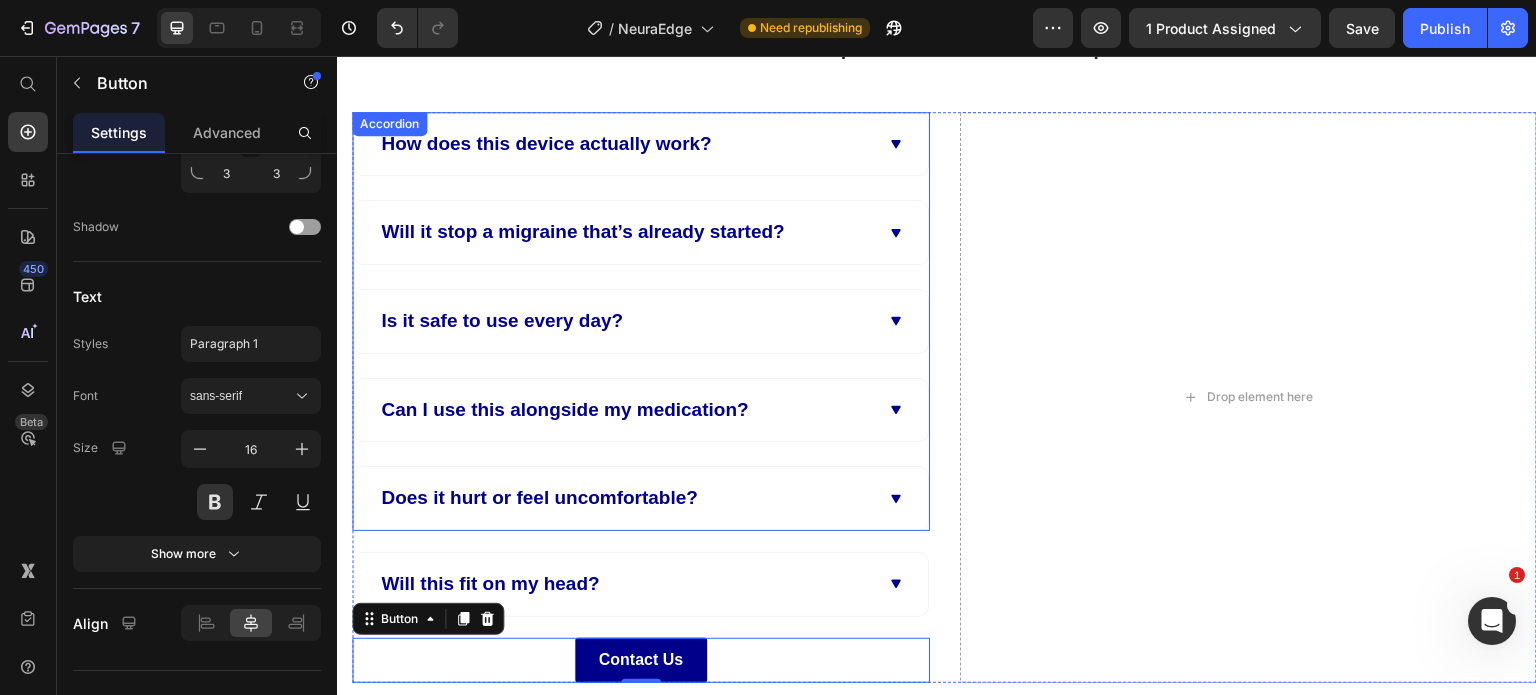 click on "Does it hurt or feel uncomfortable?" at bounding box center (641, 498) 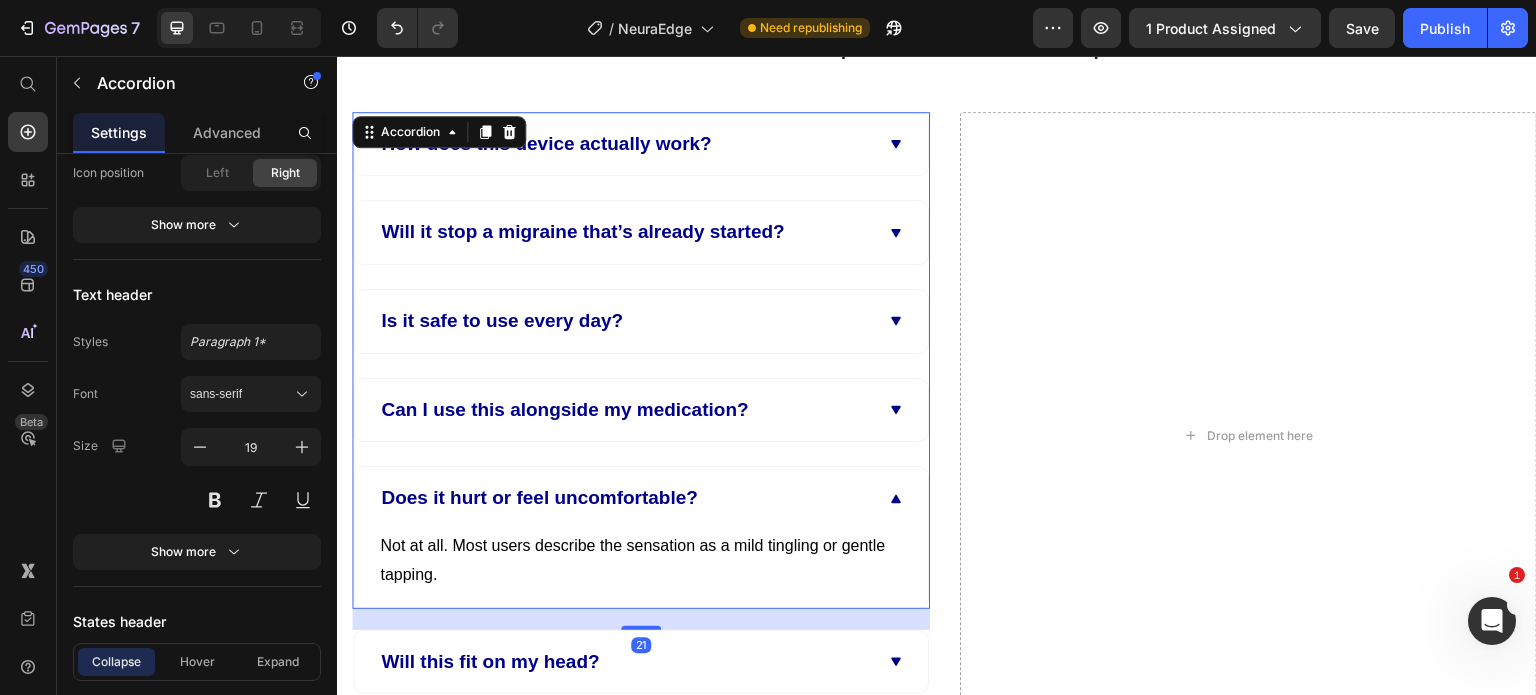 scroll, scrollTop: 0, scrollLeft: 0, axis: both 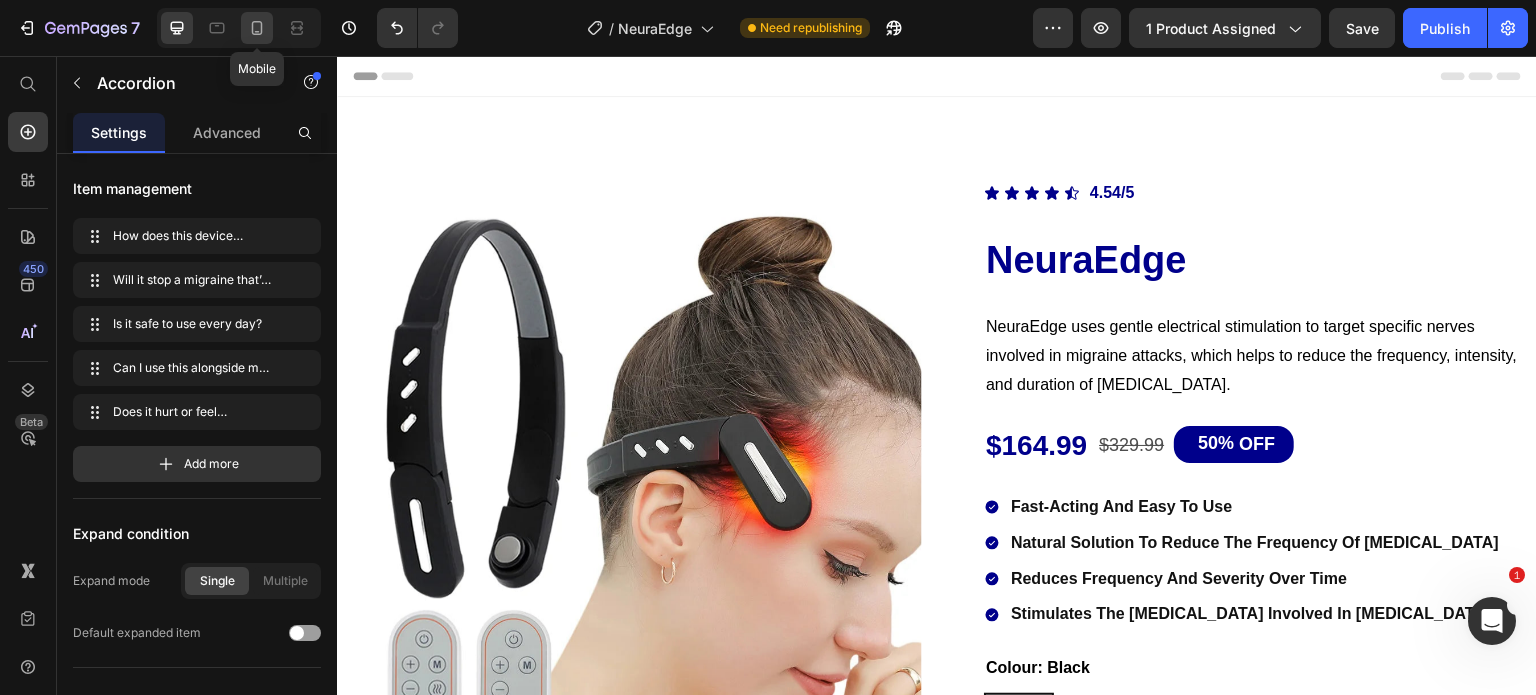 click 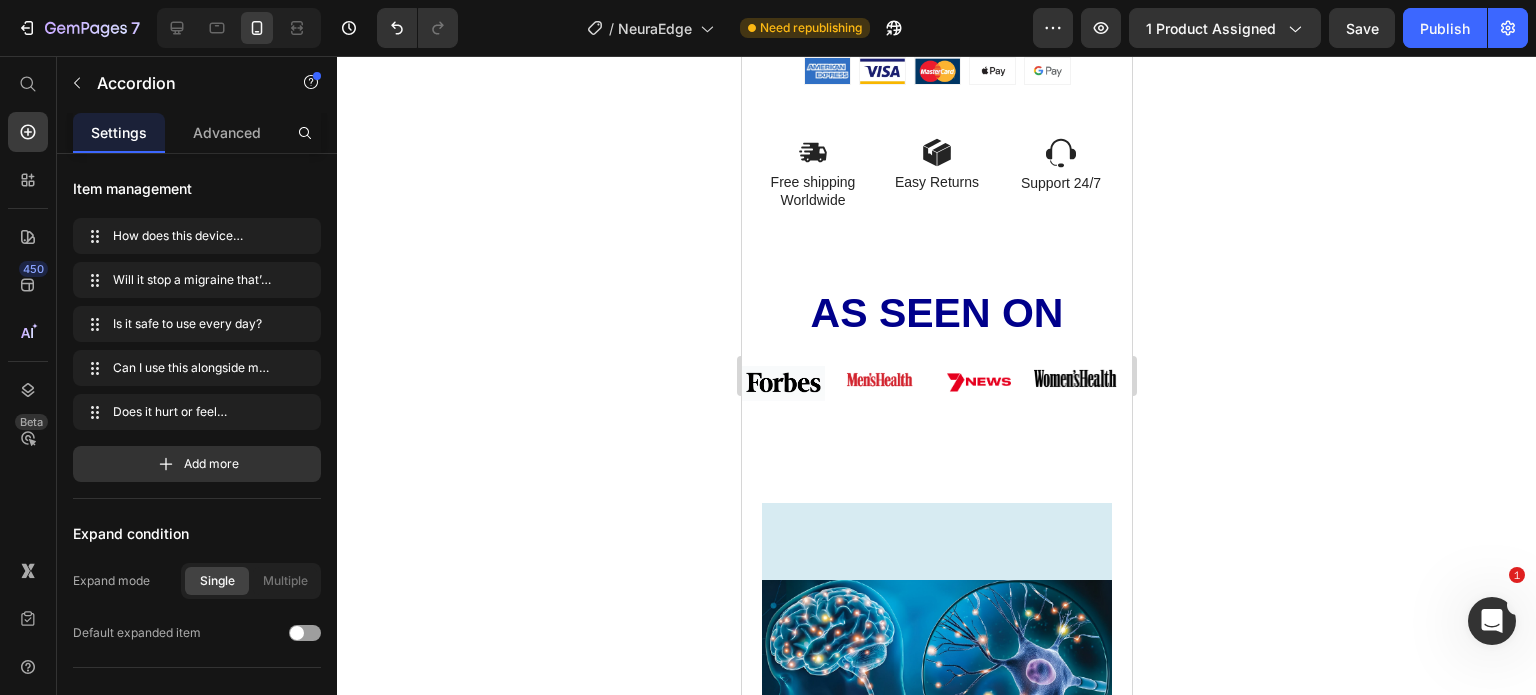 scroll, scrollTop: 1427, scrollLeft: 0, axis: vertical 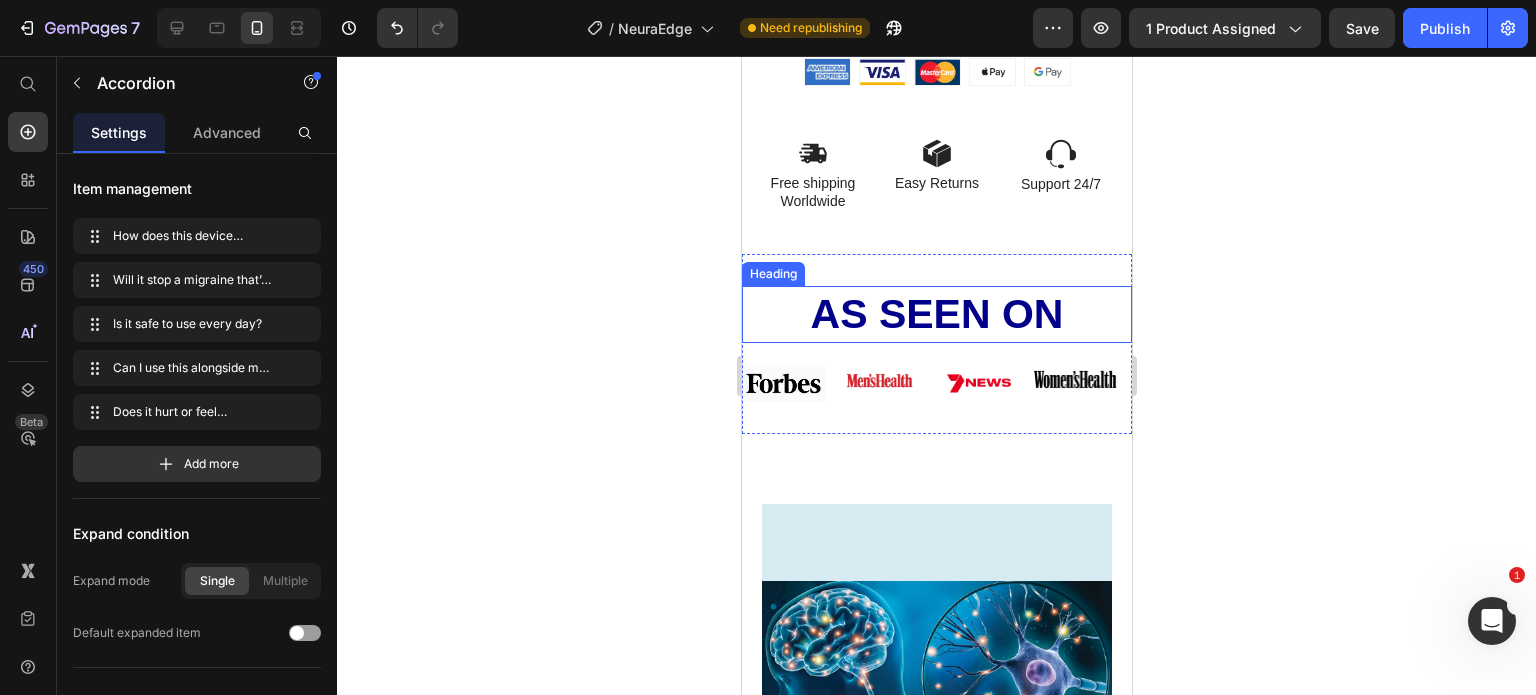 click on "AS SEEN ON" at bounding box center [936, 314] 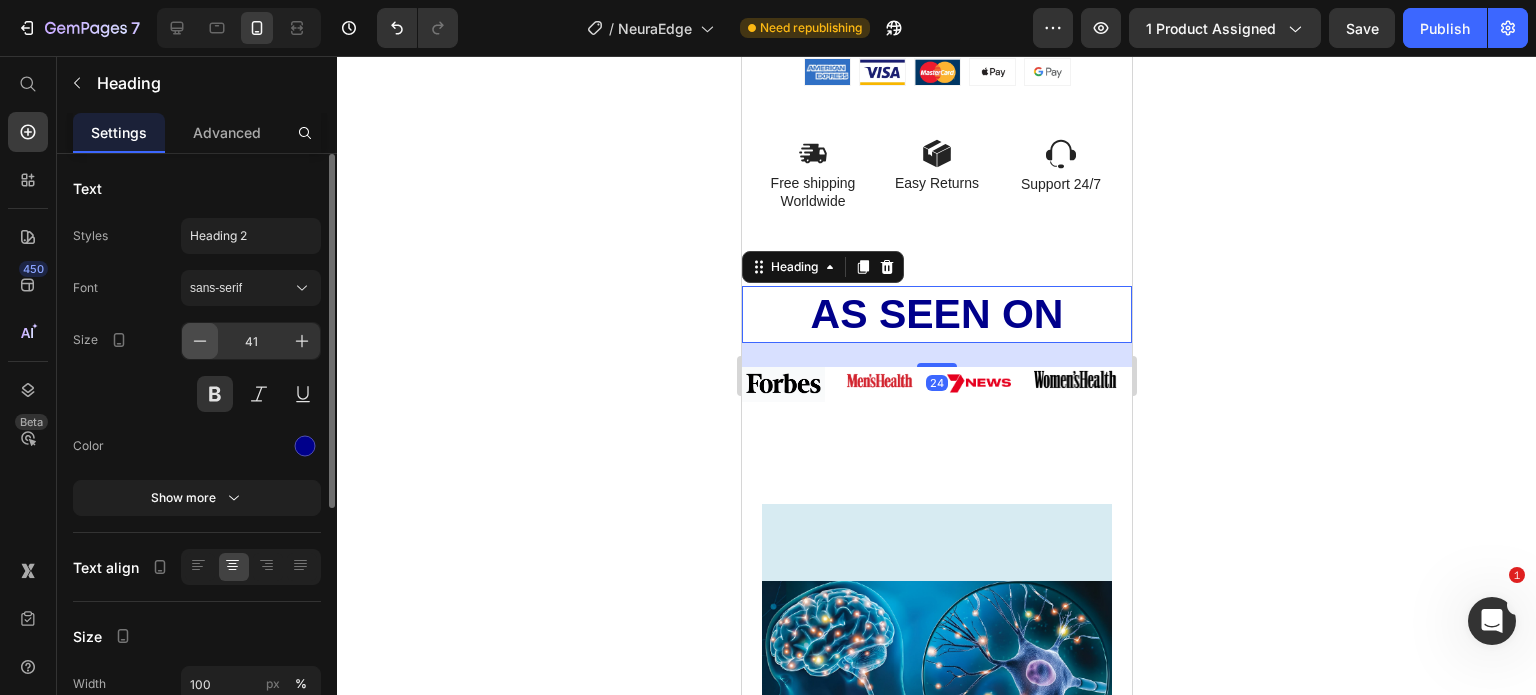 click 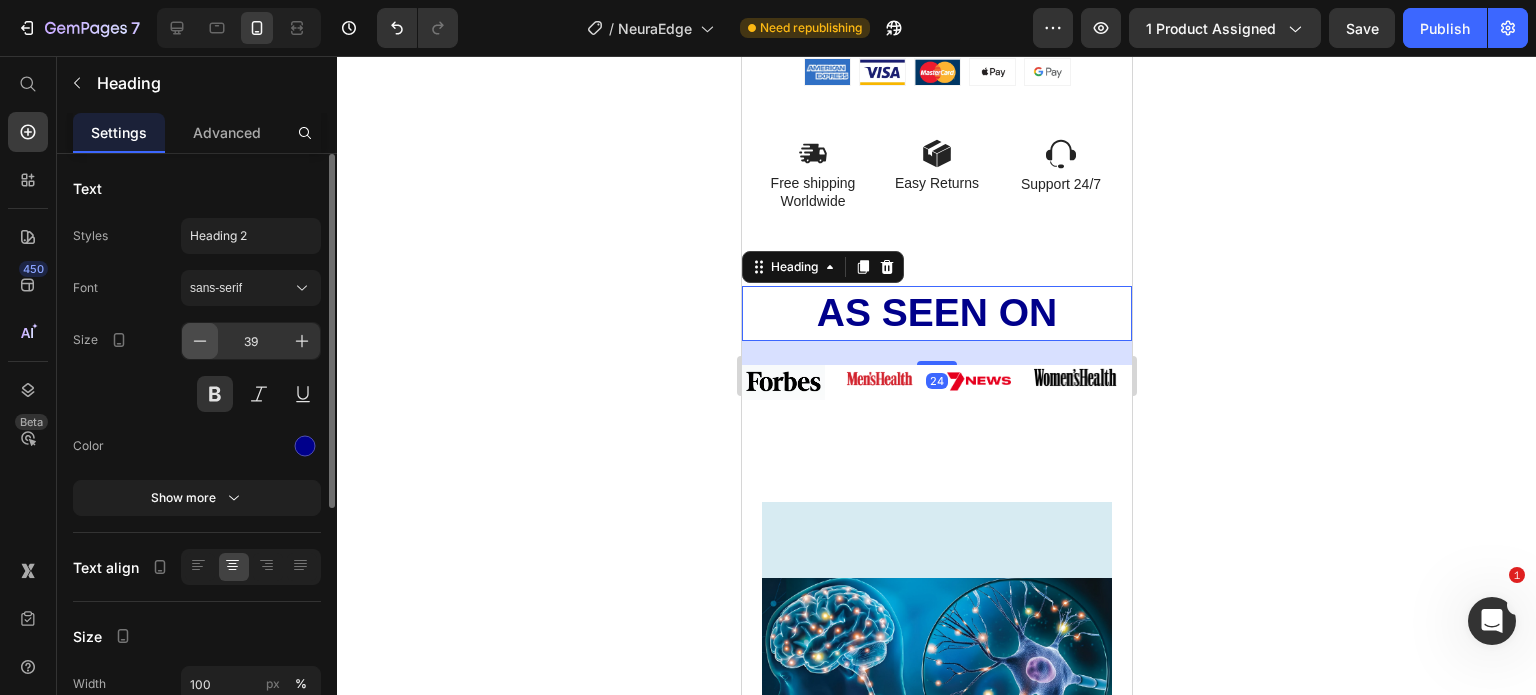 click 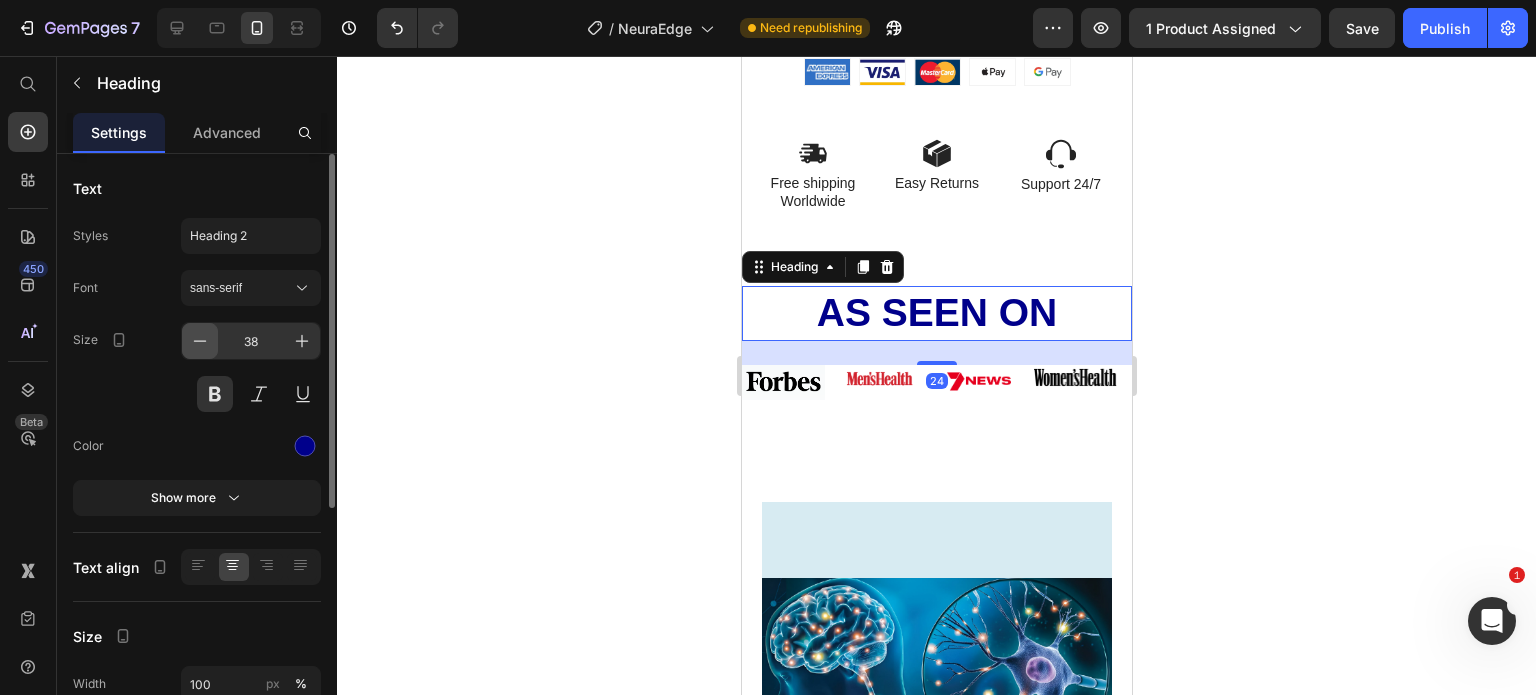 click 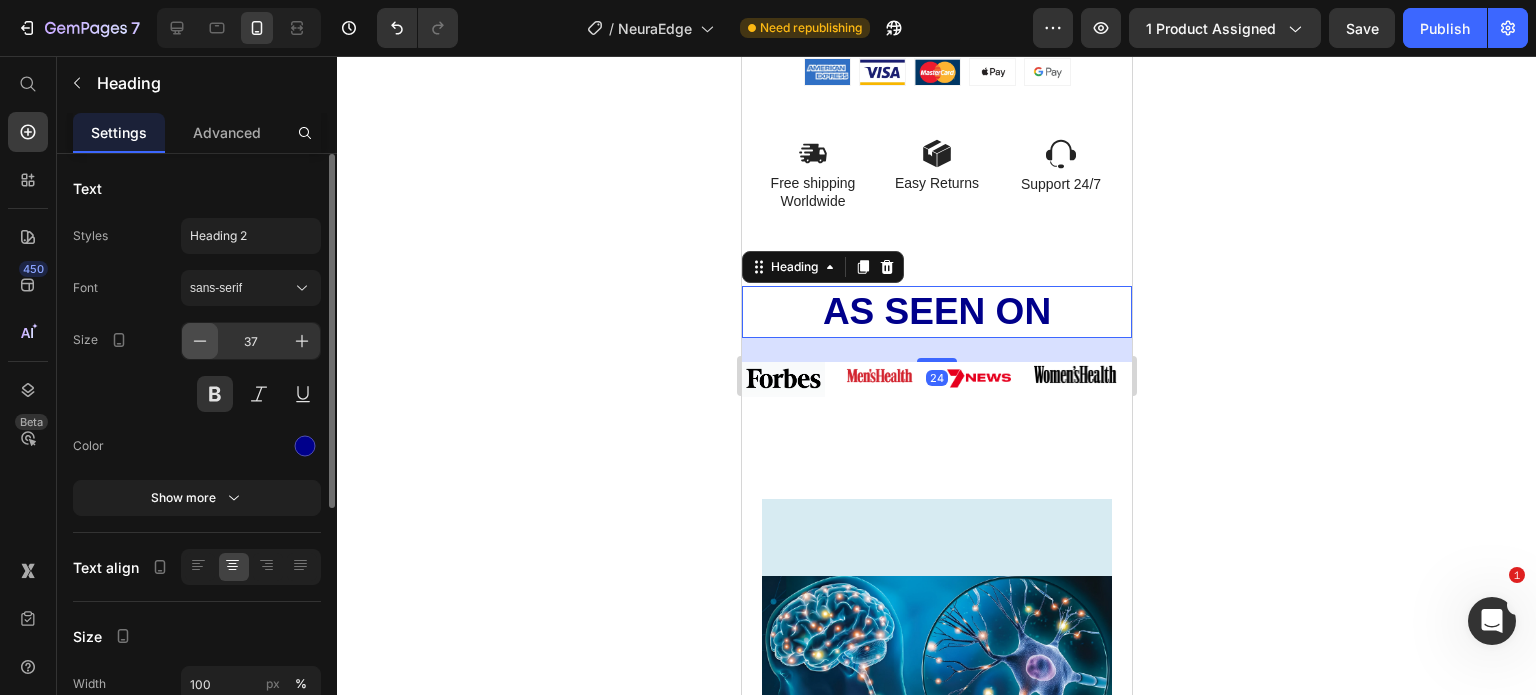click 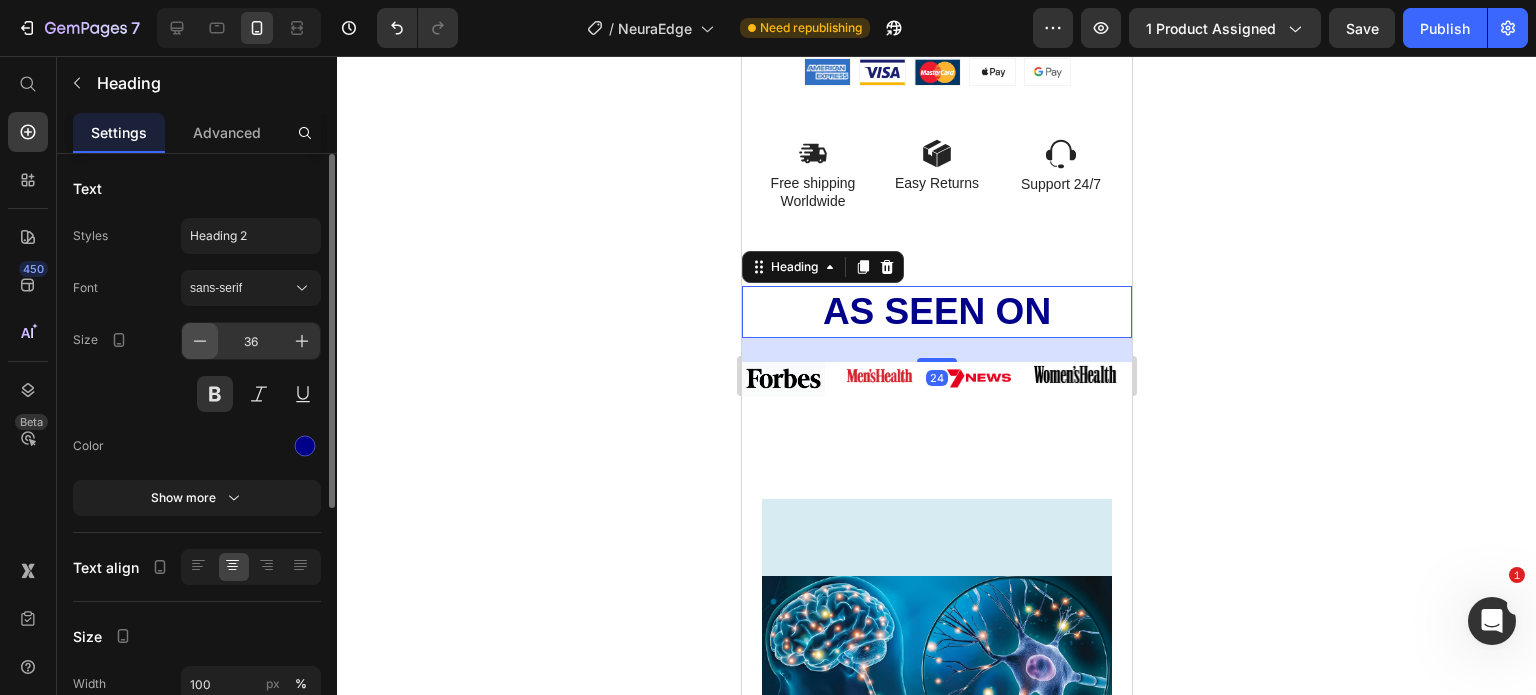 click 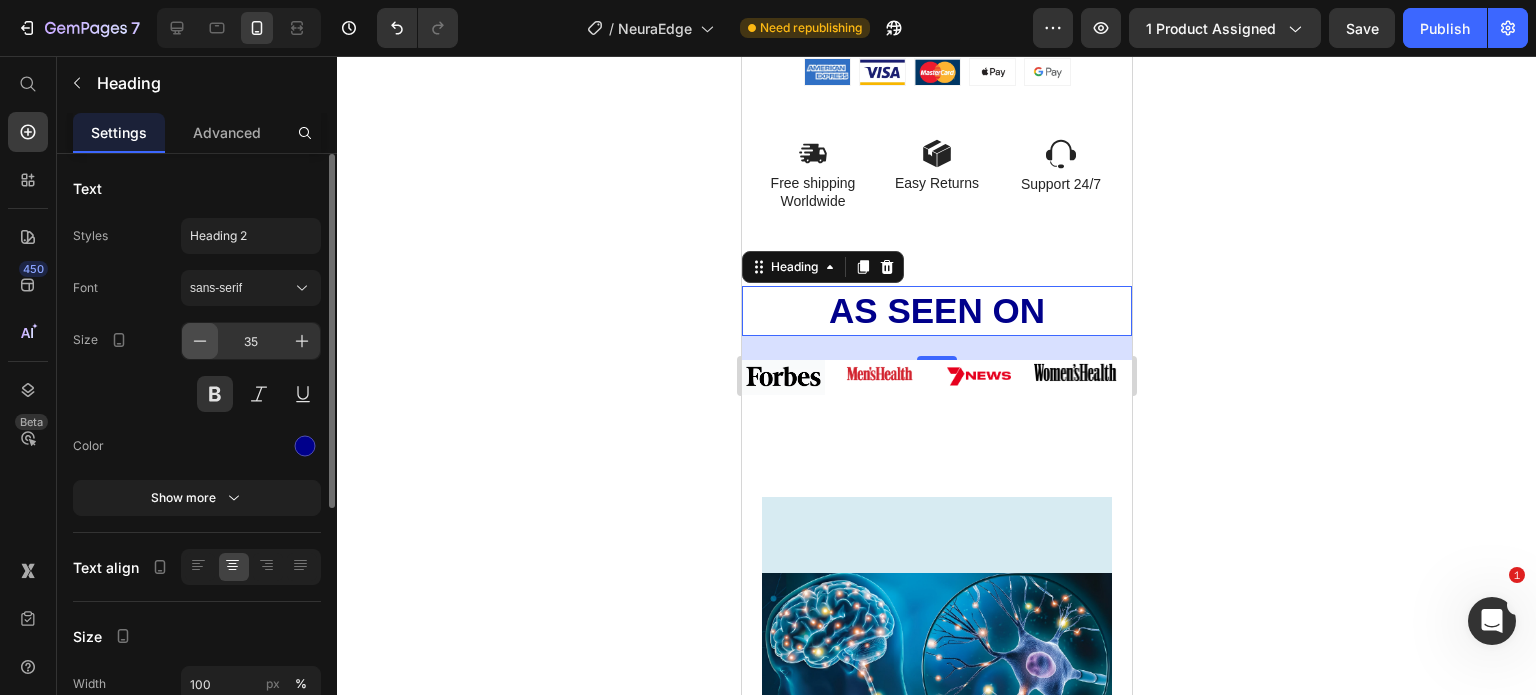 click 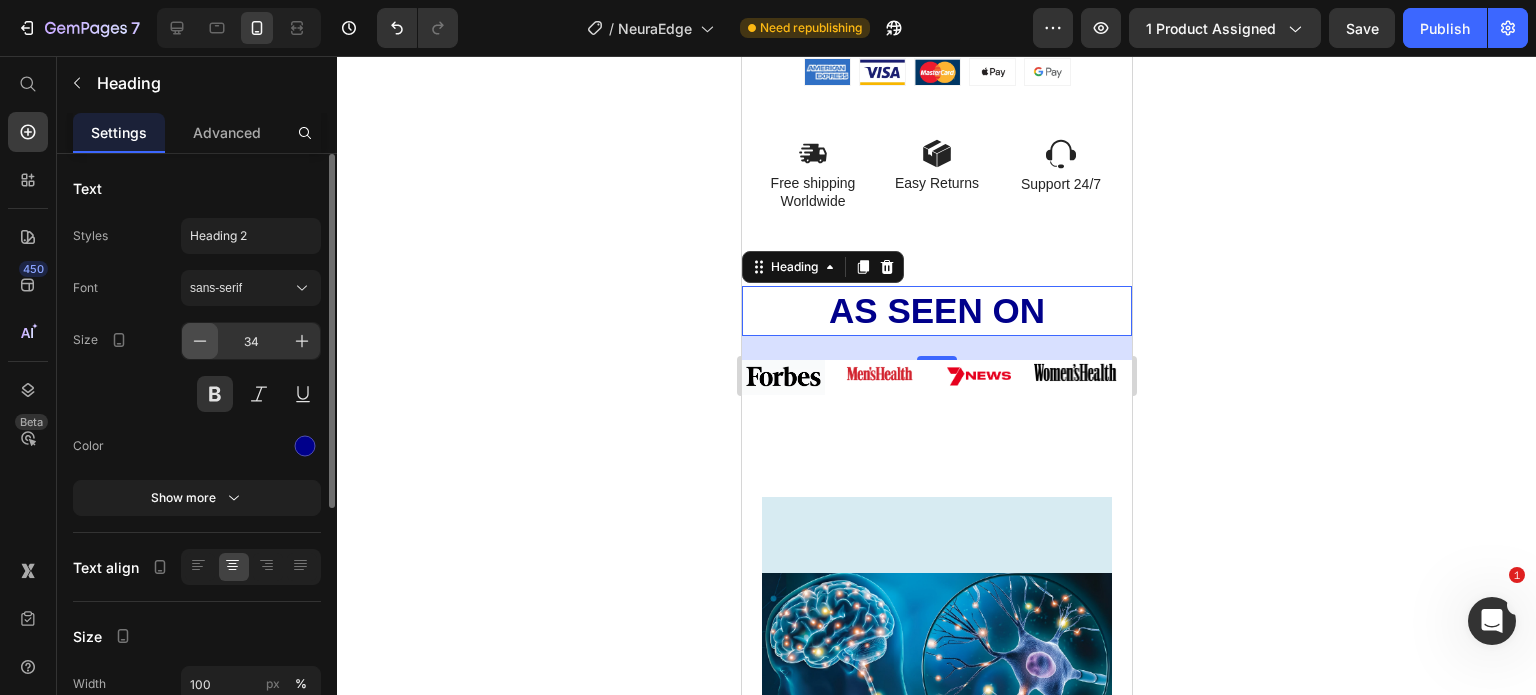 click 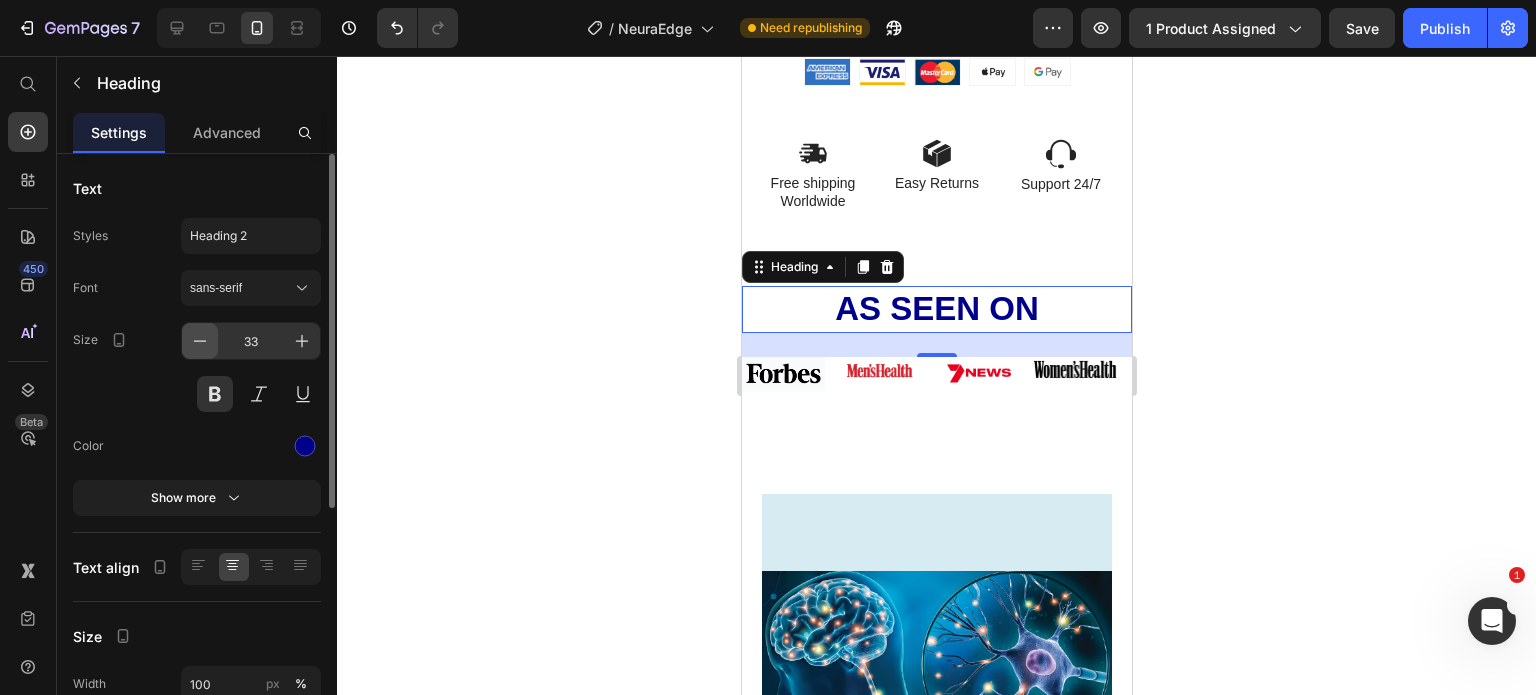 click 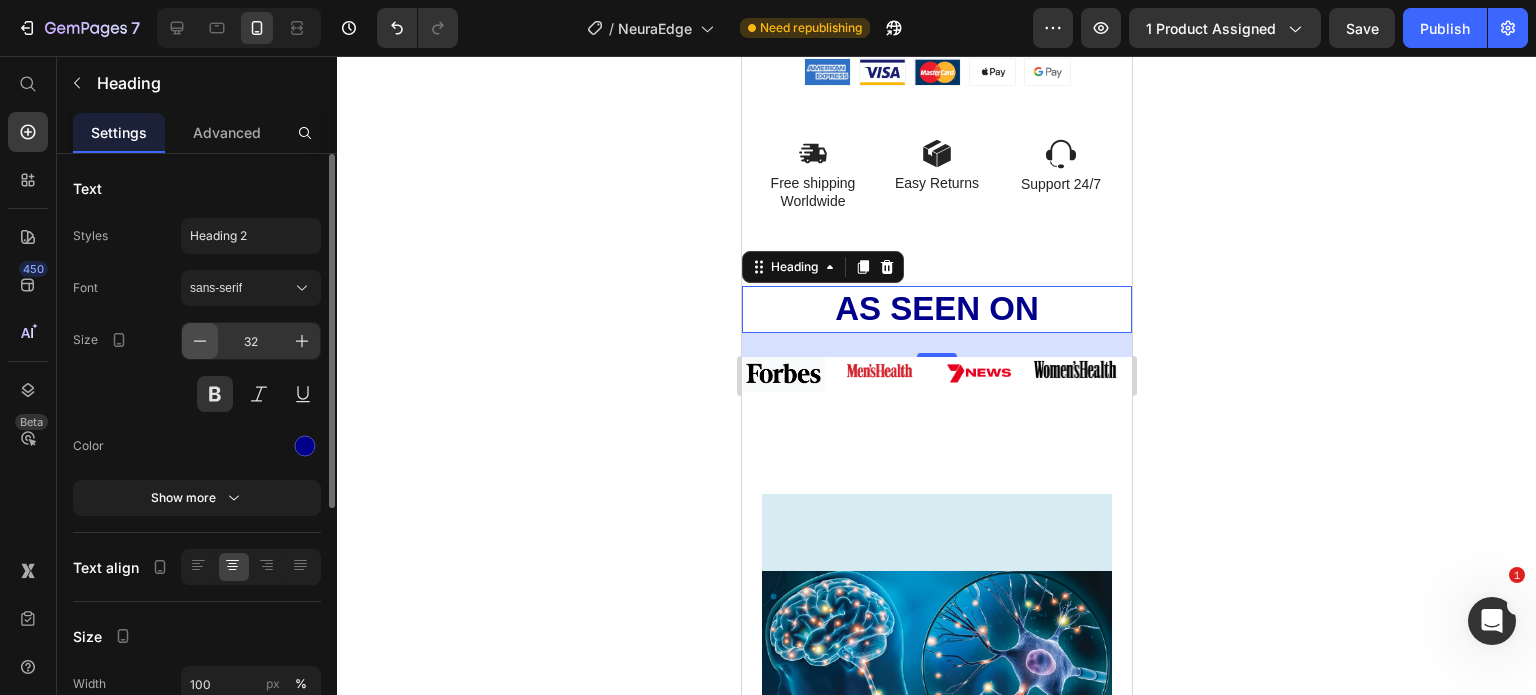 click 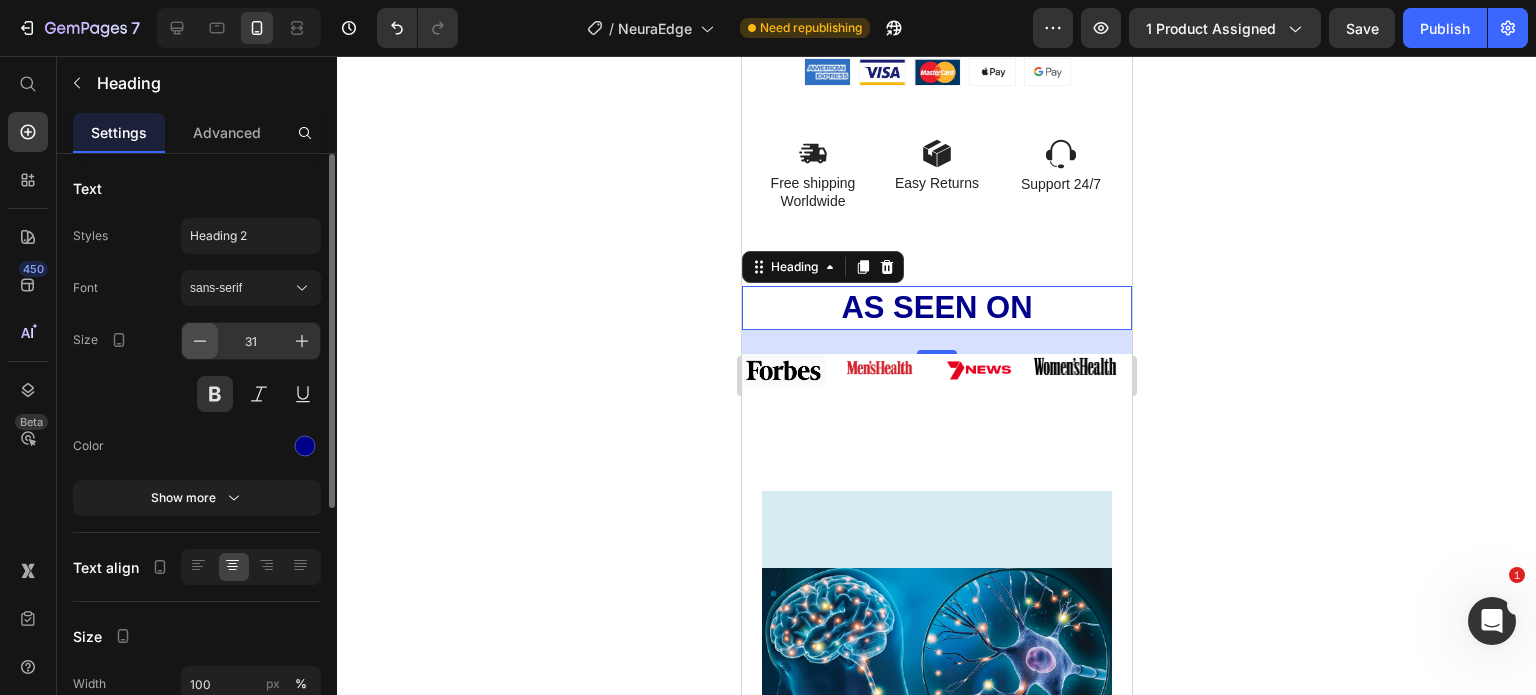 click 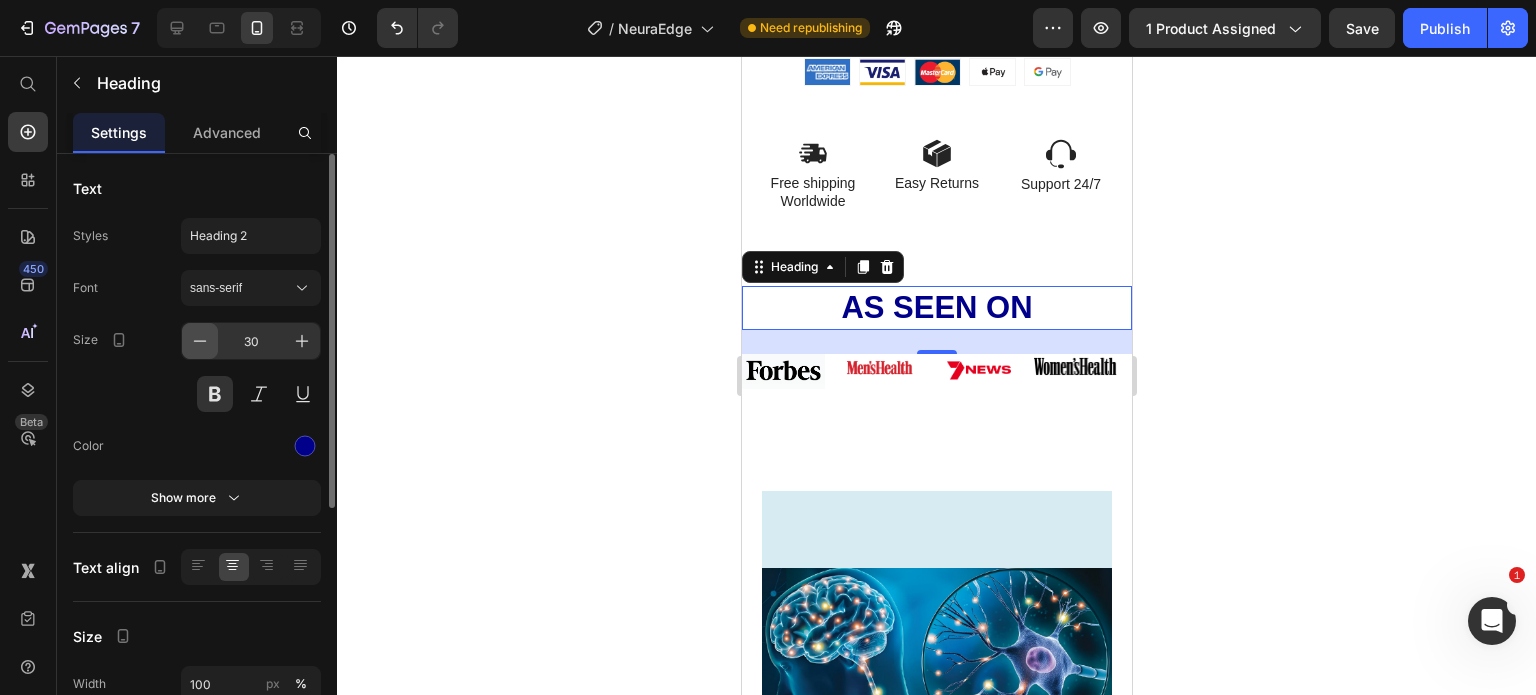 click 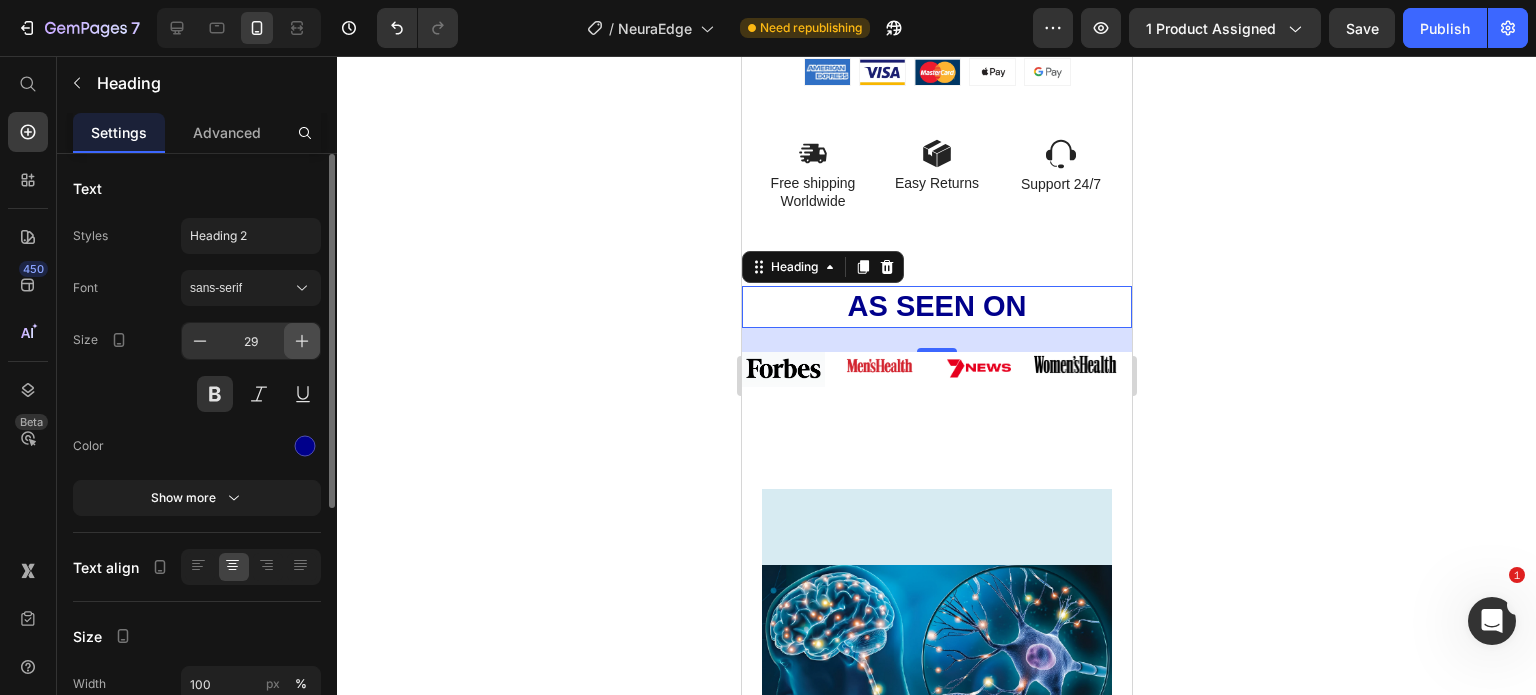 click 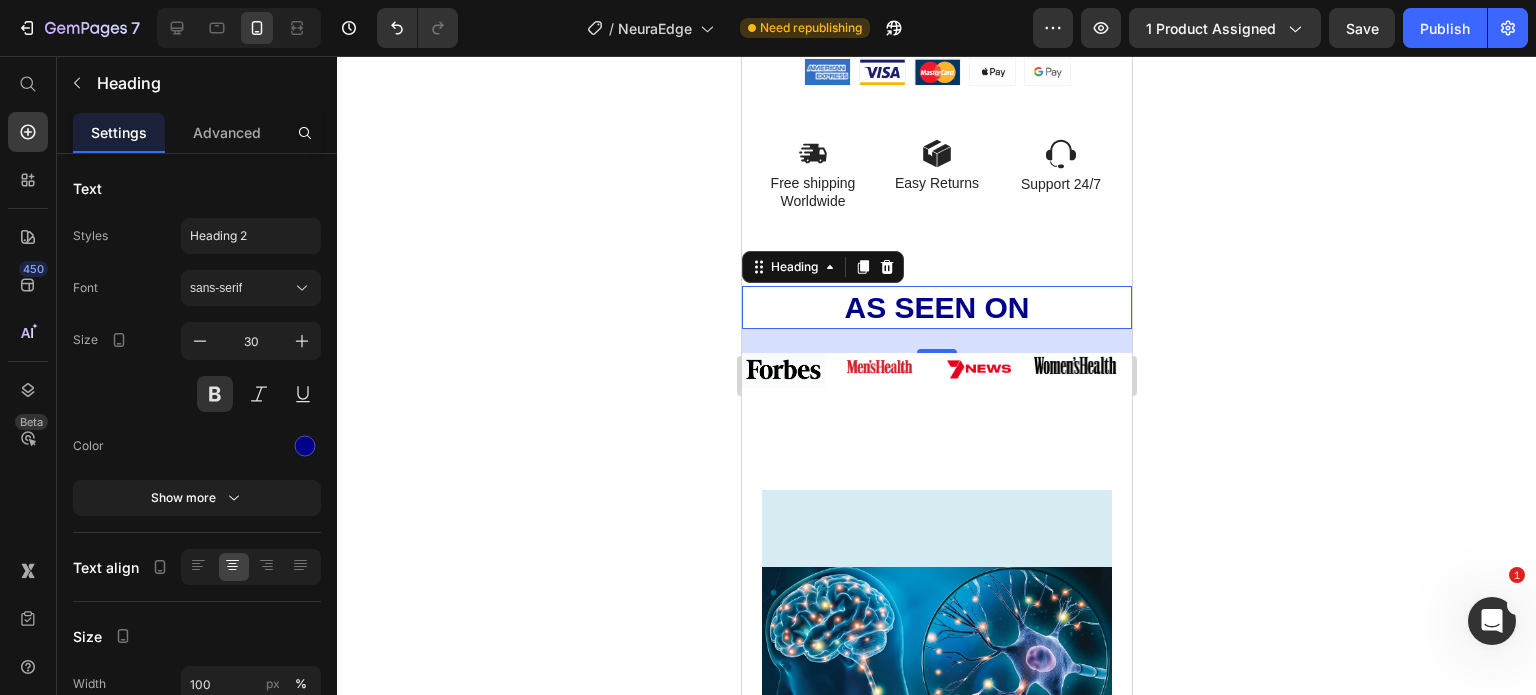 click 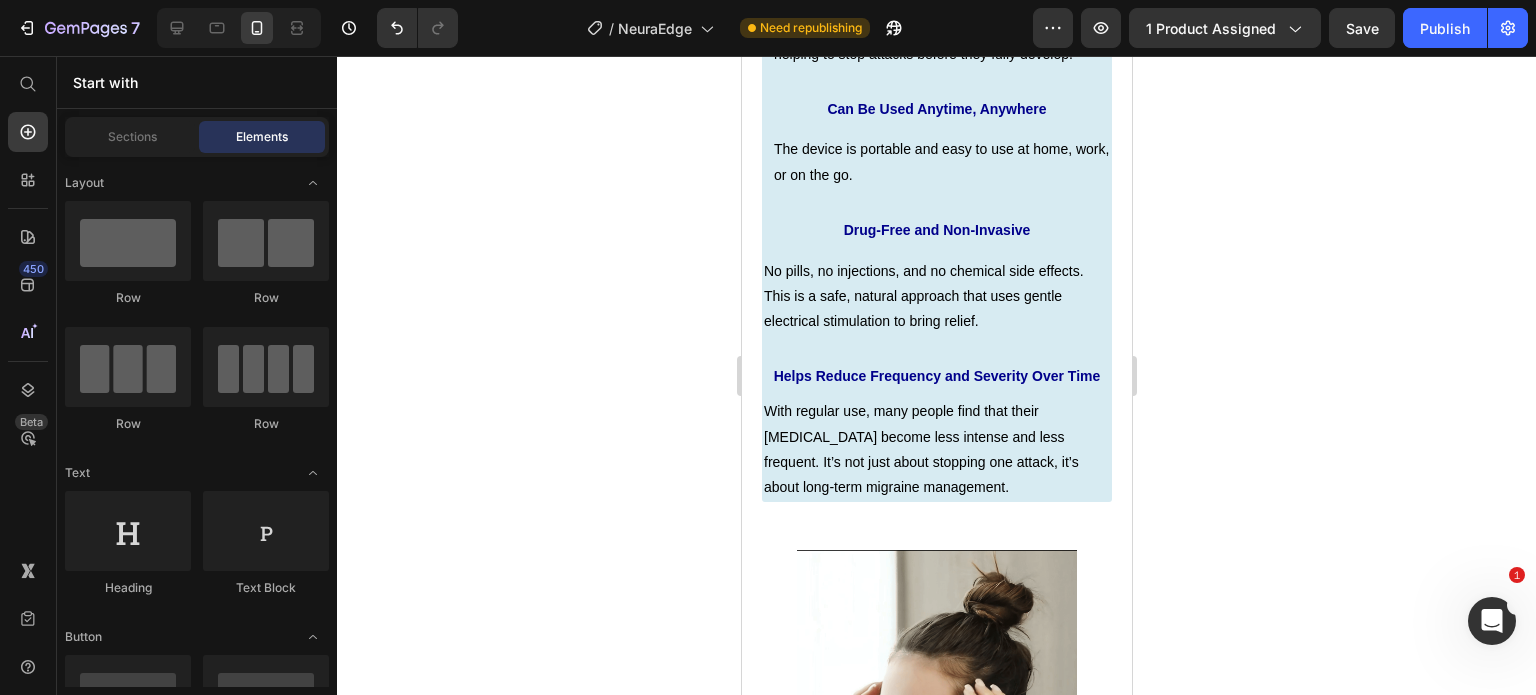 scroll, scrollTop: 4140, scrollLeft: 0, axis: vertical 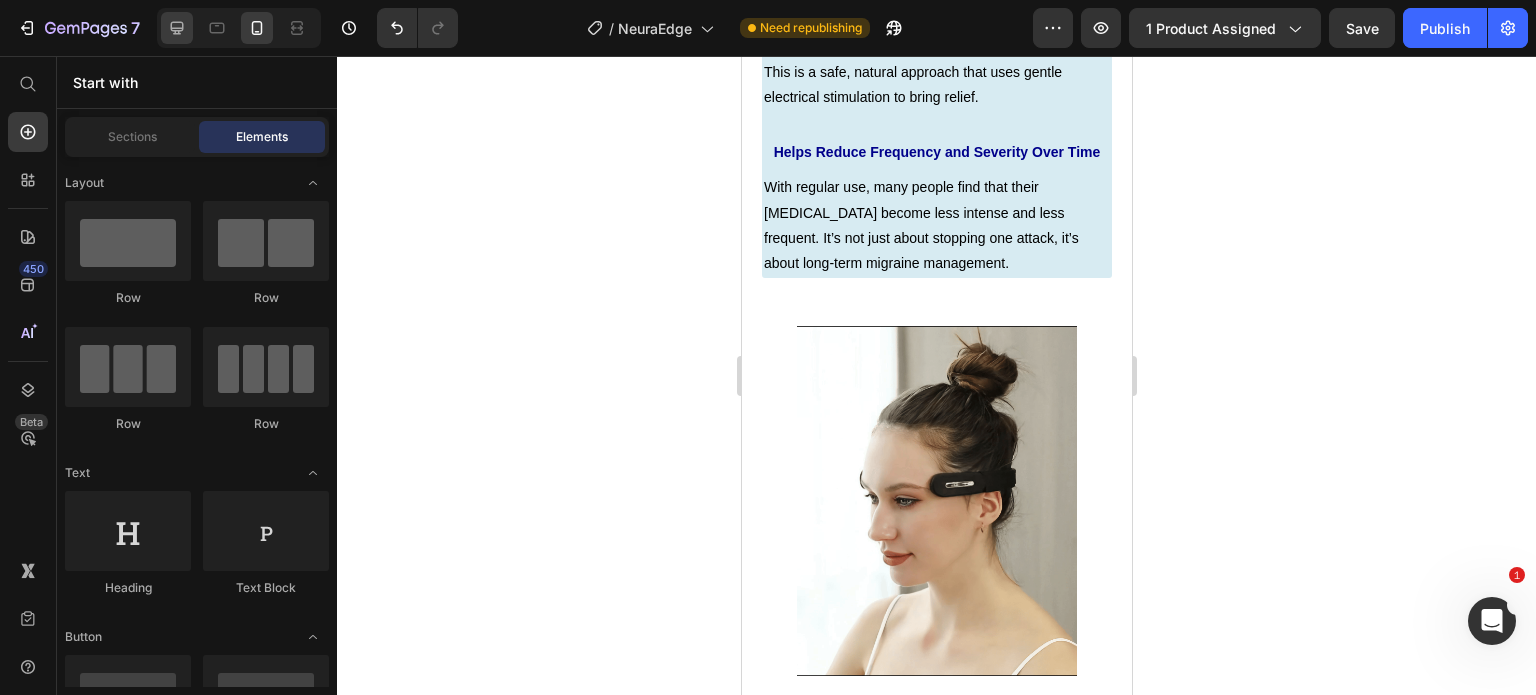 click 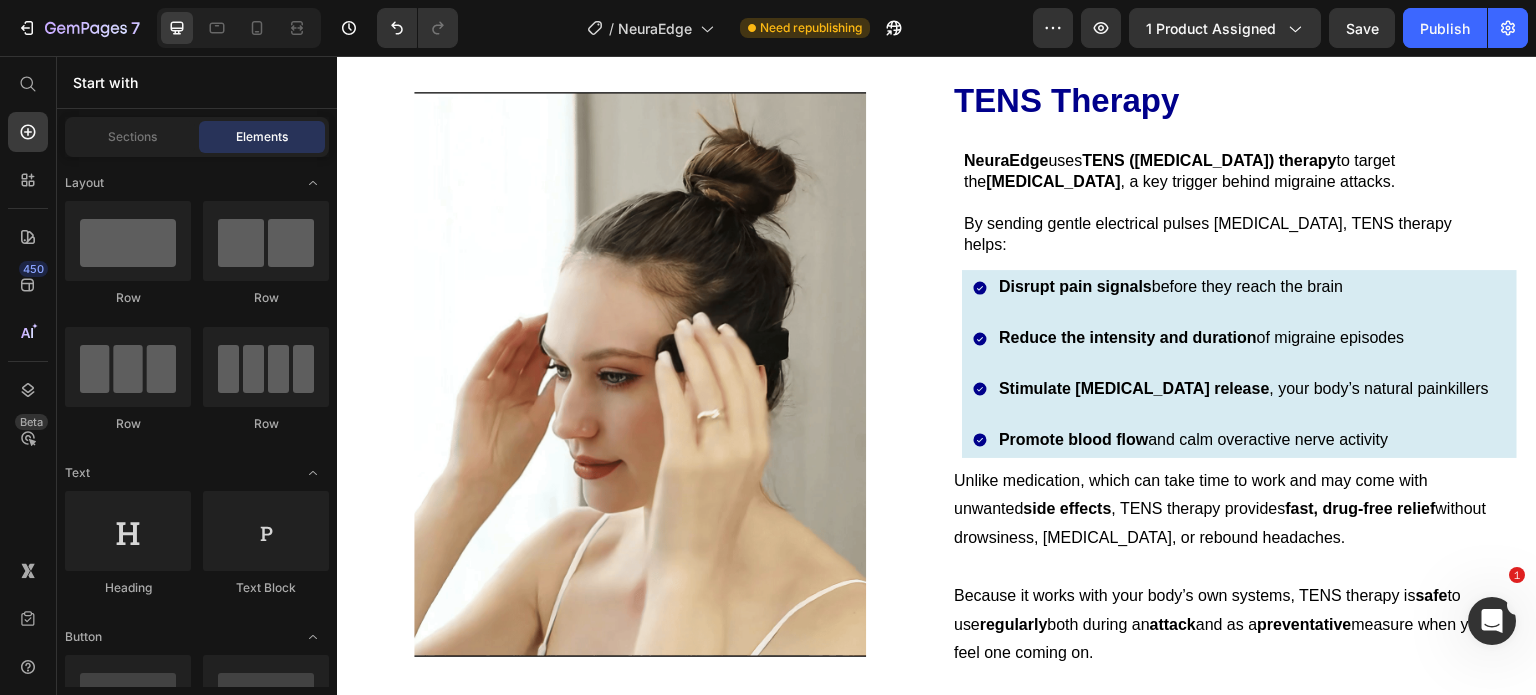 scroll, scrollTop: 3710, scrollLeft: 0, axis: vertical 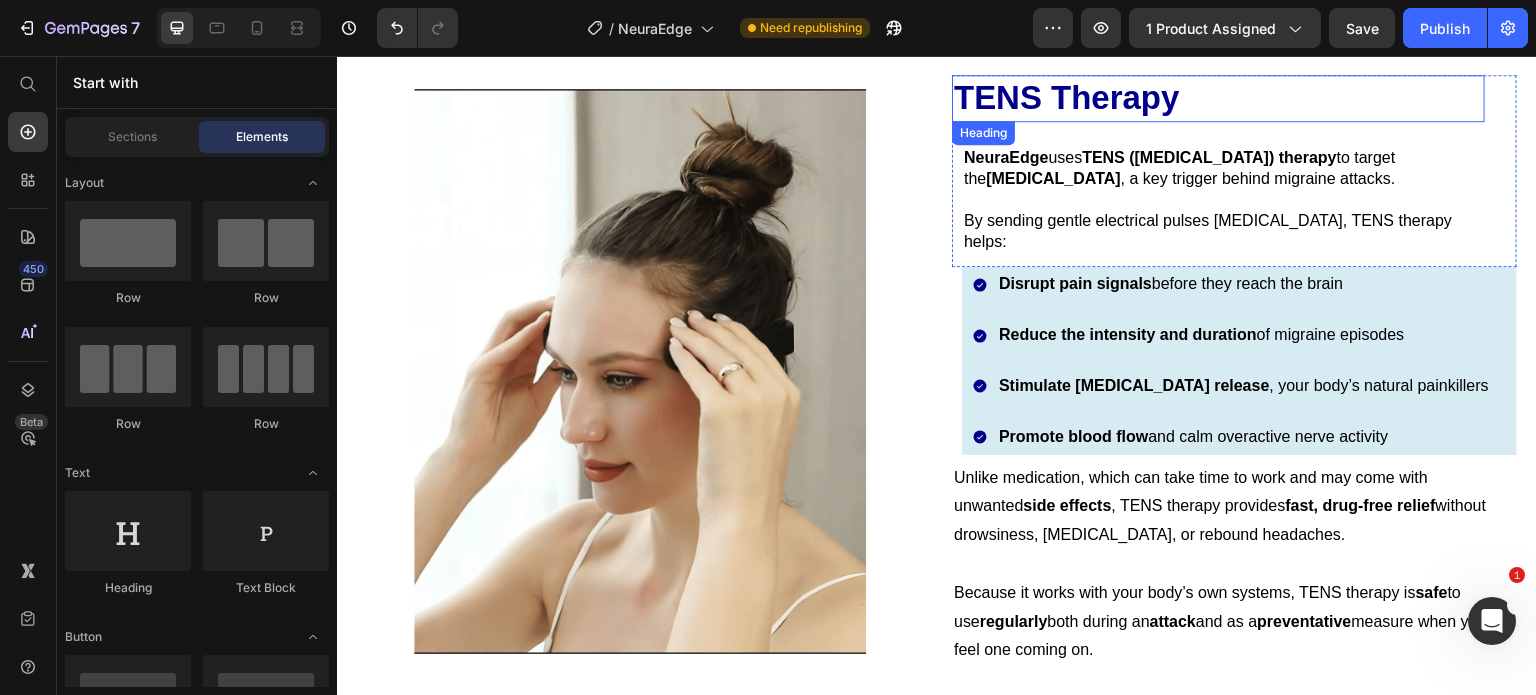 click on "TENS Therapy" at bounding box center (1218, 98) 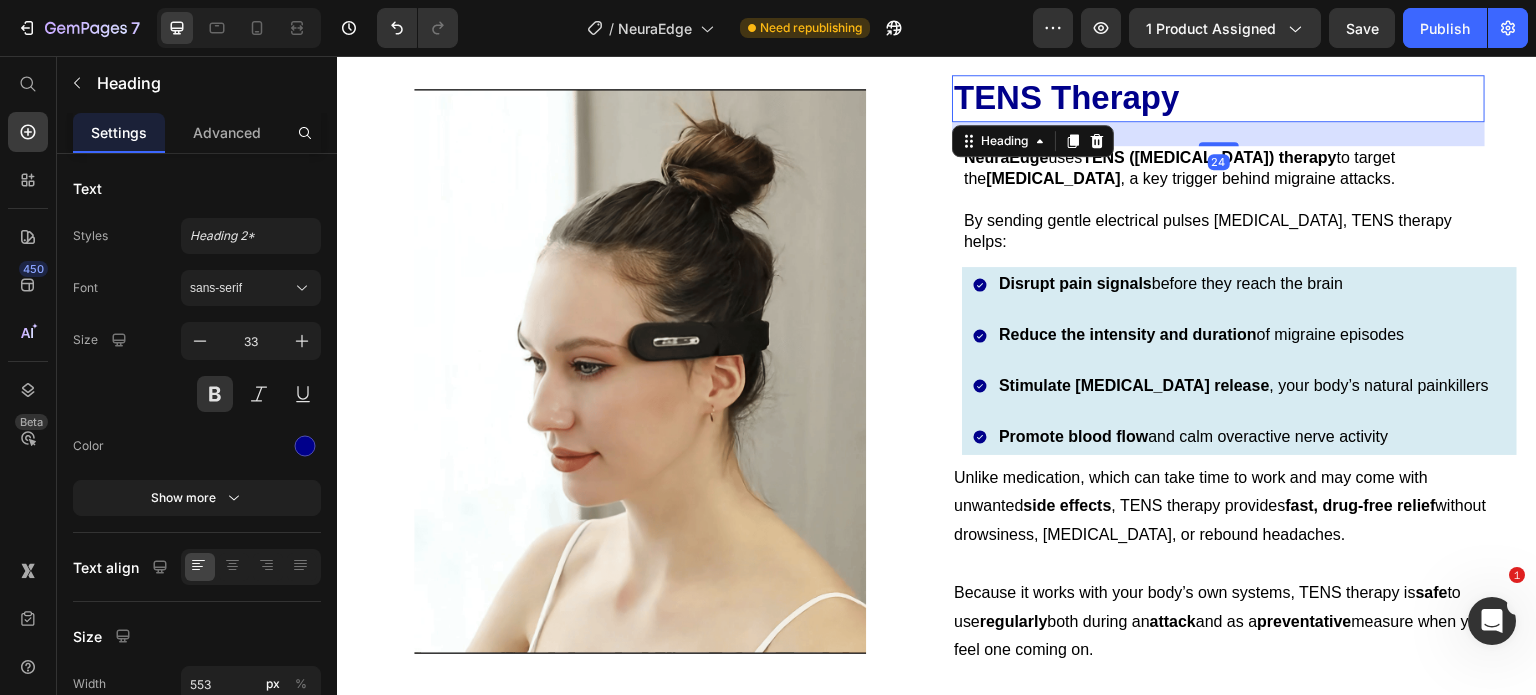 click on "TENS Therapy" at bounding box center [1218, 98] 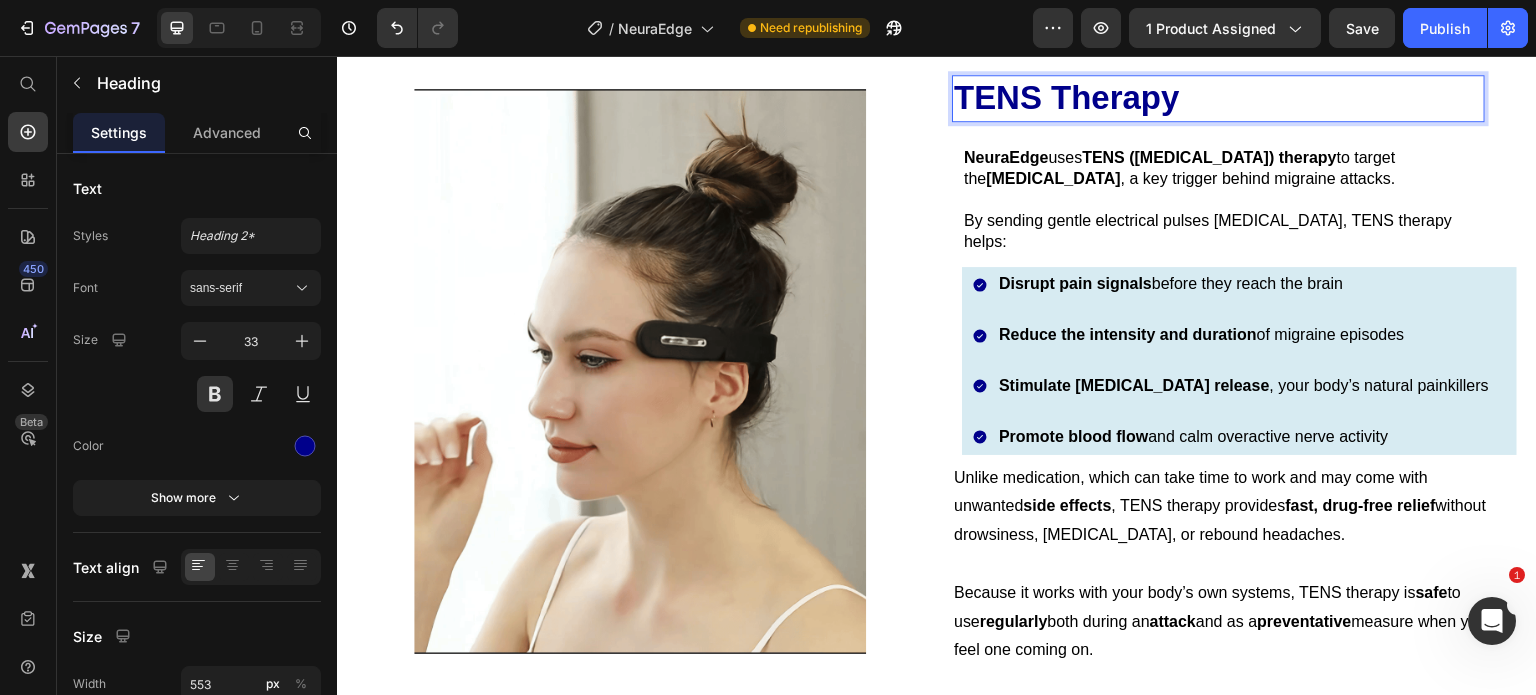 click on "TENS Therapy" at bounding box center [1218, 98] 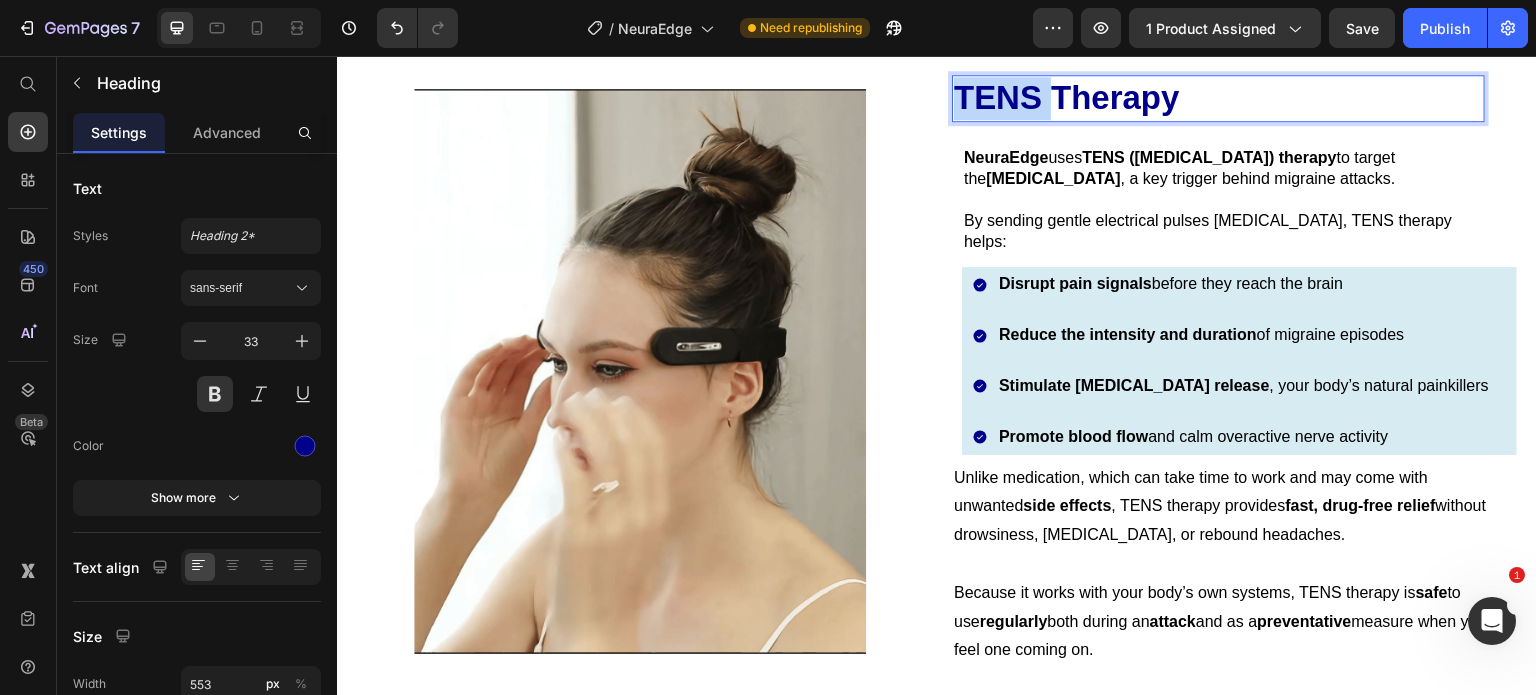 click on "TENS Therapy" at bounding box center [1218, 98] 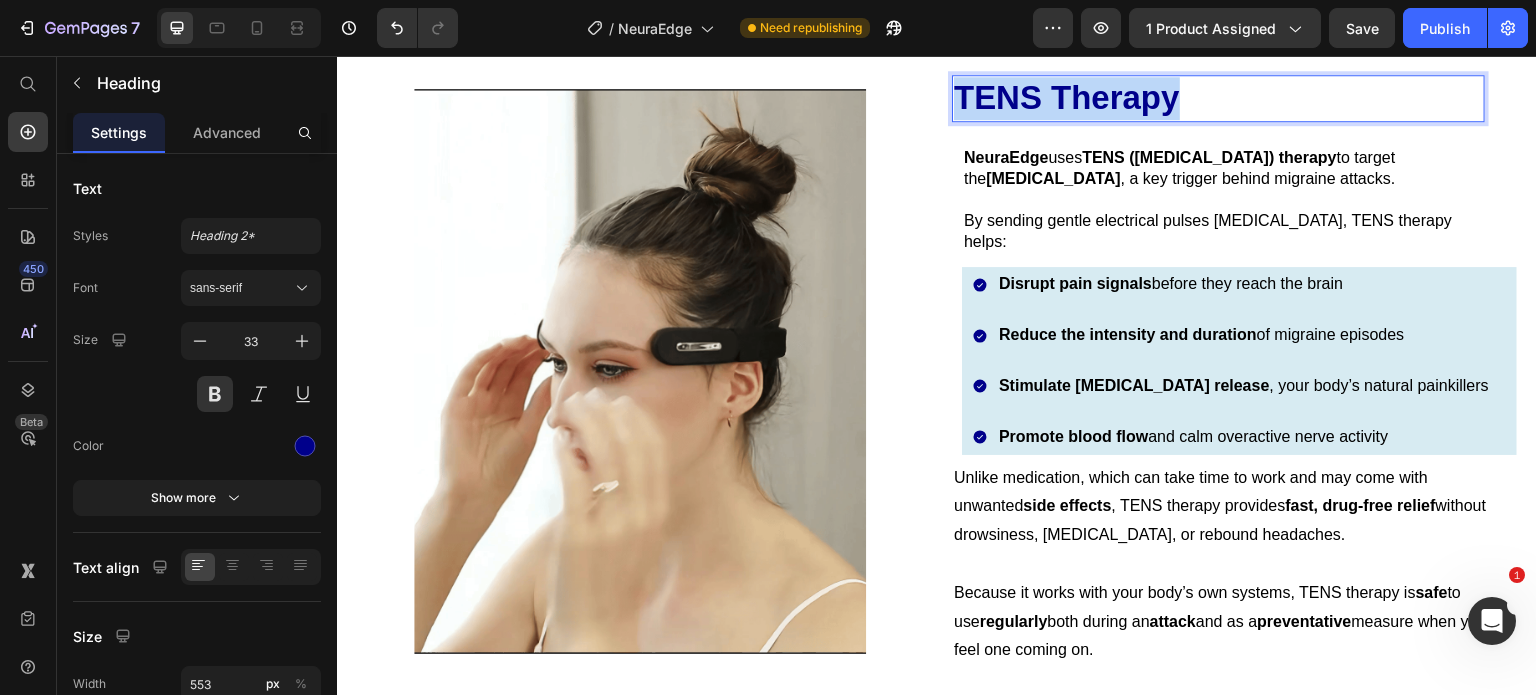 click on "TENS Therapy" at bounding box center (1218, 98) 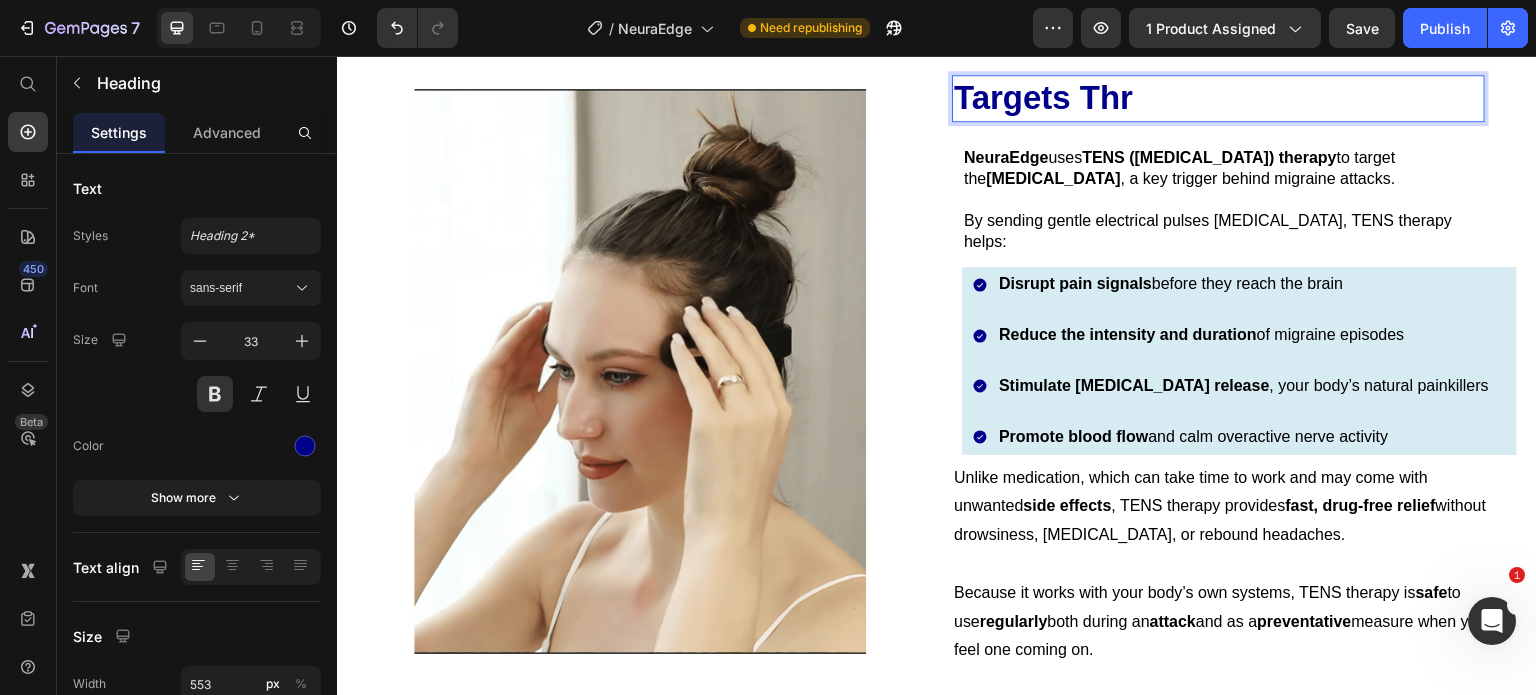 scroll, scrollTop: 3698, scrollLeft: 0, axis: vertical 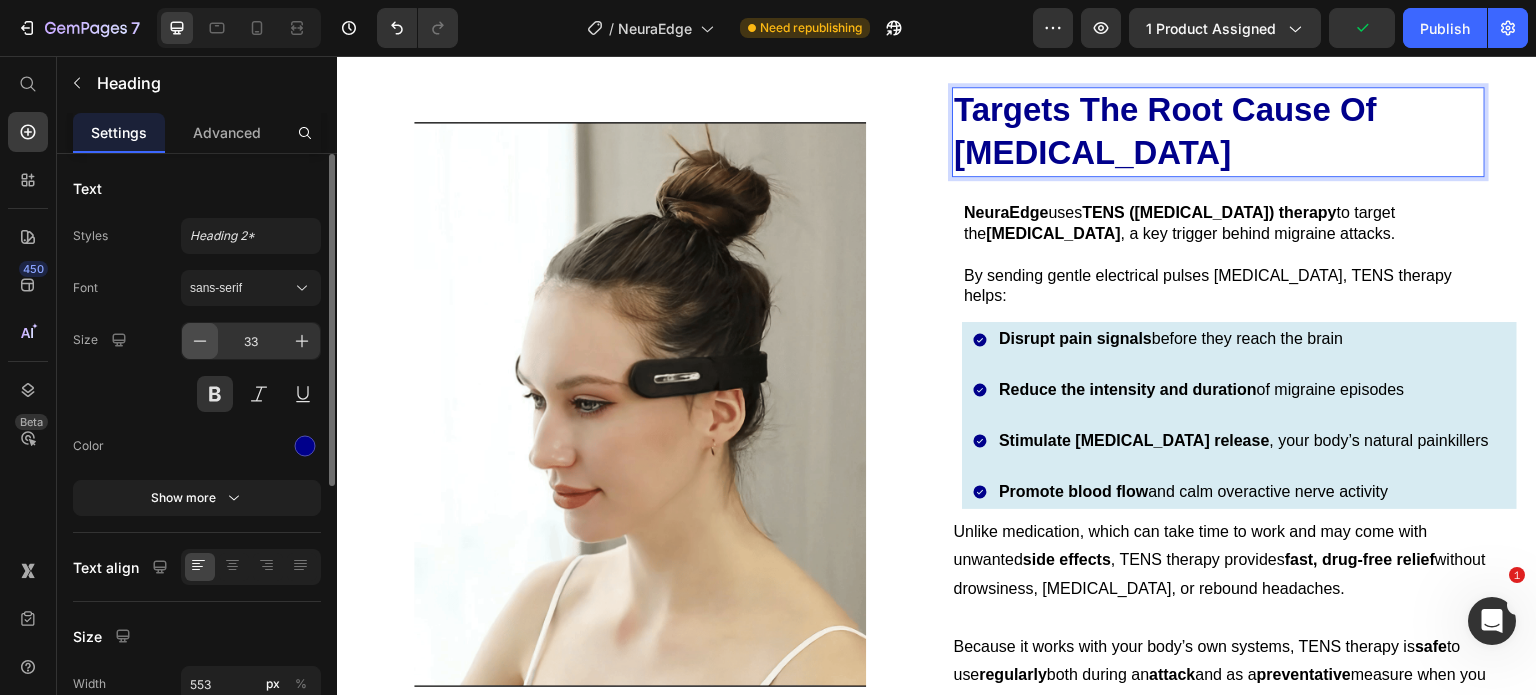 click 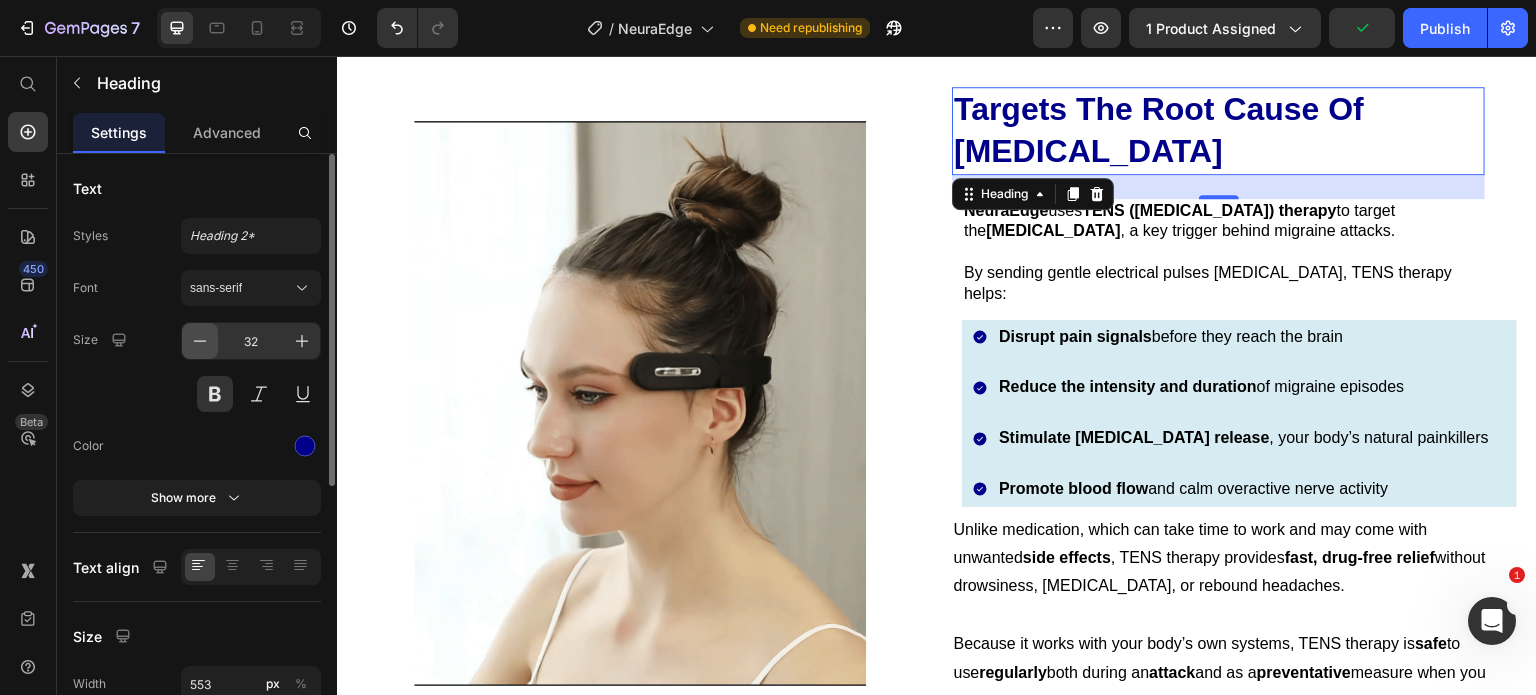click 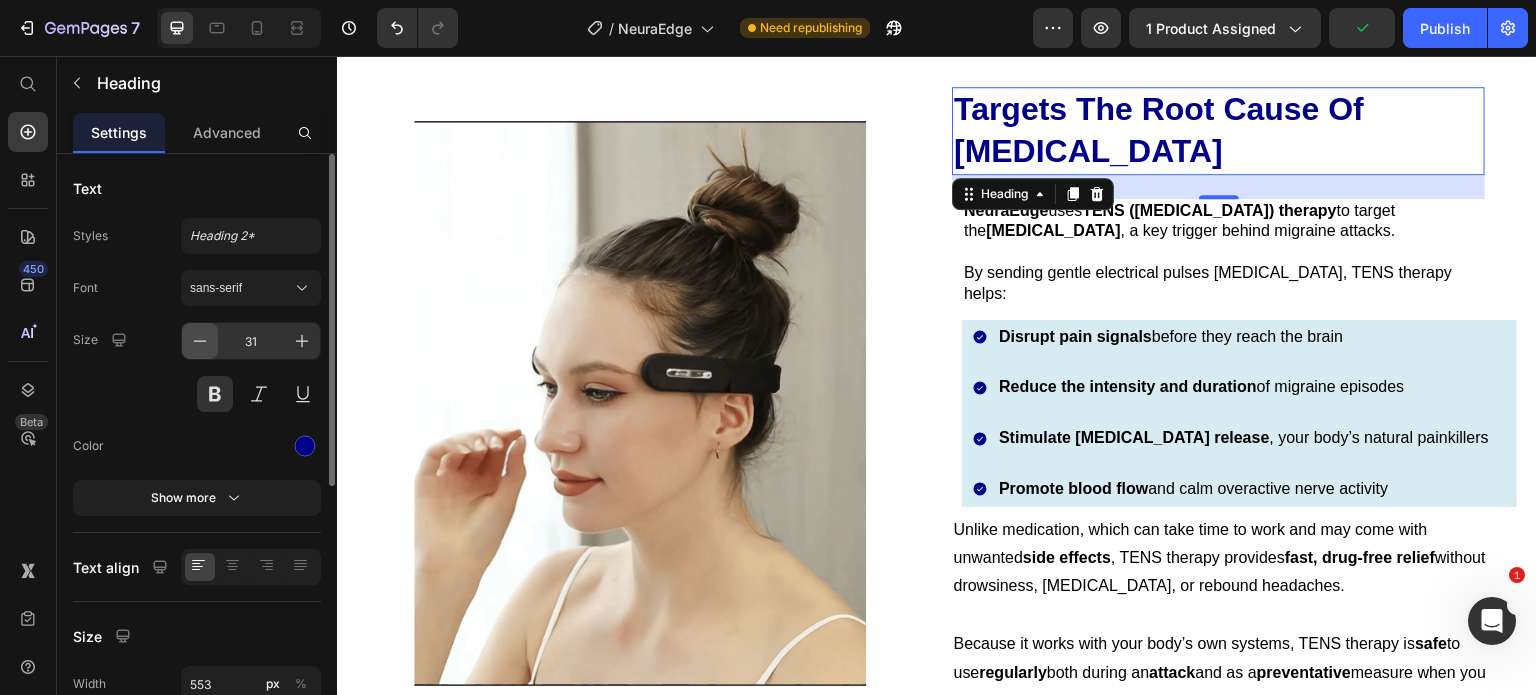 click 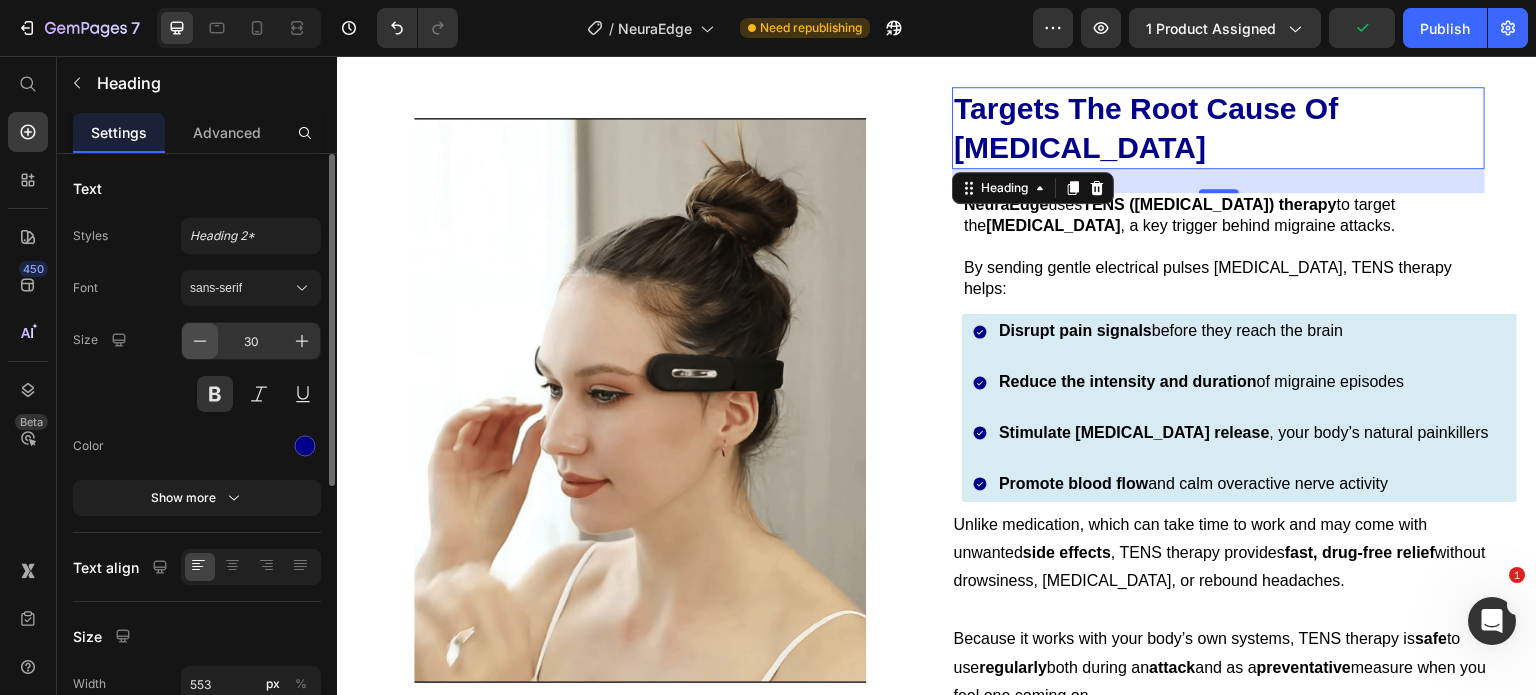click 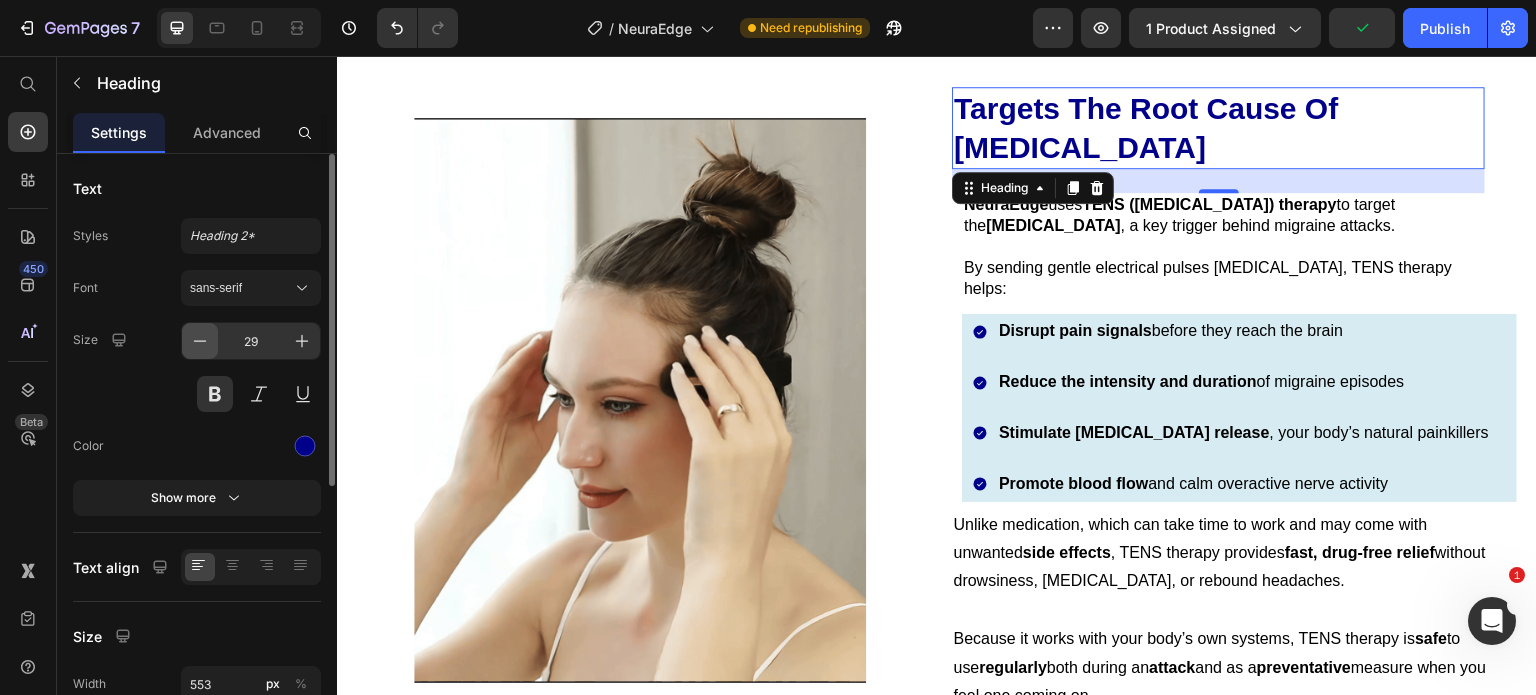 click 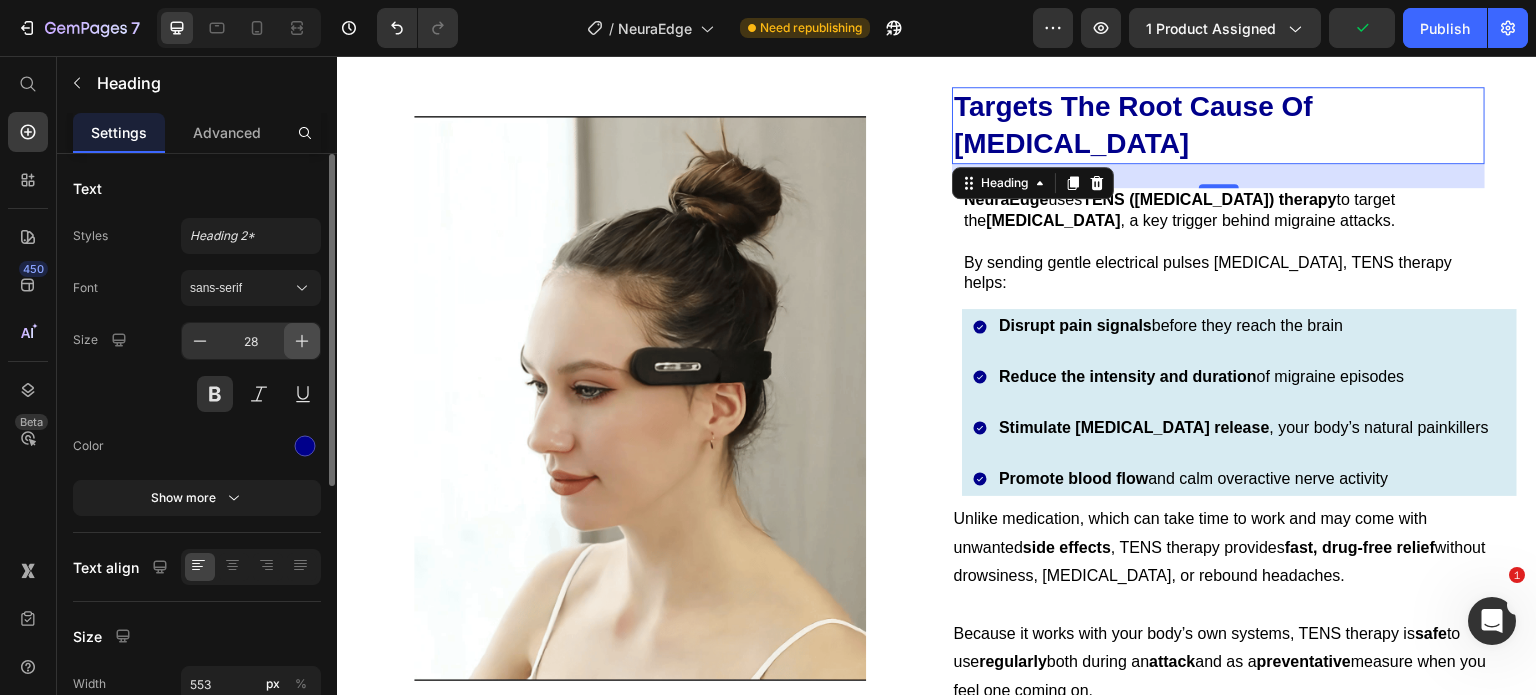 click 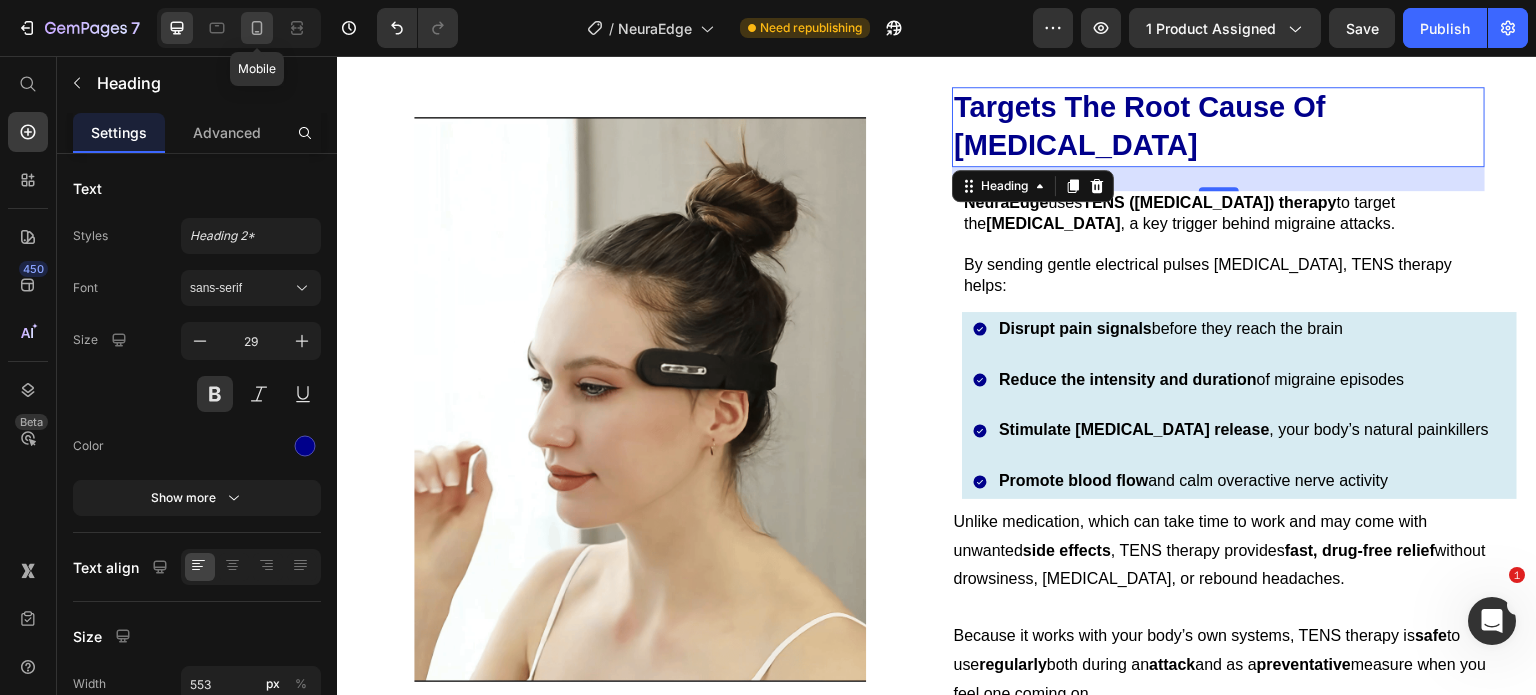 click 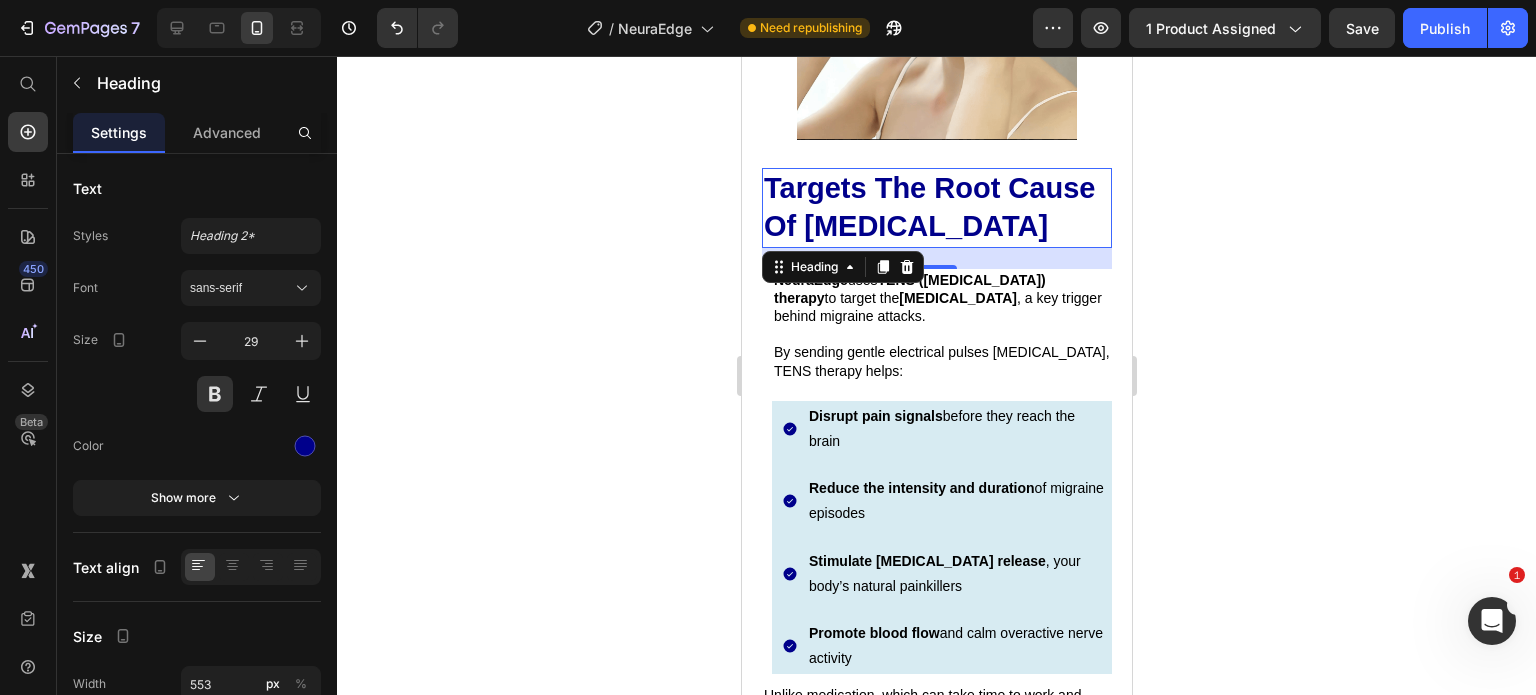 scroll, scrollTop: 4706, scrollLeft: 0, axis: vertical 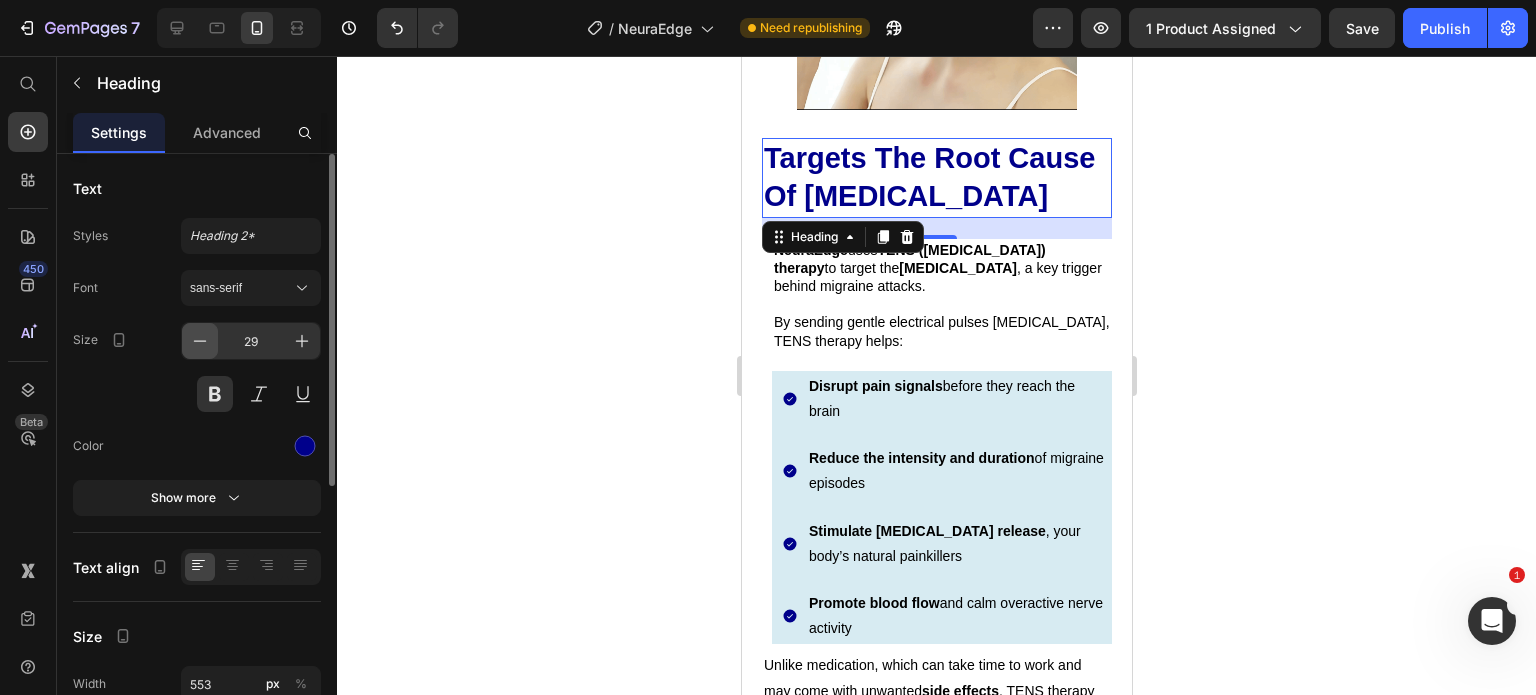 click 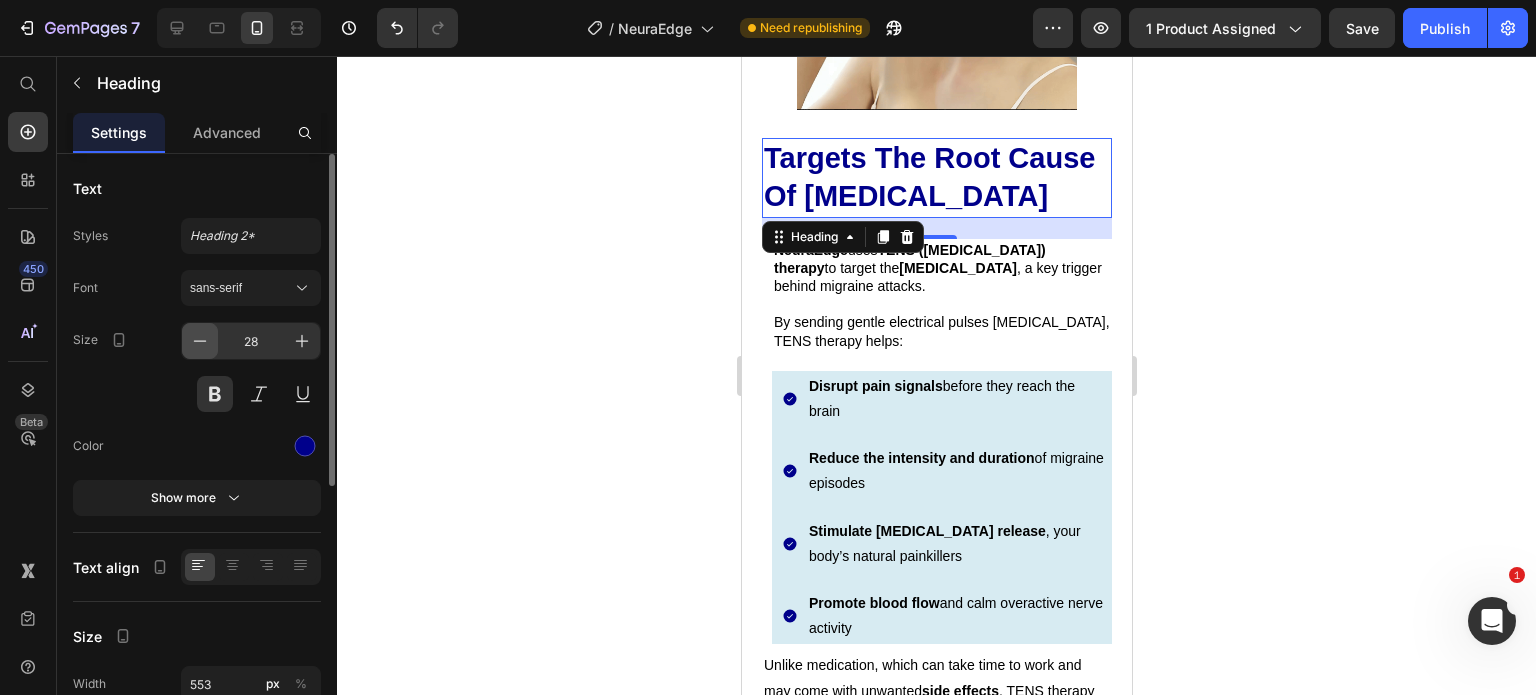 click 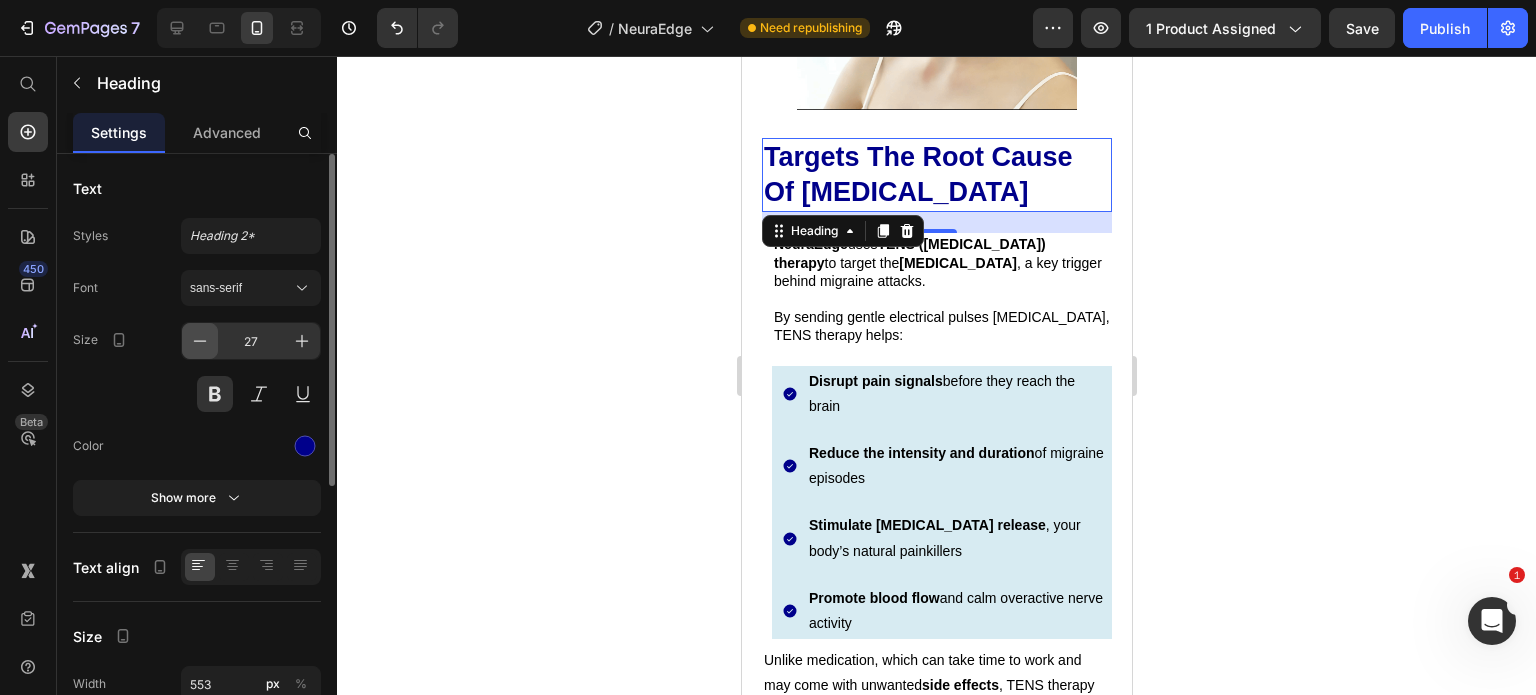 click 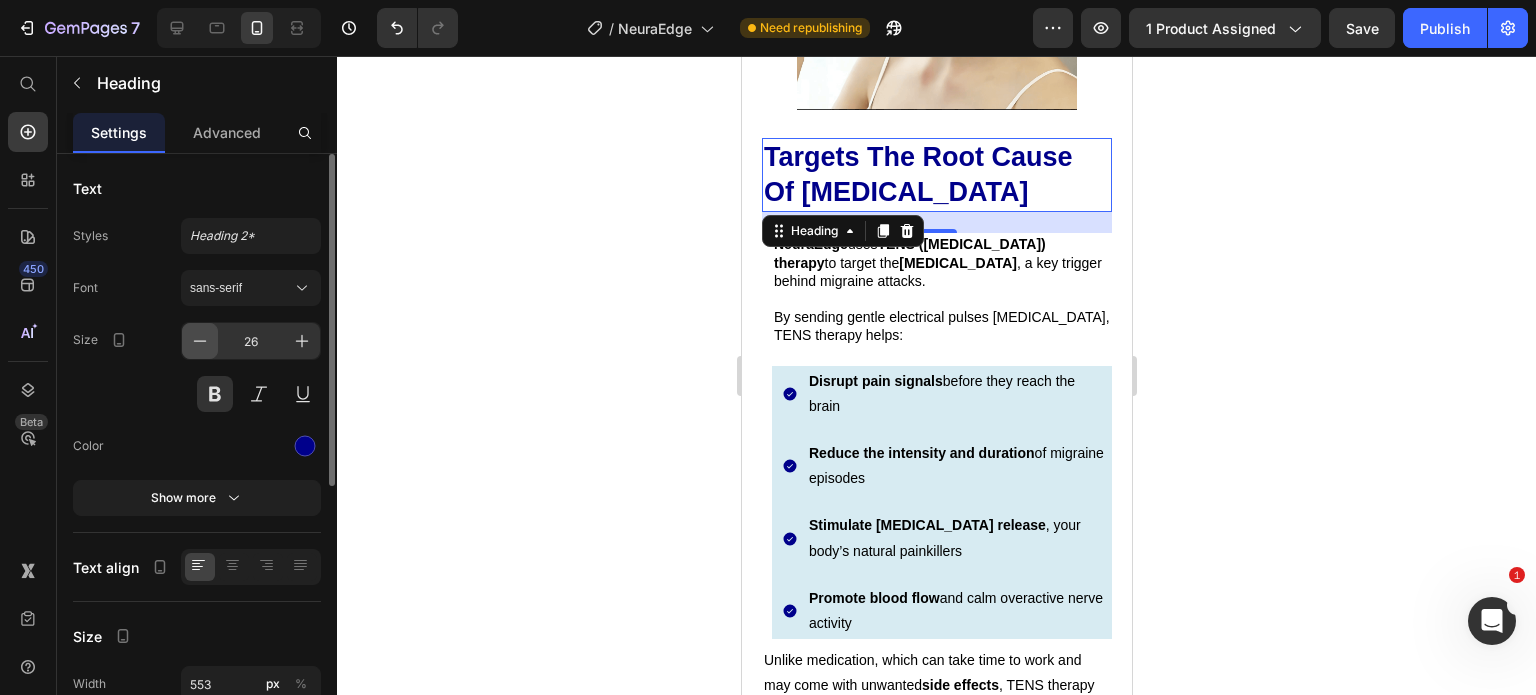 click 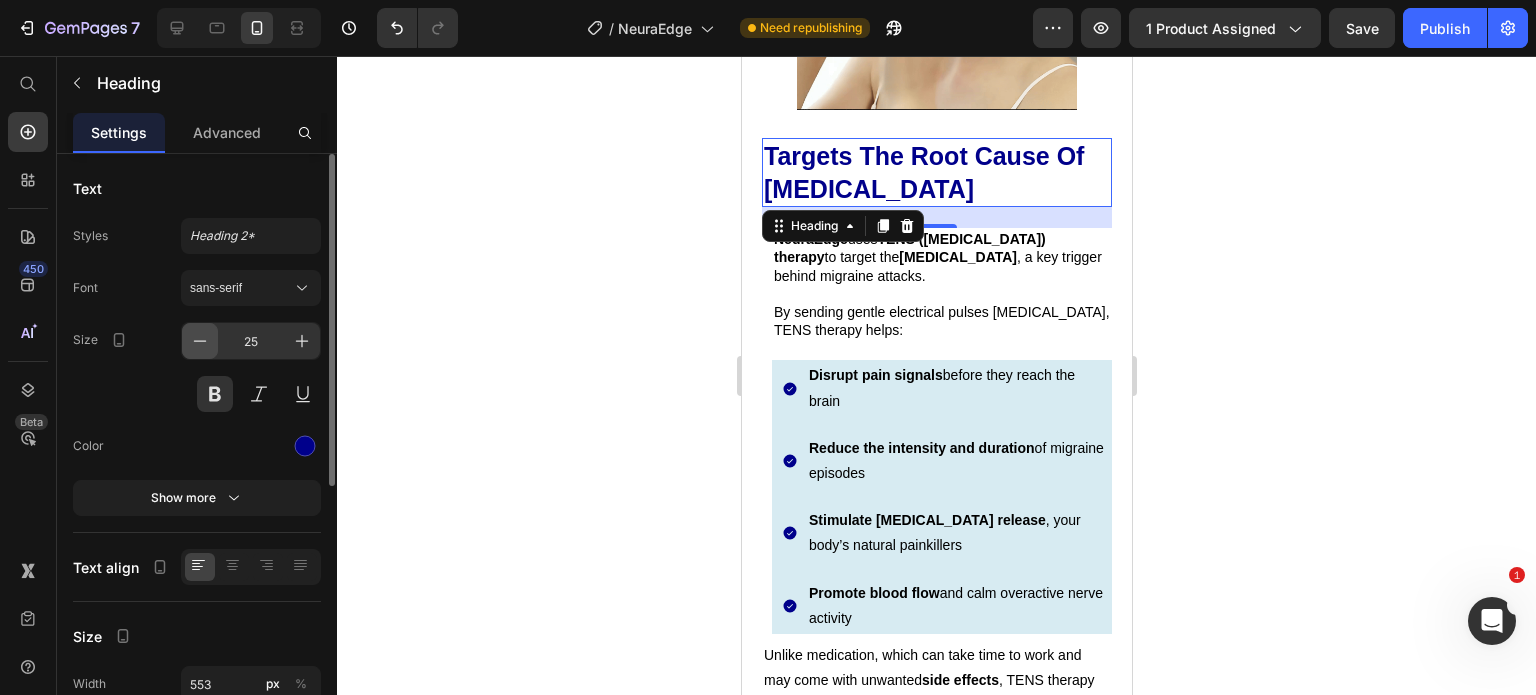 click 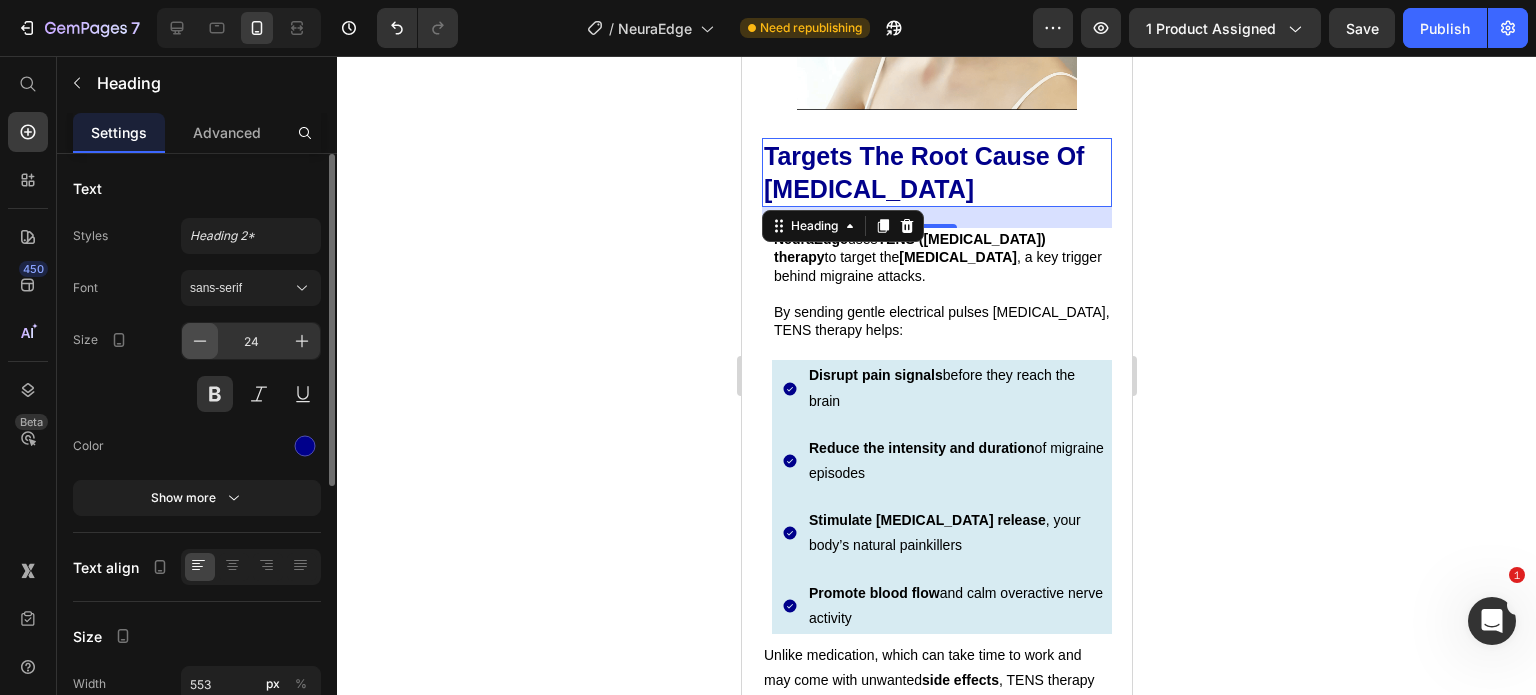 click 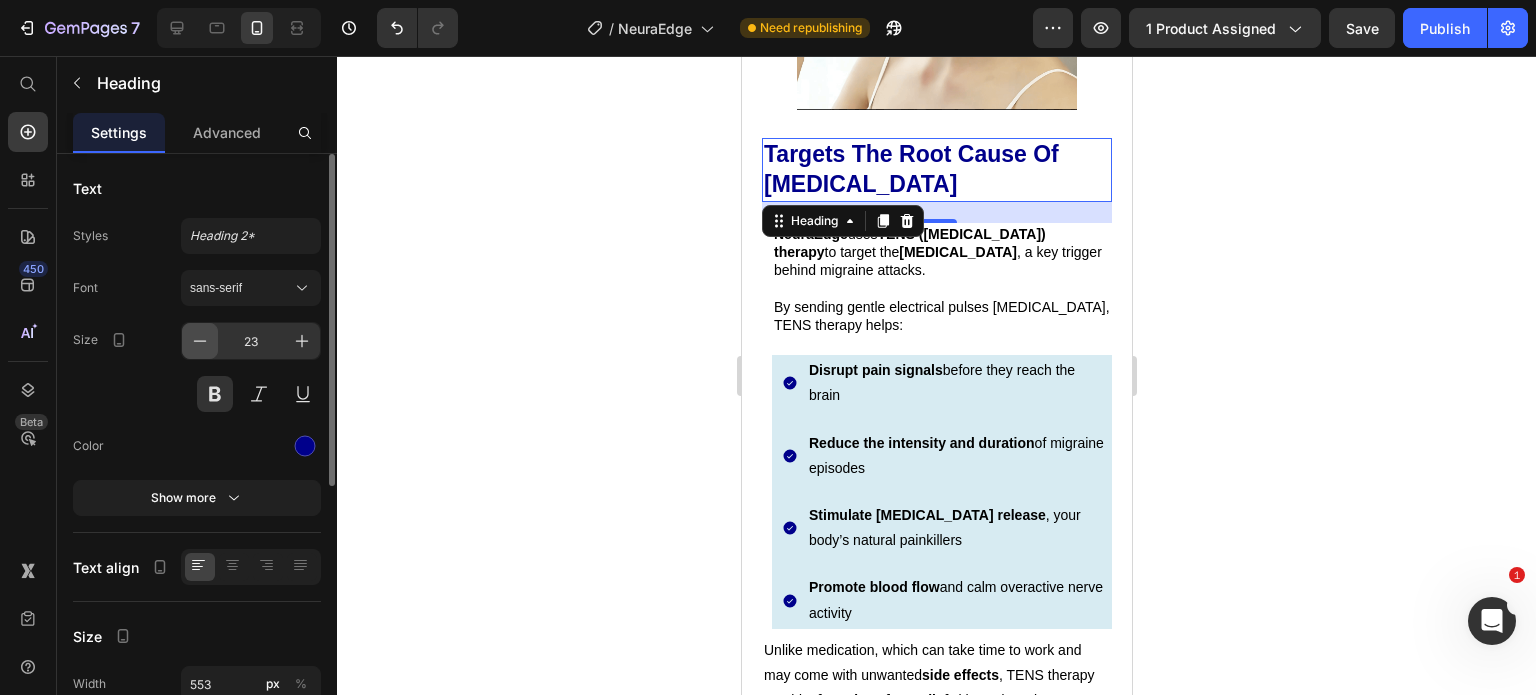 click 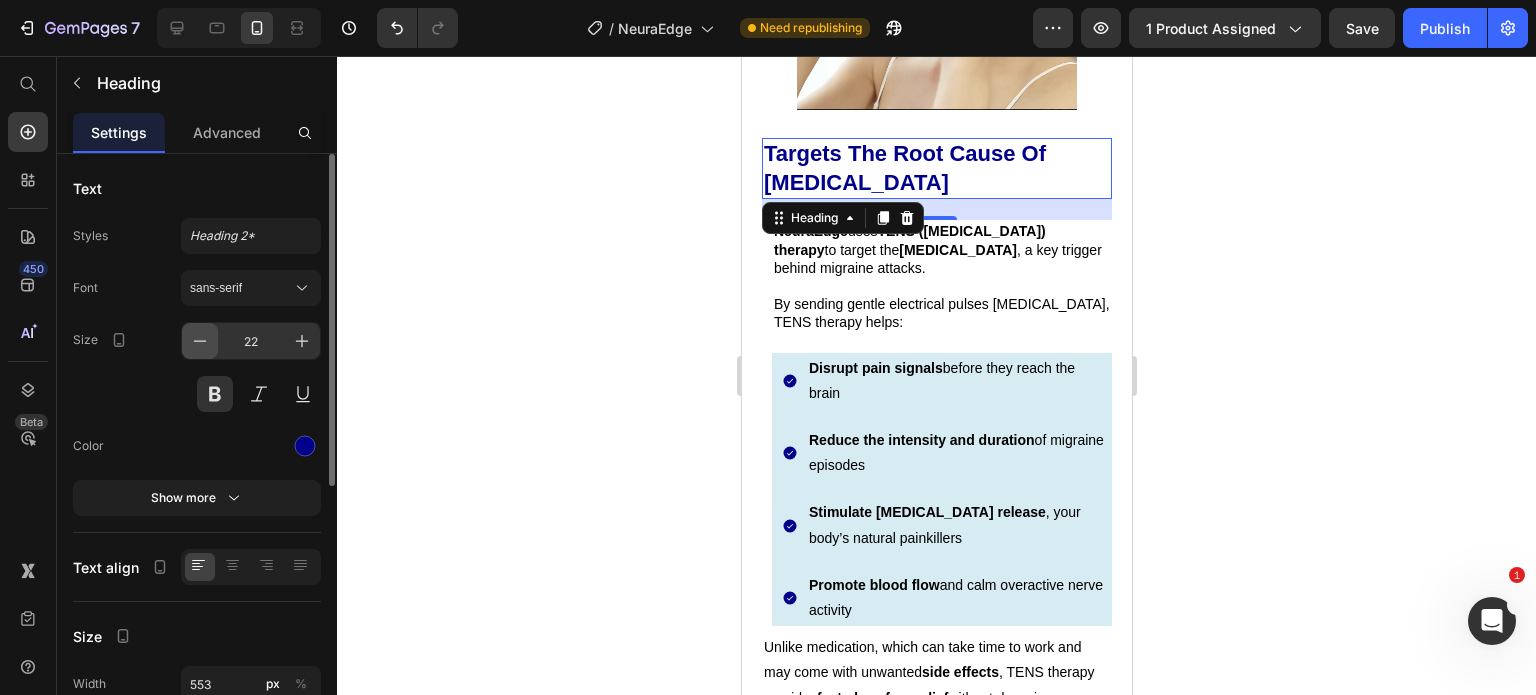 click 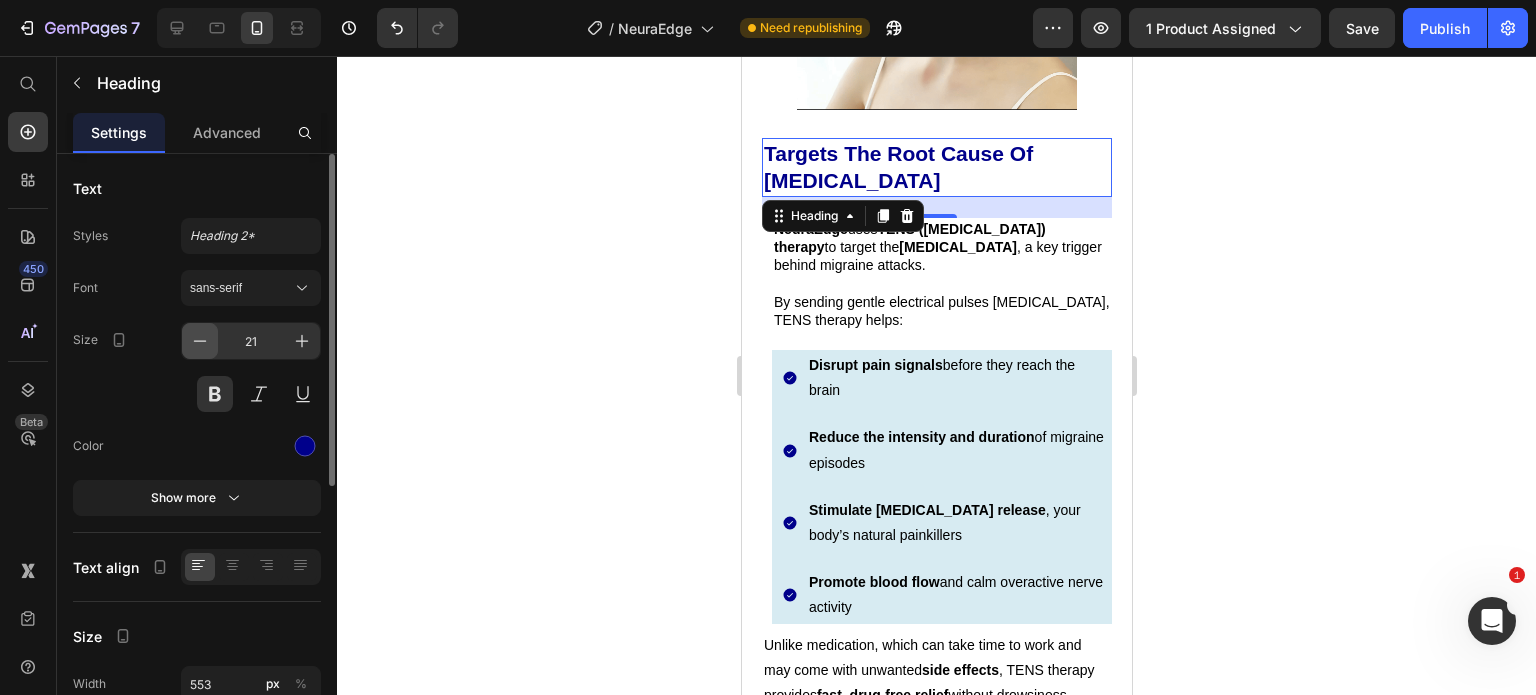 click 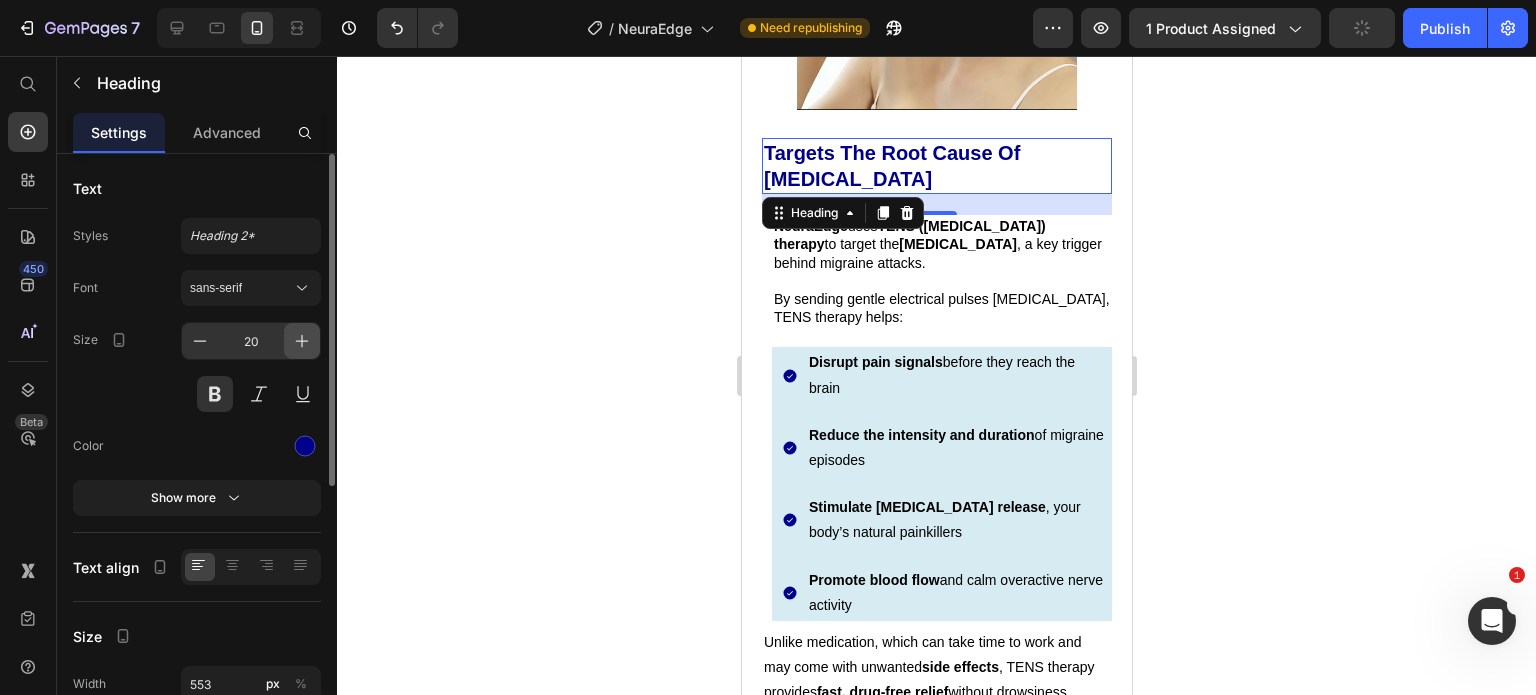 click 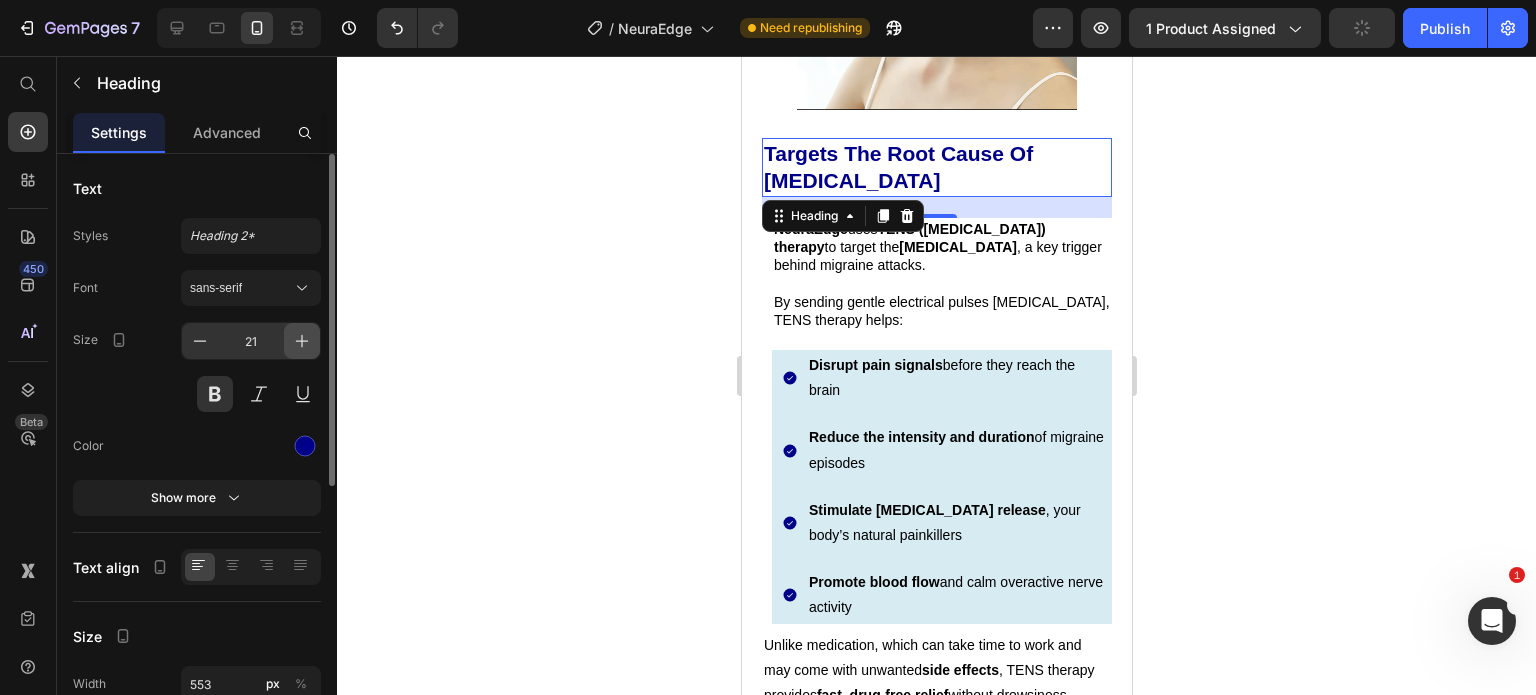 click 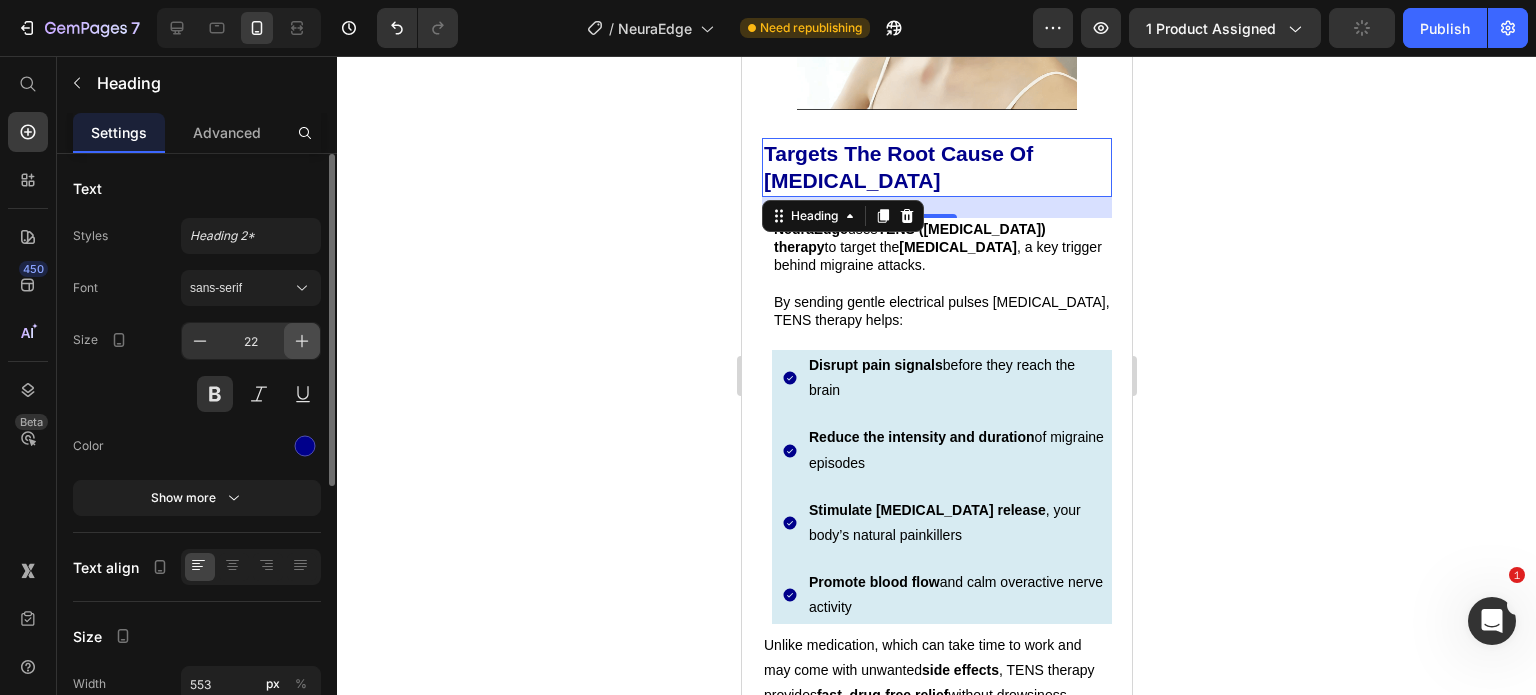 click 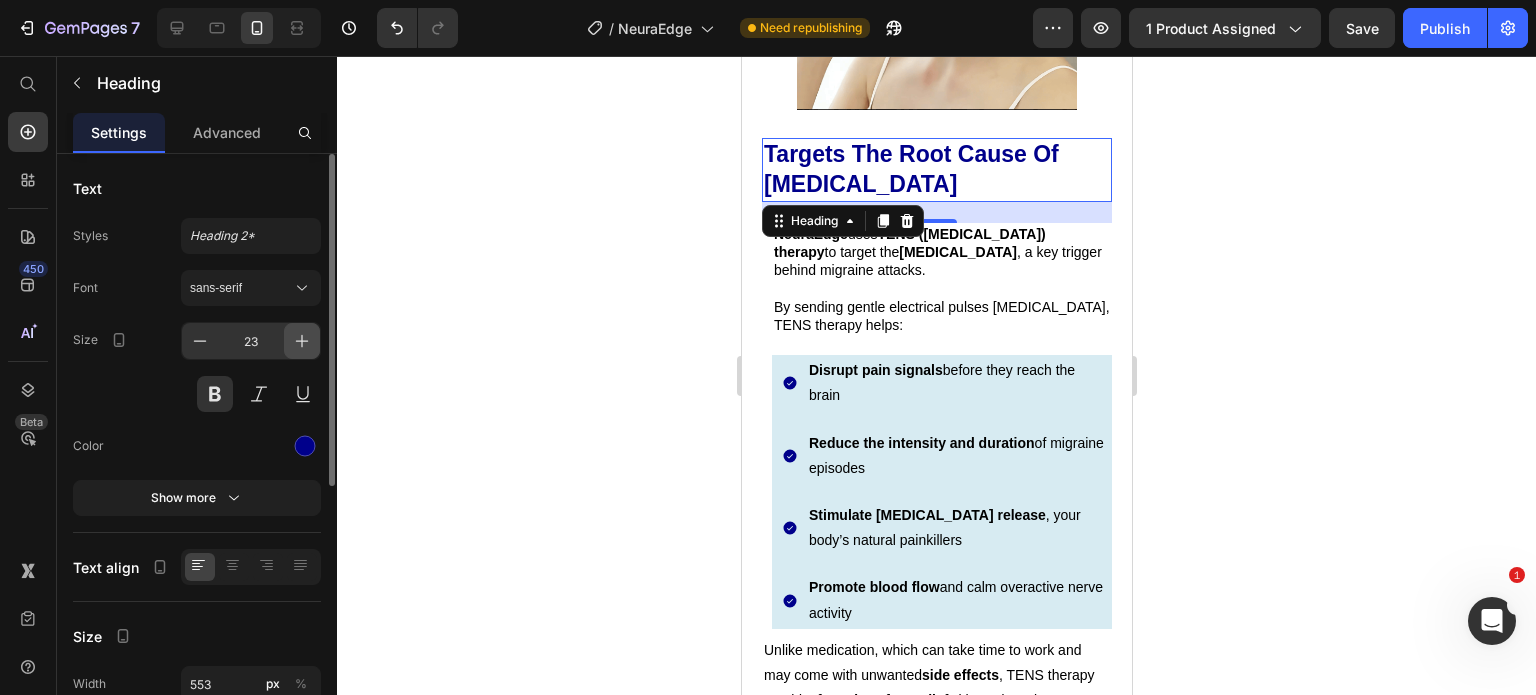 click 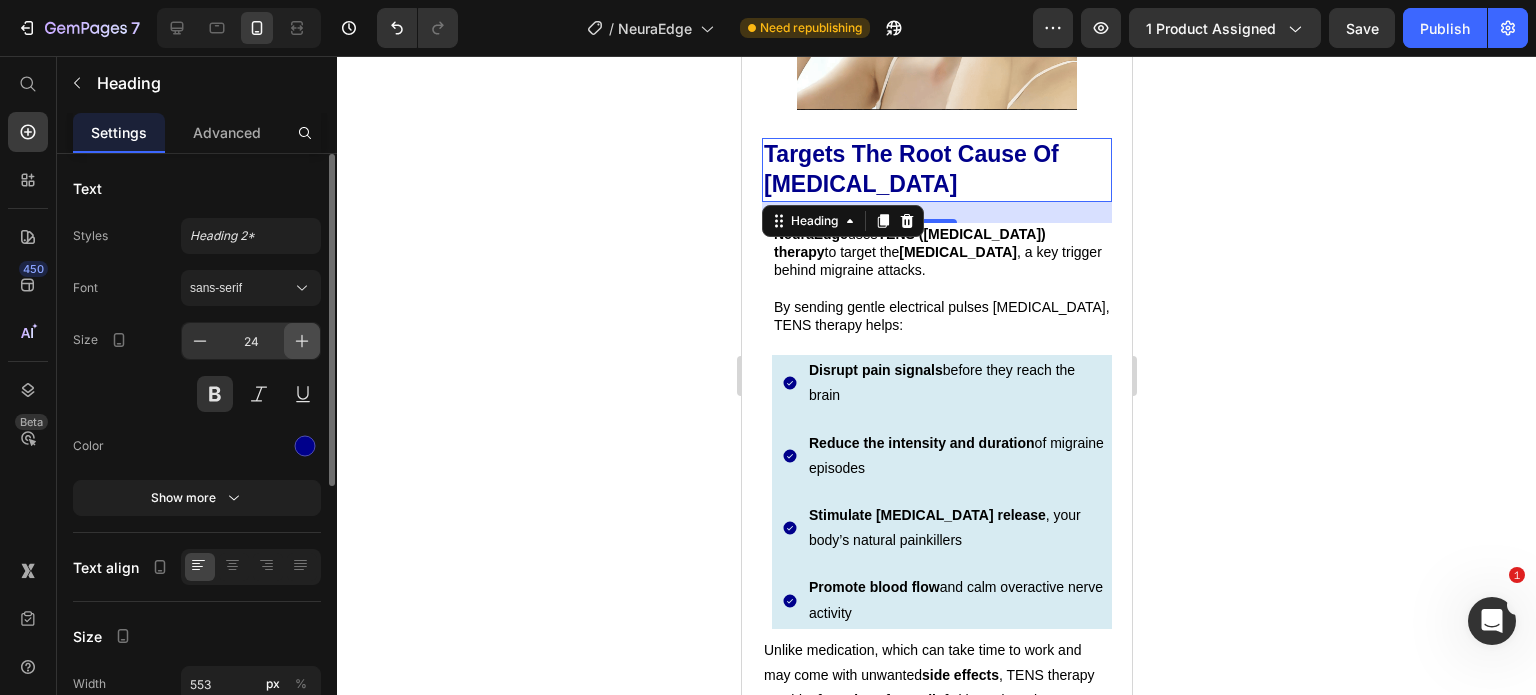 click 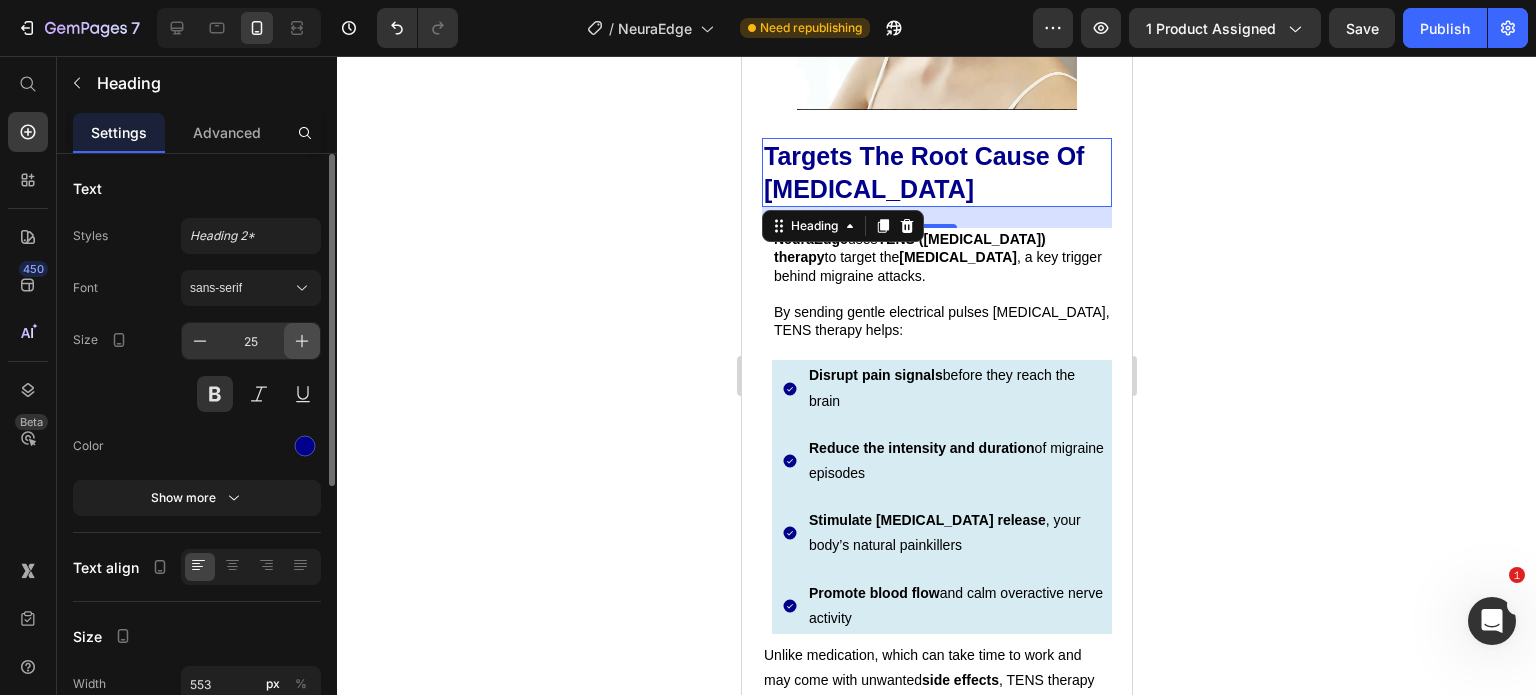 click 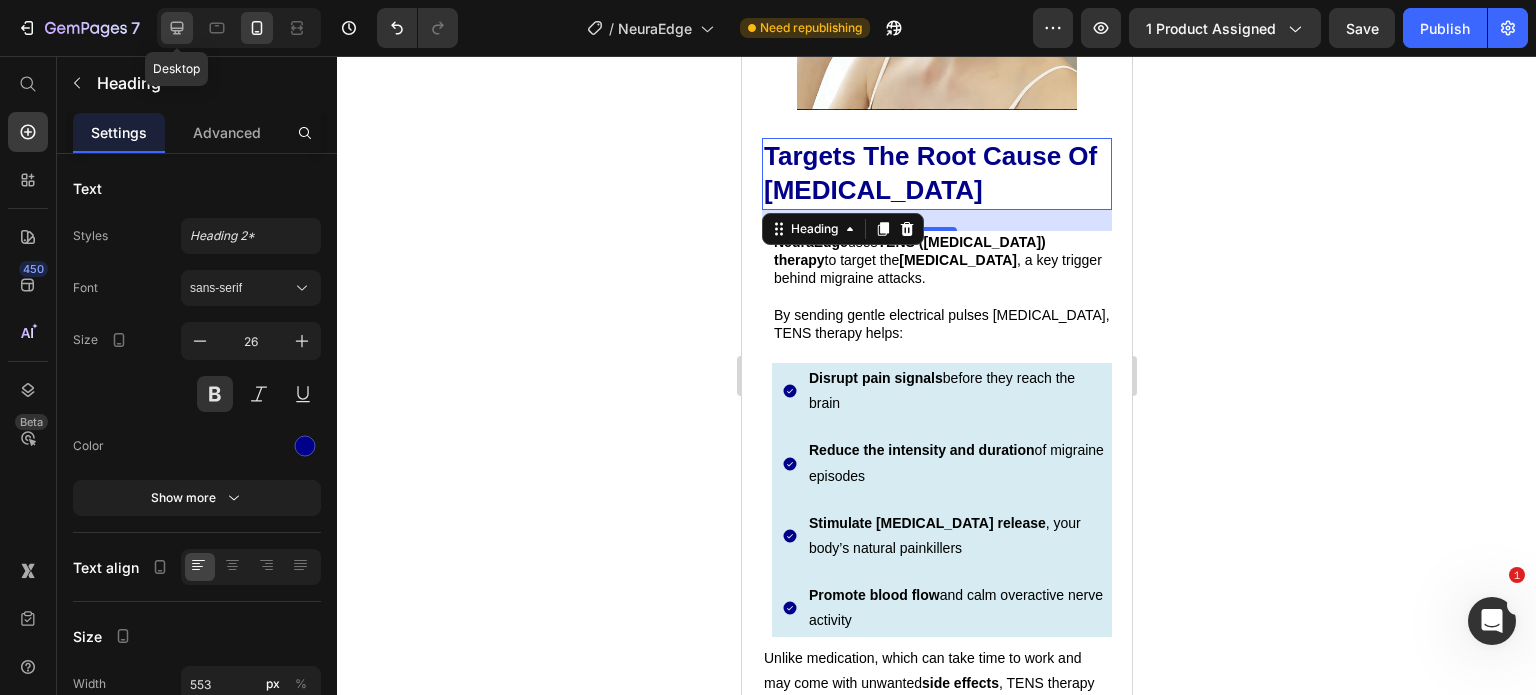 click 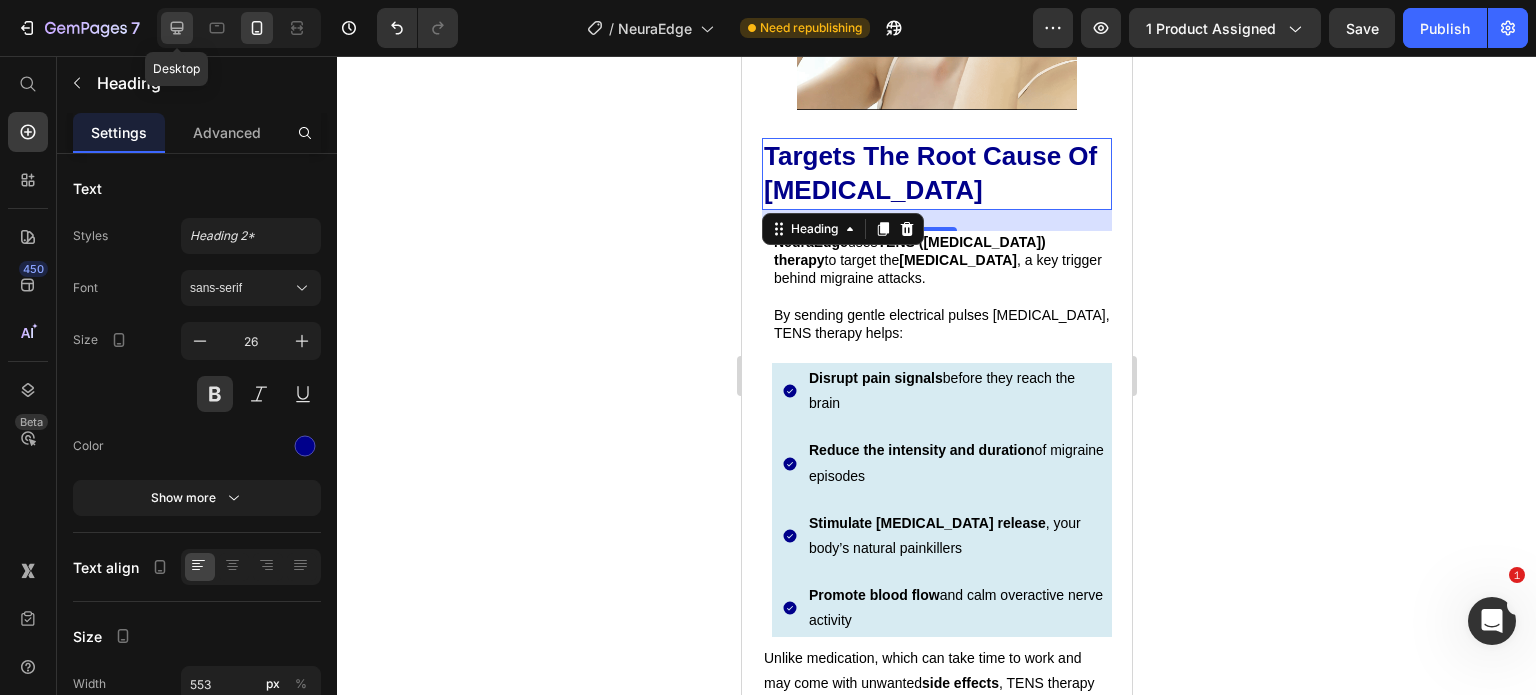 type on "29" 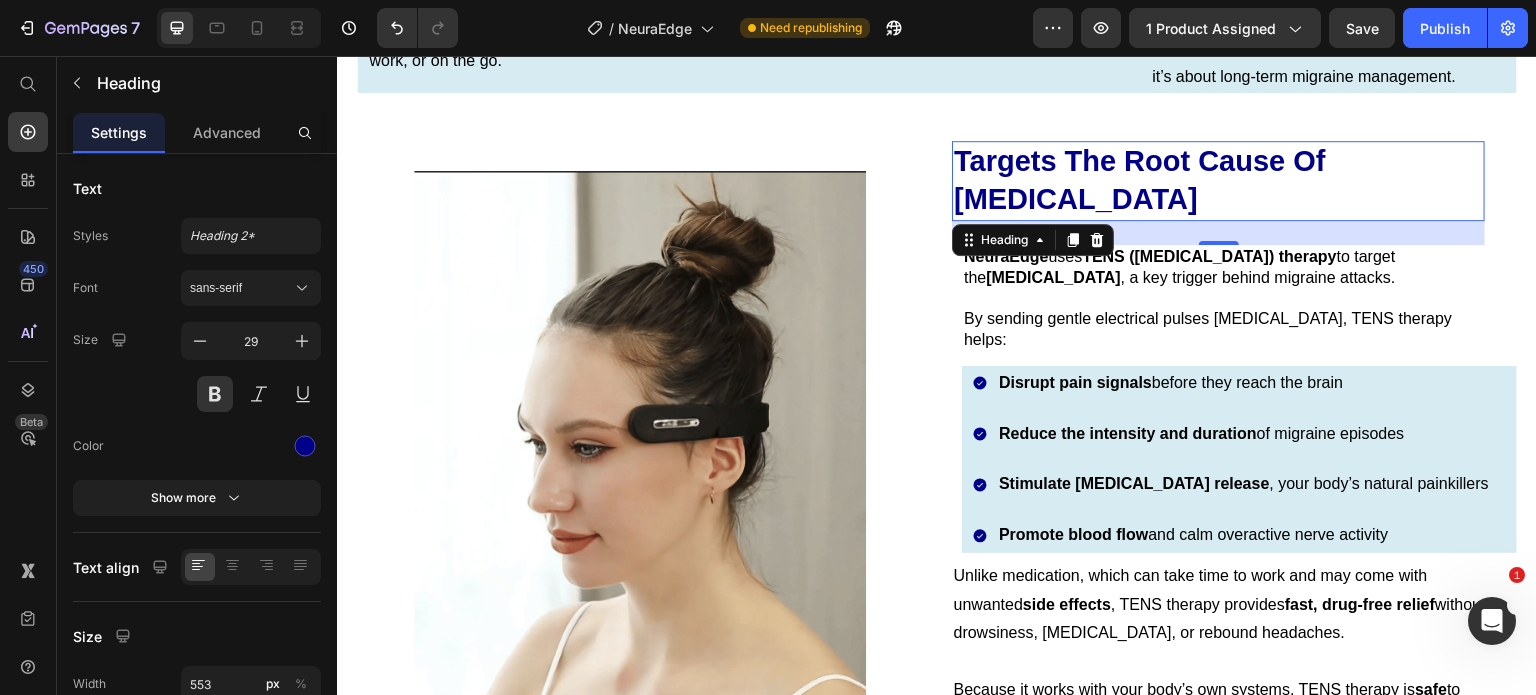 scroll, scrollTop: 3681, scrollLeft: 0, axis: vertical 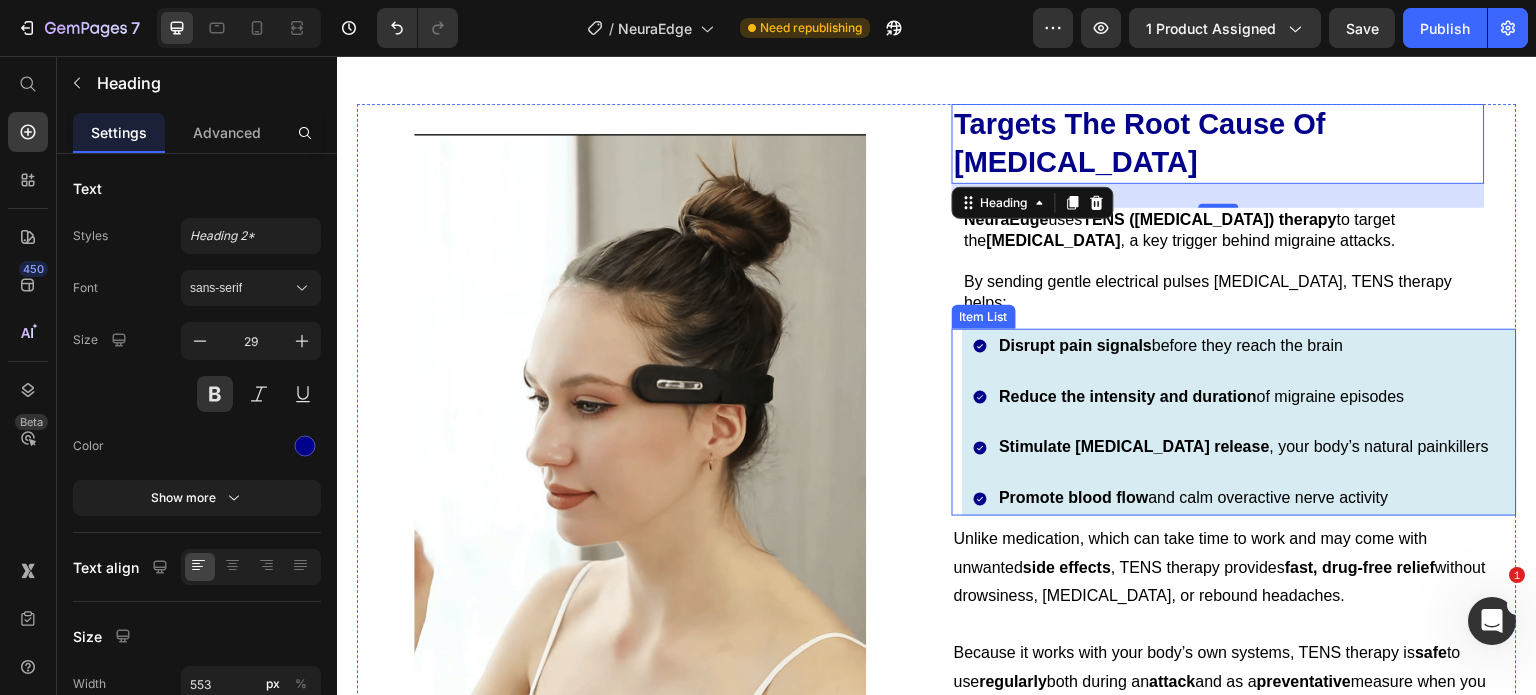 click on "Disrupt pain signals  before they reach the brain Reduce the intensity and duration  of migraine episodes Stimulate [MEDICAL_DATA] release , your body’s natural painkillers Promote blood flow  and calm overactive nerve activity" at bounding box center [1239, 422] 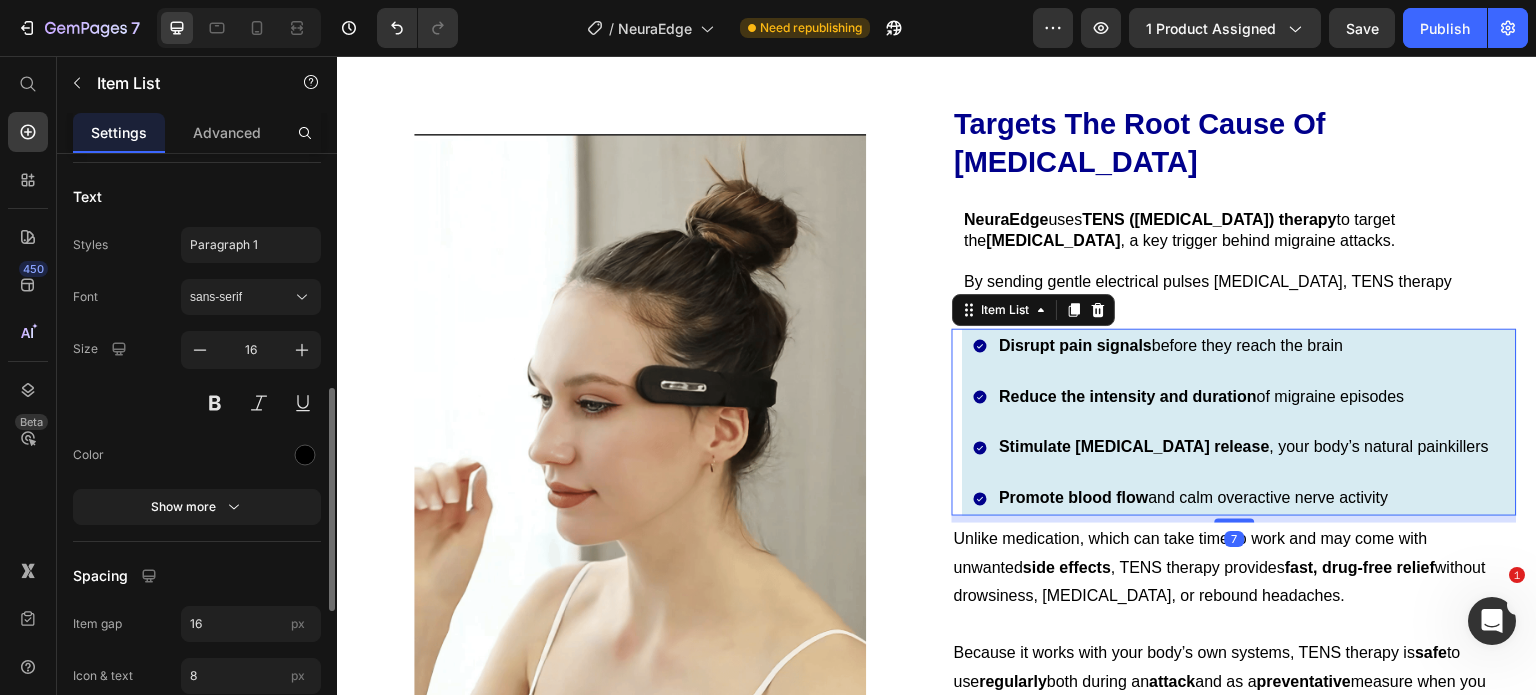 scroll, scrollTop: 630, scrollLeft: 0, axis: vertical 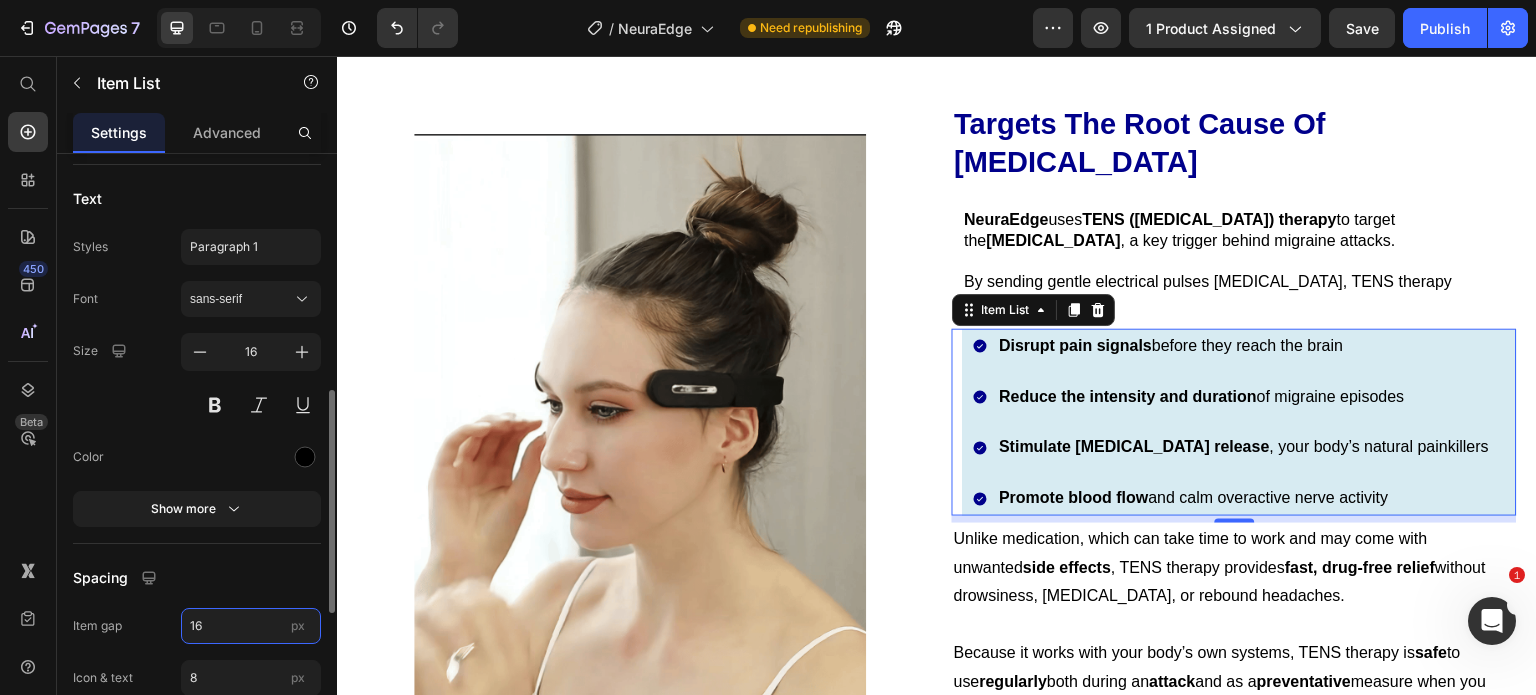 click on "16" at bounding box center (251, 626) 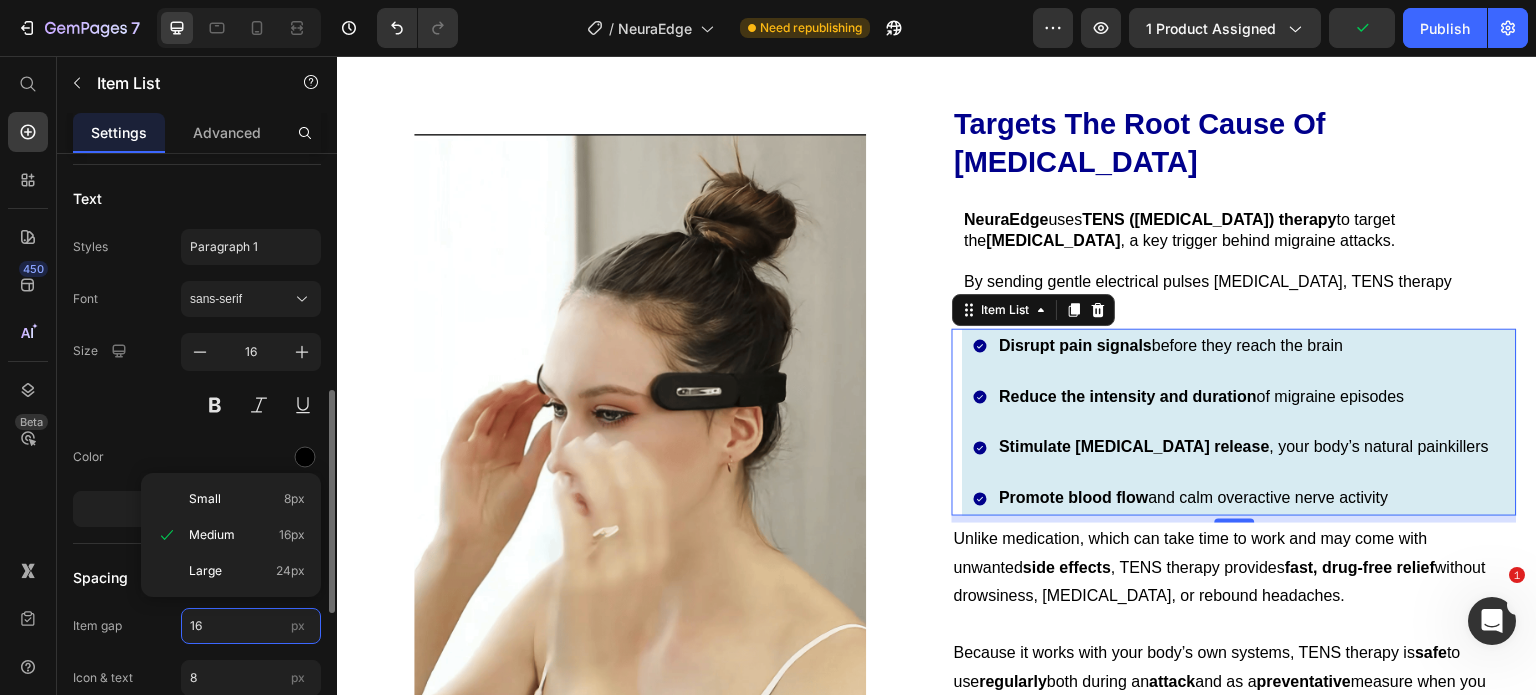 type on "3" 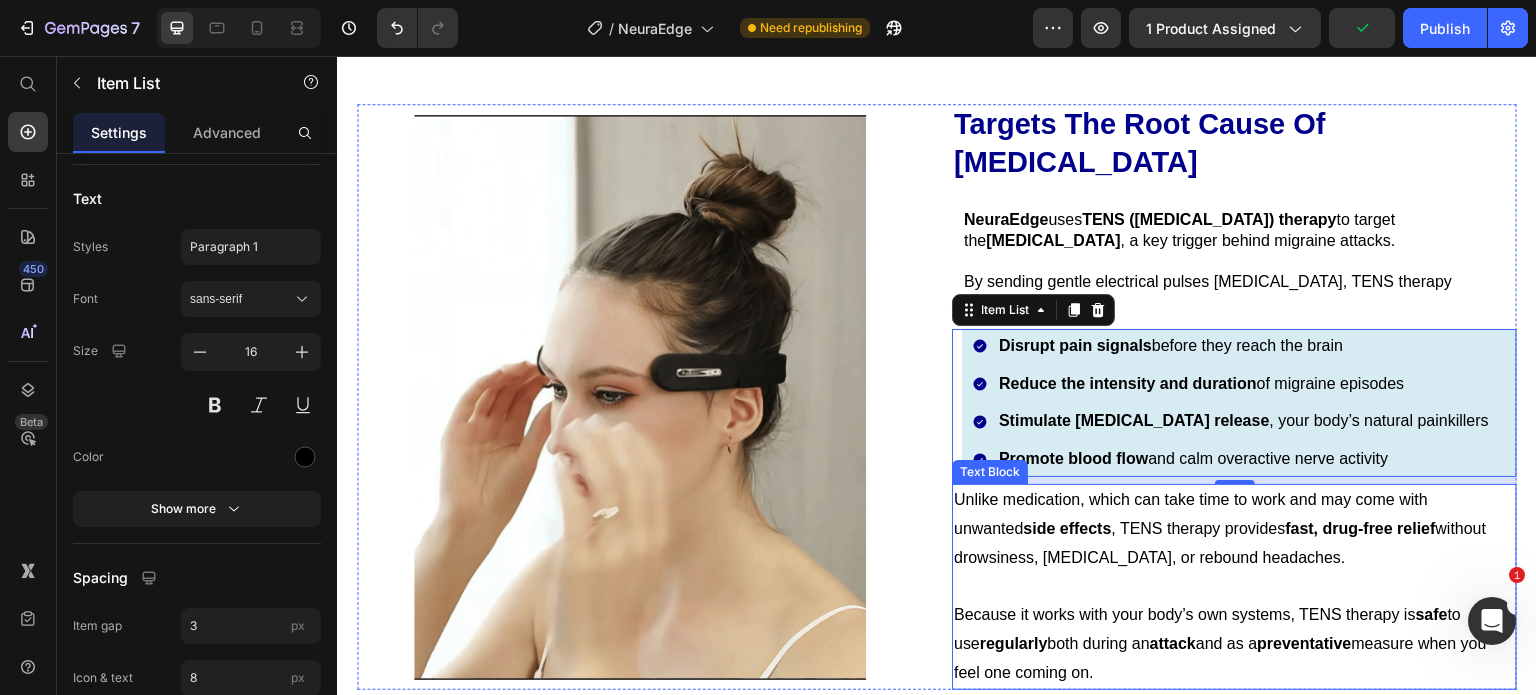 click on "Unlike medication, which can take time to work and may come with unwanted  side effects , TENS therapy provides  fast, drug-free relief  without drowsiness, [MEDICAL_DATA], or rebound headaches." at bounding box center [1234, 529] 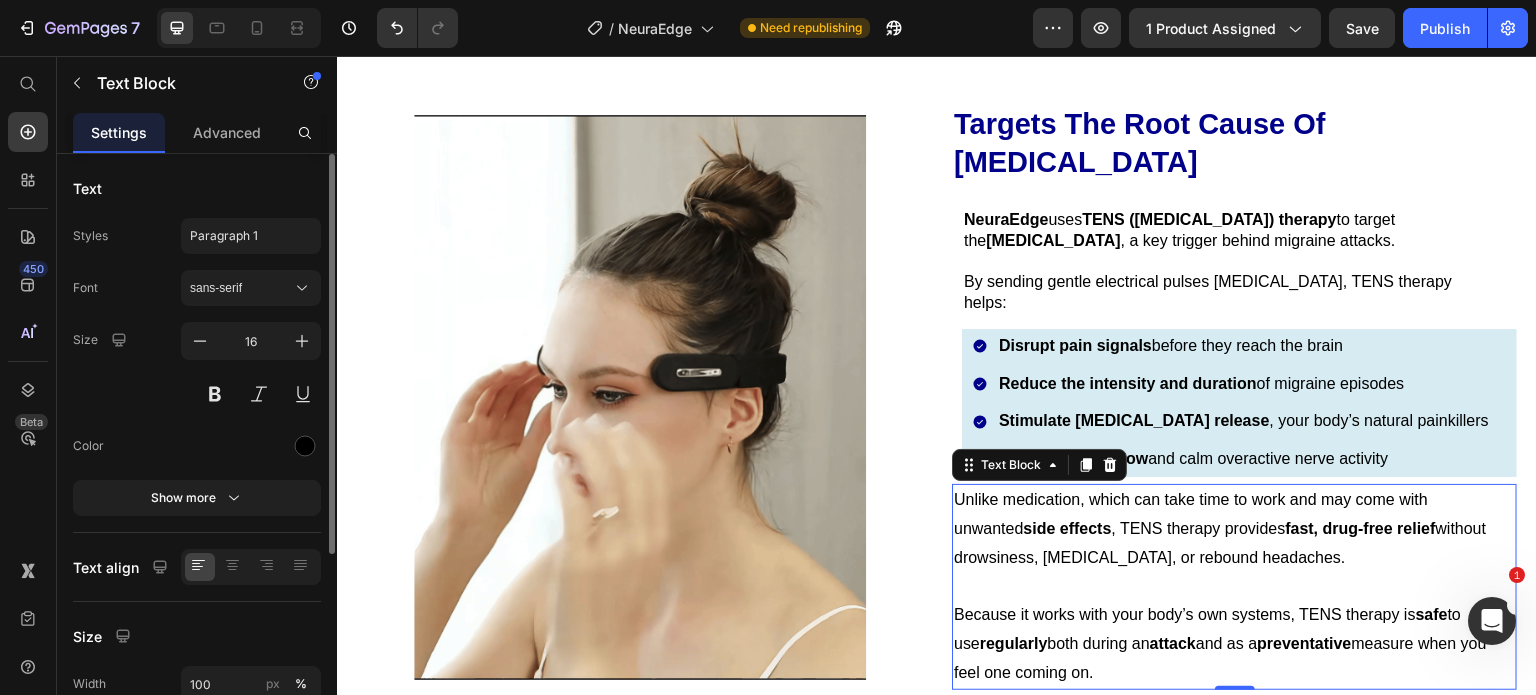scroll, scrollTop: 250, scrollLeft: 0, axis: vertical 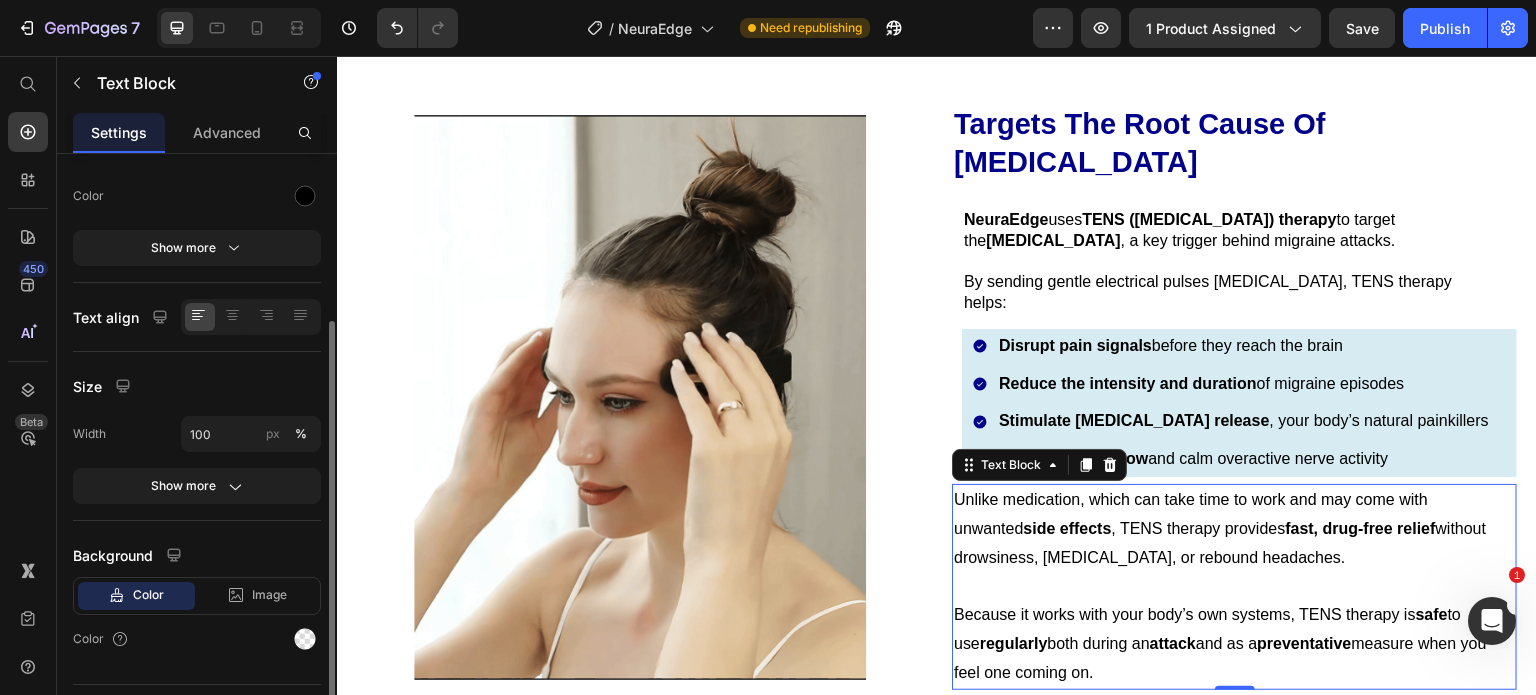 click on "Font sans-serif Size 16 Color Show more" at bounding box center (197, 143) 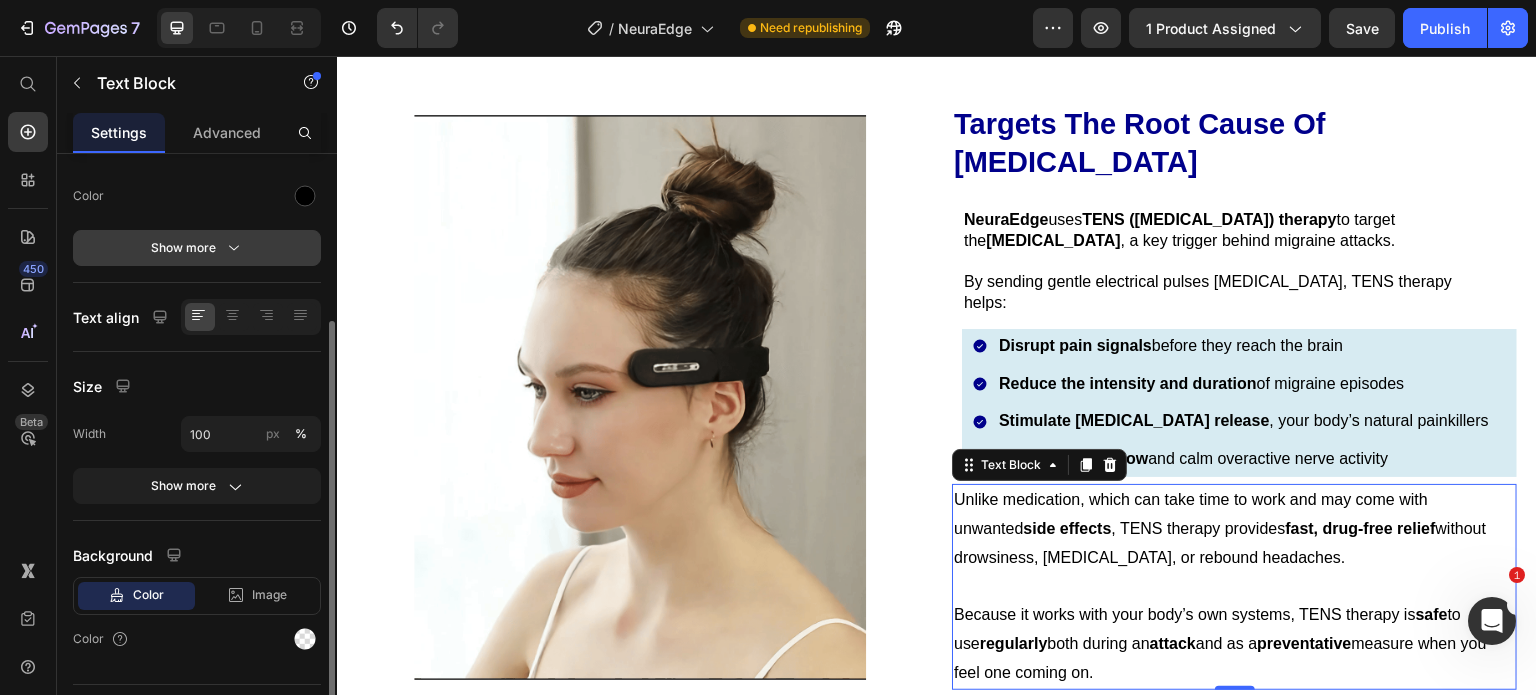 click on "Show more" at bounding box center [197, 248] 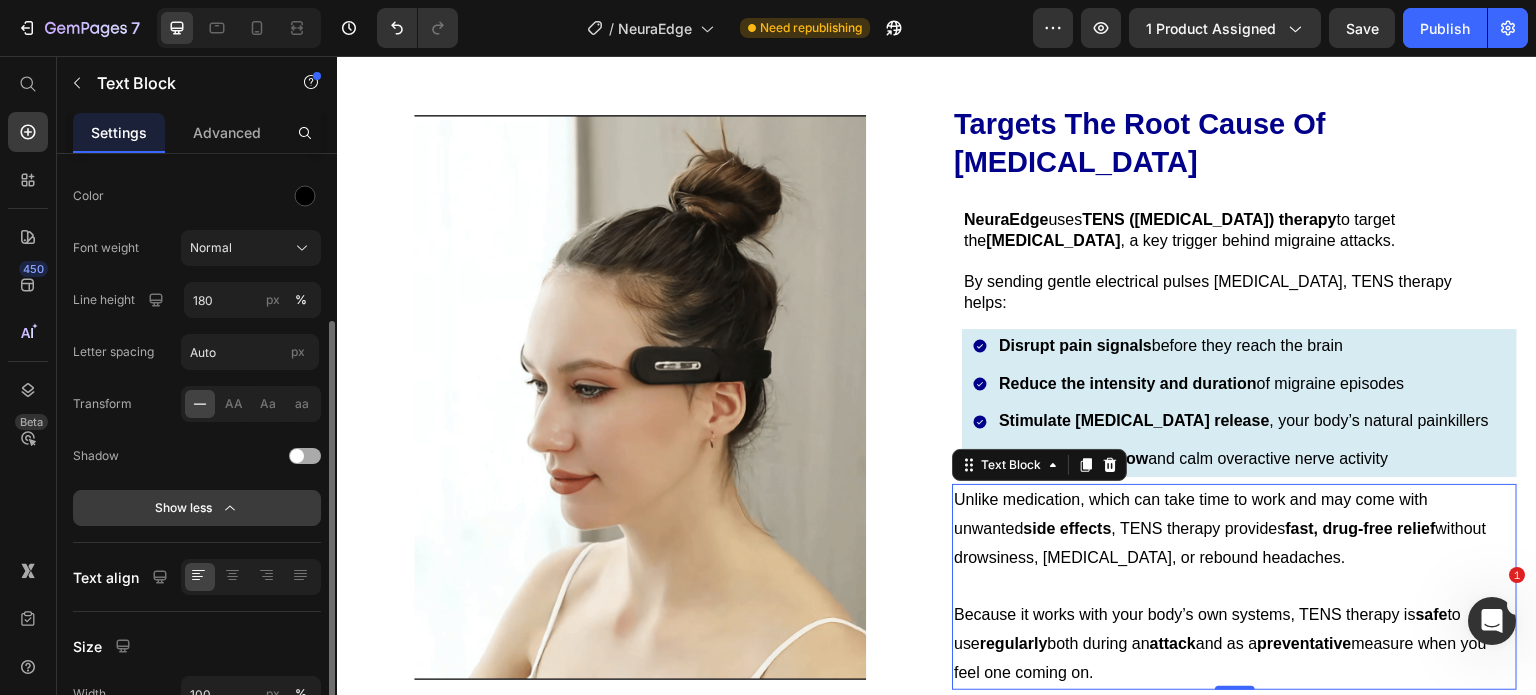 click on "Show less" 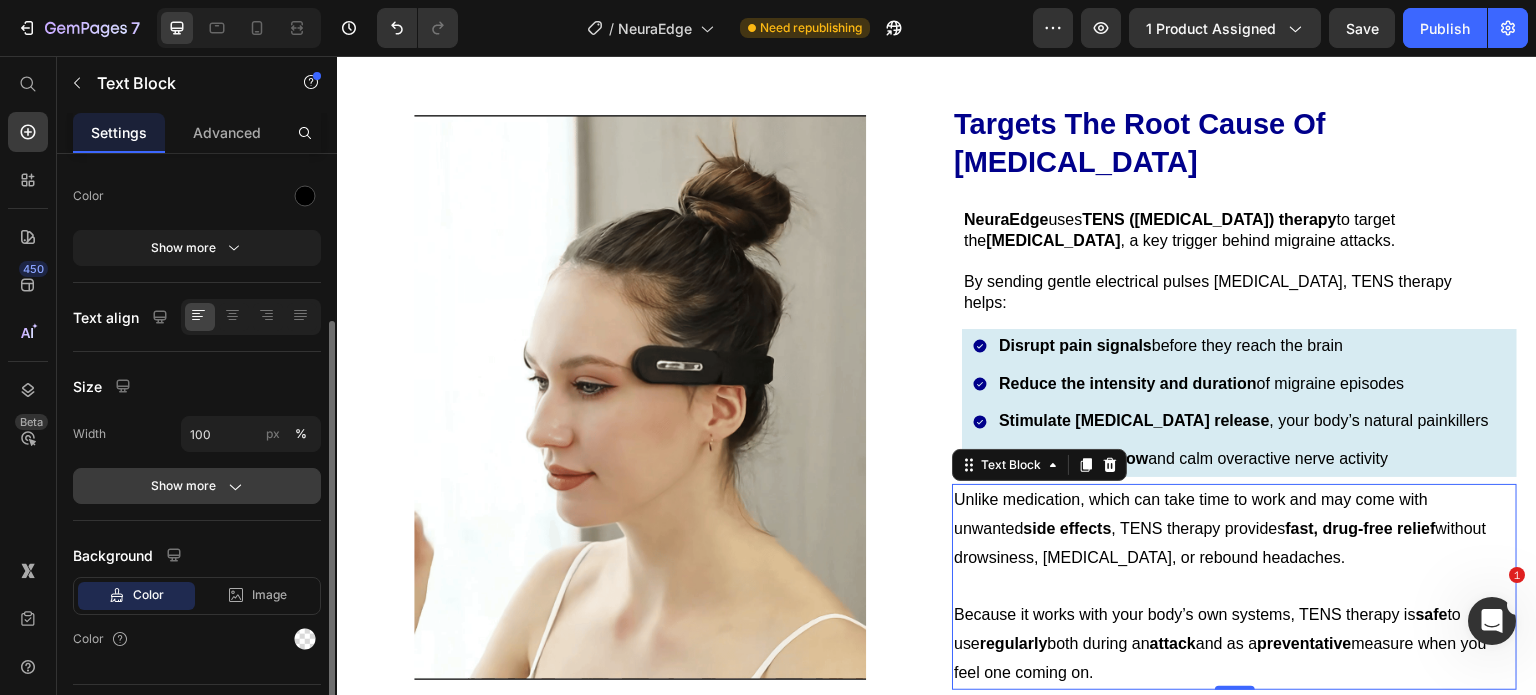 click on "Show more" 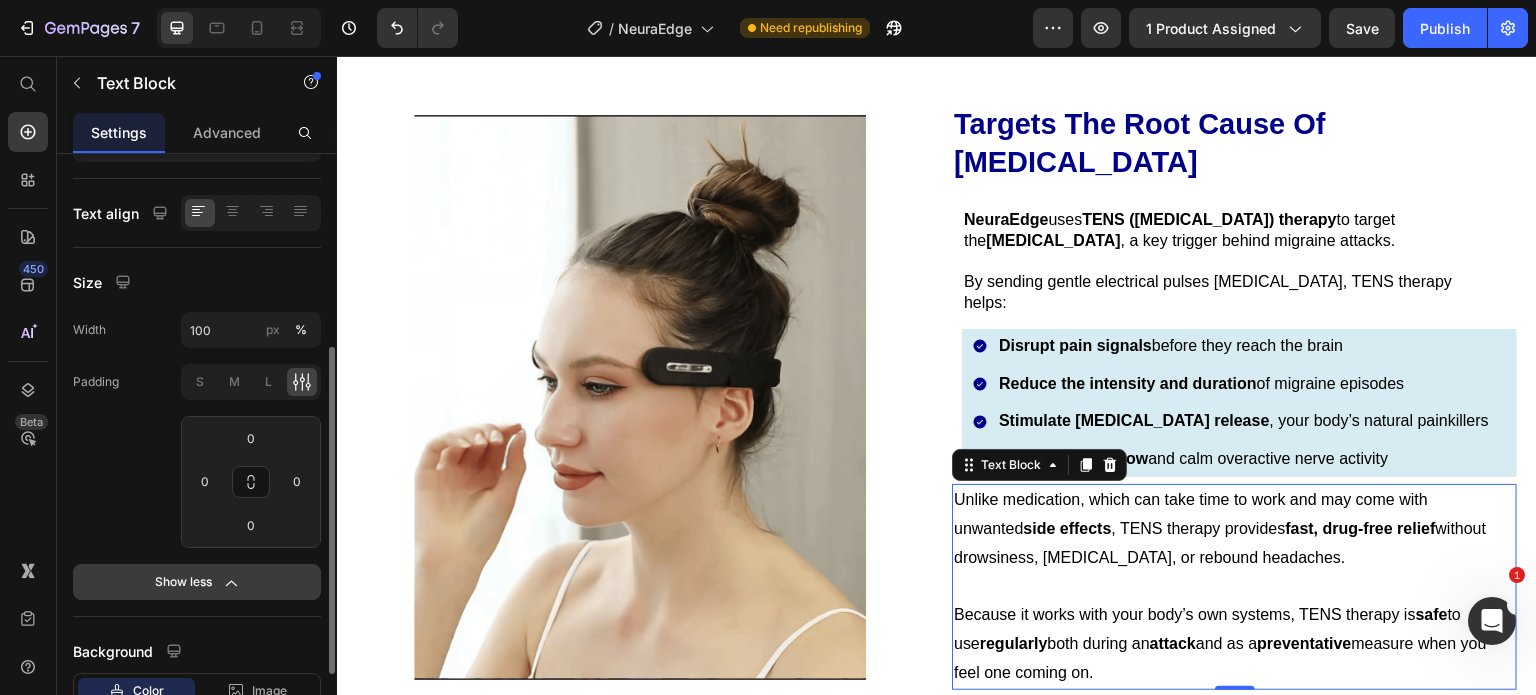 click on "Show less" 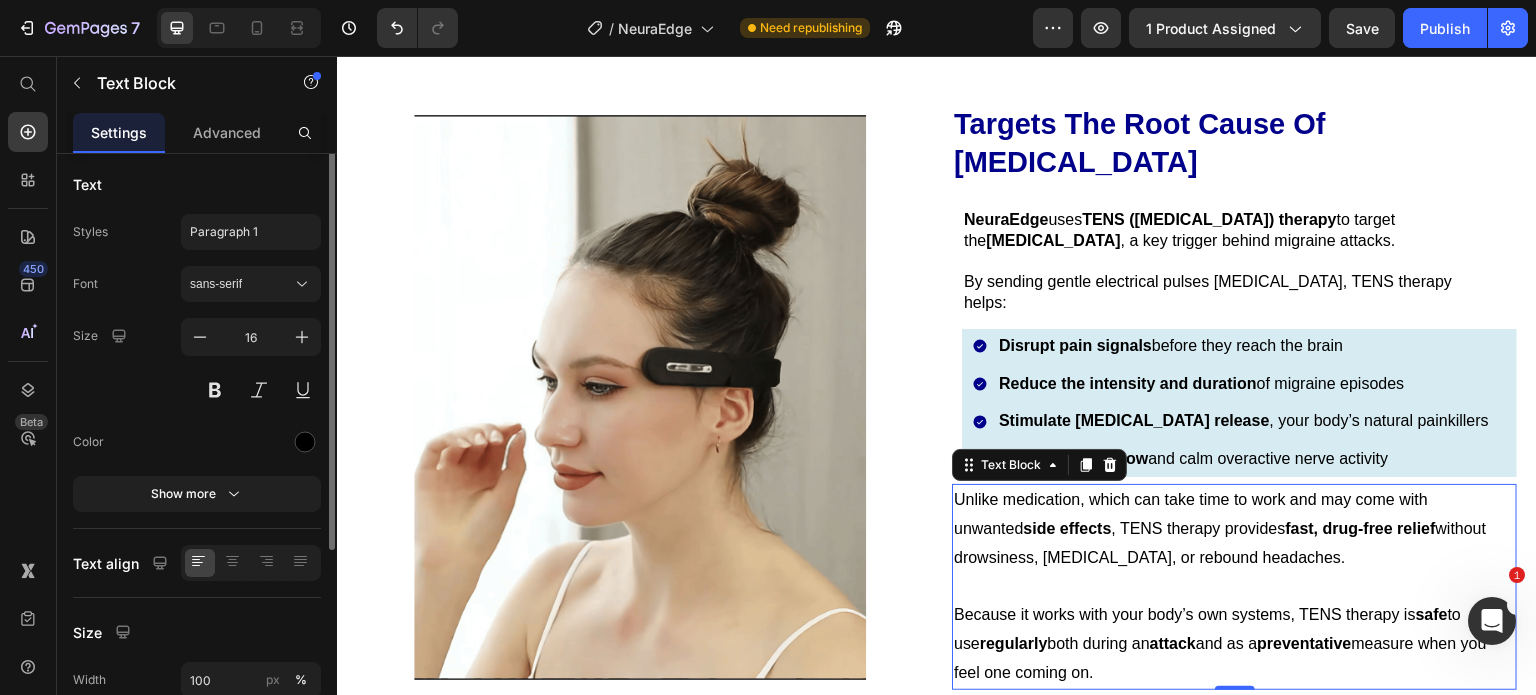 scroll, scrollTop: 0, scrollLeft: 0, axis: both 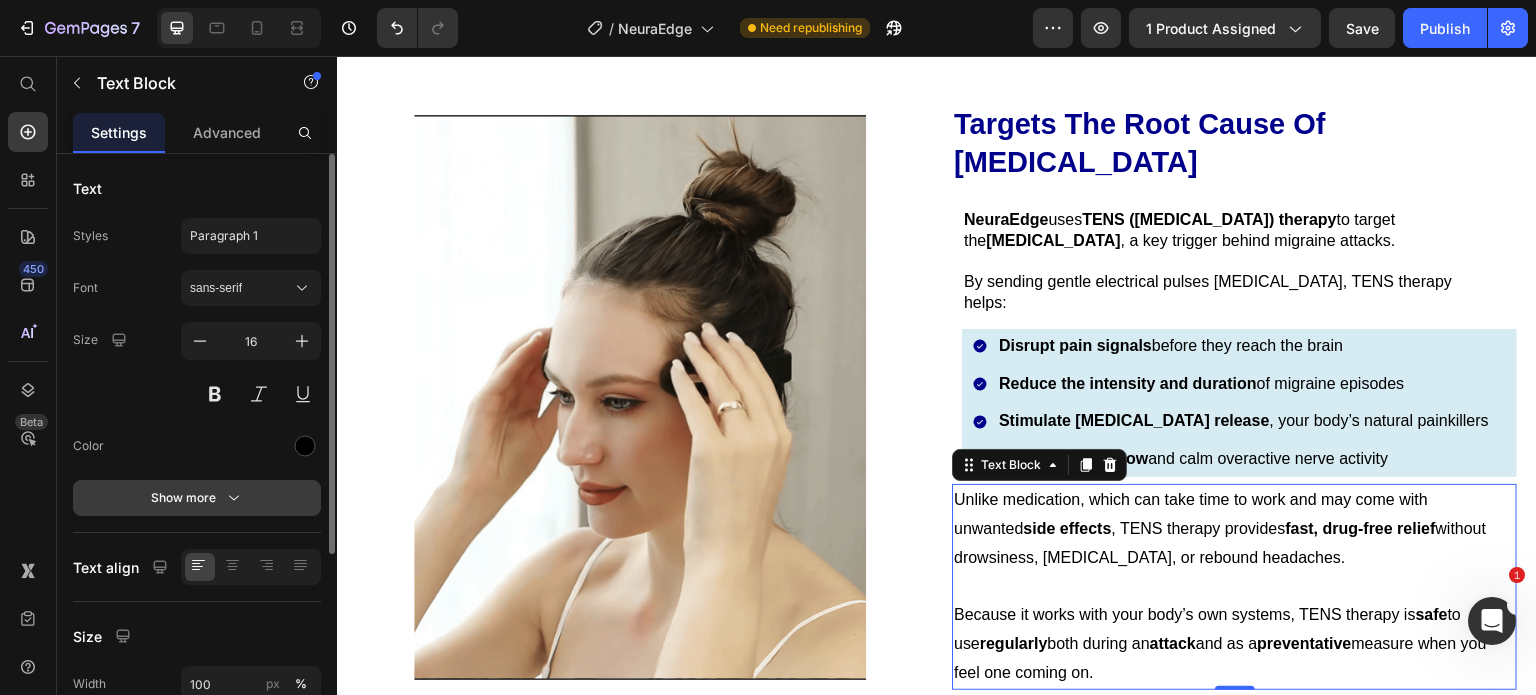 click on "Show more" at bounding box center (197, 498) 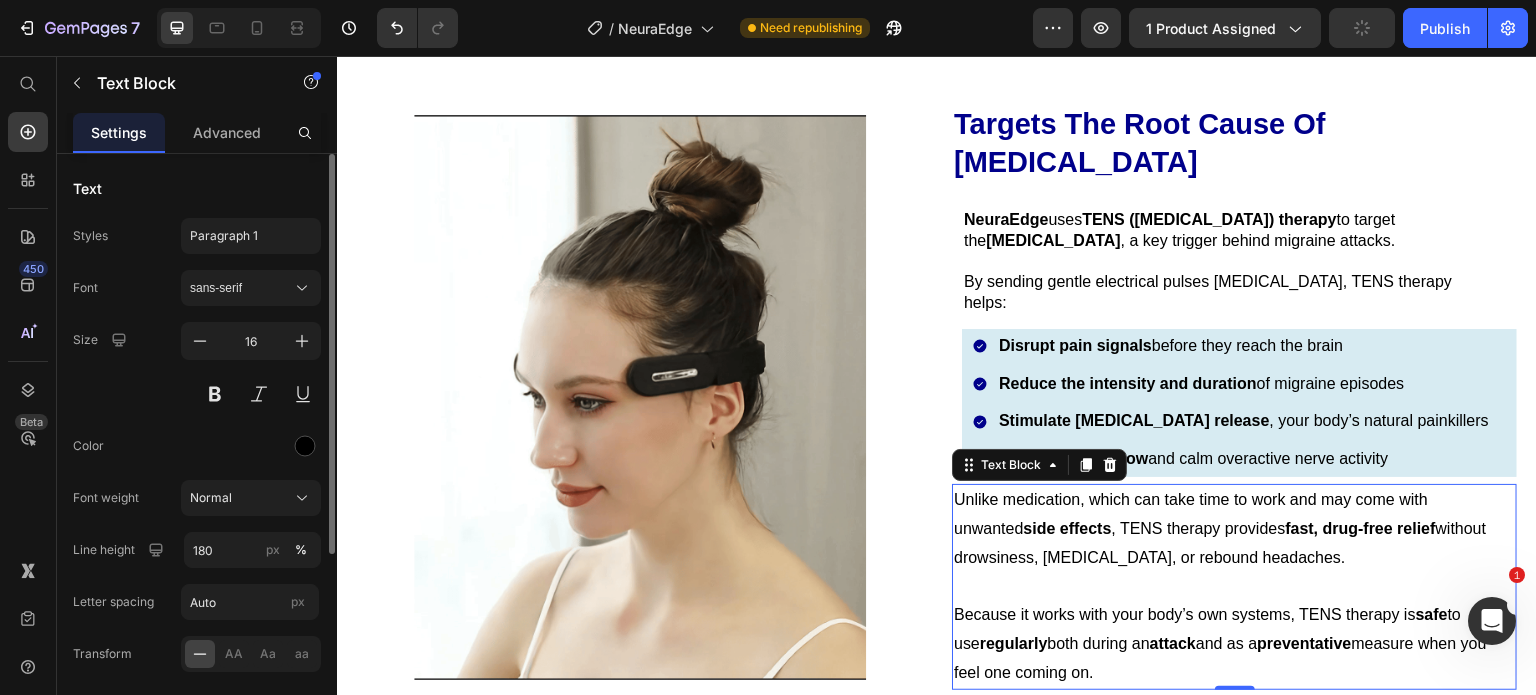 click on "Font sans-serif Size 16 Color Font weight Normal Line height 180 px % Letter spacing Auto px Transform
AA Aa aa Shadow Show less" at bounding box center (197, 523) 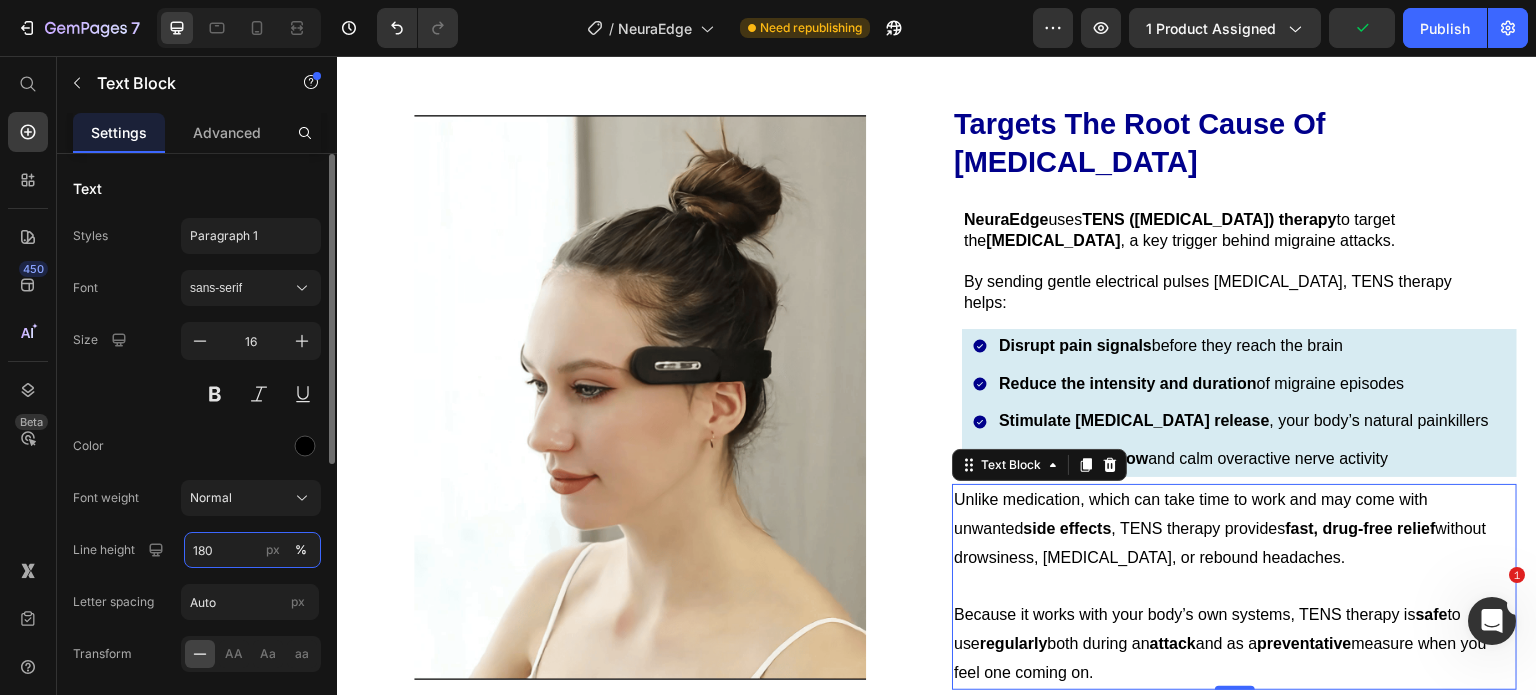 click on "180" at bounding box center (252, 550) 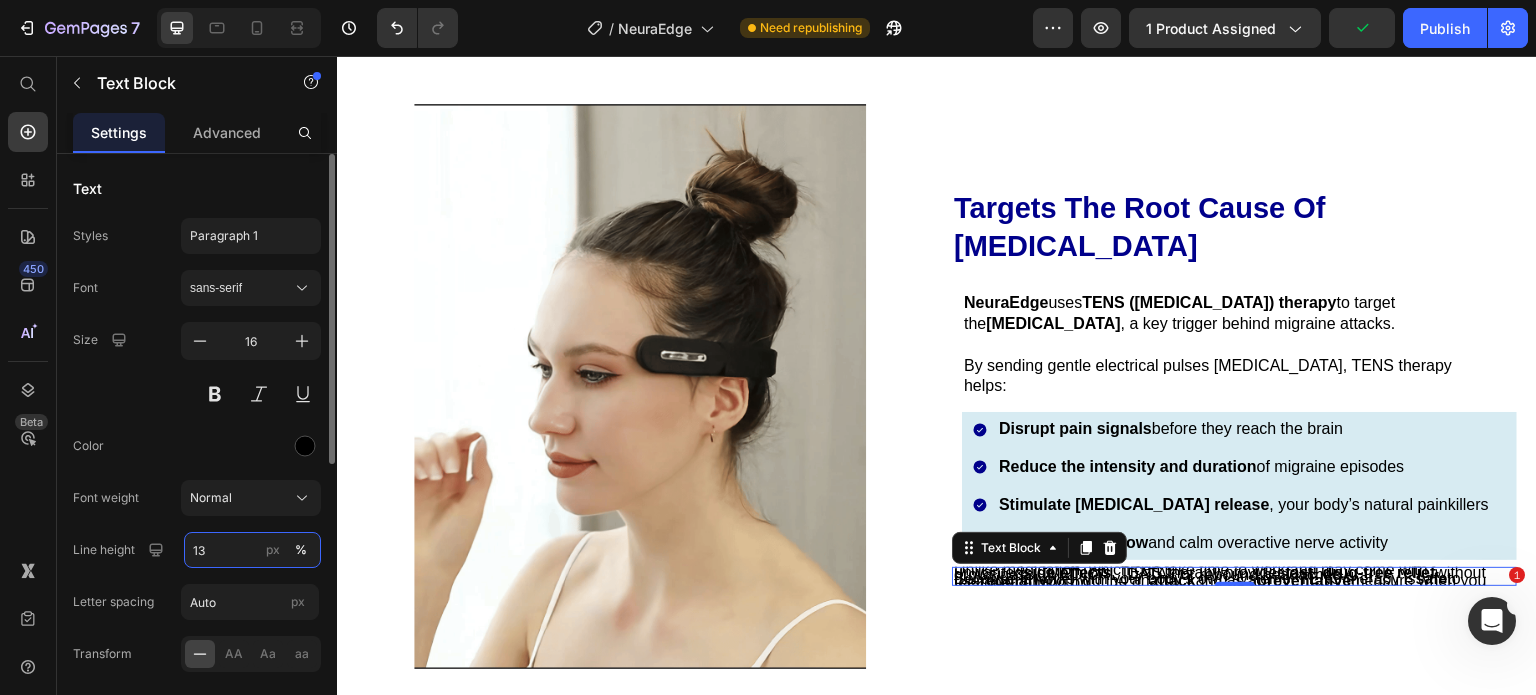 type on "130" 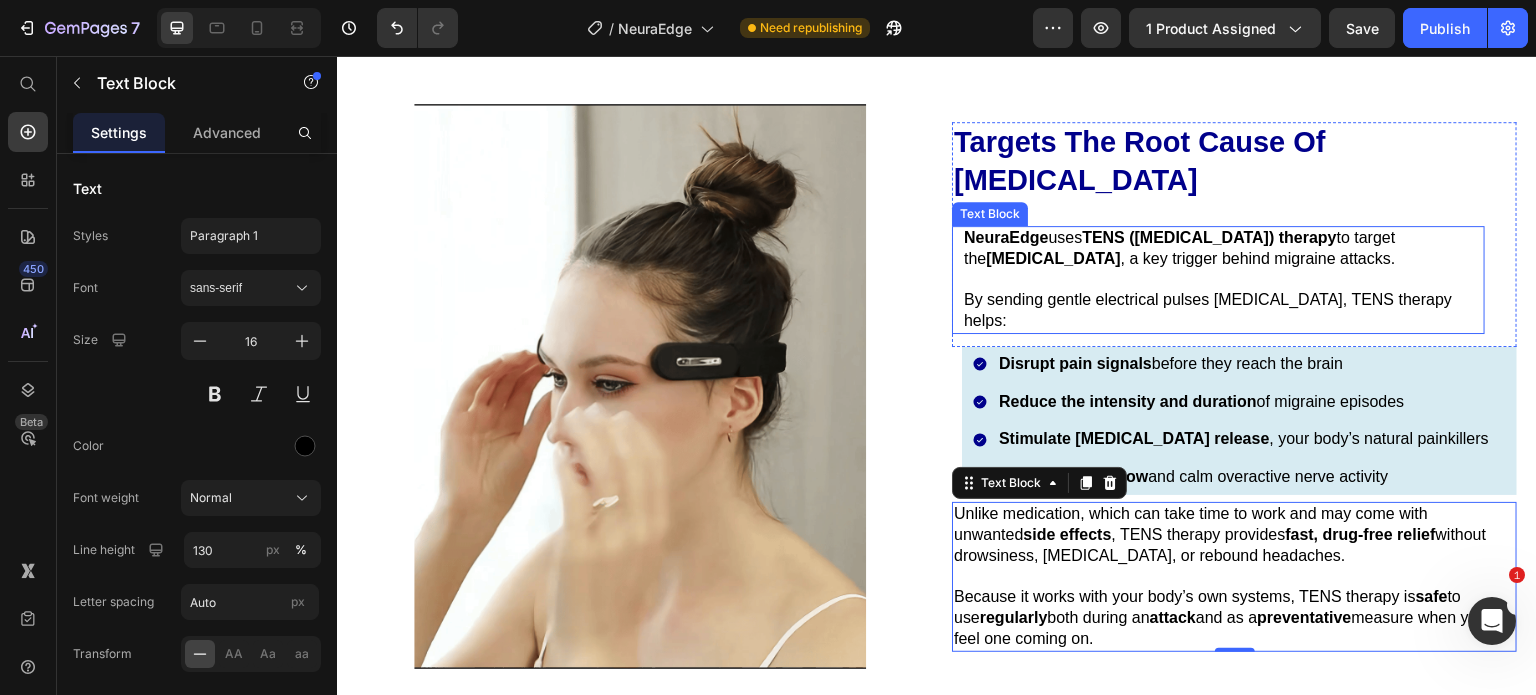 click on "NeuraEdge  uses  TENS ([MEDICAL_DATA]) therapy  to target the  [MEDICAL_DATA] , a key trigger behind migraine attacks.    By sending gentle electrical pulses [MEDICAL_DATA], TENS therapy helps: Text Block" at bounding box center [1218, 280] 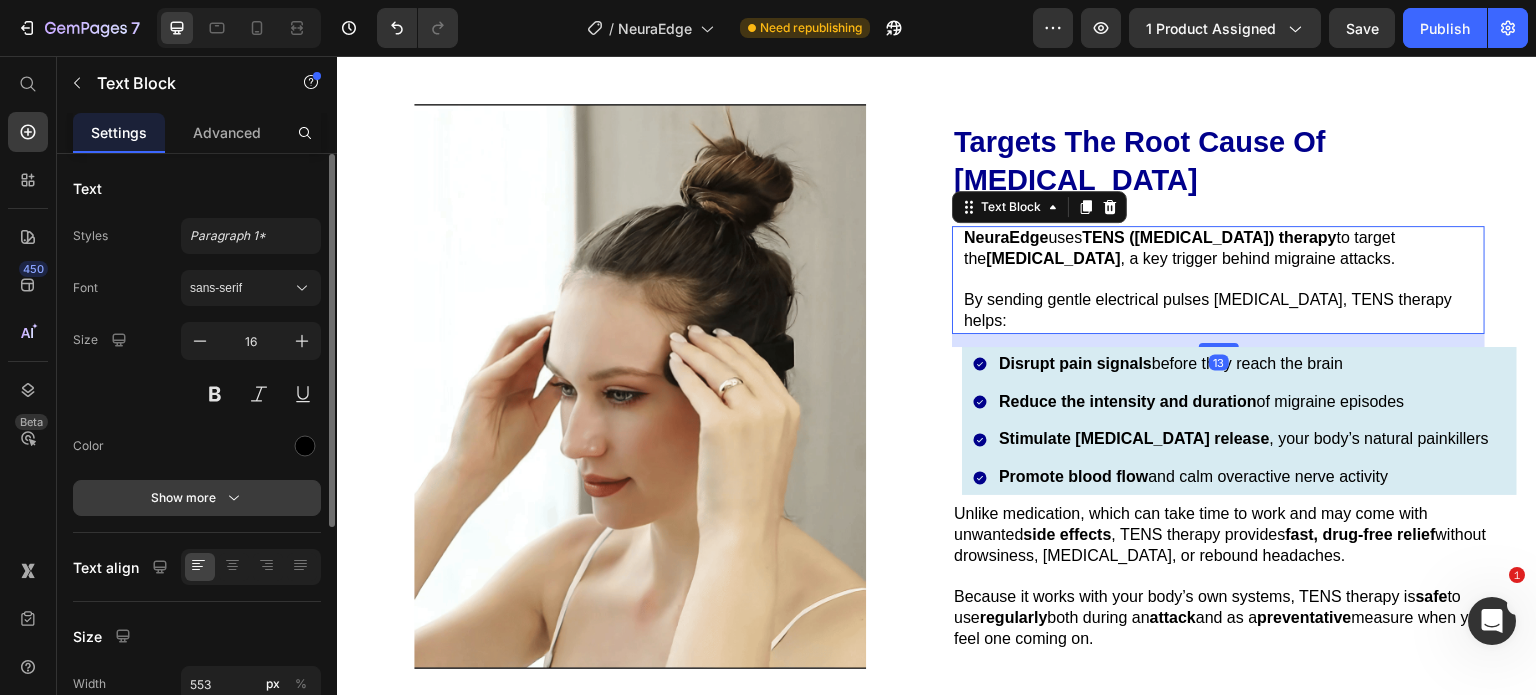 click on "Show more" at bounding box center (197, 498) 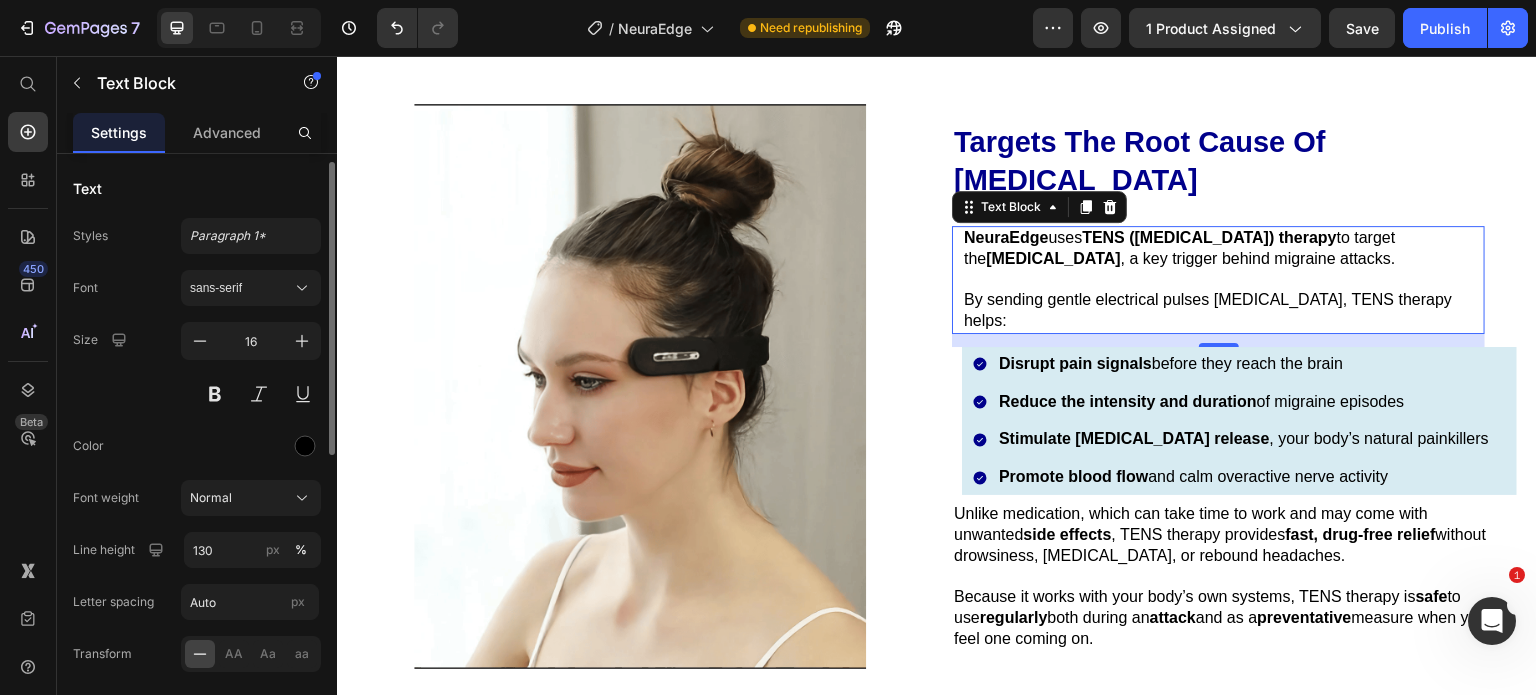 scroll, scrollTop: 341, scrollLeft: 0, axis: vertical 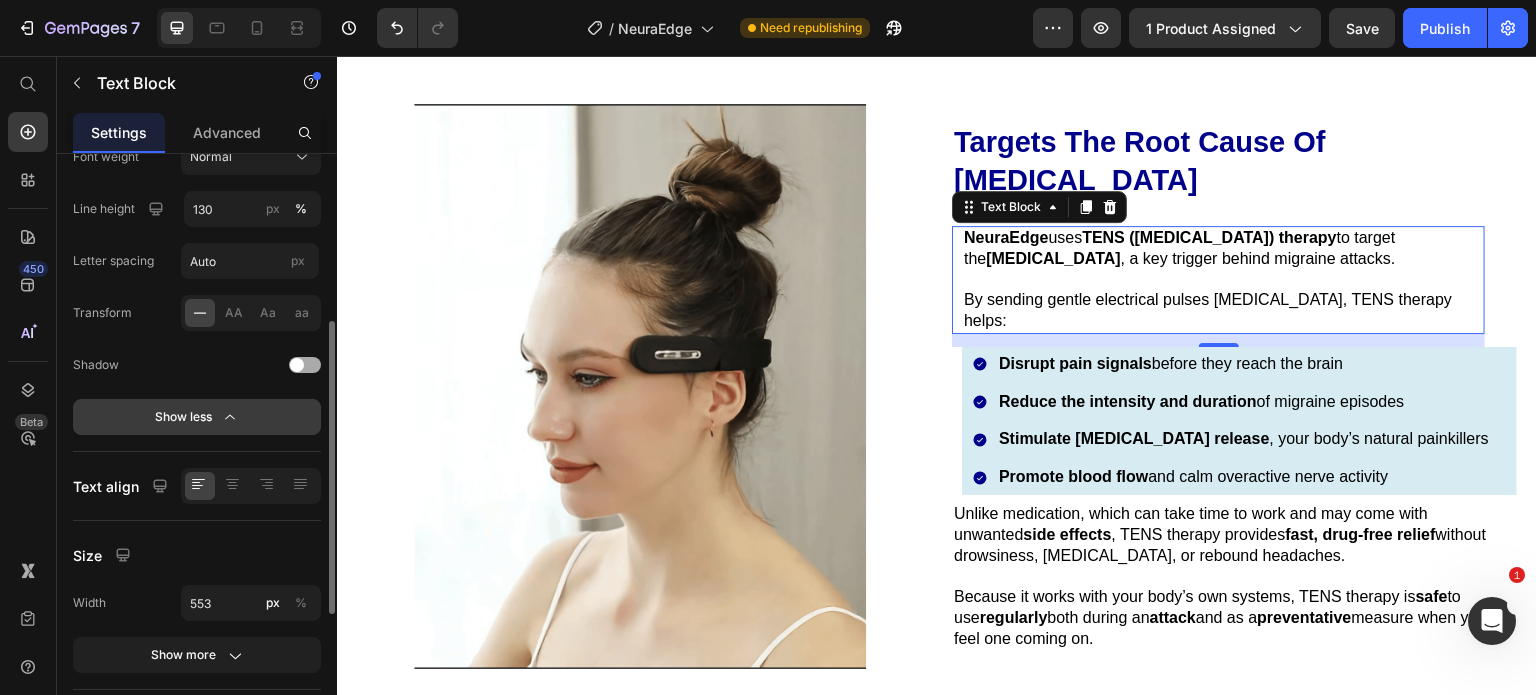 click on "Show less" at bounding box center [197, 417] 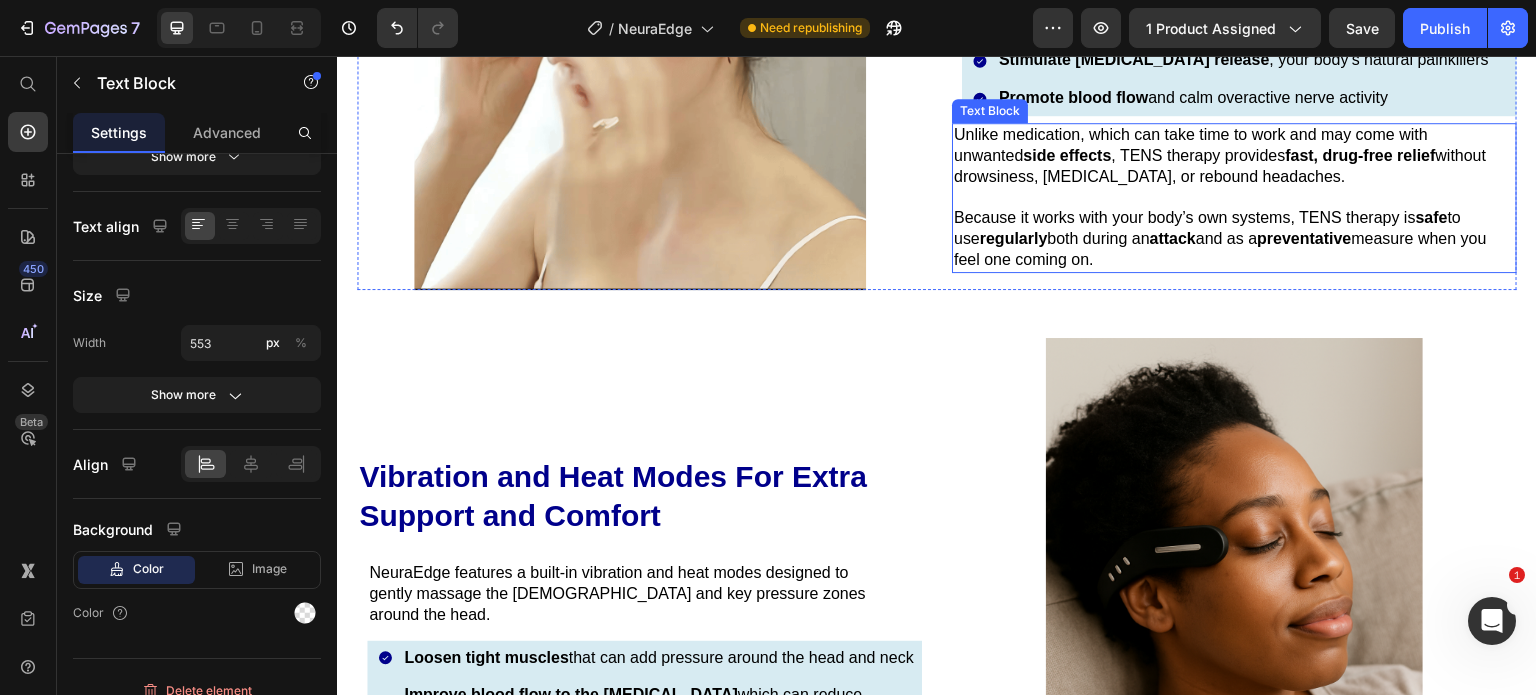 scroll, scrollTop: 4392, scrollLeft: 0, axis: vertical 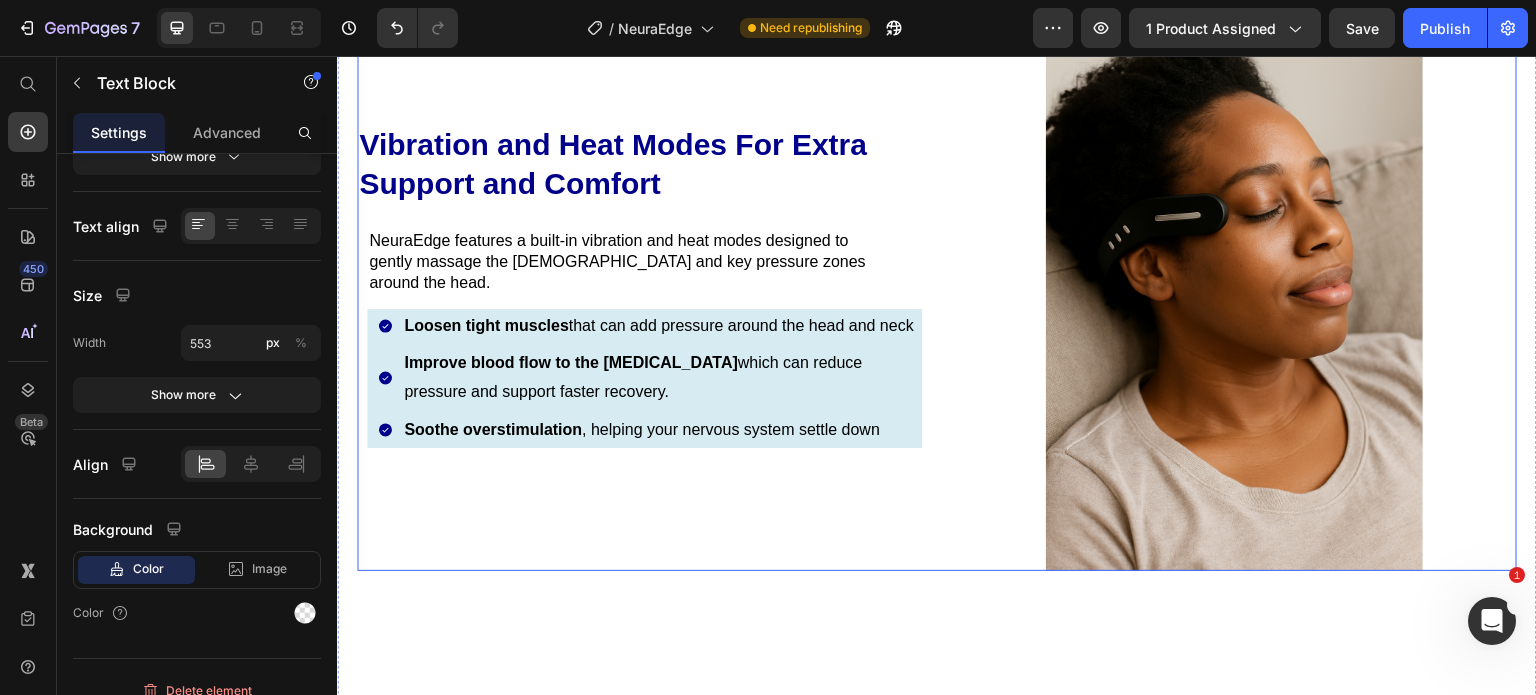 click on "Vibration and Heat Modes For Extra Support and Comfort Heading NeuraEdge features a built-in vibration and heat modes designed to gently massage the temples and key pressure zones around the head. Text Block Row Loosen tight muscles  that can add pressure around the head and neck Improve blood flow to the [MEDICAL_DATA]  which can reduce pressure and support faster recovery. Soothe overstimulation , helping your nervous system settle down Item List" at bounding box center (639, 288) 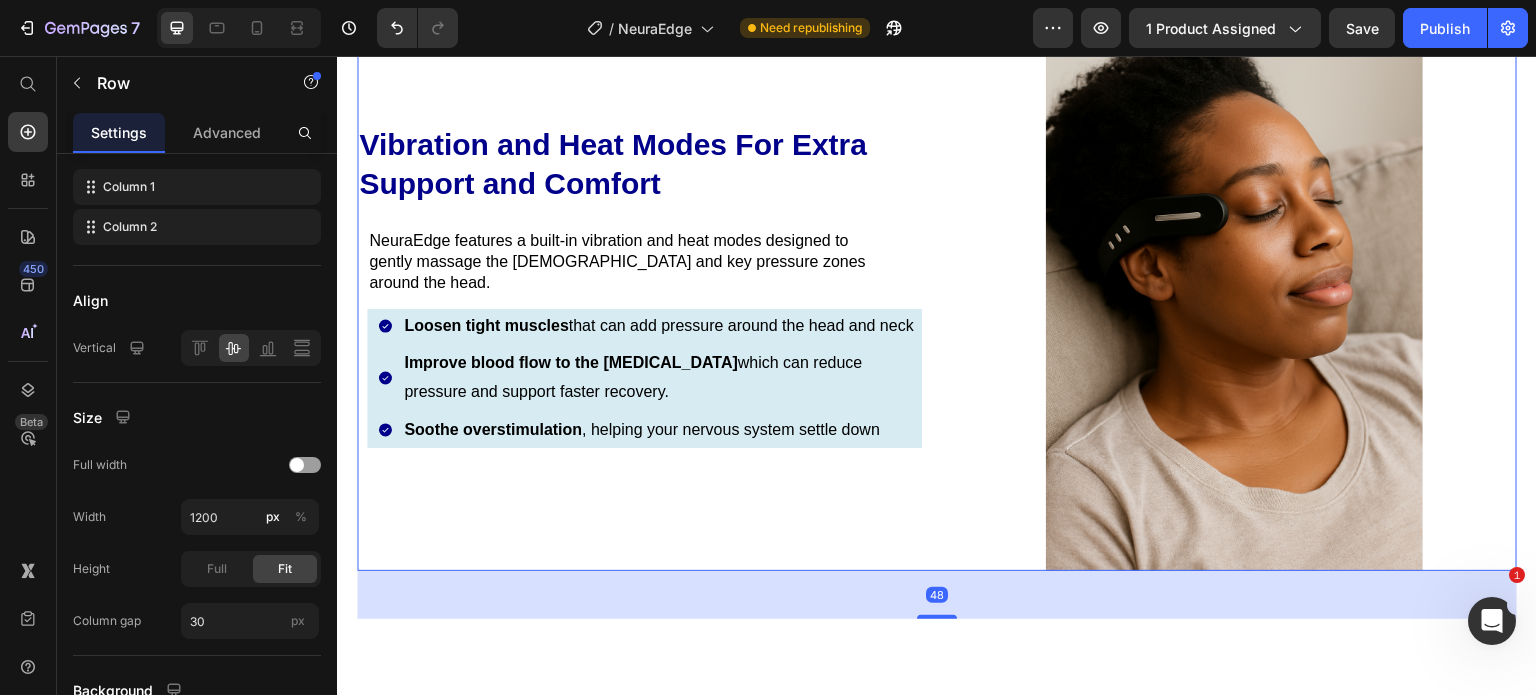 scroll, scrollTop: 0, scrollLeft: 0, axis: both 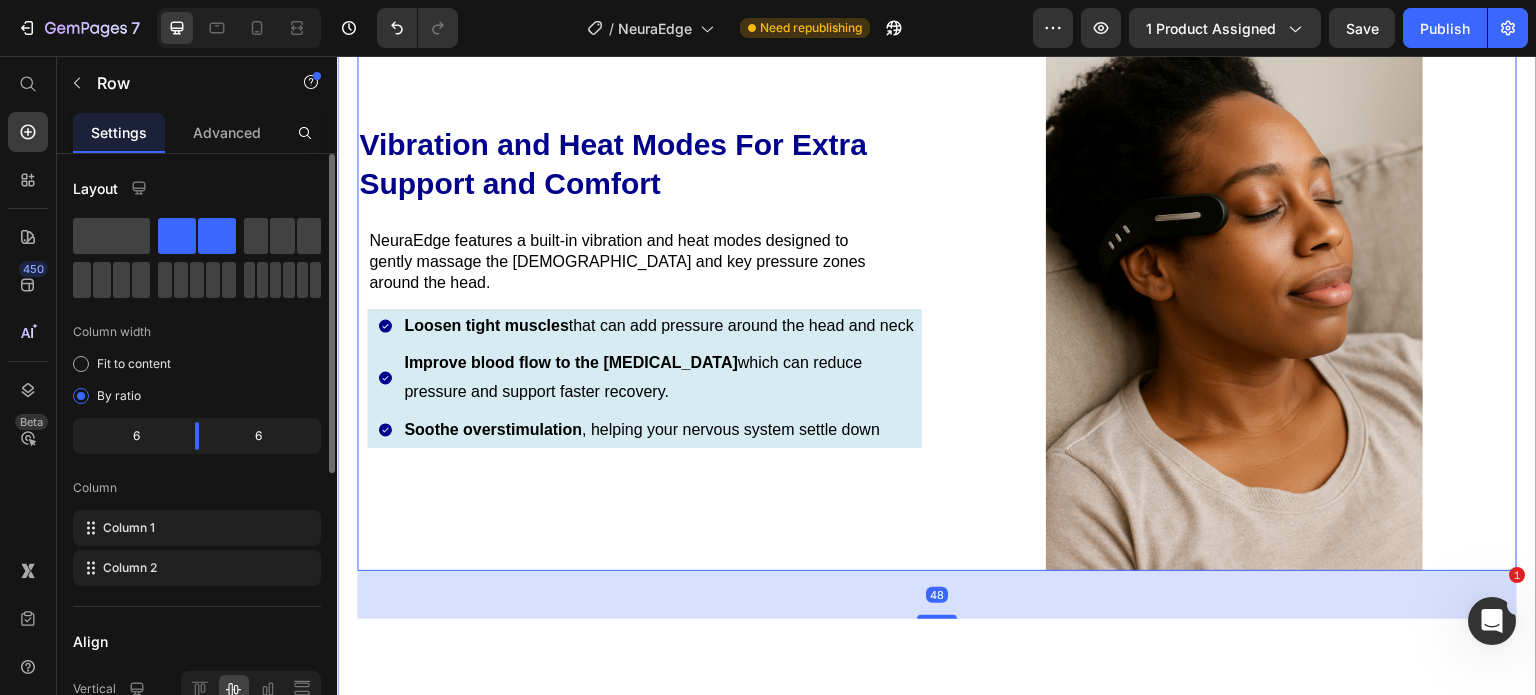 click on "TENS Therapy Heading [MEDICAL_DATA] (TENS)  works by delivering gentle, controlled stimulation to specific nerves involved in [MEDICAL_DATA].   This electrical signal helps interrupt the pain signaling process, reducing inflammation, calming hypersensitive brain activity, and restoring balance to the nervous system.   By influencing how the brain processes pain, TENS can ease the intensity of [MEDICAL_DATA], shorten their duration, or help prevent them altogether, without relying on medication or masking symptoms.   It's a modern, science-backed approach to addressing the root neurological causes of migraine, not just the surface-level pain. Text Block Row Image Row NeuraEdge Heading That’s where  [PERSON_NAME]  comes in.   Designed  specifically  for people who suffer from [MEDICAL_DATA], this device delivers  gentle , targeted nerve  stimulation  to  calm  the brain’s pain pathways.   It’s  non-invasive ,  drug-free , and incredibly  easy  to use.    power  to take  control  without" at bounding box center [937, -865] 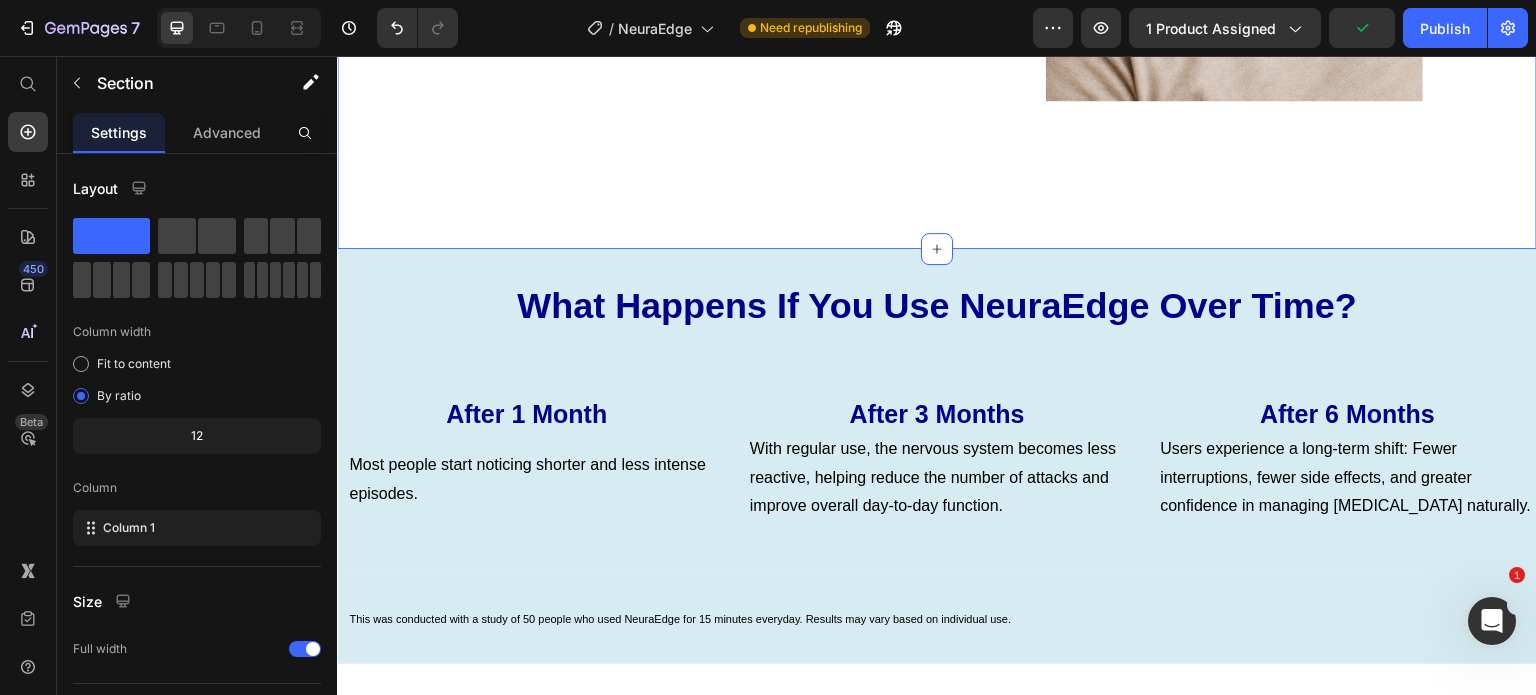 scroll, scrollTop: 5018, scrollLeft: 0, axis: vertical 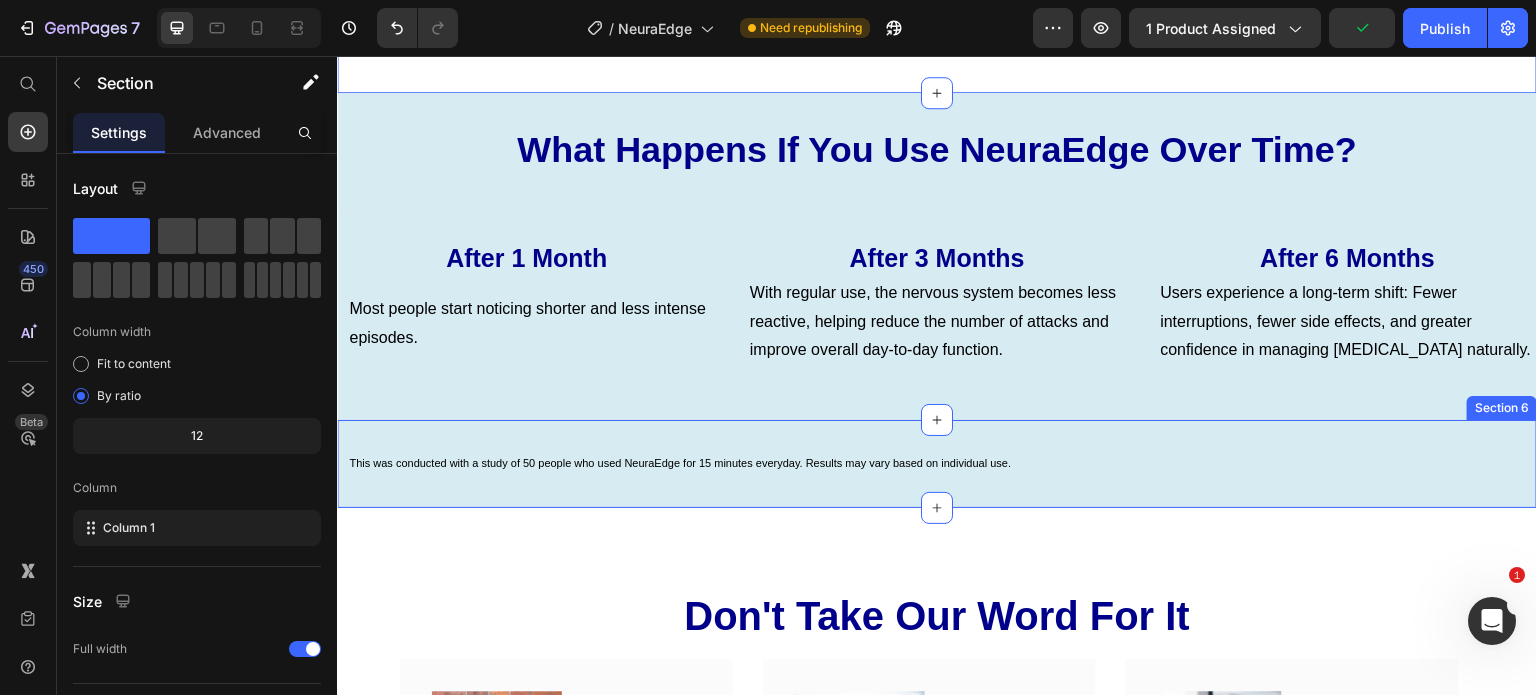 click on "This was conducted with a study of 50 people who used NeuraEdge for 15 minutes everyday. Results may vary based on individual use." at bounding box center [942, 464] 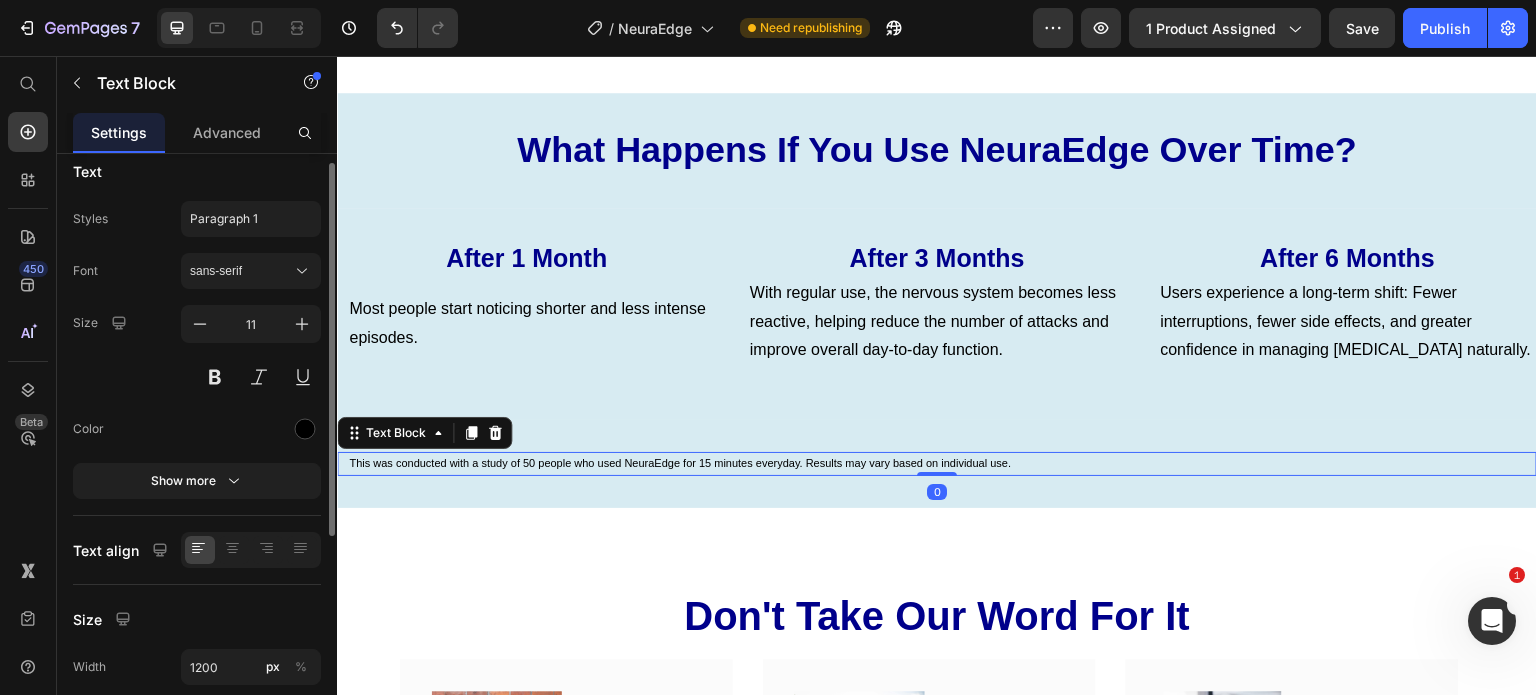 scroll, scrollTop: 18, scrollLeft: 0, axis: vertical 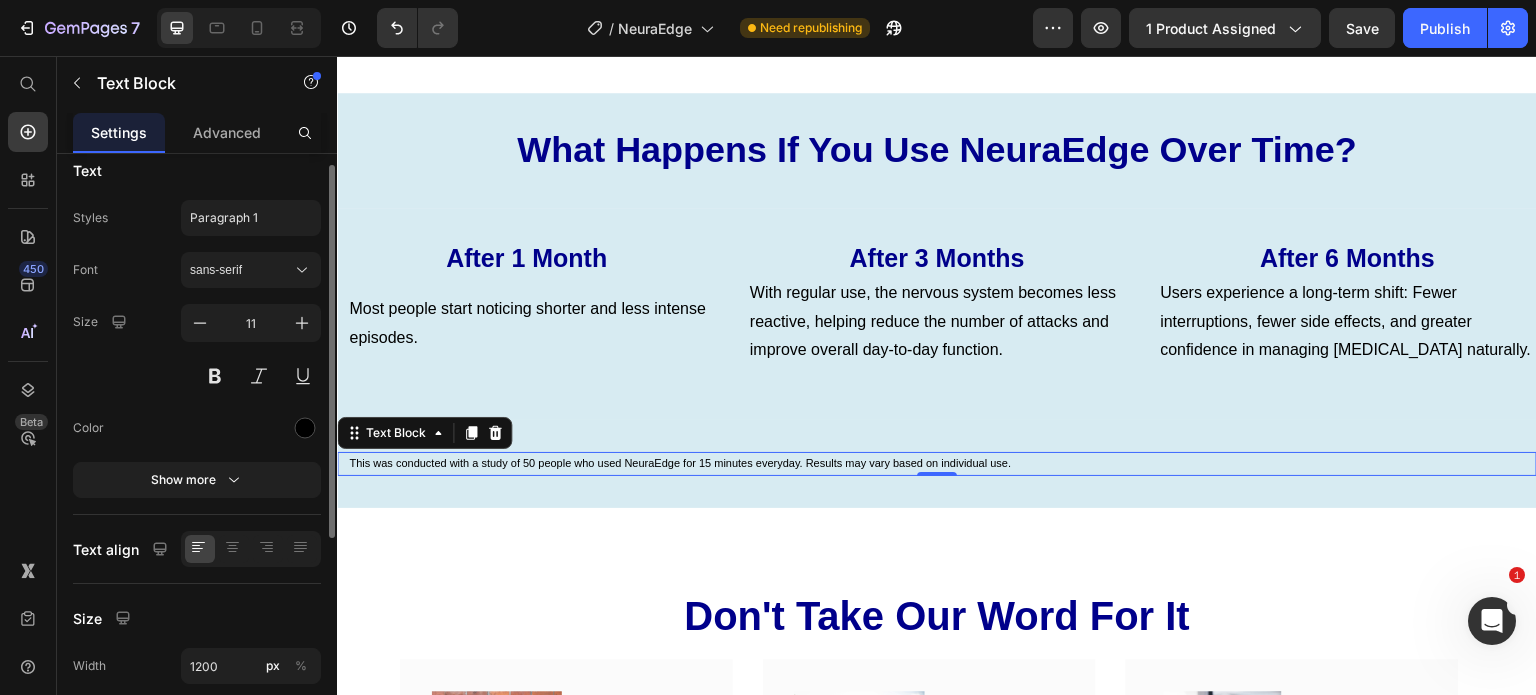click at bounding box center (251, 376) 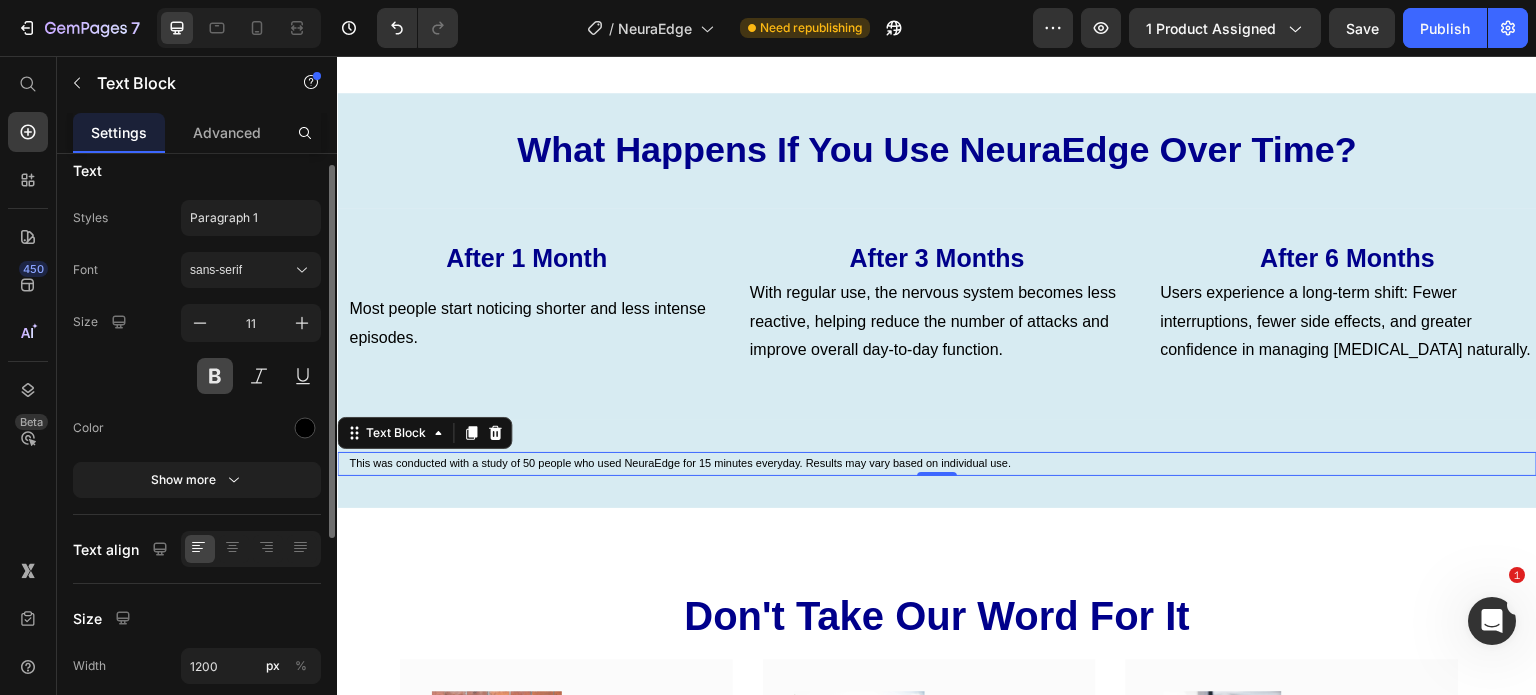 click at bounding box center [215, 376] 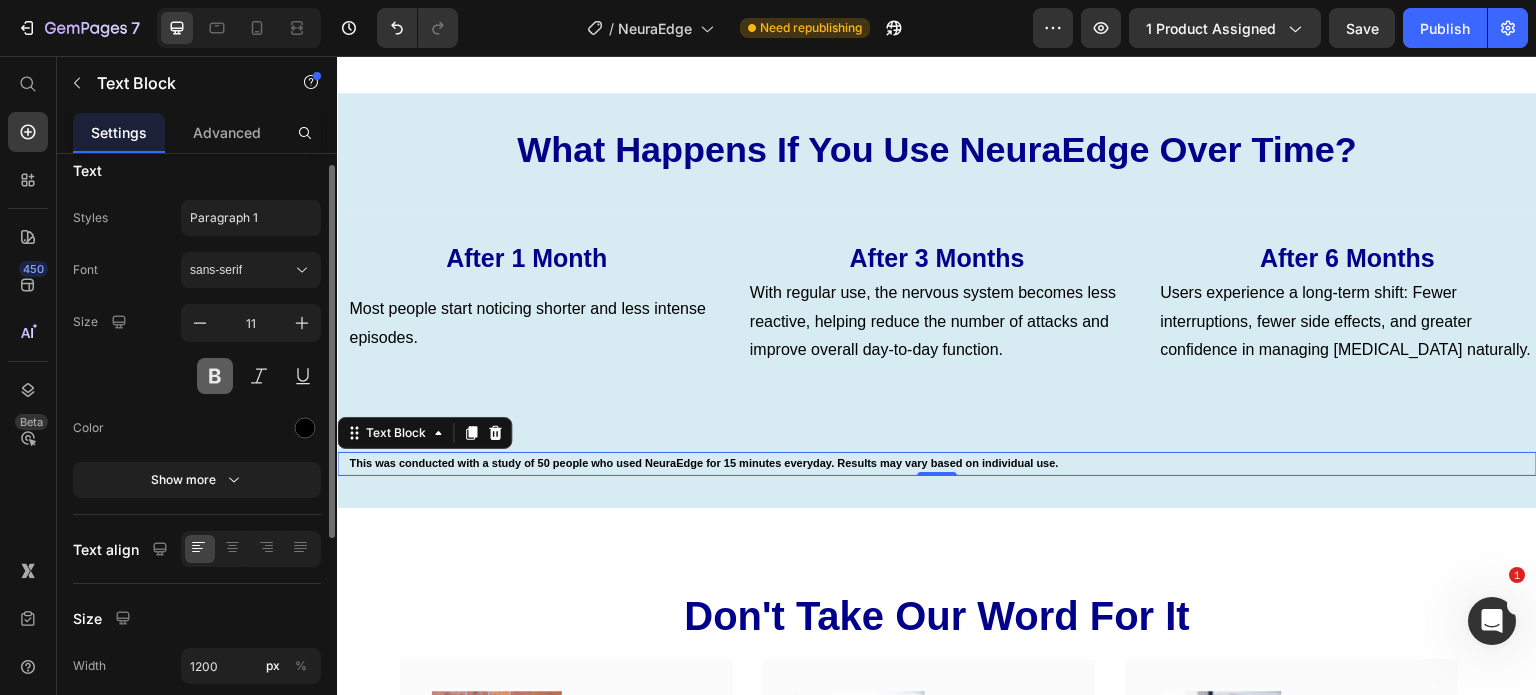 click at bounding box center (215, 376) 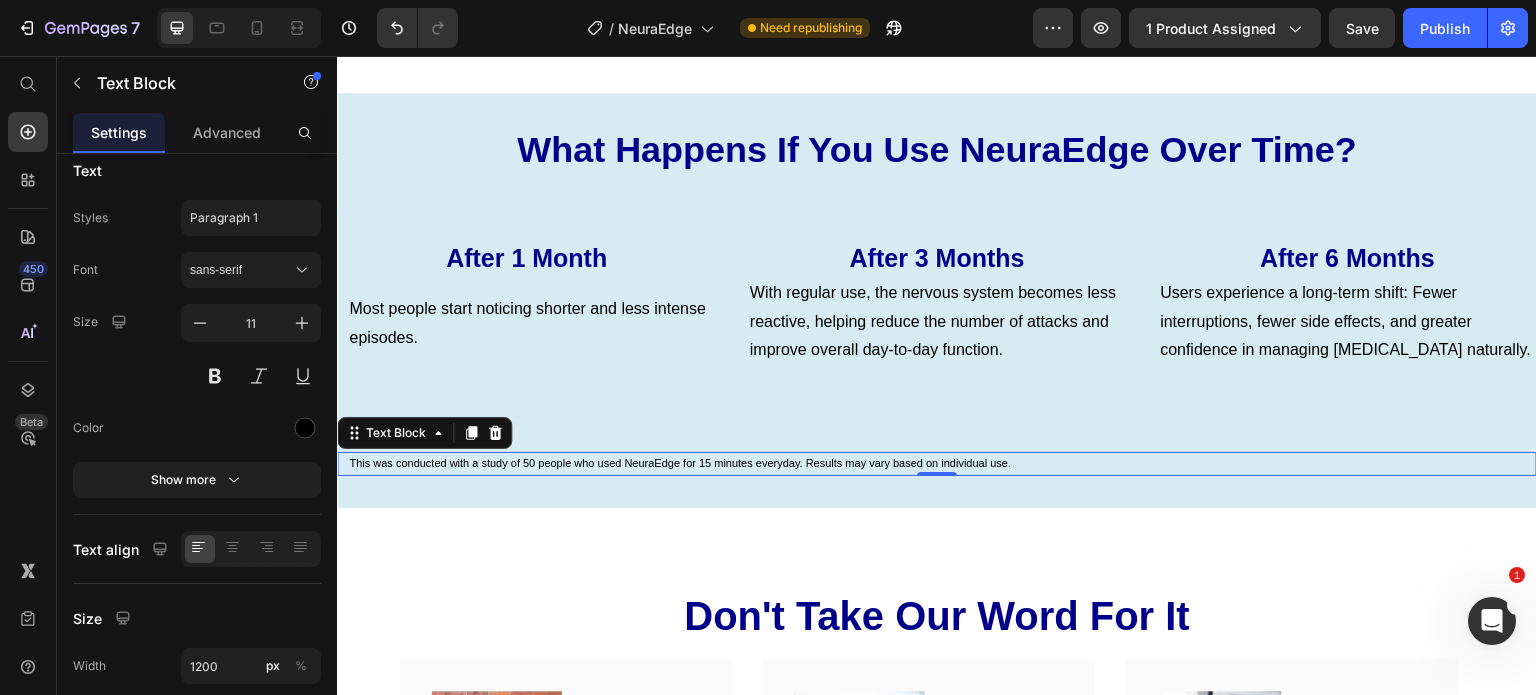 click on "Don't Take Our Word For It" at bounding box center [937, 616] 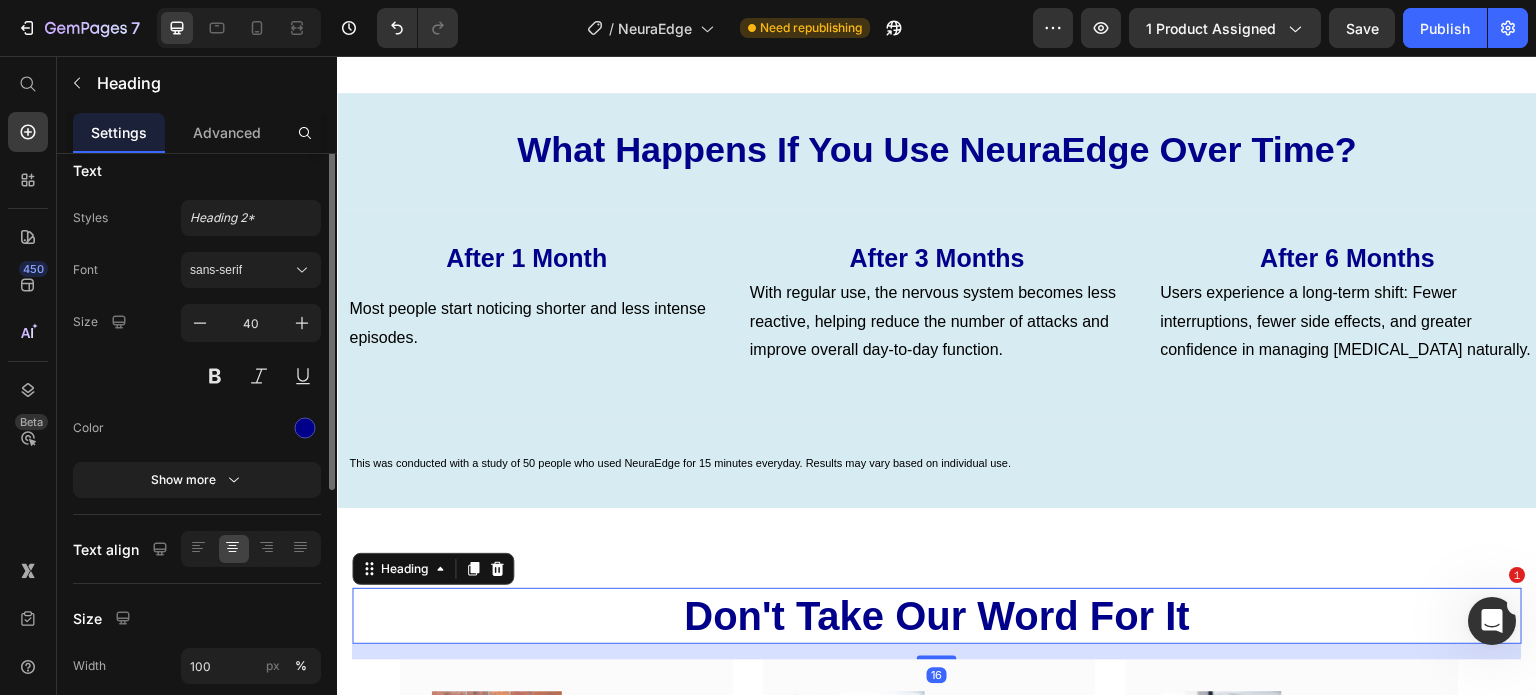 scroll, scrollTop: 0, scrollLeft: 0, axis: both 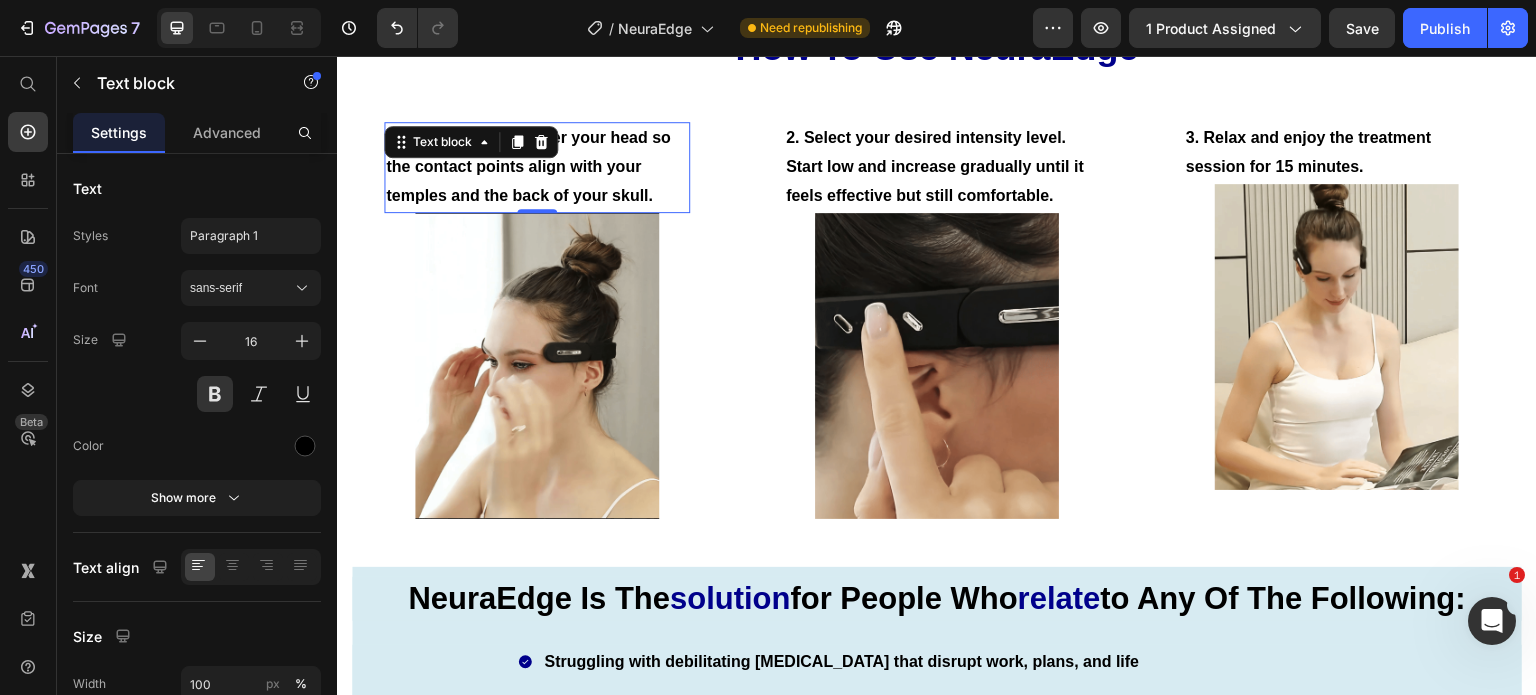 click on "7  Version history  /  NeuraEdge Need republishing Preview 1 product assigned  Save   Publish" 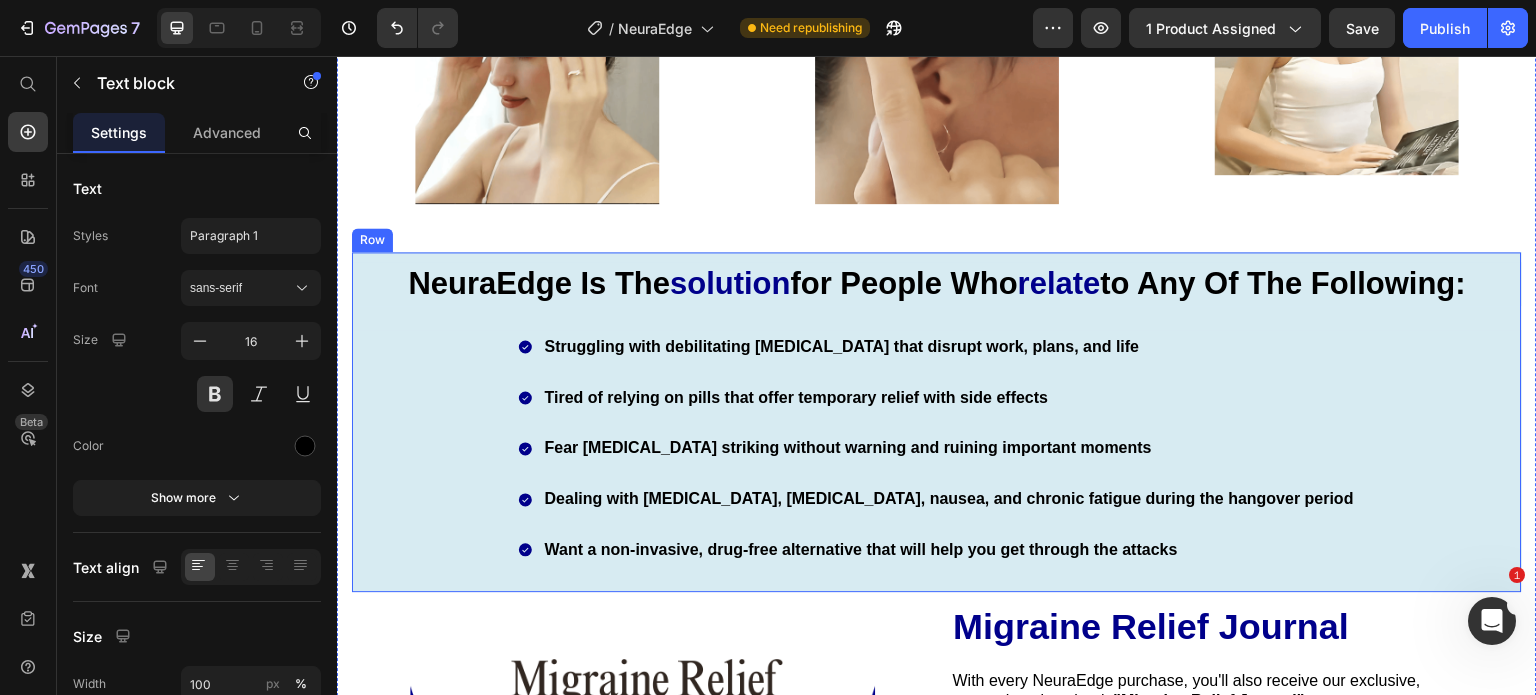 scroll, scrollTop: 6494, scrollLeft: 0, axis: vertical 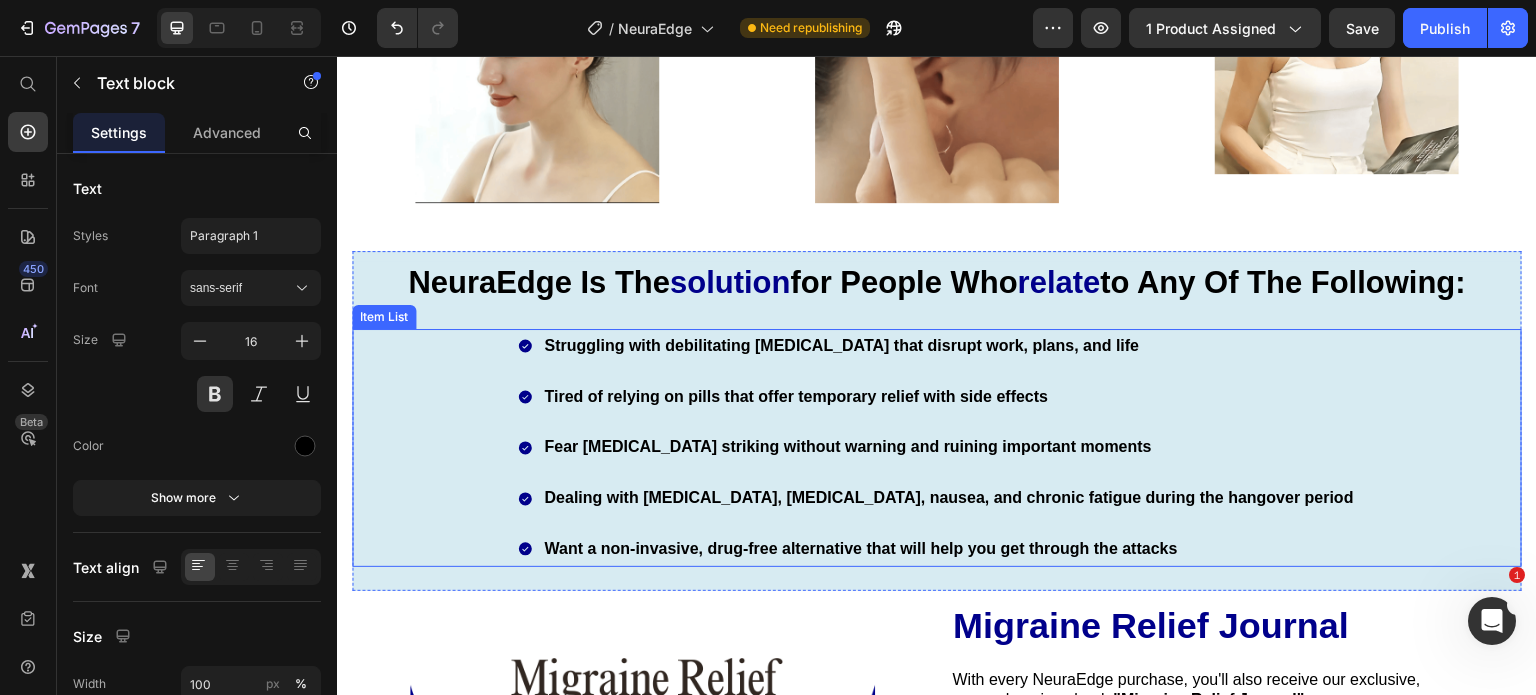 click on "Struggling with debilitating [MEDICAL_DATA] that disrupt work, plans, and life Tired of relying on pills that offer temporary relief with side effects Fear [MEDICAL_DATA] striking without warning and ruining important moments Dealing with [MEDICAL_DATA], [MEDICAL_DATA], nausea, and chronic fatigue during the hangover period Want a non-invasive, drug-free alternative that will help you get through the attacks" at bounding box center (937, 448) 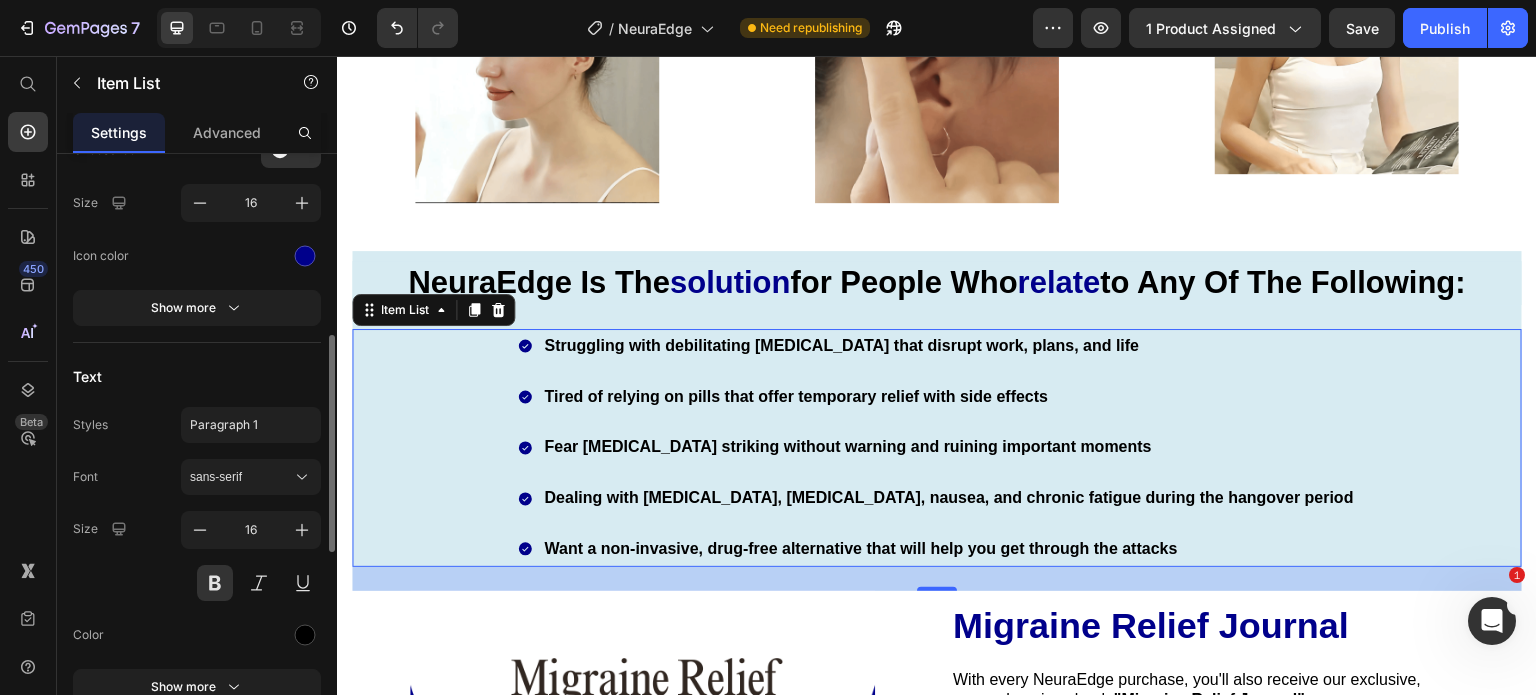 scroll, scrollTop: 499, scrollLeft: 0, axis: vertical 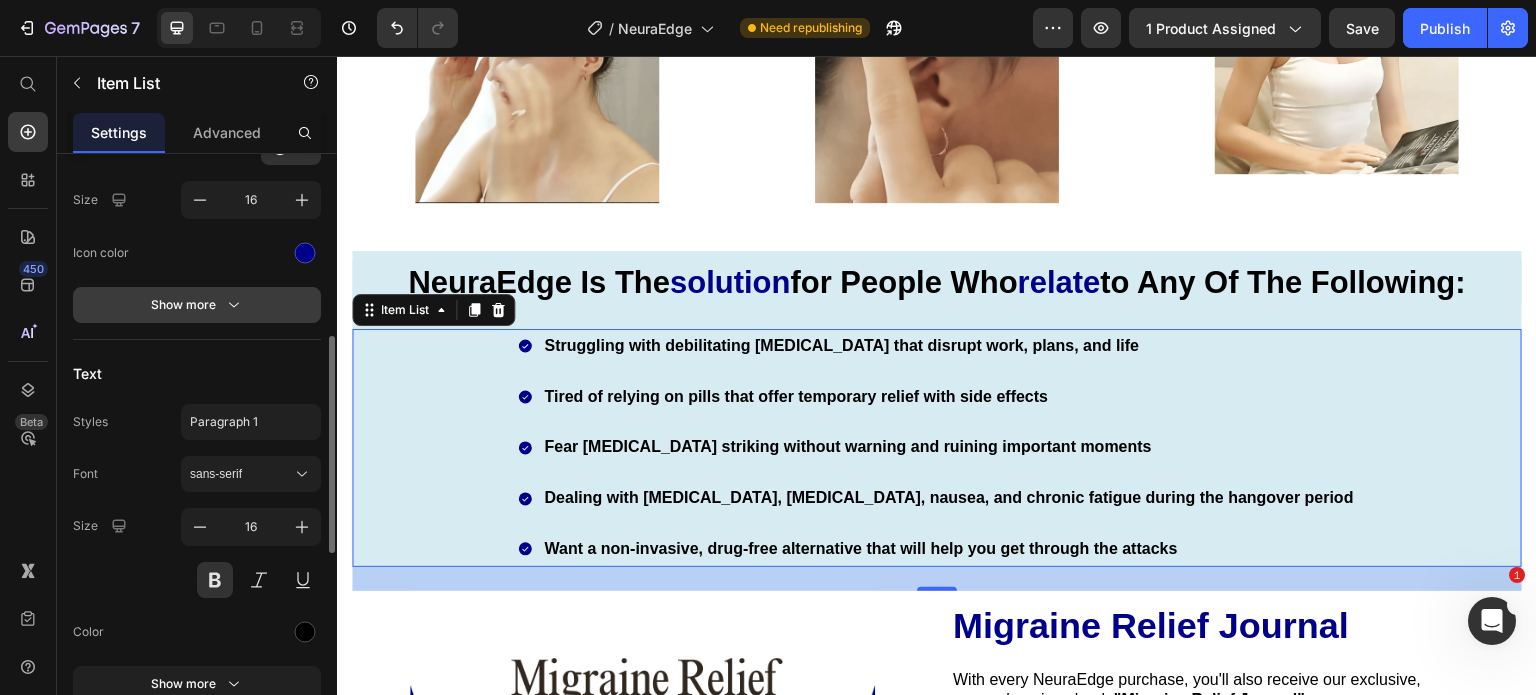 click on "Show more" at bounding box center (197, 305) 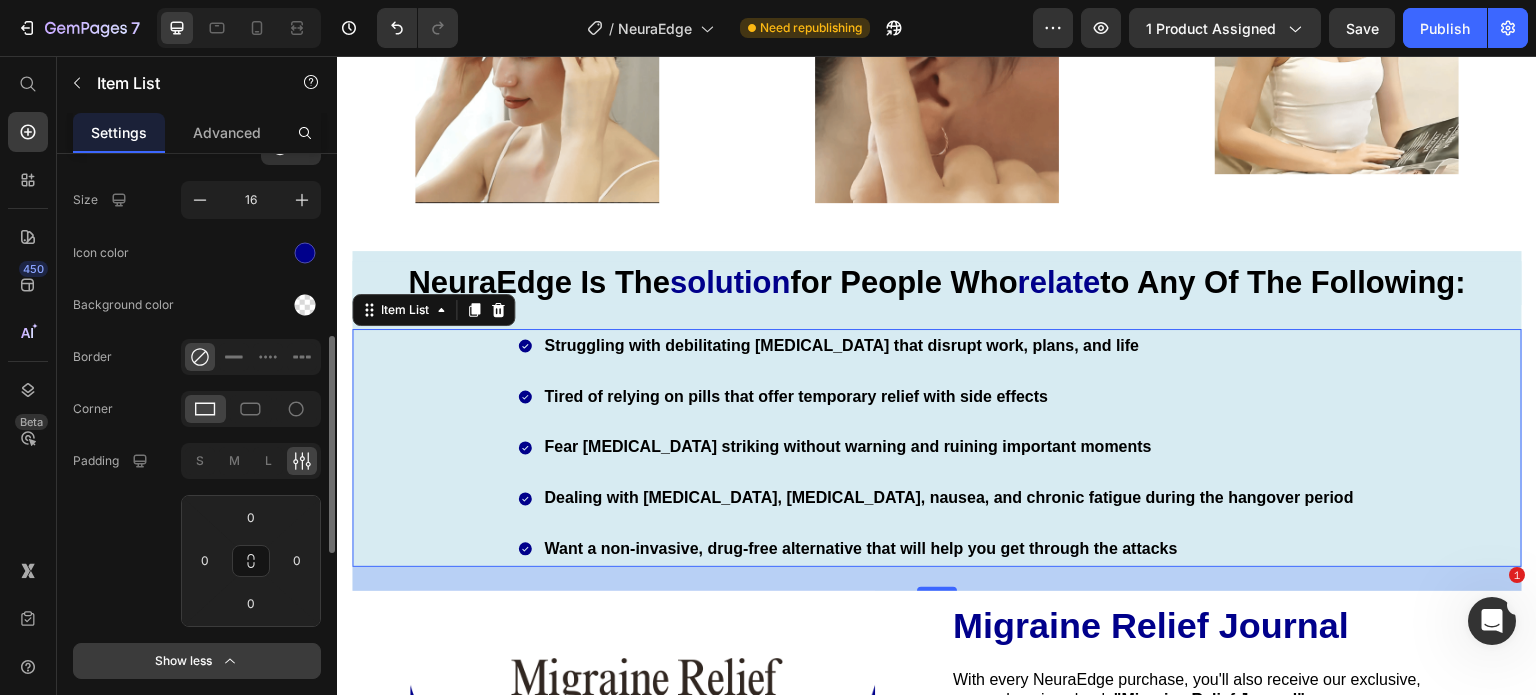 click on "Show less" at bounding box center (197, 661) 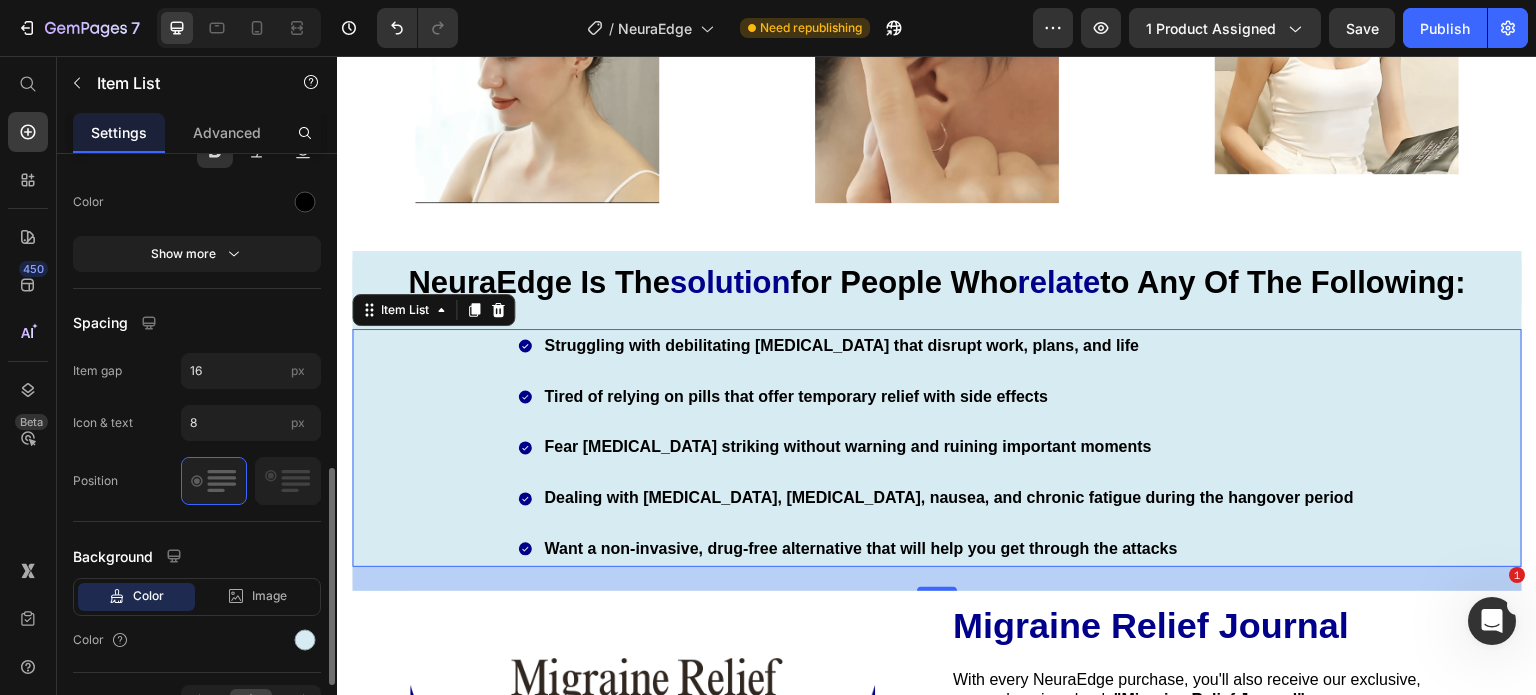 scroll, scrollTop: 911, scrollLeft: 0, axis: vertical 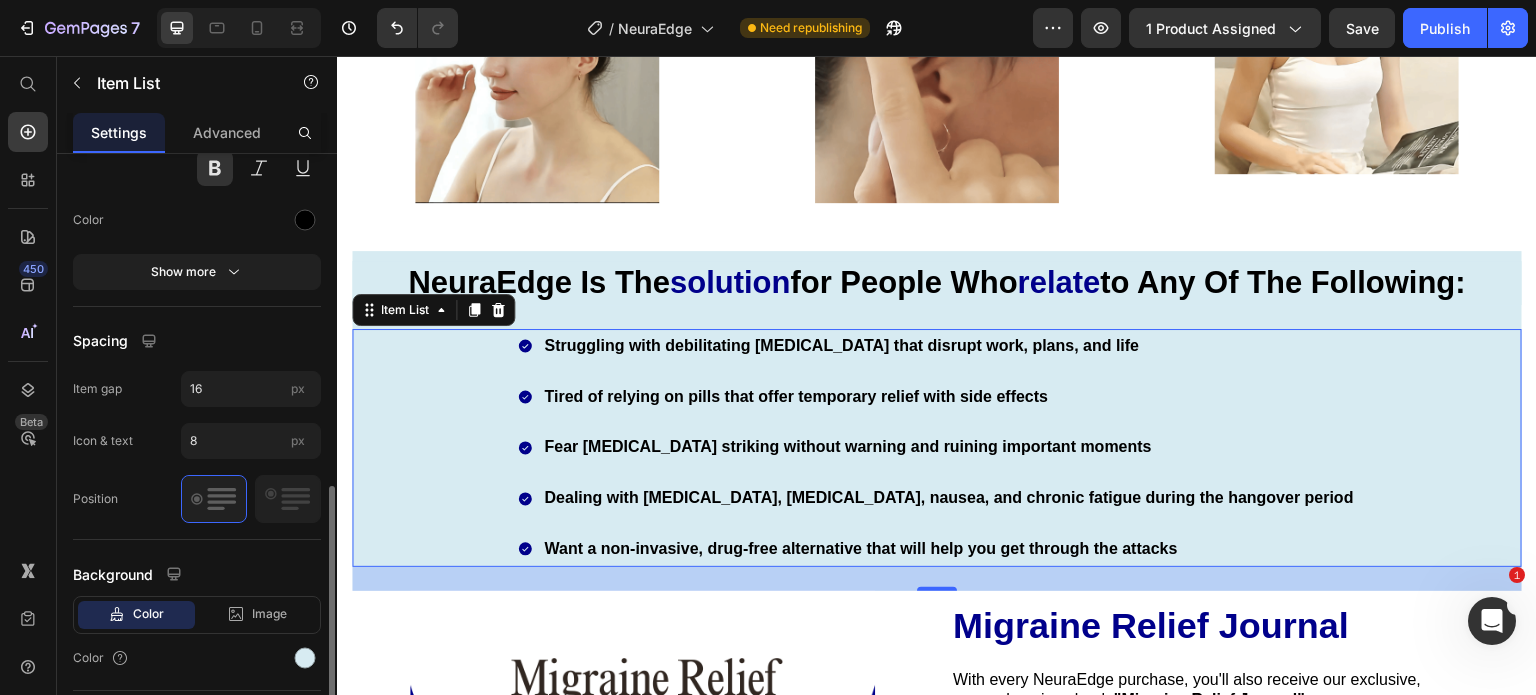 click on "Spacing Item gap 16 px Icon & text 8 px Position" 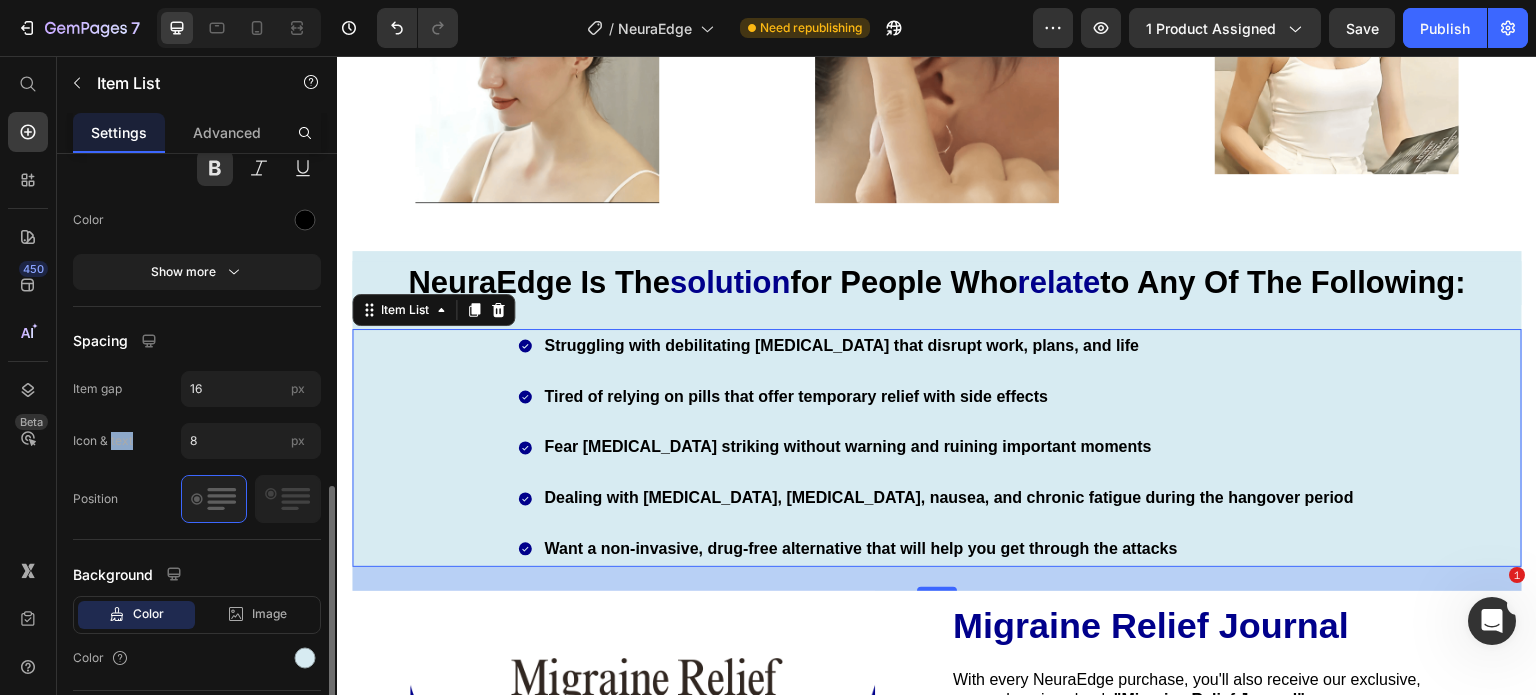 click on "Spacing Item gap 16 px Icon & text 8 px Position" 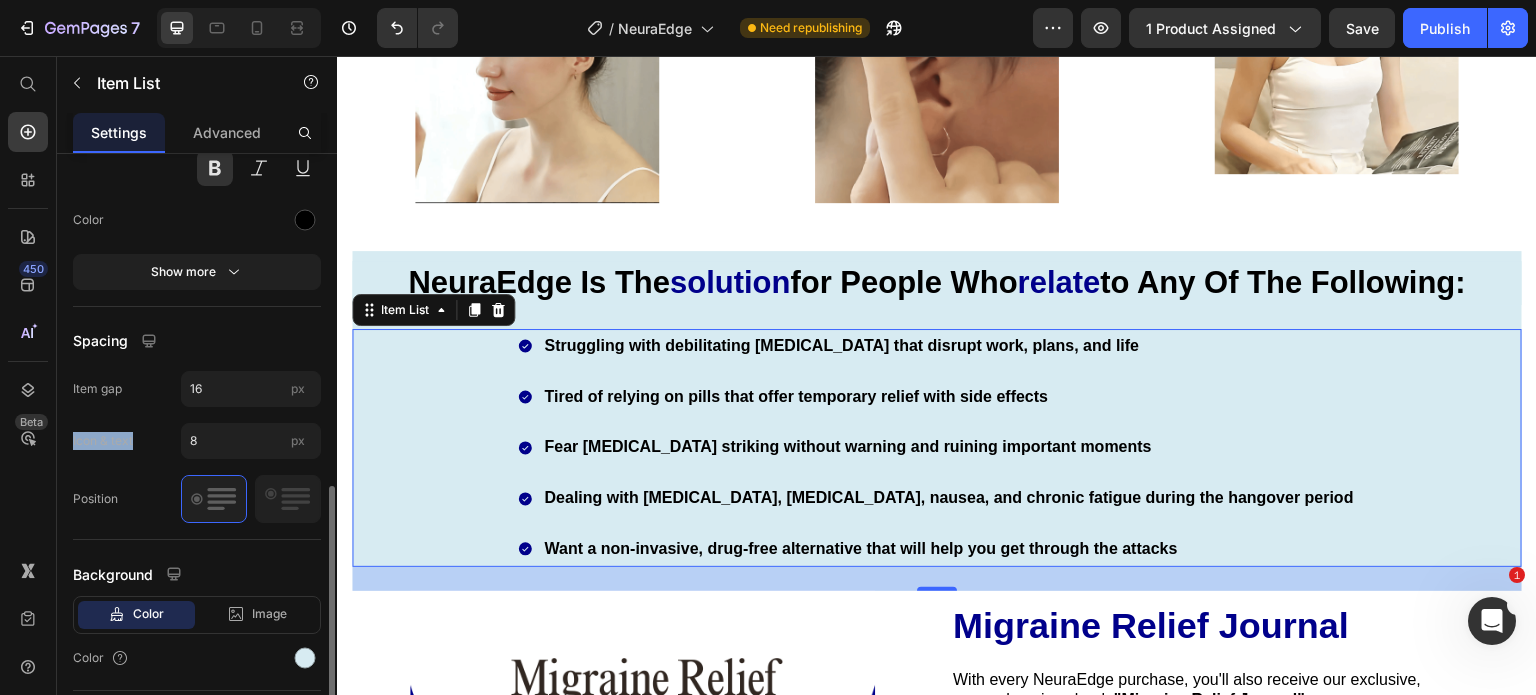 click on "Spacing Item gap 16 px Icon & text 8 px Position" 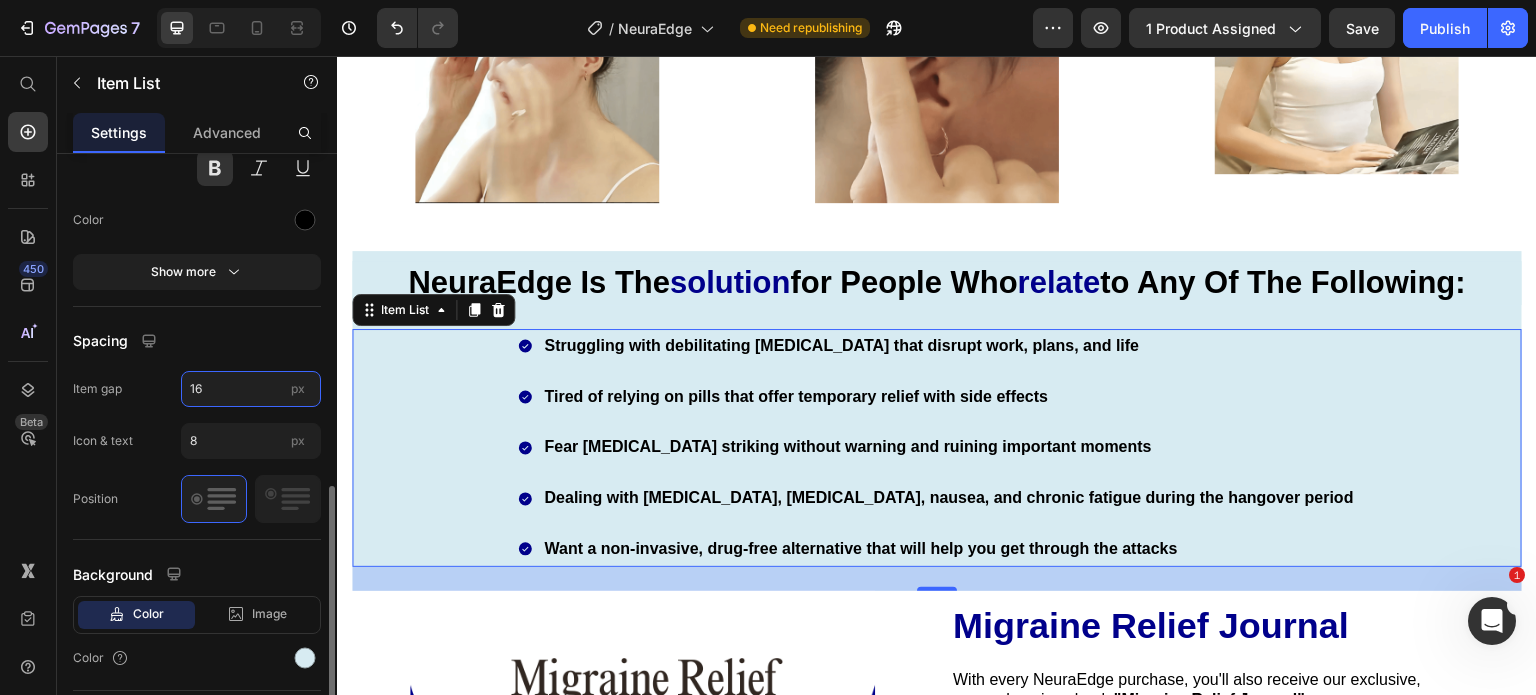 click on "16" at bounding box center (251, 389) 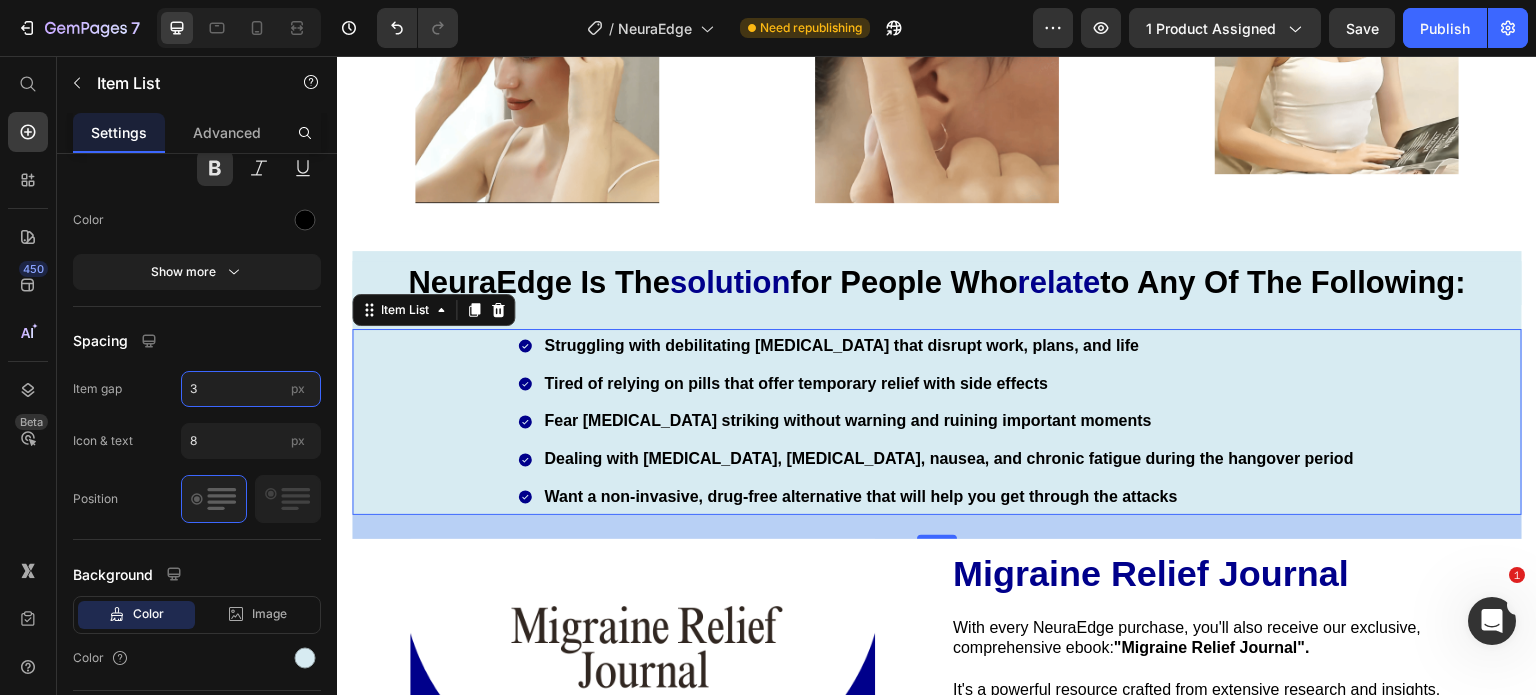 type on "3" 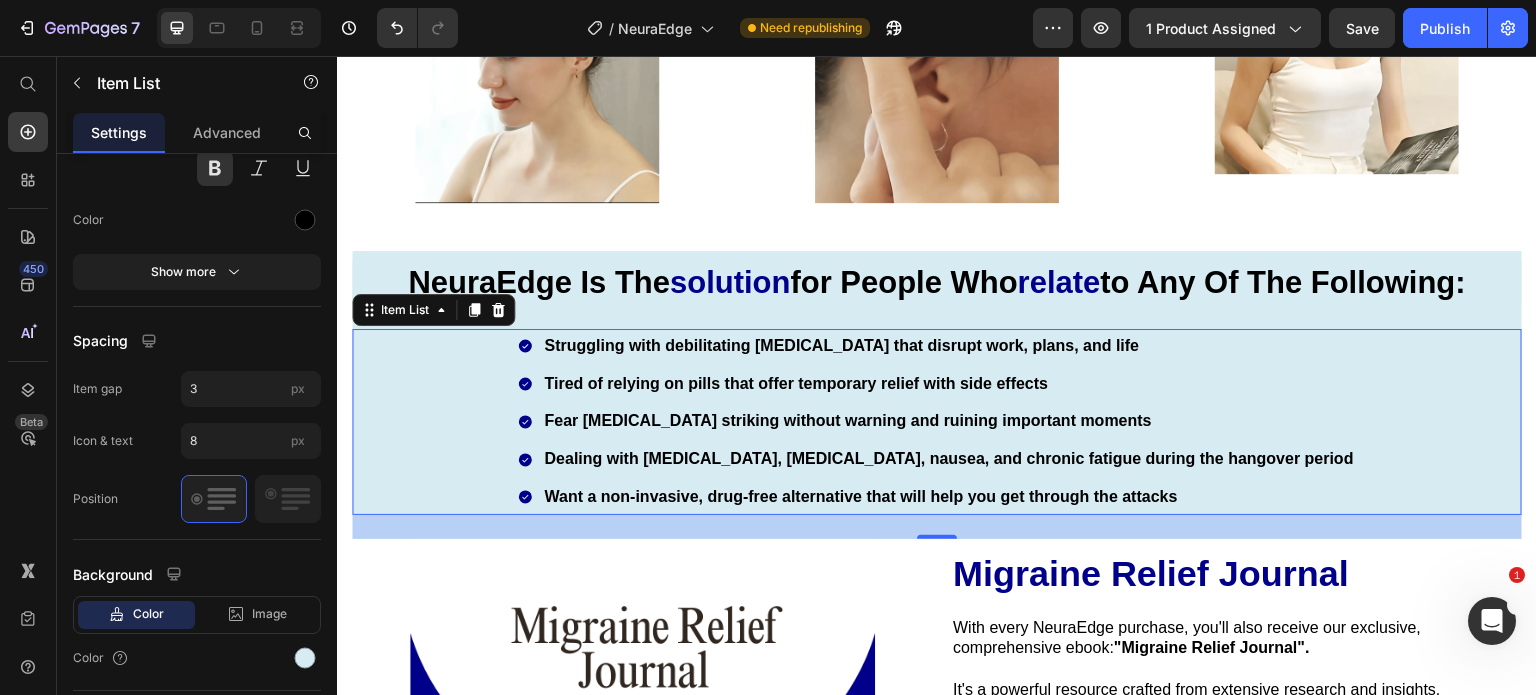click on "Struggling with debilitating [MEDICAL_DATA] that disrupt work, plans, and life Tired of relying on pills that offer temporary relief with side effects Fear [MEDICAL_DATA] striking without warning and ruining important moments Dealing with [MEDICAL_DATA], [MEDICAL_DATA], nausea, and chronic fatigue during the hangover period Want a non-invasive, drug-free alternative that will help you get through the attacks" at bounding box center (937, 422) 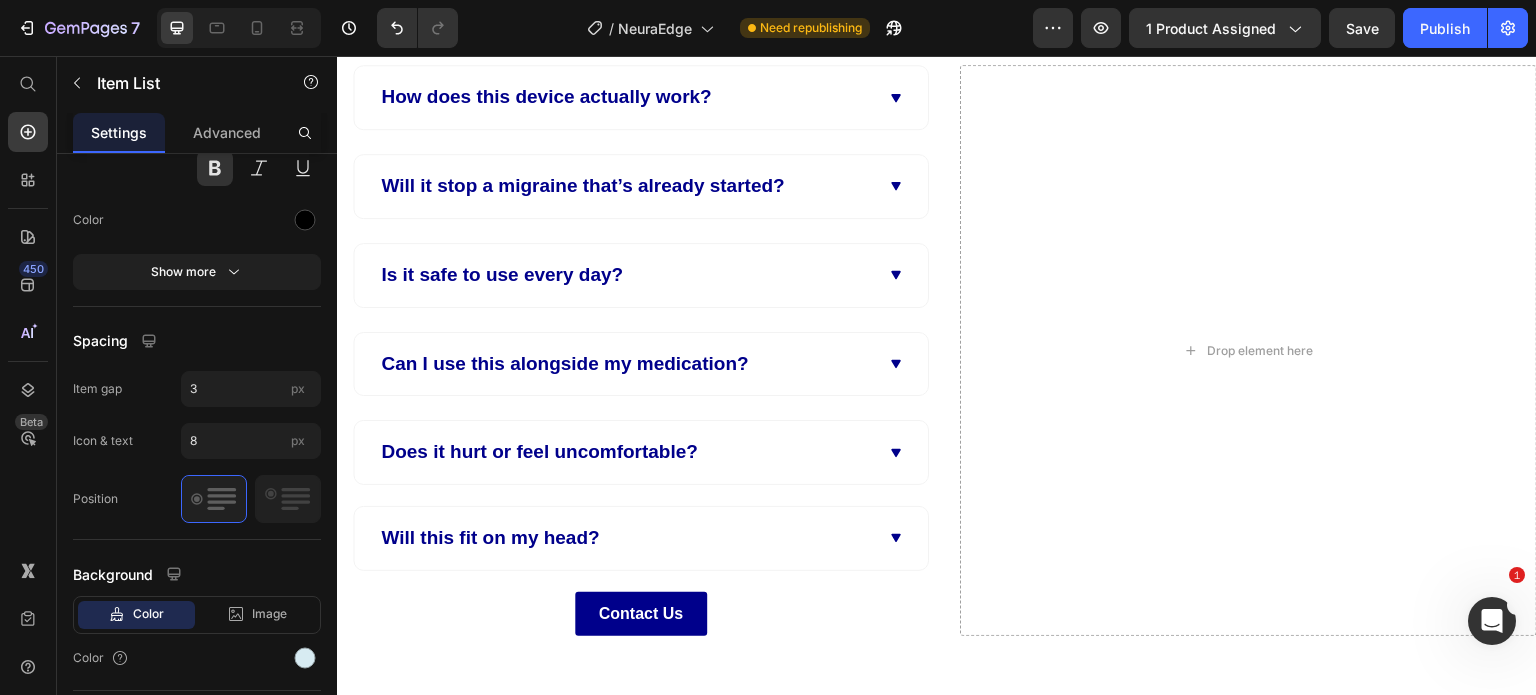 scroll, scrollTop: 10717, scrollLeft: 0, axis: vertical 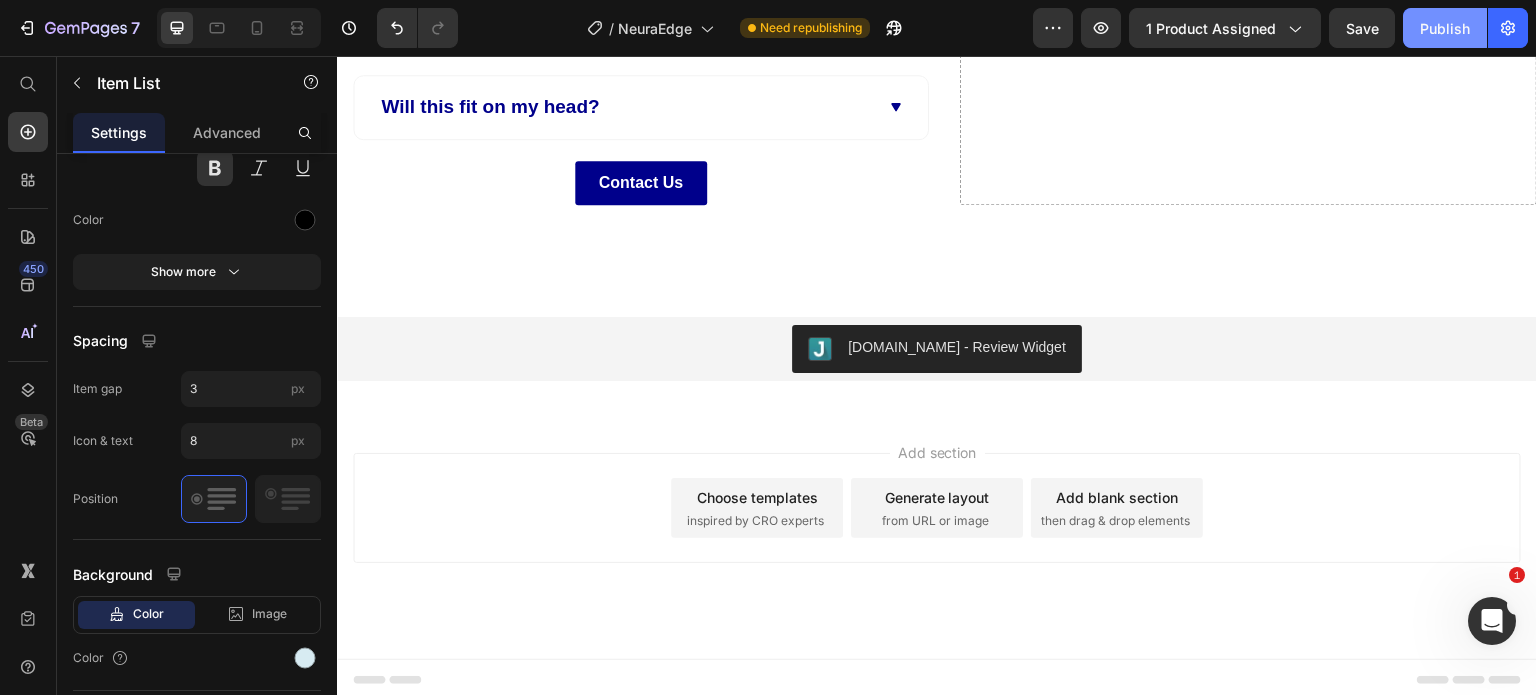 click on "Publish" at bounding box center (1445, 28) 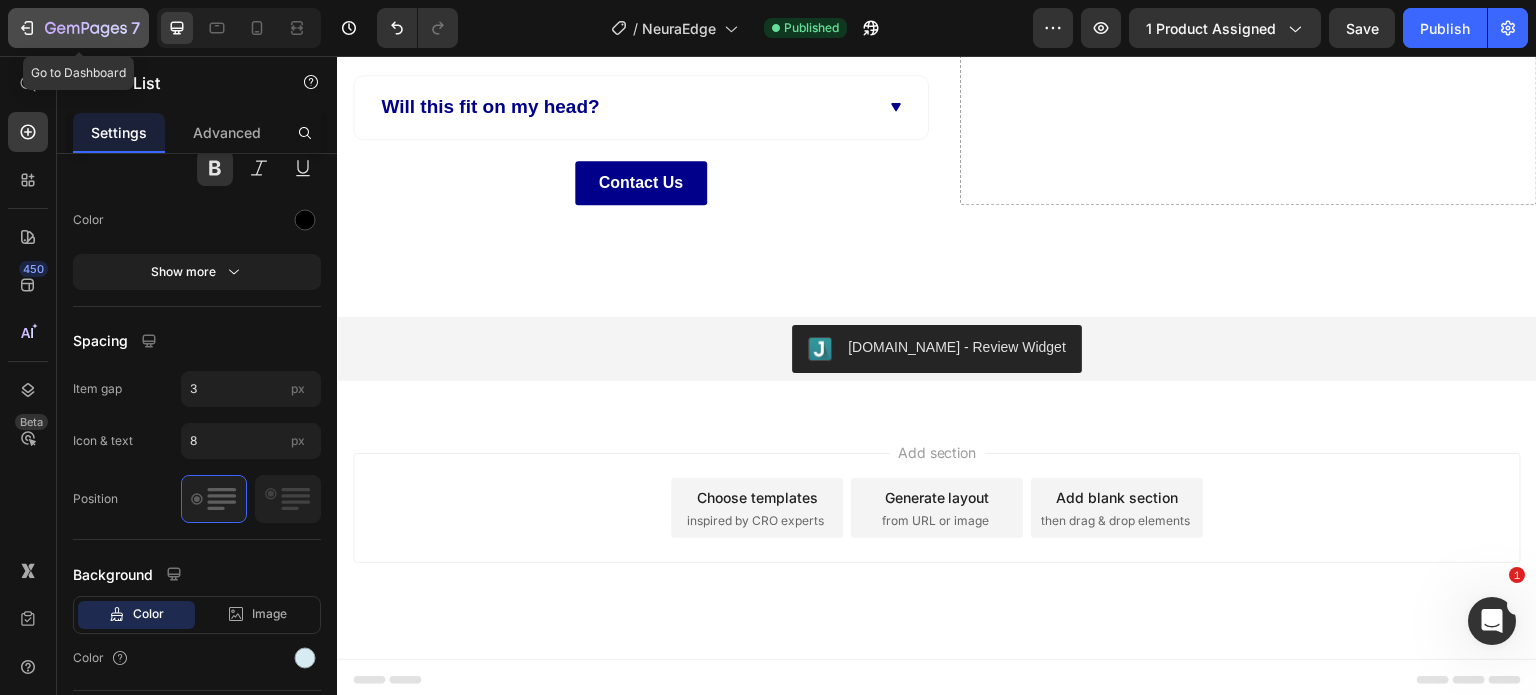 click on "7" 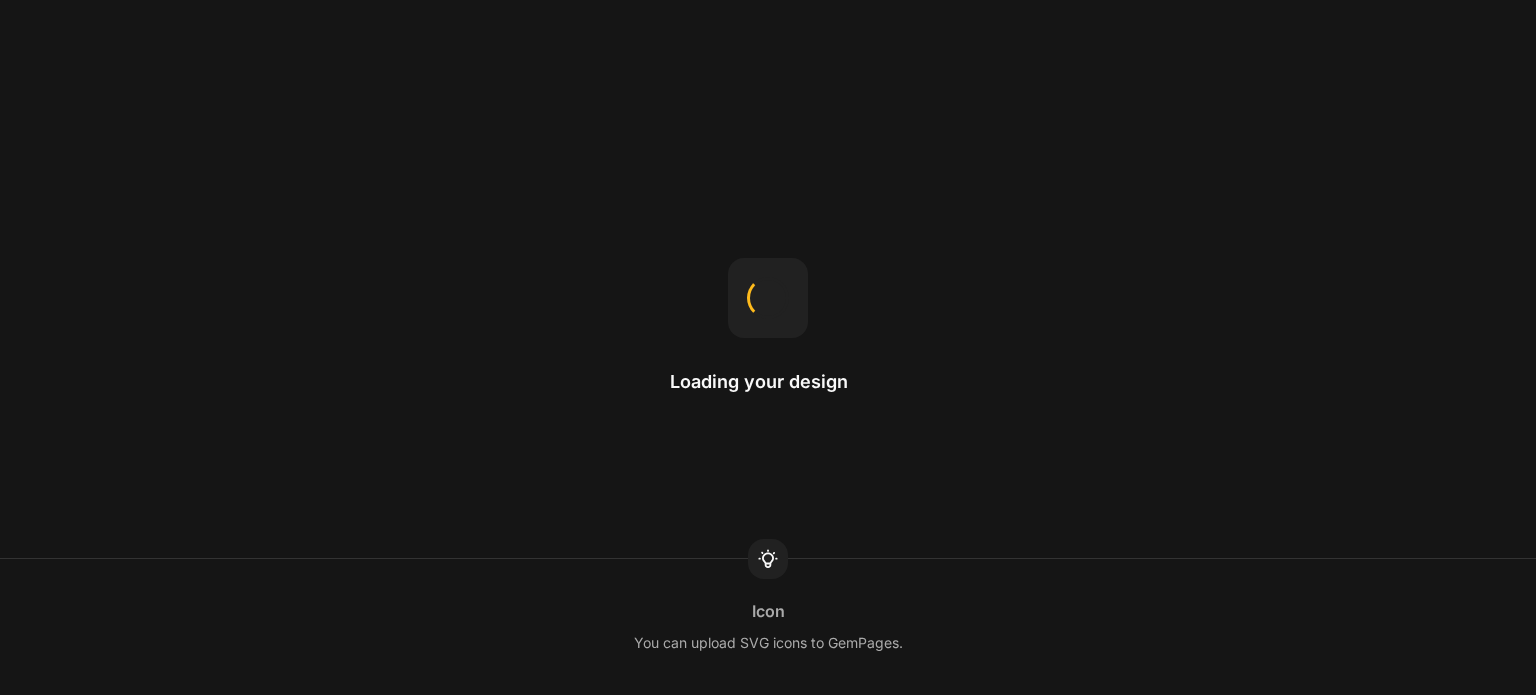 scroll, scrollTop: 0, scrollLeft: 0, axis: both 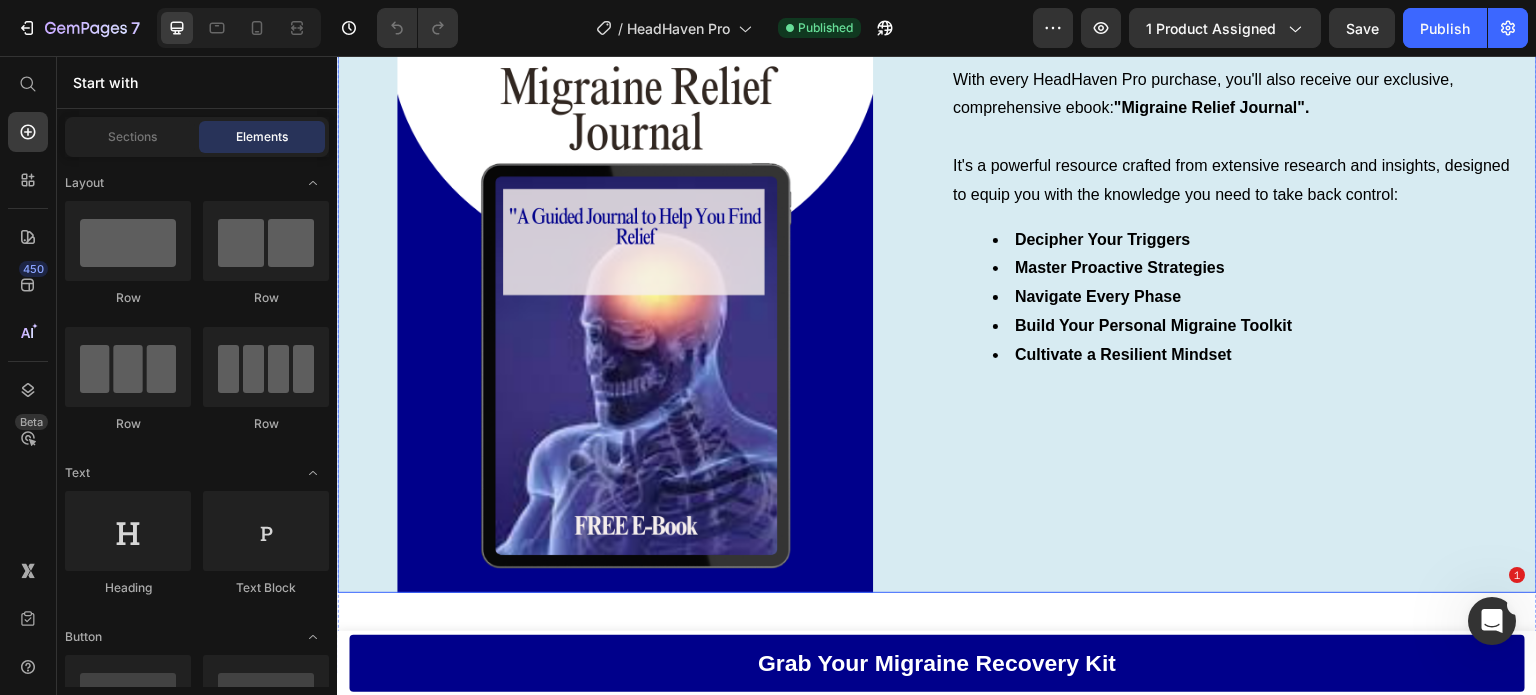 click on "Migraine Relief Journal Heading With every HeadHaven Pro purchase, you'll also receive our exclusive, comprehensive ebook:  "Migraine Relief Journal".   It's a powerful resource crafted from extensive research and insights, designed to equip you with the knowledge you need to take back control: Decipher Your Triggers Master Proactive Strategies Navigate Every Phase Build Your Personal Migraine Toolkit Cultivate a Resilient Mindset Text Block" at bounding box center (1239, 295) 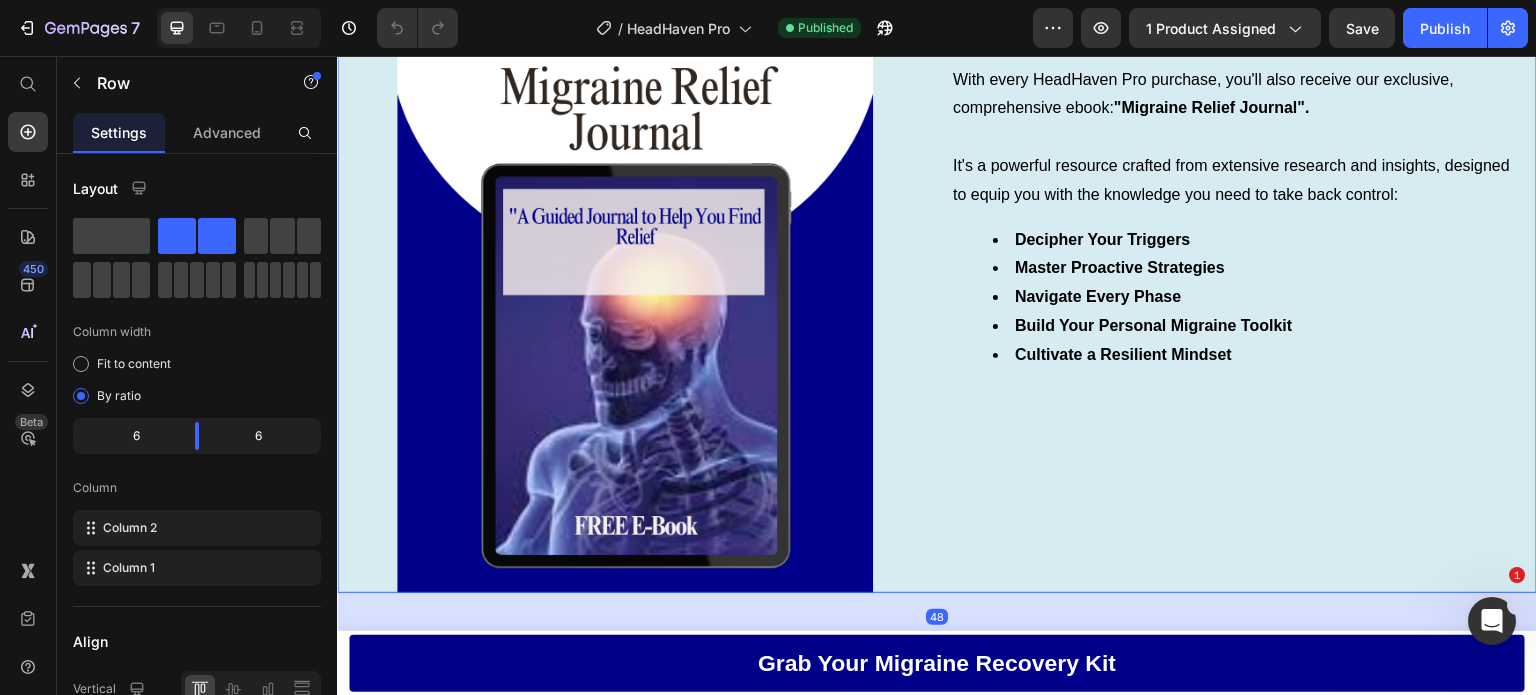 scroll, scrollTop: 10200, scrollLeft: 0, axis: vertical 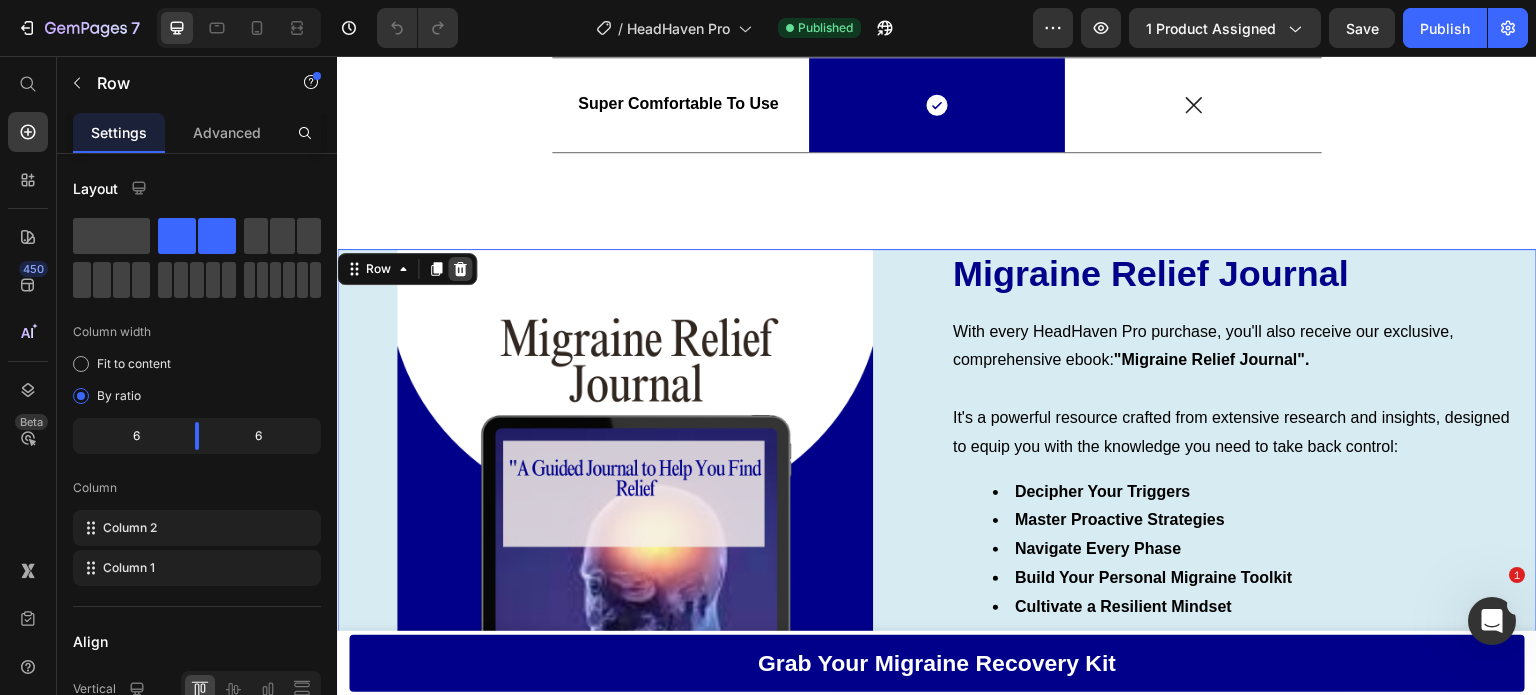 click 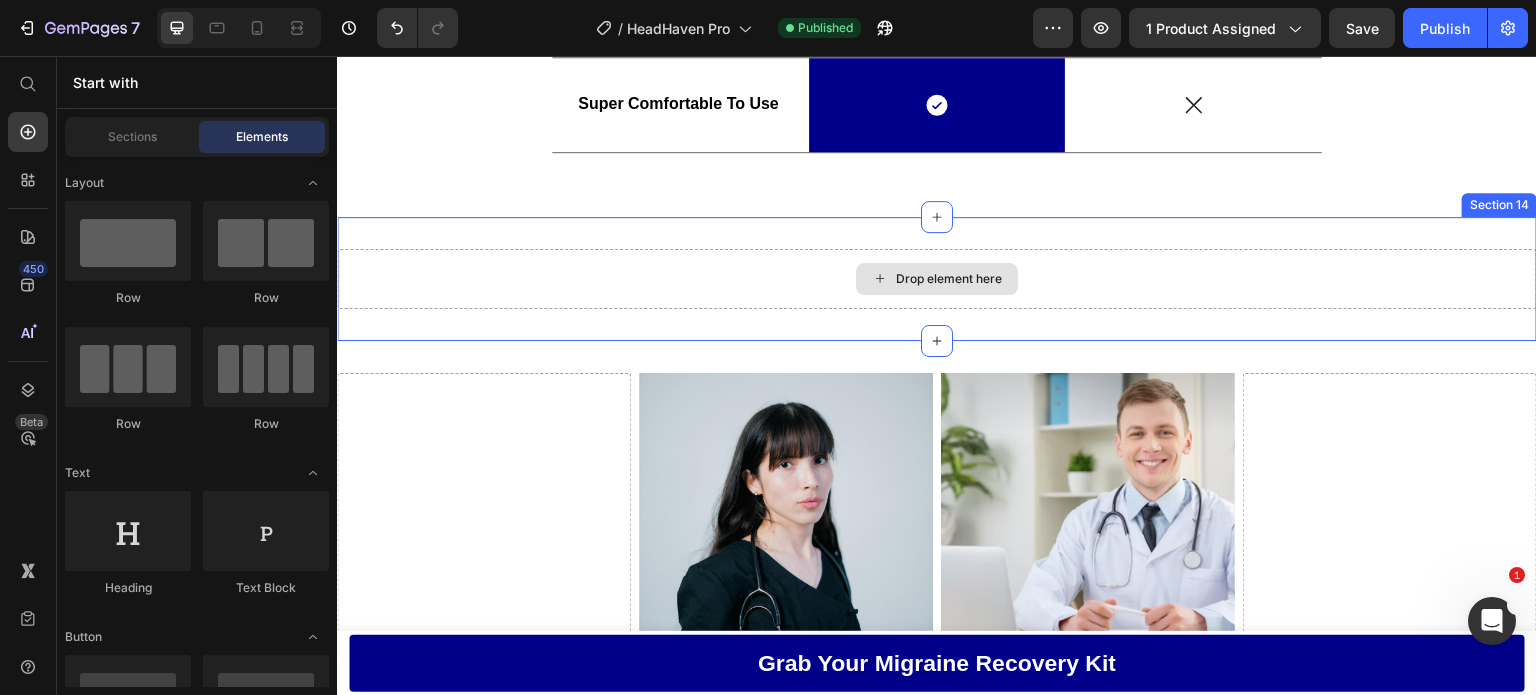 click on "Drop element here" at bounding box center (937, 279) 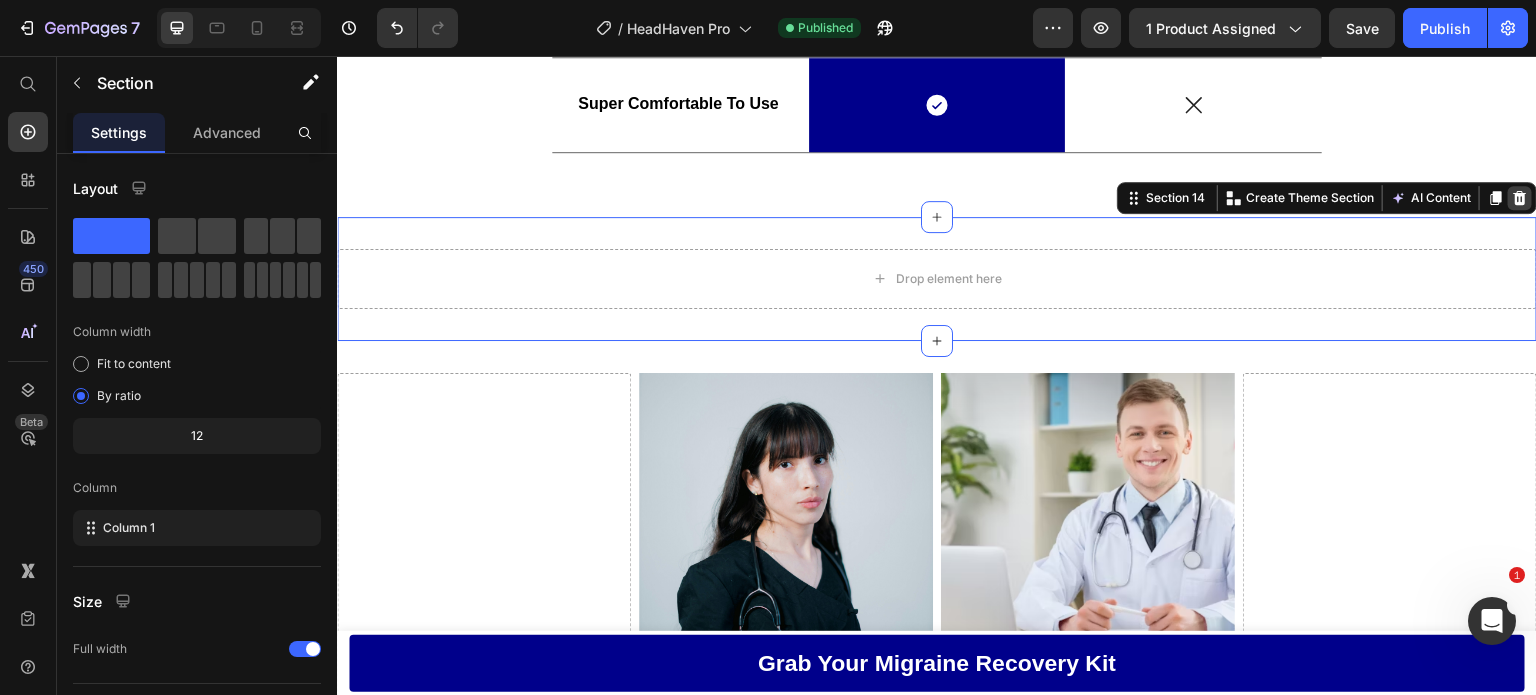 click 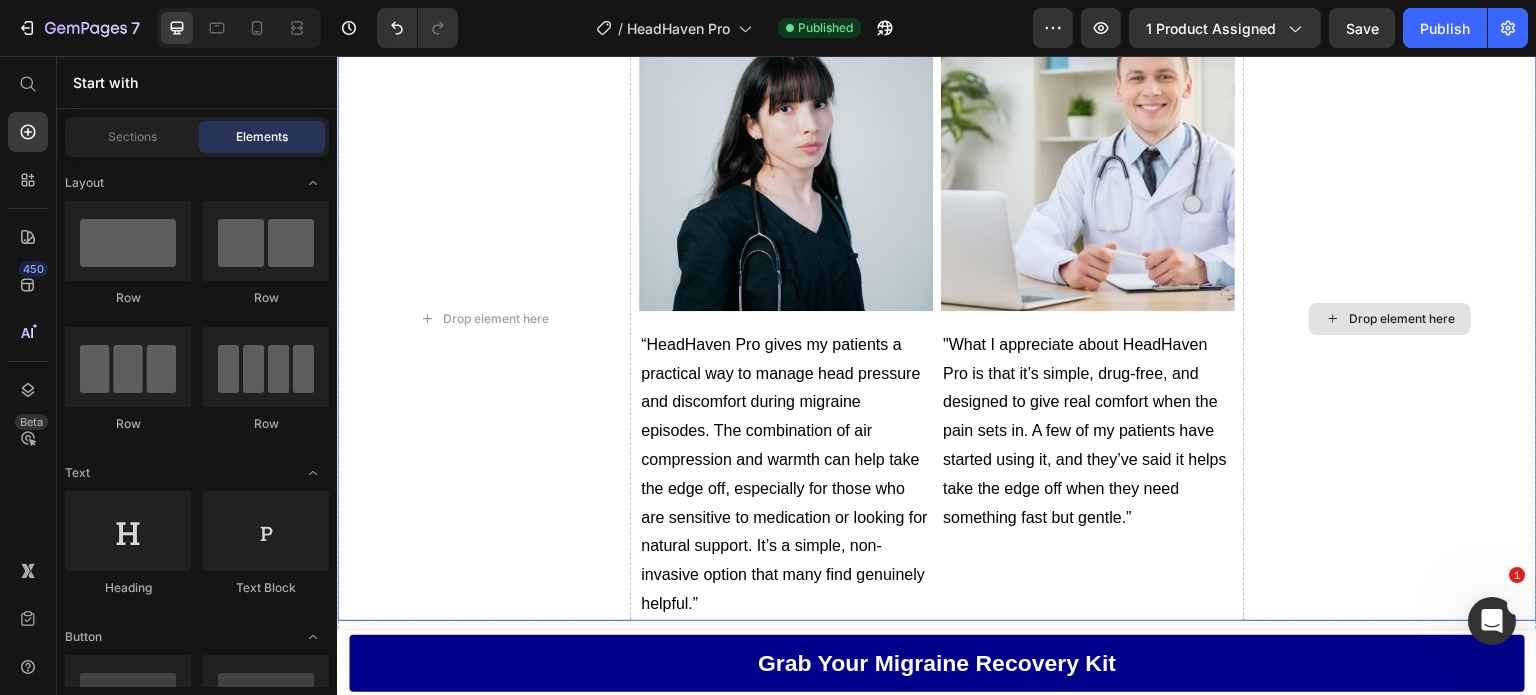 scroll, scrollTop: 10330, scrollLeft: 0, axis: vertical 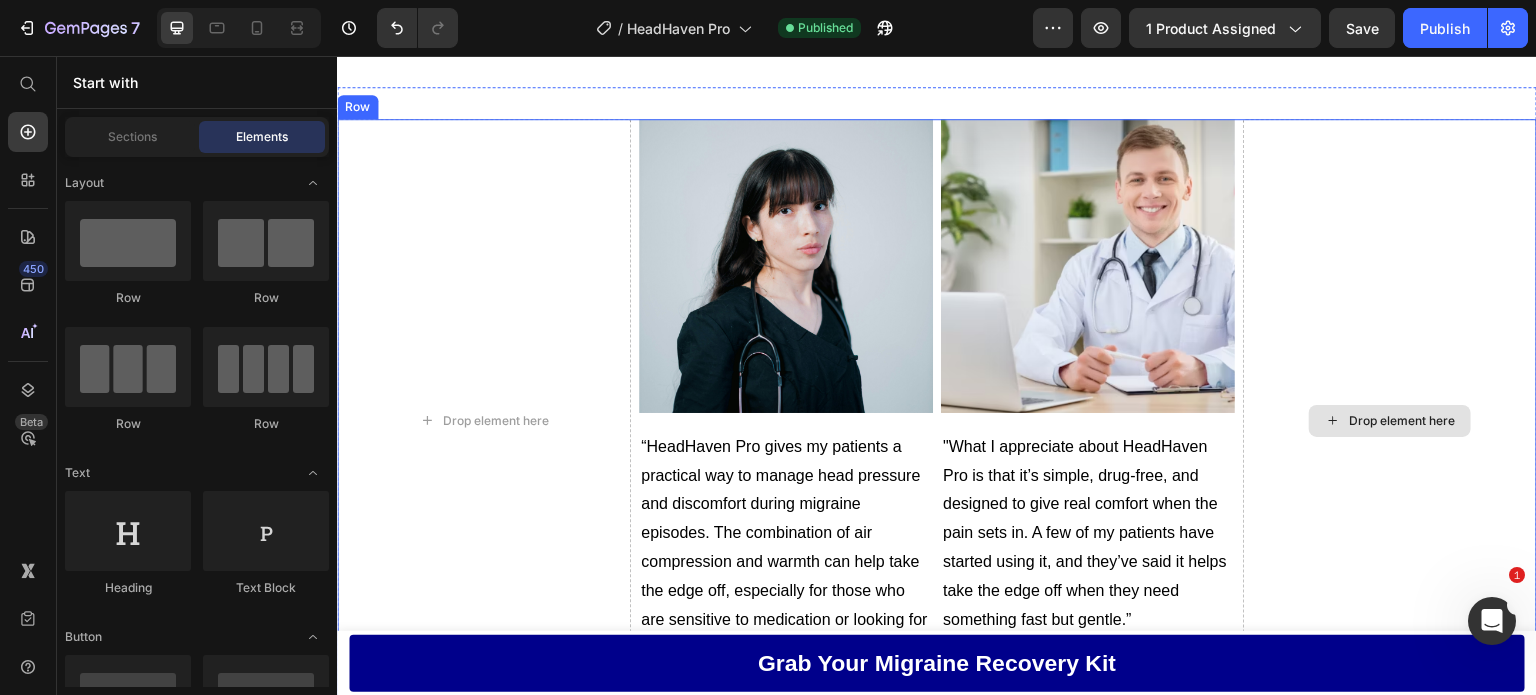 click at bounding box center [1088, 266] 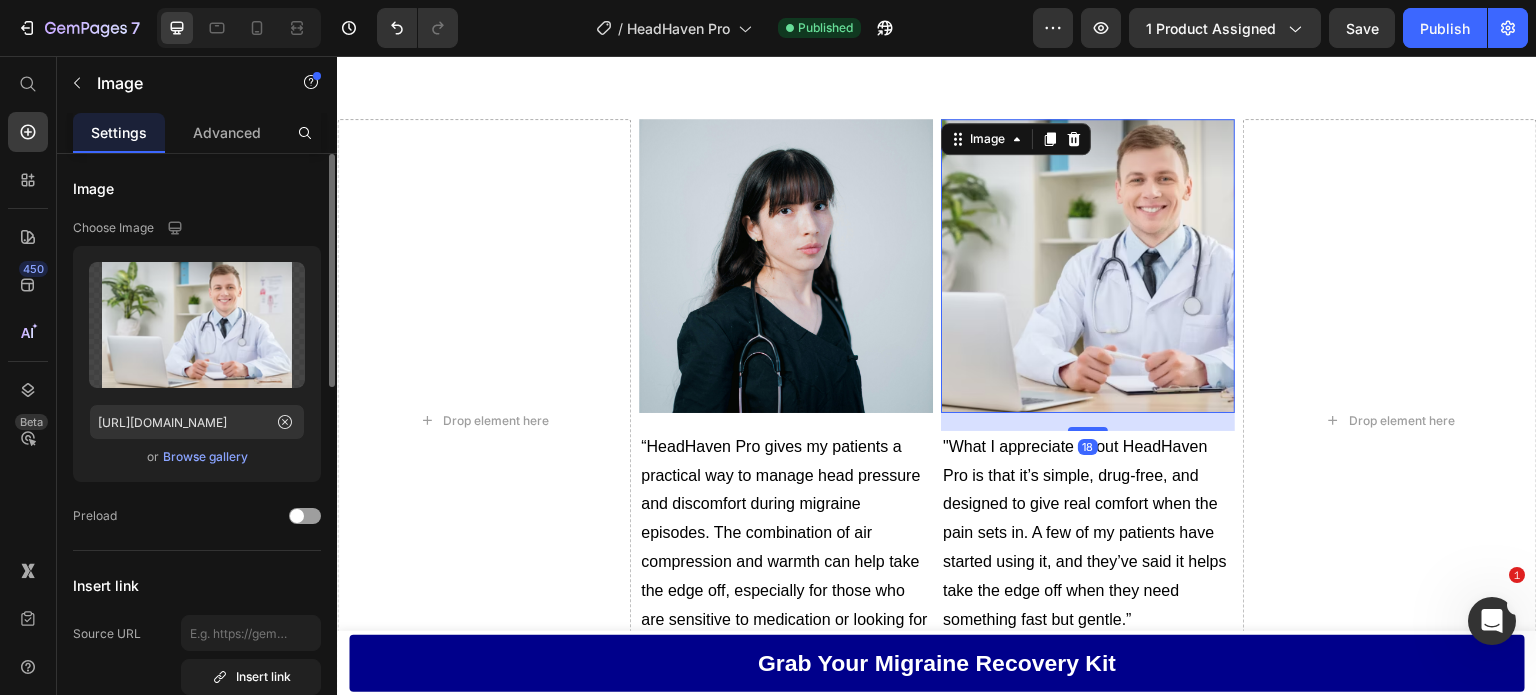 click on "Browse gallery" at bounding box center [205, 457] 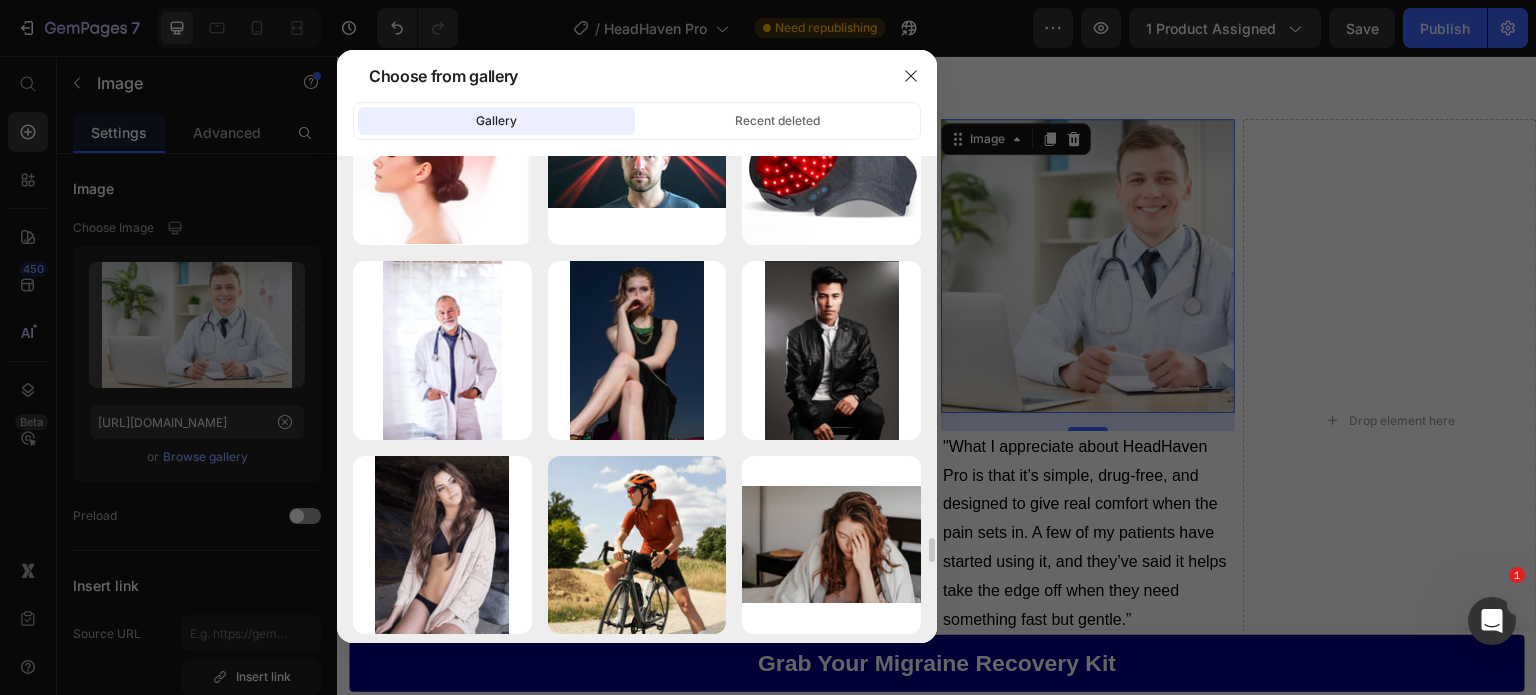 scroll, scrollTop: 8241, scrollLeft: 0, axis: vertical 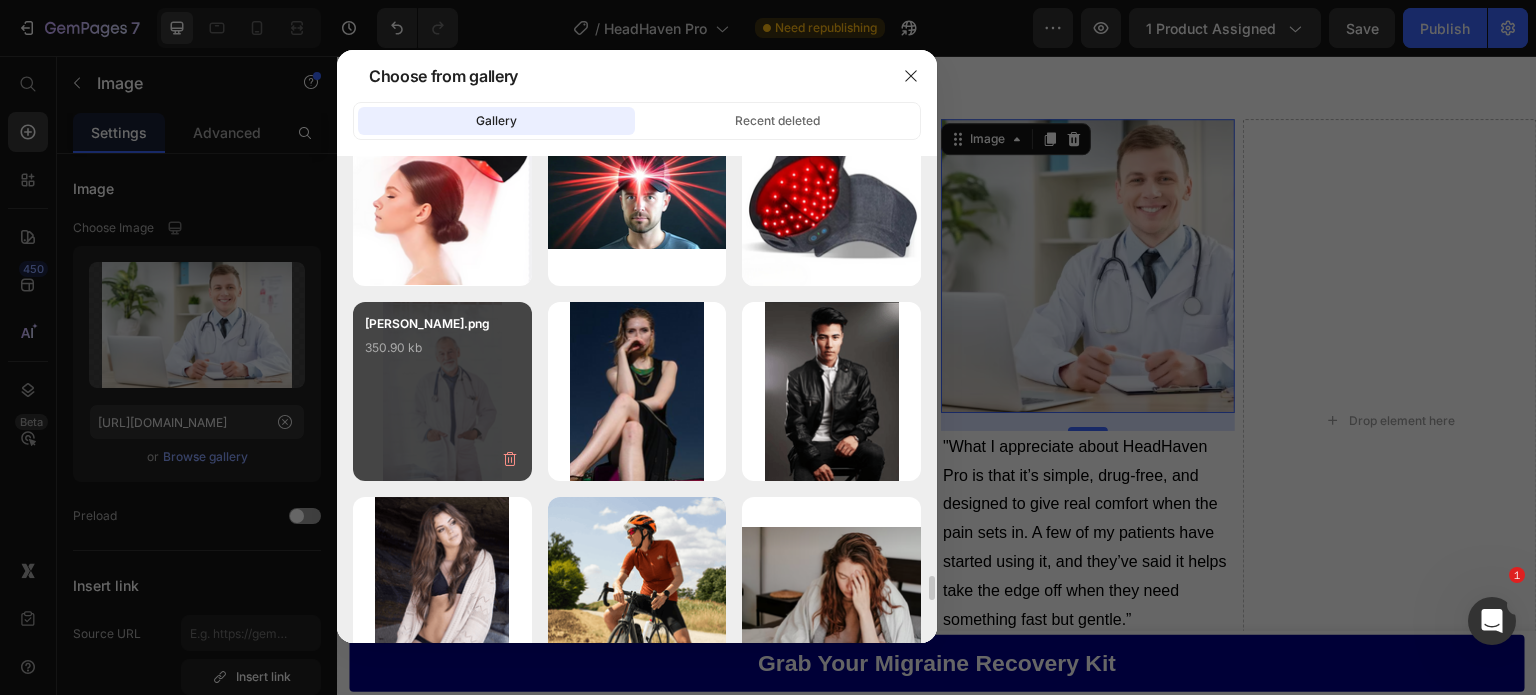 click on "[PERSON_NAME].png 350.90 kb" at bounding box center [442, 354] 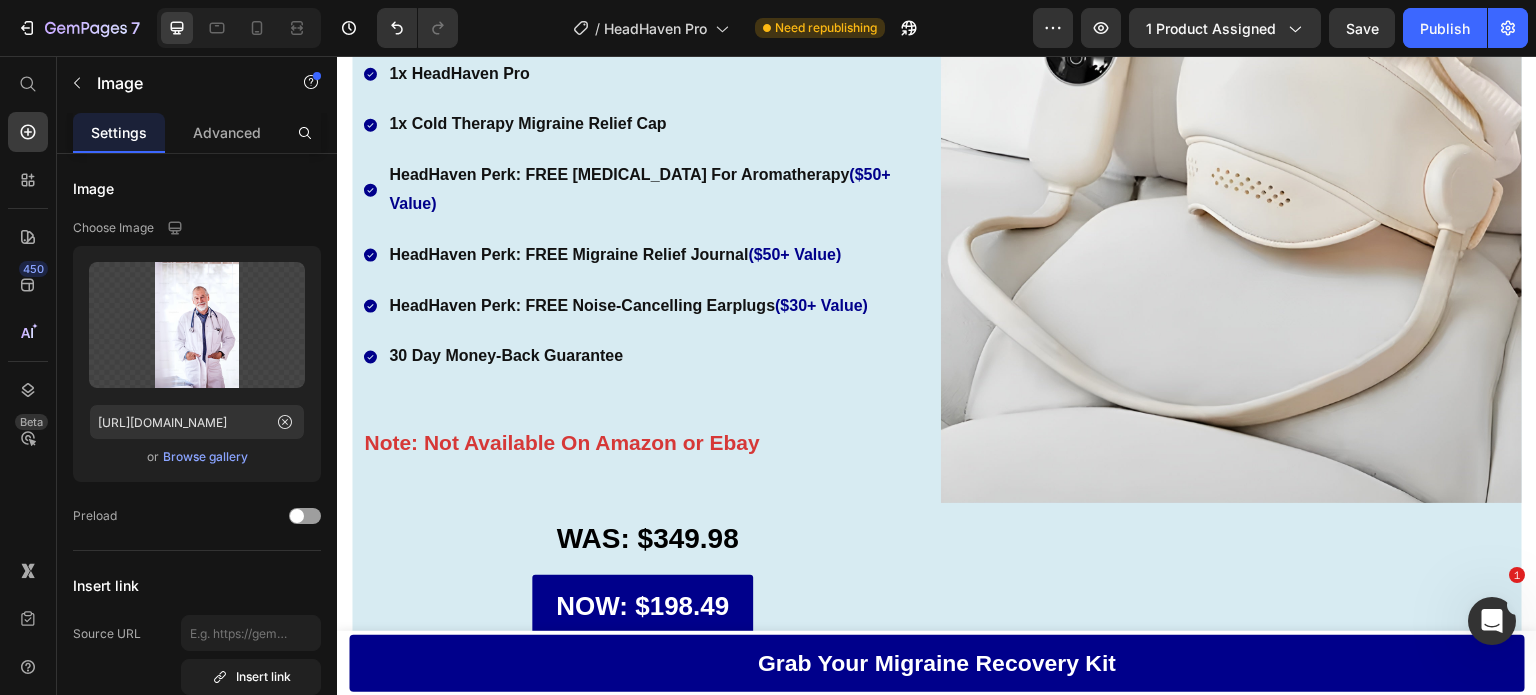 scroll, scrollTop: 11820, scrollLeft: 0, axis: vertical 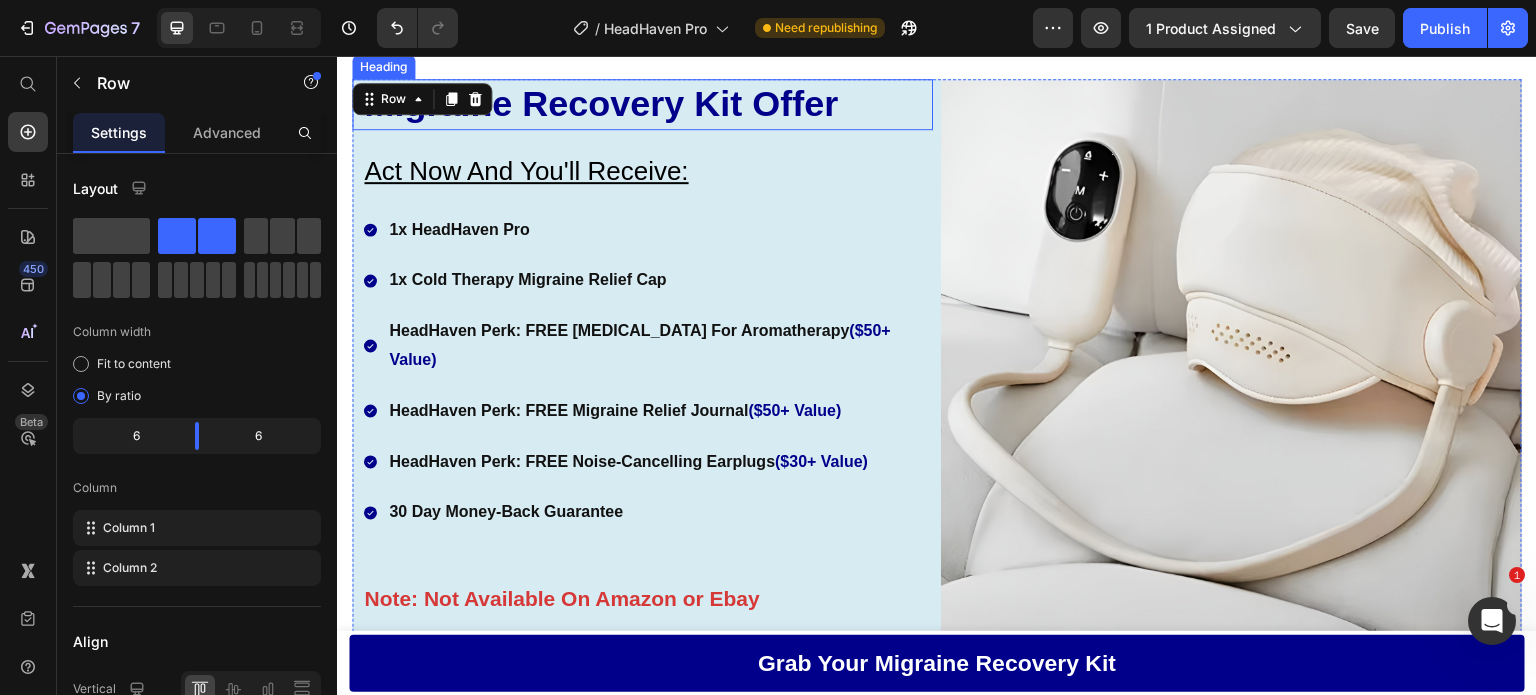 click on "Migraine Recovery Kit Offer" at bounding box center (647, 104) 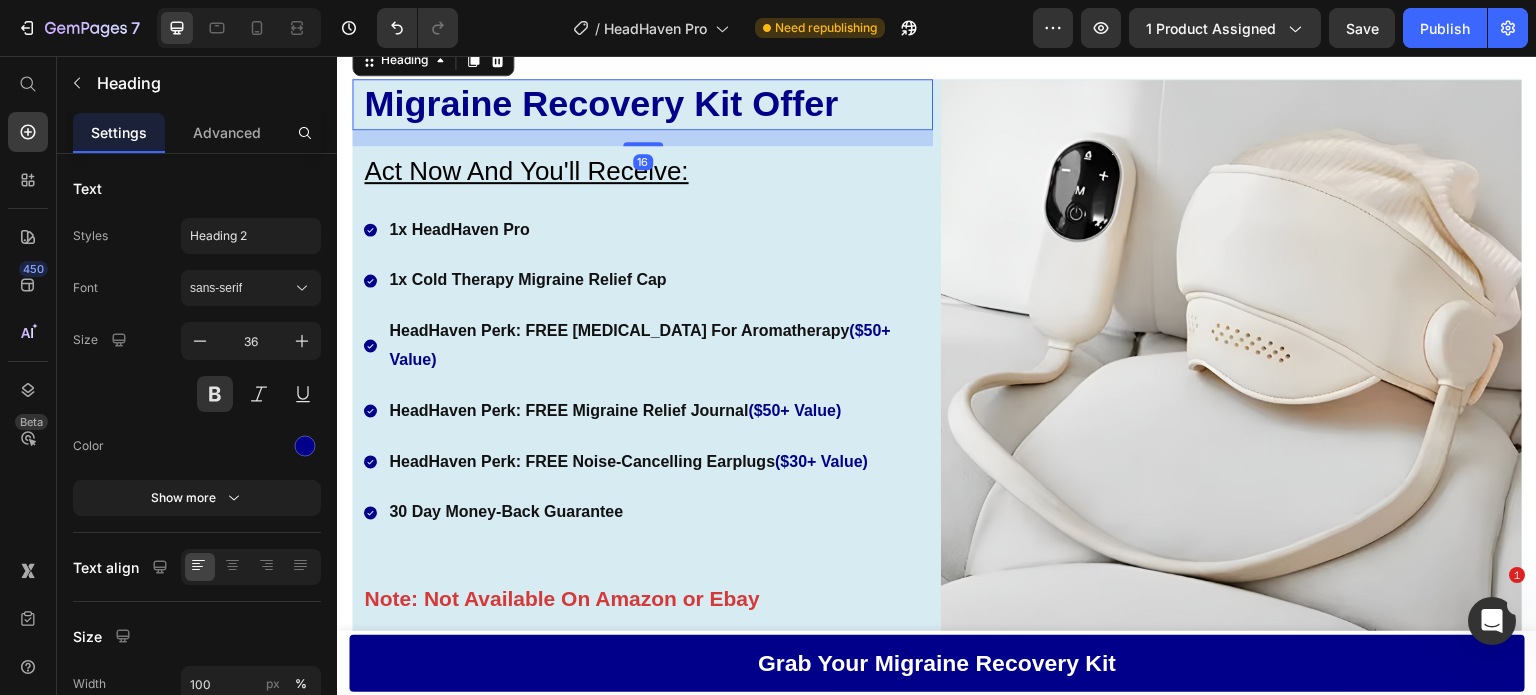 click on "Act Now And You'll Receive:" at bounding box center (647, 171) 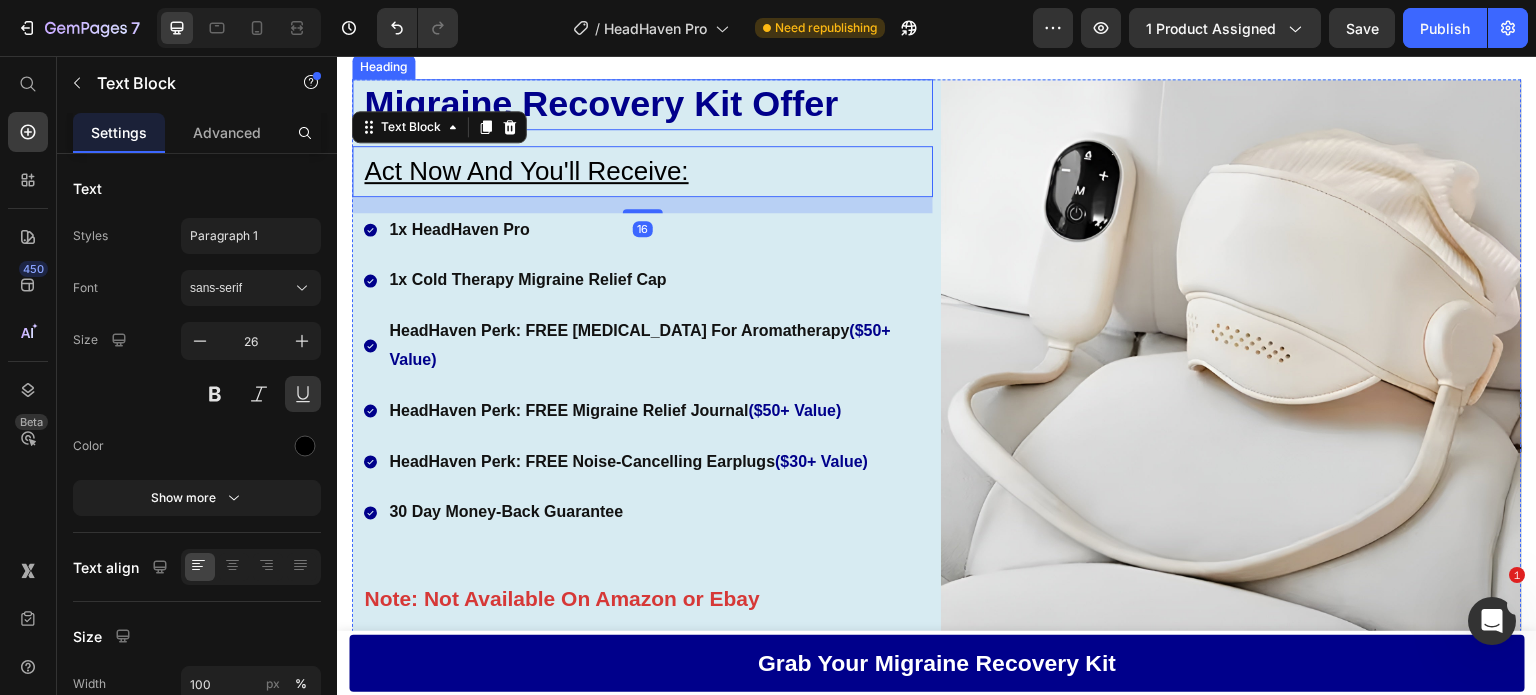 click on "Migraine Recovery Kit Offer" at bounding box center (647, 104) 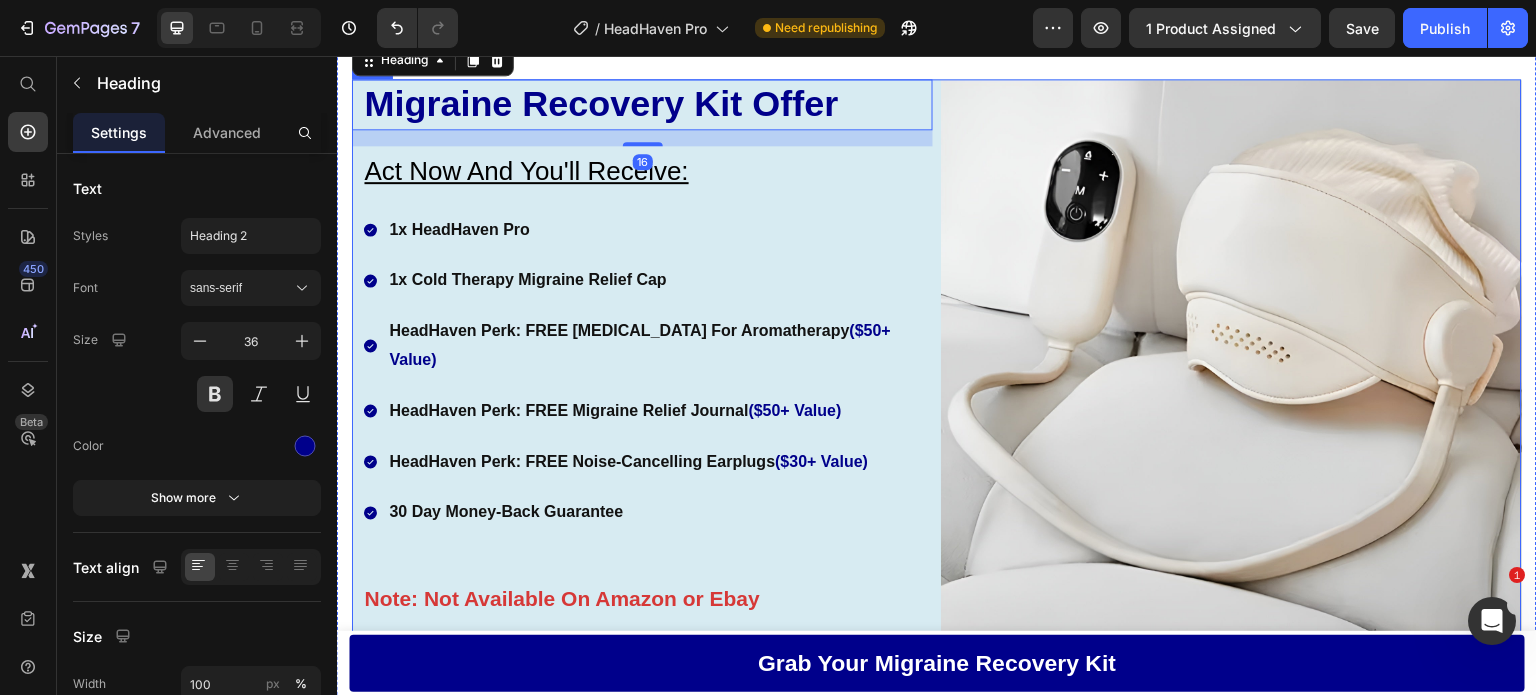 click on "Migraine Recovery Kit Offer Heading   16 Act Now And You'll Receive: Text Block 1x HeadHaven Pro 1x Cold Therapy Migraine Relief Cap HeadHaven Perk: FREE [MEDICAL_DATA] For Aromatherapy  ($50+ Value) HeadHaven Perk: FREE Migraine Relief Journal  ($50+ Value) HeadHaven Perk: FREE Noise-Cancelling Earplugs  ($30+ Value) 30 Day Money-Back Guarantee Item List Note: Not Available On Amazon or Ebay Text Block WAS: $349.98 Text Block NOW: $198.49 Button Image Row" at bounding box center [937, 443] 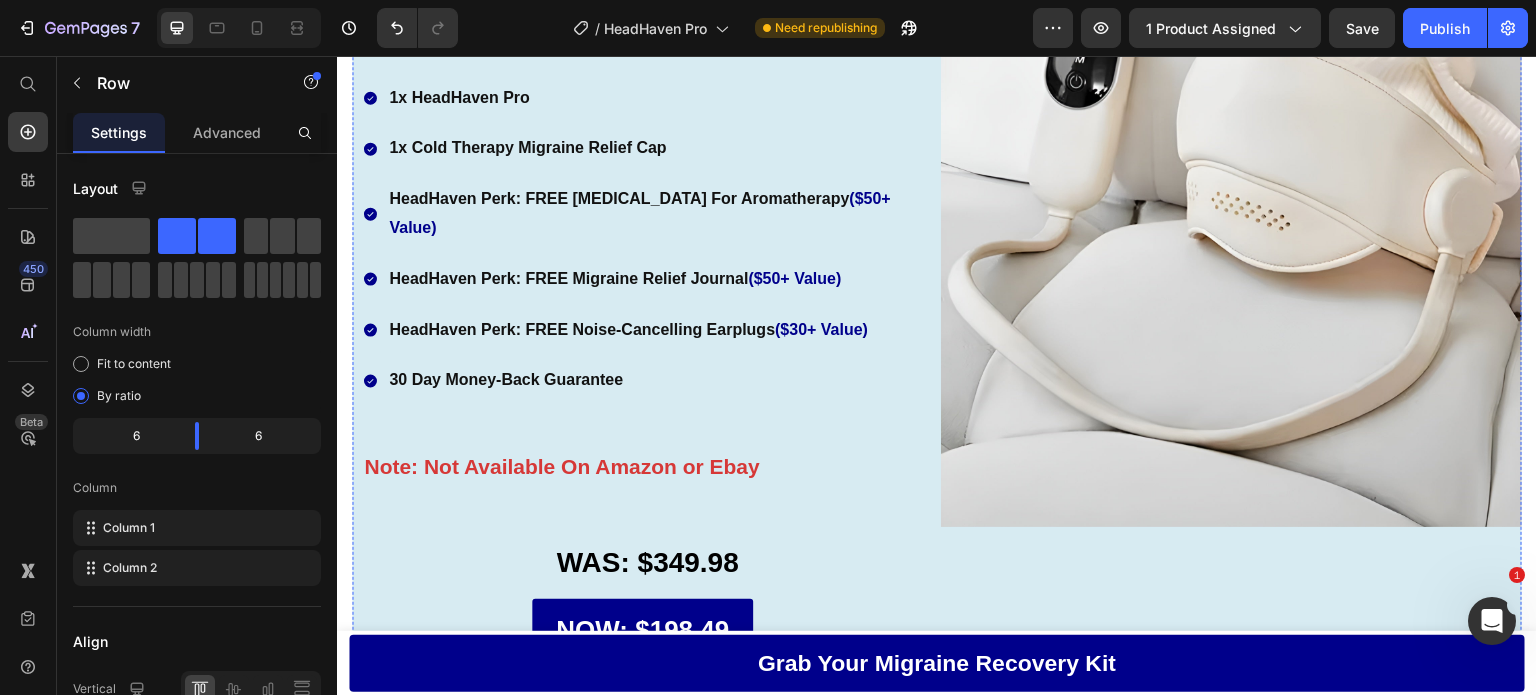 scroll, scrollTop: 11672, scrollLeft: 0, axis: vertical 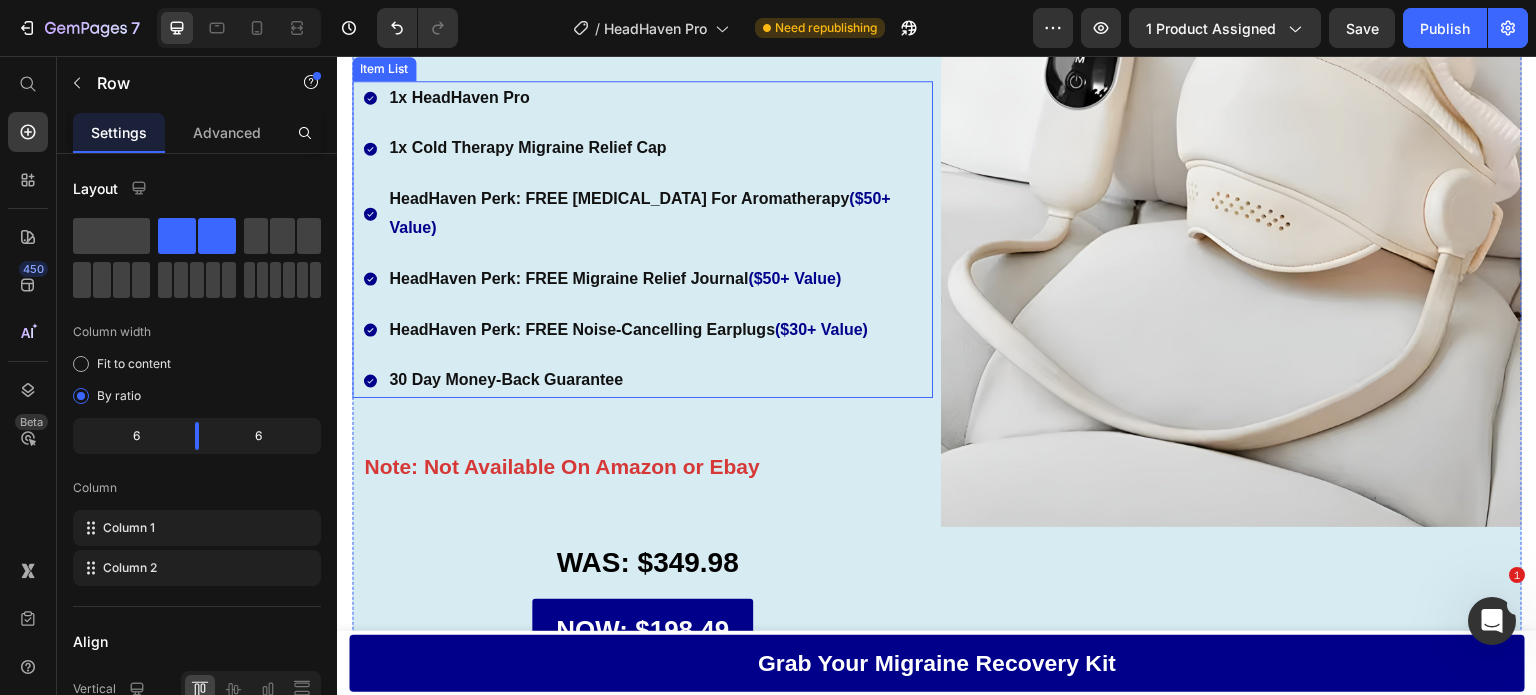 click on "($30+ Value)" at bounding box center [821, 329] 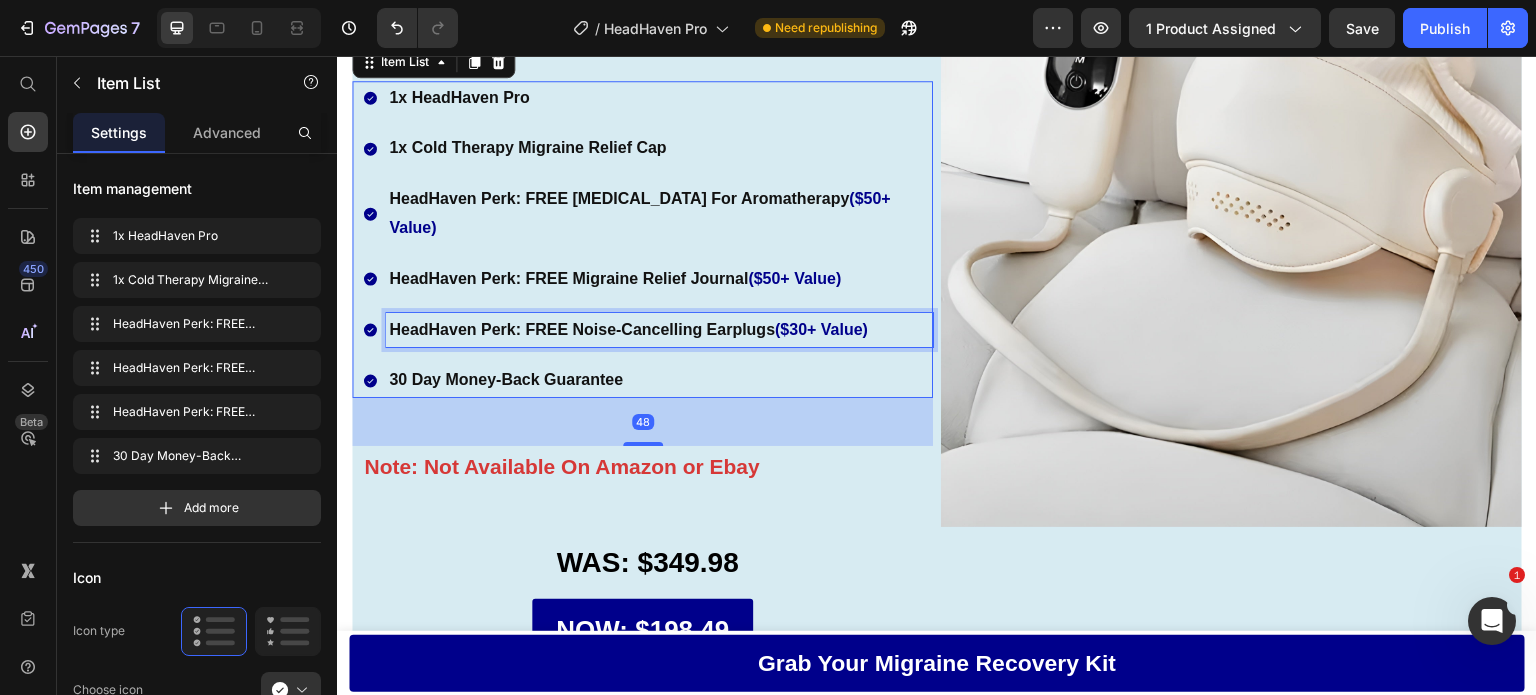 click on "($30+ Value)" at bounding box center (821, 329) 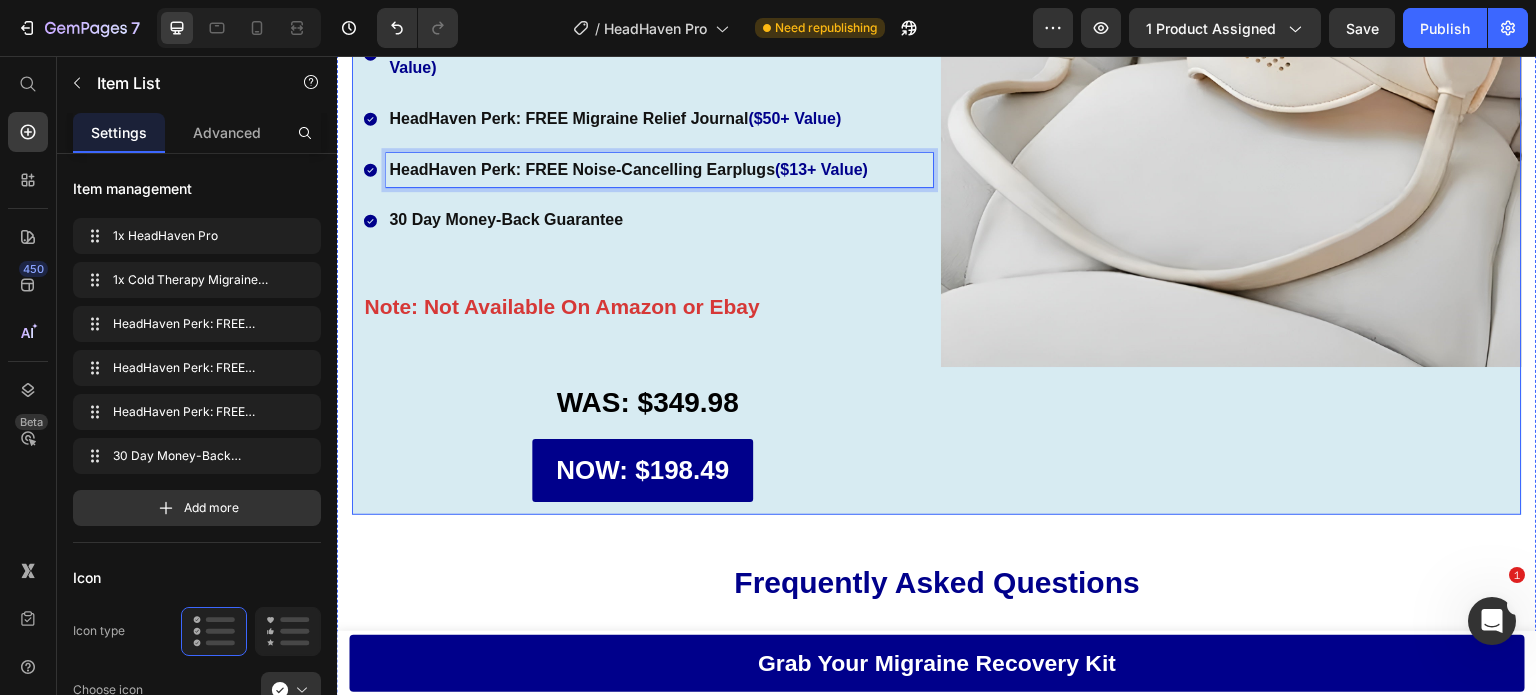 scroll, scrollTop: 12027, scrollLeft: 0, axis: vertical 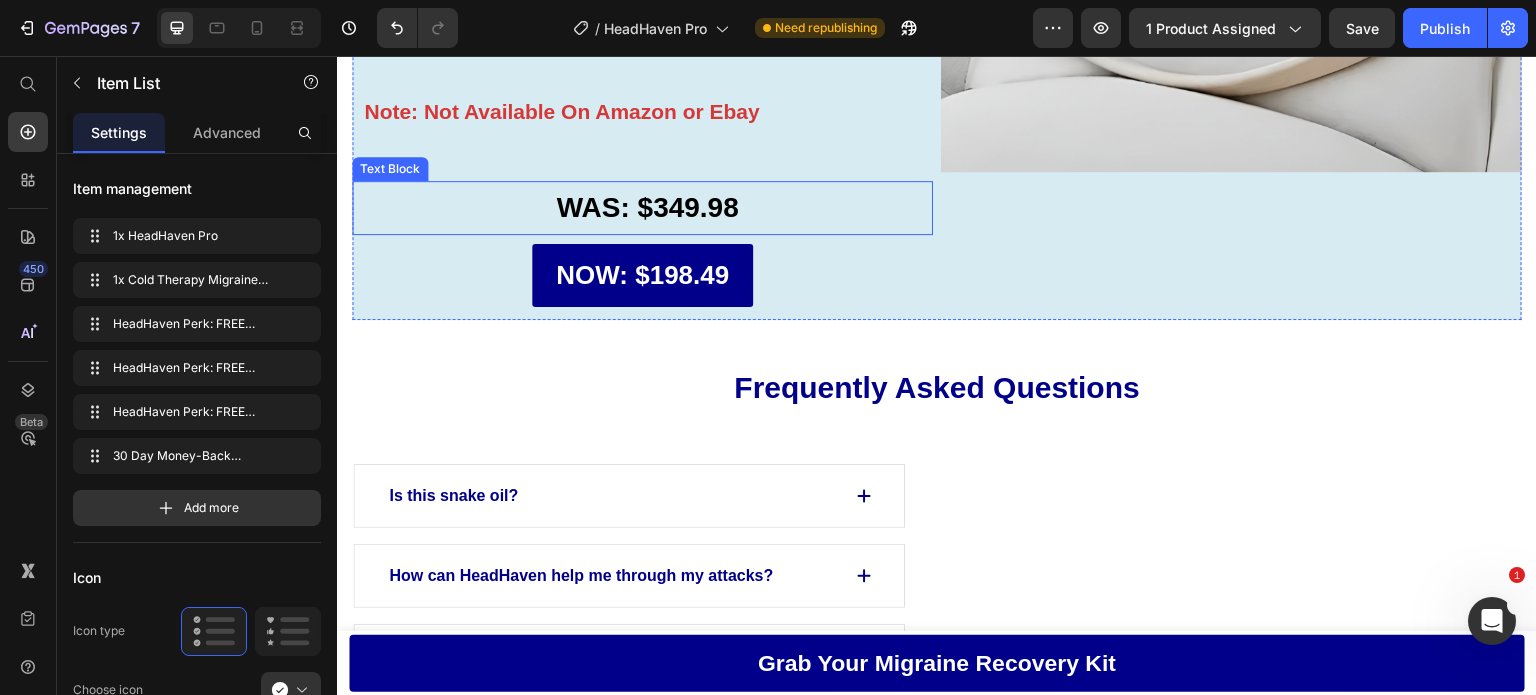 click on "WAS: $349.98" at bounding box center (647, 208) 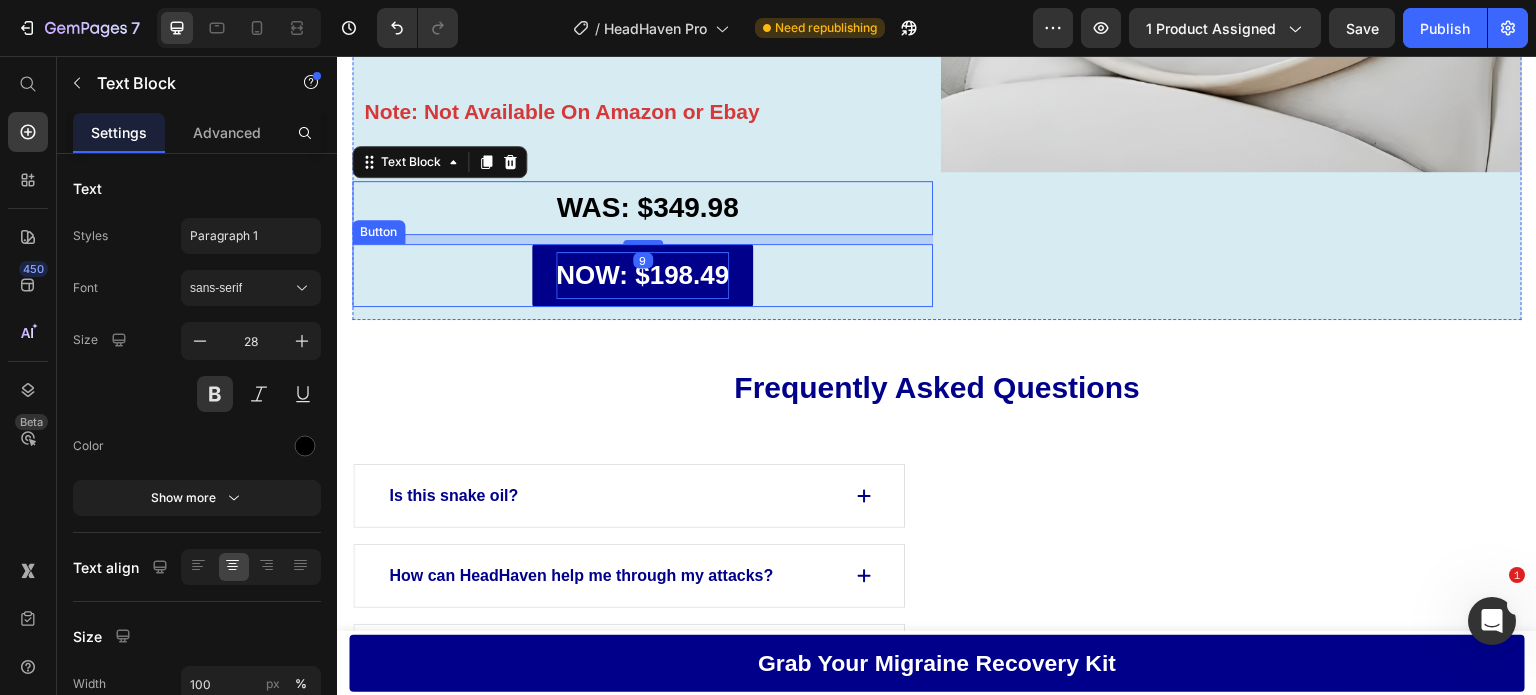click on "NOW: $198.49" at bounding box center (642, 275) 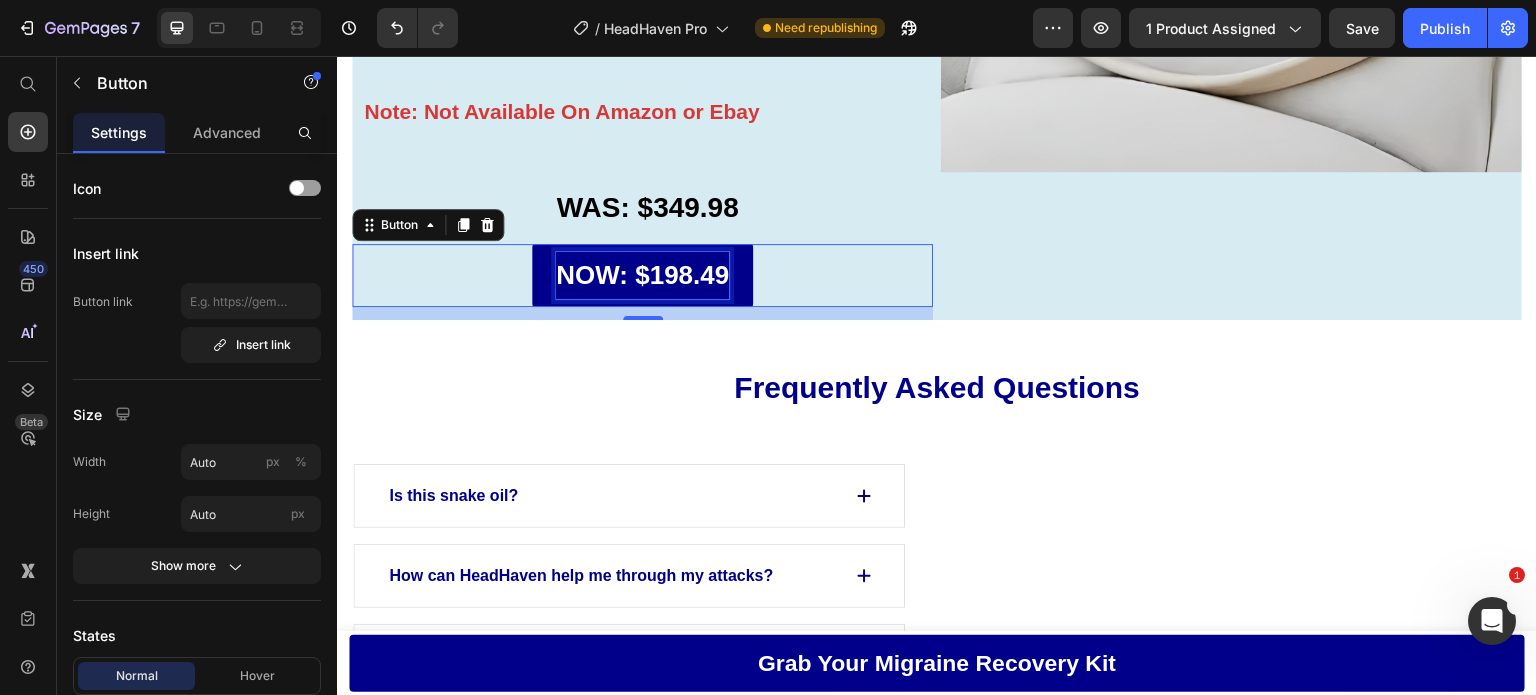 click on "NOW: $198.49" at bounding box center (642, 275) 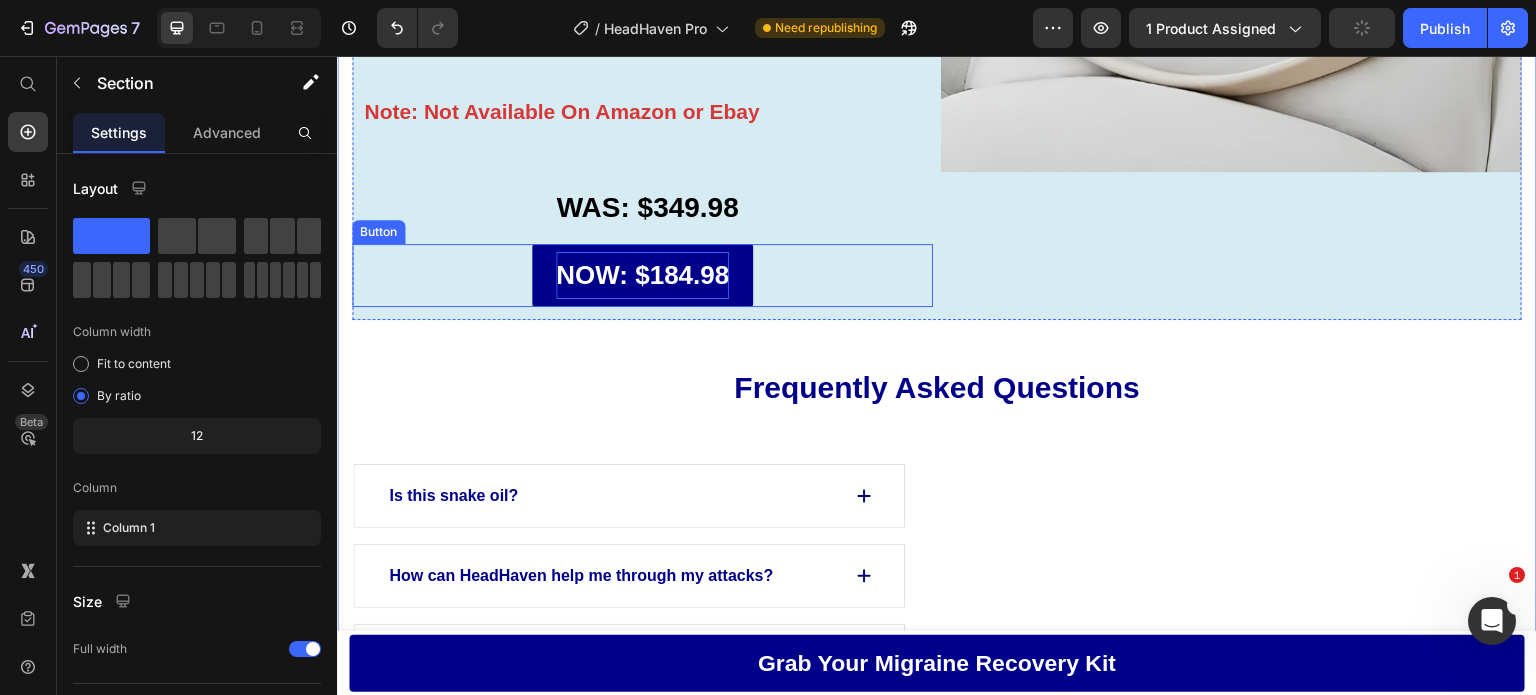 click on "NOW: $184.98 Button" at bounding box center (642, 275) 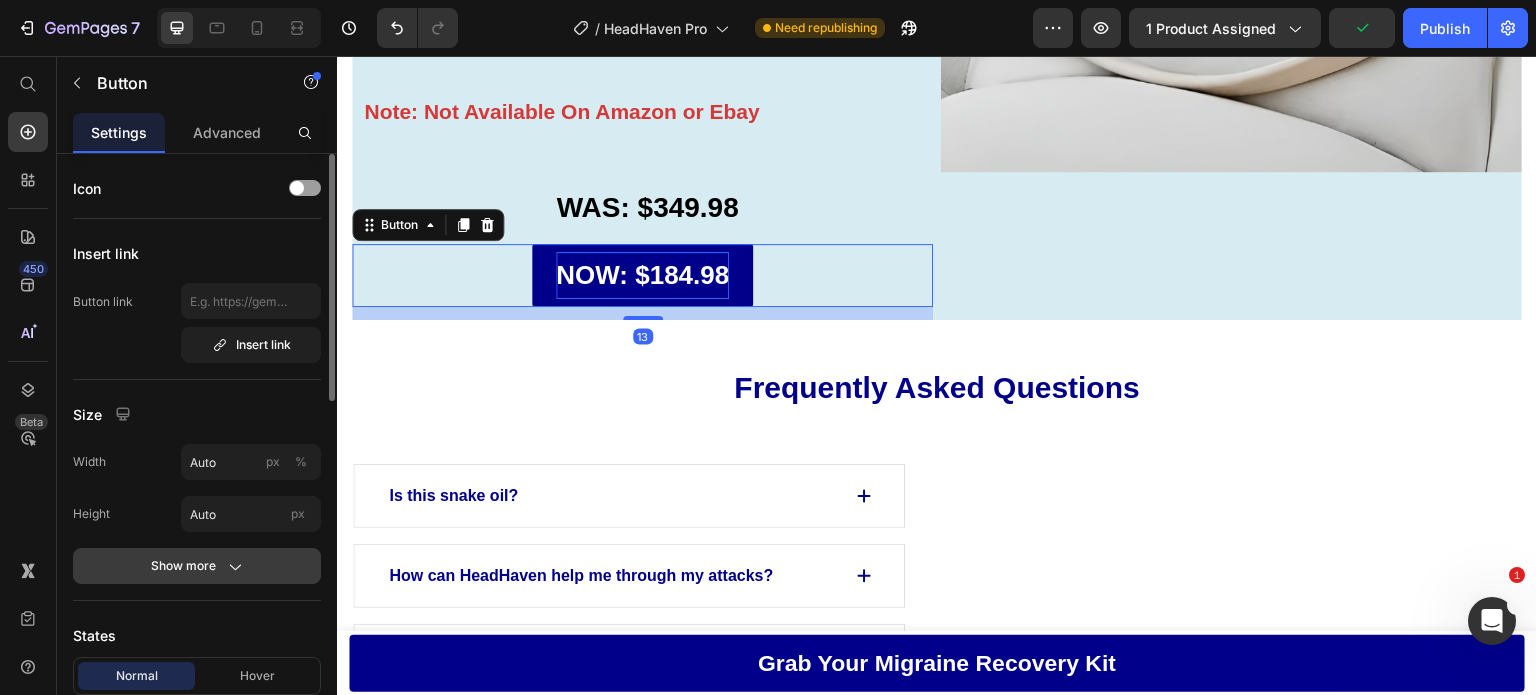click on "Show more" at bounding box center [197, 566] 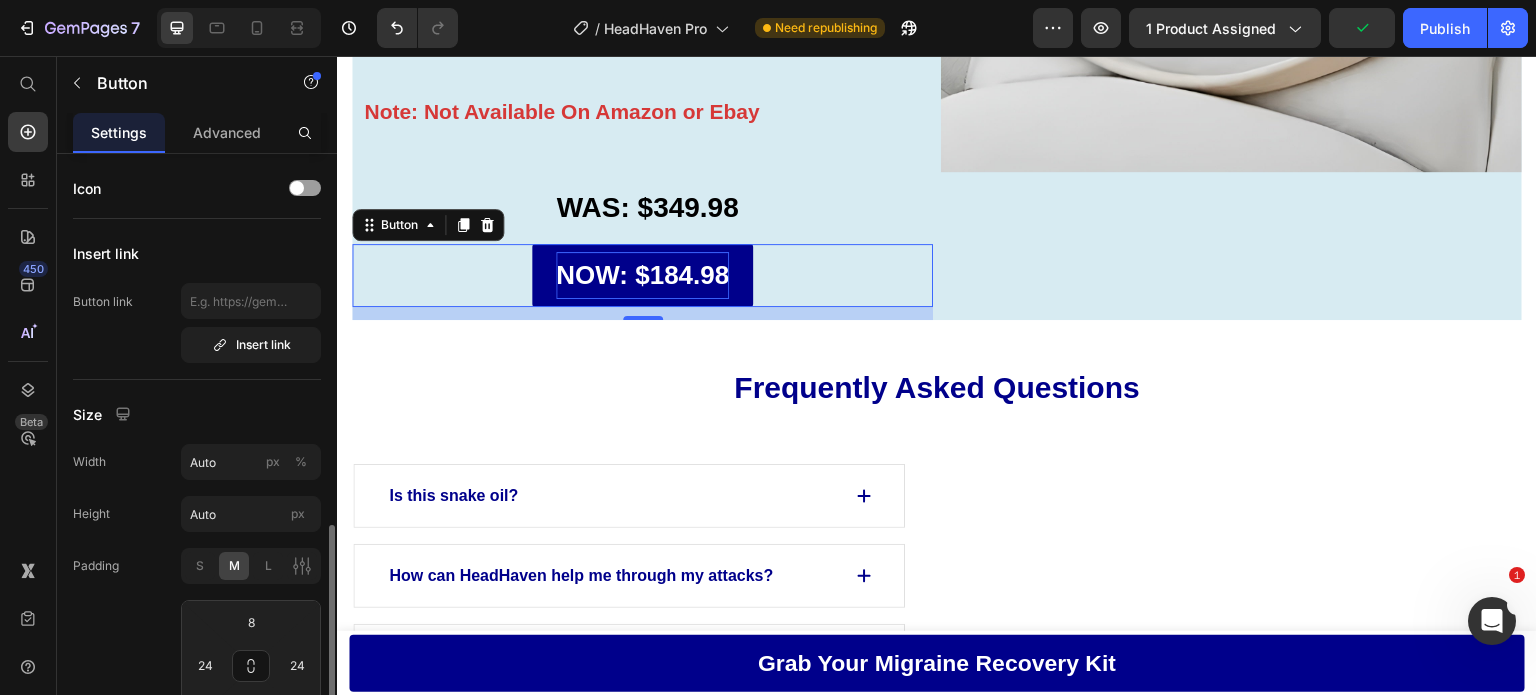 scroll, scrollTop: 273, scrollLeft: 0, axis: vertical 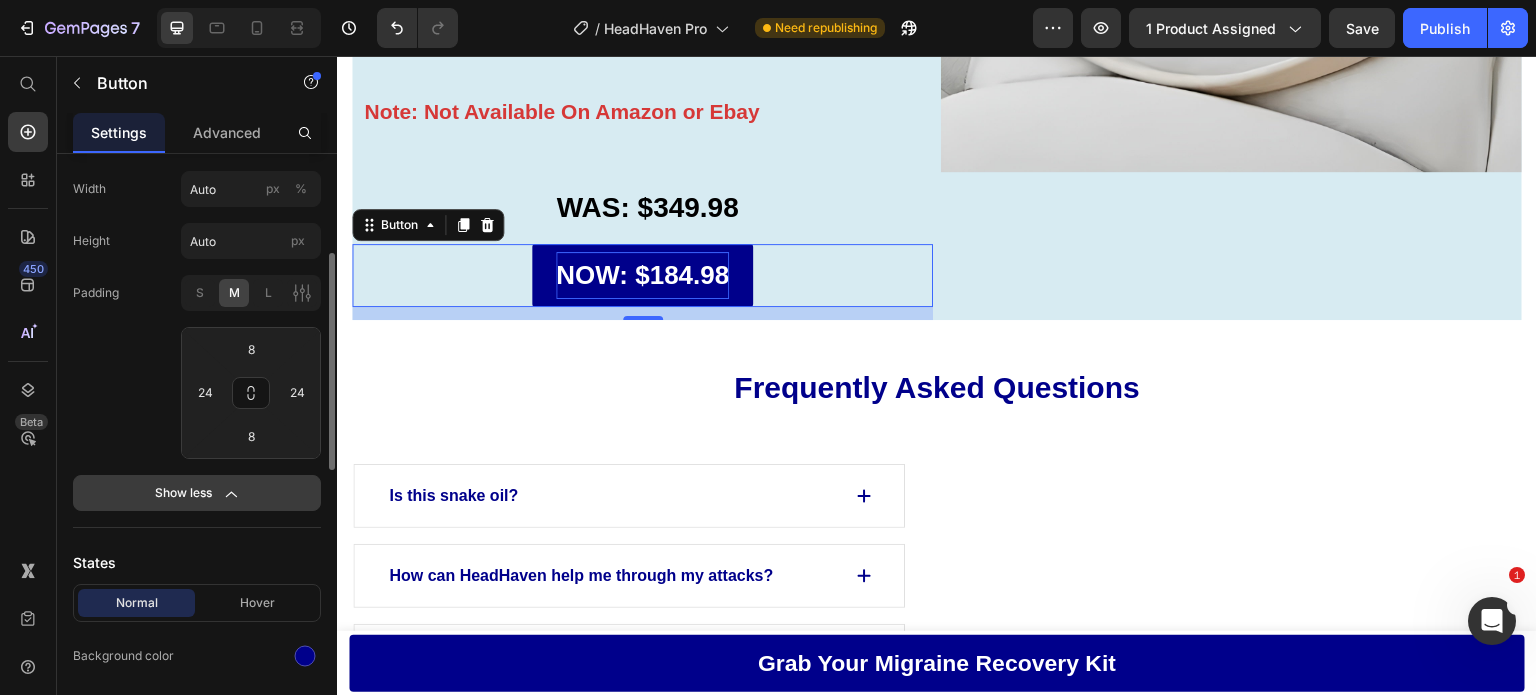 click on "Show less" at bounding box center (197, 493) 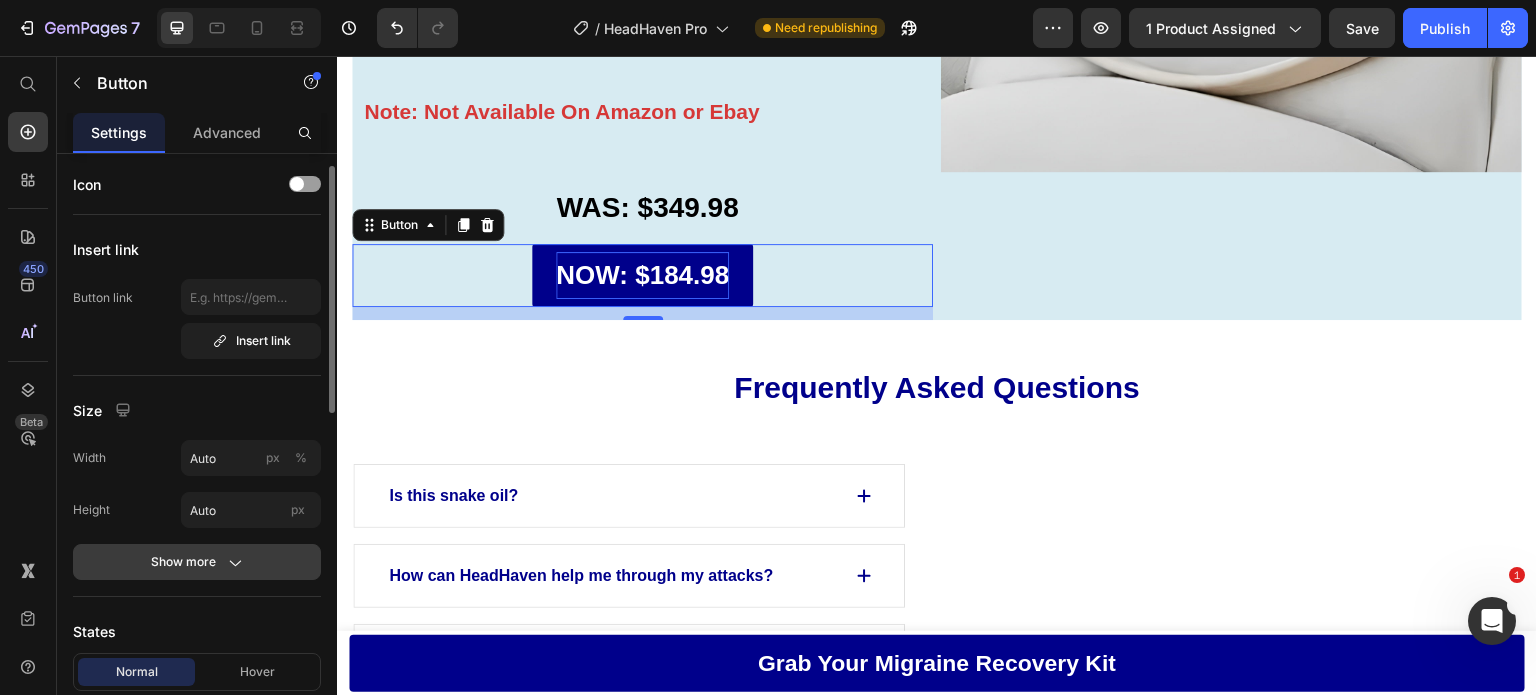 scroll, scrollTop: 0, scrollLeft: 0, axis: both 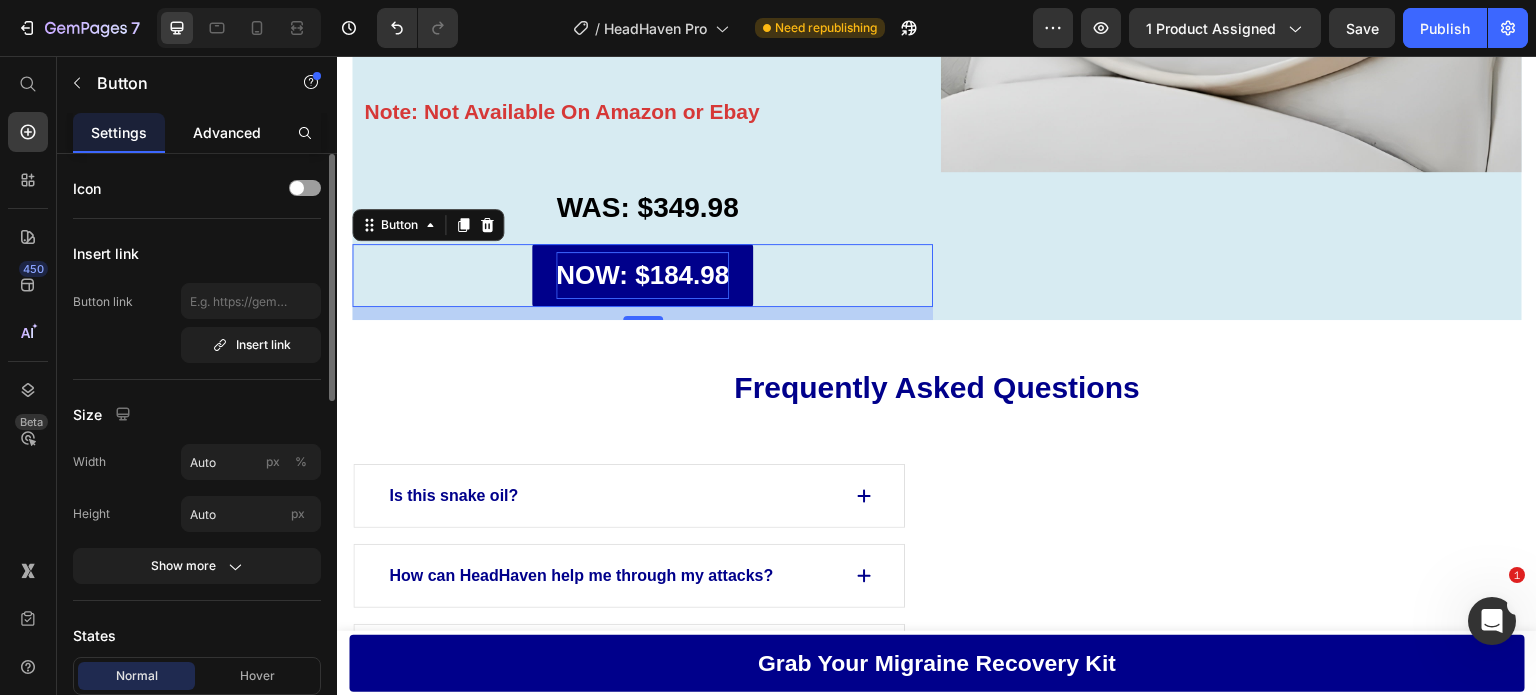 click on "Advanced" at bounding box center (227, 132) 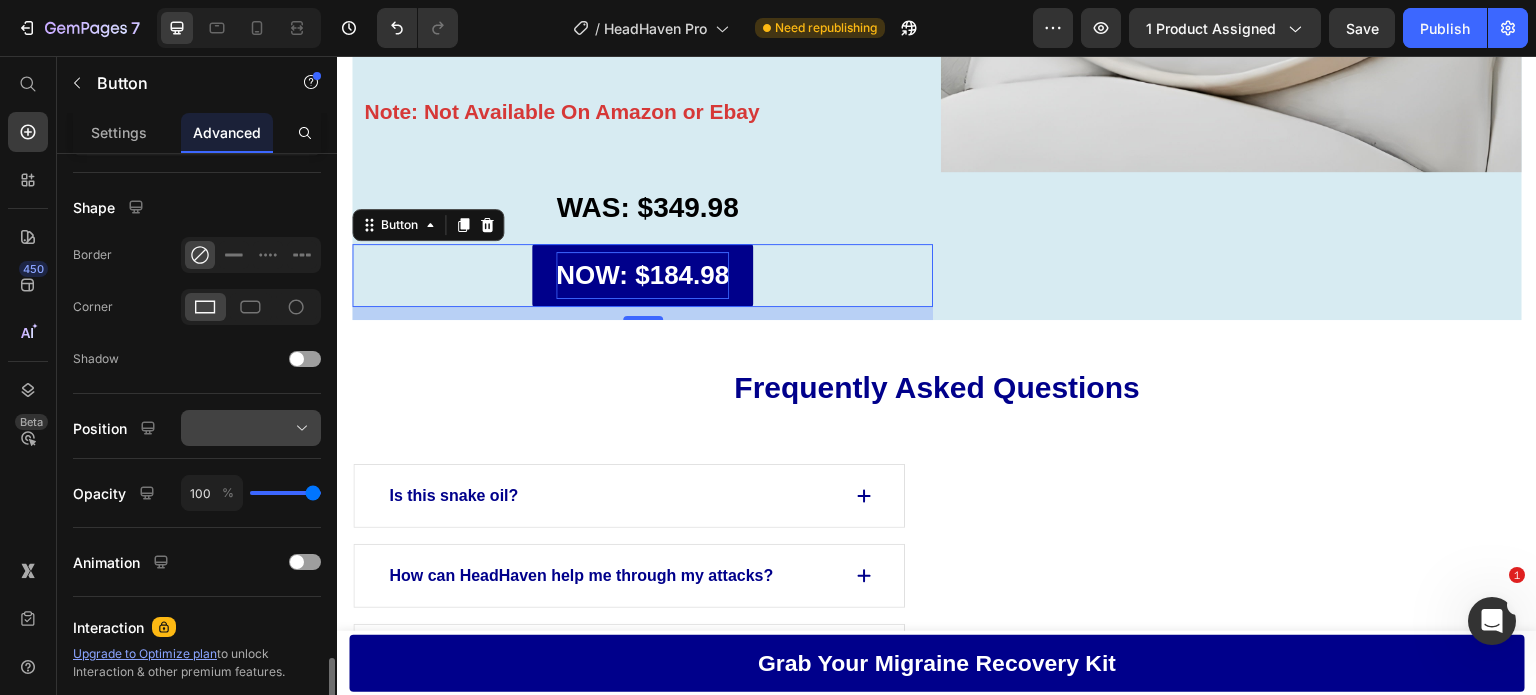 scroll, scrollTop: 668, scrollLeft: 0, axis: vertical 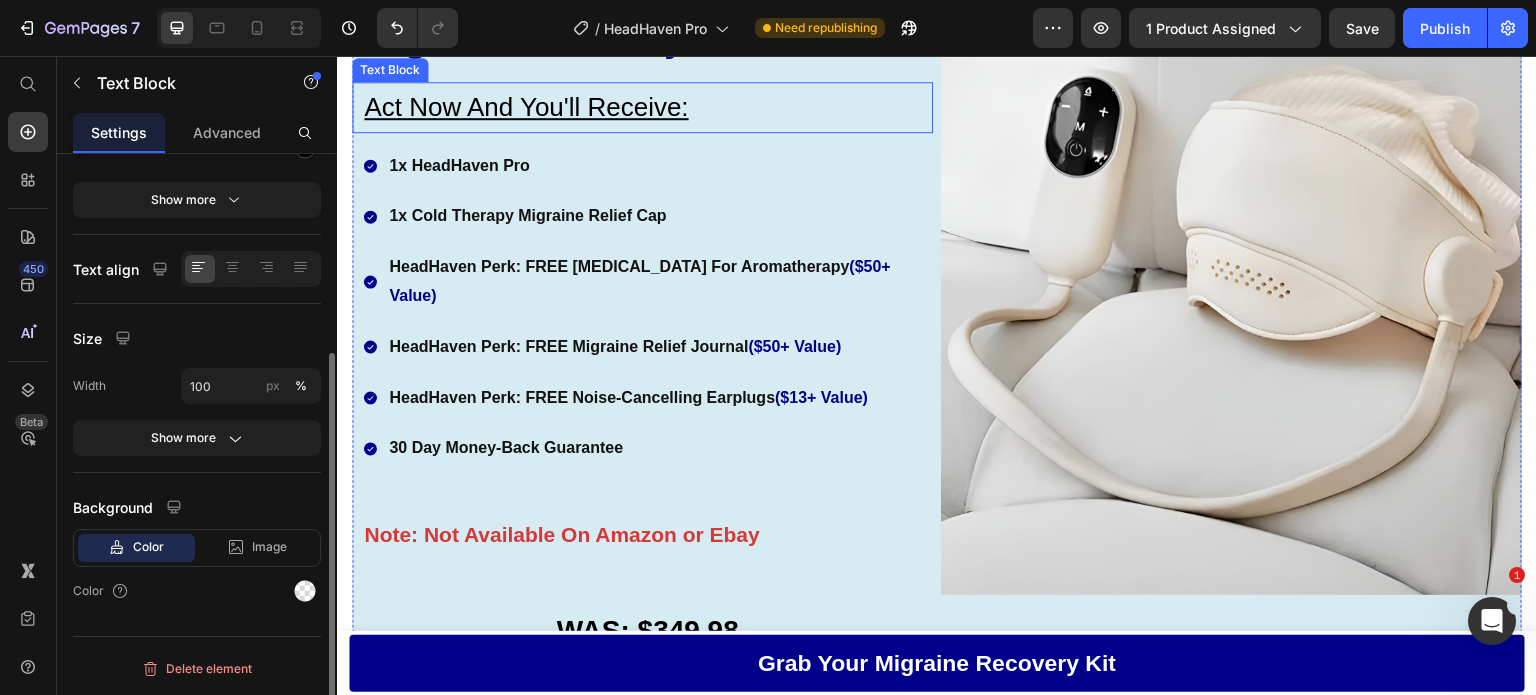click on "Act Now And You'll Receive:" at bounding box center (647, 107) 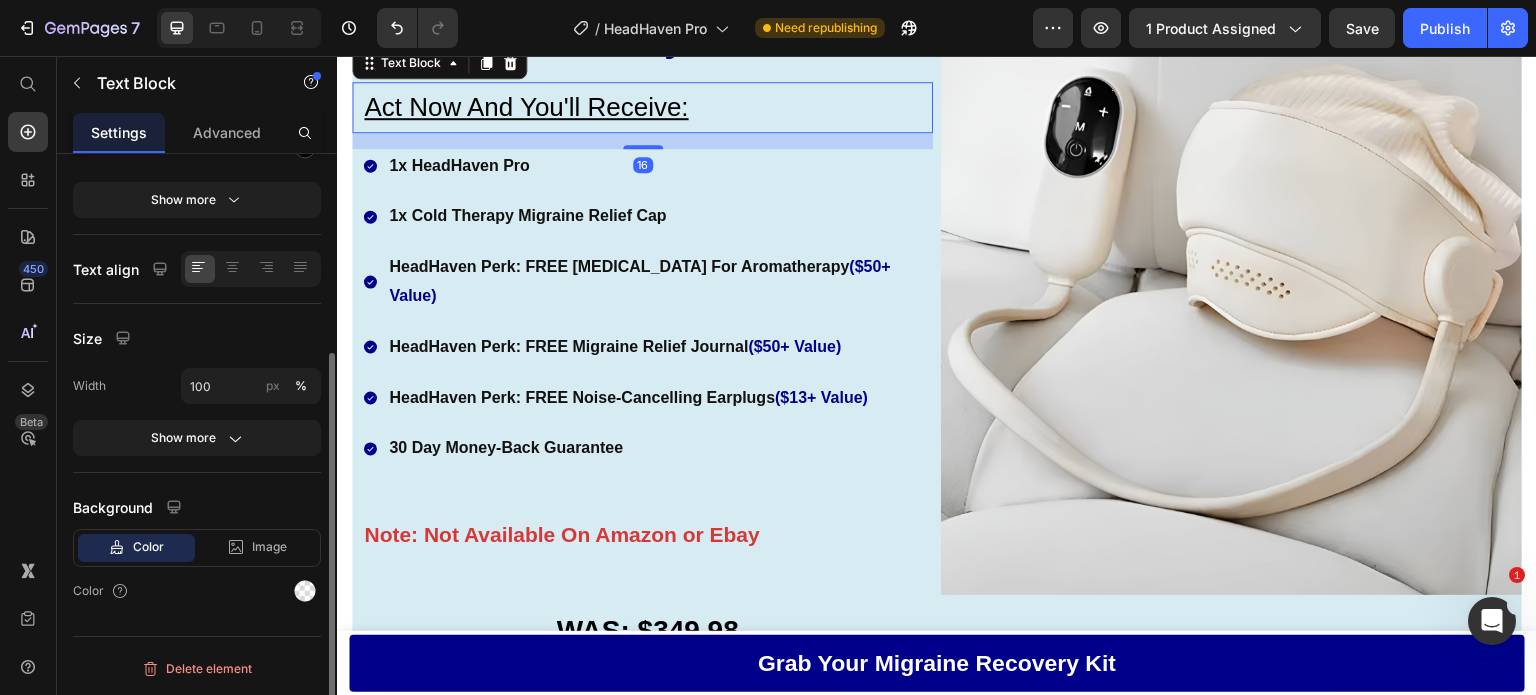 scroll, scrollTop: 0, scrollLeft: 0, axis: both 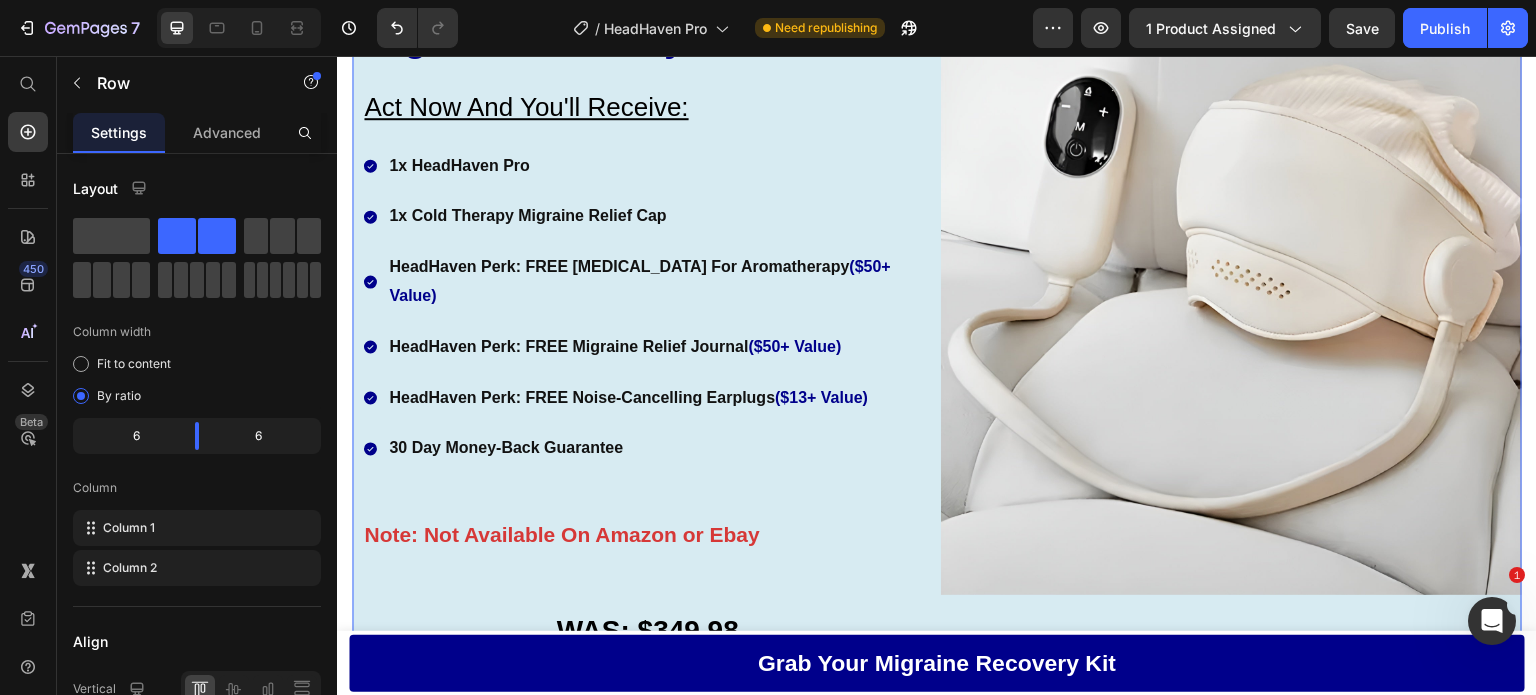 click 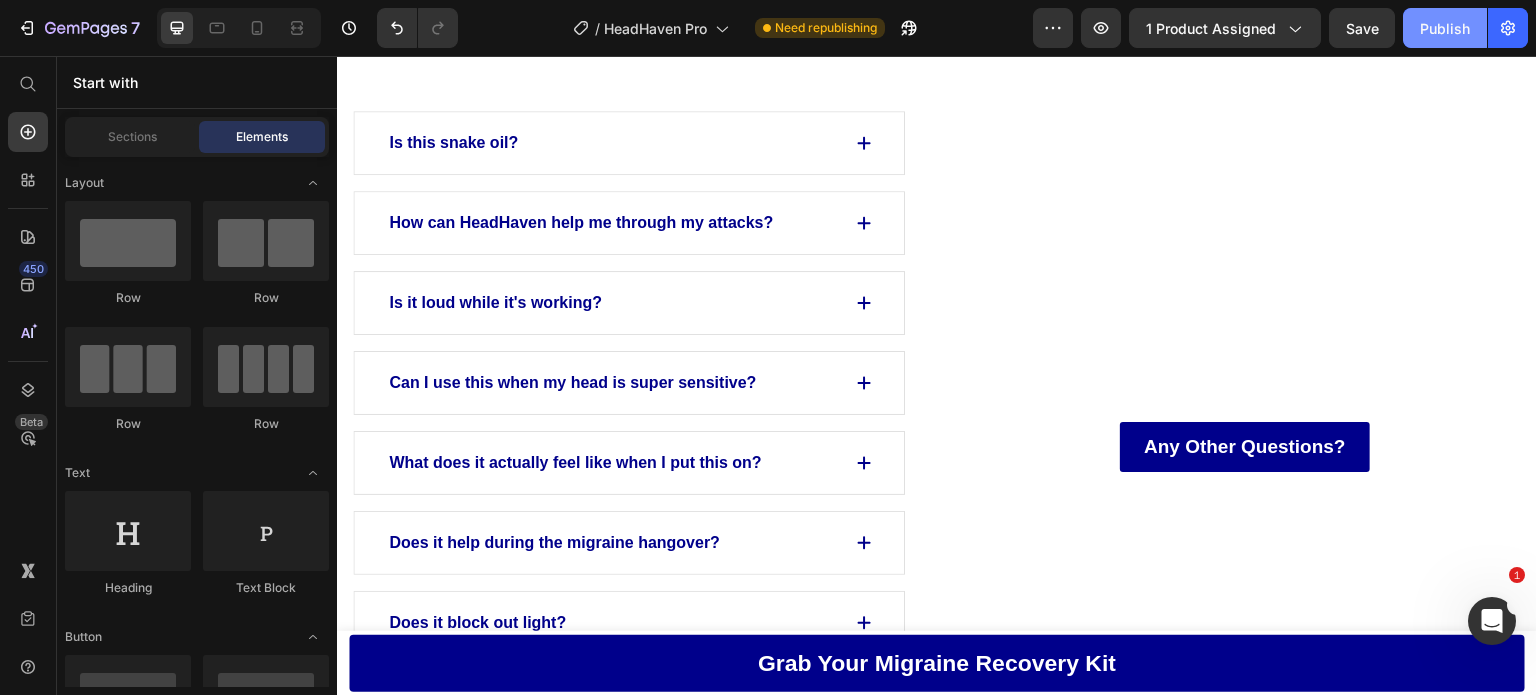 click on "Publish" at bounding box center (1445, 28) 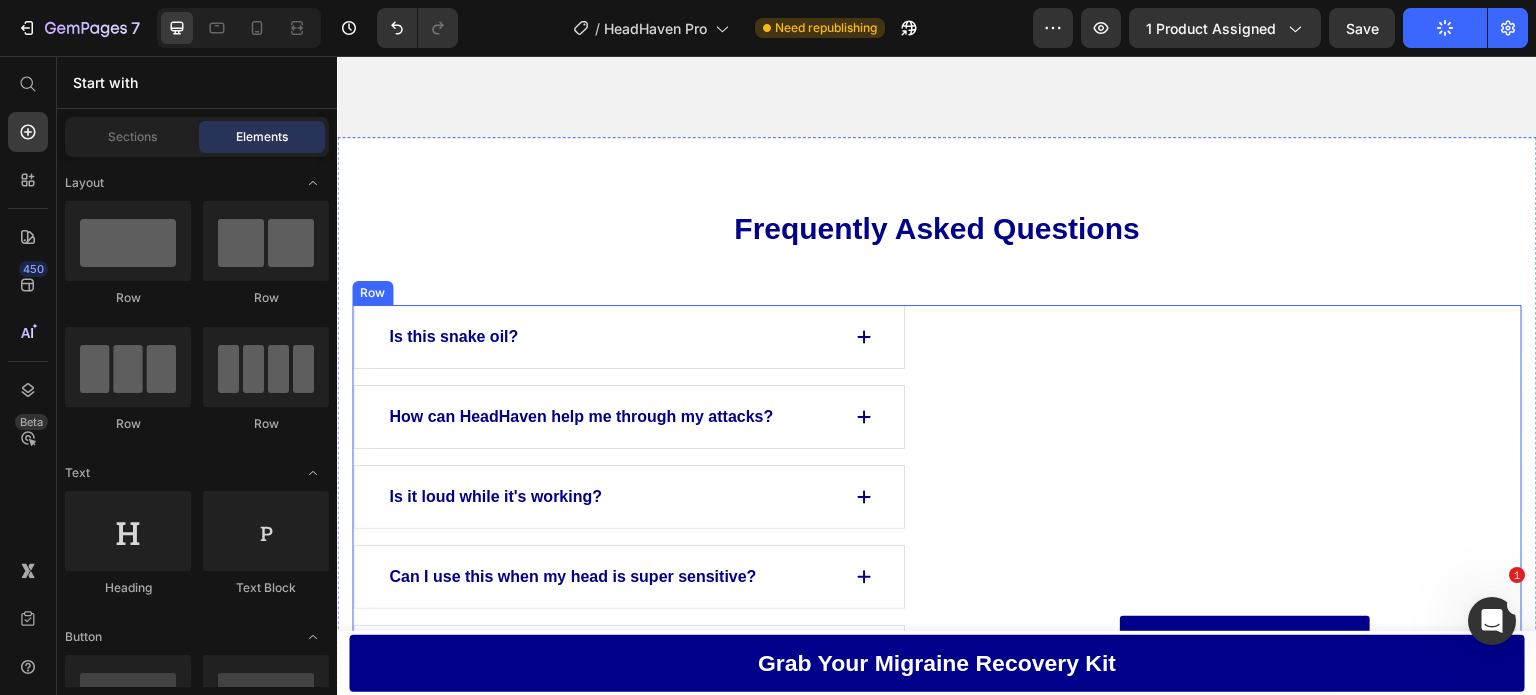 scroll, scrollTop: 11397, scrollLeft: 0, axis: vertical 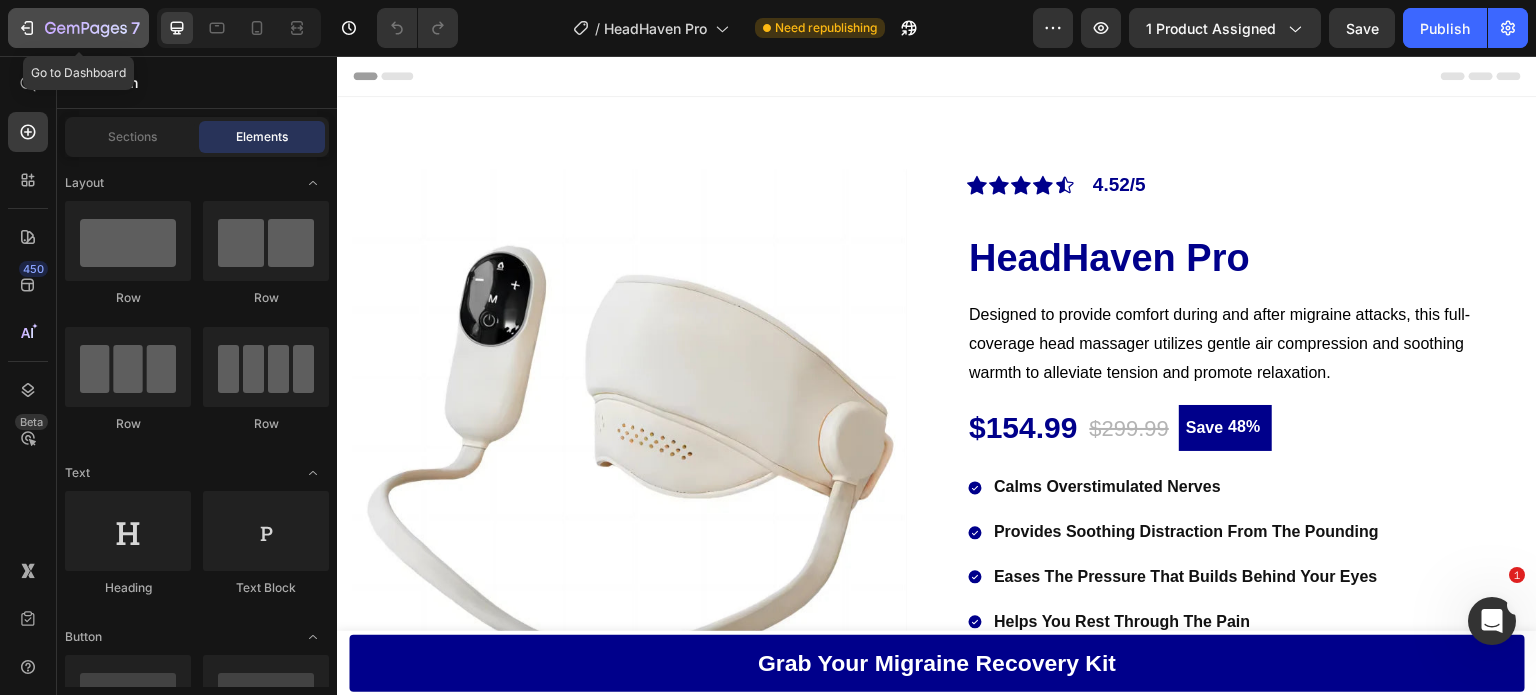click on "7" at bounding box center [78, 28] 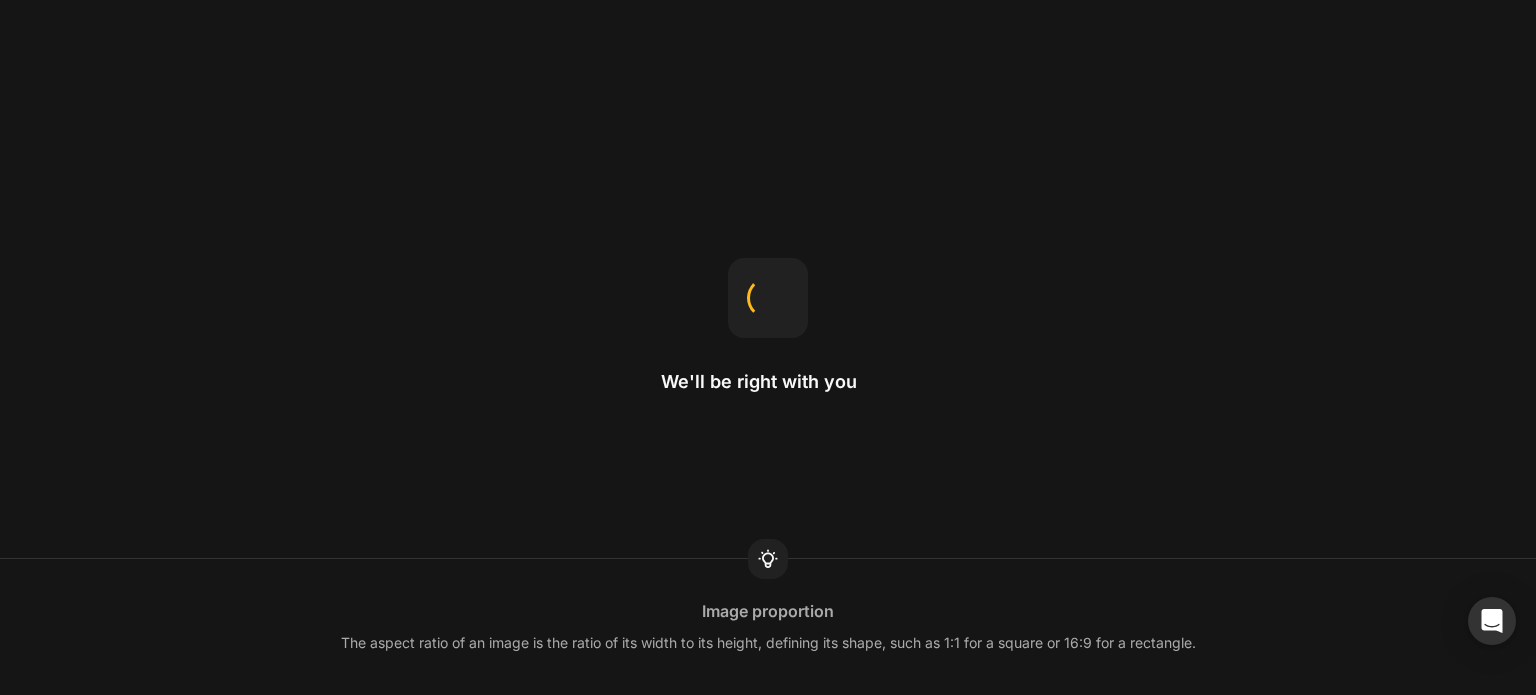 scroll, scrollTop: 0, scrollLeft: 0, axis: both 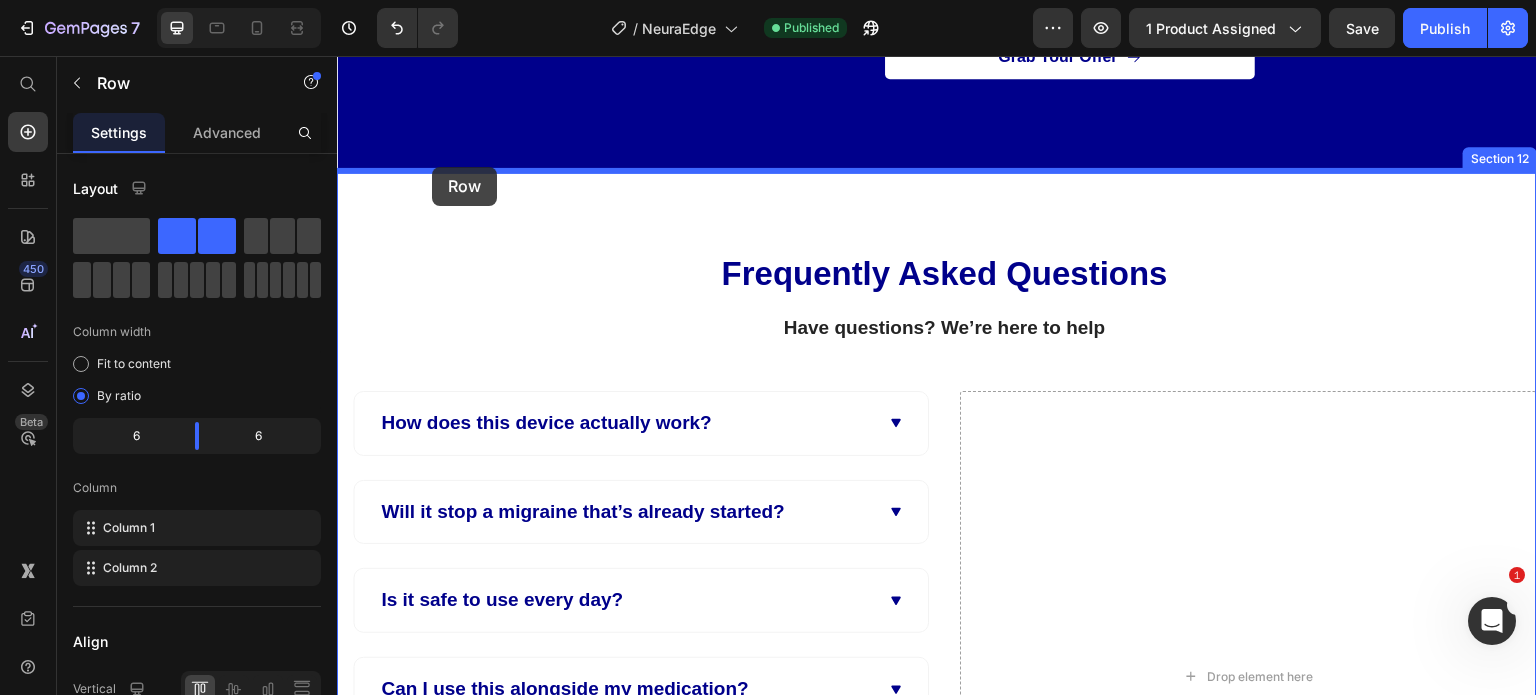 drag, startPoint x: 397, startPoint y: 106, endPoint x: 432, endPoint y: 167, distance: 70.327805 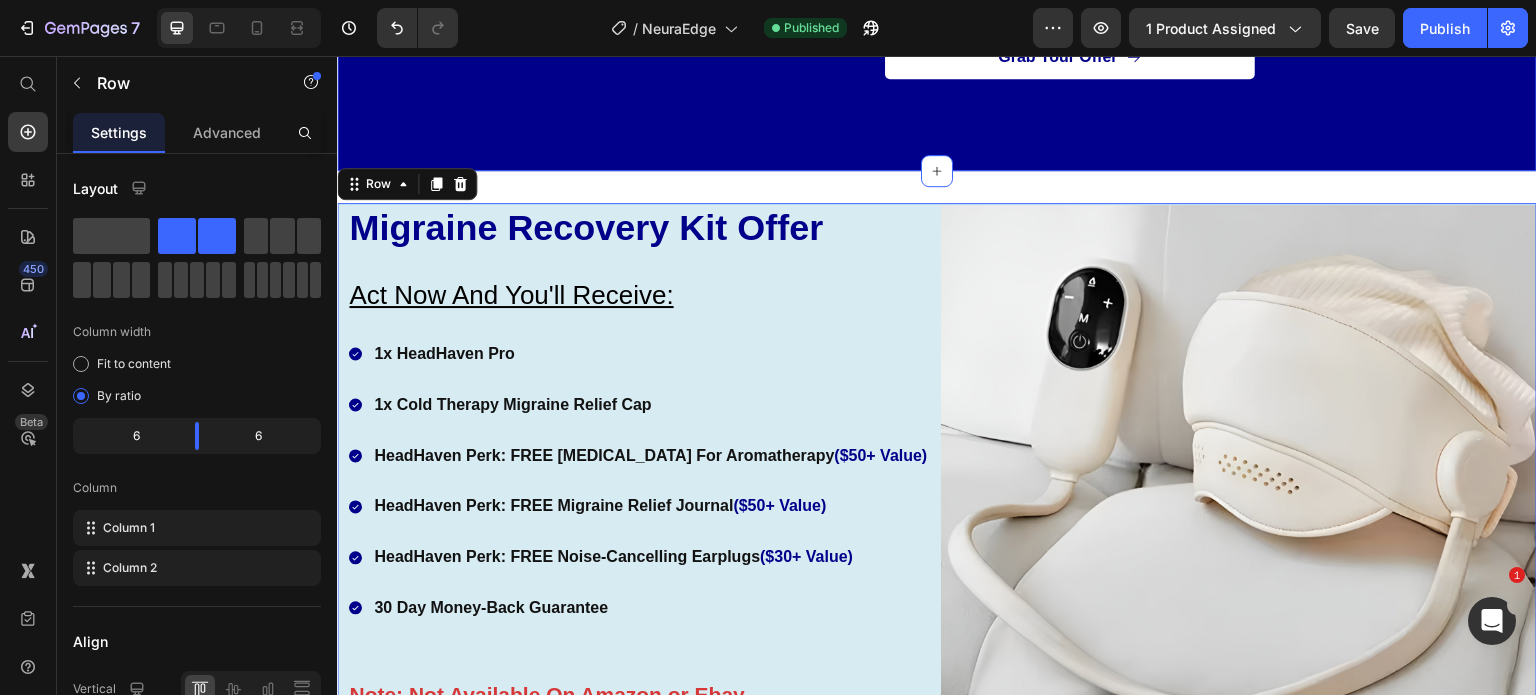 click on "30 Day Money Back Guarantee Heading Image NeuraEdge is backed by our  30-Day Risk-Free Guarantee .   Try it out. Use it during an attack, before one starts, or whenever you need support.    If you don’t feel a meaningful difference — if it doesn’t bring you the comfort, control, or relief you’re looking for — just let us know.   We’ll give you a  full refund , no questions asked.   You deserve a solution you can count on. And we’re here to make sure you find it risk-free. Text Block
Grab Your Offer Button Row Row Row Section 11" at bounding box center (937, -147) 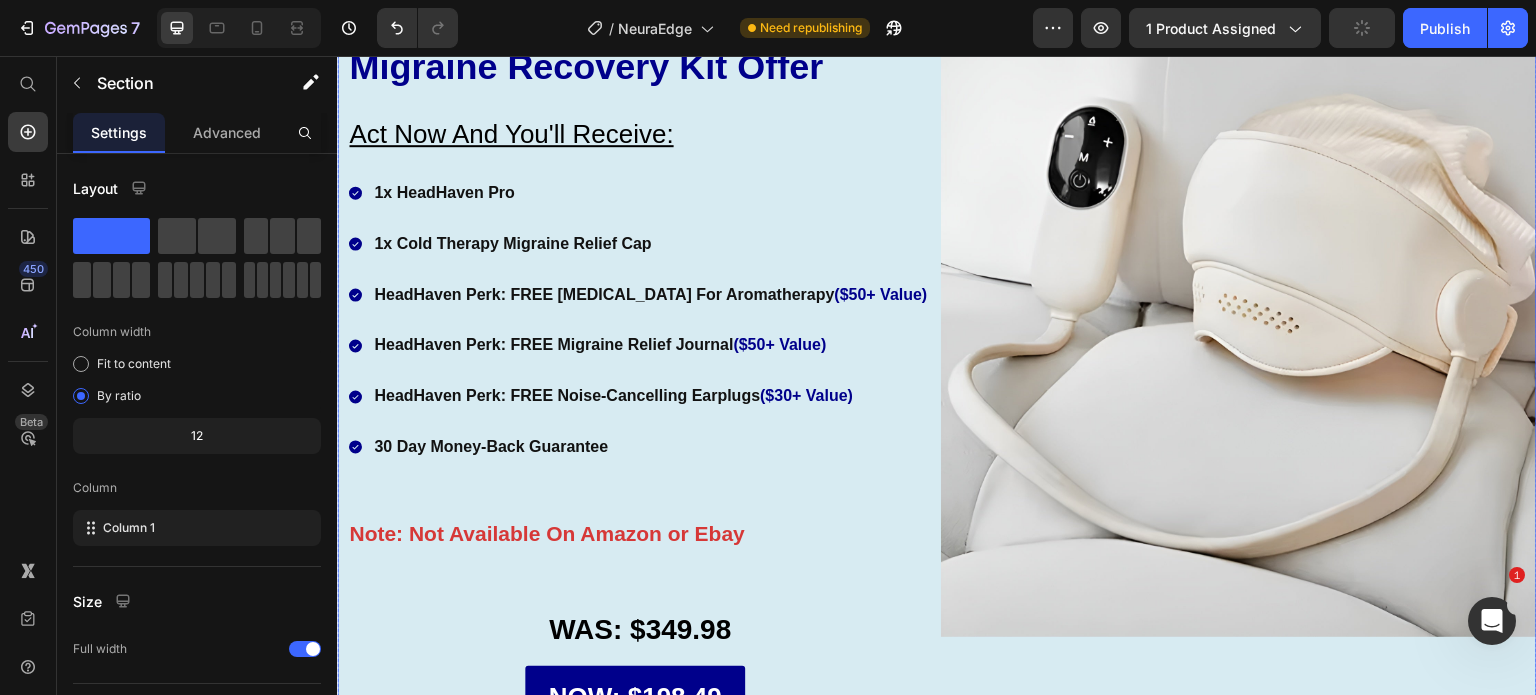 scroll, scrollTop: 9637, scrollLeft: 0, axis: vertical 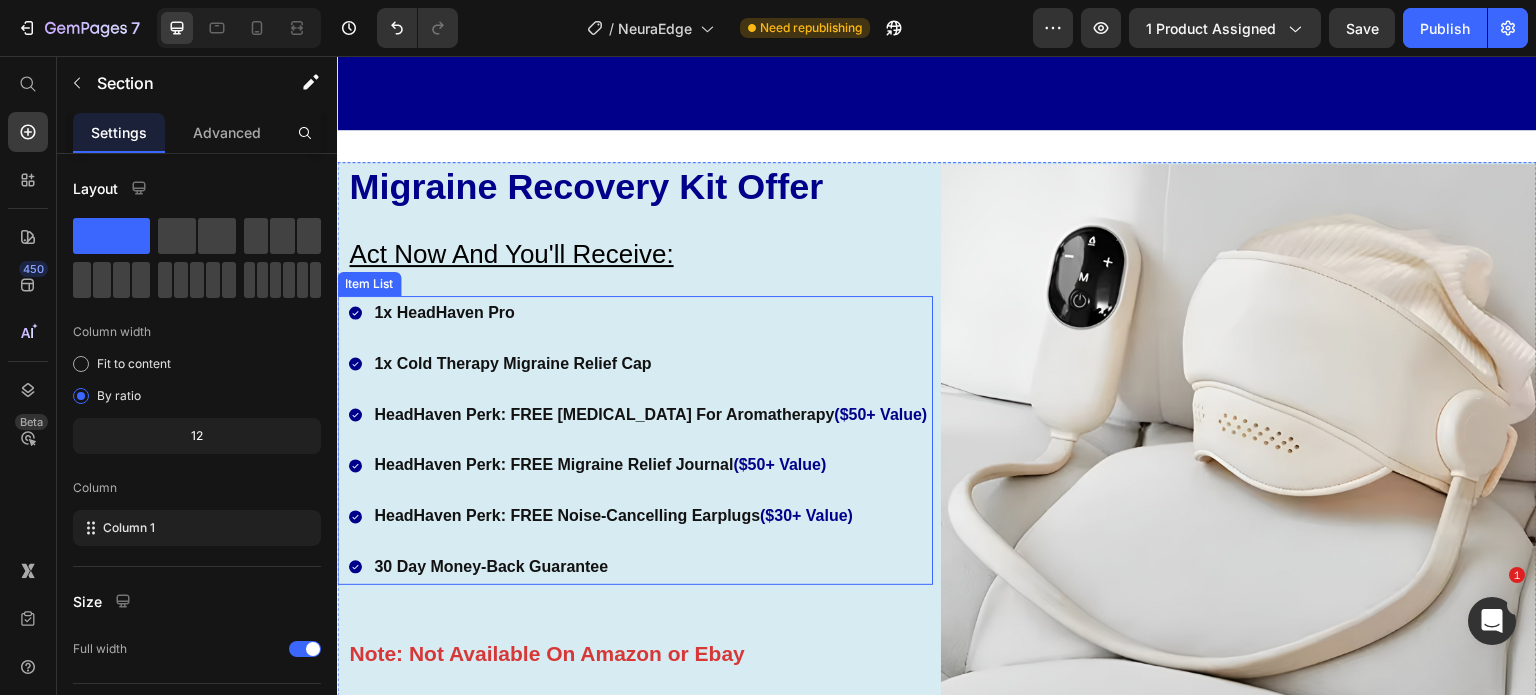click on "1x HeadHaven Pro" at bounding box center (650, 313) 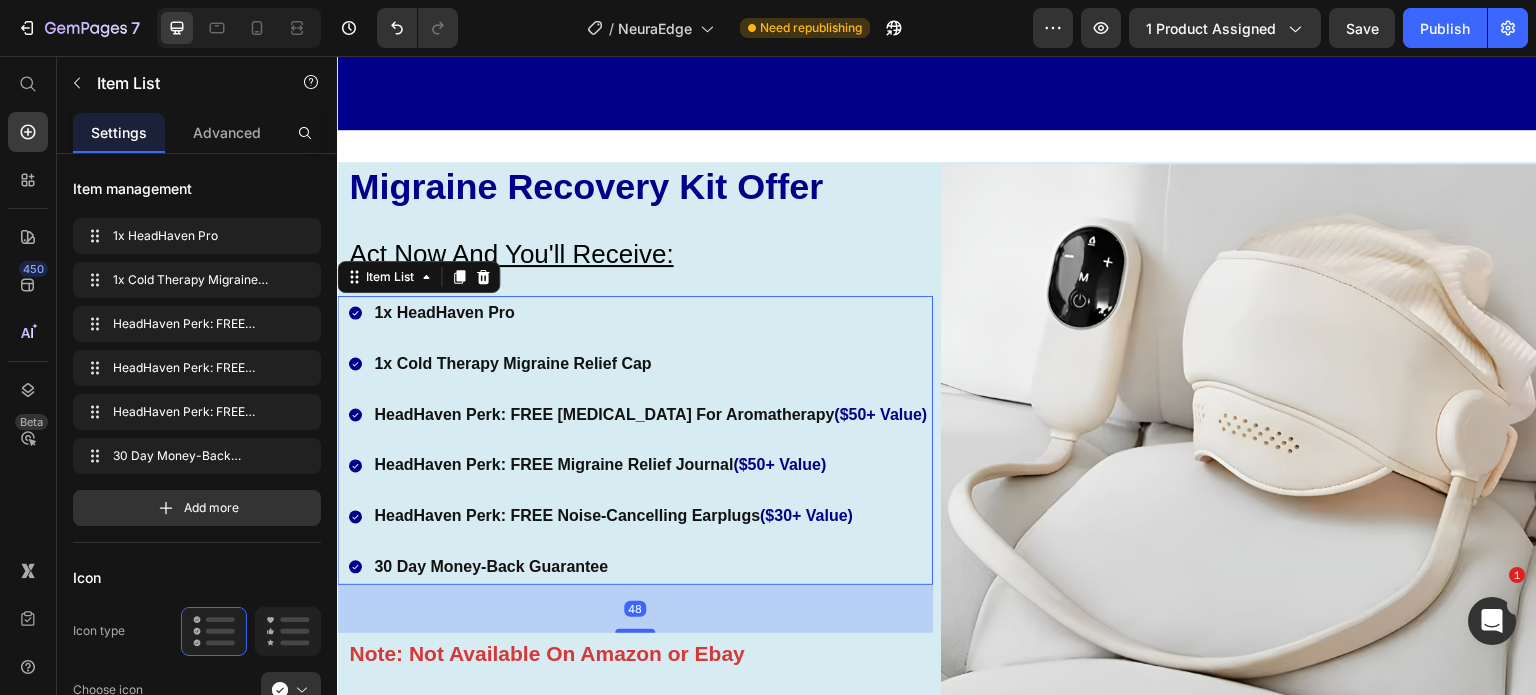 click on "1x HeadHaven Pro" at bounding box center [650, 313] 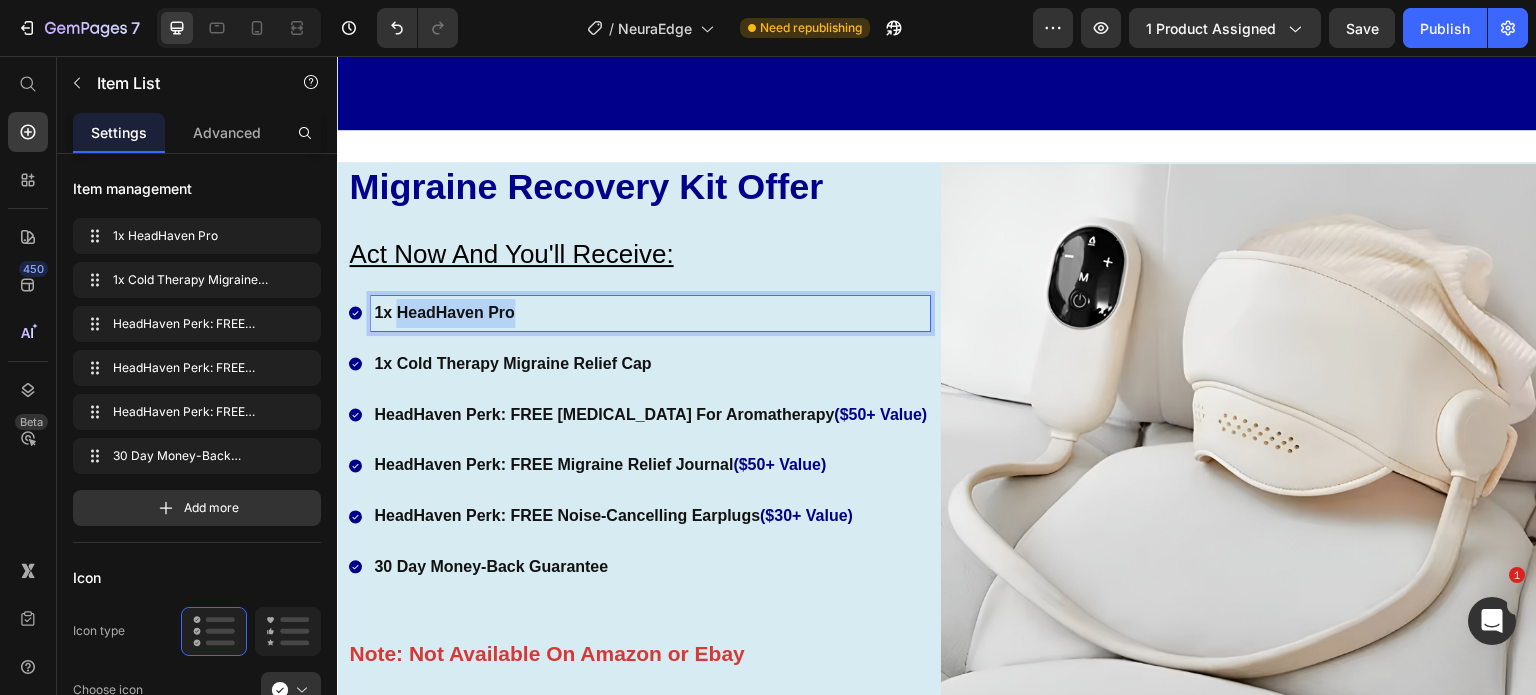 drag, startPoint x: 519, startPoint y: 310, endPoint x: 400, endPoint y: 315, distance: 119.104996 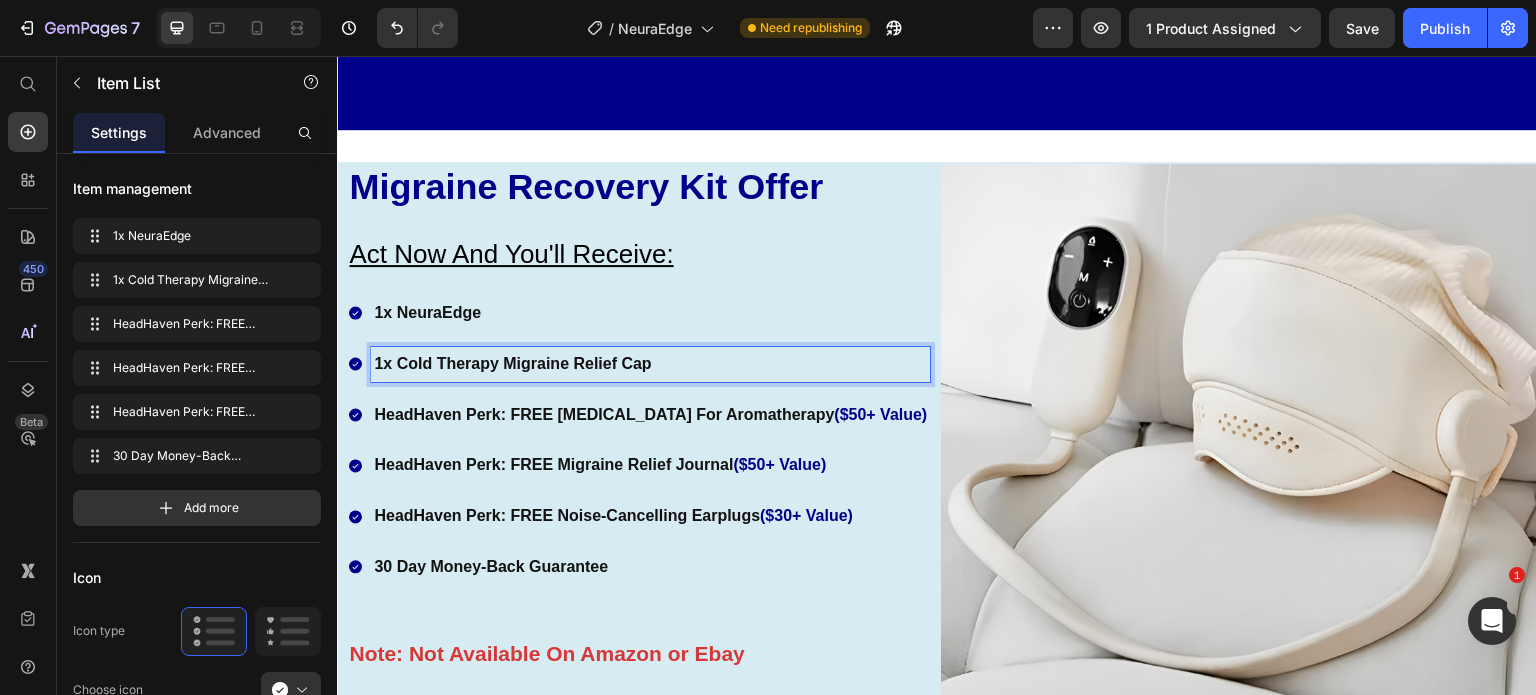 click on "1x Cold Therapy Migraine Relief Cap" at bounding box center [650, 364] 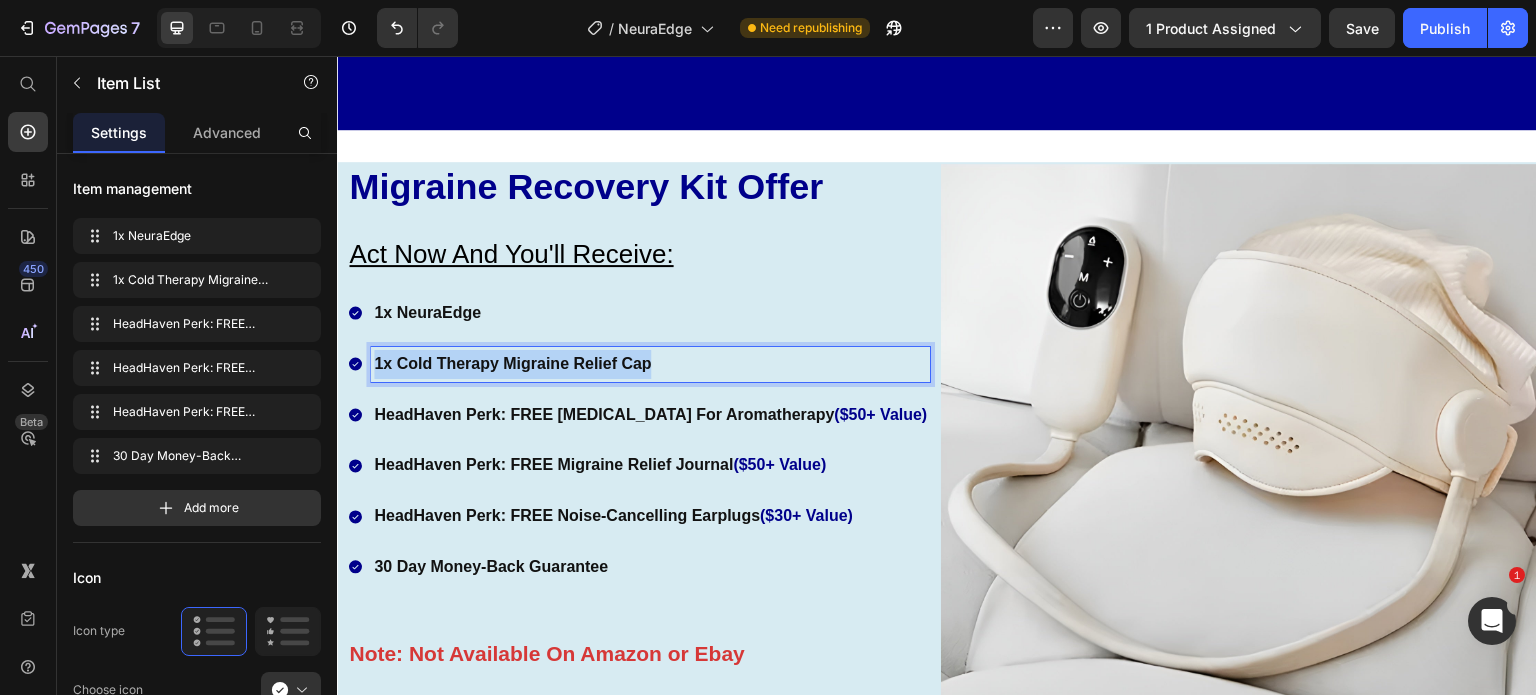 drag, startPoint x: 658, startPoint y: 360, endPoint x: 365, endPoint y: 348, distance: 293.24564 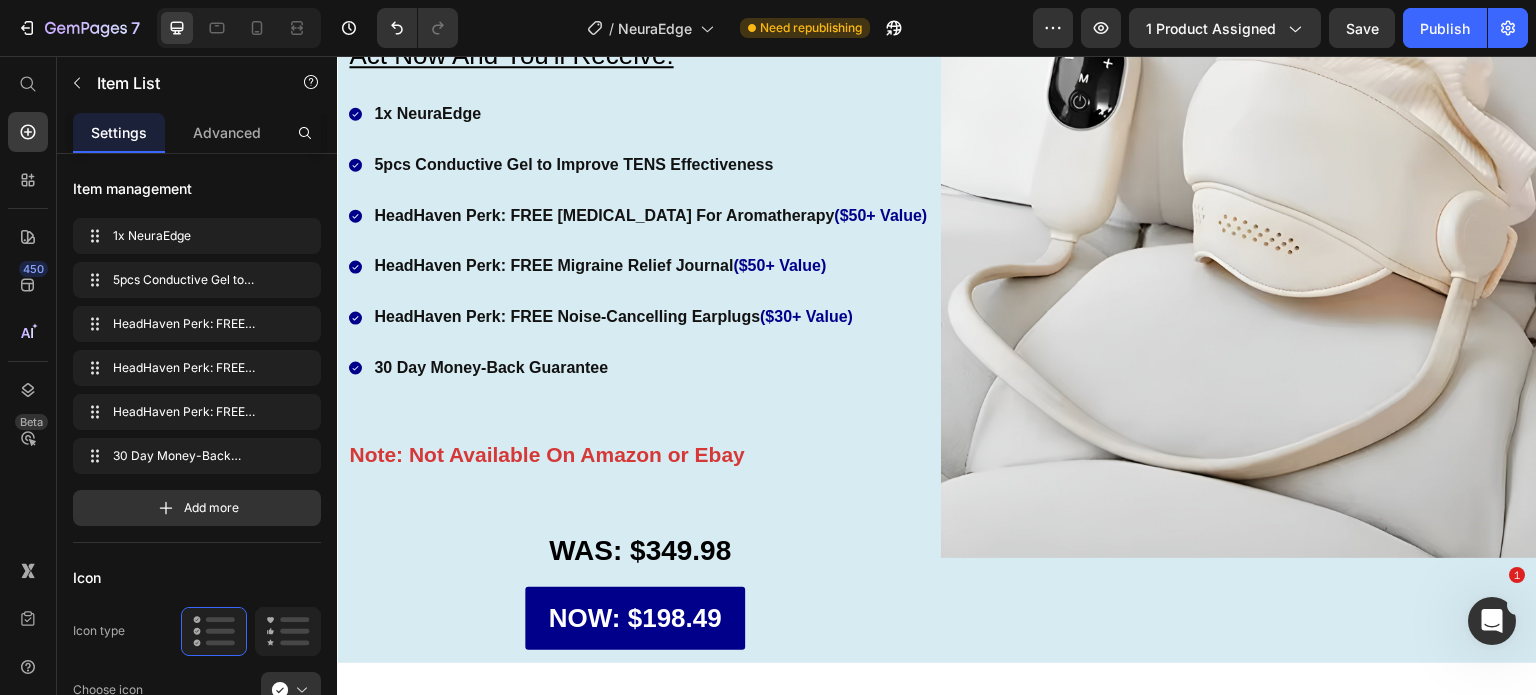 scroll, scrollTop: 9836, scrollLeft: 0, axis: vertical 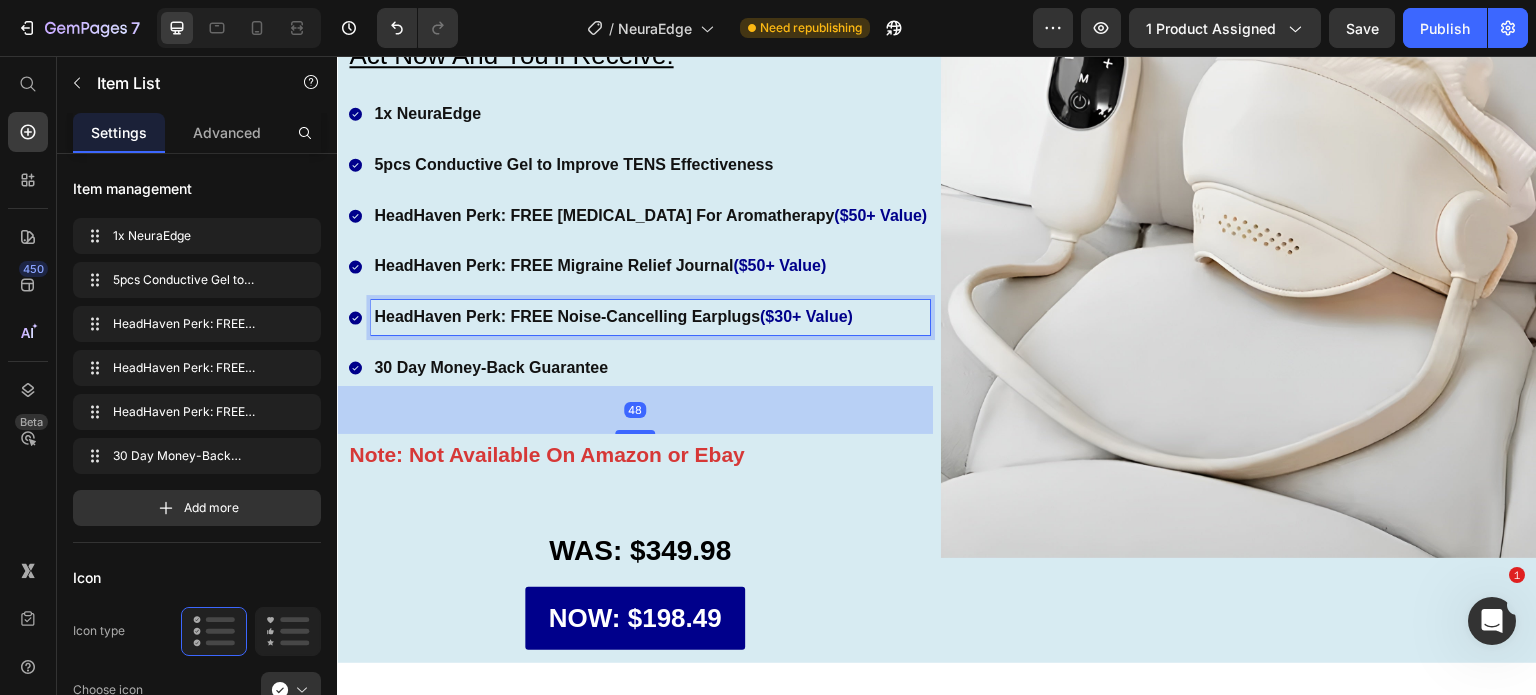 click on "($30+ Value)" at bounding box center [806, 316] 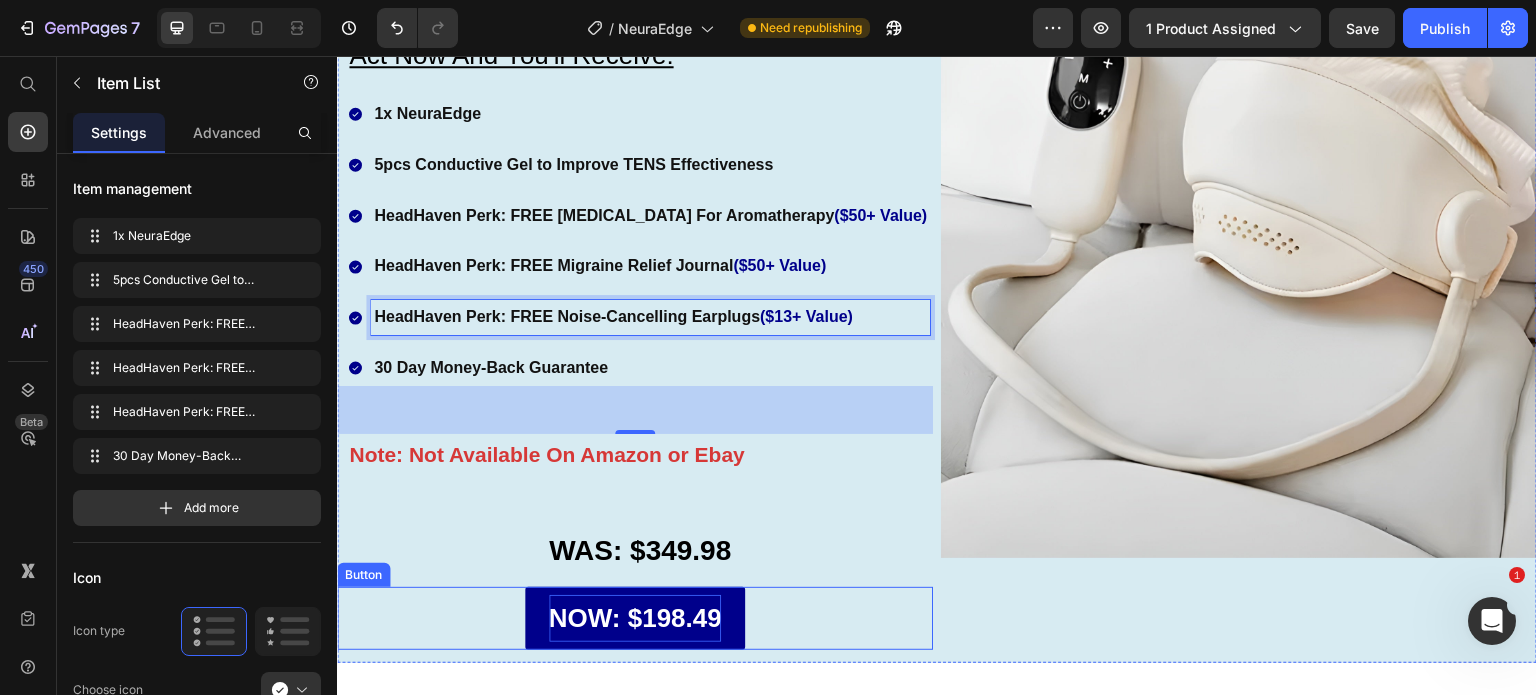 click on "NOW: $198.49" at bounding box center (635, 618) 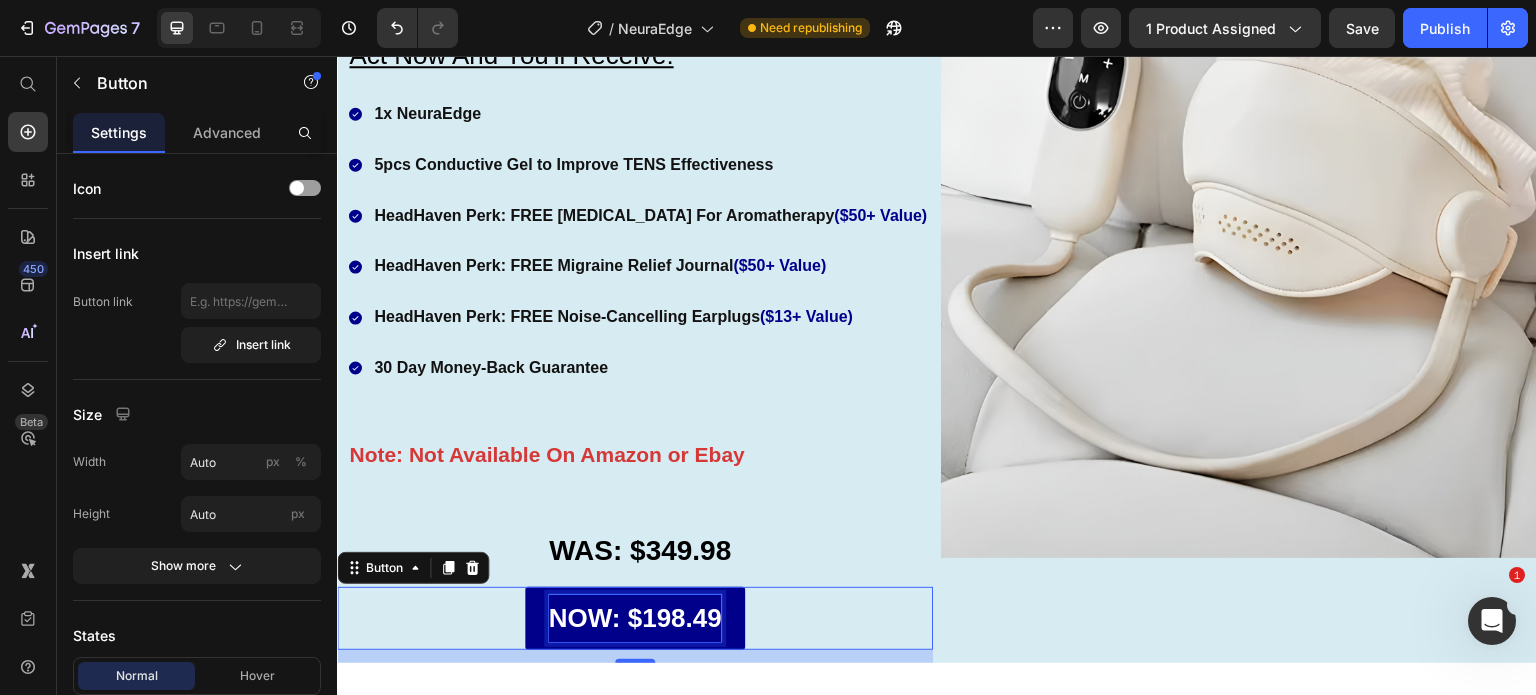 click on "NOW: $198.49" at bounding box center (635, 618) 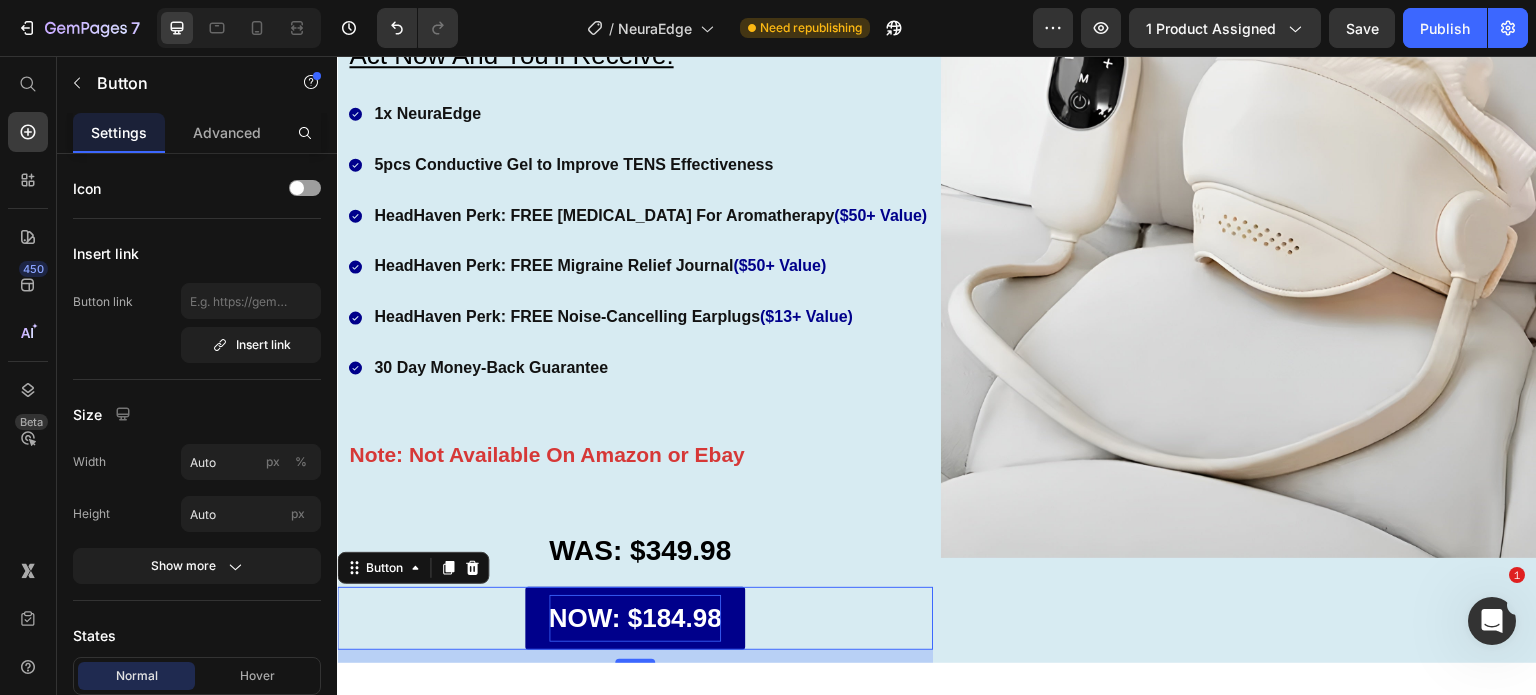 click on "NOW: $184.98 Button   13" at bounding box center [635, 618] 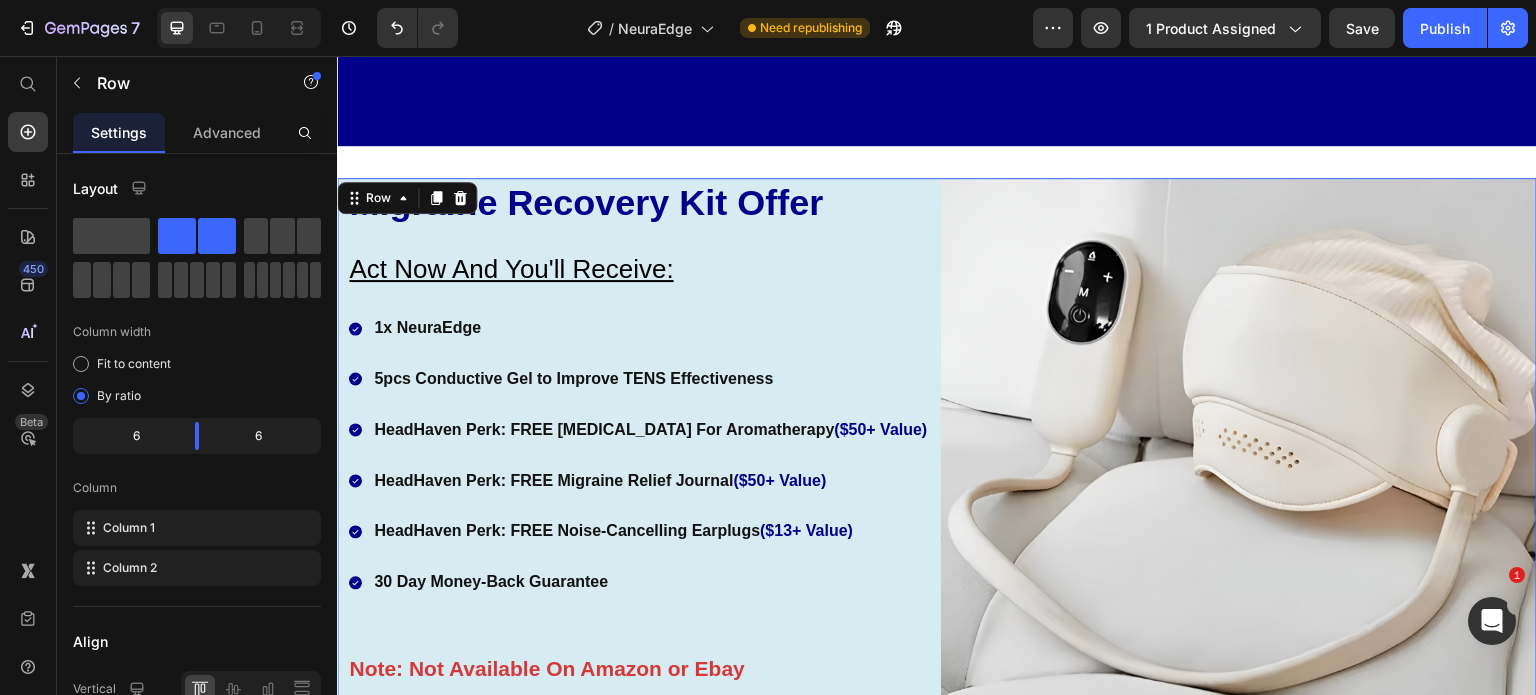 scroll, scrollTop: 9423, scrollLeft: 0, axis: vertical 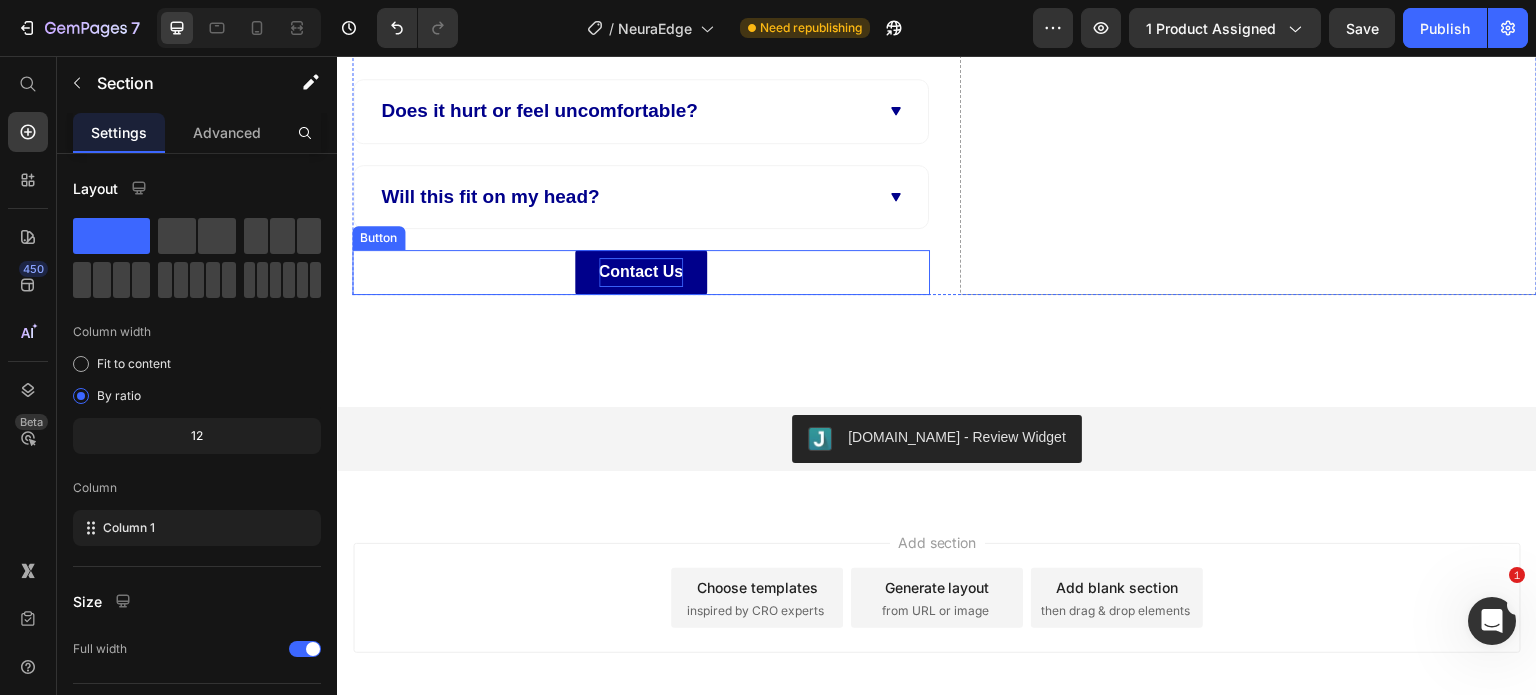 click on "Contact Us" at bounding box center [641, 272] 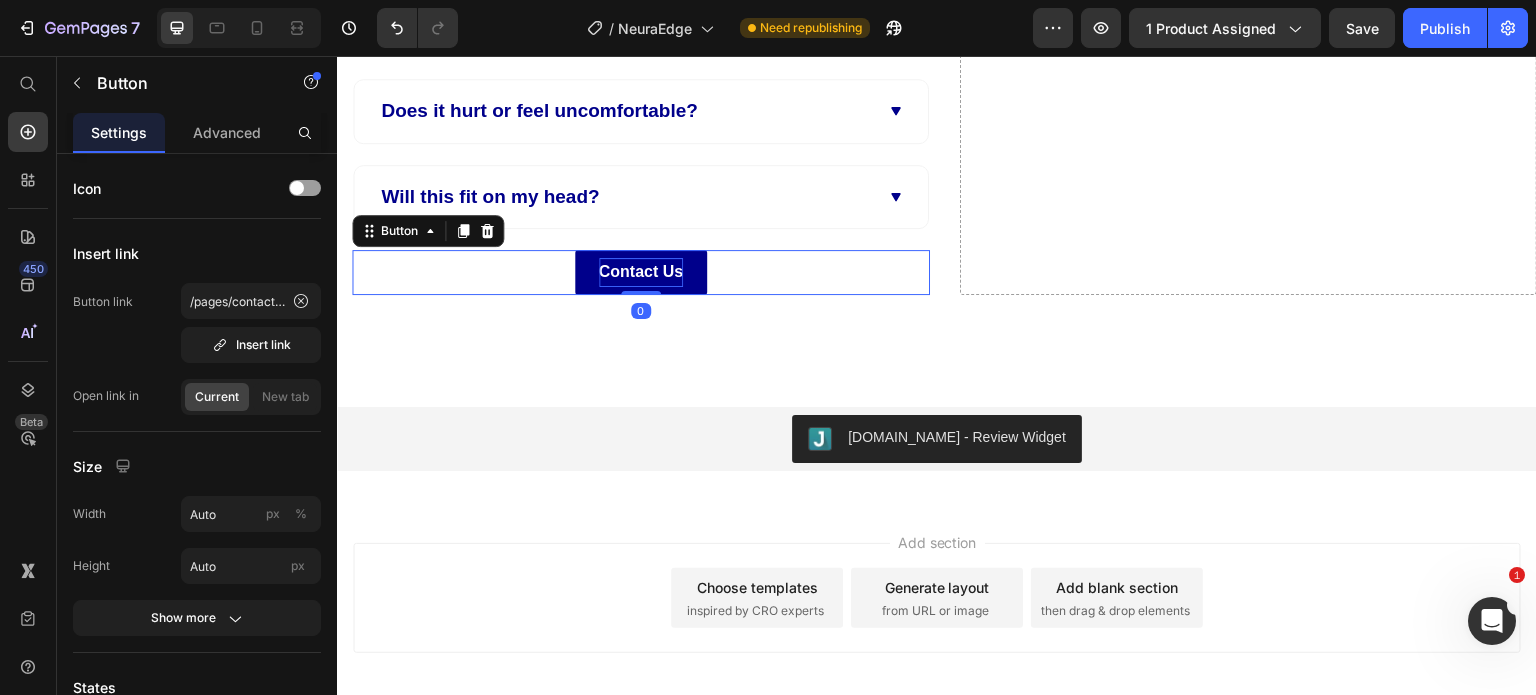 click on "Contact Us" at bounding box center [641, 272] 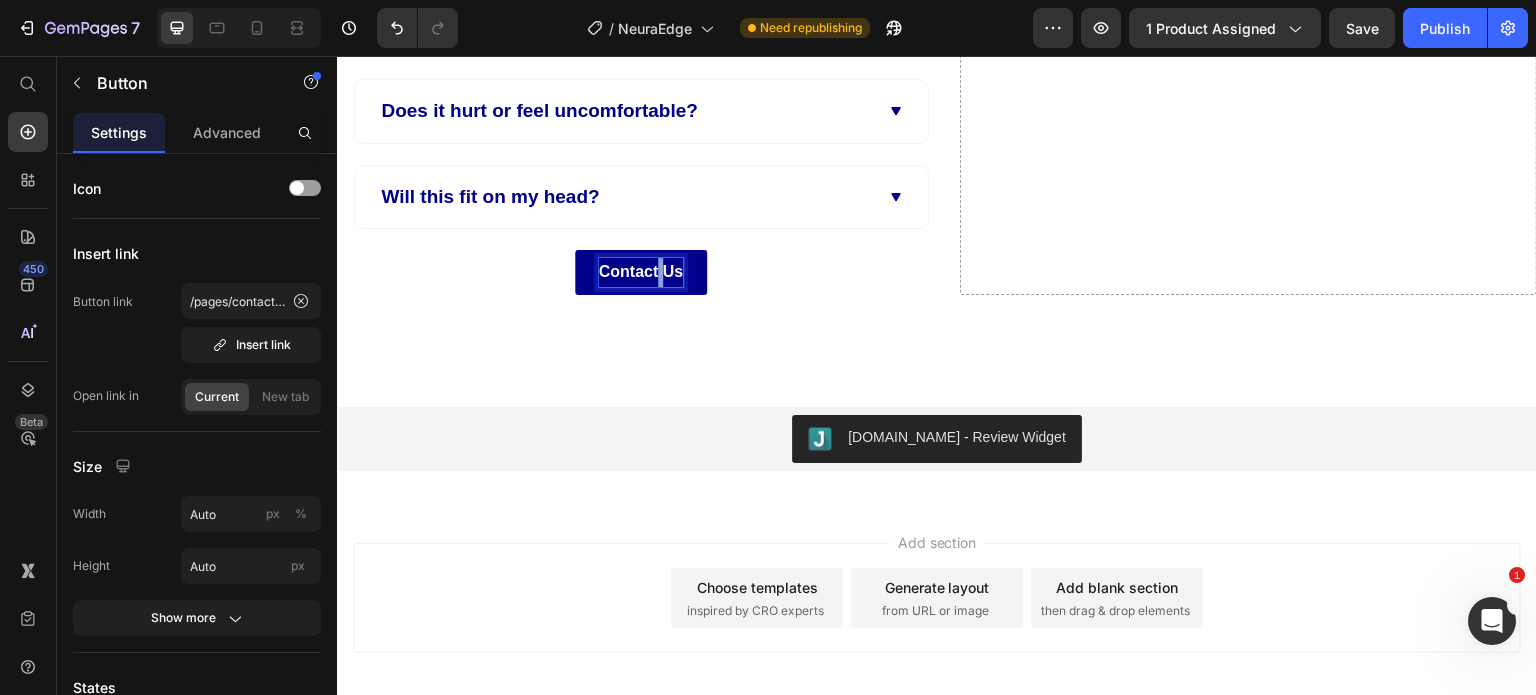 click on "Contact Us" at bounding box center (641, 272) 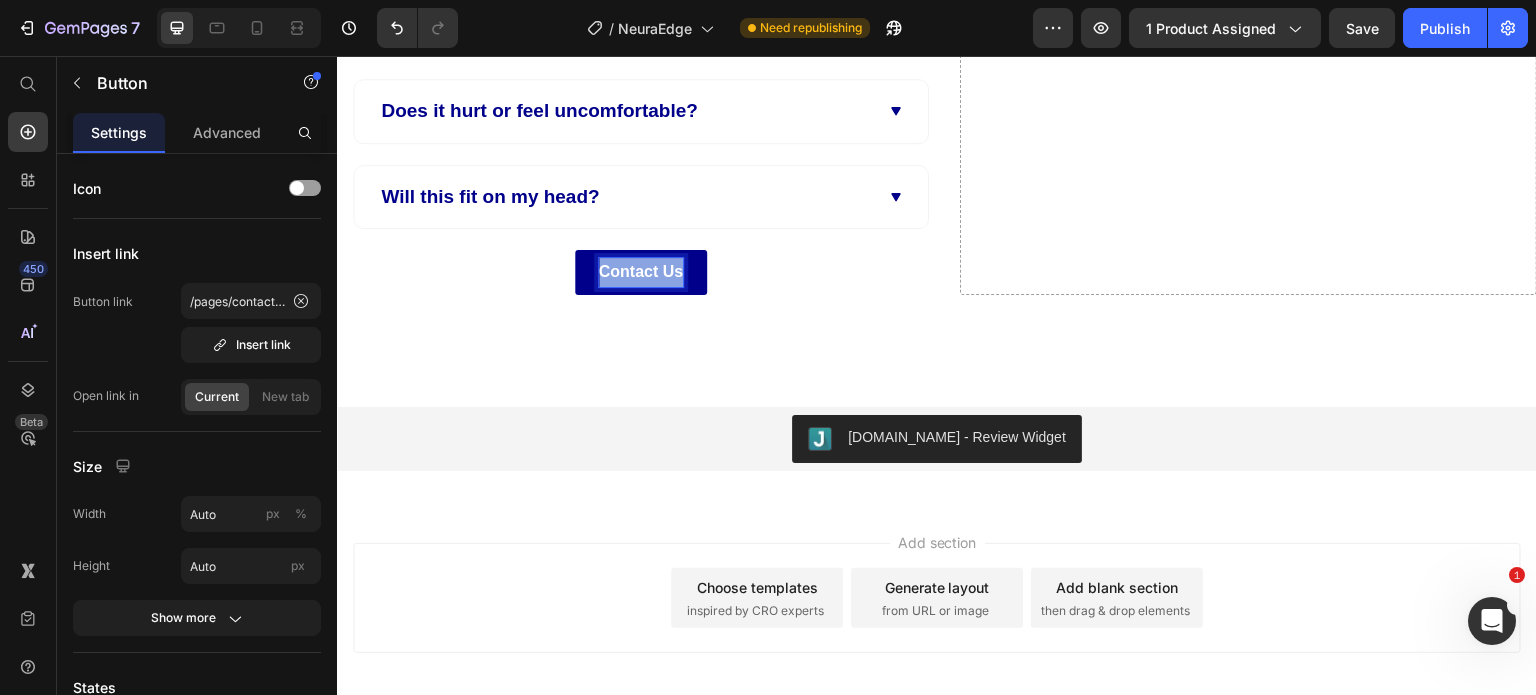 click on "Contact Us" at bounding box center [641, 272] 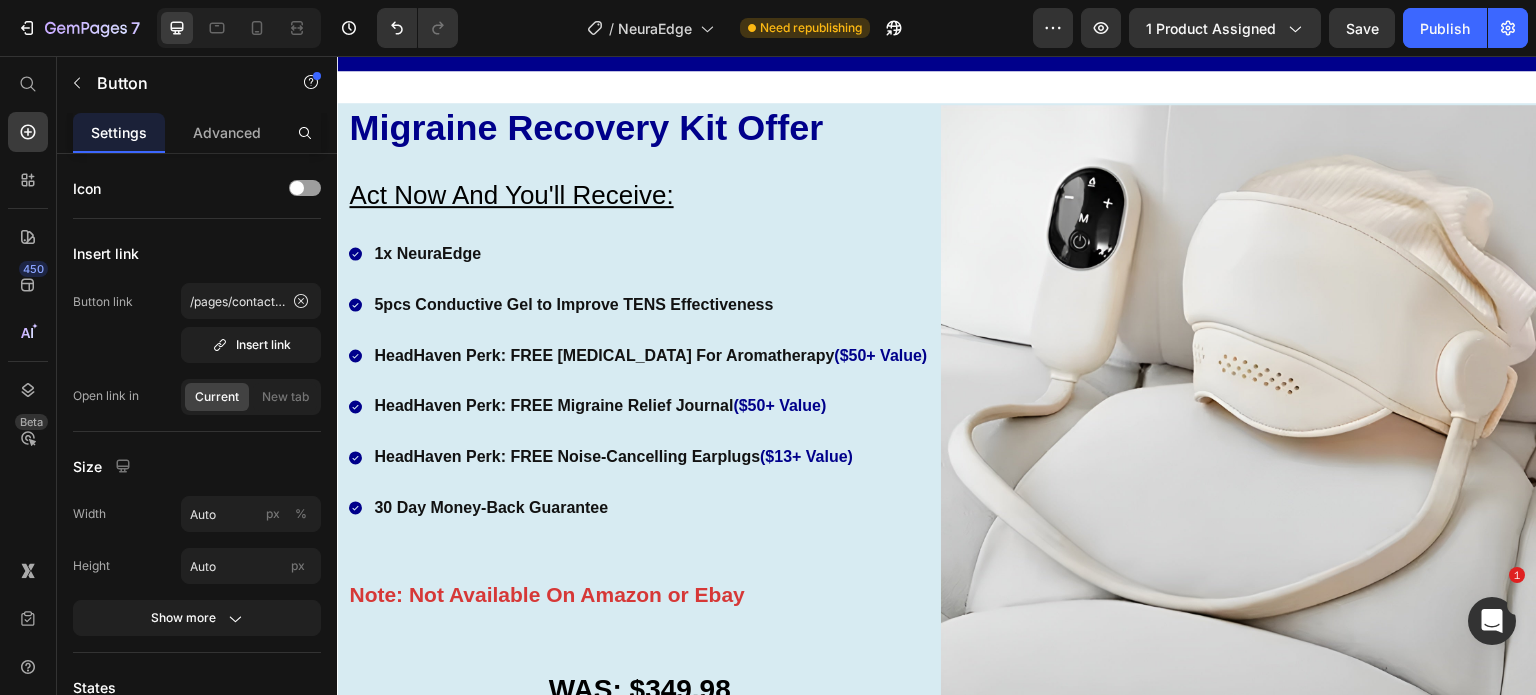 scroll, scrollTop: 9668, scrollLeft: 0, axis: vertical 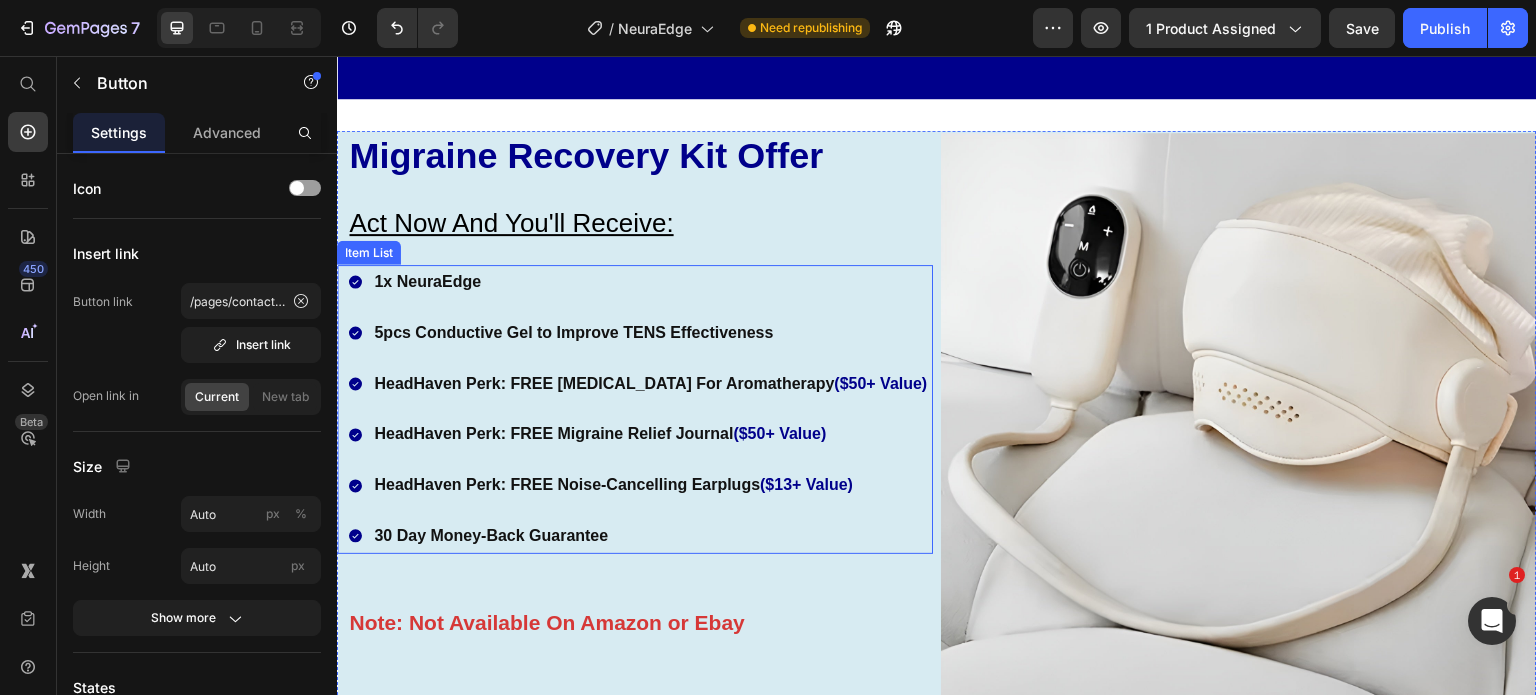 click on "1x NeuraEdge" at bounding box center (650, 282) 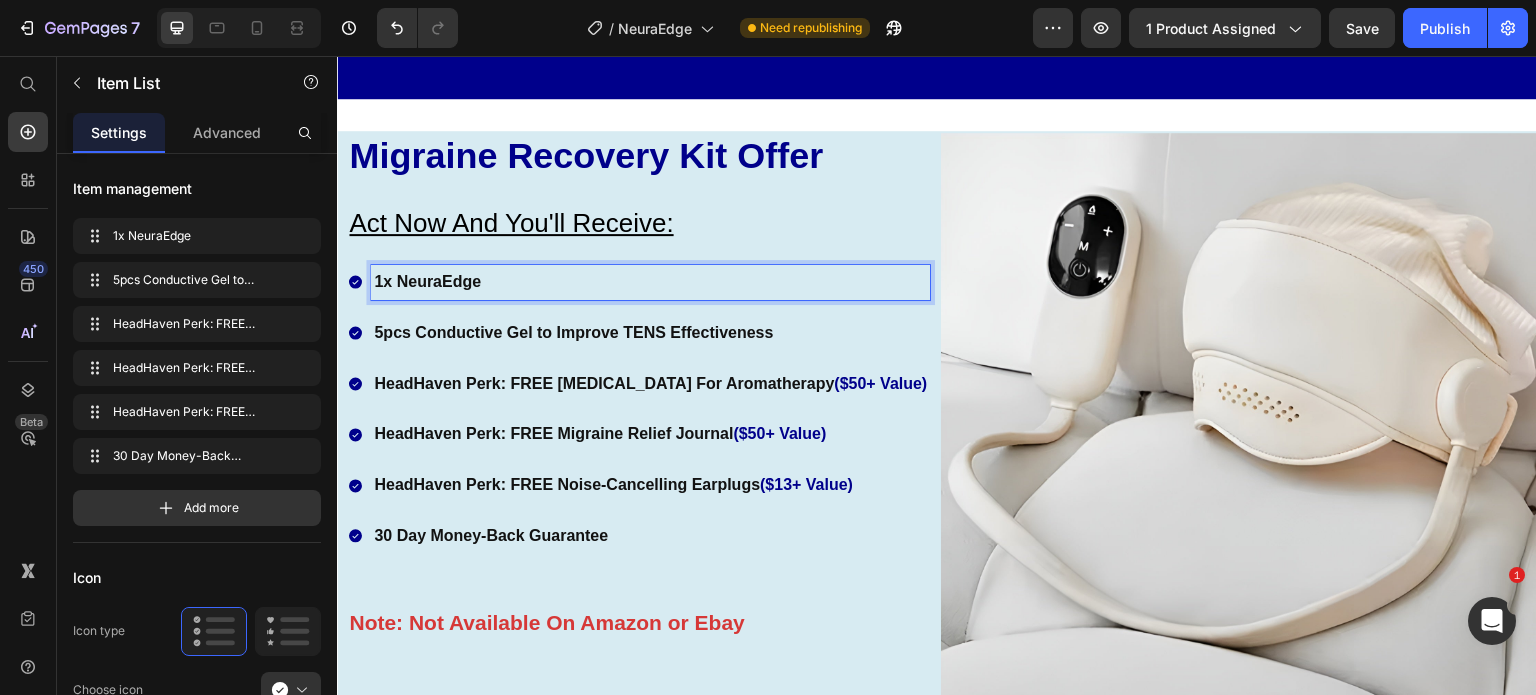 click on "1x NeuraEdge" at bounding box center (650, 282) 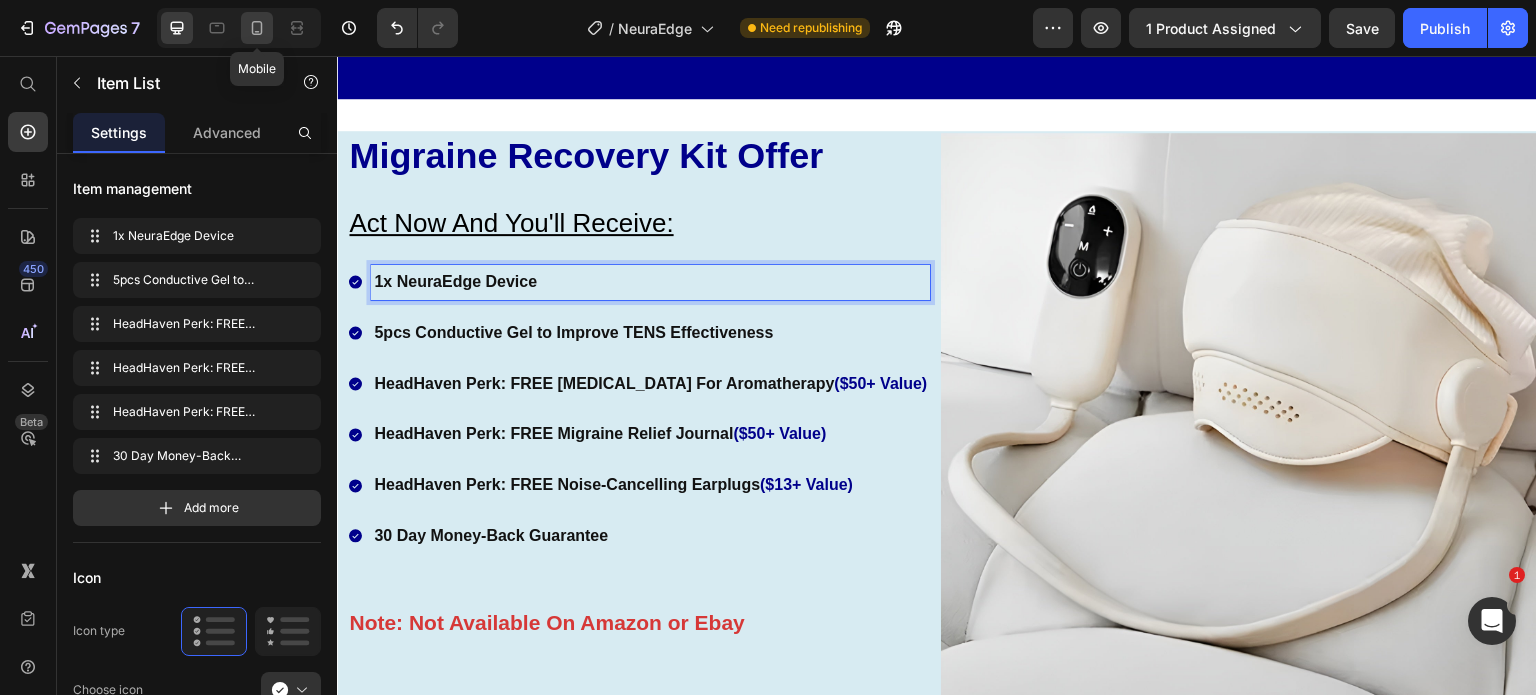 click 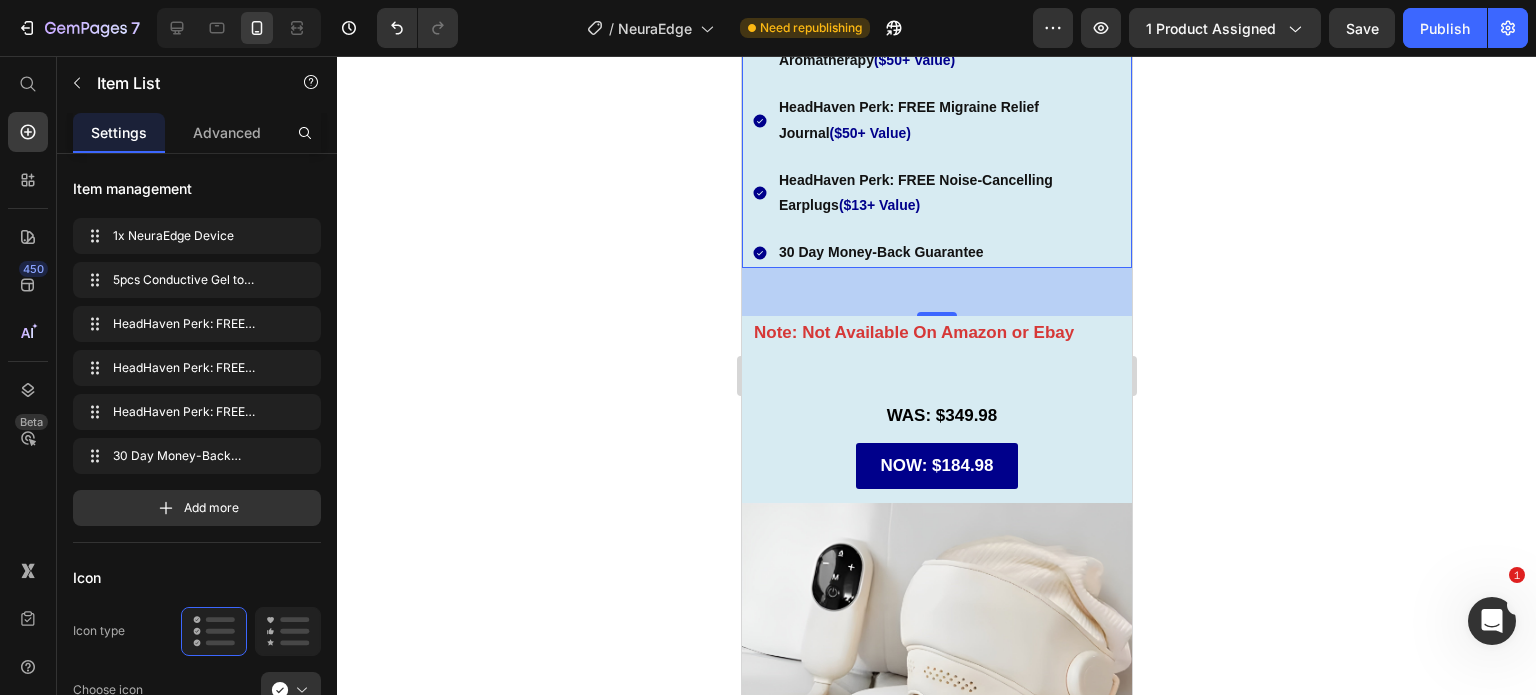 scroll, scrollTop: 9637, scrollLeft: 0, axis: vertical 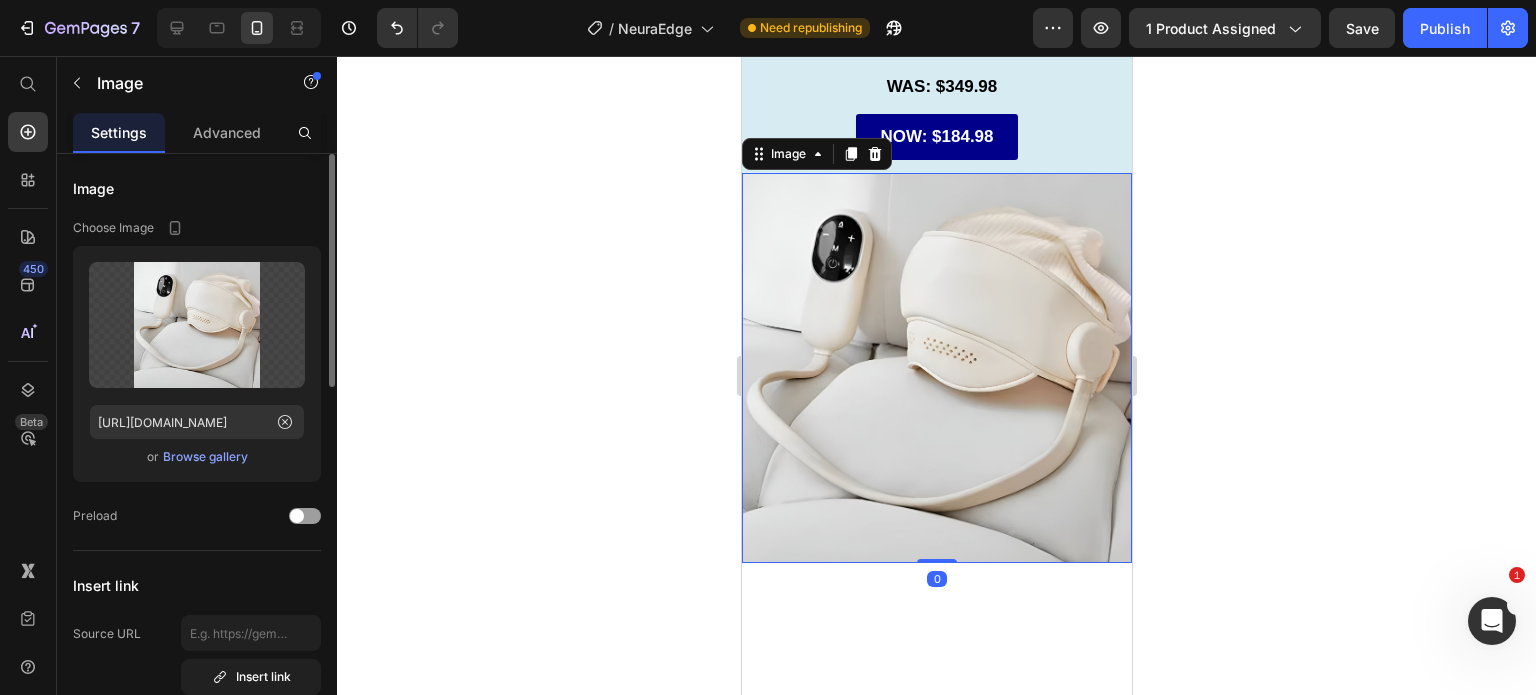 click on "Upload Image [URL][DOMAIN_NAME]  or   Browse gallery" 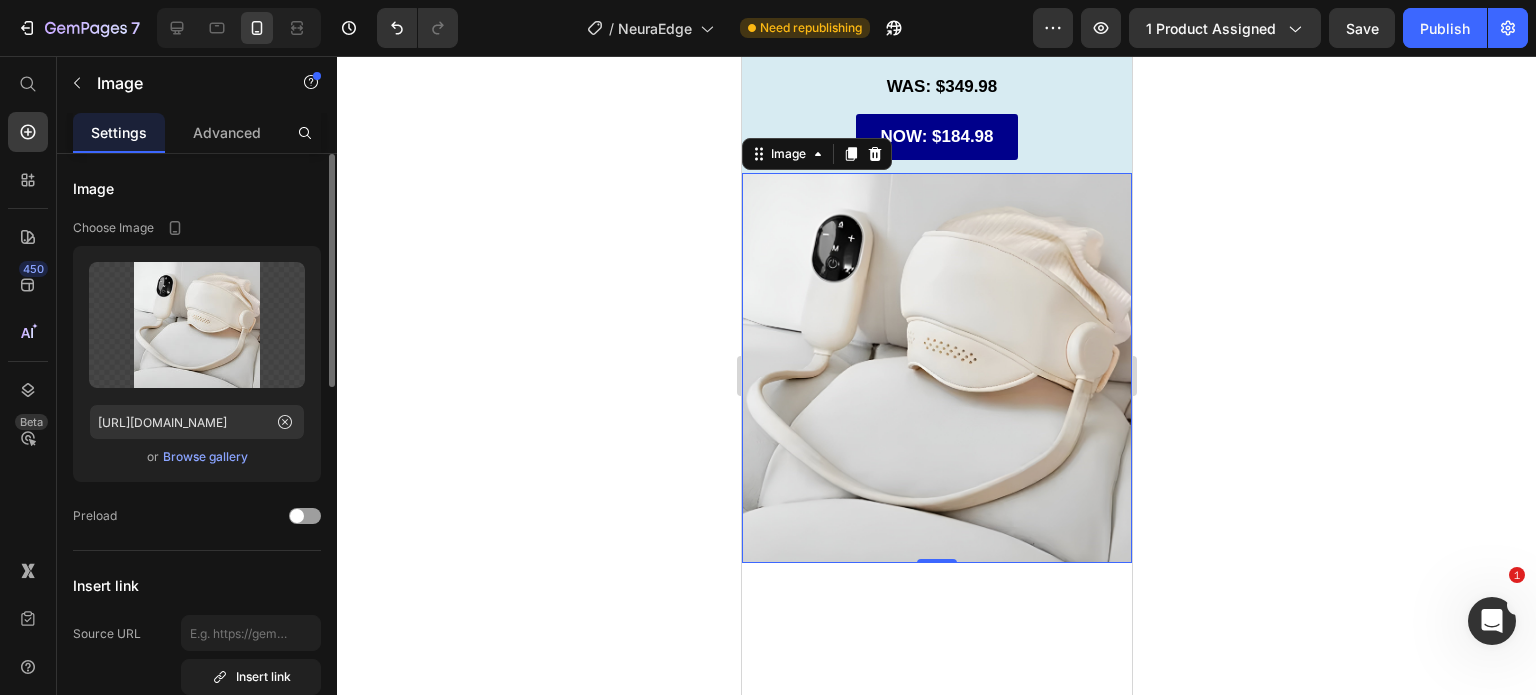 click on "Browse gallery" at bounding box center (205, 457) 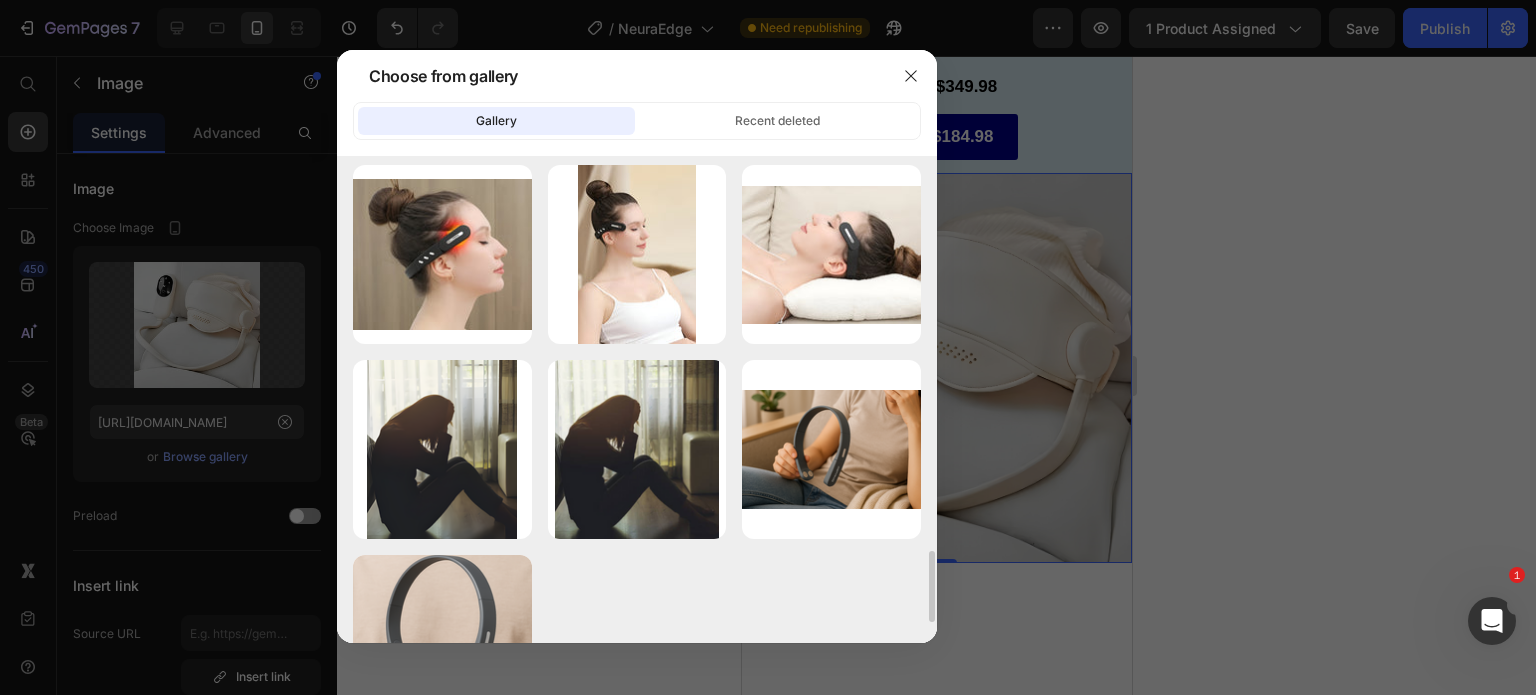 scroll, scrollTop: 2714, scrollLeft: 0, axis: vertical 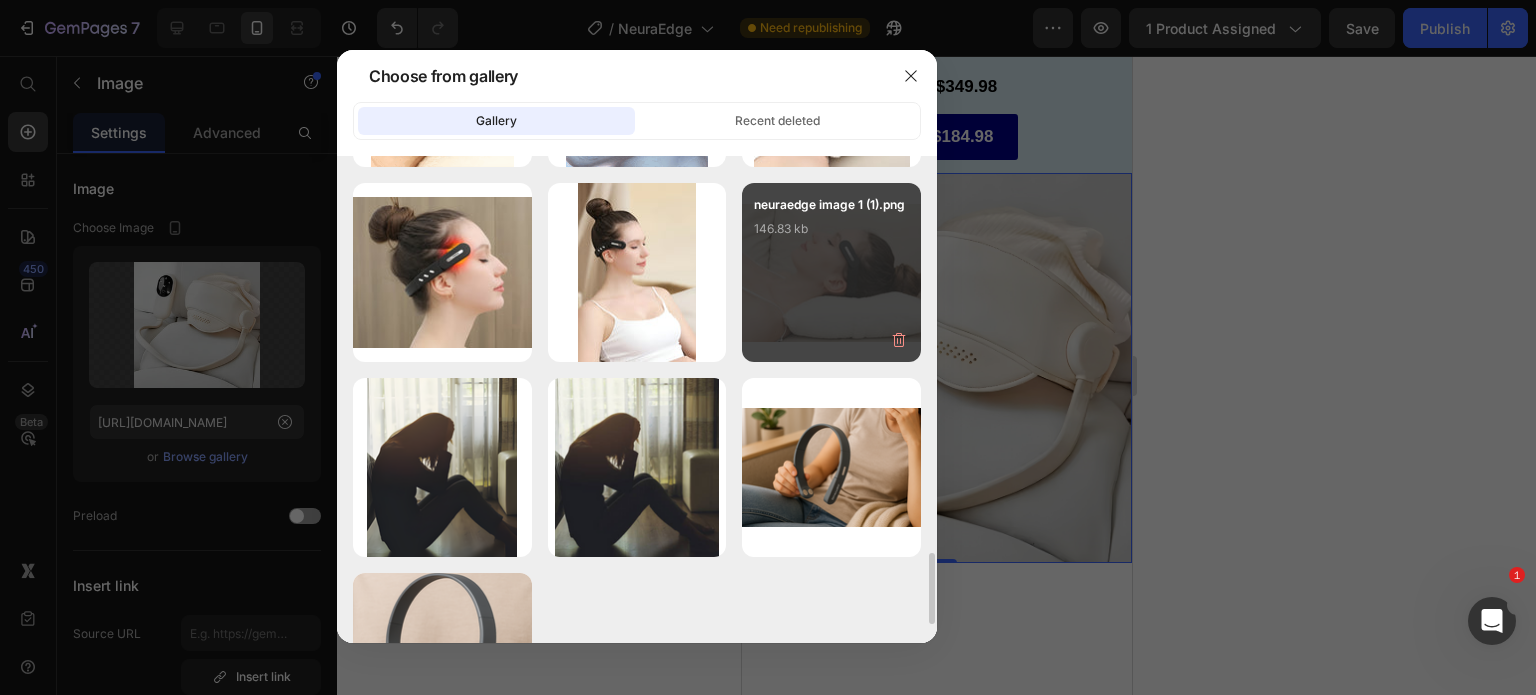 click on "neuraedge image 1 (1).png 146.83 kb" at bounding box center (831, 235) 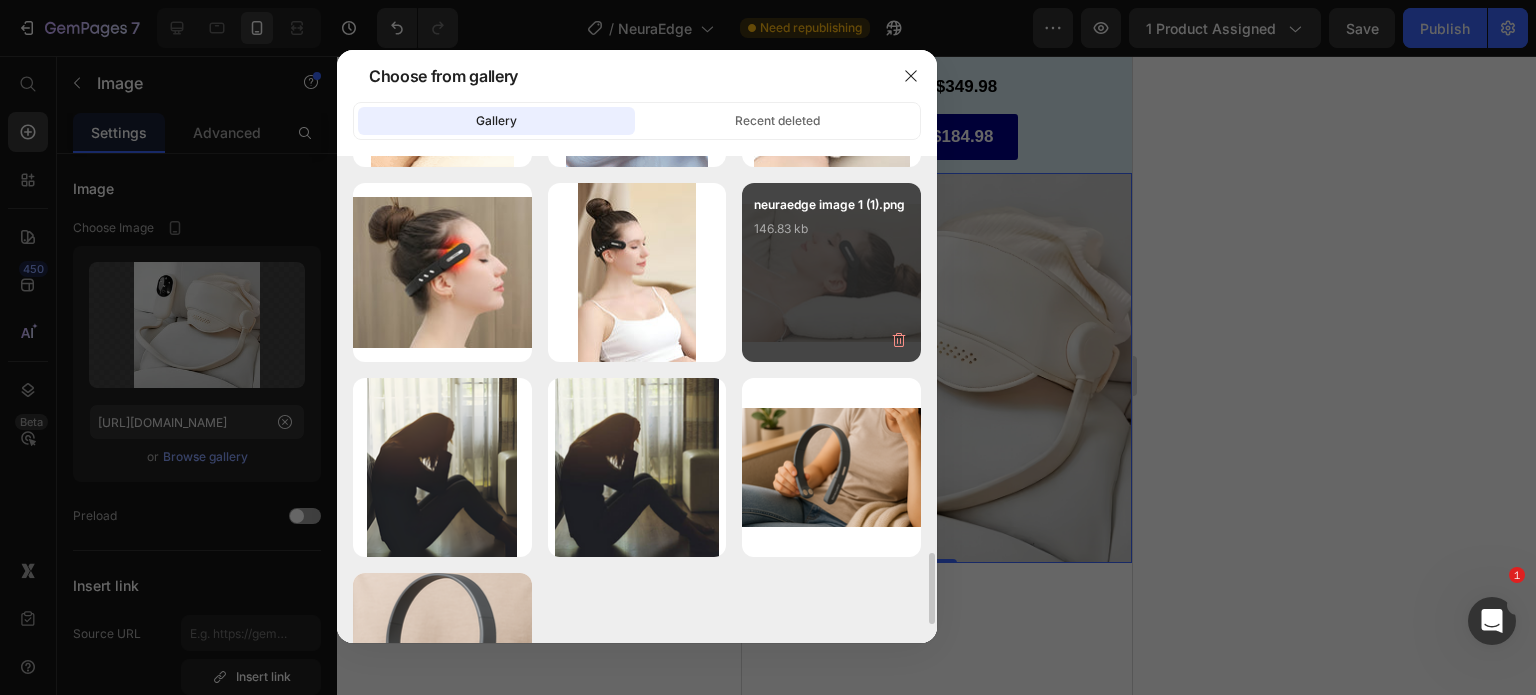 type on "[URL][DOMAIN_NAME]" 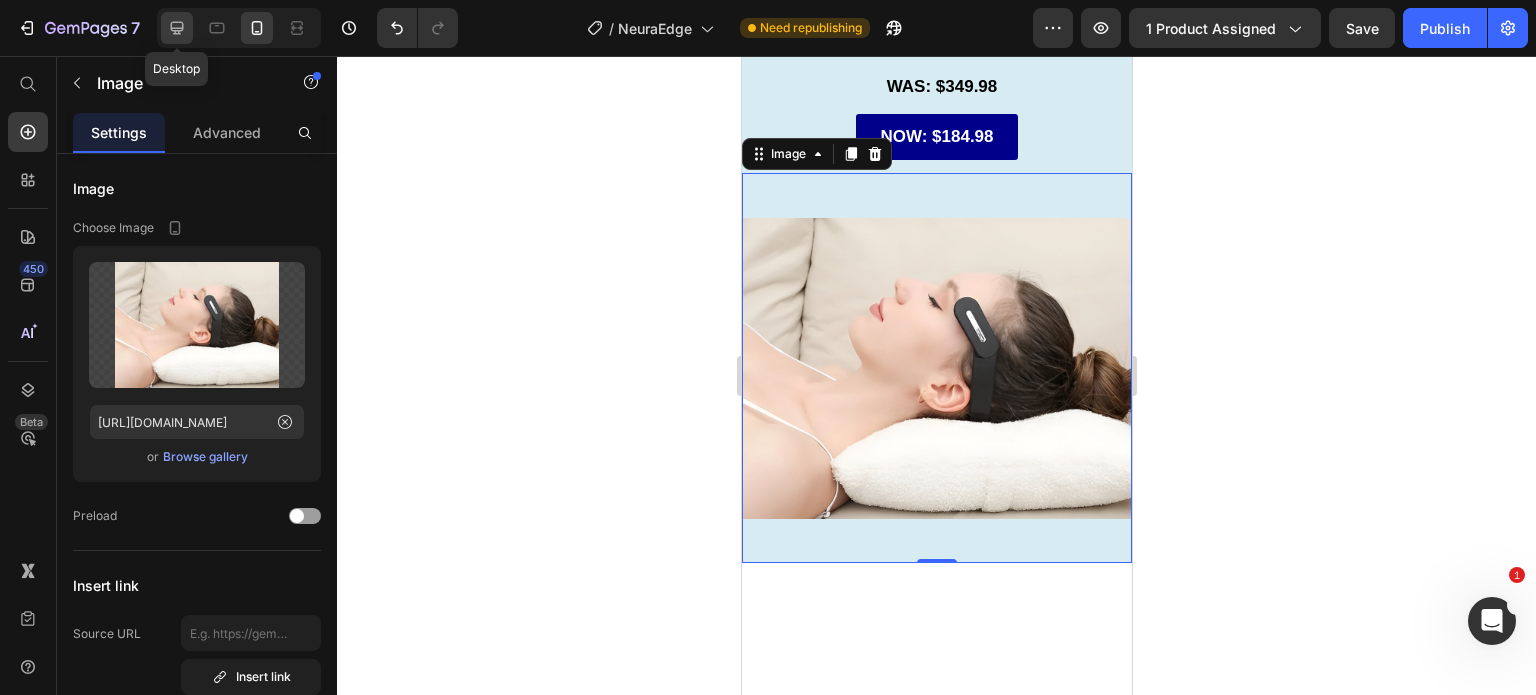 click 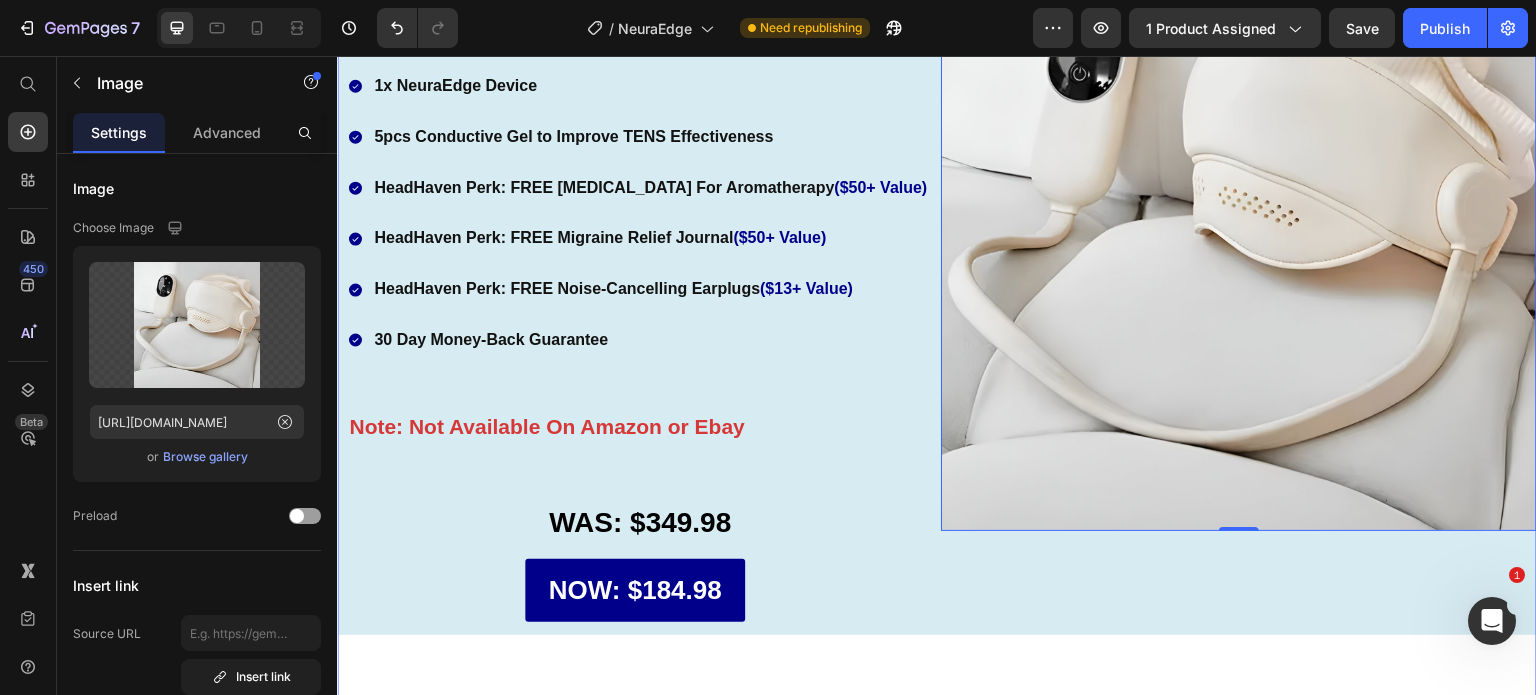 scroll, scrollTop: 9816, scrollLeft: 0, axis: vertical 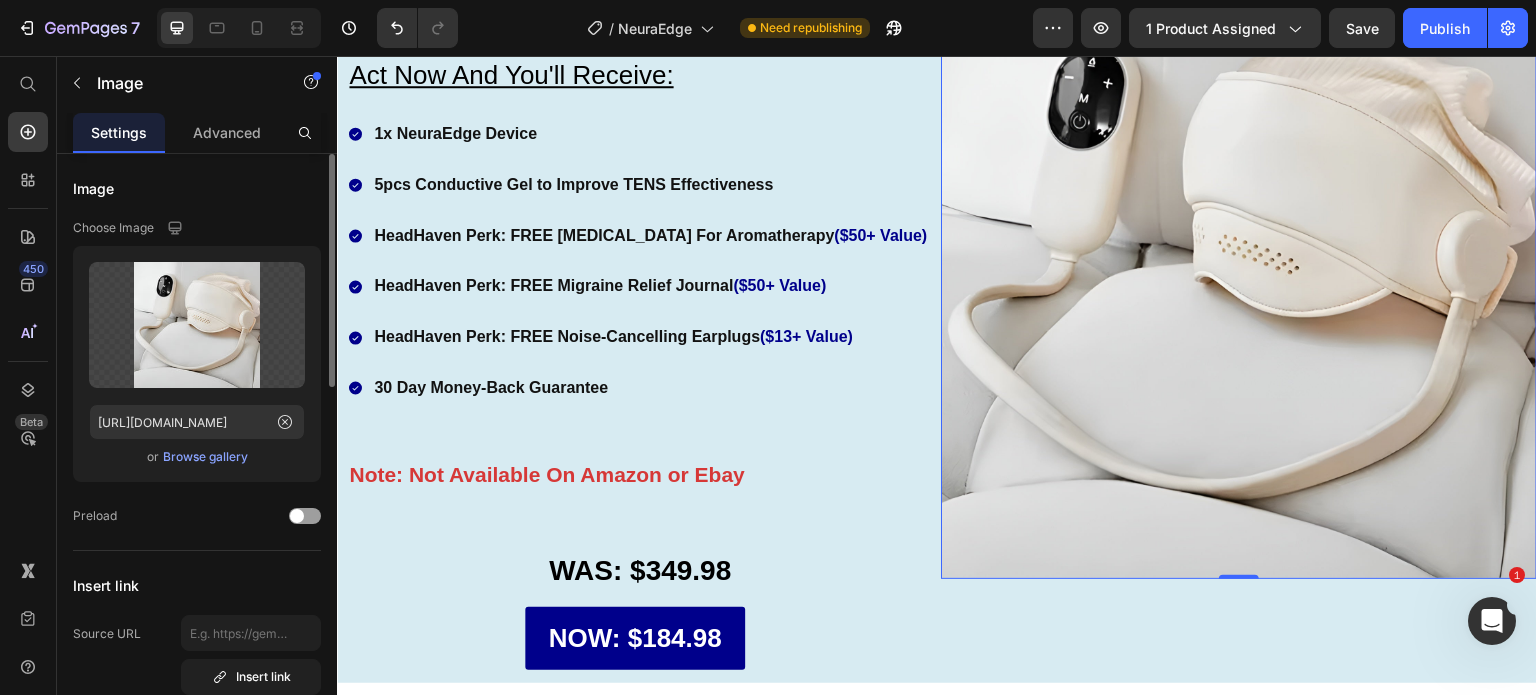 click on "Browse gallery" at bounding box center (205, 457) 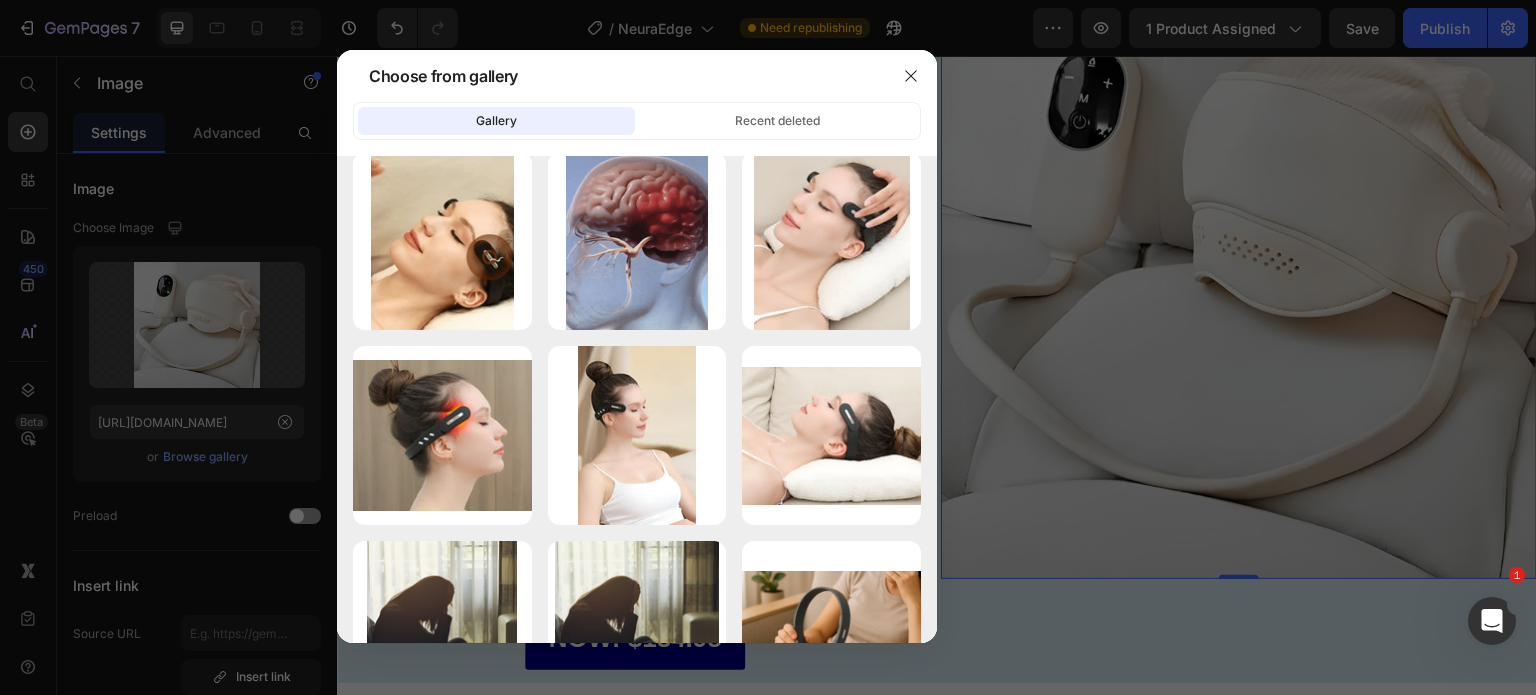 scroll, scrollTop: 2598, scrollLeft: 0, axis: vertical 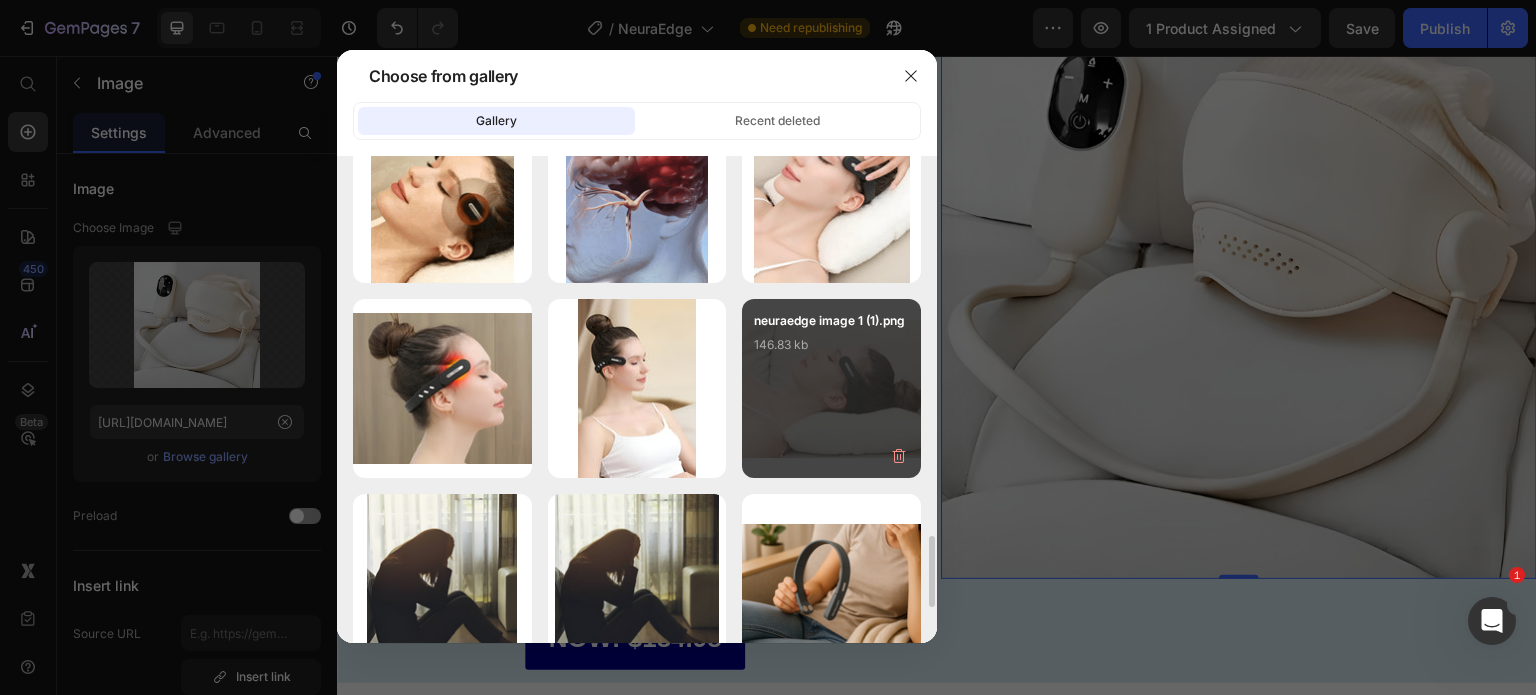 click on "neuraedge image 1 (1).png 146.83 kb" at bounding box center (831, 351) 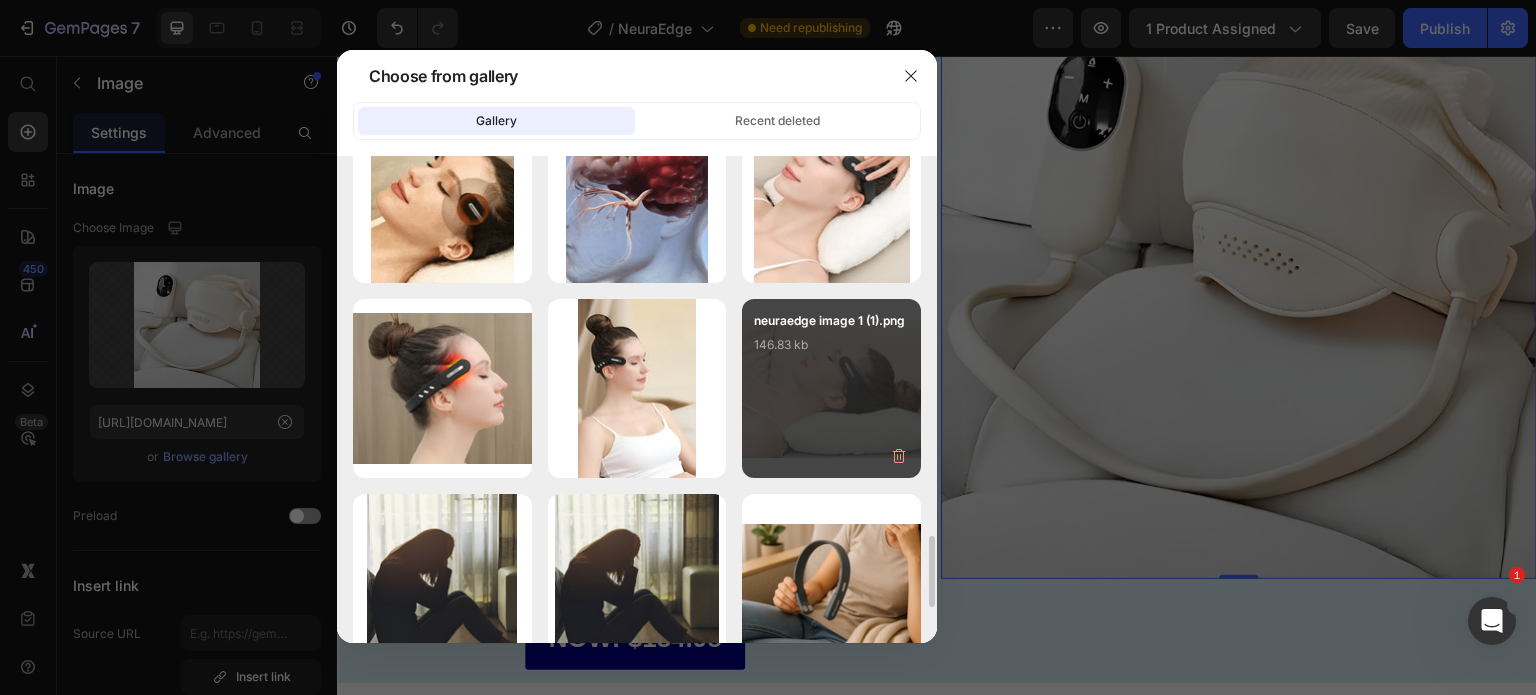 type on "[URL][DOMAIN_NAME]" 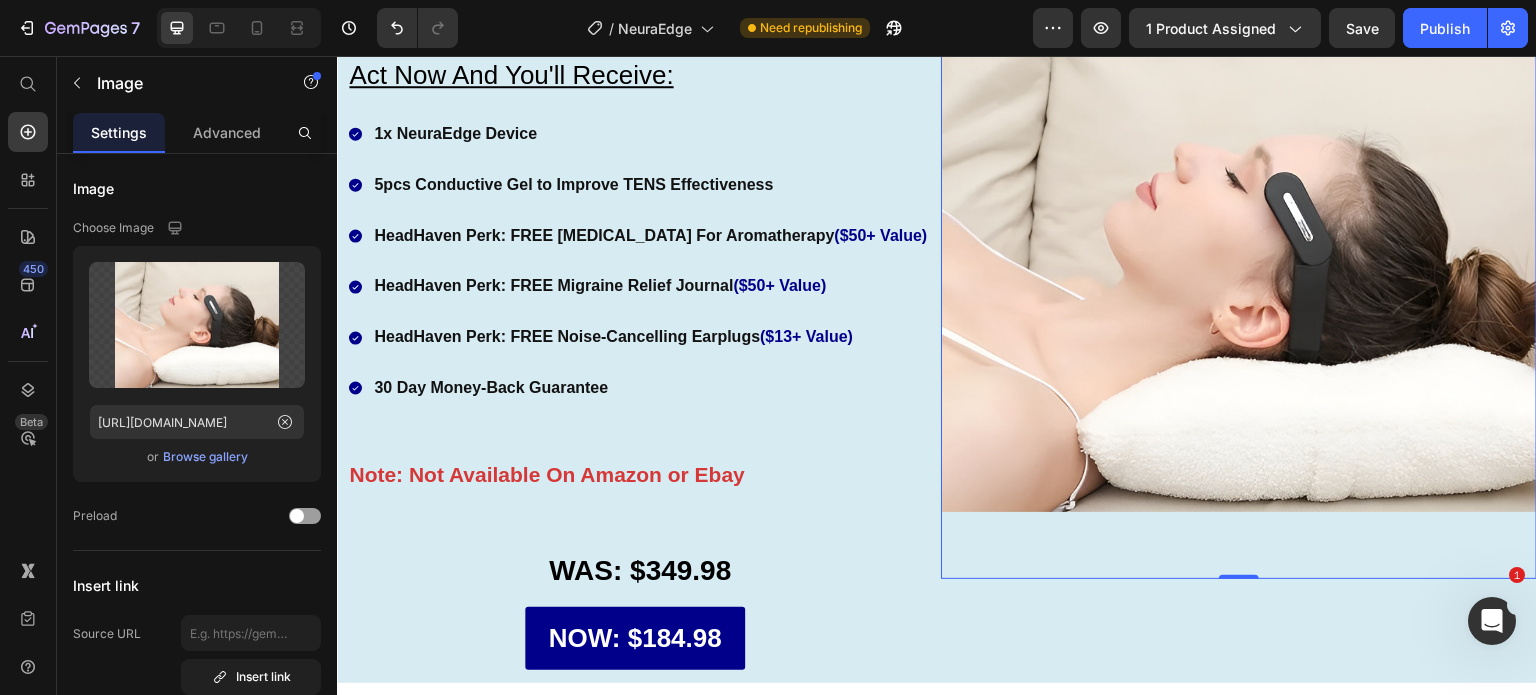 scroll, scrollTop: 9448, scrollLeft: 0, axis: vertical 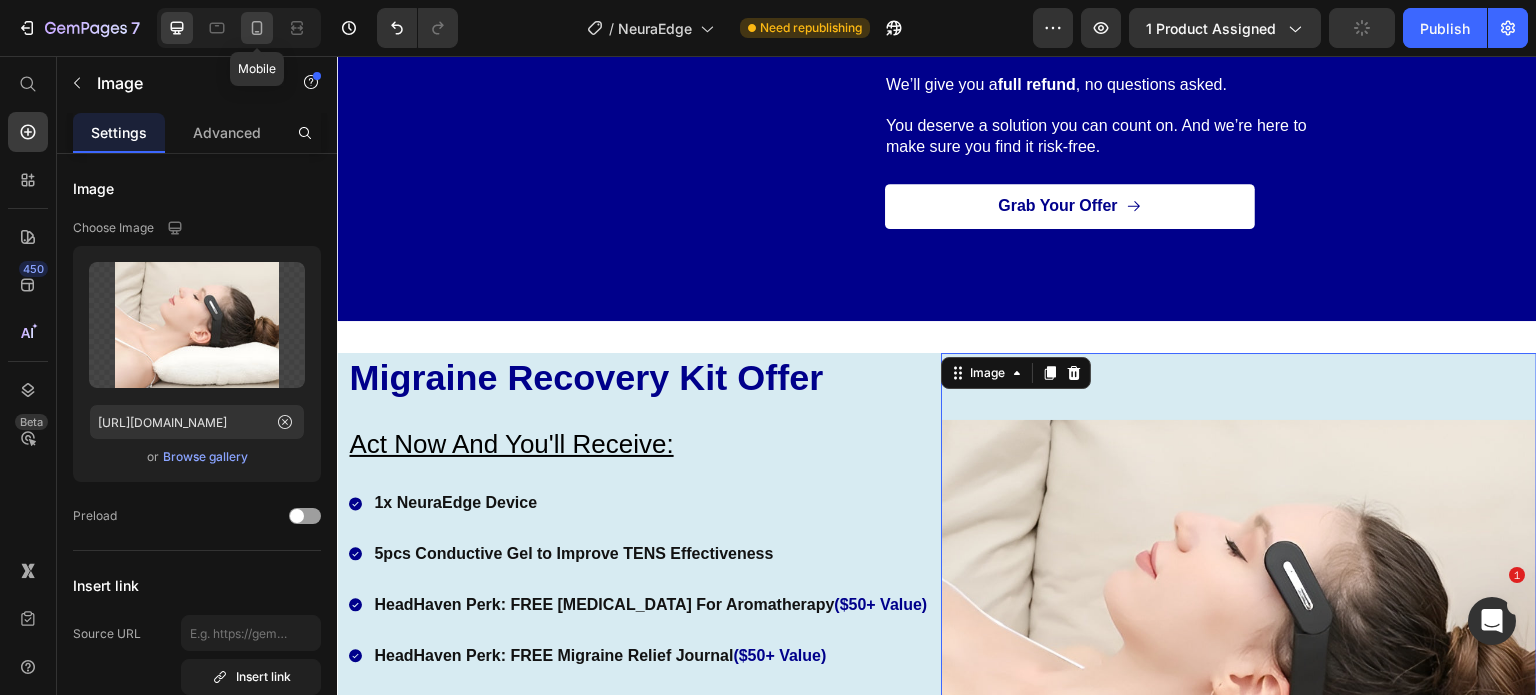 click 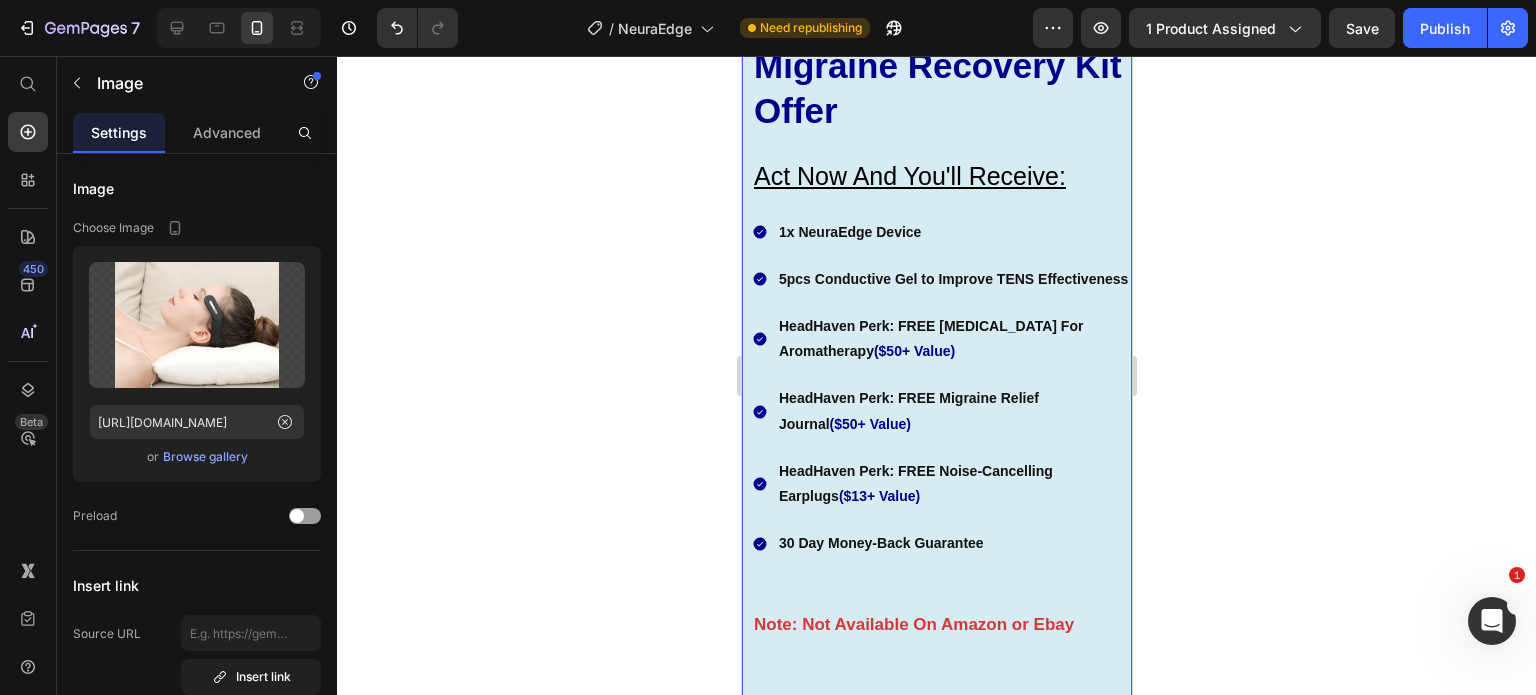 scroll, scrollTop: 9342, scrollLeft: 0, axis: vertical 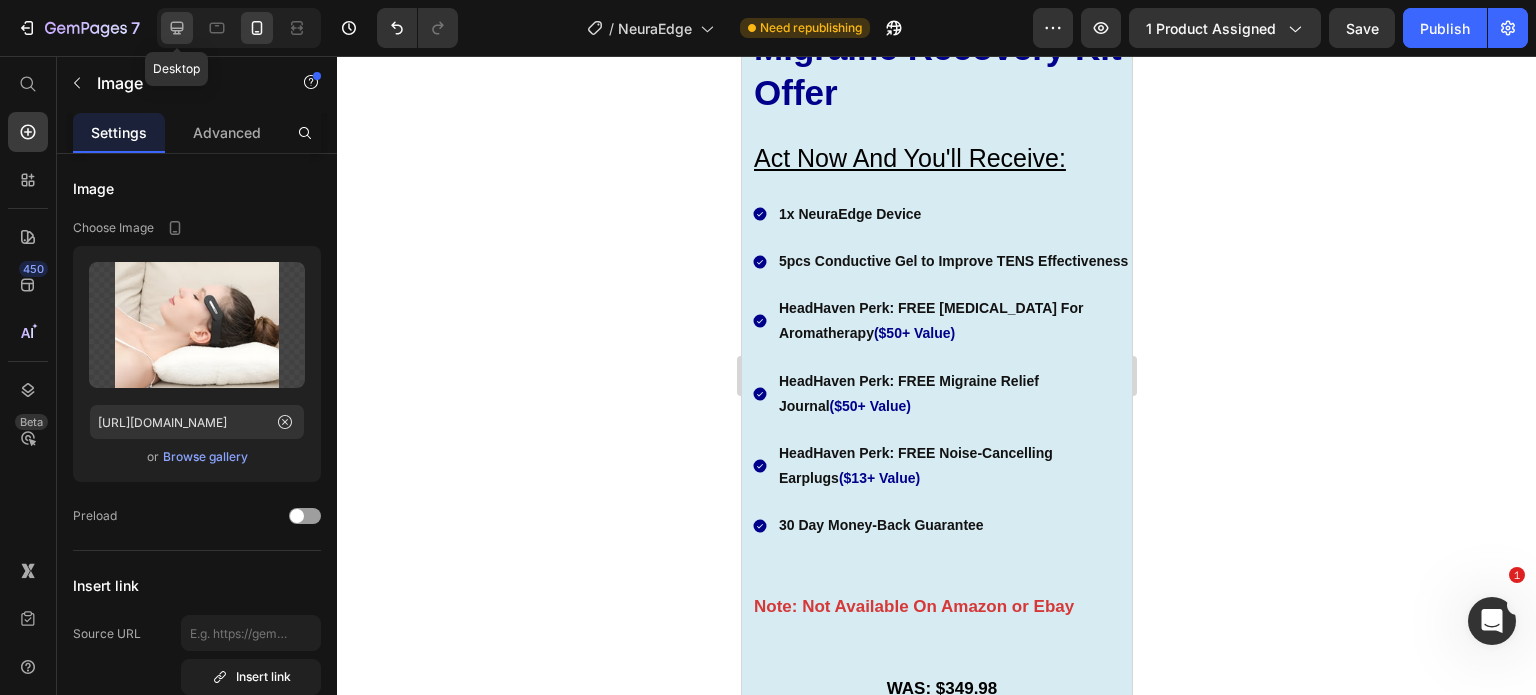 click 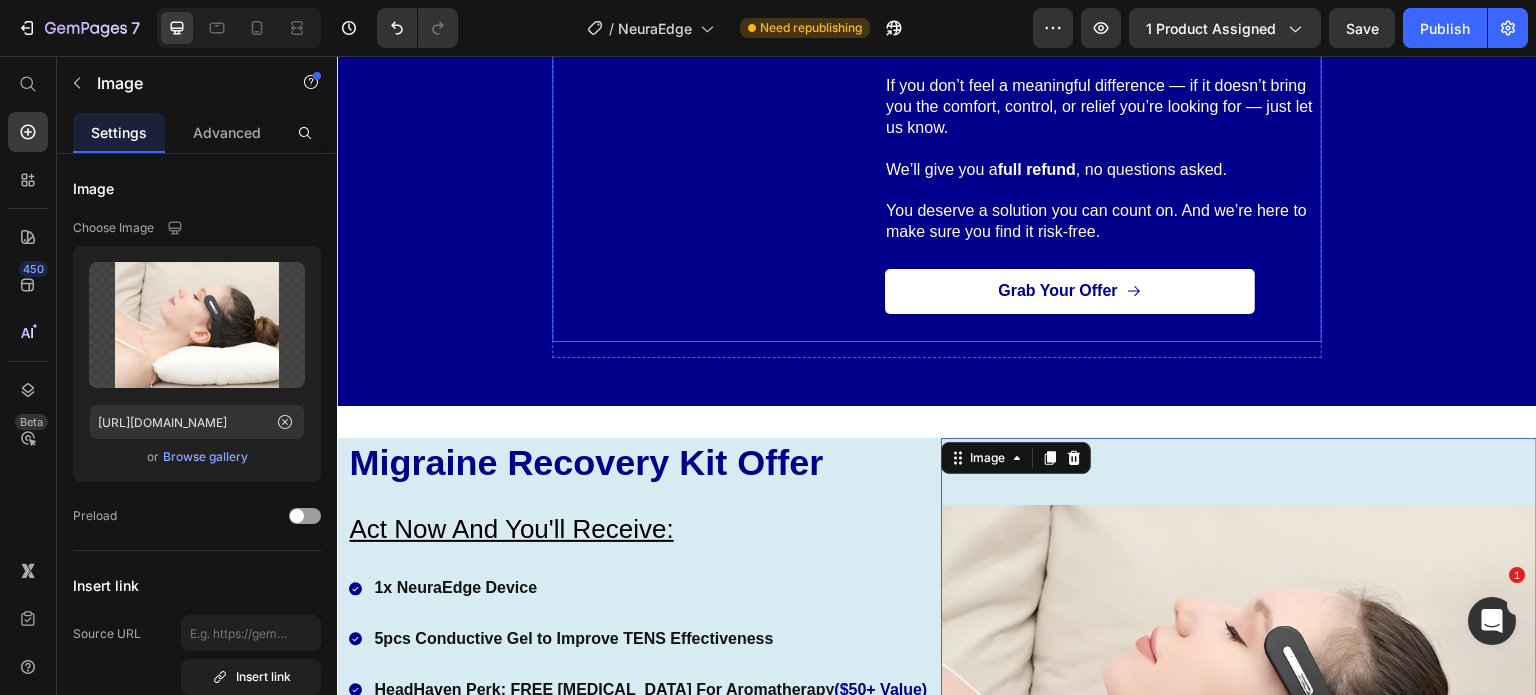 scroll, scrollTop: 9673, scrollLeft: 0, axis: vertical 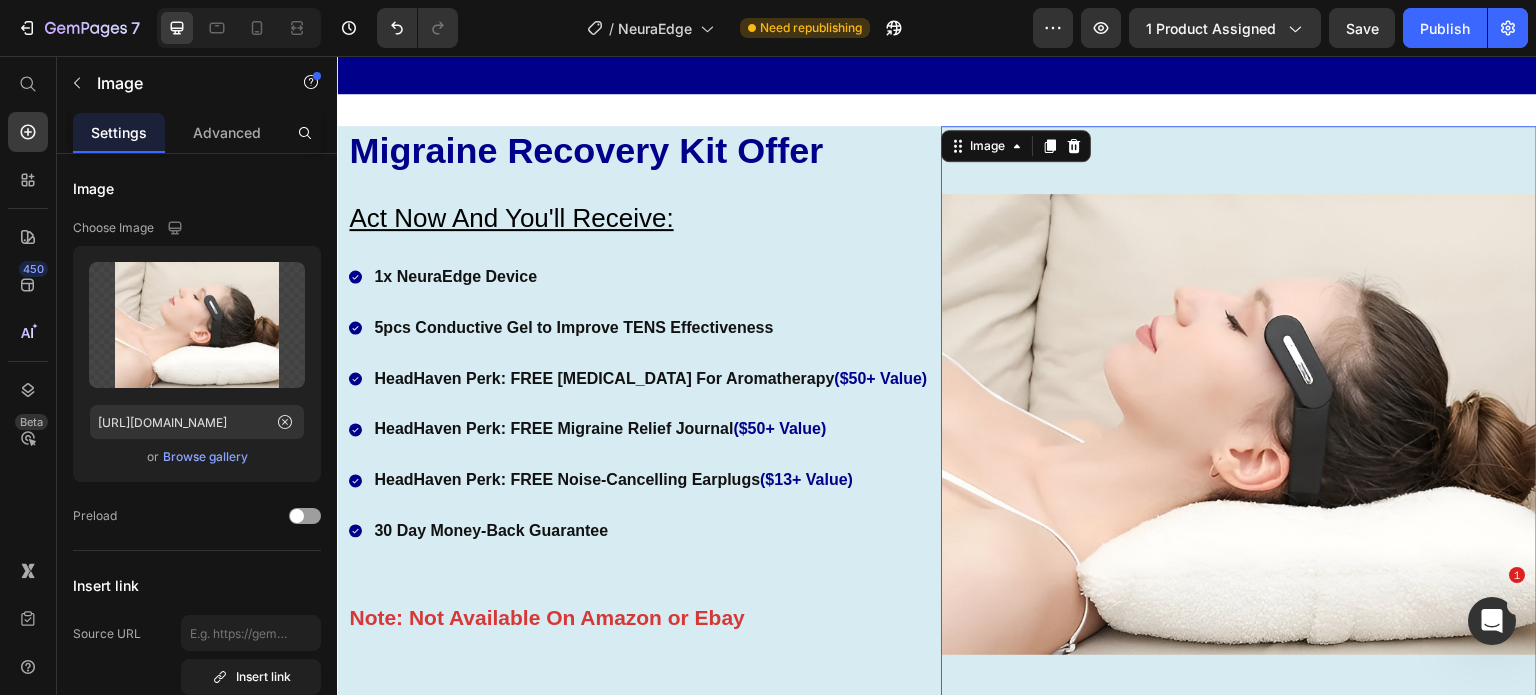 click on "1x NeuraEdge Device" at bounding box center (650, 277) 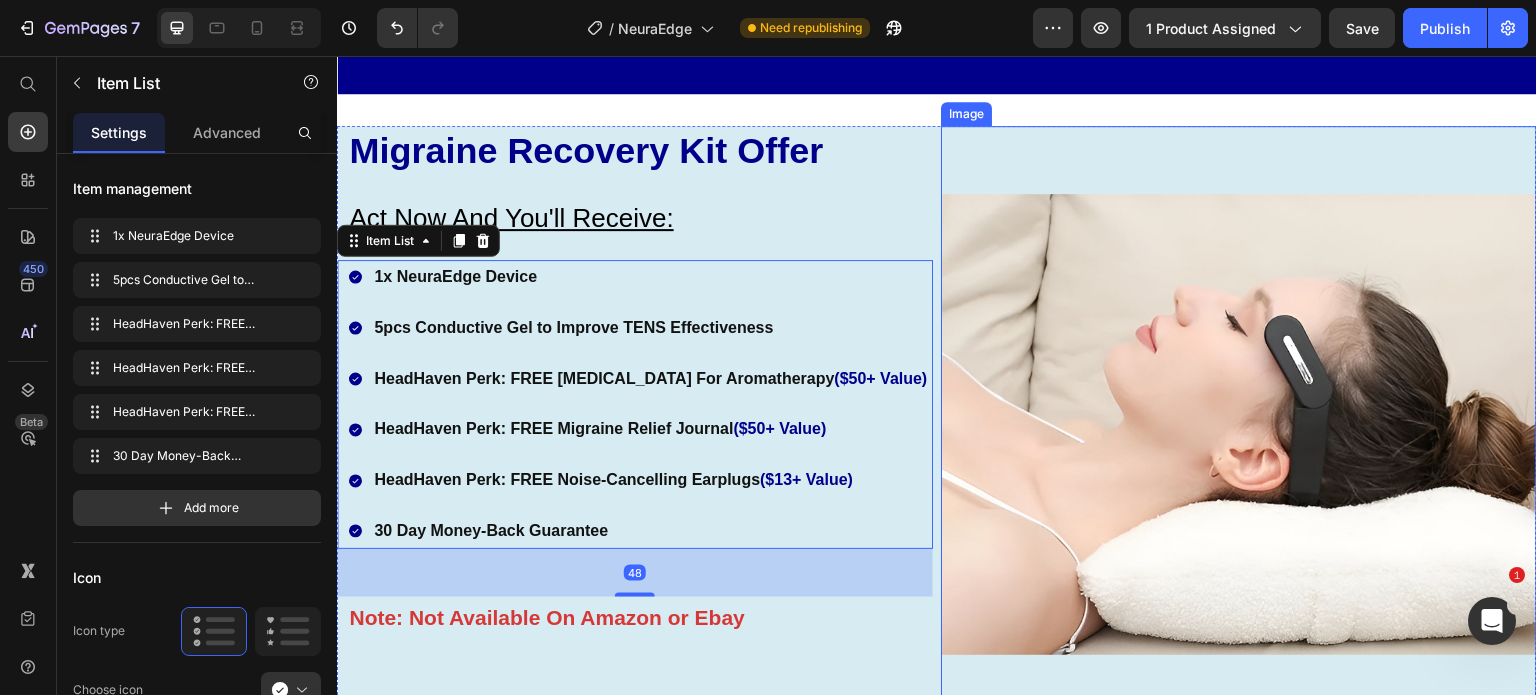 scroll, scrollTop: 9748, scrollLeft: 0, axis: vertical 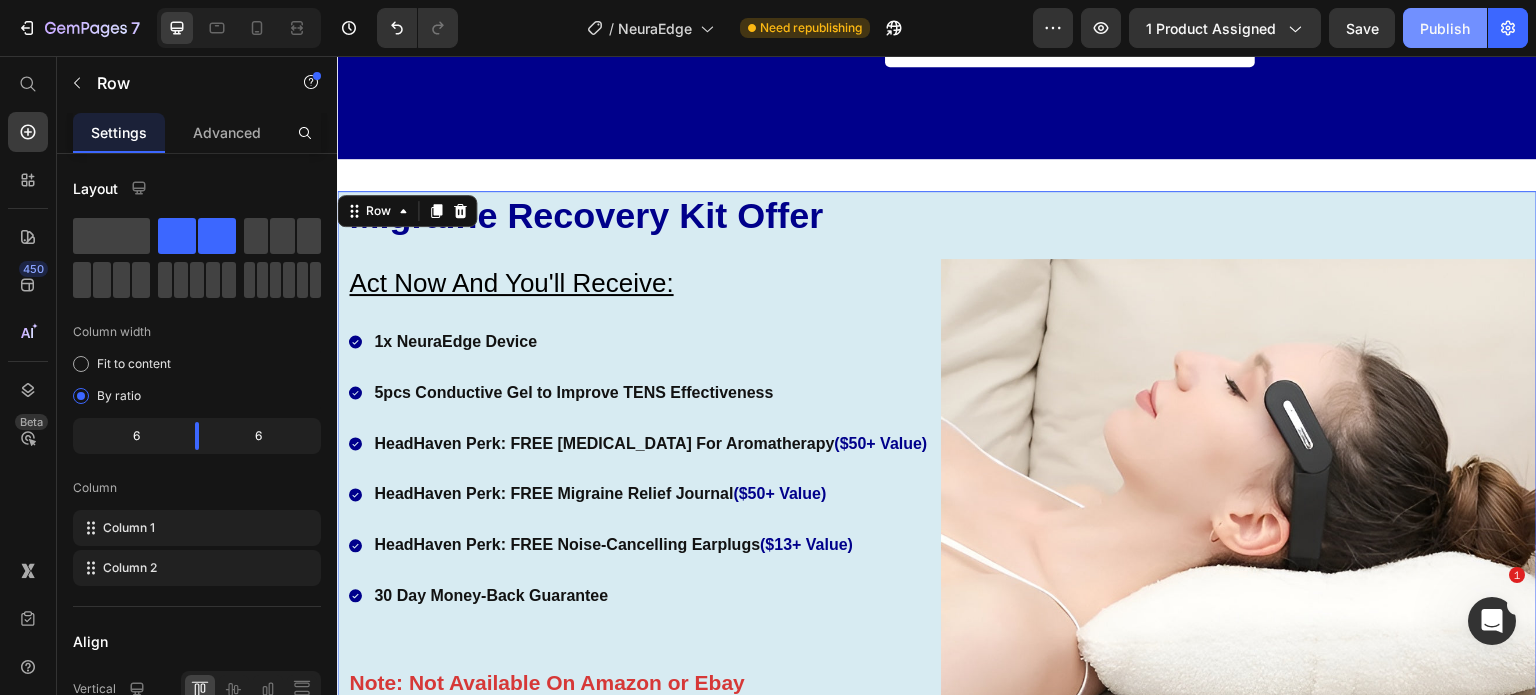 click on "Publish" at bounding box center (1445, 28) 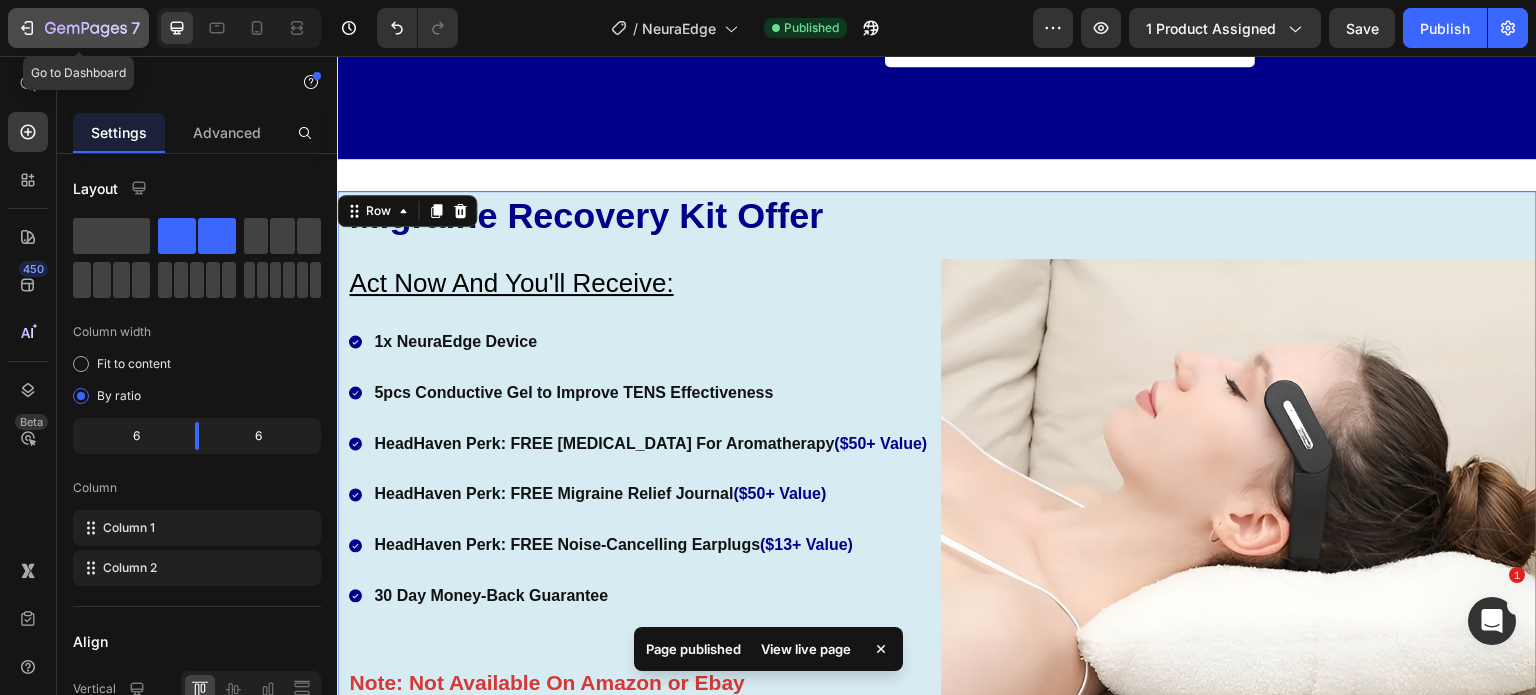 click 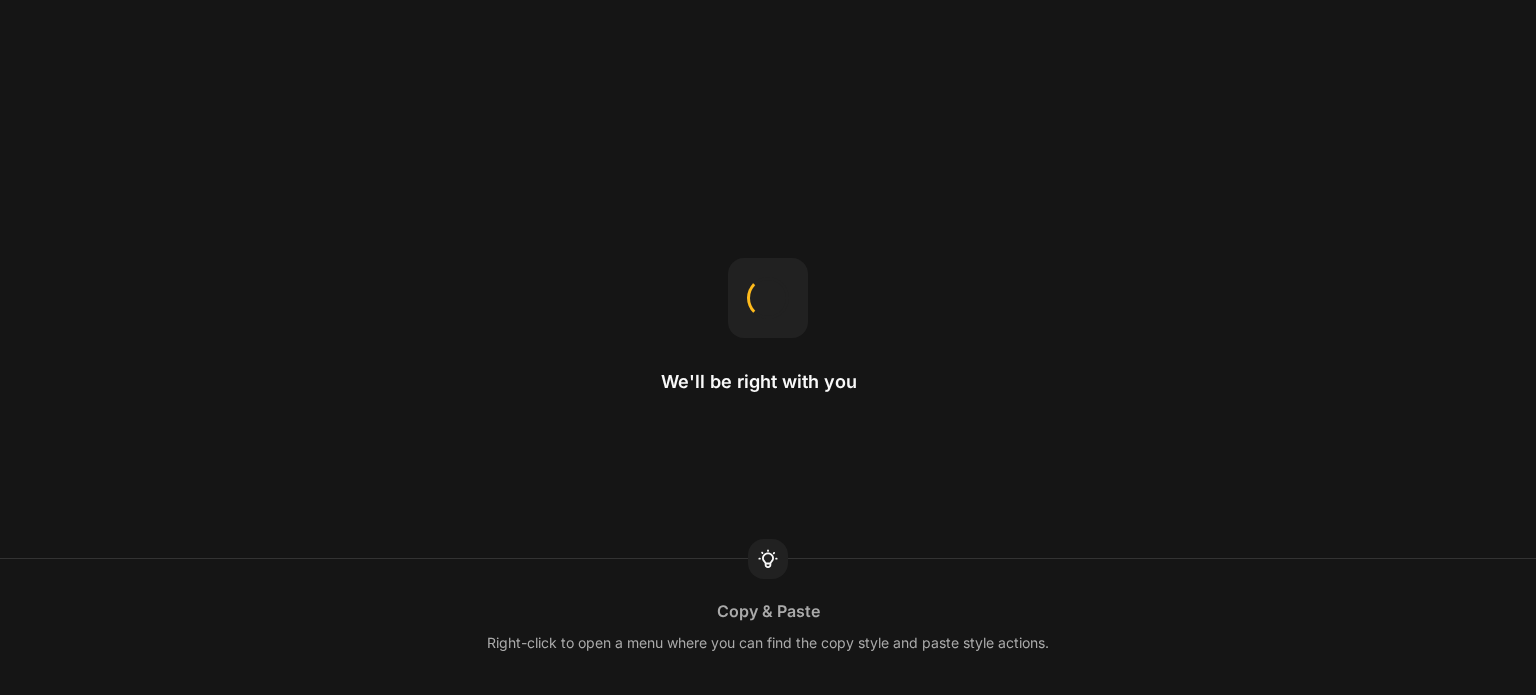 scroll, scrollTop: 0, scrollLeft: 0, axis: both 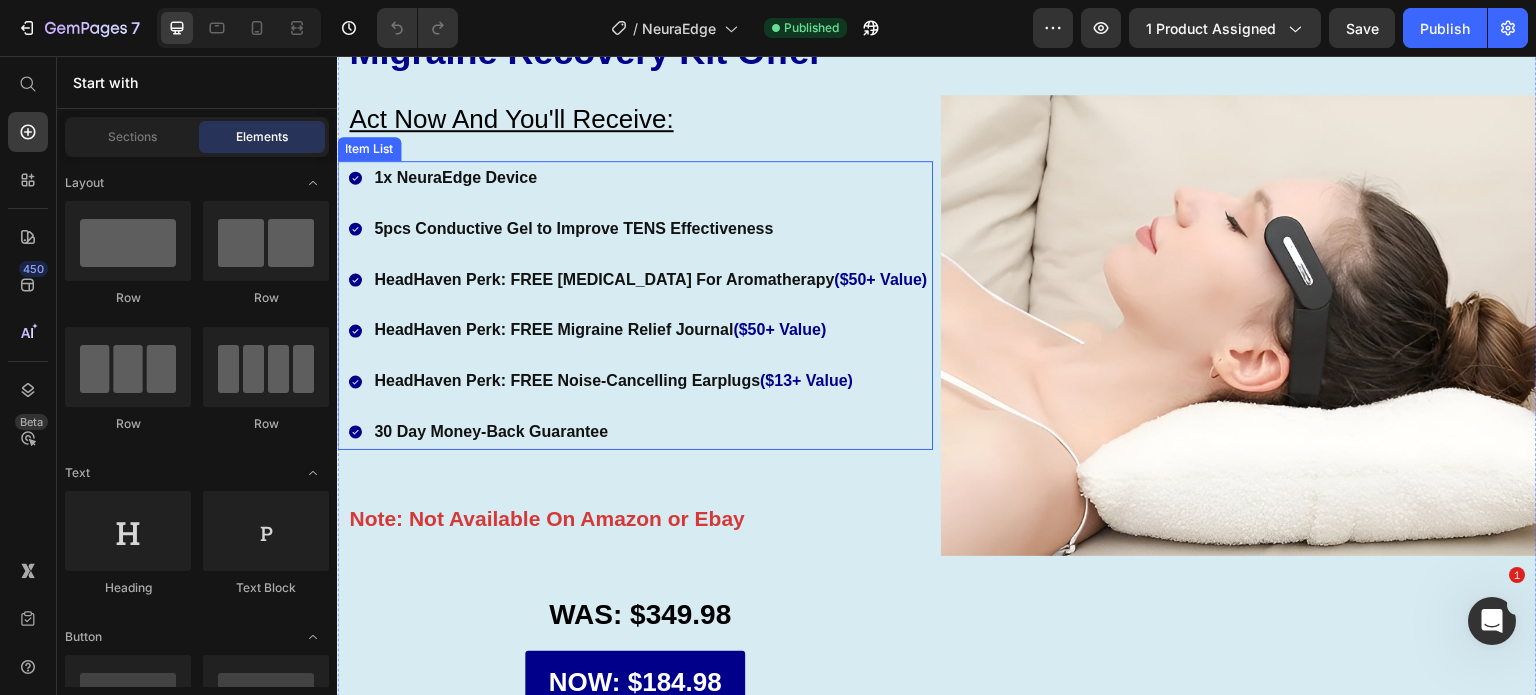 click on "5pcs Conductive Gel to Improve TENS Effectiveness" at bounding box center (650, 229) 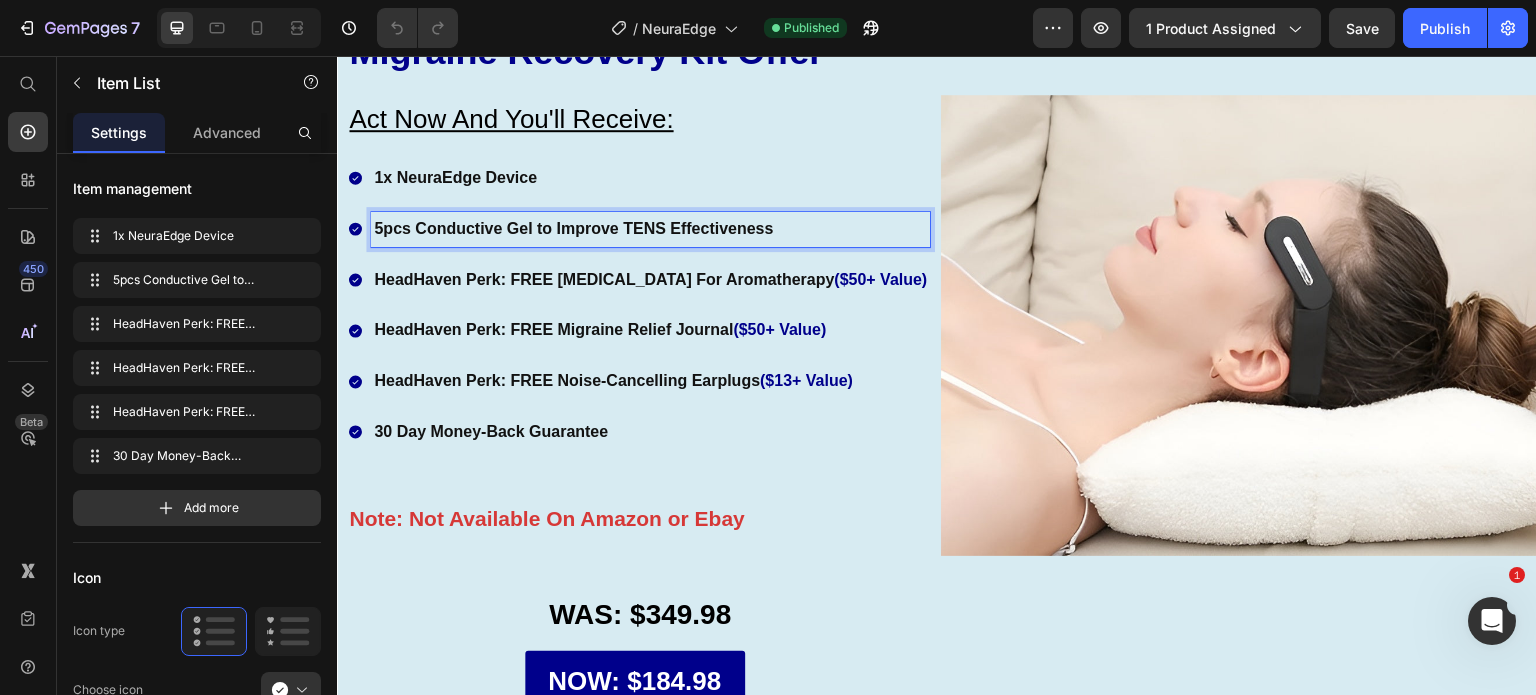 click on "5pcs Conductive Gel to Improve TENS Effectiveness" at bounding box center [650, 229] 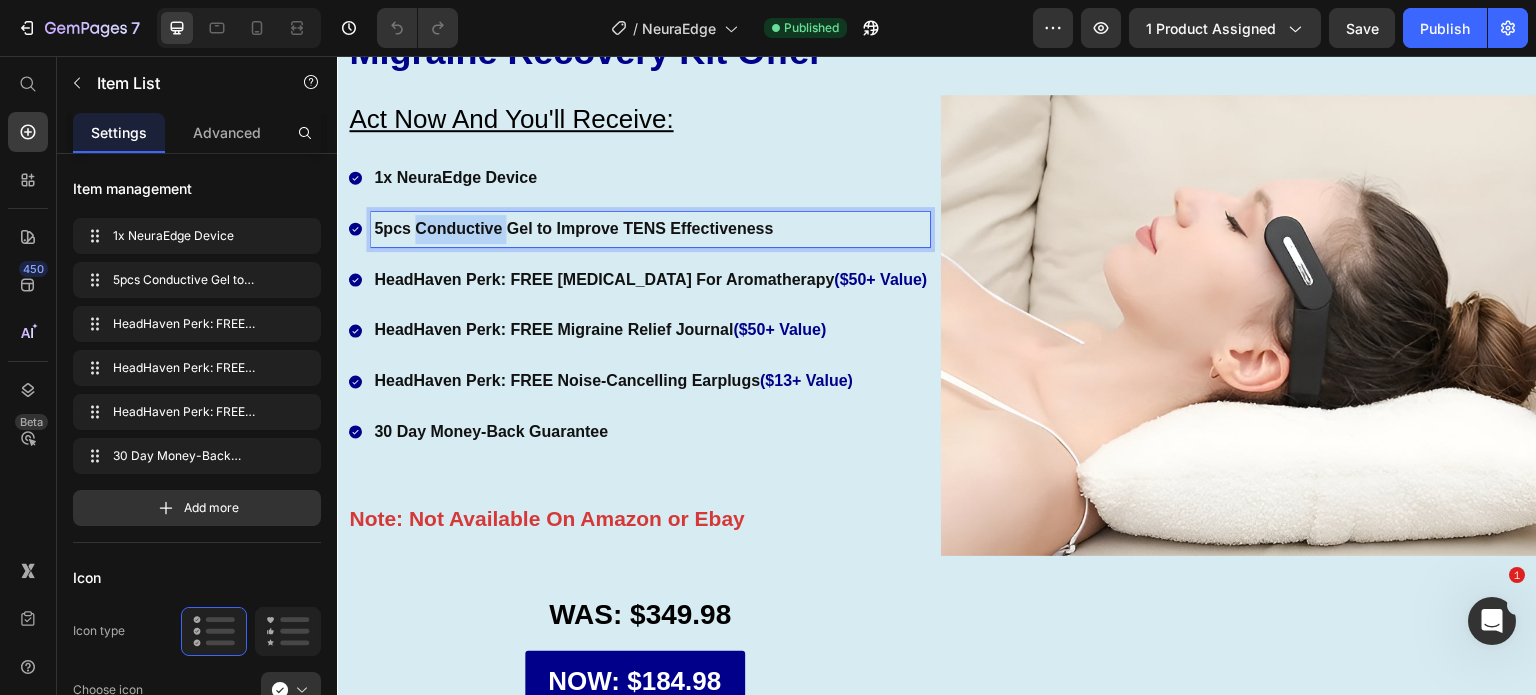 click on "5pcs Conductive Gel to Improve TENS Effectiveness" at bounding box center [650, 229] 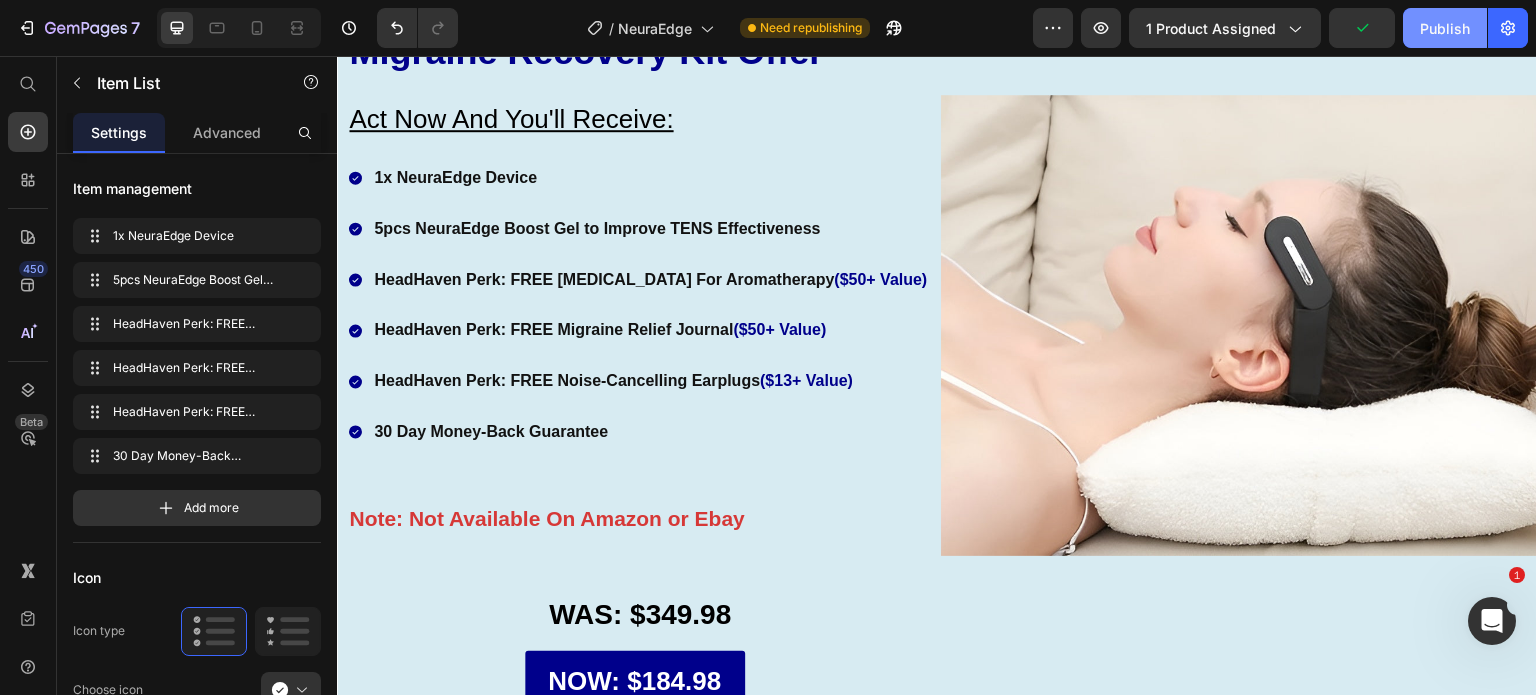click on "Publish" at bounding box center [1445, 28] 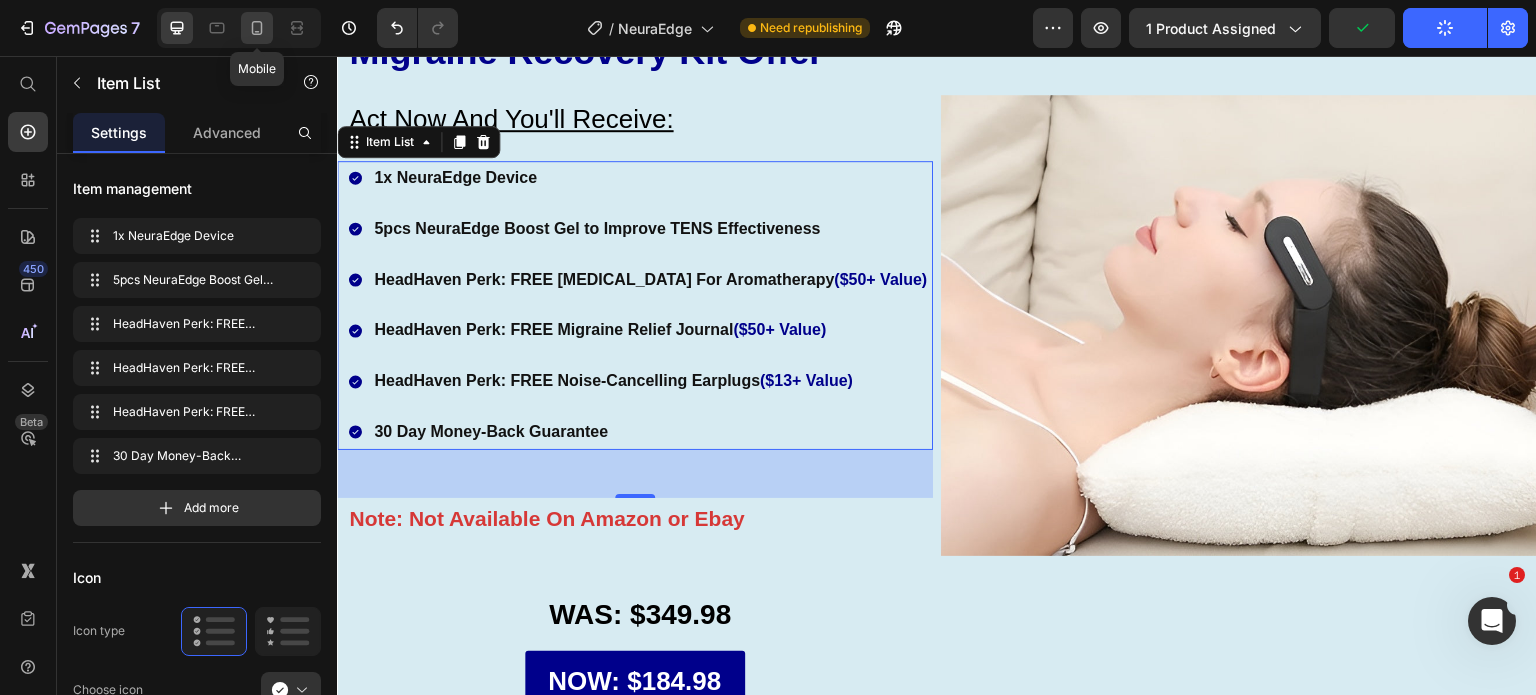 click 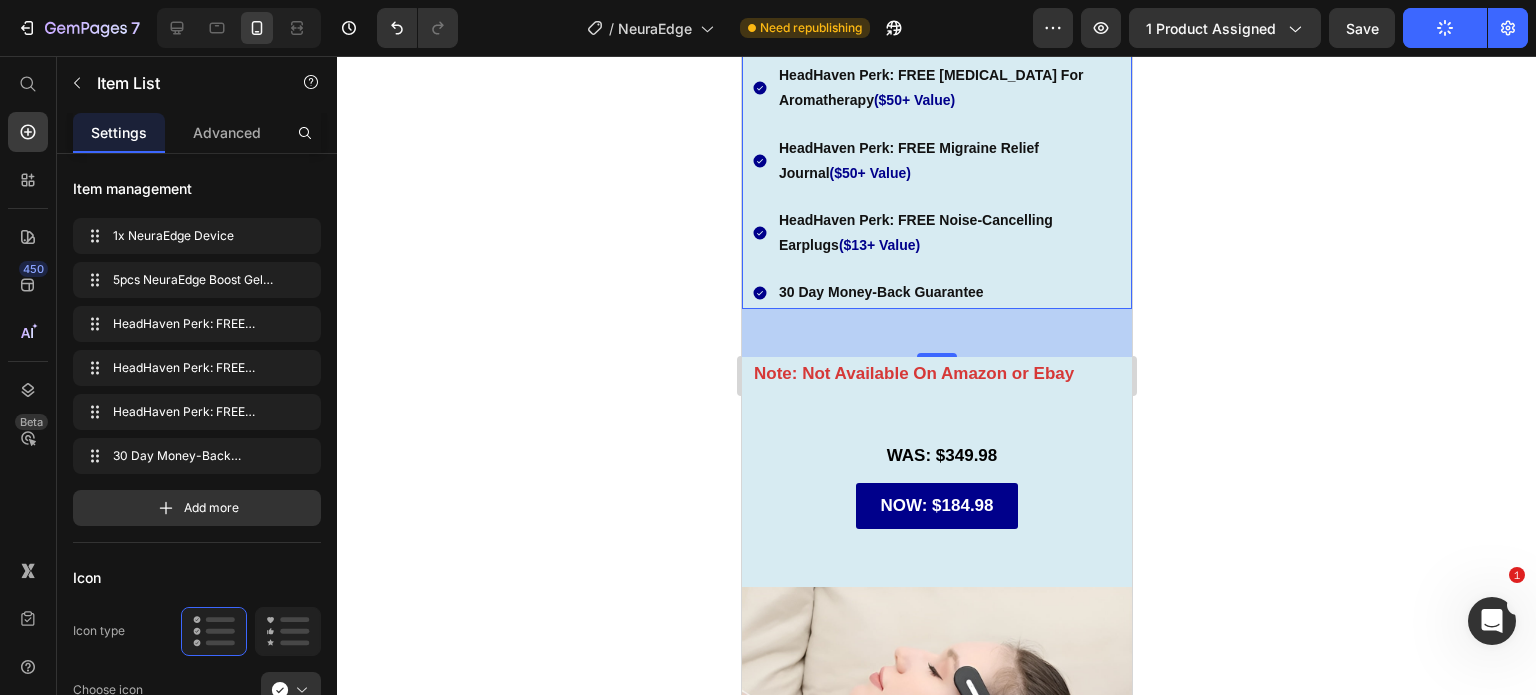 scroll, scrollTop: 9668, scrollLeft: 0, axis: vertical 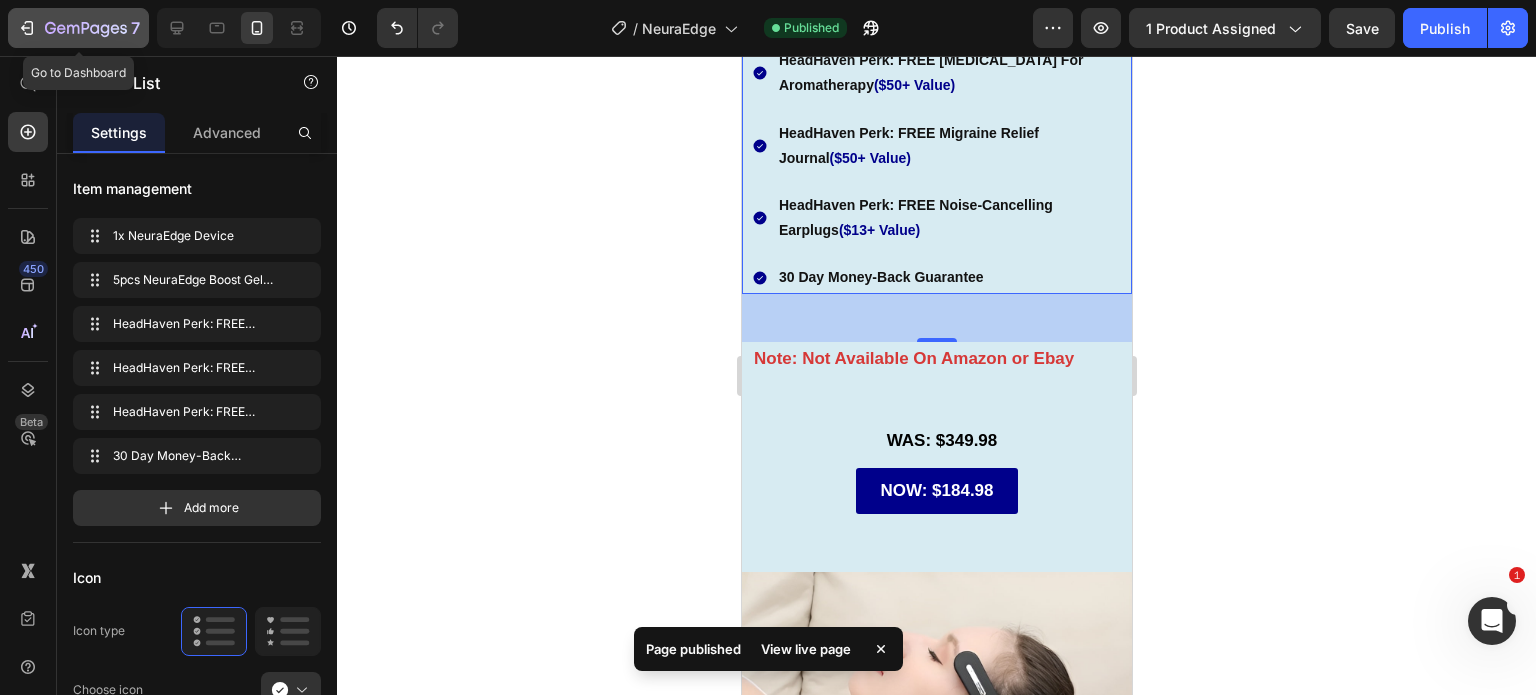 click 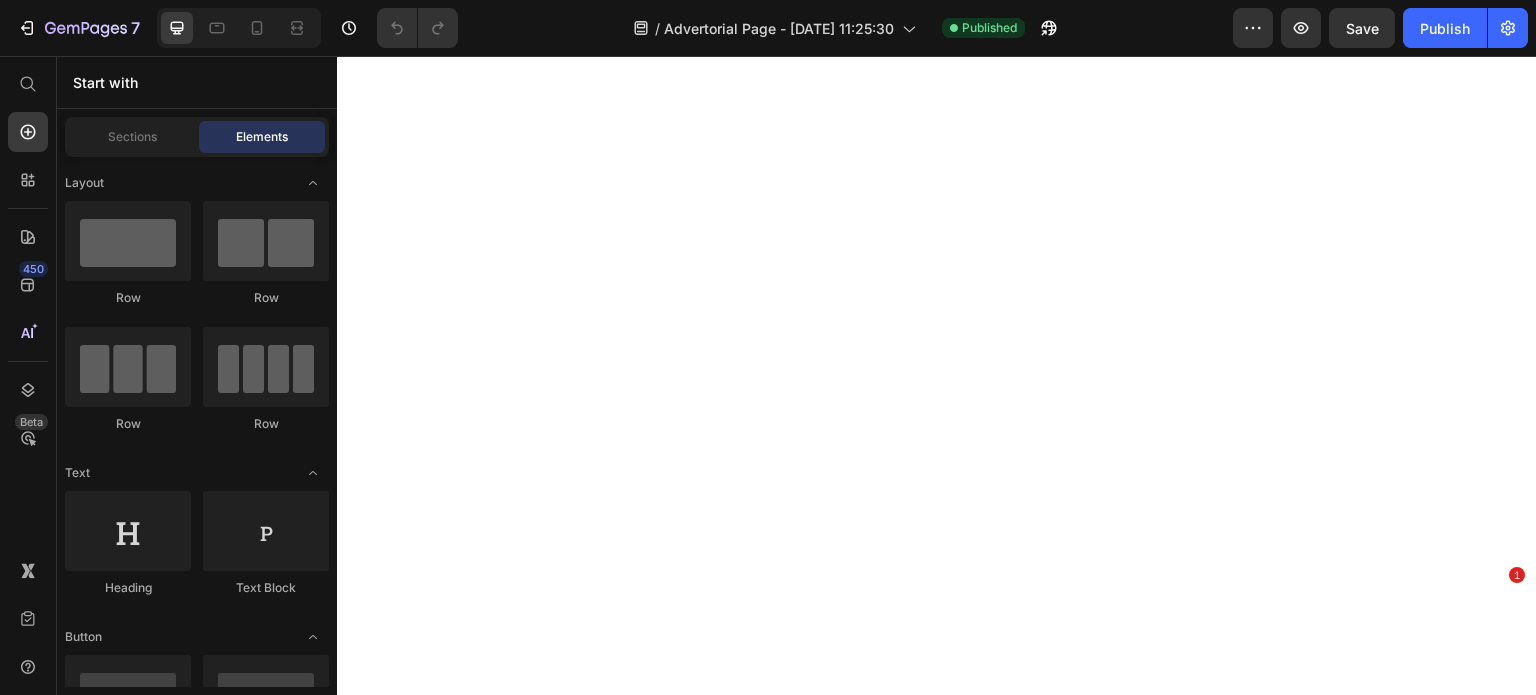 scroll, scrollTop: 0, scrollLeft: 0, axis: both 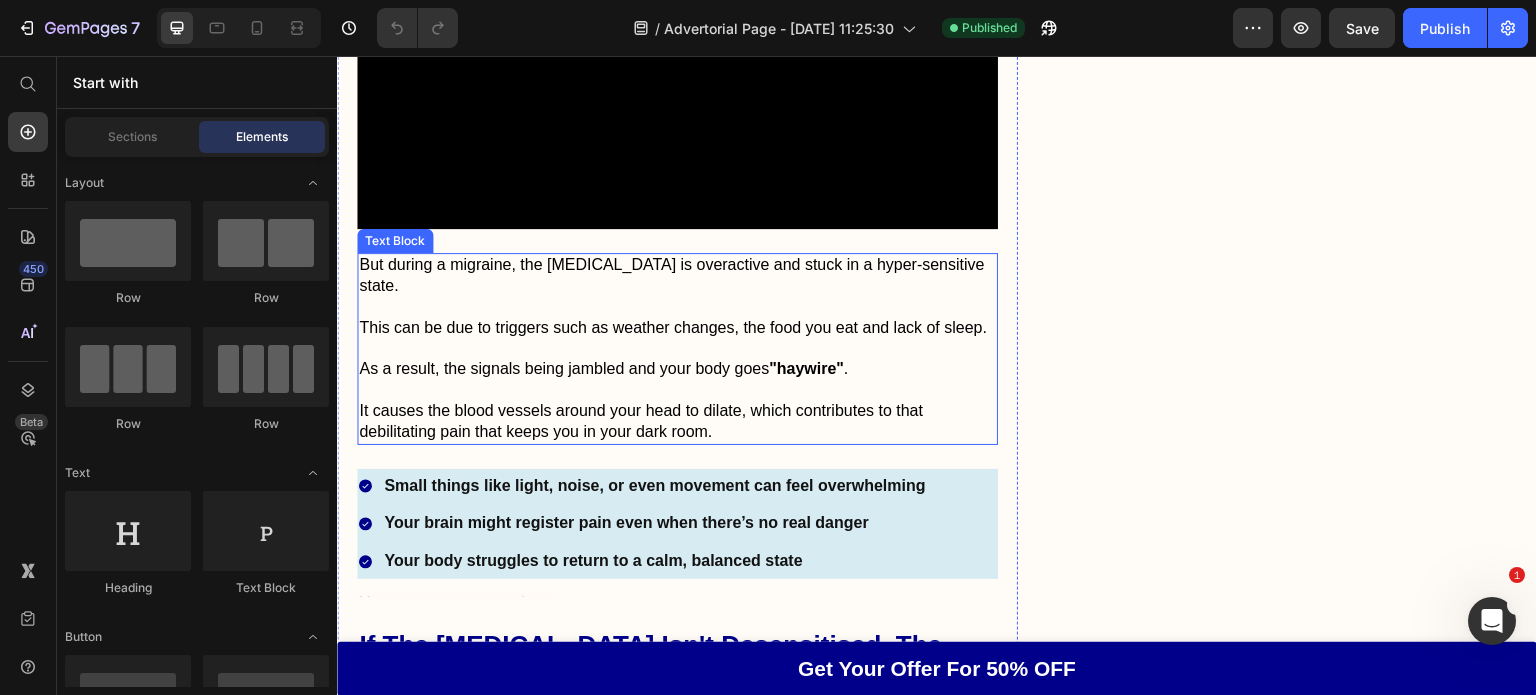 click on "It causes the blood vessels around your head to dilate, which contributes to that debilitating pain that keeps you in your dark room." at bounding box center (677, 422) 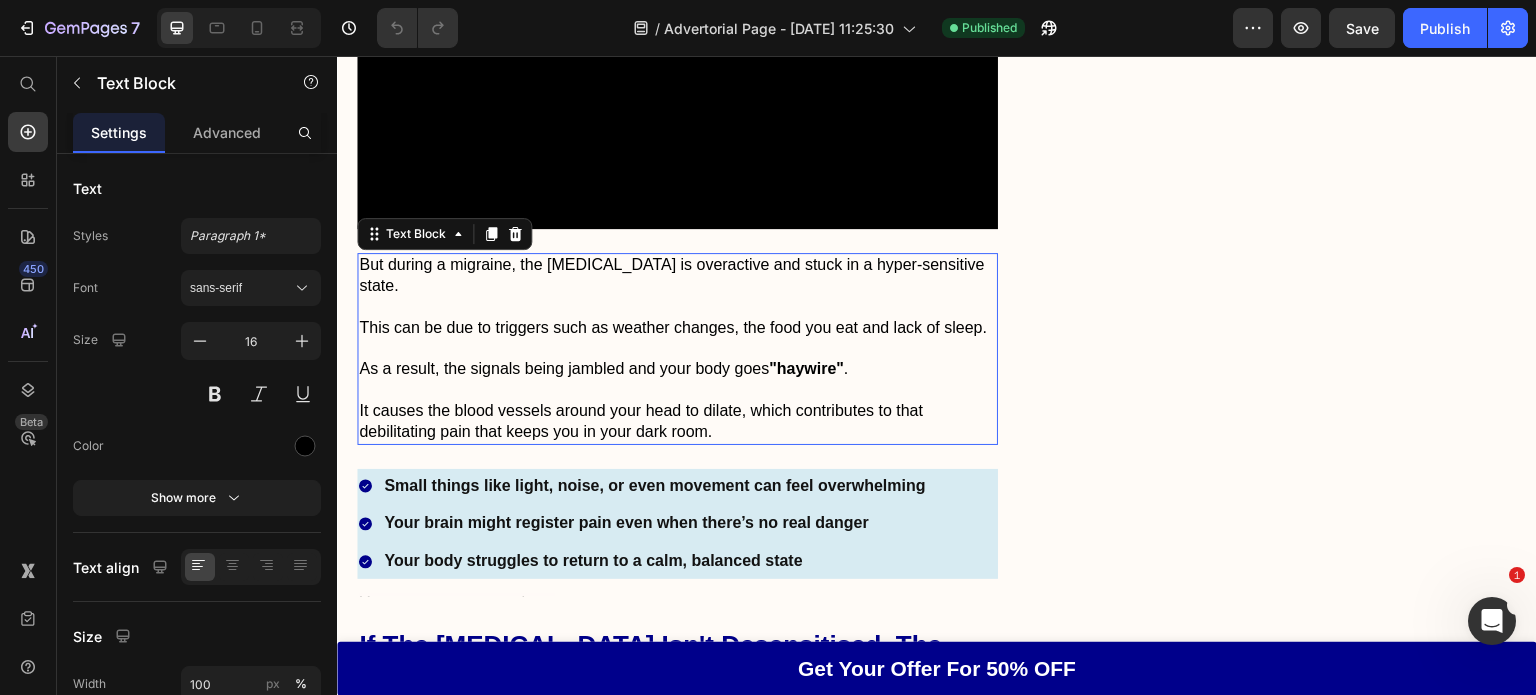 click on "It causes the blood vessels around your head to dilate, which contributes to that debilitating pain that keeps you in your dark room." at bounding box center (677, 422) 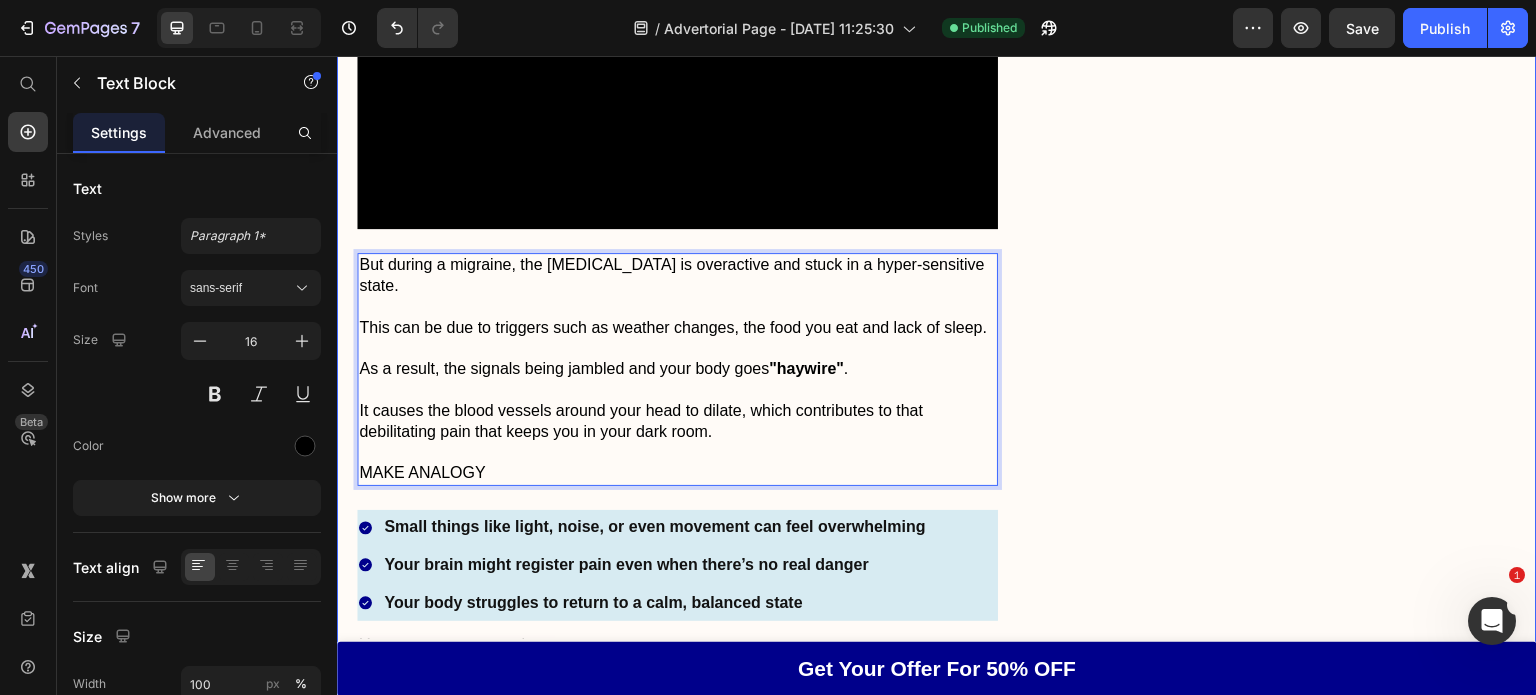 click on "Don't Let [MEDICAL_DATA] Hold You Back Heading Image Reduces the frequency and severity of [MEDICAL_DATA] Comfortable and easy to use Drug-free without any unwanted side effects Item List Feature Heading Effectiveness Text Block Icon Icon Icon Icon
Icon Icon List 5.0 Text Block Row Comfort Text Block Icon Icon Icon Icon
Icon Icon List 5.0 Text Block Row Price Text Block Icon Icon Icon Icon
Icon Icon List 4.9 Text Block Row Quality Text Block Icon Icon Icon Icon
Icon Icon List 5.0 Text Block Row
Grab Your Offer For 50% Off NOW Button Row" at bounding box center [1293, 1611] 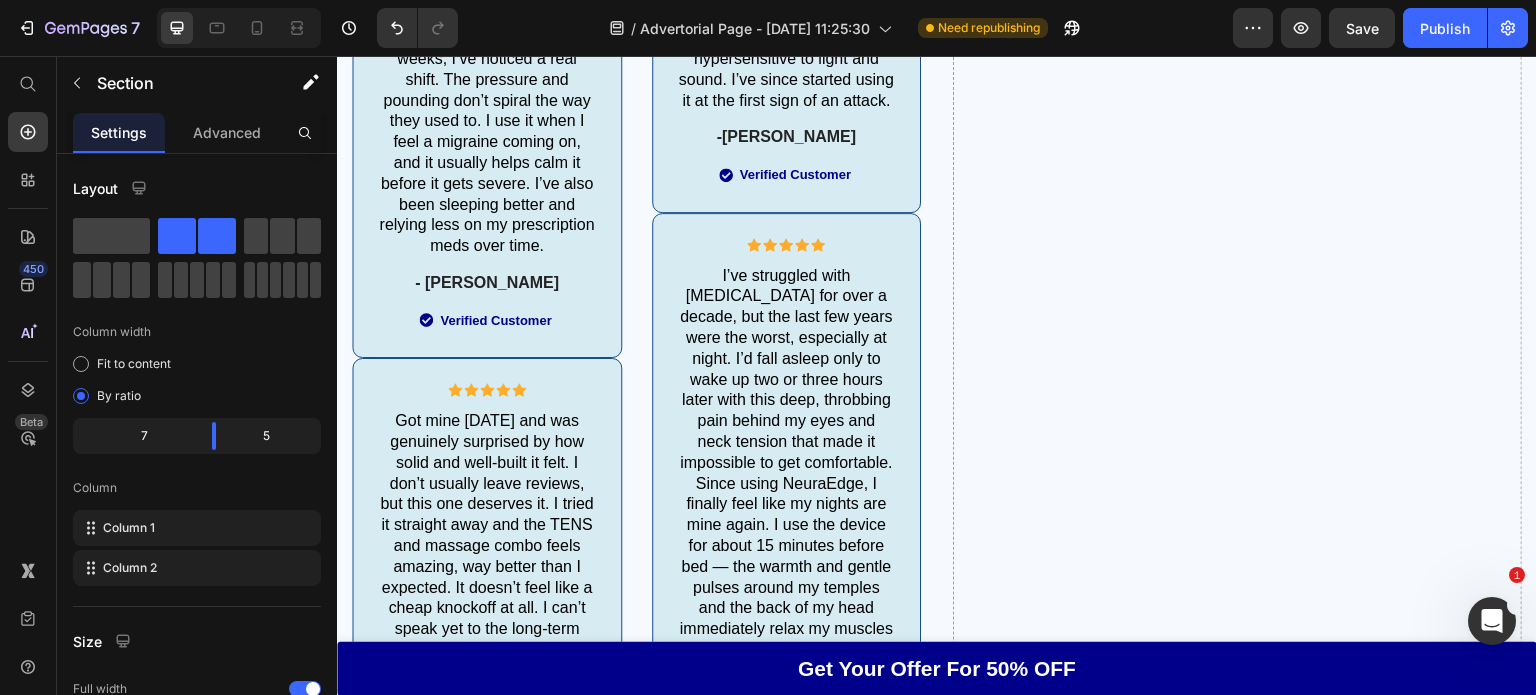 scroll, scrollTop: 10875, scrollLeft: 0, axis: vertical 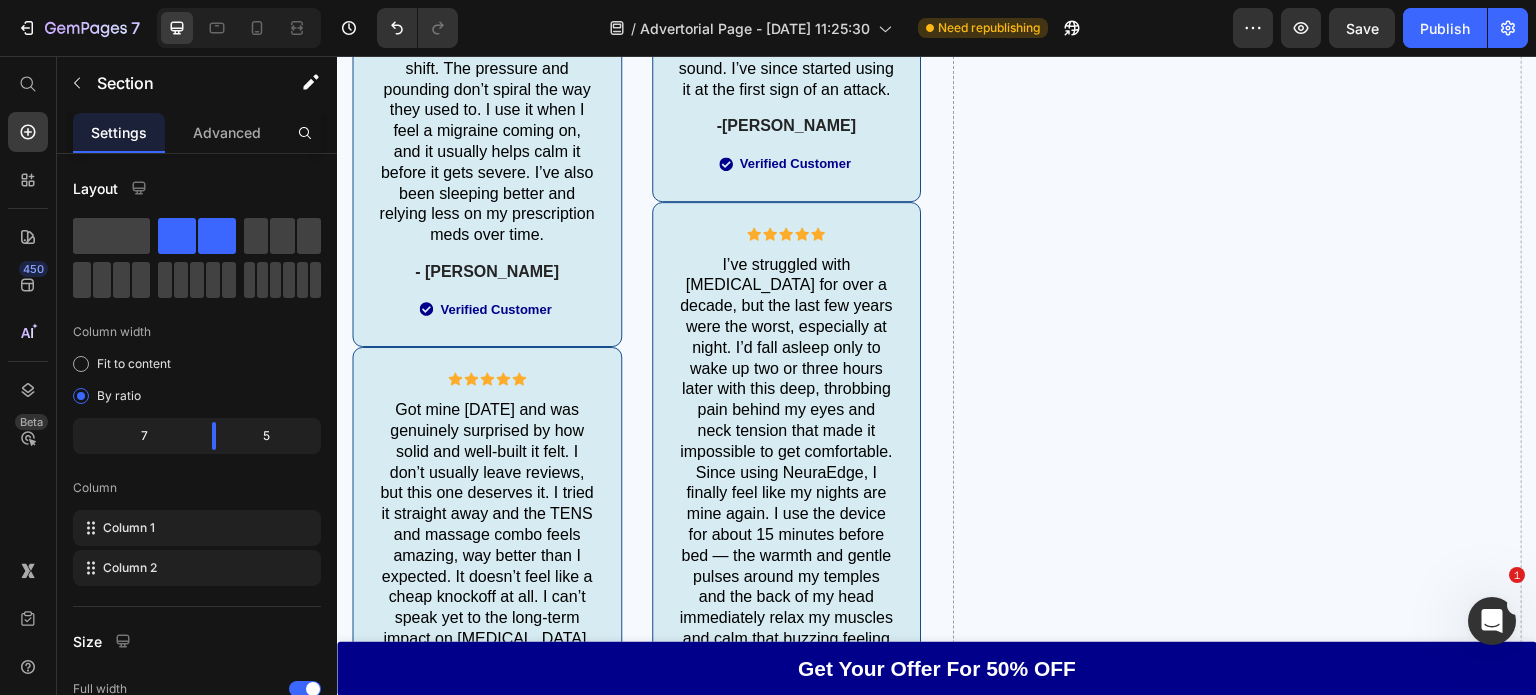 click on "Top Headache Specialist Reveals The Most Effective way to relieve [MEDICAL_DATA] fast Heading If your [MEDICAL_DATA] feel like an  [MEDICAL_DATA] being driven through your head , read this short article before you do anything else. Text Block Icon Icon Icon Icon Icon Icon List Loved By Thousands Of Migraine Warriors Text Block Row Image [DATE] By Dr [PERSON_NAME] Text Block Row Video Hi, I am Dr [PERSON_NAME] and I have been a headache specialist for over 12 years in [GEOGRAPHIC_DATA].    I have worked closely with people who have suffered from many types of headaches... Text Block Chronic [MEDICAL_DATA] Vestibular [MEDICAL_DATA] [MEDICAL_DATA] [MEDICAL_DATA] Item List I have seen just about every headache there is.   From [MEDICAL_DATA] caused by [MEDICAL_DATA]...To [MEDICAL_DATA] that come in sudden bursts...To Text Block [MEDICAL_DATA] so bad that it feels like a nail being hammered into your temple  Heading Video [MEDICAL_DATA] are a category of their own.       shocked me. Text Block The Real Root Cause Of [MEDICAL_DATA] Heading" at bounding box center [937, -5528] 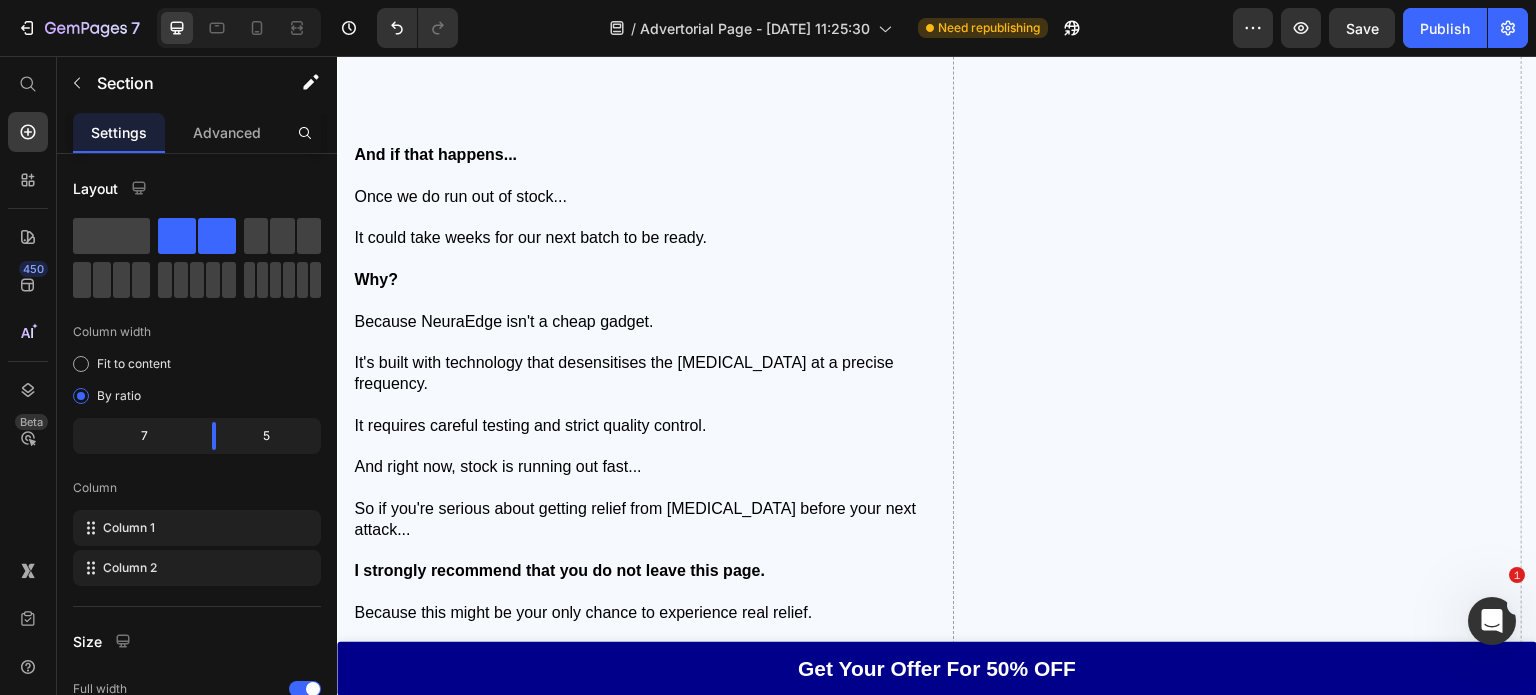 scroll, scrollTop: 17576, scrollLeft: 0, axis: vertical 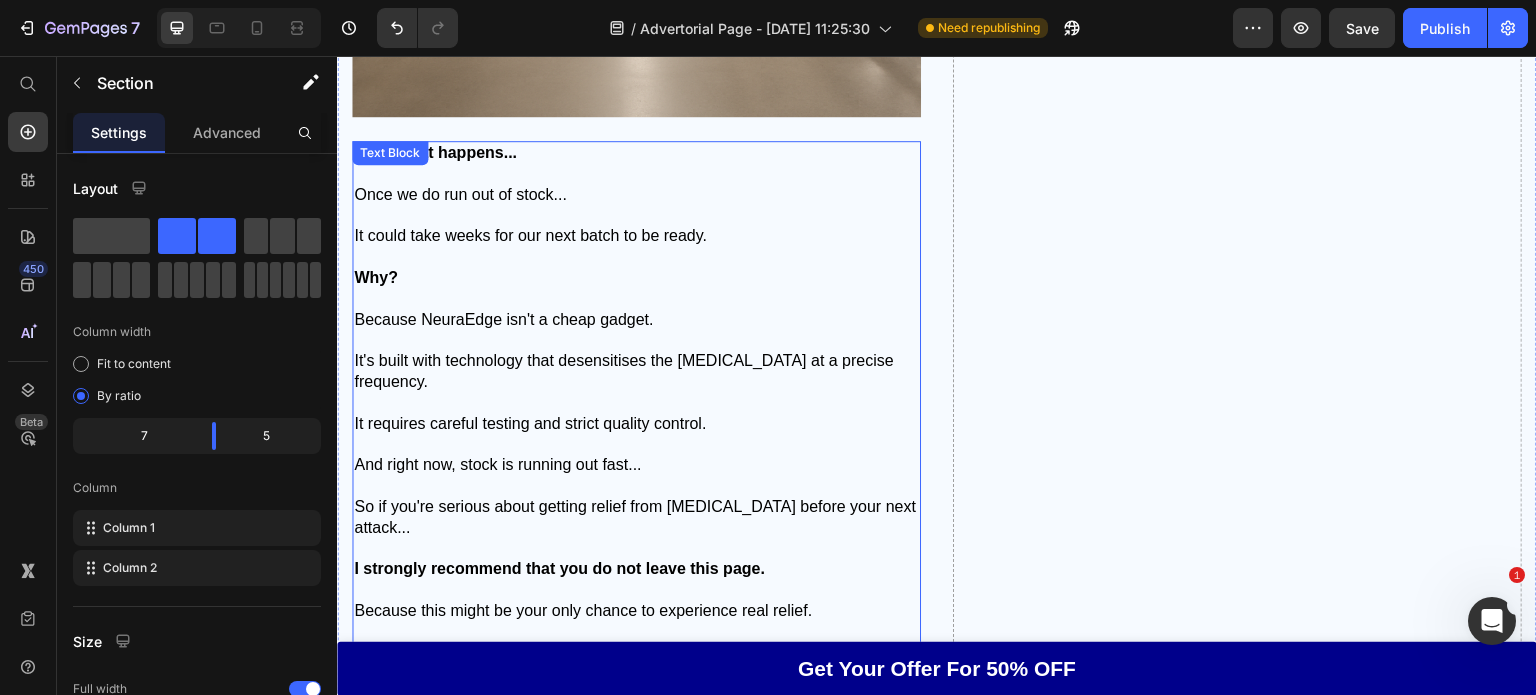 click on "It requires careful testing and strict quality control." at bounding box center (636, 424) 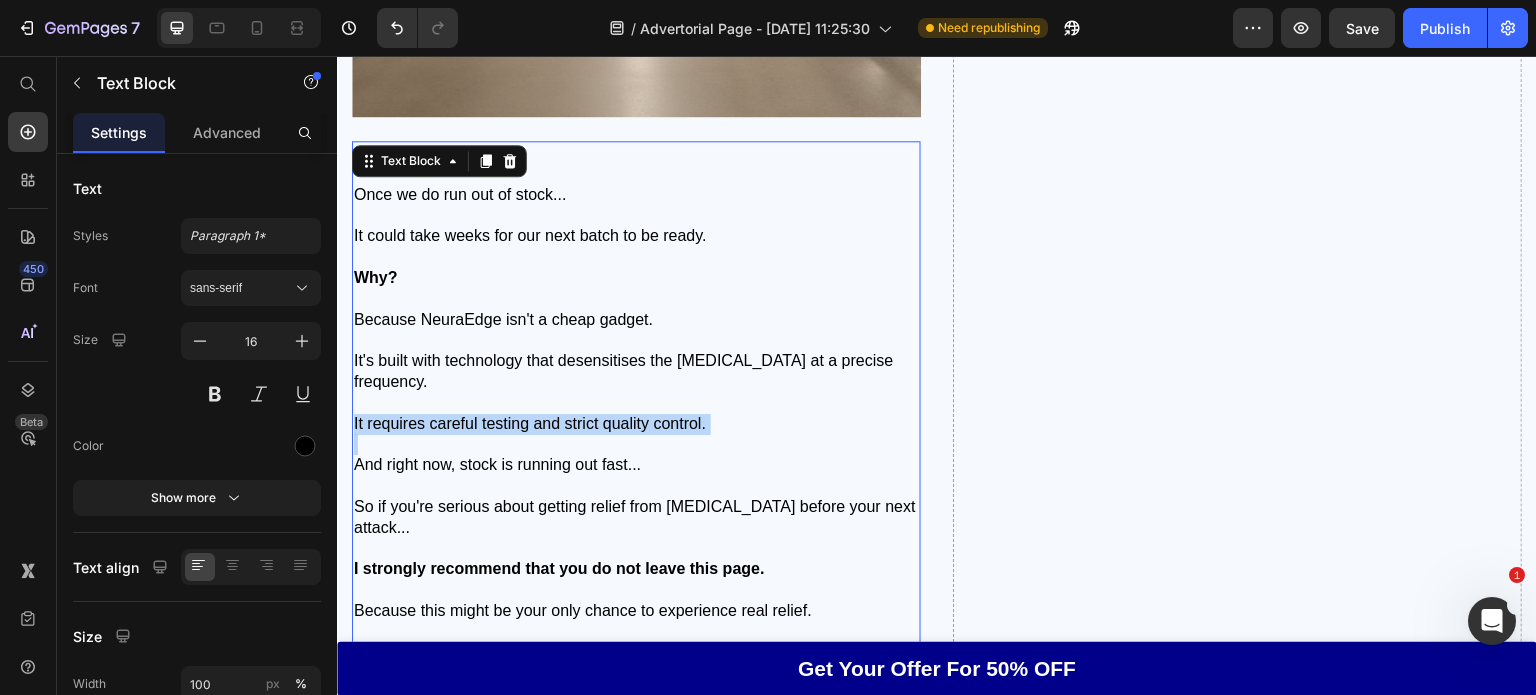 click on "It requires careful testing and strict quality control." at bounding box center [636, 424] 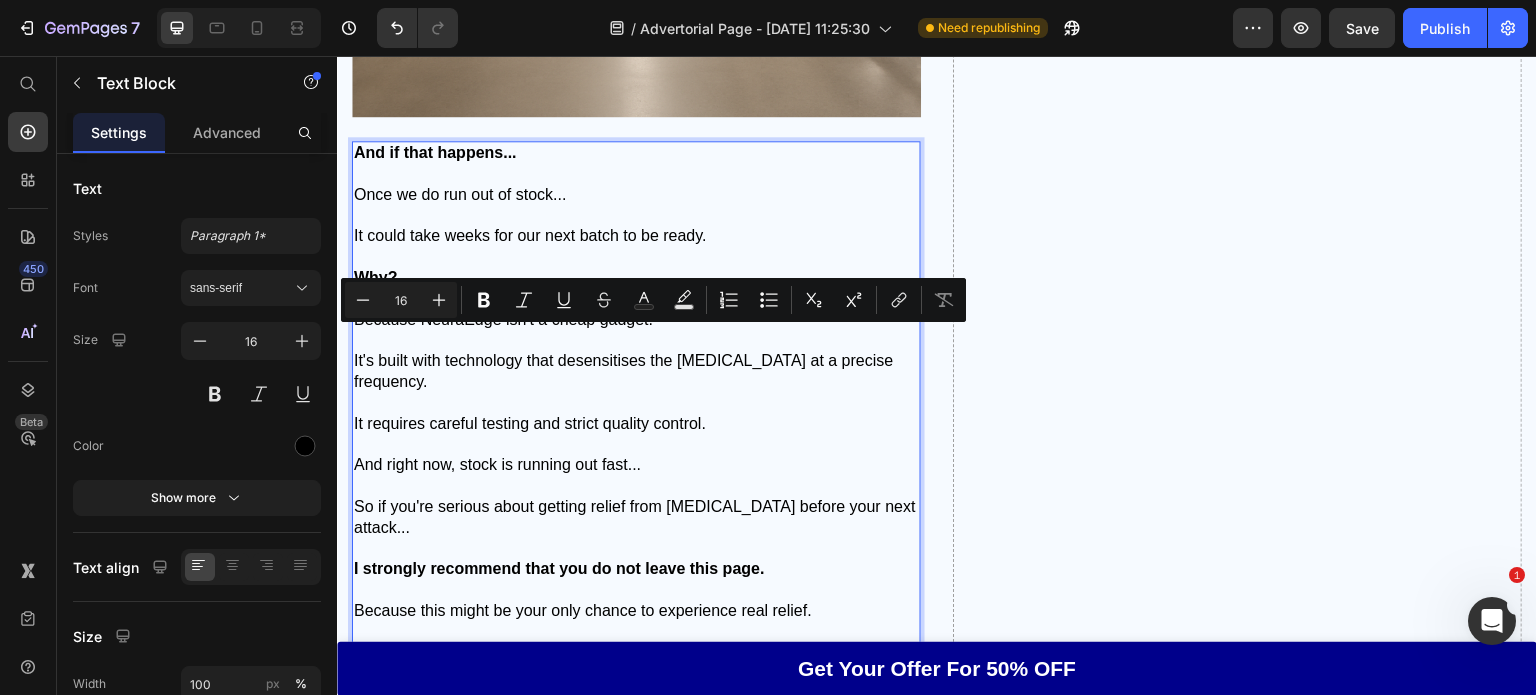 click on "And right now, stock is running out fast..." at bounding box center (636, 465) 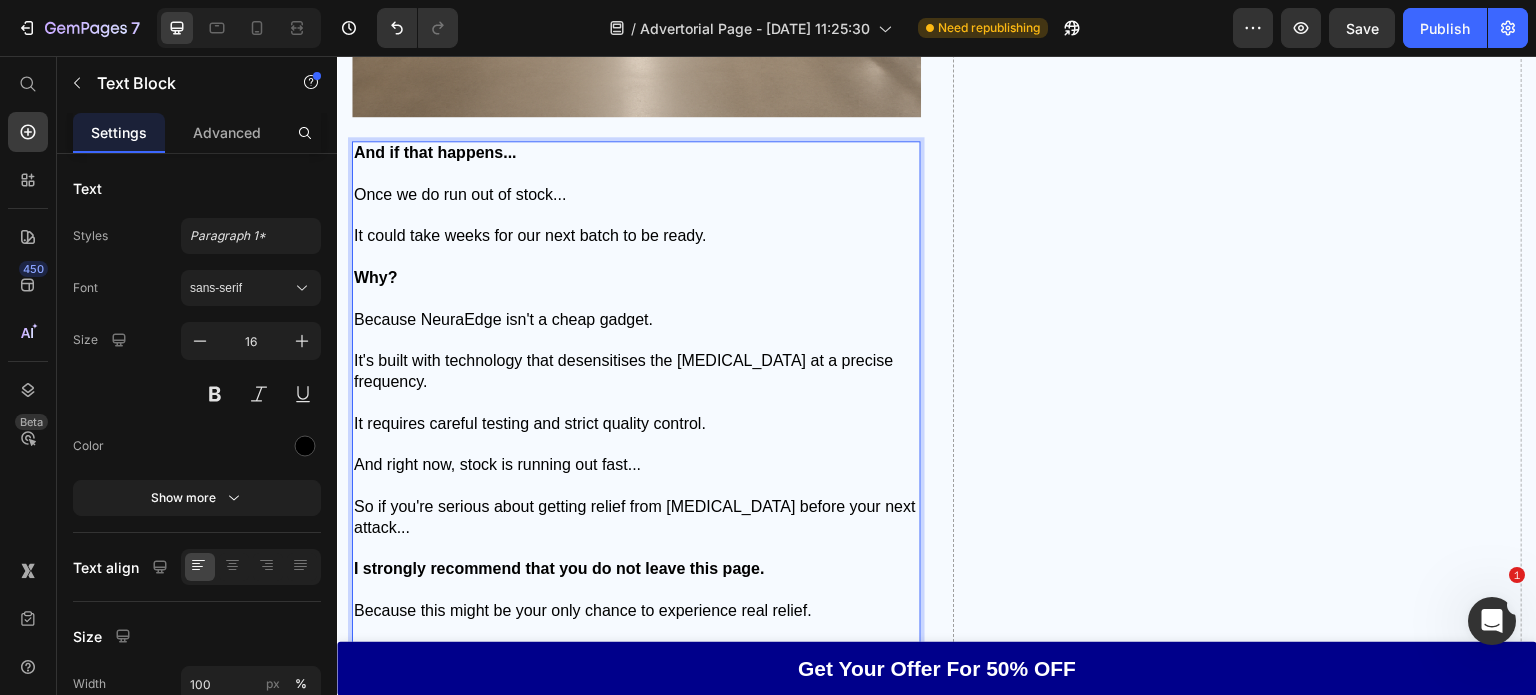 click on "It requires careful testing and strict quality control." at bounding box center [636, 424] 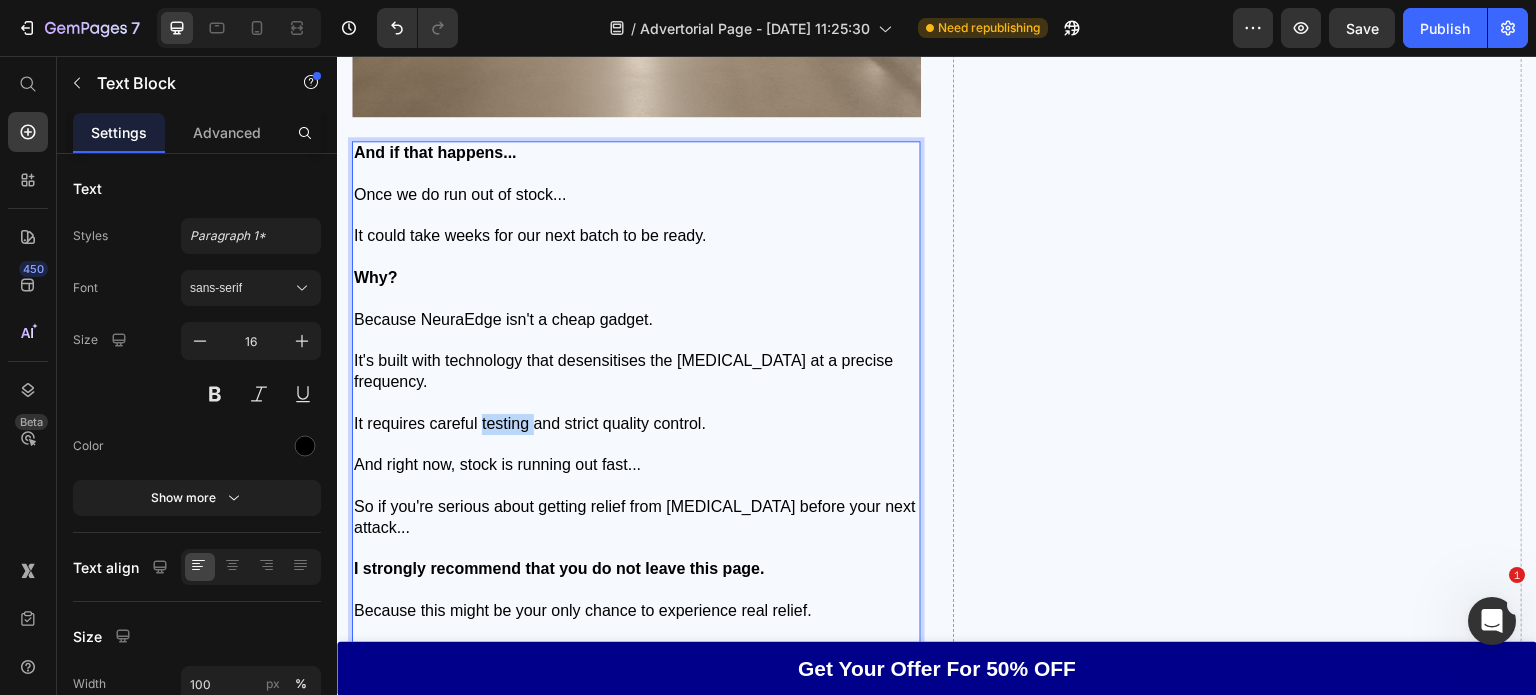 click on "It requires careful testing and strict quality control." at bounding box center [636, 424] 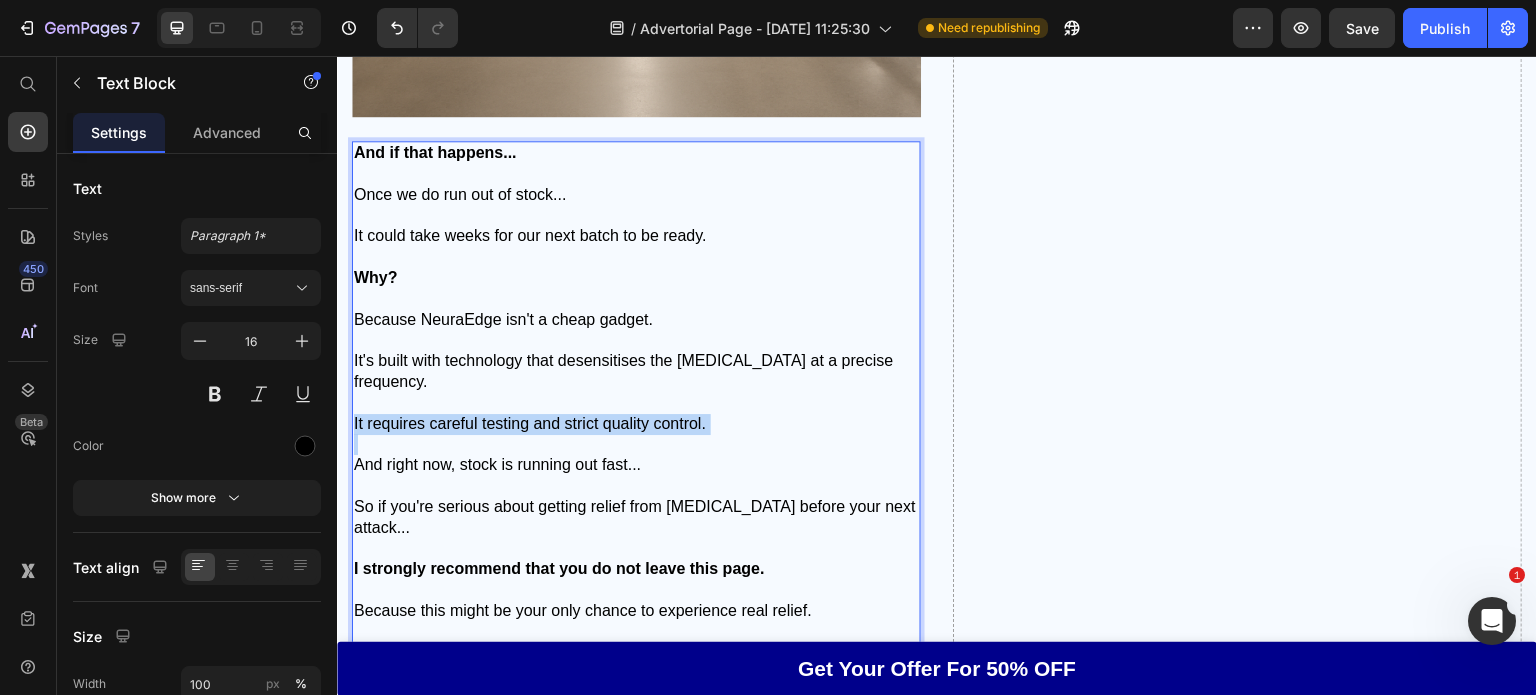 click on "It requires careful testing and strict quality control." at bounding box center (636, 424) 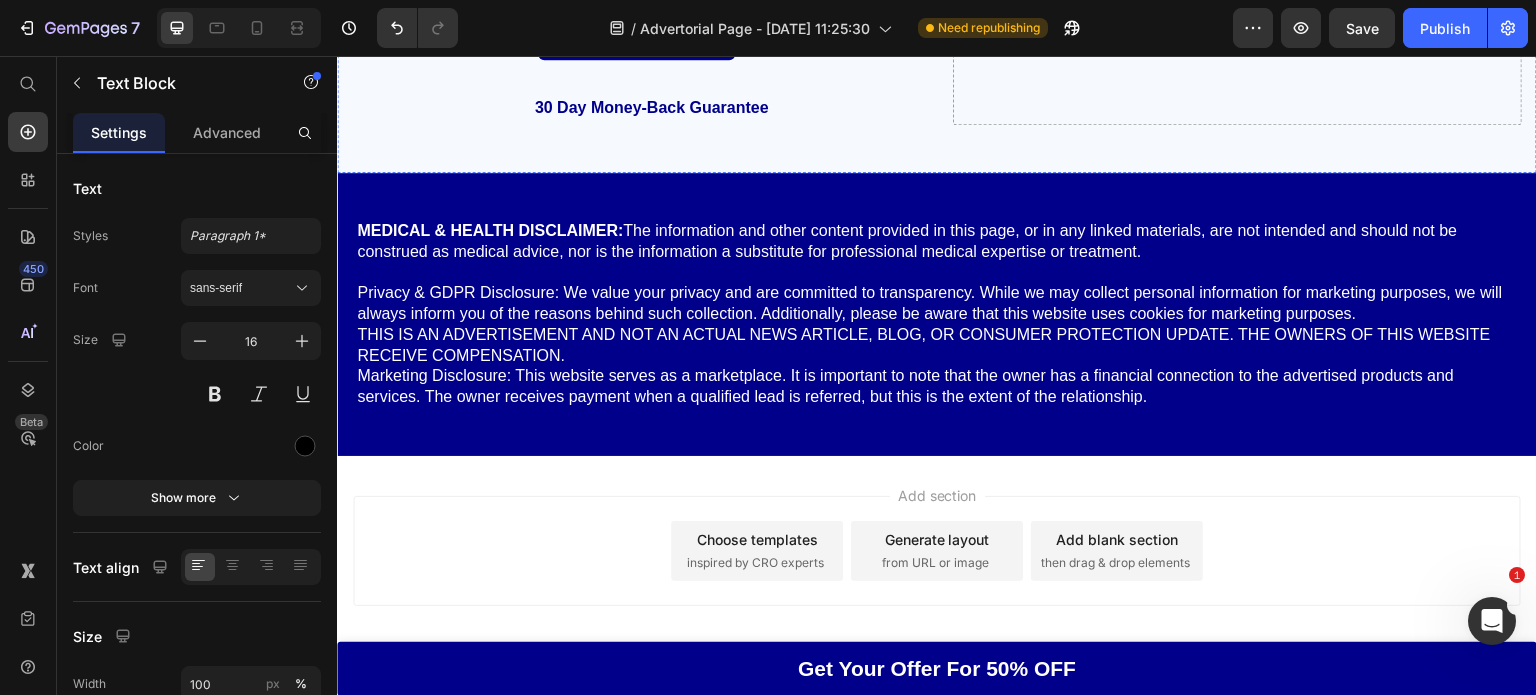 scroll, scrollTop: 21687, scrollLeft: 0, axis: vertical 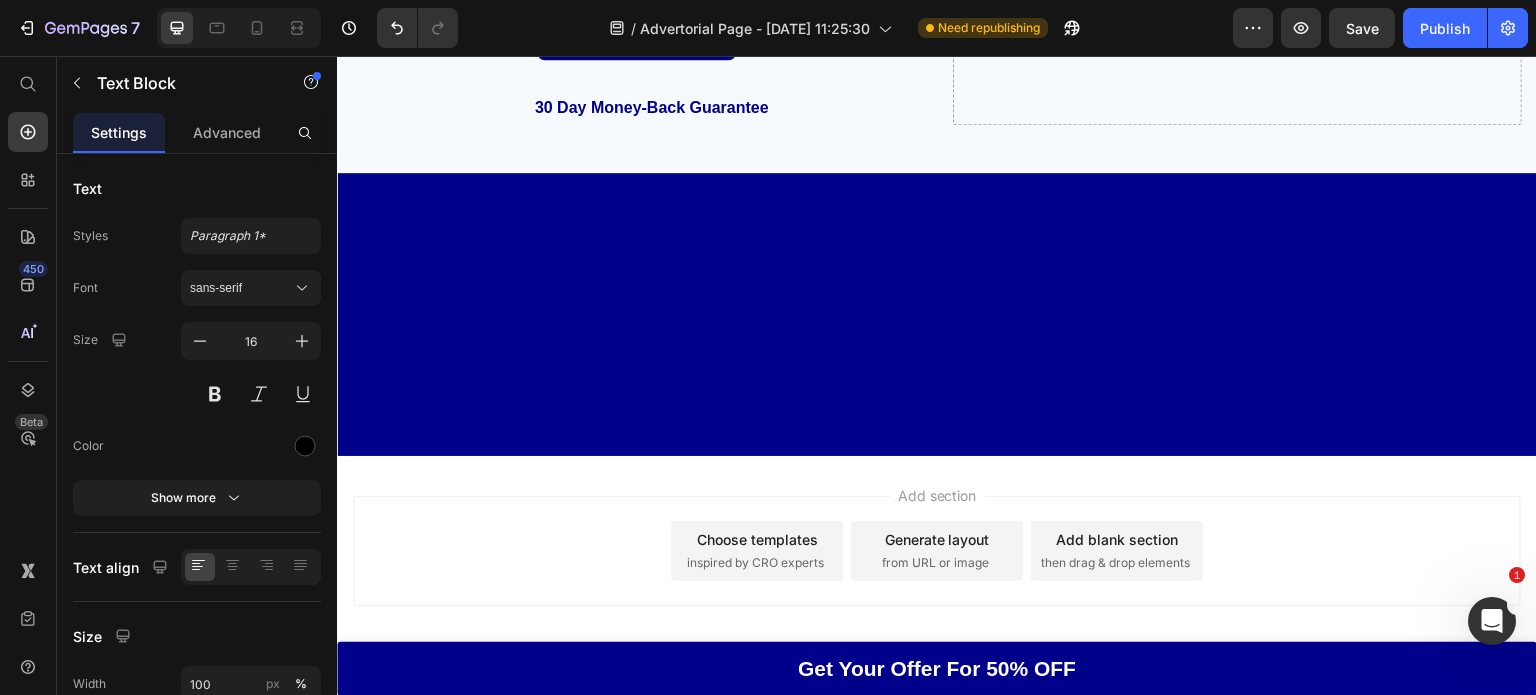 click on "7  Version history  /  Advertorial Page - [DATE] 11:25:30 Need republishing Preview  Save   Publish" 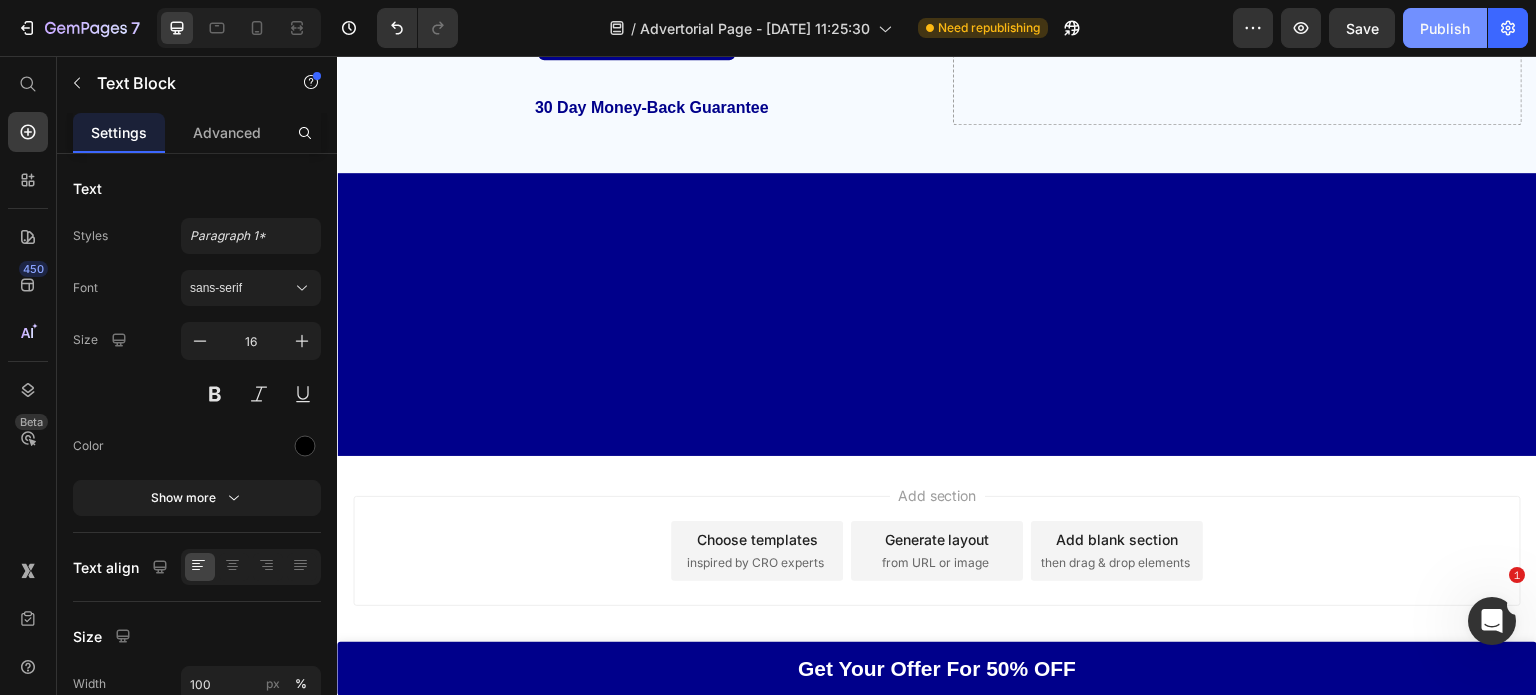 click on "Publish" at bounding box center [1445, 28] 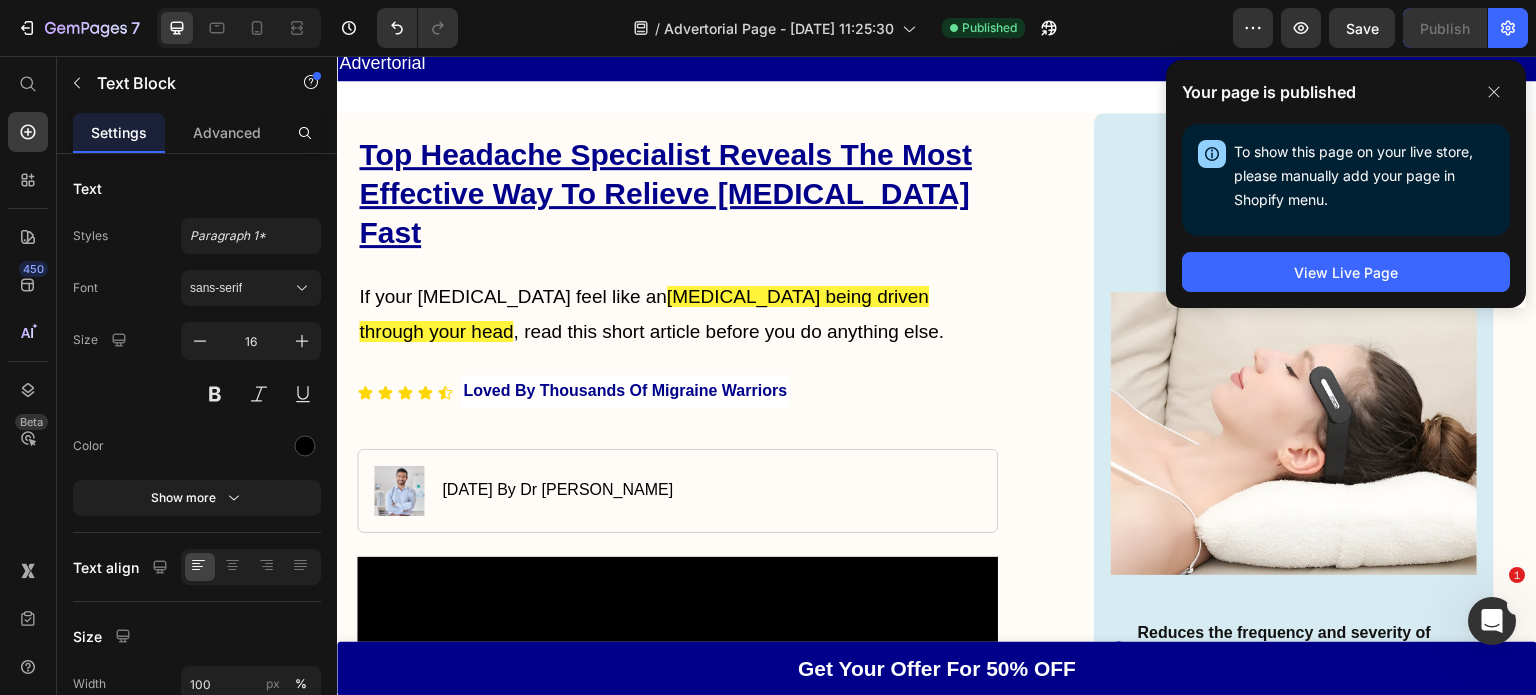 scroll, scrollTop: 54, scrollLeft: 0, axis: vertical 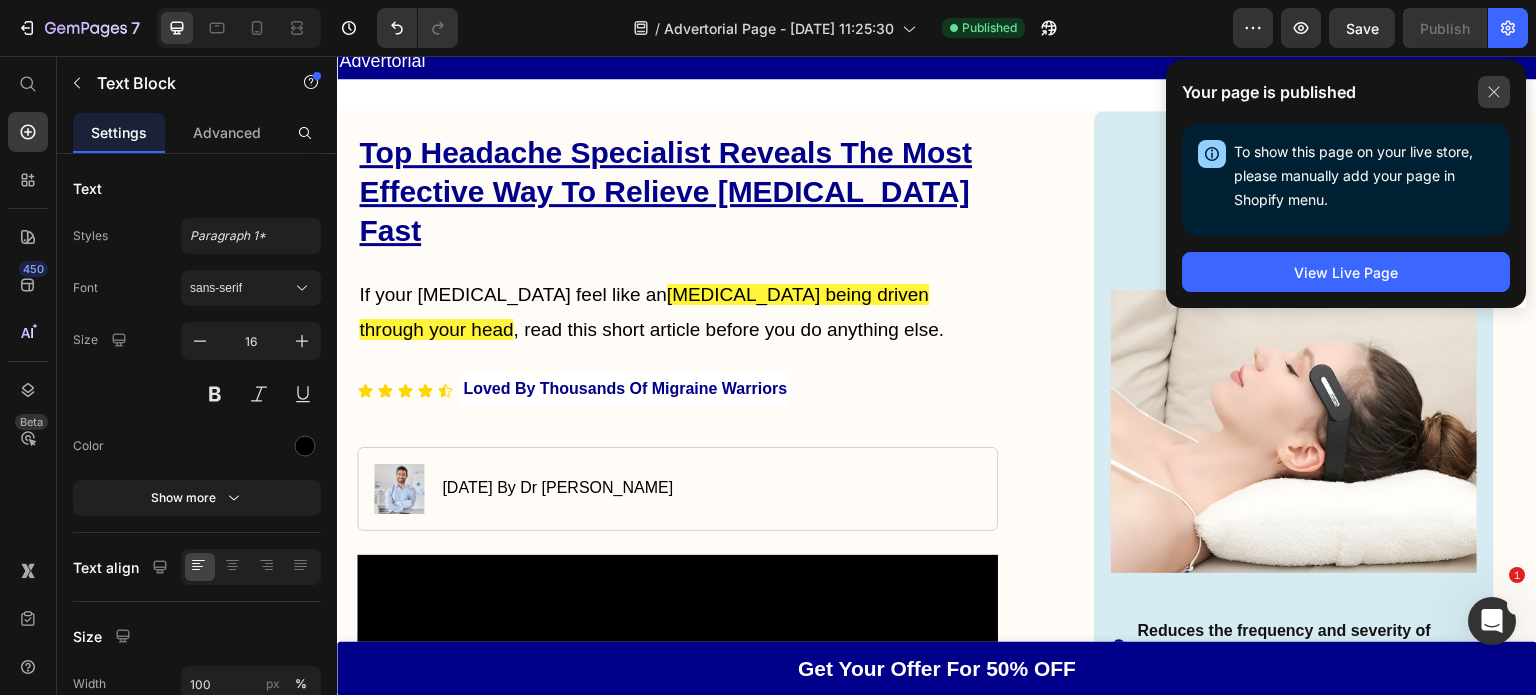 click 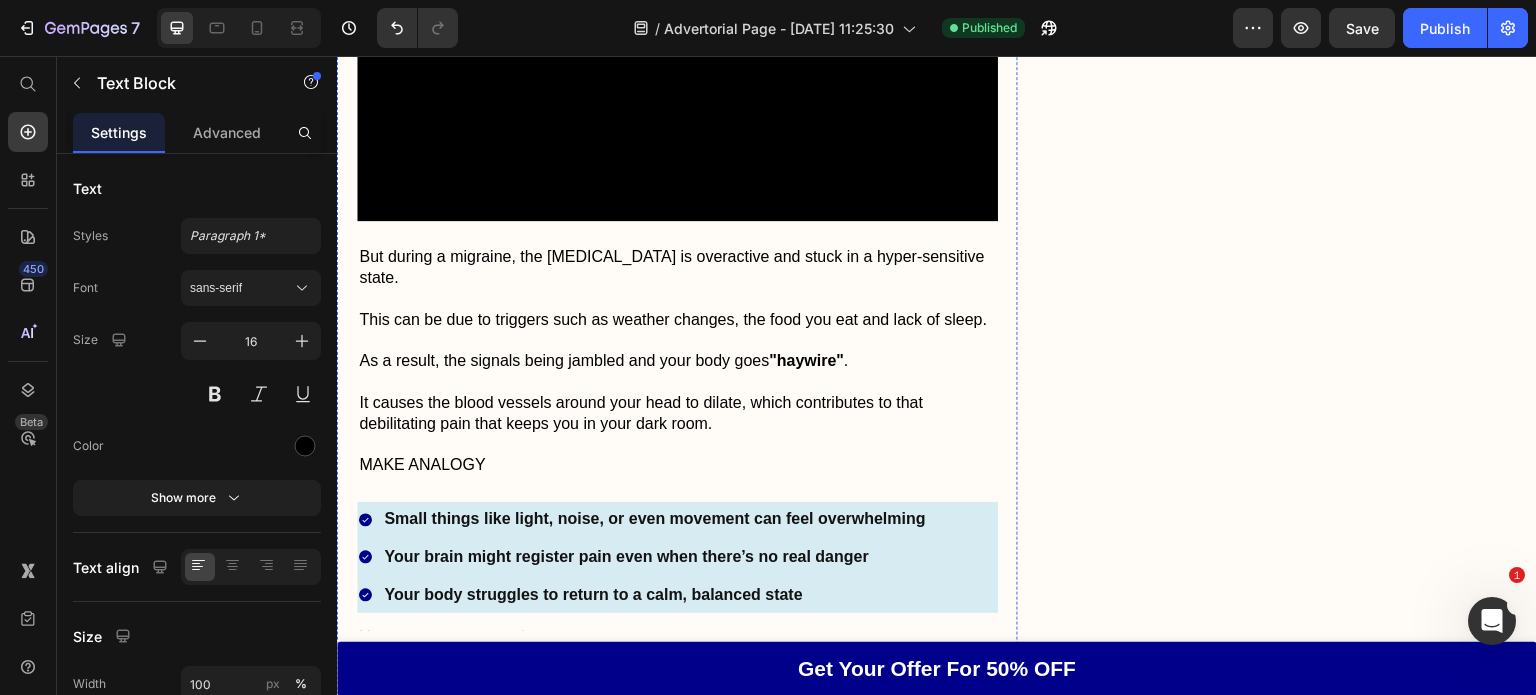 scroll, scrollTop: 3734, scrollLeft: 0, axis: vertical 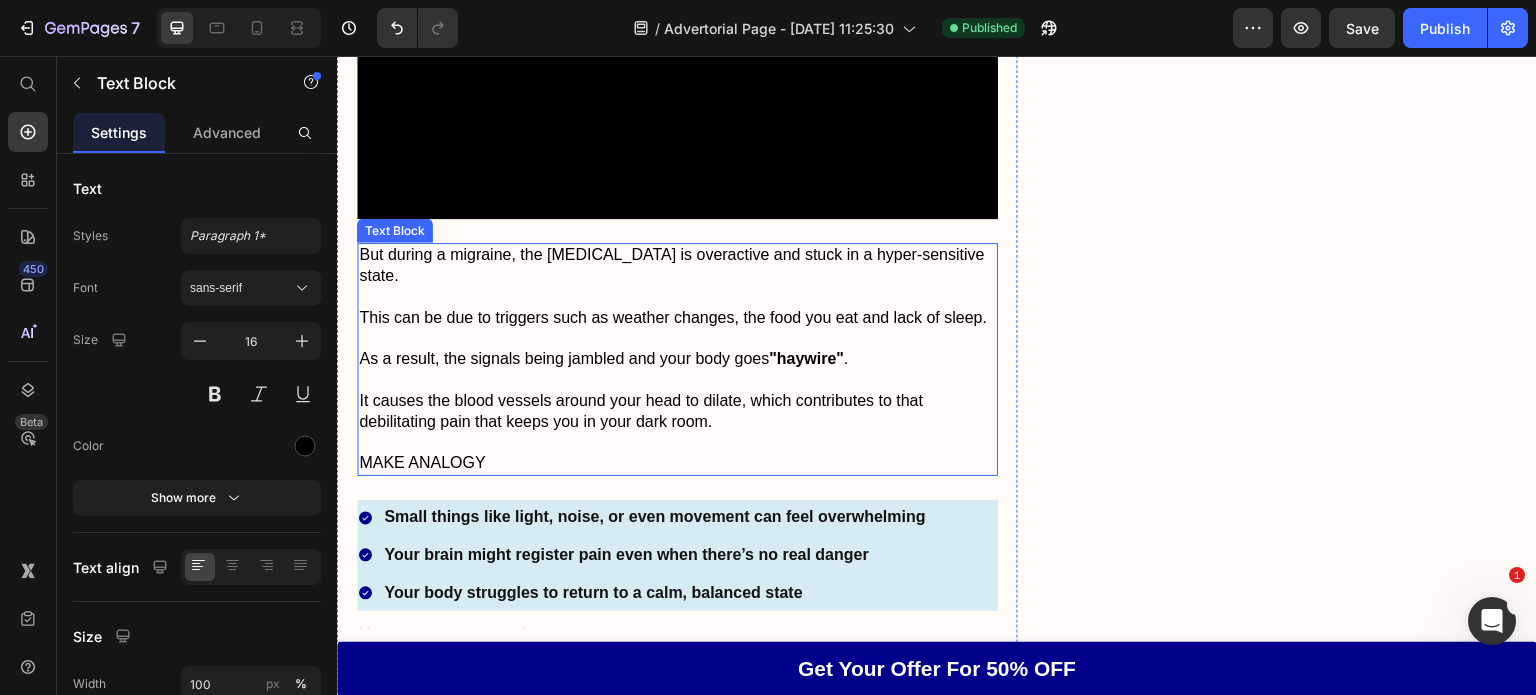 click on "As a result, the signals being jambled and your body goes  "haywire" ." at bounding box center [677, 359] 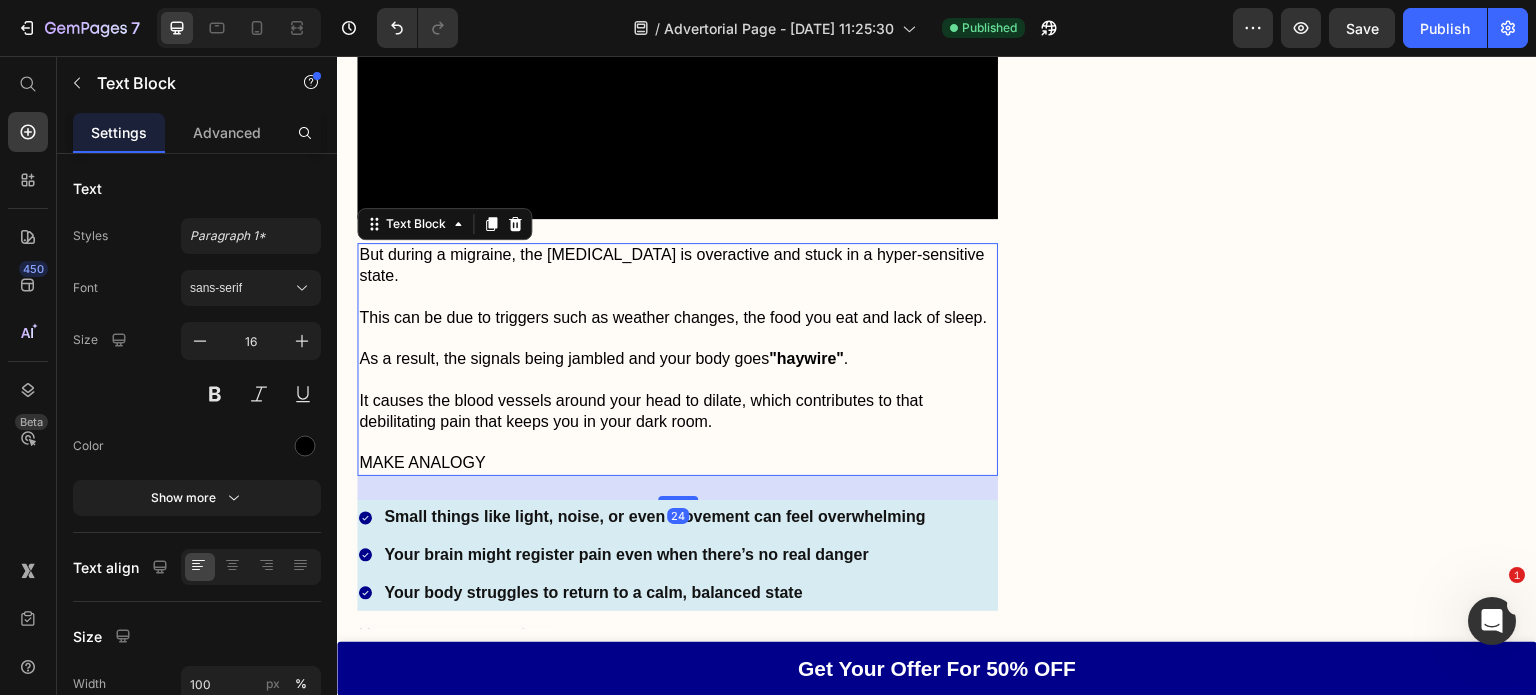 click on "As a result, the signals being jambled and your body goes  "haywire" ." at bounding box center [677, 359] 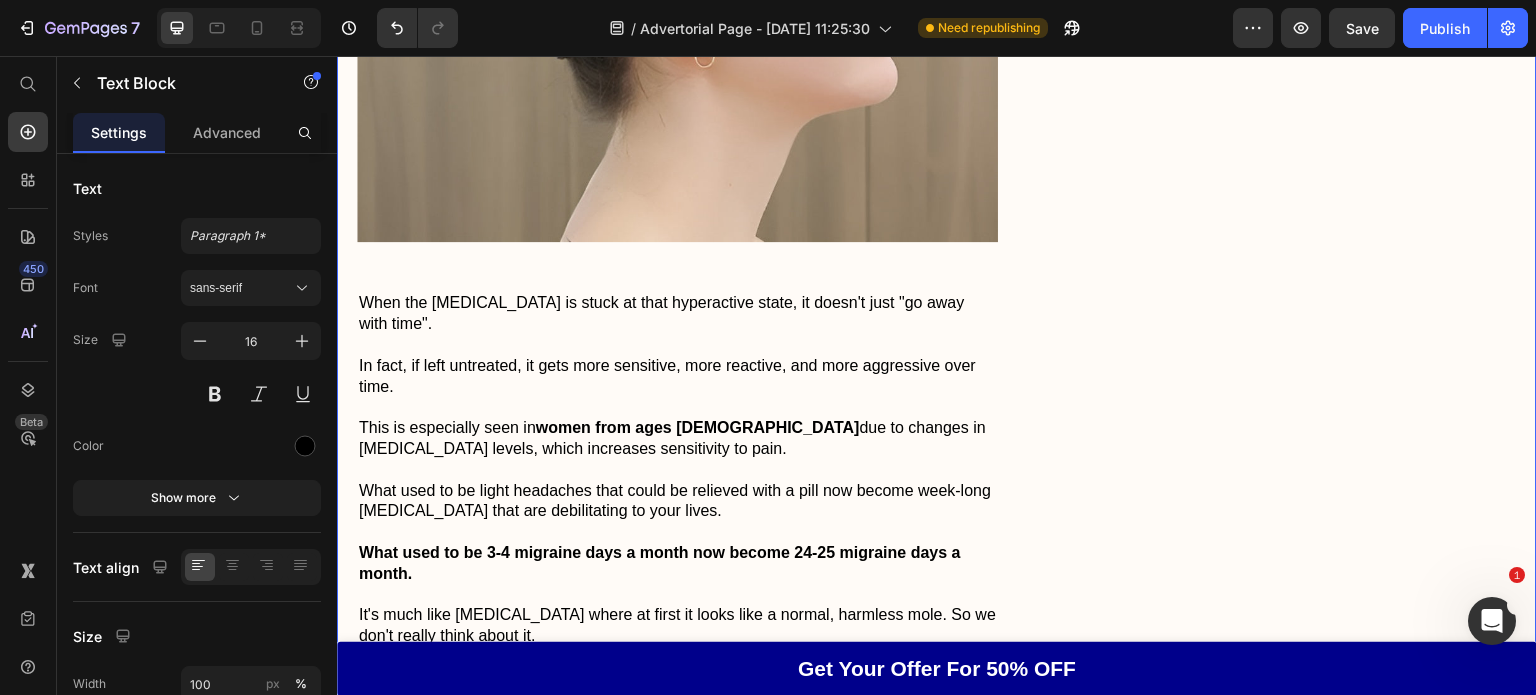 scroll, scrollTop: 4815, scrollLeft: 0, axis: vertical 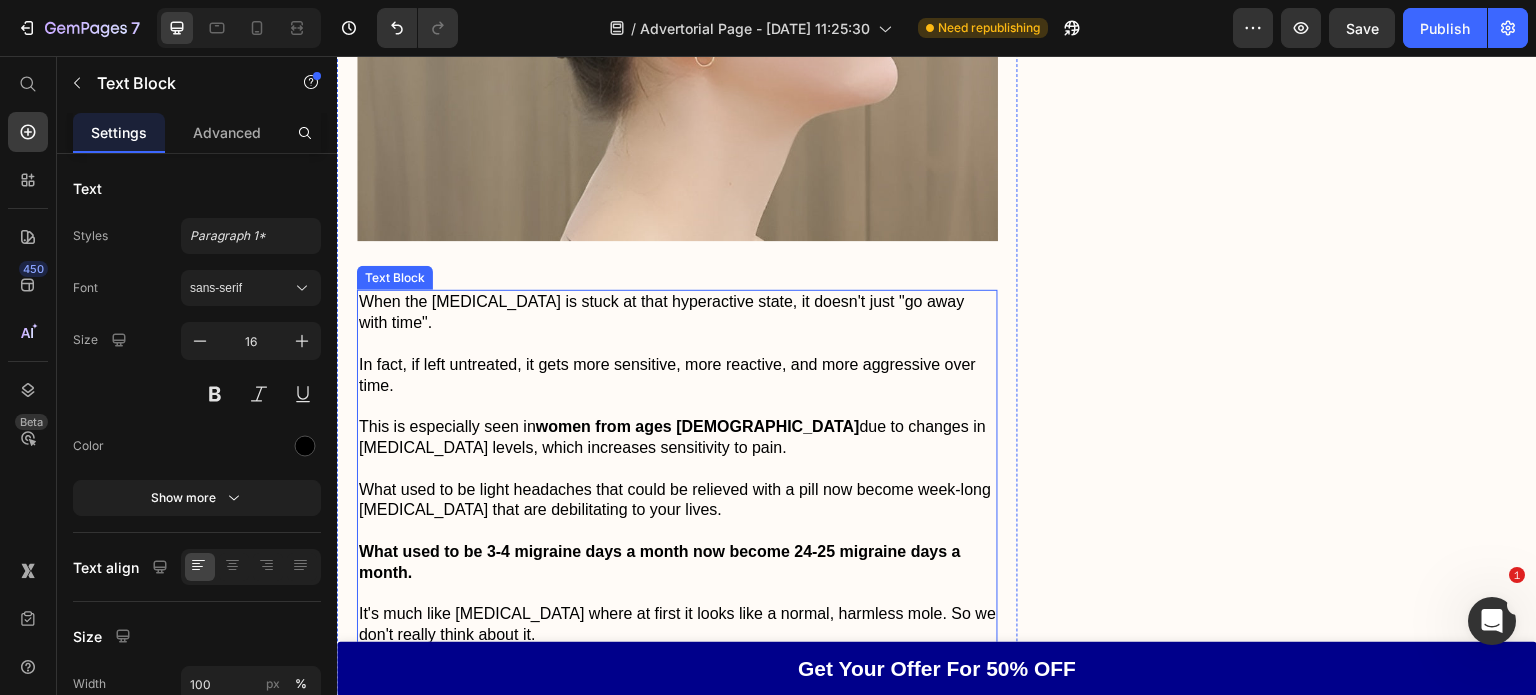 click on "This is especially seen in  women from ages [DEMOGRAPHIC_DATA]  due to changes in [MEDICAL_DATA] levels, which increases sensitivity to pain." at bounding box center [677, 438] 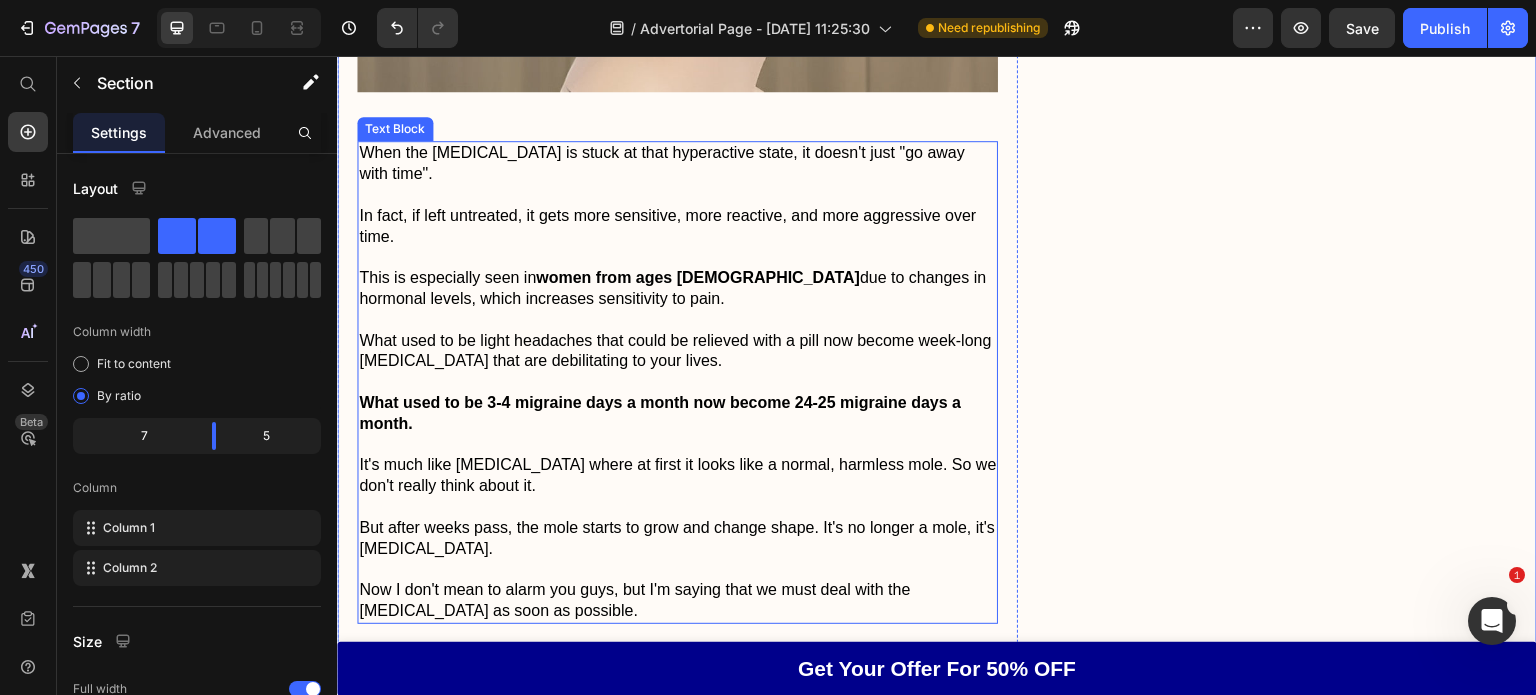 scroll, scrollTop: 4966, scrollLeft: 0, axis: vertical 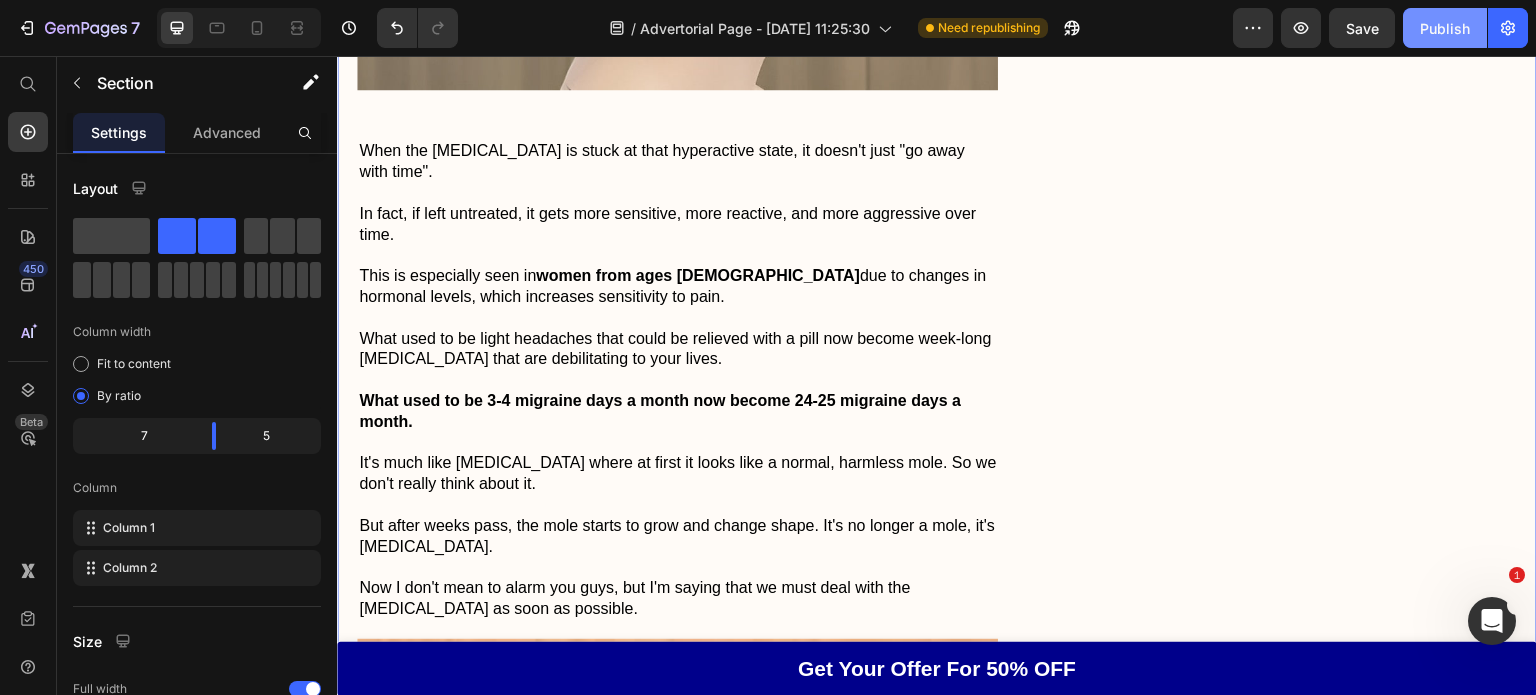 click on "Publish" at bounding box center (1445, 28) 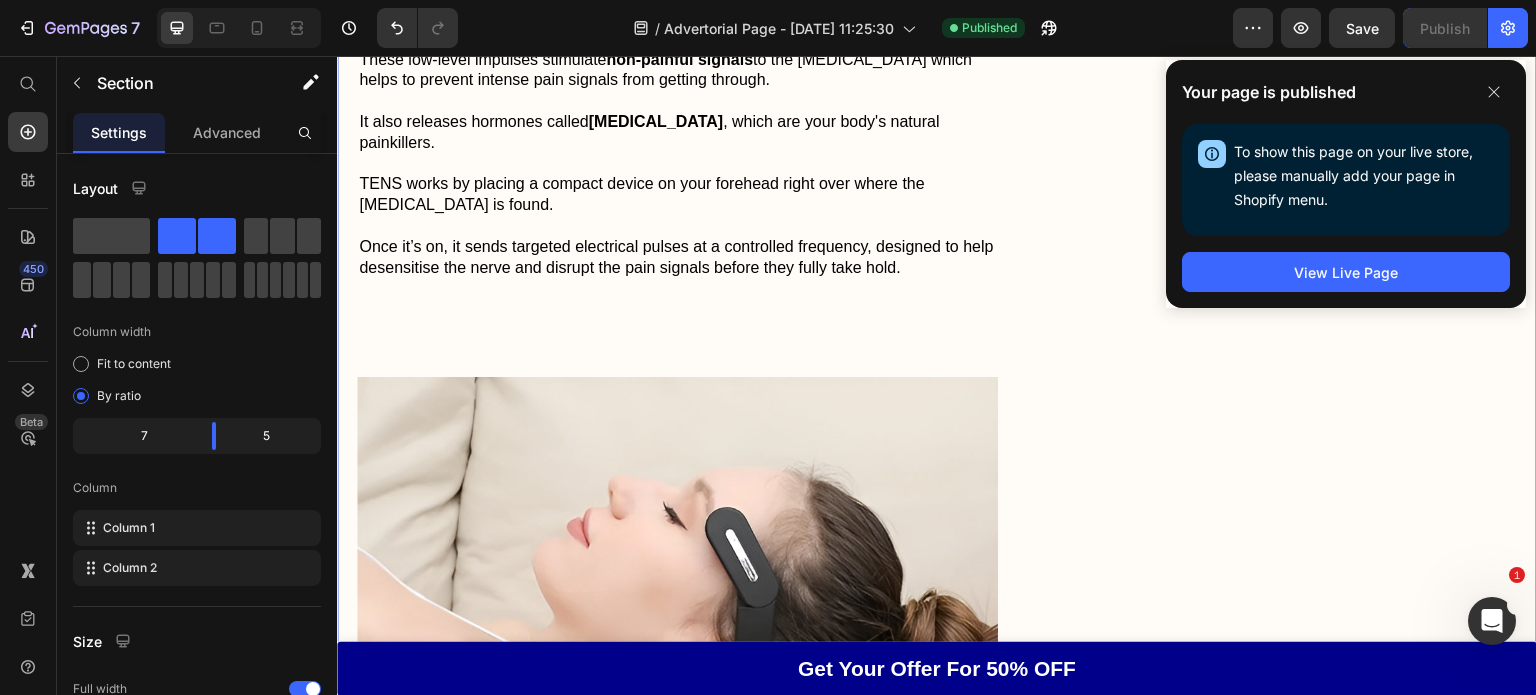 scroll, scrollTop: 7760, scrollLeft: 0, axis: vertical 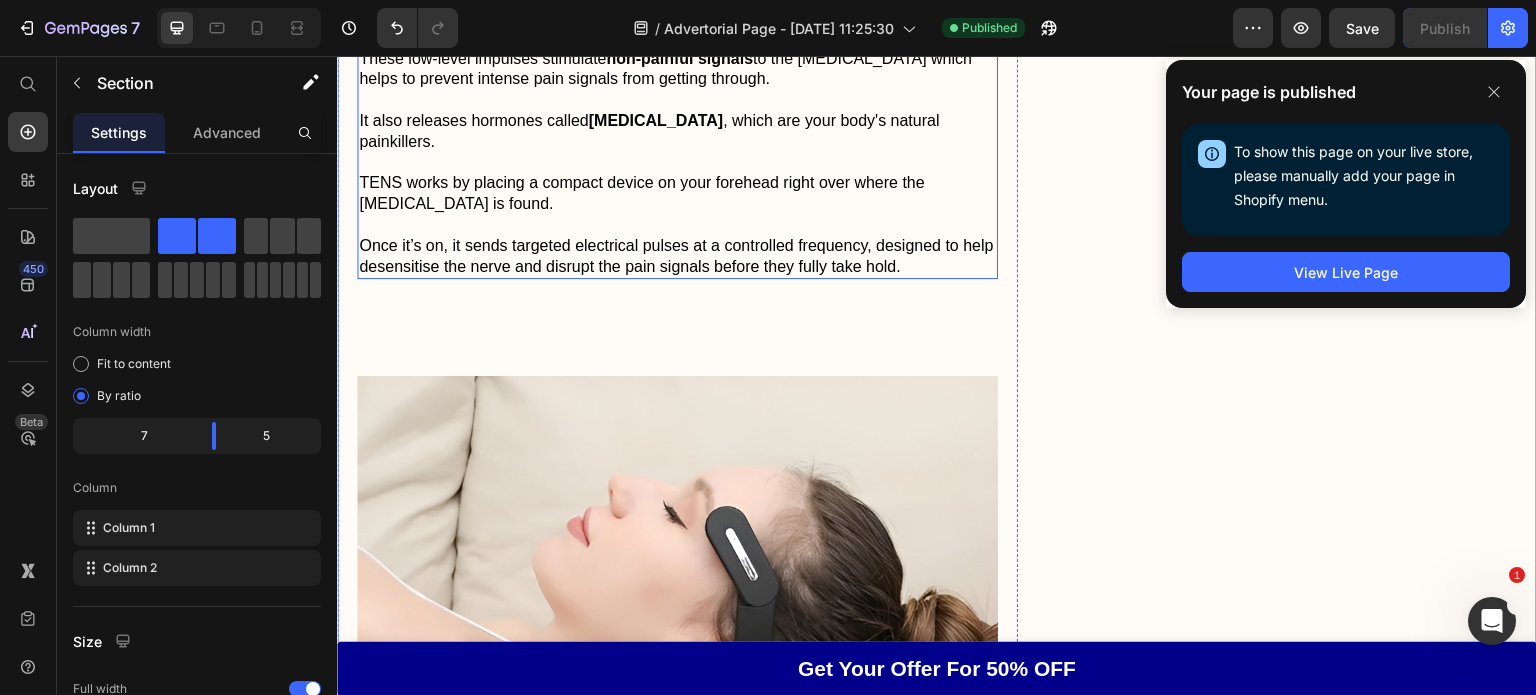 click on "These low-level impulses stimulate  non-painful signals  to the [MEDICAL_DATA] which helps to prevent intense pain signals from getting through." at bounding box center (677, 70) 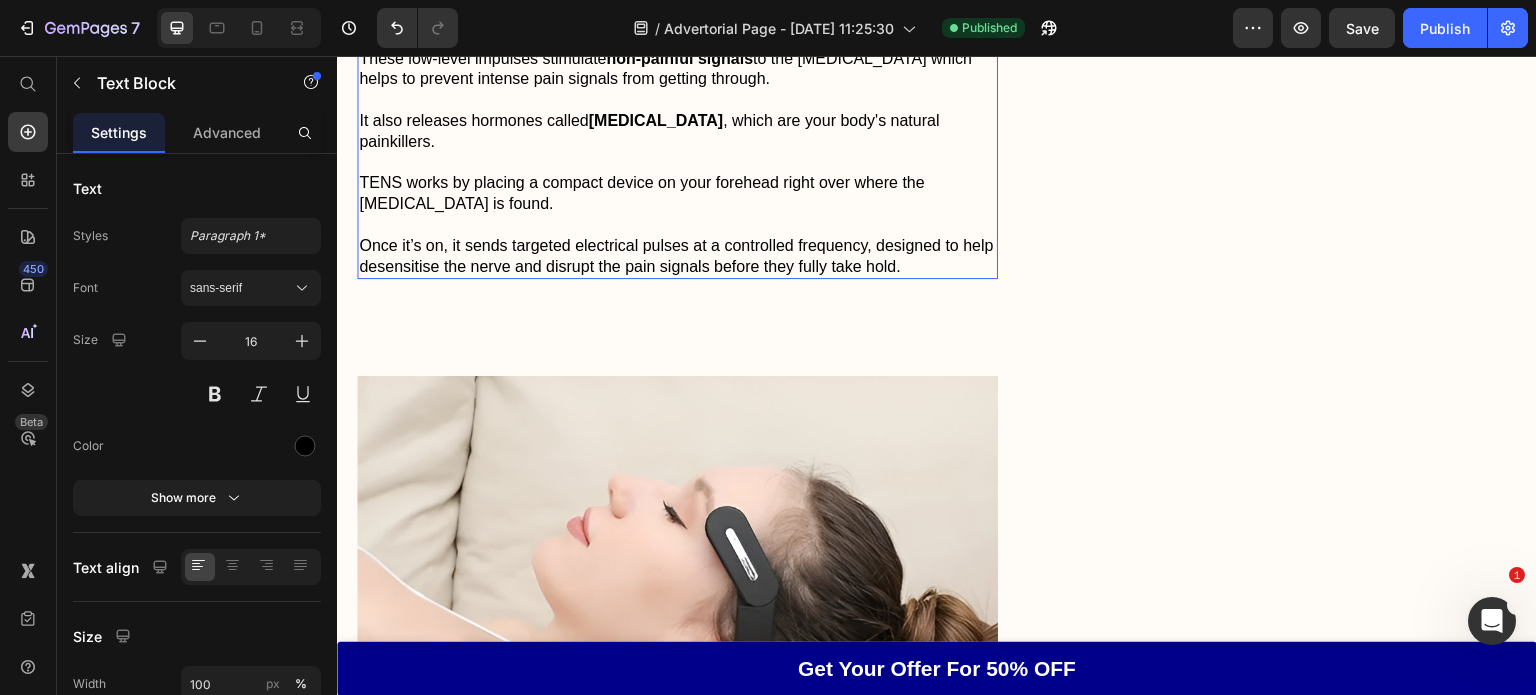 click on "These low-level impulses stimulate  non-painful signals  to the [MEDICAL_DATA] which helps to prevent intense pain signals from getting through." at bounding box center (677, 70) 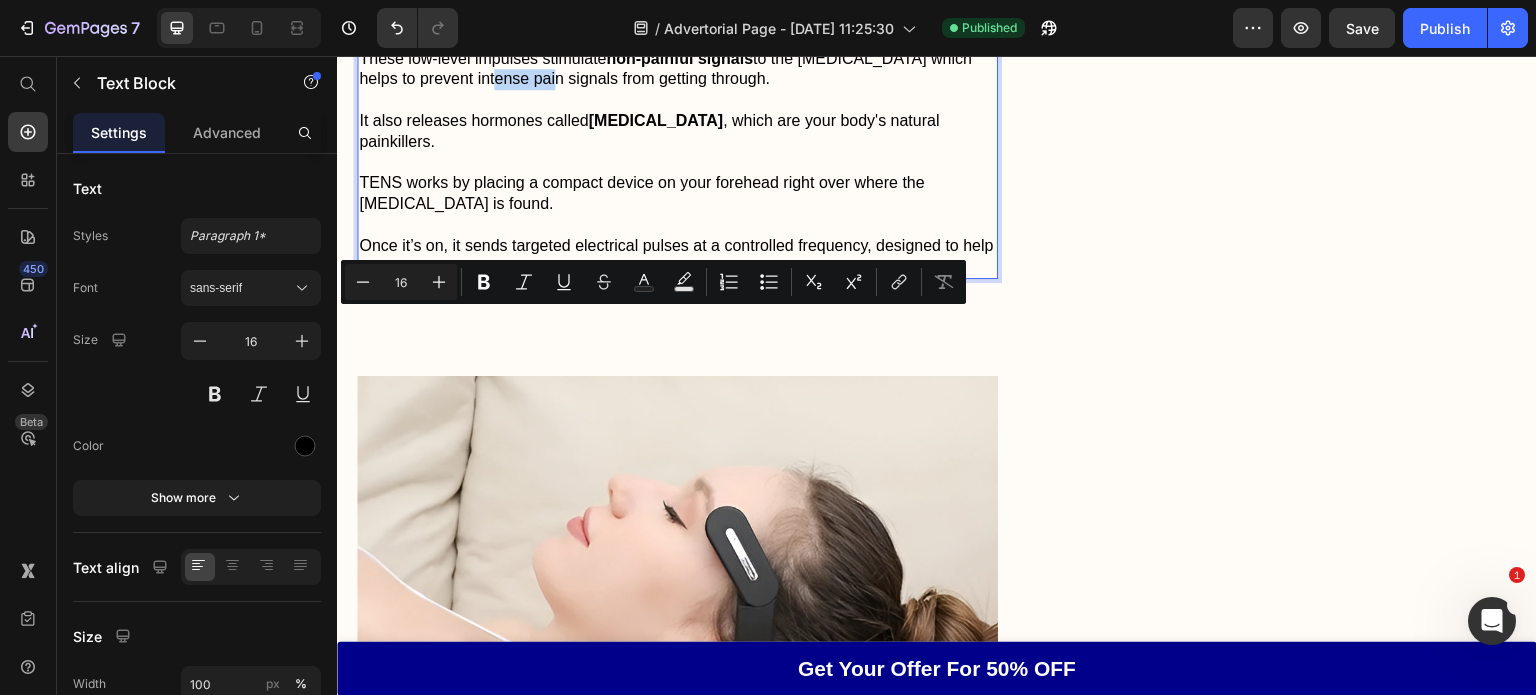 click on "These low-level impulses stimulate  non-painful signals  to the [MEDICAL_DATA] which helps to prevent intense pain signals from getting through." at bounding box center (677, 70) 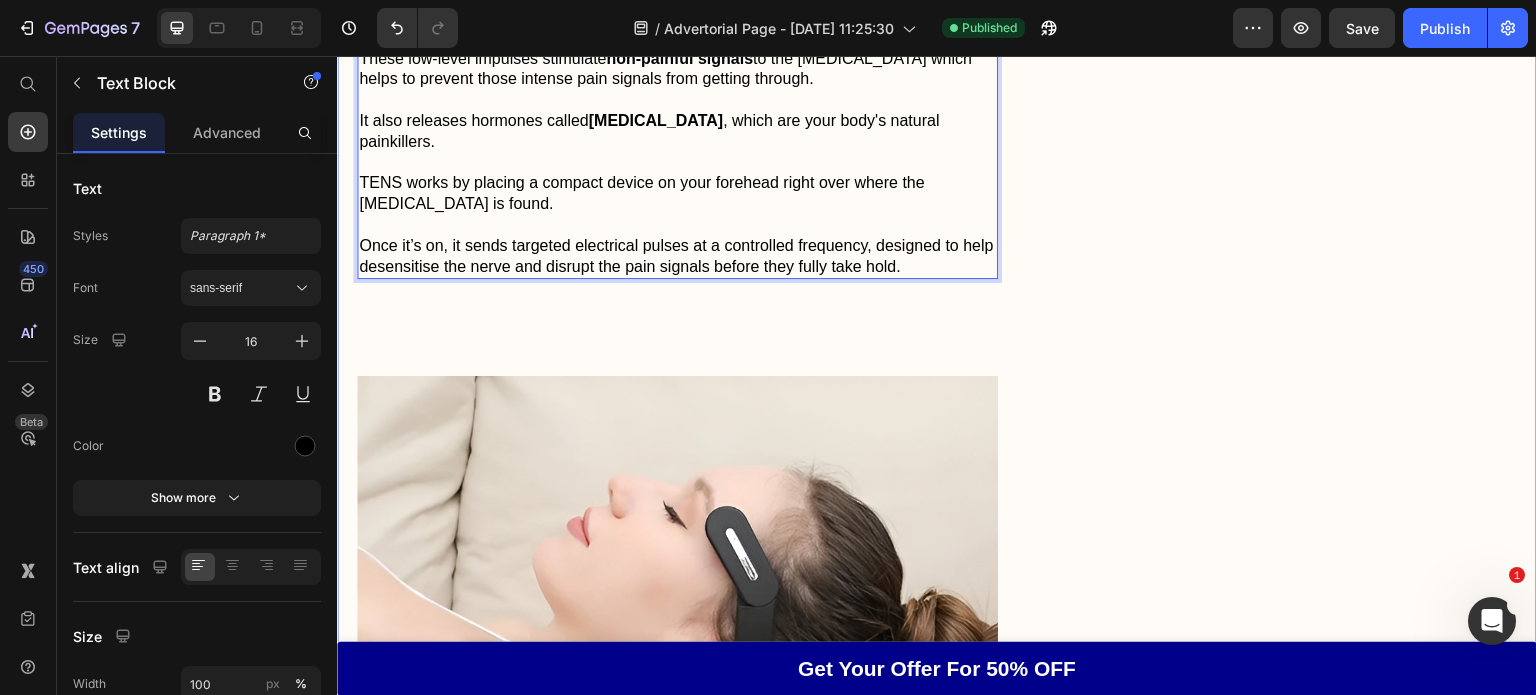 click on "Top Headache Specialist Reveals The Most Effective way to relieve [MEDICAL_DATA] fast Heading If your [MEDICAL_DATA] feel like an  [MEDICAL_DATA] being driven through your head , read this short article before you do anything else. Text Block Icon Icon Icon Icon Icon Icon List Loved By Thousands Of Migraine Warriors Text Block Row Image [DATE] By Dr [PERSON_NAME] Text Block Row Video Hi, I am Dr [PERSON_NAME] and I have been a headache specialist for over 12 years in [GEOGRAPHIC_DATA].    I have worked closely with people who have suffered from many types of headaches... Text Block Chronic [MEDICAL_DATA] Vestibular [MEDICAL_DATA] [MEDICAL_DATA] [MEDICAL_DATA] Item List I have seen just about every headache there is.   From [MEDICAL_DATA] caused by [MEDICAL_DATA]...To [MEDICAL_DATA] that come in sudden bursts...To Text Block [MEDICAL_DATA] so bad that it feels like a nail being hammered into your temple  Heading Video [MEDICAL_DATA] are a category of their own.       shocked me. Text Block The Real Root Cause Of [MEDICAL_DATA] Heading" at bounding box center [937, -2173] 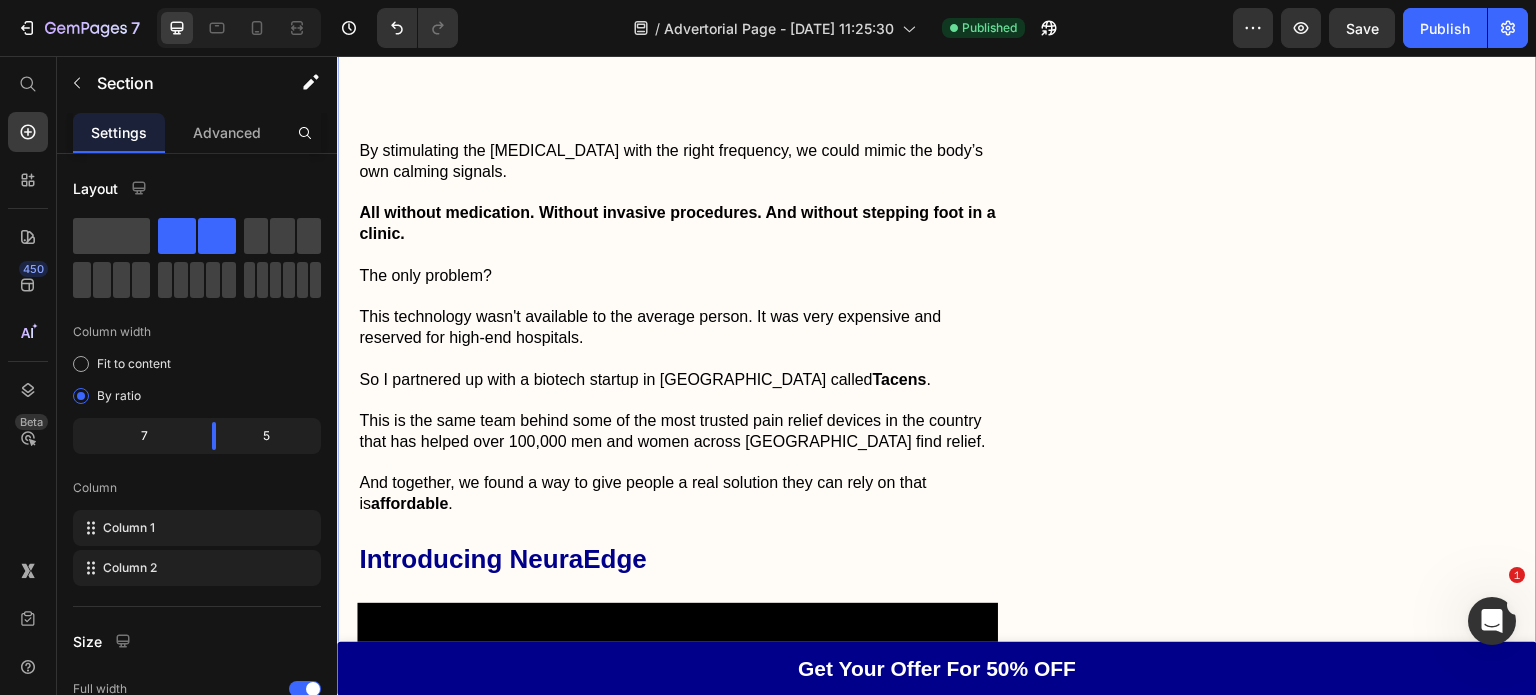 scroll, scrollTop: 8863, scrollLeft: 0, axis: vertical 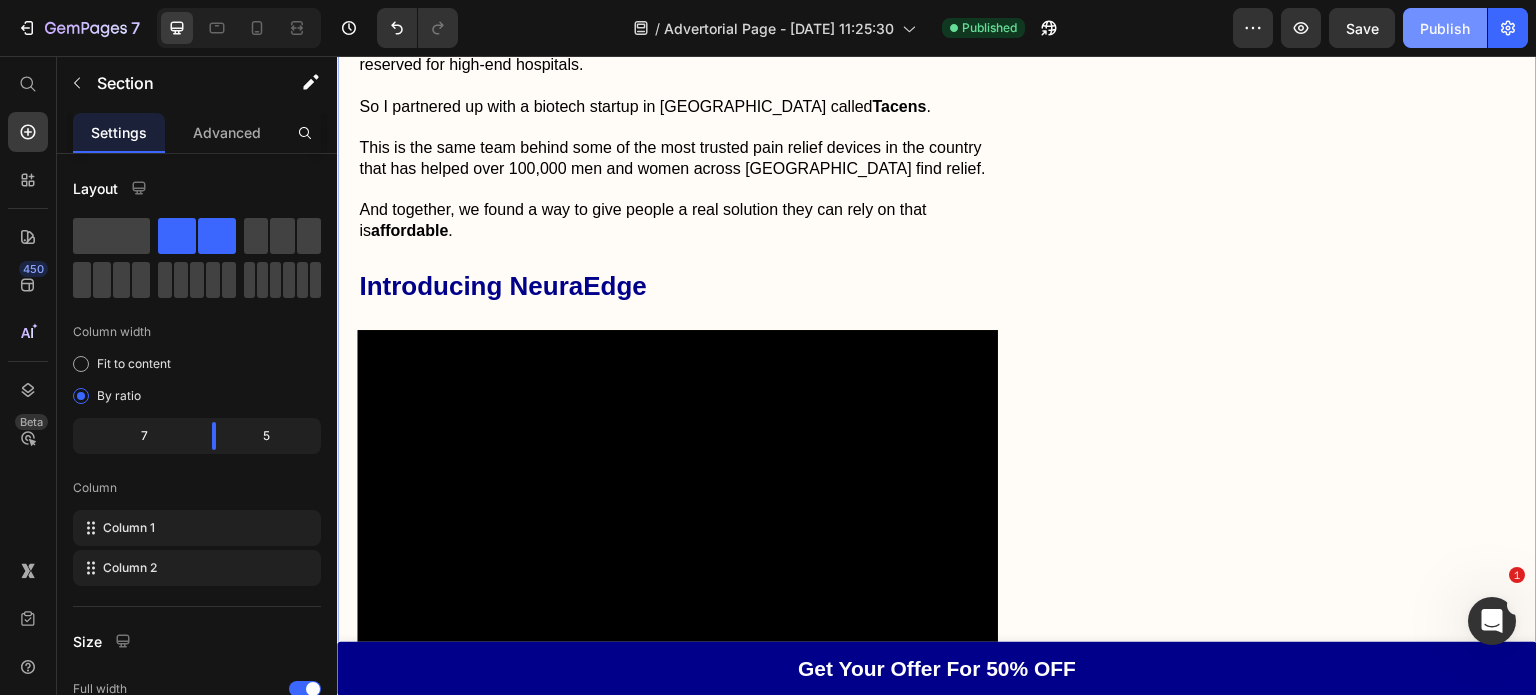 click on "Publish" at bounding box center (1445, 28) 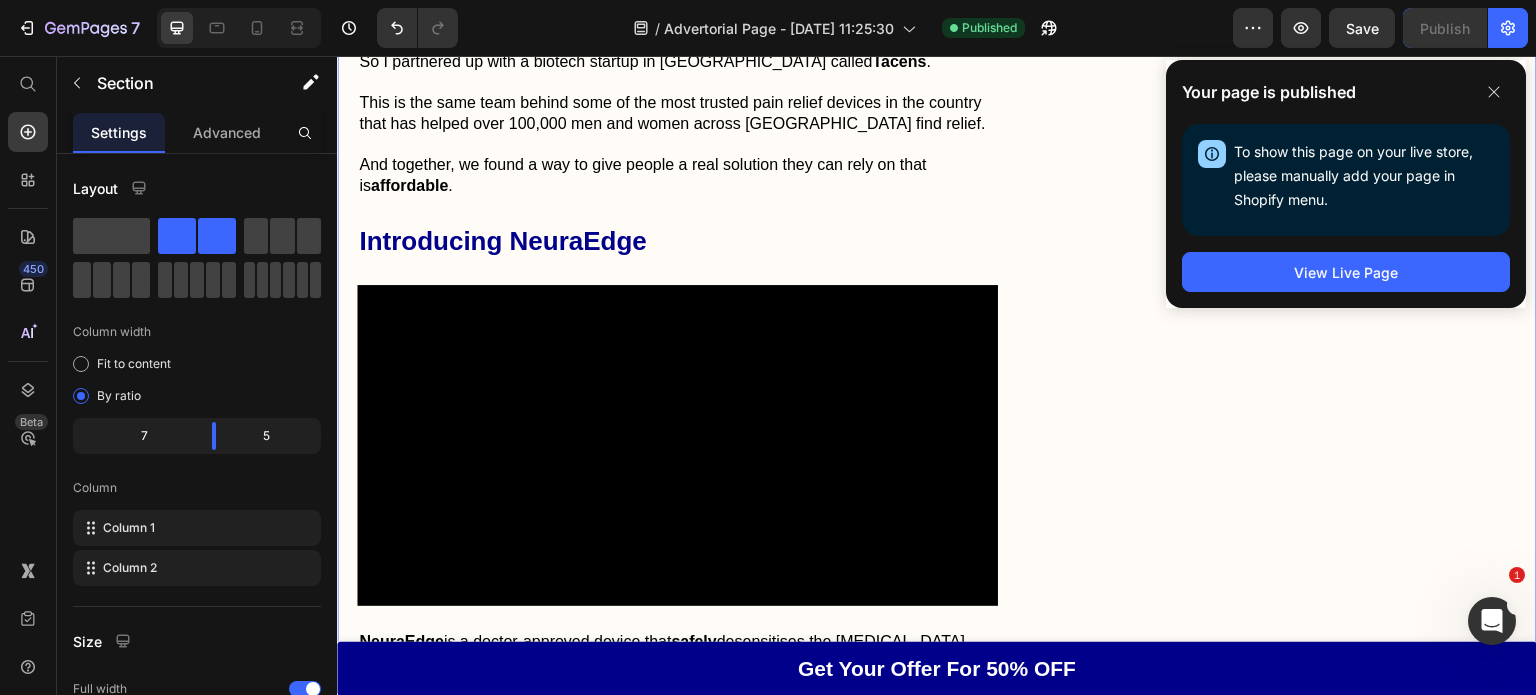 scroll, scrollTop: 8931, scrollLeft: 0, axis: vertical 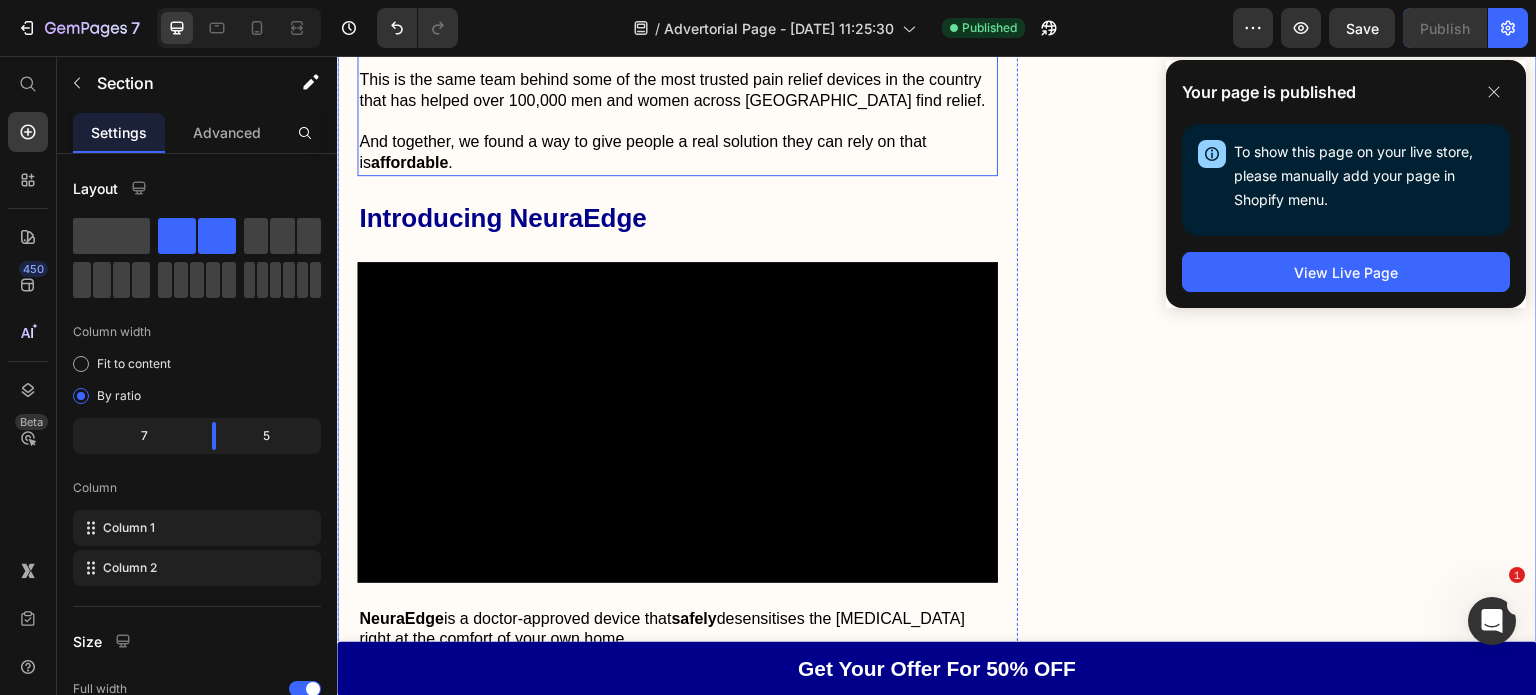 click on "And together, we found a way to give people a real solution they can rely on that is  affordable ." at bounding box center (677, 153) 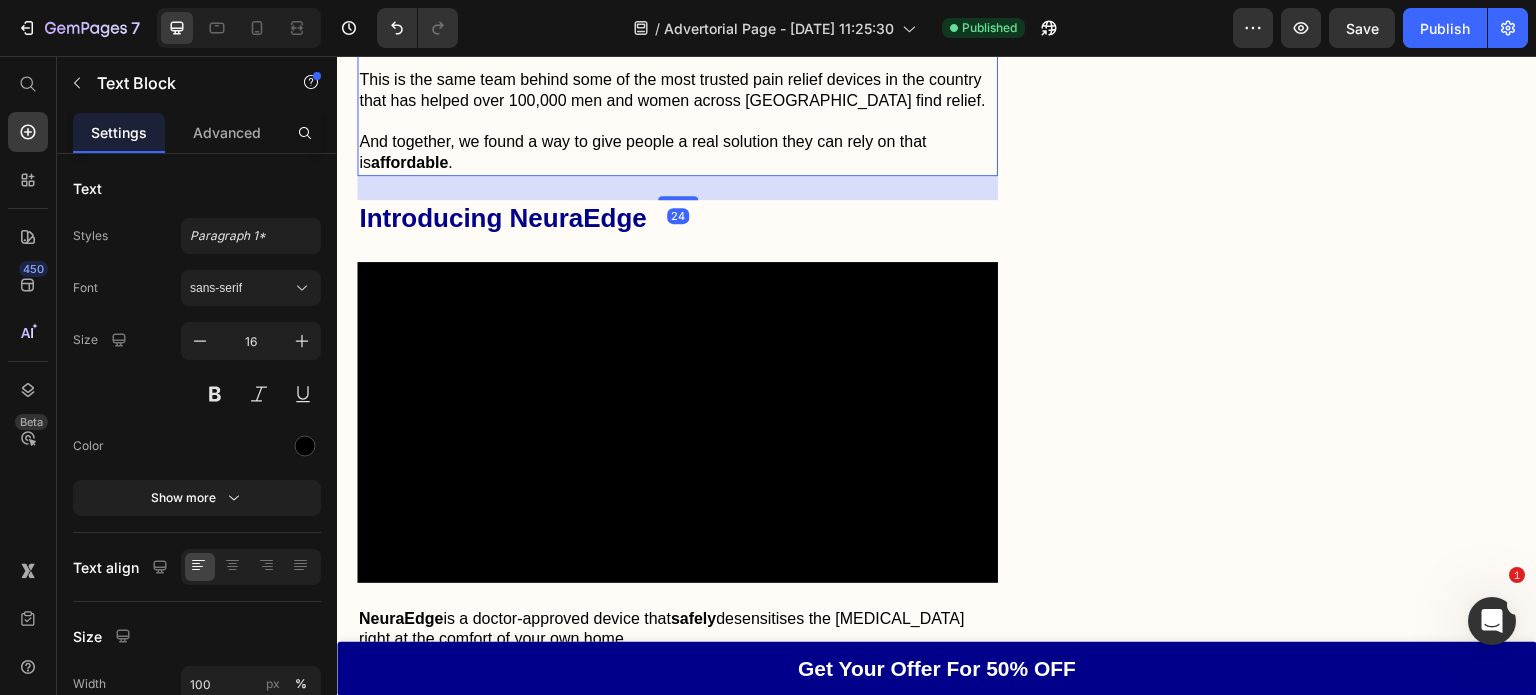 click on "And together, we found a way to give people a real solution they can rely on that is  affordable ." at bounding box center [677, 153] 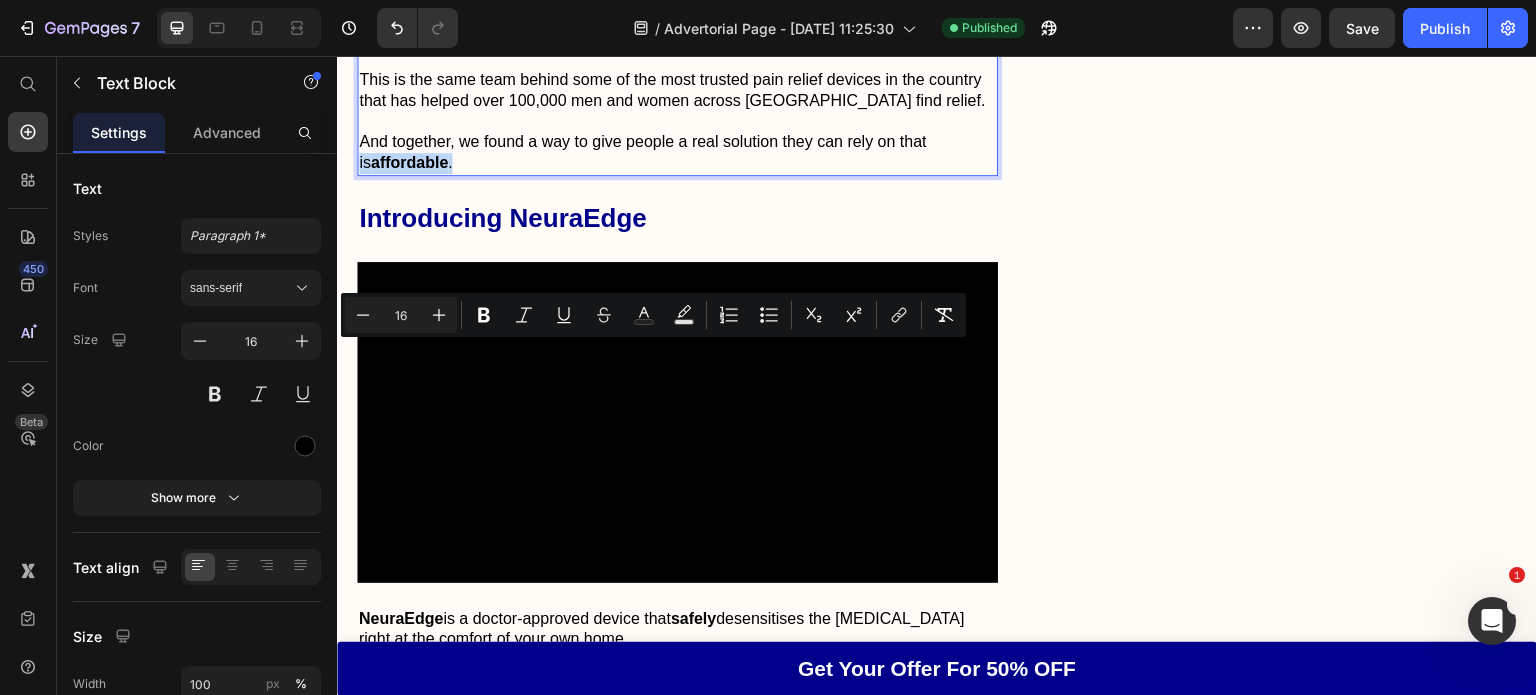 drag, startPoint x: 930, startPoint y: 355, endPoint x: 938, endPoint y: 367, distance: 14.422205 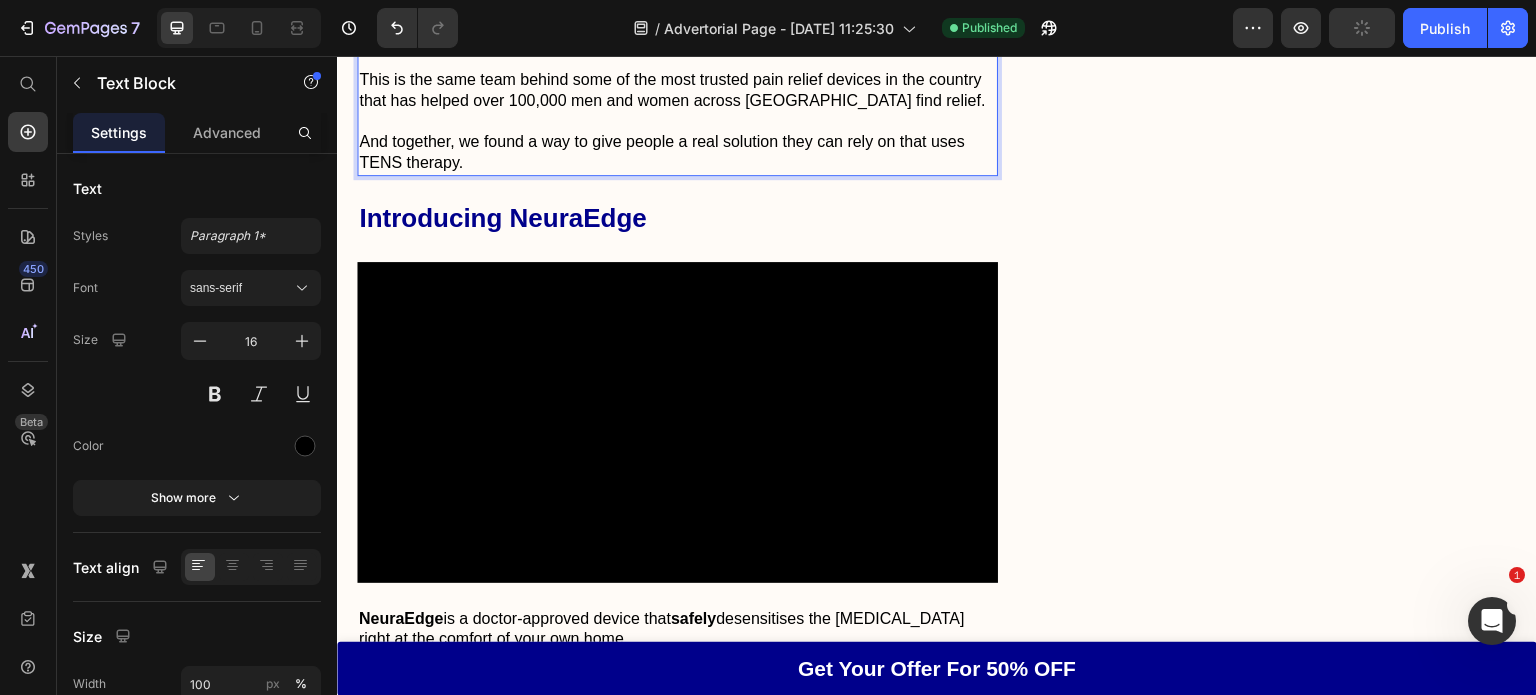 click on "And together, we found a way to give people a real solution they can rely on that uses TENS therapy." at bounding box center (677, 153) 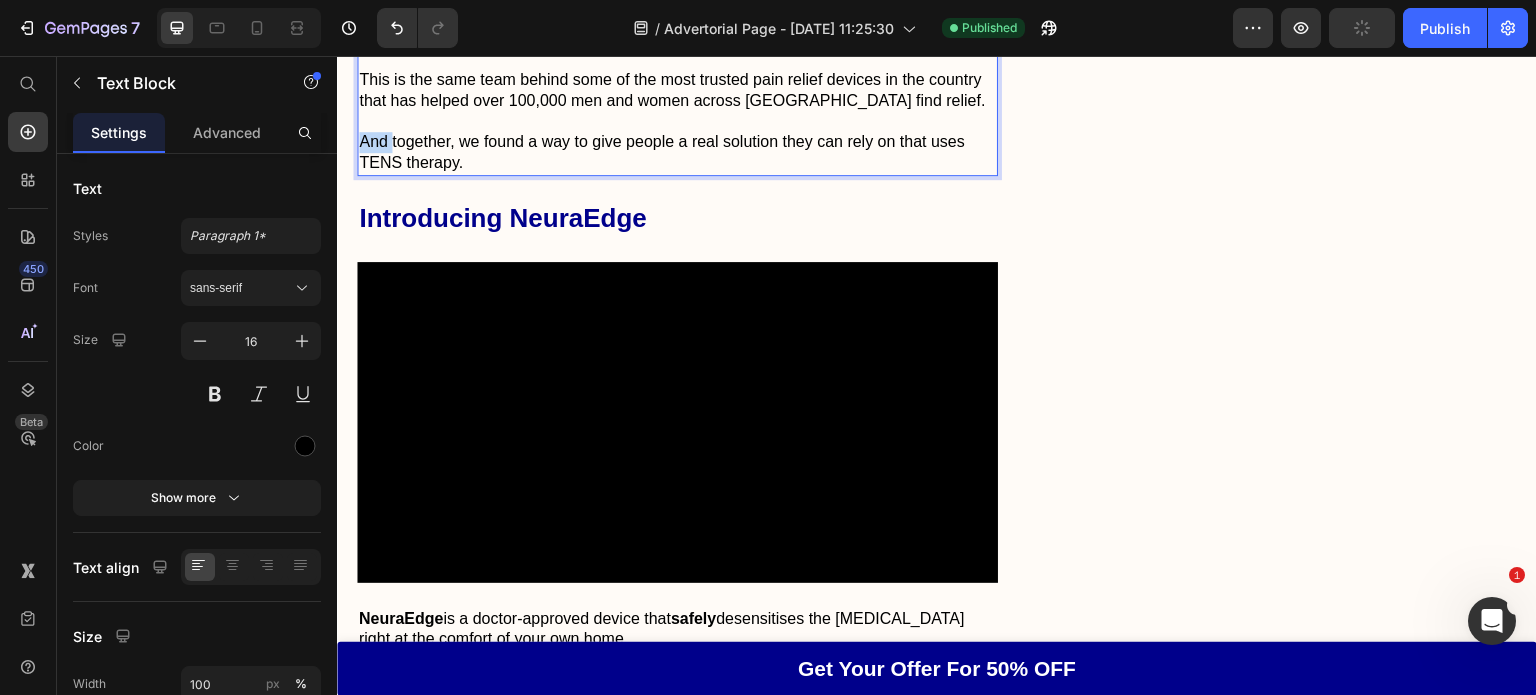 click on "And together, we found a way to give people a real solution they can rely on that uses TENS therapy." at bounding box center (677, 153) 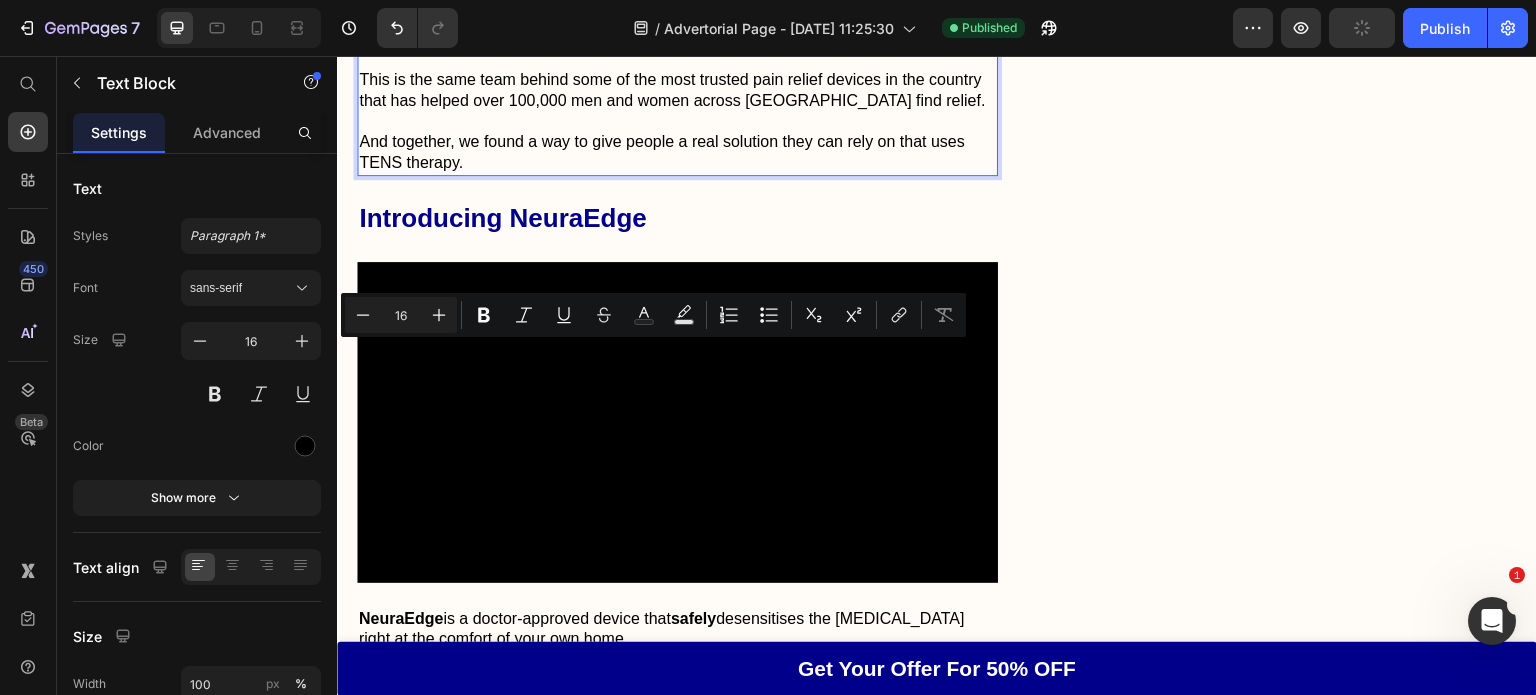 click on "And together, we found a way to give people a real solution they can rely on that uses TENS therapy." at bounding box center [677, 153] 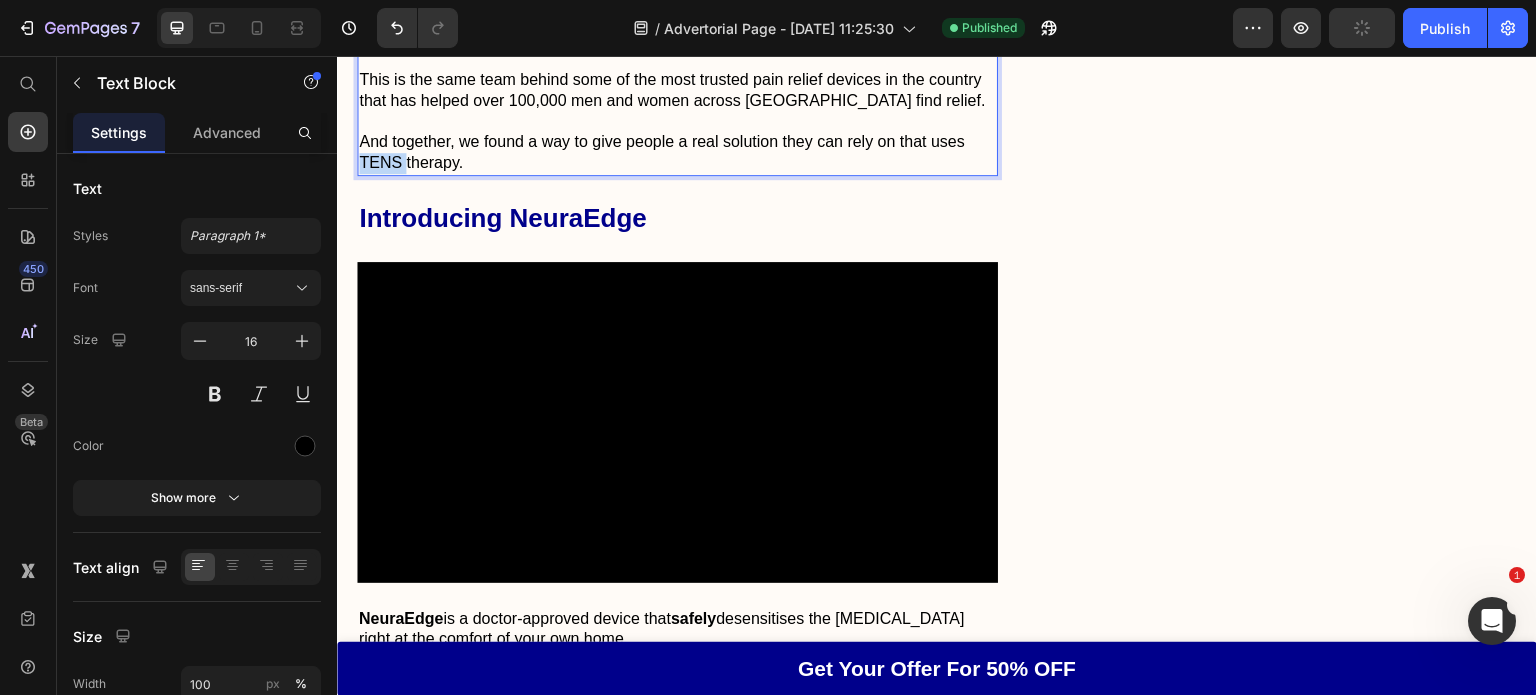 click on "And together, we found a way to give people a real solution they can rely on that uses TENS therapy." at bounding box center (677, 153) 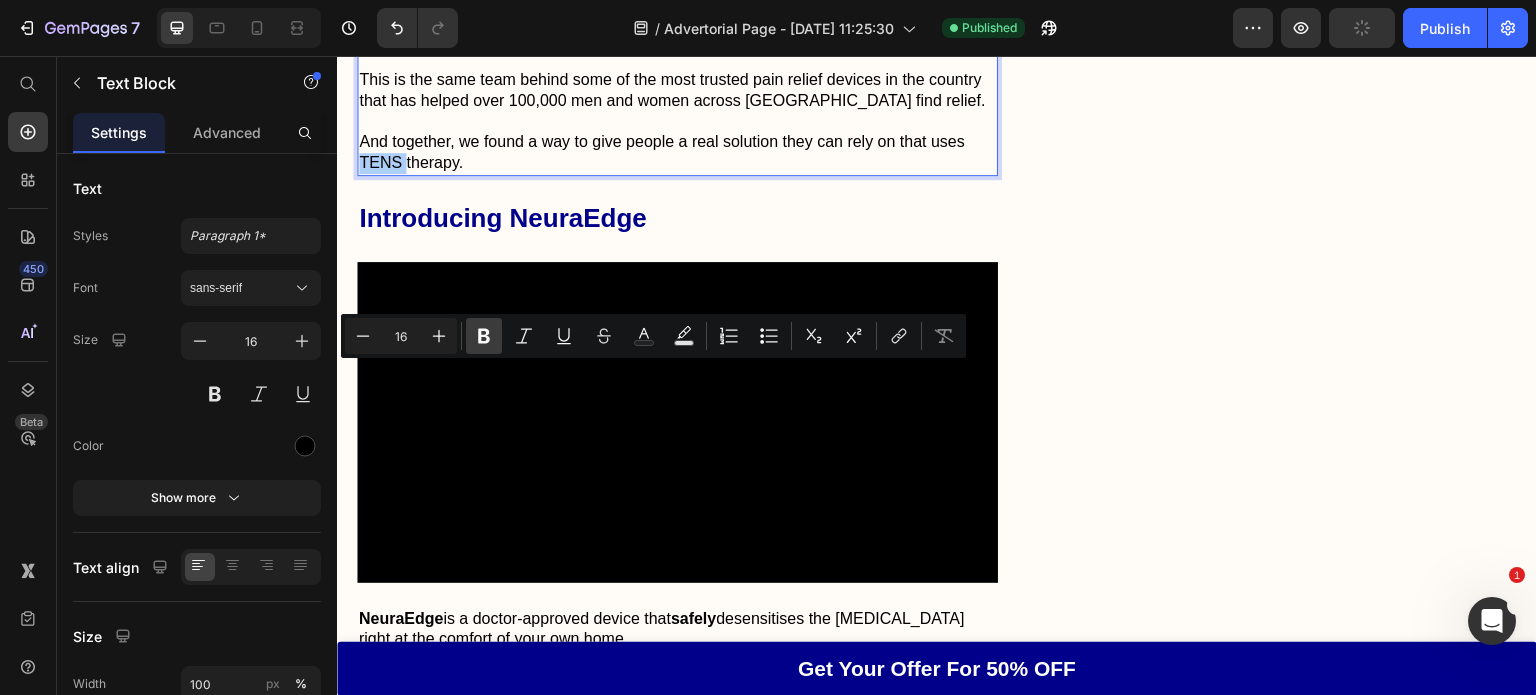 drag, startPoint x: 476, startPoint y: 342, endPoint x: 140, endPoint y: 304, distance: 338.14197 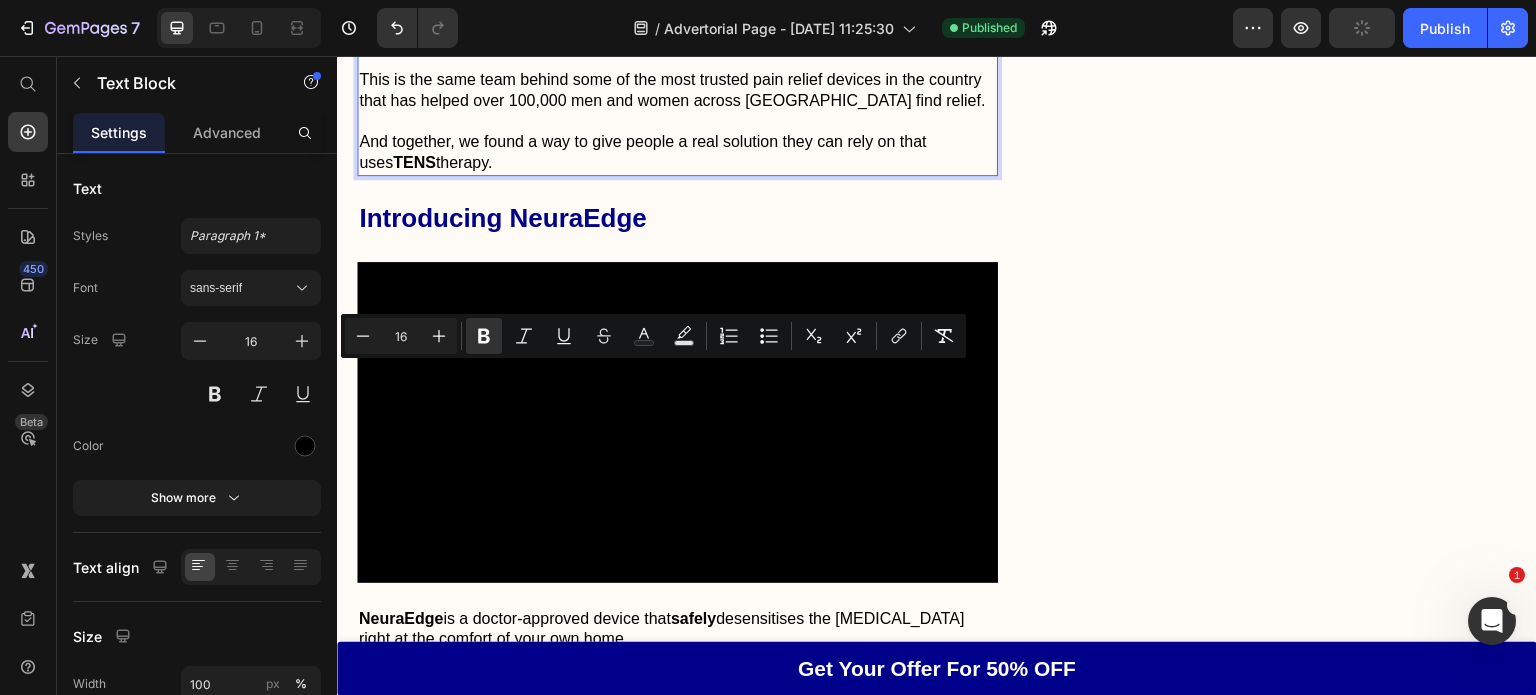 click on "And together, we found a way to give people a real solution they can rely on that uses  TENS  therapy." at bounding box center (677, 153) 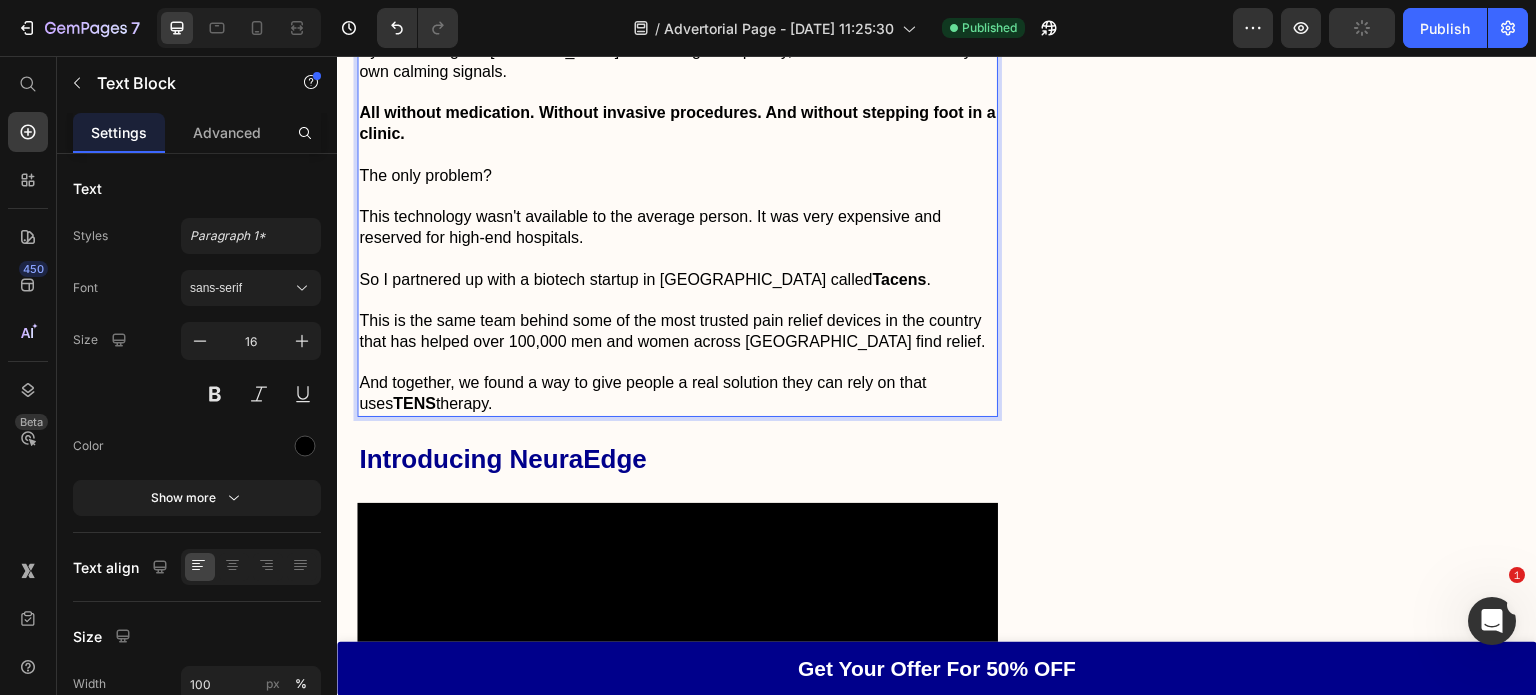 scroll, scrollTop: 8730, scrollLeft: 0, axis: vertical 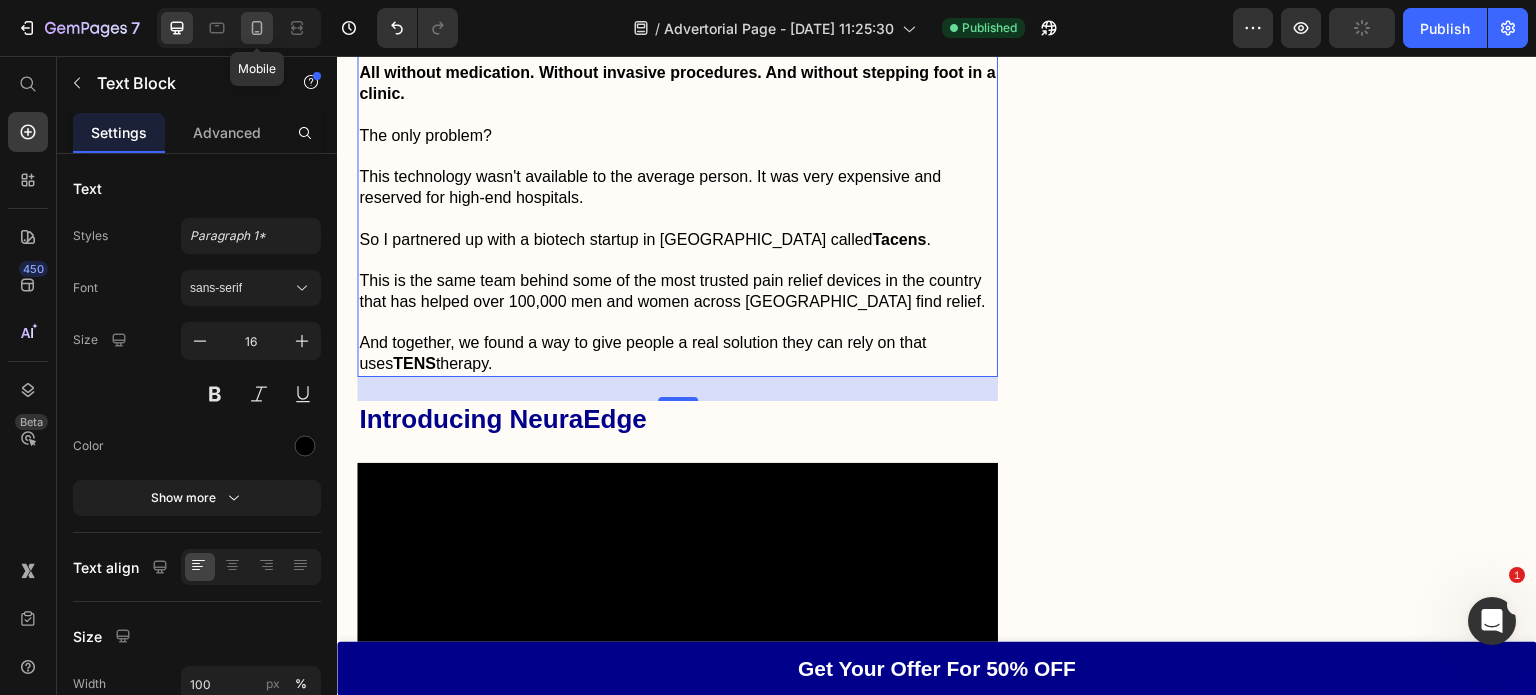 click 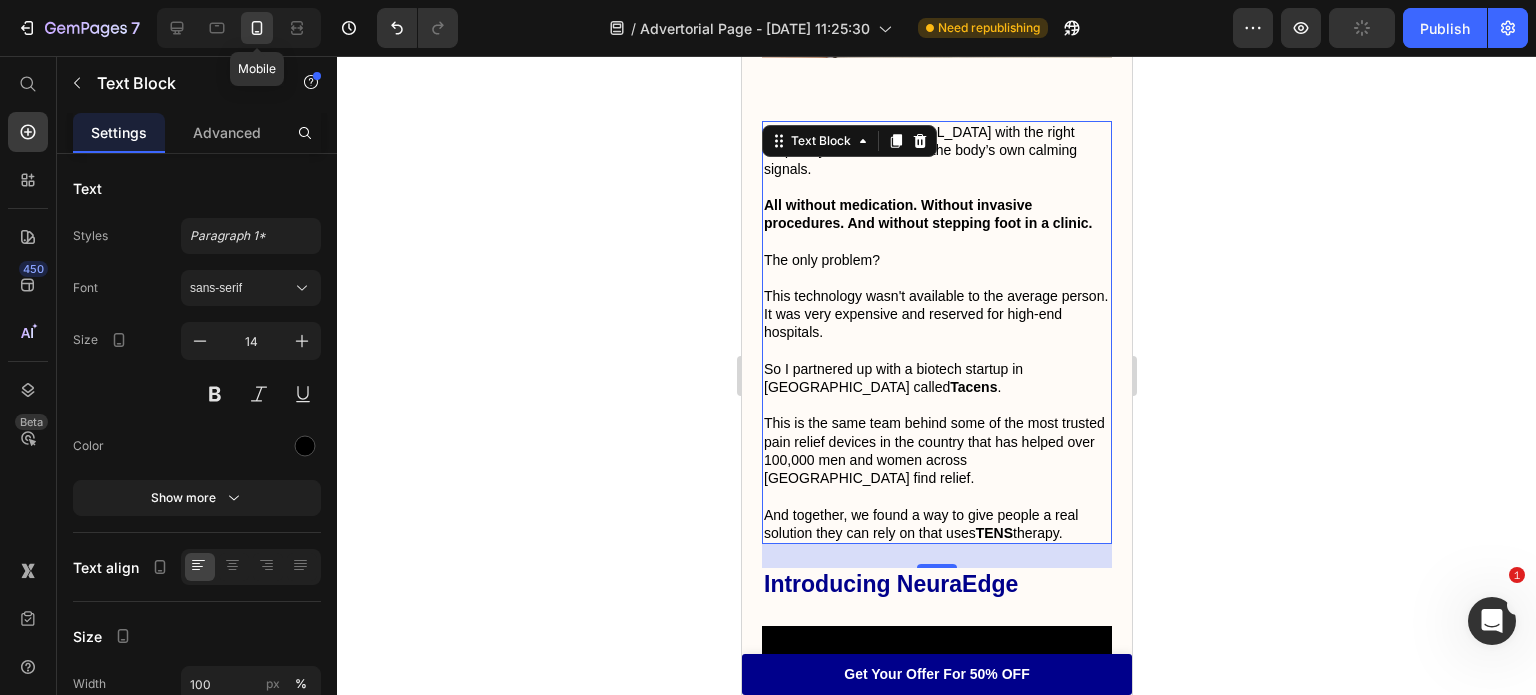 scroll, scrollTop: 7536, scrollLeft: 0, axis: vertical 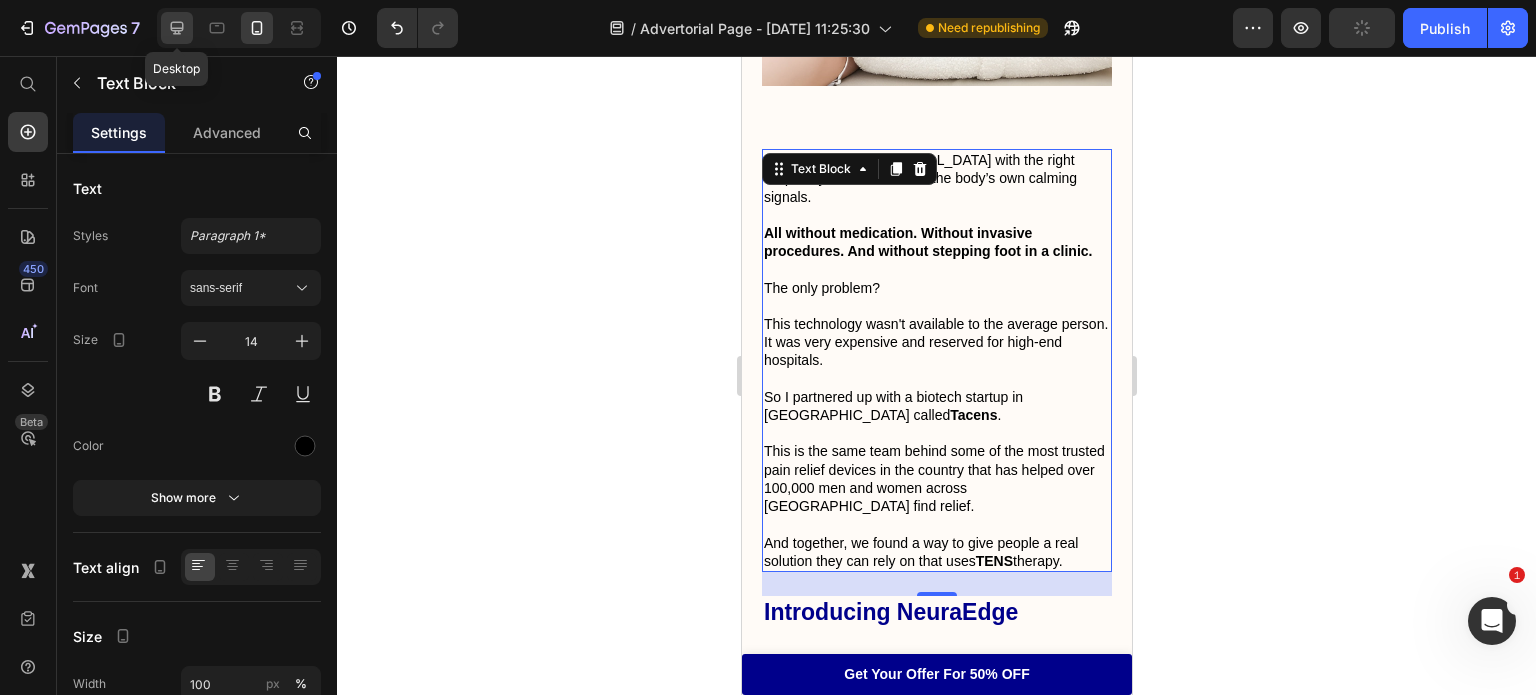 click 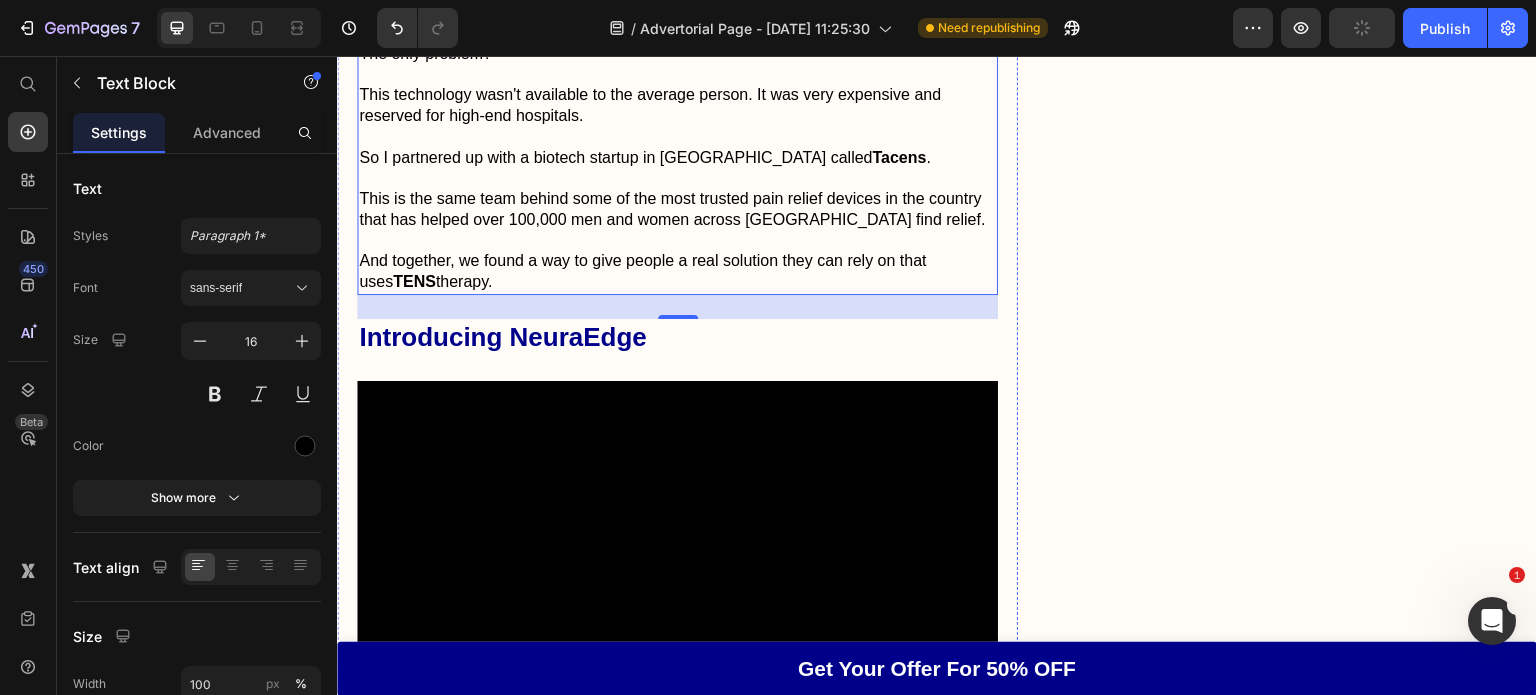 scroll, scrollTop: 8814, scrollLeft: 0, axis: vertical 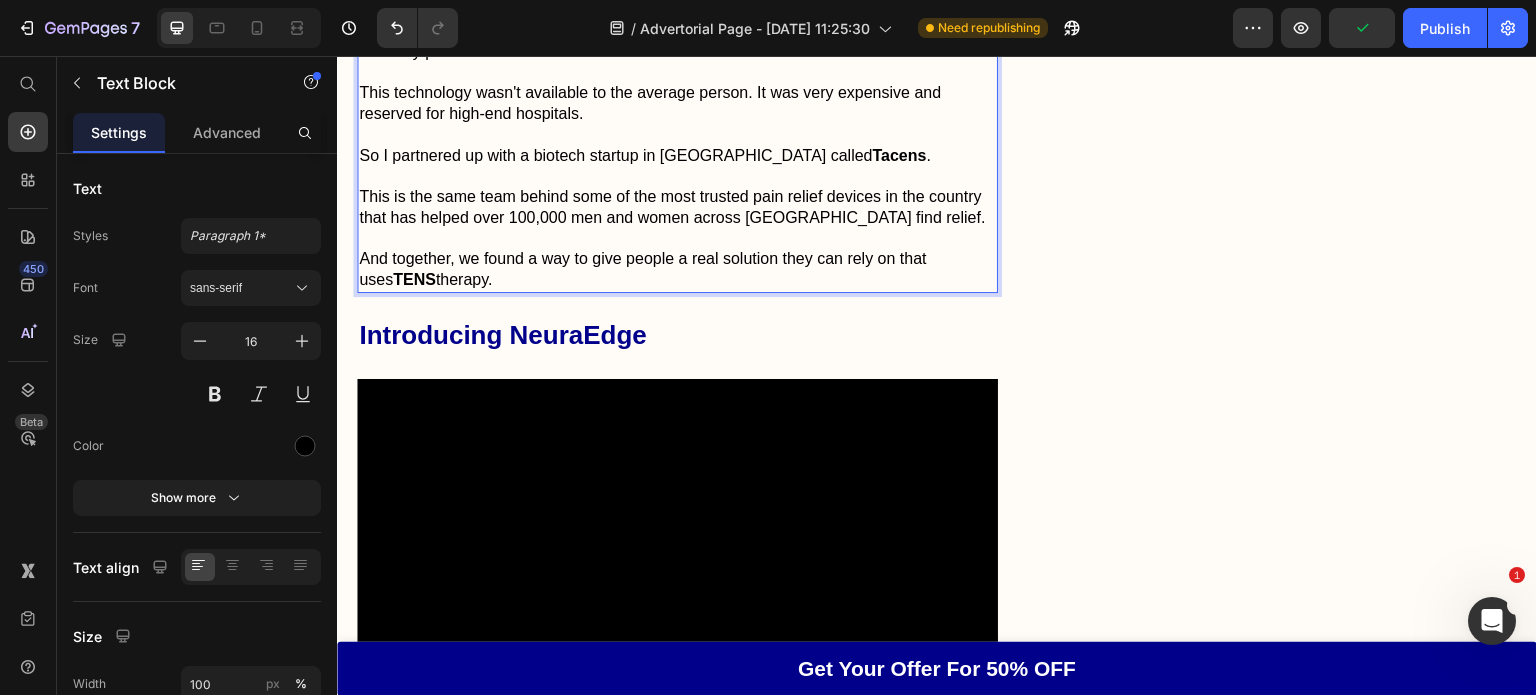 click on "All without medication. Without invasive procedures. And without stepping foot in a clinic." at bounding box center (677, 0) 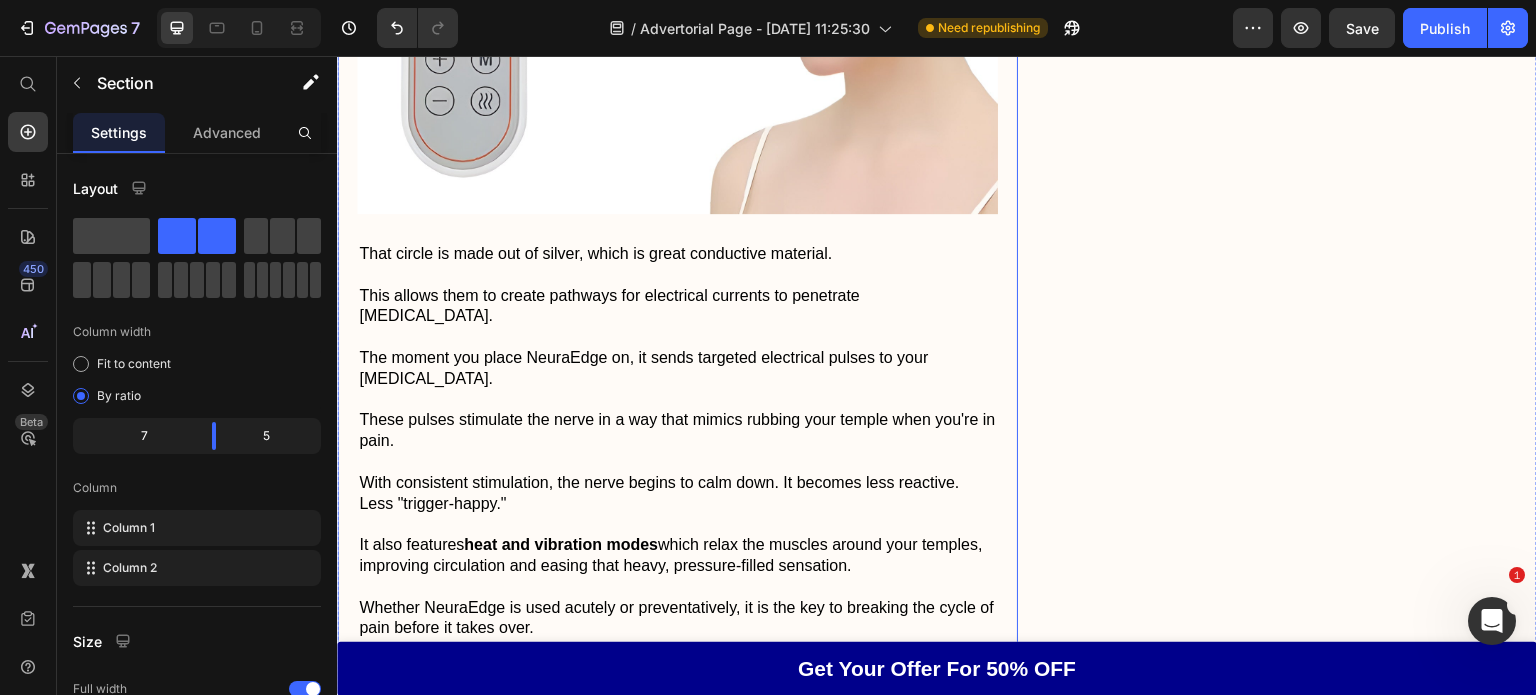 scroll, scrollTop: 10151, scrollLeft: 0, axis: vertical 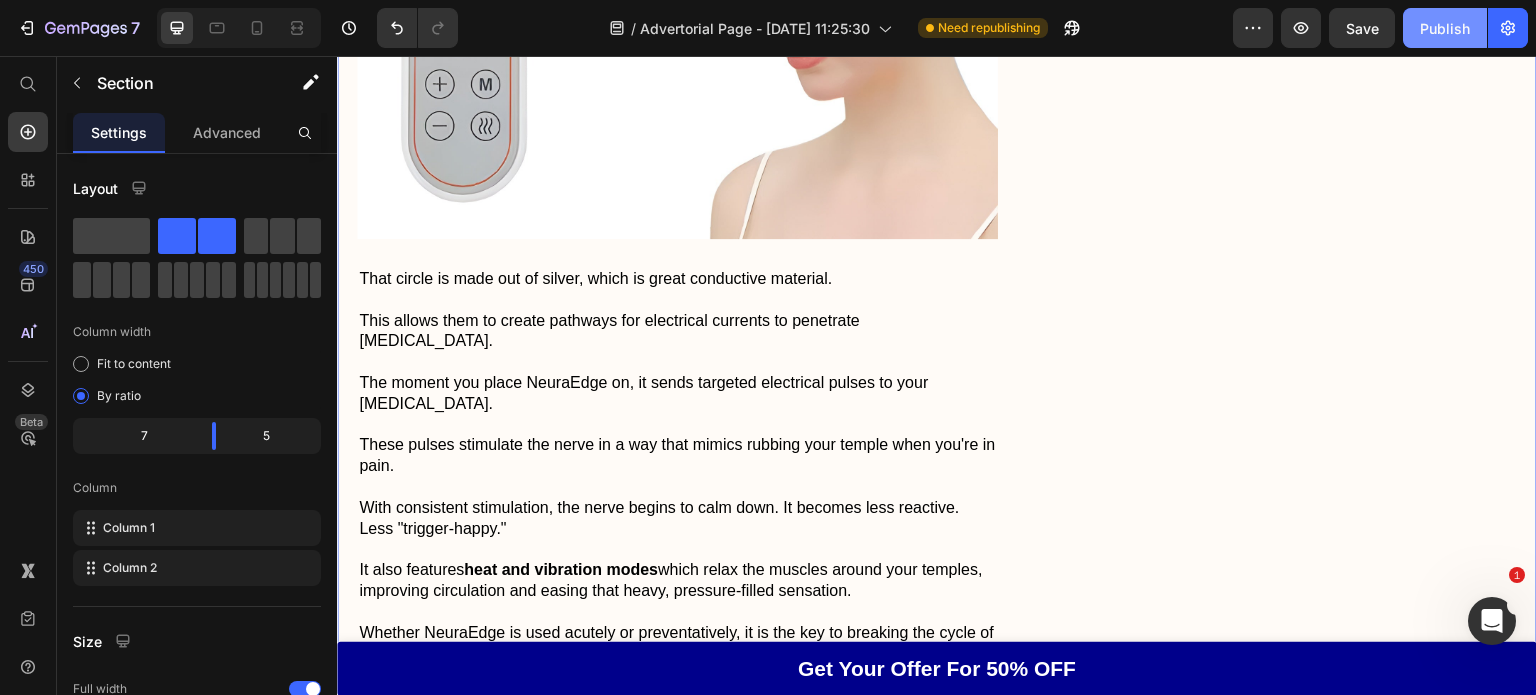 click on "Publish" at bounding box center (1445, 28) 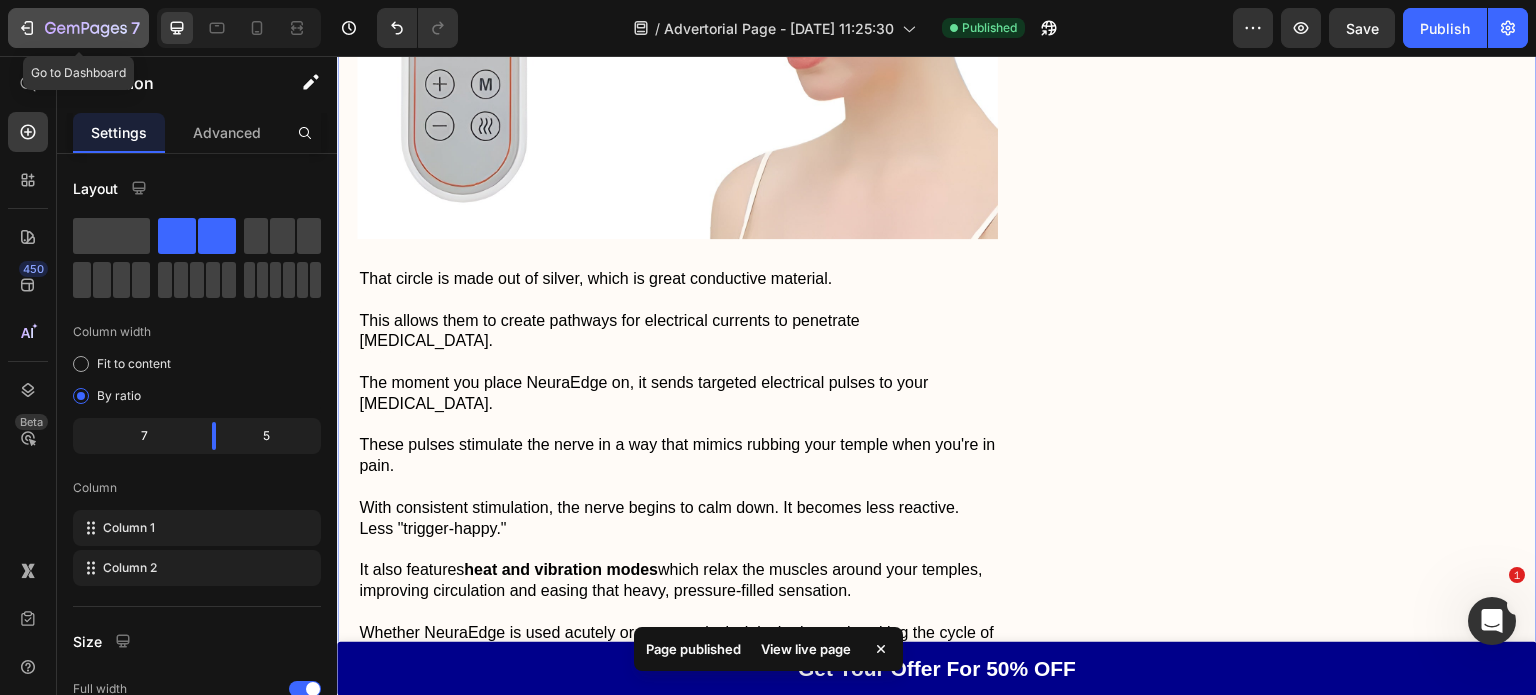 click 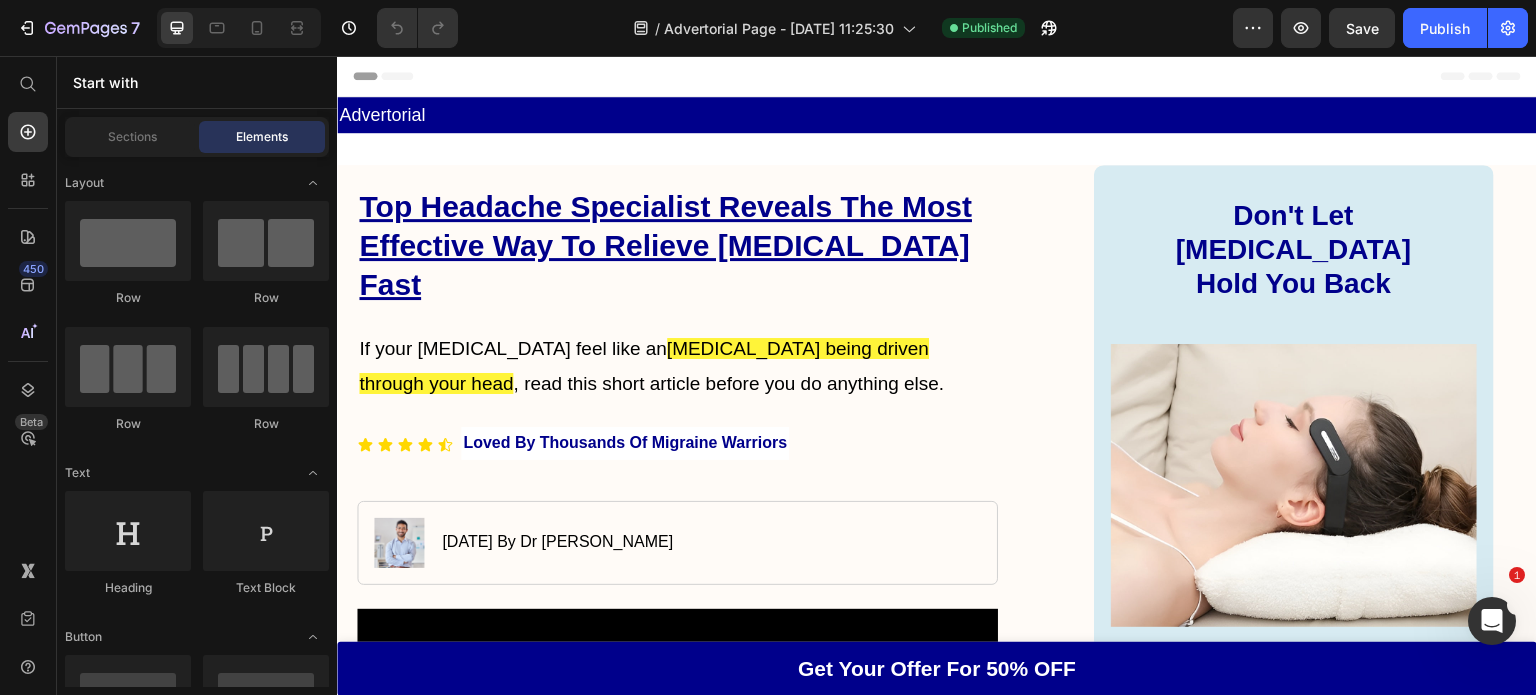 scroll, scrollTop: 0, scrollLeft: 0, axis: both 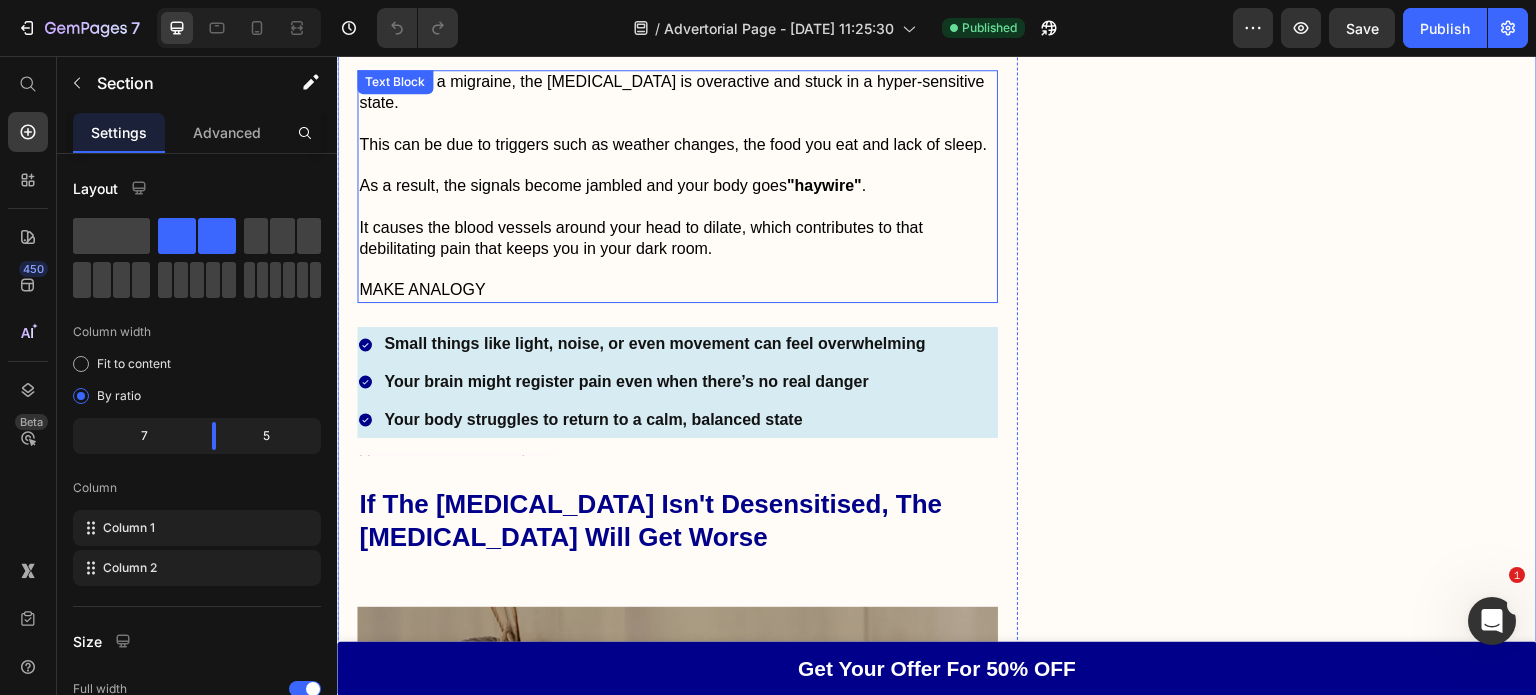 click on "It causes the blood vessels around your head to dilate, which contributes to that debilitating pain that keeps you in your dark room." at bounding box center [677, 239] 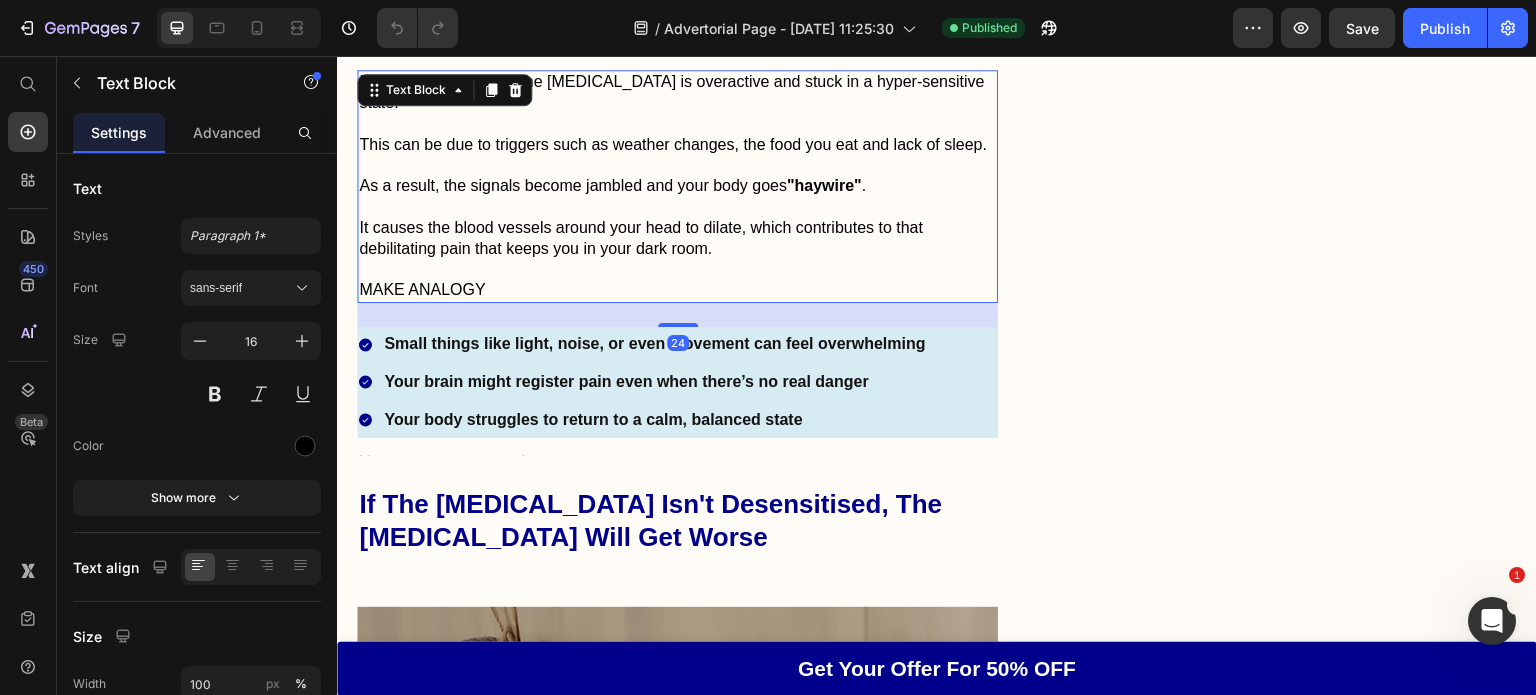 click on "It causes the blood vessels around your head to dilate, which contributes to that debilitating pain that keeps you in your dark room." at bounding box center [677, 239] 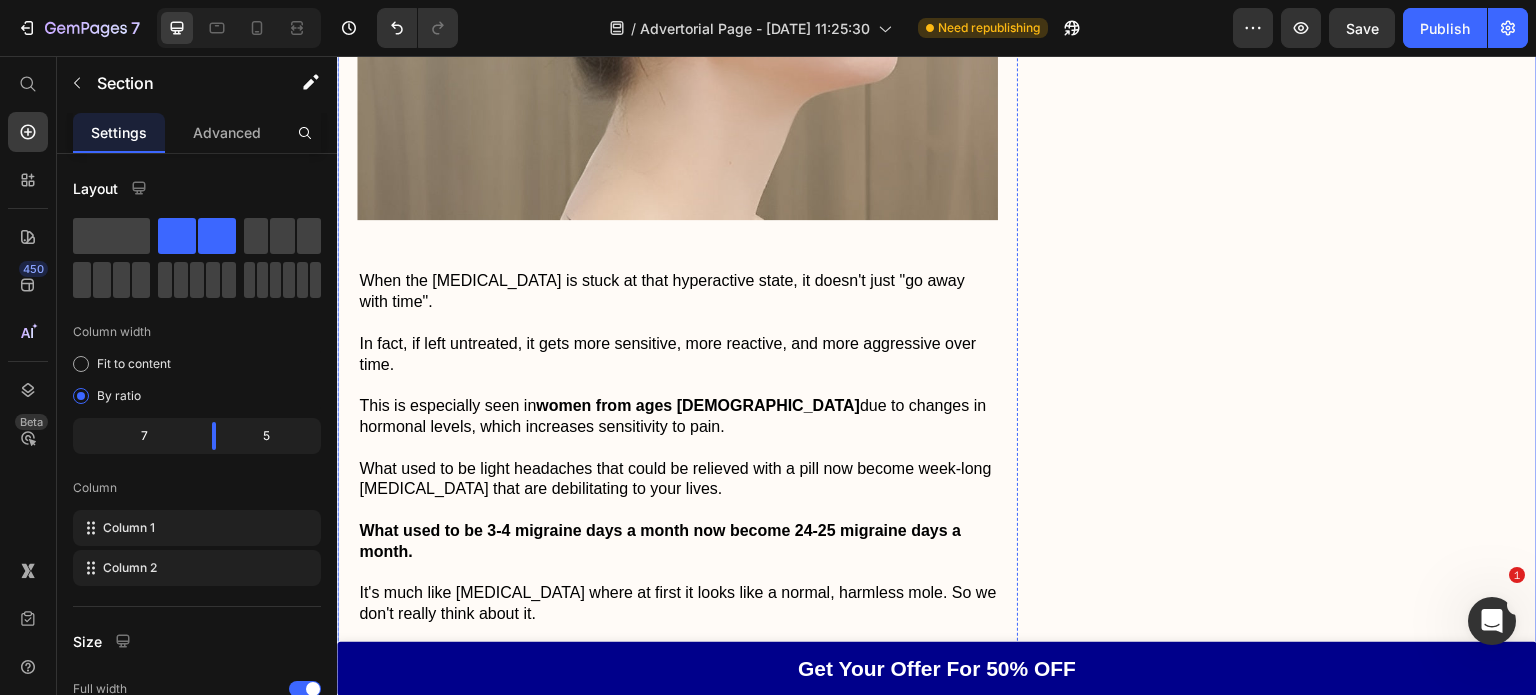 scroll, scrollTop: 4836, scrollLeft: 0, axis: vertical 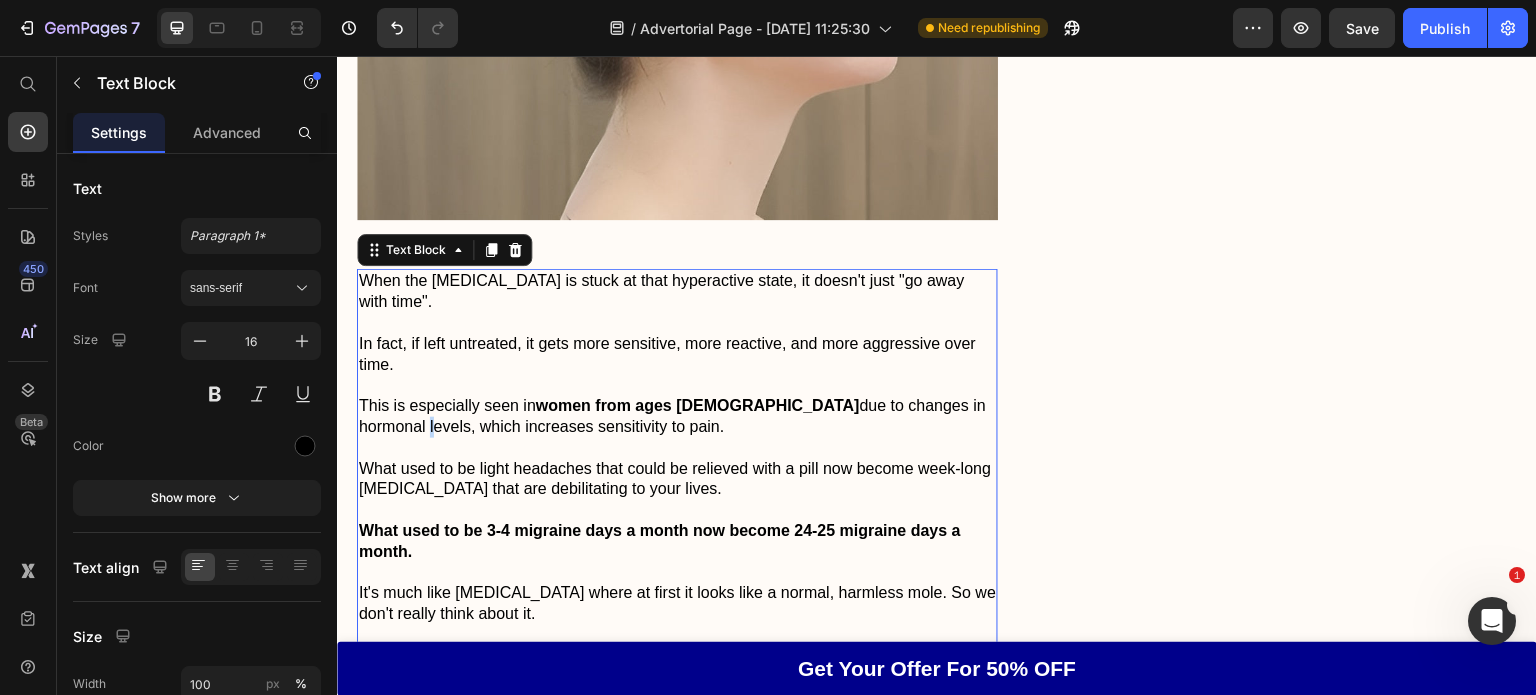 click on "This is especially seen in  women from ages [DEMOGRAPHIC_DATA]  due to changes in hormonal levels, which increases sensitivity to pain." at bounding box center (677, 417) 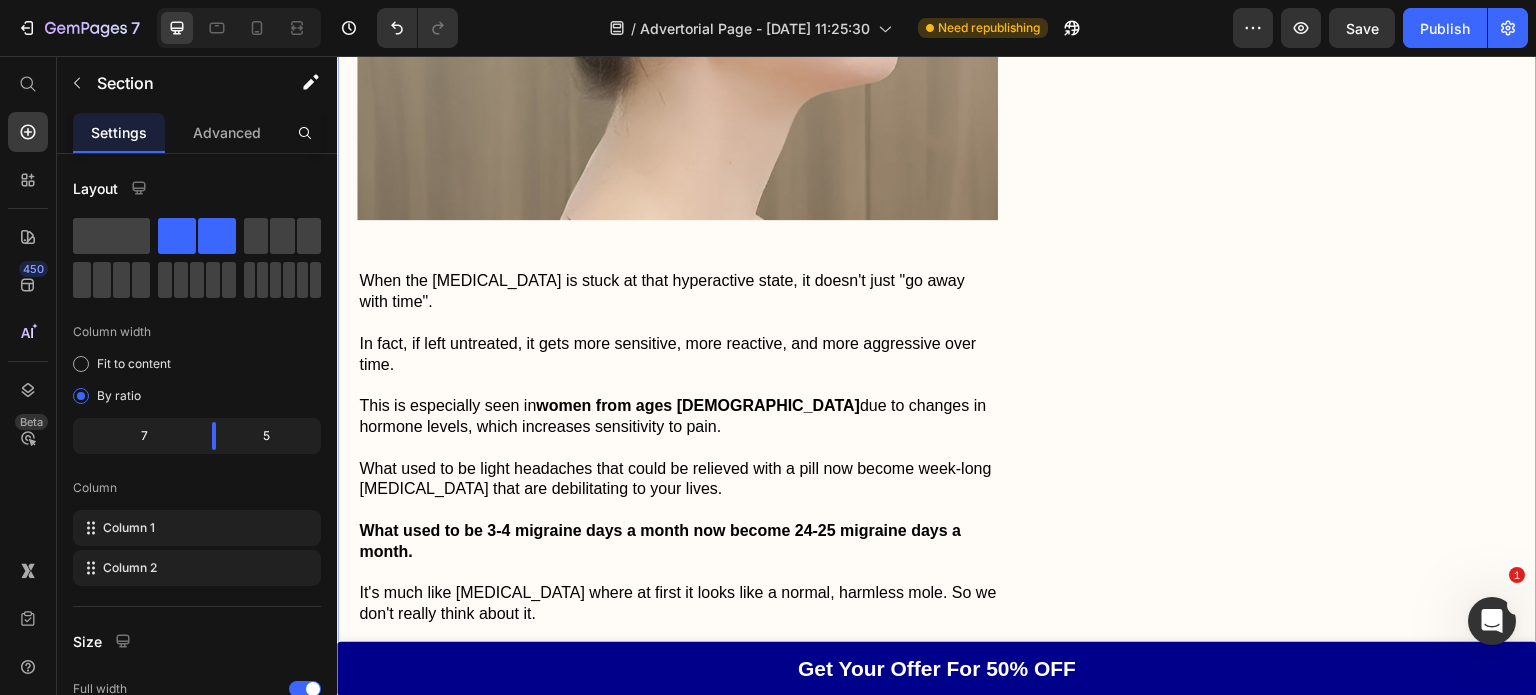 click on "Don't Let [MEDICAL_DATA] Hold You Back Heading Image Reduces the frequency and severity of [MEDICAL_DATA] Comfortable and easy to use Drug-free without any unwanted side effects Item List Feature Heading Effectiveness Text Block Icon Icon Icon Icon
Icon Icon List 5.0 Text Block Row Comfort Text Block Icon Icon Icon Icon
Icon Icon List 5.0 Text Block Row Price Text Block Icon Icon Icon Icon
Icon Icon List 4.9 Text Block Row Quality Text Block Icon Icon Icon Icon
Icon Icon List 5.0 Text Block Row
Grab Your Offer For 50% Off NOW Button Row" at bounding box center (1293, 499) 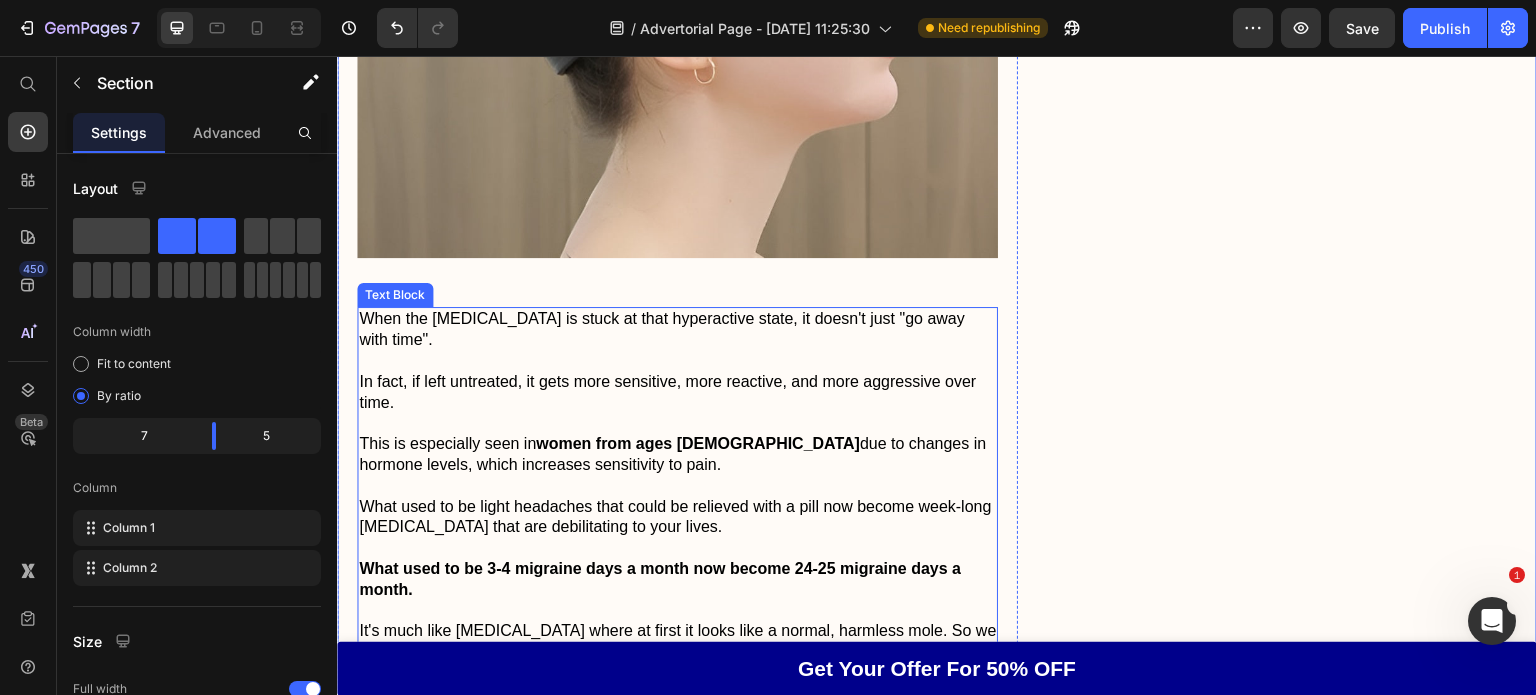scroll, scrollTop: 4896, scrollLeft: 0, axis: vertical 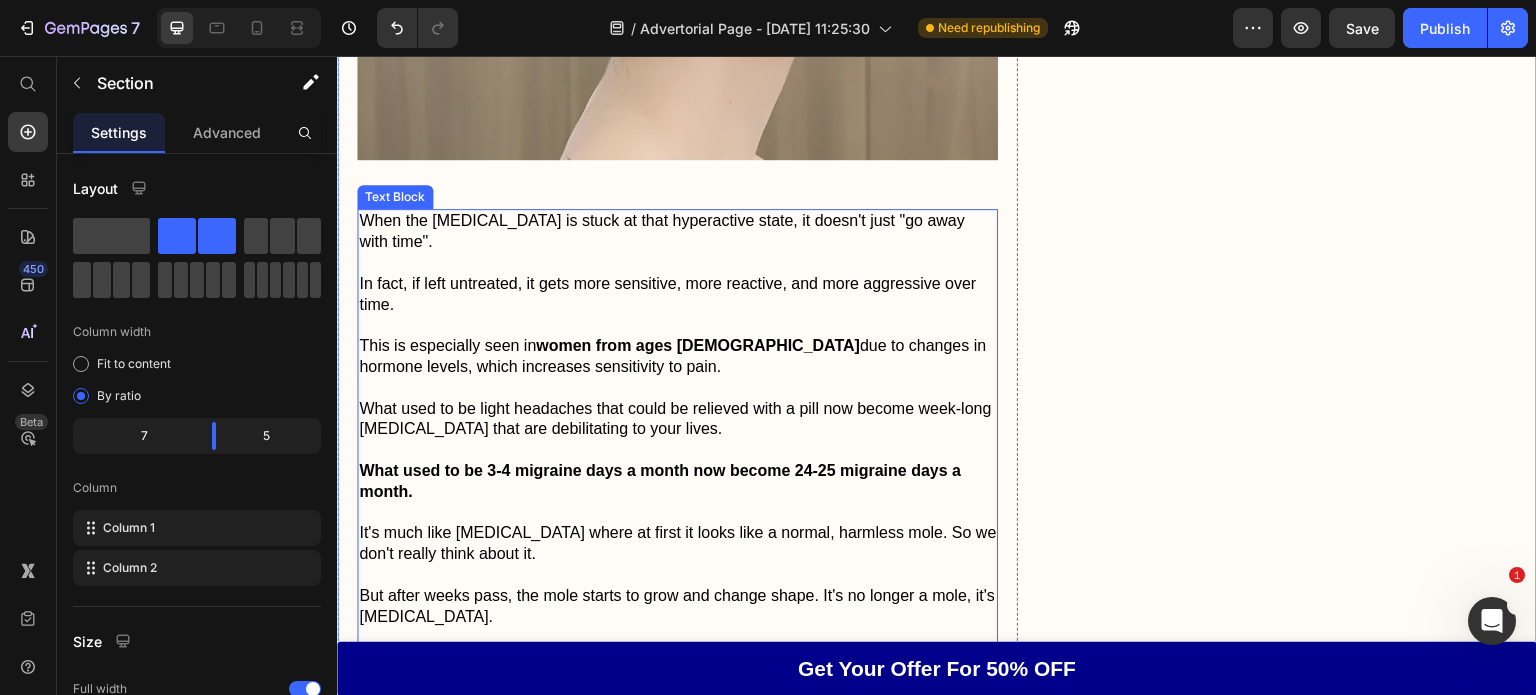 click on "women from ages [DEMOGRAPHIC_DATA]" at bounding box center [698, 345] 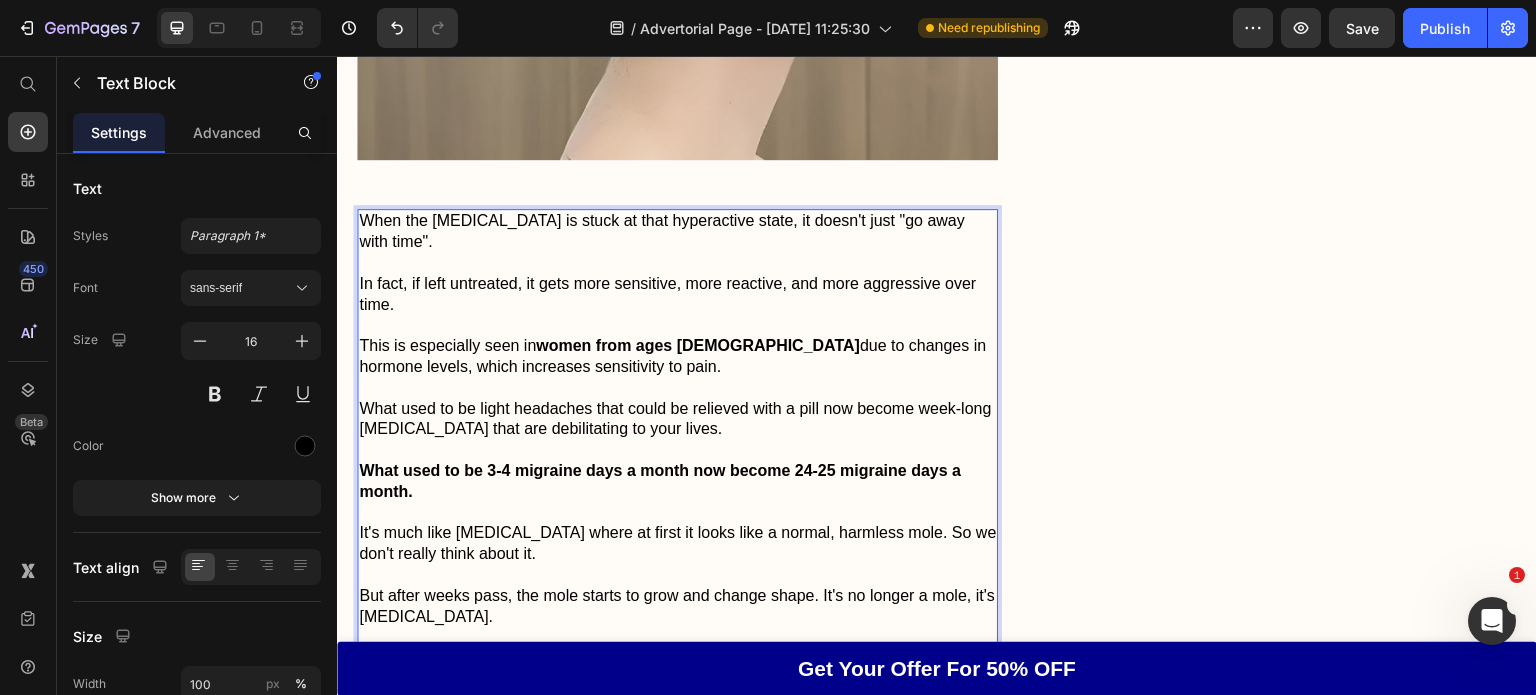 click on "women from ages [DEMOGRAPHIC_DATA]" at bounding box center (698, 345) 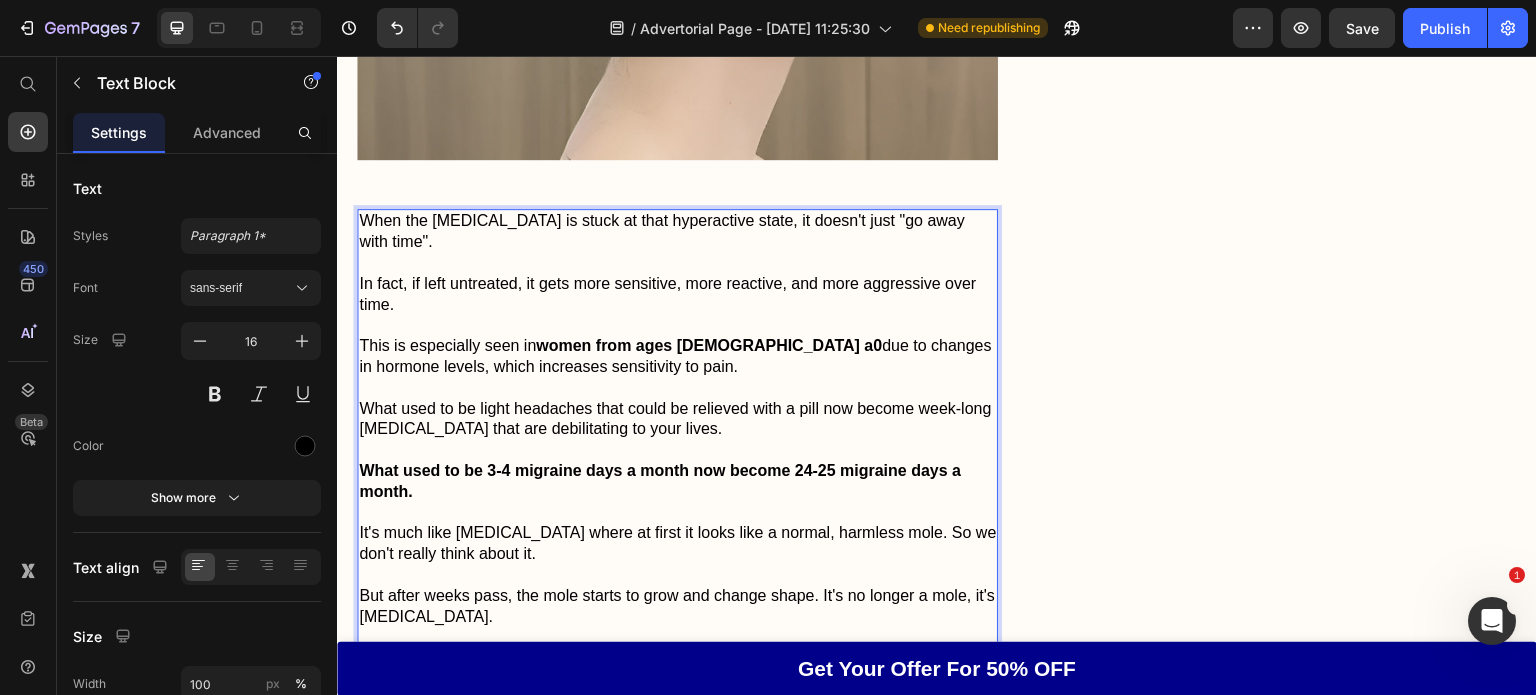 click on "women from ages [DEMOGRAPHIC_DATA] a0" at bounding box center [709, 345] 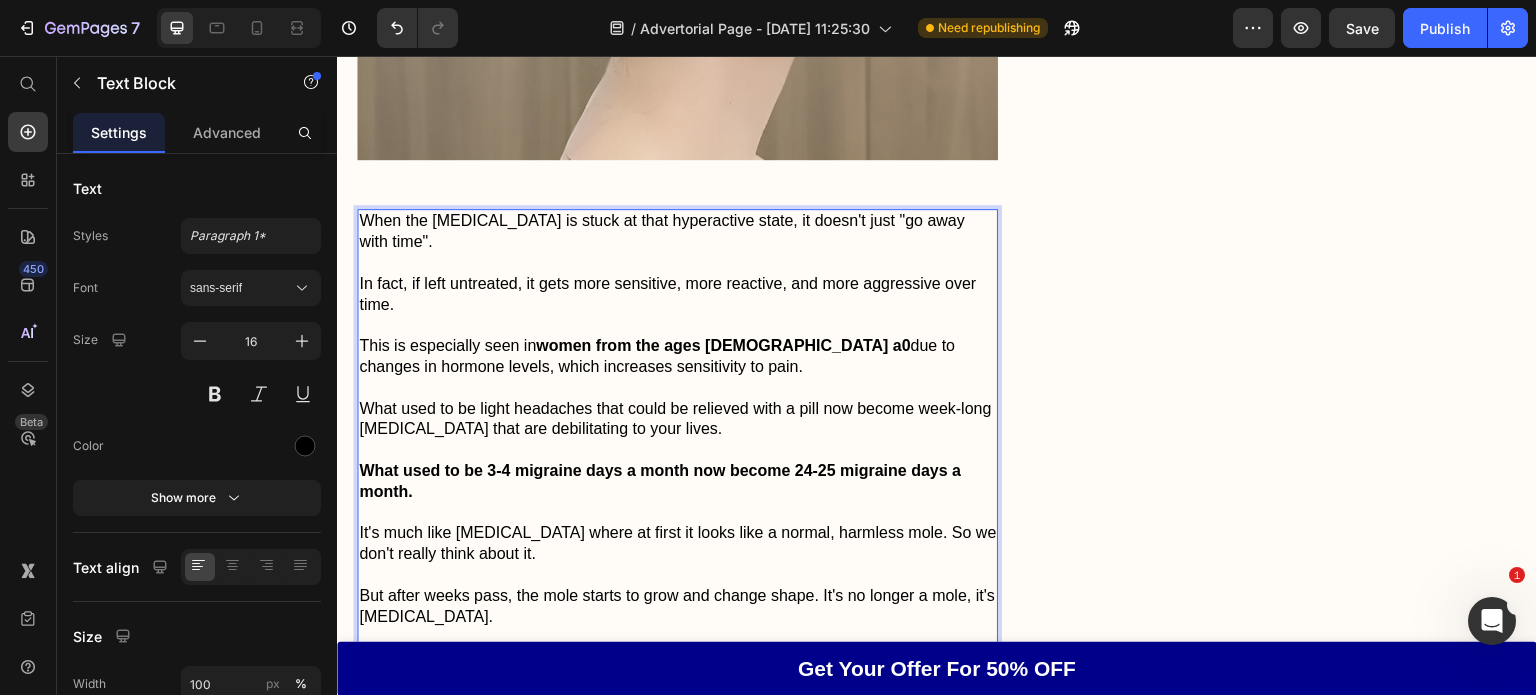 click on "women from the ages [DEMOGRAPHIC_DATA] a0" at bounding box center (723, 345) 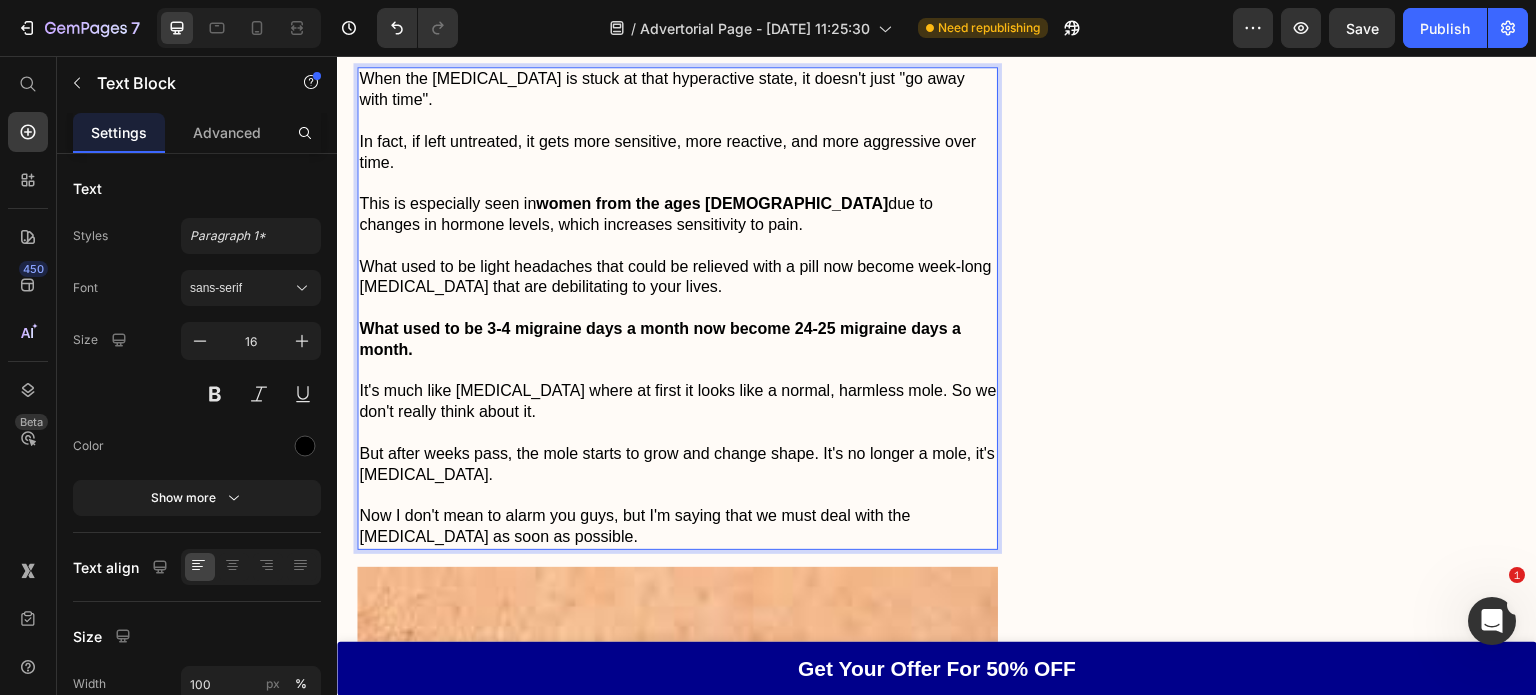scroll, scrollTop: 5039, scrollLeft: 0, axis: vertical 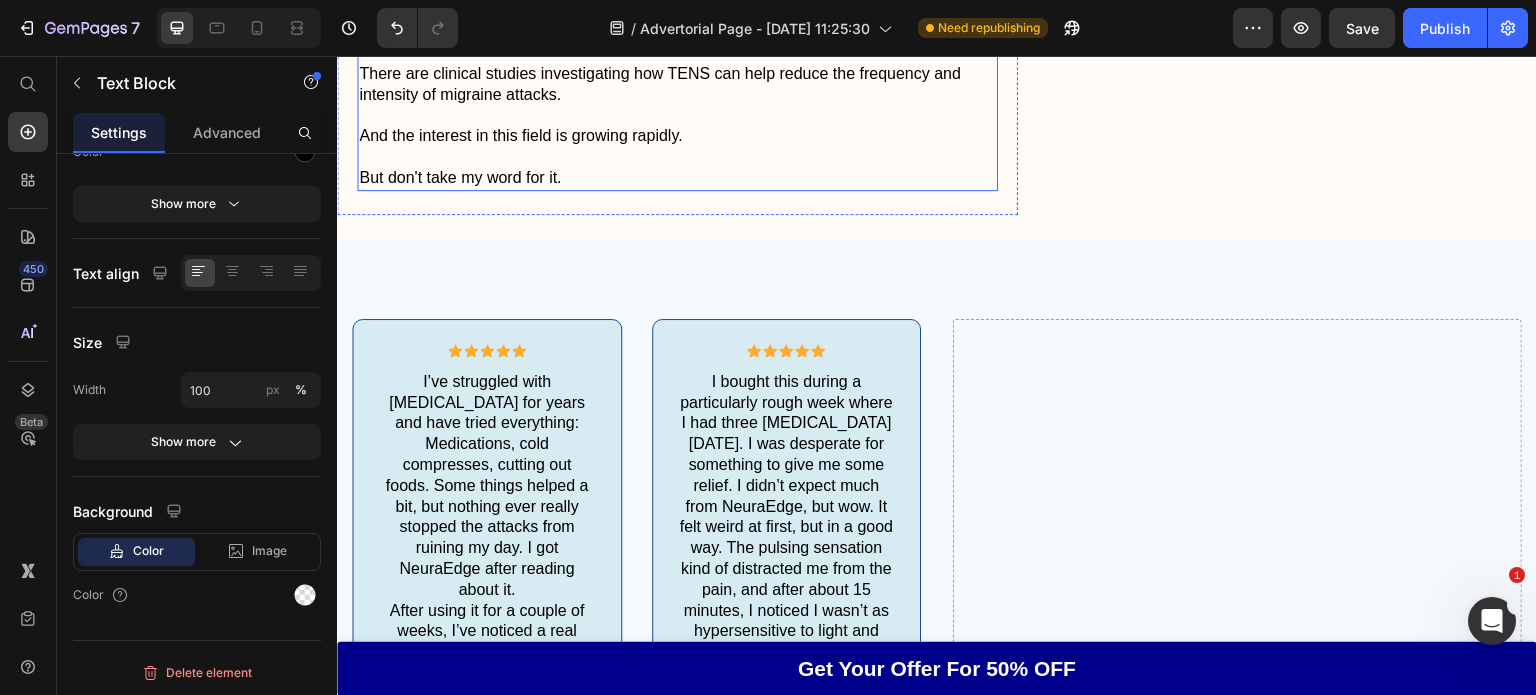 click on "This allows them to create pathways for electrical currents to penetrate [MEDICAL_DATA]." at bounding box center [677, -289] 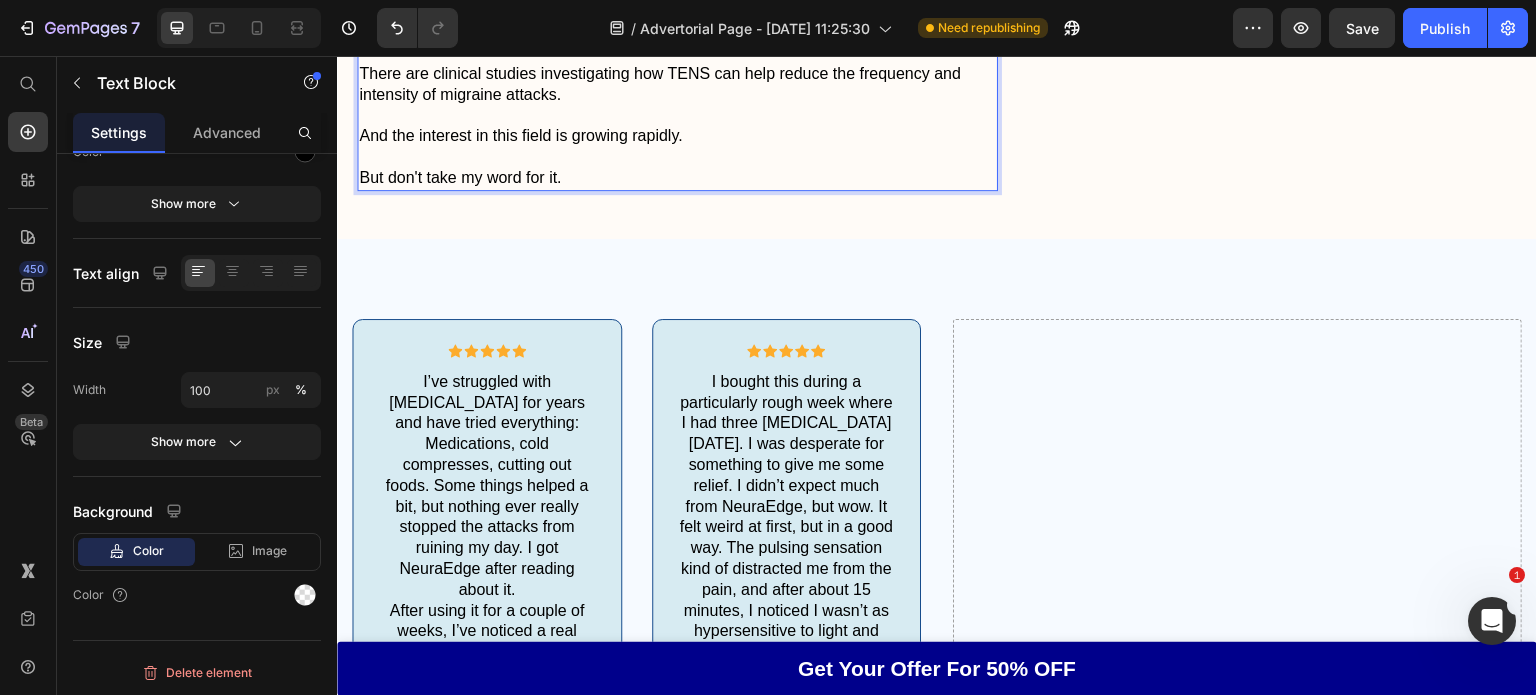 click on "This allows them to create pathways for electrical currents to penetrate [MEDICAL_DATA]." at bounding box center [677, -289] 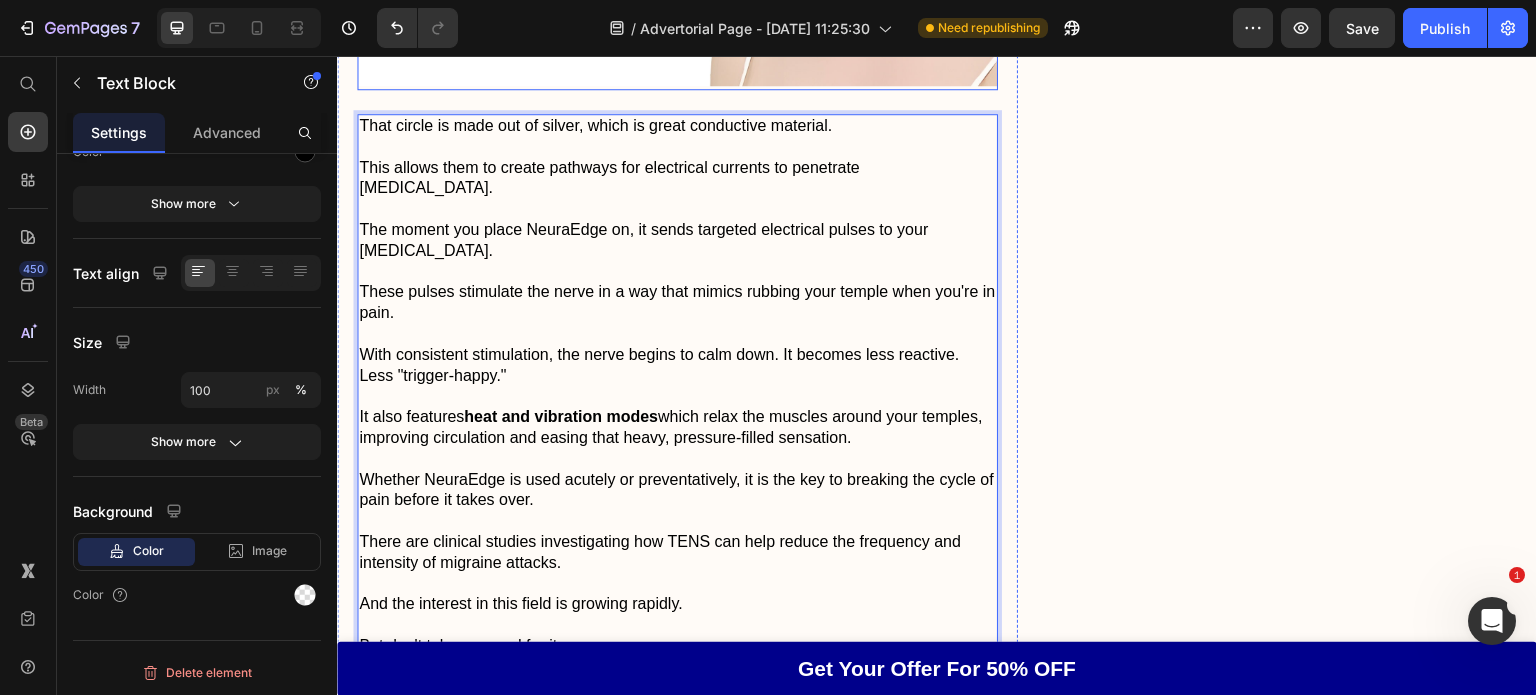 scroll, scrollTop: 10331, scrollLeft: 0, axis: vertical 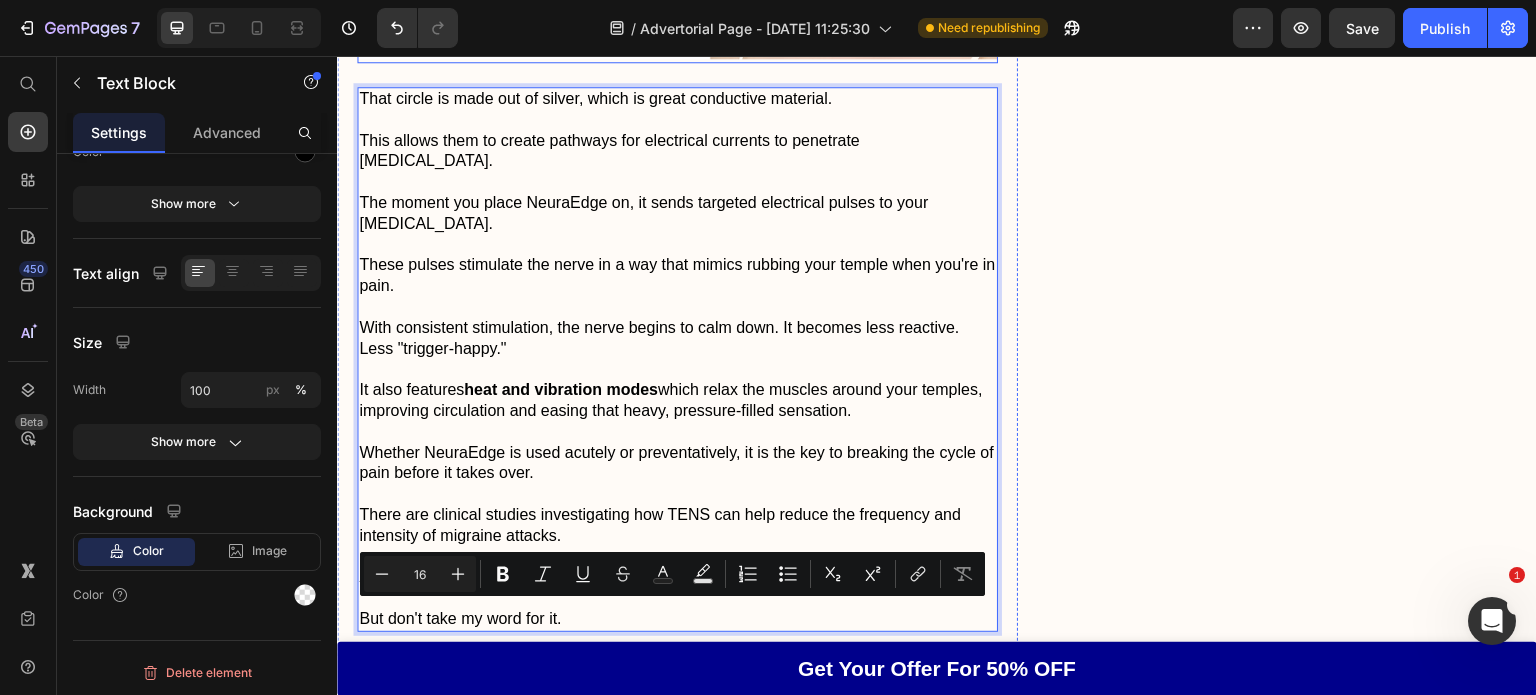 drag, startPoint x: 982, startPoint y: 219, endPoint x: 361, endPoint y: 565, distance: 710.88464 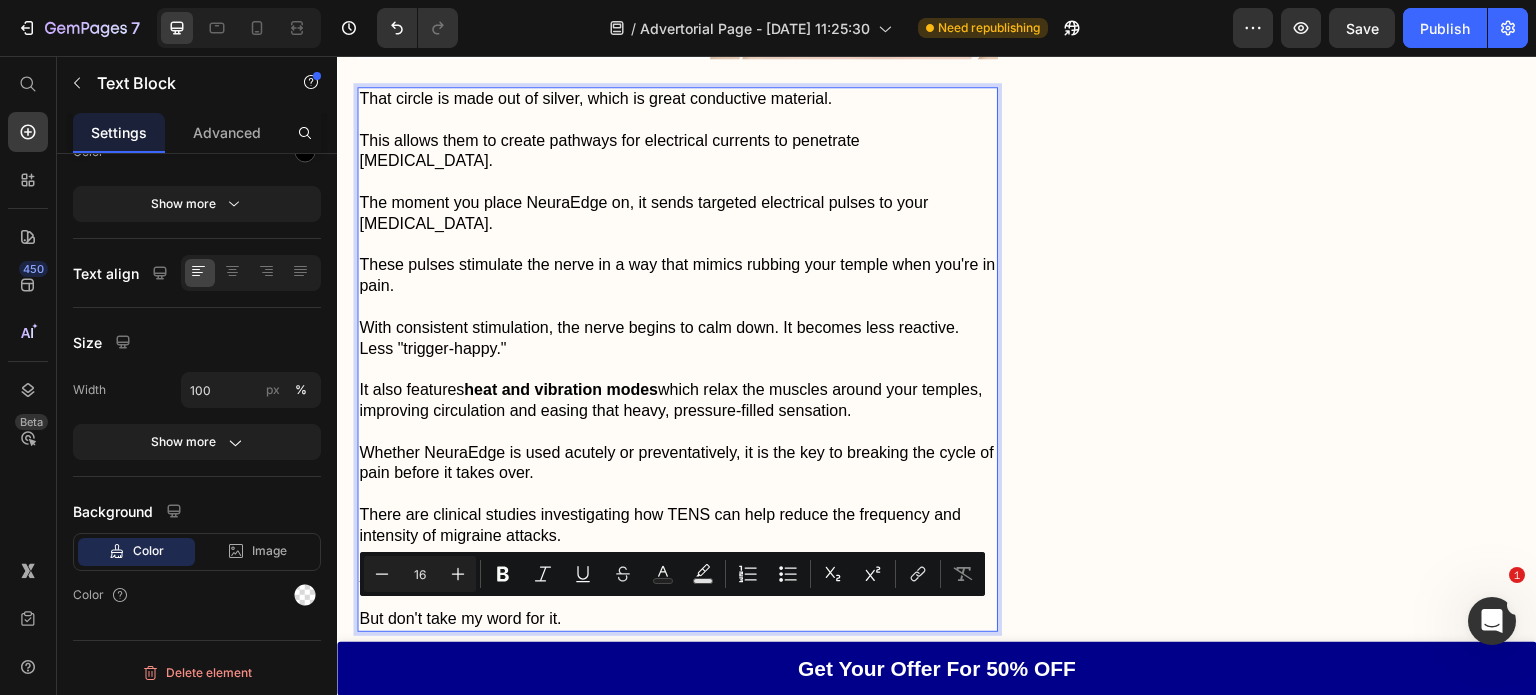 copy on "That circle is made out of silver, which is great conductive material. This allows them to create pathways for electrical currents to penetrate [MEDICAL_DATA]." 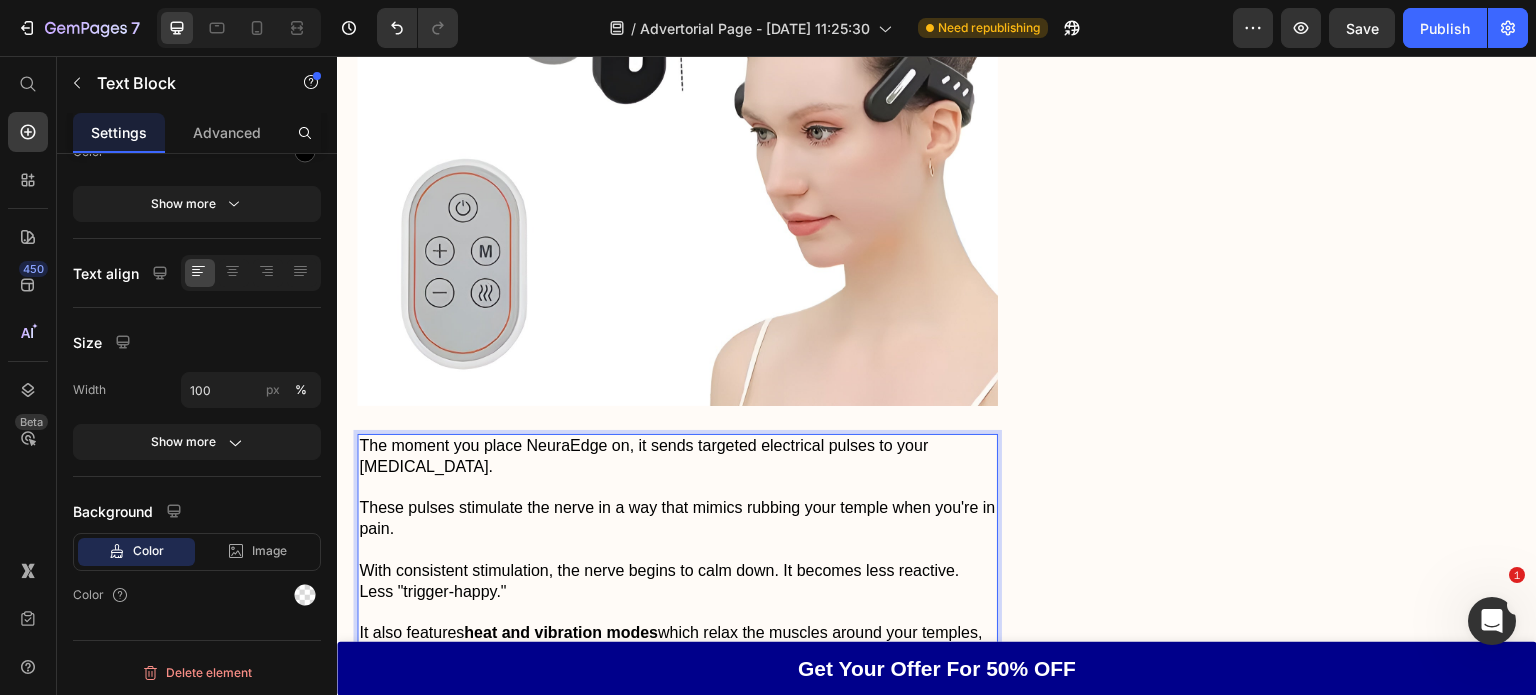 scroll, scrollTop: 9982, scrollLeft: 0, axis: vertical 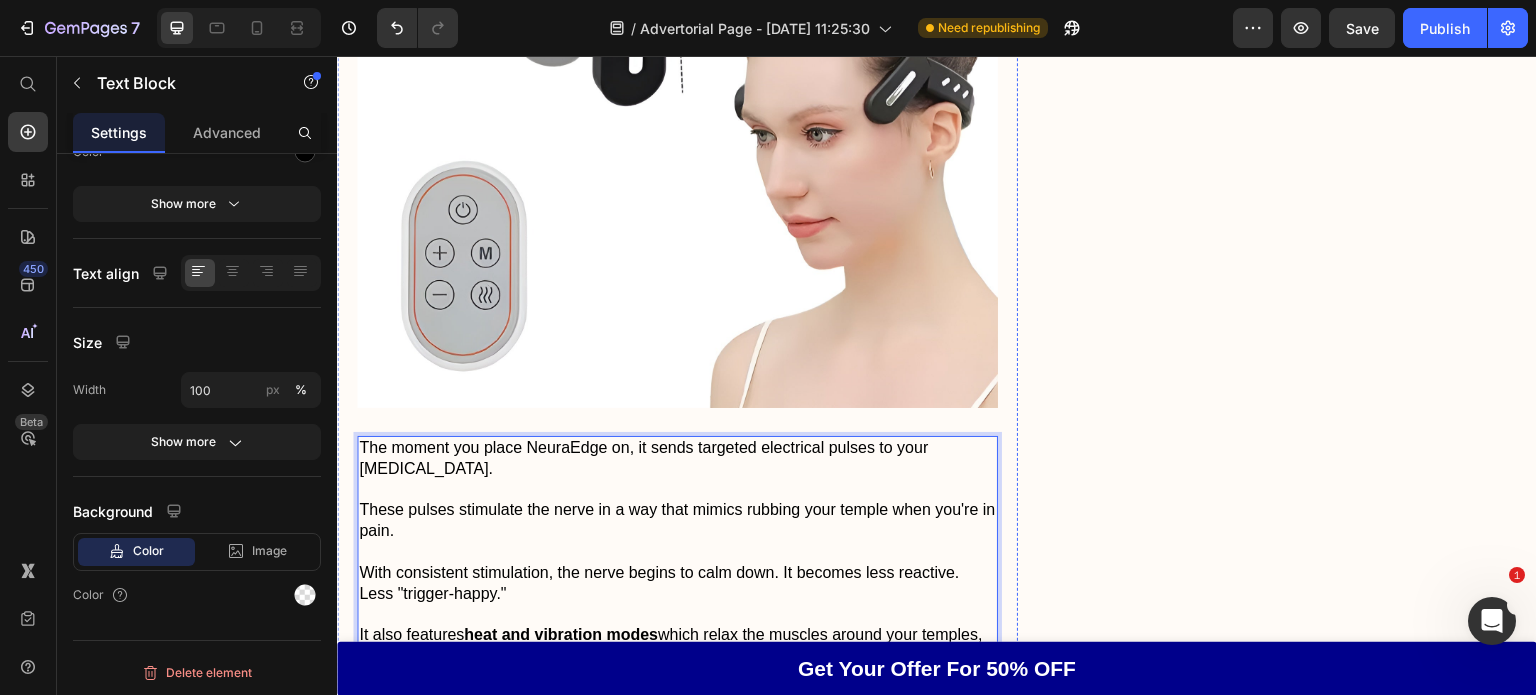 click on "If you look closely at the end of the device, you can see that silver circle." at bounding box center [677, -266] 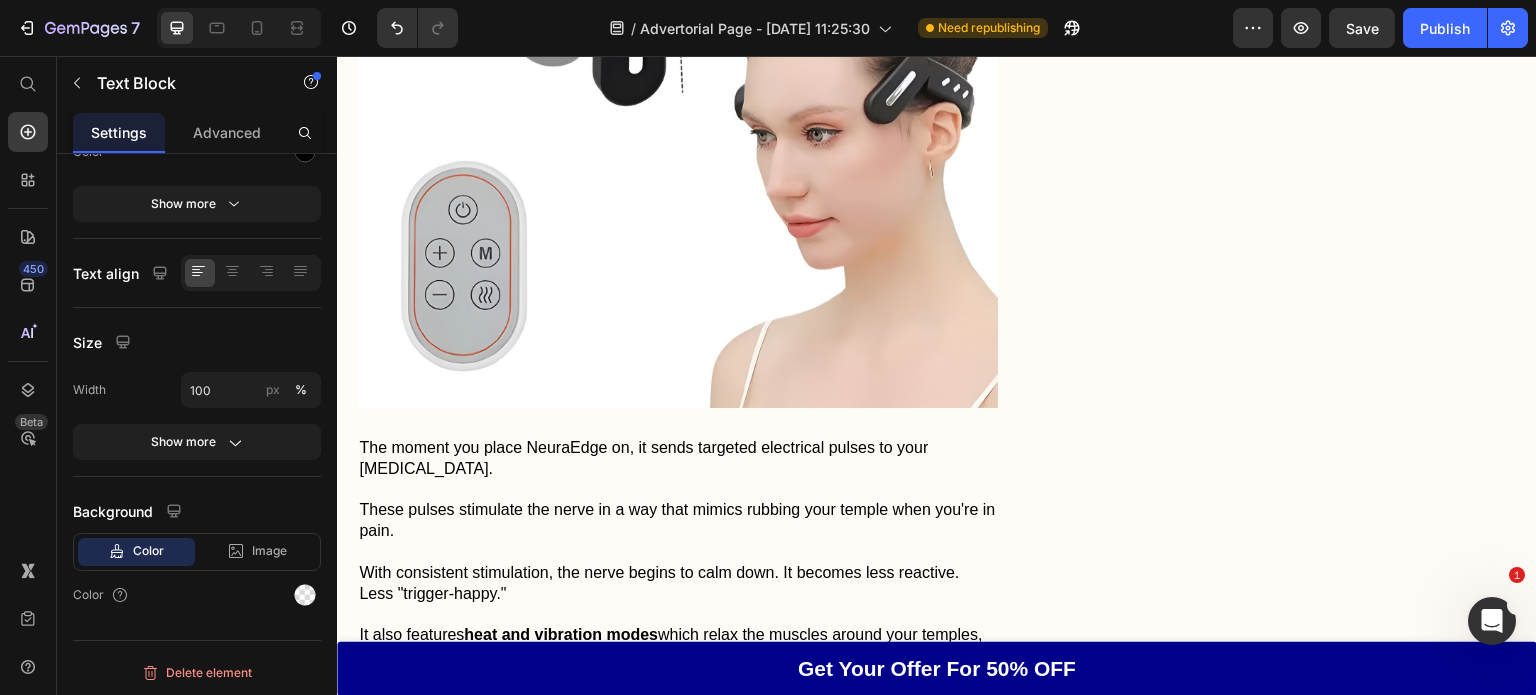 click on "If you look closely at the end of the device, you can see that silver circle." at bounding box center [677, -266] 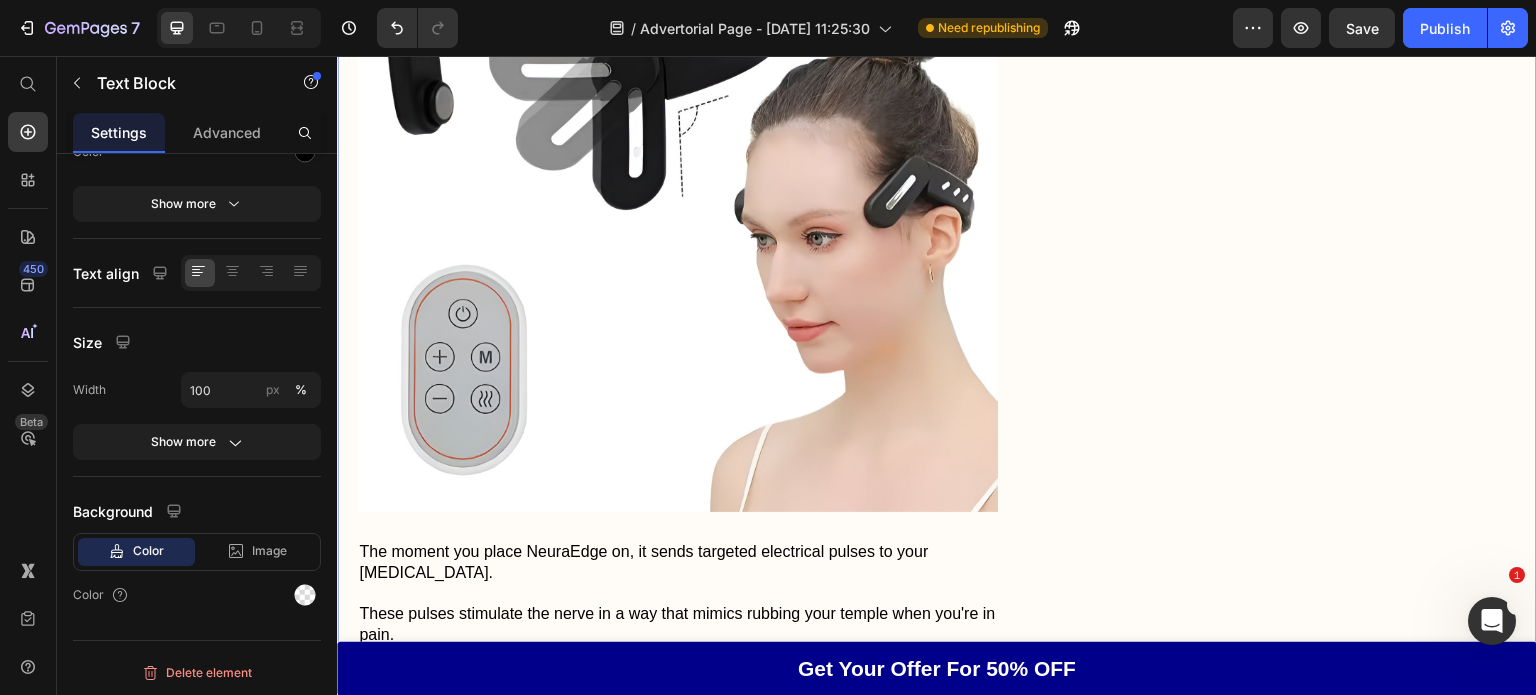 click on "Don't Let [MEDICAL_DATA] Hold You Back Heading Image Reduces the frequency and severity of [MEDICAL_DATA] Comfortable and easy to use Drug-free without any unwanted side effects Item List Feature Heading Effectiveness Text Block Icon Icon Icon Icon
Icon Icon List 5.0 Text Block Row Comfort Text Block Icon Icon Icon Icon
Icon Icon List 5.0 Text Block Row Price Text Block Icon Icon Icon Icon
Icon Icon List 4.9 Text Block Row Quality Text Block Icon Icon Icon Icon
Icon Icon List 5.0 Text Block Row
Grab Your Offer For 50% Off NOW Button Row" at bounding box center [1293, -4407] 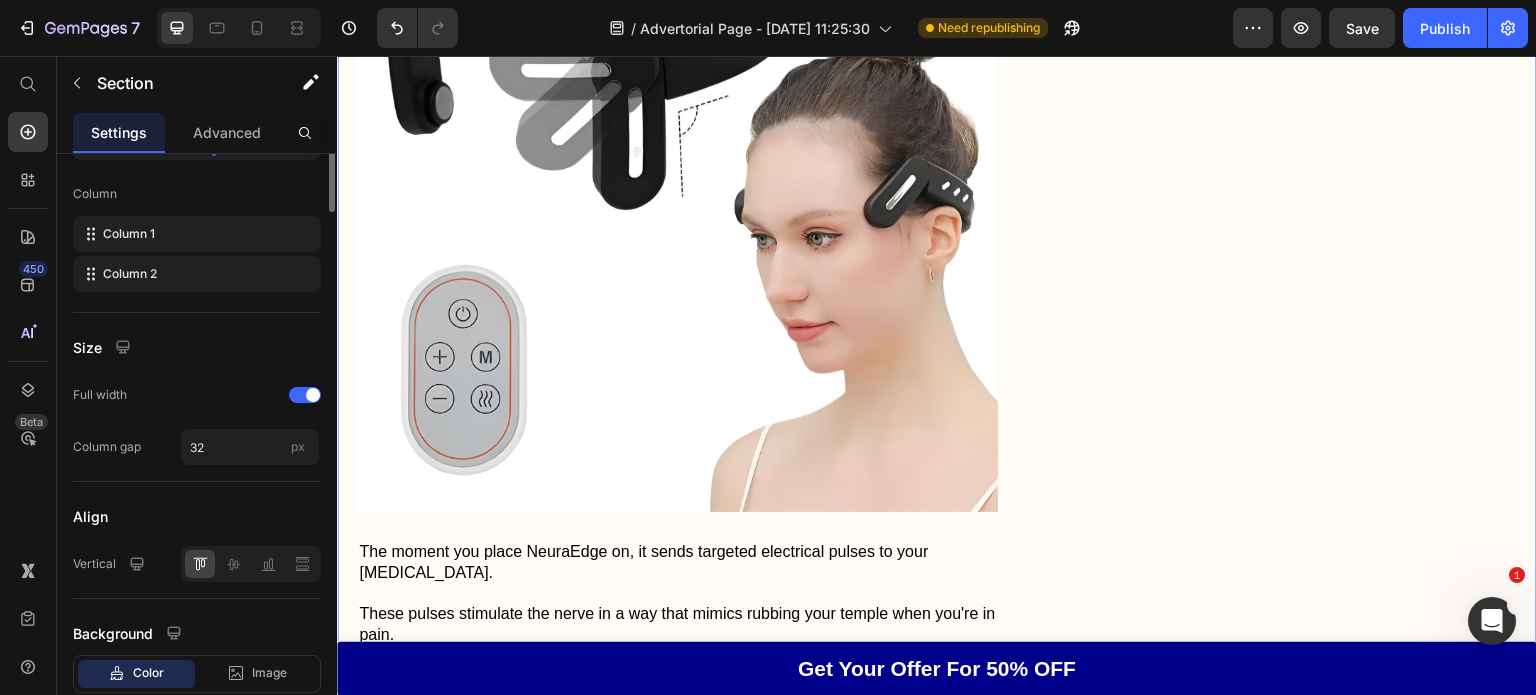 scroll, scrollTop: 0, scrollLeft: 0, axis: both 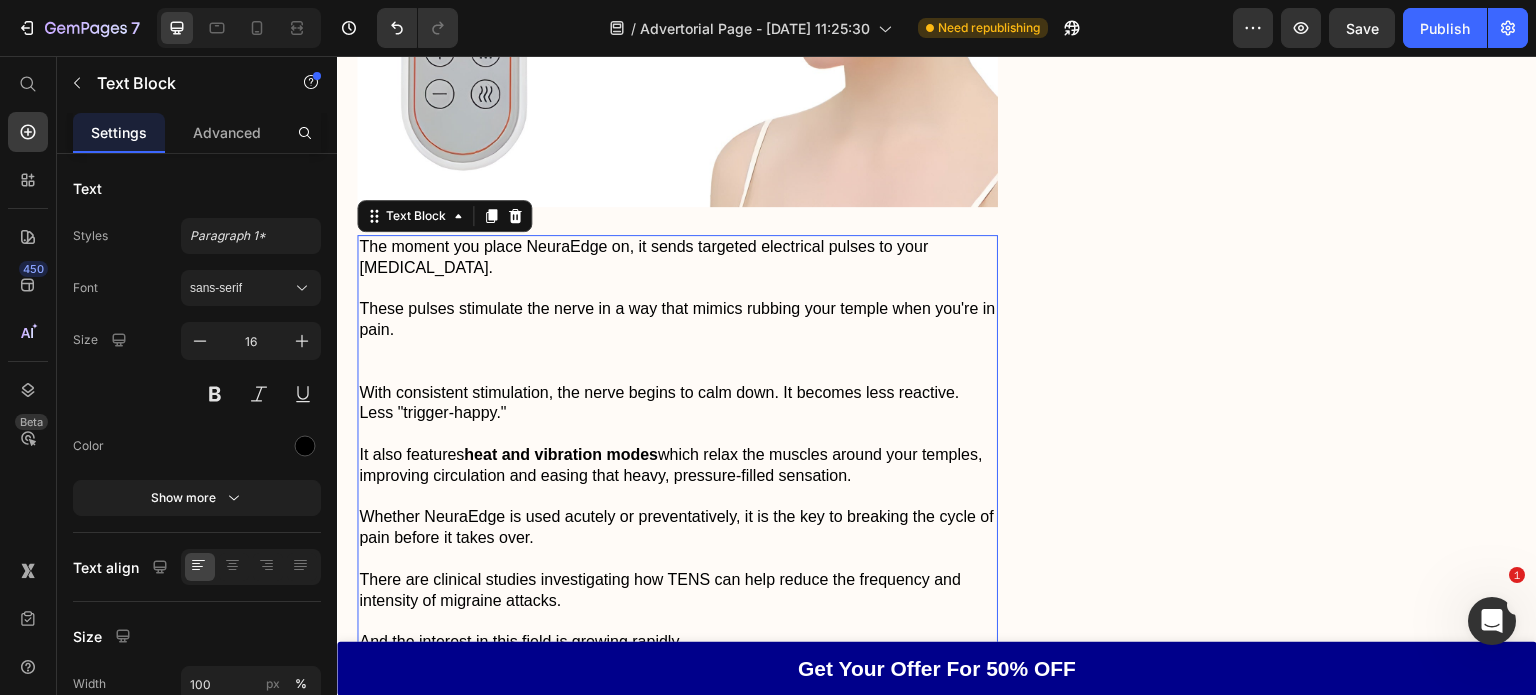 click on "These pulses stimulate the nerve in a way that mimics rubbing your temple when you're in pain." at bounding box center (677, 320) 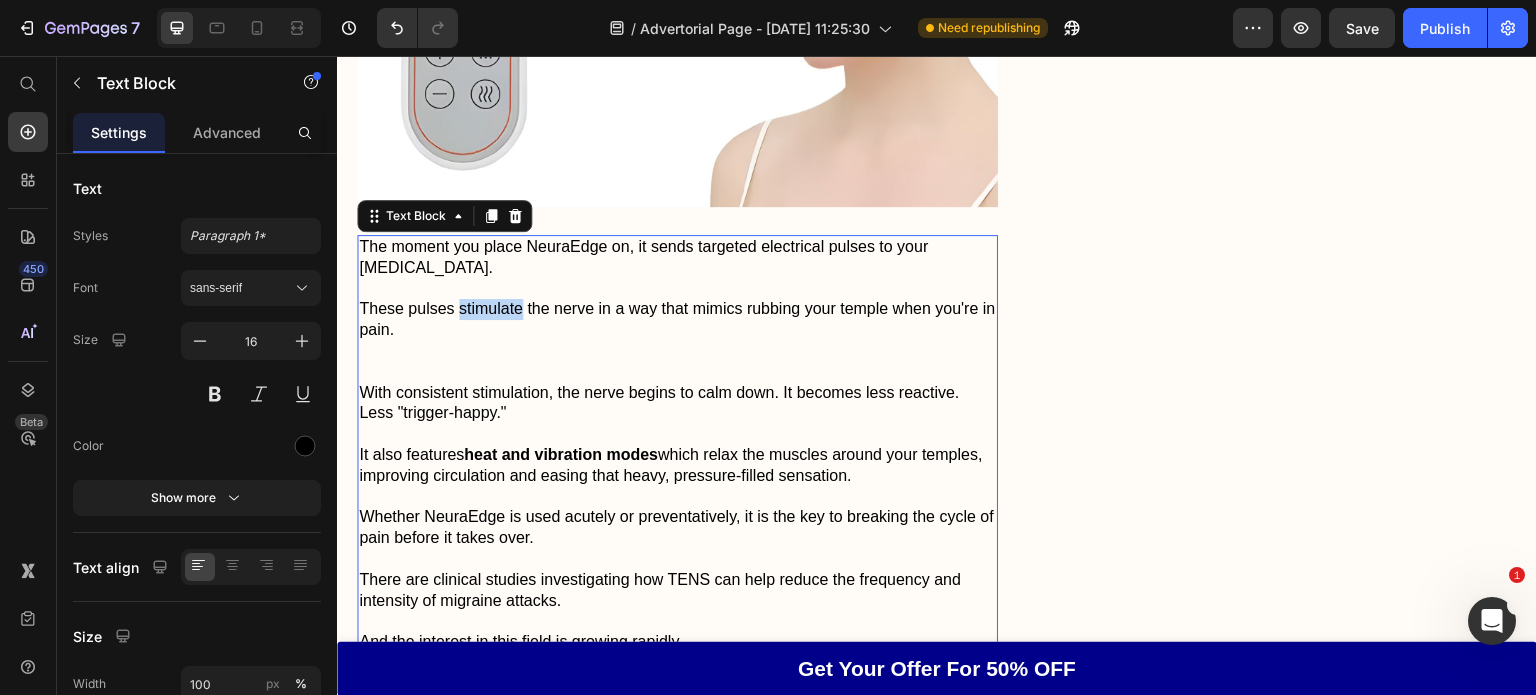 click on "These pulses stimulate the nerve in a way that mimics rubbing your temple when you're in pain." at bounding box center (677, 320) 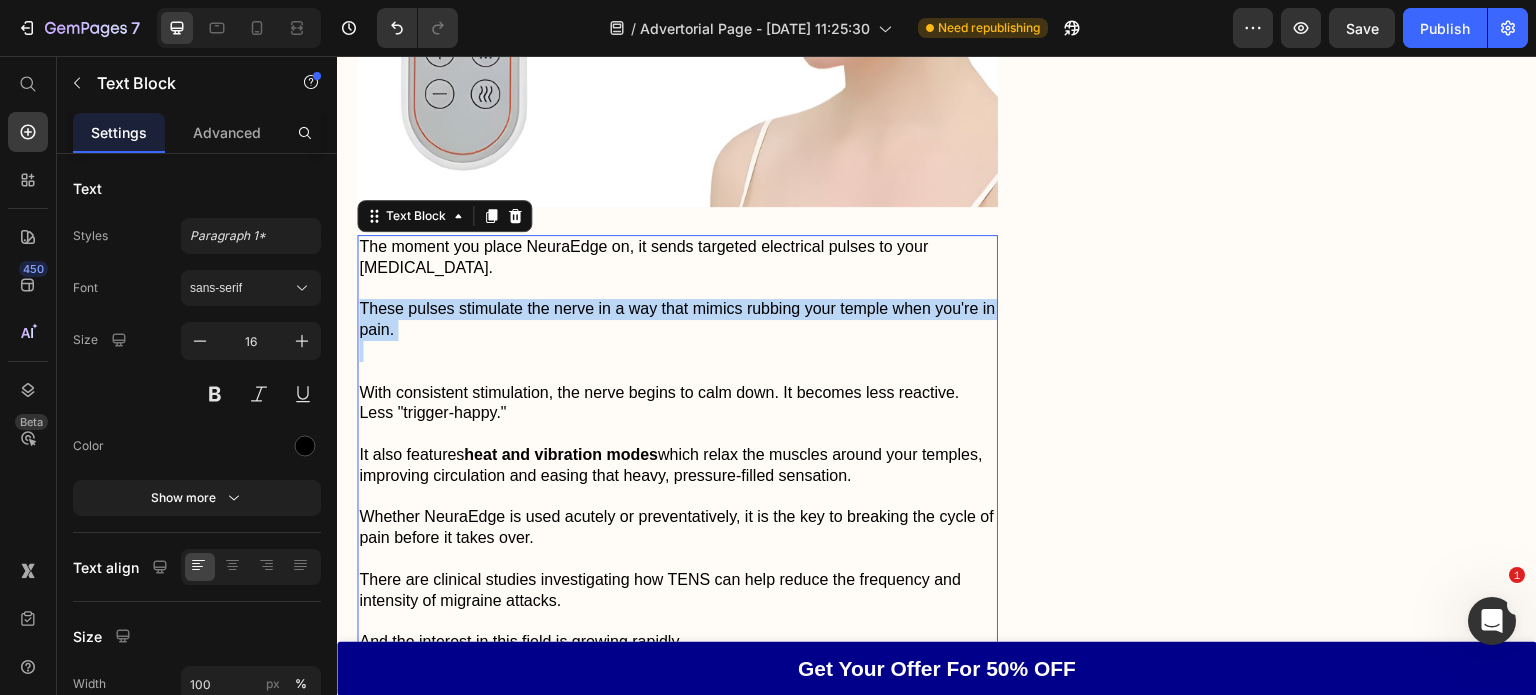click on "These pulses stimulate the nerve in a way that mimics rubbing your temple when you're in pain." at bounding box center [677, 320] 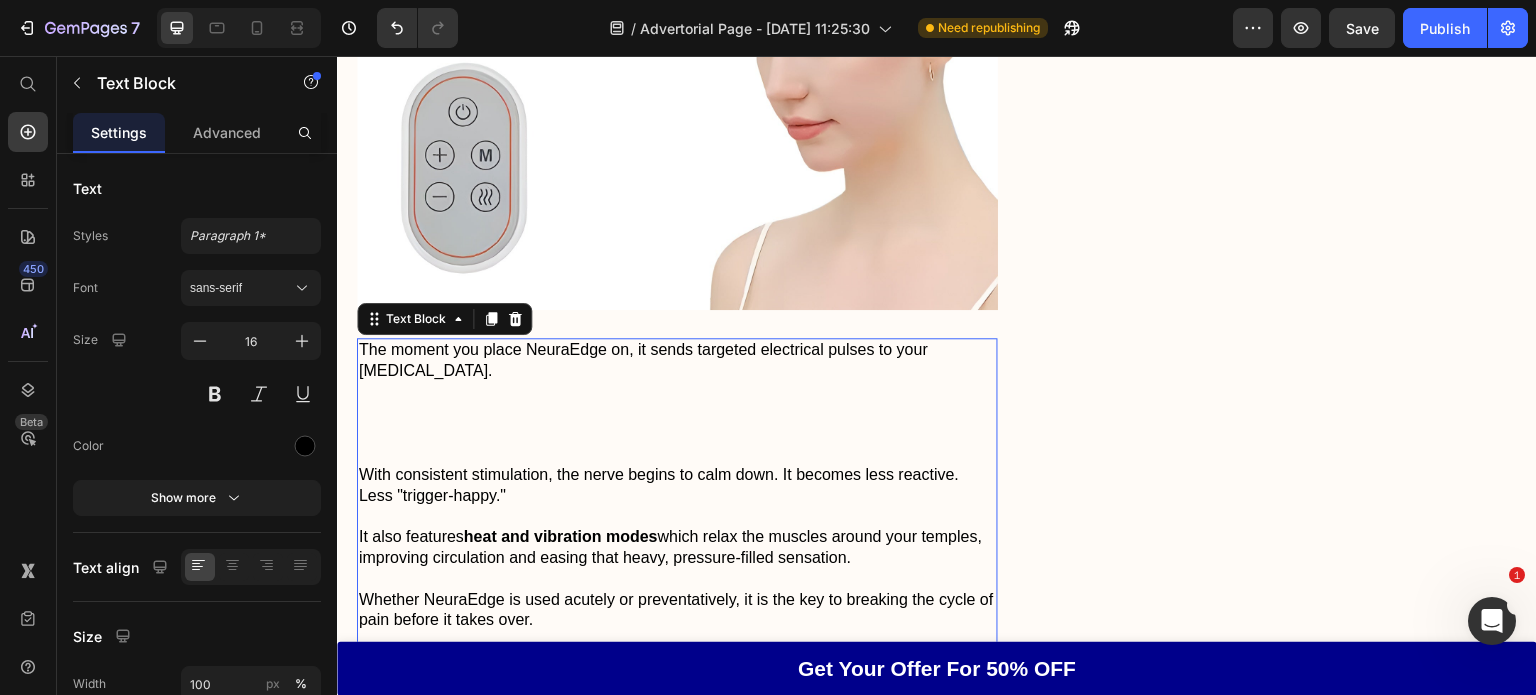 scroll, scrollTop: 10183, scrollLeft: 0, axis: vertical 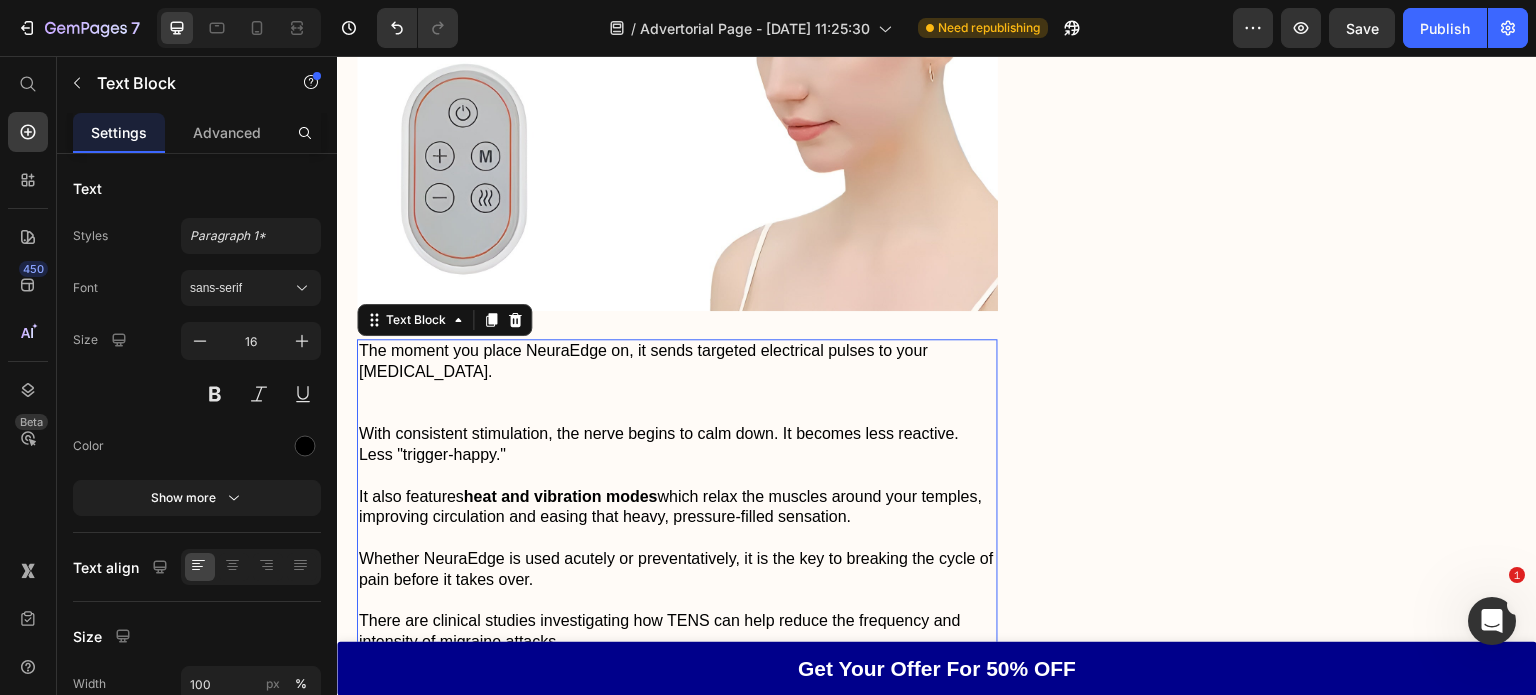 click at bounding box center [677, 413] 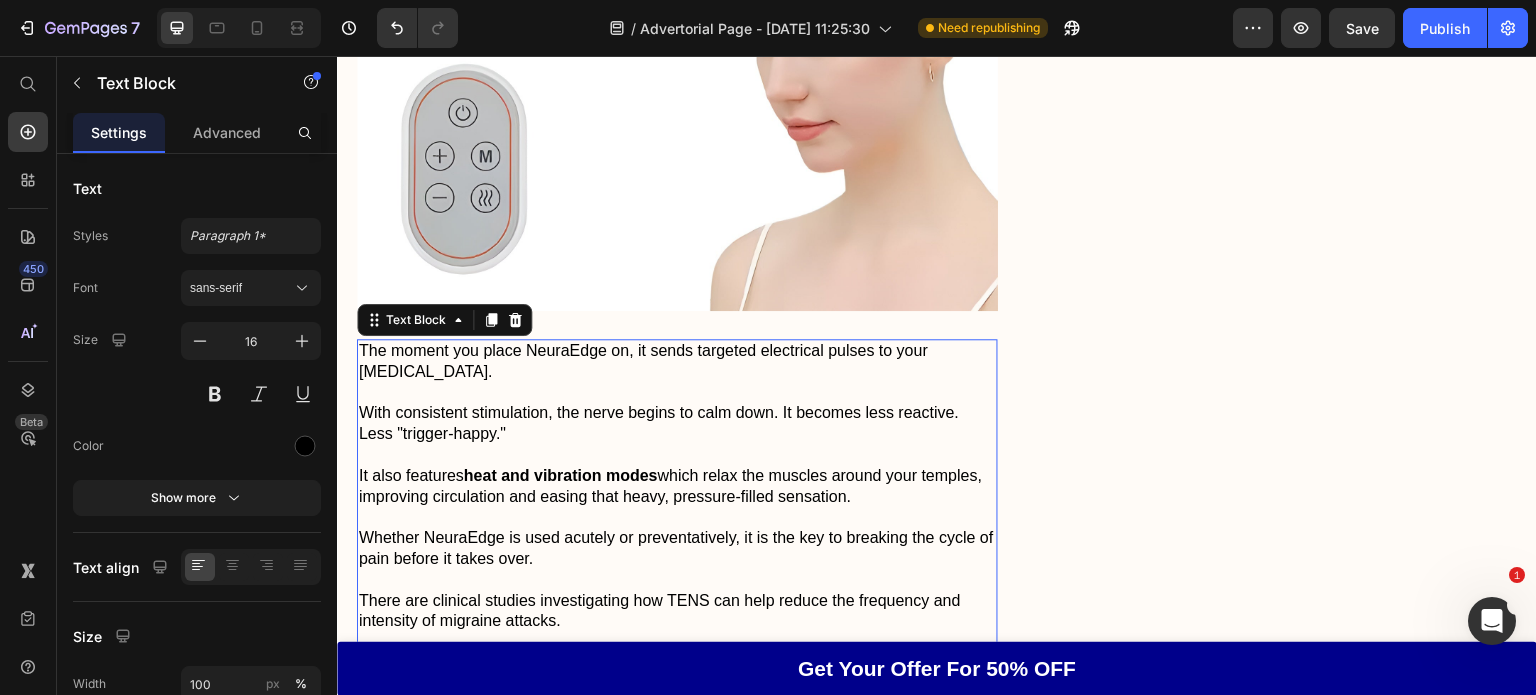 click on "With consistent stimulation, the nerve begins to calm down. It becomes less reactive. Less "trigger-happy."" at bounding box center (677, 424) 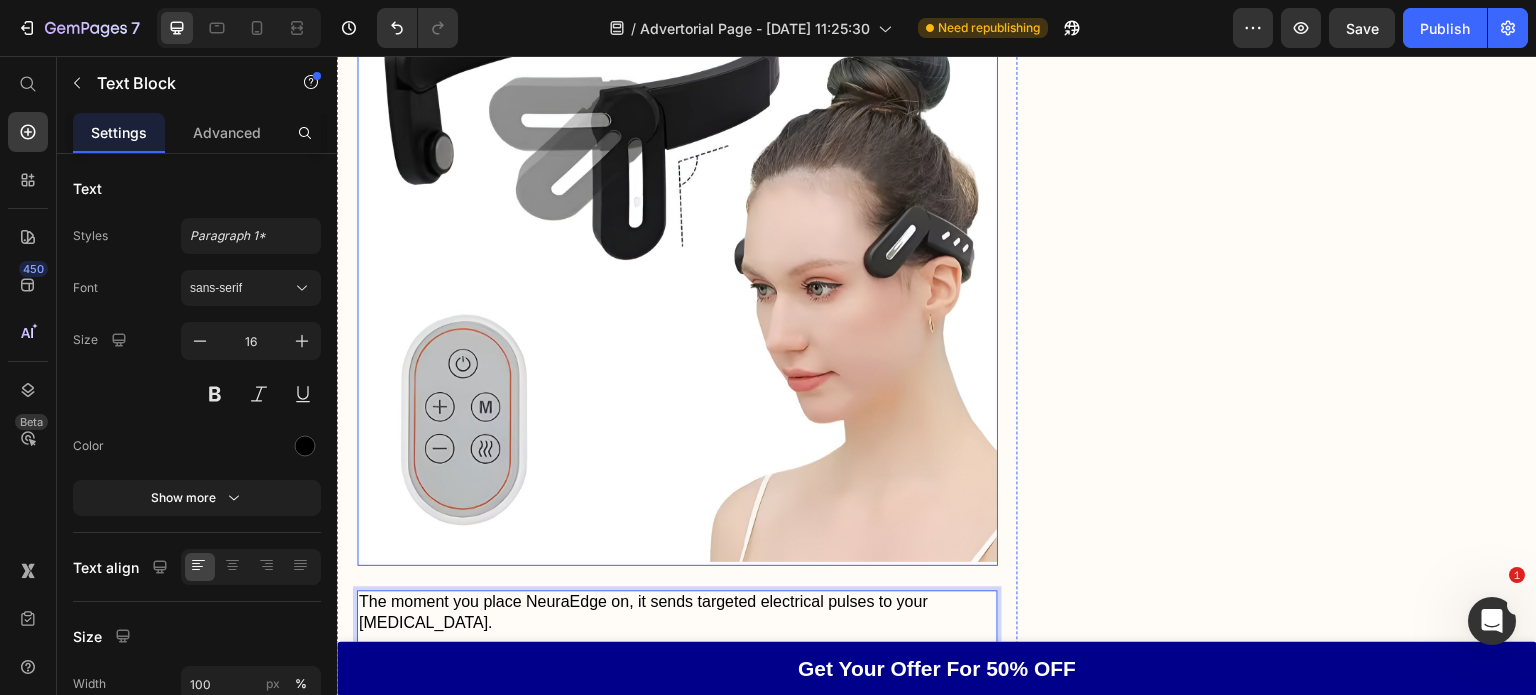 scroll, scrollTop: 9989, scrollLeft: 0, axis: vertical 